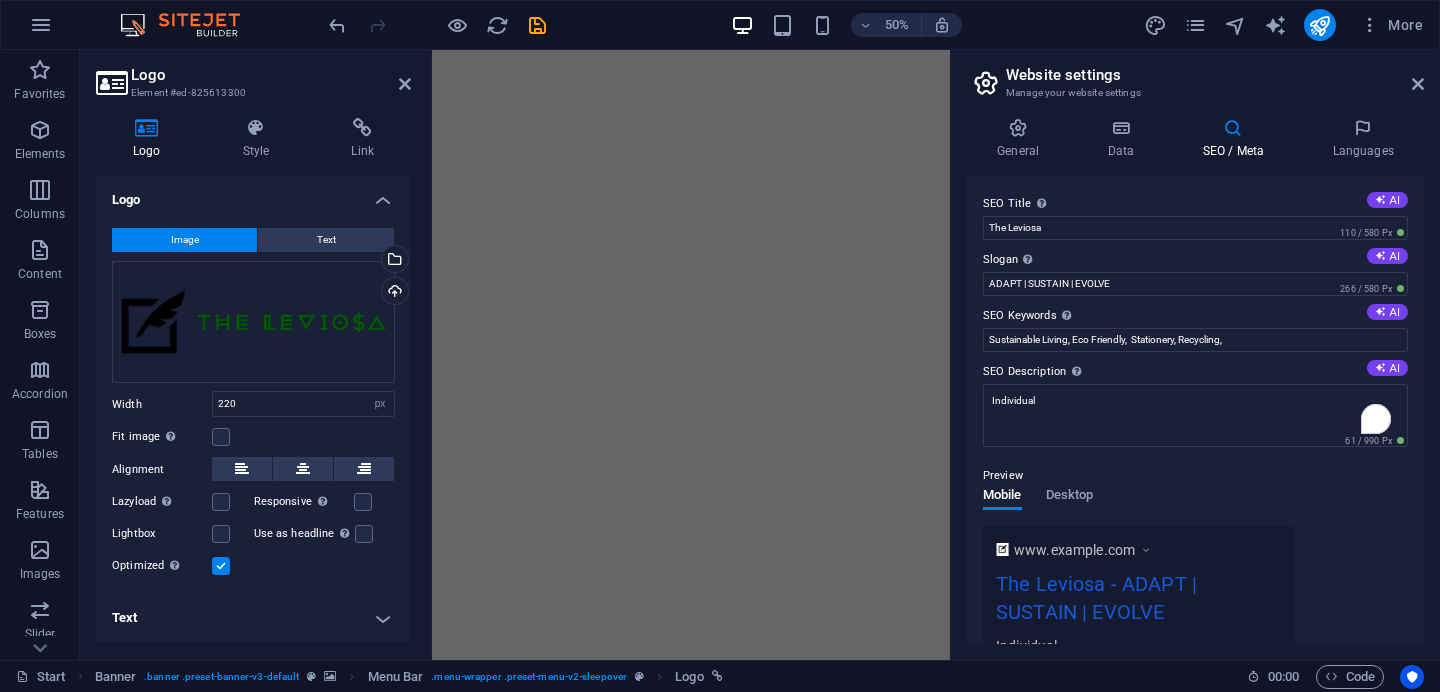 select on "px" 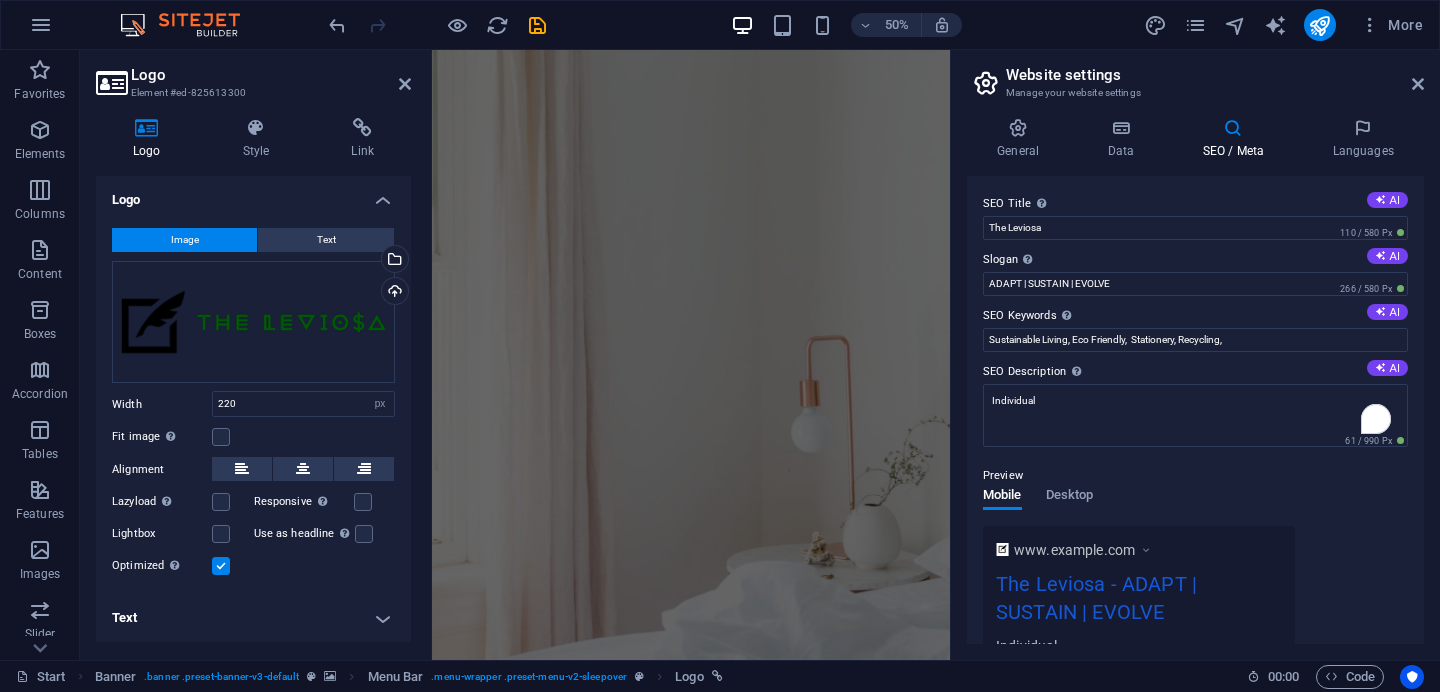 scroll, scrollTop: 1187, scrollLeft: 0, axis: vertical 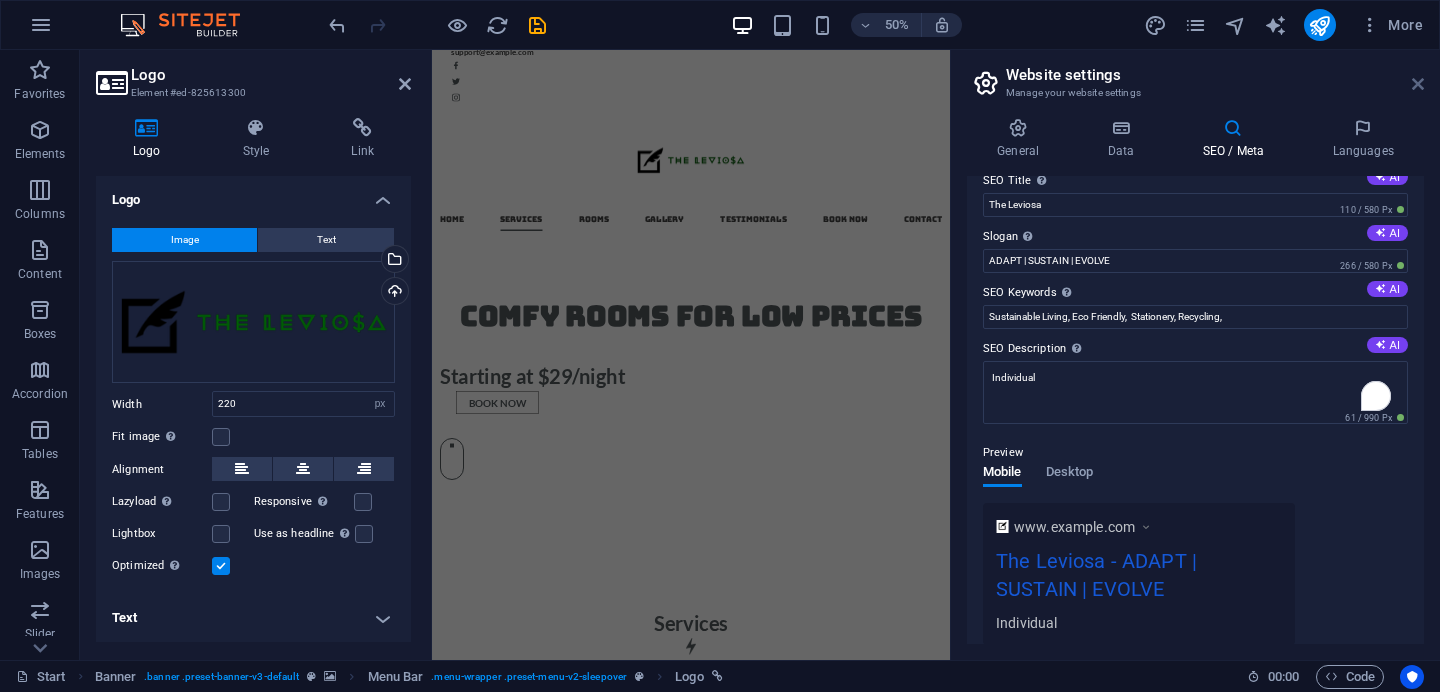 click at bounding box center (1418, 84) 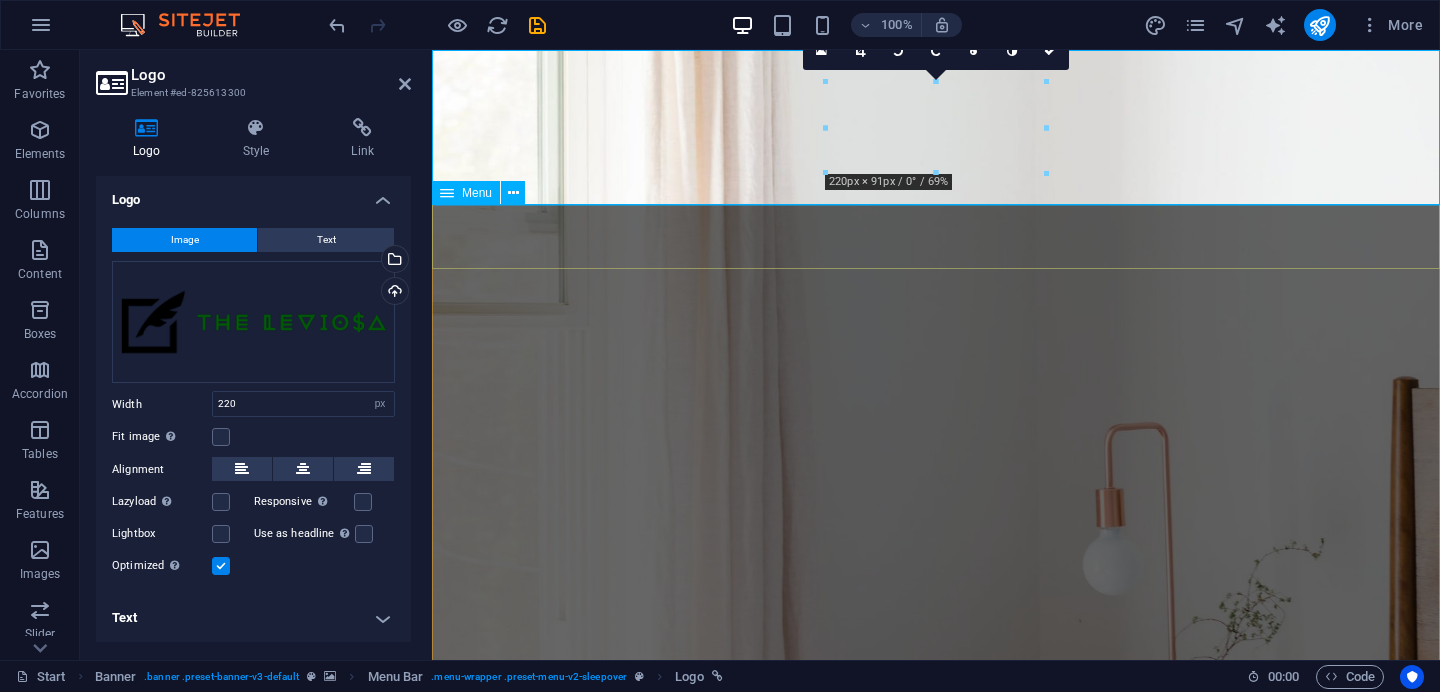 scroll, scrollTop: 20, scrollLeft: 0, axis: vertical 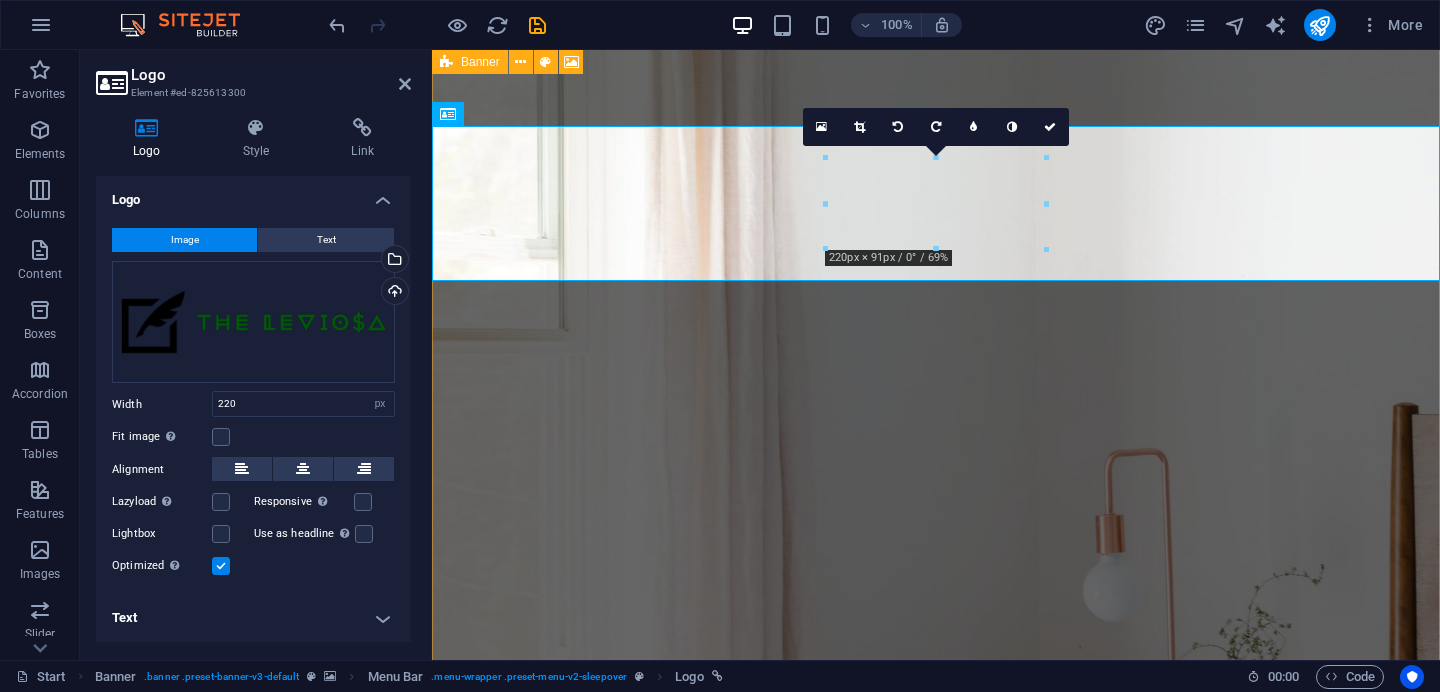 click on "Banner" at bounding box center [470, 62] 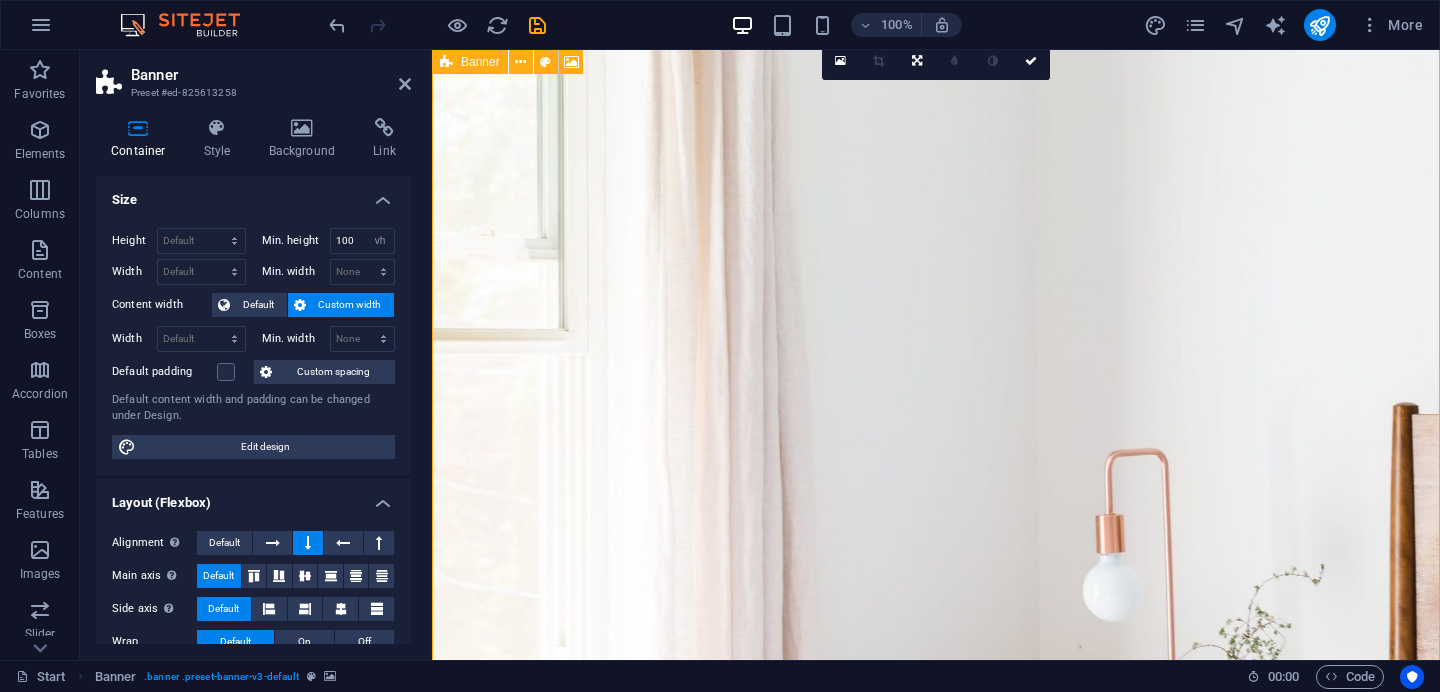 click on "Banner" at bounding box center [470, 62] 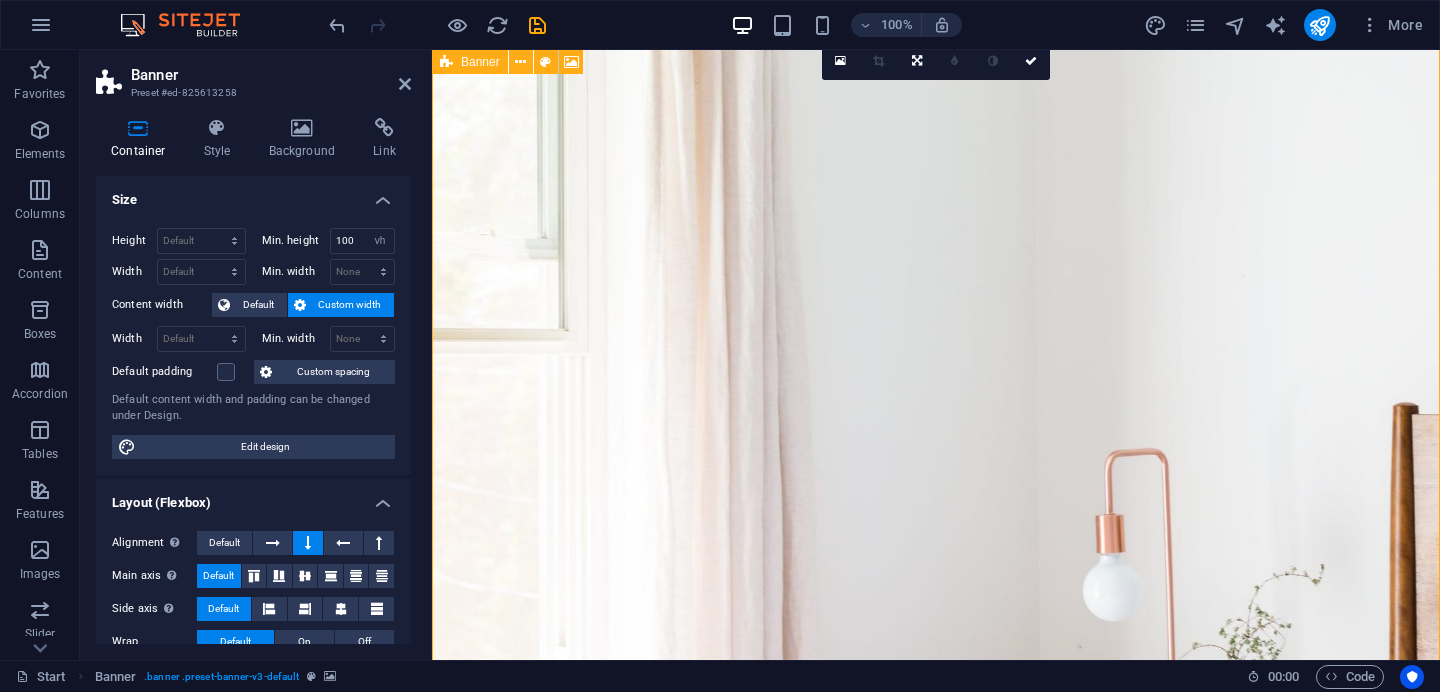 click on "Banner" at bounding box center (470, 62) 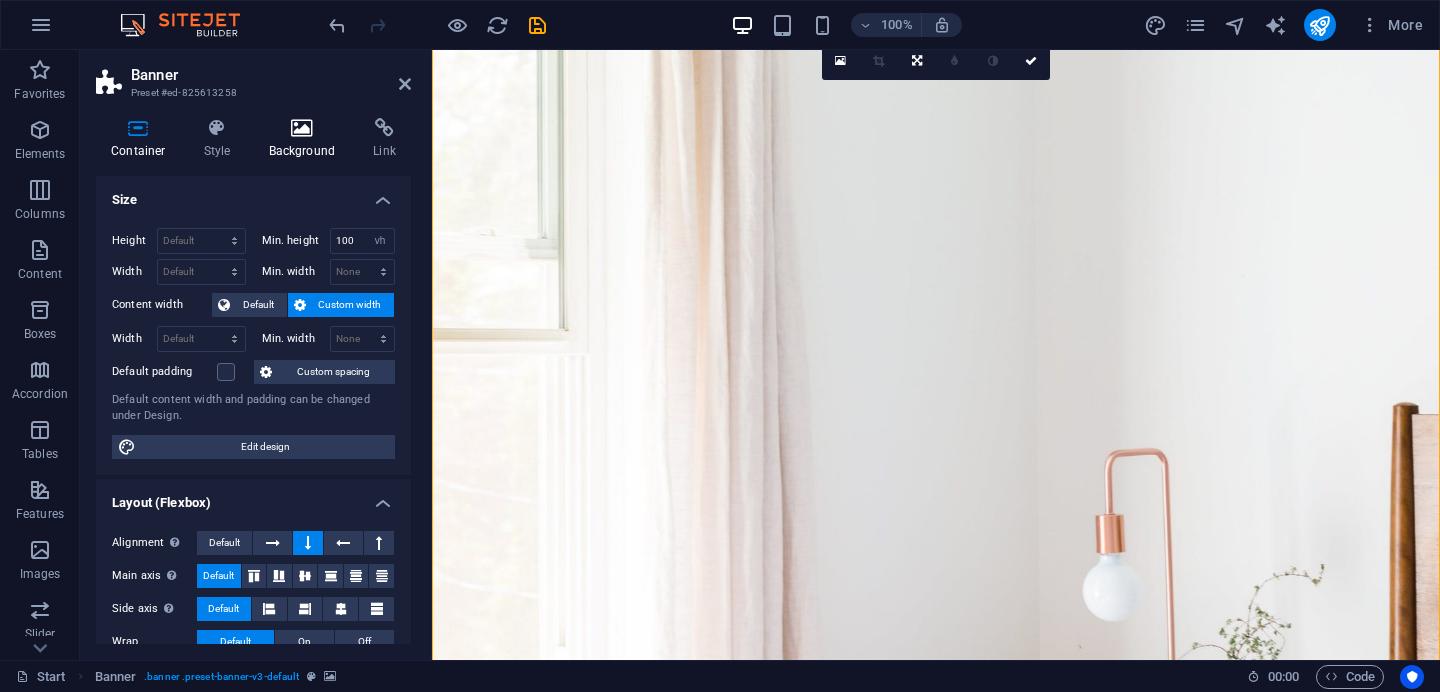 click at bounding box center (302, 128) 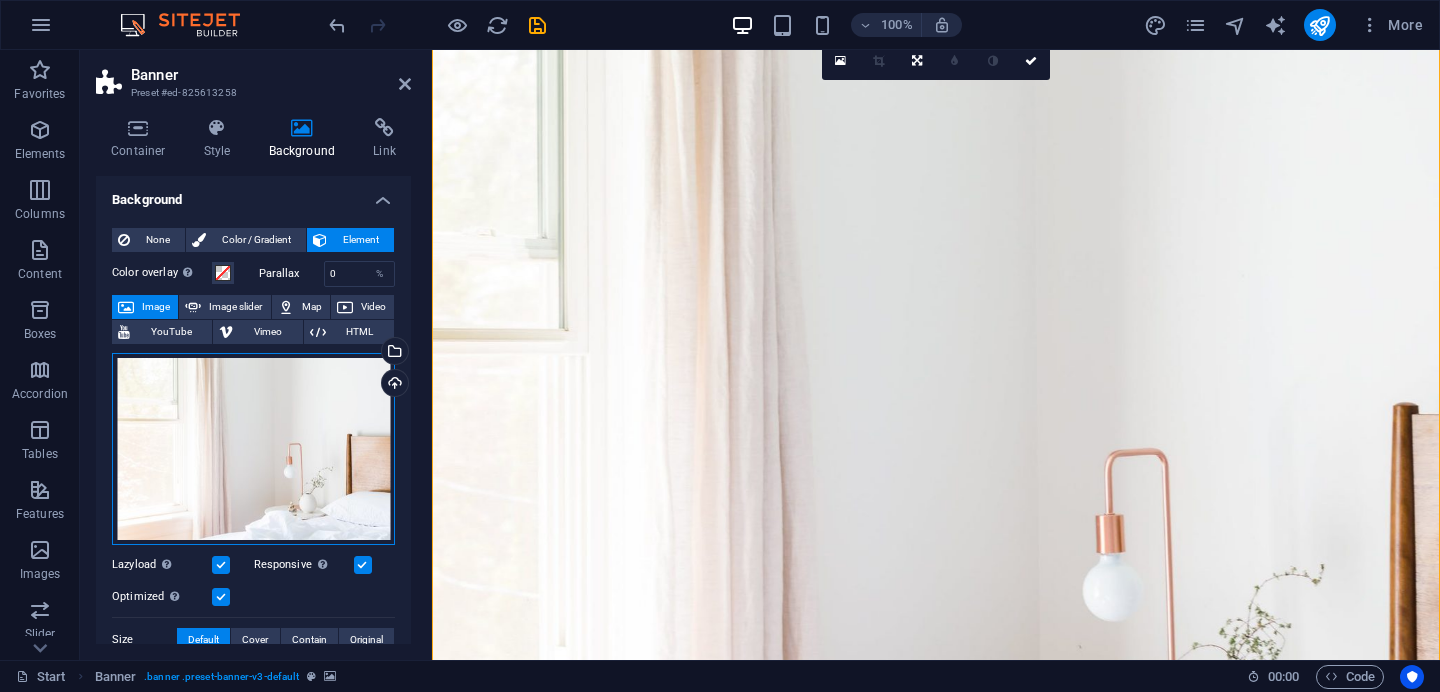 click on "Drag files here, click to choose files or select files from Files or our free stock photos & videos" at bounding box center (253, 449) 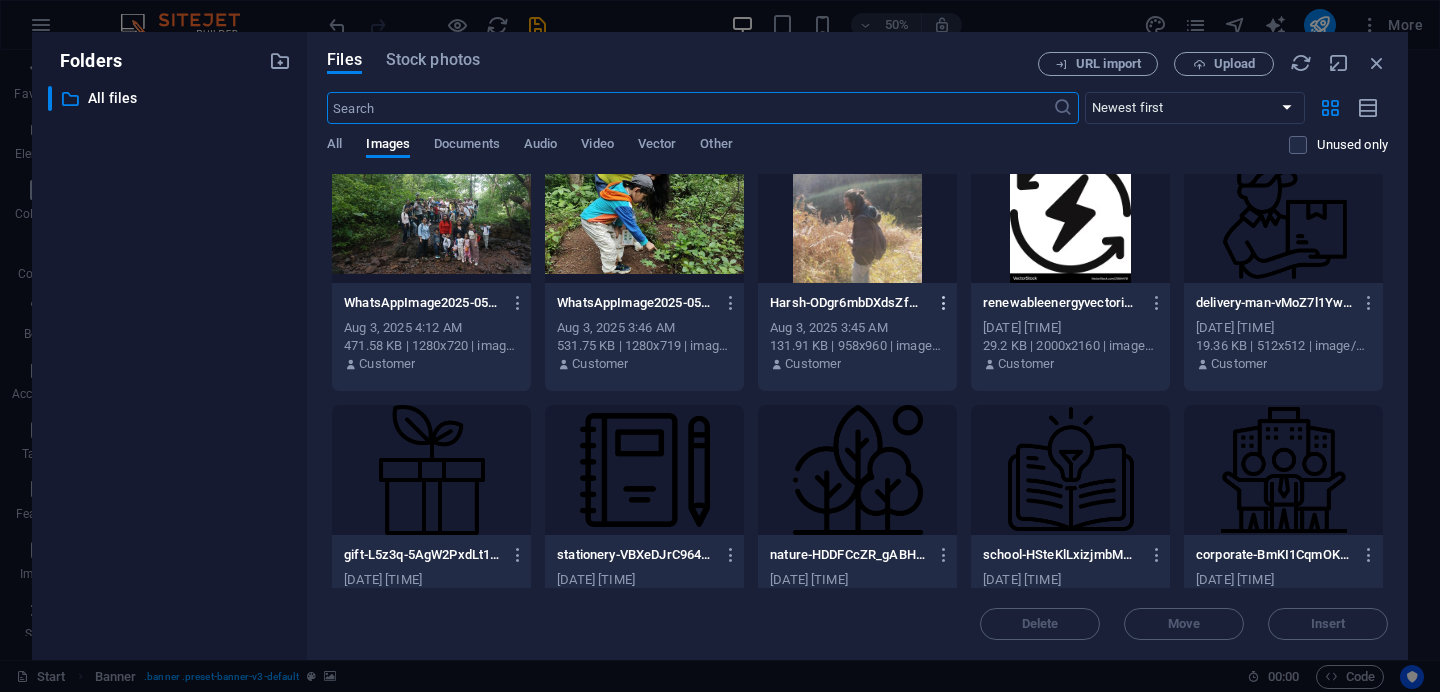 scroll, scrollTop: 293, scrollLeft: 0, axis: vertical 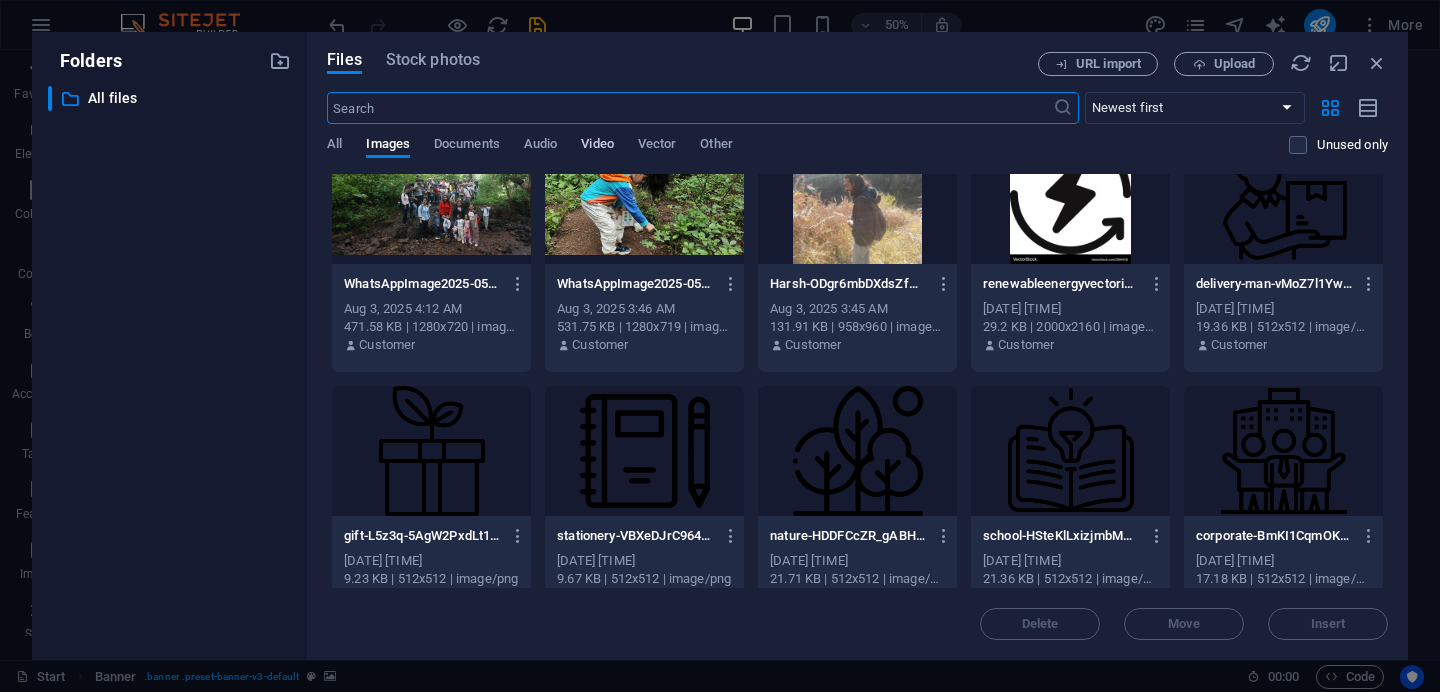 click on "Video" at bounding box center (597, 146) 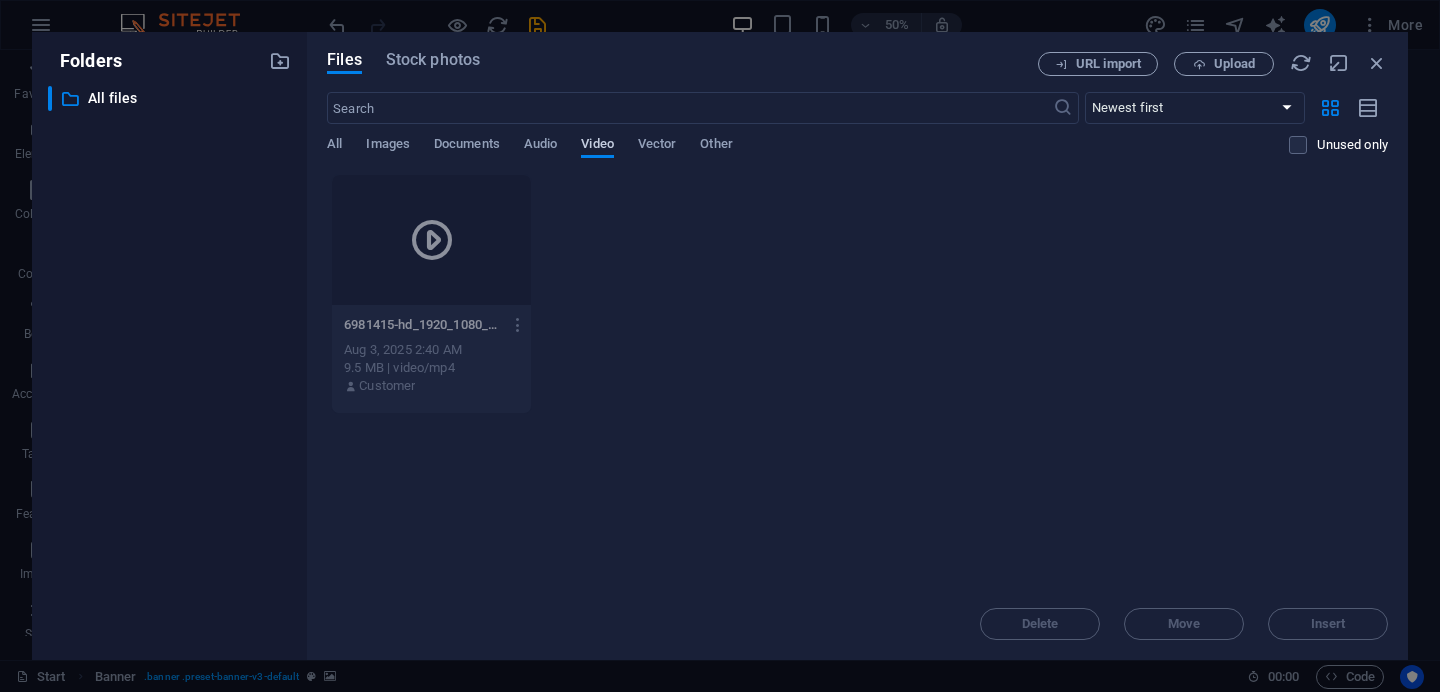 scroll, scrollTop: 0, scrollLeft: 0, axis: both 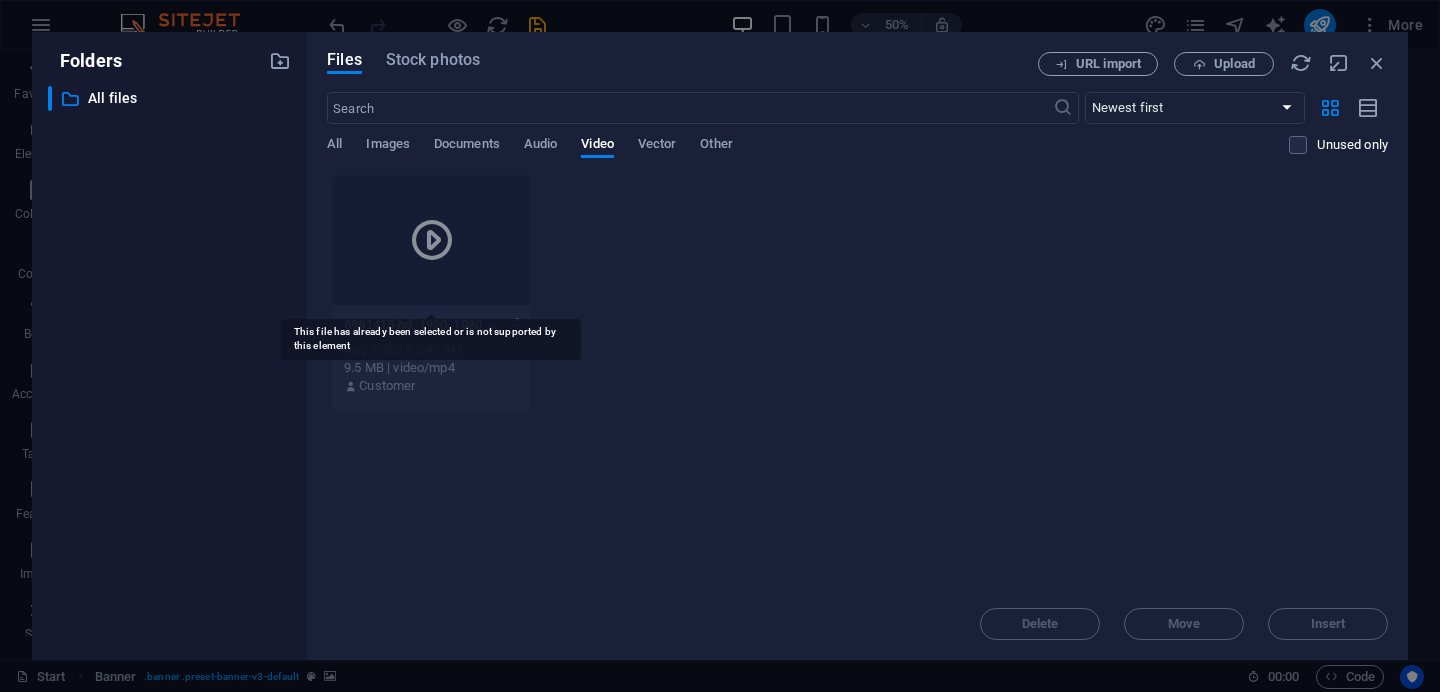 click at bounding box center (431, 240) 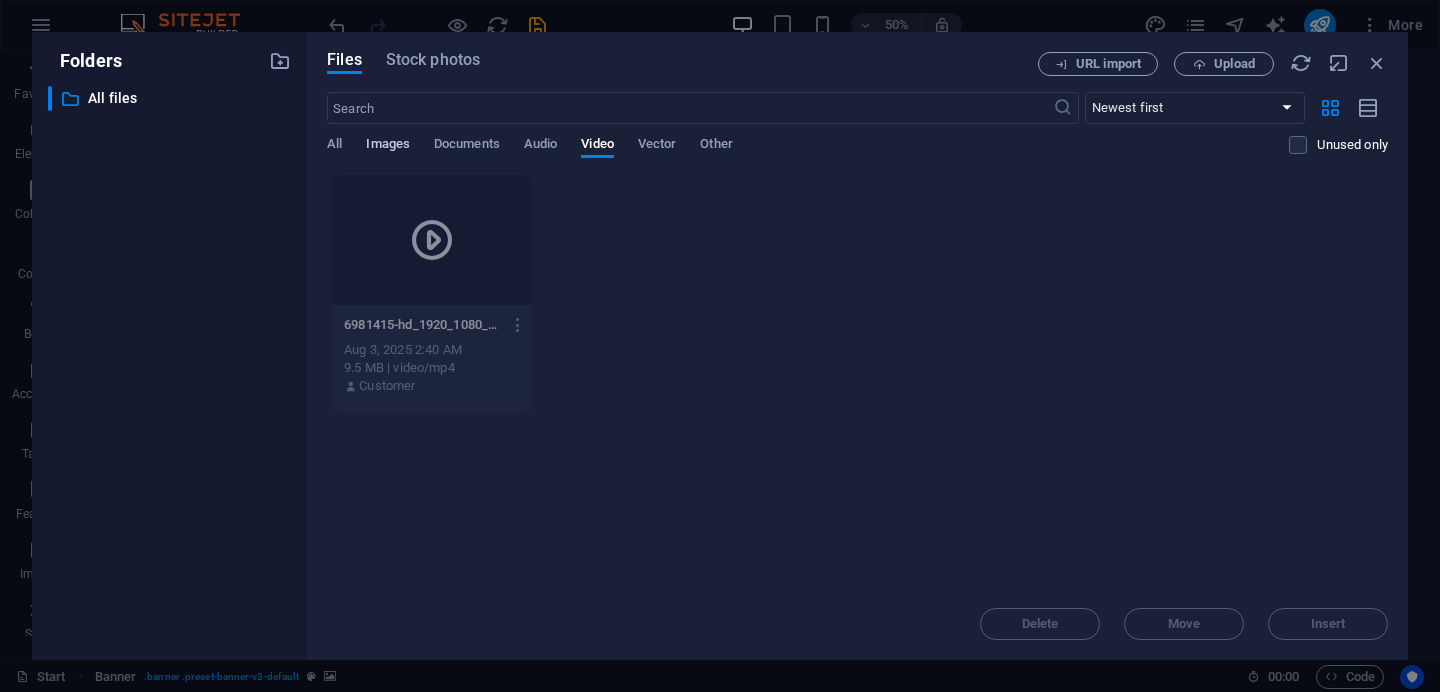 click on "Images" at bounding box center [388, 146] 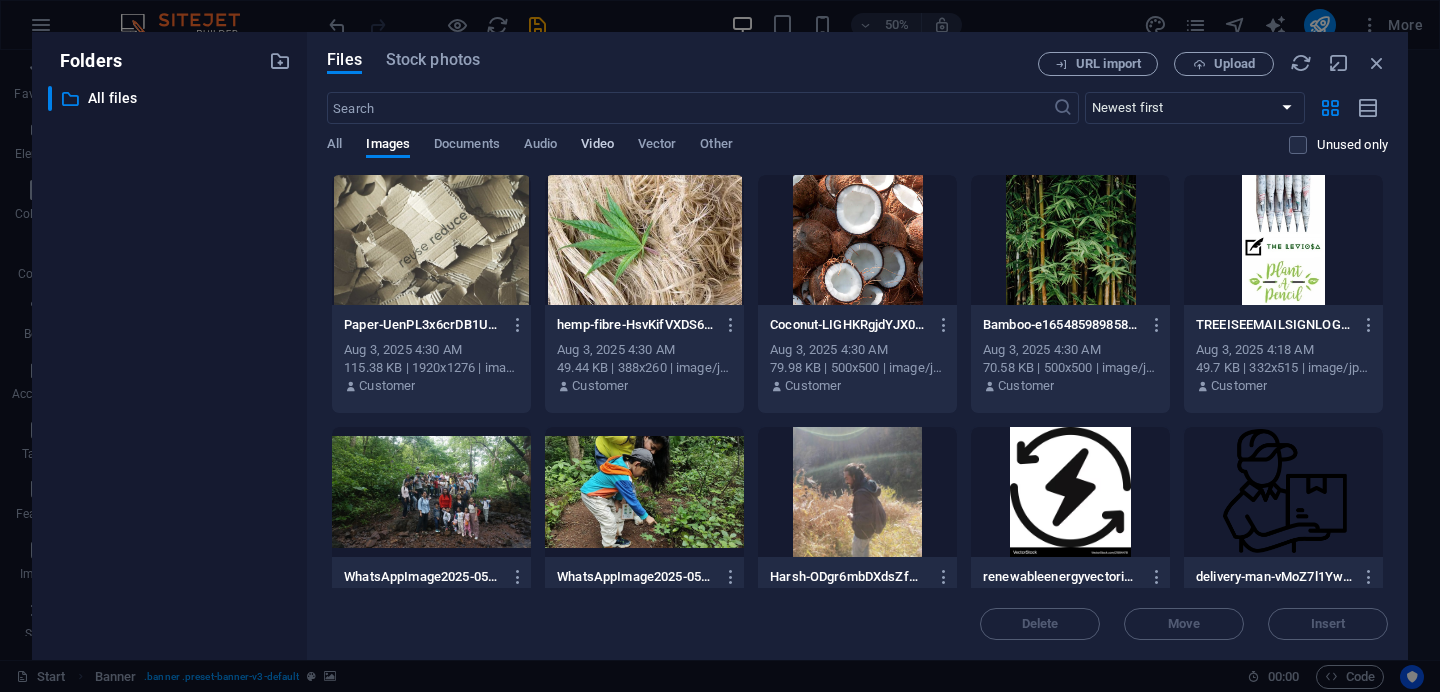 click on "Video" at bounding box center (597, 146) 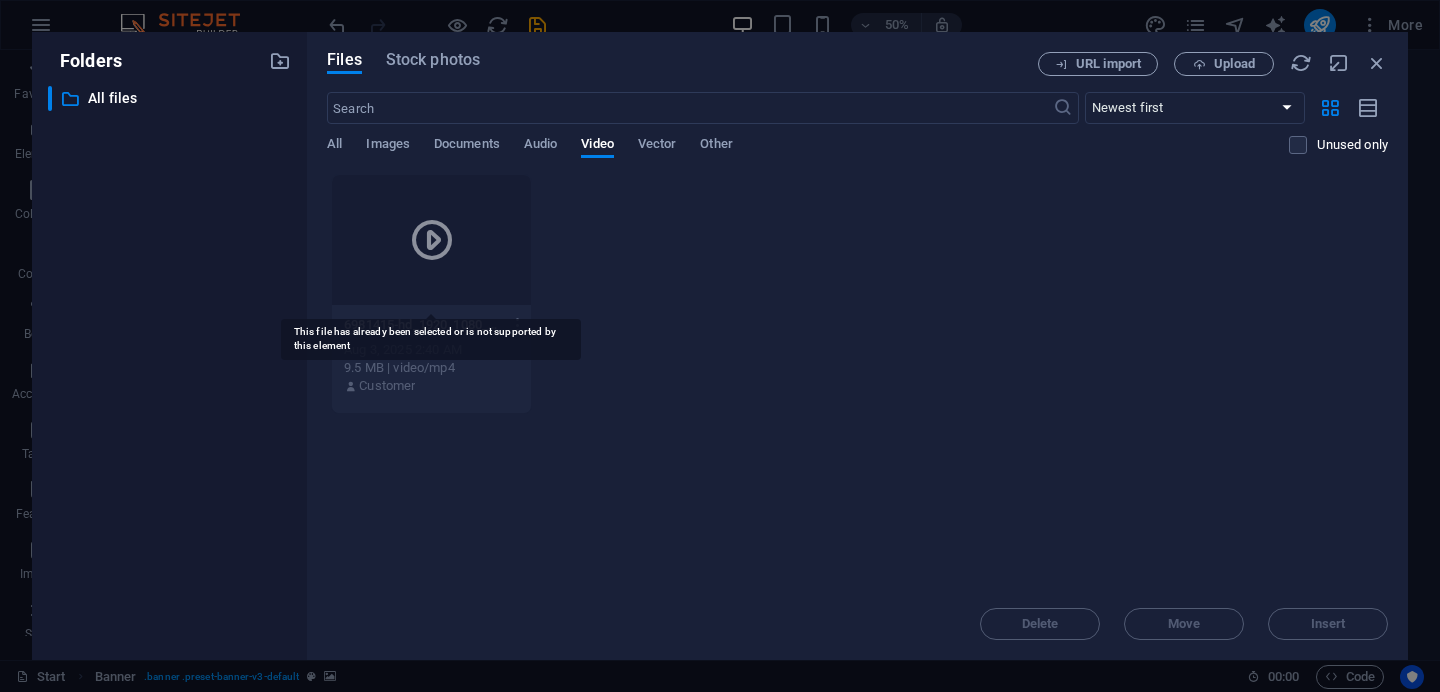 click at bounding box center (431, 240) 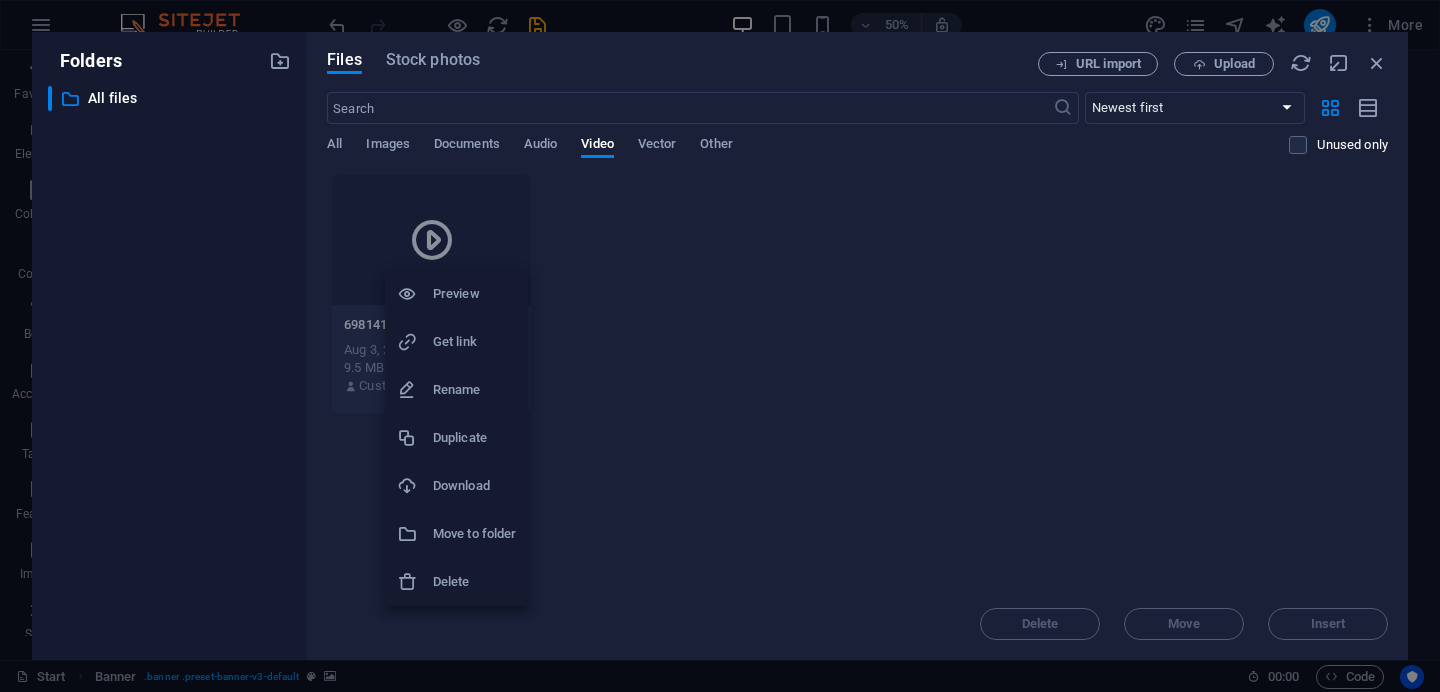 click on "Preview" at bounding box center (474, 294) 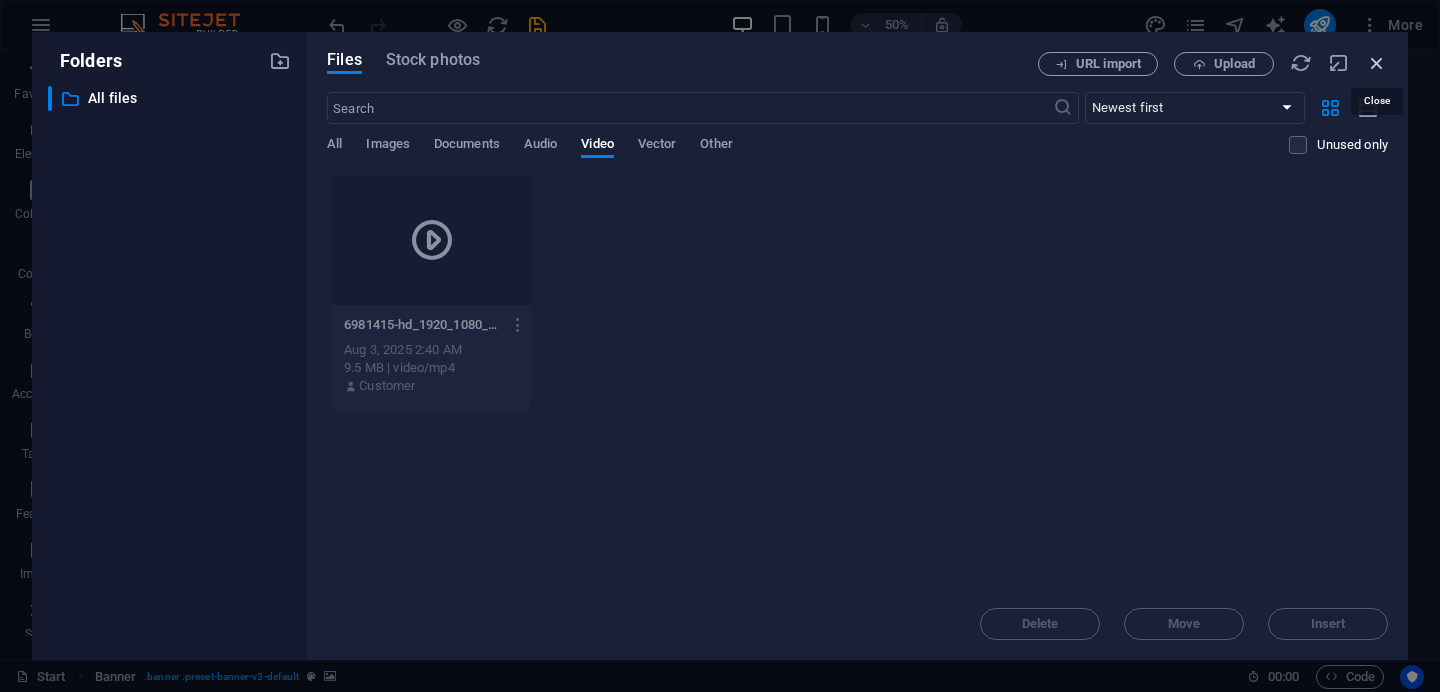 click at bounding box center (1377, 63) 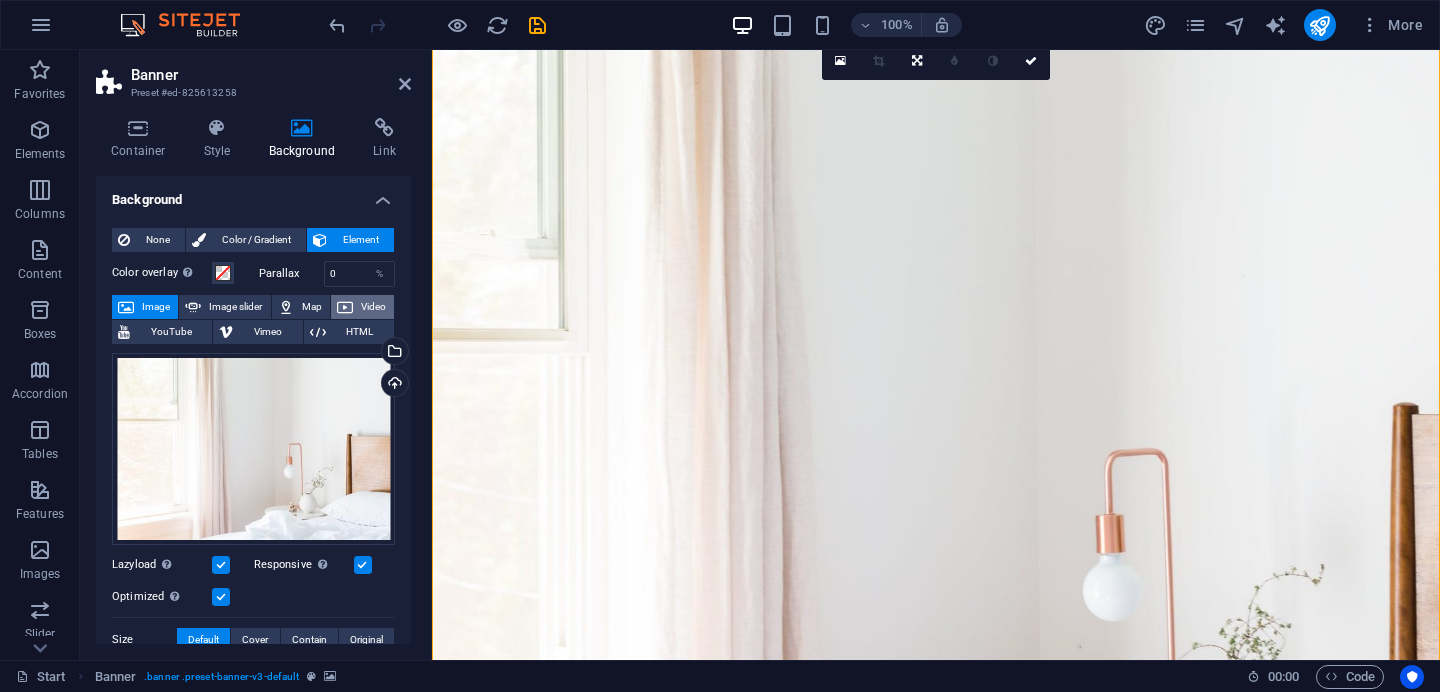 click on "Video" at bounding box center [362, 307] 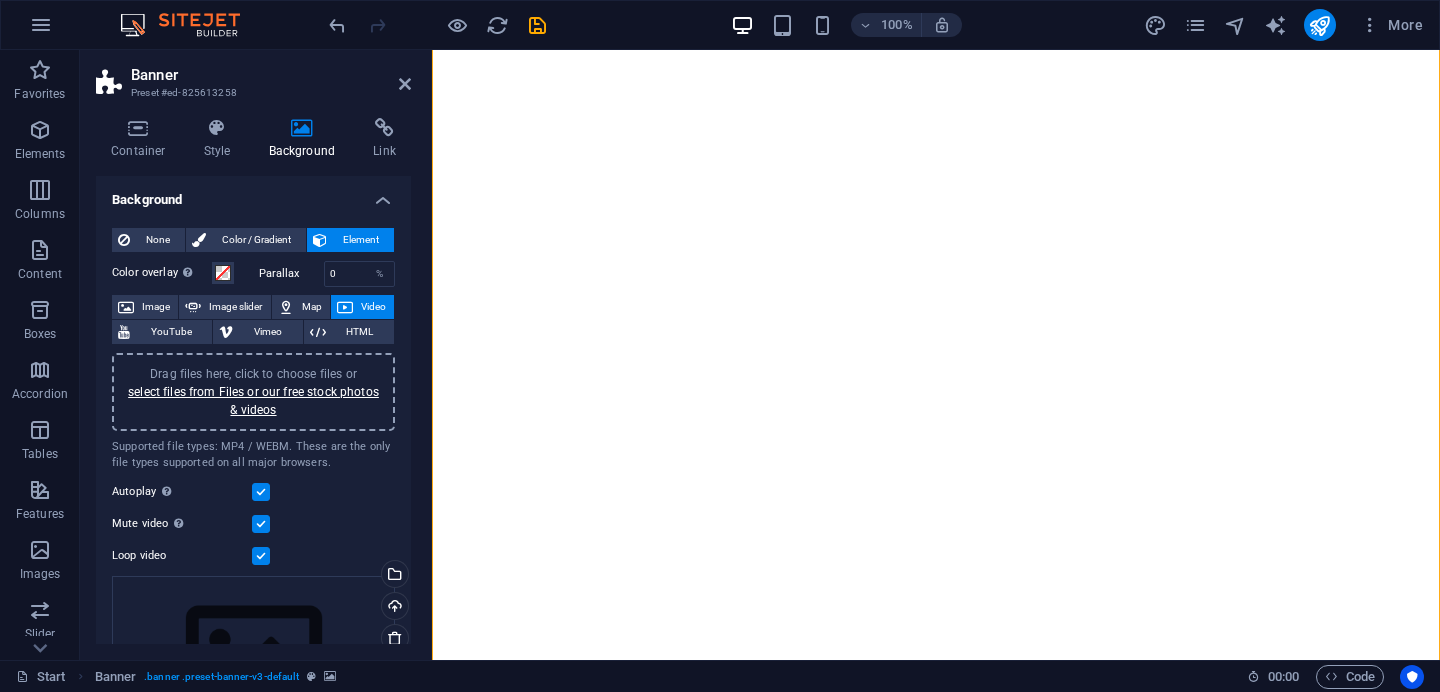 click on "Drag files here, click to choose files or select files from Files or our free stock photos & videos" at bounding box center (253, 392) 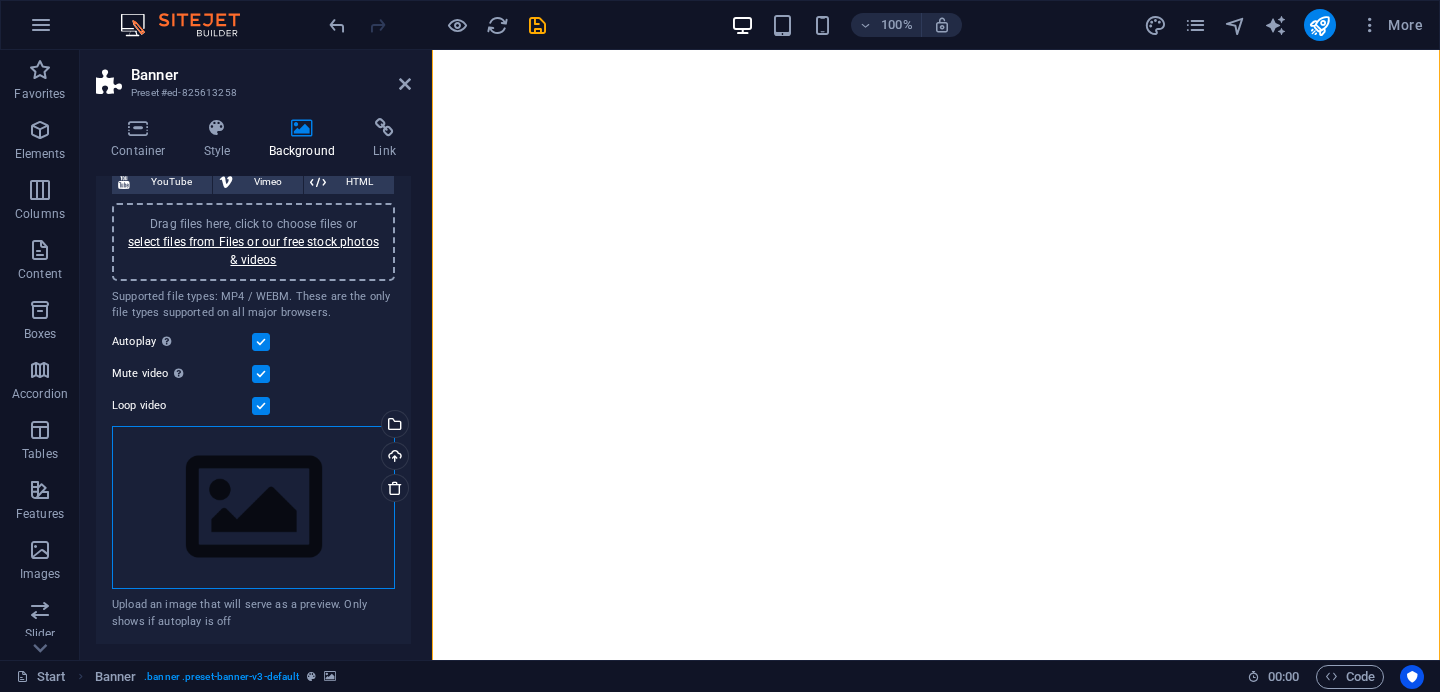 click on "Drag files here, click to choose files or select files from Files or our free stock photos & videos" at bounding box center (253, 508) 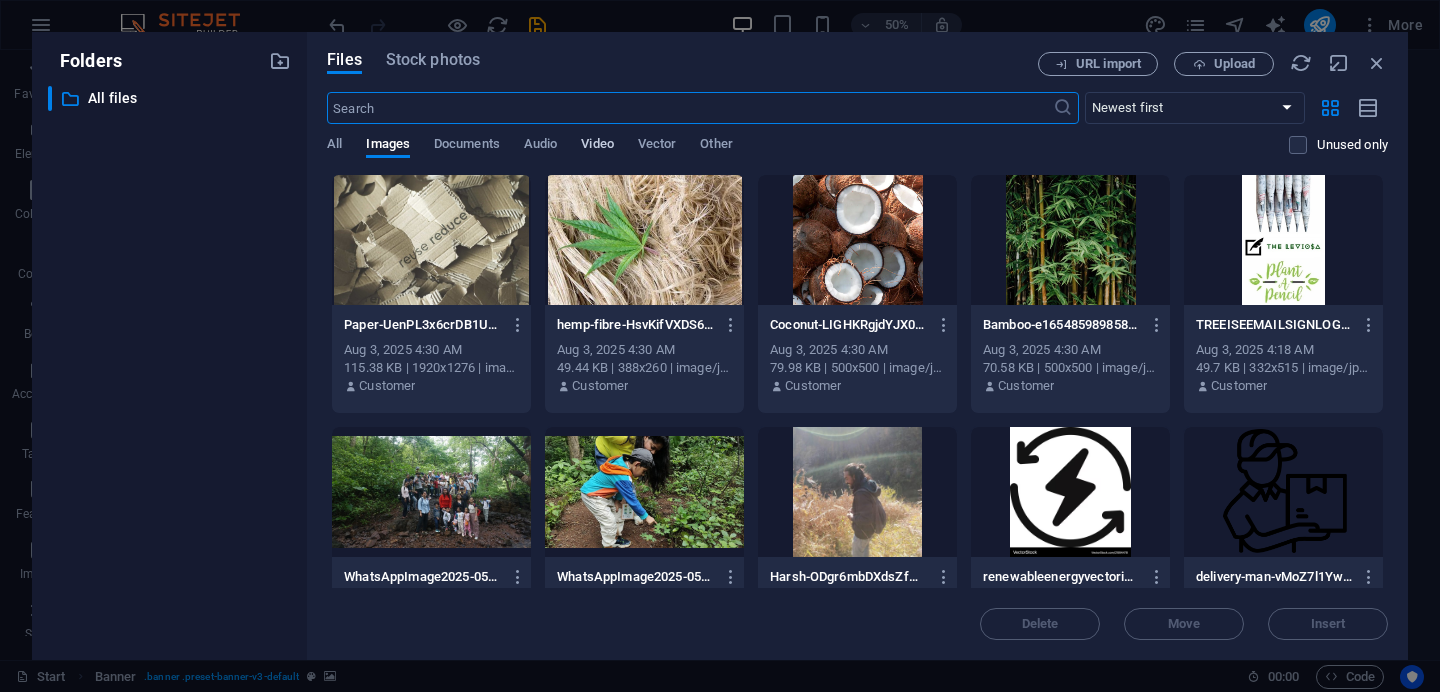 click on "Video" at bounding box center [597, 146] 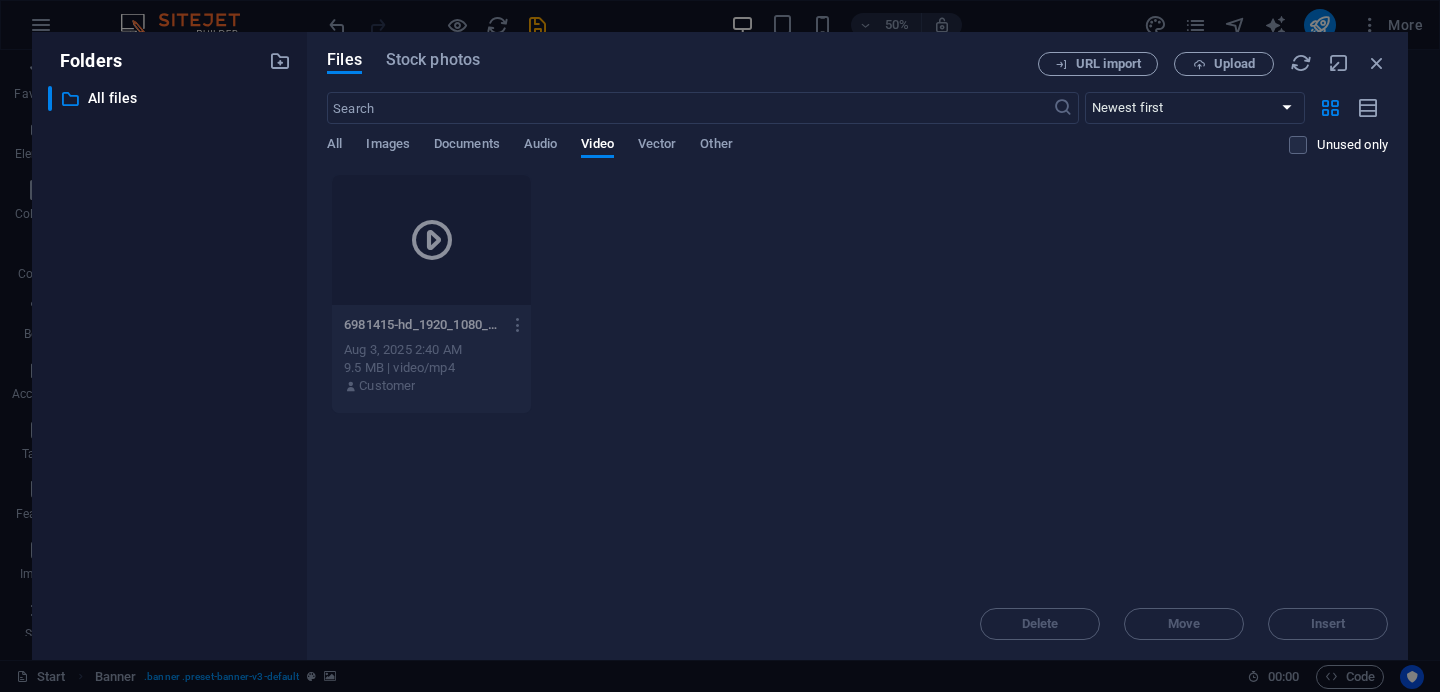 click at bounding box center (432, 240) 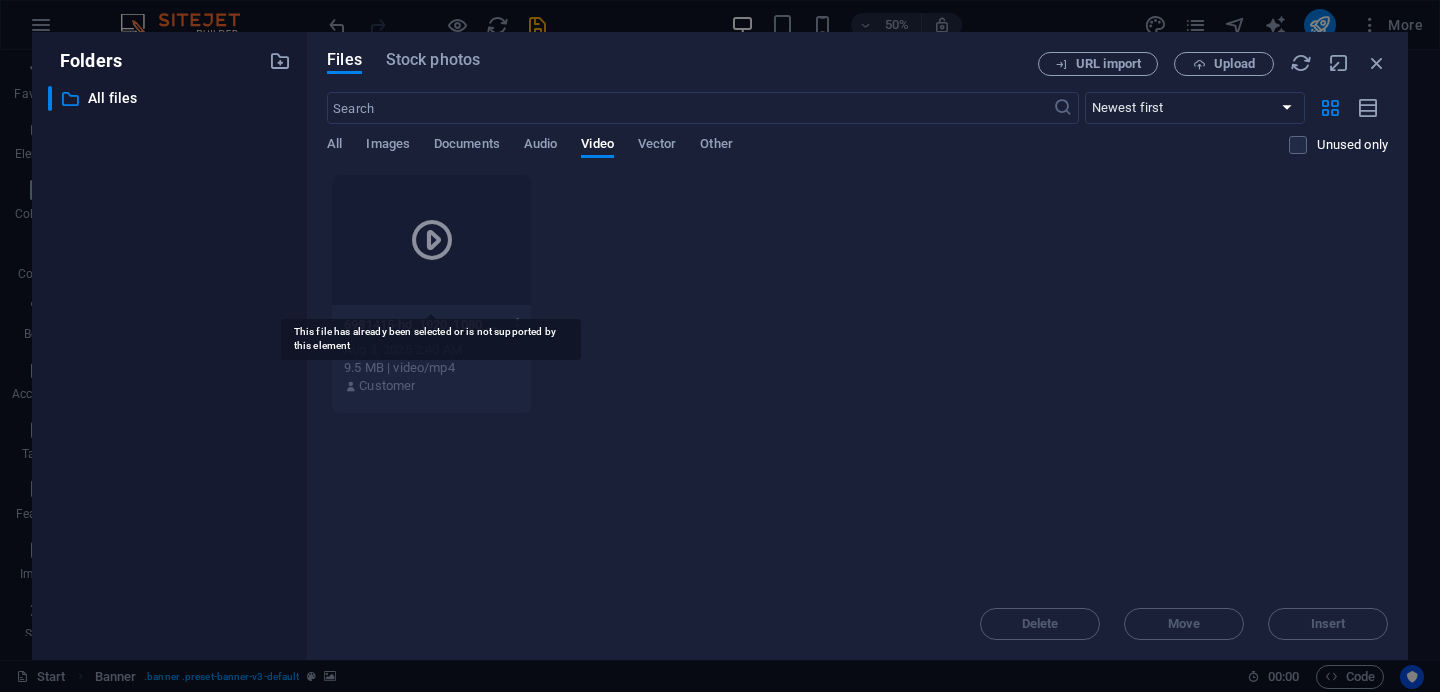 click at bounding box center [432, 240] 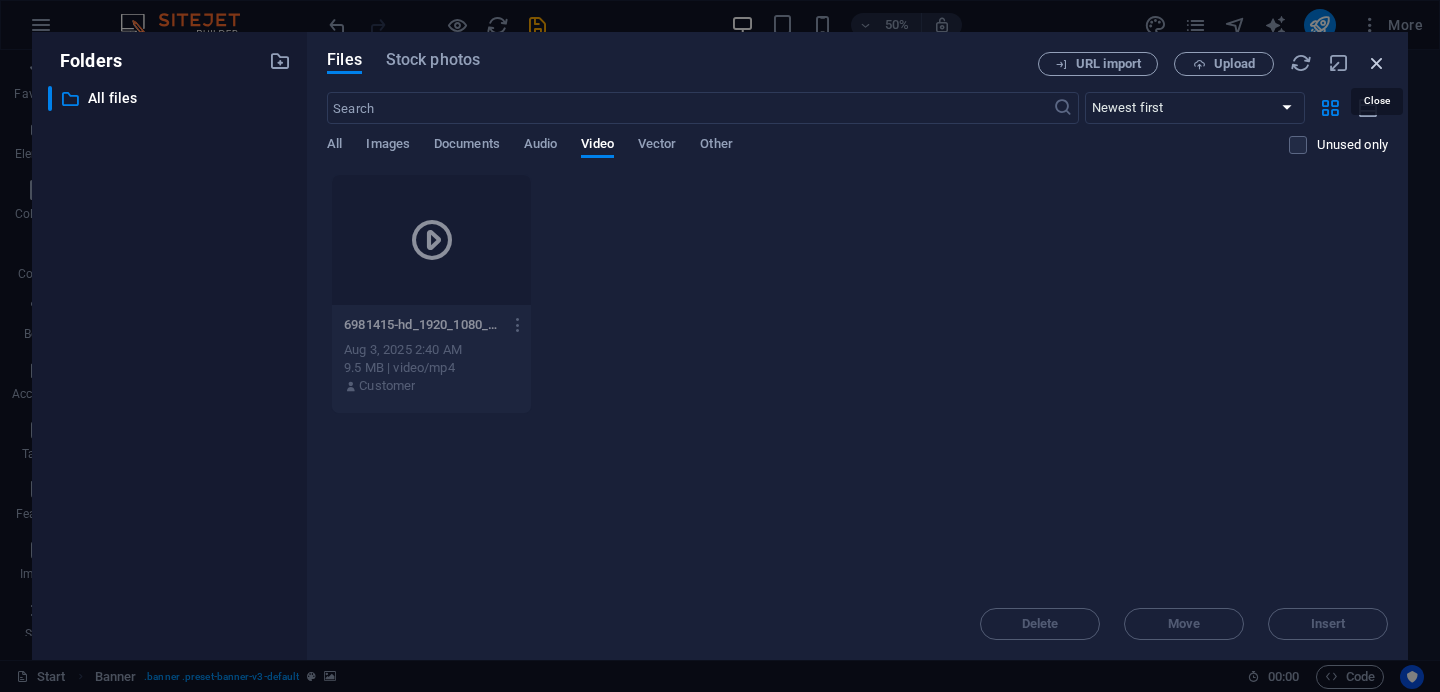 click at bounding box center (1377, 63) 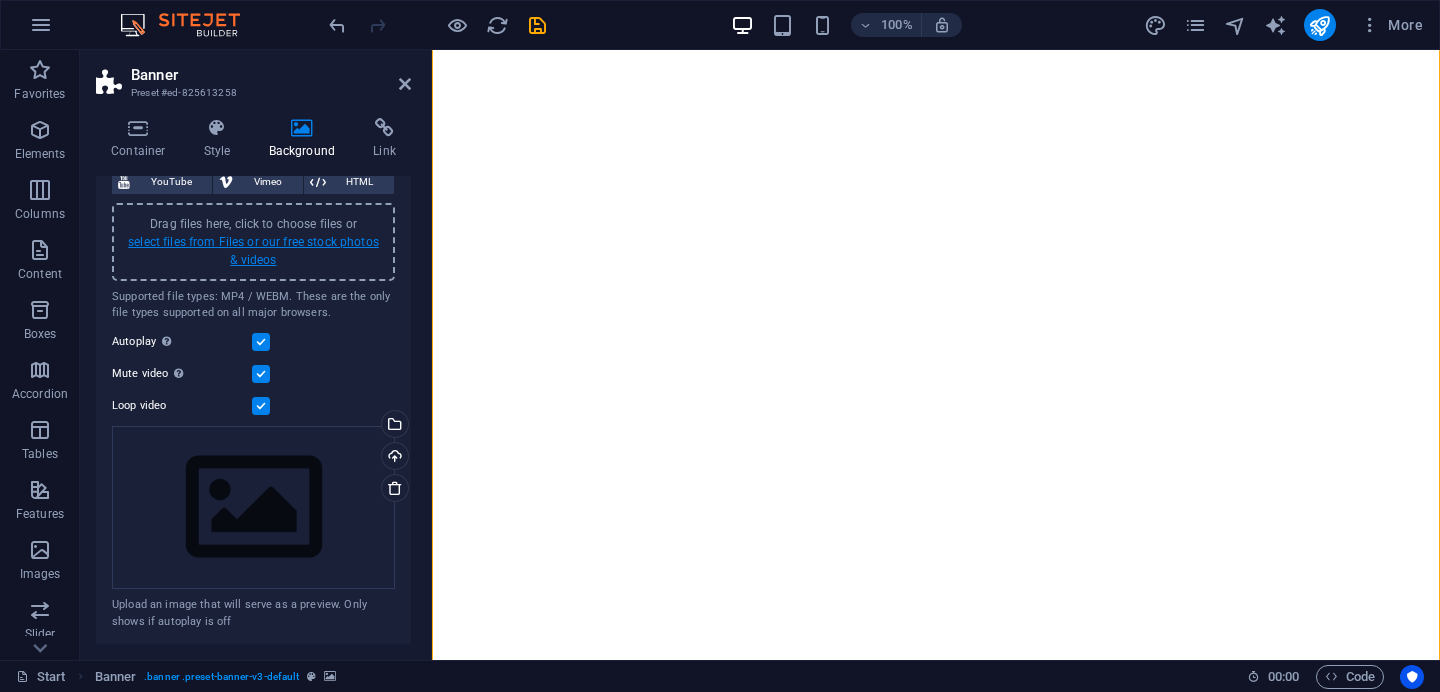 scroll, scrollTop: 105, scrollLeft: 0, axis: vertical 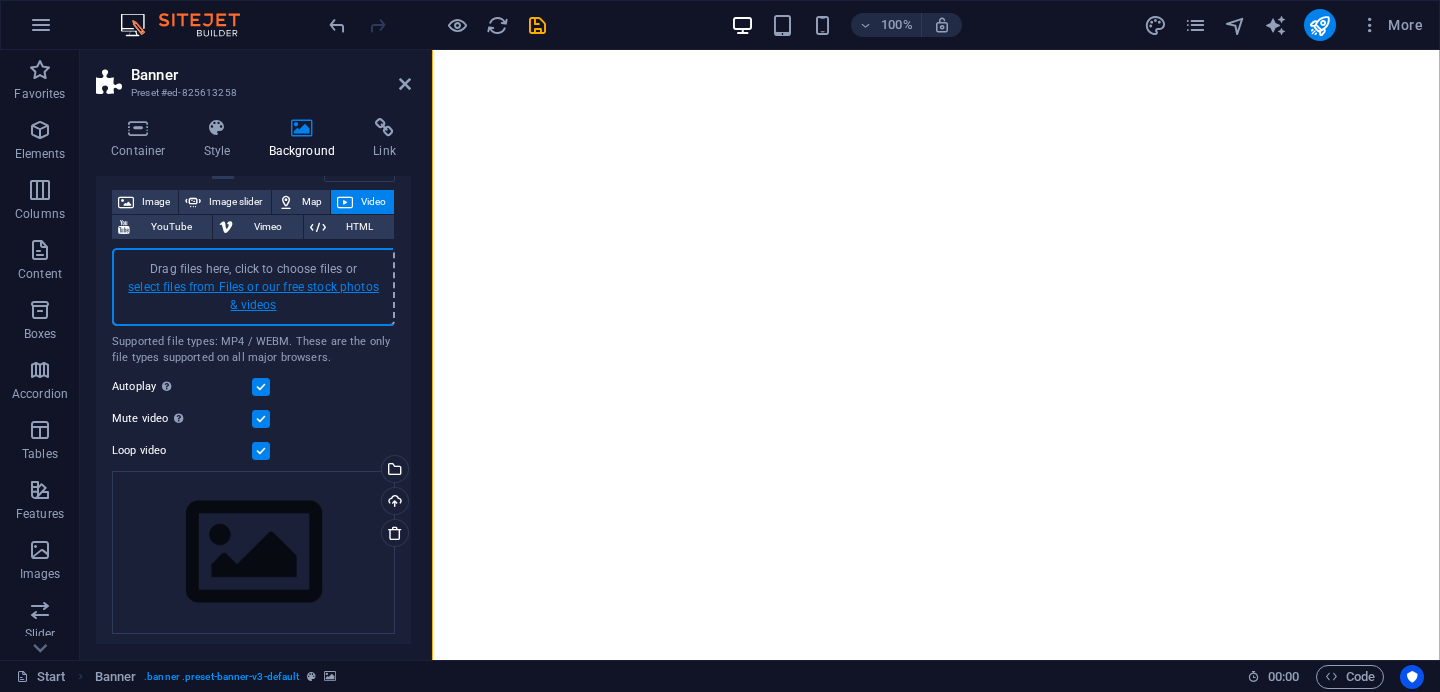 click on "select files from Files or our free stock photos & videos" at bounding box center (253, 296) 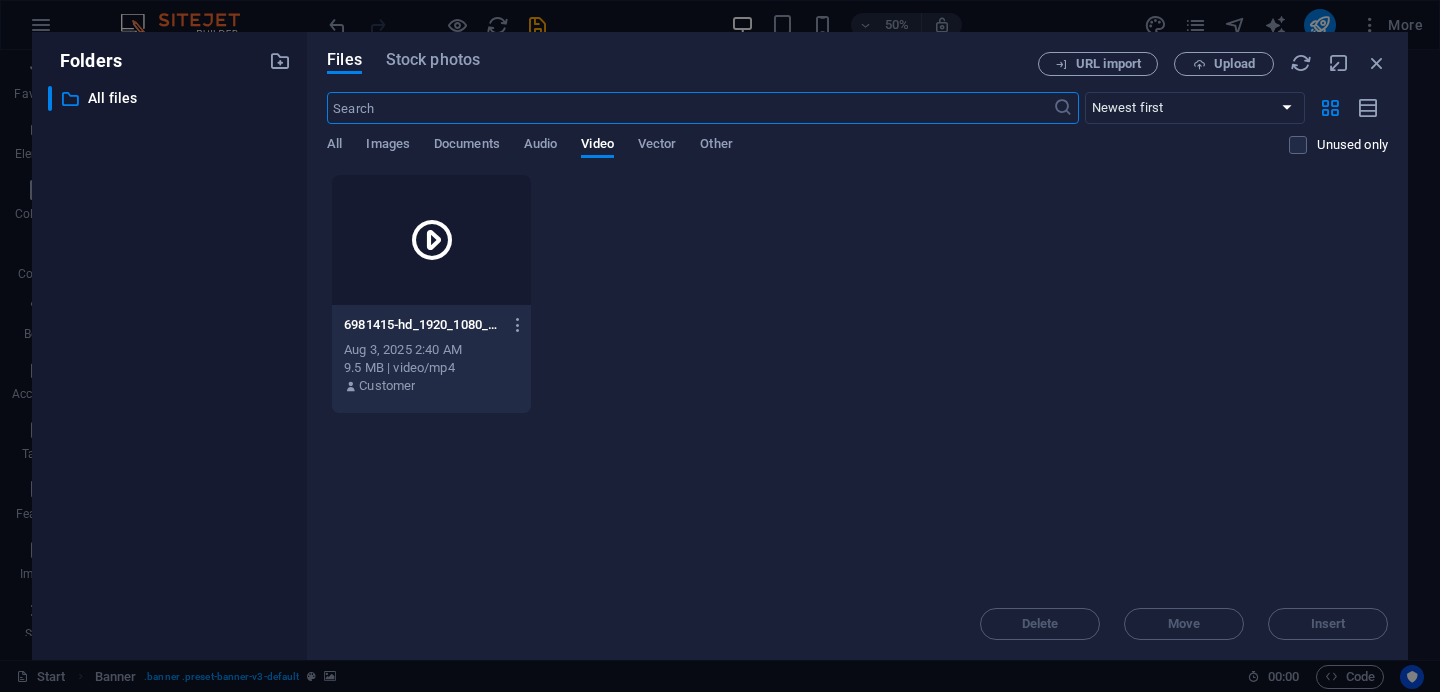 click at bounding box center [431, 240] 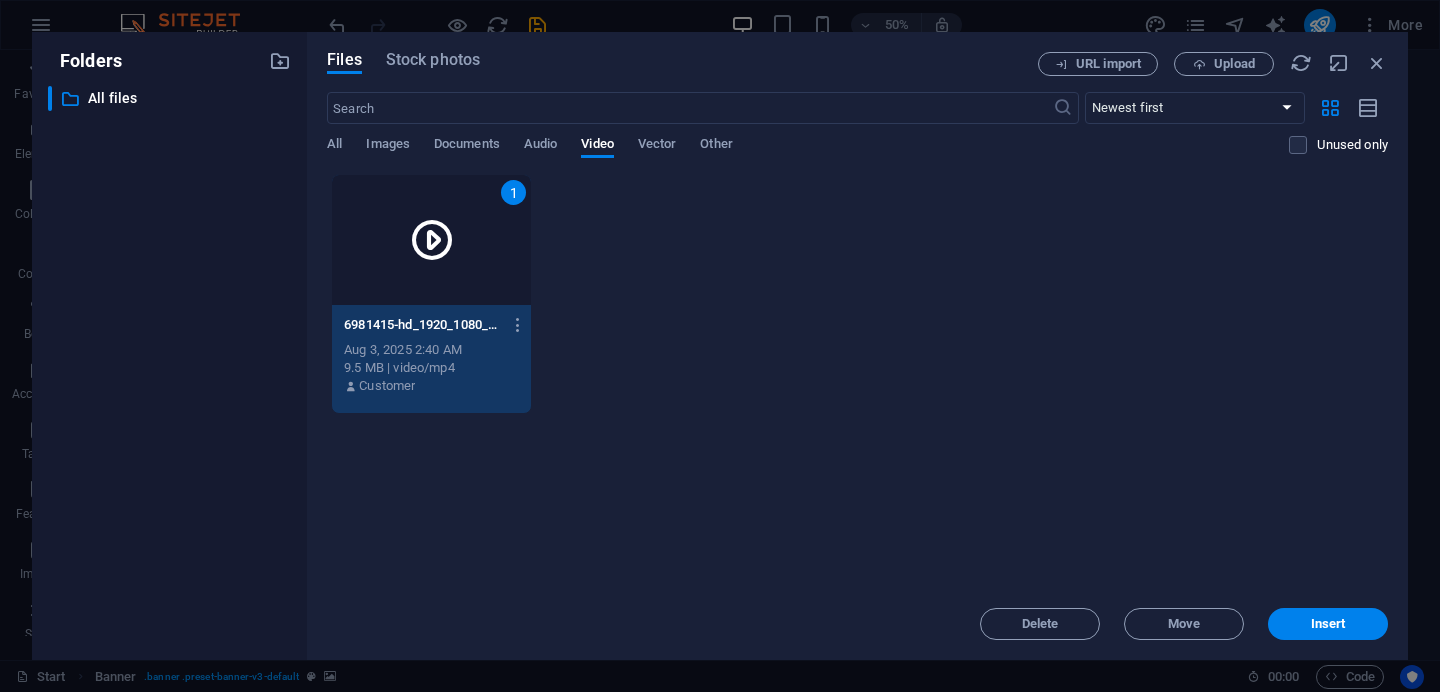 click on "1" at bounding box center (431, 240) 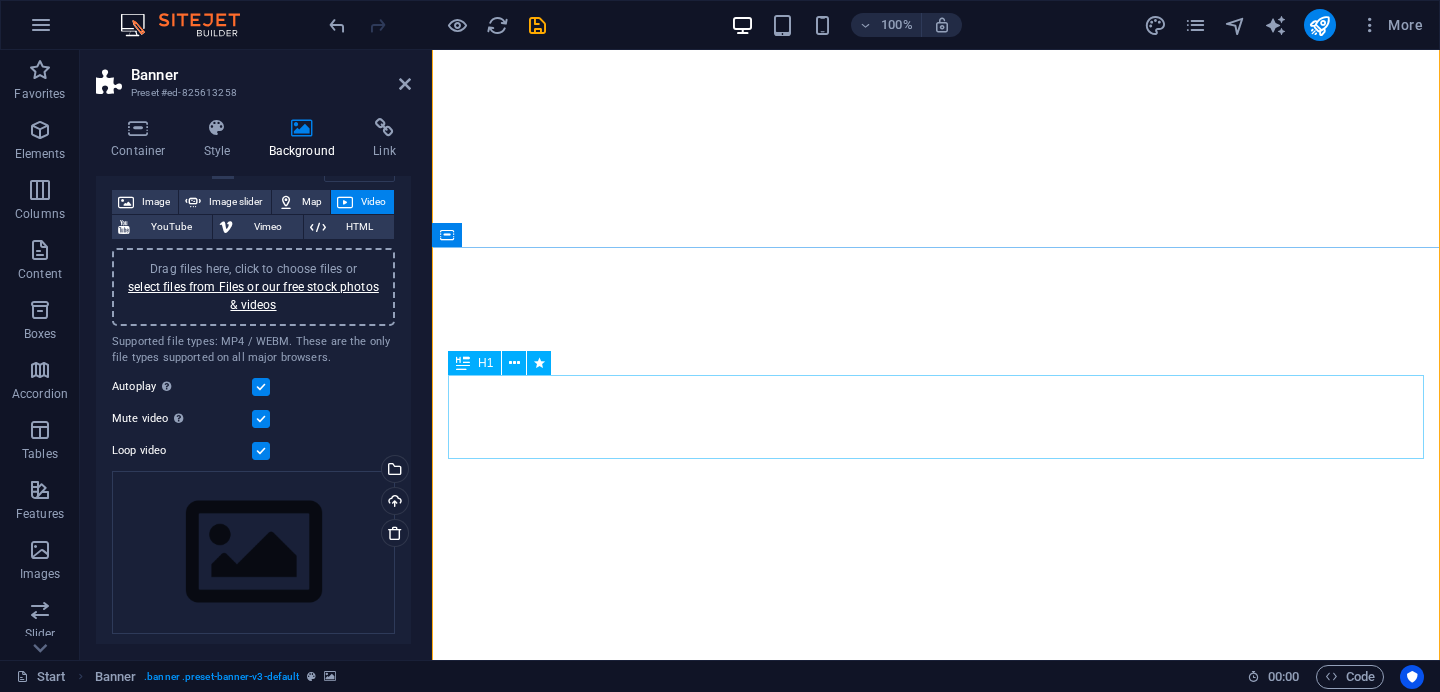 scroll, scrollTop: 73, scrollLeft: 0, axis: vertical 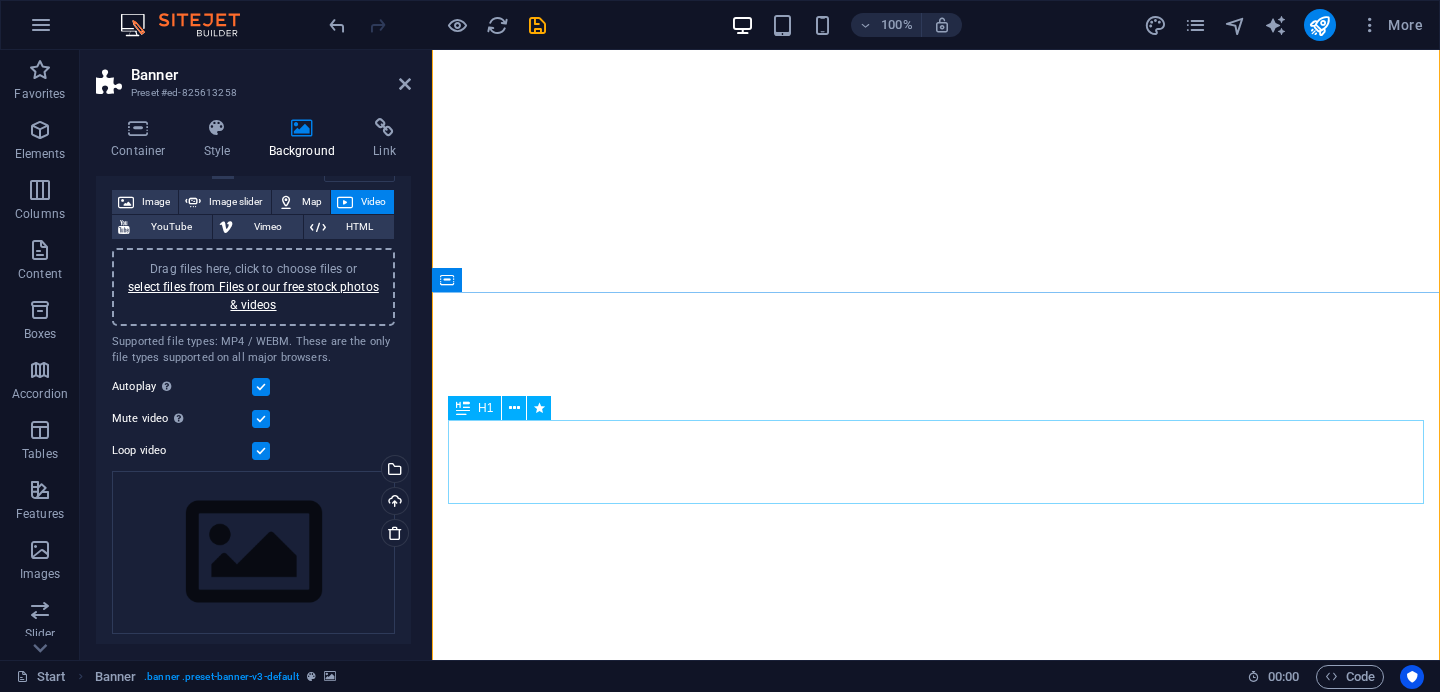 click on "Comfy rooms for low prices" at bounding box center (936, 1496) 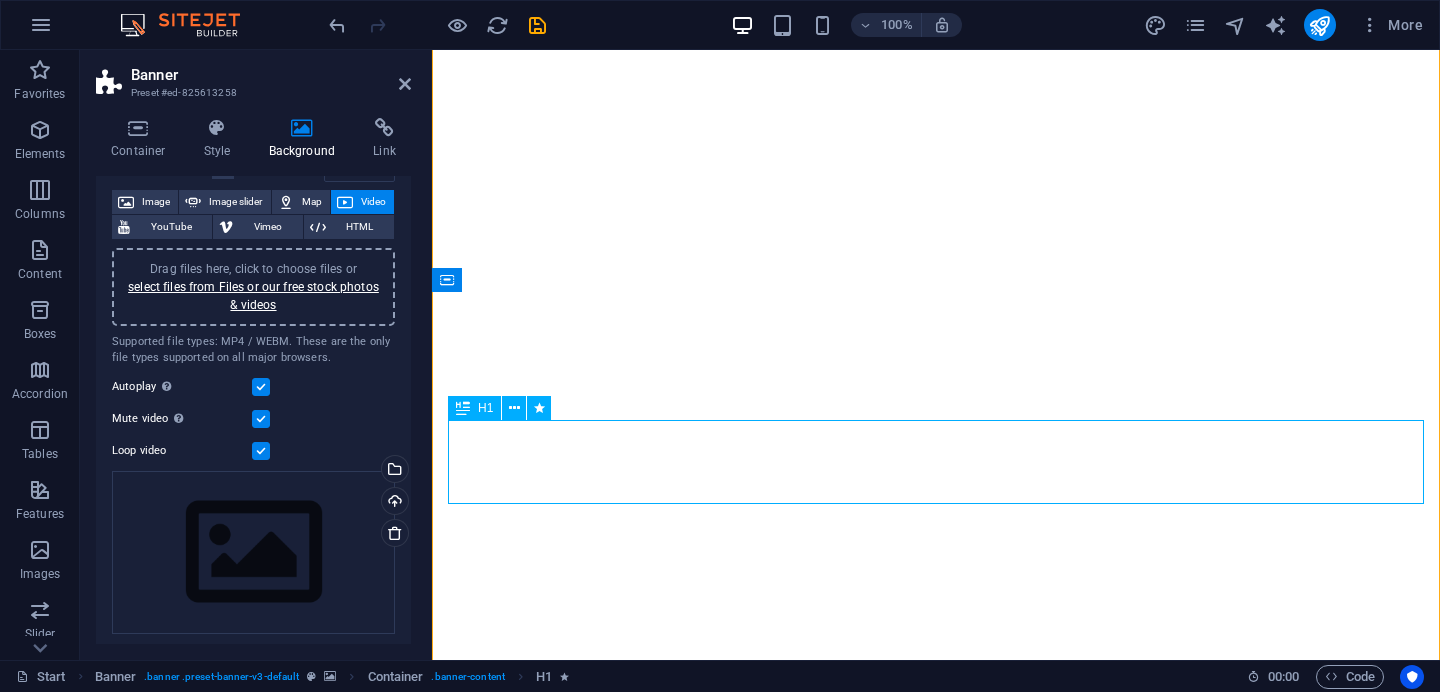 click on "Comfy rooms for low prices" at bounding box center [936, 1496] 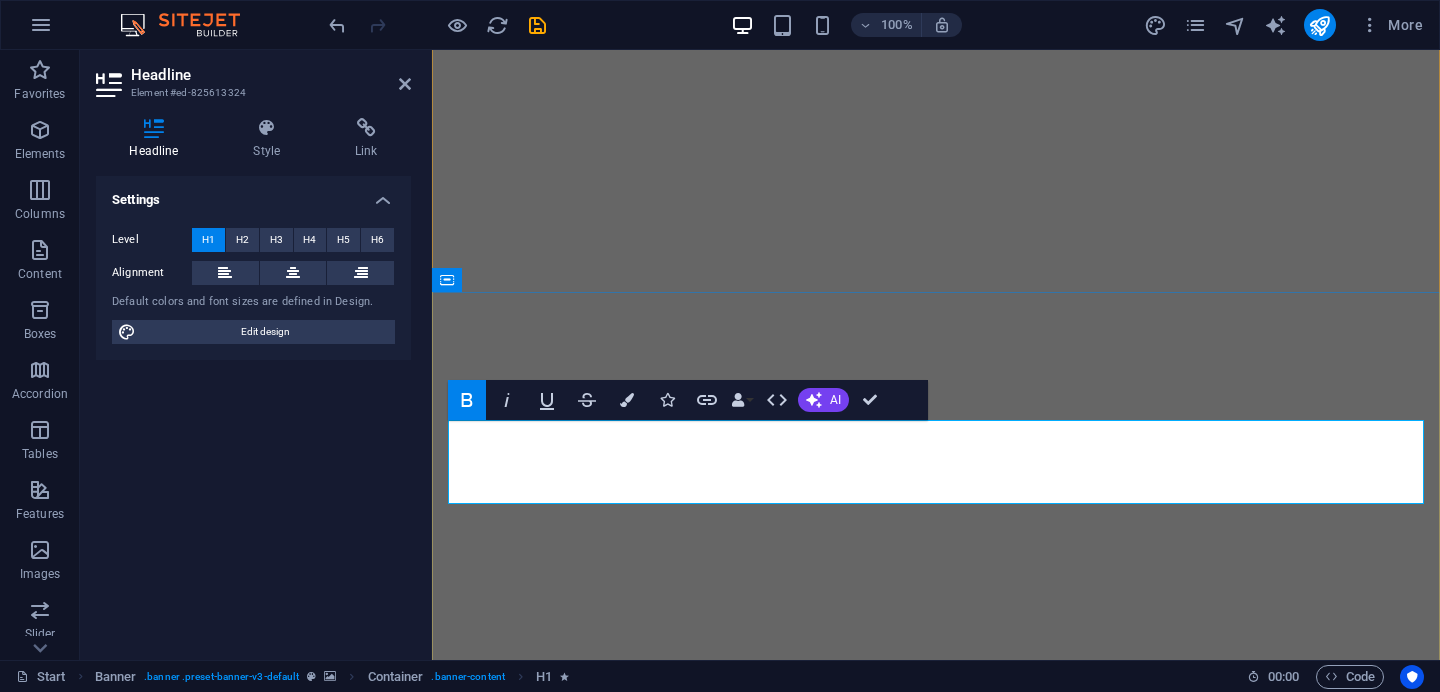 type 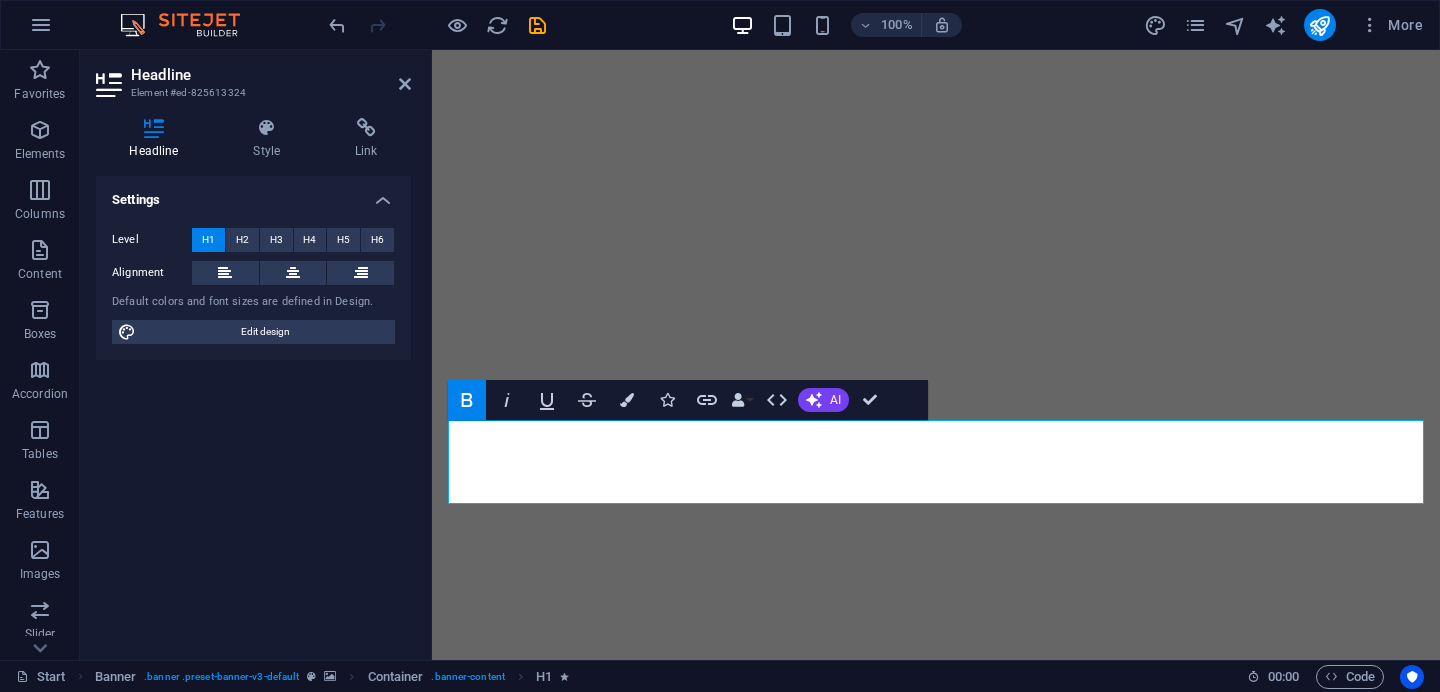 click on "Element #ed-825613324" at bounding box center (251, 93) 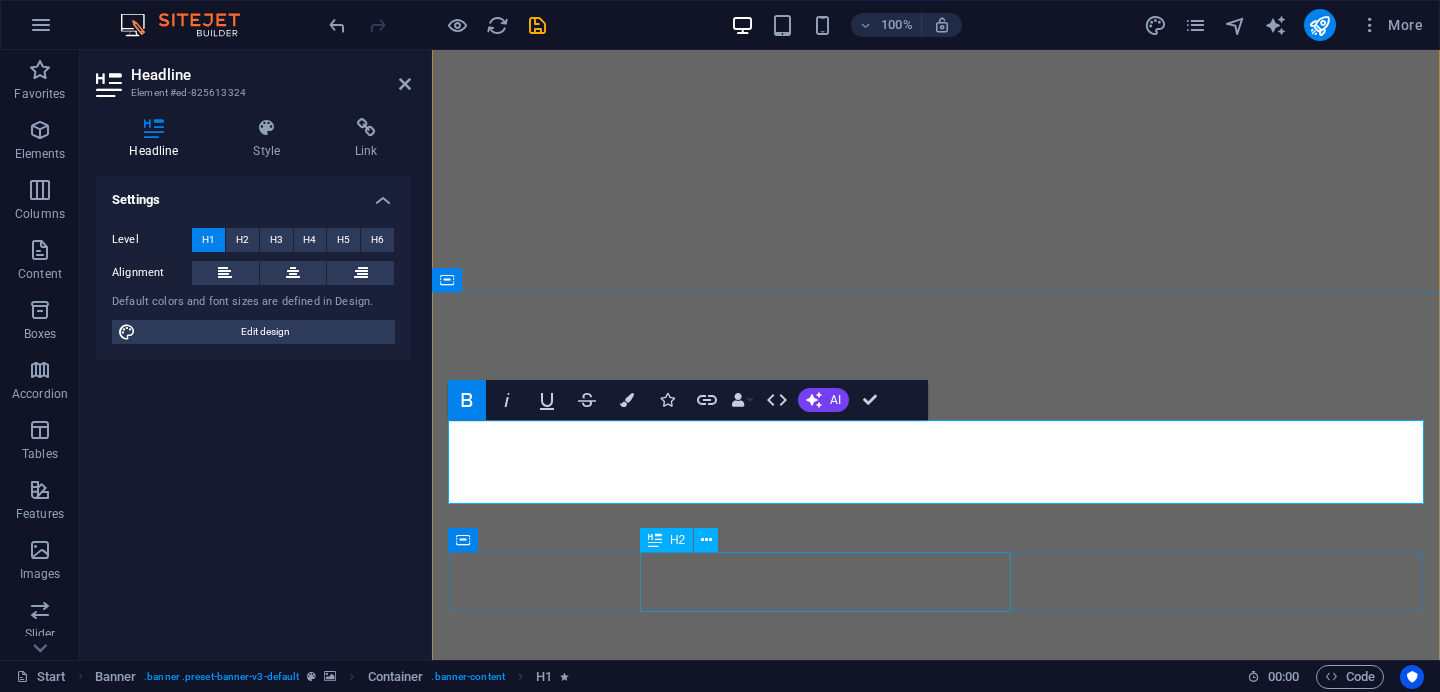 click on "Starting at $29/night" at bounding box center [936, 1616] 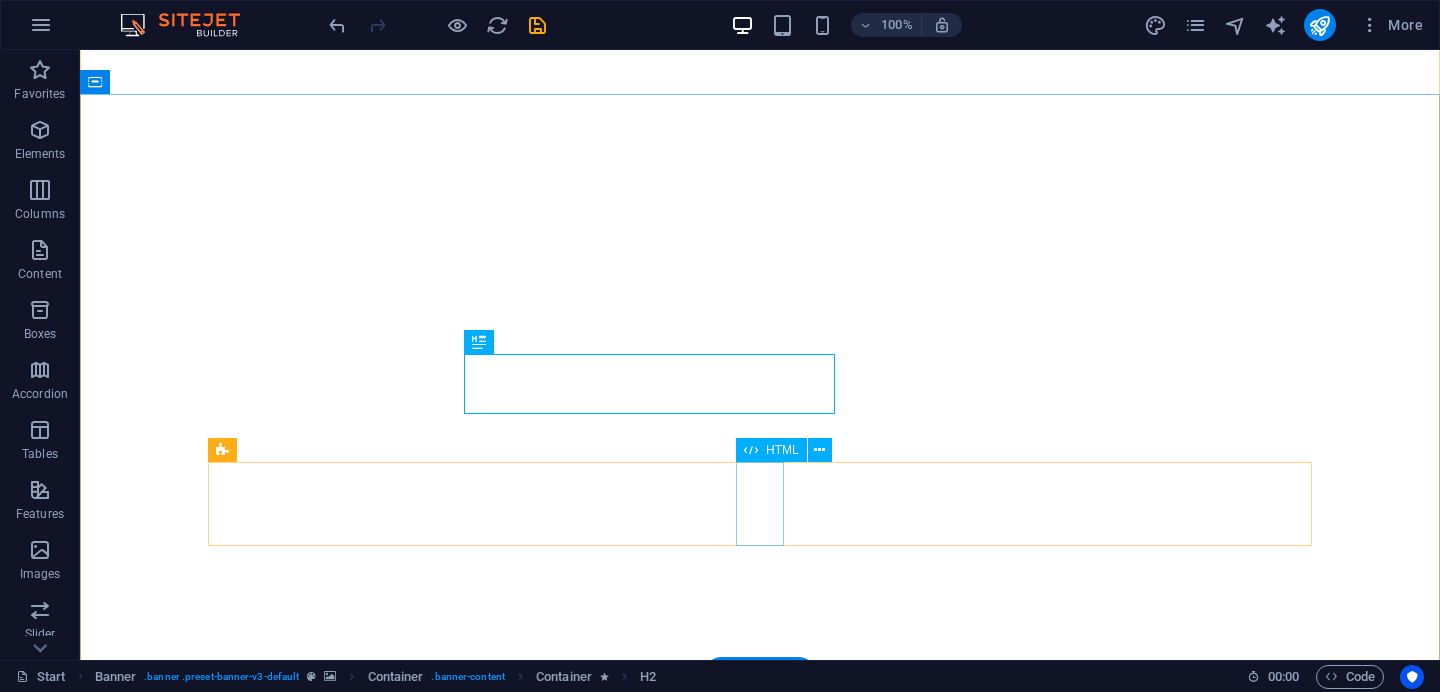scroll, scrollTop: 268, scrollLeft: 0, axis: vertical 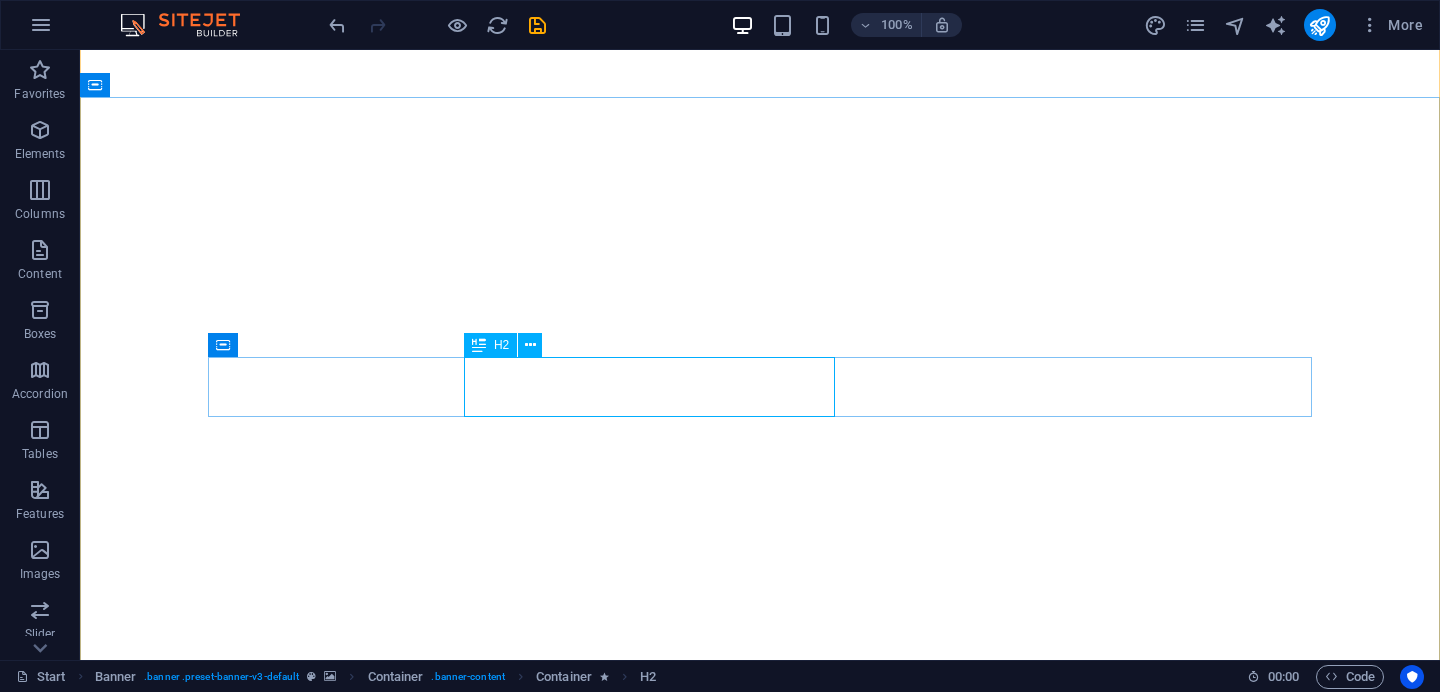 click on "Starting at $29/night" at bounding box center (760, 1421) 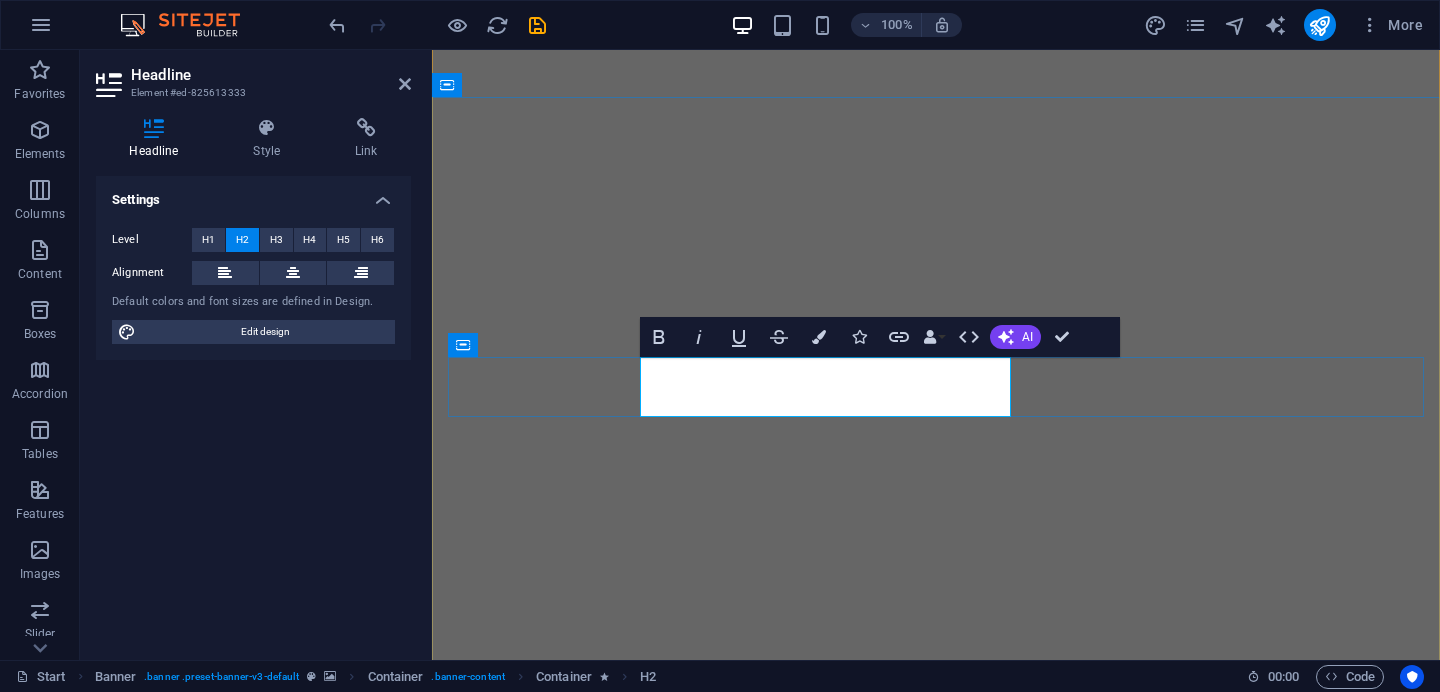 type 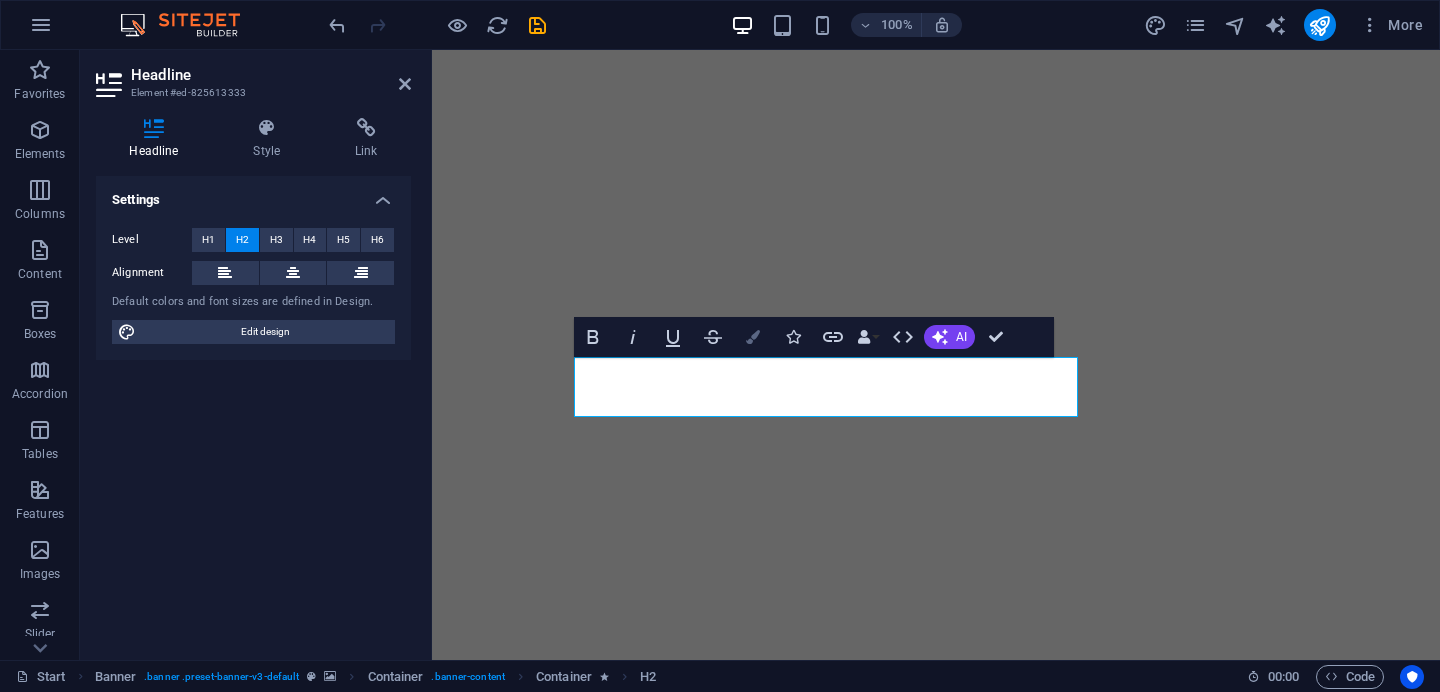 click at bounding box center [753, 337] 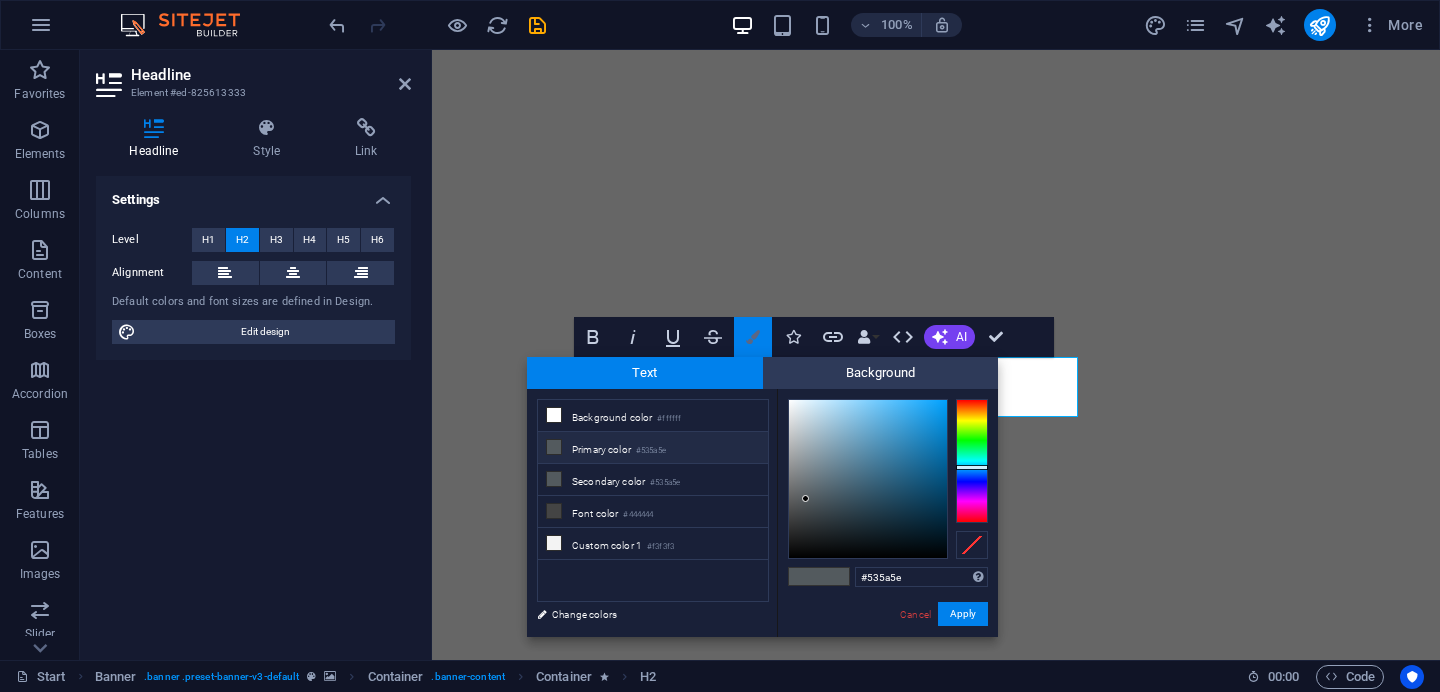 click at bounding box center [753, 337] 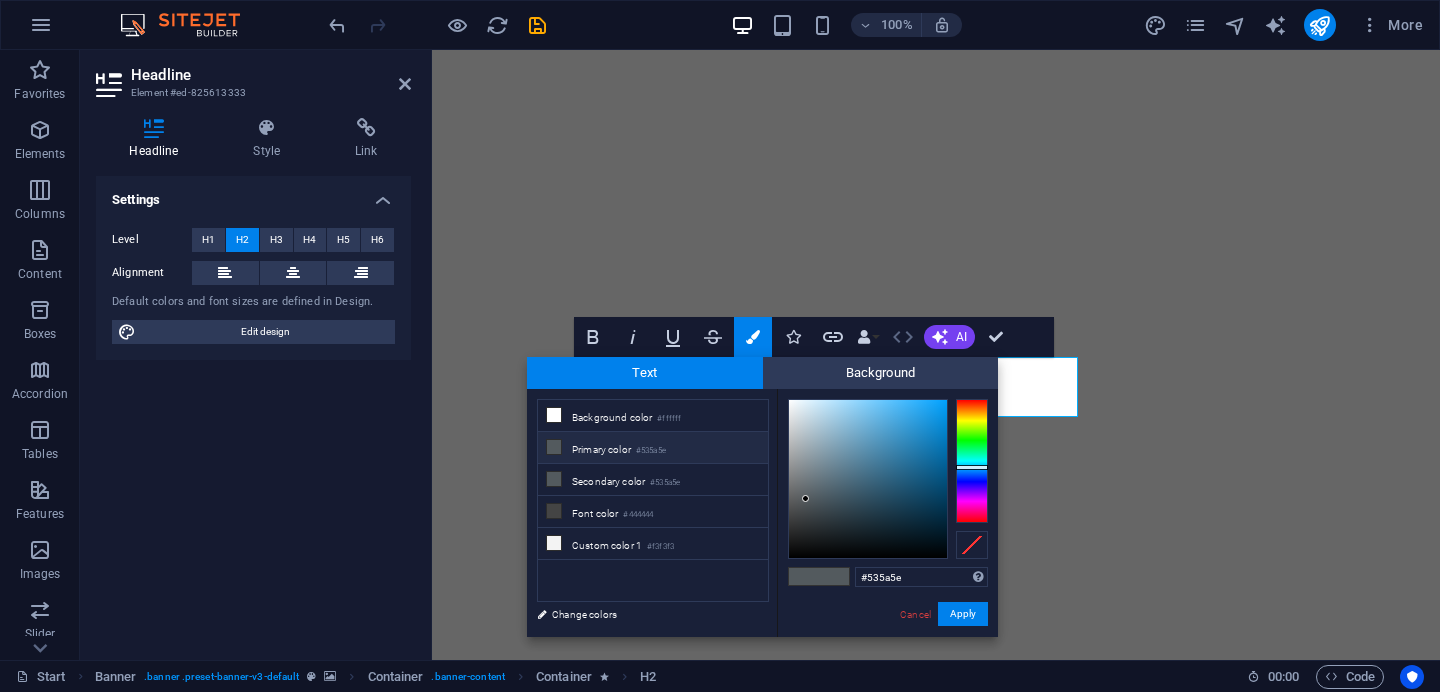 click 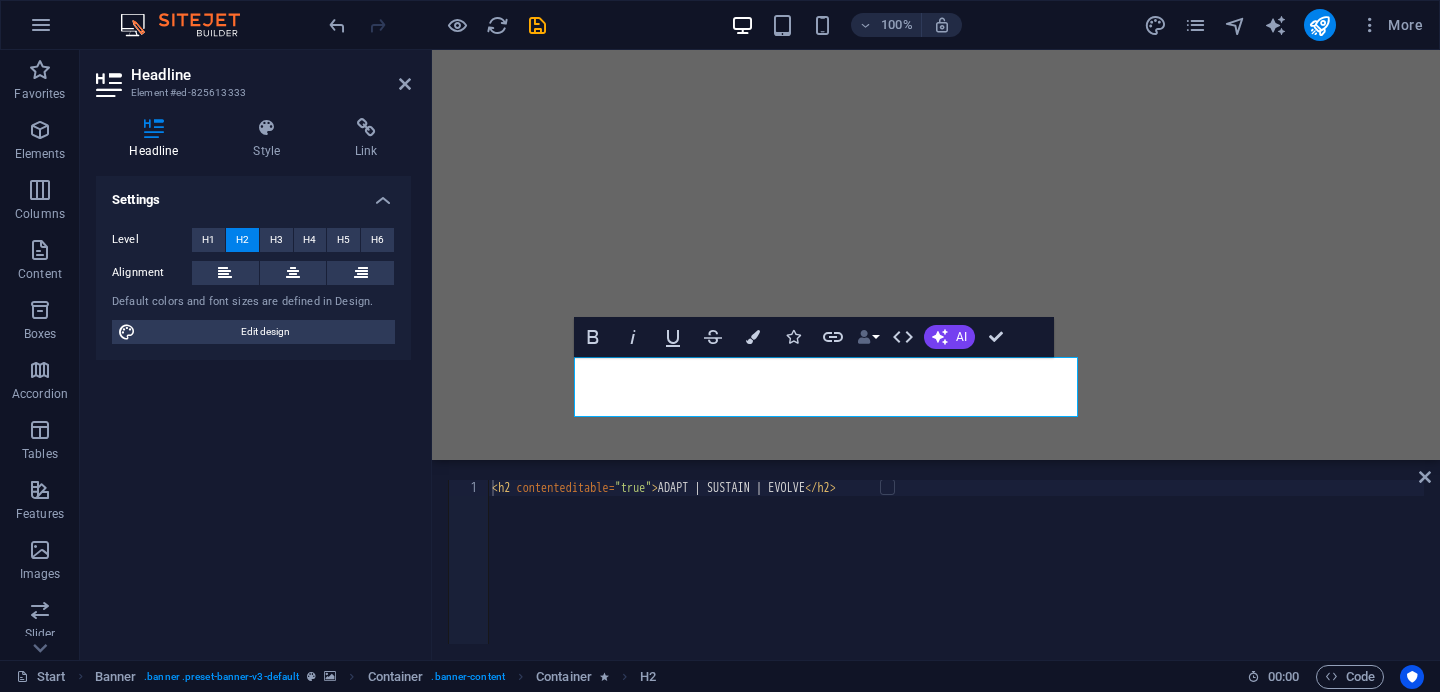 click on "Data Bindings" at bounding box center (868, 337) 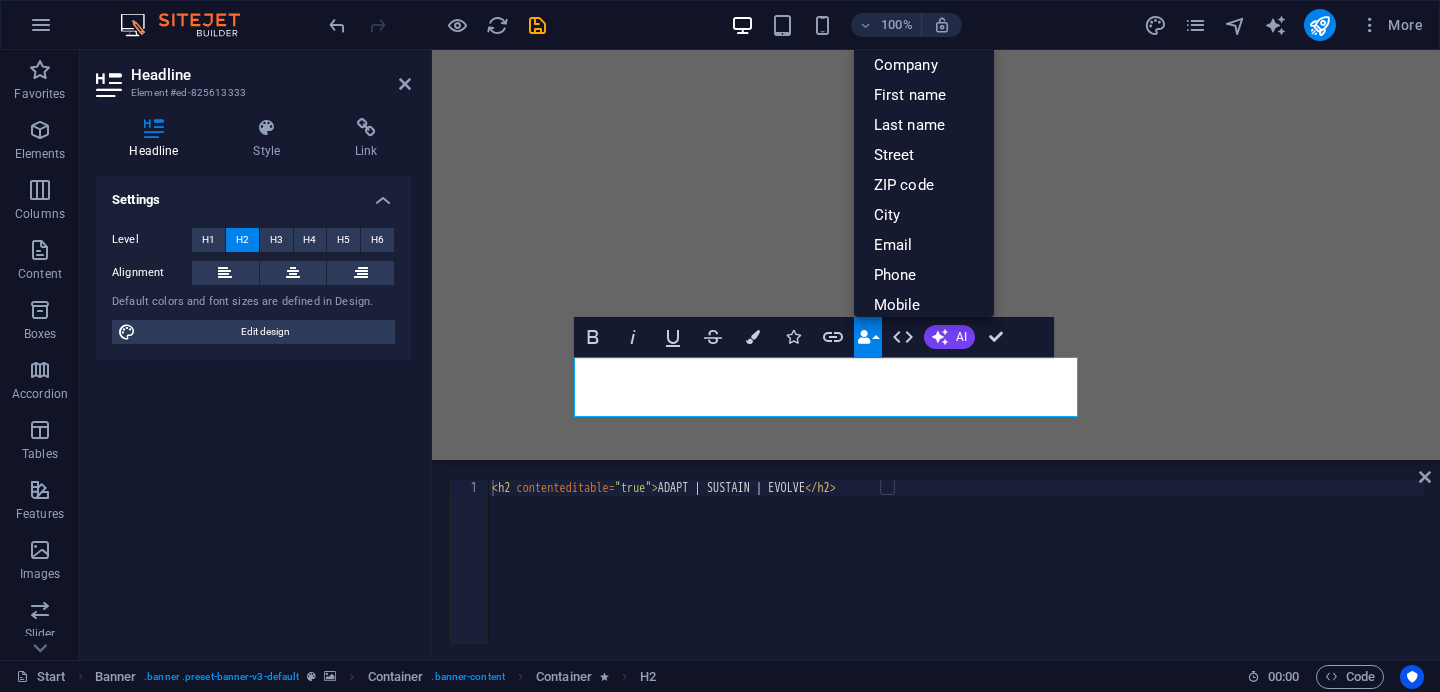 click on "Data Bindings" at bounding box center [868, 337] 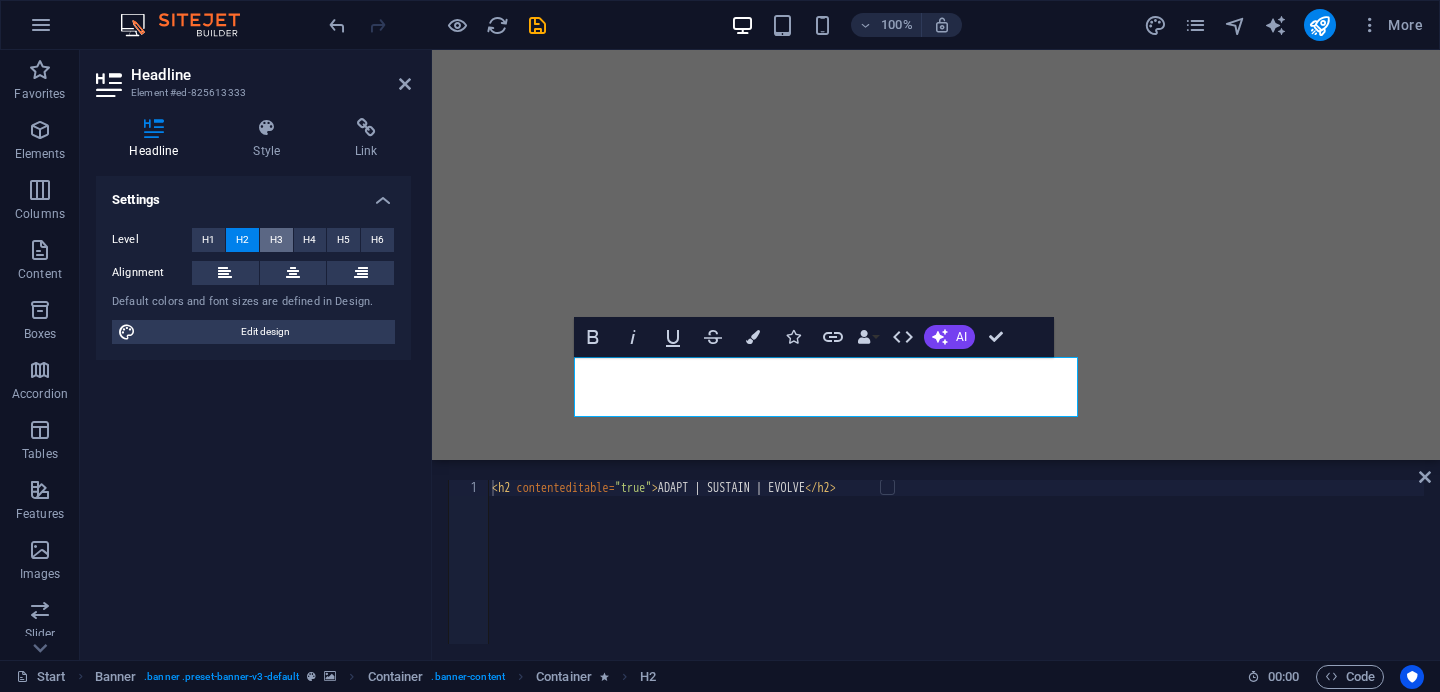 click on "H3" at bounding box center [276, 240] 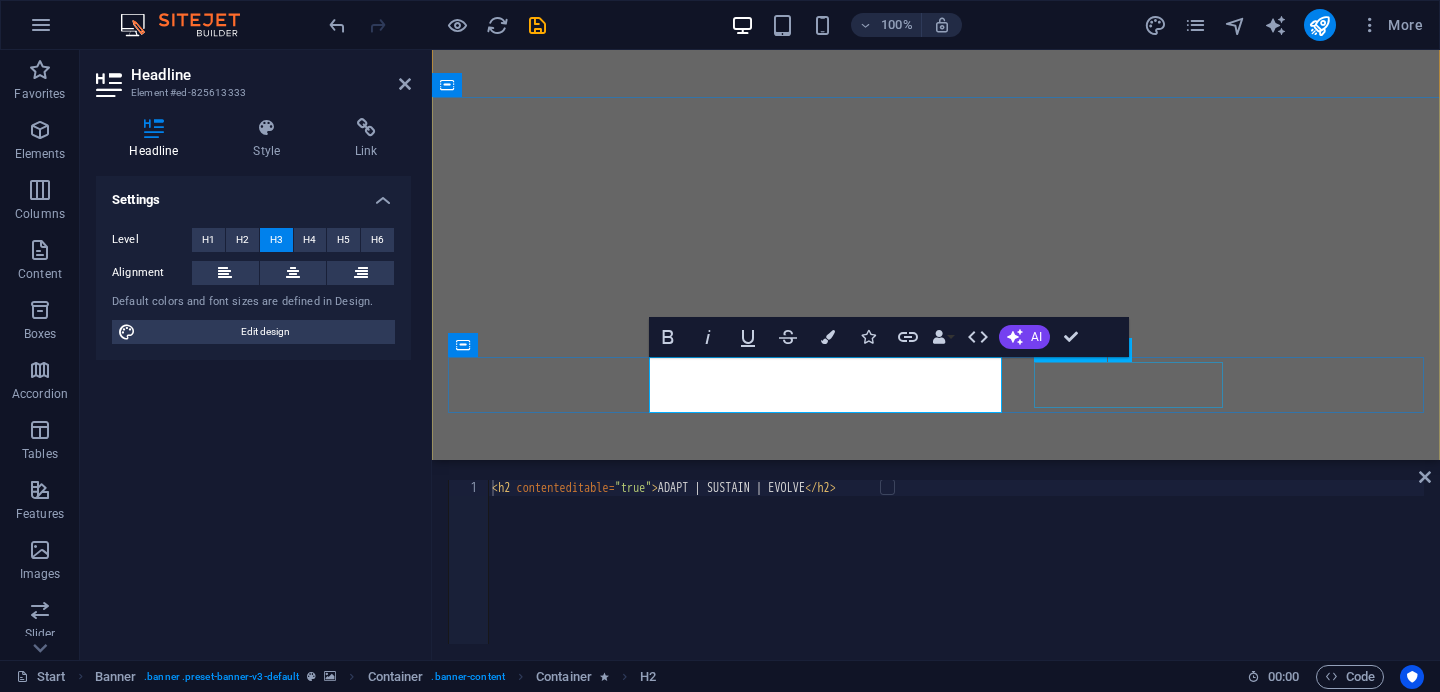 click on "BOOK NOW" at bounding box center [952, 1466] 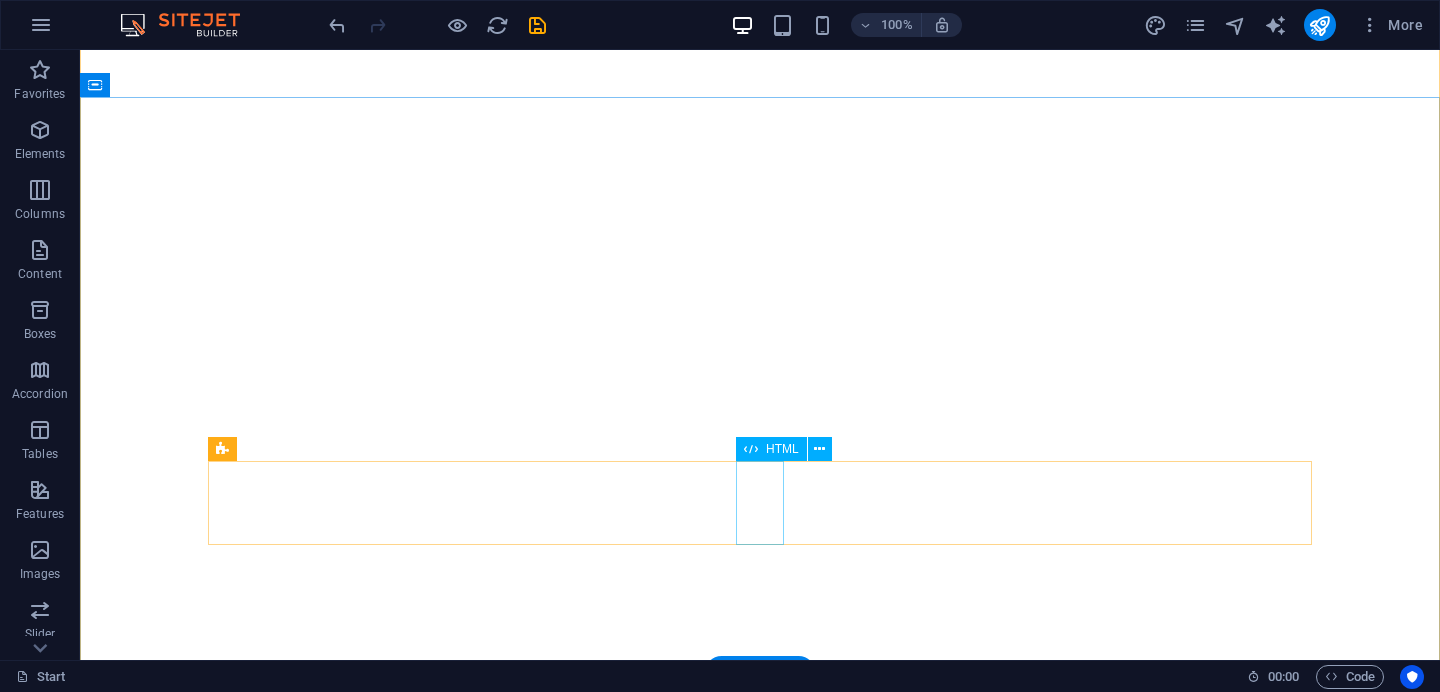 click at bounding box center [232, 1533] 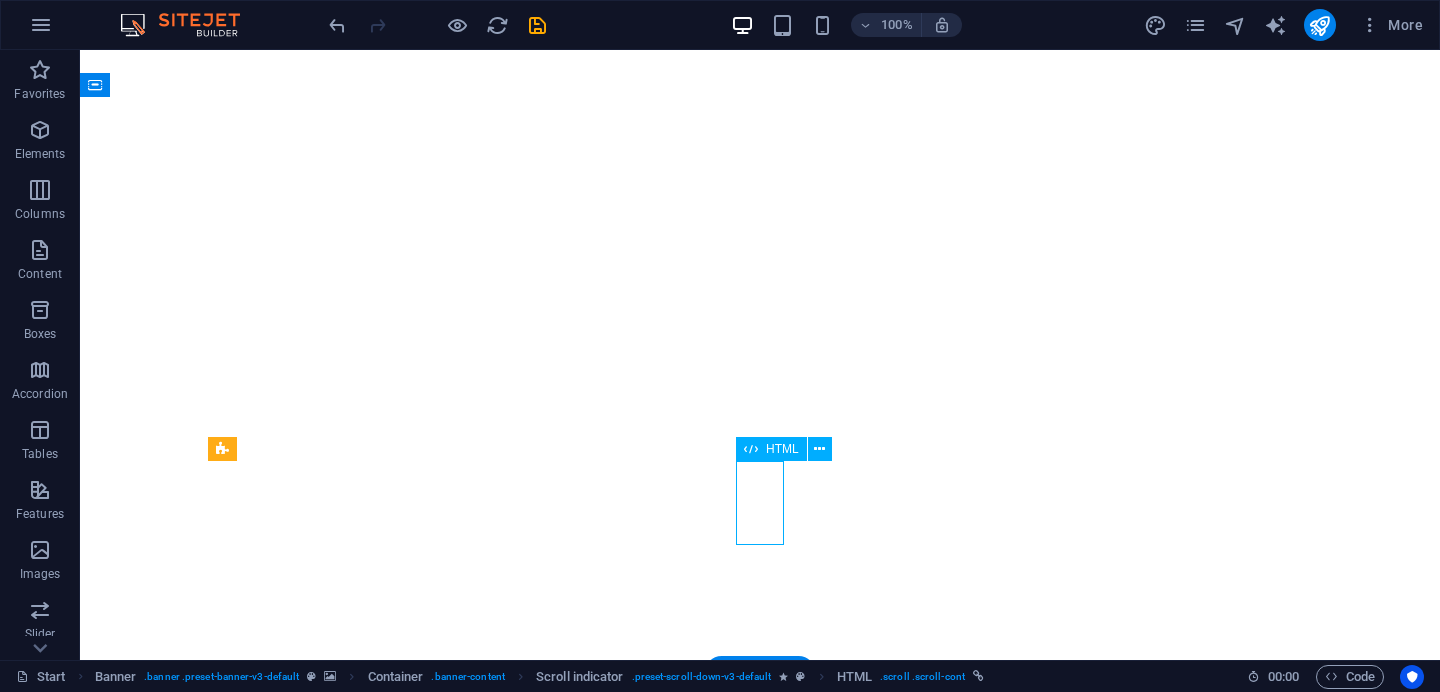 click at bounding box center (232, 1533) 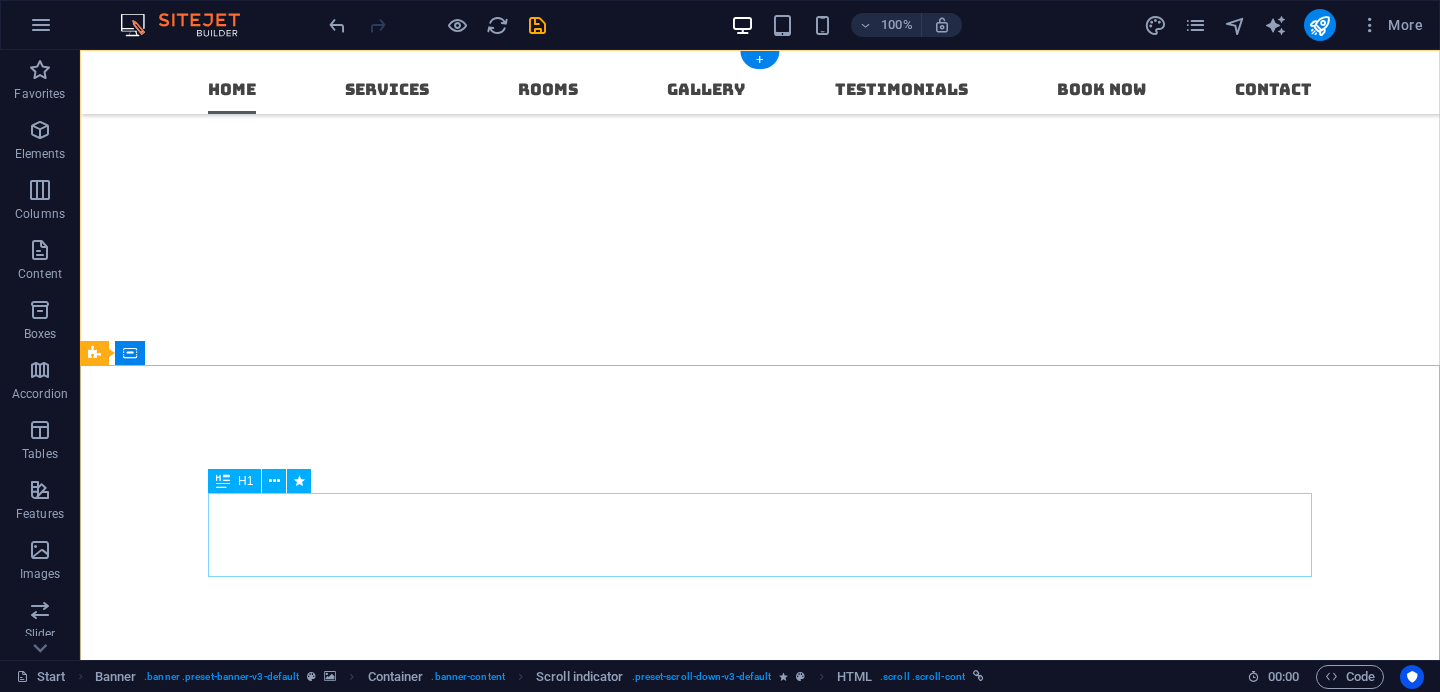 scroll, scrollTop: 0, scrollLeft: 0, axis: both 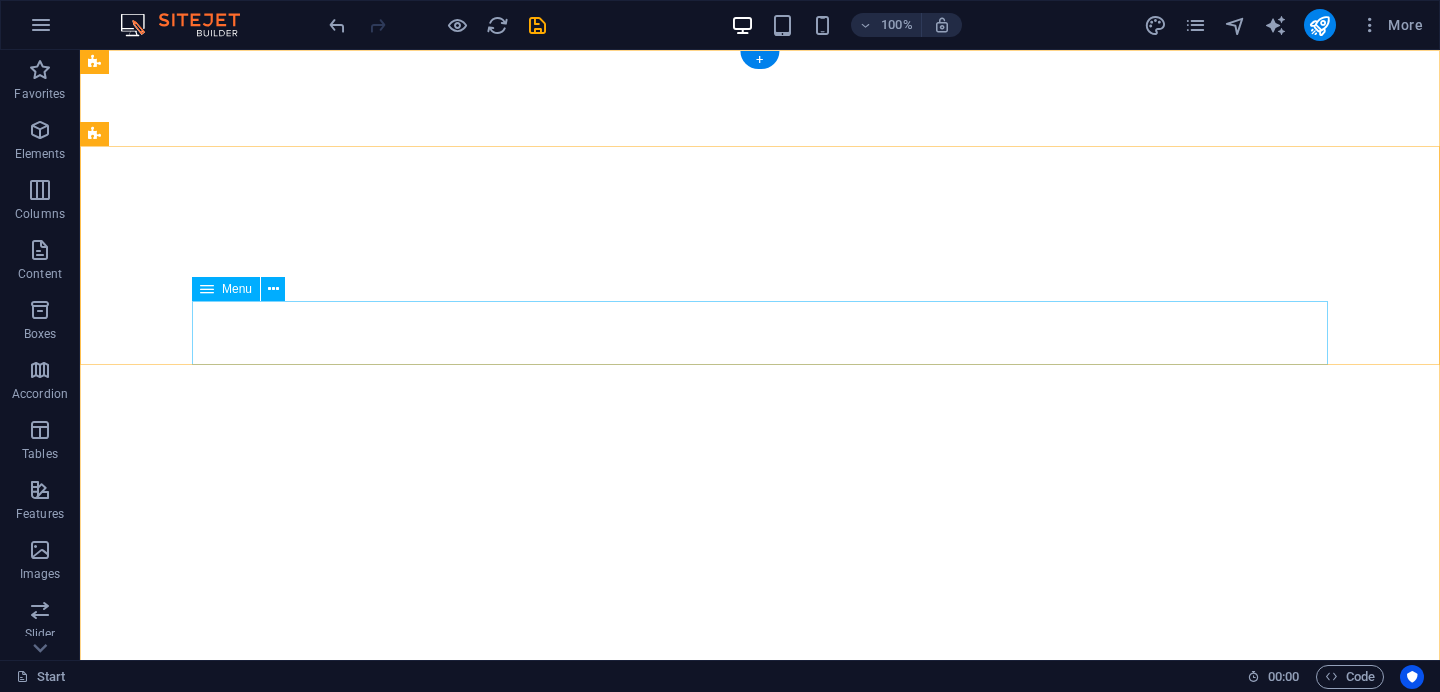 click on "Home Services Rooms Gallery Testimonials Book now Contact" at bounding box center (760, 1363) 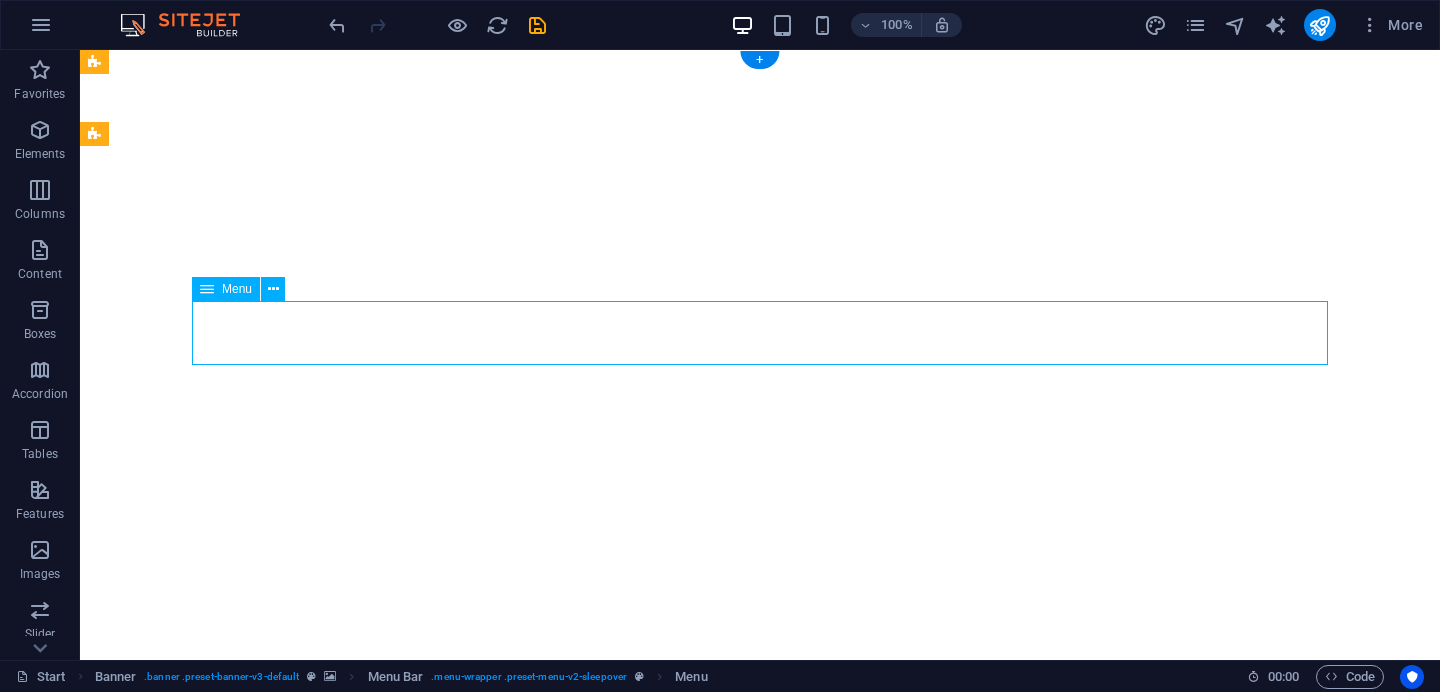 click on "Home Services Rooms Gallery Testimonials Book now Contact" at bounding box center (760, 1363) 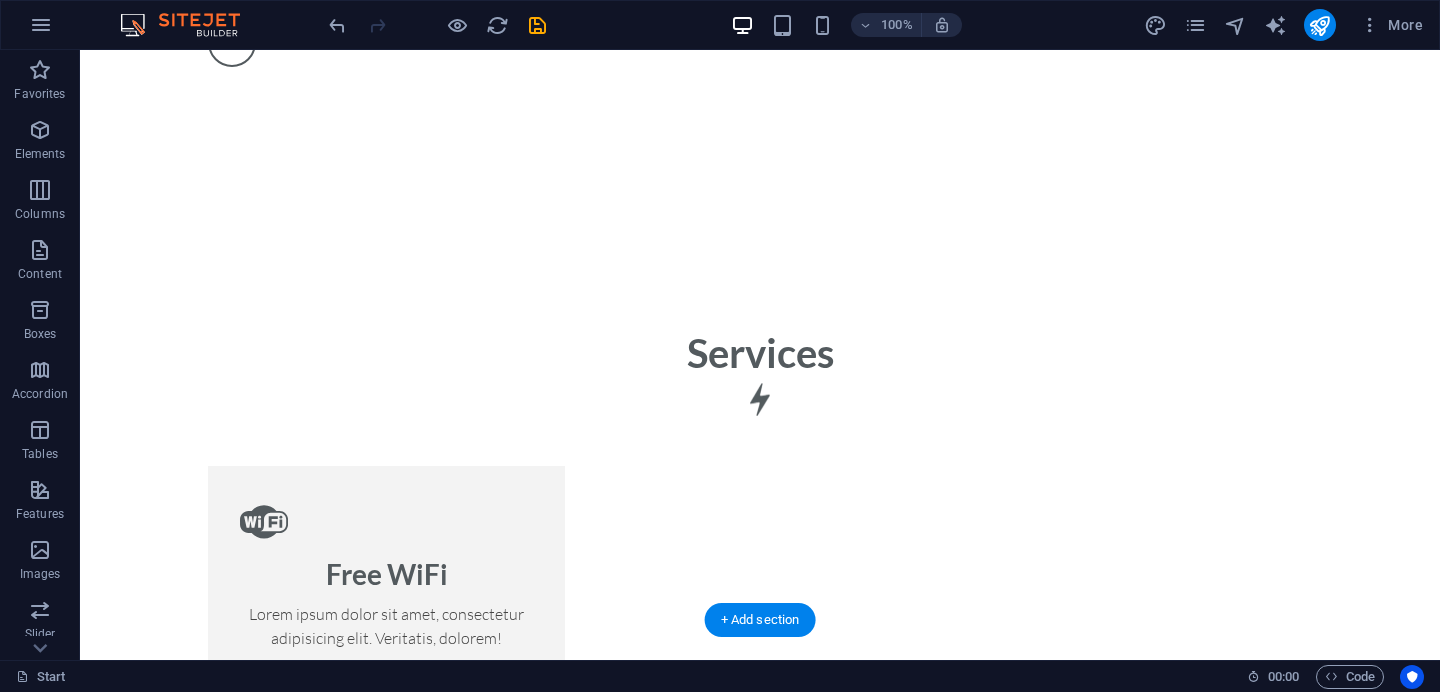 scroll, scrollTop: 1789, scrollLeft: 0, axis: vertical 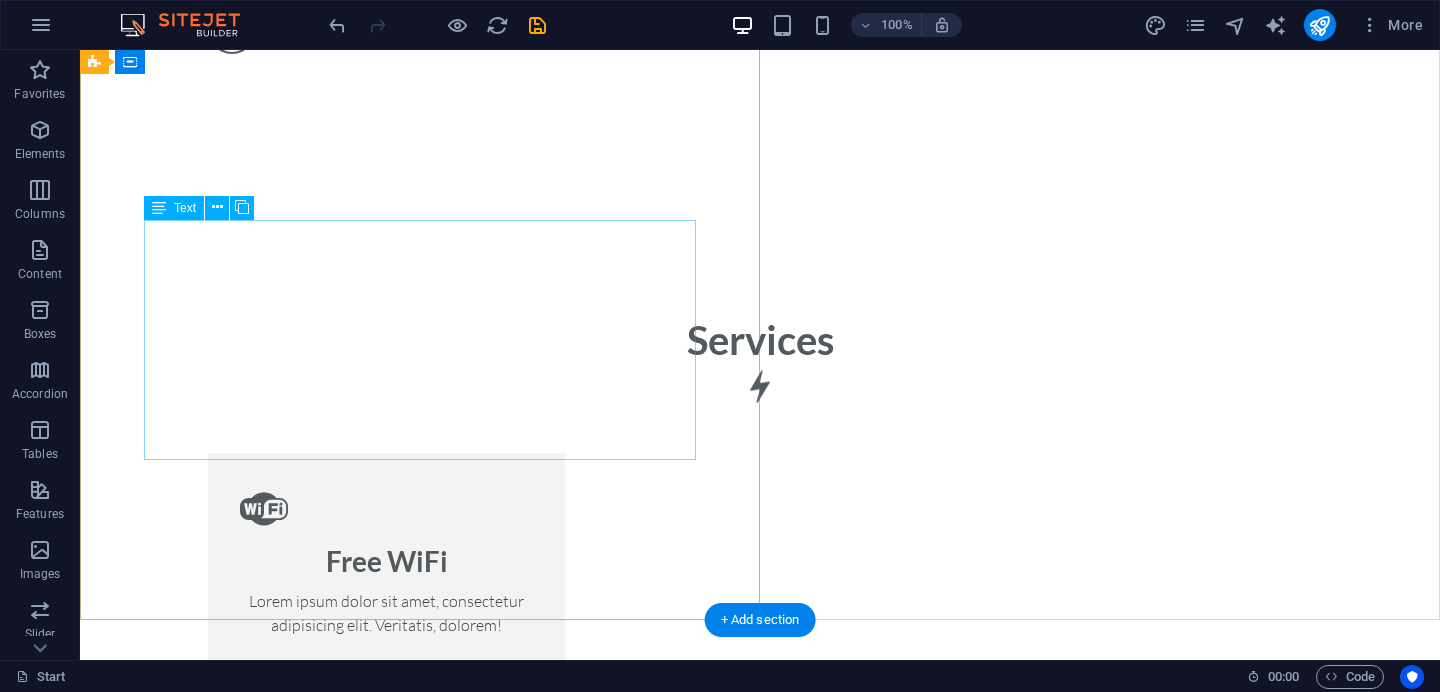 click on "Lorem ipsum dolor sit amet, consectetur adipisicing elit. Laborum, deleniti, obcaecati eum vitae esse dolorum numquam magnam non dicta saepe? Hic, eveniet, blanditiis, quis esse placeat corporis cum dolores autem officia porro tempore modi ut iusto pariatur cumque explicabo dolore eos sint ducimus fuga culpa sunt fugit a incidunt consectetur magnam deserunt velit numquam amet repudiandae. At, debitis, laudantium, voluptatum obcaecati beatae vero quaerat dolores sunt rem culpa nihil fugiat quisquam iusto natus deserunt libero perspiciatis nam repudiandae harum eos et sed tempore dolorum commodi tenetur! Quae, cumque, repellat, sit, accusamus sed placeat aspernatur id eveniet nemo veritatis officia nostrum." at bounding box center [760, 2812] 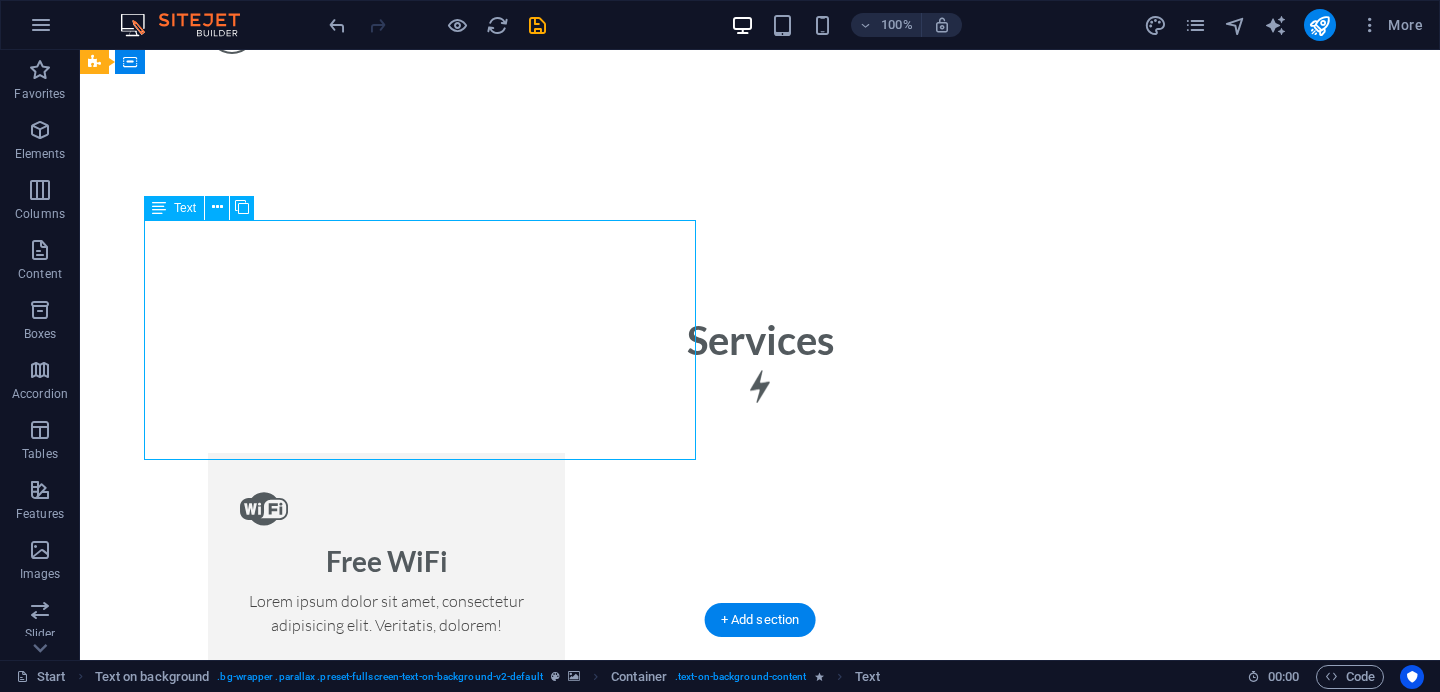 click on "Lorem ipsum dolor sit amet, consectetur adipisicing elit. Laborum, deleniti, obcaecati eum vitae esse dolorum numquam magnam non dicta saepe? Hic, eveniet, blanditiis, quis esse placeat corporis cum dolores autem officia porro tempore modi ut iusto pariatur cumque explicabo dolore eos sint ducimus fuga culpa sunt fugit a incidunt consectetur magnam deserunt velit numquam amet repudiandae. At, debitis, laudantium, voluptatum obcaecati beatae vero quaerat dolores sunt rem culpa nihil fugiat quisquam iusto natus deserunt libero perspiciatis nam repudiandae harum eos et sed tempore dolorum commodi tenetur! Quae, cumque, repellat, sit, accusamus sed placeat aspernatur id eveniet nemo veritatis officia nostrum." at bounding box center [760, 2812] 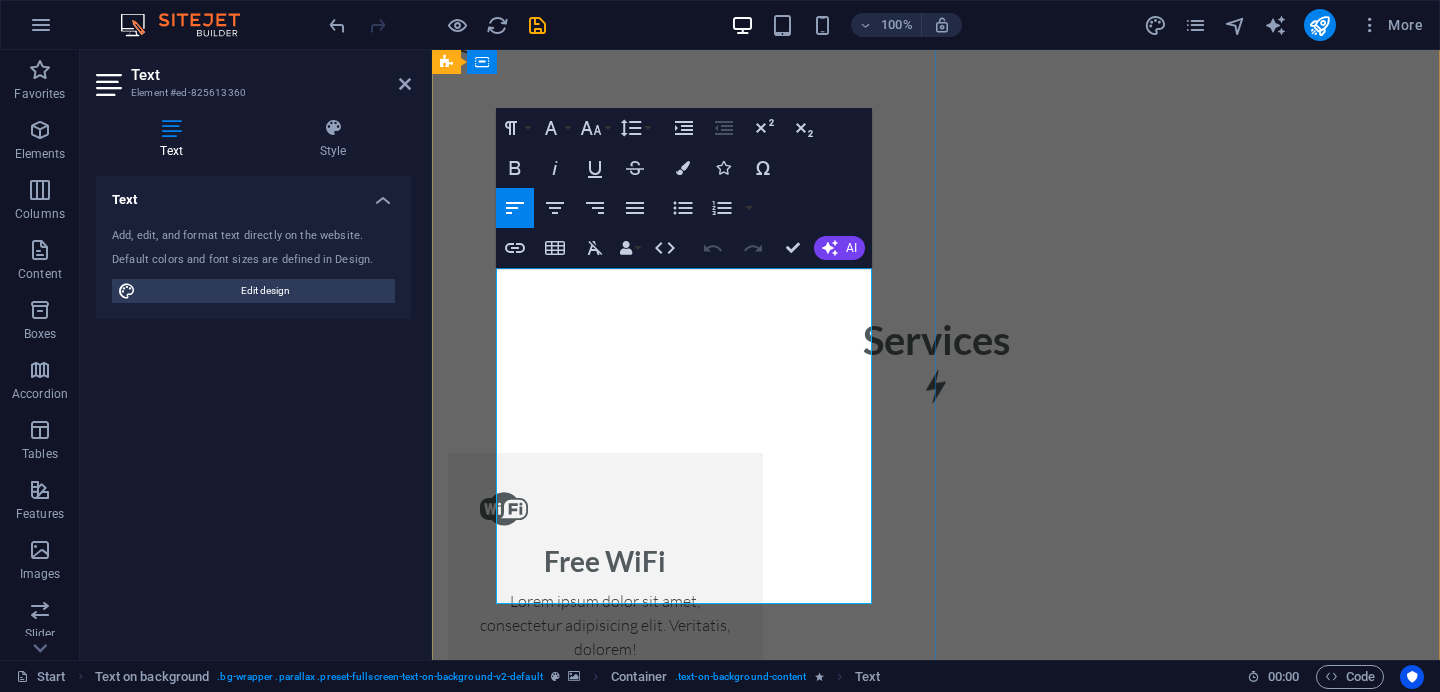 click on "Lorem ipsum dolor sit amet, consectetur adipisicing elit. Laborum, deleniti, obcaecati eum vitae esse dolorum numquam magnam non dicta saepe? Hic, eveniet, blanditiis, quis esse placeat corporis cum dolores autem officia porro tempore modi ut iusto pariatur cumque explicabo dolore eos sint ducimus fuga culpa sunt fugit a incidunt consectetur magnam deserunt velit numquam amet repudiandae. At, debitis, laudantium, voluptatum obcaecati beatae vero quaerat dolores sunt rem culpa nihil fugiat quisquam iusto natus deserunt libero perspiciatis nam repudiandae harum eos et sed tempore dolorum commodi tenetur! Quae, cumque, repellat, sit, accusamus sed placeat aspernatur id eveniet nemo veritatis officia nostrum." at bounding box center (936, 2968) 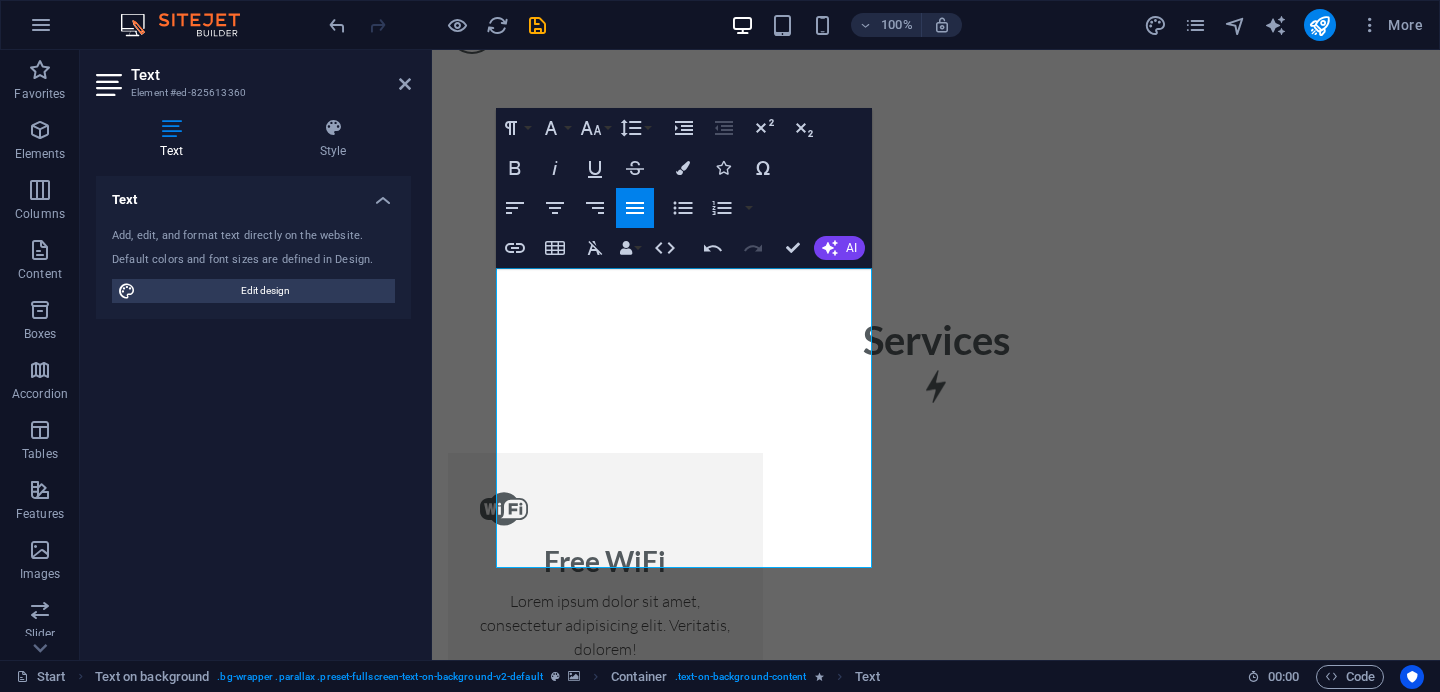 click at bounding box center (936, 2384) 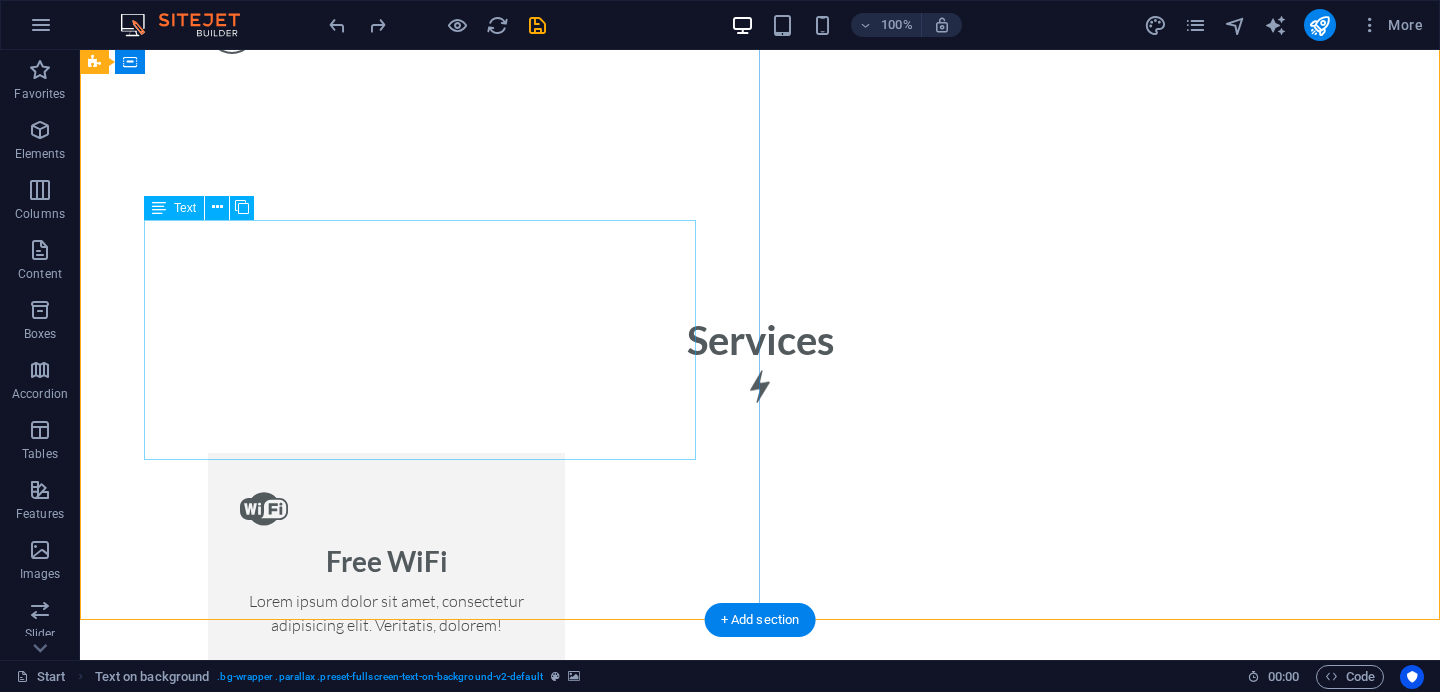 click on "Lorem ipsum dolor sit amet, consectetur adipisicing elit. Laborum, deleniti, obcaecati eum vitae esse dolorum numquam magnam non dicta saepe? Hic, eveniet, blanditiis, quis esse placeat corporis cum dolores autem officia porro tempore modi ut iusto pariatur cumque explicabo dolore eos sint ducimus fuga culpa sunt fugit a incidunt consectetur magnam deserunt velit numquam amet repudiandae. At, debitis, laudantium, voluptatum obcaecati beatae vero quaerat dolores sunt rem culpa nihil fugiat quisquam iusto natus deserunt libero perspiciatis nam repudiandae harum eos et sed tempore dolorum commodi tenetur! Quae, cumque, repellat, sit, accusamus sed placeat aspernatur id eveniet nemo veritatis officia nostrum." at bounding box center [760, 2812] 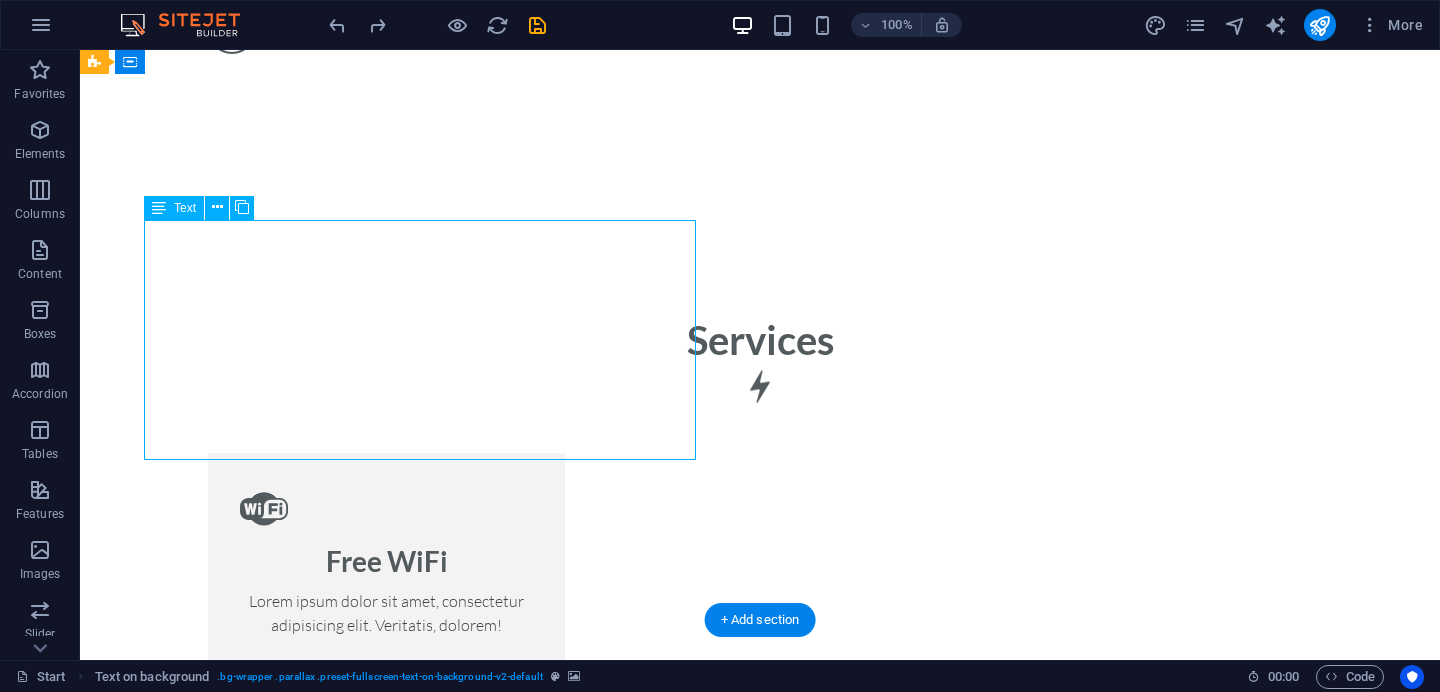 click on "Lorem ipsum dolor sit amet, consectetur adipisicing elit. Laborum, deleniti, obcaecati eum vitae esse dolorum numquam magnam non dicta saepe? Hic, eveniet, blanditiis, quis esse placeat corporis cum dolores autem officia porro tempore modi ut iusto pariatur cumque explicabo dolore eos sint ducimus fuga culpa sunt fugit a incidunt consectetur magnam deserunt velit numquam amet repudiandae. At, debitis, laudantium, voluptatum obcaecati beatae vero quaerat dolores sunt rem culpa nihil fugiat quisquam iusto natus deserunt libero perspiciatis nam repudiandae harum eos et sed tempore dolorum commodi tenetur! Quae, cumque, repellat, sit, accusamus sed placeat aspernatur id eveniet nemo veritatis officia nostrum." at bounding box center [760, 2812] 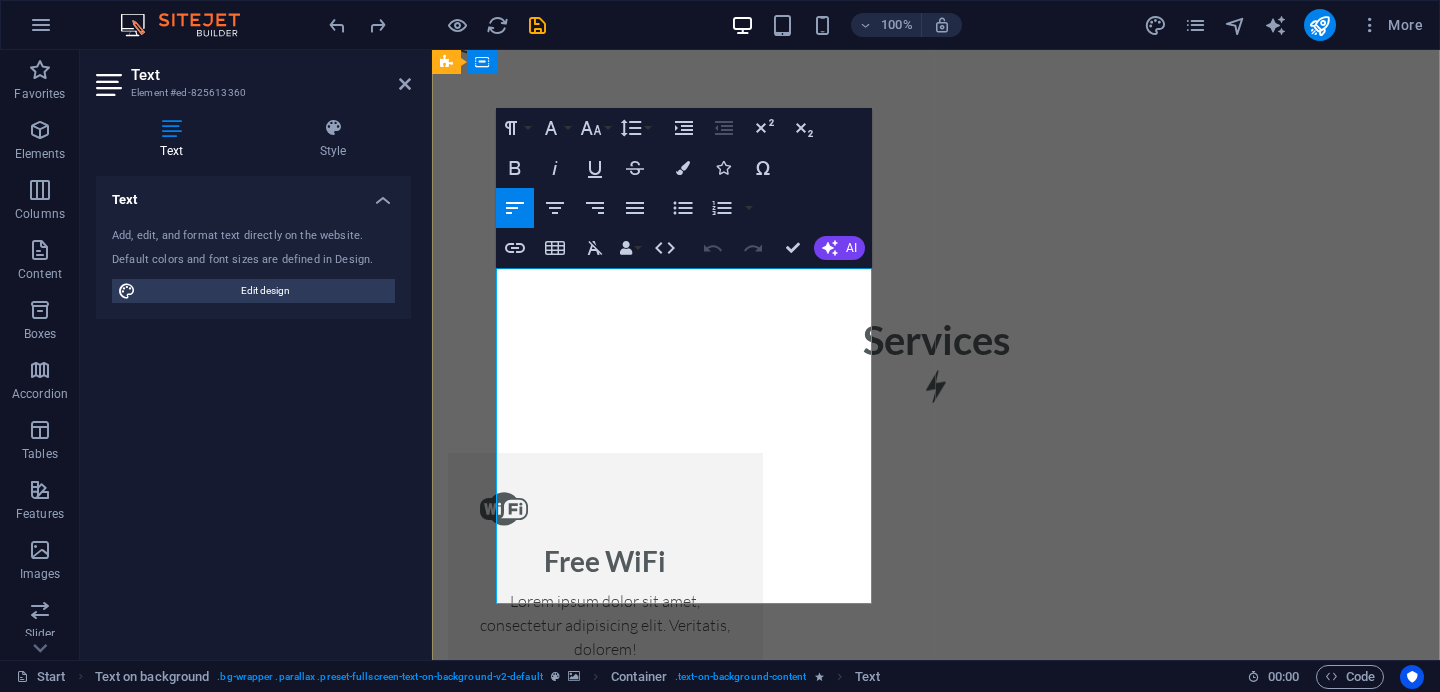 click on "Lorem ipsum dolor sit amet, consectetur adipisicing elit. Laborum, deleniti, obcaecati eum vitae esse dolorum numquam magnam non dicta saepe? Hic, eveniet, blanditiis, quis esse placeat corporis cum dolores autem officia porro tempore modi ut iusto pariatur cumque explicabo dolore eos sint ducimus fuga culpa sunt fugit a incidunt consectetur magnam deserunt velit numquam amet repudiandae. At, debitis, laudantium, voluptatum obcaecati beatae vero quaerat dolores sunt rem culpa nihil fugiat quisquam iusto natus deserunt libero perspiciatis nam repudiandae harum eos et sed tempore dolorum commodi tenetur! Quae, cumque, repellat, sit, accusamus sed placeat aspernatur id eveniet nemo veritatis officia nostrum." at bounding box center [936, 2968] 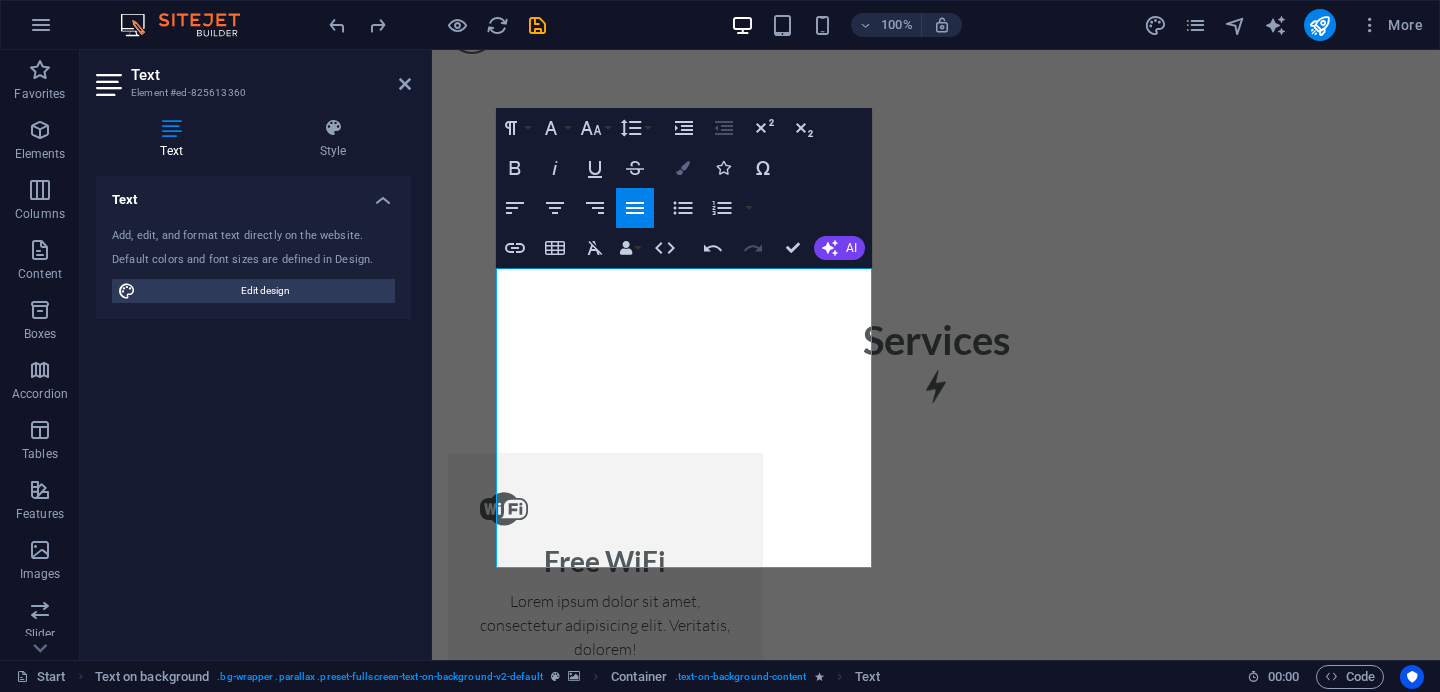 click on "Colors" at bounding box center [683, 168] 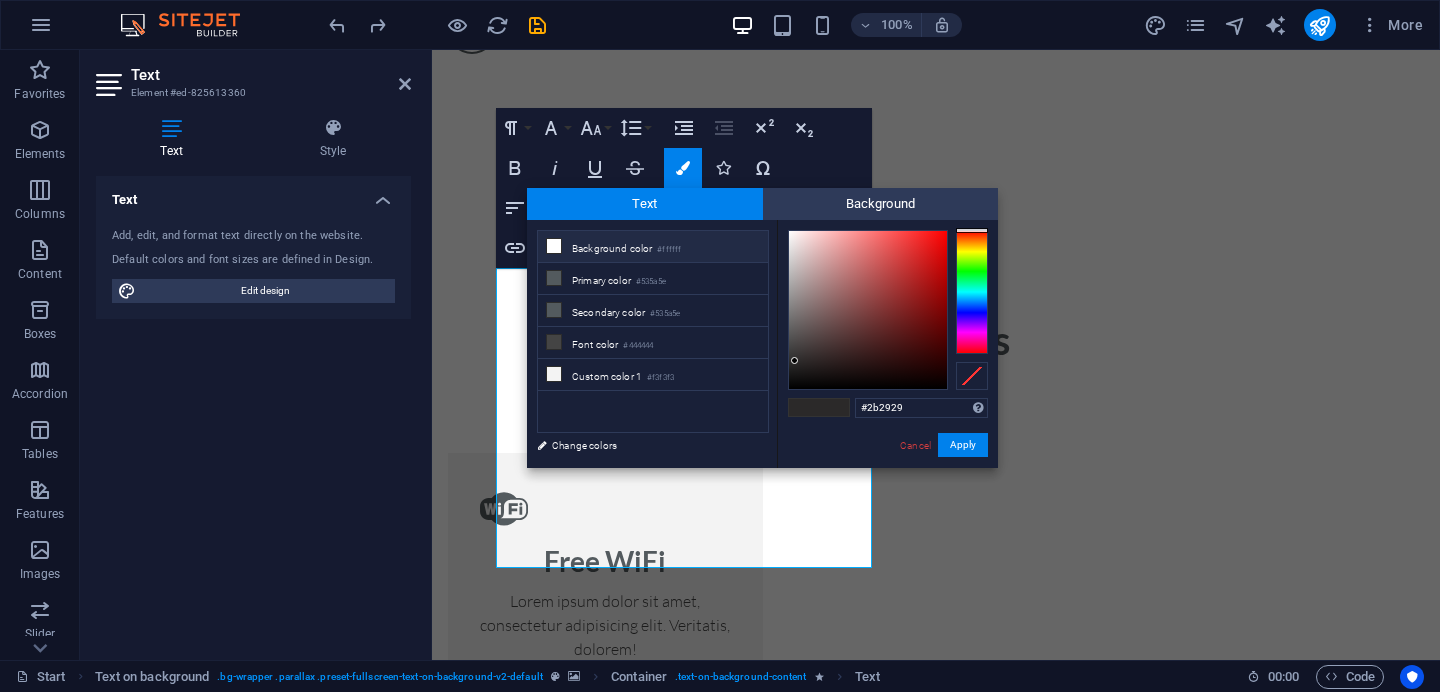 click on "#ffffff" at bounding box center (669, 250) 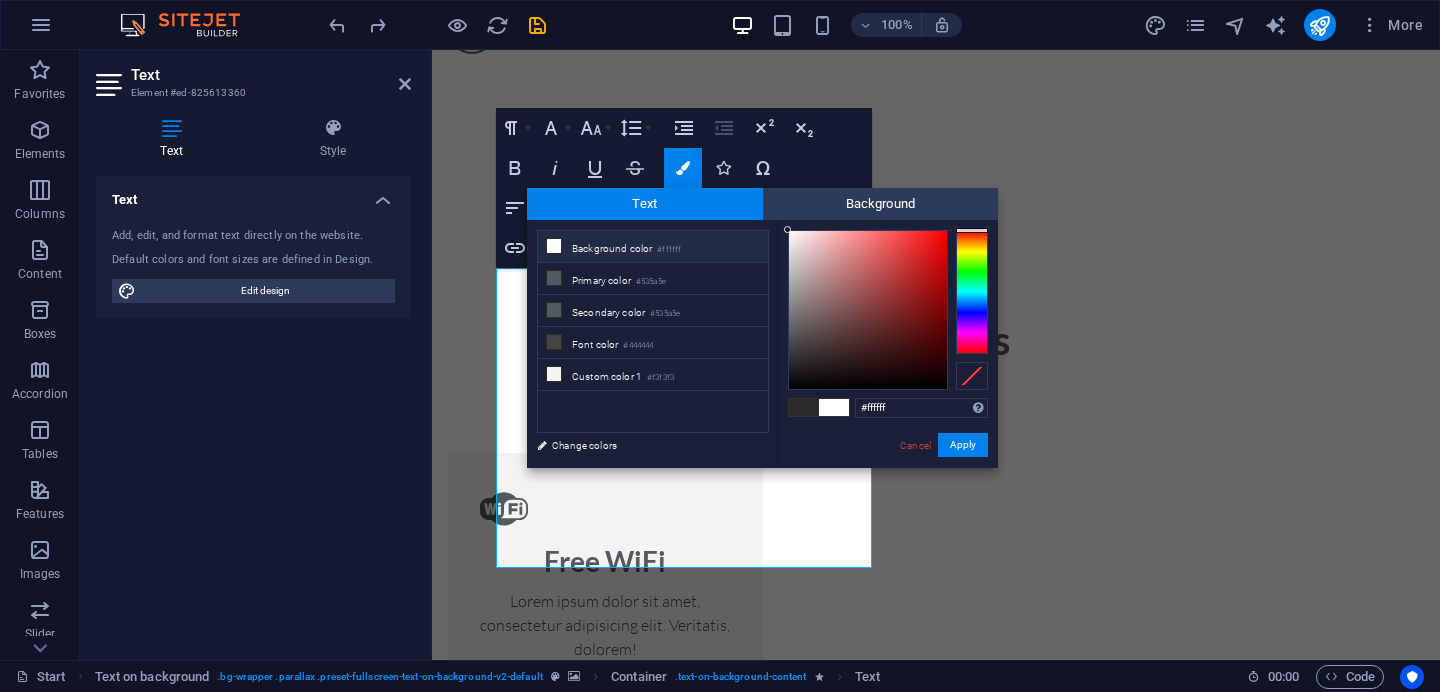 click on "#ffffff" at bounding box center (669, 250) 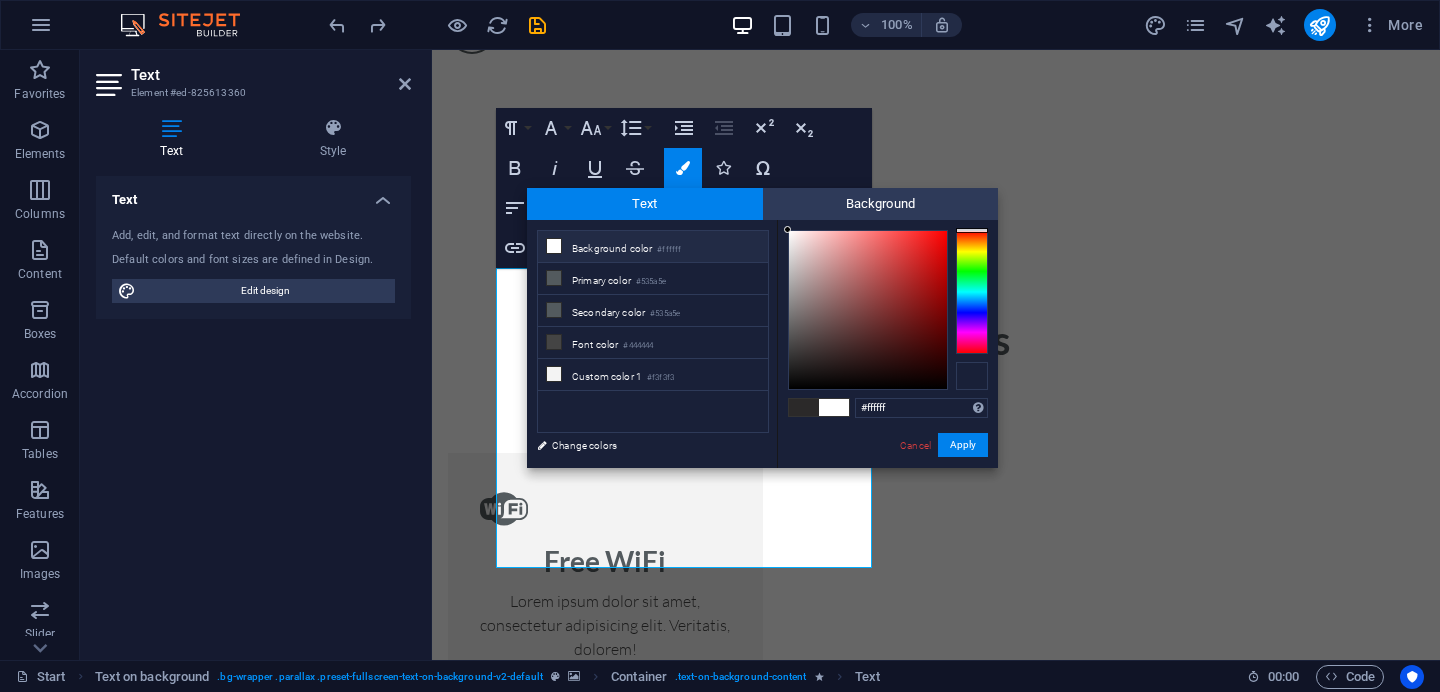 click at bounding box center (972, 376) 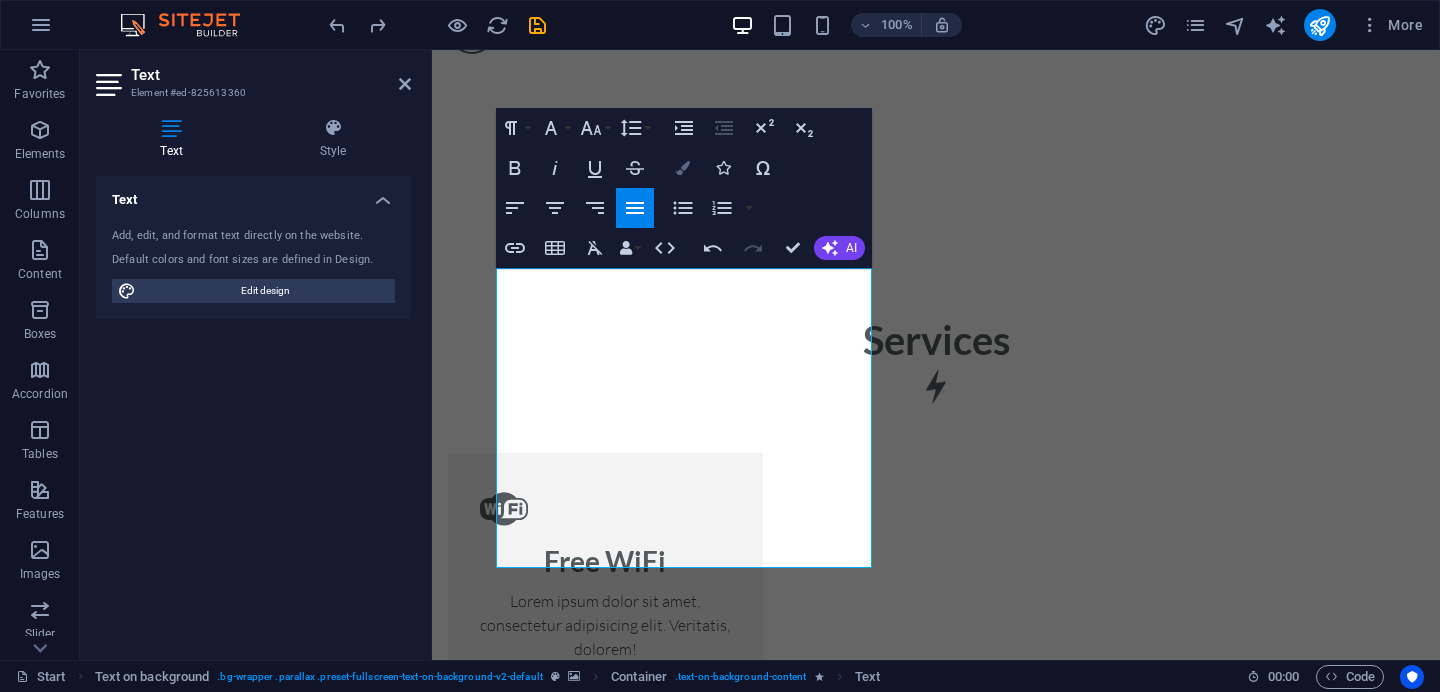 click on "Colors" at bounding box center (683, 168) 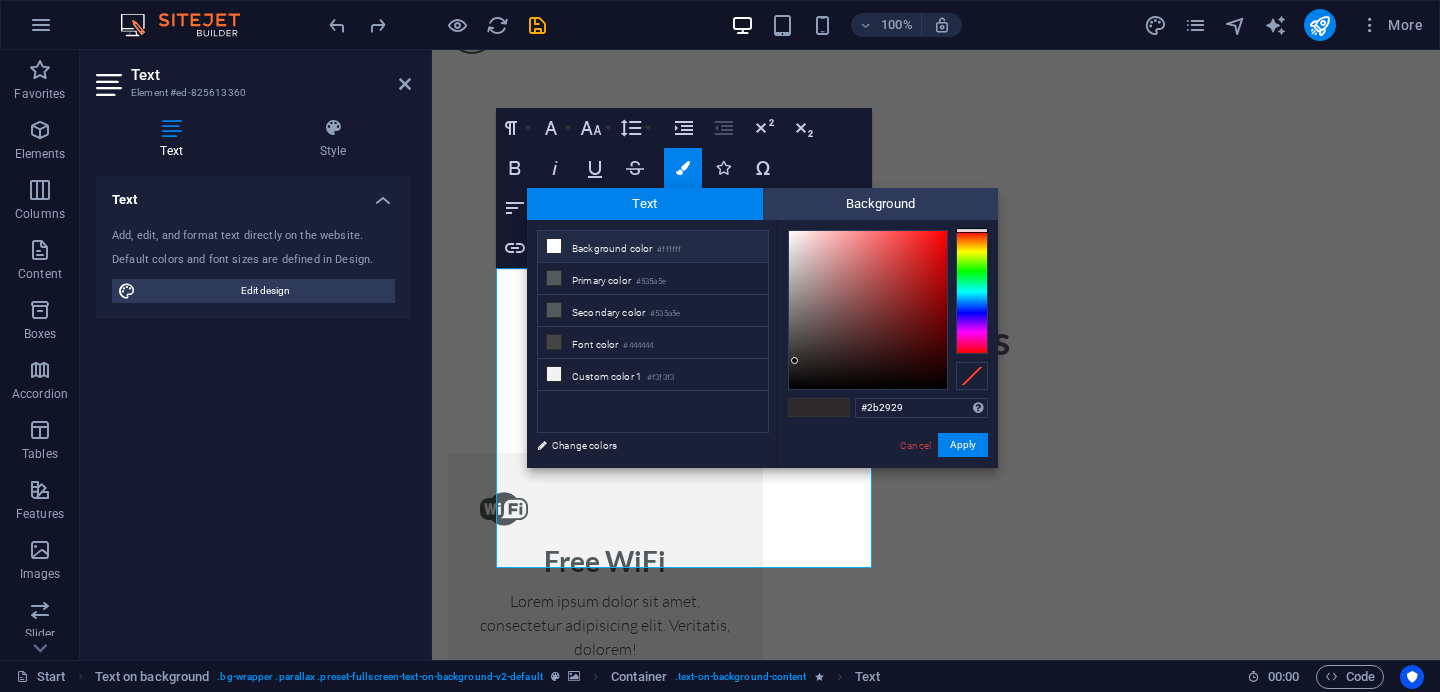 click on "Background color
#ffffff" at bounding box center (653, 247) 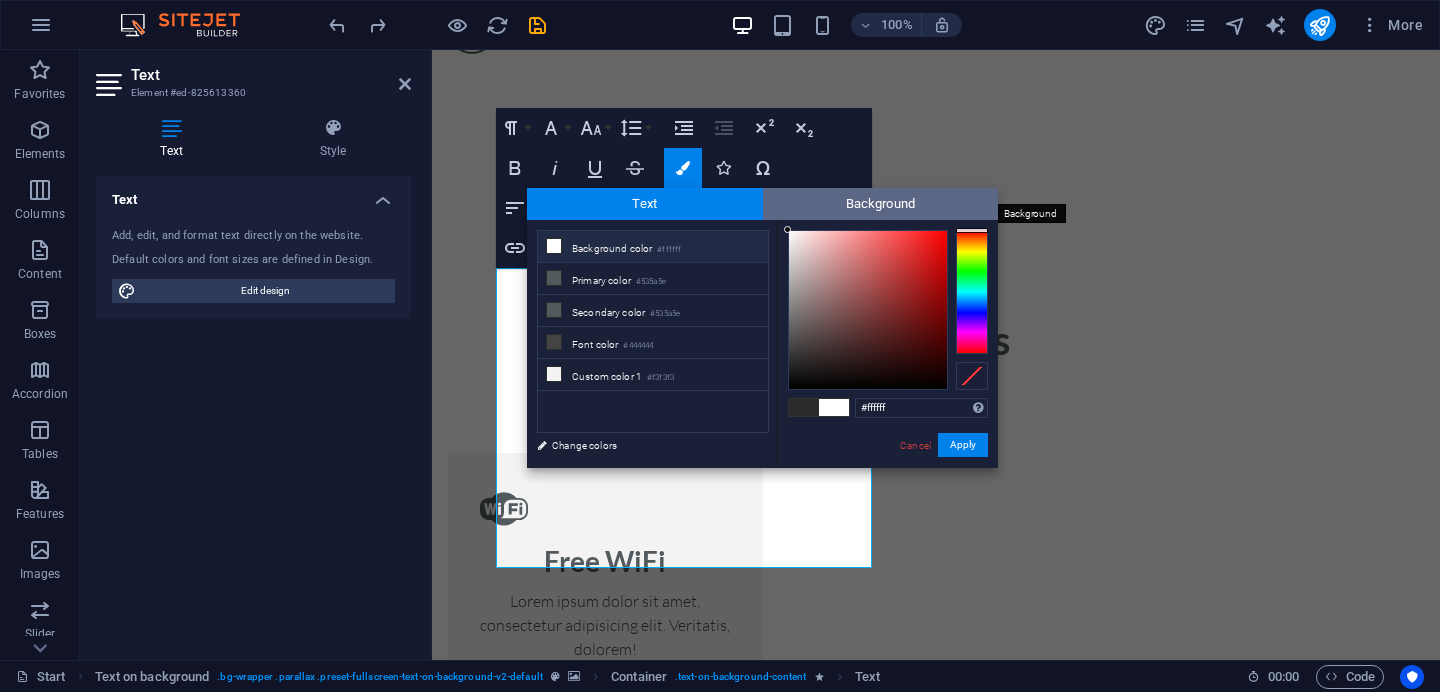 click on "Background" at bounding box center (881, 204) 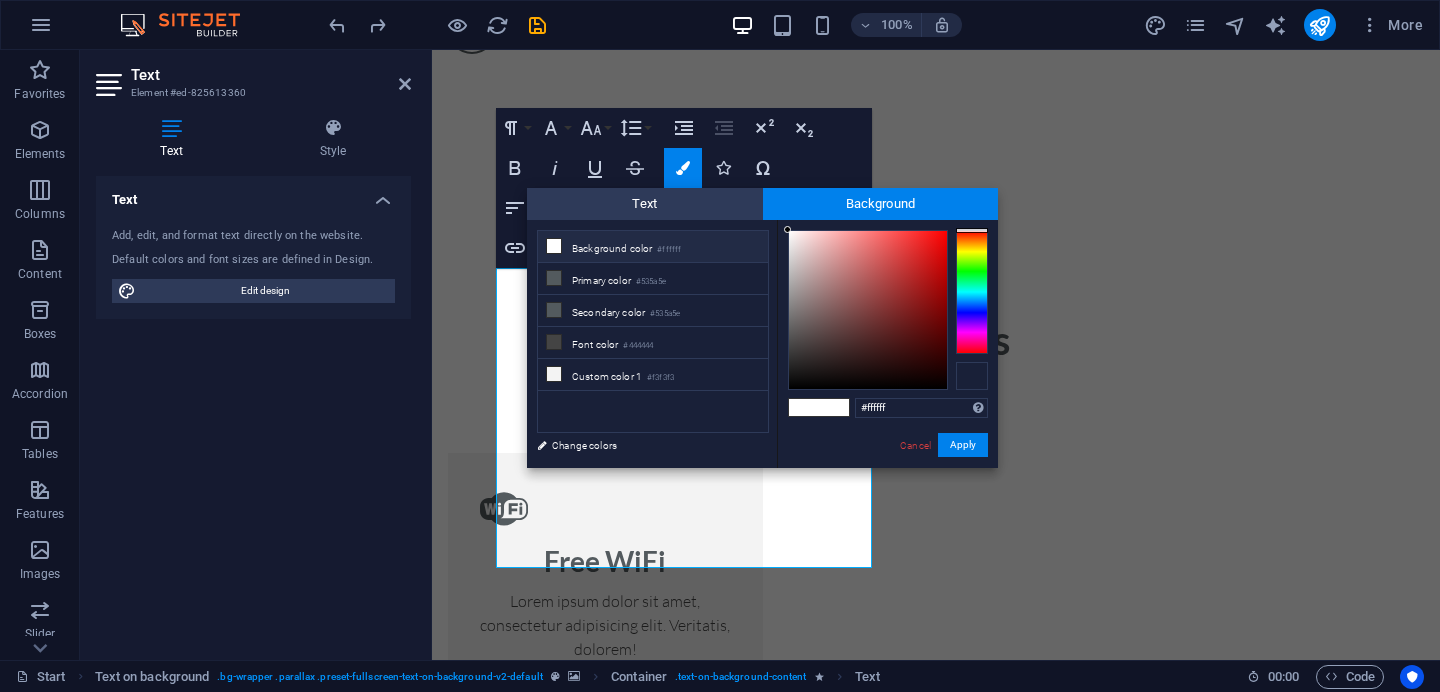 click at bounding box center (972, 376) 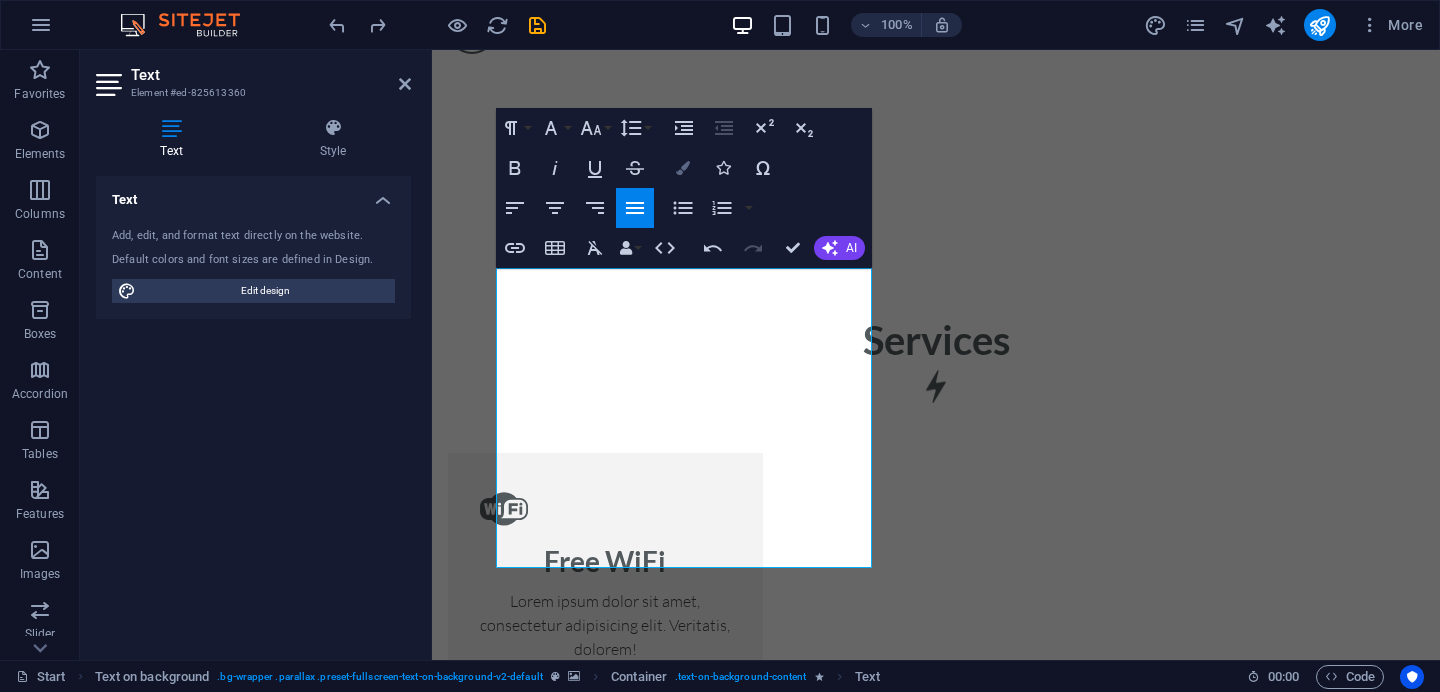 click at bounding box center (683, 168) 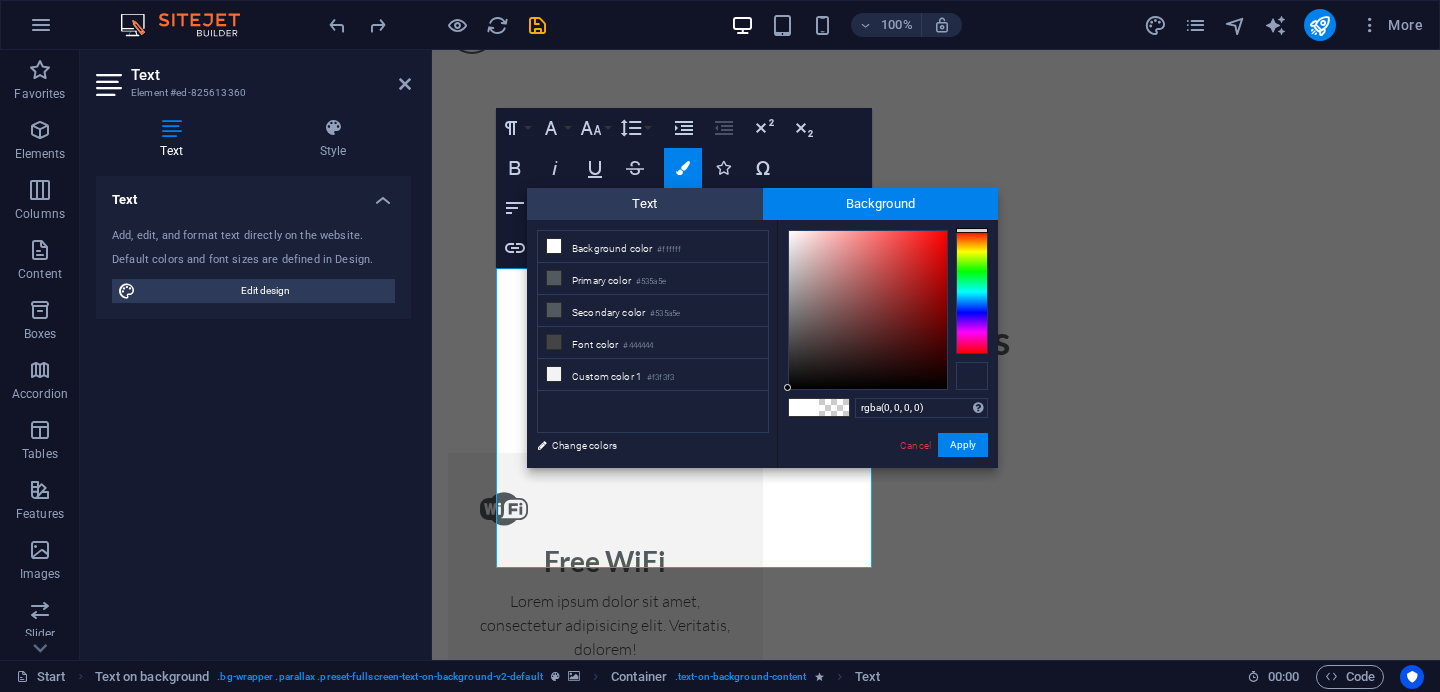 click at bounding box center (972, 376) 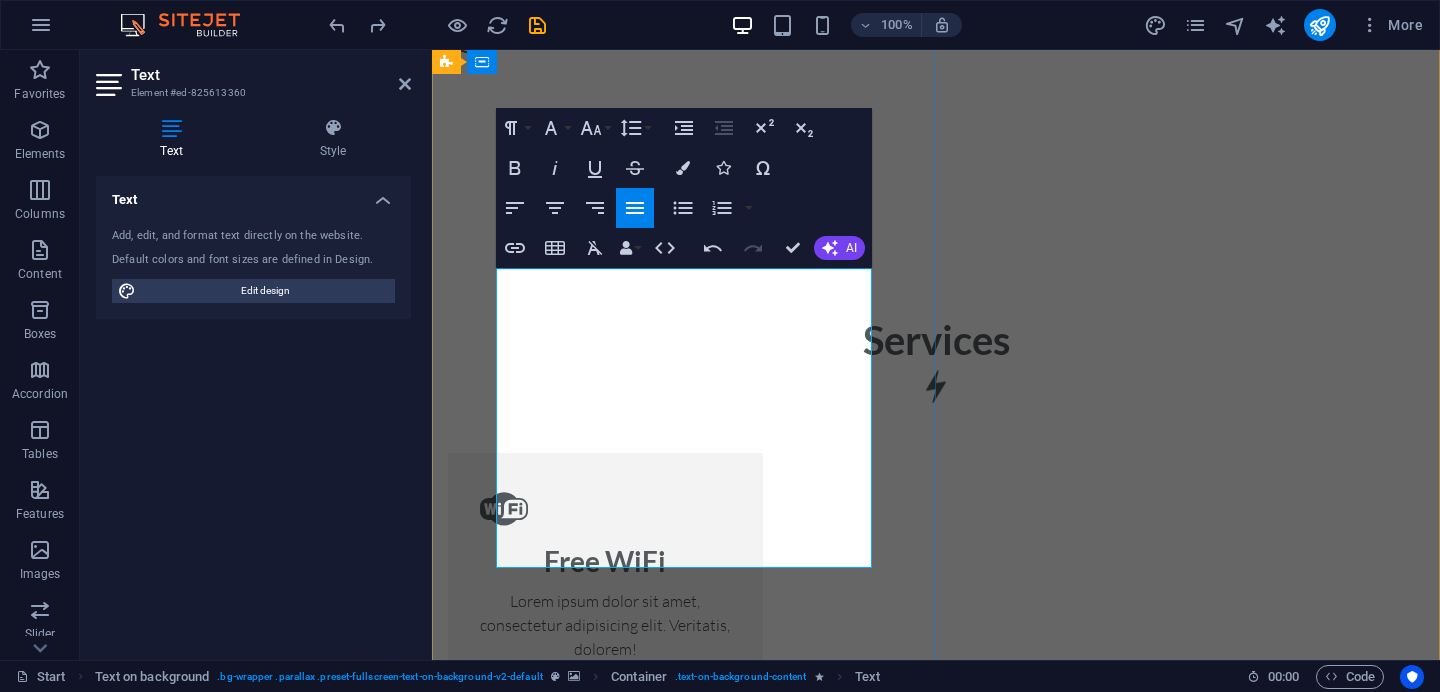 click on "The Leviosa is more than a brand - it's a movement towards mindful living and conscious consumption. Built on the belief that beauty can emerge from what's discarded. we transform everyday waste into purposeful planet friendly products. From pencils crafted out of recycled newspapers, plantable seed paper notebooks and fabric bags made of upcycled textiles, to biodegradable coir planters and eco-friendly festive idols-each product tells a story of sustainability and intent.​​​" at bounding box center [936, 2974] 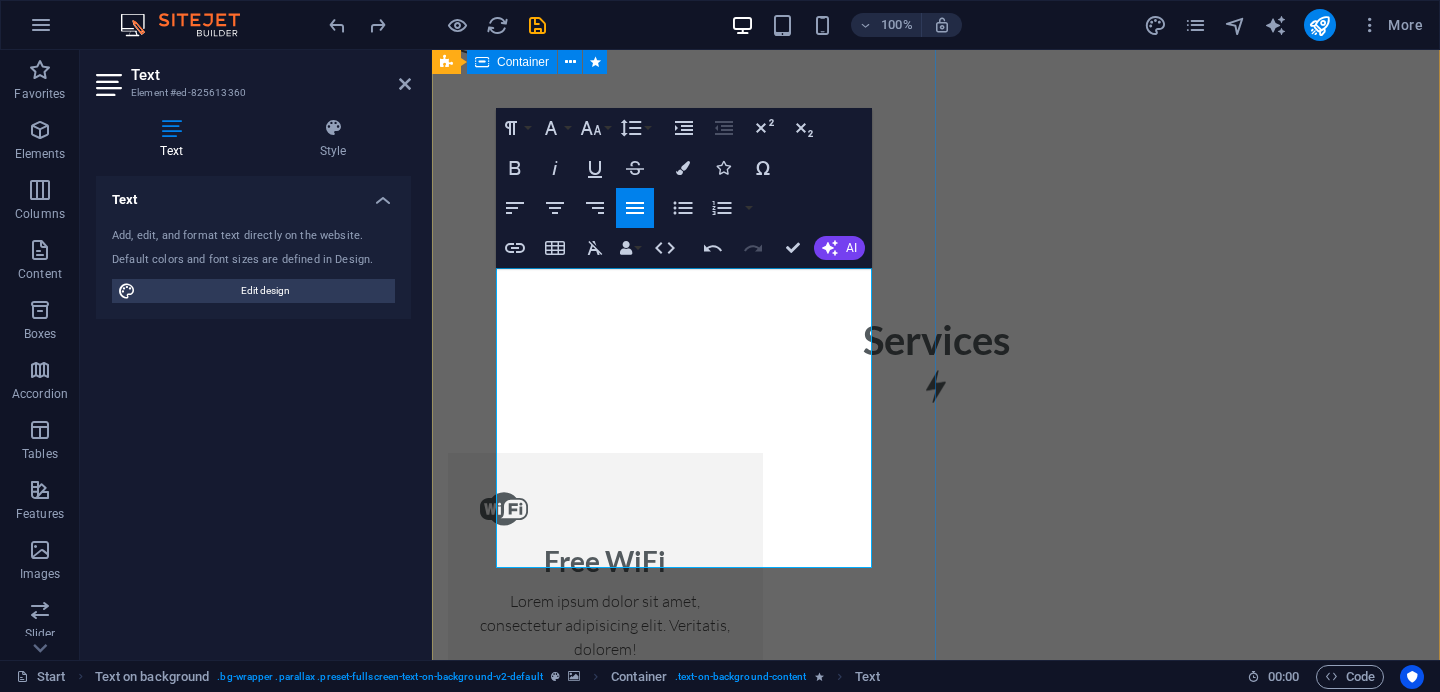 click on "About us The Leviosa is more than a brand - it's a movement towards mindful living and conscious consumption. Built on the belief that beauty can emerge from what's discarded. we transform everyday waste into purposeful planet friendly products. From pencils crafted out of recycled newspapers, plantable seed paper notebooks and fabric bags made of upcycled textiles, to biodegradable coir planters and eco-friendly festive idols-each product tells a story of sustainability and intent.​​​" at bounding box center [936, 2944] 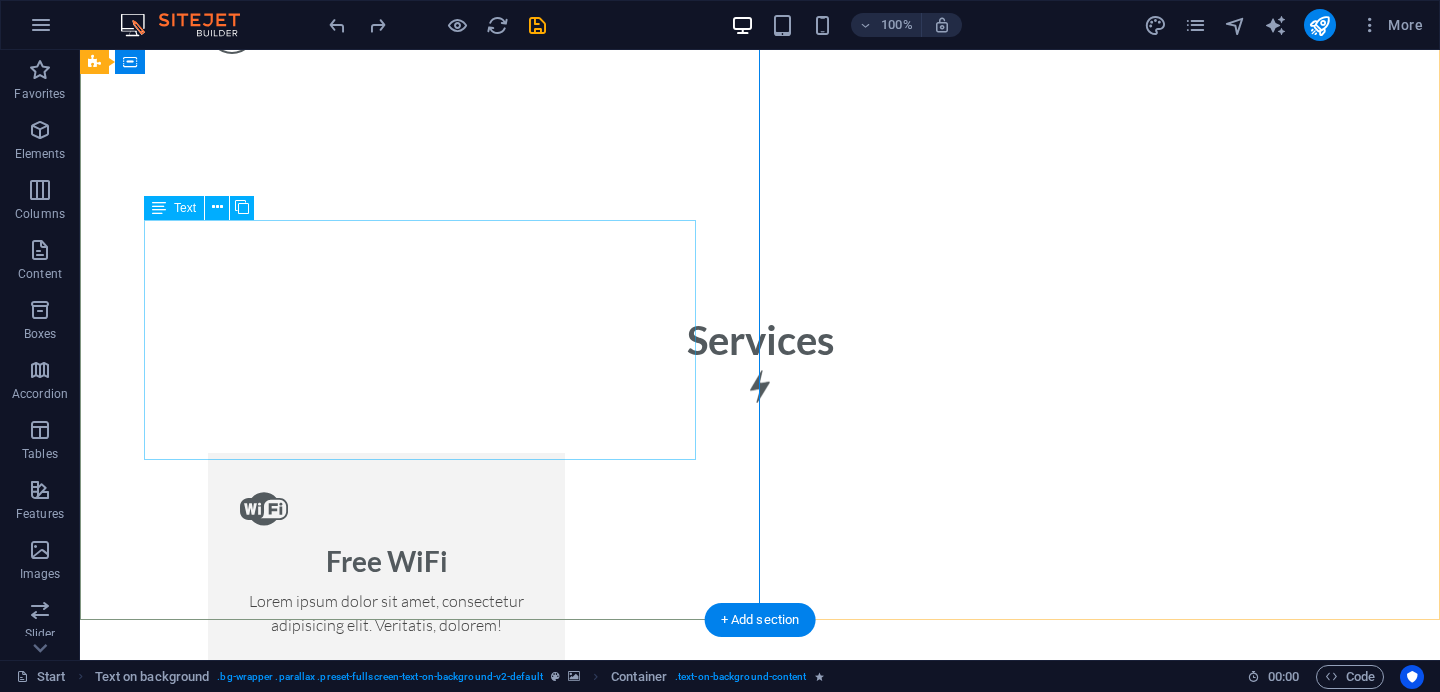 click on "Lorem ipsum dolor sit amet, consectetur adipisicing elit. Laborum, deleniti, obcaecati eum vitae esse dolorum numquam magnam non dicta saepe? Hic, eveniet, blanditiis, quis esse placeat corporis cum dolores autem officia porro tempore modi ut iusto pariatur cumque explicabo dolore eos sint ducimus fuga culpa sunt fugit a incidunt consectetur magnam deserunt velit numquam amet repudiandae. At, debitis, laudantium, voluptatum obcaecati beatae vero quaerat dolores sunt rem culpa nihil fugiat quisquam iusto natus deserunt libero perspiciatis nam repudiandae harum eos et sed tempore dolorum commodi tenetur! Quae, cumque, repellat, sit, accusamus sed placeat aspernatur id eveniet nemo veritatis officia nostrum." at bounding box center (760, 2812) 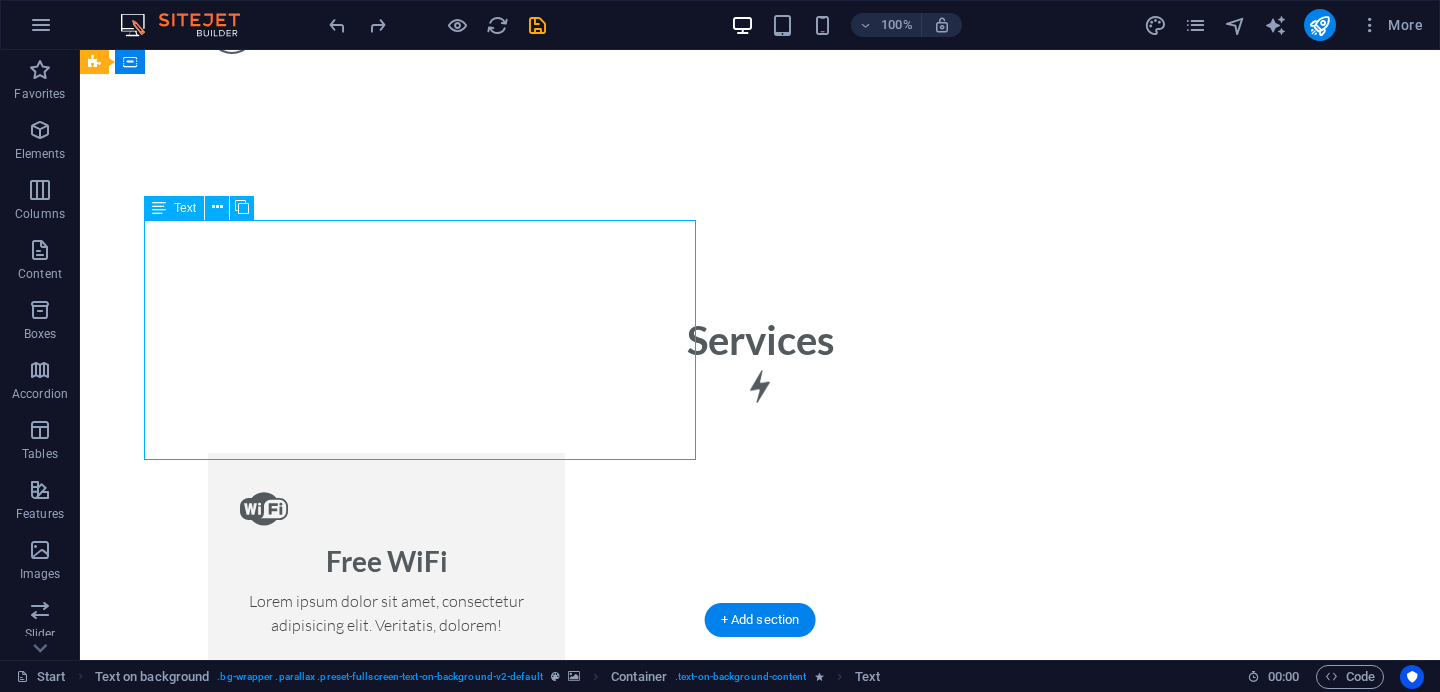 click on "Lorem ipsum dolor sit amet, consectetur adipisicing elit. Laborum, deleniti, obcaecati eum vitae esse dolorum numquam magnam non dicta saepe? Hic, eveniet, blanditiis, quis esse placeat corporis cum dolores autem officia porro tempore modi ut iusto pariatur cumque explicabo dolore eos sint ducimus fuga culpa sunt fugit a incidunt consectetur magnam deserunt velit numquam amet repudiandae. At, debitis, laudantium, voluptatum obcaecati beatae vero quaerat dolores sunt rem culpa nihil fugiat quisquam iusto natus deserunt libero perspiciatis nam repudiandae harum eos et sed tempore dolorum commodi tenetur! Quae, cumque, repellat, sit, accusamus sed placeat aspernatur id eveniet nemo veritatis officia nostrum." at bounding box center [760, 2812] 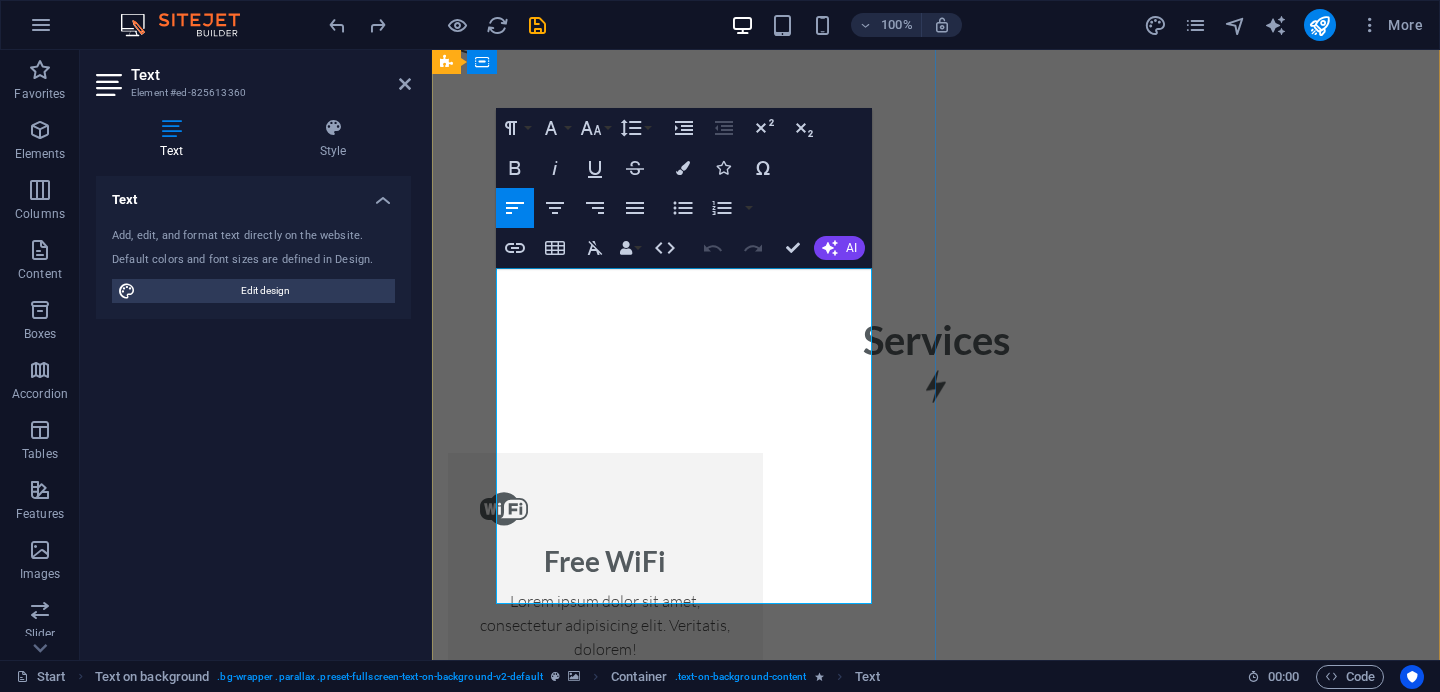 drag, startPoint x: 761, startPoint y: 588, endPoint x: 622, endPoint y: 391, distance: 241.10164 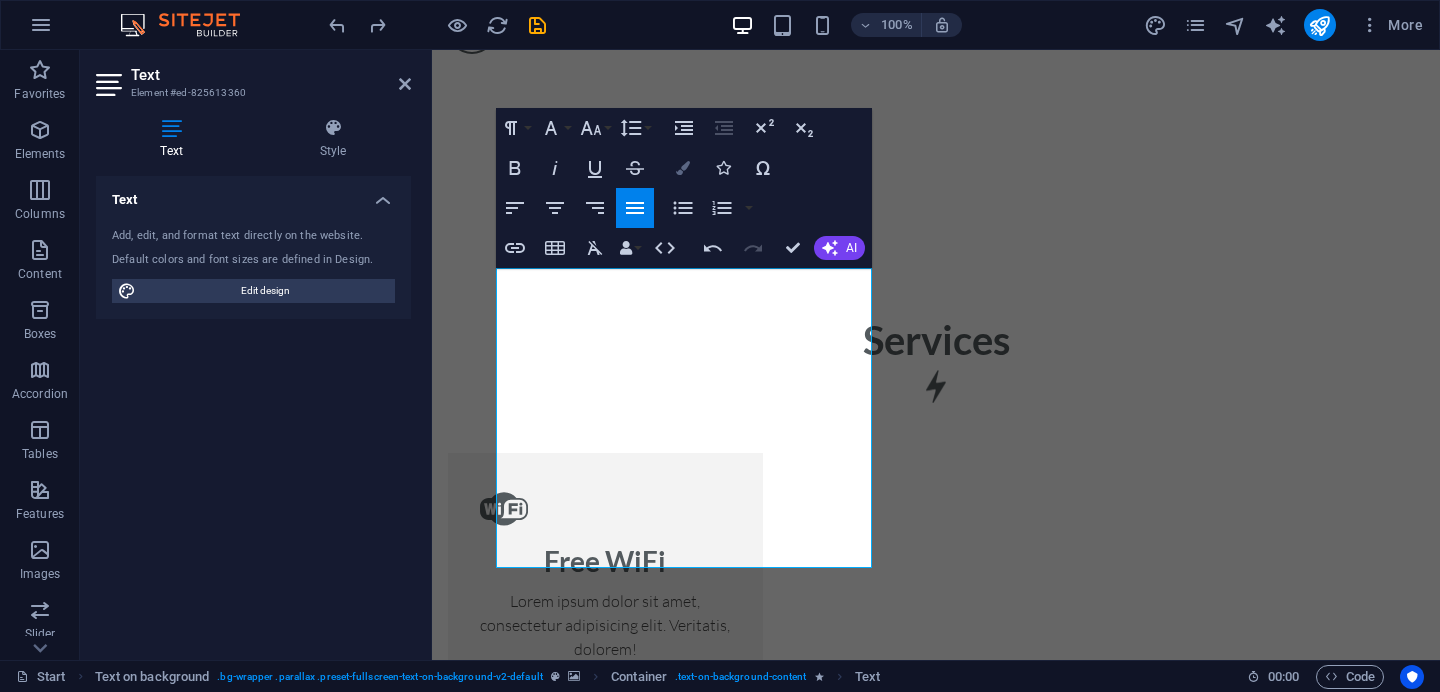 click on "Colors" at bounding box center (683, 168) 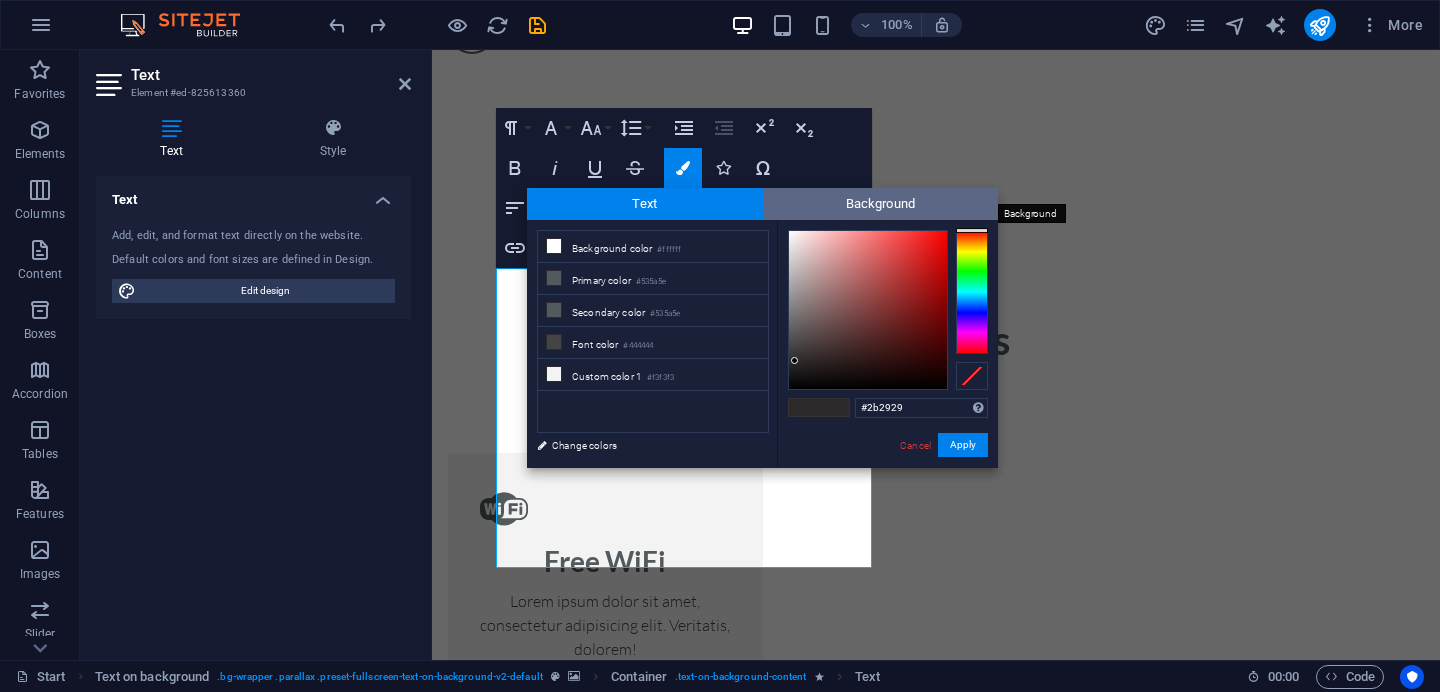 click on "Background" at bounding box center (881, 204) 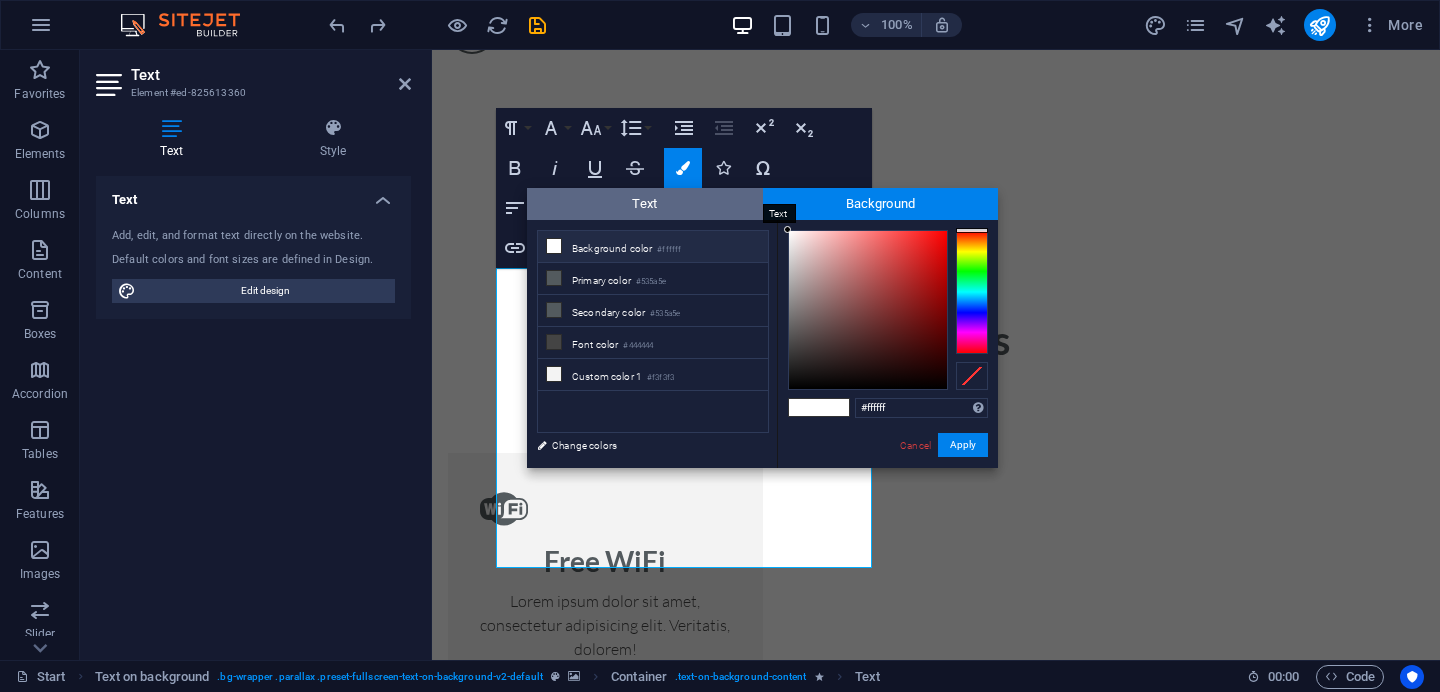 click on "Text" at bounding box center [645, 204] 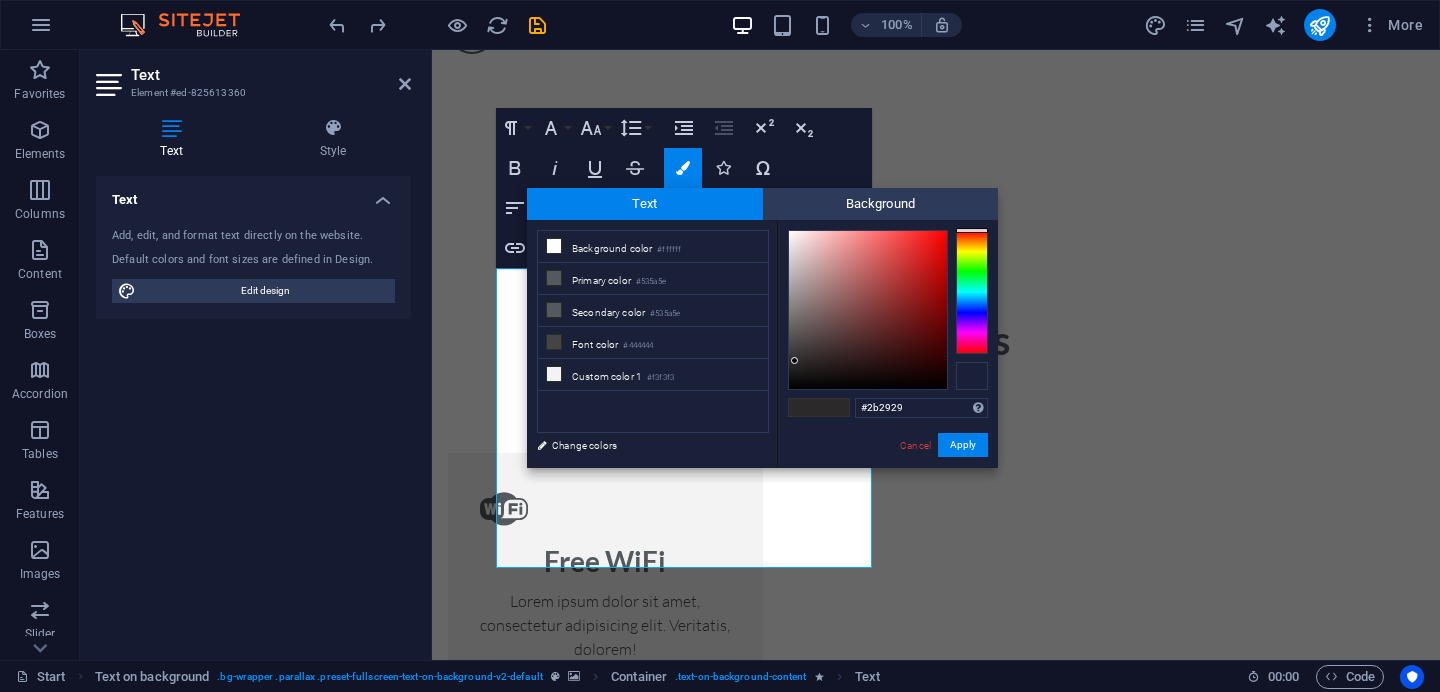 click at bounding box center [972, 376] 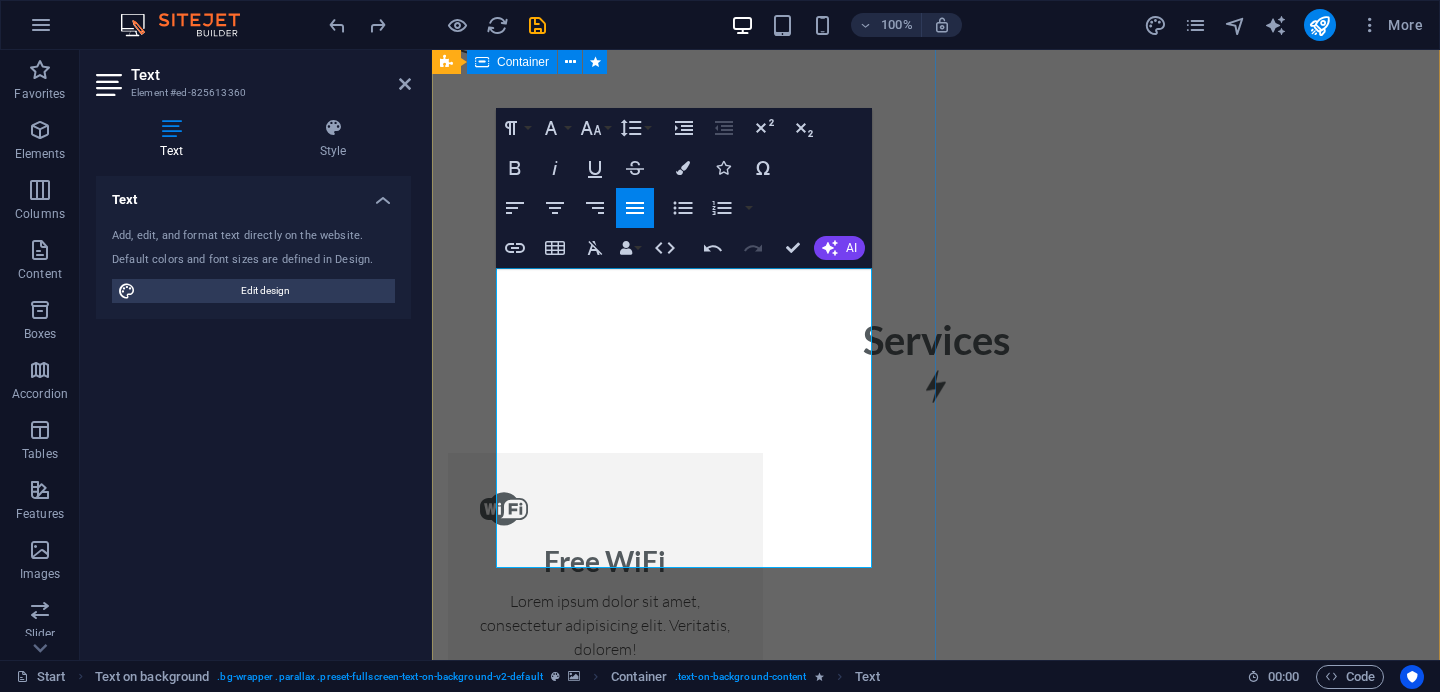 click on "About us The Leviosa is more than a brand - it's a movement towards mindful living and conscious consumption. Built on the belief that beauty can emerge from what's discarded. we transform everyday waste into purposeful planet friendly products. From pencils crafted out of recycled newspapers, plantable seed paper notebooks and fabric bags made of upcycled textiles, to biodegradable coir planters and eco-friendly festive idols-each product tells a story of sustainability and intent." at bounding box center (936, 2944) 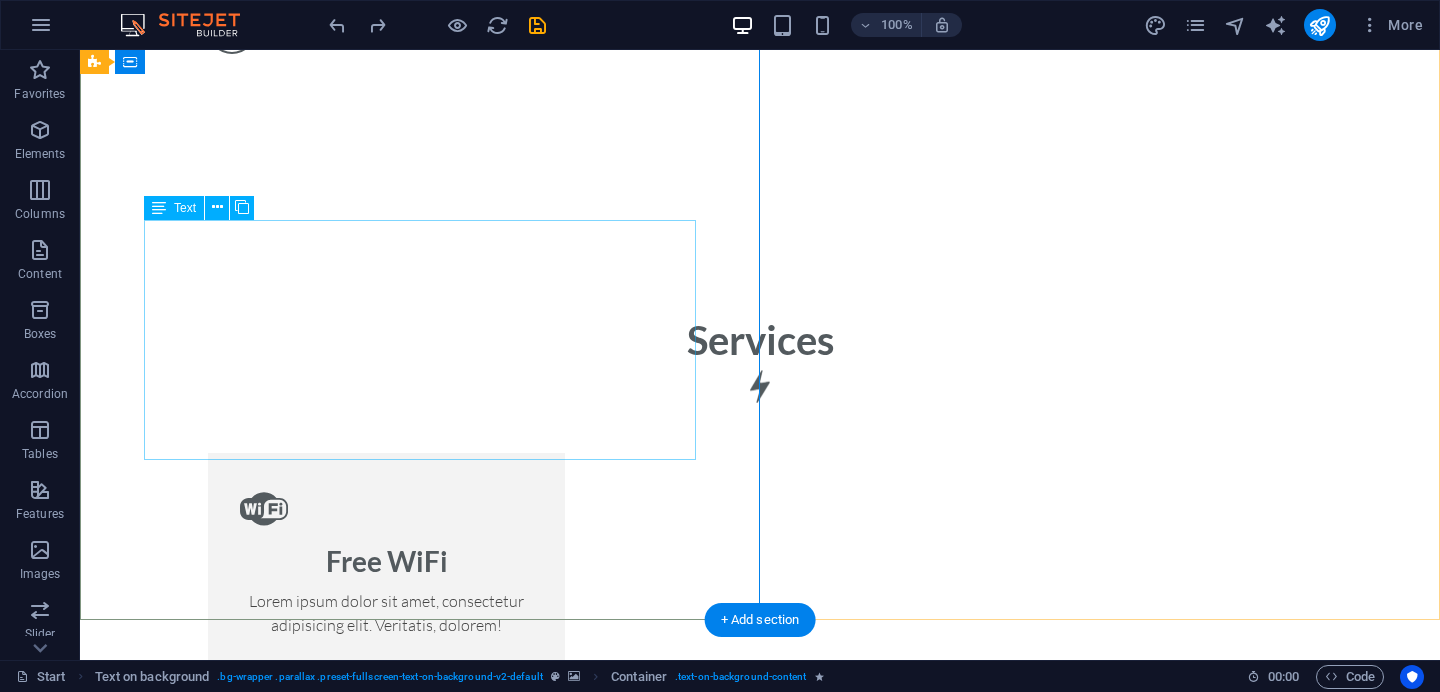 click on "Lorem ipsum dolor sit amet, consectetur adipisicing elit. Laborum, deleniti, obcaecati eum vitae esse dolorum numquam magnam non dicta saepe? Hic, eveniet, blanditiis, quis esse placeat corporis cum dolores autem officia porro tempore modi ut iusto pariatur cumque explicabo dolore eos sint ducimus fuga culpa sunt fugit a incidunt consectetur magnam deserunt velit numquam amet repudiandae. At, debitis, laudantium, voluptatum obcaecati beatae vero quaerat dolores sunt rem culpa nihil fugiat quisquam iusto natus deserunt libero perspiciatis nam repudiandae harum eos et sed tempore dolorum commodi tenetur! Quae, cumque, repellat, sit, accusamus sed placeat aspernatur id eveniet nemo veritatis officia nostrum." at bounding box center (760, 2812) 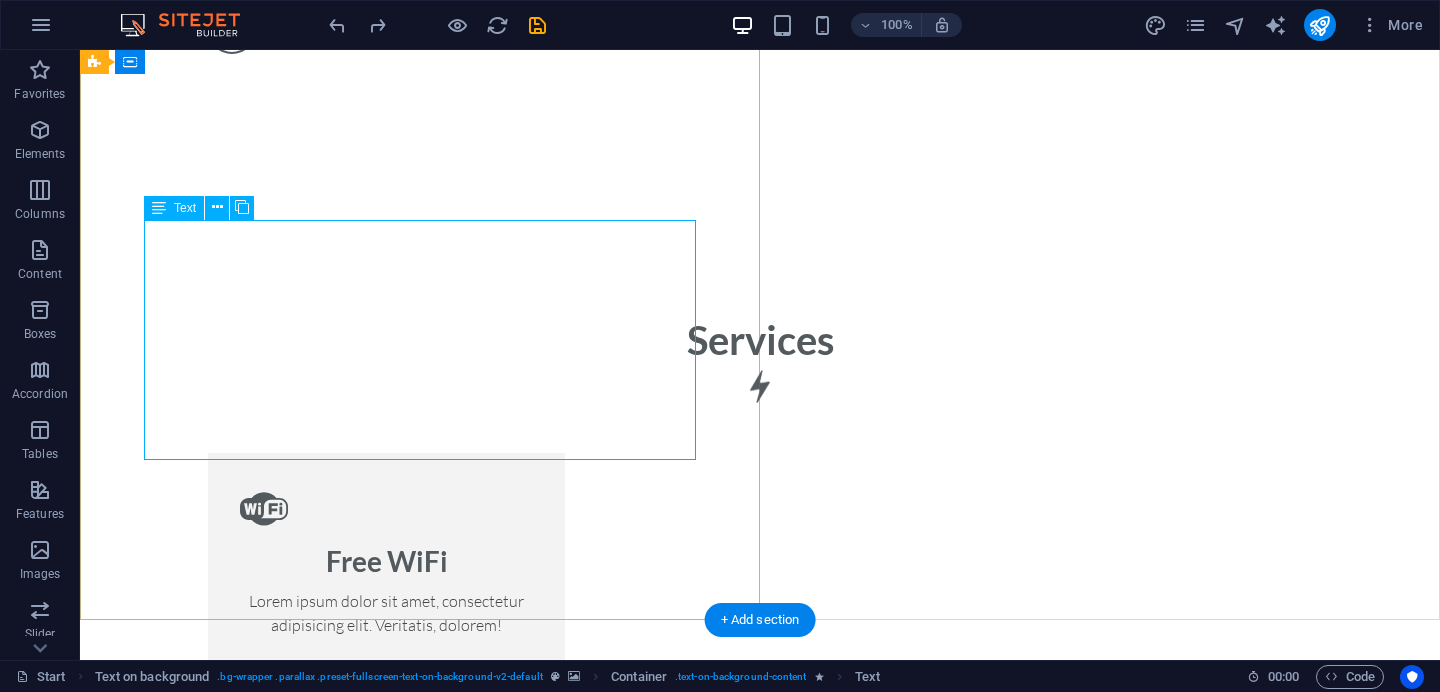 click on "Lorem ipsum dolor sit amet, consectetur adipisicing elit. Laborum, deleniti, obcaecati eum vitae esse dolorum numquam magnam non dicta saepe? Hic, eveniet, blanditiis, quis esse placeat corporis cum dolores autem officia porro tempore modi ut iusto pariatur cumque explicabo dolore eos sint ducimus fuga culpa sunt fugit a incidunt consectetur magnam deserunt velit numquam amet repudiandae. At, debitis, laudantium, voluptatum obcaecati beatae vero quaerat dolores sunt rem culpa nihil fugiat quisquam iusto natus deserunt libero perspiciatis nam repudiandae harum eos et sed tempore dolorum commodi tenetur! Quae, cumque, repellat, sit, accusamus sed placeat aspernatur id eveniet nemo veritatis officia nostrum." at bounding box center [760, 2812] 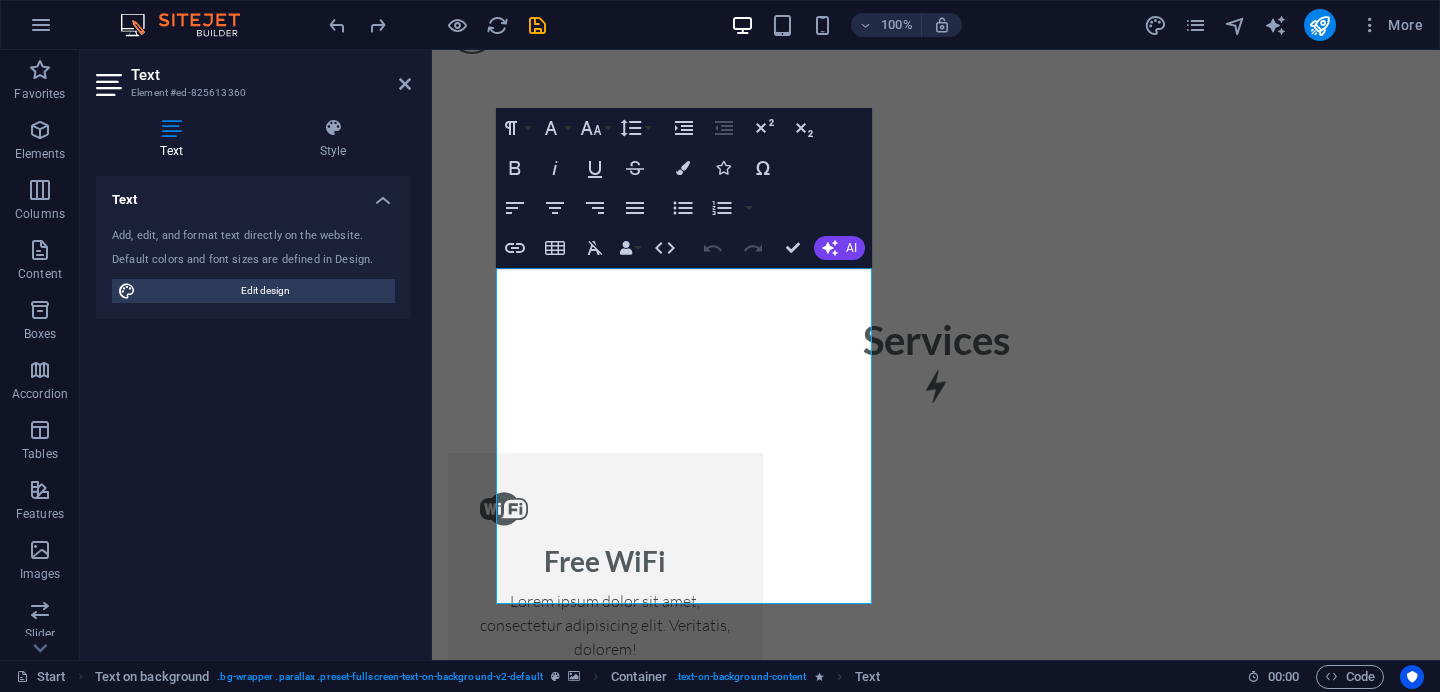 click at bounding box center (936, 2393) 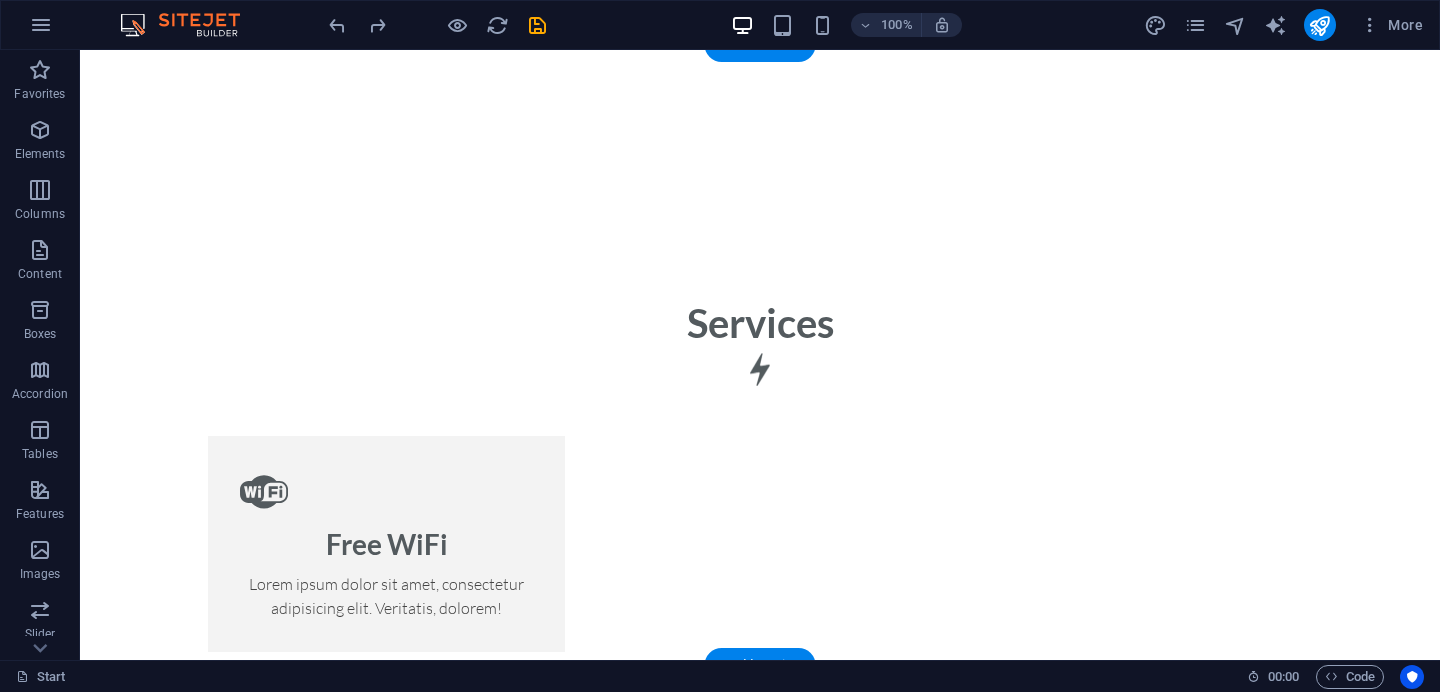 scroll, scrollTop: 1807, scrollLeft: 0, axis: vertical 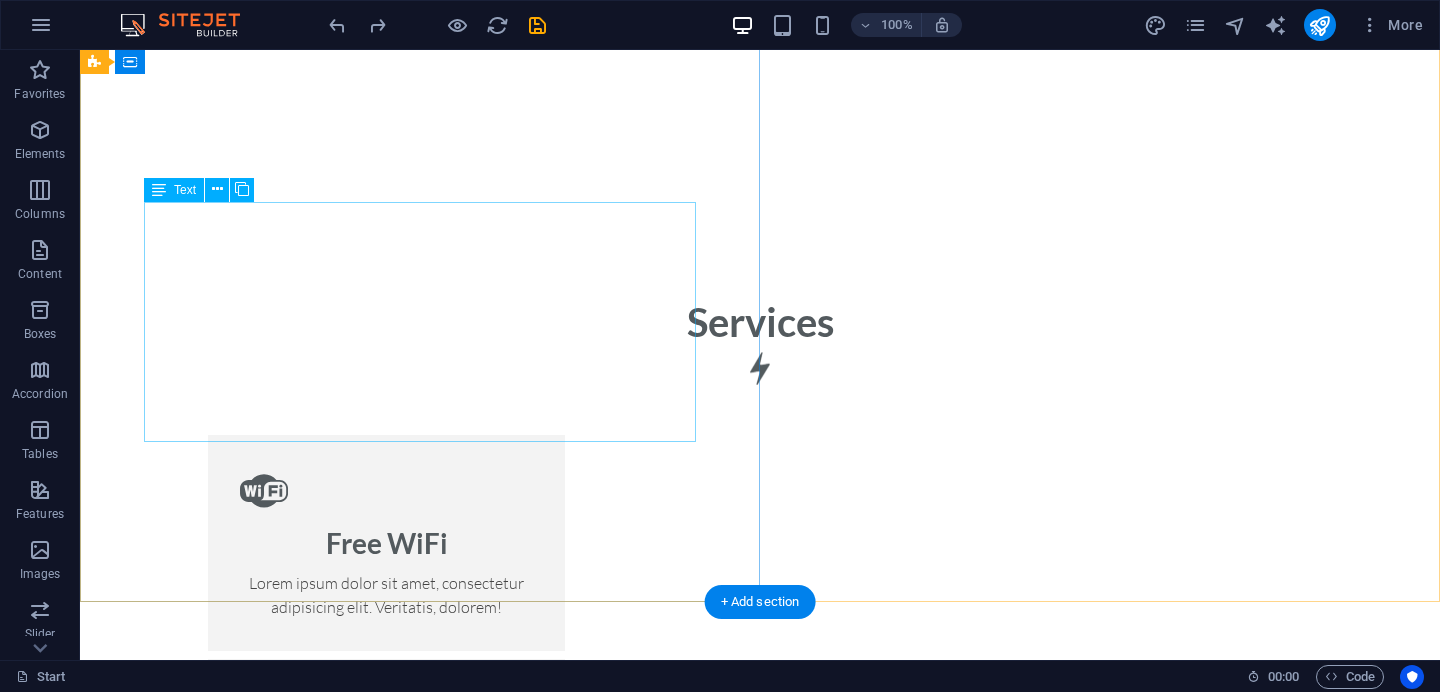 click on "Lorem ipsum dolor sit amet, consectetur adipisicing elit. Laborum, deleniti, obcaecati eum vitae esse dolorum numquam magnam non dicta saepe? Hic, eveniet, blanditiis, quis esse placeat corporis cum dolores autem officia porro tempore modi ut iusto pariatur cumque explicabo dolore eos sint ducimus fuga culpa sunt fugit a incidunt consectetur magnam deserunt velit numquam amet repudiandae. At, debitis, laudantium, voluptatum obcaecati beatae vero quaerat dolores sunt rem culpa nihil fugiat quisquam iusto natus deserunt libero perspiciatis nam repudiandae harum eos et sed tempore dolorum commodi tenetur! Quae, cumque, repellat, sit, accusamus sed placeat aspernatur id eveniet nemo veritatis officia nostrum." at bounding box center (760, 2794) 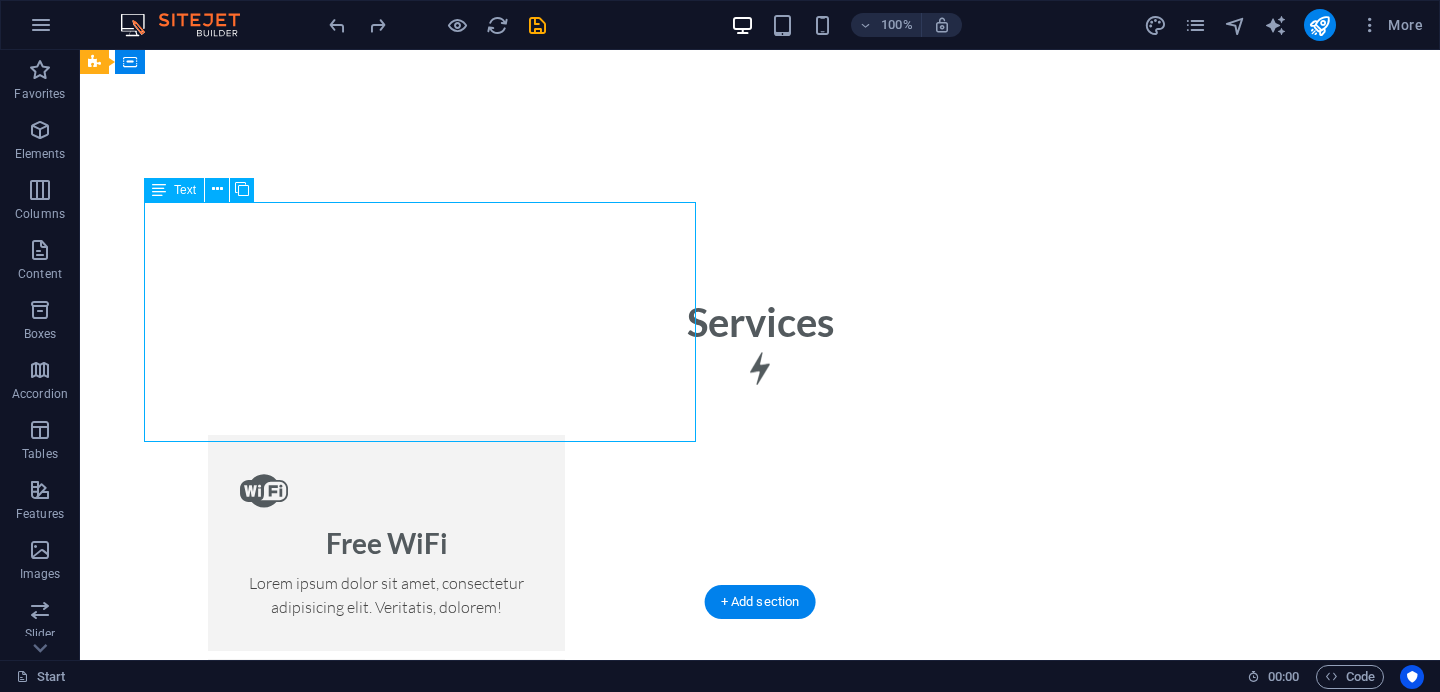click on "Lorem ipsum dolor sit amet, consectetur adipisicing elit. Laborum, deleniti, obcaecati eum vitae esse dolorum numquam magnam non dicta saepe? Hic, eveniet, blanditiis, quis esse placeat corporis cum dolores autem officia porro tempore modi ut iusto pariatur cumque explicabo dolore eos sint ducimus fuga culpa sunt fugit a incidunt consectetur magnam deserunt velit numquam amet repudiandae. At, debitis, laudantium, voluptatum obcaecati beatae vero quaerat dolores sunt rem culpa nihil fugiat quisquam iusto natus deserunt libero perspiciatis nam repudiandae harum eos et sed tempore dolorum commodi tenetur! Quae, cumque, repellat, sit, accusamus sed placeat aspernatur id eveniet nemo veritatis officia nostrum." at bounding box center (760, 2794) 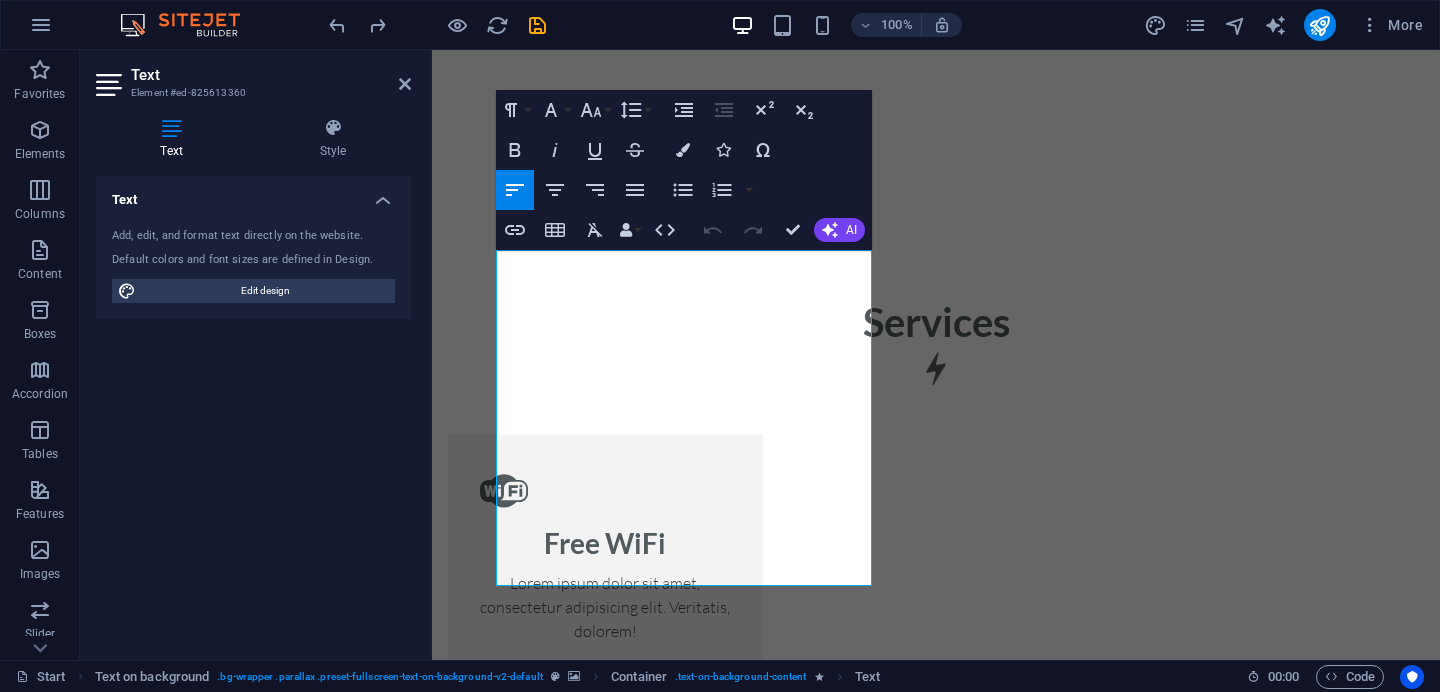 click at bounding box center [936, 2384] 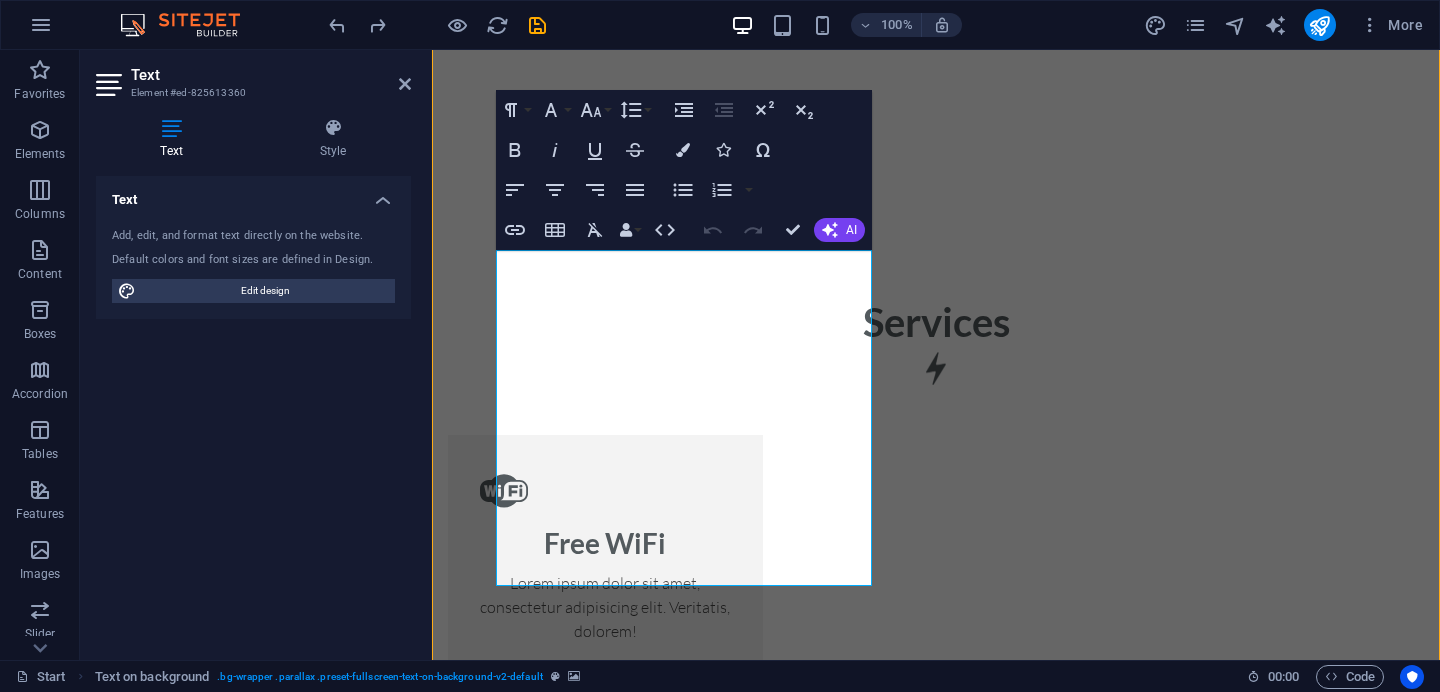 scroll, scrollTop: 1914, scrollLeft: 0, axis: vertical 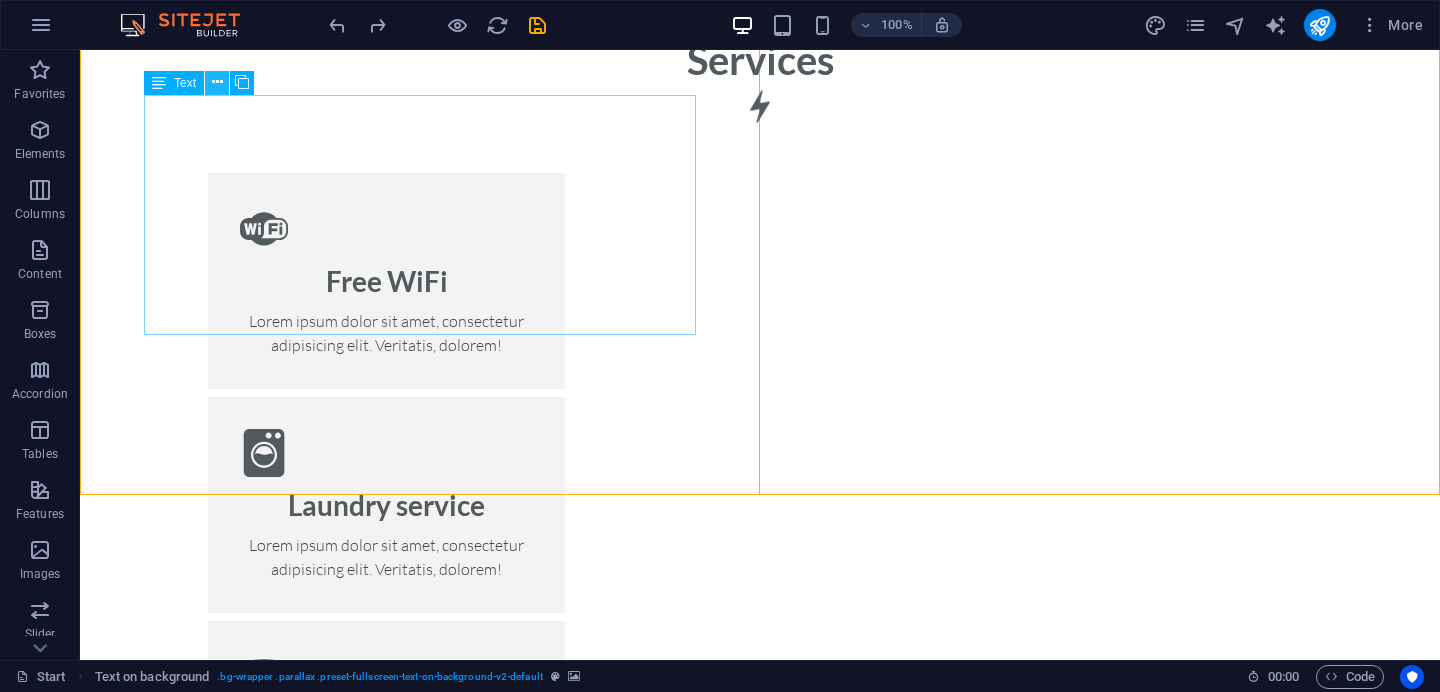 click at bounding box center (217, 82) 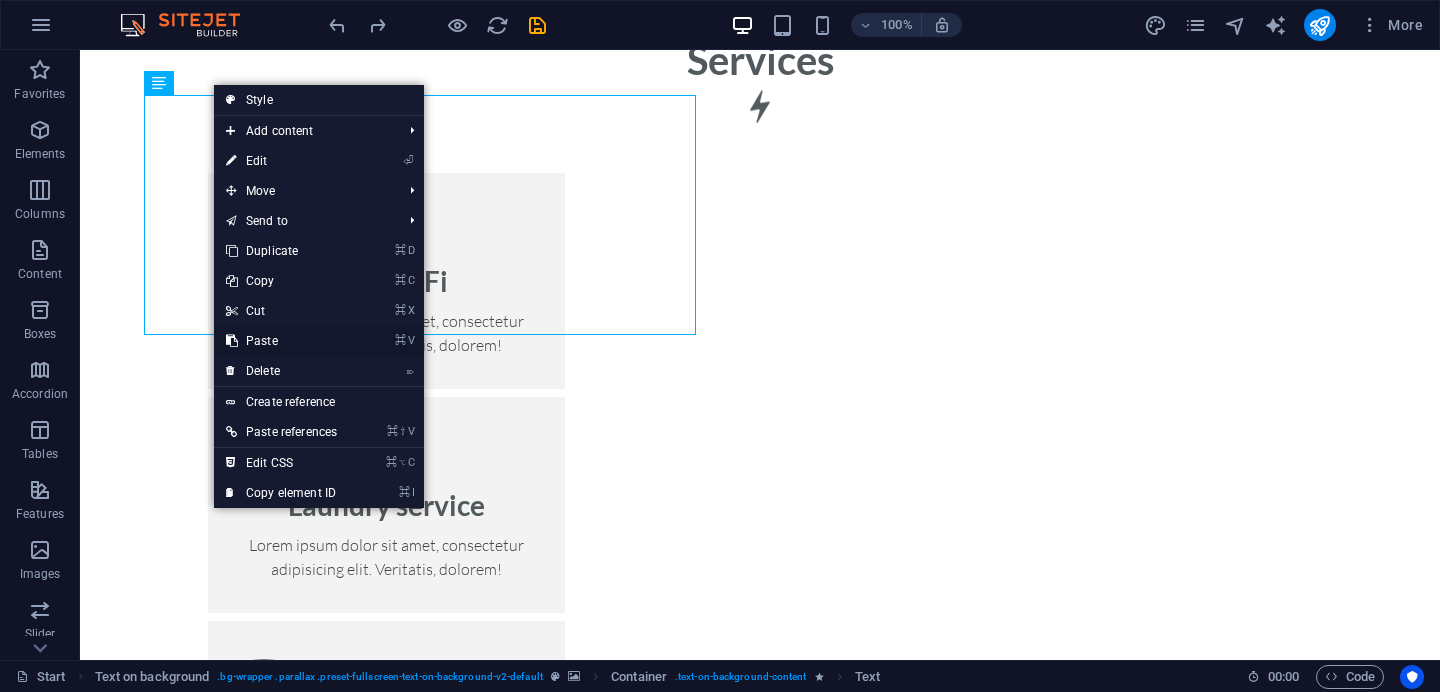 click on "⌘ V  Paste" at bounding box center (281, 341) 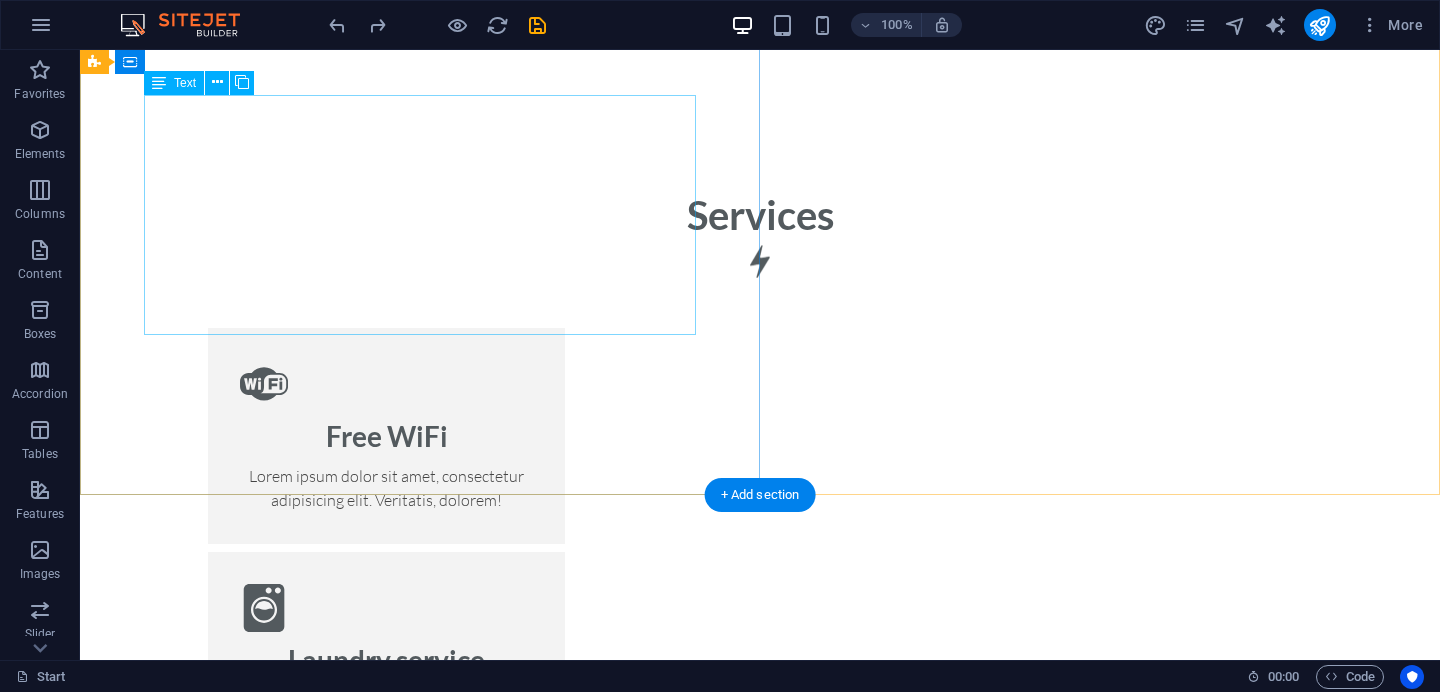 click on "Lorem ipsum dolor sit amet, consectetur adipisicing elit. Laborum, deleniti, obcaecati eum vitae esse dolorum numquam magnam non dicta saepe? Hic, eveniet, blanditiis, quis esse placeat corporis cum dolores autem officia porro tempore modi ut iusto pariatur cumque explicabo dolore eos sint ducimus fuga culpa sunt fugit a incidunt consectetur magnam deserunt velit numquam amet repudiandae. At, debitis, laudantium, voluptatum obcaecati beatae vero quaerat dolores sunt rem culpa nihil fugiat quisquam iusto natus deserunt libero perspiciatis nam repudiandae harum eos et sed tempore dolorum commodi tenetur! Quae, cumque, repellat, sit, accusamus sed placeat aspernatur id eveniet nemo veritatis officia nostrum." at bounding box center [760, 2687] 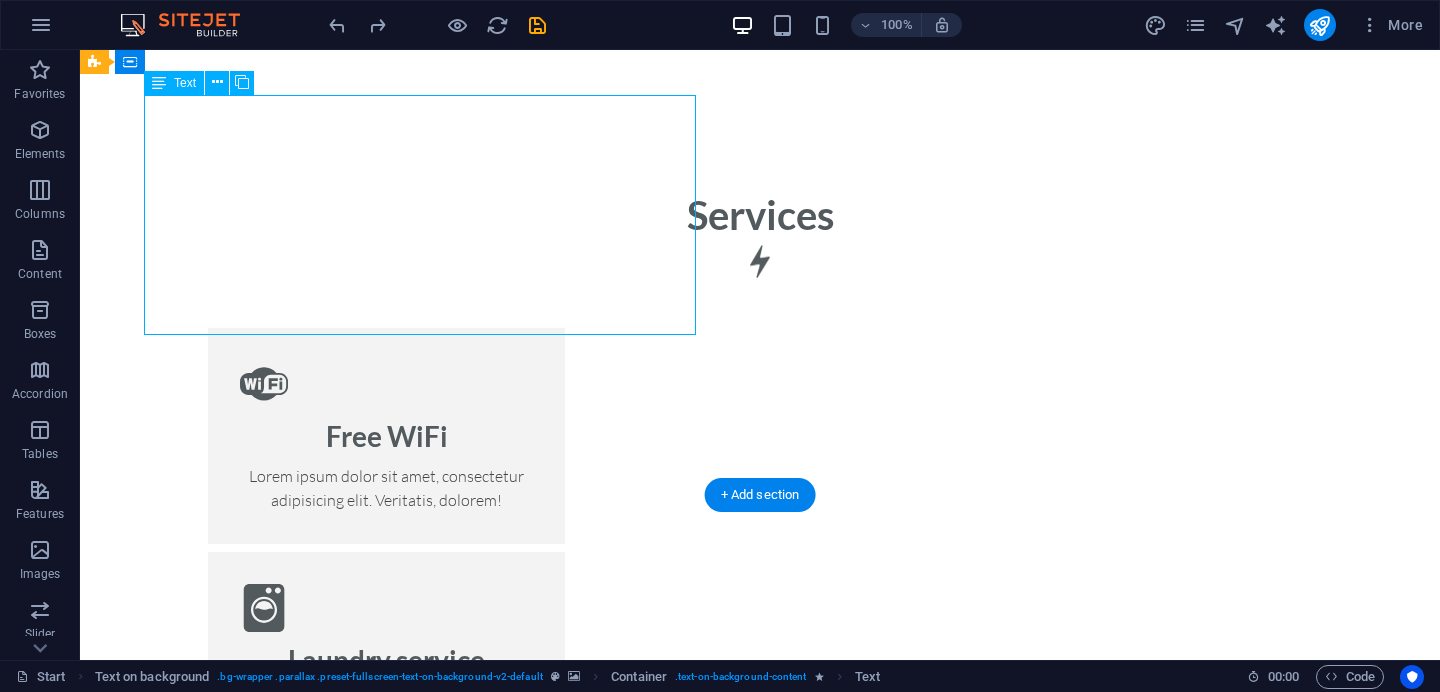 click on "Lorem ipsum dolor sit amet, consectetur adipisicing elit. Laborum, deleniti, obcaecati eum vitae esse dolorum numquam magnam non dicta saepe? Hic, eveniet, blanditiis, quis esse placeat corporis cum dolores autem officia porro tempore modi ut iusto pariatur cumque explicabo dolore eos sint ducimus fuga culpa sunt fugit a incidunt consectetur magnam deserunt velit numquam amet repudiandae. At, debitis, laudantium, voluptatum obcaecati beatae vero quaerat dolores sunt rem culpa nihil fugiat quisquam iusto natus deserunt libero perspiciatis nam repudiandae harum eos et sed tempore dolorum commodi tenetur! Quae, cumque, repellat, sit, accusamus sed placeat aspernatur id eveniet nemo veritatis officia nostrum." at bounding box center (760, 2687) 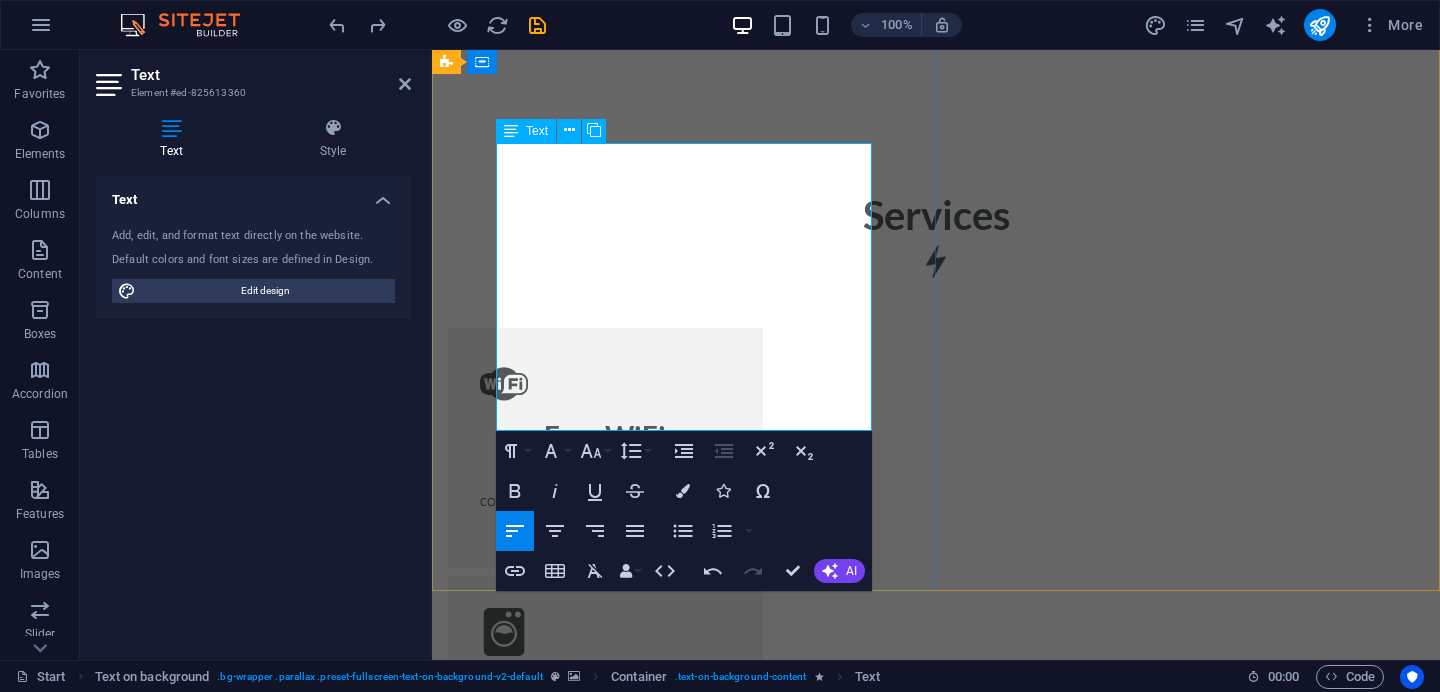 click on "The Leviosa is more than a brand - it's a movement towards mindful living and conscious consumption. Built on the belief that beauty can emerge from what's discarded. we transform everyday waste into purposeful planet friendly products. From pencils crafted out of recycled newspapers, plantable seed paper notebooks and fabric bags made of upcycled textiles, to biodegradable coir planters and eco-friendly festive idols-each product tells a story of sustainability and intent." at bounding box center (936, 2845) 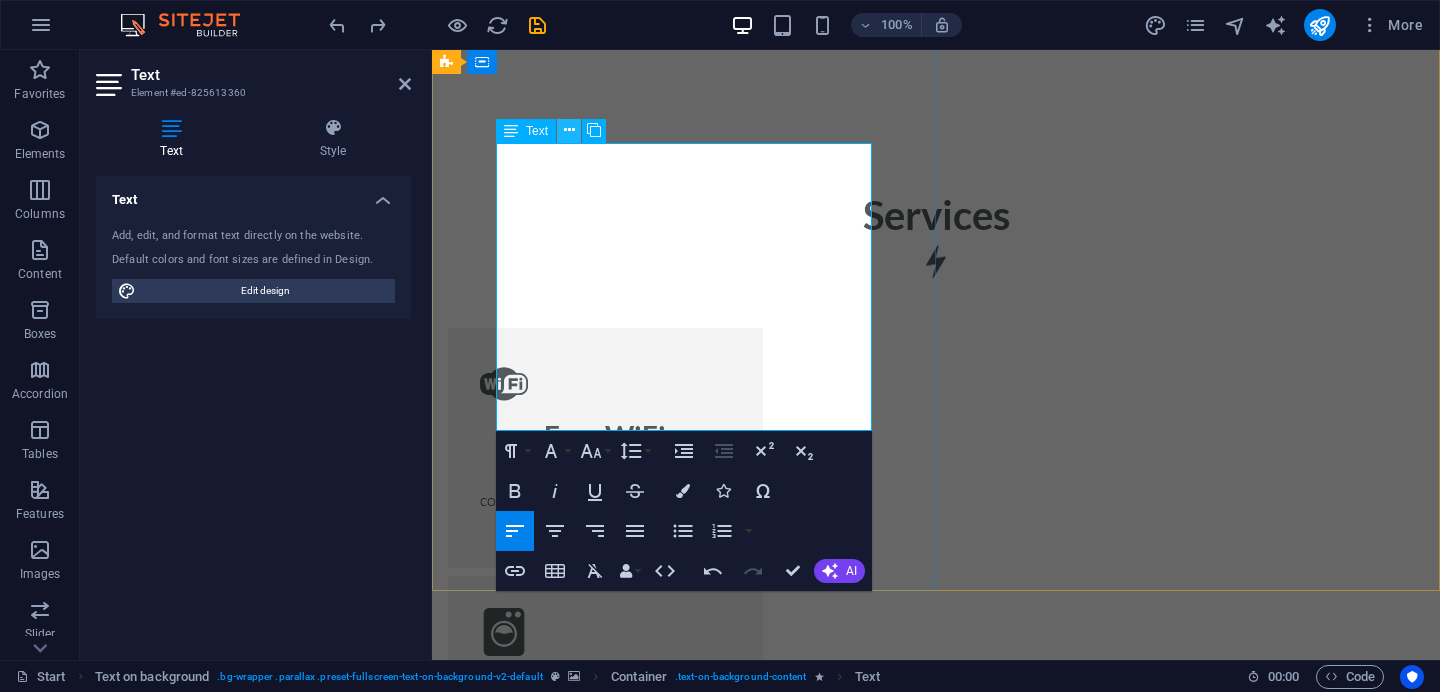 click at bounding box center (569, 130) 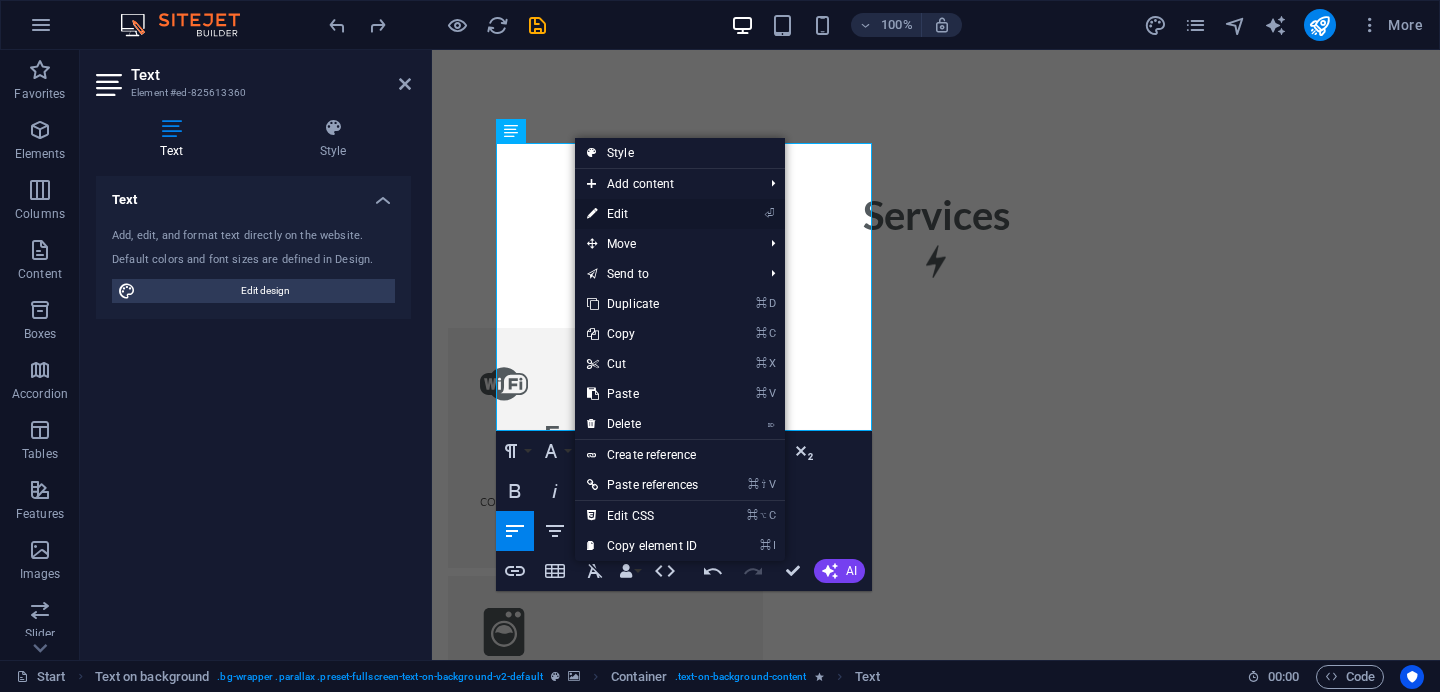 click on "⏎  Edit" at bounding box center (642, 214) 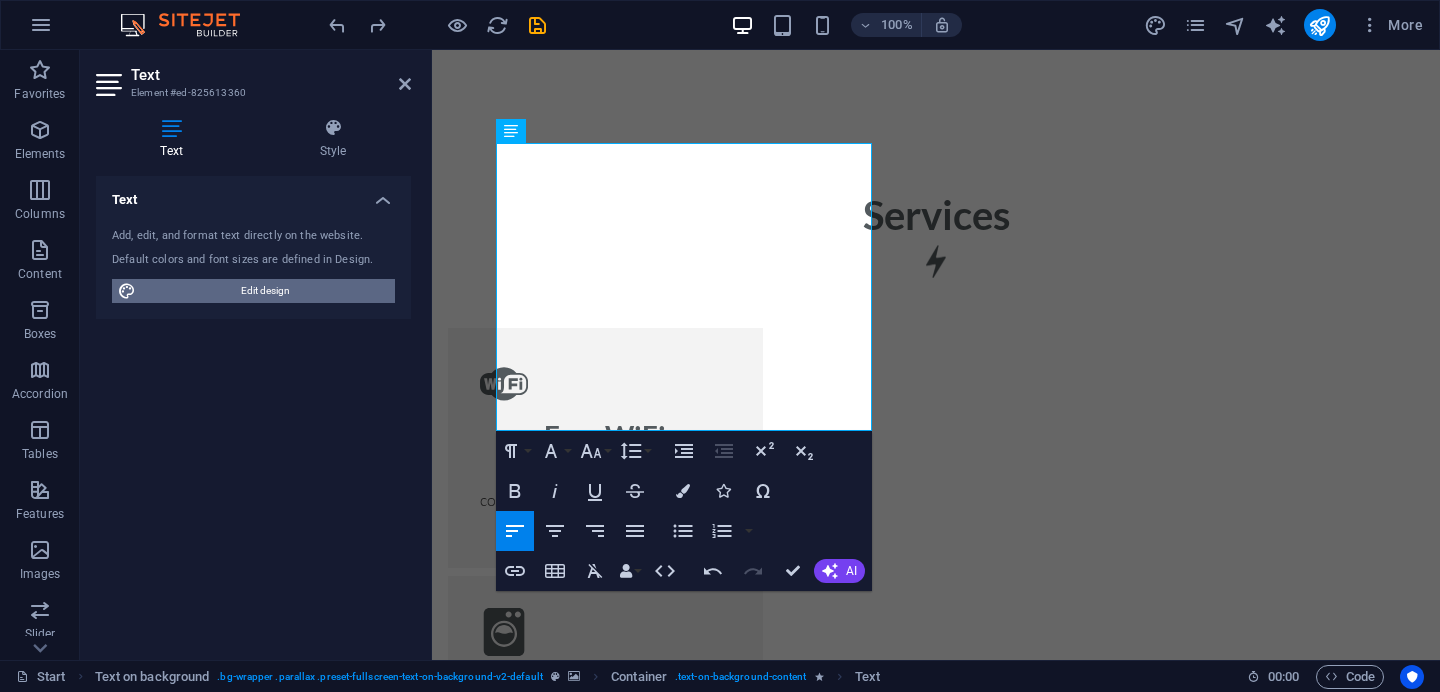 click on "Edit design" at bounding box center [265, 291] 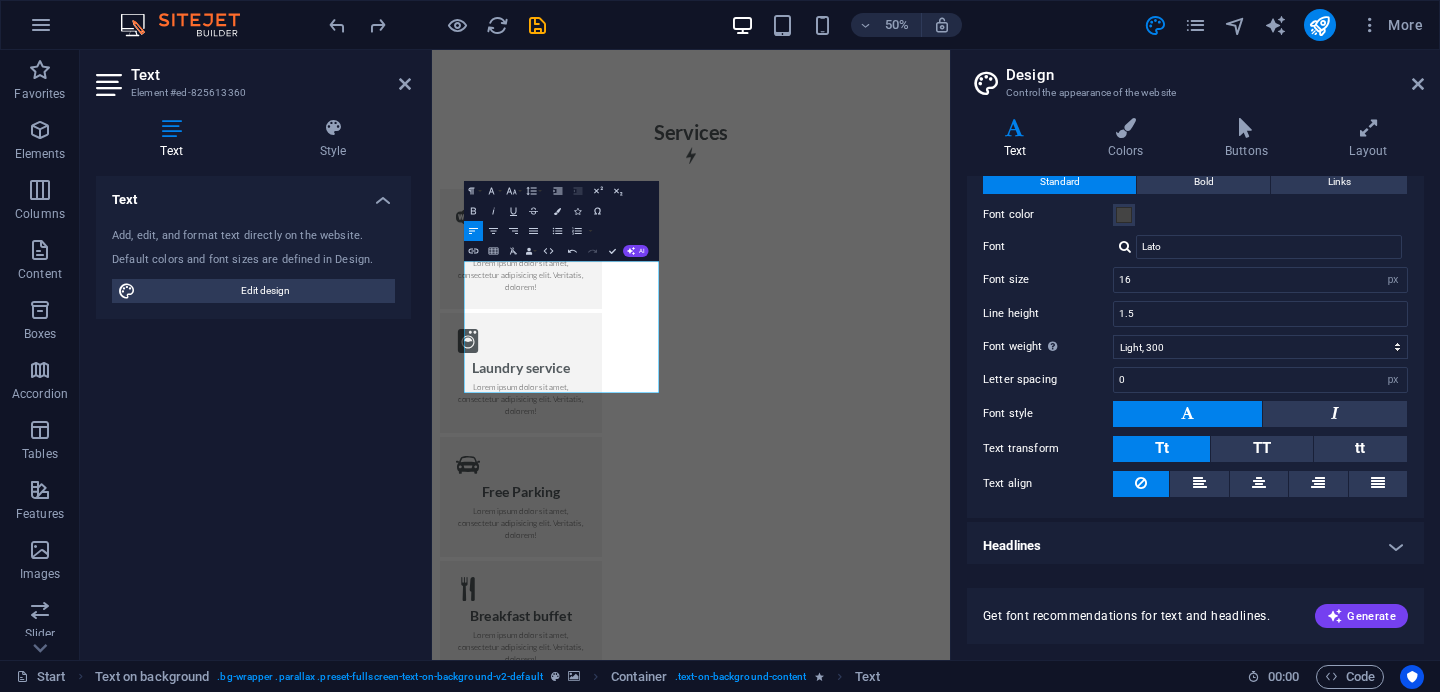 scroll, scrollTop: 61, scrollLeft: 0, axis: vertical 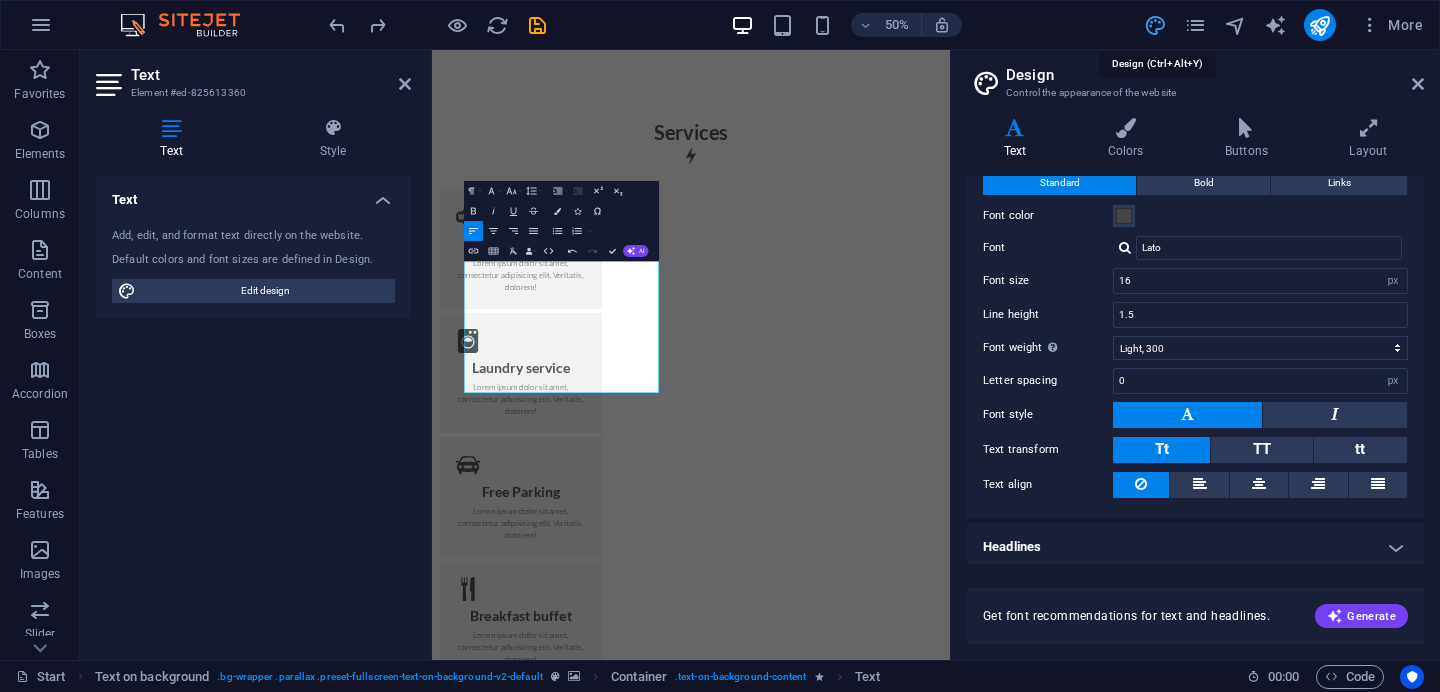 click at bounding box center (1155, 25) 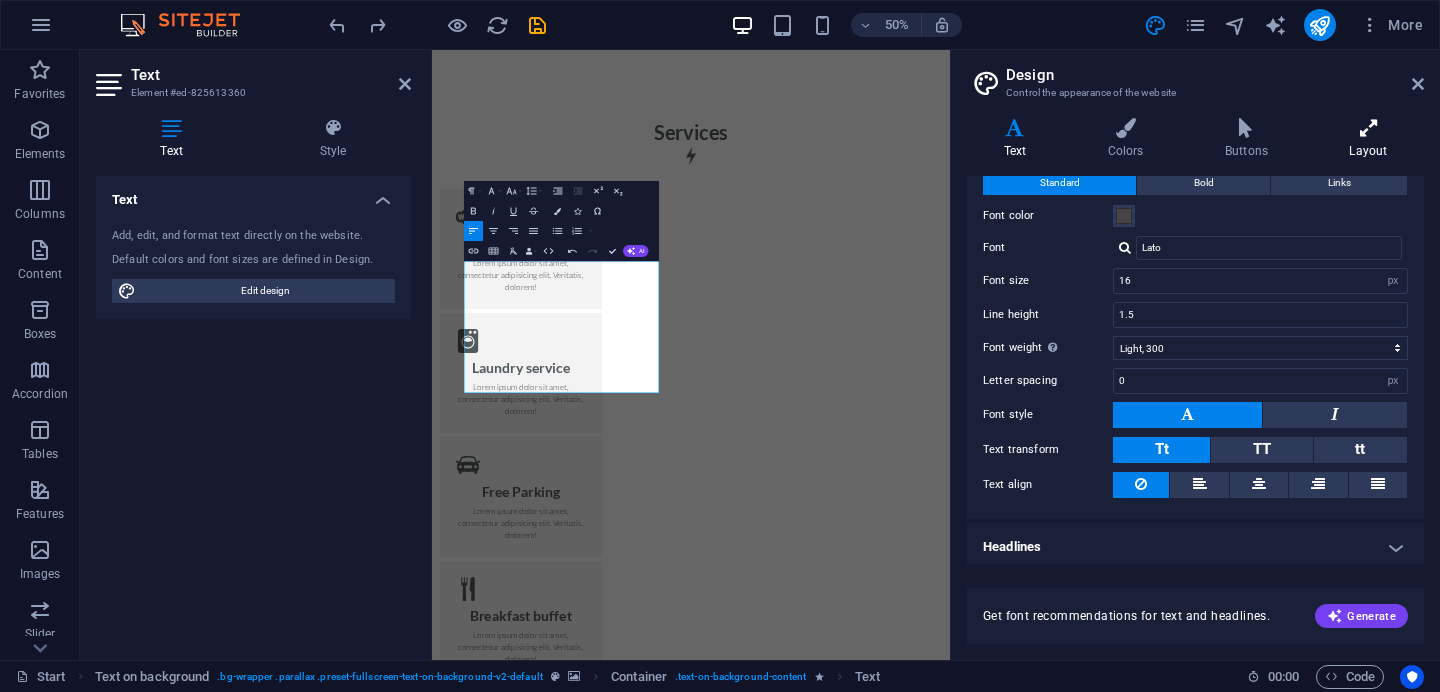 click on "Layout" at bounding box center (1368, 139) 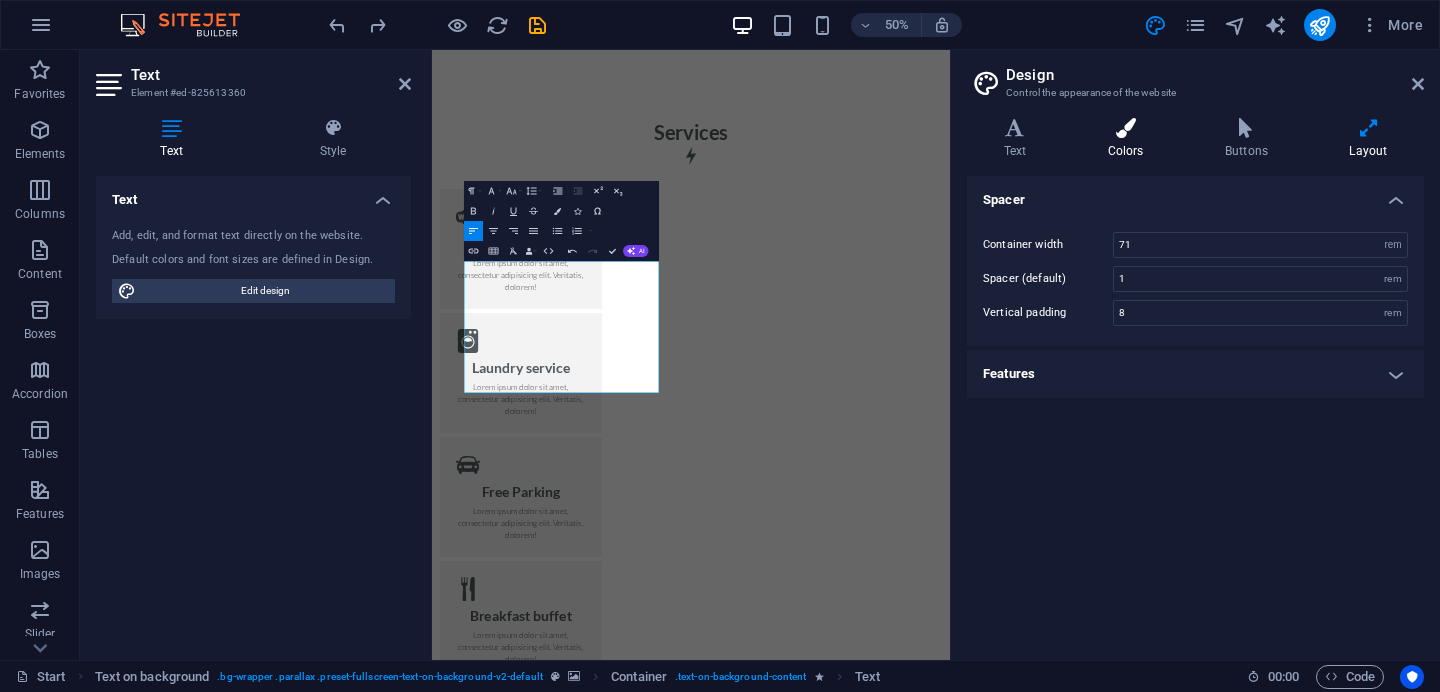click on "Colors" at bounding box center [1129, 139] 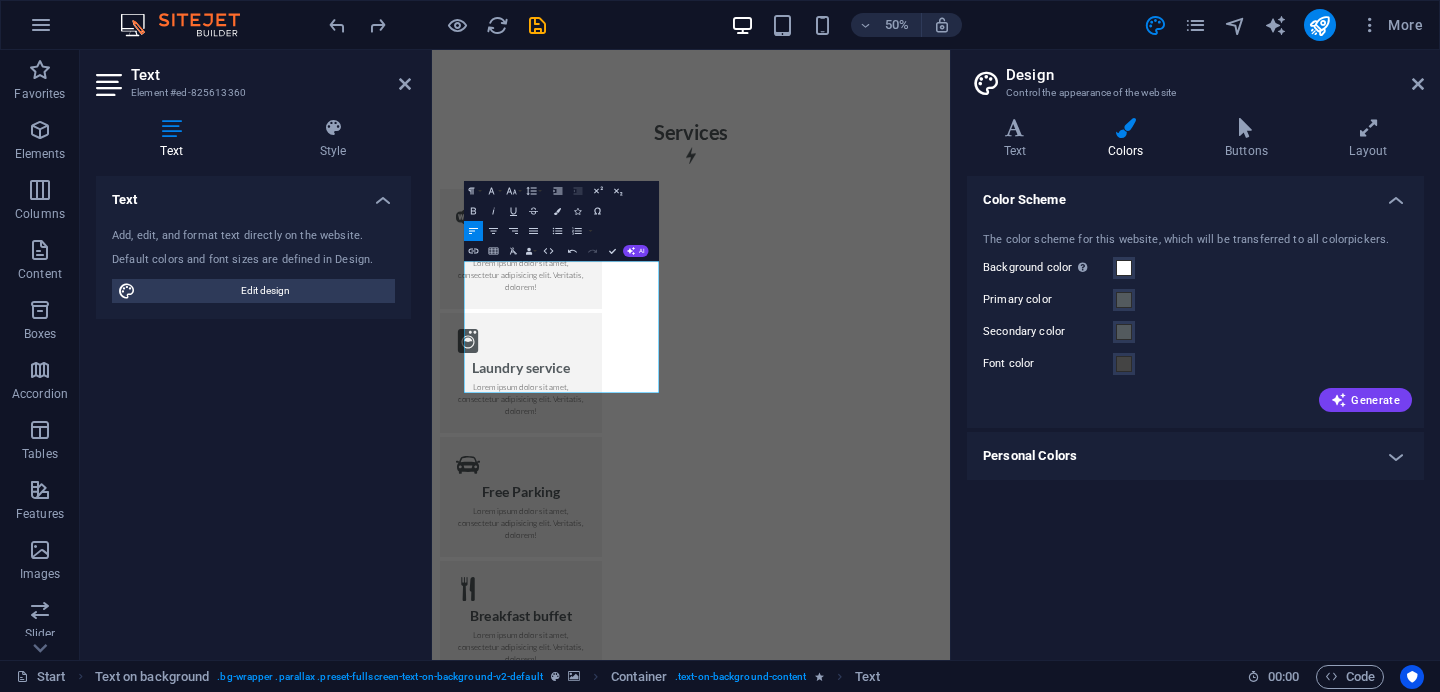 click at bounding box center (950, 2319) 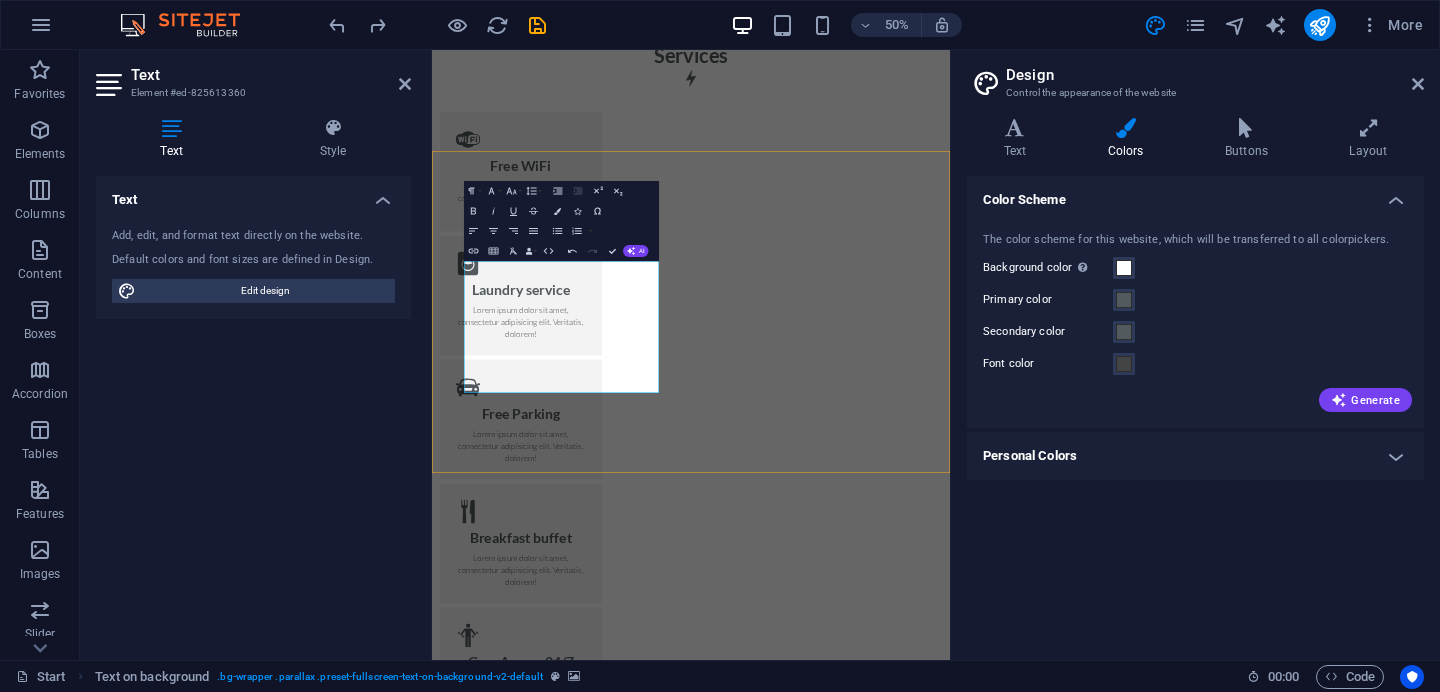 scroll, scrollTop: 1585, scrollLeft: 0, axis: vertical 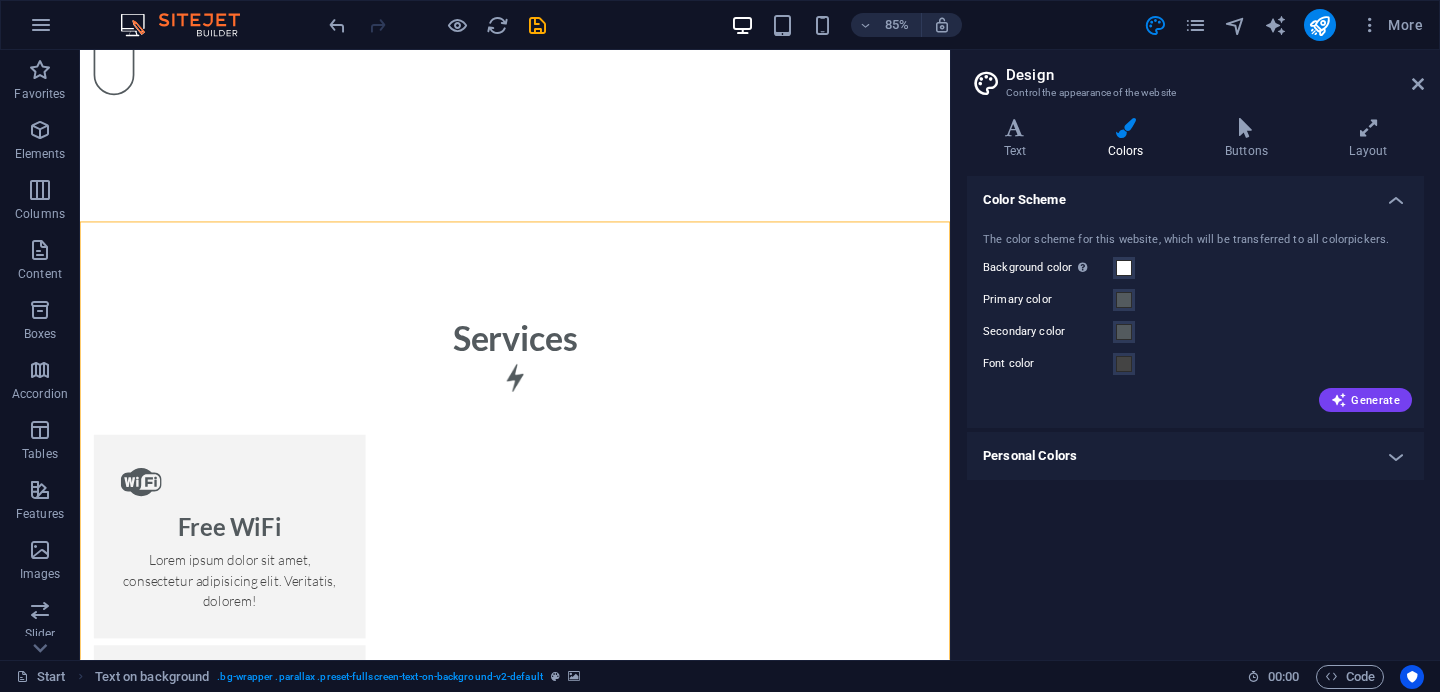 click at bounding box center [592, 2433] 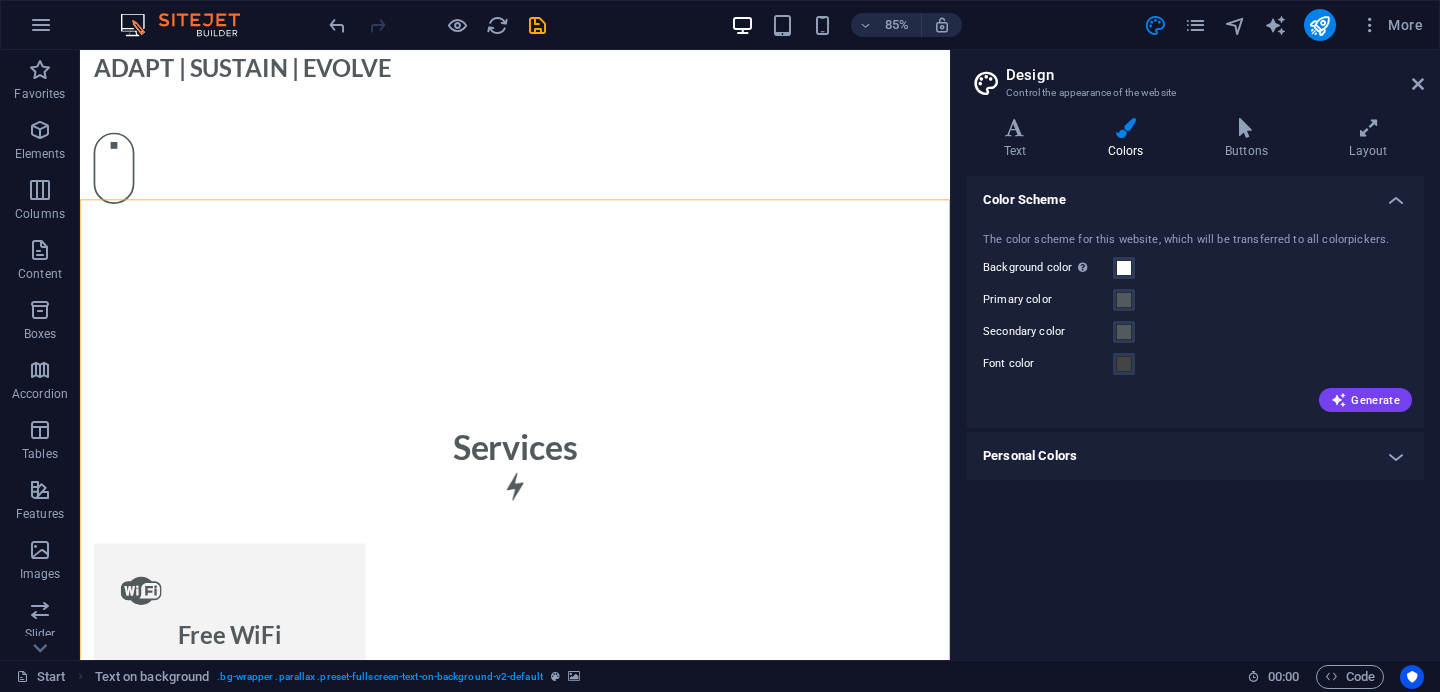 scroll, scrollTop: 1695, scrollLeft: 0, axis: vertical 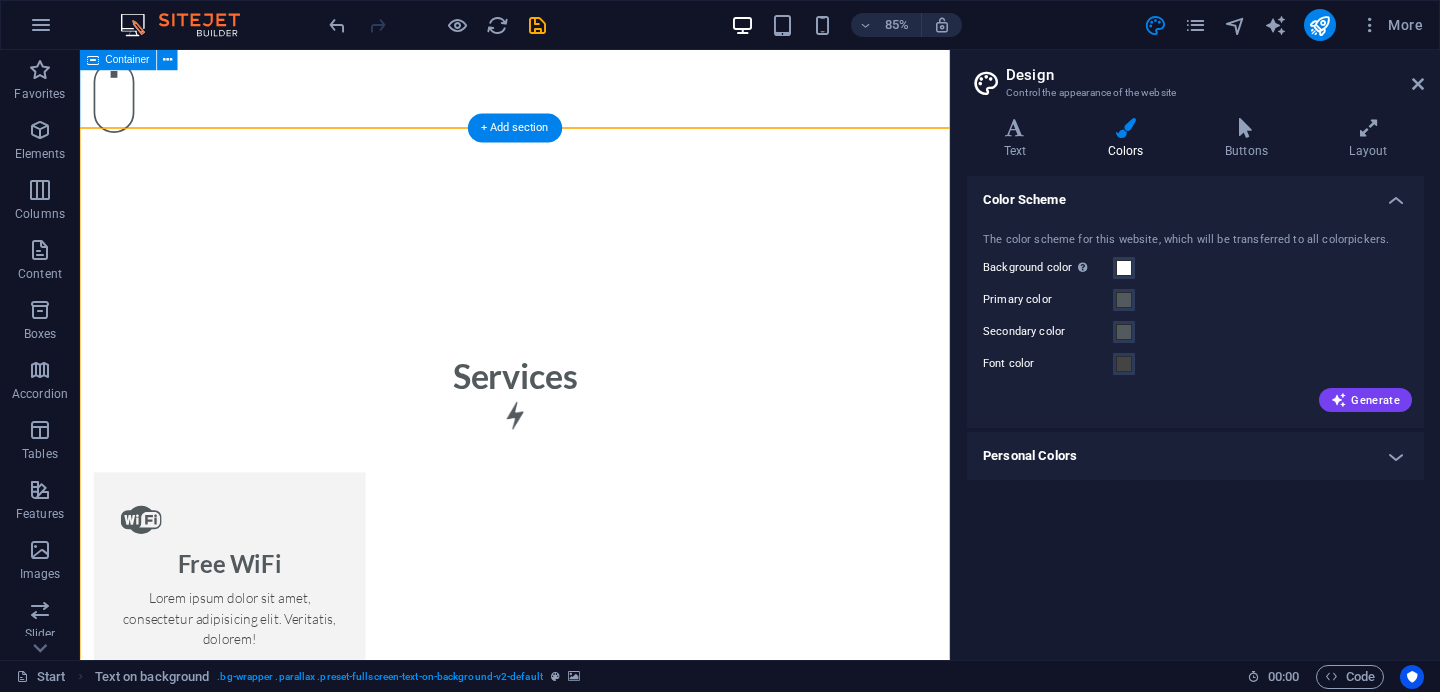 click on "Services Free WiFi Lorem ipsum dolor sit amet, consectetur adipisicing elit. Veritatis, dolorem! Laundry service Lorem ipsum dolor sit amet, consectetur adipisicing elit. Veritatis, dolorem! Free Parking Lorem ipsum dolor sit amet, consectetur adipisicing elit. Veritatis, dolorem! Breakfast buffet Lorem ipsum dolor sit amet, consectetur adipisicing elit. Veritatis, dolorem! Gym Access 24/7 Lorem ipsum dolor sit amet, consectetur adipisicing elit. Veritatis, dolorem! Pool area Lorem ipsum dolor sit amet, consectetur adipisicing elit. Veritatis, dolorem!" at bounding box center (592, 1216) 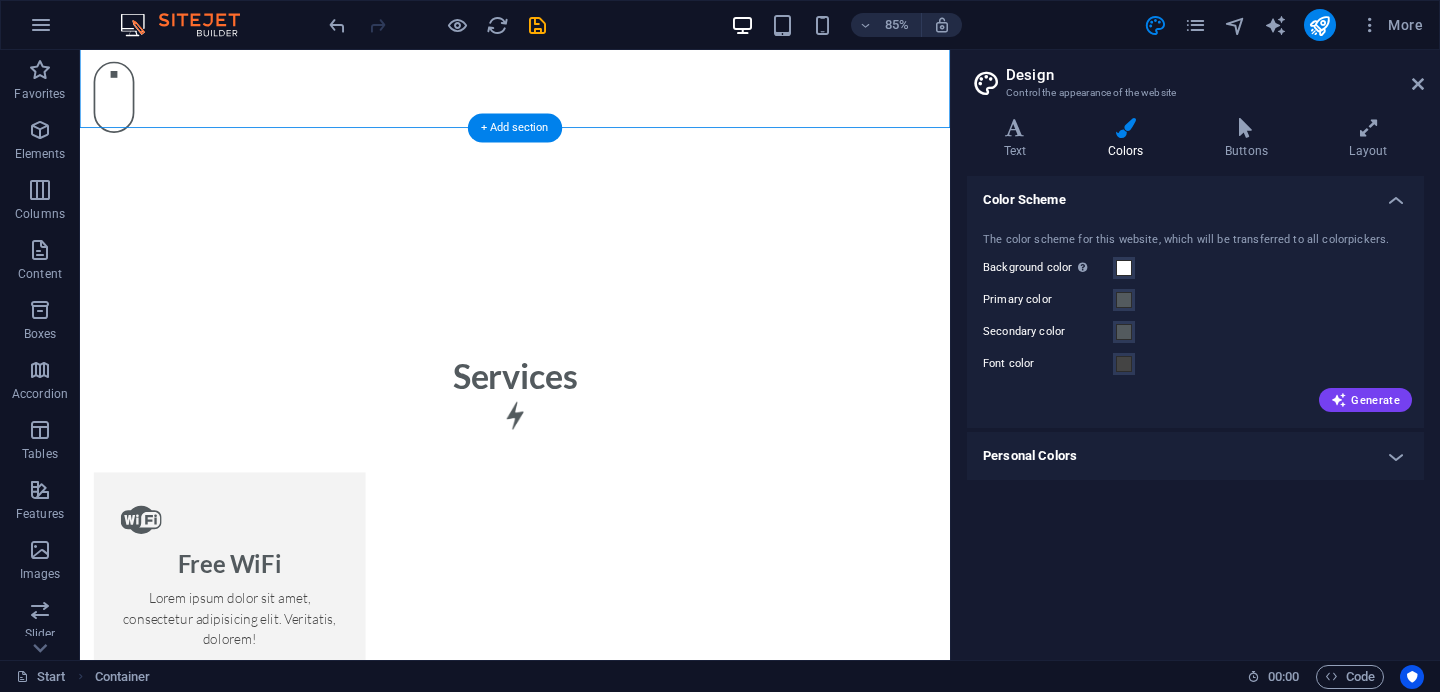 click at bounding box center (592, 2455) 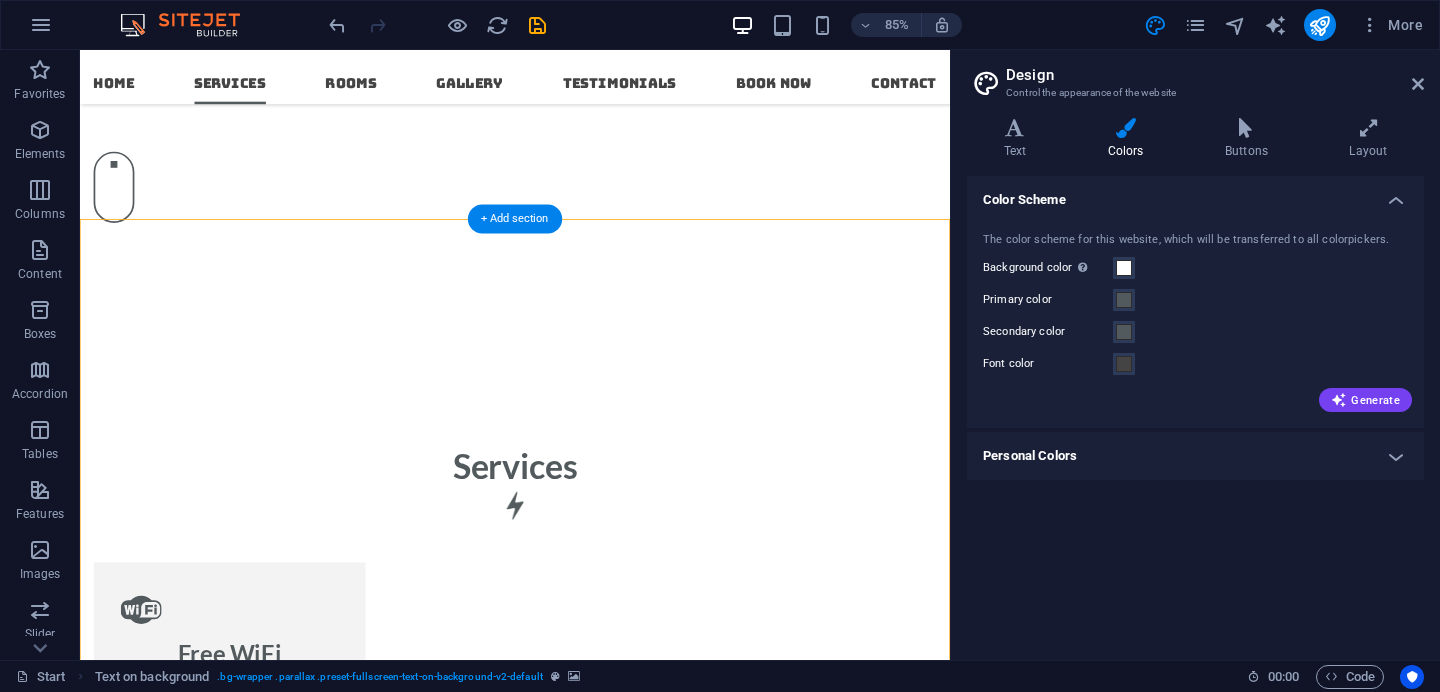 scroll, scrollTop: 1588, scrollLeft: 0, axis: vertical 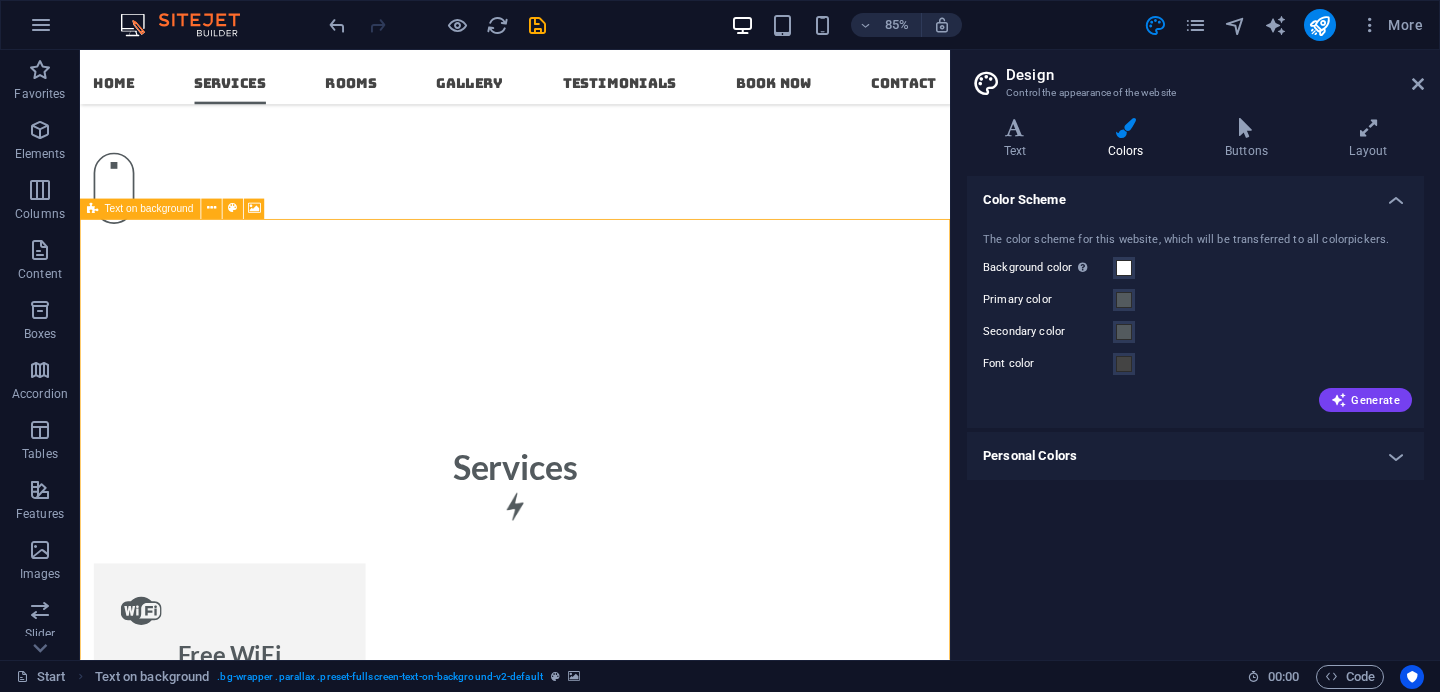 click on "Text on background" at bounding box center (149, 208) 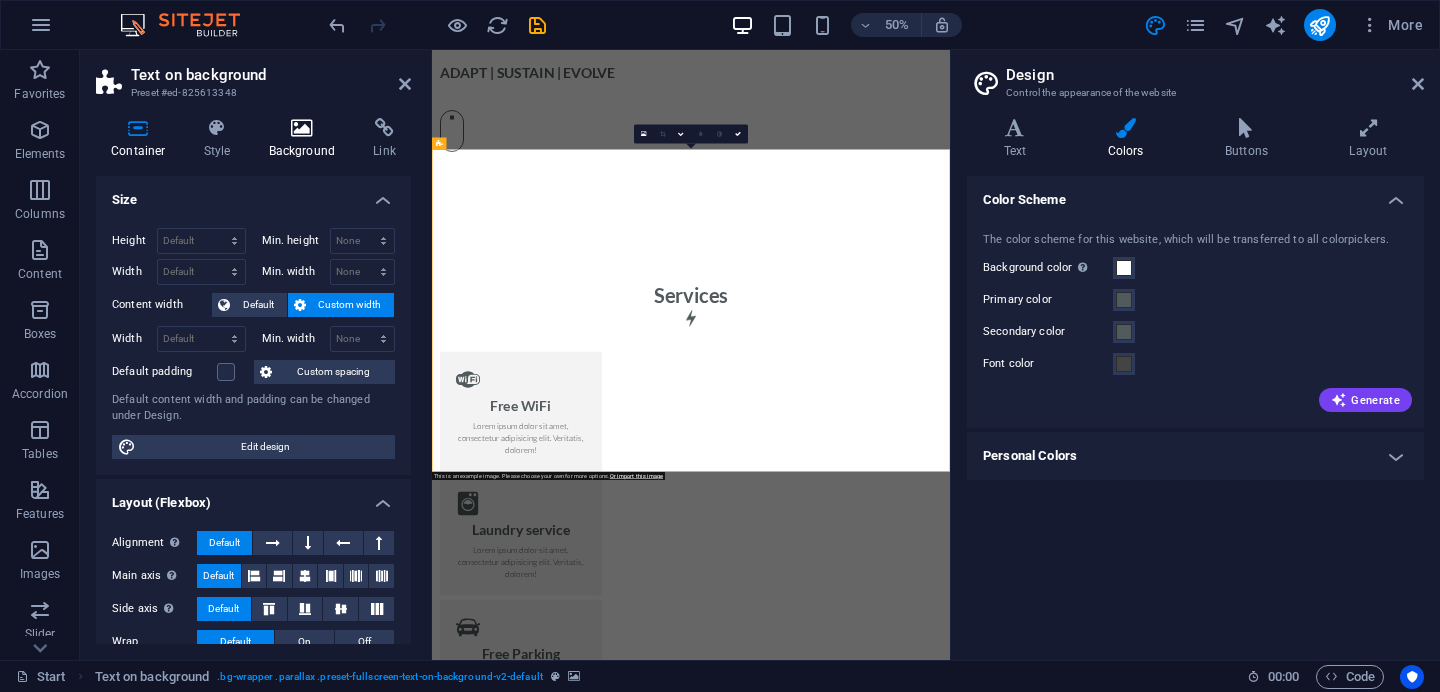 click at bounding box center [302, 128] 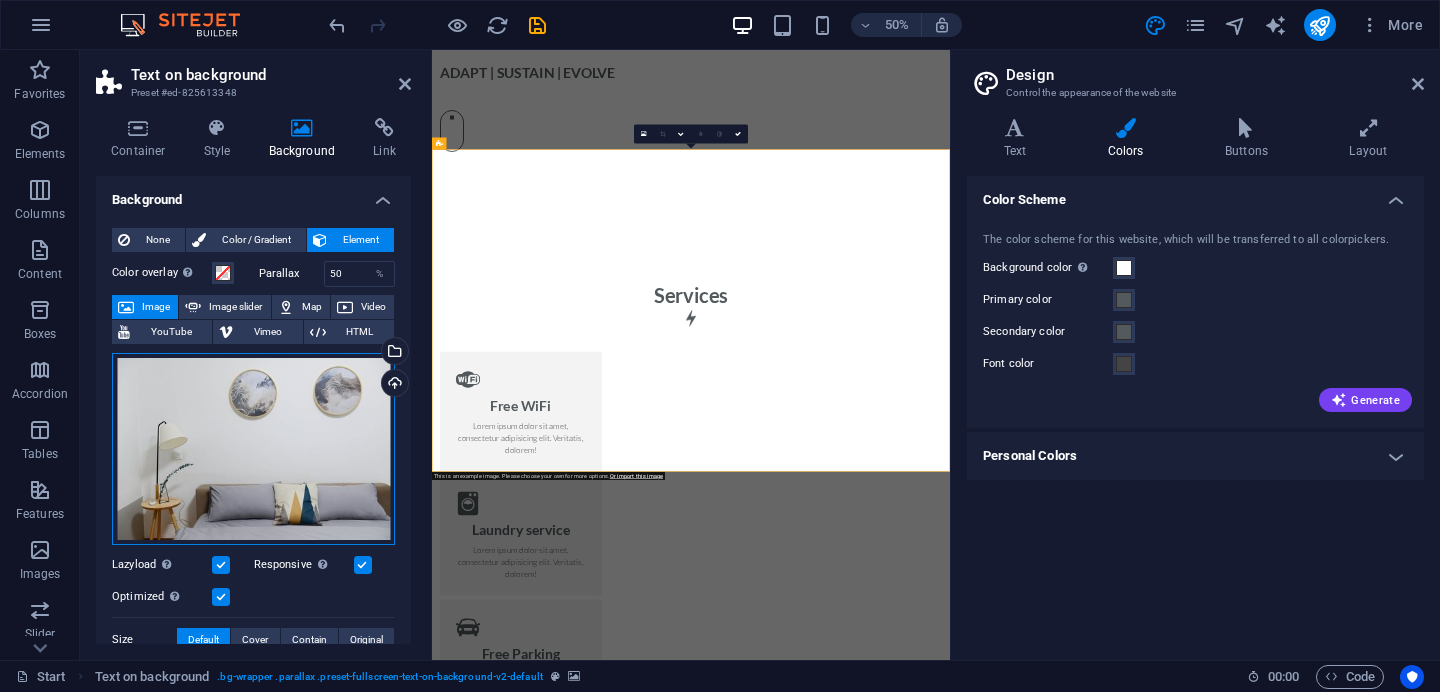 click on "Drag files here, click to choose files or select files from Files or our free stock photos & videos" at bounding box center [253, 449] 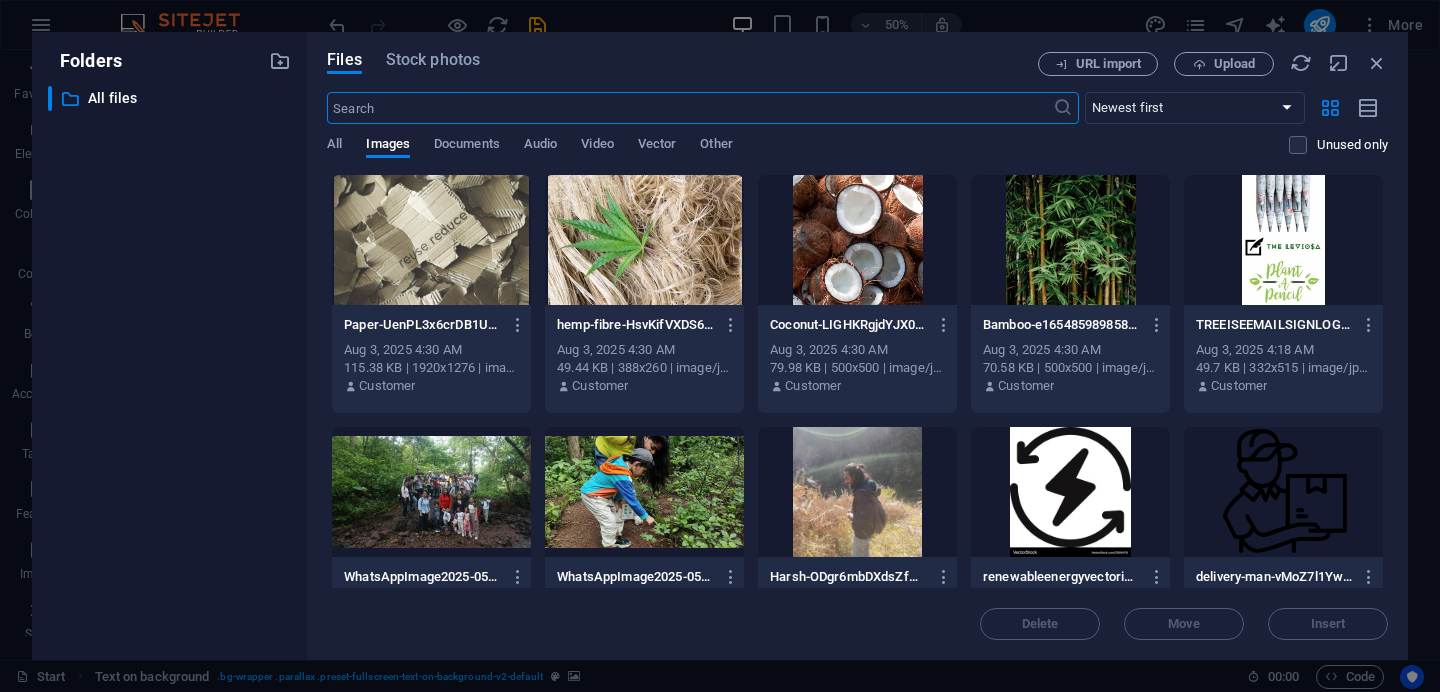 scroll, scrollTop: 8899, scrollLeft: 0, axis: vertical 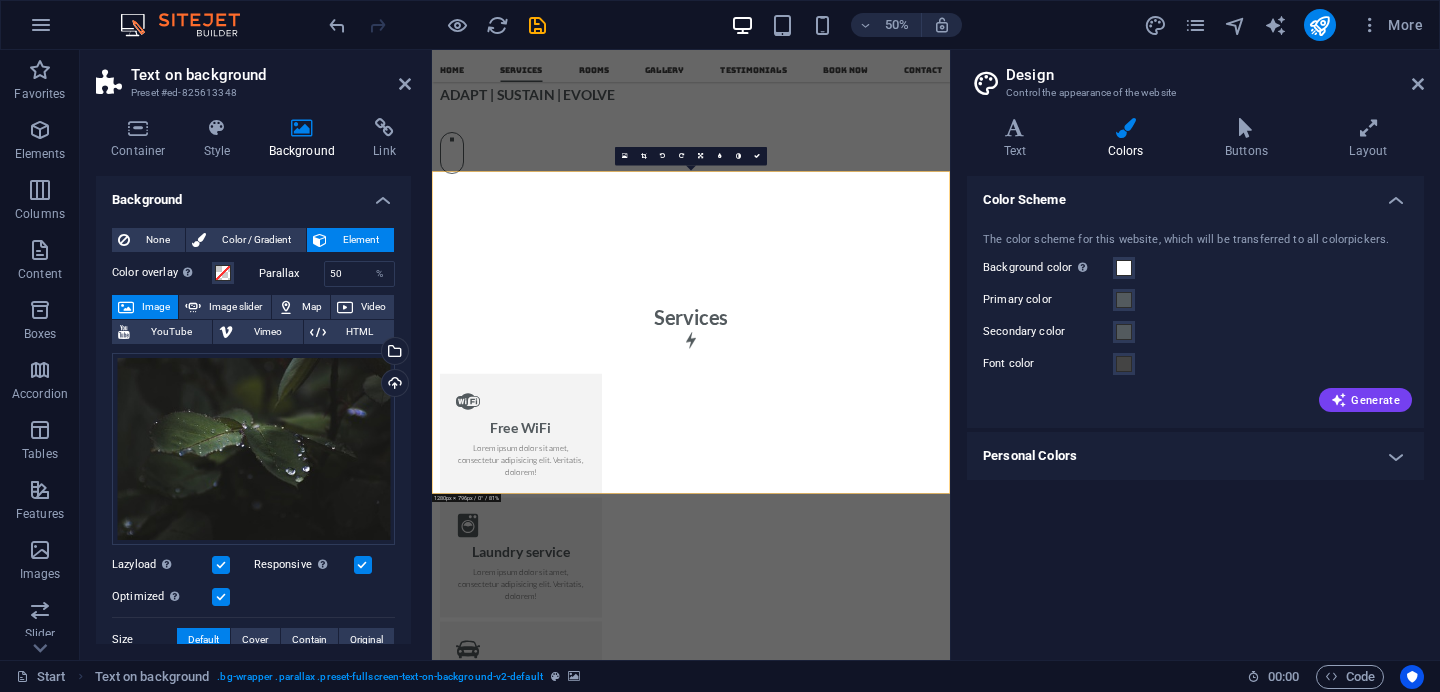 click on "Design Control the appearance of the website Variants  Text  Colors  Buttons  Layout Text Standard Bold Links Font color Font Lato Font size 16 rem px Line height 1.5 Font weight To display the font weight correctly, it may need to be enabled.  Manage Fonts Thin, 100 Extra-light, 200 Light, 300 Regular, 400 Medium, 500 Semi-bold, 600 Bold, 700 Extra-bold, 800 Black, 900 Letter spacing 0 rem px Font style Text transform Tt TT tt Text align Font weight To display the font weight correctly, it may need to be enabled.  Manage Fonts Thin, 100 Extra-light, 200 Light, 300 Regular, 400 Medium, 500 Semi-bold, 600 Bold, 700 Extra-bold, 800 Black, 900 Default Hover / Active Font color Font color Decoration None Decoration None Transition duration 0.3 s Transition function Ease Ease In Ease Out Ease In/Ease Out Linear Headlines All H1 / Textlogo H2 H3 H4 H5 H6 Font color Font Bungee Line height 2 Font weight To display the font weight correctly, it may need to be enabled.  Manage Fonts Thin, 100 Extra-light, 200 0 rem px" at bounding box center (1195, 355) 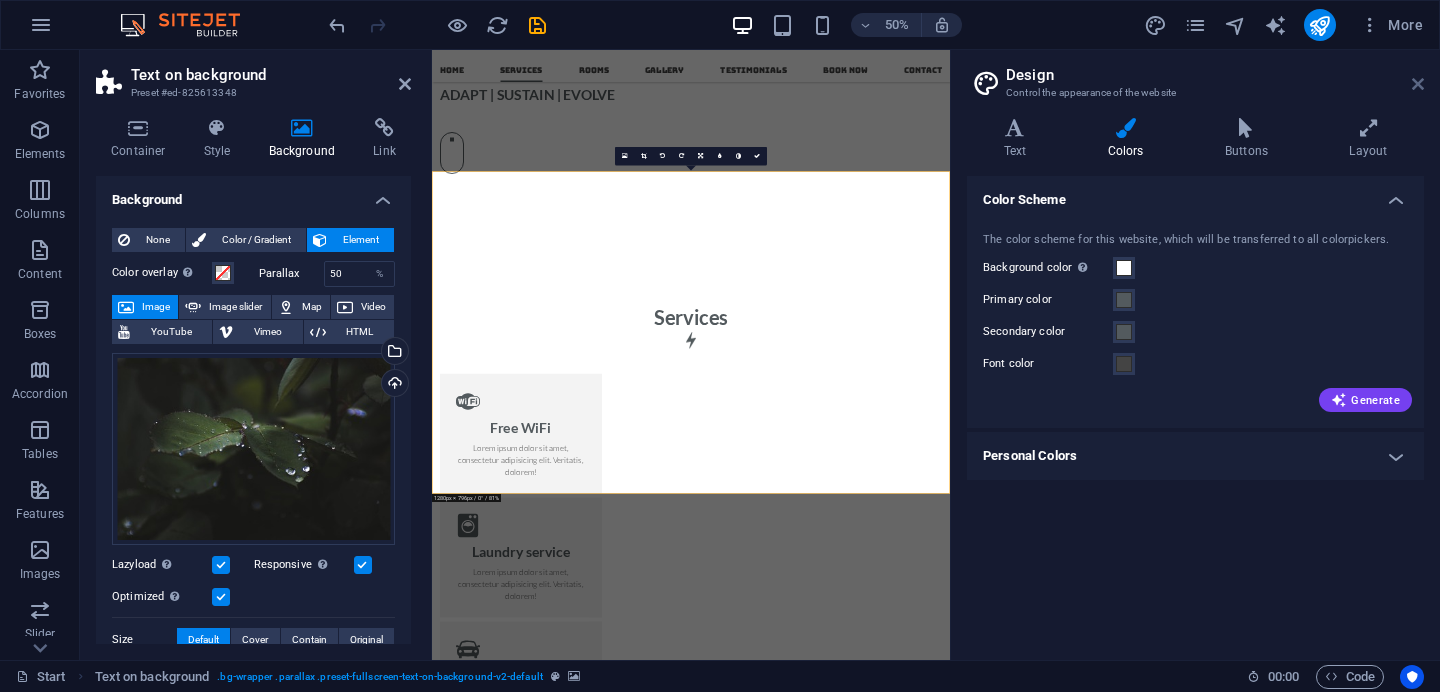 click at bounding box center (1418, 84) 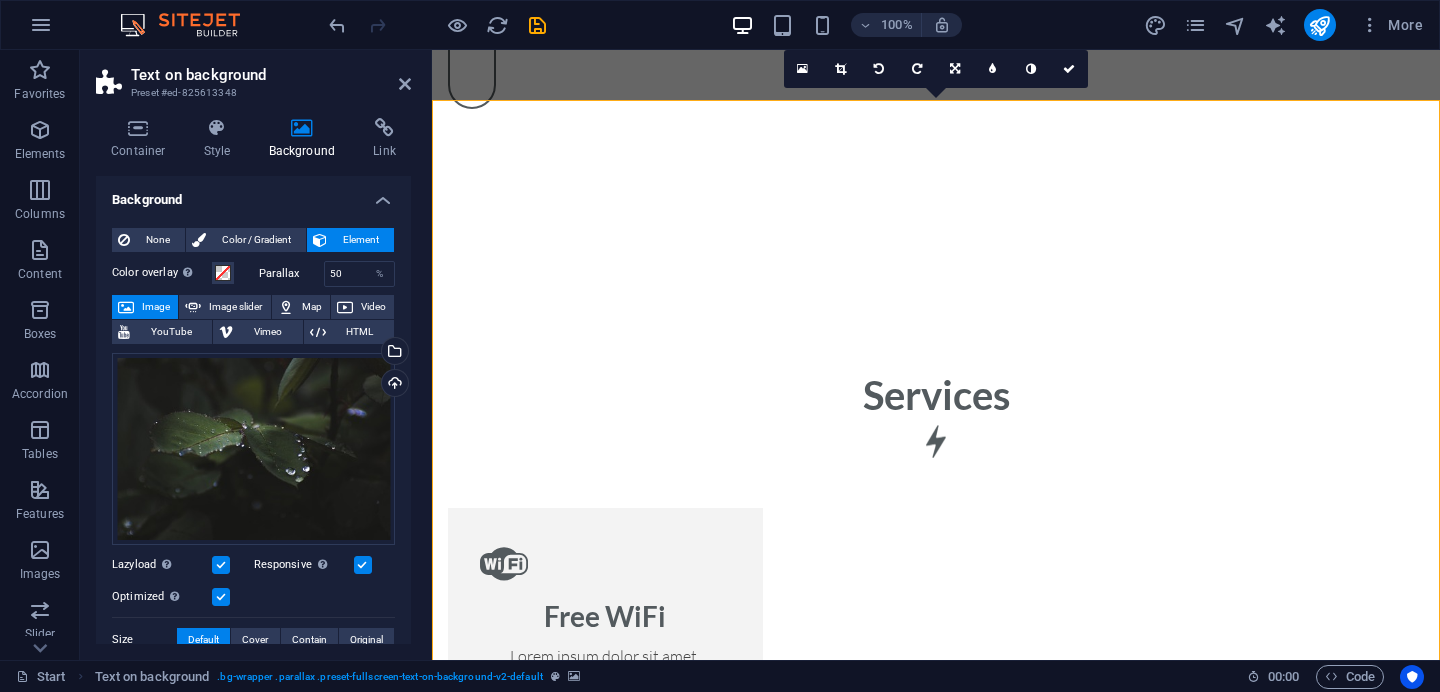 scroll, scrollTop: 1738, scrollLeft: 0, axis: vertical 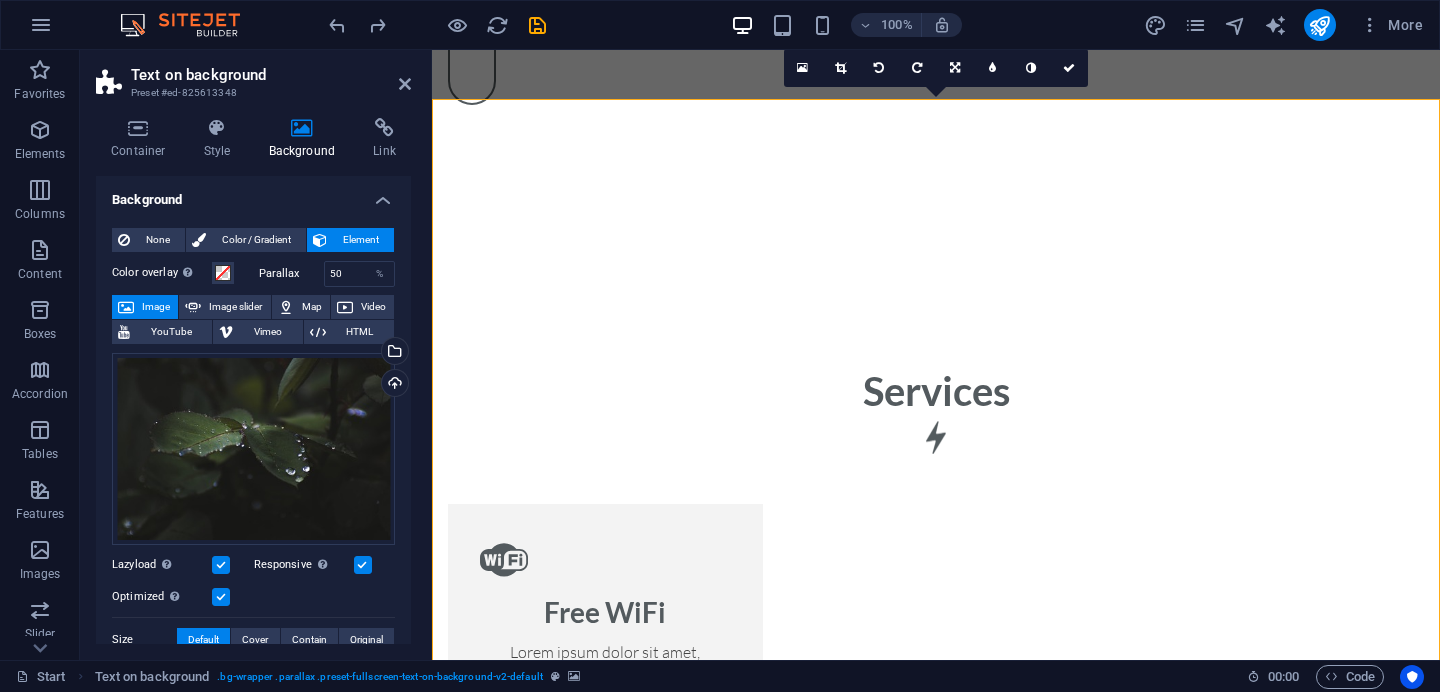 click at bounding box center [936, 2407] 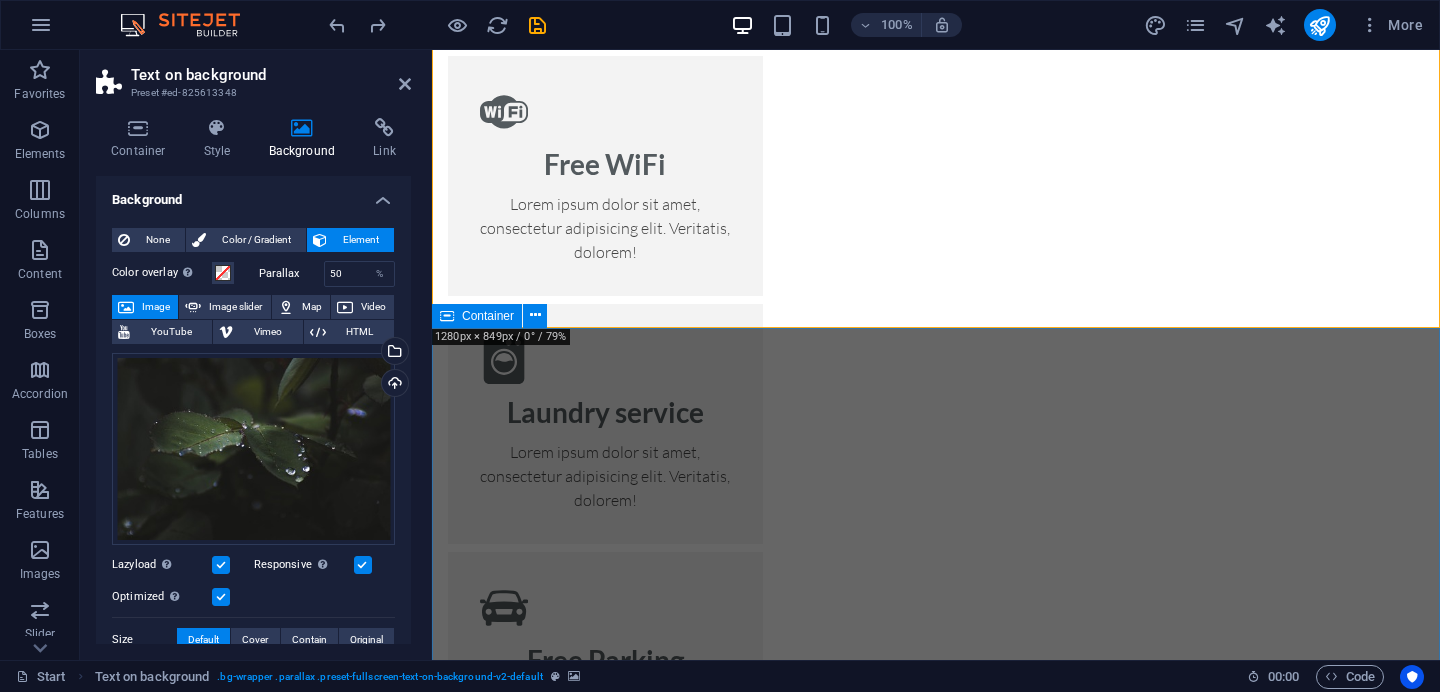 scroll, scrollTop: 2191, scrollLeft: 0, axis: vertical 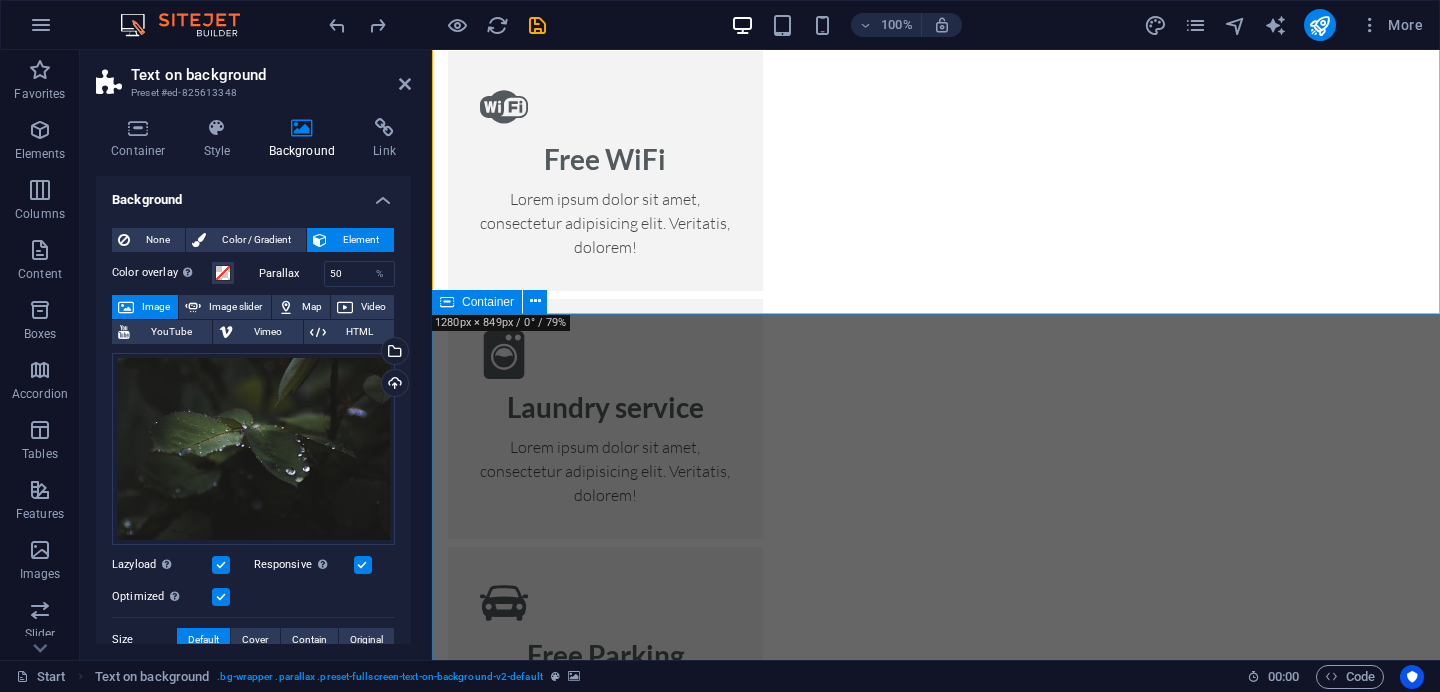 click on "Rooms Single Room Single Room Lorem ipsum dolor sit amet, consectetur adipisicing elit. Natus, dolores, at, nisi eligendi repellat voluptatem minima officia veritatis quasi animi porro laudantium dicta dolor voluptate non maiores ipsum reprehenderit odio fugiat reiciendis consectetur fuga pariatur libero accusantium quod minus odit debitis cumque quo adipisci vel vitae aliquid corrupti perferendis voluptates. Room Overview Lorem ipsum dolor sit amet, consectetur adipisicing elit. Maiores ipsum repellat minus nihil. Labore, delectus, nam dignissimos ea repudiandae minima voluptatum magni pariatur possimus quia accusamus harum facilis corporis animi nisi. Enim, pariatur, impedit quia repellat harum ipsam laboriosam voluptas dicta illum nisi obcaecati reprehenderit quis placeat recusandae tenetur aperiam. Floor Plan Room Rates Book now  Double Room Double Room Room Overview Floor Plan Room Rates Book now  Family Room Family Room Room Overview Floor Plan Room Rates Book now" at bounding box center (936, 4826) 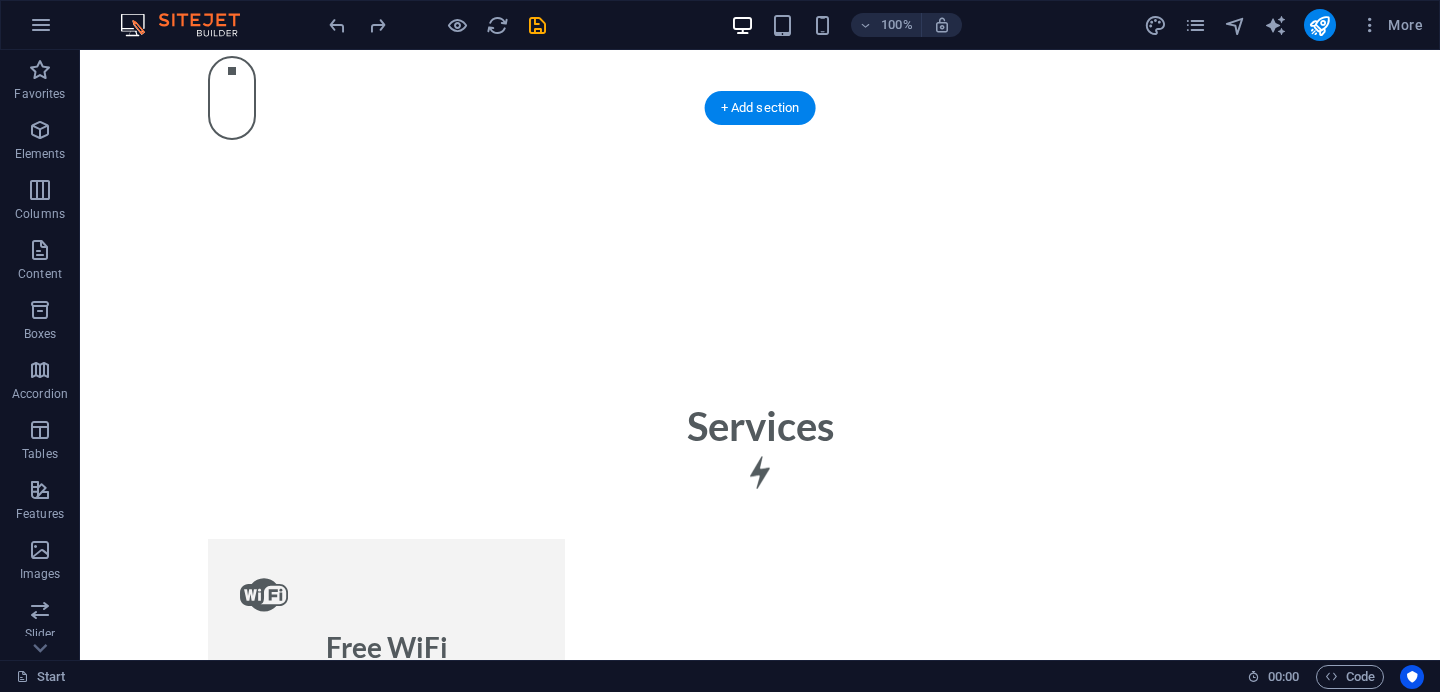 scroll, scrollTop: 1721, scrollLeft: 0, axis: vertical 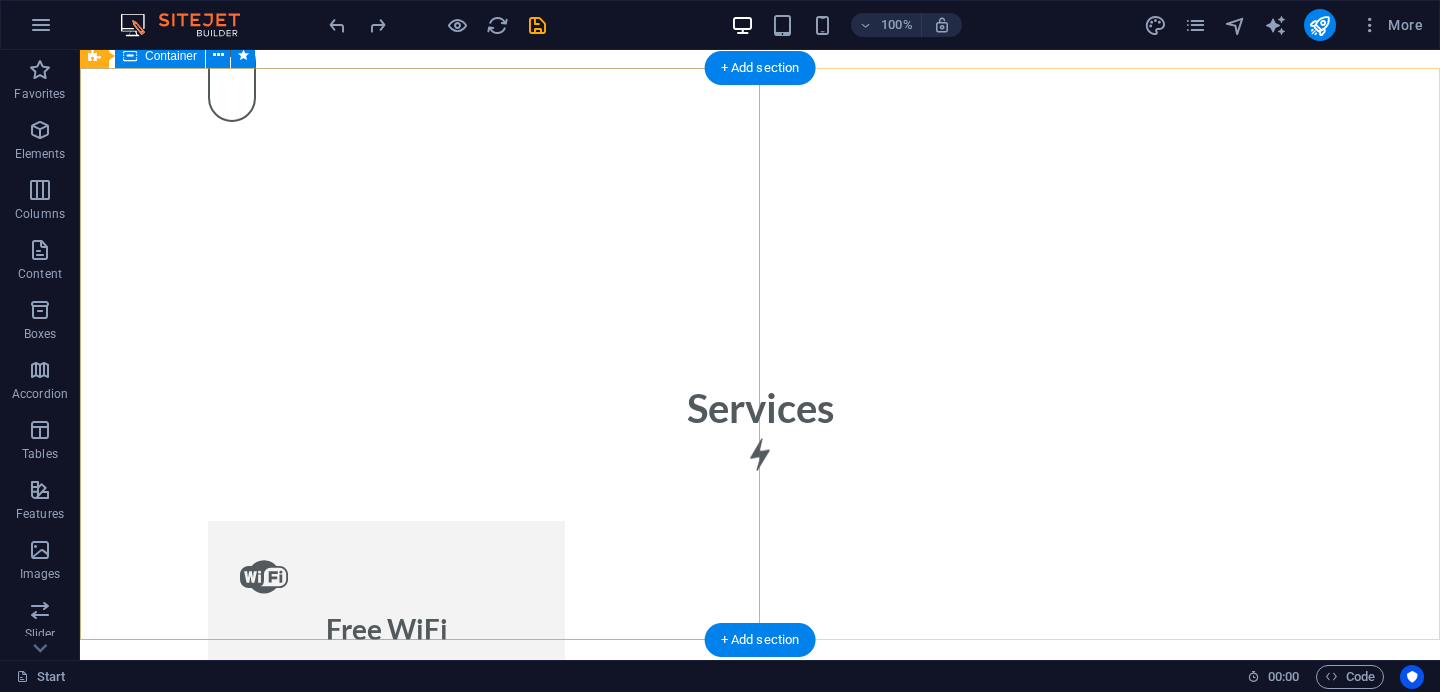 click on "About us The Leviosa is more than a brand - it's a movement towards mindful living and conscious consumption. Built on the belief that beauty can emerge from what's discarded. we transform everyday waste into purposeful planet friendly products. From pencils crafted out of recycled newspapers, plantable seed paper notebooks and fabric bags made of upcycled textiles, to biodegradable coir planters and eco-friendly festive idols-each product tells a story of sustainability and intent." at bounding box center [760, 2803] 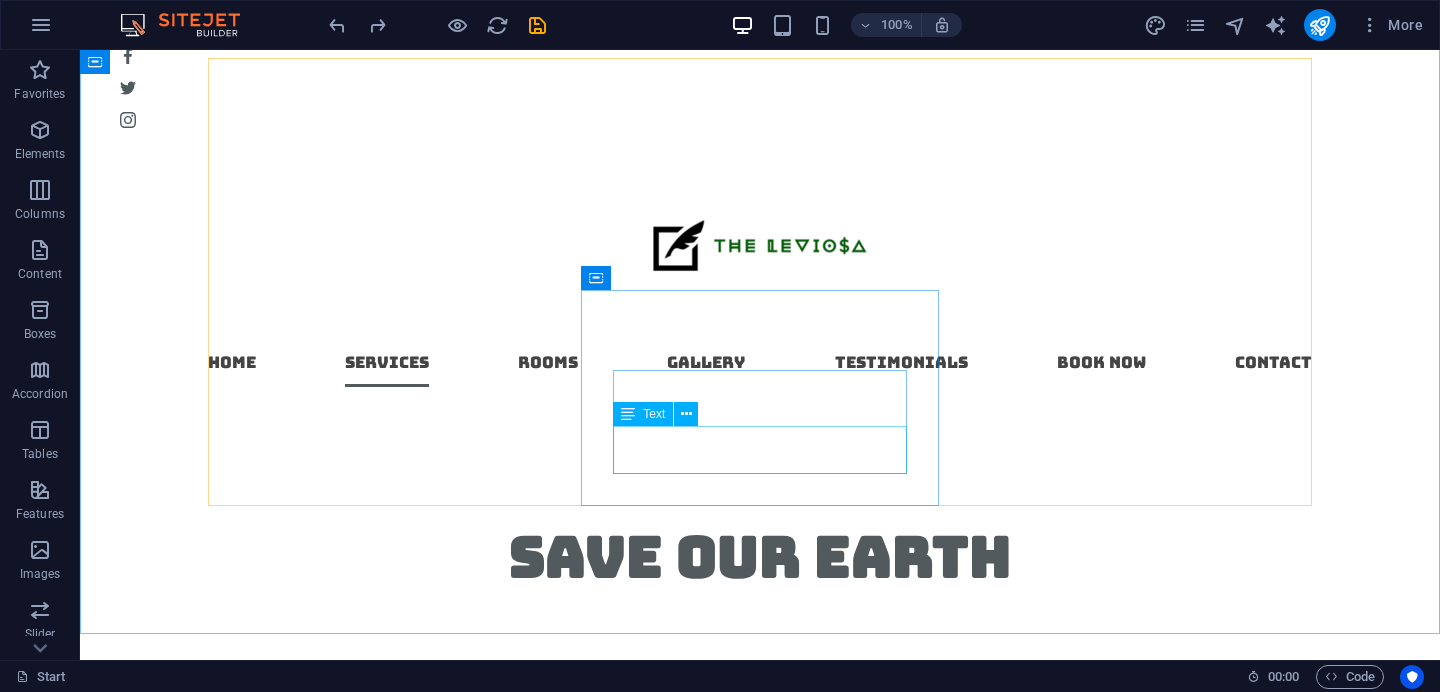 scroll, scrollTop: 1445, scrollLeft: 0, axis: vertical 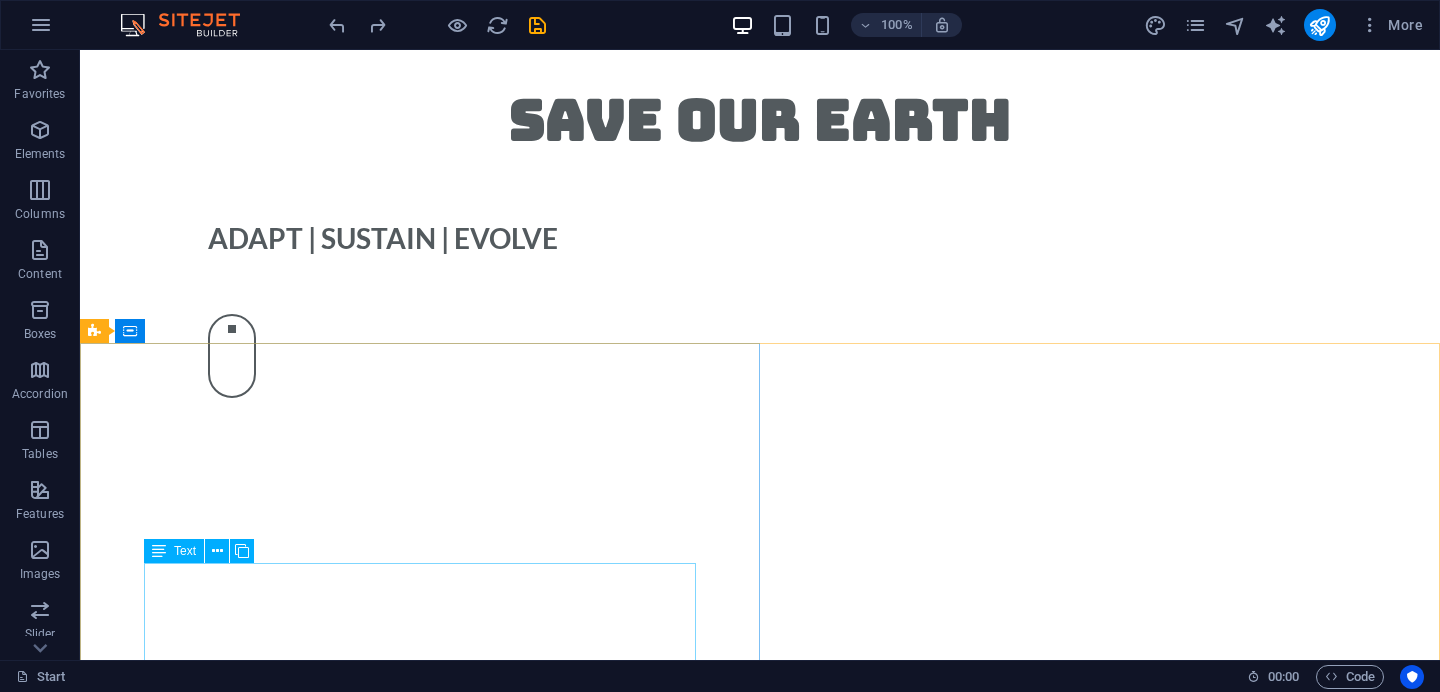 click on "The Leviosa is more than a brand - it's a movement towards mindful living and conscious consumption. Built on the belief that beauty can emerge from what's discarded. we transform everyday waste into purposeful planet friendly products. From pencils crafted out of recycled newspapers, plantable seed paper notebooks and fabric bags made of upcycled textiles, to biodegradable coir planters and eco-friendly festive idols-each product tells a story of sustainability and intent." at bounding box center [758, 3109] 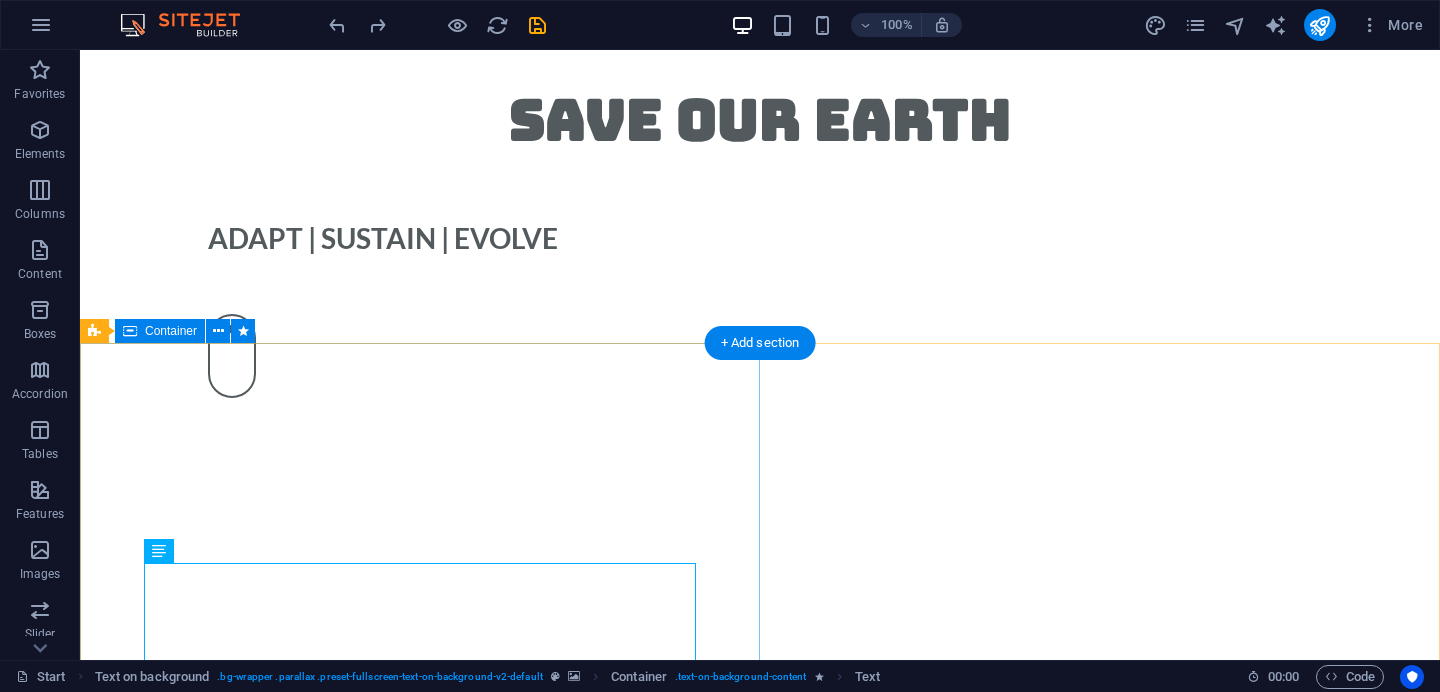 click on "About us The Leviosa is more than a brand - it's a movement towards mindful living and conscious consumption. Built on the belief that beauty can emerge from what's discarded. we transform everyday waste into purposeful planet friendly products. From pencils crafted out of recycled newspapers, plantable seed paper notebooks and fabric bags made of upcycled textiles, to biodegradable coir planters and eco-friendly festive idols-each product tells a story of sustainability and intent." at bounding box center [760, 3079] 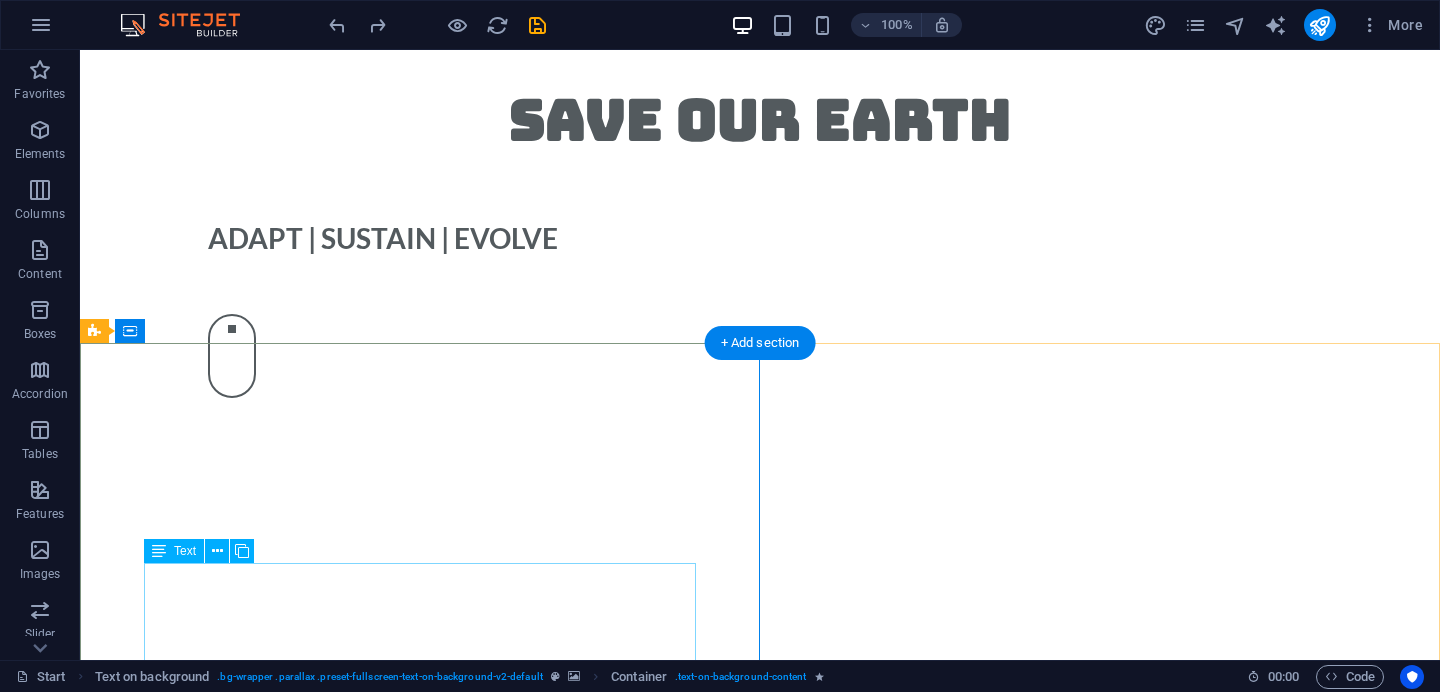 click on "The Leviosa is more than a brand - it's a movement towards mindful living and conscious consumption. Built on the belief that beauty can emerge from what's discarded. we transform everyday waste into purposeful planet friendly products. From pencils crafted out of recycled newspapers, plantable seed paper notebooks and fabric bags made of upcycled textiles, to biodegradable coir planters and eco-friendly festive idols-each product tells a story of sustainability and intent." at bounding box center [760, 3109] 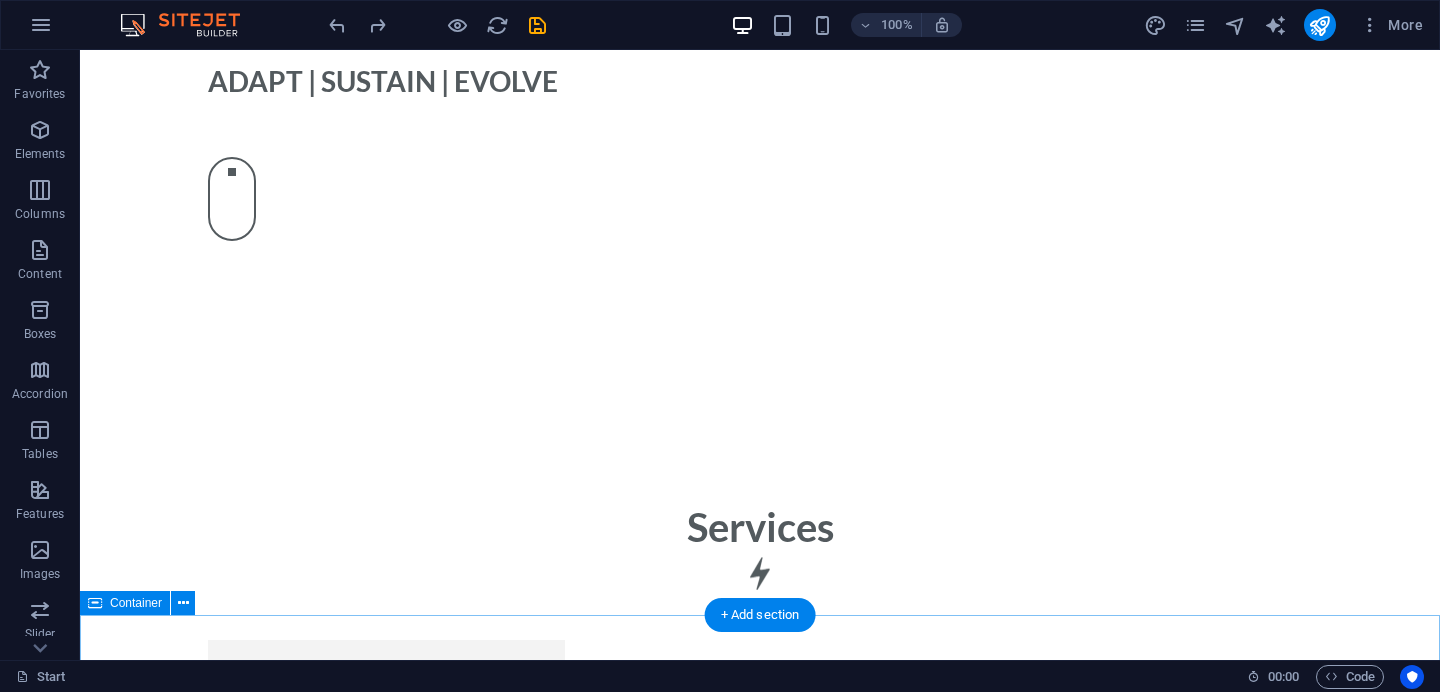 scroll, scrollTop: 1749, scrollLeft: 0, axis: vertical 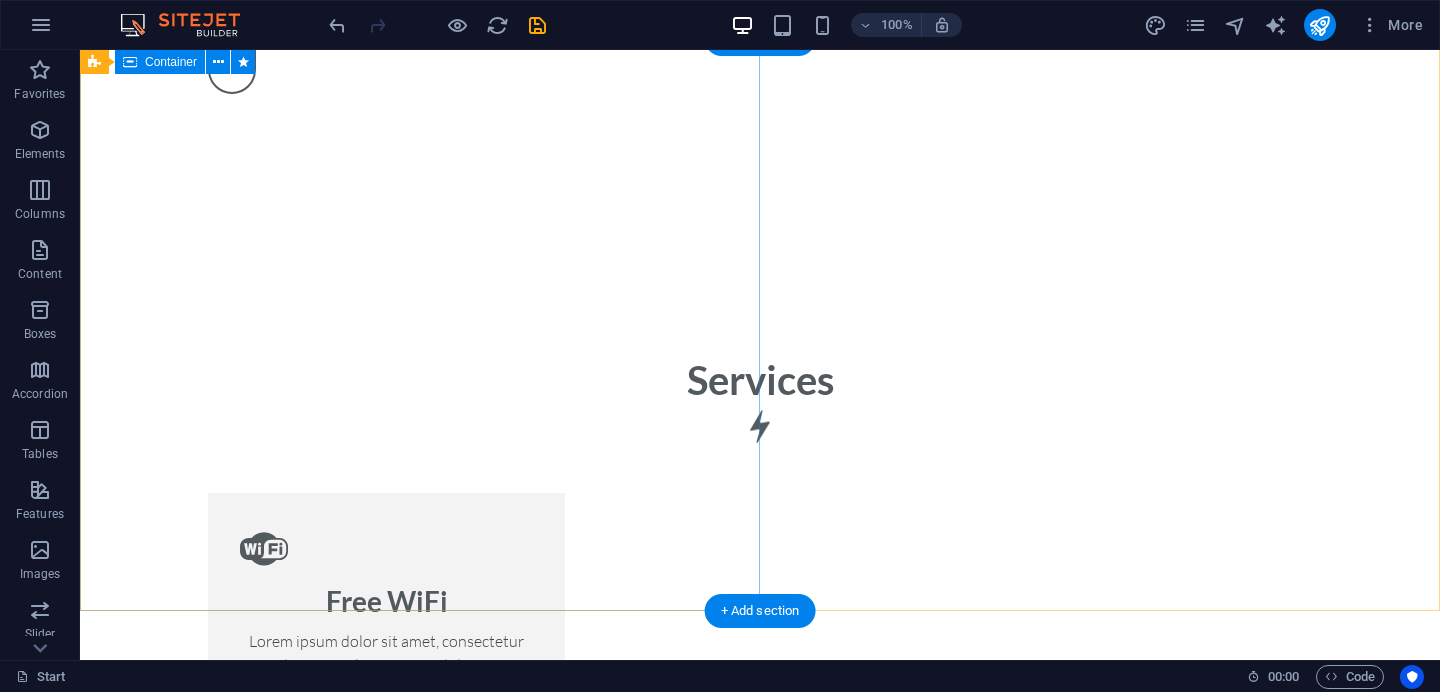 click on "About us The Leviosa is more than a brand - it's a movement towards mindful living and conscious consumption. Built on the belief that beauty can emerge from what's discarded. we transform everyday waste into purposeful planet friendly products. From pencils crafted out of recycled newspapers, plantable seed paper notebooks and fabric bags made of upcycled textiles, to biodegradable coir planters and eco-friendly festive idols-each product tells a story of sustainability and intent." at bounding box center [760, 2775] 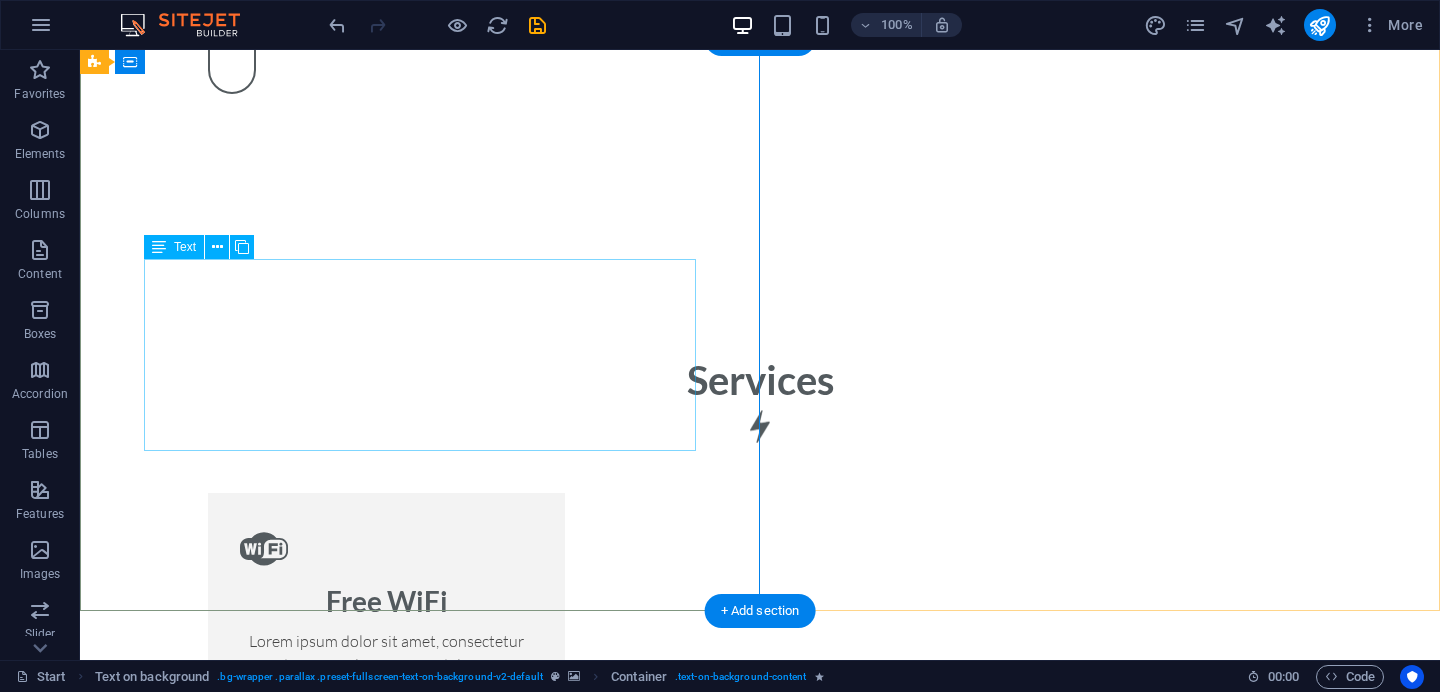 click on "The Leviosa is more than a brand - it's a movement towards mindful living and conscious consumption. Built on the belief that beauty can emerge from what's discarded. we transform everyday waste into purposeful planet friendly products. From pencils crafted out of recycled newspapers, plantable seed paper notebooks and fabric bags made of upcycled textiles, to biodegradable coir planters and eco-friendly festive idols-each product tells a story of sustainability and intent." at bounding box center (760, 2805) 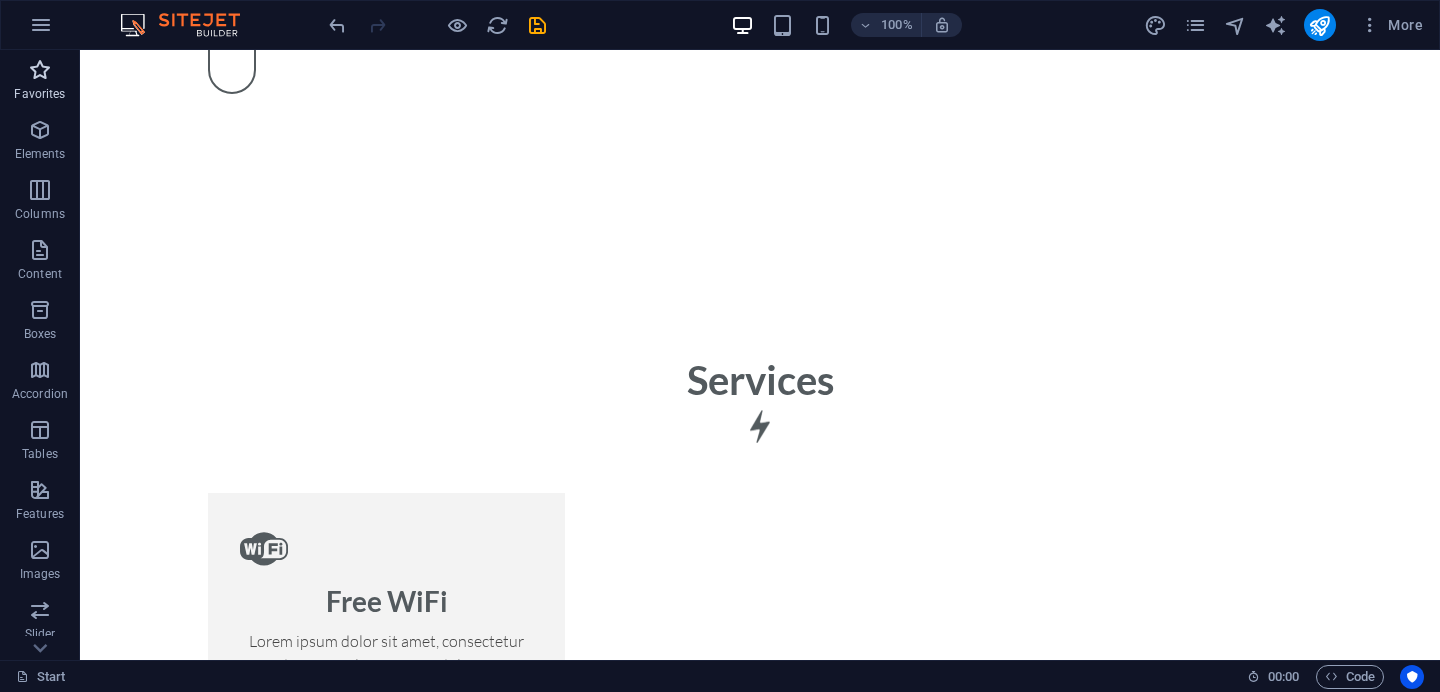 click at bounding box center [40, 70] 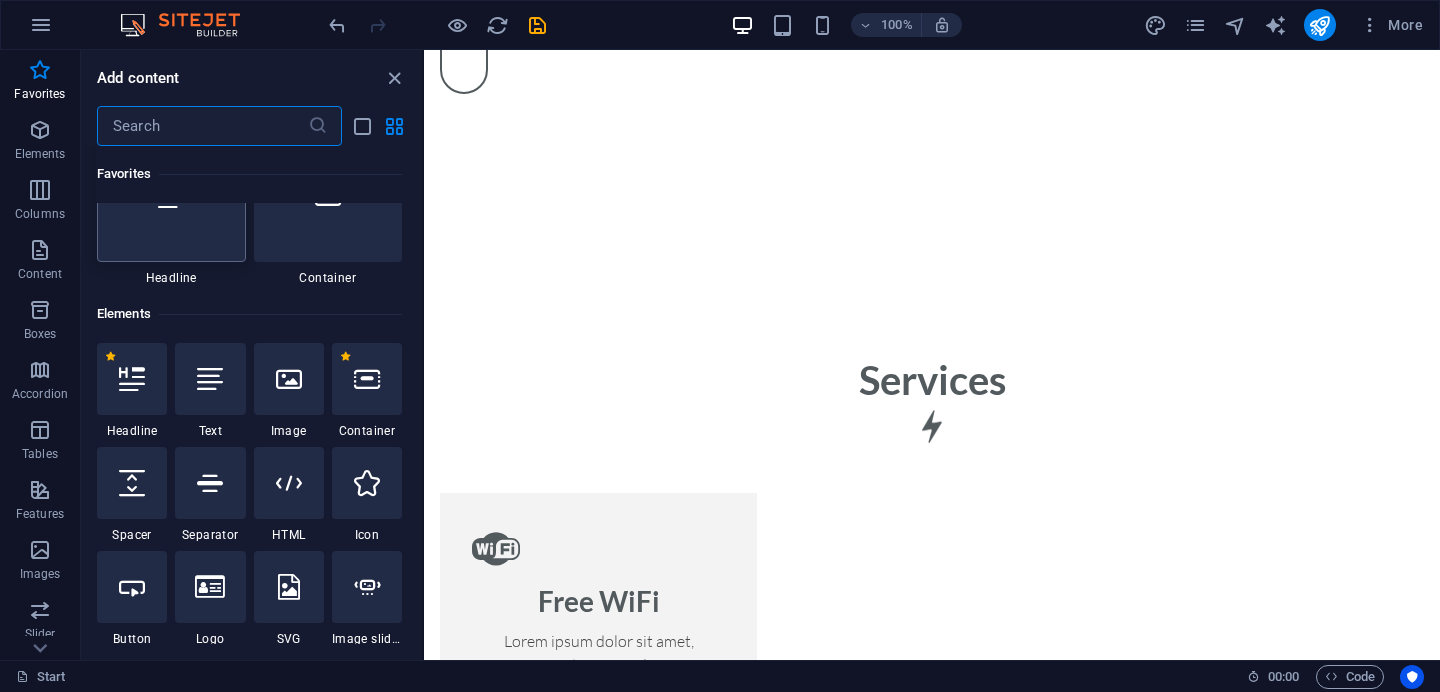 scroll, scrollTop: 84, scrollLeft: 0, axis: vertical 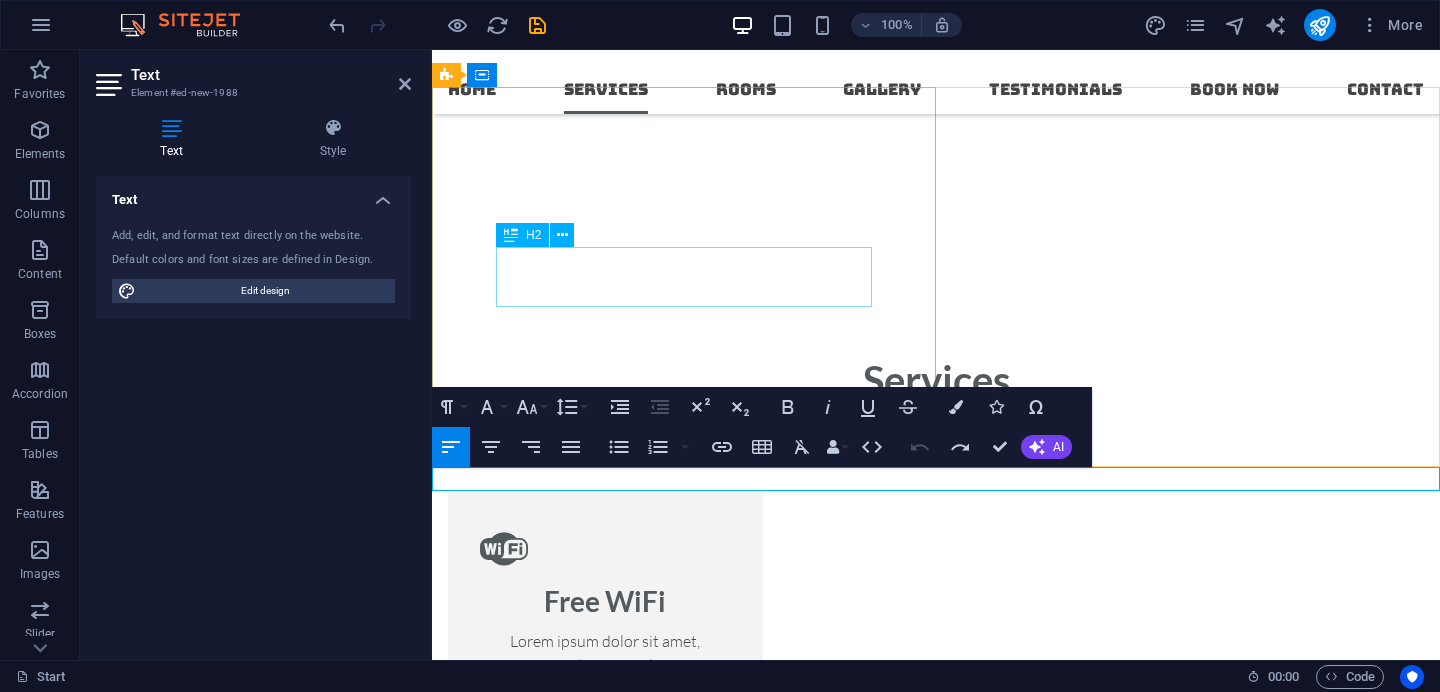 click on "About us" at bounding box center [936, 2786] 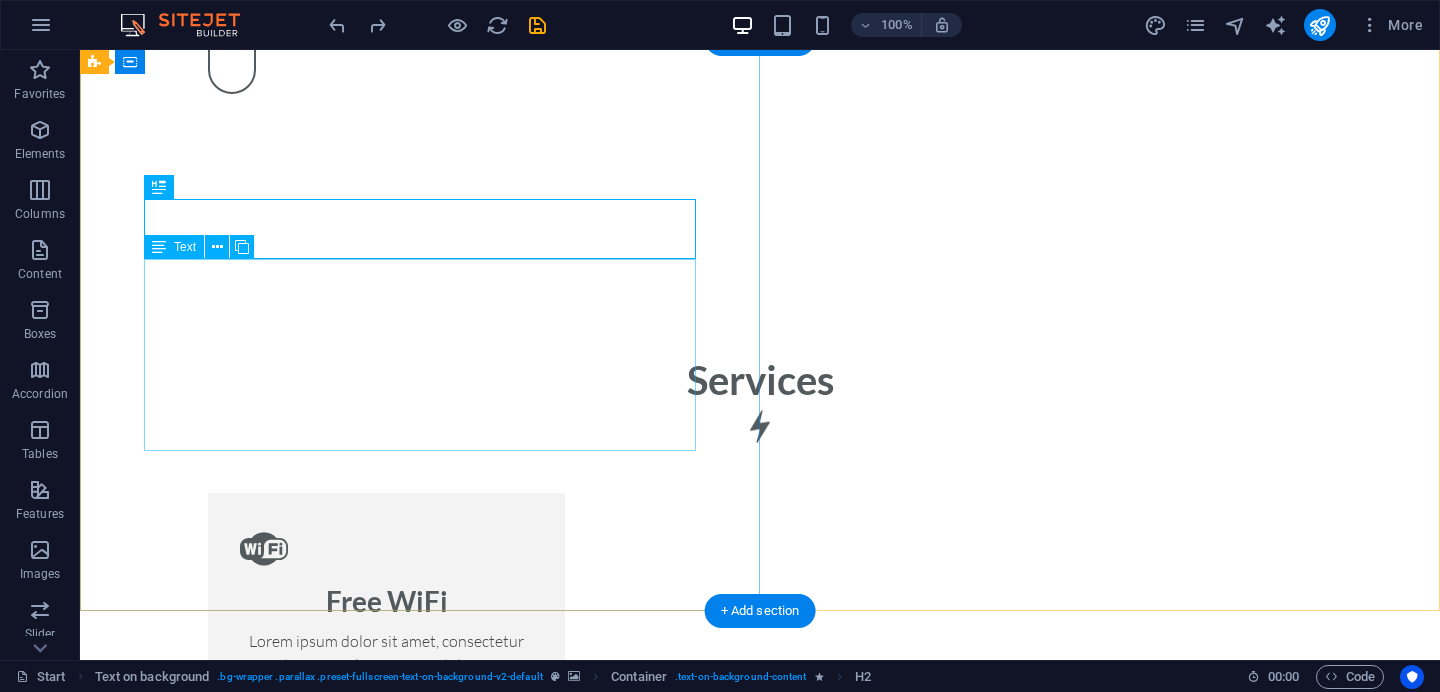 click on "The Leviosa is more than a brand - it's a movement towards mindful living and conscious consumption. Built on the belief that beauty can emerge from what's discarded. we transform everyday waste into purposeful planet friendly products. From pencils crafted out of recycled newspapers, plantable seed paper notebooks and fabric bags made of upcycled textiles, to biodegradable coir planters and eco-friendly festive idols-each product tells a story of sustainability and intent." at bounding box center (760, 2805) 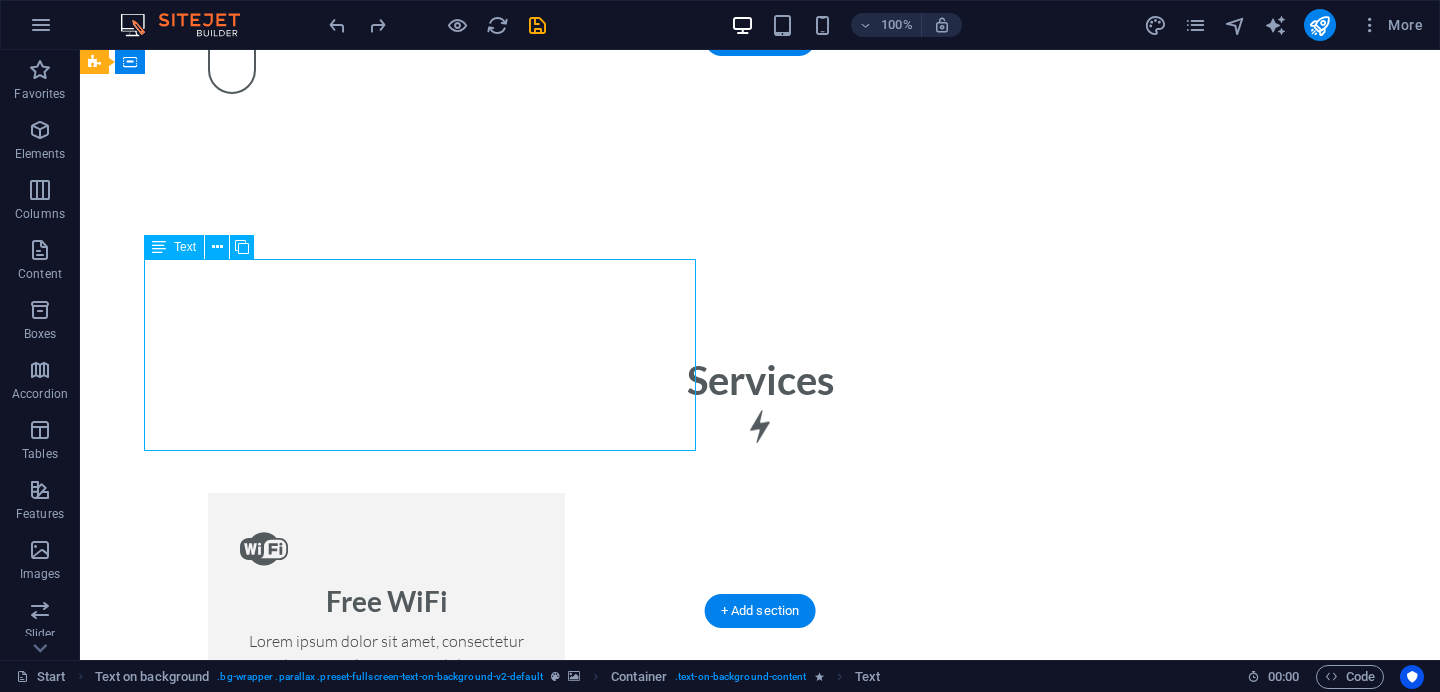 click on "The Leviosa is more than a brand - it's a movement towards mindful living and conscious consumption. Built on the belief that beauty can emerge from what's discarded. we transform everyday waste into purposeful planet friendly products. From pencils crafted out of recycled newspapers, plantable seed paper notebooks and fabric bags made of upcycled textiles, to biodegradable coir planters and eco-friendly festive idols-each product tells a story of sustainability and intent." at bounding box center (760, 2805) 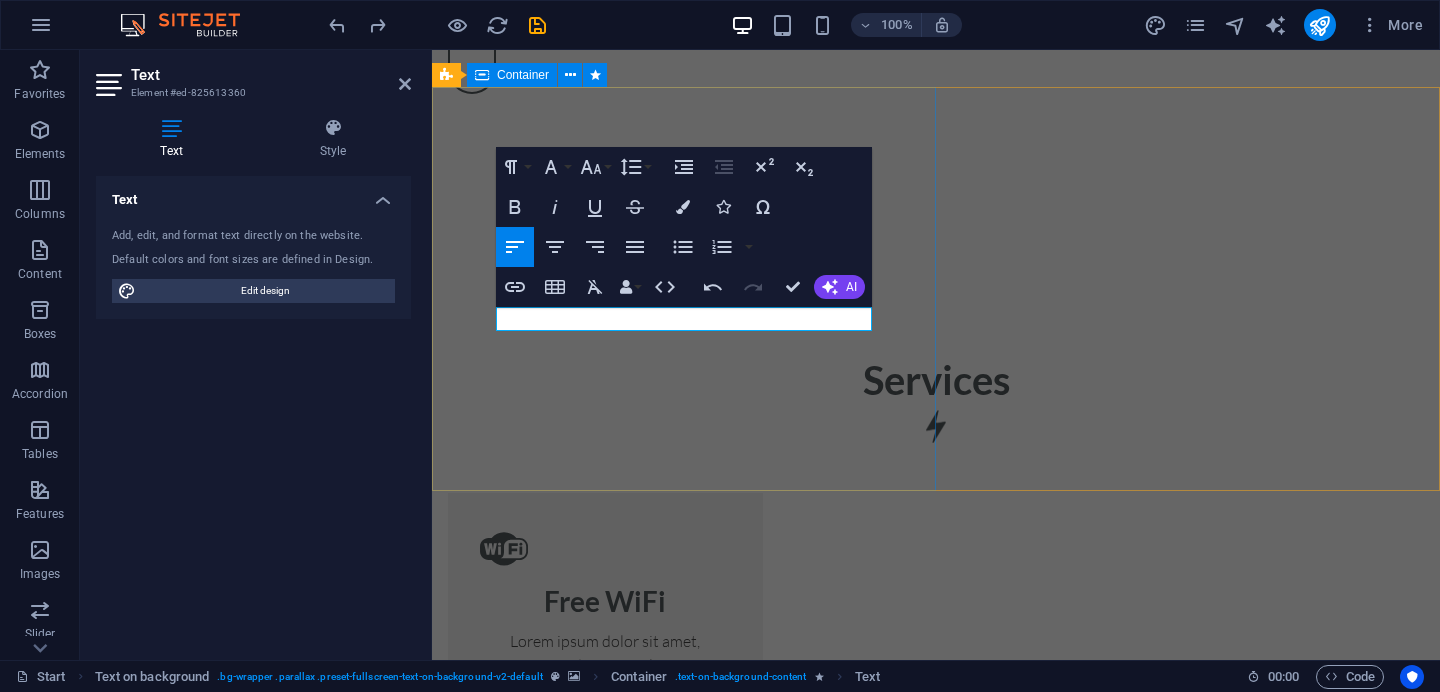 type 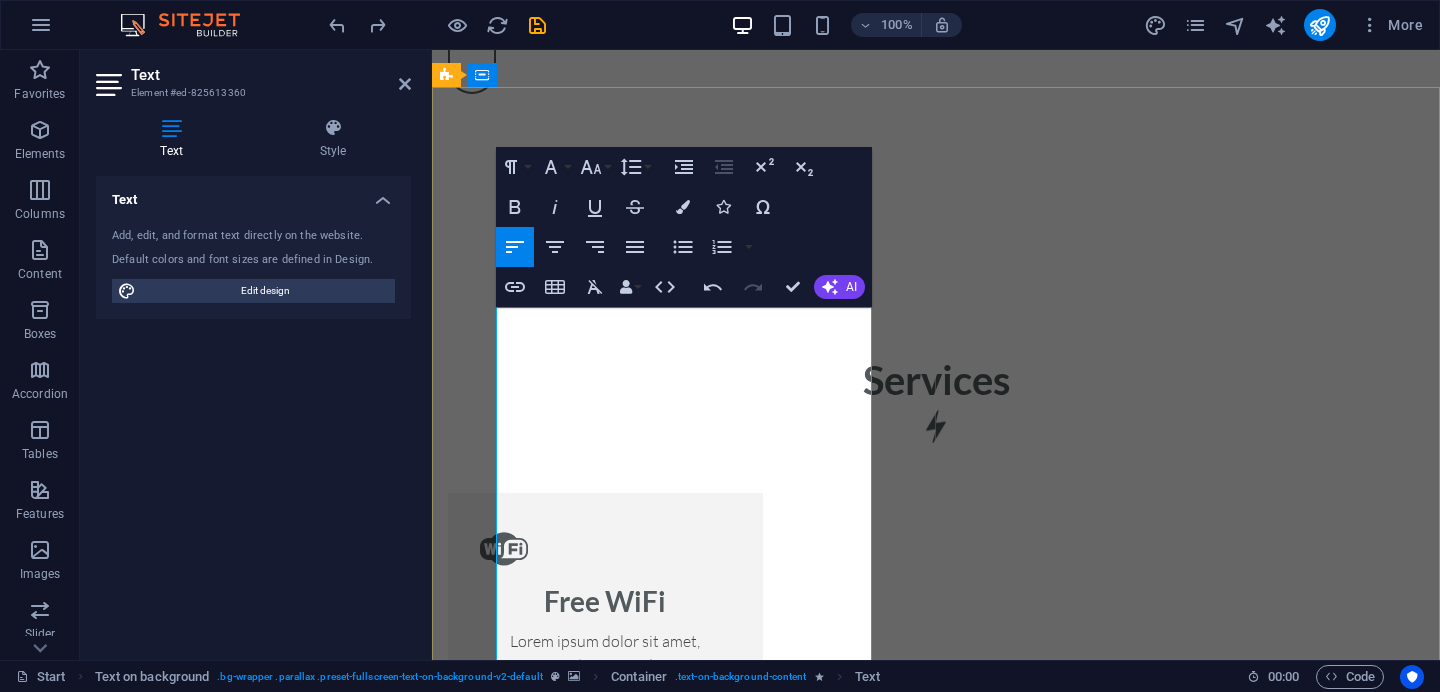 click on "​af" at bounding box center (936, 3092) 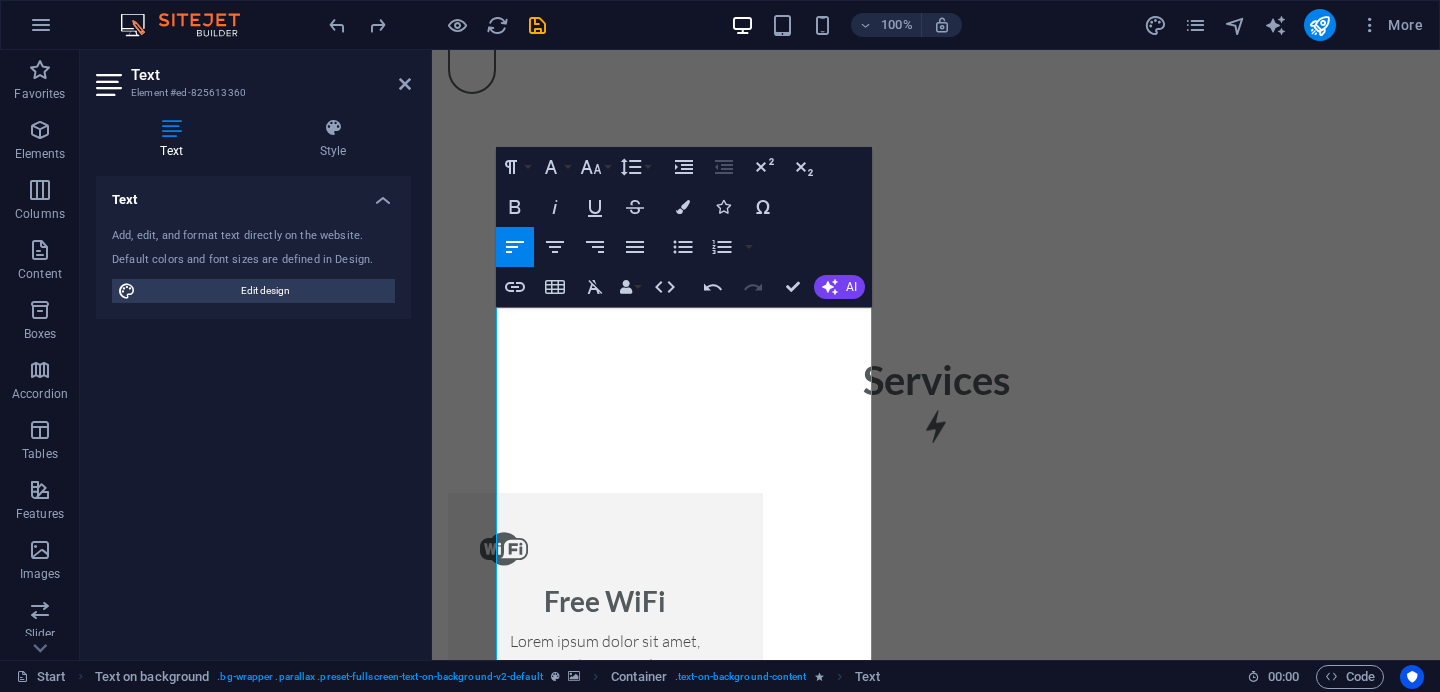 click at bounding box center [936, 2456] 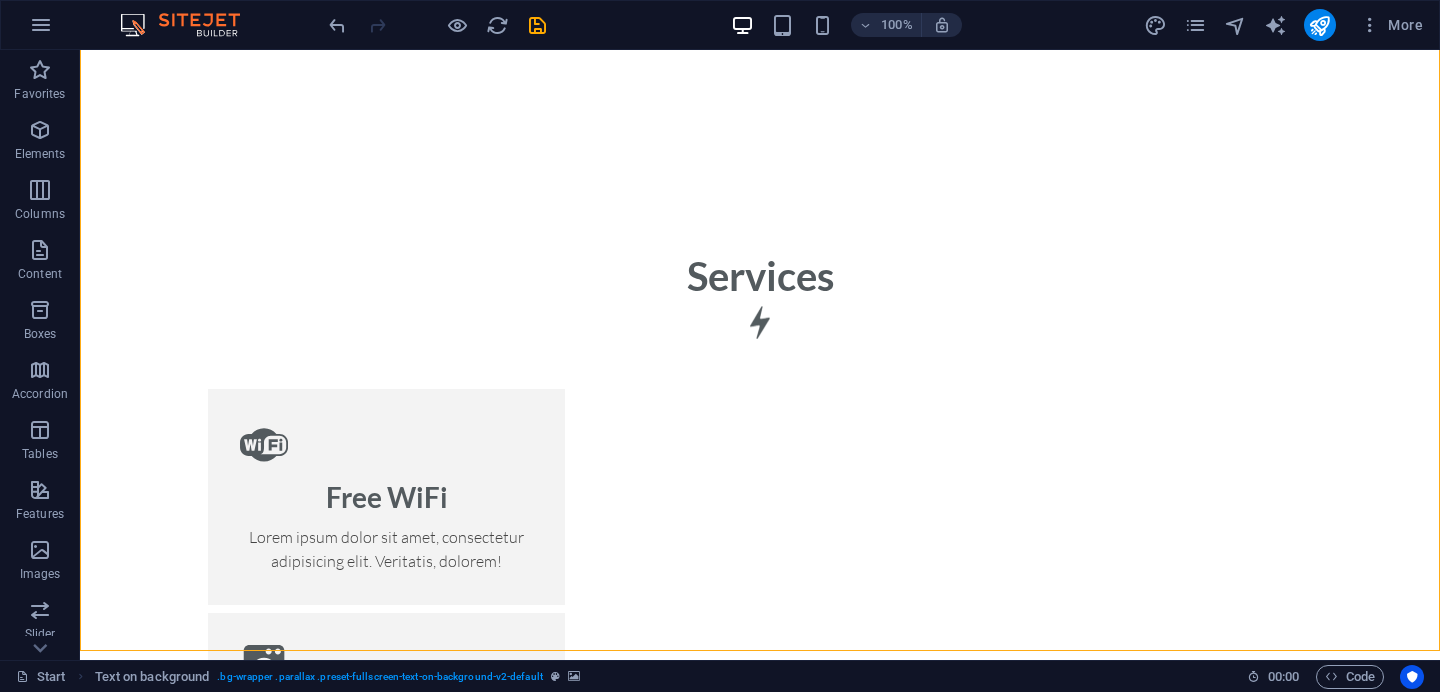 scroll, scrollTop: 1858, scrollLeft: 0, axis: vertical 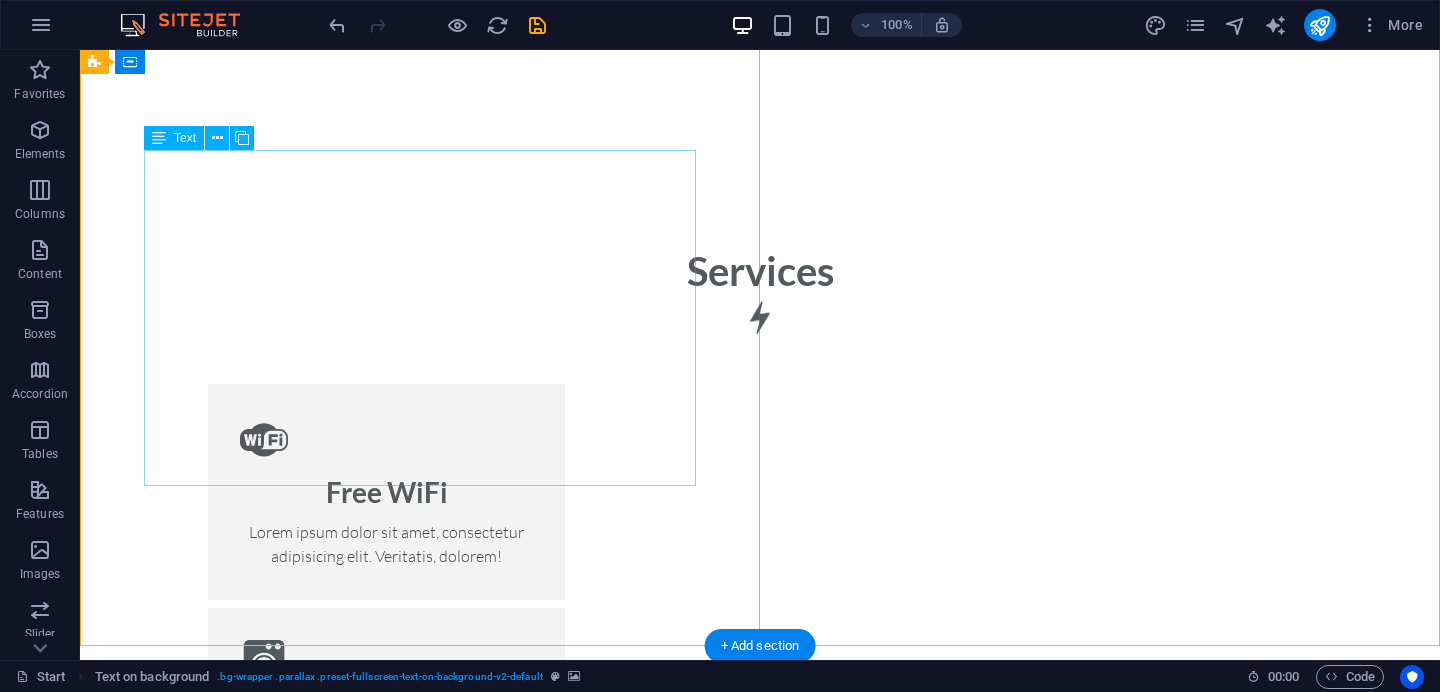 click on "The Leviosa is more than a brand - it's a movement towards mindful living and conscious consumption. Built on the belief that beauty can emerge from what's discarded. we transform everyday waste into purposeful planet friendly products. From pencils crafted out of recycled newspapers, plantable seed paper notebooks and fabric bags made of upcycled textiles, to biodegradable coir planters and eco-friendly festive idols-each product tells a story of sustainability and intent.   But out mission doesn't stop at products. The Leviosa is an experience - an invitation to reconnect with nature. We curate immersive programs like forest walks, birdwatching trails, jungle safaris, tree-planting drives, beach cleanups and nature -based educational workshops for schools and corporates.  Weather it's a sapling grow into a fruit-bearing tree or learning about biodiversity during a nature trek, every offering is designed to inspire a deeper connection with earth." at bounding box center [760, 2827] 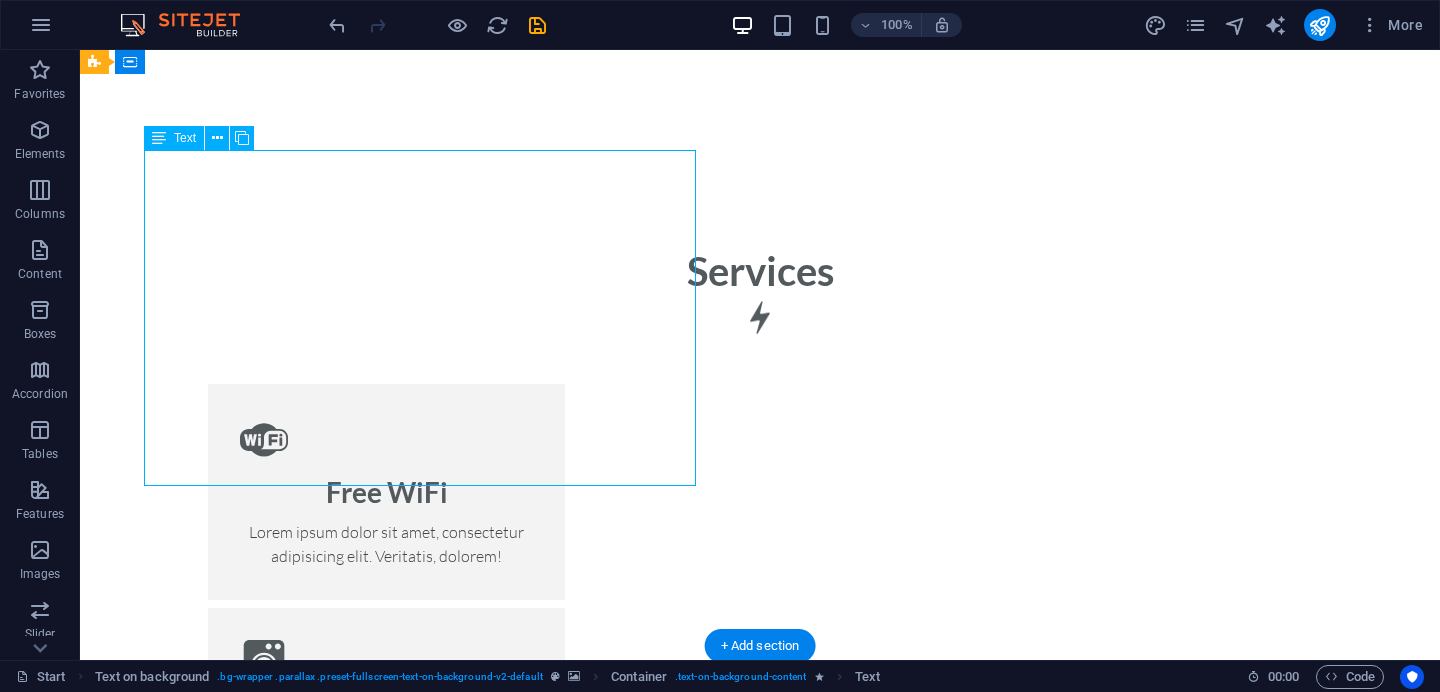 click on "The Leviosa is more than a brand - it's a movement towards mindful living and conscious consumption. Built on the belief that beauty can emerge from what's discarded. we transform everyday waste into purposeful planet friendly products. From pencils crafted out of recycled newspapers, plantable seed paper notebooks and fabric bags made of upcycled textiles, to biodegradable coir planters and eco-friendly festive idols-each product tells a story of sustainability and intent.   But out mission doesn't stop at products. The Leviosa is an experience - an invitation to reconnect with nature. We curate immersive programs like forest walks, birdwatching trails, jungle safaris, tree-planting drives, beach cleanups and nature -based educational workshops for schools and corporates.  Weather it's a sapling grow into a fruit-bearing tree or learning about biodiversity during a nature trek, every offering is designed to inspire a deeper connection with earth." at bounding box center (760, 2827) 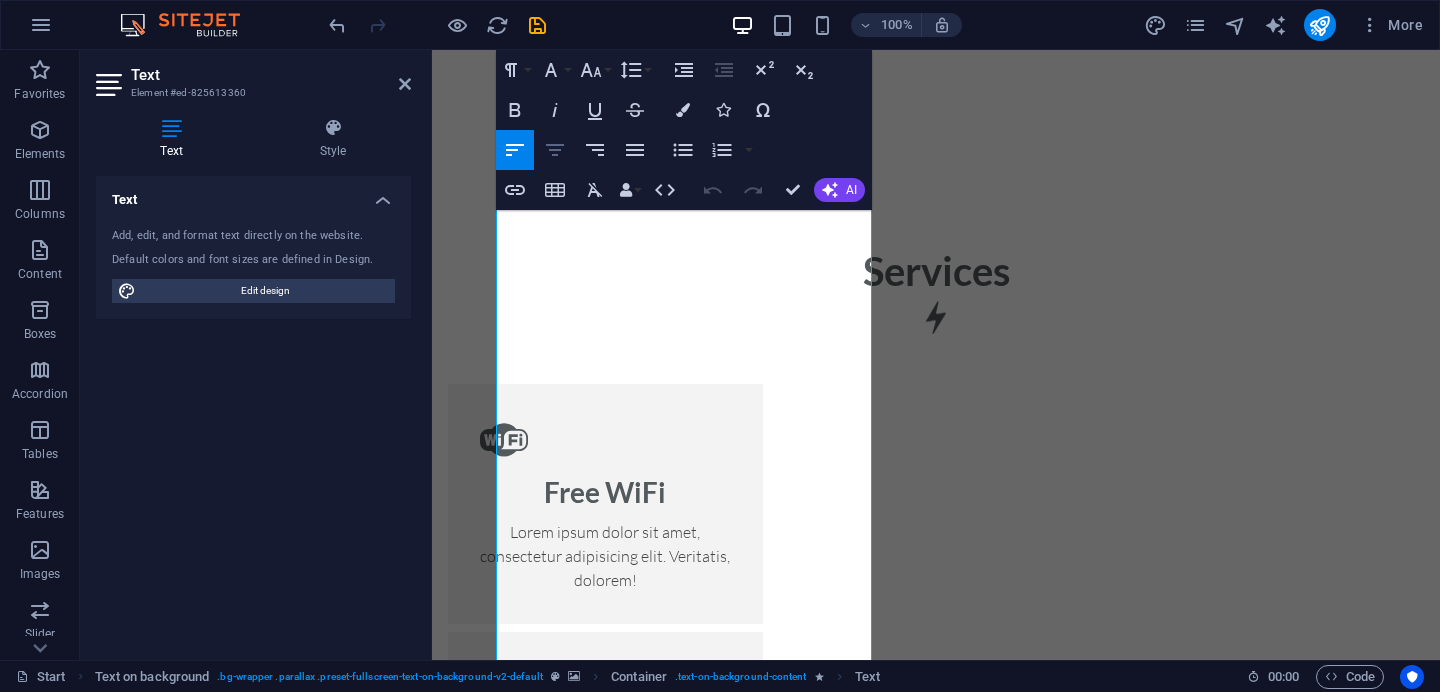 click 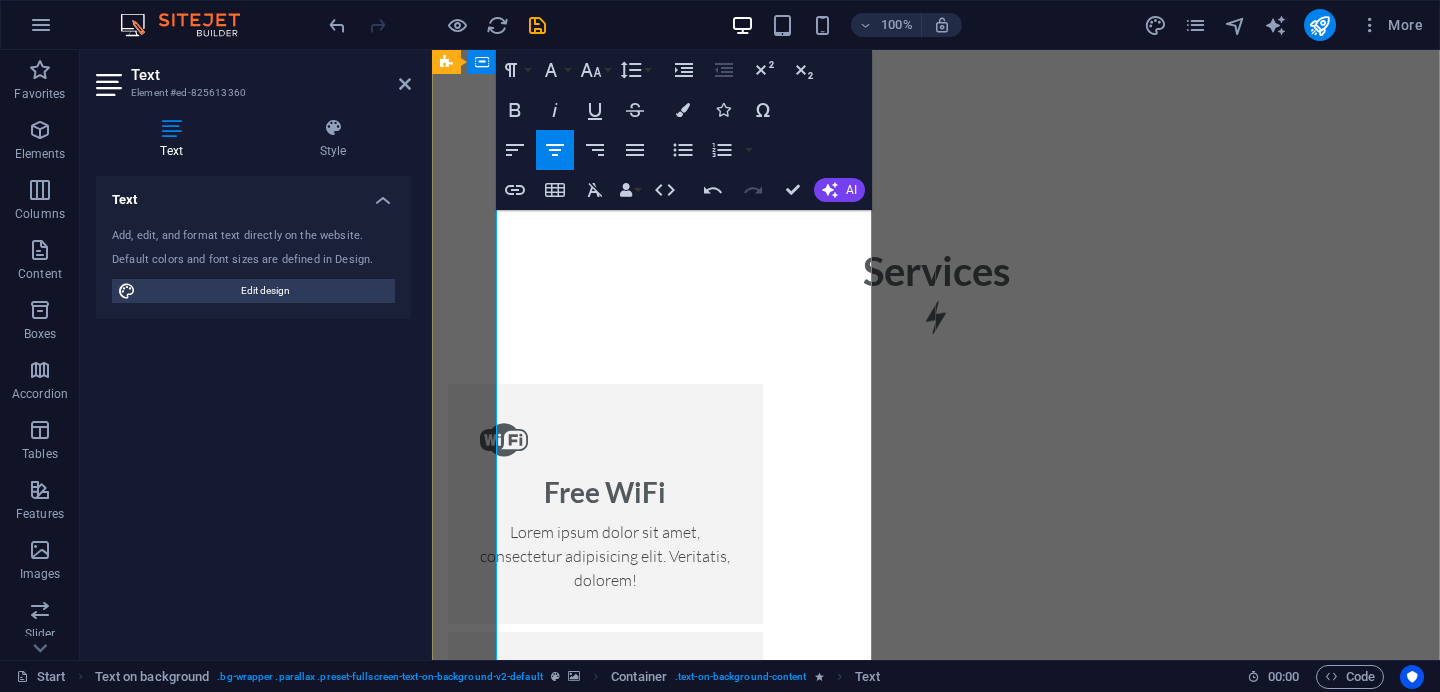 click on "But out mission doesn't stop at products. The Leviosa is an experience - an invitation to reconnect with nature. We curate immersive programs like forest walks, birdwatching trails, jungle safaris, tree-planting drives, beach cleanups and nature -based educational workshops for schools and corporates.  Weather it's a sapling grow into a fruit-bearing tree or learning about biodiversity during a nature trek, every offering is designed to inspire a deeper connection with earth." at bounding box center (936, 3127) 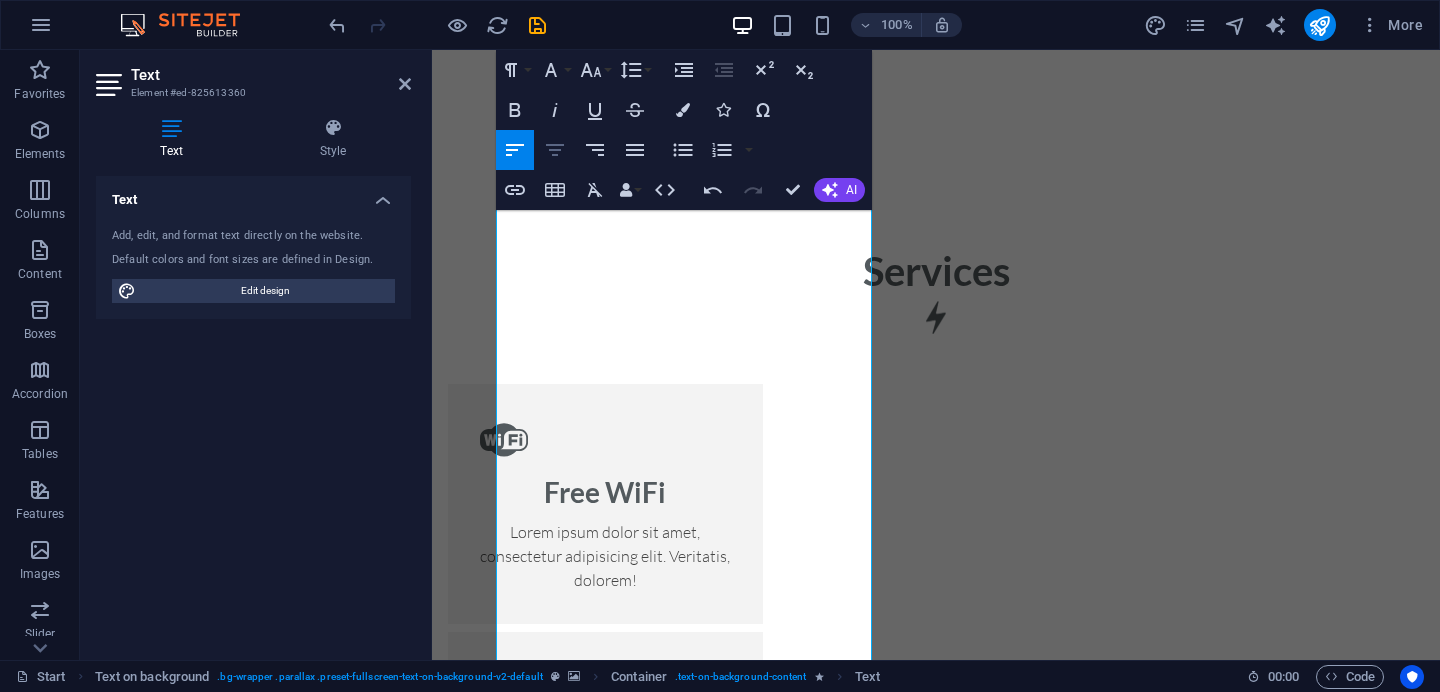click on "Align Center" at bounding box center [555, 150] 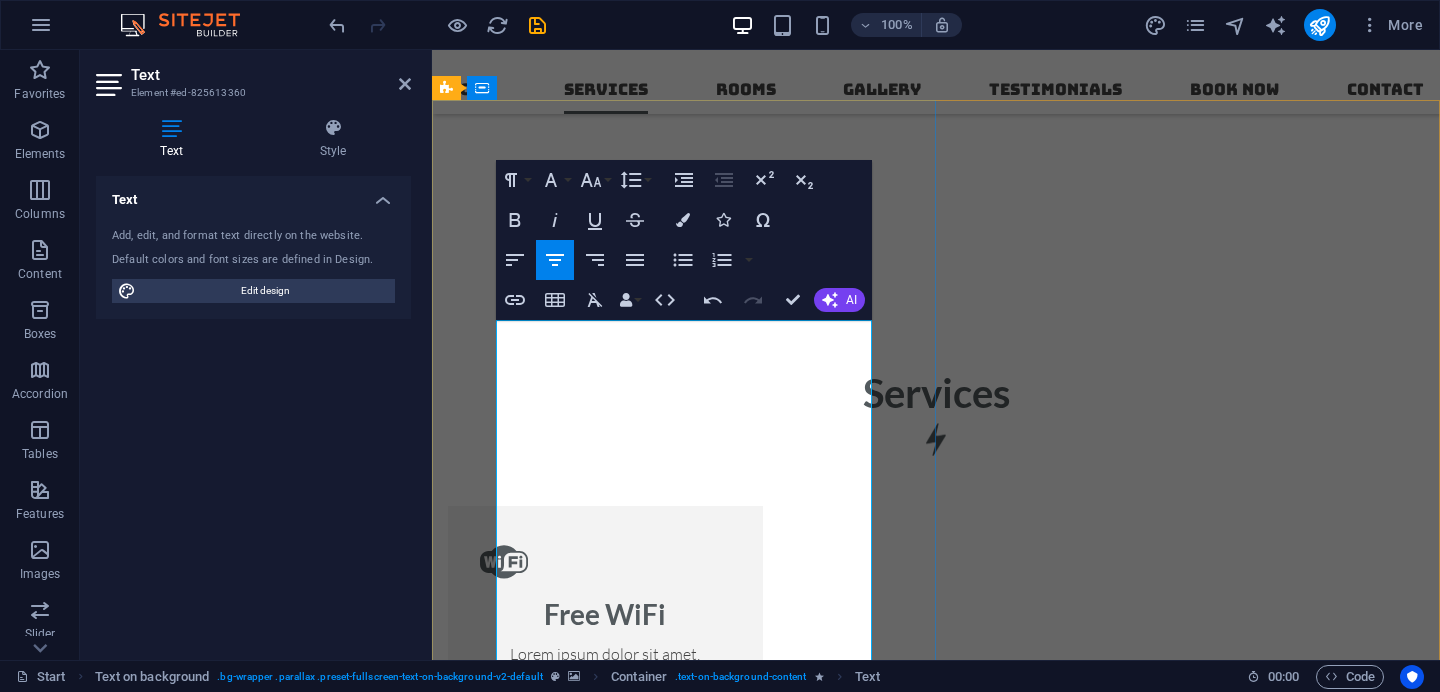 click on "The Leviosa is more than a brand - it's a movement towards mindful living and conscious consumption. Built on the belief that beauty can emerge from what's discarded. we transform everyday waste into purposeful planet friendly products. From pencils crafted out of recycled newspapers, plantable seed paper notebooks and fabric bags made of upcycled textiles, to biodegradable coir planters and eco-friendly festive idols-each product tells a story of sustainability and intent." at bounding box center [936, 3129] 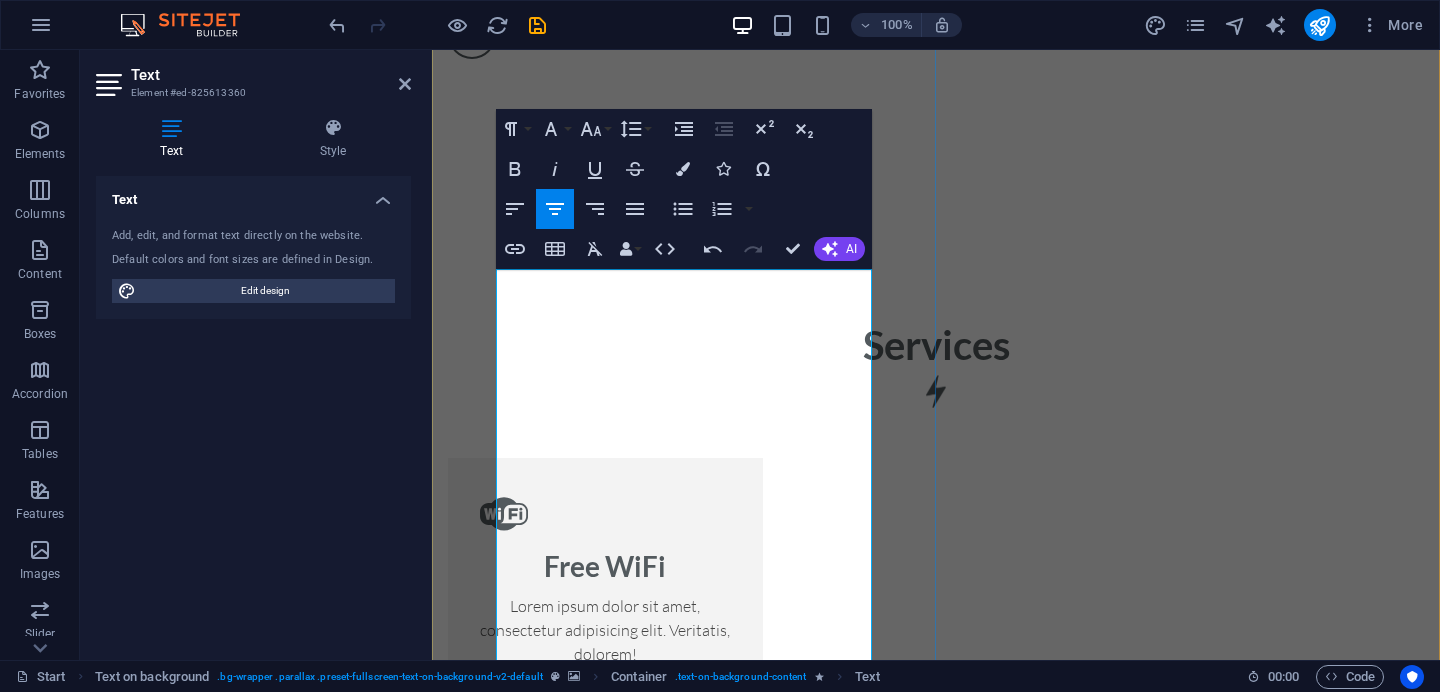 scroll, scrollTop: 1791, scrollLeft: 0, axis: vertical 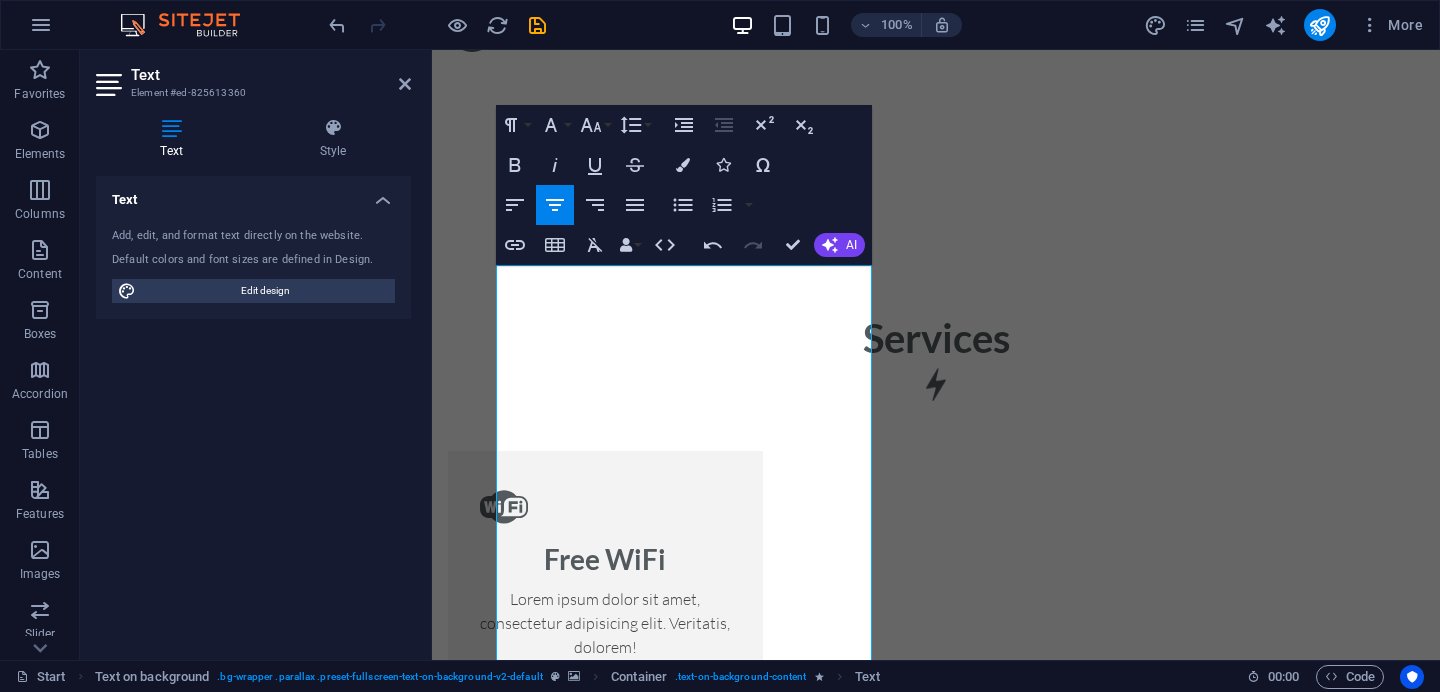 click at bounding box center (936, 2435) 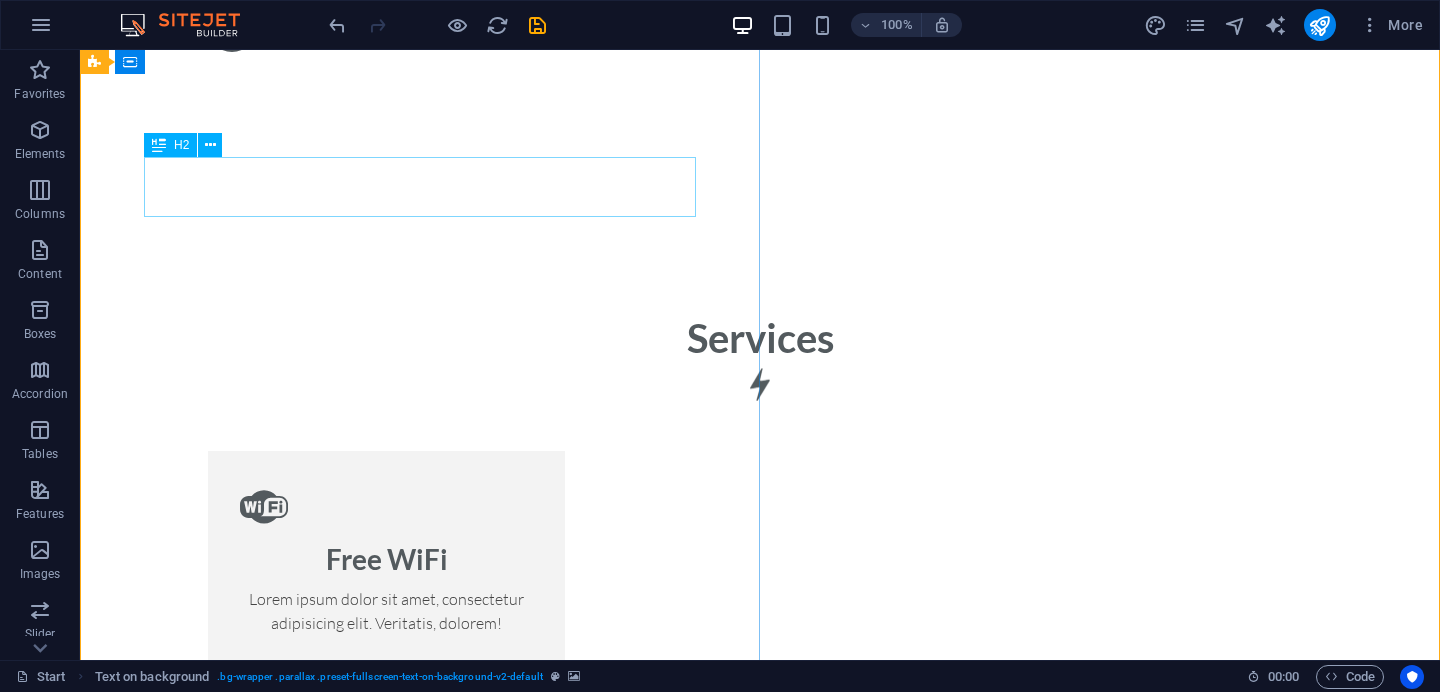 click on "About us" at bounding box center (760, 2768) 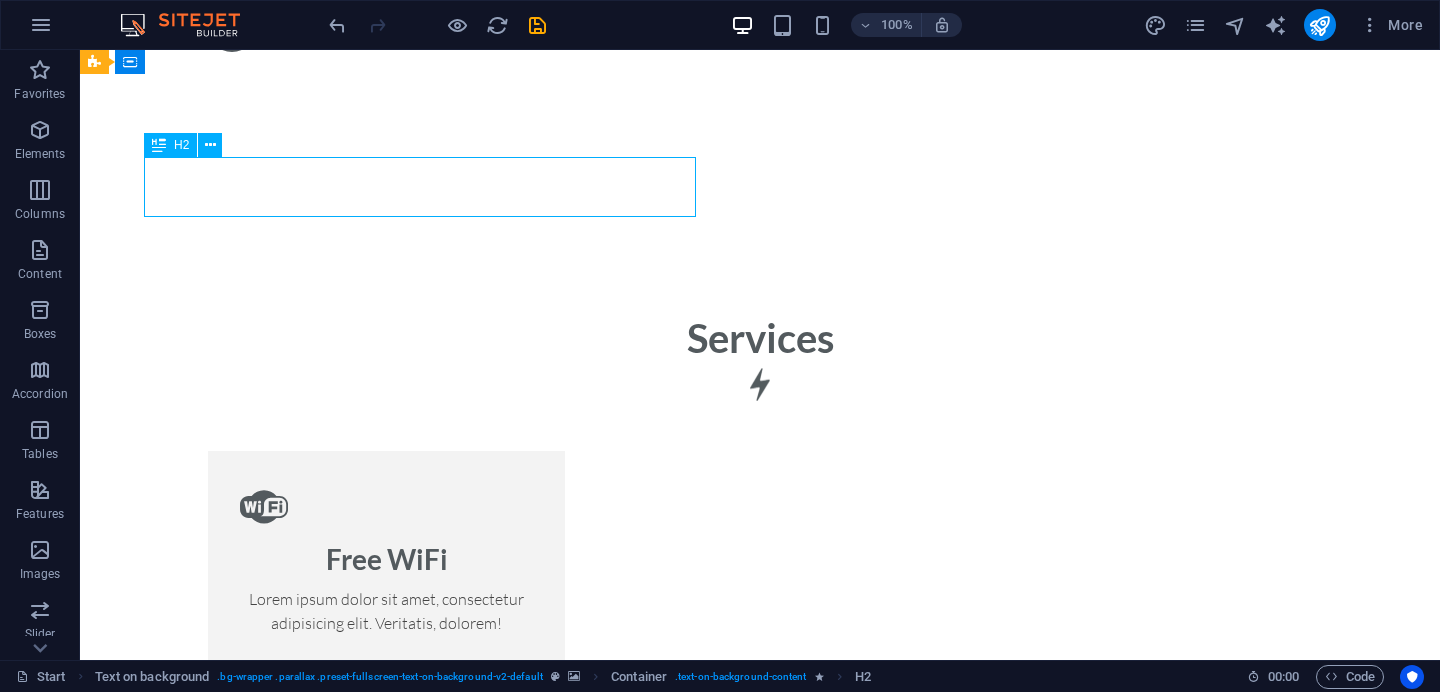 click on "About us" at bounding box center (760, 2768) 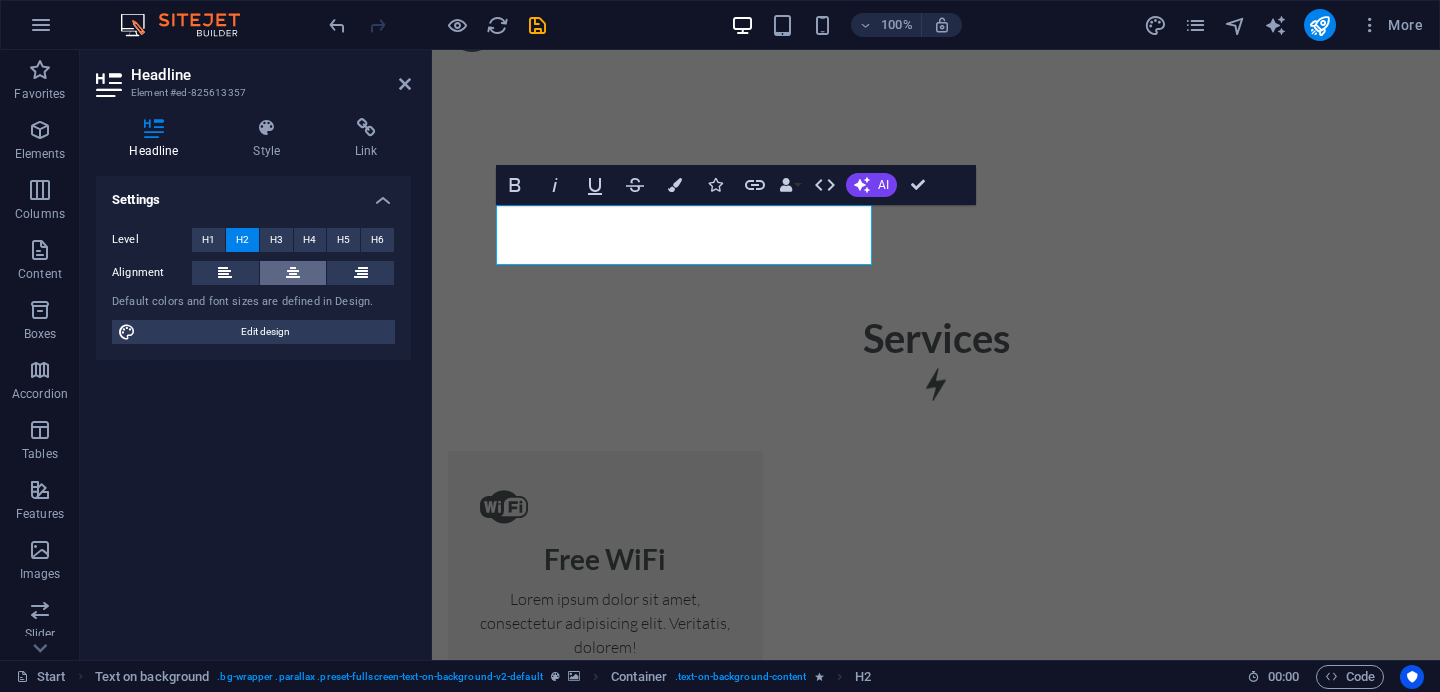 click at bounding box center (293, 273) 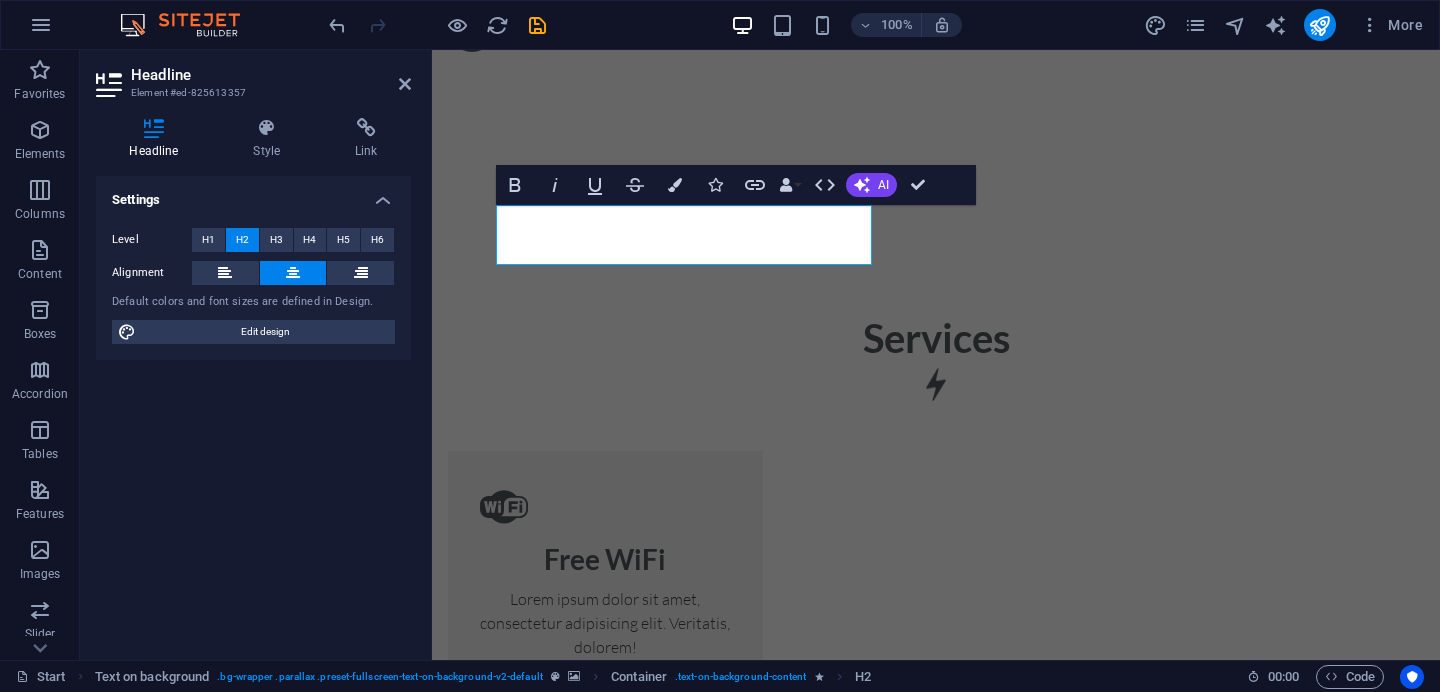 click at bounding box center [936, 2435] 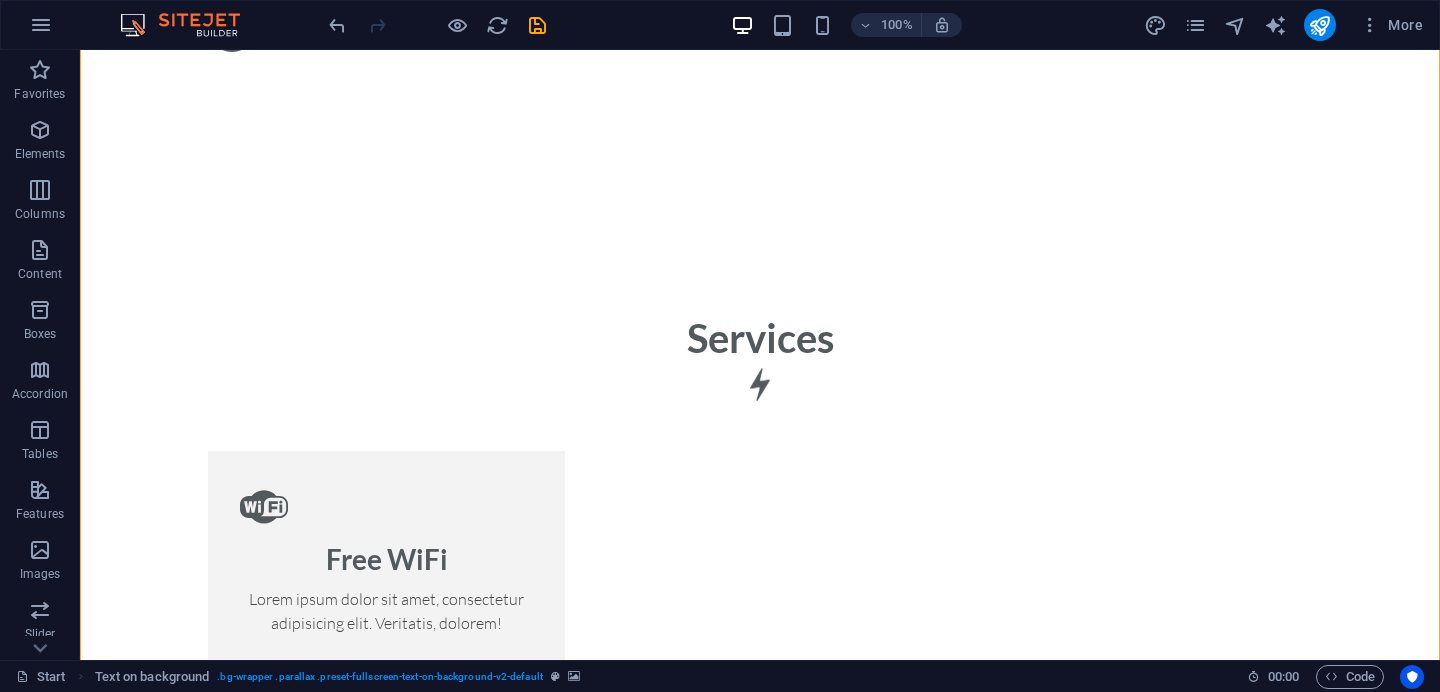 click at bounding box center [760, 2291] 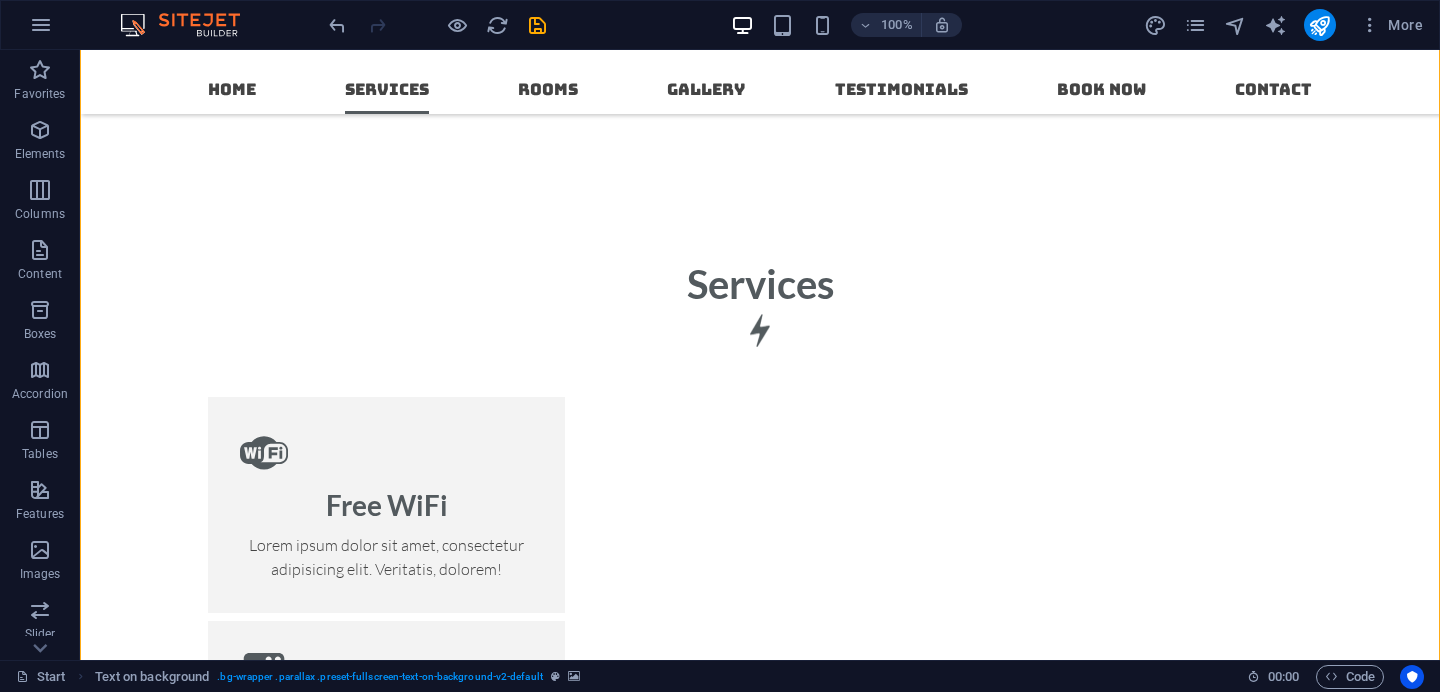 scroll, scrollTop: 1797, scrollLeft: 0, axis: vertical 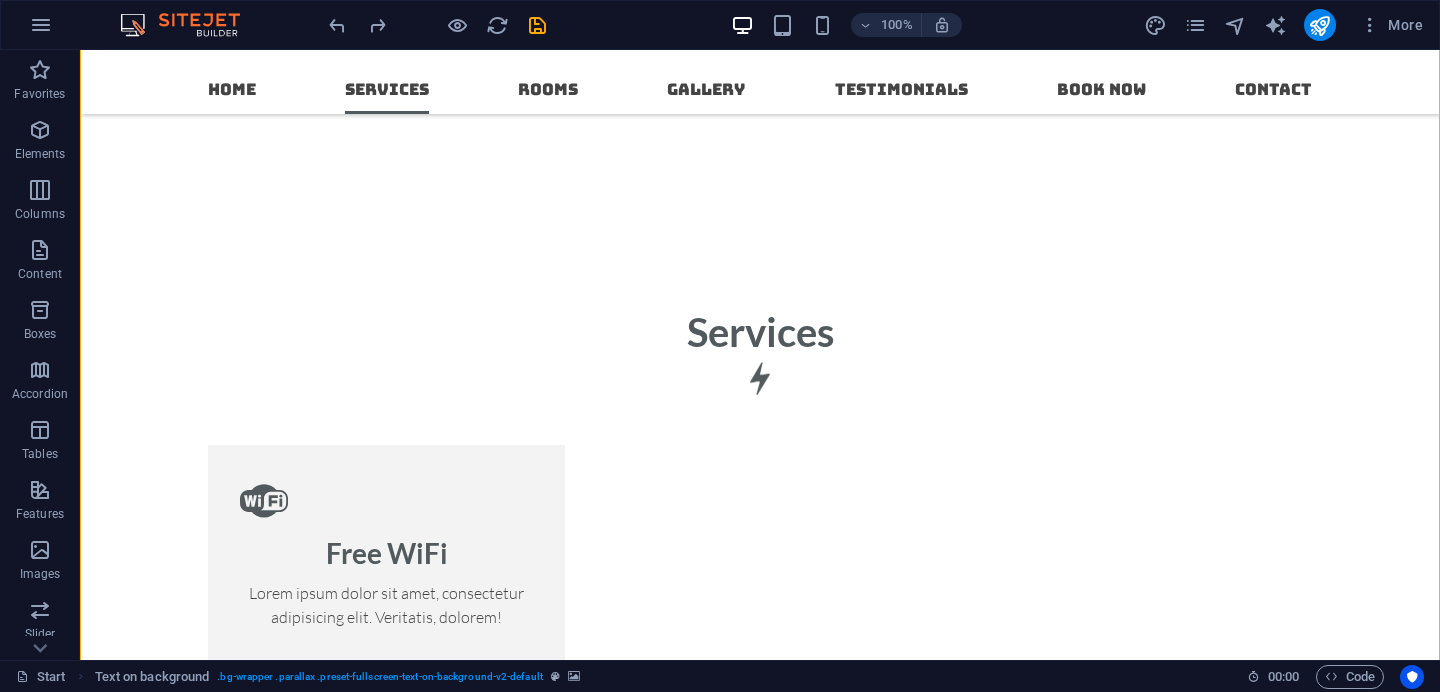 click at bounding box center [760, 2270] 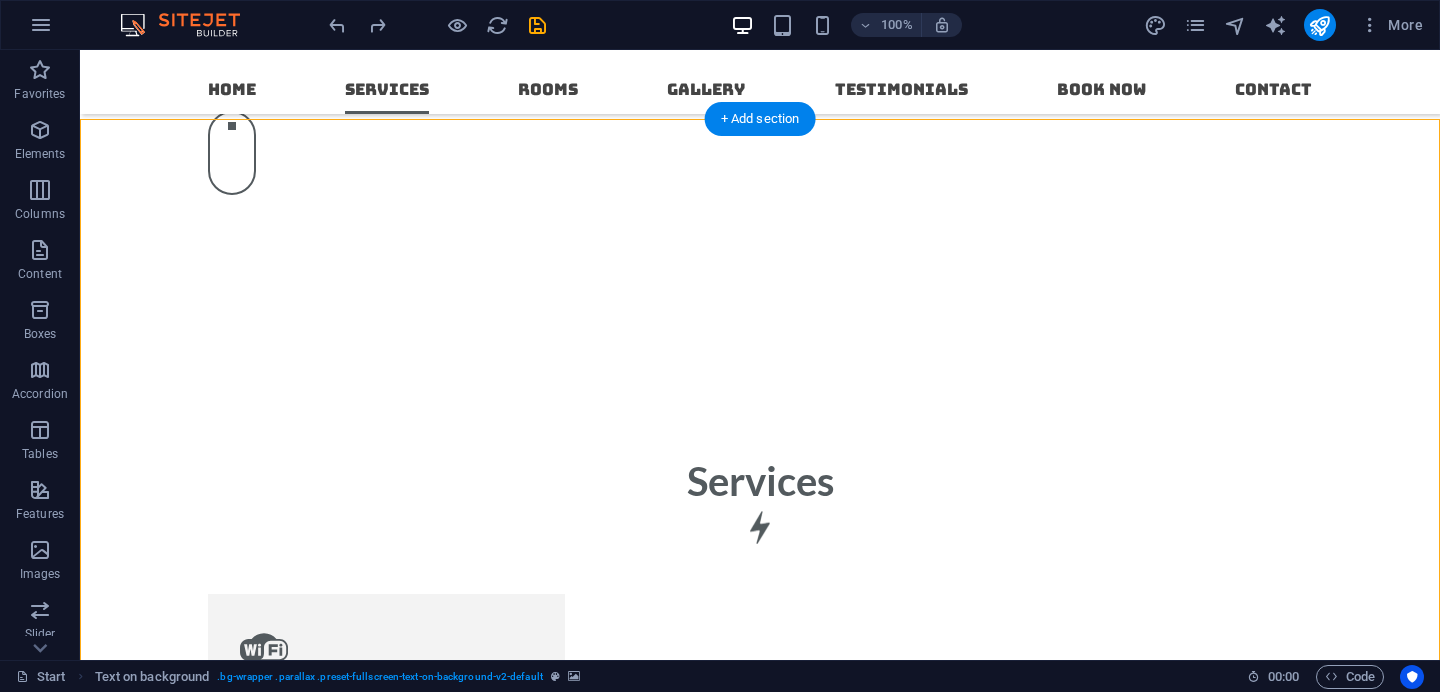 scroll, scrollTop: 1624, scrollLeft: 0, axis: vertical 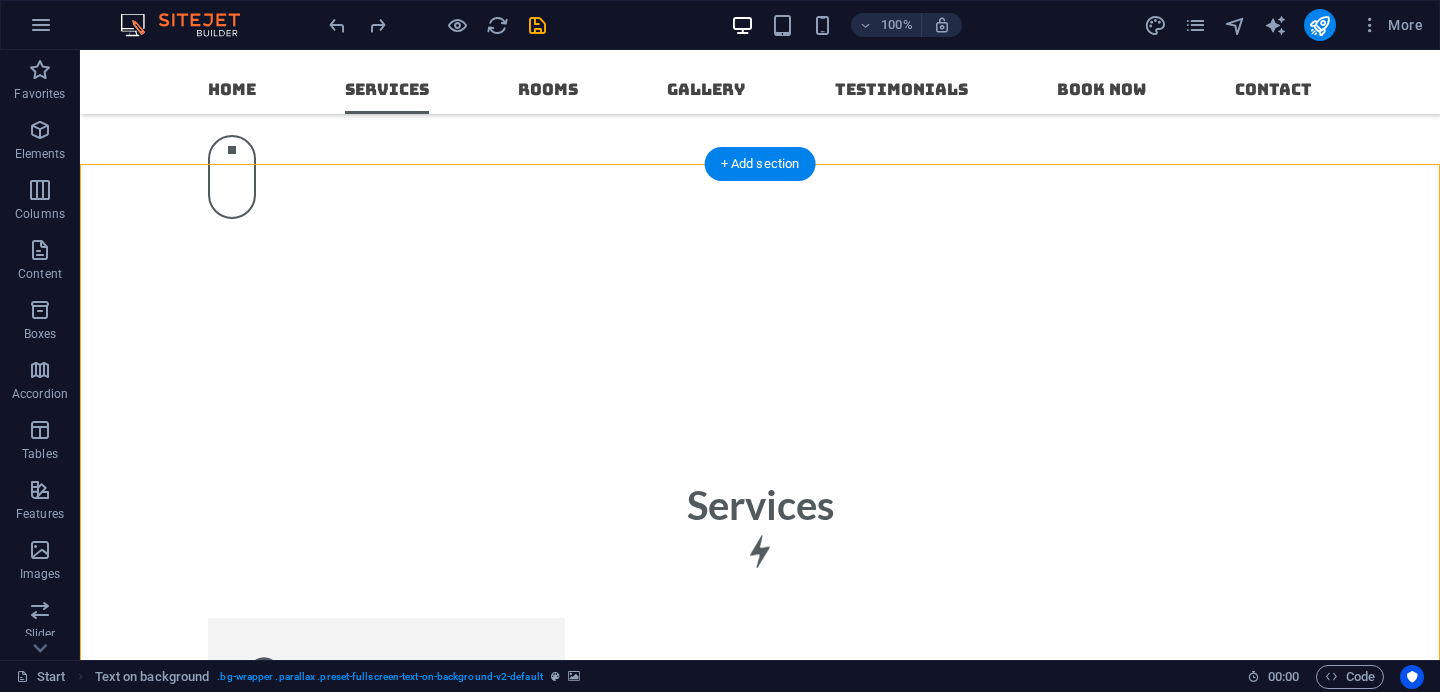 click at bounding box center (760, 2356) 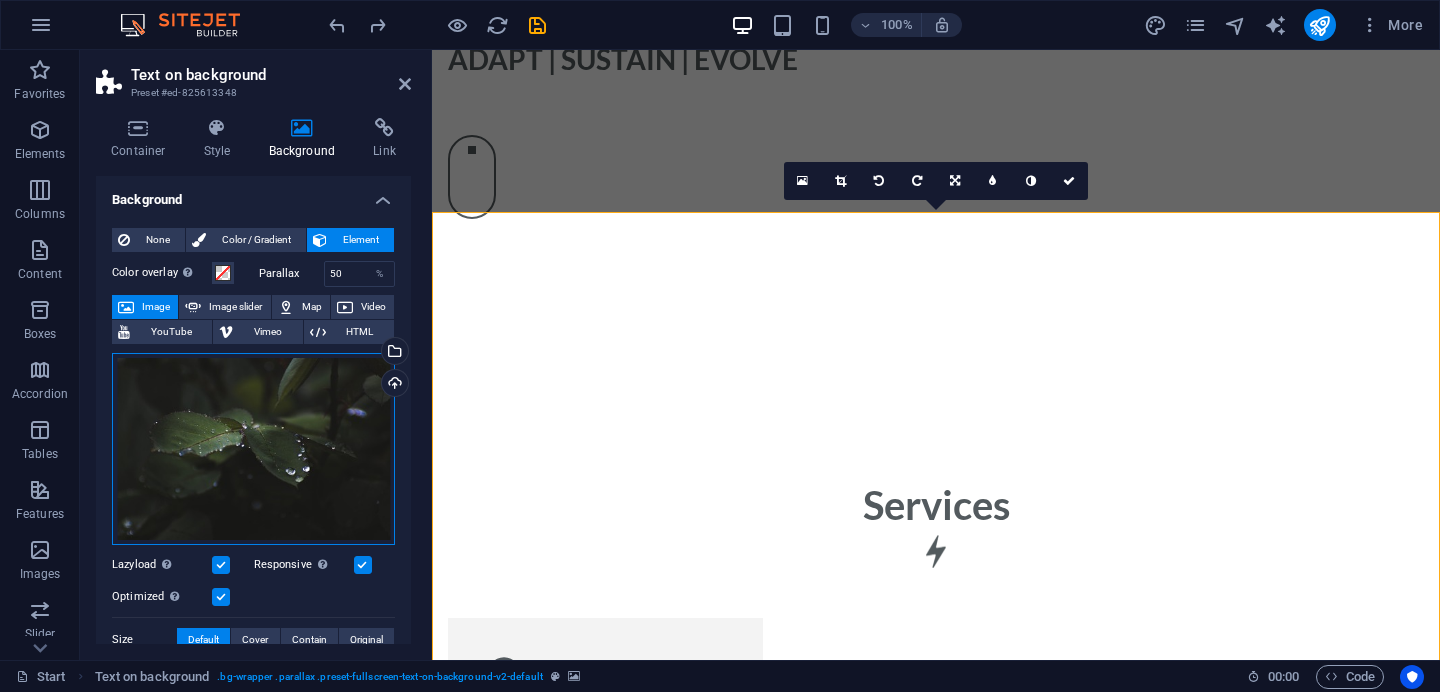 click on "Drag files here, click to choose files or select files from Files or our free stock photos & videos" at bounding box center (253, 449) 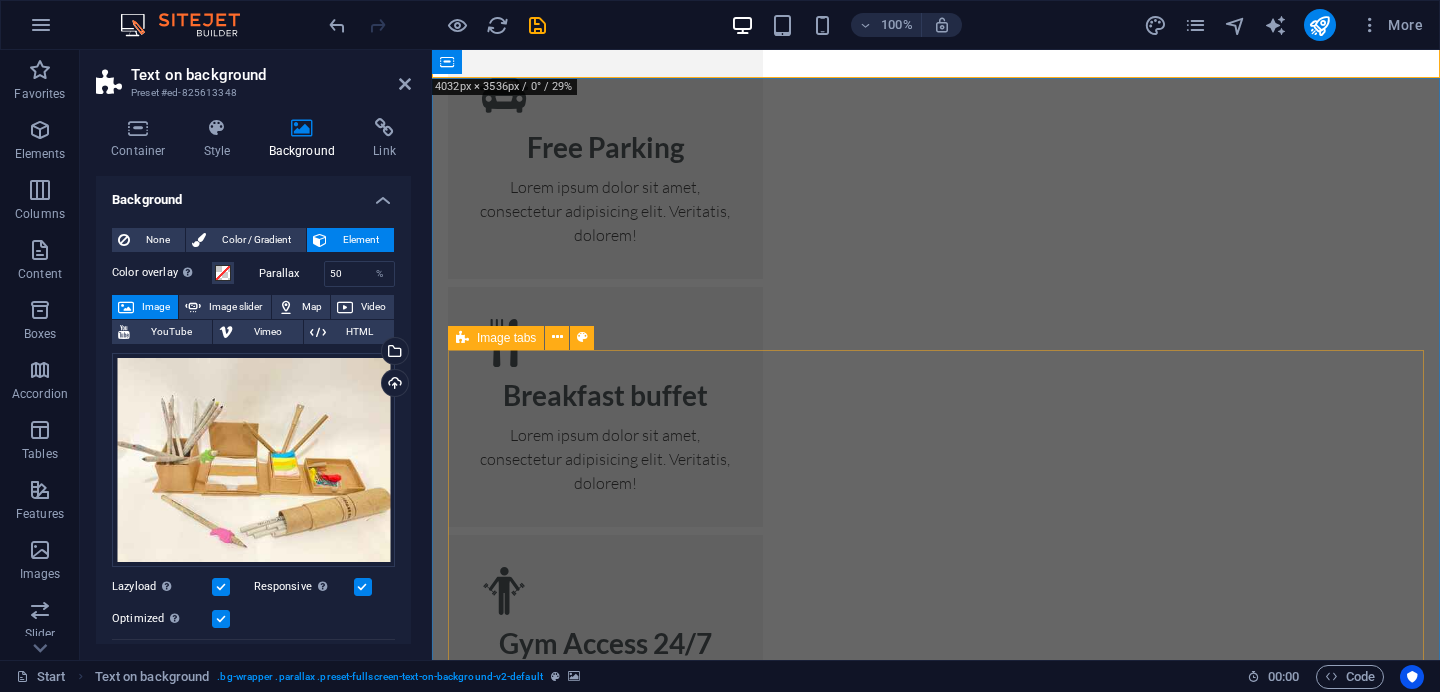 scroll, scrollTop: 2802, scrollLeft: 0, axis: vertical 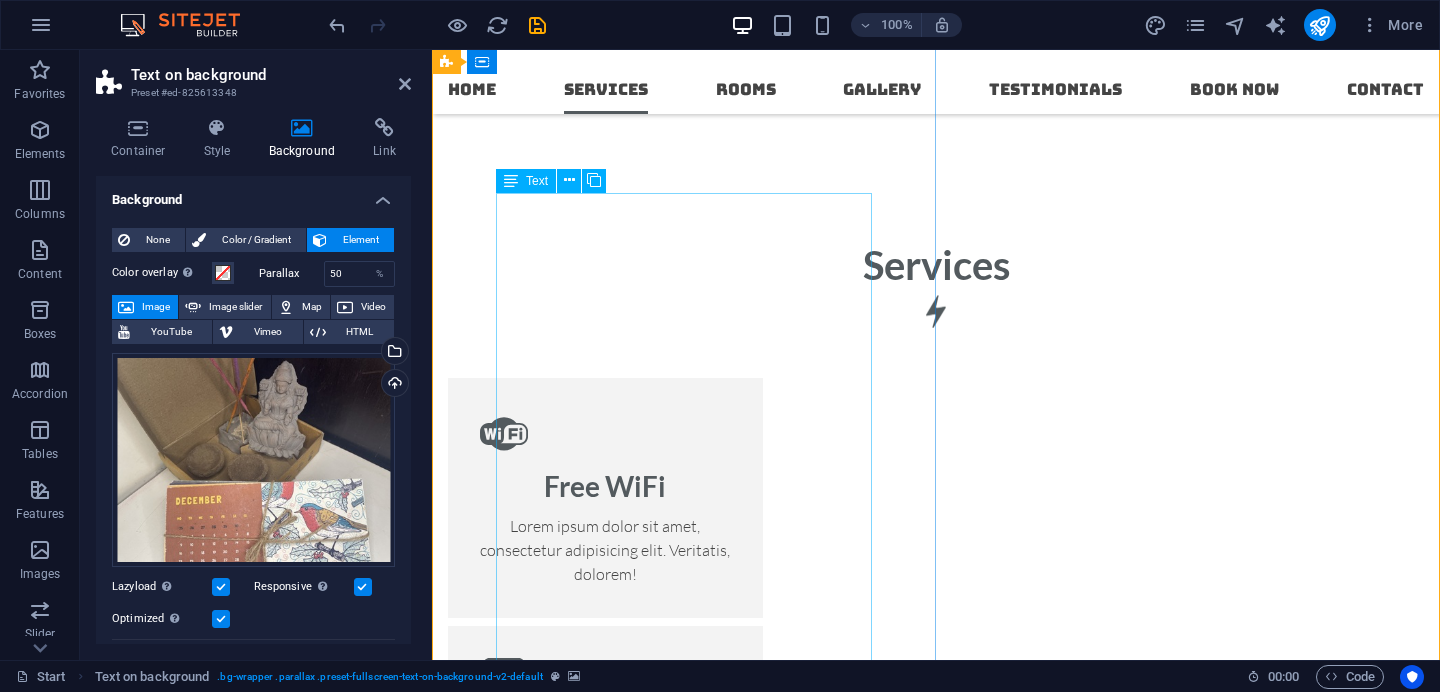 click on "The Leviosa is more than a brand - it's a movement towards mindful living and conscious consumption. Built on the belief that beauty can emerge from what's discarded. we transform everyday waste into purposeful planet friendly products. From pencils crafted out of recycled newspapers, plantable seed paper notebooks and fabric bags made of upcycled textiles, to biodegradable coir planters and eco-friendly festive idols-each product tells a story of sustainability and intent.   But out mission doesn't stop at products. The Leviosa is an experience - an invitation to reconnect with nature. We curate immersive programs like forest walks, birdwatching trails, jungle safaris, tree-planting drives, beach cleanups and nature -based educational workshops for schools and corporates.  Weather it's a sapling grow into a fruit-bearing tree or learning about biodiversity during a nature trek, every offering is designed to inspire a deeper connection with earth." at bounding box center [936, 3073] 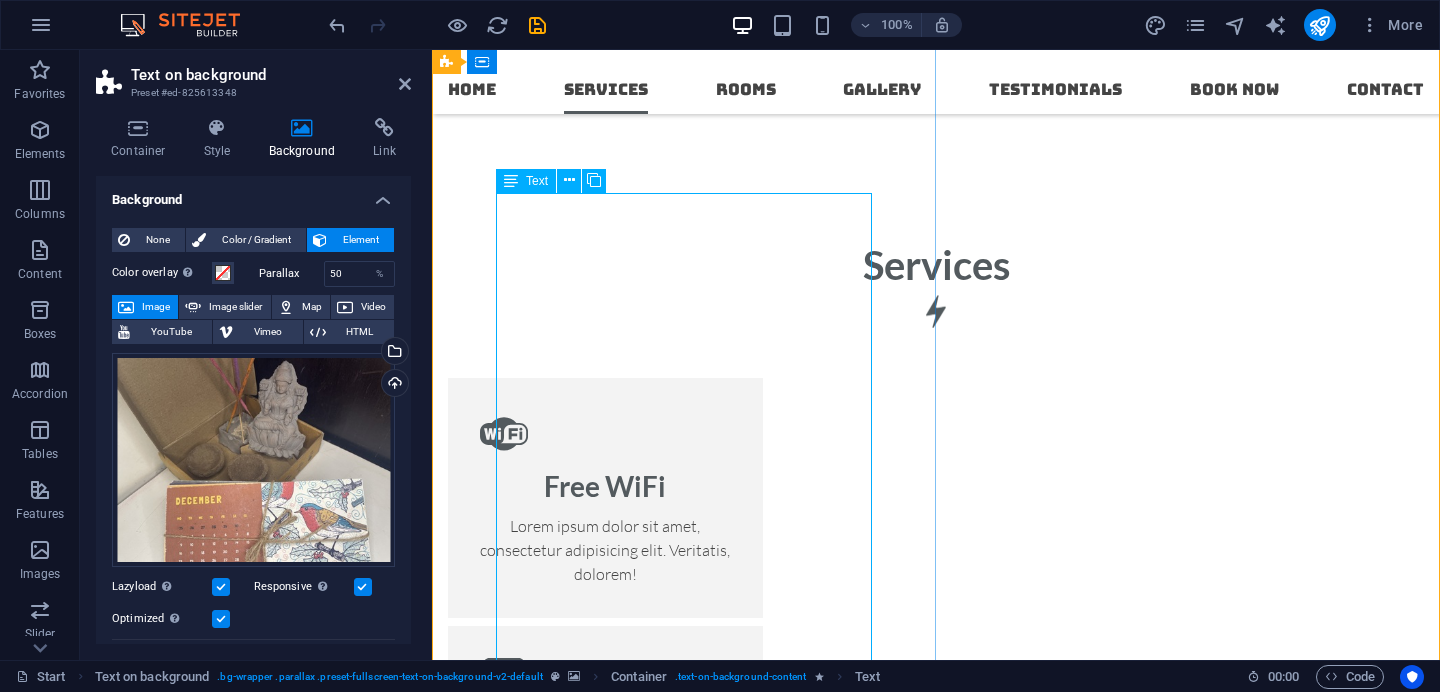 click on "The Leviosa is more than a brand - it's a movement towards mindful living and conscious consumption. Built on the belief that beauty can emerge from what's discarded. we transform everyday waste into purposeful planet friendly products. From pencils crafted out of recycled newspapers, plantable seed paper notebooks and fabric bags made of upcycled textiles, to biodegradable coir planters and eco-friendly festive idols-each product tells a story of sustainability and intent.   But out mission doesn't stop at products. The Leviosa is an experience - an invitation to reconnect with nature. We curate immersive programs like forest walks, birdwatching trails, jungle safaris, tree-planting drives, beach cleanups and nature -based educational workshops for schools and corporates.  Weather it's a sapling grow into a fruit-bearing tree or learning about biodiversity during a nature trek, every offering is designed to inspire a deeper connection with earth." at bounding box center (936, 3073) 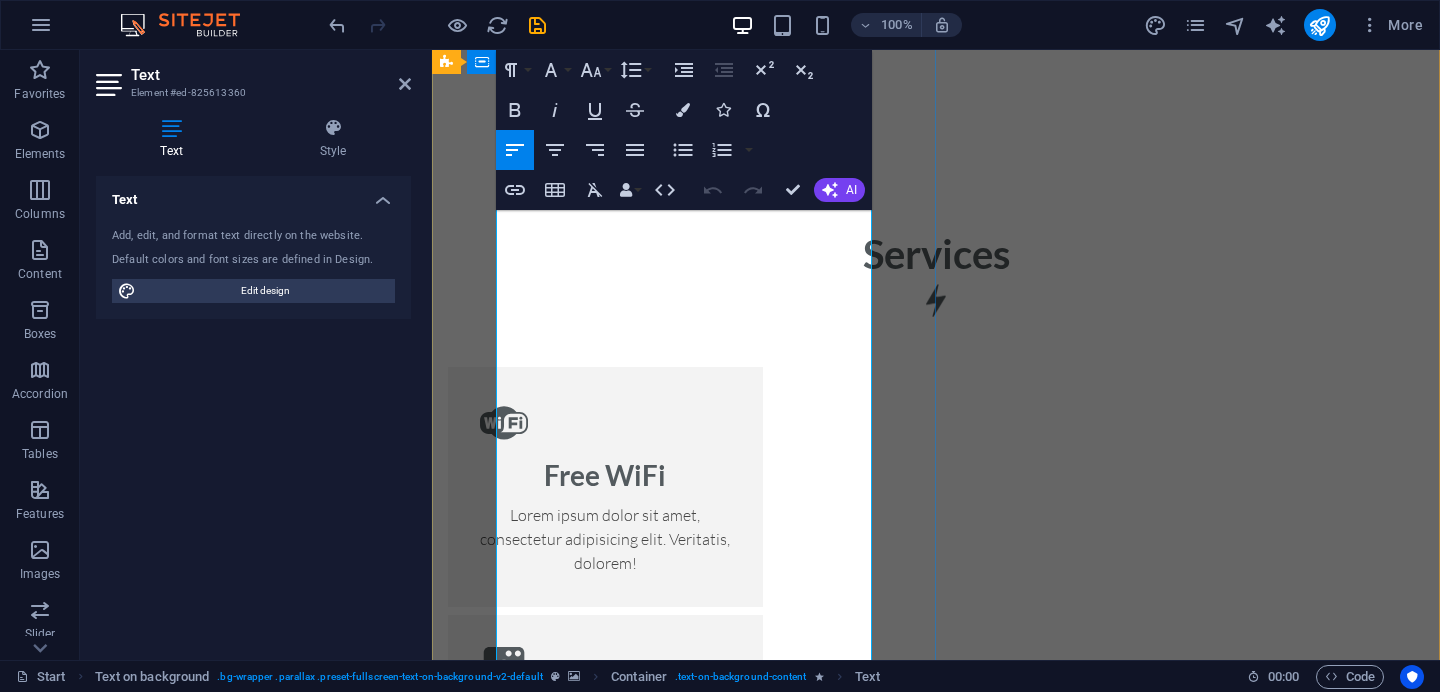 scroll, scrollTop: 1877, scrollLeft: 0, axis: vertical 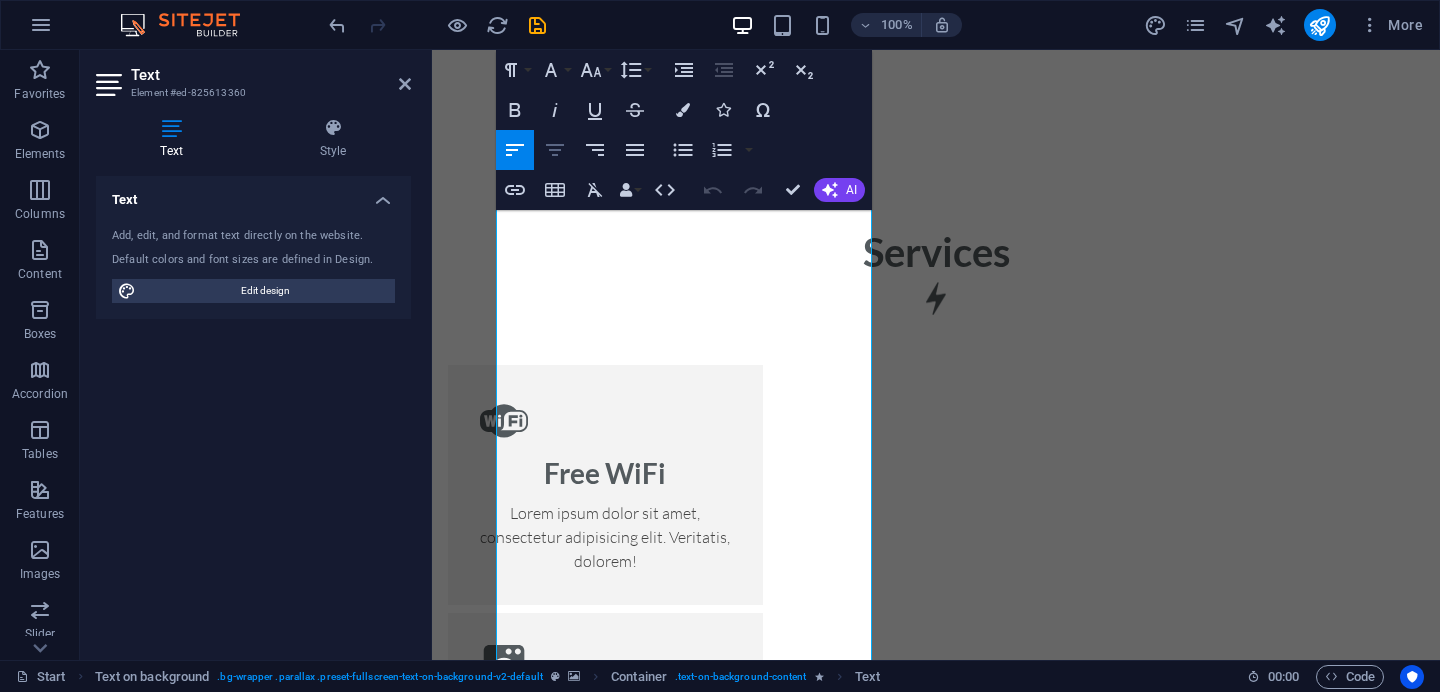 click 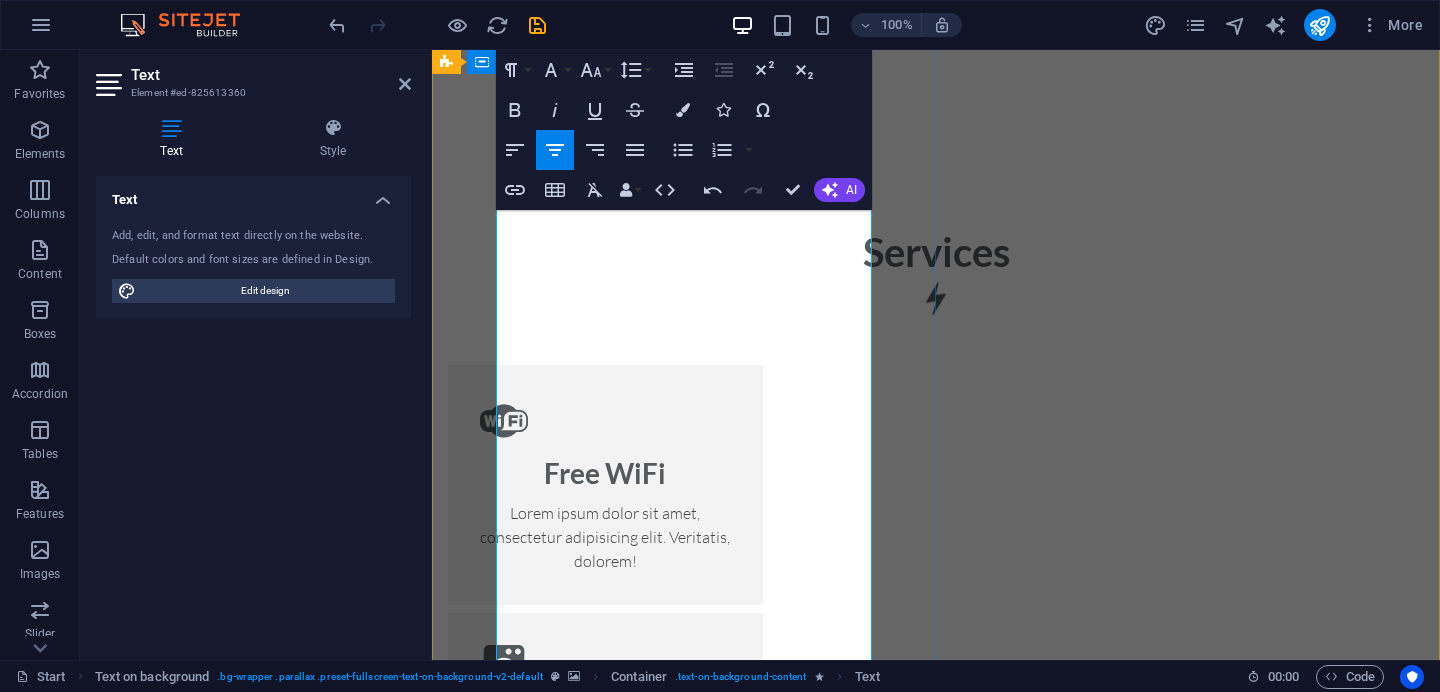 click on "But out mission doesn't stop at products. The Leviosa is an experience - an invitation to reconnect with nature. We curate immersive programs like forest walks, birdwatching trails, jungle safaris, tree-planting drives, beach cleanups and nature -based educational workshops for schools and corporates.  Weather it's a sapling grow into a fruit-bearing tree or learning about biodiversity during a nature trek, every offering is designed to inspire a deeper connection with earth." at bounding box center [936, 3108] 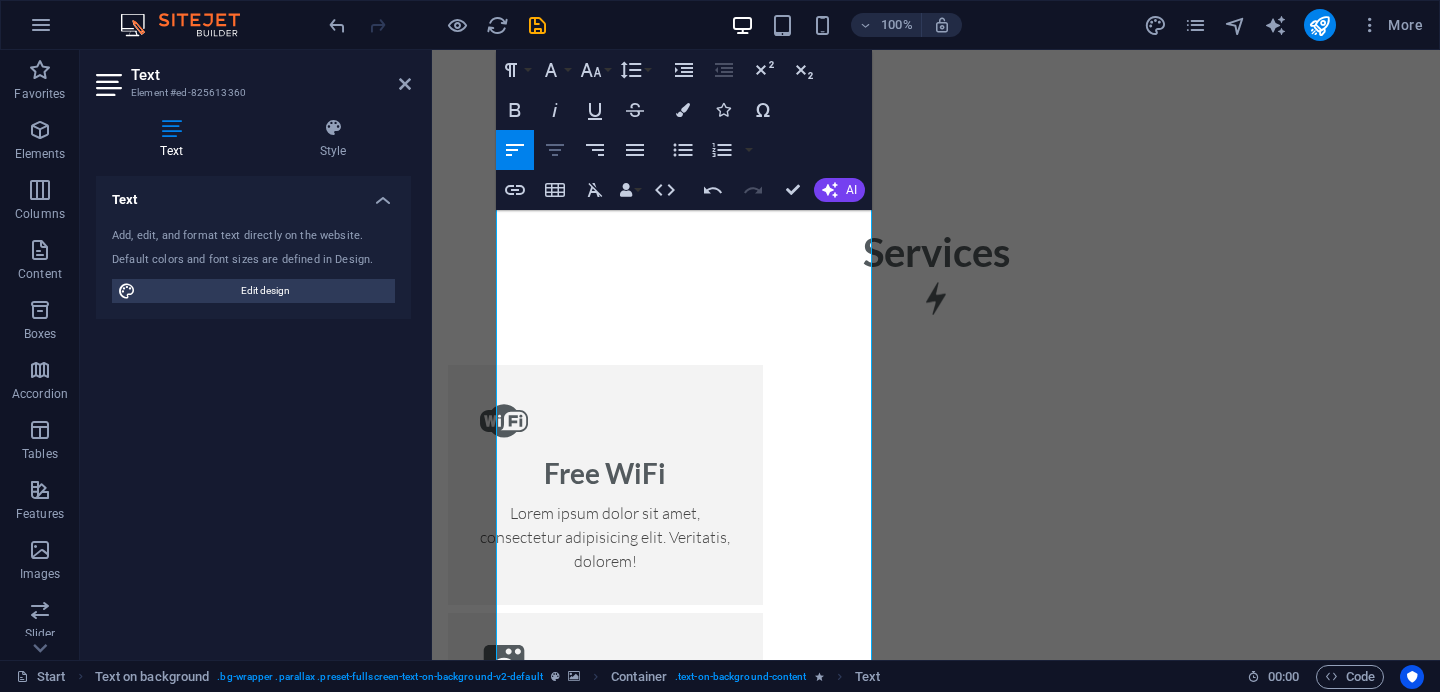 click 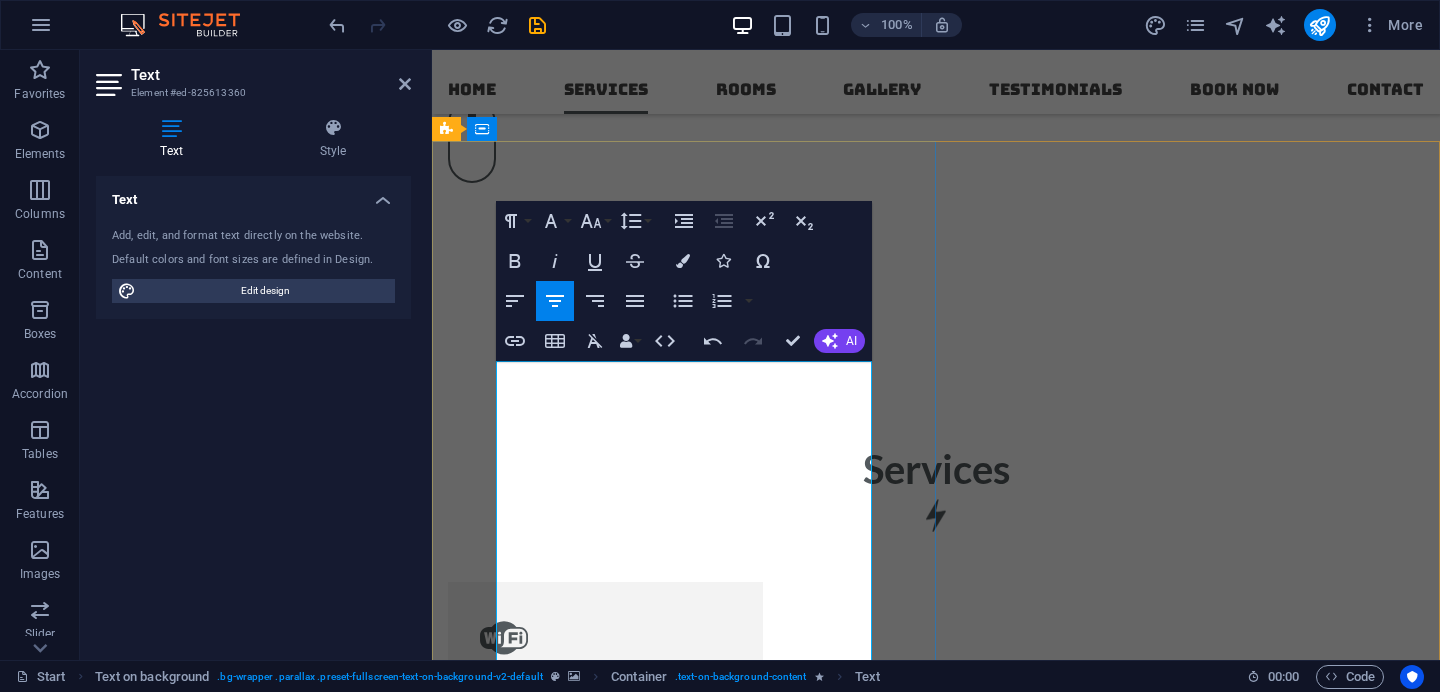 scroll, scrollTop: 1659, scrollLeft: 0, axis: vertical 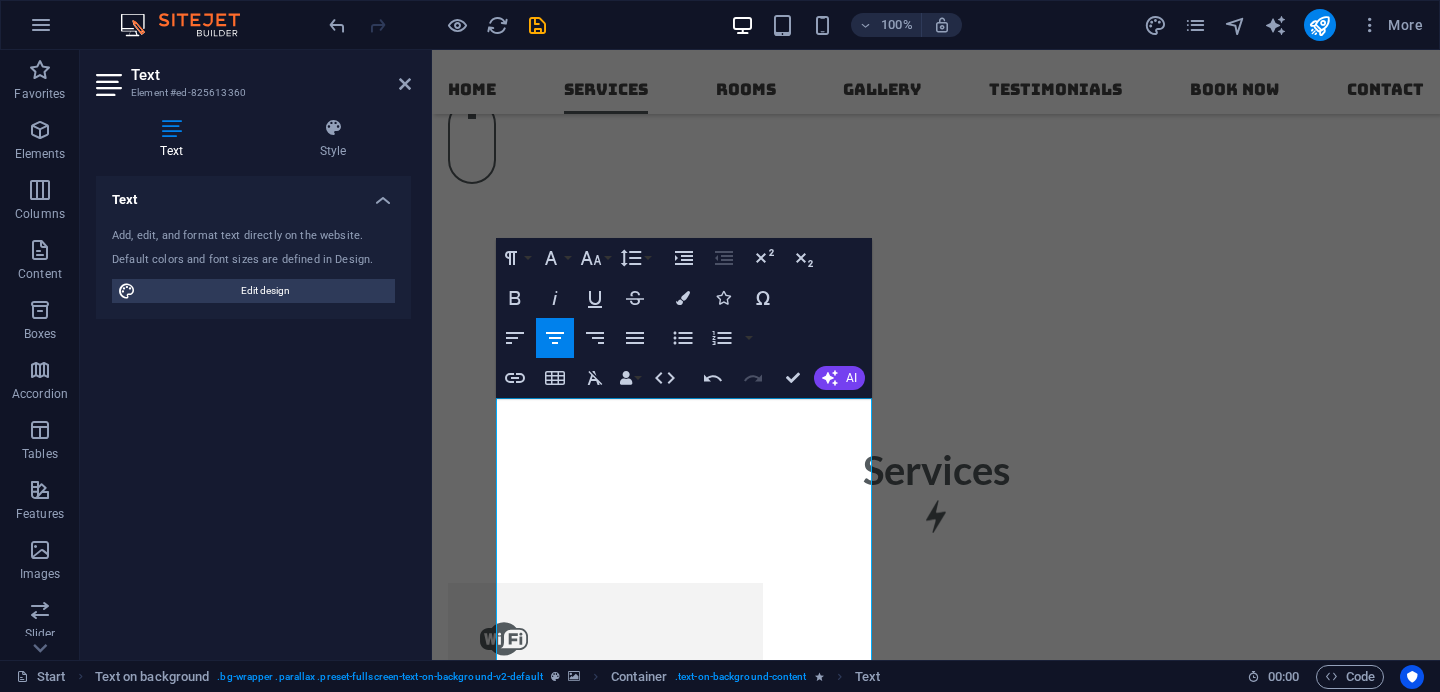 click at bounding box center [936, 2500] 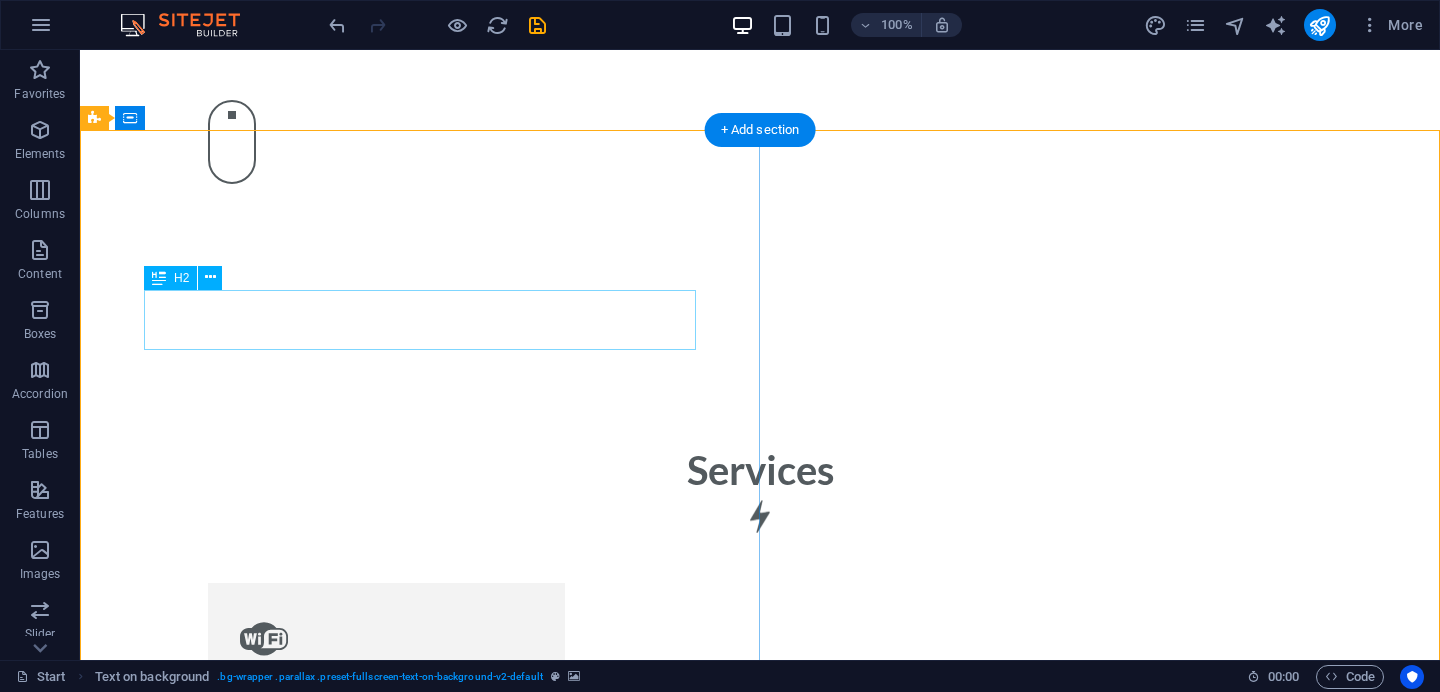 click on "About us" at bounding box center [760, 2900] 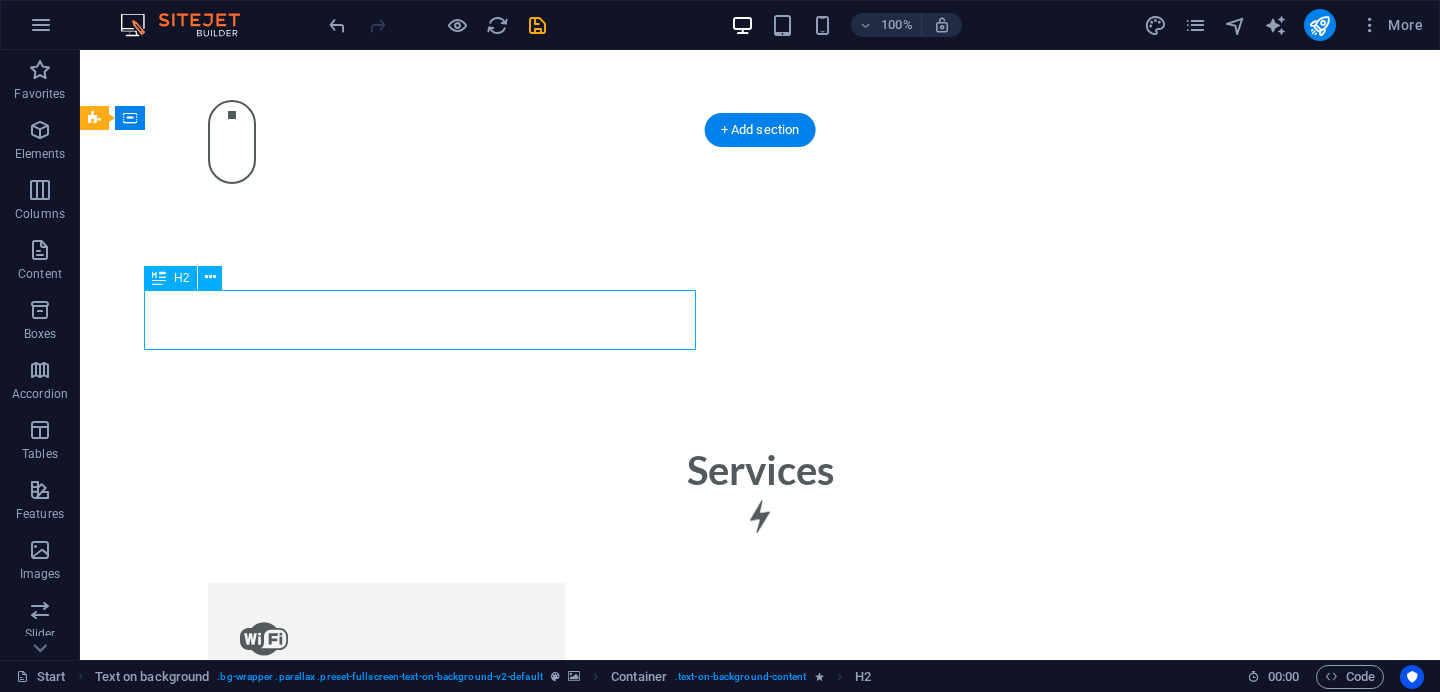 click on "About us" at bounding box center (760, 2900) 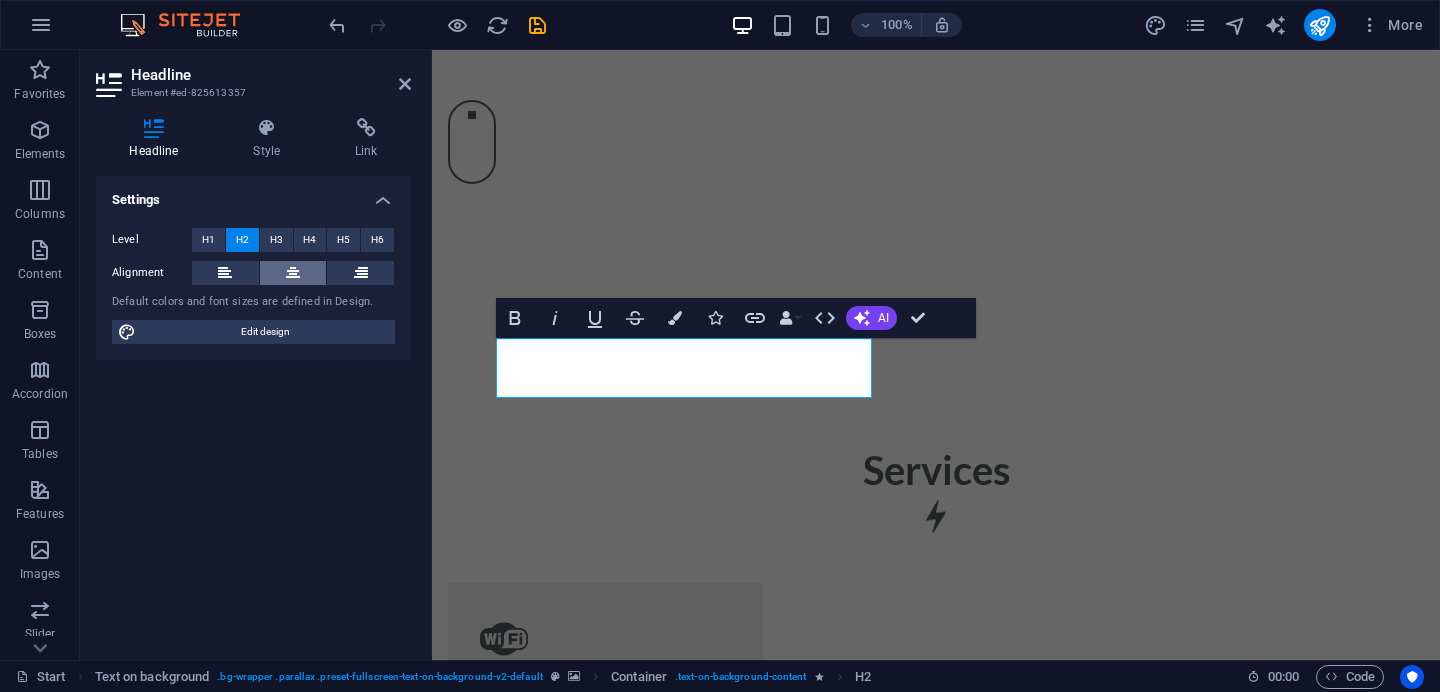 click at bounding box center (293, 273) 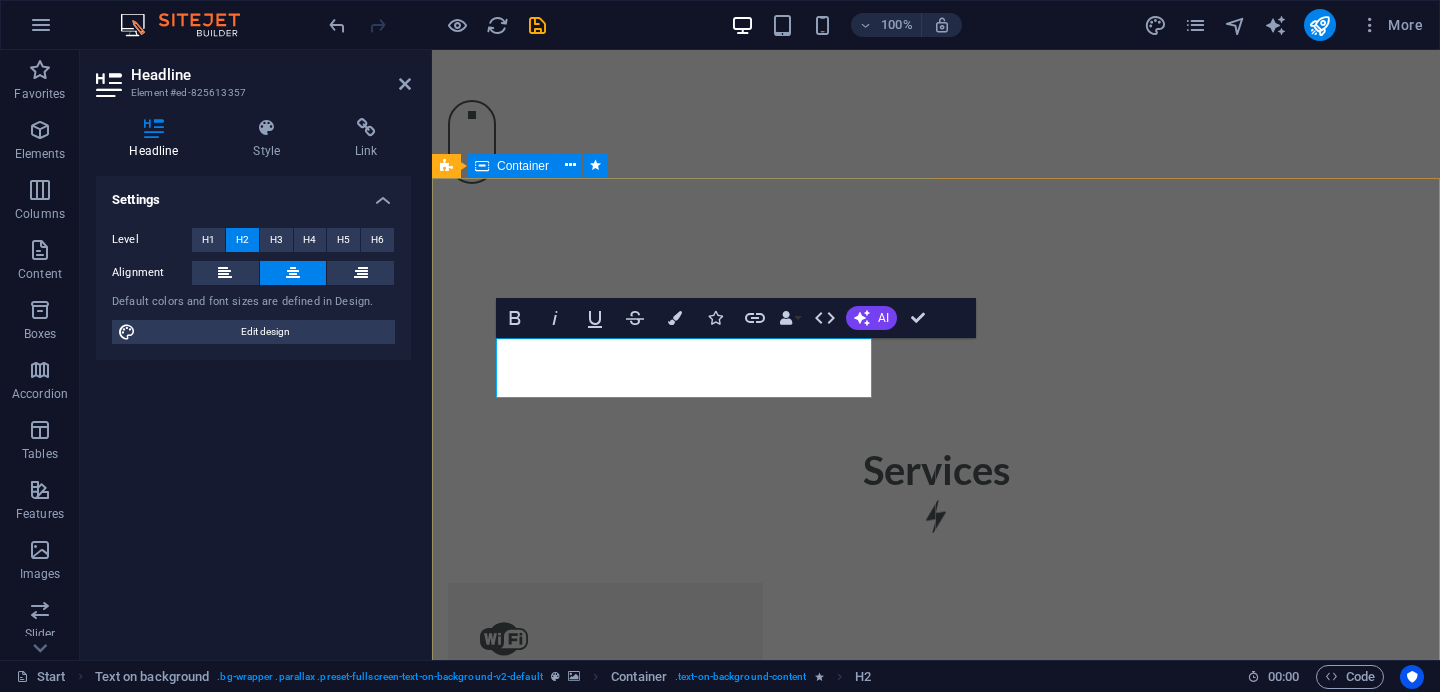 click on "About us The Leviosa is more than a brand - it's a movement towards mindful living and conscious consumption. Built on the belief that beauty can emerge from what's discarded. we transform everyday waste into purposeful planet friendly products. From pencils crafted out of recycled newspapers, plantable seed paper notebooks and fabric bags made of upcycled textiles, to biodegradable coir planters and eco-friendly festive idols-each product tells a story of sustainability and intent.   But out mission doesn't stop at products. The Leviosa is an experience - an invitation to reconnect with nature. We curate immersive programs like forest walks, birdwatching trails, jungle safaris, tree-planting drives, beach cleanups and nature -based educational workshops for schools and corporates.  Weather it's a sapling grow into a fruit-bearing tree or learning about biodiversity during a nature trek, every offering is designed to inspire a deeper connection with earth." at bounding box center (936, 3248) 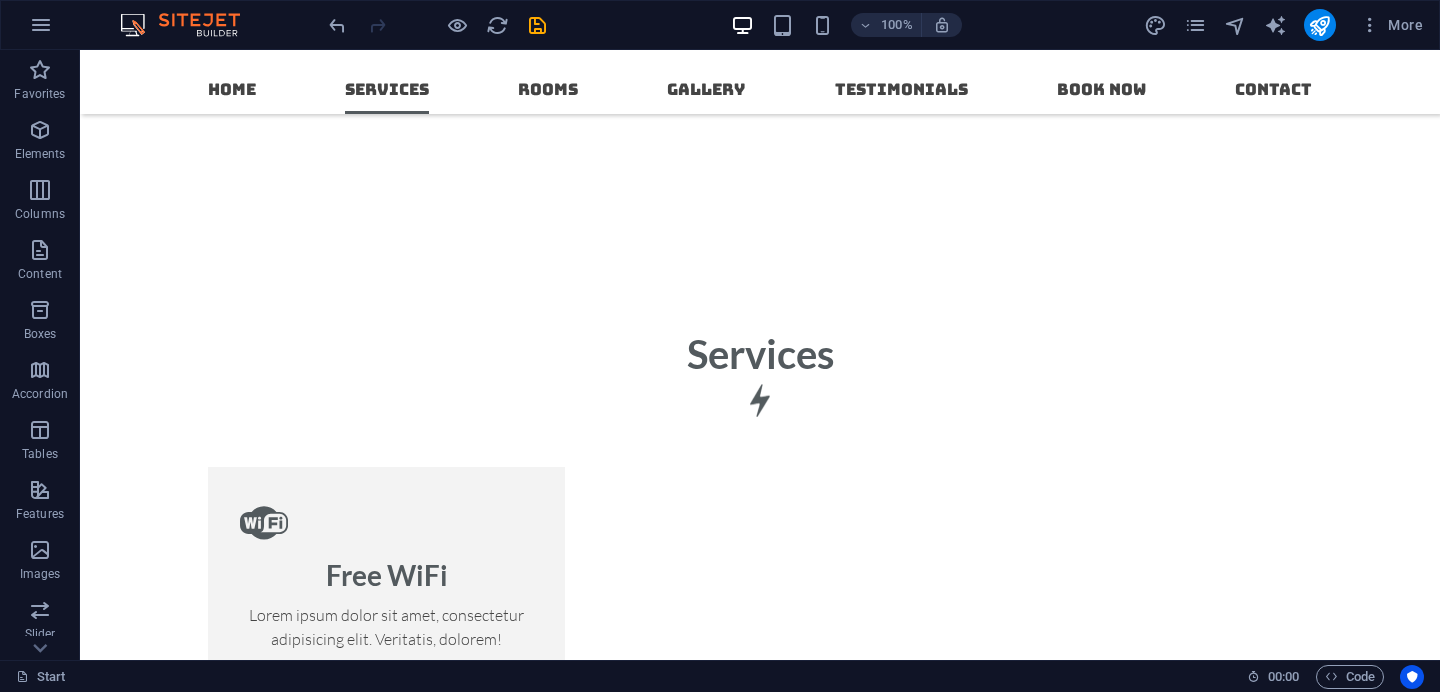 scroll, scrollTop: 1773, scrollLeft: 0, axis: vertical 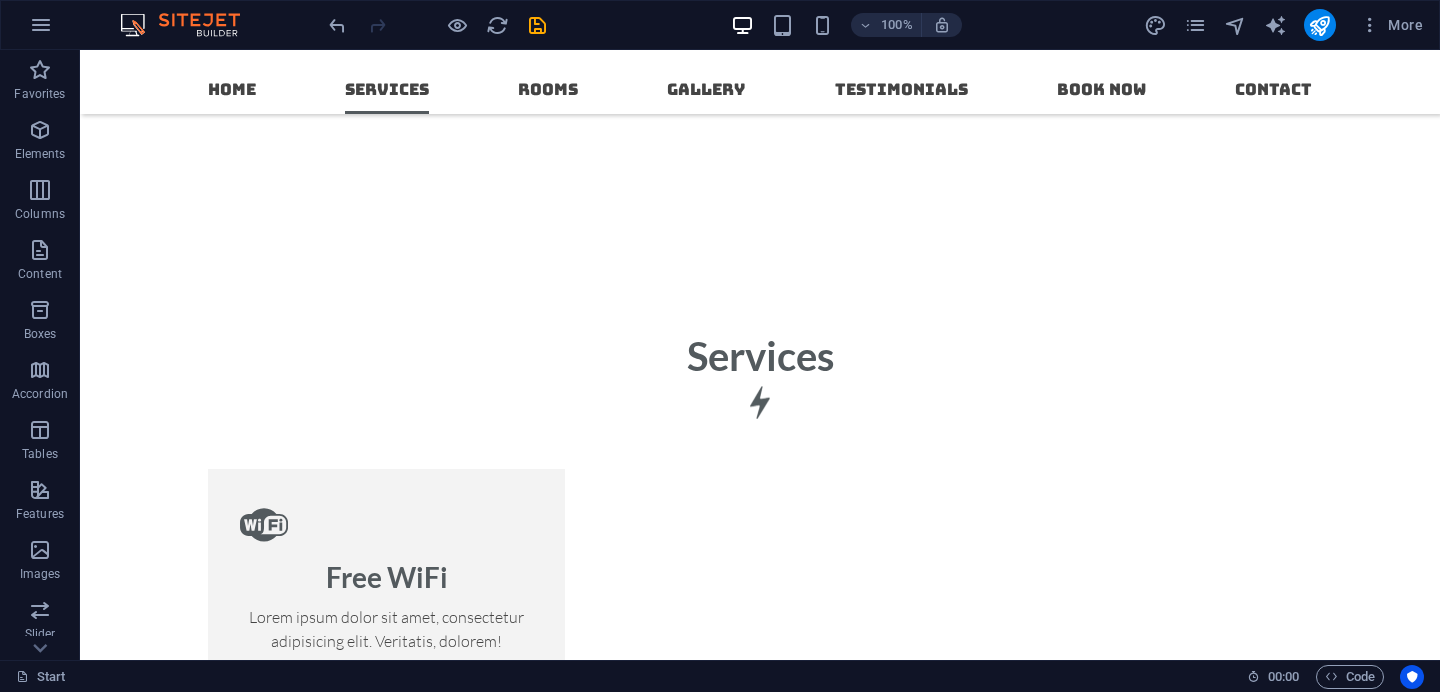 click at bounding box center [760, 2281] 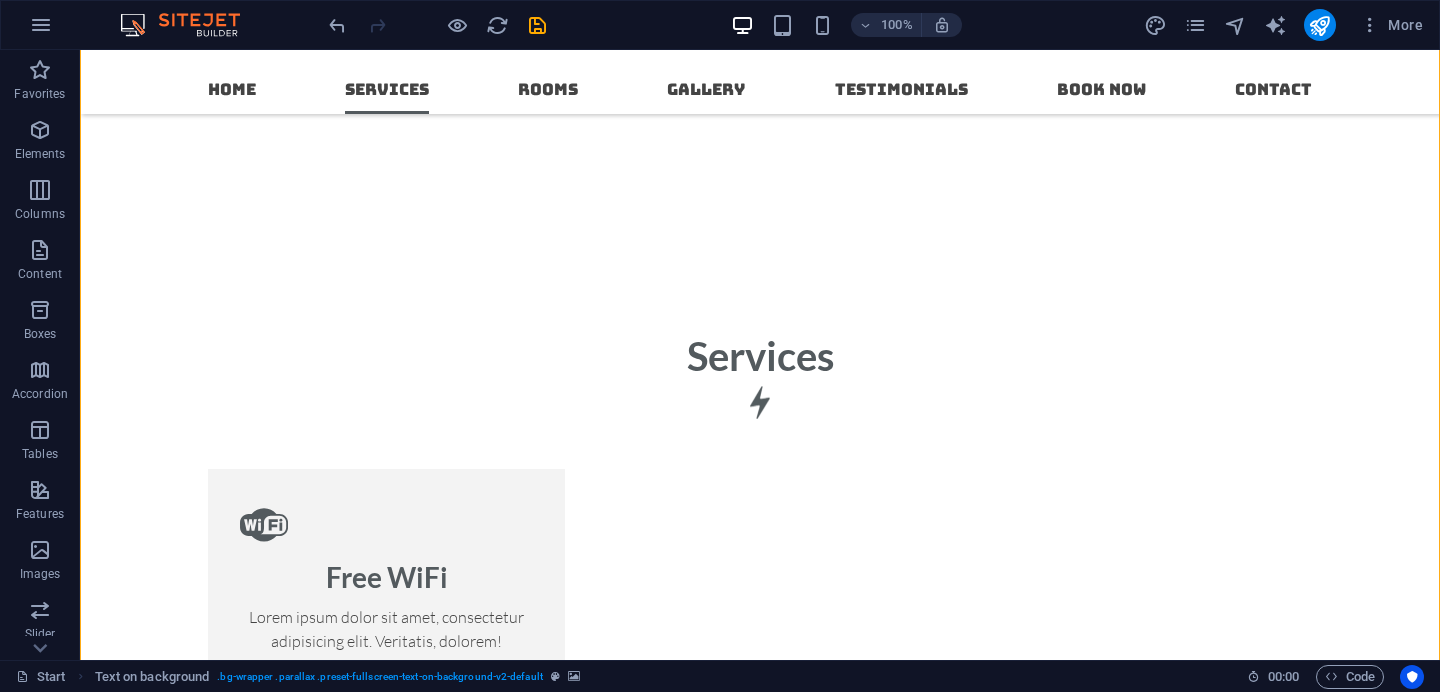 click at bounding box center [760, 2281] 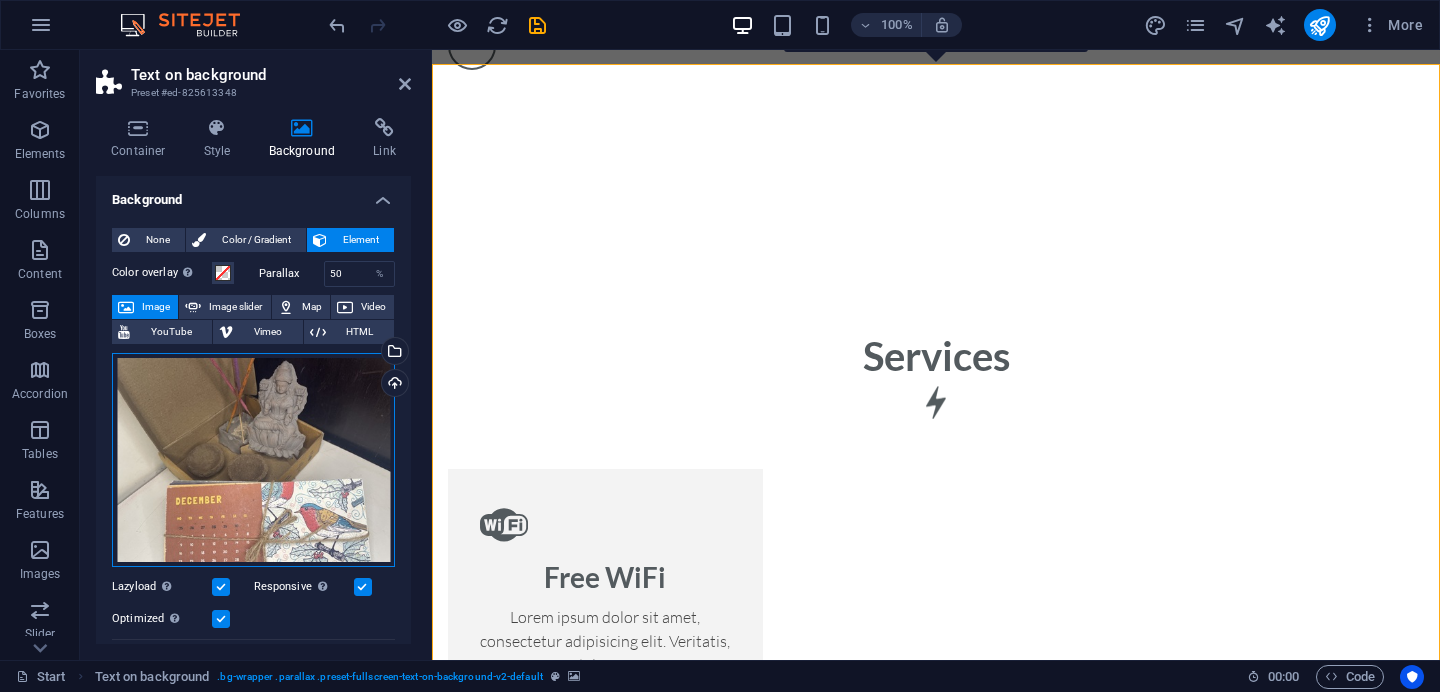 click on "Drag files here, click to choose files or select files from Files or our free stock photos & videos" at bounding box center (253, 460) 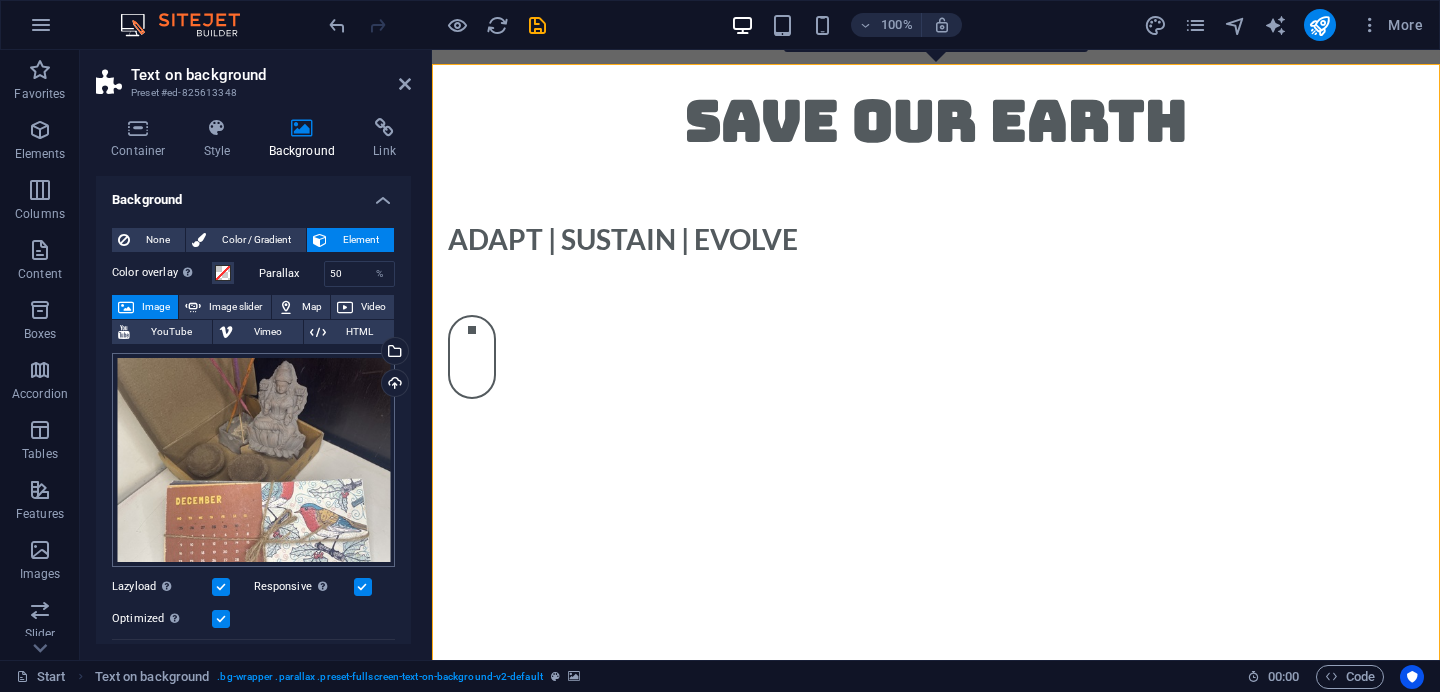 scroll, scrollTop: 2102, scrollLeft: 0, axis: vertical 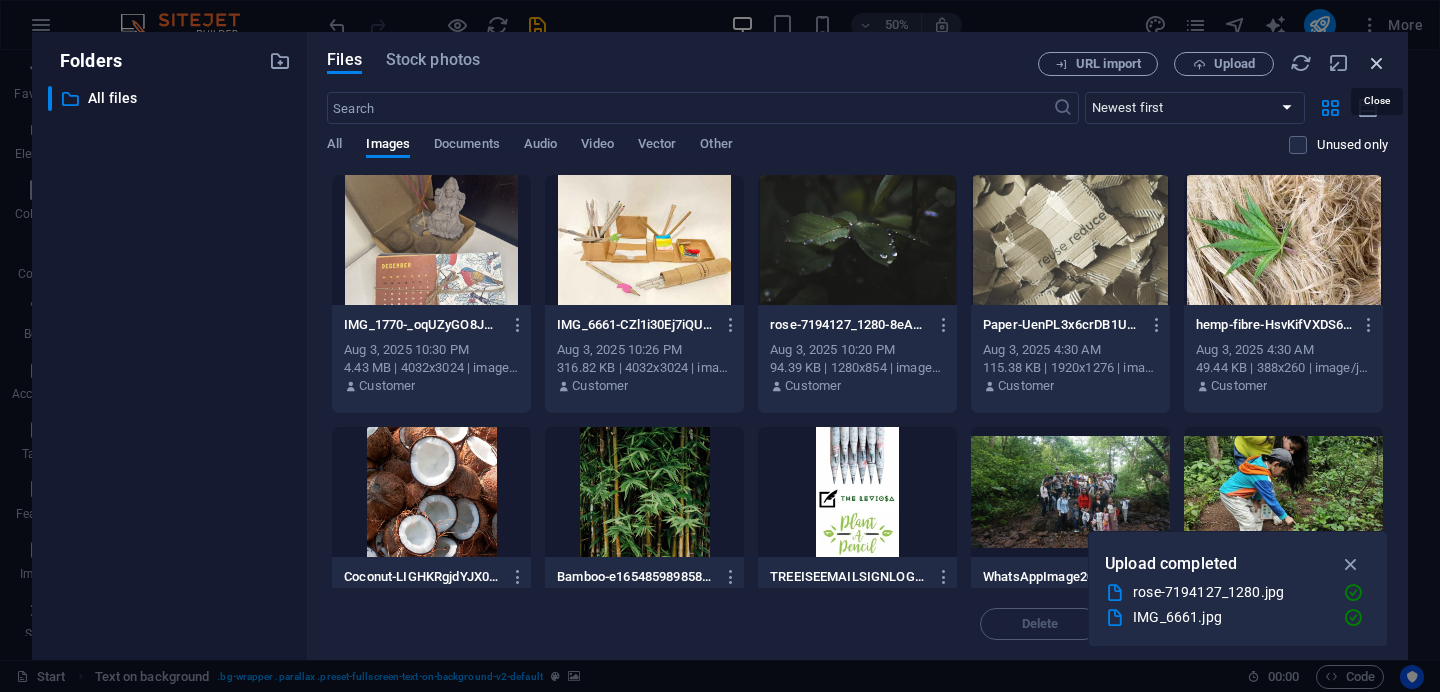 click at bounding box center (1377, 63) 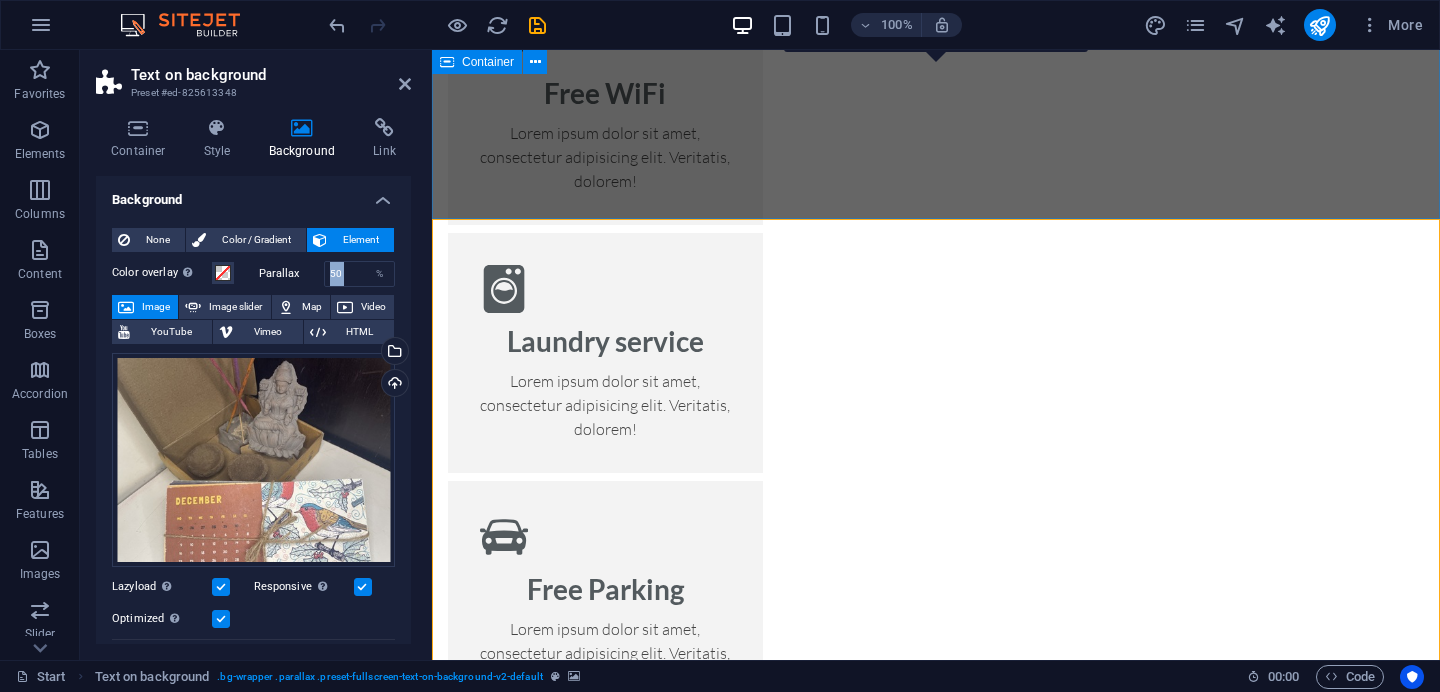 scroll, scrollTop: 1773, scrollLeft: 0, axis: vertical 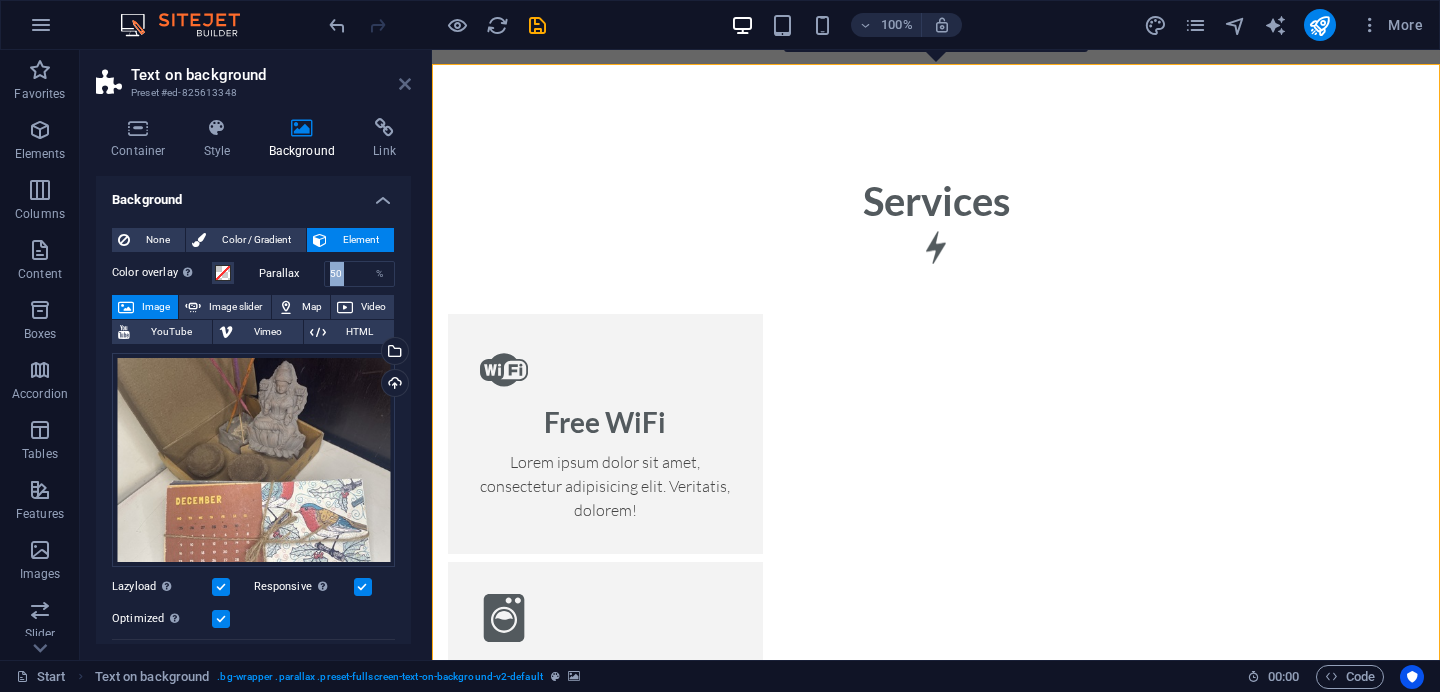 click at bounding box center [405, 84] 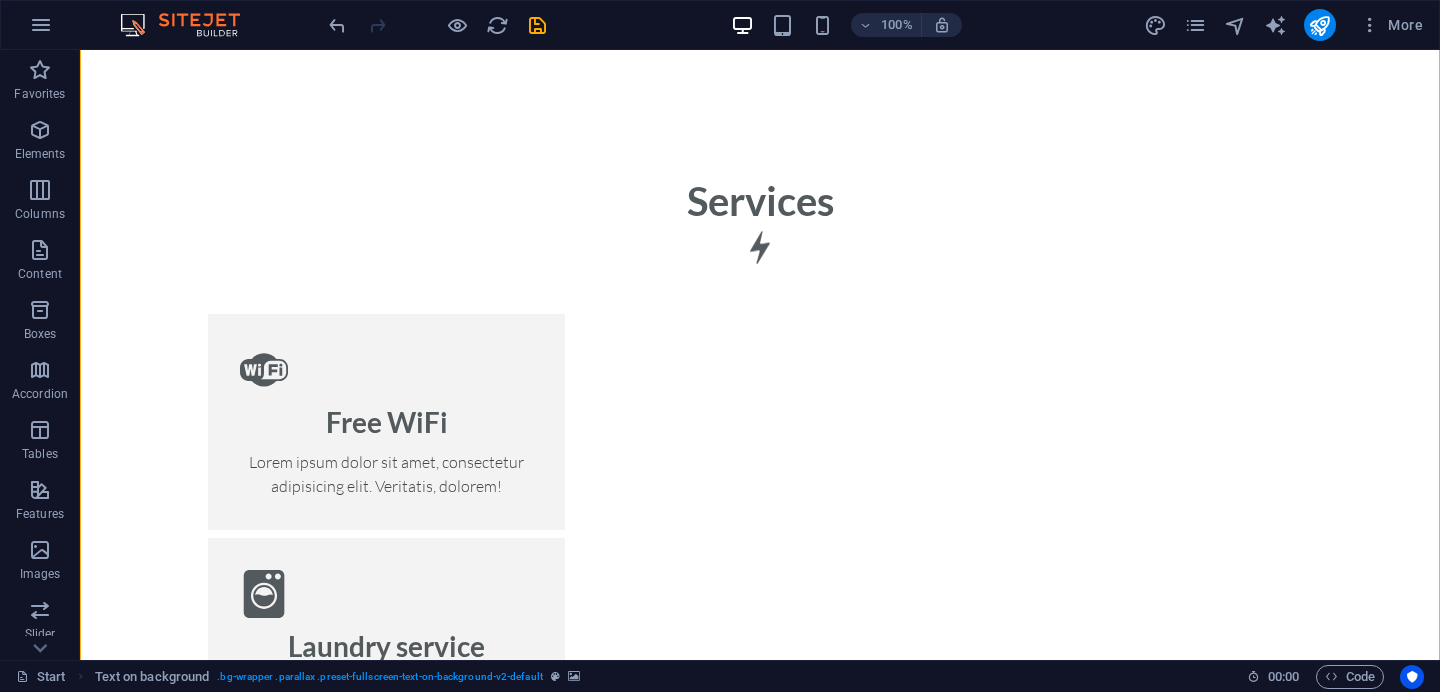 click at bounding box center [760, 2222] 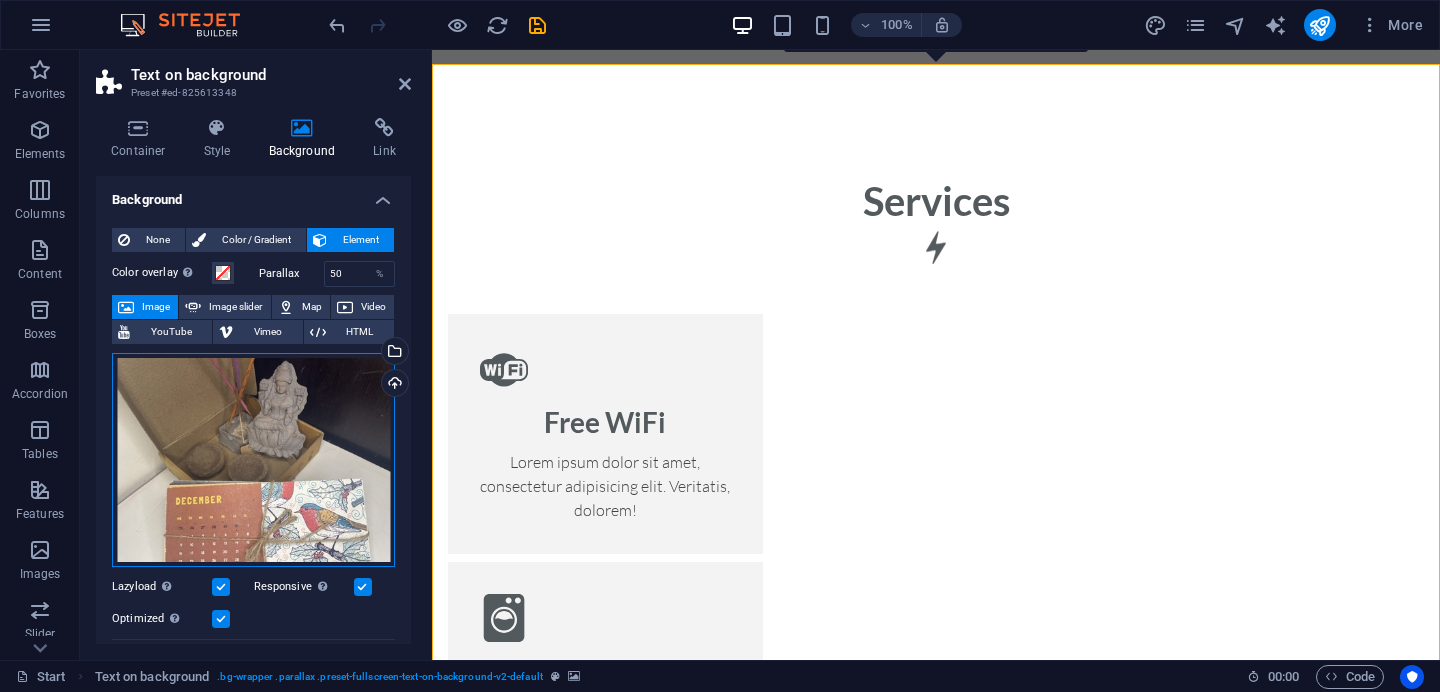 click on "Drag files here, click to choose files or select files from Files or our free stock photos & videos" at bounding box center (253, 460) 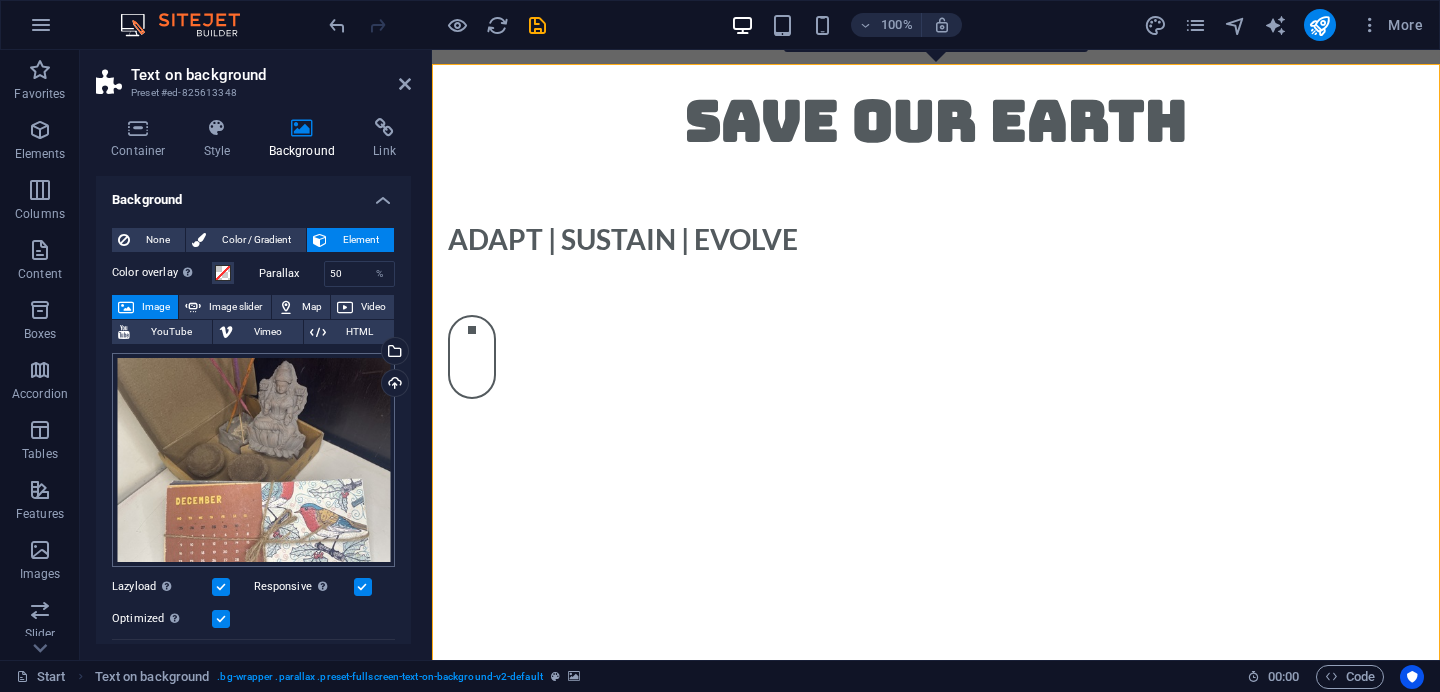scroll, scrollTop: 2102, scrollLeft: 0, axis: vertical 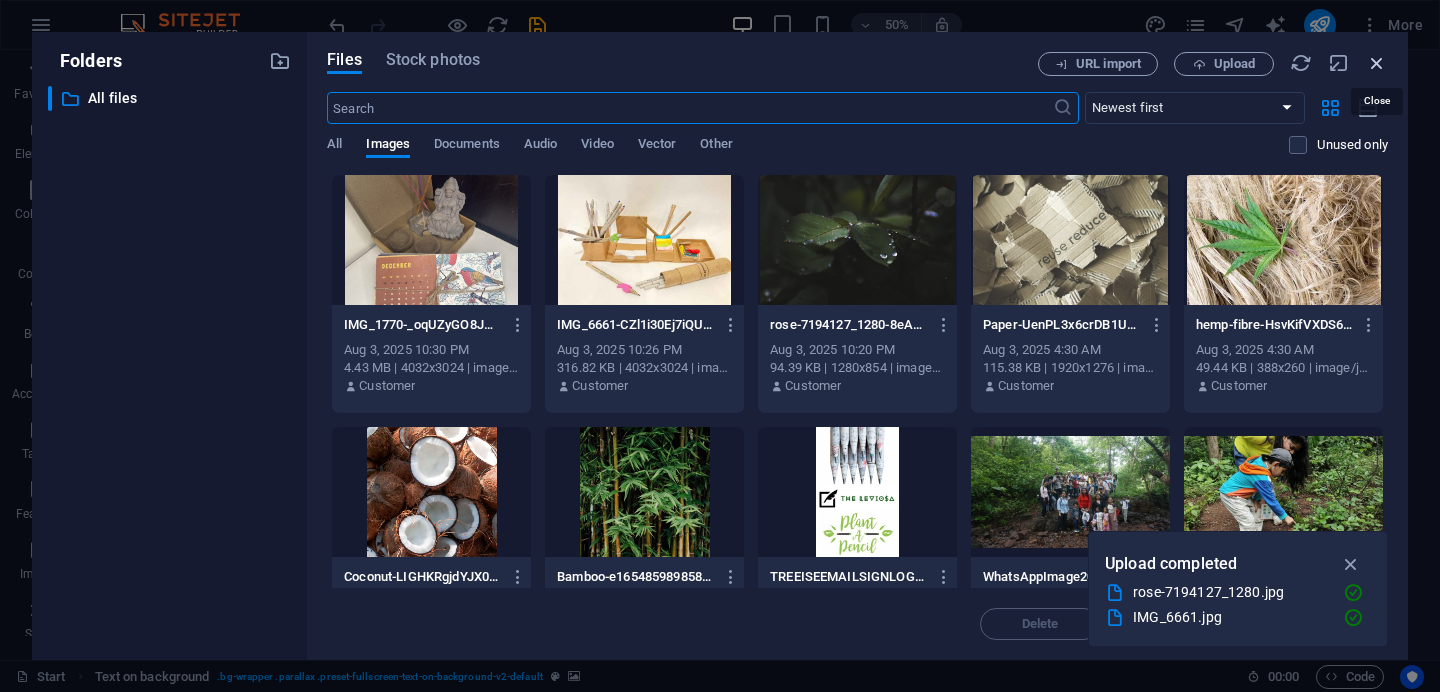 click at bounding box center (1377, 63) 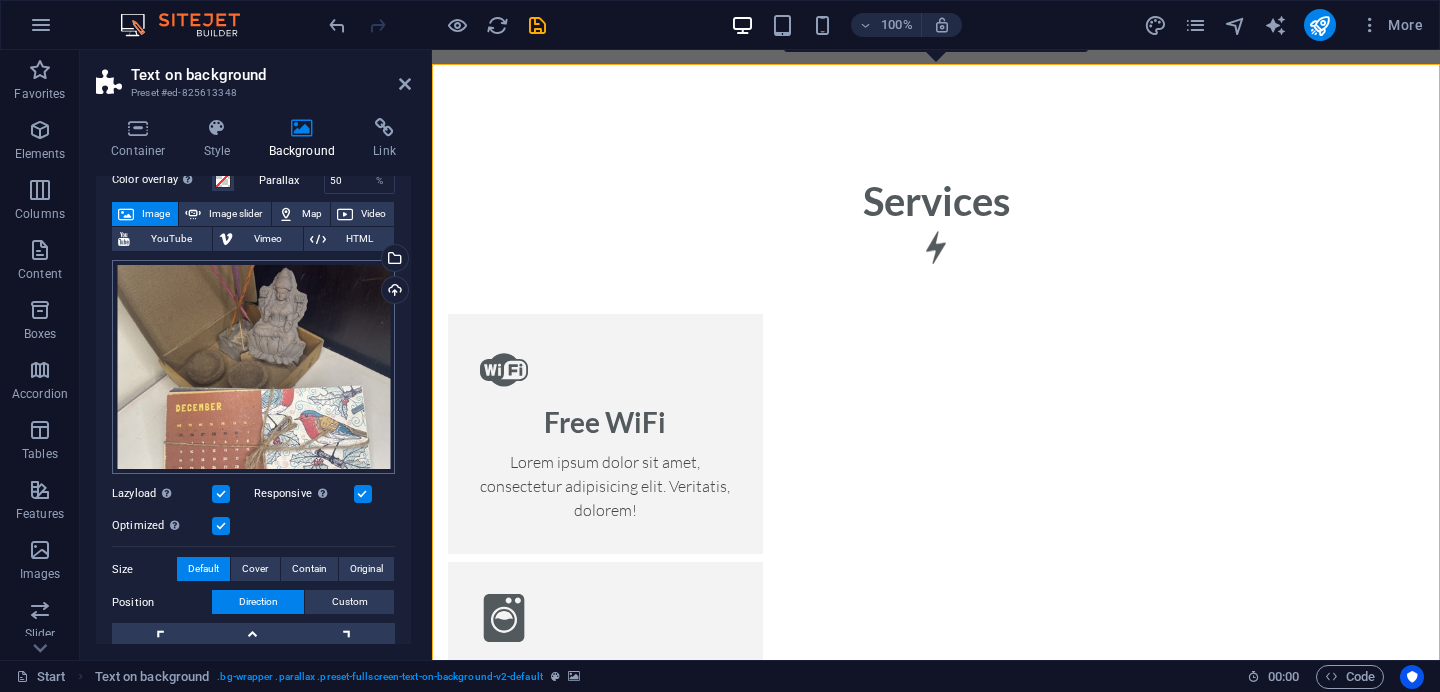 scroll, scrollTop: 95, scrollLeft: 0, axis: vertical 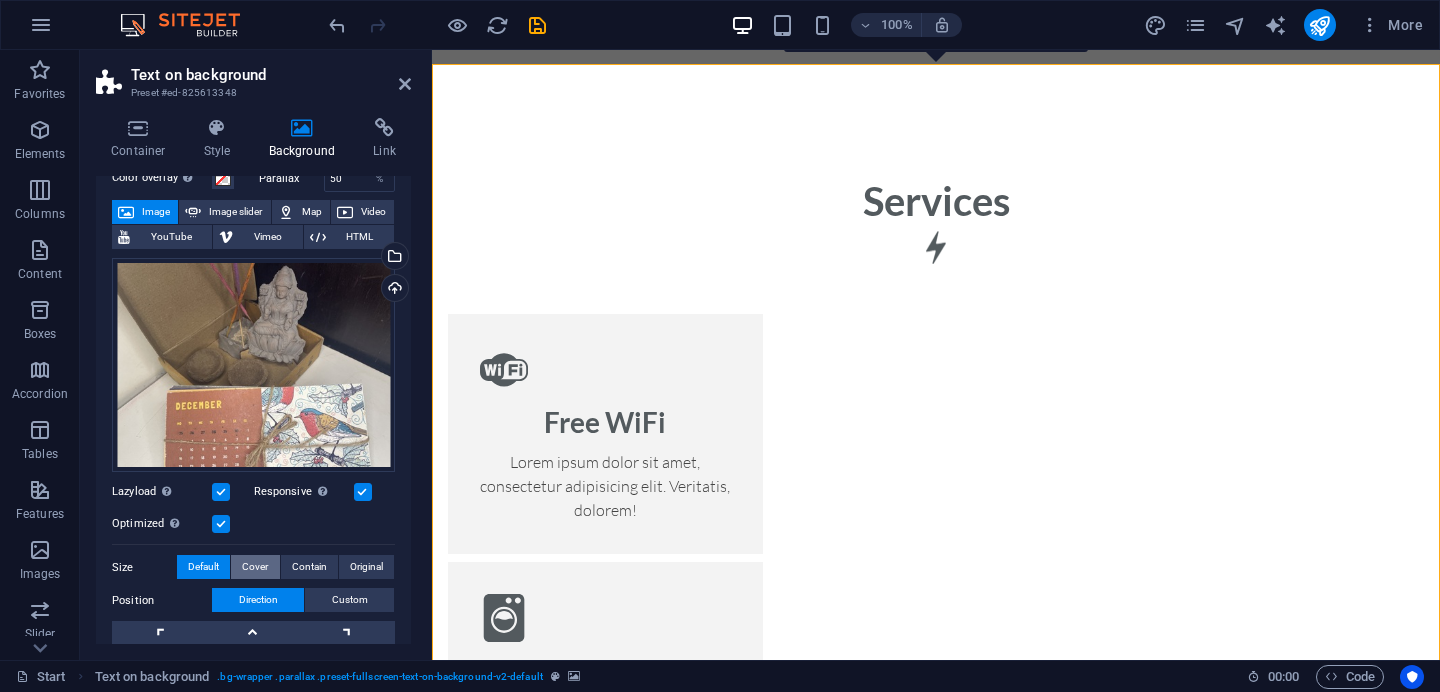 click on "Cover" at bounding box center [255, 567] 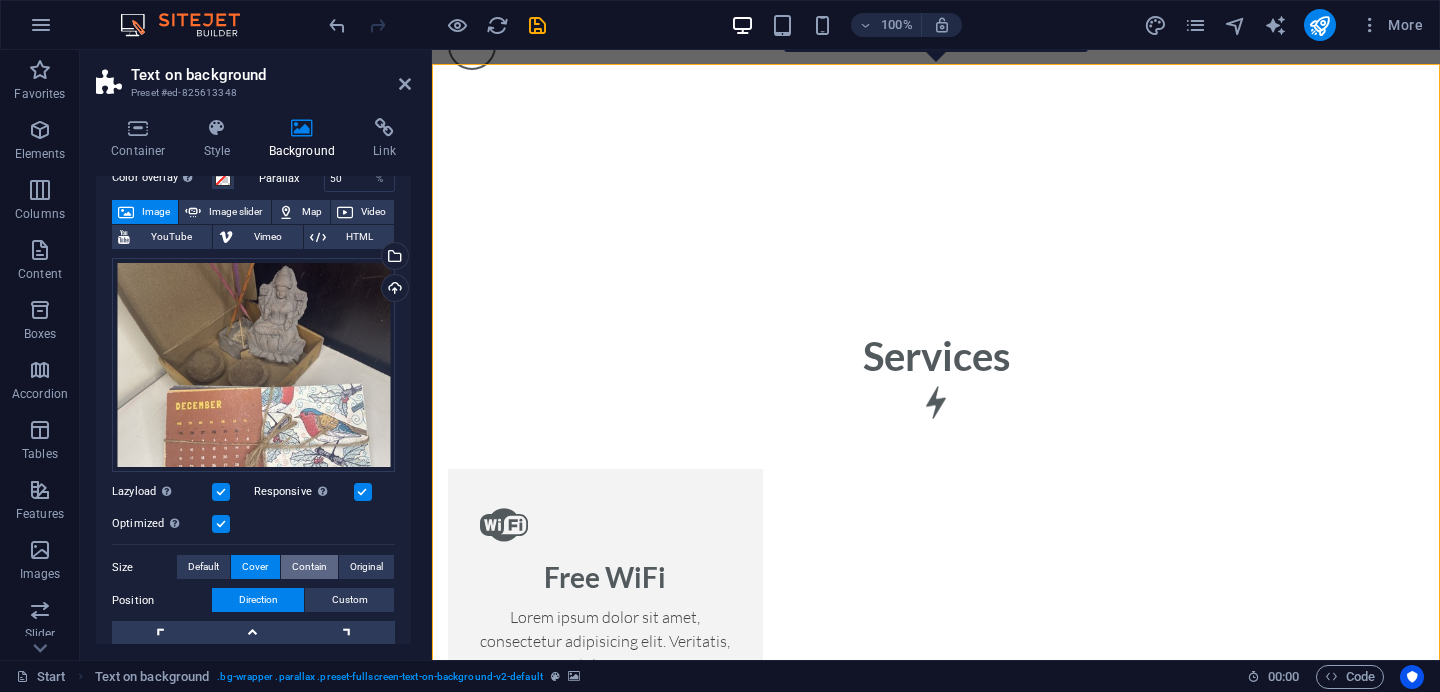 click on "Contain" at bounding box center (309, 567) 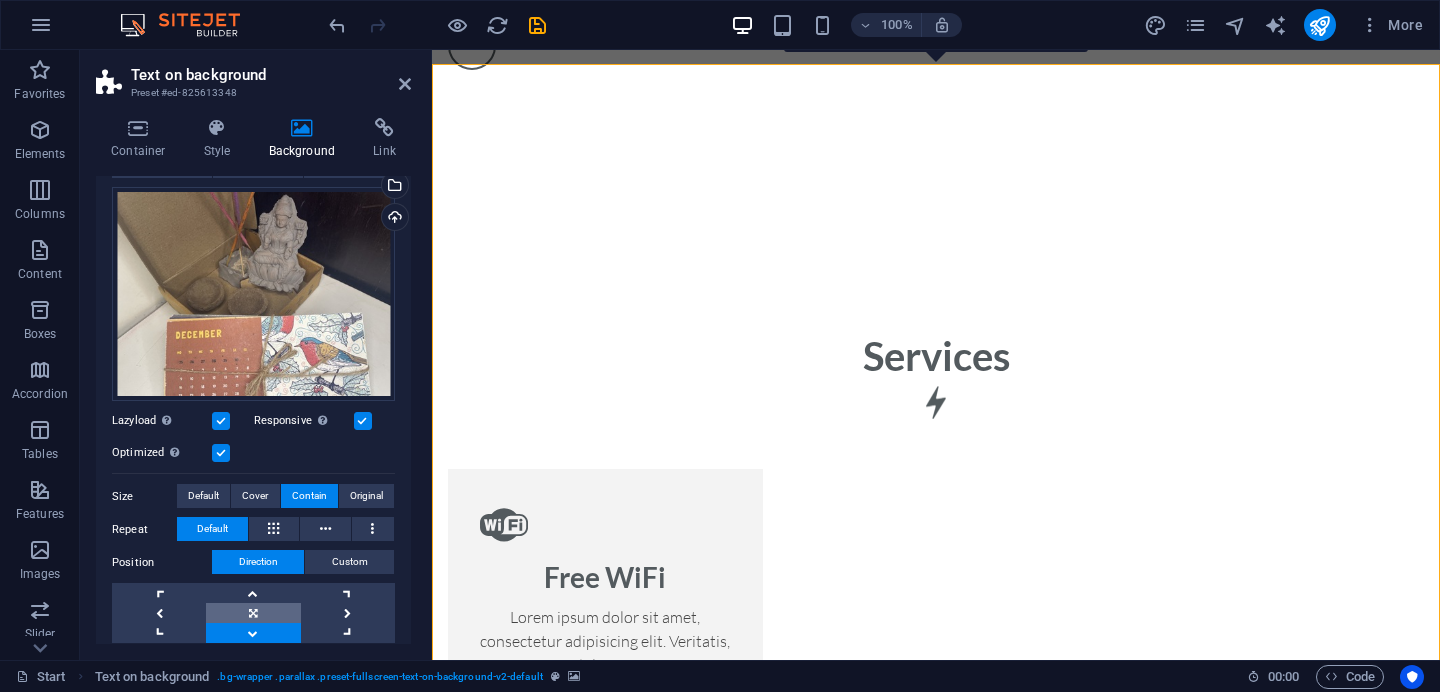 scroll, scrollTop: 201, scrollLeft: 0, axis: vertical 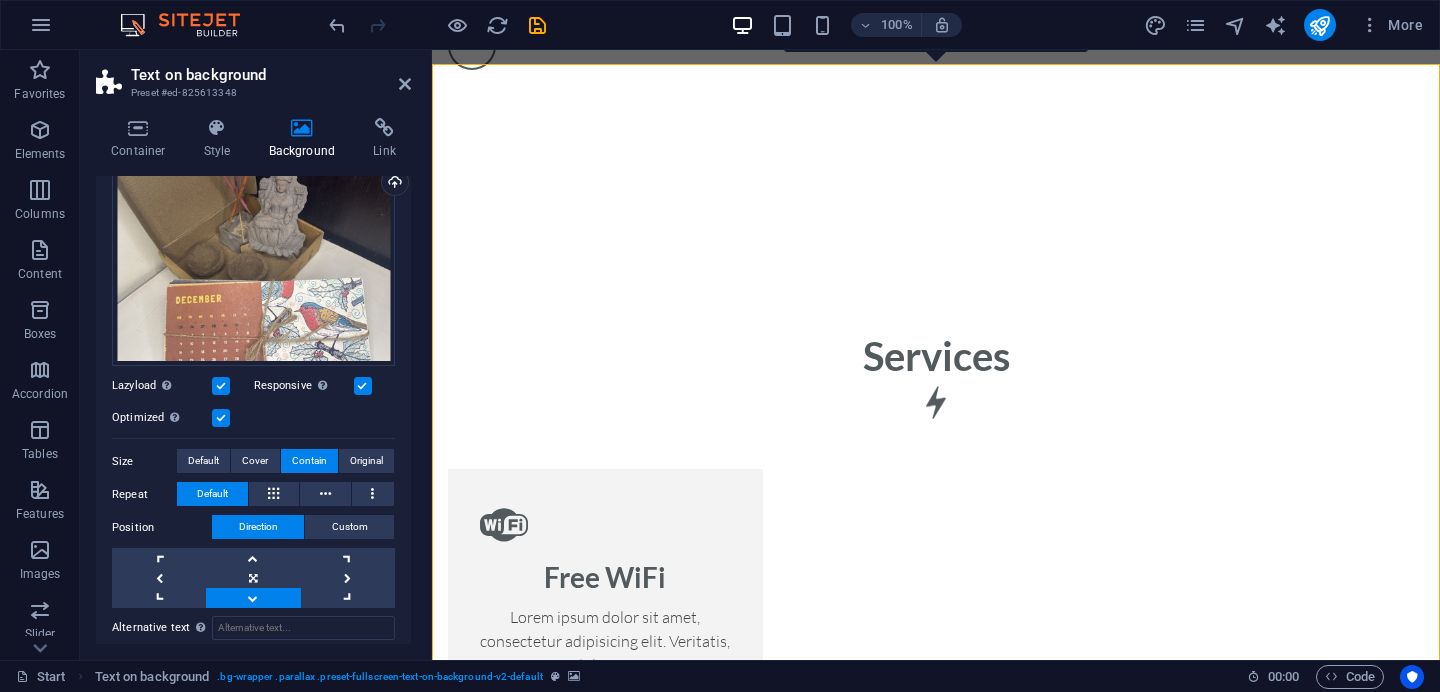 click at bounding box center [253, 598] 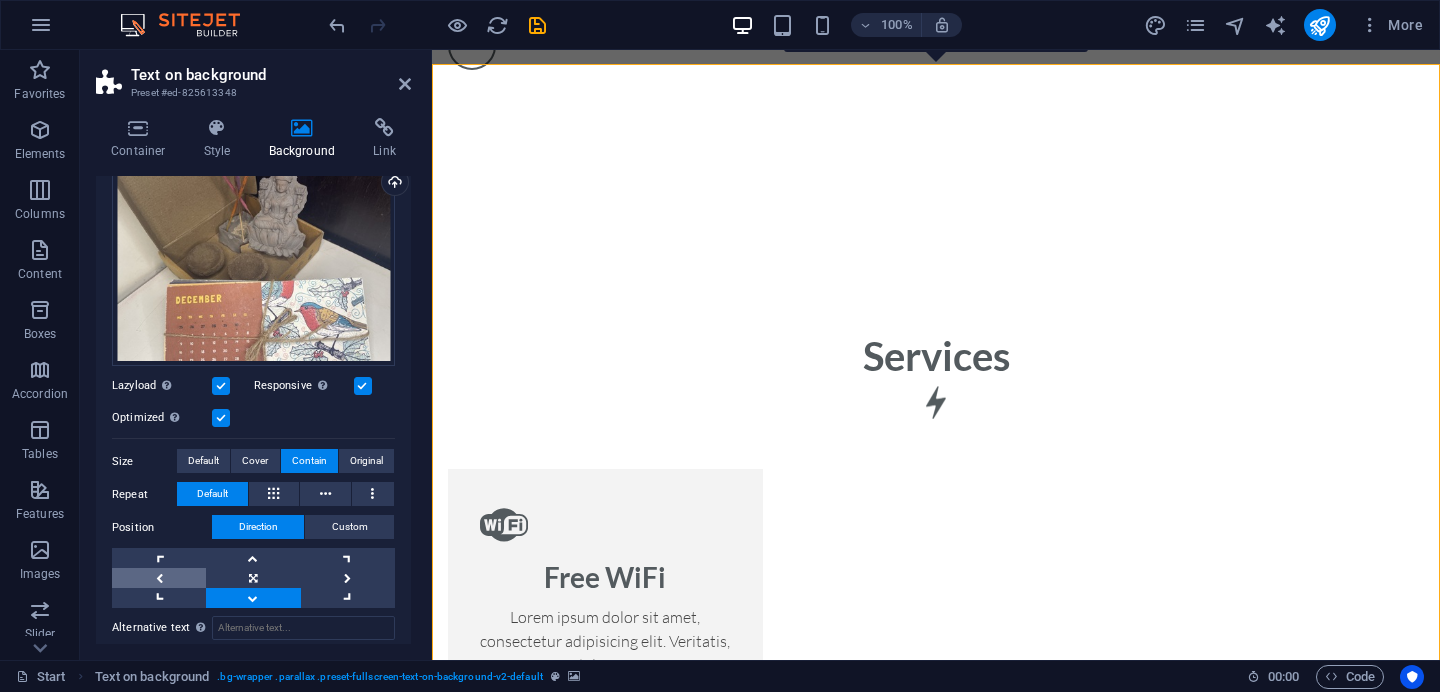 click at bounding box center (159, 578) 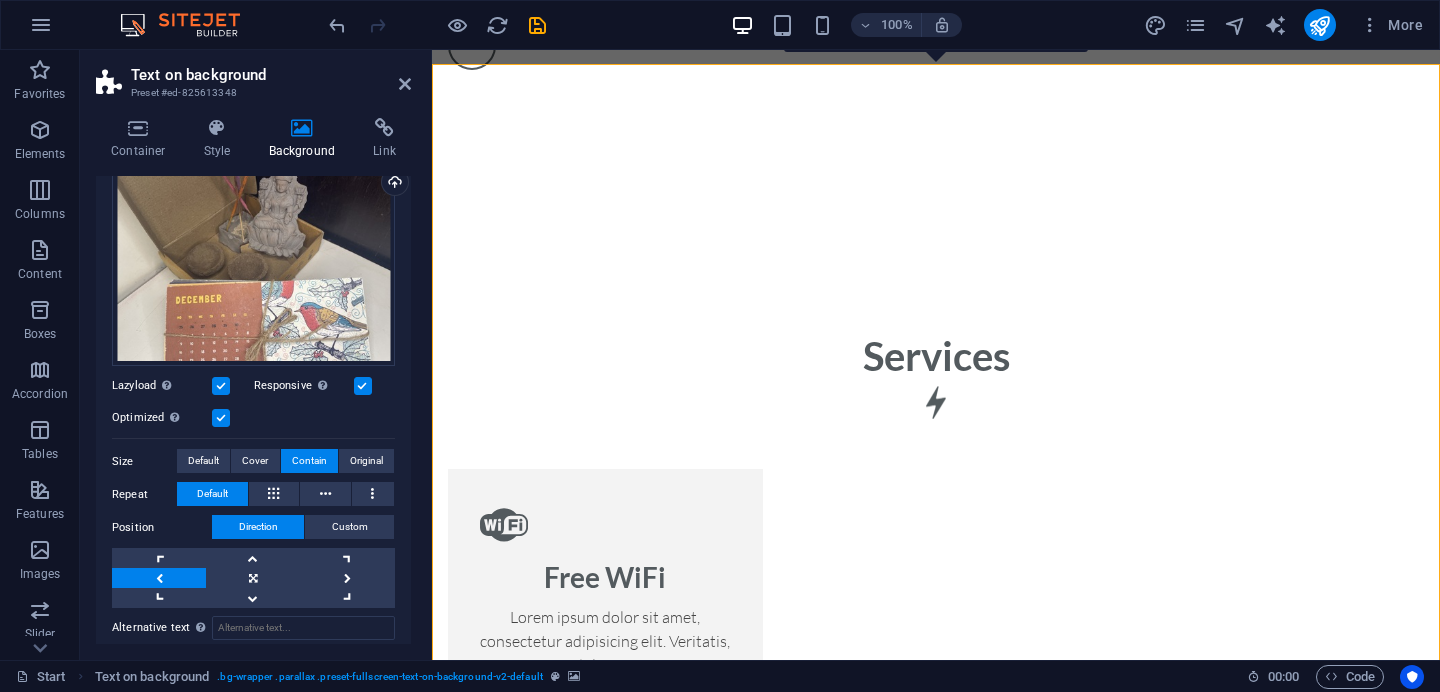 click at bounding box center [159, 578] 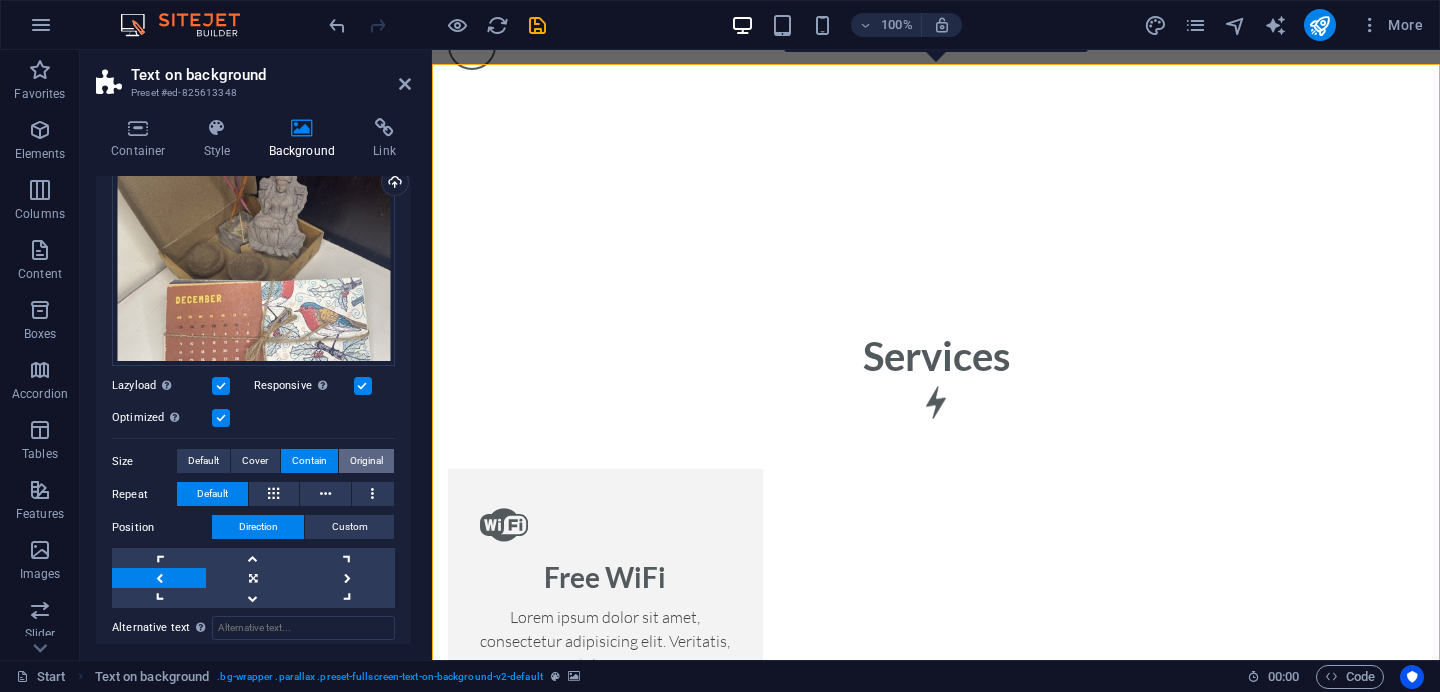 click on "Original" at bounding box center (366, 461) 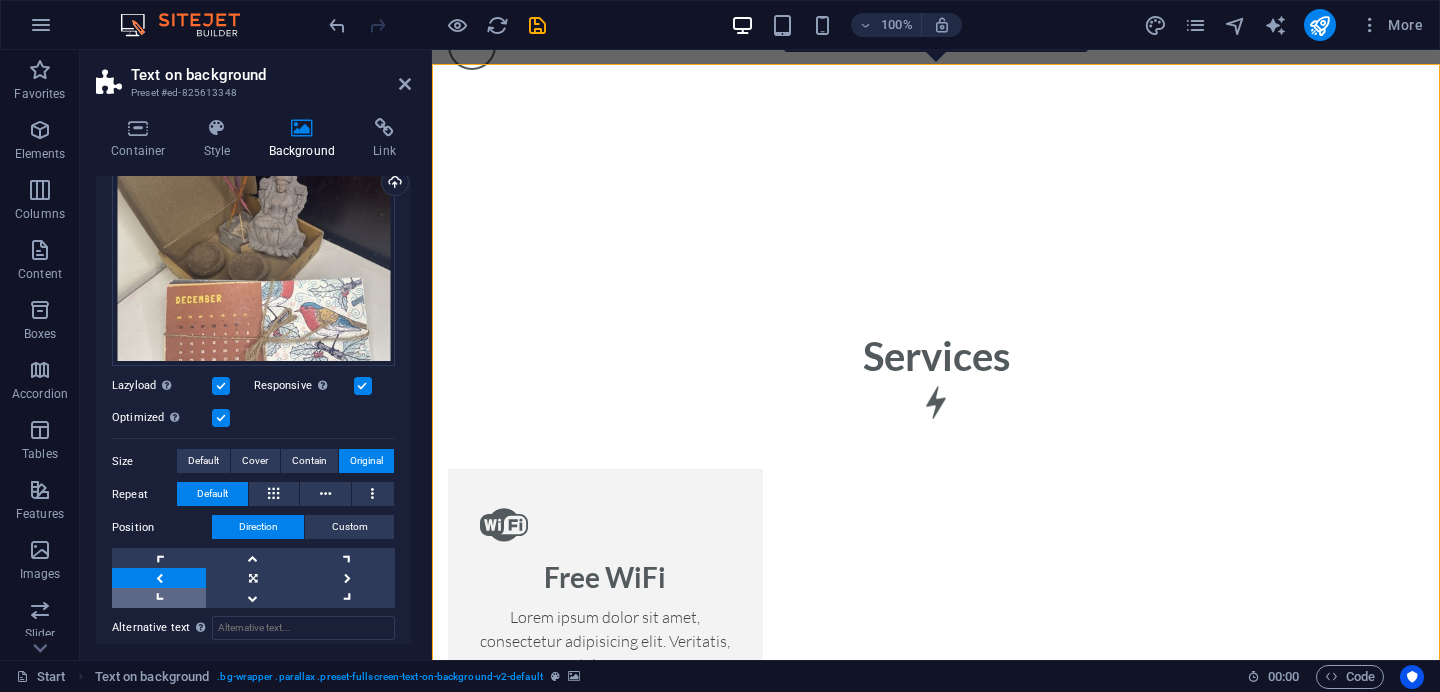 click at bounding box center (159, 598) 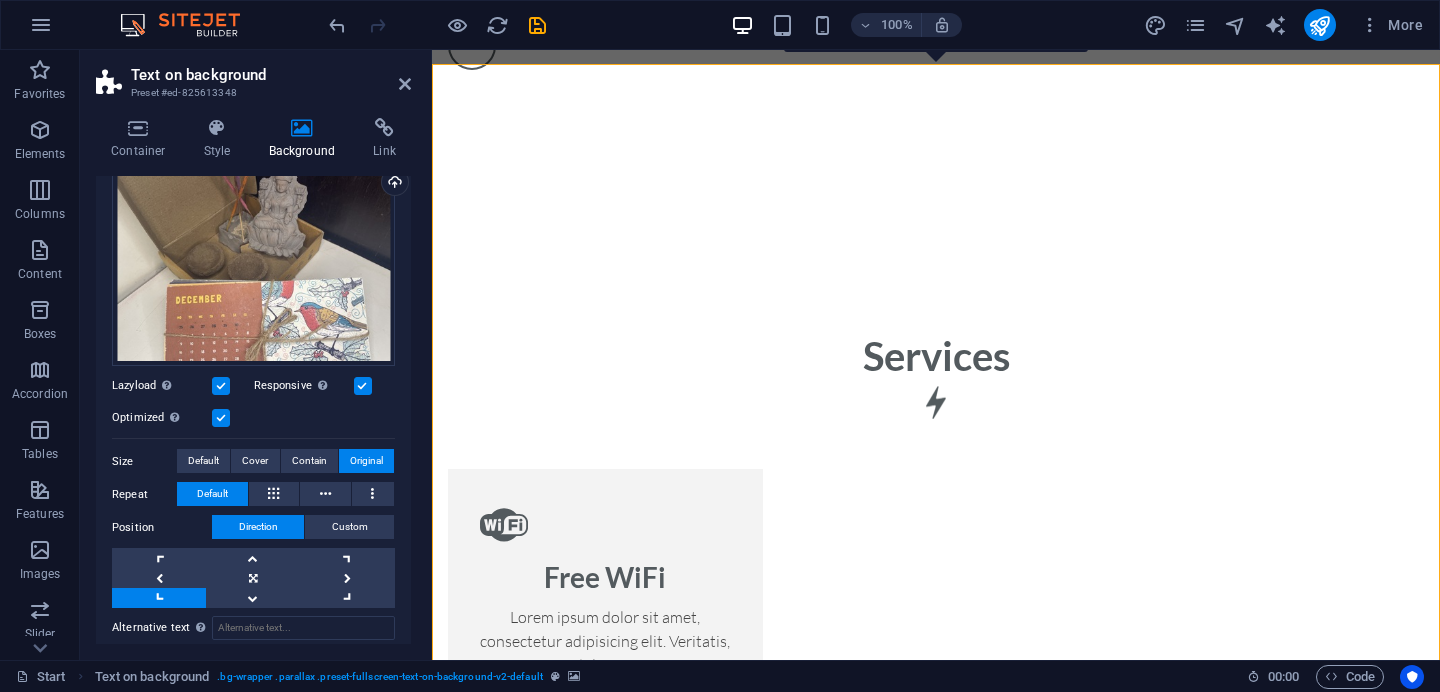 click at bounding box center [159, 598] 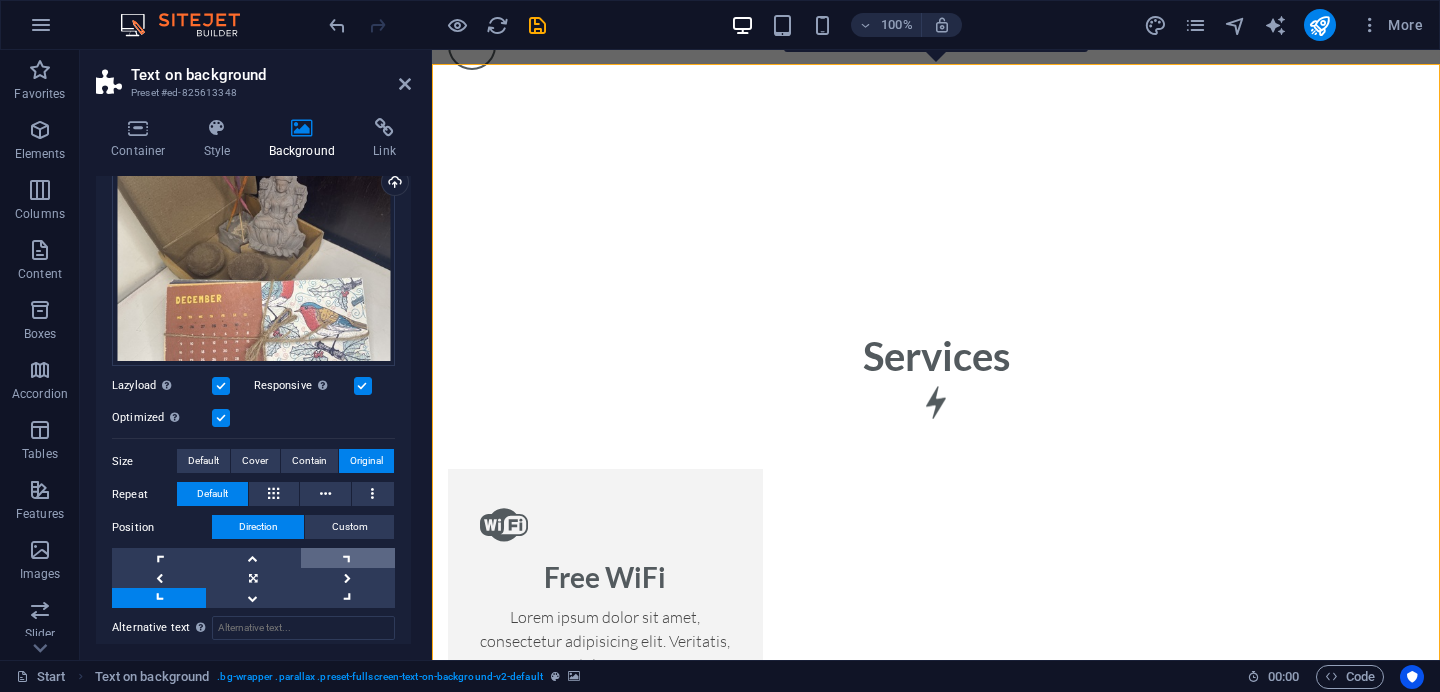 click at bounding box center [348, 558] 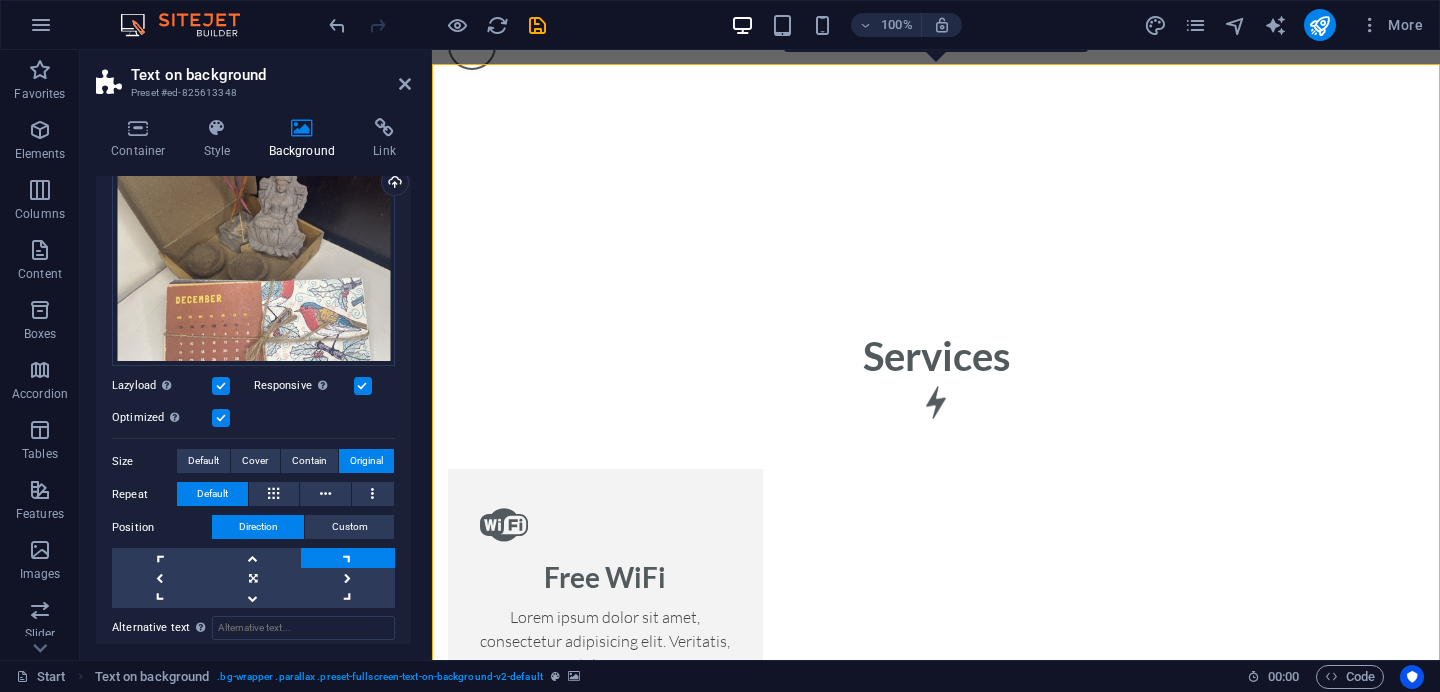 click at bounding box center (348, 558) 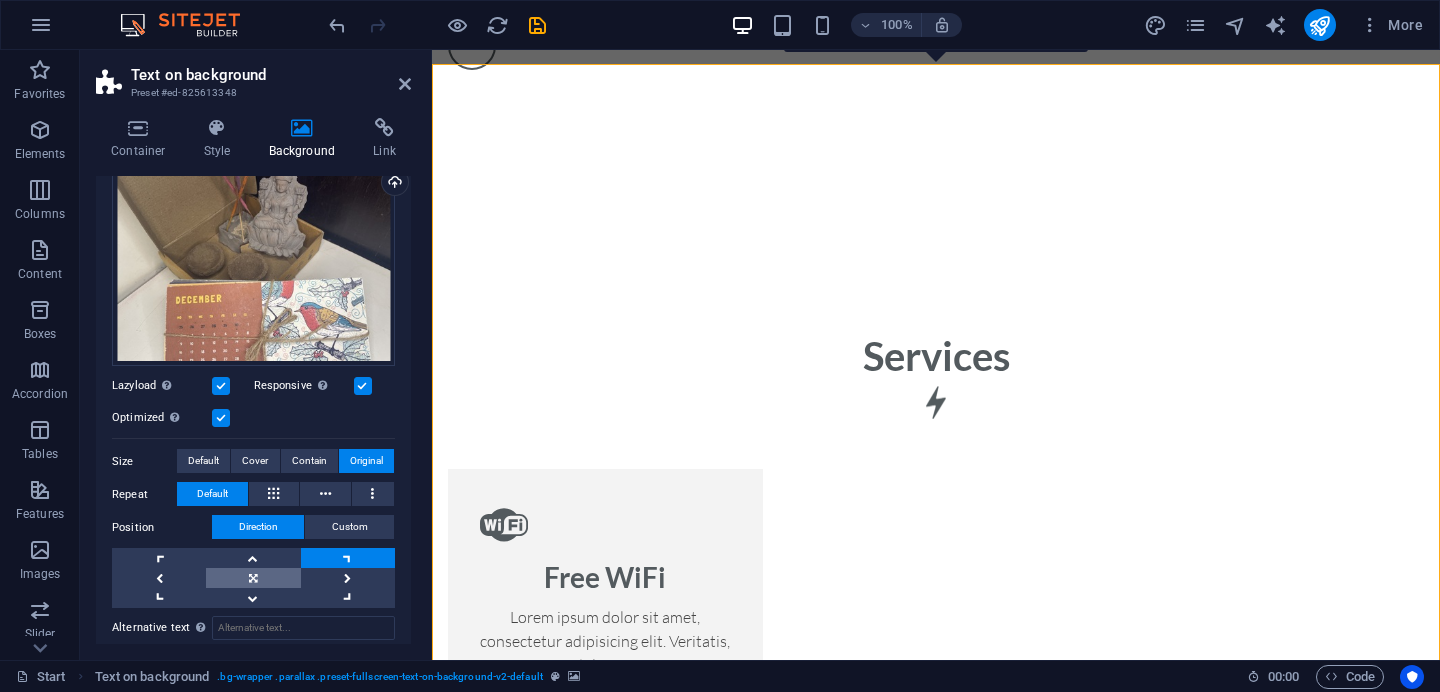 click at bounding box center [253, 578] 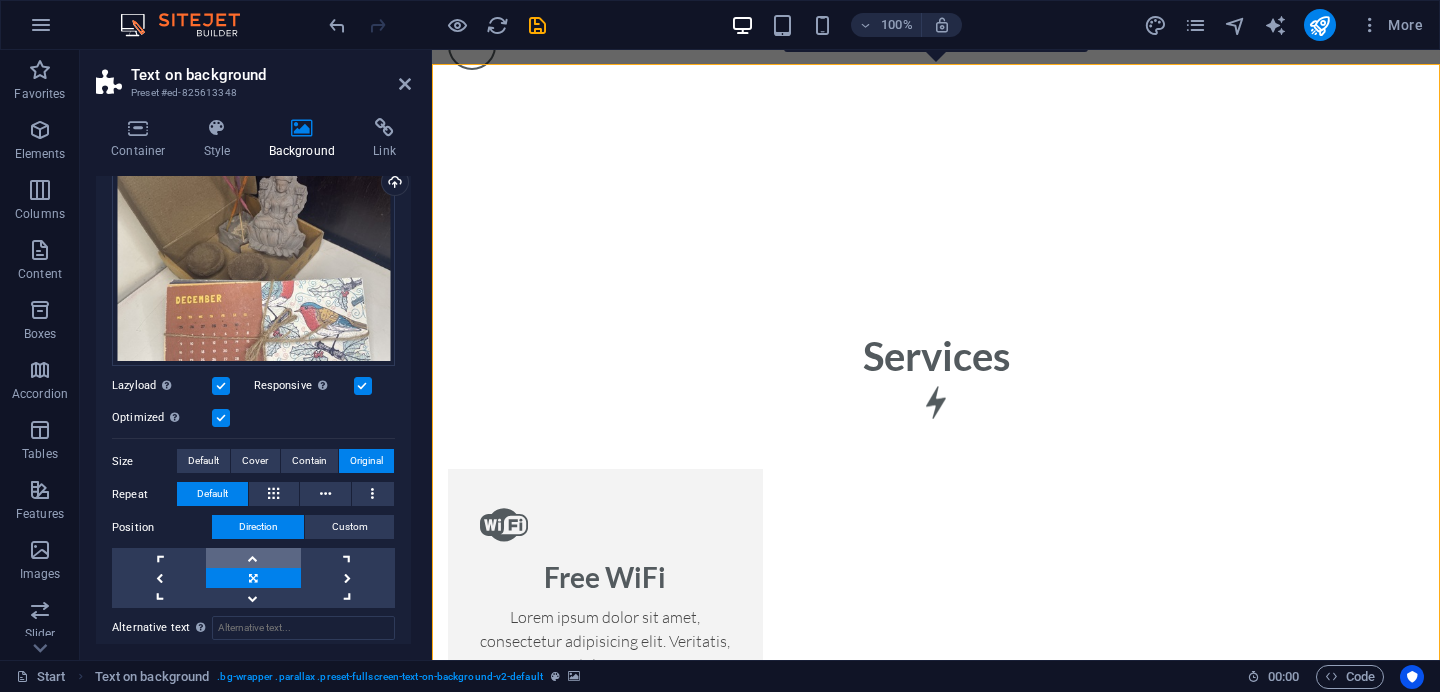 click at bounding box center (253, 558) 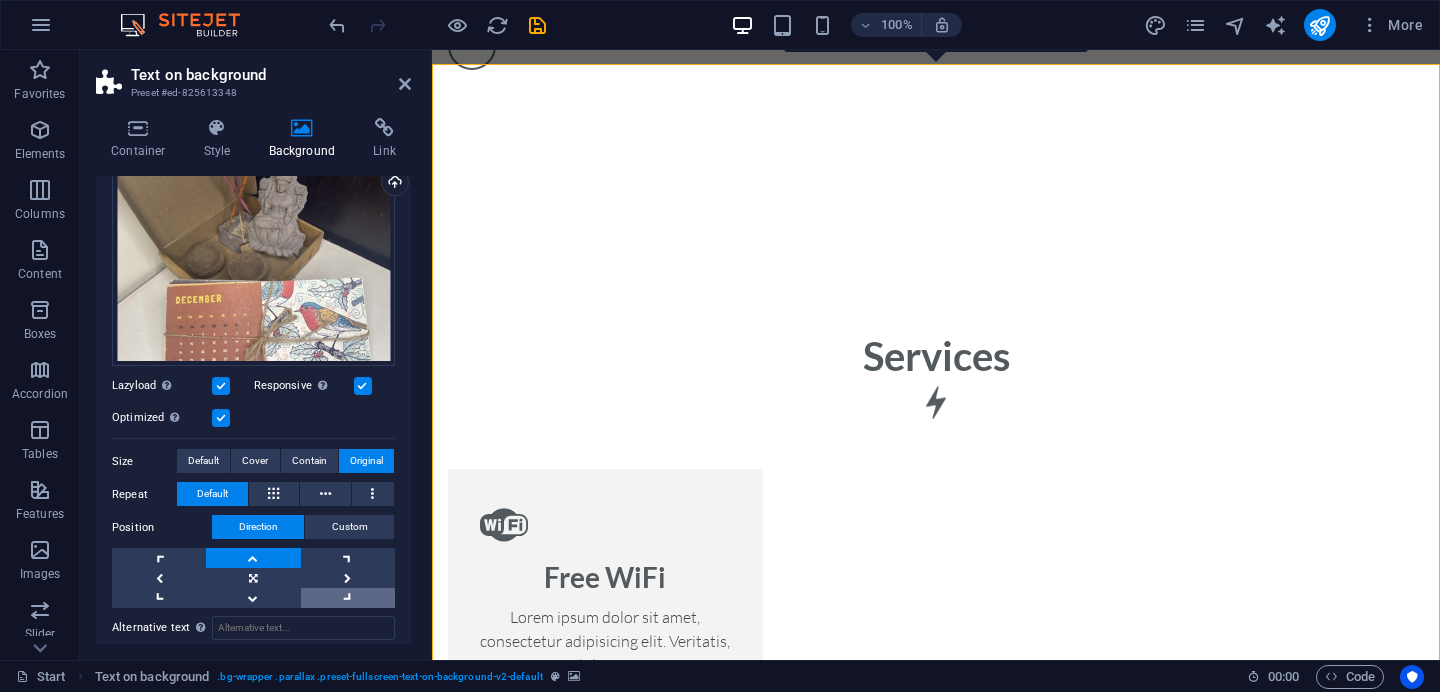 click at bounding box center [348, 598] 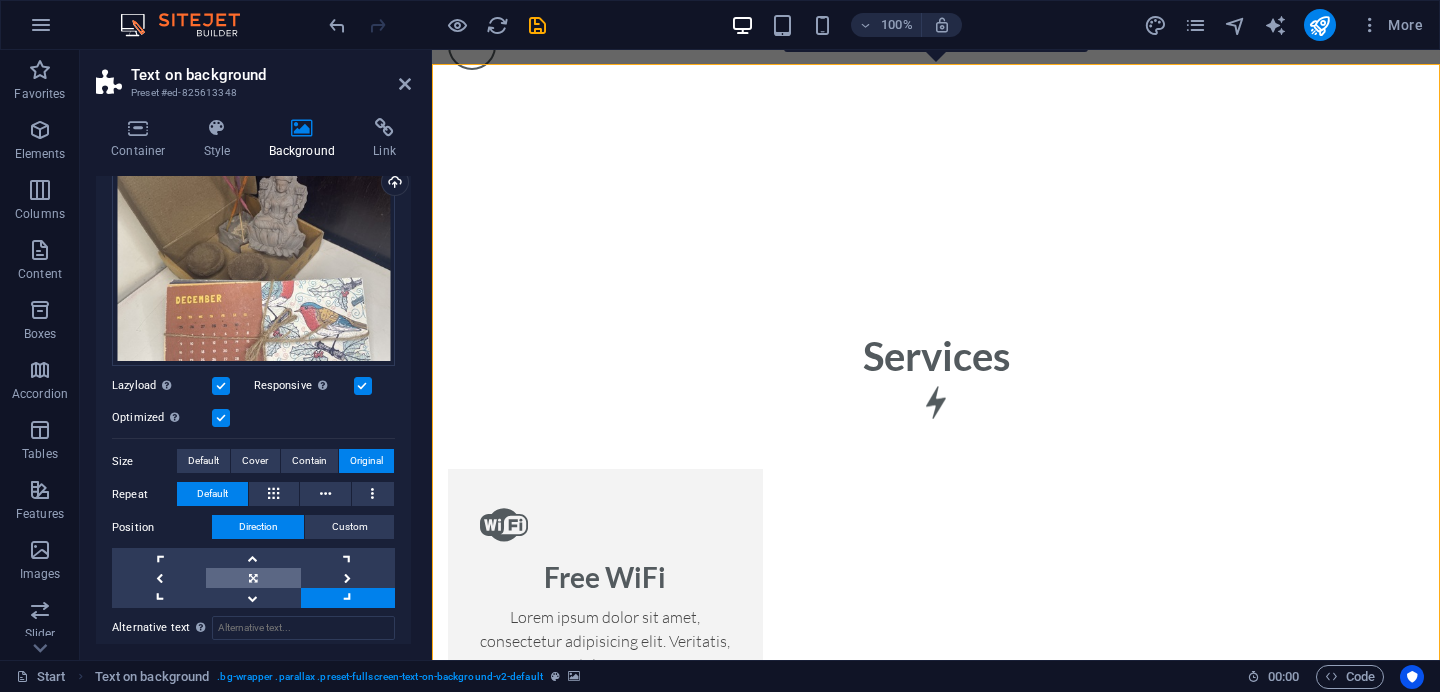 click at bounding box center (253, 578) 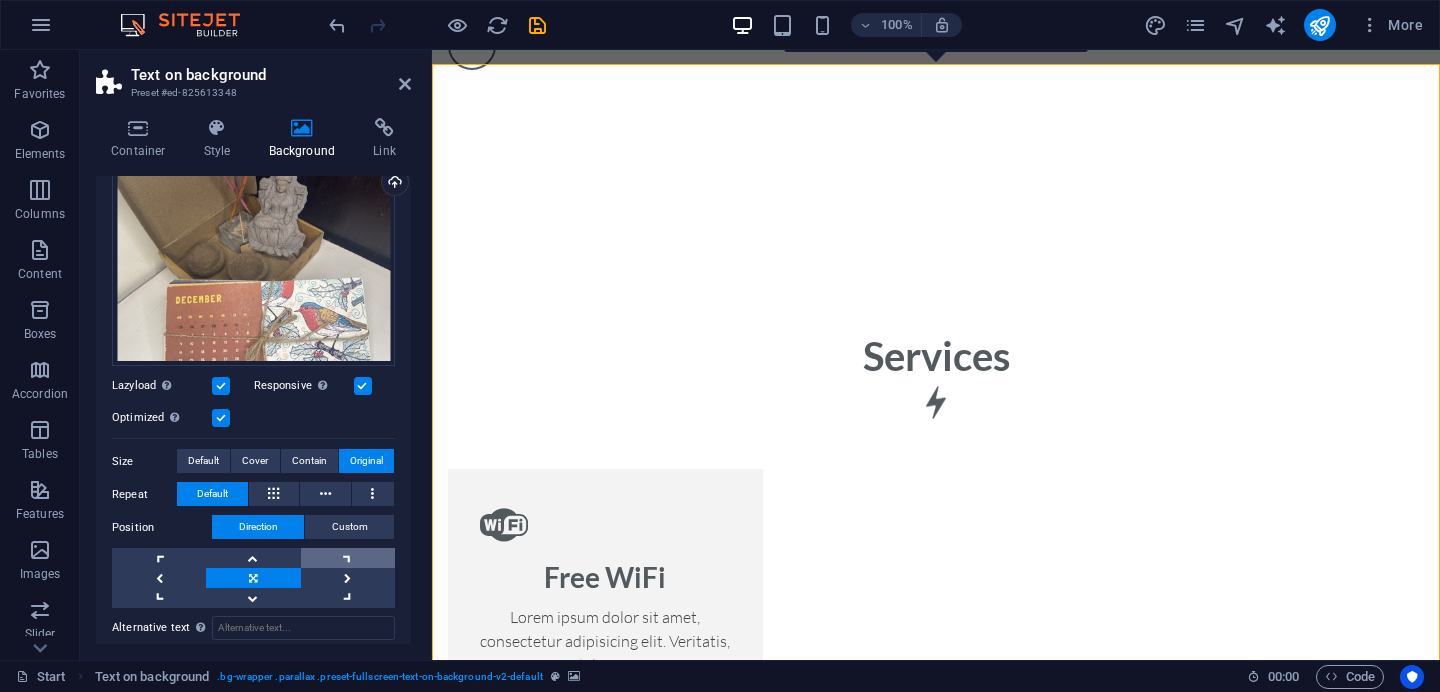 click at bounding box center (348, 558) 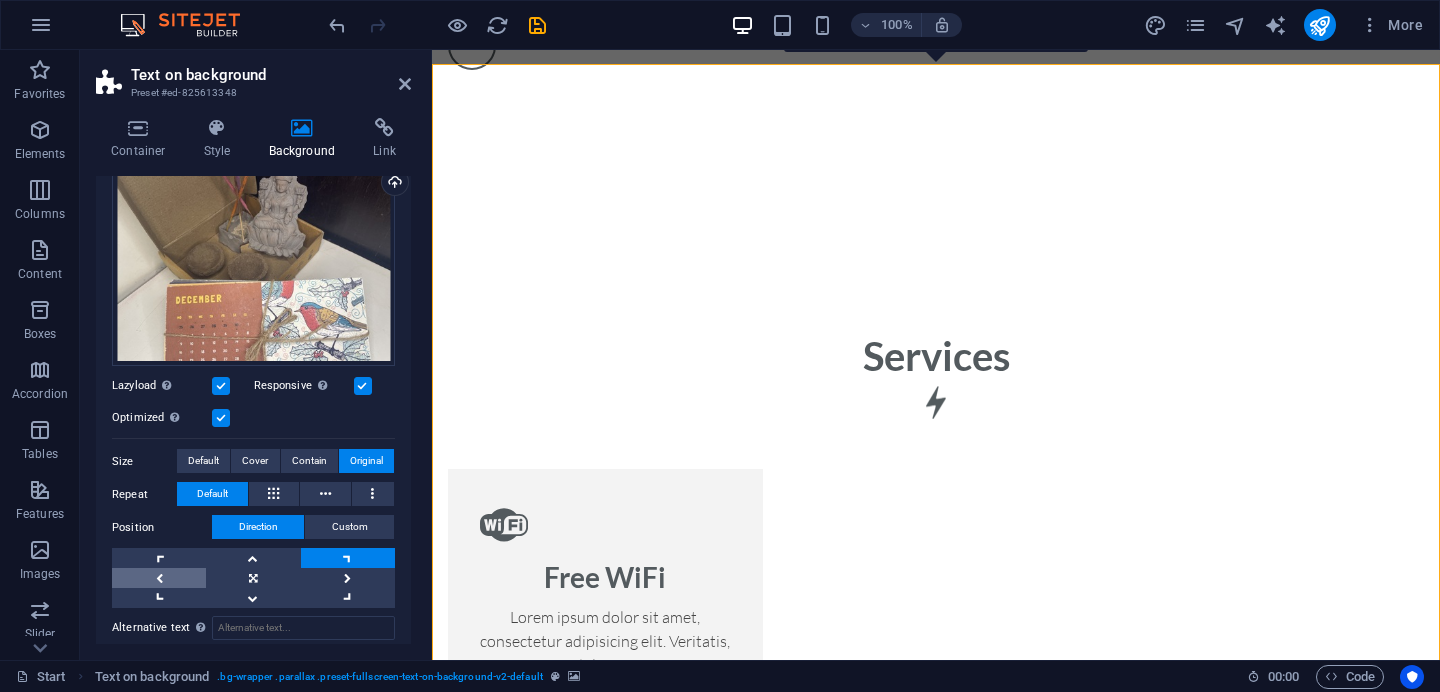click at bounding box center (159, 578) 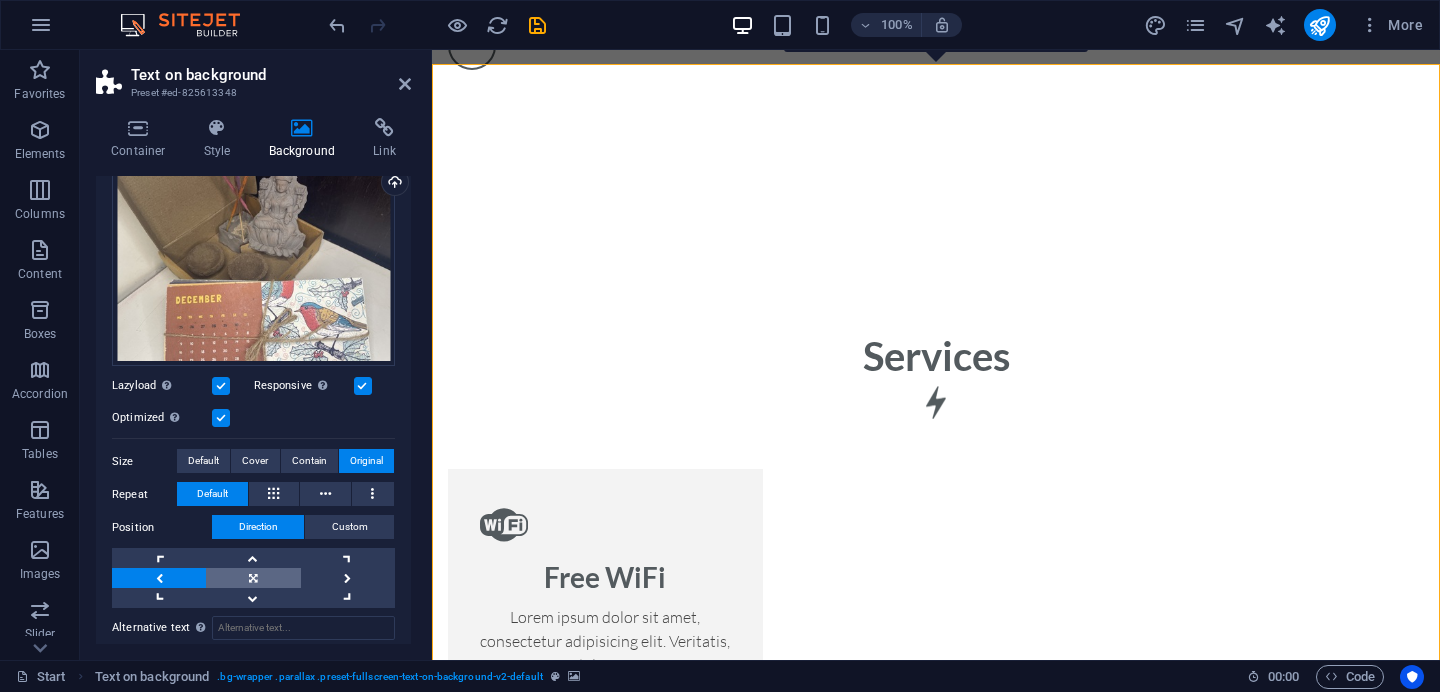 click at bounding box center (253, 578) 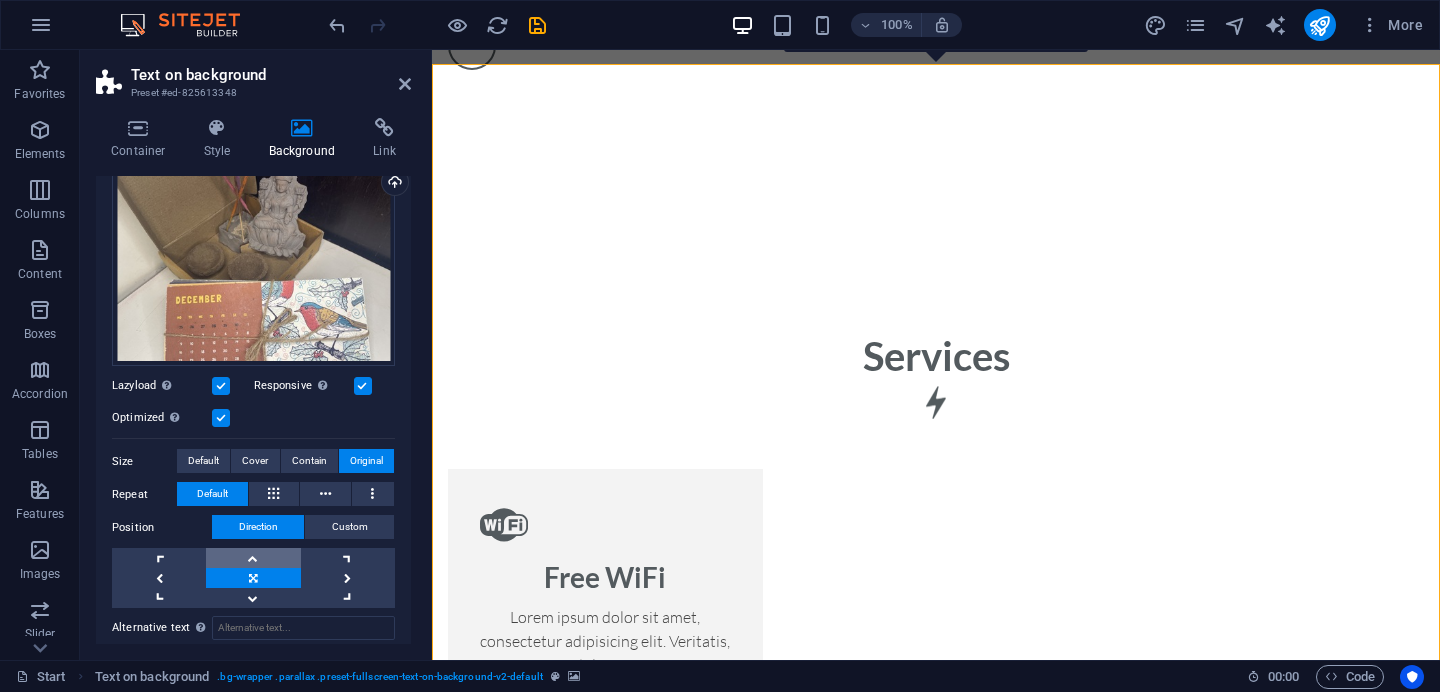 click at bounding box center (253, 558) 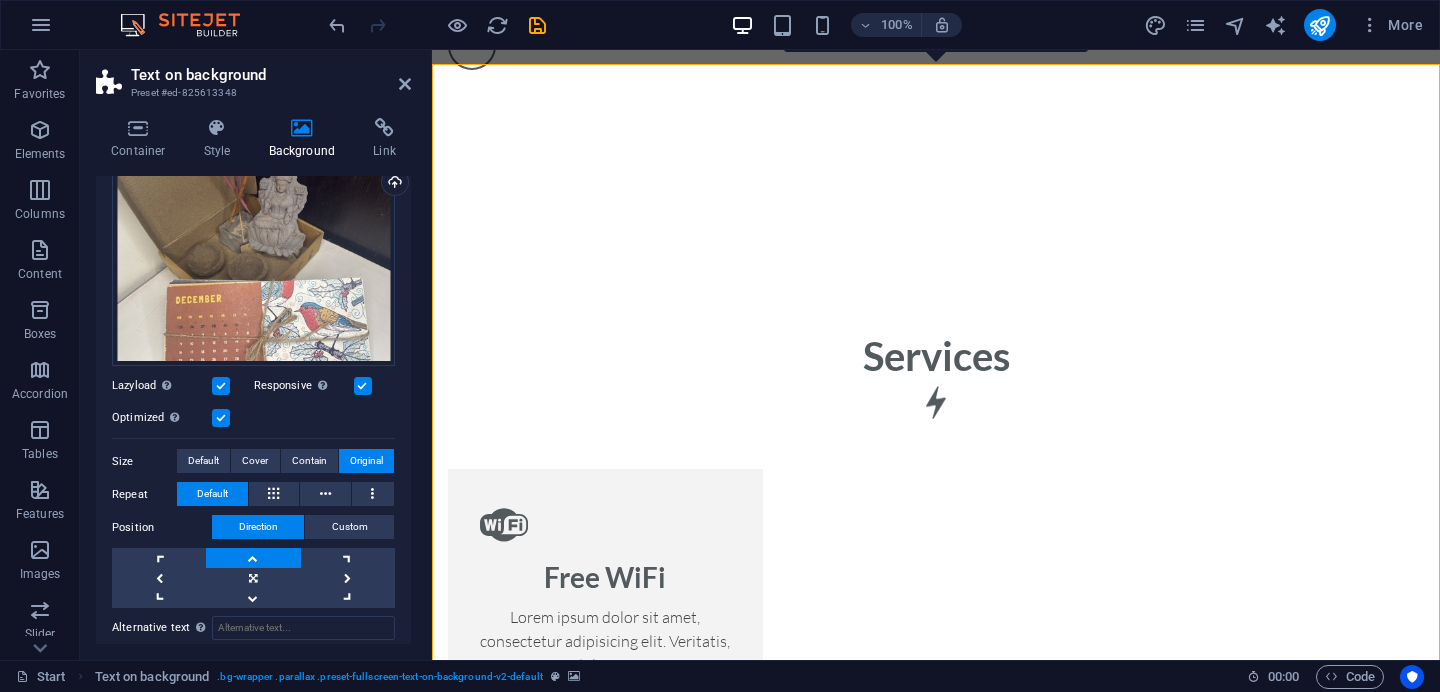 click at bounding box center [936, 2443] 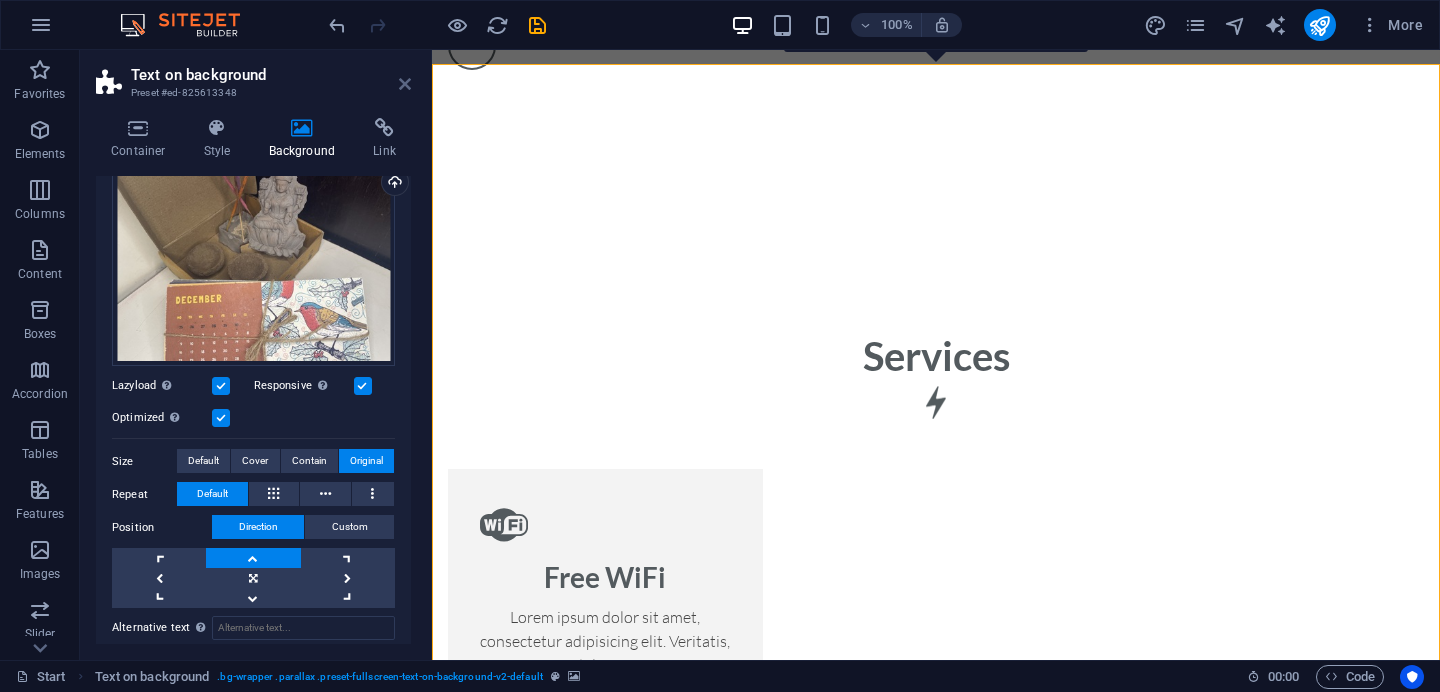 click at bounding box center (405, 84) 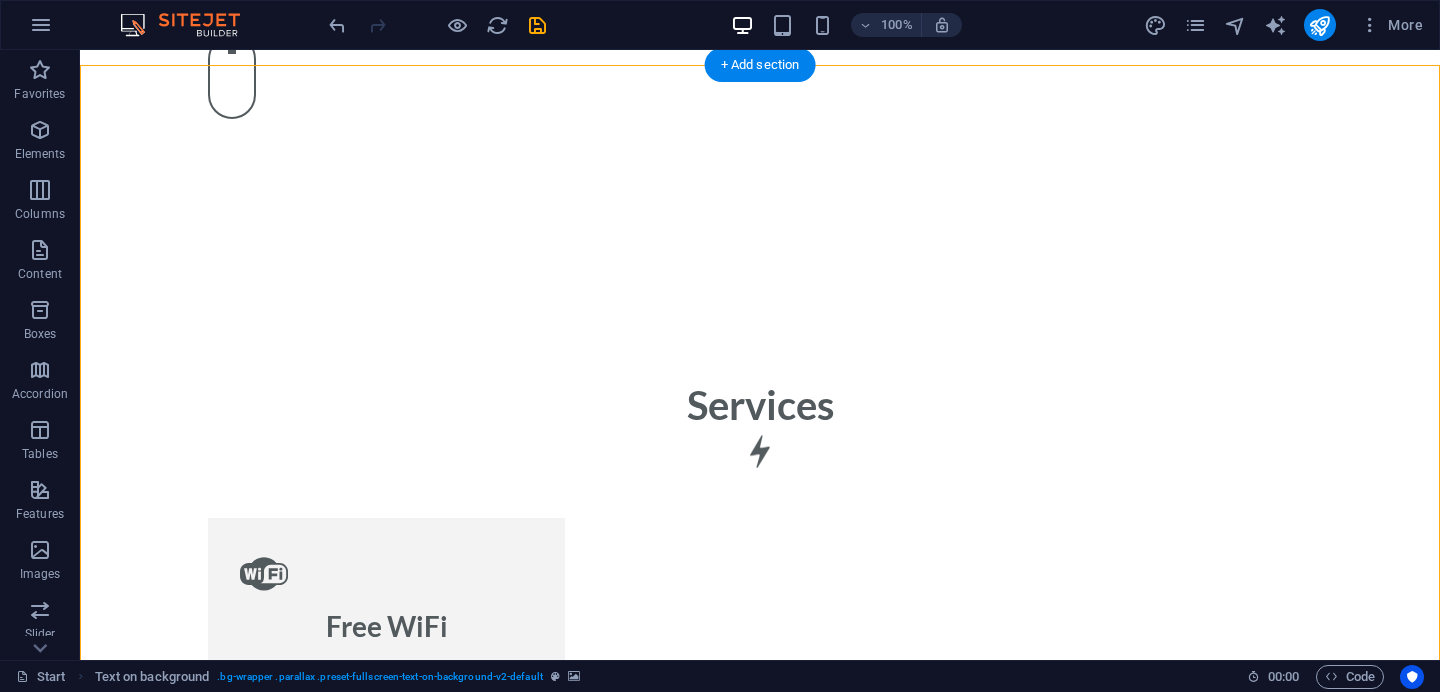 scroll, scrollTop: 1725, scrollLeft: 0, axis: vertical 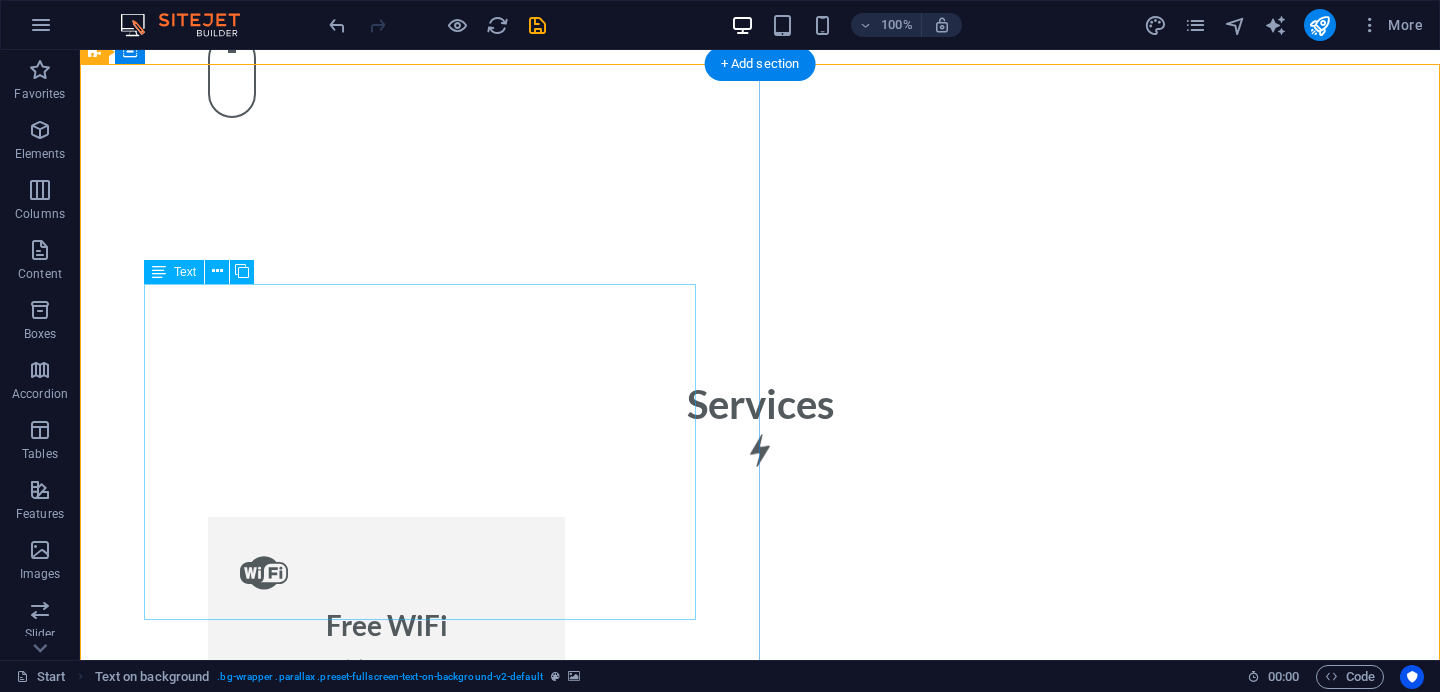 click on "The Leviosa is more than a brand - it's a movement towards mindful living and conscious consumption. Built on the belief that beauty can emerge from what's discarded. we transform everyday waste into purposeful planet friendly products. From pencils crafted out of recycled newspapers, plantable seed paper notebooks and fabric bags made of upcycled textiles, to biodegradable coir planters and eco-friendly festive idols-each product tells a story of sustainability and intent.   But out mission doesn't stop at products. The Leviosa is an experience - an invitation to reconnect with nature. We curate immersive programs like forest walks, birdwatching trails, jungle safaris, tree-planting drives, beach cleanups and nature -based educational workshops for schools and corporates.  Weather it's a sapling grow into a fruit-bearing tree or learning about biodiversity during a nature trek, every offering is designed to inspire a deeper connection with earth." at bounding box center (760, 2960) 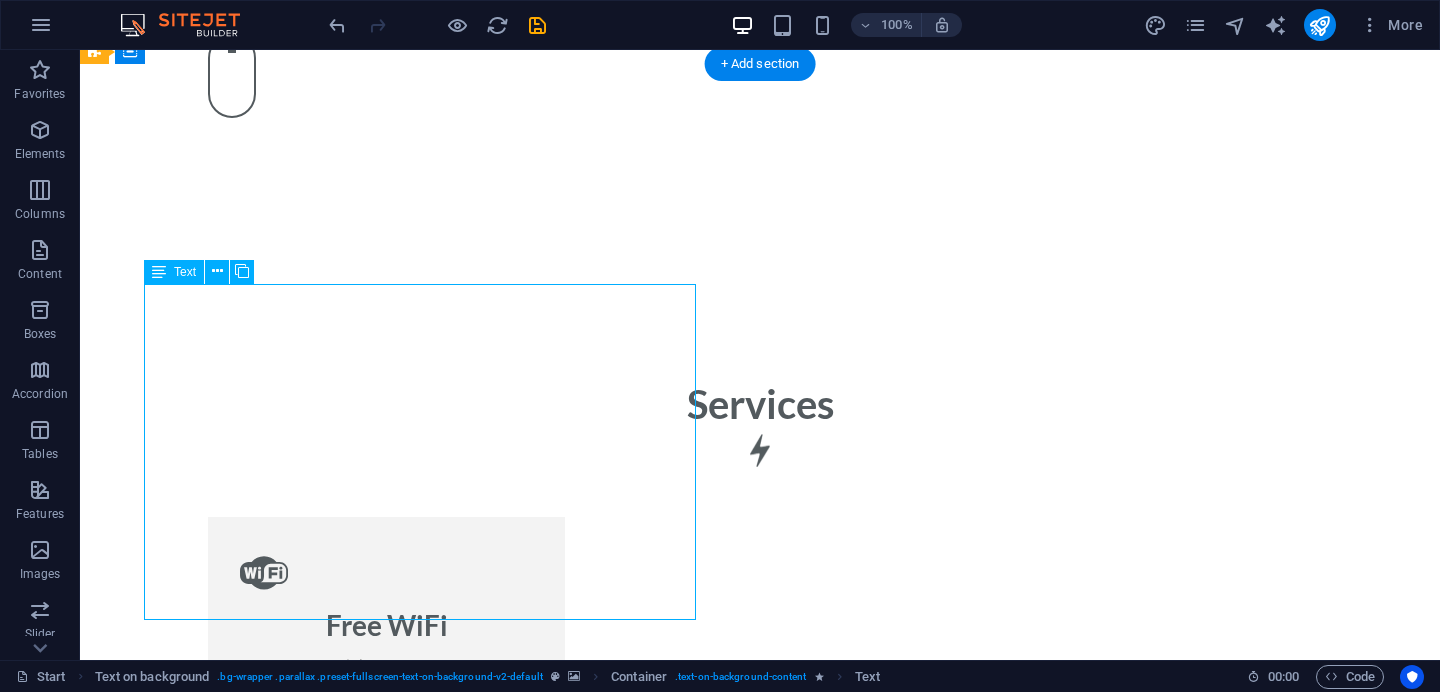 click on "The Leviosa is more than a brand - it's a movement towards mindful living and conscious consumption. Built on the belief that beauty can emerge from what's discarded. we transform everyday waste into purposeful planet friendly products. From pencils crafted out of recycled newspapers, plantable seed paper notebooks and fabric bags made of upcycled textiles, to biodegradable coir planters and eco-friendly festive idols-each product tells a story of sustainability and intent.   But out mission doesn't stop at products. The Leviosa is an experience - an invitation to reconnect with nature. We curate immersive programs like forest walks, birdwatching trails, jungle safaris, tree-planting drives, beach cleanups and nature -based educational workshops for schools and corporates.  Weather it's a sapling grow into a fruit-bearing tree or learning about biodiversity during a nature trek, every offering is designed to inspire a deeper connection with earth." at bounding box center [760, 2960] 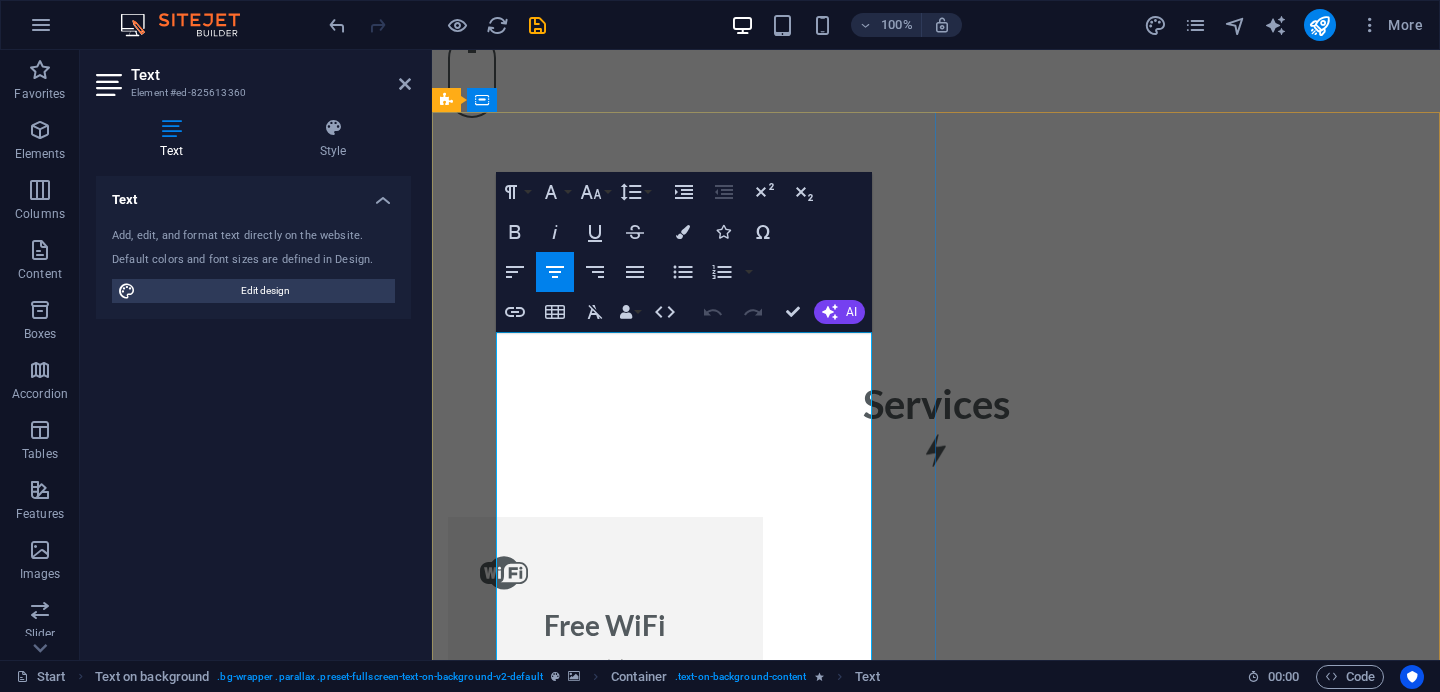 click on "The Leviosa is more than a brand - it's a movement towards mindful living and conscious consumption. Built on the belief that beauty can emerge from what's discarded. we transform everyday waste into purposeful planet friendly products. From pencils crafted out of recycled newspapers, plantable seed paper notebooks and fabric bags made of upcycled textiles, to biodegradable coir planters and eco-friendly festive idols-each product tells a story of sustainability and intent." at bounding box center (936, 3056) 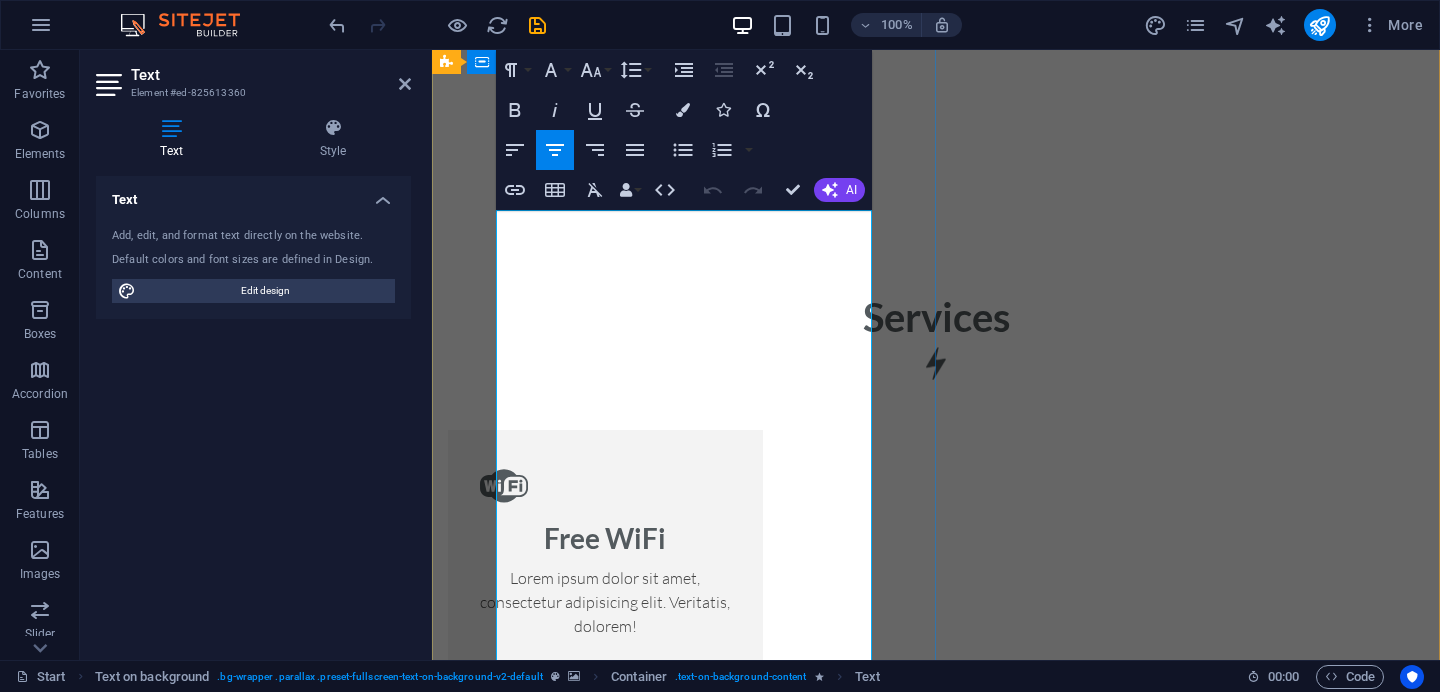 scroll, scrollTop: 1933, scrollLeft: 0, axis: vertical 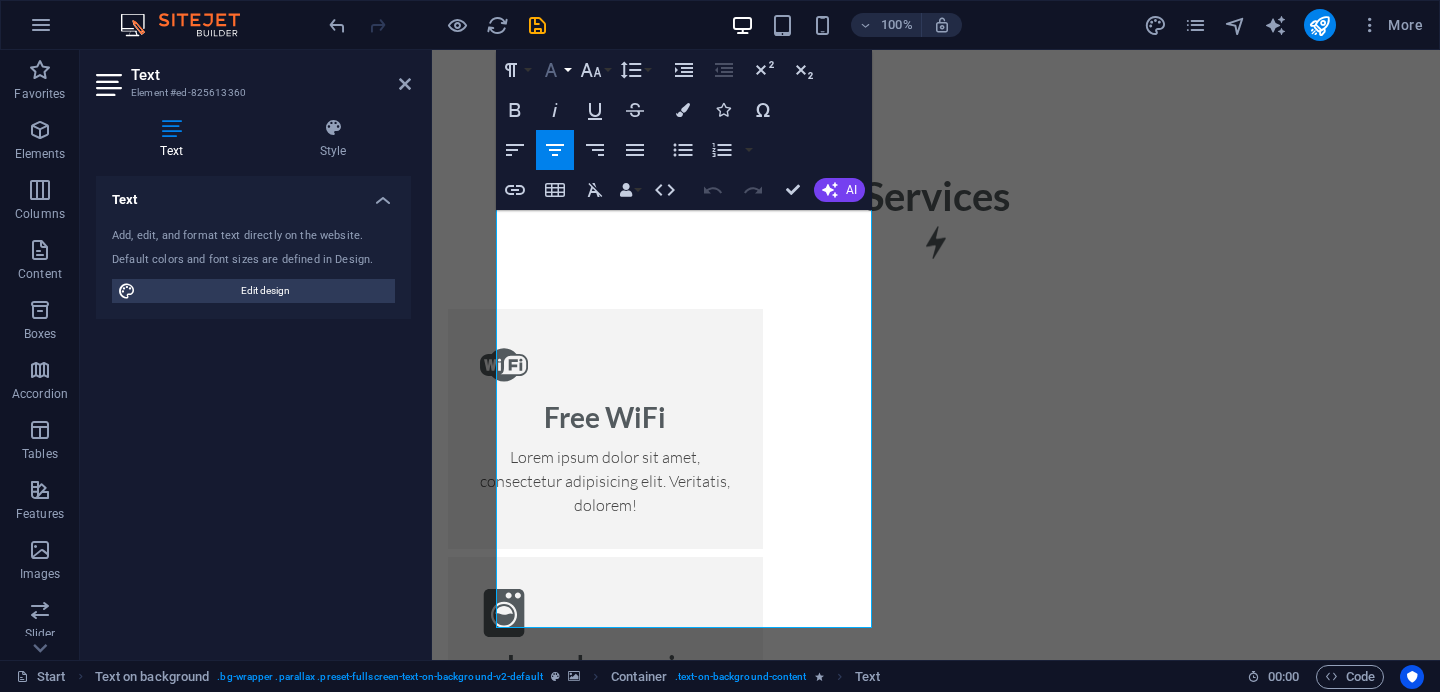click on "Font Family" at bounding box center (555, 70) 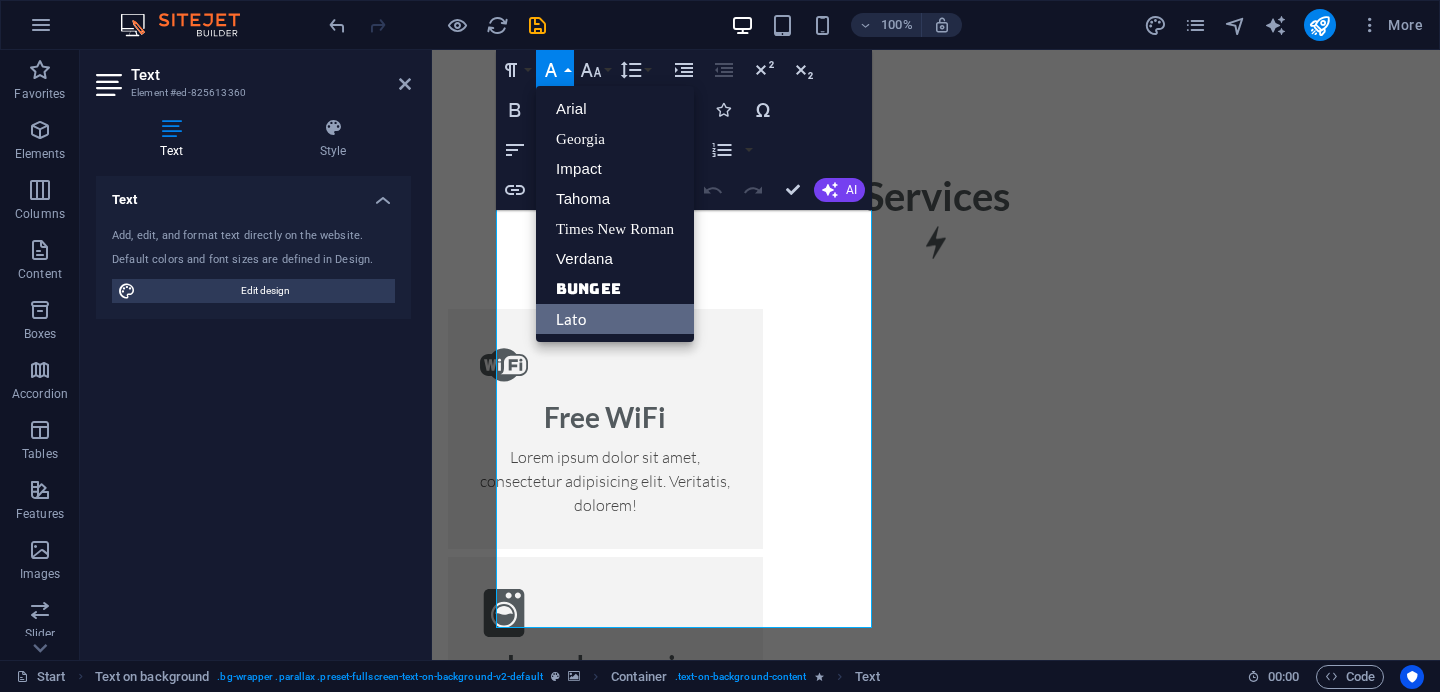 scroll, scrollTop: 0, scrollLeft: 0, axis: both 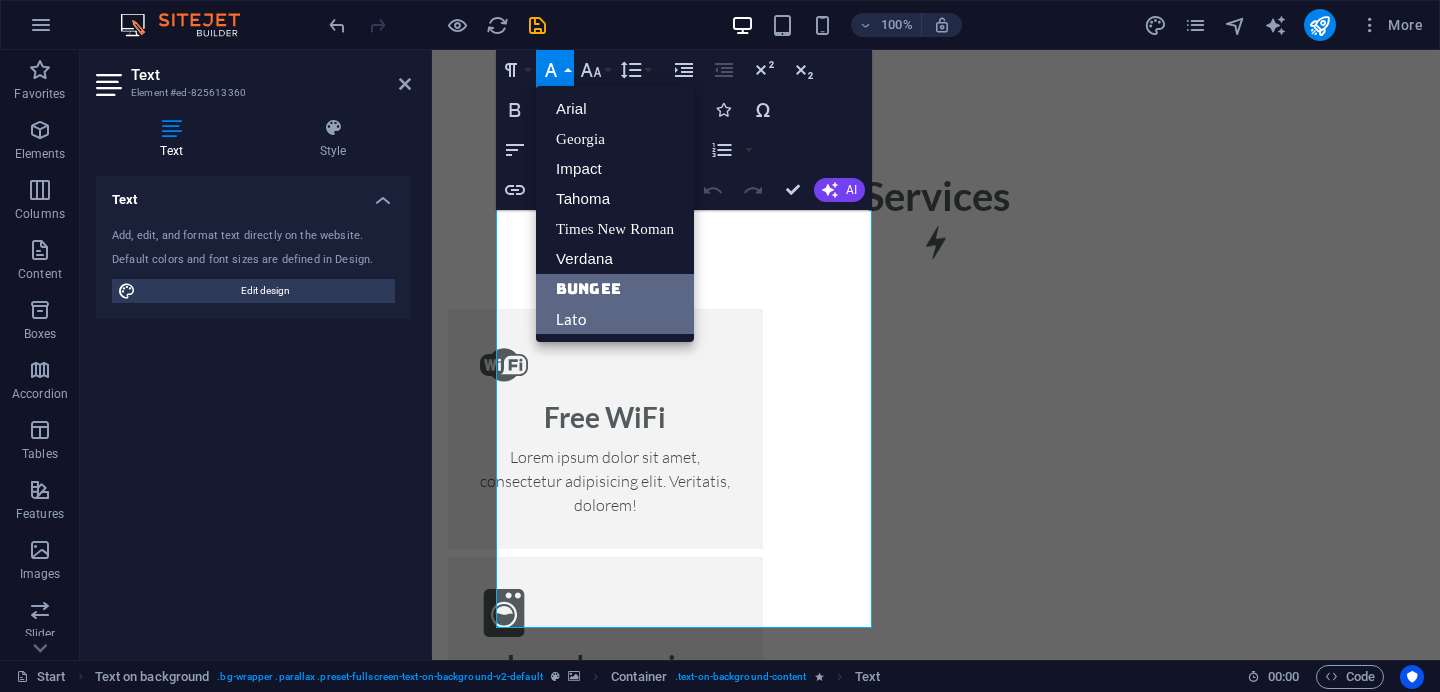 click on "Bungee" at bounding box center (615, 289) 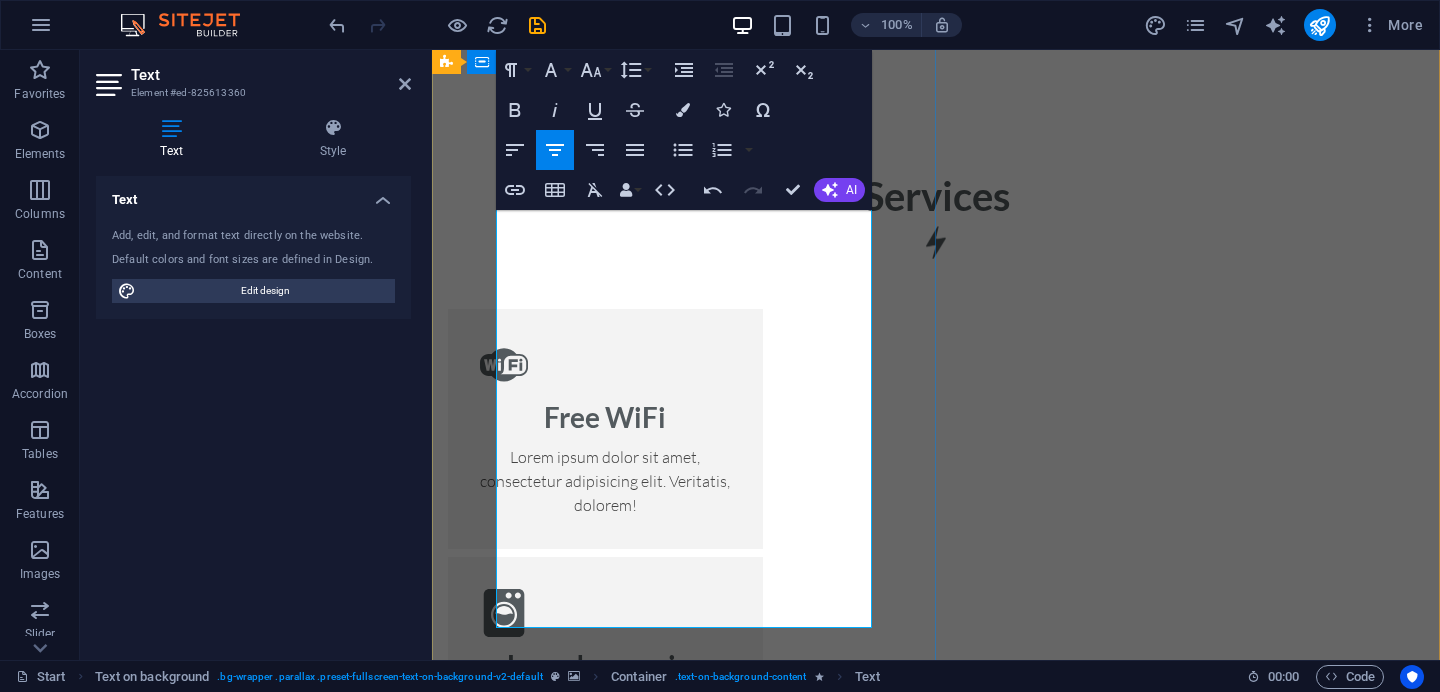 click on "The Leviosa is more than a brand - it's a movement towards mindful living and conscious consumption. Built on the belief that beauty can emerge from what's discarde ​ d. we transform everyday waste into purposeful planet friendly products. From pencils crafted out of recycled newspapers, plantable seed paper notebooks and fabric bags made of upcycled textiles, to biodegradable coir planters and eco-friendly festive idols-each product tells a story of sustainability and intent." at bounding box center [936, 2933] 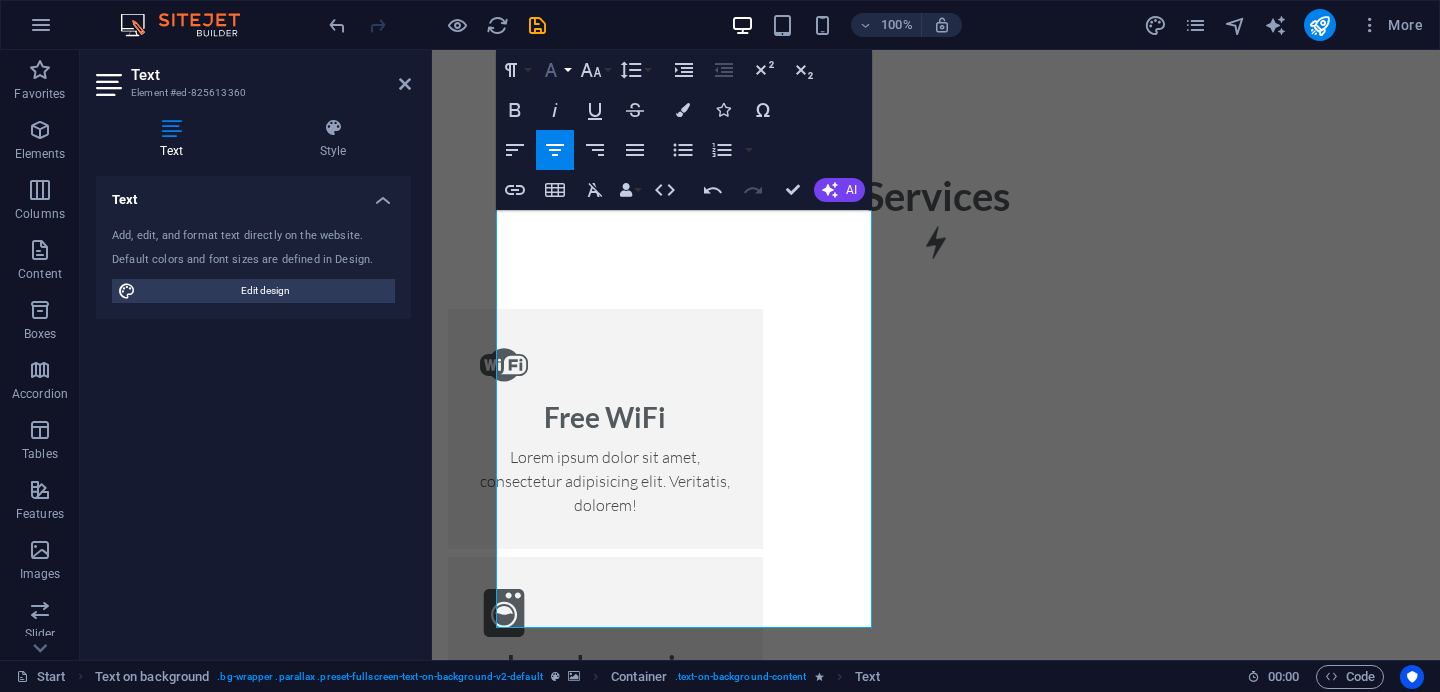 click 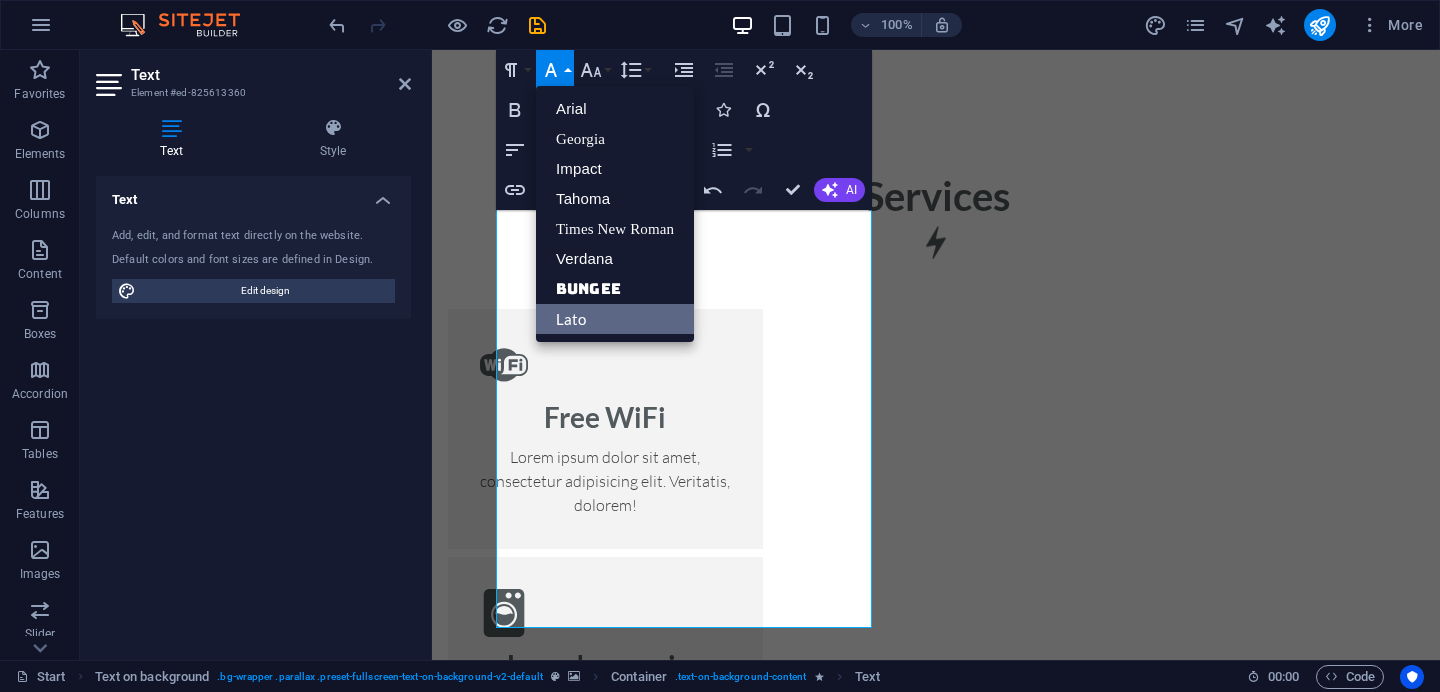 scroll, scrollTop: 0, scrollLeft: 0, axis: both 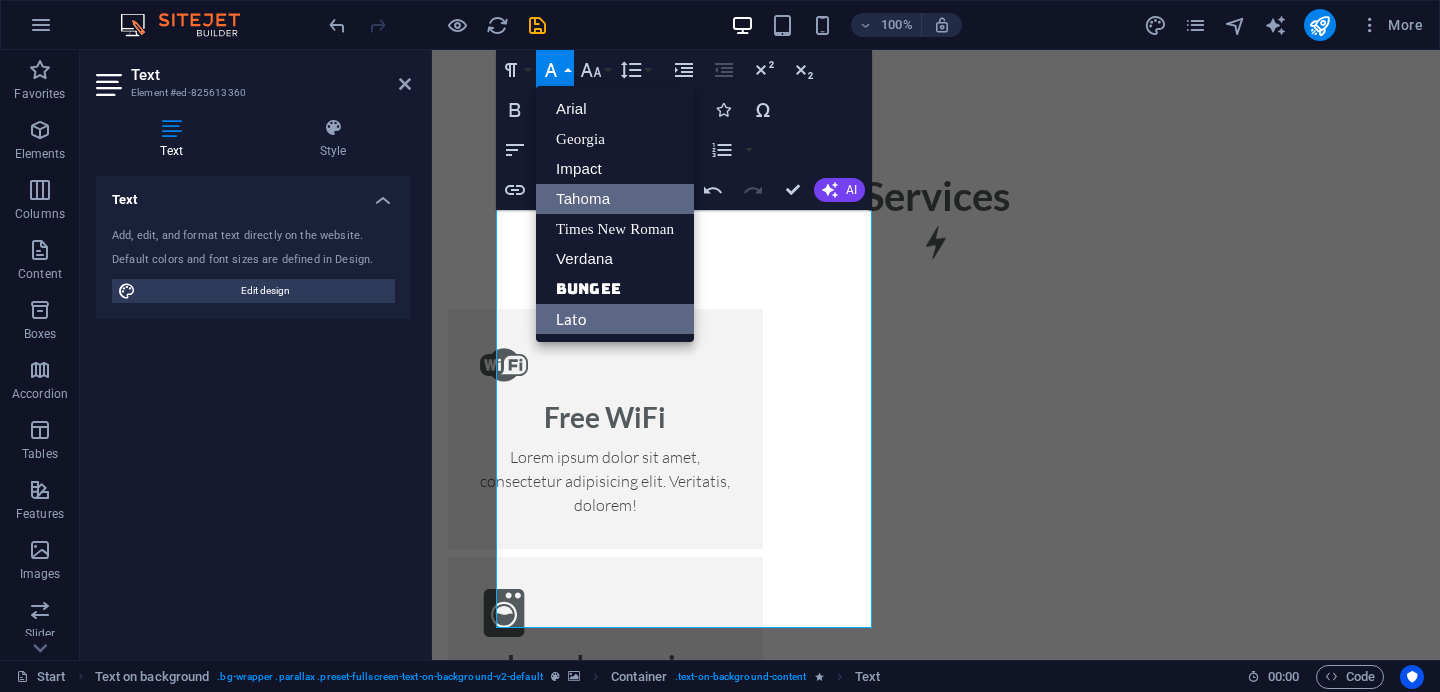 click on "Tahoma" at bounding box center [615, 199] 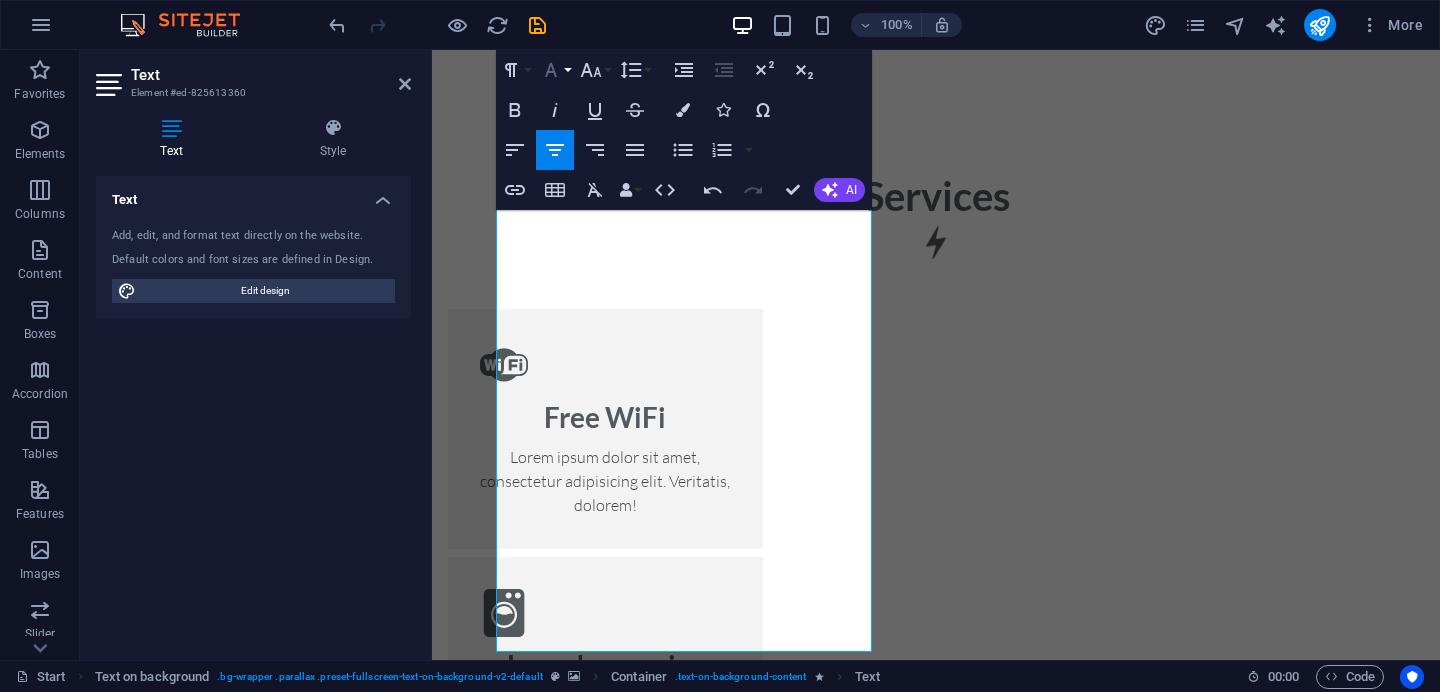 click on "Font Family" at bounding box center (555, 70) 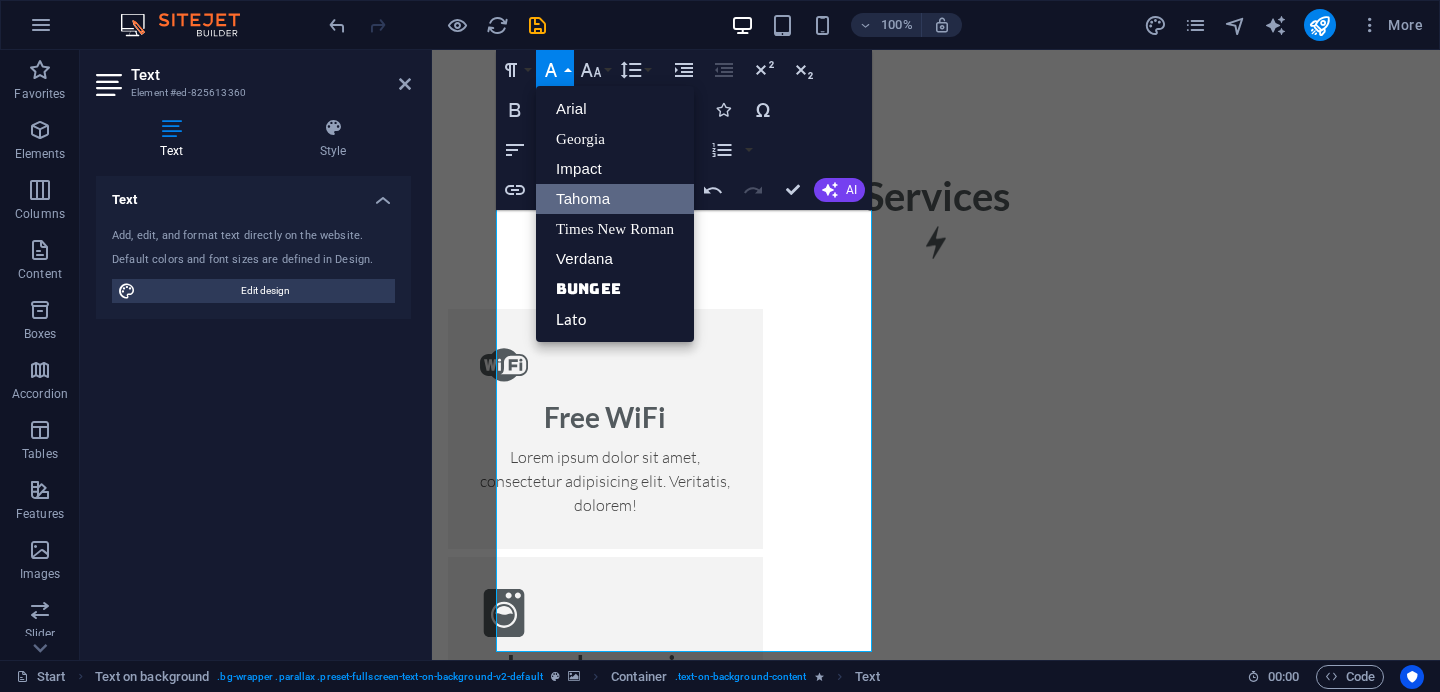 scroll, scrollTop: 0, scrollLeft: 0, axis: both 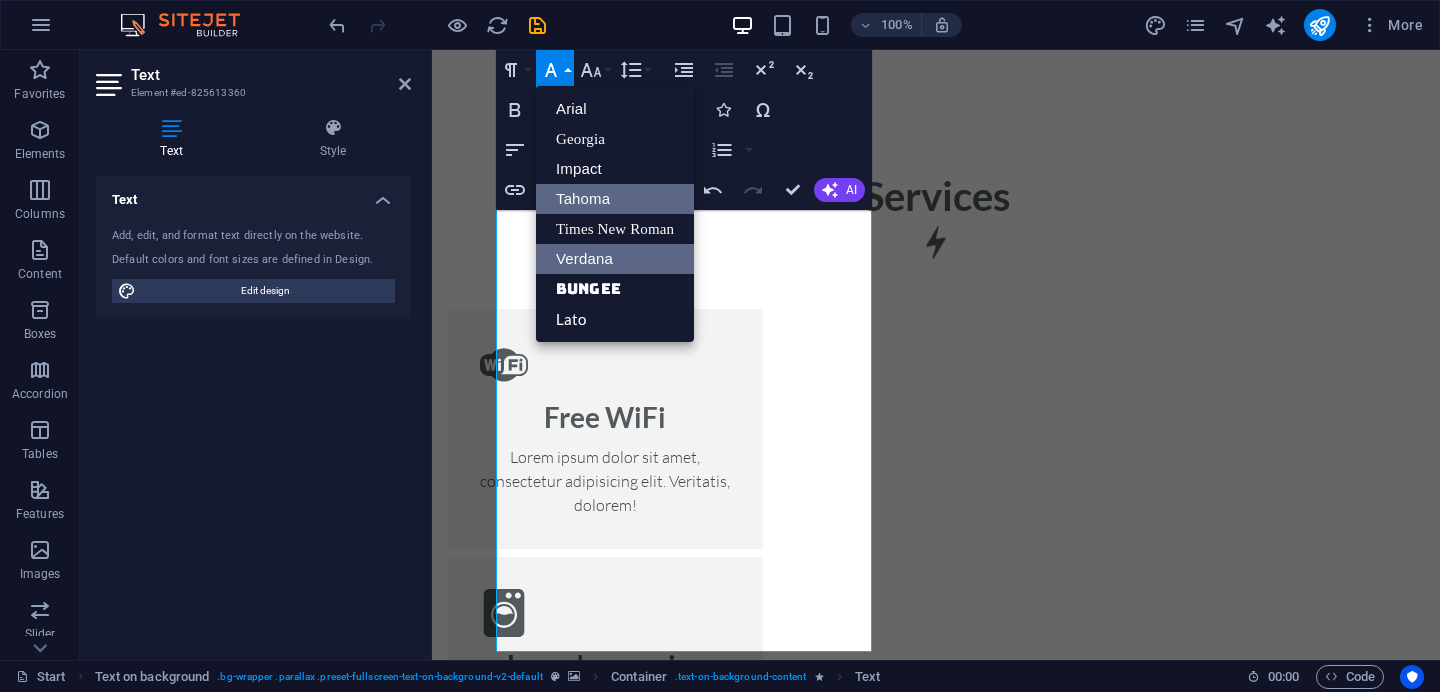 click on "Verdana" at bounding box center [615, 259] 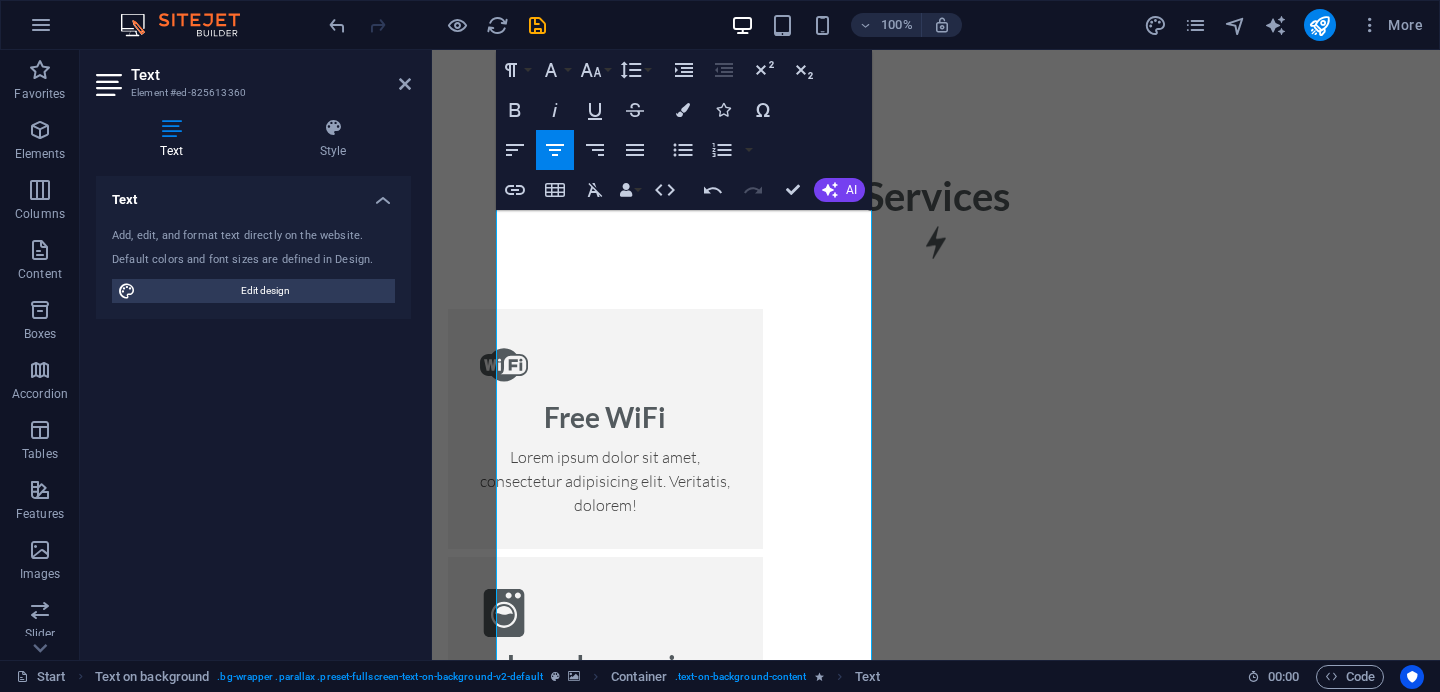 click at bounding box center (936, 2393) 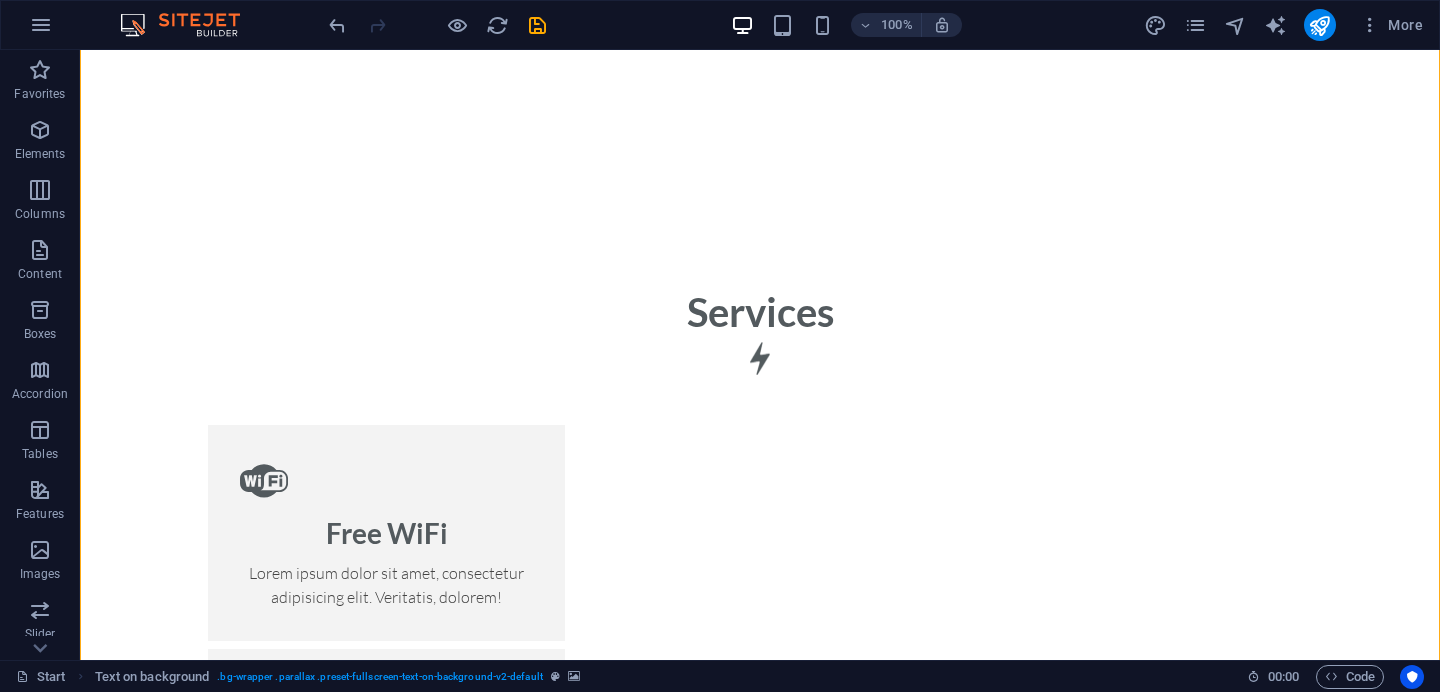 scroll, scrollTop: 1834, scrollLeft: 0, axis: vertical 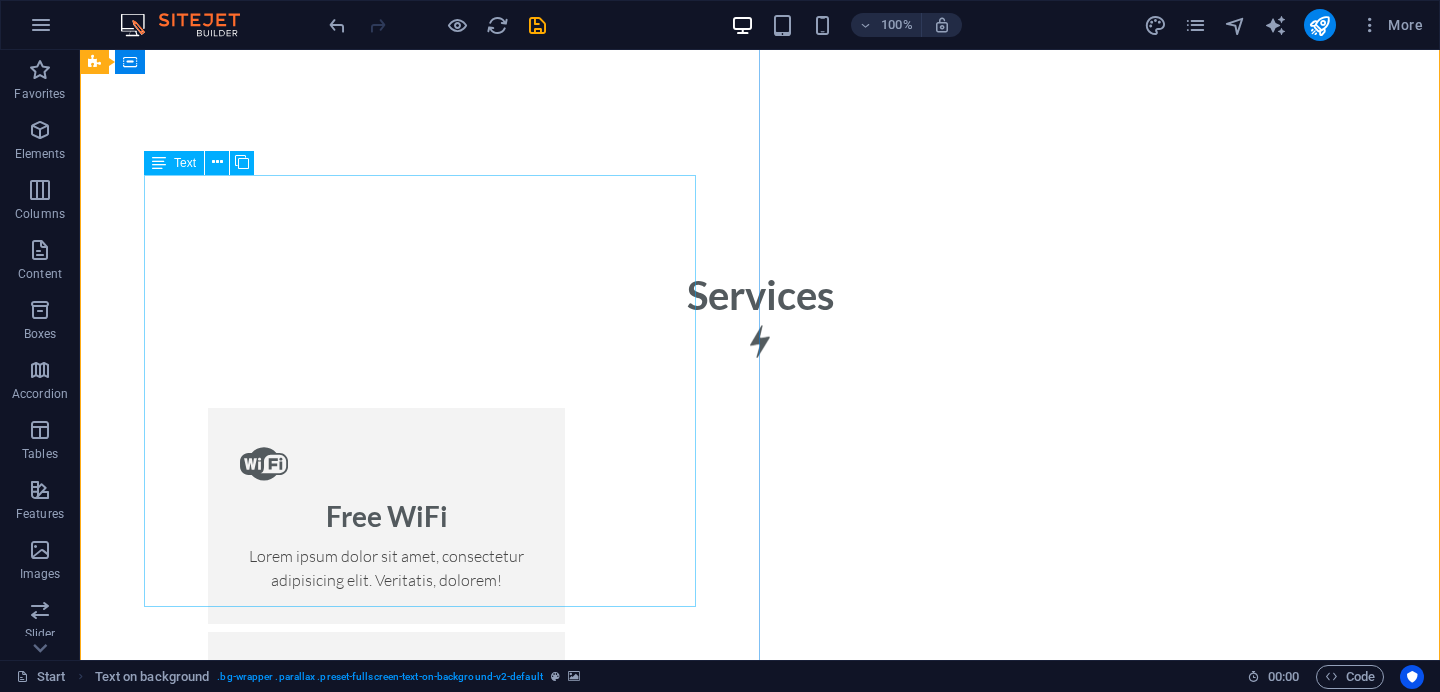 click on "The Leviosa is more than a brand - it's a movement towards mindful living and conscious consumption. Built on the belief that beauty can emerge from what's discarded. we transform everyday waste into purposeful planet friendly products. From pencils crafted out of recycled newspapers, plantable seed paper notebooks and fabric bags made of upcycled textiles, to biodegradable coir planters and eco-friendly festive idols-each product tells a story of sustainability and intent.   But out mission doesn't stop at products. The Leviosa is an experience - an invitation to reconnect with nature. We curate immersive programs like forest walks, birdwatching trails, jungle safaris, tree-planting drives, beach cleanups and nature -based educational workshops for schools and corporates.  Weather it's a sapling grow into a fruit-bearing tree or learning about biodiversity during a nature trek, every offering is designed to inspire a deeper connection with earth." at bounding box center [760, 2902] 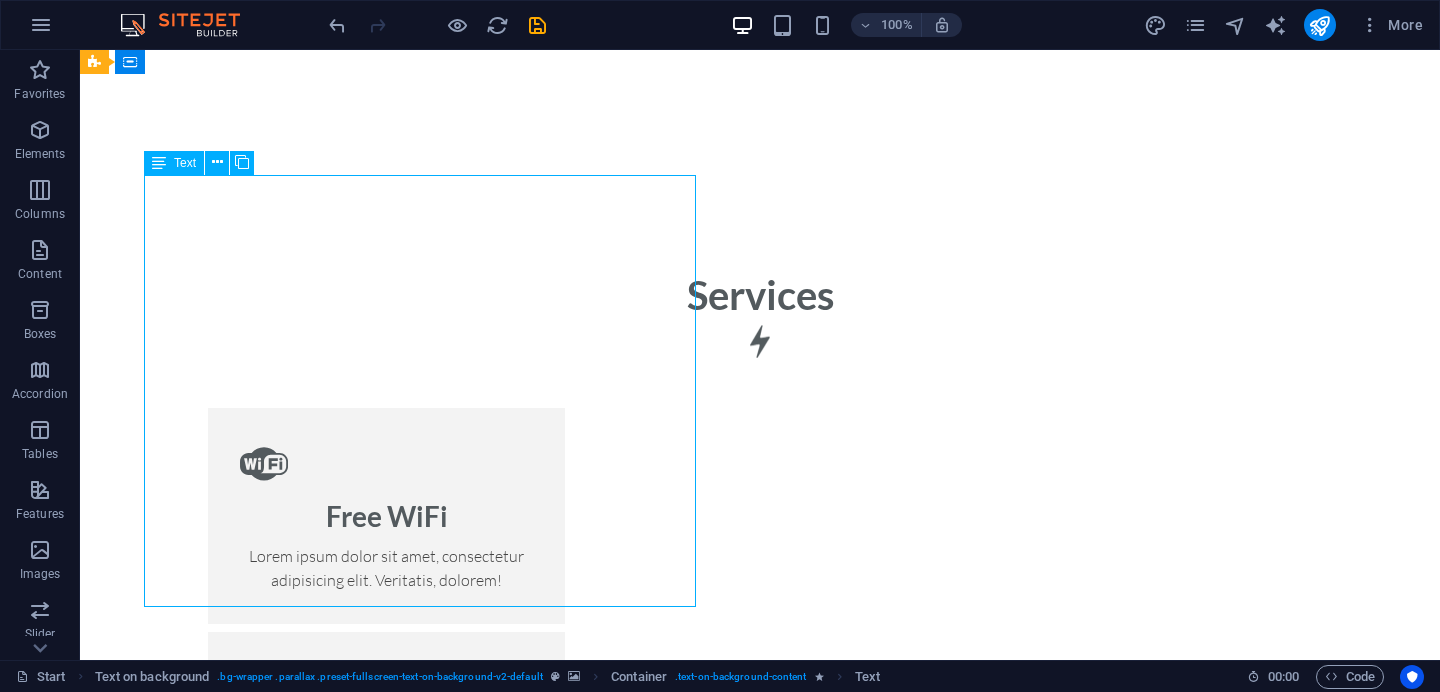 click on "The Leviosa is more than a brand - it's a movement towards mindful living and conscious consumption. Built on the belief that beauty can emerge from what's discarded. we transform everyday waste into purposeful planet friendly products. From pencils crafted out of recycled newspapers, plantable seed paper notebooks and fabric bags made of upcycled textiles, to biodegradable coir planters and eco-friendly festive idols-each product tells a story of sustainability and intent.   But out mission doesn't stop at products. The Leviosa is an experience - an invitation to reconnect with nature. We curate immersive programs like forest walks, birdwatching trails, jungle safaris, tree-planting drives, beach cleanups and nature -based educational workshops for schools and corporates.  Weather it's a sapling grow into a fruit-bearing tree or learning about biodiversity during a nature trek, every offering is designed to inspire a deeper connection with earth." at bounding box center [760, 2902] 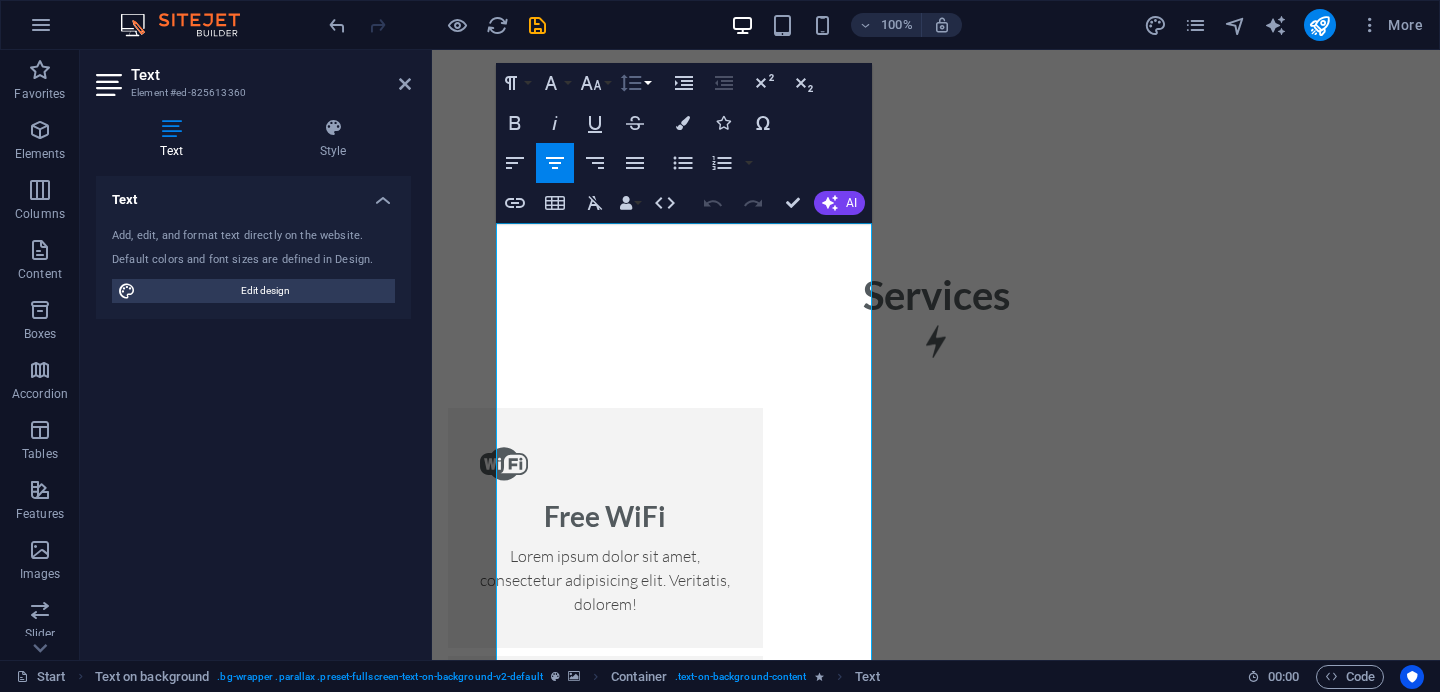click 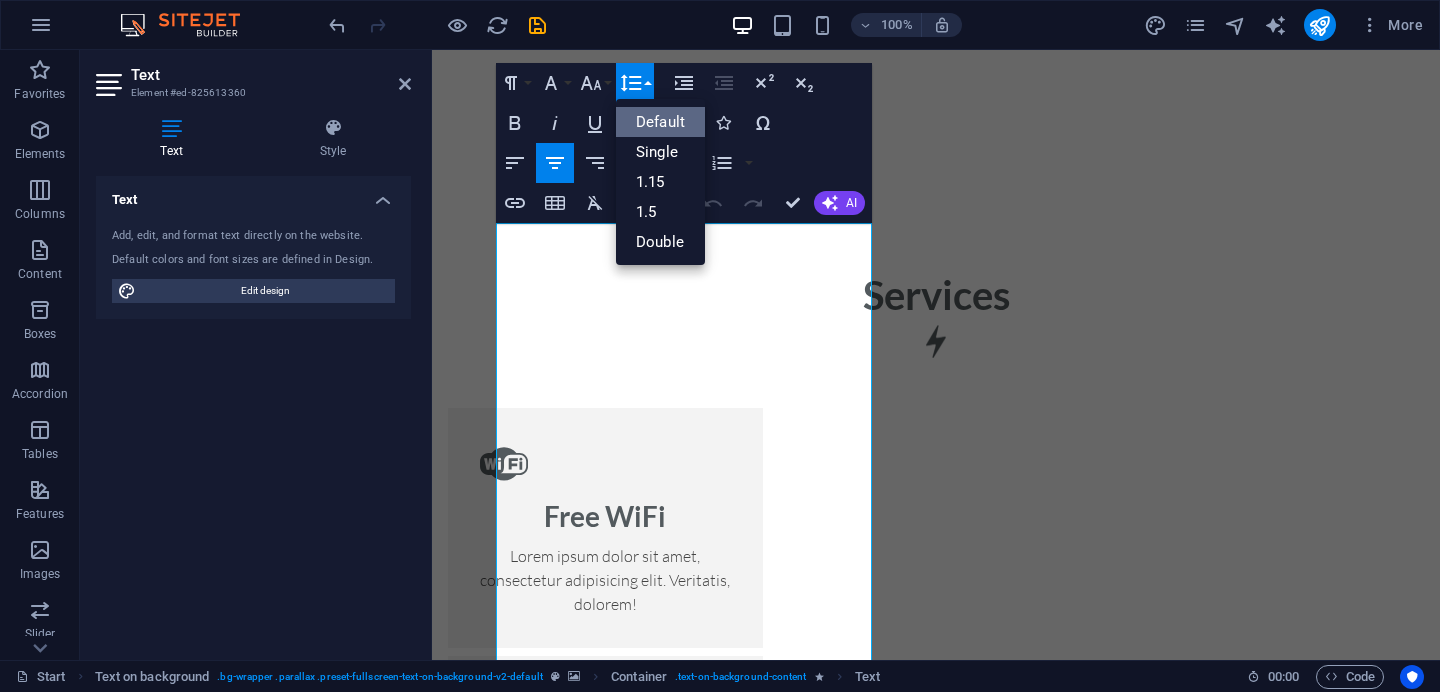 scroll, scrollTop: 0, scrollLeft: 0, axis: both 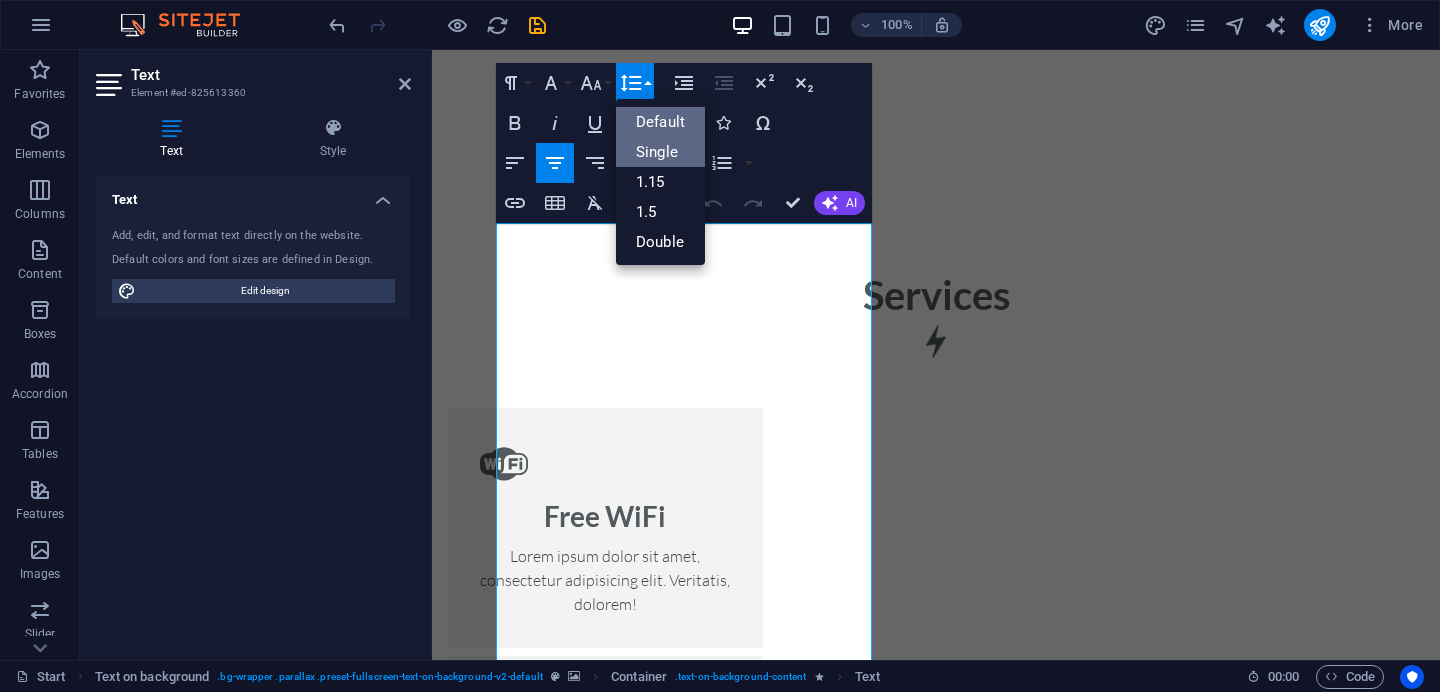 click on "Single" at bounding box center [660, 152] 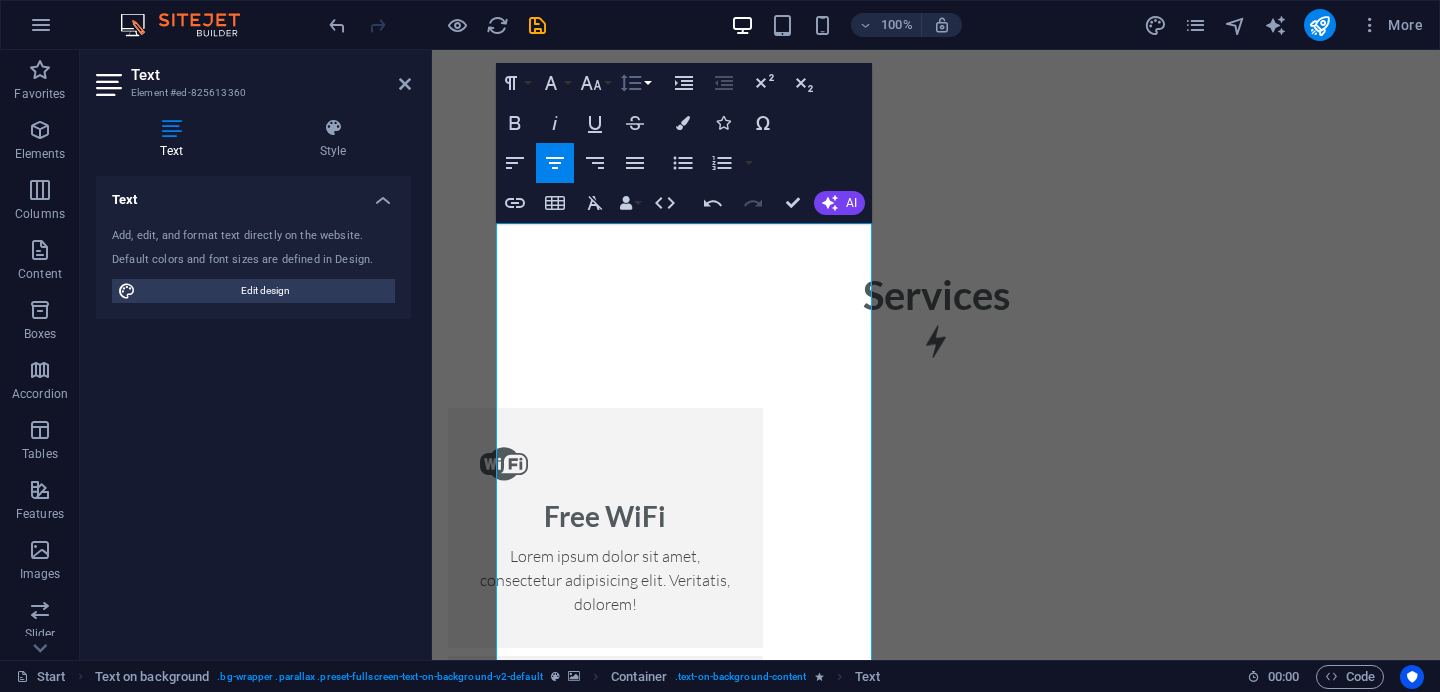 click 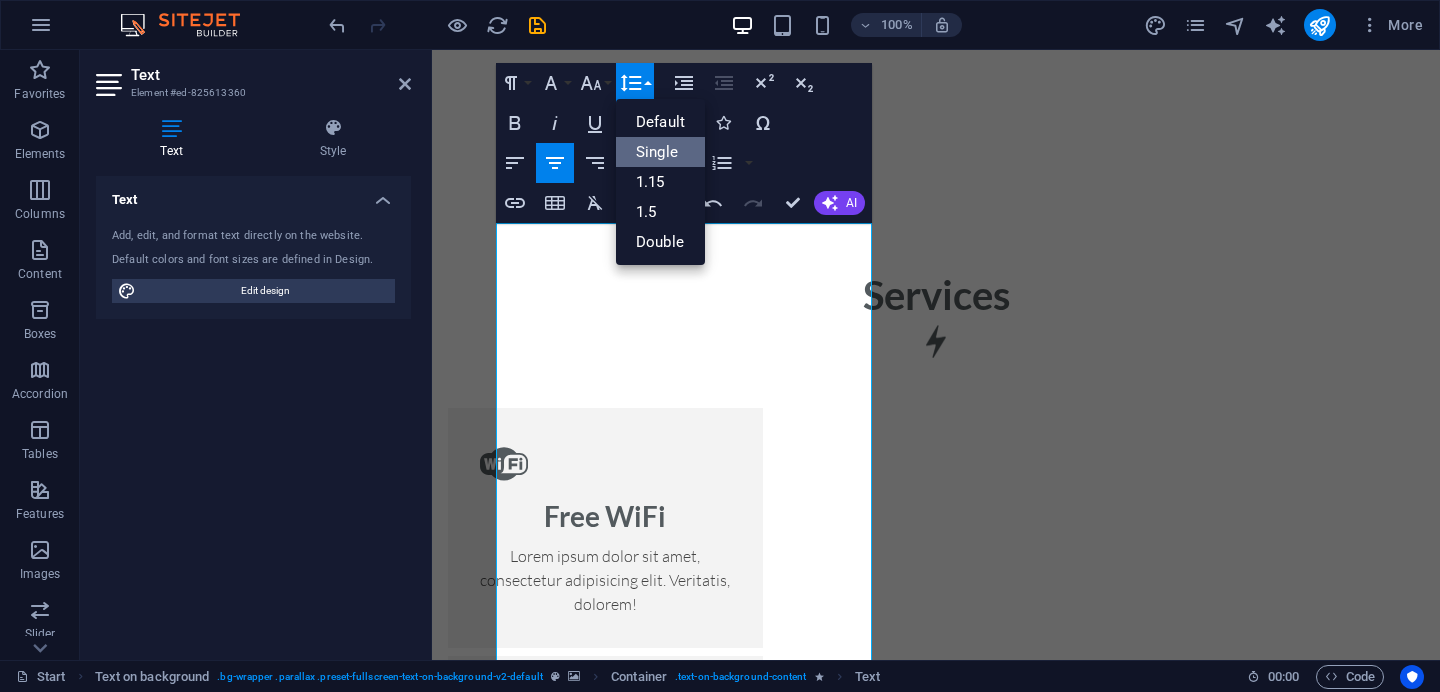 scroll, scrollTop: 0, scrollLeft: 0, axis: both 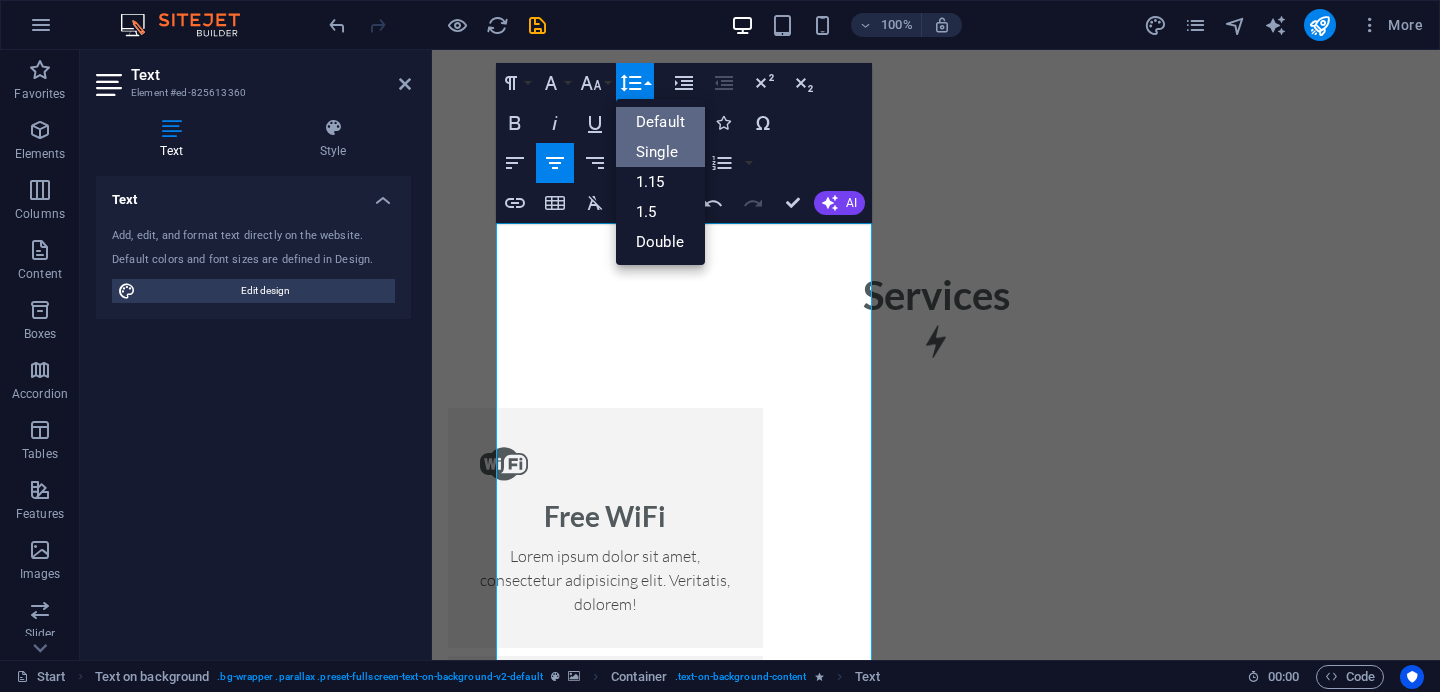 click on "Default" at bounding box center [660, 122] 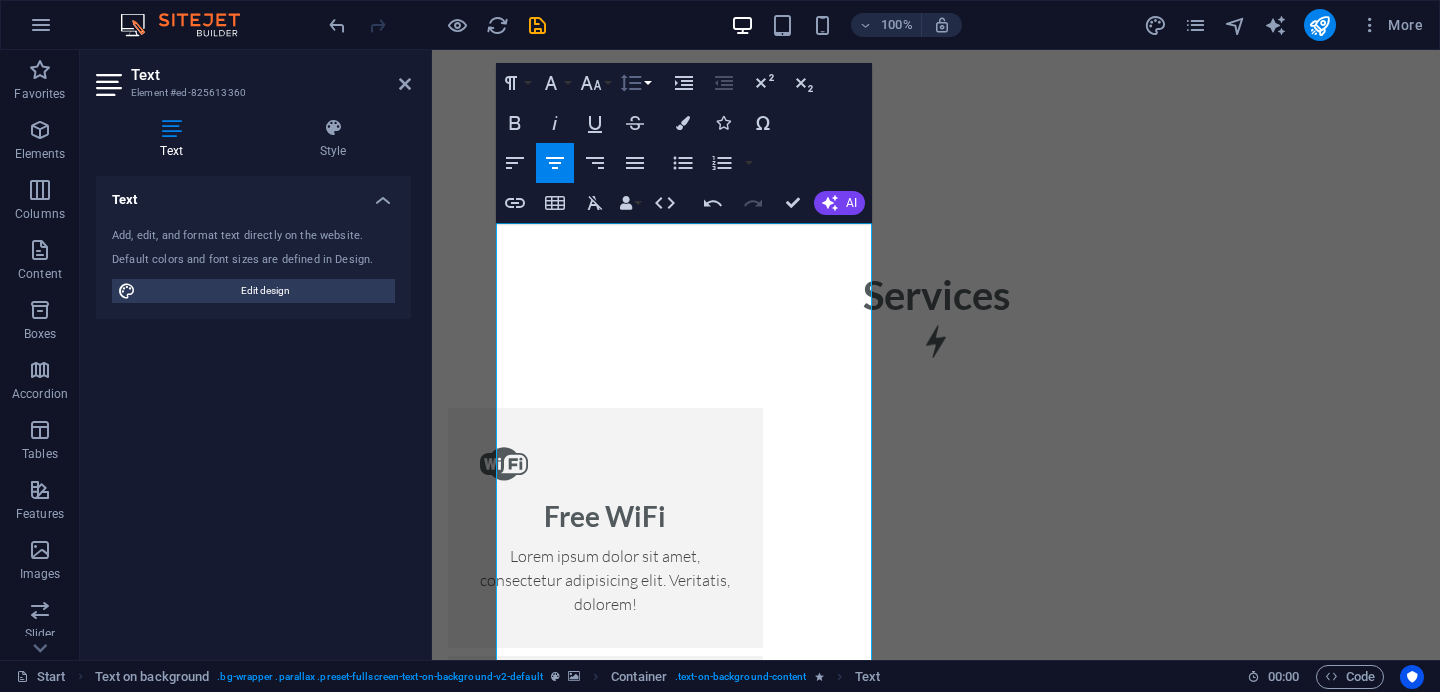 click on "Line Height" at bounding box center [635, 83] 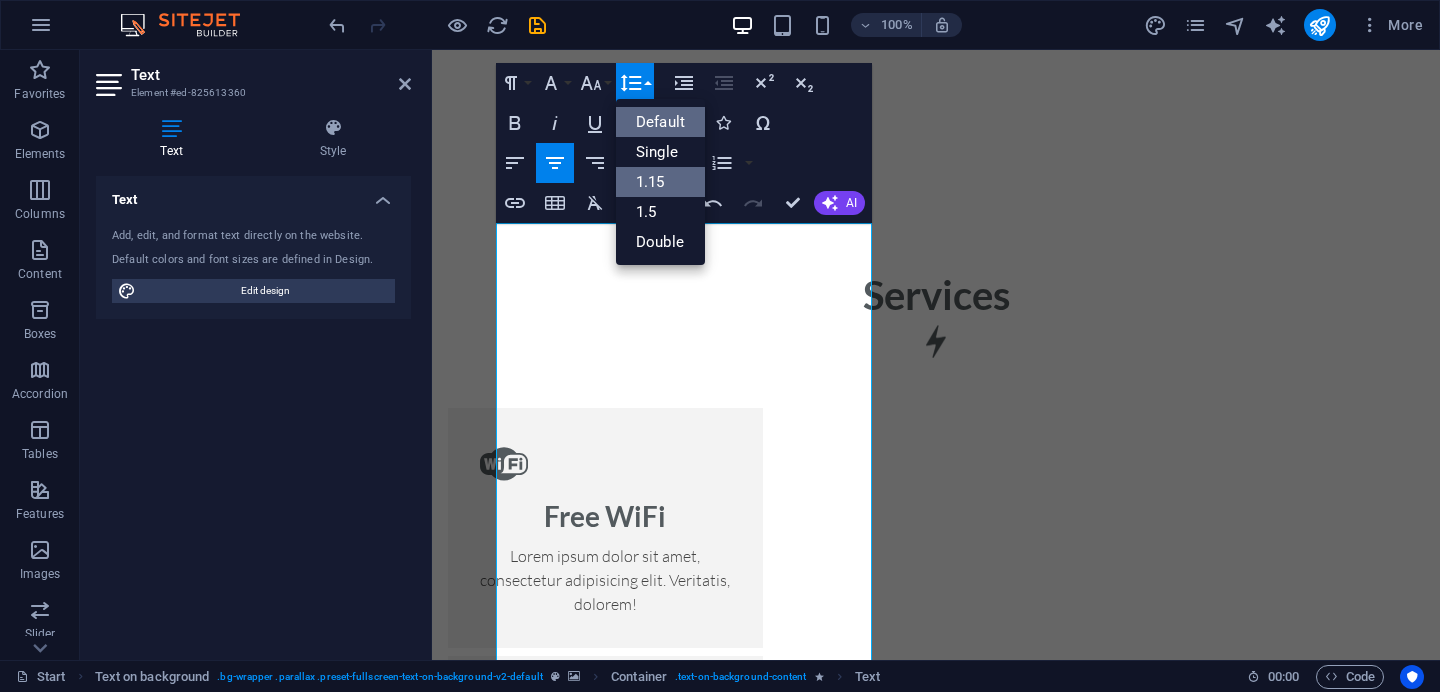 scroll, scrollTop: 0, scrollLeft: 0, axis: both 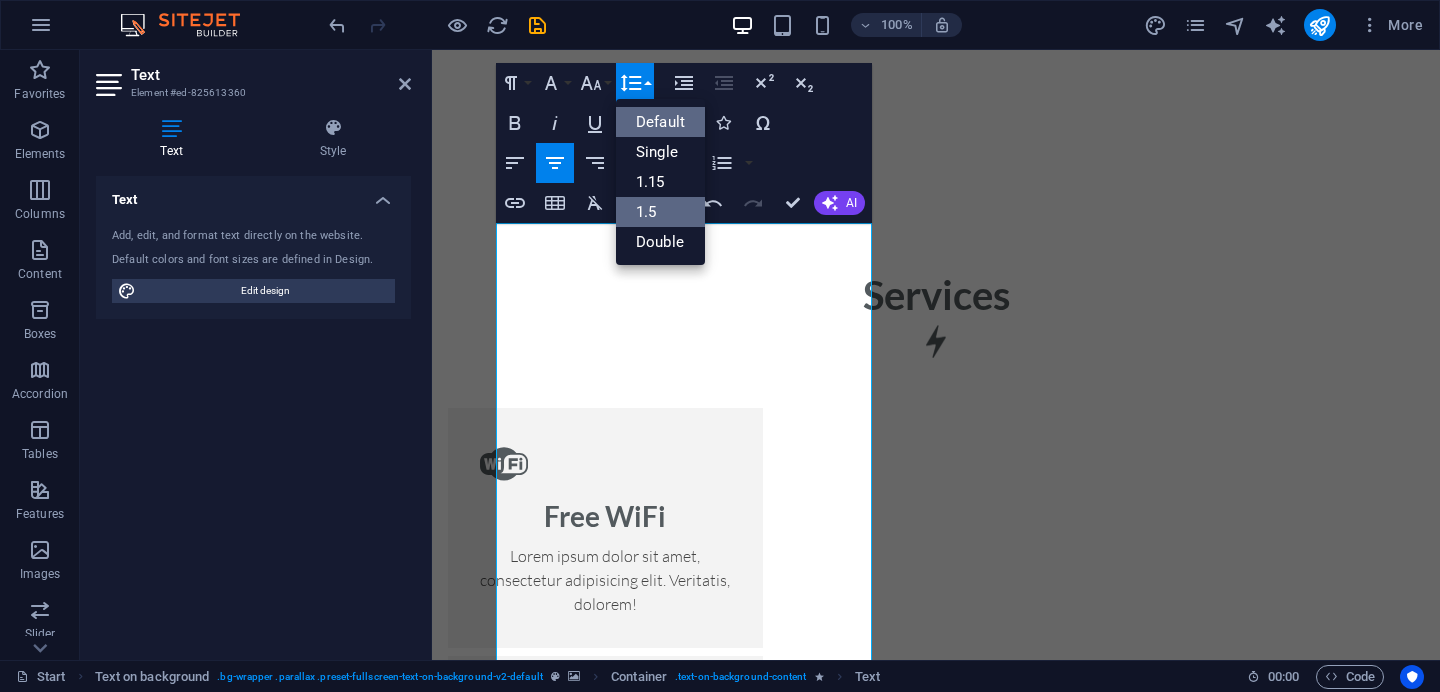 click on "1.5" at bounding box center [660, 212] 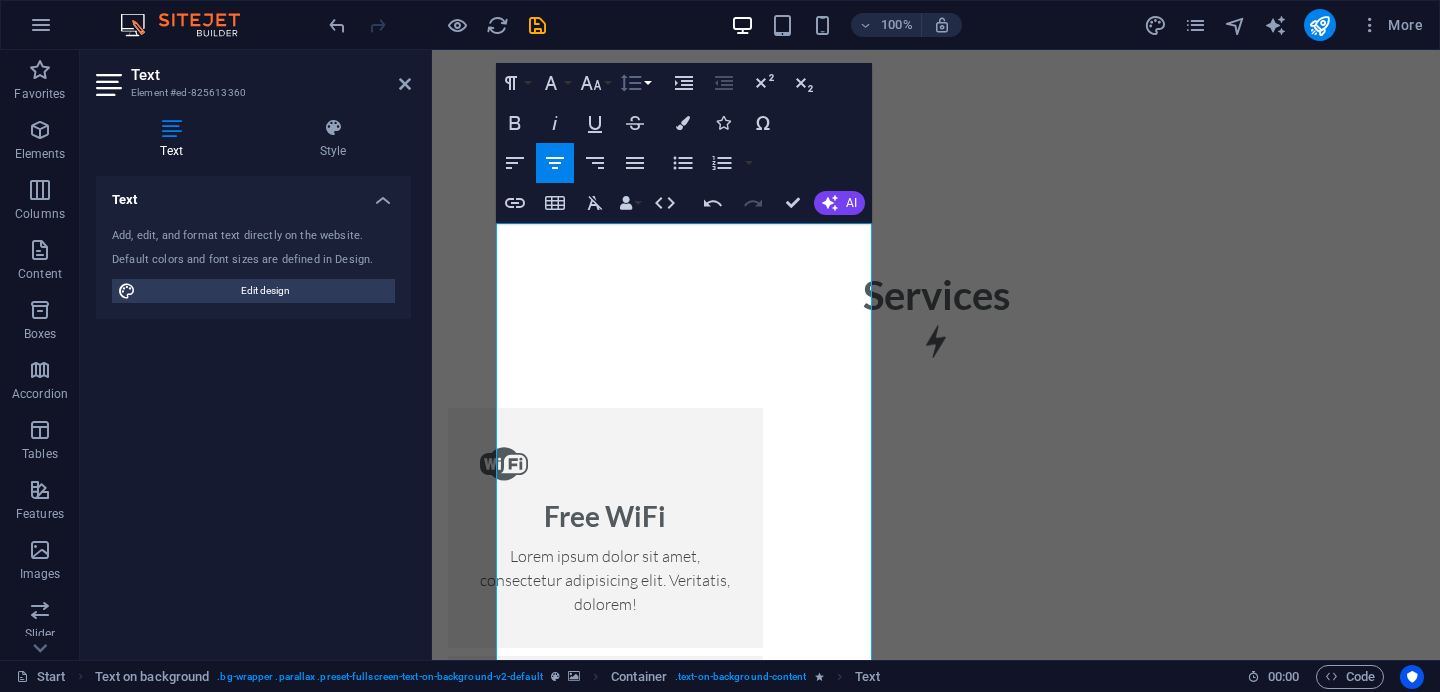 click 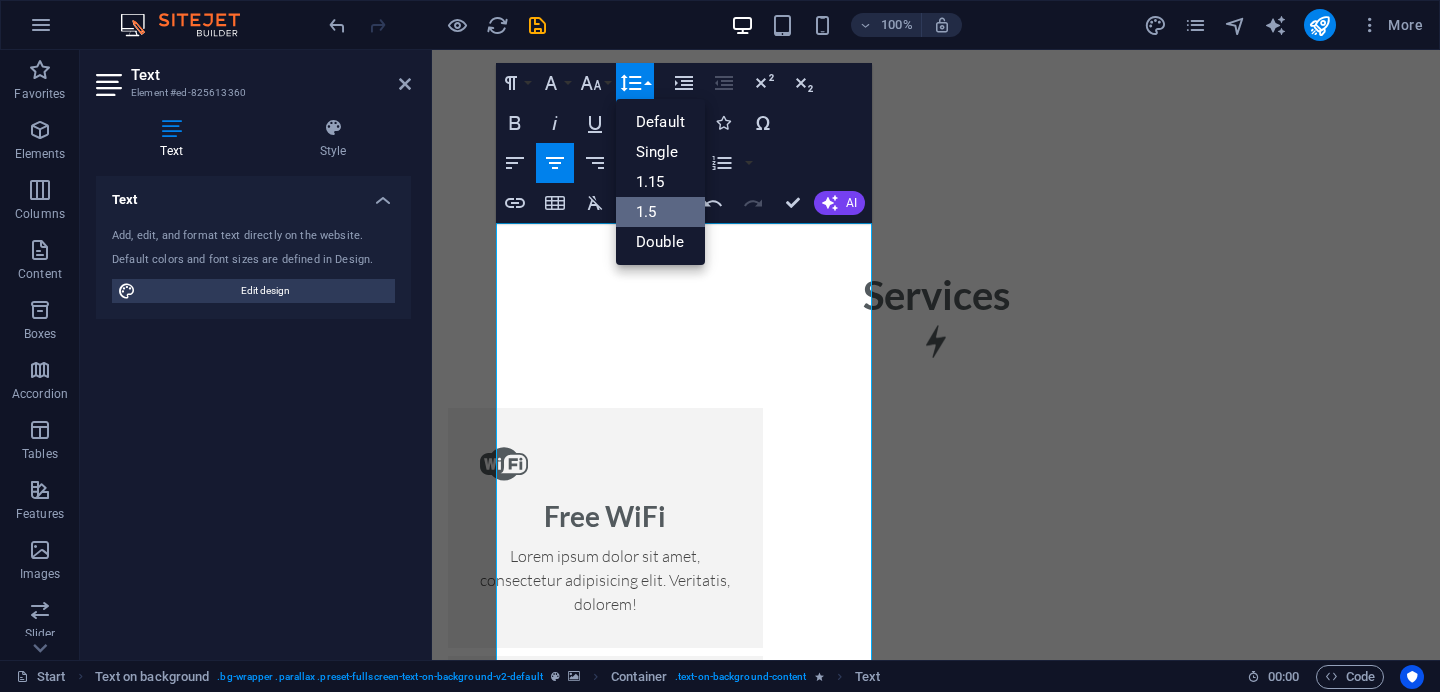scroll, scrollTop: 0, scrollLeft: 0, axis: both 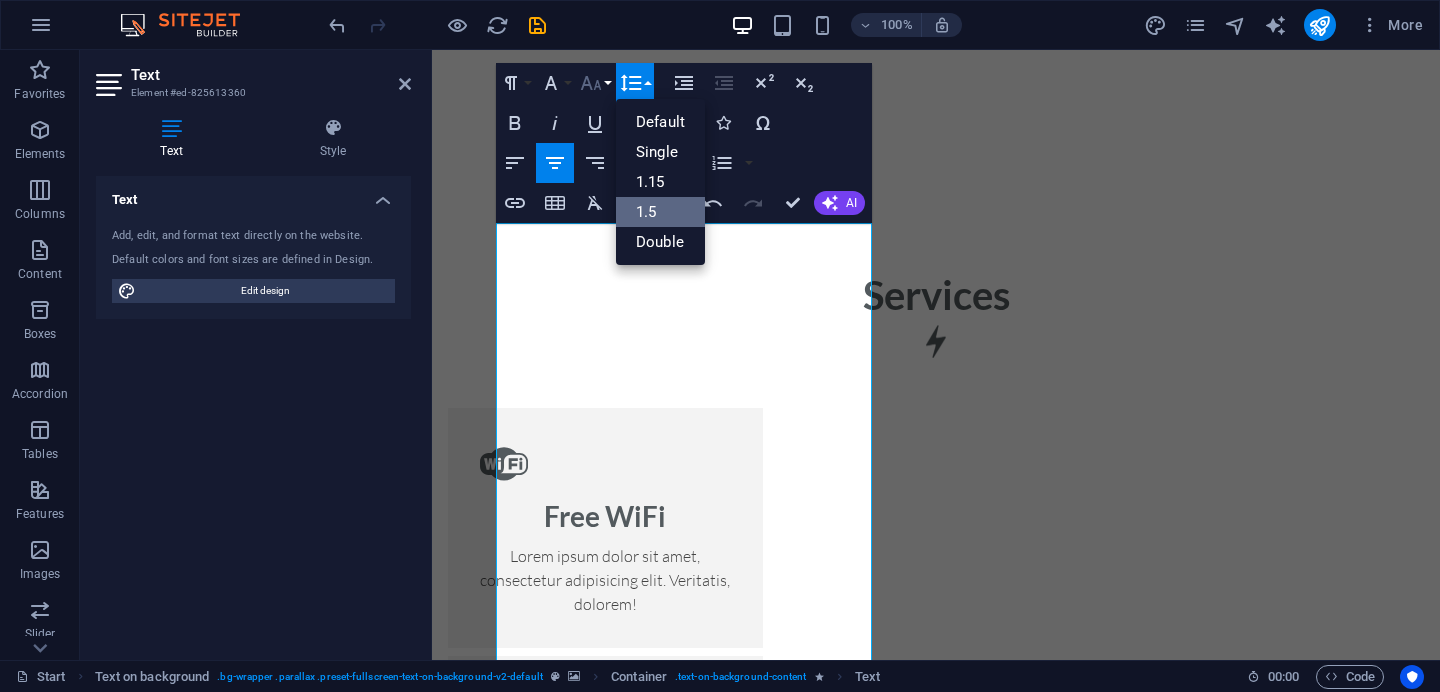 click on "Font Size" at bounding box center [595, 83] 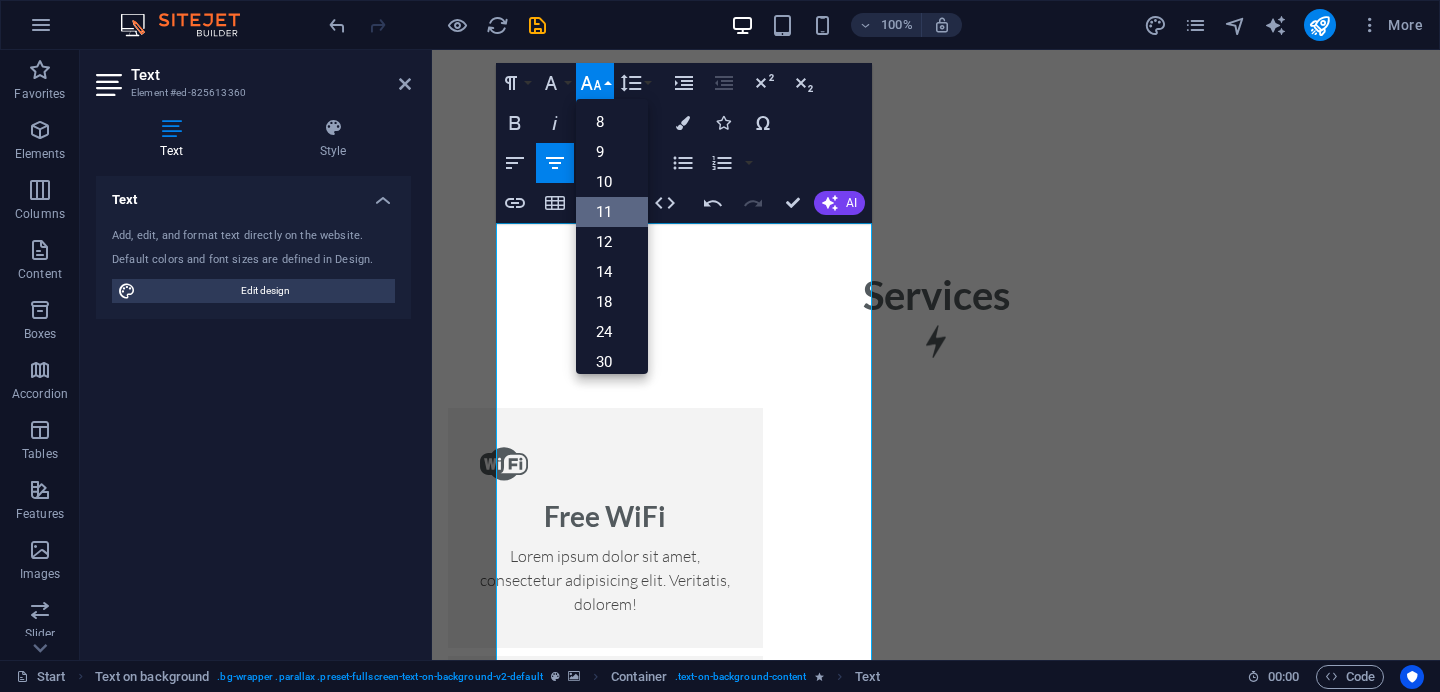 click on "11" at bounding box center (612, 212) 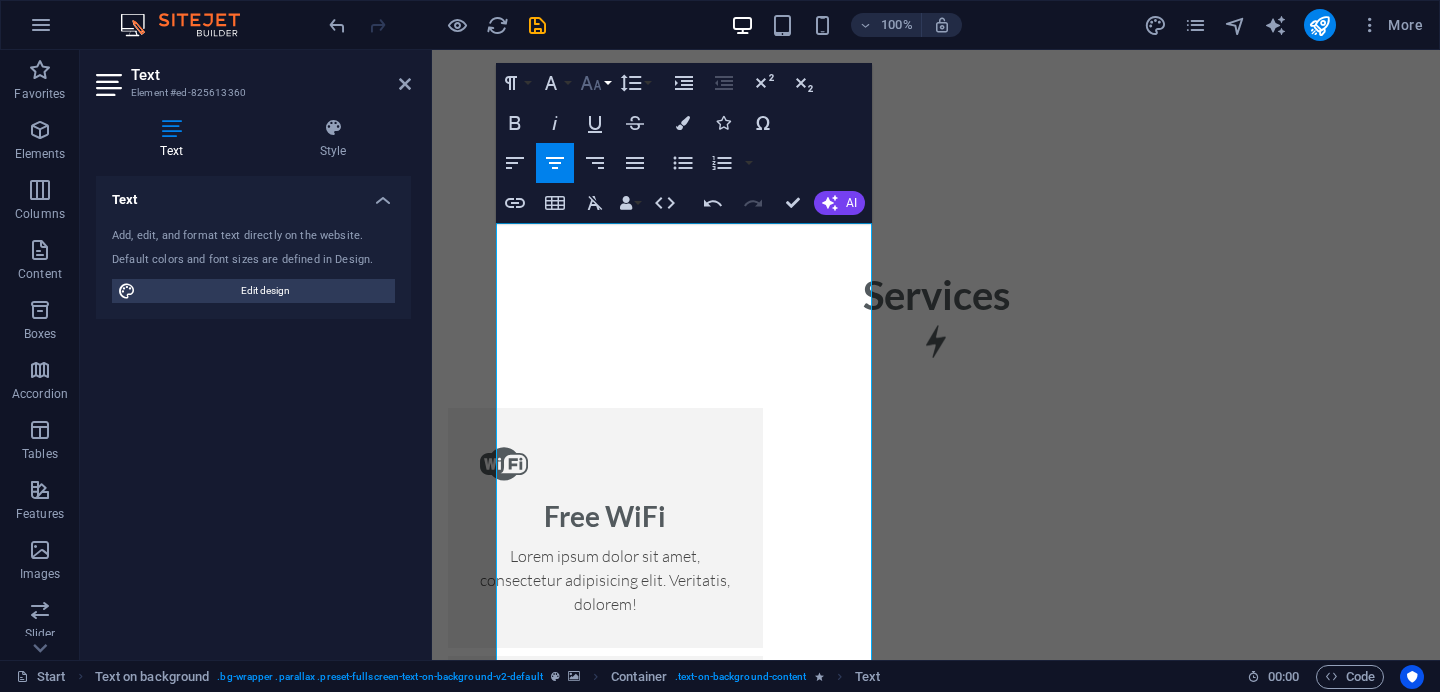 click 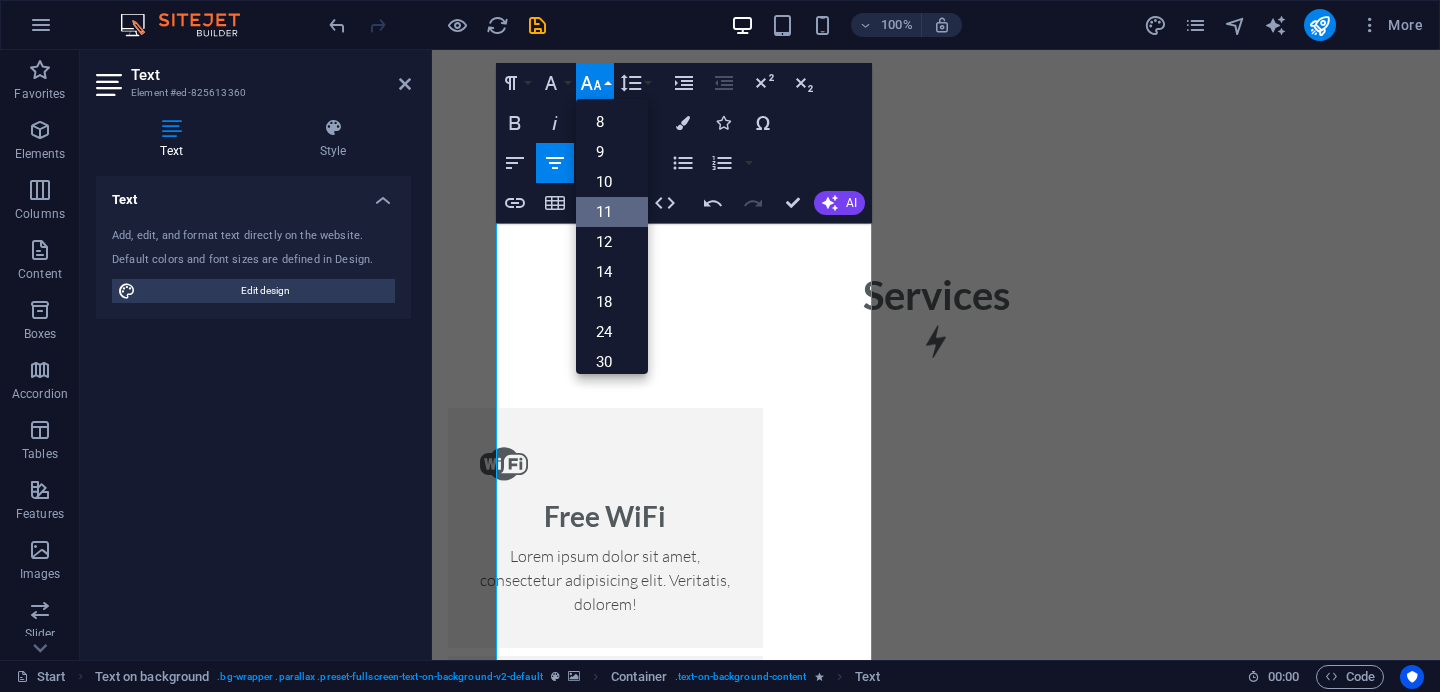 scroll, scrollTop: 113, scrollLeft: 0, axis: vertical 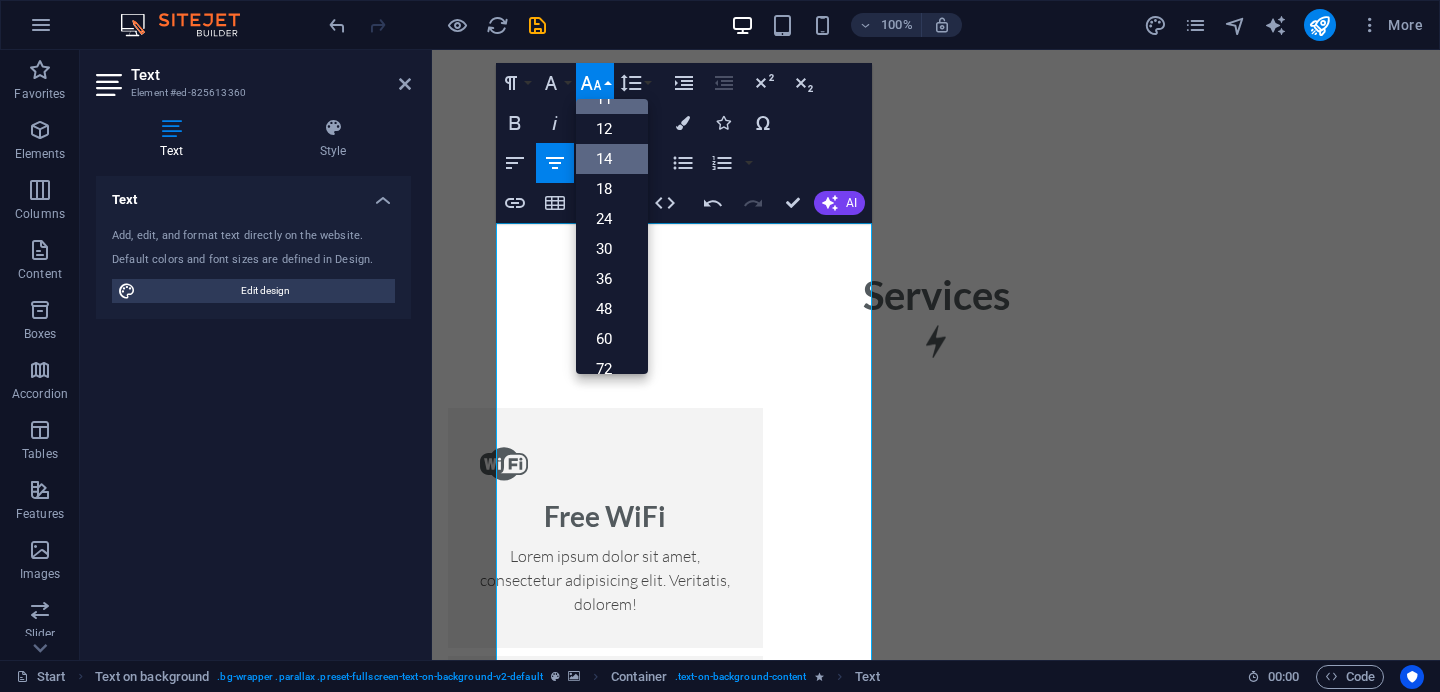 click on "14" at bounding box center [612, 159] 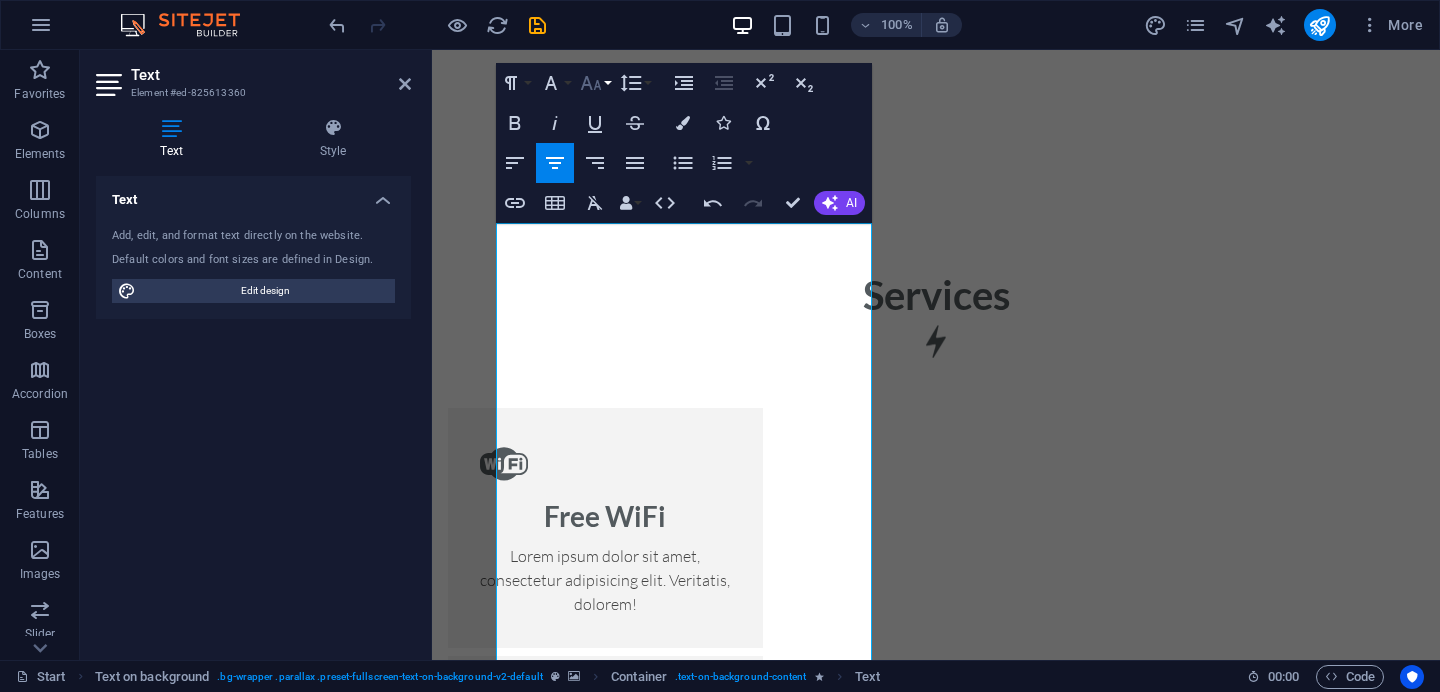 click 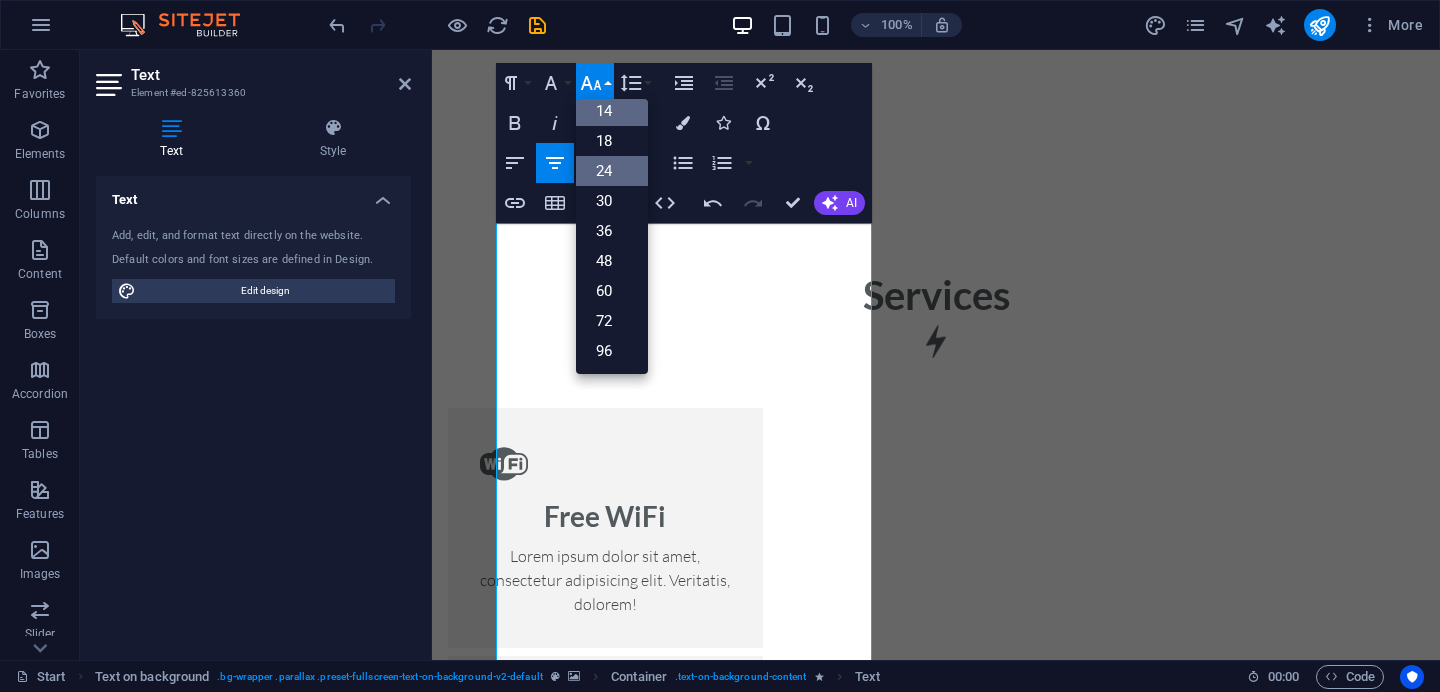 scroll, scrollTop: 161, scrollLeft: 0, axis: vertical 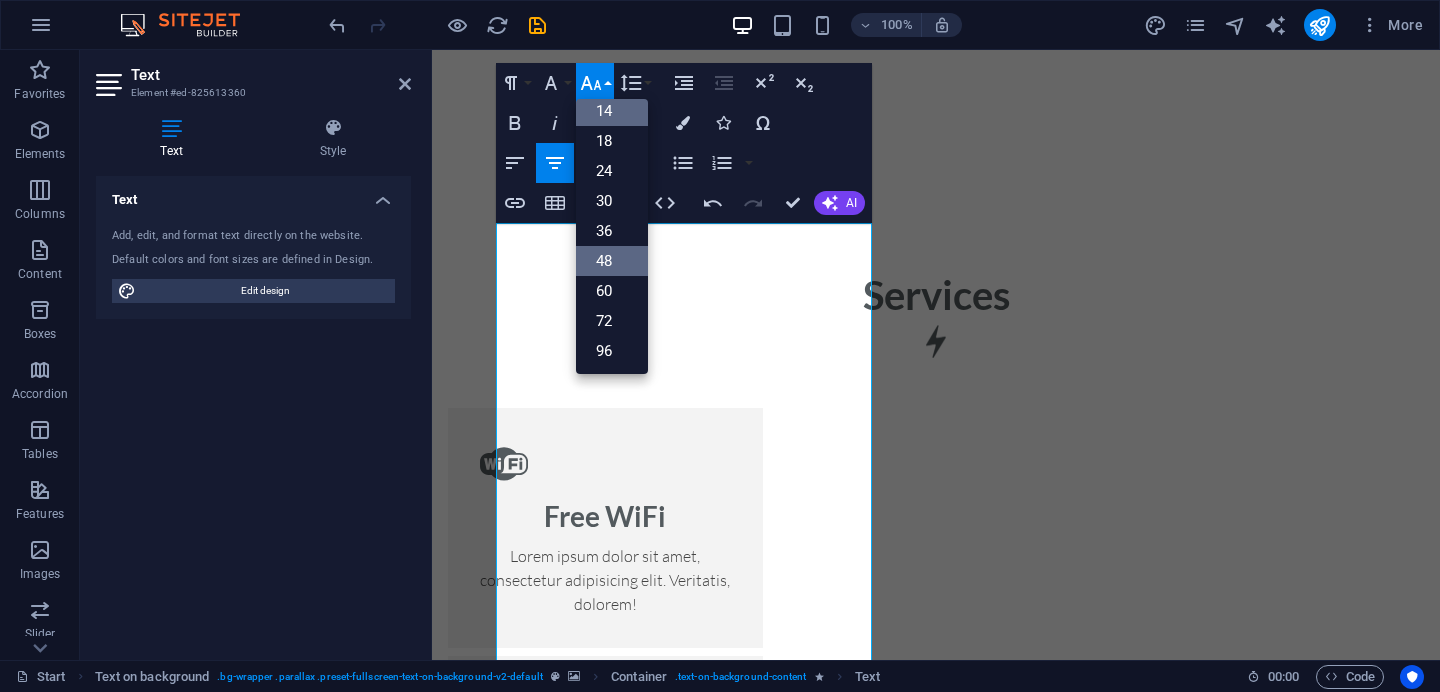 click on "48" at bounding box center (612, 261) 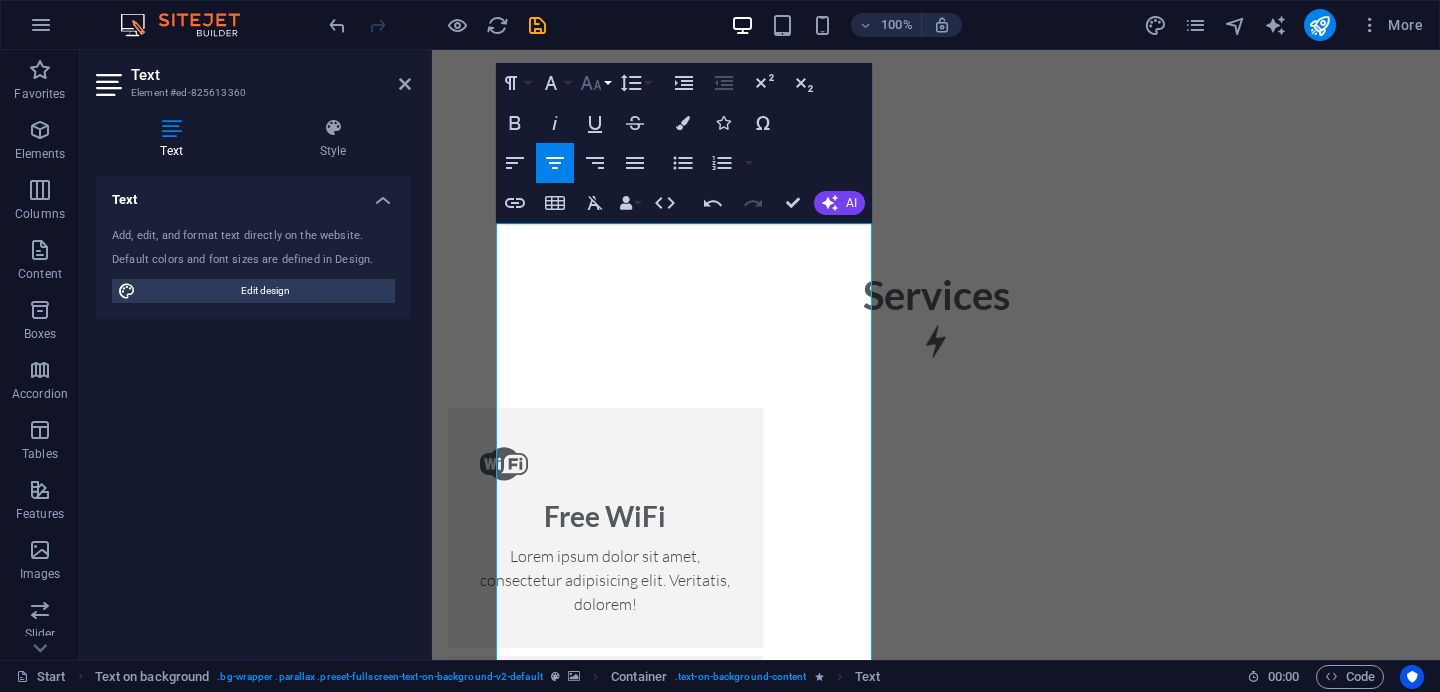 click 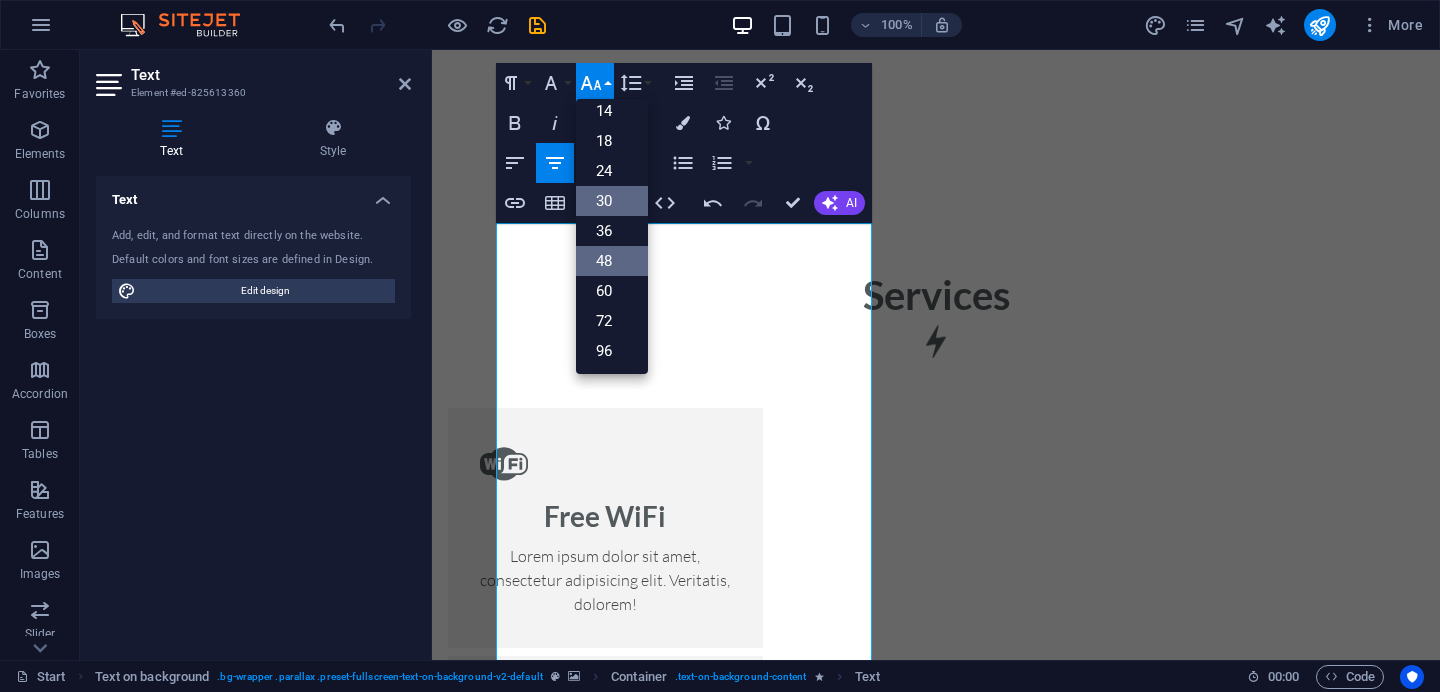 scroll, scrollTop: 161, scrollLeft: 0, axis: vertical 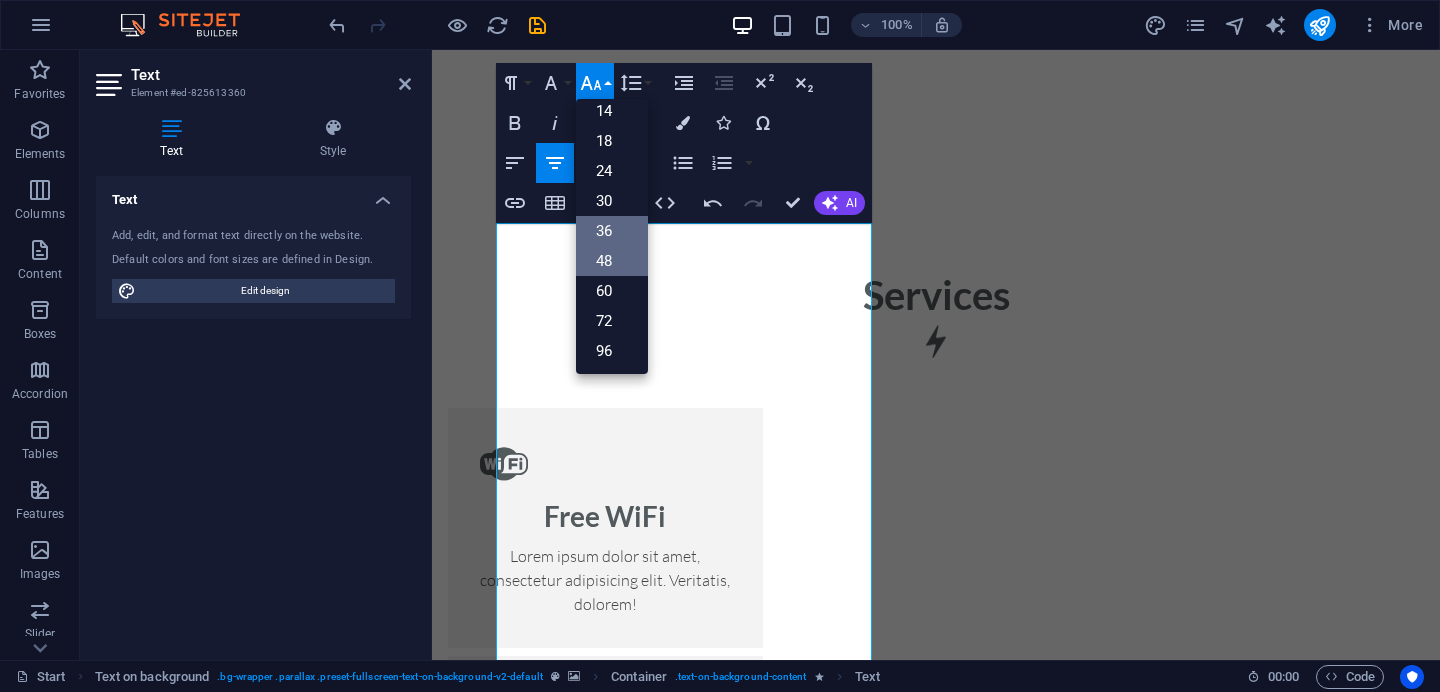click on "36" at bounding box center [612, 231] 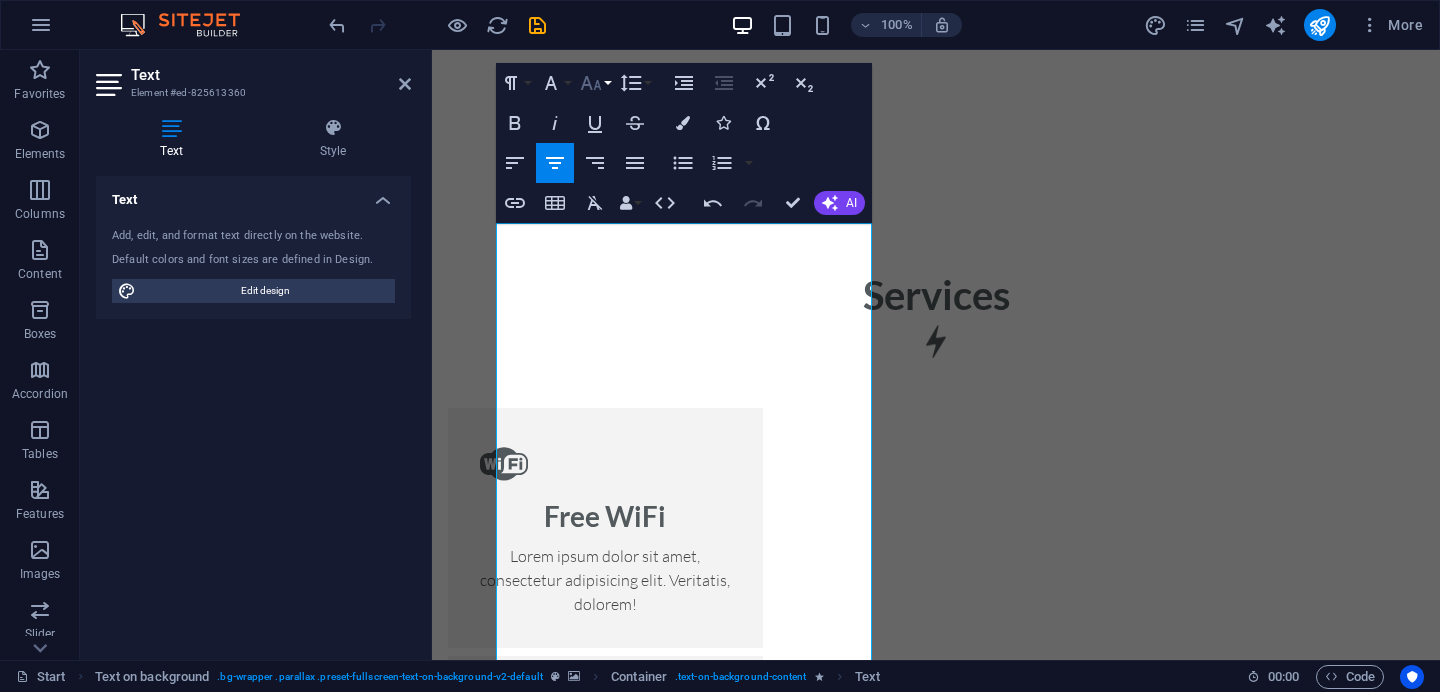click 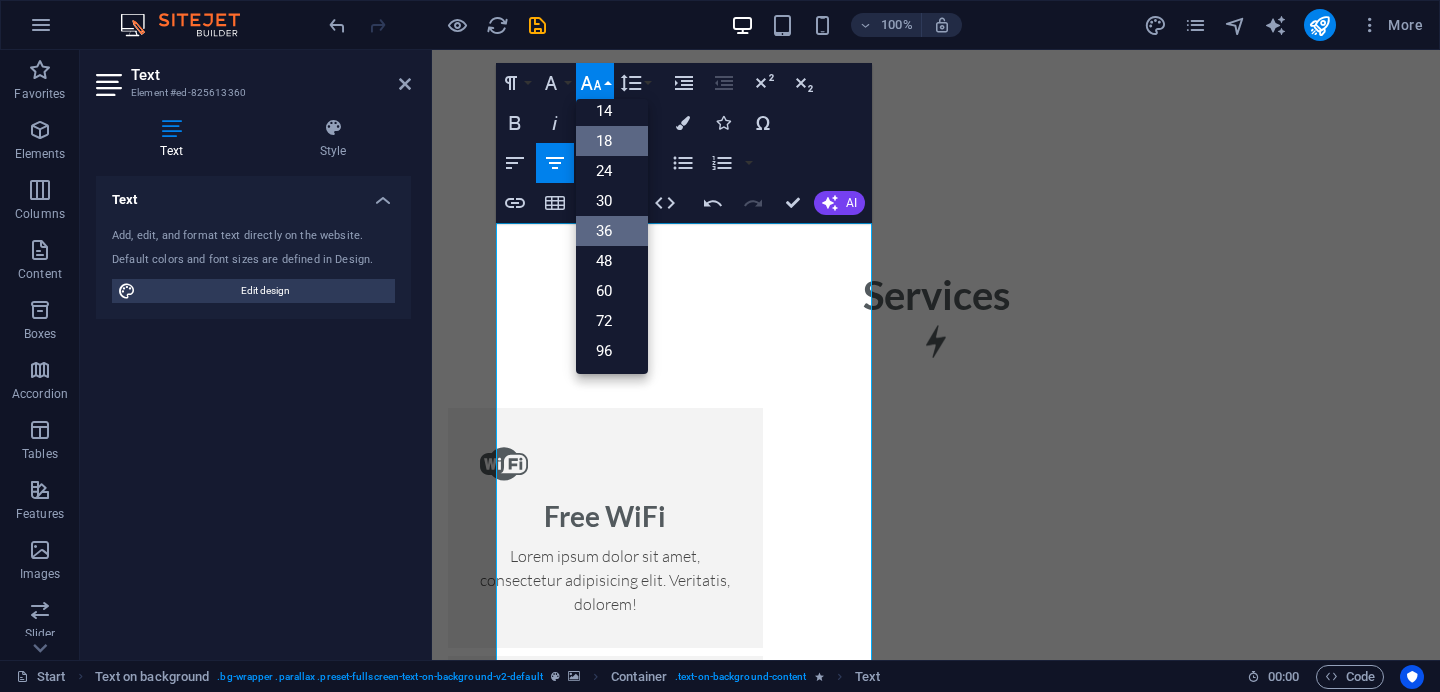 scroll, scrollTop: 161, scrollLeft: 0, axis: vertical 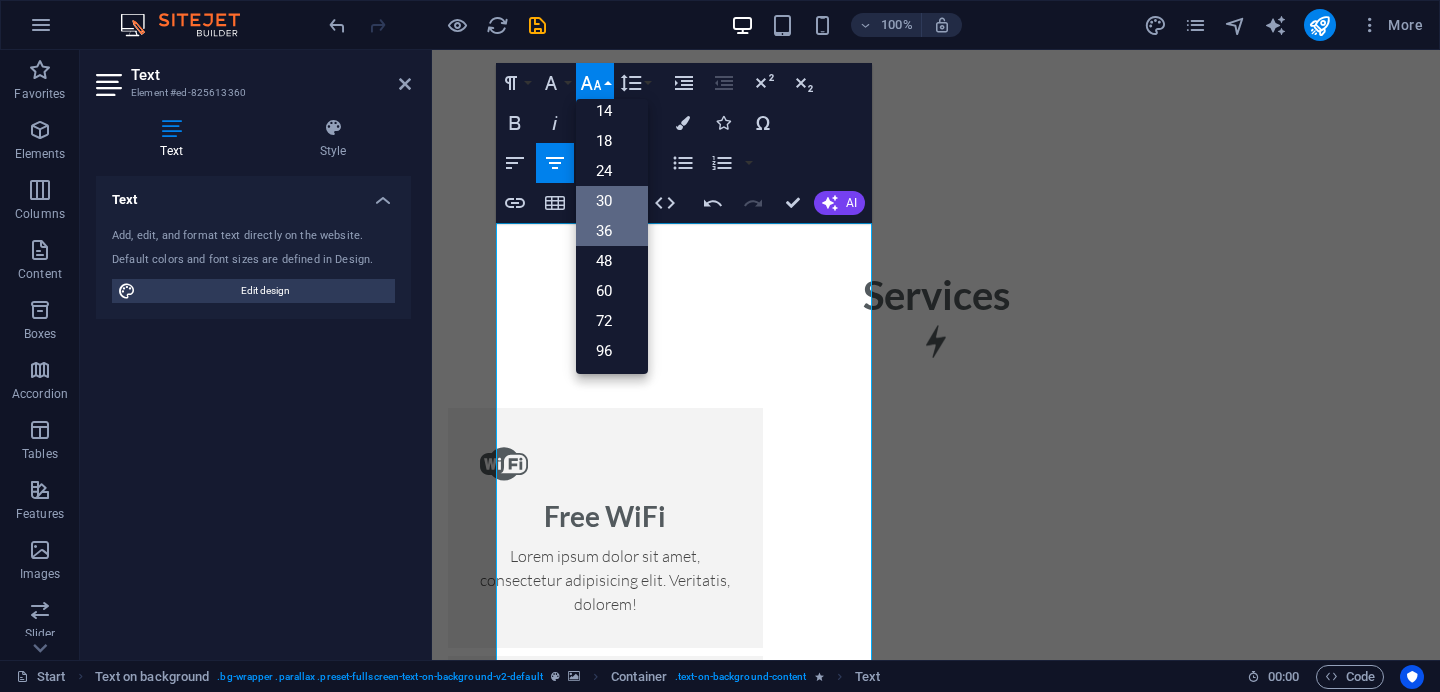 click on "30" at bounding box center (612, 201) 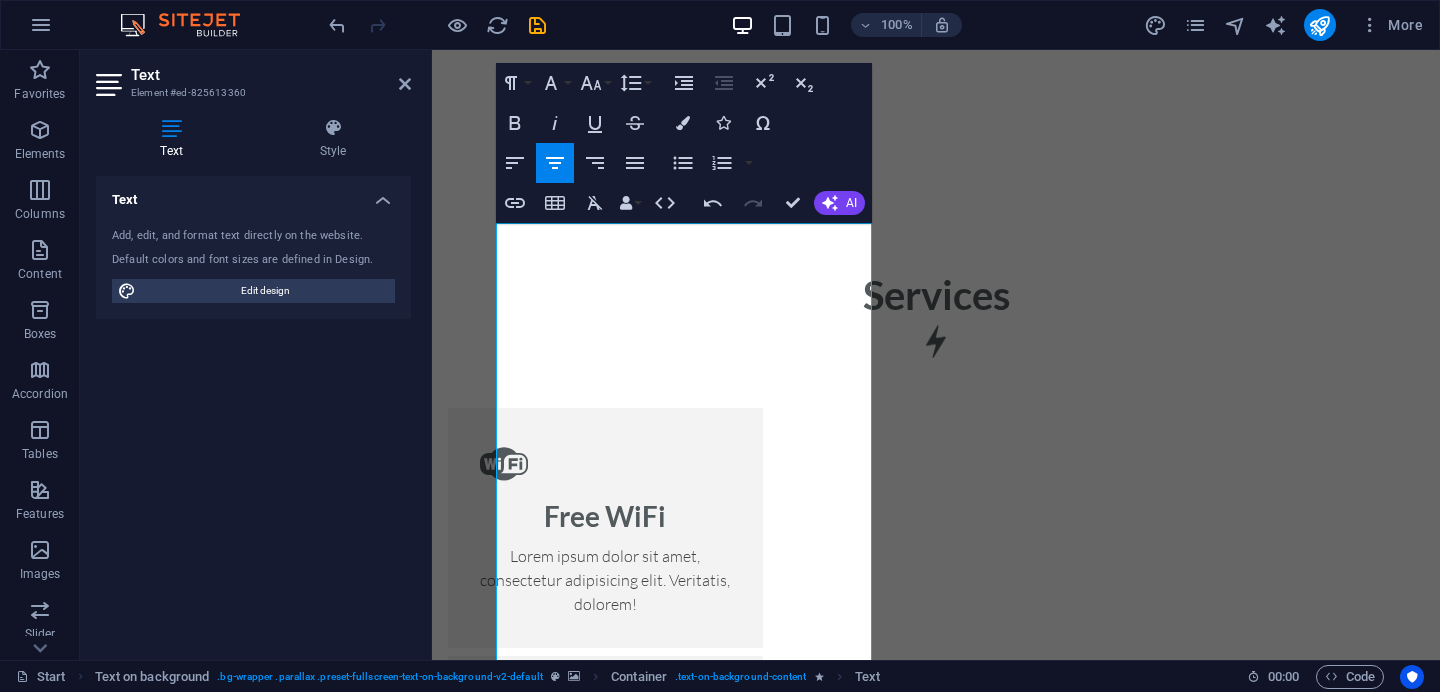 click at bounding box center (936, 2822) 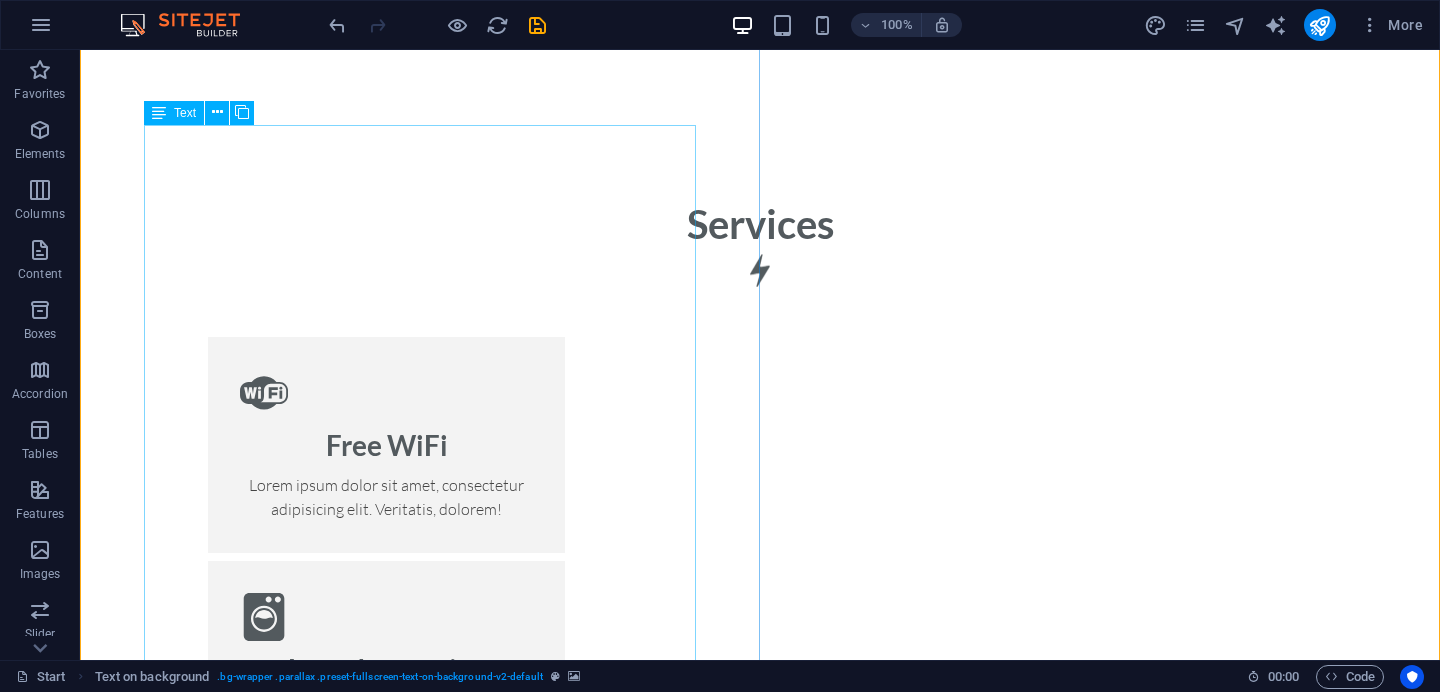 scroll, scrollTop: 1926, scrollLeft: 0, axis: vertical 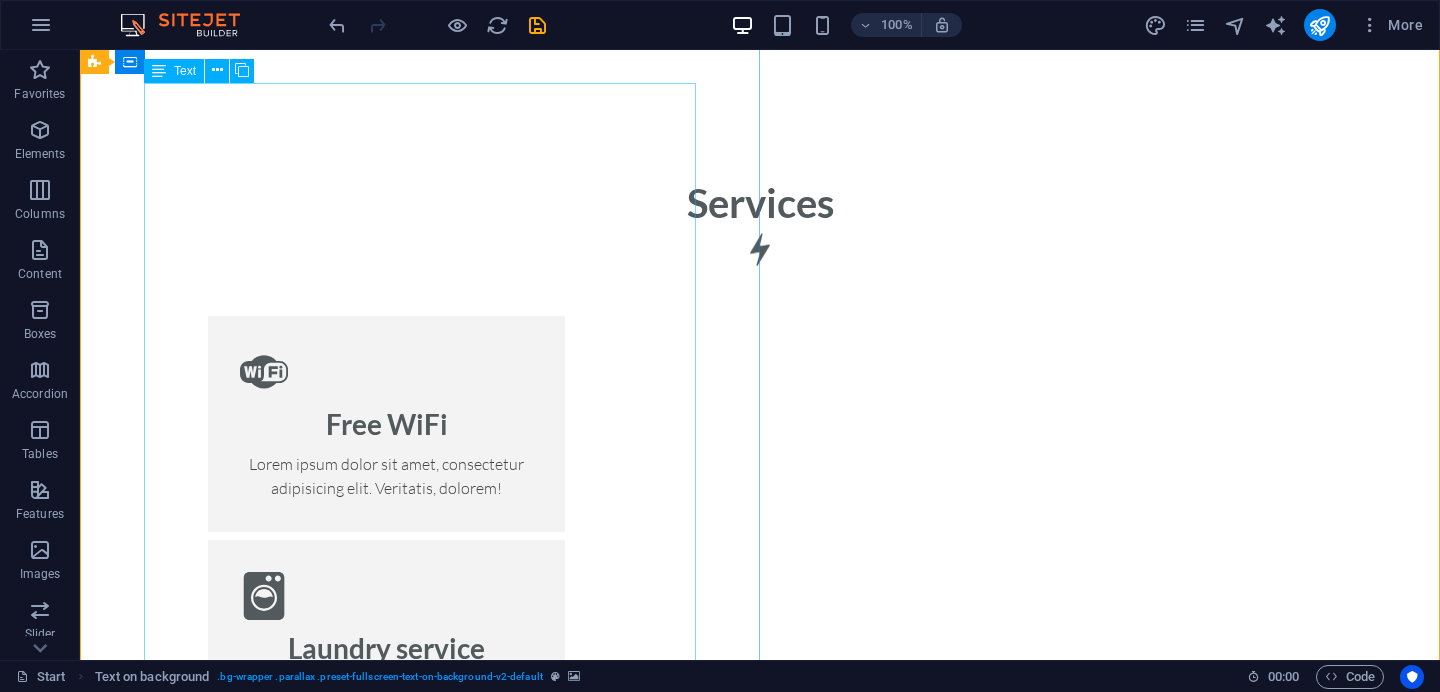 click on "The Leviosa is more than a brand - it's a movement towards mindful living and conscious consumption. Built on the belief that beauty can emerge from what's discarded. we transform everyday waste into purposeful planet friendly products. From pencils crafted out of recycled newspapers, plantable seed paper notebooks and fabric bags made of upcycled textiles, to biodegradable coir planters and eco-friendly festive idols-each product tells a story of sustainability and intent.   But out mission doesn't stop at products. The Leviosa is an experience - an invitation to reconnect with nature. We curate immersive programs like forest walks, birdwatching trails, jungle safaris, tree-planting drives, beach cleanups and nature -based educational workshops for schools and corporates.  Weather it's a sapling grow into a fruit-bearing tree or learning about biodiversity during a nature trek, every offering is designed to inspire a deeper connection with earth." at bounding box center [760, 3486] 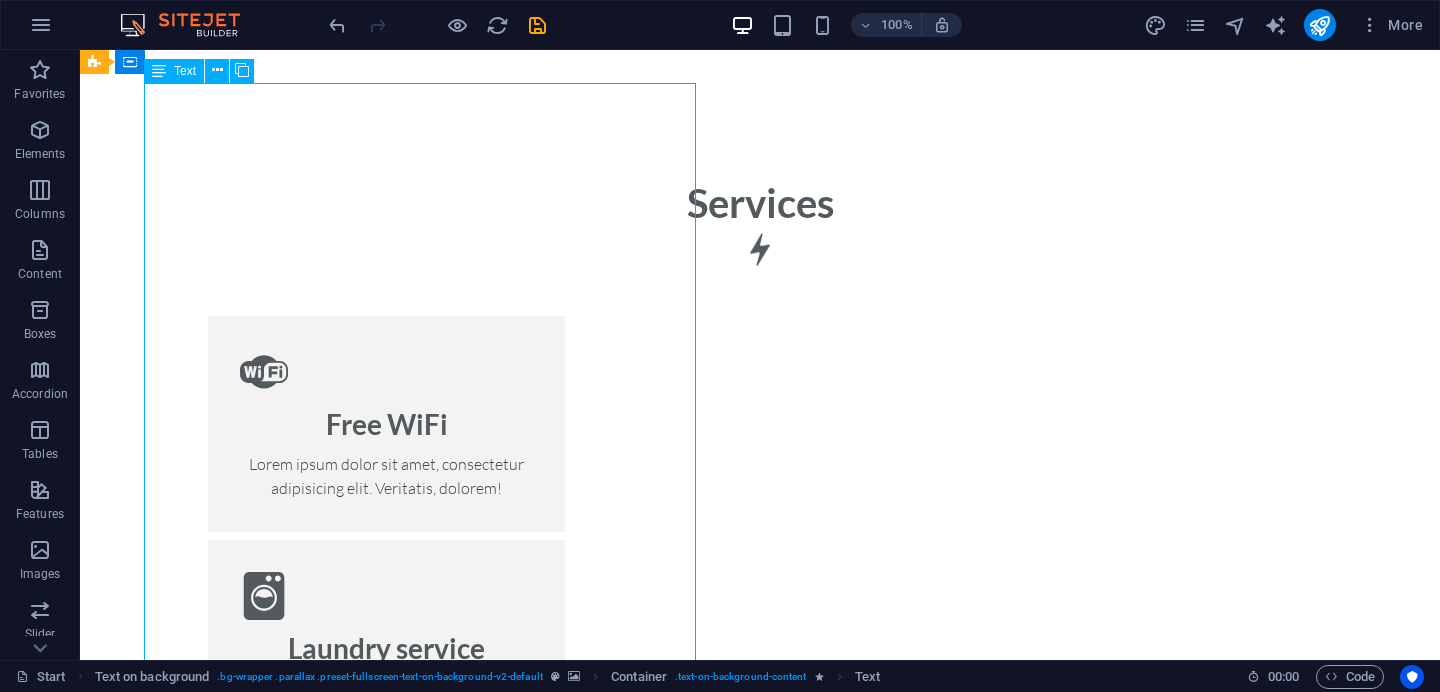 click on "The Leviosa is more than a brand - it's a movement towards mindful living and conscious consumption. Built on the belief that beauty can emerge from what's discarded. we transform everyday waste into purposeful planet friendly products. From pencils crafted out of recycled newspapers, plantable seed paper notebooks and fabric bags made of upcycled textiles, to biodegradable coir planters and eco-friendly festive idols-each product tells a story of sustainability and intent.   But out mission doesn't stop at products. The Leviosa is an experience - an invitation to reconnect with nature. We curate immersive programs like forest walks, birdwatching trails, jungle safaris, tree-planting drives, beach cleanups and nature -based educational workshops for schools and corporates.  Weather it's a sapling grow into a fruit-bearing tree or learning about biodiversity during a nature trek, every offering is designed to inspire a deeper connection with earth." at bounding box center [760, 3486] 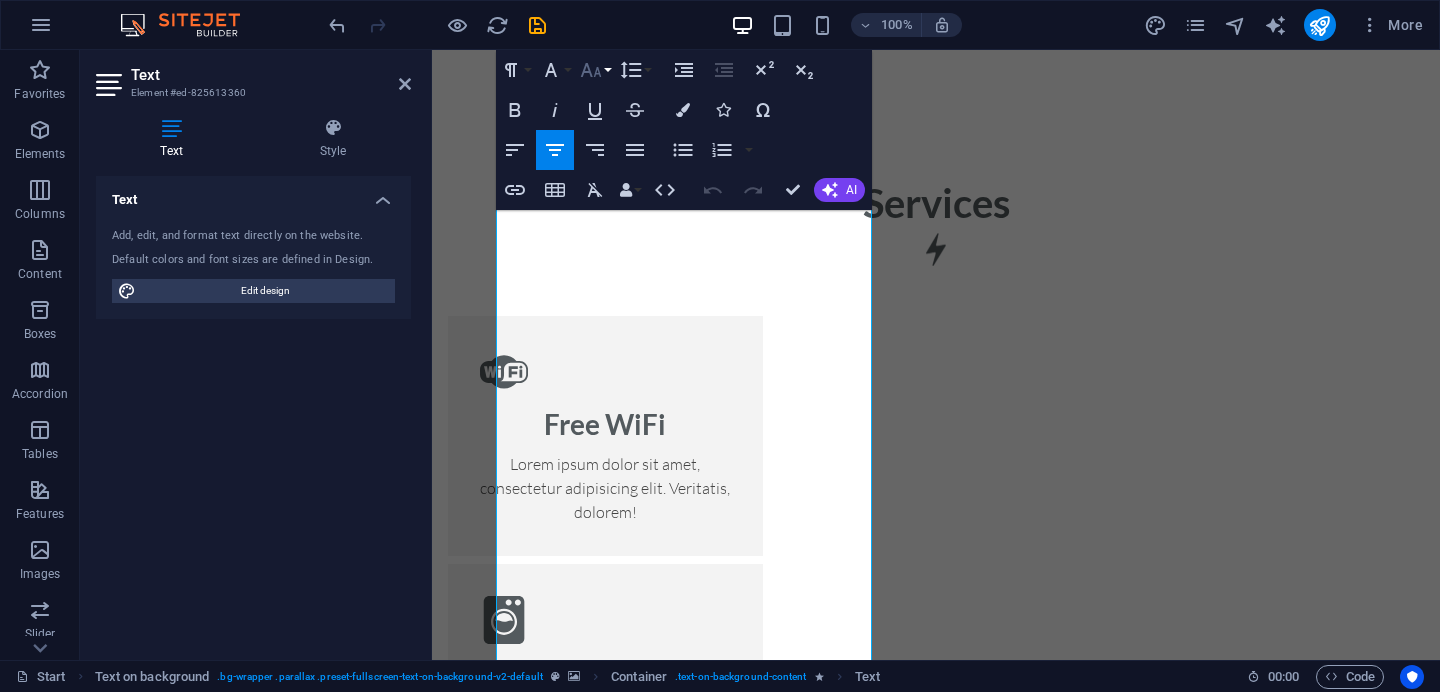 click 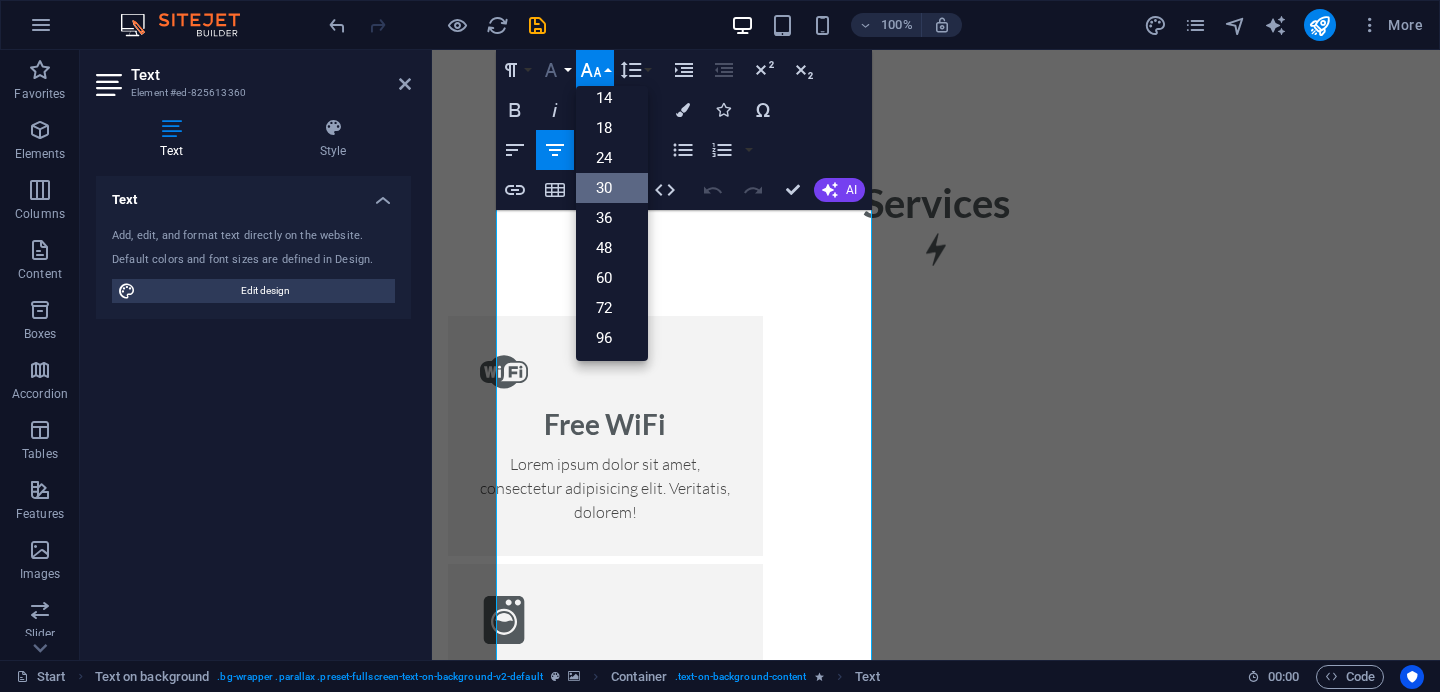 scroll, scrollTop: 161, scrollLeft: 0, axis: vertical 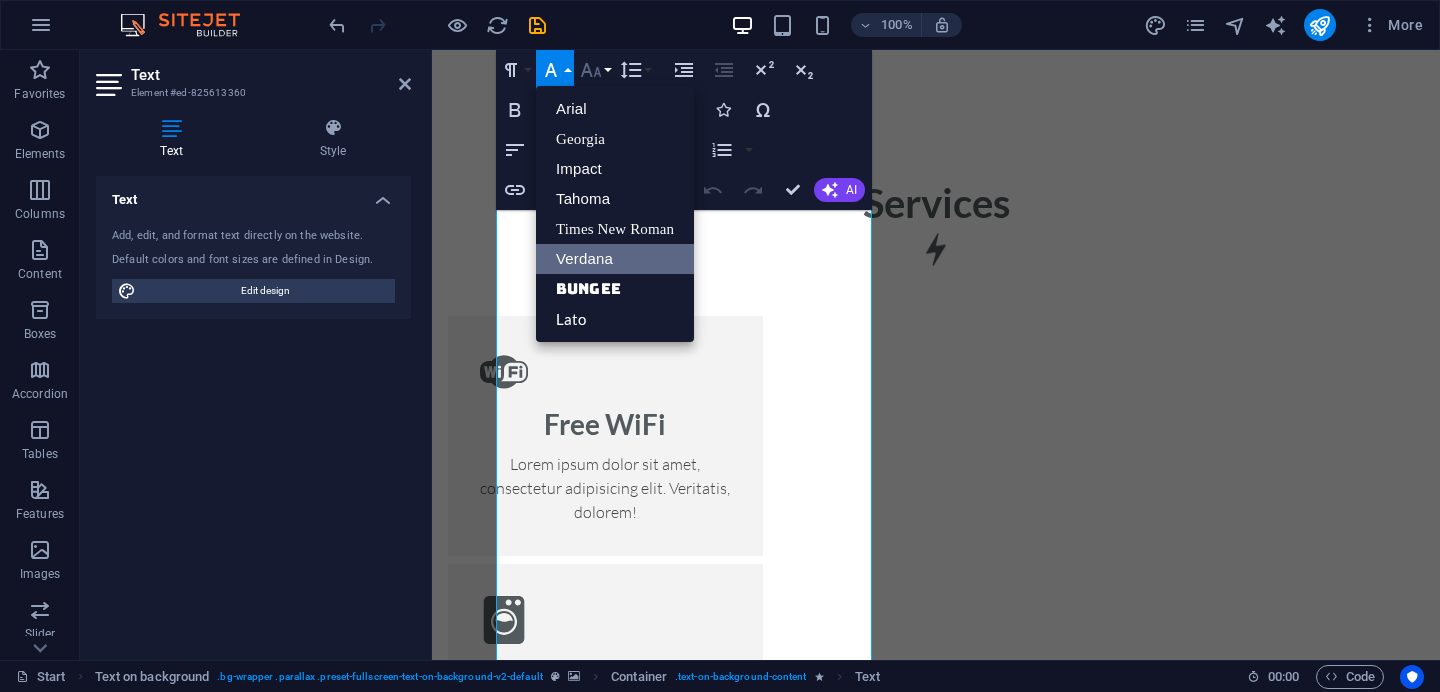 click 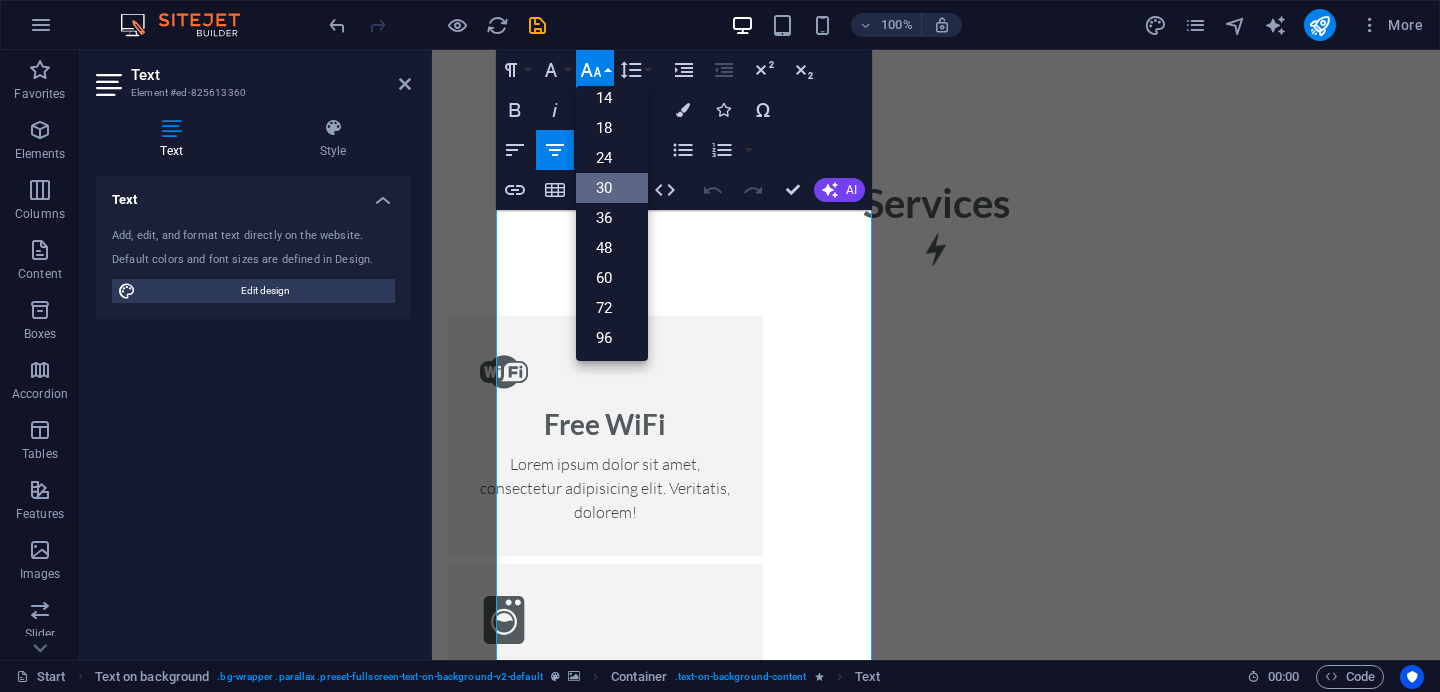 scroll, scrollTop: 161, scrollLeft: 0, axis: vertical 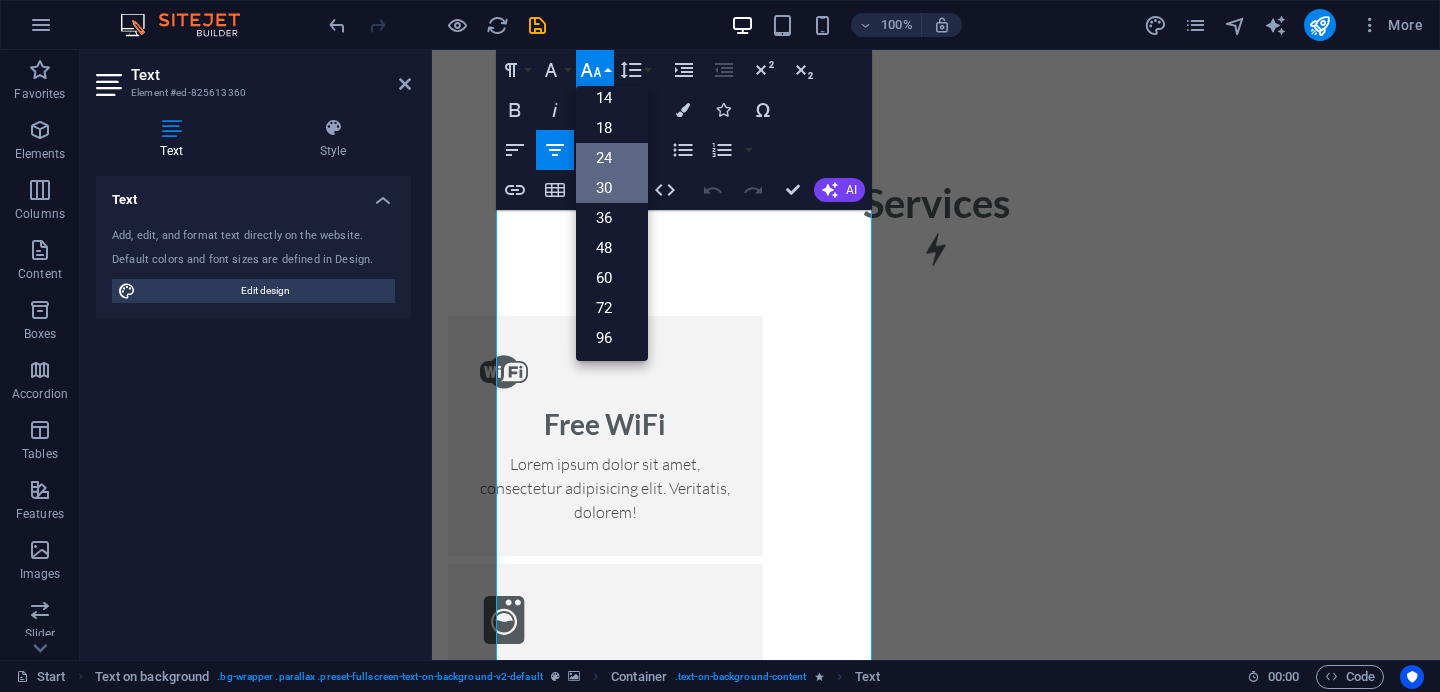 click on "24" at bounding box center [612, 158] 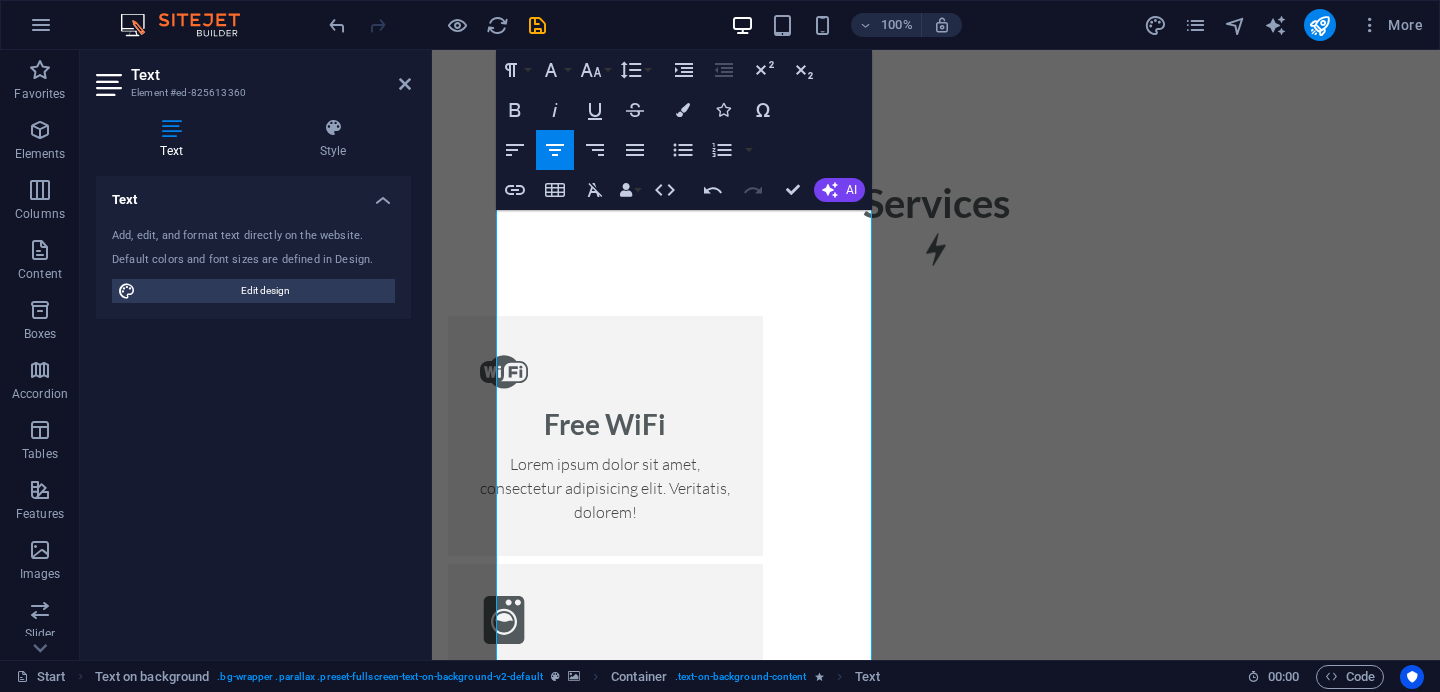 click at bounding box center [936, 2571] 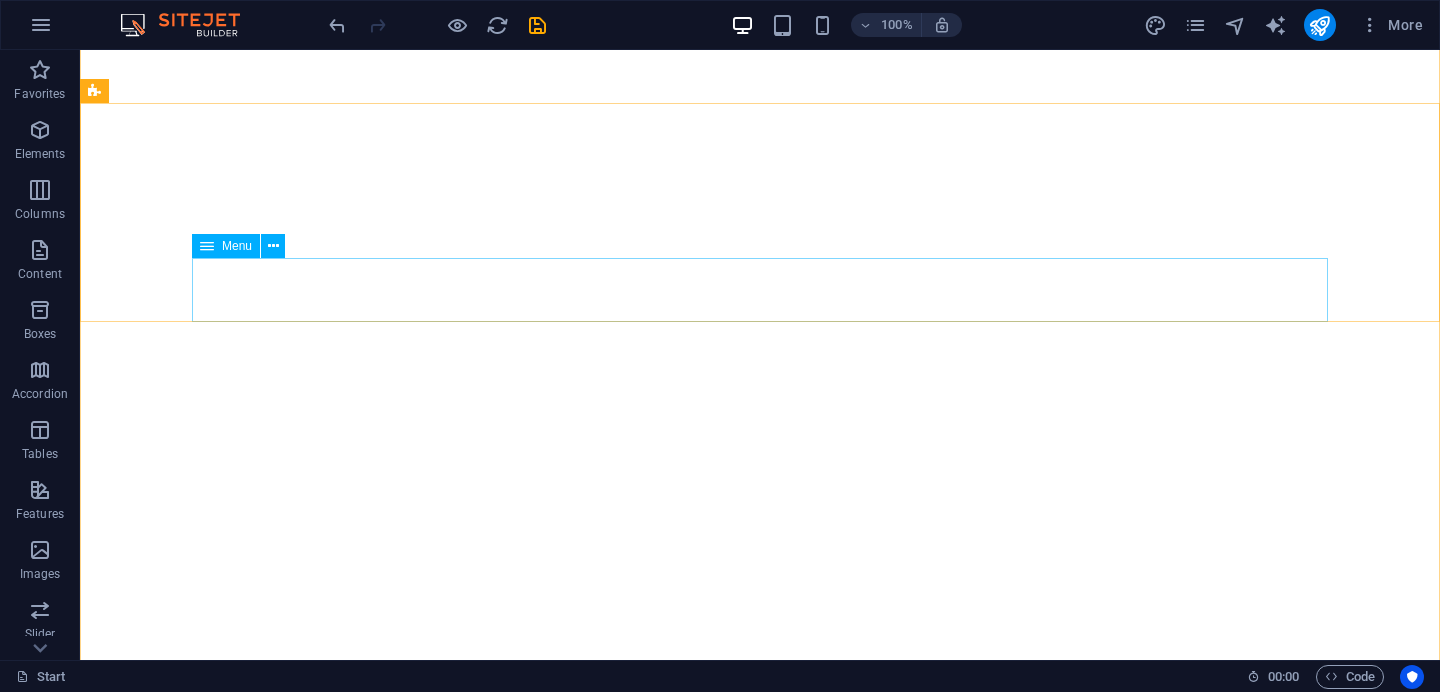 scroll, scrollTop: 60, scrollLeft: 0, axis: vertical 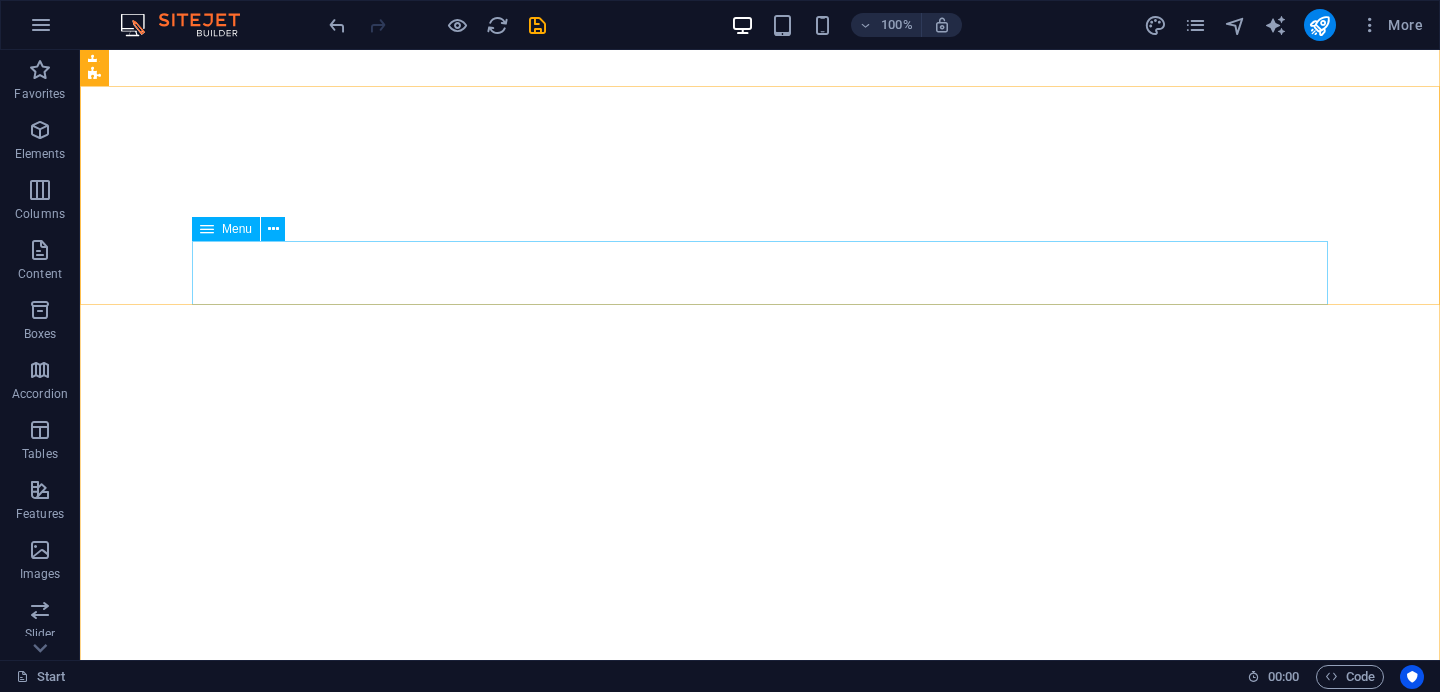 click on "Menu" at bounding box center [237, 229] 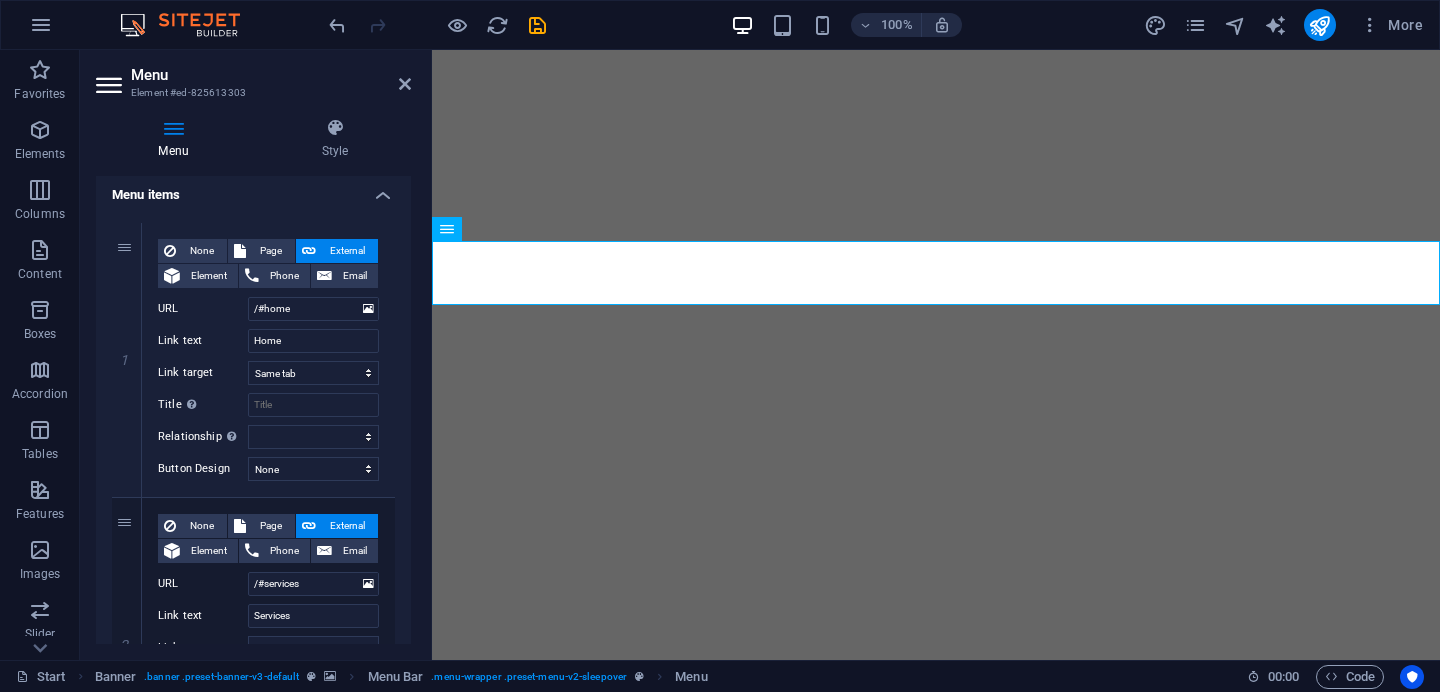 scroll, scrollTop: 0, scrollLeft: 0, axis: both 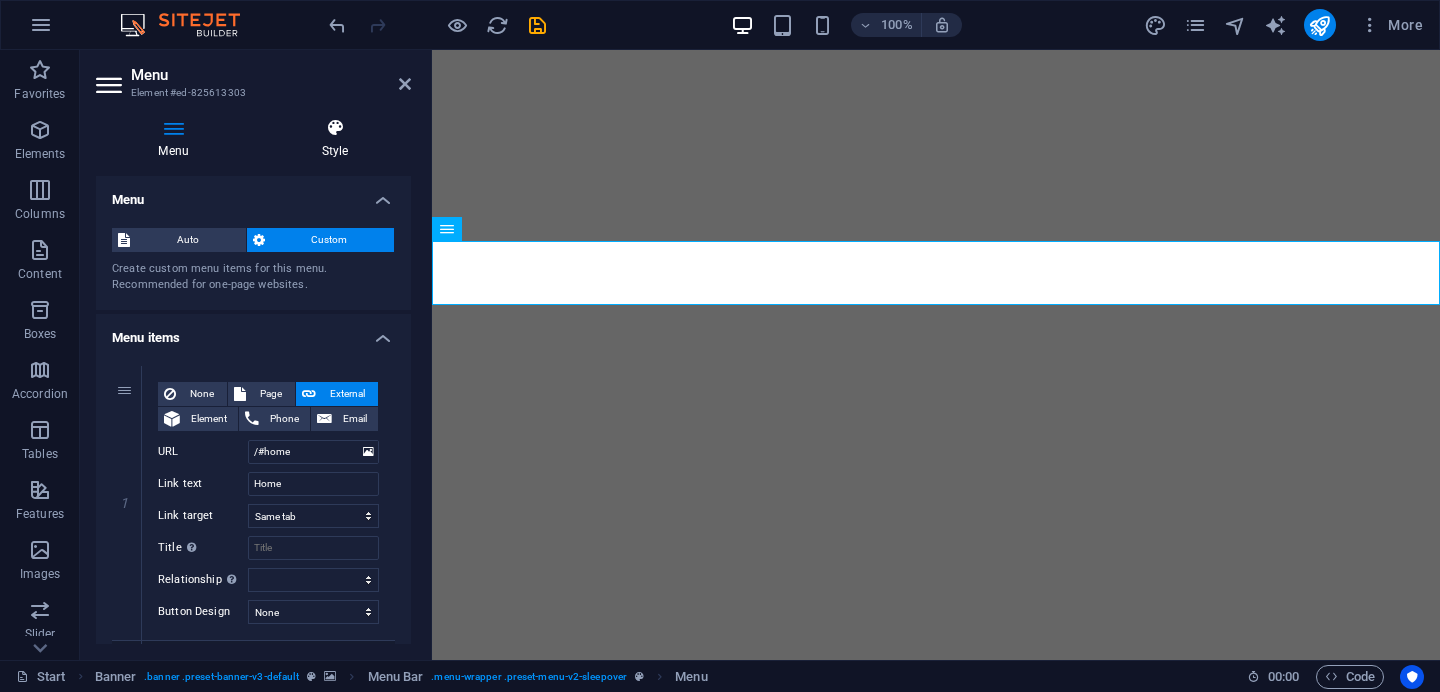 click on "Style" at bounding box center (335, 139) 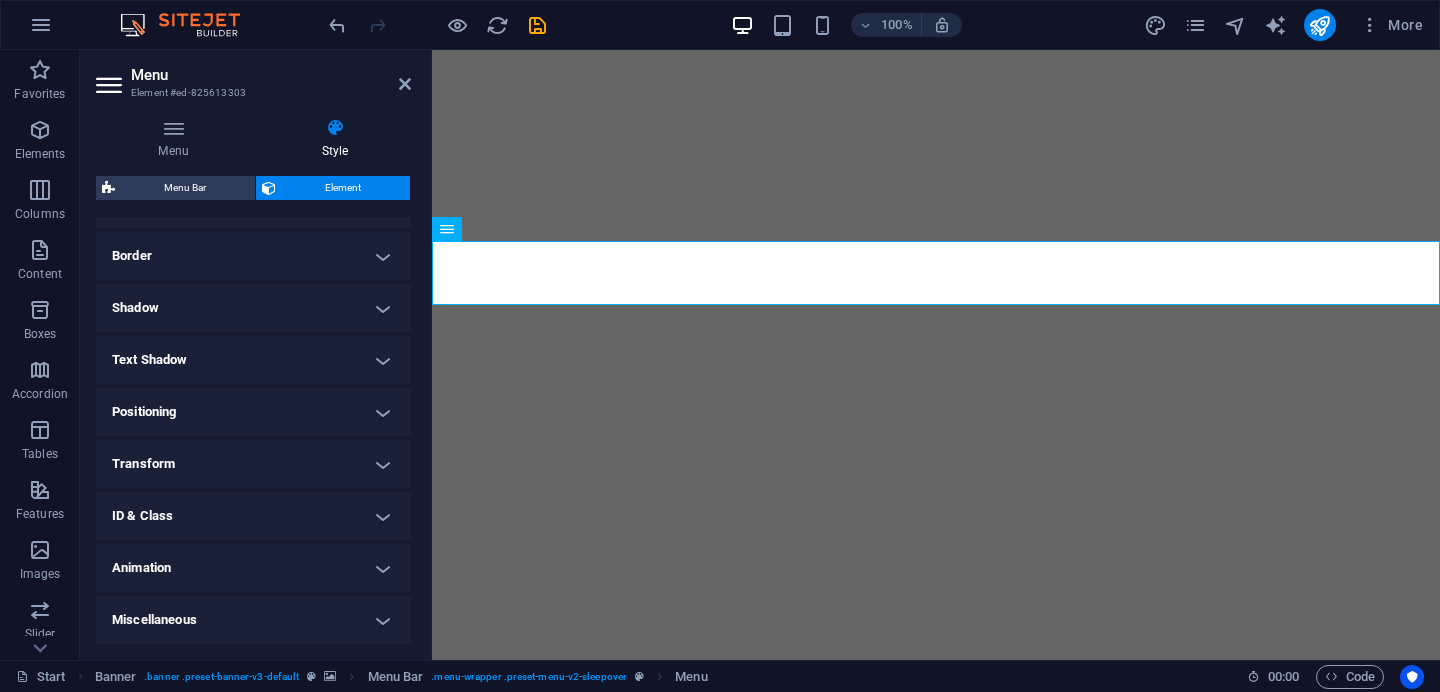 scroll, scrollTop: 0, scrollLeft: 0, axis: both 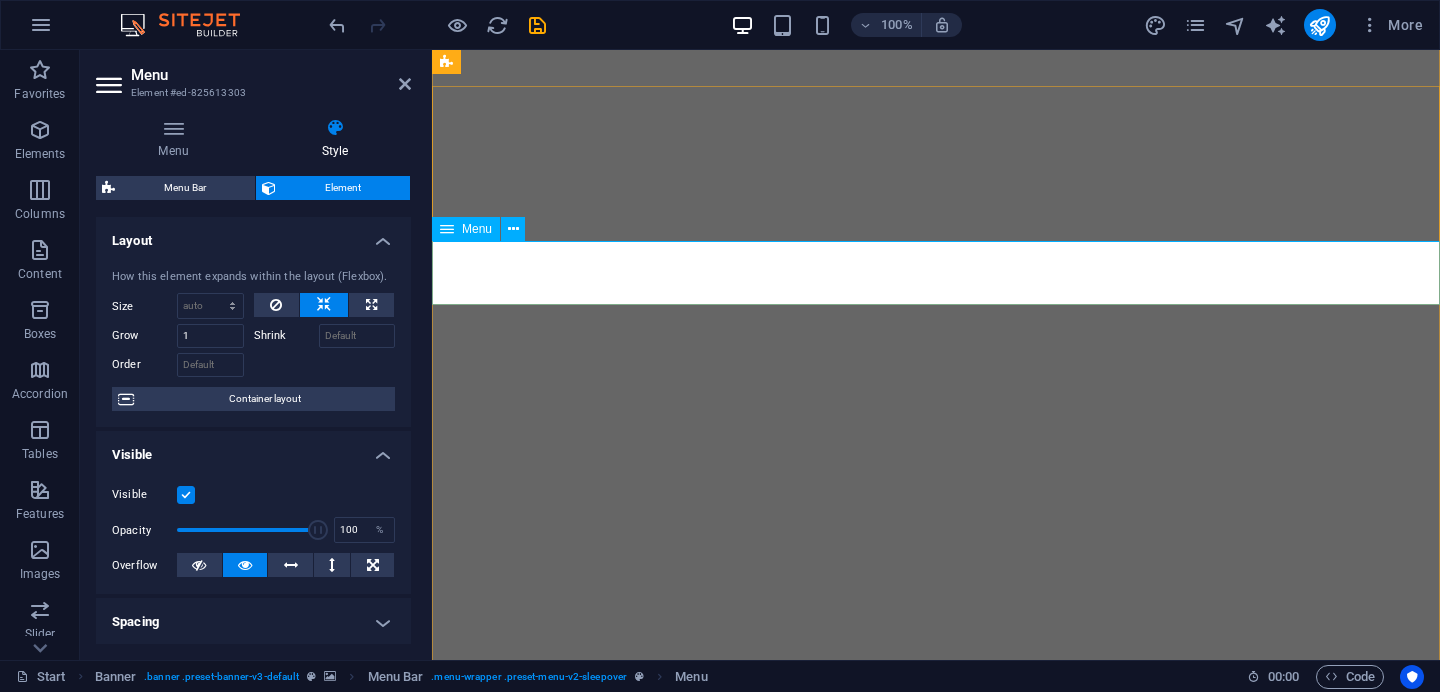 click on "Menu" at bounding box center [477, 229] 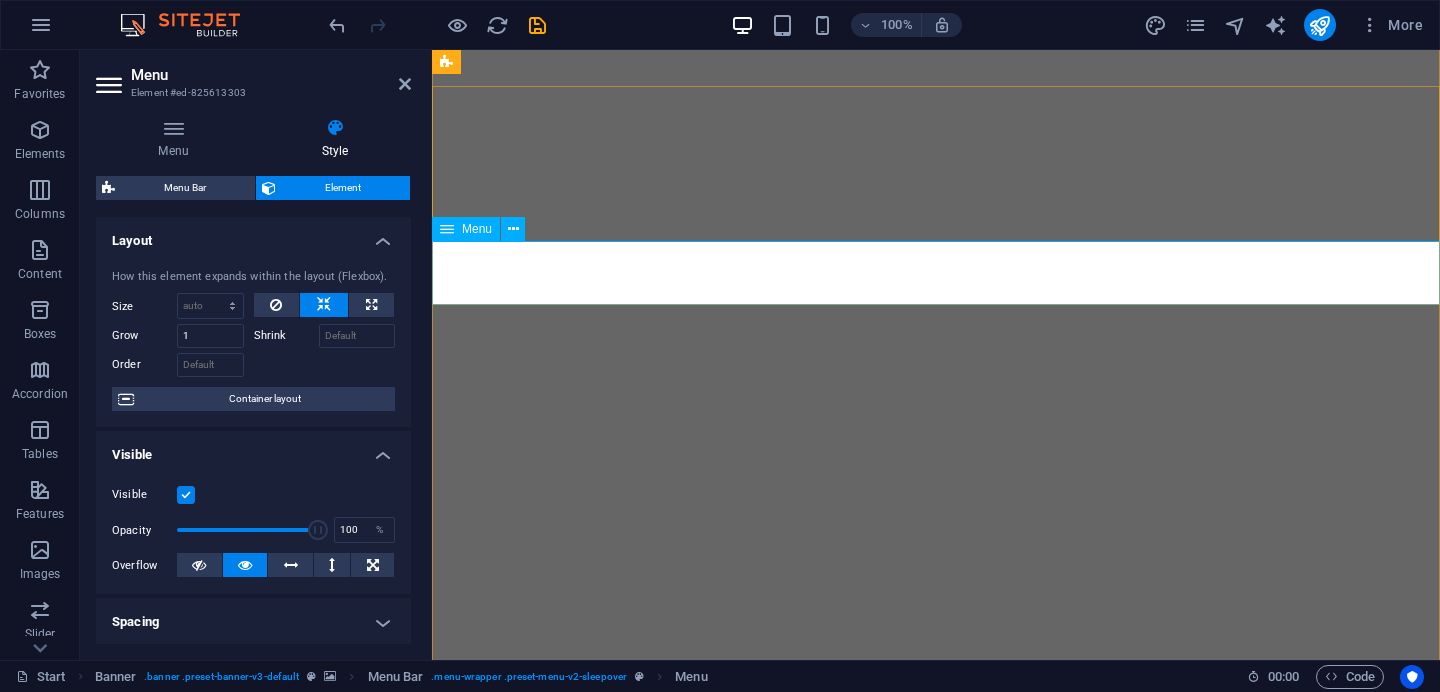 click on "Menu" at bounding box center (477, 229) 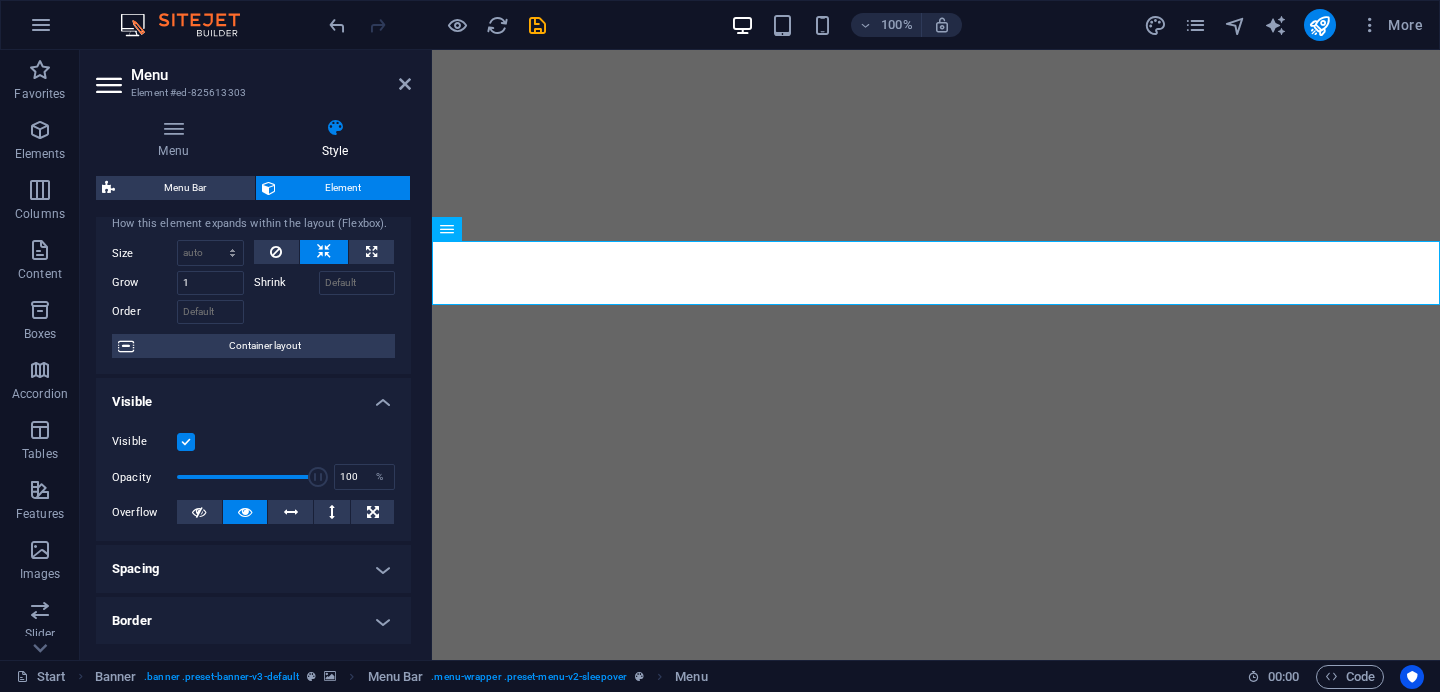 scroll, scrollTop: 0, scrollLeft: 0, axis: both 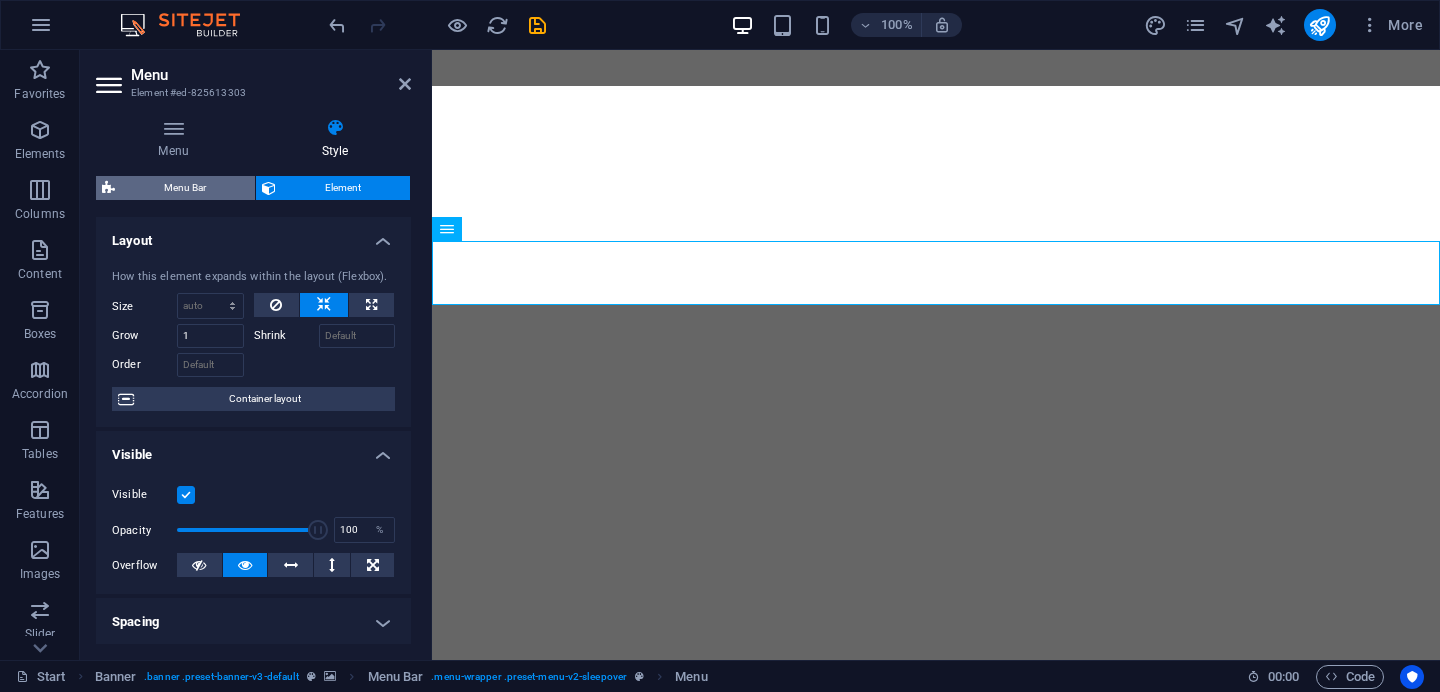 click on "Menu Bar" at bounding box center [185, 188] 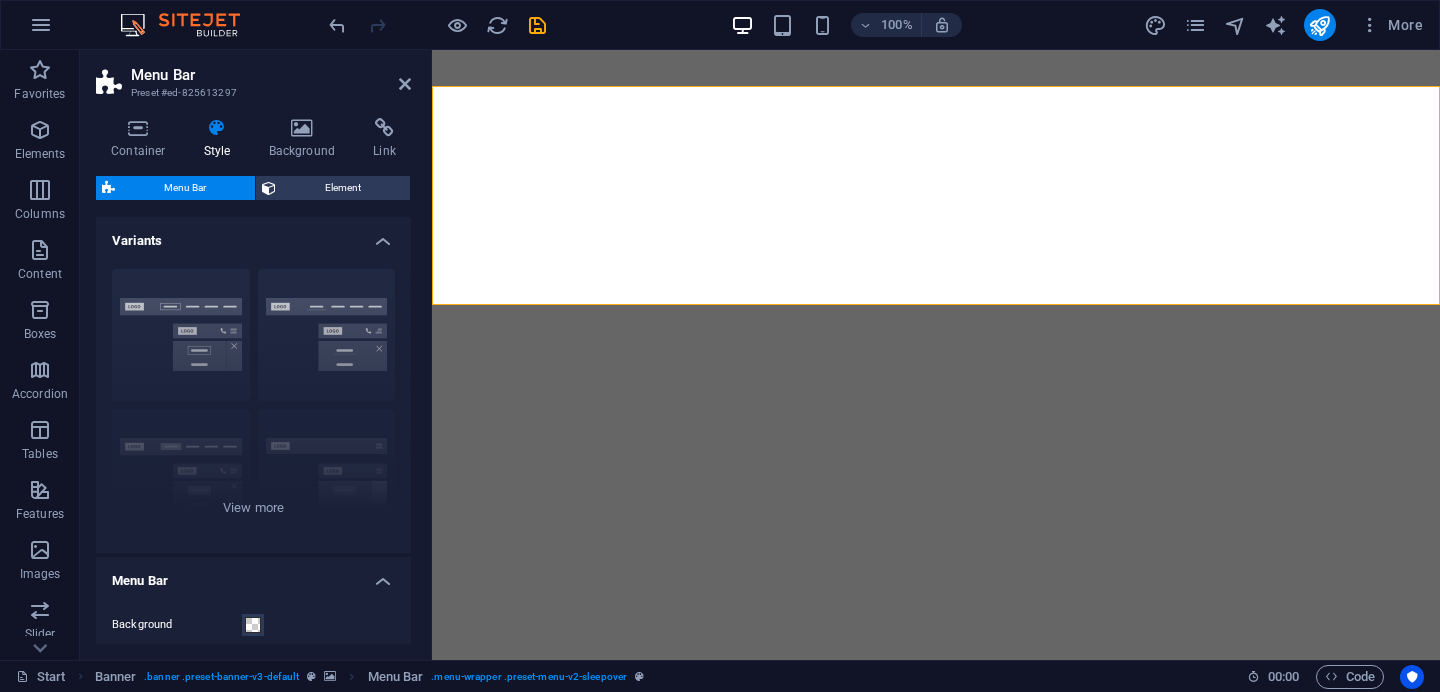 click on "Element" at bounding box center [343, 188] 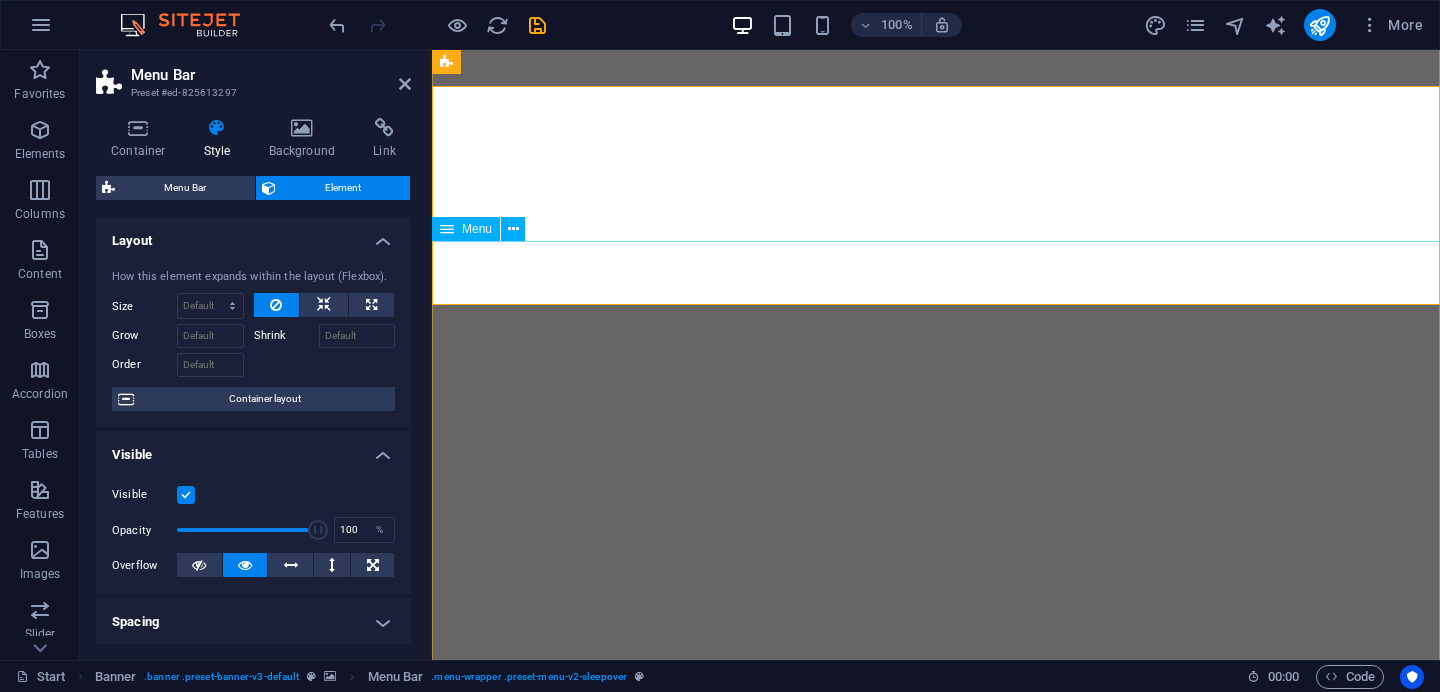 click on "Home Services Rooms Gallery Testimonials Book now Contact" at bounding box center [936, 1303] 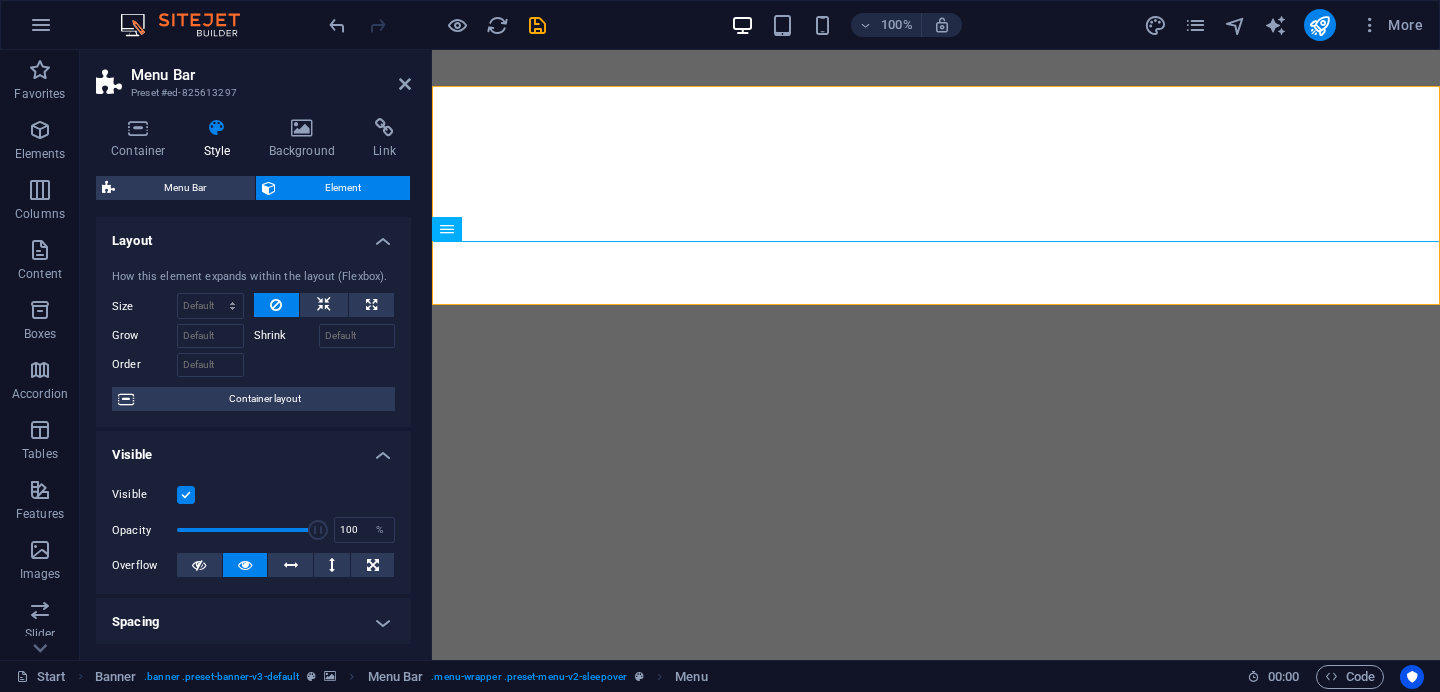 scroll, scrollTop: 34, scrollLeft: 0, axis: vertical 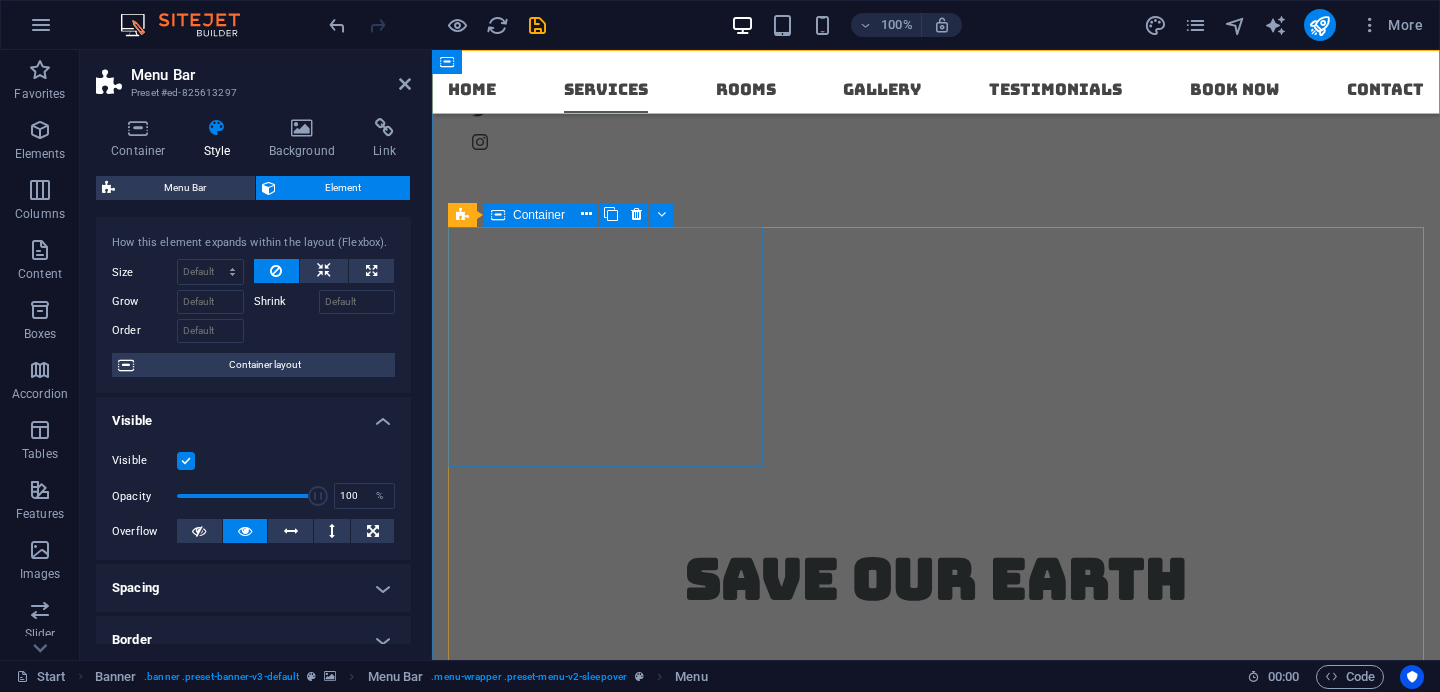 click on "Free WiFi Lorem ipsum dolor sit amet, consectetur adipisicing elit. Veritatis, dolorem!" at bounding box center (605, 1376) 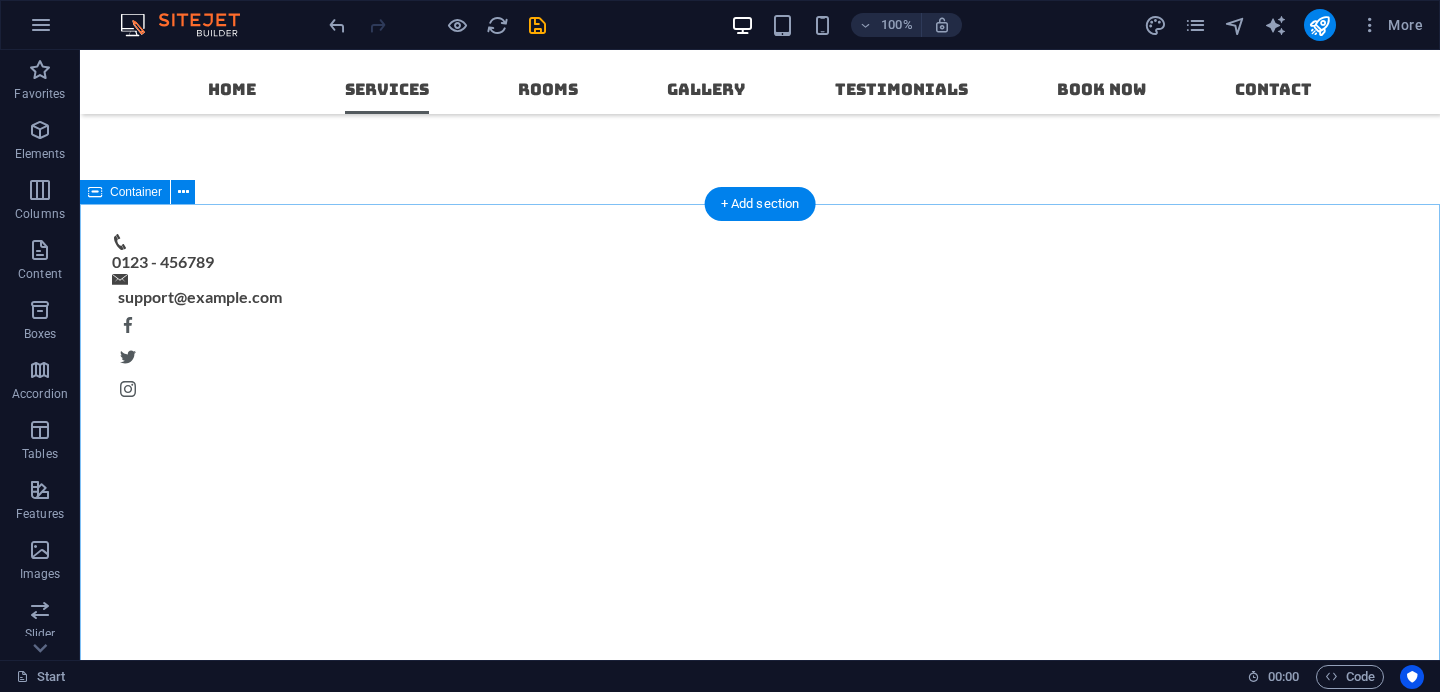 scroll, scrollTop: 737, scrollLeft: 0, axis: vertical 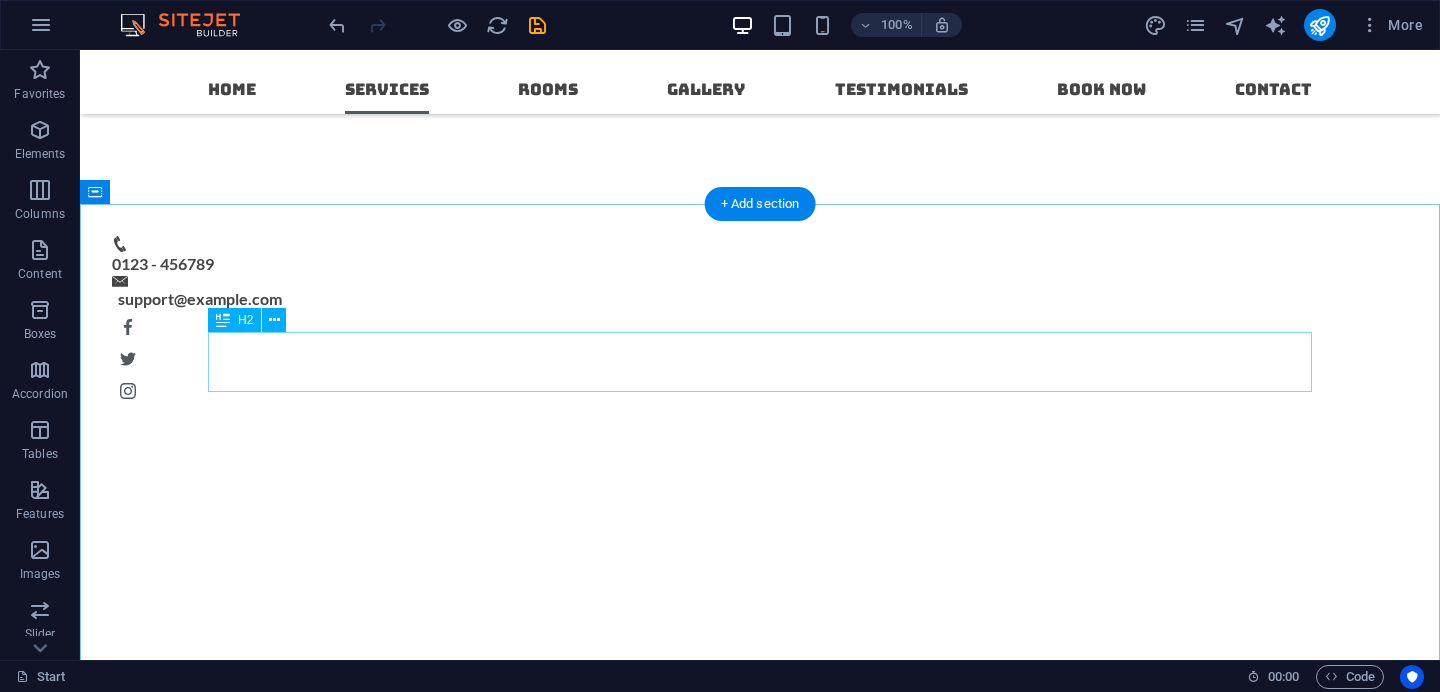 click on "Services" at bounding box center [760, 1392] 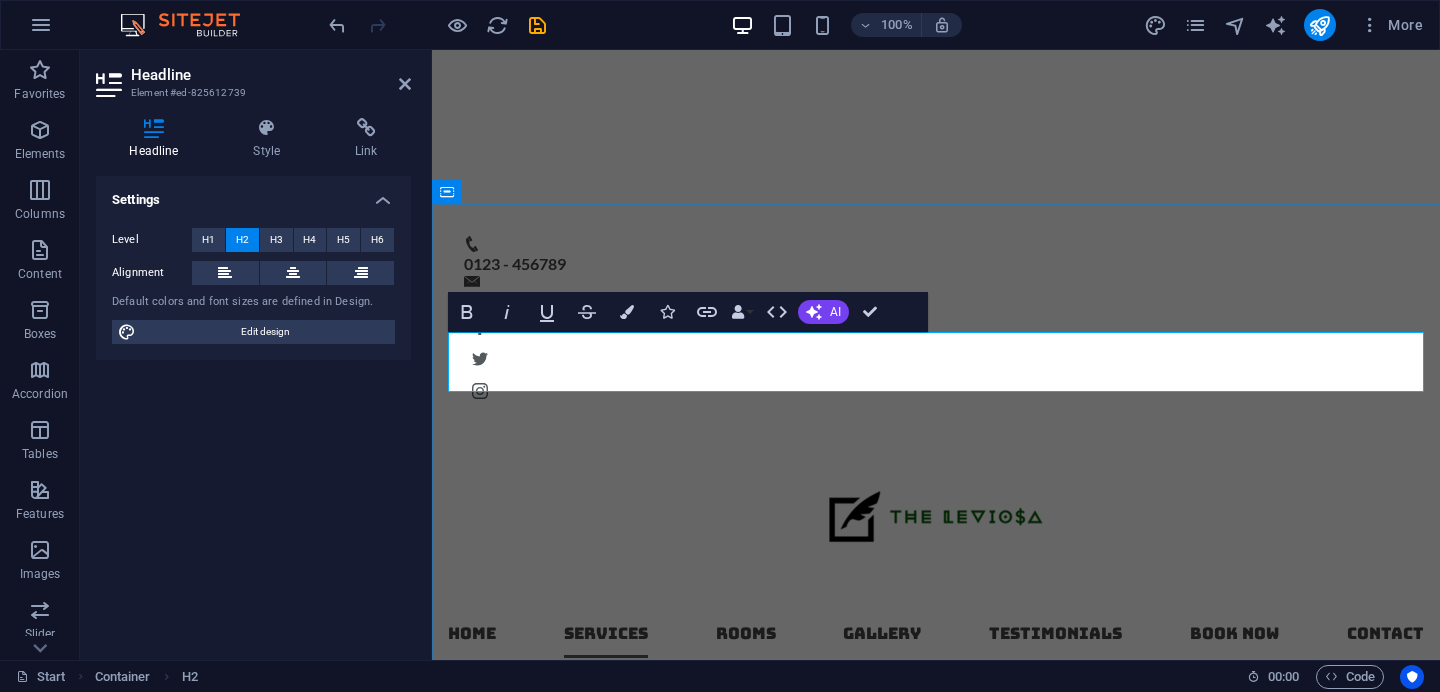 type 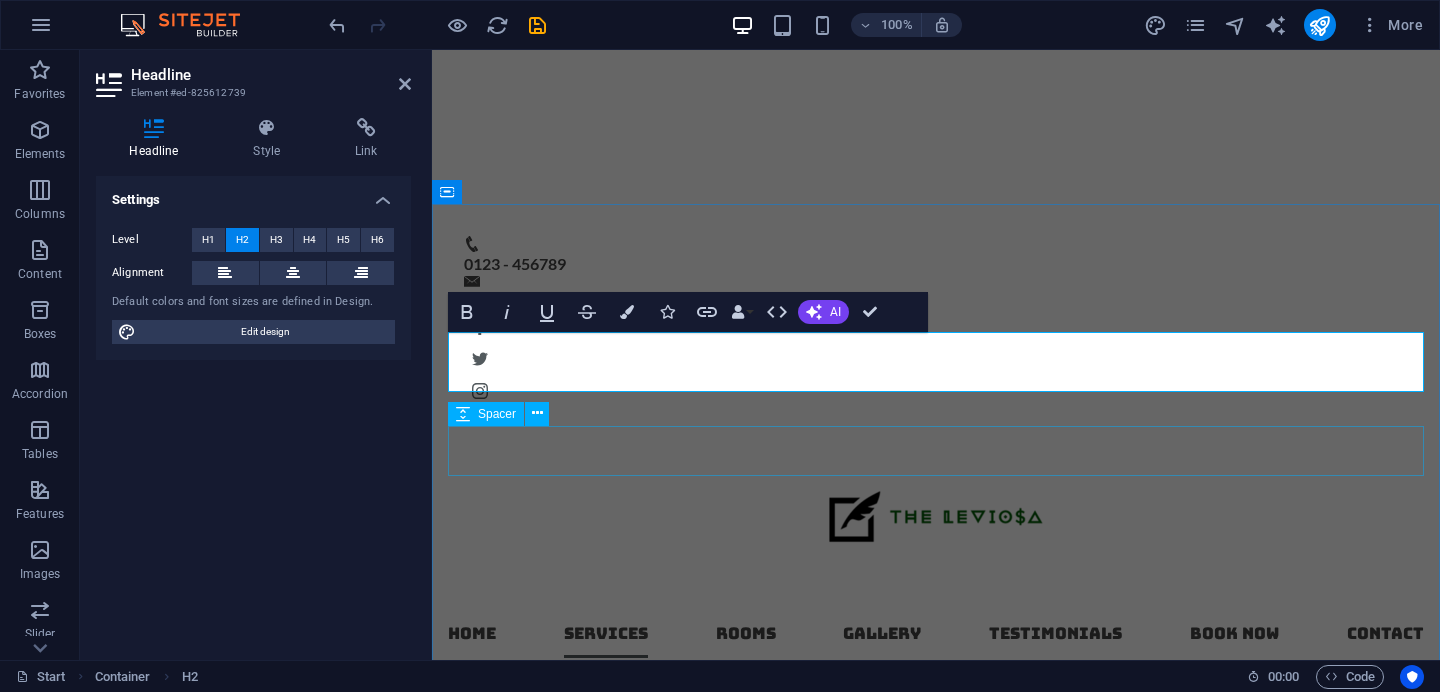 click at bounding box center [936, 1480] 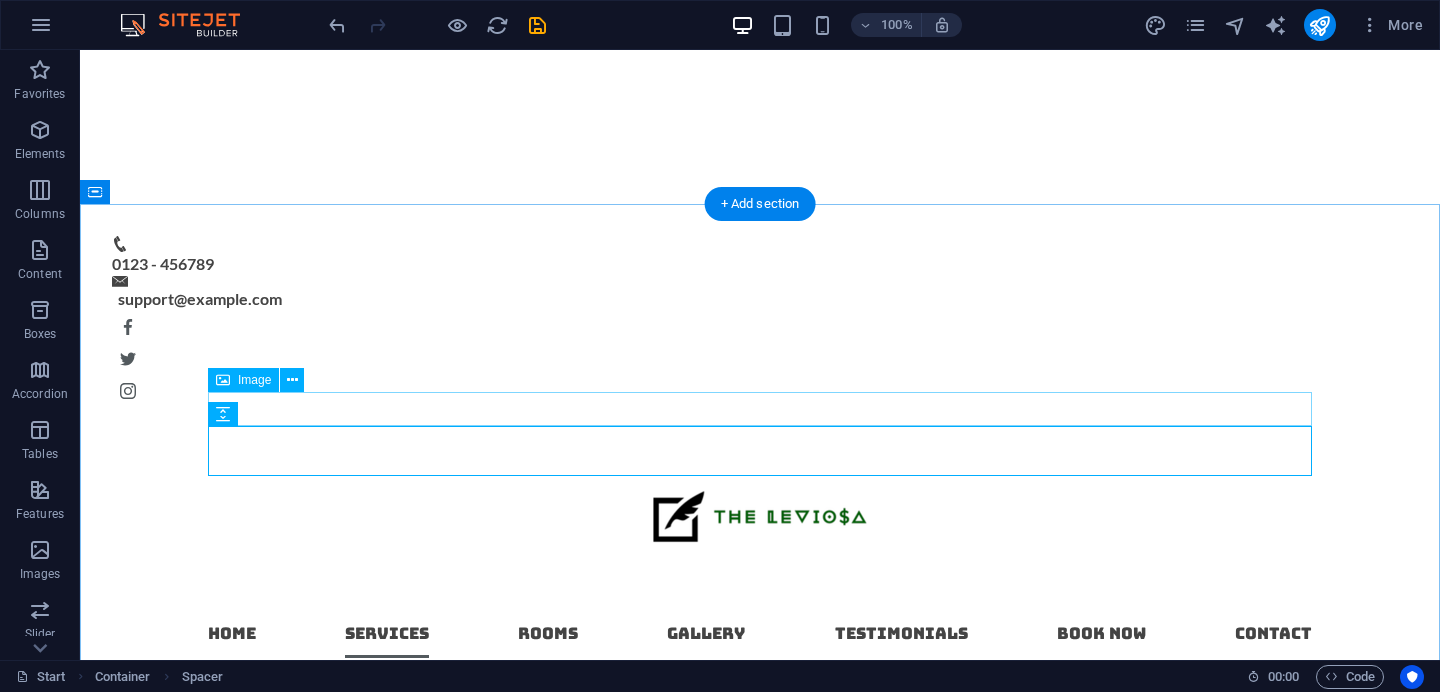 click at bounding box center (760, 1439) 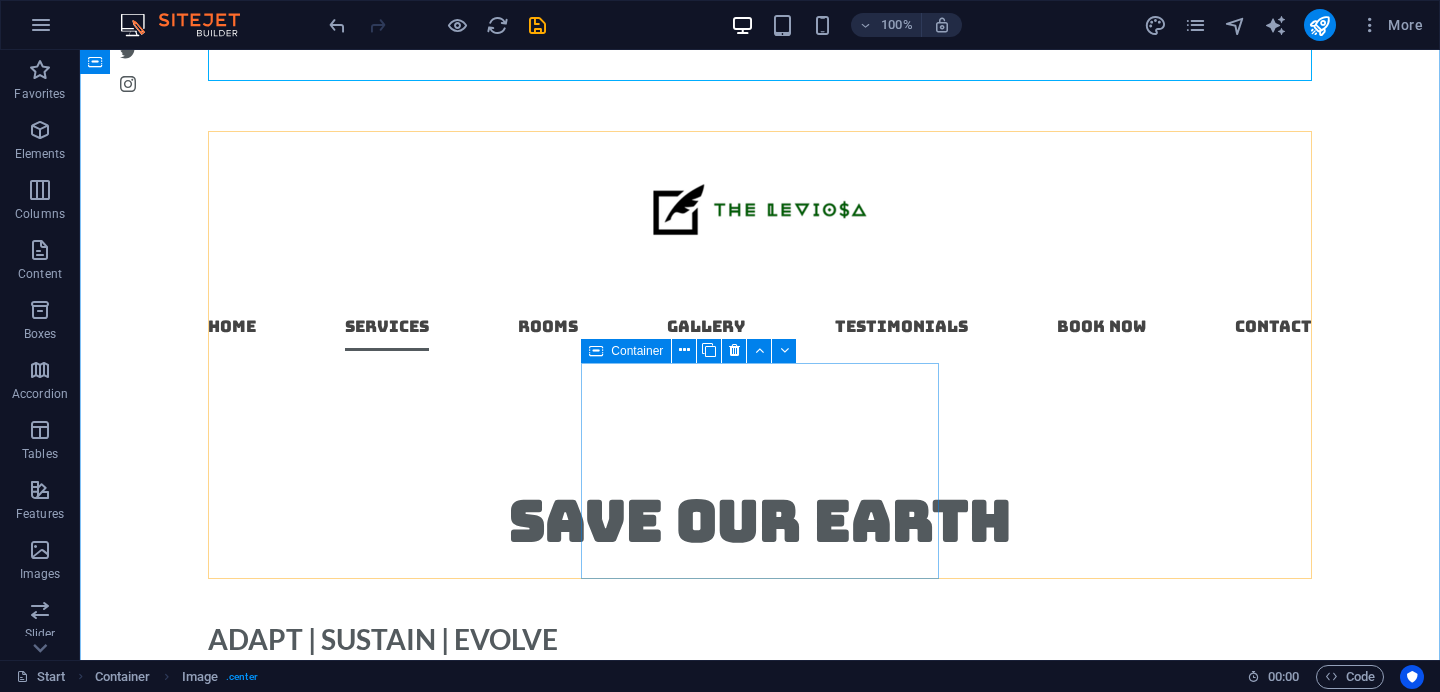 scroll, scrollTop: 1100, scrollLeft: 0, axis: vertical 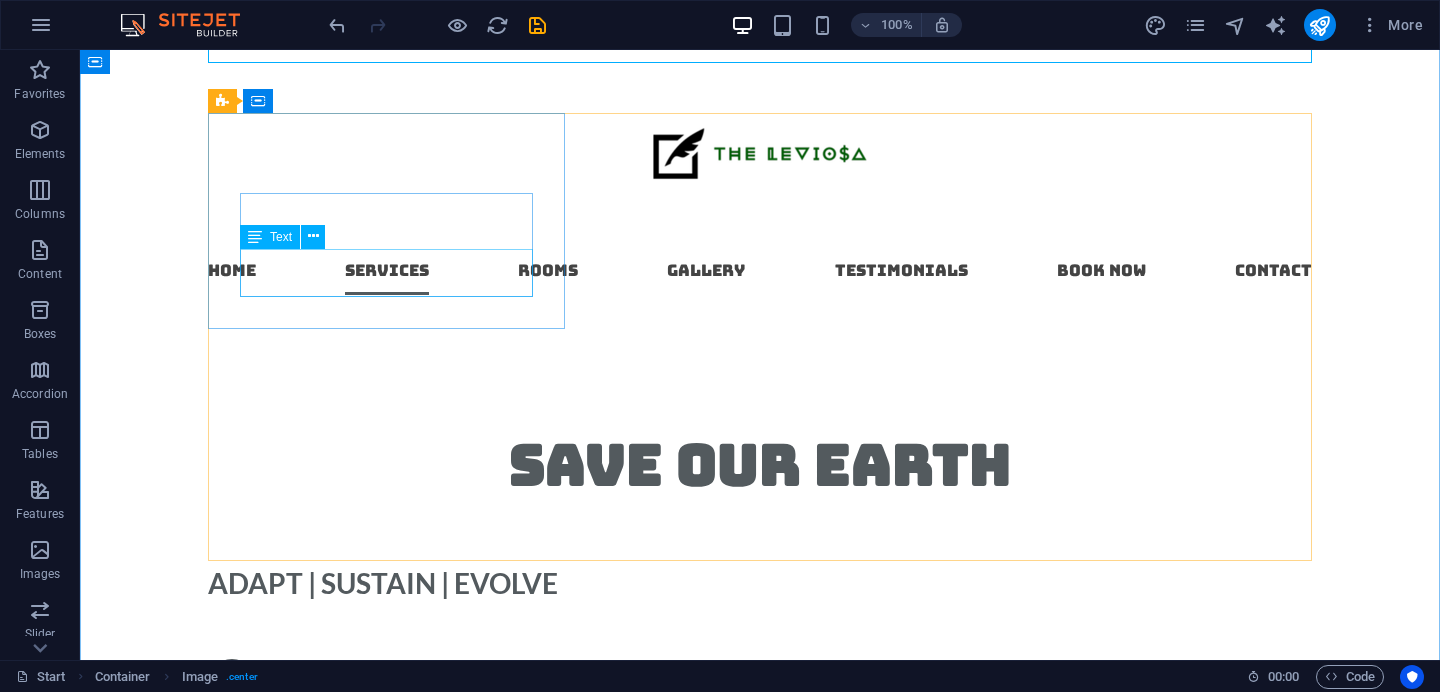 click on "Lorem ipsum dolor sit amet, consectetur adipisicing elit. Veritatis, dolorem!" at bounding box center (386, 1302) 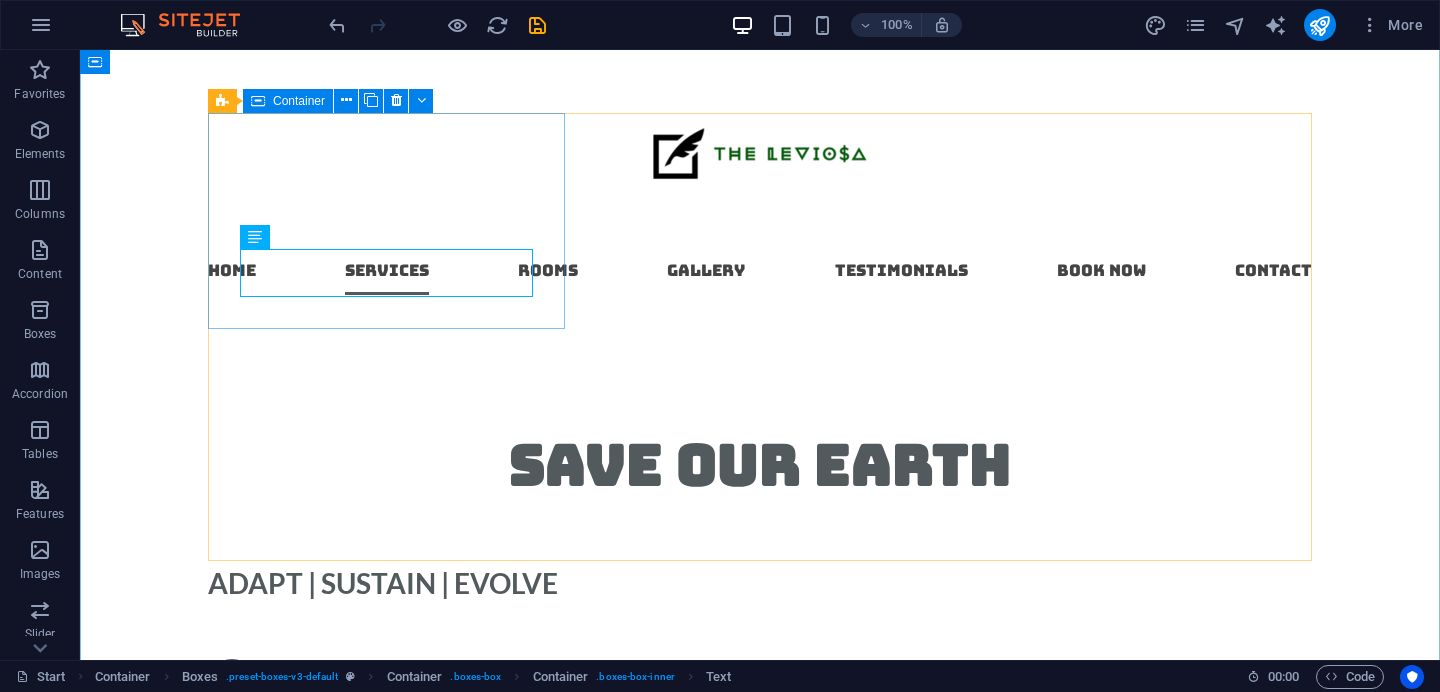 click on "Free WiFi Lorem ipsum dolor sit amet, consectetur adipisicing elit. Veritatis, dolorem!" at bounding box center [386, 1250] 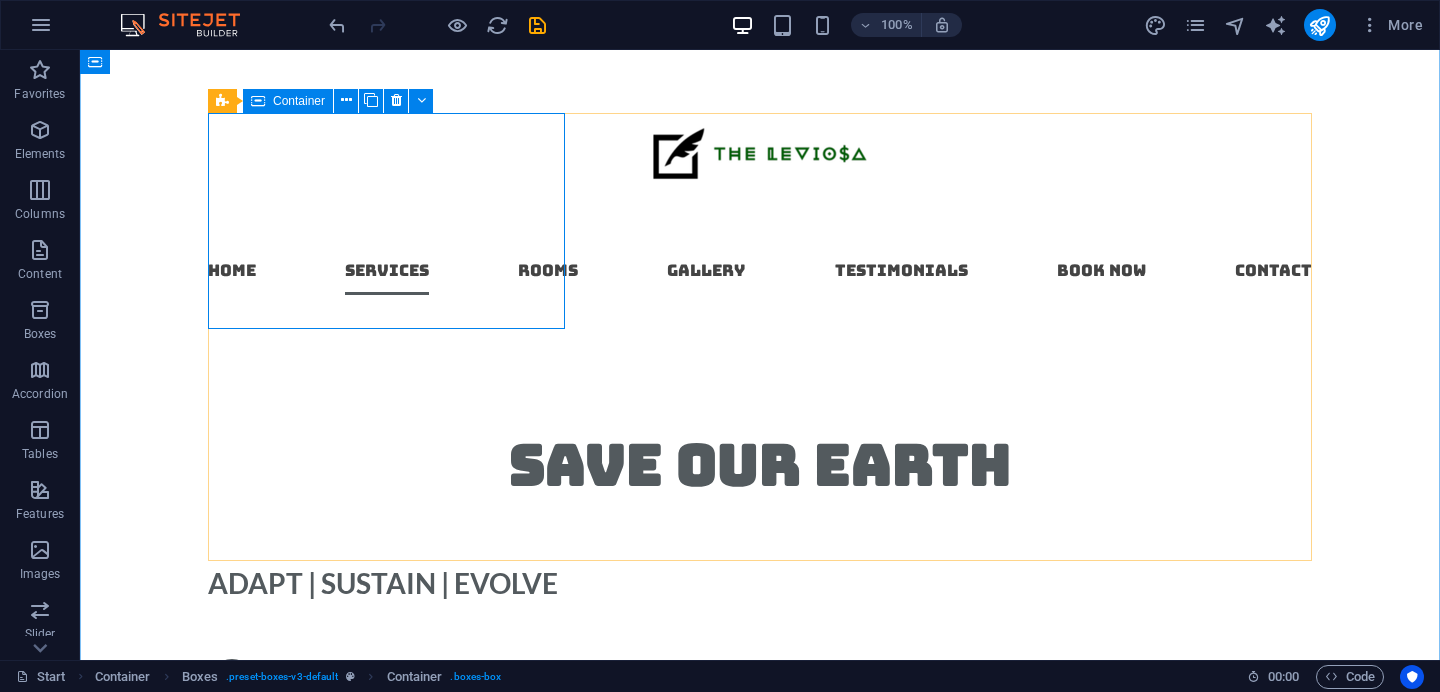 click on "Free WiFi Lorem ipsum dolor sit amet, consectetur adipisicing elit. Veritatis, dolorem!" at bounding box center (386, 1250) 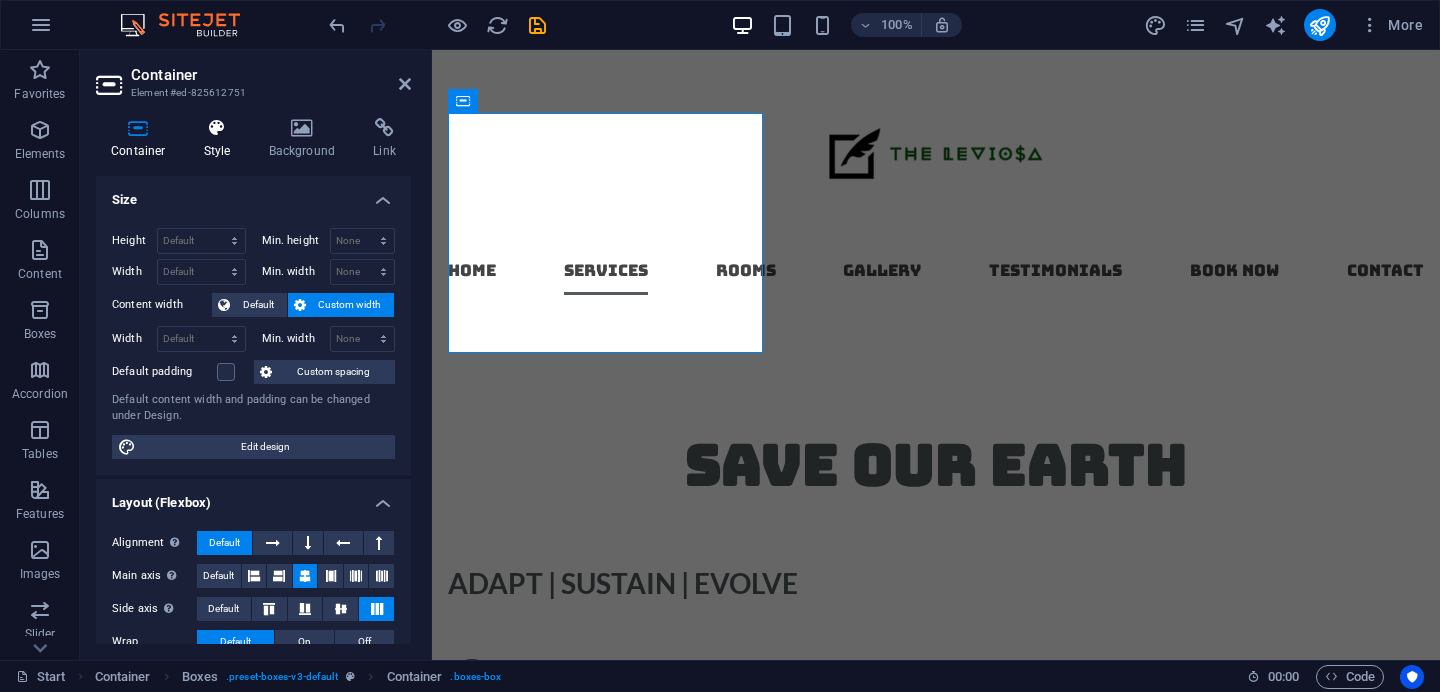 click at bounding box center [217, 128] 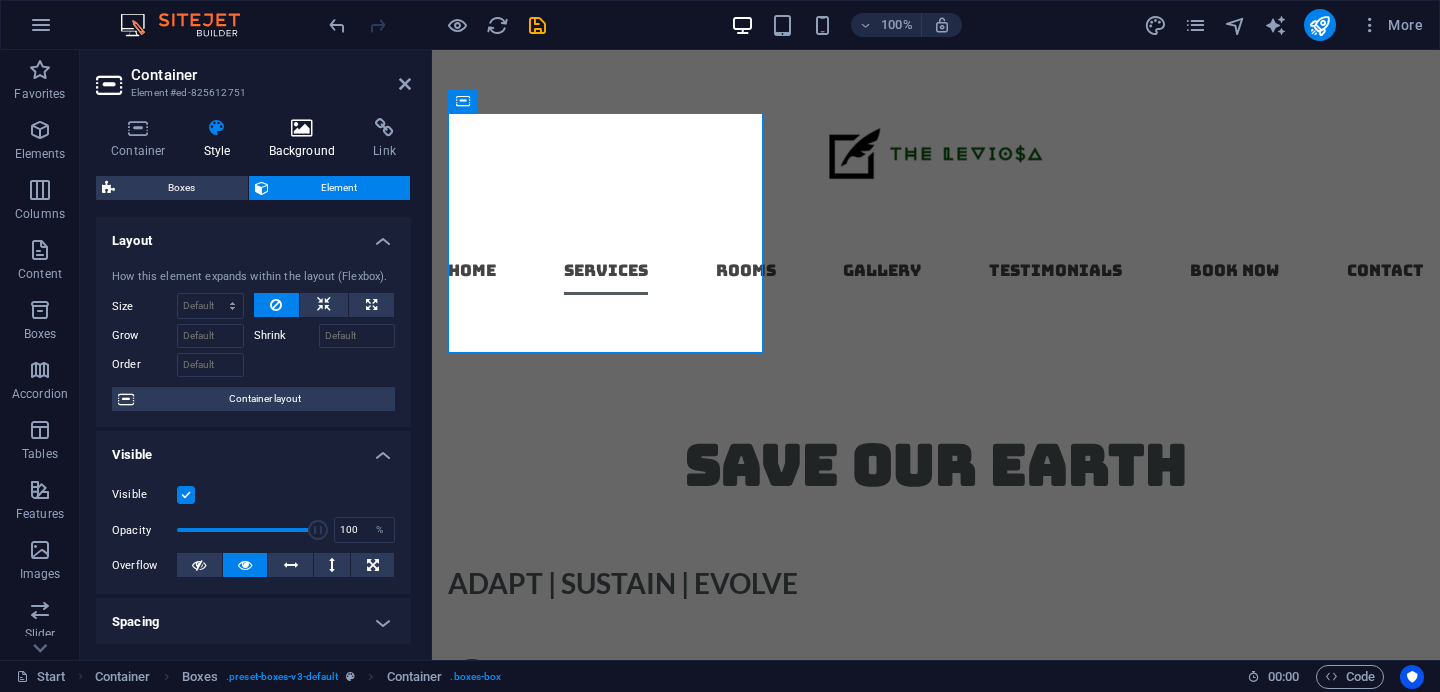 click on "Background" at bounding box center [306, 139] 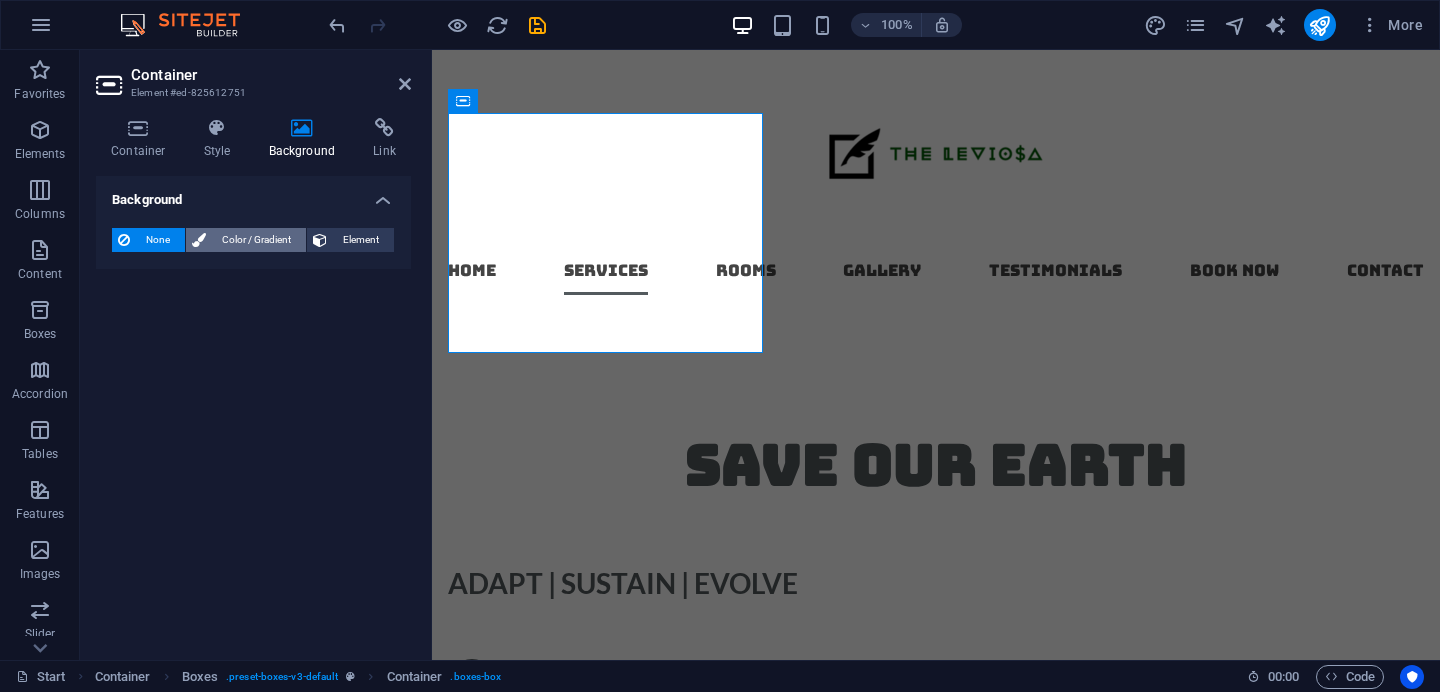 click on "Color / Gradient" at bounding box center [256, 240] 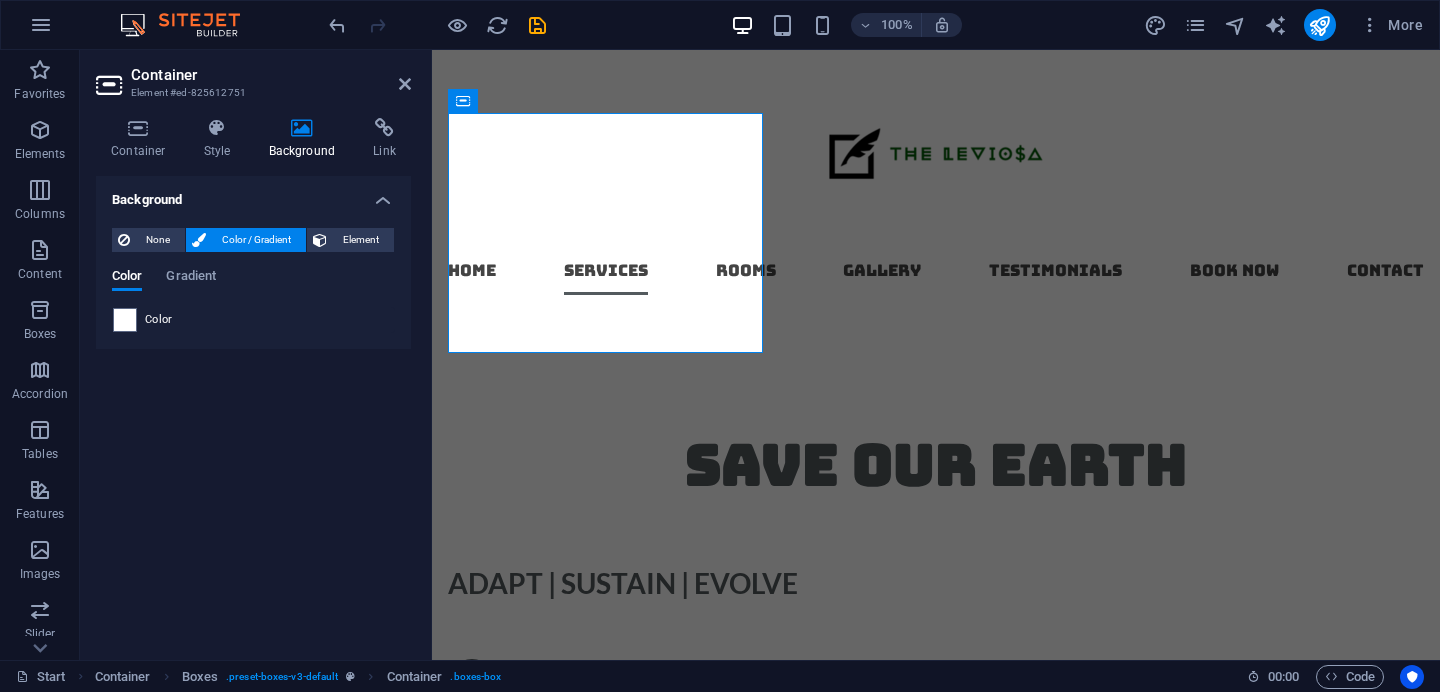 click on "Color / Gradient" at bounding box center (256, 240) 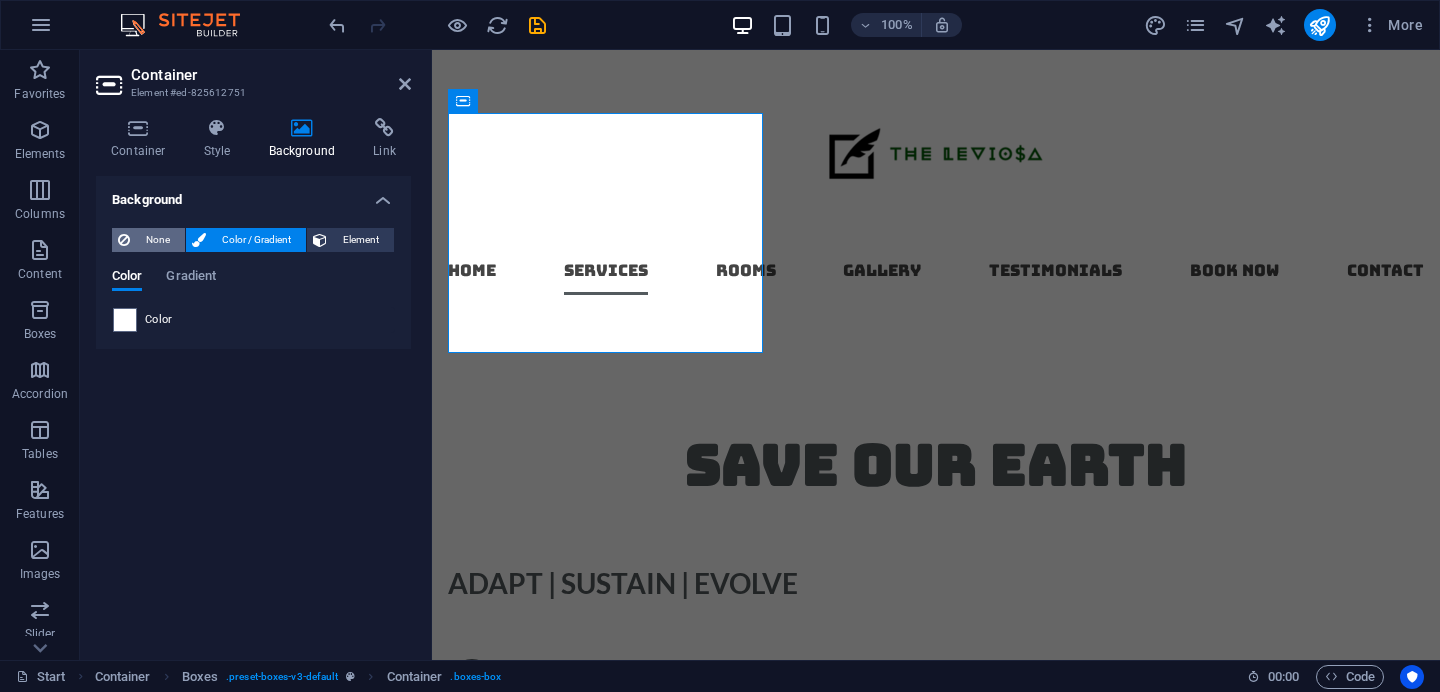 click on "None" at bounding box center [157, 240] 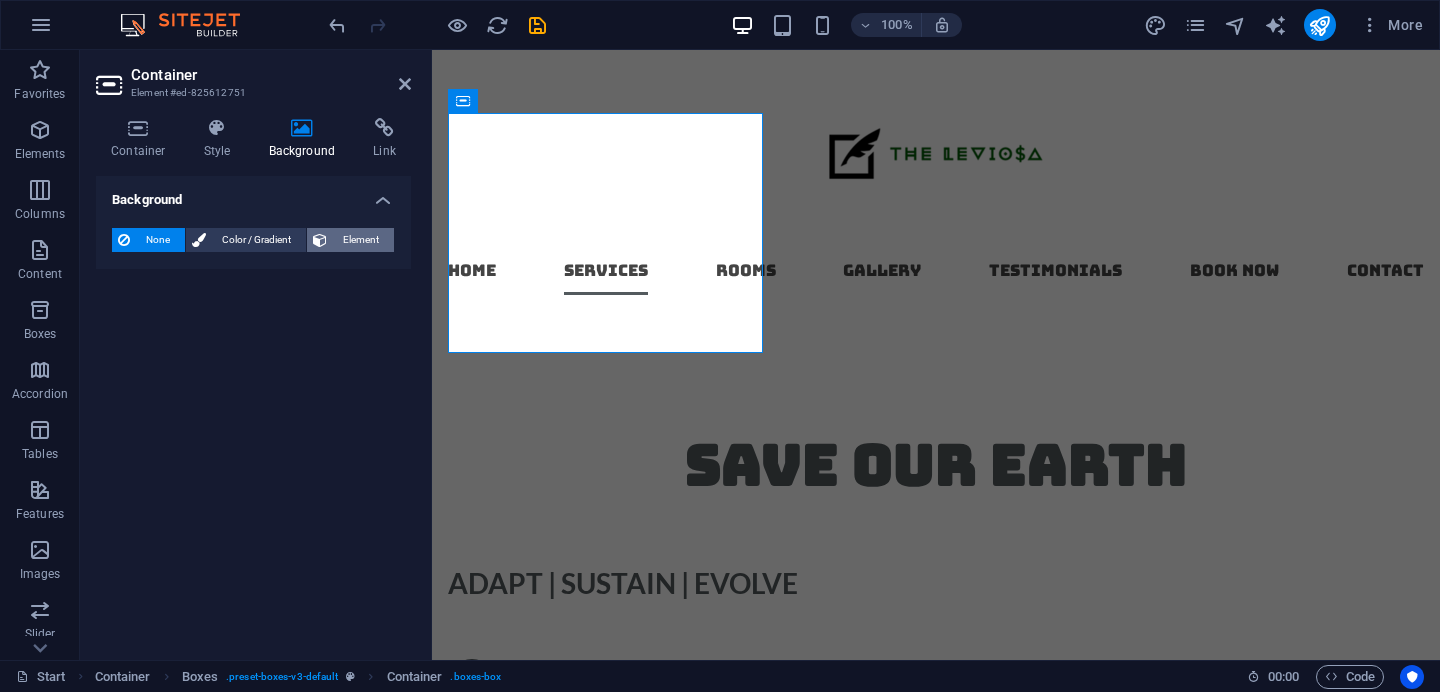 click on "Element" at bounding box center [360, 240] 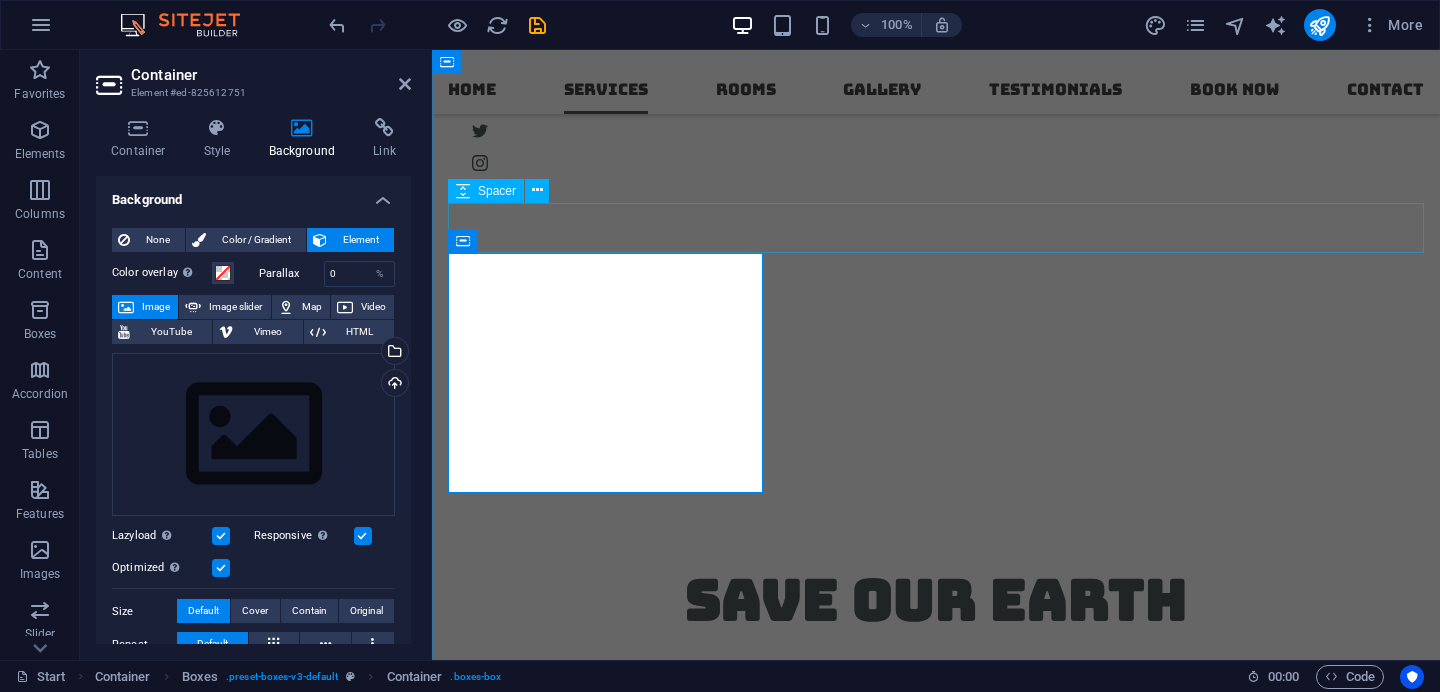 scroll, scrollTop: 960, scrollLeft: 0, axis: vertical 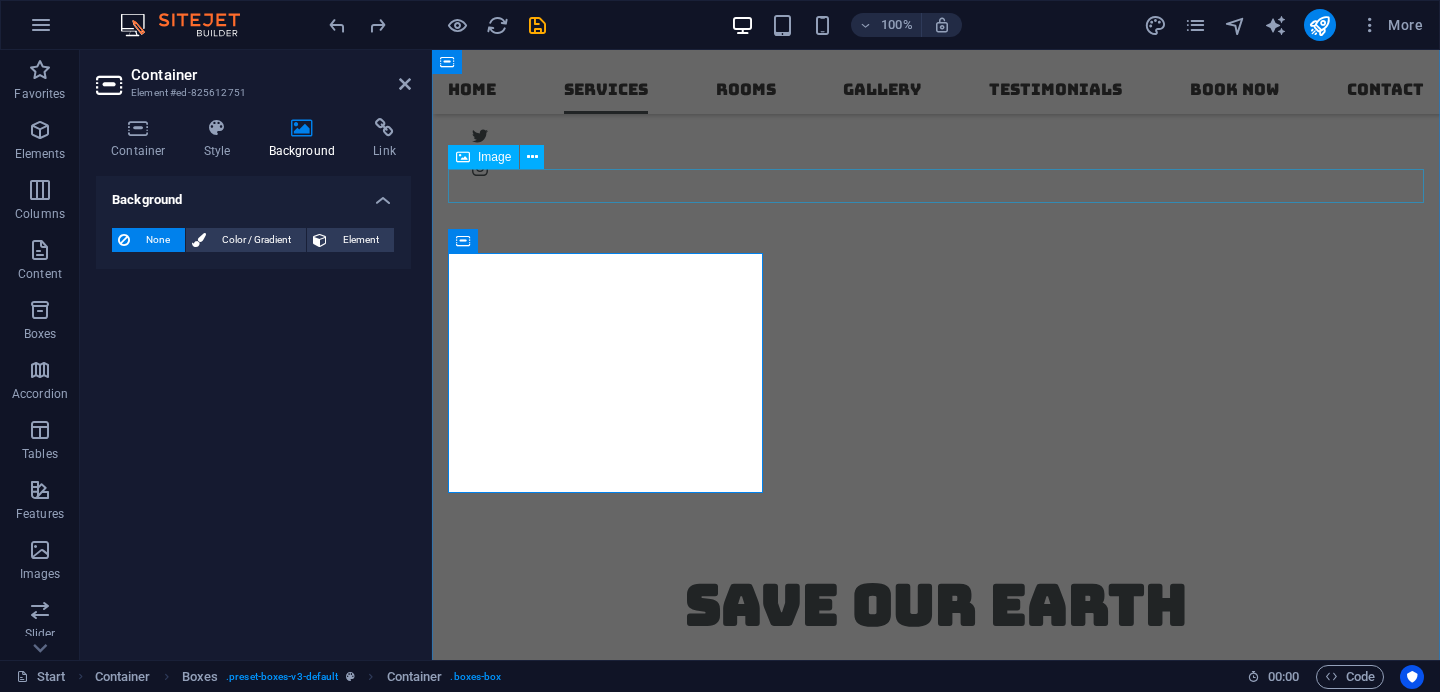 click at bounding box center (936, 1216) 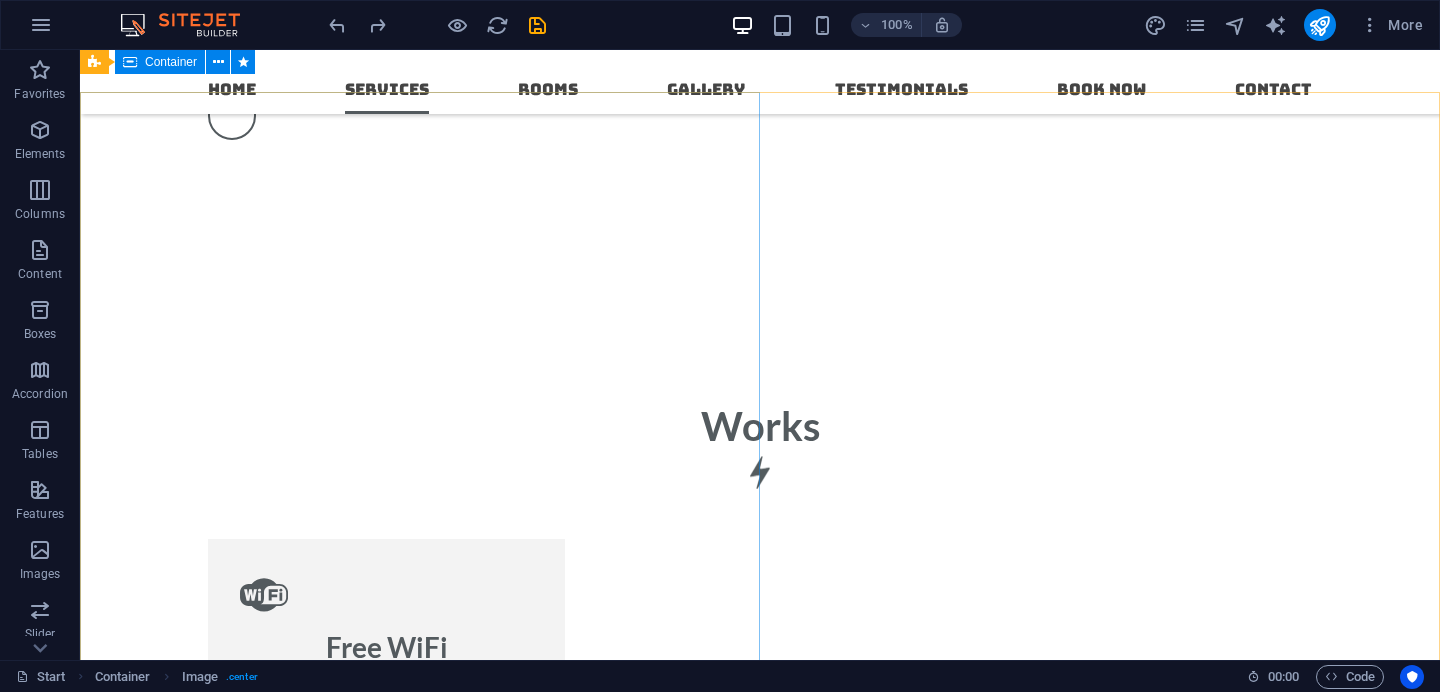 scroll, scrollTop: 1682, scrollLeft: 0, axis: vertical 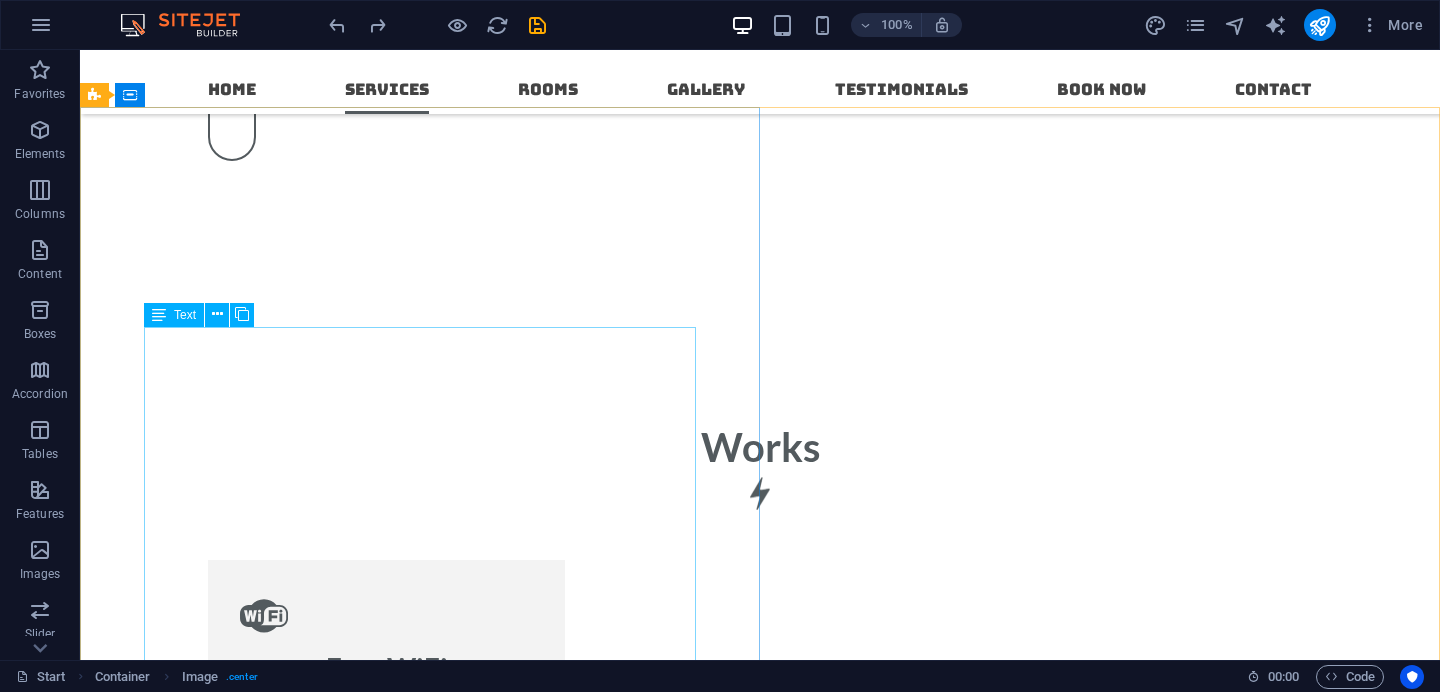 click on "The Leviosa is more than a brand - it's a movement towards mindful living and conscious consumption. Built on the belief that beauty can emerge from what's discarded. we transform everyday waste into purposeful planet friendly products. From pencils crafted out of recycled newspapers, plantable seed paper notebooks and fabric bags made of upcycled textiles, to biodegradable coir planters and eco-friendly festive idols-each product tells a story of sustainability and intent.   But out mission doesn't stop at products. The Leviosa is an experience - an invitation to reconnect with nature. We curate immersive programs like forest walks, birdwatching trails, jungle safaris, tree-planting drives, beach cleanups and nature -based educational workshops for schools and corporates.  Weather it's a sapling grow into a fruit-bearing tree or learning about biodiversity during a nature trek, every offering is designed to inspire a deeper connection with earth." at bounding box center (760, 3411) 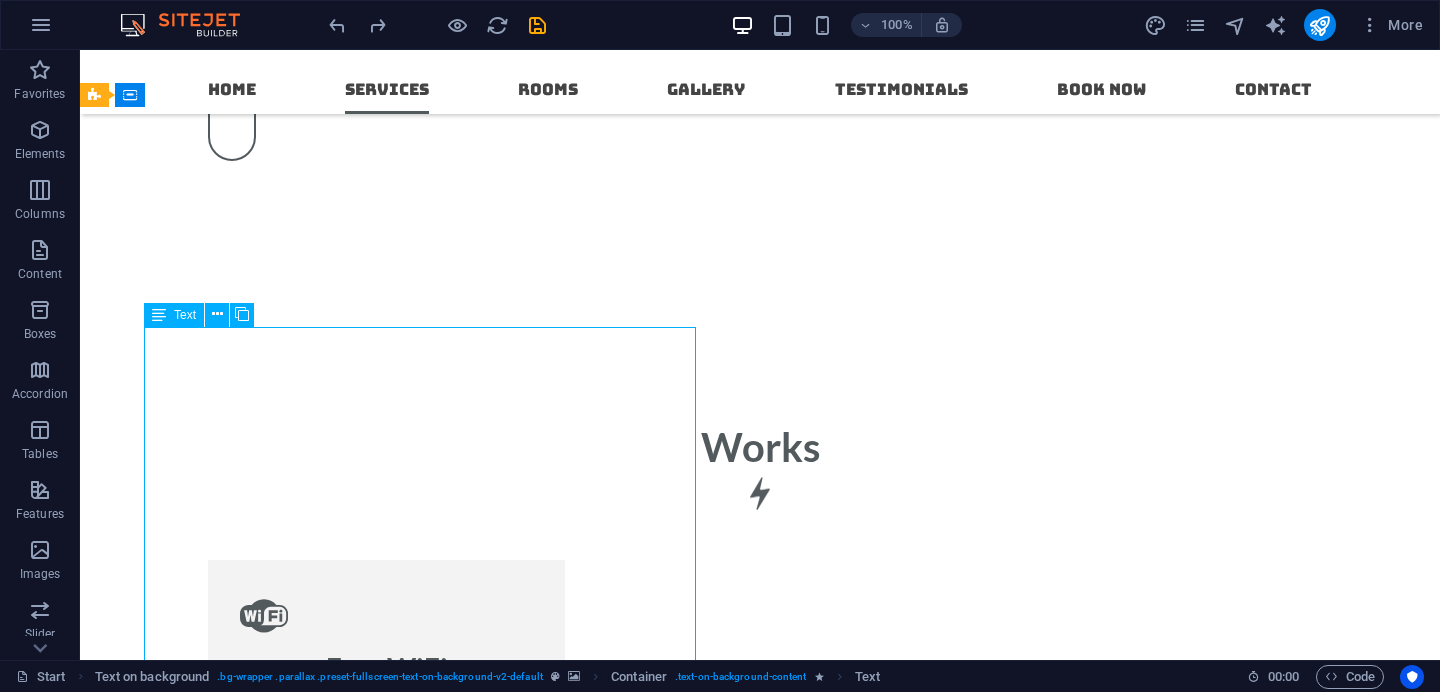 click on "The Leviosa is more than a brand - it's a movement towards mindful living and conscious consumption. Built on the belief that beauty can emerge from what's discarded. we transform everyday waste into purposeful planet friendly products. From pencils crafted out of recycled newspapers, plantable seed paper notebooks and fabric bags made of upcycled textiles, to biodegradable coir planters and eco-friendly festive idols-each product tells a story of sustainability and intent.   But out mission doesn't stop at products. The Leviosa is an experience - an invitation to reconnect with nature. We curate immersive programs like forest walks, birdwatching trails, jungle safaris, tree-planting drives, beach cleanups and nature -based educational workshops for schools and corporates.  Weather it's a sapling grow into a fruit-bearing tree or learning about biodiversity during a nature trek, every offering is designed to inspire a deeper connection with earth." at bounding box center [760, 3411] 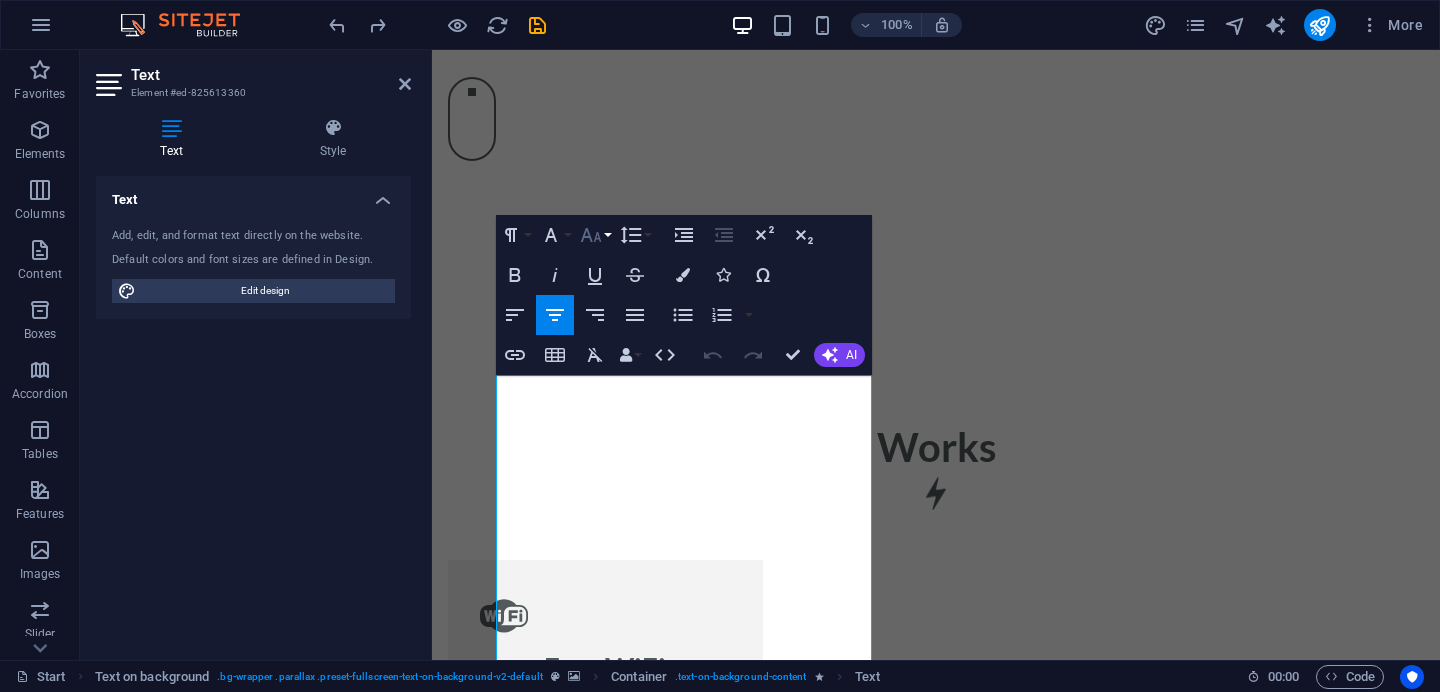 click 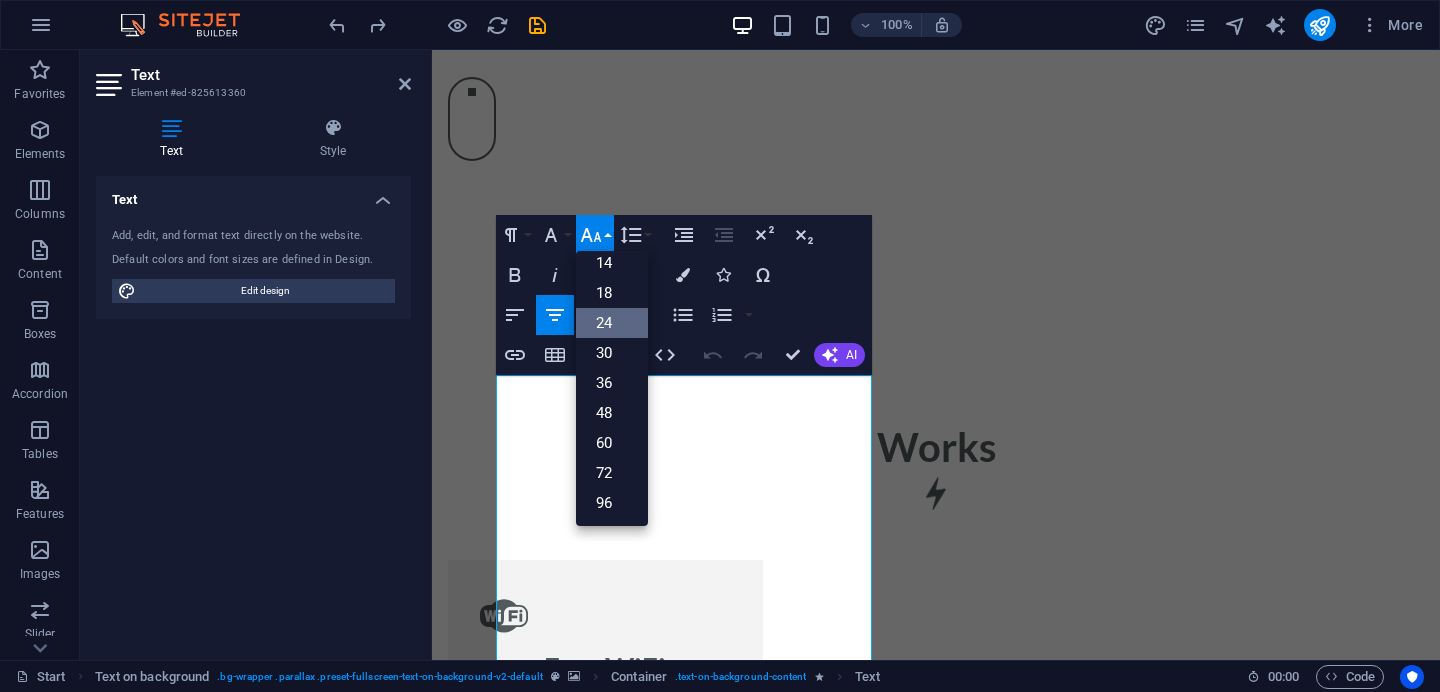 scroll, scrollTop: 161, scrollLeft: 0, axis: vertical 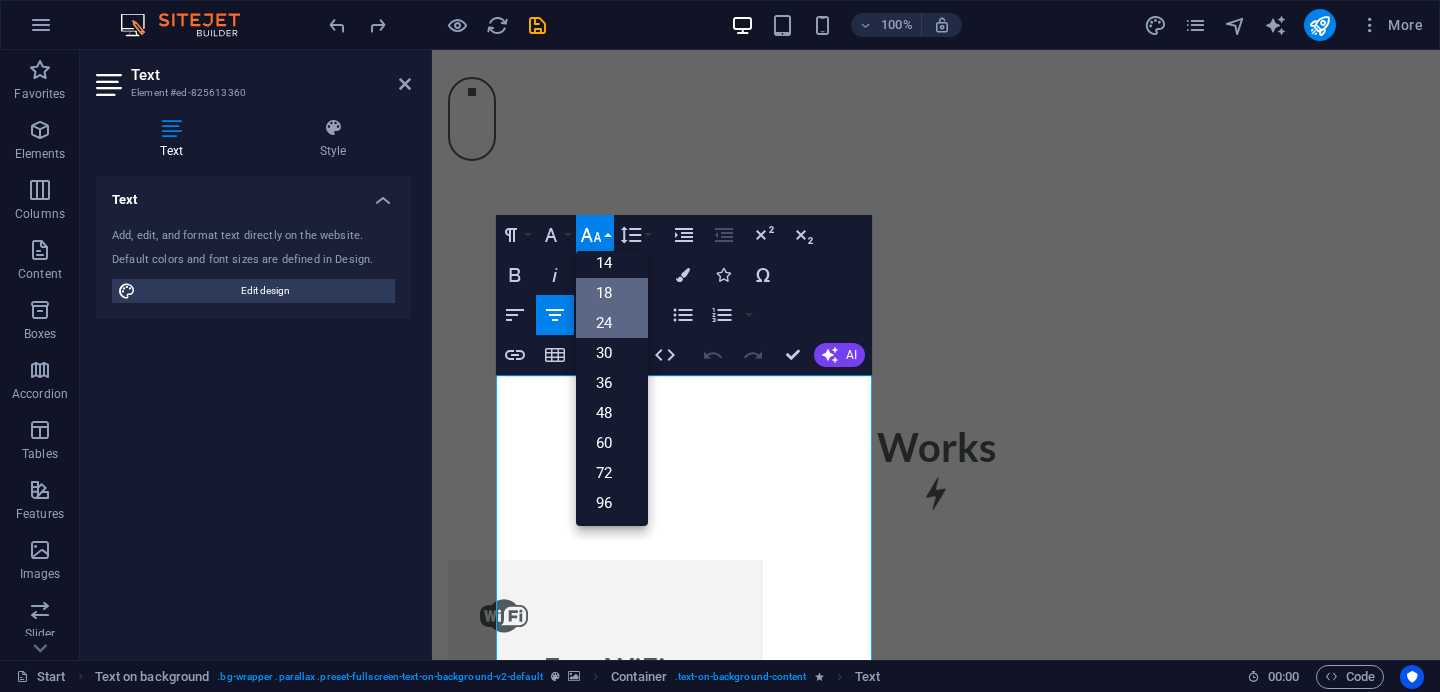 click on "18" at bounding box center (612, 293) 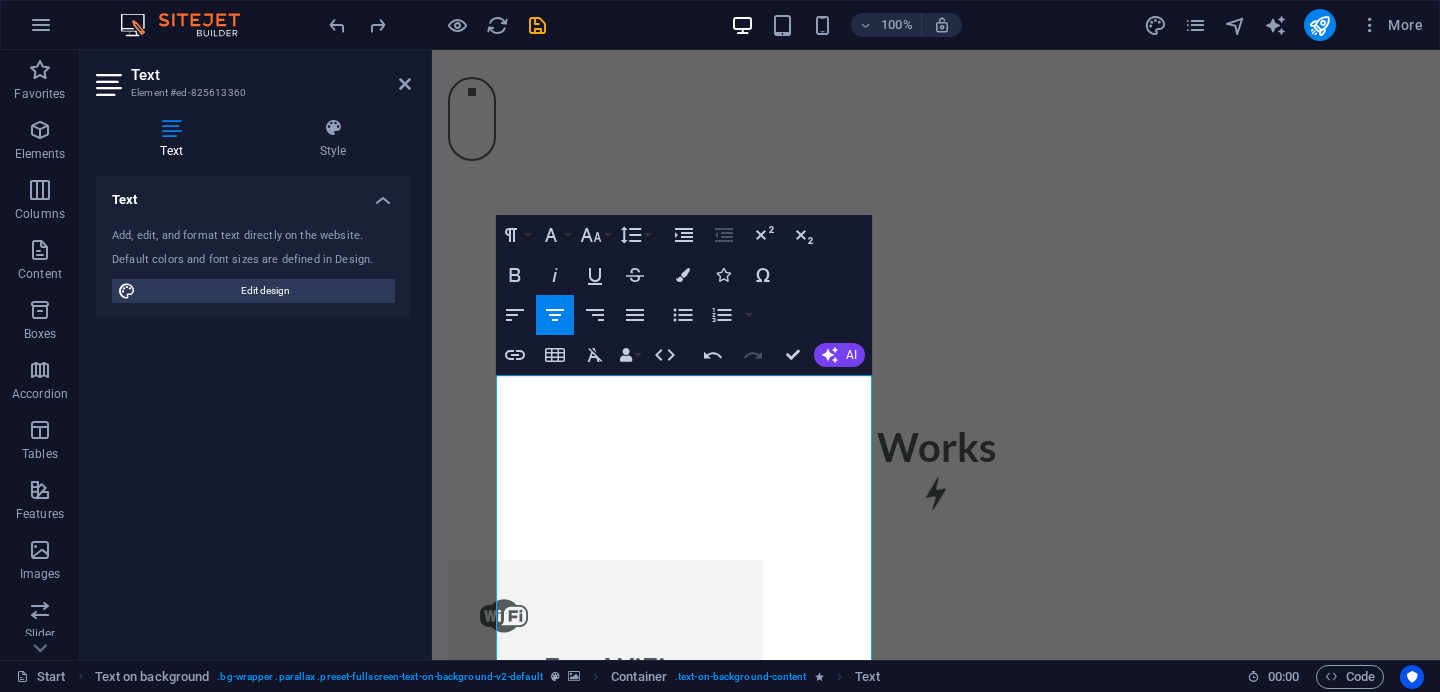 click at bounding box center (936, 2545) 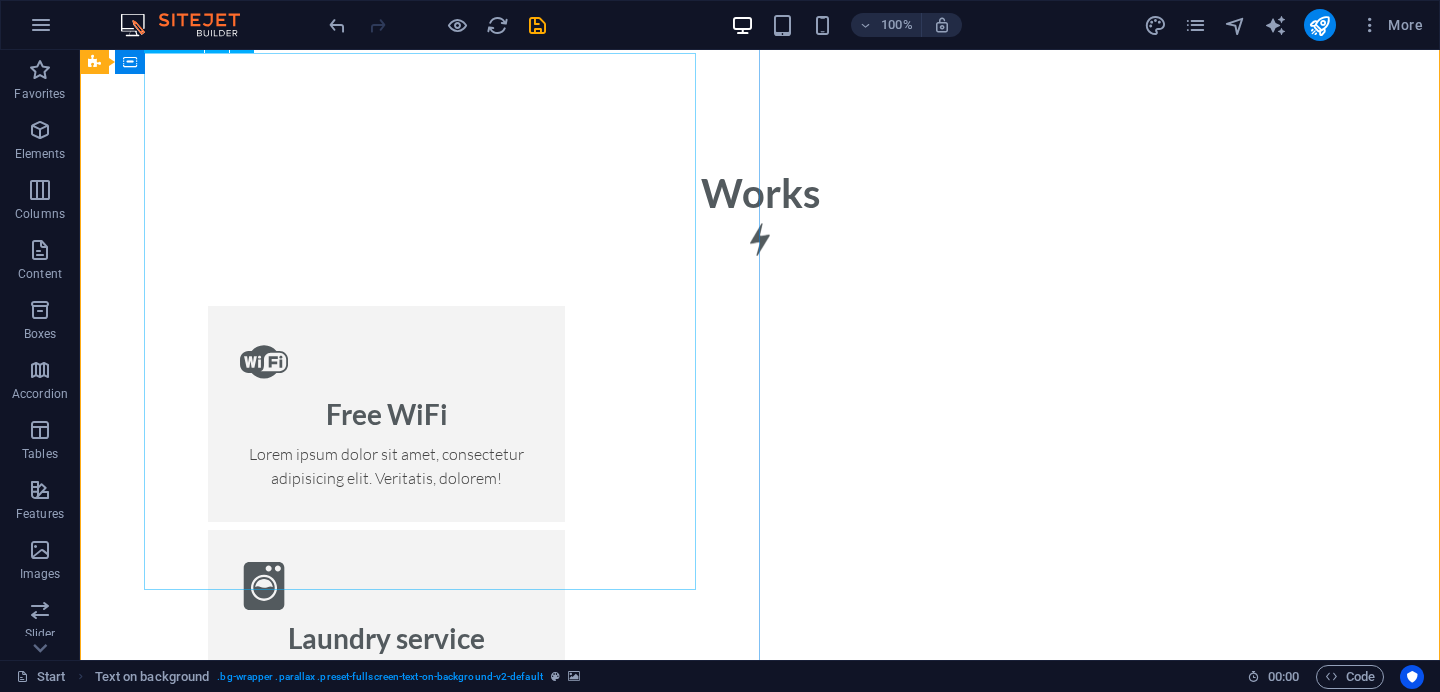scroll, scrollTop: 1956, scrollLeft: 0, axis: vertical 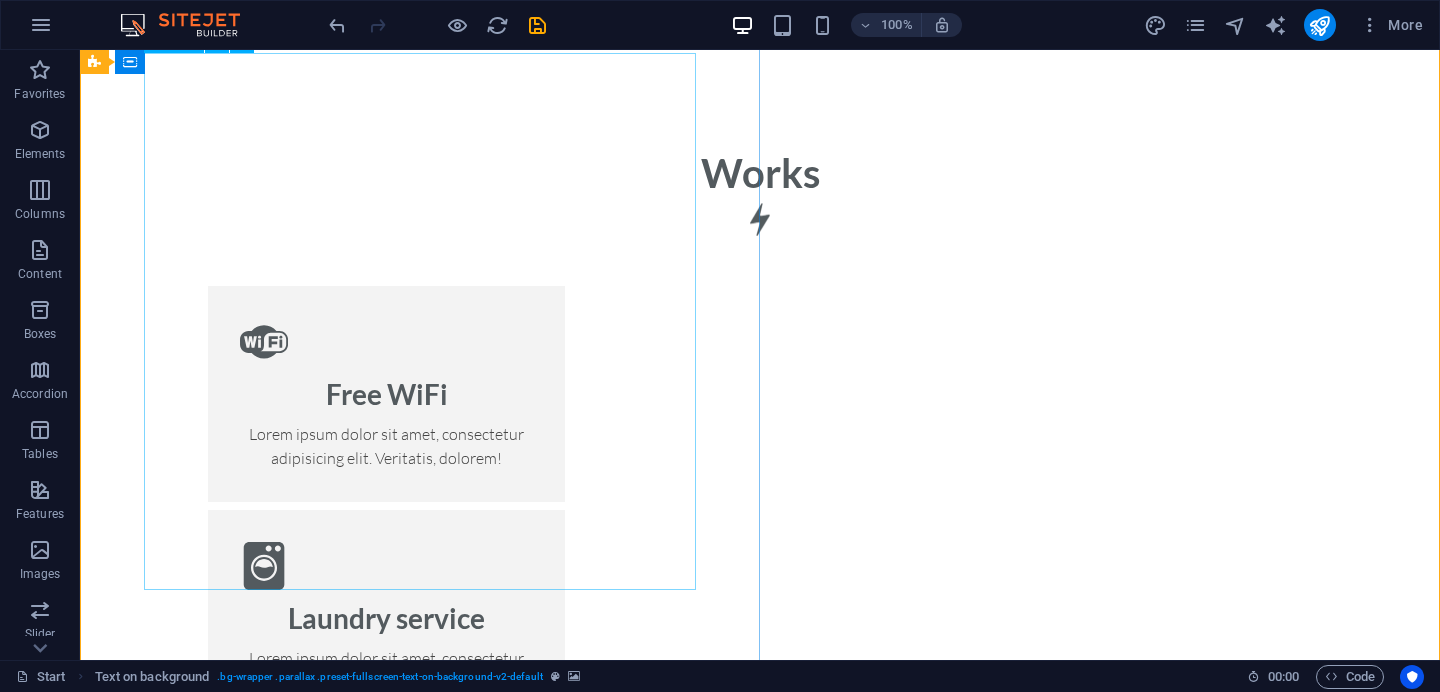 click on "The Leviosa is more than a brand - it's a movement towards mindful living and conscious consumption. Built on the belief that beauty can emerge from what's discarded. we transform everyday waste into purposeful planet friendly products. From pencils crafted out of recycled newspapers, plantable seed paper notebooks and fabric bags made of upcycled textiles, to biodegradable coir planters and eco-friendly festive idols-each product tells a story of sustainability and intent.   But out mission doesn't stop at products. The Leviosa is an experience - an invitation to reconnect with nature. We curate immersive programs like forest walks, birdwatching trails, jungle safaris, tree-planting drives, beach cleanups and nature -based educational workshops for schools and corporates.  Weather it's a sapling grow into a fruit-bearing tree or learning about biodiversity during a nature trek, every offering is designed to inspire a deeper connection with earth." at bounding box center [760, 2867] 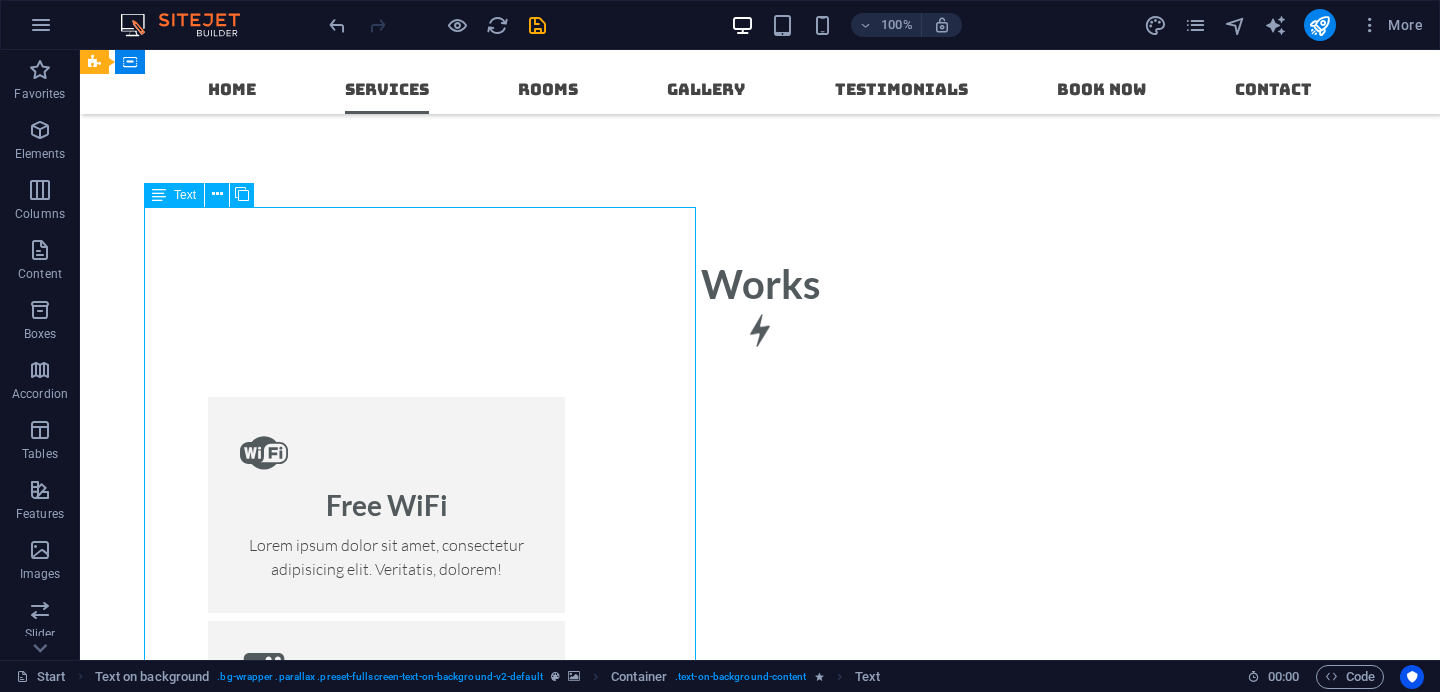scroll, scrollTop: 1783, scrollLeft: 0, axis: vertical 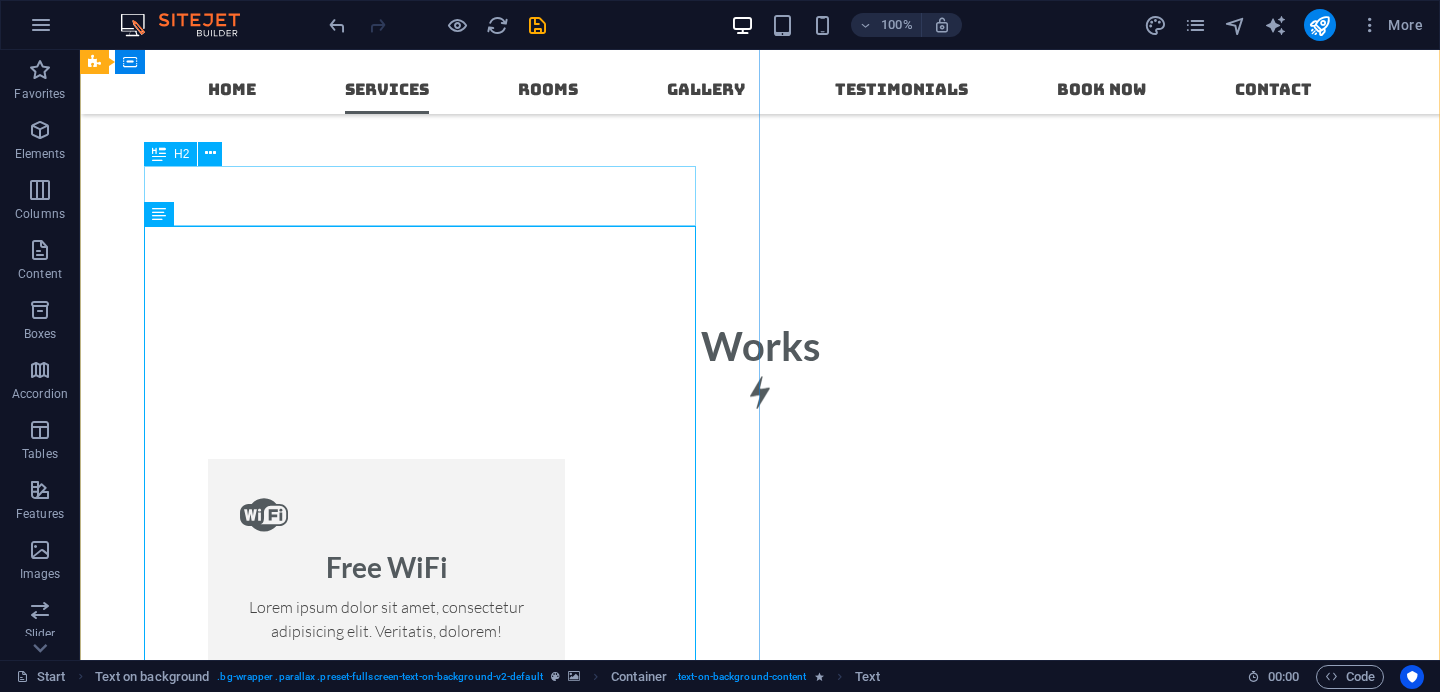 click on "About us" at bounding box center [760, 2877] 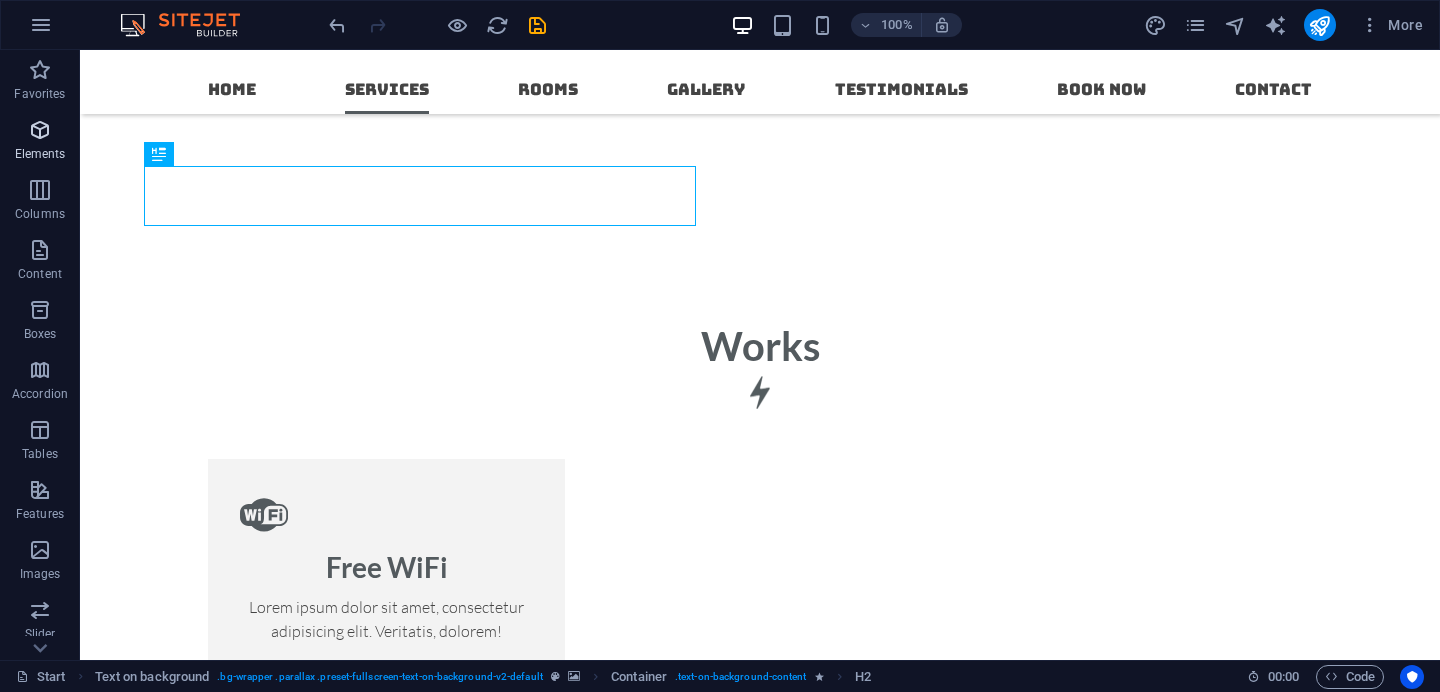 click at bounding box center (40, 130) 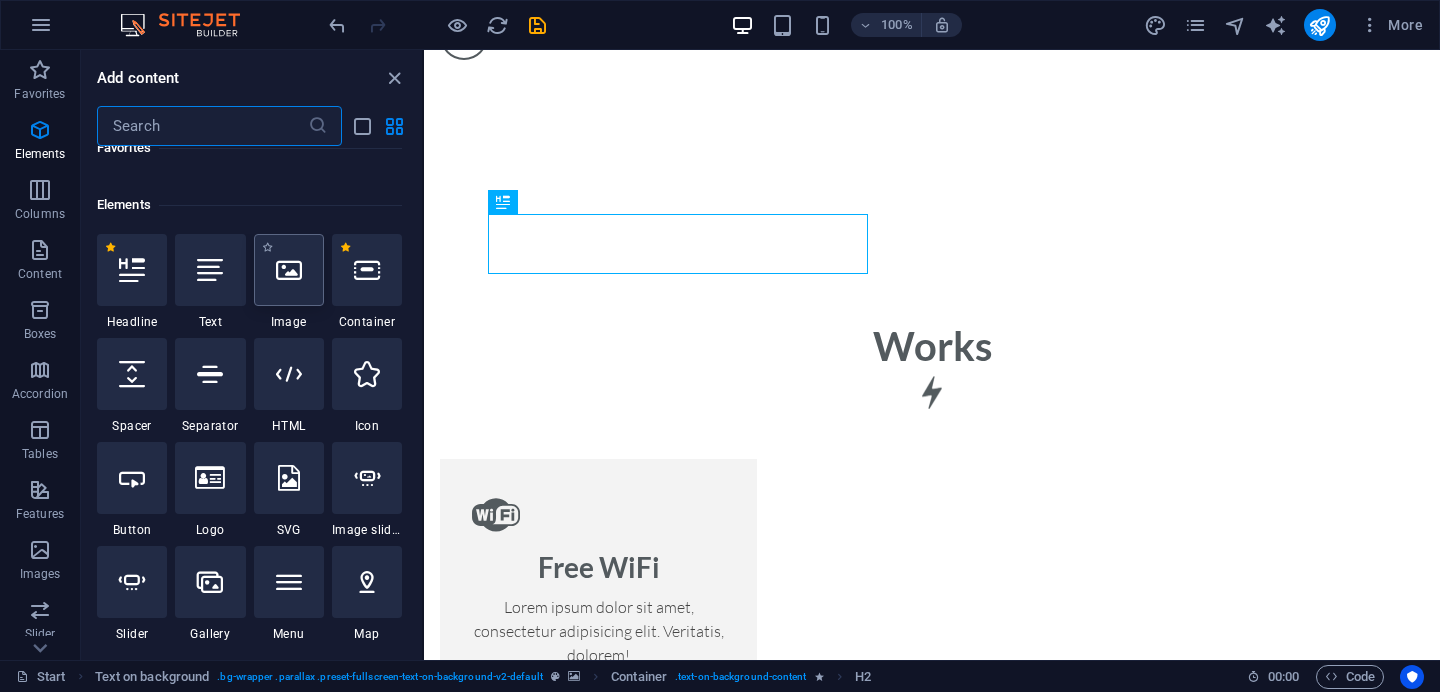 scroll, scrollTop: 213, scrollLeft: 0, axis: vertical 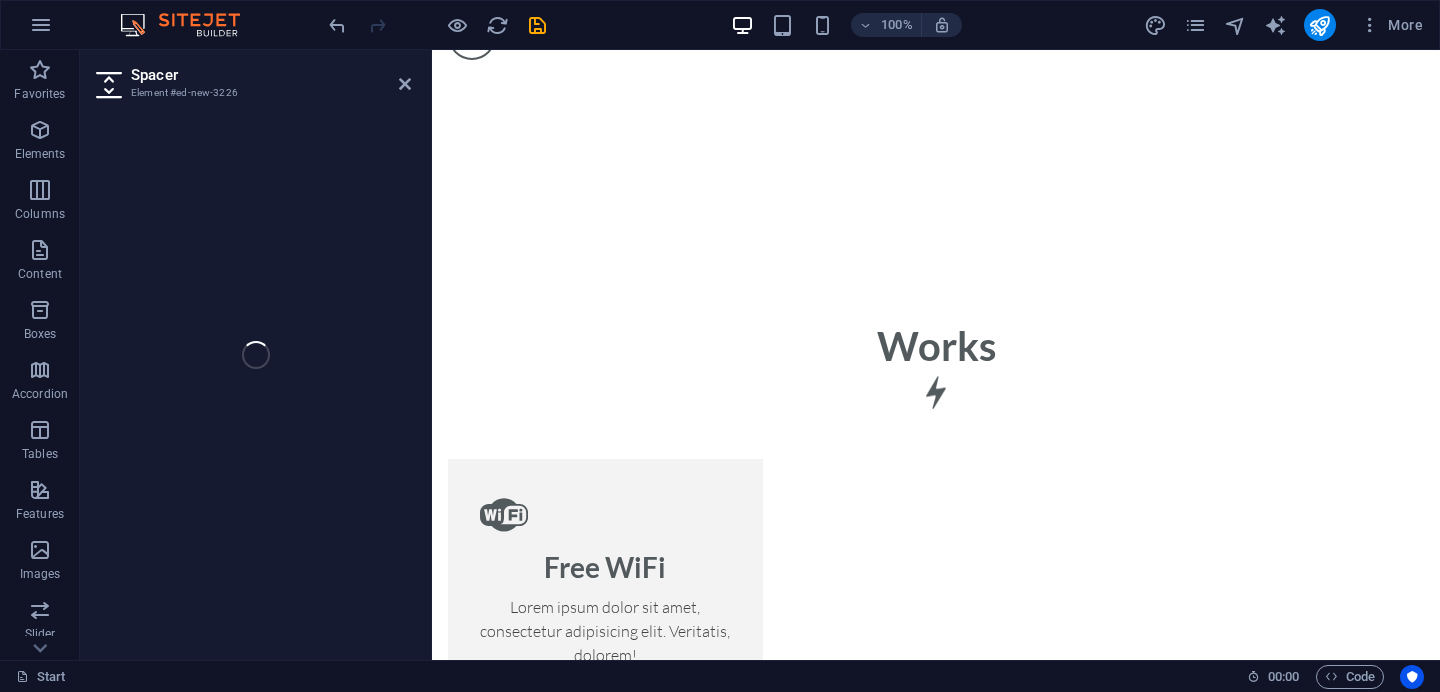 select on "px" 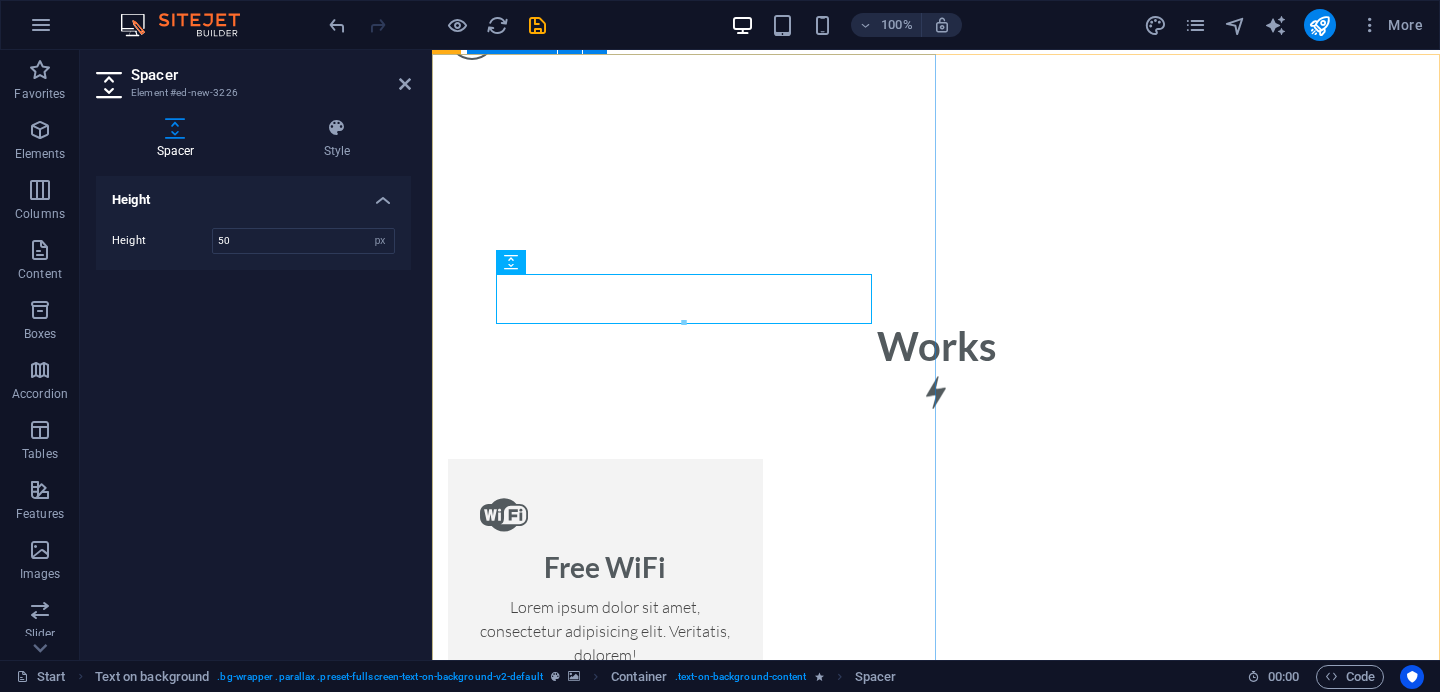 click on "About us The Leviosa is more than a brand - it's a movement towards mindful living and conscious consumption. Built on the belief that beauty can emerge from what's discarded. we transform everyday waste into purposeful planet friendly products. From pencils crafted out of recycled newspapers, plantable seed paper notebooks and fabric bags made of upcycled textiles, to biodegradable coir planters and eco-friendly festive idols-each product tells a story of sustainability and intent.   But out mission doesn't stop at products. The Leviosa is an experience - an invitation to reconnect with nature. We curate immersive programs like forest walks, birdwatching trails, jungle safaris, tree-planting drives, beach cleanups and nature -based educational workshops for schools and corporates.  Weather it's a sapling grow into a fruit-bearing tree or learning about biodiversity during a nature trek, every offering is designed to inspire a deeper connection with earth." at bounding box center [936, 3325] 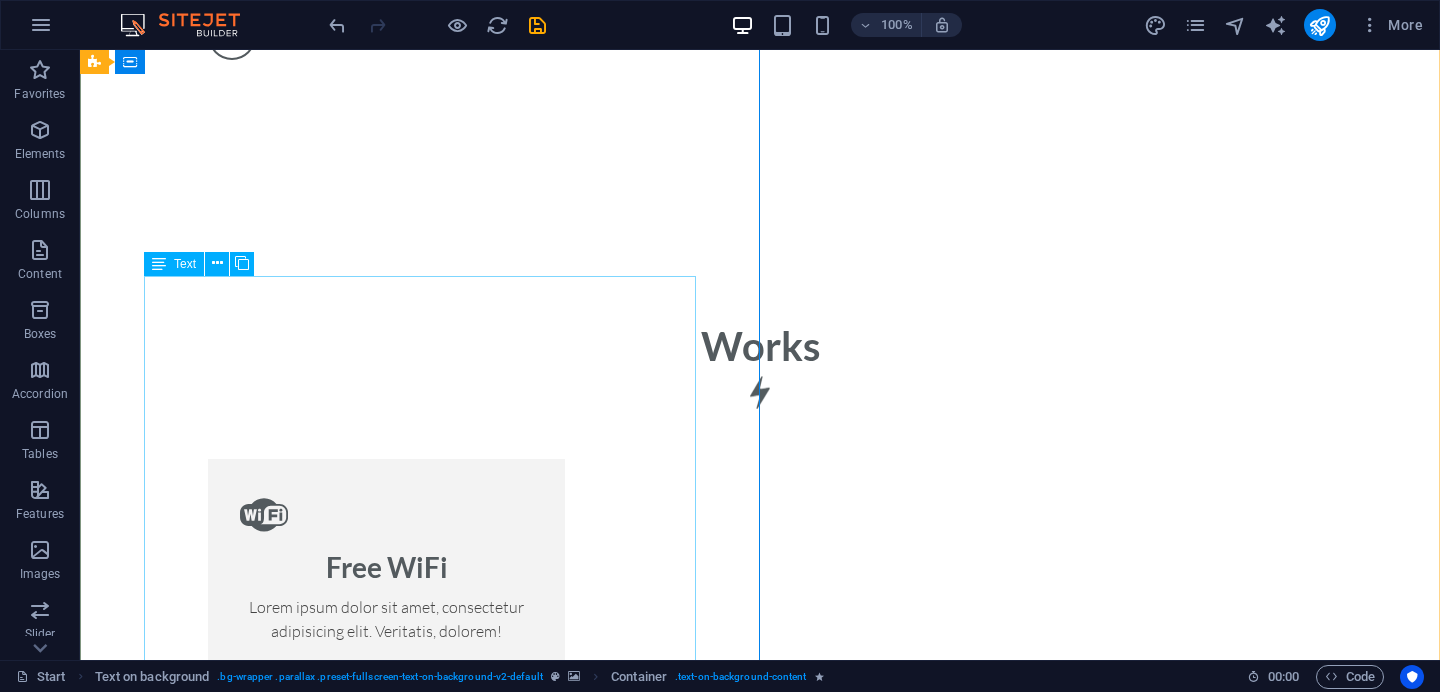 click on "The Leviosa is more than a brand - it's a movement towards mindful living and conscious consumption. Built on the belief that beauty can emerge from what's discarded. we transform everyday waste into purposeful planet friendly products. From pencils crafted out of recycled newspapers, plantable seed paper notebooks and fabric bags made of upcycled textiles, to biodegradable coir planters and eco-friendly festive idols-each product tells a story of sustainability and intent.   But out mission doesn't stop at products. The Leviosa is an experience - an invitation to reconnect with nature. We curate immersive programs like forest walks, birdwatching trails, jungle safaris, tree-planting drives, beach cleanups and nature -based educational workshops for schools and corporates.  Weather it's a sapling grow into a fruit-bearing tree or learning about biodiversity during a nature trek, every offering is designed to inspire a deeper connection with earth." at bounding box center [760, 3209] 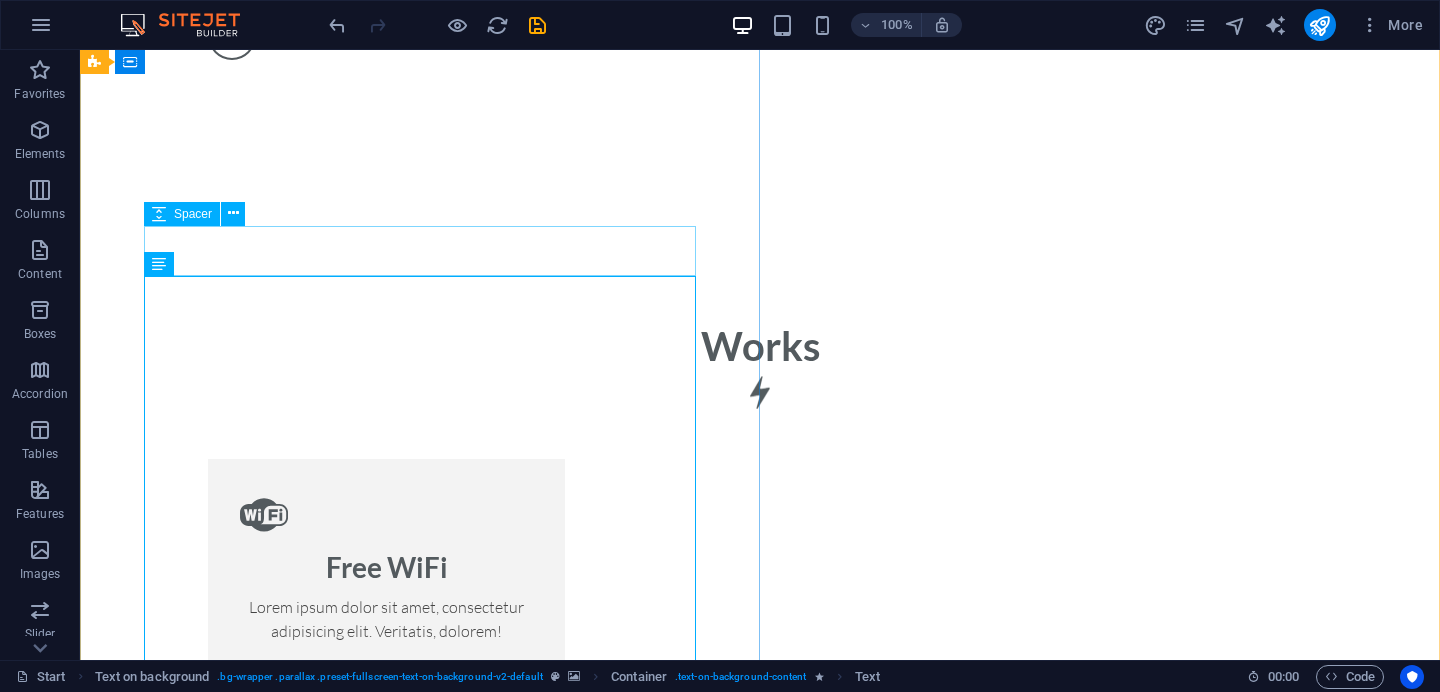 click at bounding box center [760, 3051] 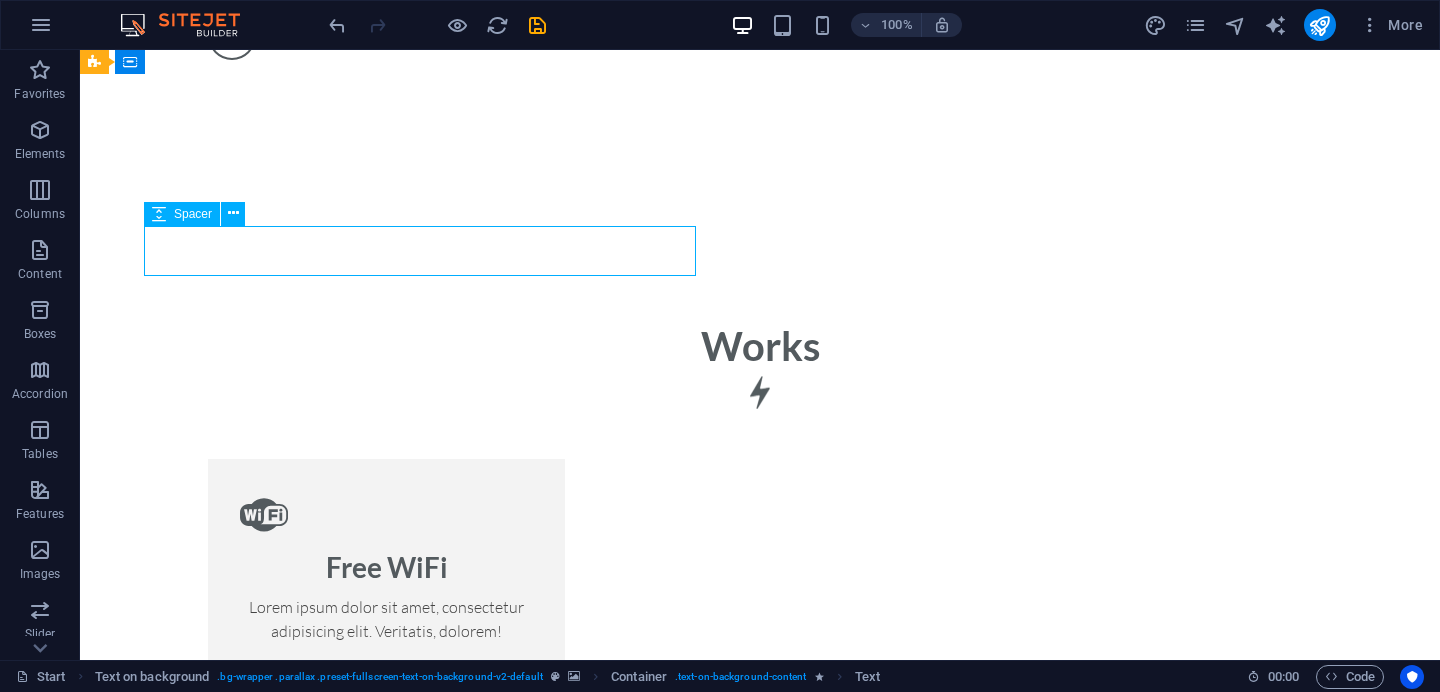 click at bounding box center (760, 3051) 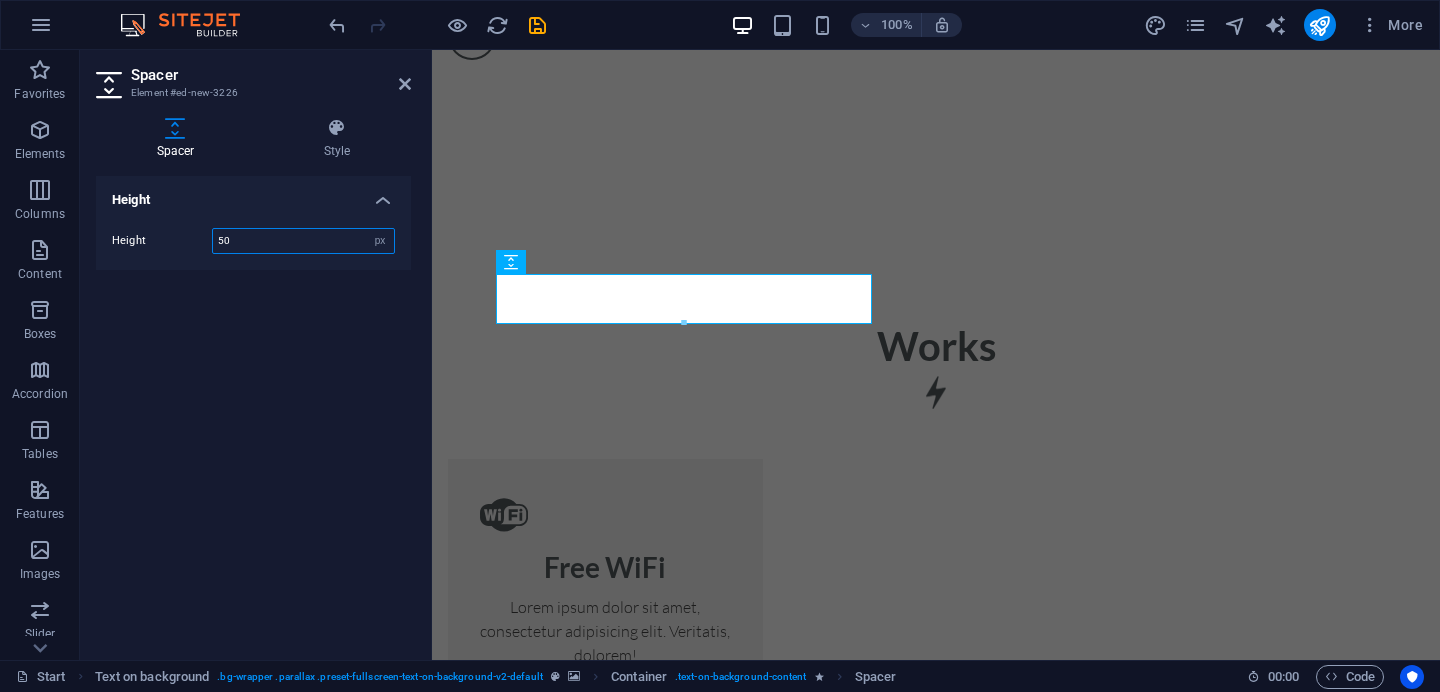 click on "50" at bounding box center [303, 241] 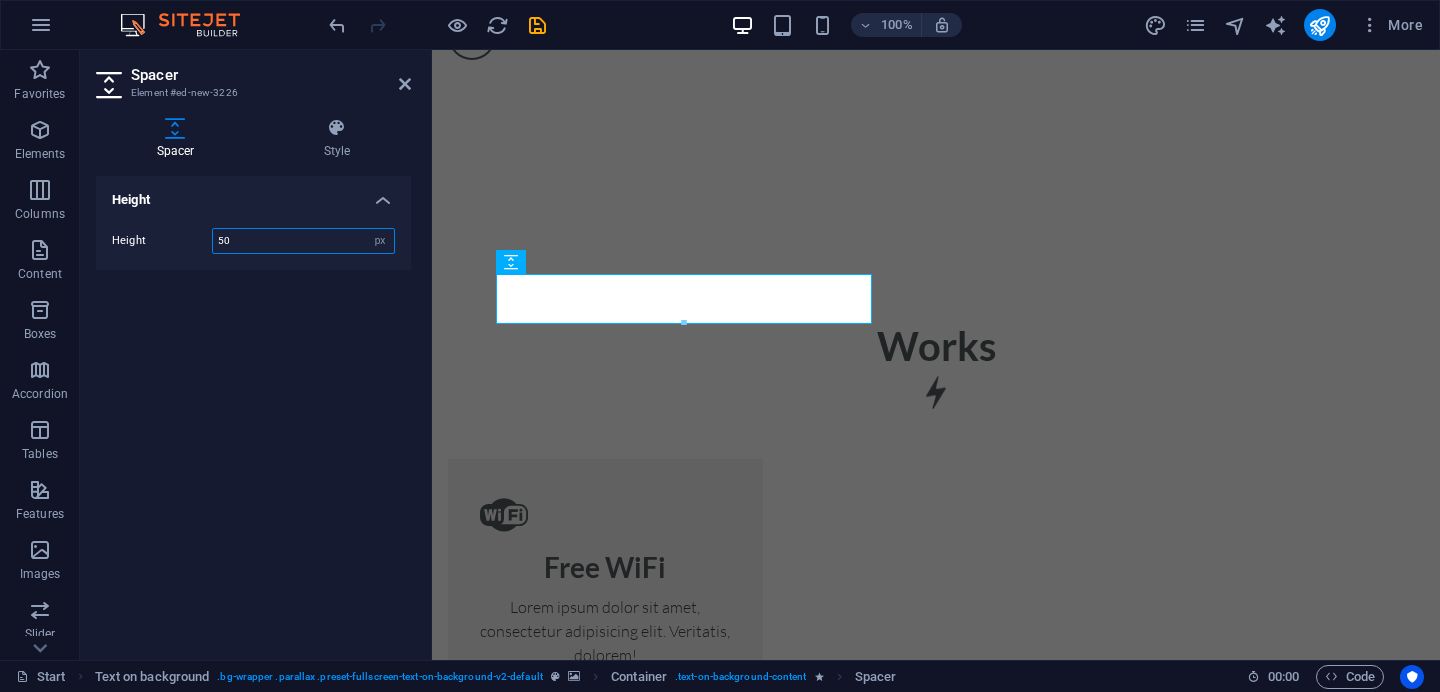 type on "5" 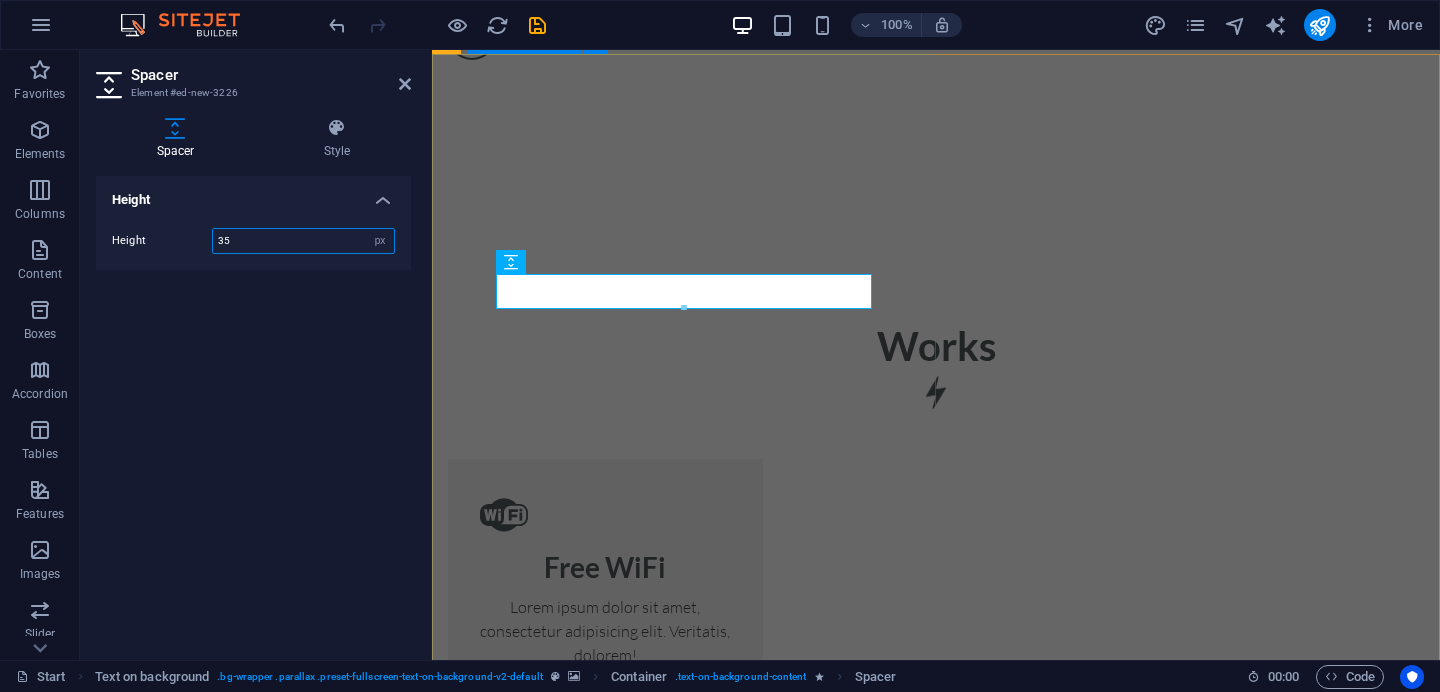 type on "35" 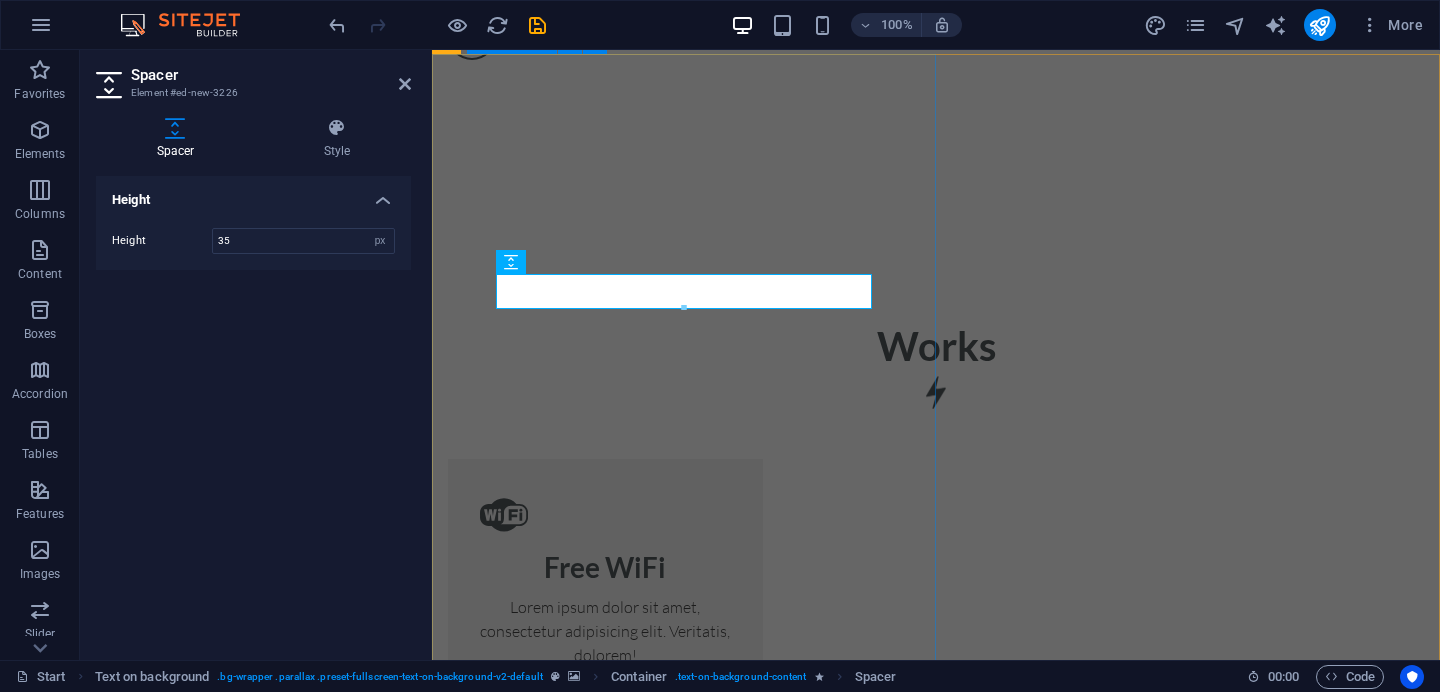 click on "About us The Leviosa is more than a brand - it's a movement towards mindful living and conscious consumption. Built on the belief that beauty can emerge from what's discarded. we transform everyday waste into purposeful planet friendly products. From pencils crafted out of recycled newspapers, plantable seed paper notebooks and fabric bags made of upcycled textiles, to biodegradable coir planters and eco-friendly festive idols-each product tells a story of sustainability and intent.   But out mission doesn't stop at products. The Leviosa is an experience - an invitation to reconnect with nature. We curate immersive programs like forest walks, birdwatching trails, jungle safaris, tree-planting drives, beach cleanups and nature -based educational workshops for schools and corporates.  Weather it's a sapling grow into a fruit-bearing tree or learning about biodiversity during a nature trek, every offering is designed to inspire a deeper connection with earth." at bounding box center [936, 3311] 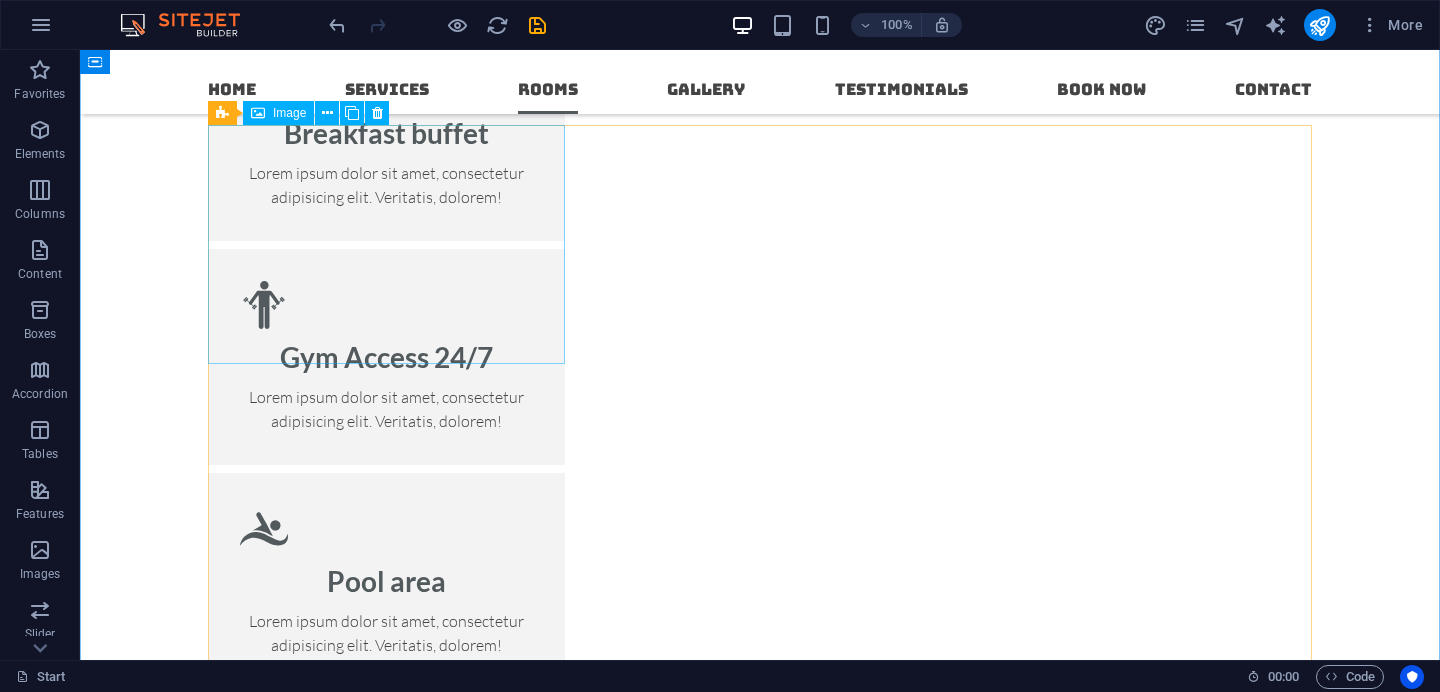 scroll, scrollTop: 2805, scrollLeft: 0, axis: vertical 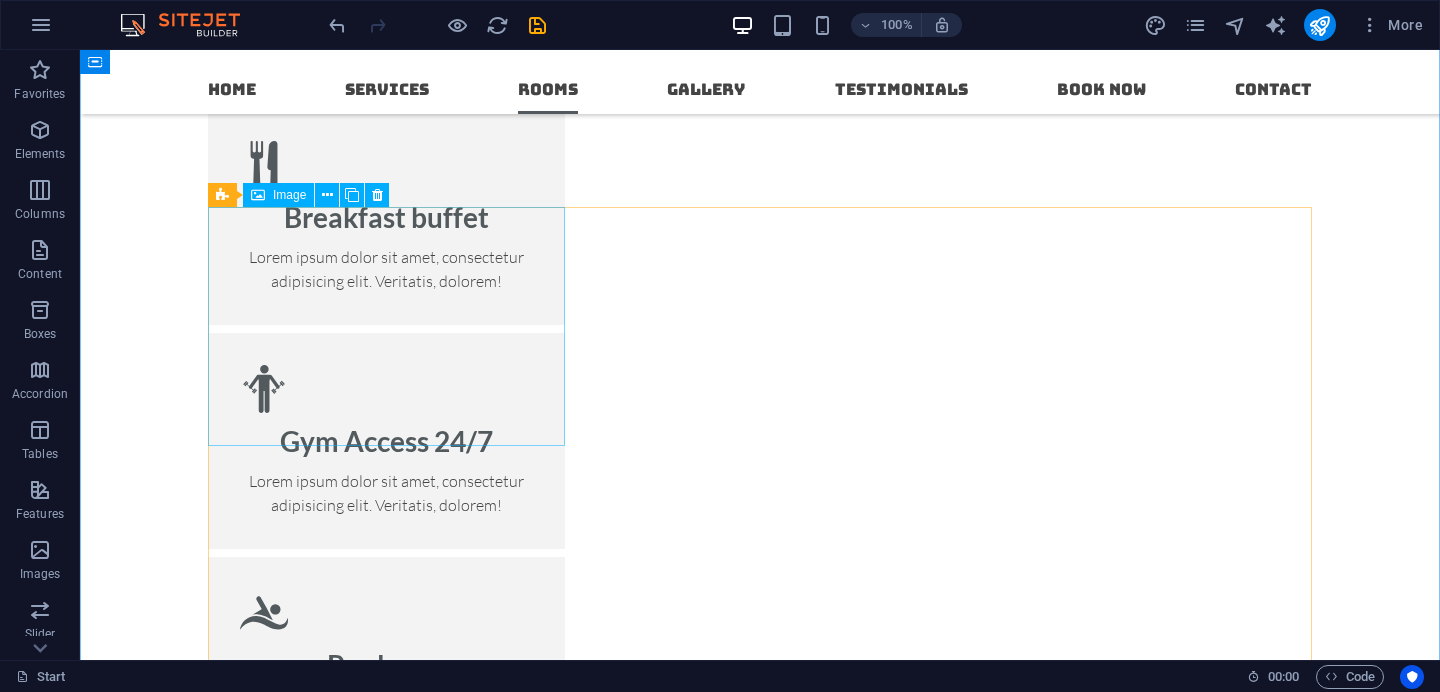 click on "Single Room" at bounding box center (386, 2755) 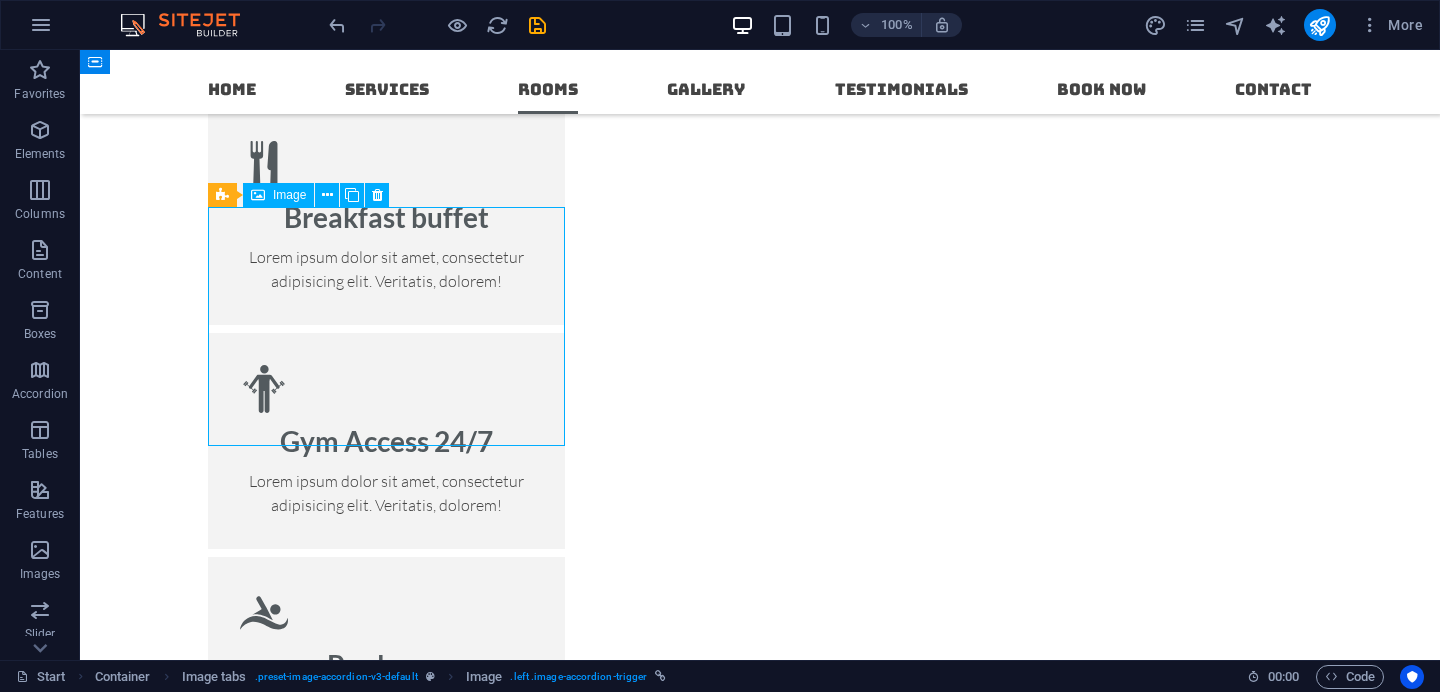 click on "Single Room" at bounding box center (386, 2755) 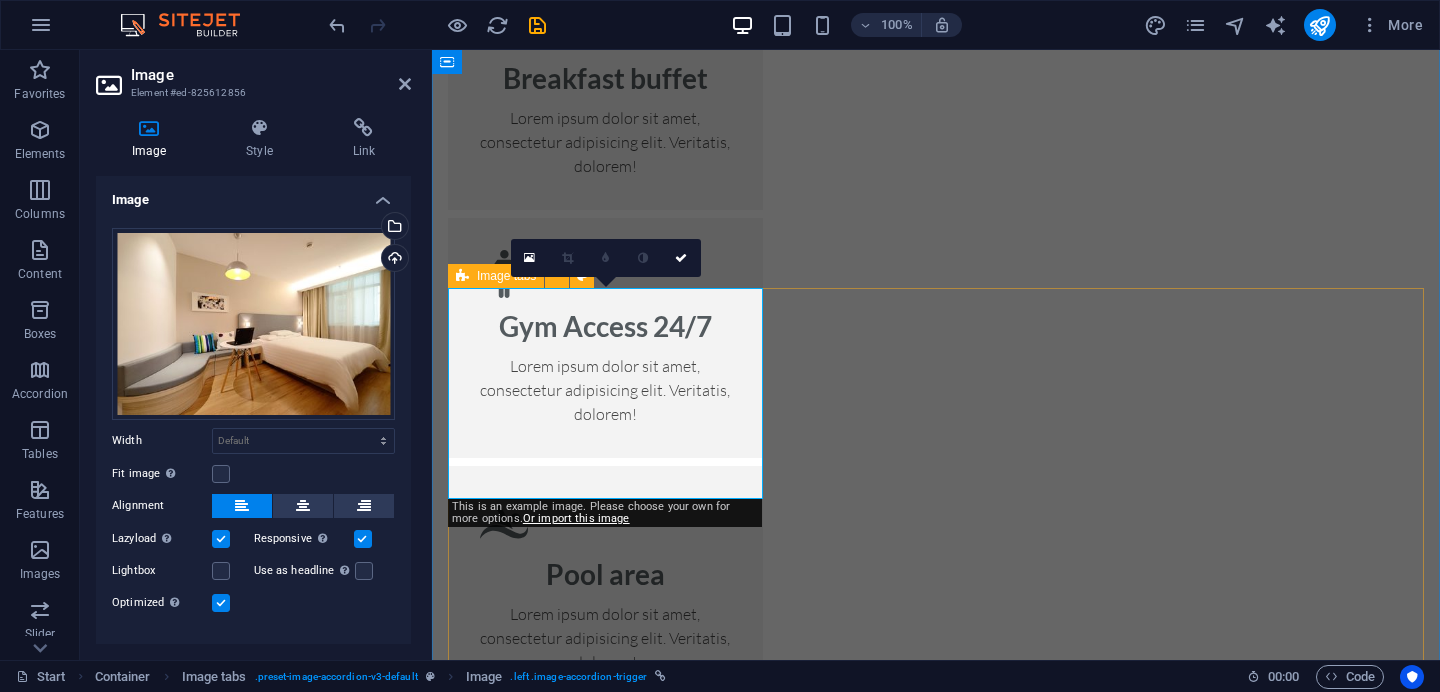 scroll, scrollTop: 3020, scrollLeft: 0, axis: vertical 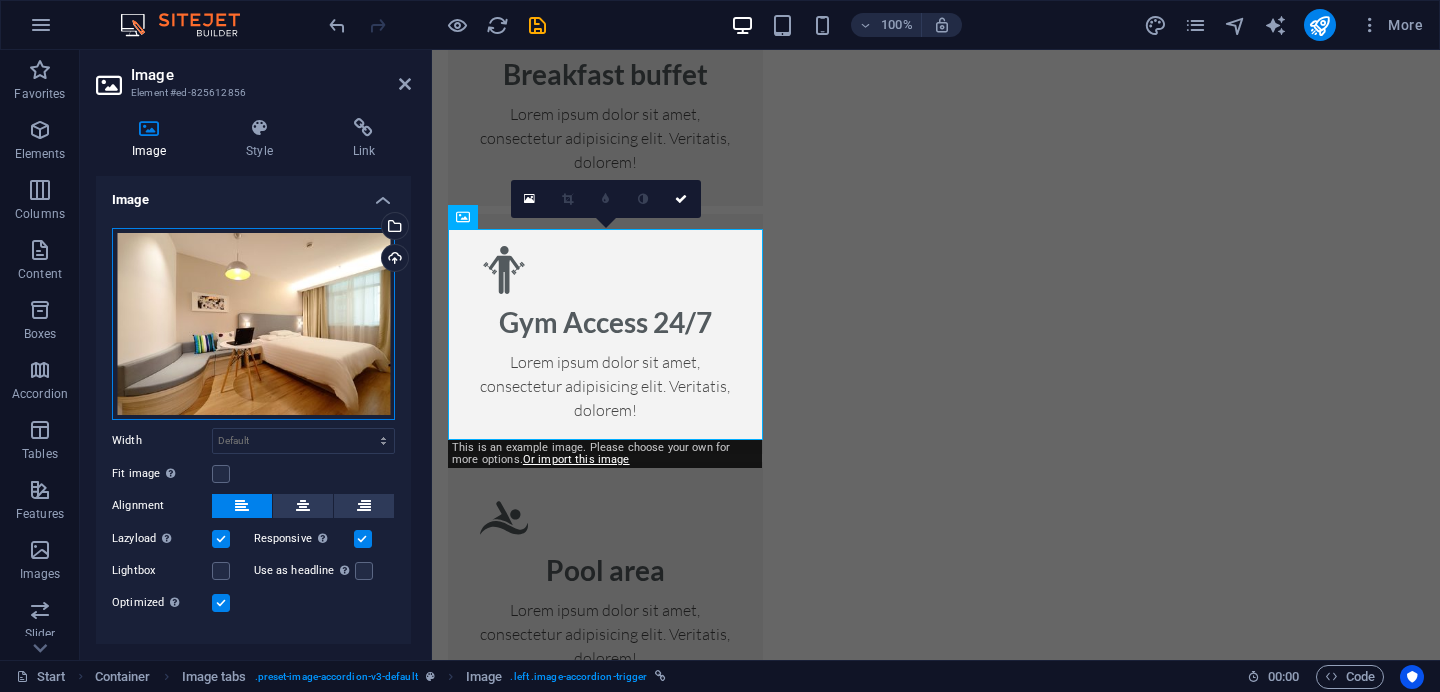click on "Drag files here, click to choose files or select files from Files or our free stock photos & videos" at bounding box center [253, 324] 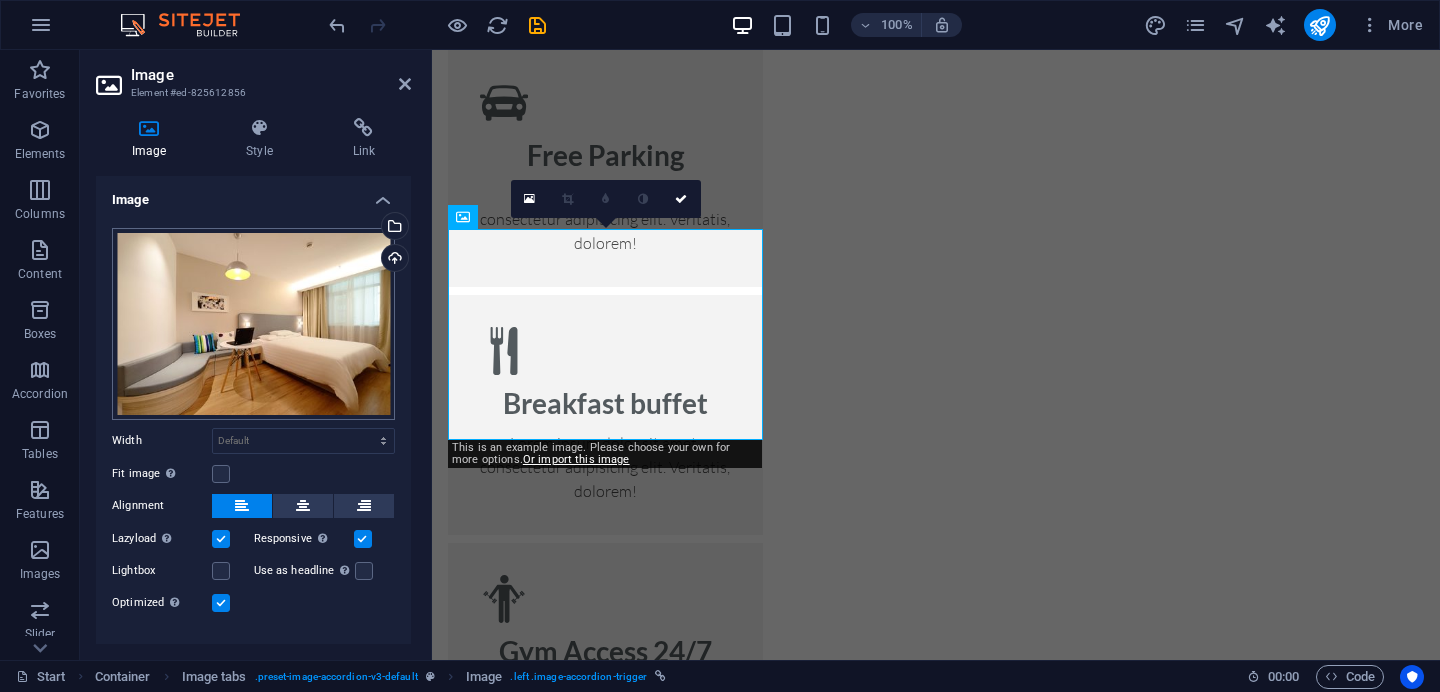 scroll, scrollTop: 3349, scrollLeft: 0, axis: vertical 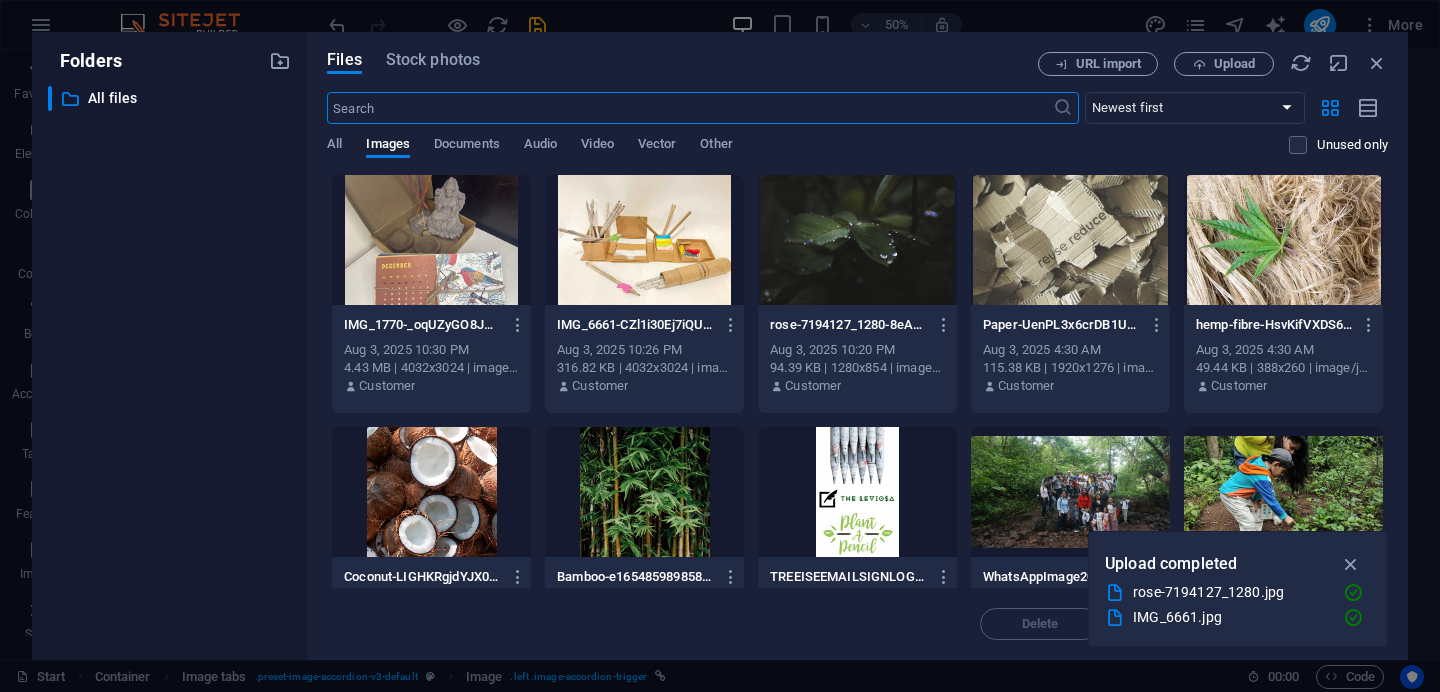 click at bounding box center [1070, 240] 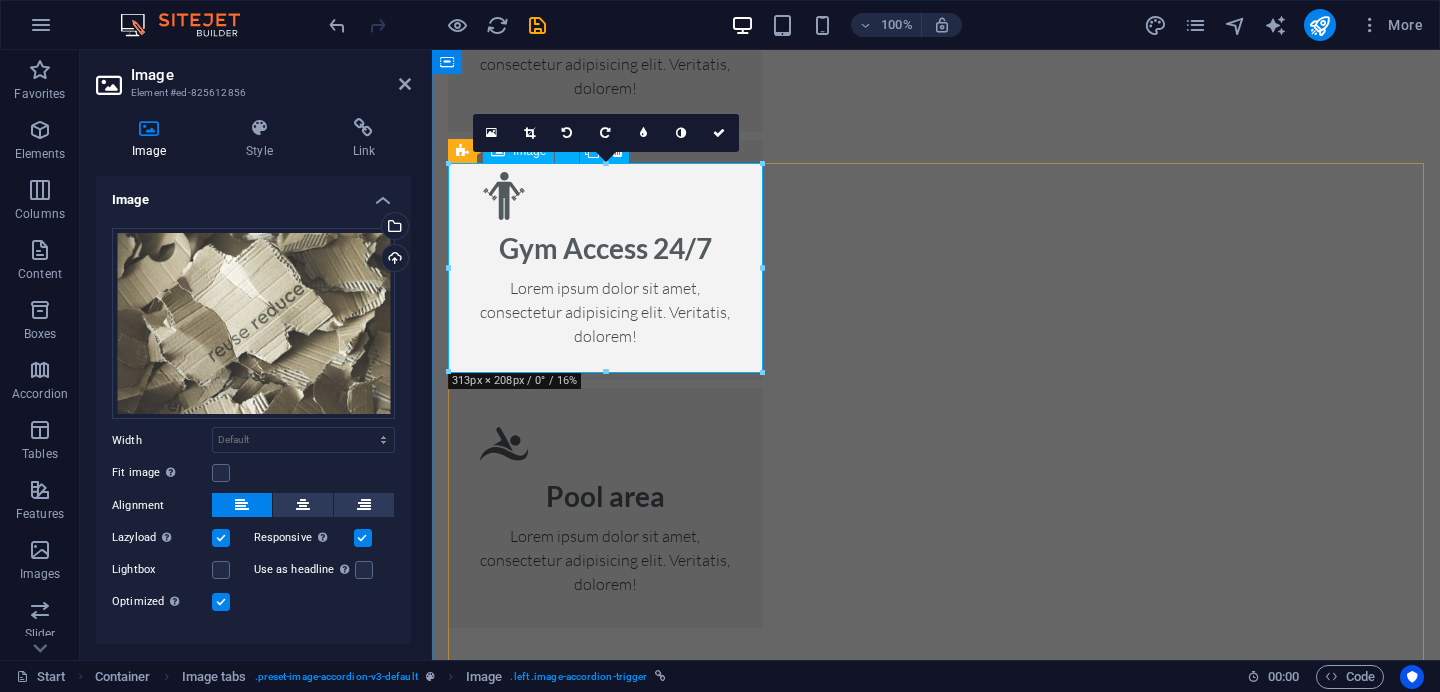 scroll, scrollTop: 3109, scrollLeft: 0, axis: vertical 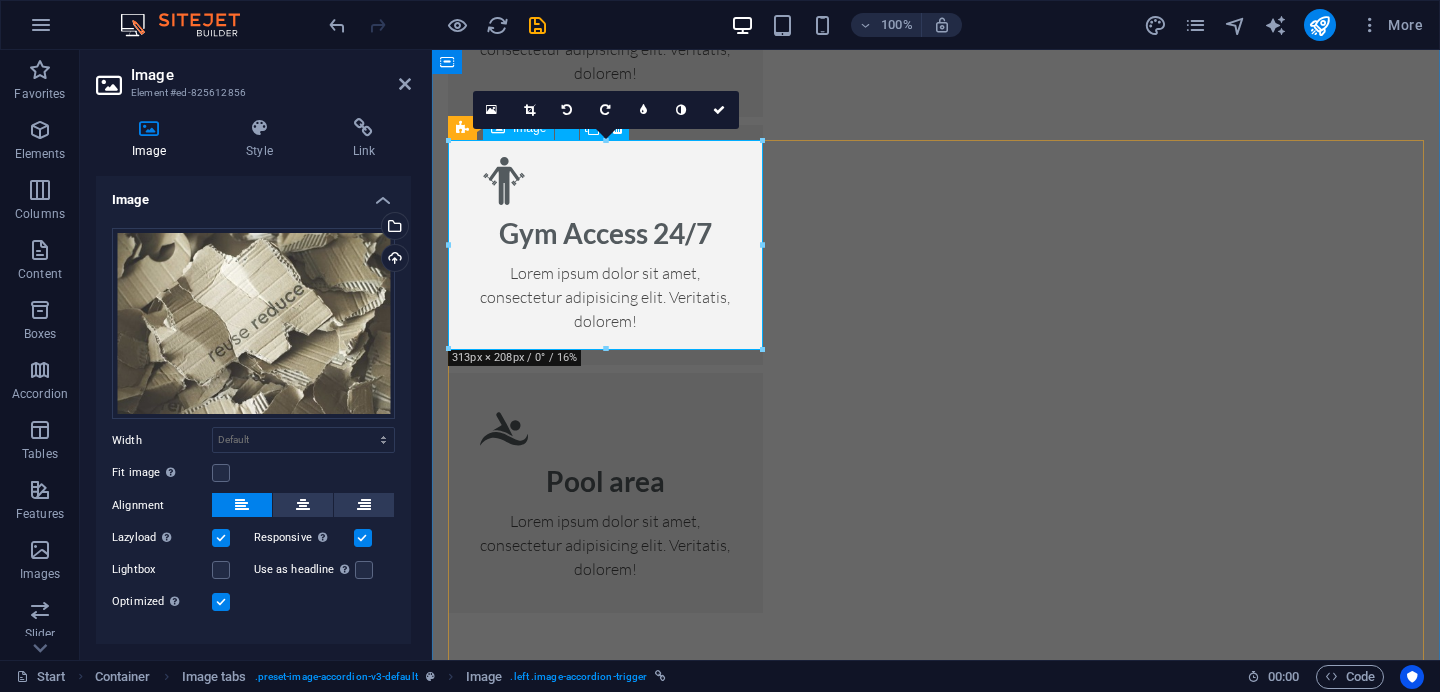 click on "Single Room" at bounding box center [605, 2730] 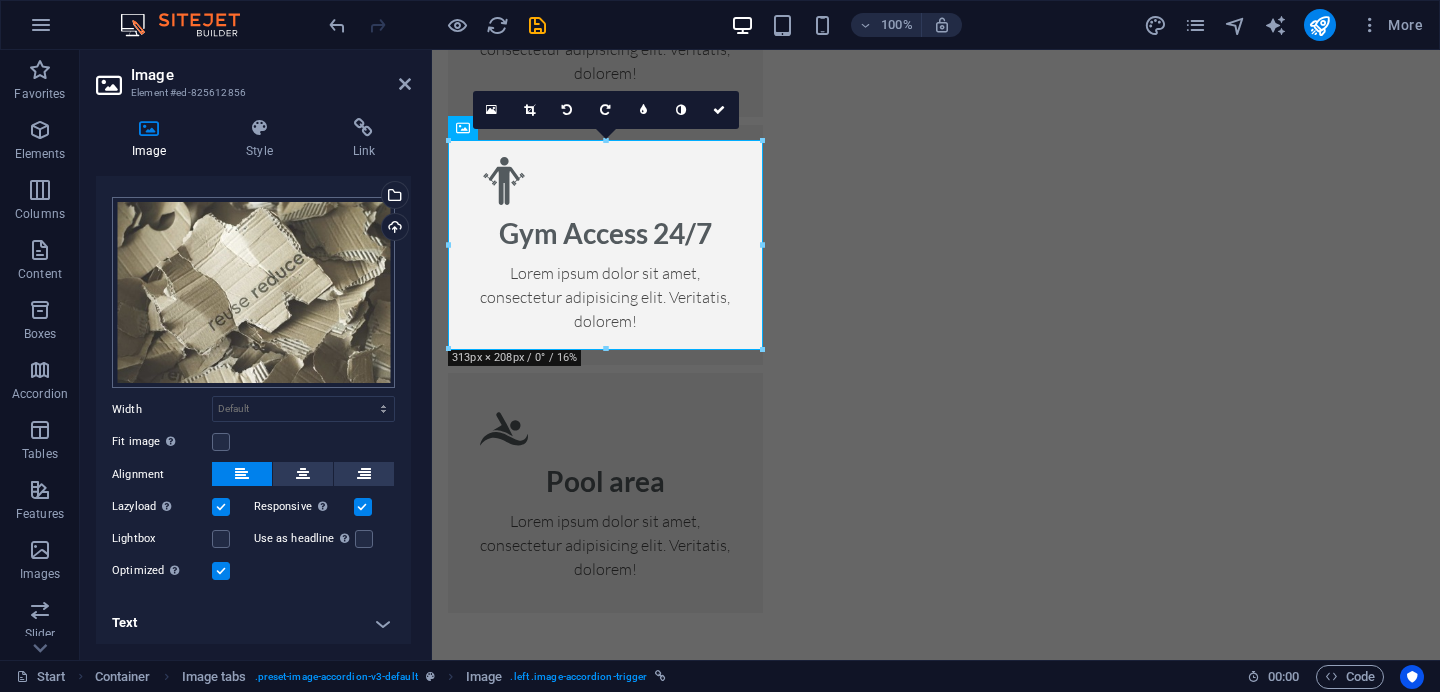 scroll, scrollTop: 0, scrollLeft: 0, axis: both 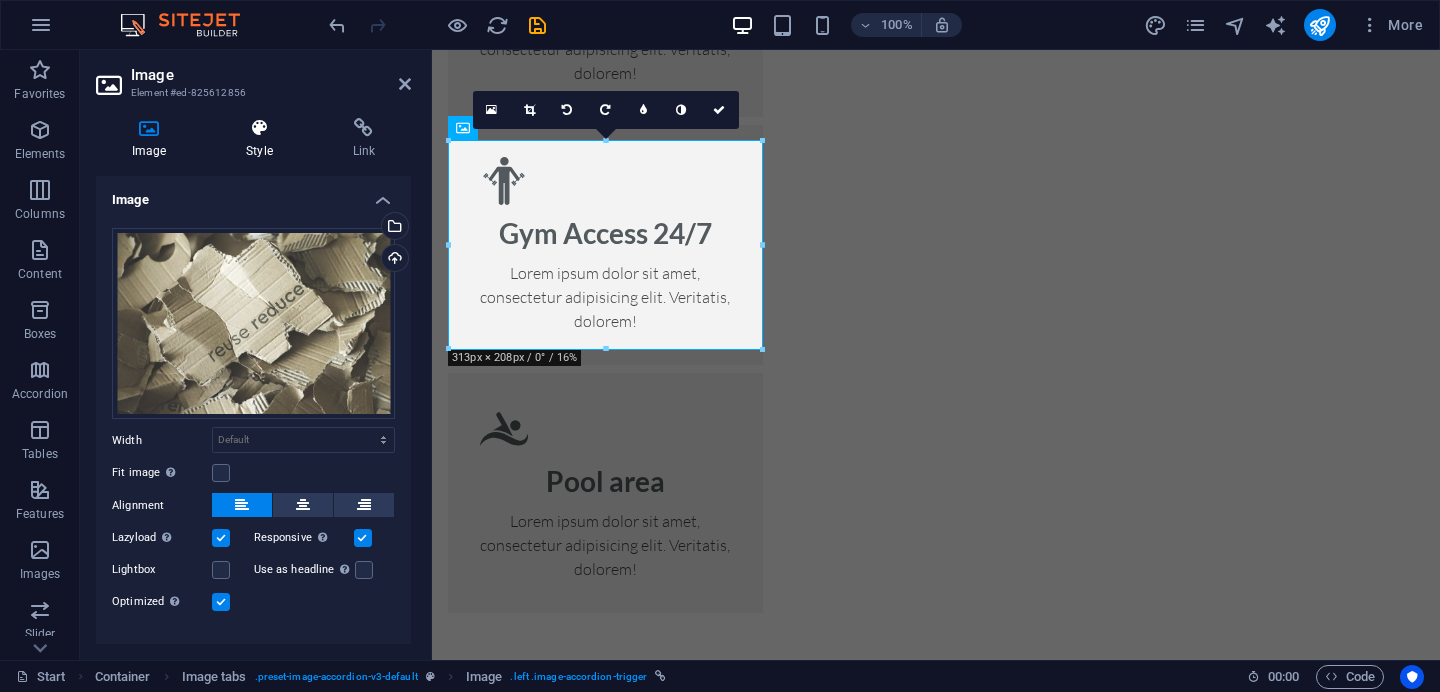 click at bounding box center [259, 128] 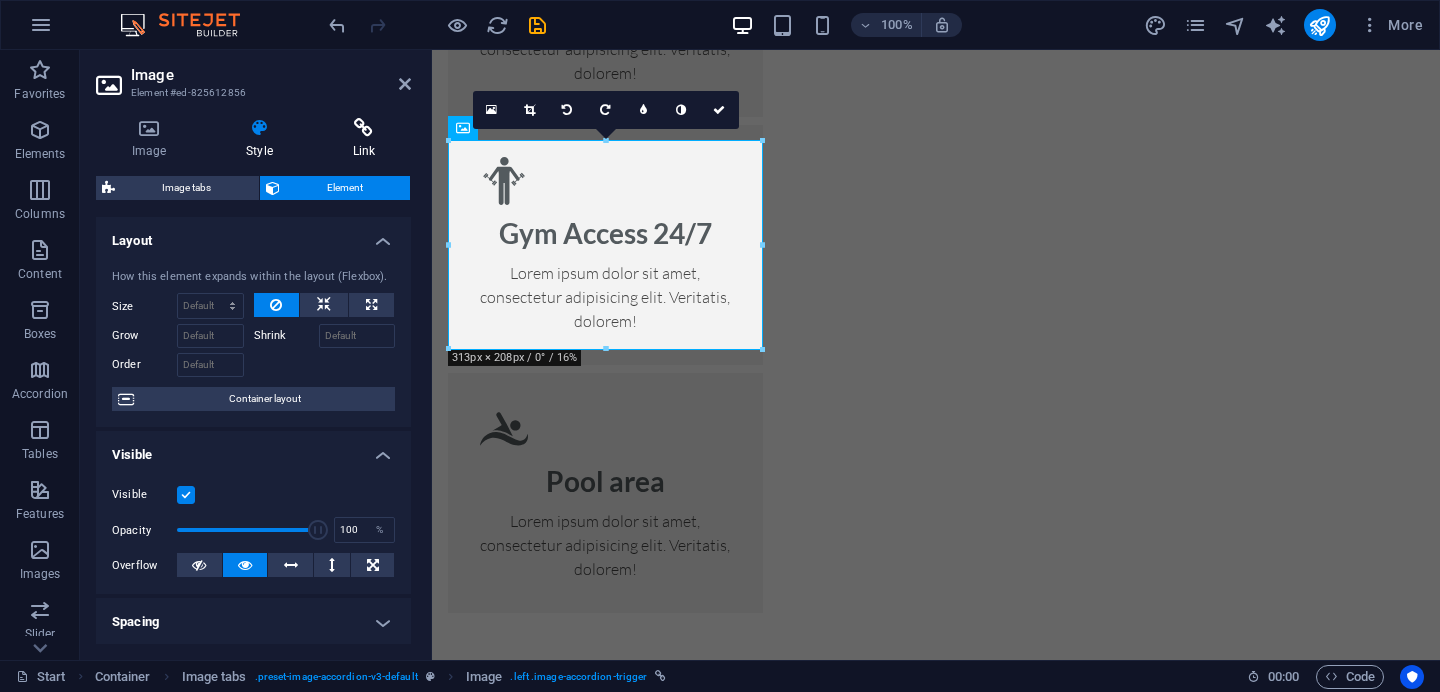 click at bounding box center [364, 128] 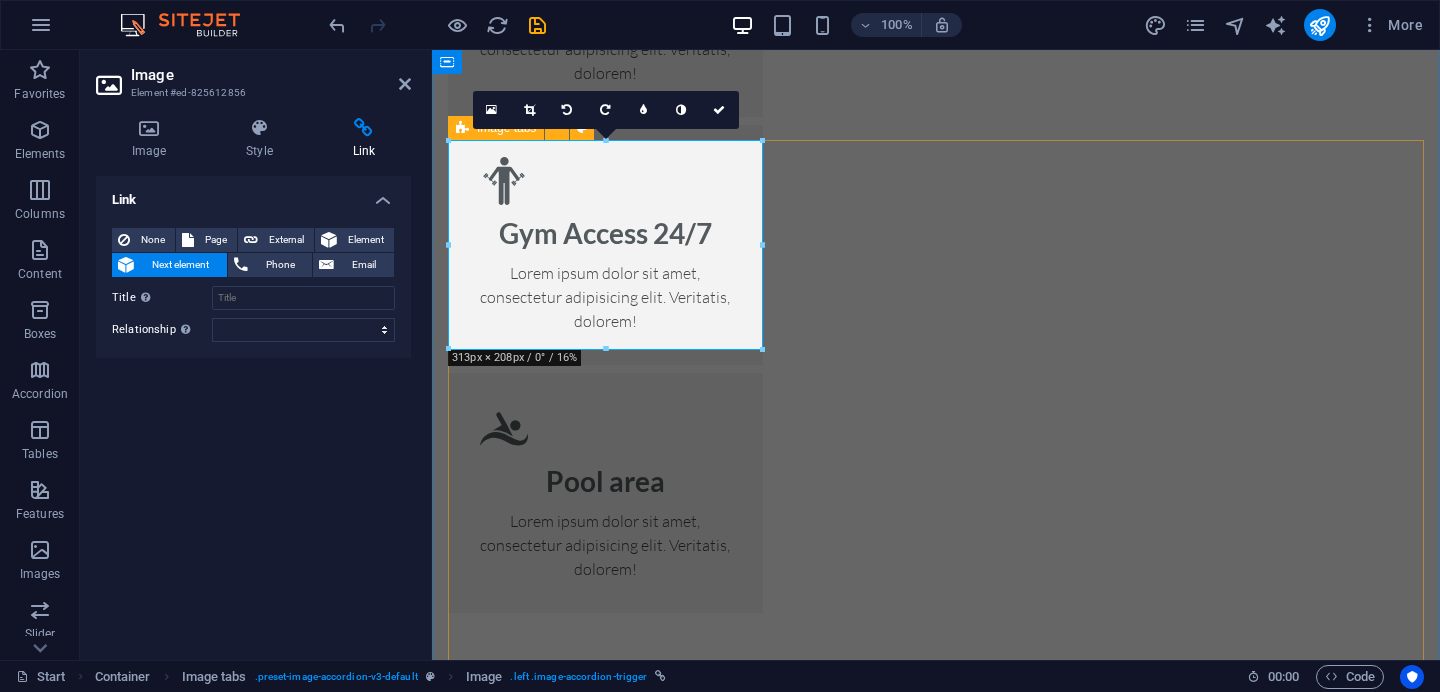 click on "Single Room Single Room Lorem ipsum dolor sit amet, consectetur adipisicing elit. Natus, dolores, at, nisi eligendi repellat voluptatem minima officia veritatis quasi animi porro laudantium dicta dolor voluptate non maiores ipsum reprehenderit odio fugiat reiciendis consectetur fuga pariatur libero accusantium quod minus odit debitis cumque quo adipisci vel vitae aliquid corrupti perferendis voluptates. Room Overview Lorem ipsum dolor sit amet, consectetur adipisicing elit. Maiores ipsum repellat minus nihil. Labore, delectus, nam dignissimos ea repudiandae minima voluptatum magni pariatur possimus quia accusamus harum facilis corporis animi nisi. Enim, pariatur, impedit quia repellat harum ipsam laboriosam voluptas dicta illum nisi obcaecati reprehenderit quis placeat recusandae tenetur aperiam. Floor Plan Room Rates Book now  Double Room Double Room Room Overview Floor Plan Room Rates Book now  Family Room Family Room Room Overview Floor Plan Room Rates Book now" at bounding box center (936, 4473) 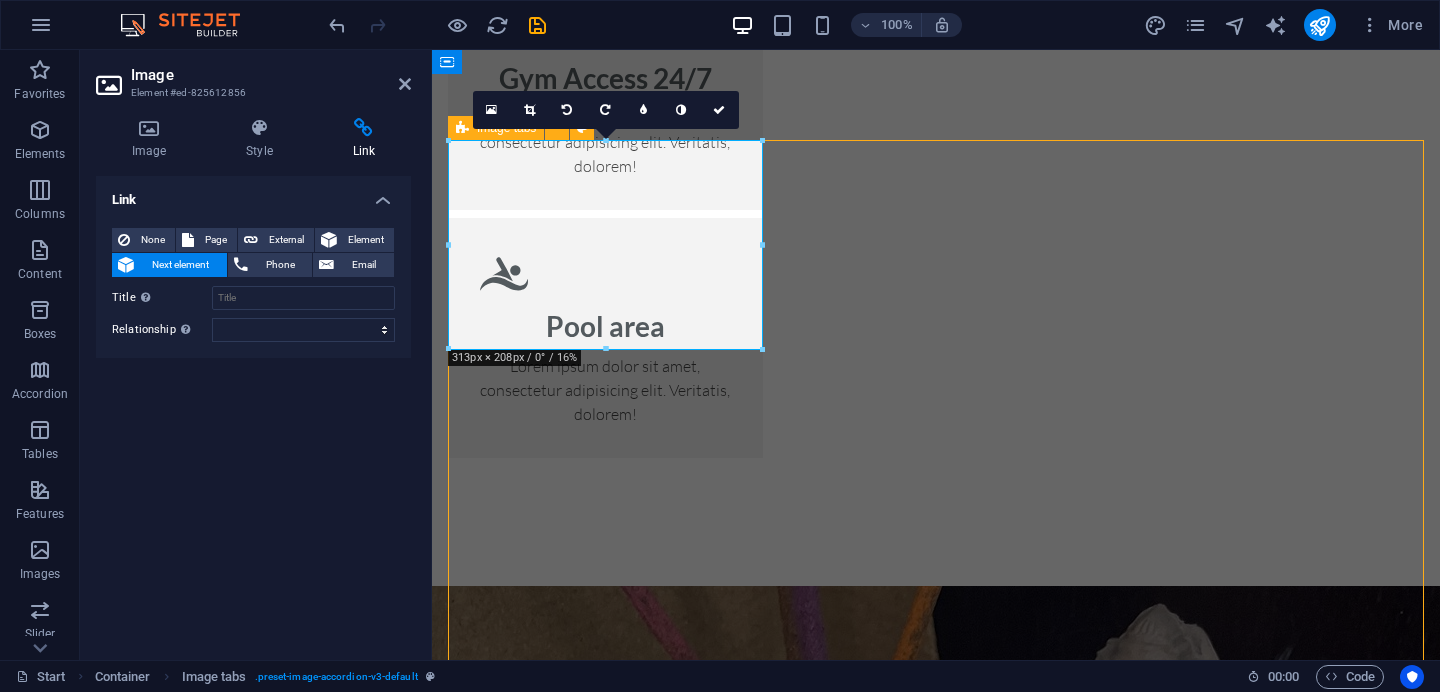 scroll, scrollTop: 2872, scrollLeft: 0, axis: vertical 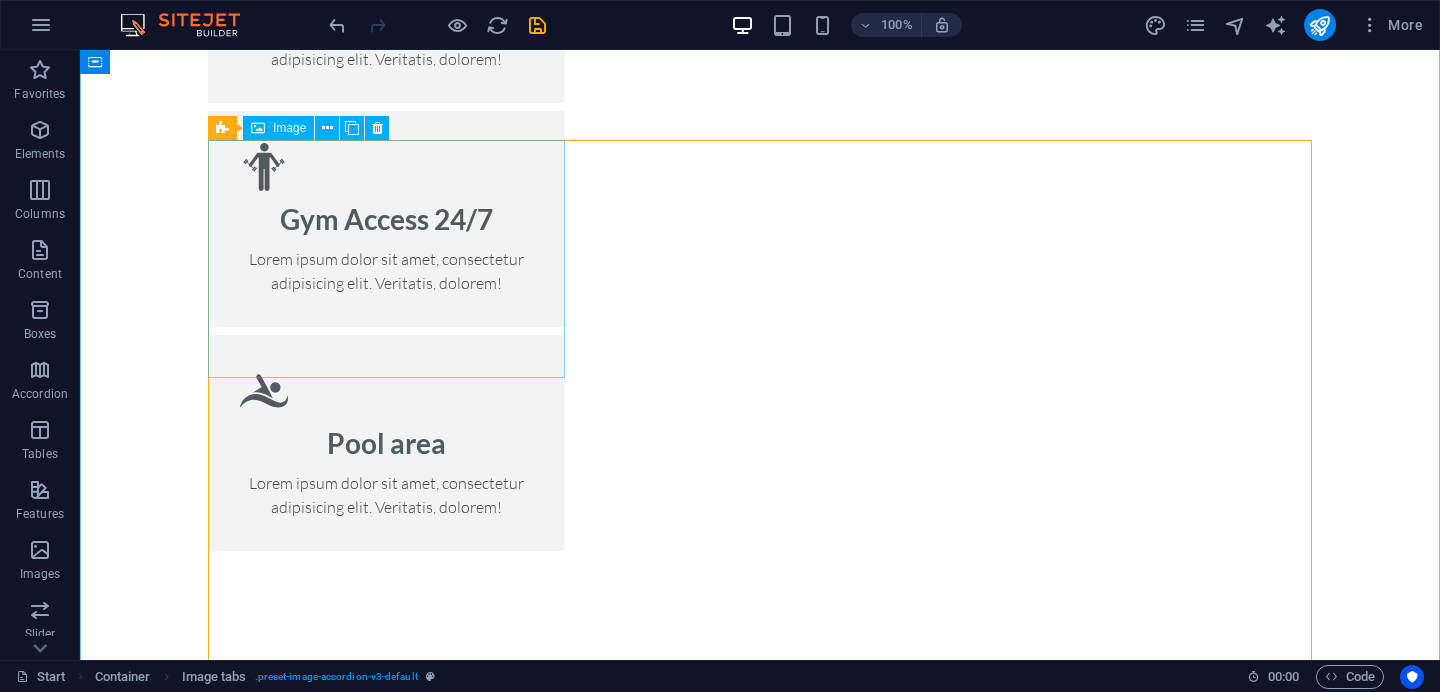 click on "Single Room" at bounding box center [386, 2533] 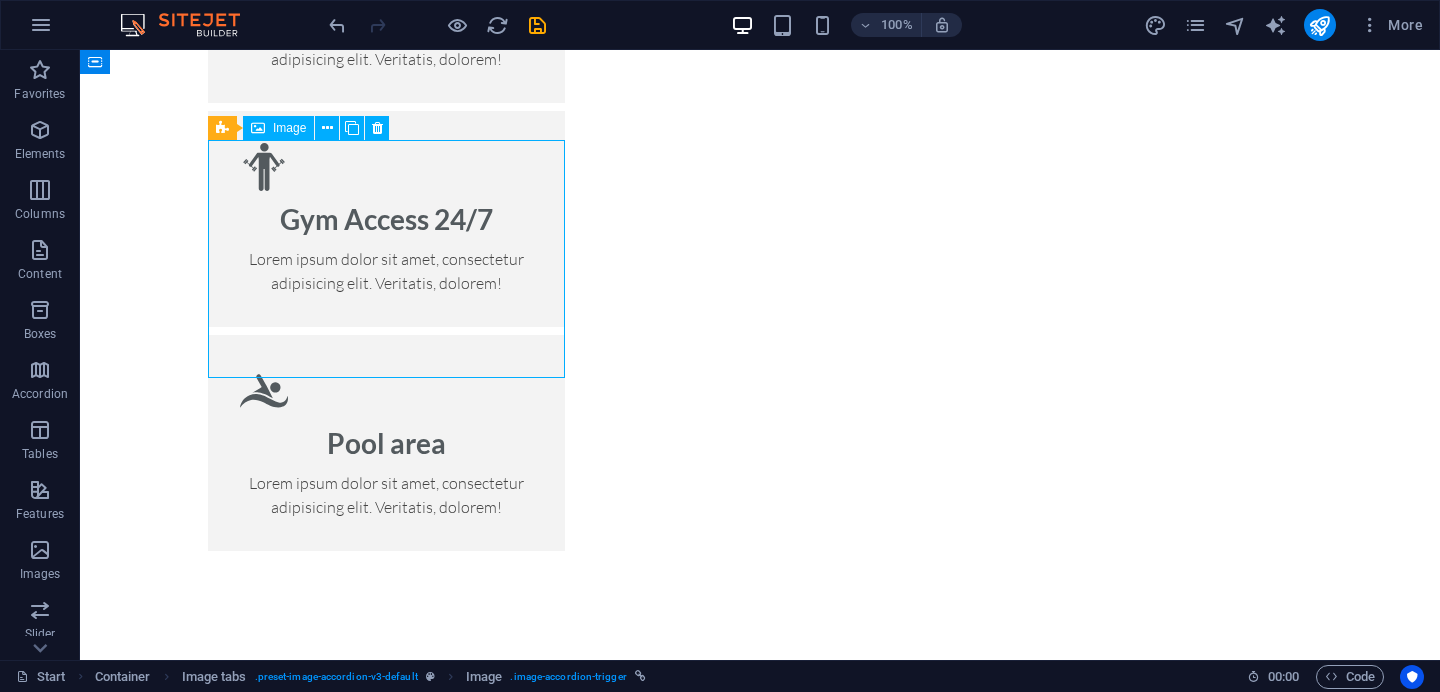 click on "Single Room" at bounding box center (386, 2533) 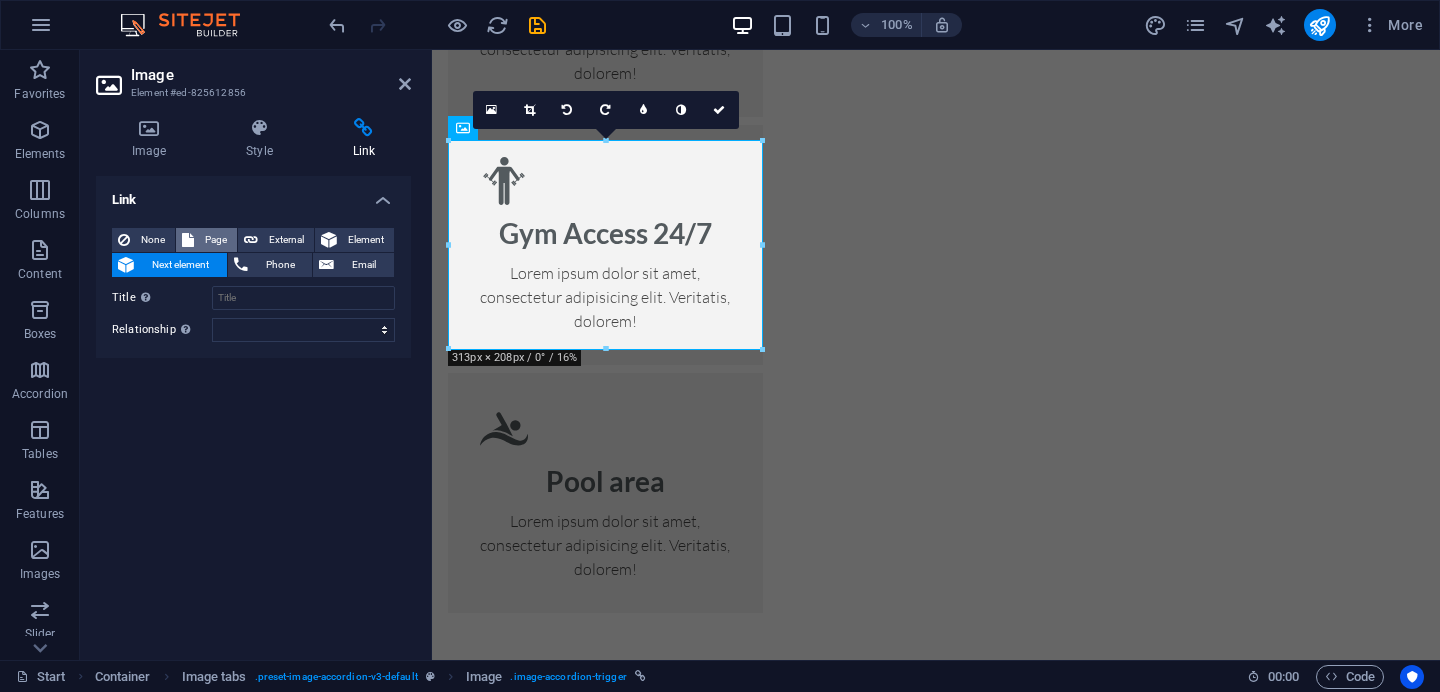 click on "Page" at bounding box center [206, 240] 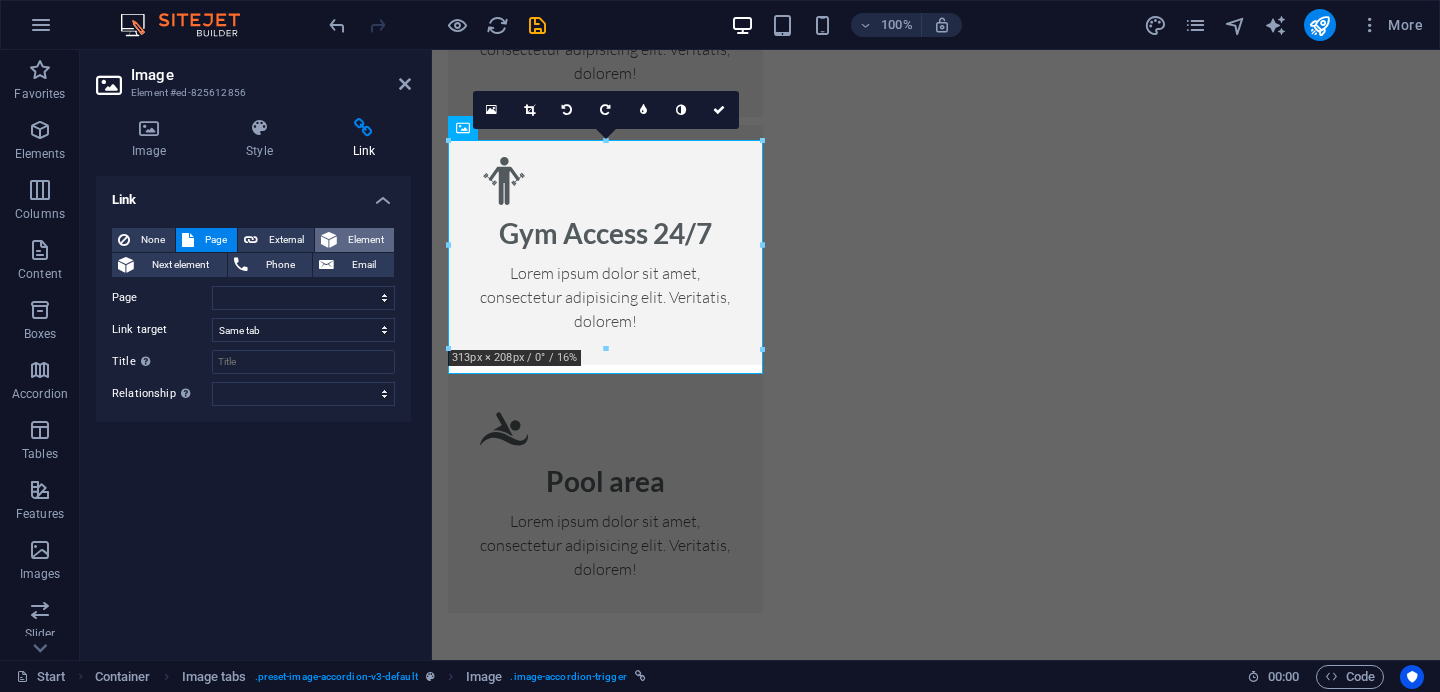 click on "Element" at bounding box center [365, 240] 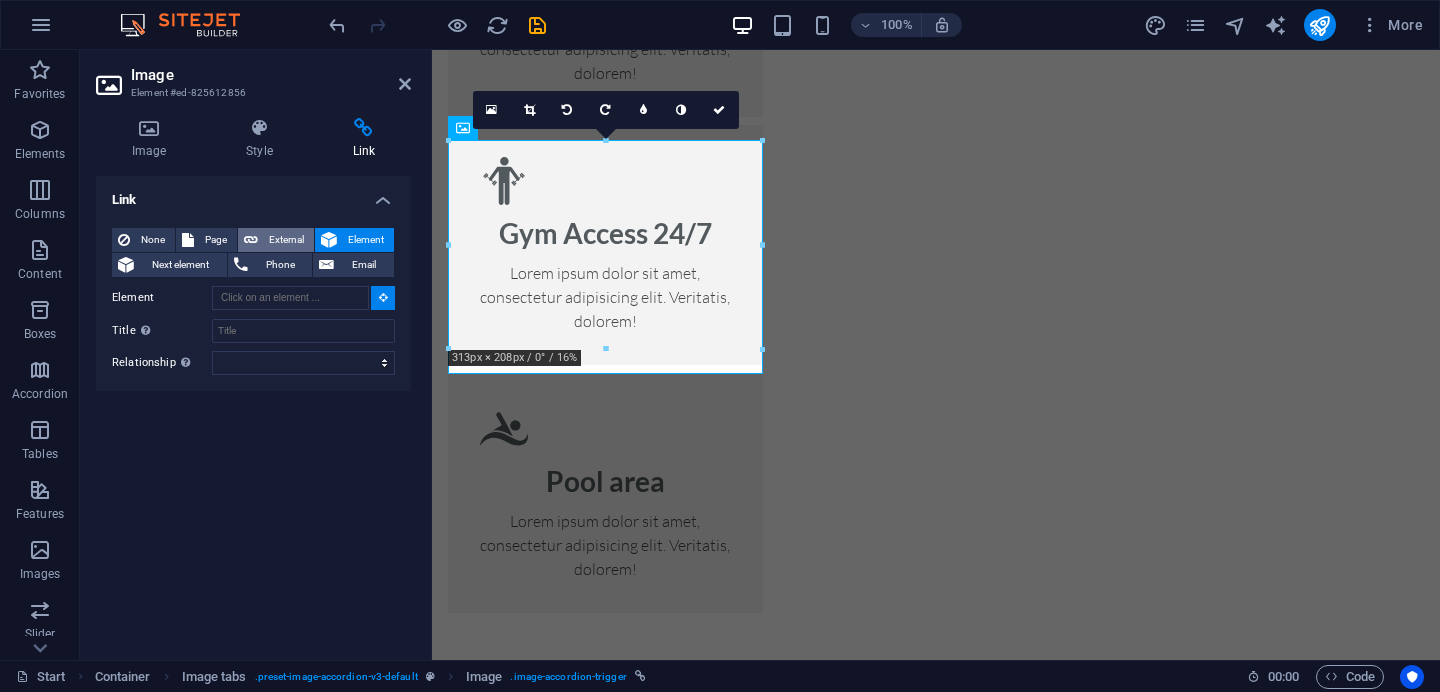 click on "External" at bounding box center [286, 240] 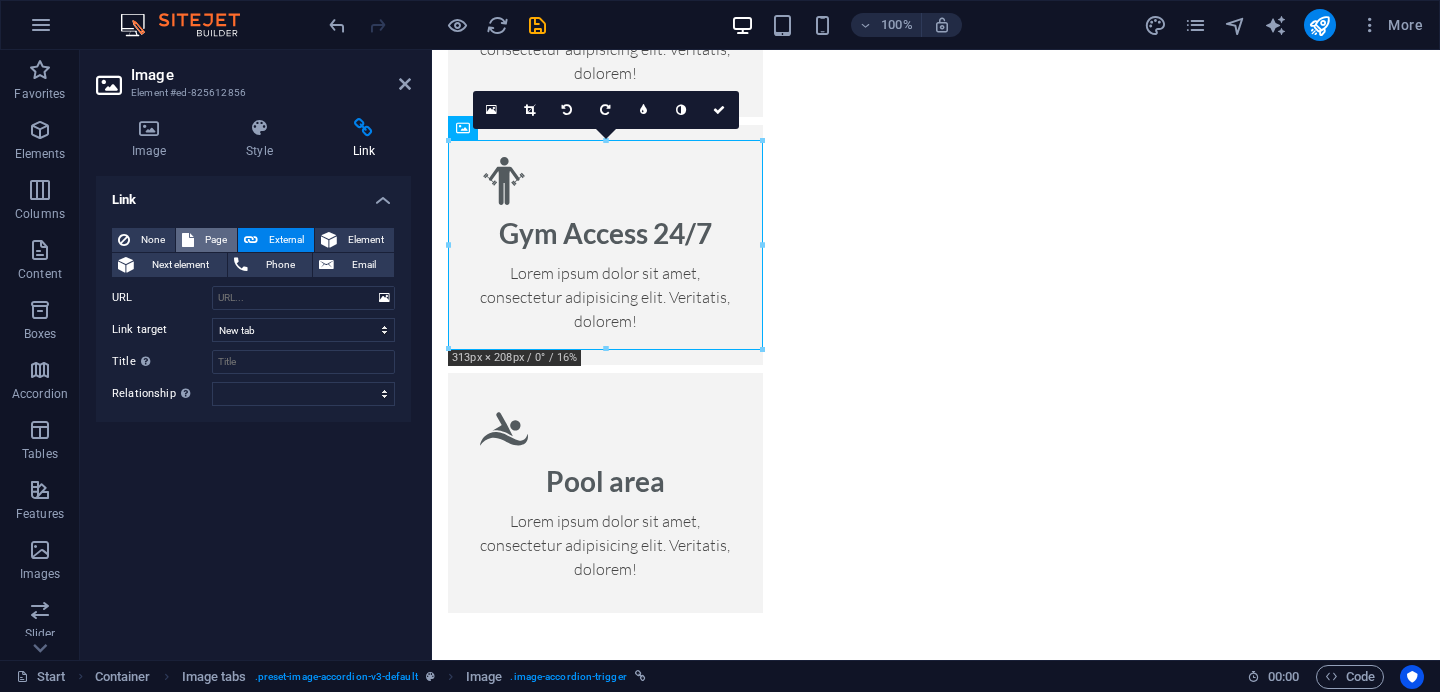 click on "Page" at bounding box center (215, 240) 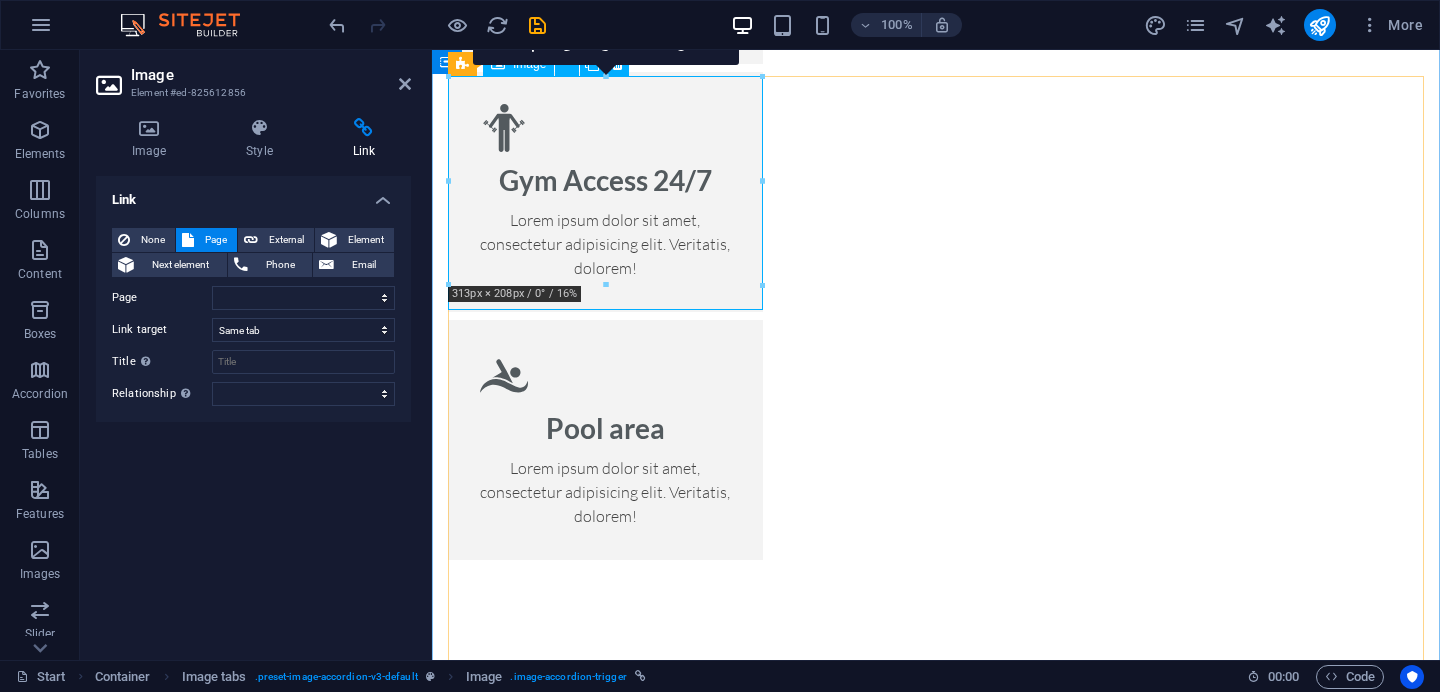 scroll, scrollTop: 3174, scrollLeft: 0, axis: vertical 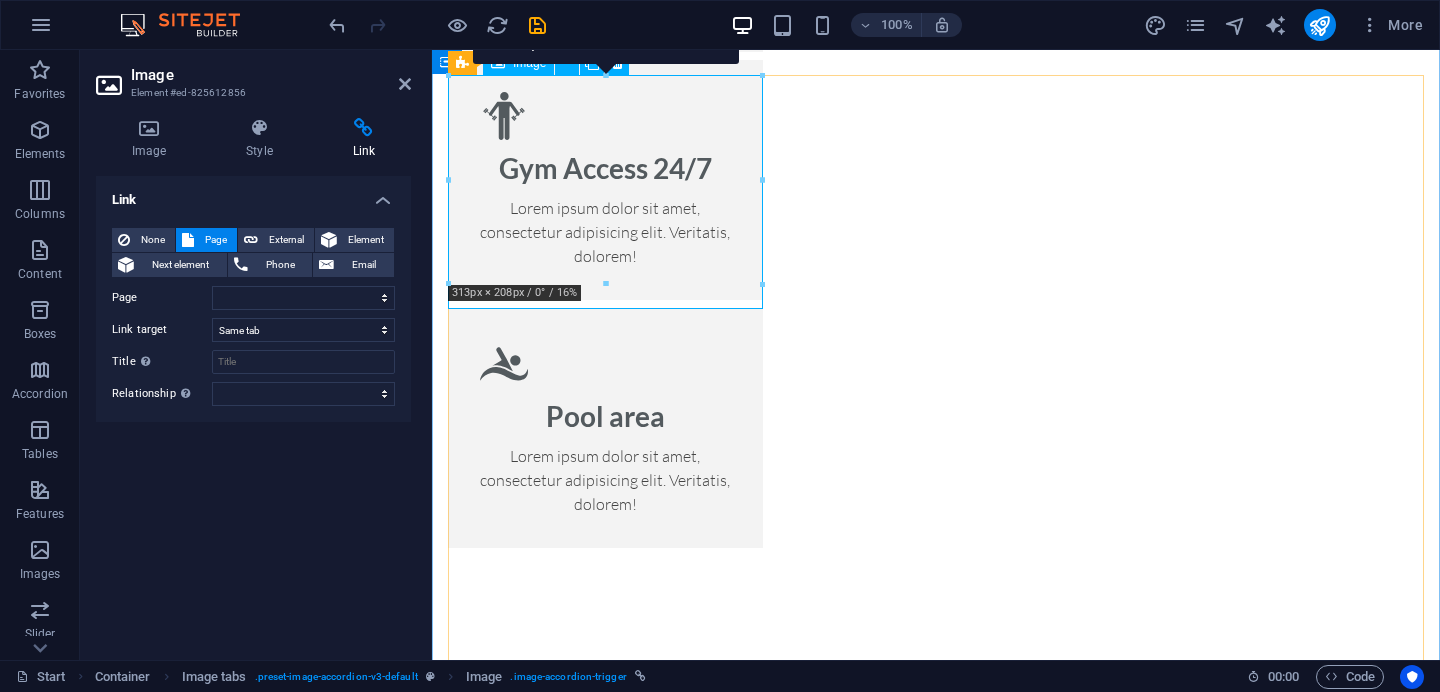 click on "Single Room" at bounding box center [605, 2677] 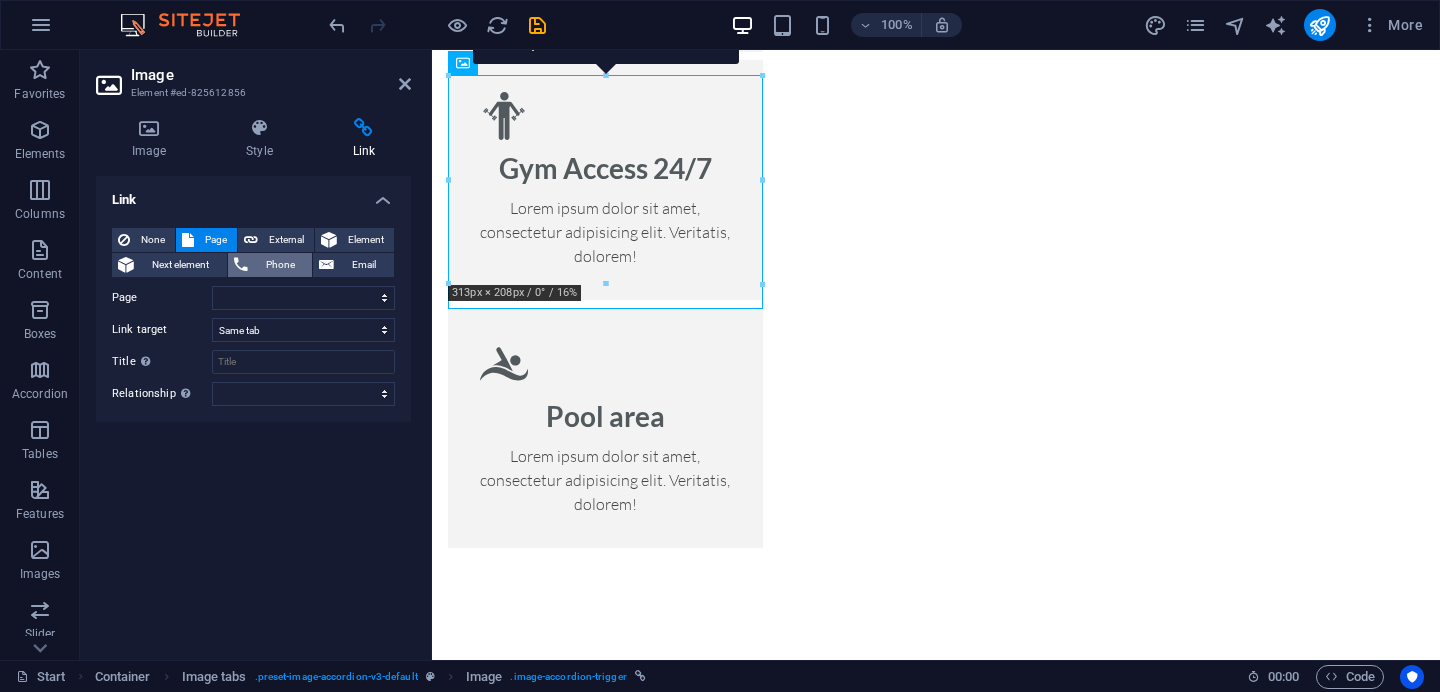 click on "Phone" at bounding box center (270, 265) 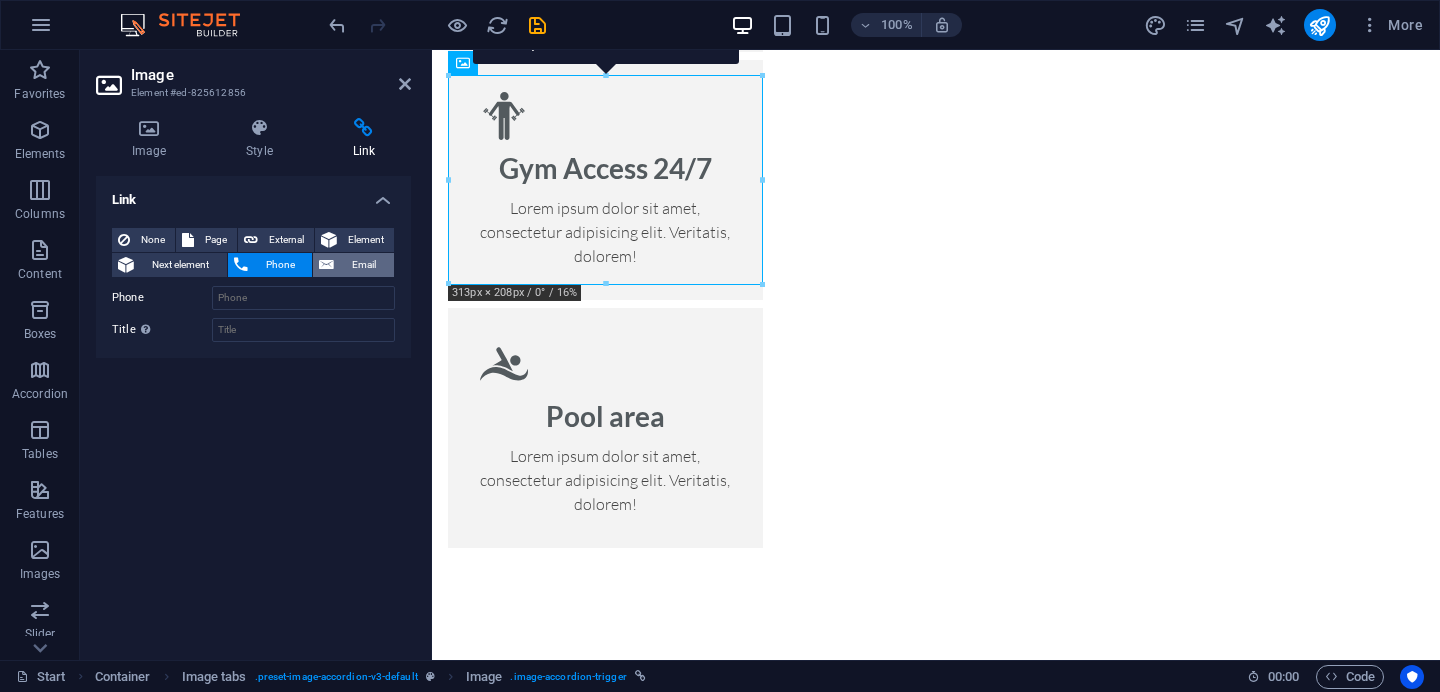 click on "Email" at bounding box center (364, 265) 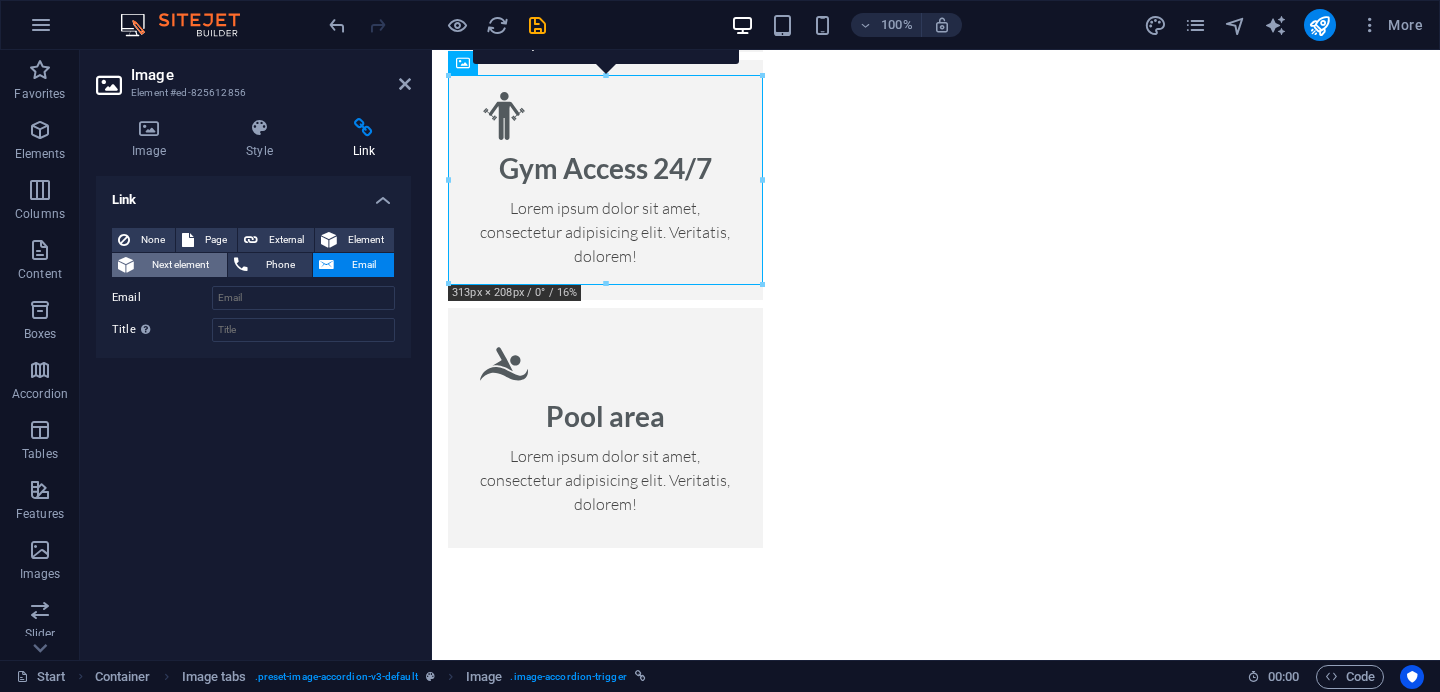 click on "Next element" at bounding box center (180, 265) 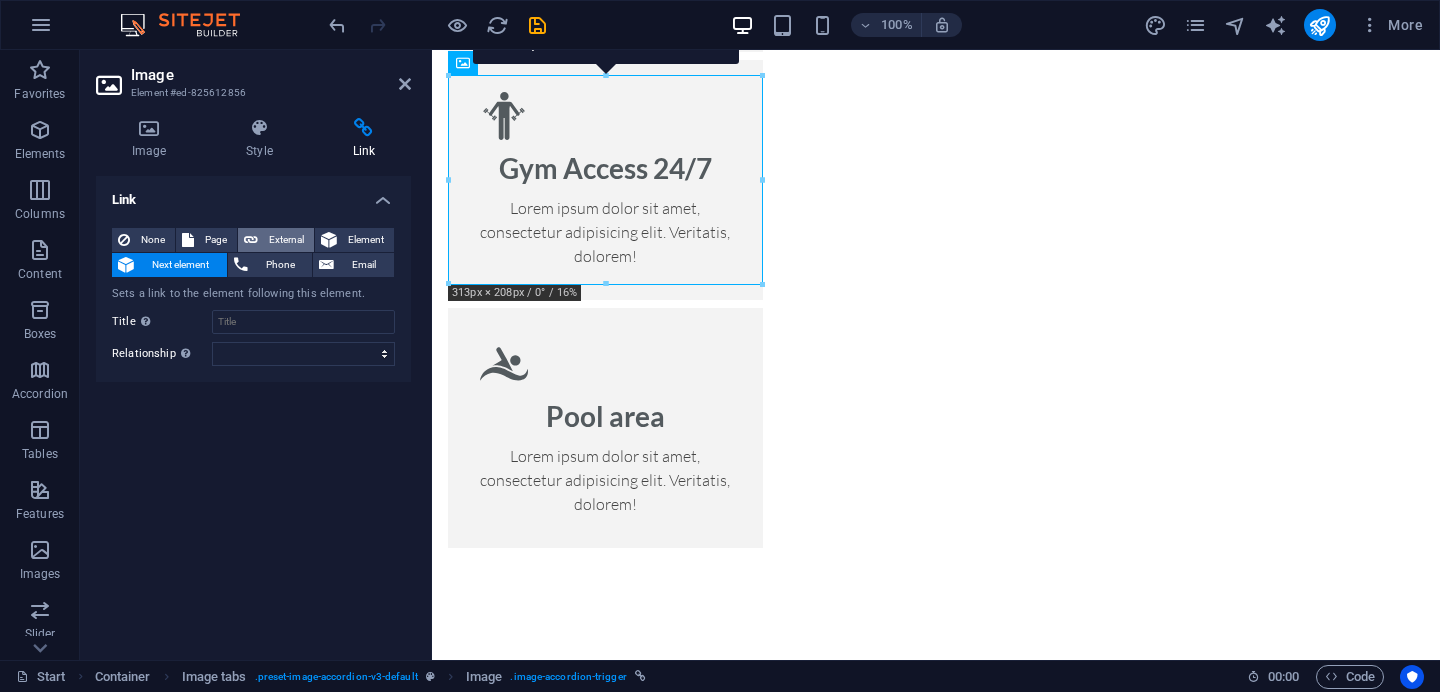 click on "External" at bounding box center (286, 240) 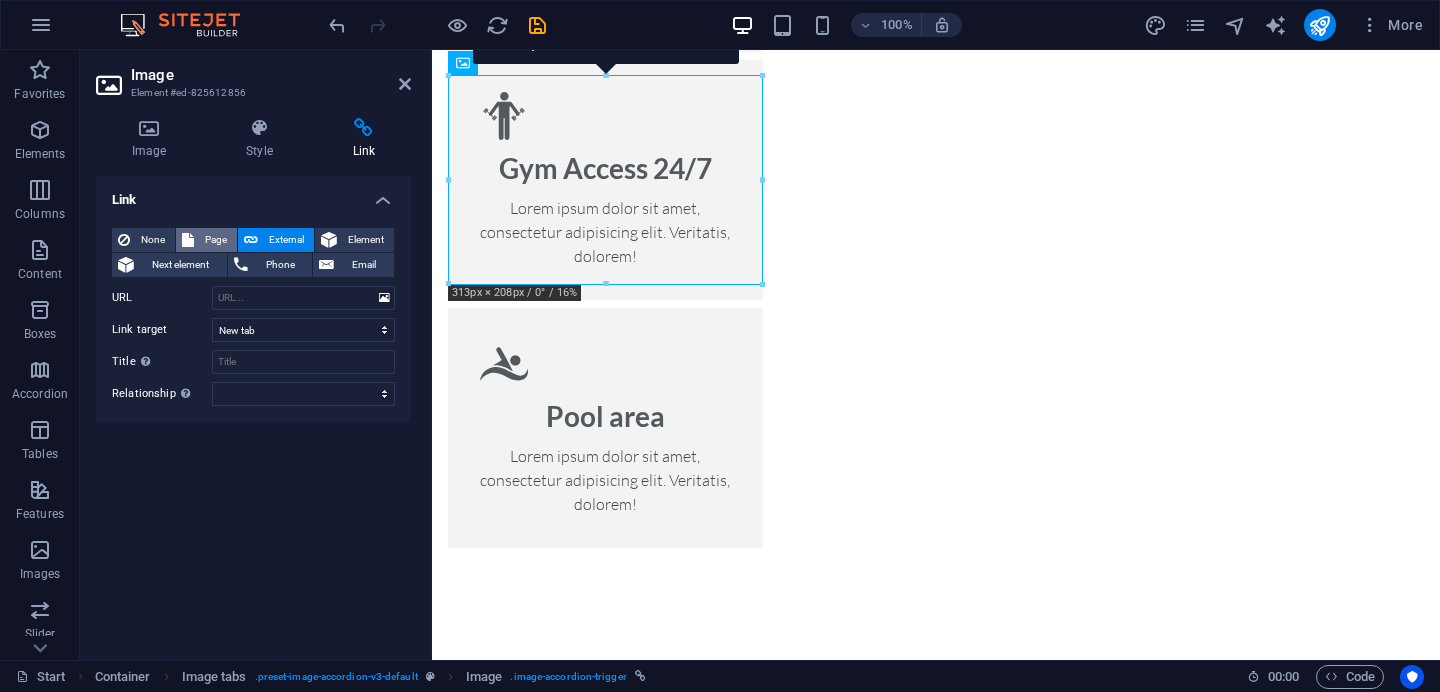 click on "Page" at bounding box center [215, 240] 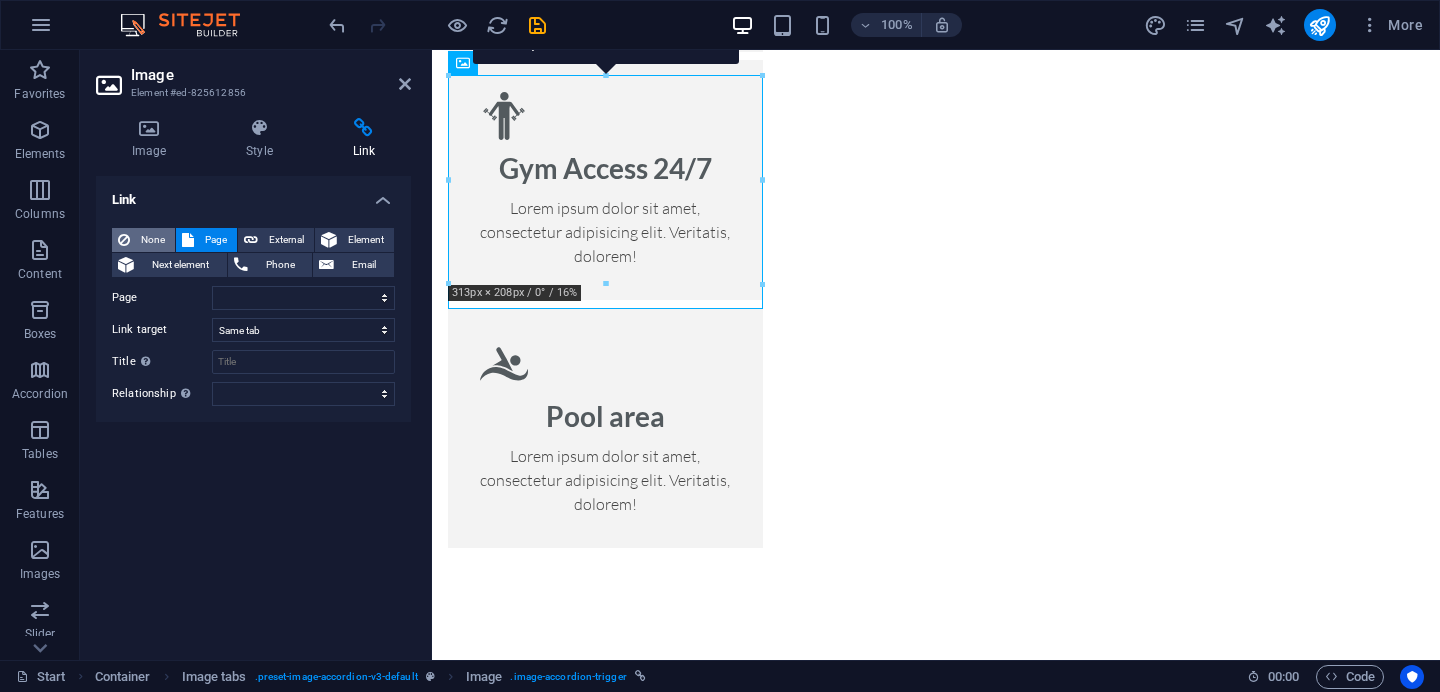 click on "None" at bounding box center (152, 240) 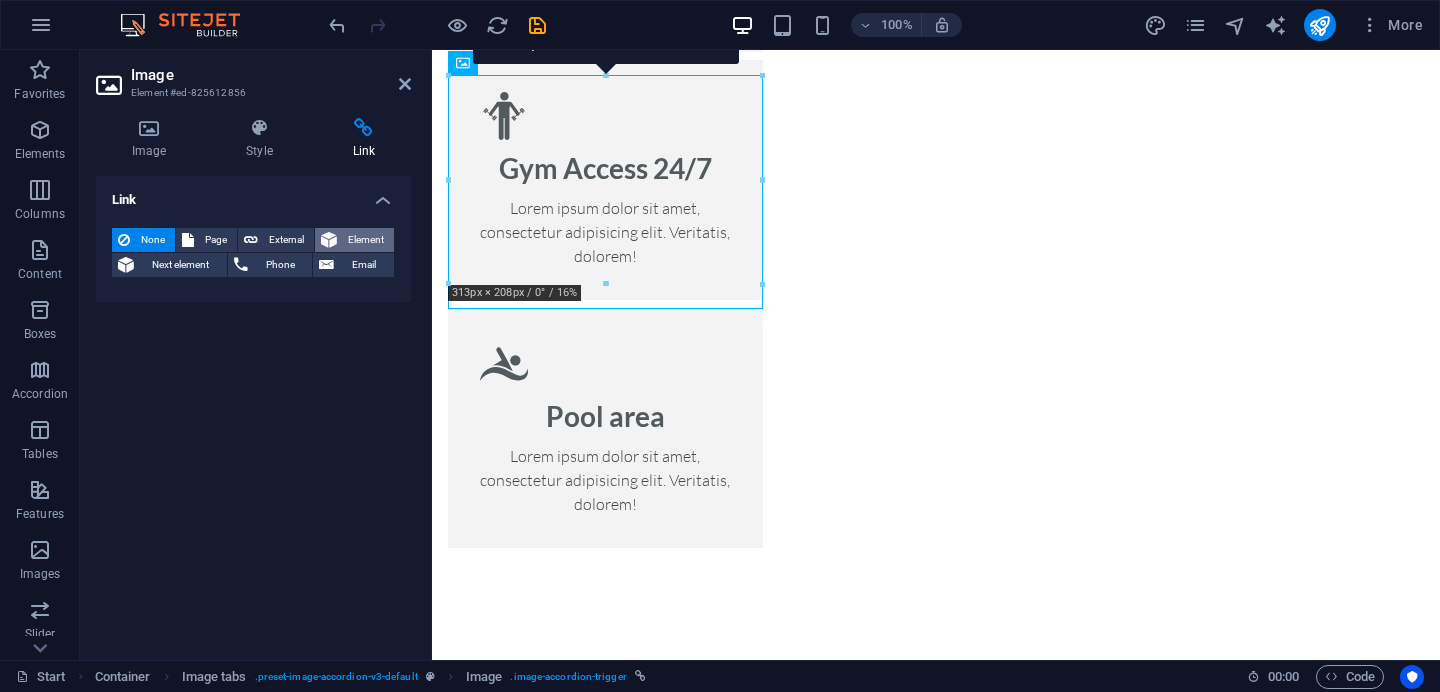 click on "Element" at bounding box center [354, 240] 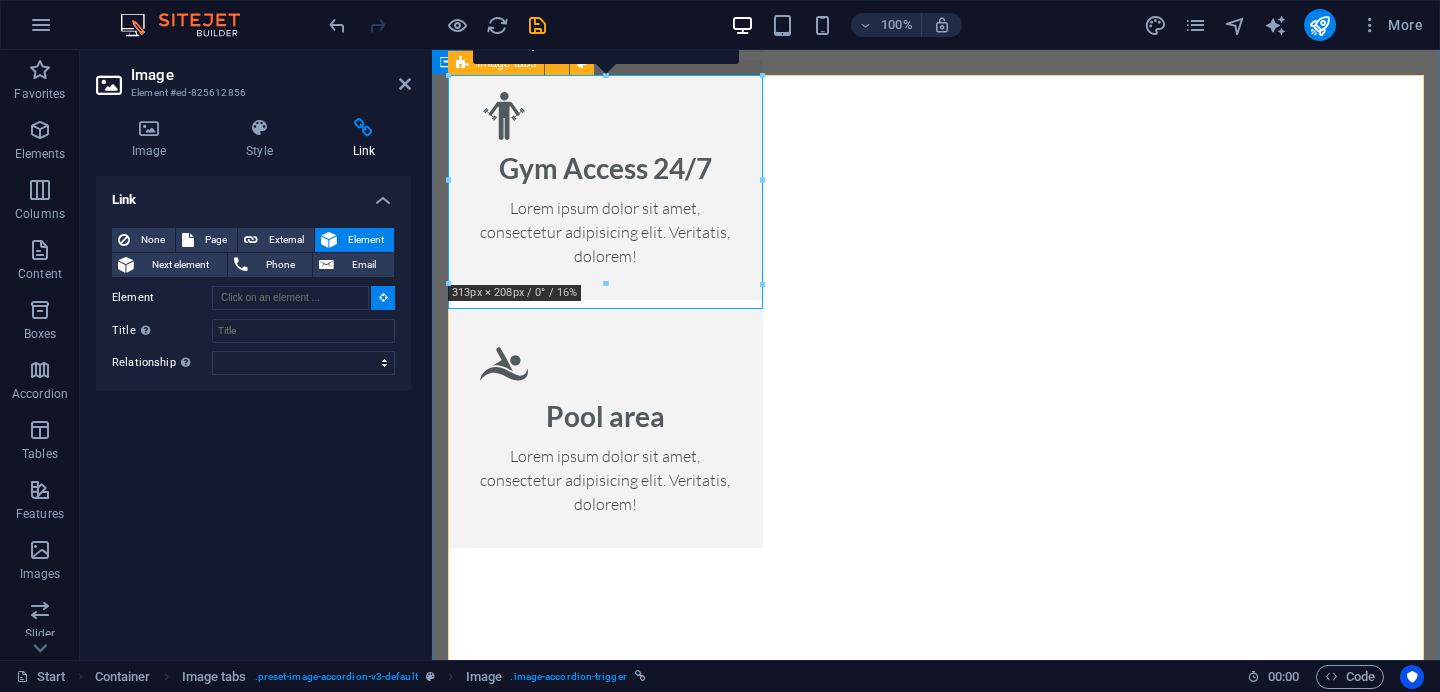 click on "Single Room Single Room Lorem ipsum dolor sit amet, consectetur adipisicing elit. Natus, dolores, at, nisi eligendi repellat voluptatem minima officia veritatis quasi animi porro laudantium dicta dolor voluptate non maiores ipsum reprehenderit odio fugiat reiciendis consectetur fuga pariatur libero accusantium quod minus odit debitis cumque quo adipisci vel vitae aliquid corrupti perferendis voluptates. Room Overview Lorem ipsum dolor sit amet, consectetur adipisicing elit. Maiores ipsum repellat minus nihil. Labore, delectus, nam dignissimos ea repudiandae minima voluptatum magni pariatur possimus quia accusamus harum facilis corporis animi nisi. Enim, pariatur, impedit quia repellat harum ipsam laboriosam voluptas dicta illum nisi obcaecati reprehenderit quis placeat recusandae tenetur aperiam. Floor Plan Room Rates Book now  Double Room Double Room Room Overview Floor Plan Room Rates Book now  Family Room Family Room Room Overview Floor Plan Room Rates Book now" at bounding box center (936, 4420) 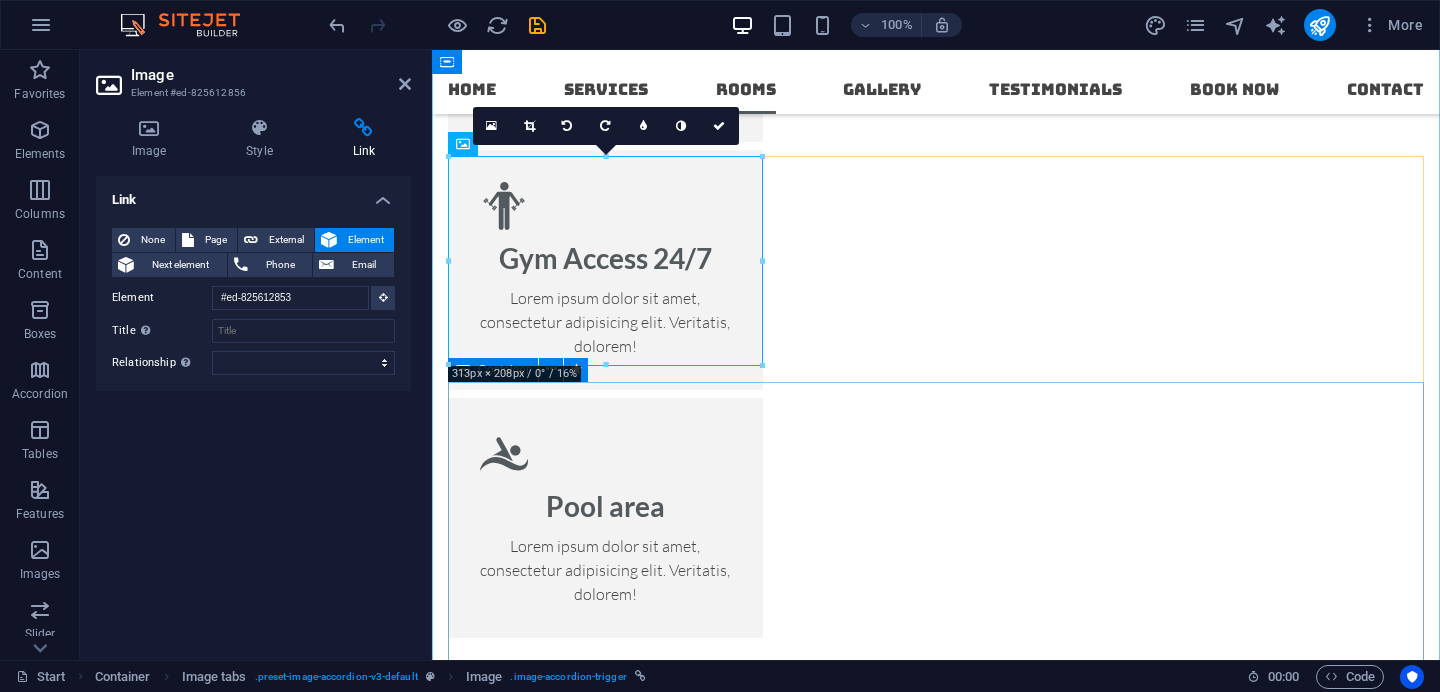 scroll, scrollTop: 3081, scrollLeft: 0, axis: vertical 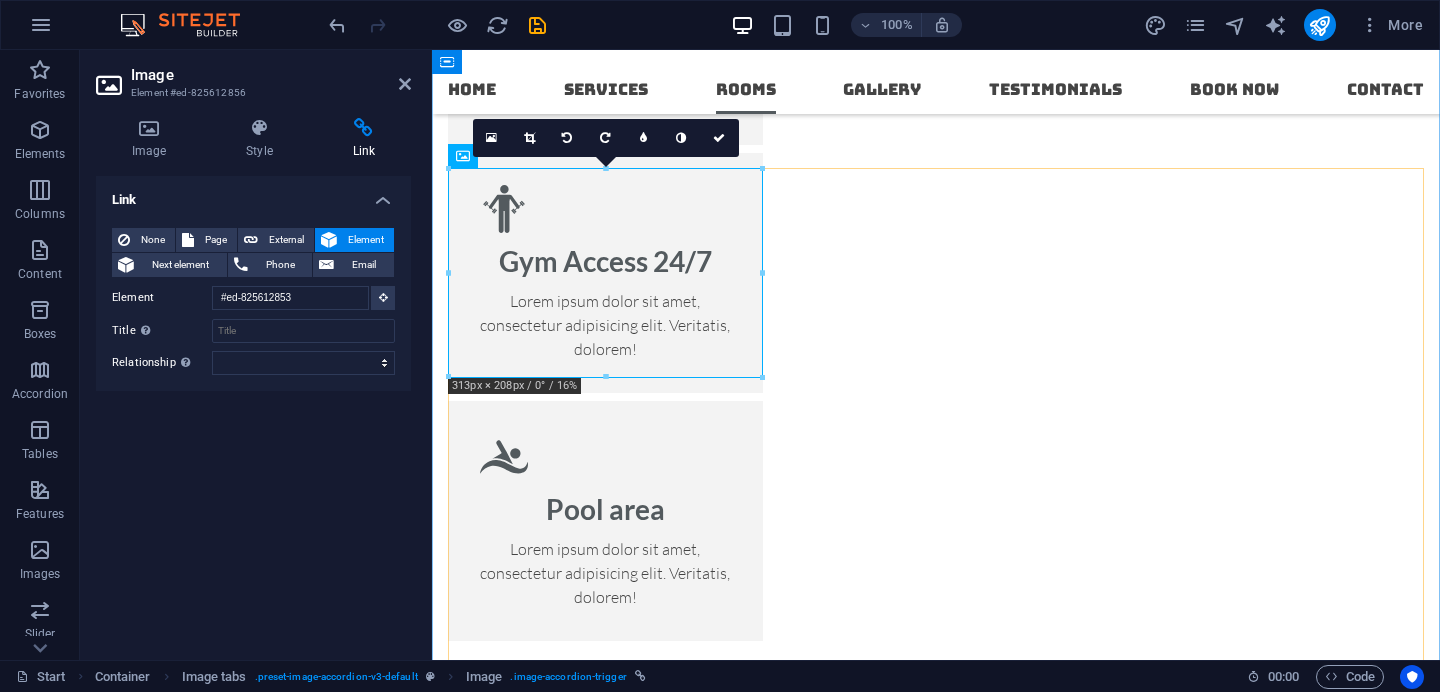 type 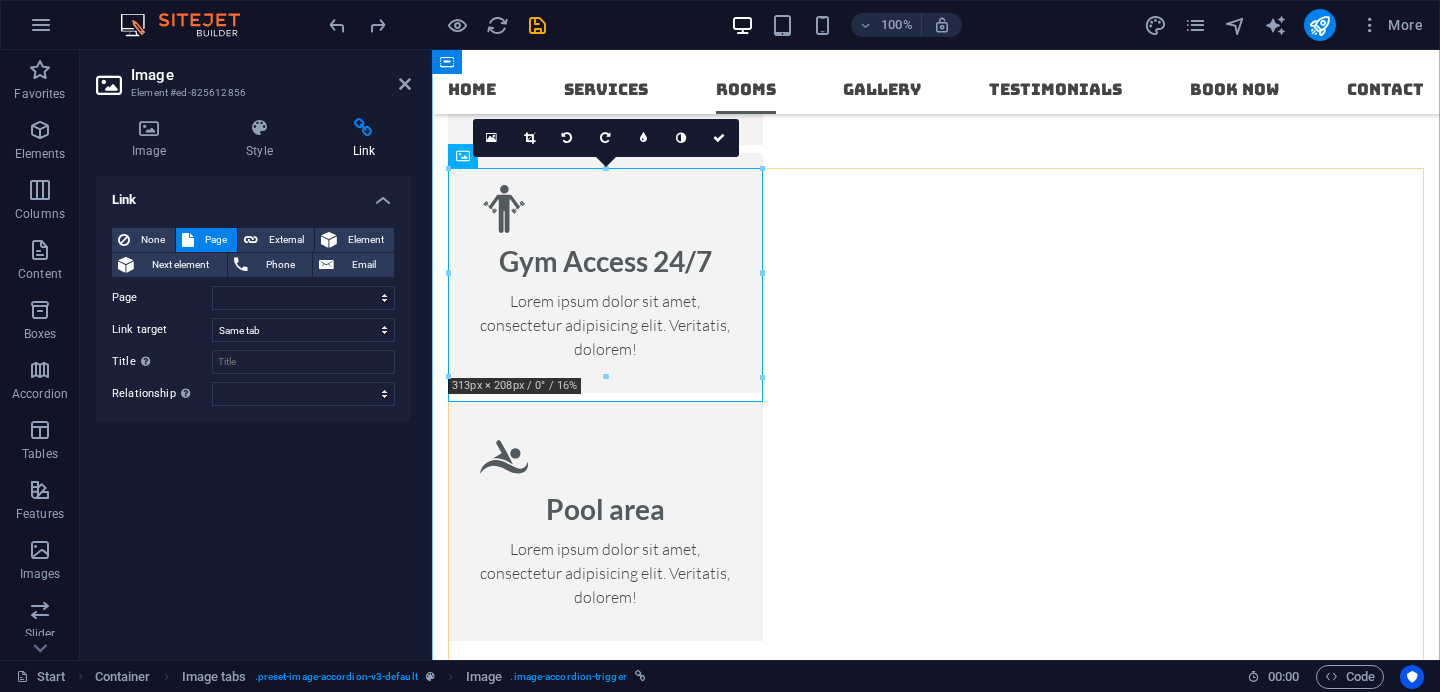select 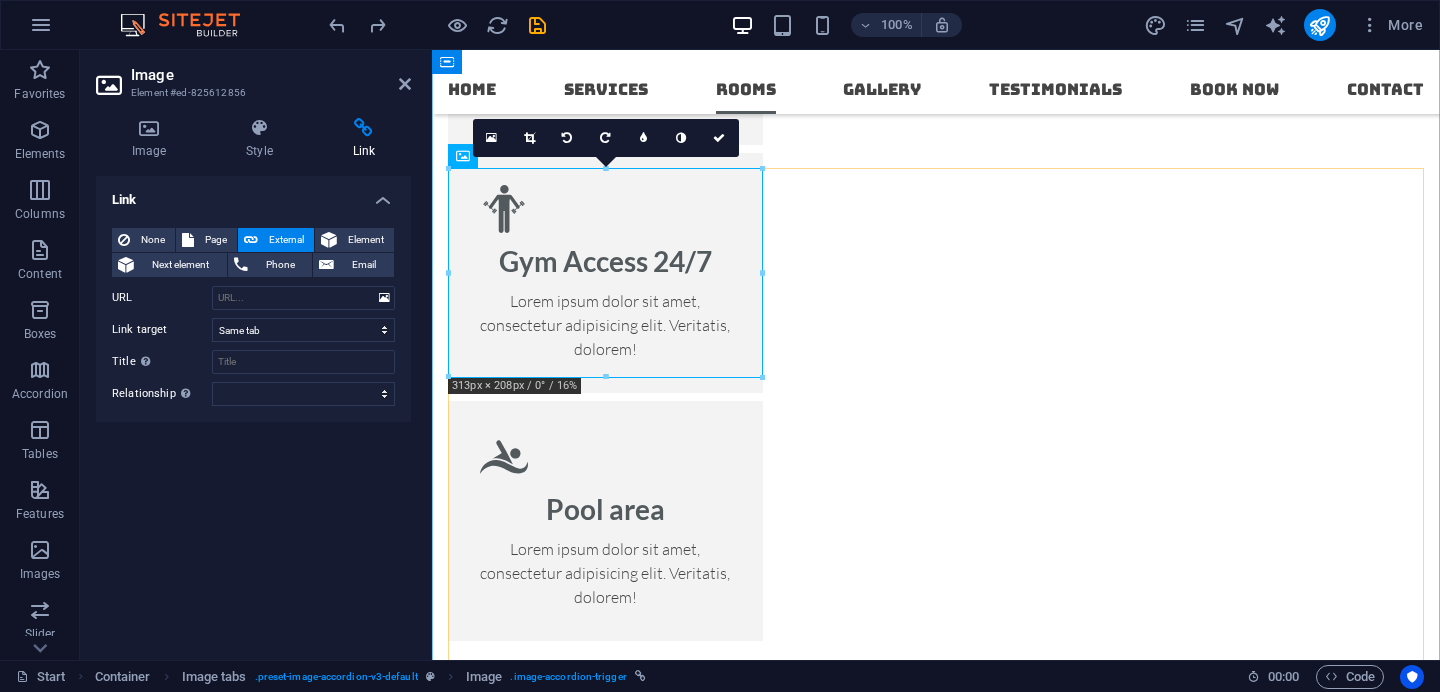 select on "blank" 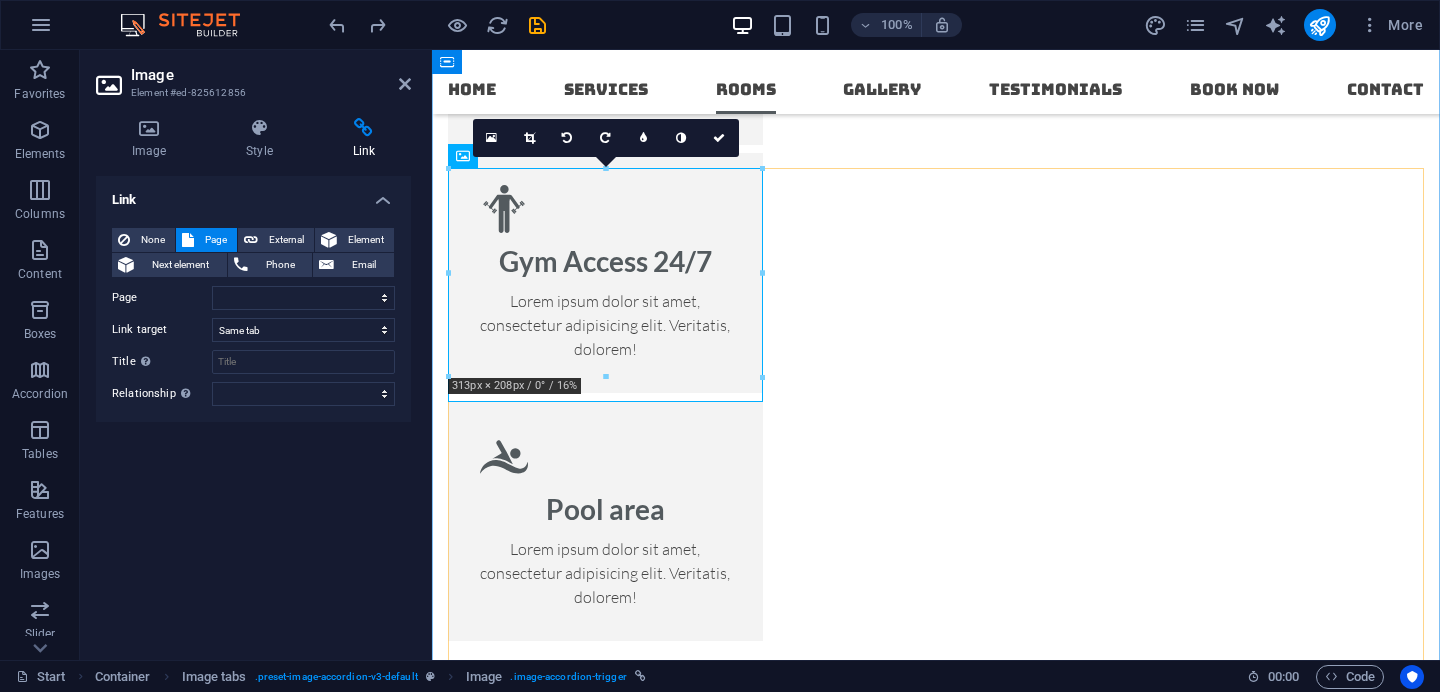 select 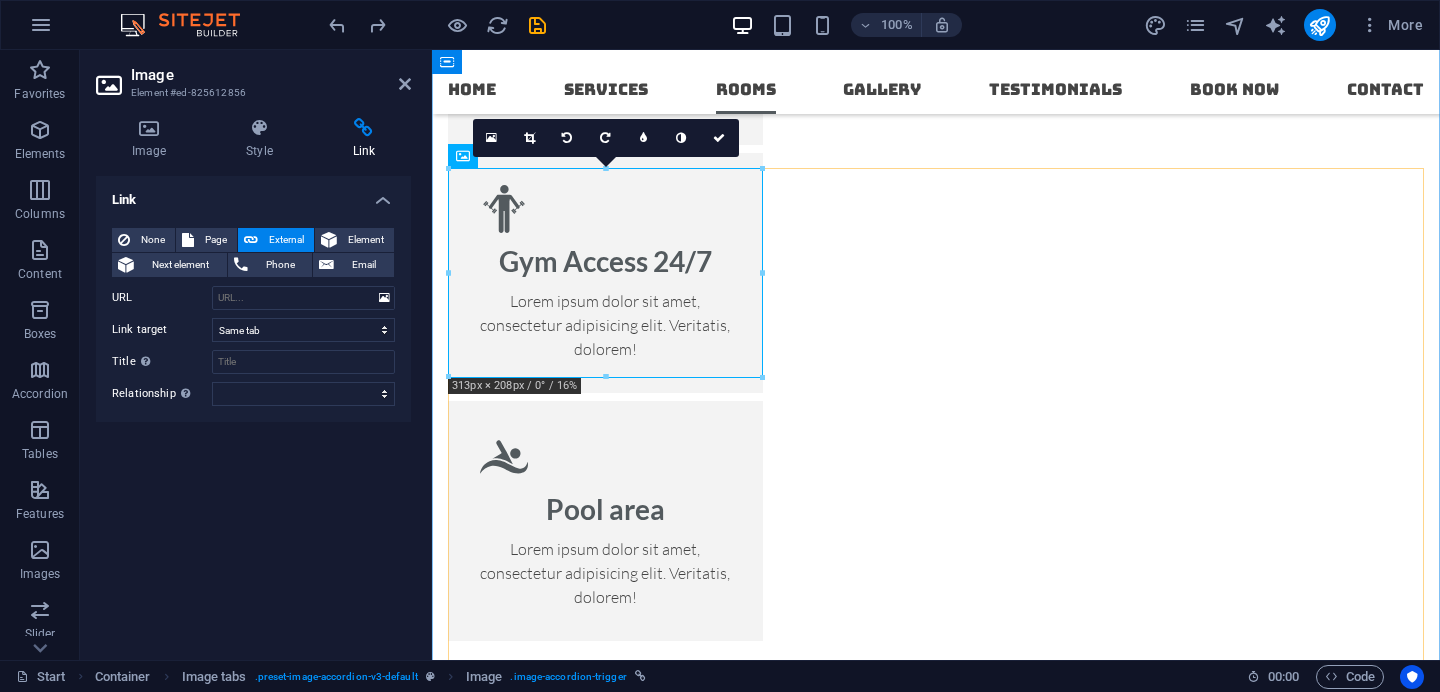 select on "blank" 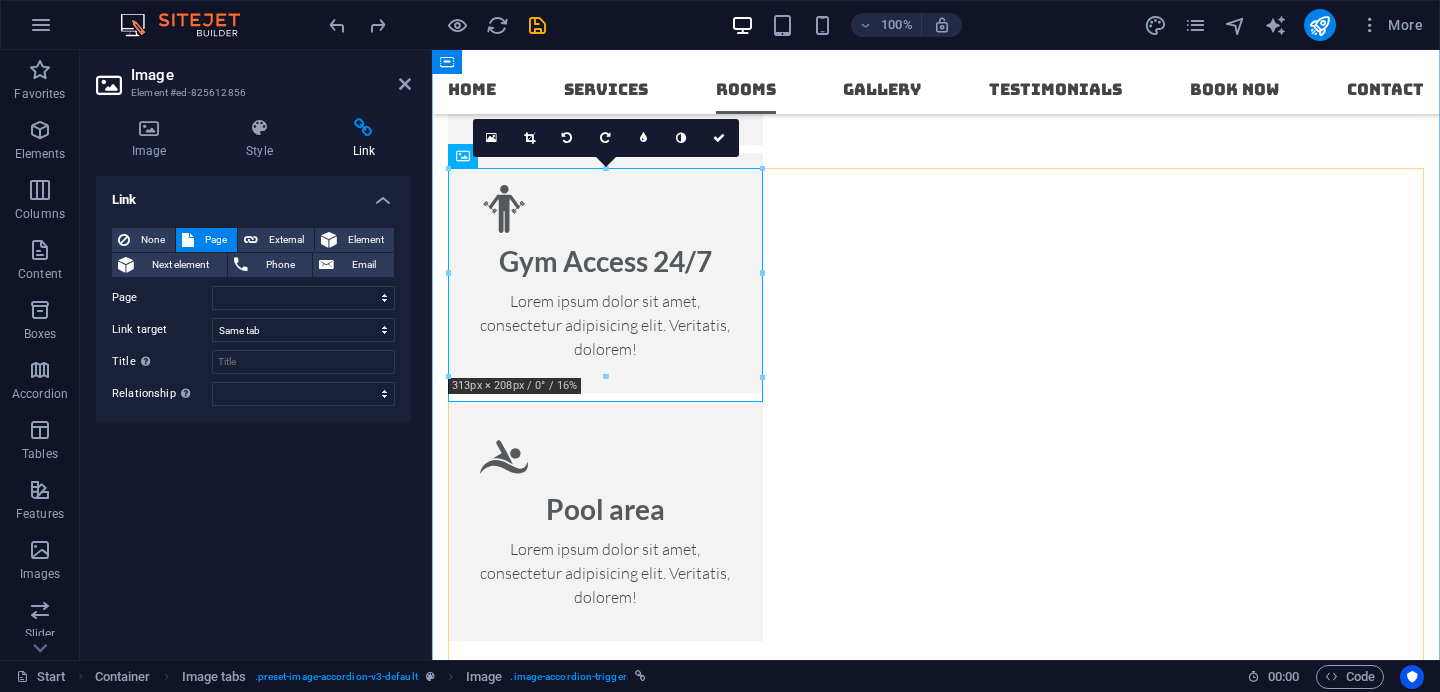 select 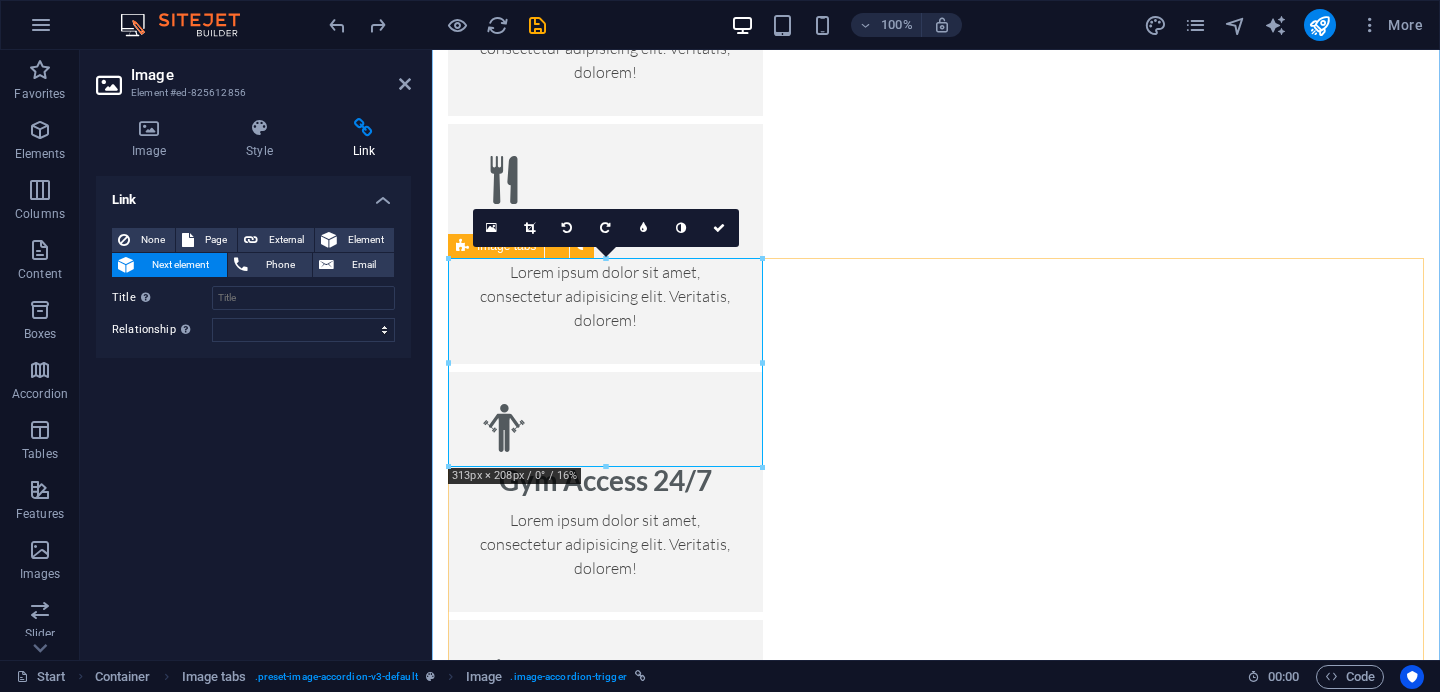 scroll, scrollTop: 2999, scrollLeft: 0, axis: vertical 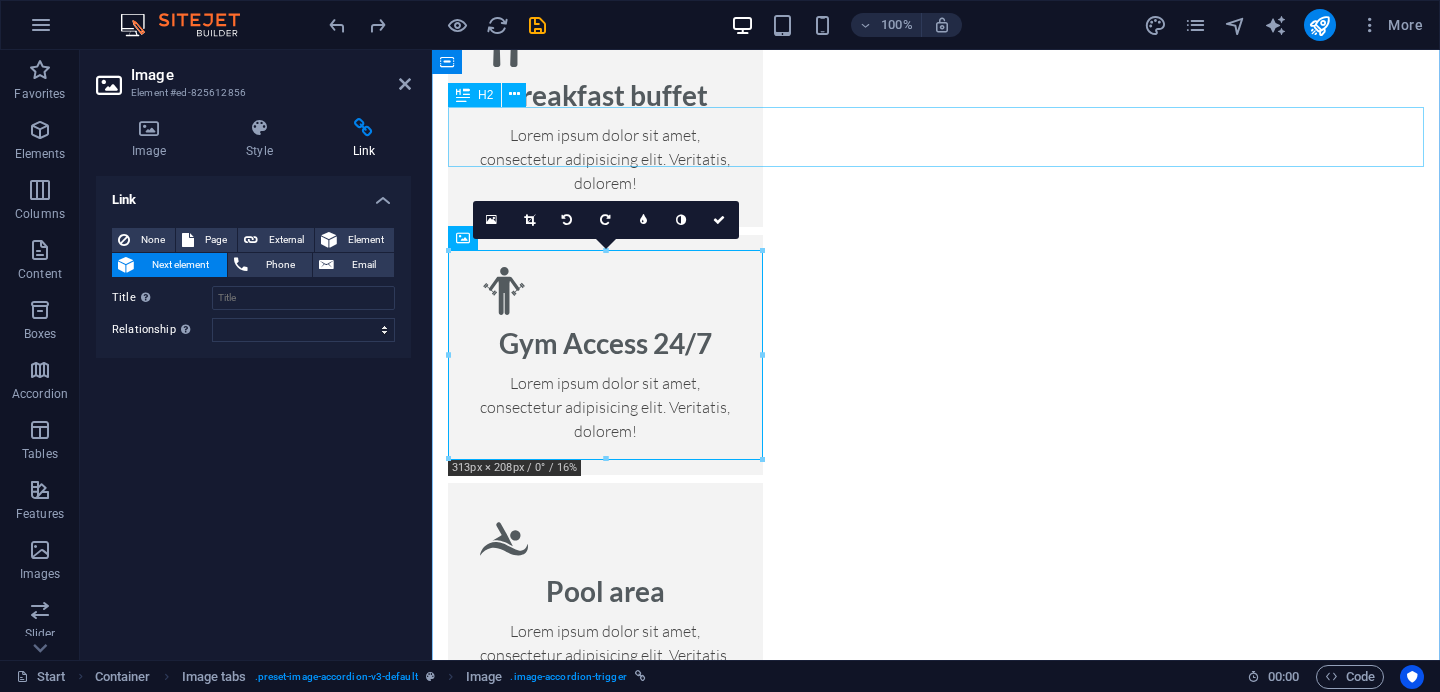 click on "Rooms" at bounding box center (936, 2621) 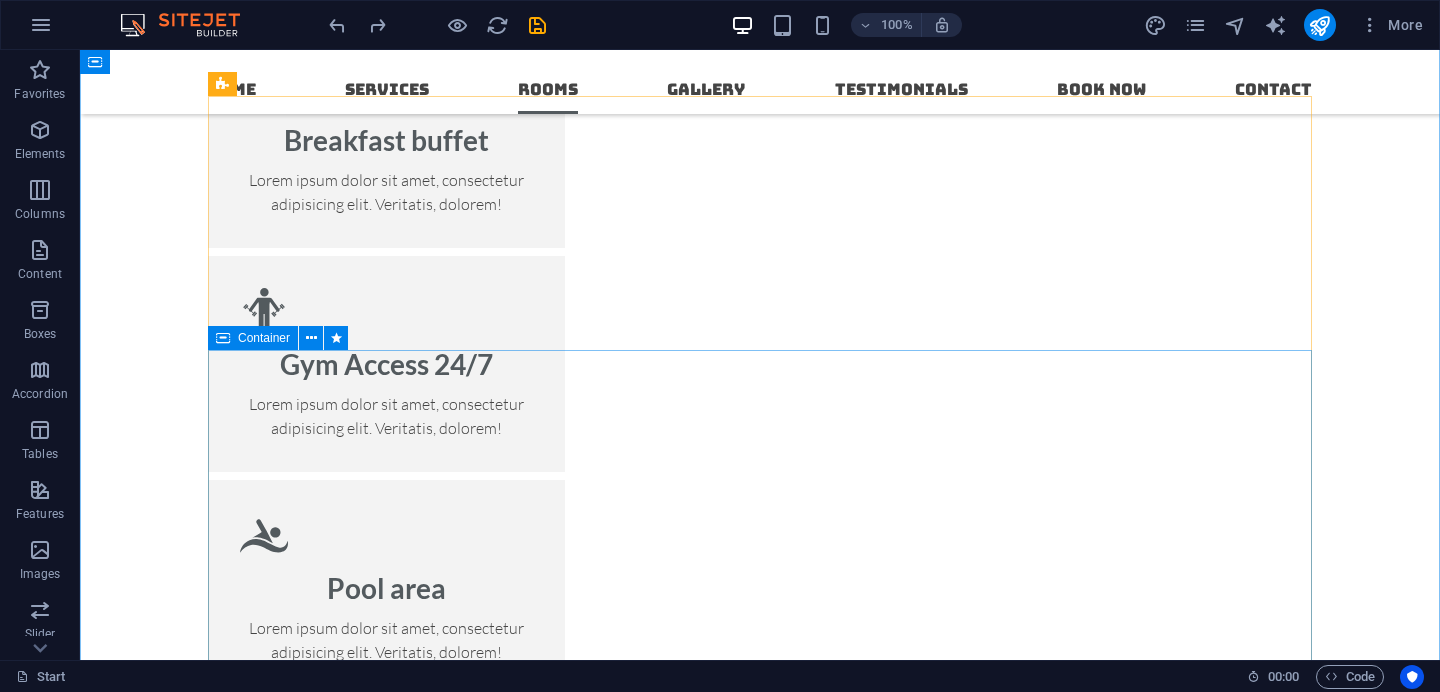 scroll, scrollTop: 2872, scrollLeft: 0, axis: vertical 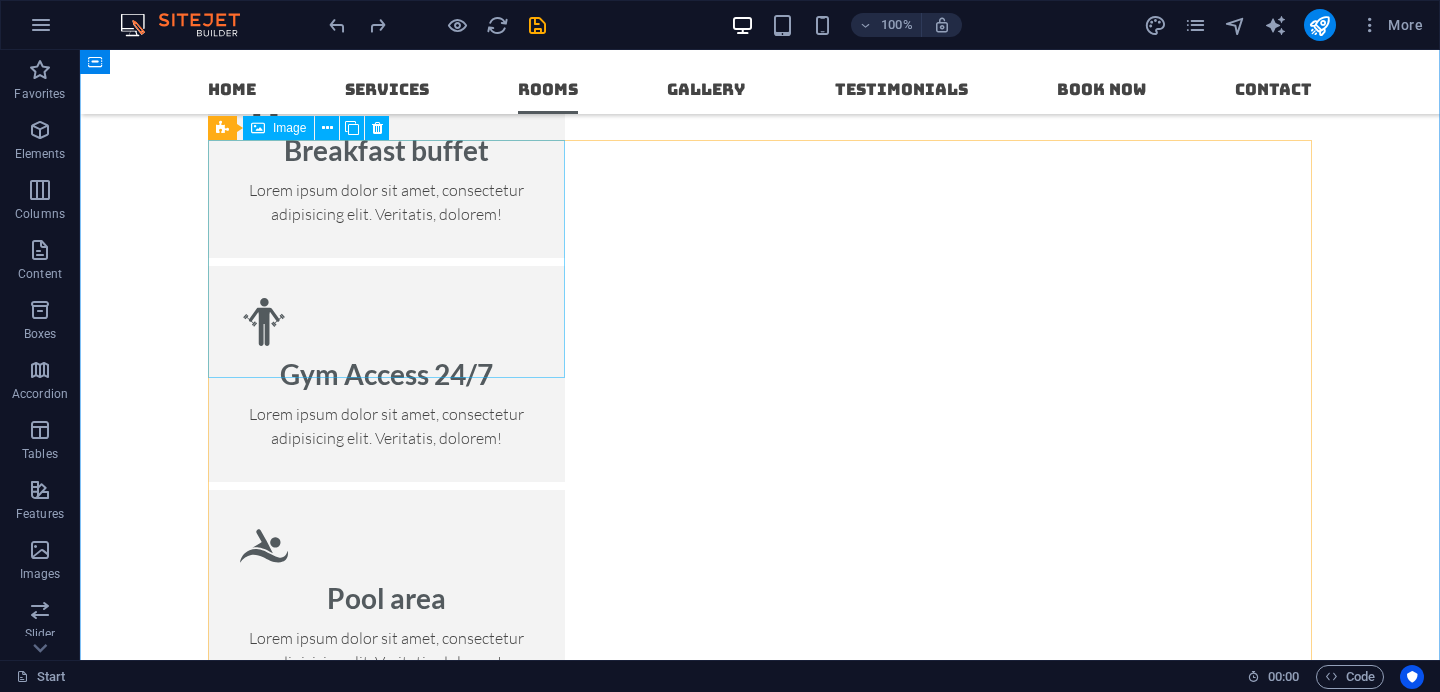 click on "Single Room" at bounding box center (386, 2688) 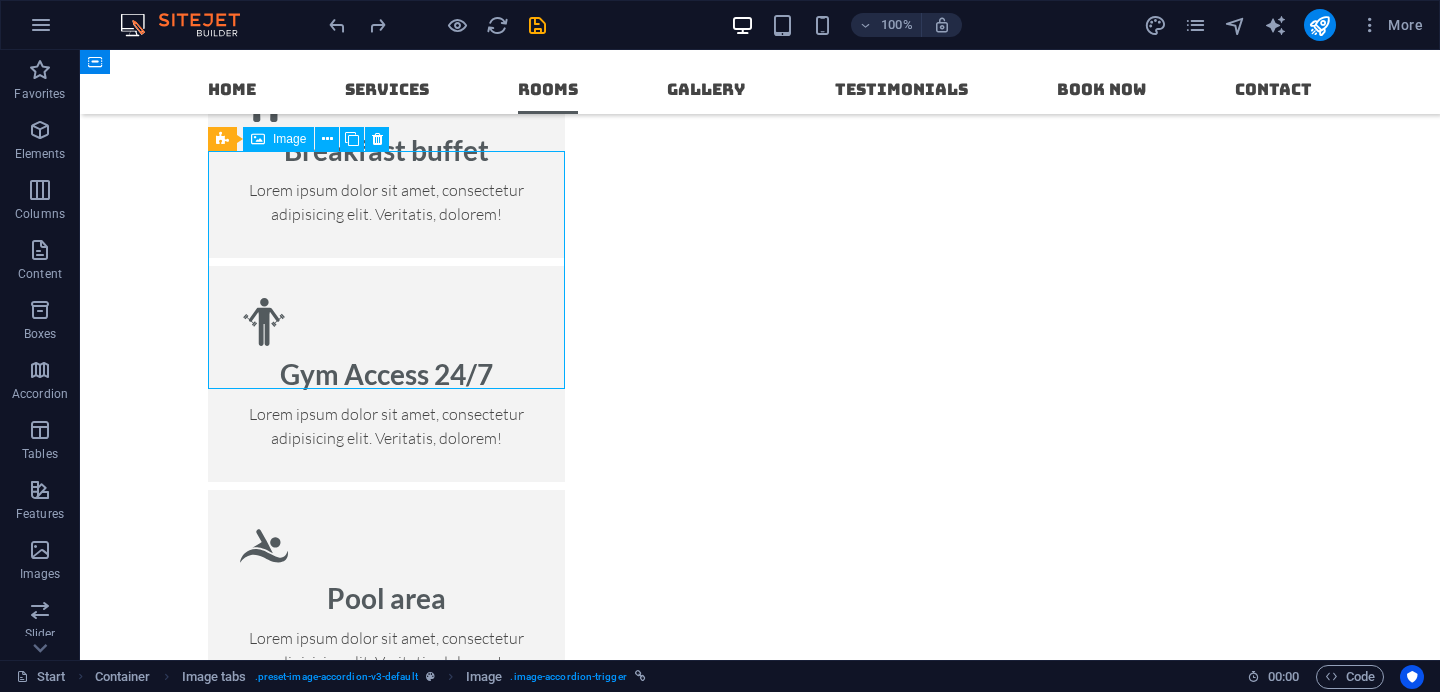 scroll, scrollTop: 2799, scrollLeft: 0, axis: vertical 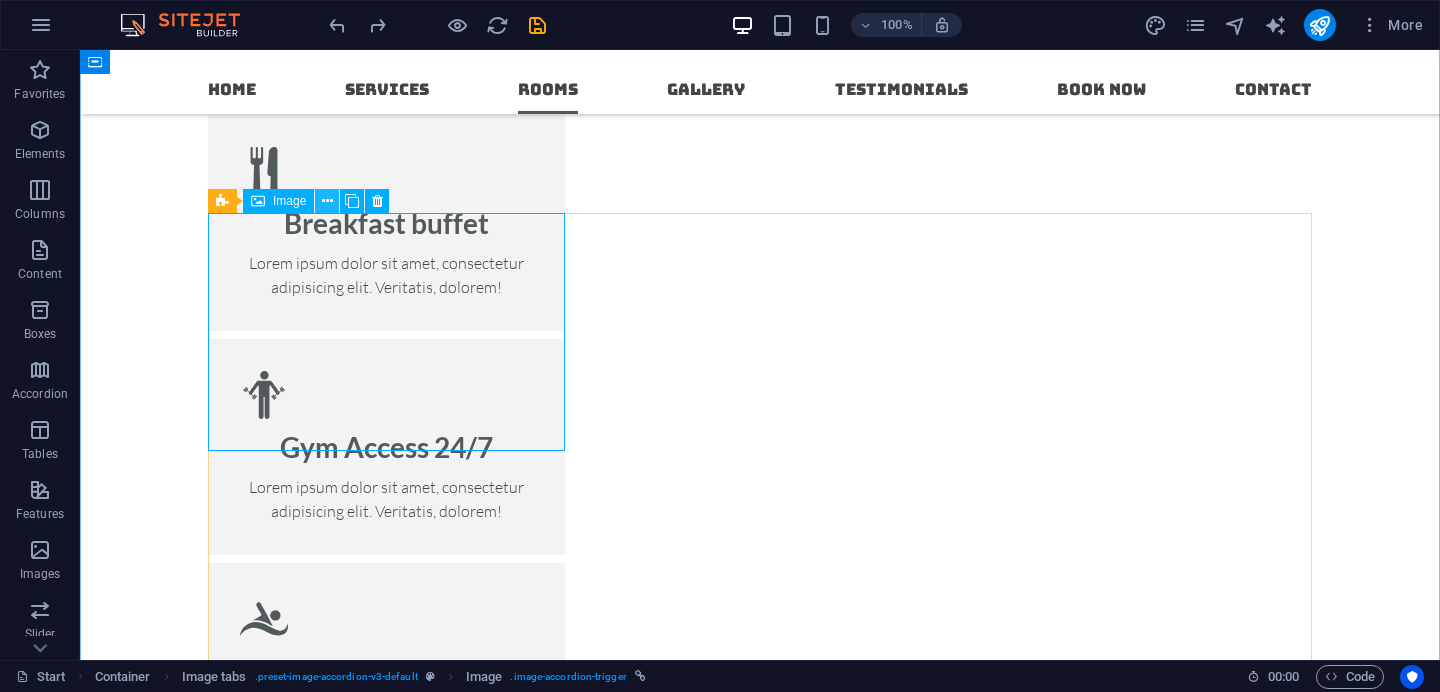 click at bounding box center [327, 201] 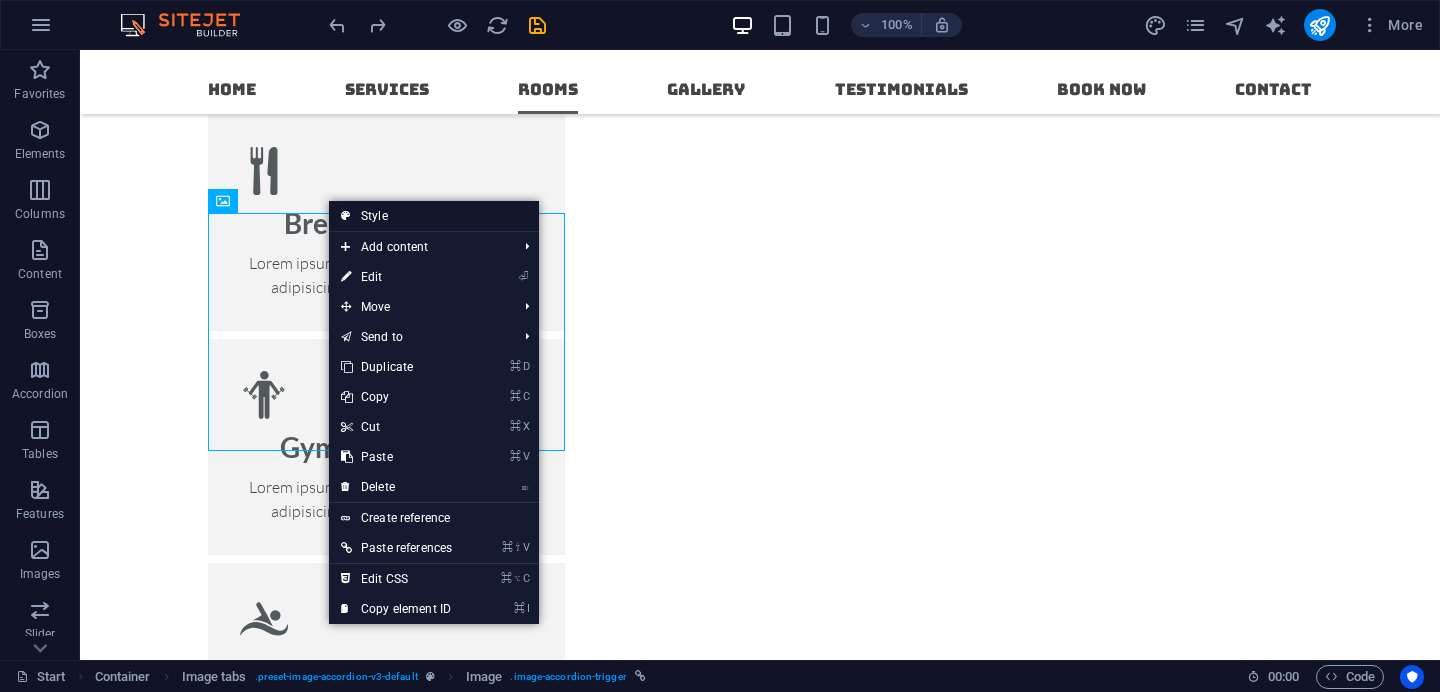 click on "Style" at bounding box center (434, 216) 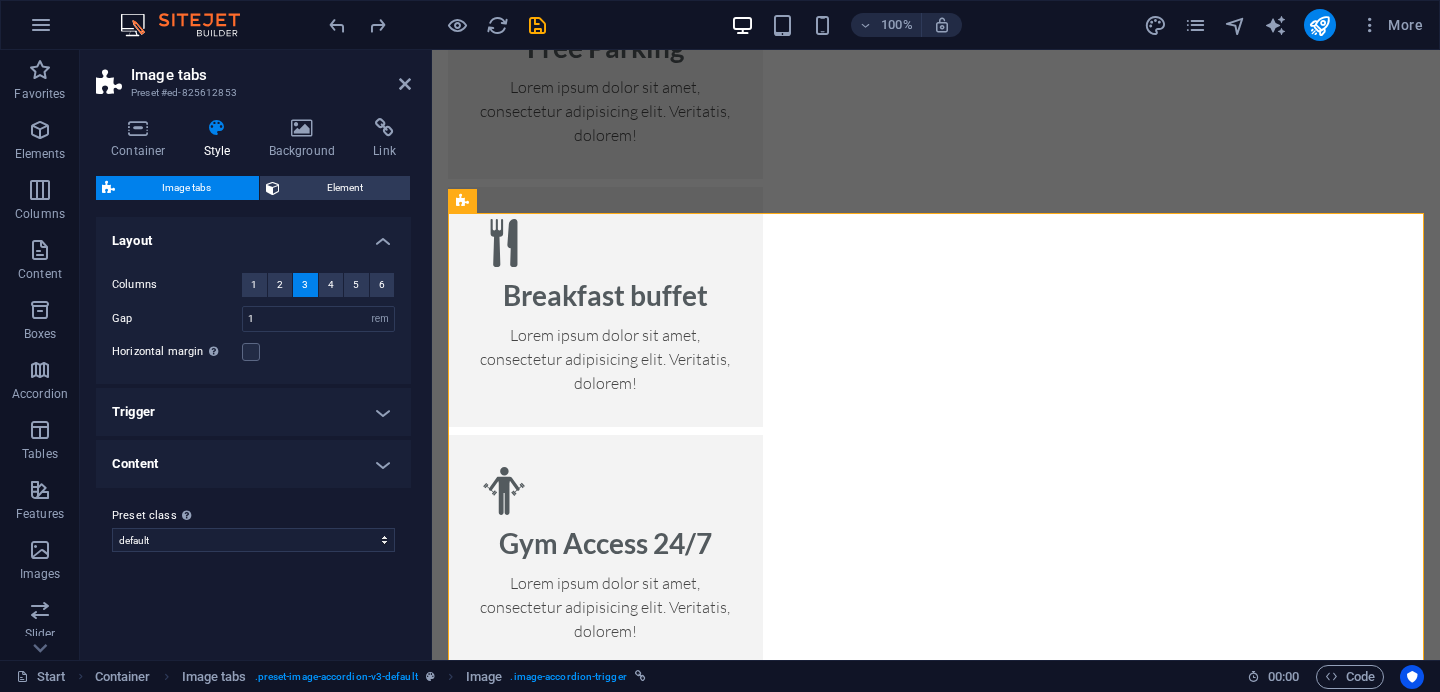 scroll, scrollTop: 3036, scrollLeft: 0, axis: vertical 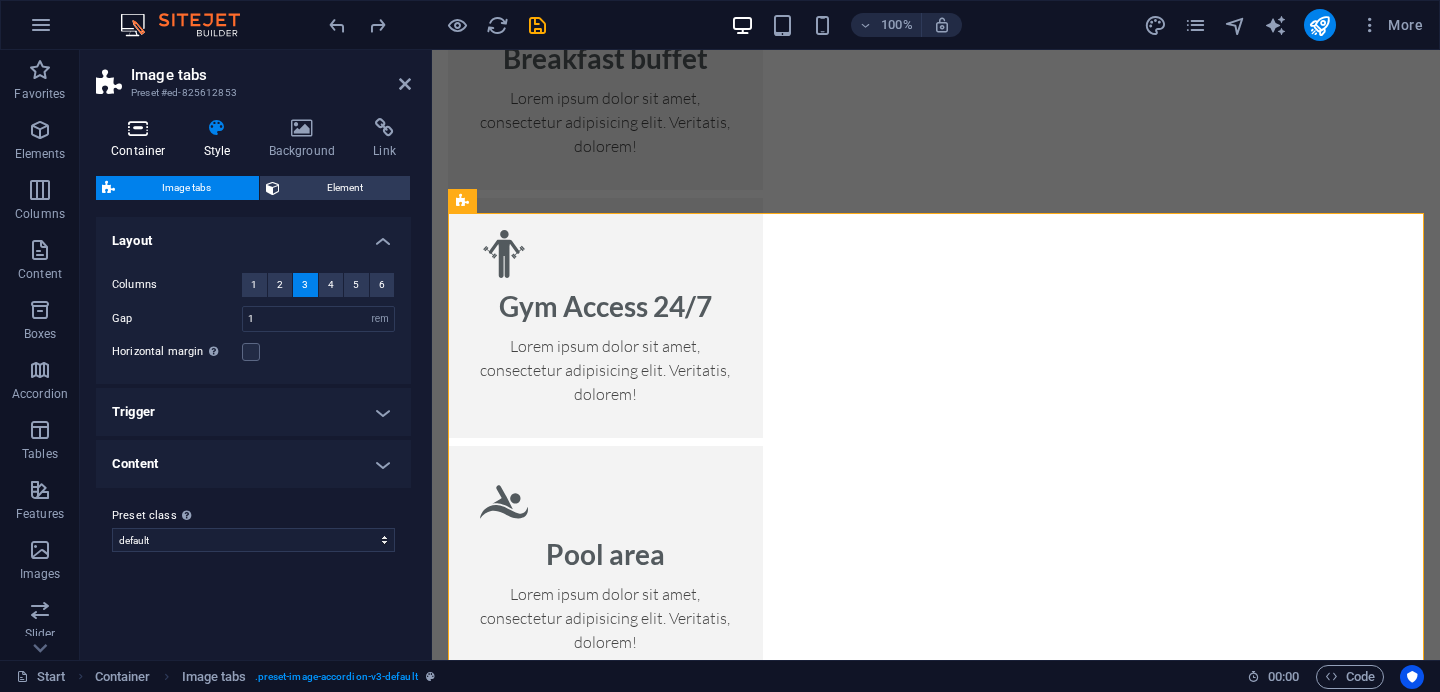 click at bounding box center [138, 128] 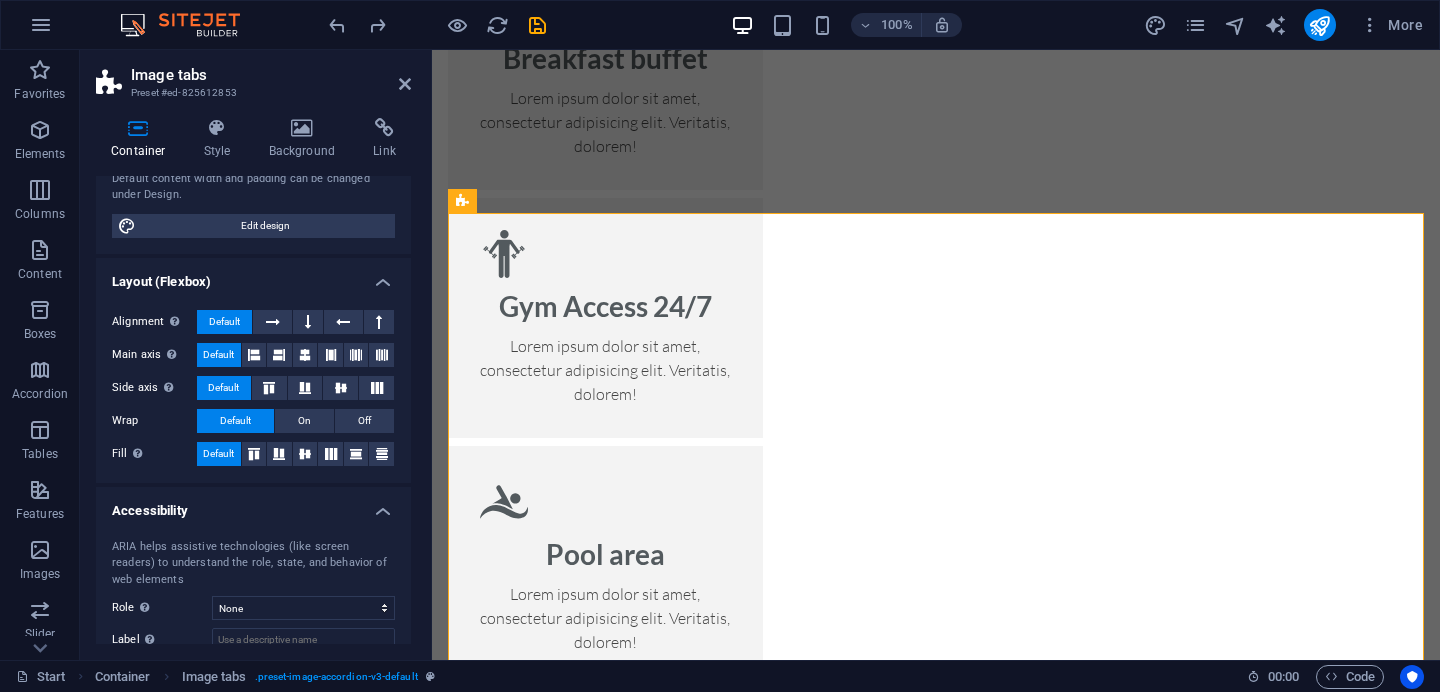 scroll, scrollTop: 307, scrollLeft: 0, axis: vertical 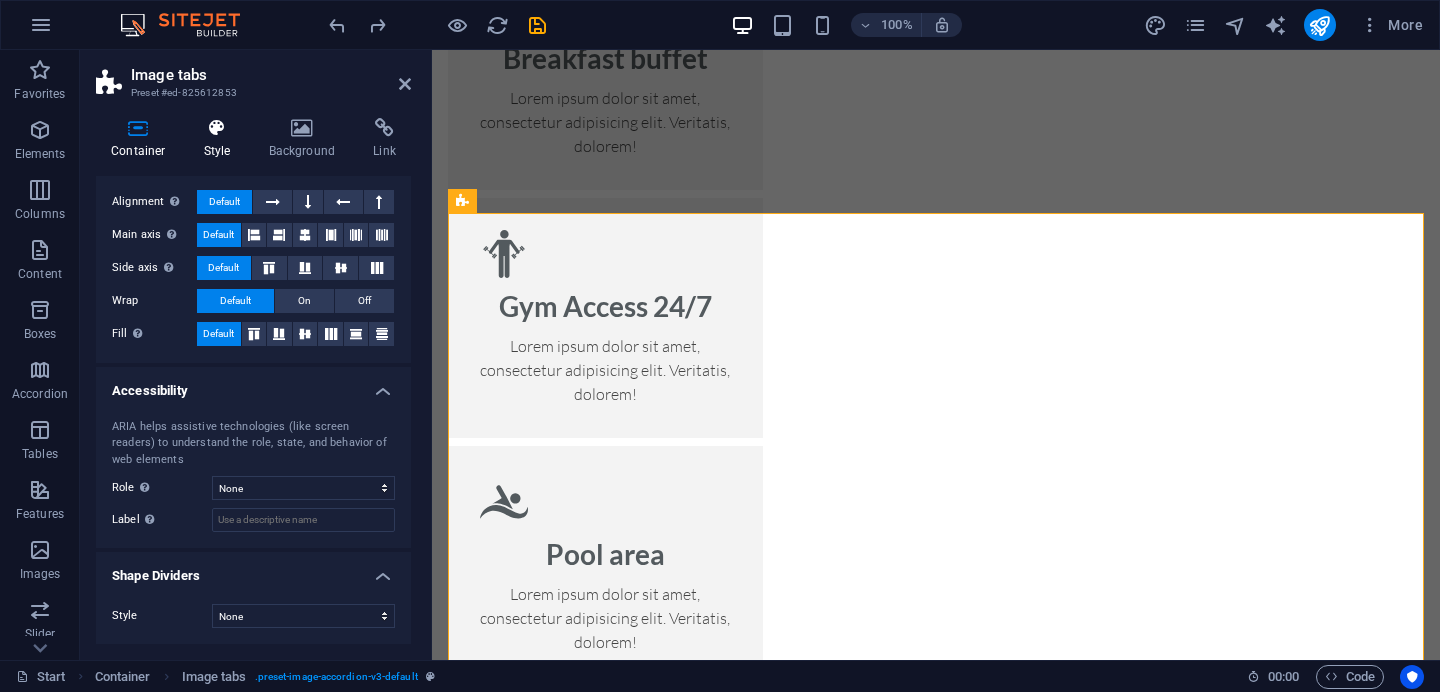 click on "Style" at bounding box center [221, 139] 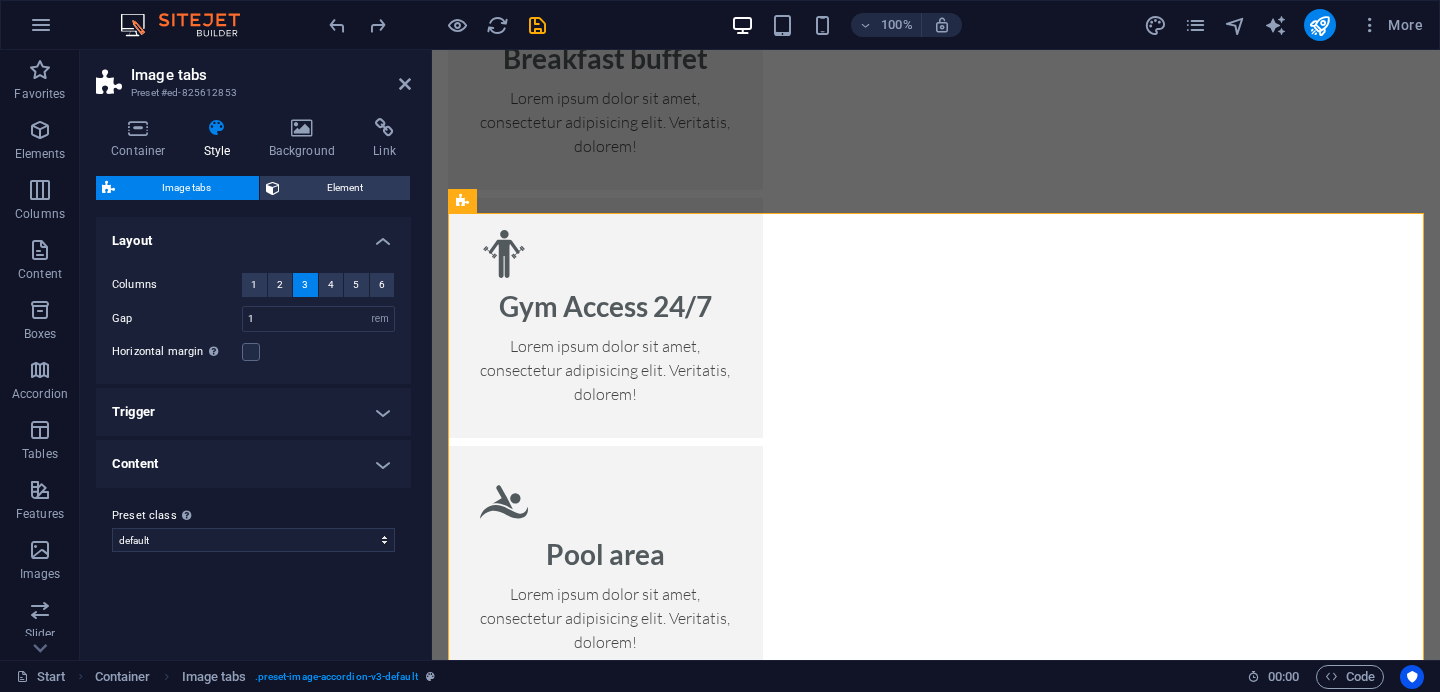 click on "Trigger" at bounding box center [253, 412] 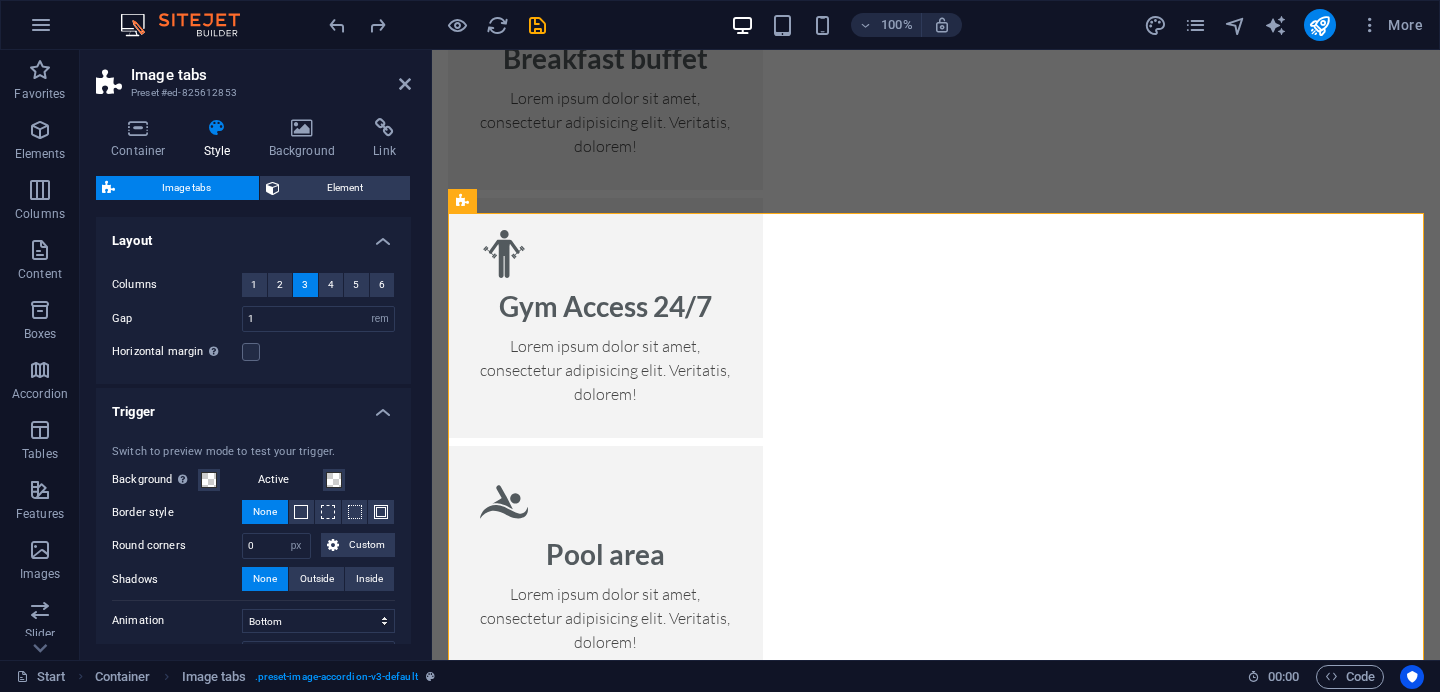 click on "Trigger" at bounding box center (253, 406) 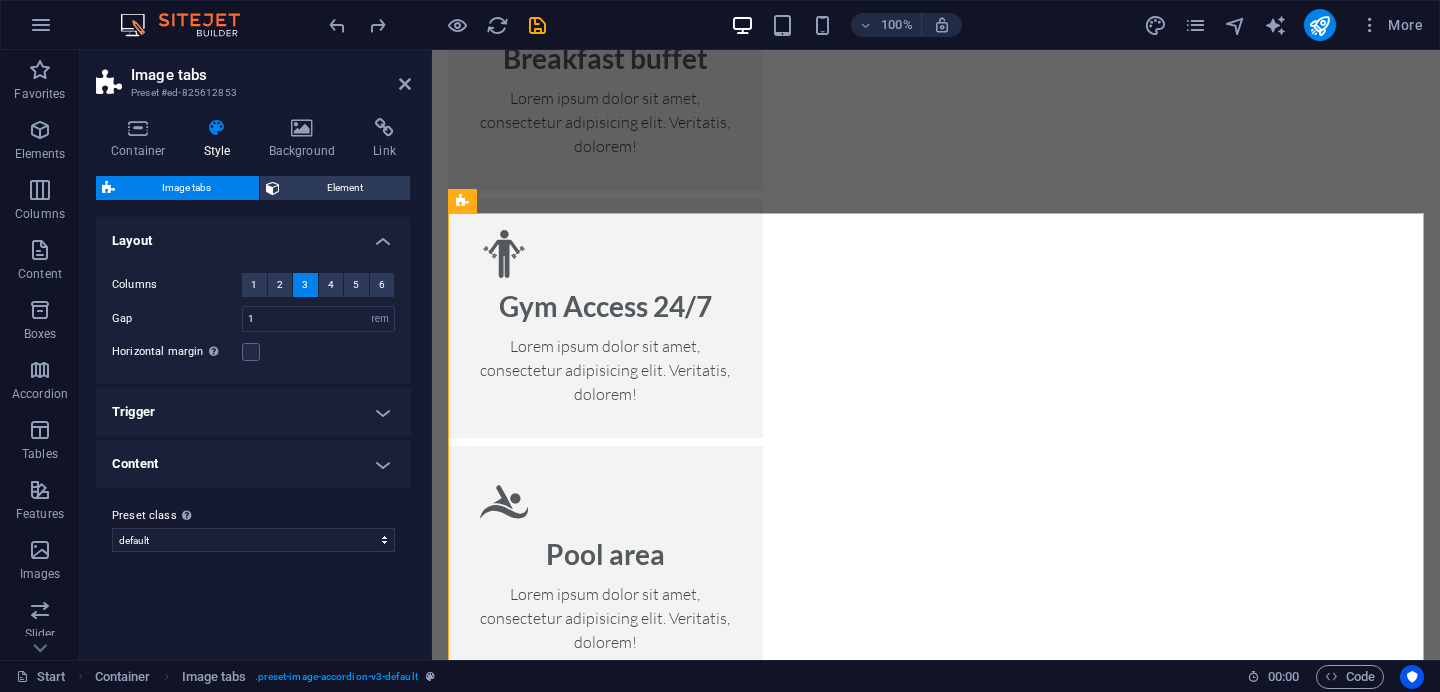 click on "Content" at bounding box center [253, 464] 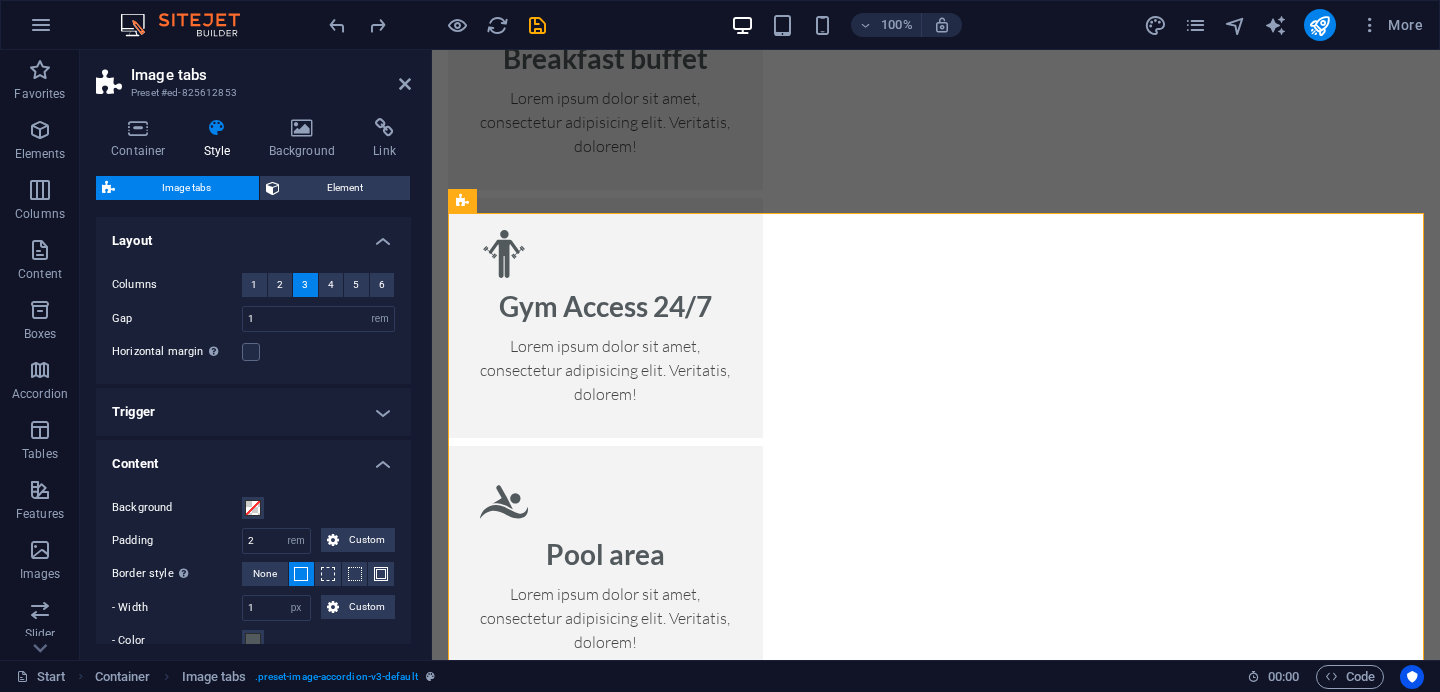 click on "Content" at bounding box center (253, 458) 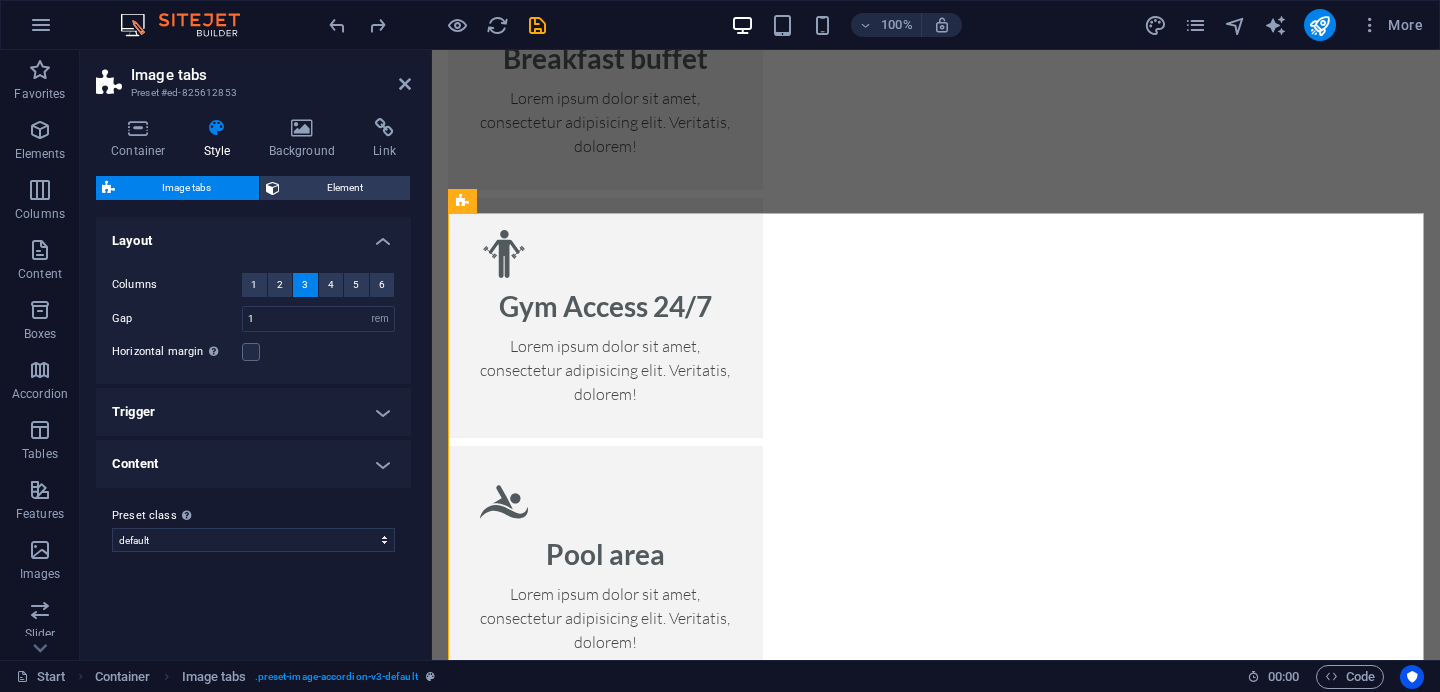 click on "Content" at bounding box center [253, 464] 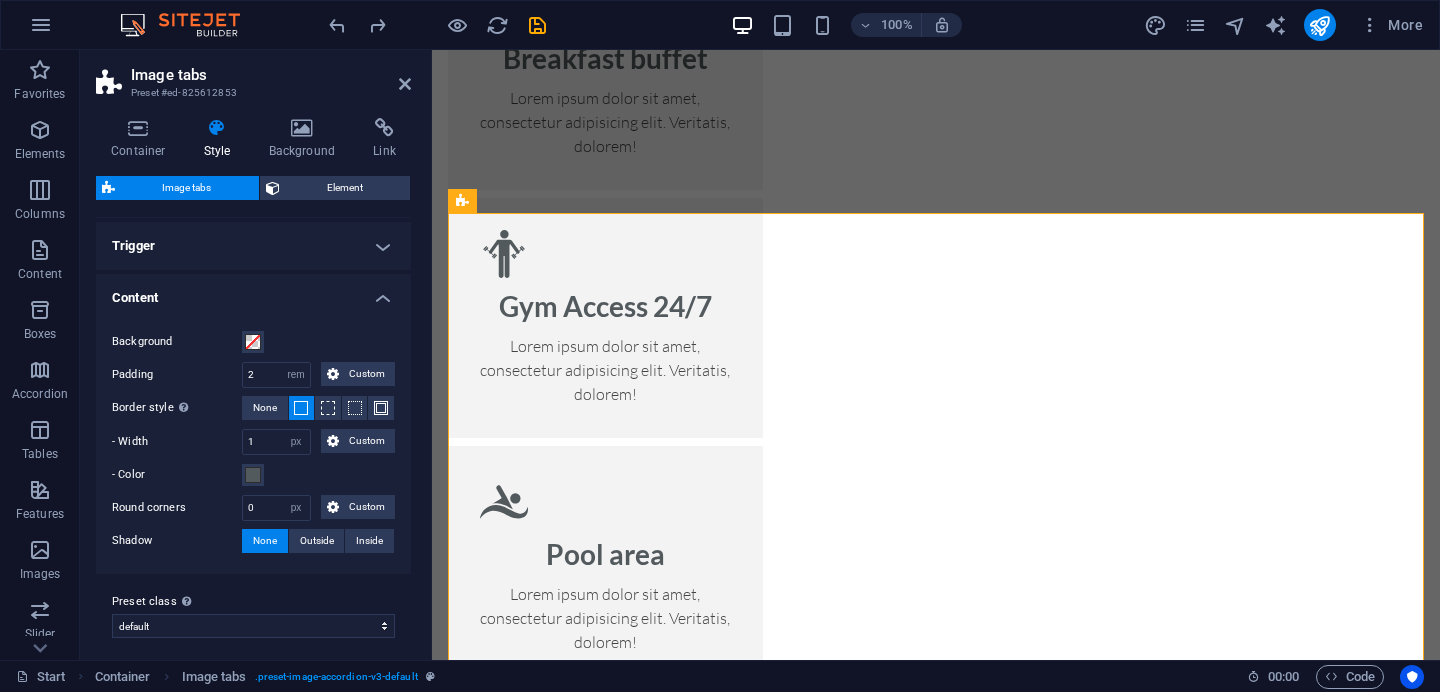 scroll, scrollTop: 175, scrollLeft: 0, axis: vertical 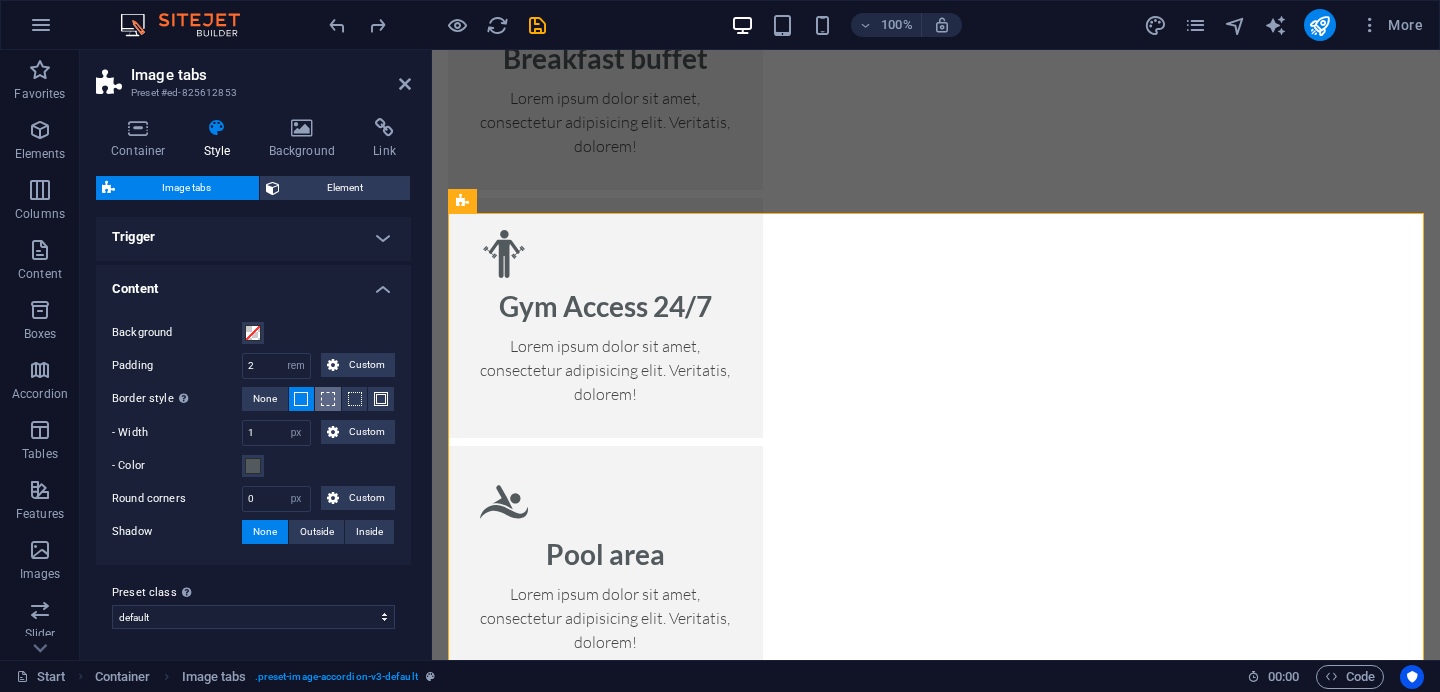 click at bounding box center [328, 399] 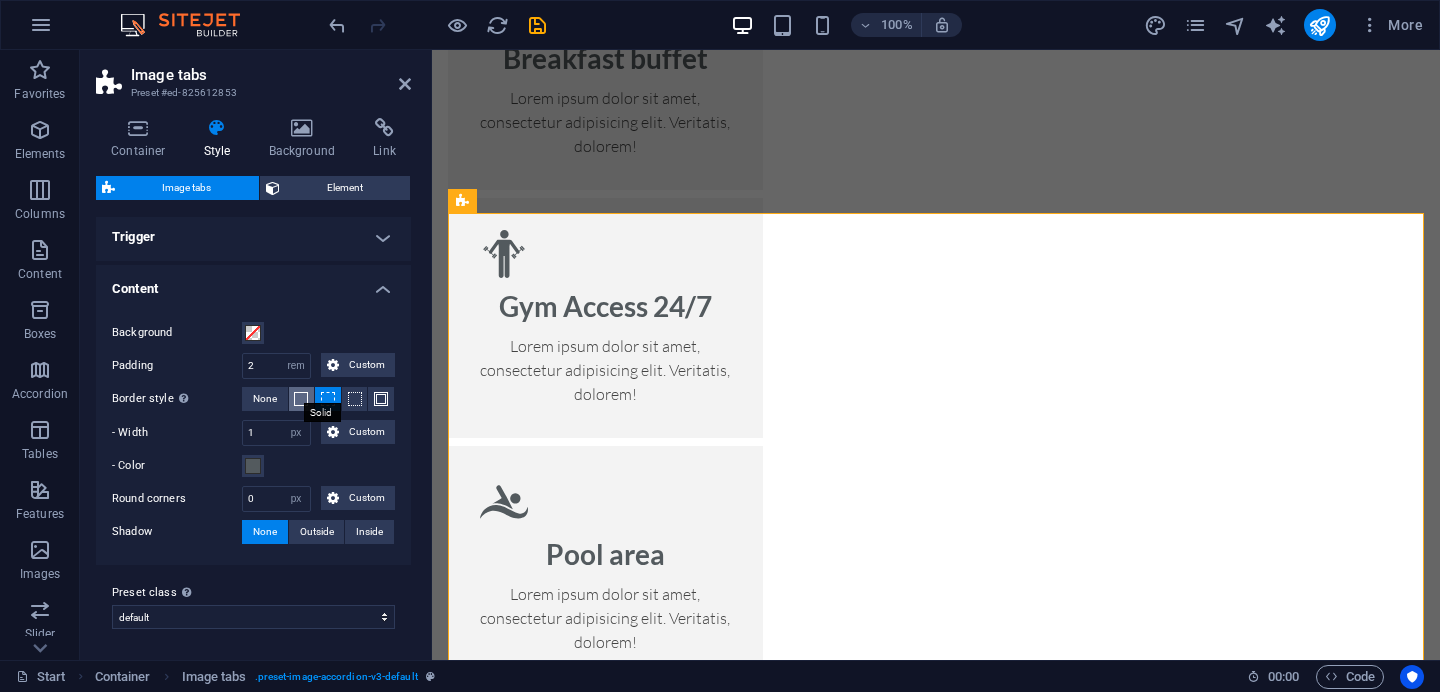 click at bounding box center (301, 399) 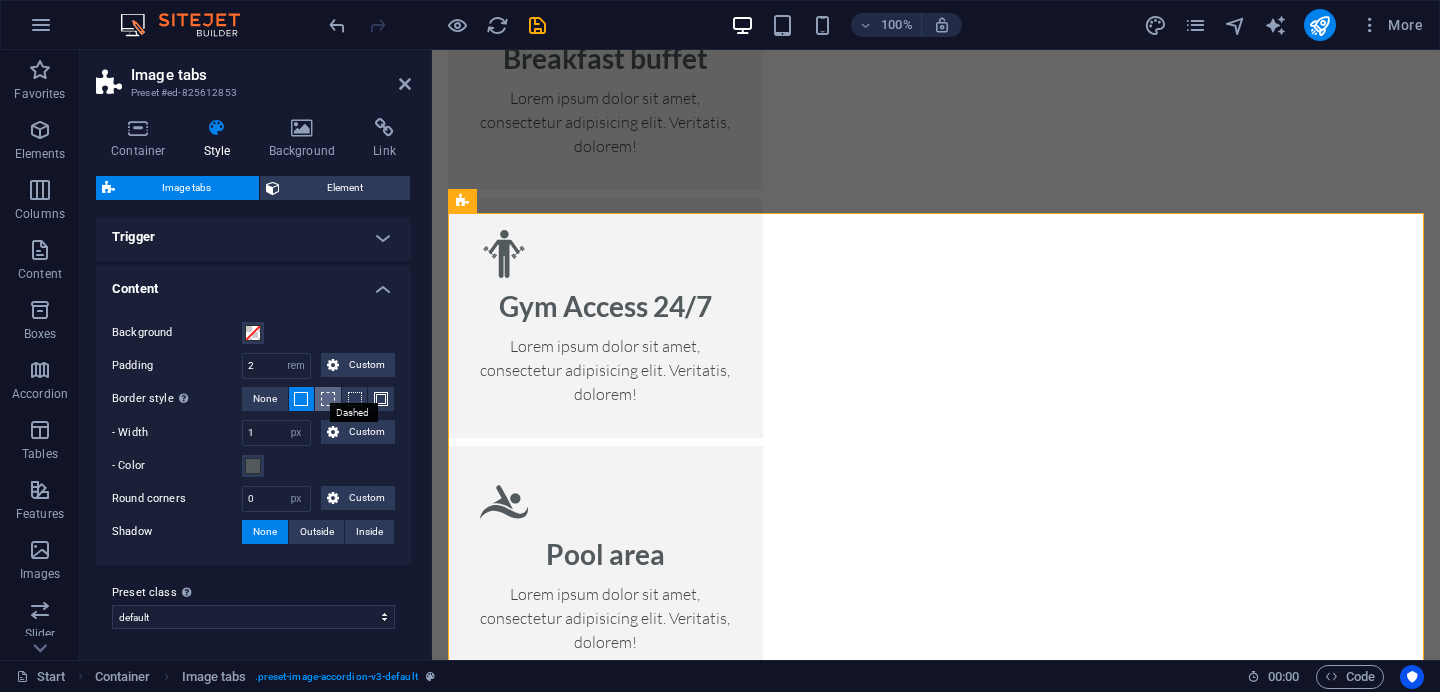 scroll, scrollTop: 101, scrollLeft: 0, axis: vertical 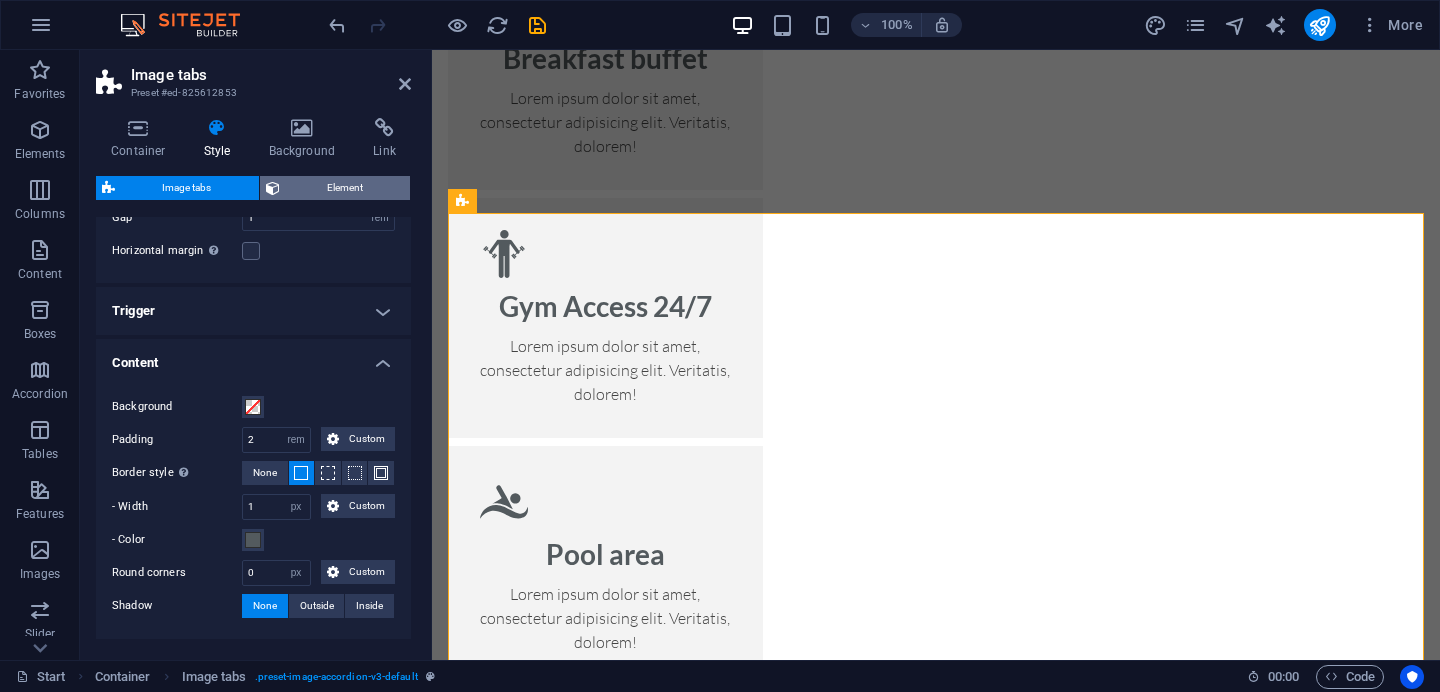click at bounding box center (273, 188) 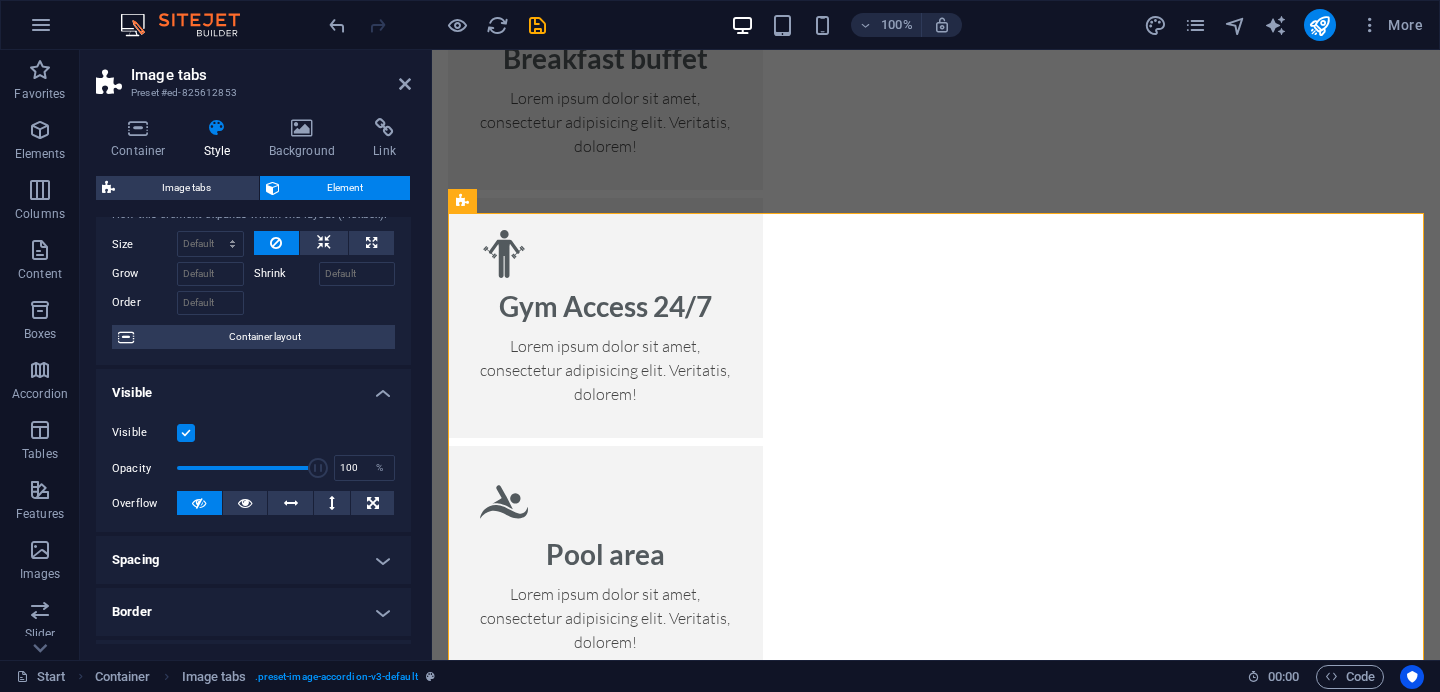 scroll, scrollTop: 0, scrollLeft: 0, axis: both 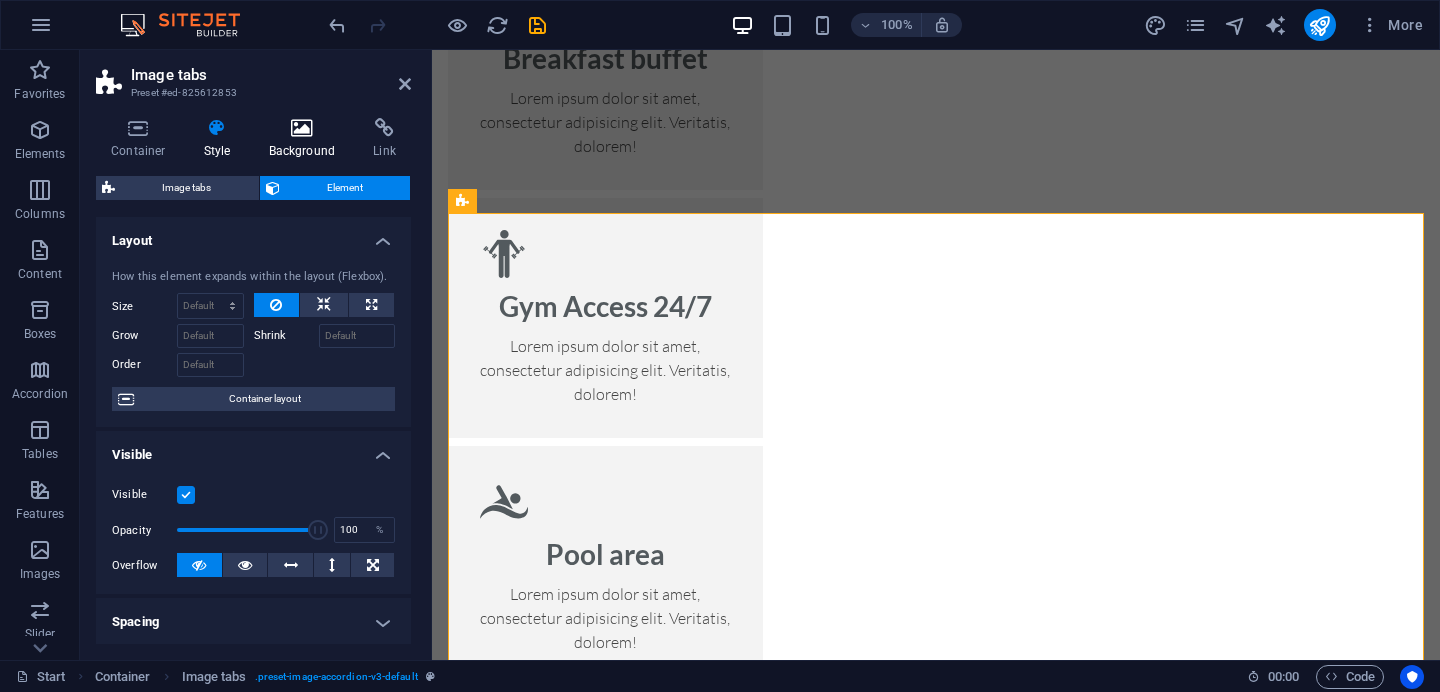 click on "Background" at bounding box center (306, 139) 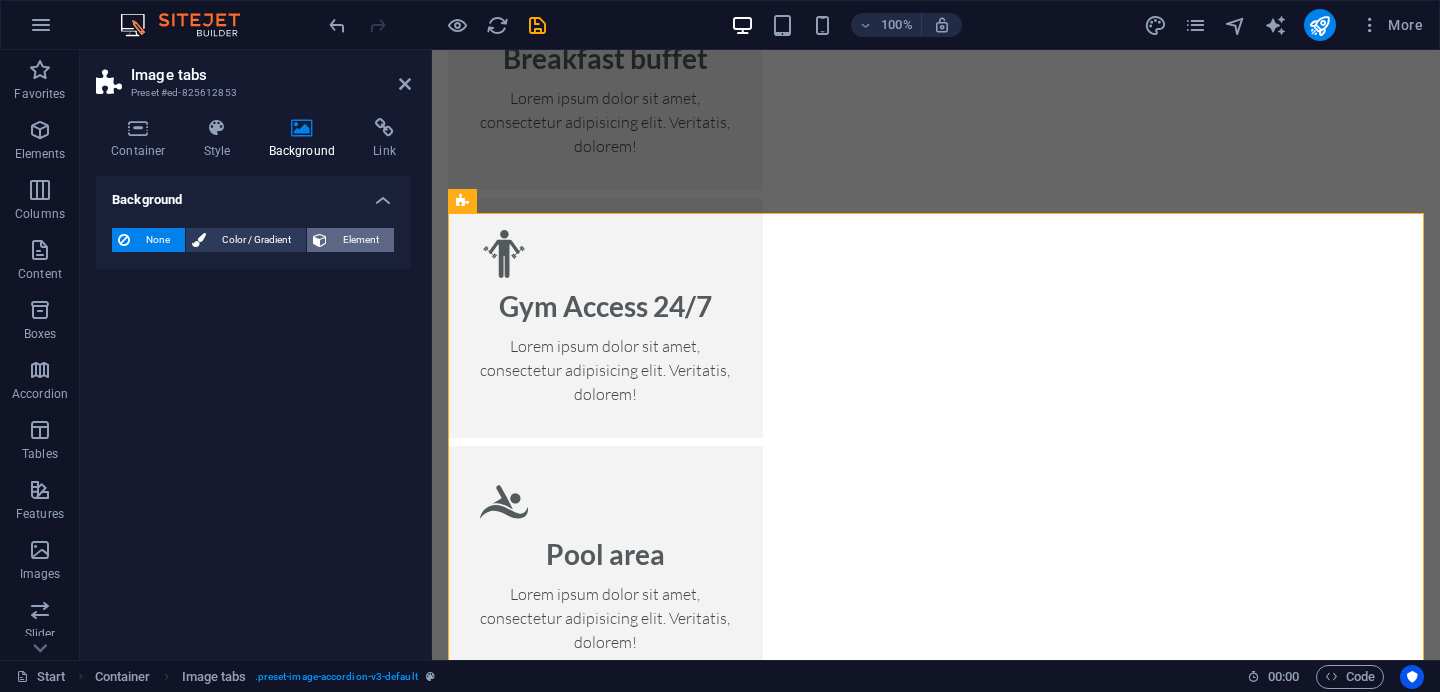 click on "Element" at bounding box center [360, 240] 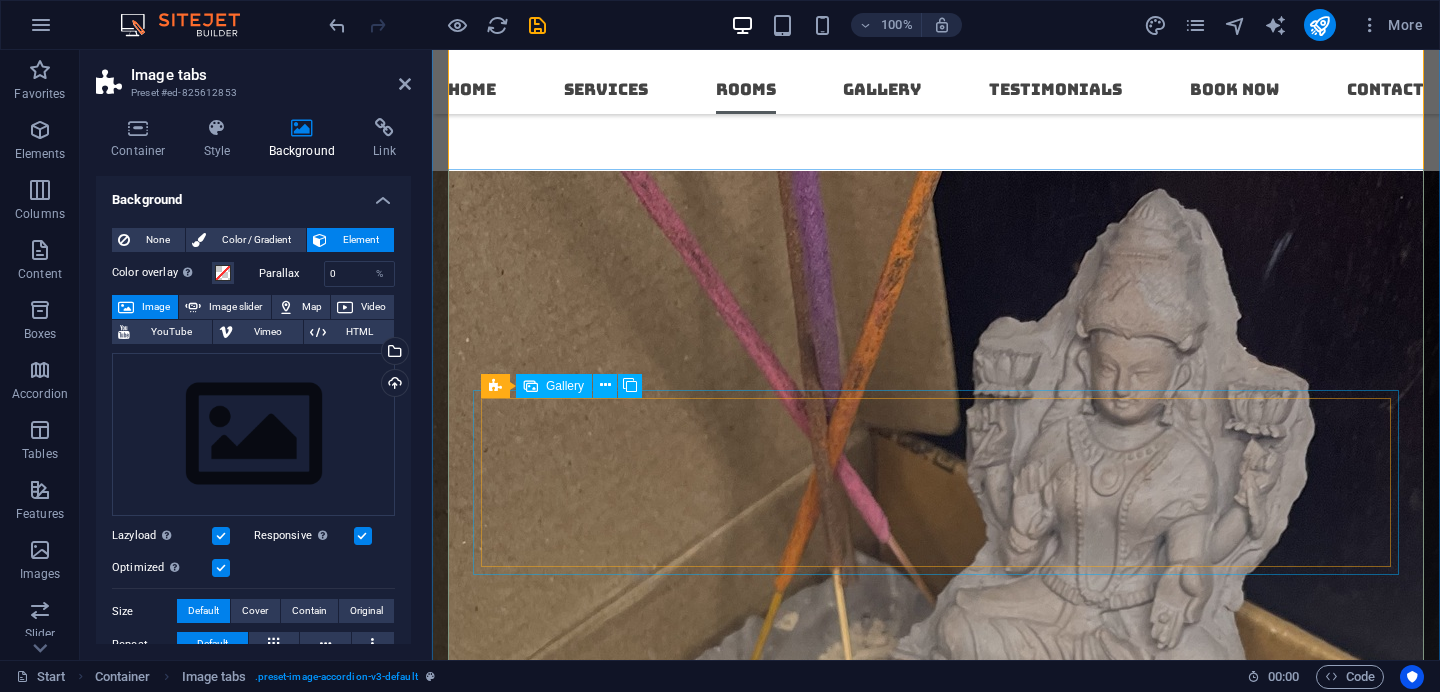 scroll, scrollTop: 2969, scrollLeft: 0, axis: vertical 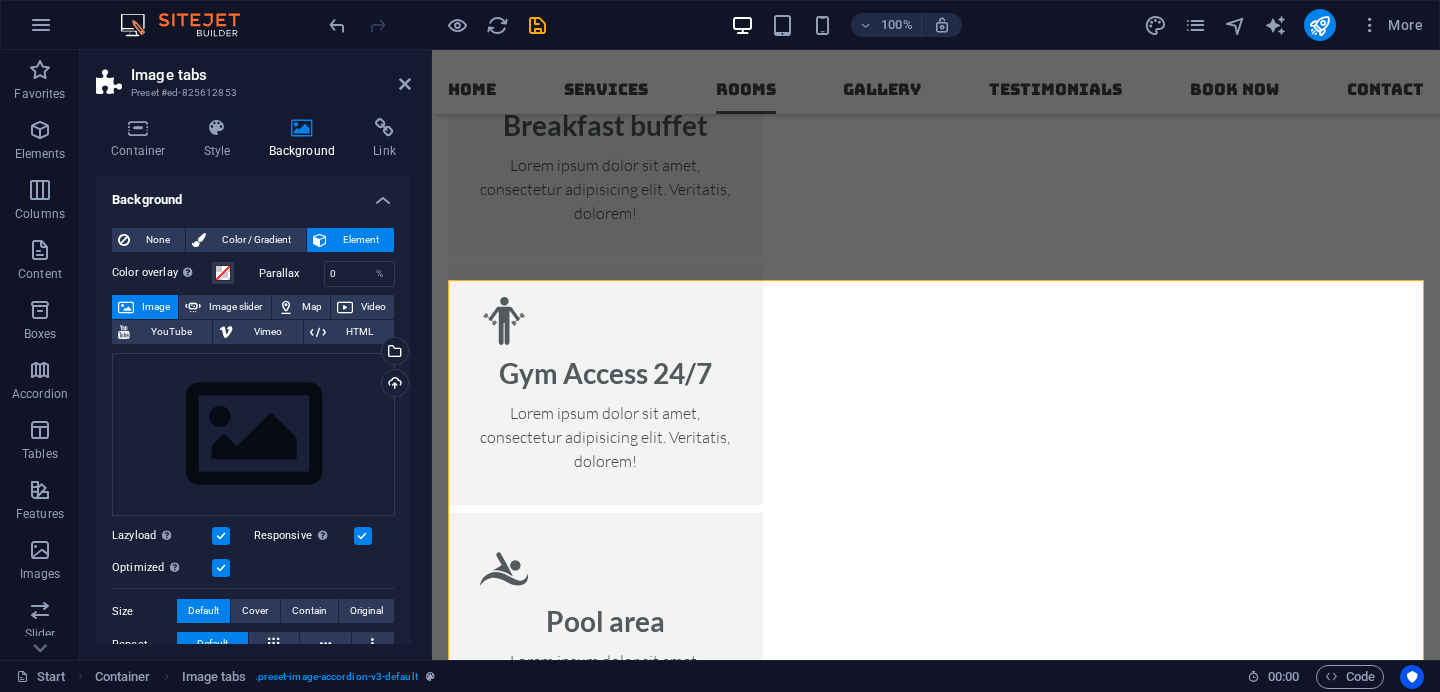 click at bounding box center (936, 4613) 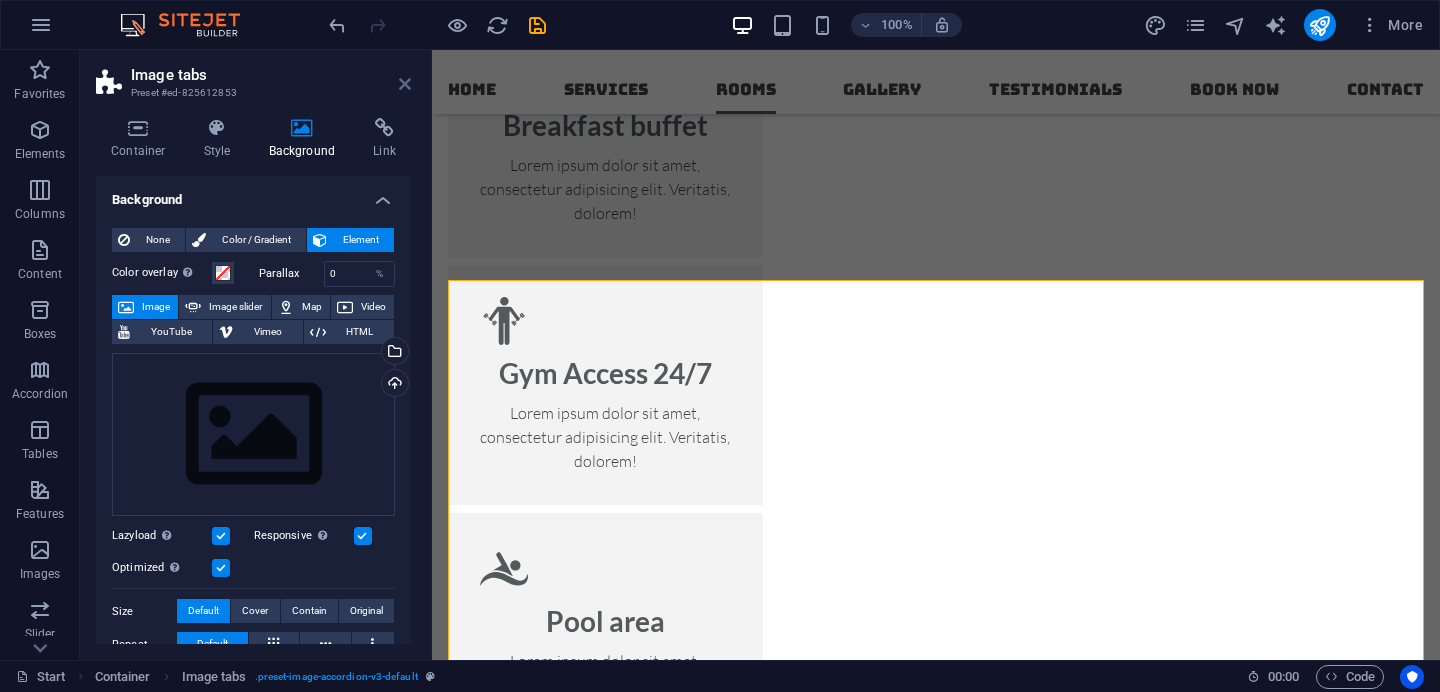 click at bounding box center (405, 84) 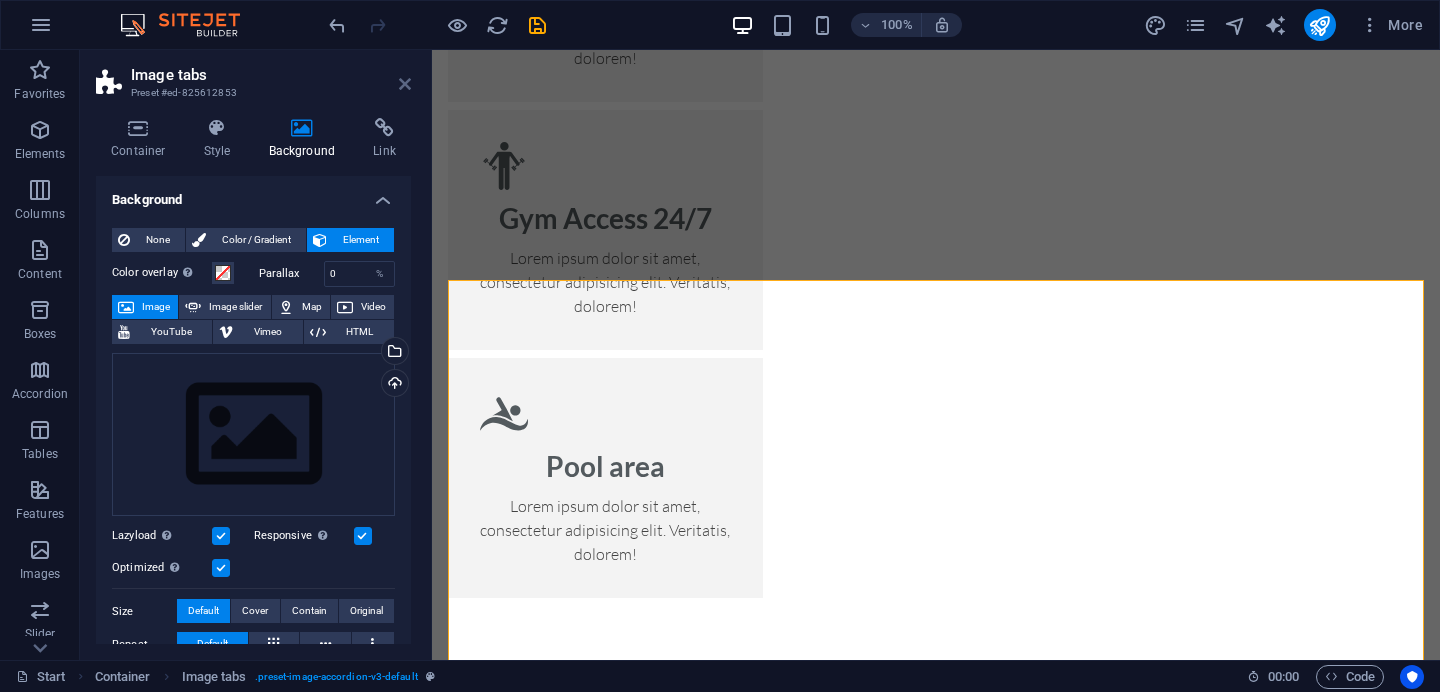 scroll, scrollTop: 2732, scrollLeft: 0, axis: vertical 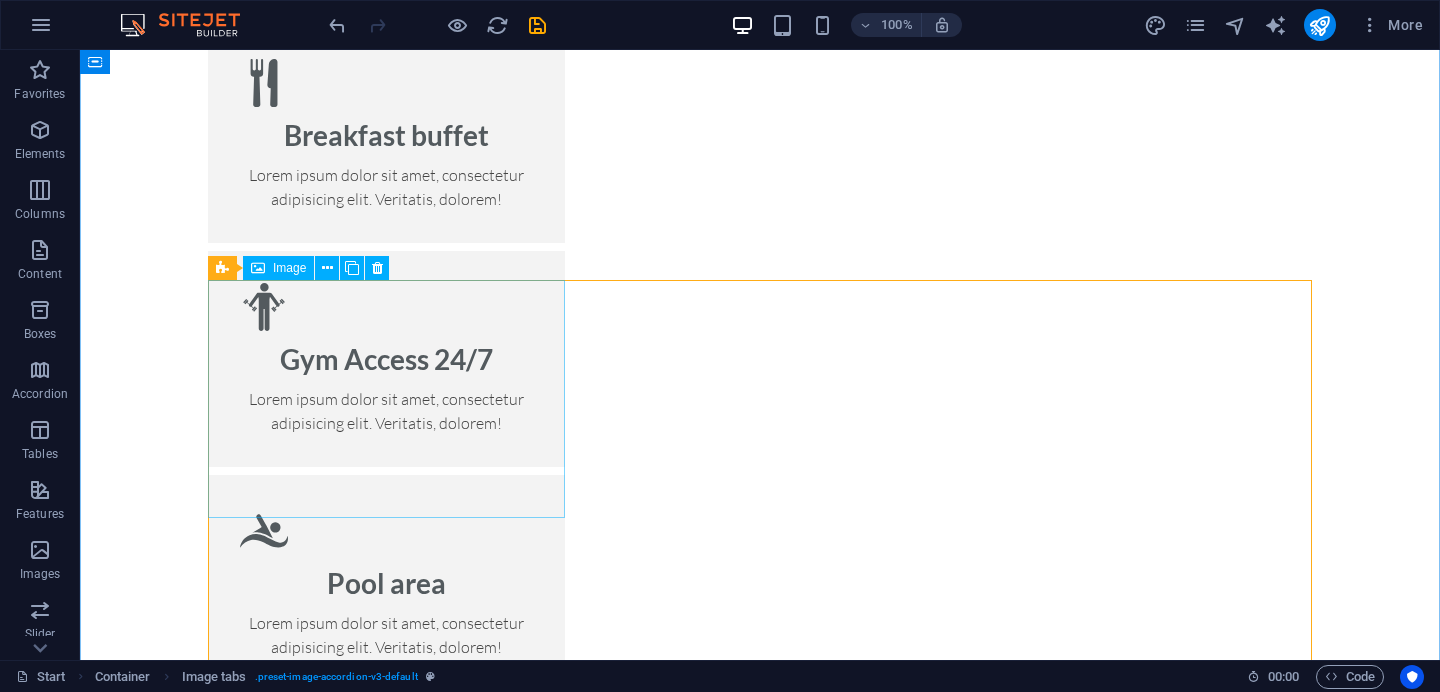 click on "Single Room" at bounding box center (386, 6316) 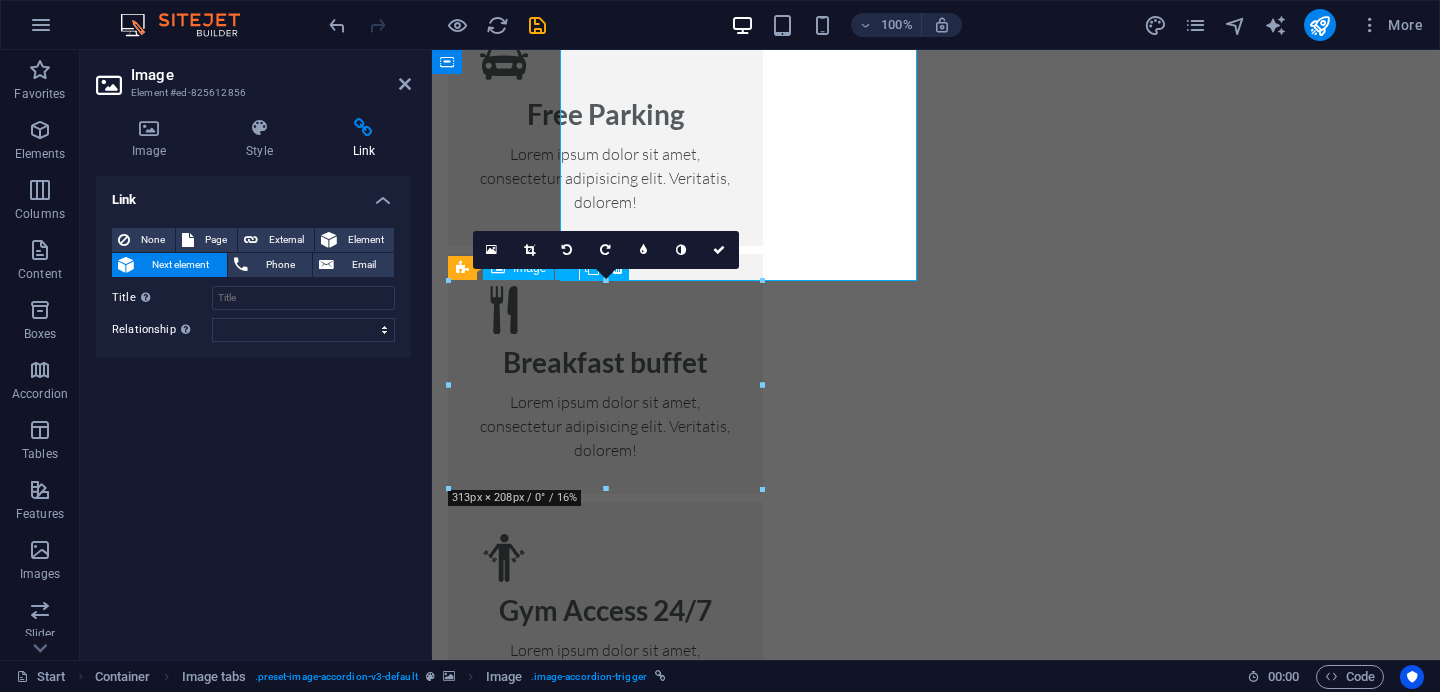 scroll, scrollTop: 2969, scrollLeft: 0, axis: vertical 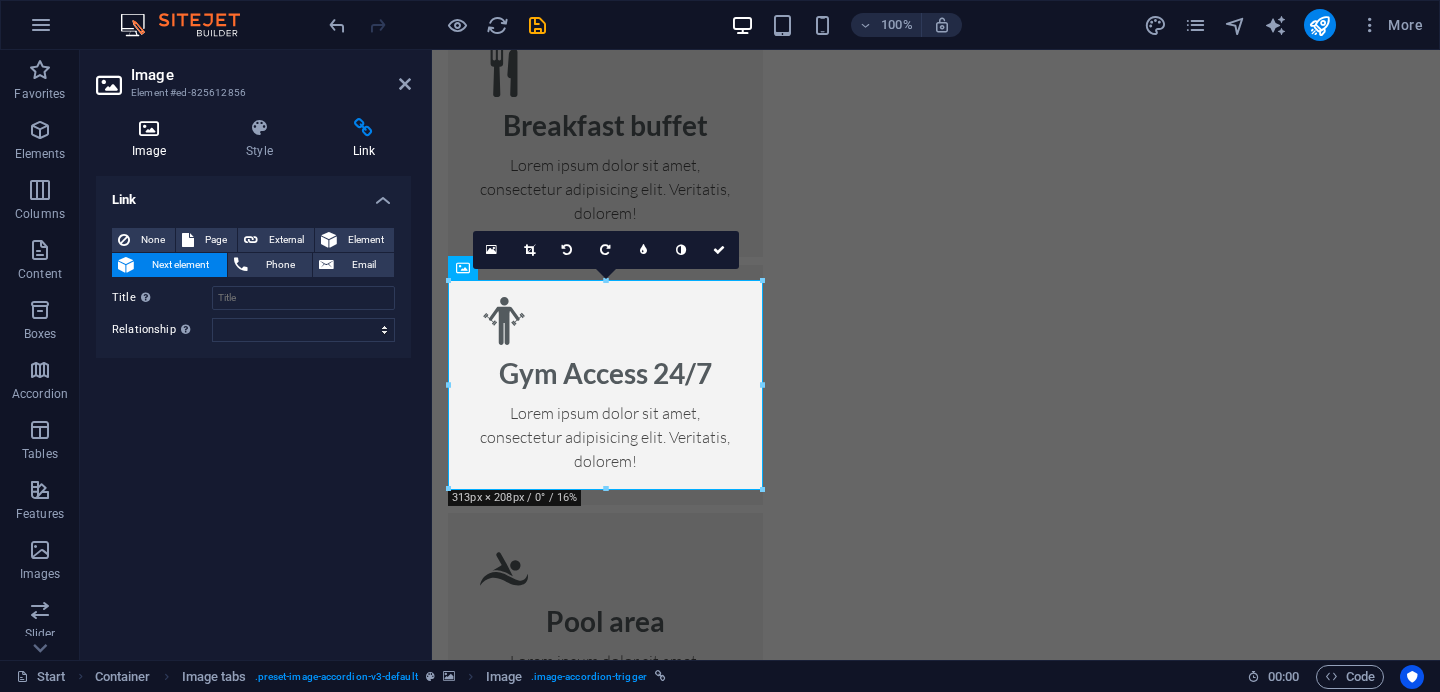 click on "Image" at bounding box center [153, 139] 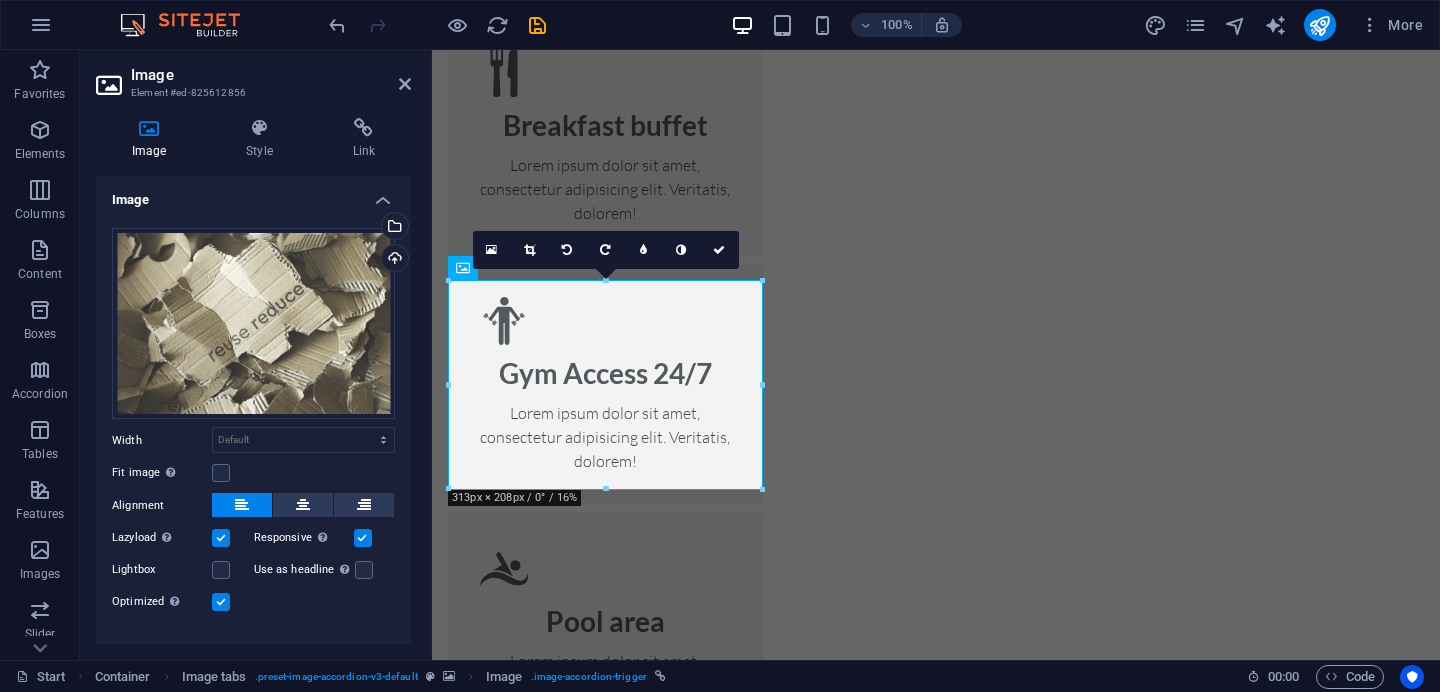 scroll, scrollTop: 31, scrollLeft: 0, axis: vertical 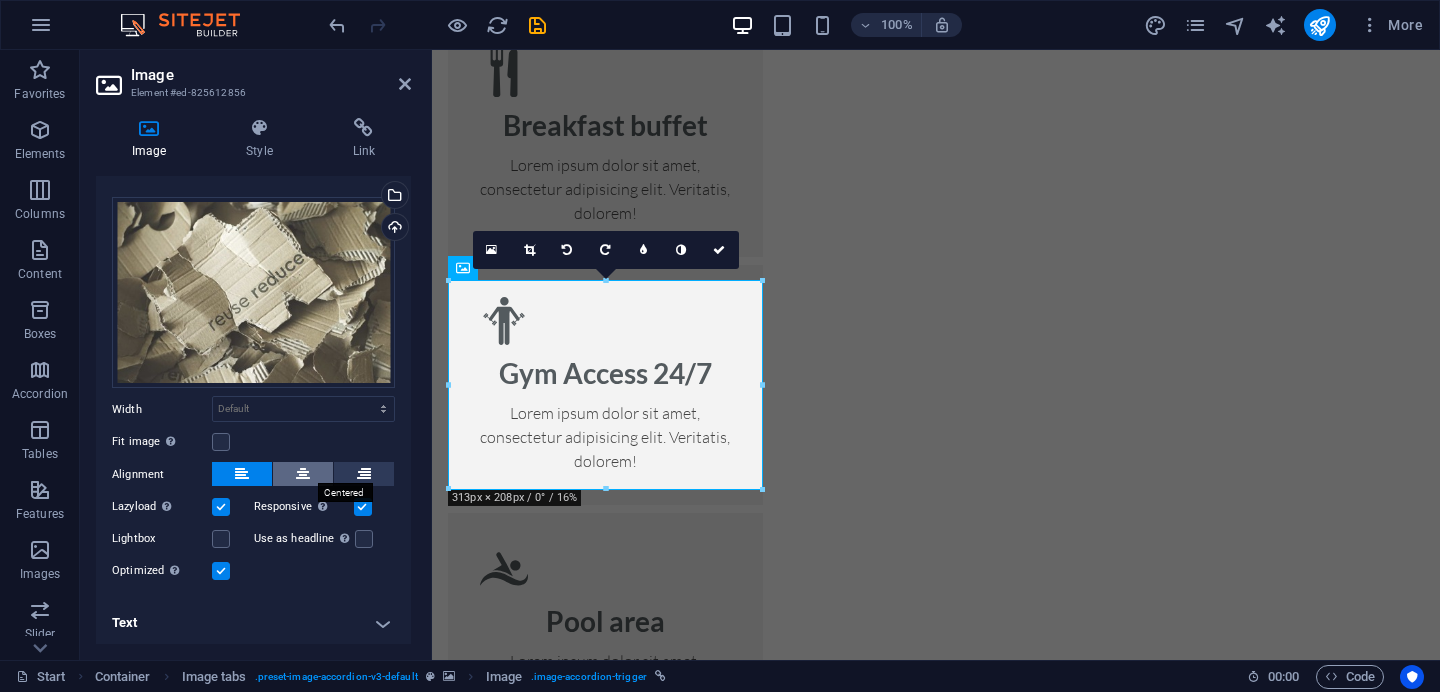 click at bounding box center [303, 474] 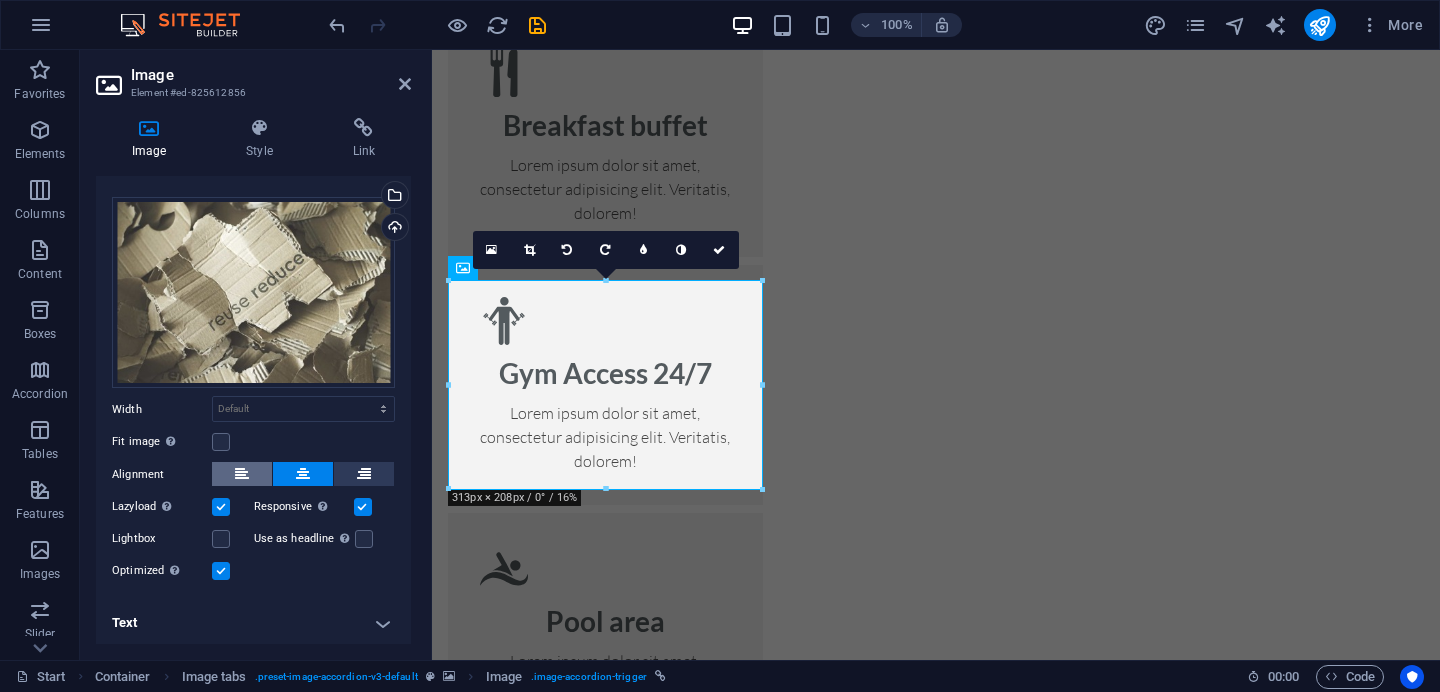 click at bounding box center (242, 474) 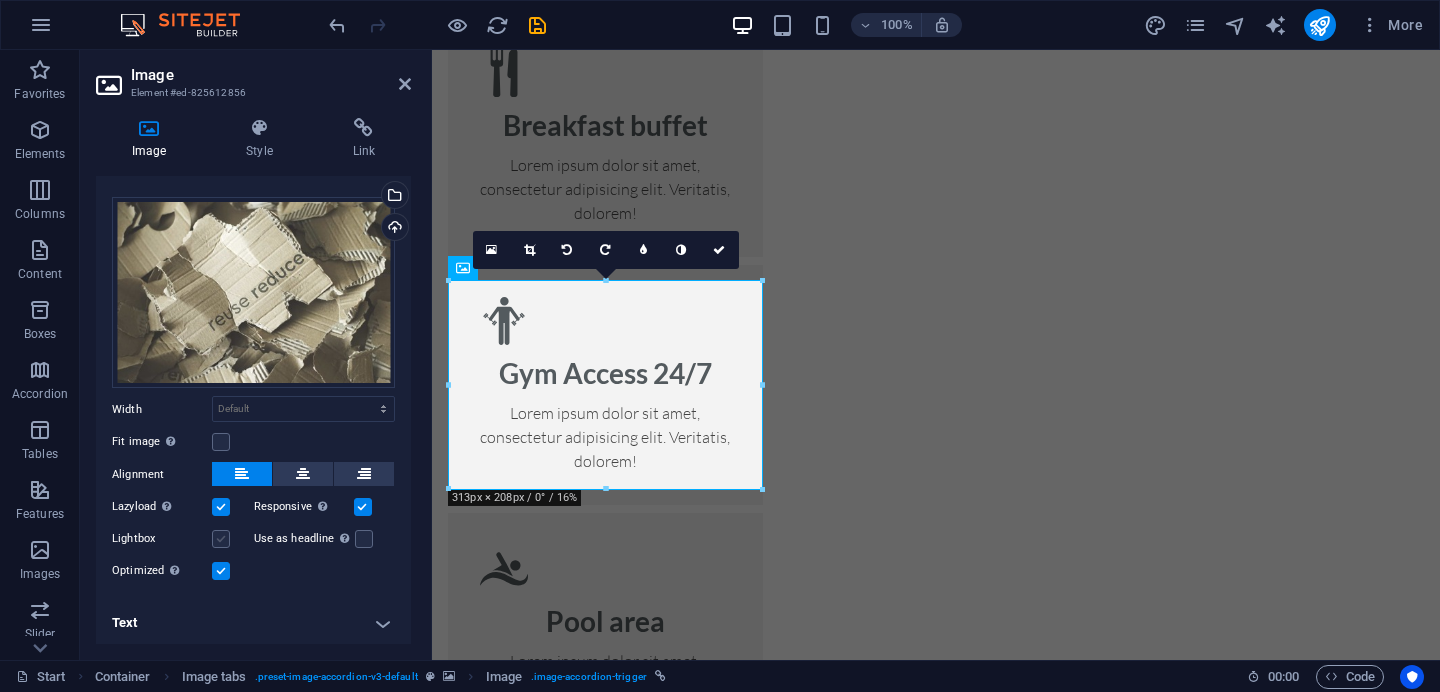 click at bounding box center (221, 539) 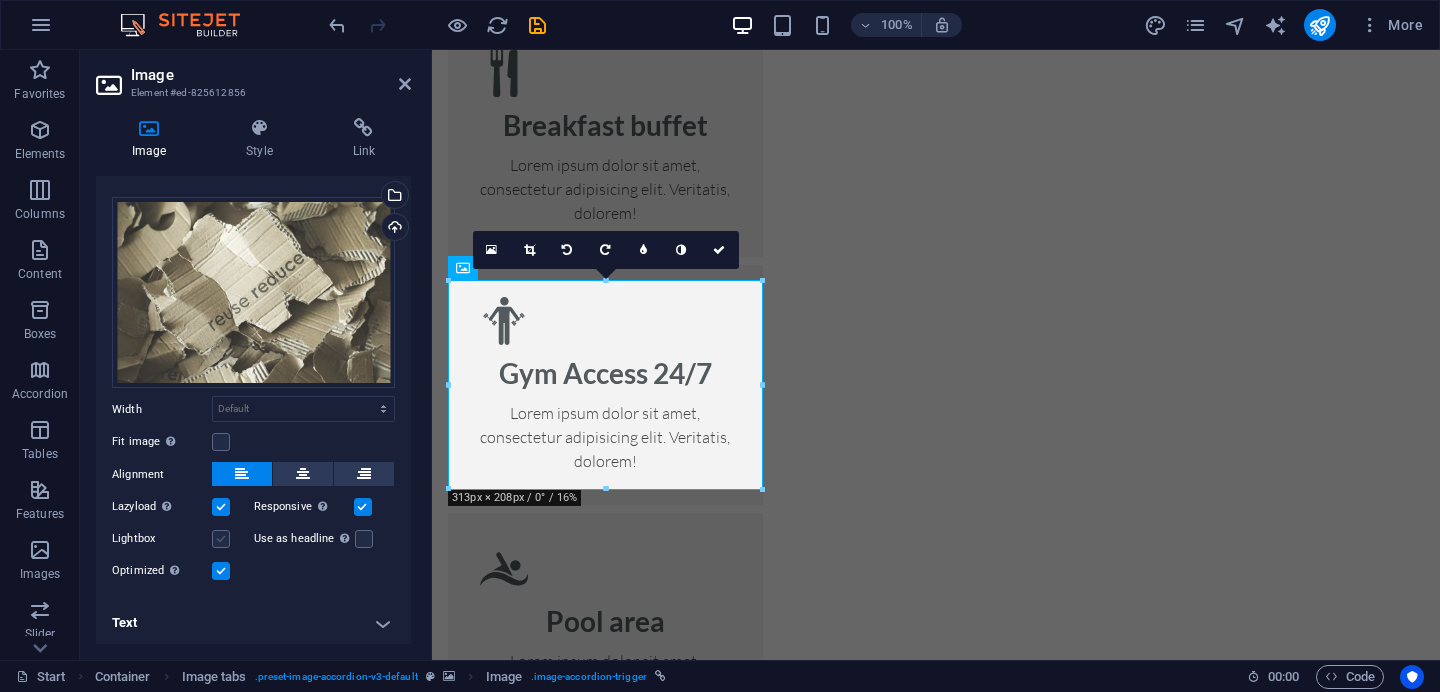 click on "Lightbox" at bounding box center [0, 0] 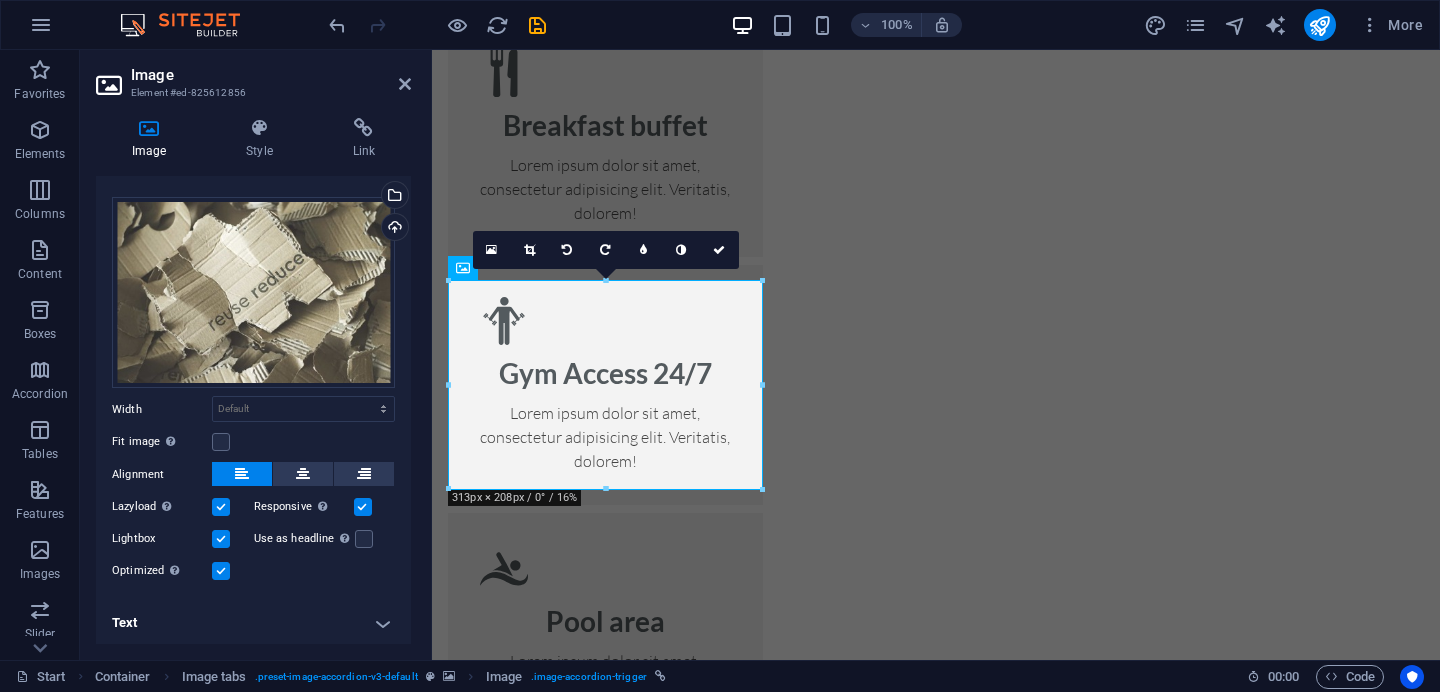 click at bounding box center [221, 539] 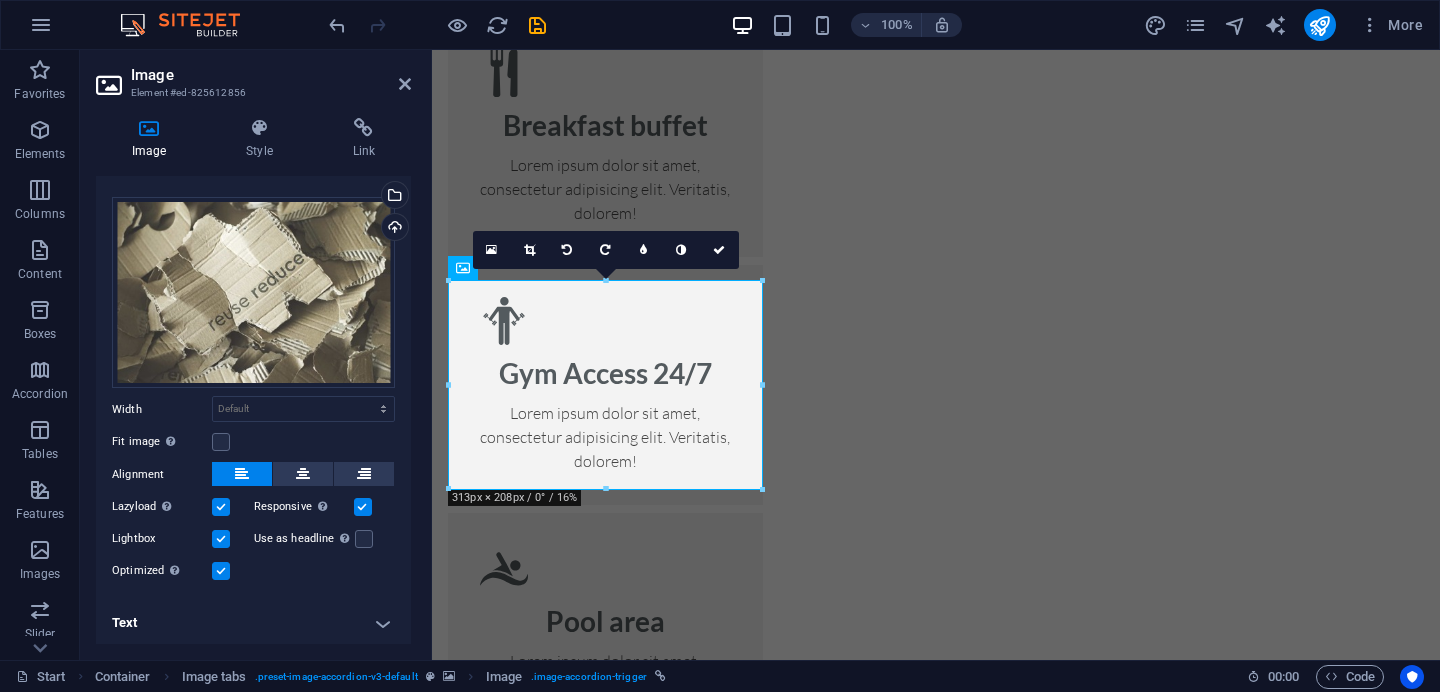 click on "Lightbox" at bounding box center (0, 0) 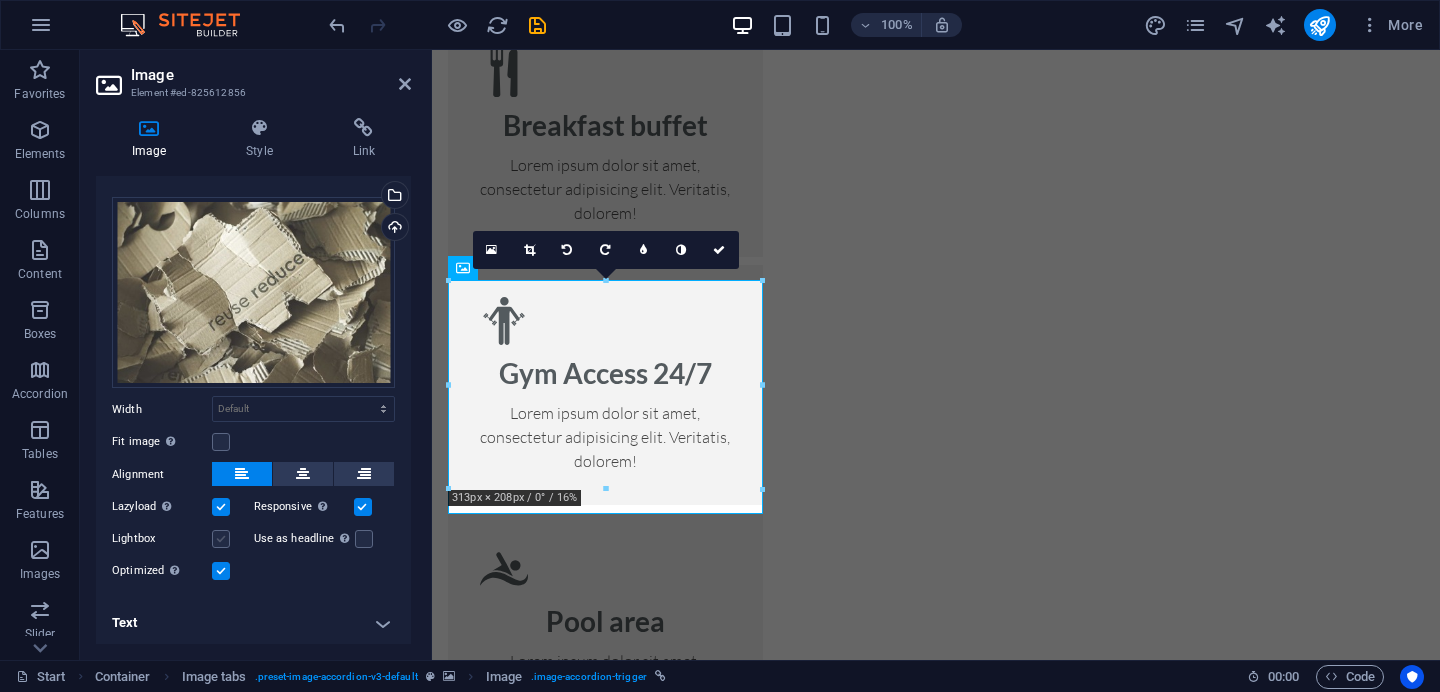 click at bounding box center [221, 539] 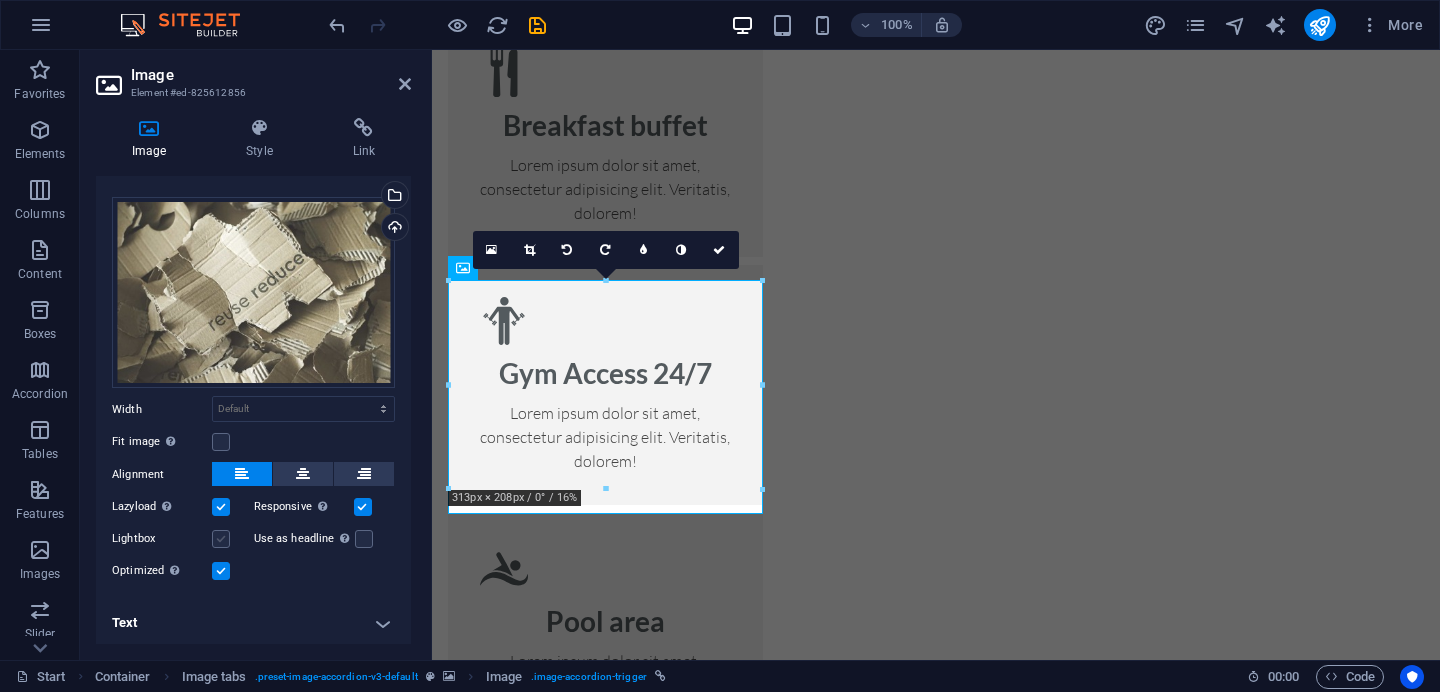 click on "Lightbox" at bounding box center (0, 0) 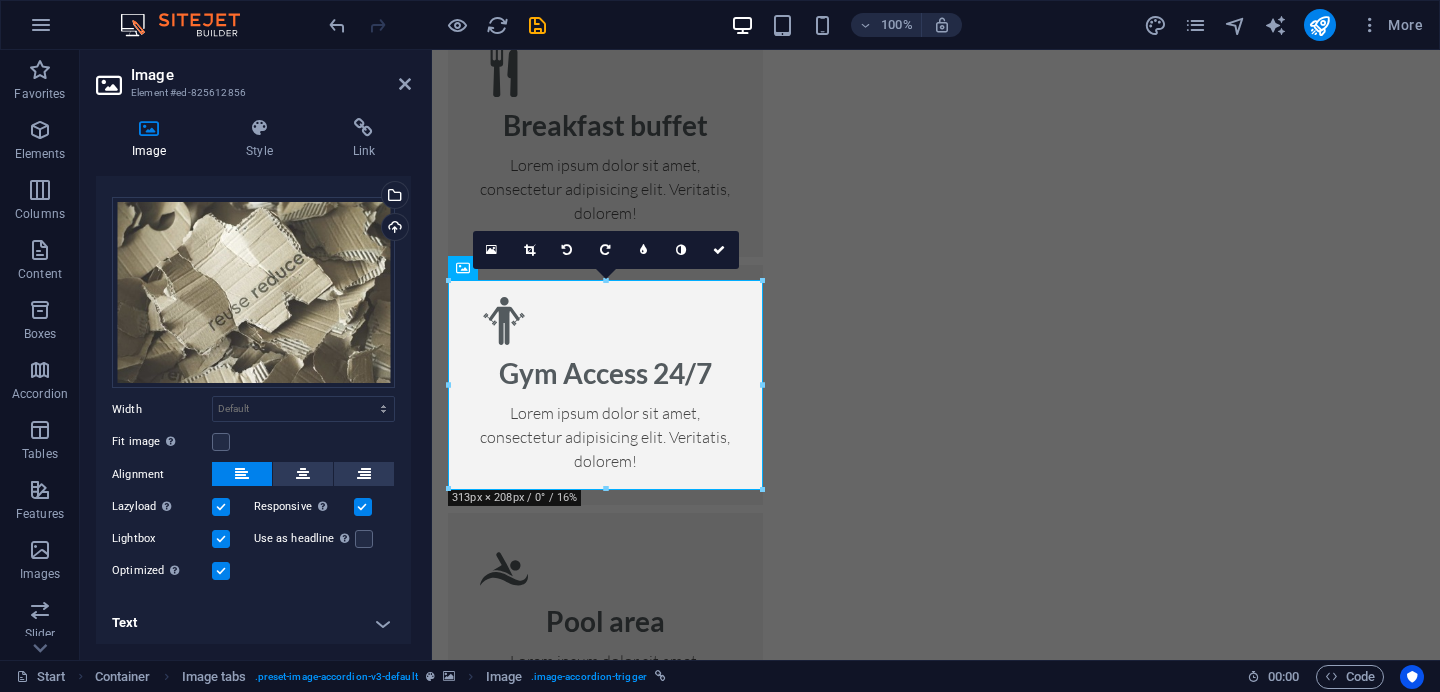 click at bounding box center (221, 539) 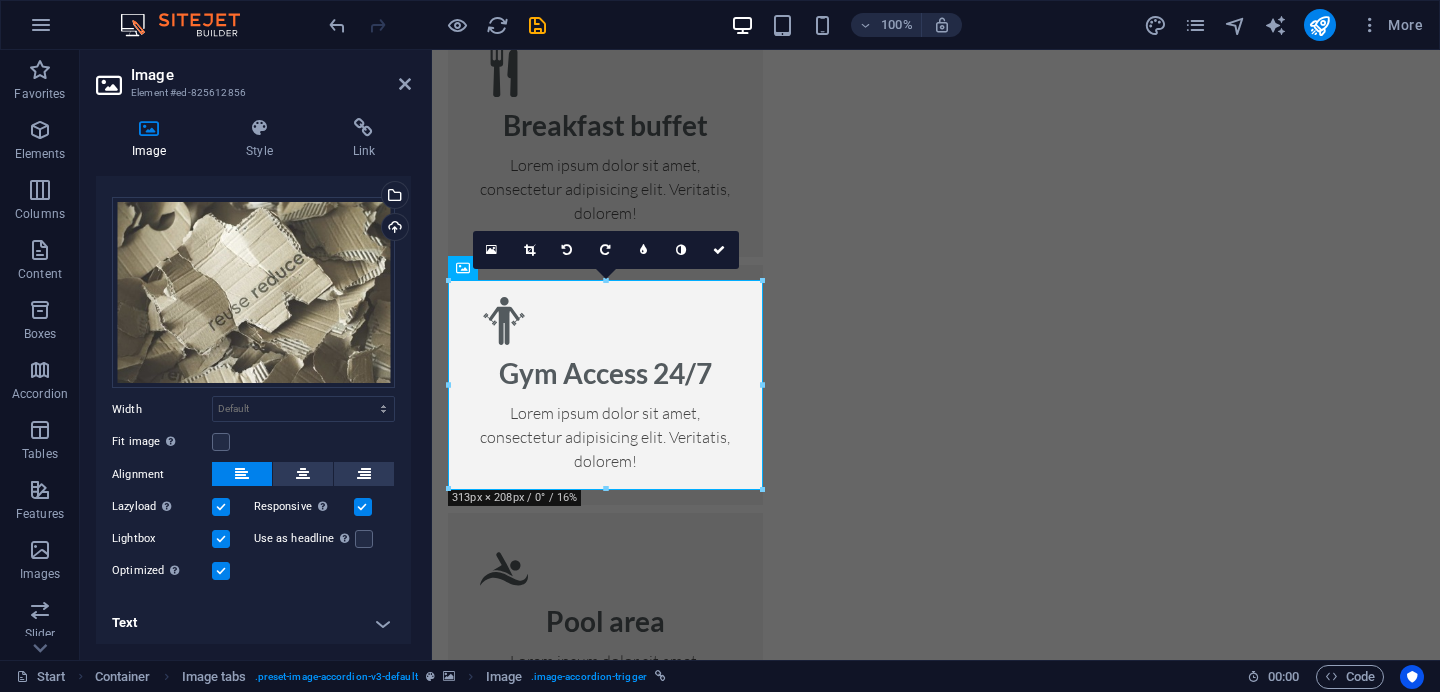 click on "Lightbox" at bounding box center (0, 0) 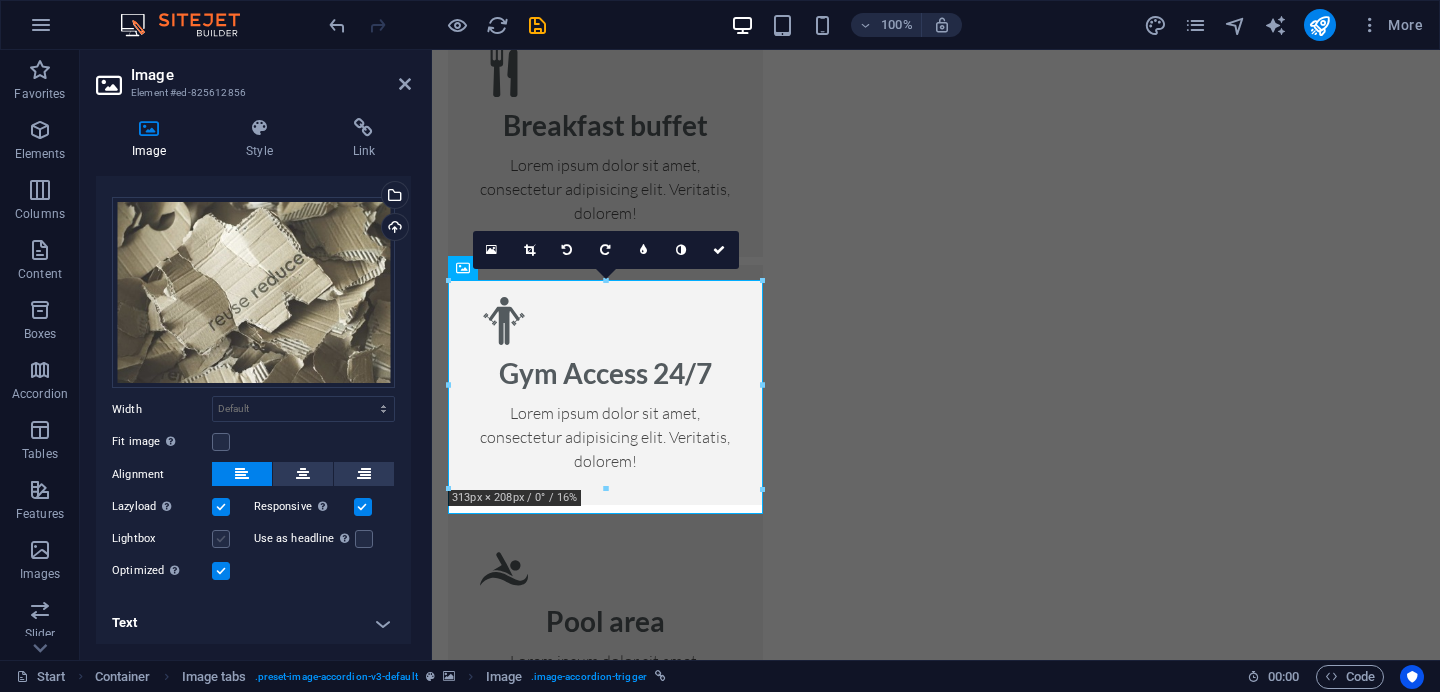 click at bounding box center (221, 539) 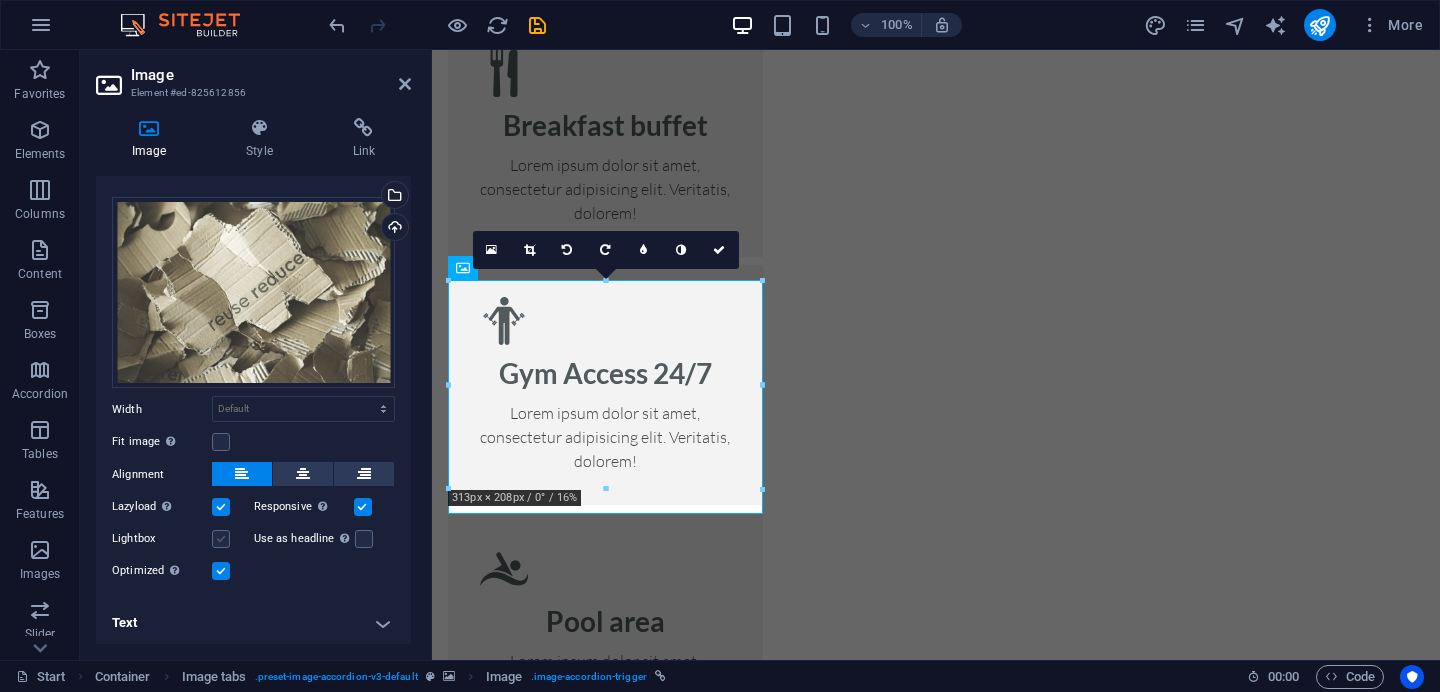 click on "Lightbox" at bounding box center (0, 0) 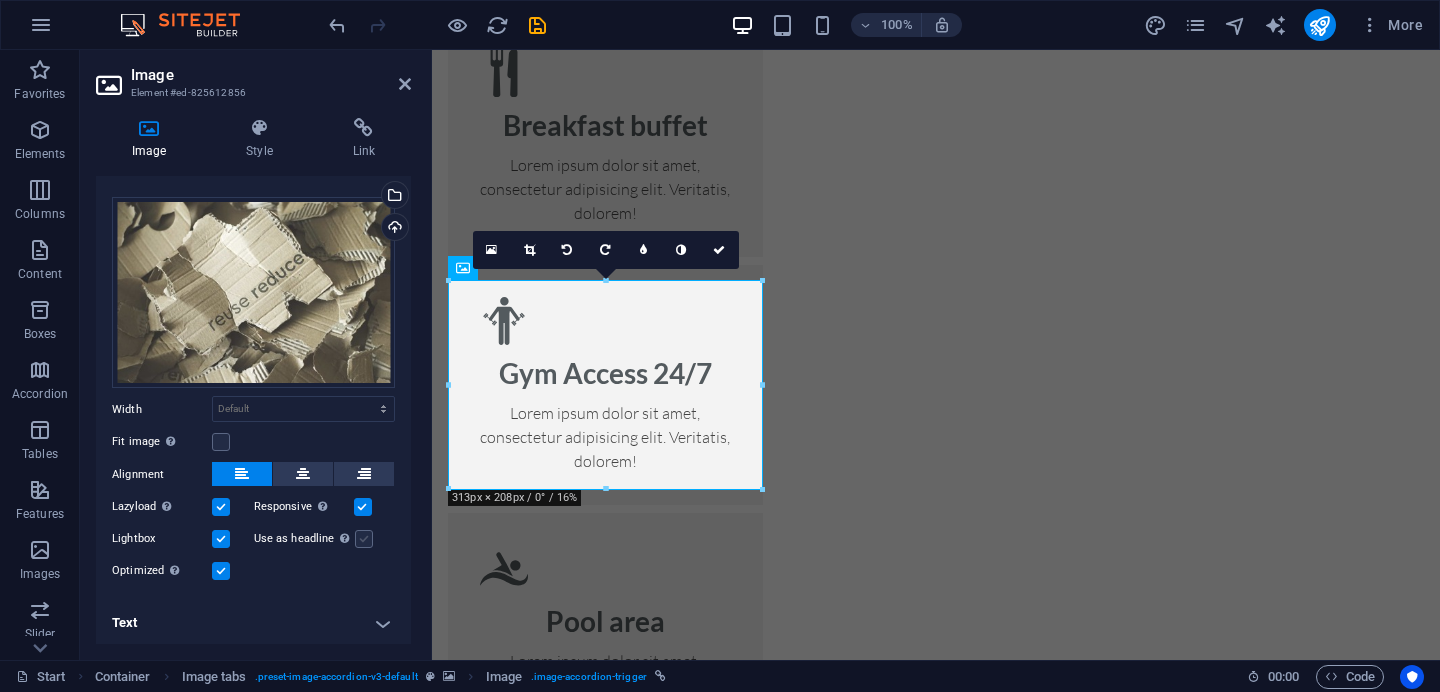click at bounding box center (364, 539) 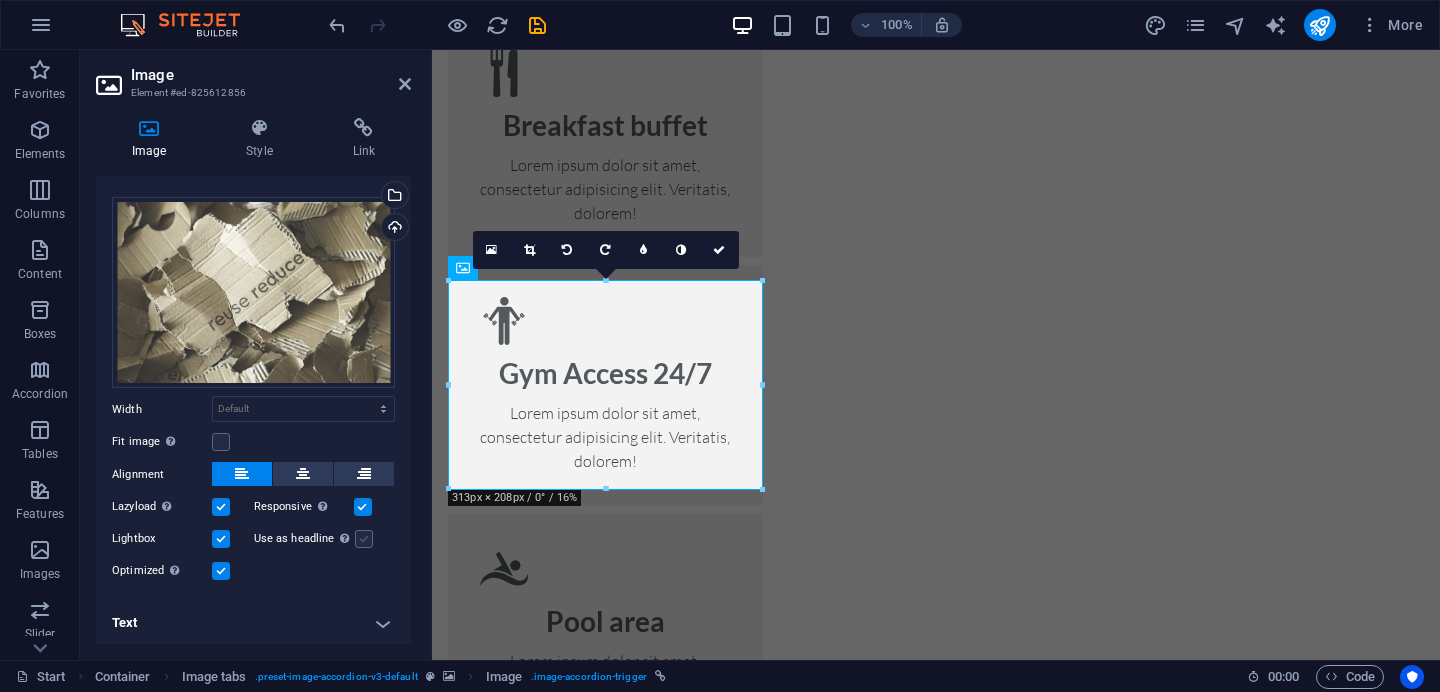 click on "Use as headline The image will be wrapped in an H1 headline tag. Useful for giving alternative text the weight of an H1 headline, e.g. for the logo. Leave unchecked if uncertain." at bounding box center [0, 0] 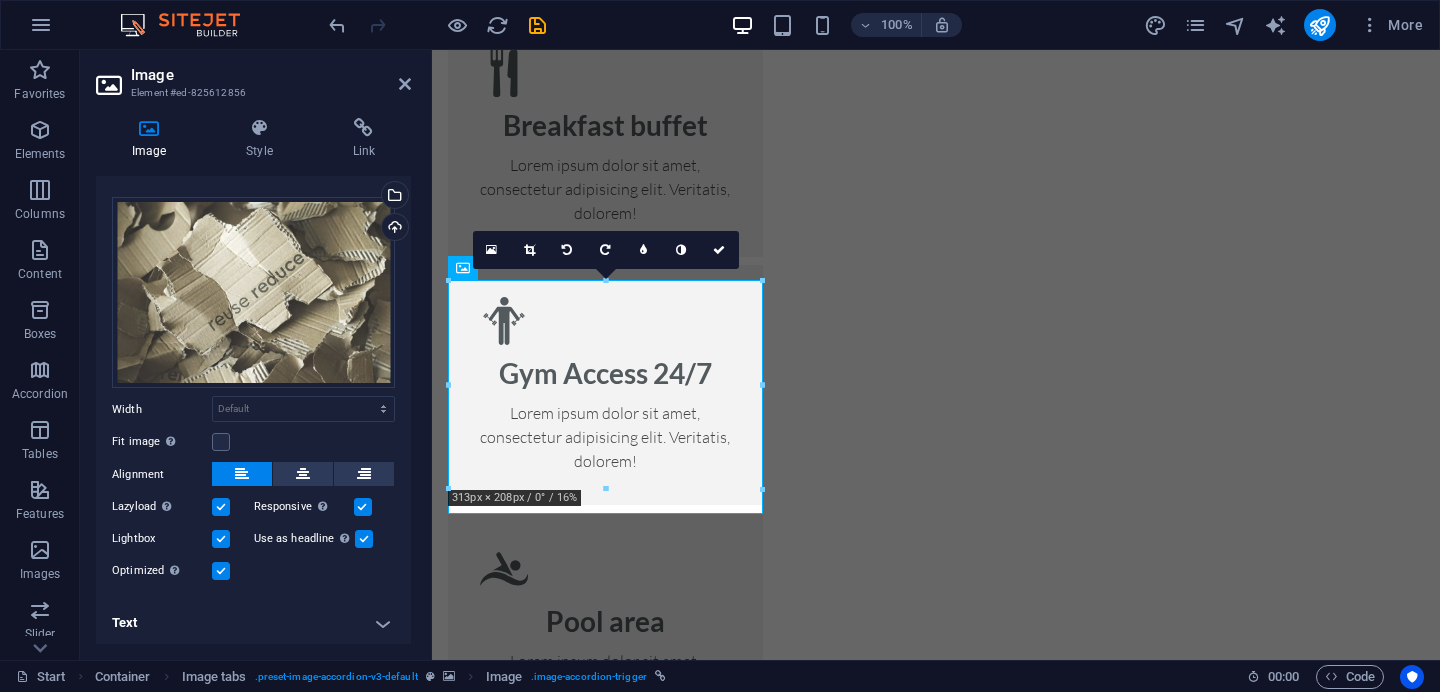 click at bounding box center [364, 539] 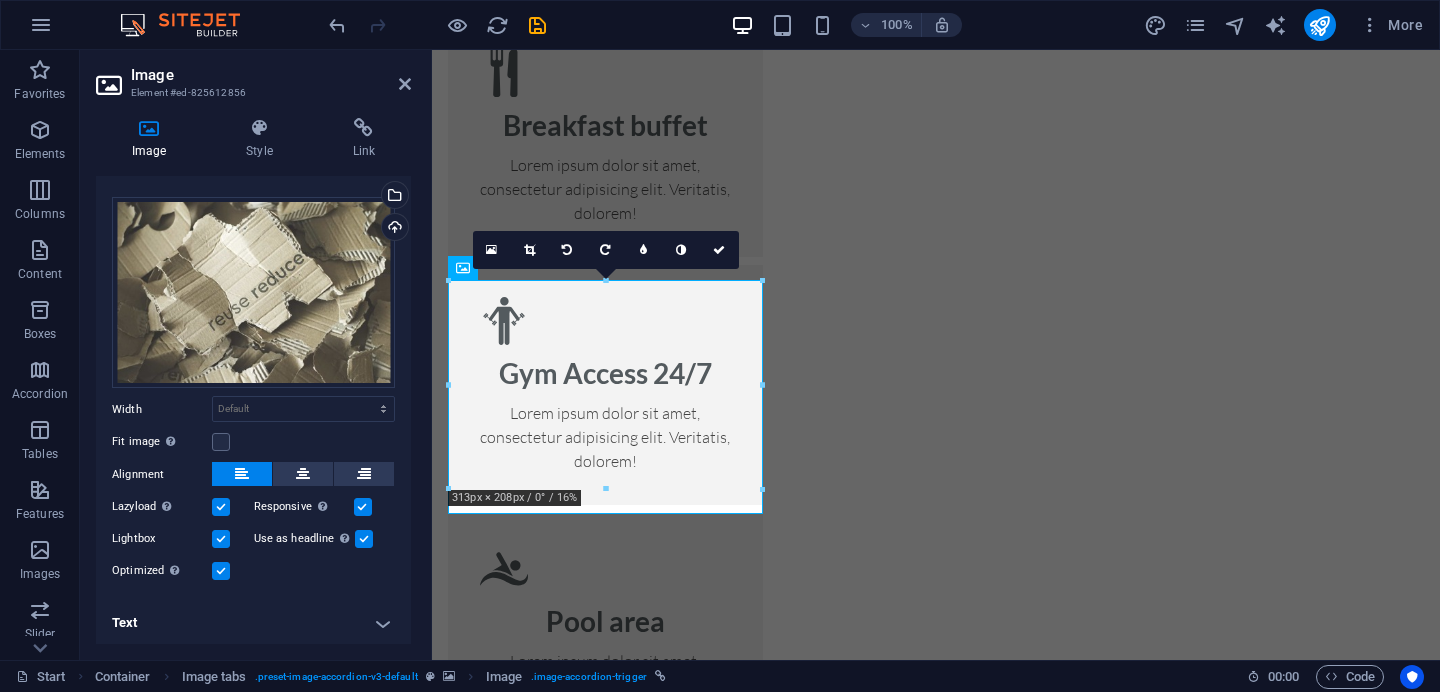 click on "Use as headline The image will be wrapped in an H1 headline tag. Useful for giving alternative text the weight of an H1 headline, e.g. for the logo. Leave unchecked if uncertain." at bounding box center (0, 0) 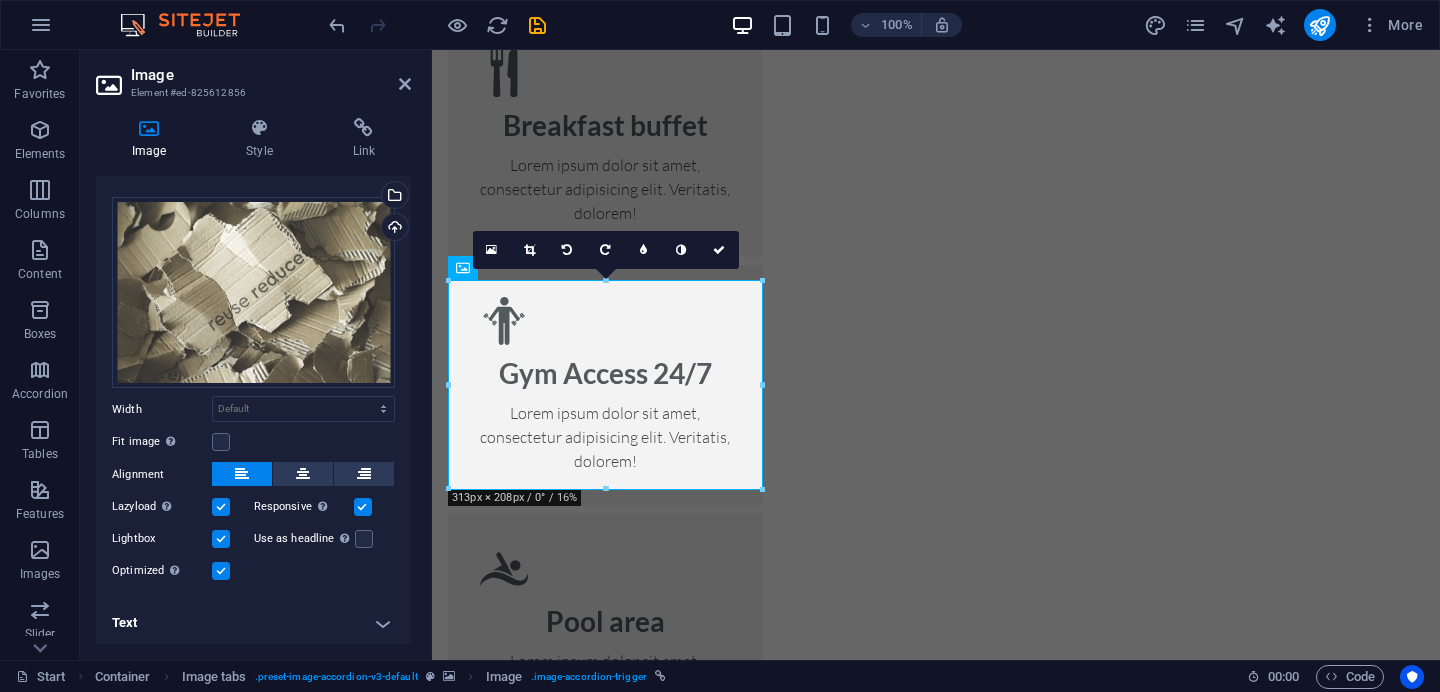 click on "Text" at bounding box center (253, 623) 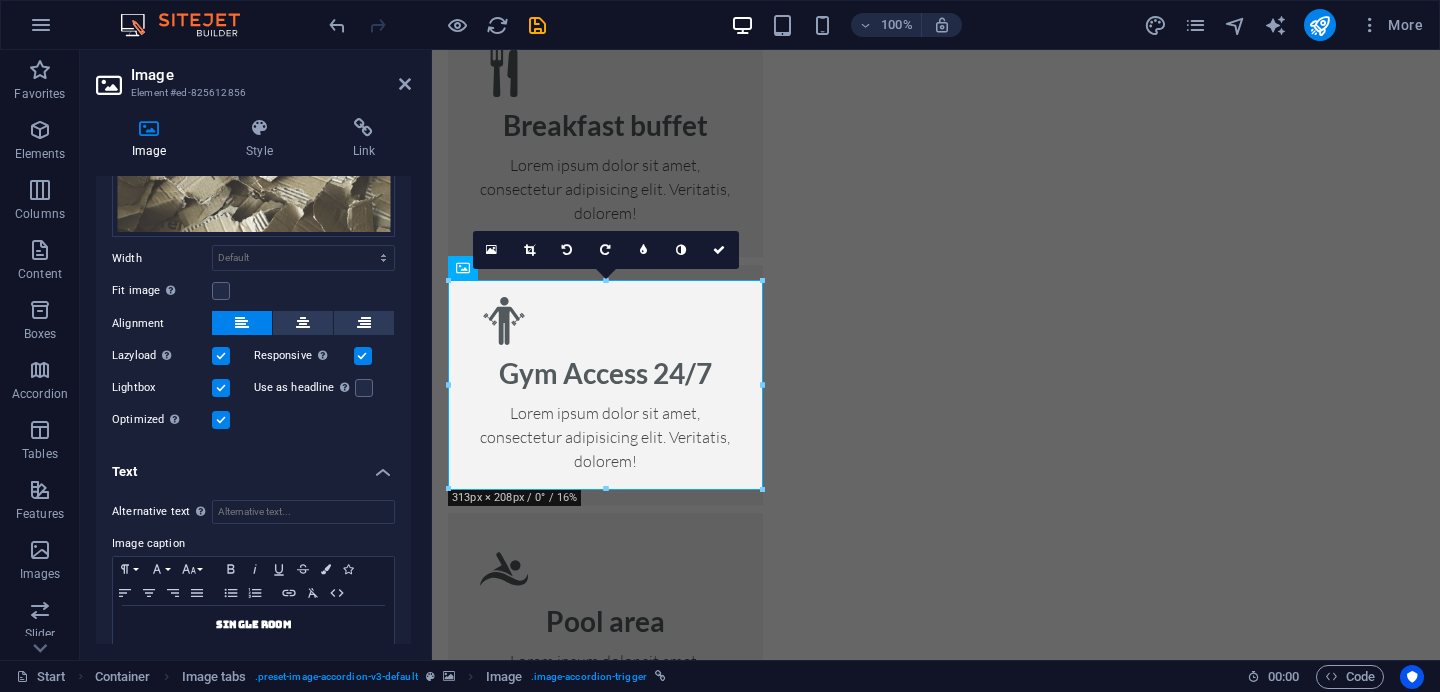 scroll, scrollTop: 219, scrollLeft: 0, axis: vertical 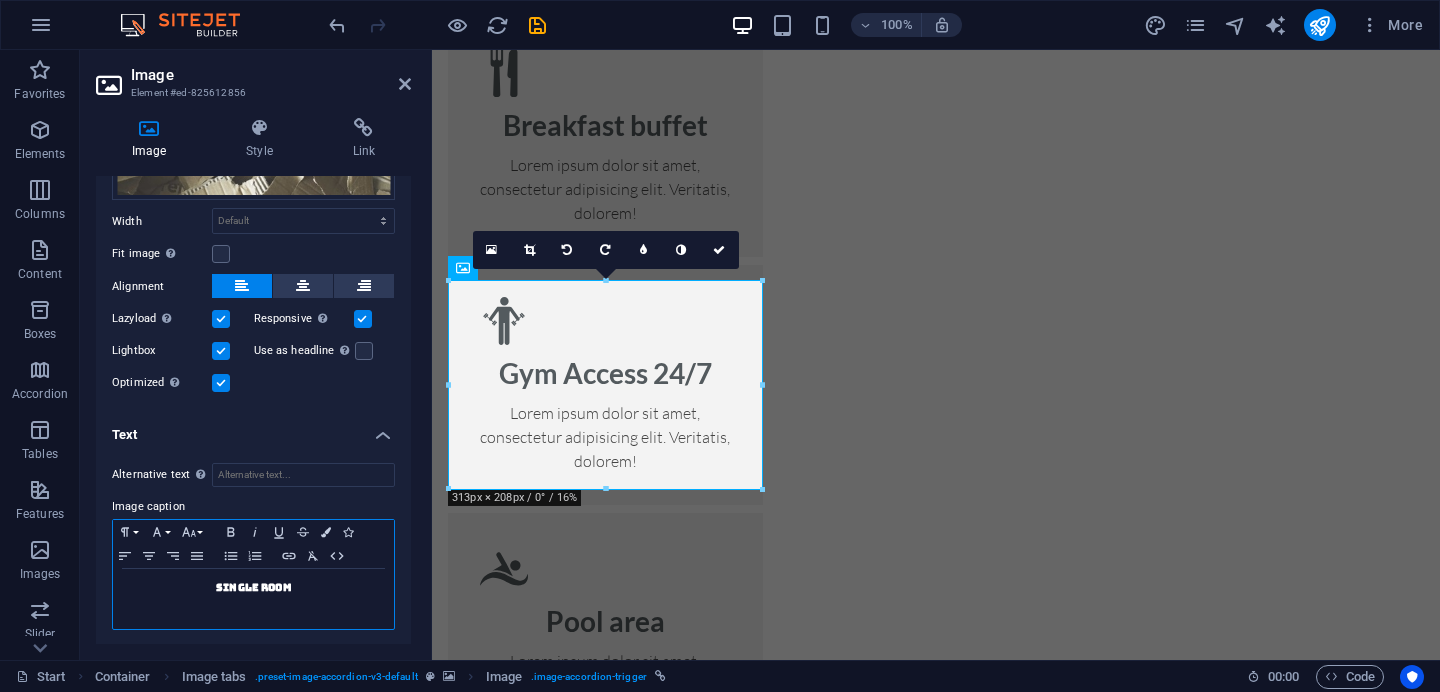 click on "Single Room" at bounding box center [253, 588] 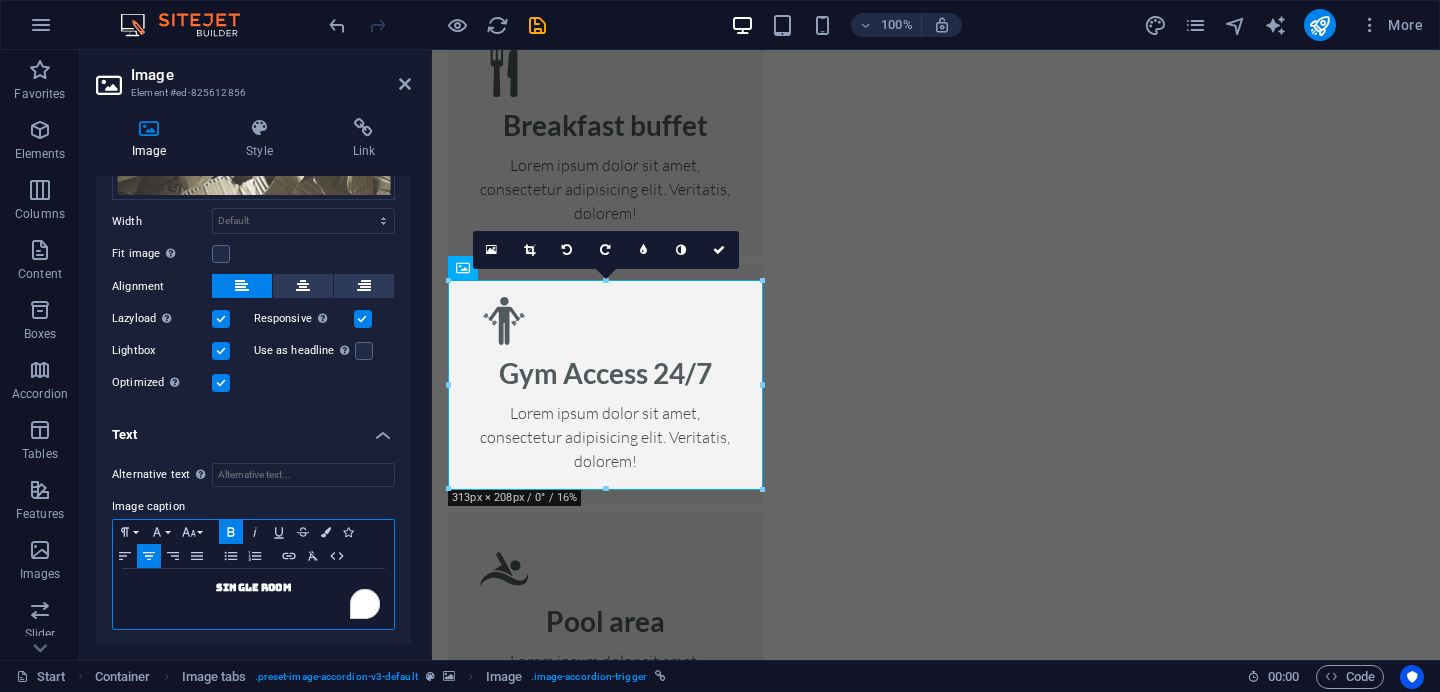 click on "Single Room" at bounding box center (253, 588) 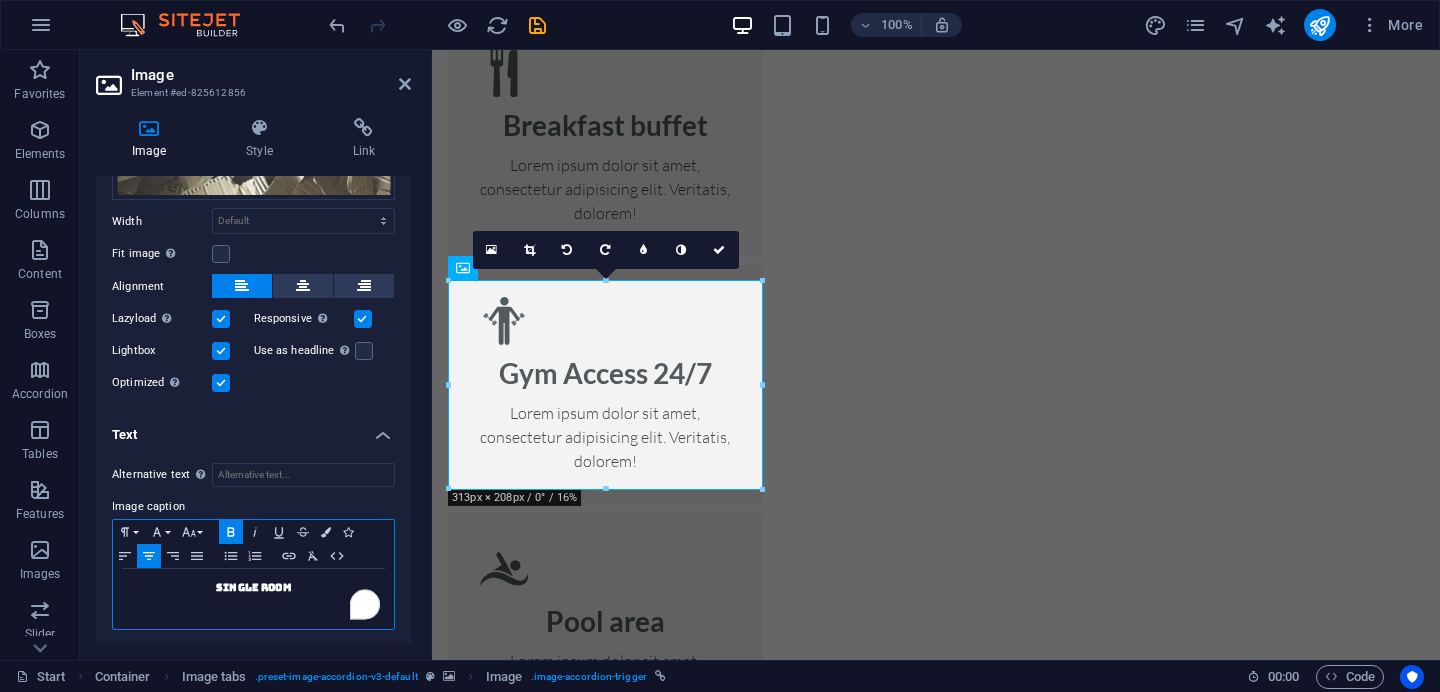 click on "Single Room" at bounding box center (253, 587) 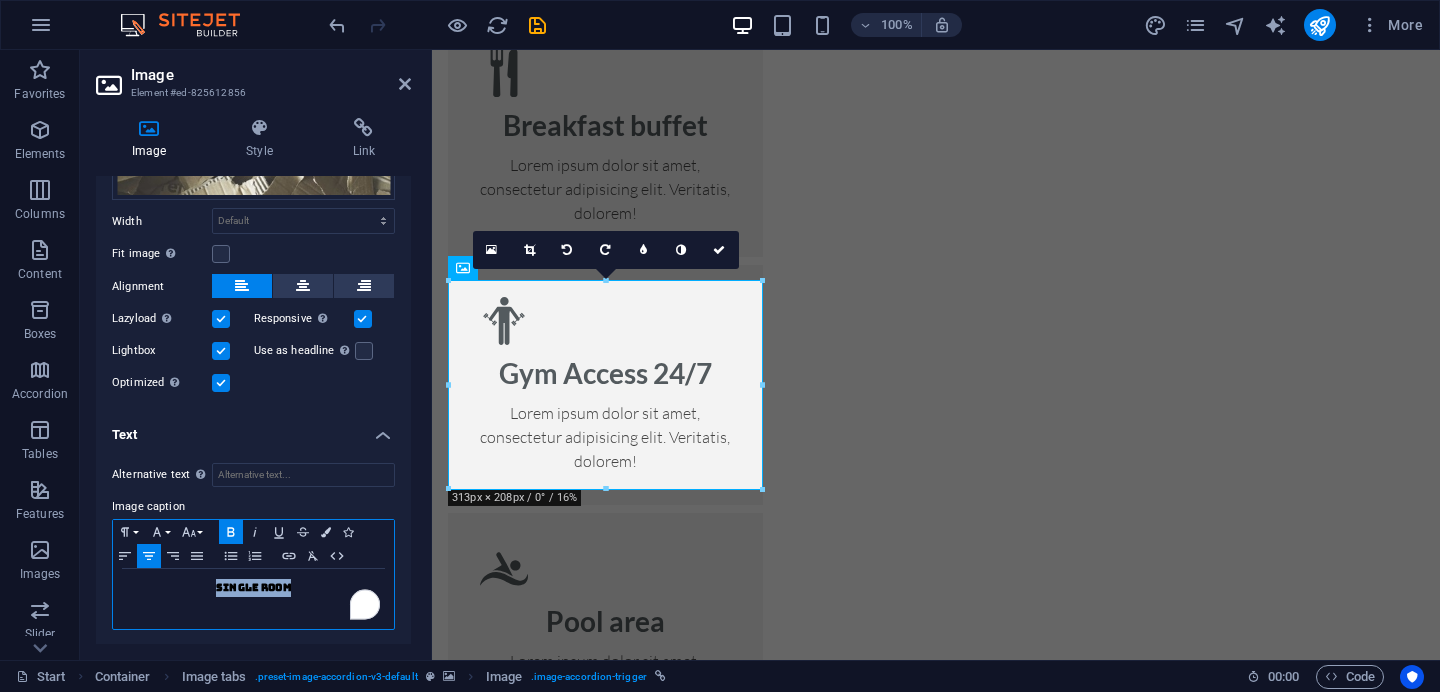 drag, startPoint x: 238, startPoint y: 589, endPoint x: 269, endPoint y: 590, distance: 31.016125 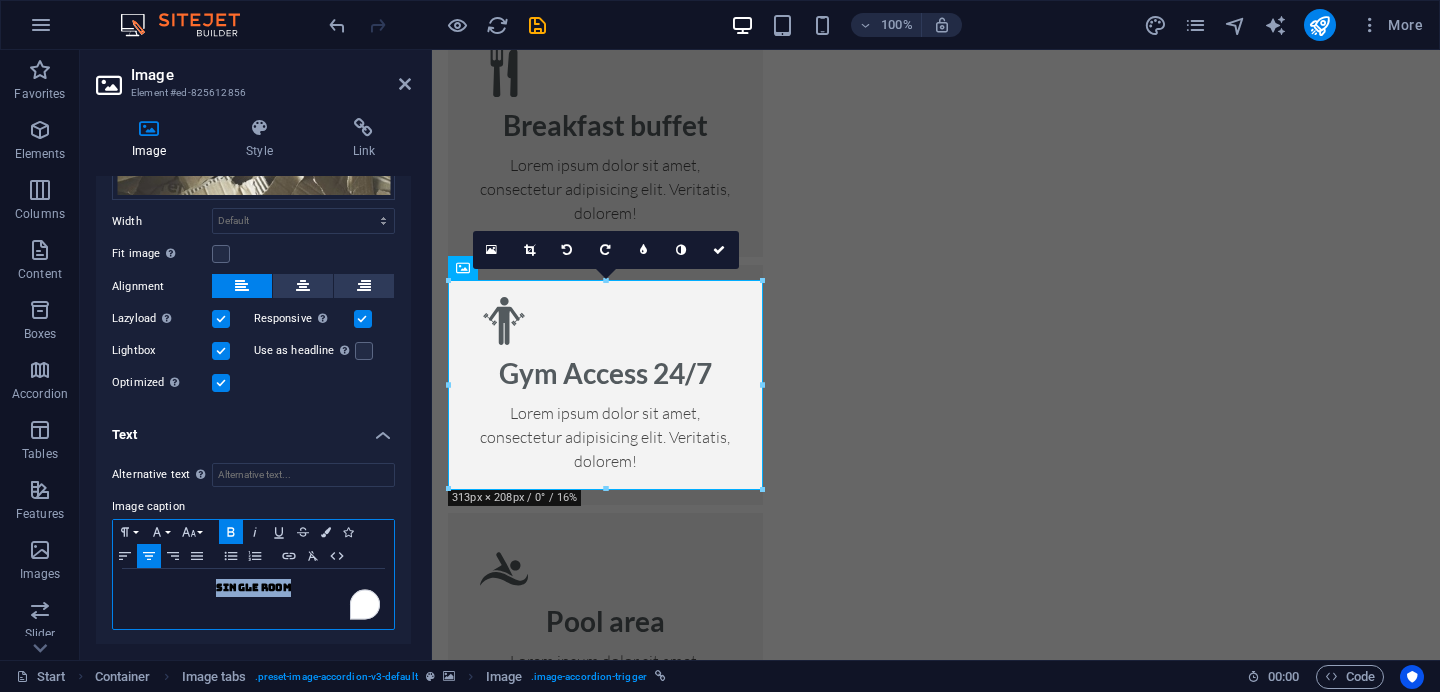 type 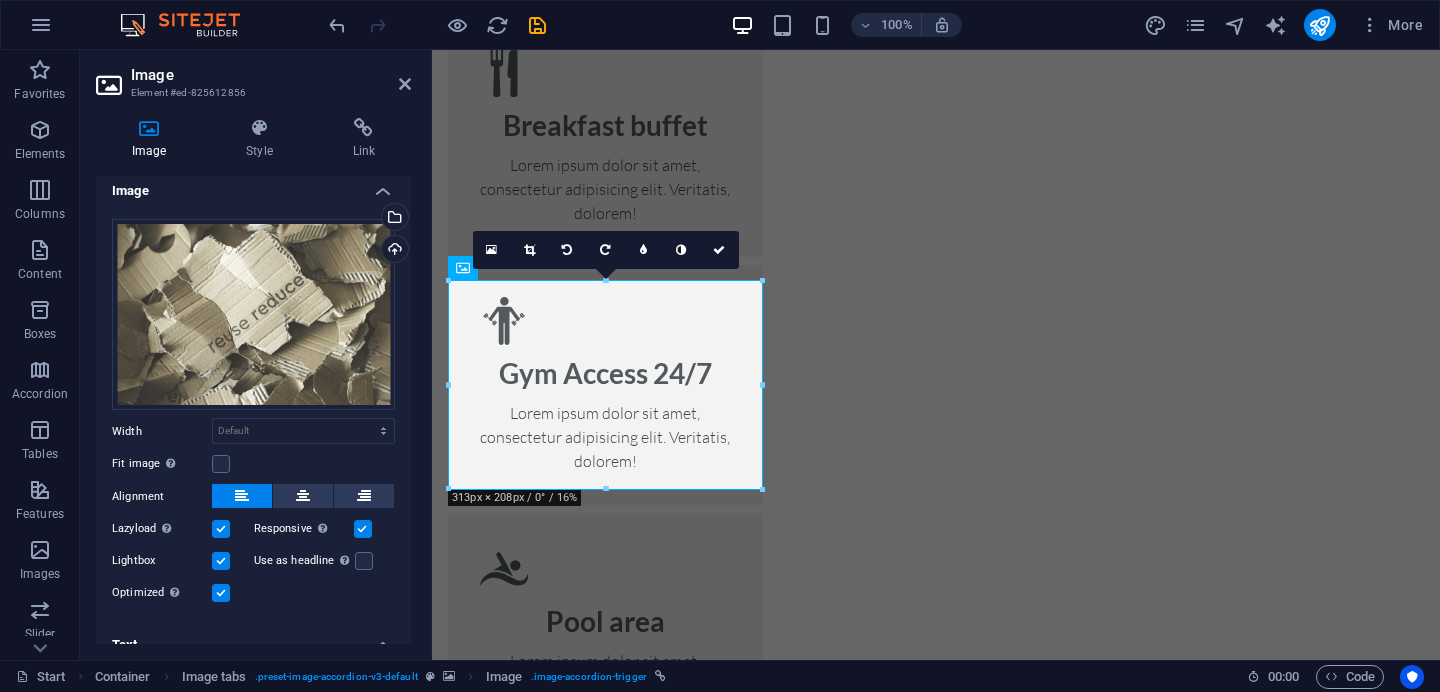 scroll, scrollTop: 0, scrollLeft: 0, axis: both 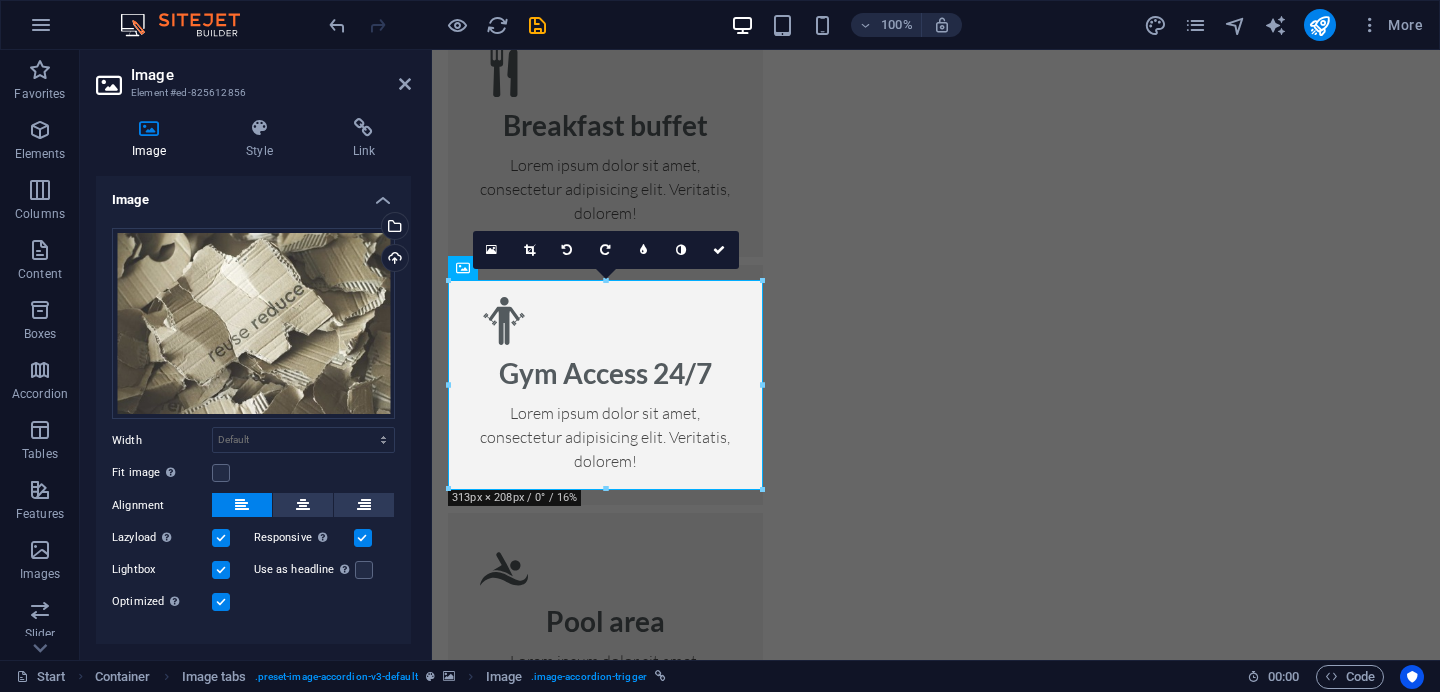 click at bounding box center [936, 4613] 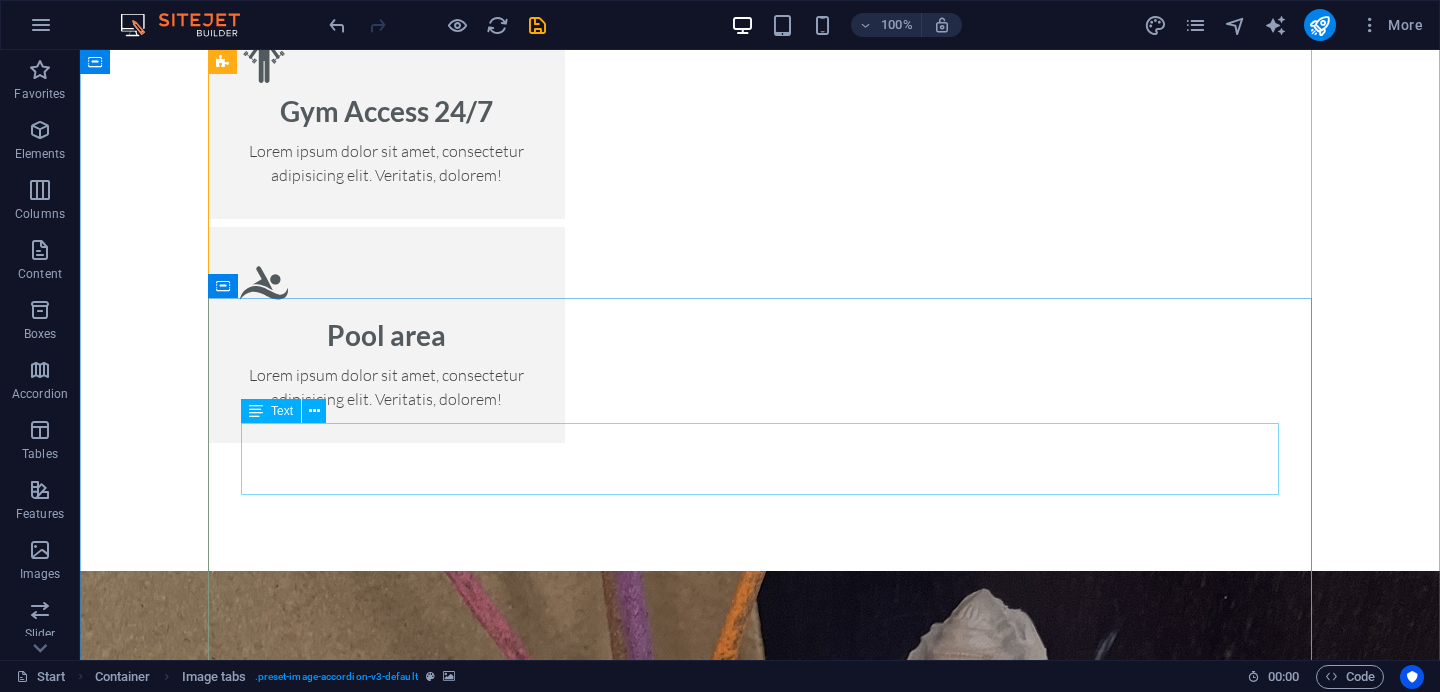 scroll, scrollTop: 2997, scrollLeft: 0, axis: vertical 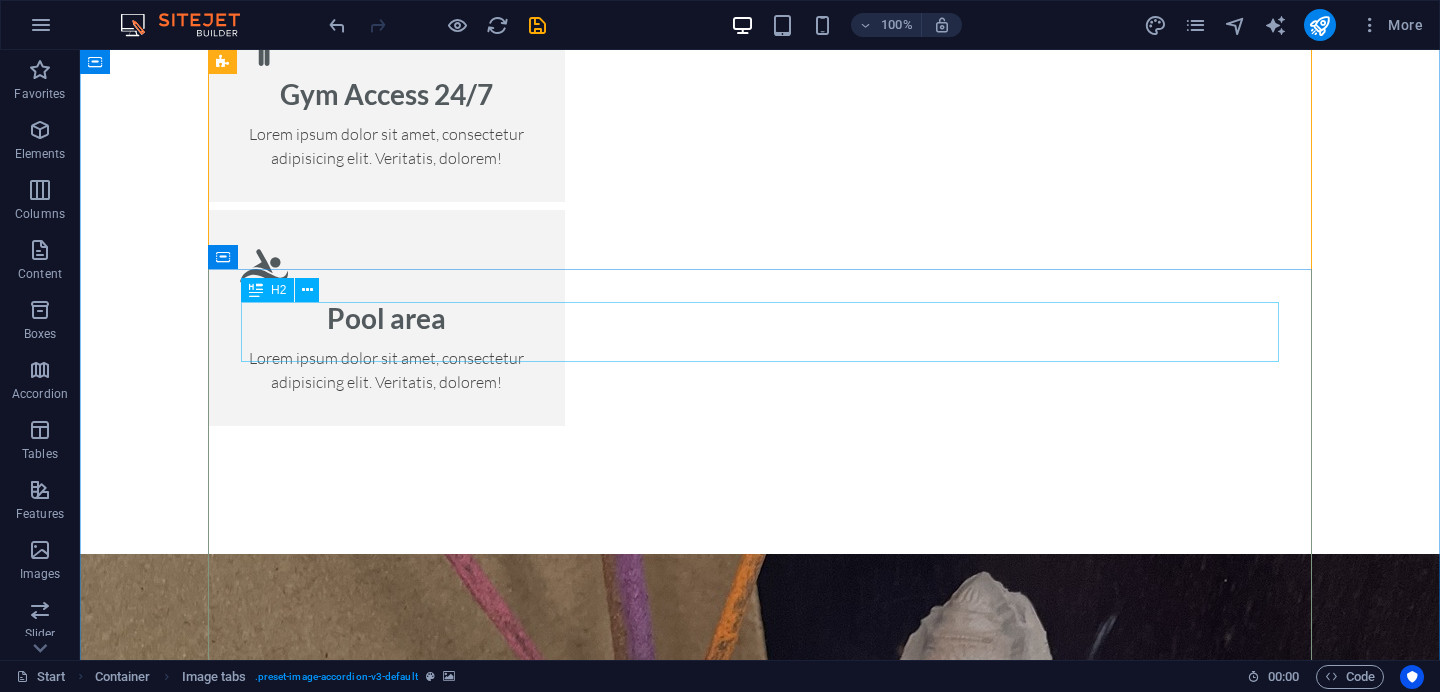 click on "Single Room" at bounding box center (760, 6249) 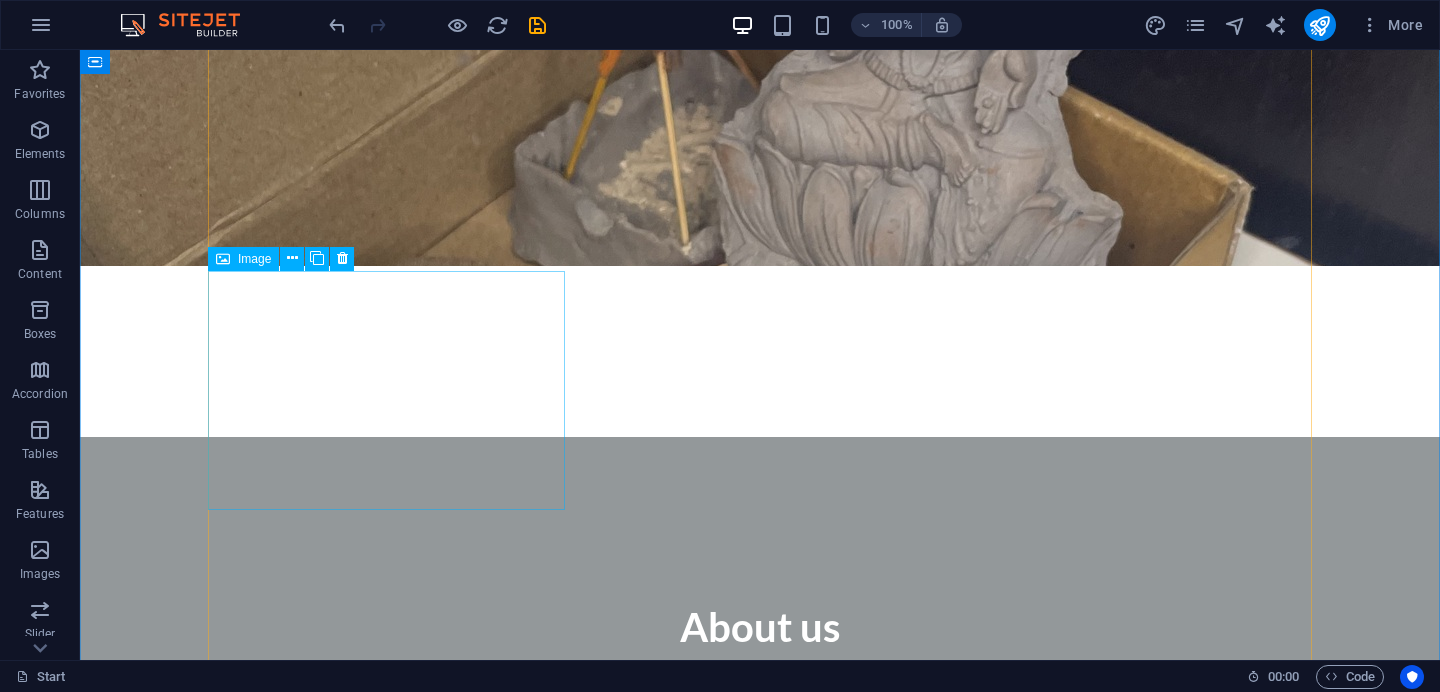 scroll, scrollTop: 4051, scrollLeft: 0, axis: vertical 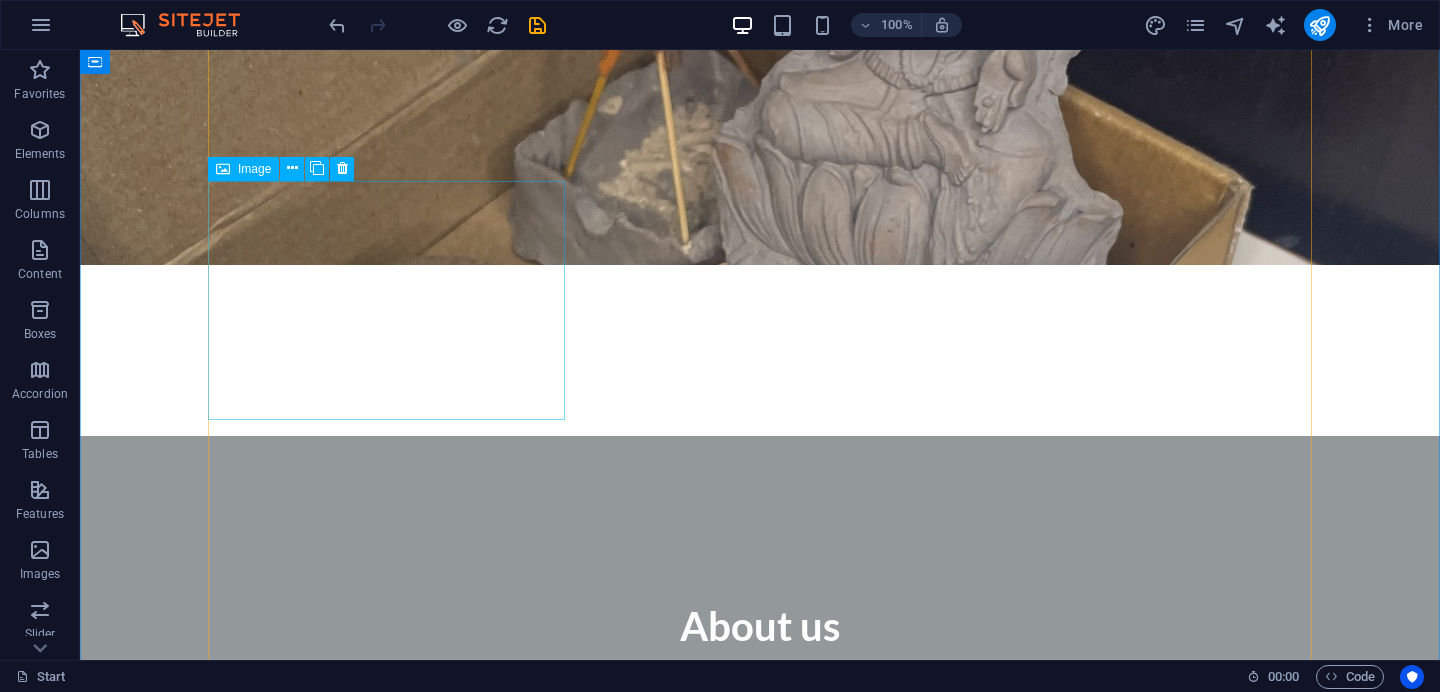 click on "Double Room" at bounding box center (386, 6371) 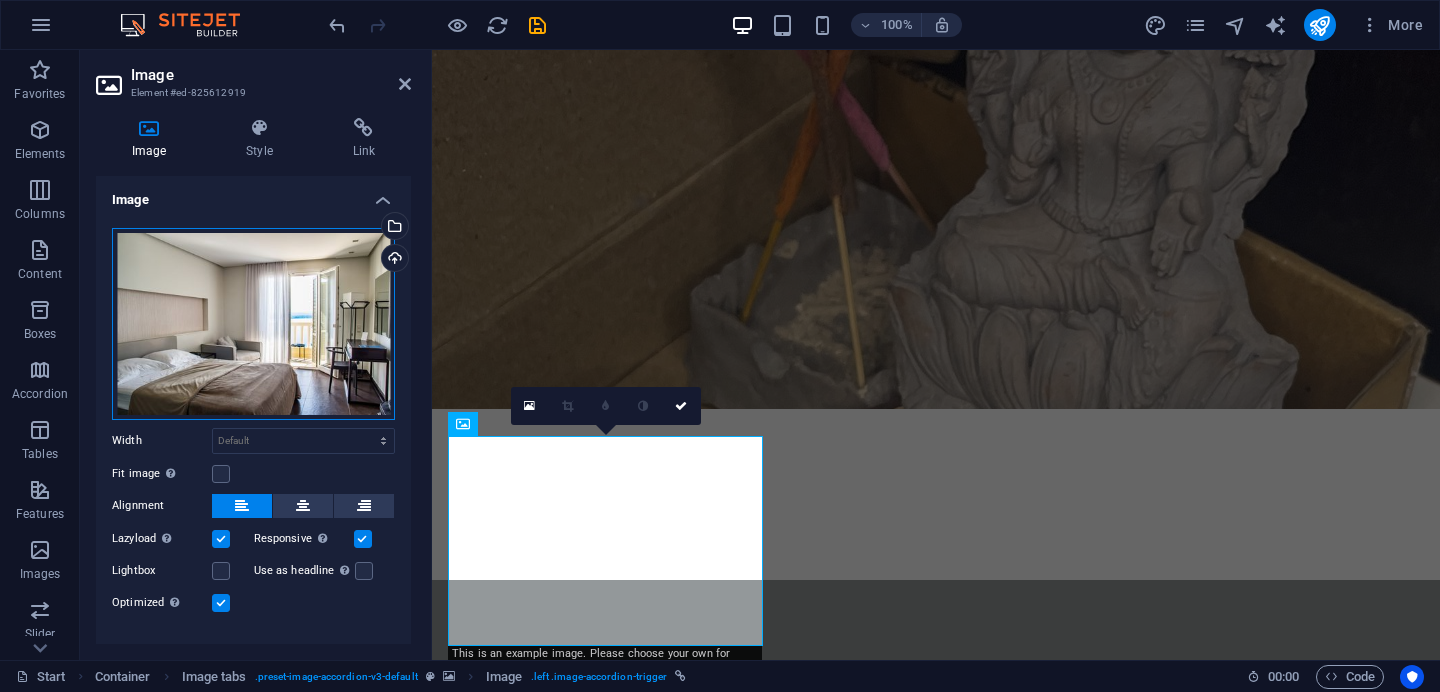 click on "Drag files here, click to choose files or select files from Files or our free stock photos & videos" at bounding box center [253, 324] 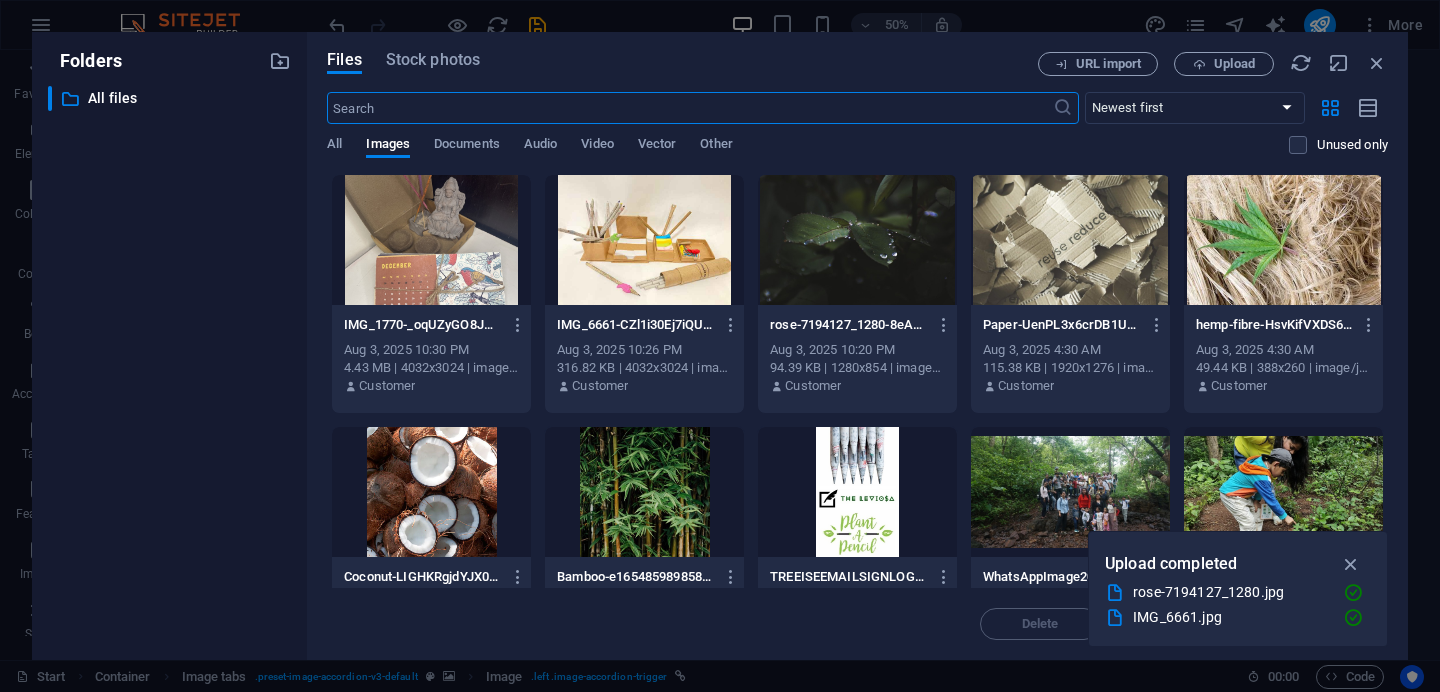 scroll, scrollTop: 4380, scrollLeft: 0, axis: vertical 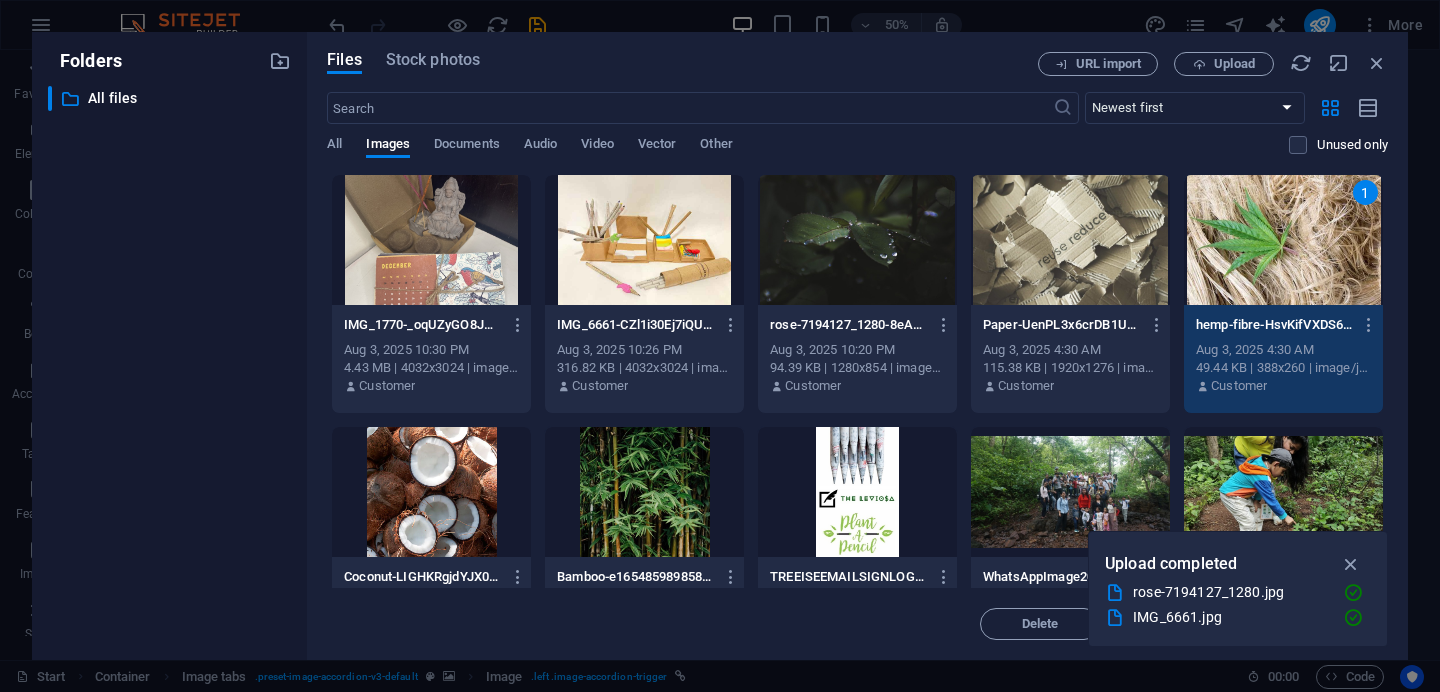 click on "1" at bounding box center [1283, 240] 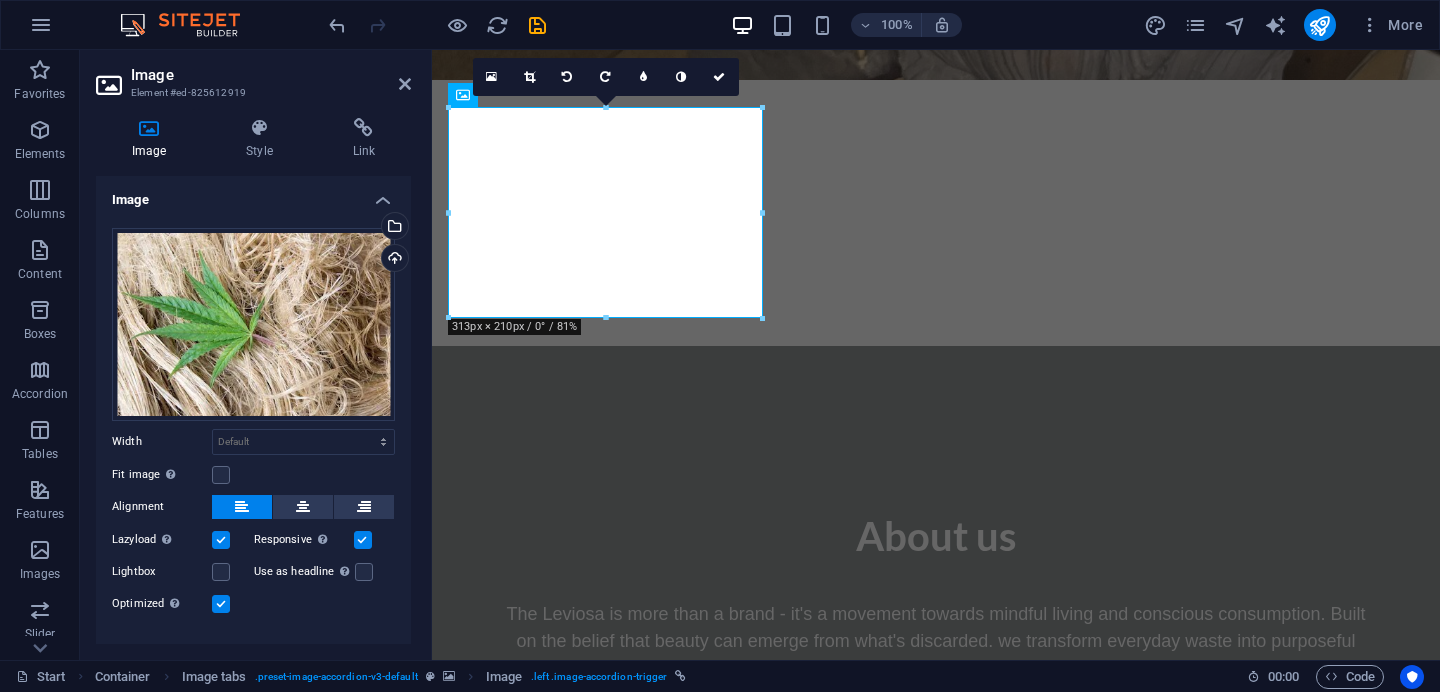 scroll, scrollTop: 33, scrollLeft: 0, axis: vertical 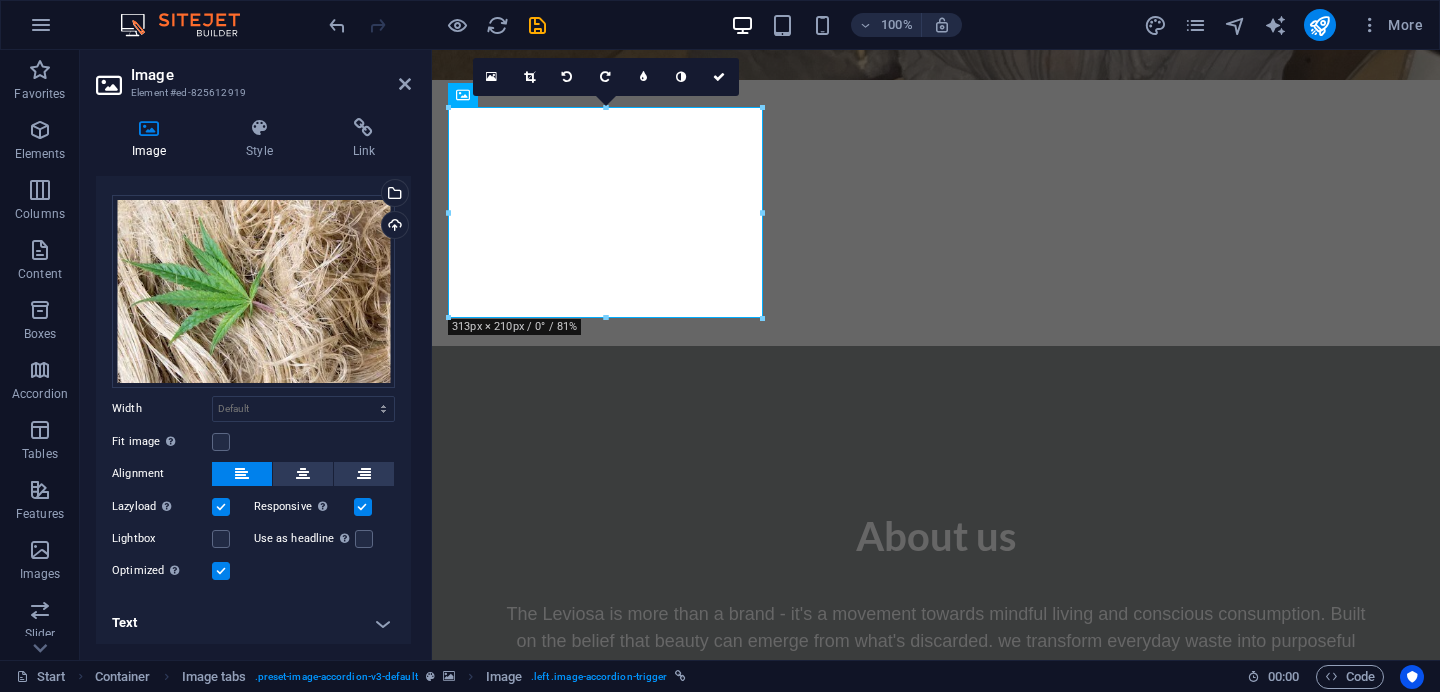click on "Text" at bounding box center [253, 623] 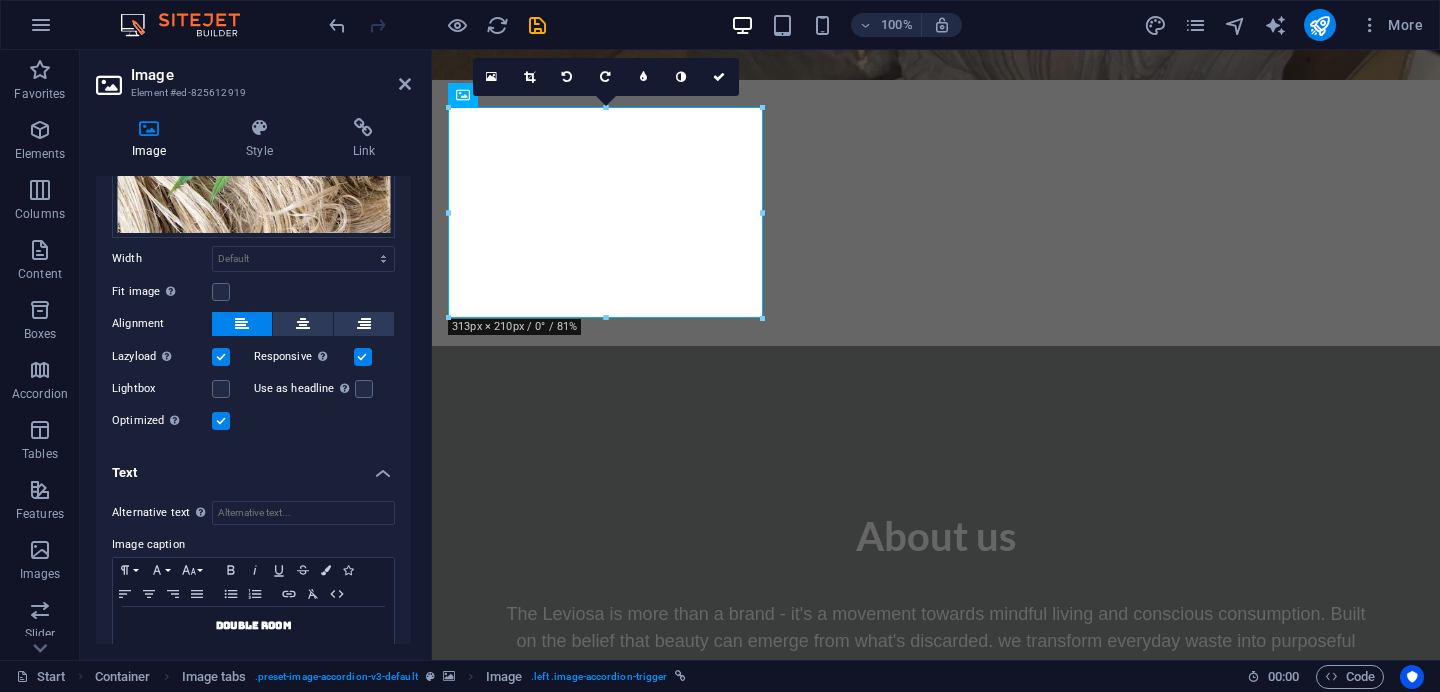 scroll, scrollTop: 221, scrollLeft: 0, axis: vertical 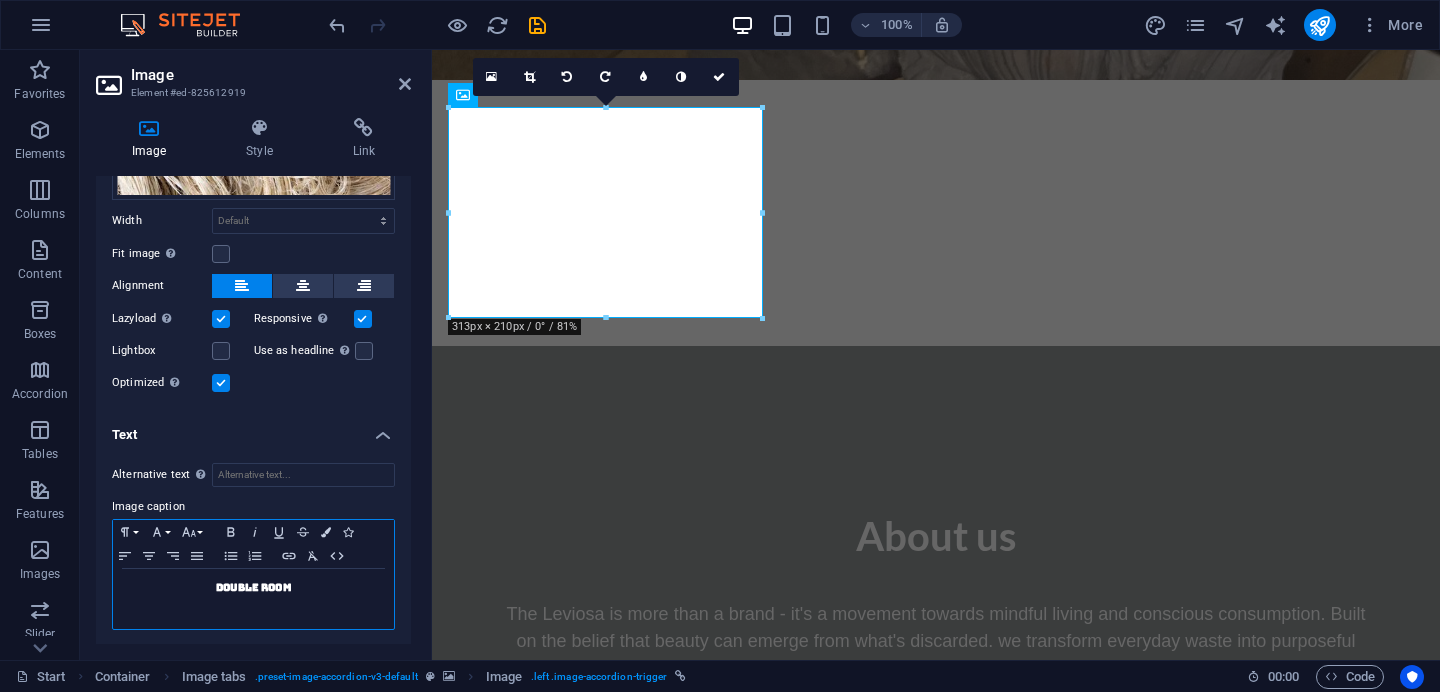 click on "Double Room" at bounding box center (253, 587) 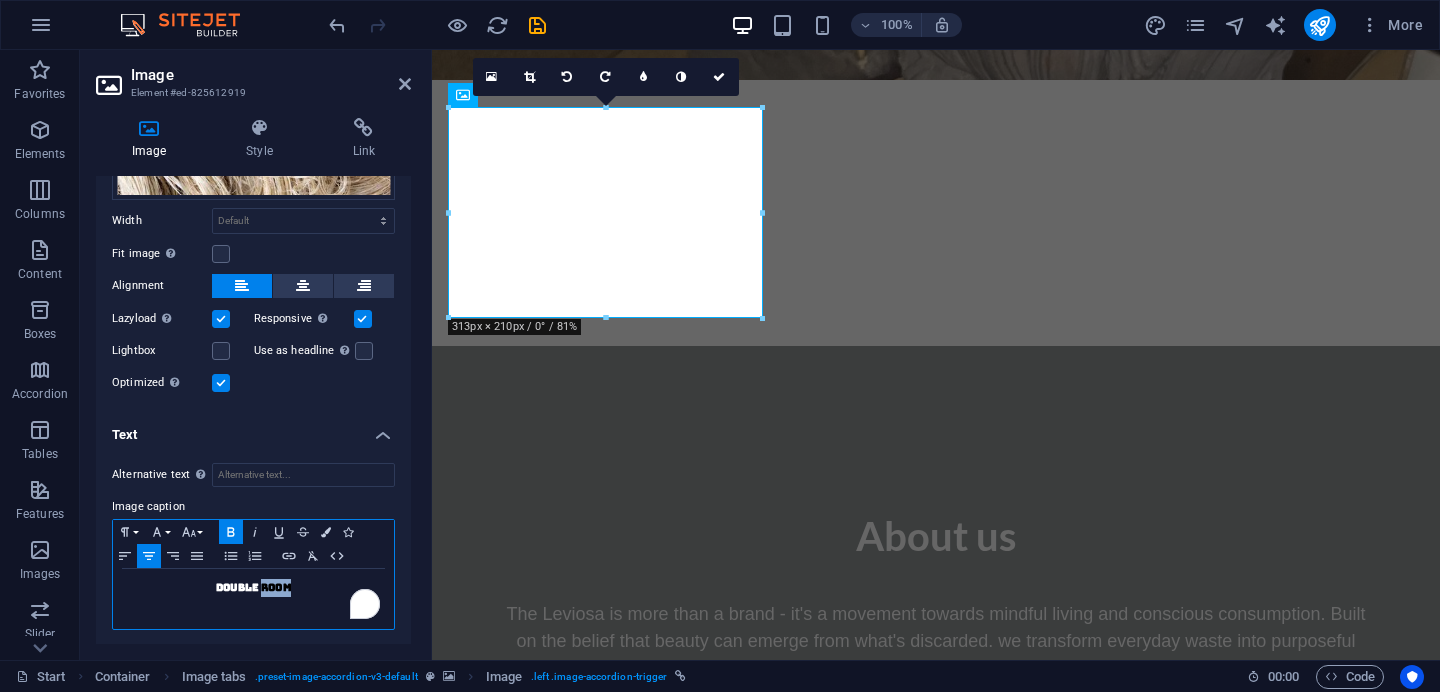 click on "Double Room" at bounding box center (253, 587) 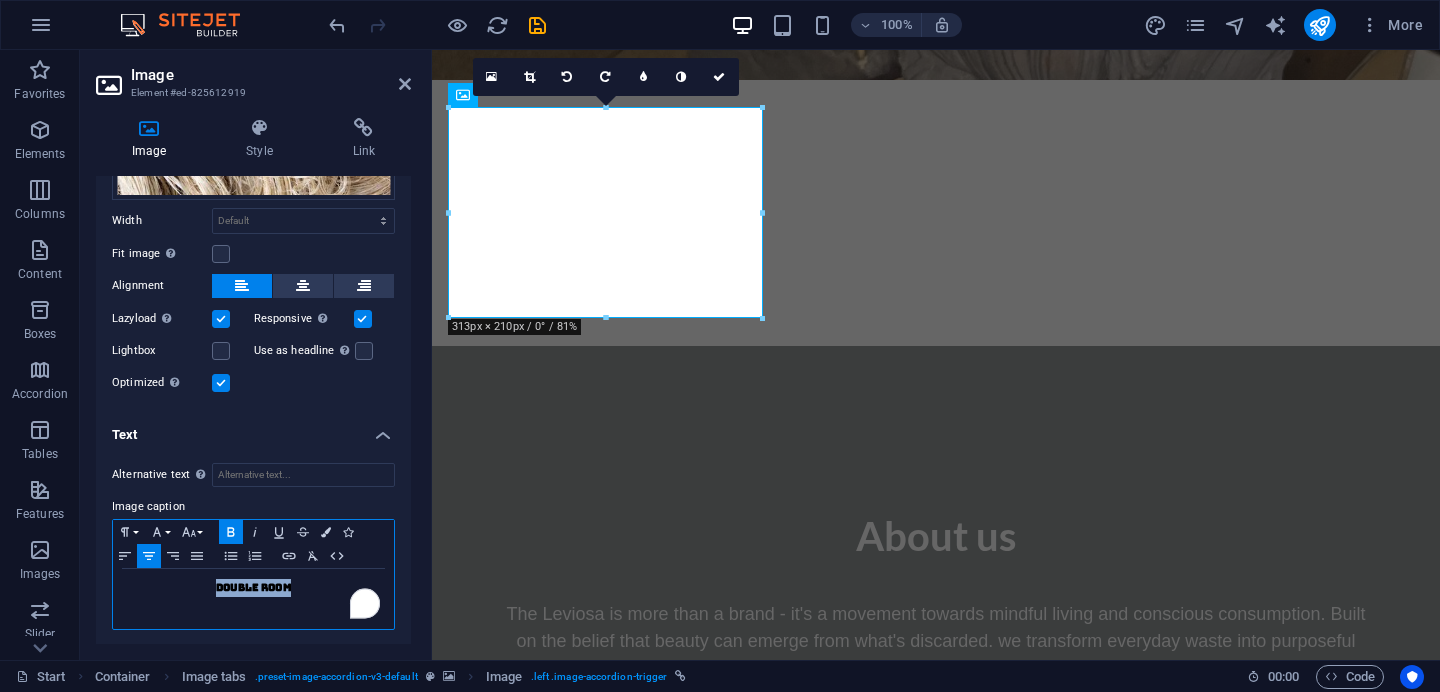 type 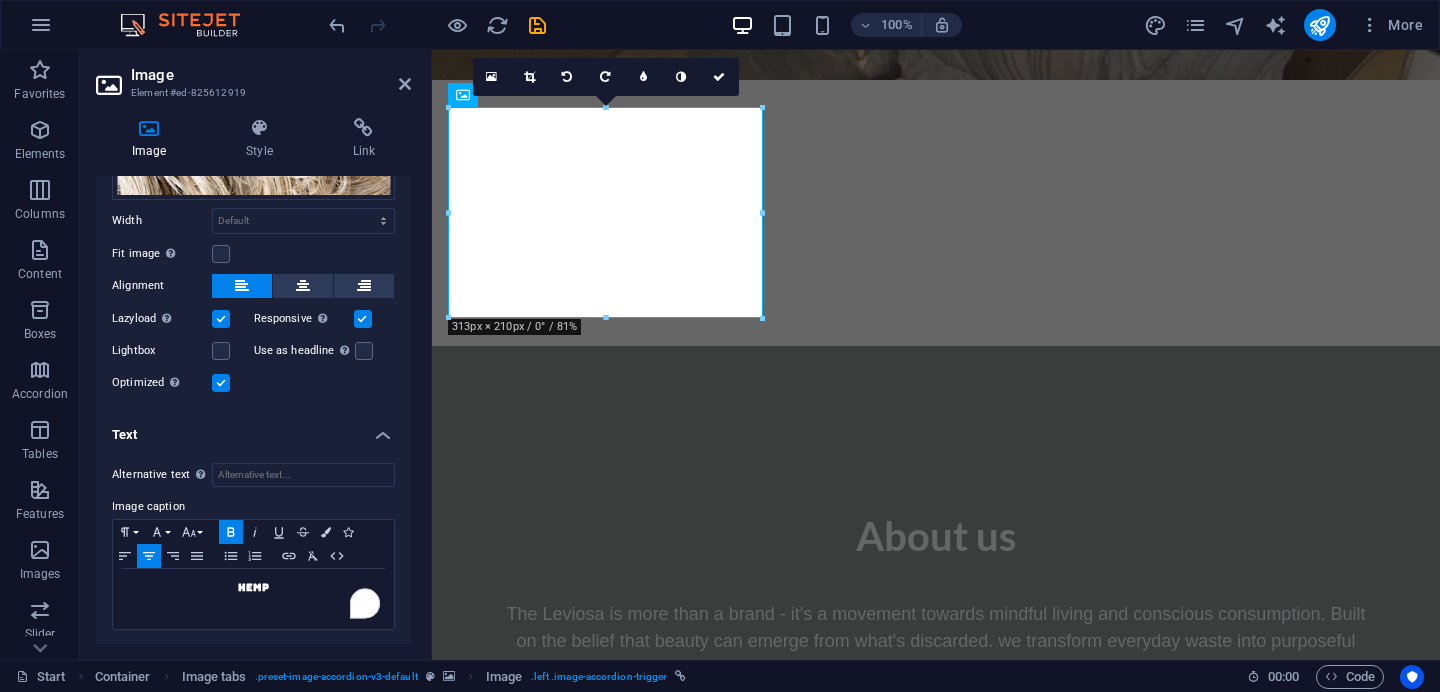 click on "Optimized Images are compressed to improve page speed." at bounding box center [253, 383] 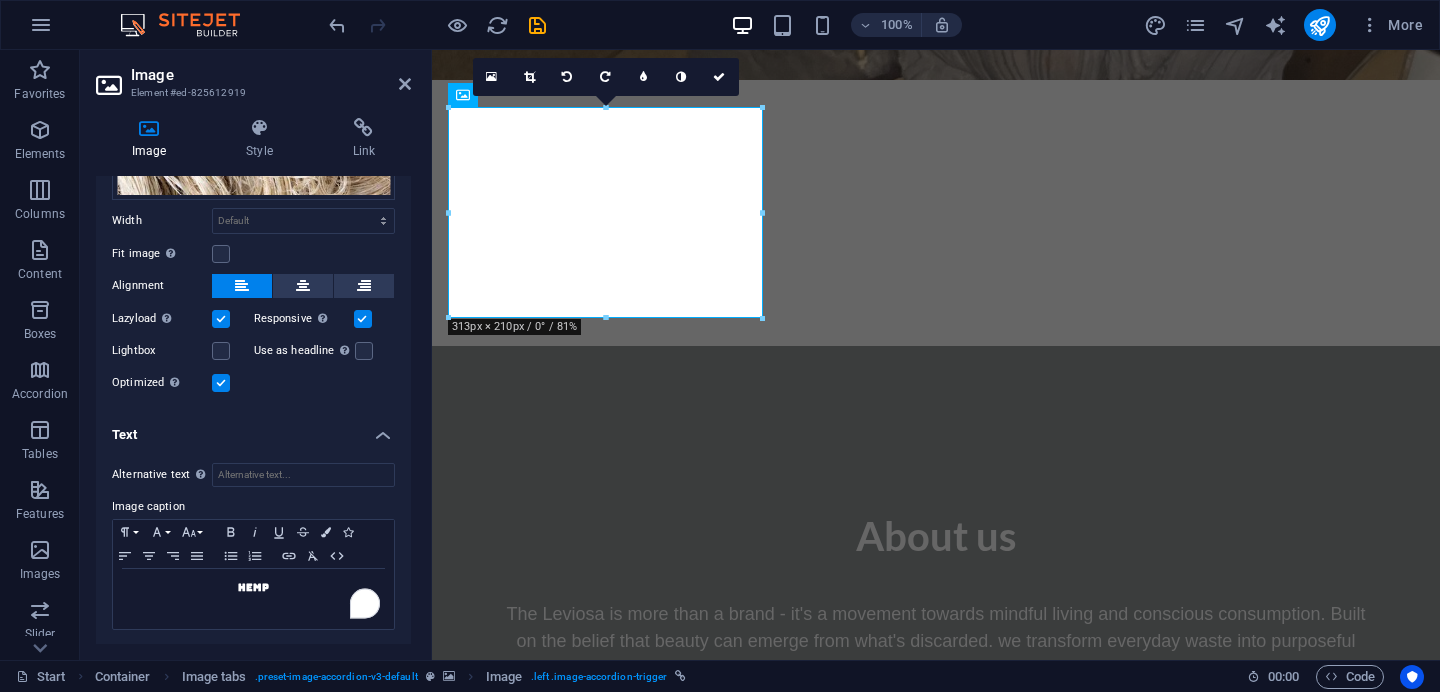 scroll, scrollTop: 0, scrollLeft: 0, axis: both 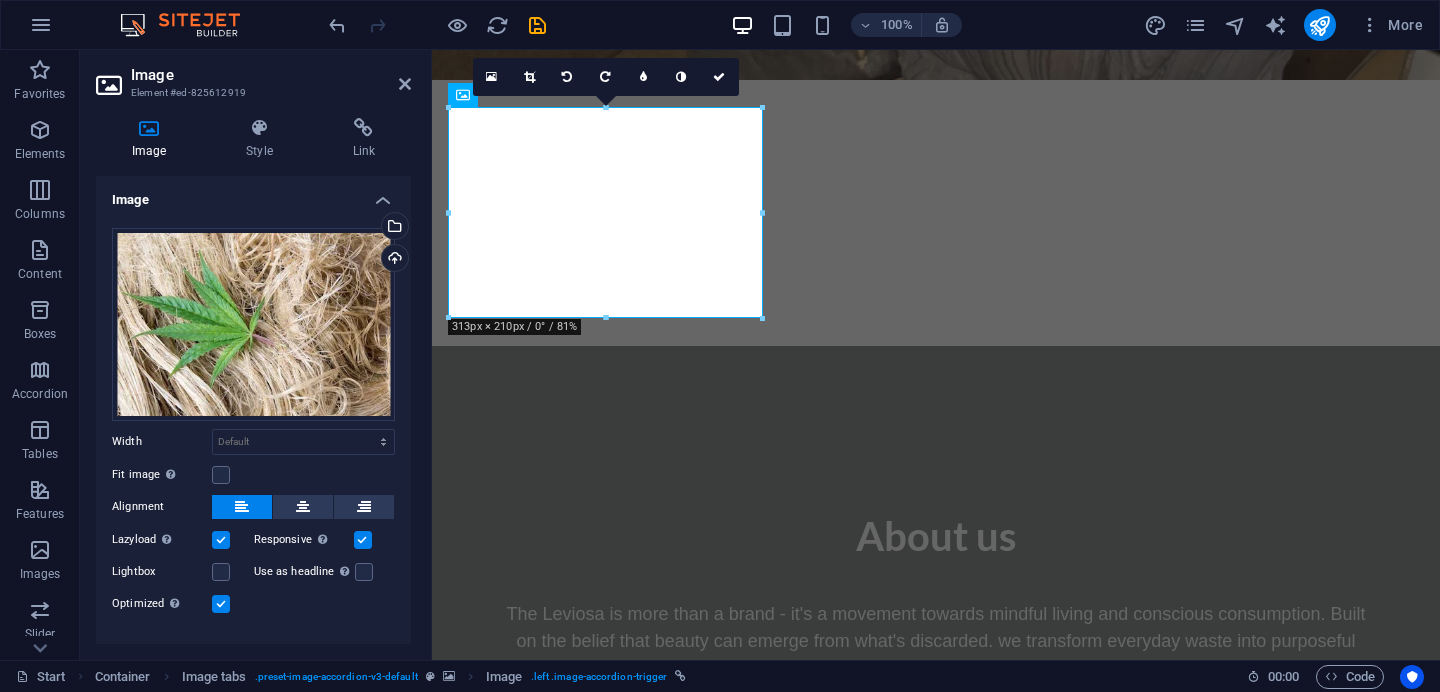 click at bounding box center [936, 3203] 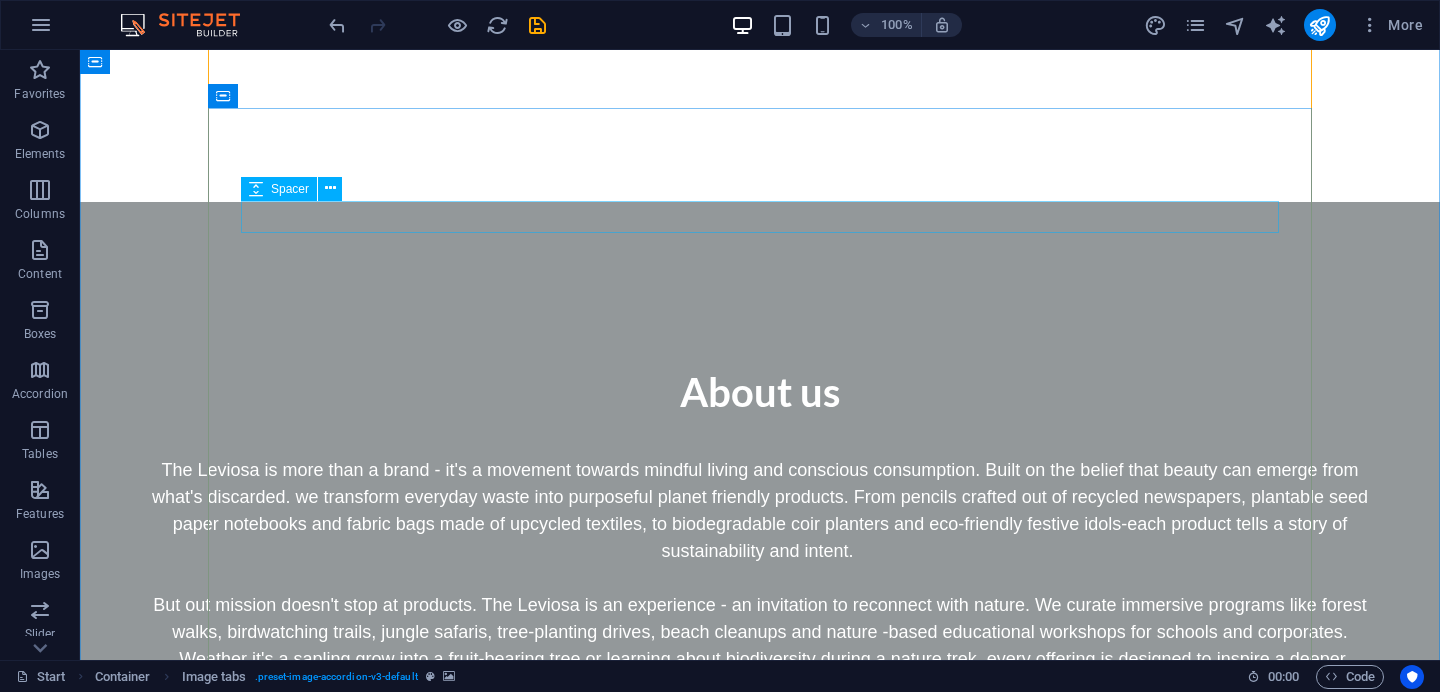 click at bounding box center (760, 6438) 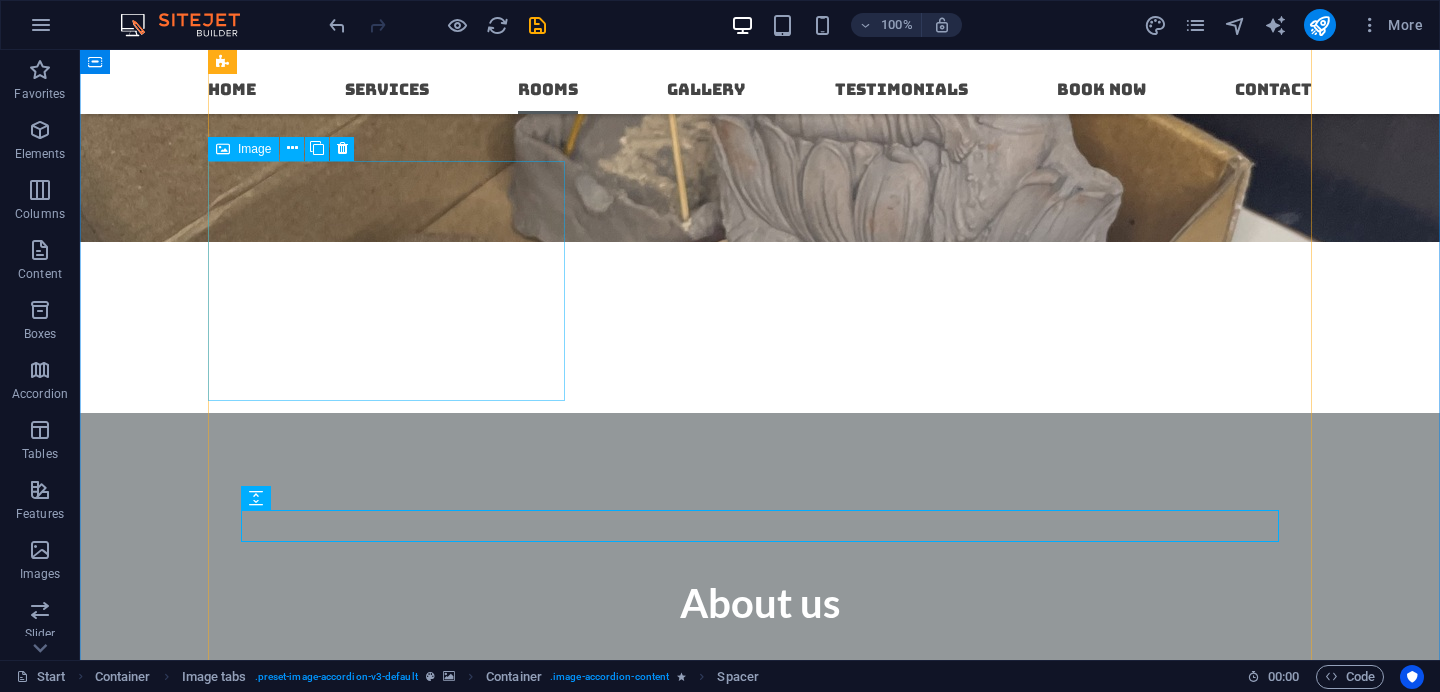 scroll, scrollTop: 4068, scrollLeft: 0, axis: vertical 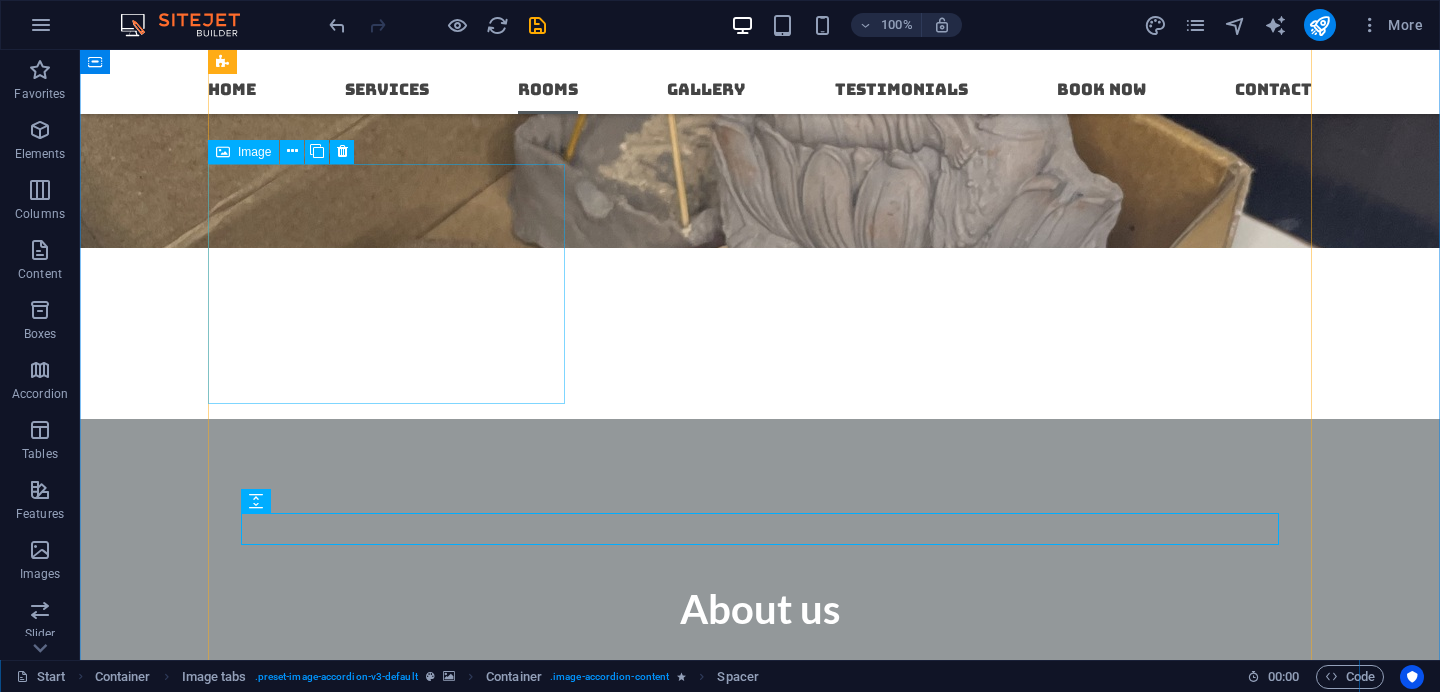 click on "HEMP" at bounding box center (386, 6356) 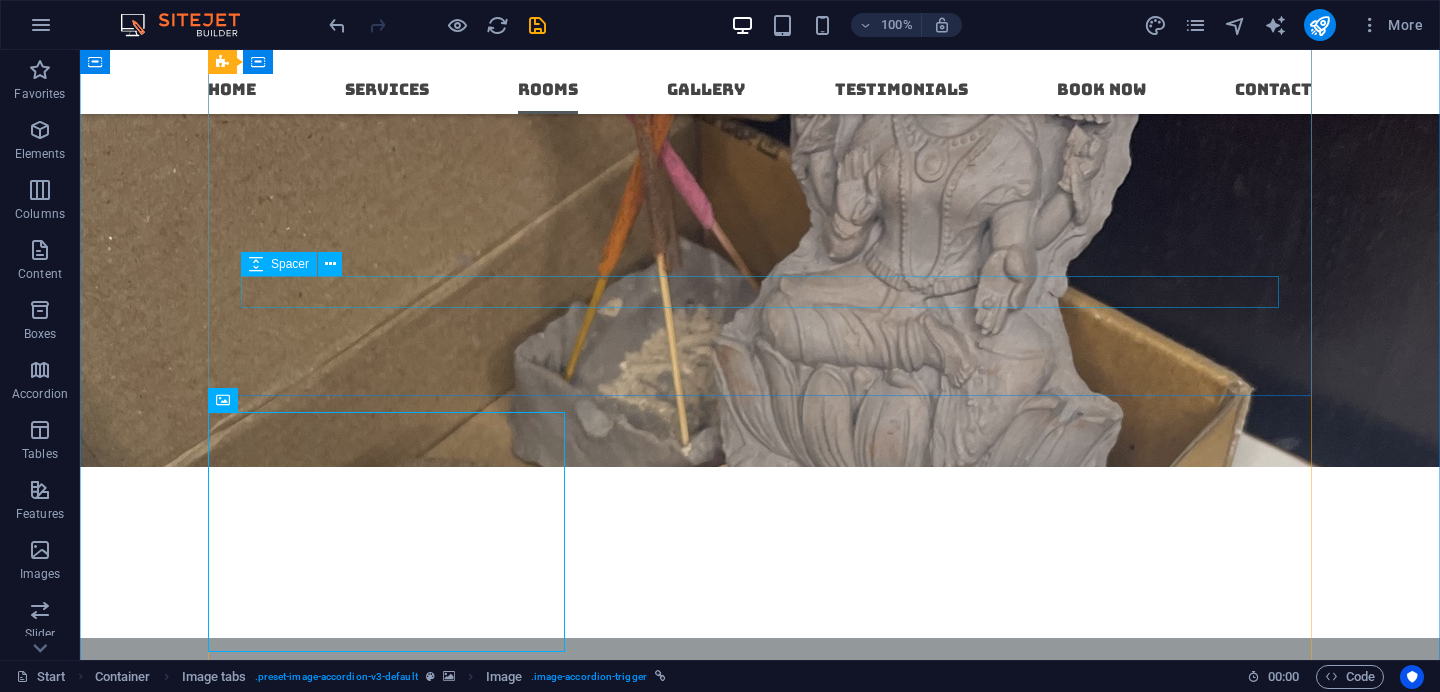 scroll, scrollTop: 3820, scrollLeft: 0, axis: vertical 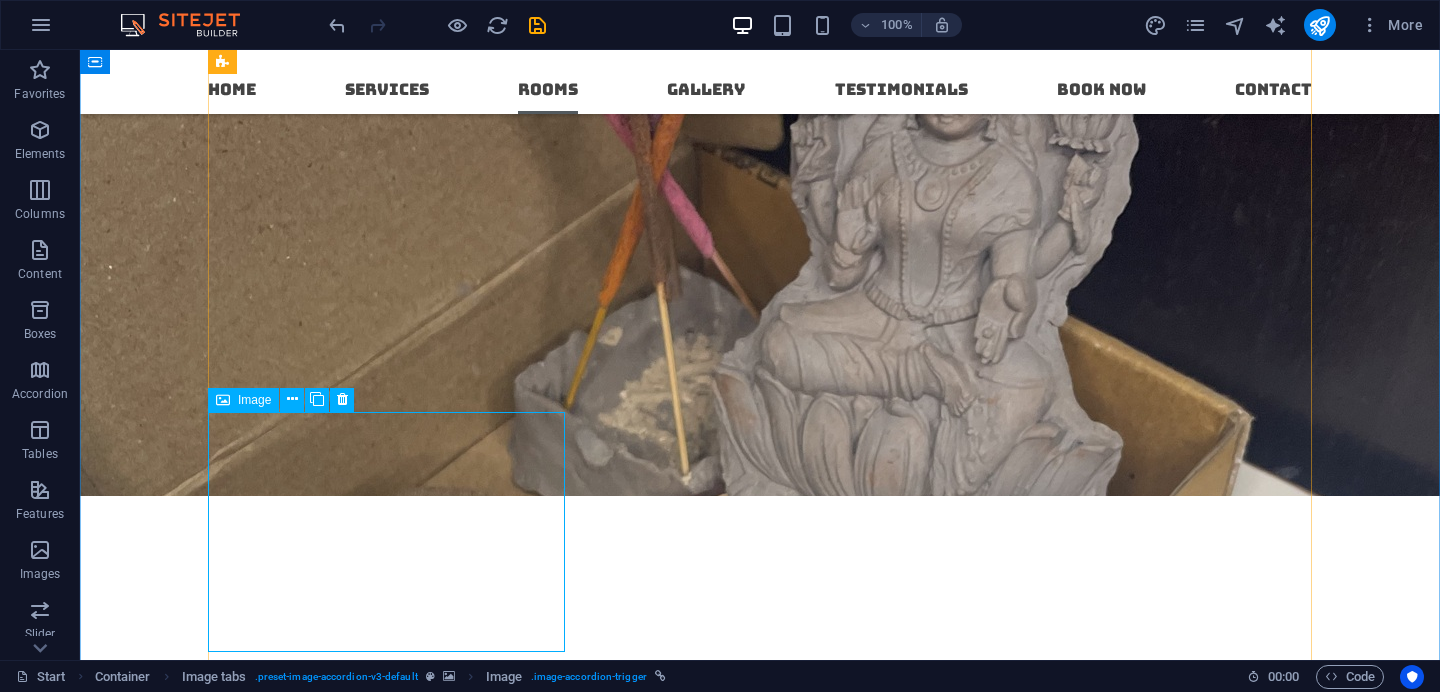click on "HEMP" at bounding box center [386, 6604] 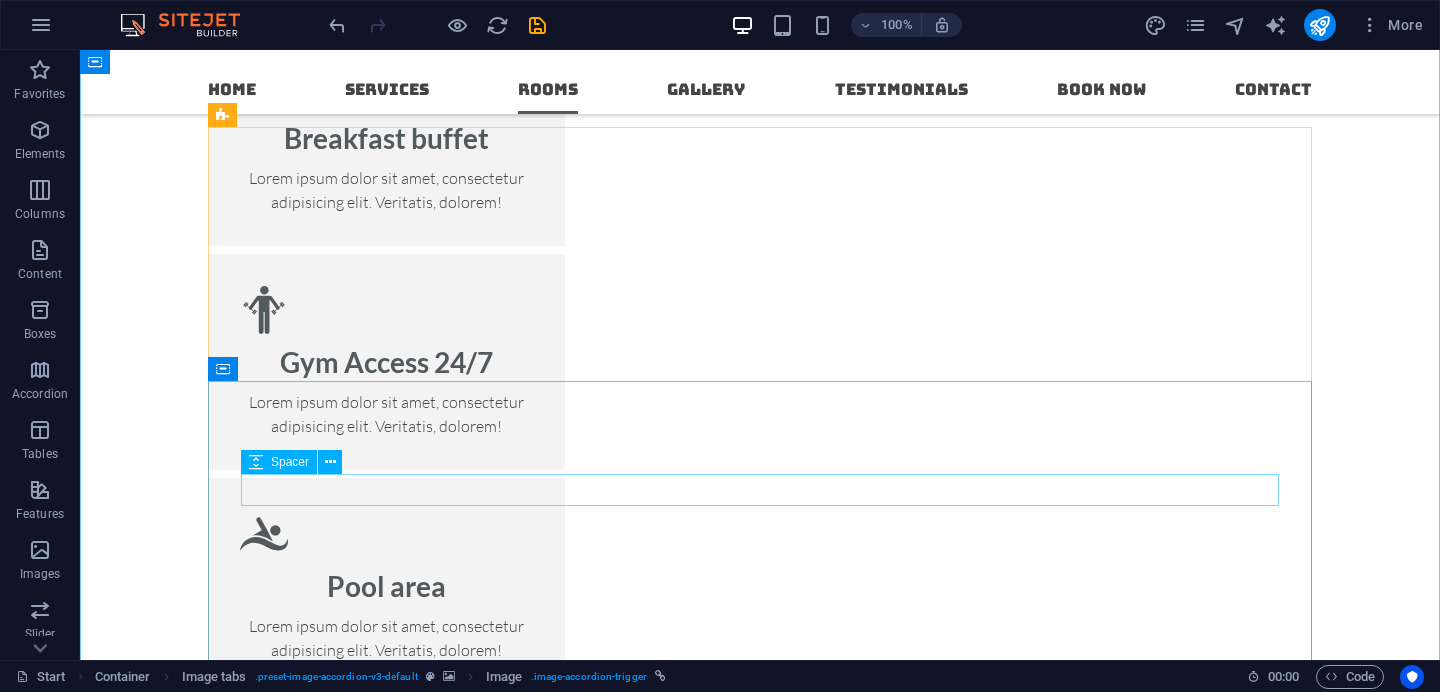 scroll, scrollTop: 2883, scrollLeft: 0, axis: vertical 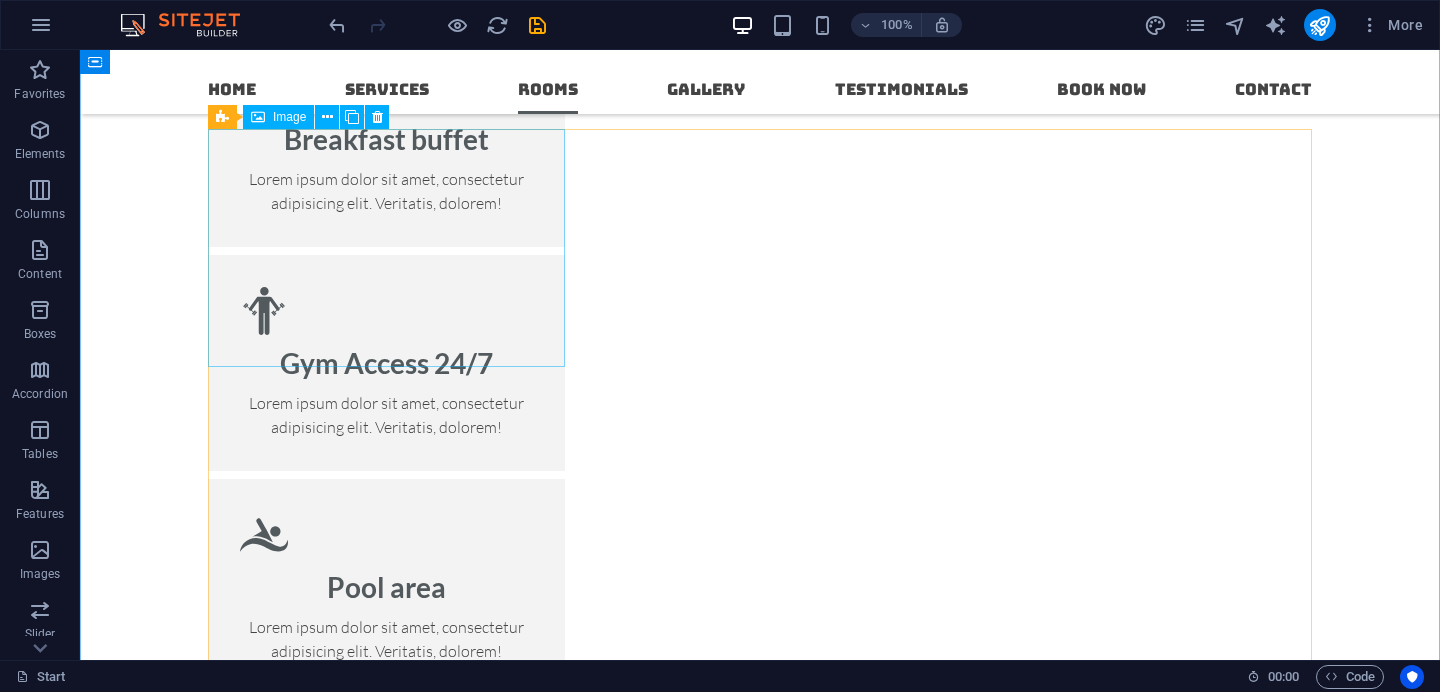 click on "Paper" at bounding box center (386, 6321) 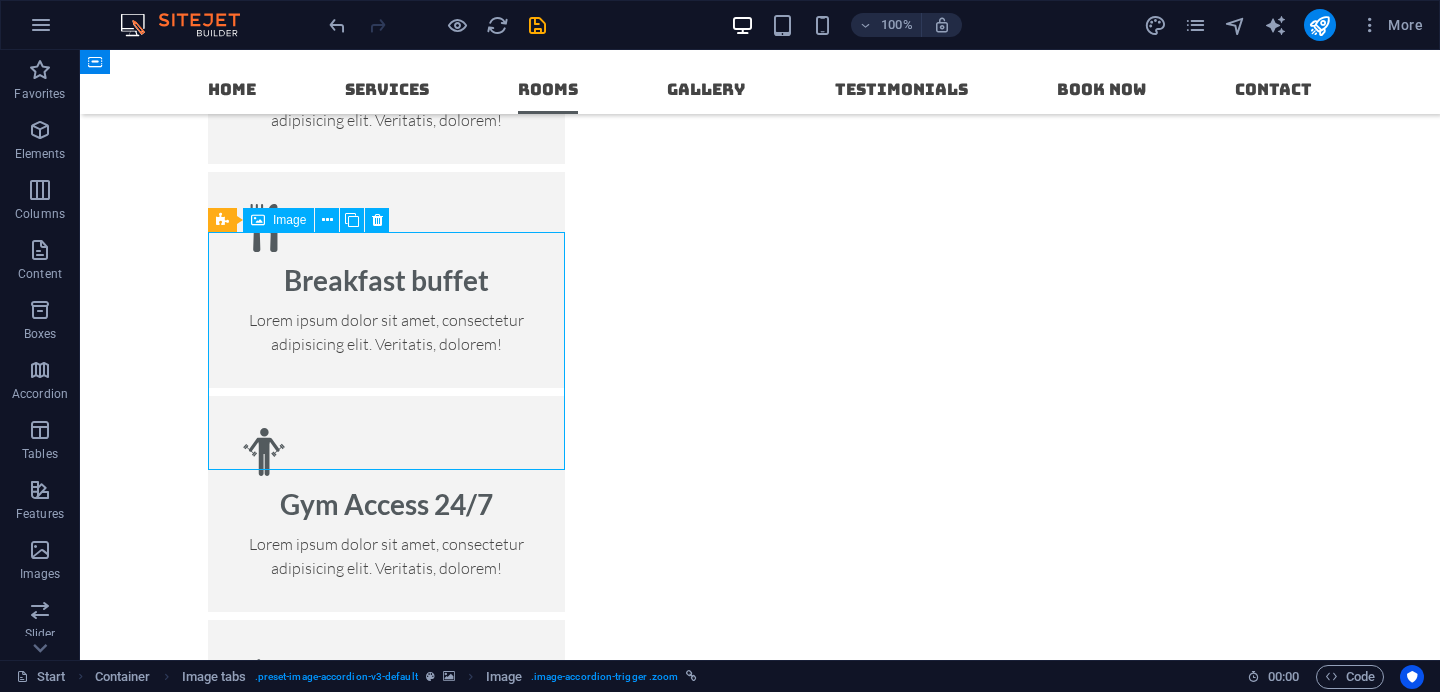 scroll, scrollTop: 2741, scrollLeft: 0, axis: vertical 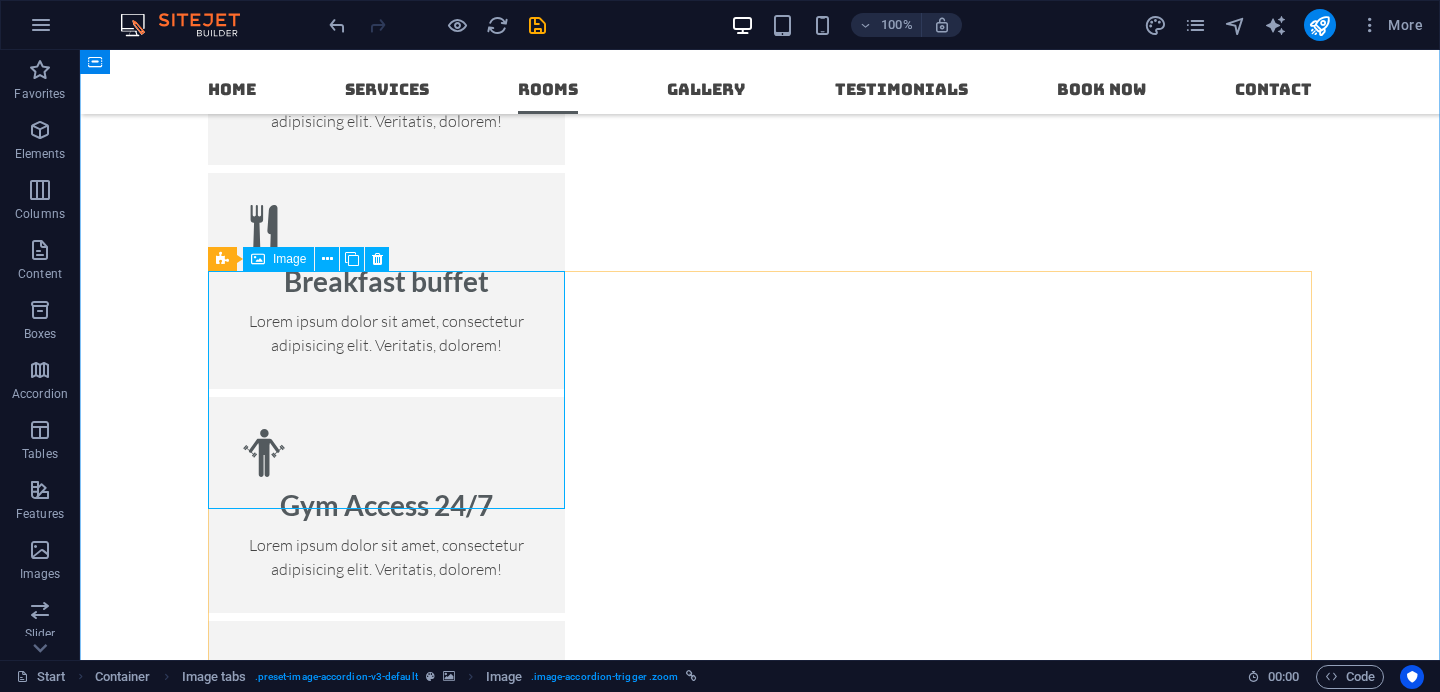 click on "Paper" at bounding box center (386, 6463) 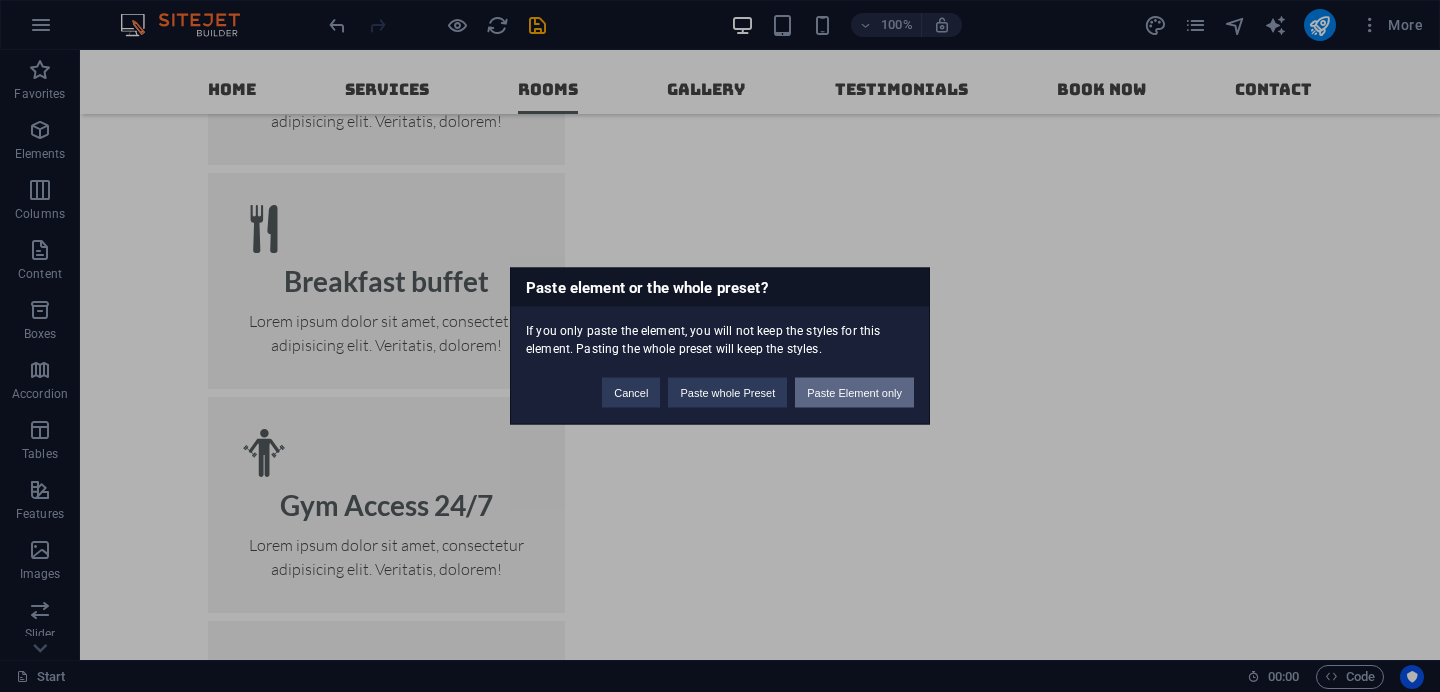 type 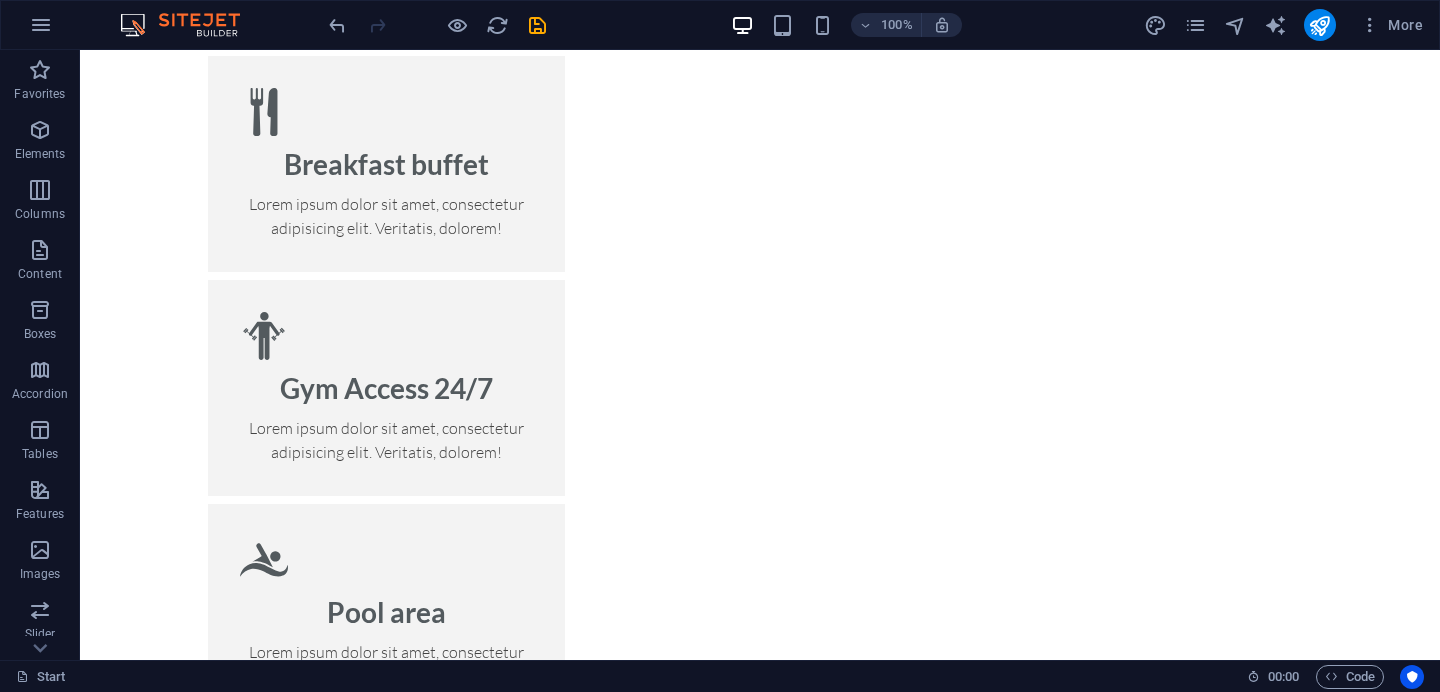 scroll, scrollTop: 2863, scrollLeft: 0, axis: vertical 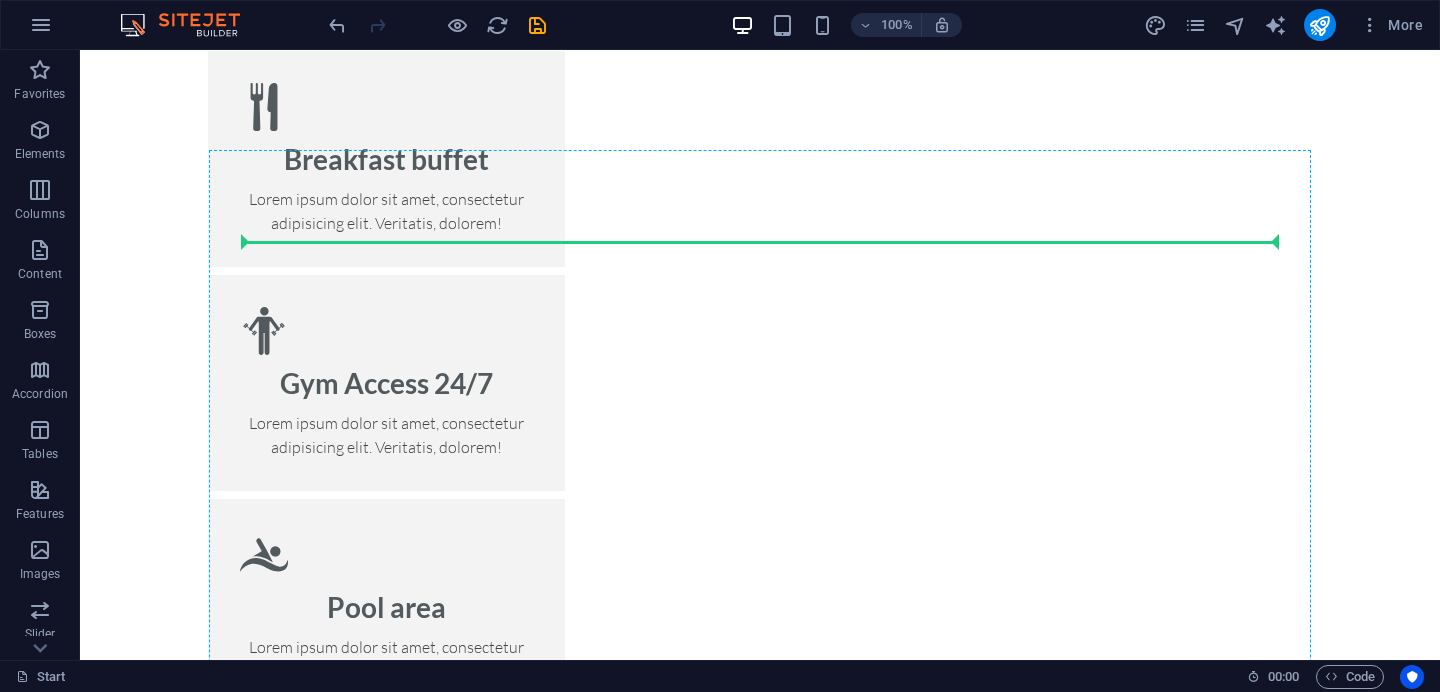 drag, startPoint x: 369, startPoint y: 508, endPoint x: 360, endPoint y: 233, distance: 275.14725 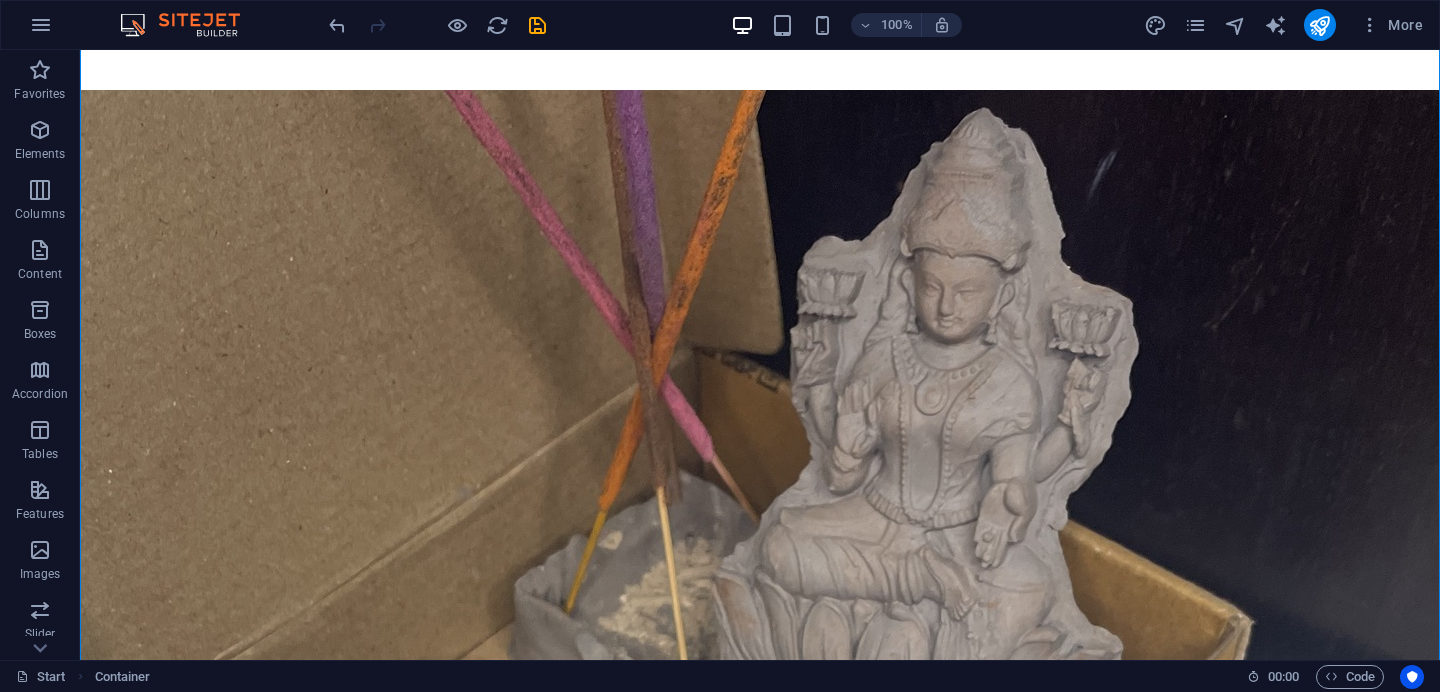 scroll, scrollTop: 3619, scrollLeft: 0, axis: vertical 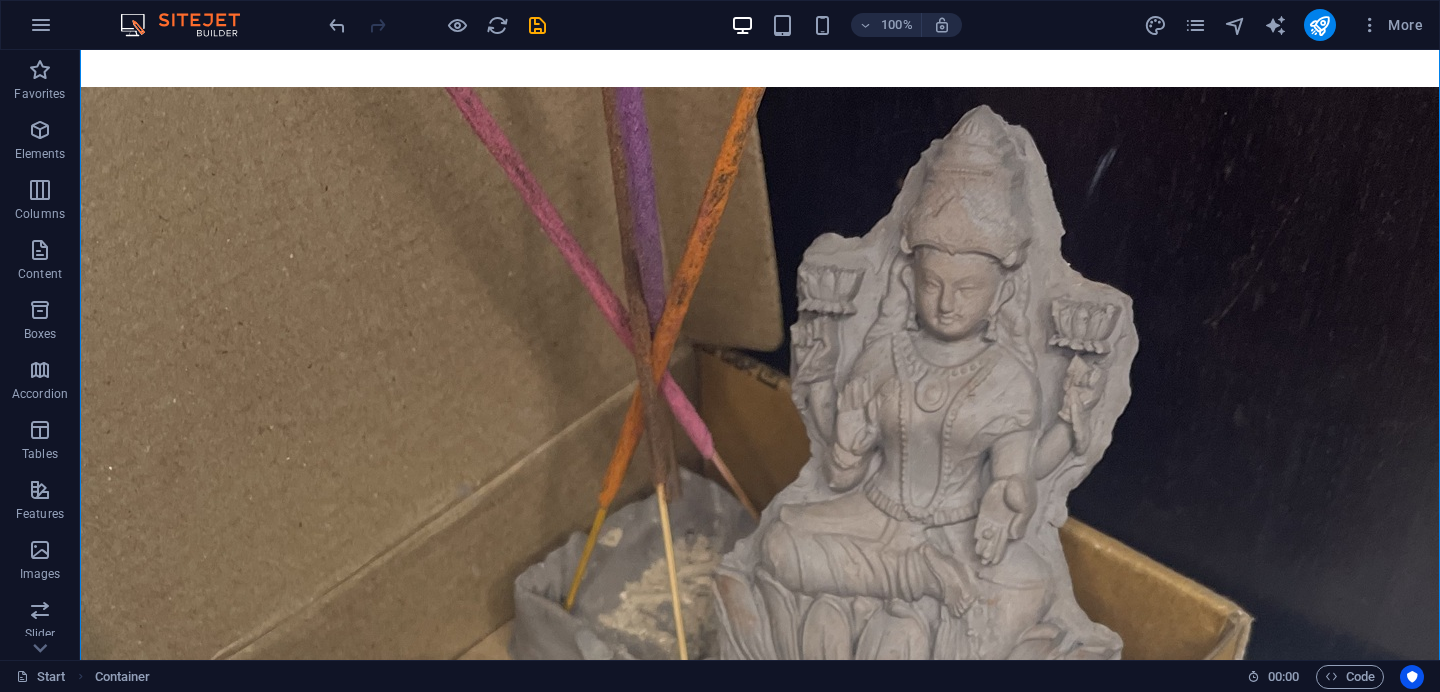 drag, startPoint x: 539, startPoint y: 300, endPoint x: 415, endPoint y: 366, distance: 140.47064 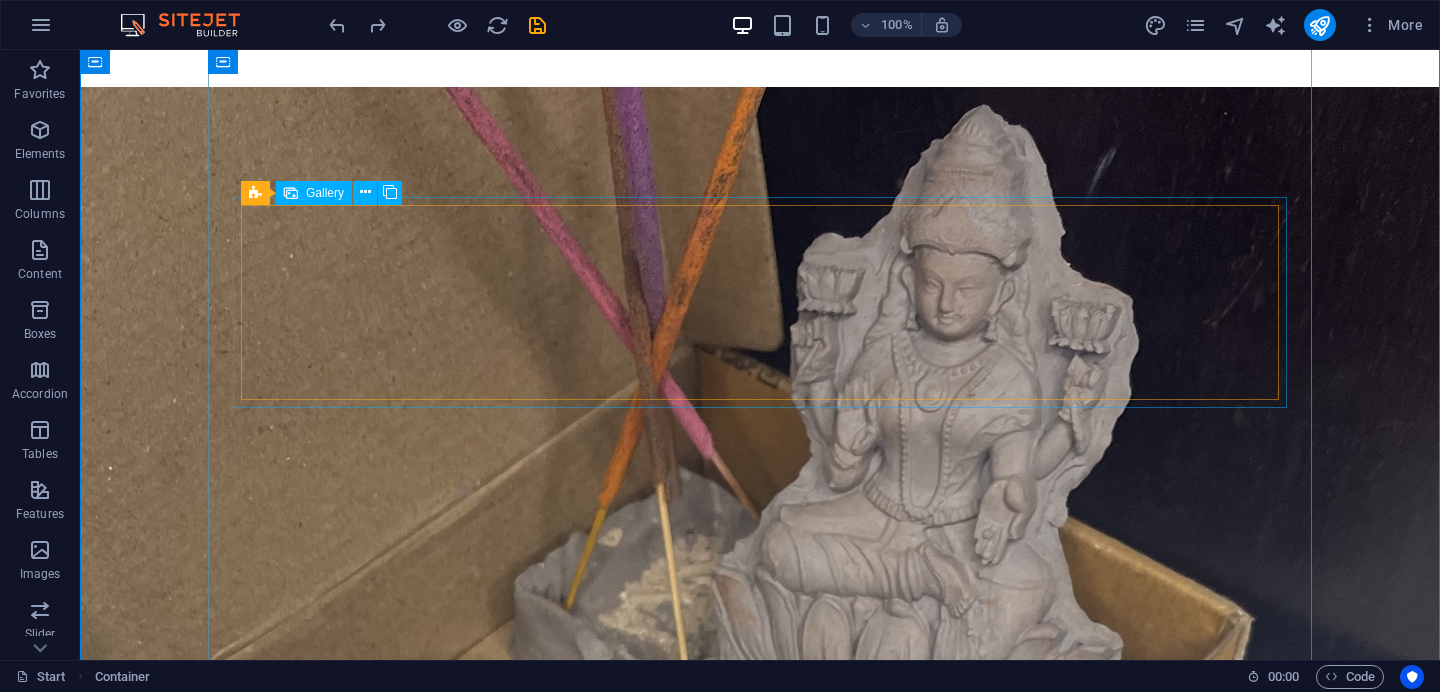 scroll, scrollTop: 9538, scrollLeft: 0, axis: vertical 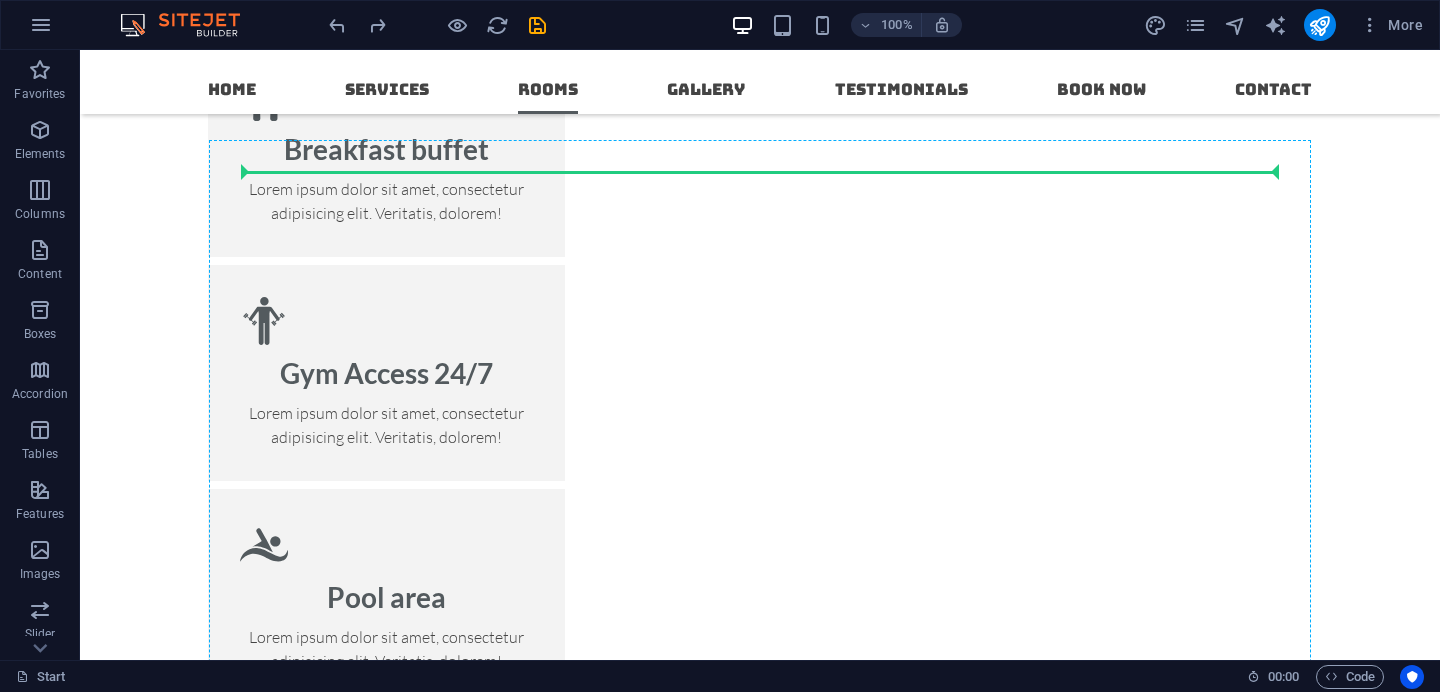 drag, startPoint x: 342, startPoint y: 545, endPoint x: 398, endPoint y: 186, distance: 363.34143 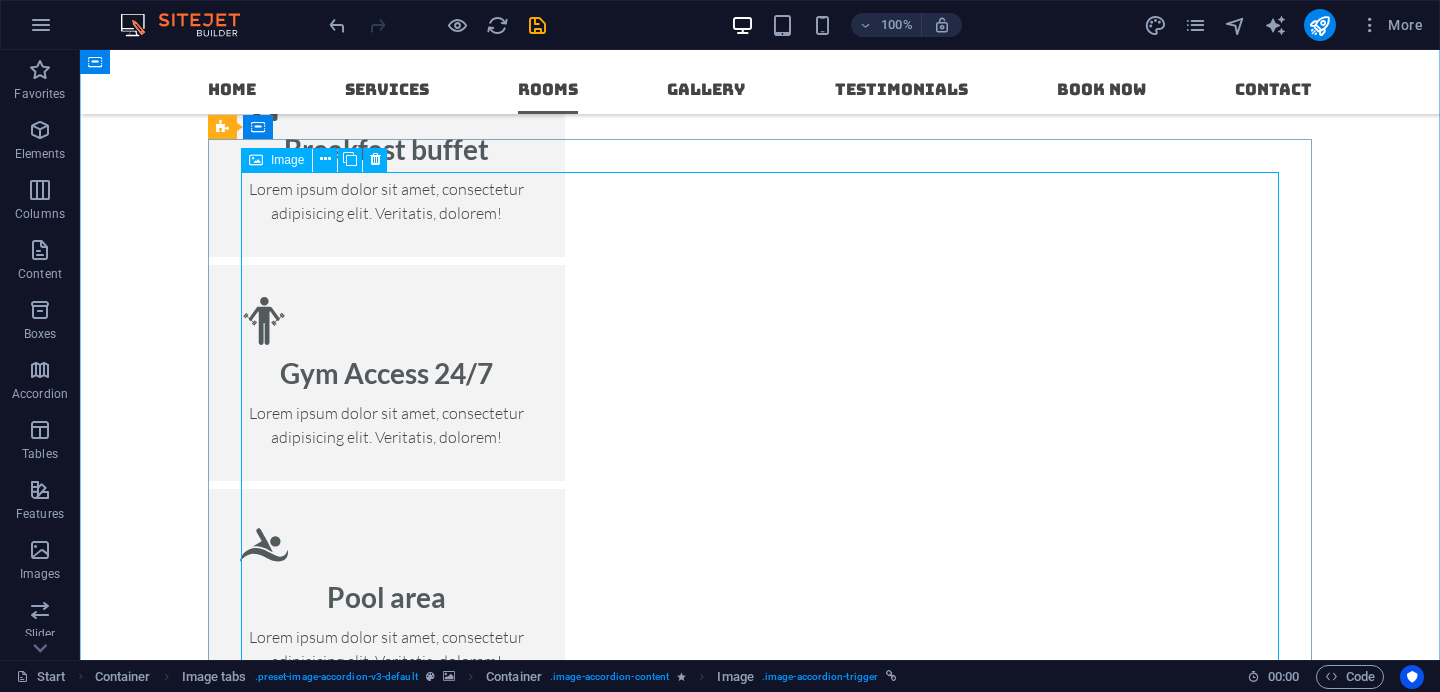 click on "HEMP" at bounding box center (760, 7035) 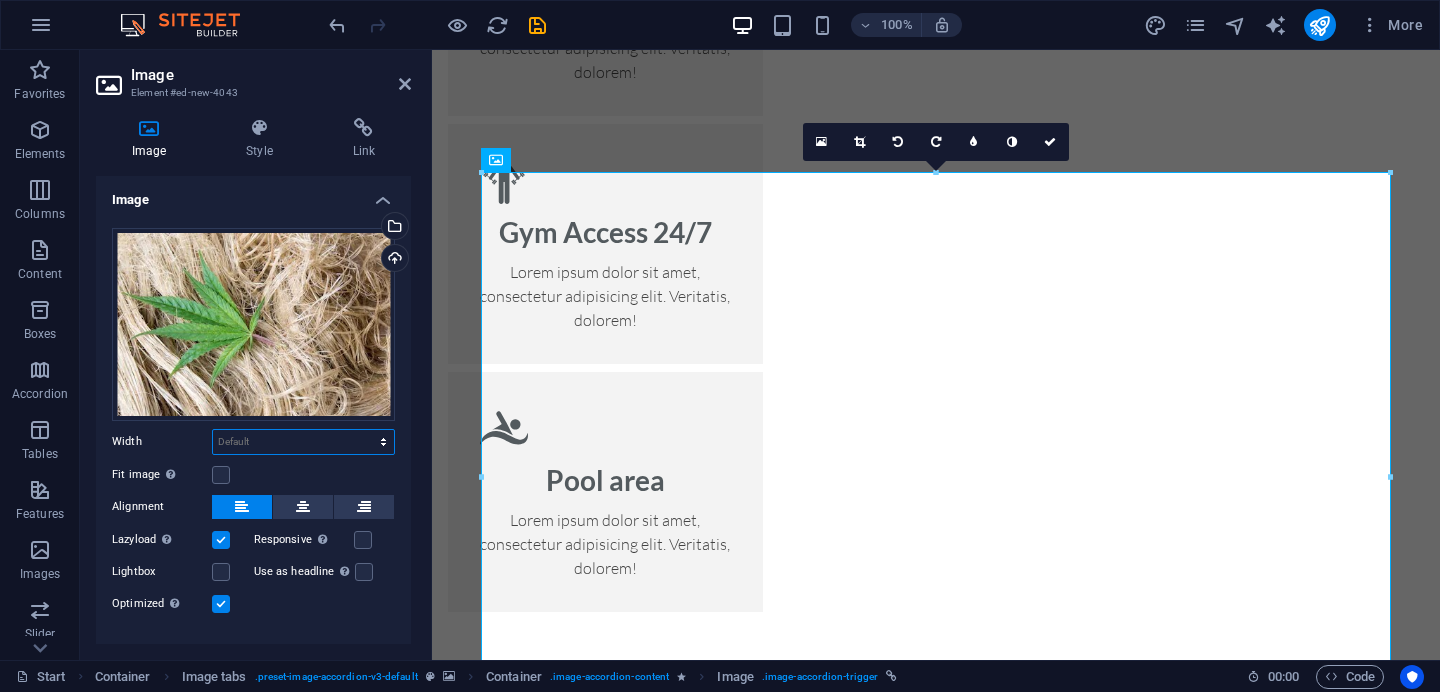 click on "Default auto px rem % em vh vw" at bounding box center [303, 442] 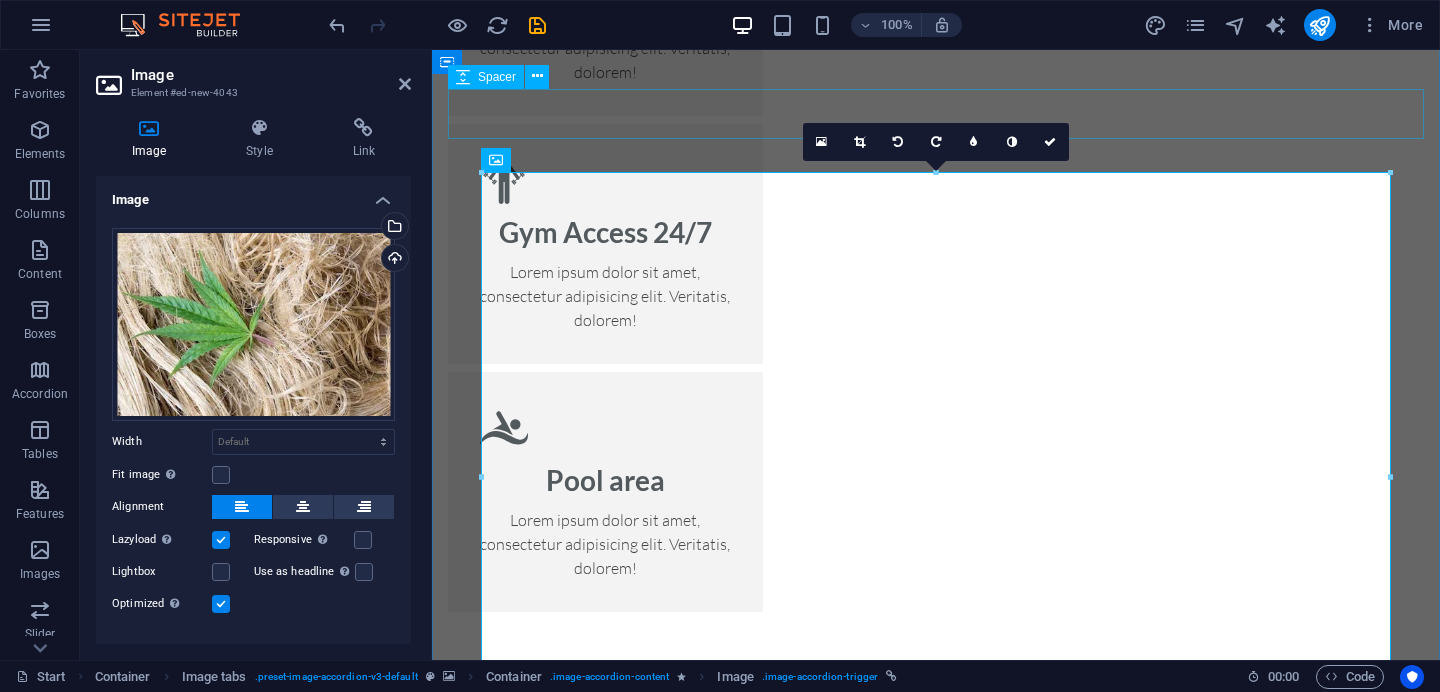 click at bounding box center (936, 2599) 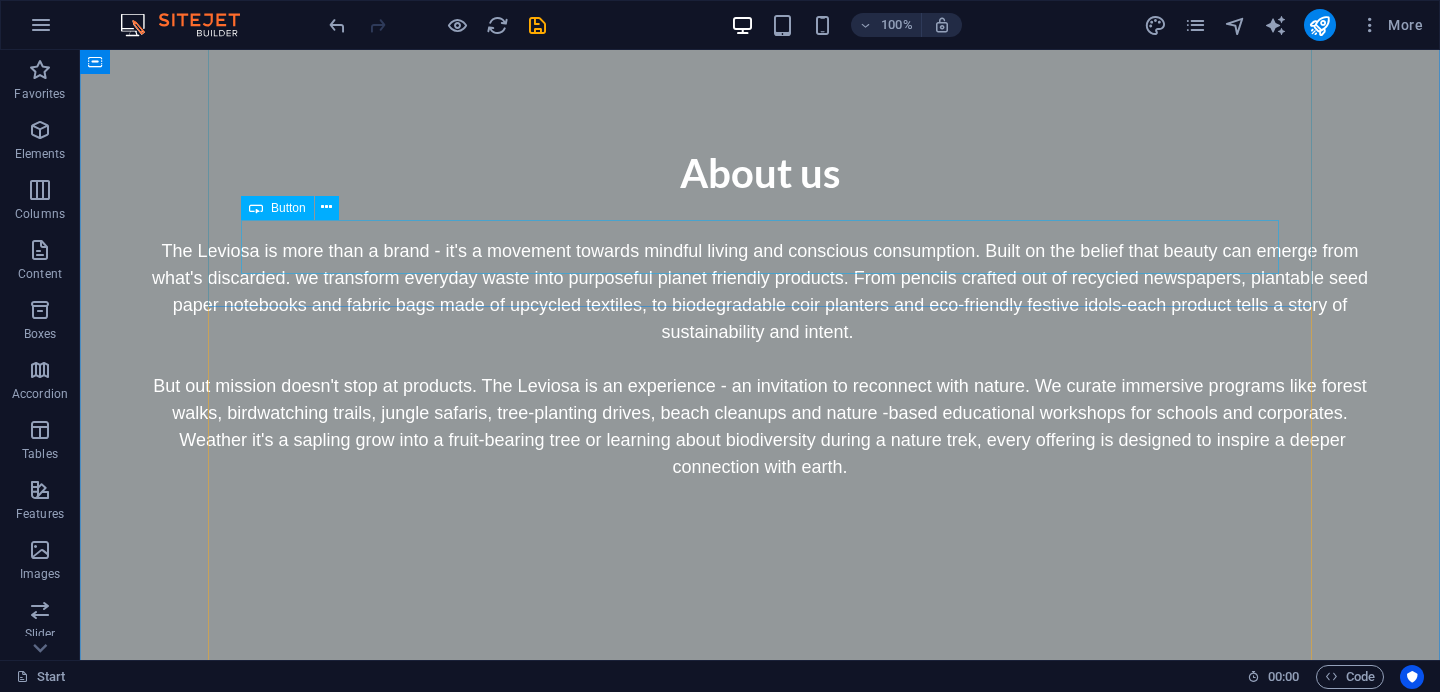 scroll, scrollTop: 4350, scrollLeft: 0, axis: vertical 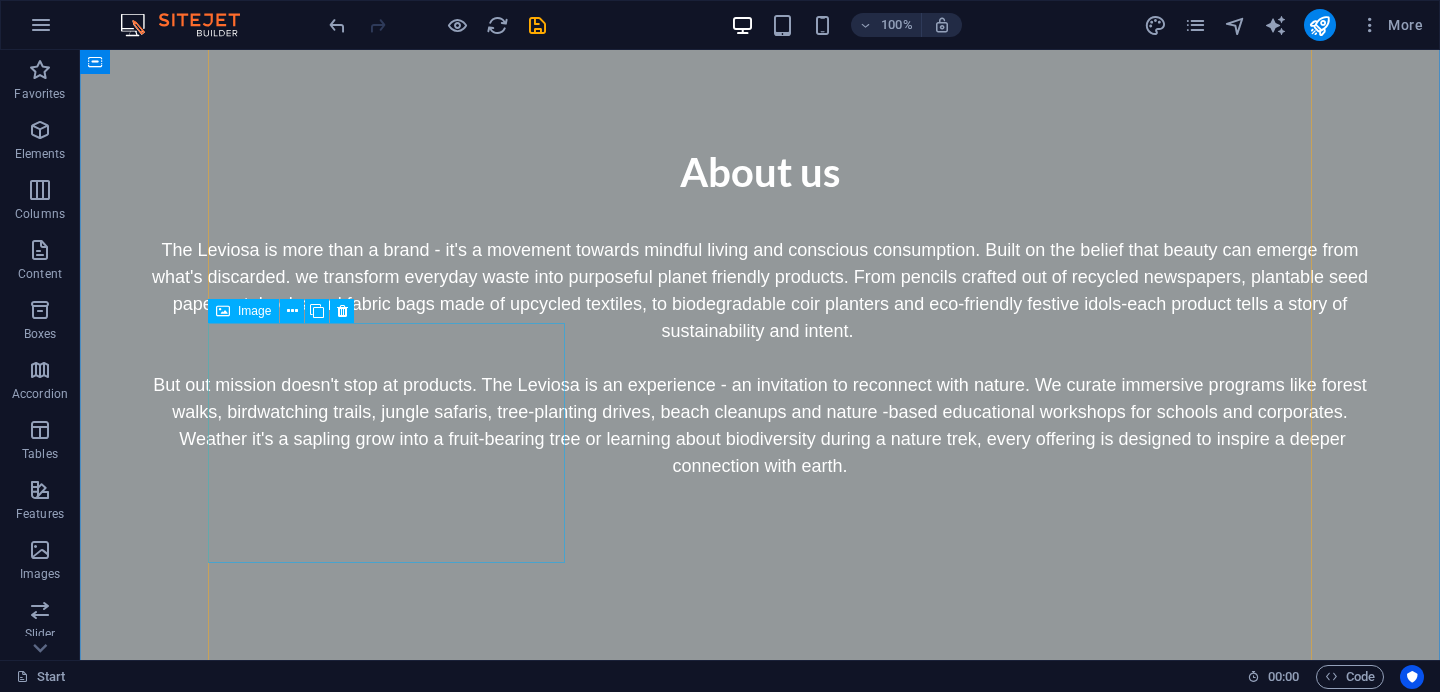 click on "HEMP" at bounding box center (386, 6803) 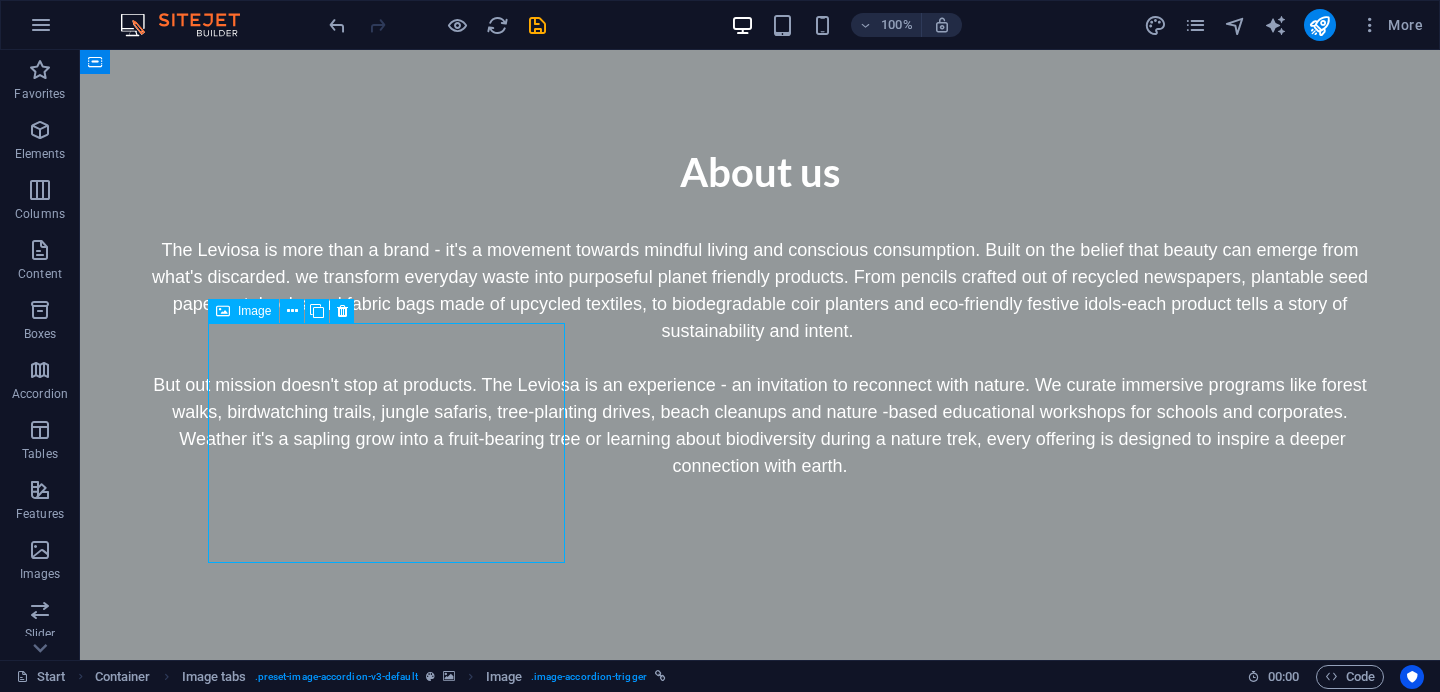 click on "HEMP" at bounding box center [386, 6803] 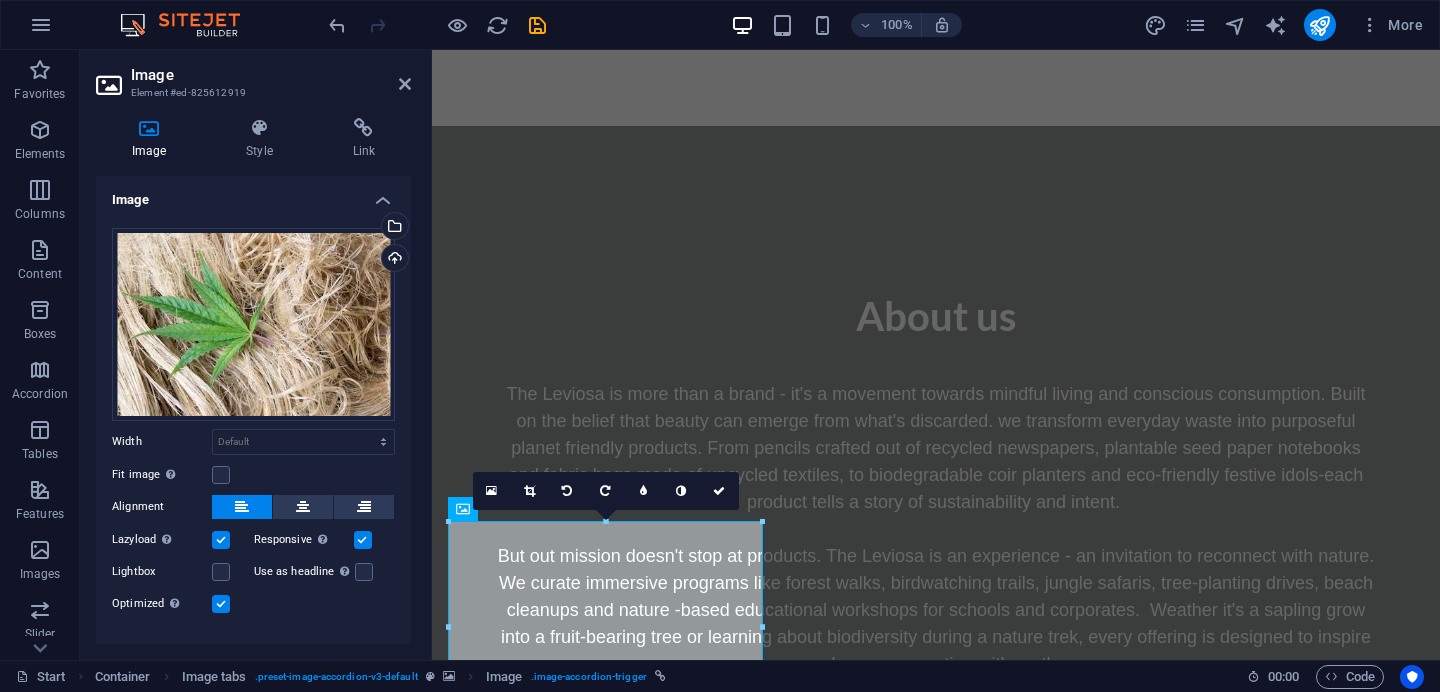 click at bounding box center (936, 3177) 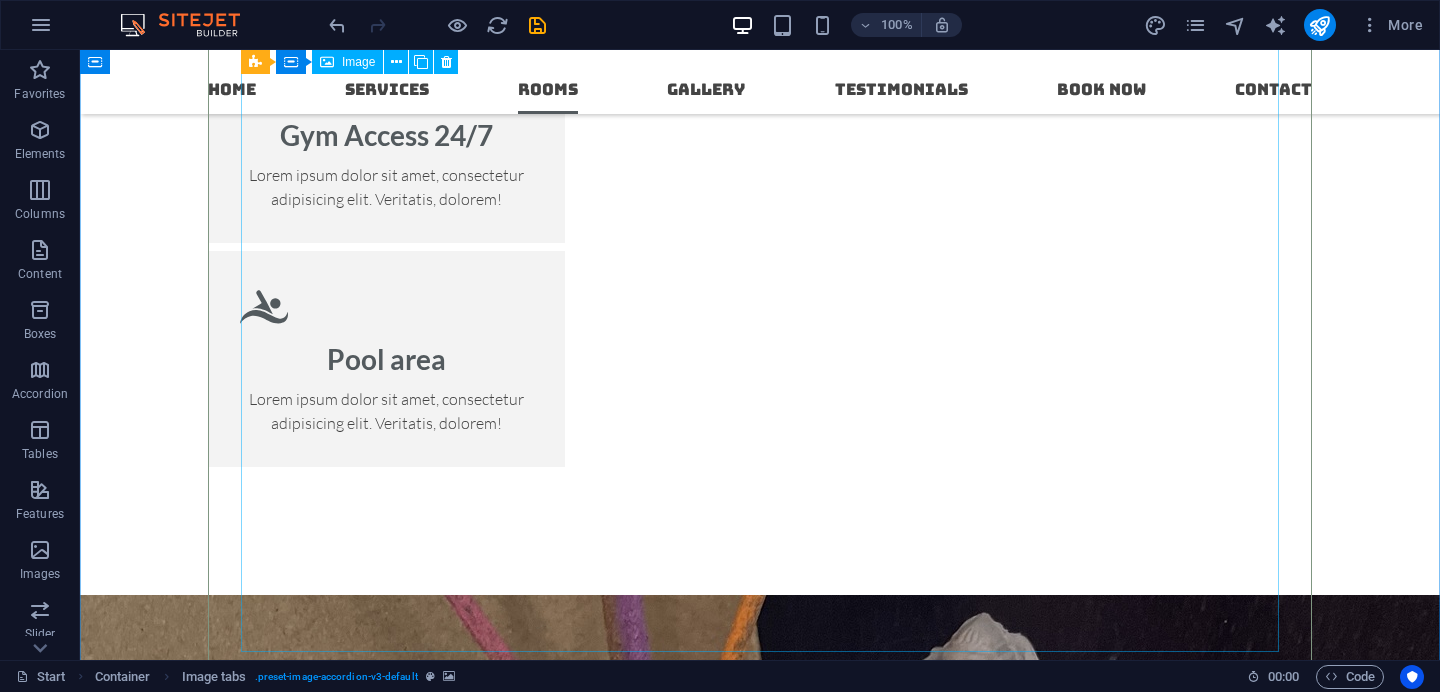 scroll, scrollTop: 3055, scrollLeft: 0, axis: vertical 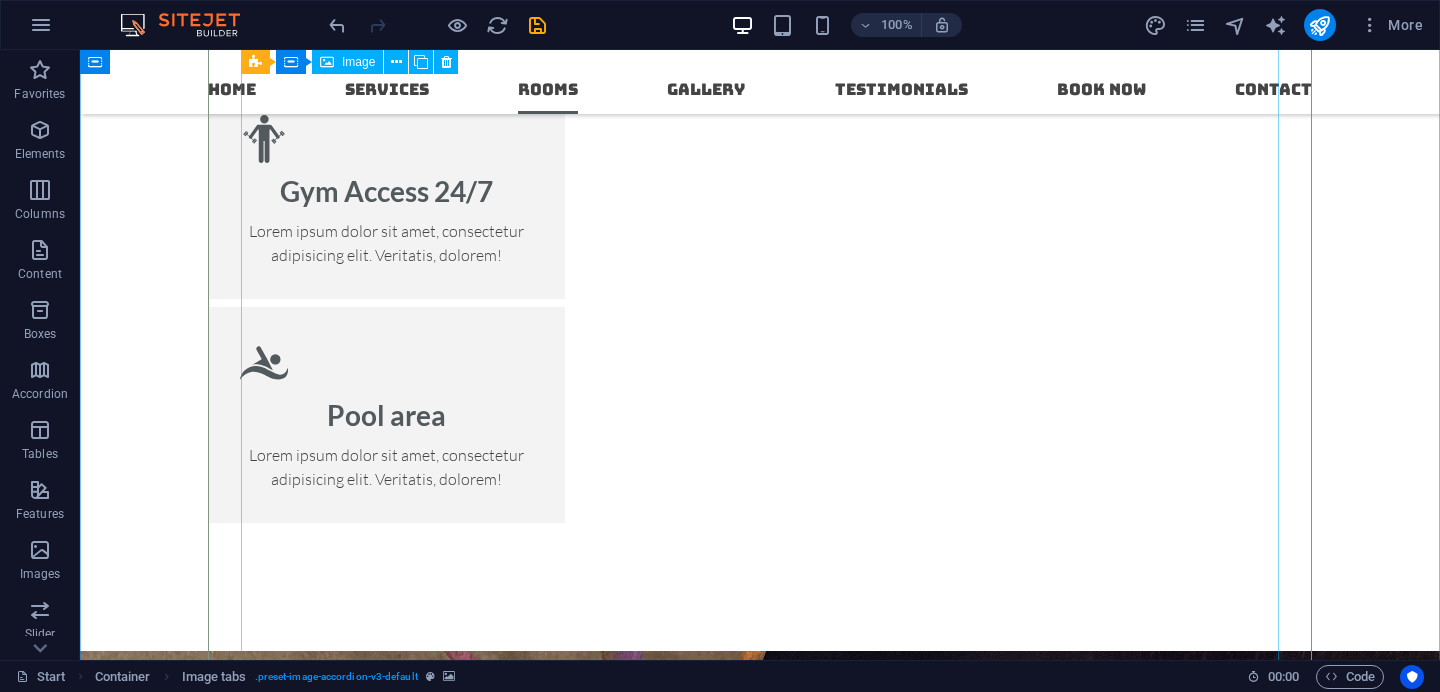 click on "HEMP" at bounding box center (760, 6853) 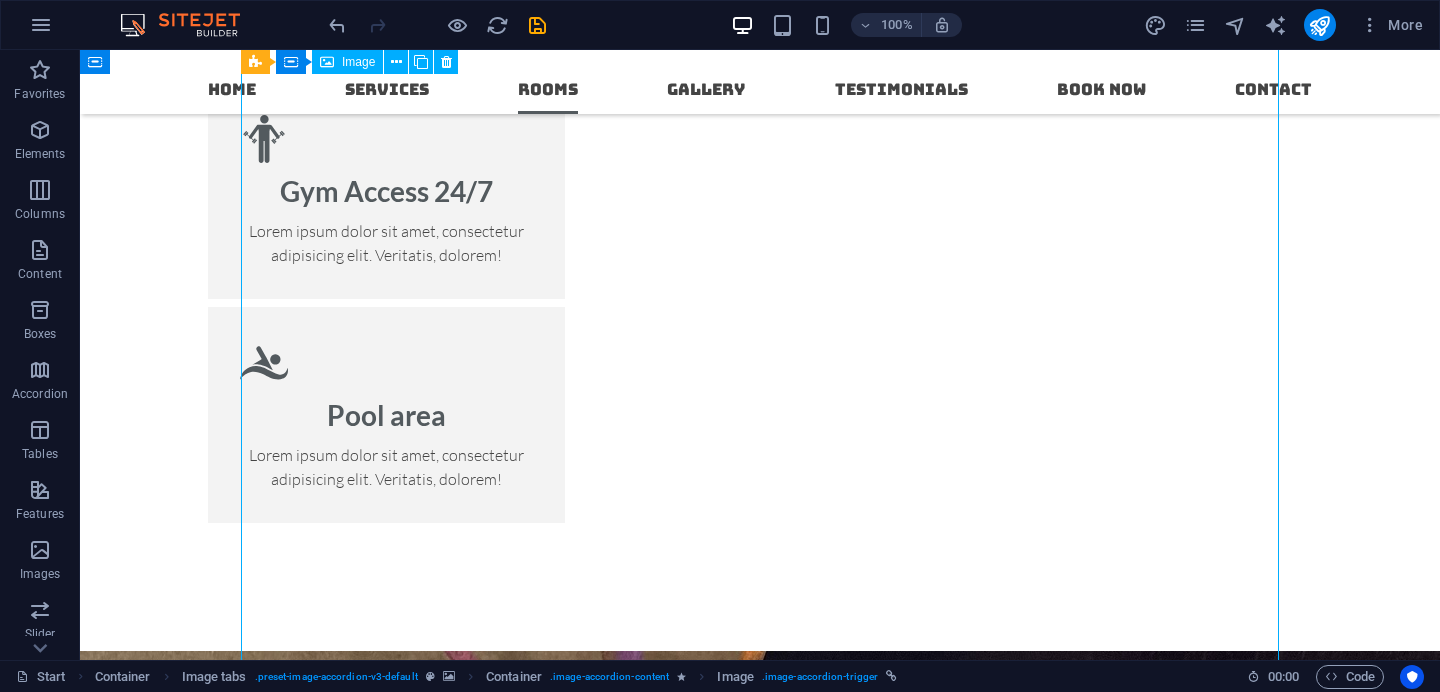 click on "HEMP" at bounding box center [760, 6853] 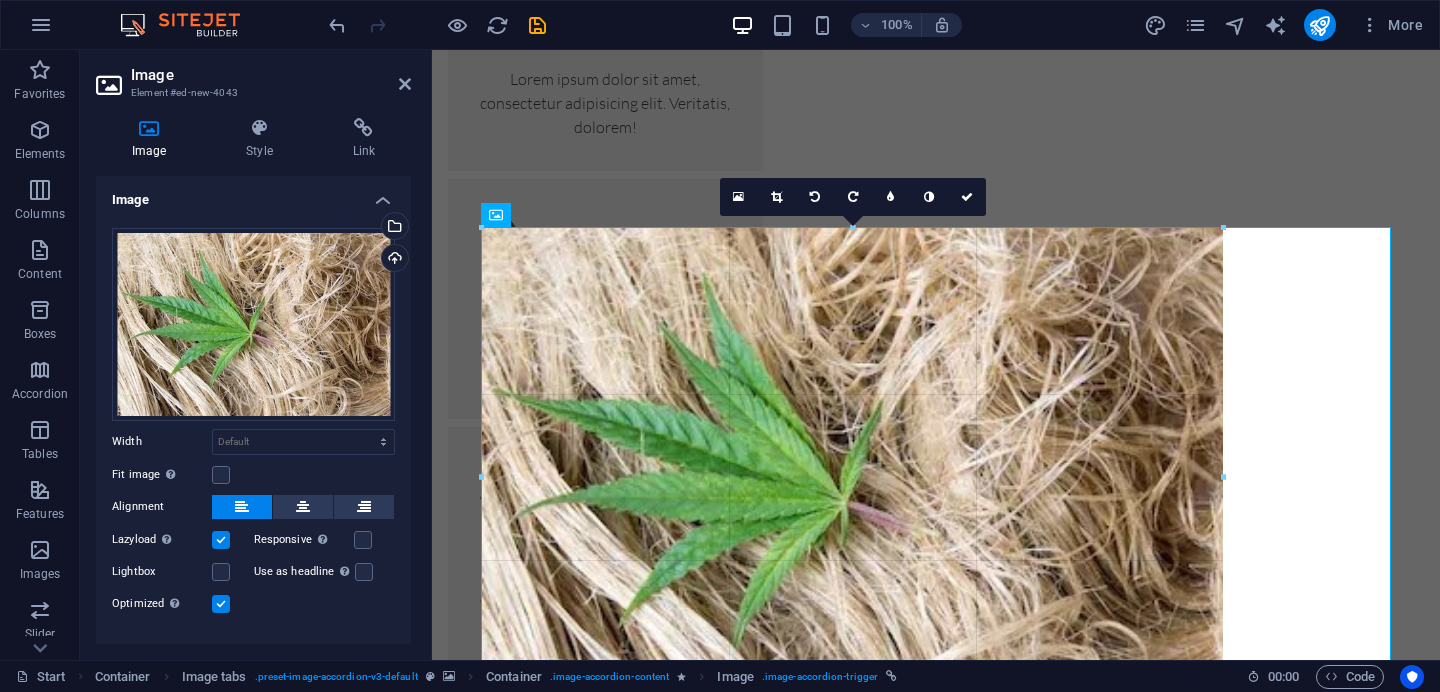 drag, startPoint x: 1392, startPoint y: 228, endPoint x: 656, endPoint y: 334, distance: 743.594 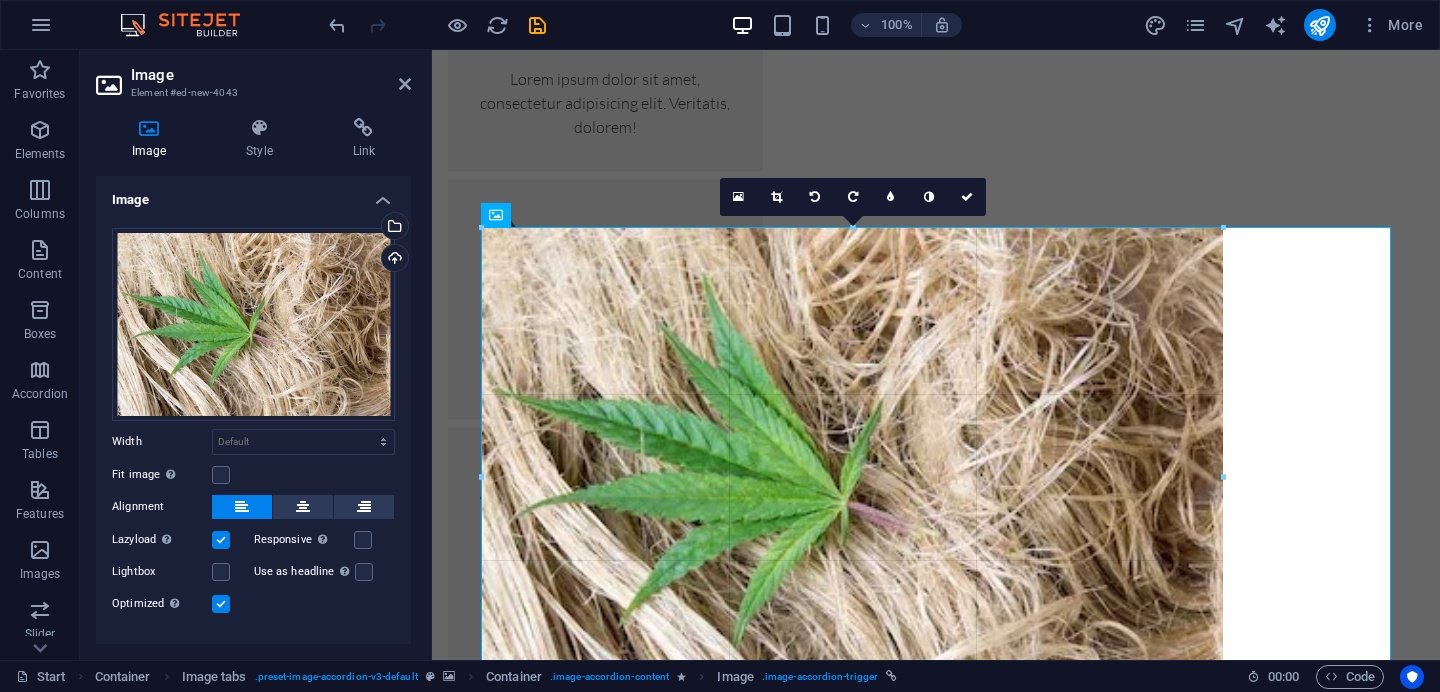 type on "738" 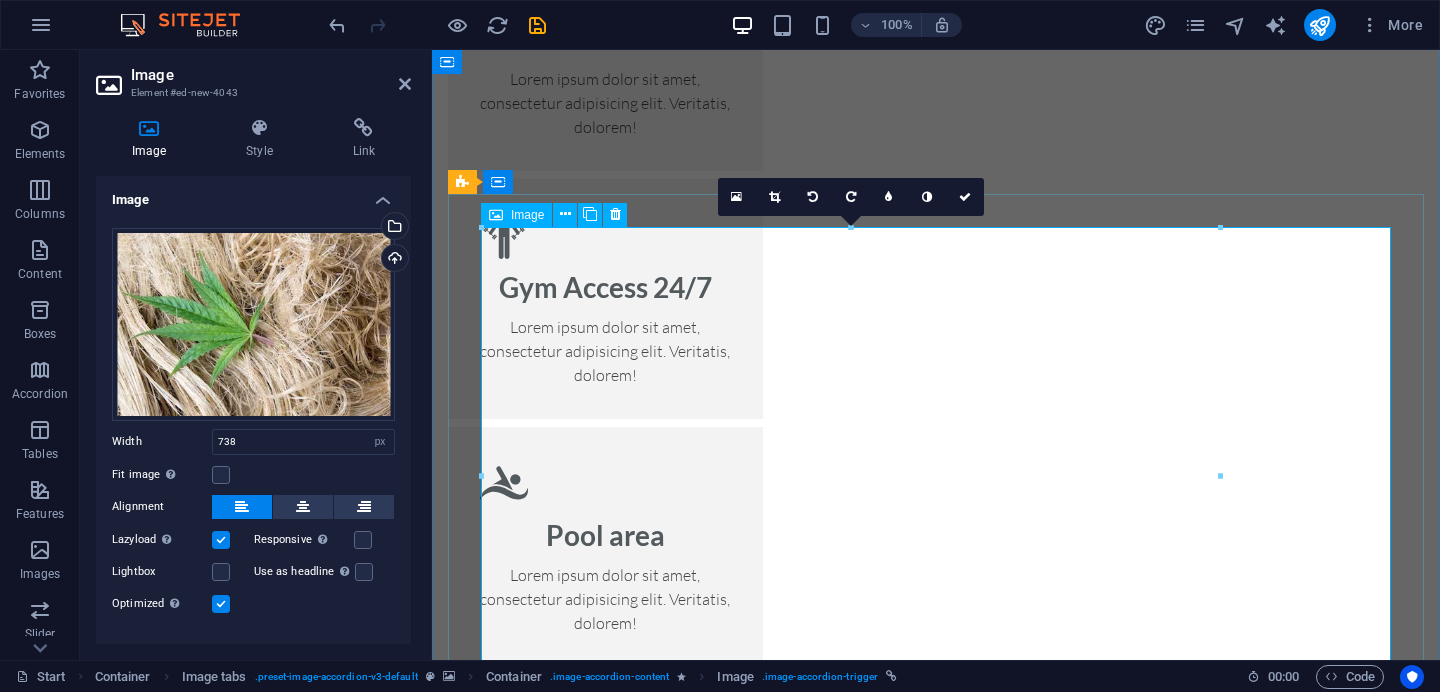 click on "HEMP" at bounding box center [936, 6930] 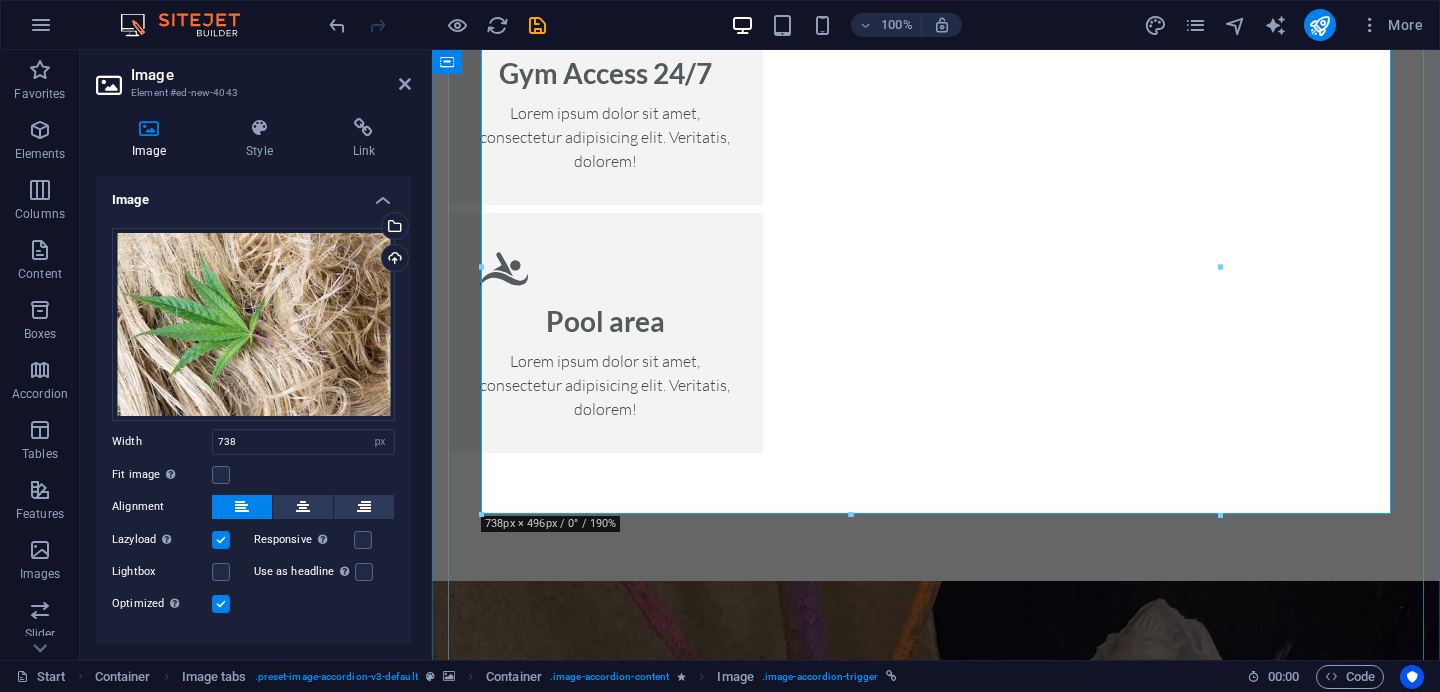 scroll, scrollTop: 3278, scrollLeft: 0, axis: vertical 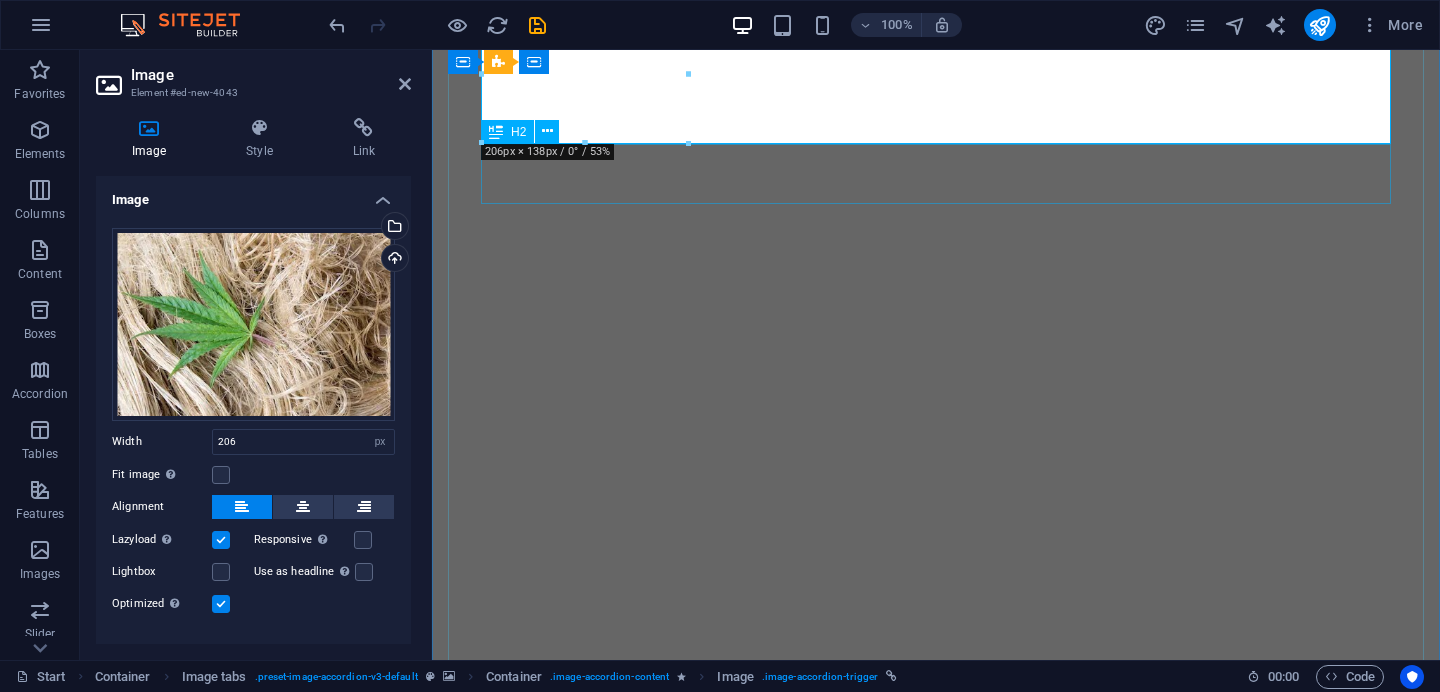select on "px" 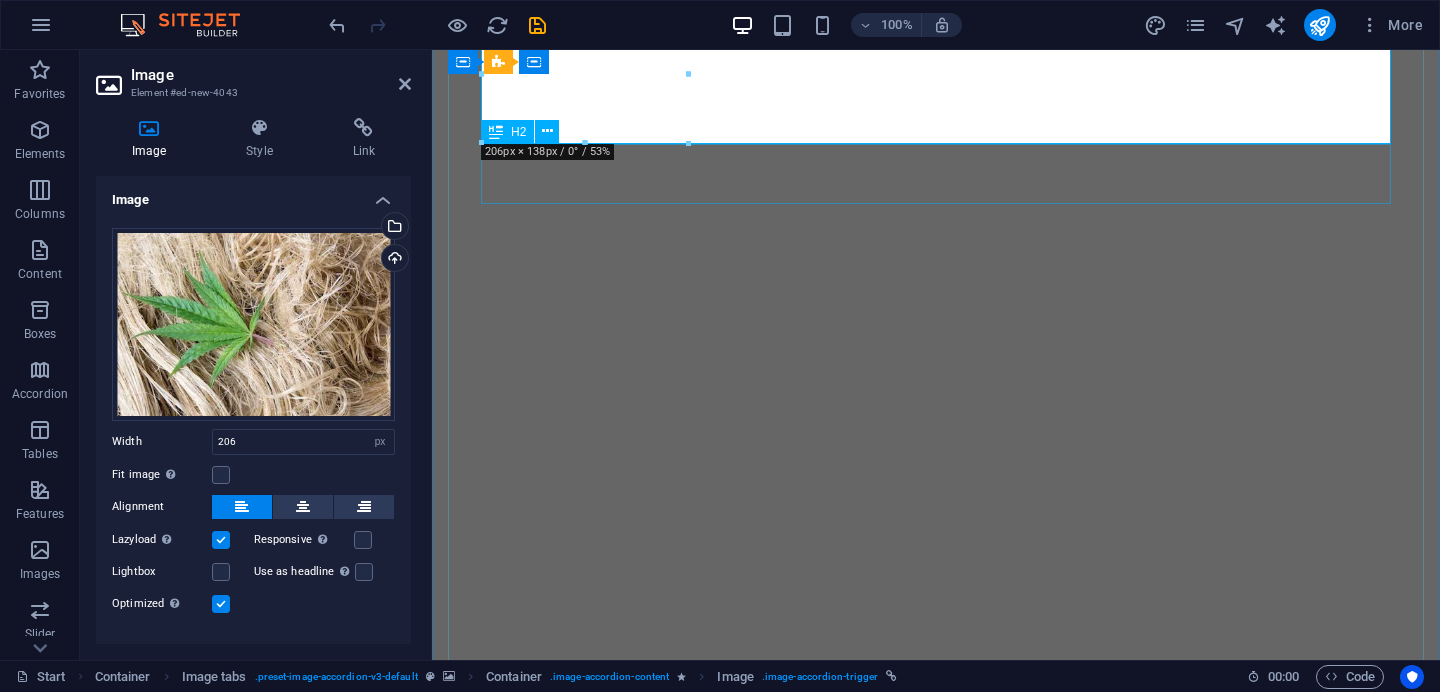 scroll, scrollTop: 3278, scrollLeft: 0, axis: vertical 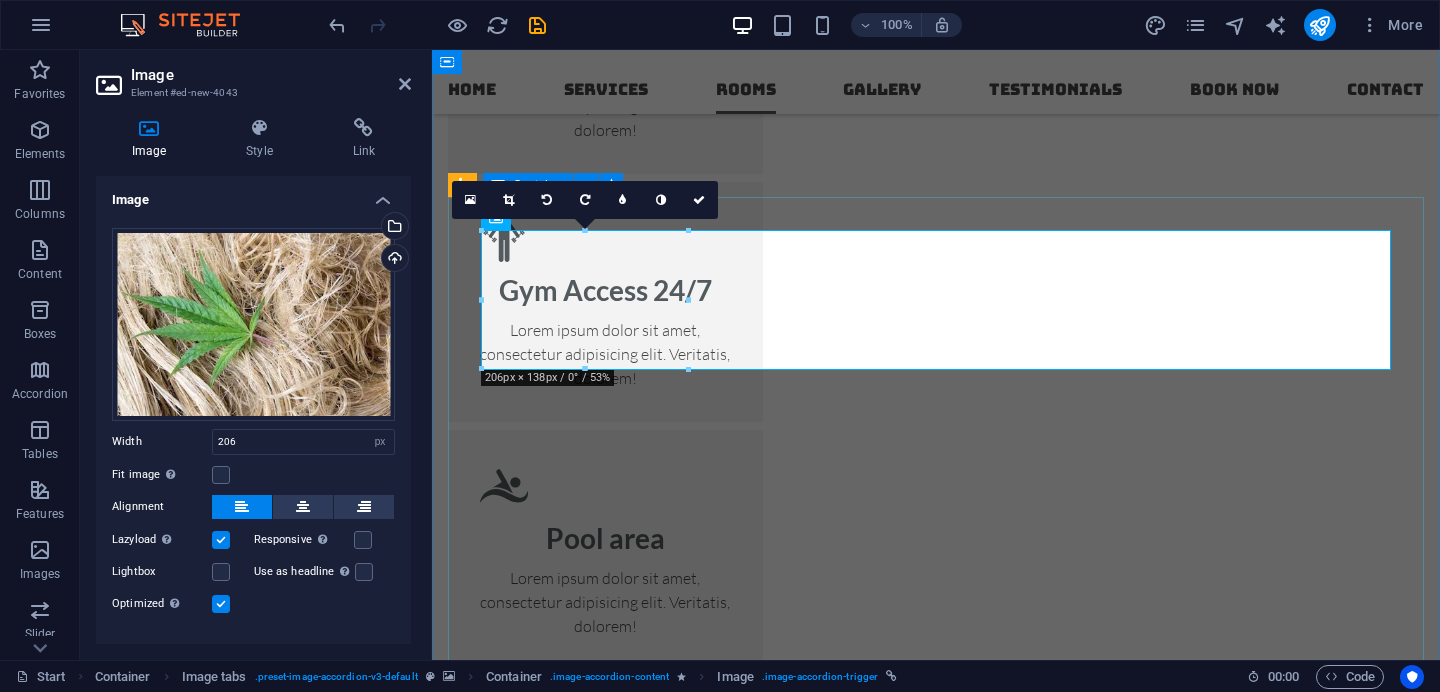 click on "HEMP Single Room Lorem ipsum dolor sit amet, consectetur adipisicing elit. Natus, dolores, at, nisi eligendi repellat voluptatem minima officia veritatis quasi animi porro laudantium dicta dolor voluptate non maiores ipsum reprehenderit odio fugiat reiciendis consectetur fuga pariatur libero accusantium quod minus odit debitis cumque quo adipisci vel vitae aliquid corrupti perferendis voluptates. Room Overview Lorem ipsum dolor sit amet, consectetur adipisicing elit. Maiores ipsum repellat minus nihil. Labore, delectus, nam dignissimos ea repudiandae minima voluptatum magni pariatur possimus quia accusamus harum facilis corporis animi nisi. Enim, pariatur, impedit quia repellat harum ipsam laboriosam voluptas dicta illum nisi obcaecati reprehenderit quis placeat recusandae tenetur aperiam. Floor Plan Room Rates Book now" at bounding box center [936, 6861] 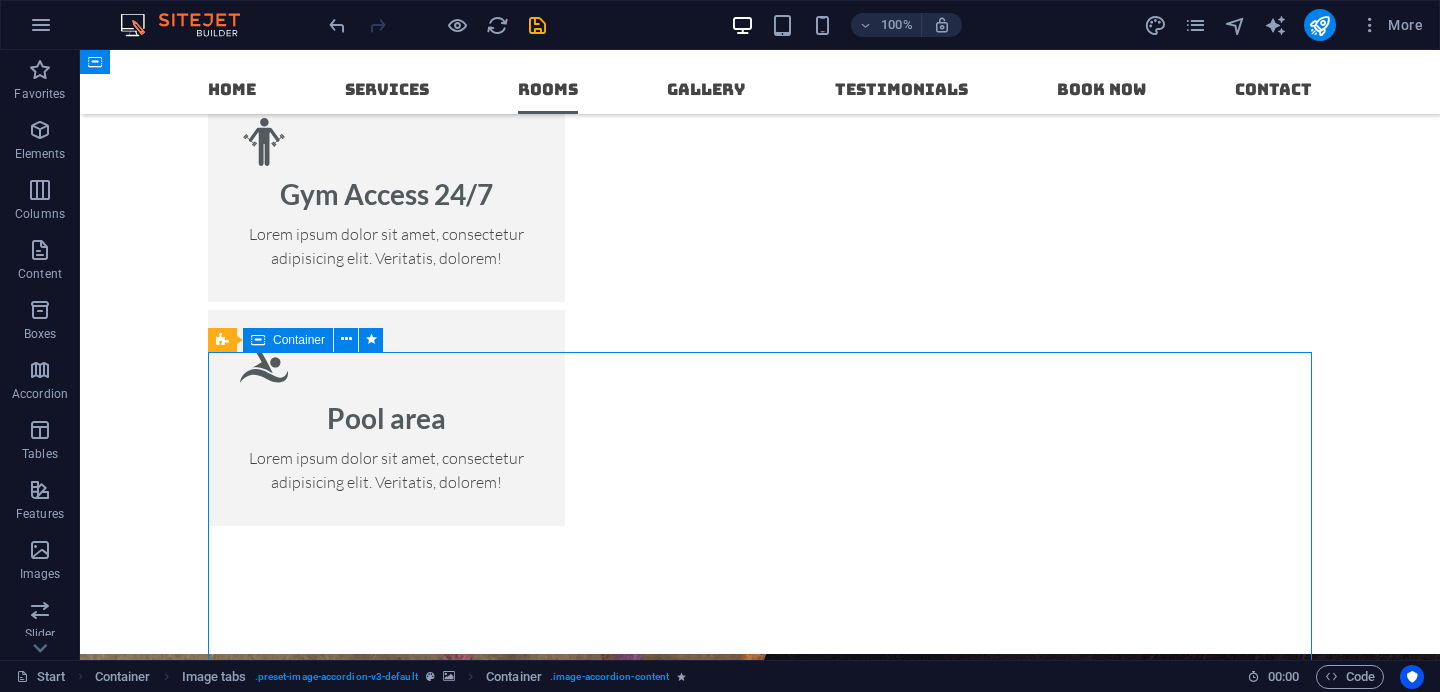 scroll, scrollTop: 2815, scrollLeft: 0, axis: vertical 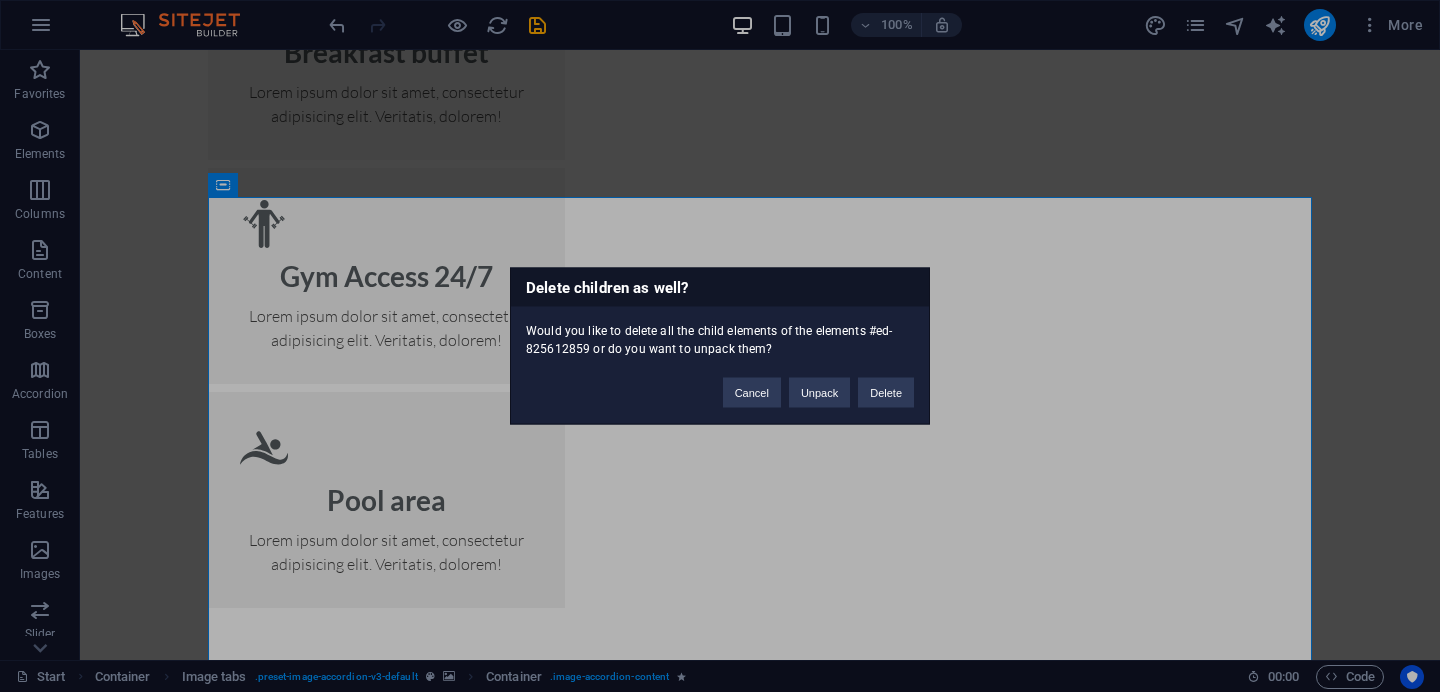 type 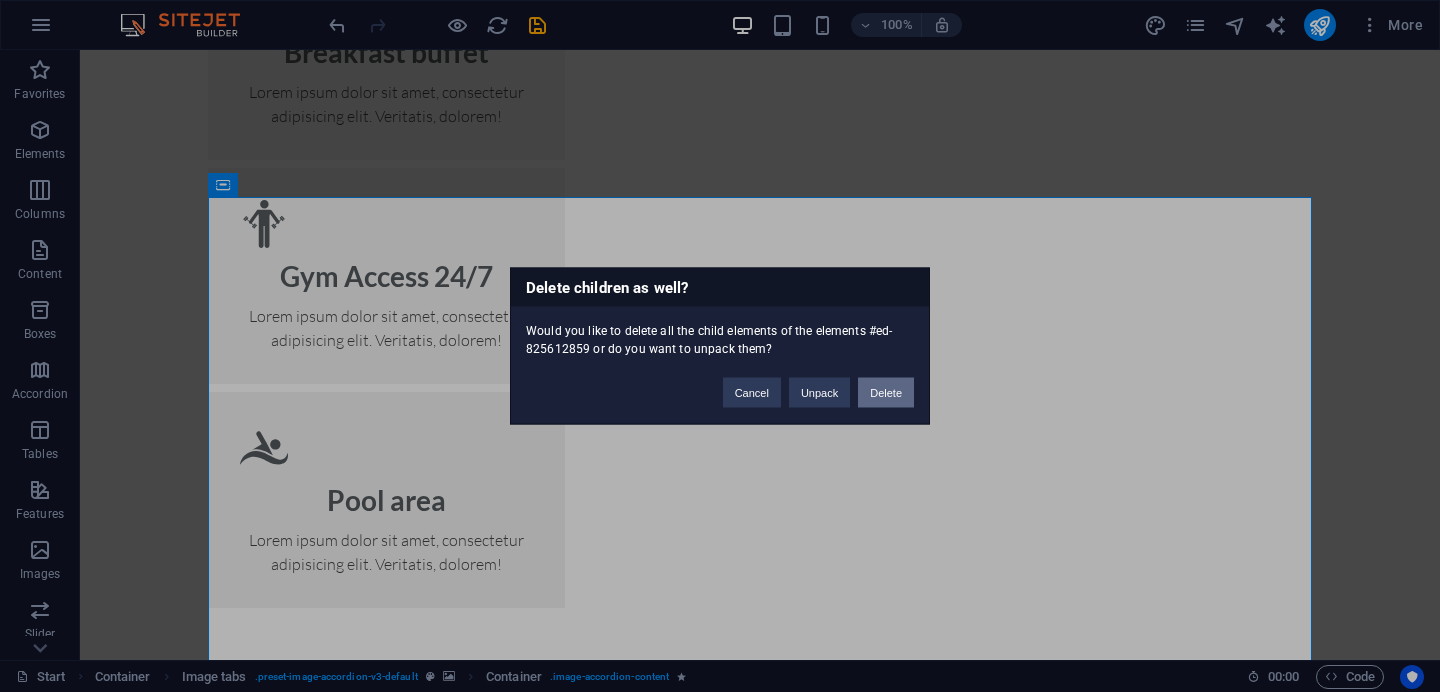 click on "Delete" at bounding box center [886, 393] 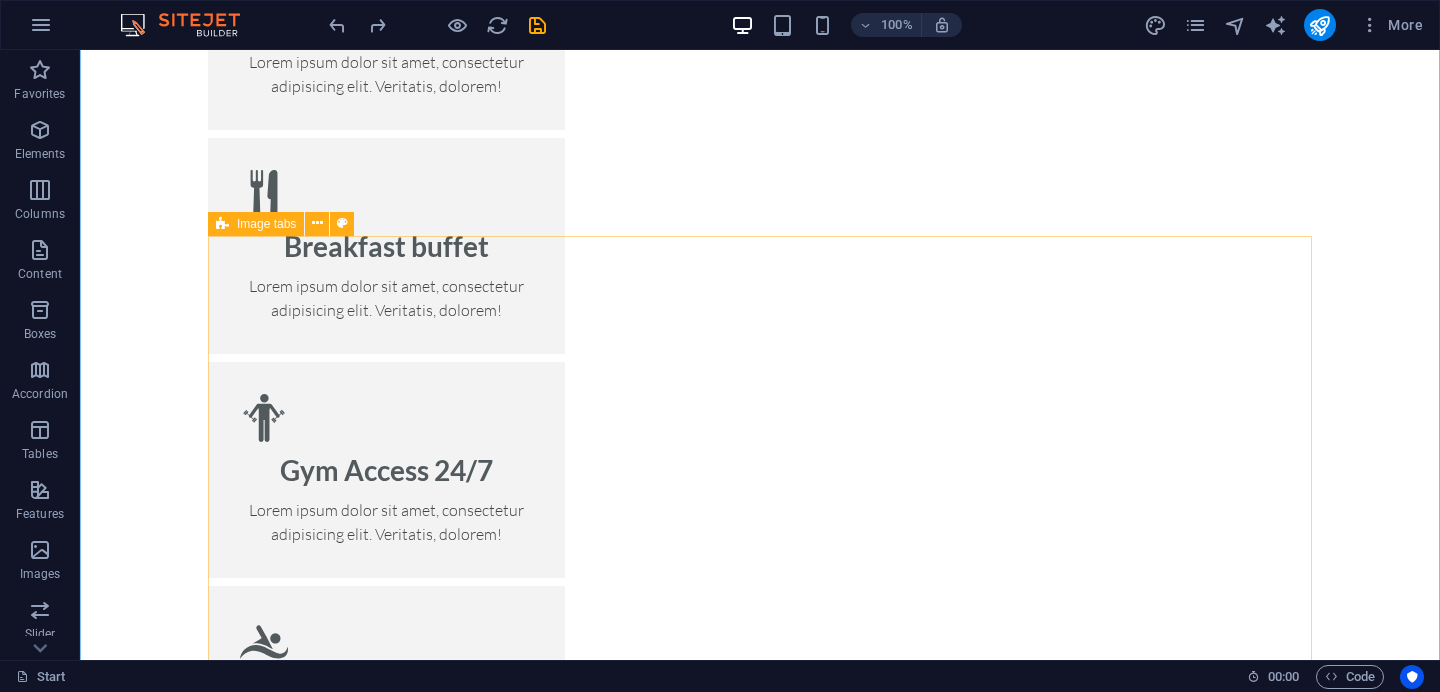 scroll, scrollTop: 2776, scrollLeft: 0, axis: vertical 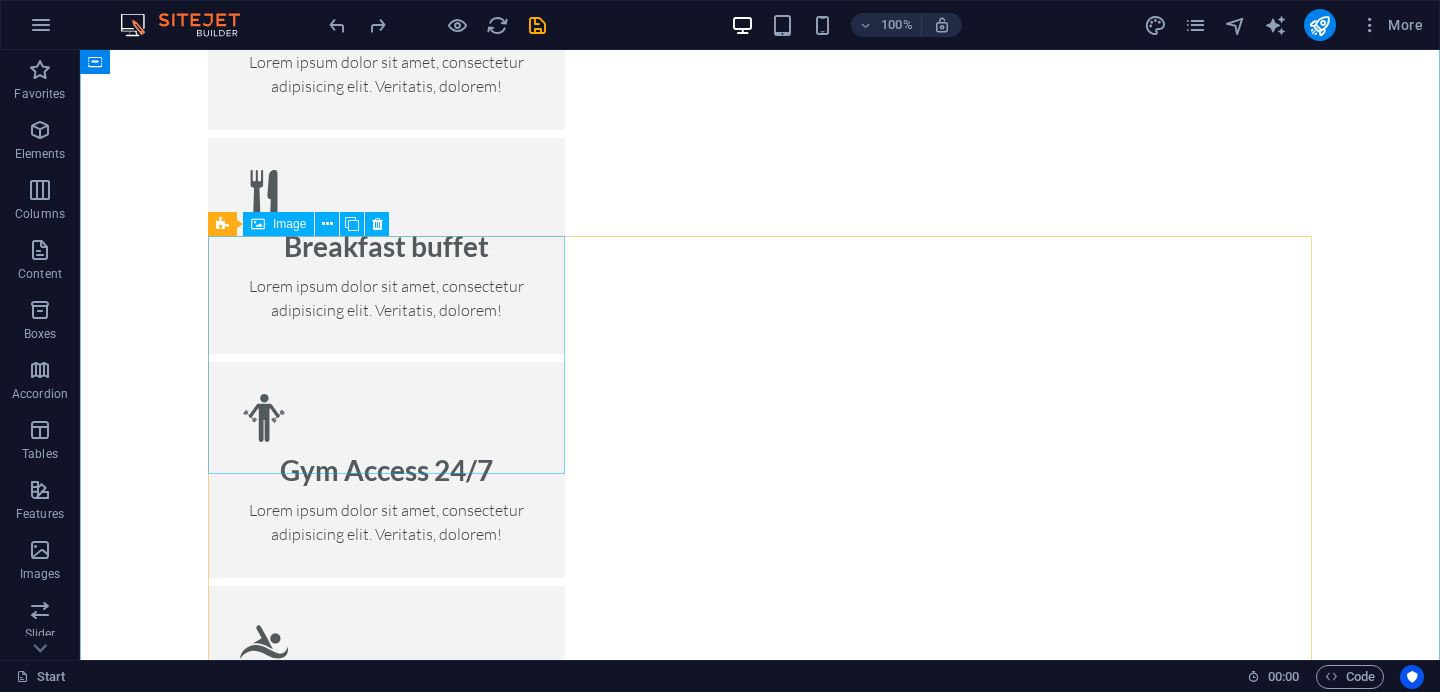click on "Single Room" at bounding box center [386, 2784] 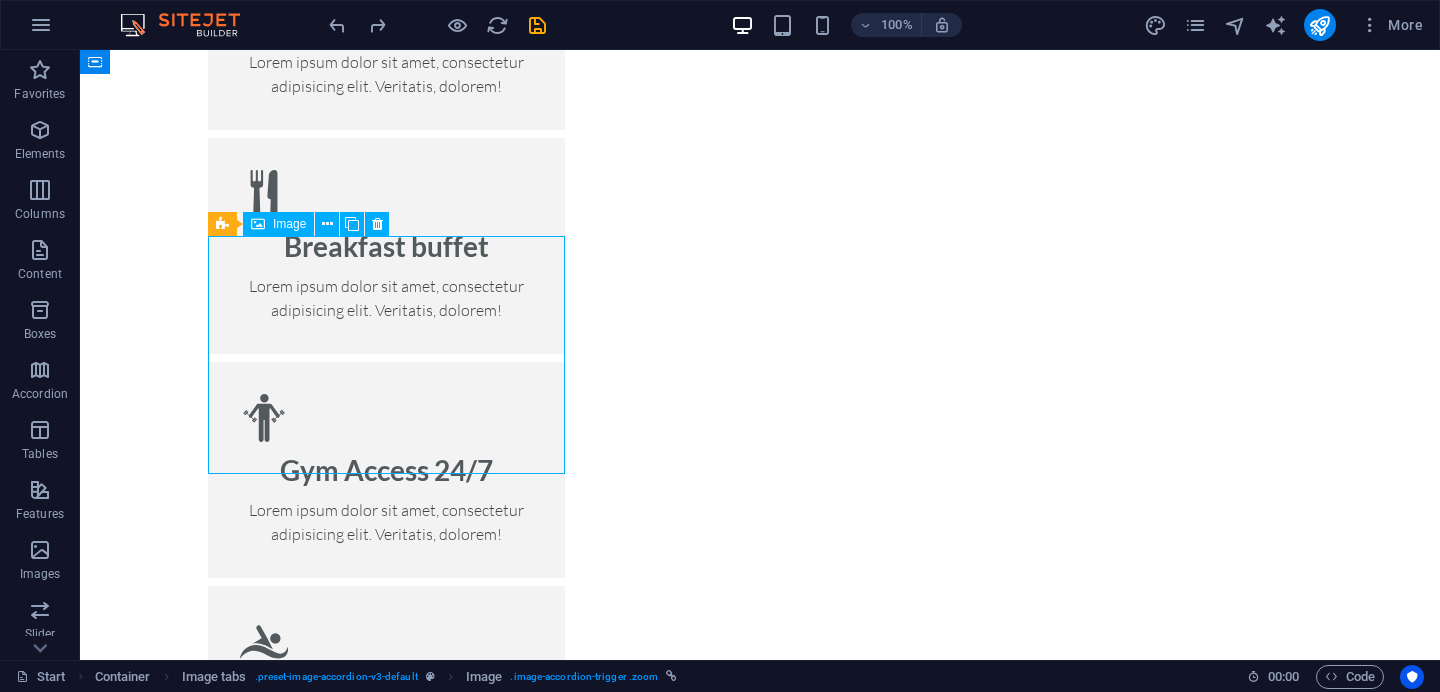 click on "Single Room" at bounding box center [386, 2784] 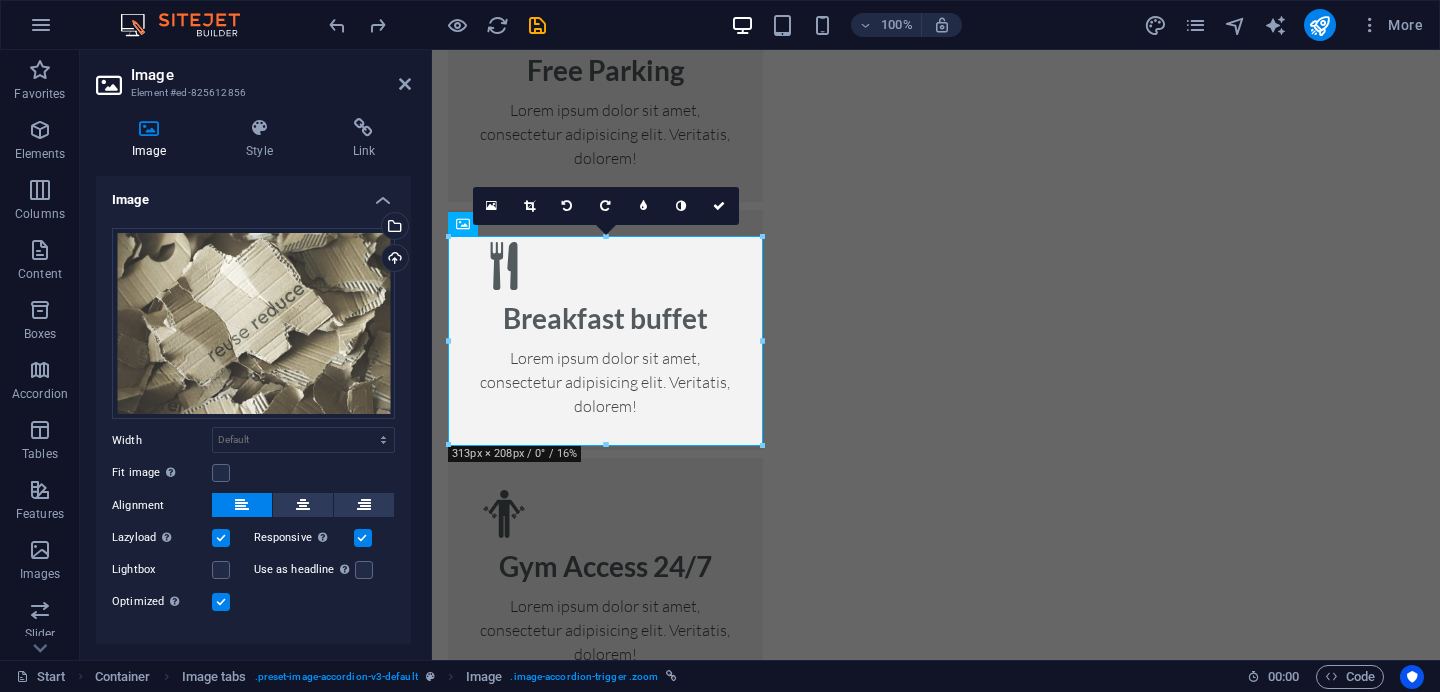 scroll, scrollTop: 3013, scrollLeft: 0, axis: vertical 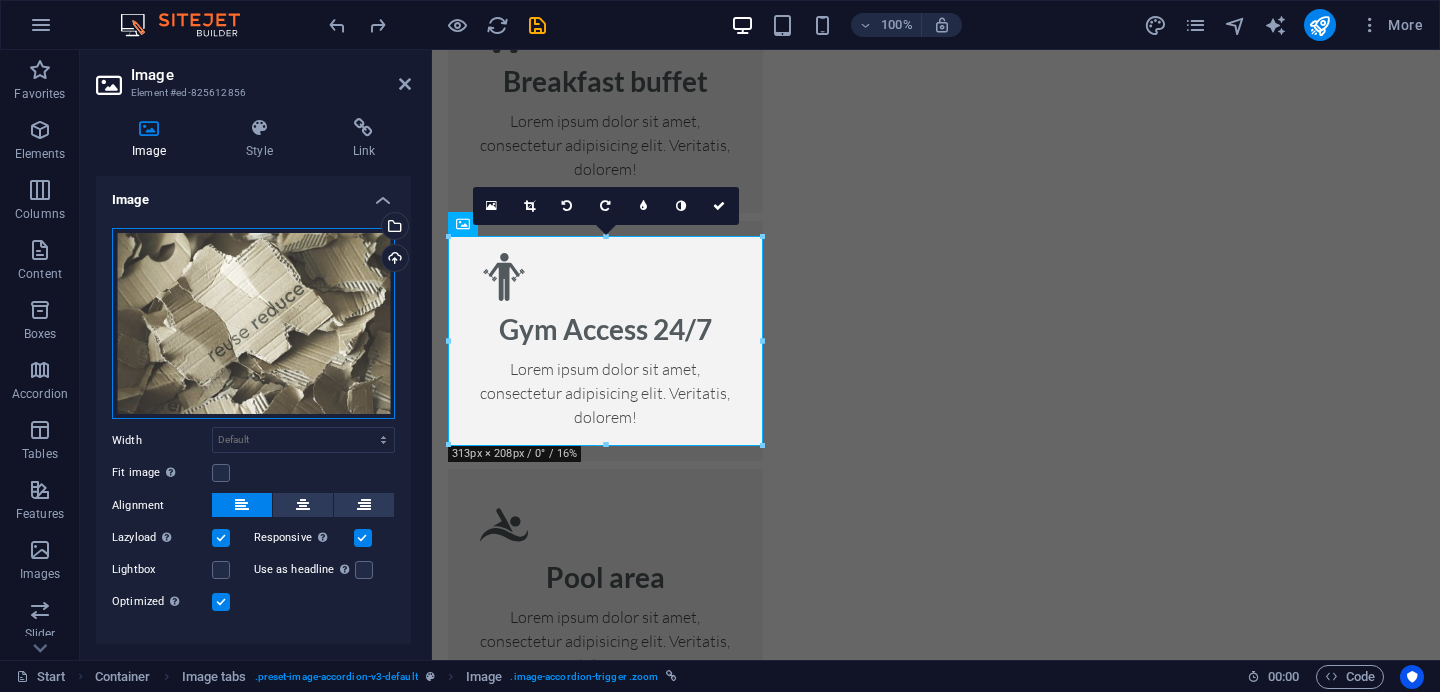 click on "Drag files here, click to choose files or select files from Files or our free stock photos & videos" at bounding box center (253, 324) 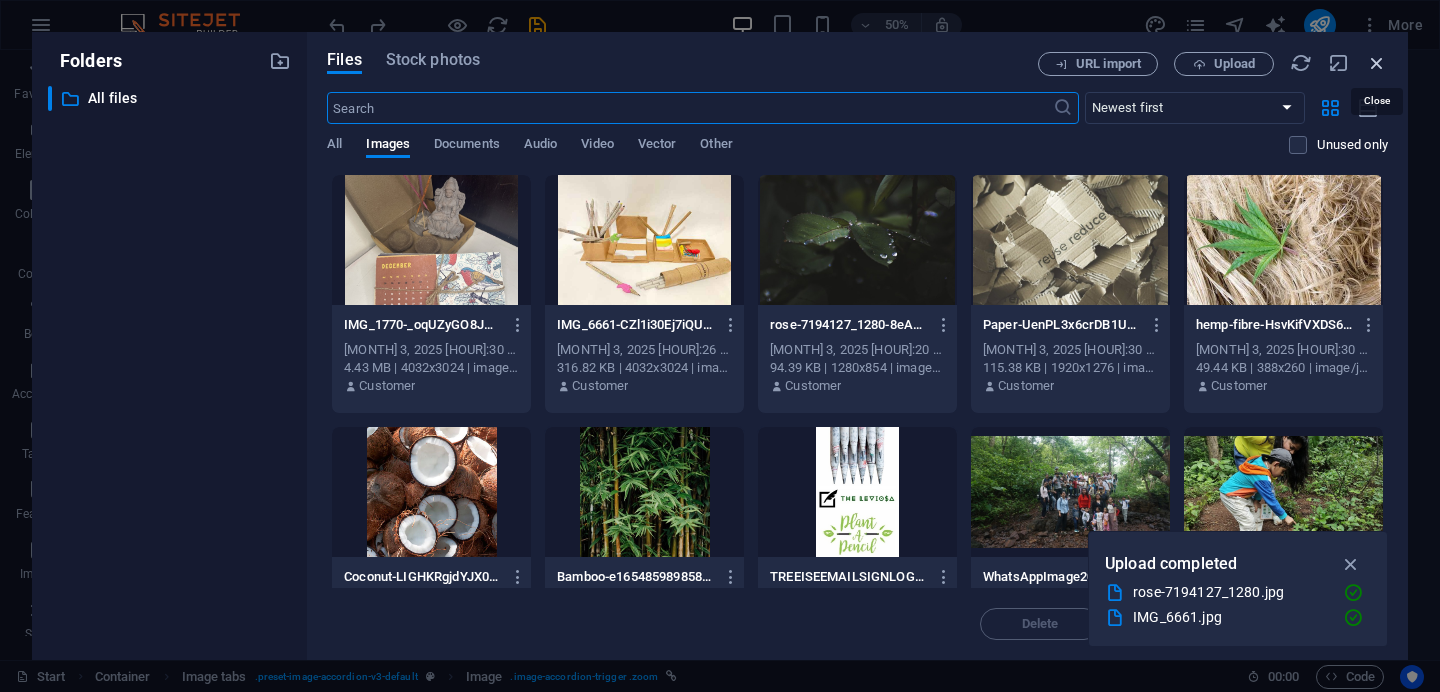click at bounding box center [1377, 63] 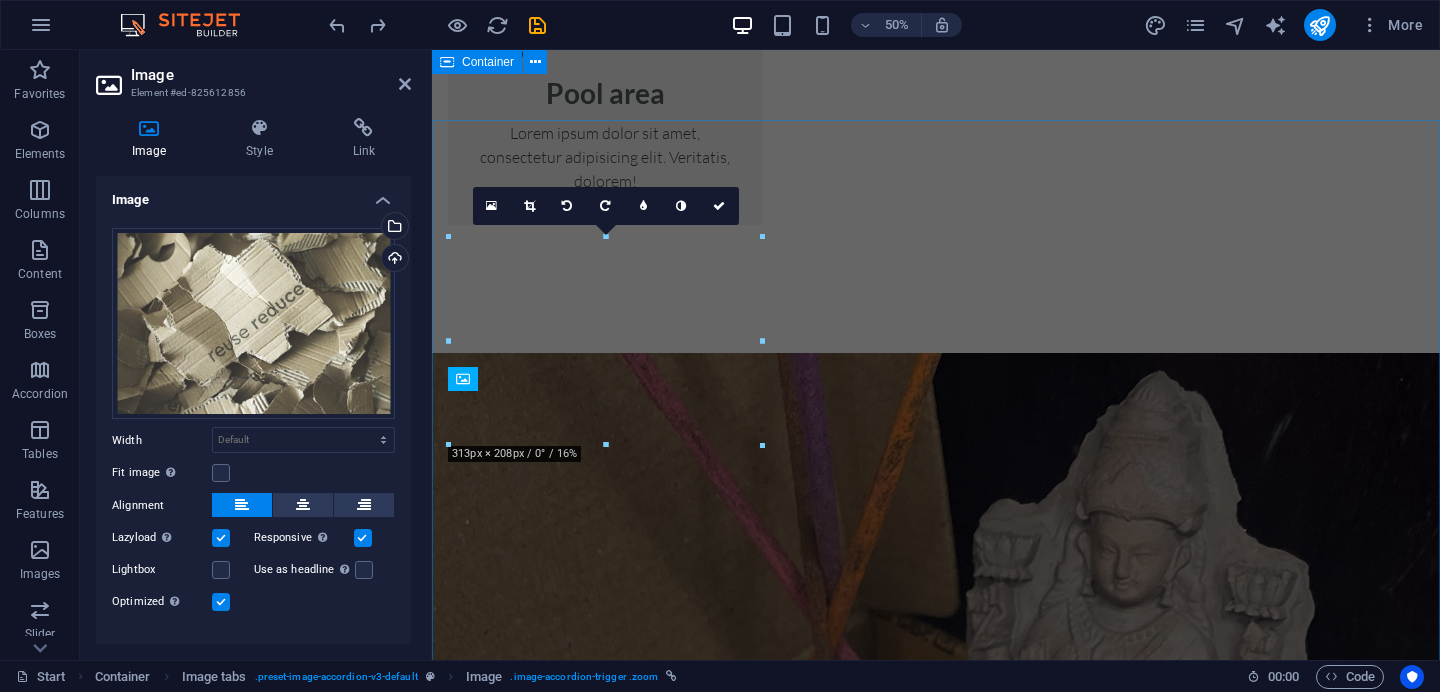 scroll, scrollTop: 3013, scrollLeft: 0, axis: vertical 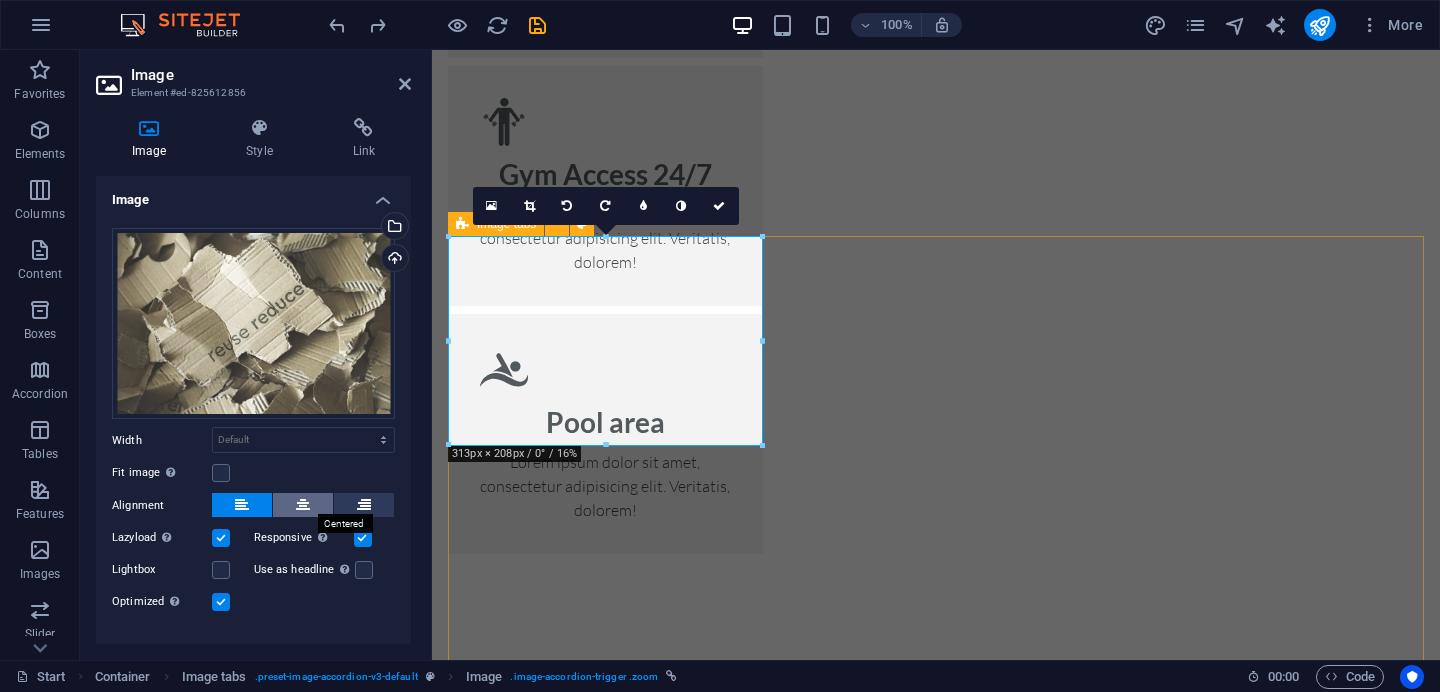 click at bounding box center [303, 505] 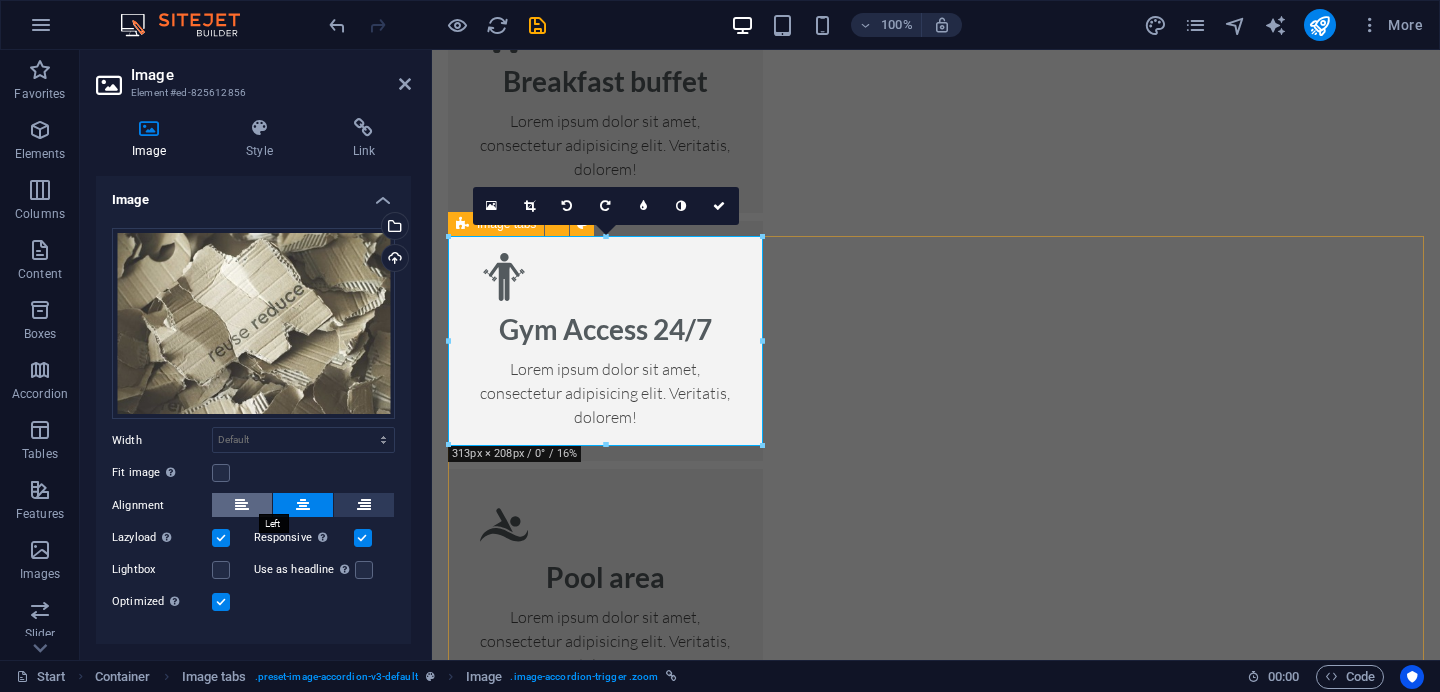 click at bounding box center (242, 505) 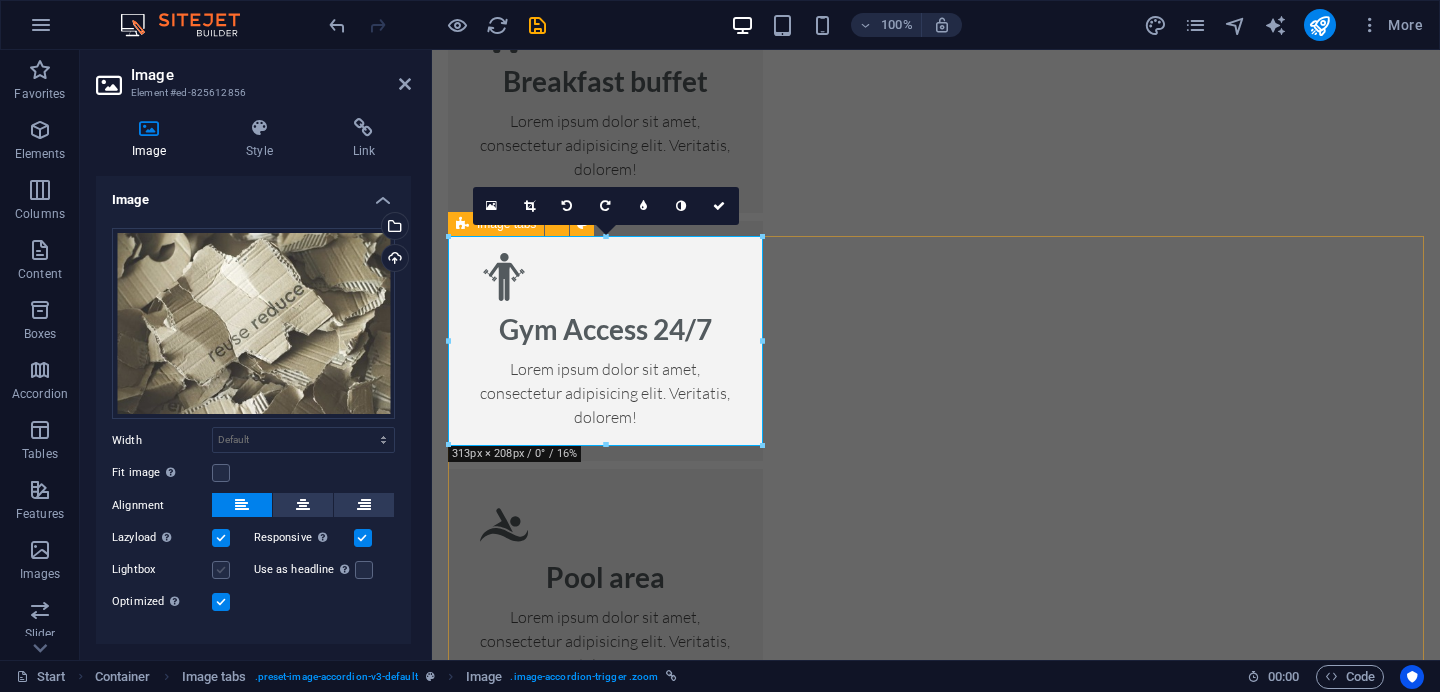 click at bounding box center (221, 570) 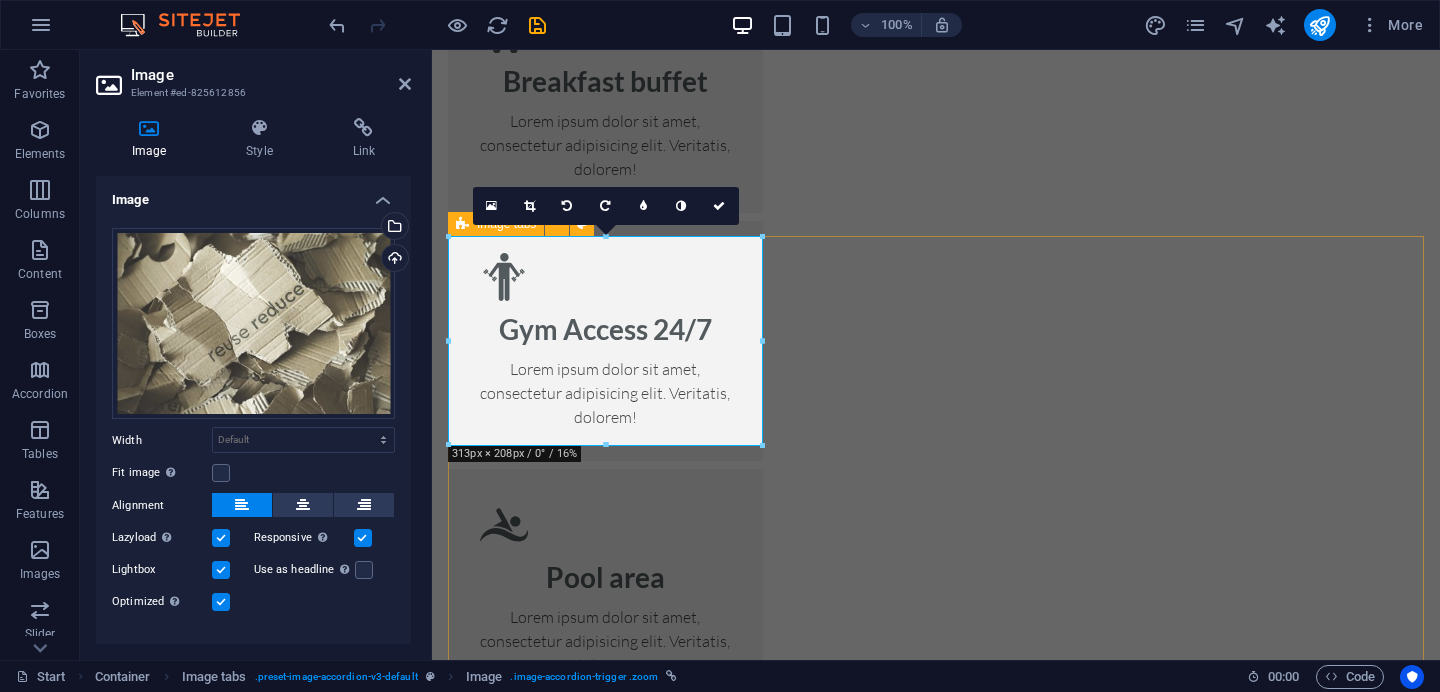 click at bounding box center (221, 570) 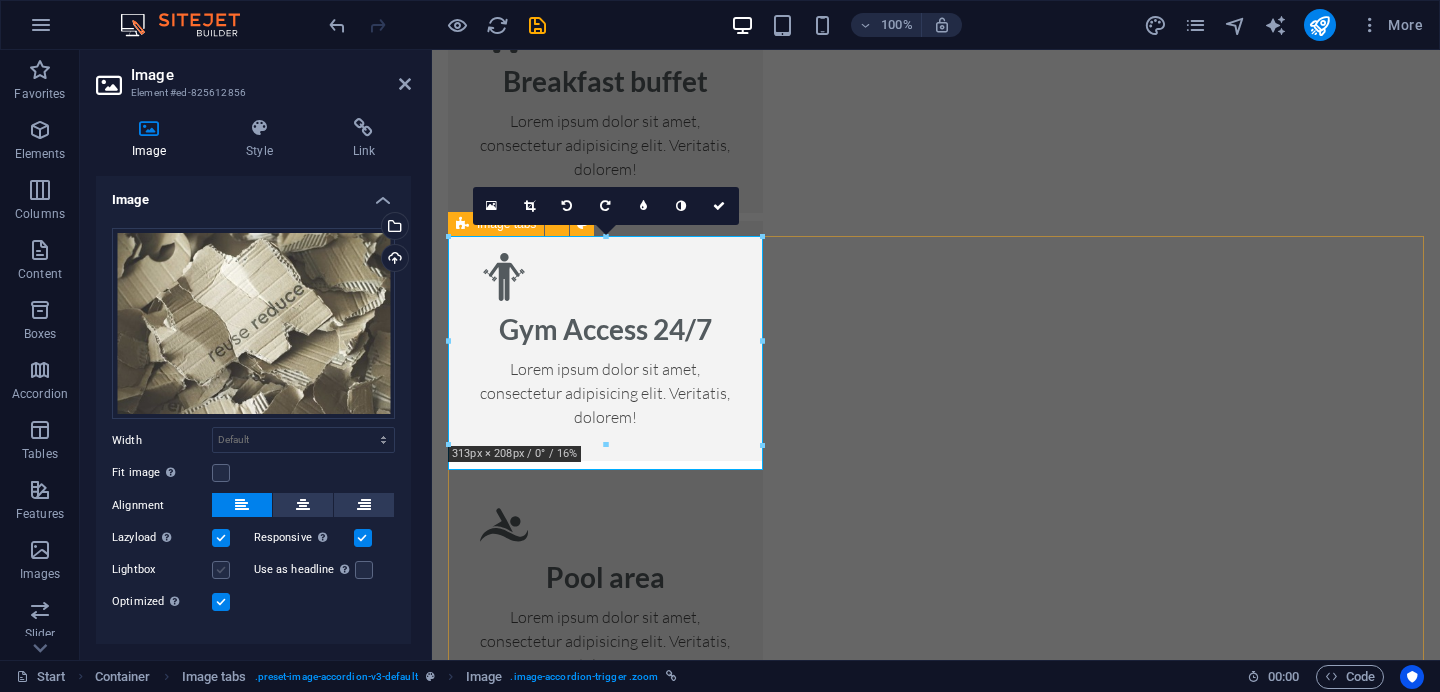 click at bounding box center [221, 570] 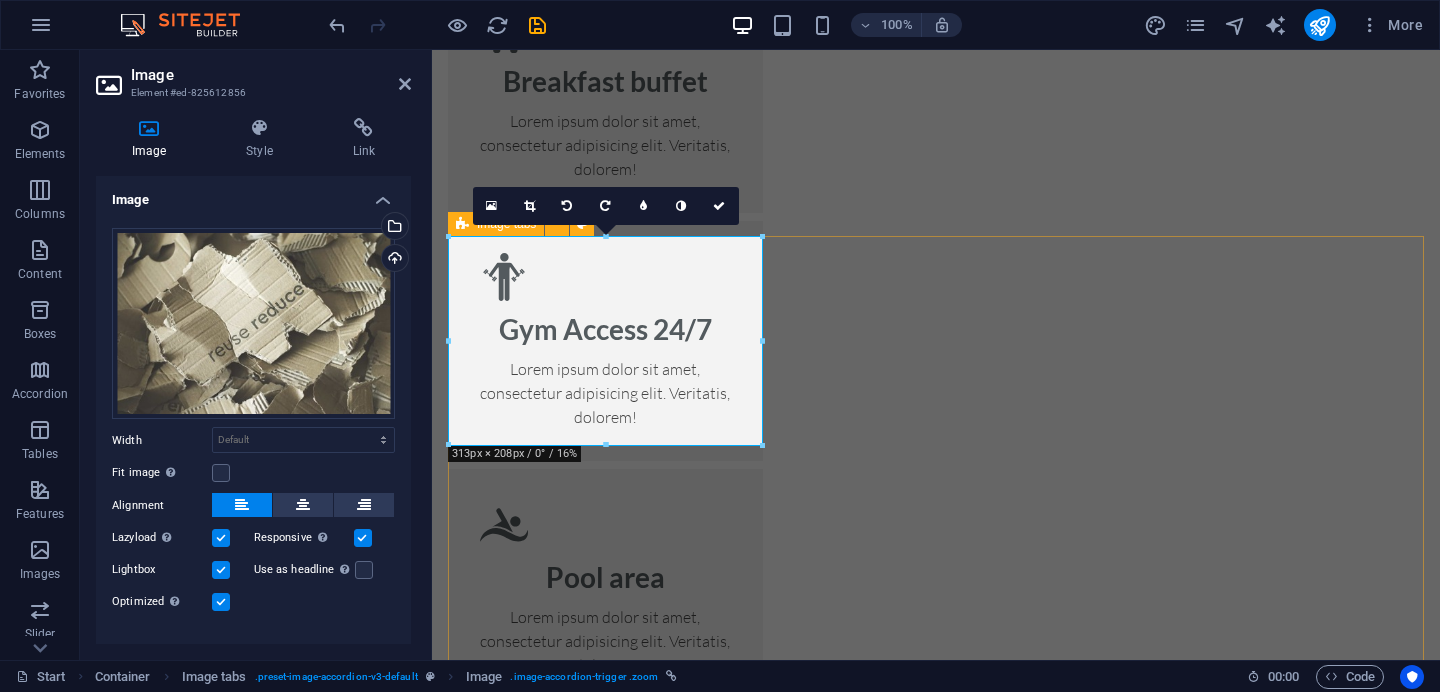 click at bounding box center [221, 570] 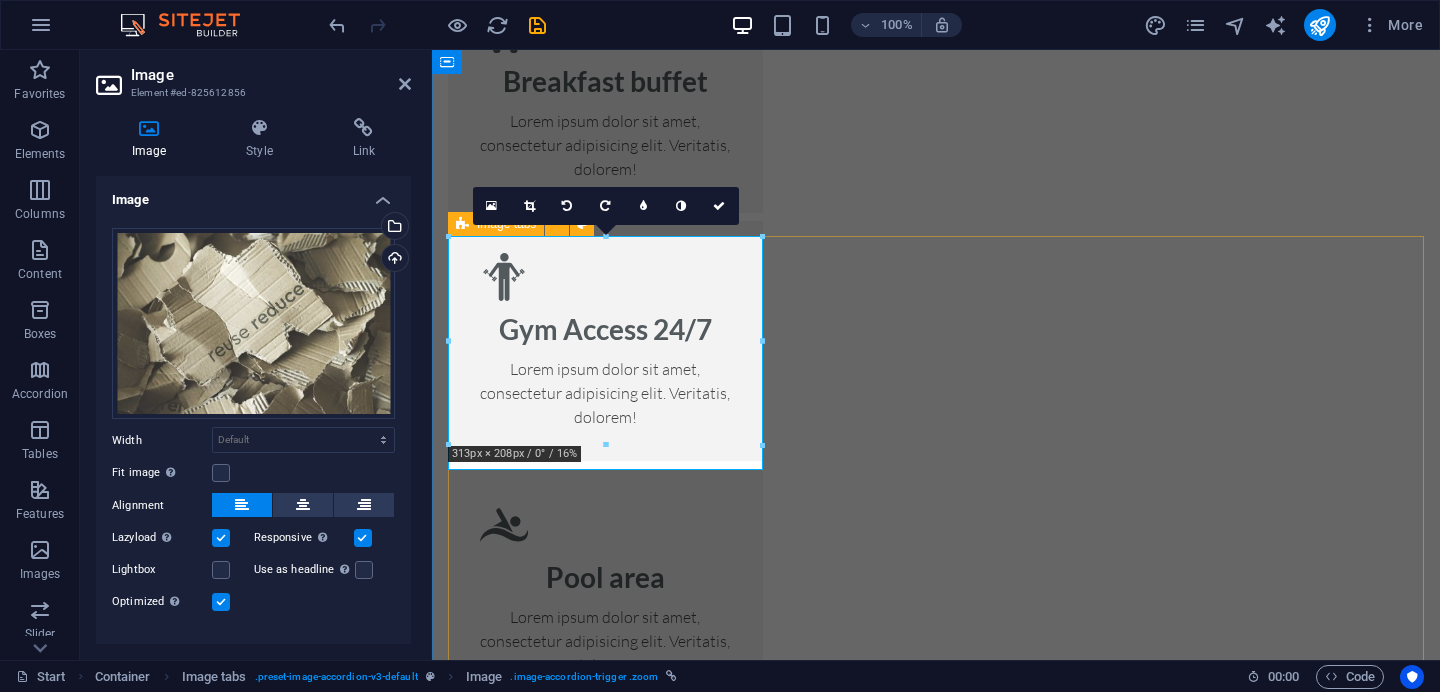 click on "Single Room Single Room Lorem ipsum dolor sit amet, consectetur adipisicing elit. Natus, dolores, at, nisi eligendi repellat voluptatem minima officia veritatis quasi animi porro laudantium dicta dolor voluptate non maiores ipsum reprehenderit odio fugiat reiciendis consectetur fuga pariatur libero accusantium quod minus odit debitis cumque quo adipisci vel vitae aliquid corrupti perferendis voluptates. Room Overview Lorem ipsum dolor sit amet, consectetur adipisicing elit. Maiores ipsum repellat minus nihil. Labore, delectus, nam dignissimos ea repudiandae minima voluptatum magni pariatur possimus quia accusamus harum facilis corporis animi nisi. Enim, pariatur, impedit quia repellat harum ipsam laboriosam voluptas dicta illum nisi obcaecati reprehenderit quis placeat recusandae tenetur aperiam. Floor Plan Room Rates Book now  Double Room Double Room Room Overview Floor Plan Room Rates Book now  Family Room Family Room Room Overview Floor Plan Room Rates Book now" at bounding box center [936, 4581] 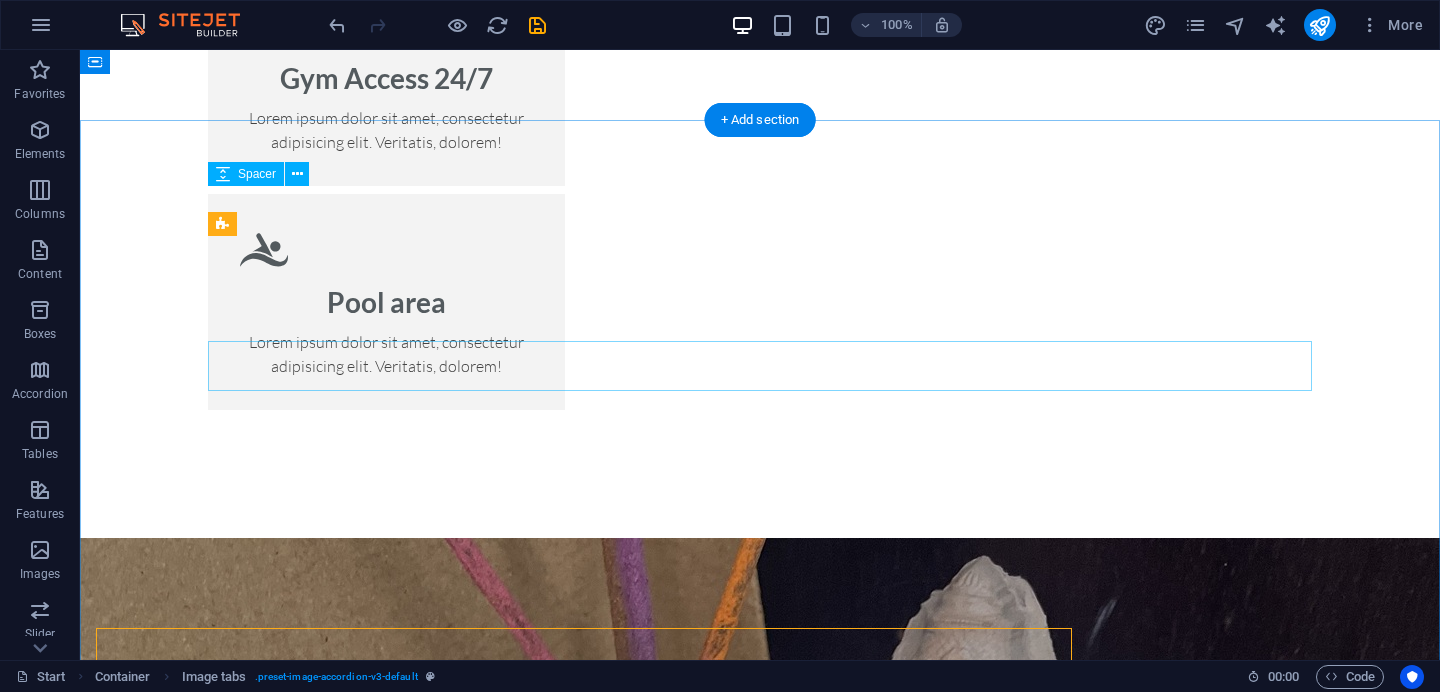 scroll, scrollTop: 2776, scrollLeft: 0, axis: vertical 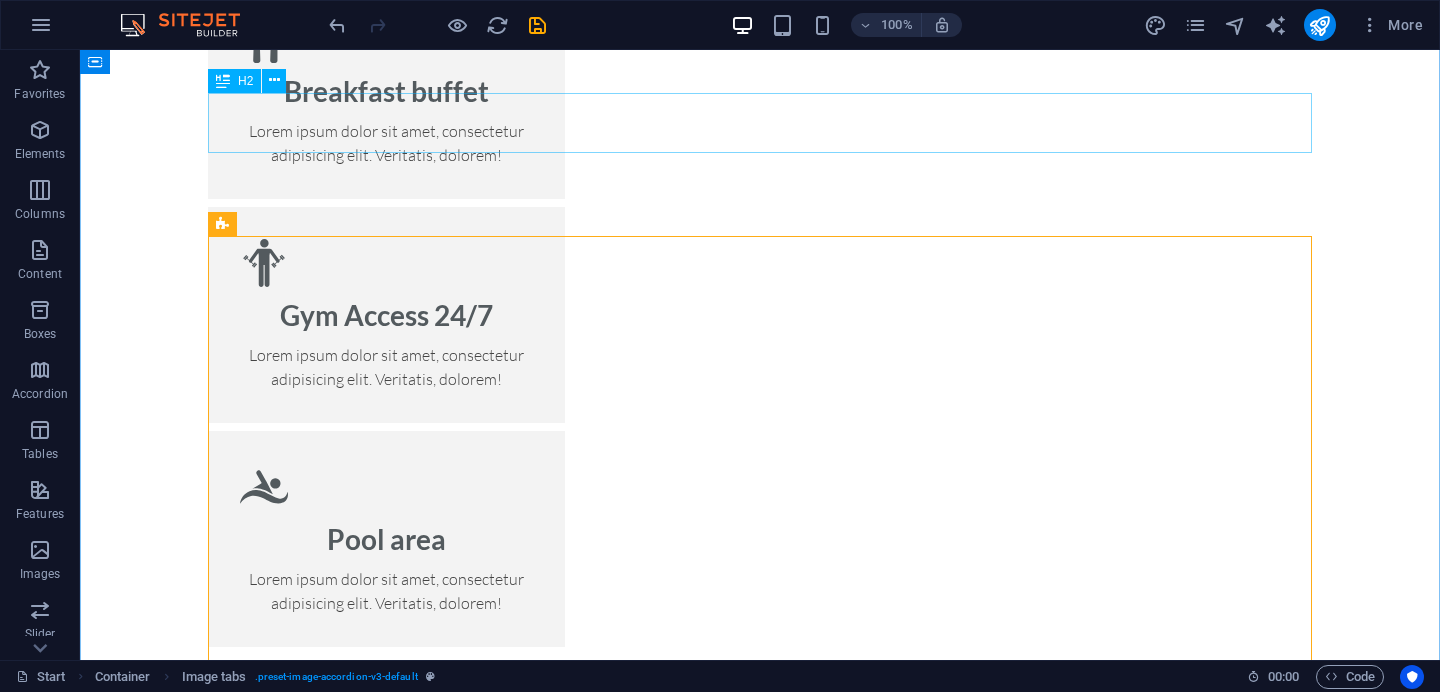 click on "Rooms" at bounding box center [760, 2396] 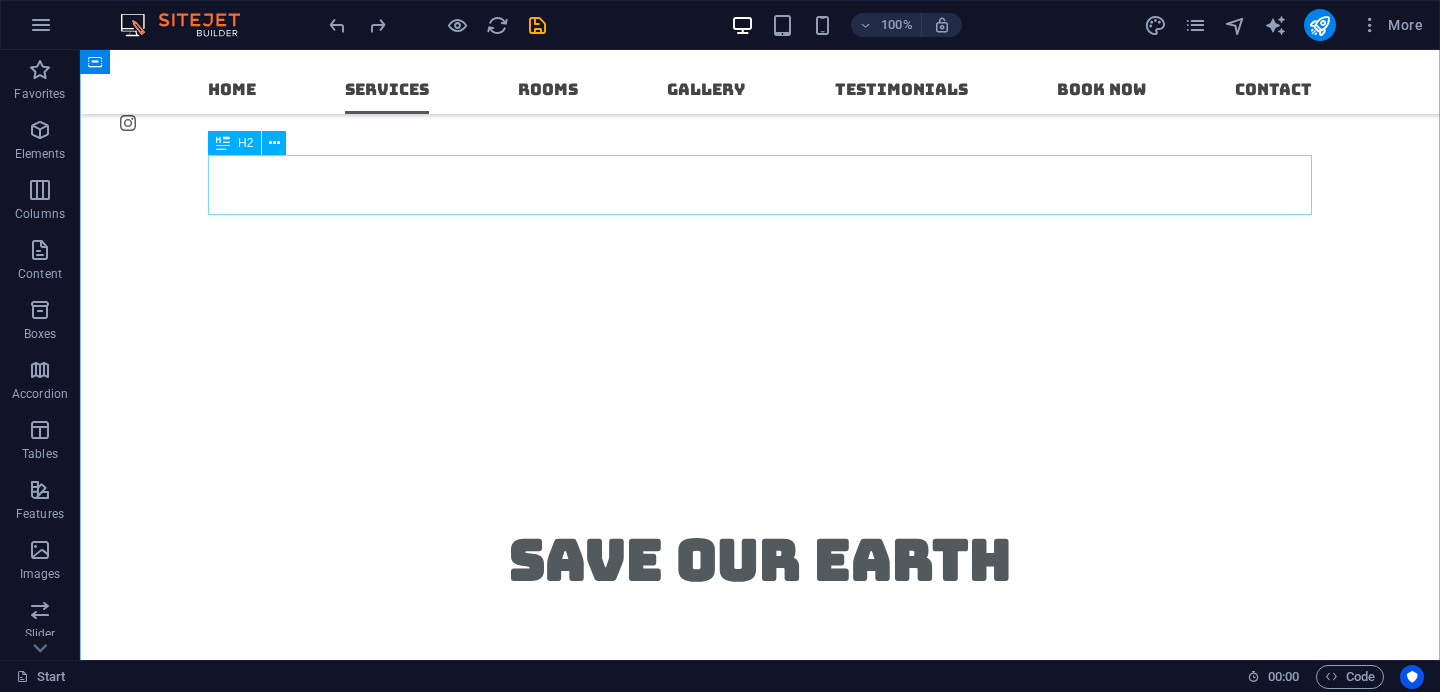 scroll, scrollTop: 546, scrollLeft: 0, axis: vertical 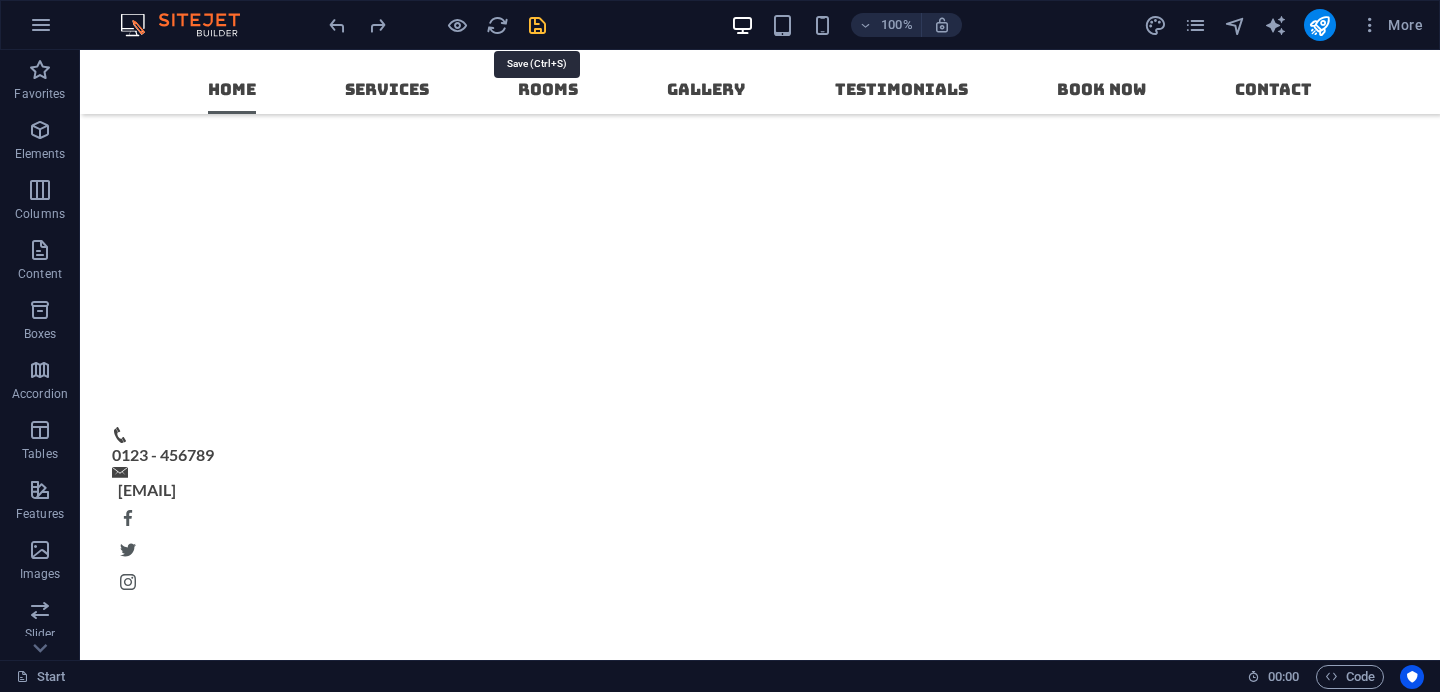 click at bounding box center (537, 25) 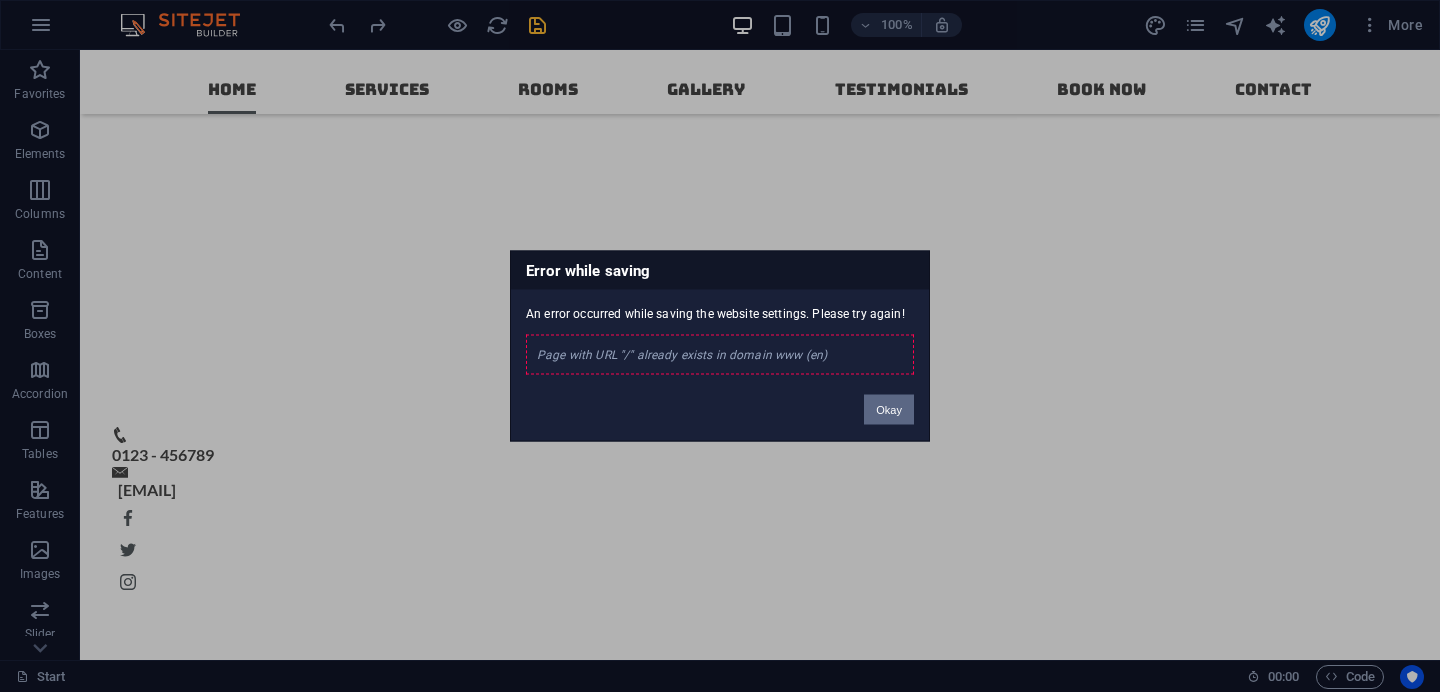 click on "Okay" at bounding box center [889, 410] 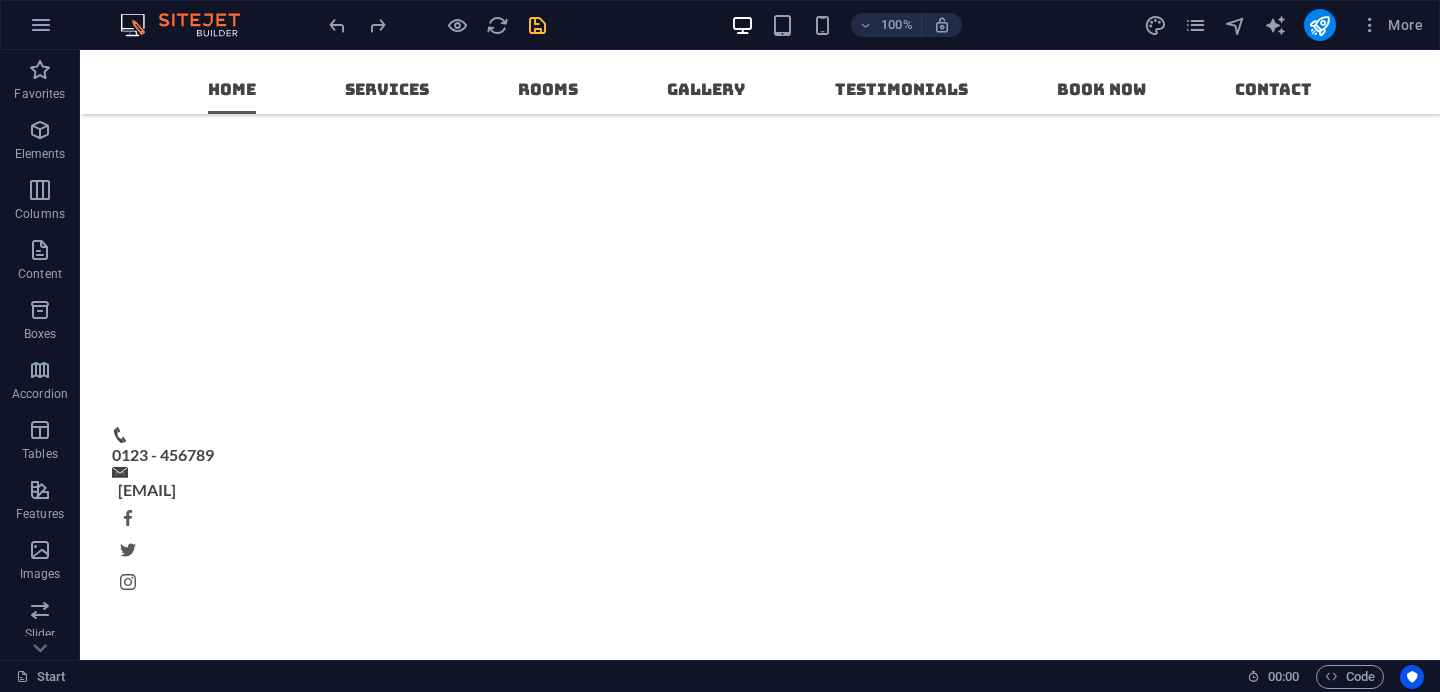click at bounding box center [437, 25] 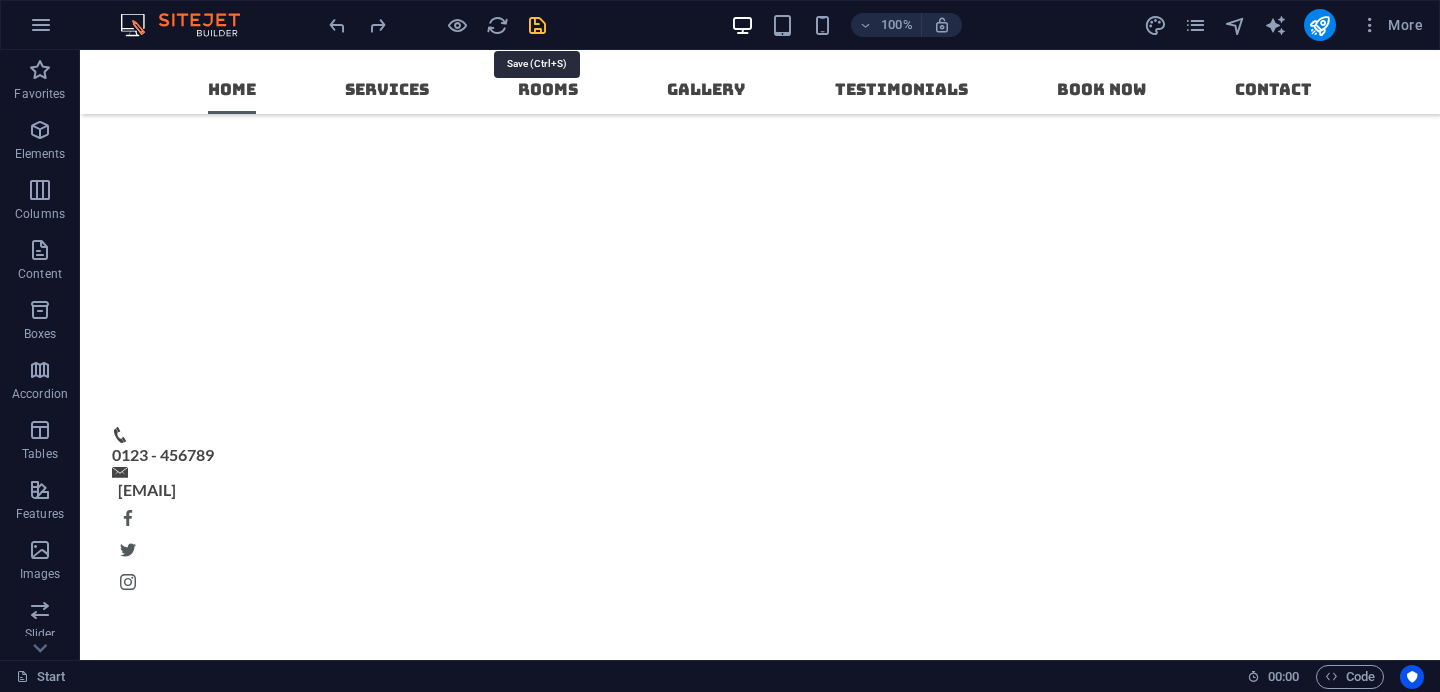 click at bounding box center [537, 25] 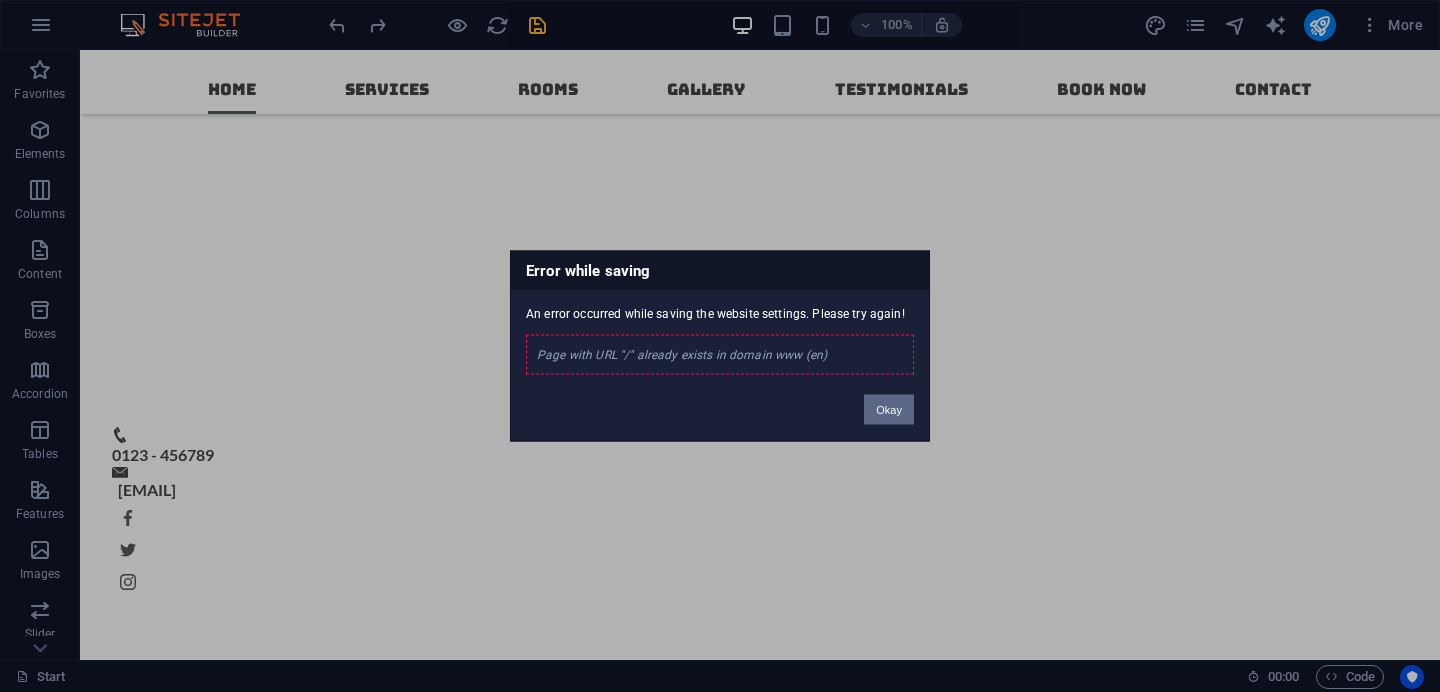click on "Okay" at bounding box center (889, 410) 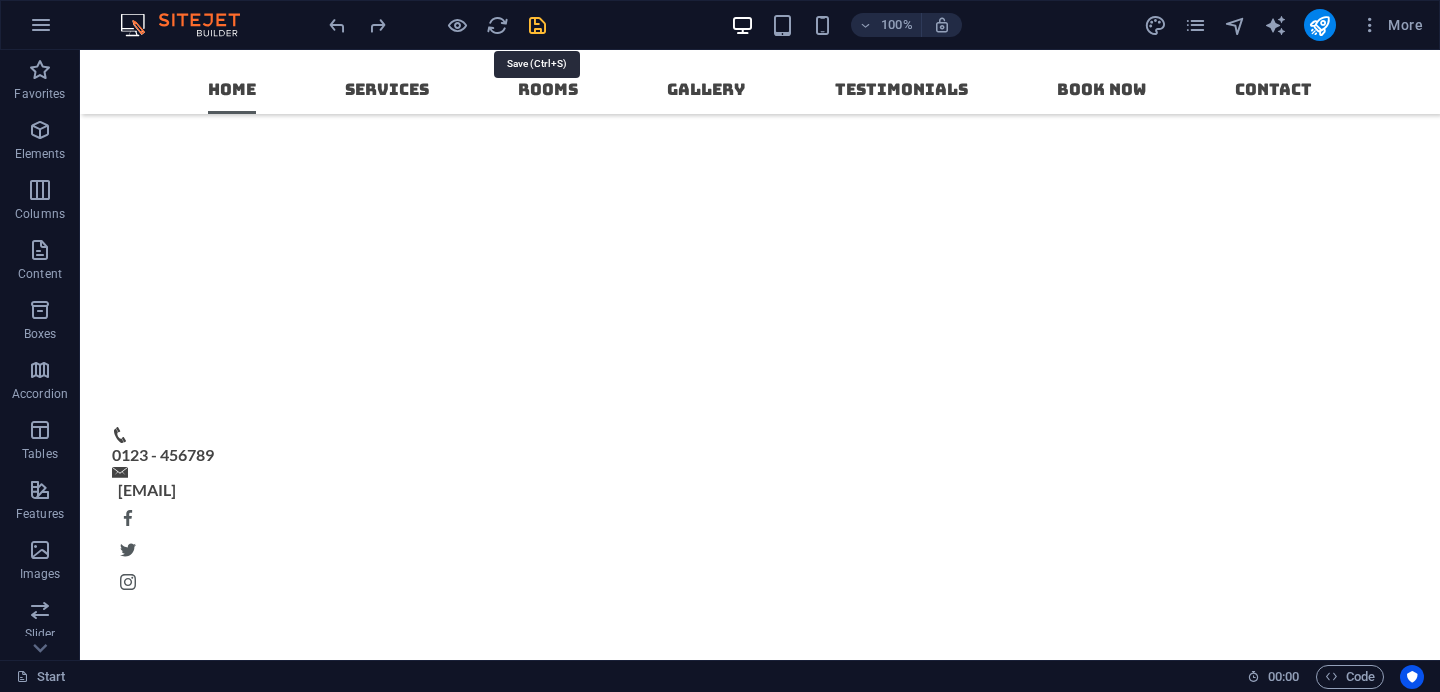 click at bounding box center (537, 25) 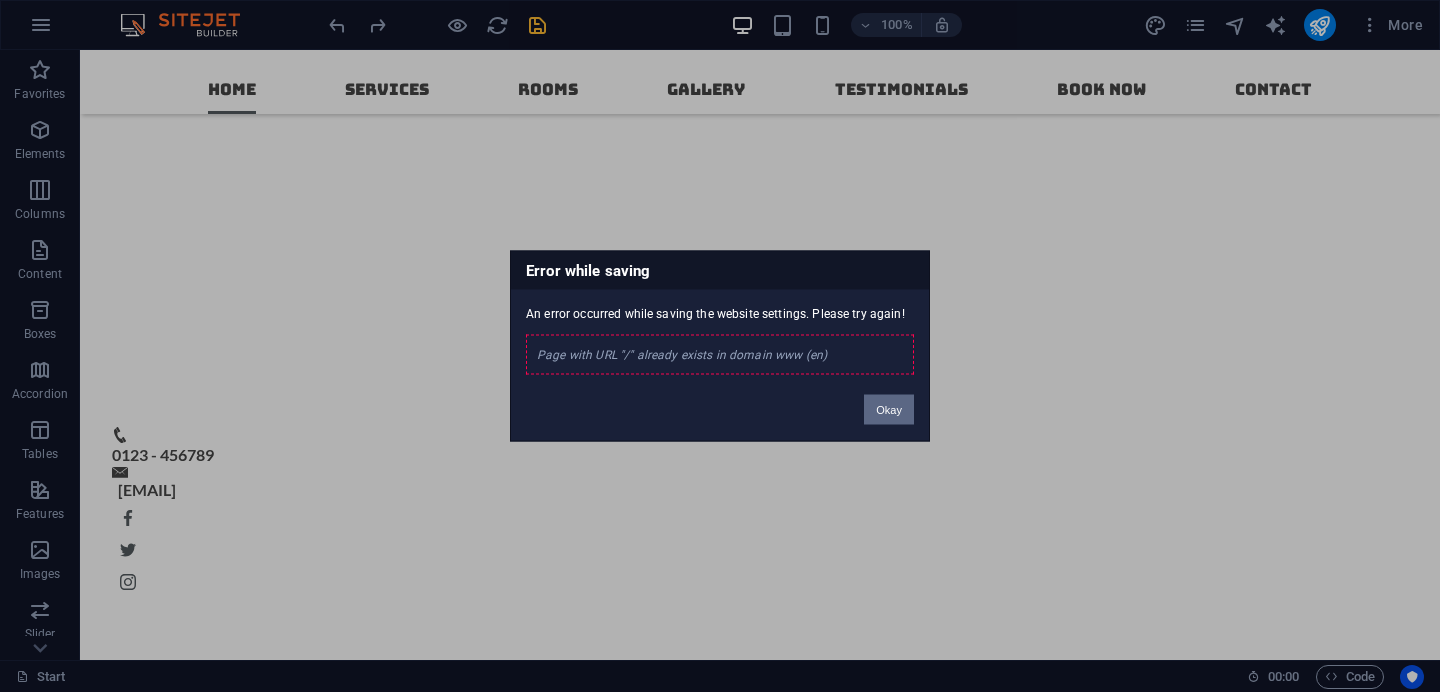 click on "Okay" at bounding box center (889, 410) 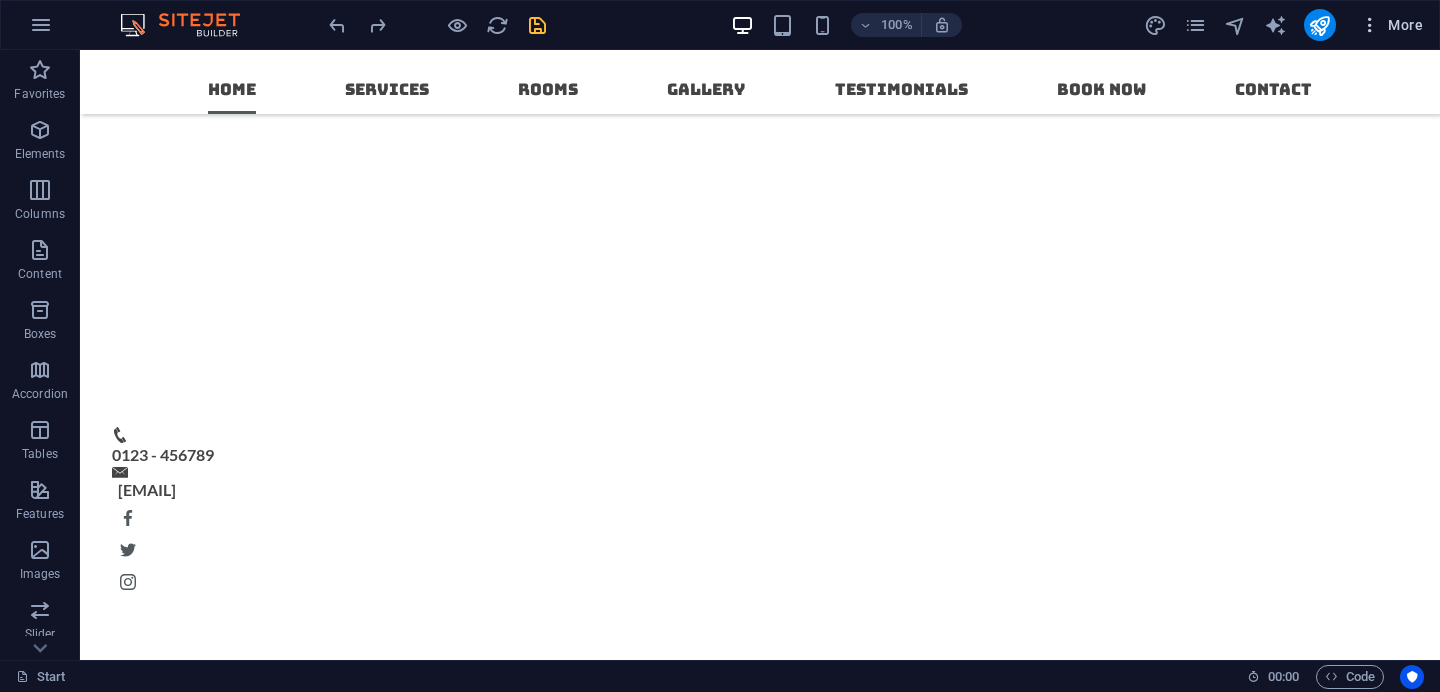 click at bounding box center (1370, 25) 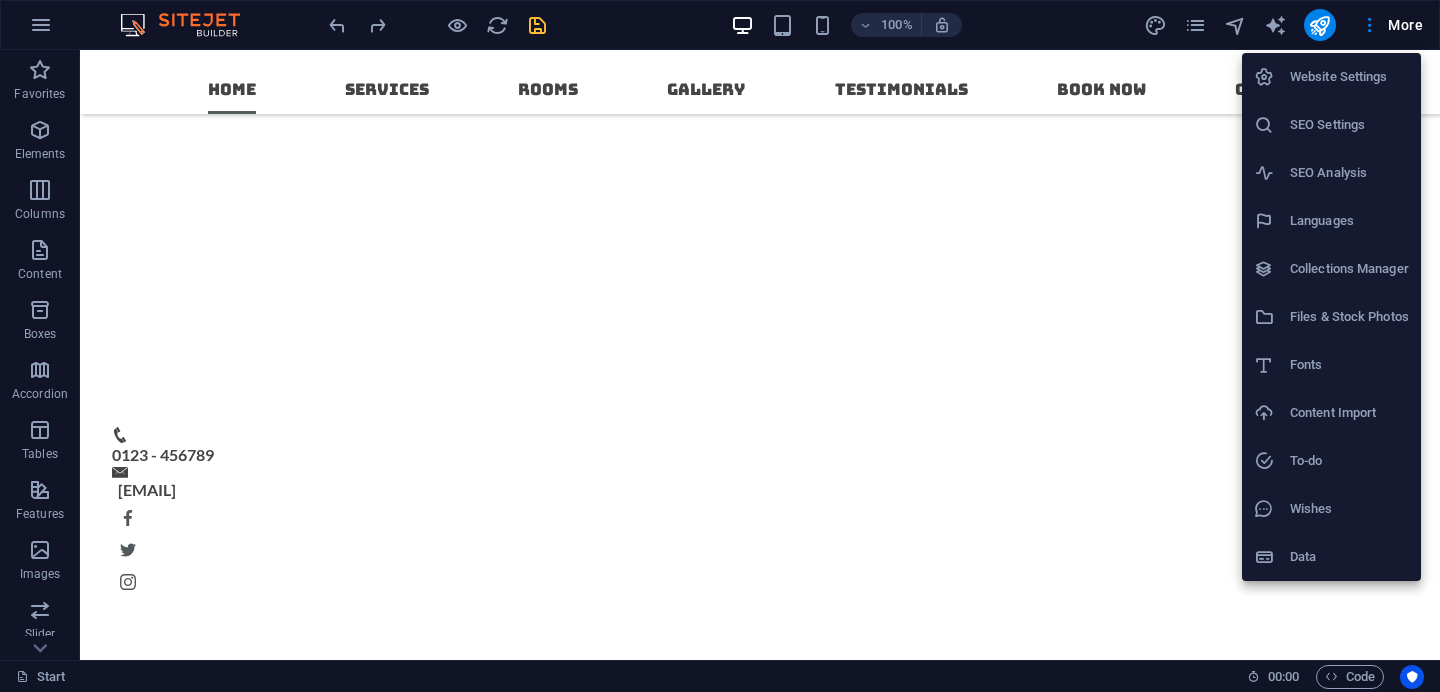 click at bounding box center [720, 346] 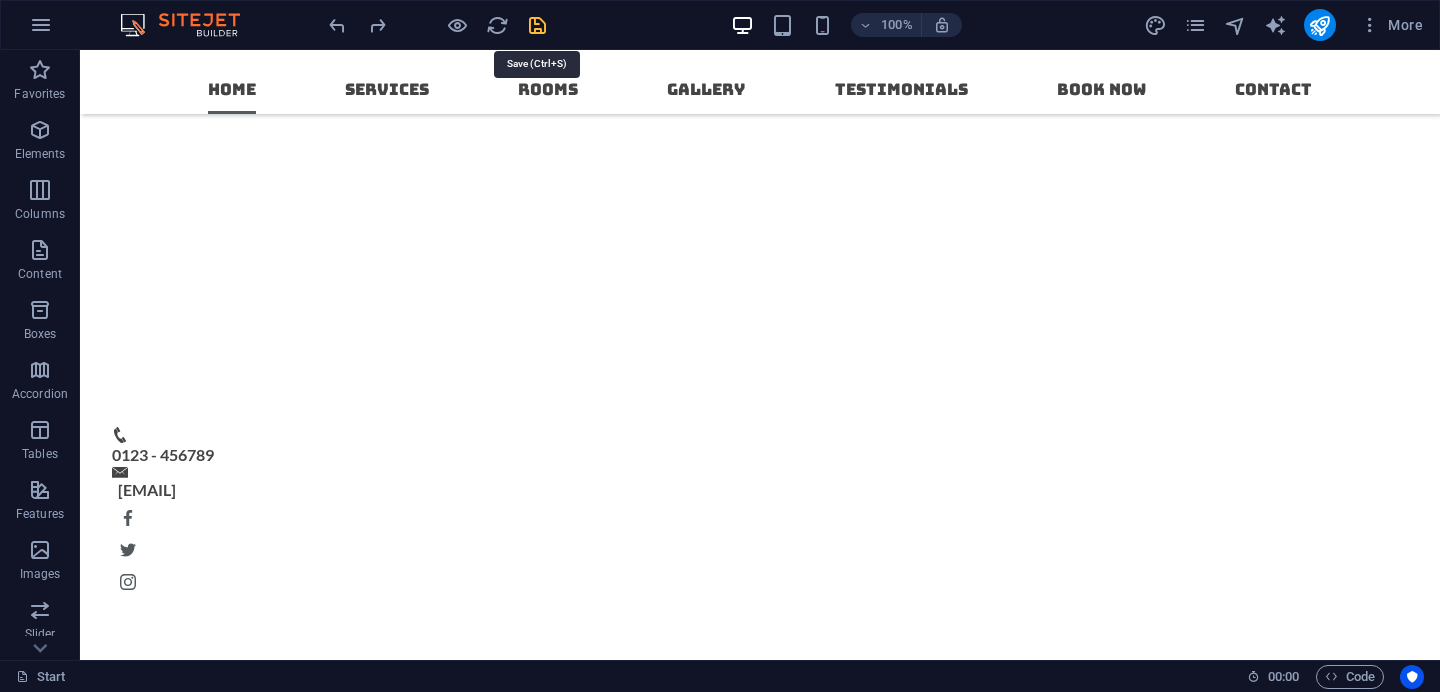 click at bounding box center [537, 25] 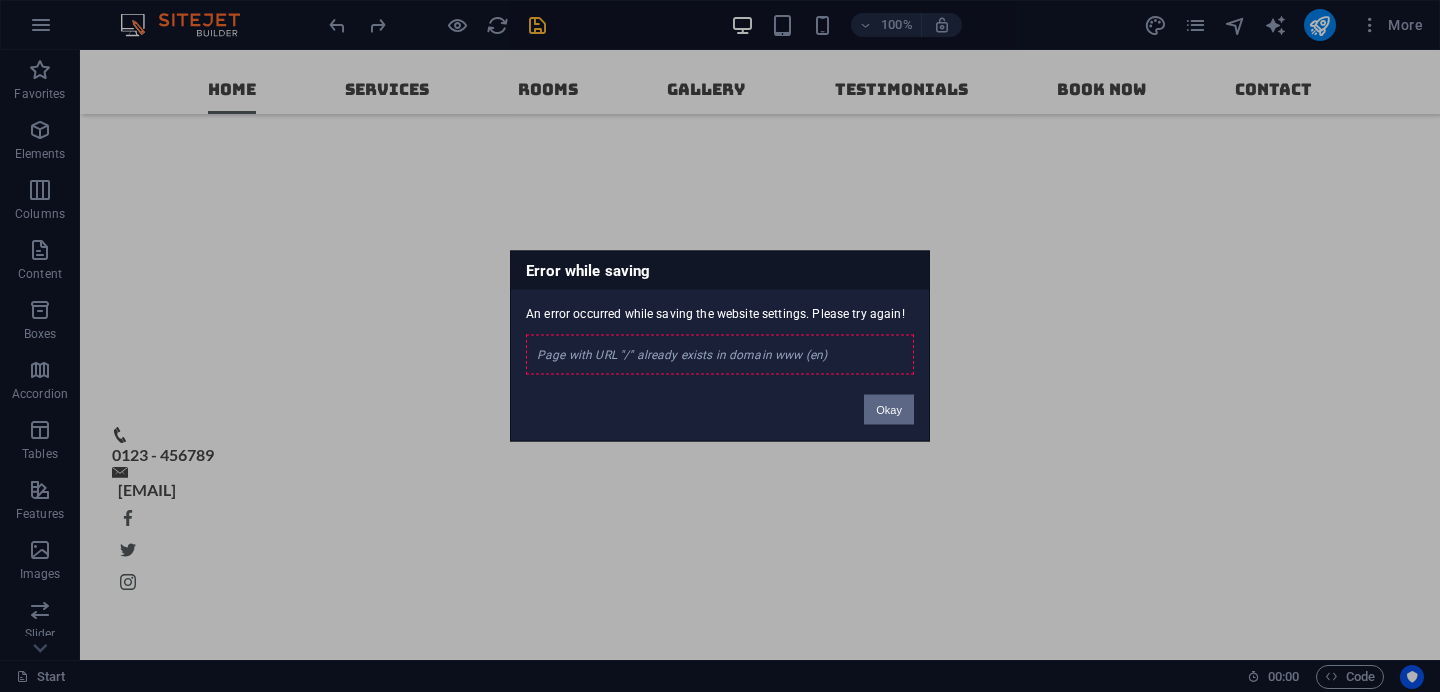 click on "Okay" at bounding box center (889, 410) 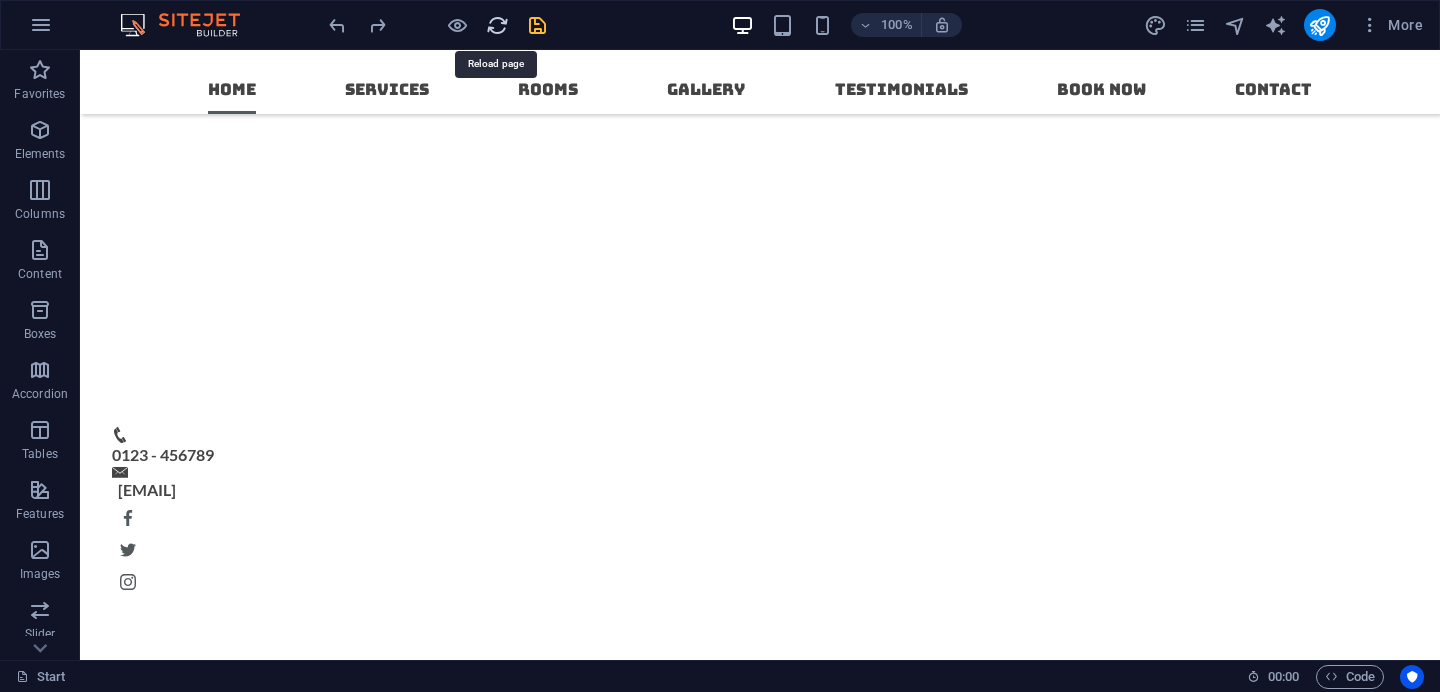 click at bounding box center [497, 25] 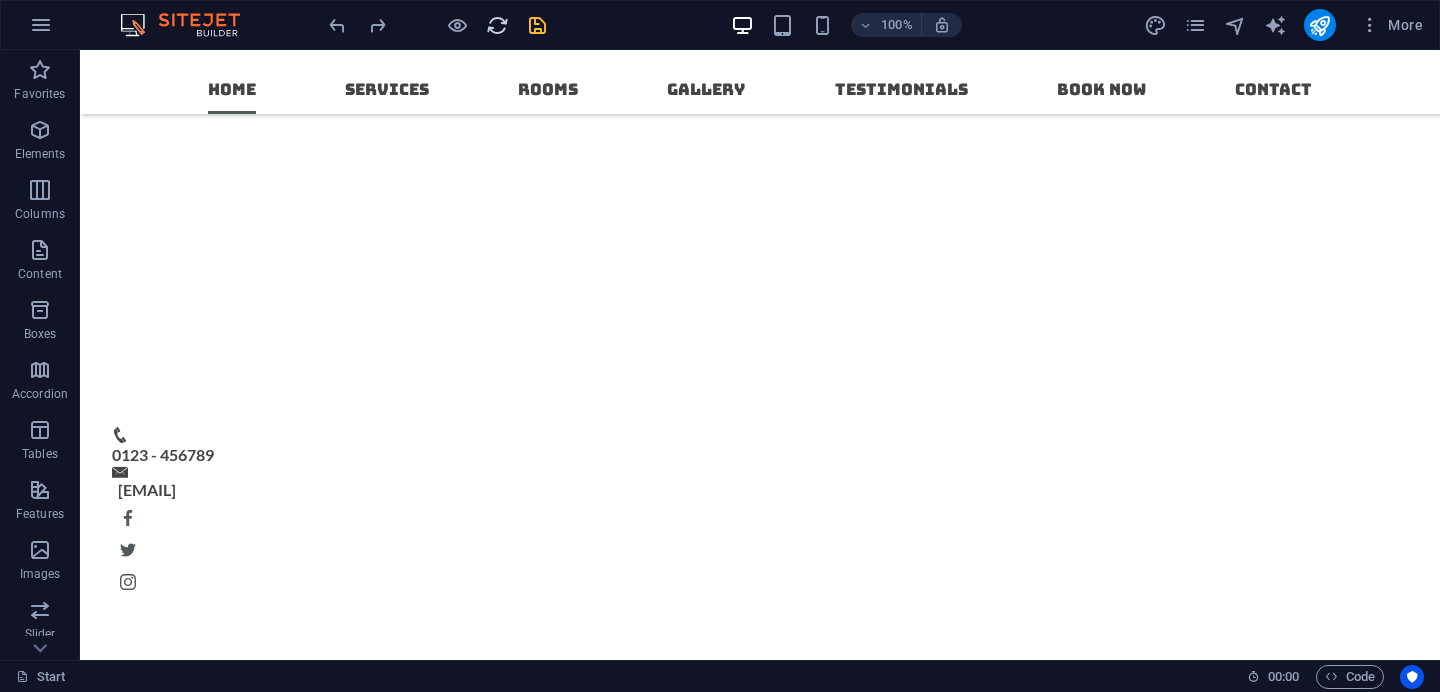click at bounding box center (497, 25) 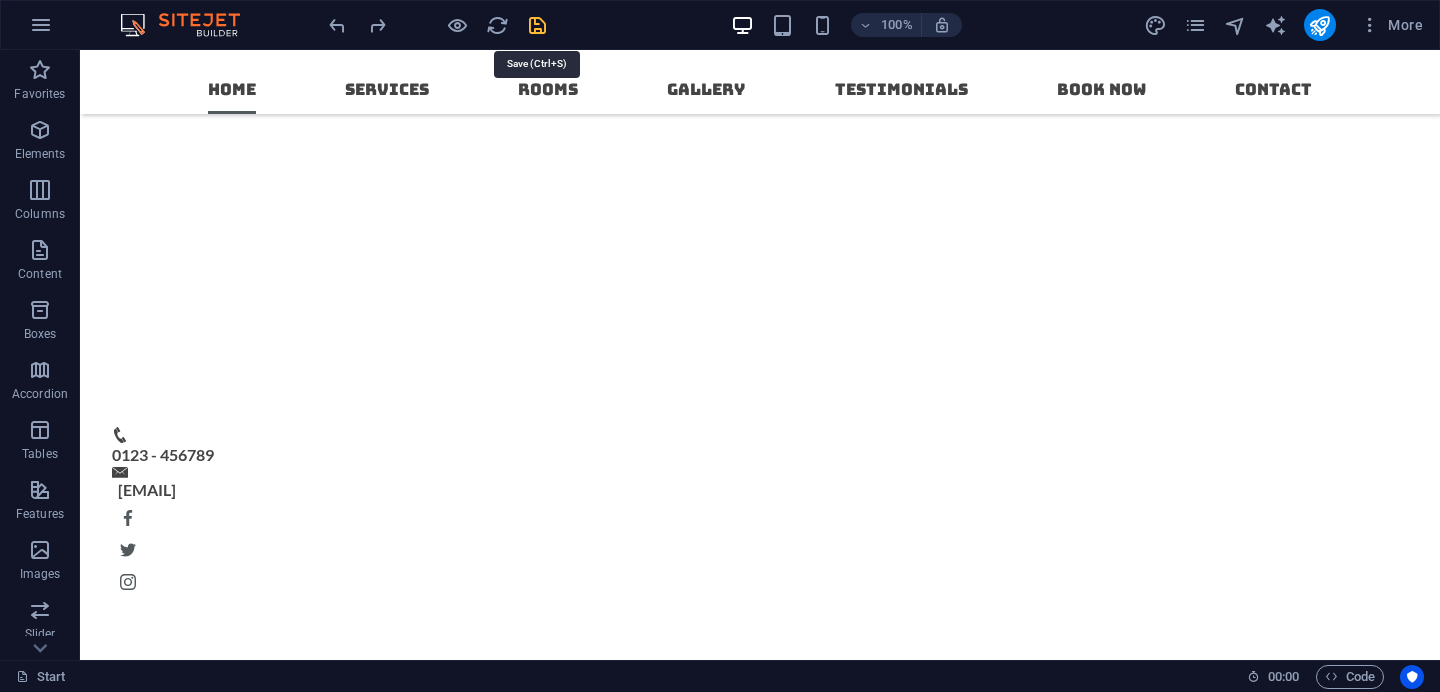 click at bounding box center (537, 25) 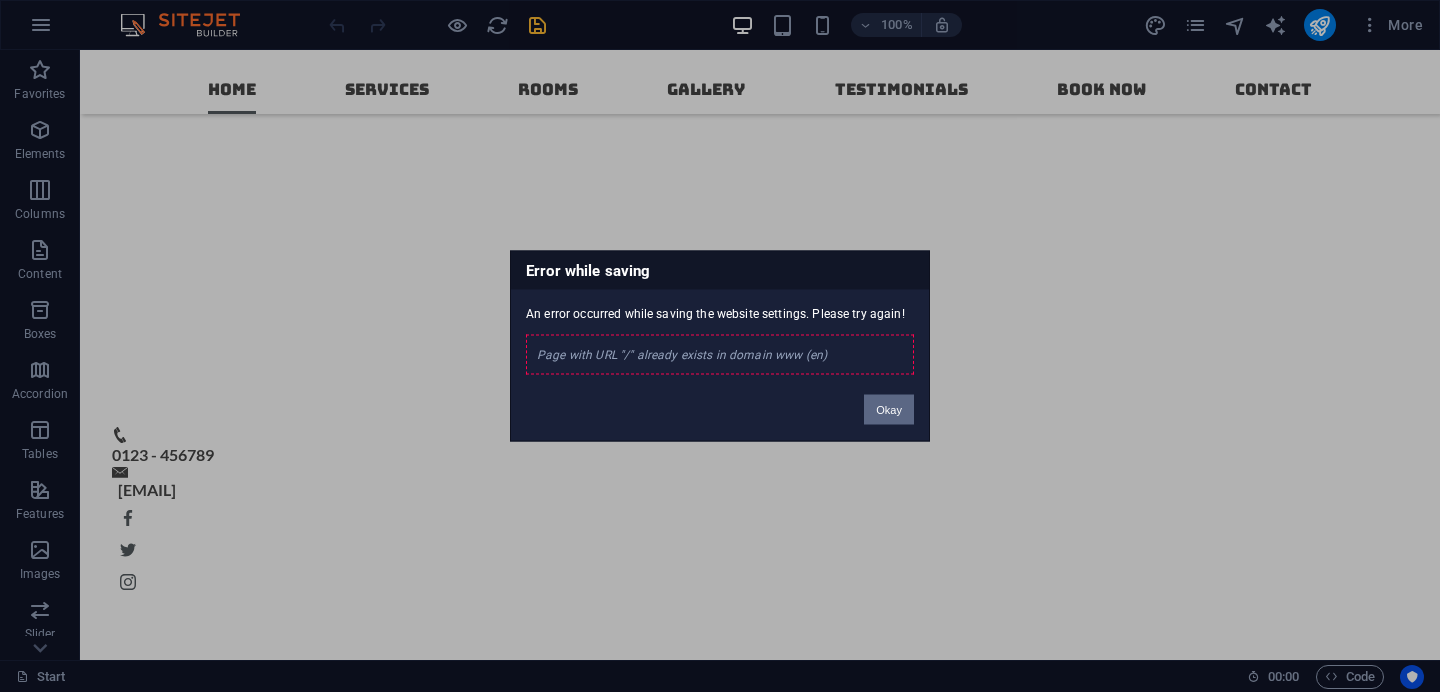 click on "Okay" at bounding box center [889, 410] 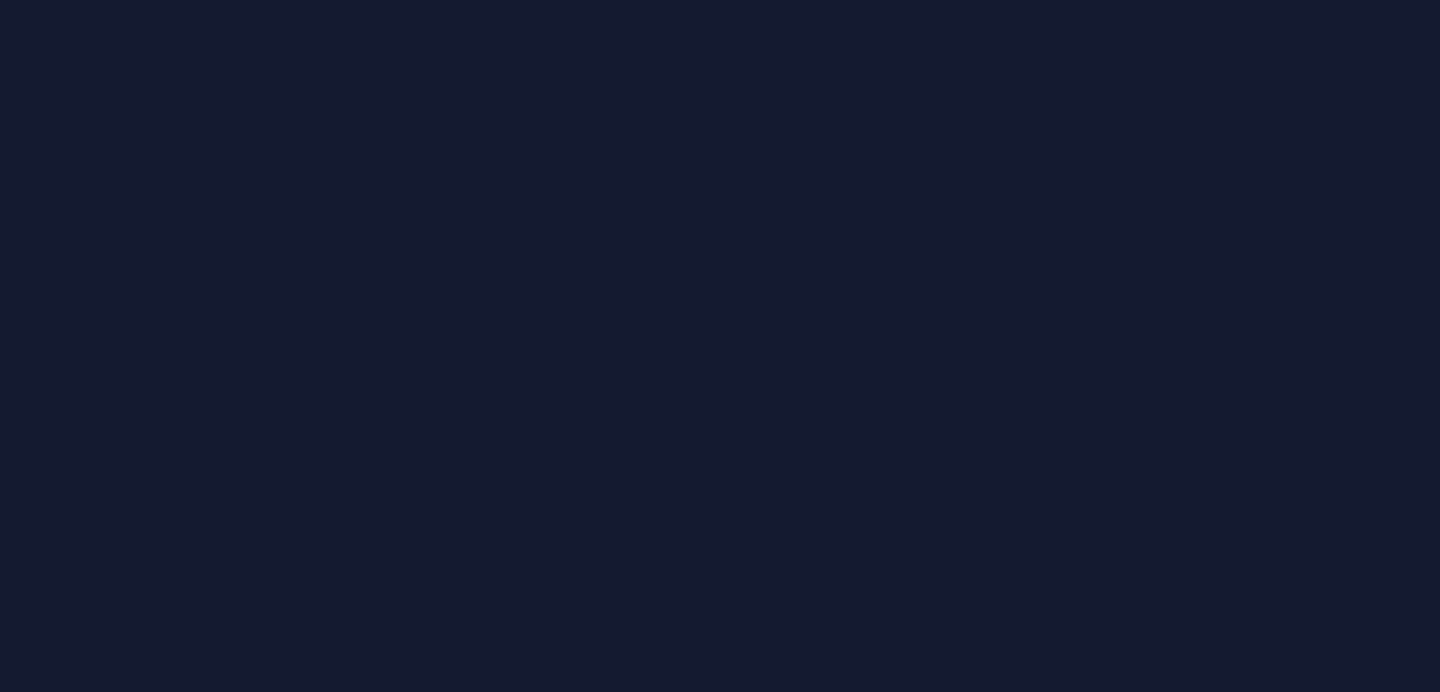 scroll, scrollTop: 0, scrollLeft: 0, axis: both 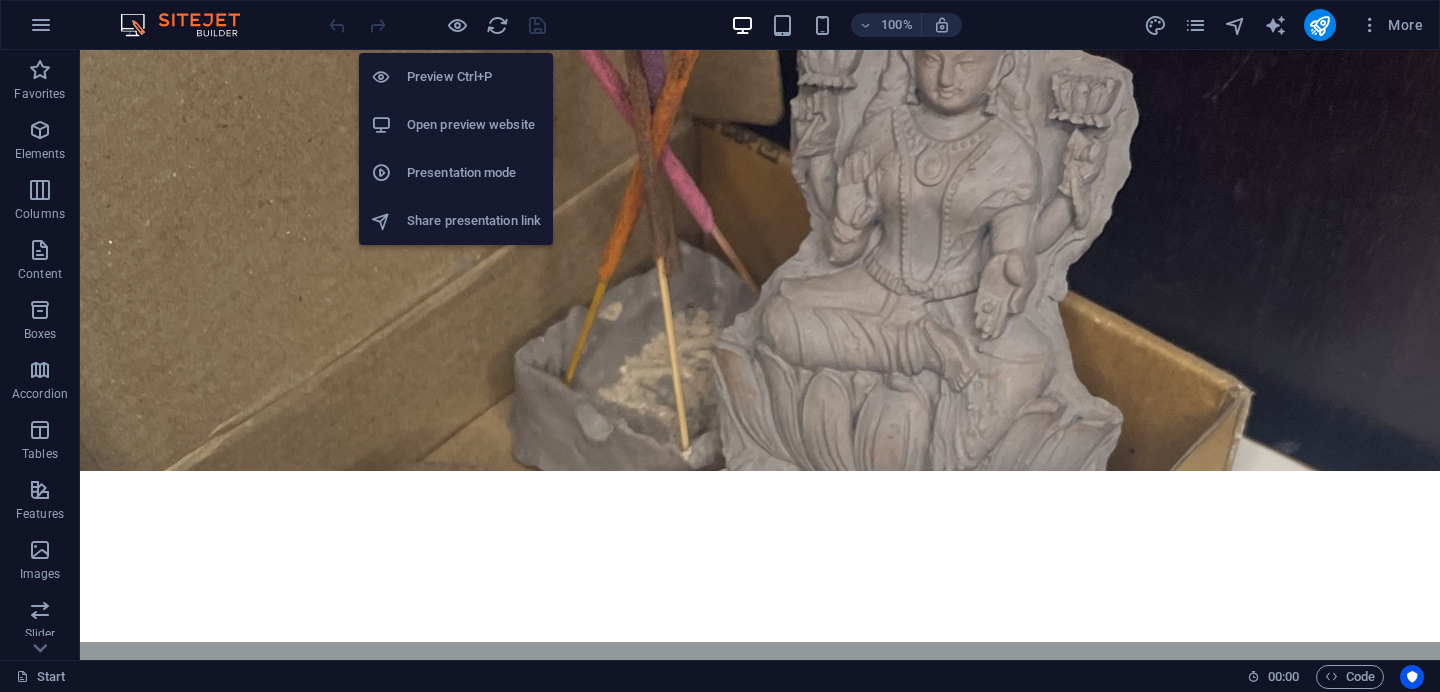 click on "Open preview website" at bounding box center [474, 125] 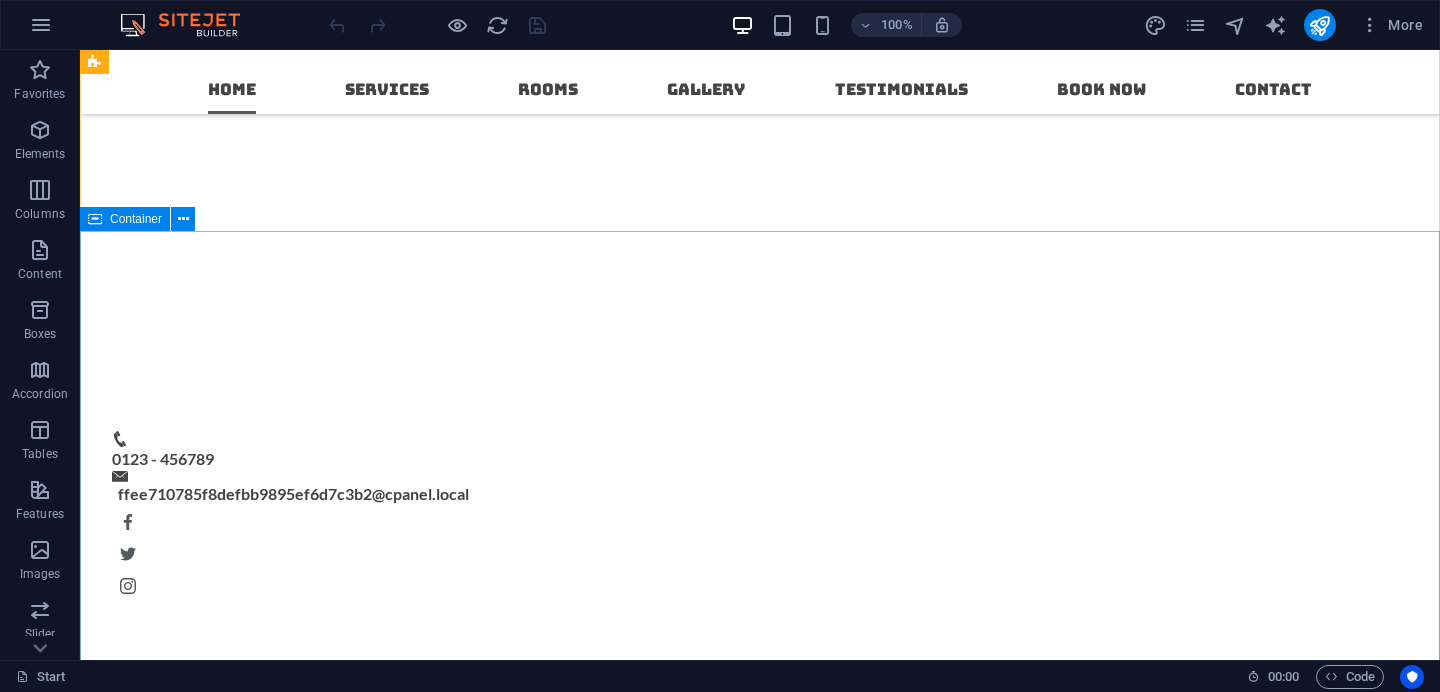scroll, scrollTop: 0, scrollLeft: 0, axis: both 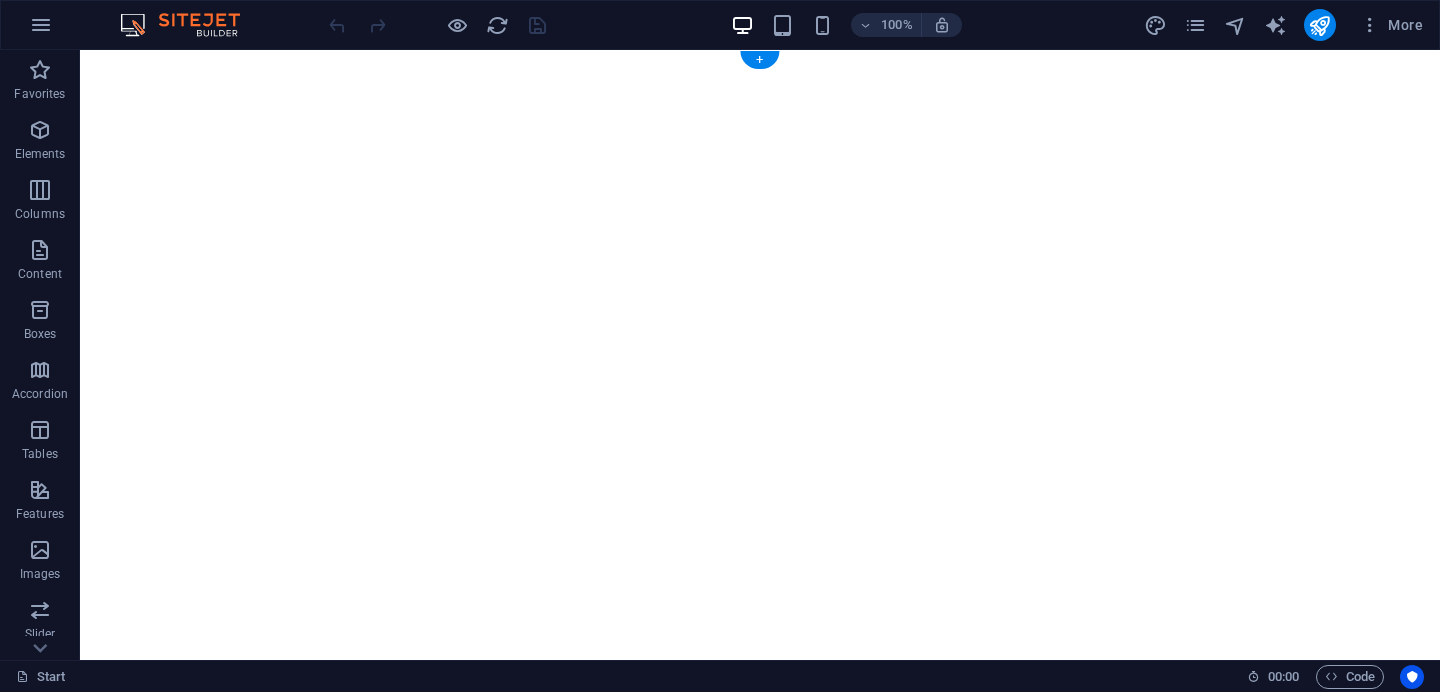 drag, startPoint x: 184, startPoint y: 106, endPoint x: 333, endPoint y: 95, distance: 149.40549 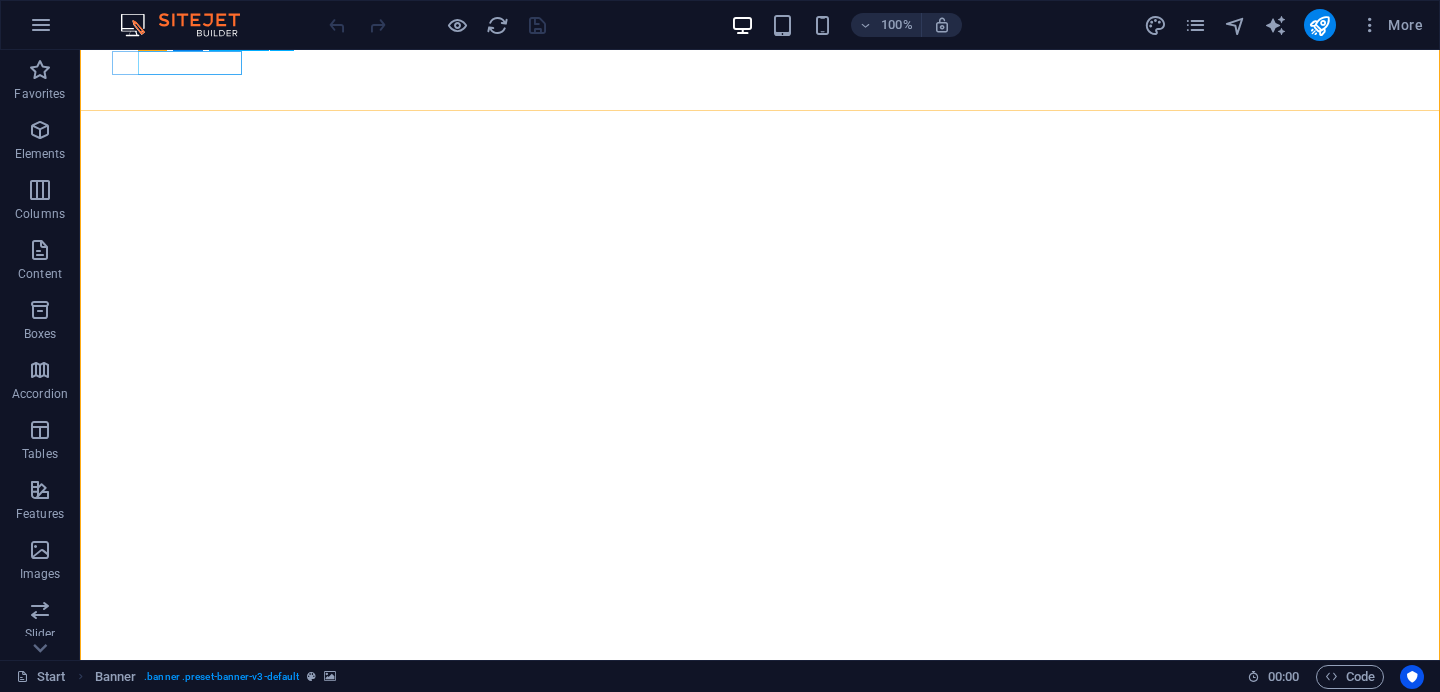 scroll, scrollTop: 5, scrollLeft: 0, axis: vertical 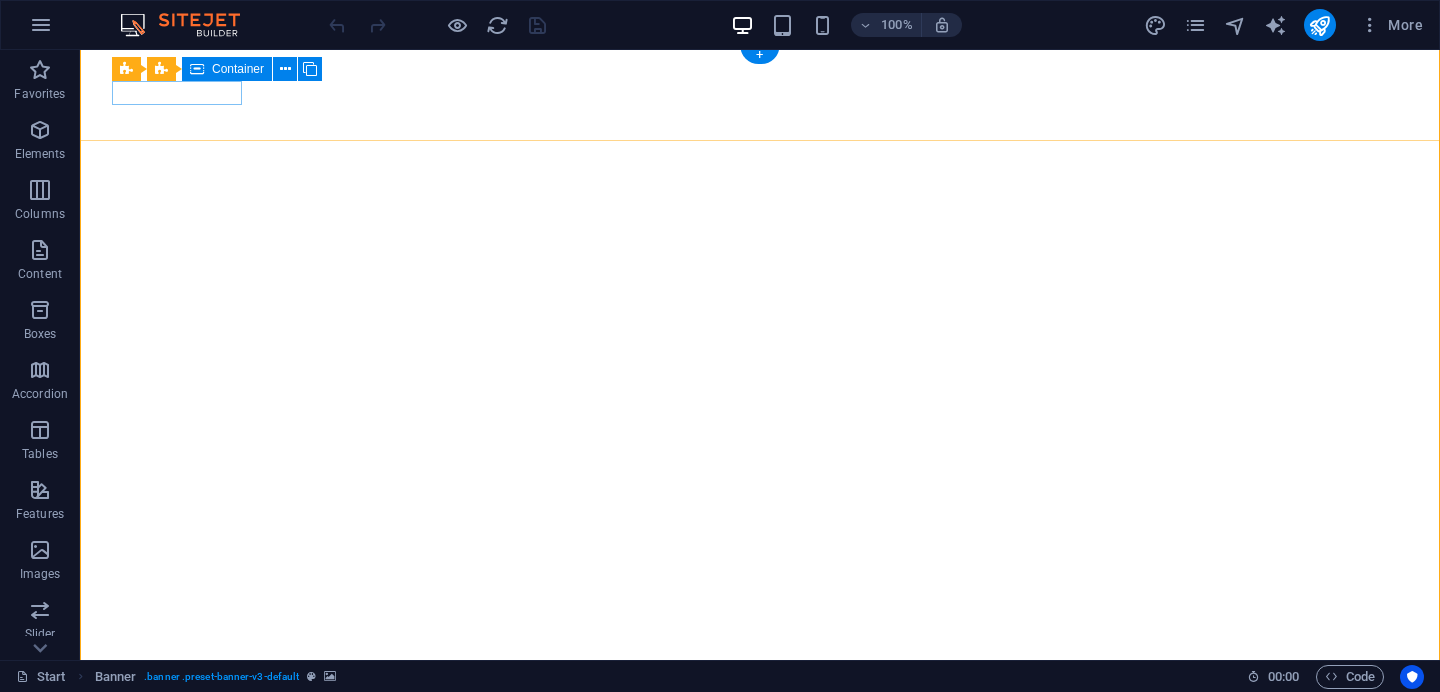 click on "0123 - 456789" at bounding box center [752, 988] 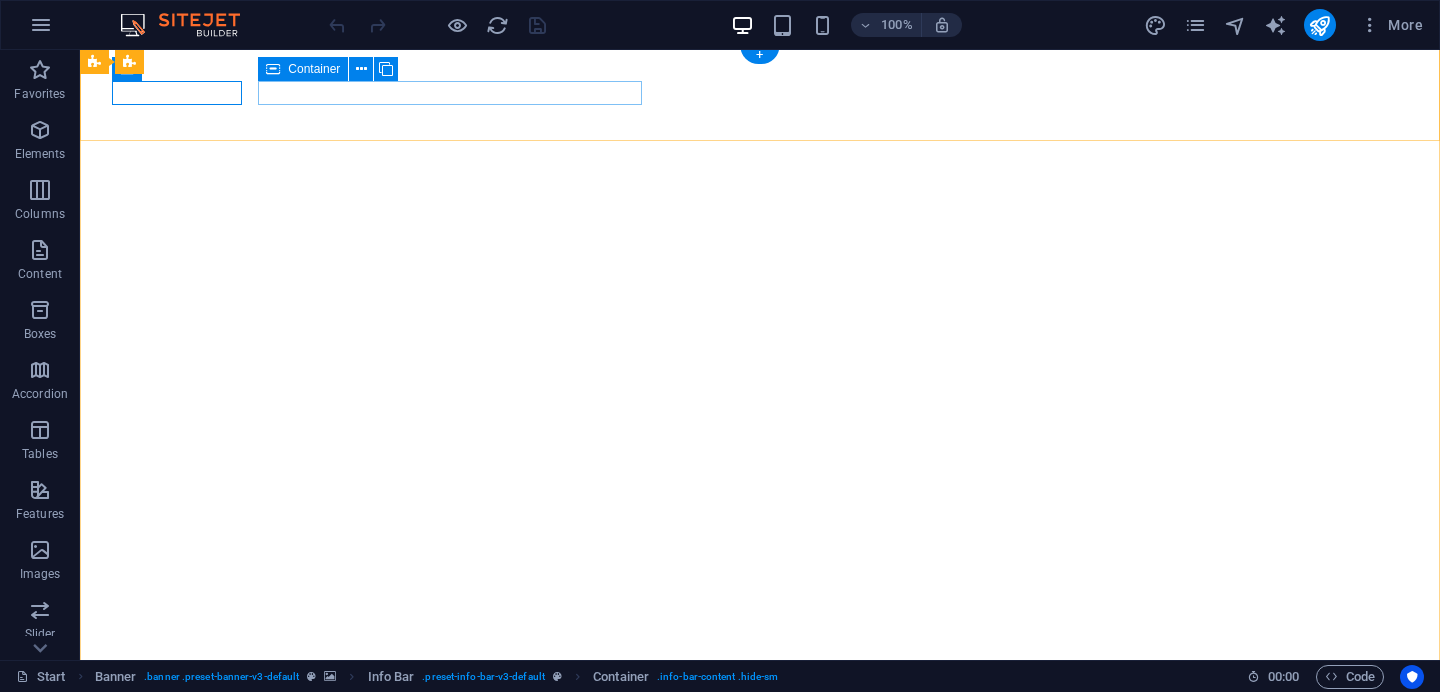 click on "[EMAIL]" at bounding box center (752, 1025) 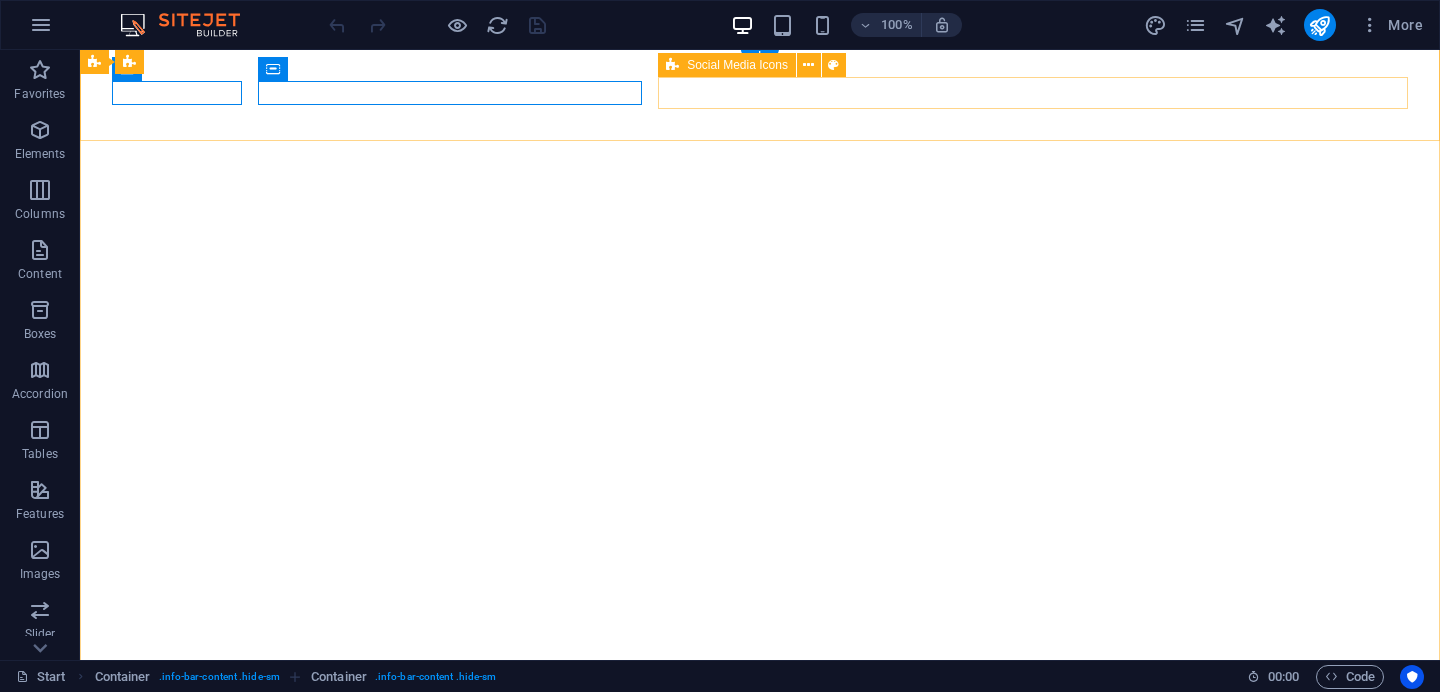 click at bounding box center [760, 1091] 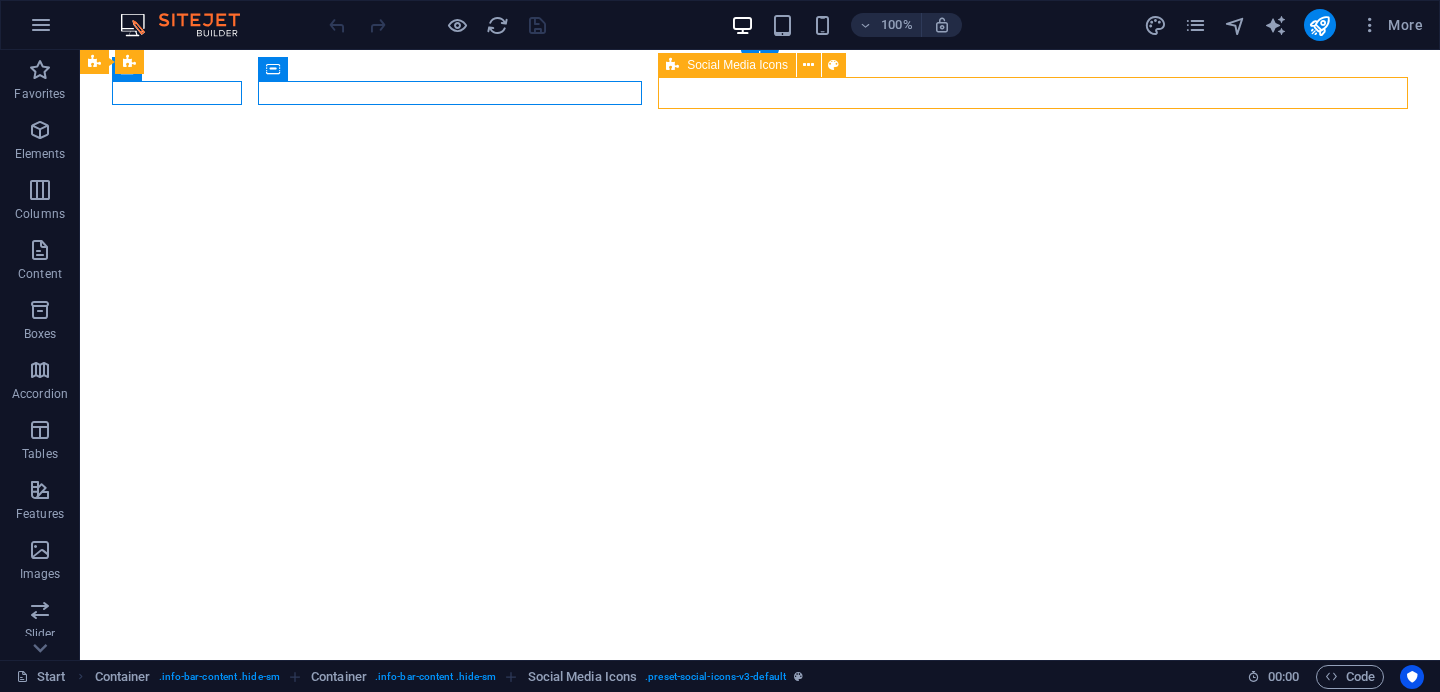 scroll, scrollTop: 0, scrollLeft: 0, axis: both 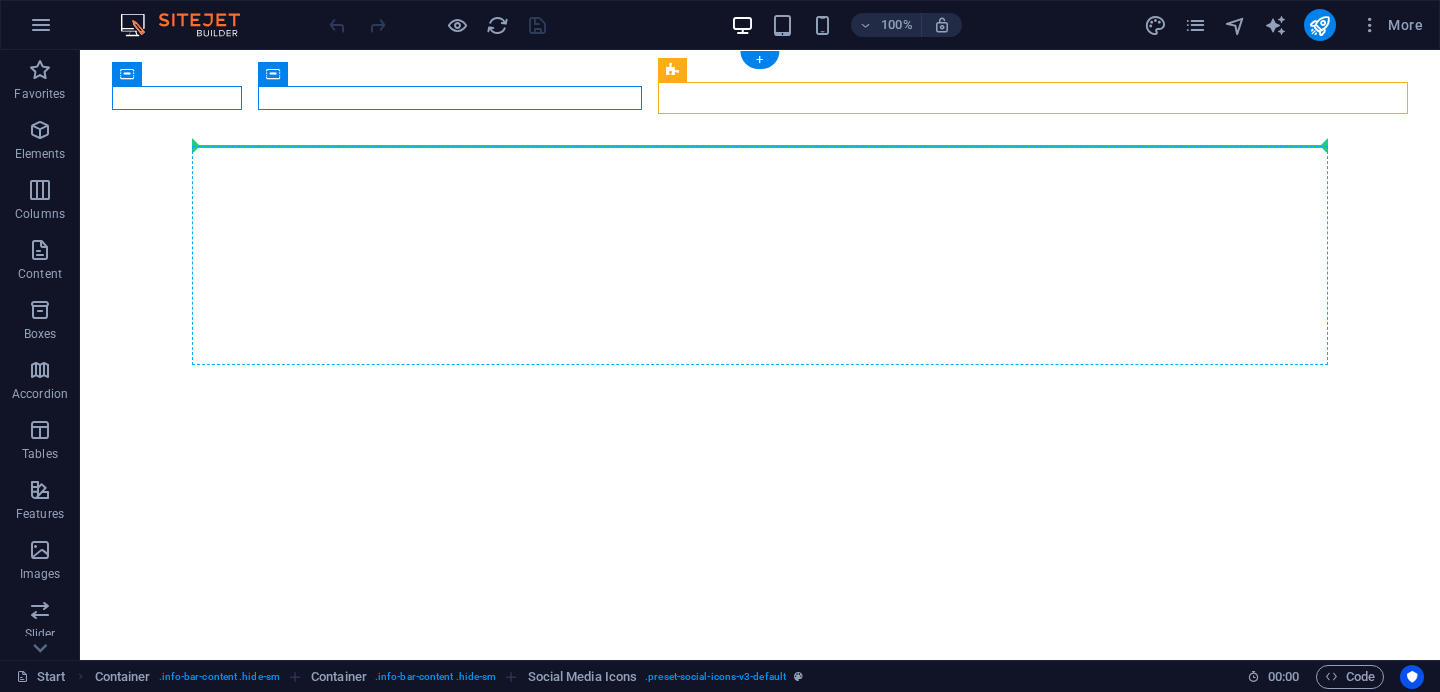 drag, startPoint x: 871, startPoint y: 90, endPoint x: 840, endPoint y: 179, distance: 94.24436 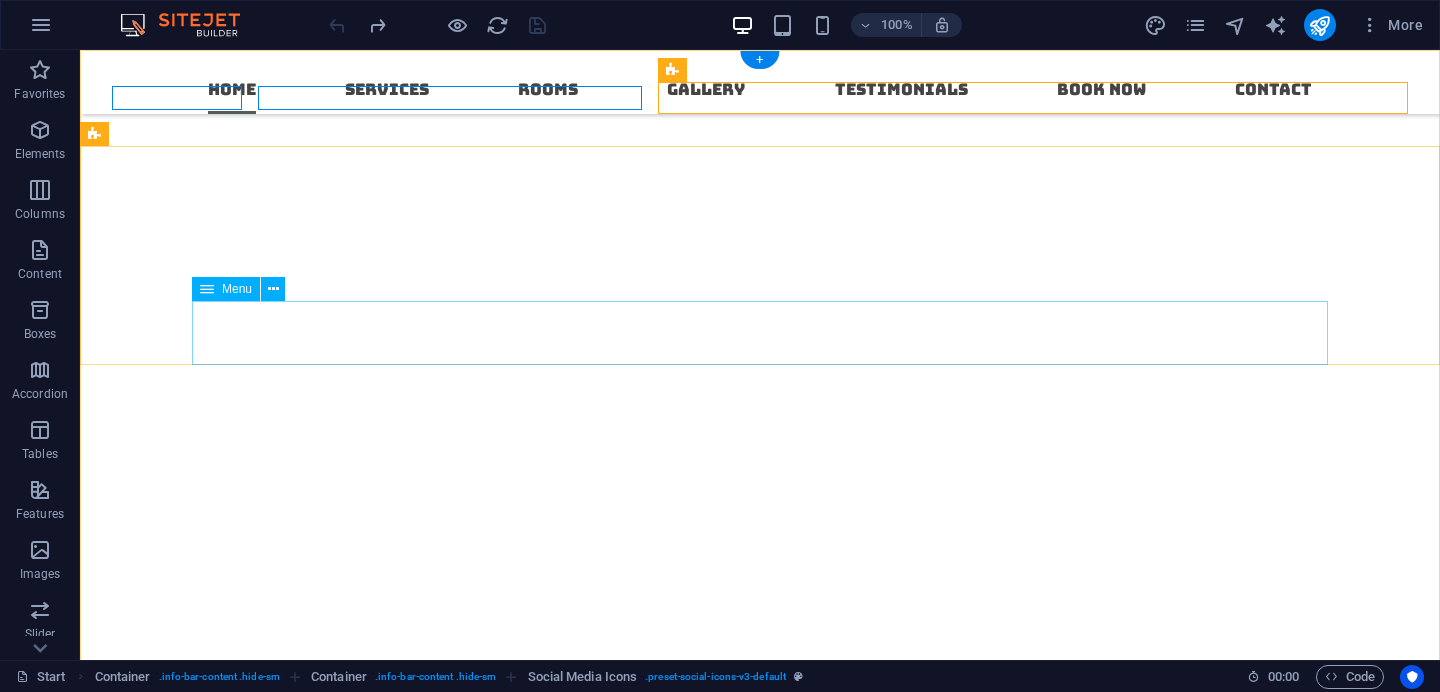 scroll, scrollTop: 0, scrollLeft: 0, axis: both 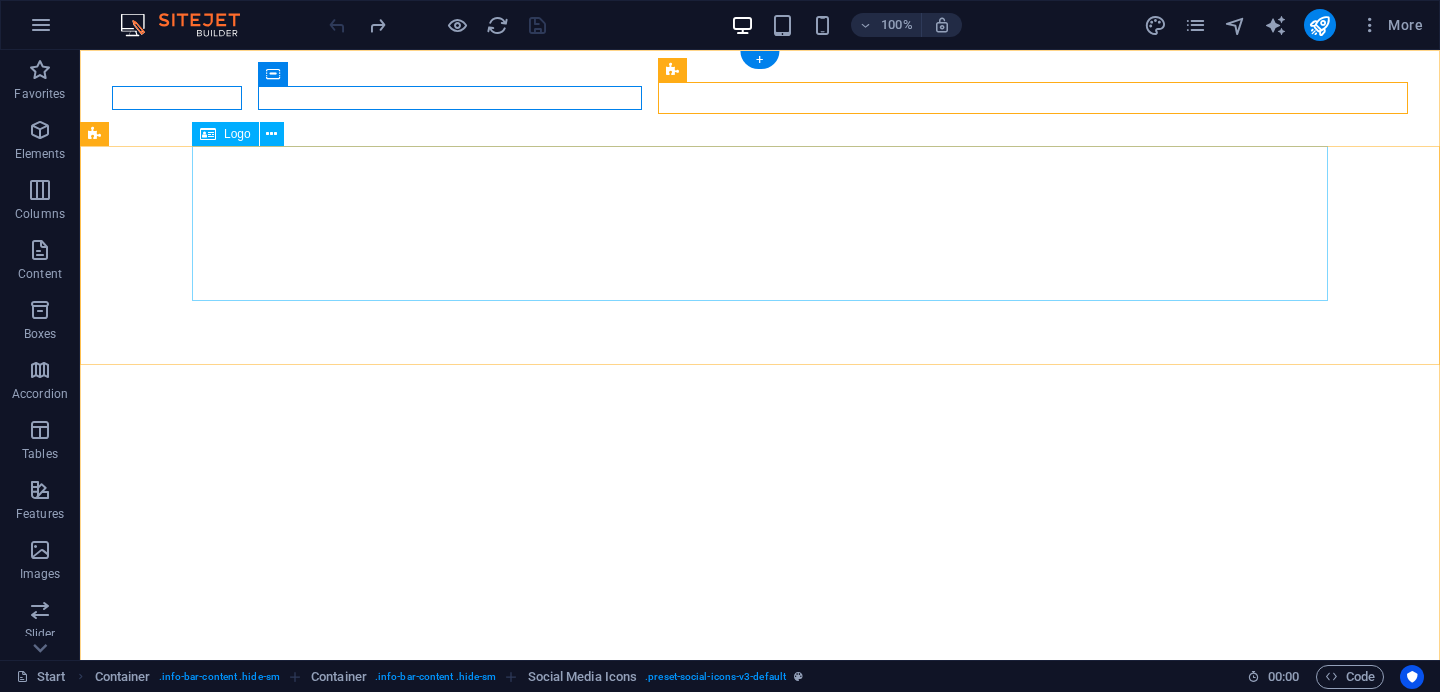drag, startPoint x: 279, startPoint y: 102, endPoint x: 290, endPoint y: 192, distance: 90.66973 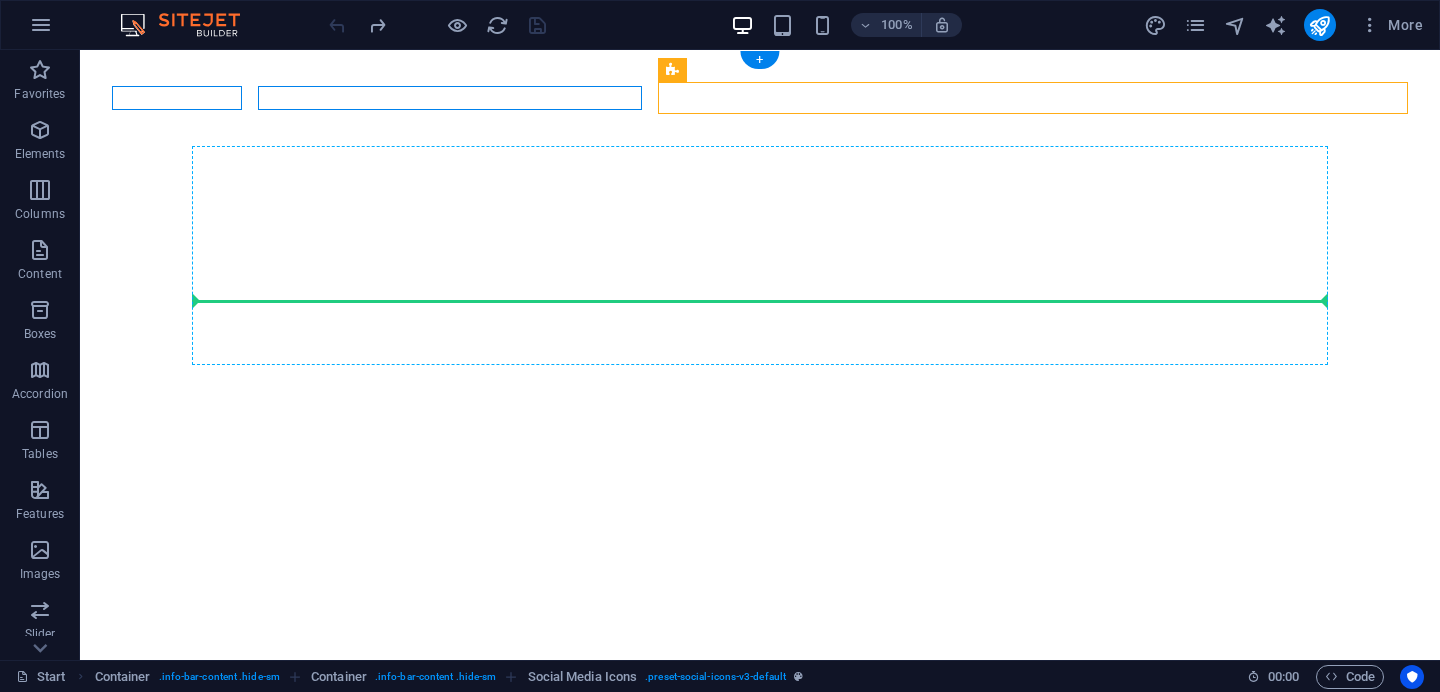 drag, startPoint x: 676, startPoint y: 94, endPoint x: 606, endPoint y: 277, distance: 195.9311 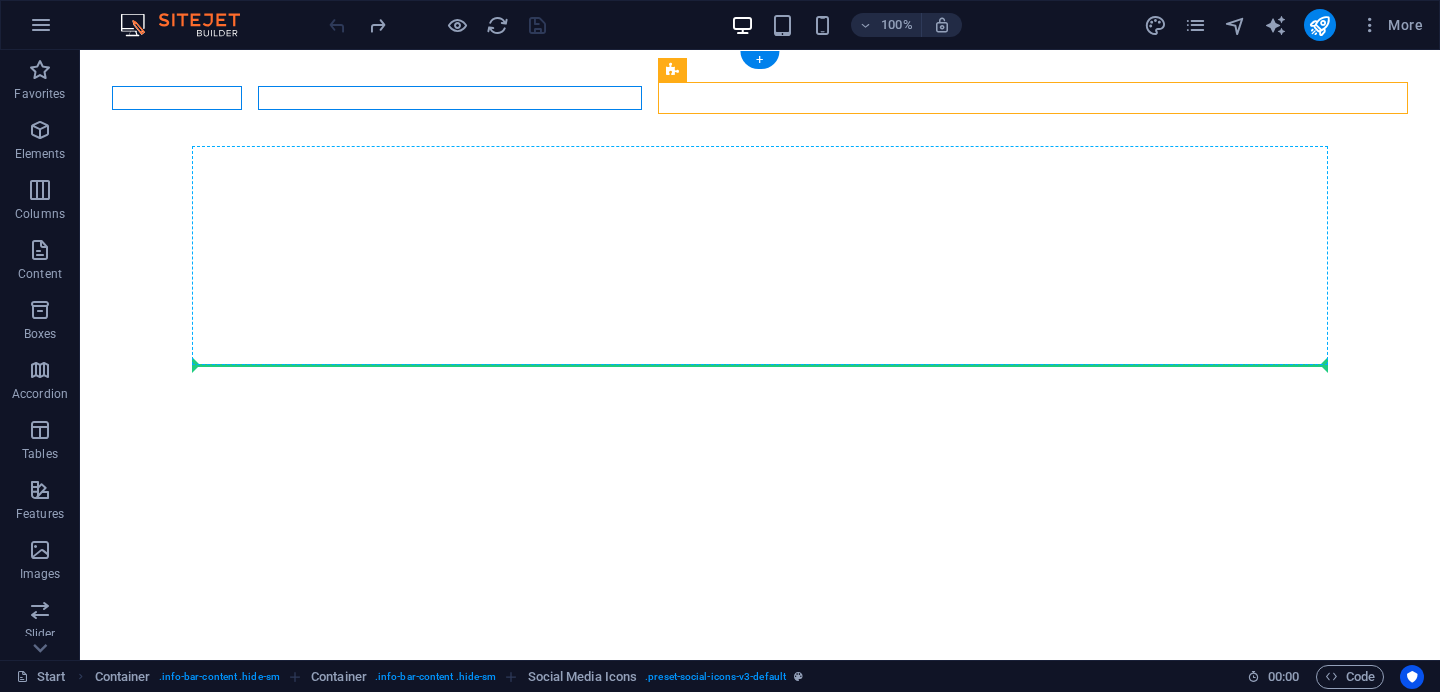 drag, startPoint x: 712, startPoint y: 101, endPoint x: 658, endPoint y: 356, distance: 260.65494 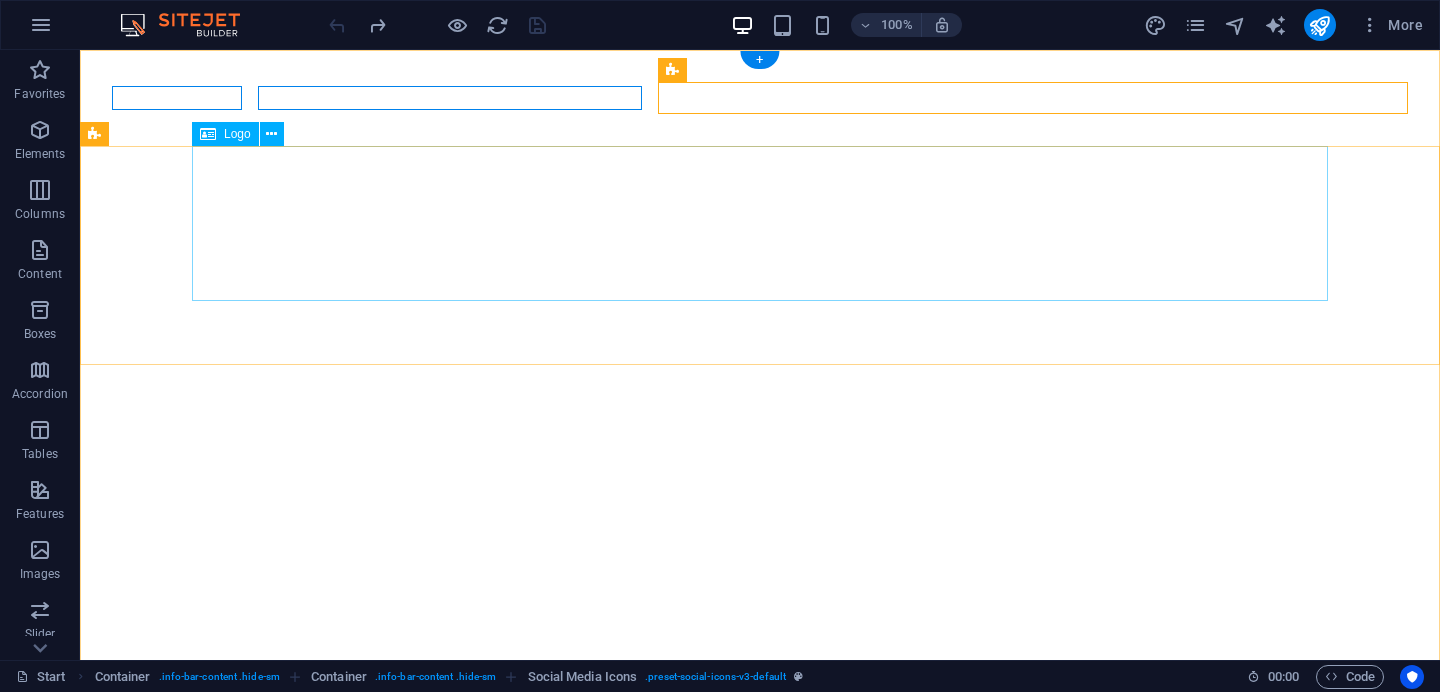 click at bounding box center (760, 1253) 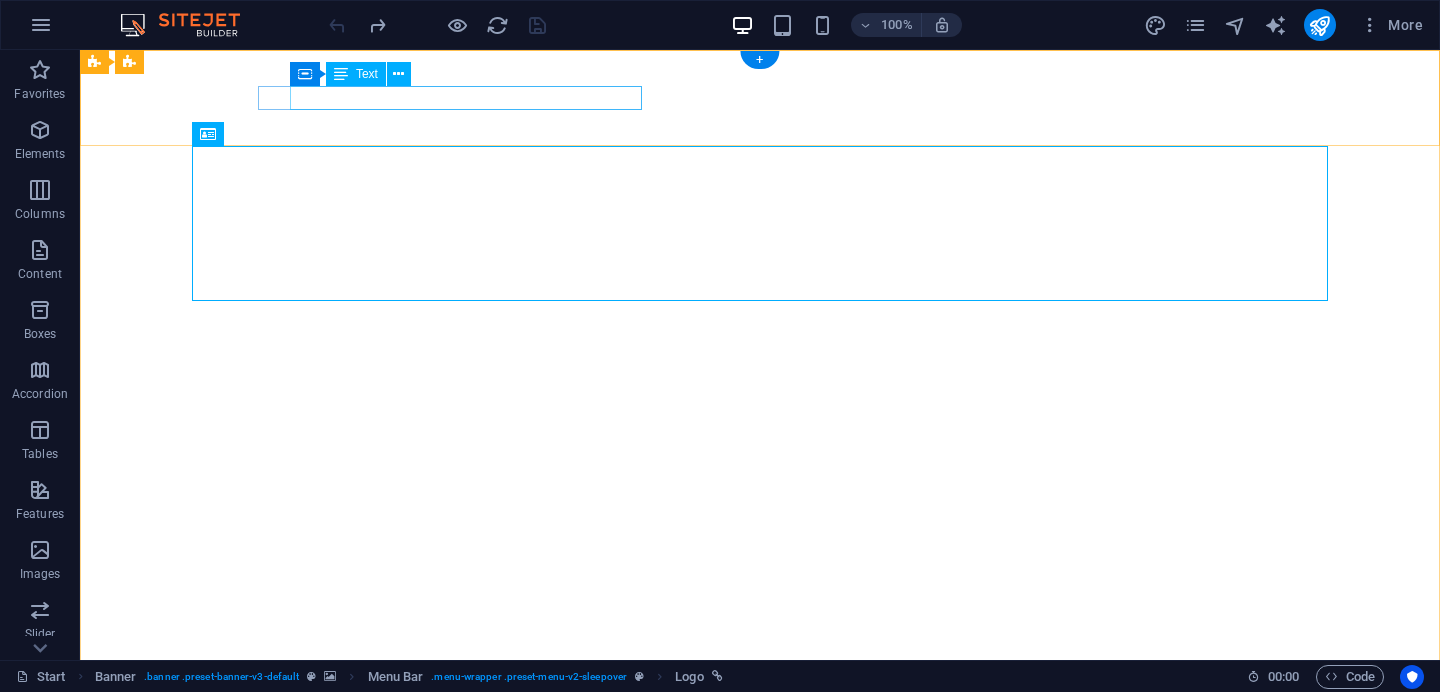 click on "[EMAIL]" at bounding box center (755, 1036) 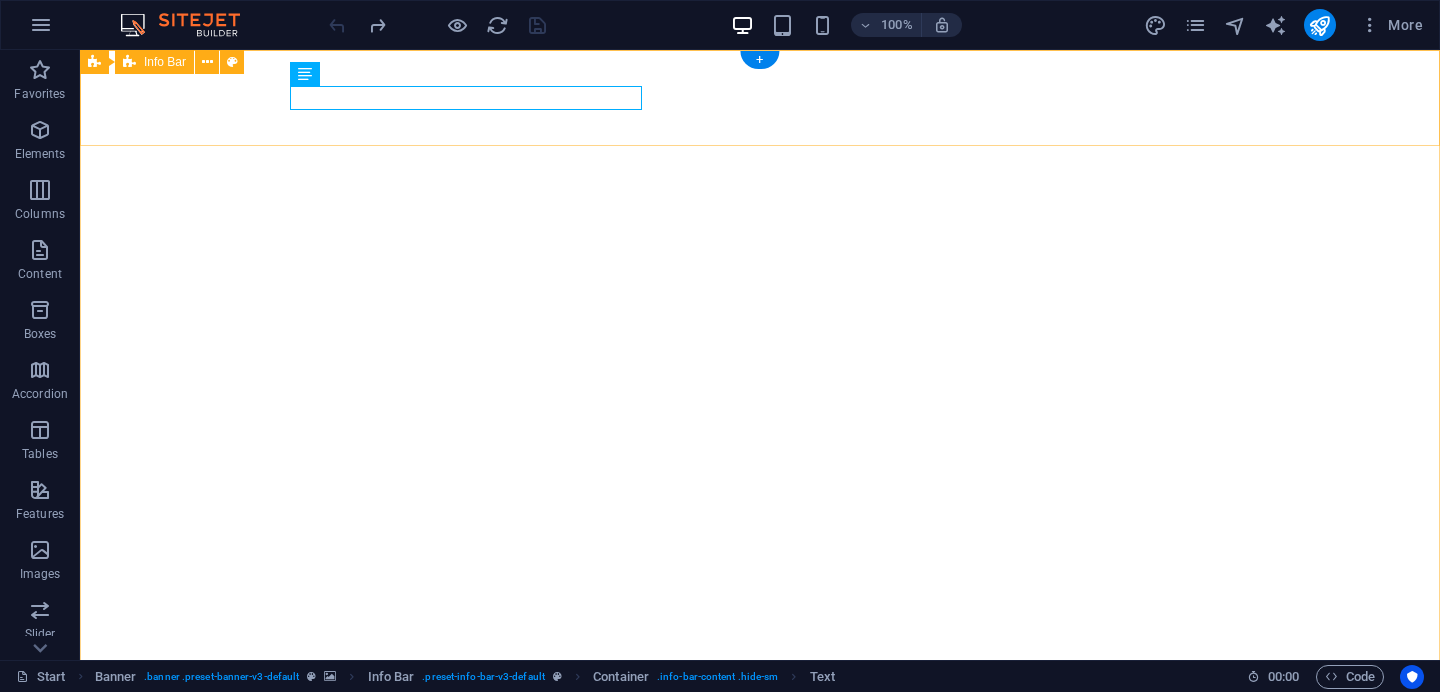 click on "0123 - 456789 ffee710785f8defbb9895ef6d7c3b2@cpanel.local" at bounding box center [760, 1058] 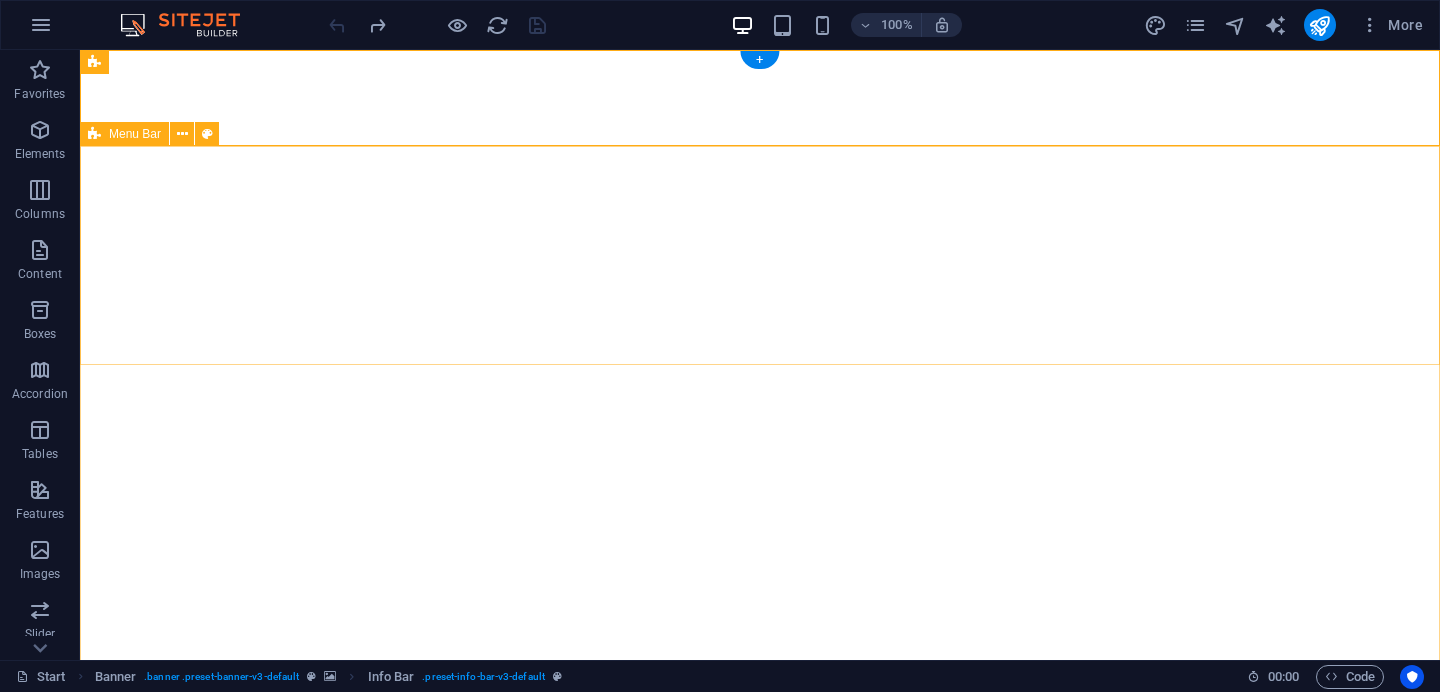 click on "Home Services Rooms Gallery Testimonials Book now Contact" at bounding box center (760, 1285) 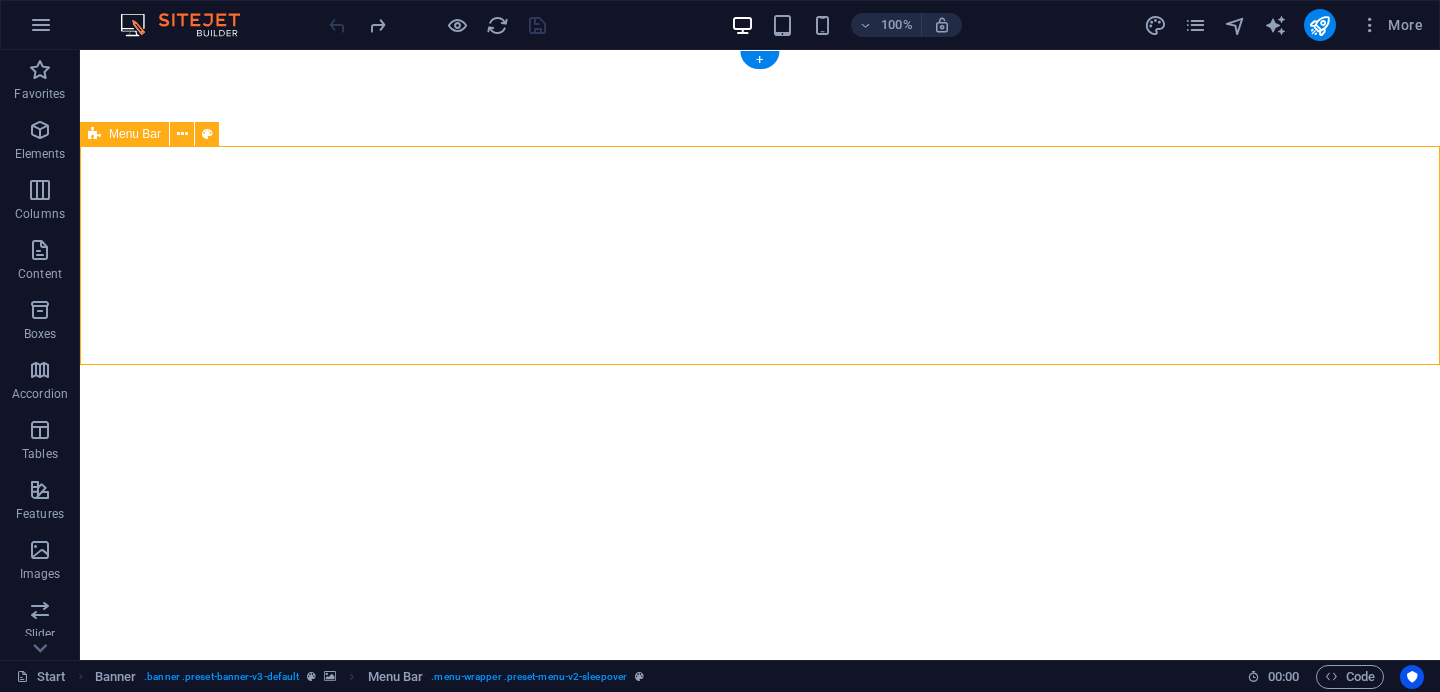 click on "Home Services Rooms Gallery Testimonials Book now Contact" at bounding box center (760, 1285) 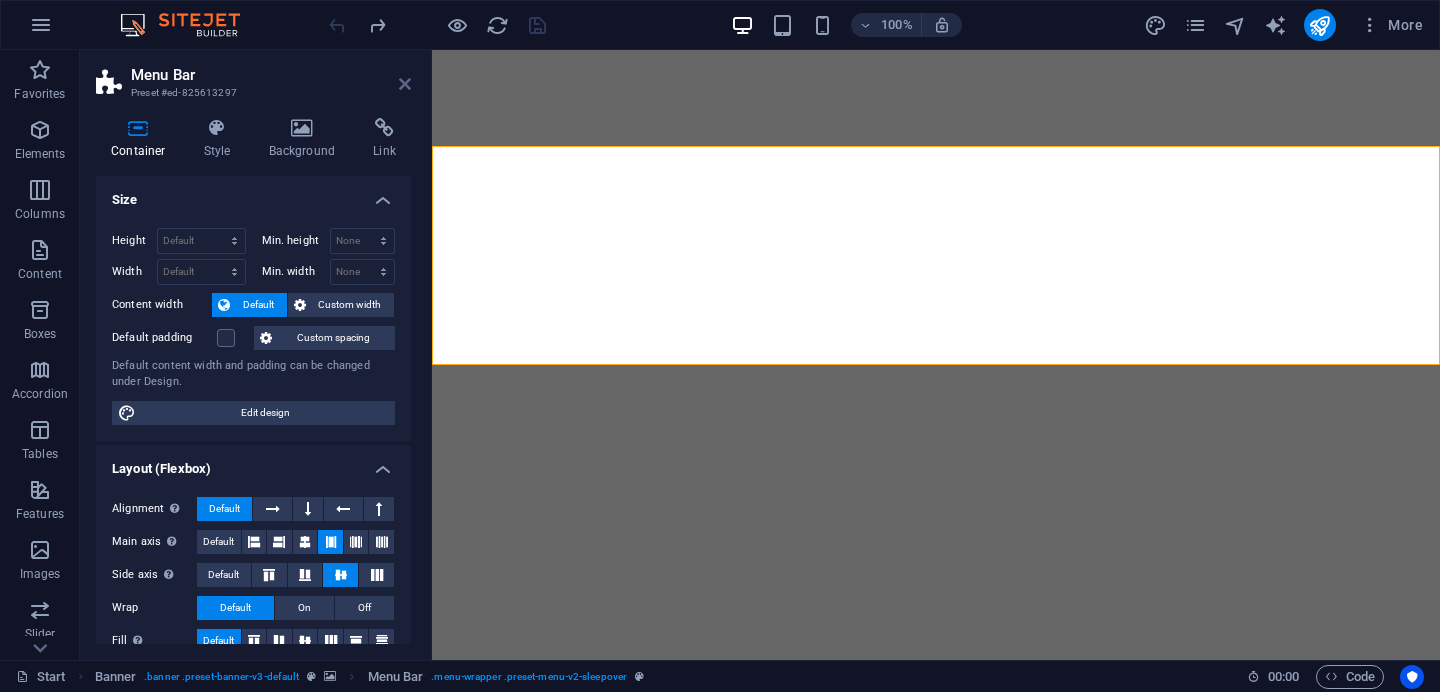 click at bounding box center [405, 84] 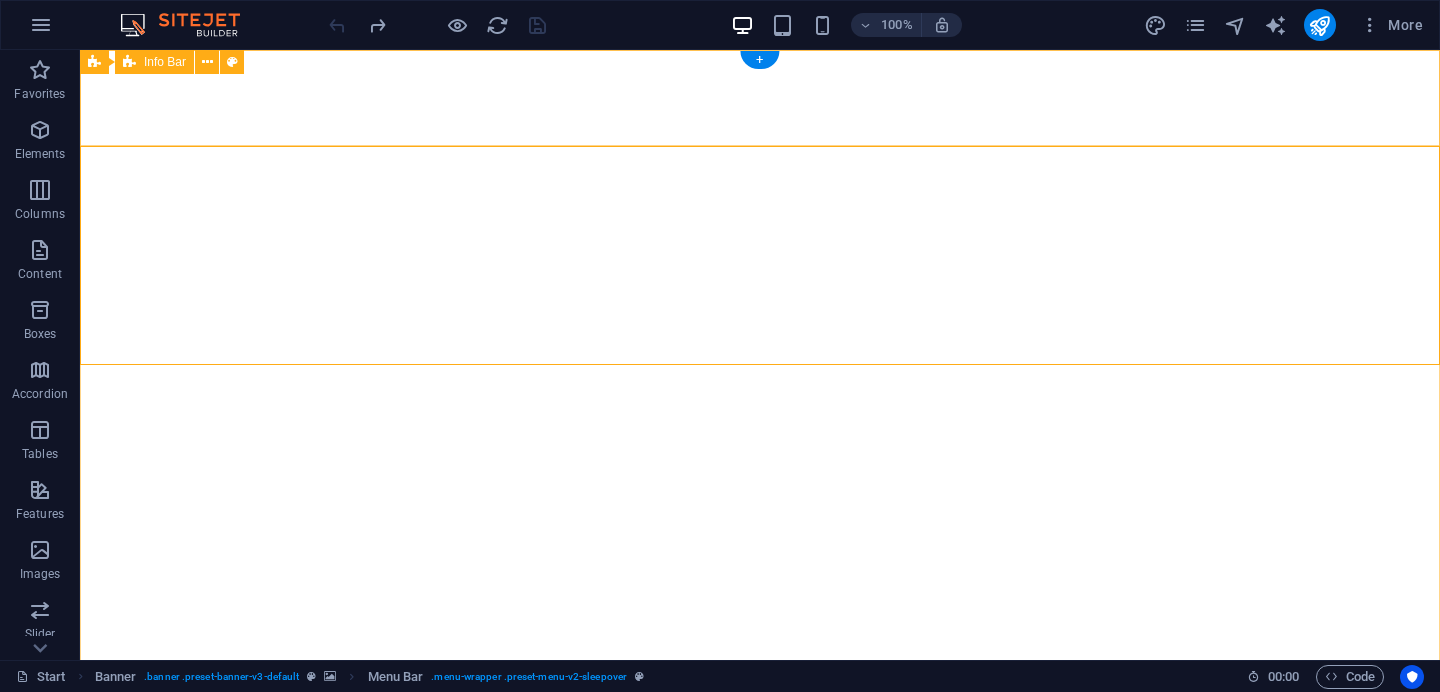 click on "0123 - 456789 ffee710785f8defbb9895ef6d7c3b2@cpanel.local" at bounding box center [760, 1058] 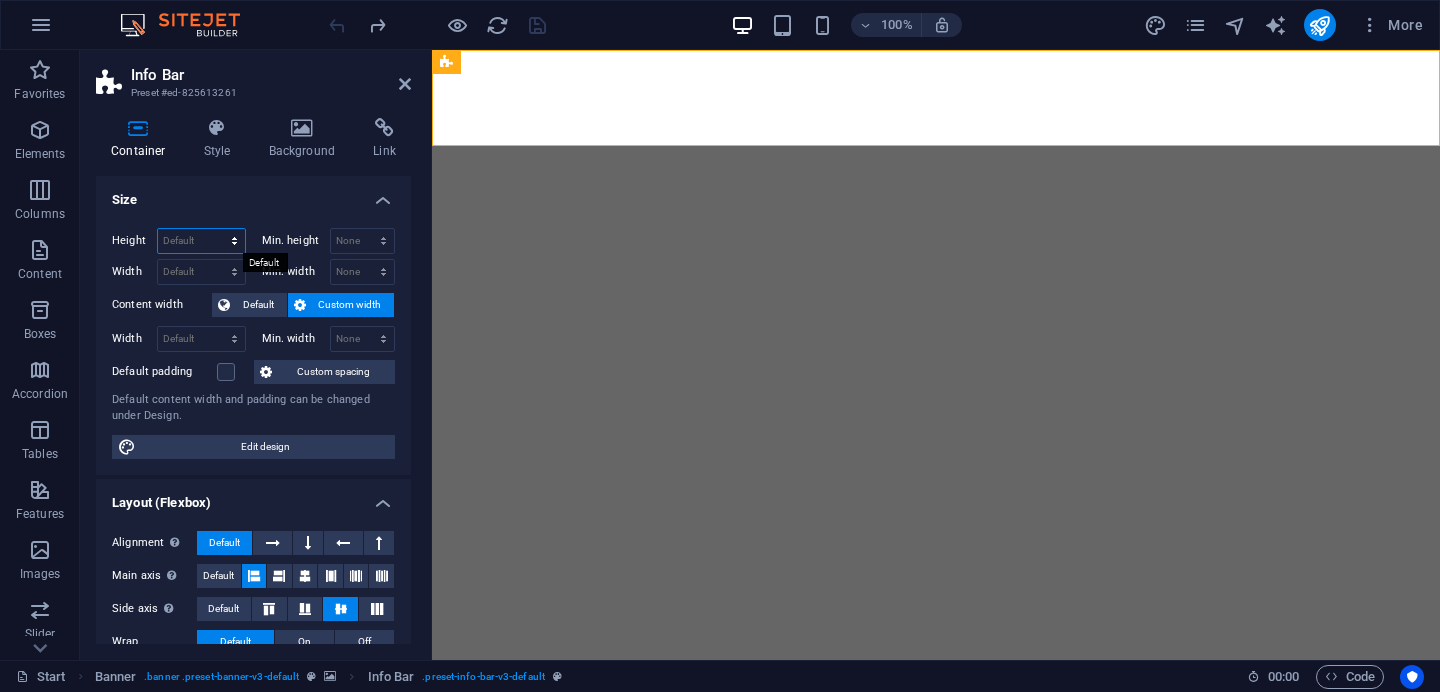 click on "Default px rem % vh vw" at bounding box center [201, 241] 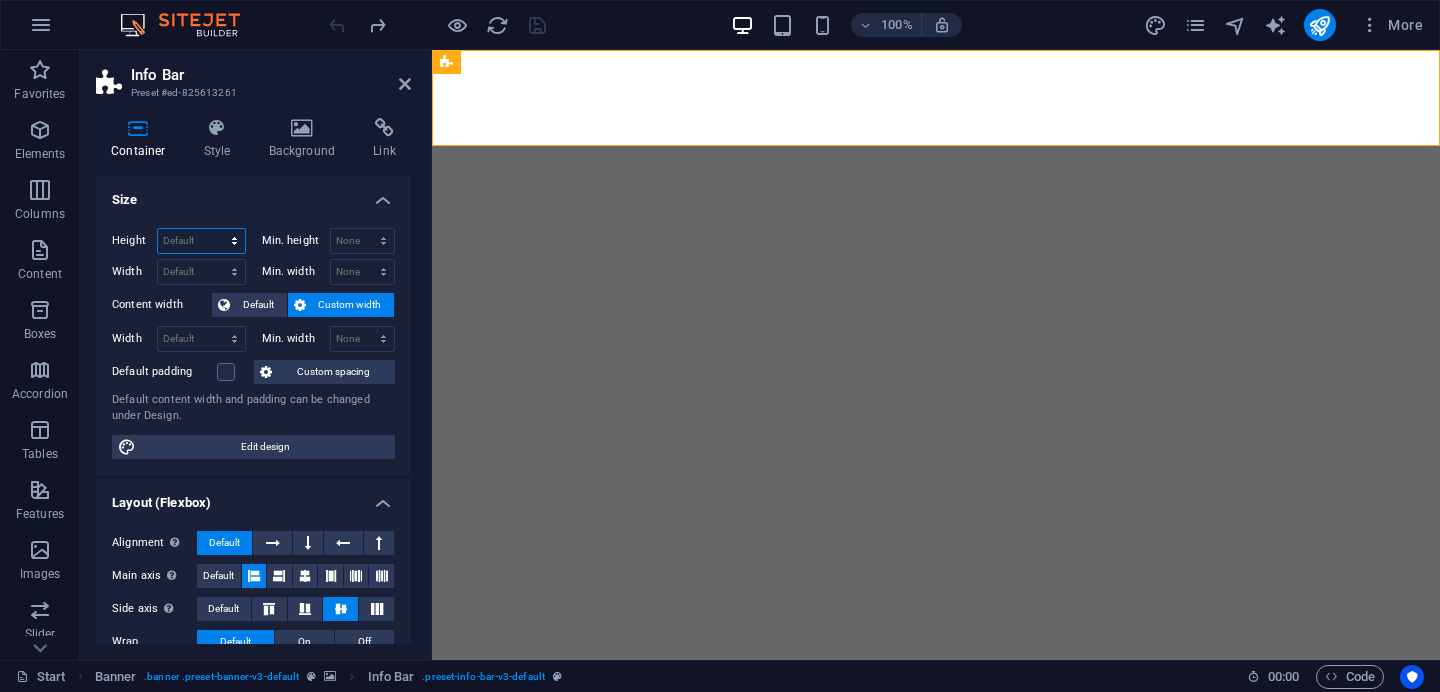 select on "px" 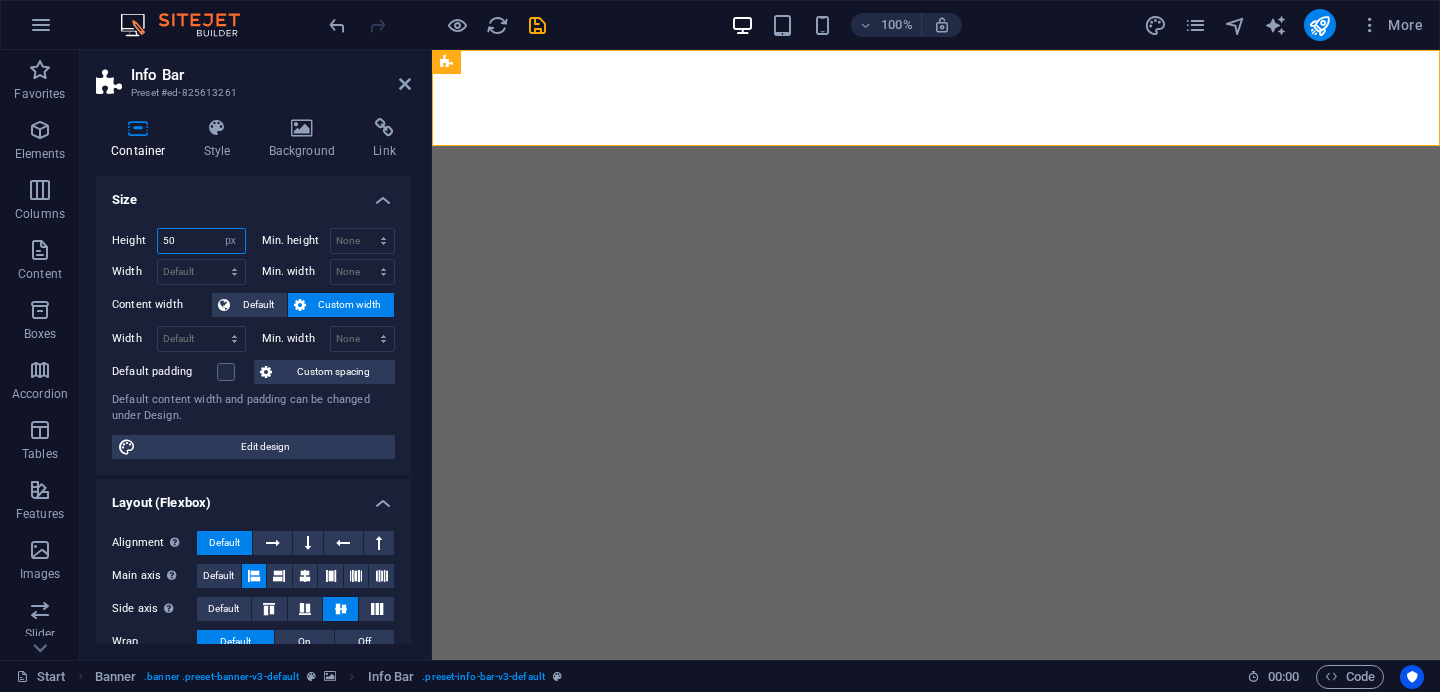 type on "50" 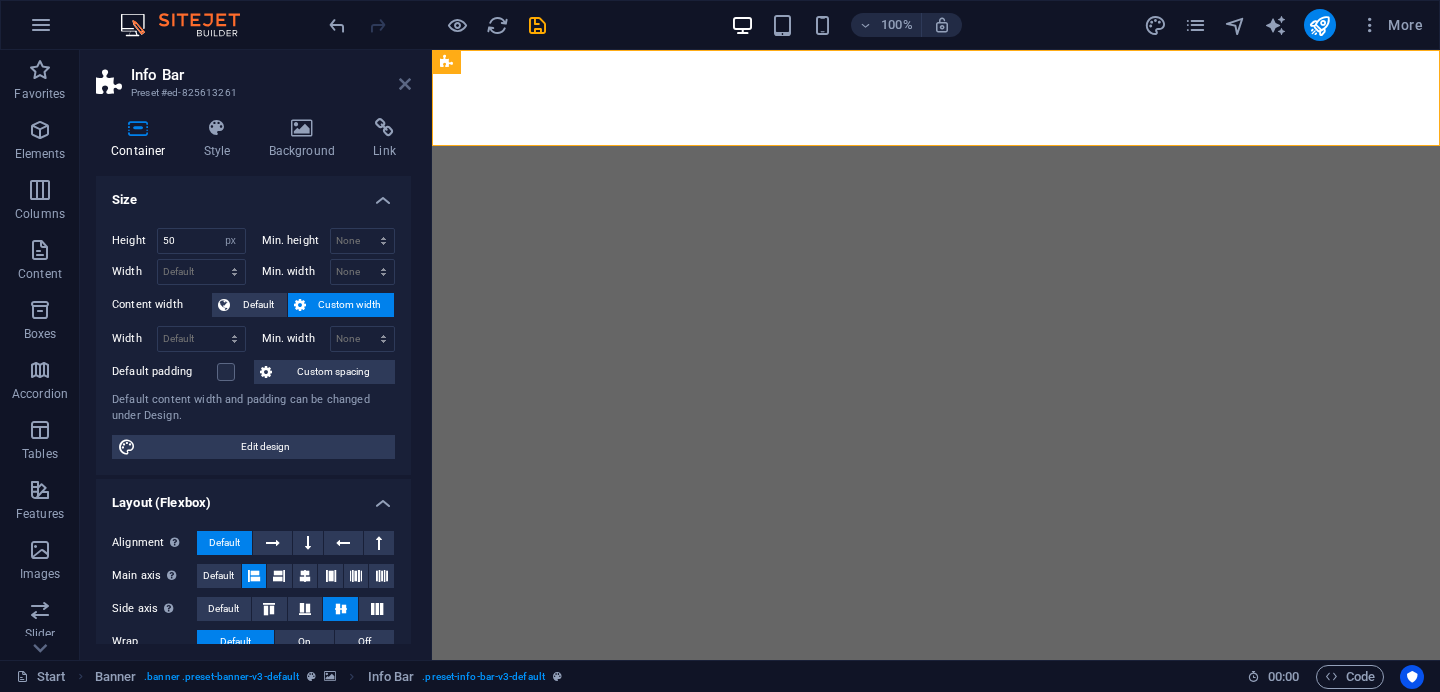 click at bounding box center [405, 84] 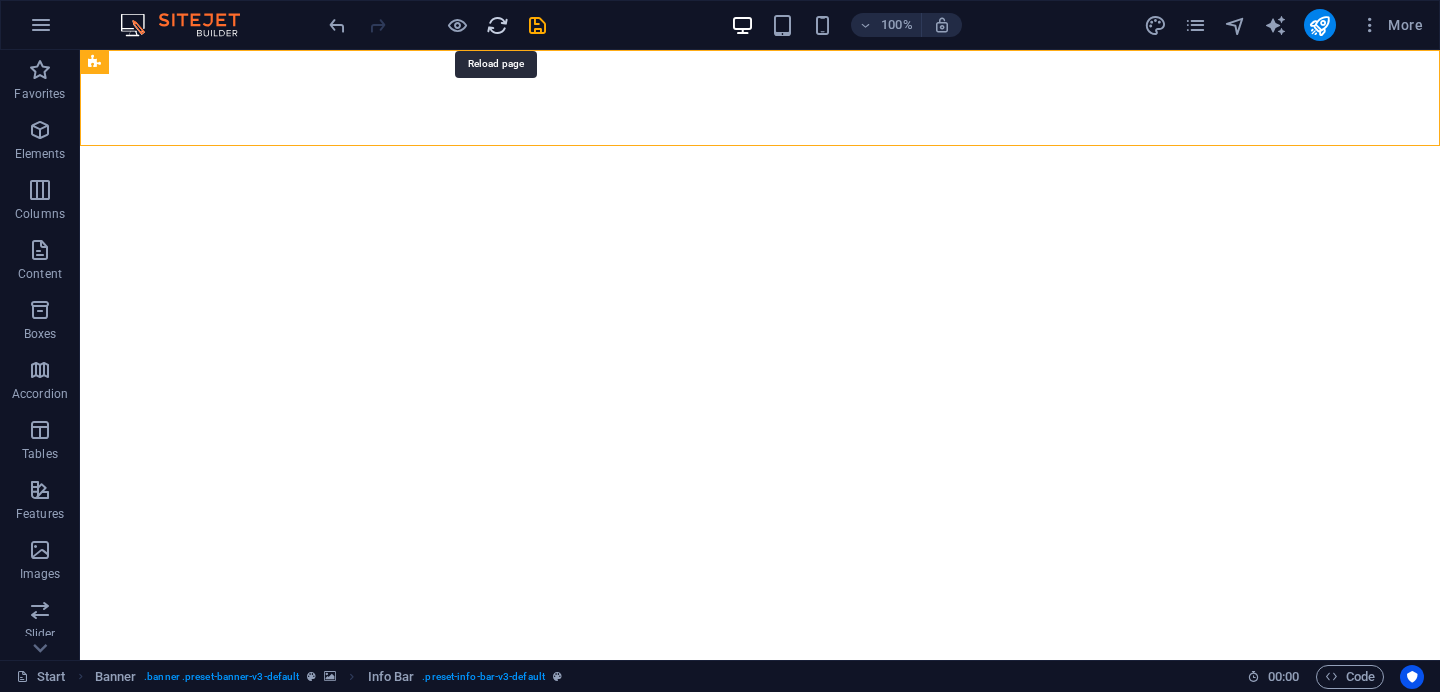 click at bounding box center (497, 25) 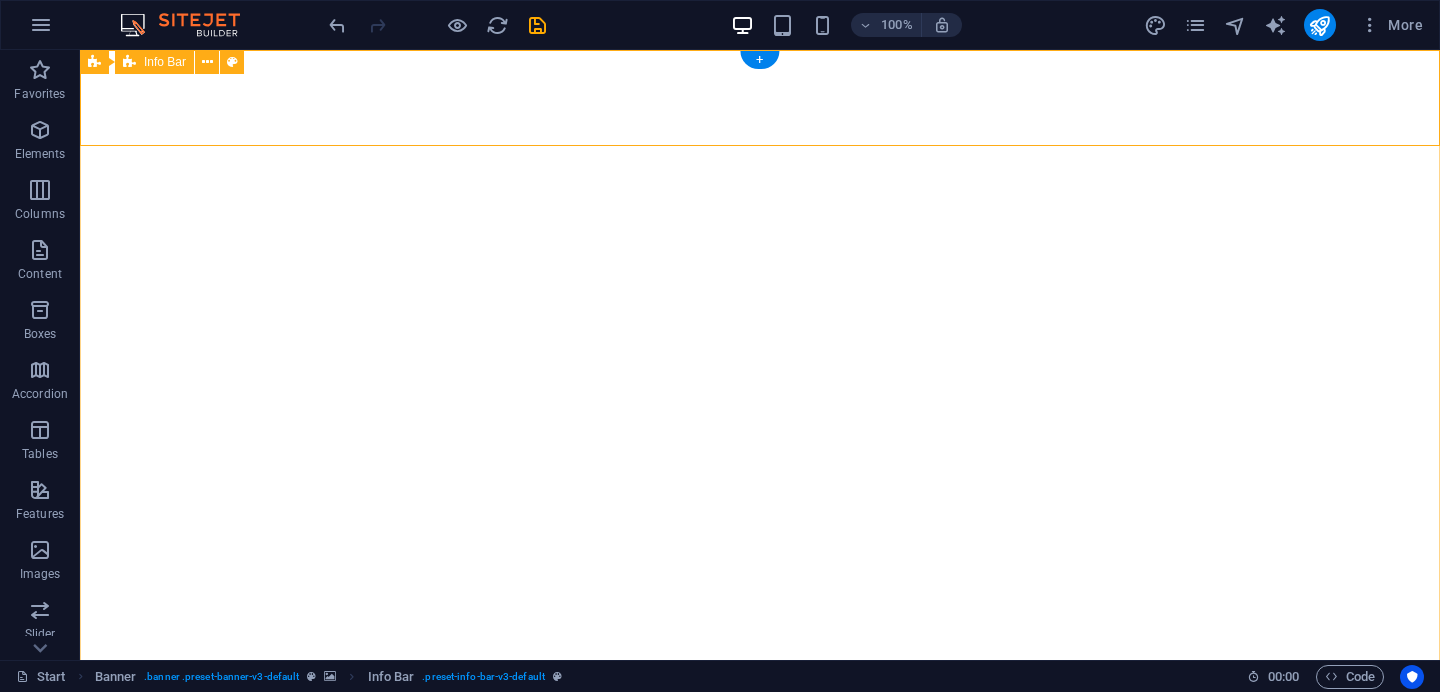 click on "0123 - 456789 ffee710785f8defbb9895ef6d7c3b2@cpanel.local" at bounding box center [760, 966] 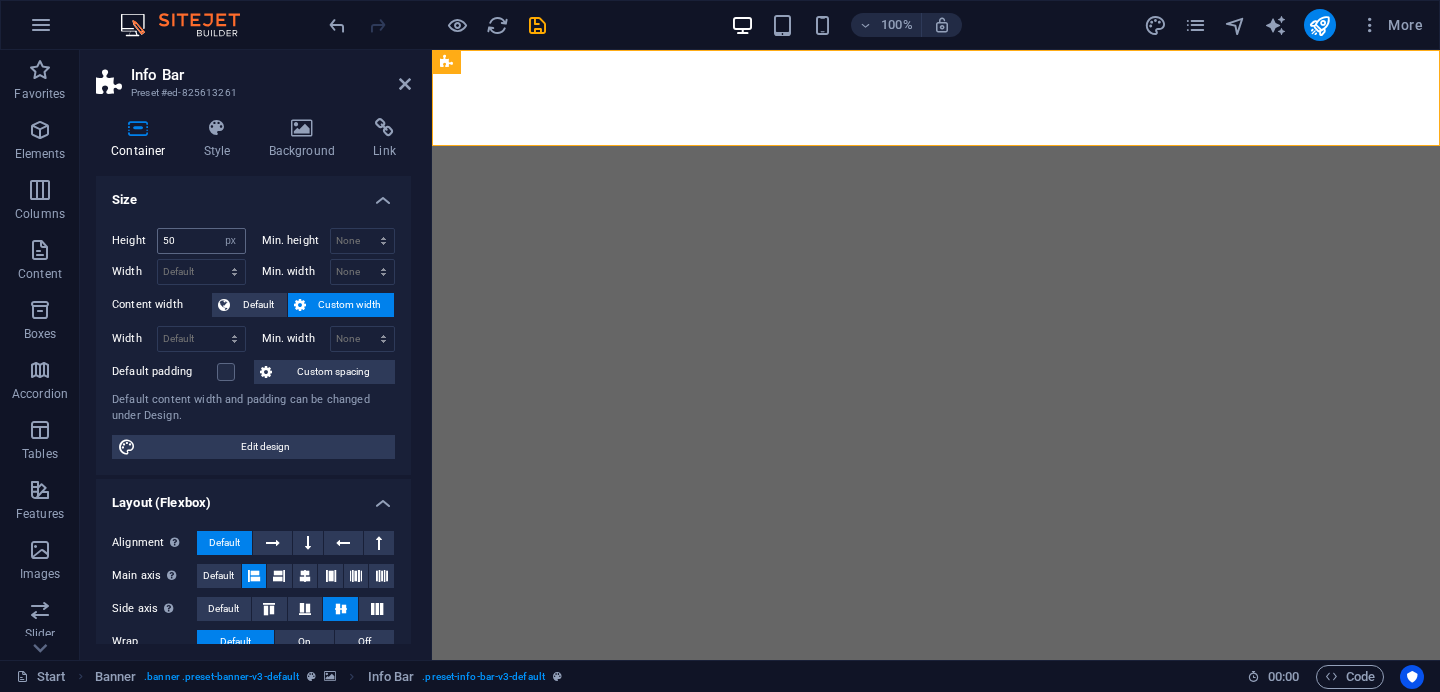 type on "96" 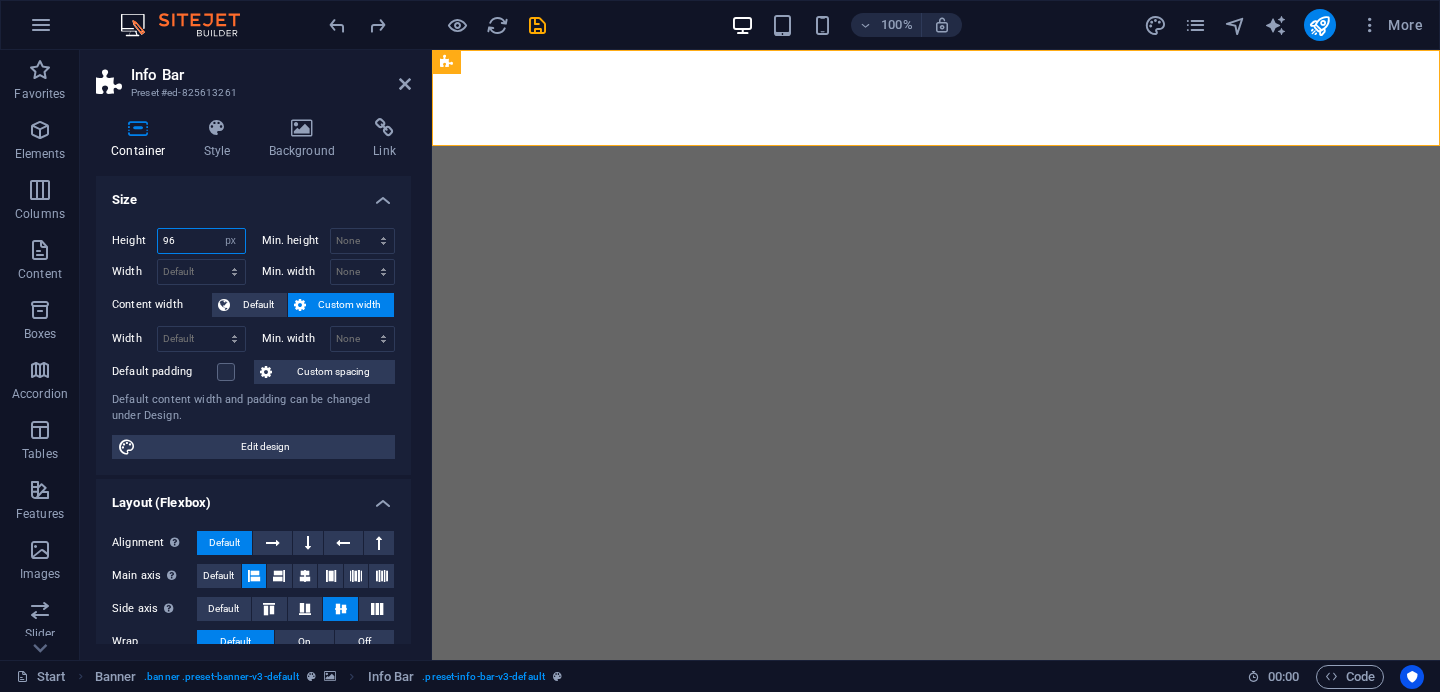 click on "96" at bounding box center (201, 241) 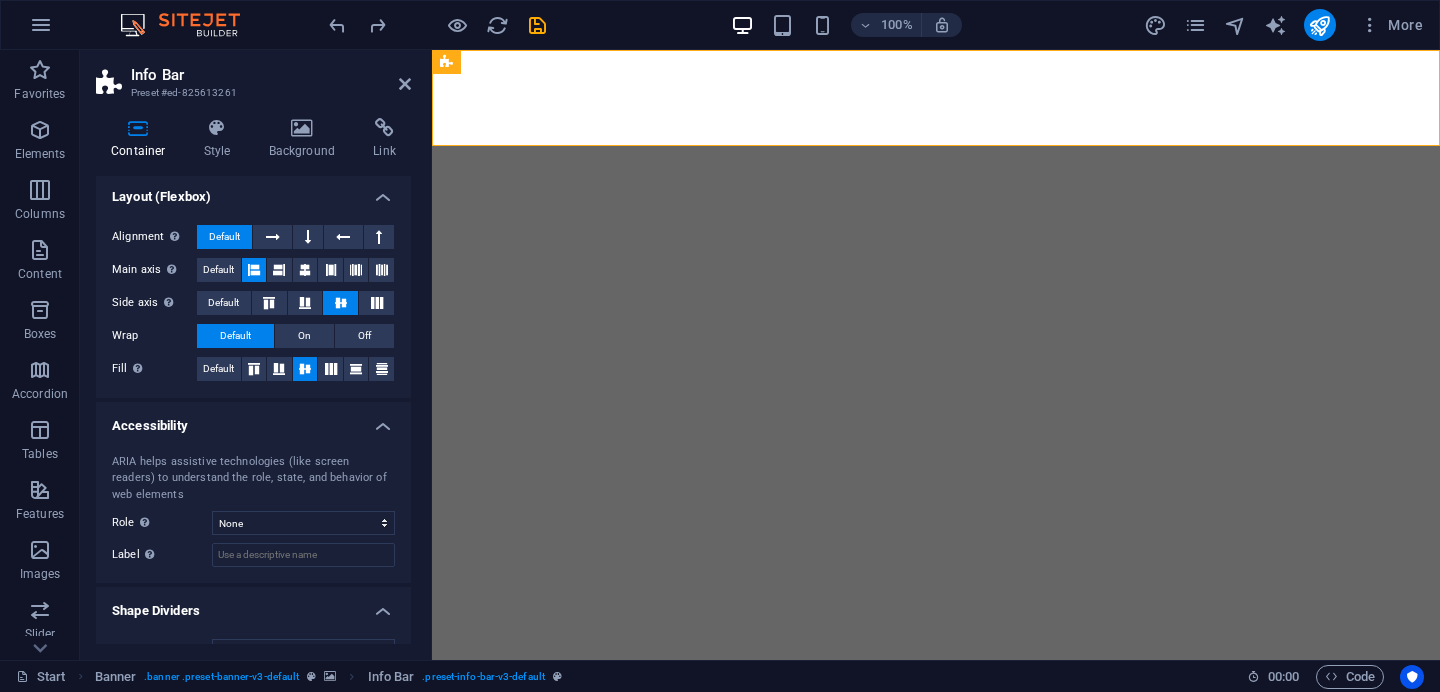 scroll, scrollTop: 341, scrollLeft: 0, axis: vertical 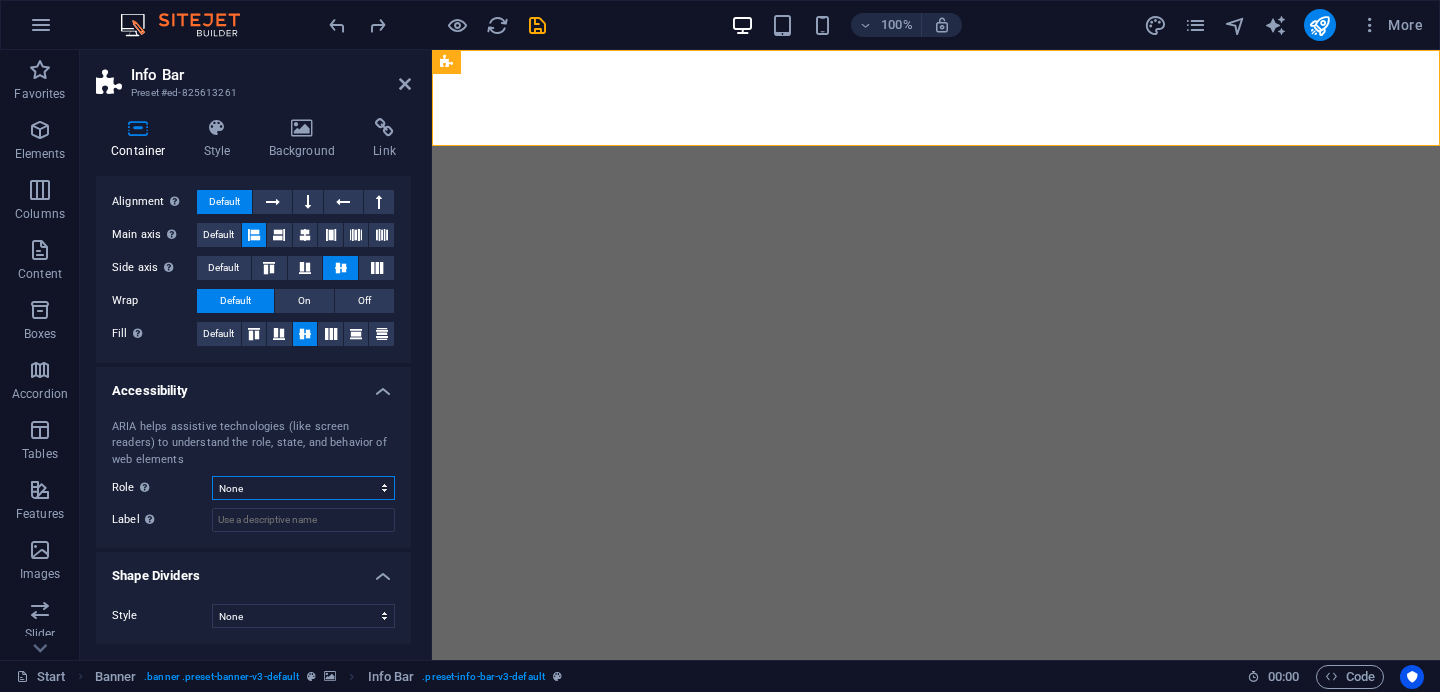 click on "None Alert Article Banner Comment Complementary Dialog Footer Header Marquee Presentation Region Section Separator Status Timer" at bounding box center (303, 488) 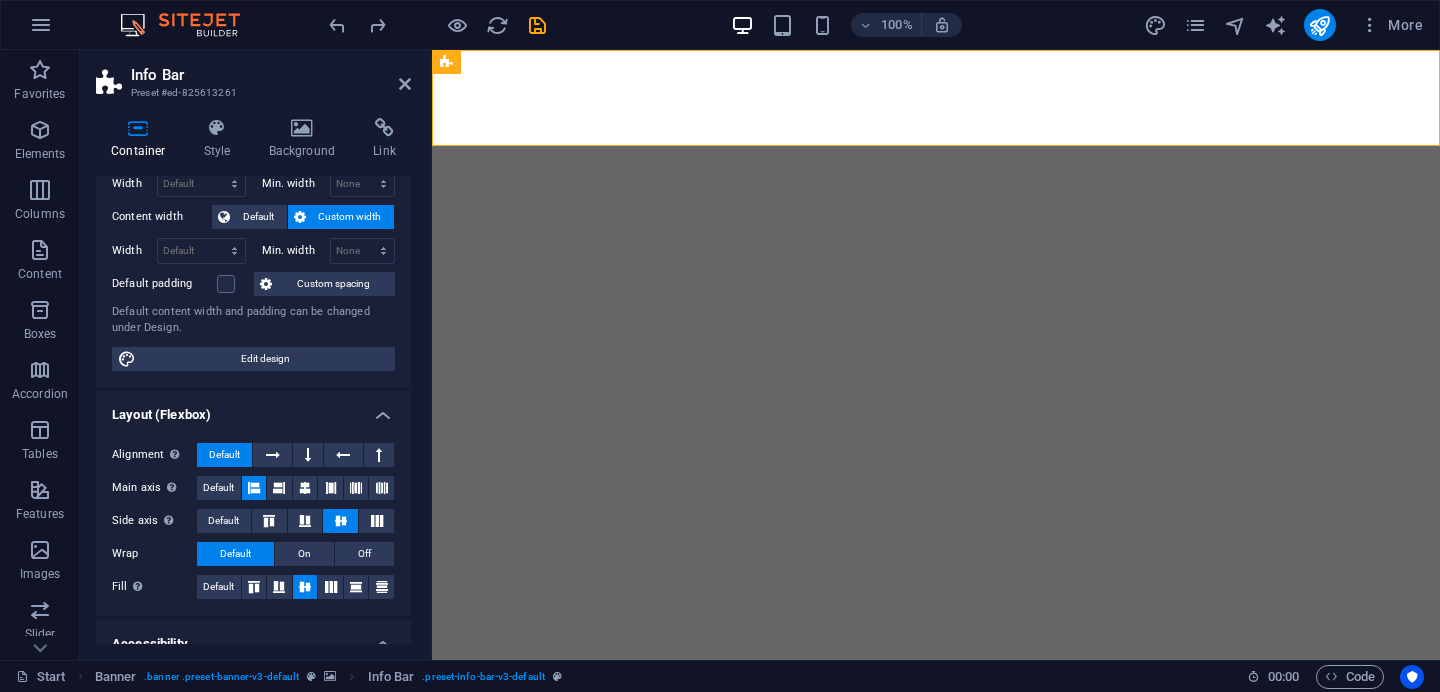 scroll, scrollTop: 0, scrollLeft: 0, axis: both 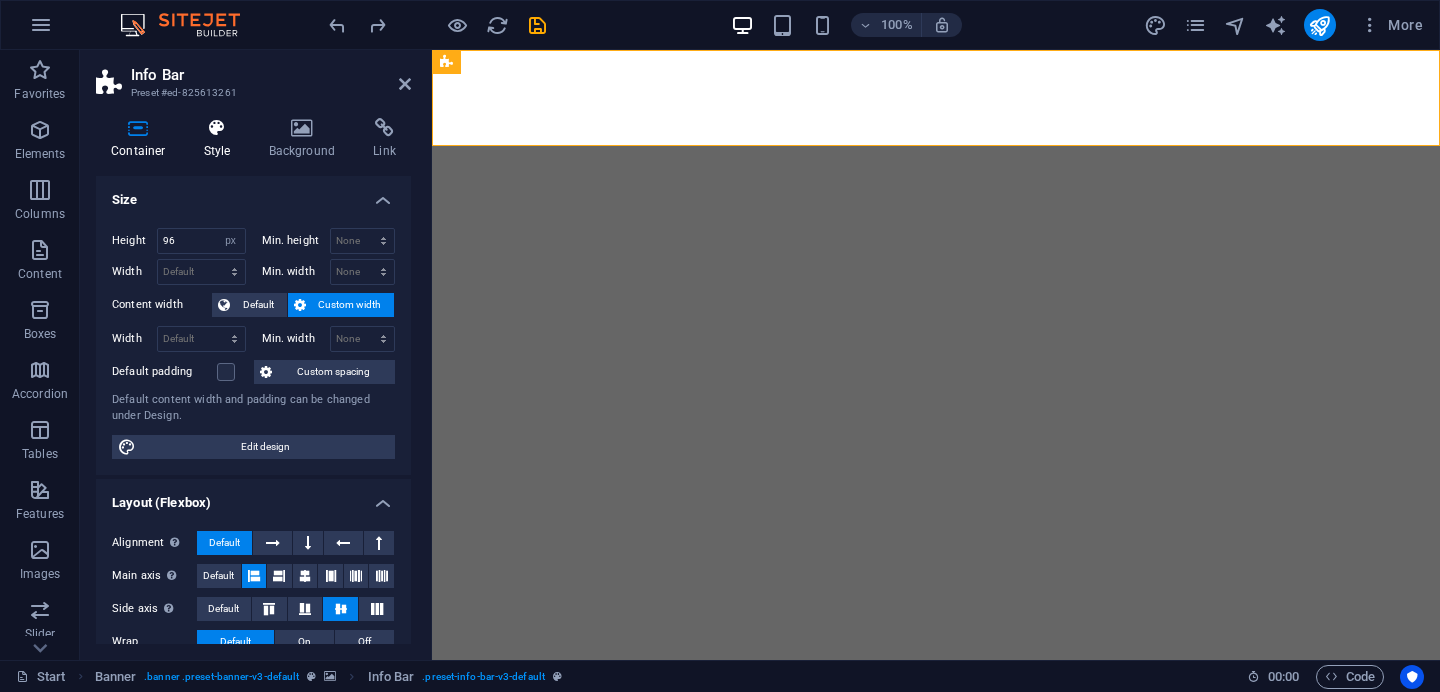 click at bounding box center [217, 128] 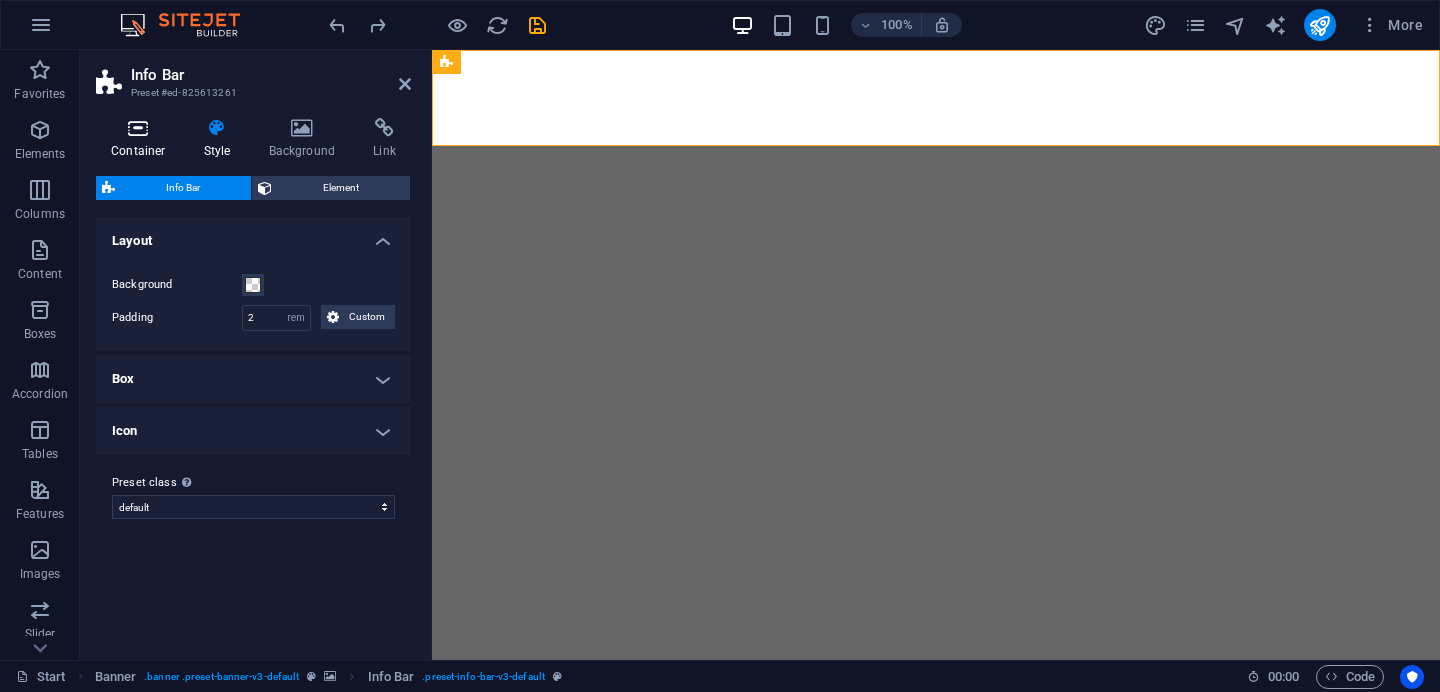 click at bounding box center (138, 128) 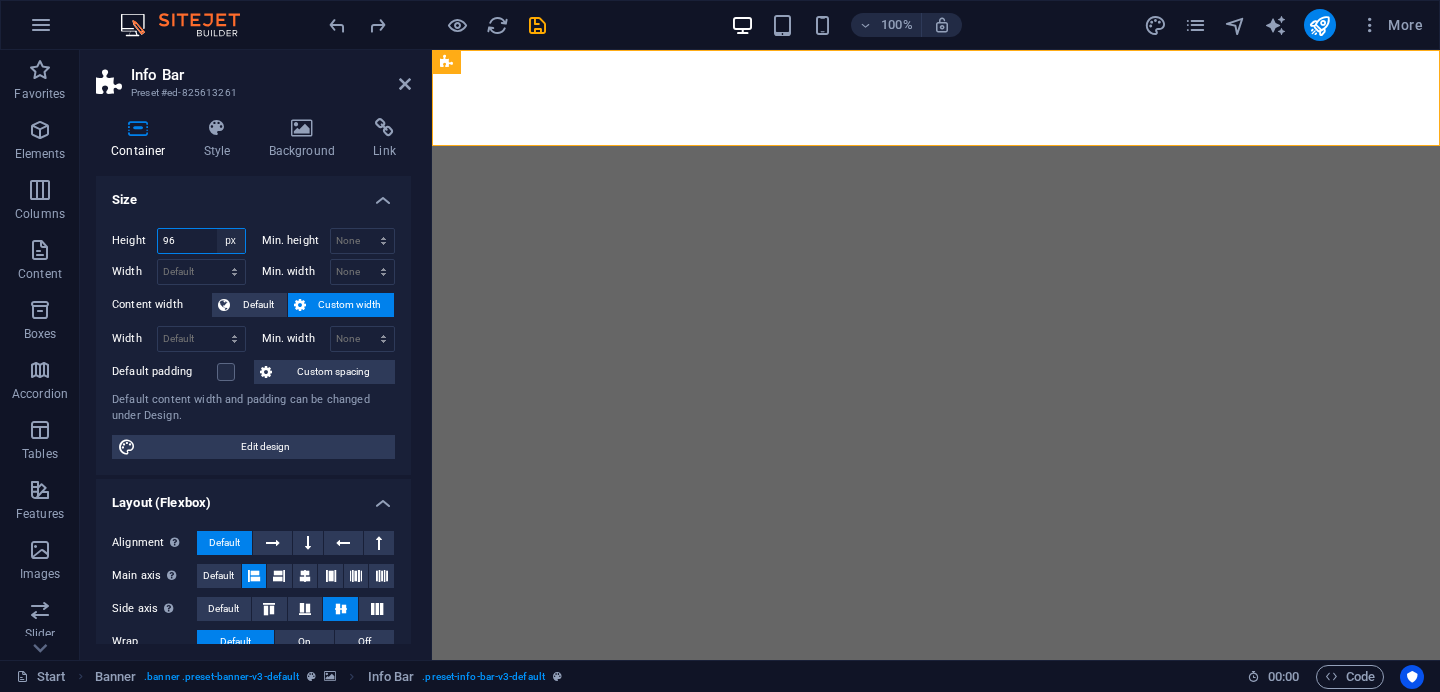 click on "Default px rem % vh vw" at bounding box center (231, 241) 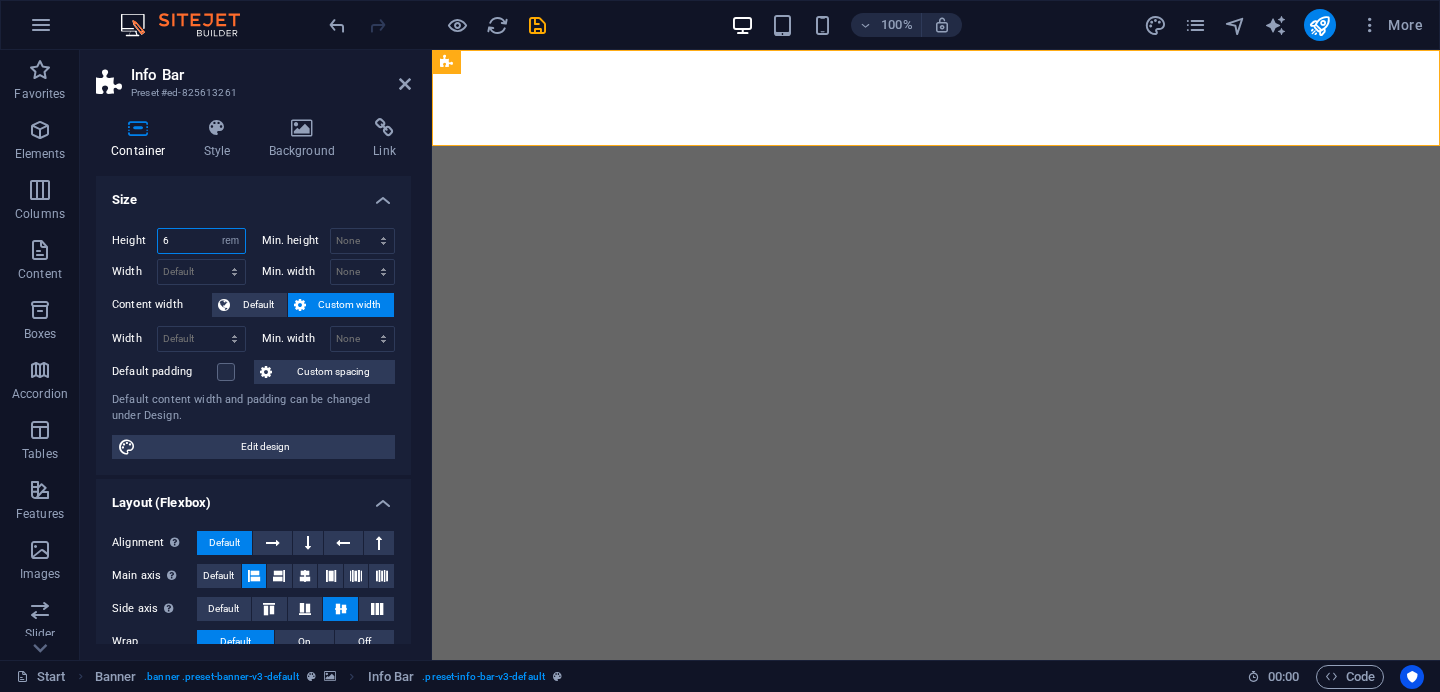 type on "3" 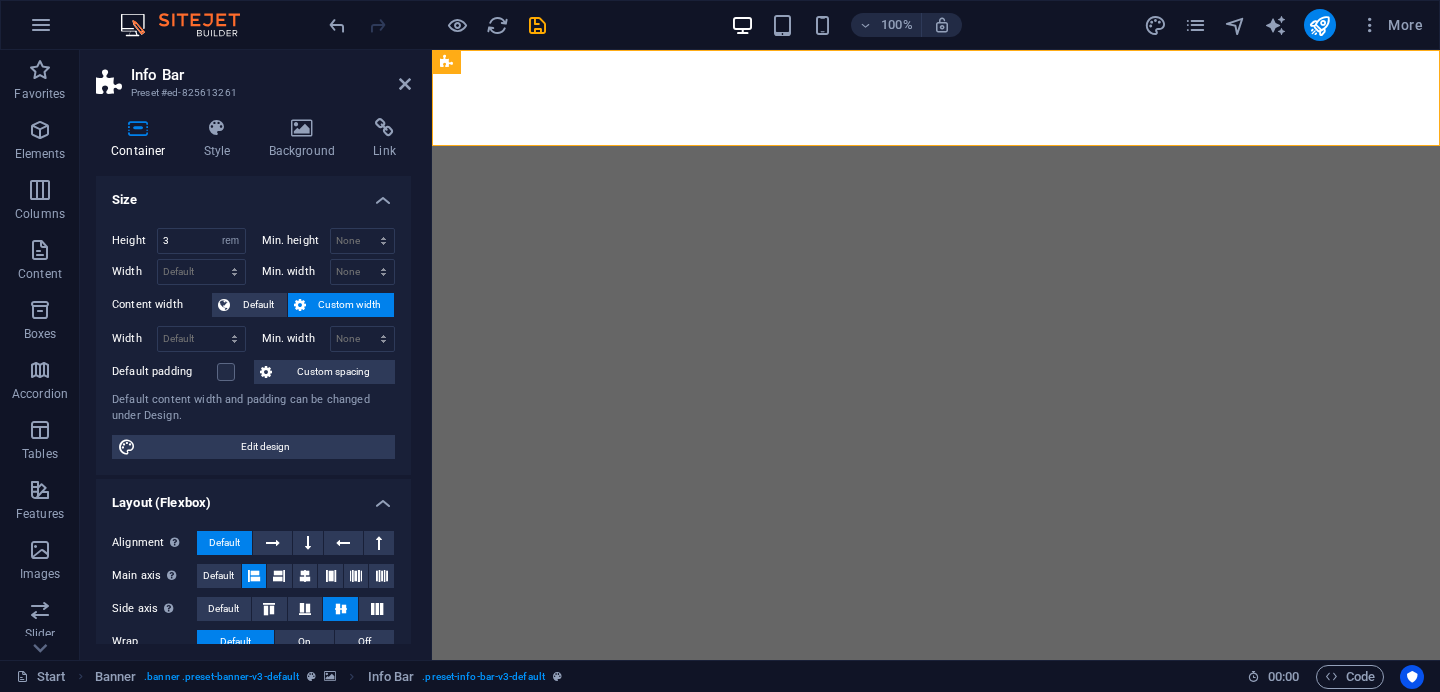 click on "Size" at bounding box center (253, 194) 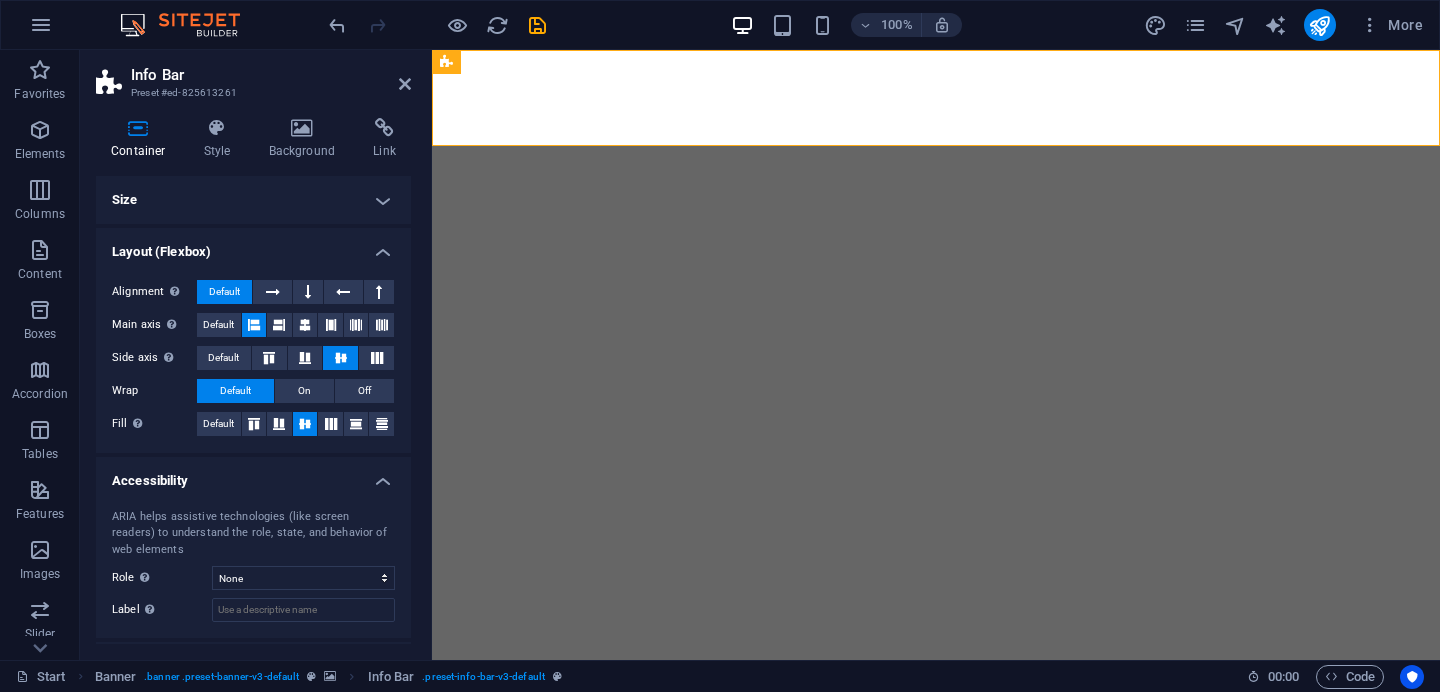 click on "Size" at bounding box center (253, 200) 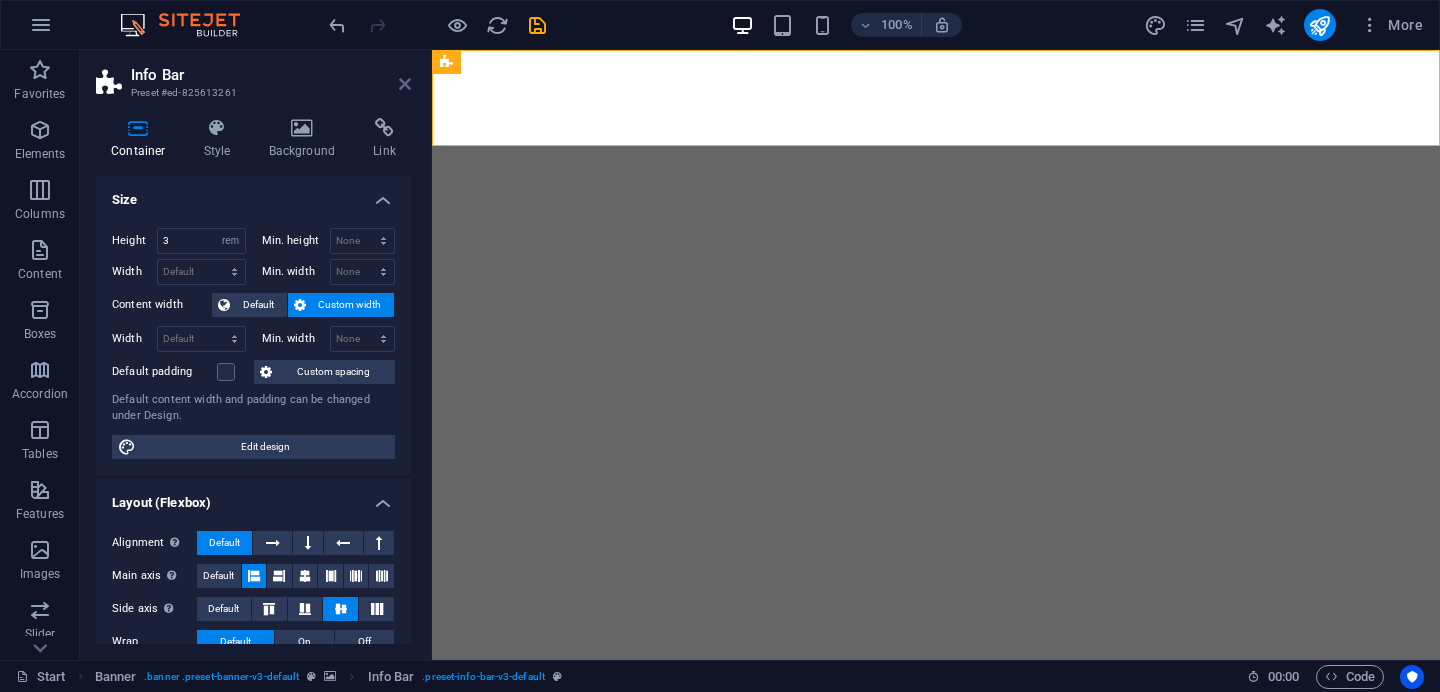 click at bounding box center [405, 84] 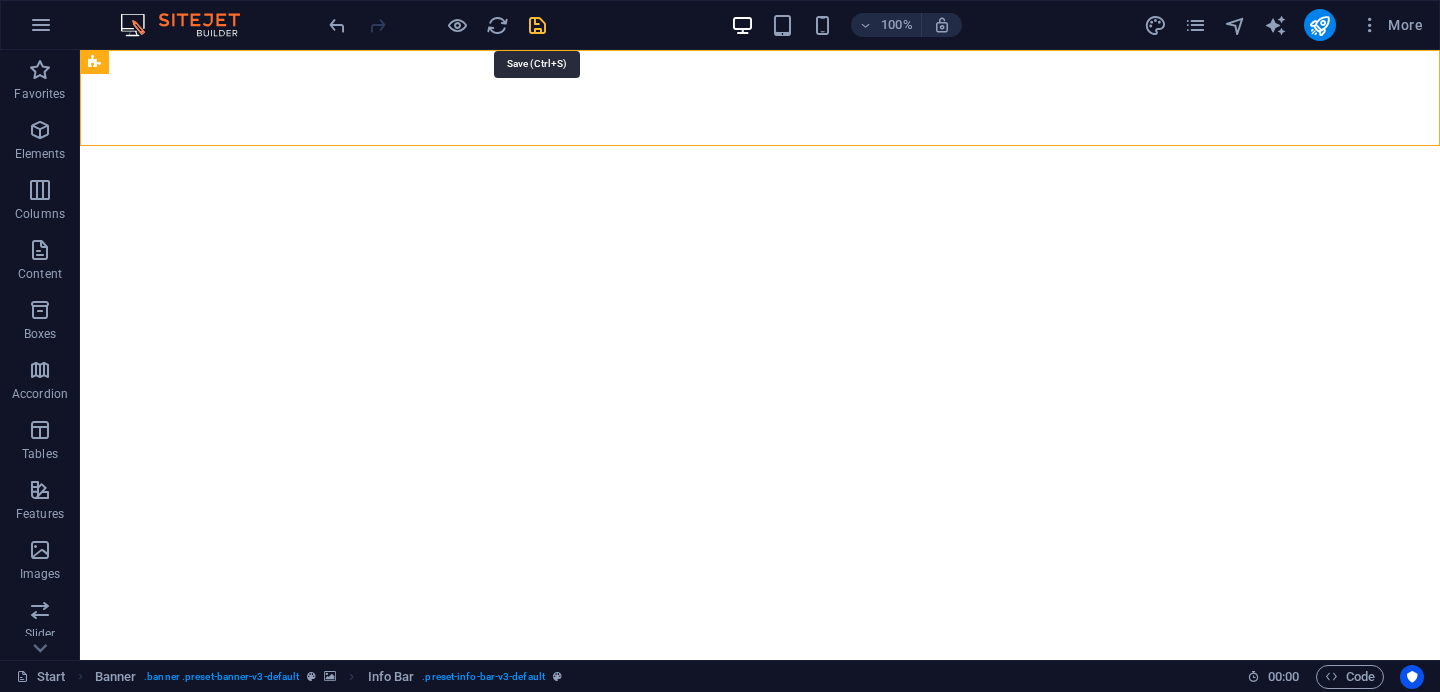 click at bounding box center [537, 25] 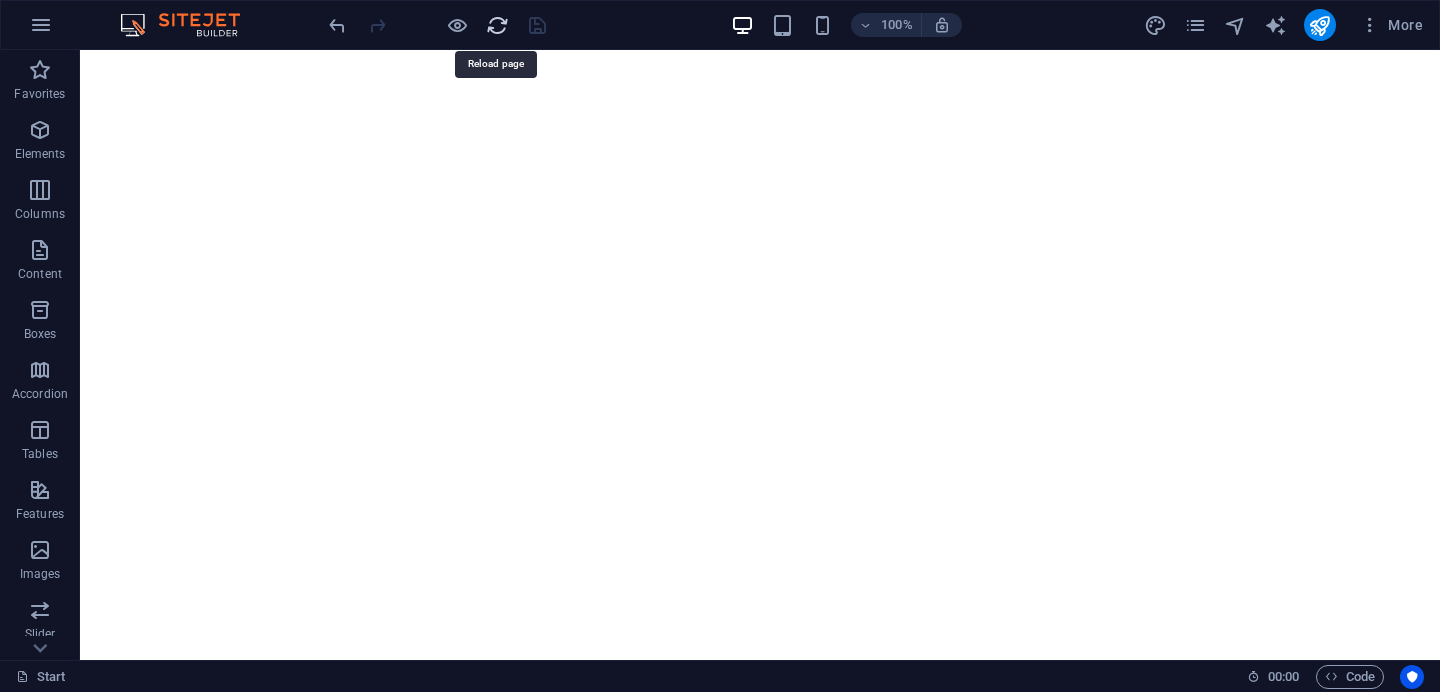 click at bounding box center [497, 25] 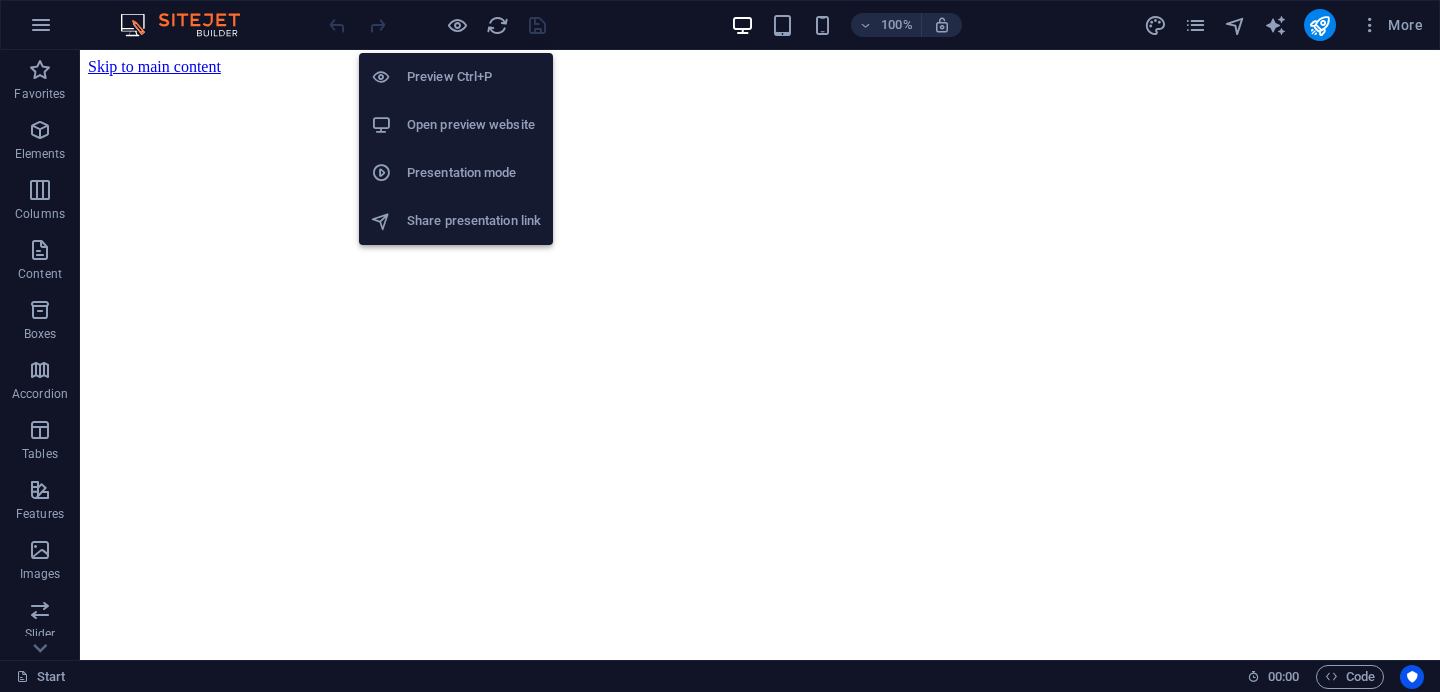scroll, scrollTop: 0, scrollLeft: 0, axis: both 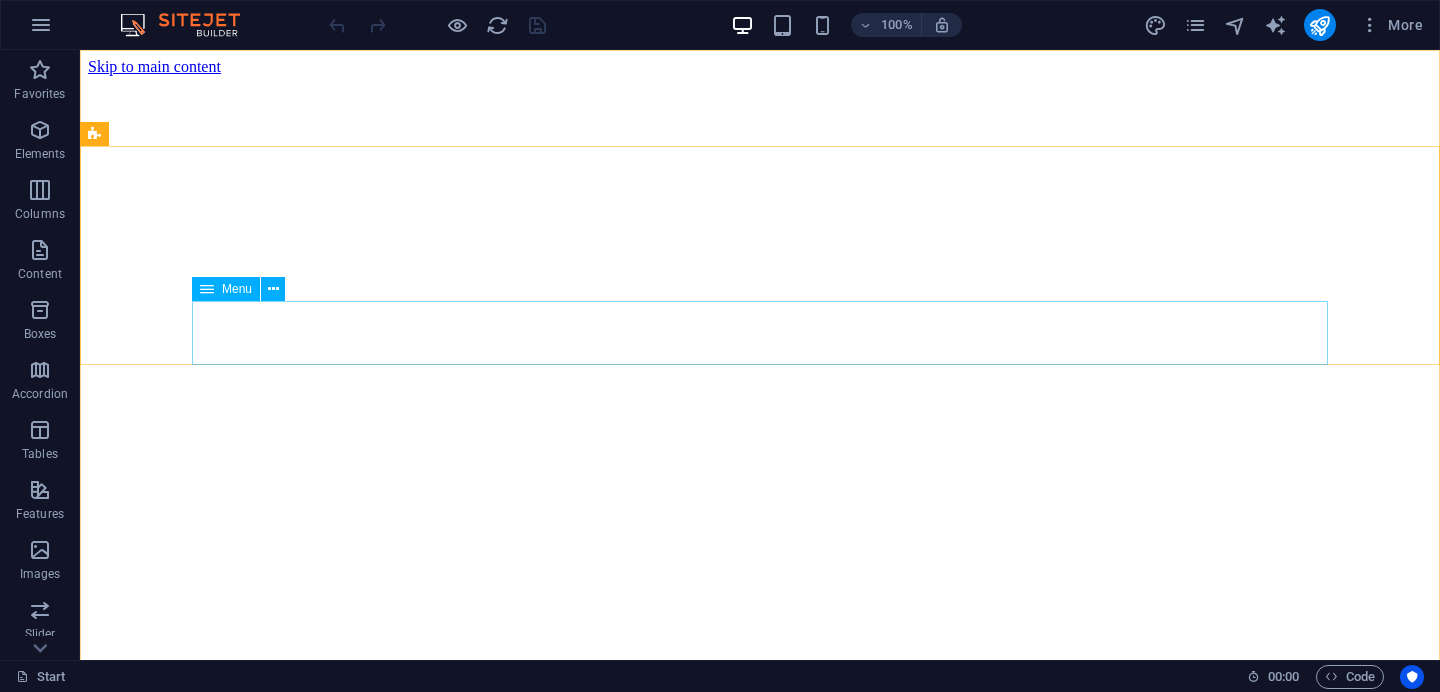 click on "Menu" at bounding box center (226, 289) 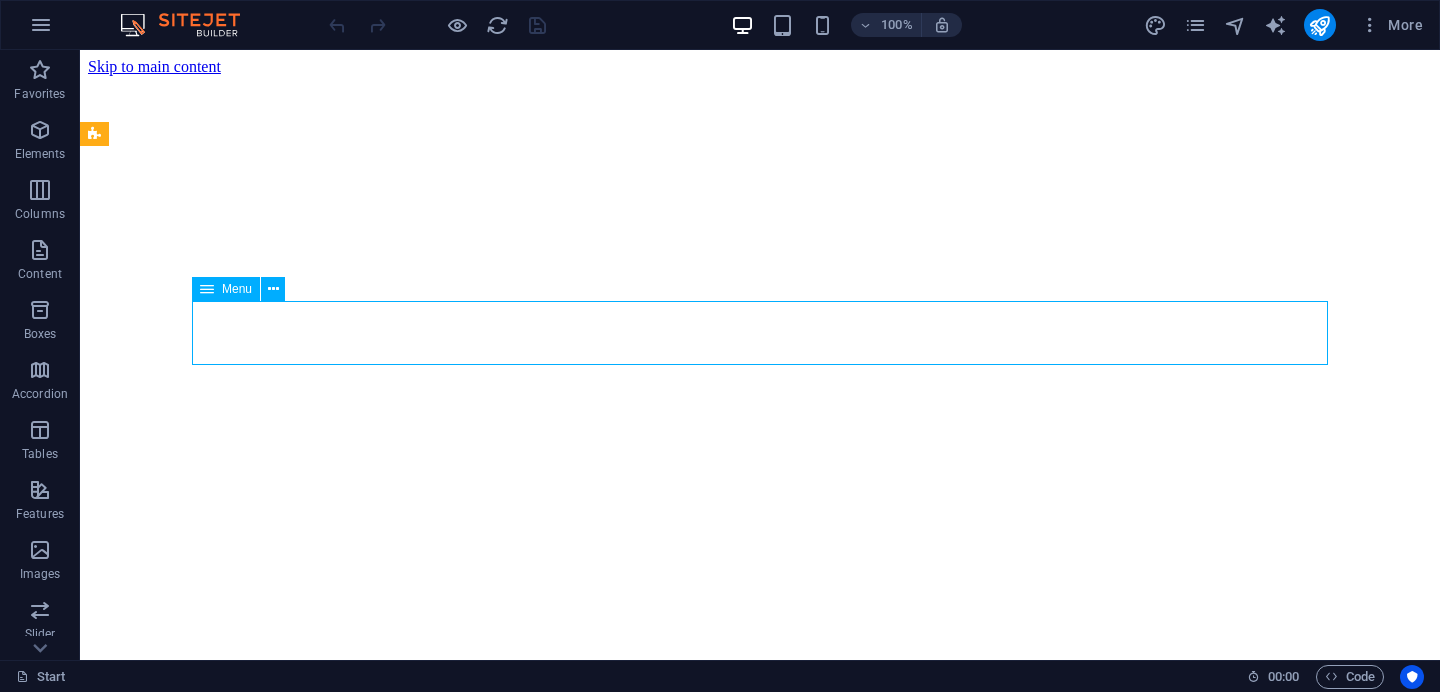 click on "Menu" at bounding box center (226, 289) 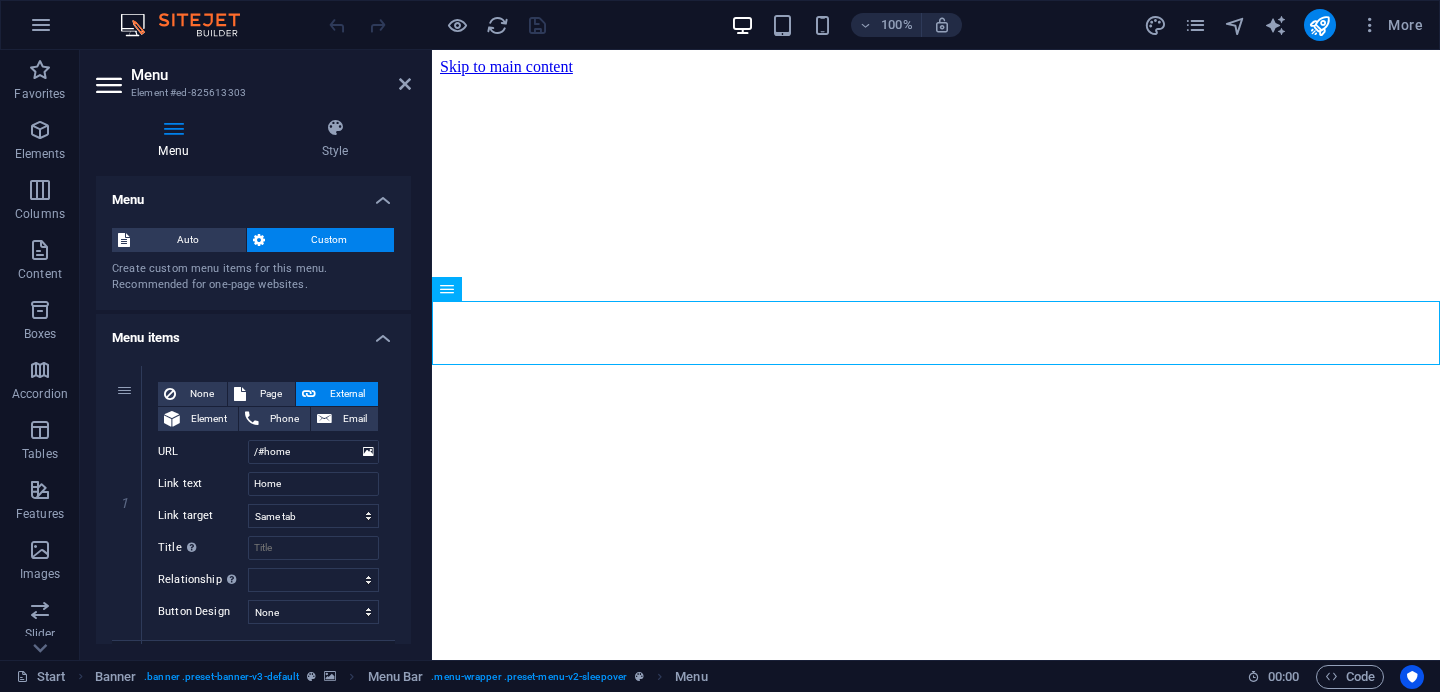 scroll, scrollTop: 1, scrollLeft: 0, axis: vertical 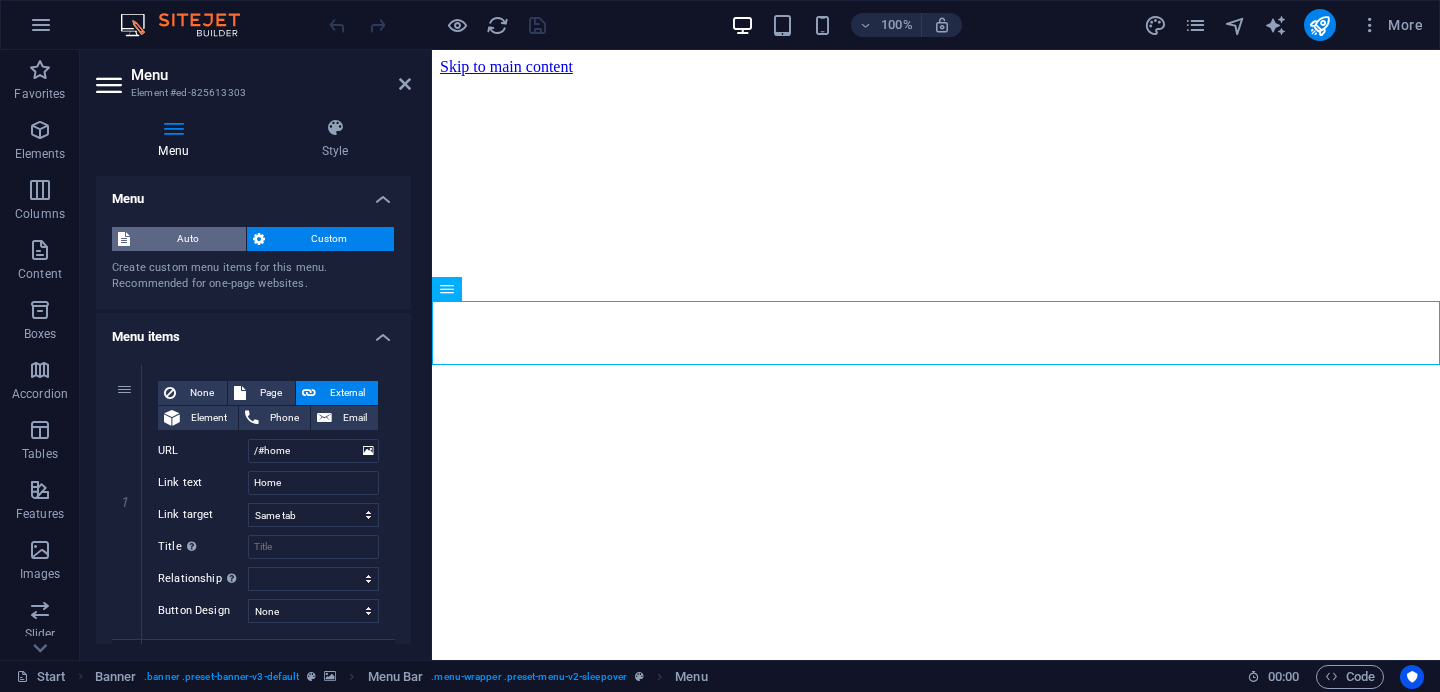 click on "Auto" at bounding box center [188, 239] 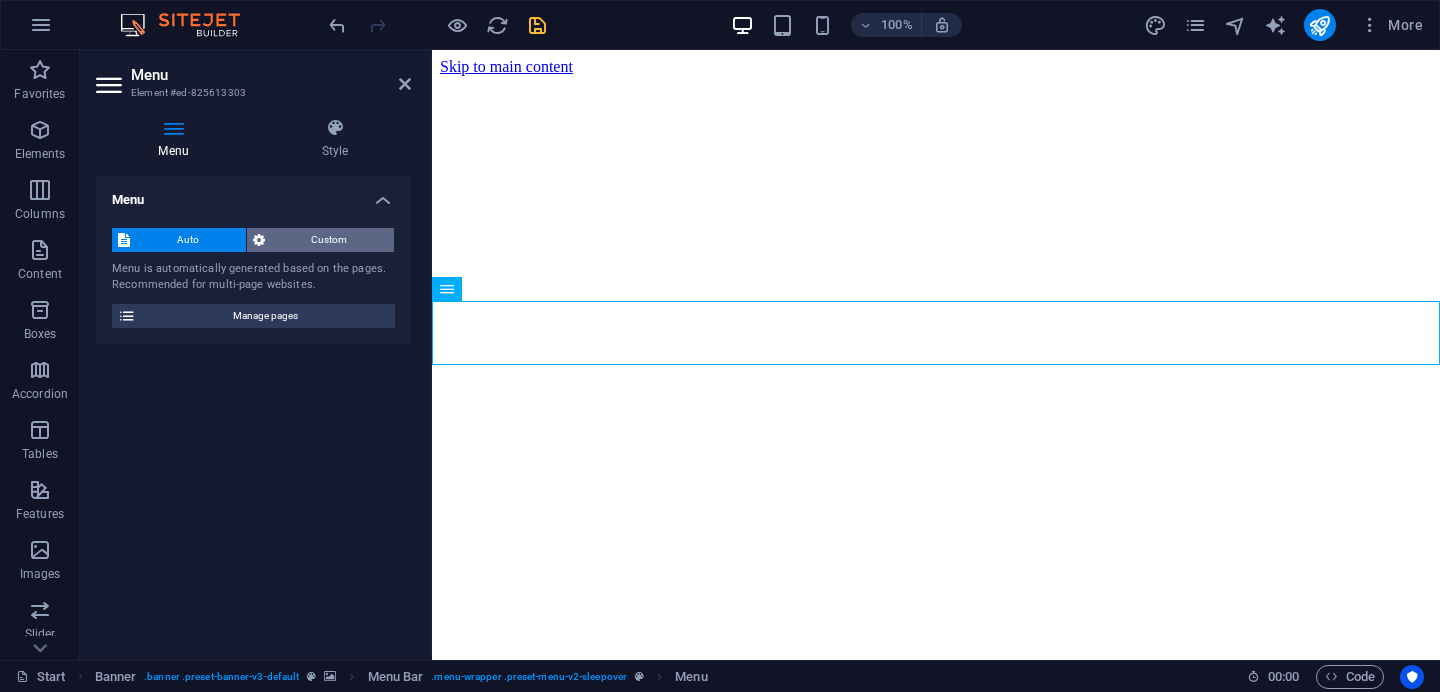 click on "Custom" at bounding box center [330, 240] 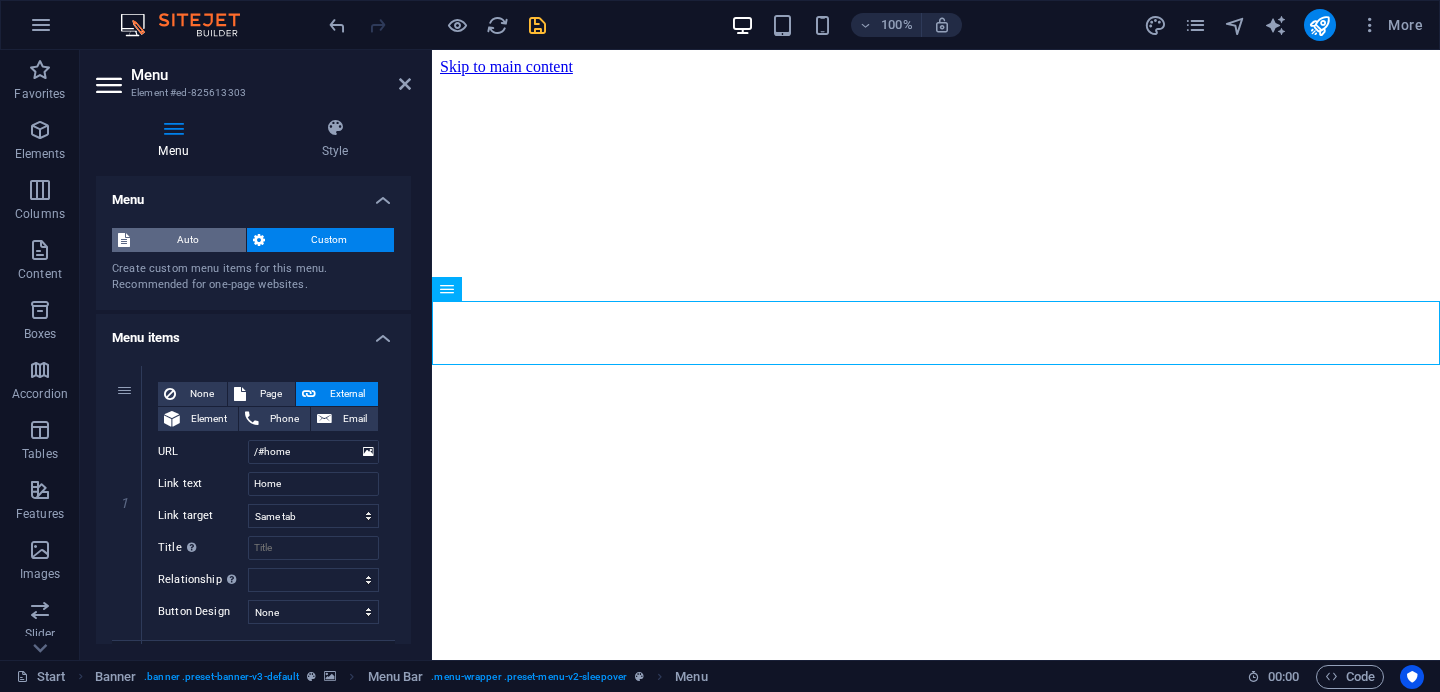 click on "Auto" at bounding box center [188, 240] 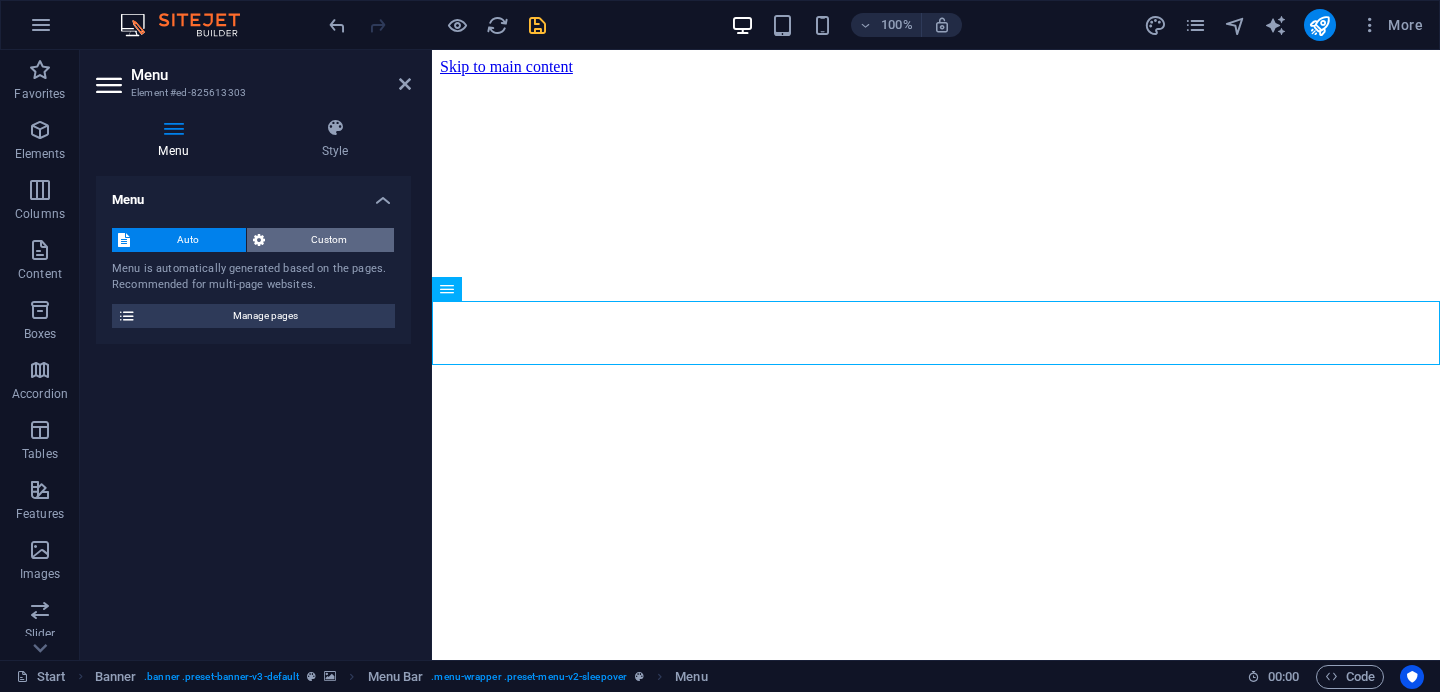 click on "Custom" at bounding box center [330, 240] 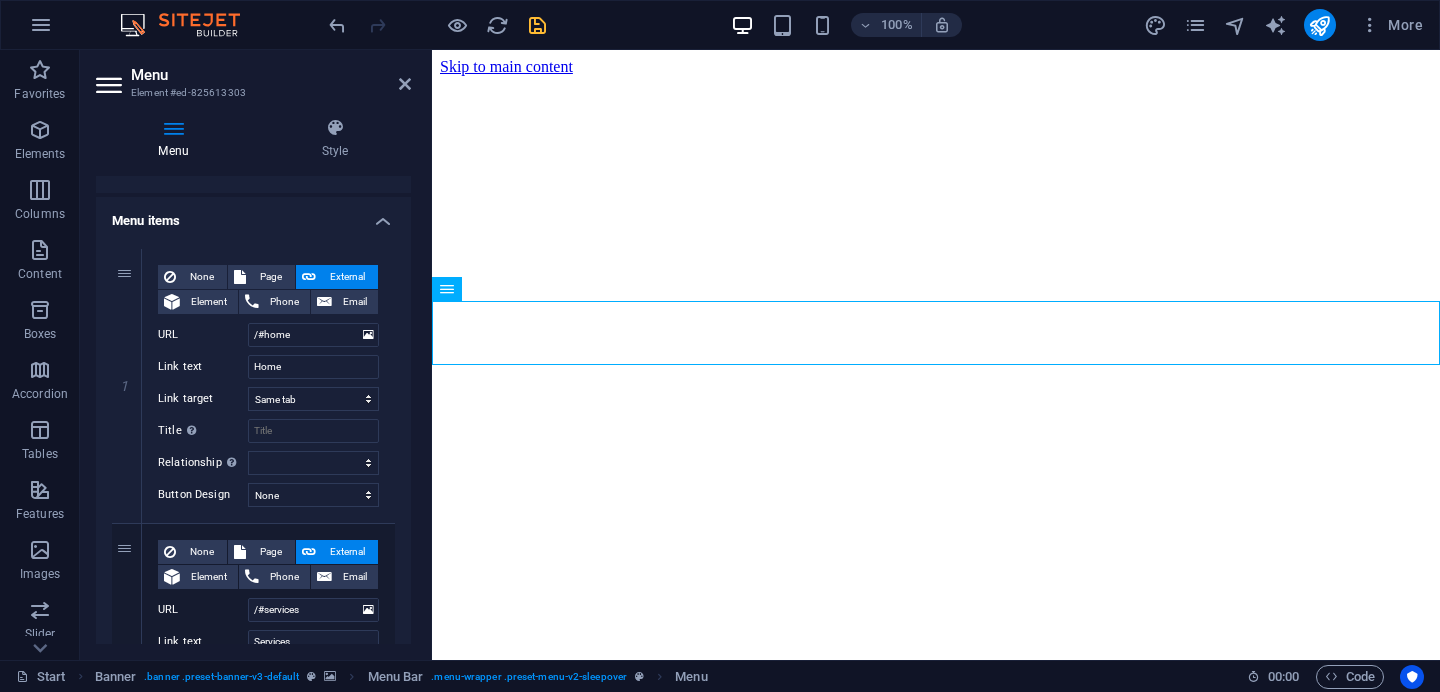 scroll, scrollTop: 136, scrollLeft: 0, axis: vertical 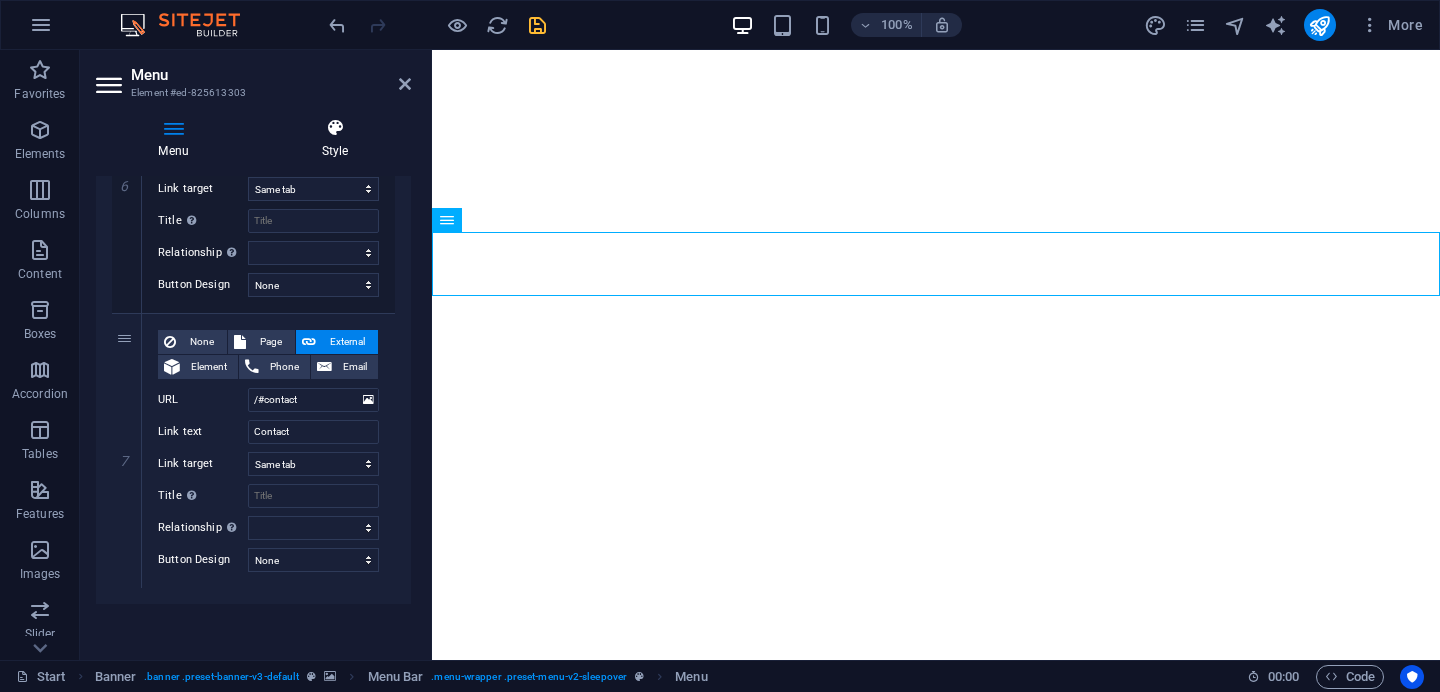 click at bounding box center (335, 128) 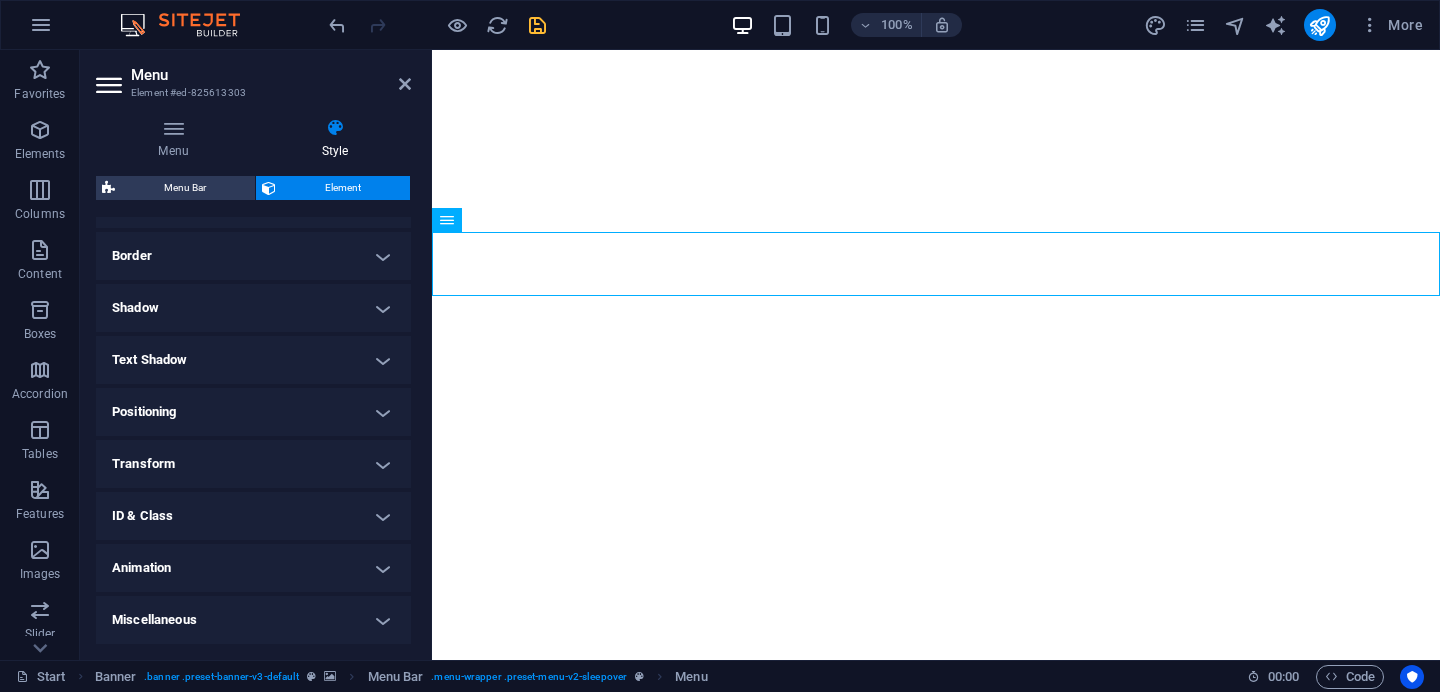 scroll, scrollTop: 416, scrollLeft: 0, axis: vertical 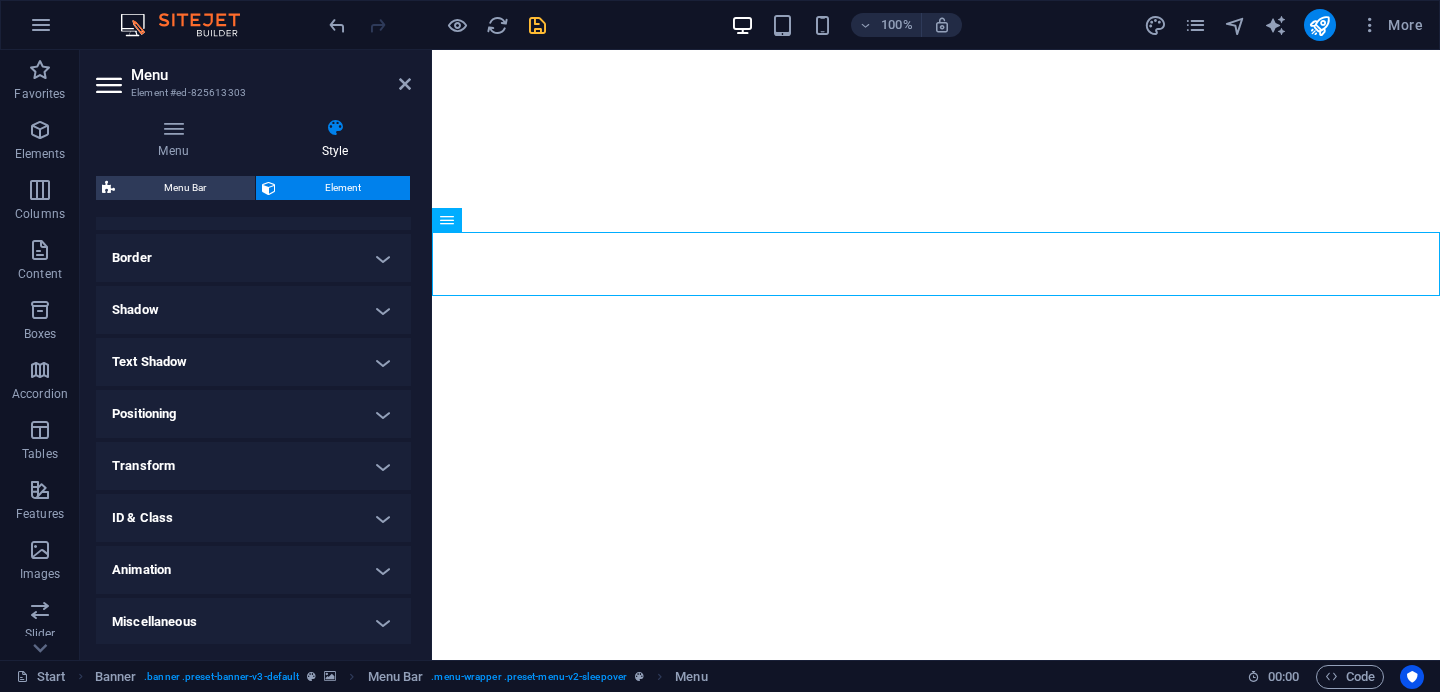 click on "Positioning" at bounding box center [253, 414] 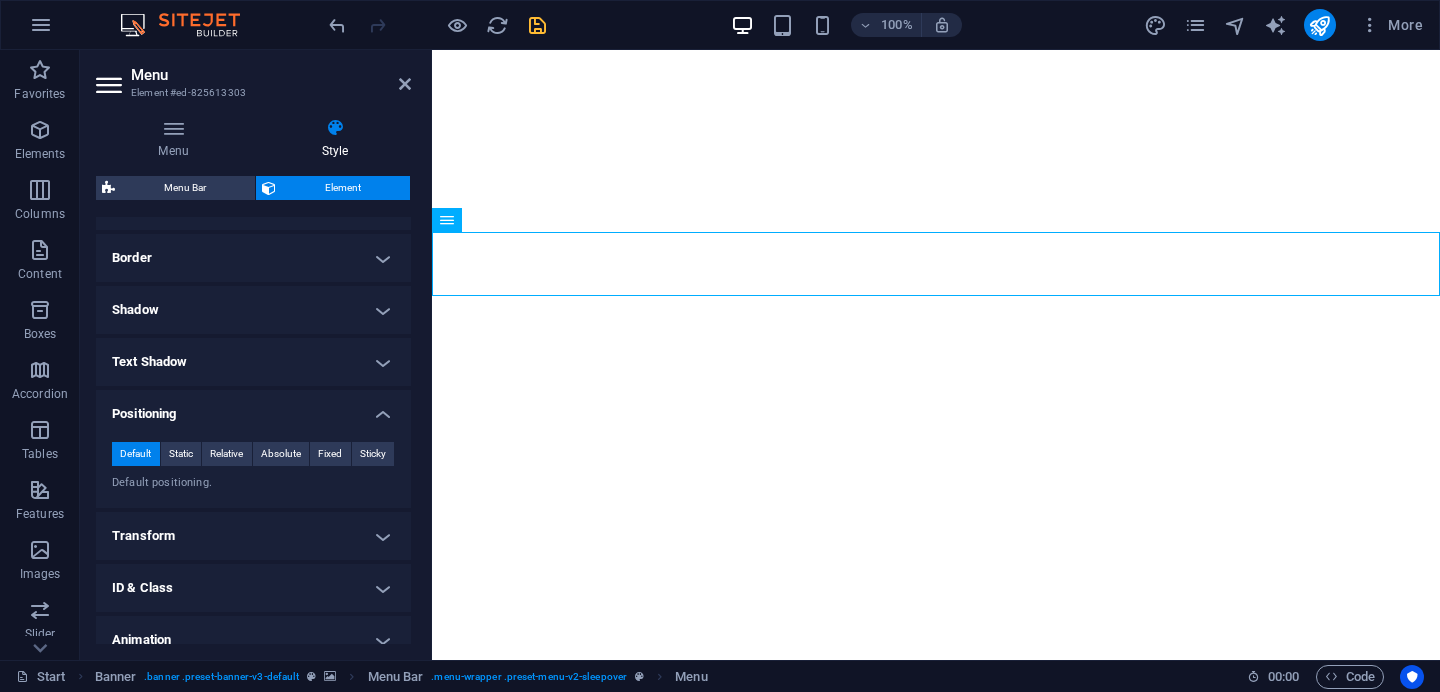 click on "Transform" at bounding box center (253, 536) 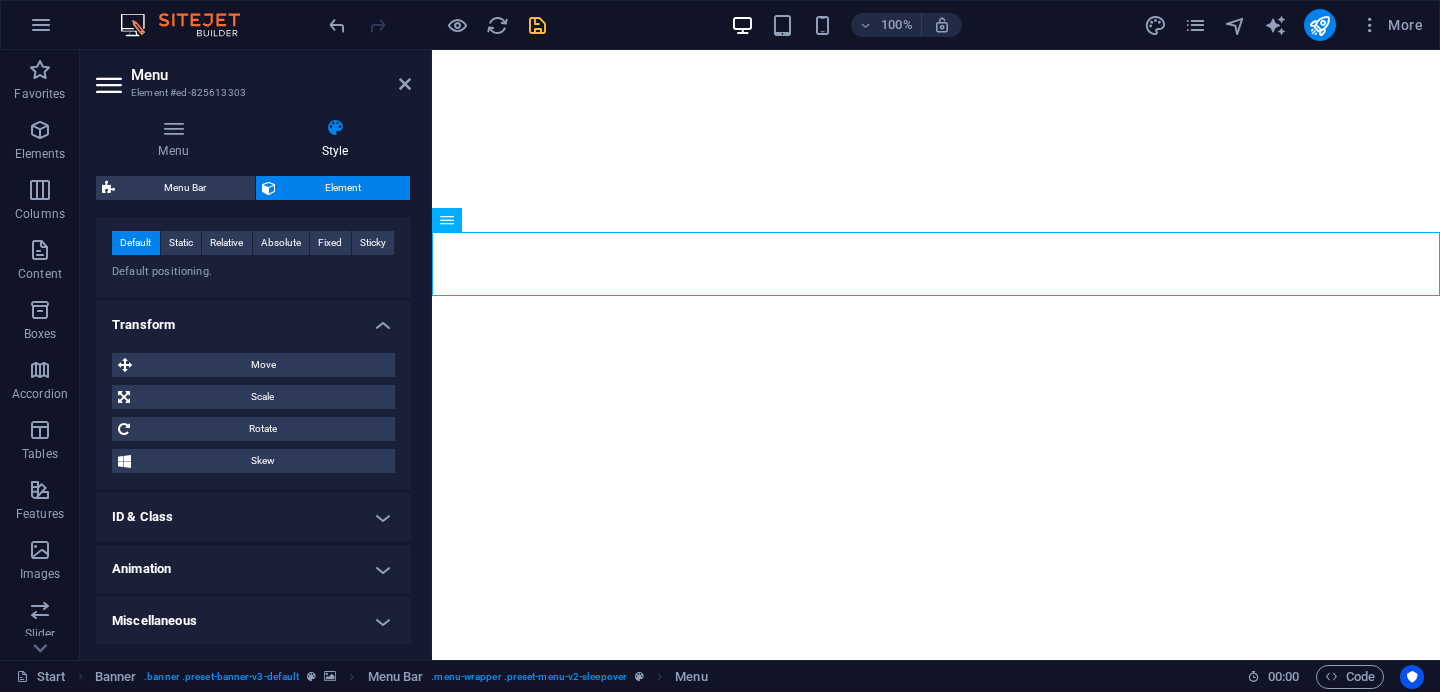 scroll, scrollTop: 0, scrollLeft: 0, axis: both 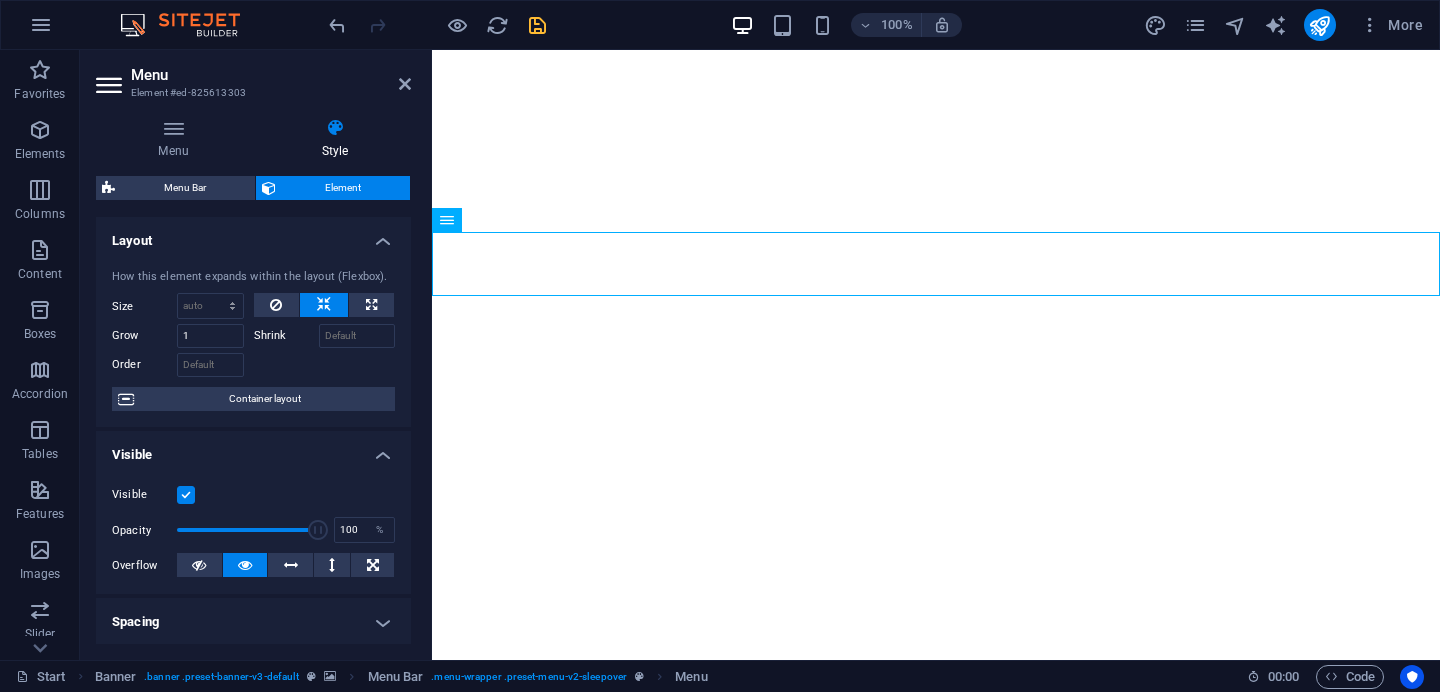 click on "Layout" at bounding box center [253, 235] 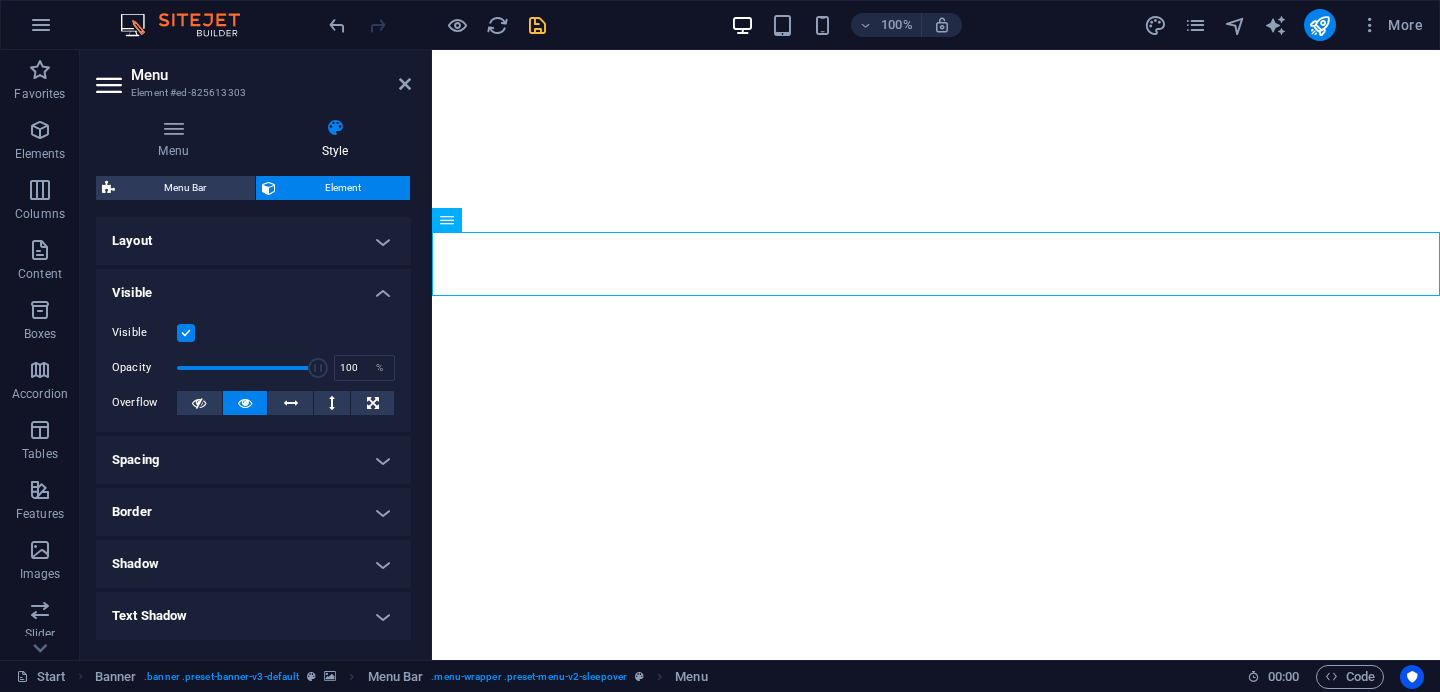click on "Visible" at bounding box center (253, 287) 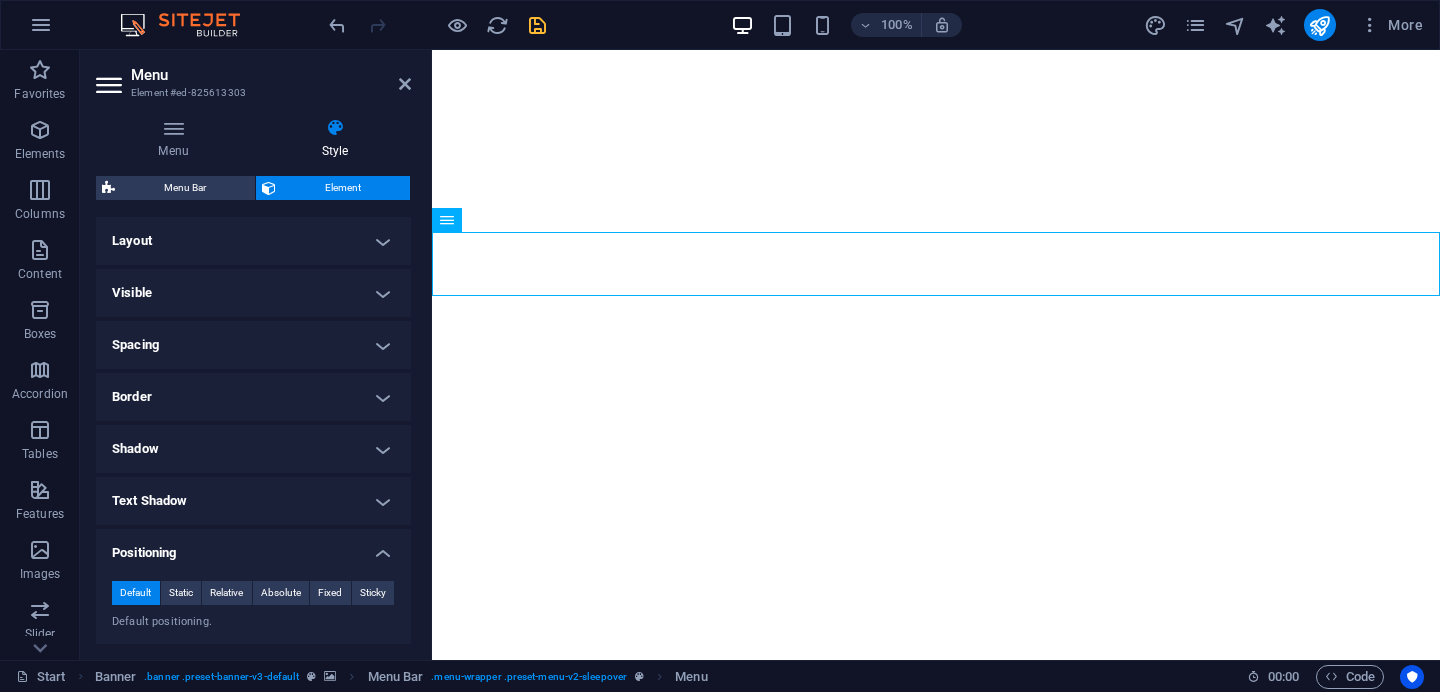 scroll, scrollTop: 102, scrollLeft: 0, axis: vertical 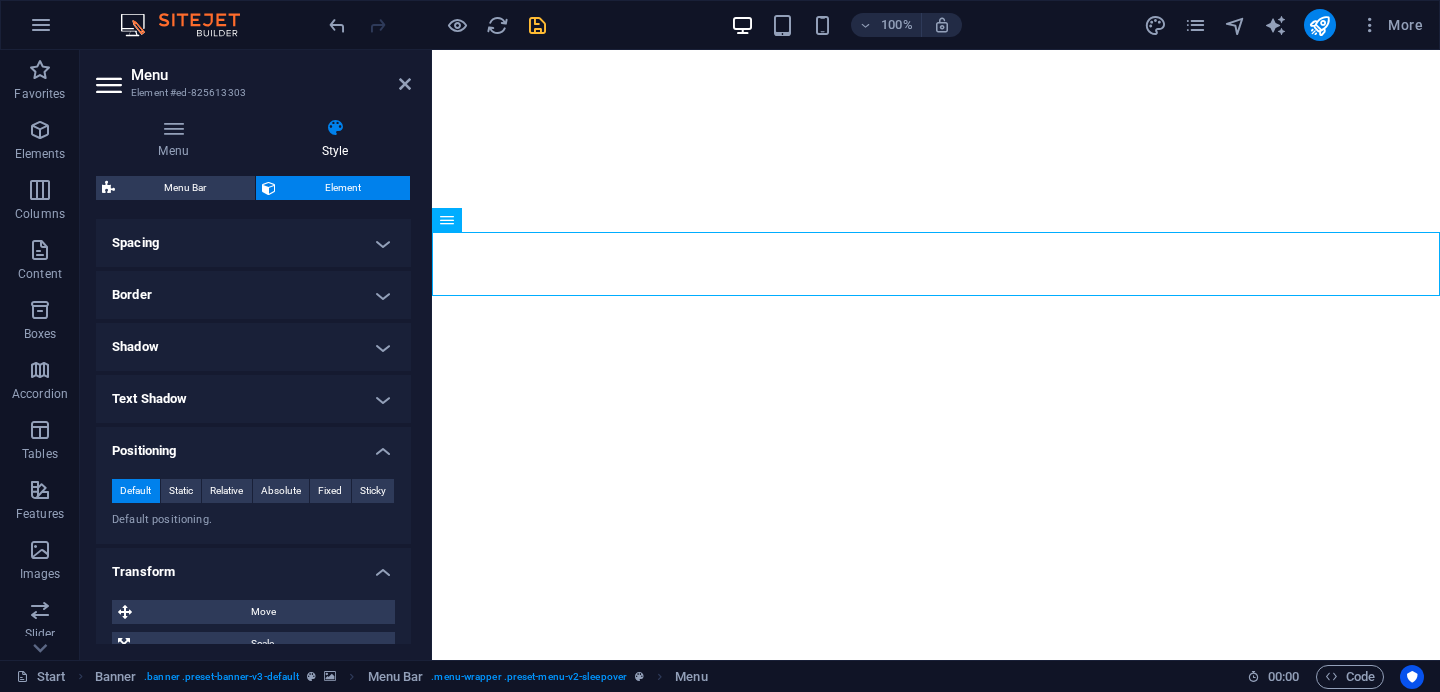 click on "Positioning" at bounding box center (253, 445) 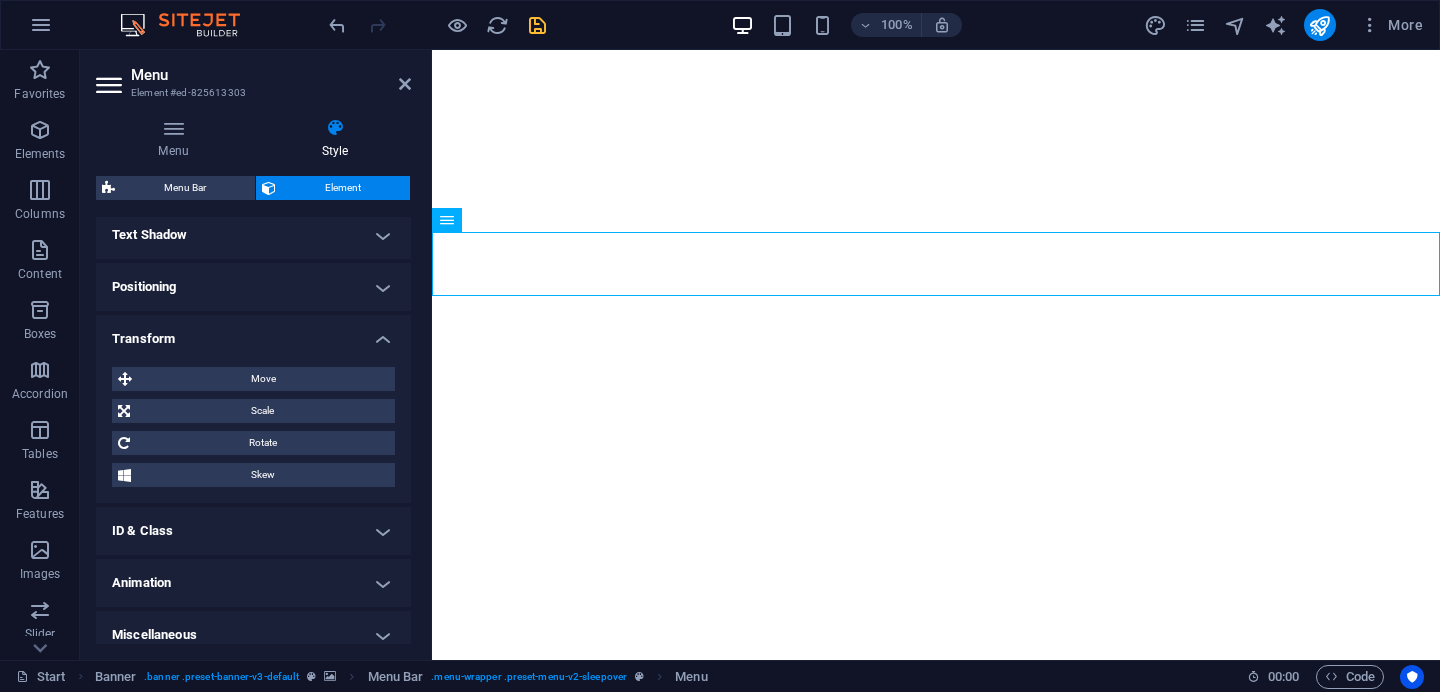 scroll, scrollTop: 280, scrollLeft: 0, axis: vertical 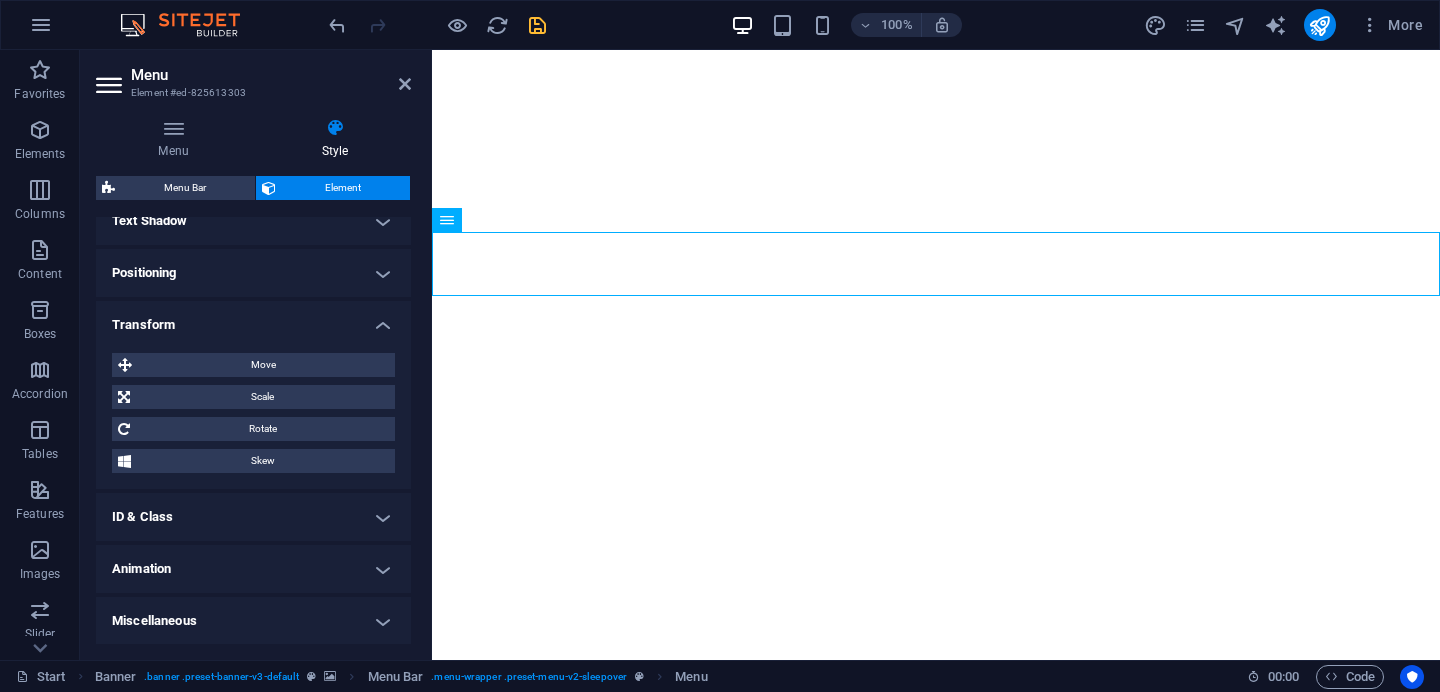 click on "Transform" at bounding box center [253, 319] 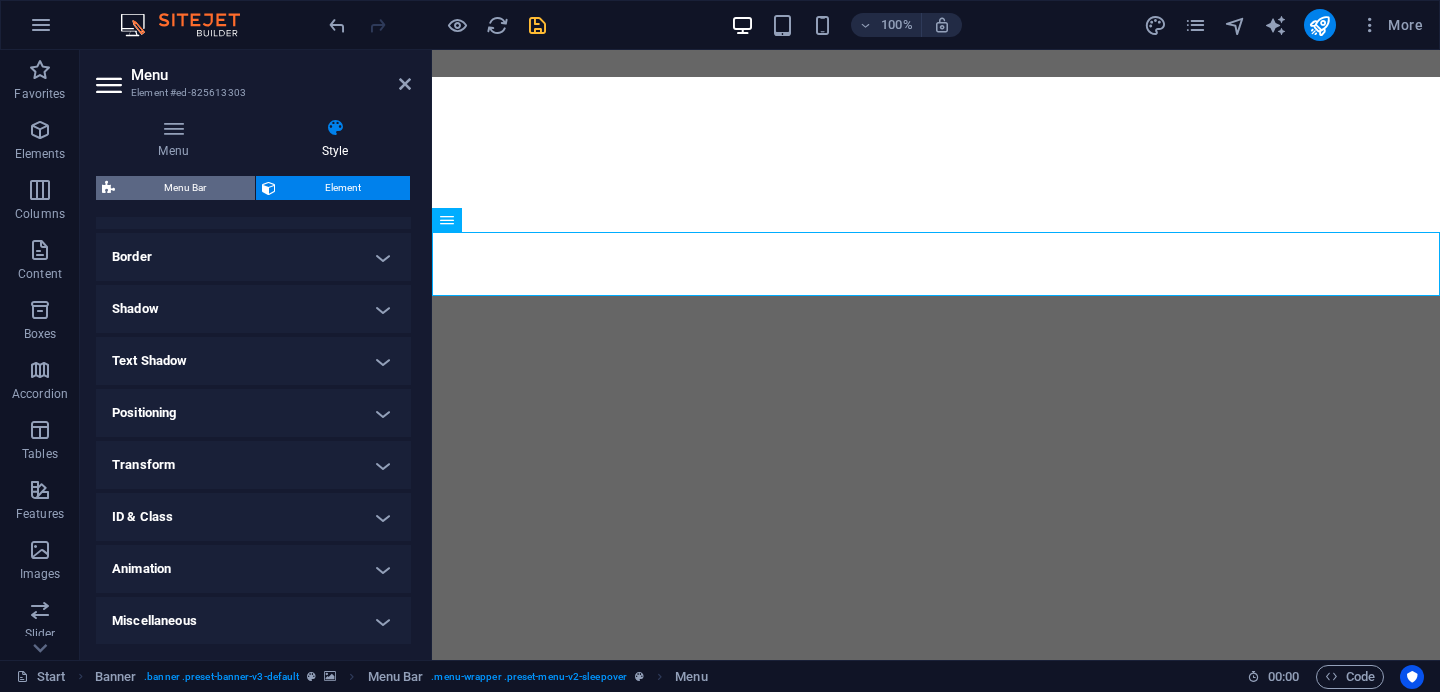 click on "Menu Bar" at bounding box center (185, 188) 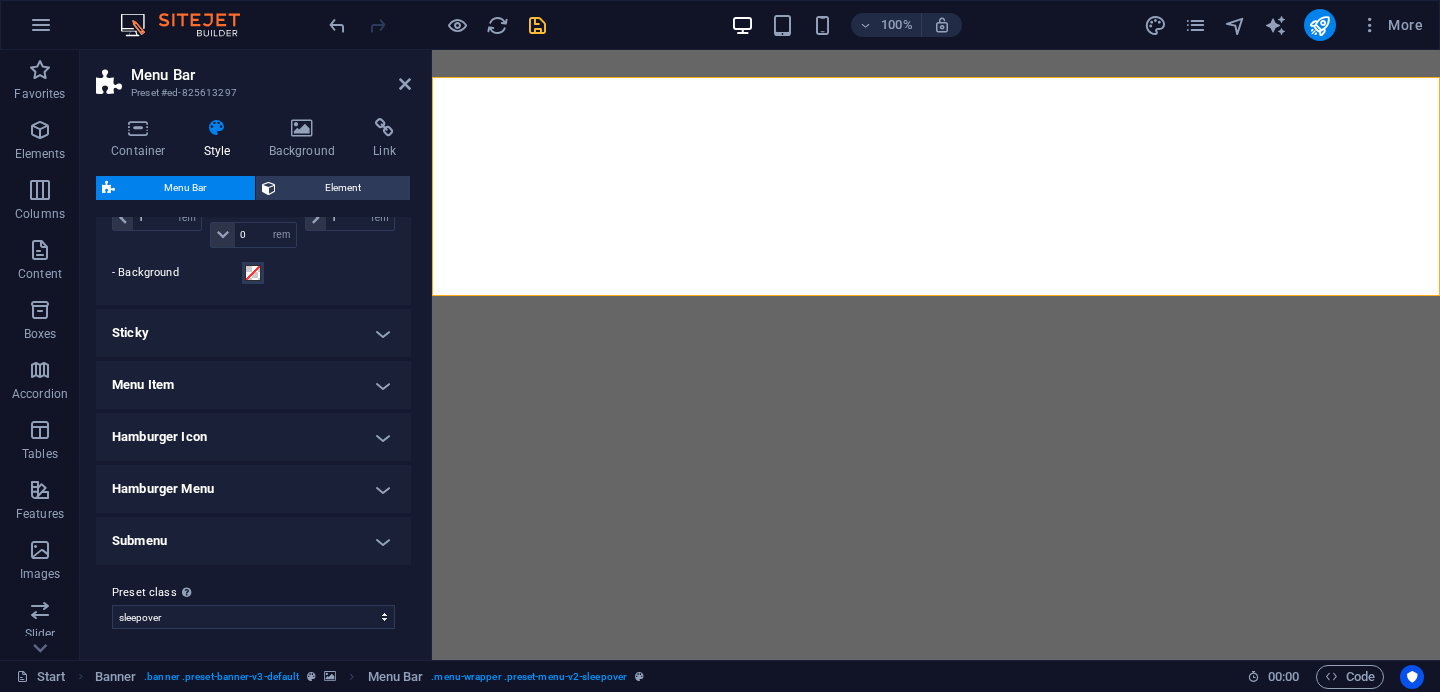 scroll, scrollTop: 668, scrollLeft: 0, axis: vertical 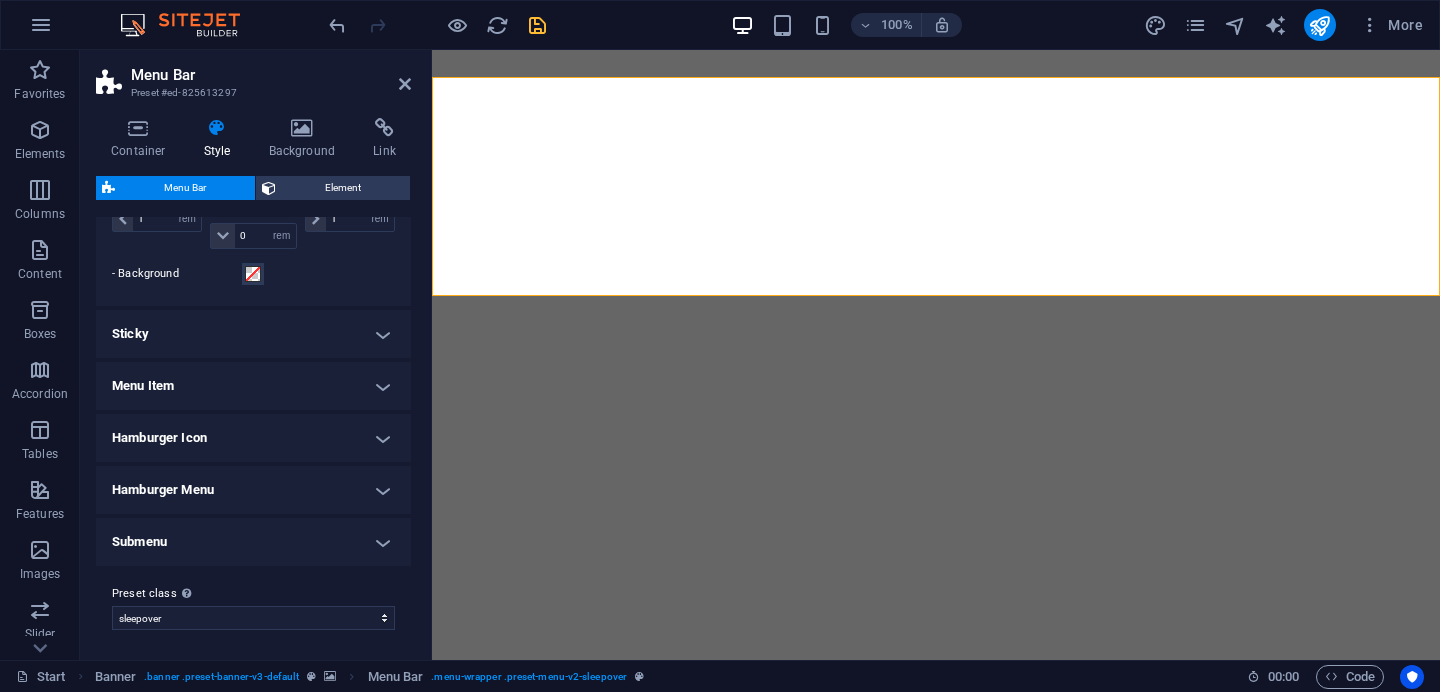 click on "Sticky" at bounding box center [253, 334] 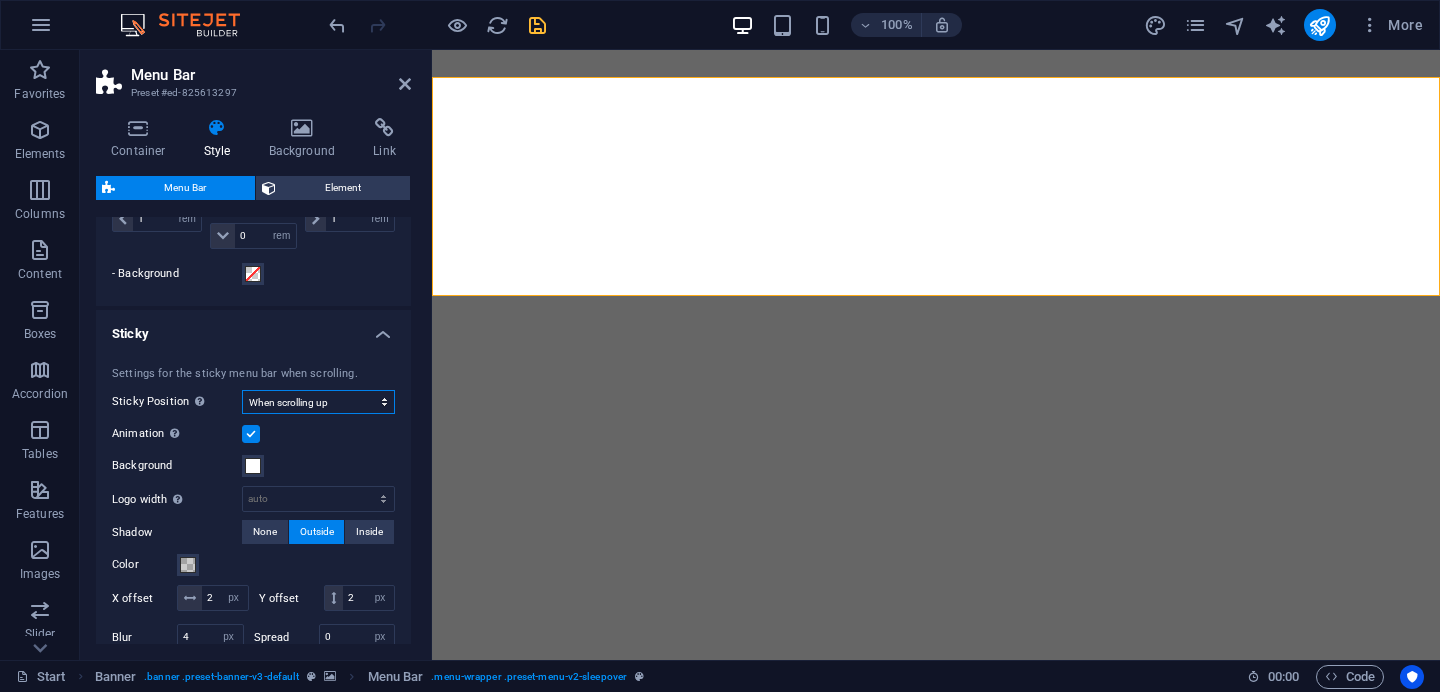 click on "Off Instant After menu After banner When scrolling up" at bounding box center [318, 402] 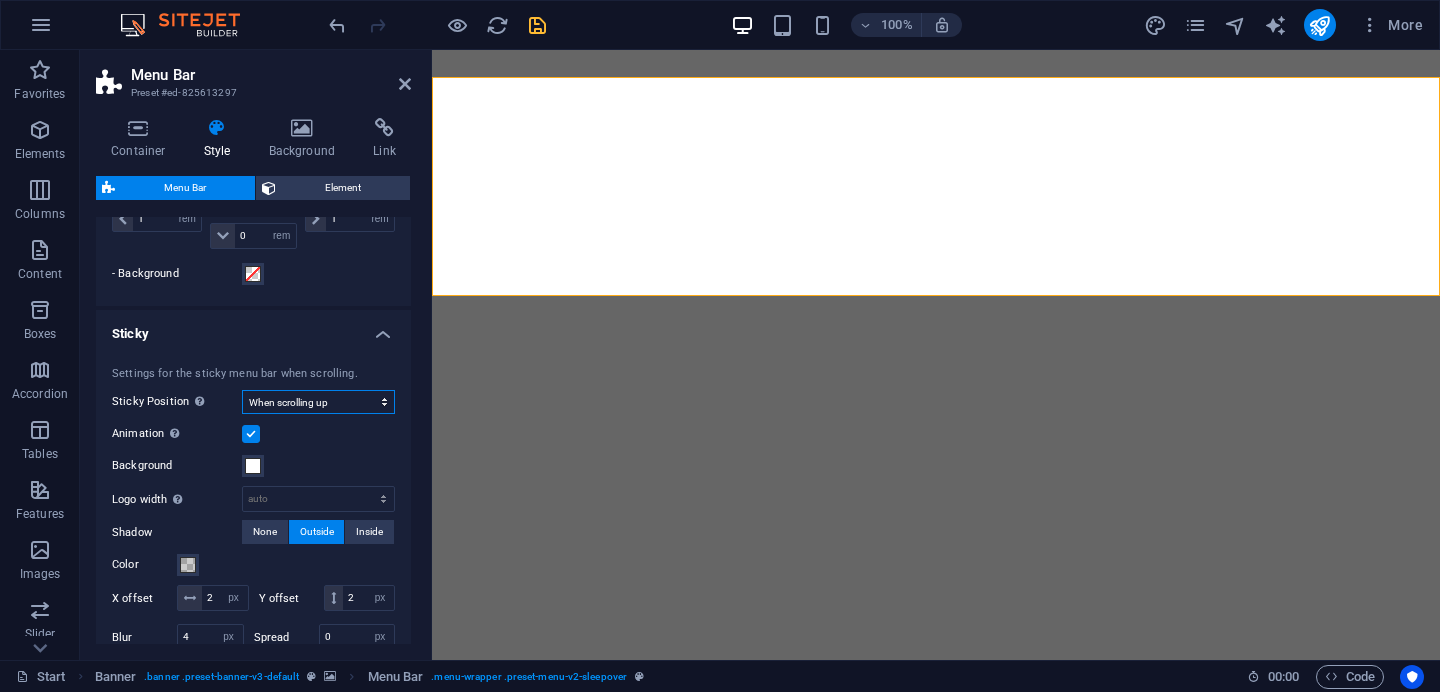 select on "sticky_menu" 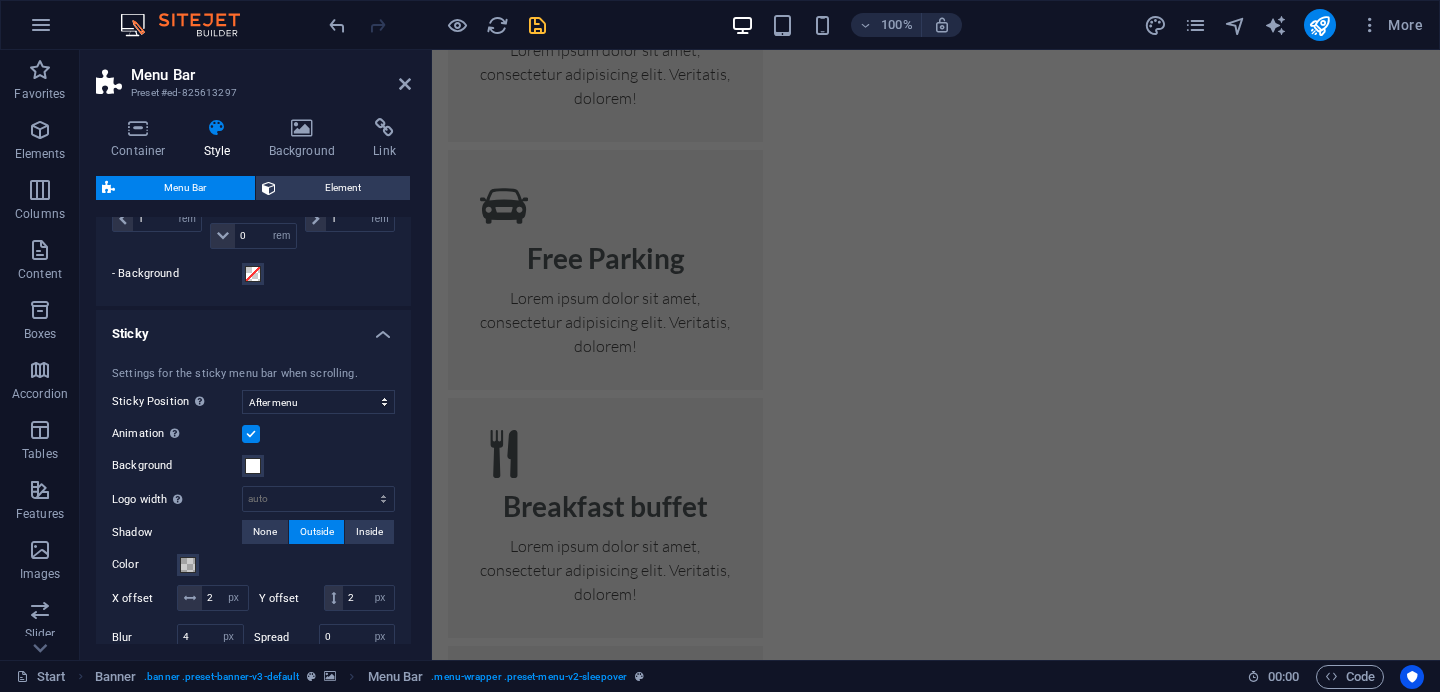 scroll, scrollTop: 2405, scrollLeft: 0, axis: vertical 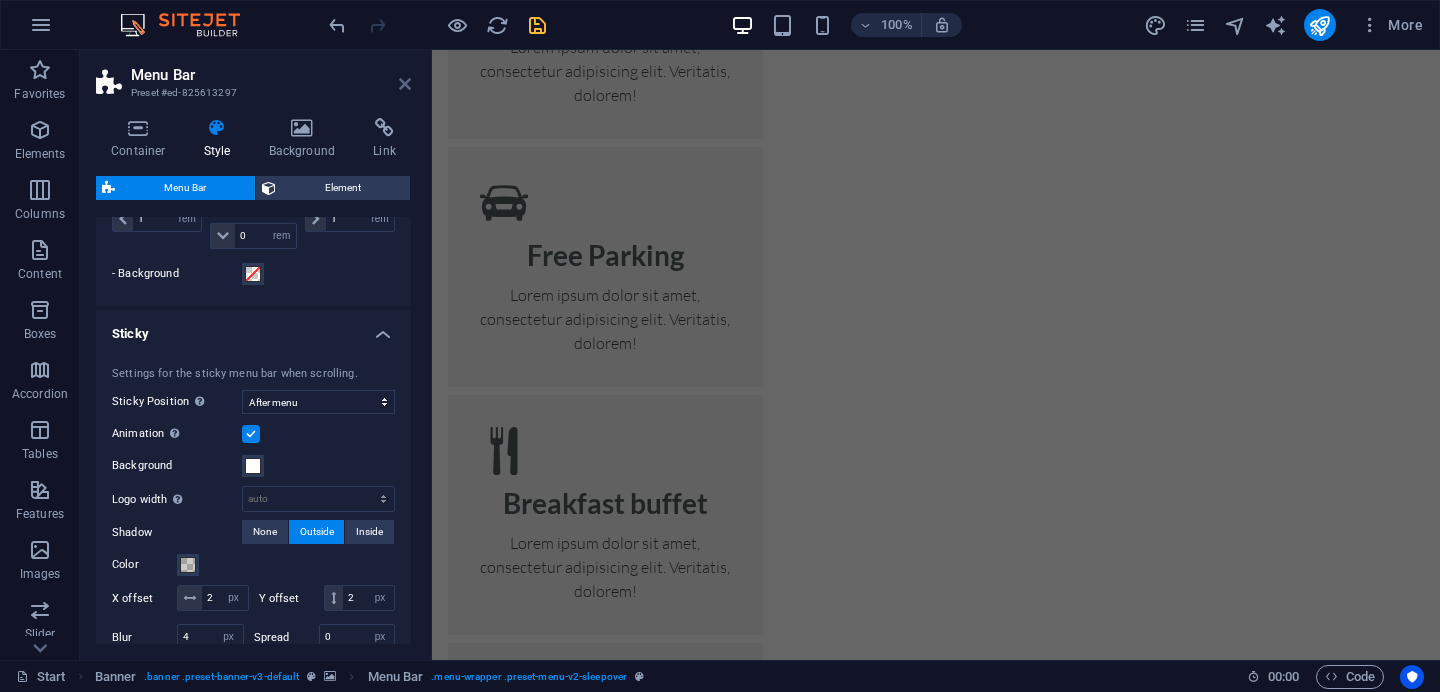 click at bounding box center (405, 84) 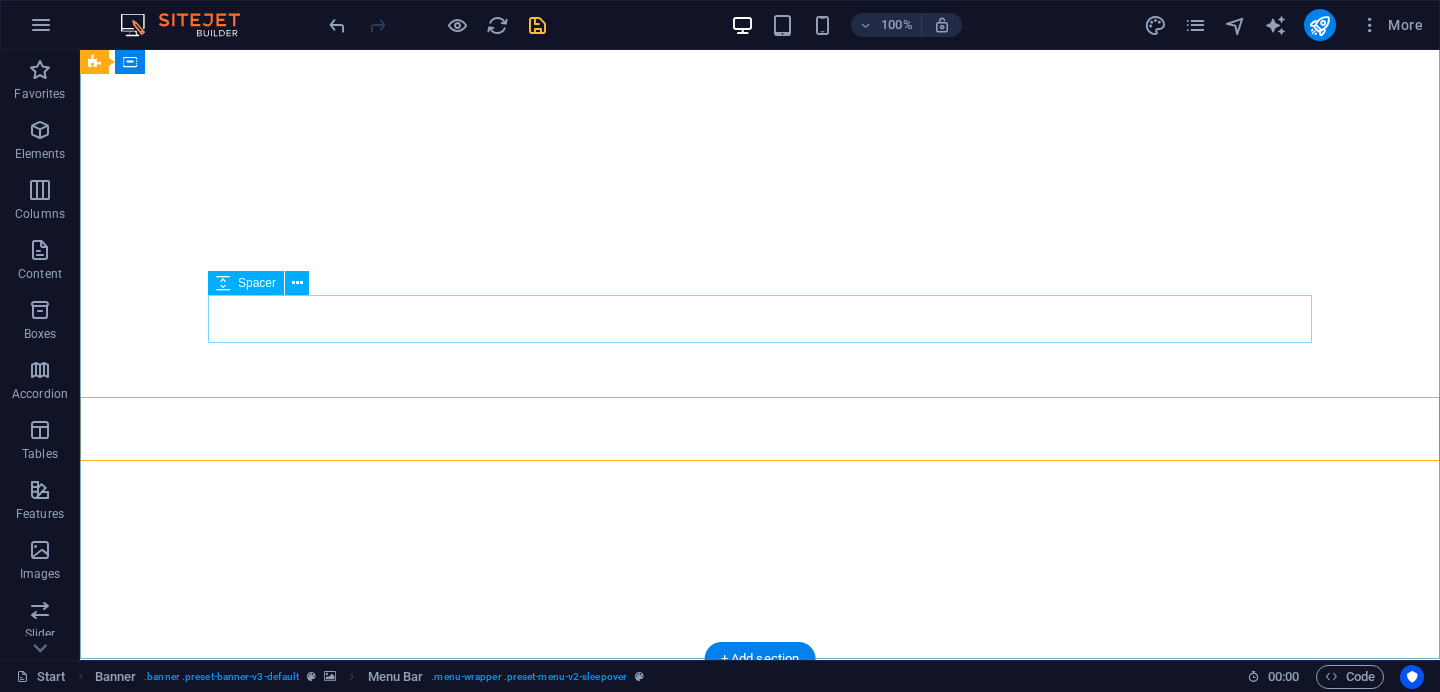 scroll, scrollTop: 0, scrollLeft: 0, axis: both 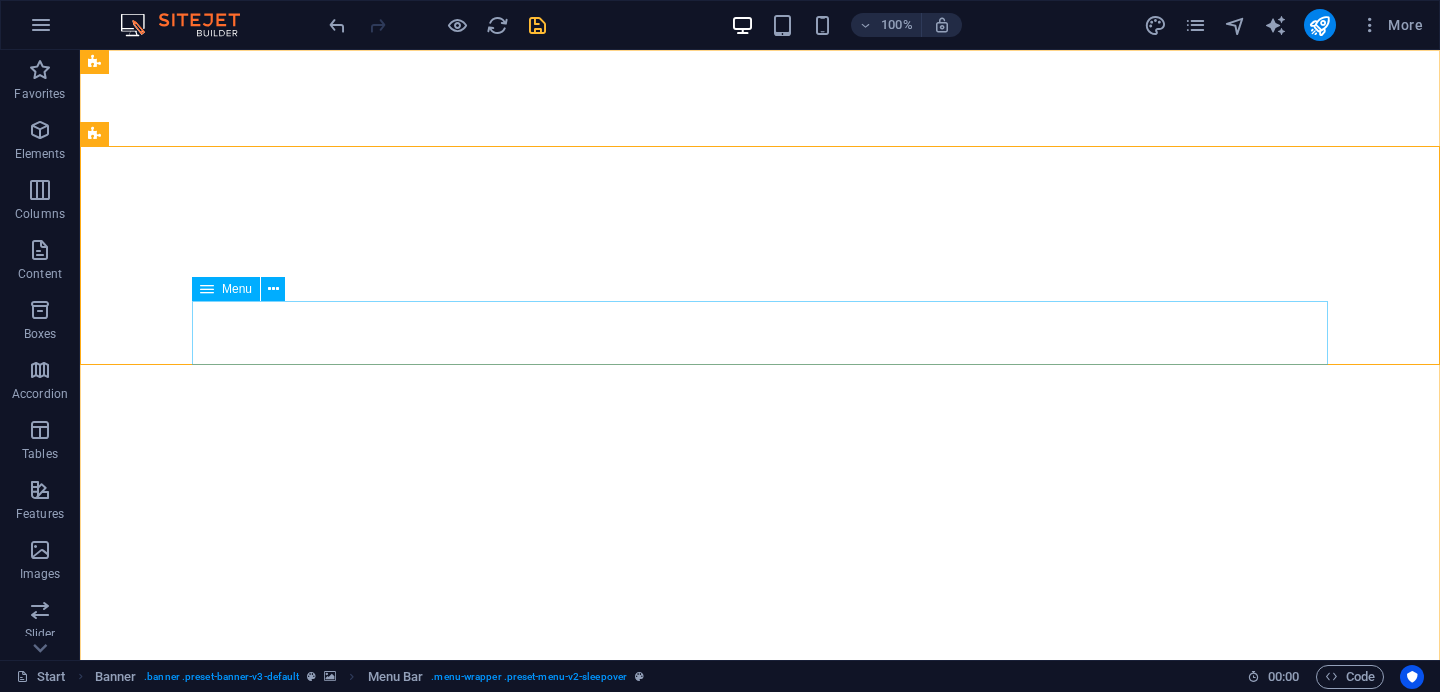 click at bounding box center (207, 289) 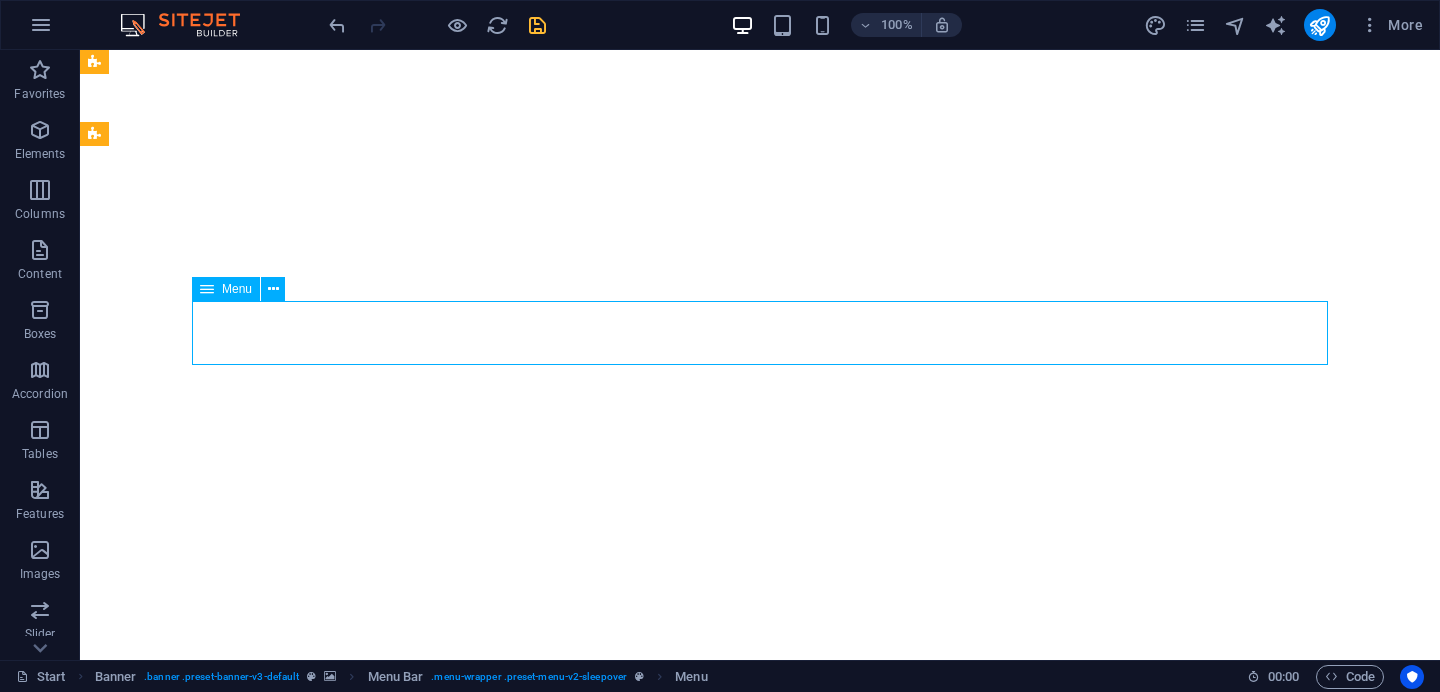 click at bounding box center [207, 289] 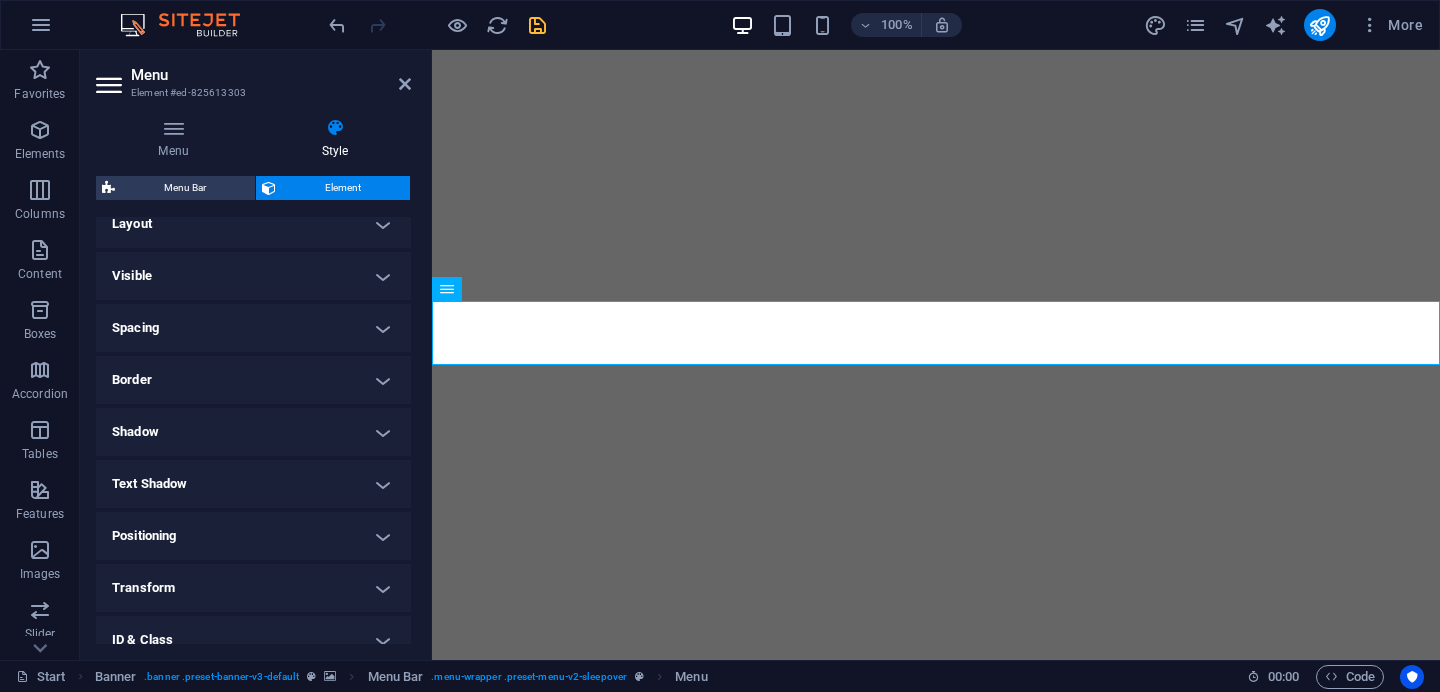 scroll, scrollTop: 0, scrollLeft: 0, axis: both 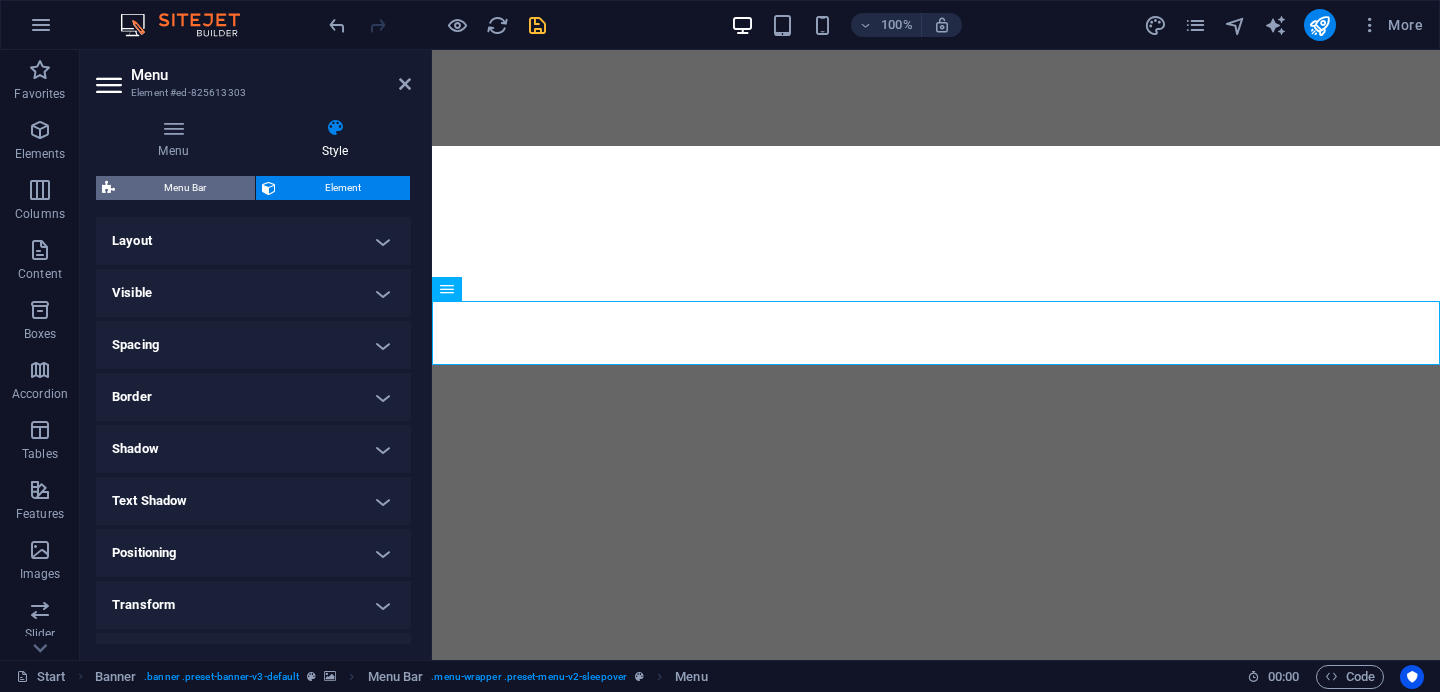 click on "Menu Bar" at bounding box center [185, 188] 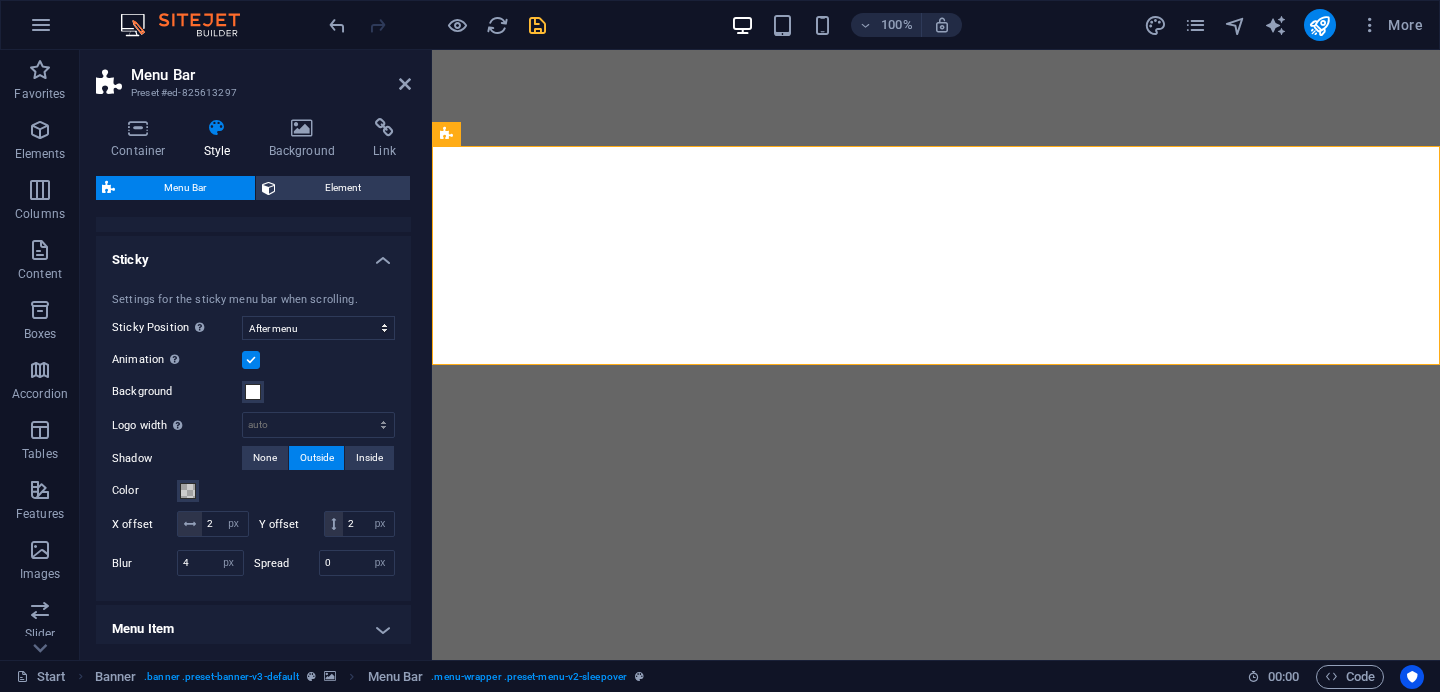 scroll, scrollTop: 738, scrollLeft: 0, axis: vertical 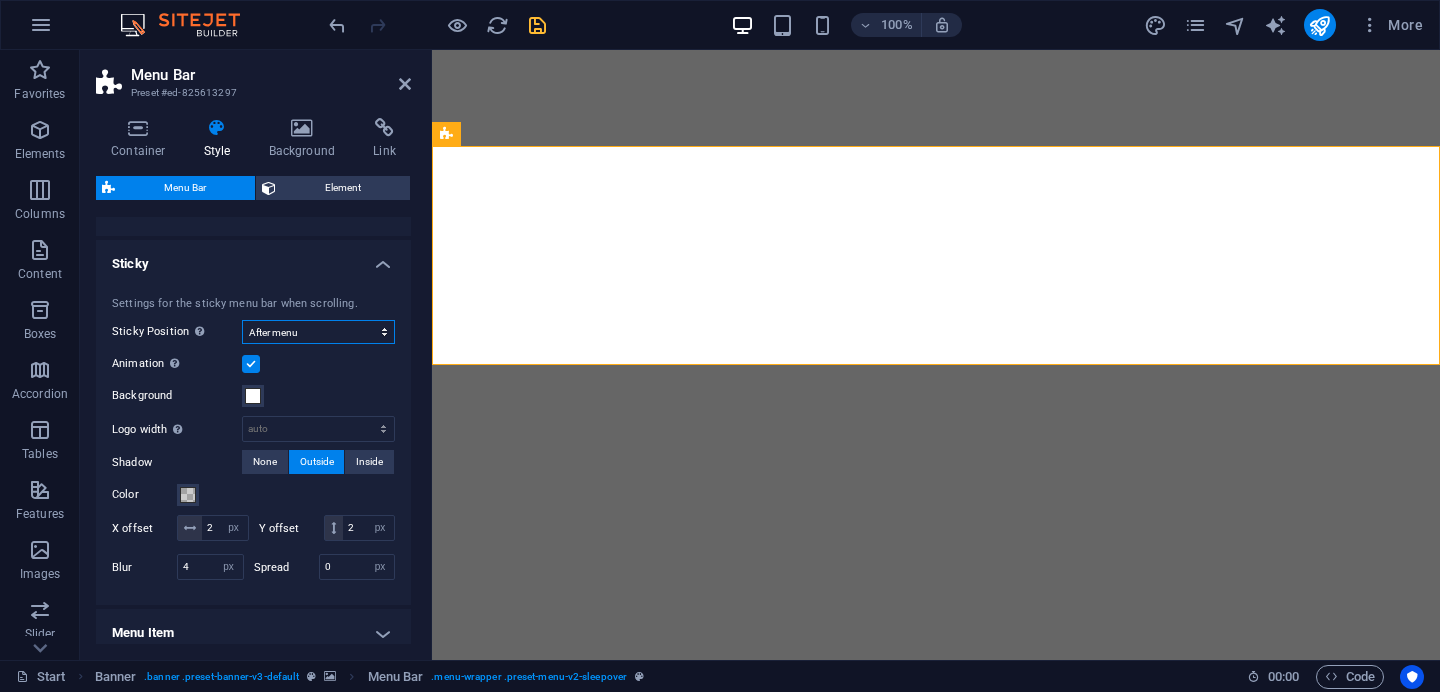 click on "Off Instant After menu After banner When scrolling up" at bounding box center (318, 332) 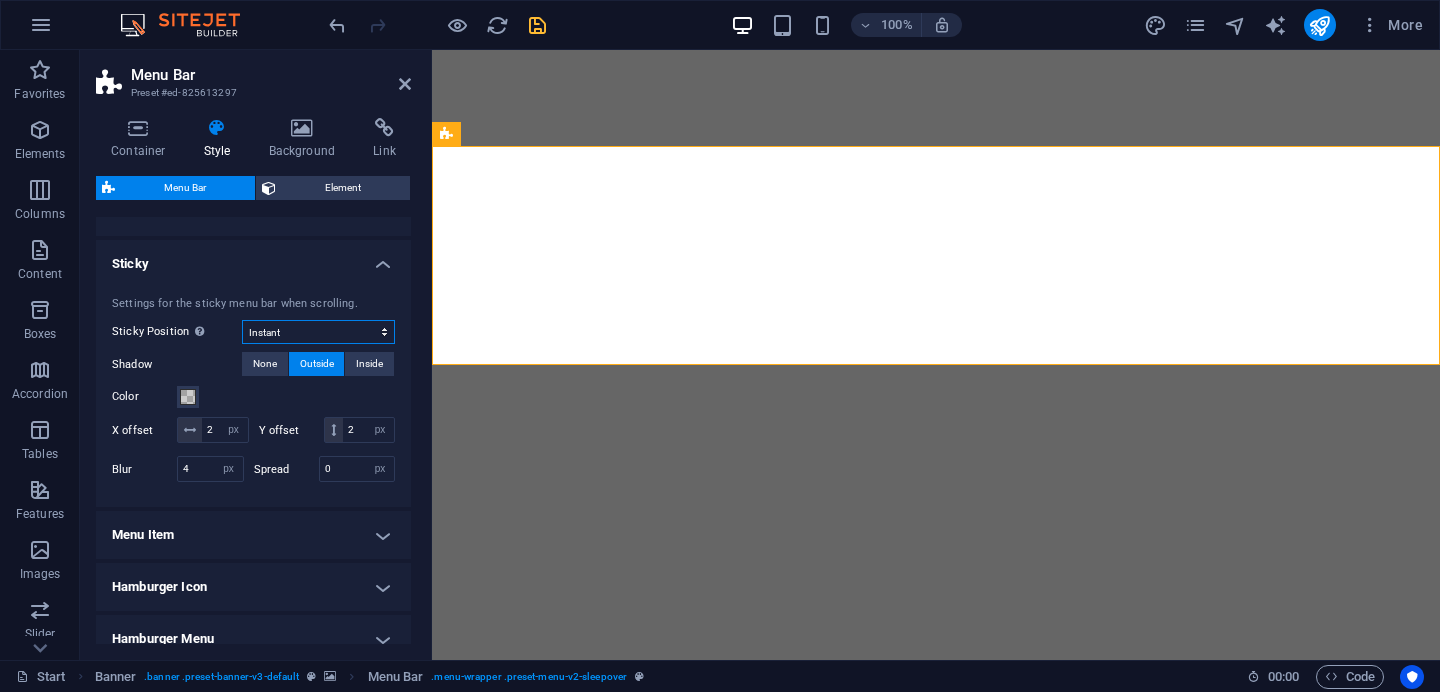 click on "Off Instant After menu After banner When scrolling up" at bounding box center [318, 332] 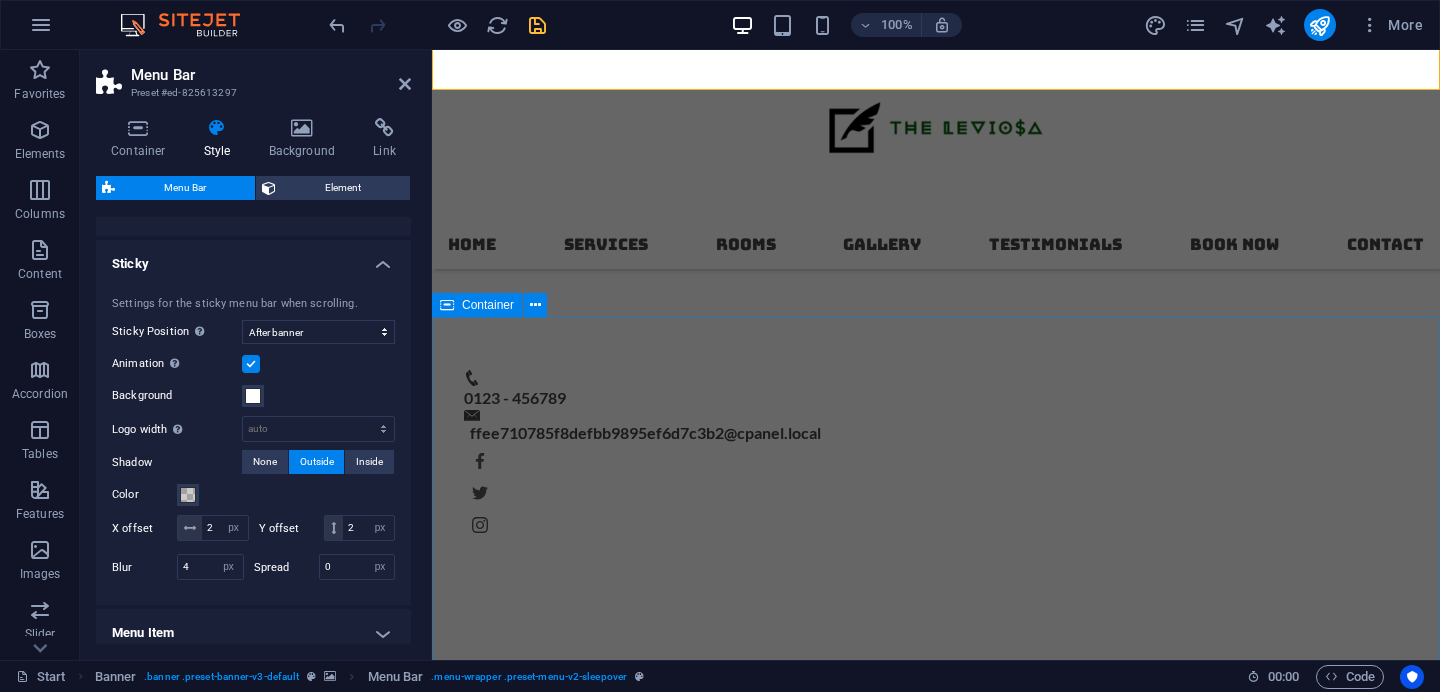 scroll, scrollTop: 635, scrollLeft: 0, axis: vertical 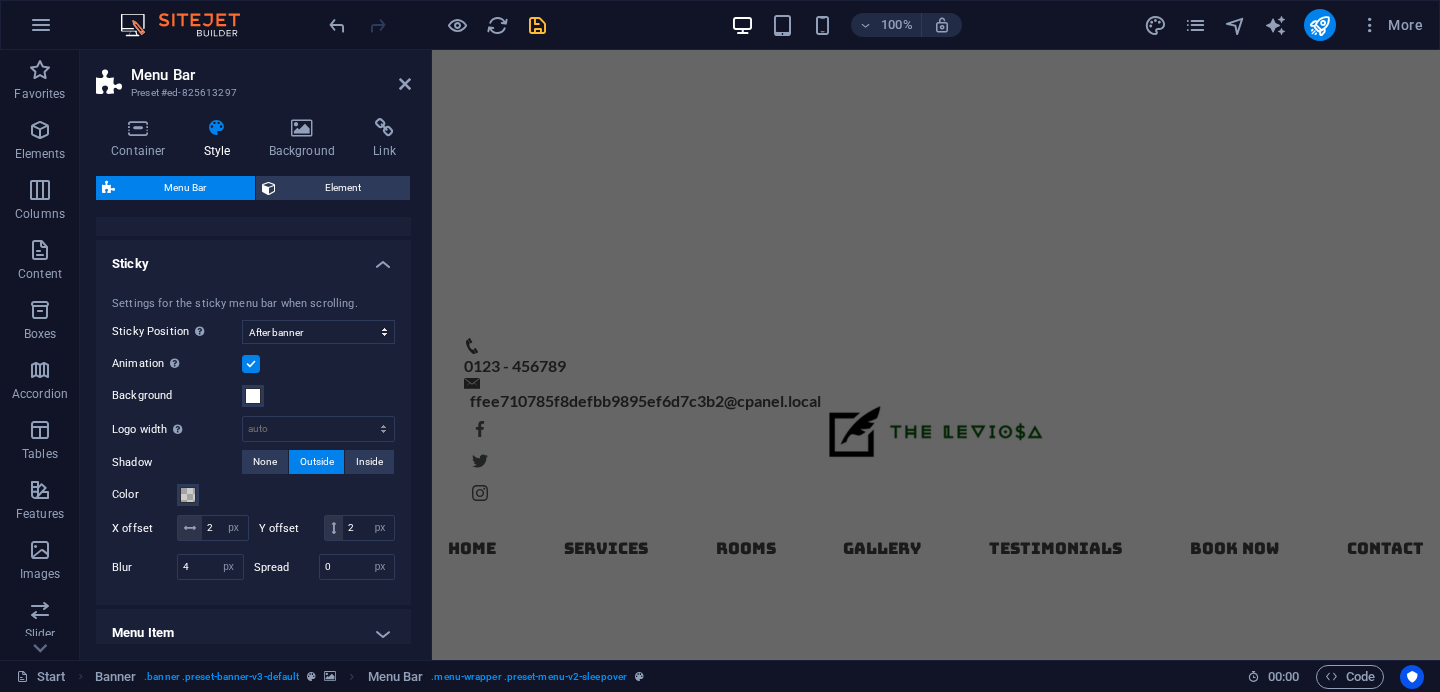click on "Menu Bar Preset #ed-825613297
Container Style Background Link Size Height Default px rem % vh vw Min. height None px rem % vh vw Width Default px rem % em vh vw Min. width None px rem % vh vw Content width Default Custom width Width Default px rem % em vh vw Min. width None px rem % vh vw Default padding Custom spacing Default content width and padding can be changed under Design. Edit design Layout (Flexbox) Alignment Determines the flex direction. Default Main axis Determine how elements should behave along the main axis inside this container (justify content). Default Side axis Control the vertical direction of the element inside of the container (align items). Default Wrap Default On Off Fill Controls the distances and direction of elements on the y-axis across several lines (align content). Default Accessibility ARIA helps assistive technologies (like screen readers) to understand the role, state, and behavior of web elements Role The ARIA role defines the purpose of an element.  None %" at bounding box center [256, 355] 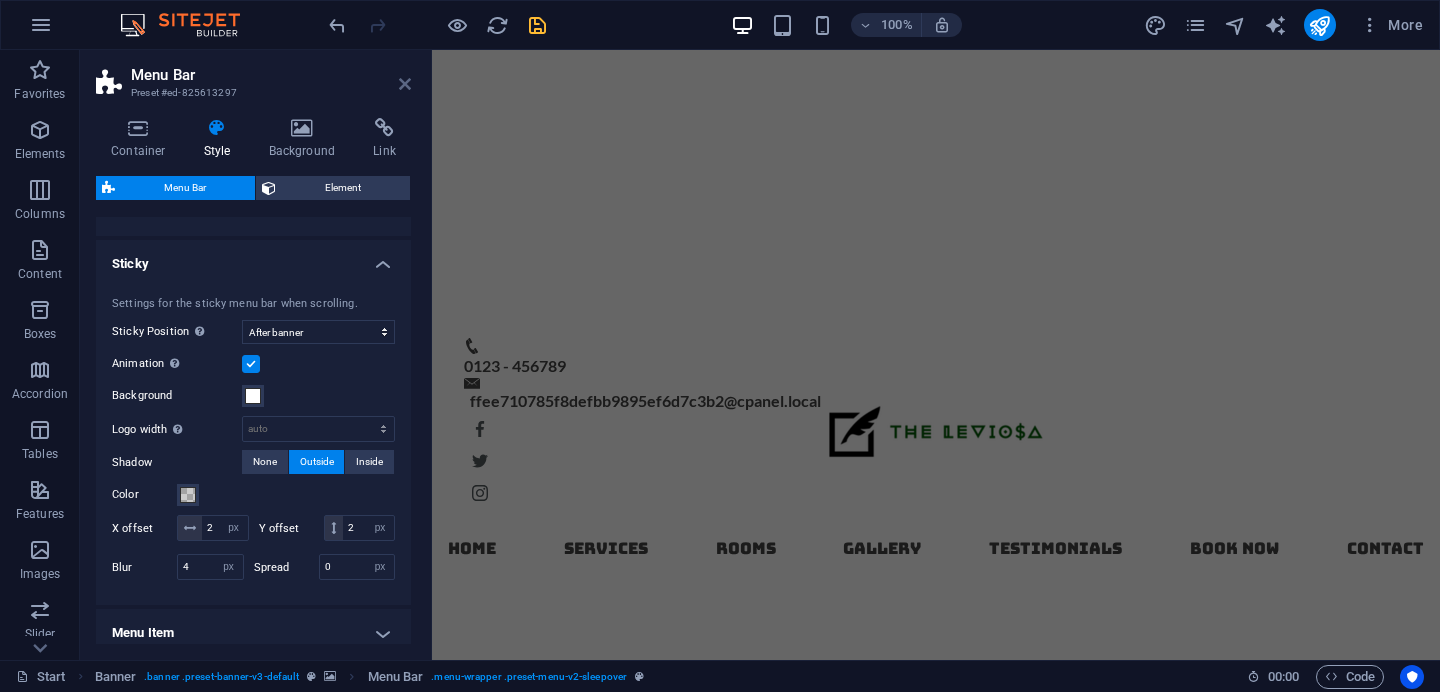 click at bounding box center [405, 84] 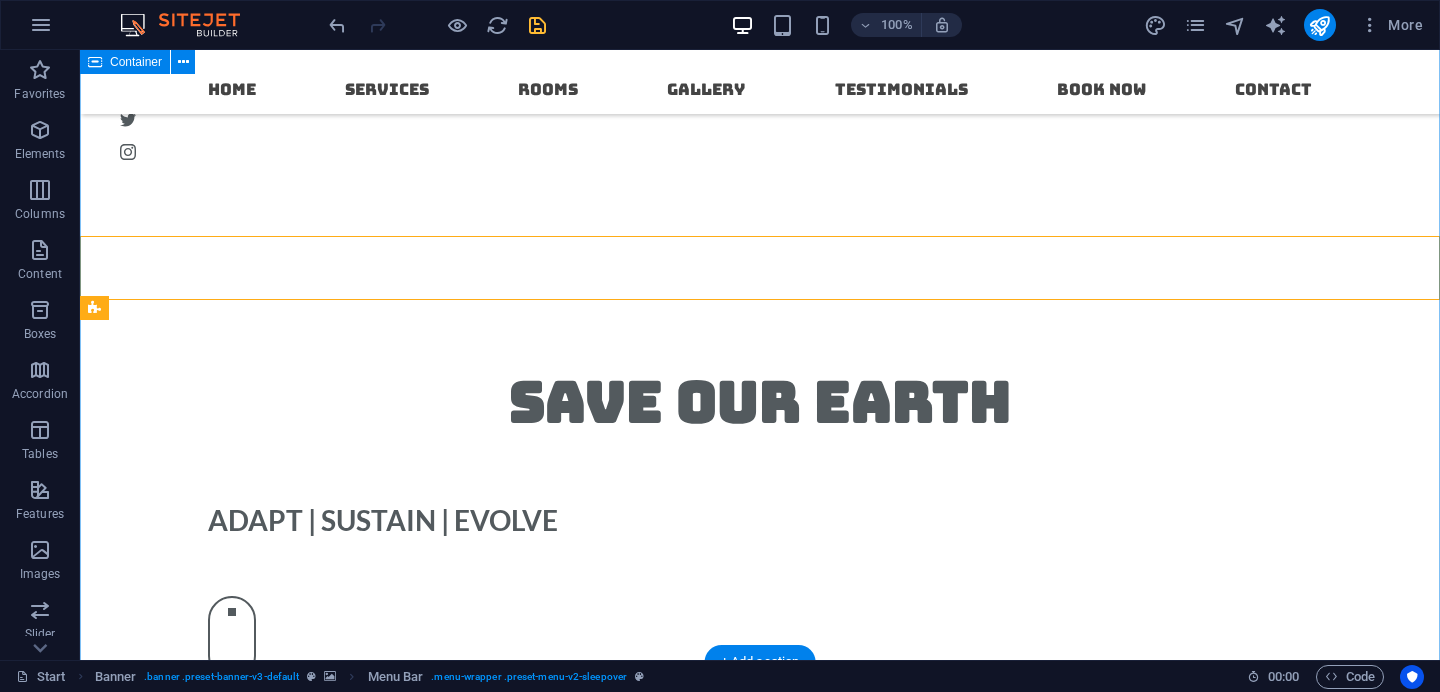 scroll, scrollTop: 972, scrollLeft: 0, axis: vertical 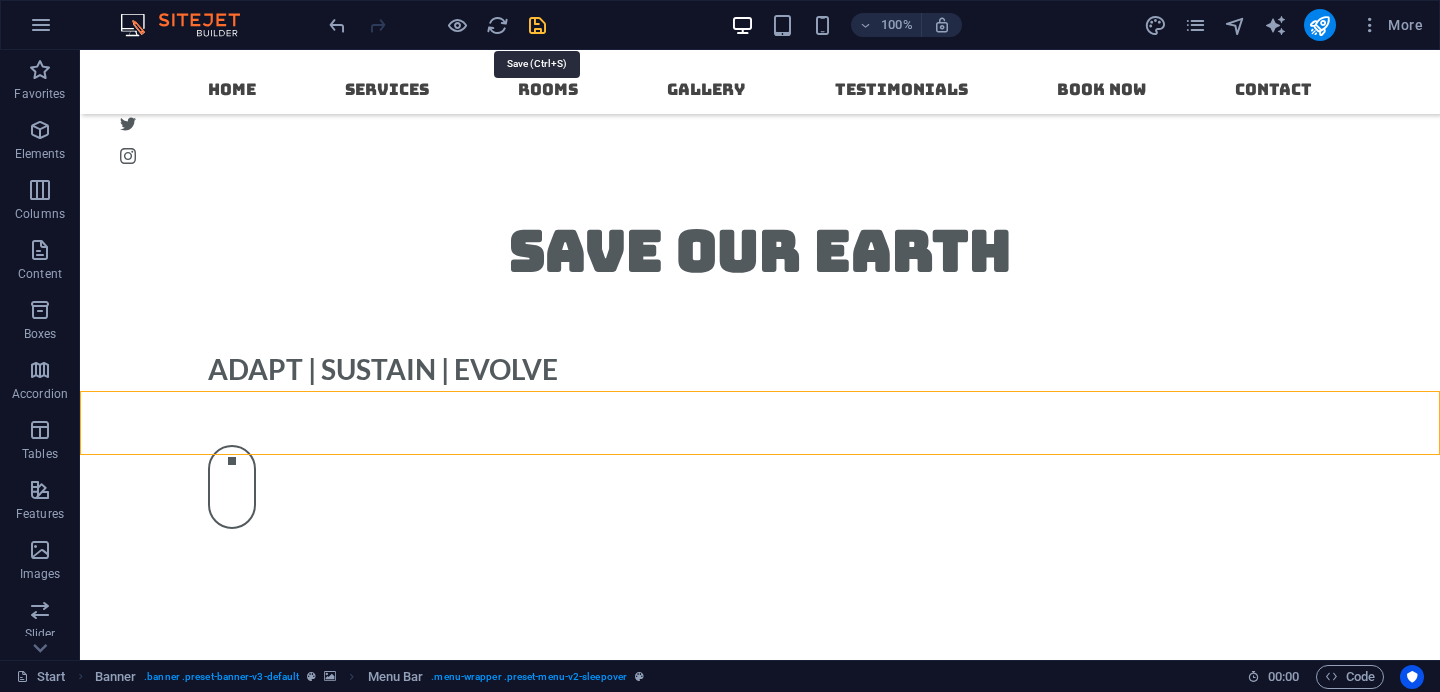click at bounding box center [537, 25] 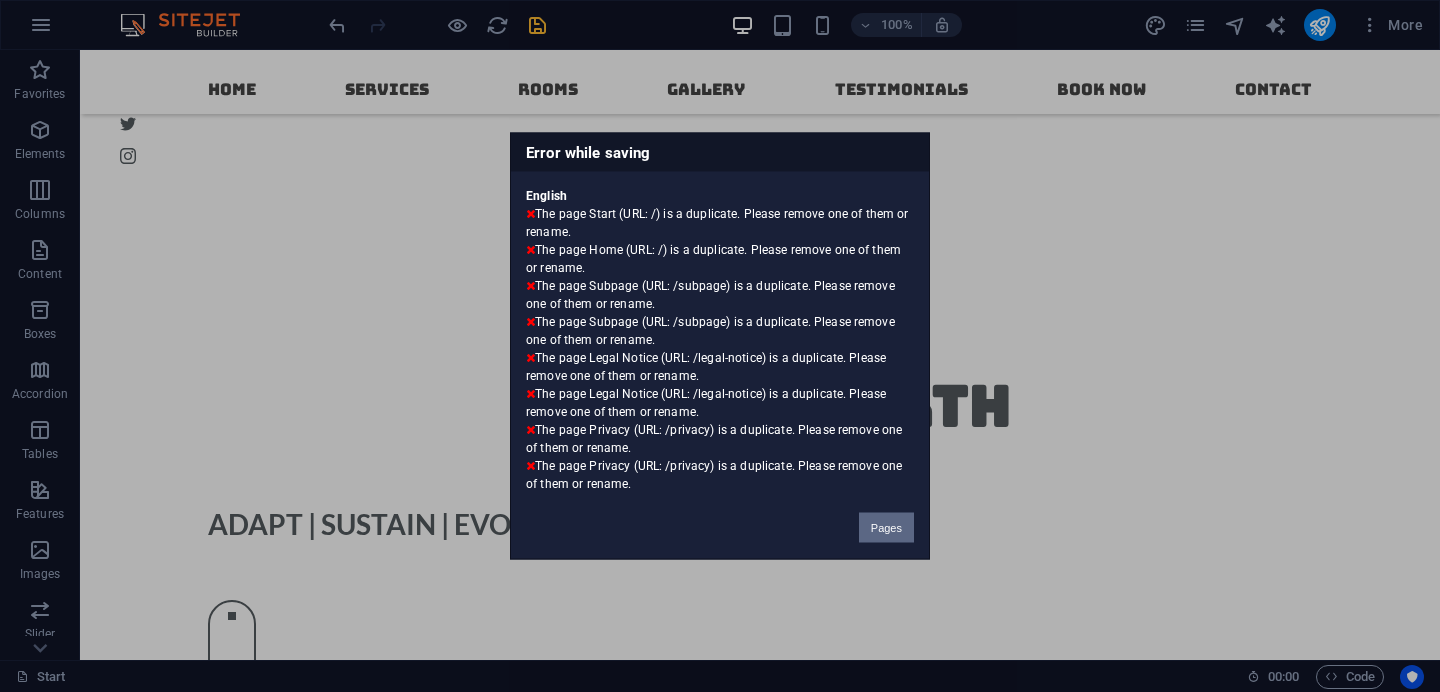 click on "Pages" at bounding box center [886, 528] 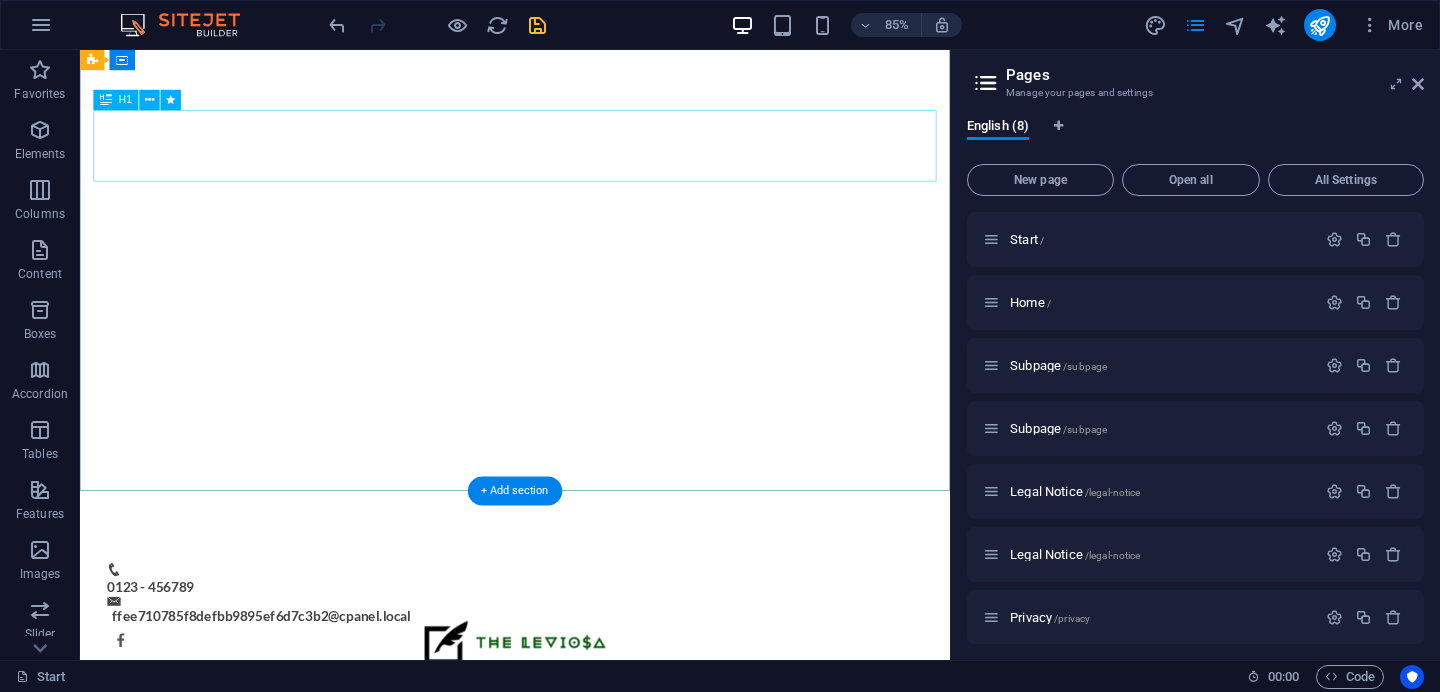 scroll, scrollTop: 0, scrollLeft: 0, axis: both 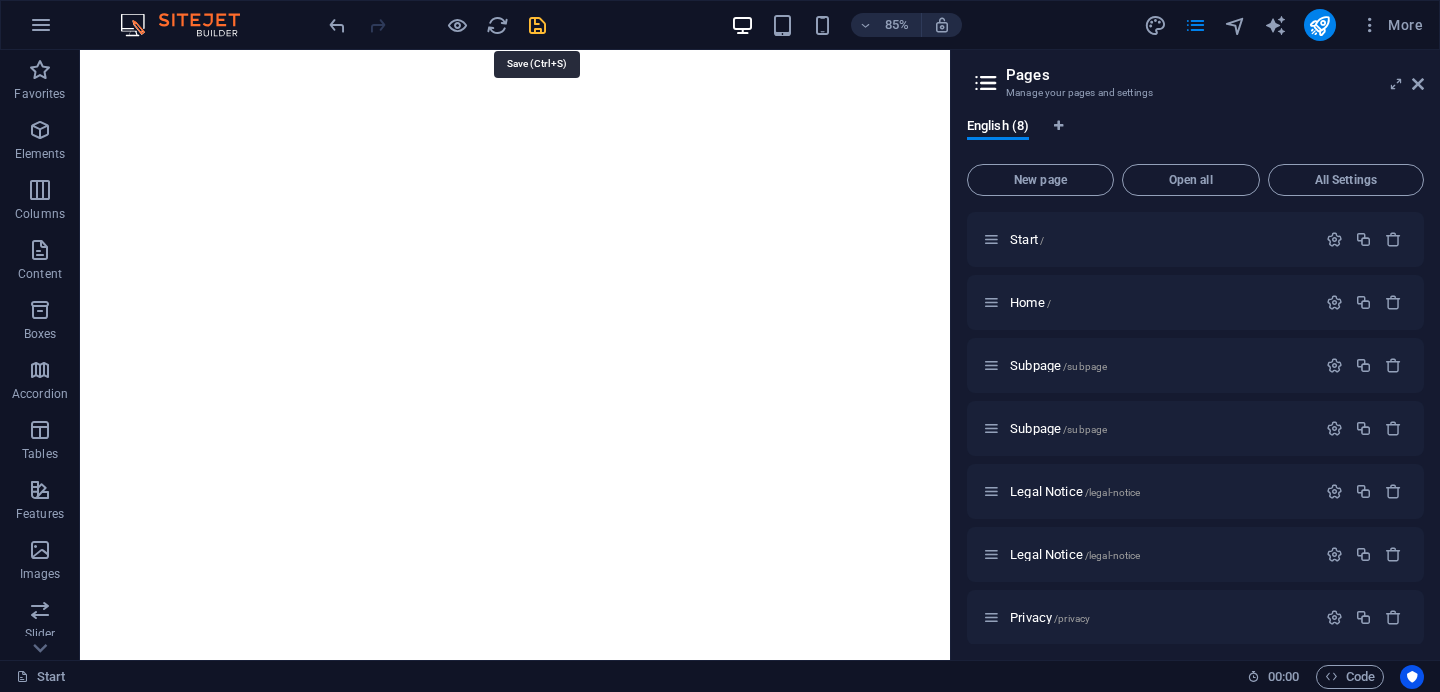 click at bounding box center [537, 25] 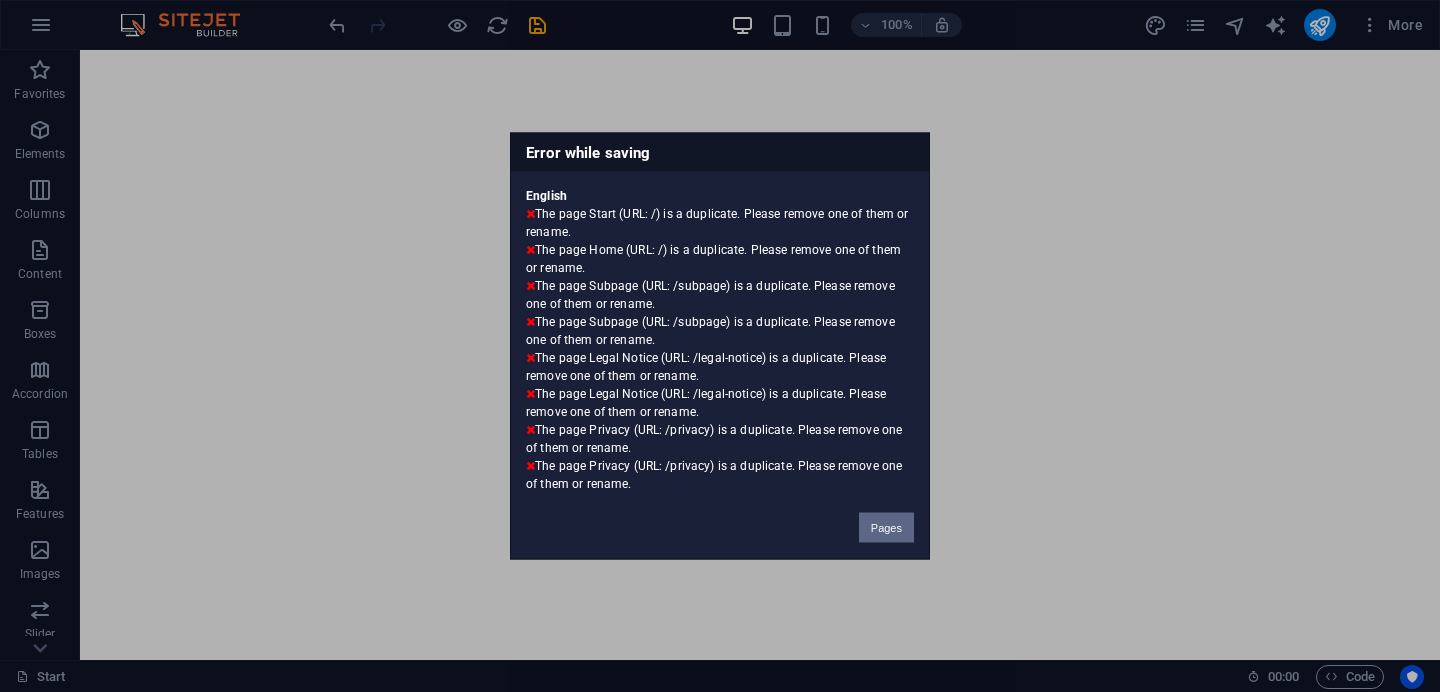 click on "Pages" at bounding box center (886, 528) 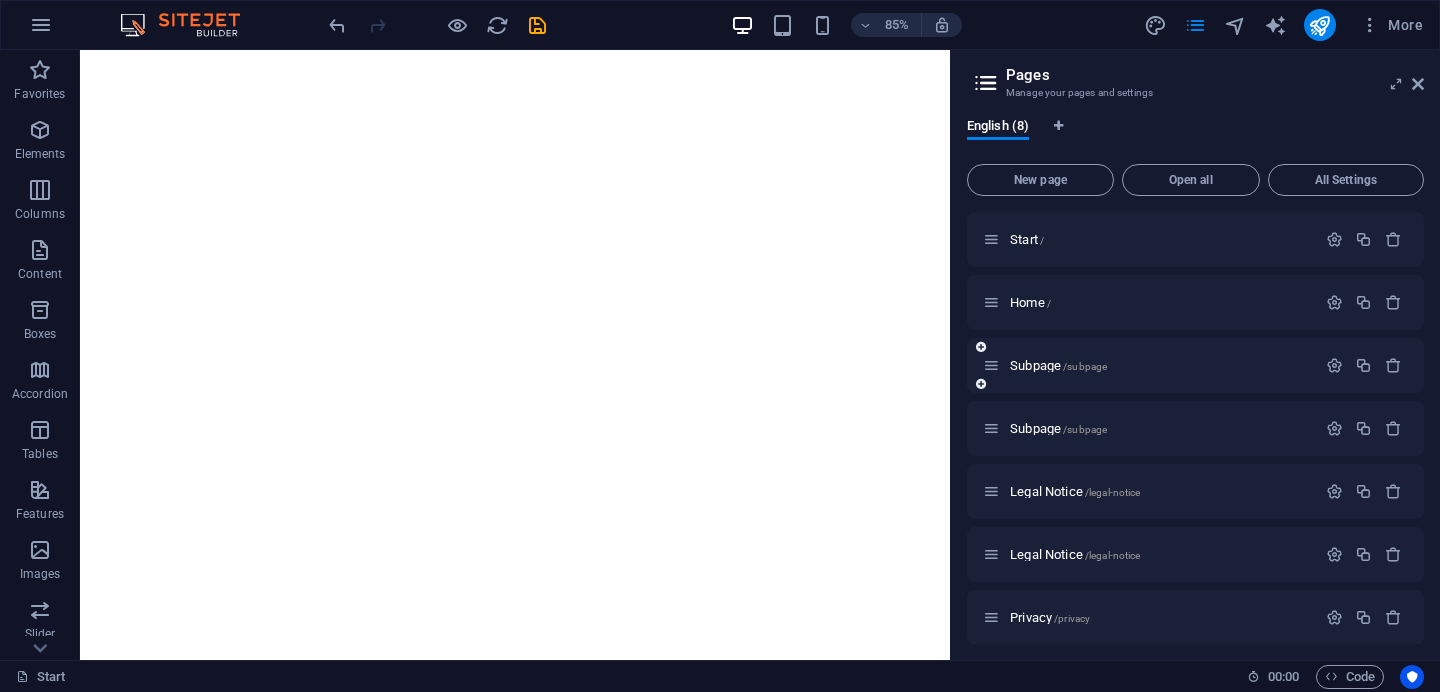 scroll, scrollTop: 72, scrollLeft: 0, axis: vertical 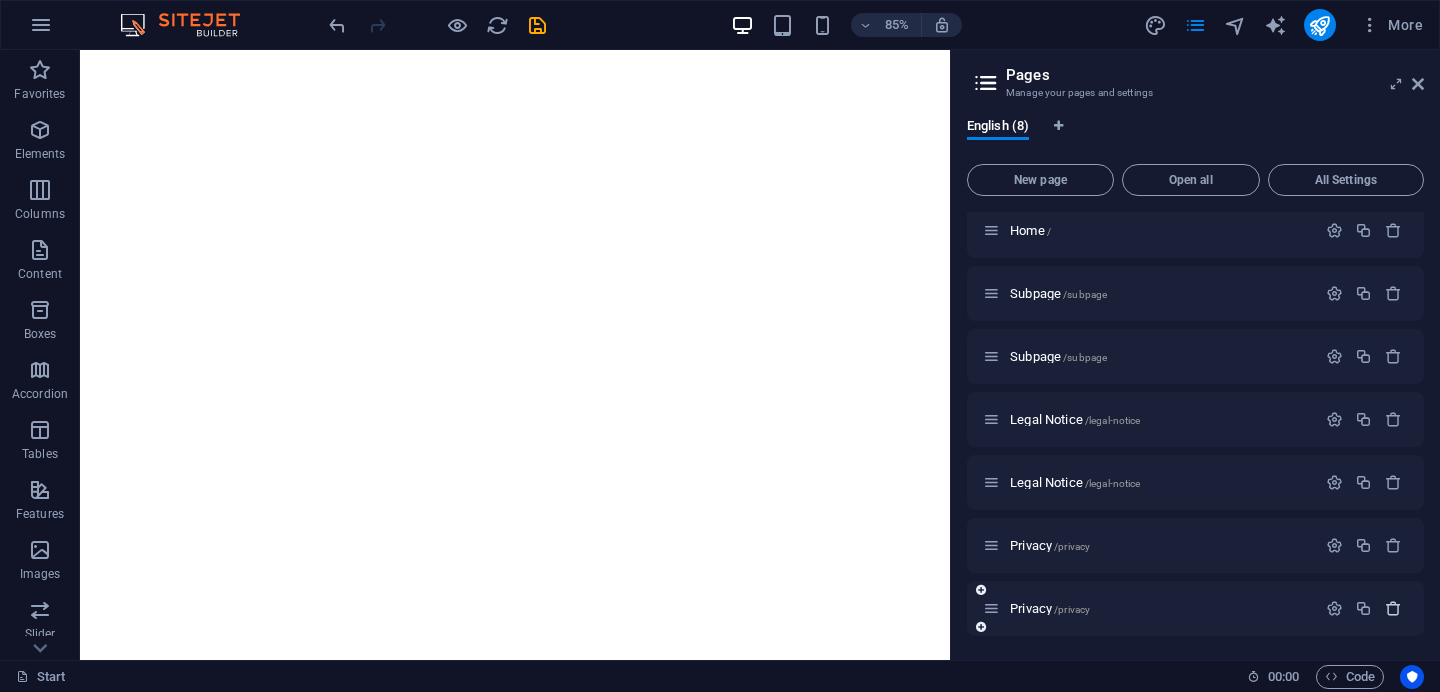 click at bounding box center (1393, 608) 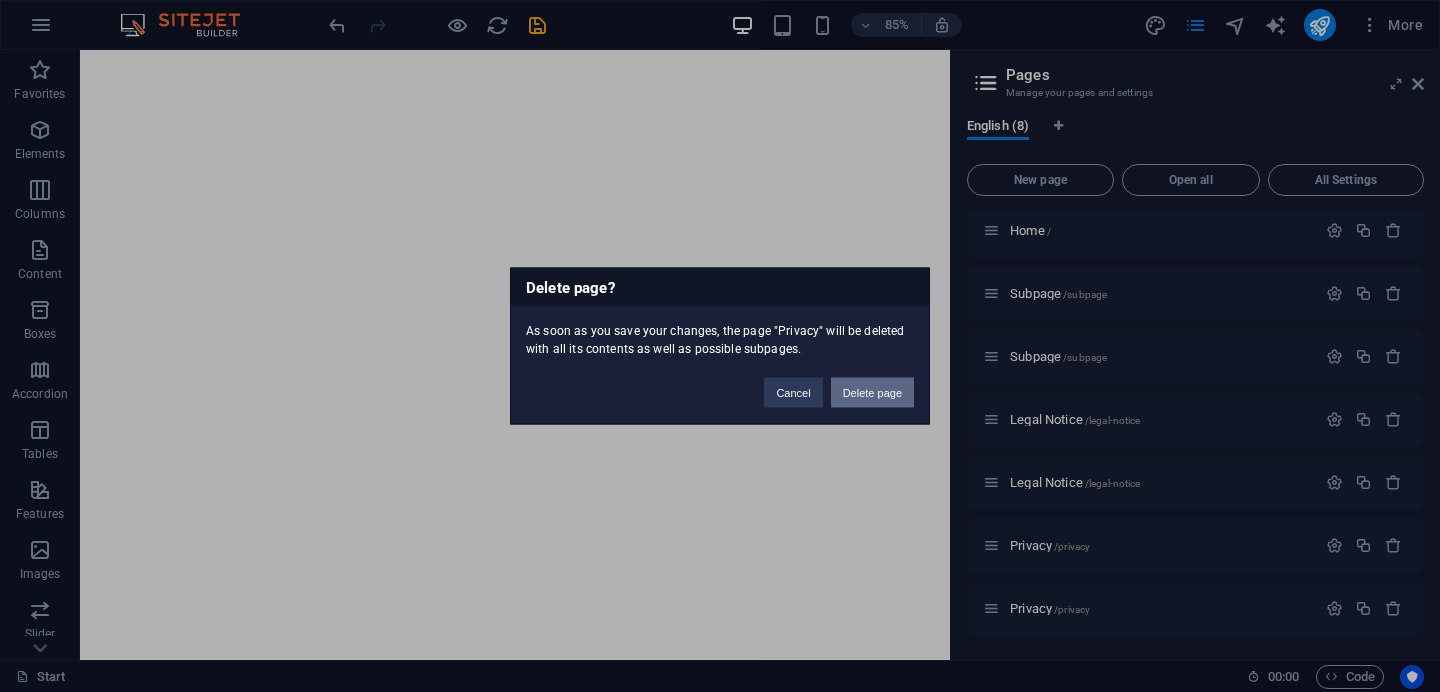 click on "Delete page" at bounding box center (872, 393) 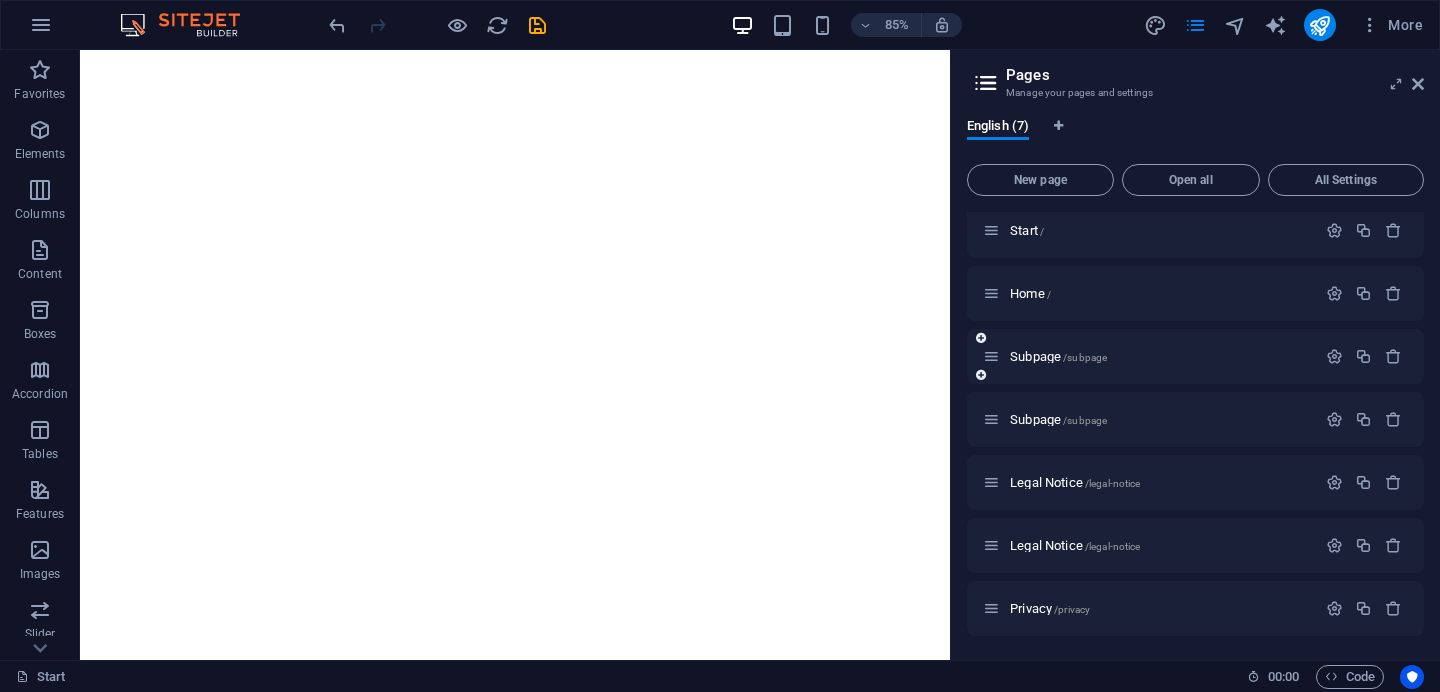 scroll, scrollTop: 0, scrollLeft: 0, axis: both 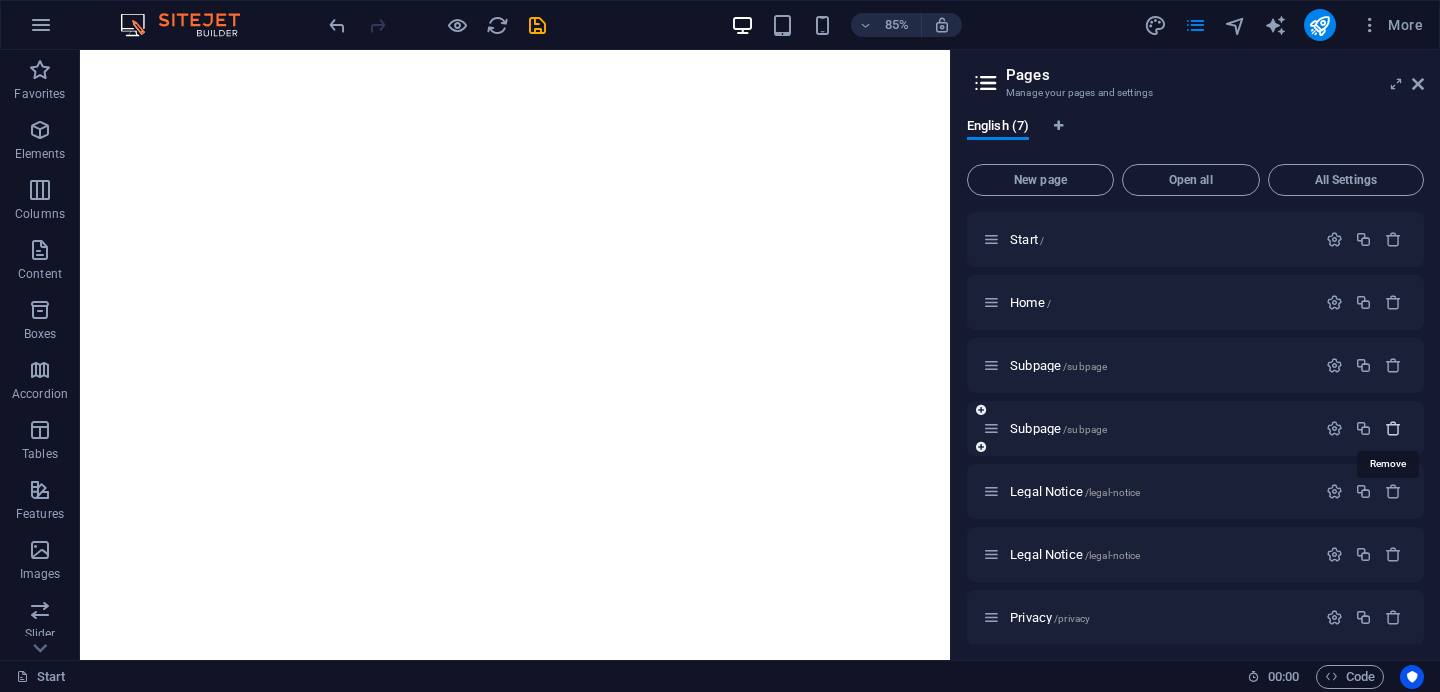 click at bounding box center [1393, 428] 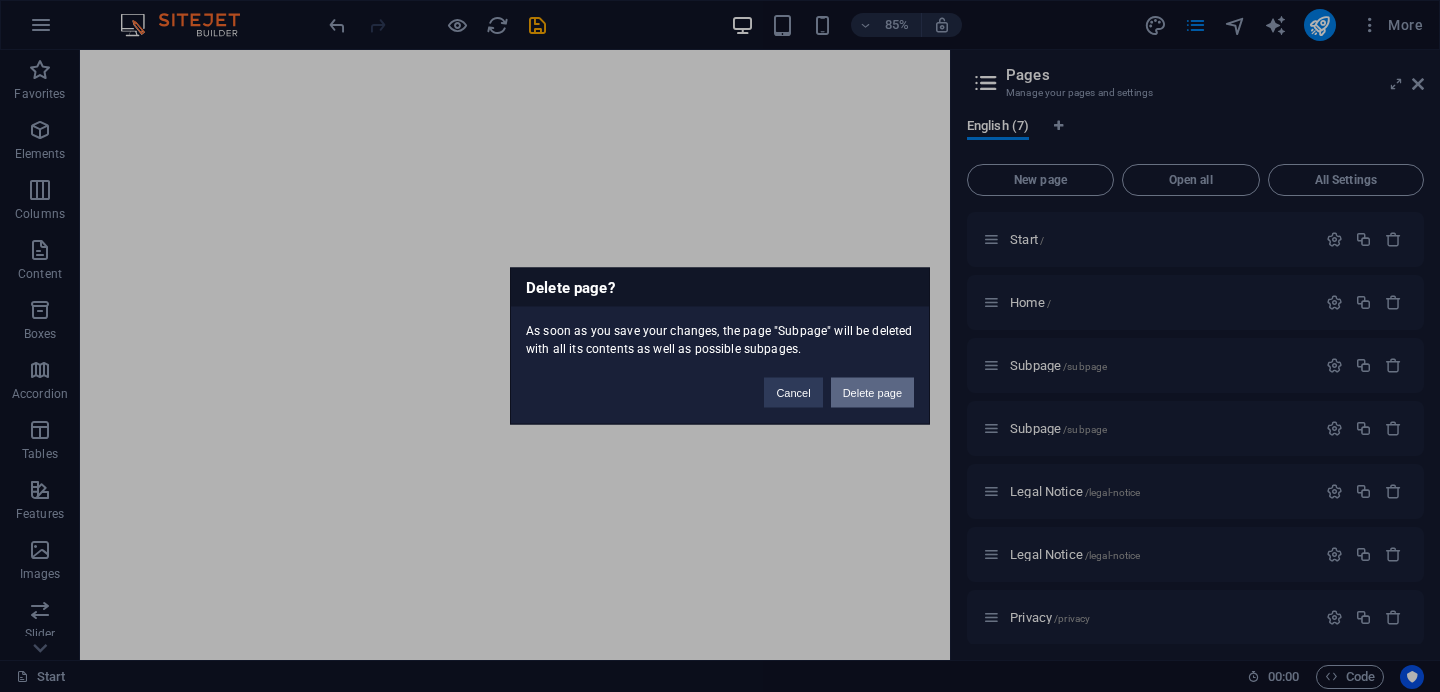 click on "Delete page" at bounding box center (872, 393) 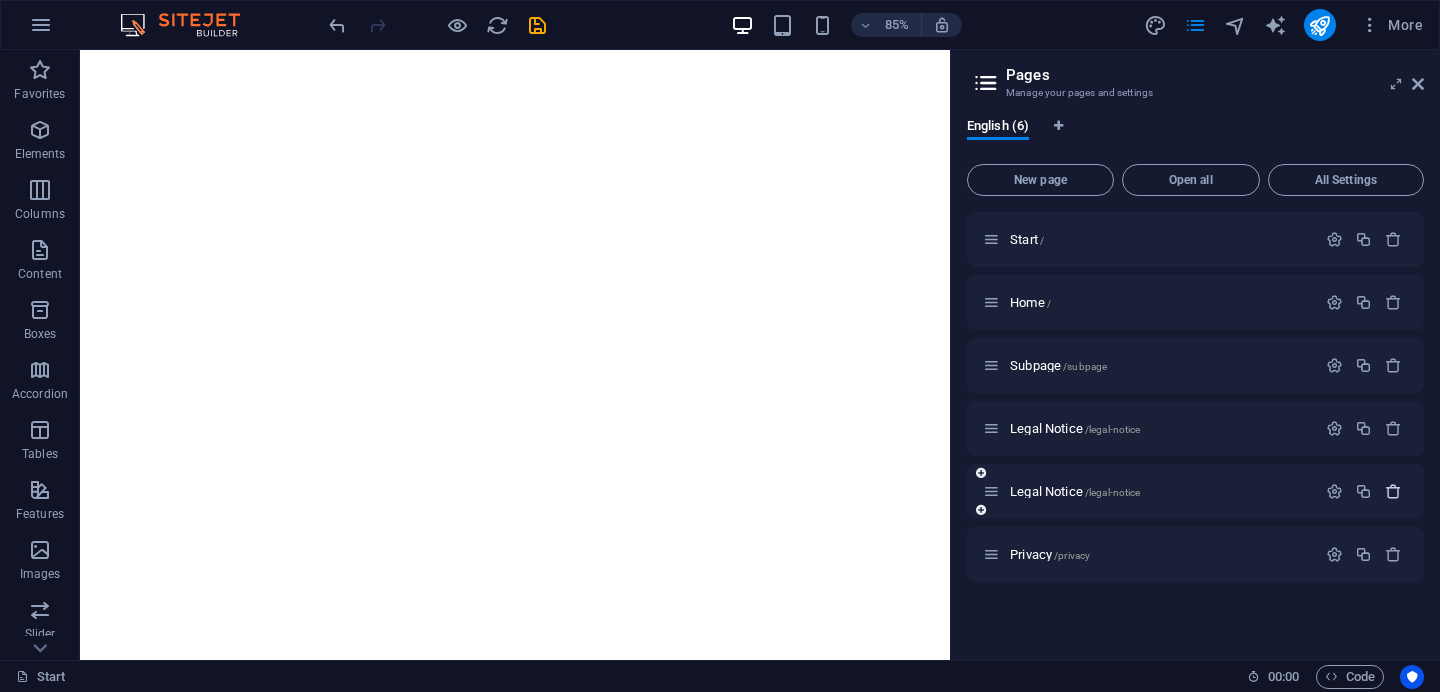 click at bounding box center (1393, 491) 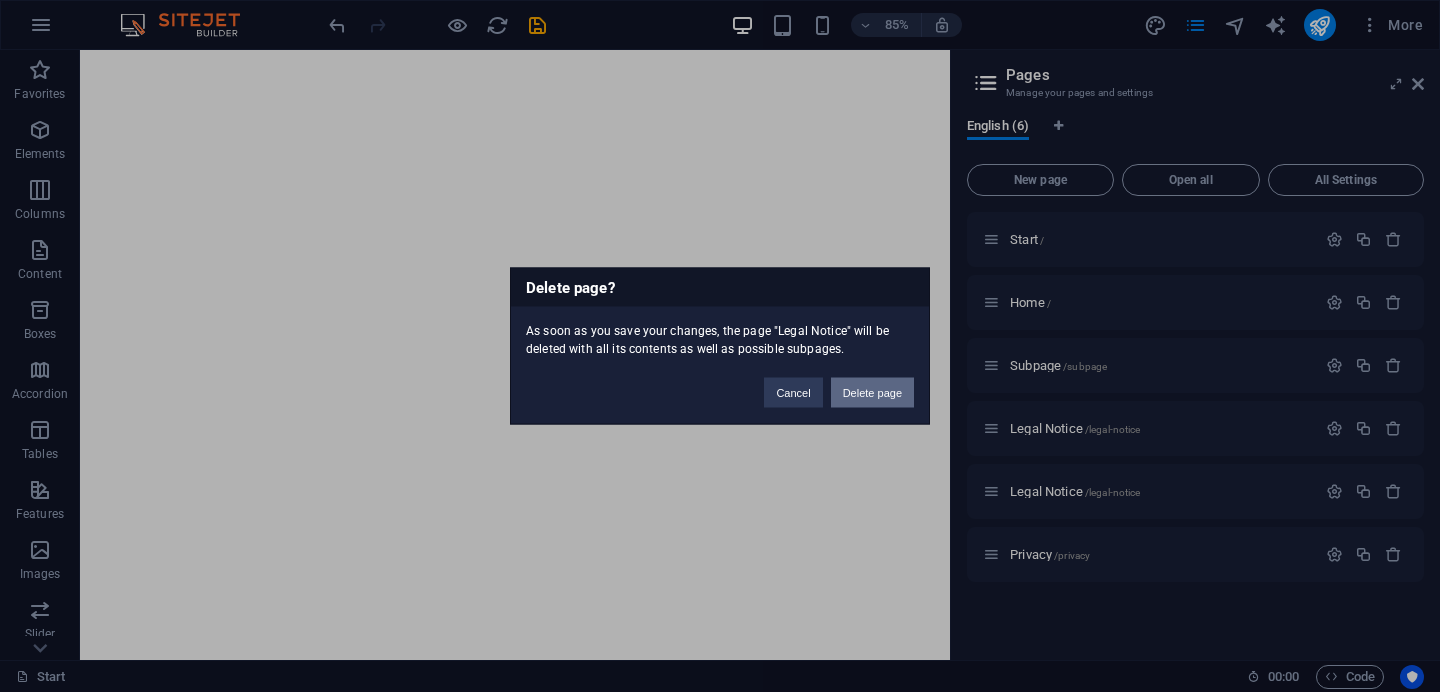 click on "Delete page" at bounding box center (872, 393) 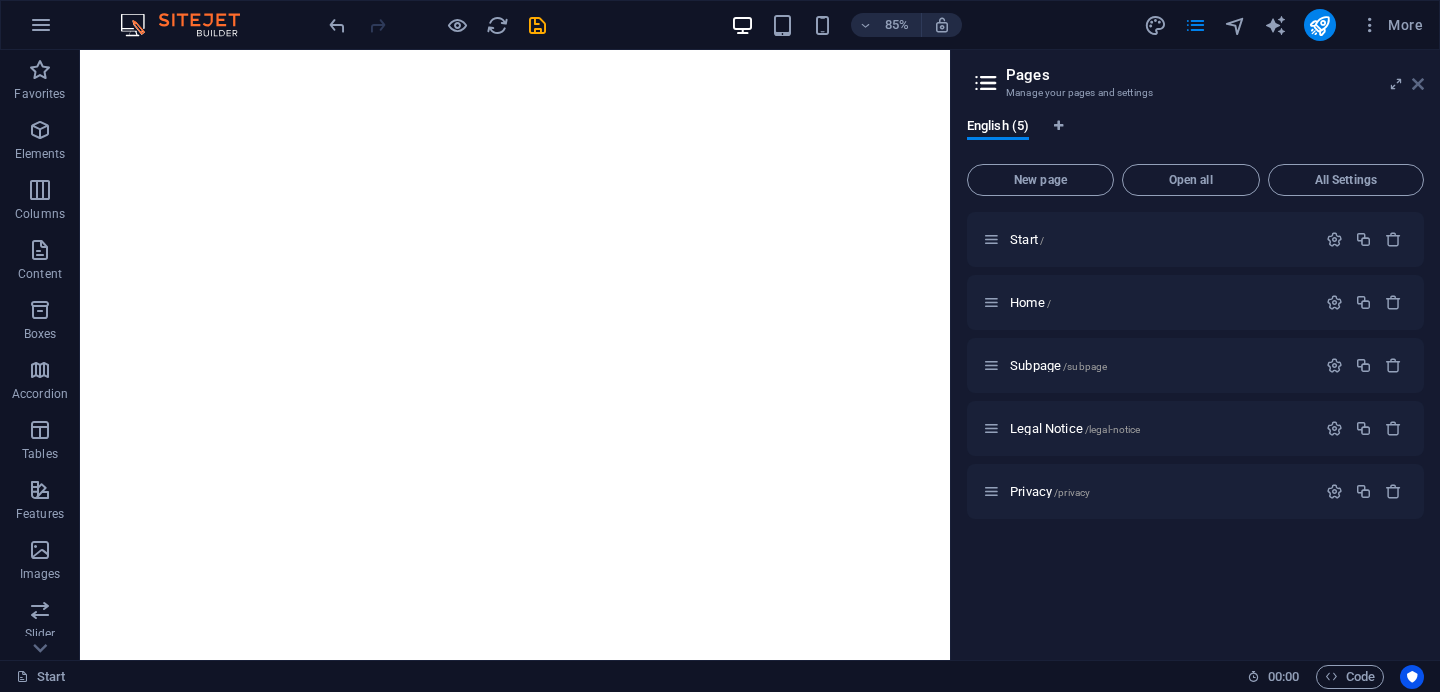 click at bounding box center [1418, 84] 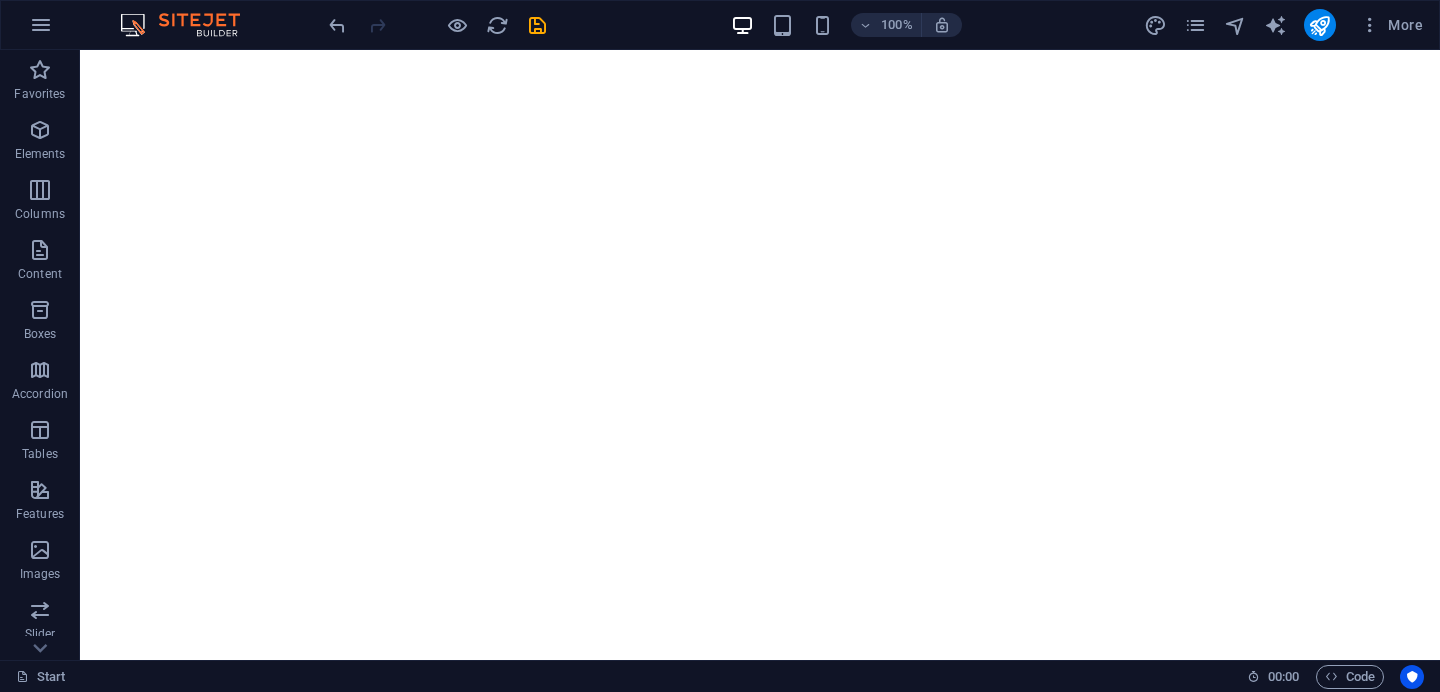 click at bounding box center (437, 25) 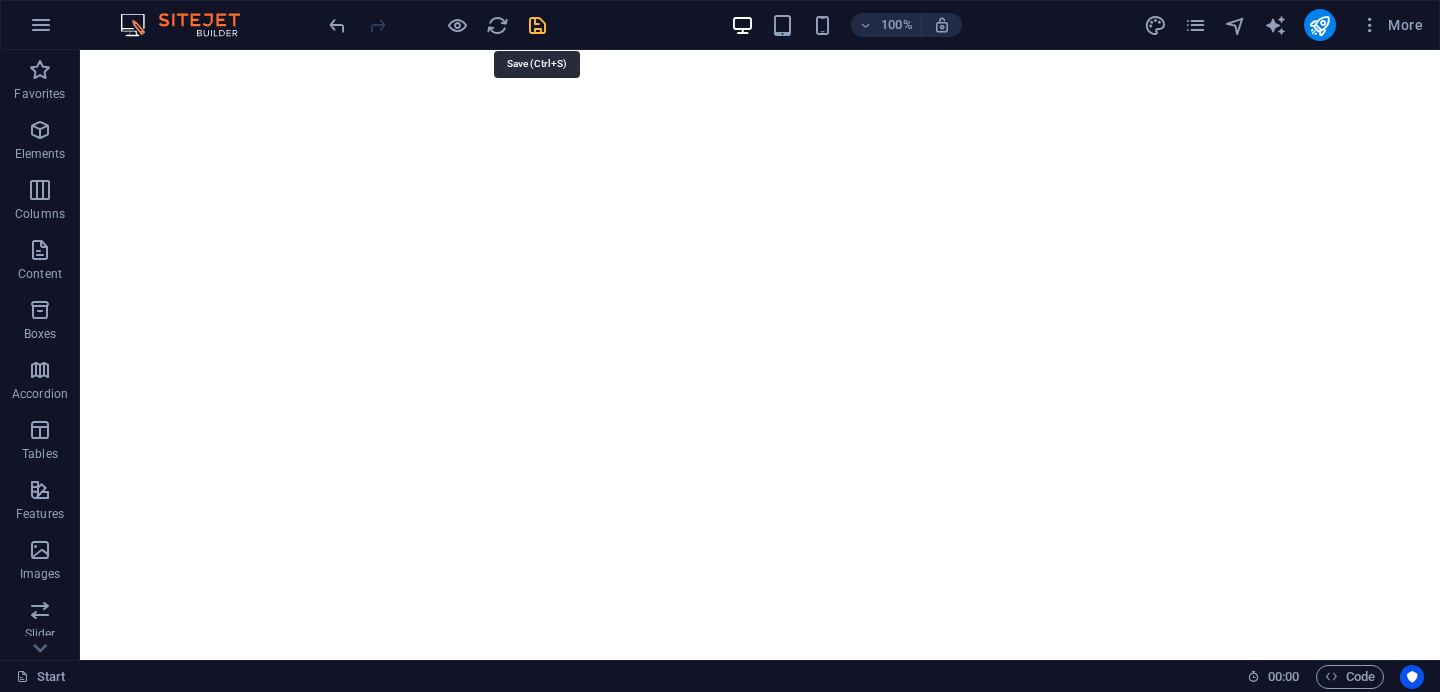 click at bounding box center (537, 25) 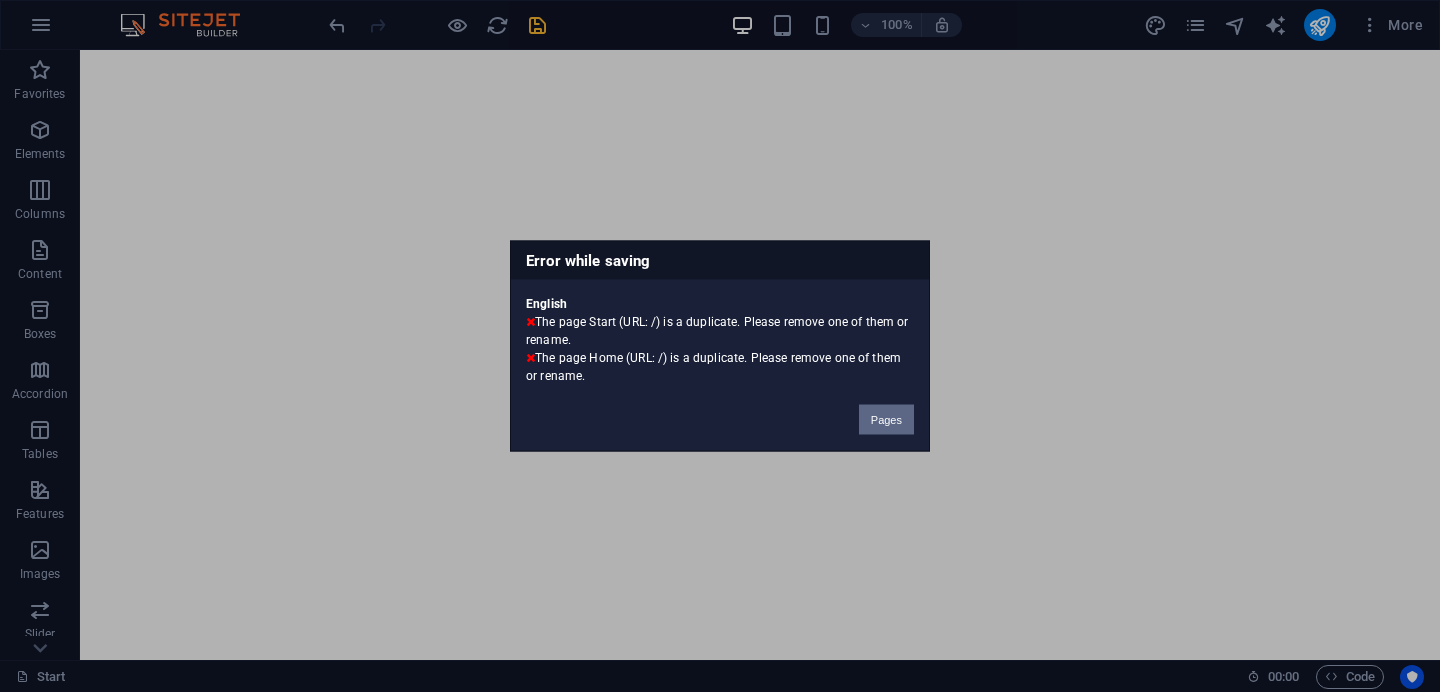 click on "Pages" at bounding box center (886, 420) 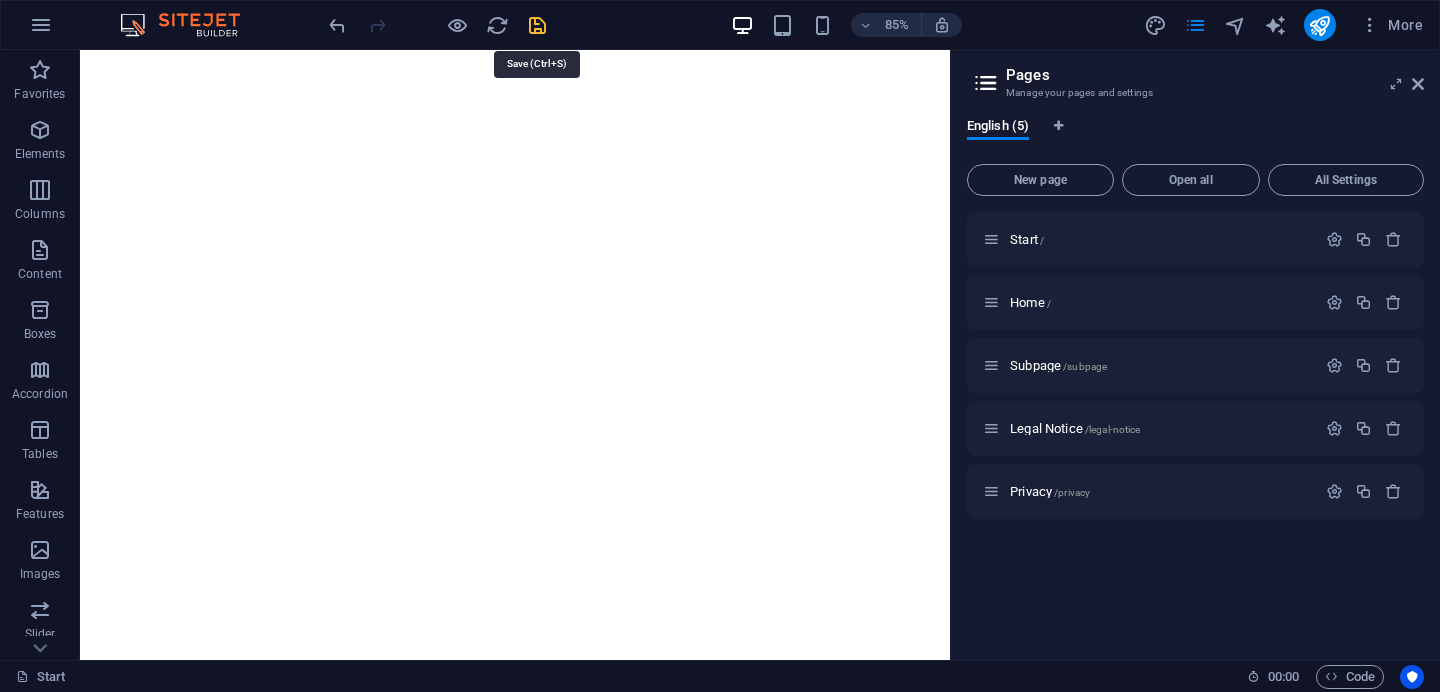 click at bounding box center (537, 25) 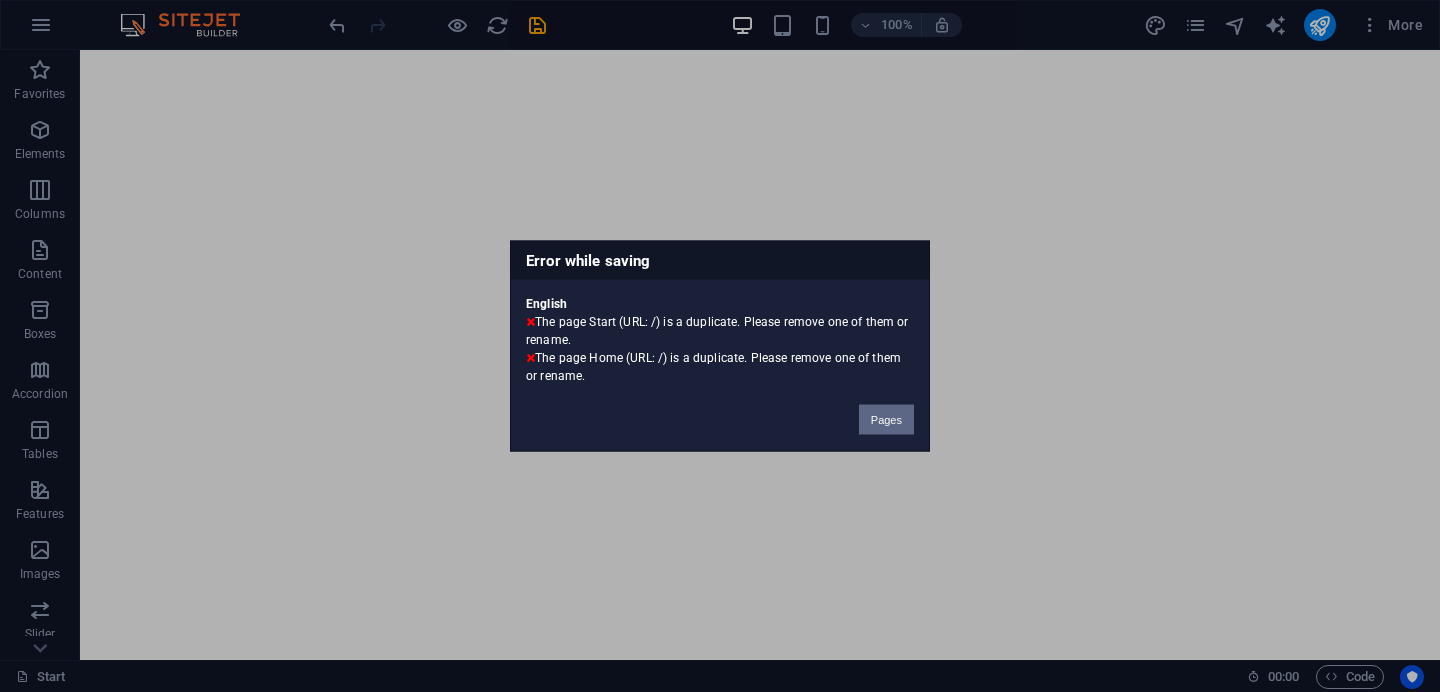 click on "Pages" at bounding box center [886, 420] 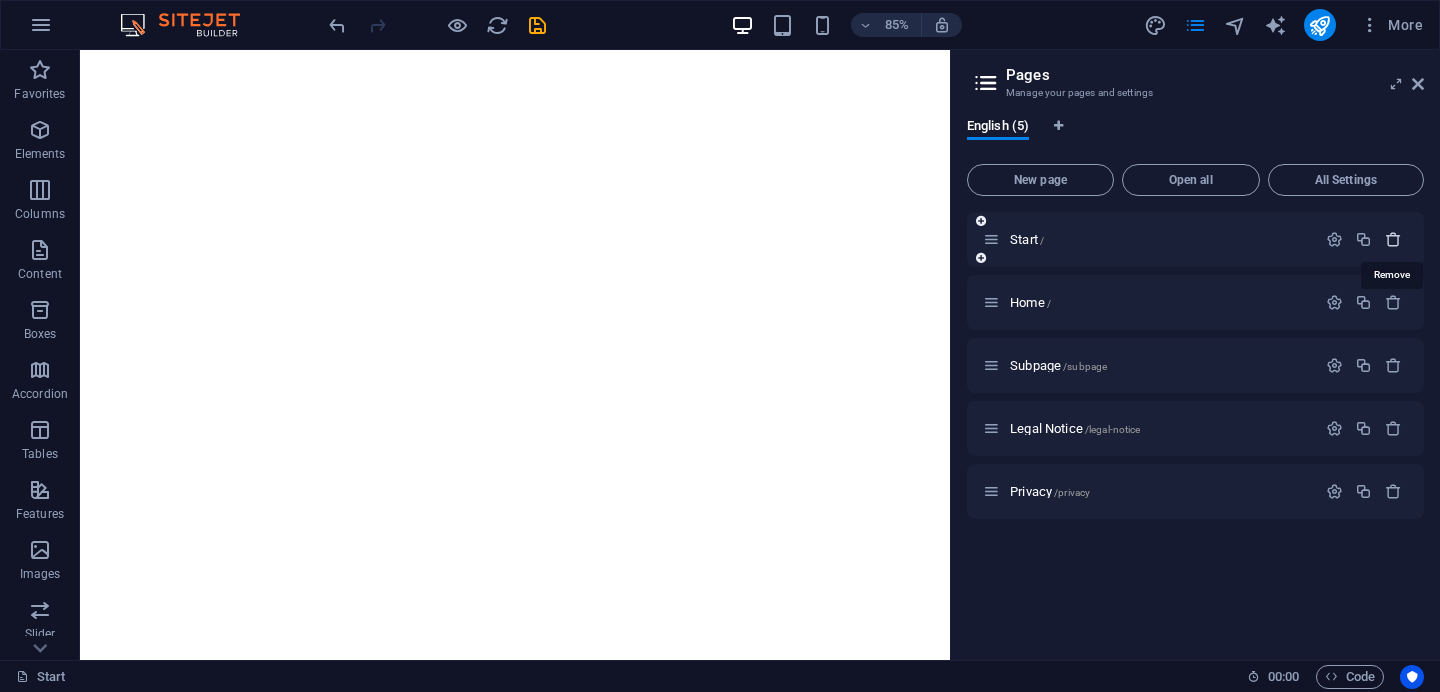 click at bounding box center [1393, 239] 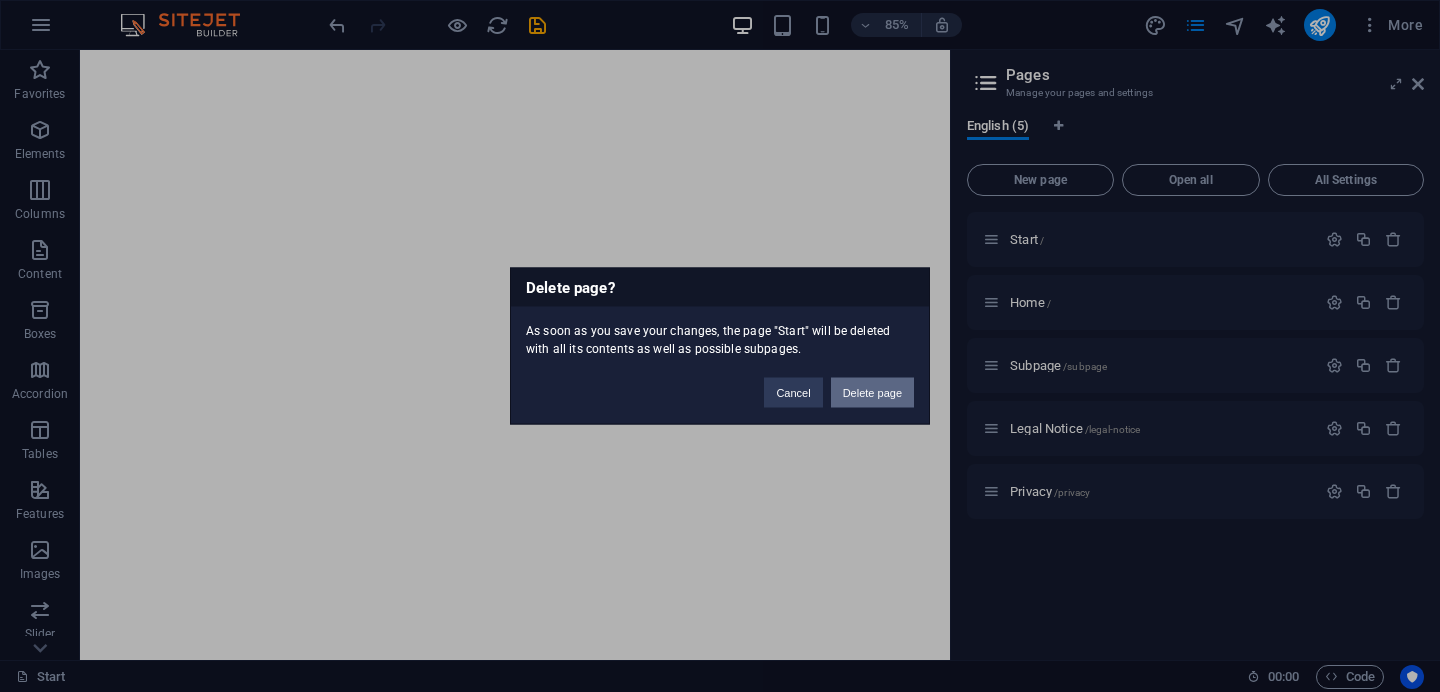 click on "Delete page" at bounding box center [872, 393] 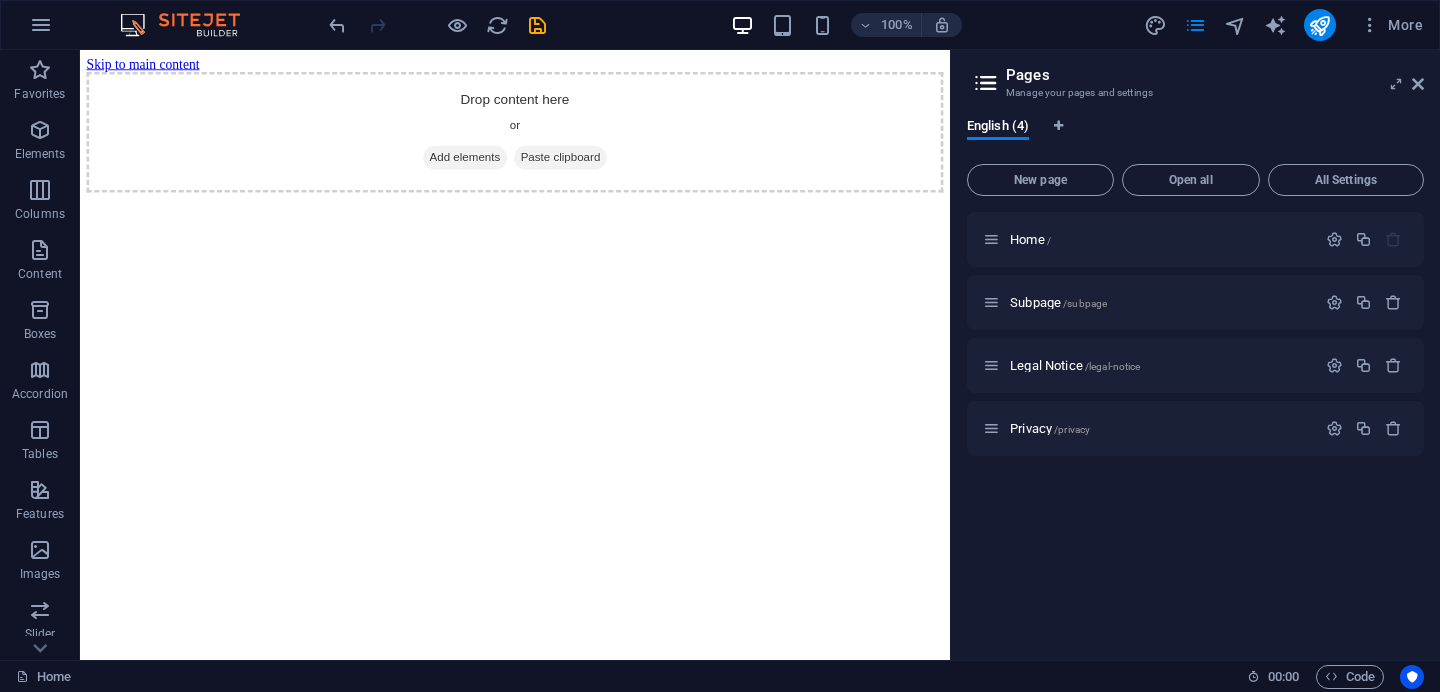 scroll, scrollTop: 0, scrollLeft: 0, axis: both 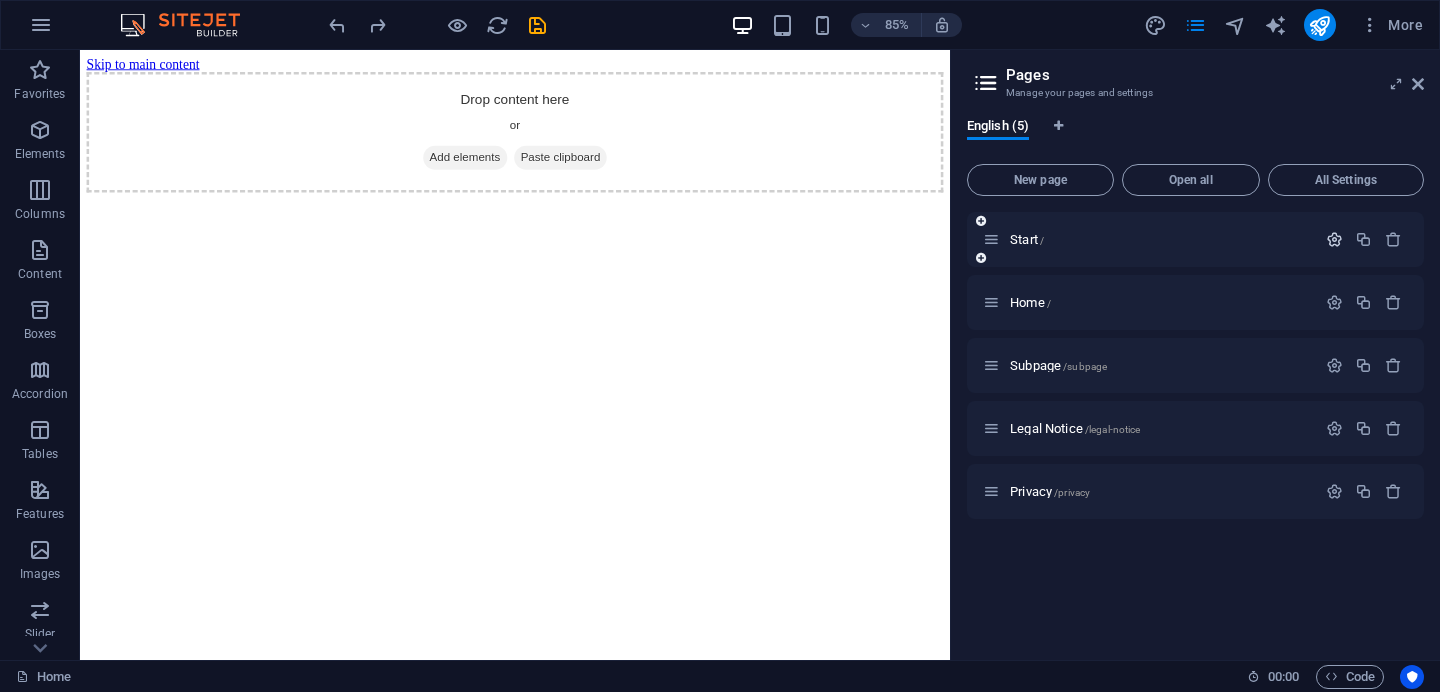 click at bounding box center (1334, 239) 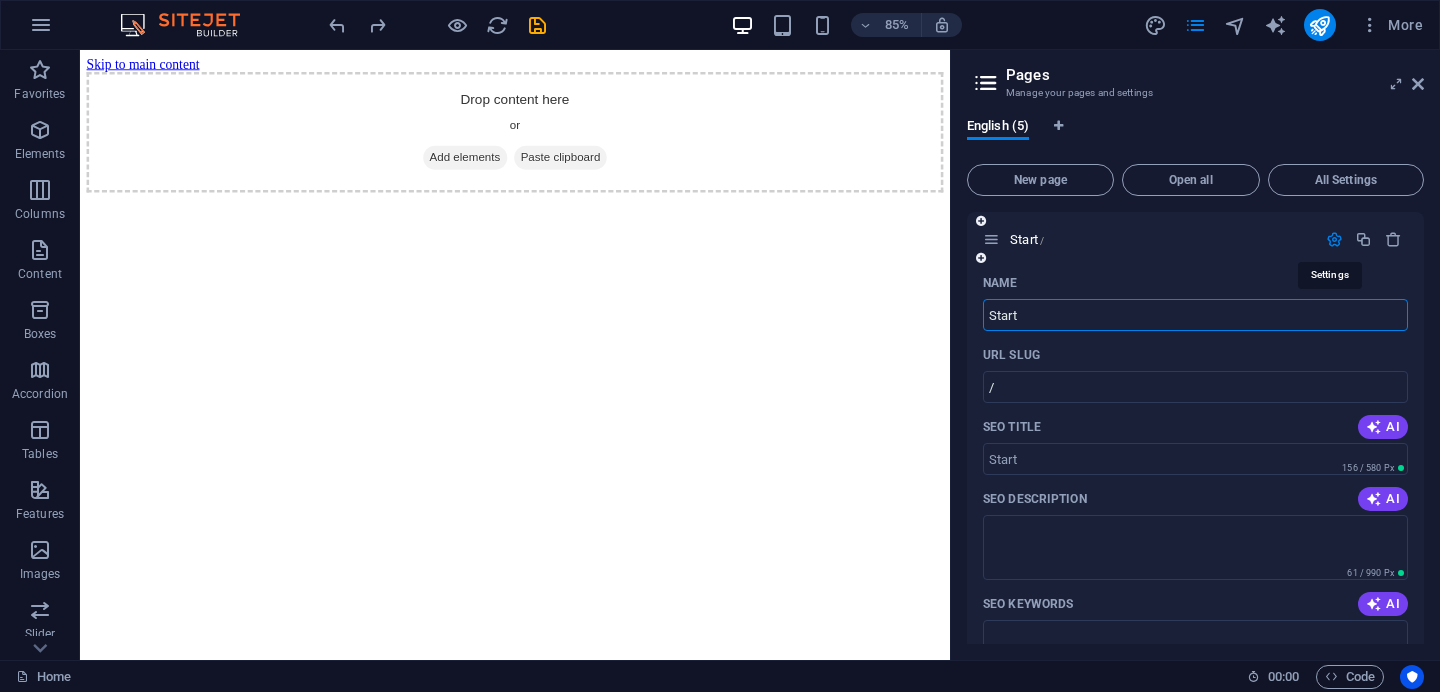 click at bounding box center [1334, 239] 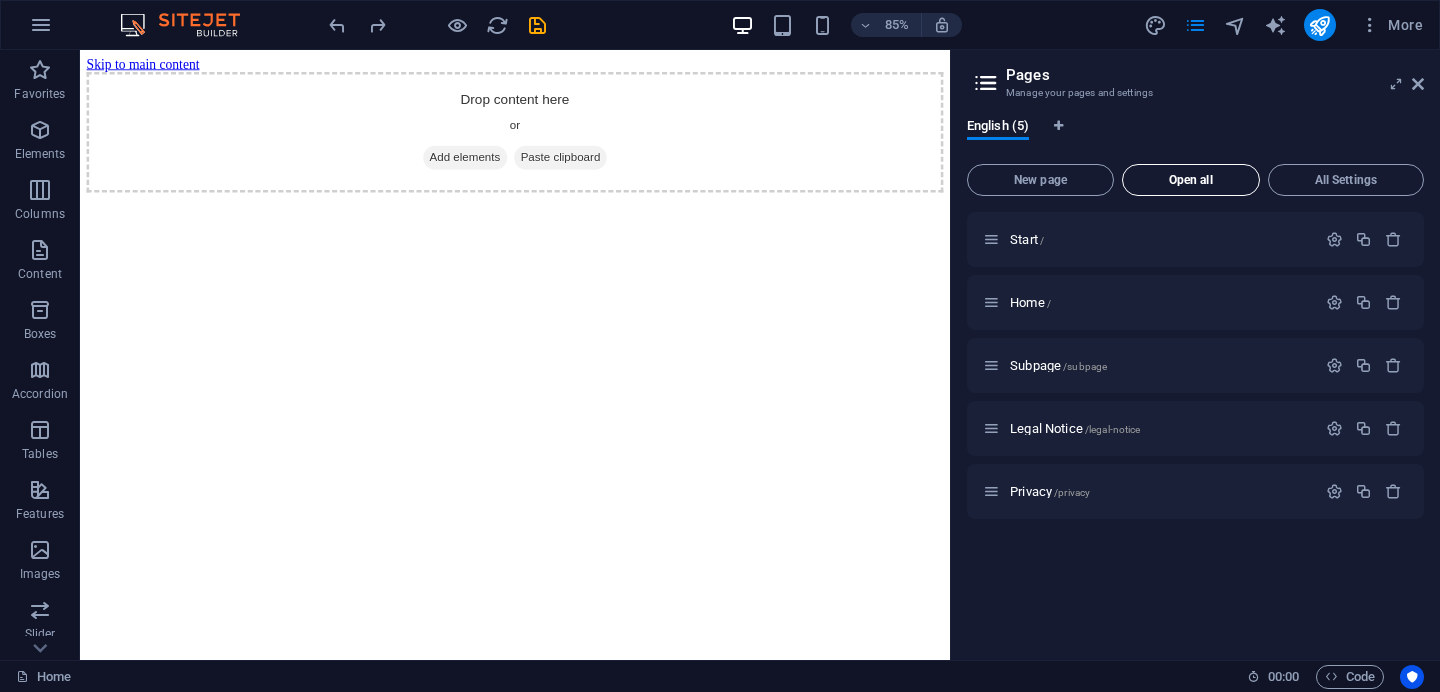 click on "Open all" at bounding box center (1191, 180) 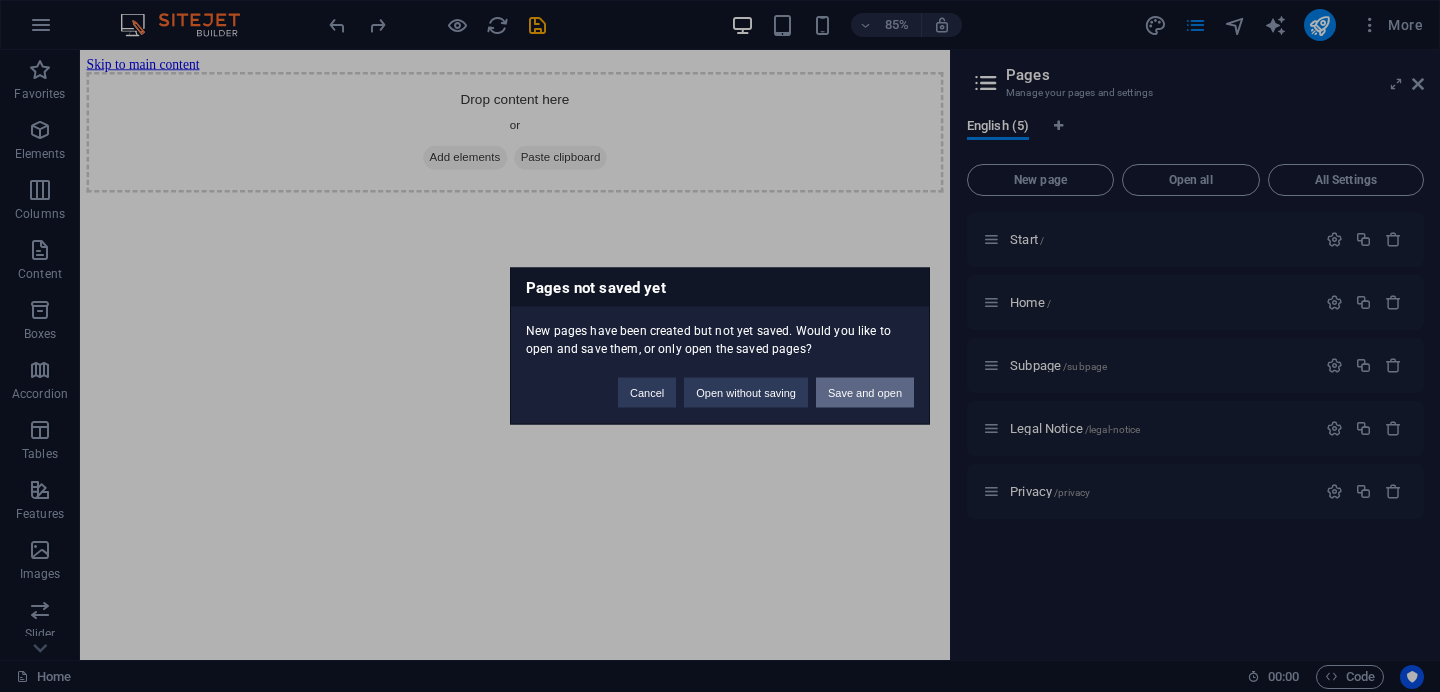 click on "Save and open" at bounding box center [865, 393] 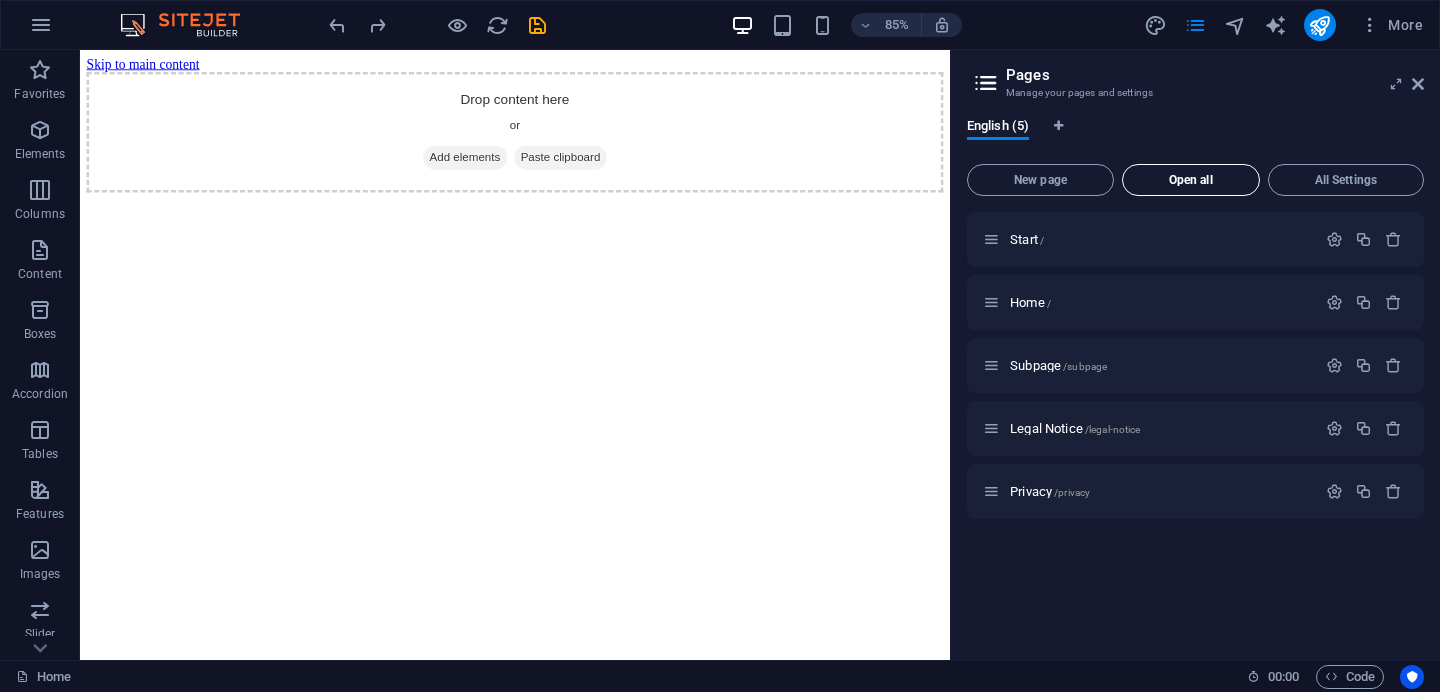 click on "Open all" at bounding box center [1191, 180] 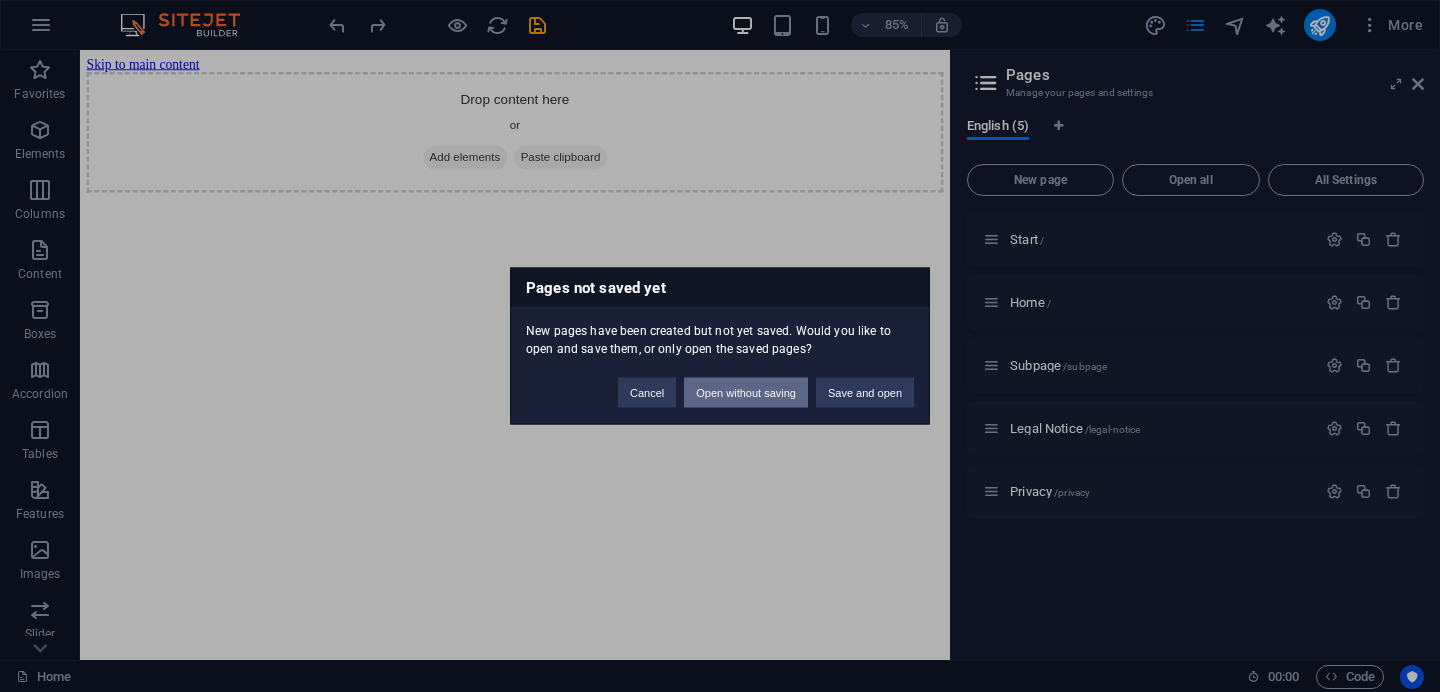 click on "Open without saving" at bounding box center [746, 393] 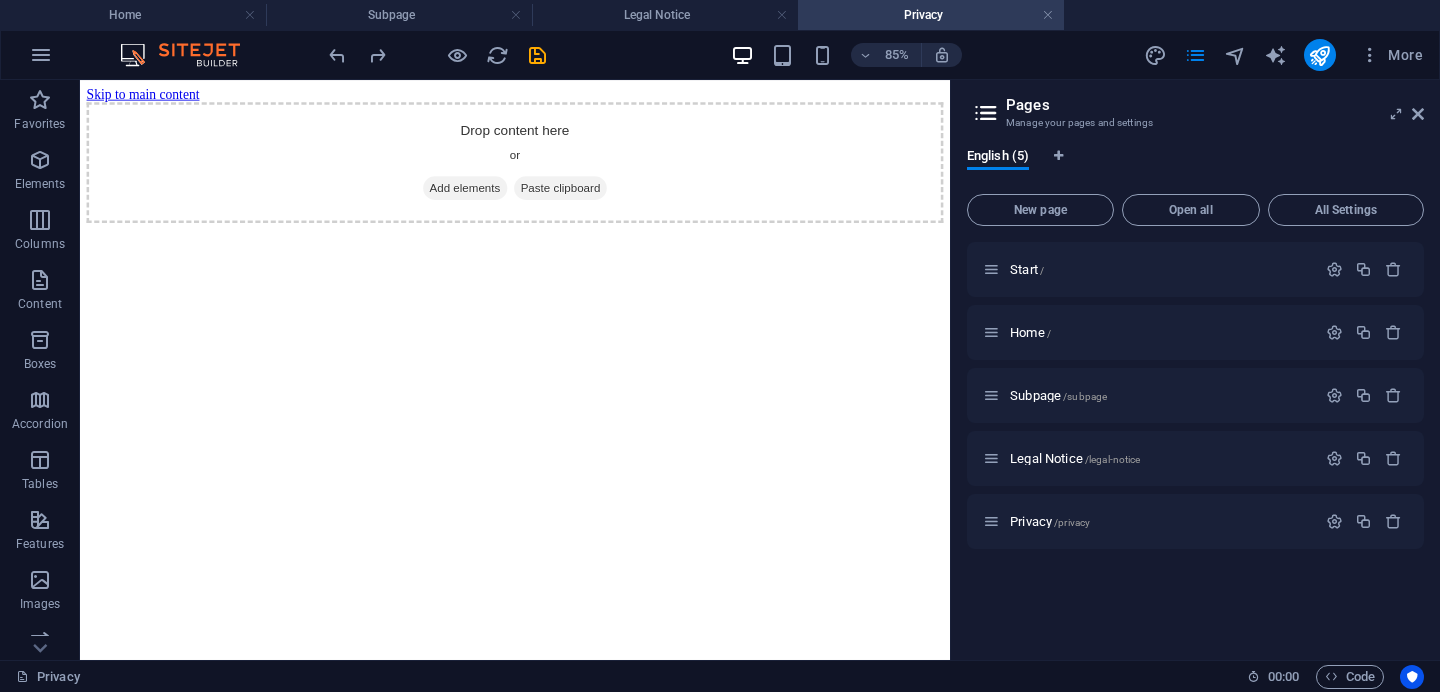 scroll, scrollTop: 0, scrollLeft: 0, axis: both 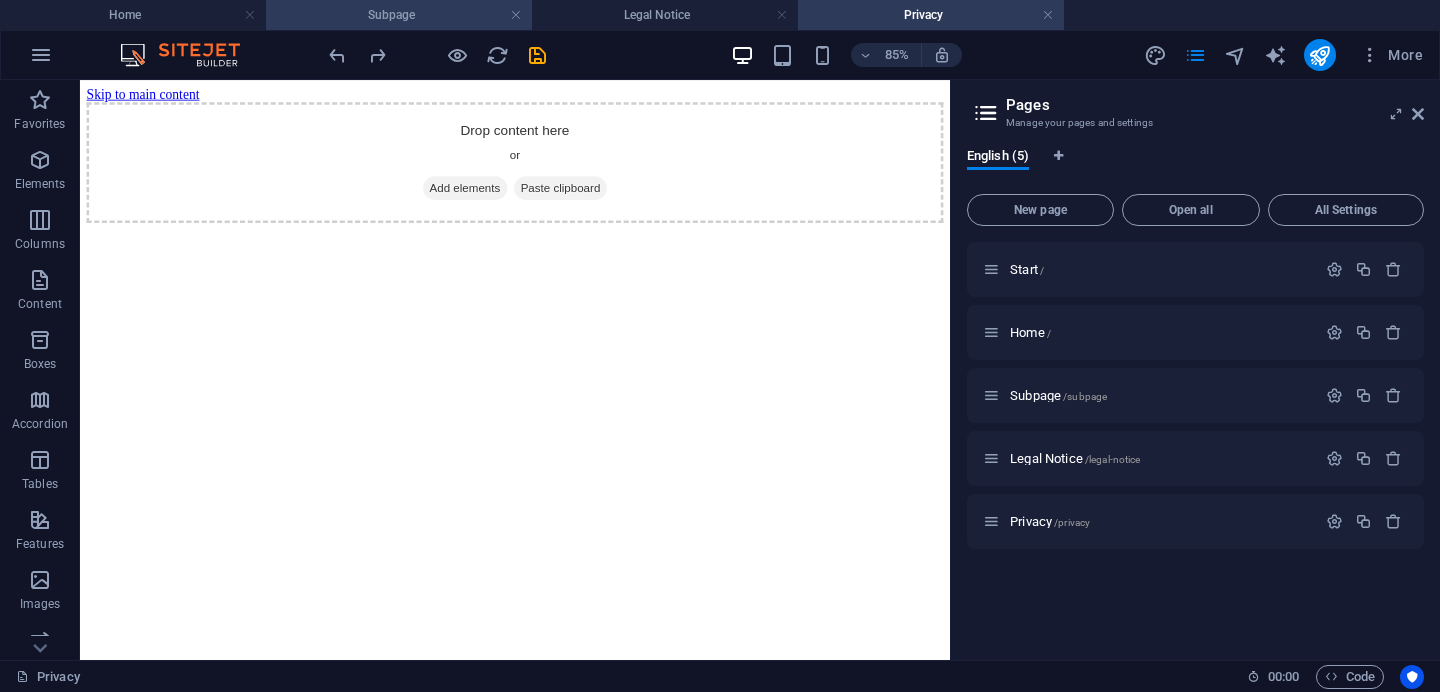 click on "Subpage" at bounding box center (399, 15) 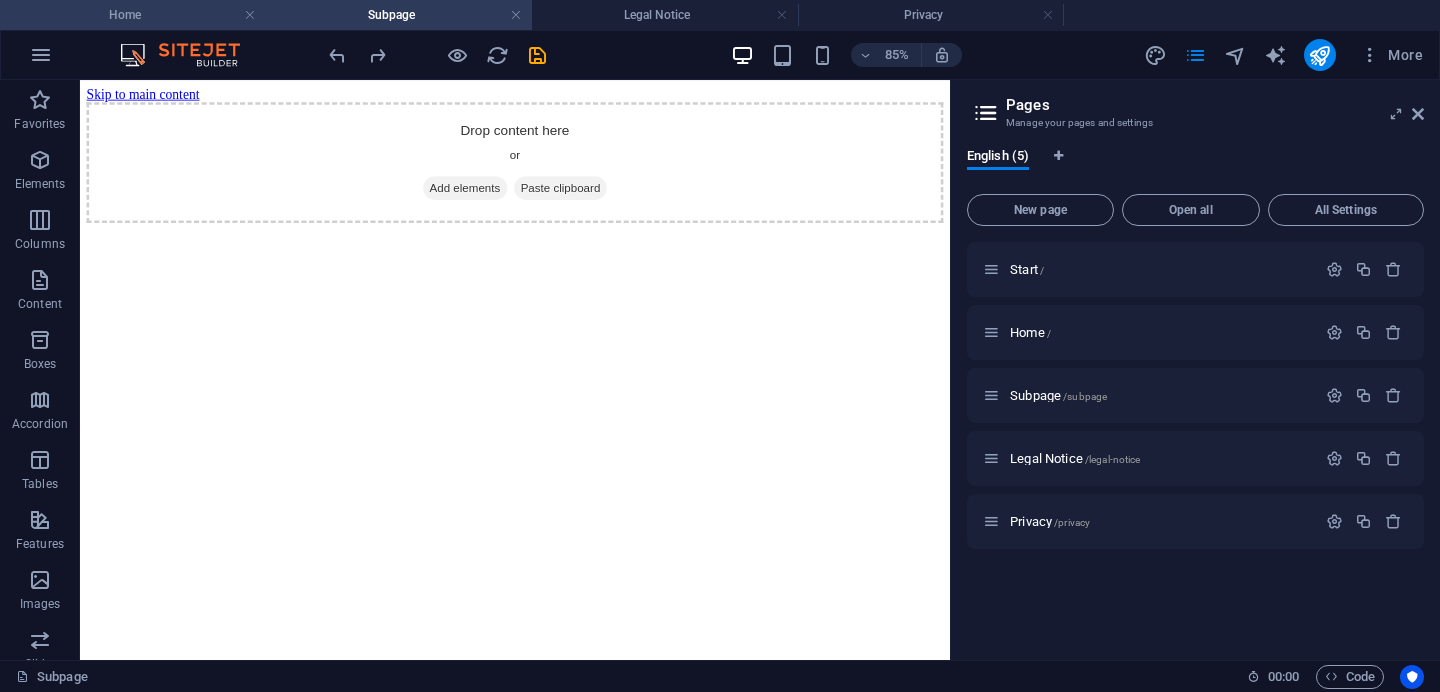 click on "Home" at bounding box center (133, 15) 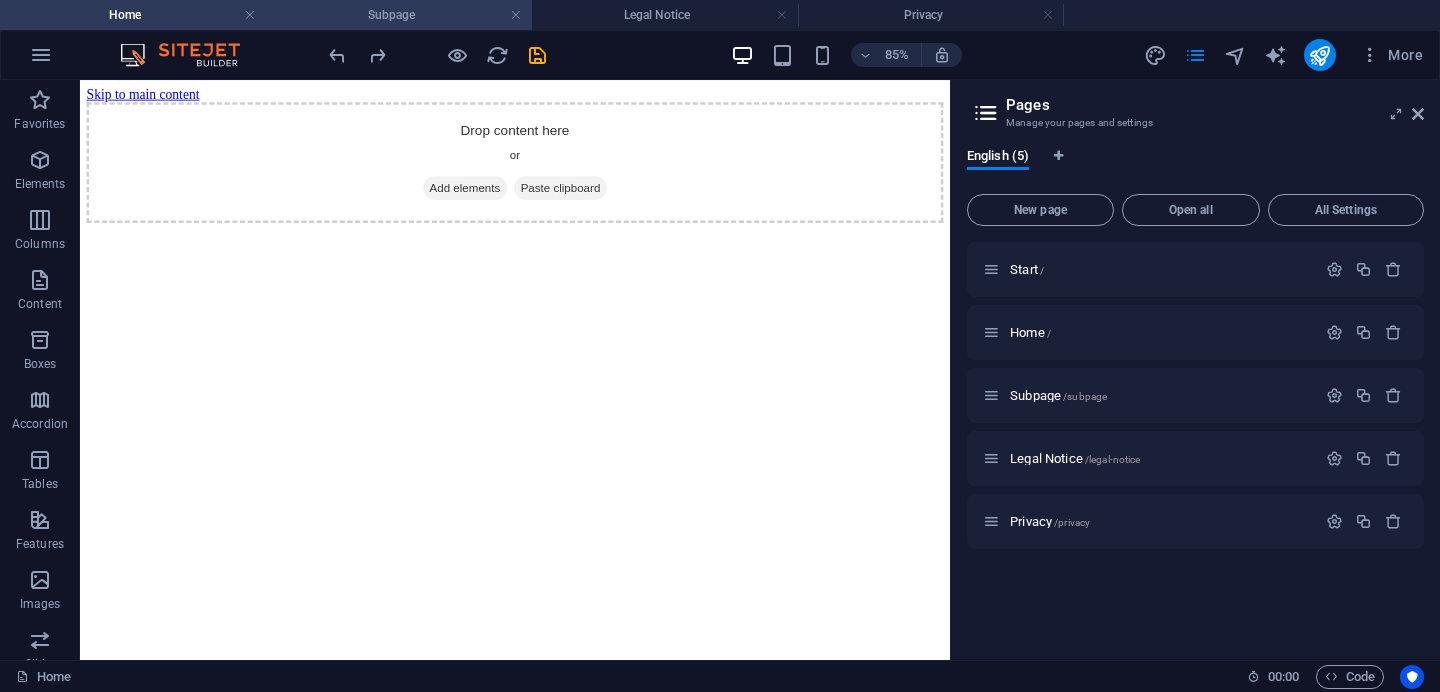 click on "Subpage" at bounding box center [399, 15] 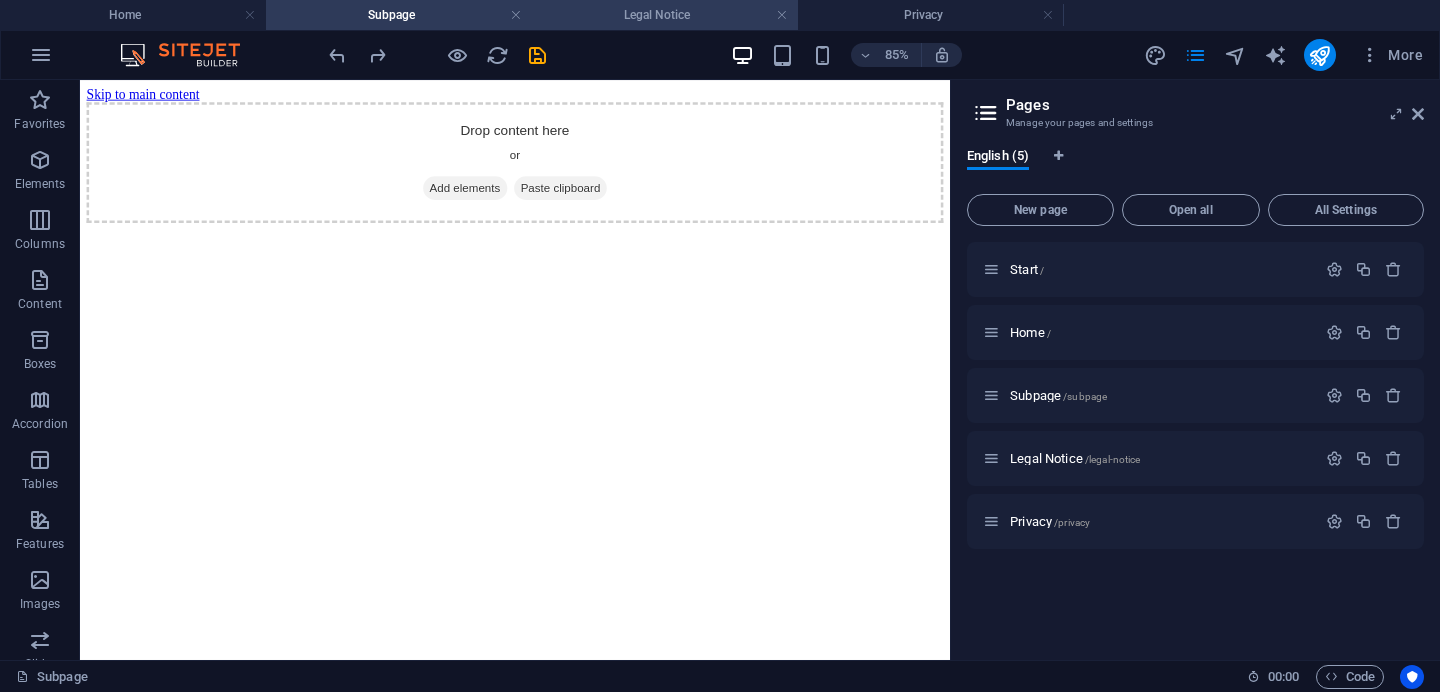 click on "Legal Notice" at bounding box center [665, 15] 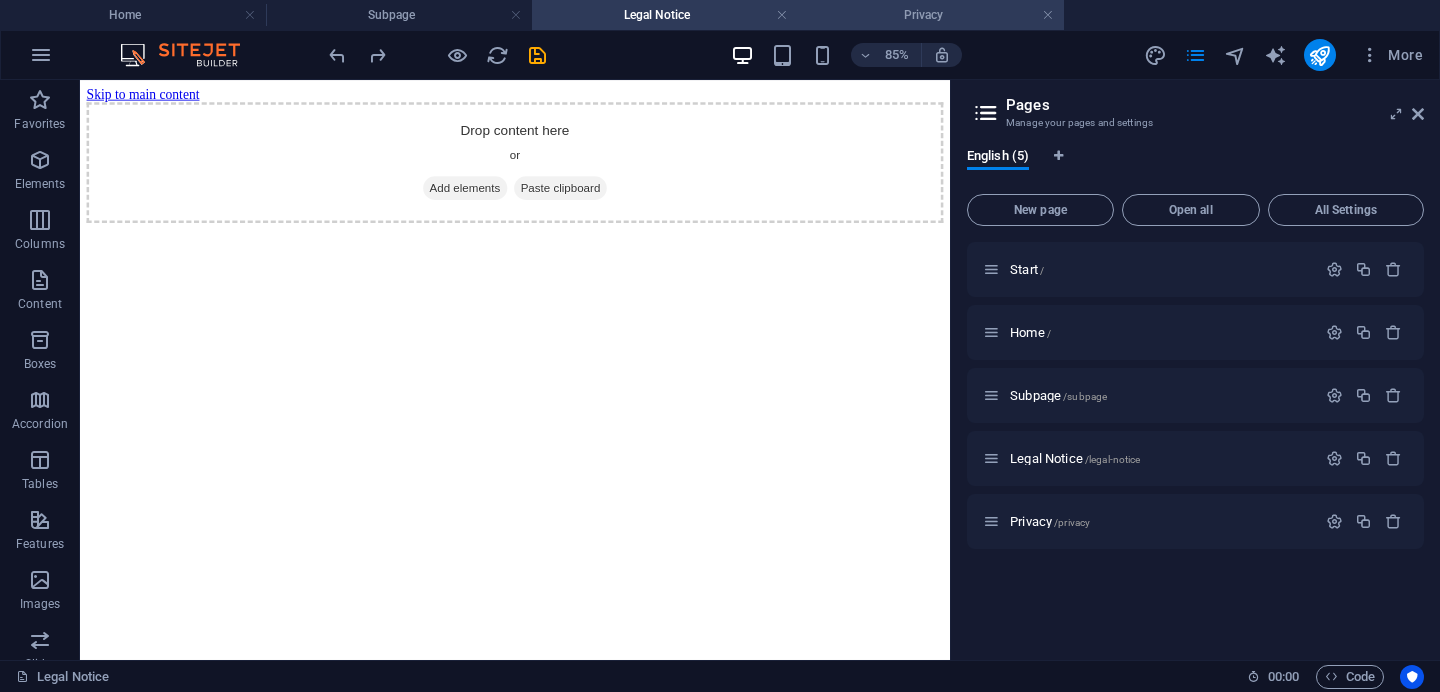 click on "Privacy" at bounding box center [931, 15] 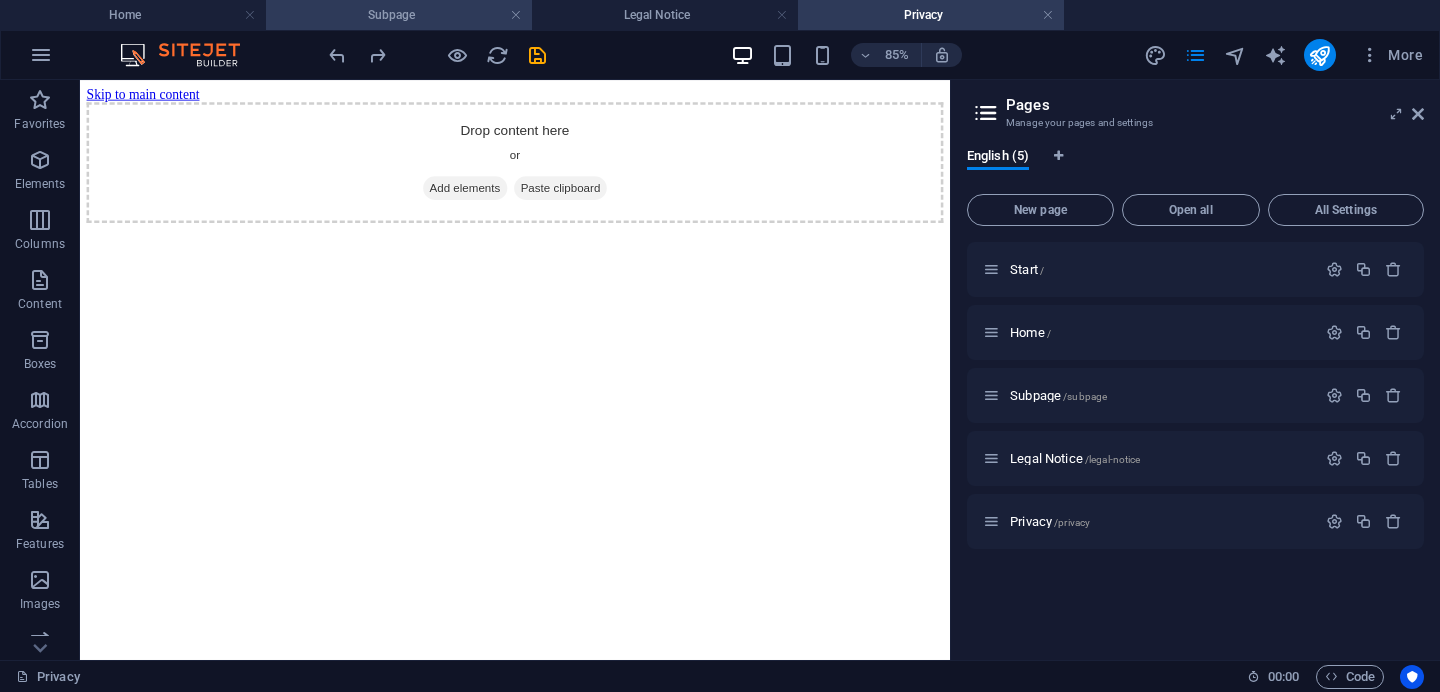 click on "Subpage" at bounding box center (399, 15) 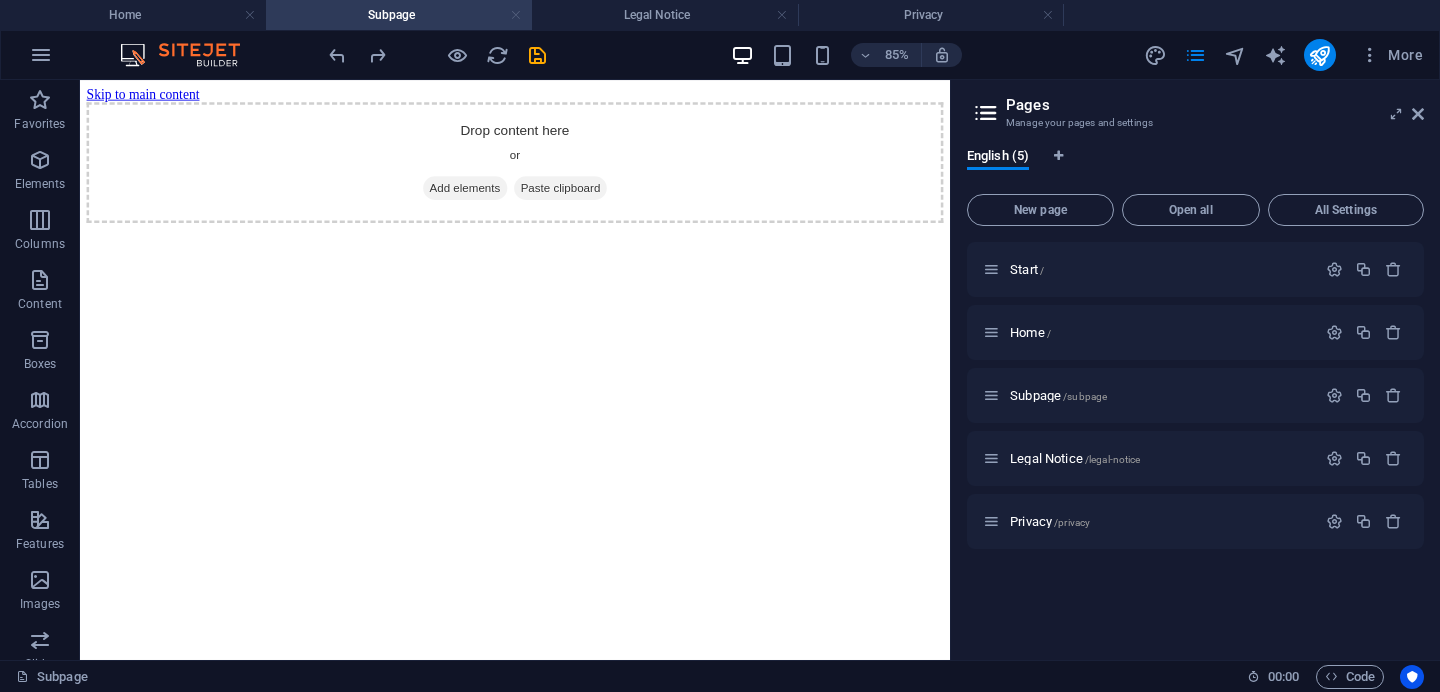 click at bounding box center (516, 15) 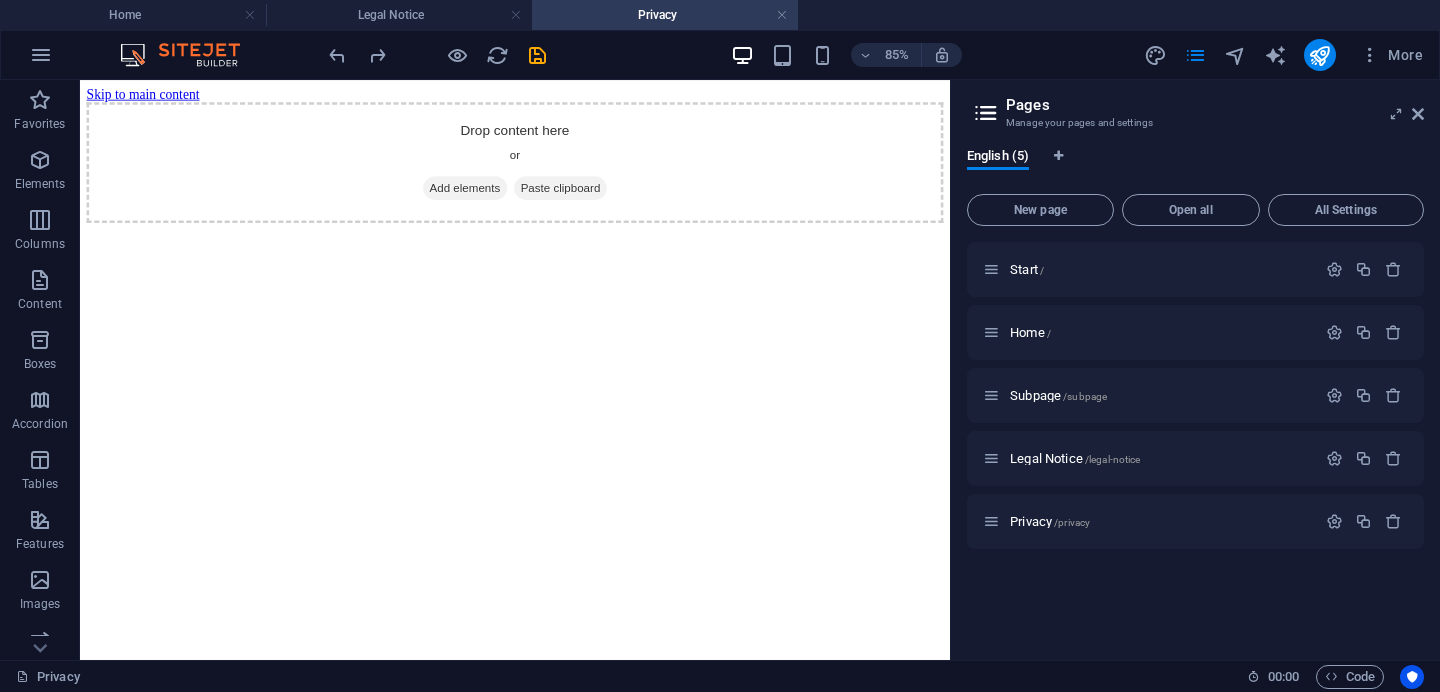 click at bounding box center [516, 15] 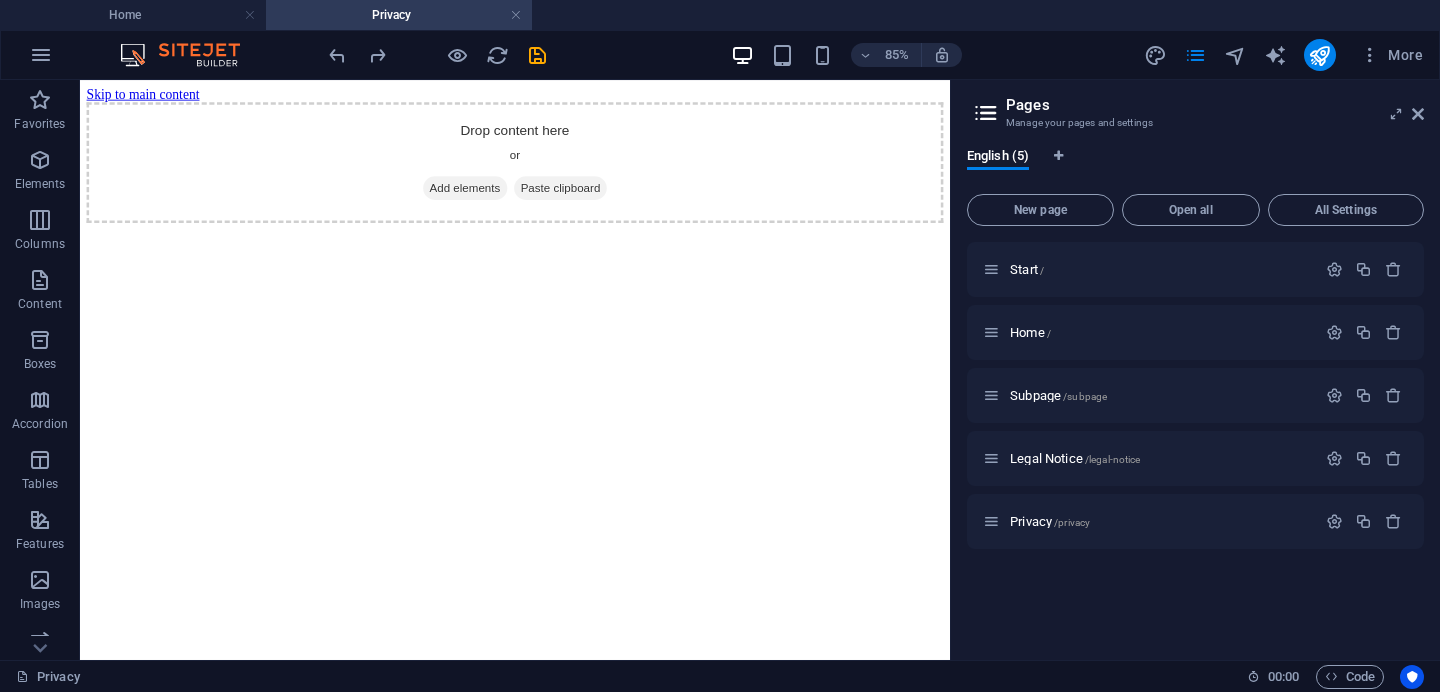 click at bounding box center (516, 15) 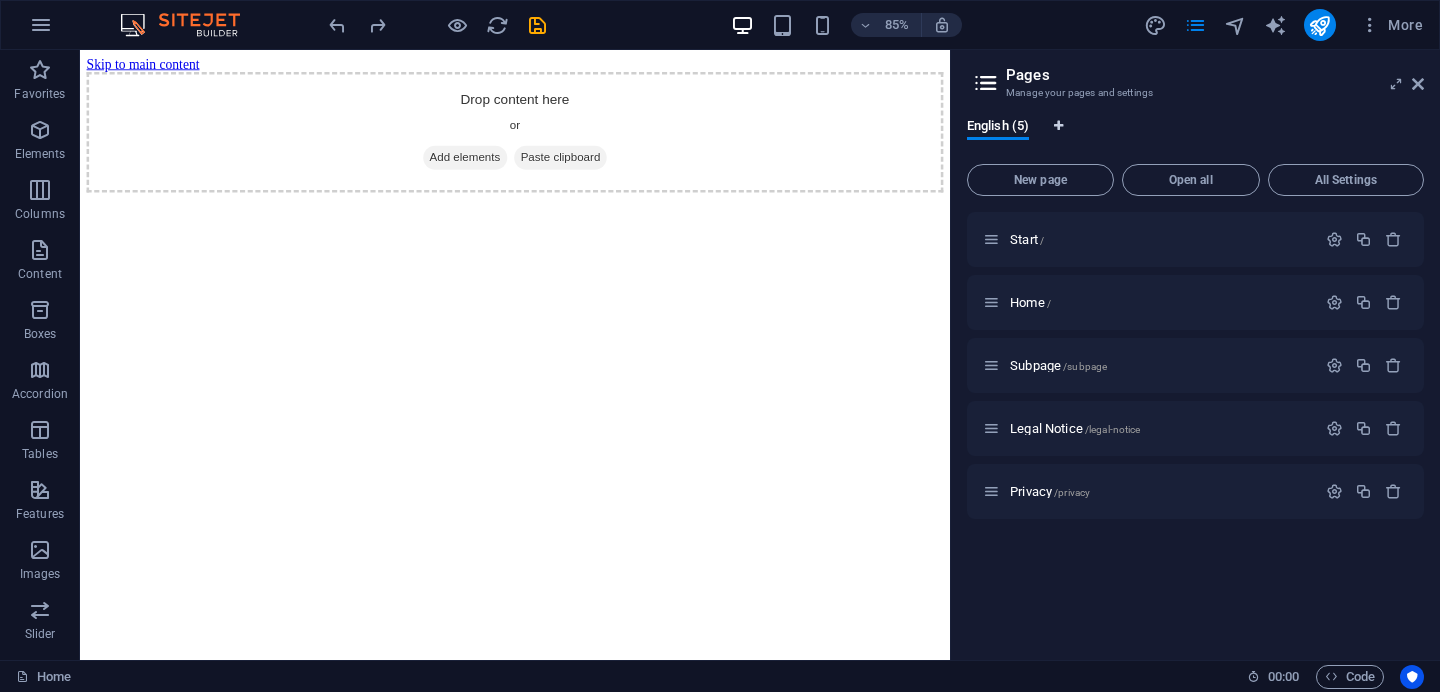 click at bounding box center [1059, 129] 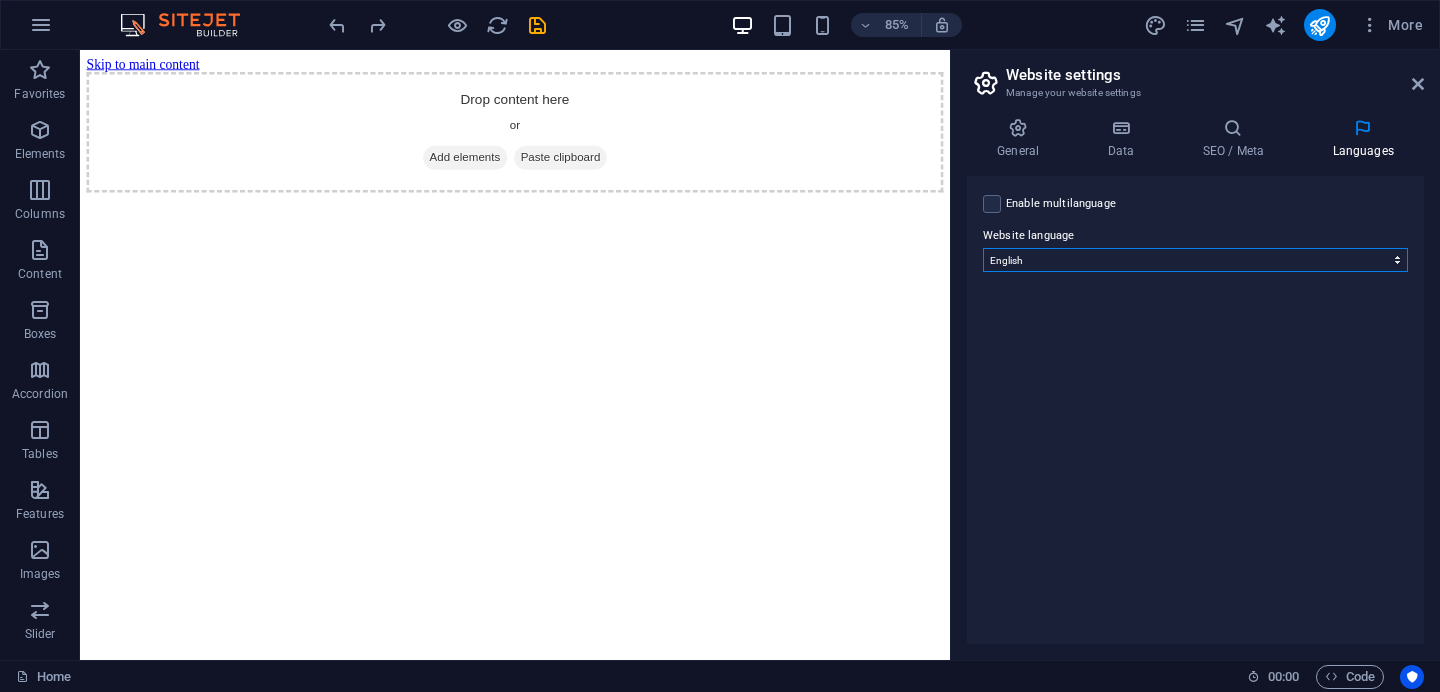 click on "Abkhazian Afar Afrikaans Akan Albanian Amharic Arabic Aragonese Armenian Assamese Avaric Avestan Aymara Azerbaijani Bambara Bashkir Basque Belarusian Bengali Bihari languages Bislama Bokmål Bosnian Breton Bulgarian Burmese Catalan Central Khmer Chamorro Chechen Chinese Church Slavic Chuvash Cornish Corsican Cree Croatian Czech Danish Dutch Dzongkha English Esperanto Estonian Ewe Faroese Farsi (Persian) Fijian Finnish French Fulah Gaelic Galician Ganda Georgian German Greek Greenlandic Guaraní Gujarati Haitian Creole Hausa Hebrew Herero Hindi Hiri Motu Hungarian Icelandic Ido Igbo Indonesian Interlingua Interlingue Inuktitut Inupiaq Irish Italian Japanese Javanese Kannada Kanuri Kashmiri Kazakh Kikuyu Kinyarwanda Komi Kongo Korean Kurdish Kwanyama Kyrgyz Lao Latin Latvian Limburgish Lingala Lithuanian Luba-Katanga Luxembourgish Macedonian Malagasy Malay Malayalam Maldivian Maltese Manx Maori Marathi Marshallese Mongolian Nauru Navajo Ndonga Nepali North Ndebele Northern Sami Norwegian Norwegian Nynorsk Nuosu" at bounding box center [1195, 260] 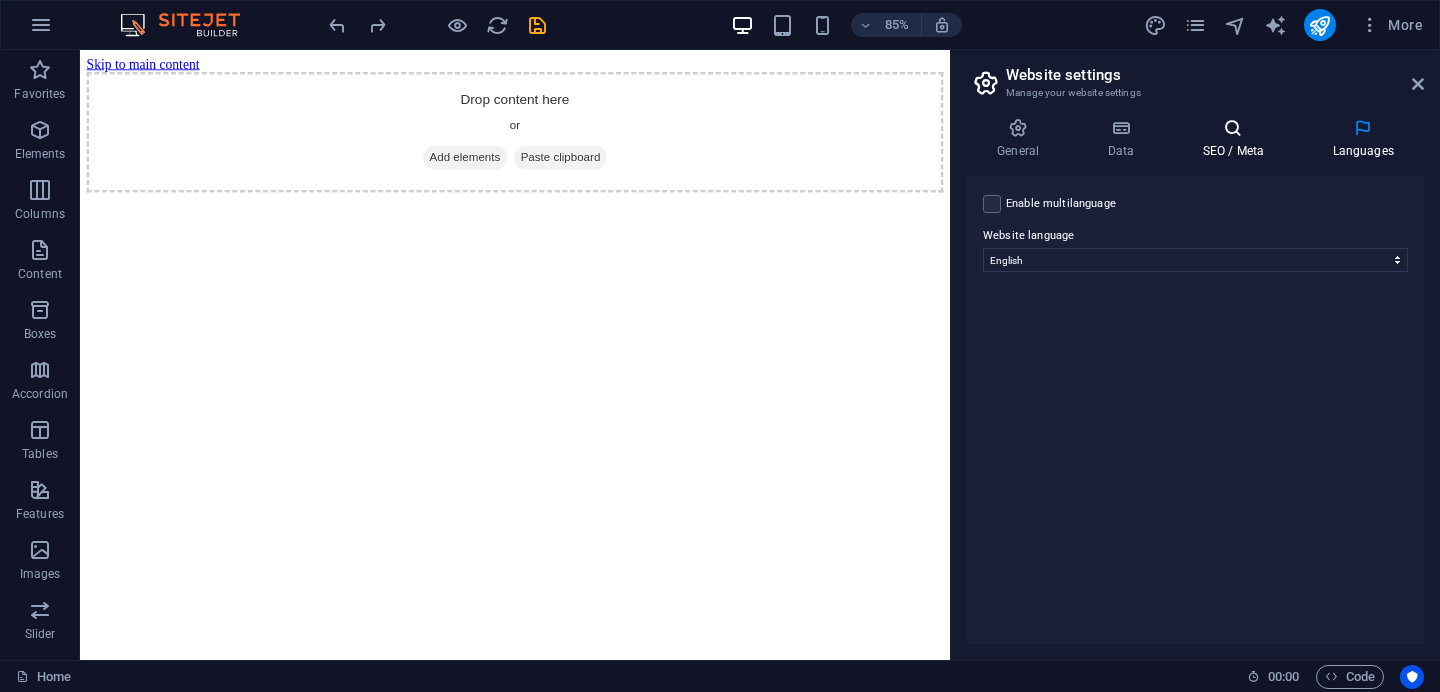 click on "SEO / Meta" at bounding box center [1237, 139] 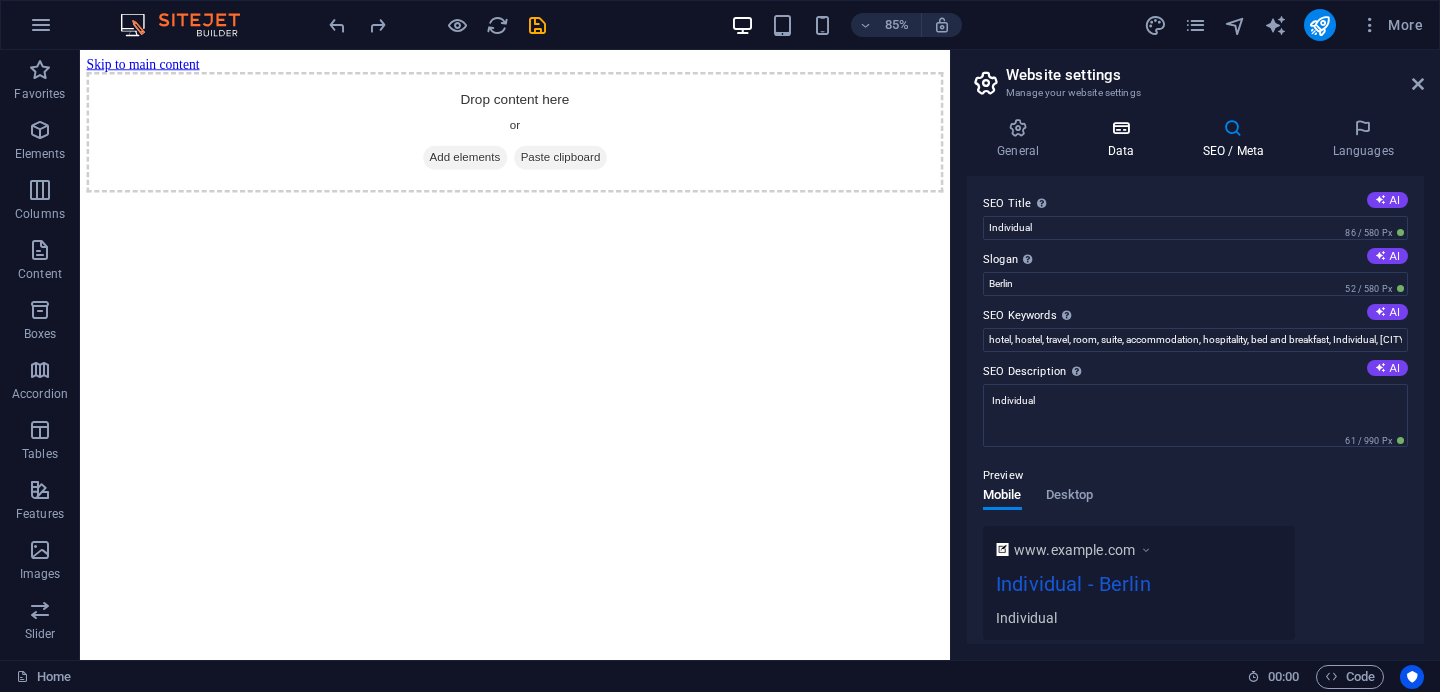 click at bounding box center [1120, 128] 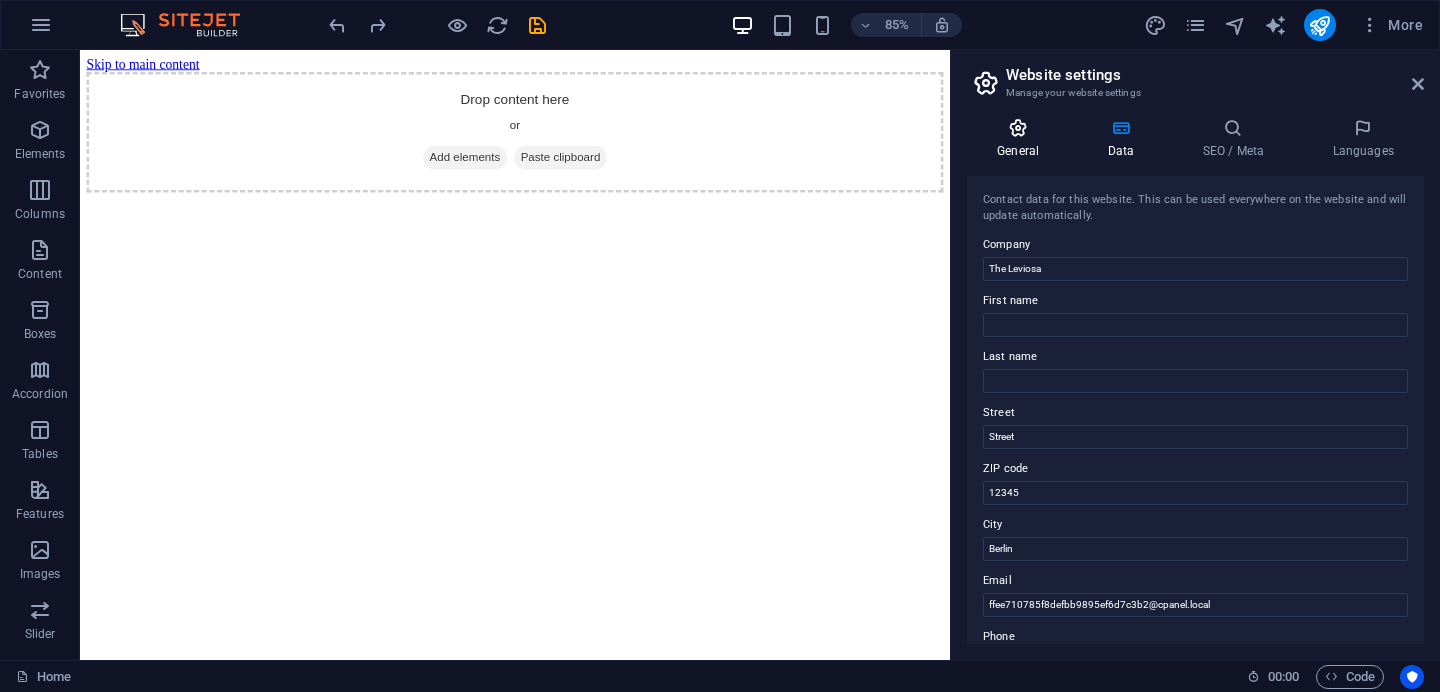click at bounding box center (1018, 128) 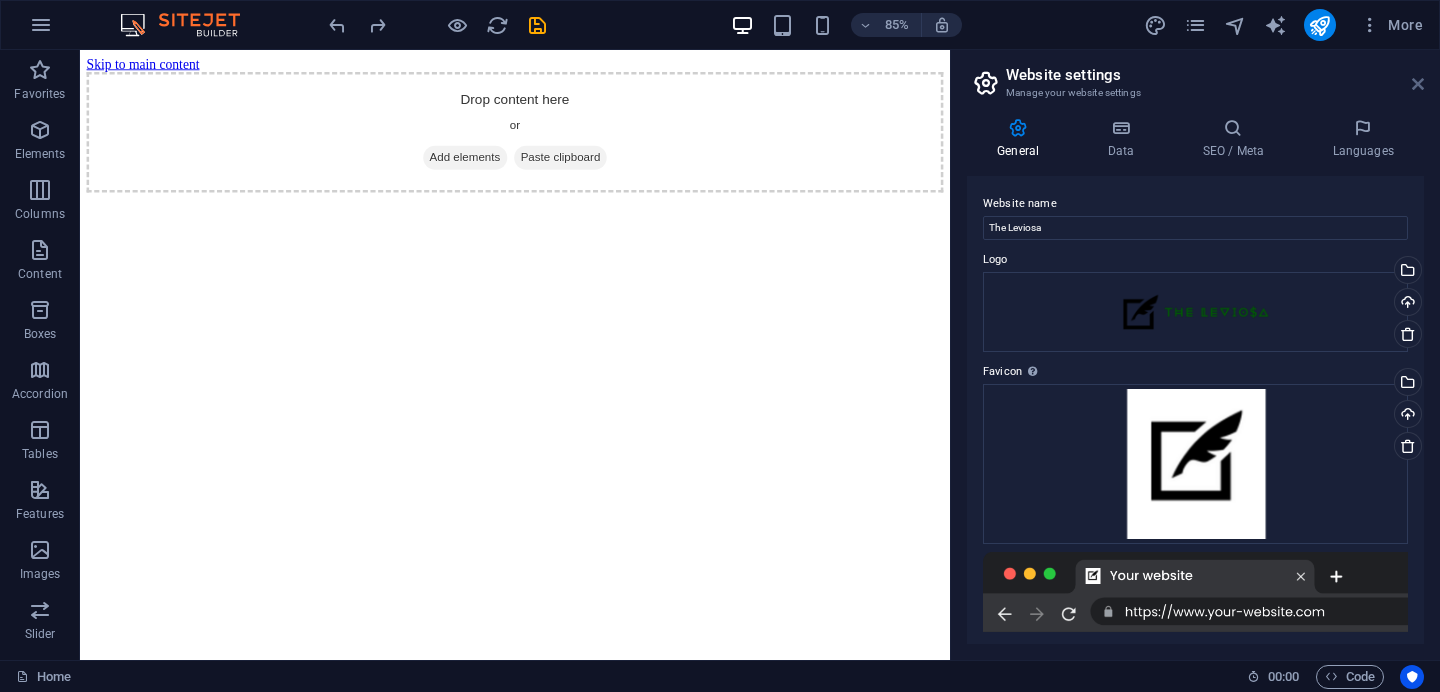 click at bounding box center (1418, 84) 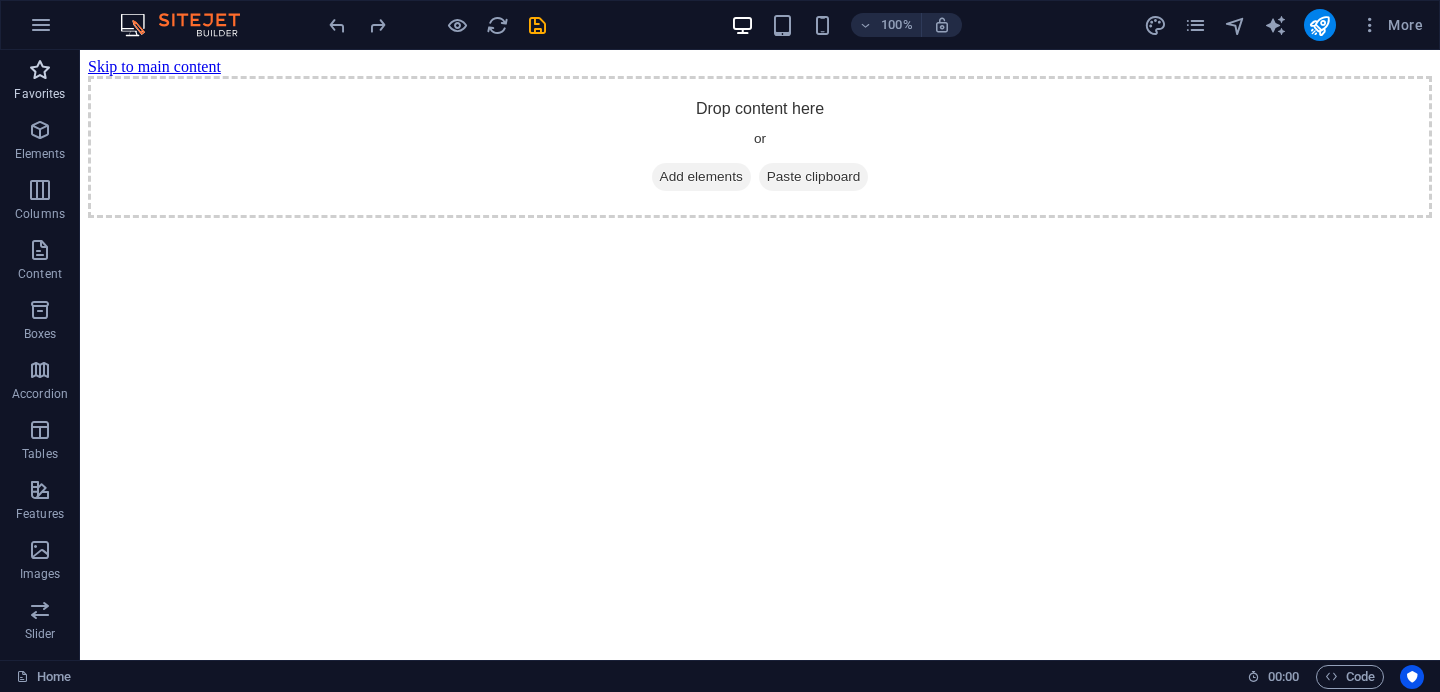 click at bounding box center [40, 70] 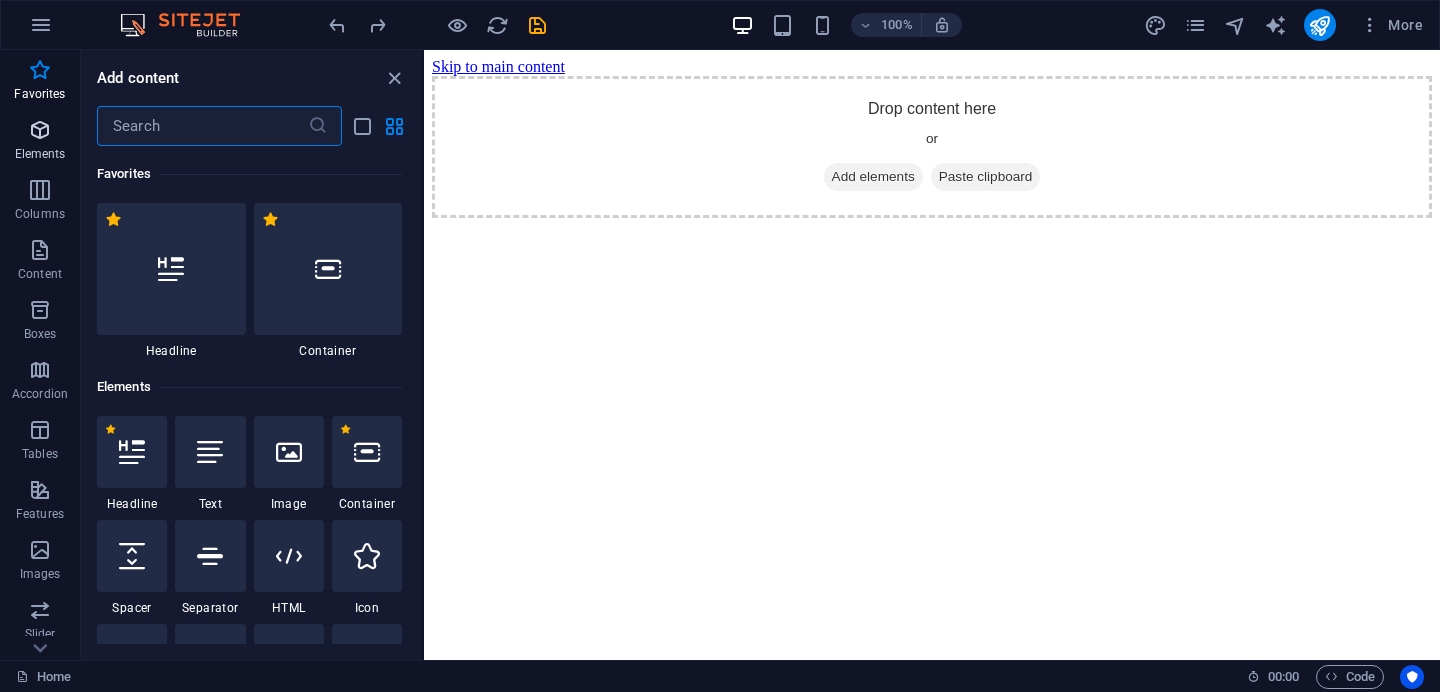 click at bounding box center [40, 130] 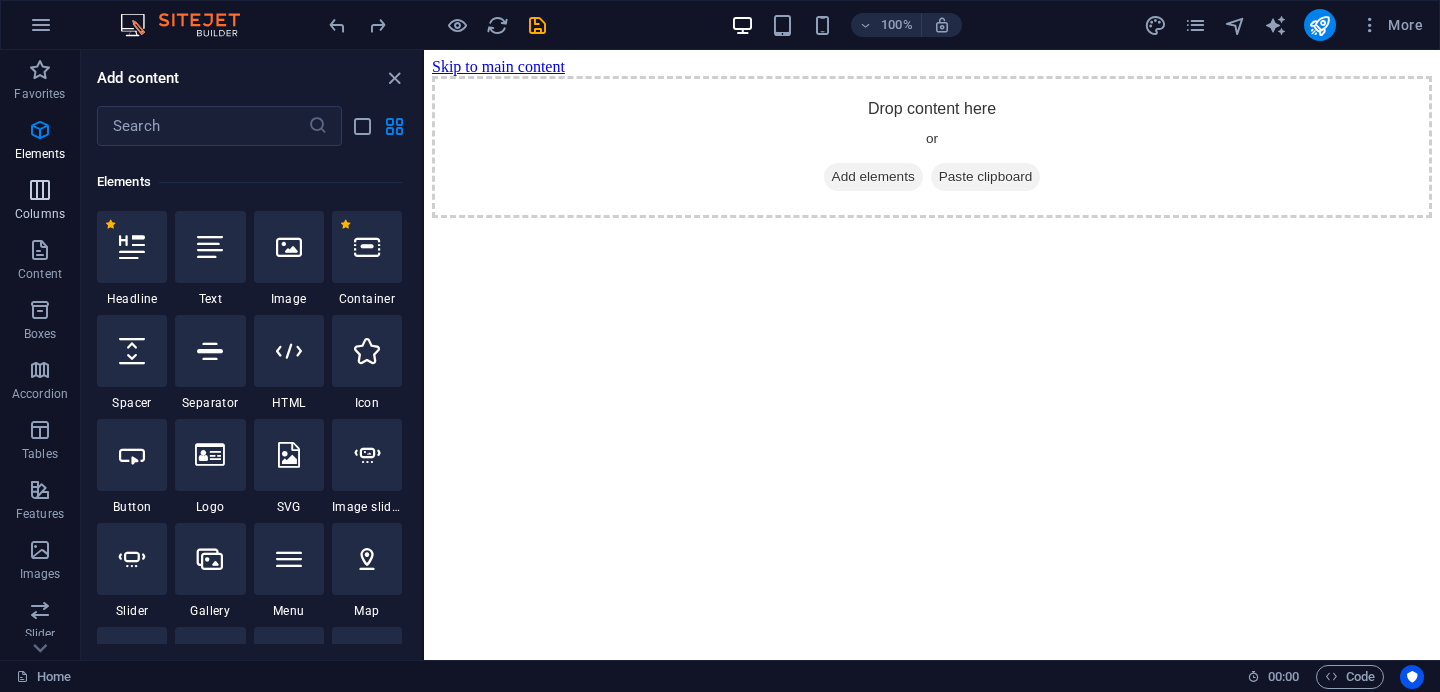 scroll, scrollTop: 213, scrollLeft: 0, axis: vertical 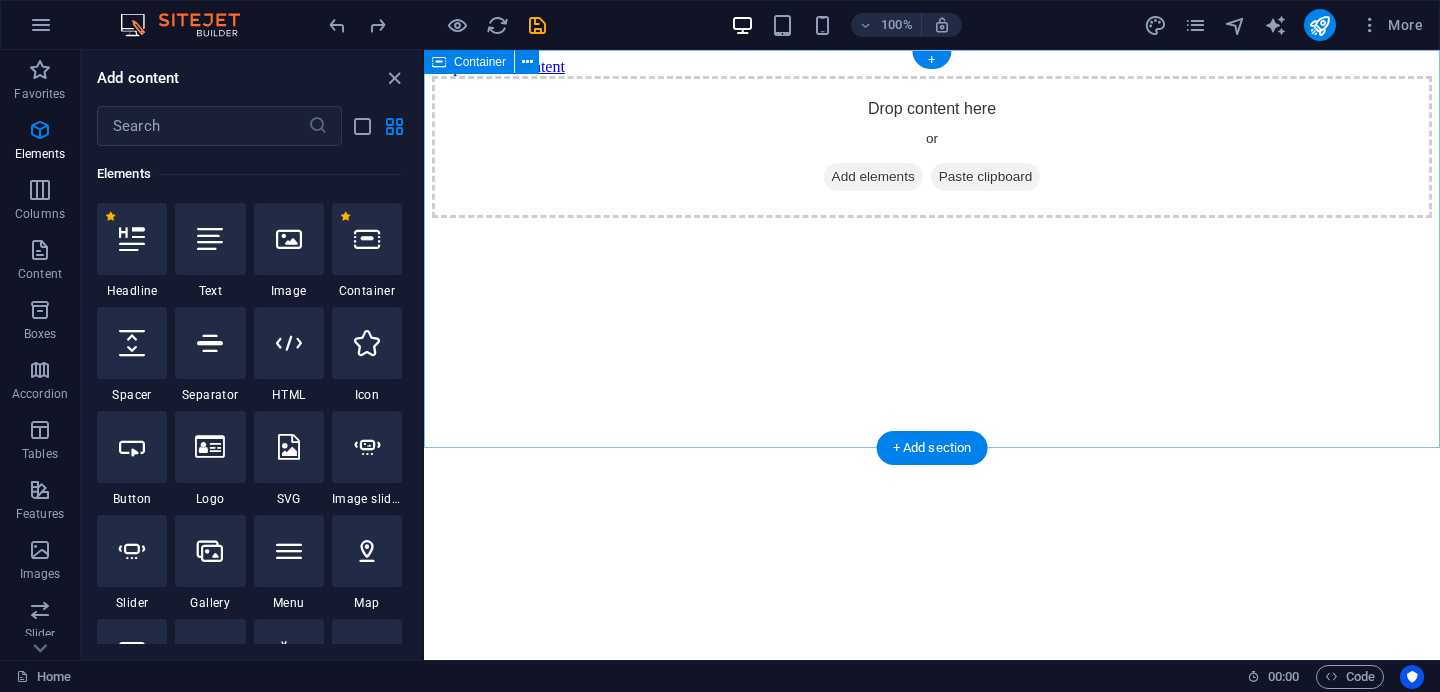 click on "Drop content here or  Add elements  Paste clipboard" at bounding box center [932, 147] 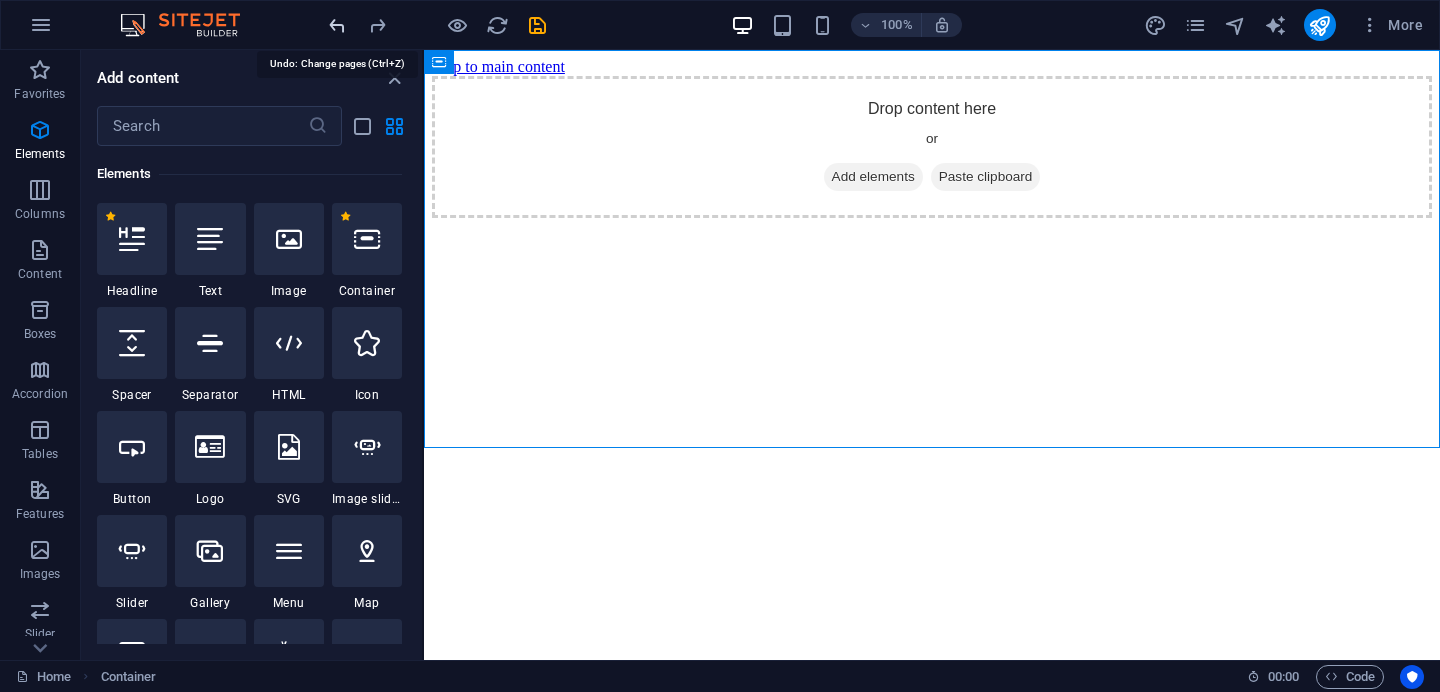 click at bounding box center [337, 25] 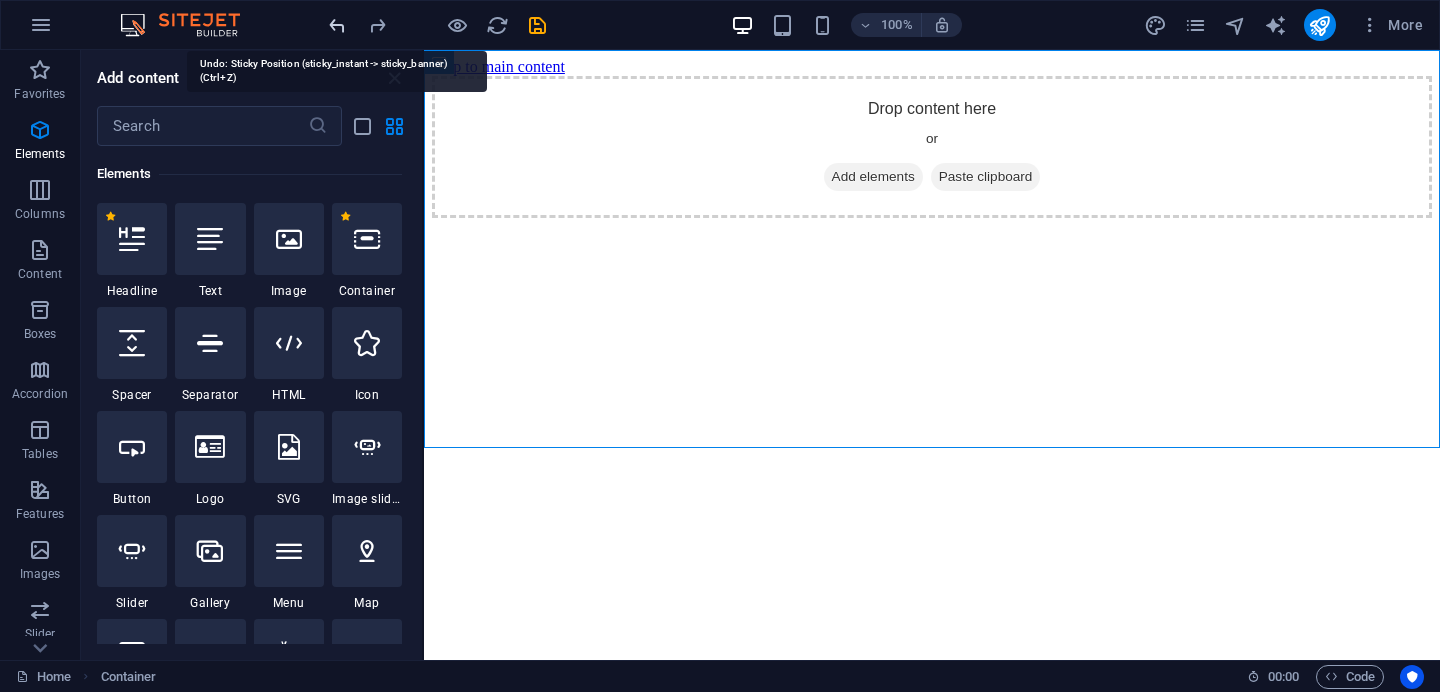 click at bounding box center [337, 25] 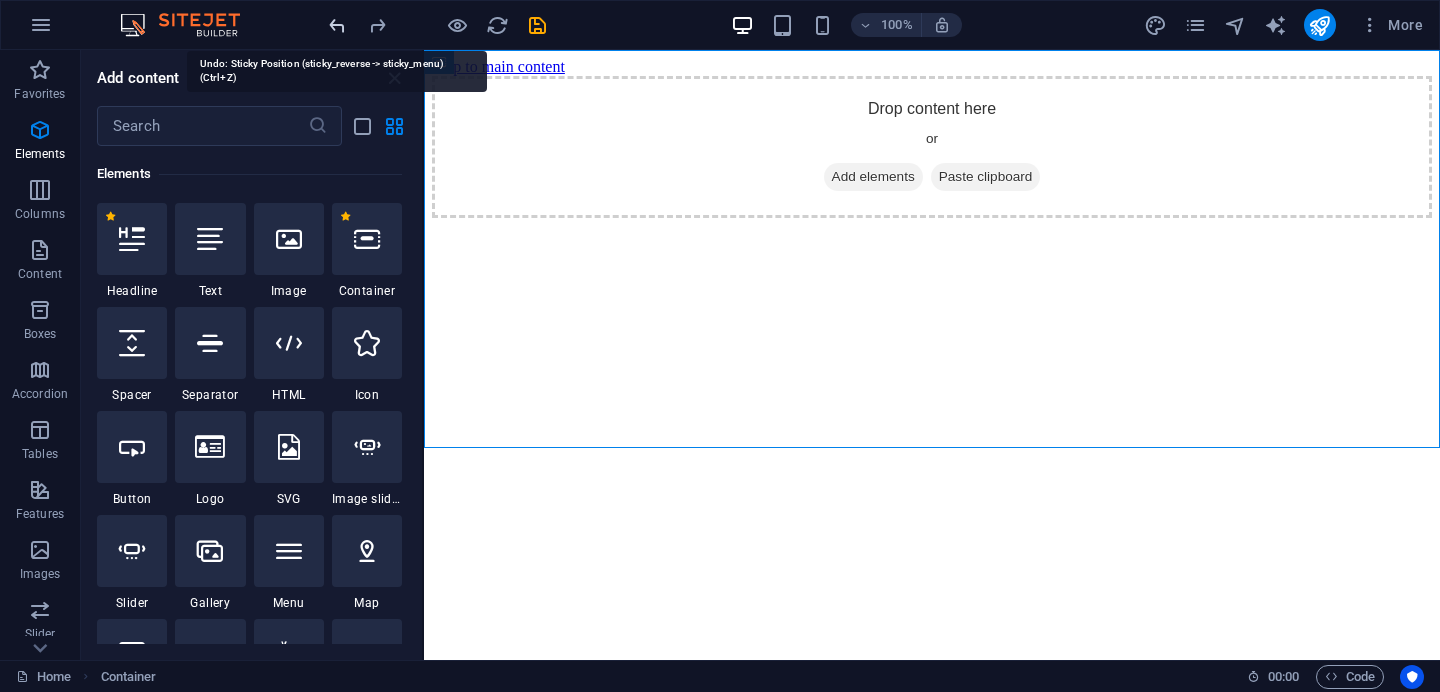 click at bounding box center (337, 25) 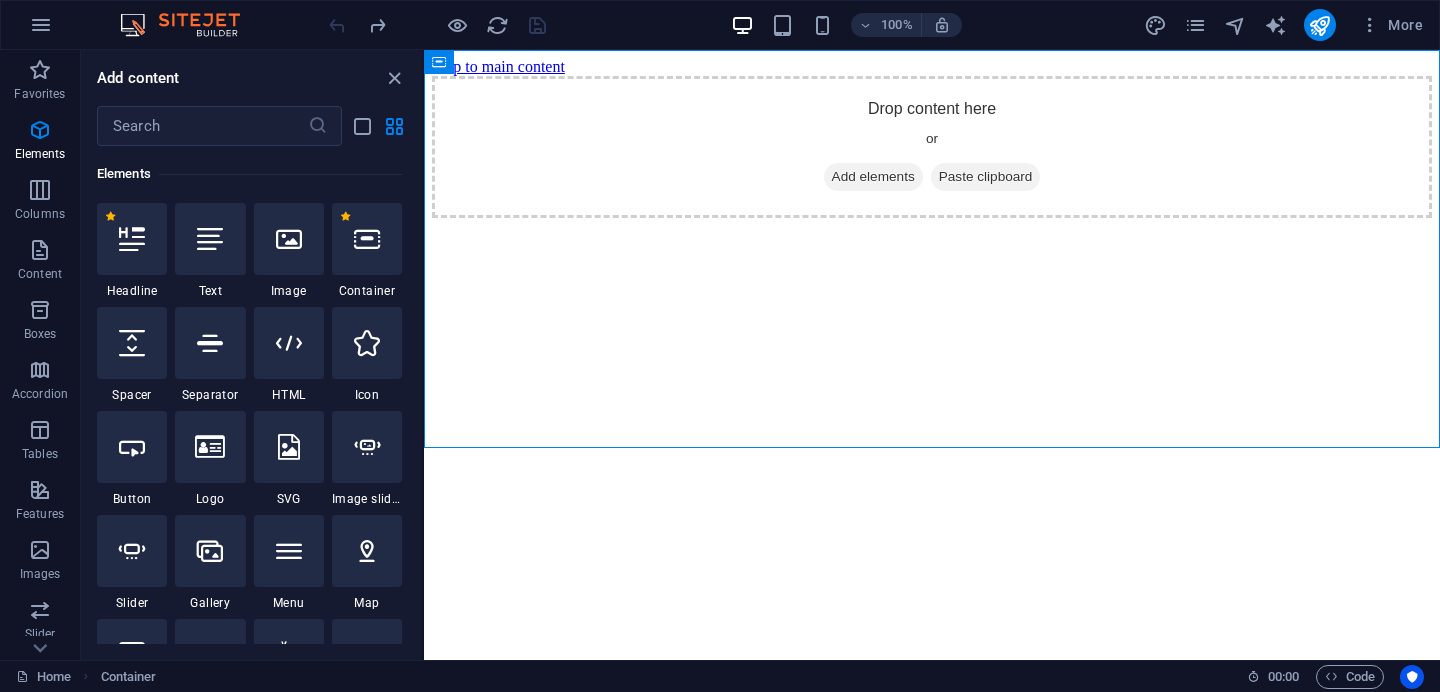 click at bounding box center (437, 25) 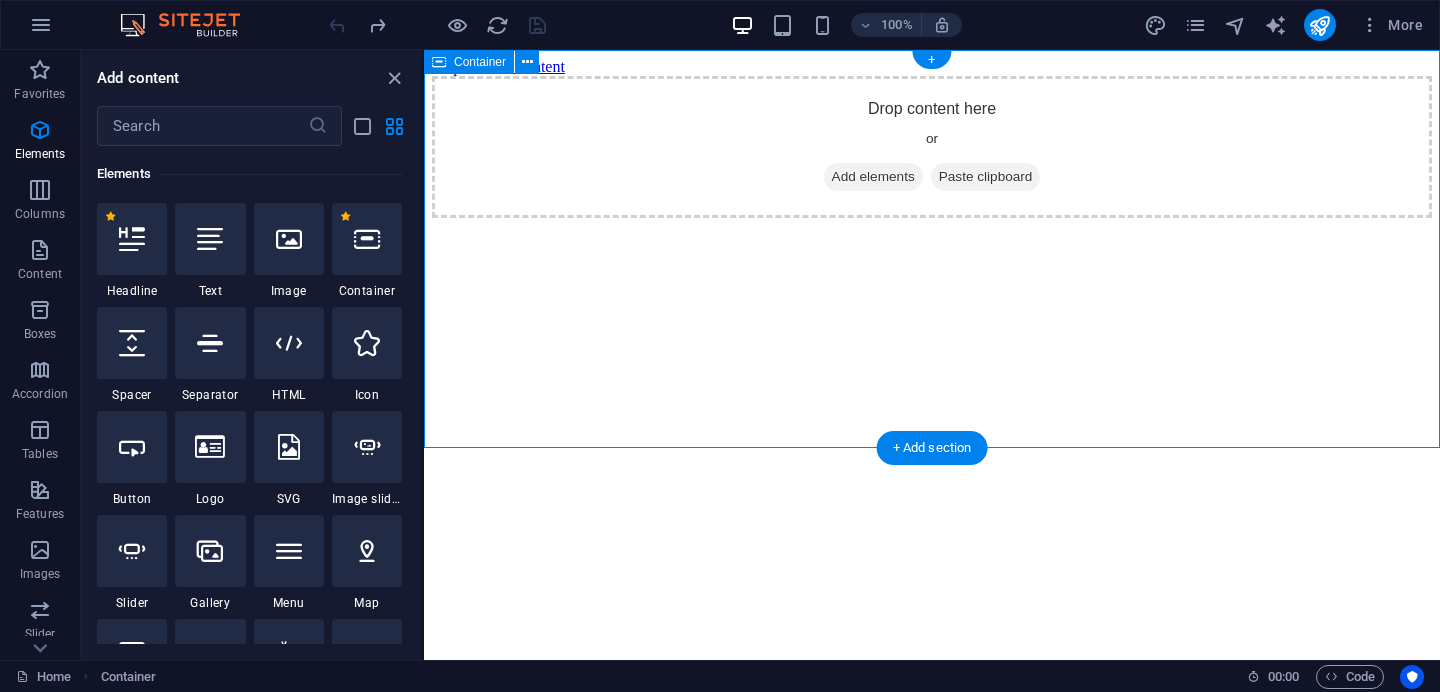 click on "Drop content here or  Add elements  Paste clipboard" at bounding box center (932, 147) 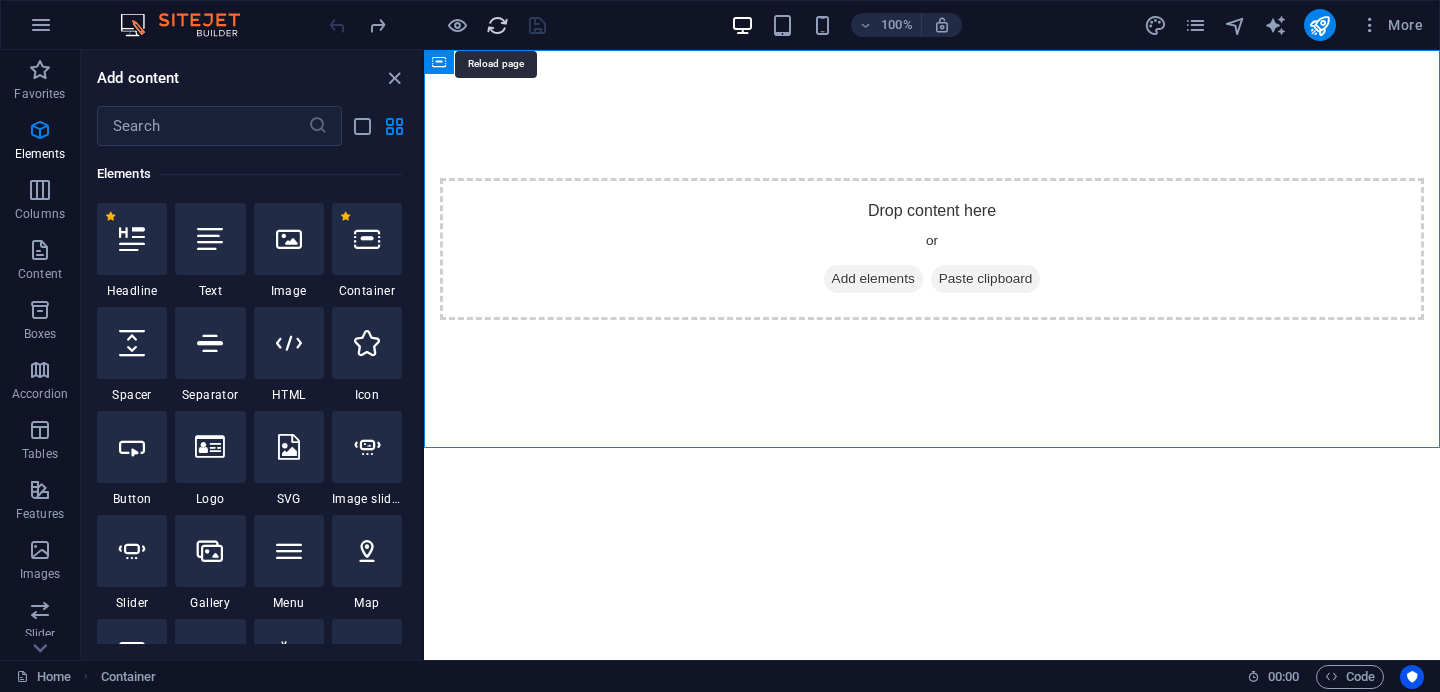 click at bounding box center (497, 25) 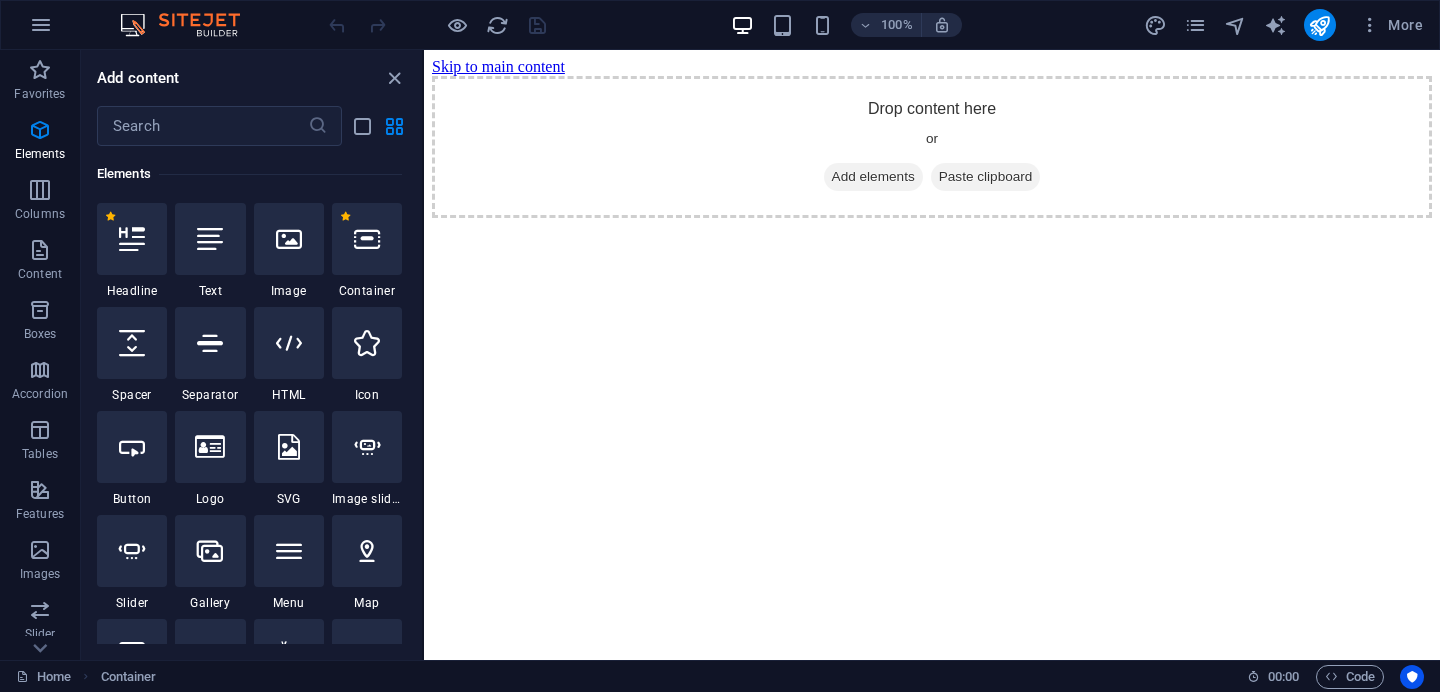 scroll, scrollTop: 0, scrollLeft: 0, axis: both 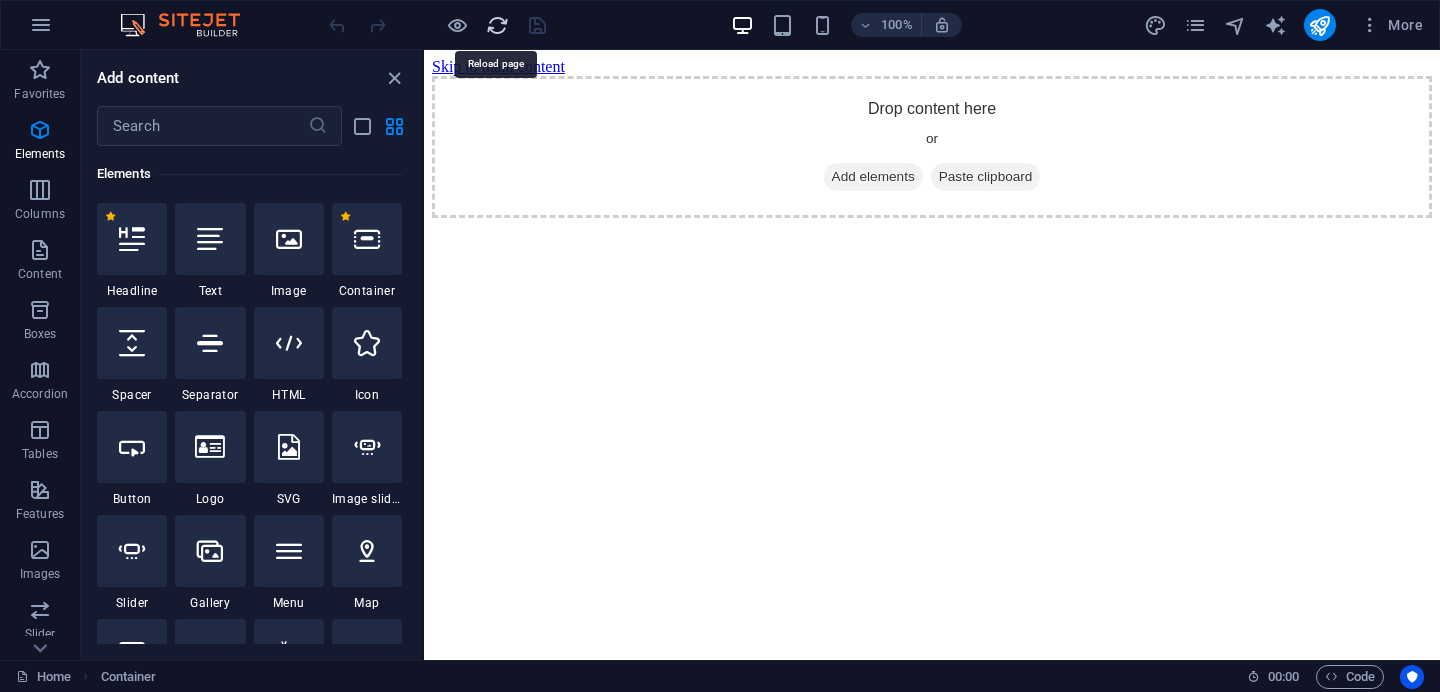 click at bounding box center (497, 25) 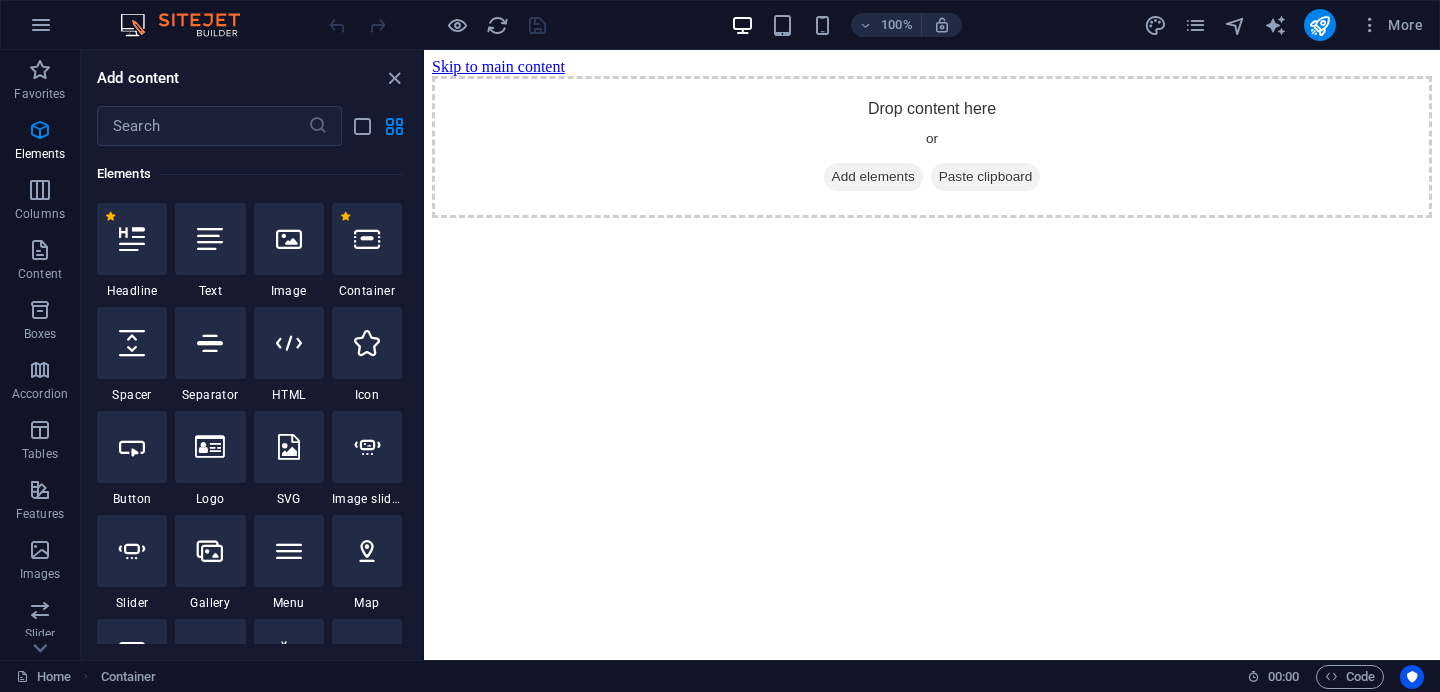 scroll, scrollTop: 0, scrollLeft: 0, axis: both 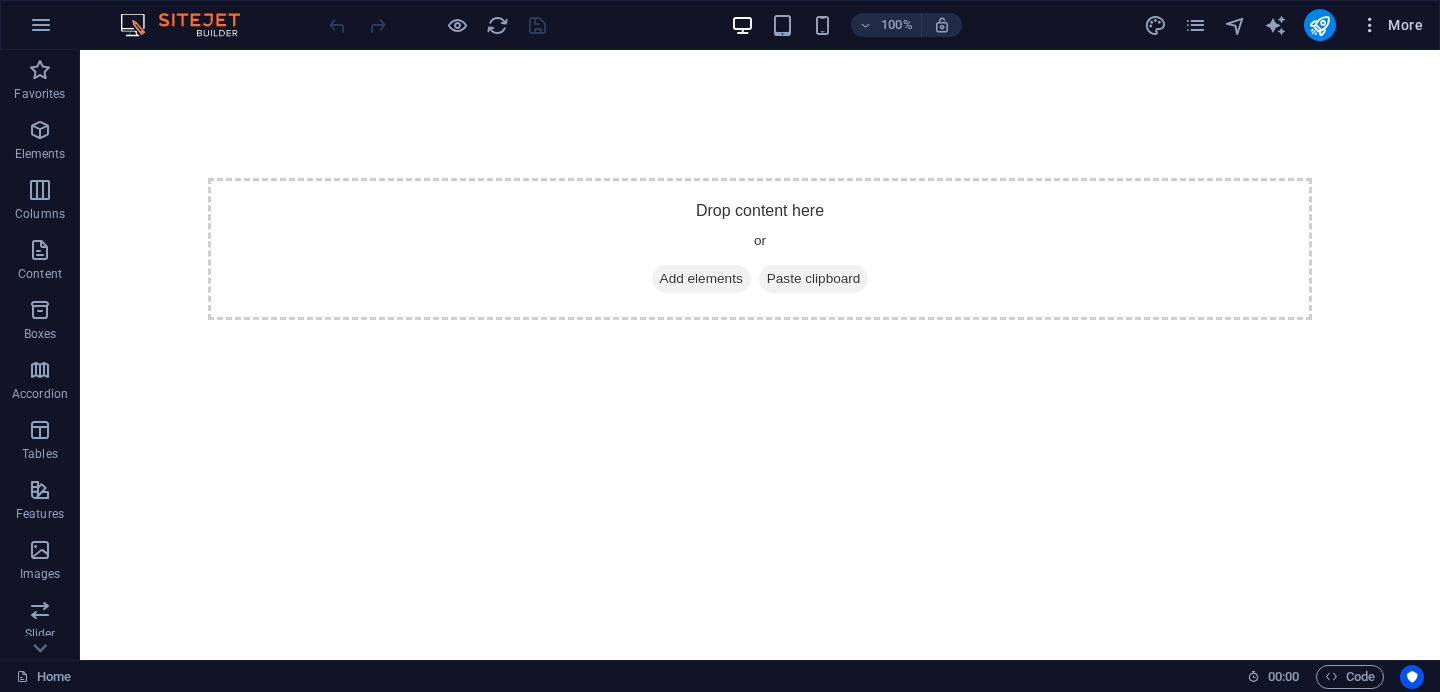 click at bounding box center [1370, 25] 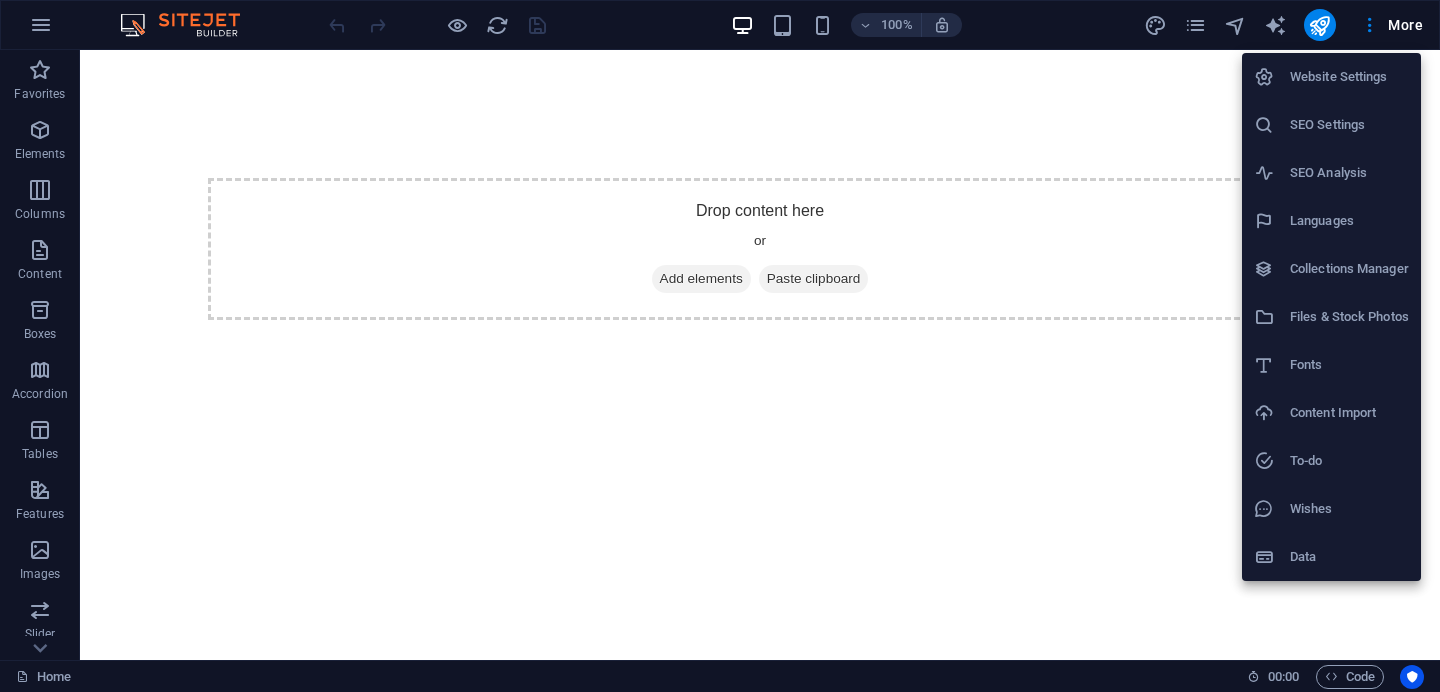 click on "Website Settings" at bounding box center (1349, 77) 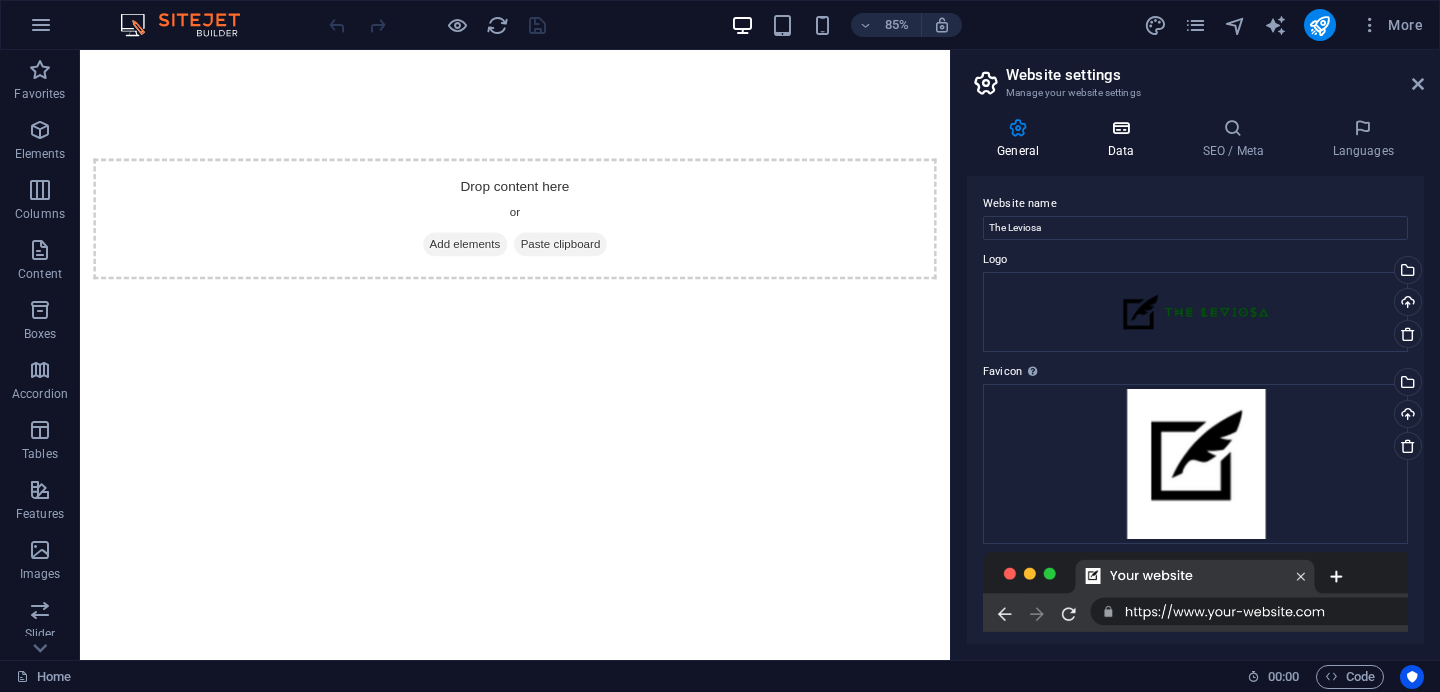 click at bounding box center [1120, 128] 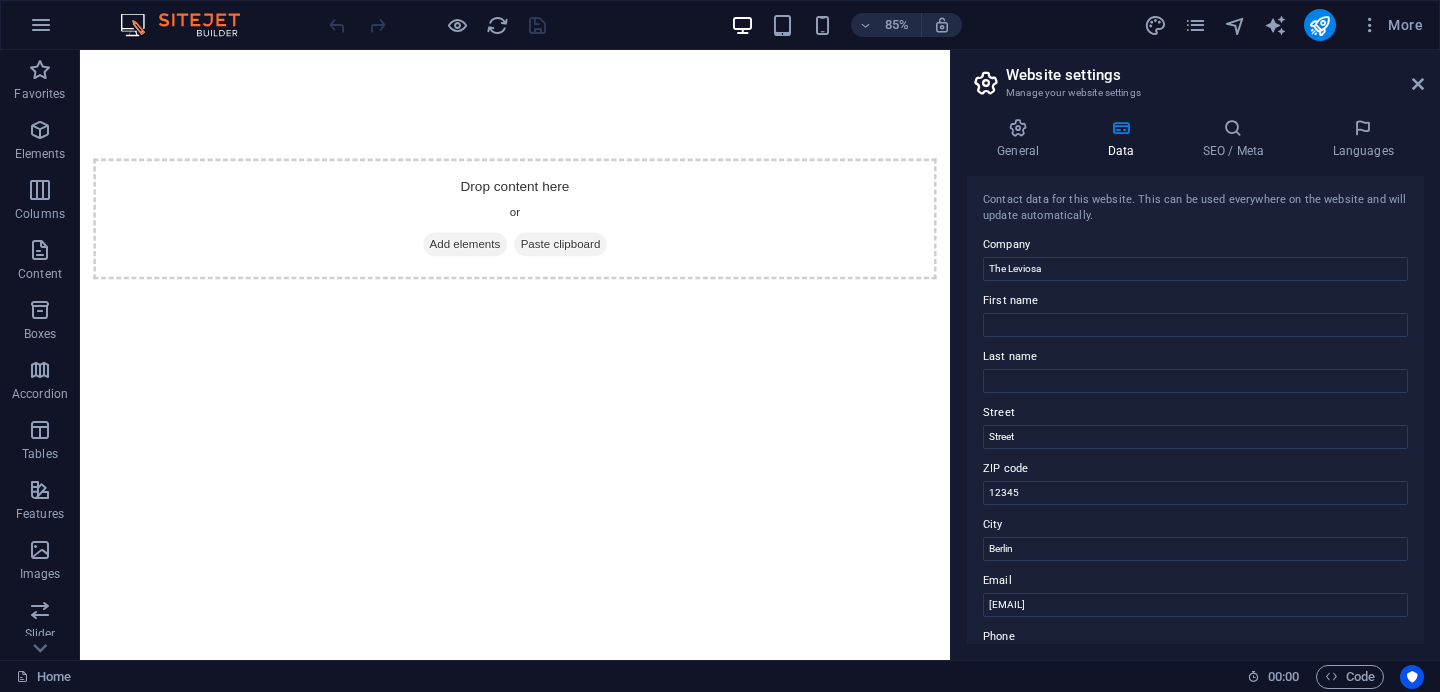 scroll, scrollTop: 492, scrollLeft: 0, axis: vertical 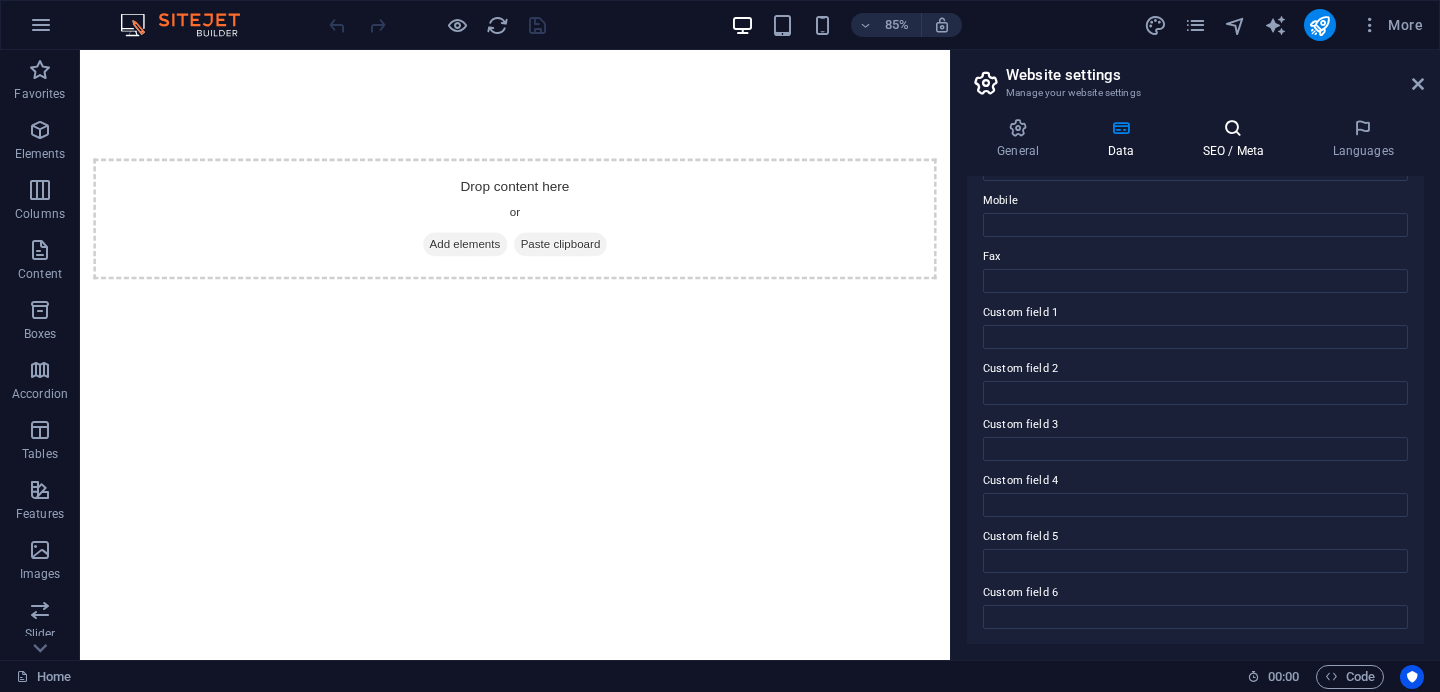 click at bounding box center (1233, 128) 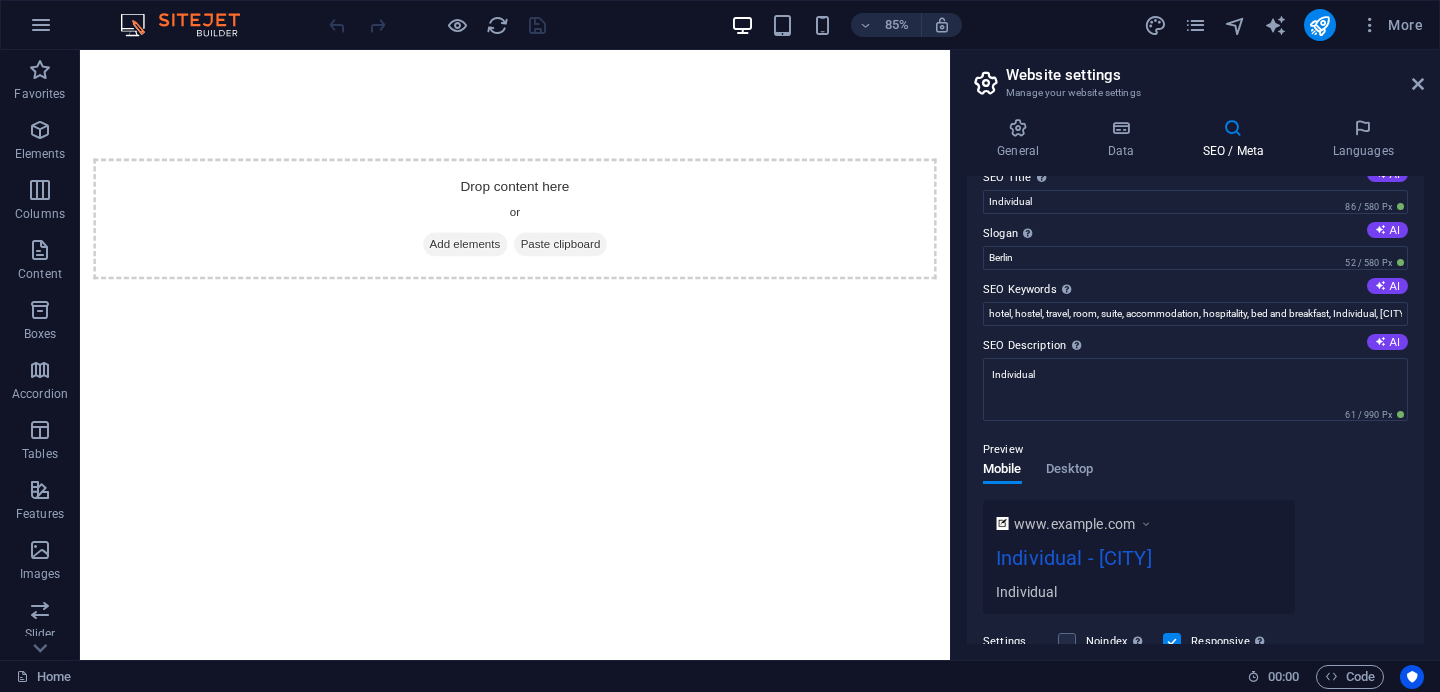 scroll, scrollTop: 0, scrollLeft: 0, axis: both 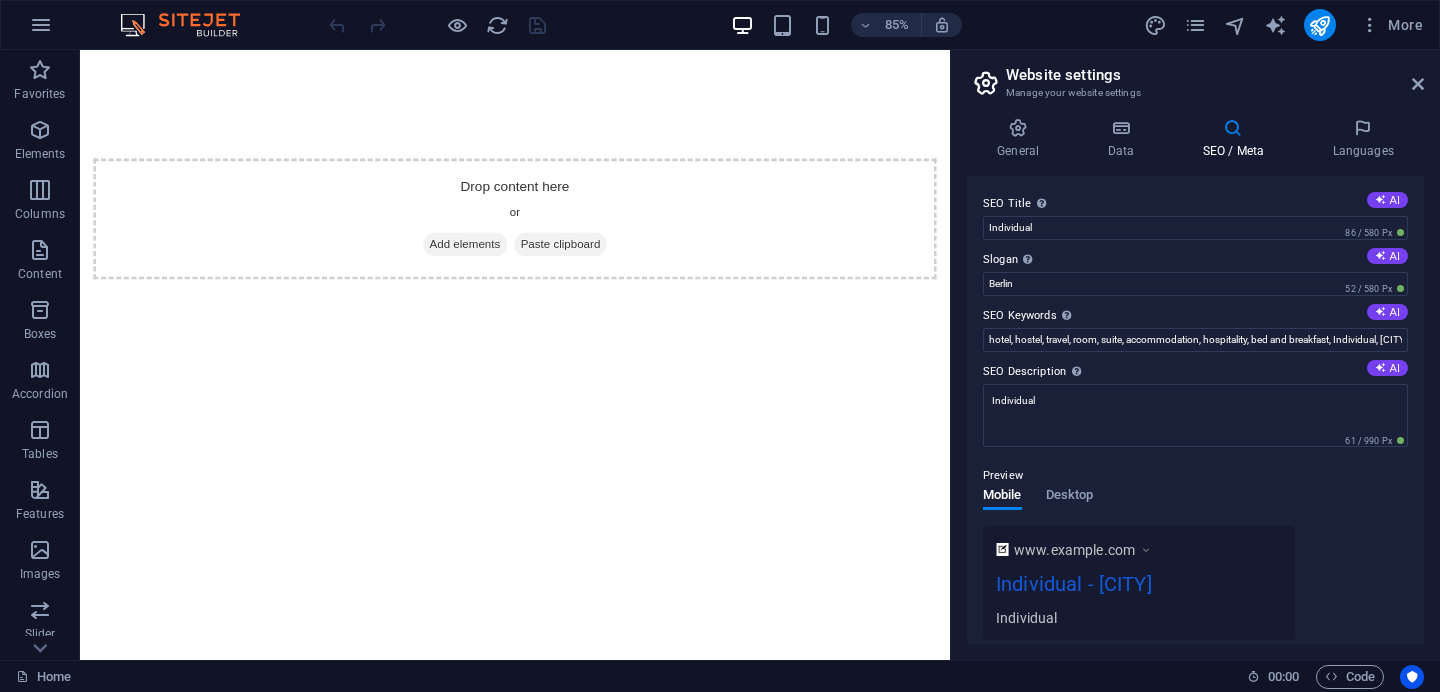 click on "www.example.com Individual - Berlin Individual" at bounding box center (1139, 583) 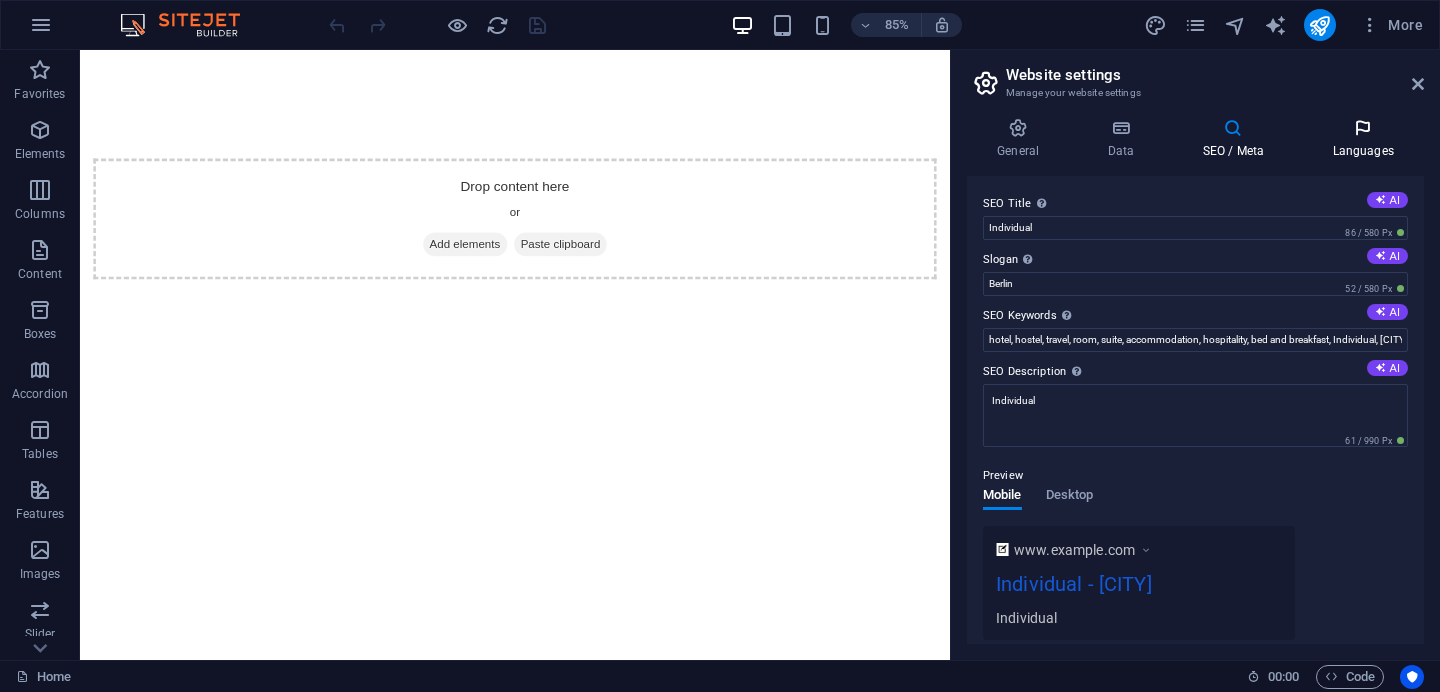 click at bounding box center [1363, 128] 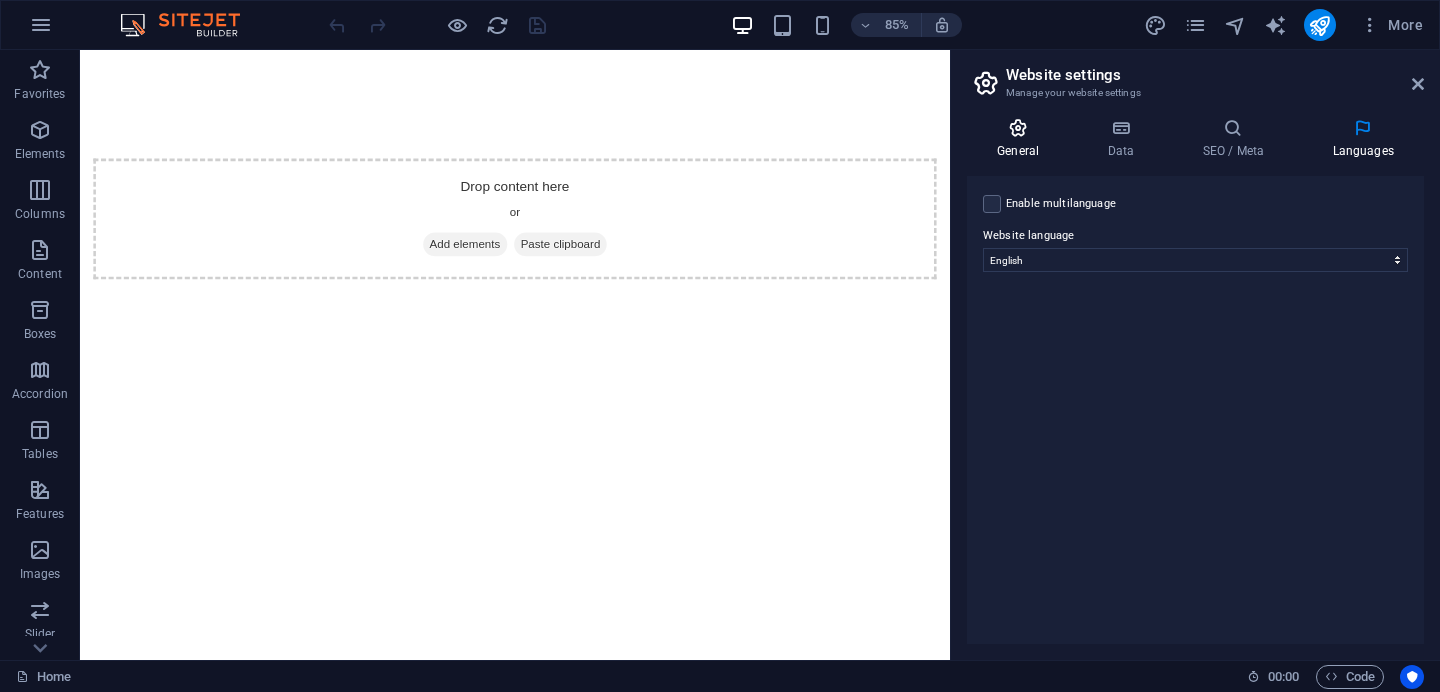 click at bounding box center [1018, 128] 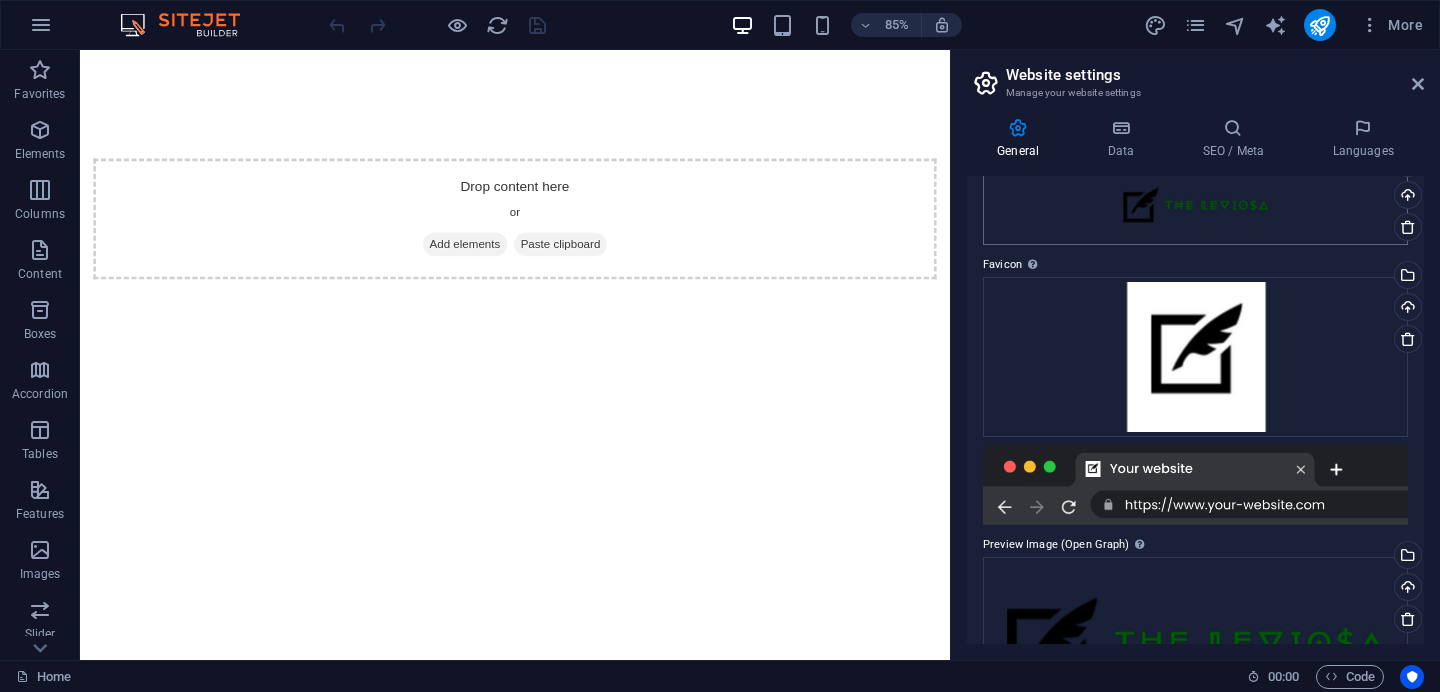 scroll, scrollTop: 0, scrollLeft: 0, axis: both 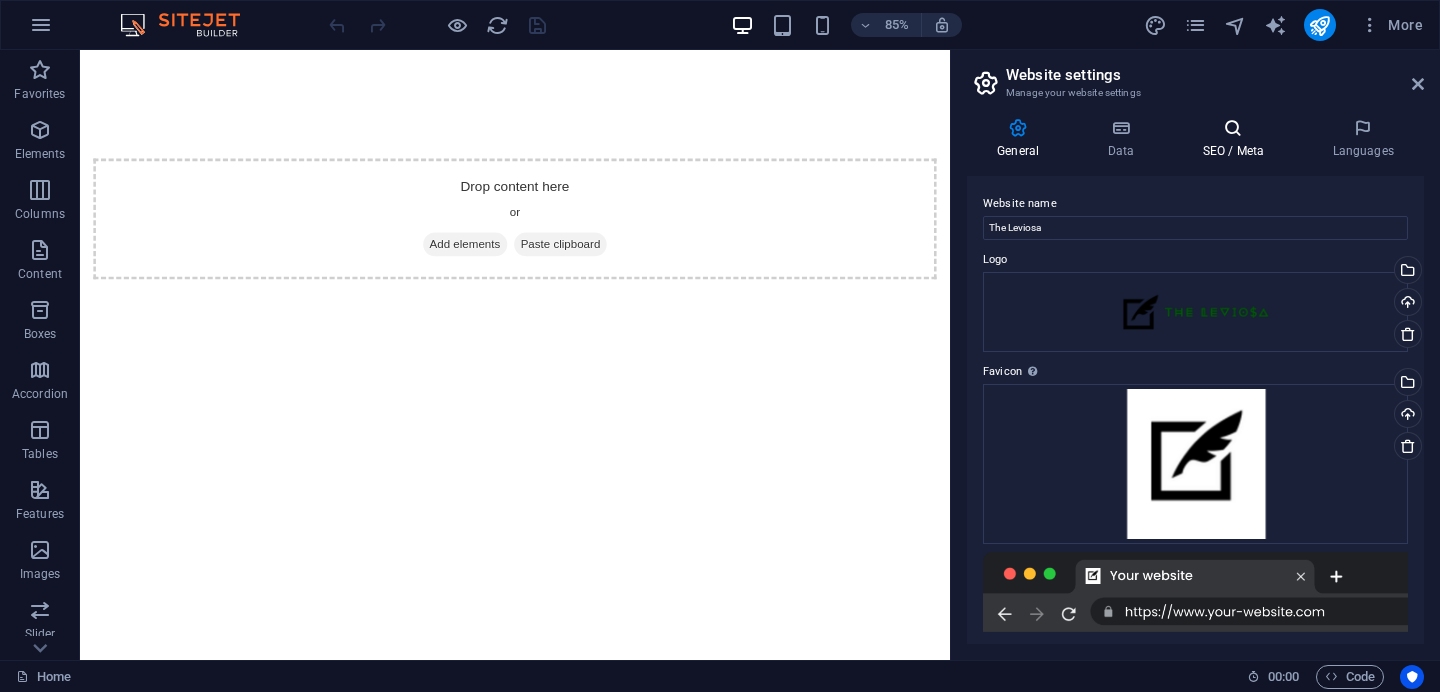 click at bounding box center [1233, 128] 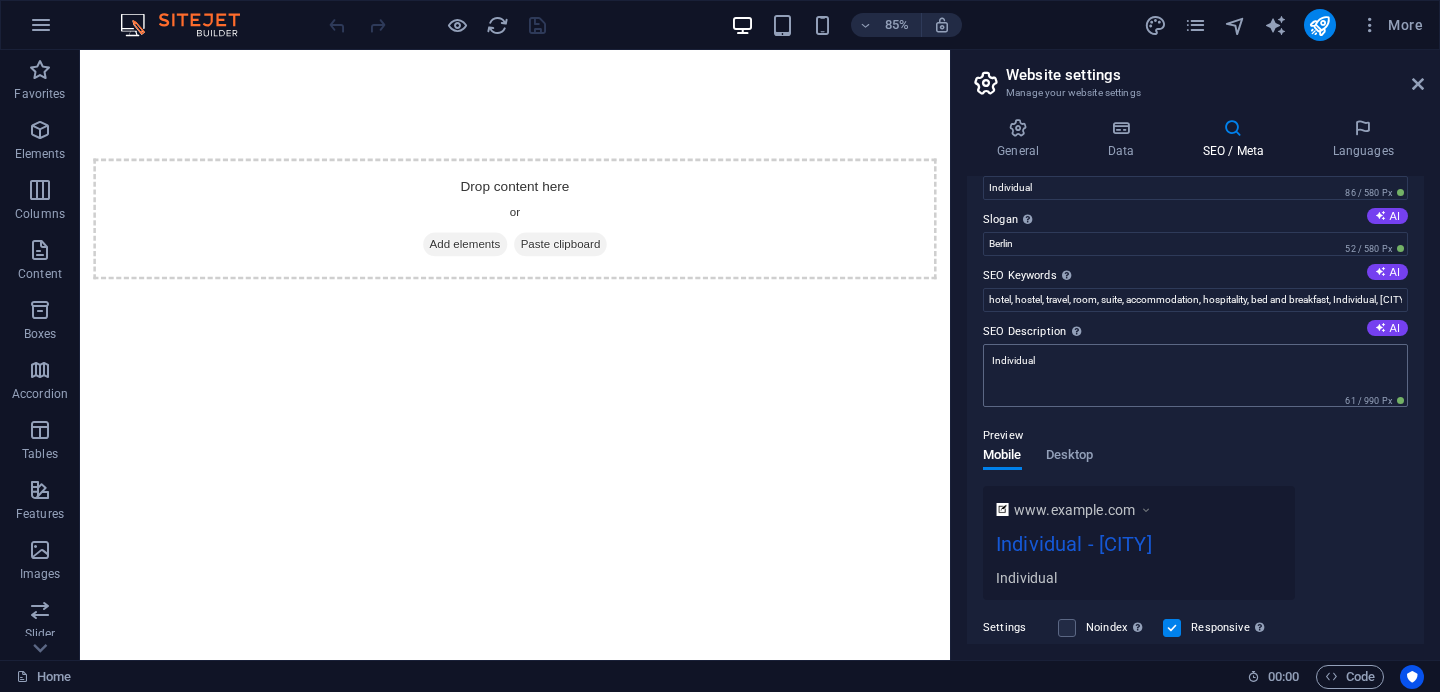 scroll, scrollTop: 0, scrollLeft: 0, axis: both 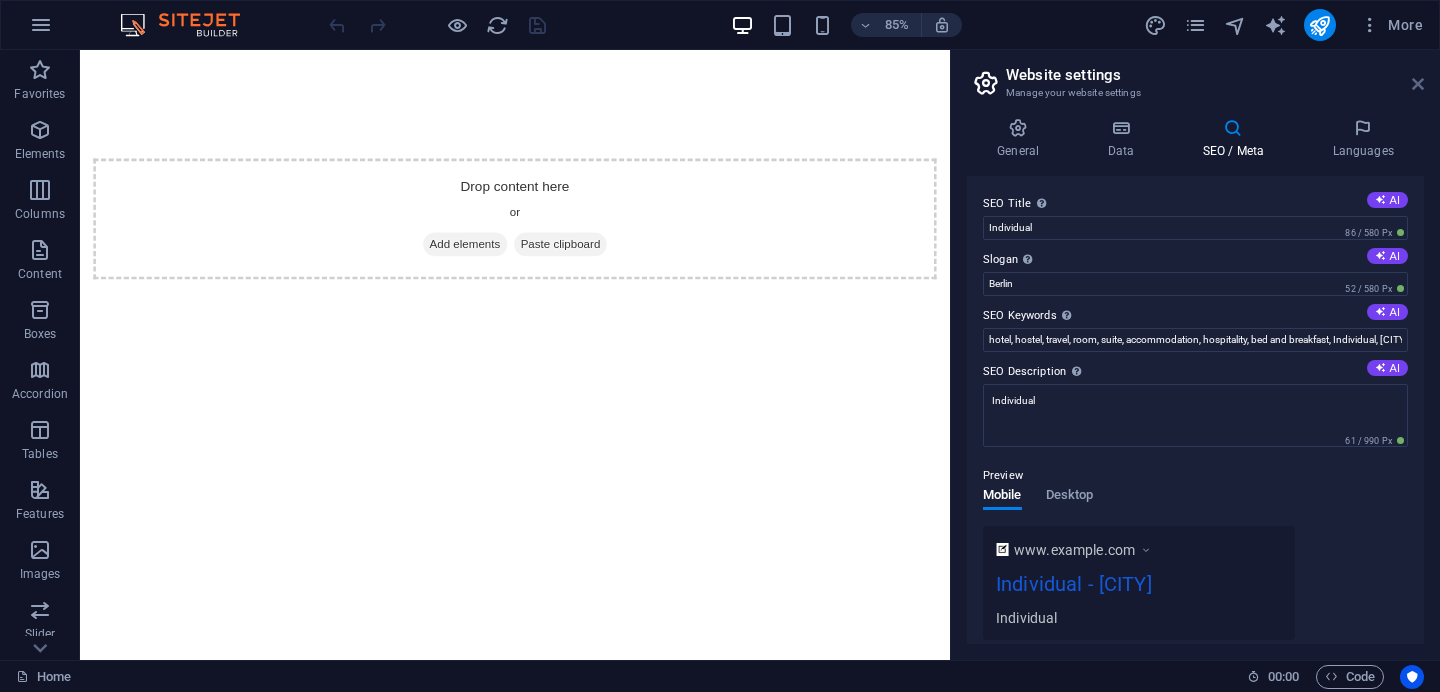 click at bounding box center (1418, 84) 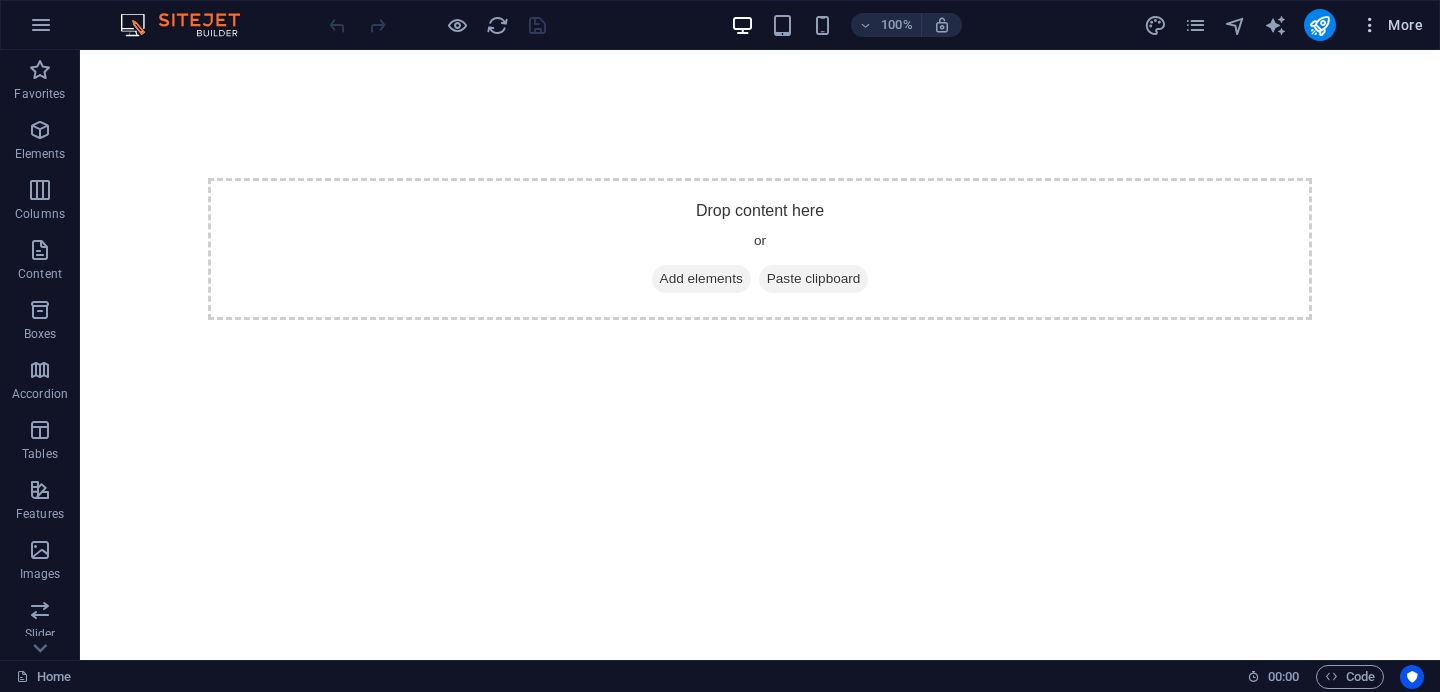 click at bounding box center (1370, 25) 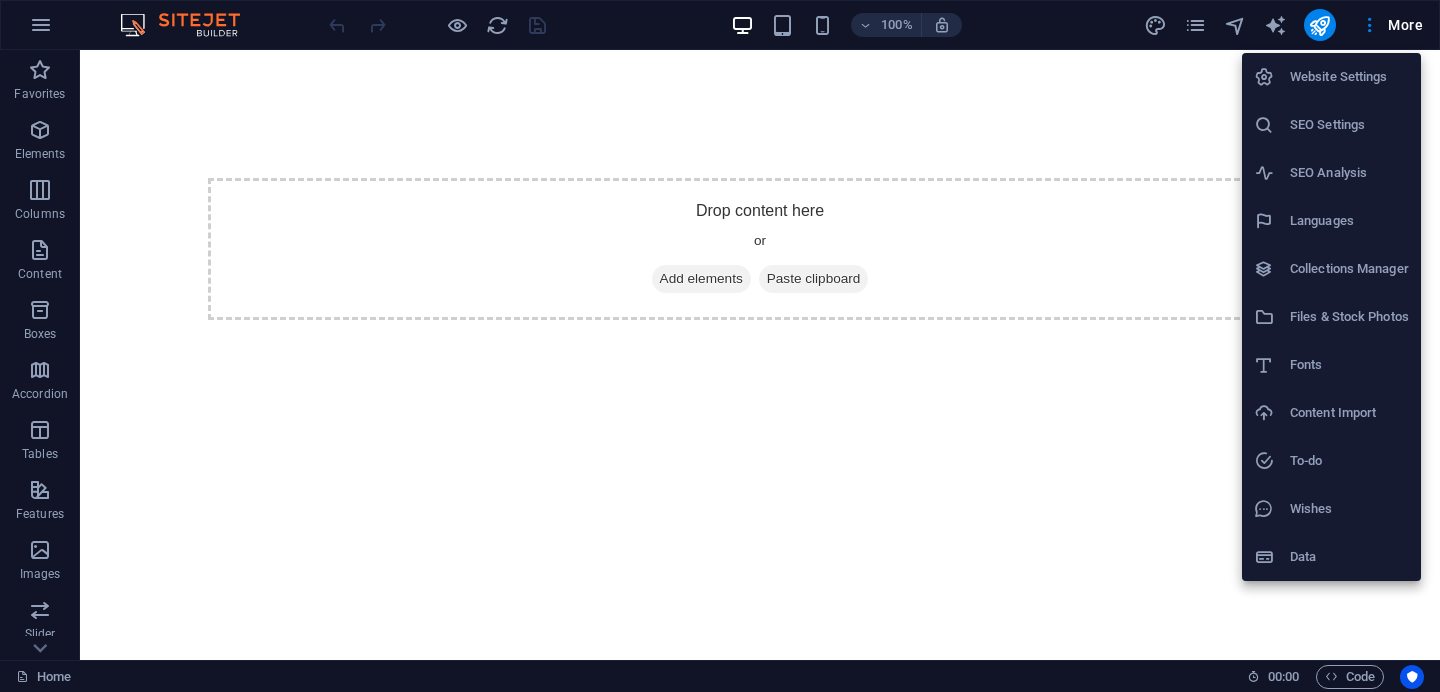 click at bounding box center [720, 346] 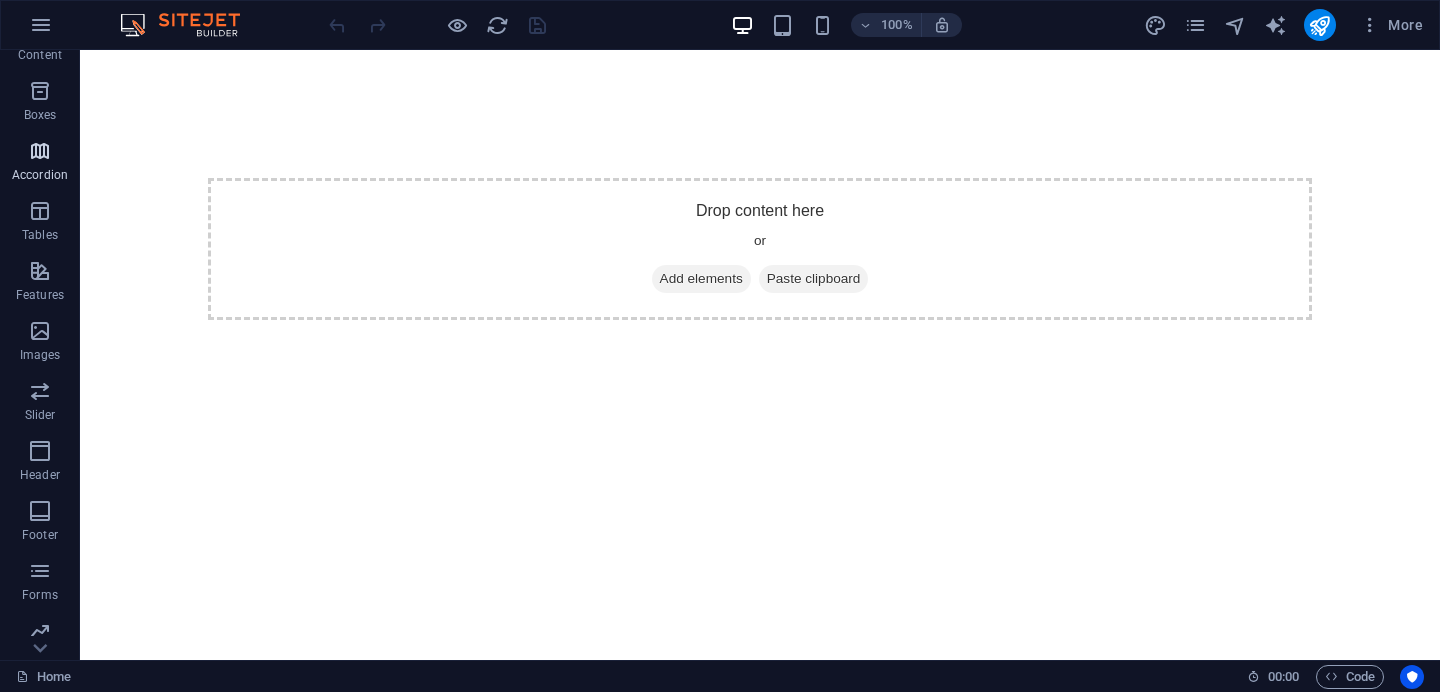 scroll, scrollTop: 290, scrollLeft: 0, axis: vertical 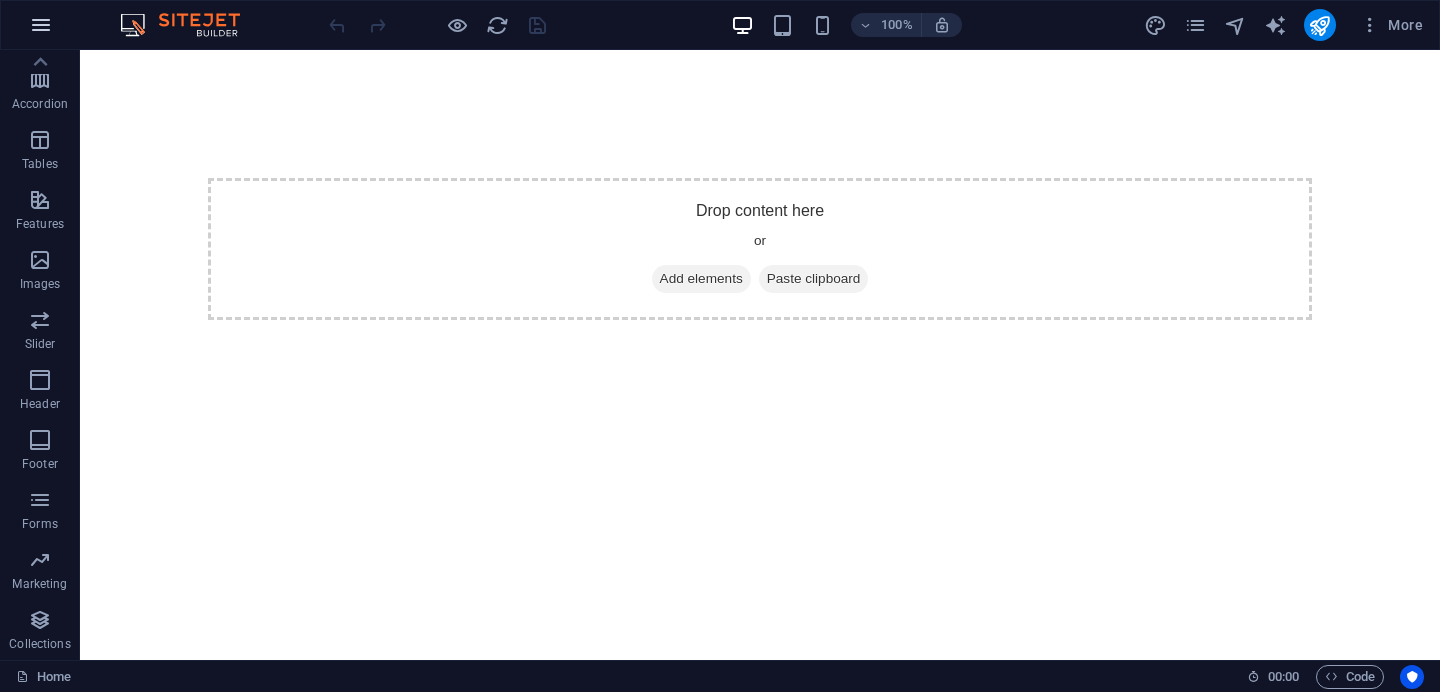 click at bounding box center (41, 25) 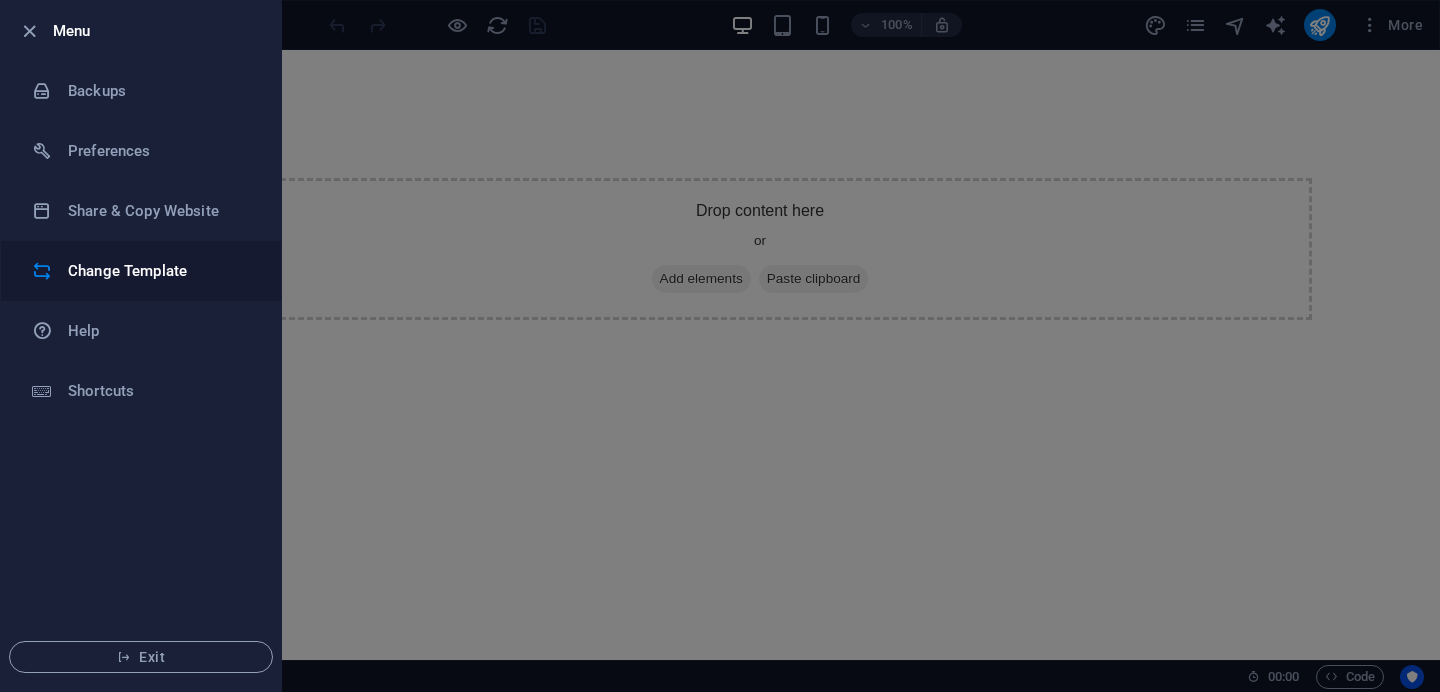 click on "Change Template" at bounding box center (160, 271) 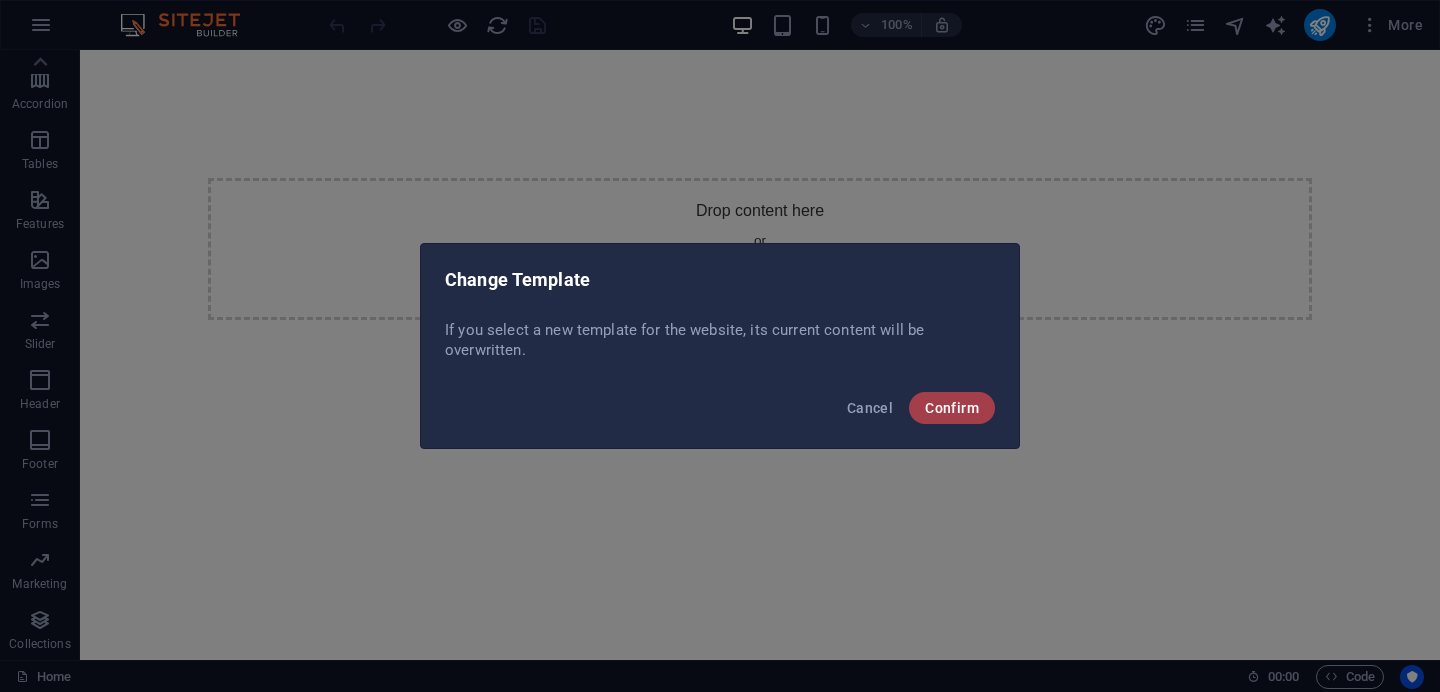 click on "Confirm" at bounding box center [952, 408] 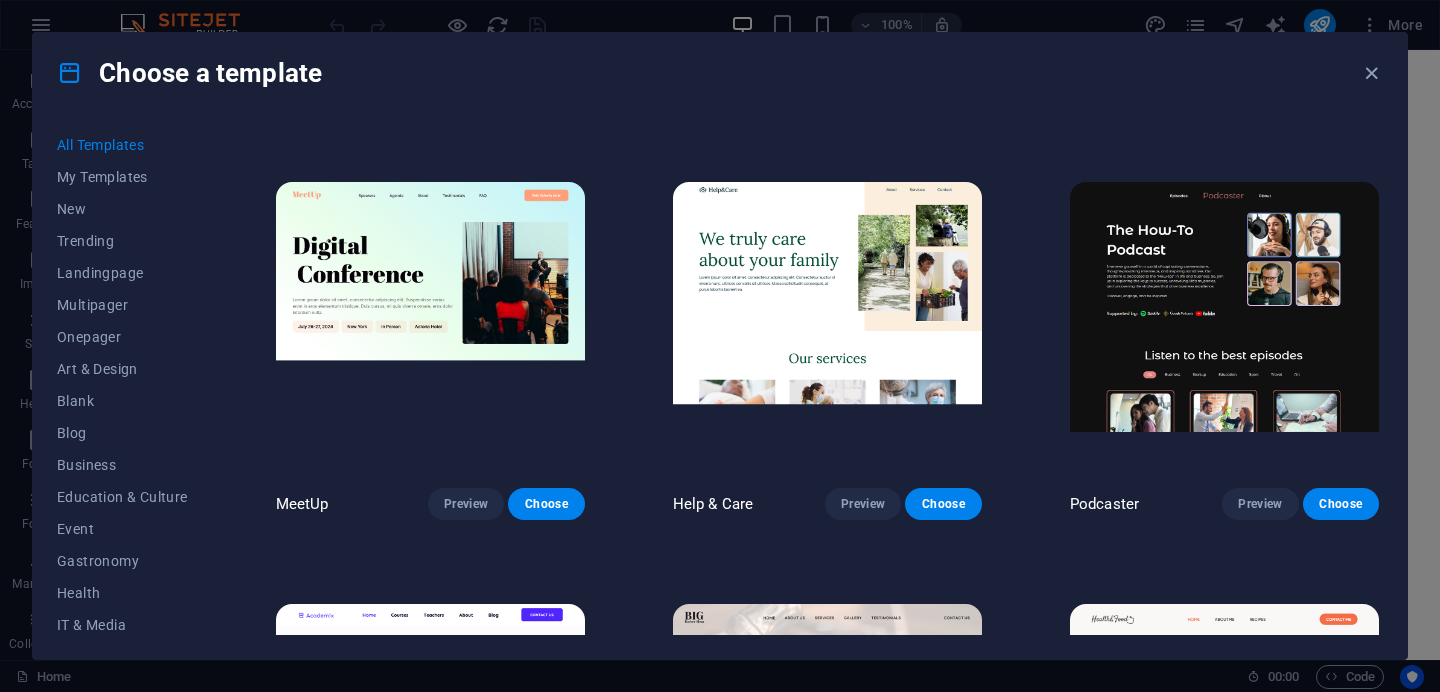 scroll, scrollTop: 1218, scrollLeft: 0, axis: vertical 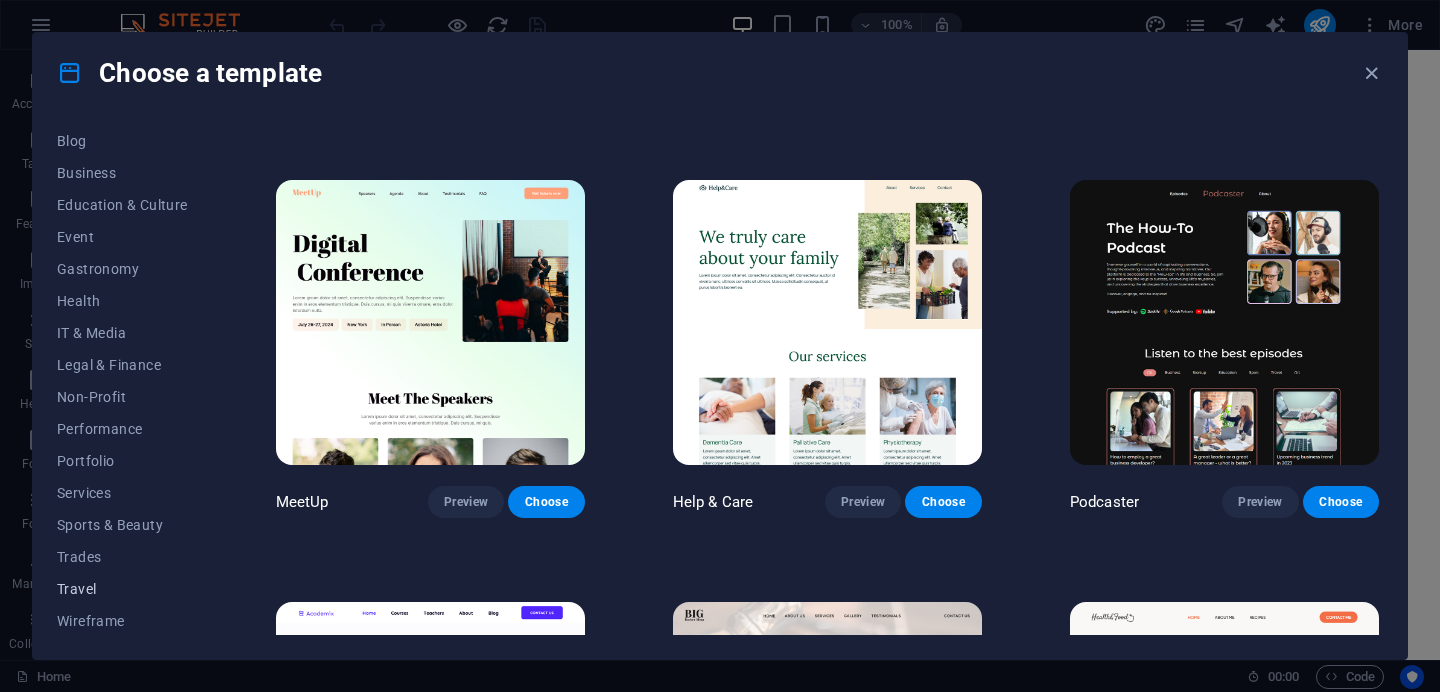 click on "Travel" at bounding box center (122, 589) 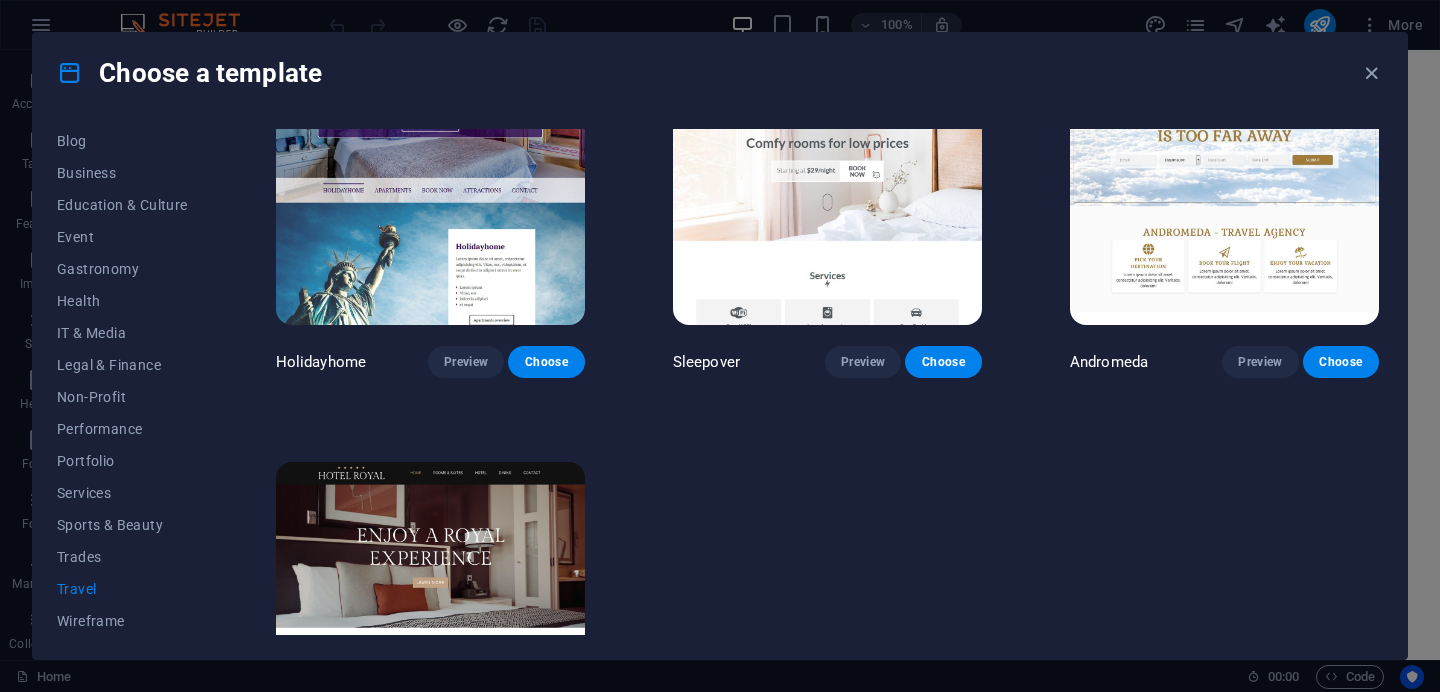 scroll, scrollTop: 380, scrollLeft: 0, axis: vertical 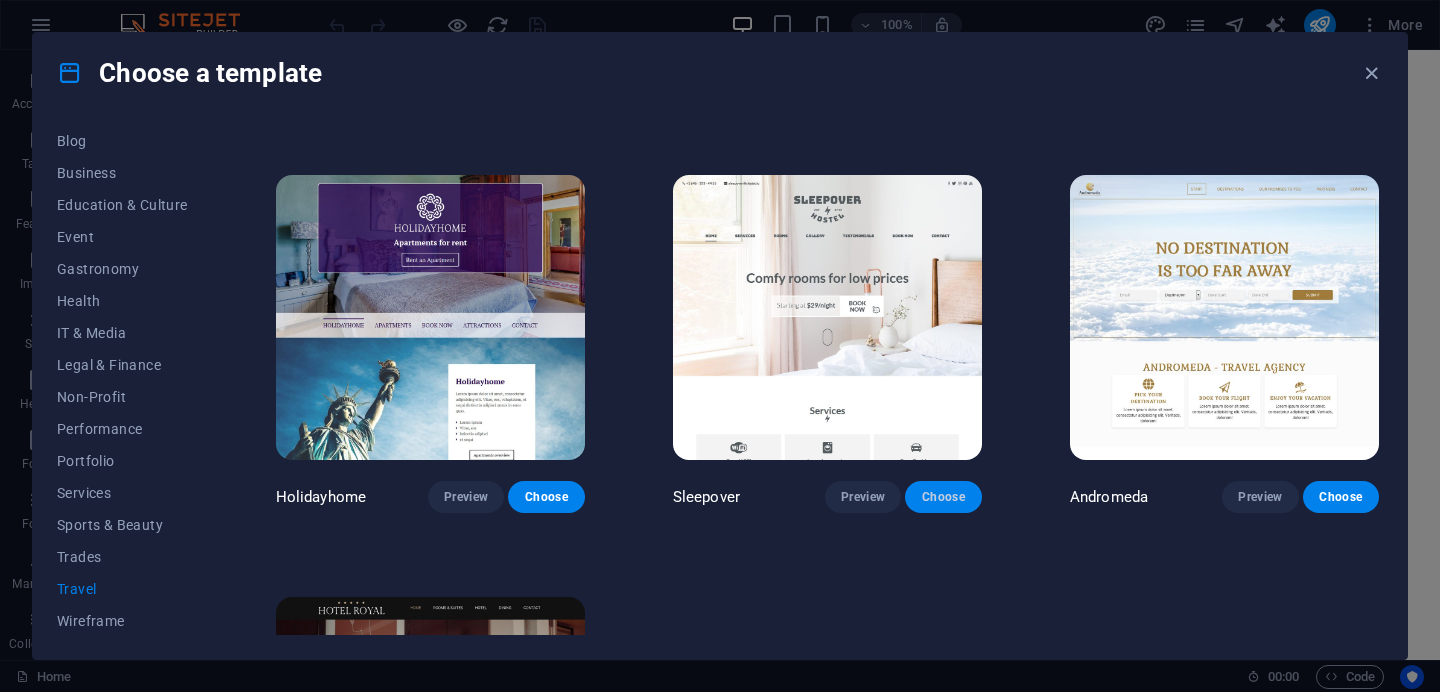 click on "Choose" at bounding box center [943, 497] 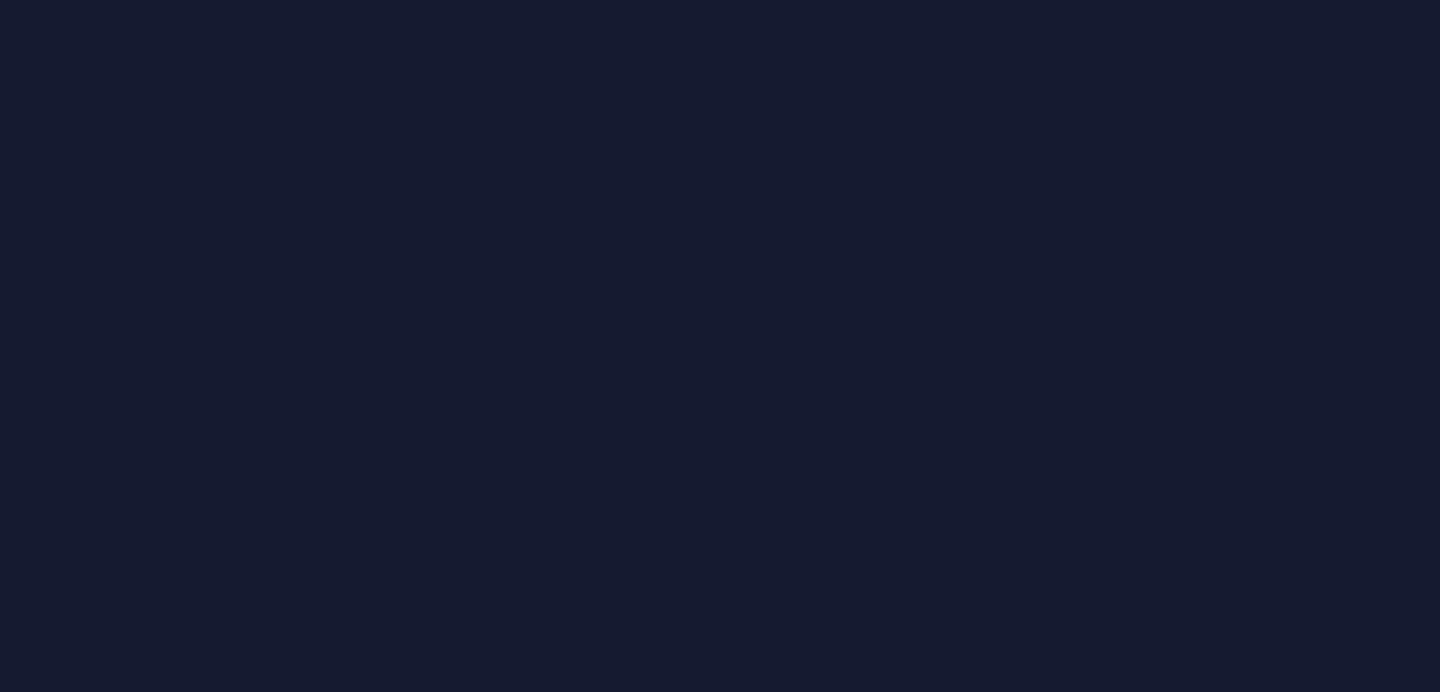 scroll, scrollTop: 0, scrollLeft: 0, axis: both 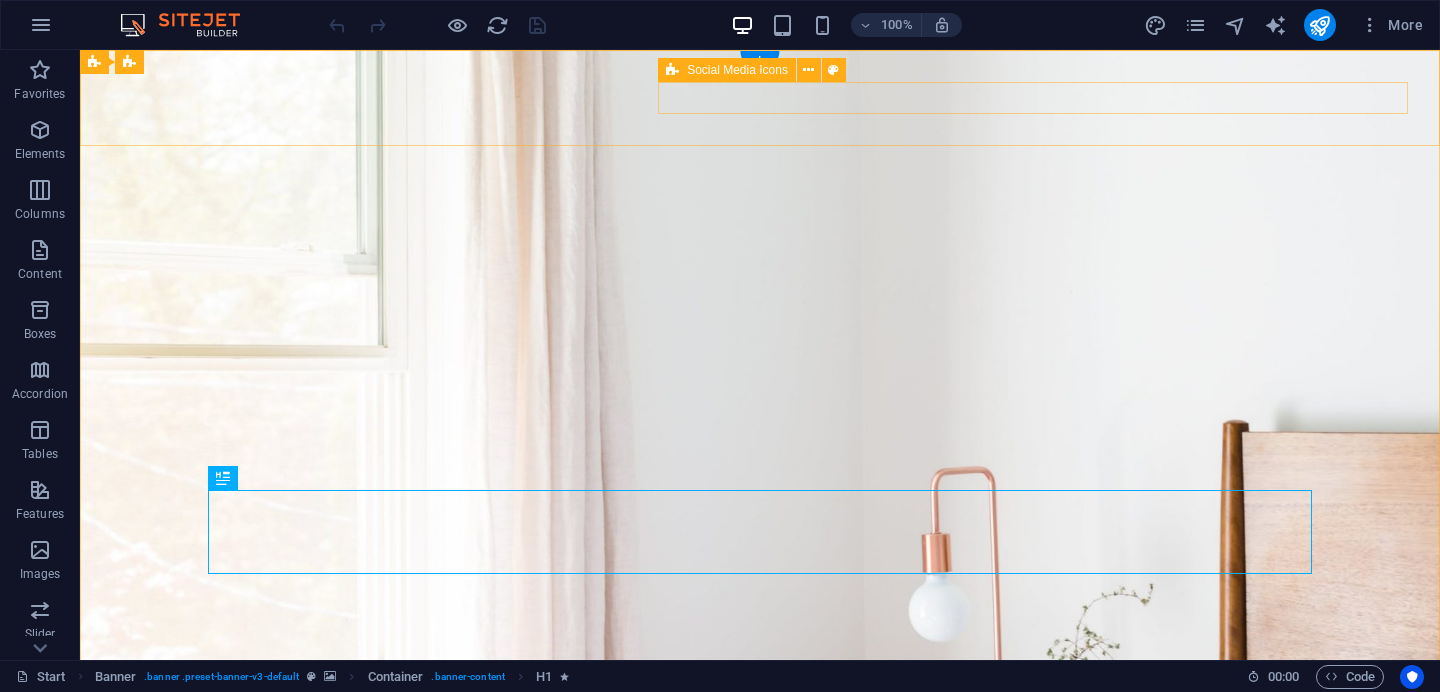 click at bounding box center [760, 1097] 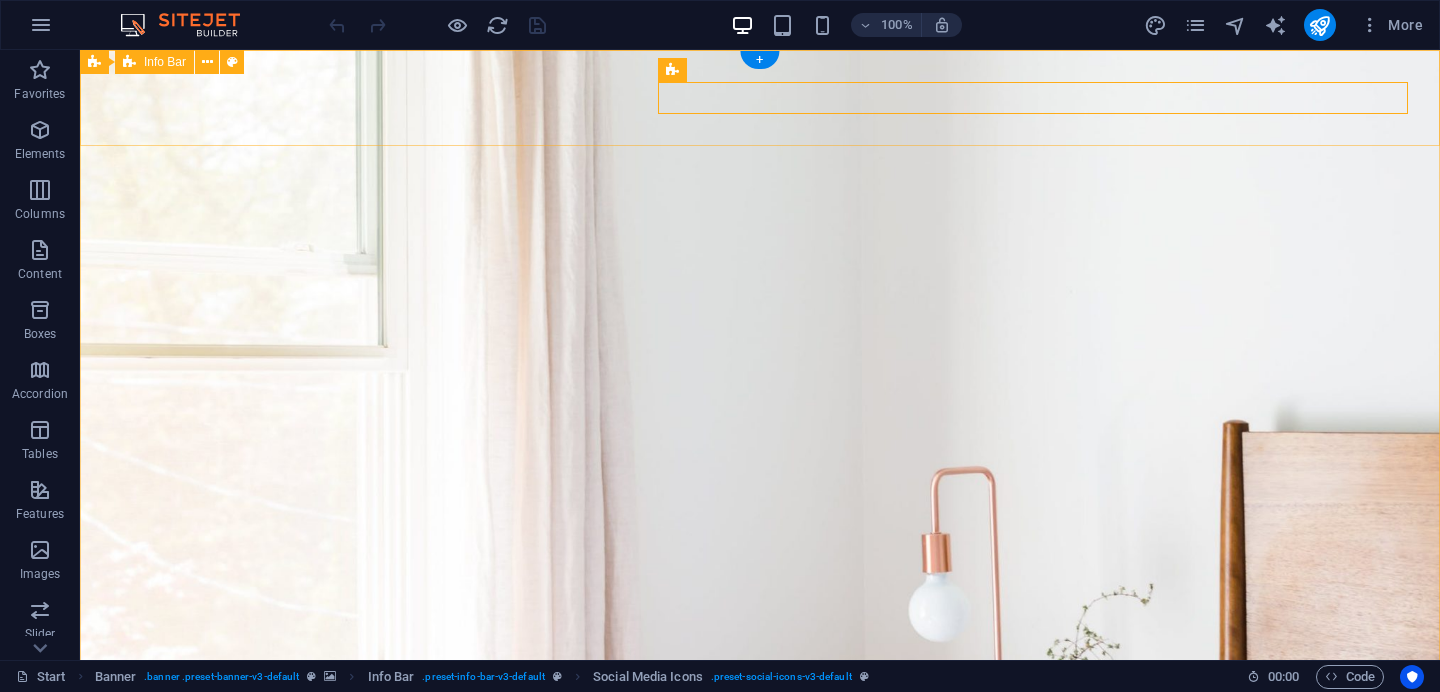 click on "0123 - 456789 ffee710785f8defbb9895ef6d7c3b2@cpanel.local" at bounding box center (760, 1059) 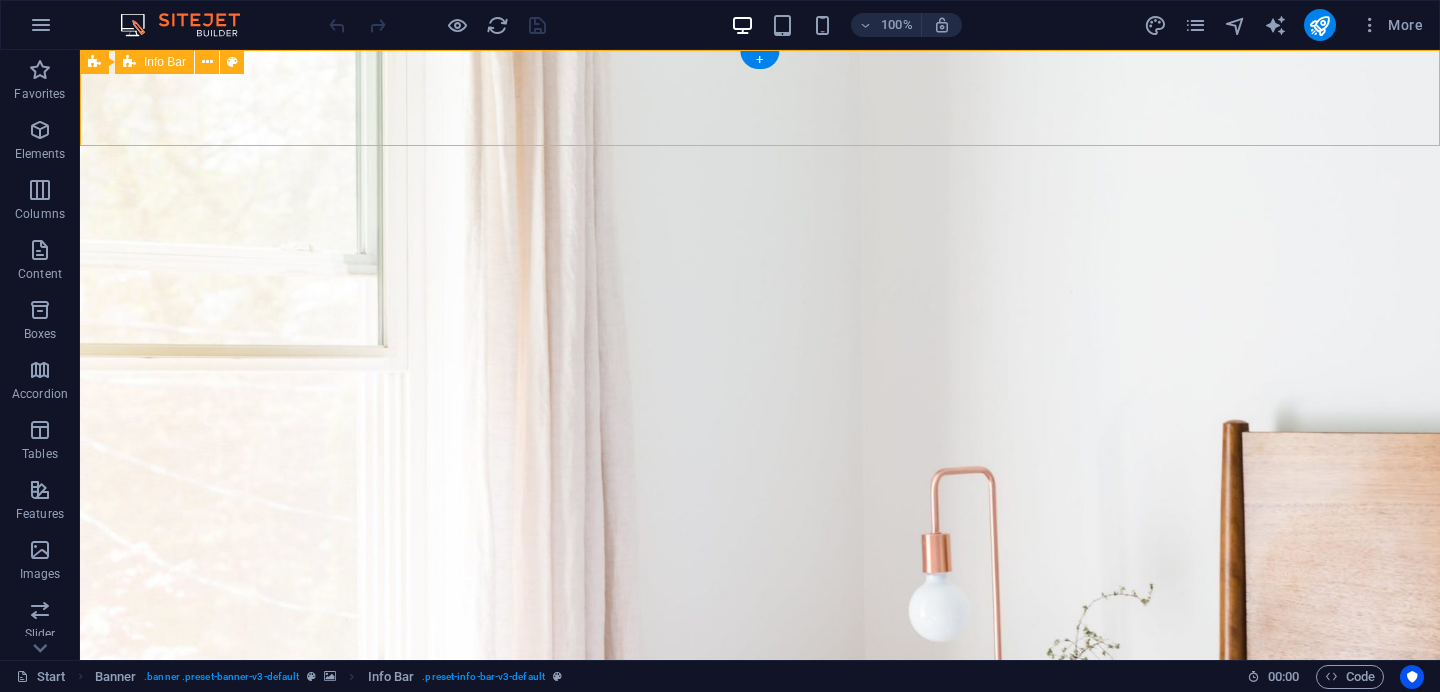 click on "0123 - 456789 ffee710785f8defbb9895ef6d7c3b2@cpanel.local" at bounding box center [760, 1059] 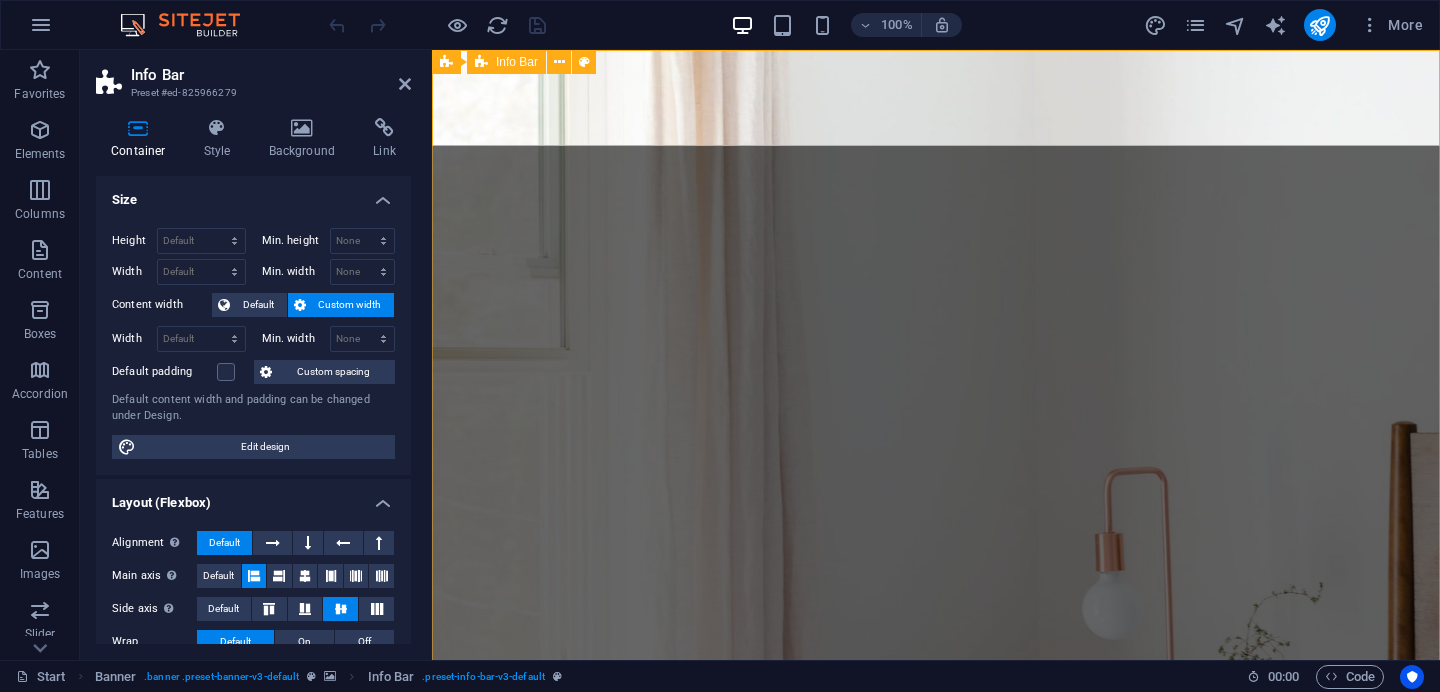 click on "0123 - 456789 ffee710785f8defbb9895ef6d7c3b2@cpanel.local" at bounding box center [936, 1059] 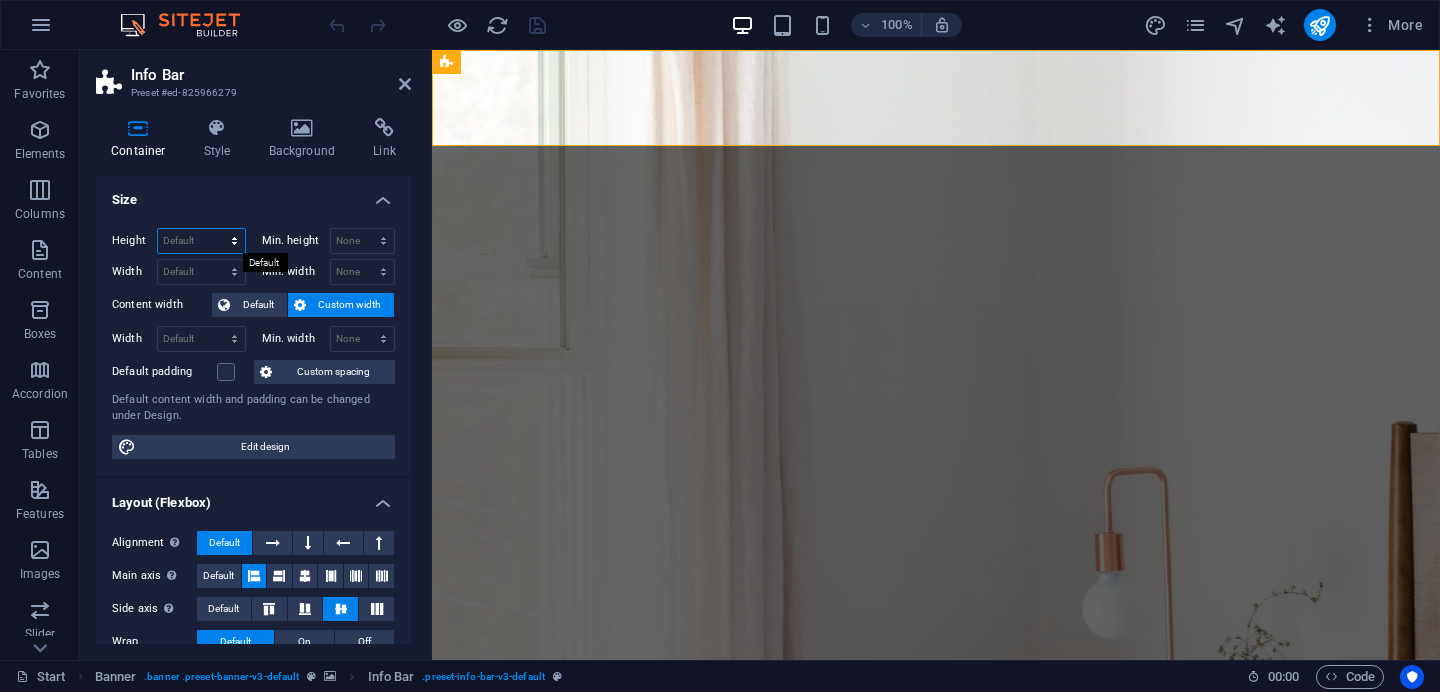 click on "Default px rem % vh vw" at bounding box center (201, 241) 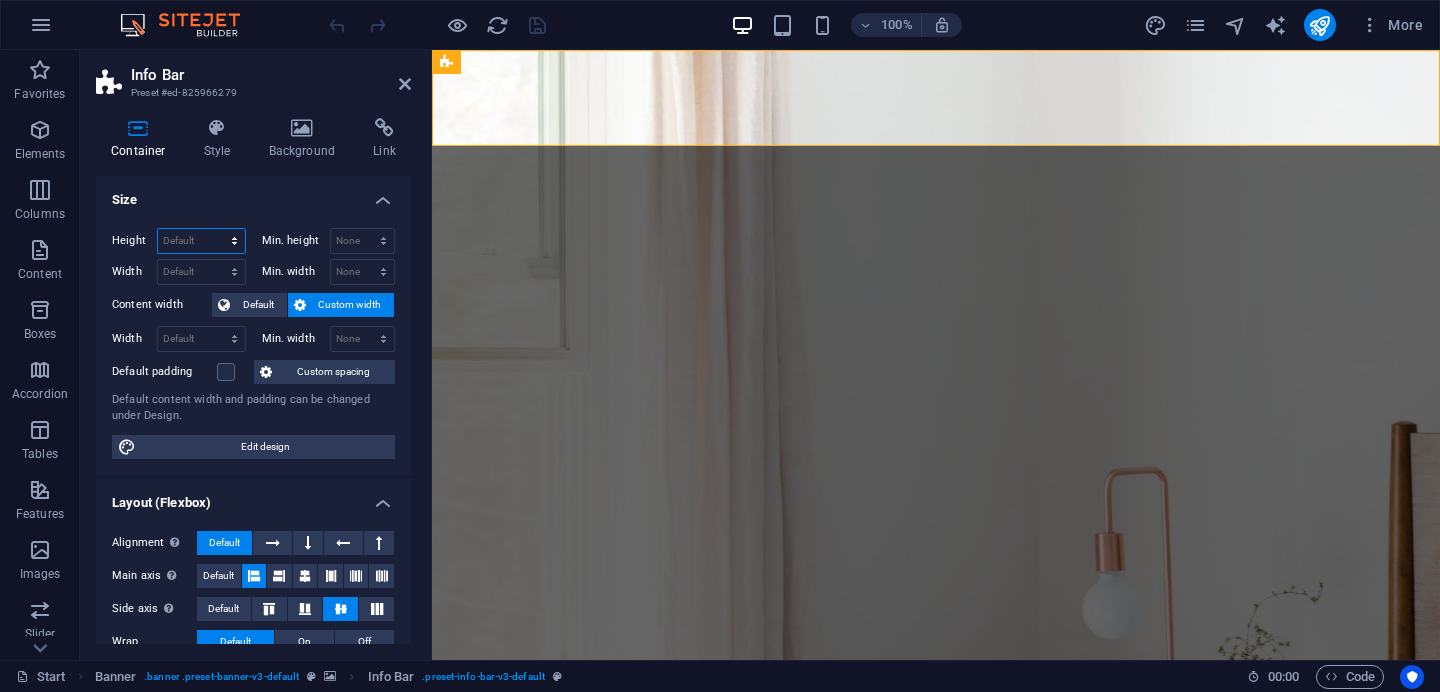 select on "rem" 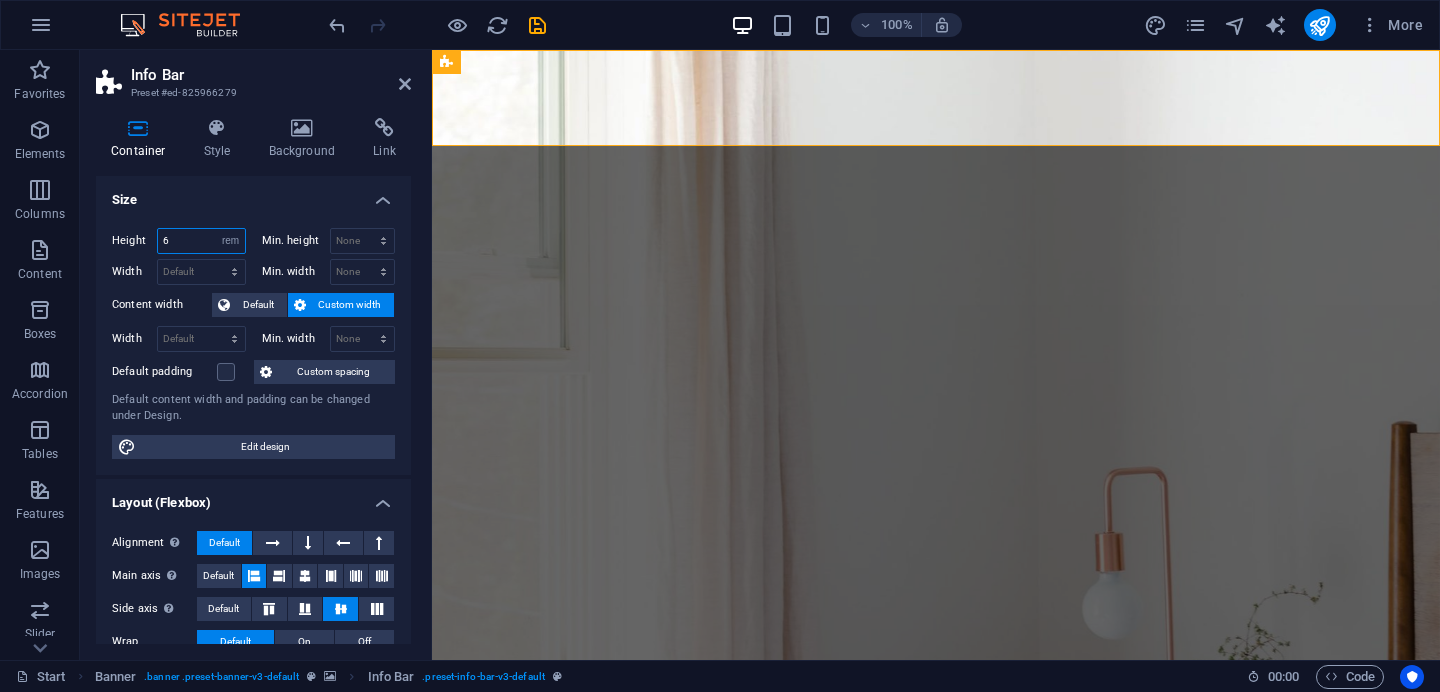 type on "3" 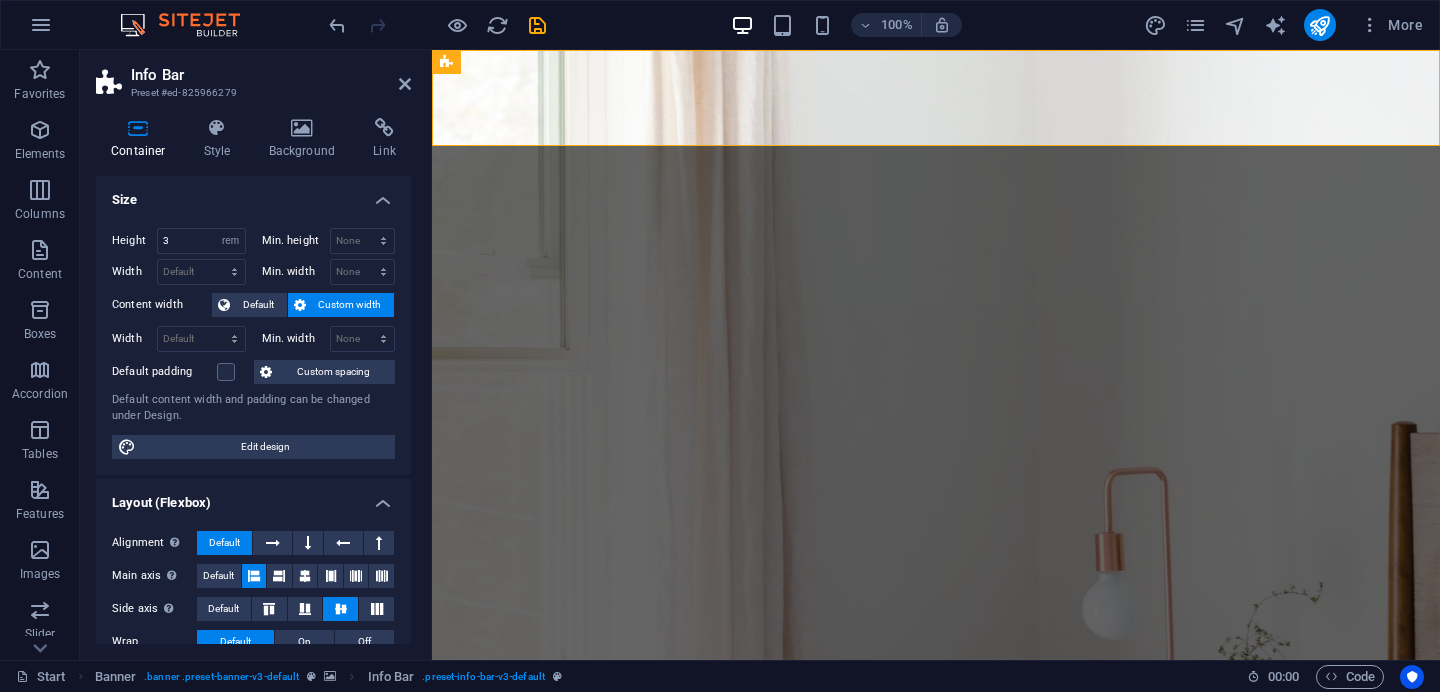 click on "Size" at bounding box center [253, 194] 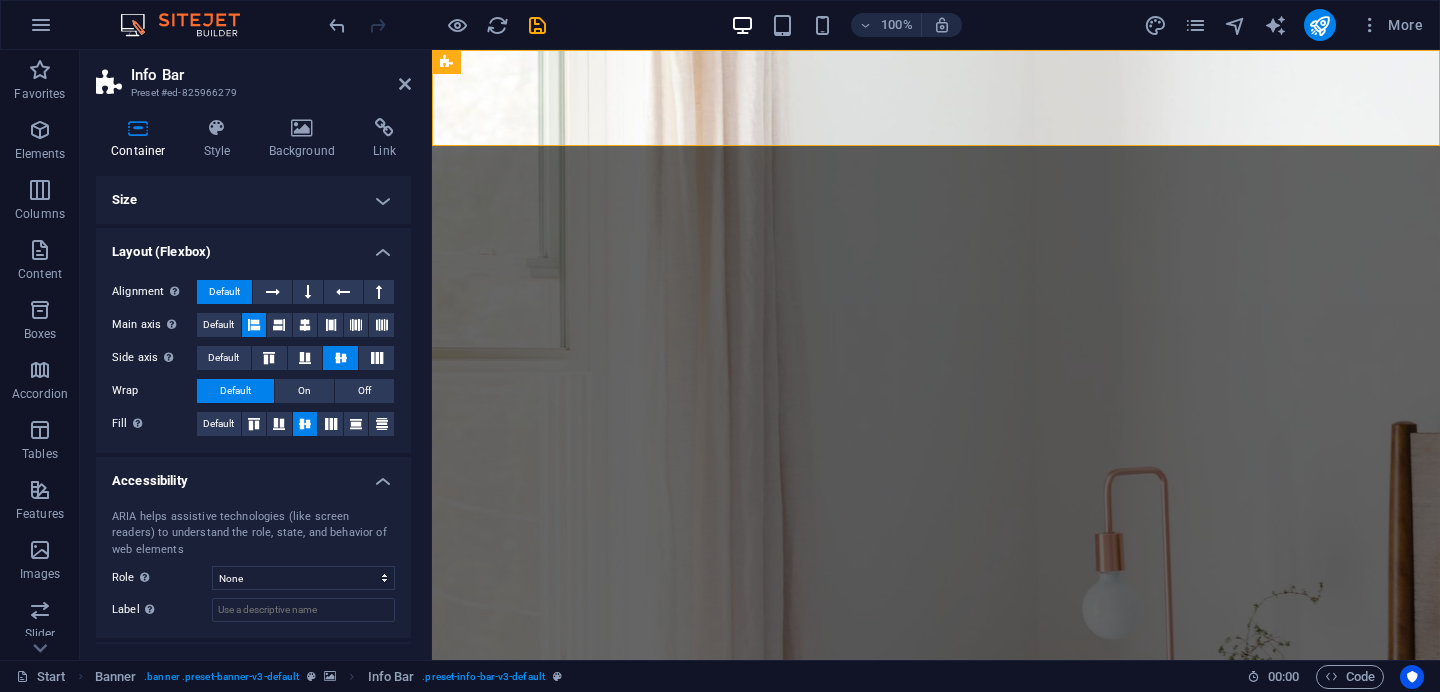 click on "Size" at bounding box center [253, 200] 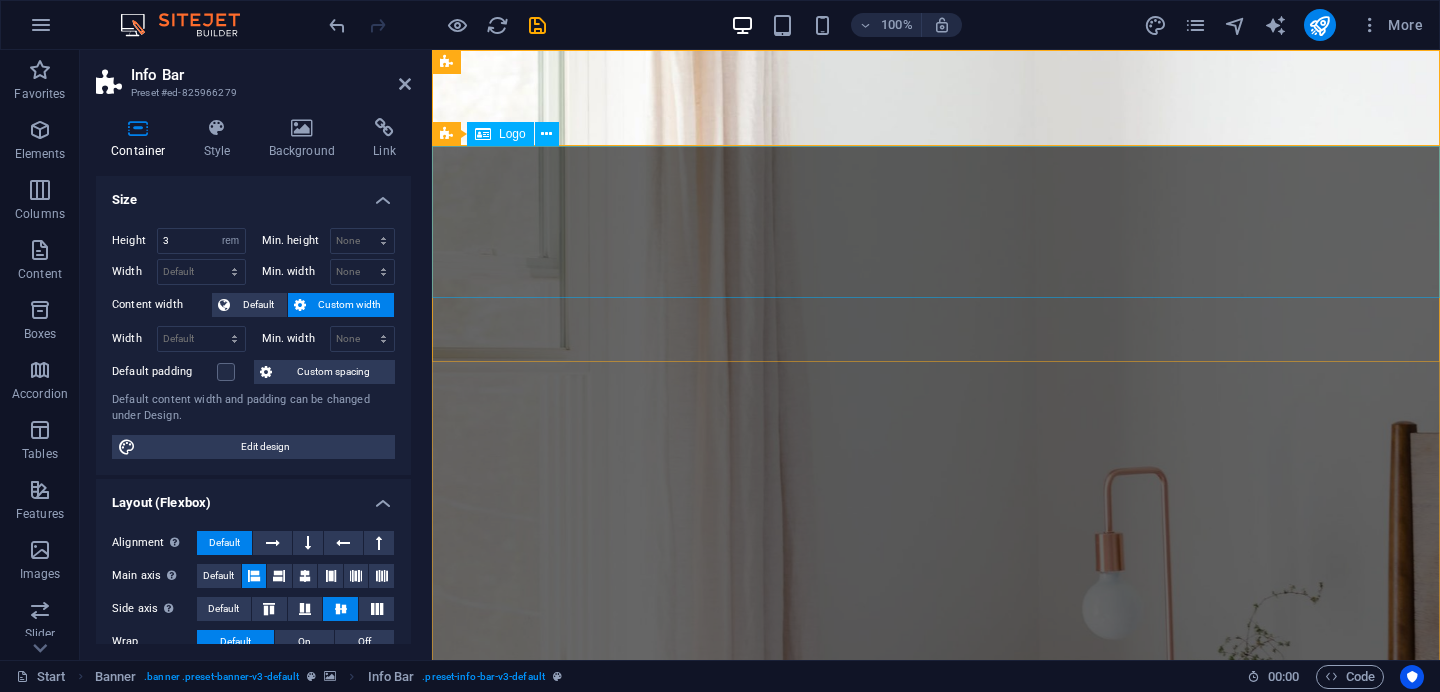 click at bounding box center (936, 1066) 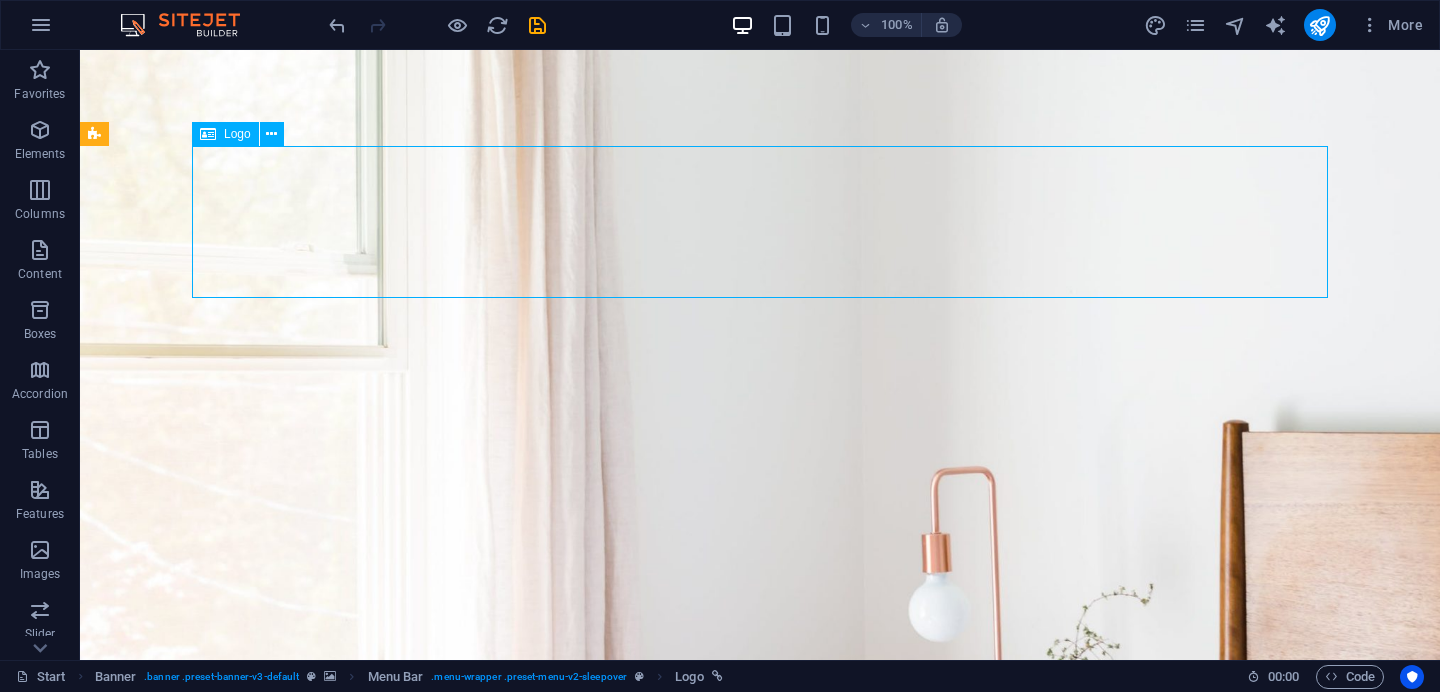 click at bounding box center [760, 1066] 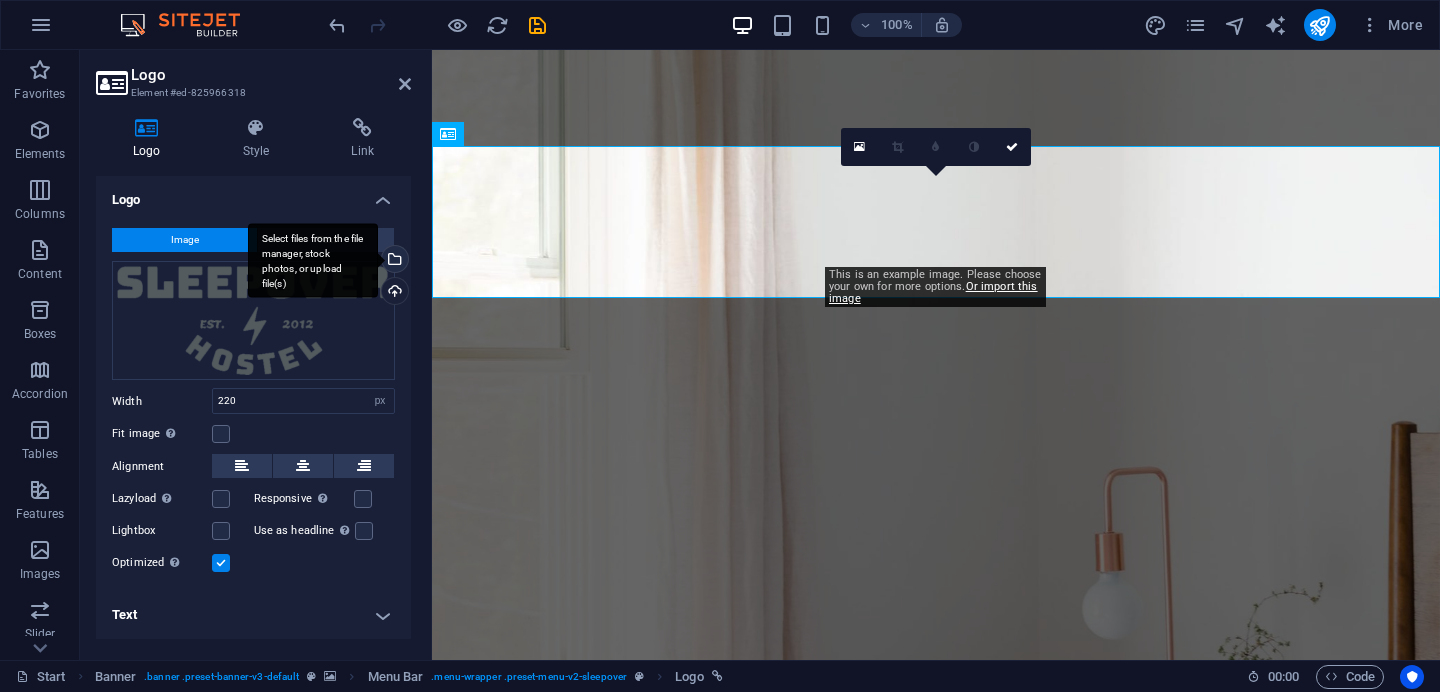 click on "Select files from the file manager, stock photos, or upload file(s)" at bounding box center (313, 260) 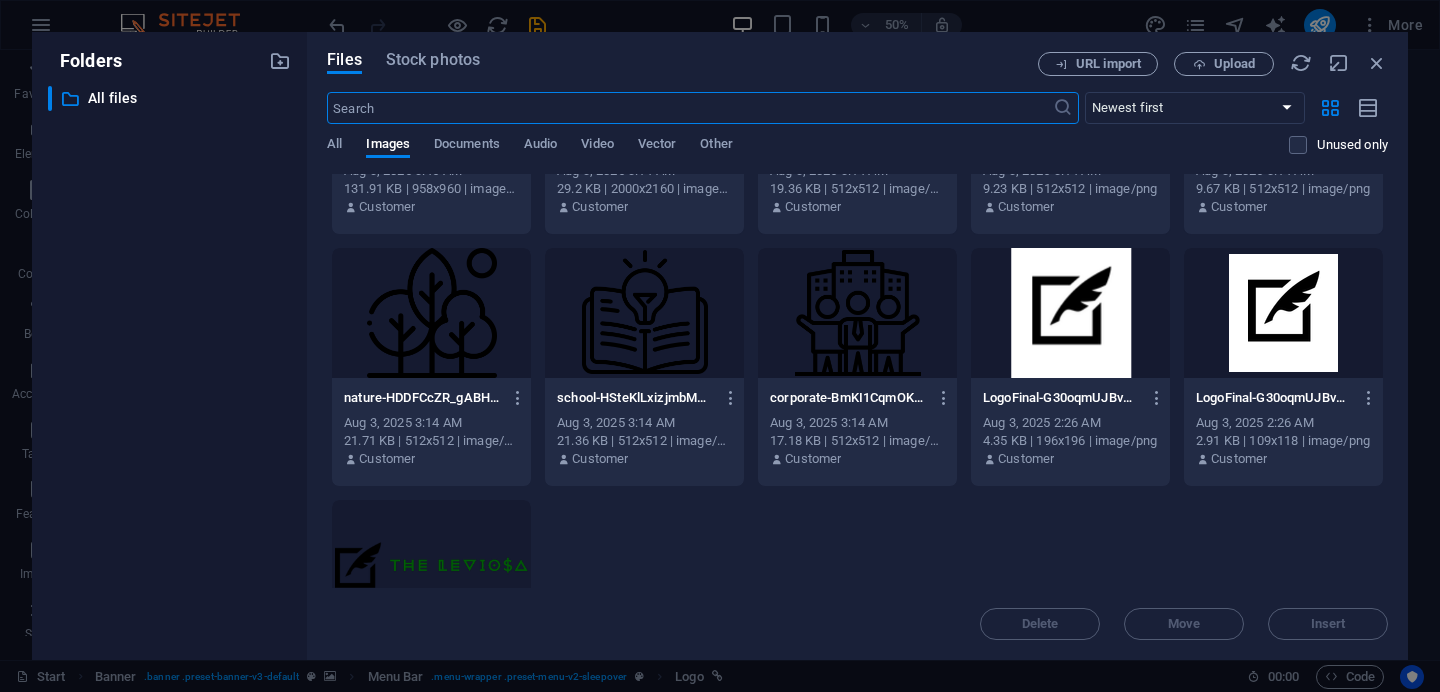 scroll, scrollTop: 680, scrollLeft: 0, axis: vertical 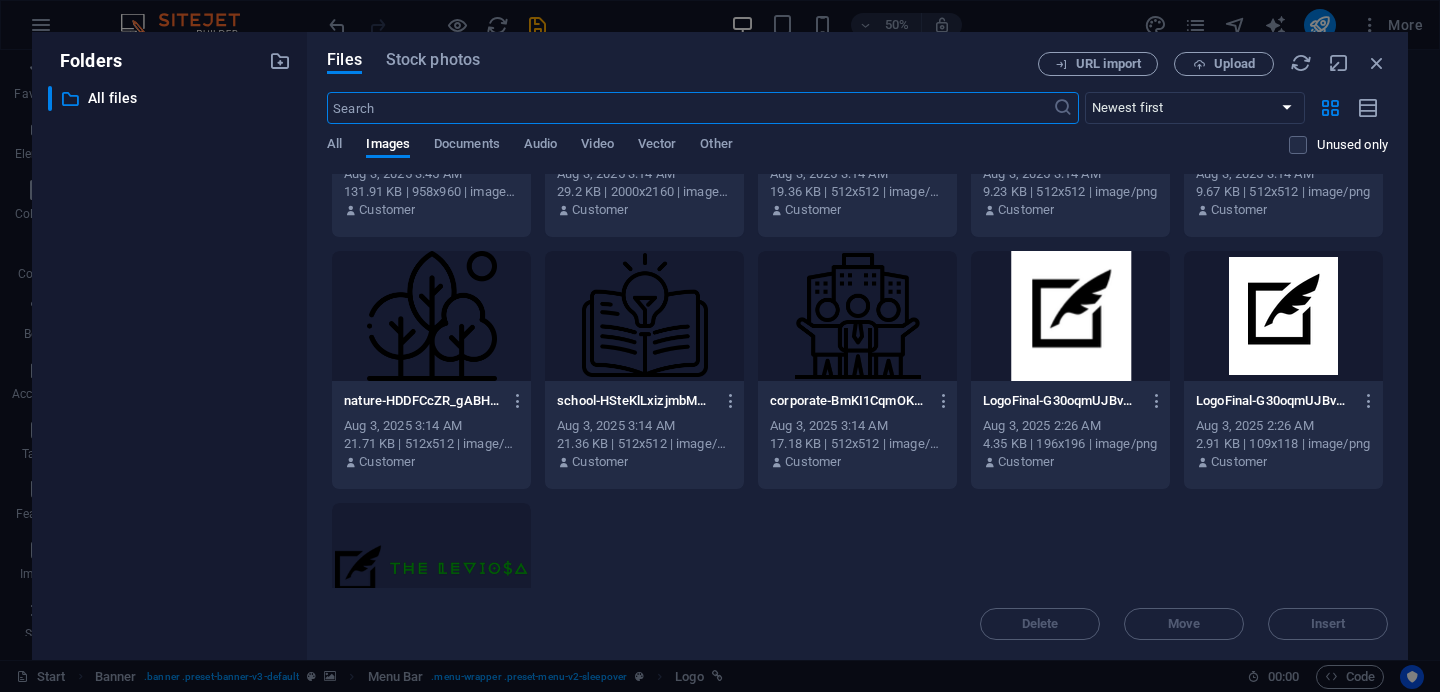 click at bounding box center (431, 568) 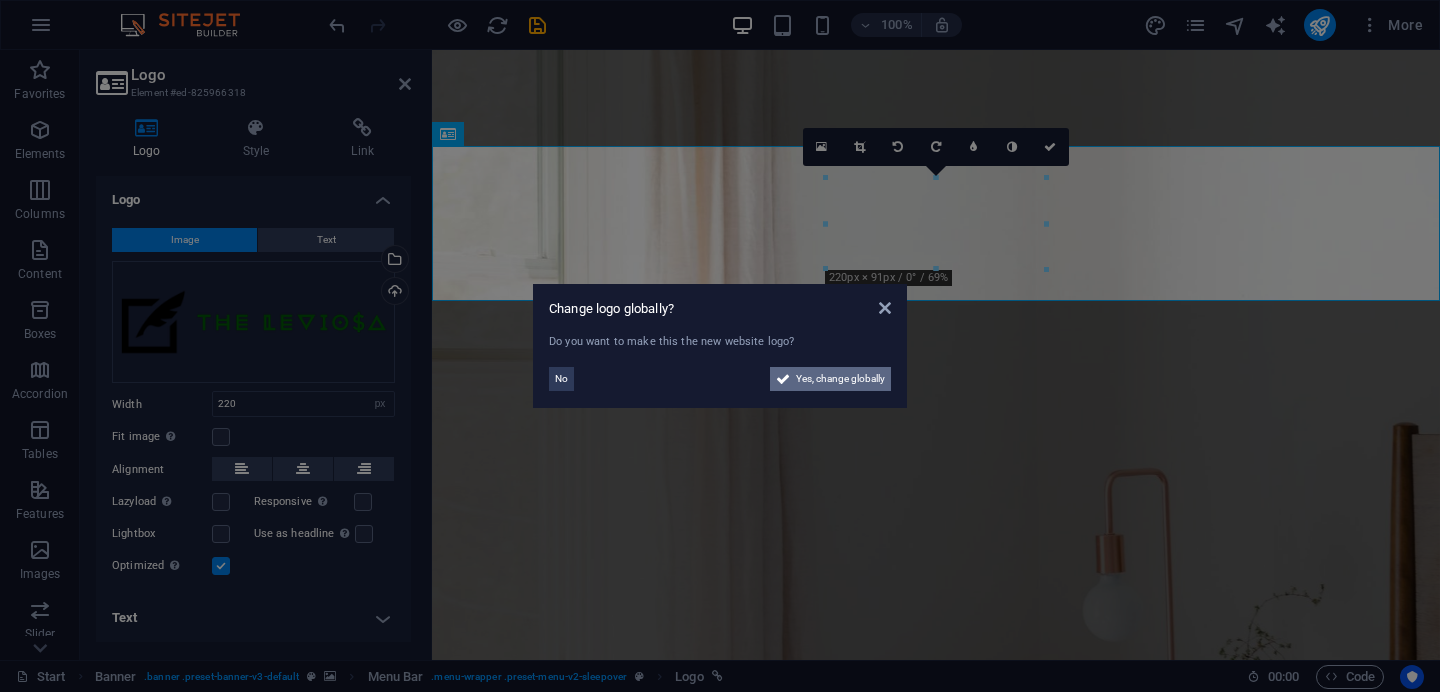 click on "Yes, change globally" at bounding box center (840, 379) 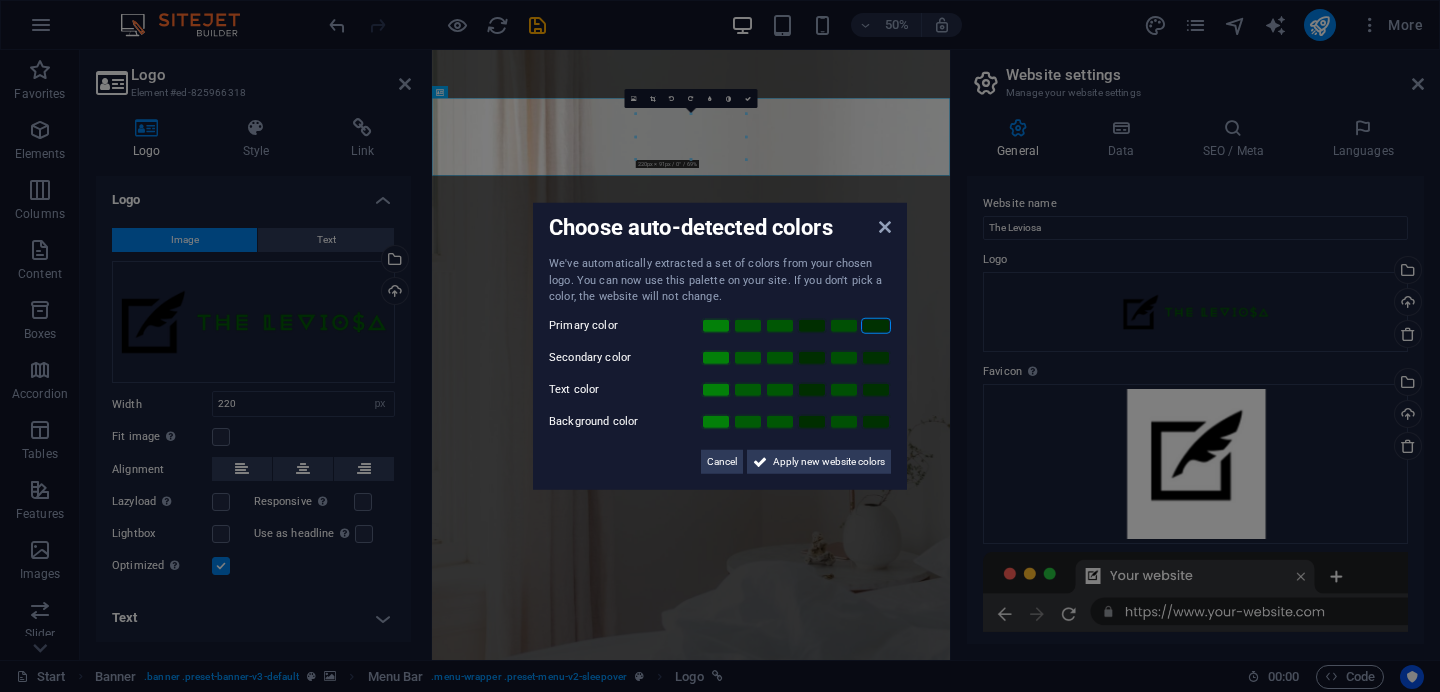 click at bounding box center [876, 325] 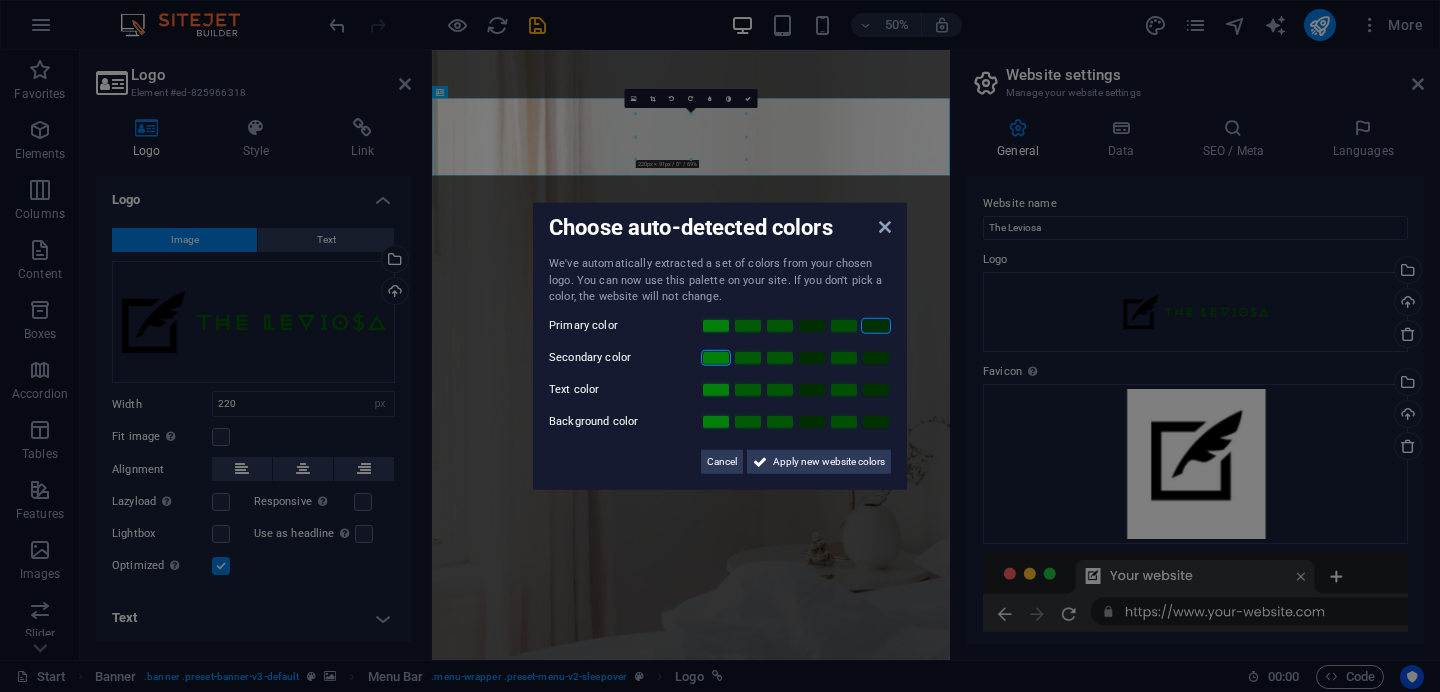 click at bounding box center (716, 357) 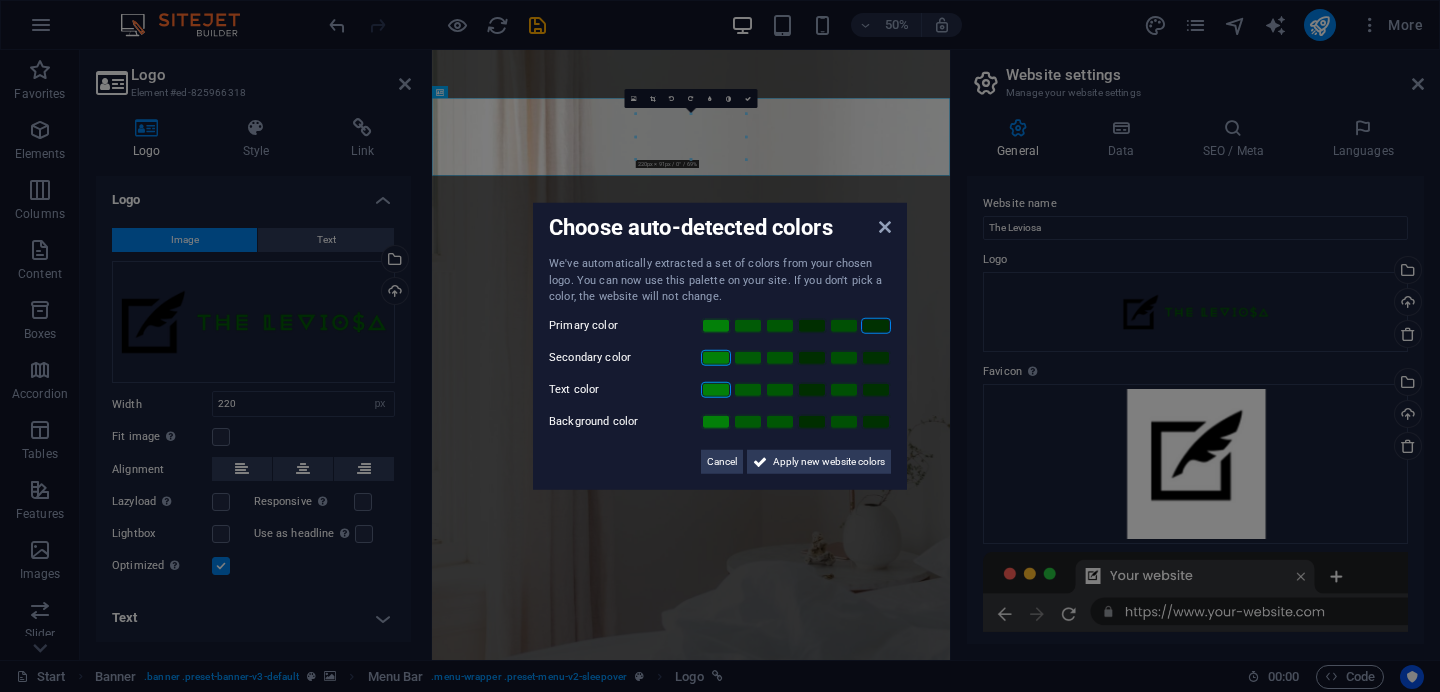 click at bounding box center [716, 389] 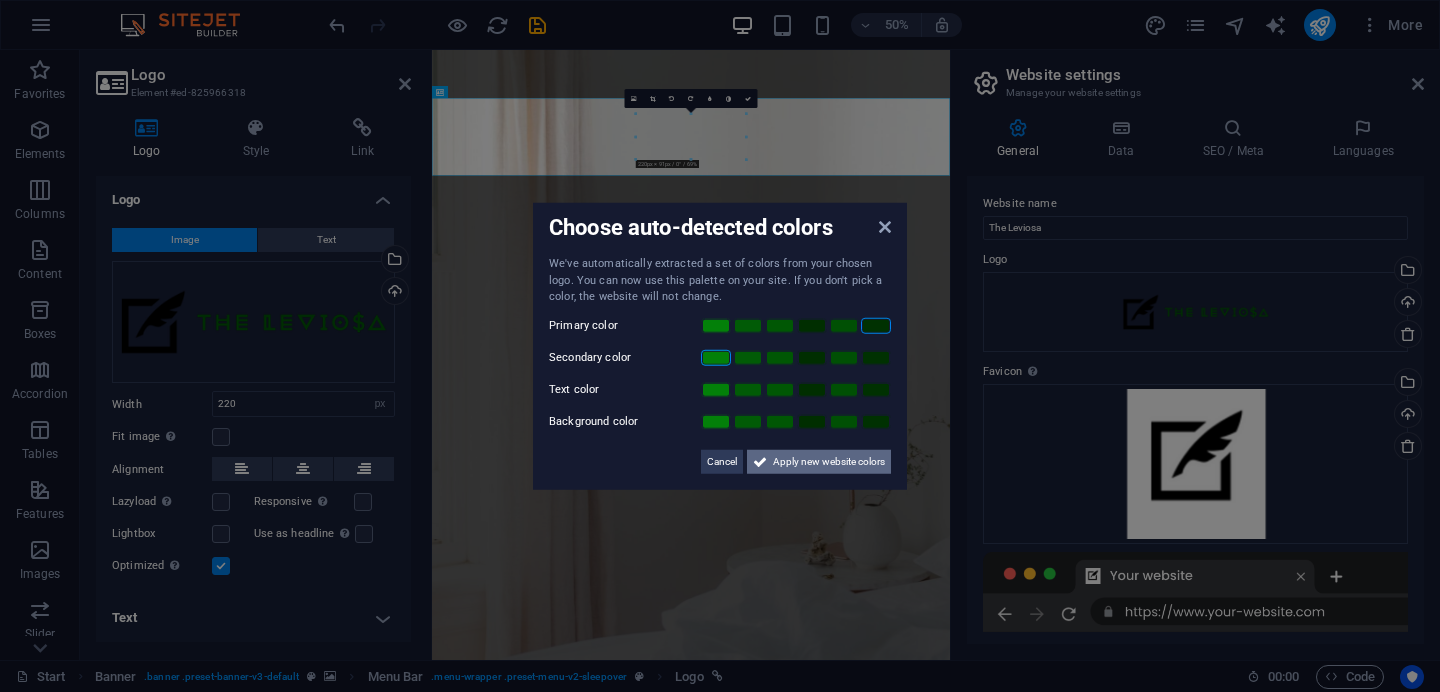 click on "Apply new website colors" at bounding box center [829, 461] 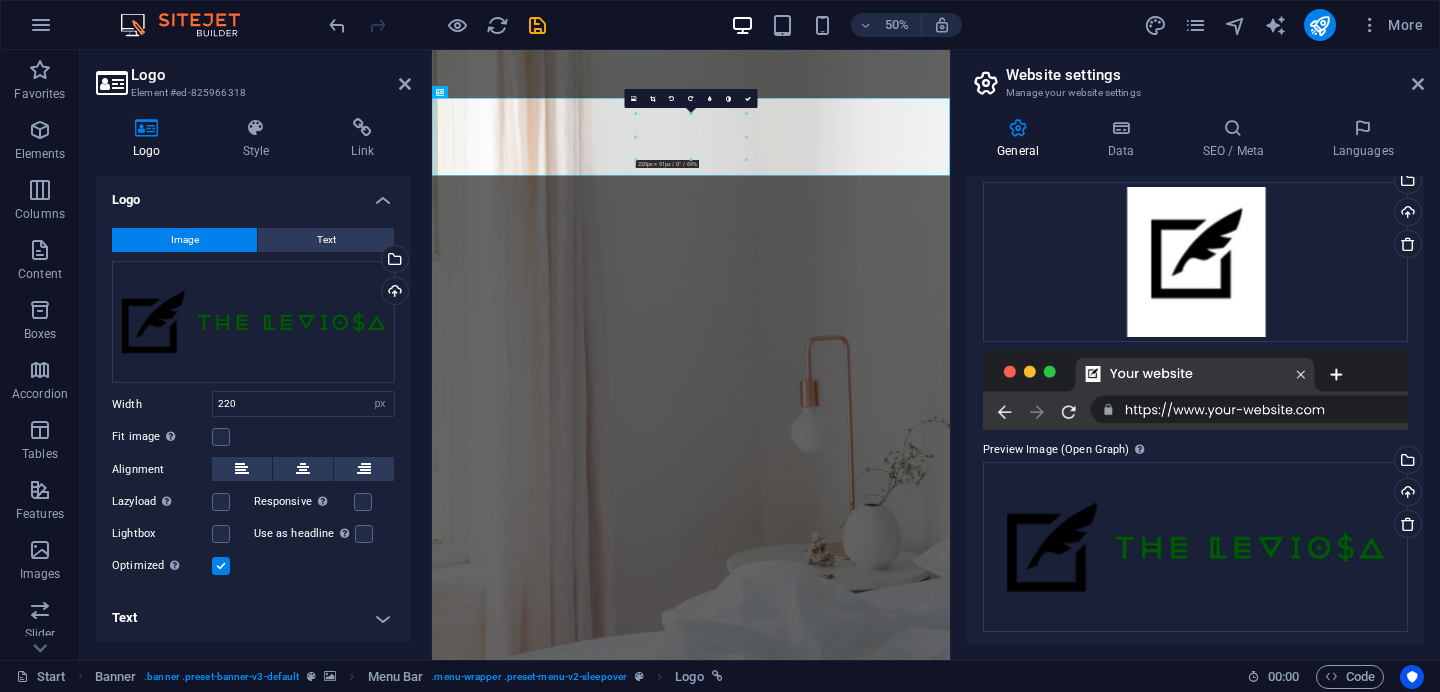 scroll, scrollTop: 206, scrollLeft: 0, axis: vertical 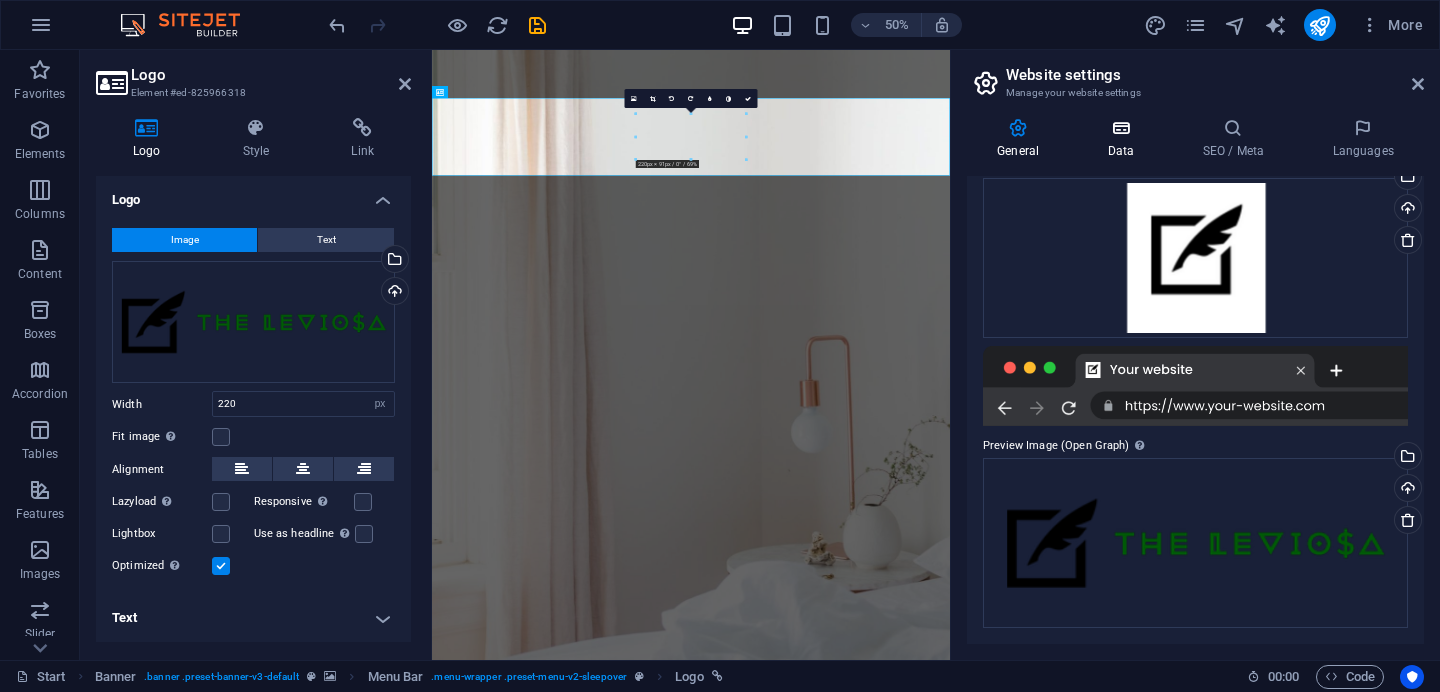 click at bounding box center (1120, 128) 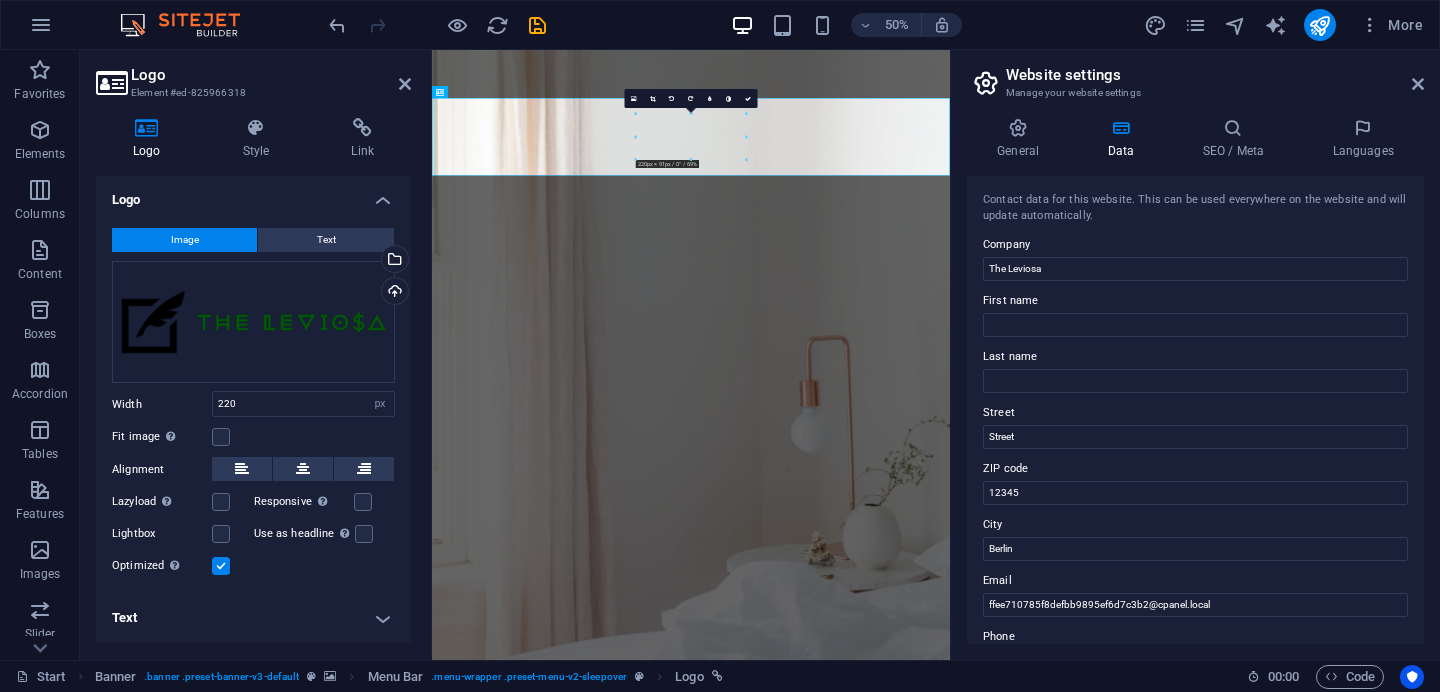 click at bounding box center [1120, 128] 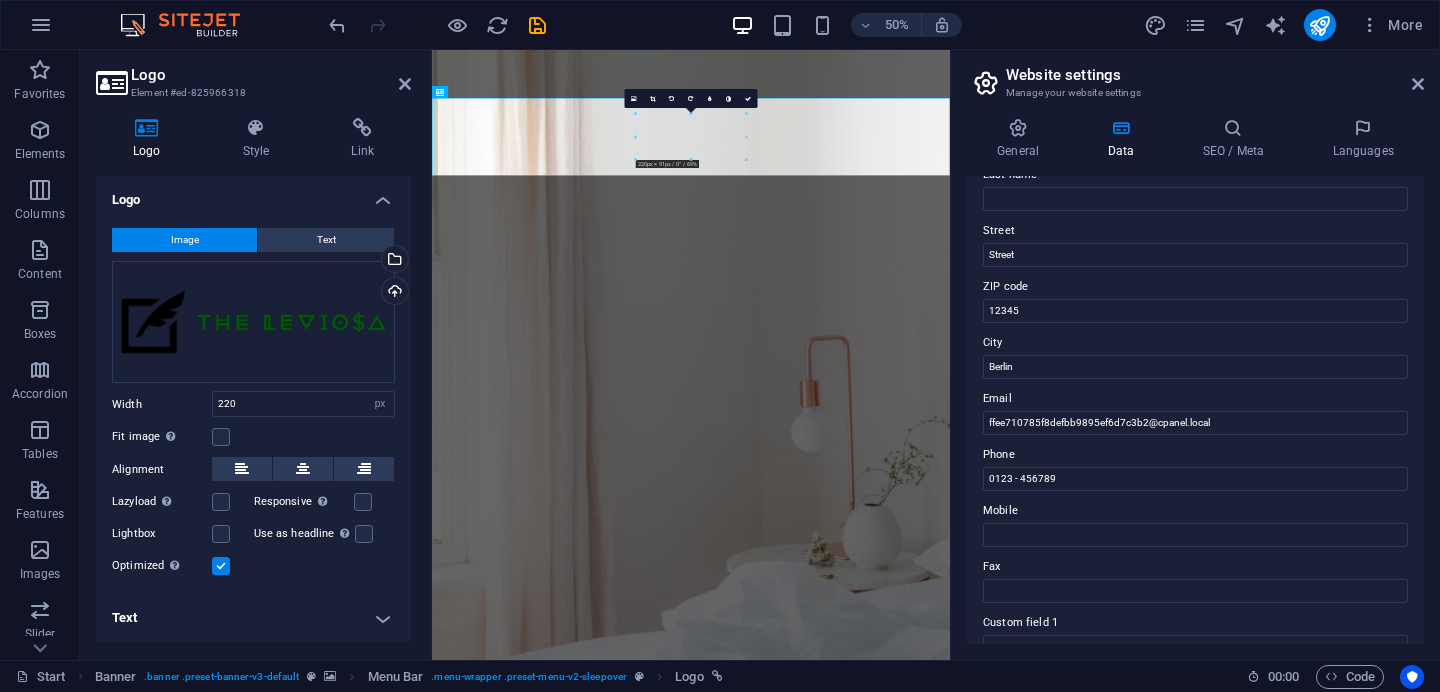 scroll, scrollTop: 183, scrollLeft: 0, axis: vertical 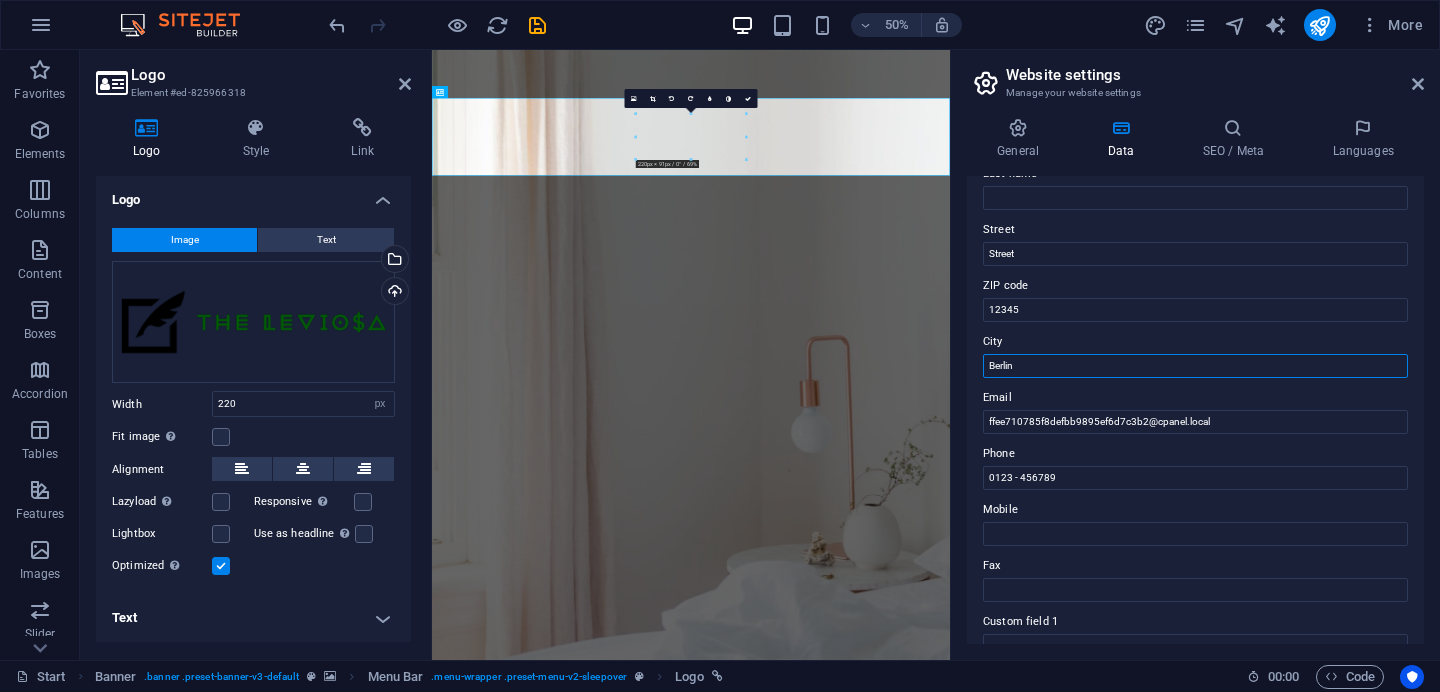click on "Berlin" at bounding box center [1195, 366] 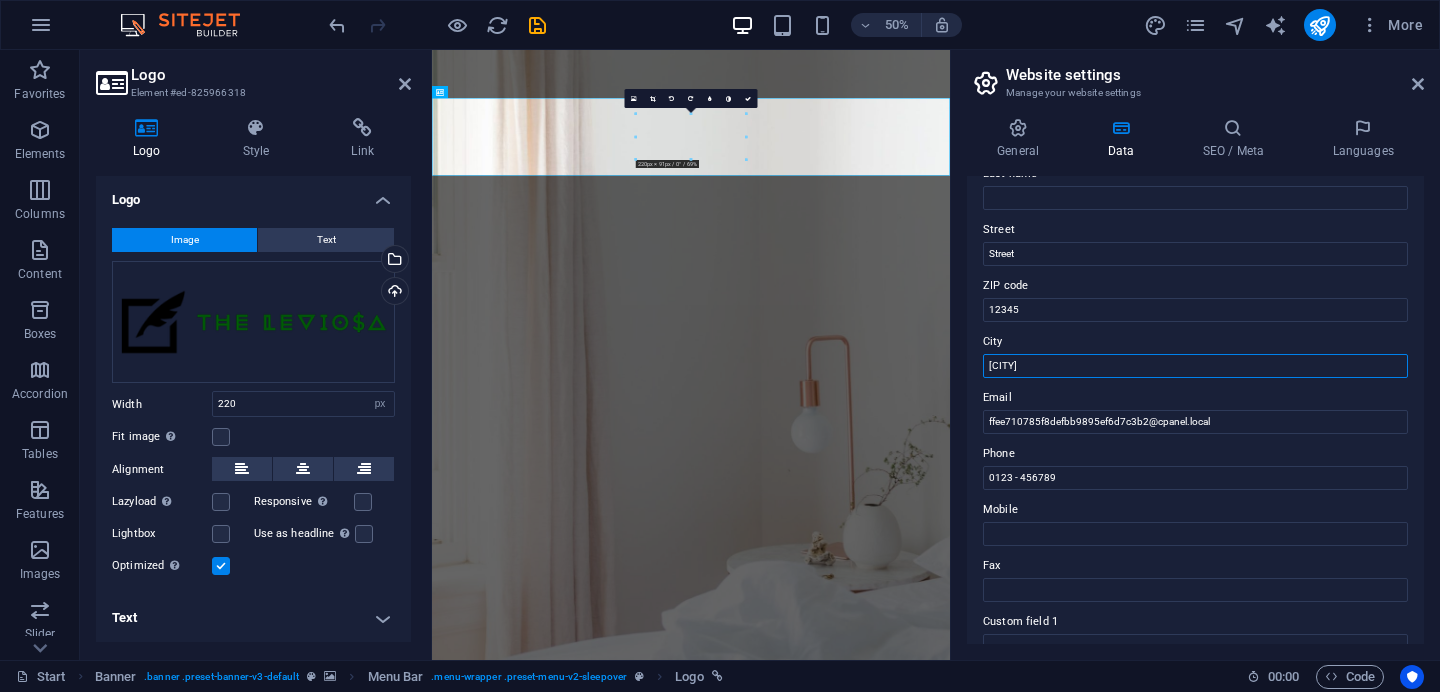 type on "[CITY]" 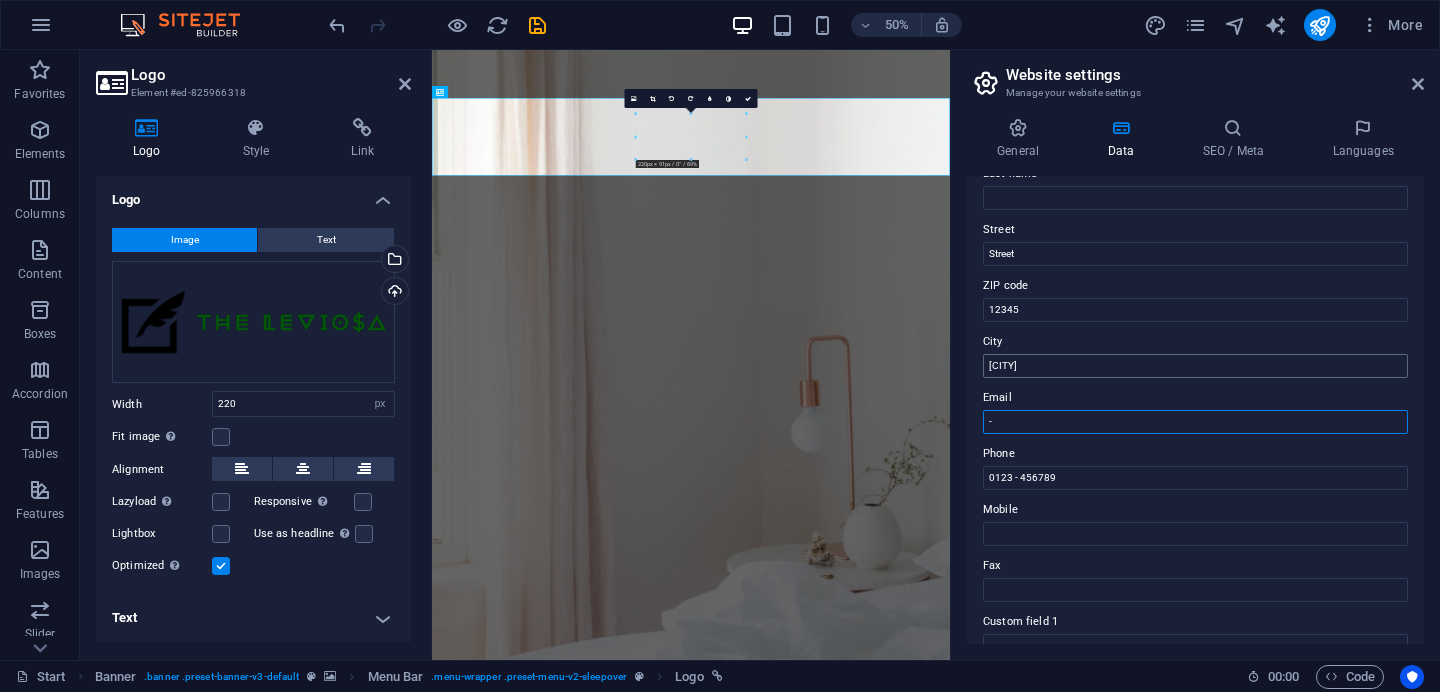 type on "-" 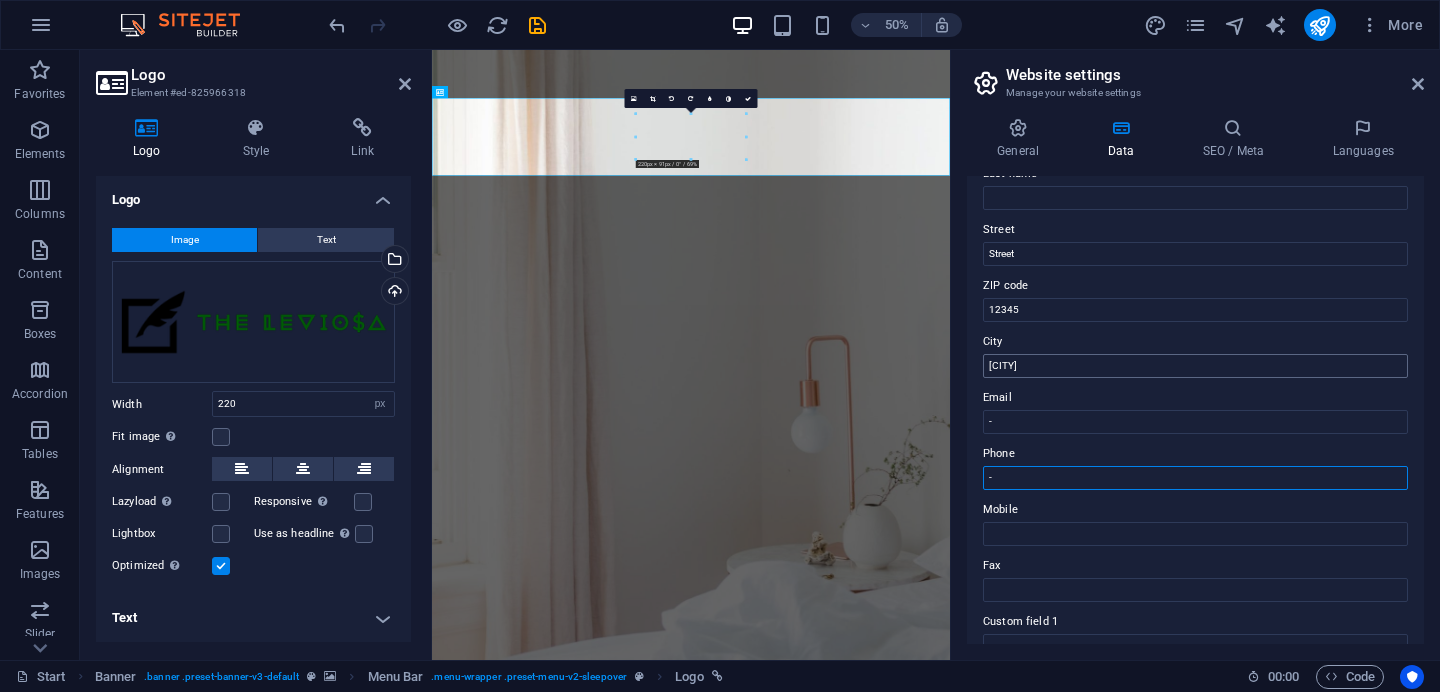 type on "-" 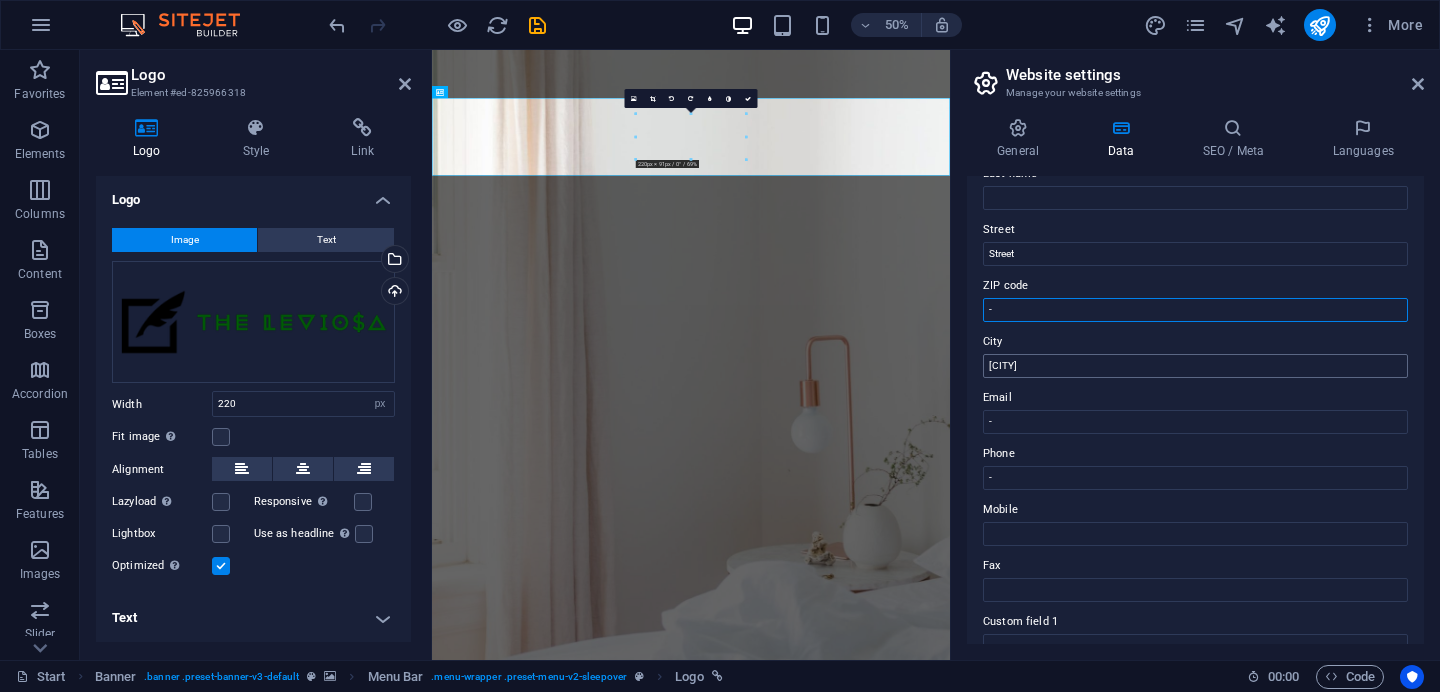 type on "-" 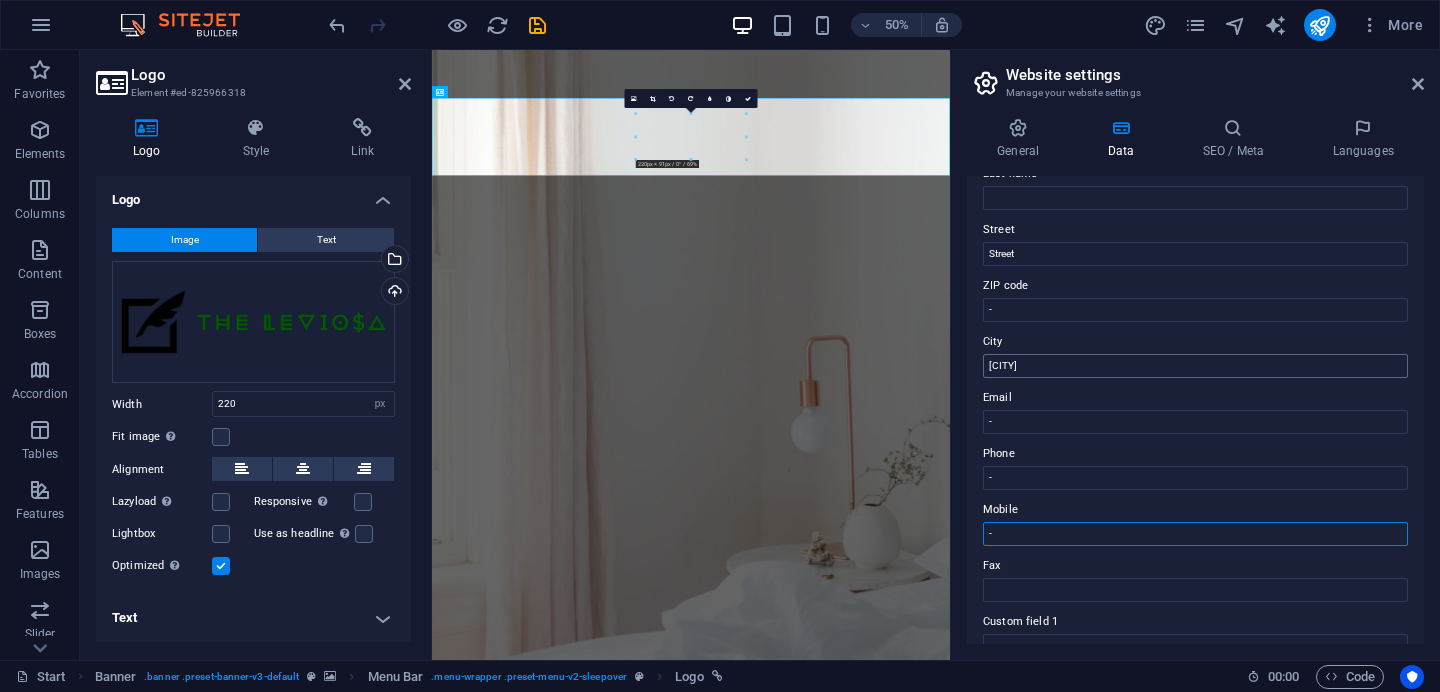 type on "-" 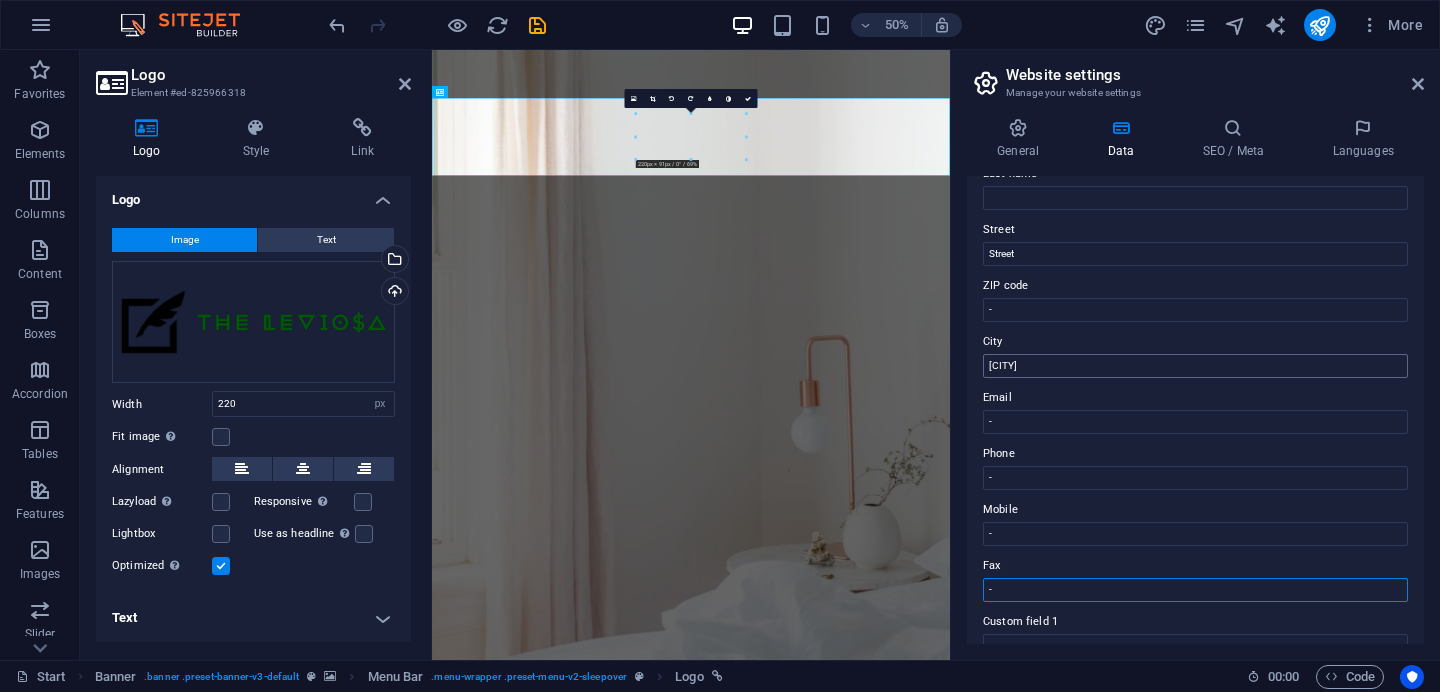 type on "-" 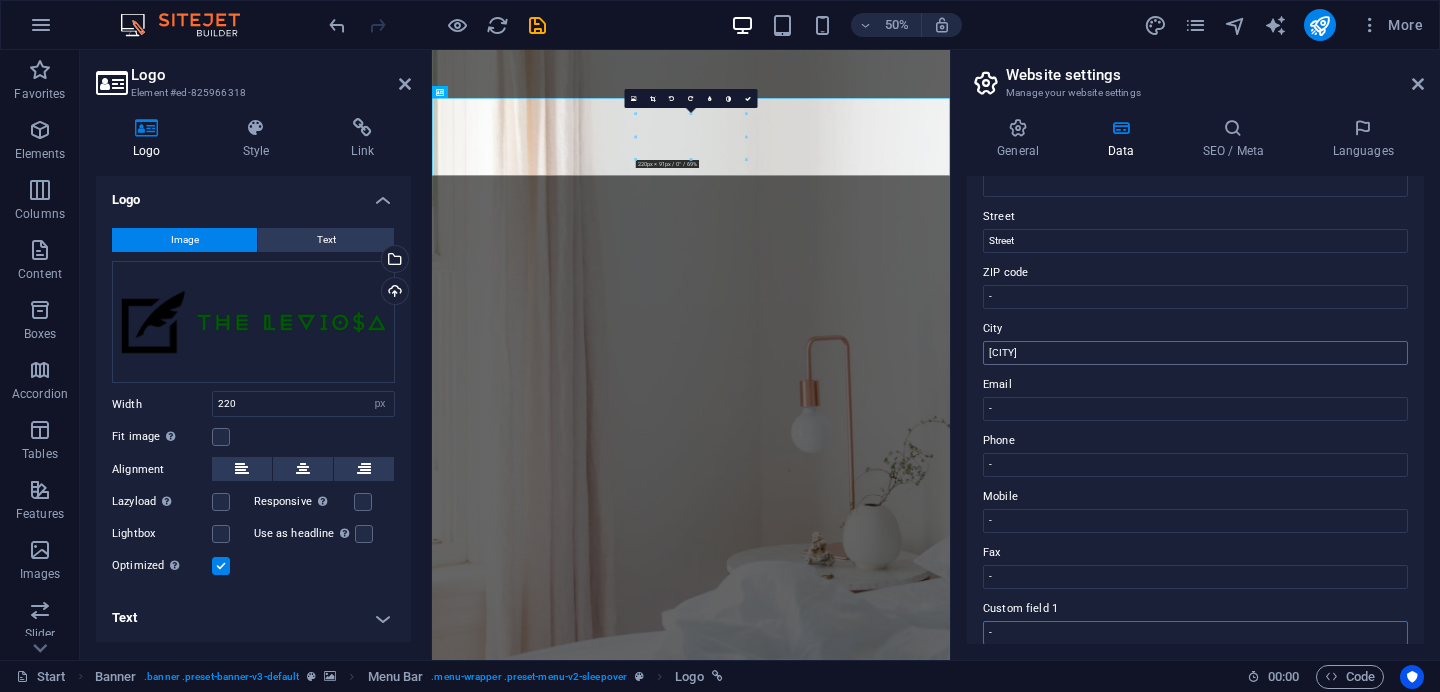type on "-" 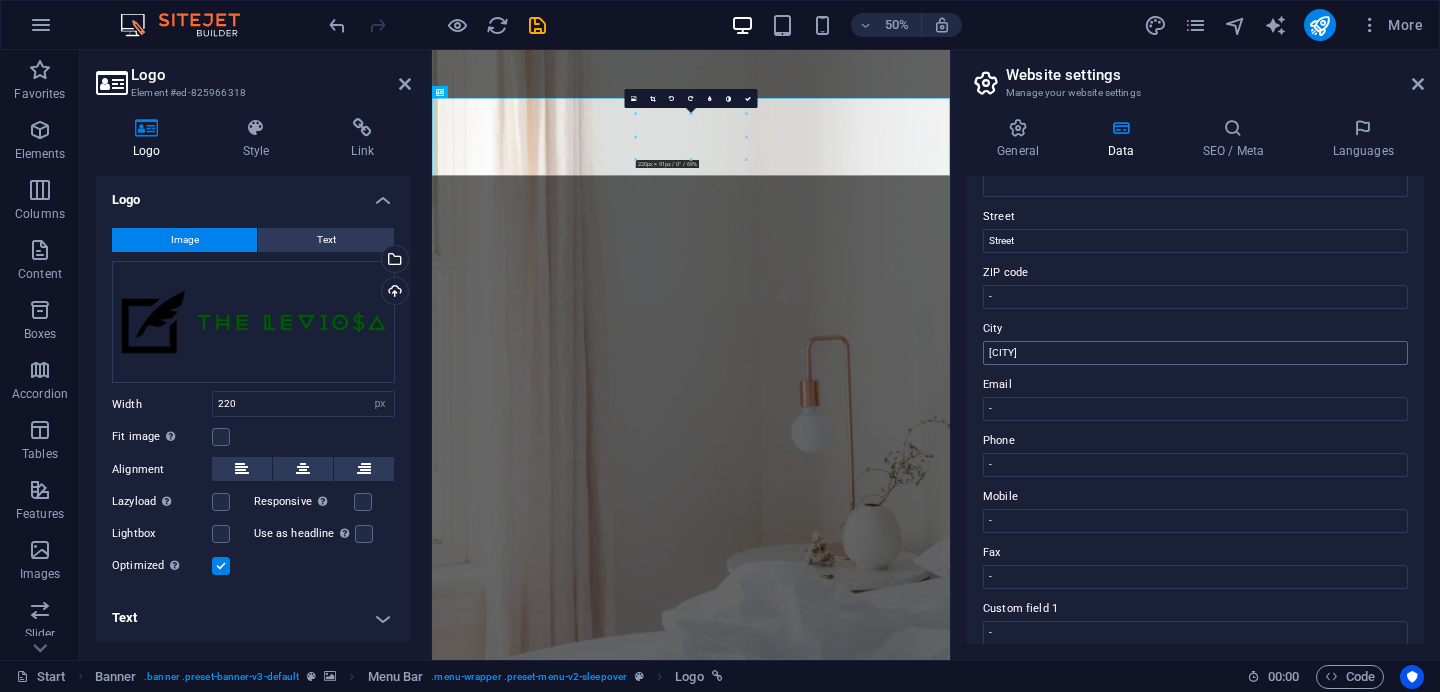 scroll, scrollTop: 475, scrollLeft: 0, axis: vertical 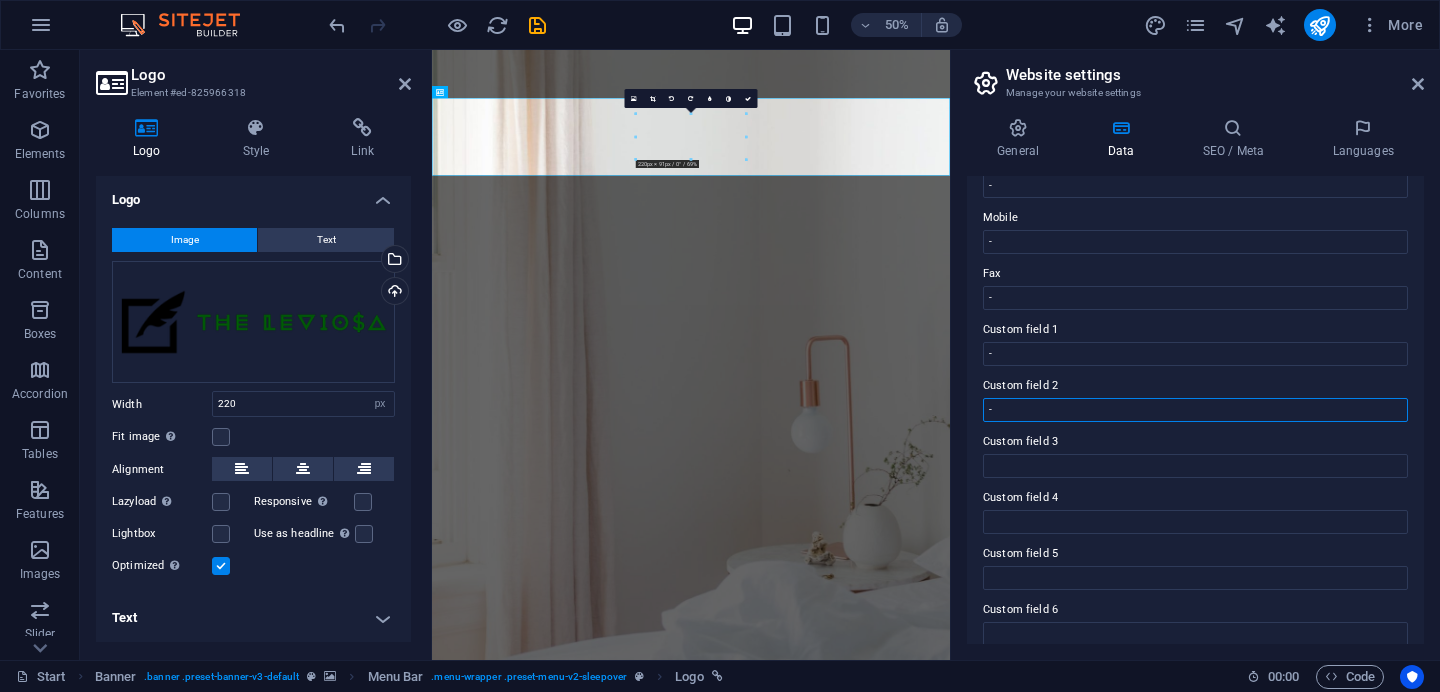 type on "-" 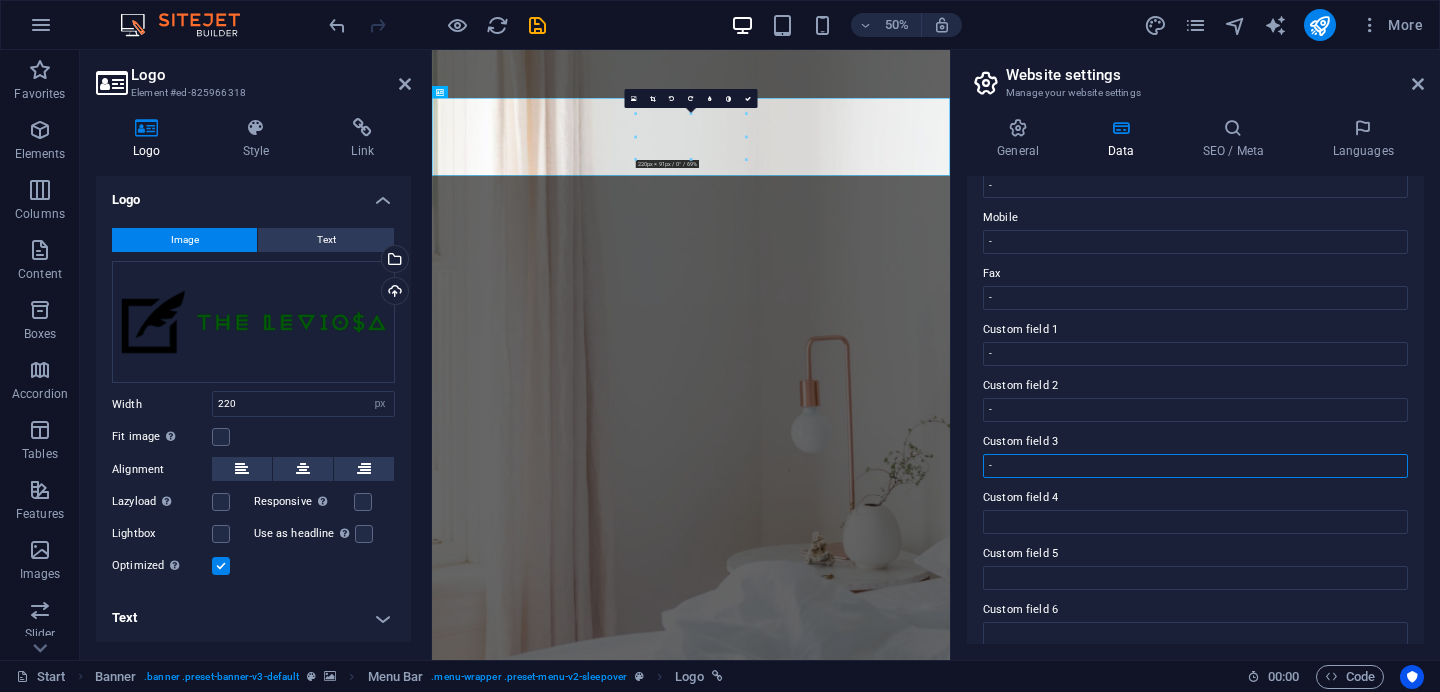 type on "-" 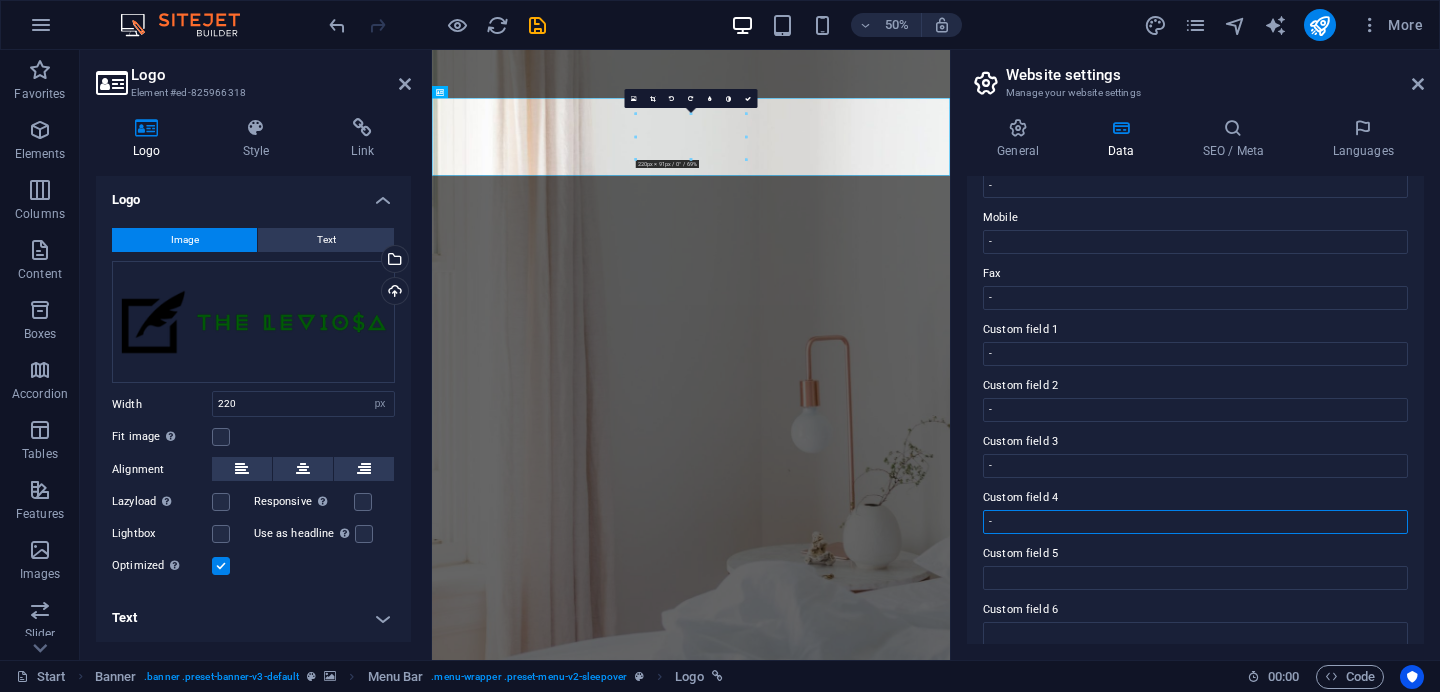 type on "-" 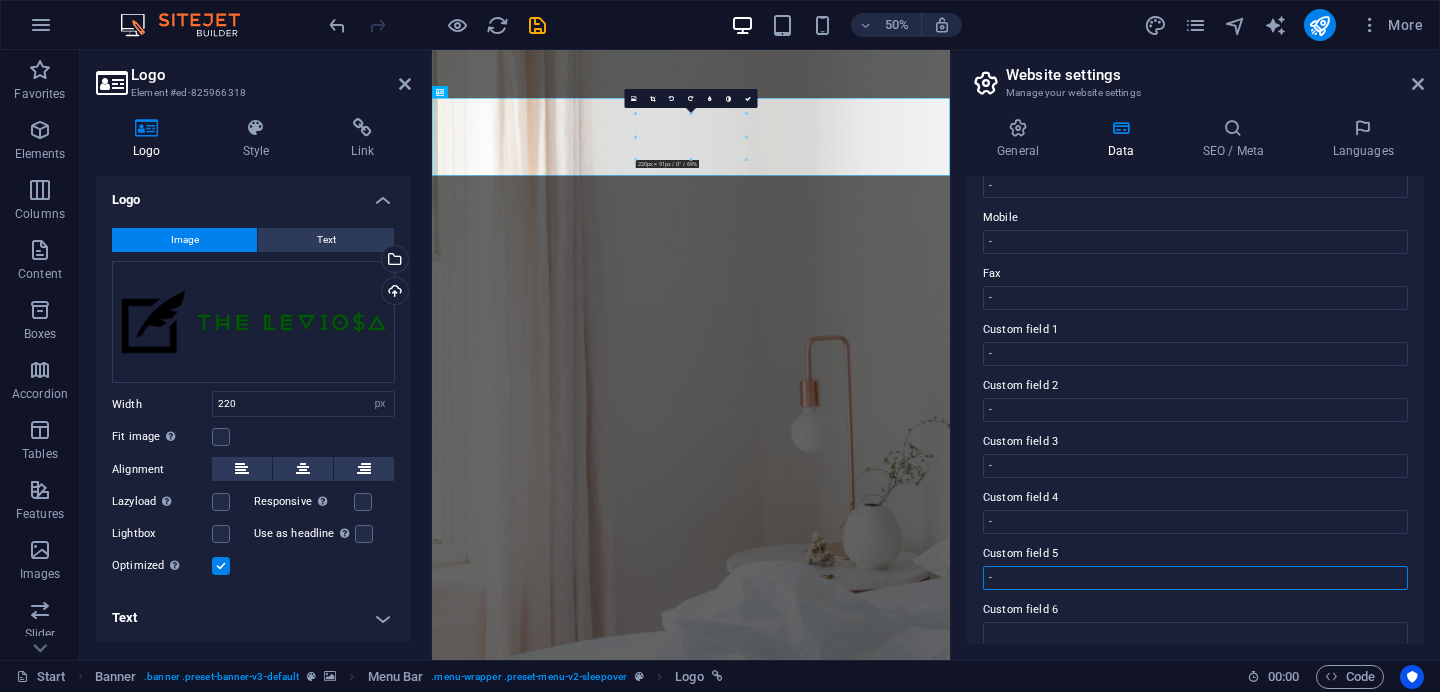 type on "-" 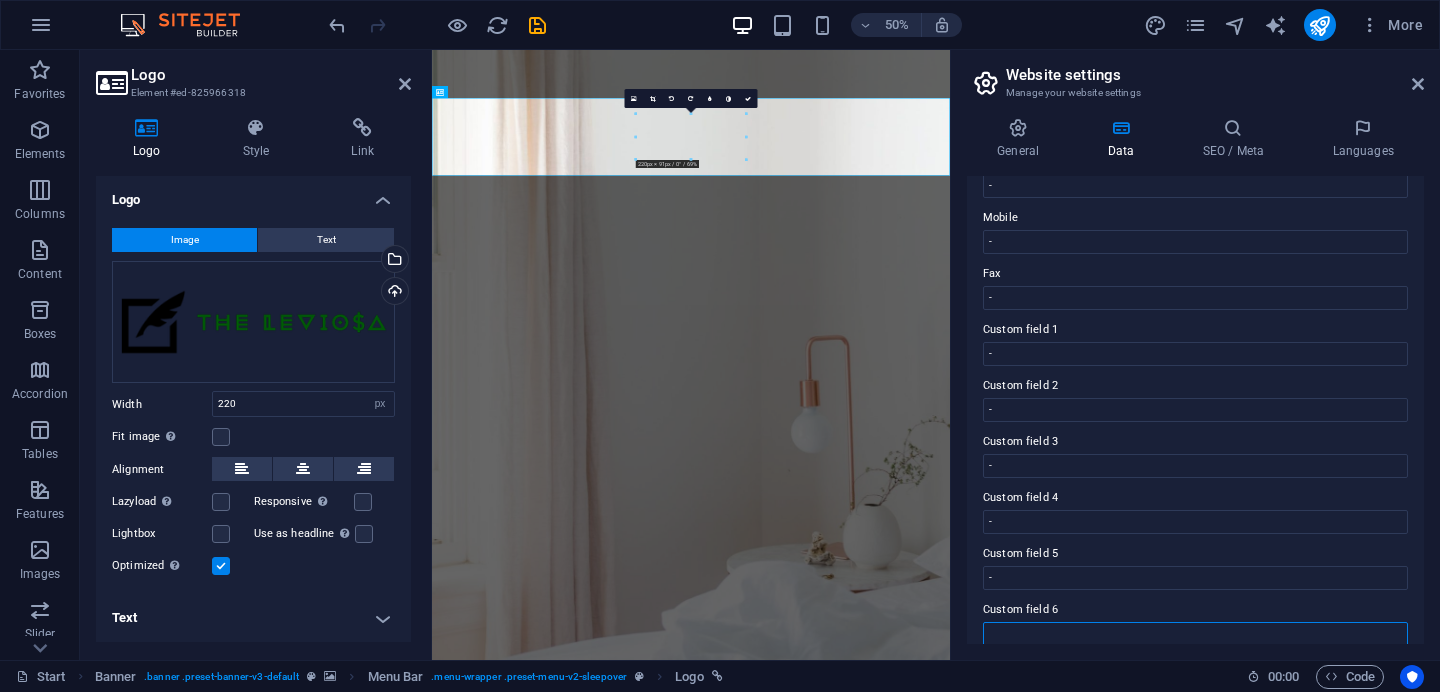 scroll, scrollTop: 476, scrollLeft: 0, axis: vertical 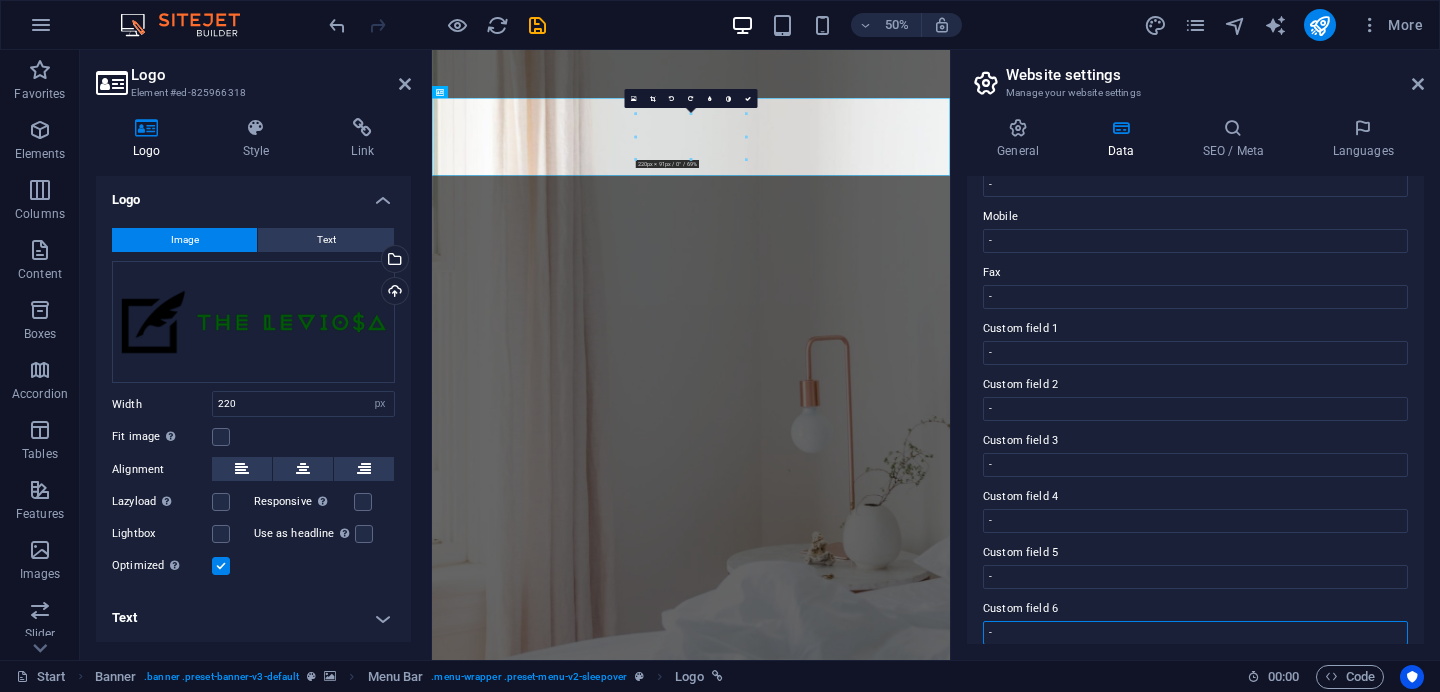 type on "-" 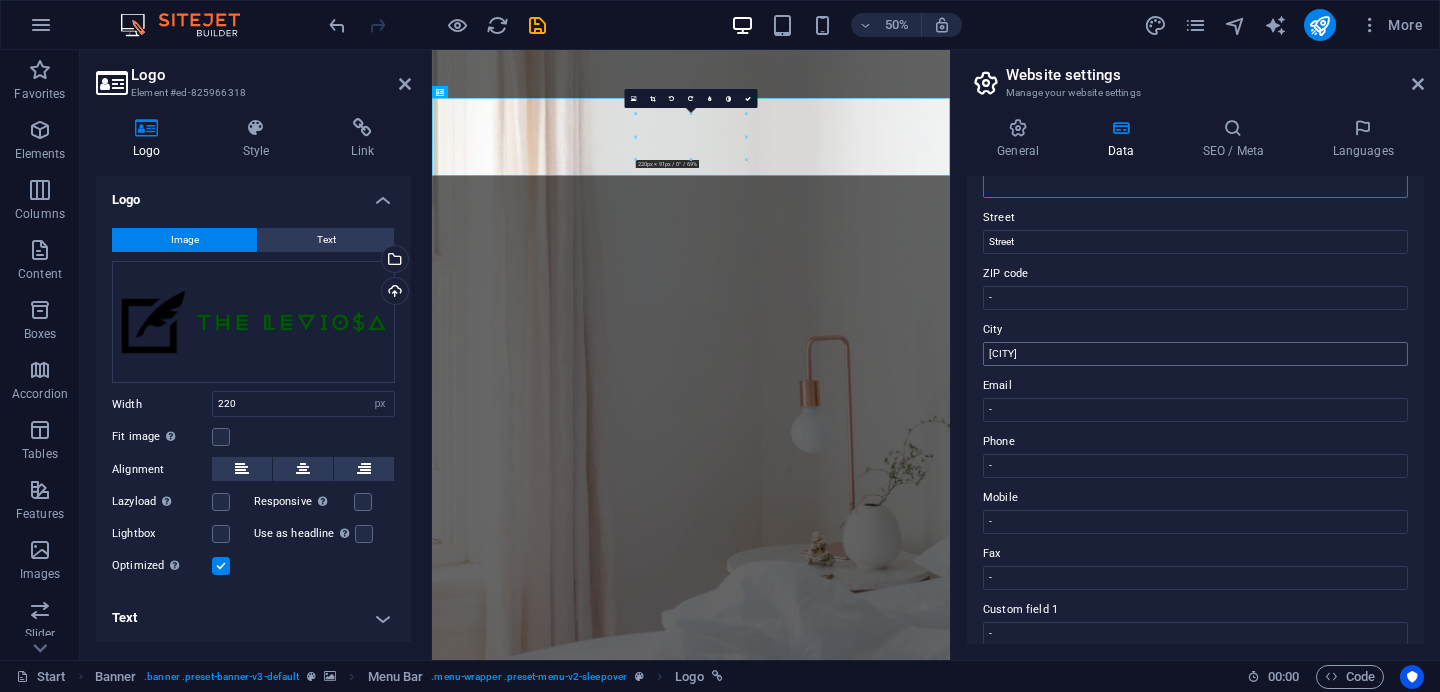 scroll, scrollTop: 193, scrollLeft: 0, axis: vertical 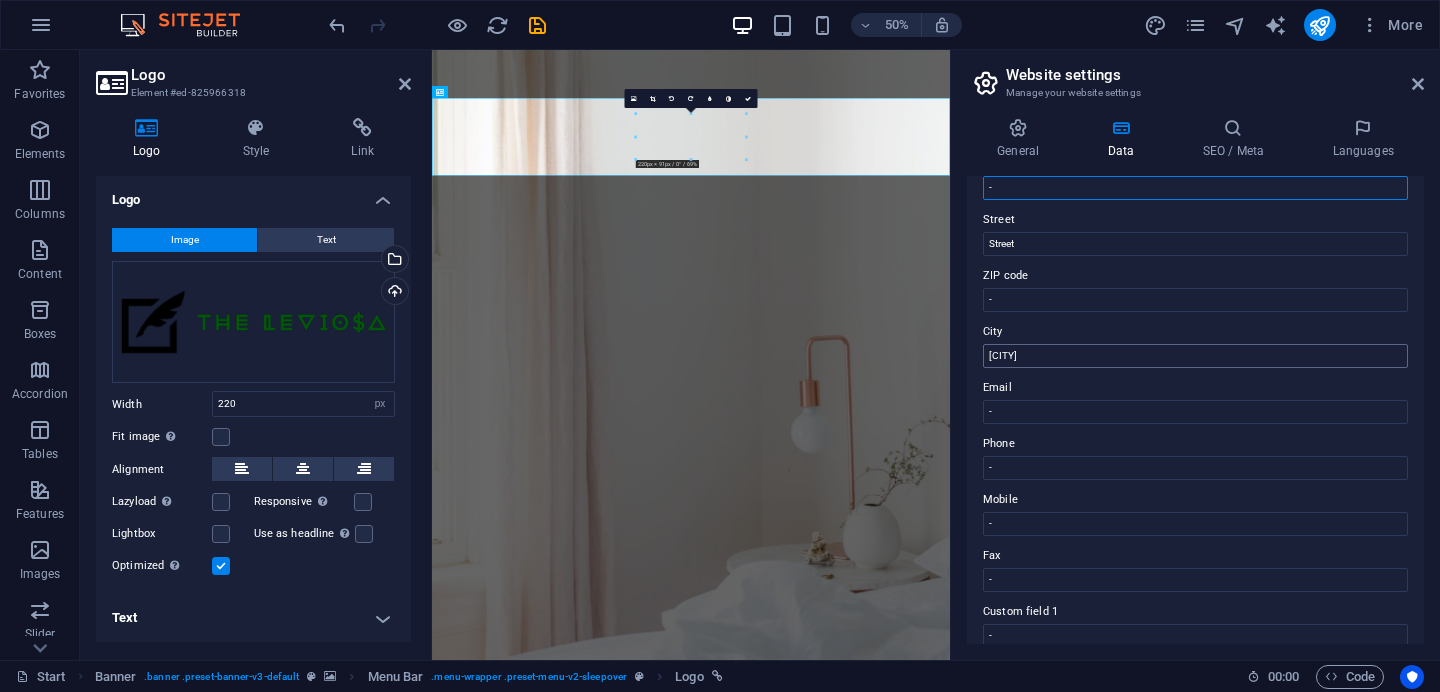 type on "-" 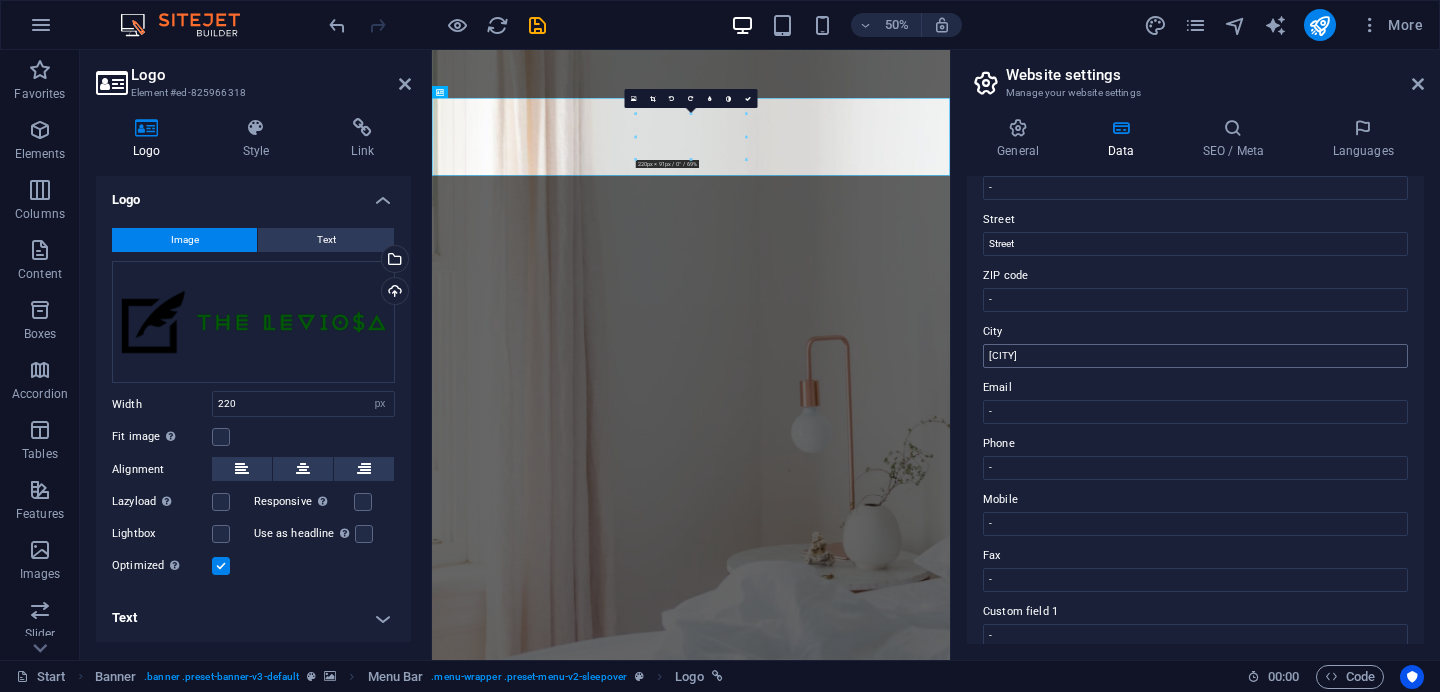scroll, scrollTop: 0, scrollLeft: 0, axis: both 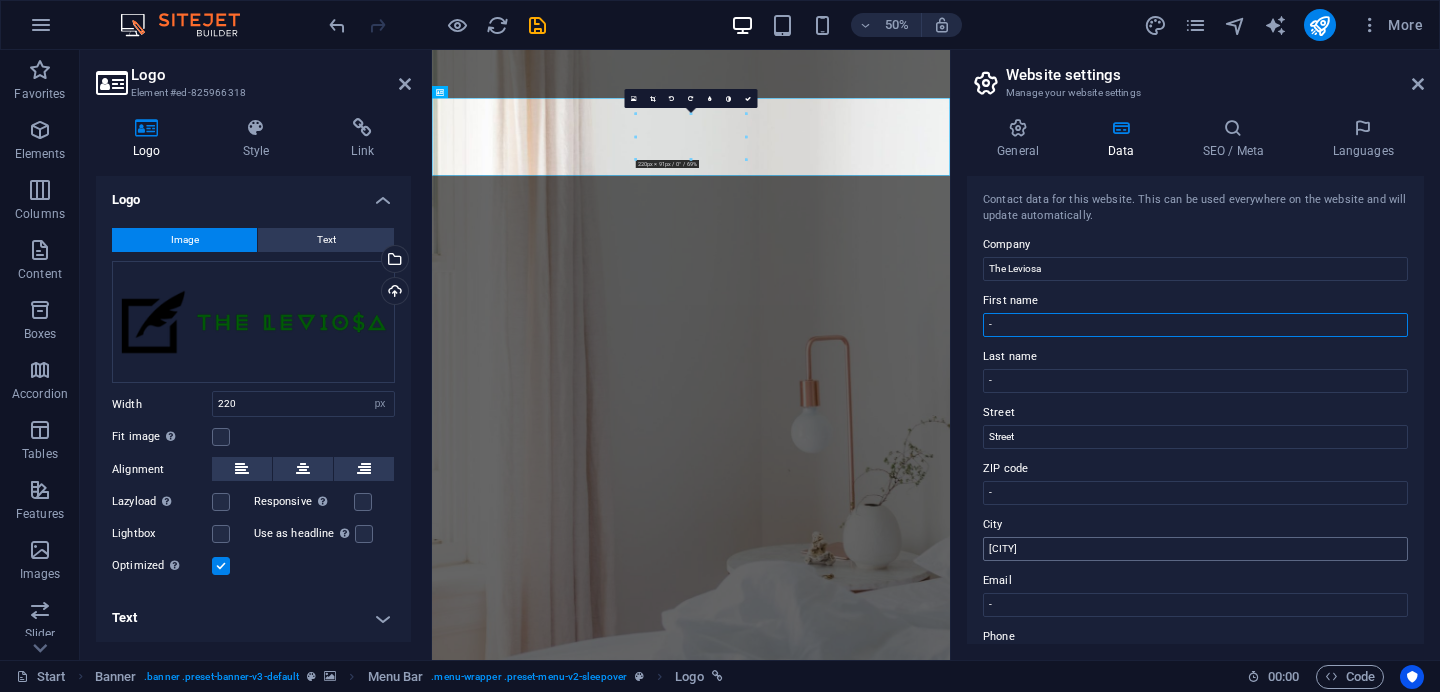 type on "-" 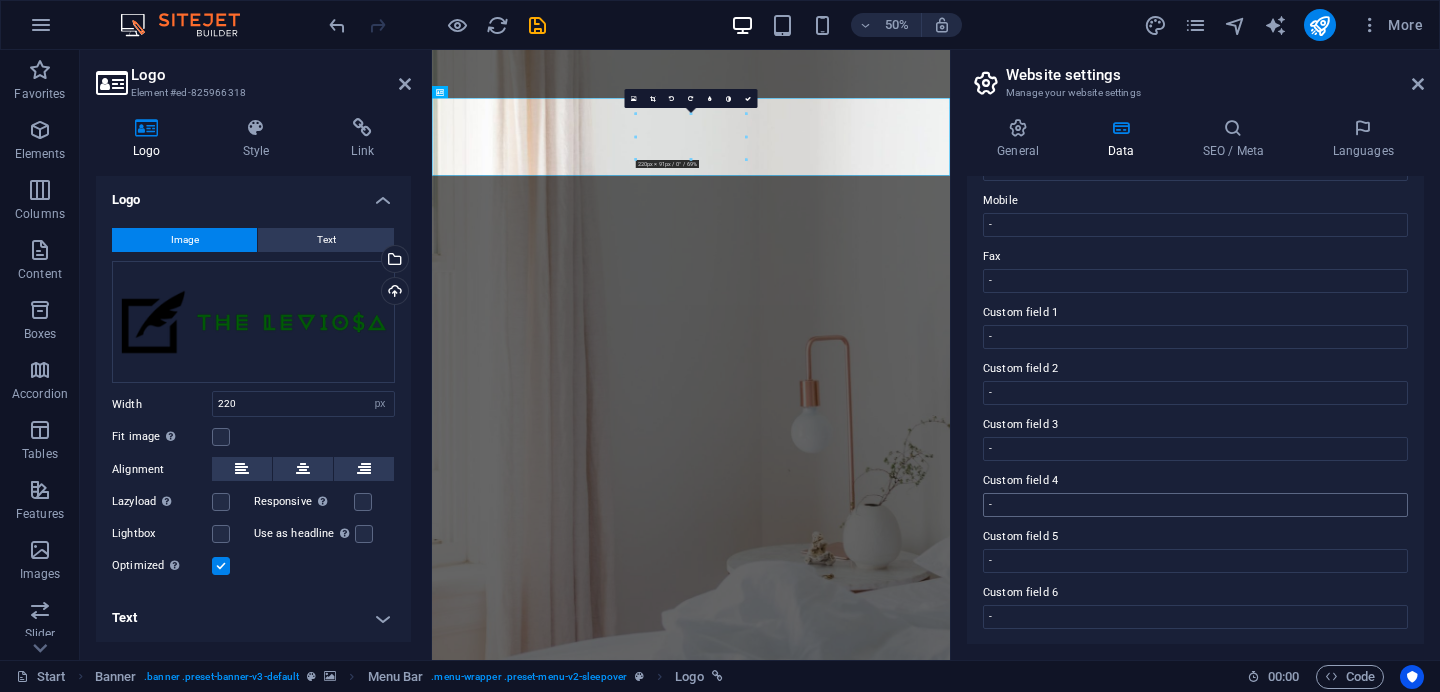 scroll, scrollTop: 0, scrollLeft: 0, axis: both 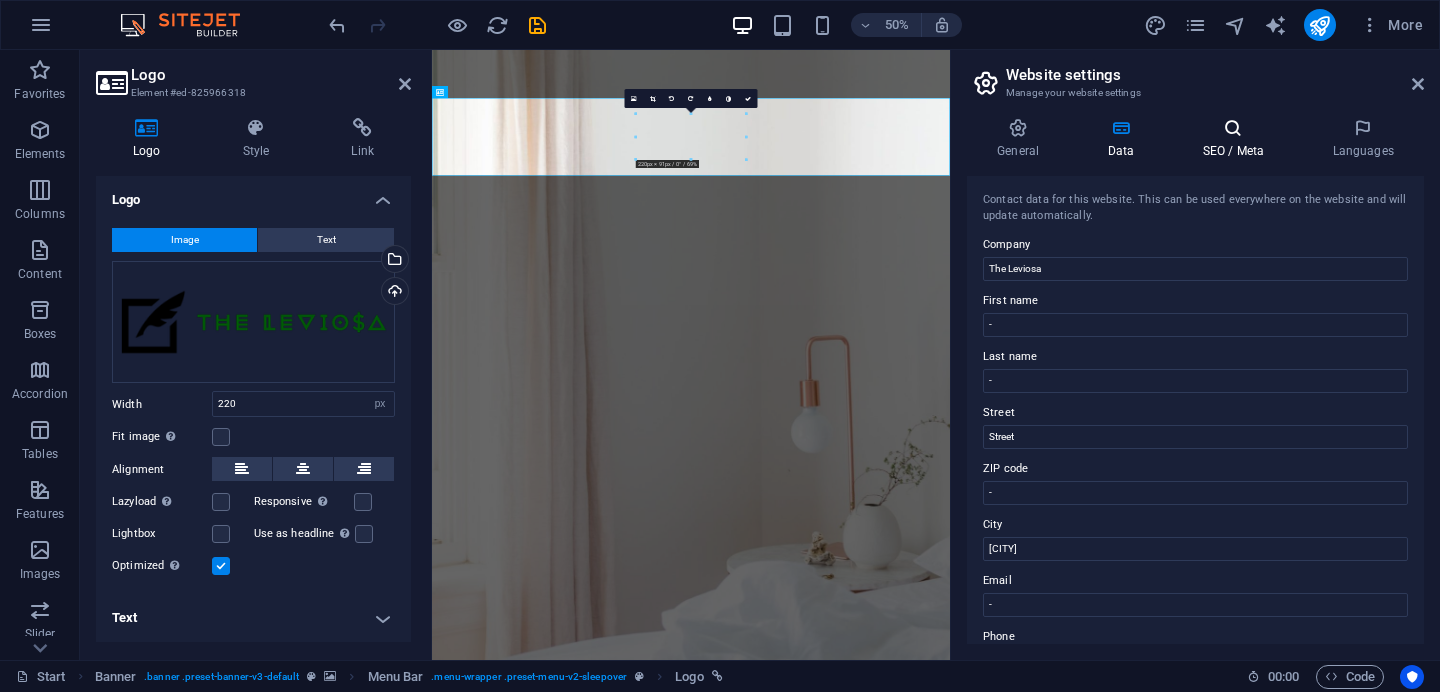 click on "SEO / Meta" at bounding box center (1237, 139) 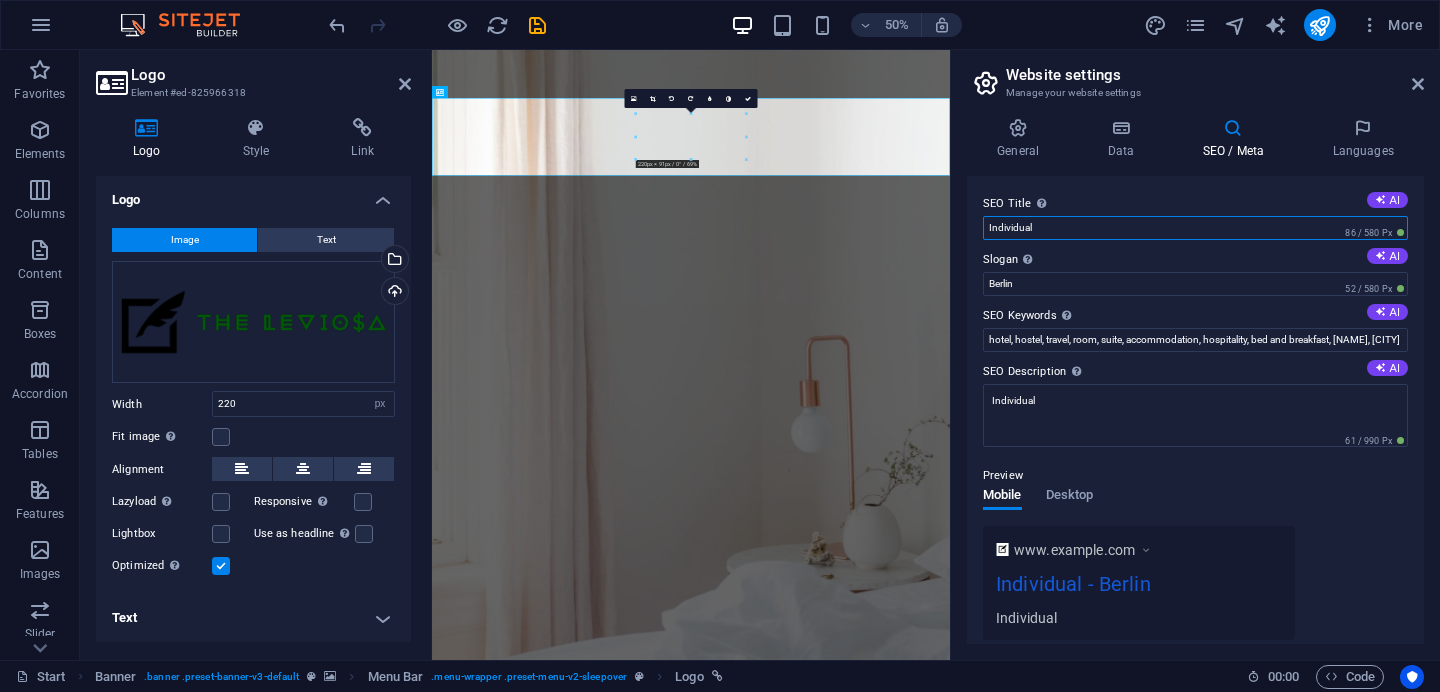 click on "Individual" at bounding box center (1195, 228) 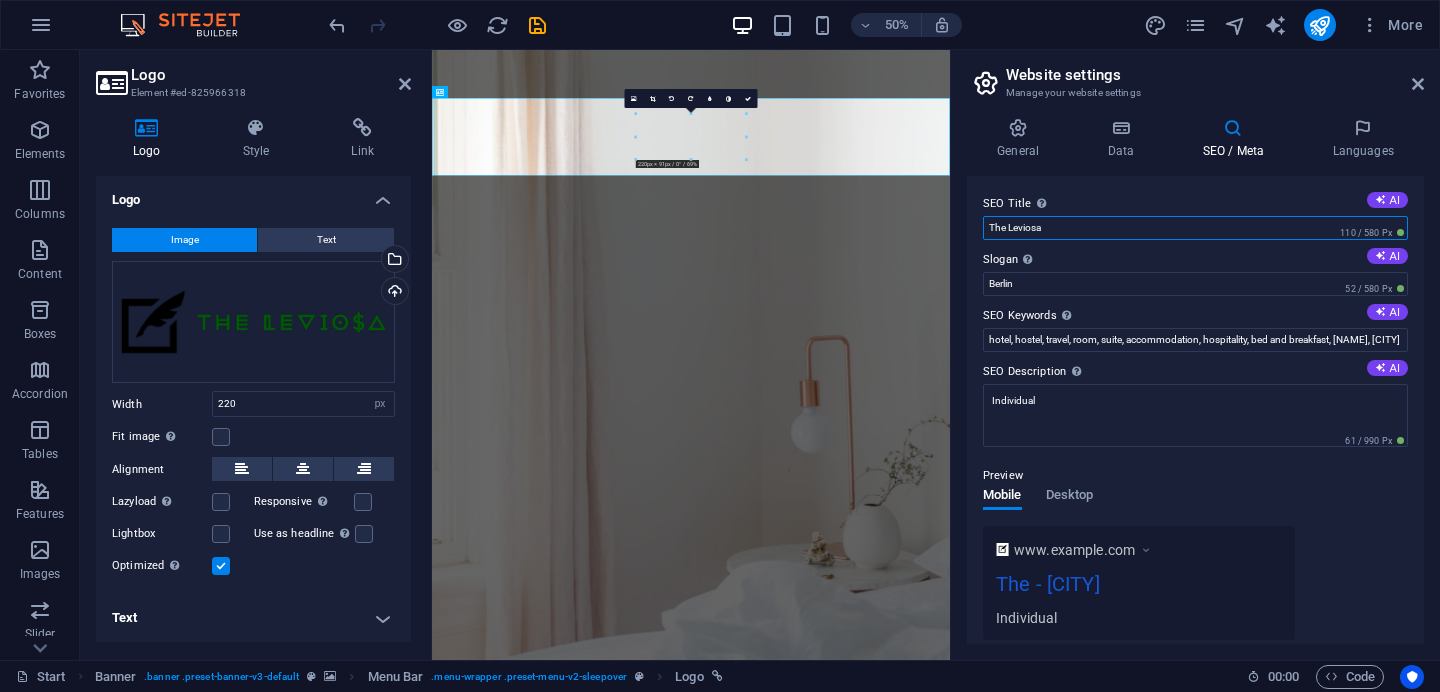 type on "The Leviosa" 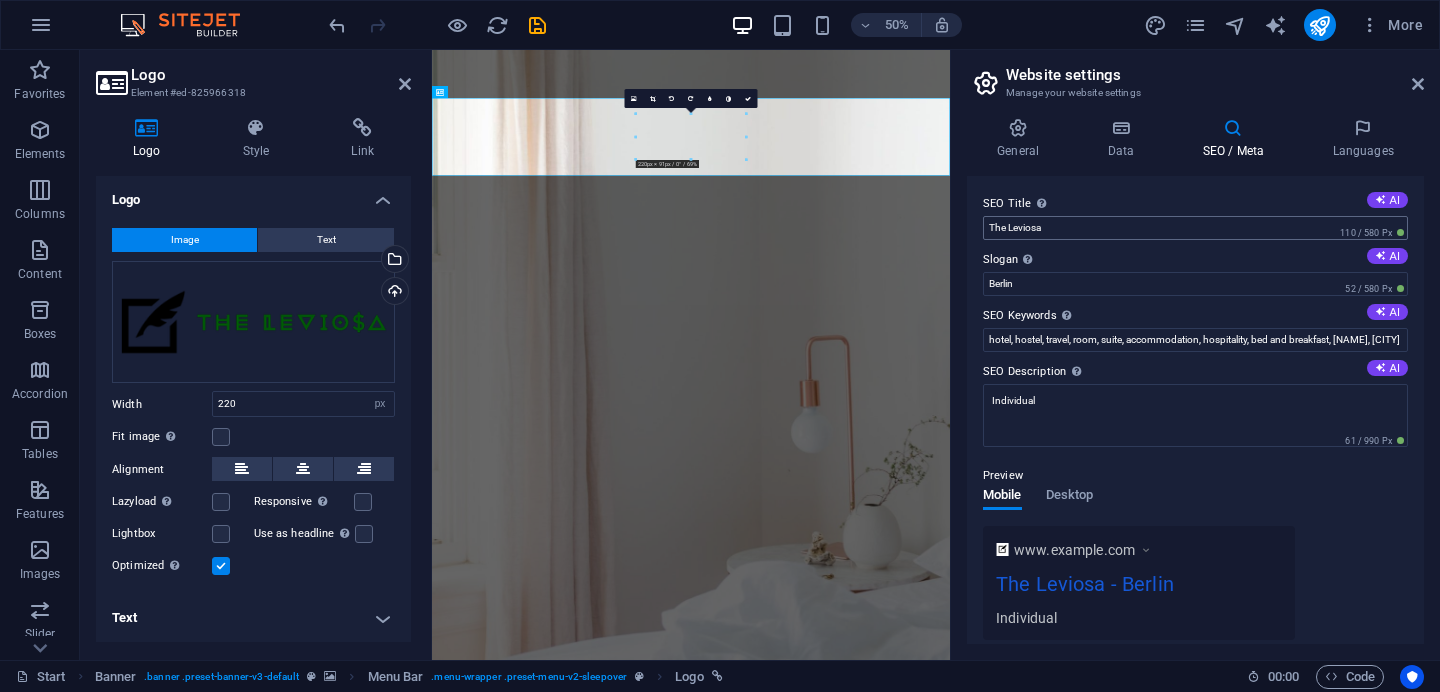 type 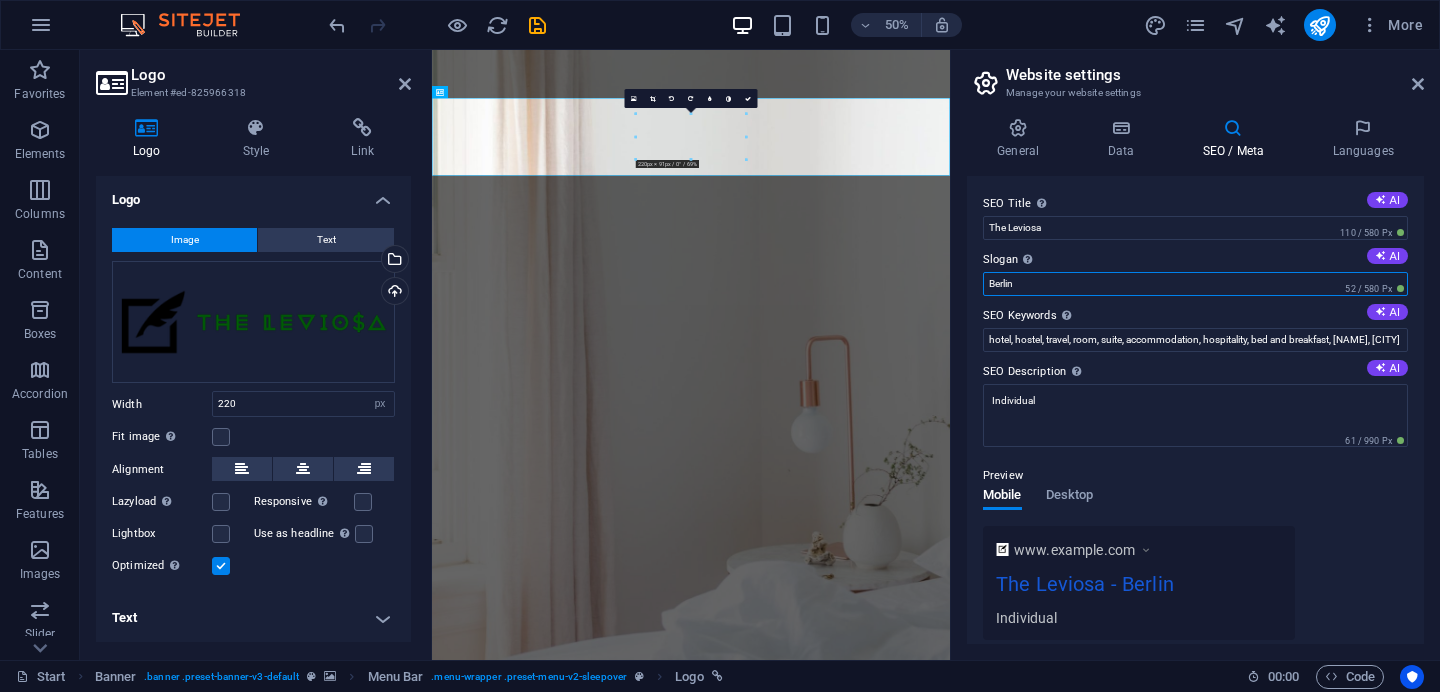 click on "Berlin" at bounding box center [1195, 284] 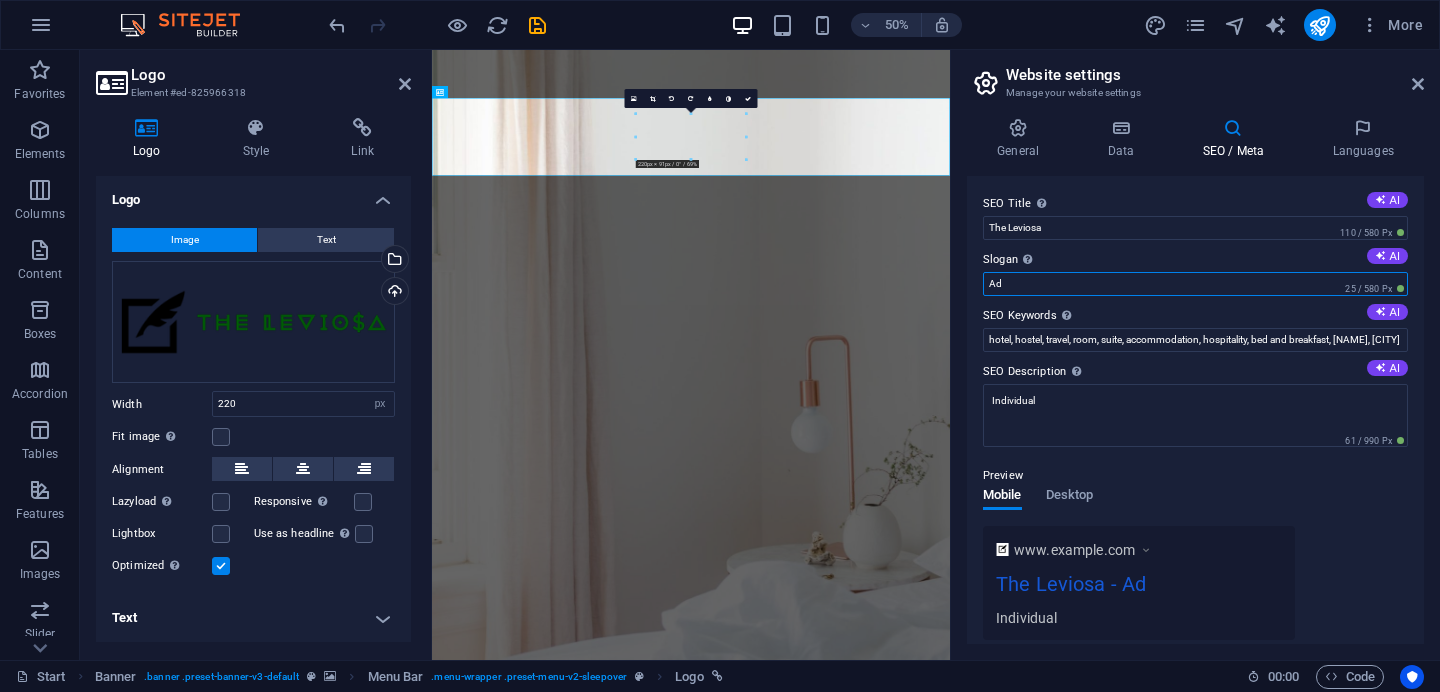 type on "ADAPT | SUSTAIN | EVOLVE" 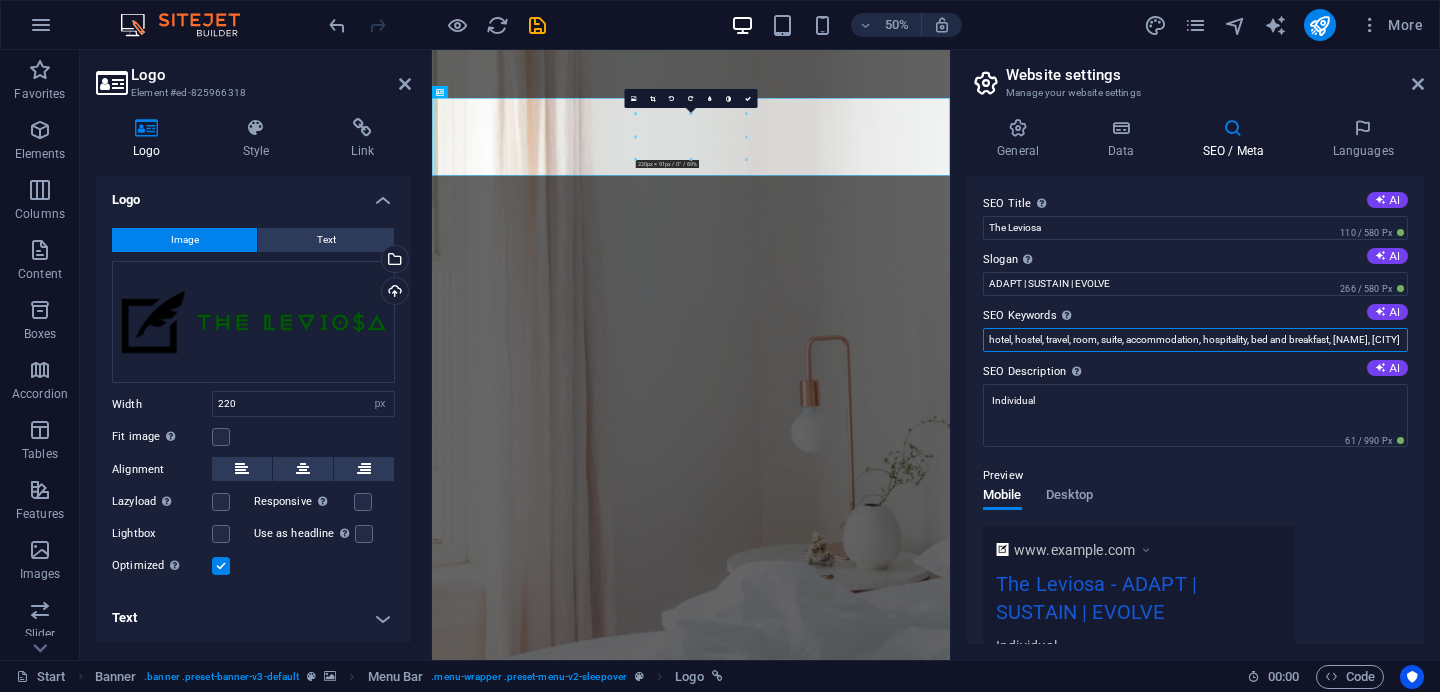 click on "hotel, hostel, travel, room, suite, accommodation, hospitality, bed and breakfast, [NAME], [CITY]" at bounding box center (1195, 340) 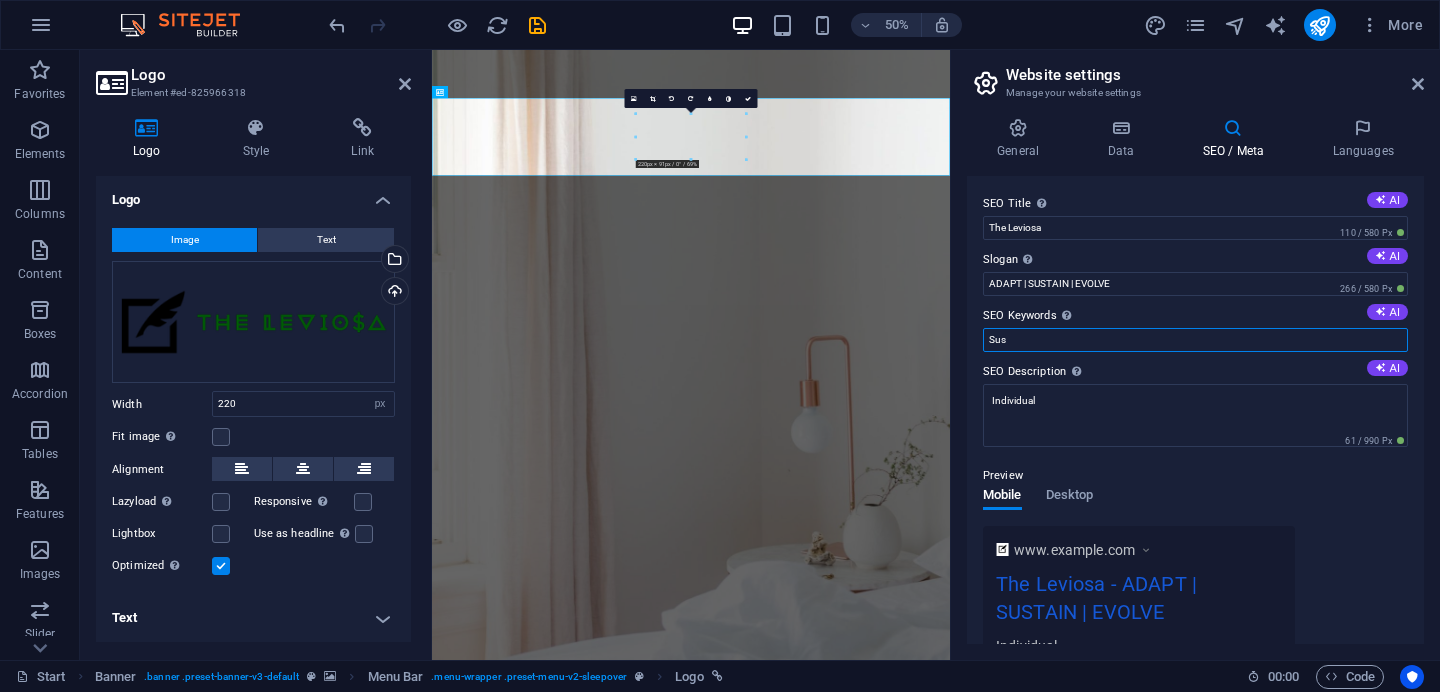 type on "Sustainable Living, Eco Friendly,  Stationery, Recycling," 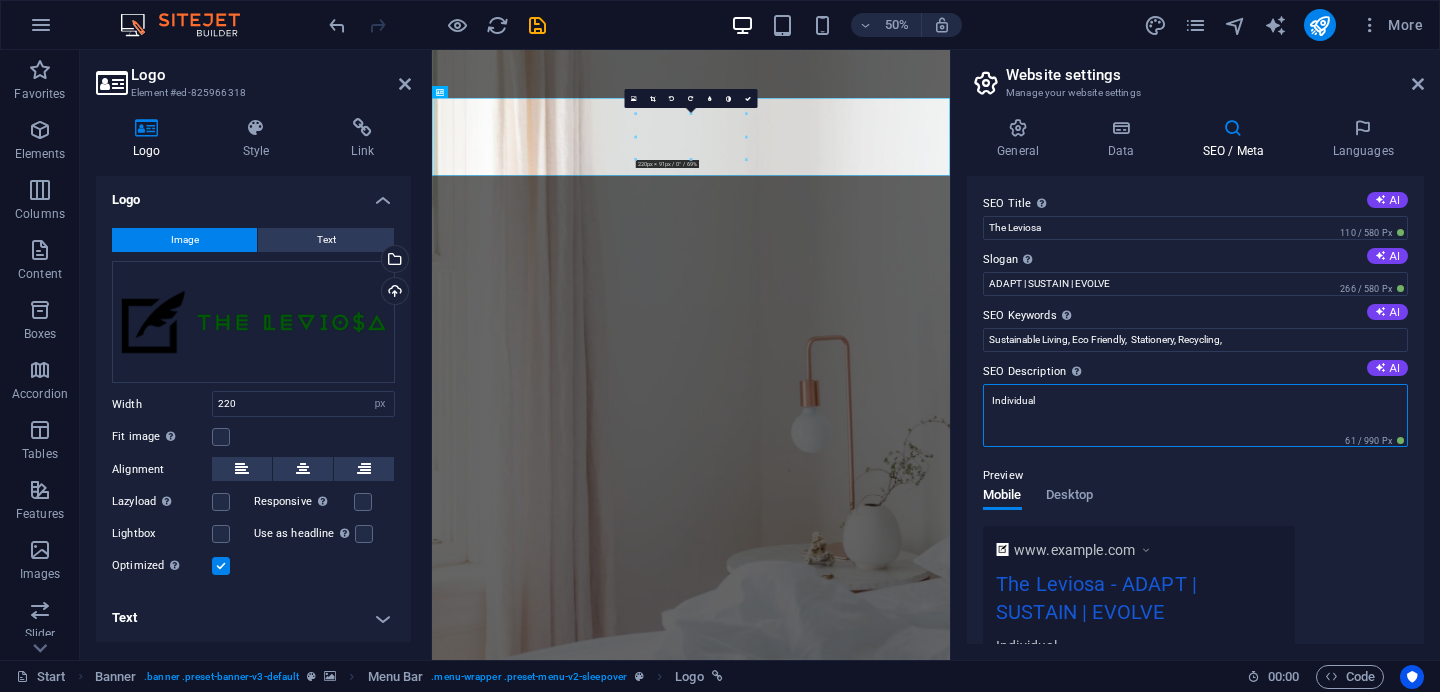 click on "Individual" at bounding box center [1195, 415] 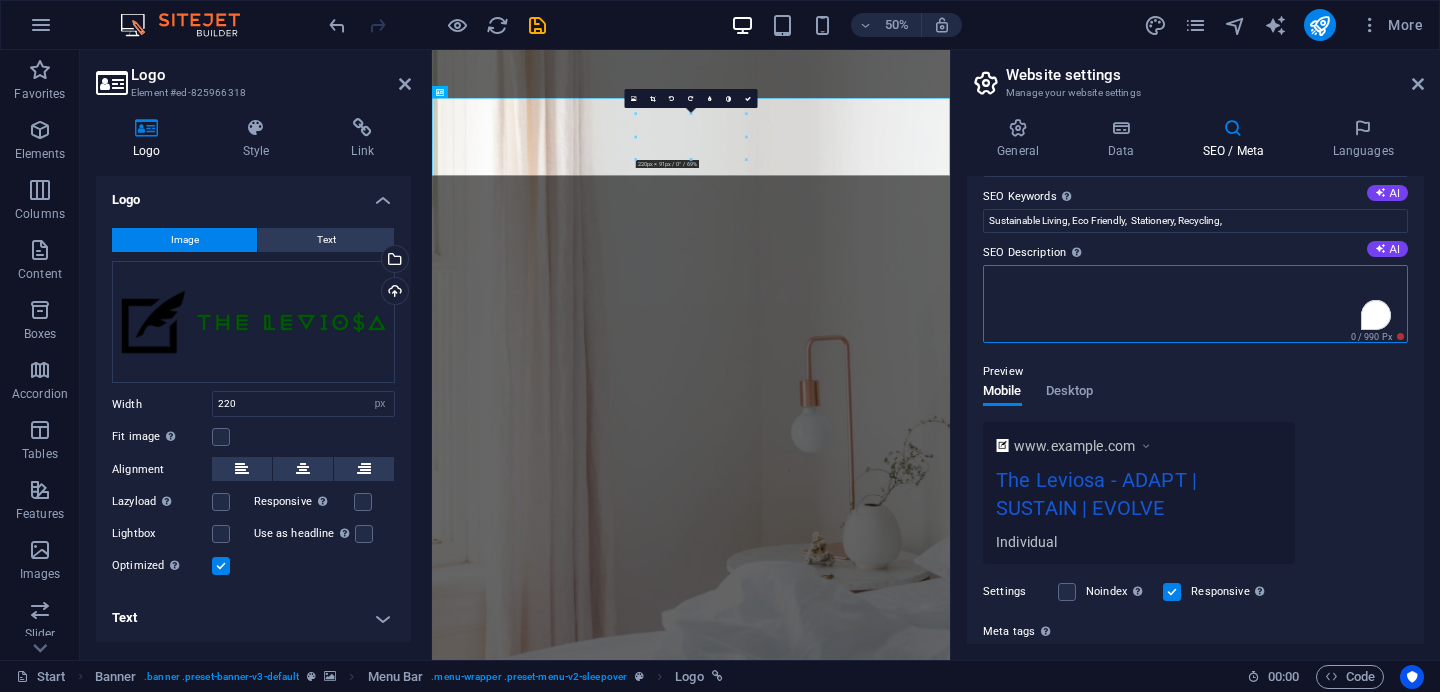 scroll, scrollTop: 203, scrollLeft: 0, axis: vertical 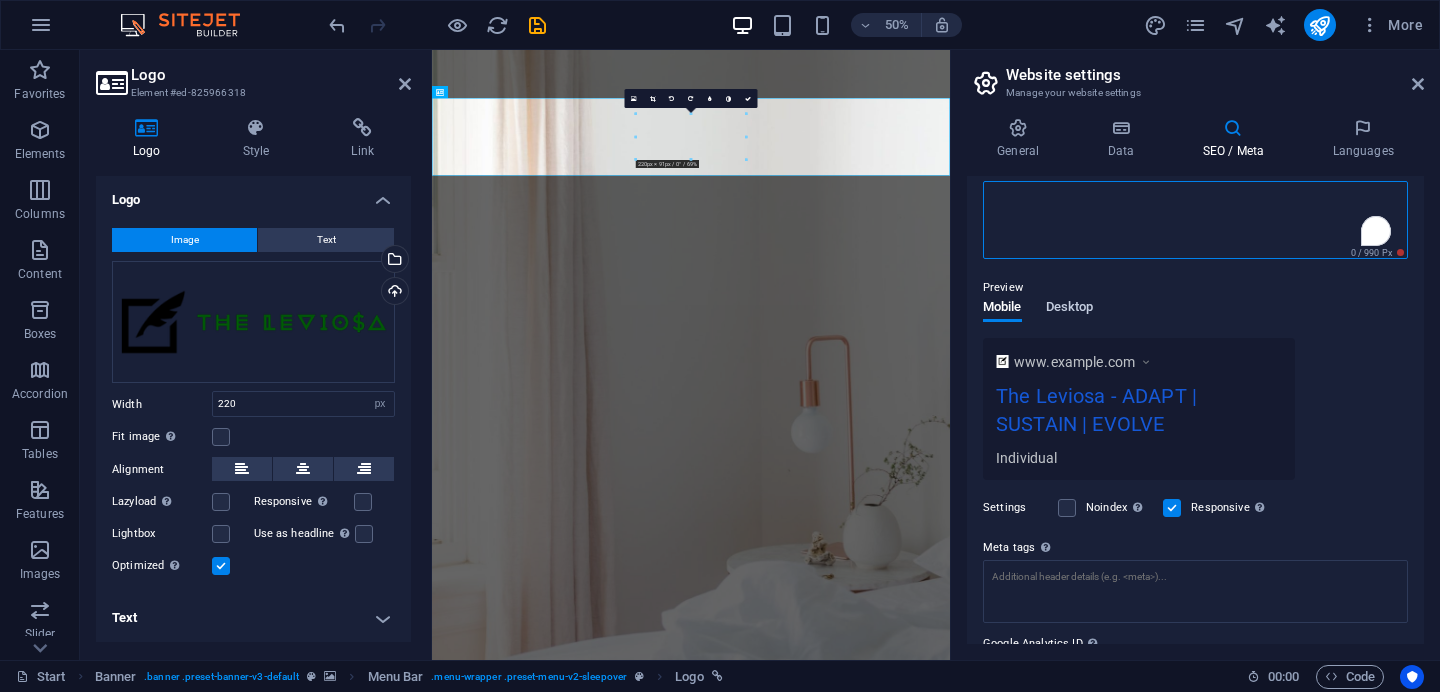 type 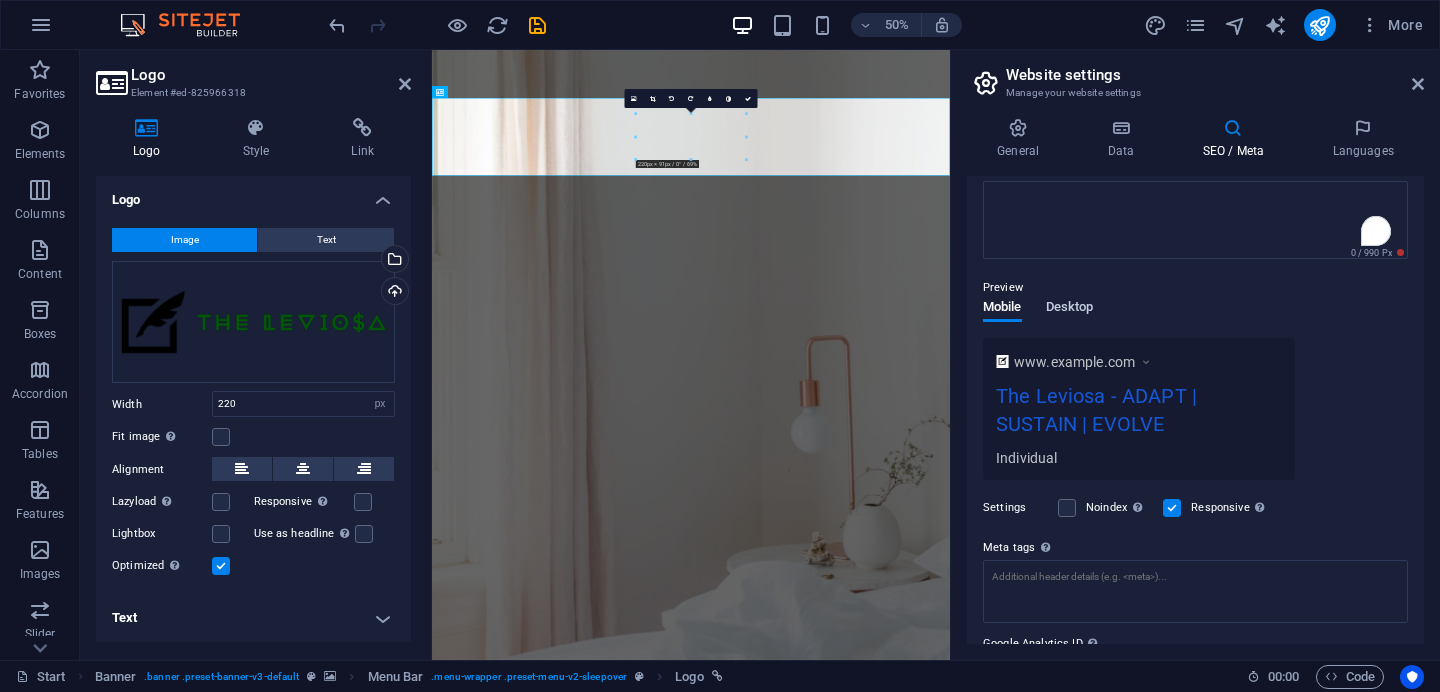 click on "Mobile Desktop" at bounding box center (1038, 319) 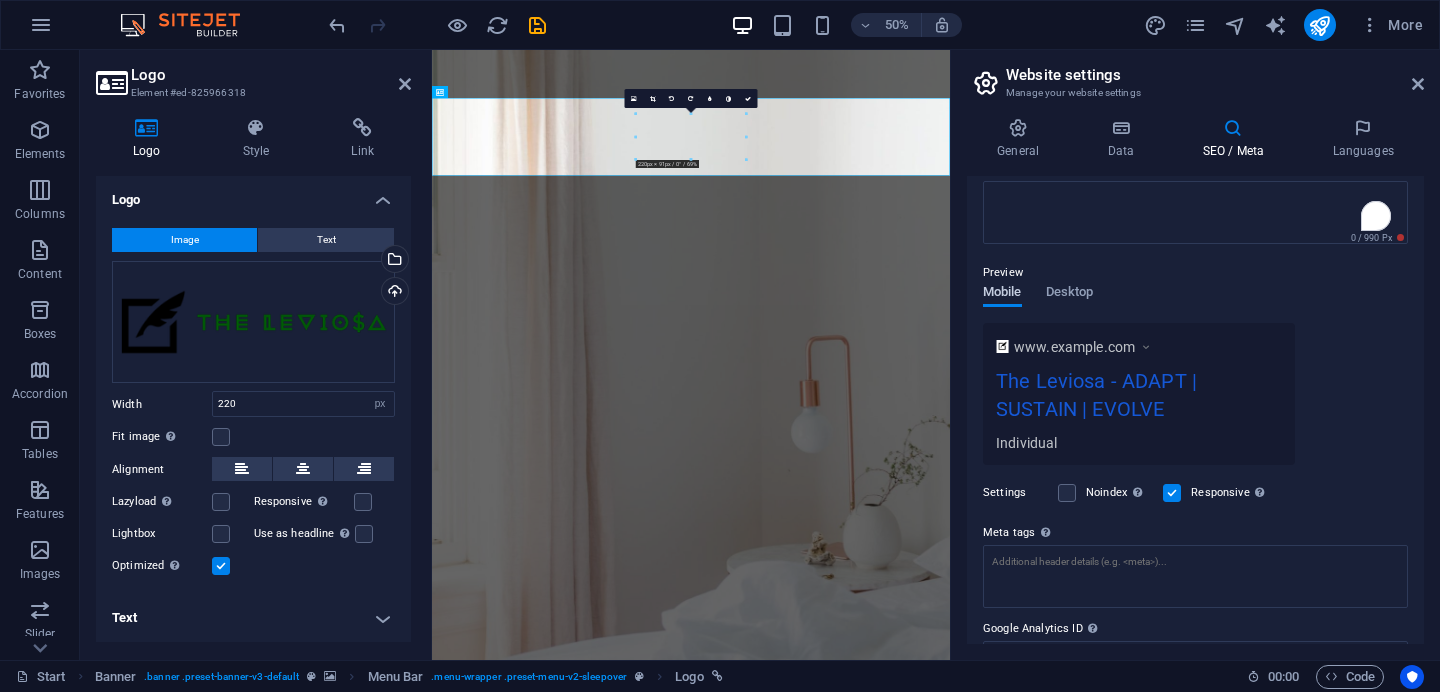 click on "Mobile" at bounding box center (1002, 296) 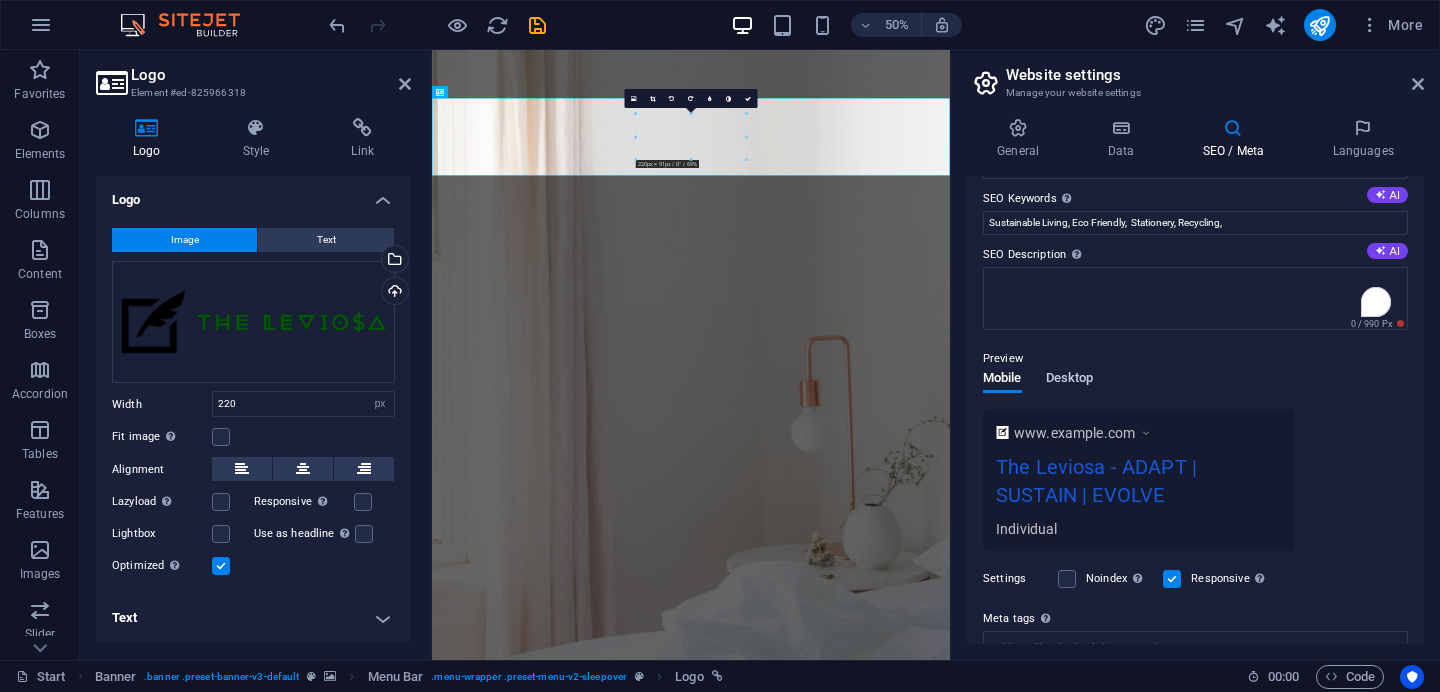 scroll, scrollTop: 0, scrollLeft: 0, axis: both 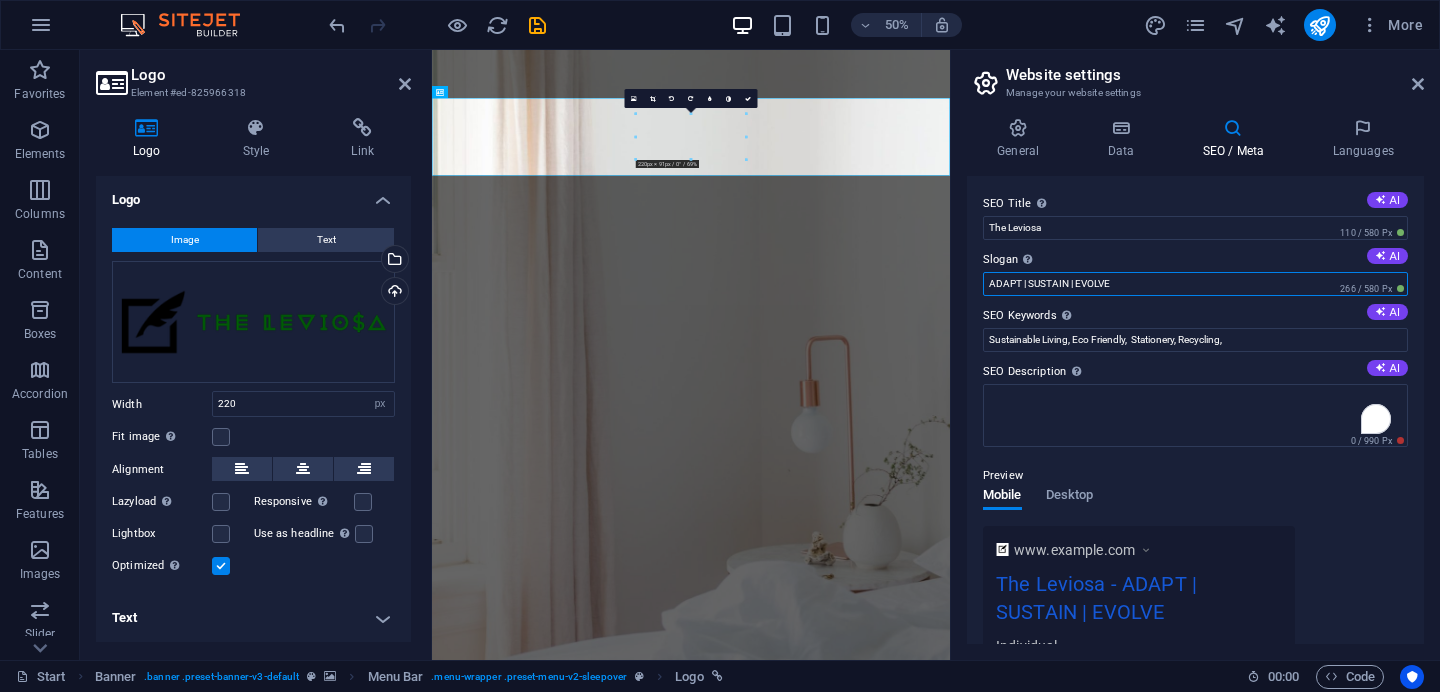 click on "ADAPT | SUSTAIN | EVOLVE" at bounding box center (1195, 284) 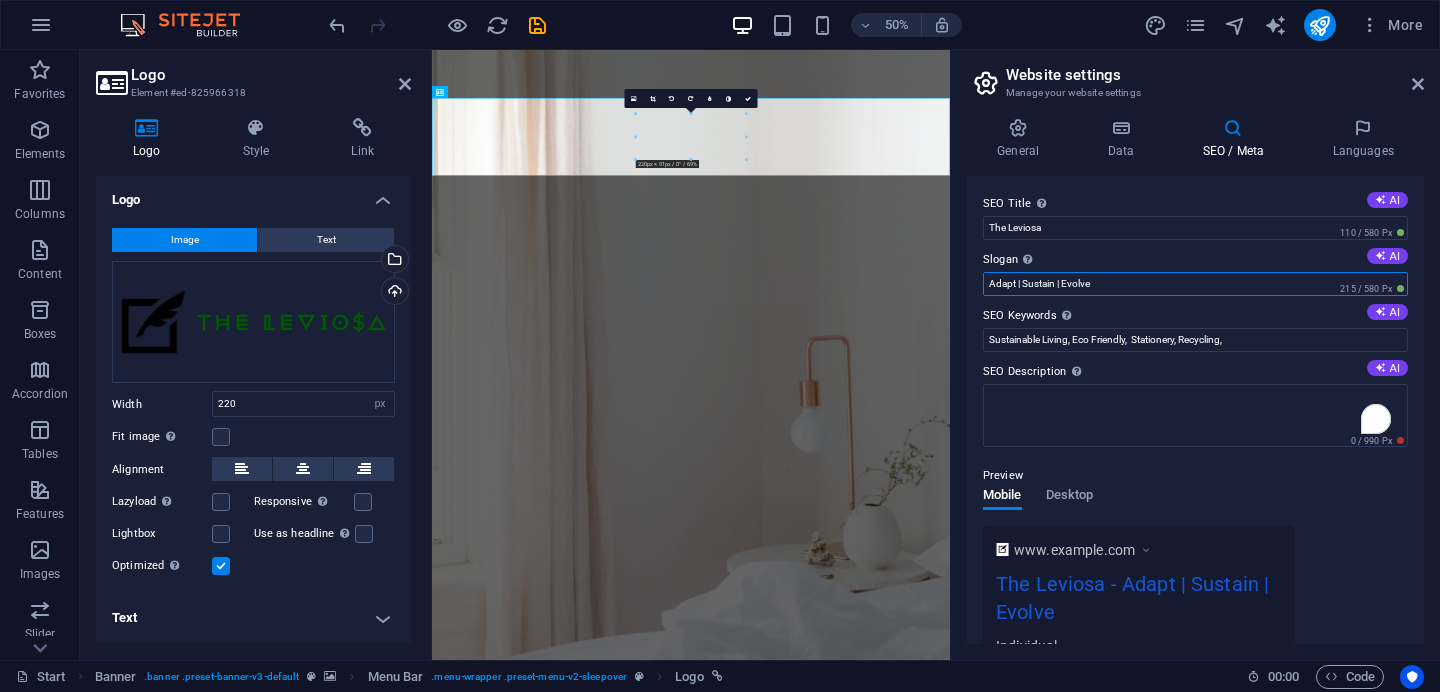 type on "Adapt | Sustain | Evolve" 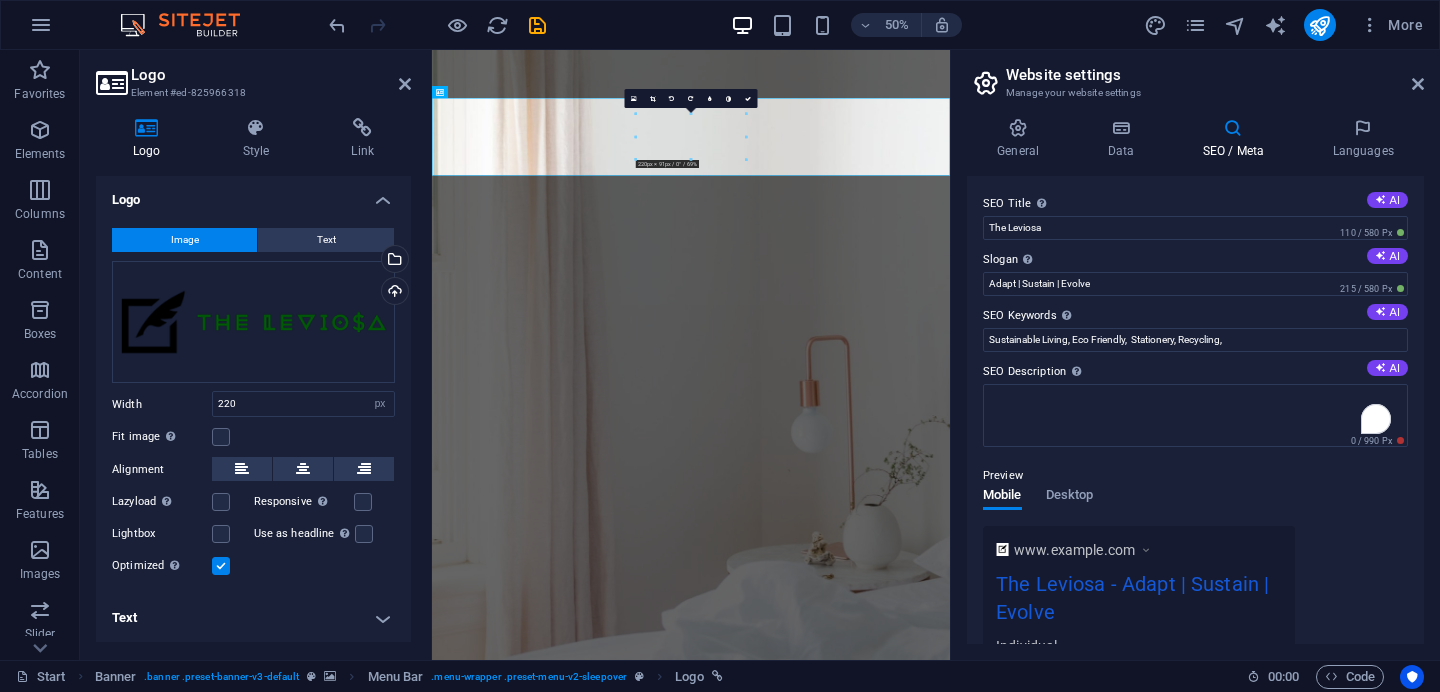click on "Preview Mobile Desktop www.example.com The Leviosa - Adapt | Sustain | Evolve [NAME]" at bounding box center [1195, 558] 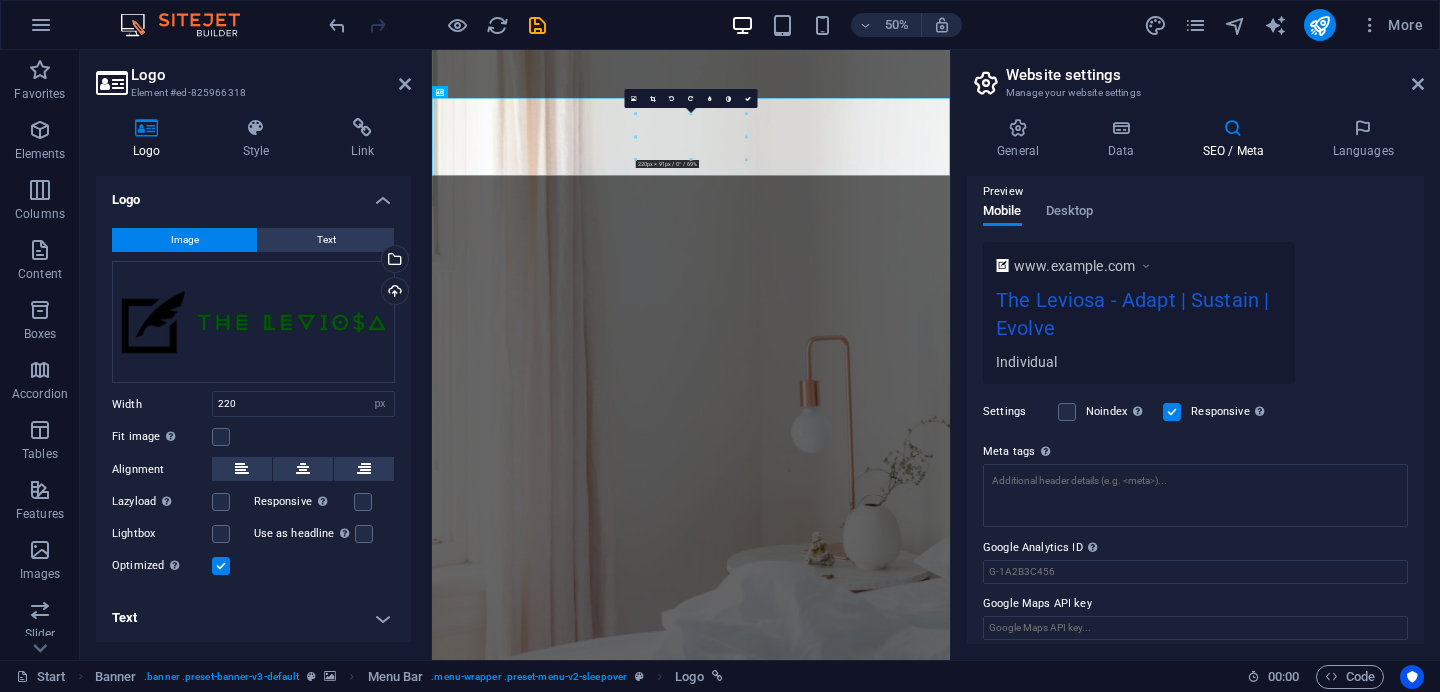 scroll, scrollTop: 295, scrollLeft: 0, axis: vertical 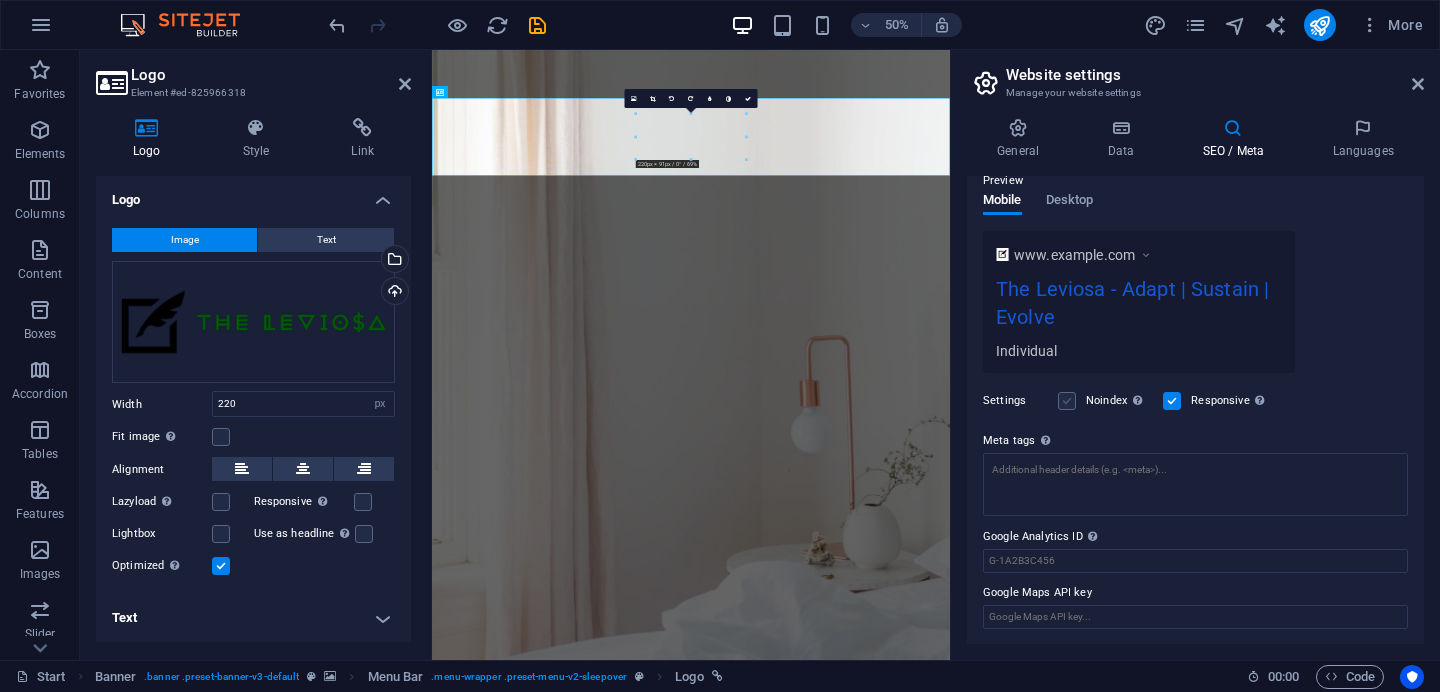 click at bounding box center [1067, 401] 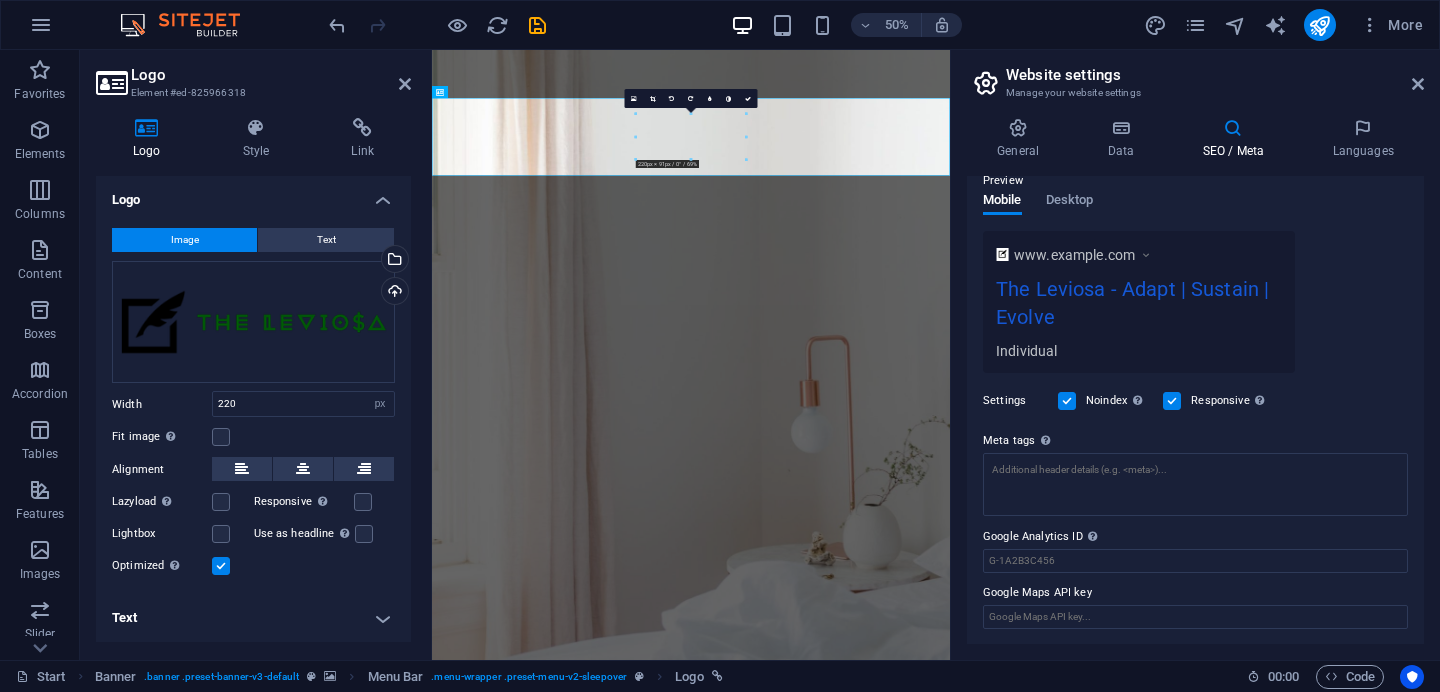 click at bounding box center (1067, 401) 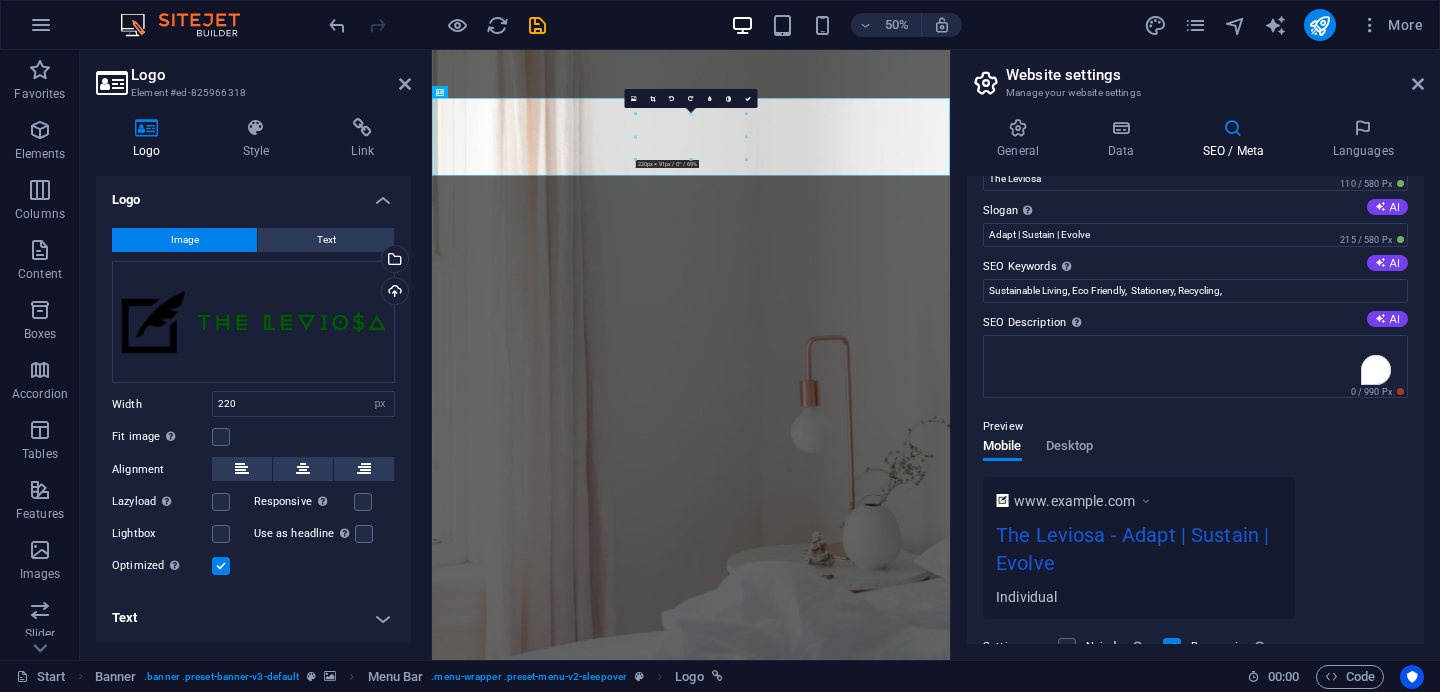 scroll, scrollTop: 0, scrollLeft: 0, axis: both 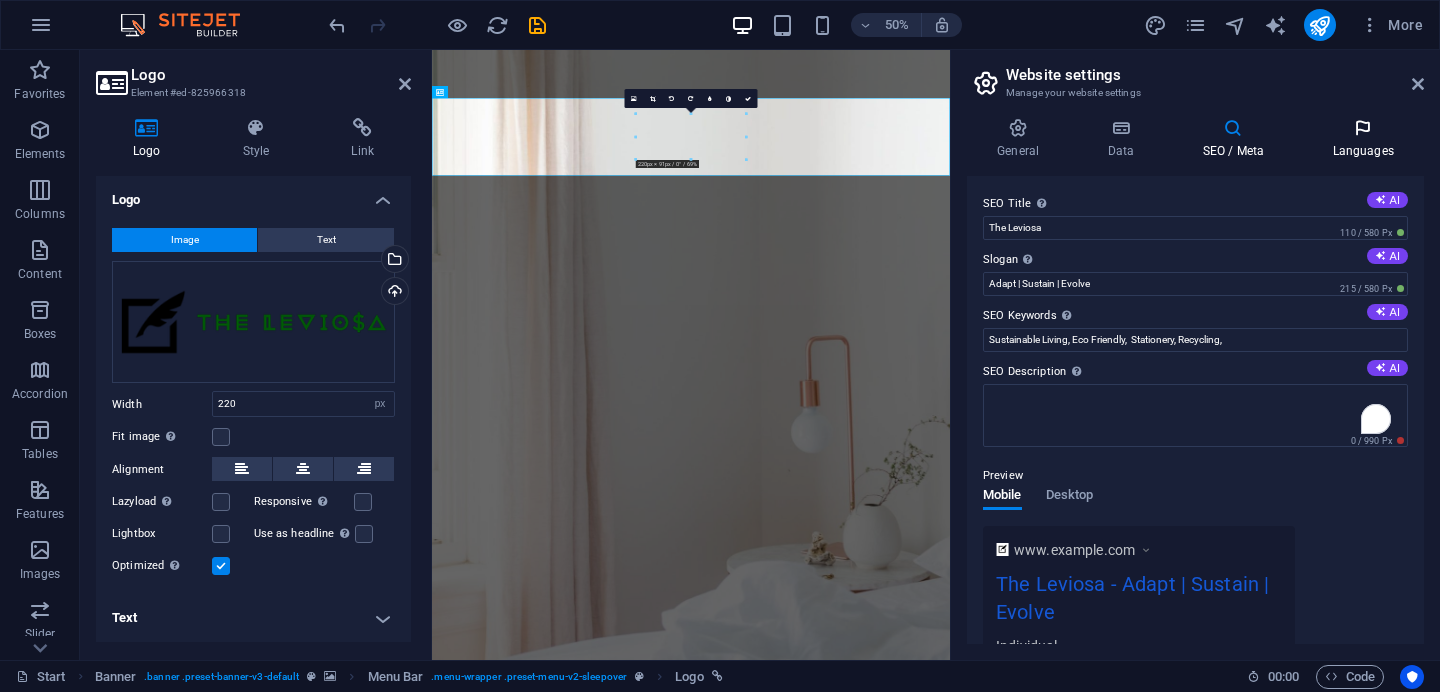 click on "Languages" at bounding box center [1363, 139] 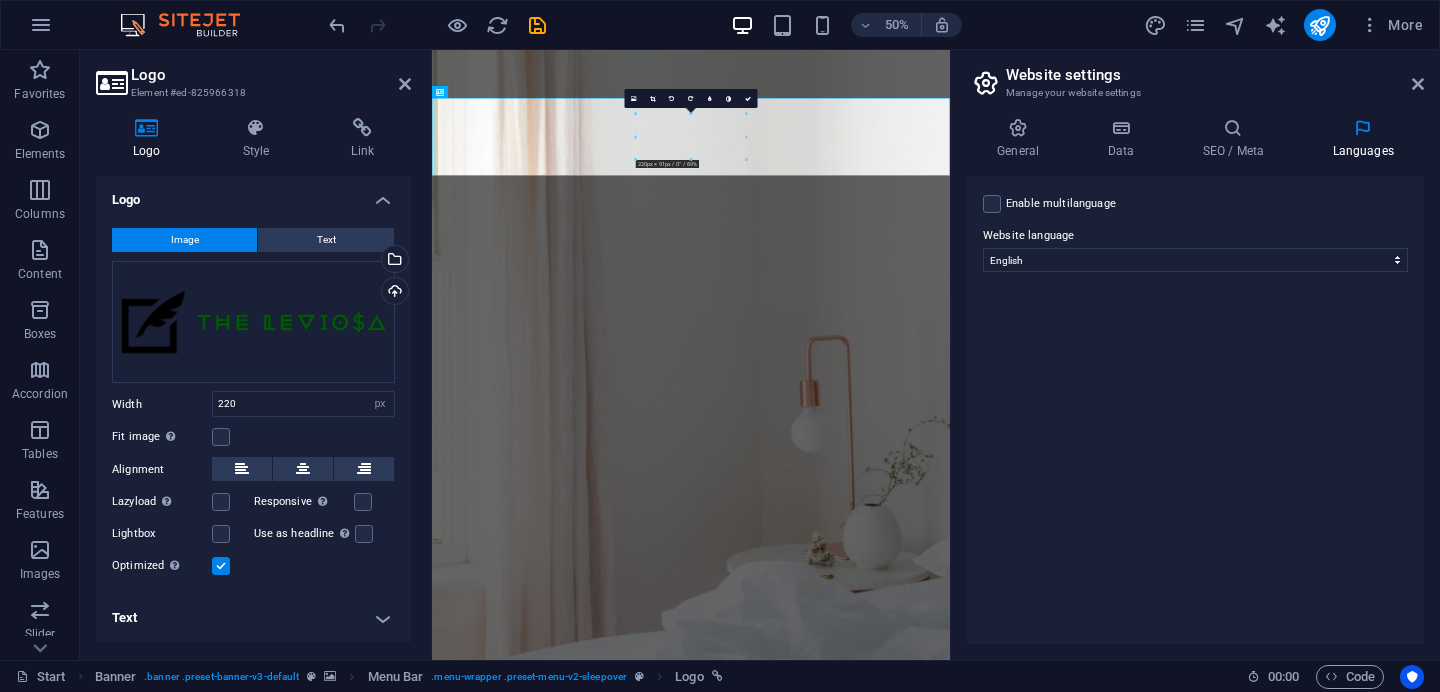 click on "Enable multilanguage To disable multilanguage delete all languages until only one language remains." at bounding box center (1061, 204) 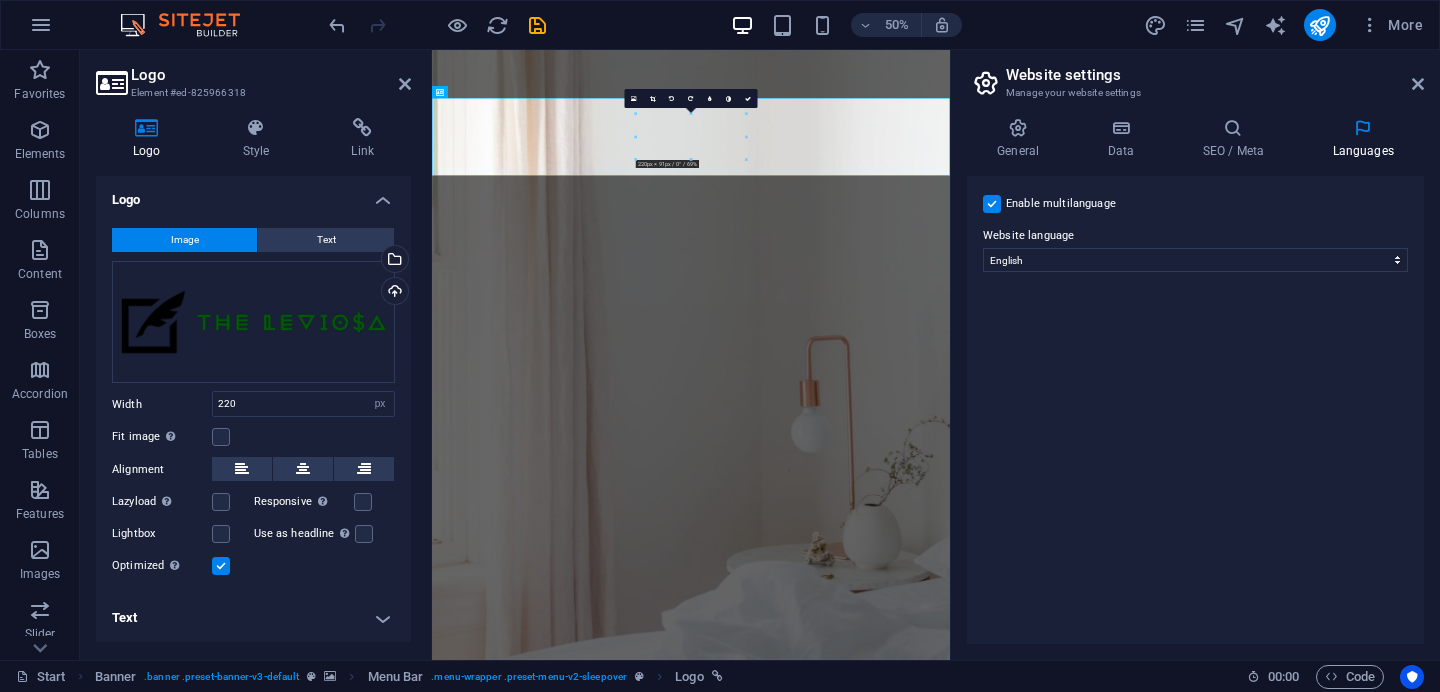 select 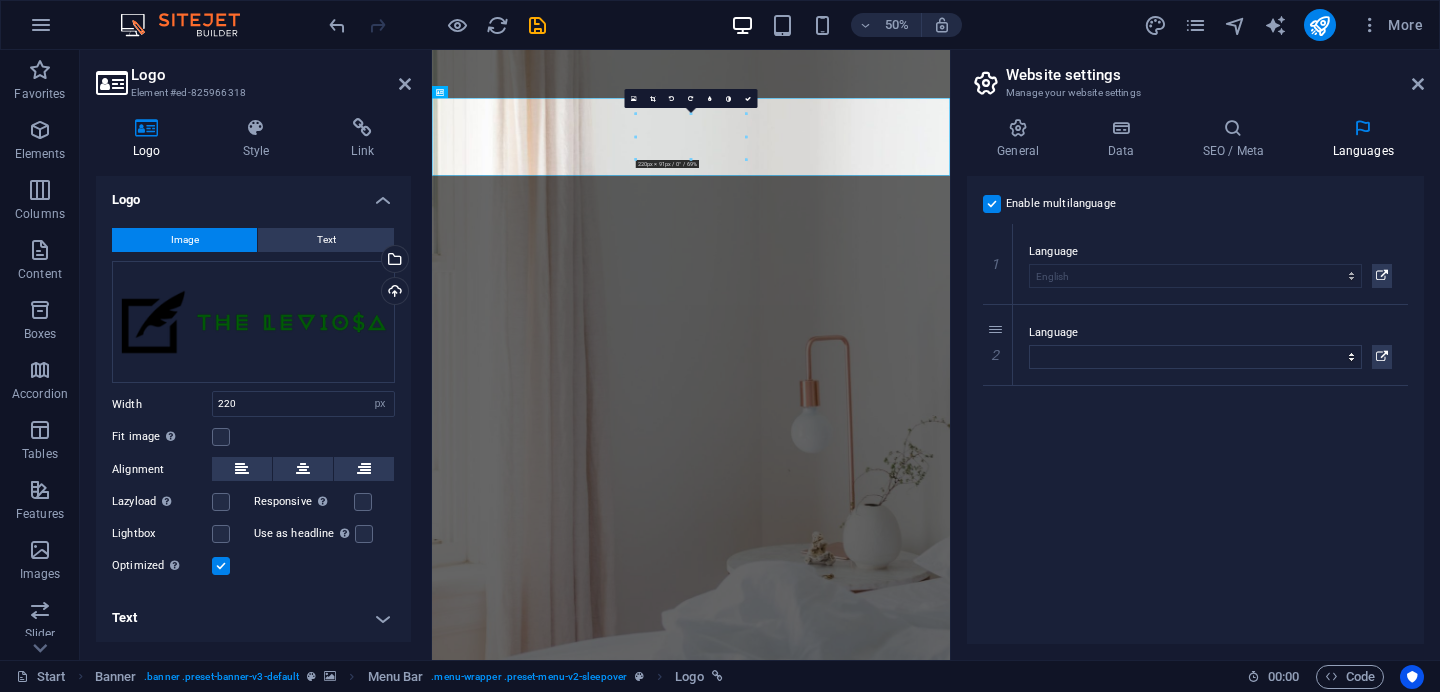 click on "Enable multilanguage To disable multilanguage delete all languages until only one language remains." at bounding box center [1061, 204] 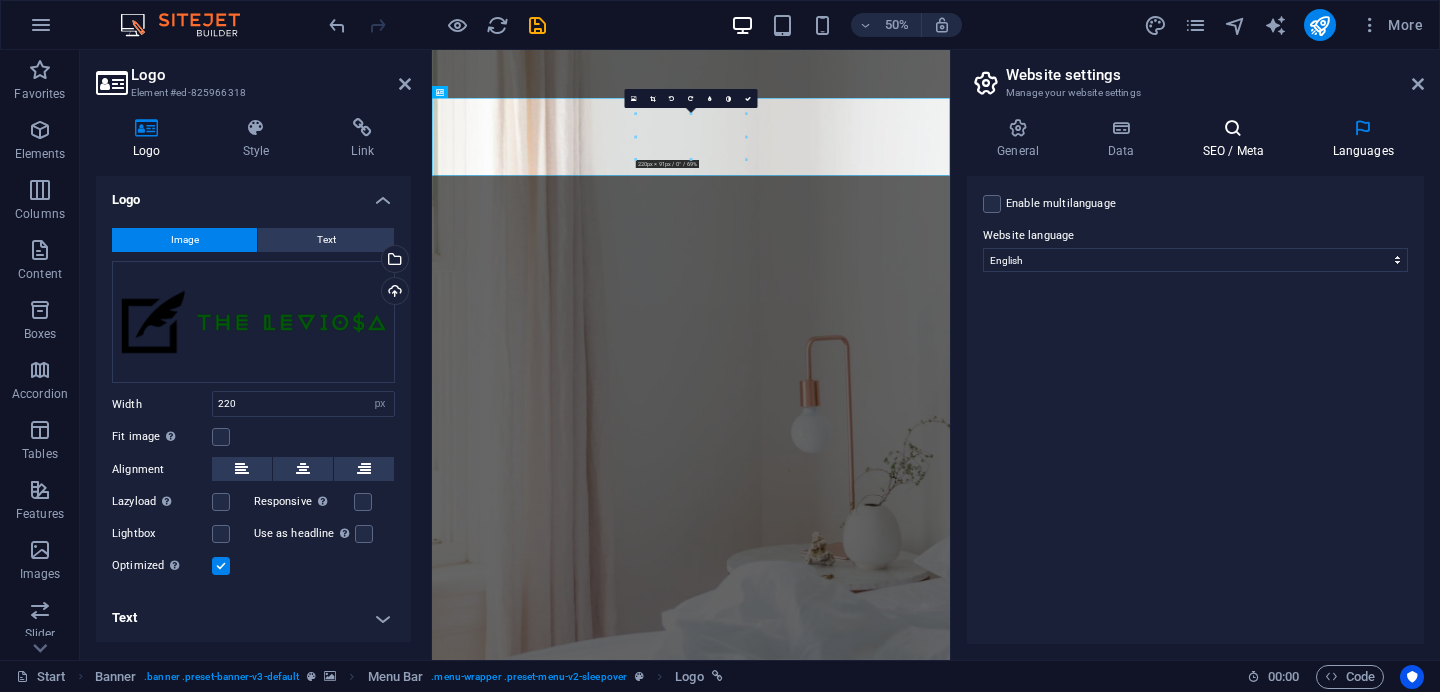 click at bounding box center [1233, 128] 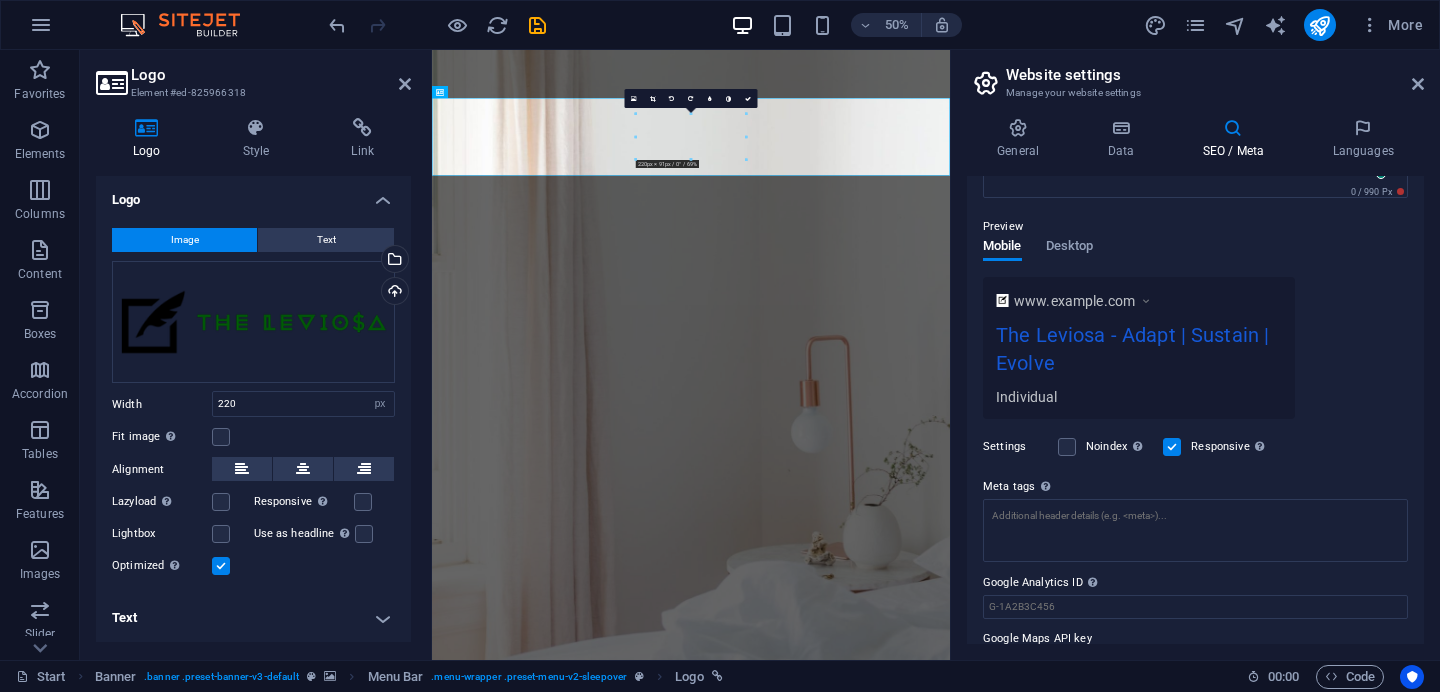 scroll, scrollTop: 295, scrollLeft: 0, axis: vertical 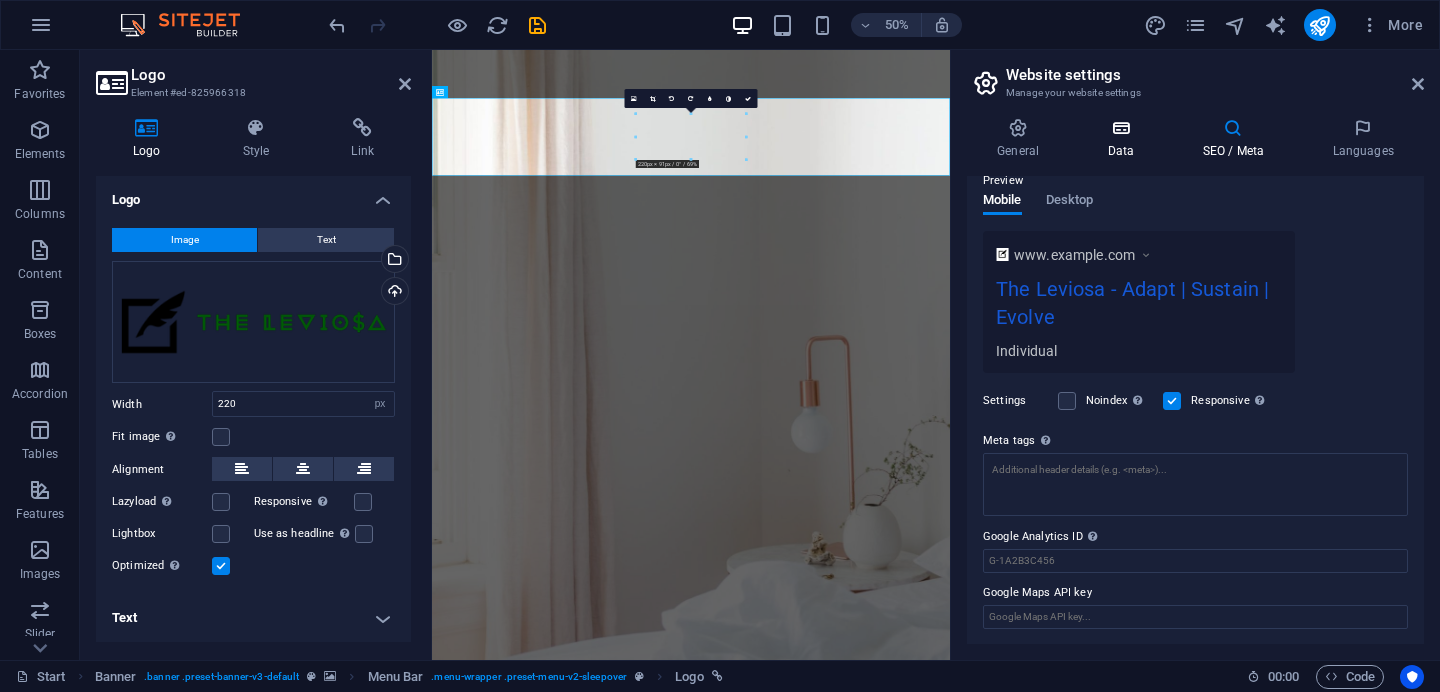 click at bounding box center [1120, 128] 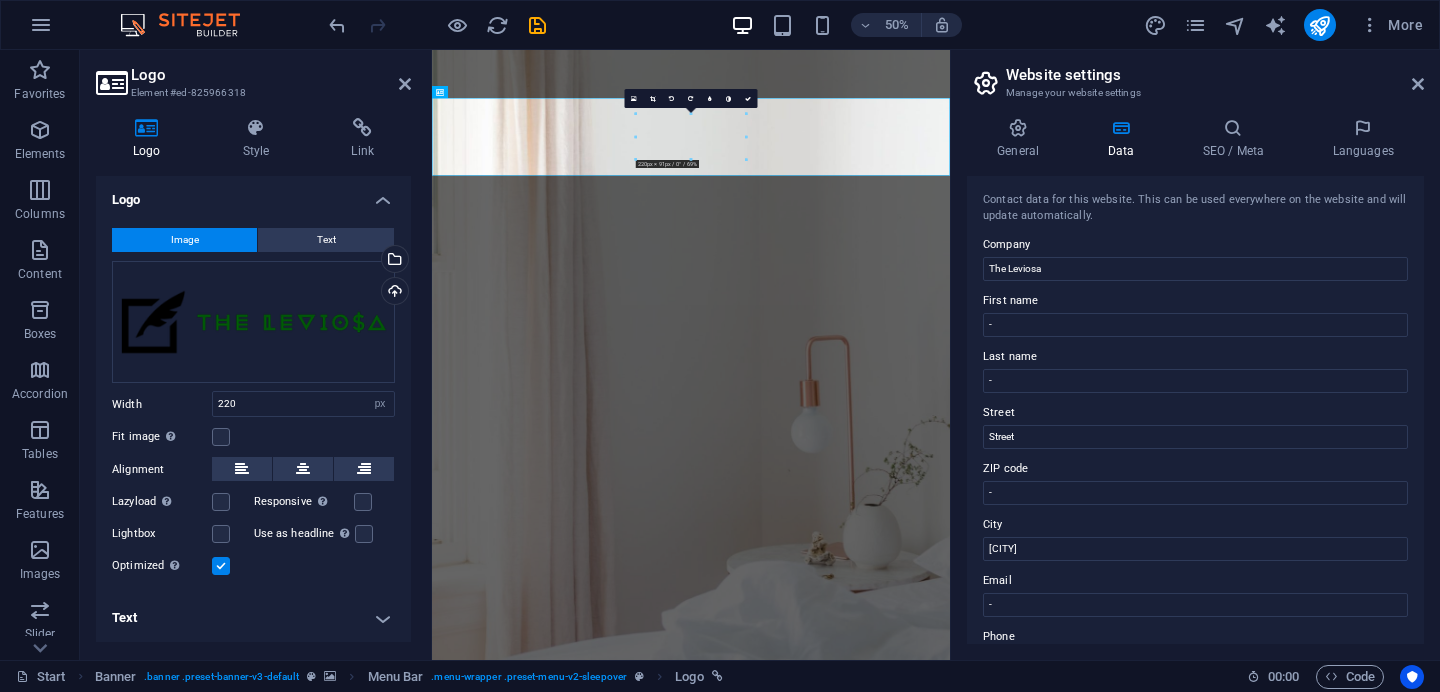 click on "General Data SEO / Meta Languages Website name The Leviosa Logo Drag files here, click to choose files or select files from Files or our free stock photos & videos Select files from the file manager, stock photos, or upload file(s) Upload Favicon Set the favicon of your website here. A favicon is a small icon shown in the browser tab next to your website title. It helps visitors identify your website. Drag files here, click to choose files or select files from Files or our free stock photos & videos Select files from the file manager, stock photos, or upload file(s) Upload Preview Image (Open Graph) This image will be shown when the website is shared on social networks Drag files here, click to choose files or select files from Files or our free stock photos & videos Select files from the file manager, stock photos, or upload file(s) Upload Contact data for this website. This can be used everywhere on the website and will update automatically. Company The Leviosa First name - Last name - Street Street - -" at bounding box center [1195, 381] 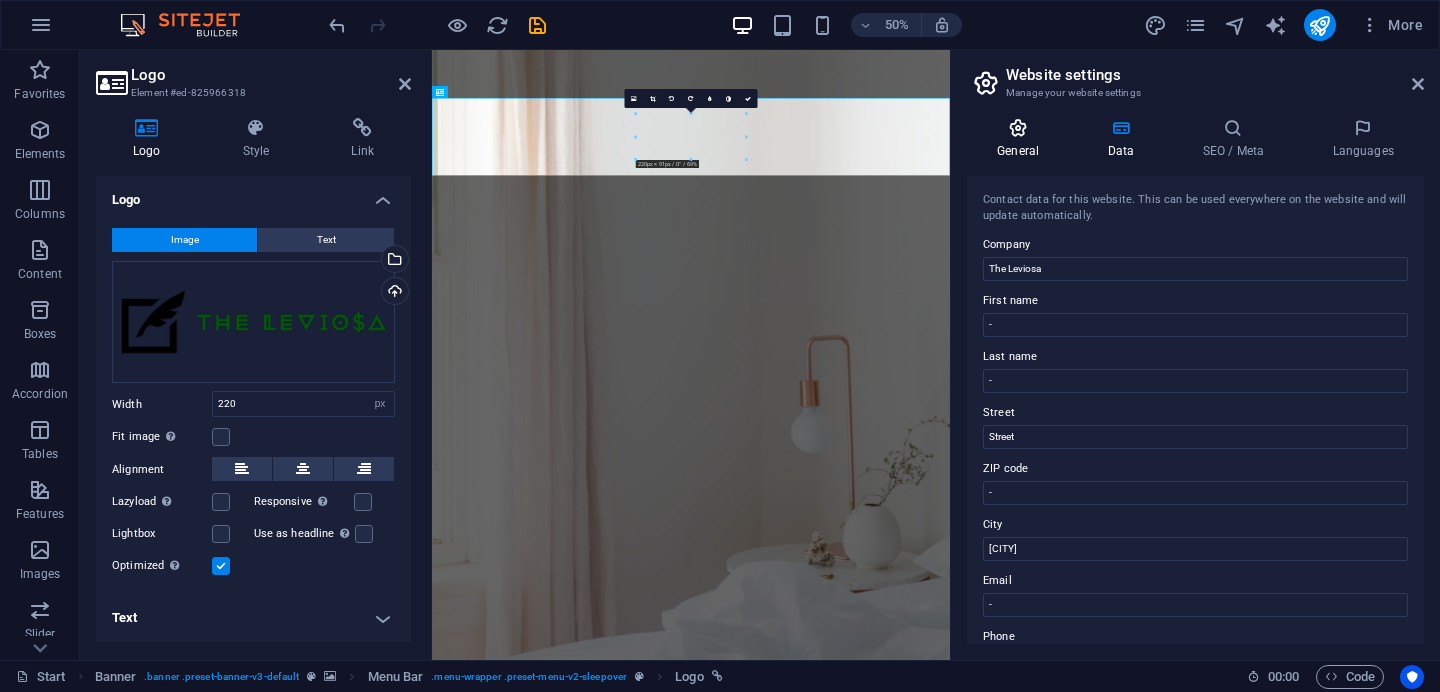 click on "General" at bounding box center (1022, 139) 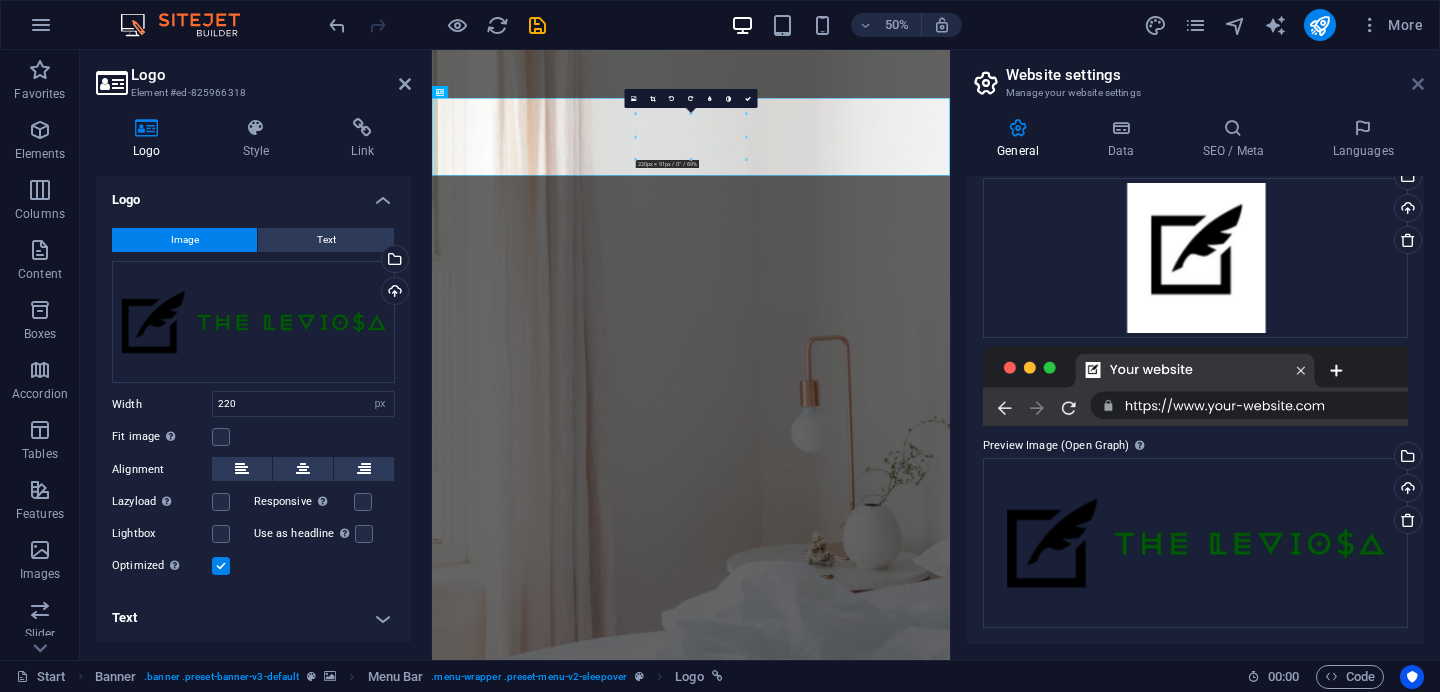 click at bounding box center (1418, 84) 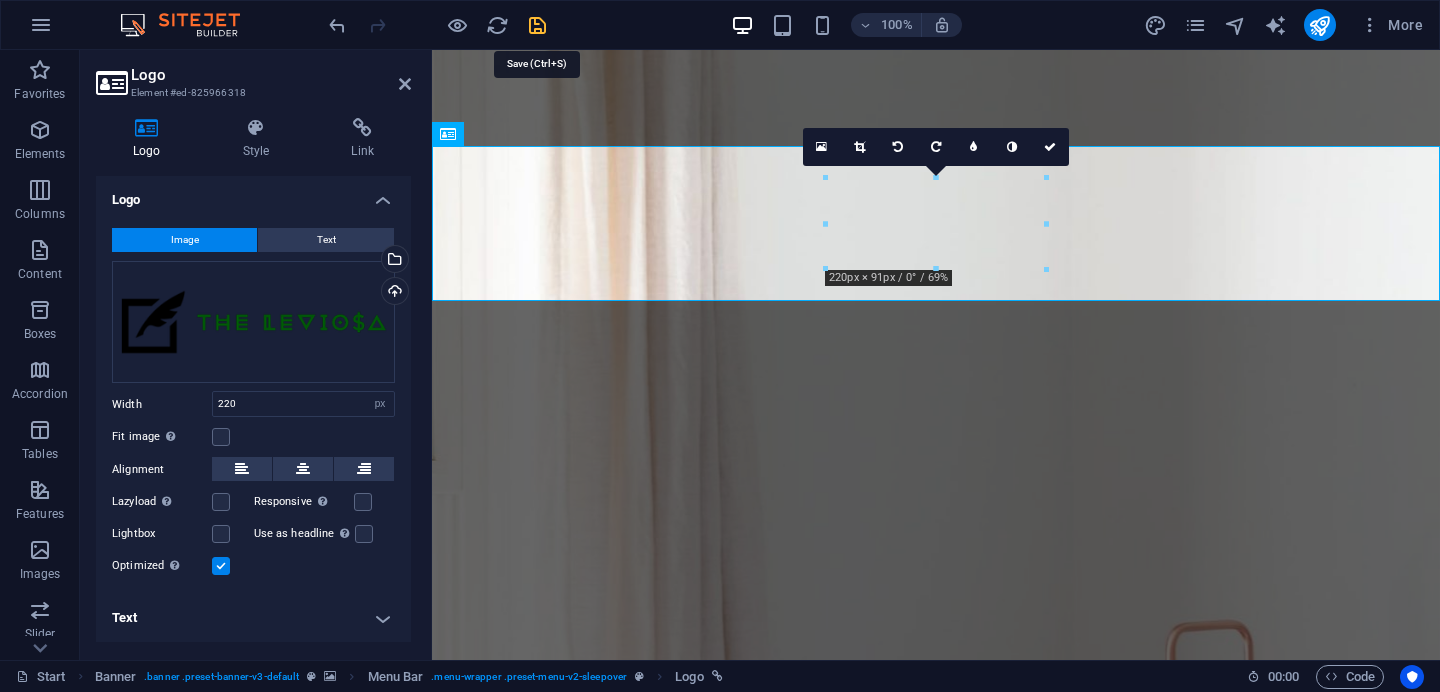click at bounding box center (537, 25) 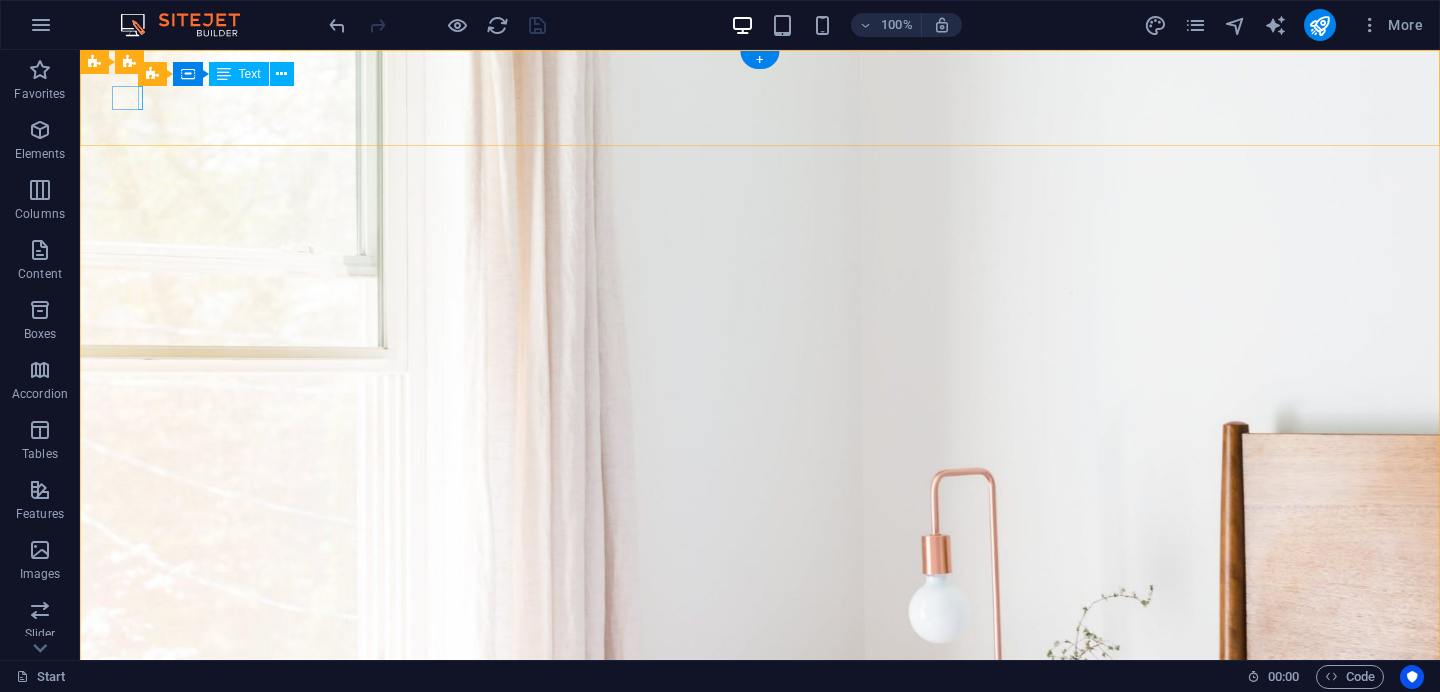 click on "-" at bounding box center [752, 1005] 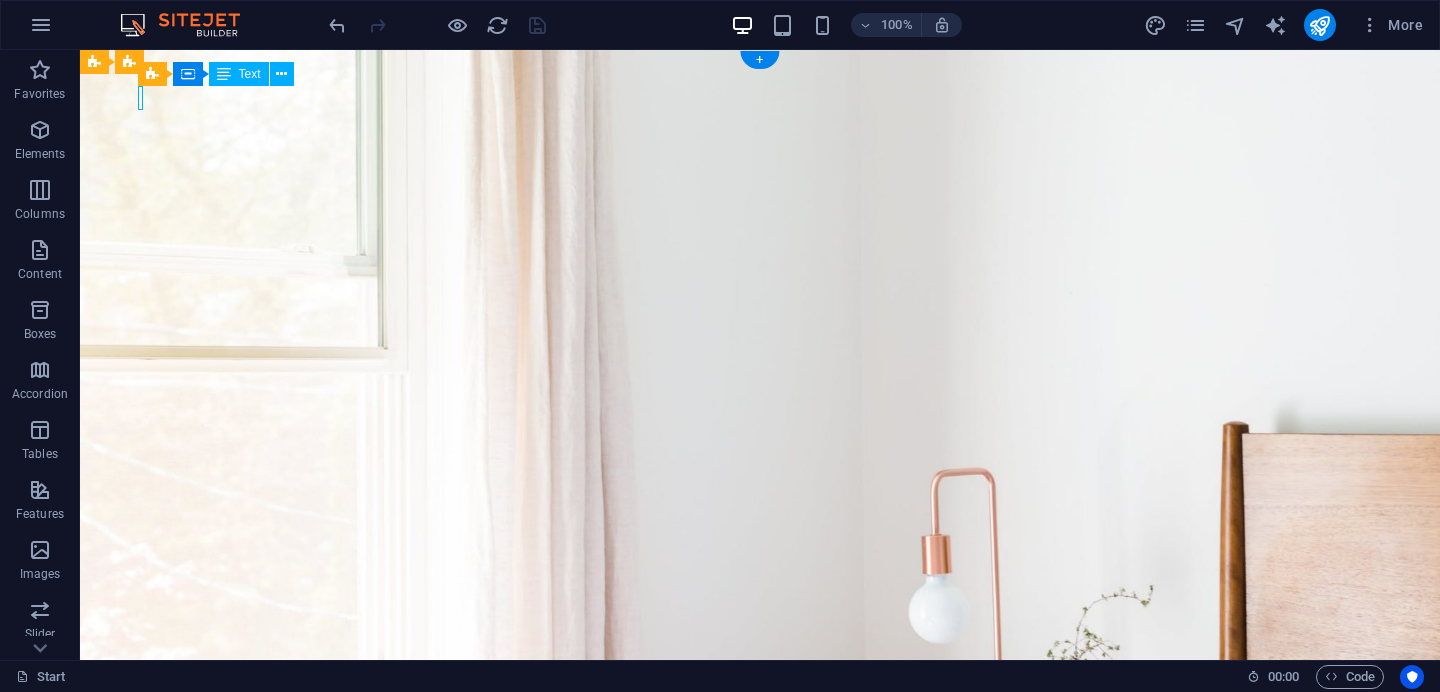 click on "-" at bounding box center (752, 1005) 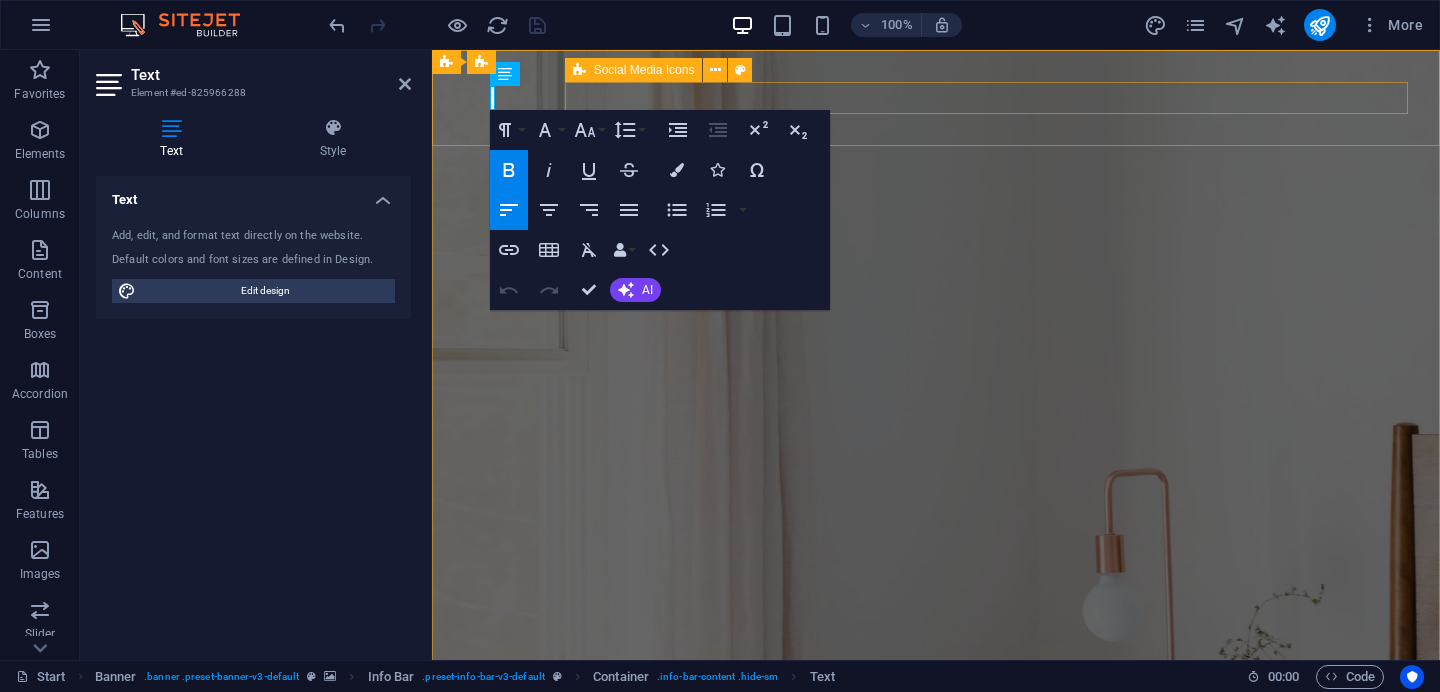click at bounding box center [936, 1100] 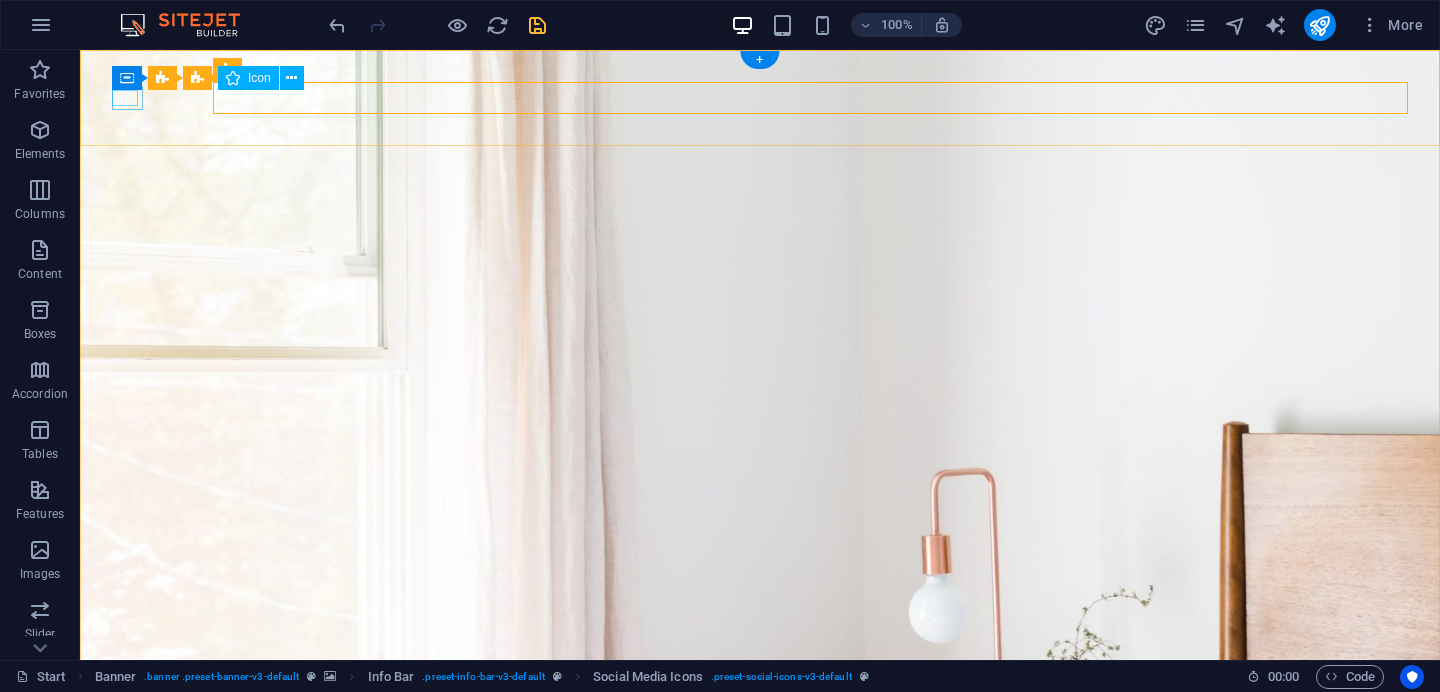 click at bounding box center [752, 985] 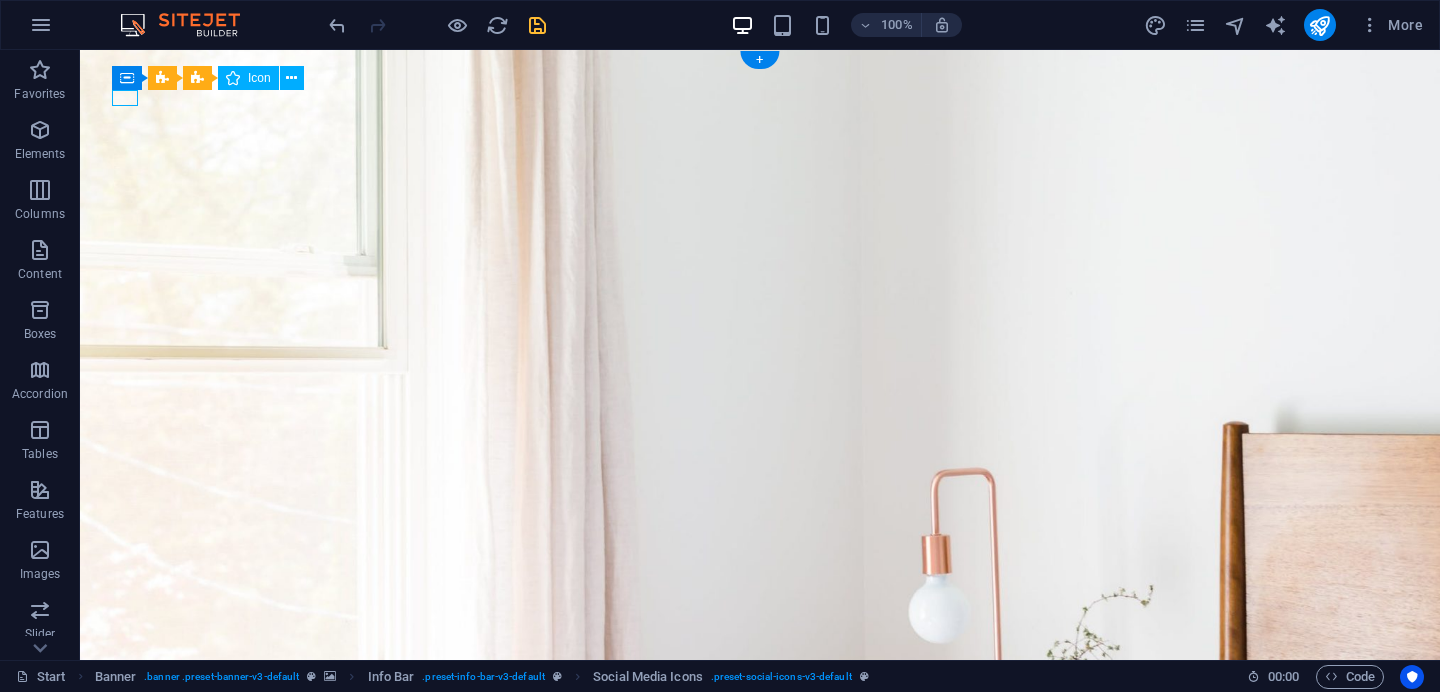 click at bounding box center [752, 985] 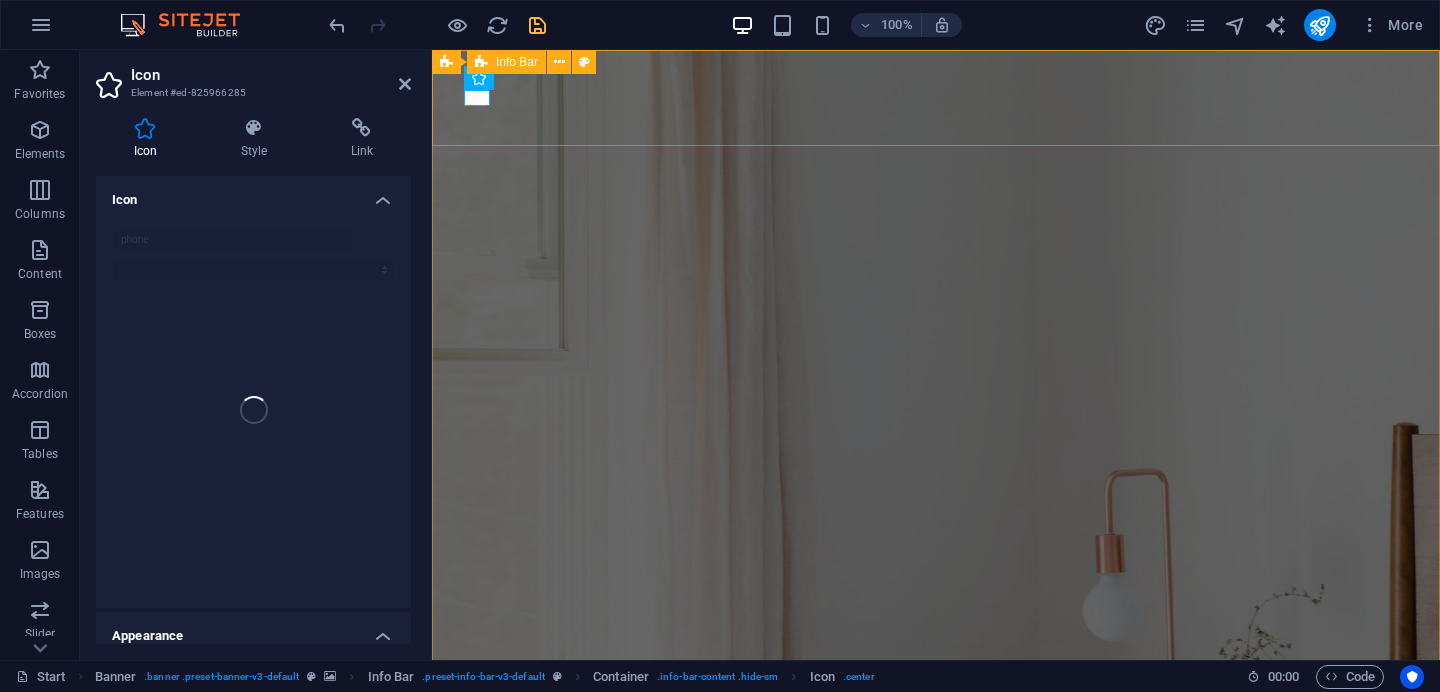 click on "- -" at bounding box center (936, 969) 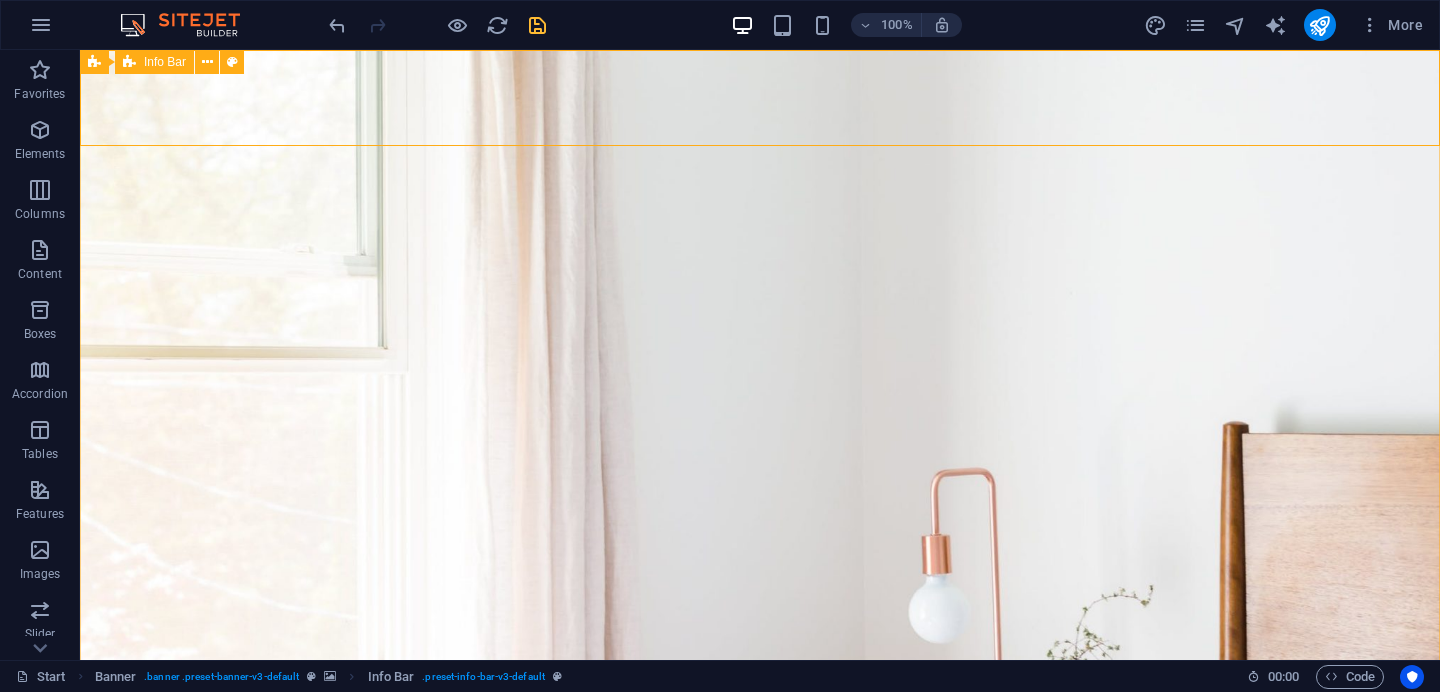 click on "Info Bar" at bounding box center [165, 62] 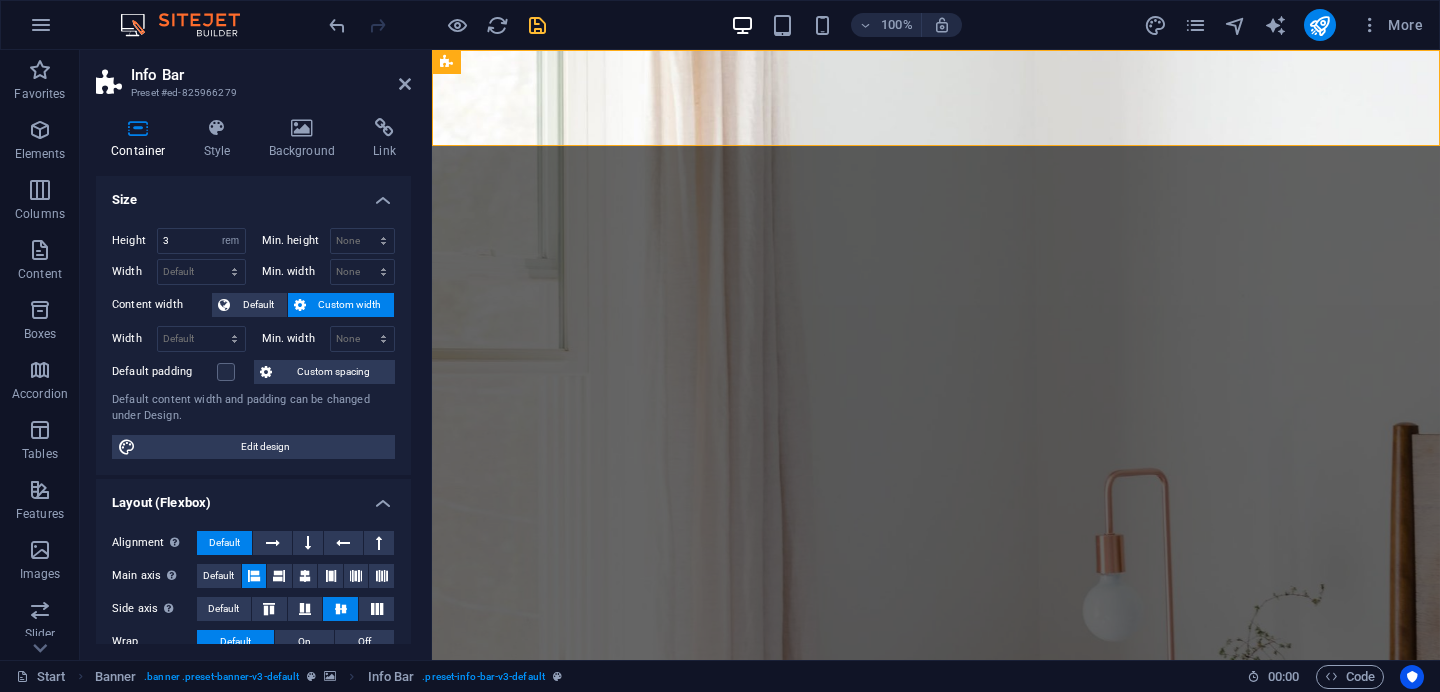 scroll, scrollTop: 341, scrollLeft: 0, axis: vertical 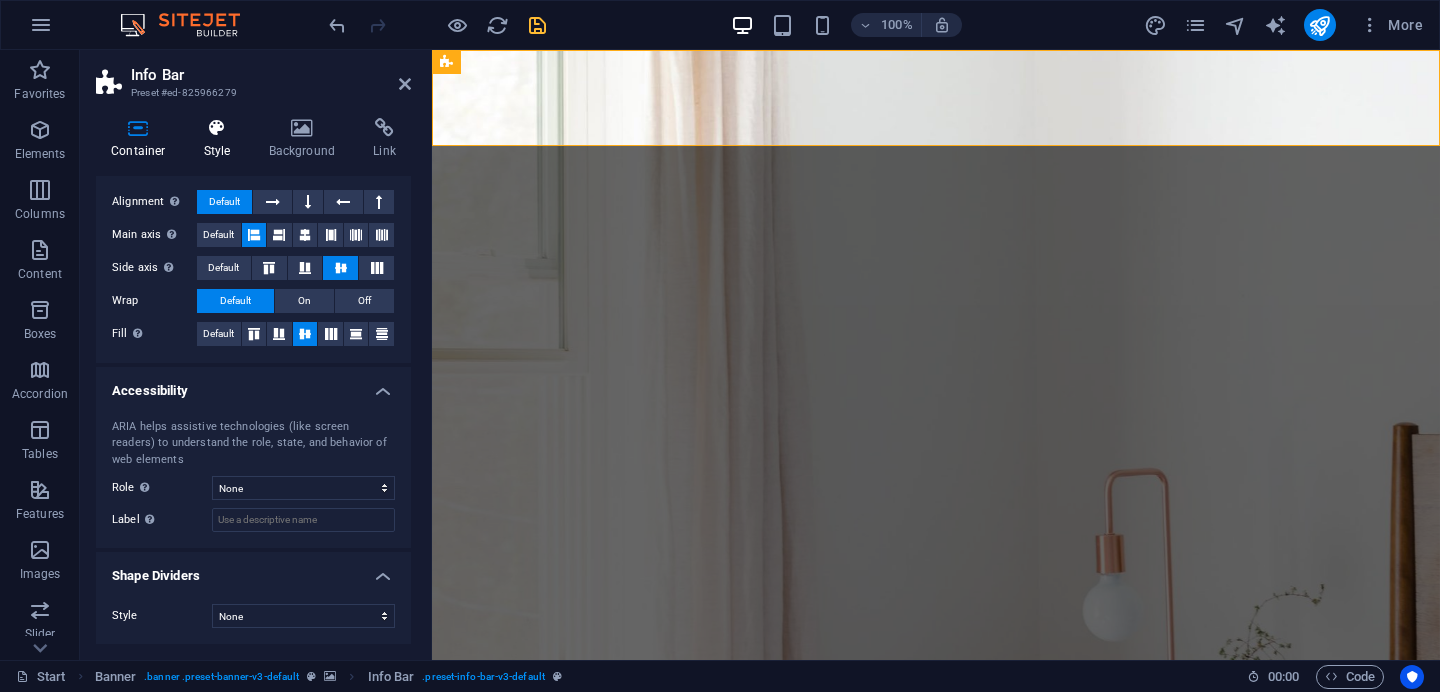 click at bounding box center (217, 128) 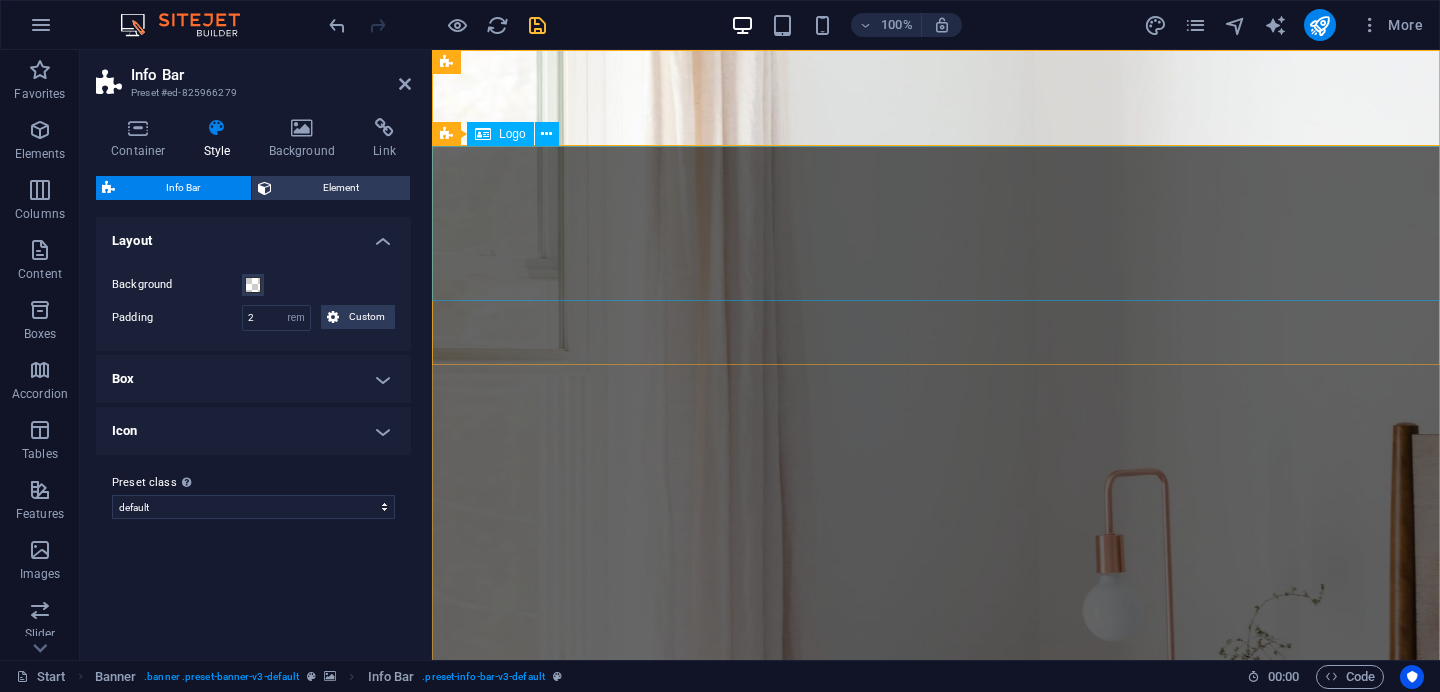click at bounding box center (936, 1070) 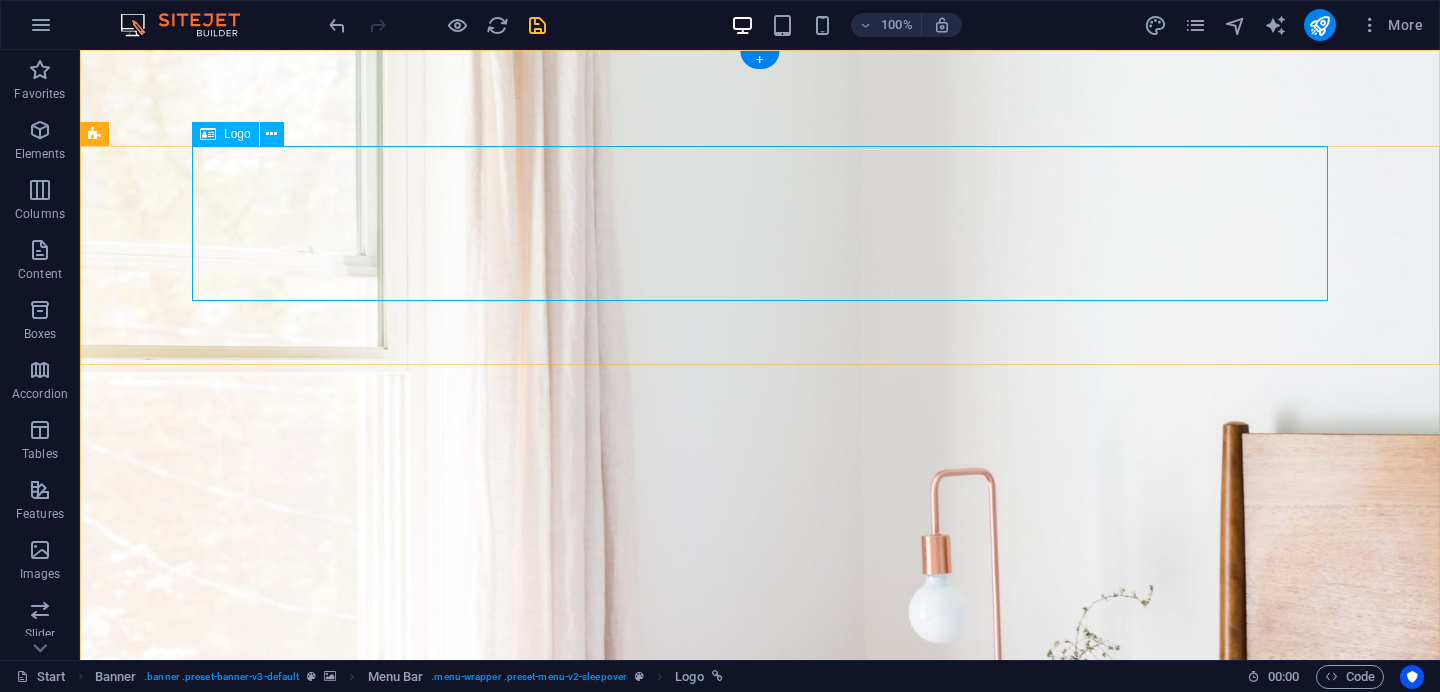 scroll, scrollTop: 71, scrollLeft: 0, axis: vertical 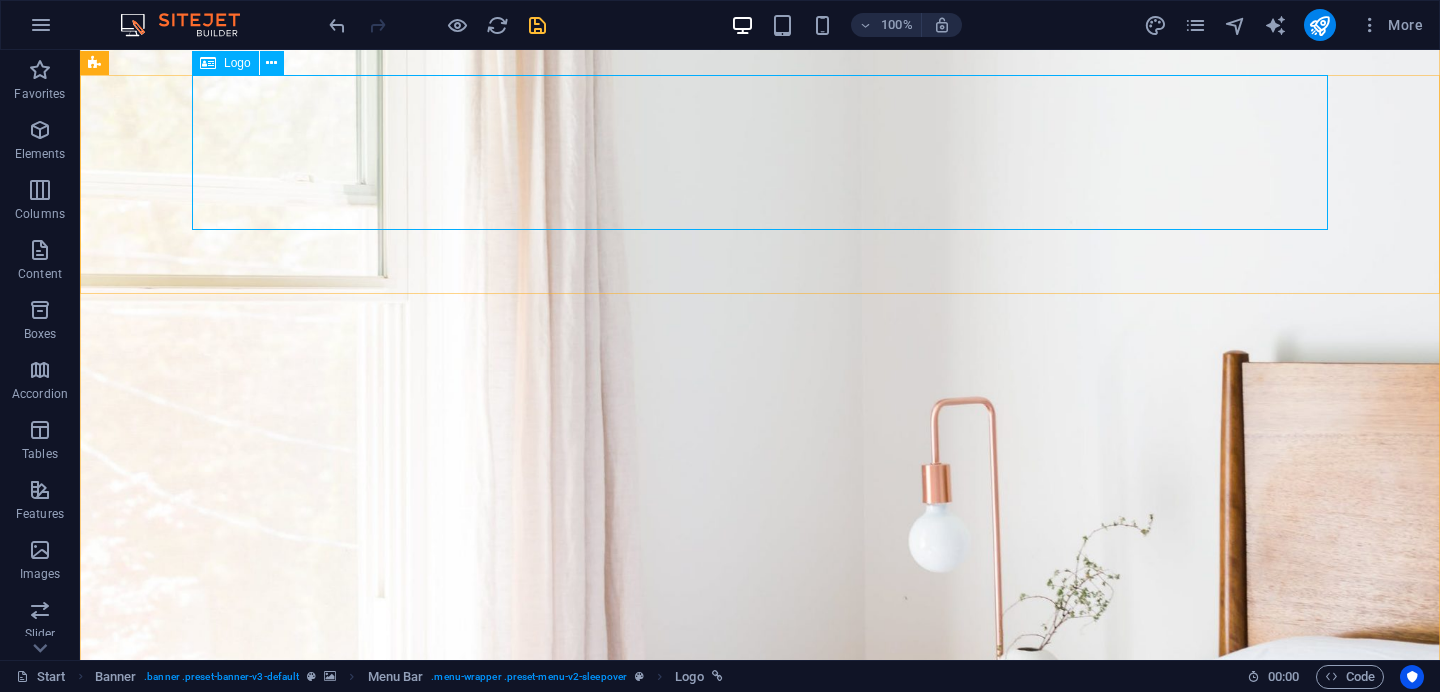 click at bounding box center [760, 999] 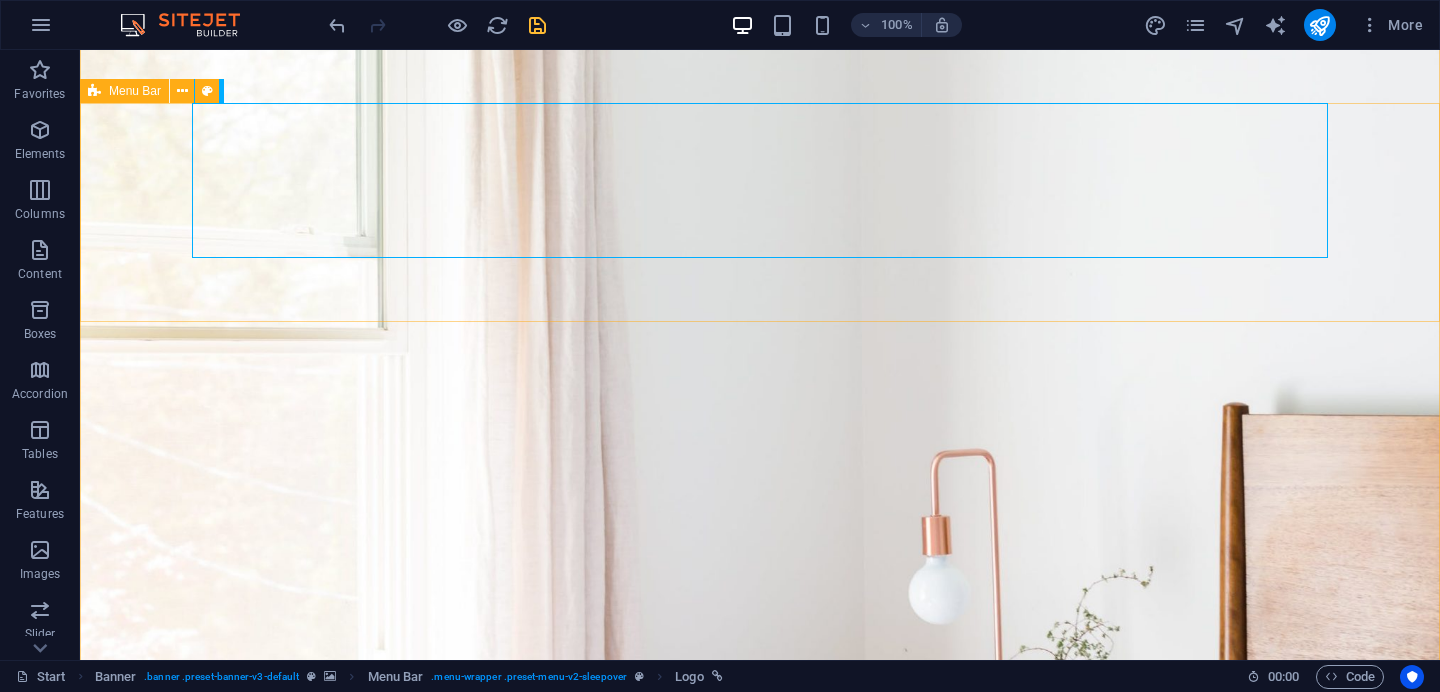 scroll, scrollTop: 0, scrollLeft: 0, axis: both 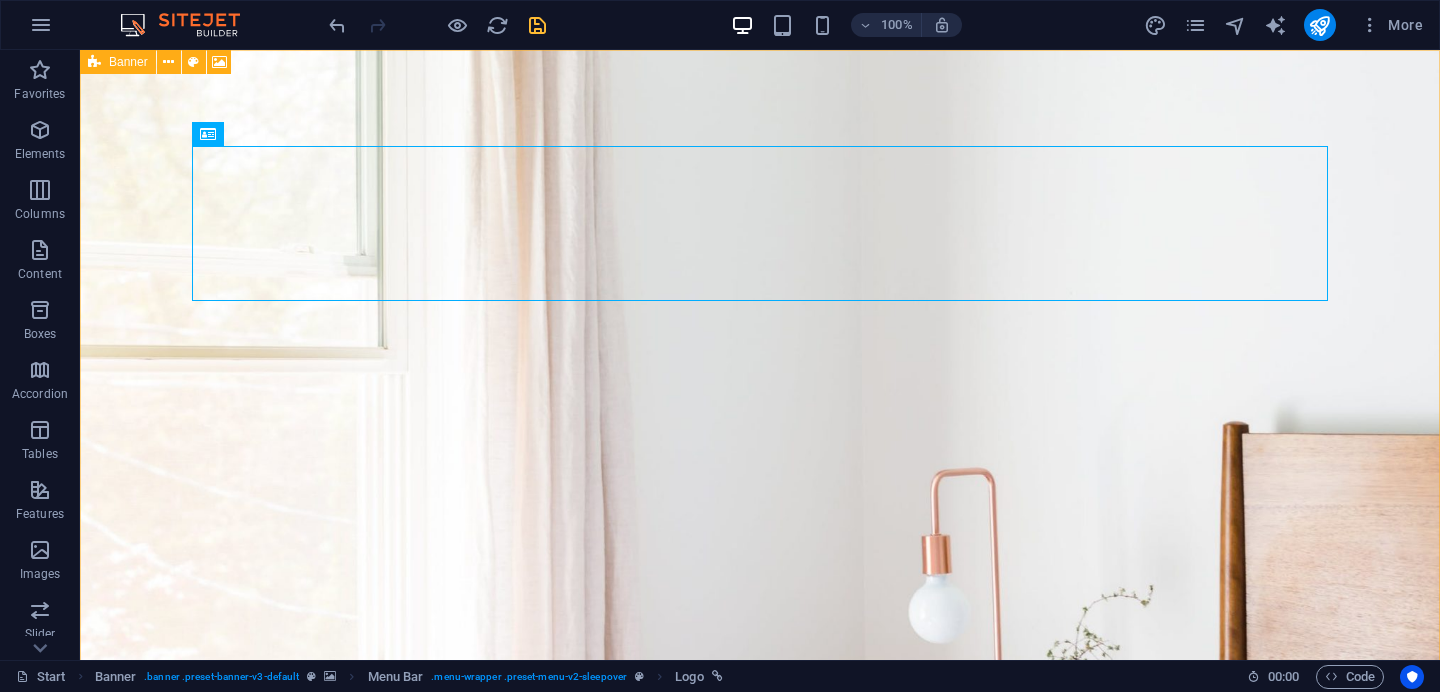 click at bounding box center (94, 62) 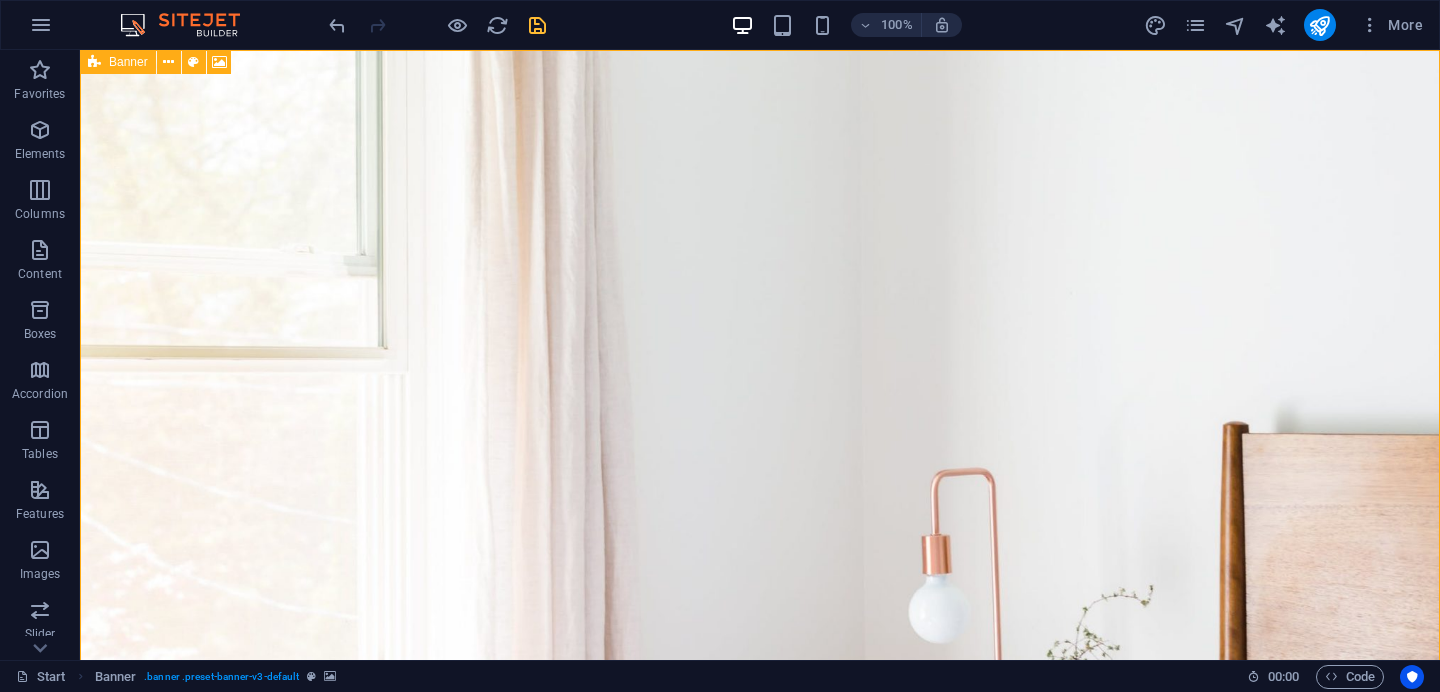 click at bounding box center (94, 62) 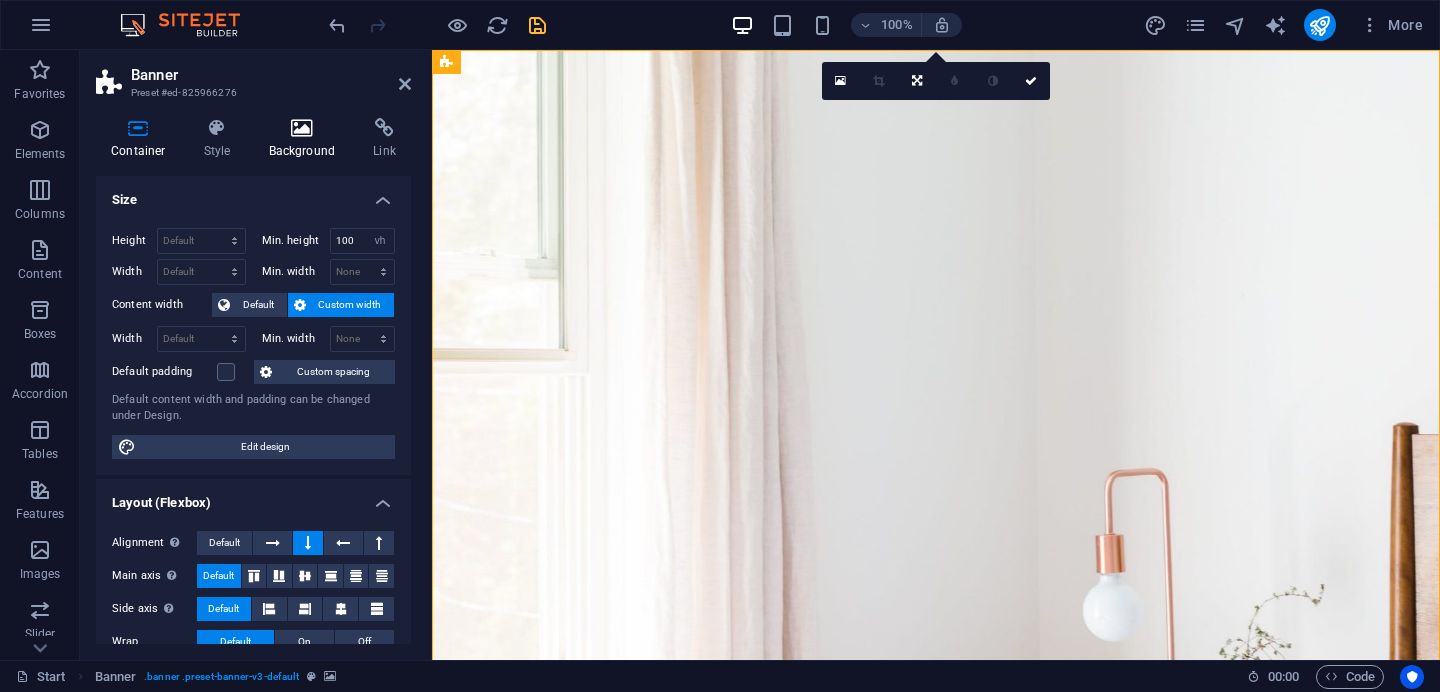 click on "Background" at bounding box center [306, 139] 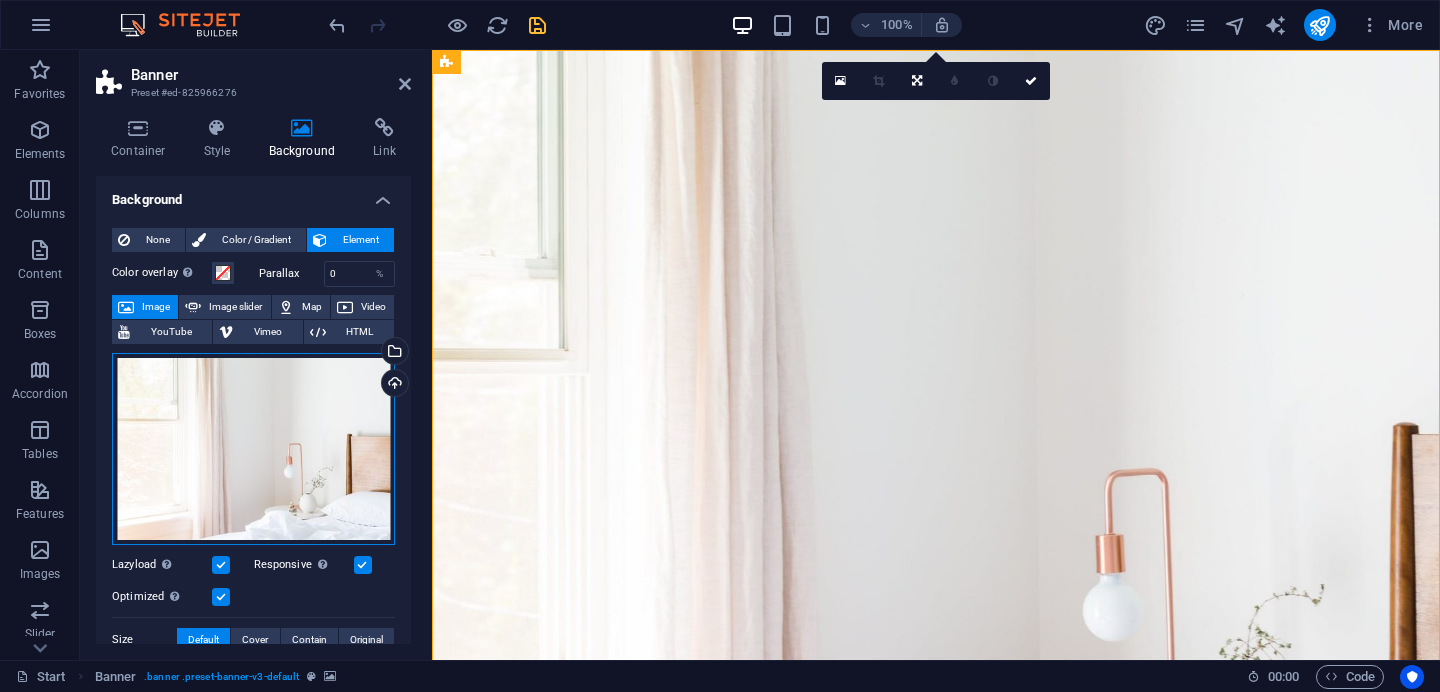 click on "Drag files here, click to choose files or select files from Files or our free stock photos & videos" at bounding box center (253, 449) 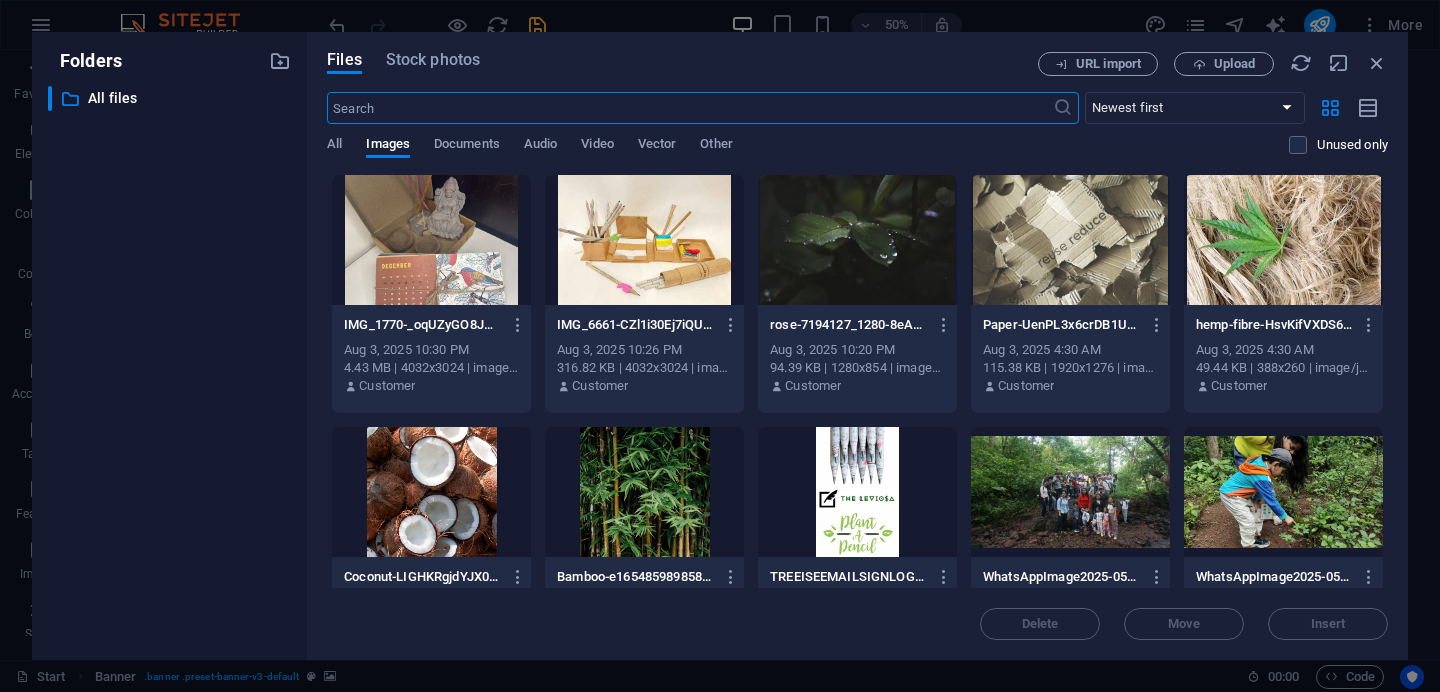 click on "URL import Upload" at bounding box center (1213, 64) 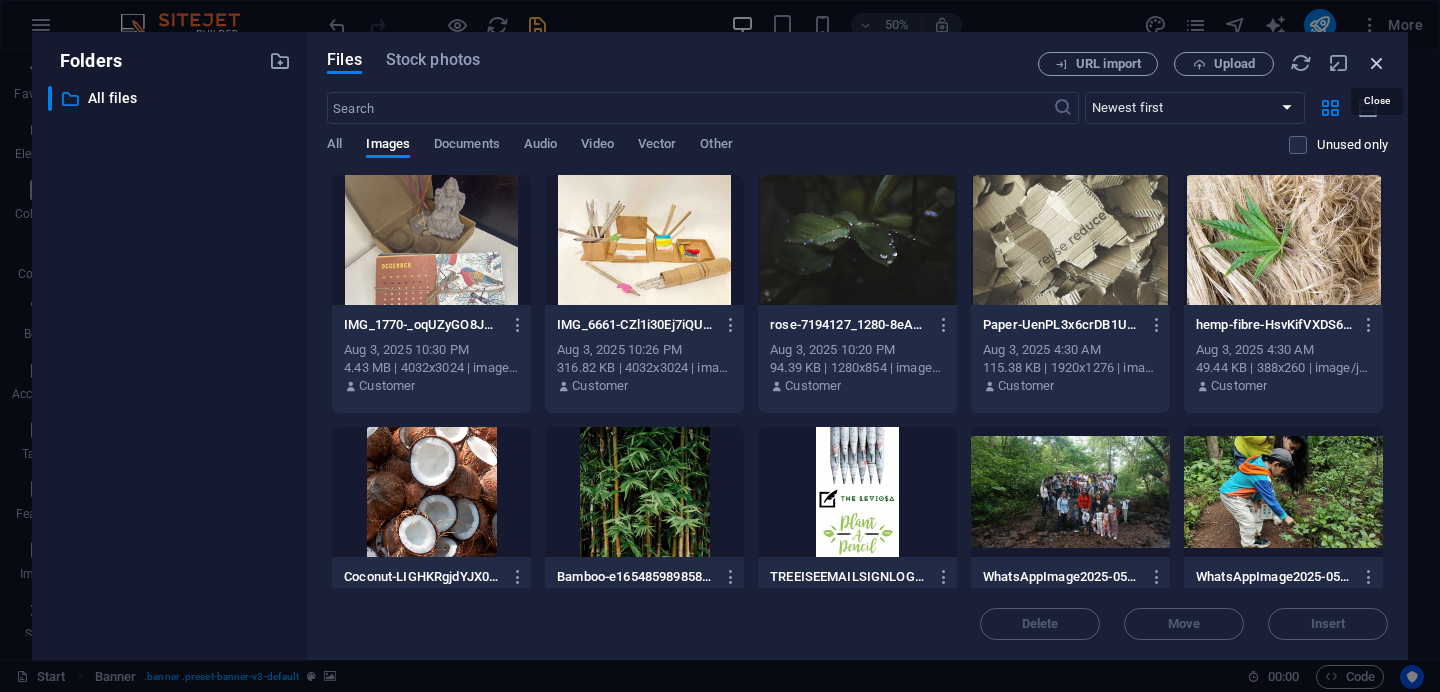 click at bounding box center (1377, 63) 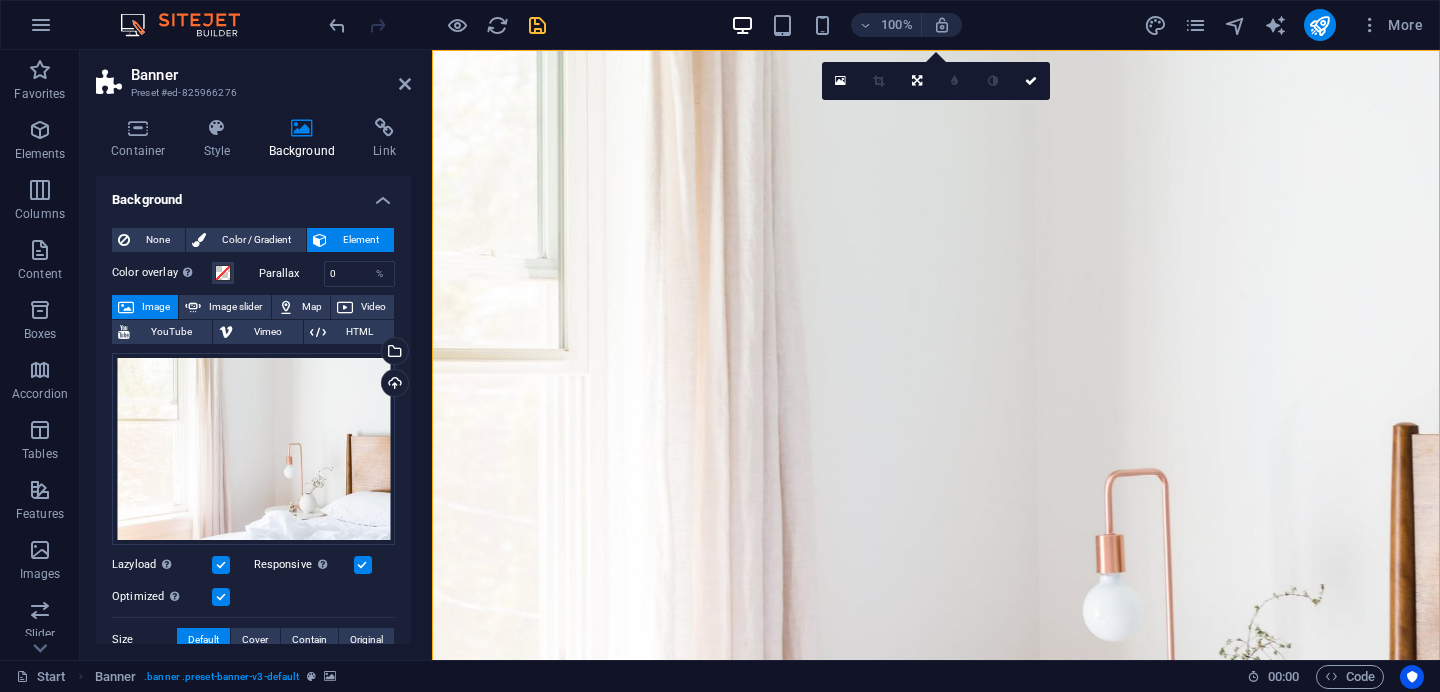 click on "Color overlay Places an overlay over the background to colorize it Parallax 0 % Image Image slider Map Video YouTube Vimeo HTML Drag files here, click to choose files or select files from Files or our free stock photos & videos Select files from the file manager, stock photos, or upload file(s) Upload Lazyload Loading images after the page loads improves page speed. Responsive Automatically load retina image and smartphone optimized sizes. Optimized Images are compressed to improve page speed. Size Default Cover Contain Original Repeat Default Position Direction Custom X offset 50 px rem % vh vw Y offset 50 px rem % vh vw Alternative text The alternative text is used by devices that cannot display images (e.g. image search engines) and should be added to every image to improve website accessibility. Image caption Paragraph Format Normal Heading 1 Heading 2 Heading 3 Heading 4 Heading 5 Heading 6 Code Font Family Arial Georgia Impact Tahoma Times New Roman Verdana Bungee Lato Font Size 8 9 10 11 12 14 18 24 30" at bounding box center (253, 591) 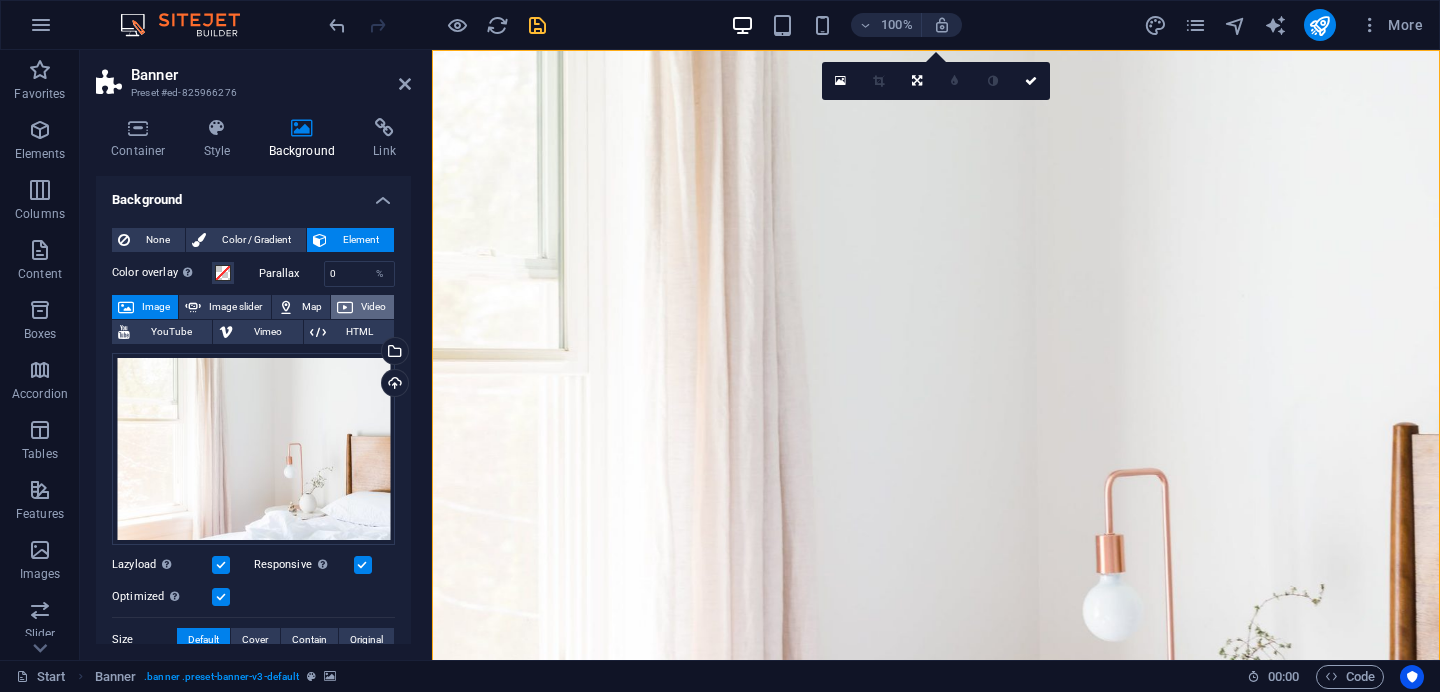 click on "Video" at bounding box center (373, 307) 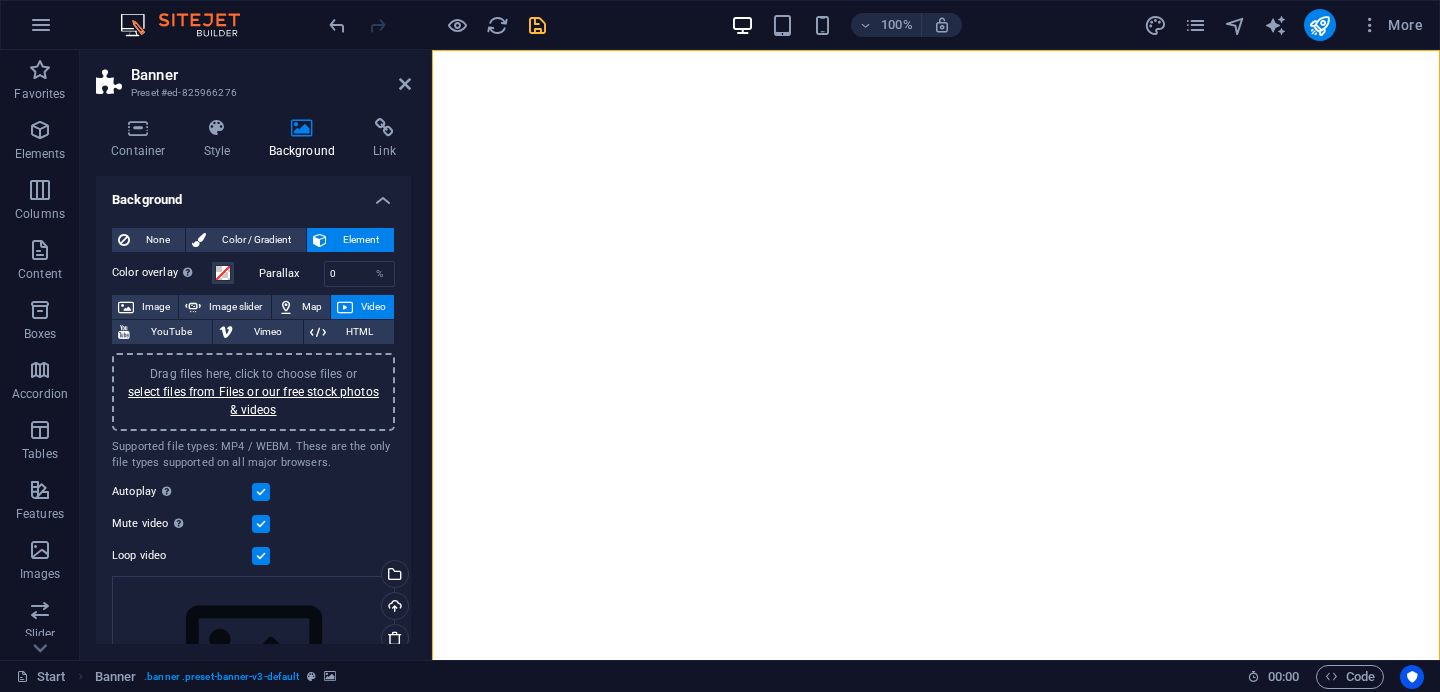 scroll, scrollTop: 40, scrollLeft: 0, axis: vertical 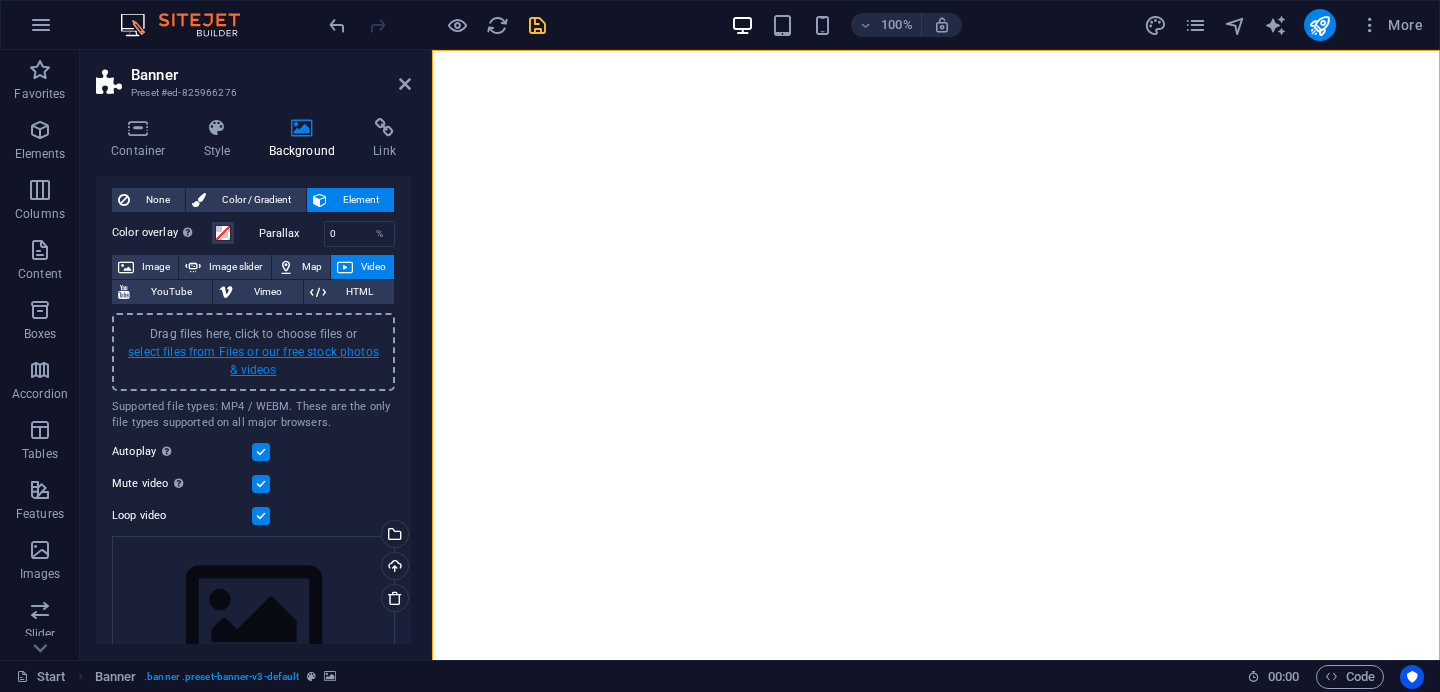 click on "select files from Files or our free stock photos & videos" at bounding box center (253, 361) 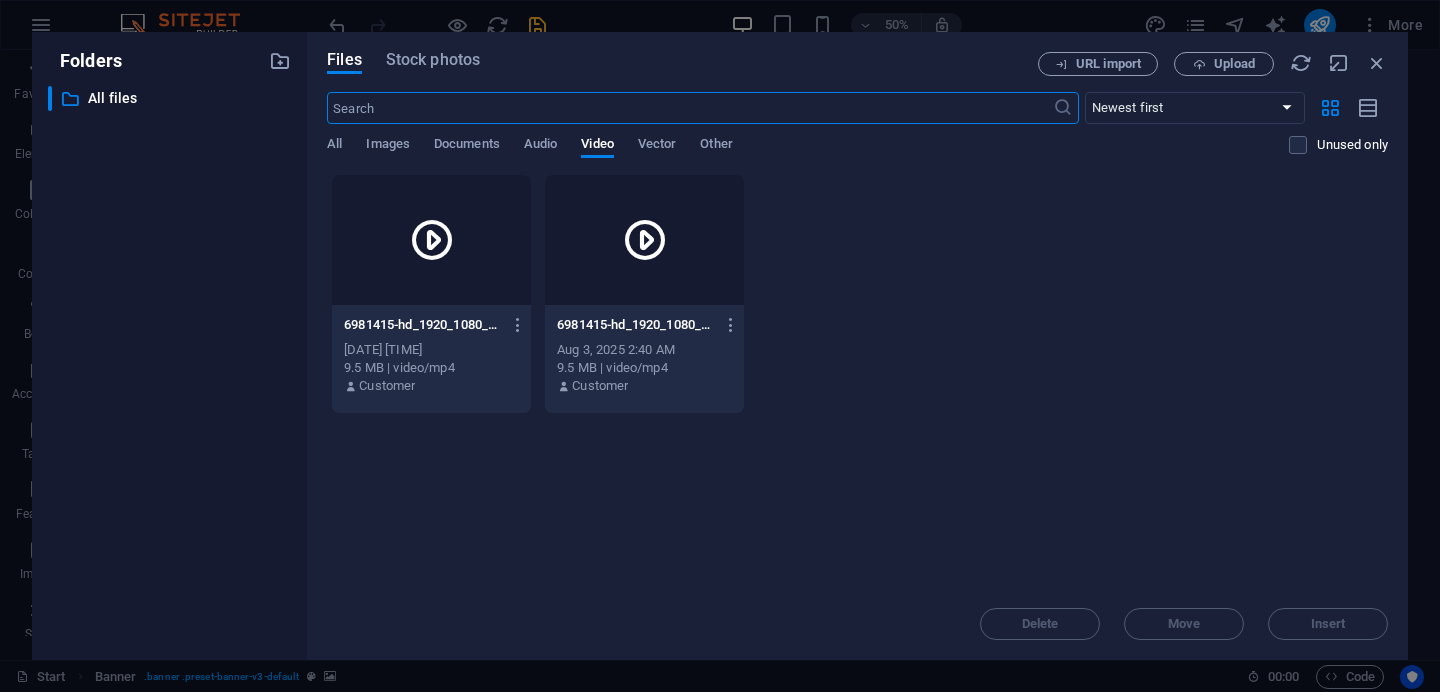 click at bounding box center (431, 240) 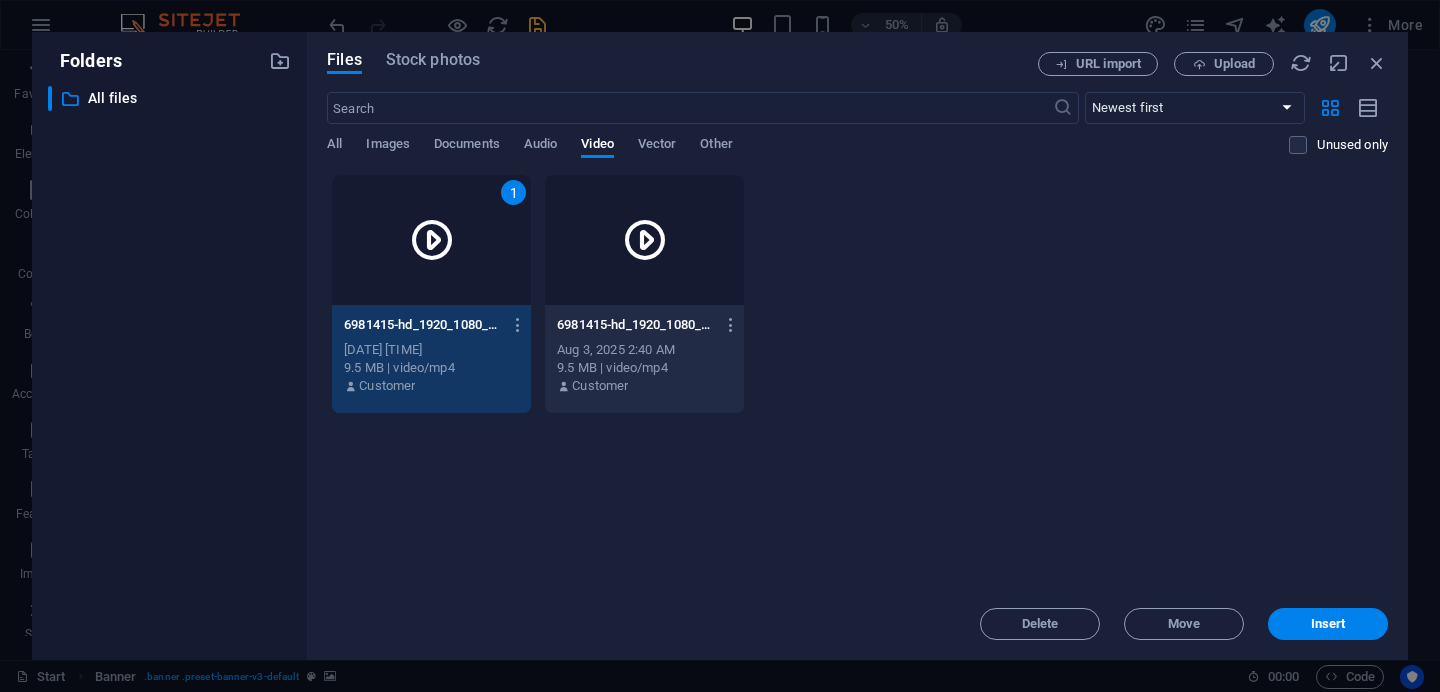 click on "1" at bounding box center [431, 240] 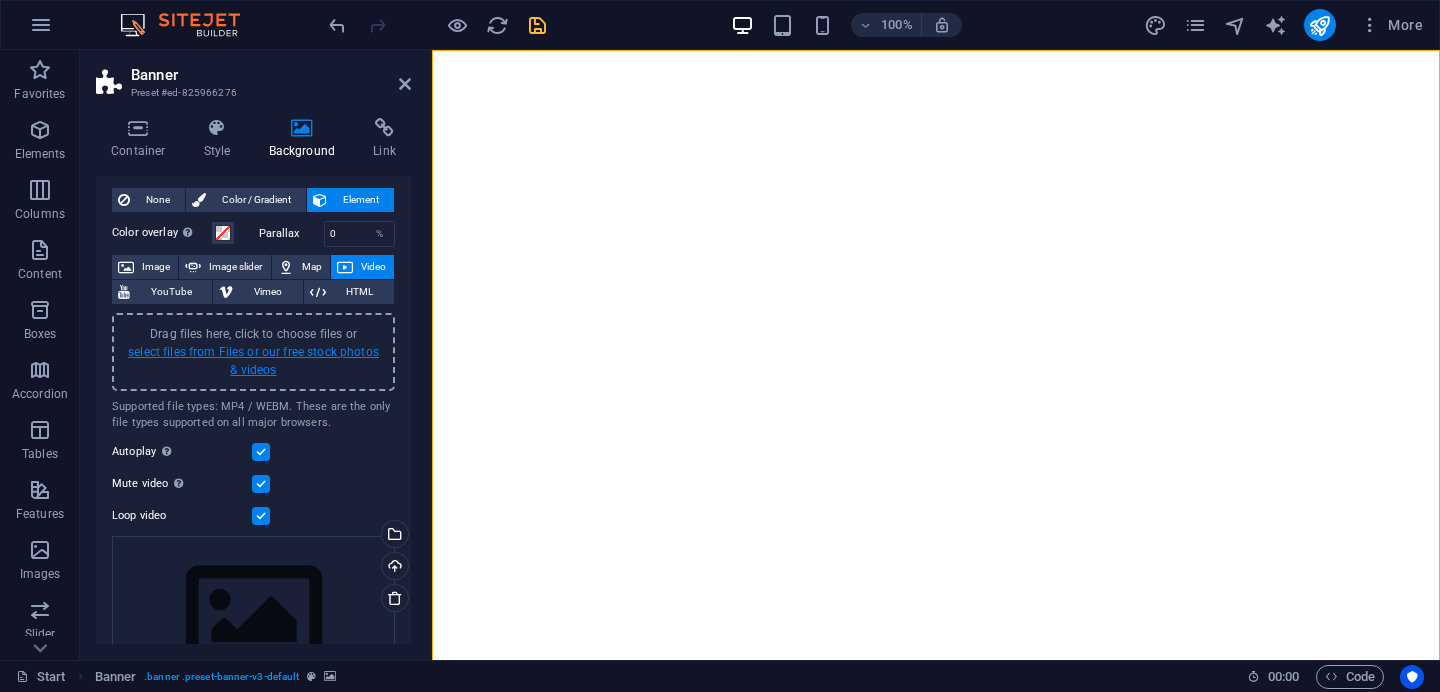 click on "select files from Files or our free stock photos & videos" at bounding box center [253, 361] 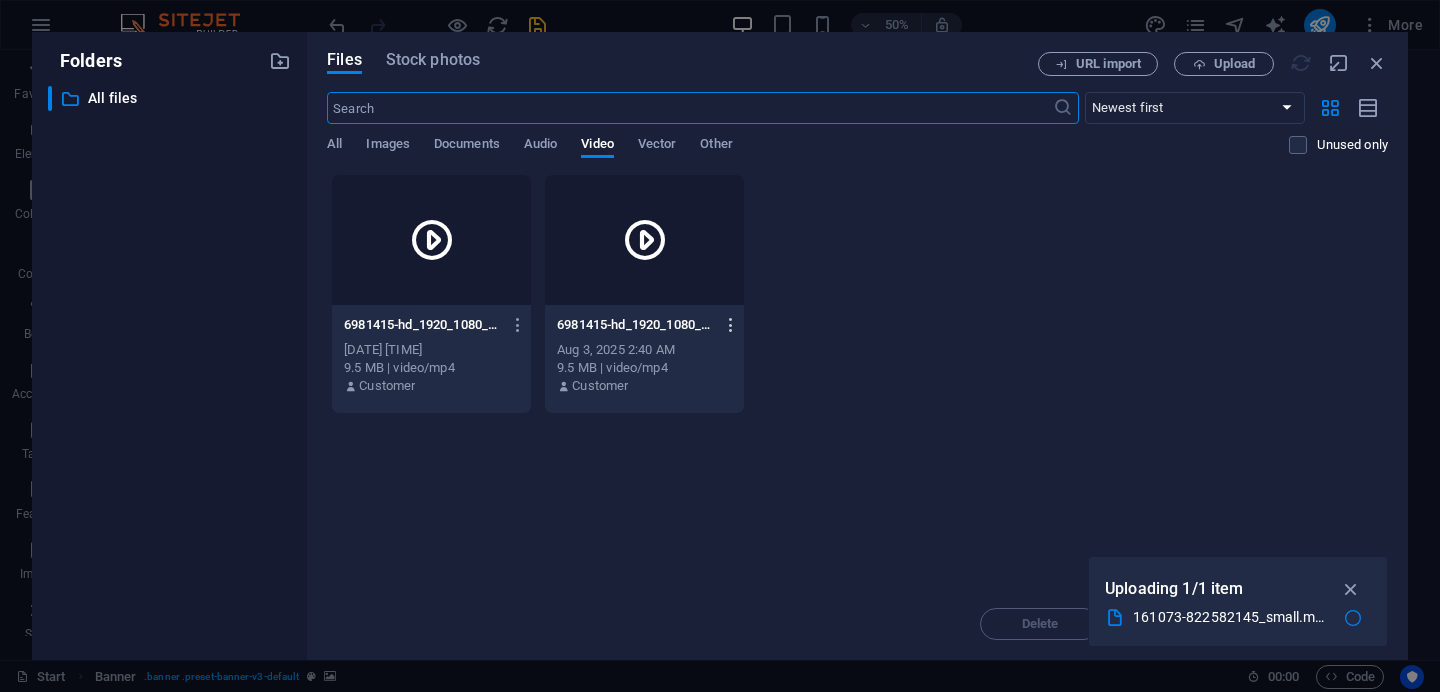 click at bounding box center [731, 325] 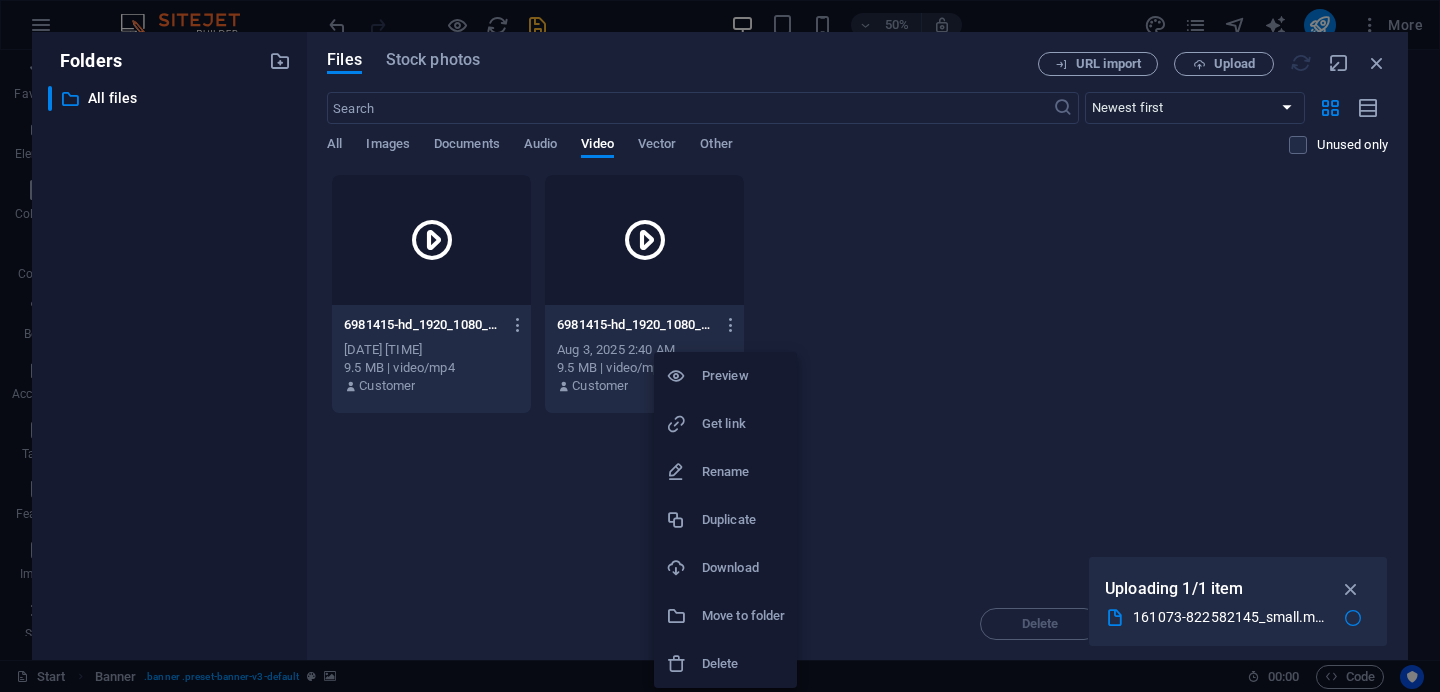 click on "Delete" at bounding box center (743, 664) 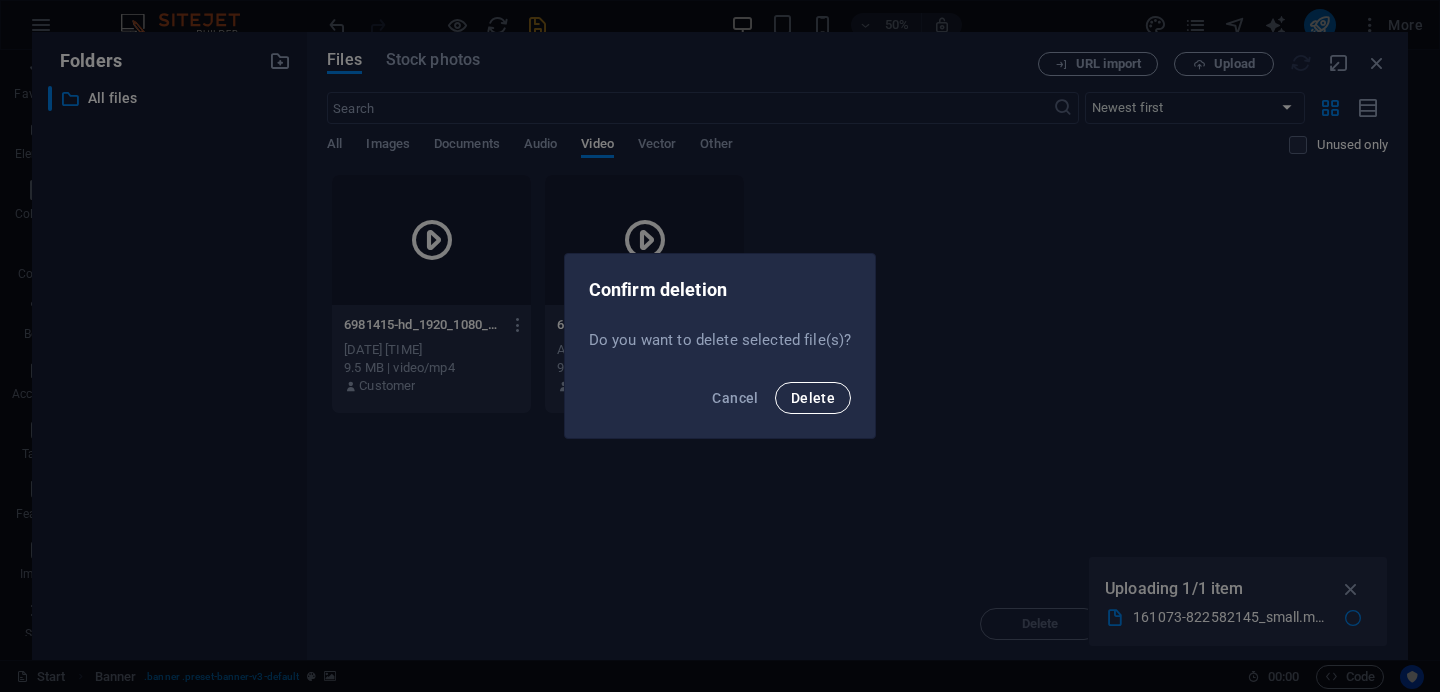 click on "Delete" at bounding box center [813, 398] 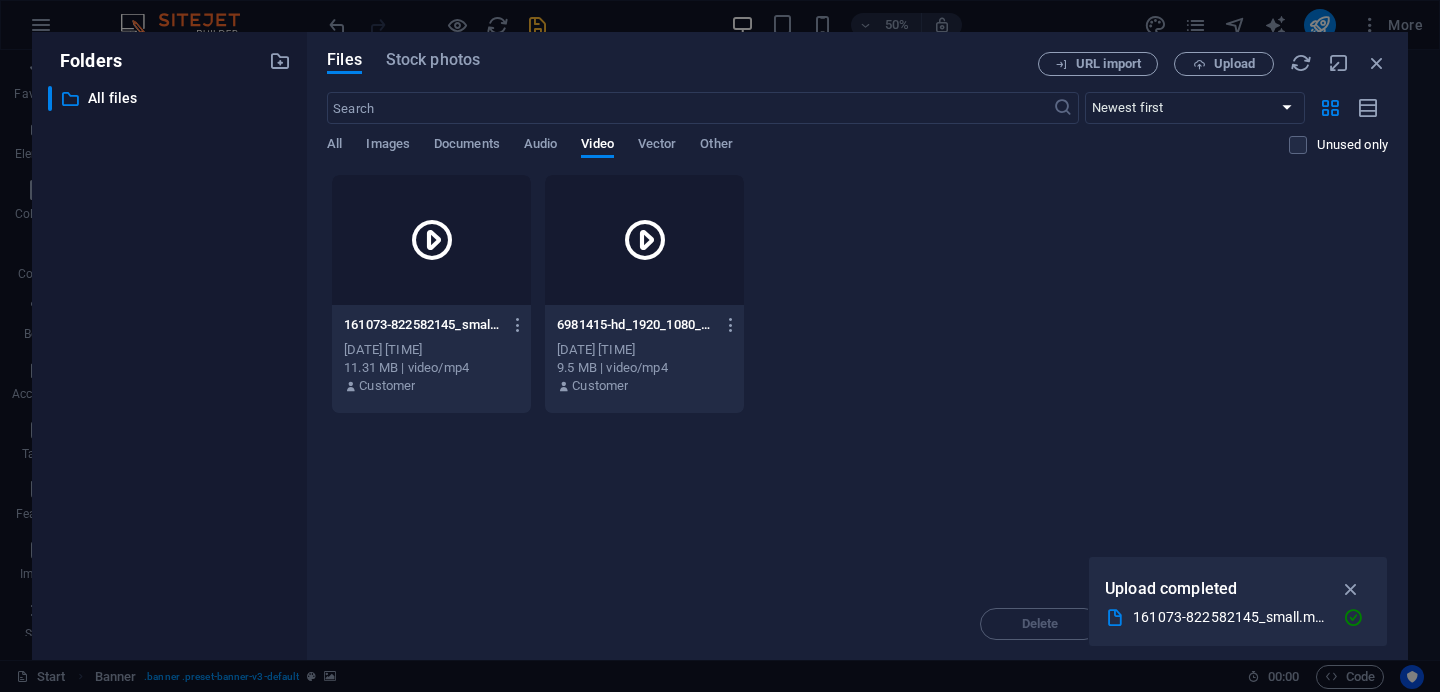 click at bounding box center (644, 240) 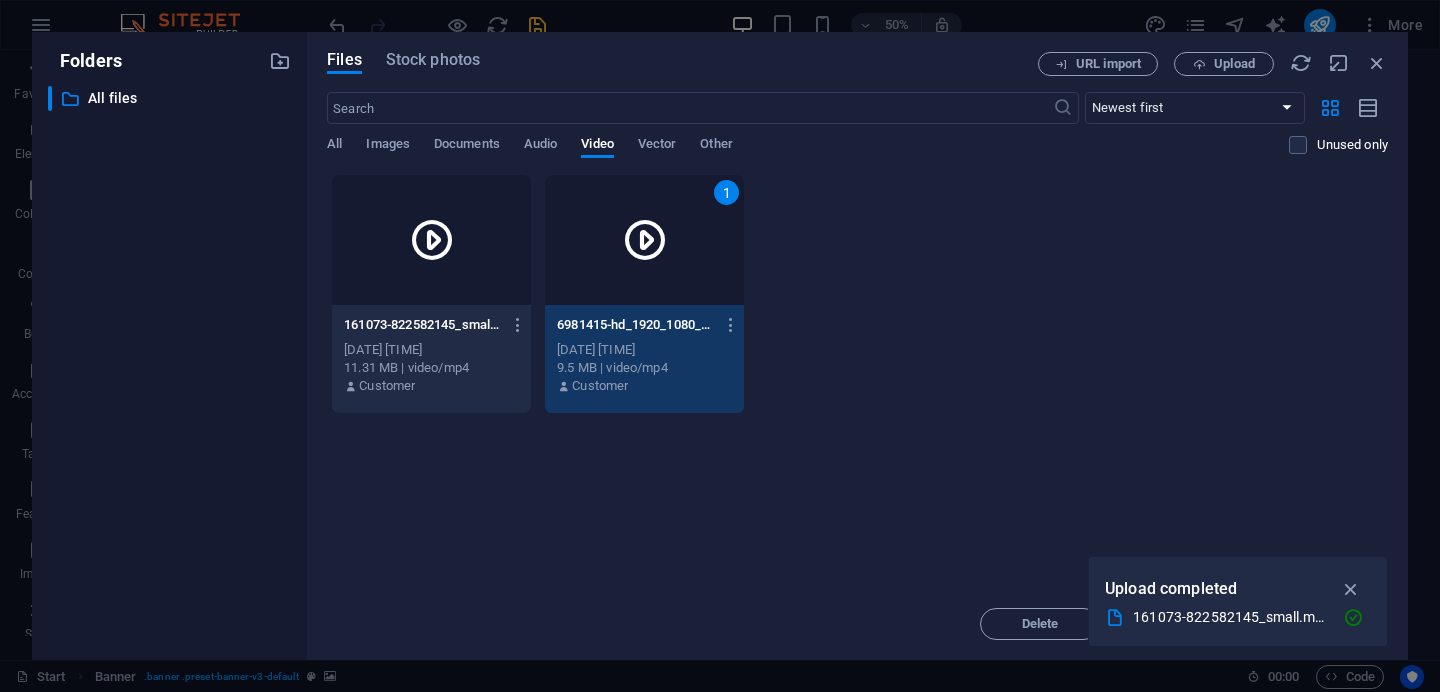 click on "1" at bounding box center (644, 240) 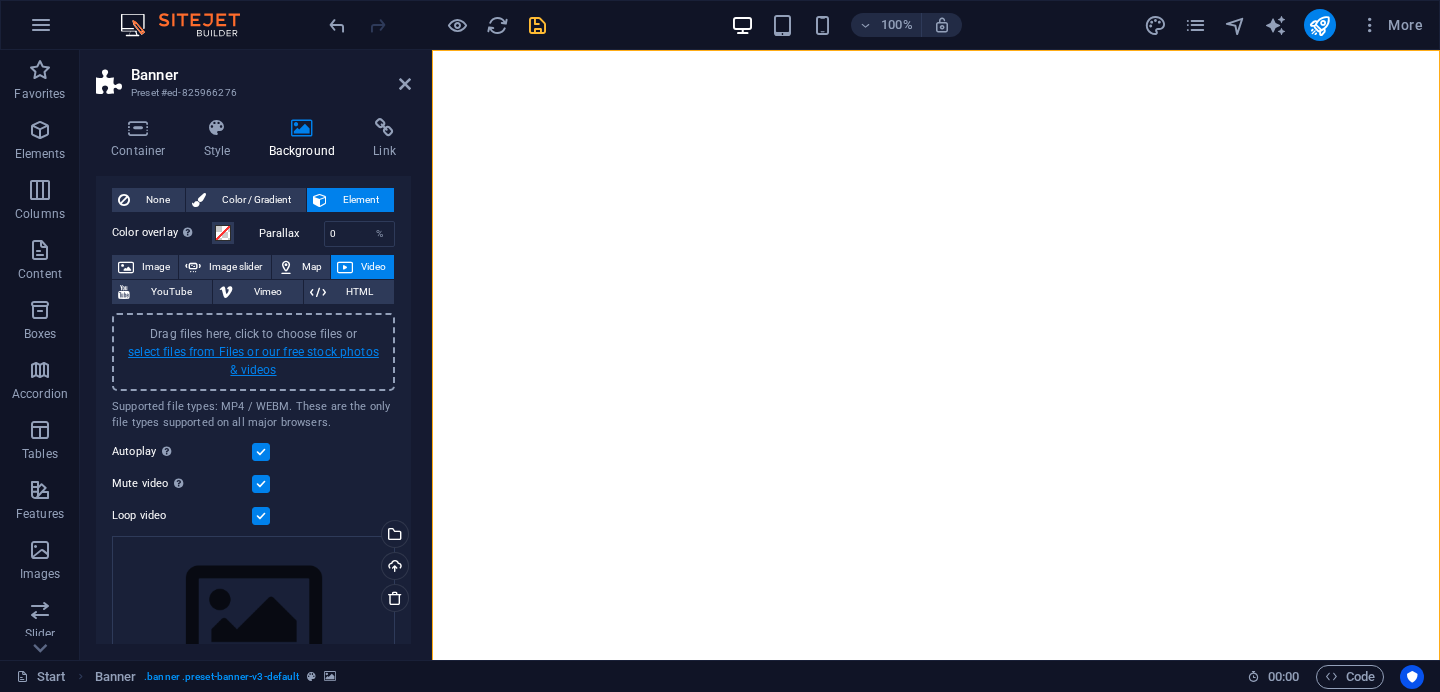 click on "select files from Files or our free stock photos & videos" at bounding box center (253, 361) 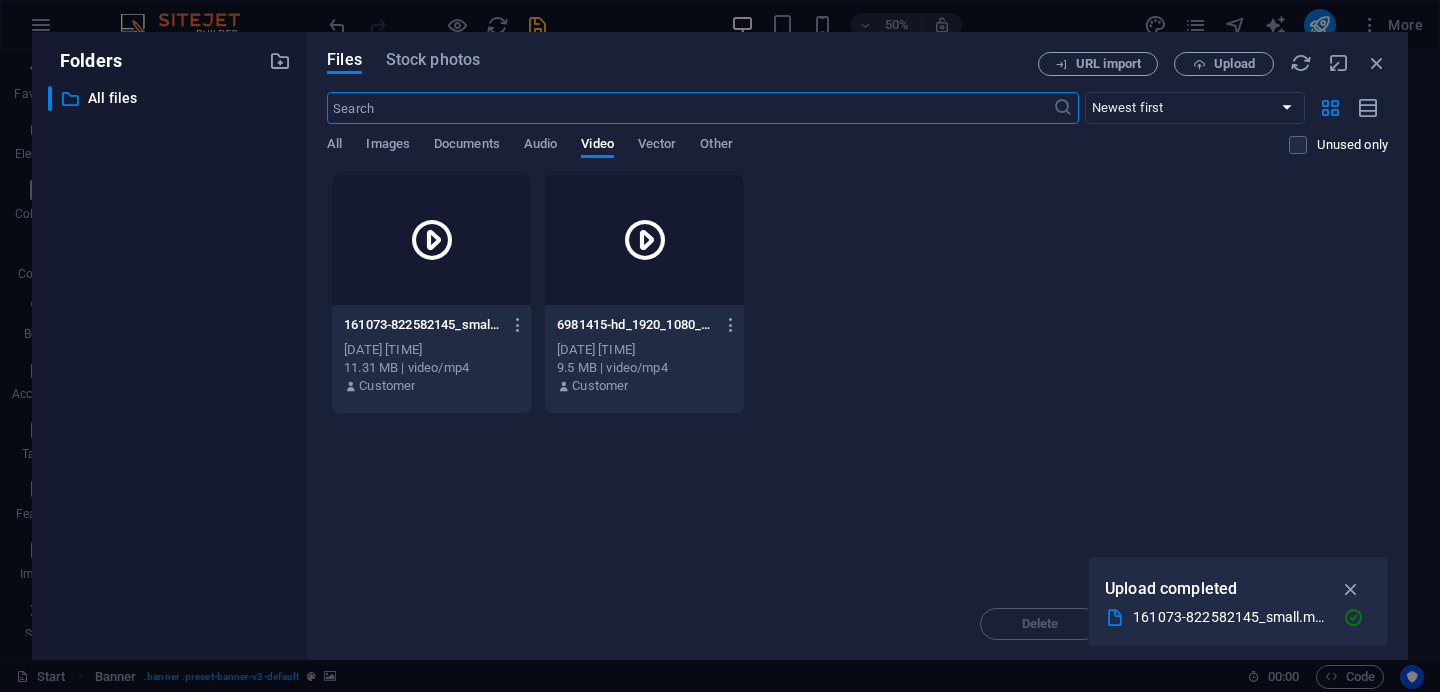 click at bounding box center (431, 240) 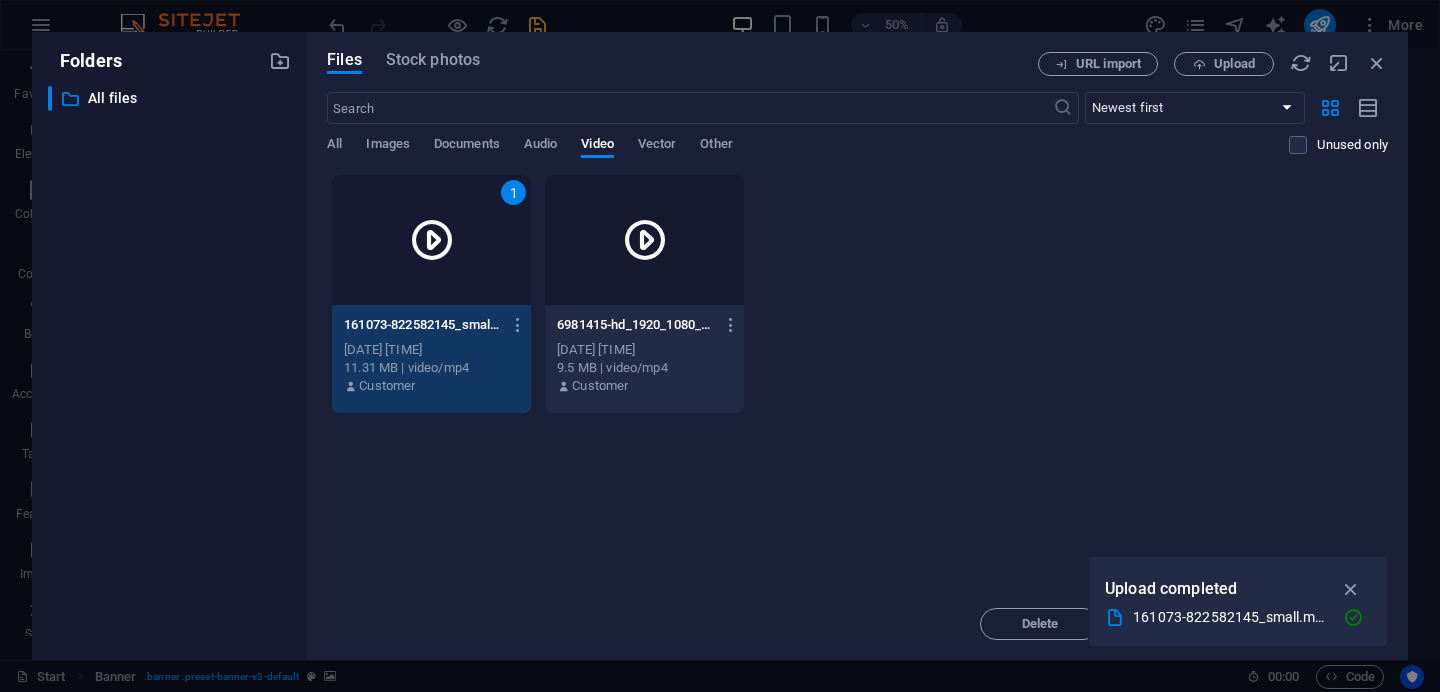 click on "1" at bounding box center (431, 240) 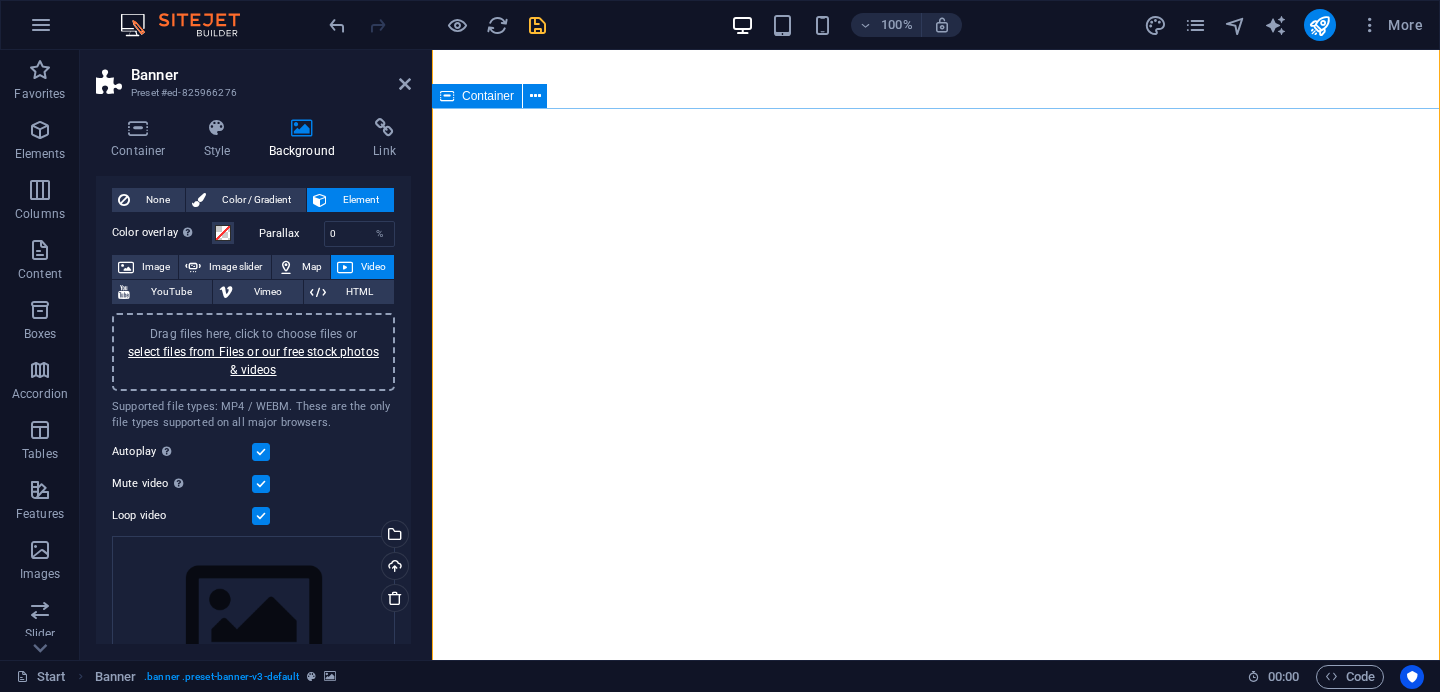 scroll, scrollTop: 262, scrollLeft: 0, axis: vertical 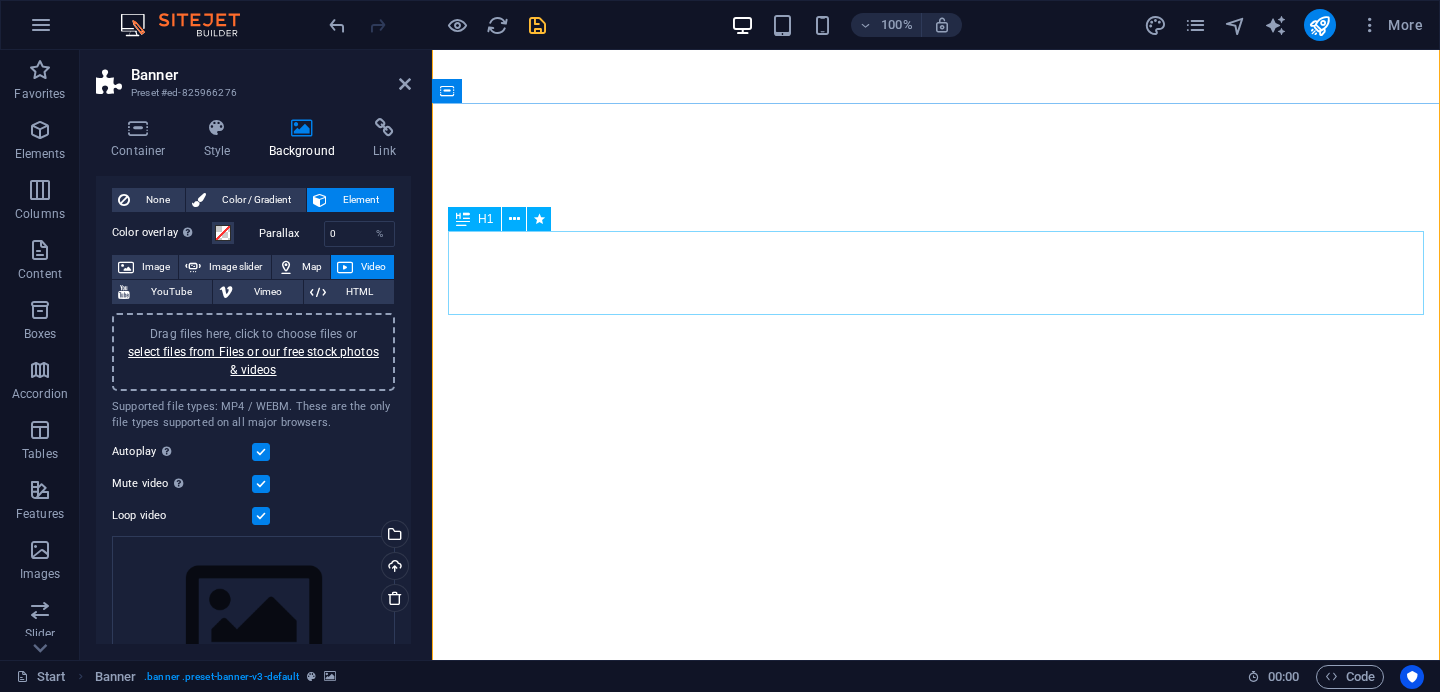 click on "Comfy rooms for low prices" at bounding box center [936, 1120] 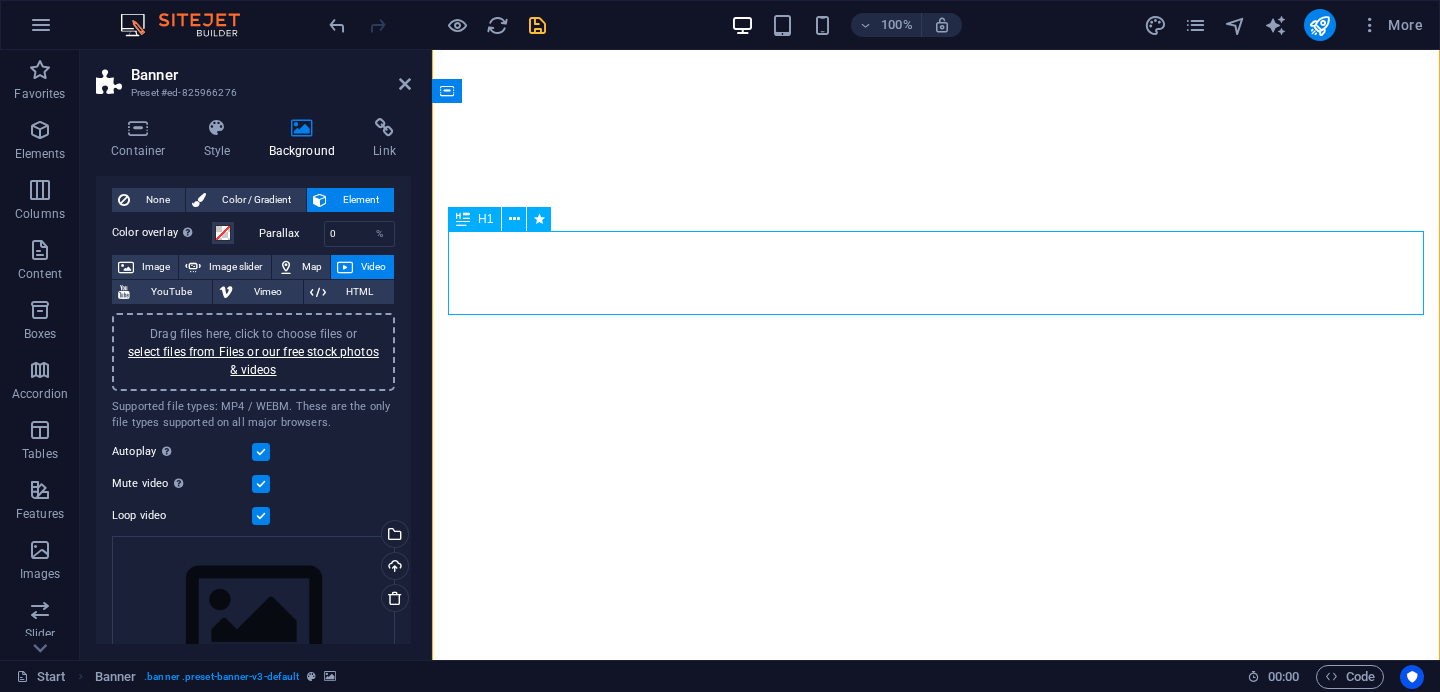 click on "Comfy rooms for low prices" at bounding box center [936, 1120] 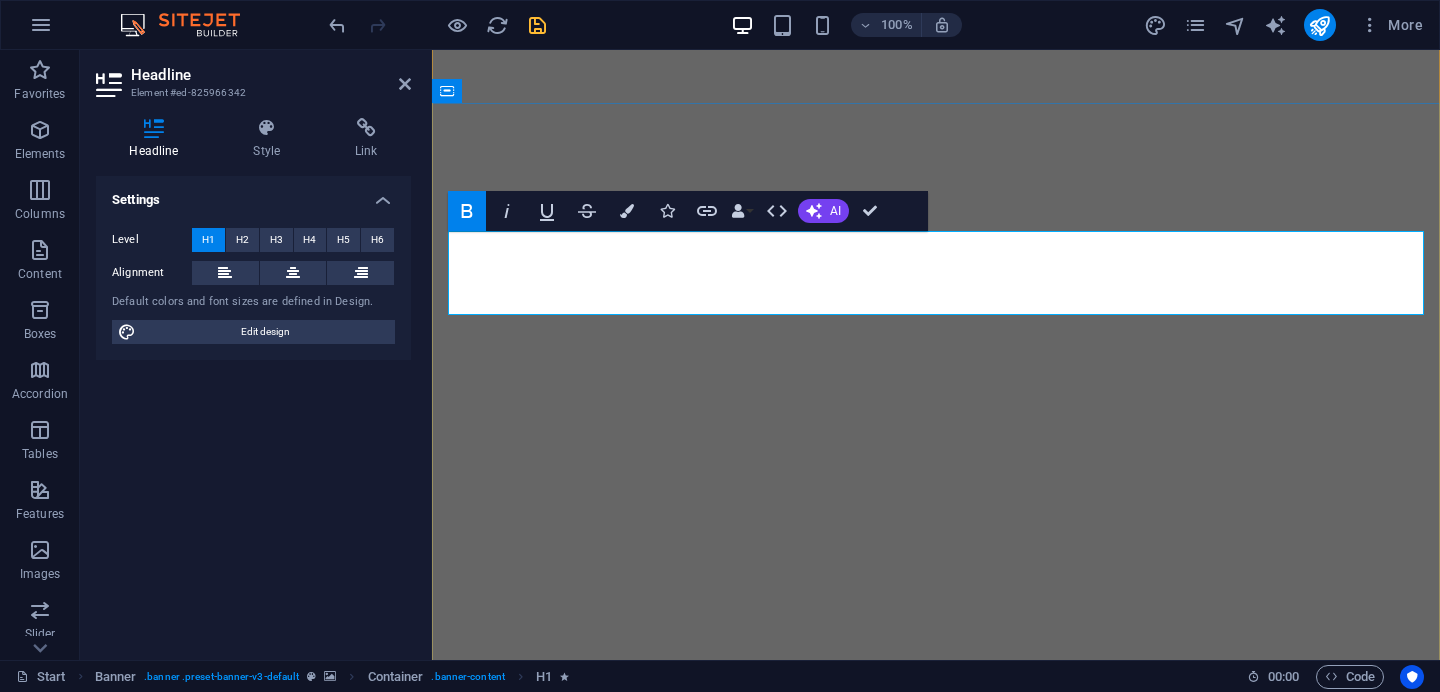 type 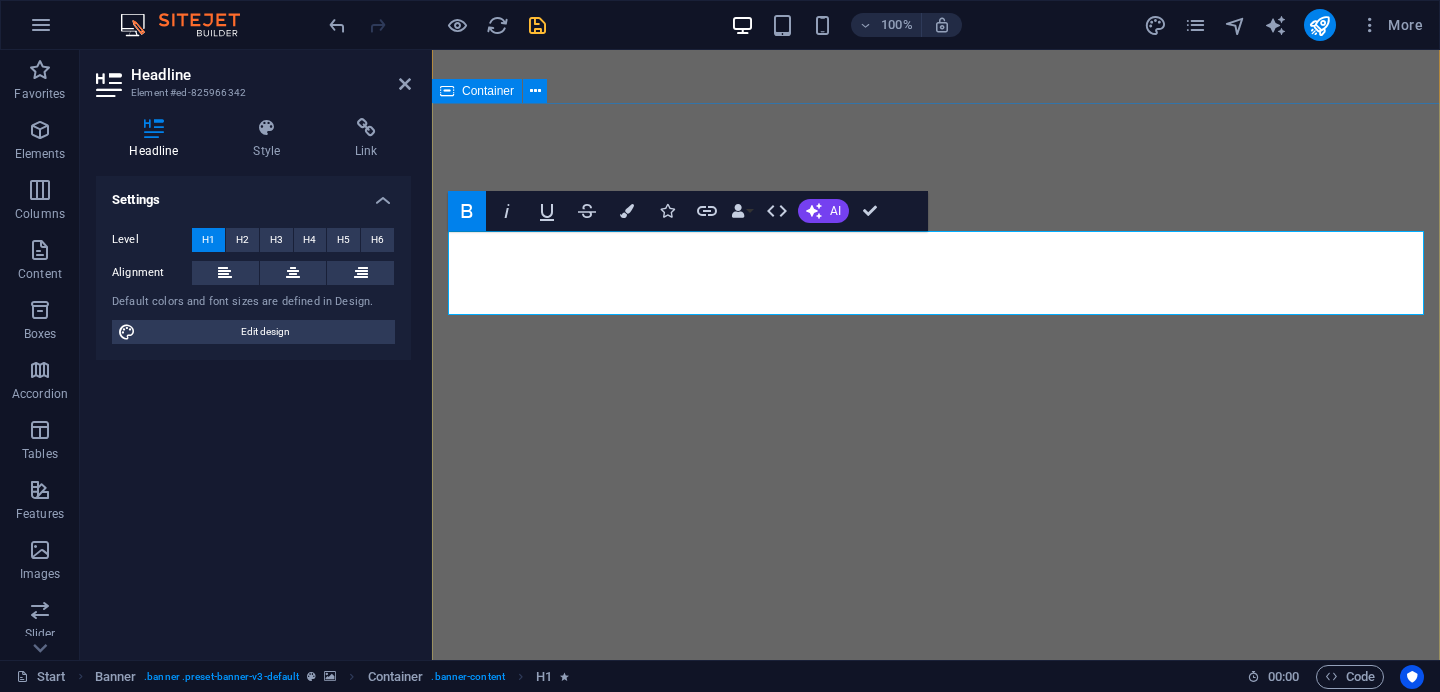 click on "Save our earth Starting at $[PRICE]/night BOOK NOW" at bounding box center [936, 1263] 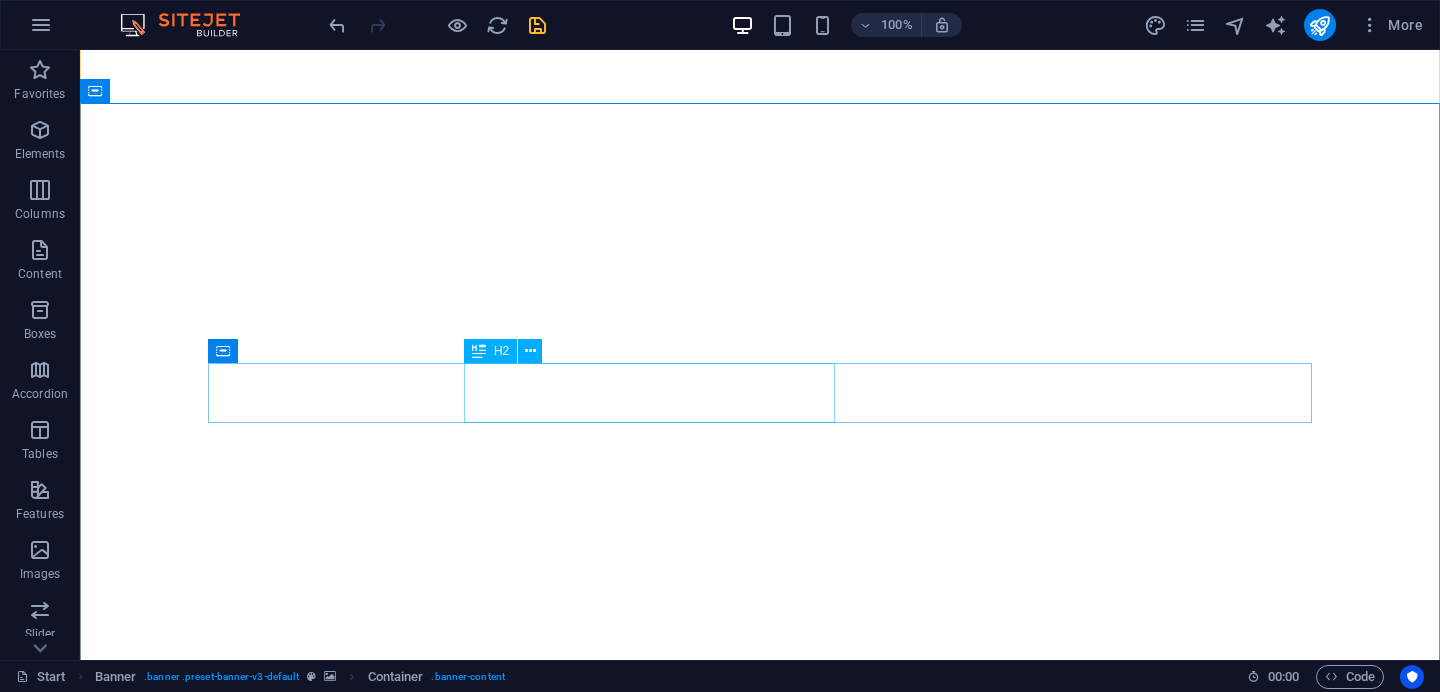 click on "Starting at $29/night" at bounding box center [760, 1240] 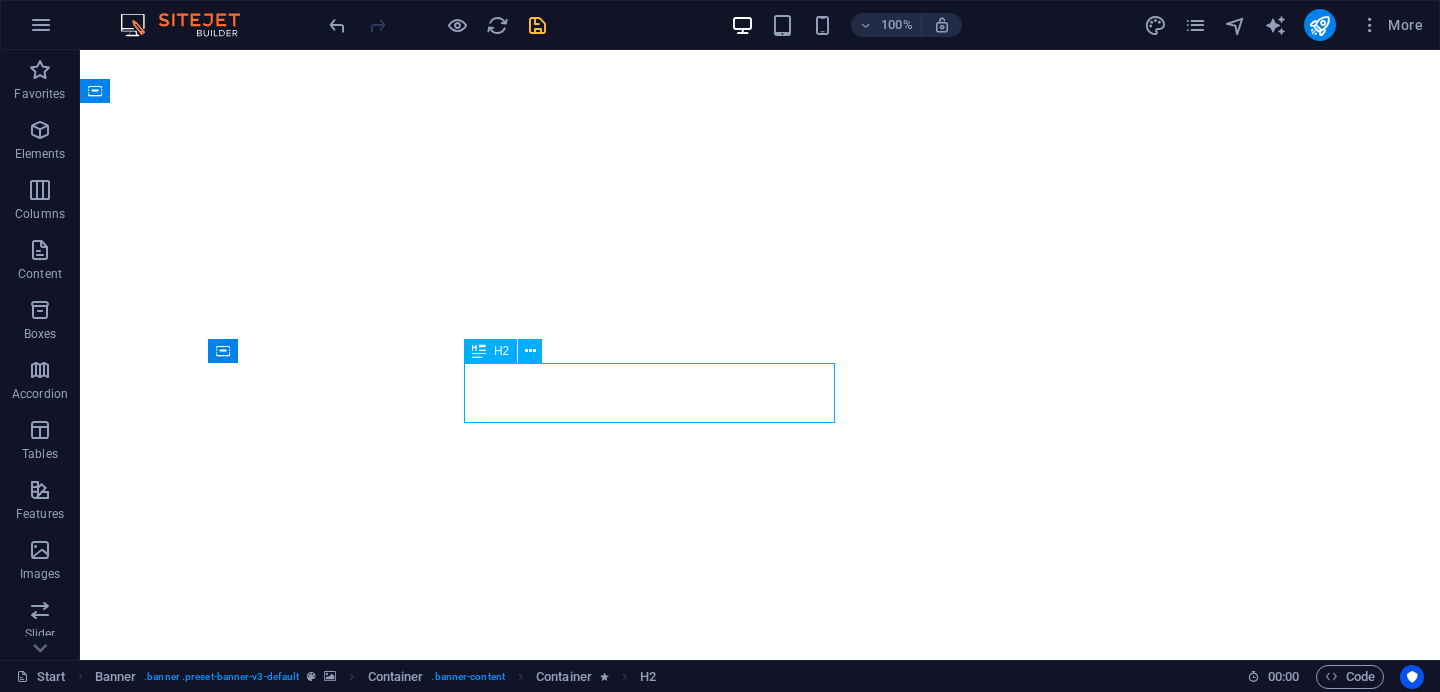 click on "Starting at $29/night" at bounding box center [760, 1240] 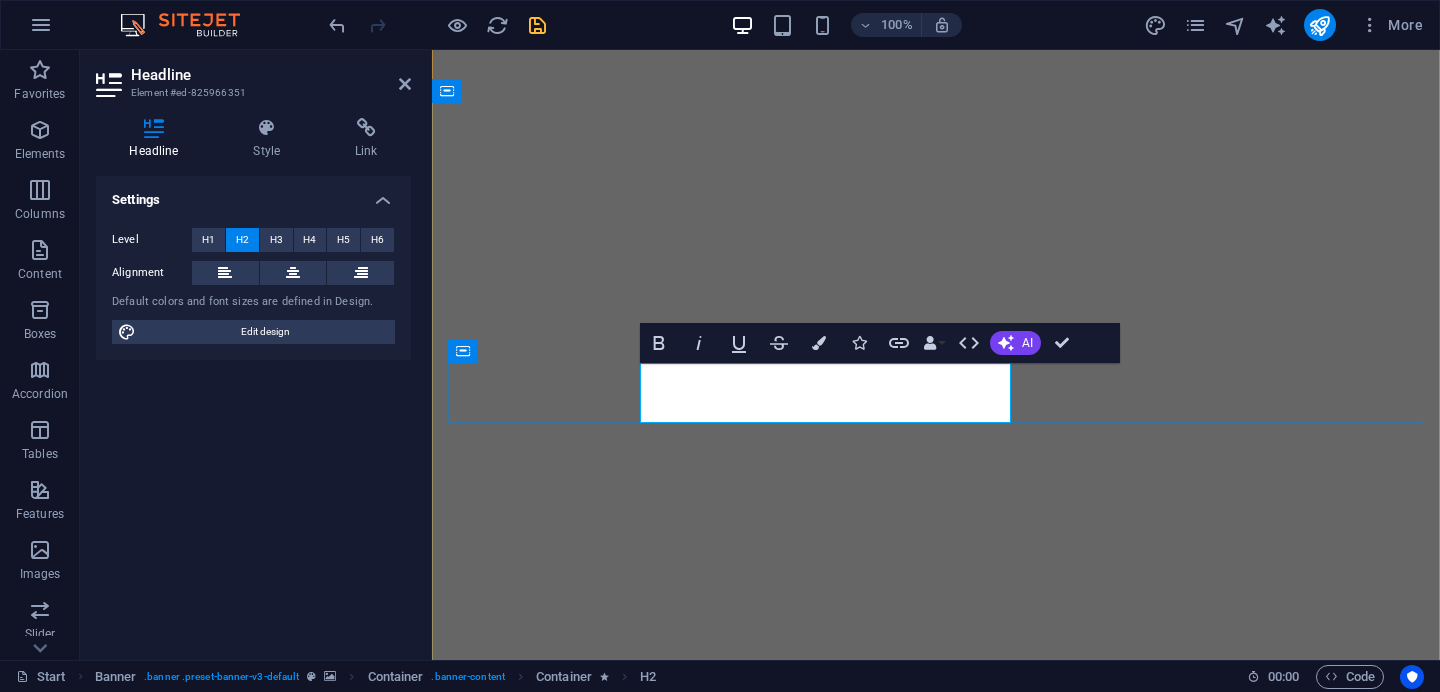 type 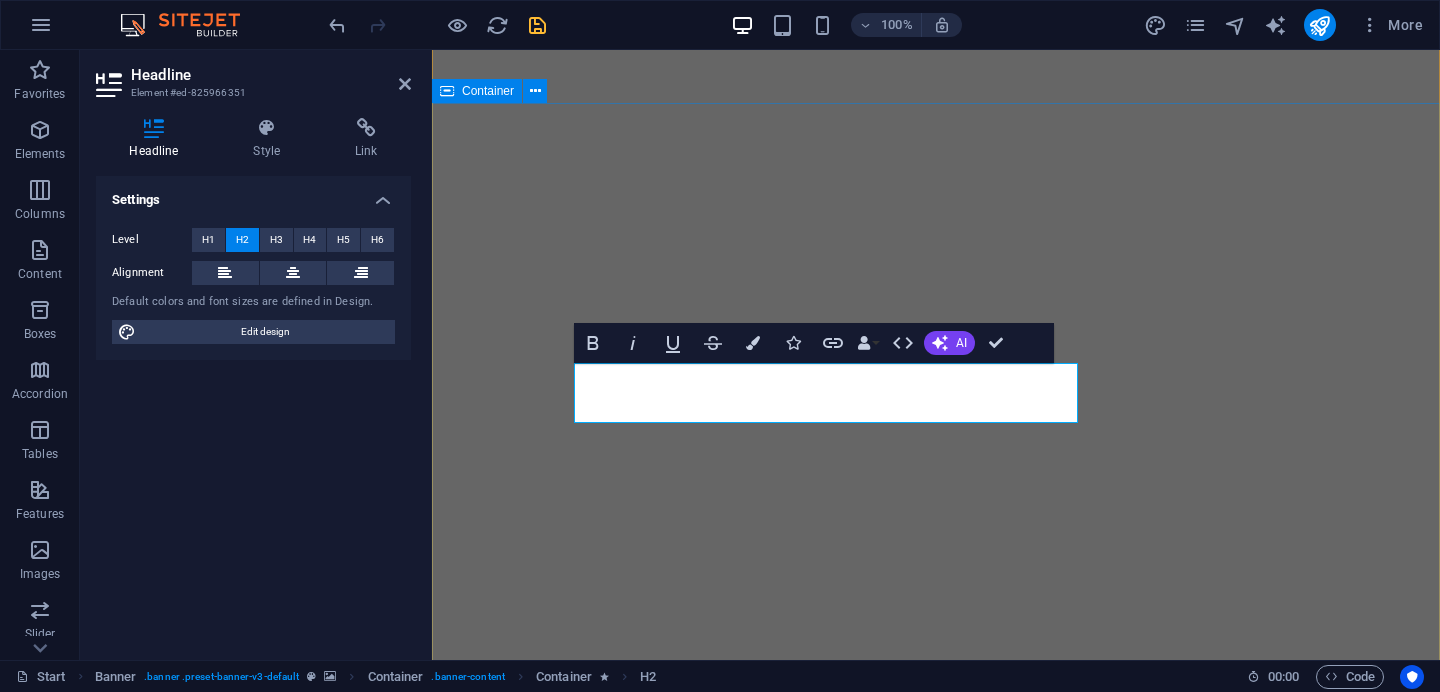 click on "Save our earth ​ADAPT | SUSTAIN | EVOLVE BOOK NOW" at bounding box center [936, 1263] 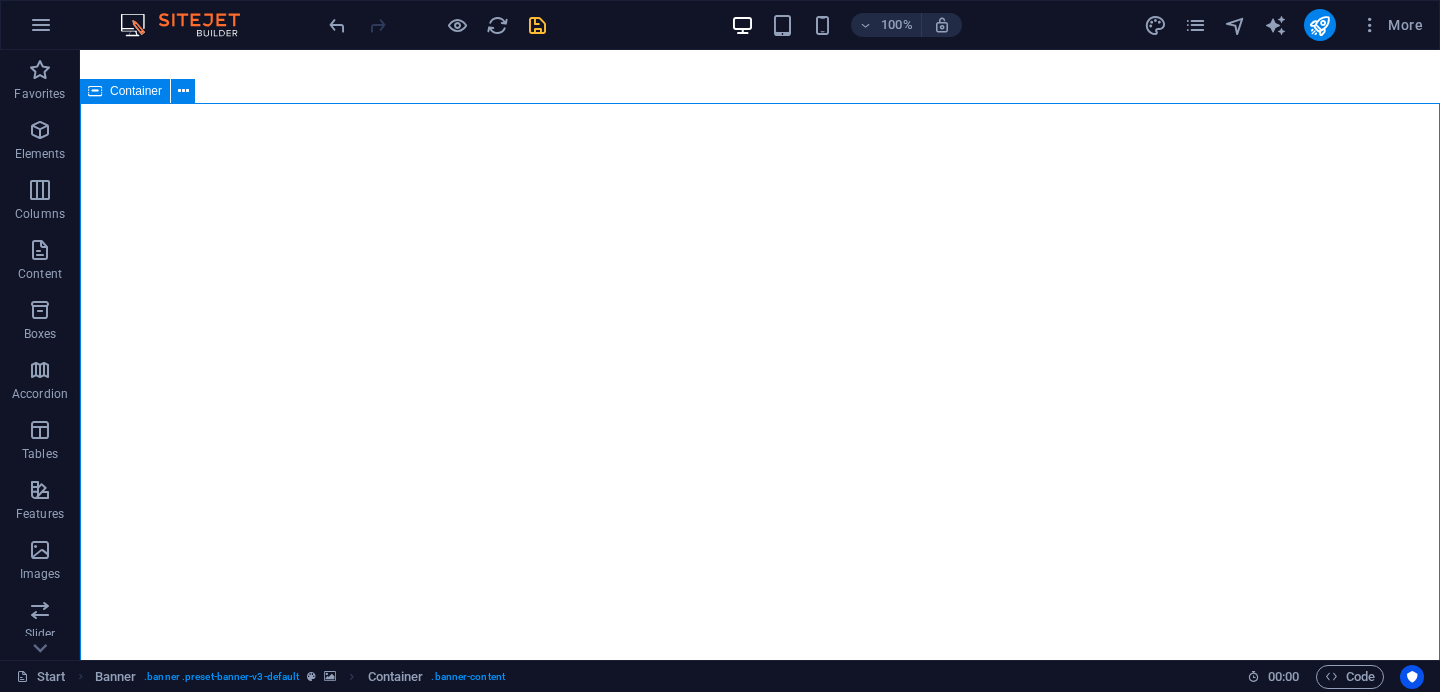 scroll, scrollTop: 175, scrollLeft: 0, axis: vertical 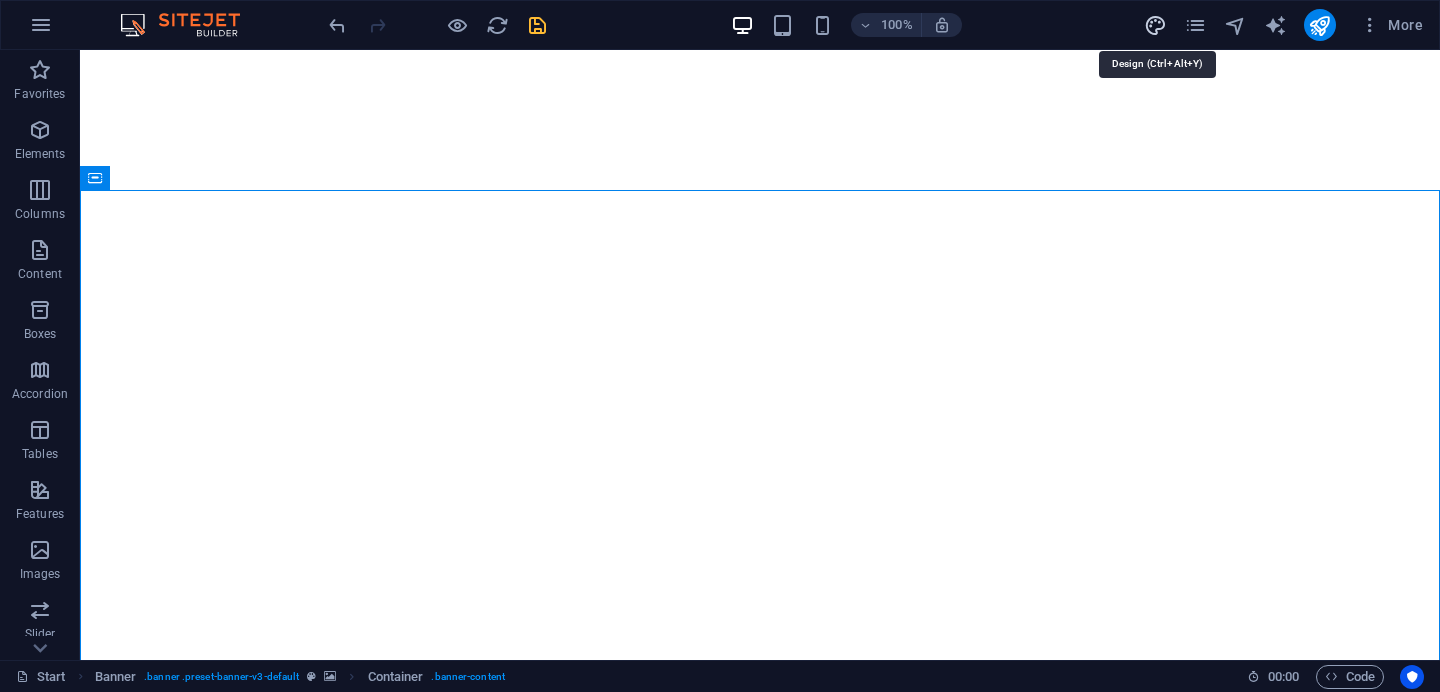 click at bounding box center [1155, 25] 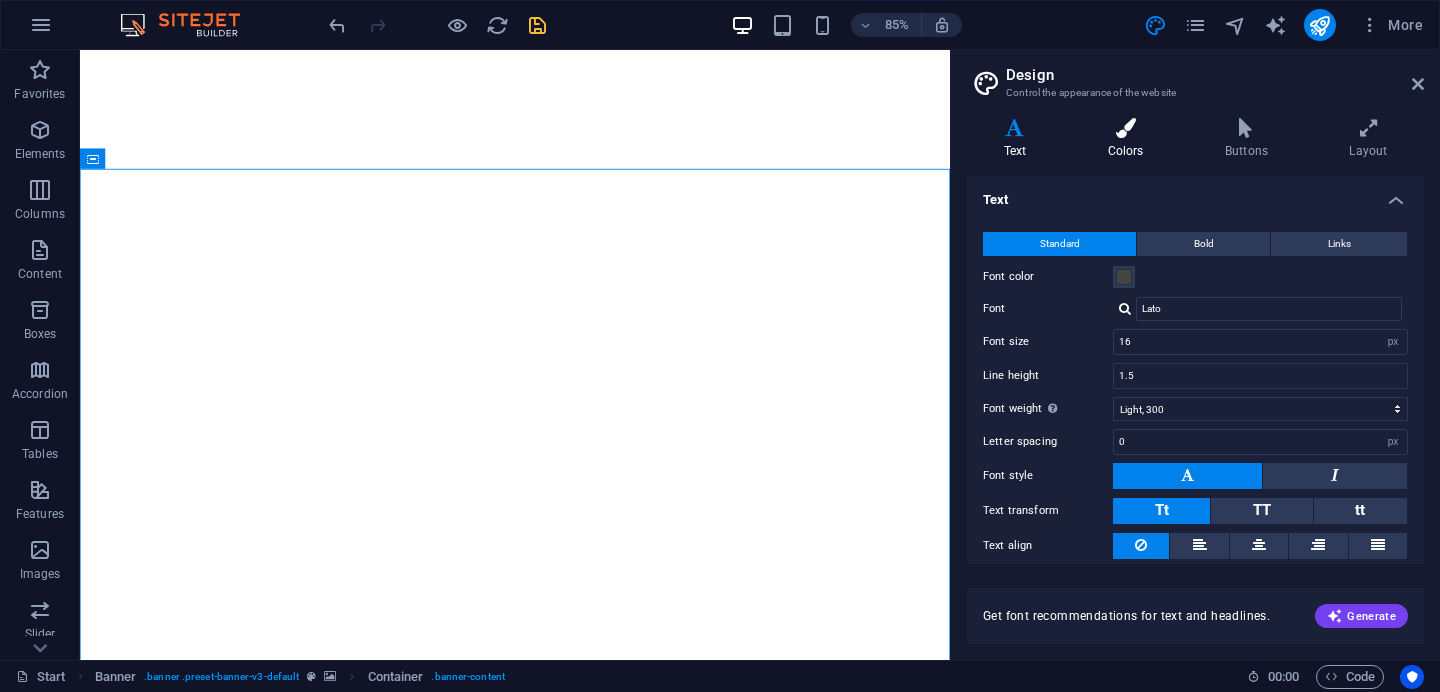click at bounding box center (1125, 128) 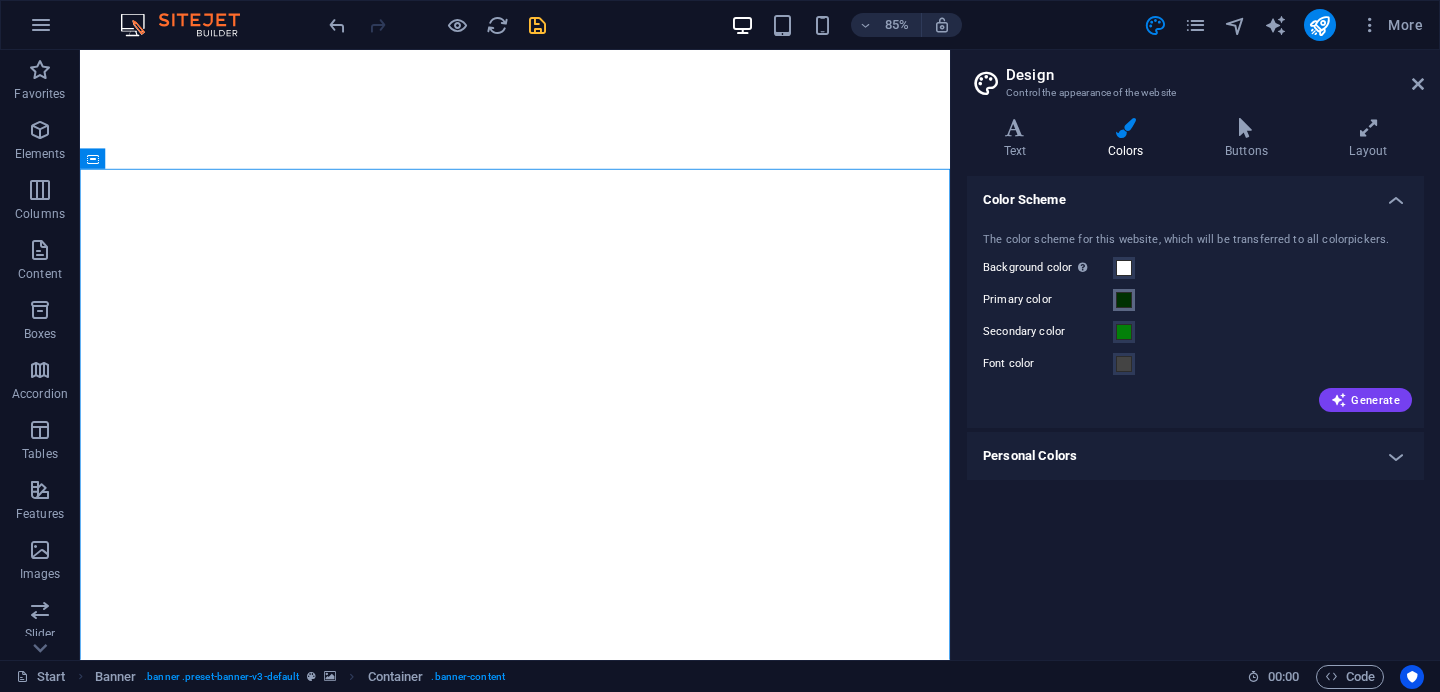 click at bounding box center (1124, 300) 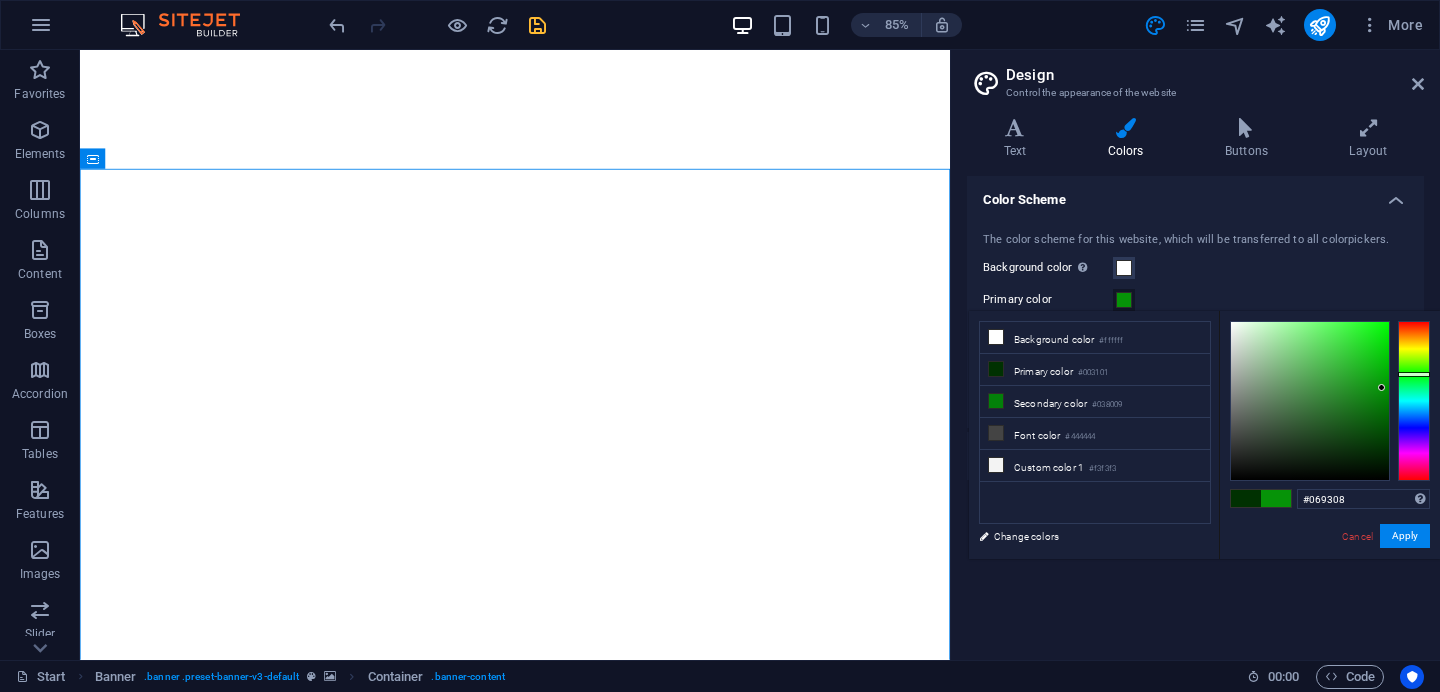 type on "#069509" 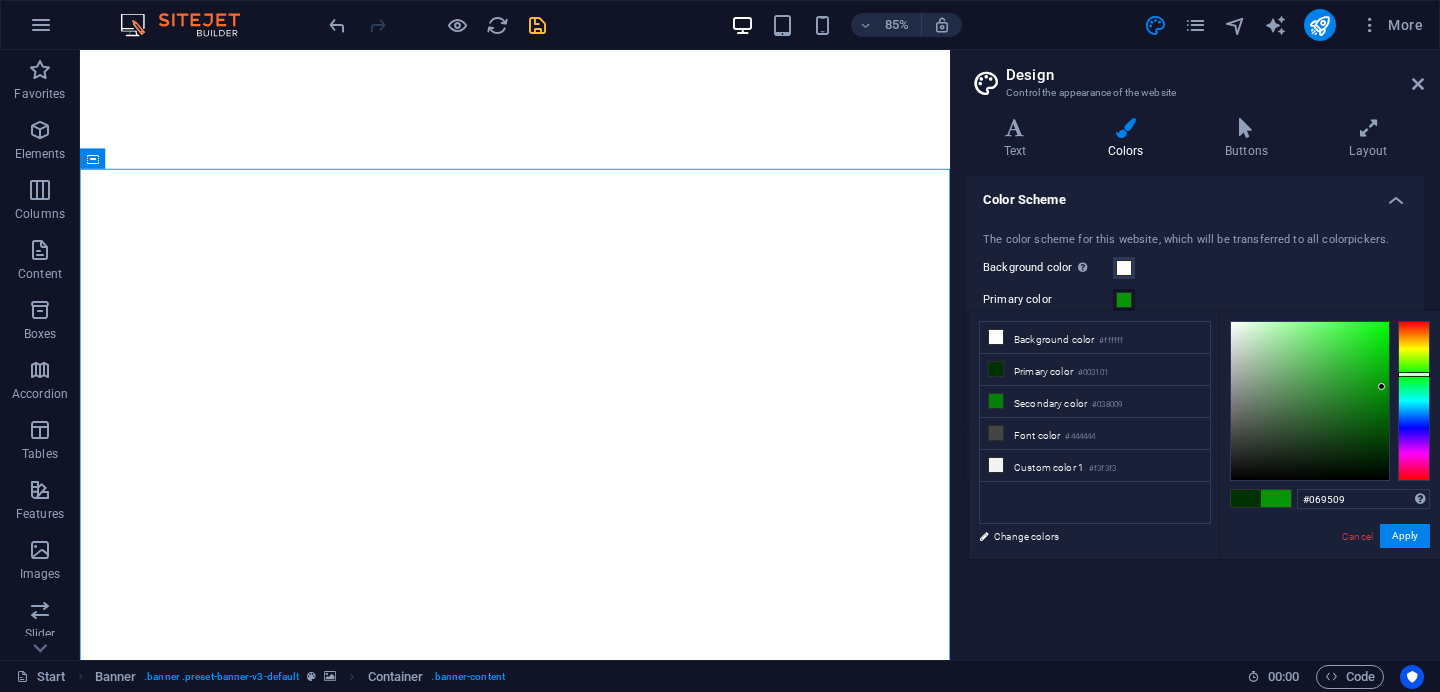 drag, startPoint x: 1384, startPoint y: 434, endPoint x: 1382, endPoint y: 387, distance: 47.042534 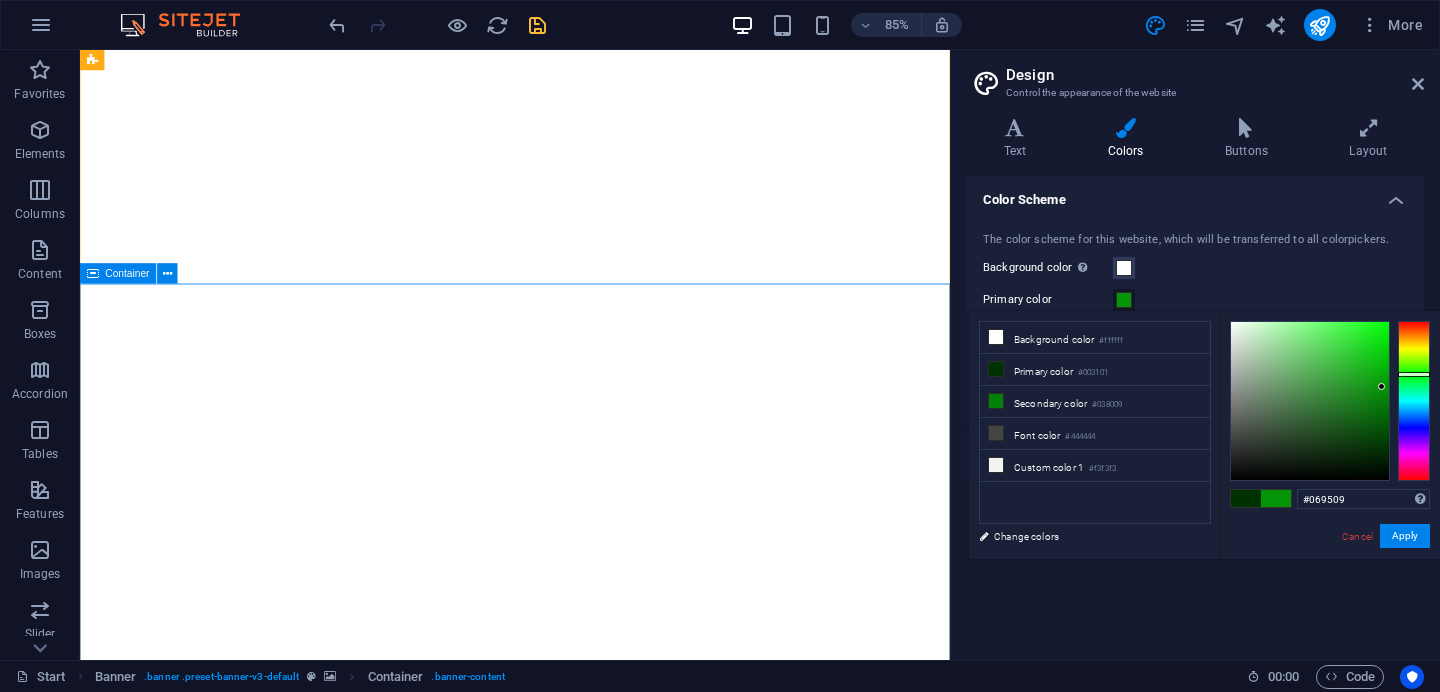 scroll, scrollTop: 39, scrollLeft: 0, axis: vertical 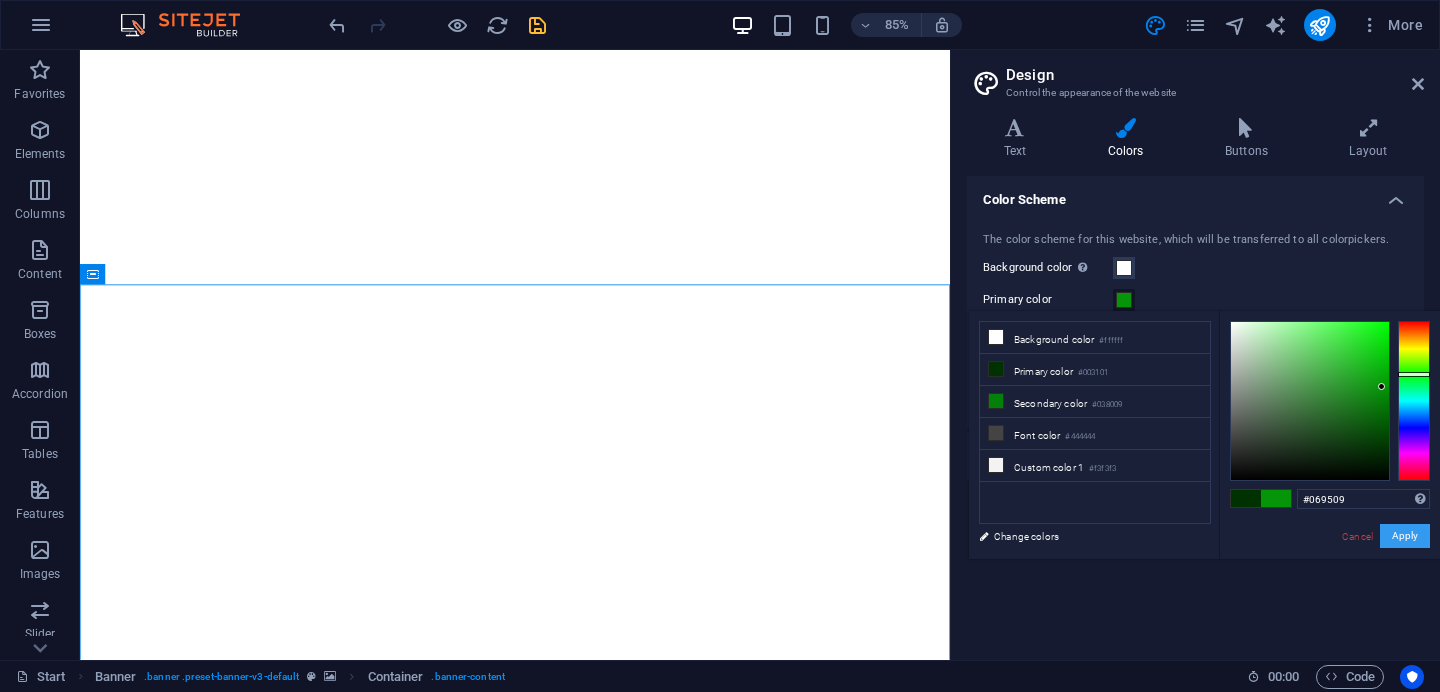 click on "Apply" at bounding box center [1405, 536] 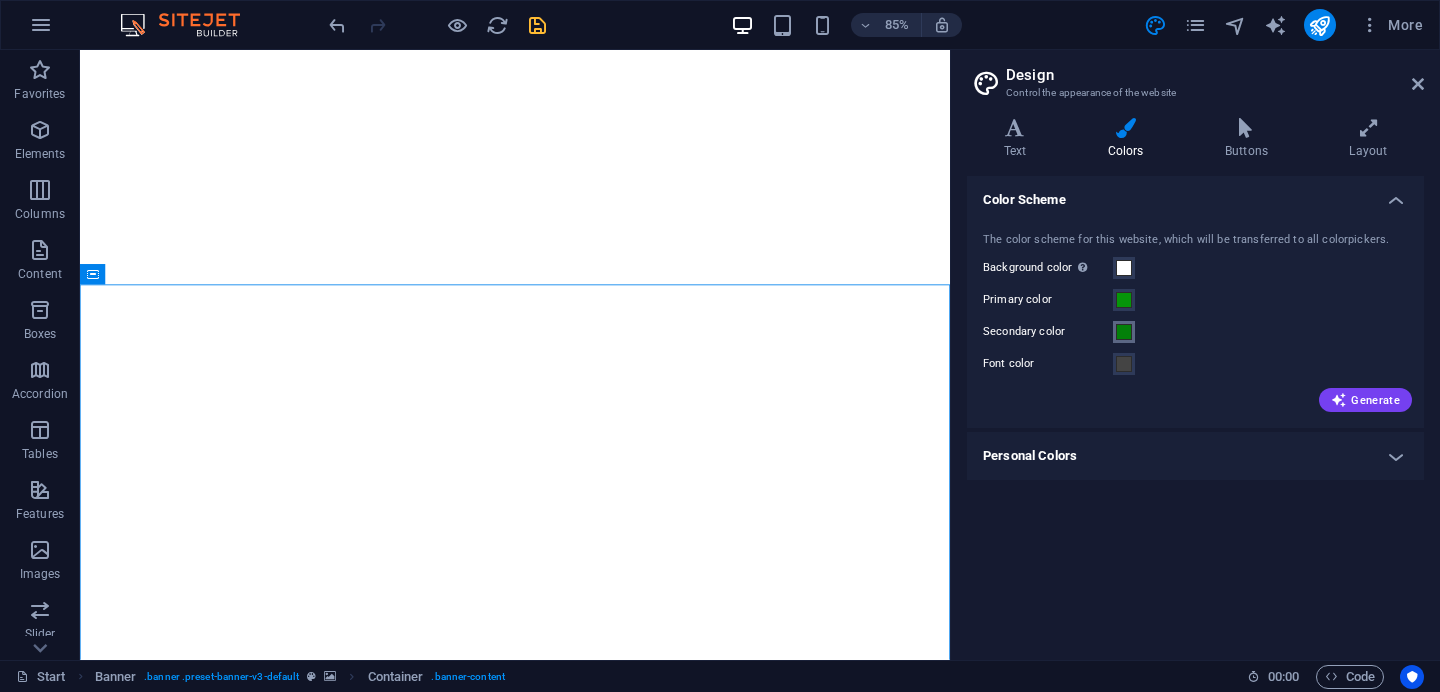 click at bounding box center (1124, 332) 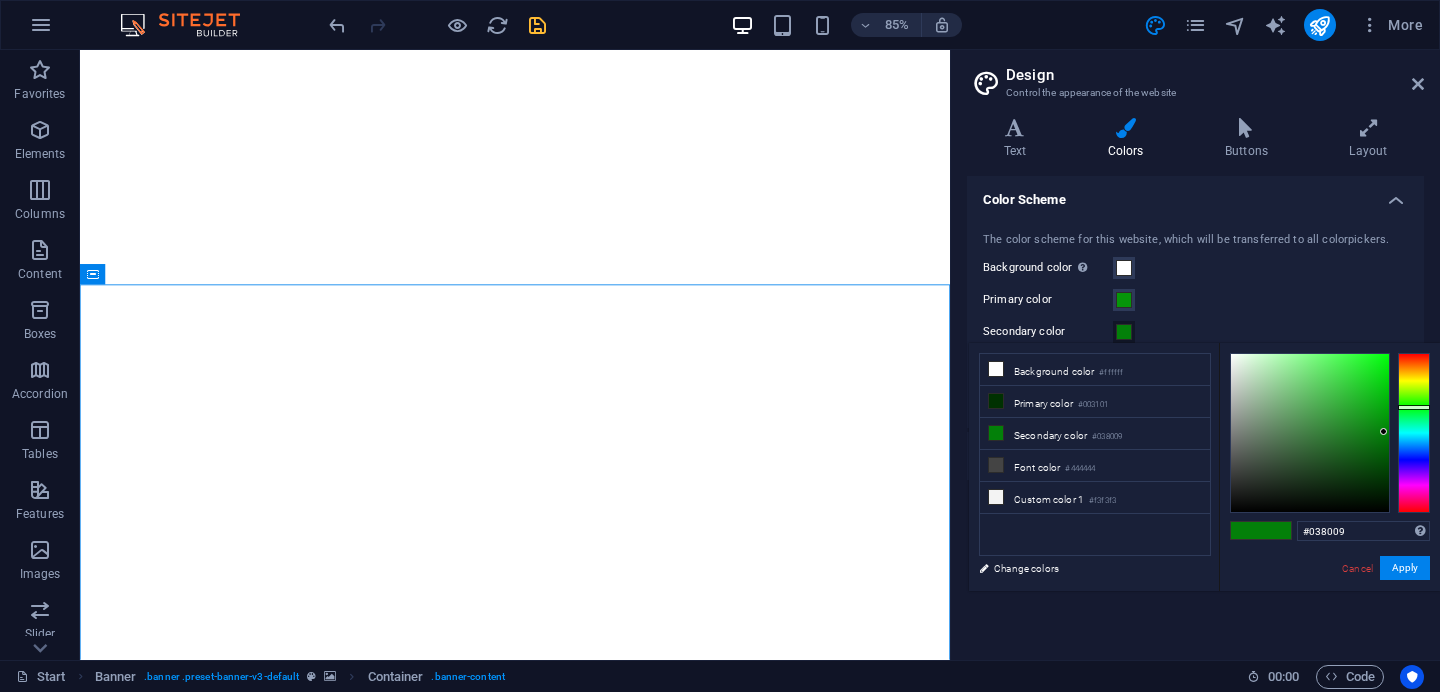 type 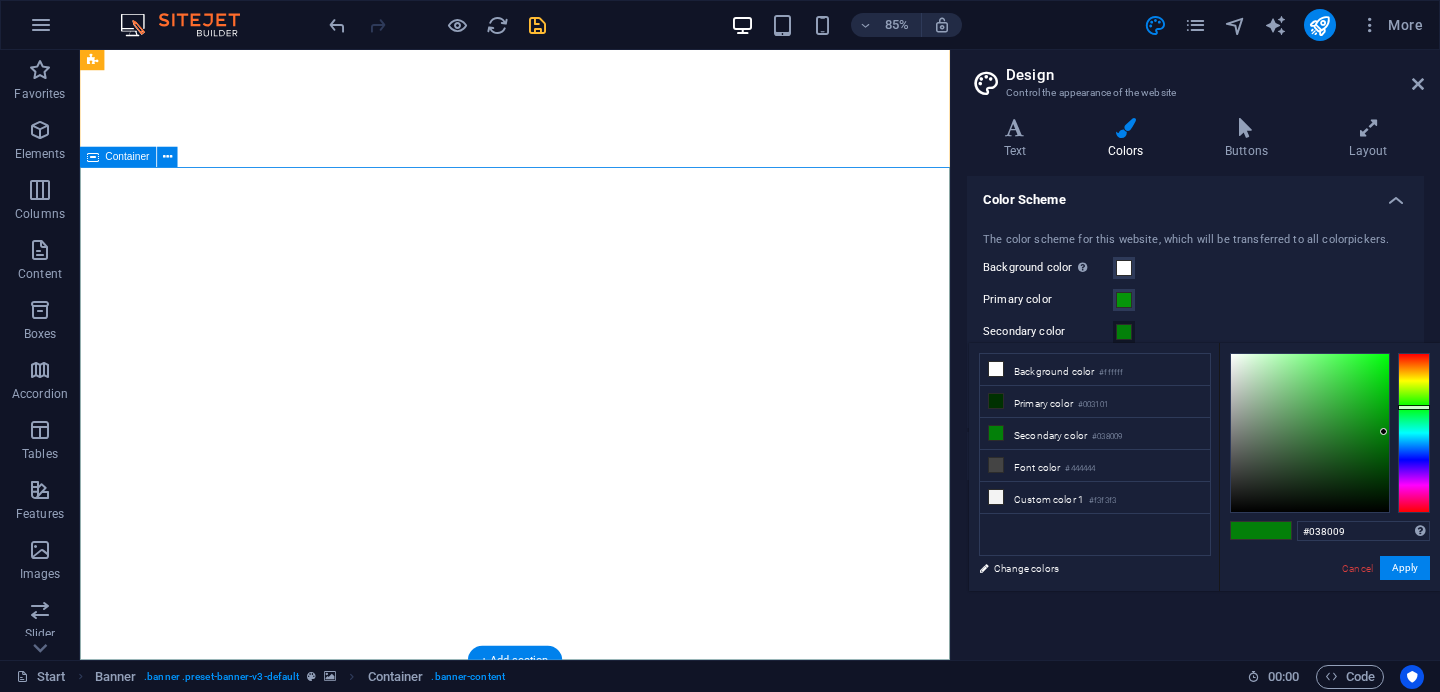 scroll, scrollTop: 177, scrollLeft: 0, axis: vertical 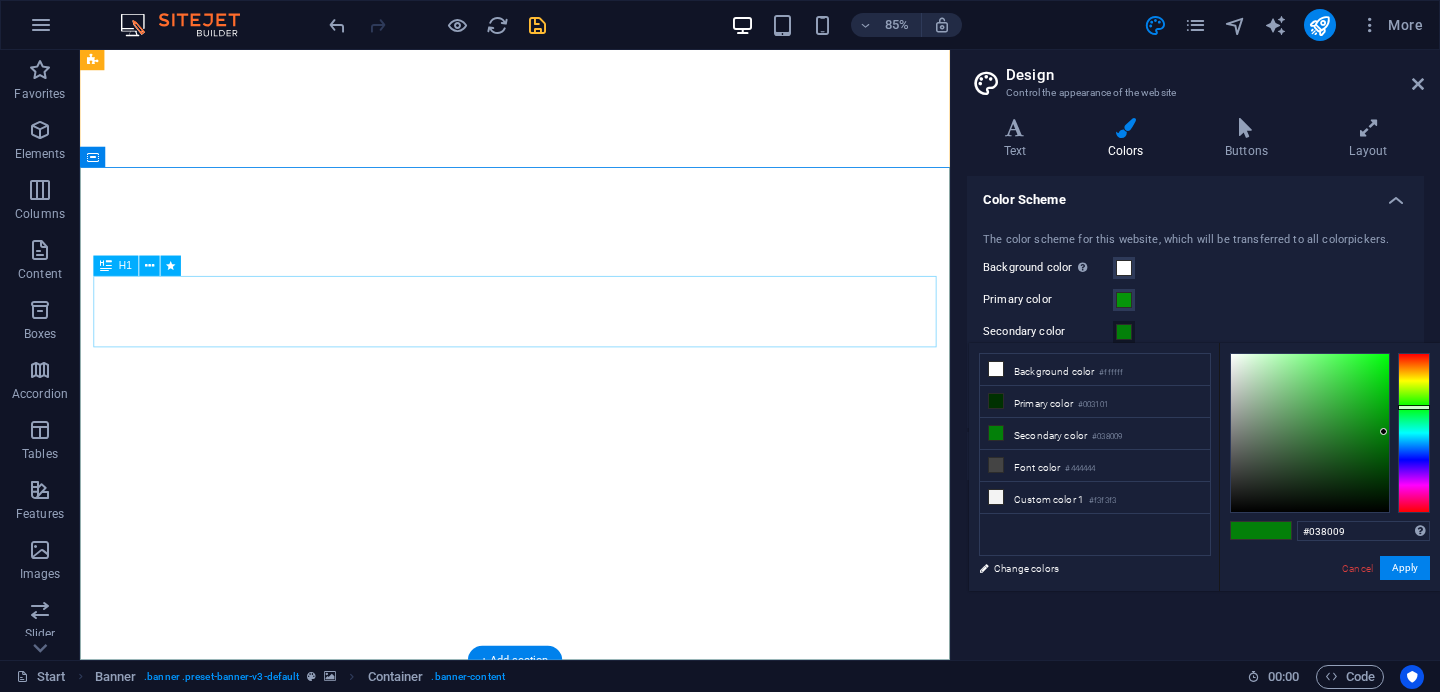 click on "Save our earth" at bounding box center [592, 1205] 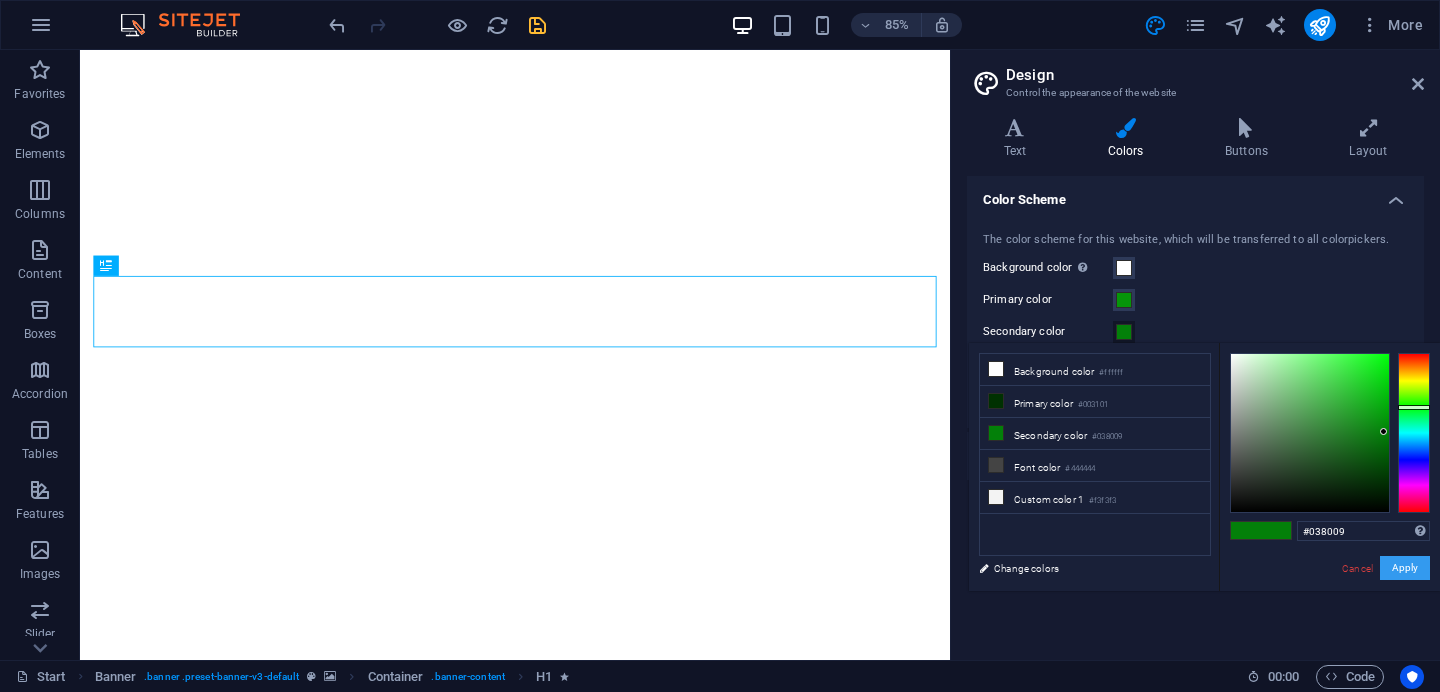 click on "Apply" at bounding box center [1405, 568] 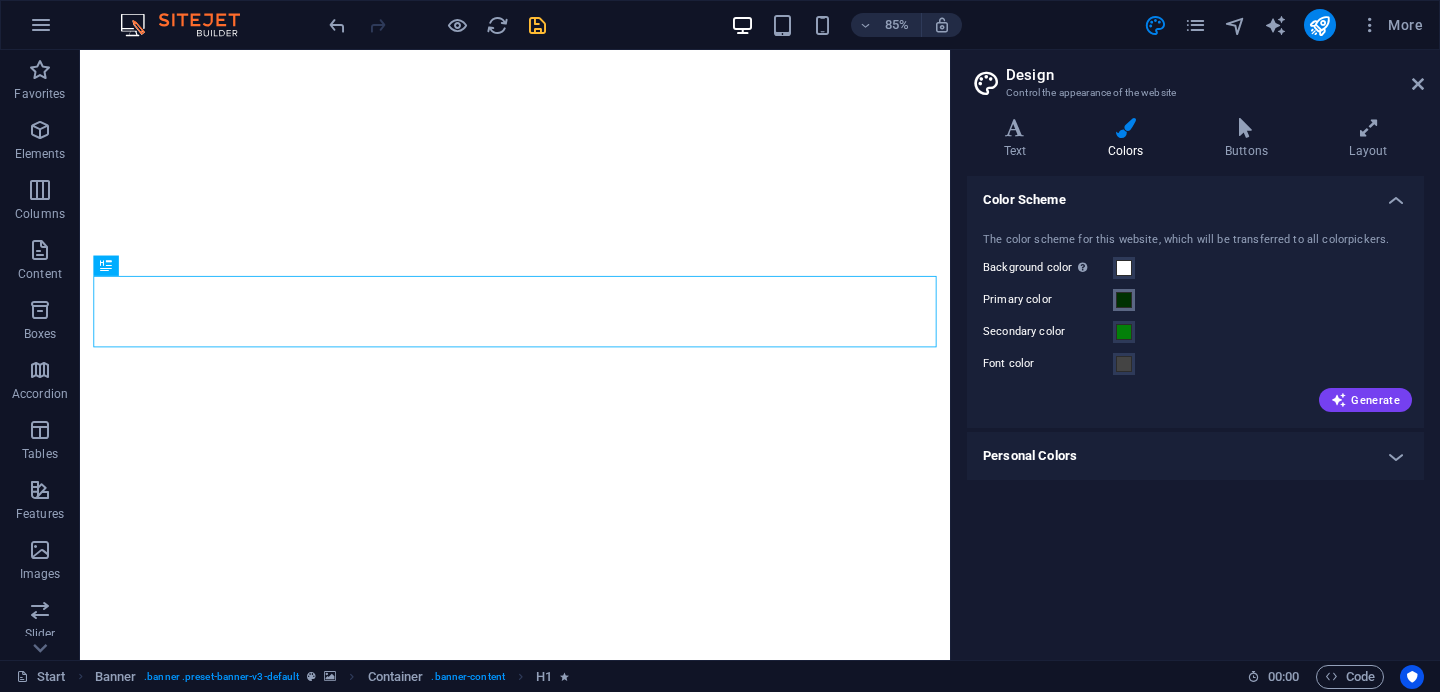 click at bounding box center [1124, 300] 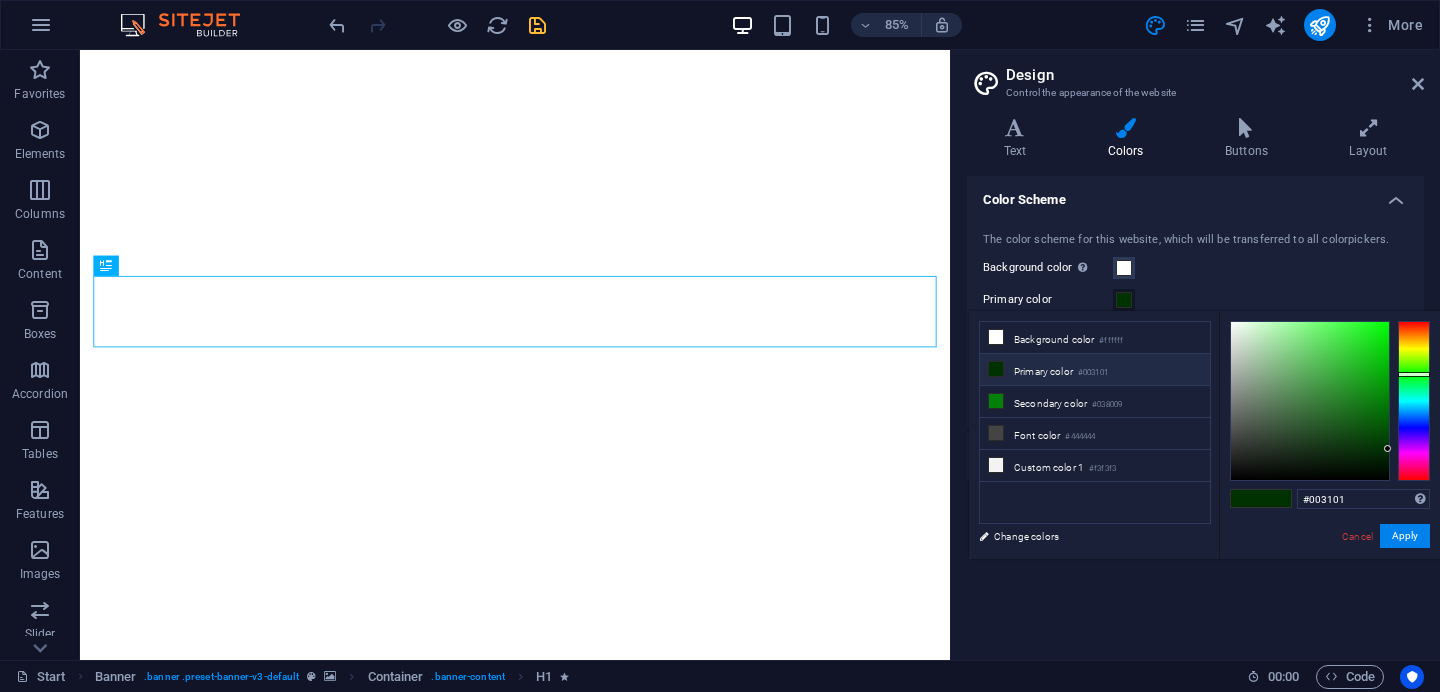 click on "Primary color
#003101" at bounding box center (1095, 370) 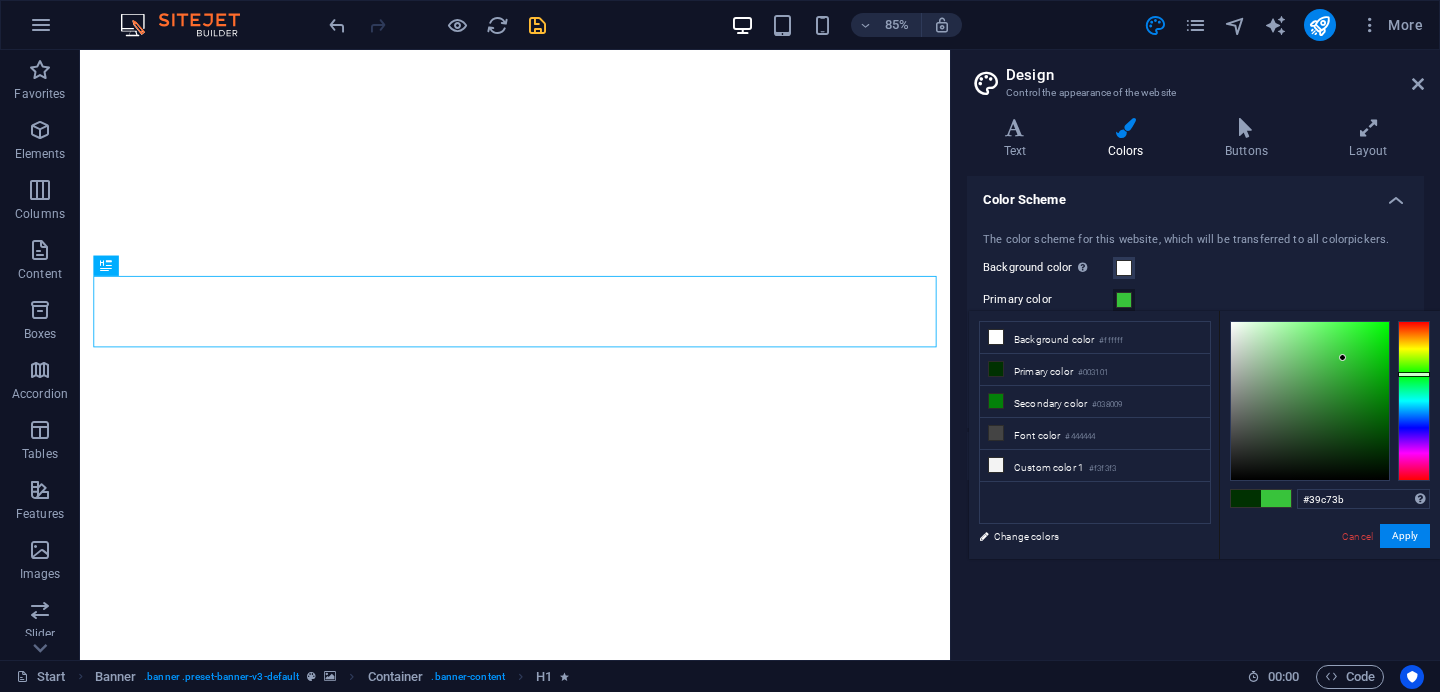 drag, startPoint x: 1338, startPoint y: 427, endPoint x: 1343, endPoint y: 356, distance: 71.17584 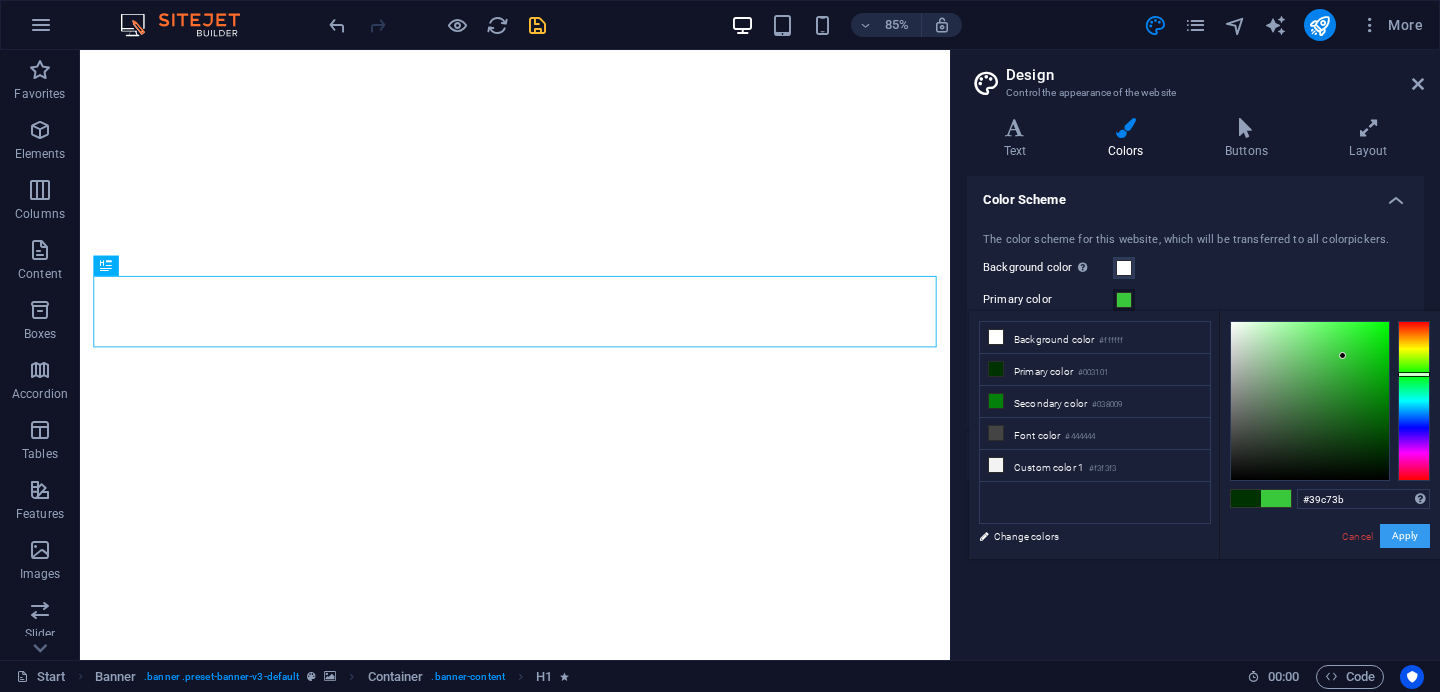 click on "Apply" at bounding box center (1405, 536) 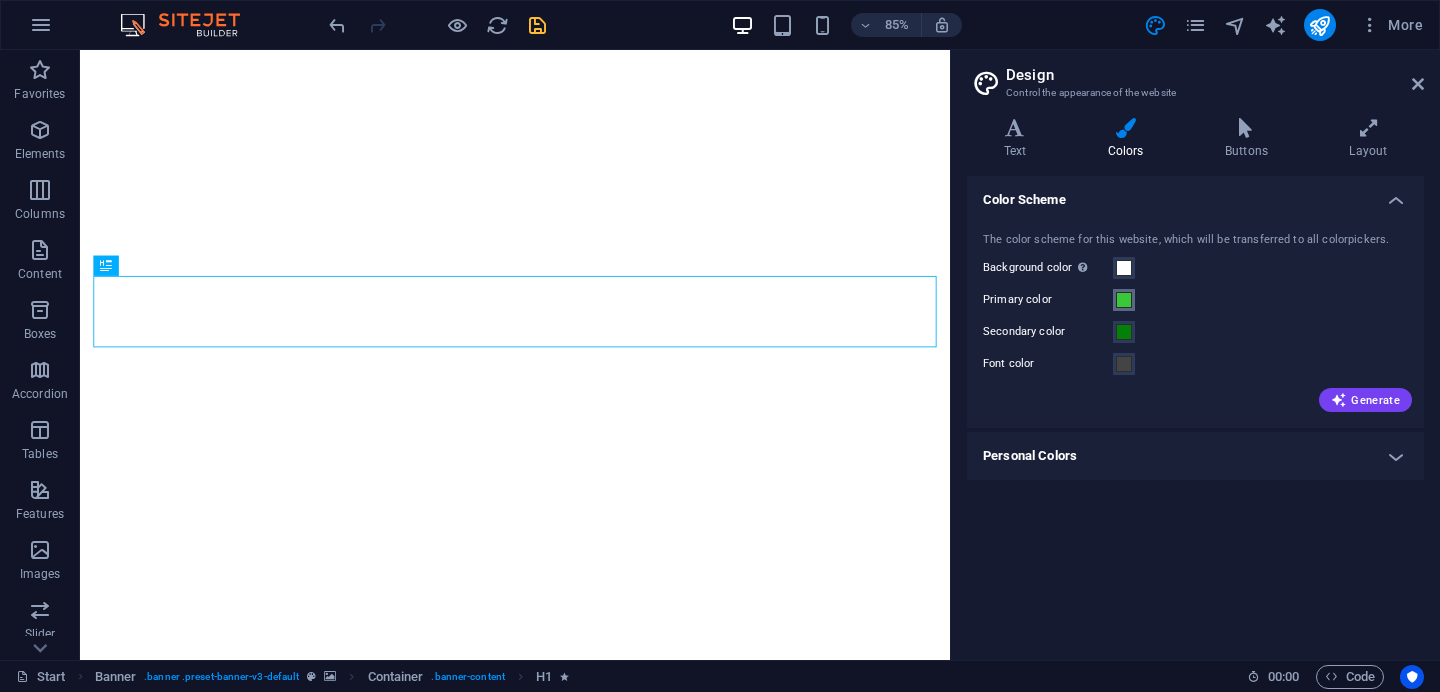 click at bounding box center [1124, 300] 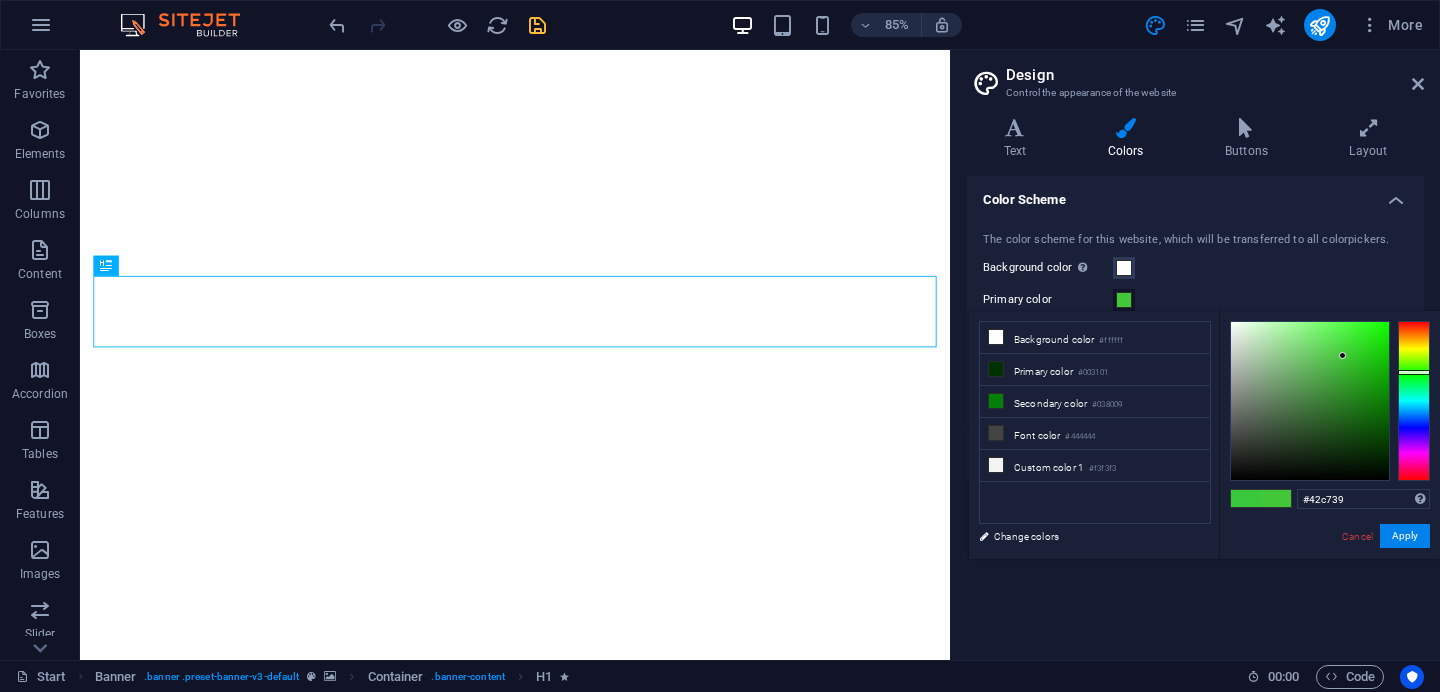 click at bounding box center [1414, 401] 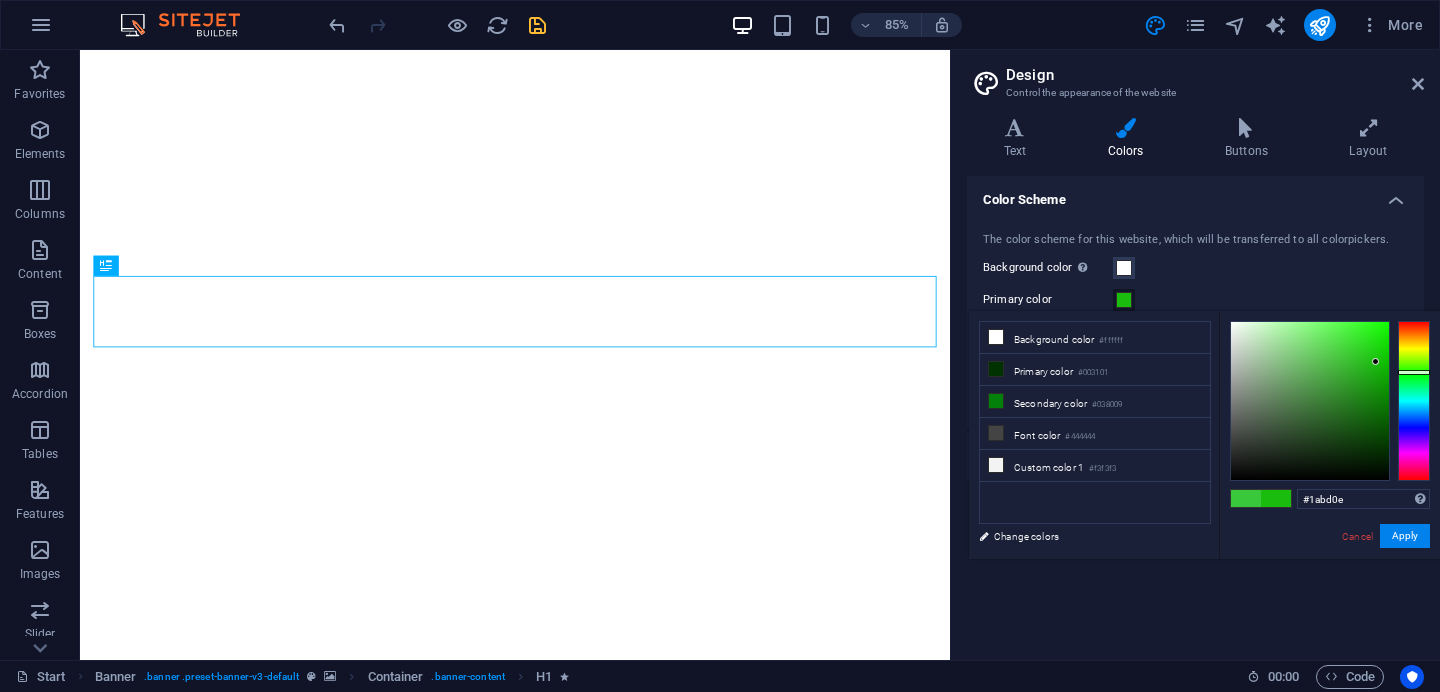 click at bounding box center [1310, 401] 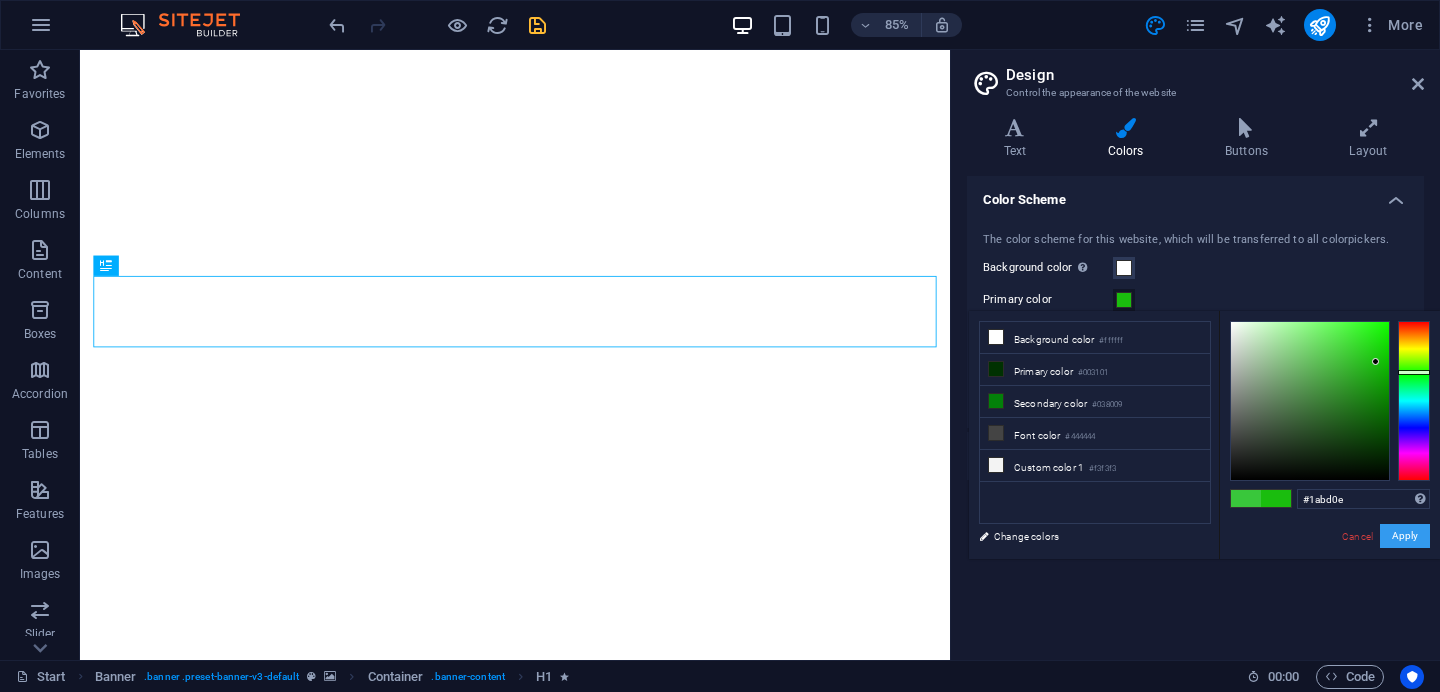 click on "Apply" at bounding box center (1405, 536) 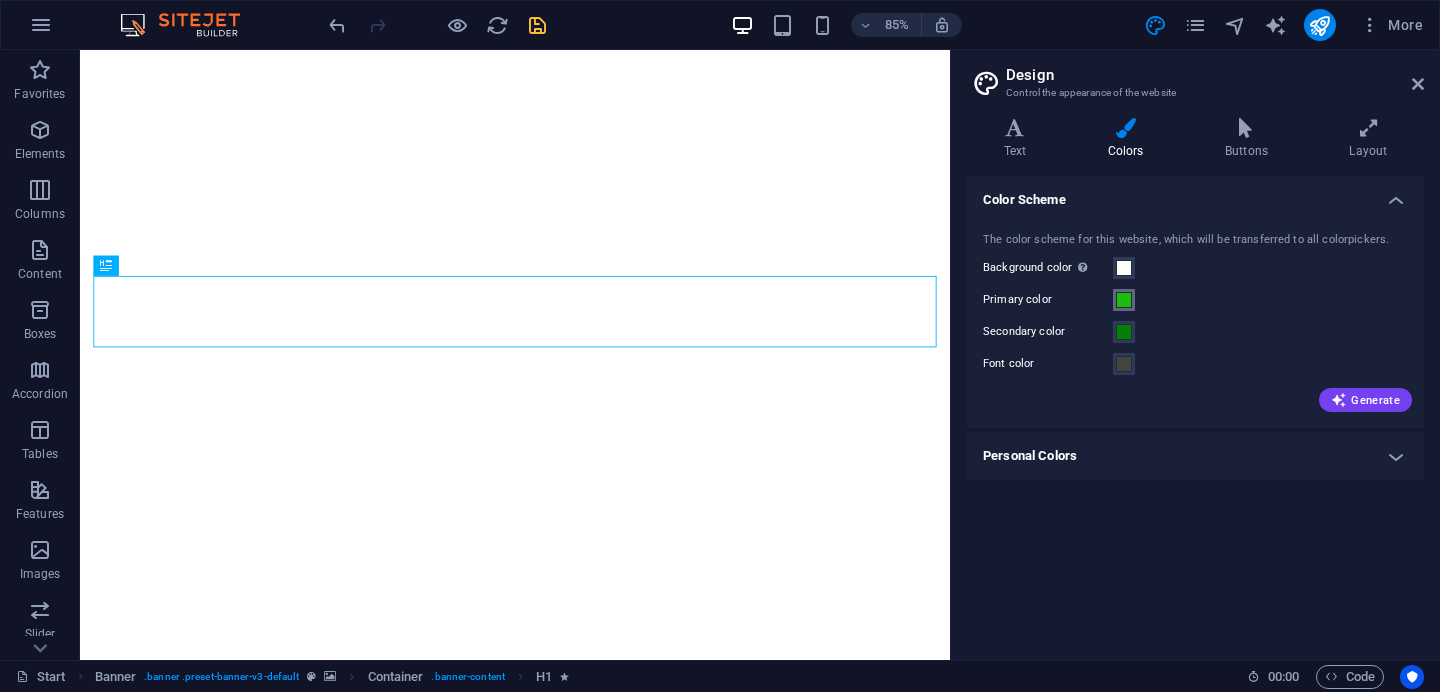 click at bounding box center (1124, 300) 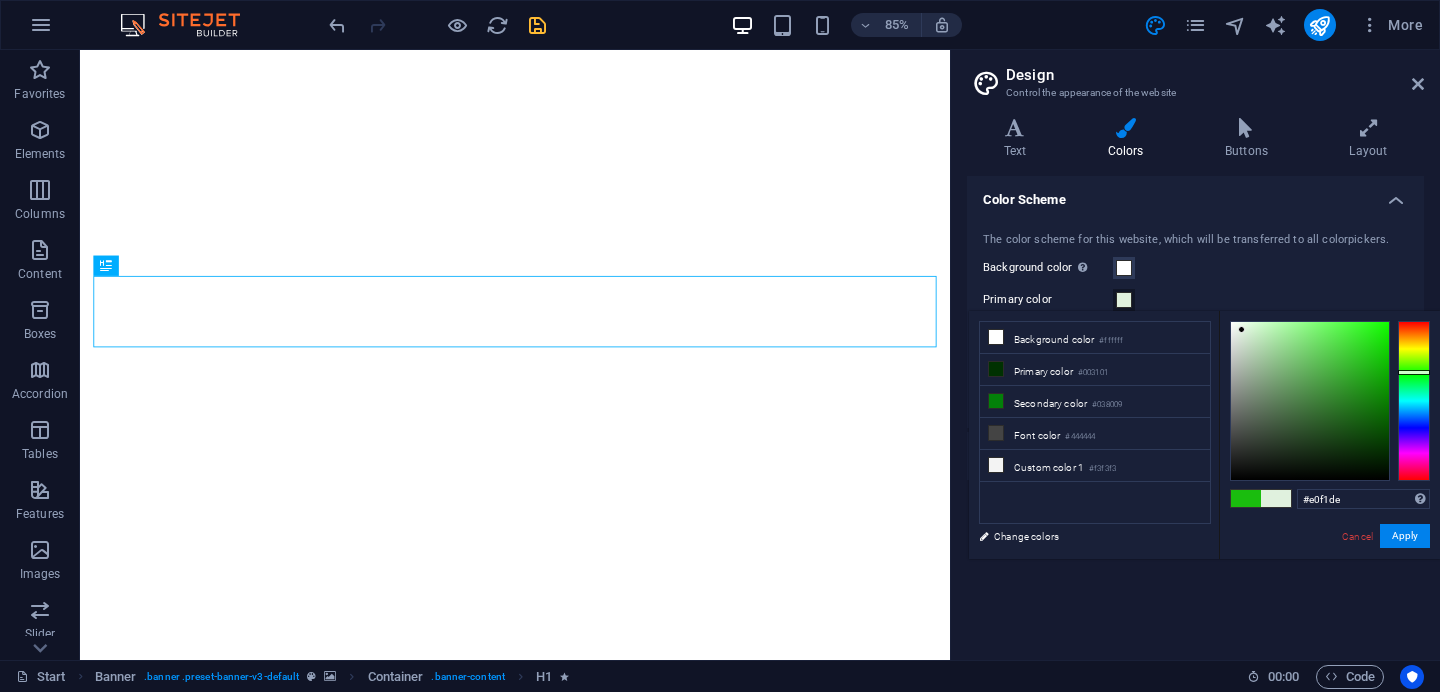 drag, startPoint x: 1244, startPoint y: 354, endPoint x: 1242, endPoint y: 330, distance: 24.083189 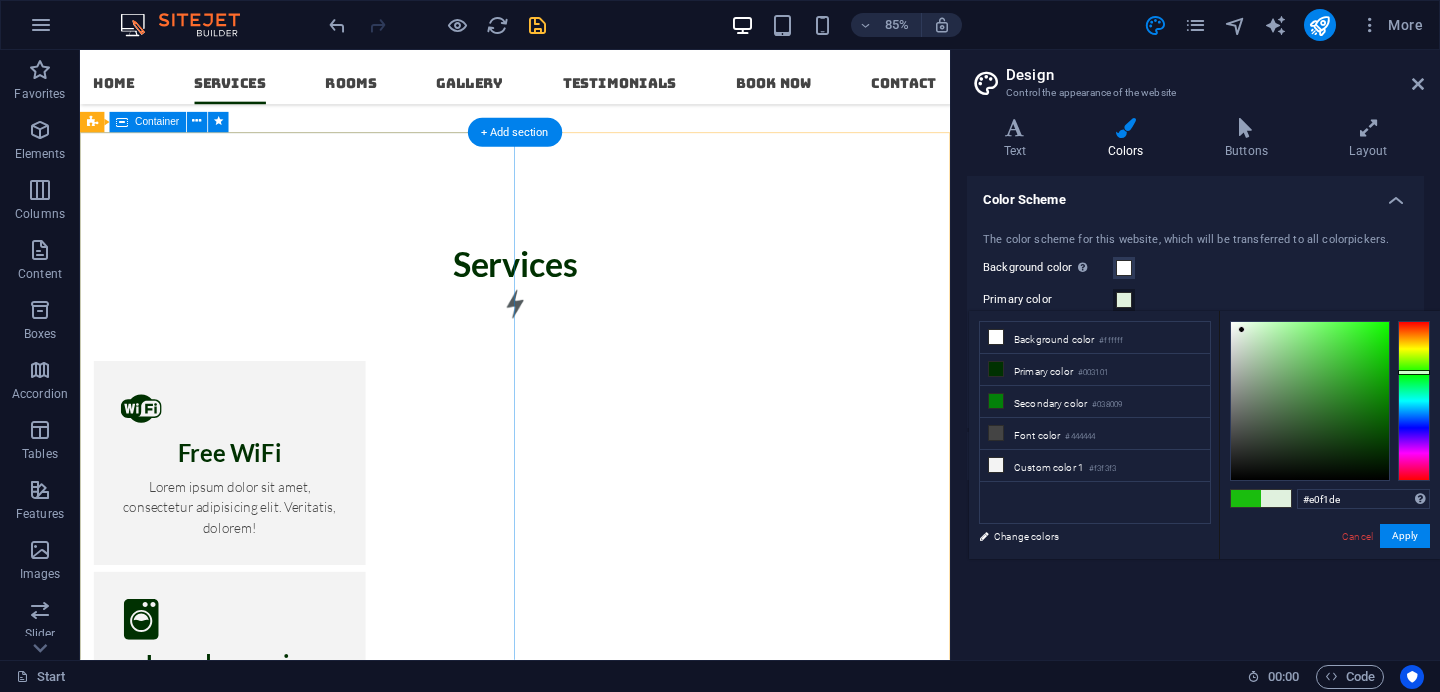 scroll, scrollTop: 1635, scrollLeft: 0, axis: vertical 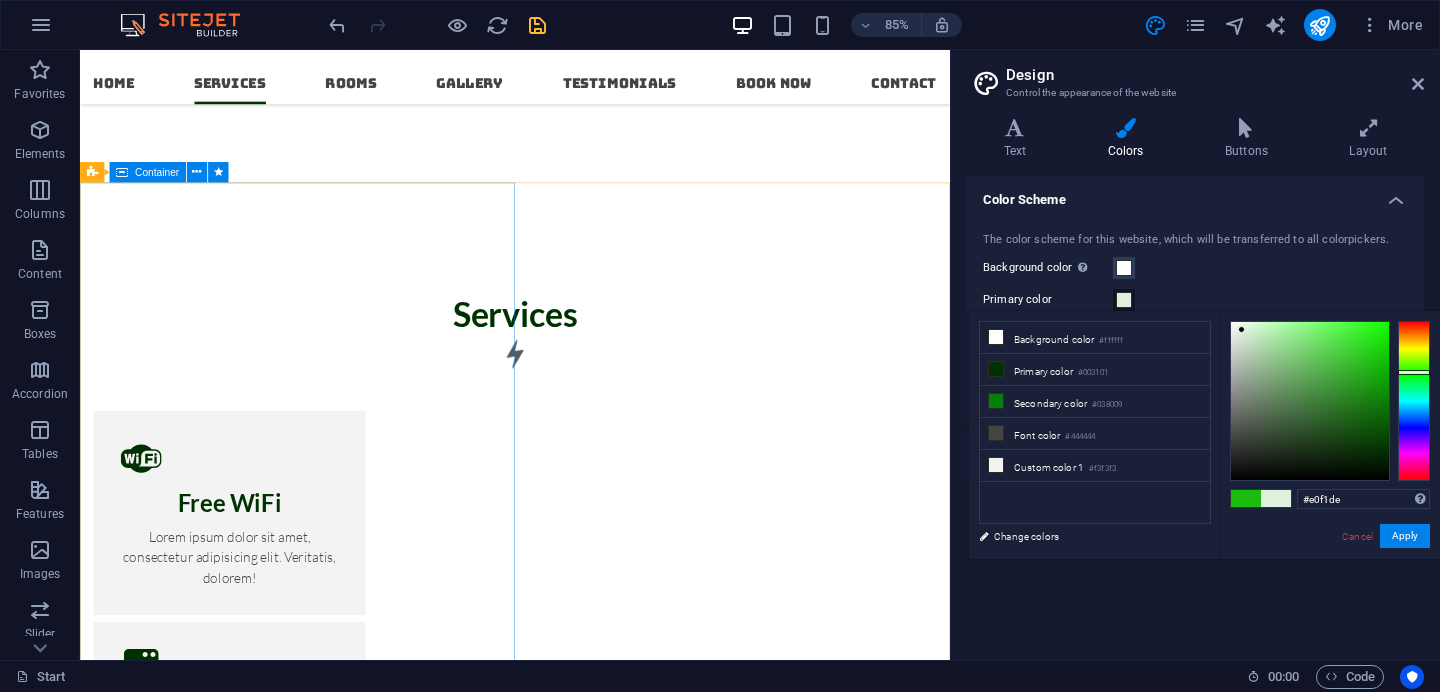 click on "Container" at bounding box center (148, 172) 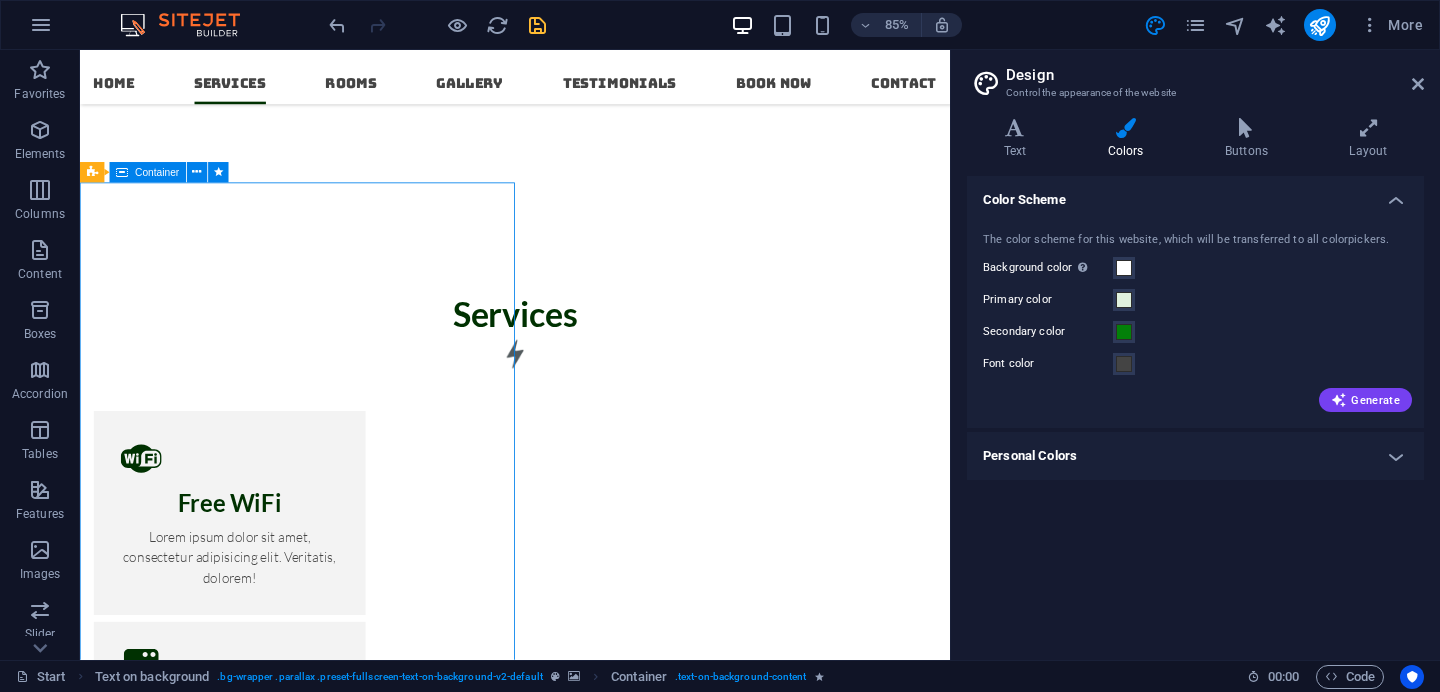 click on "Container" at bounding box center (148, 172) 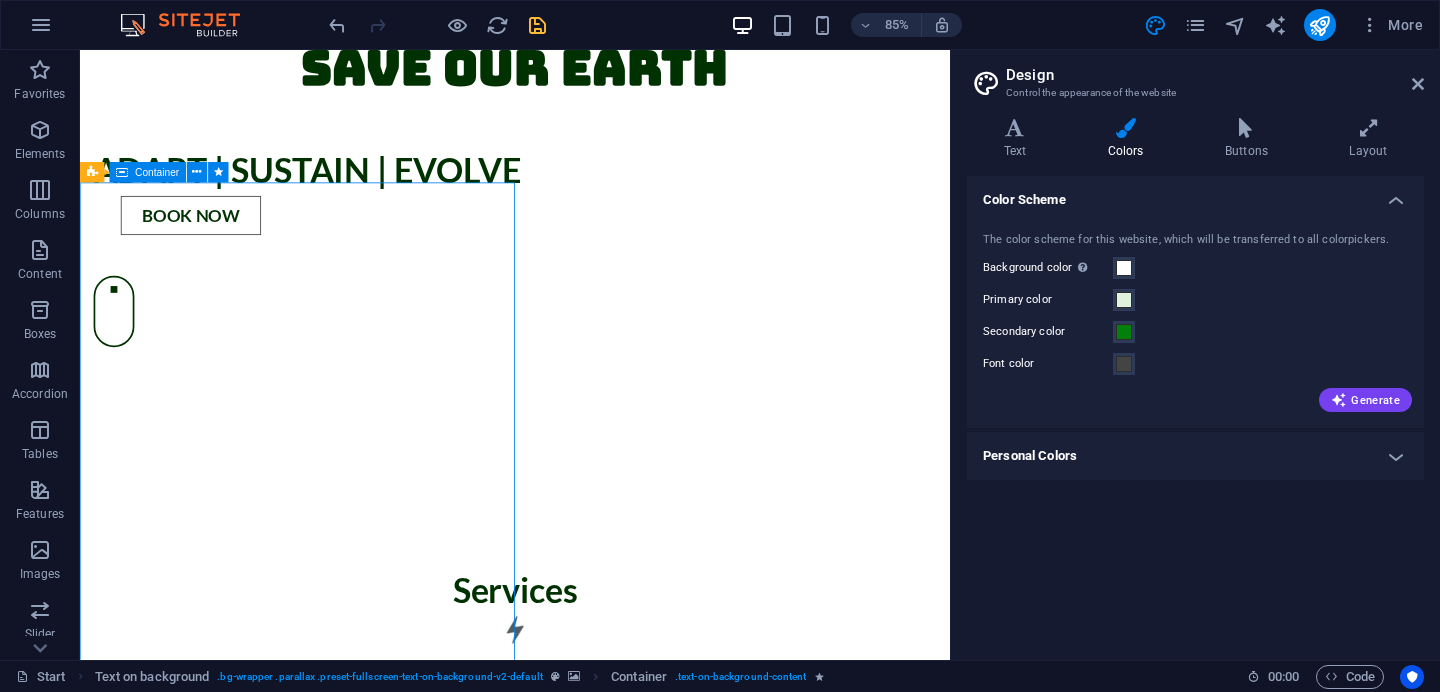 scroll, scrollTop: 1960, scrollLeft: 0, axis: vertical 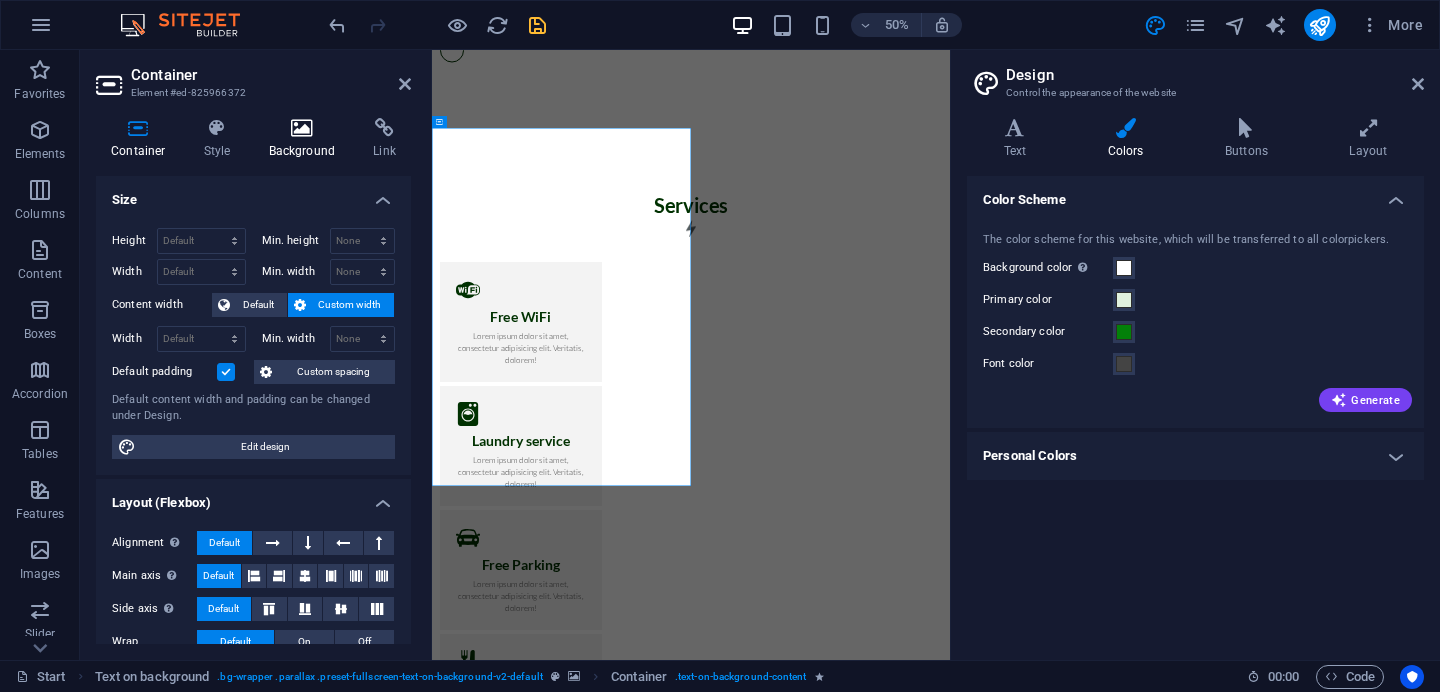 click on "Background" at bounding box center (306, 139) 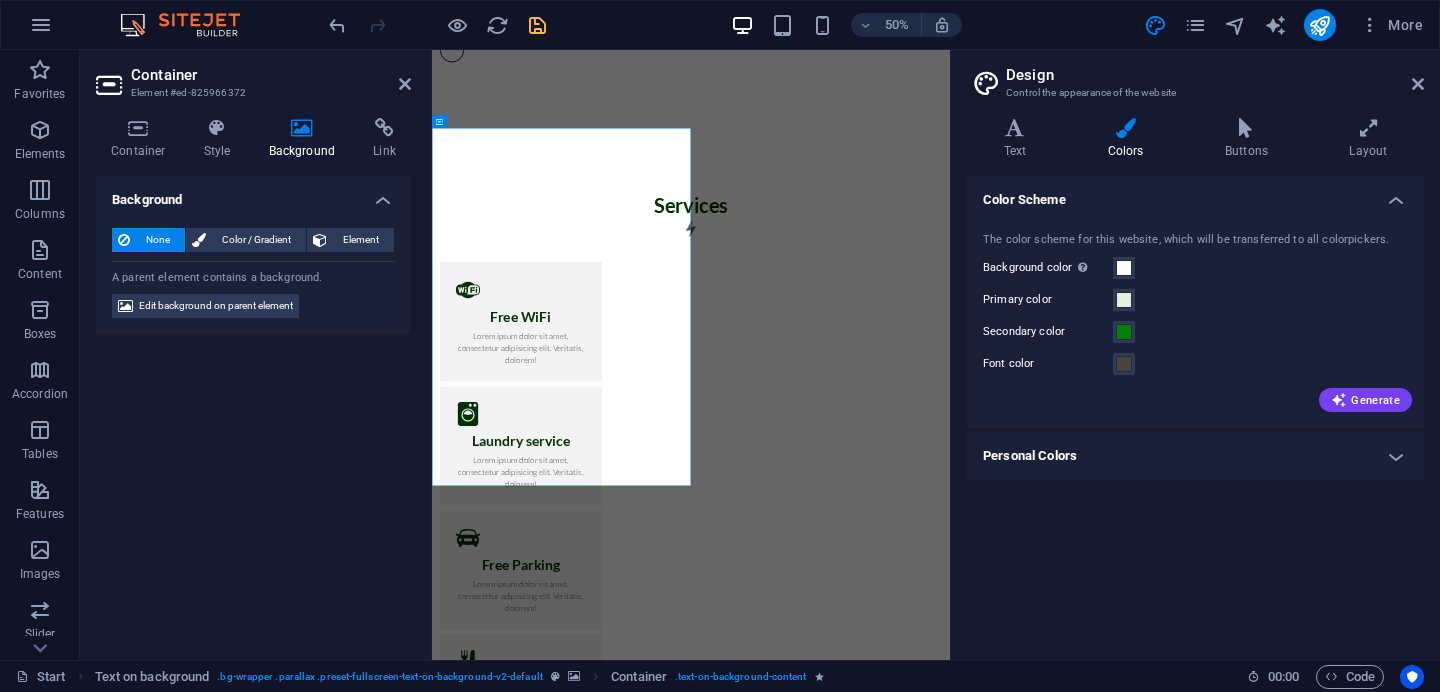 click at bounding box center [950, 2489] 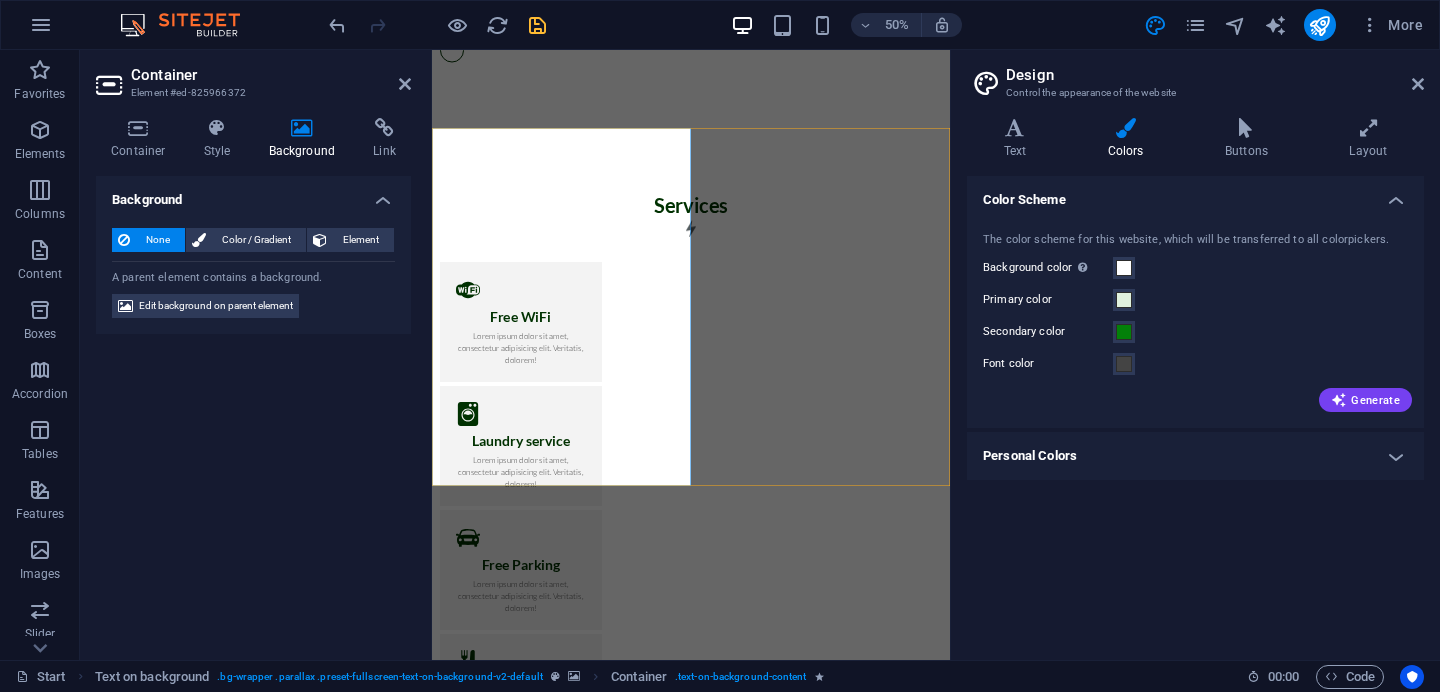 click at bounding box center (950, 2489) 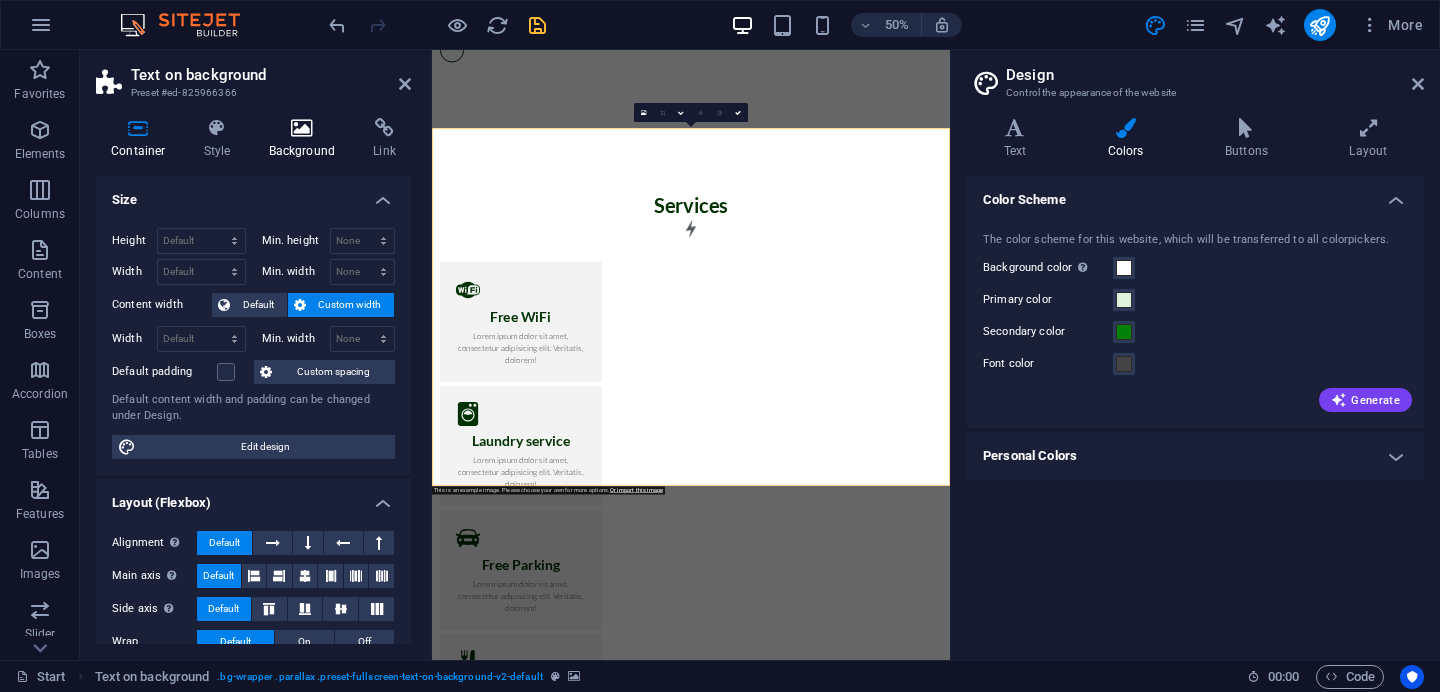 click on "Background" at bounding box center [306, 139] 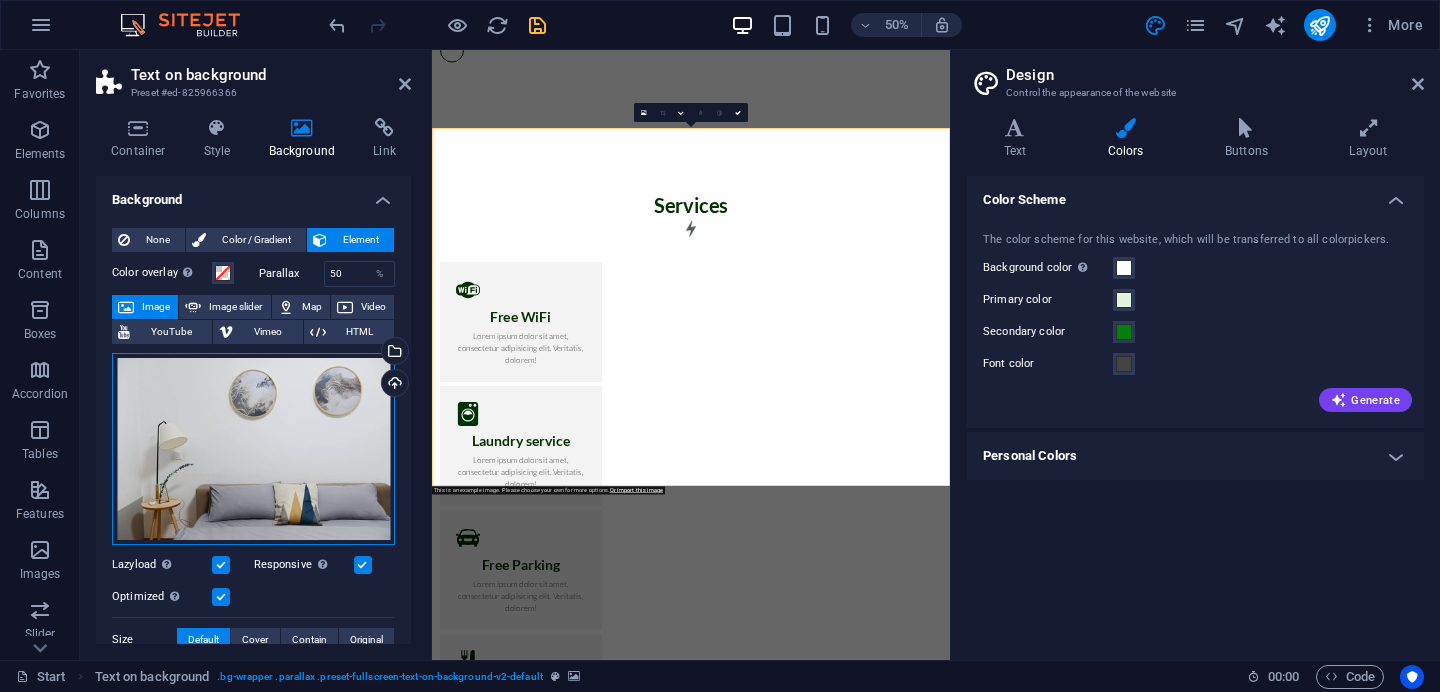 click on "Drag files here, click to choose files or select files from Files or our free stock photos & videos" at bounding box center [253, 449] 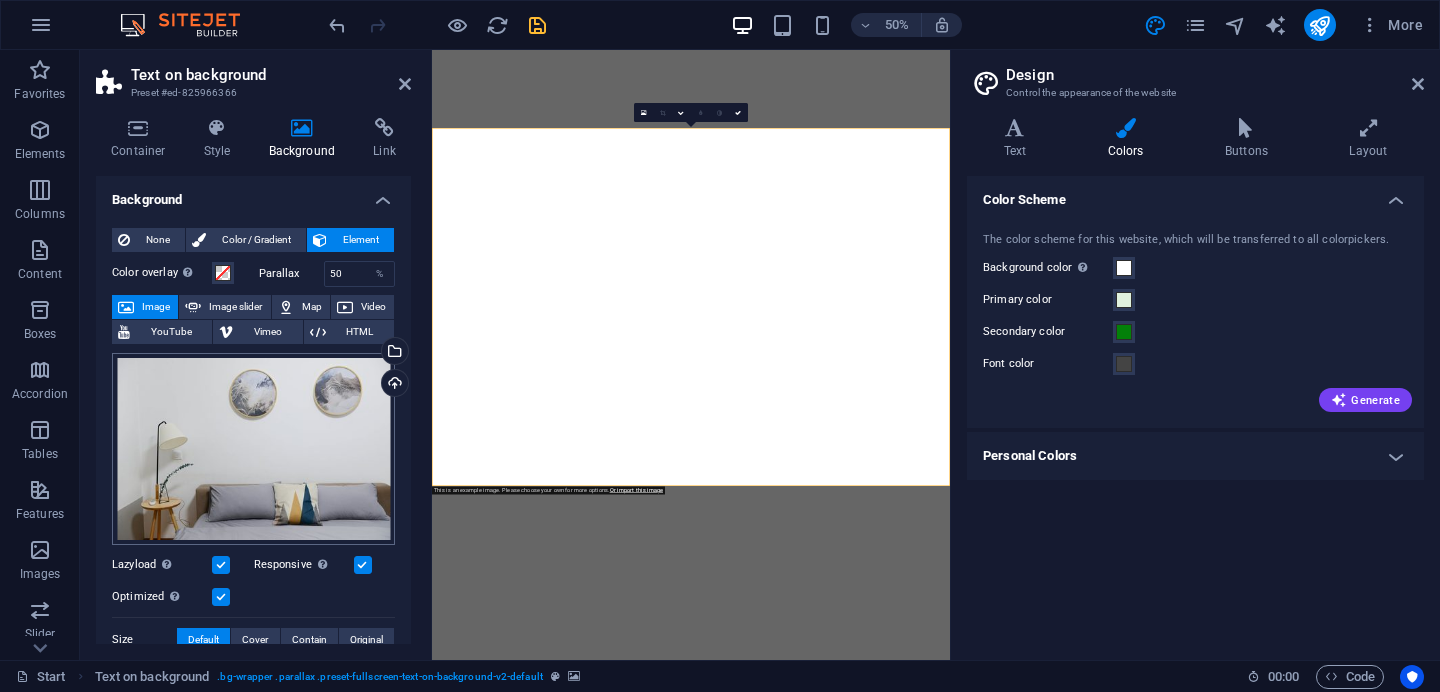 scroll, scrollTop: 8971, scrollLeft: 0, axis: vertical 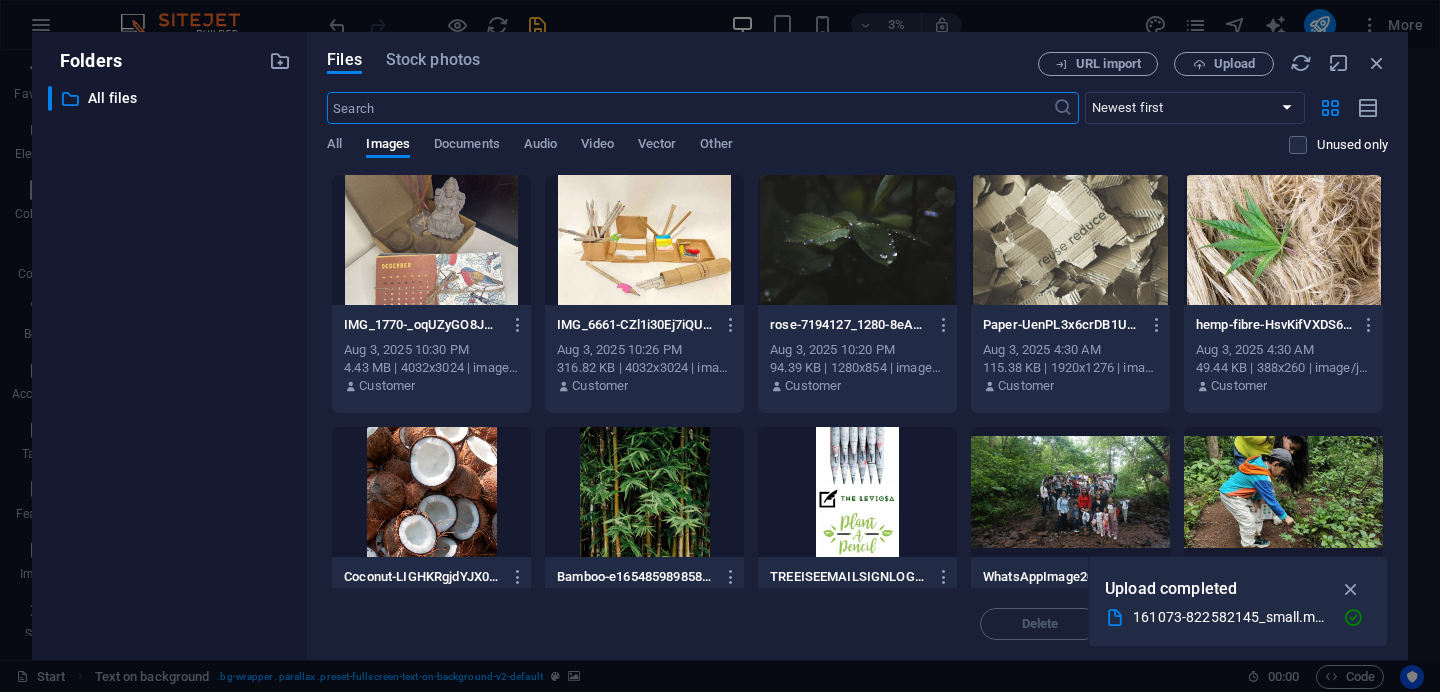 click at bounding box center (431, 240) 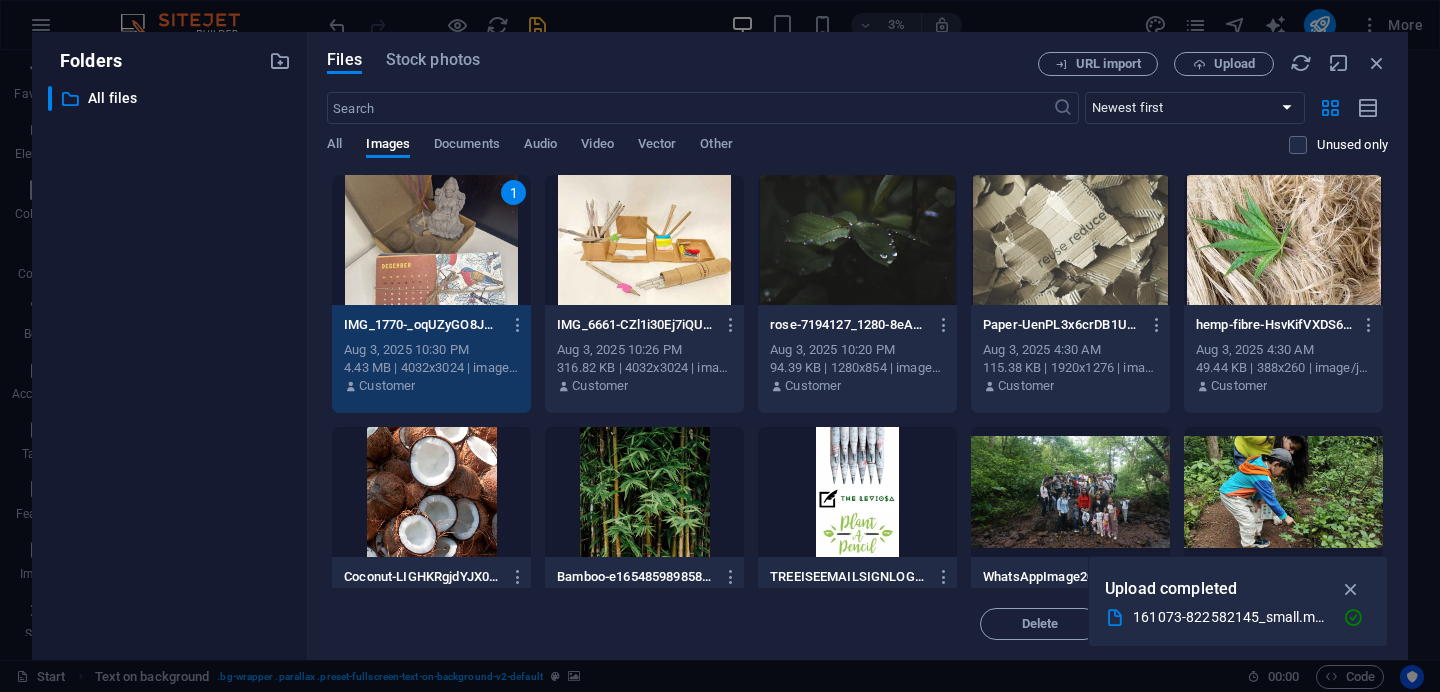 click on "1" at bounding box center (431, 240) 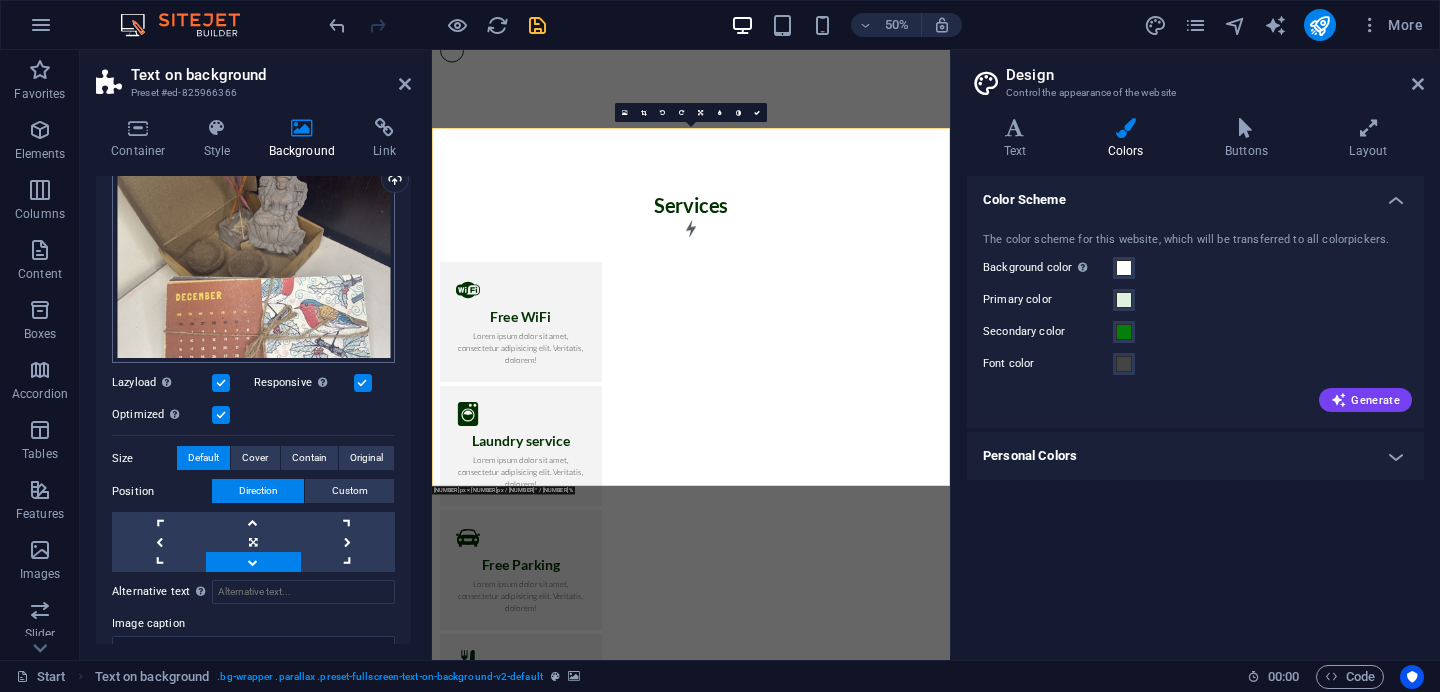 scroll, scrollTop: 321, scrollLeft: 0, axis: vertical 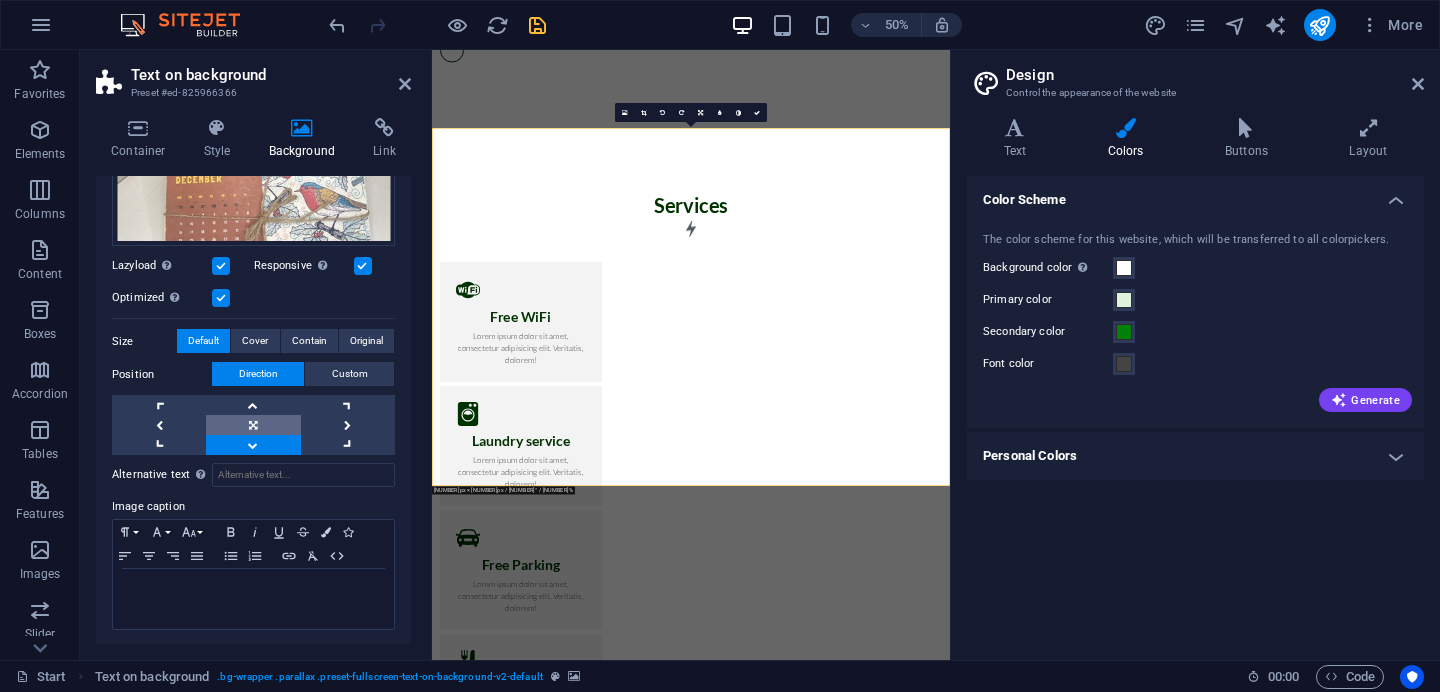 click at bounding box center [253, 425] 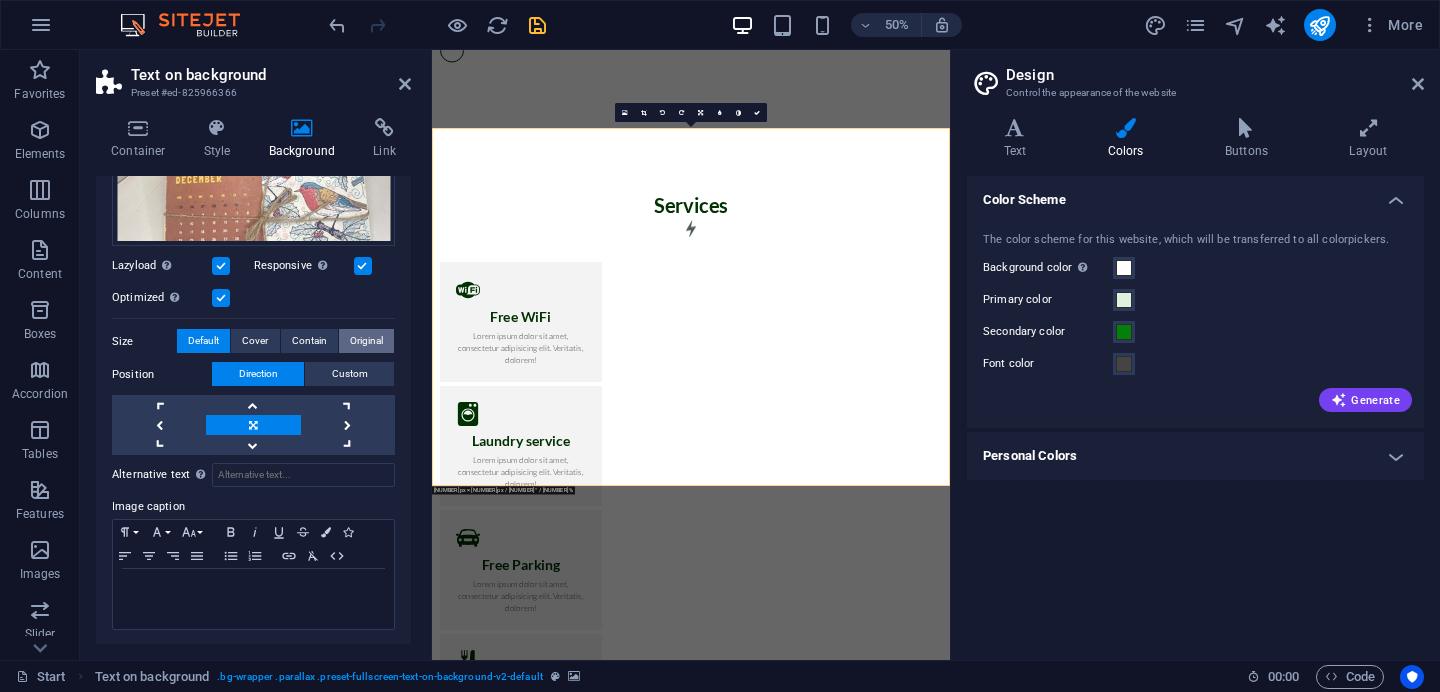 click on "Original" at bounding box center (366, 341) 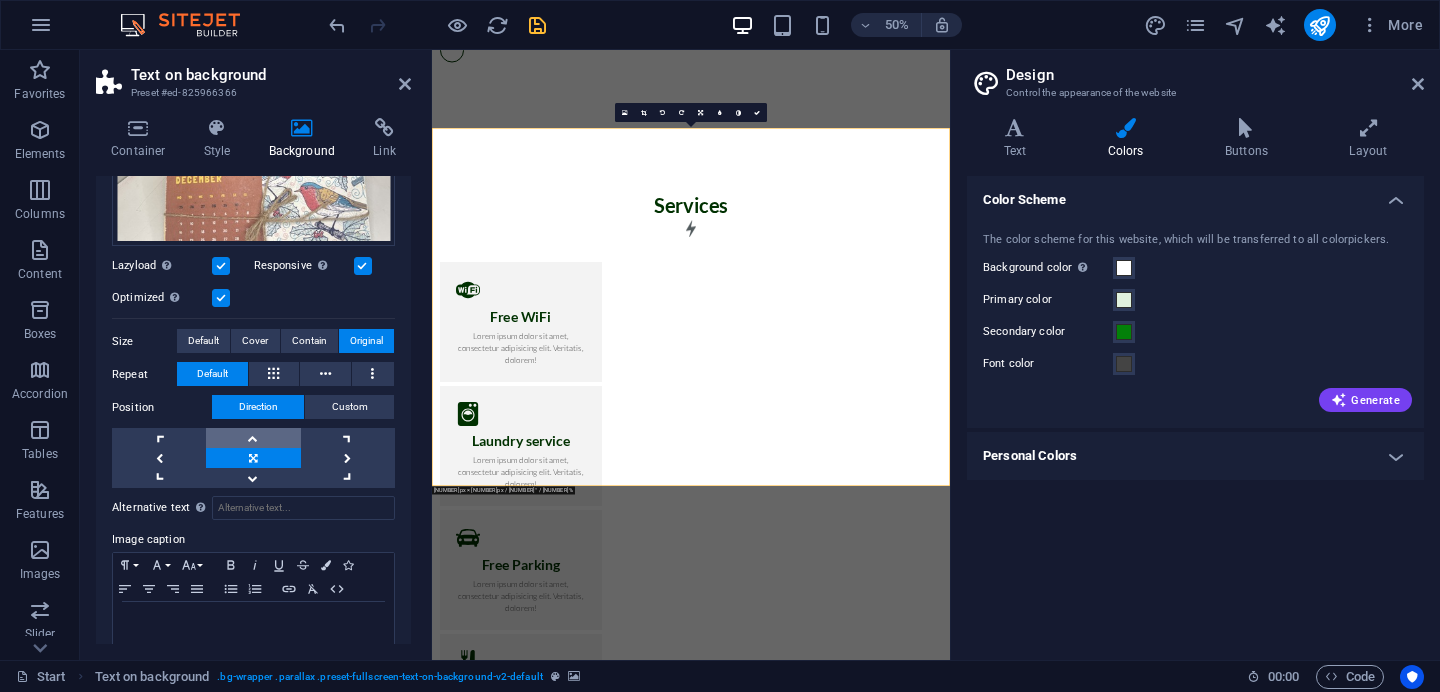 click at bounding box center [253, 438] 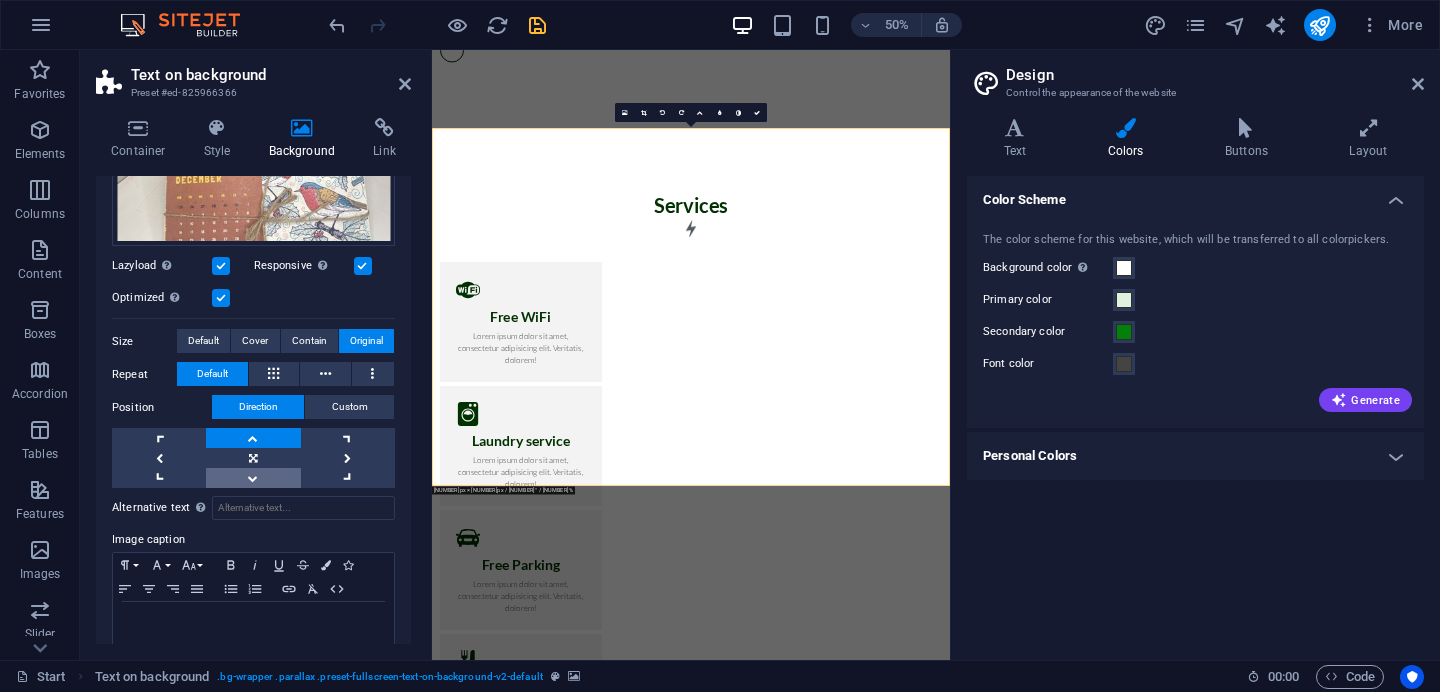 click at bounding box center [253, 478] 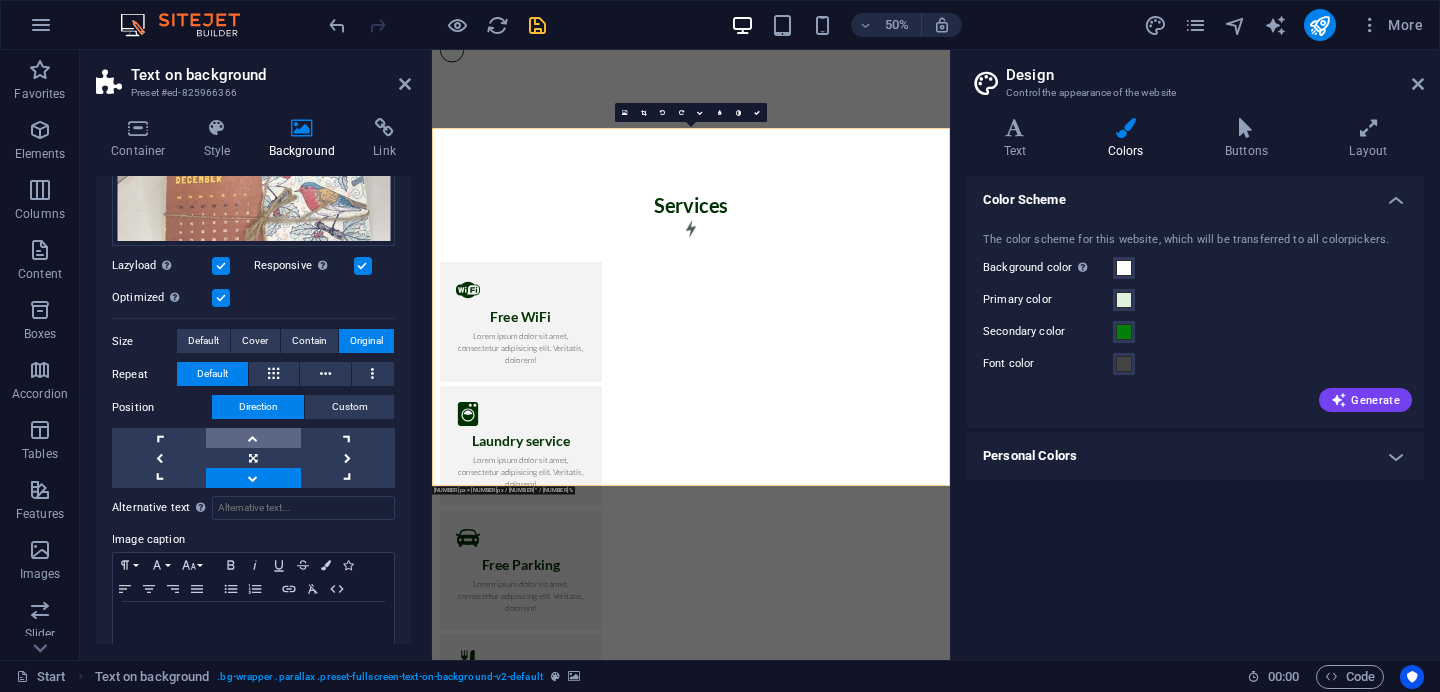 click at bounding box center [253, 438] 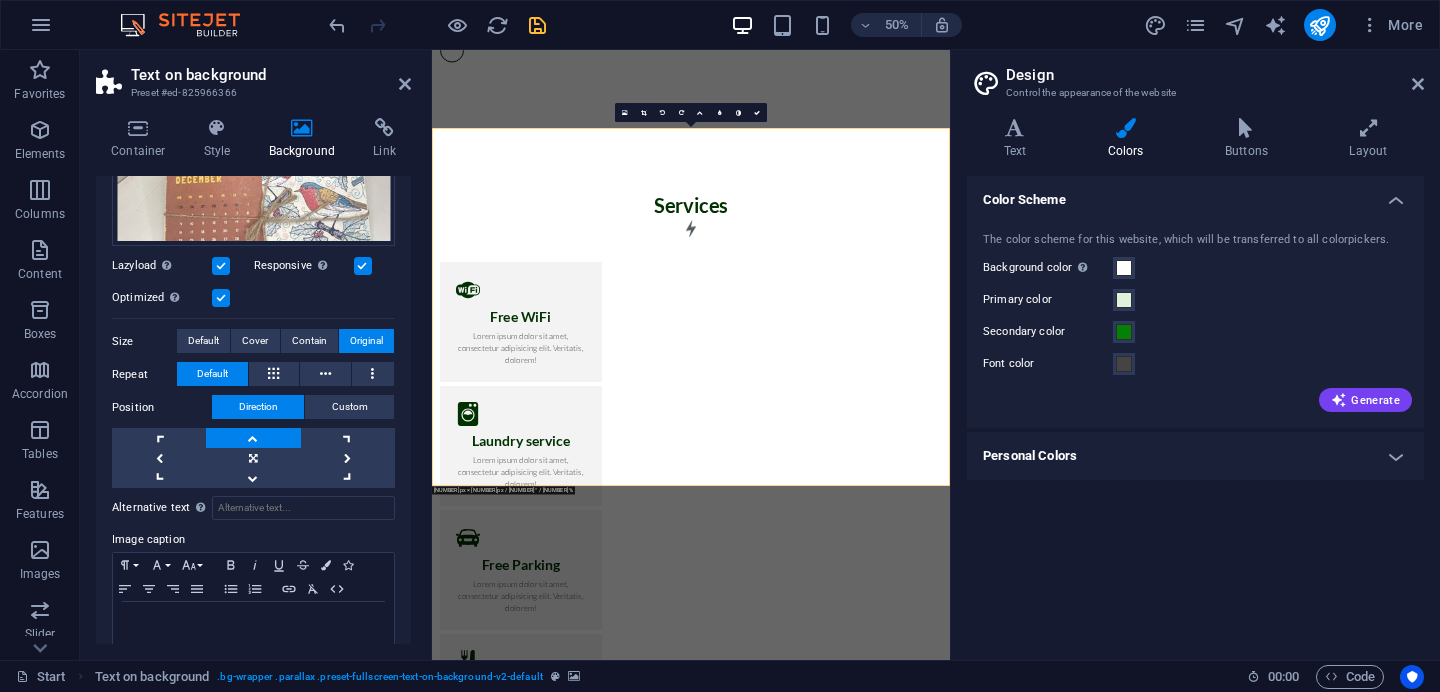 scroll, scrollTop: 354, scrollLeft: 0, axis: vertical 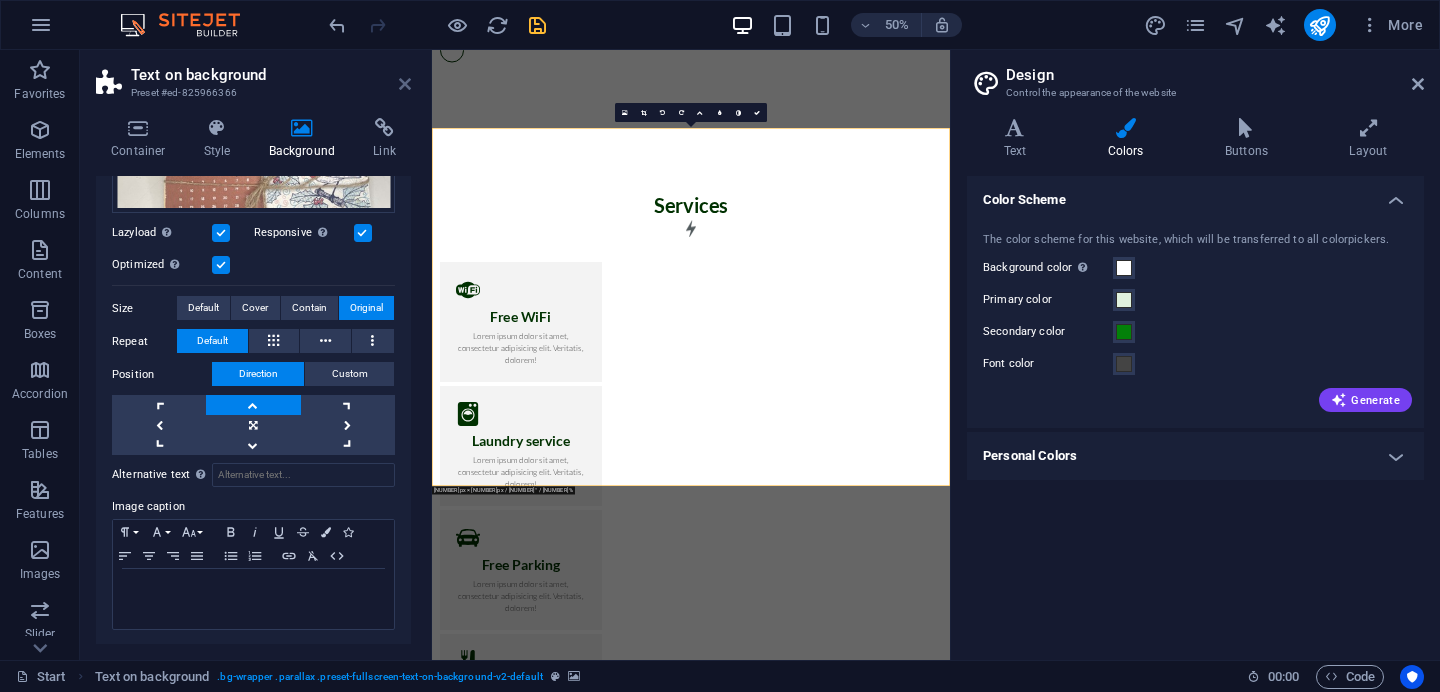 click at bounding box center (405, 84) 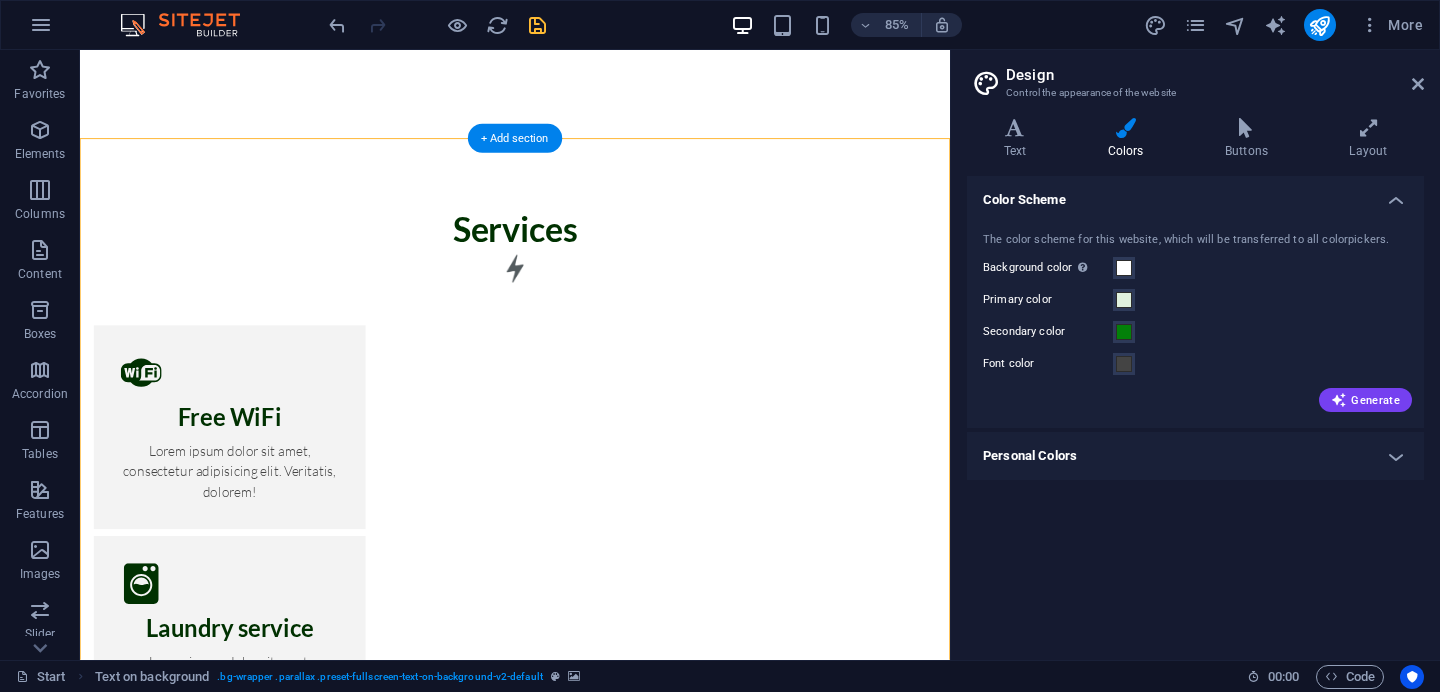 scroll, scrollTop: 1749, scrollLeft: 0, axis: vertical 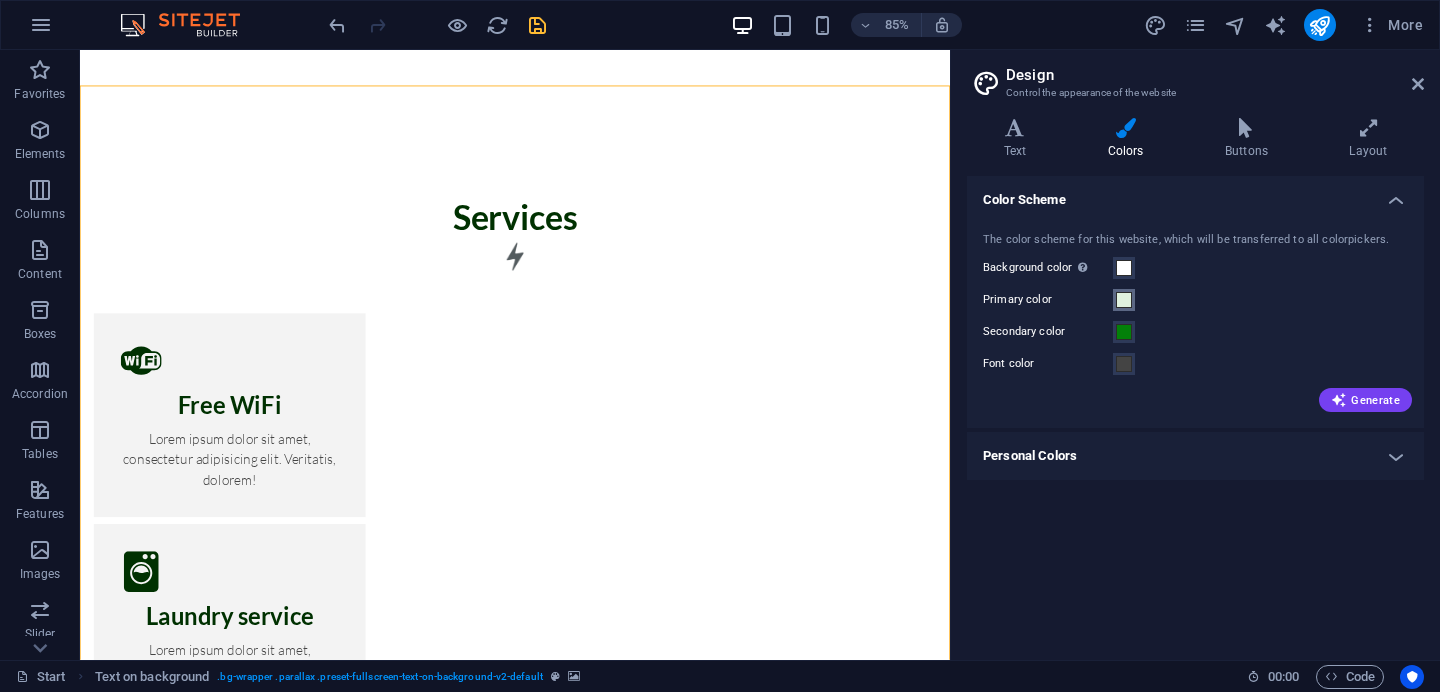 click at bounding box center [1124, 300] 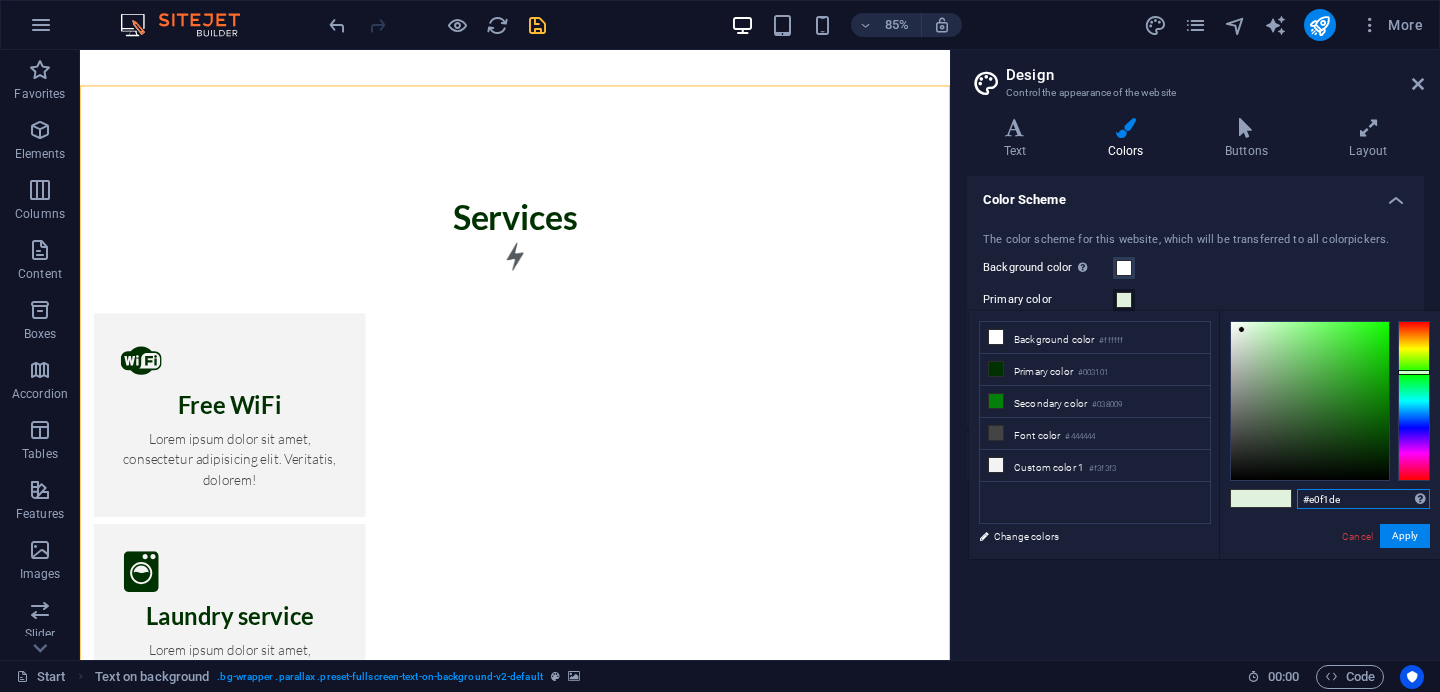 click on "#e0f1de" at bounding box center [1363, 499] 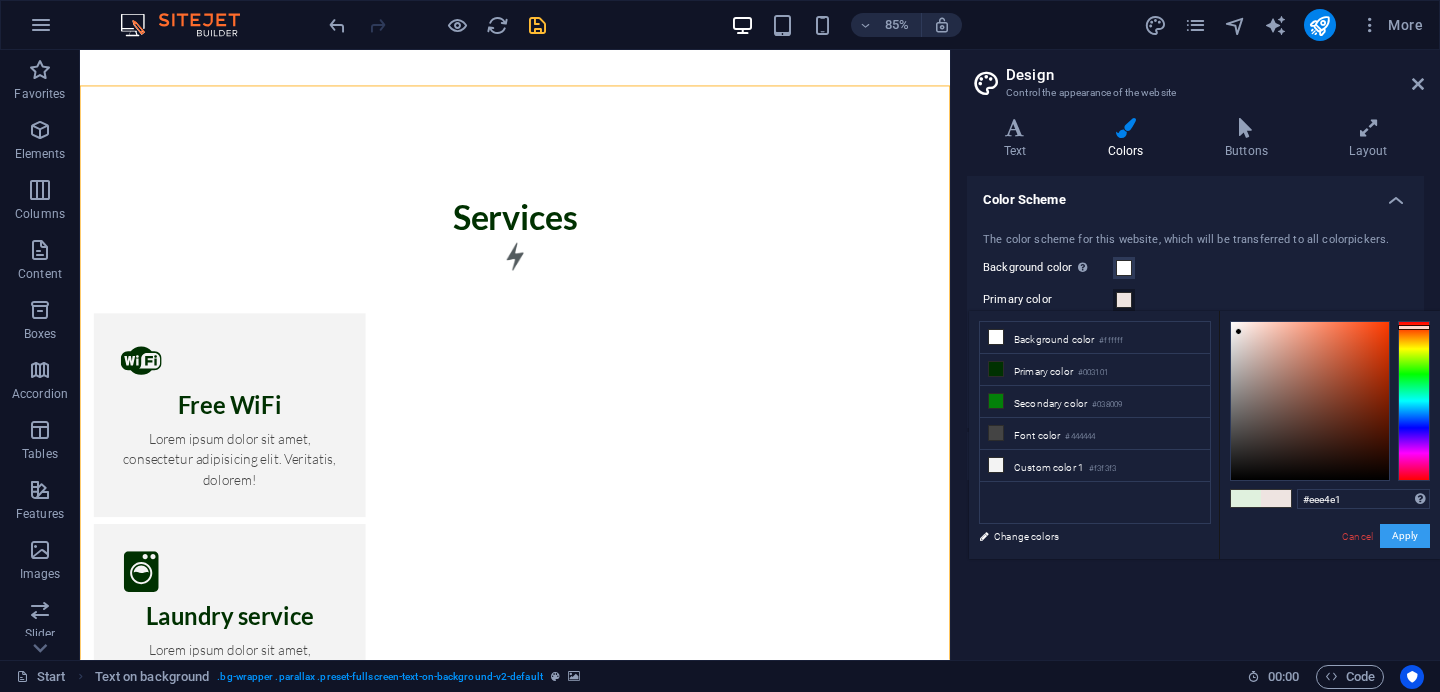 click on "Apply" at bounding box center [1405, 536] 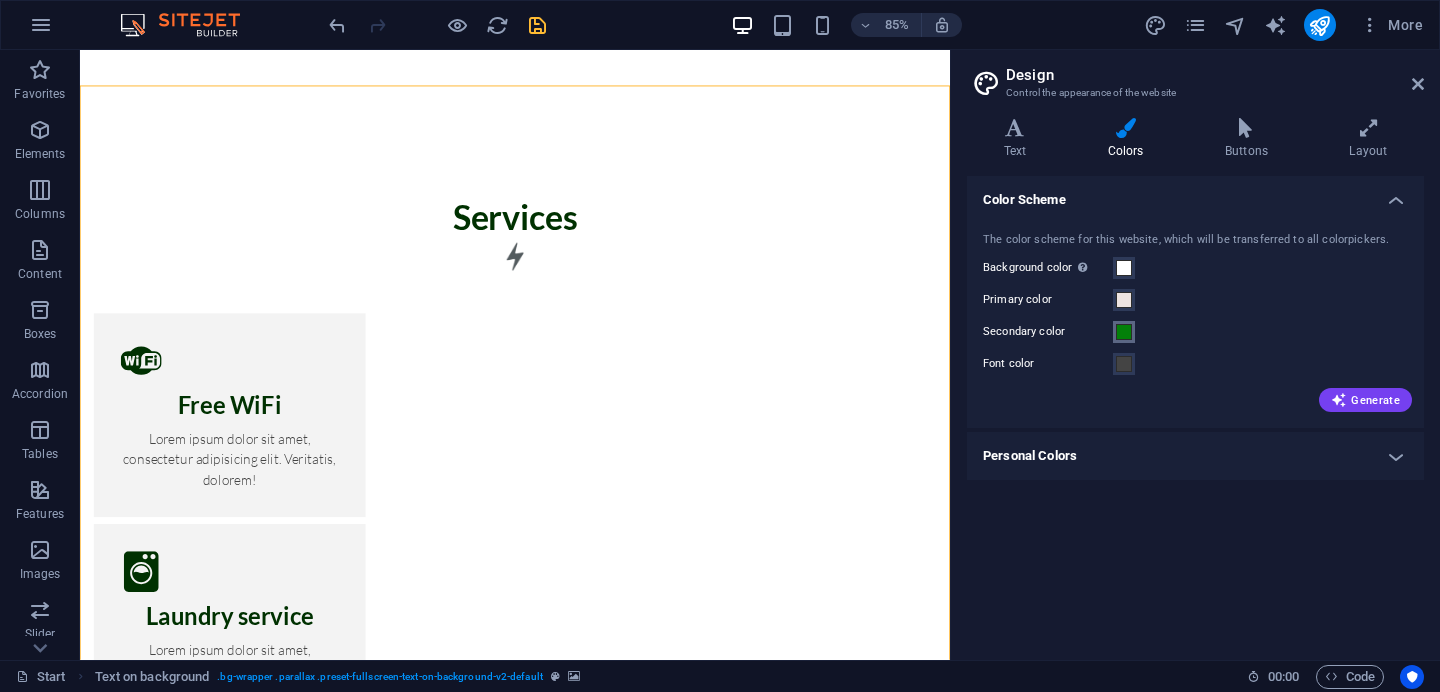 click at bounding box center (1124, 332) 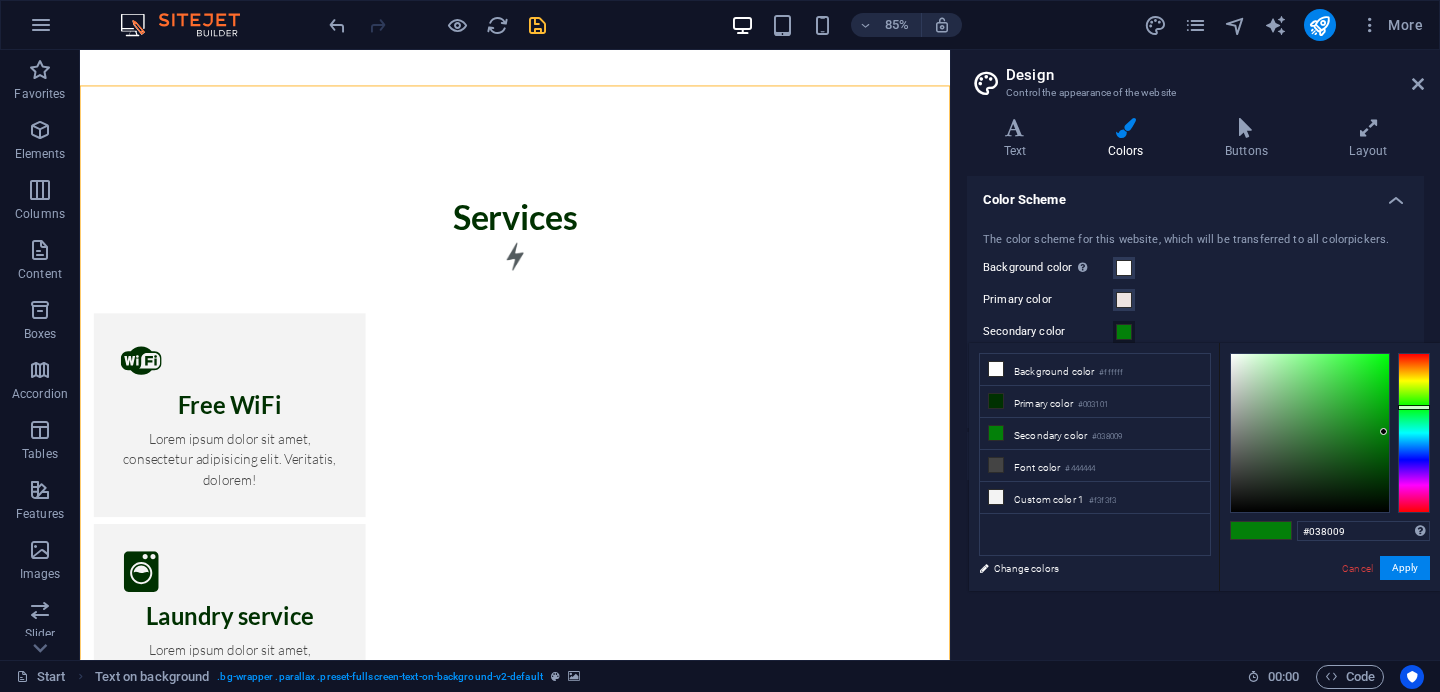 click at bounding box center [1124, 332] 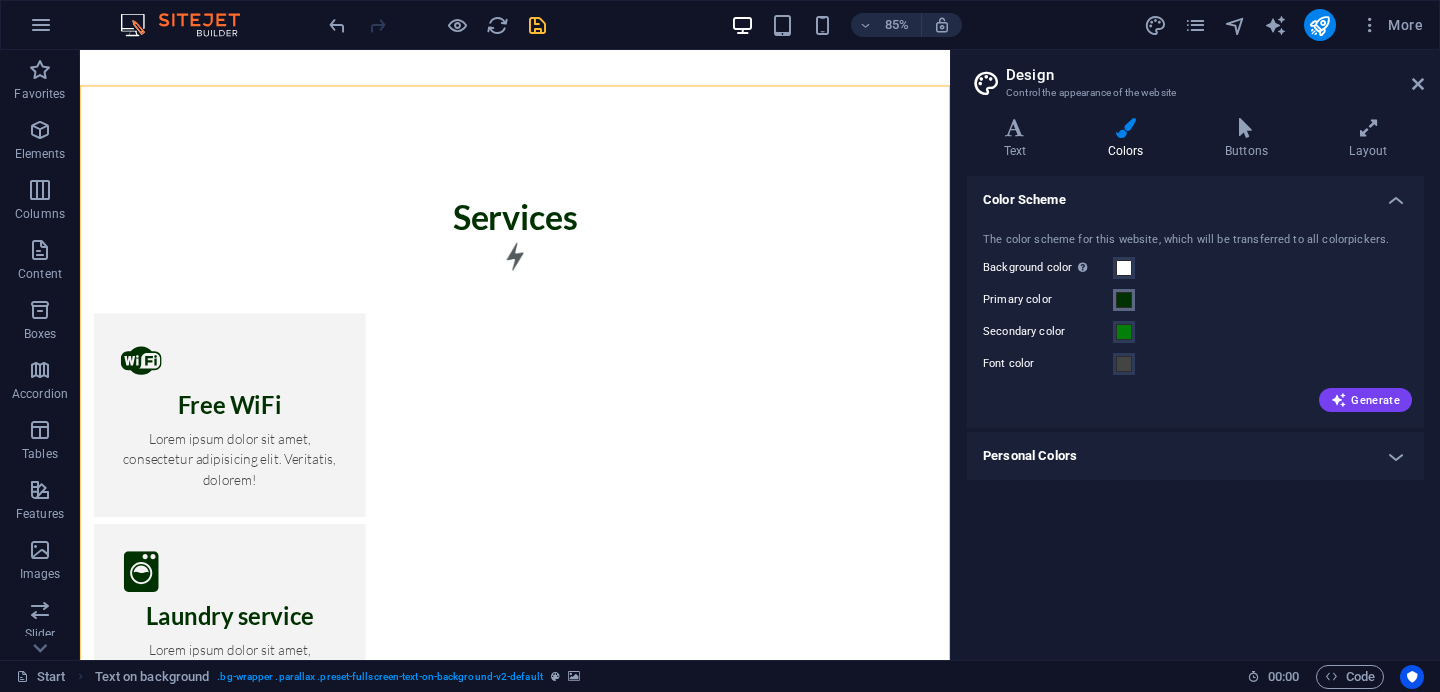 click at bounding box center [1124, 300] 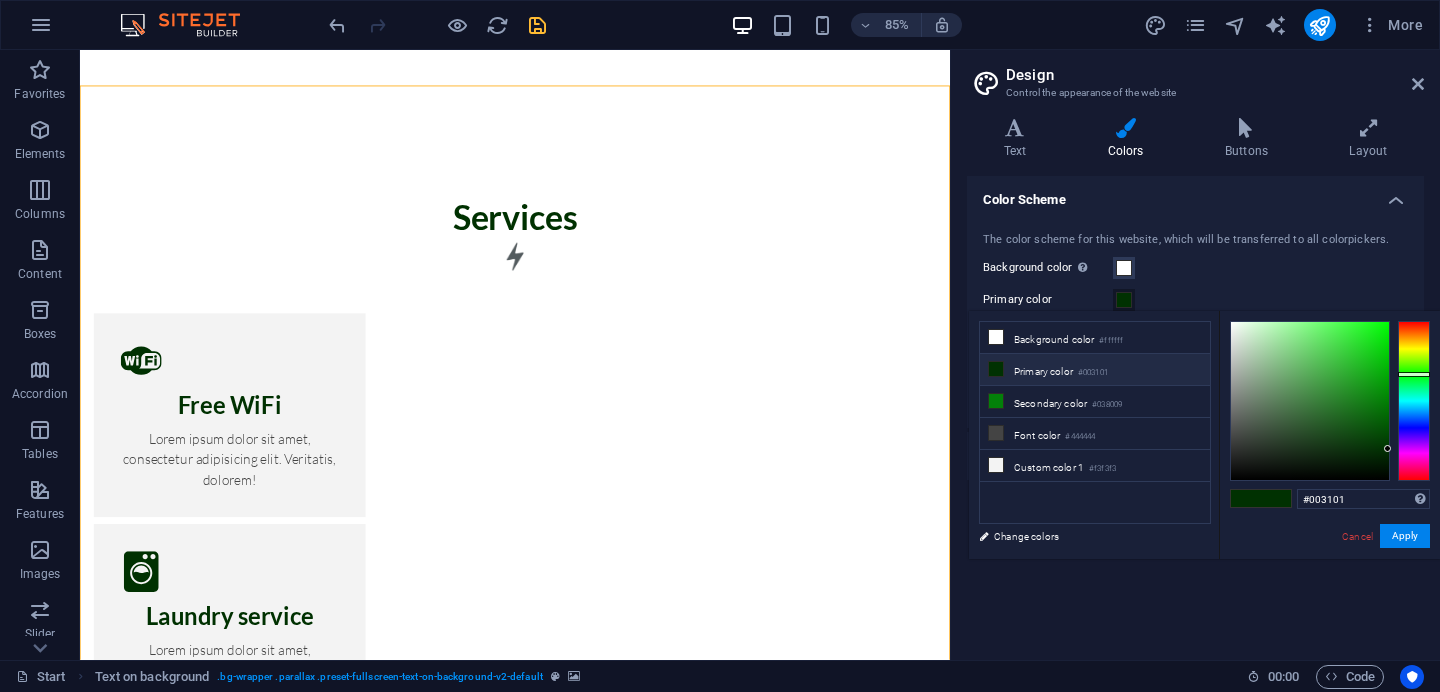 click on "Primary color
#003101" at bounding box center [1095, 370] 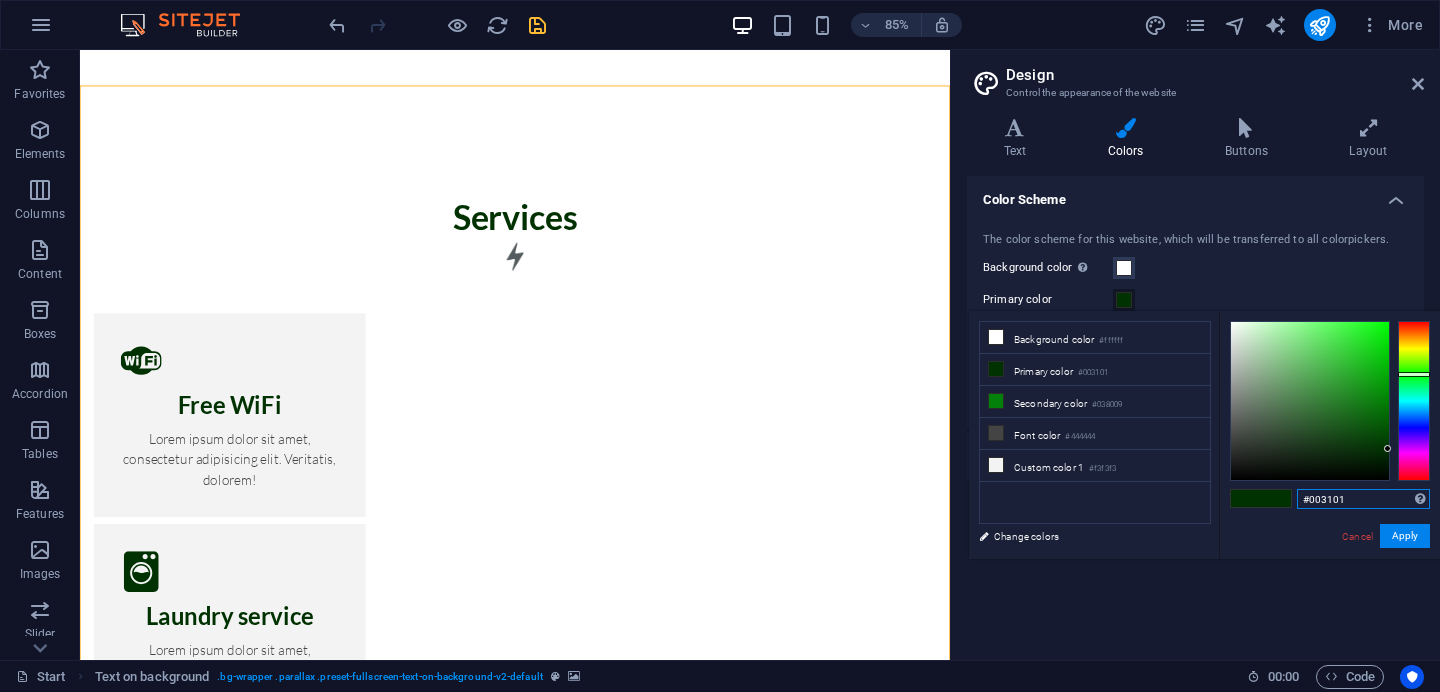 click on "#003101" at bounding box center [1363, 499] 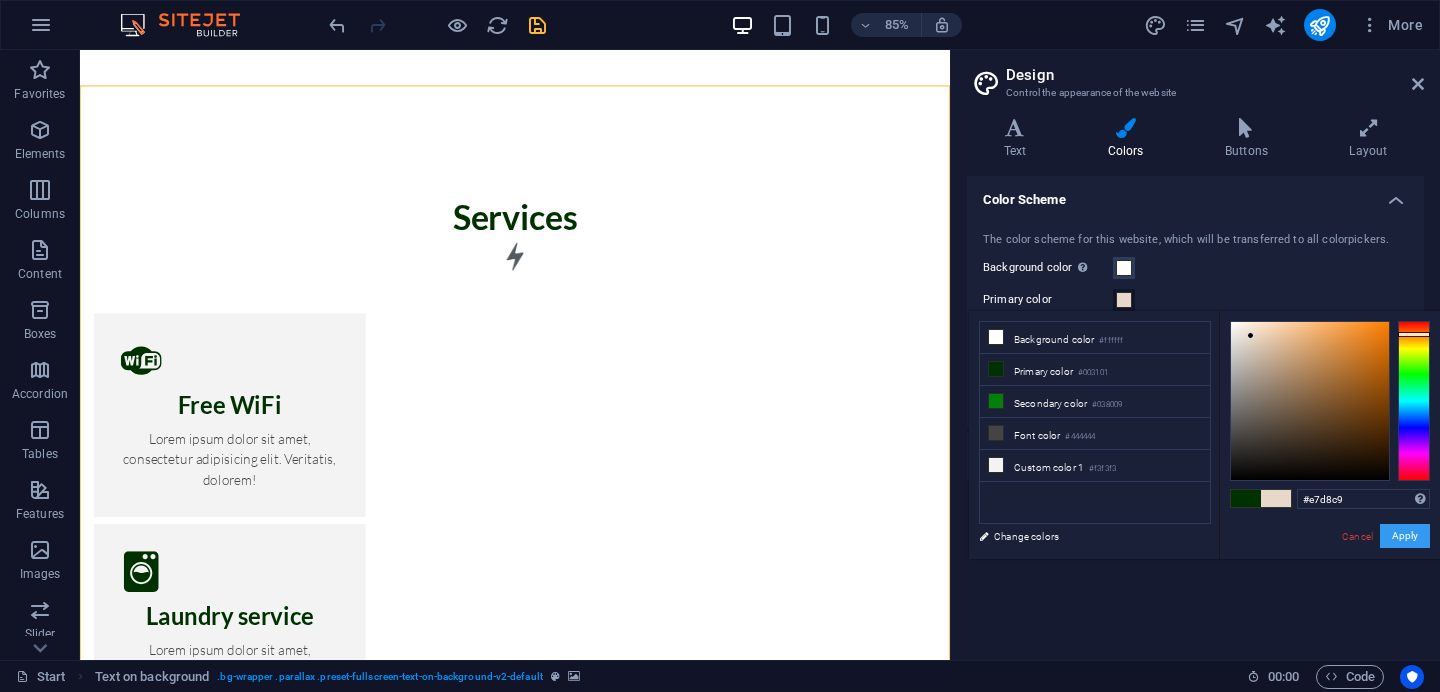 click on "Apply" at bounding box center (1405, 536) 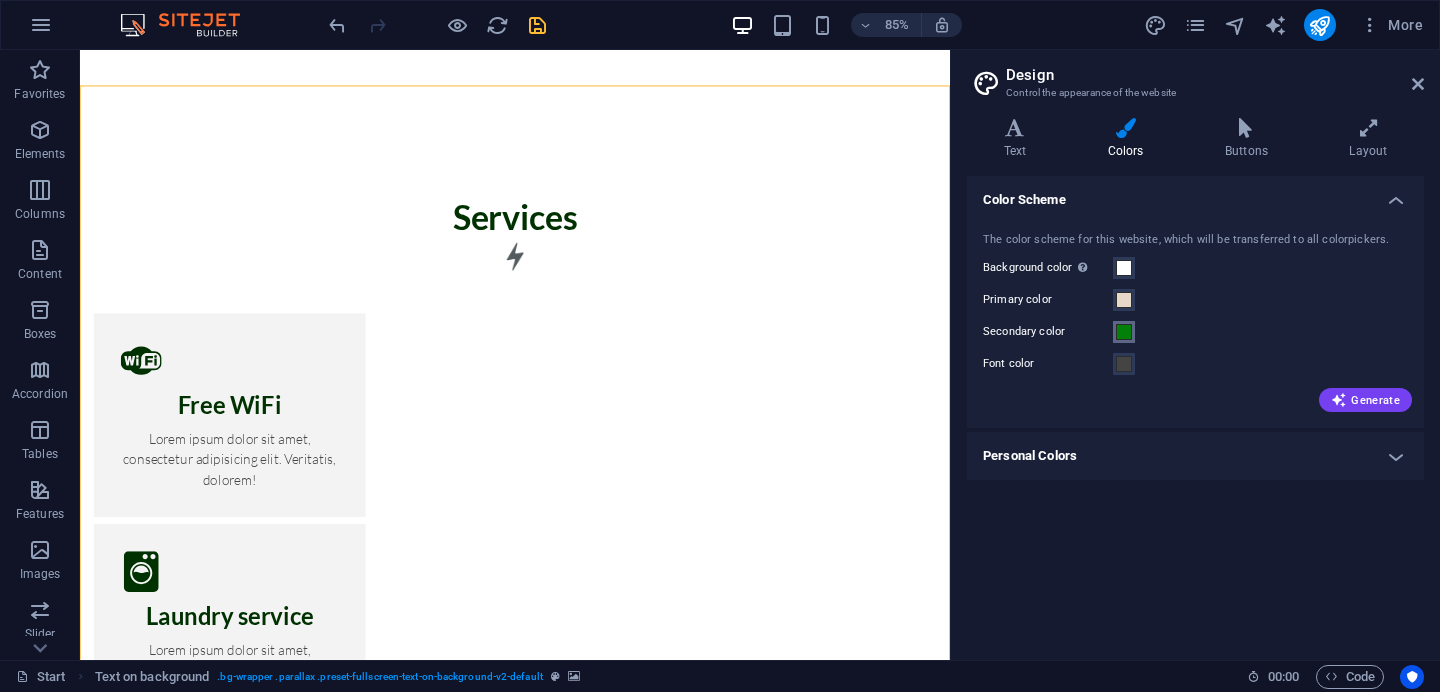 click at bounding box center (1124, 332) 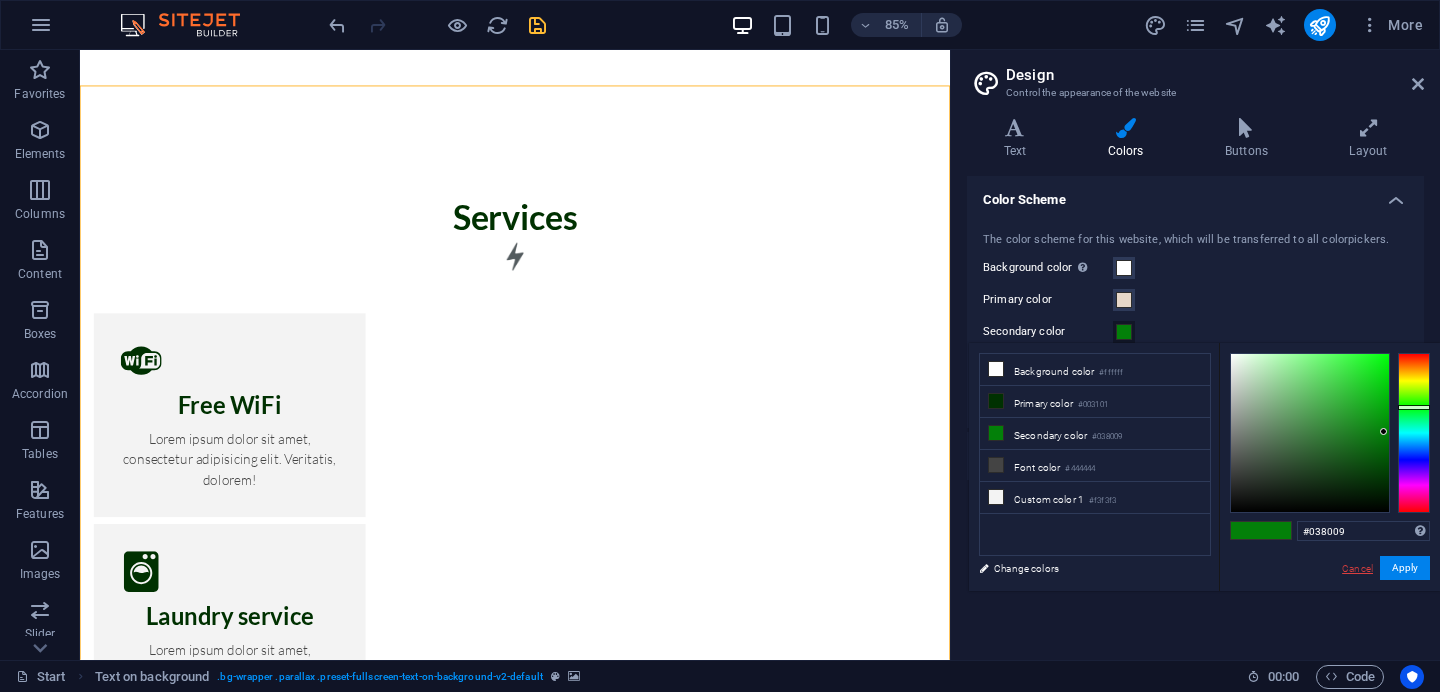 click on "Cancel" at bounding box center [1357, 568] 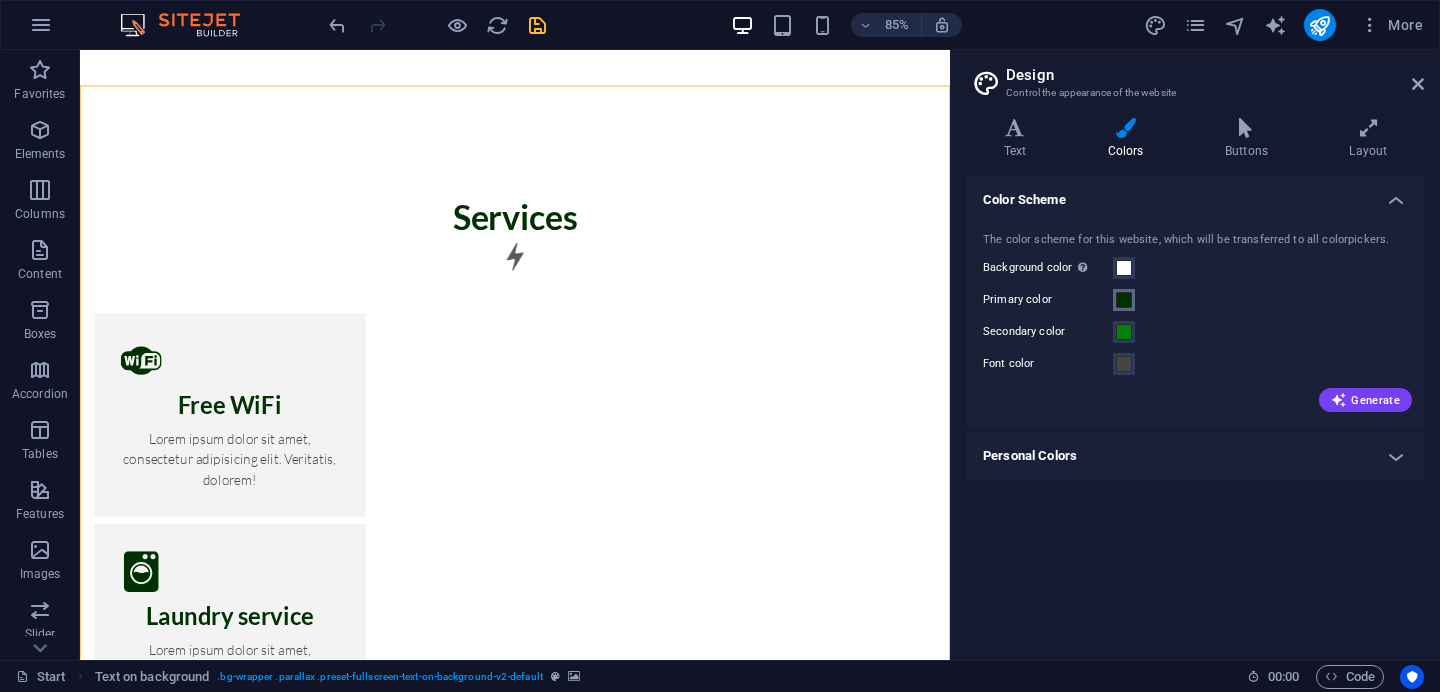 click at bounding box center [1124, 300] 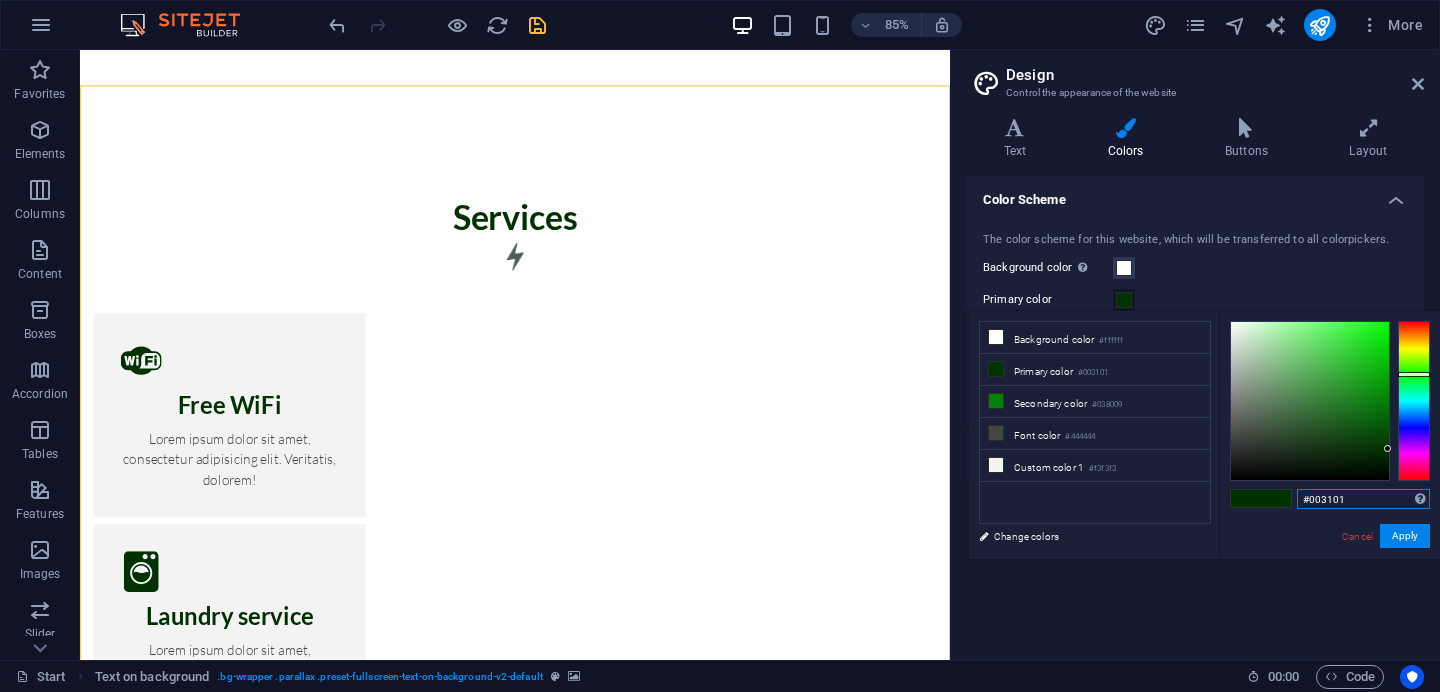 click on "#003101" at bounding box center (1363, 499) 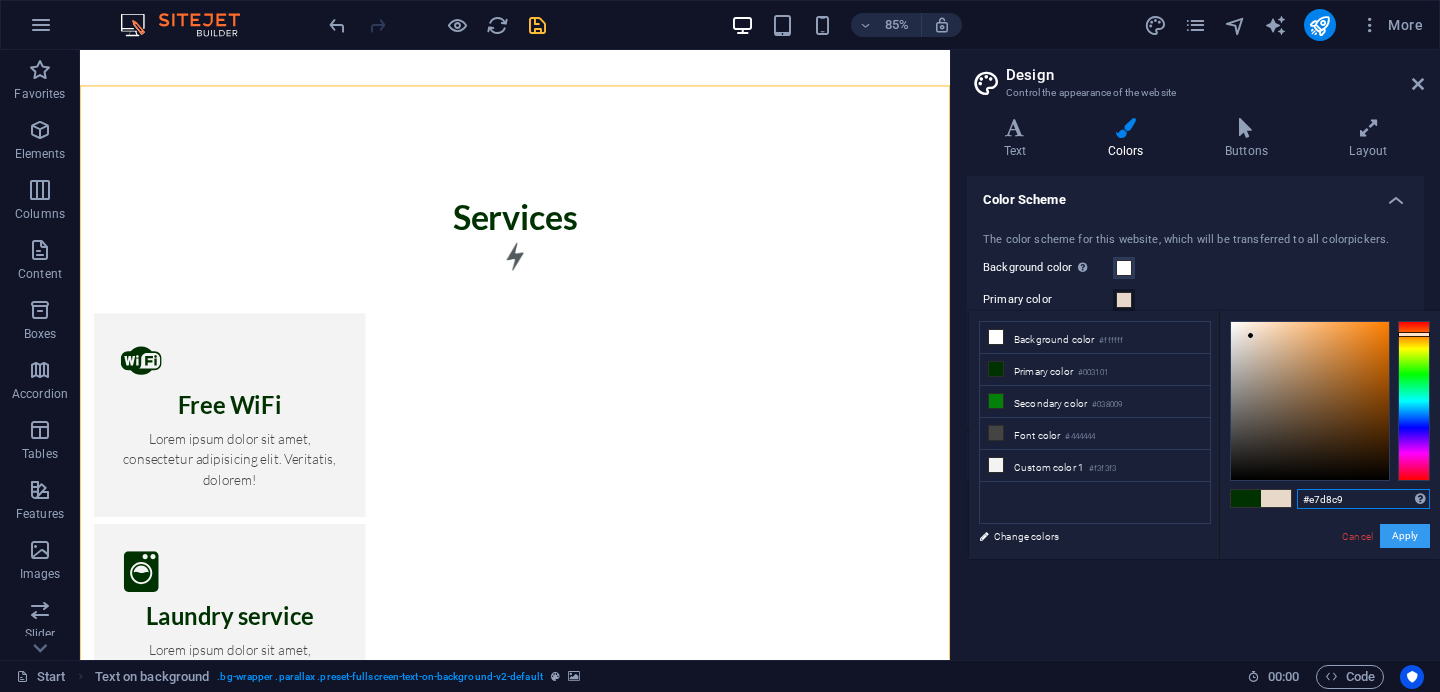 type on "#e7d8c9" 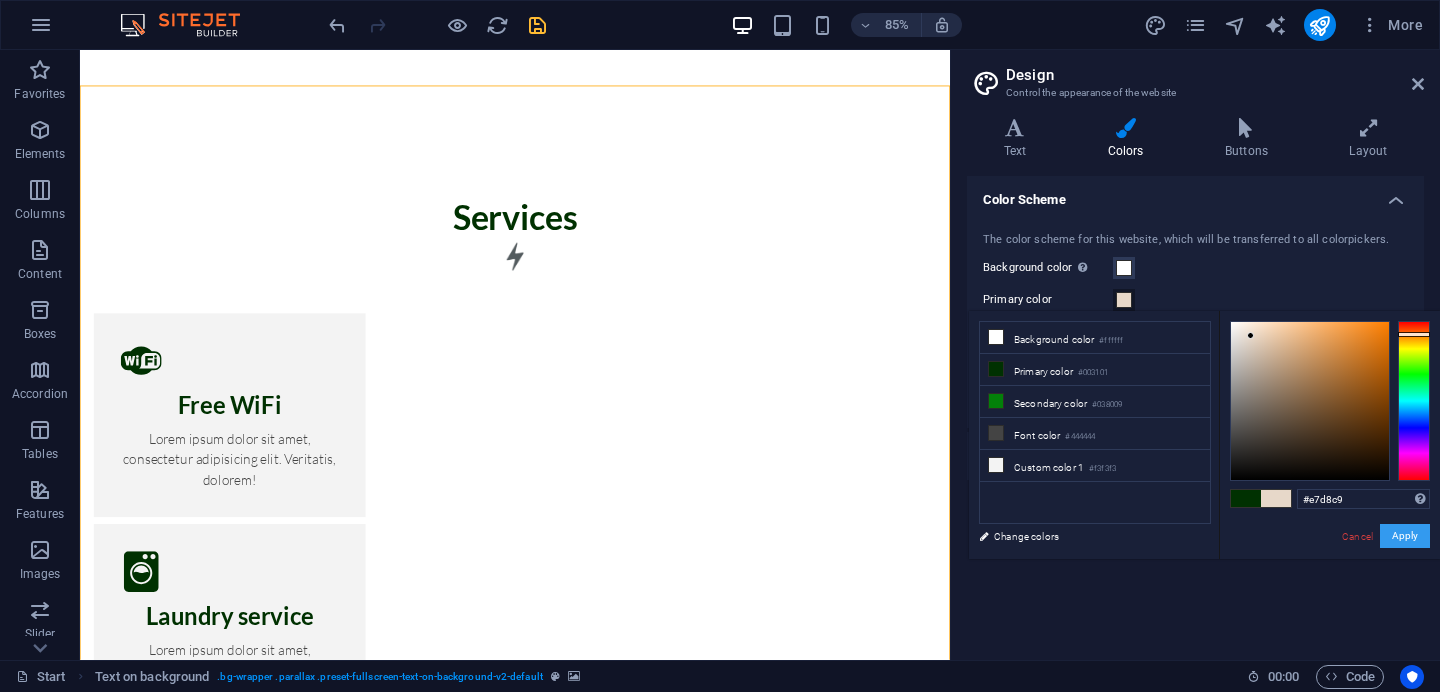 click on "Apply" at bounding box center (1405, 536) 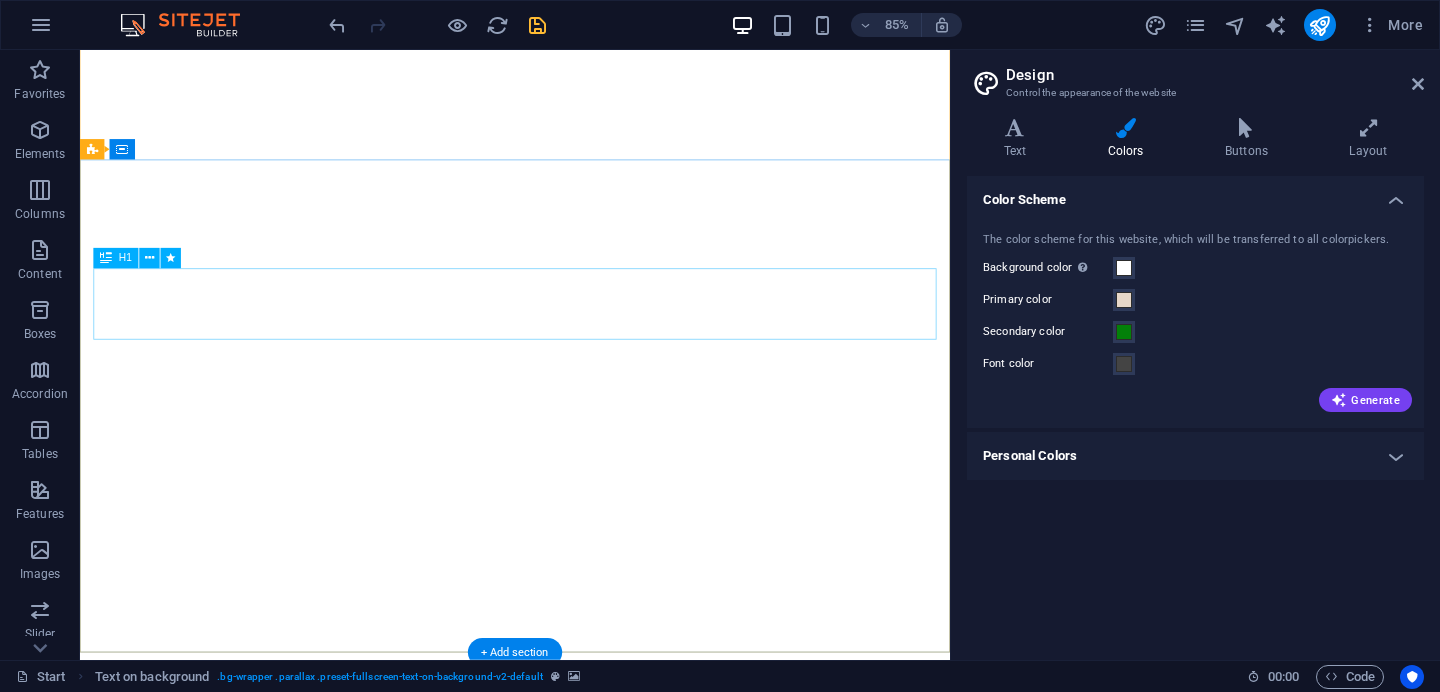 scroll, scrollTop: 0, scrollLeft: 0, axis: both 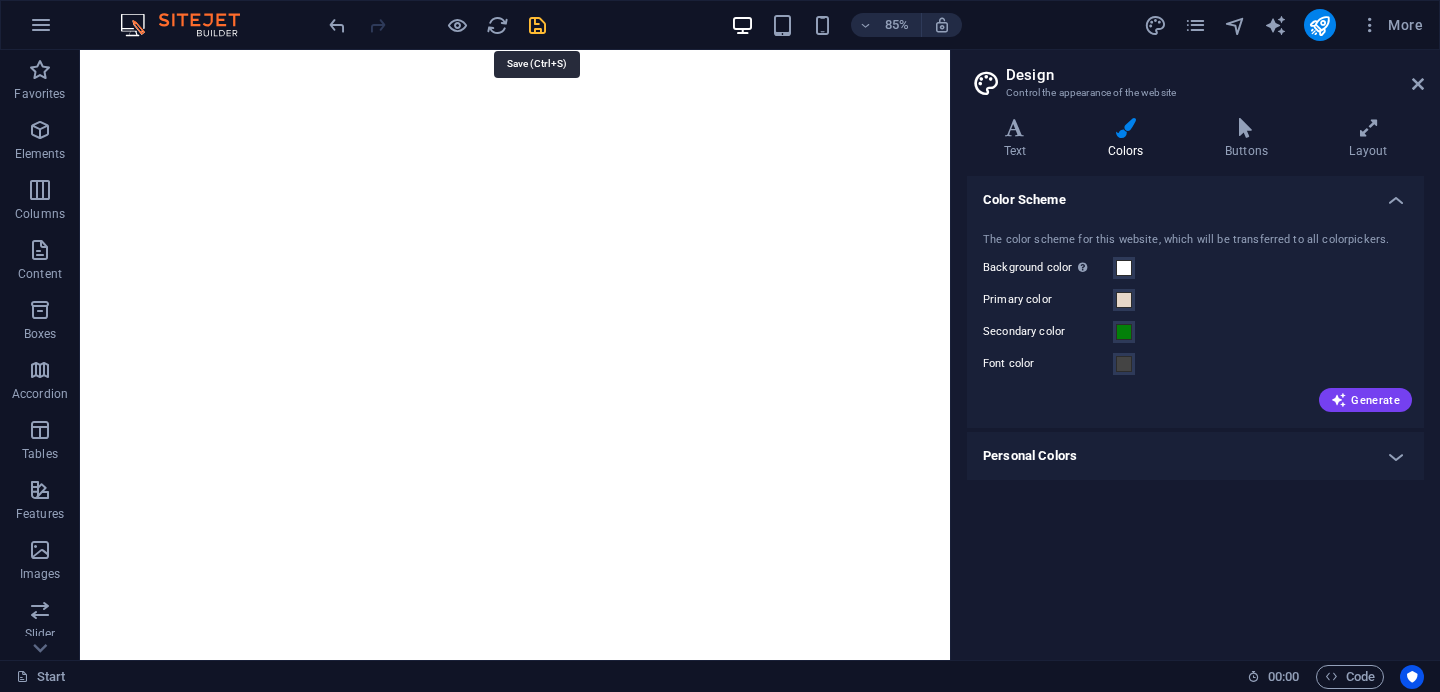 click at bounding box center [537, 25] 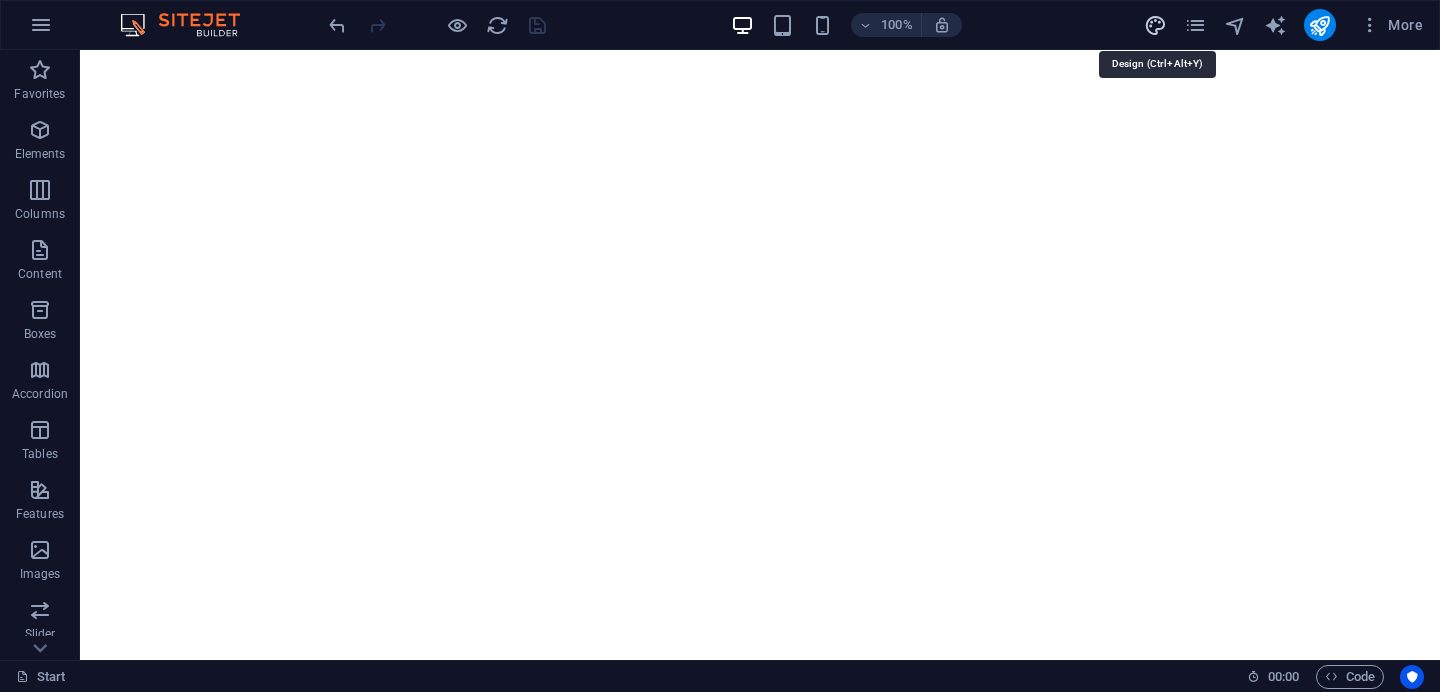 click at bounding box center [1155, 25] 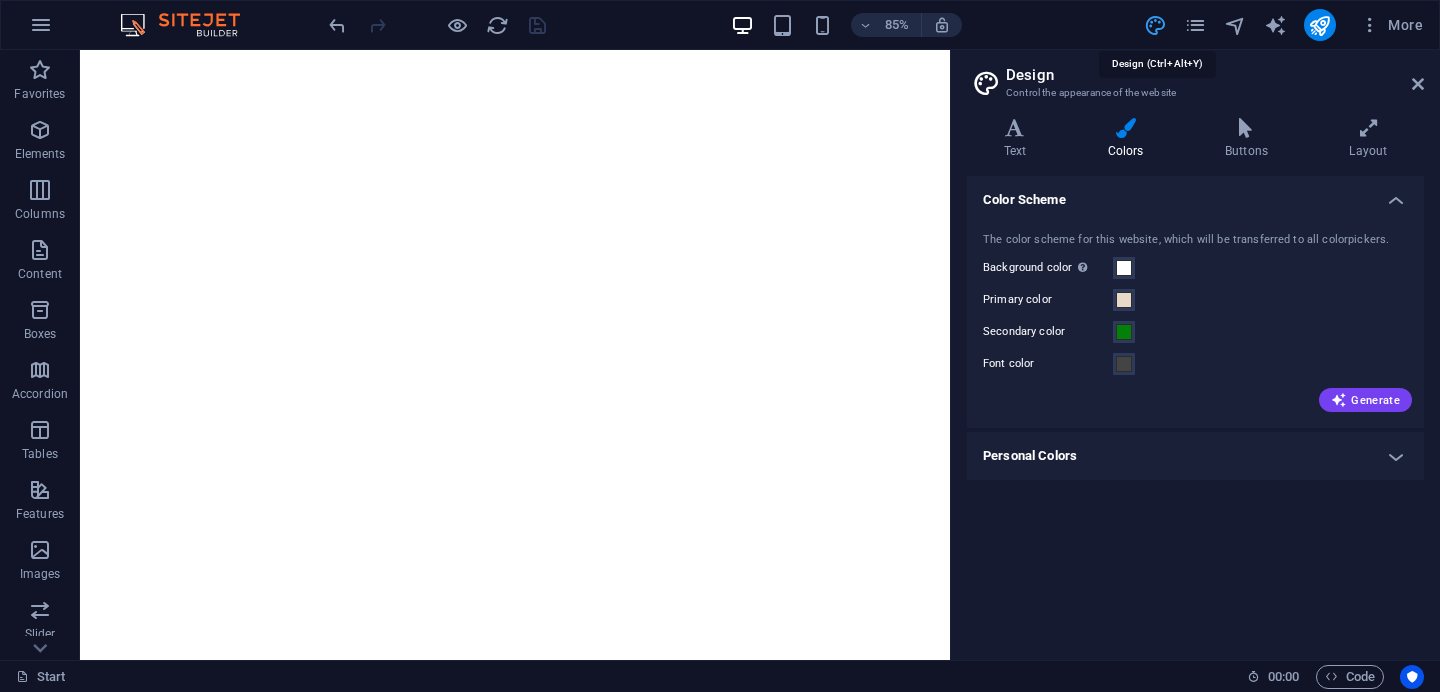click at bounding box center (1155, 25) 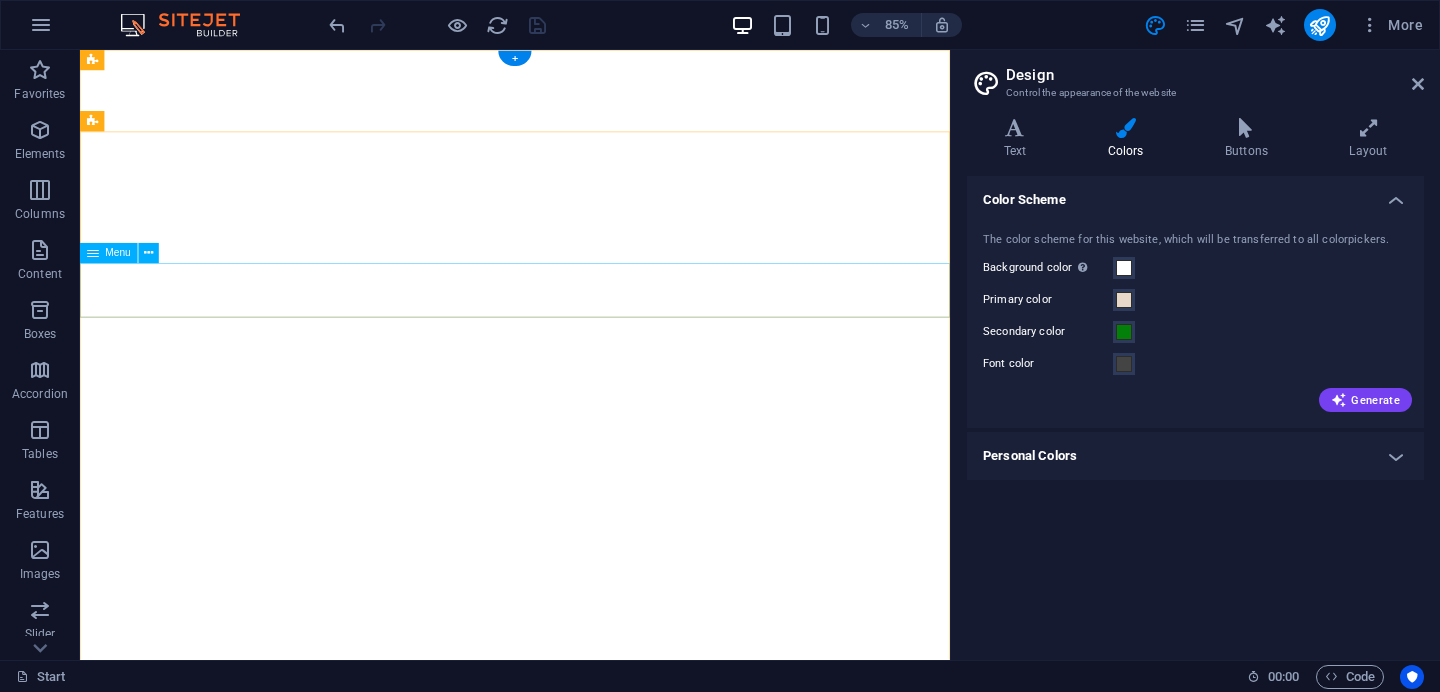 type 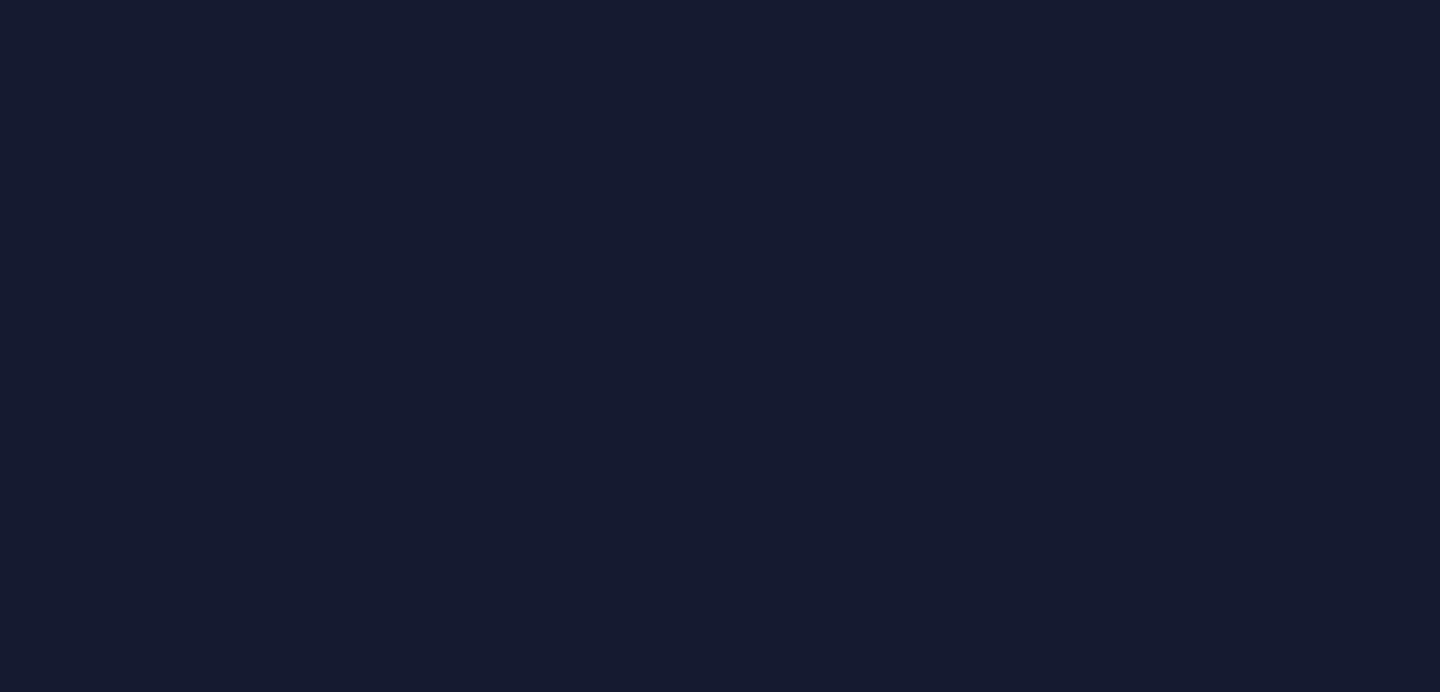 scroll, scrollTop: 0, scrollLeft: 0, axis: both 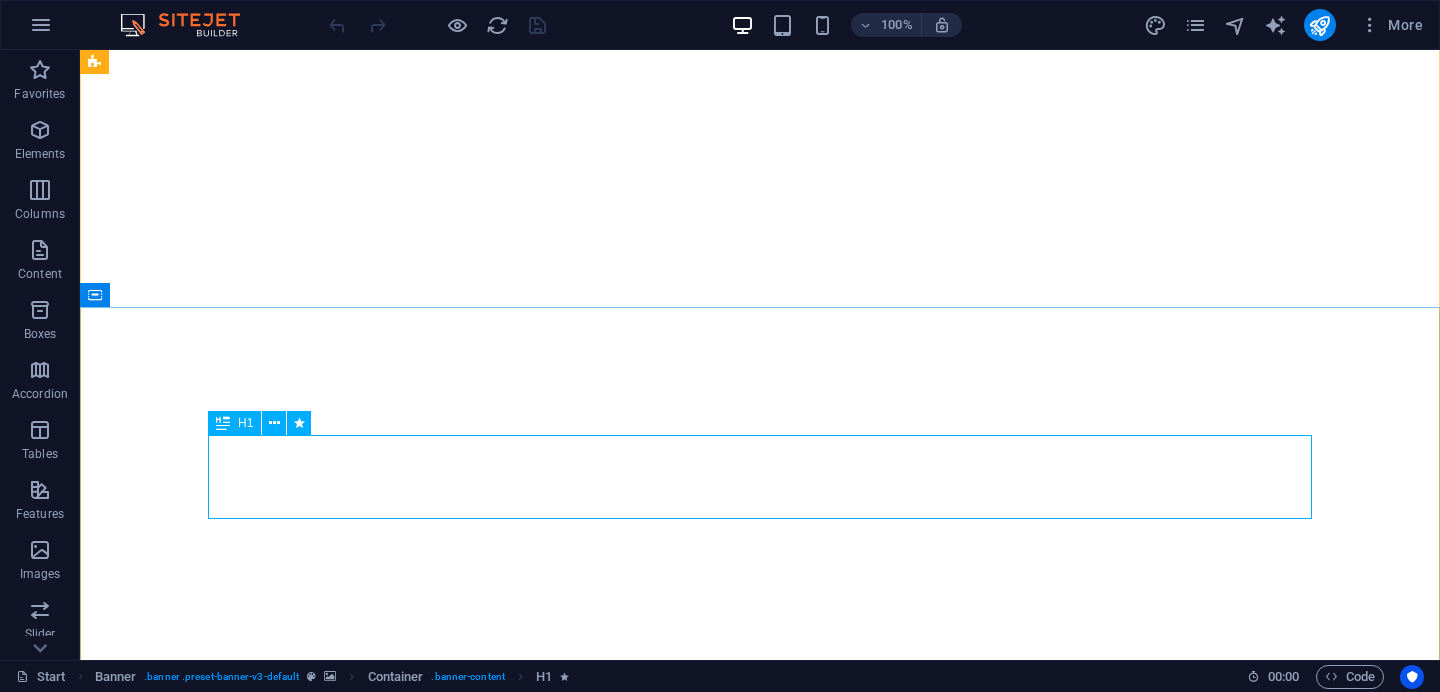 click on "Save our earth" at bounding box center (760, 1324) 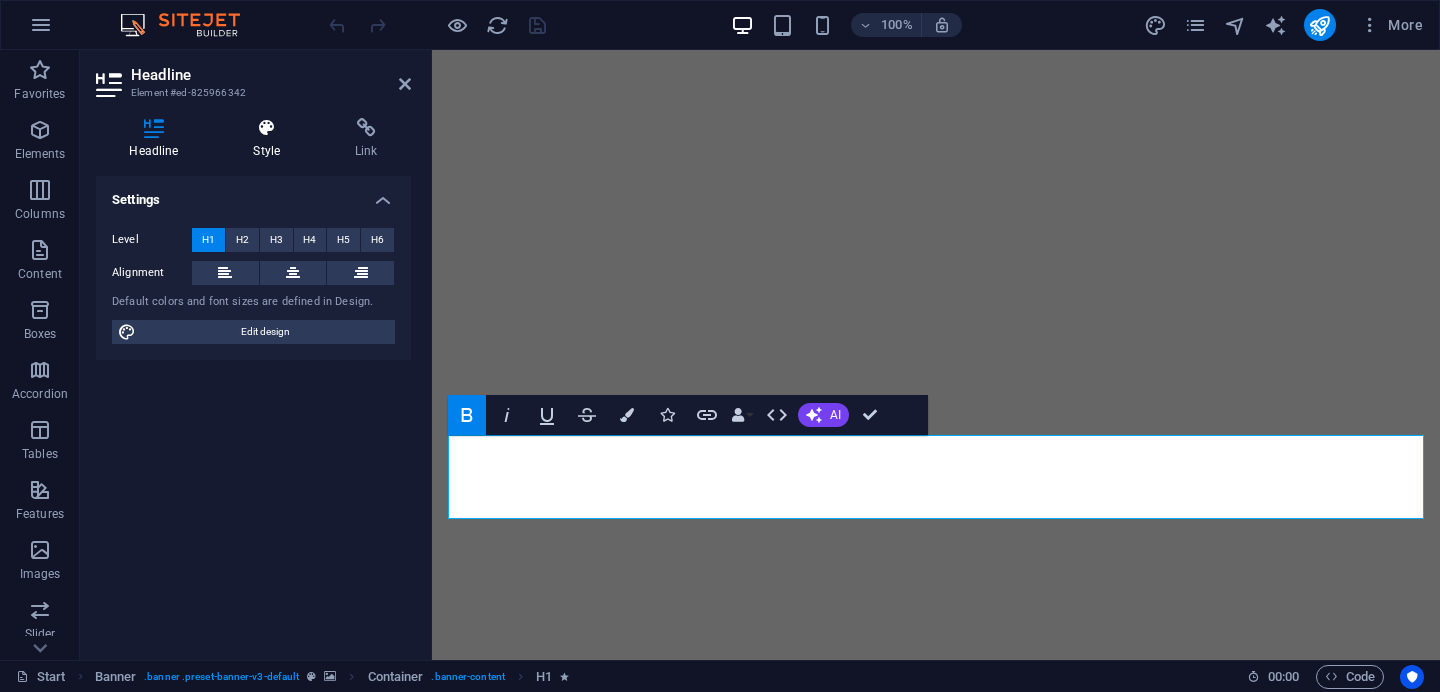 click on "Style" at bounding box center [271, 139] 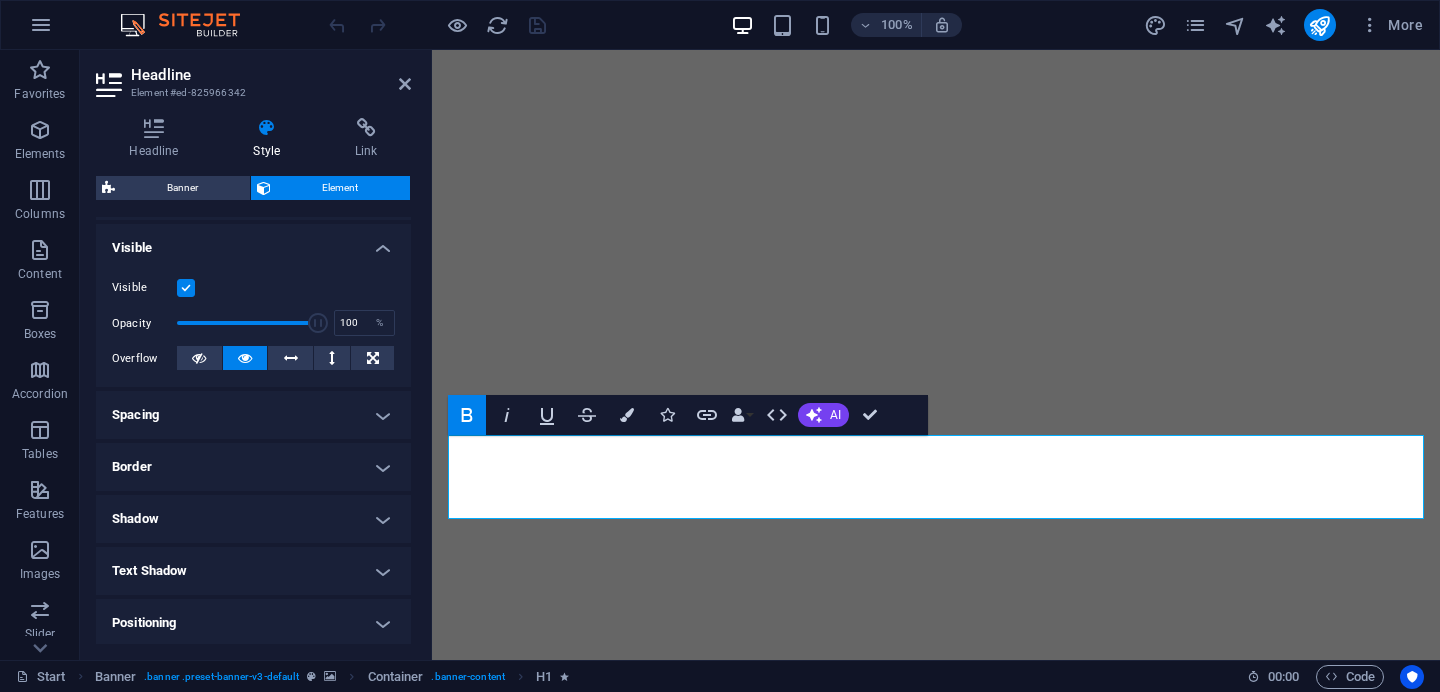 scroll, scrollTop: 0, scrollLeft: 0, axis: both 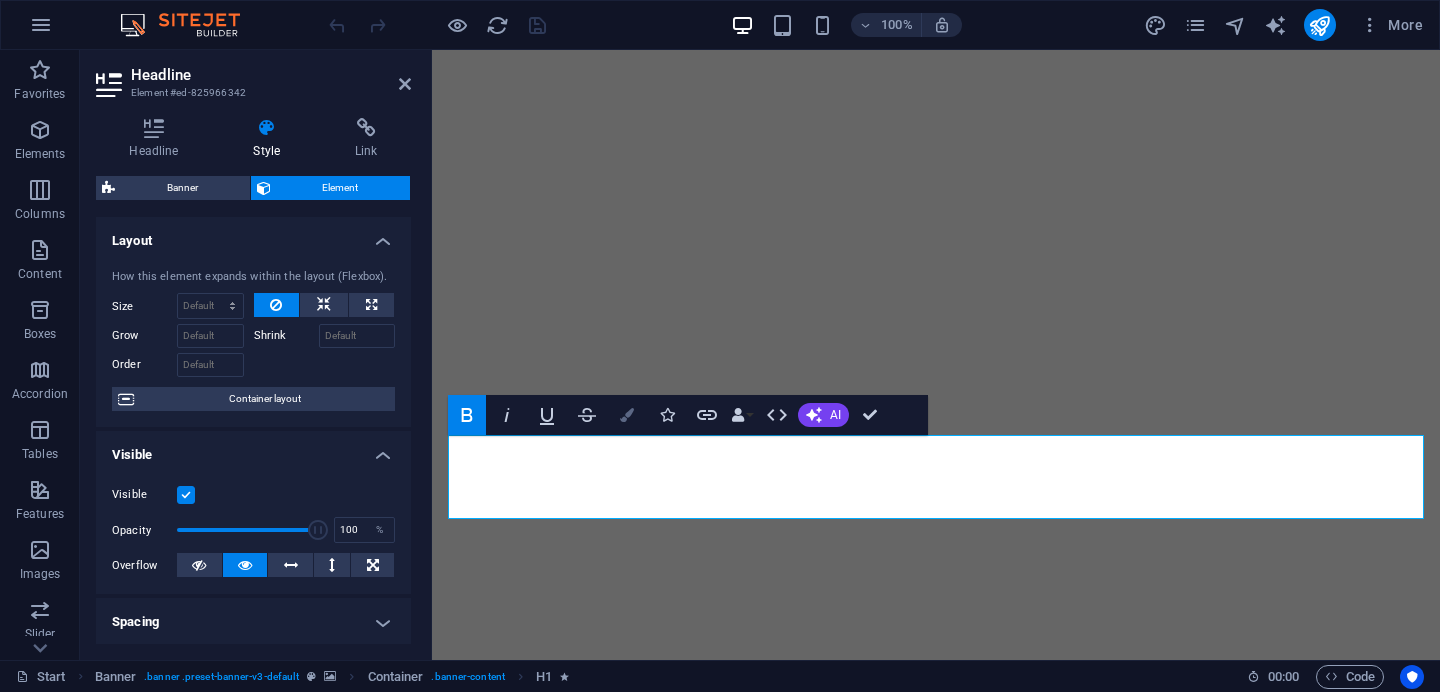 click at bounding box center (627, 415) 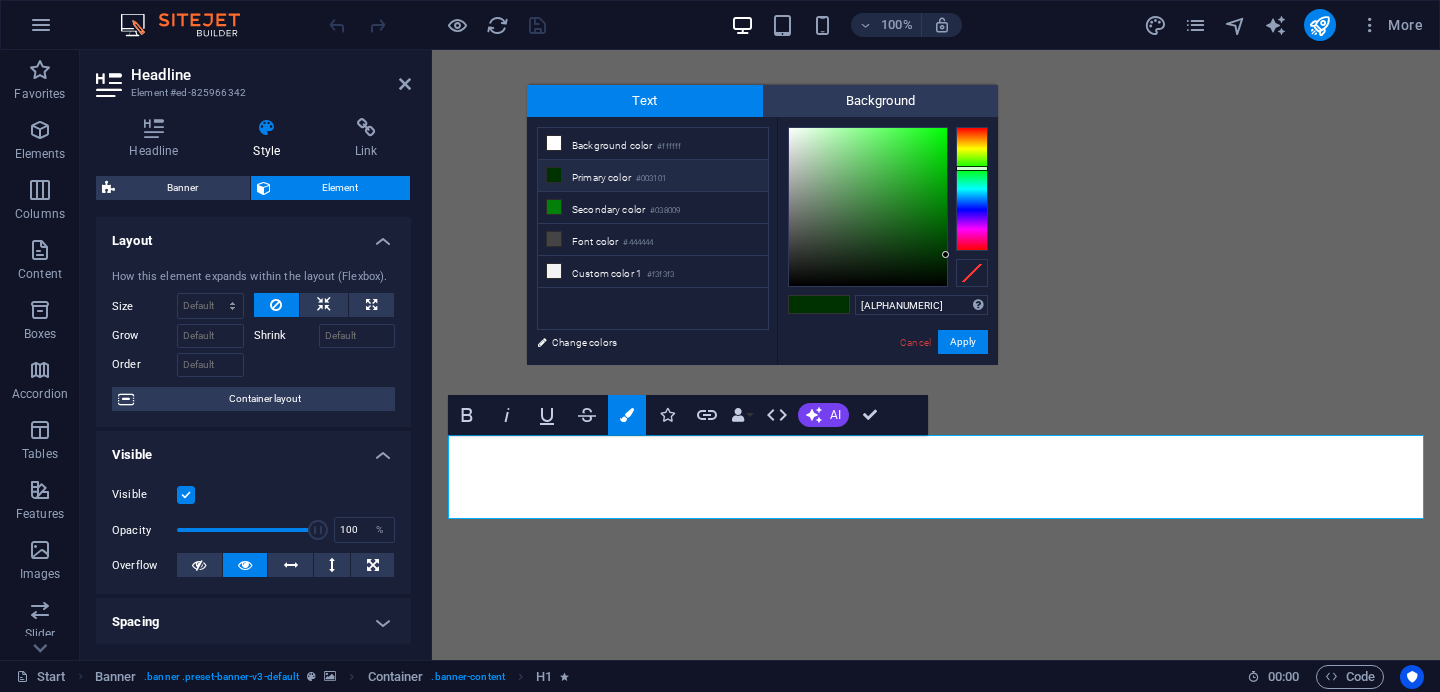 type on "#e7d8c9" 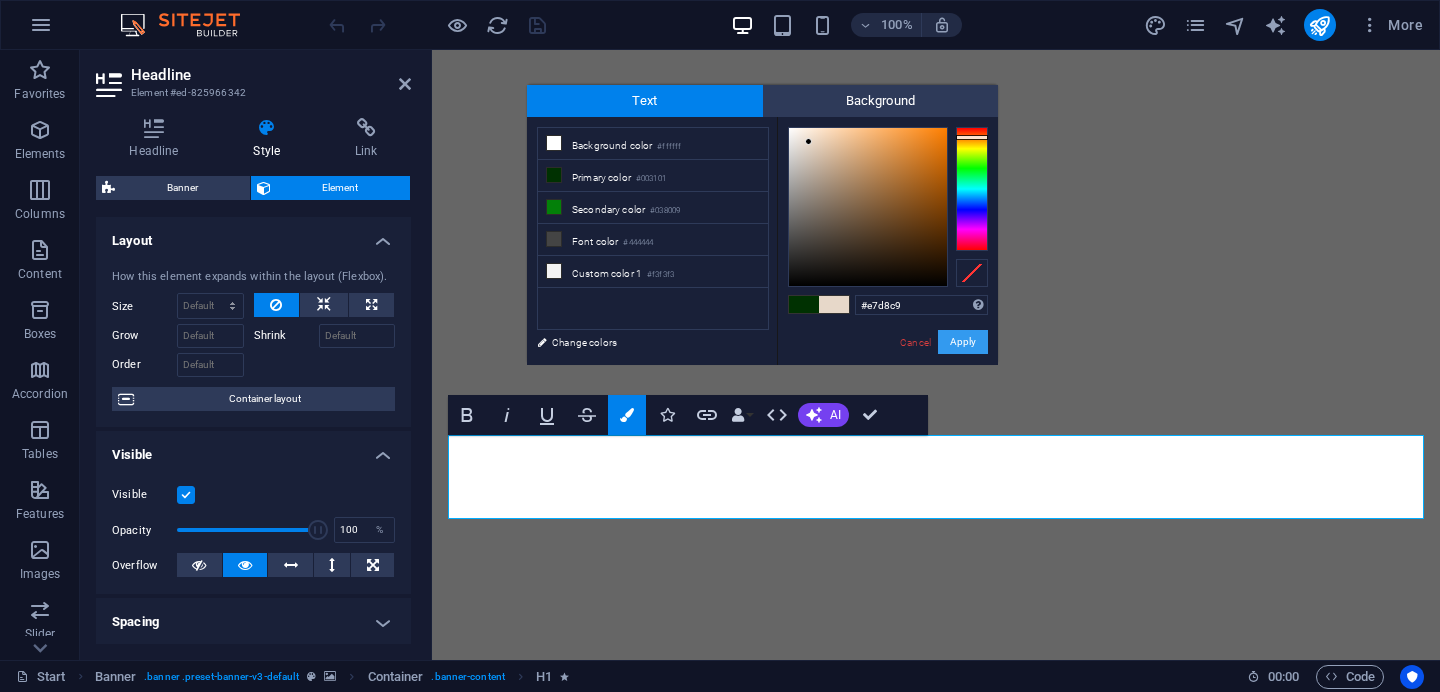 click on "Apply" at bounding box center (963, 342) 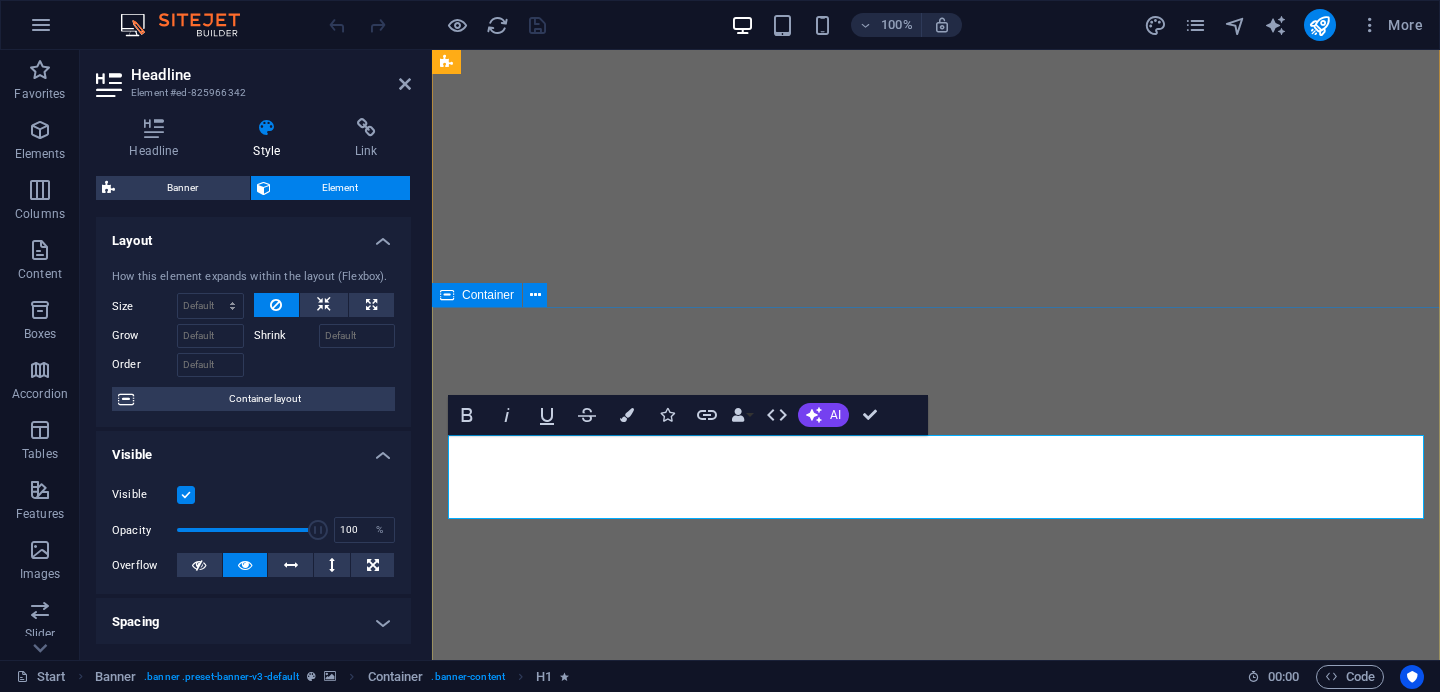 click on "Save our earth ADAPT | SUSTAIN | EVOLVE BOOK NOW" at bounding box center [936, 1467] 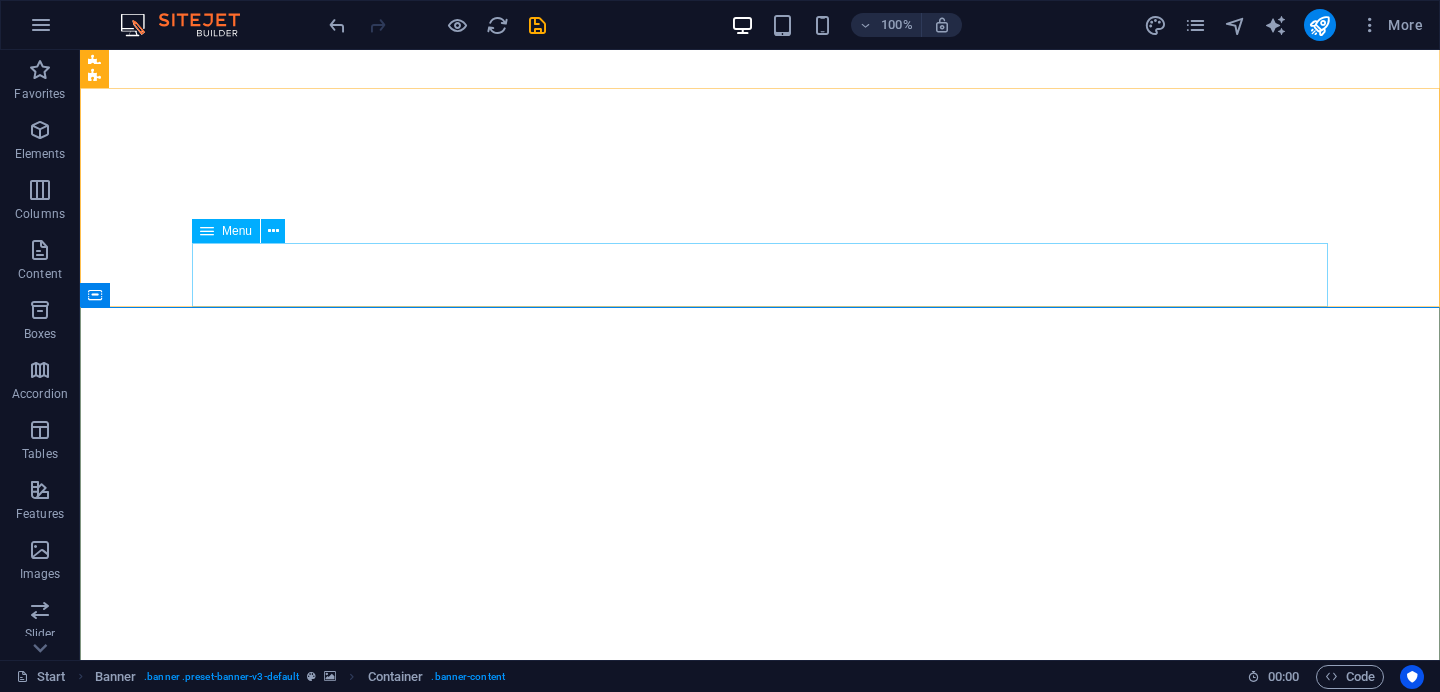 scroll, scrollTop: 28, scrollLeft: 0, axis: vertical 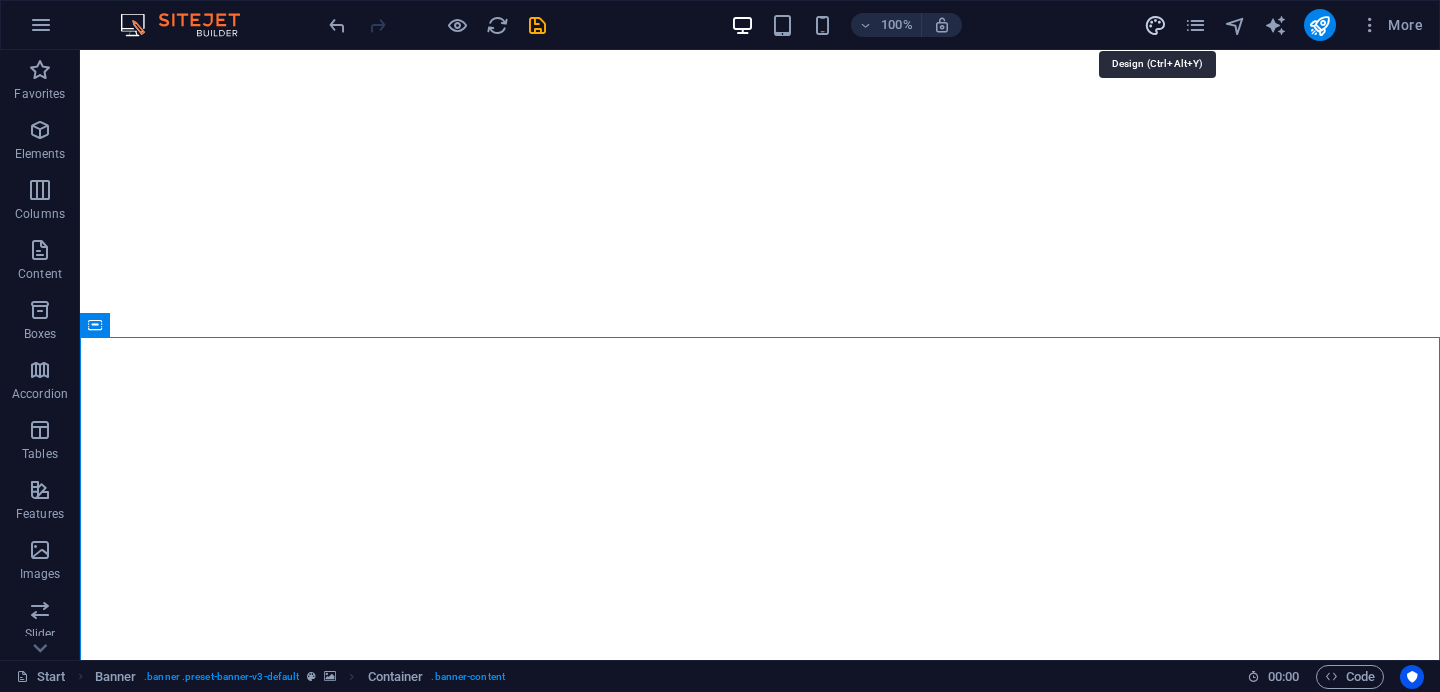 click at bounding box center [1155, 25] 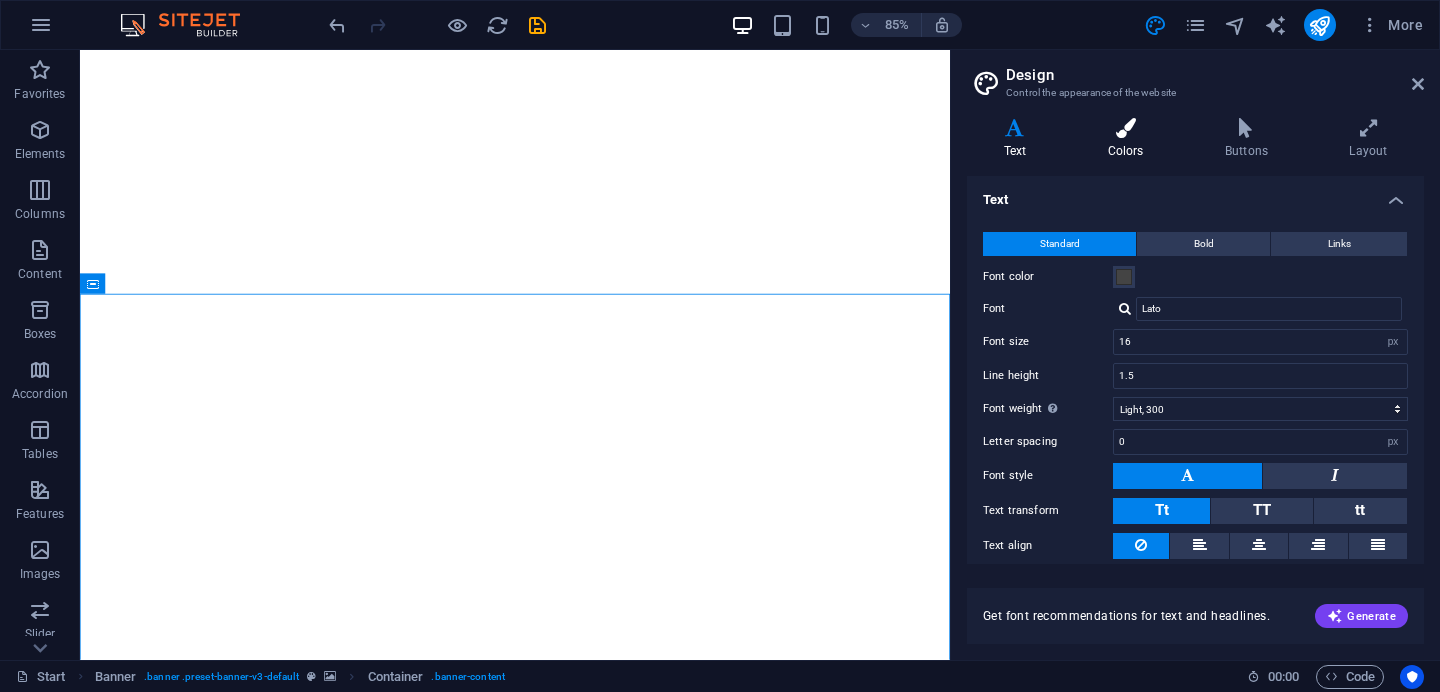 click on "Colors" at bounding box center [1129, 139] 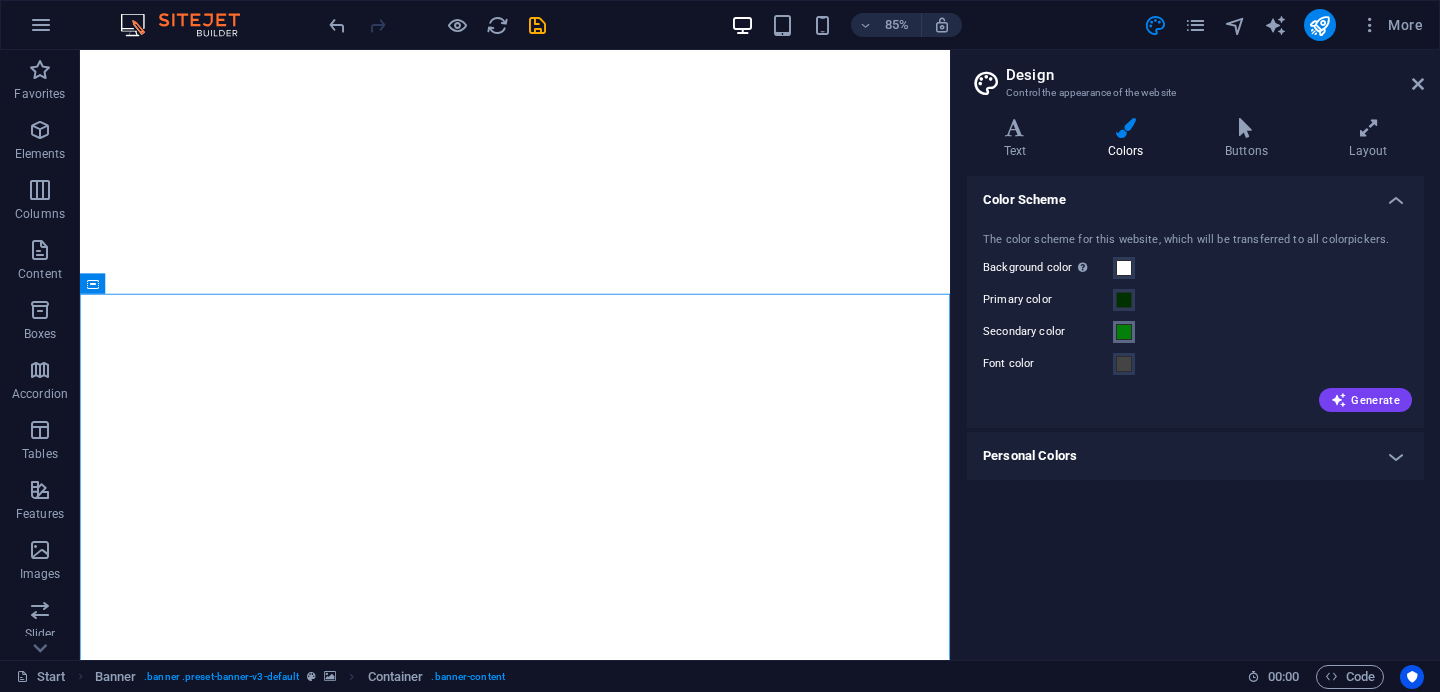 click at bounding box center [1124, 332] 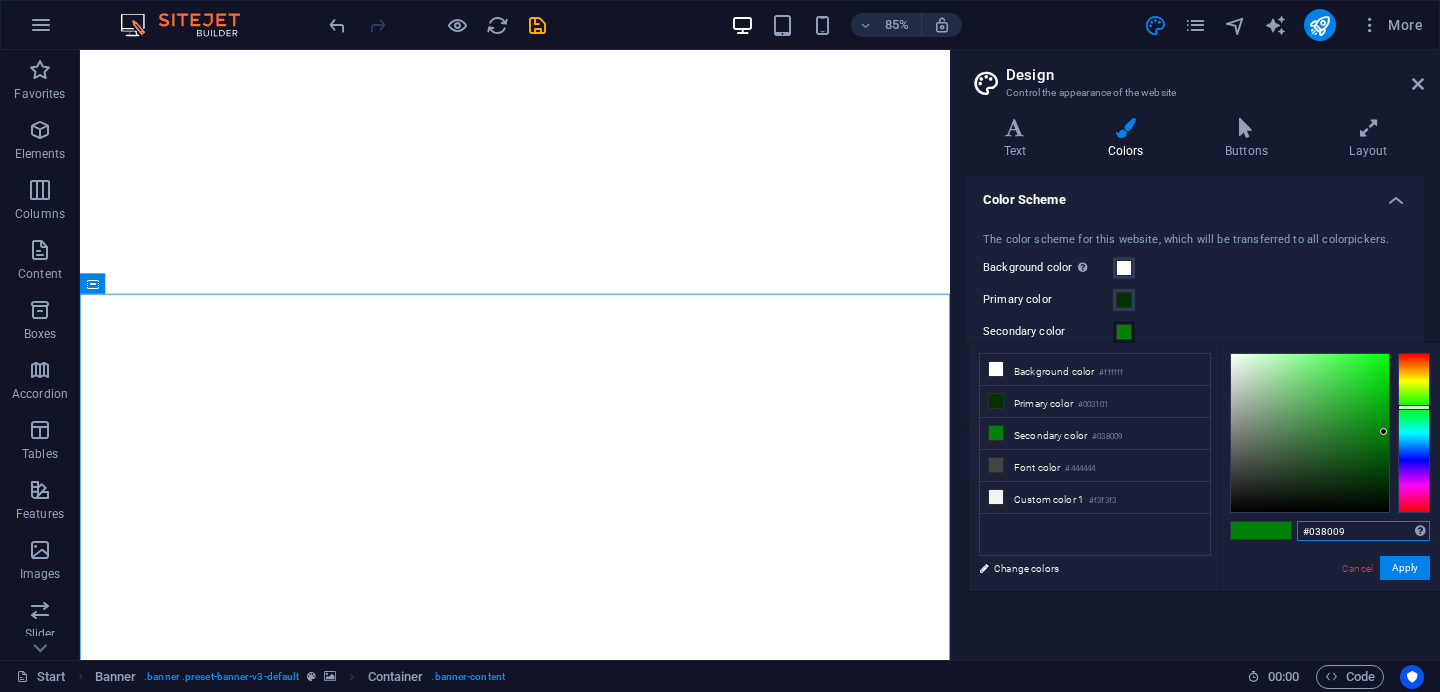 click on "#038009" at bounding box center [1363, 531] 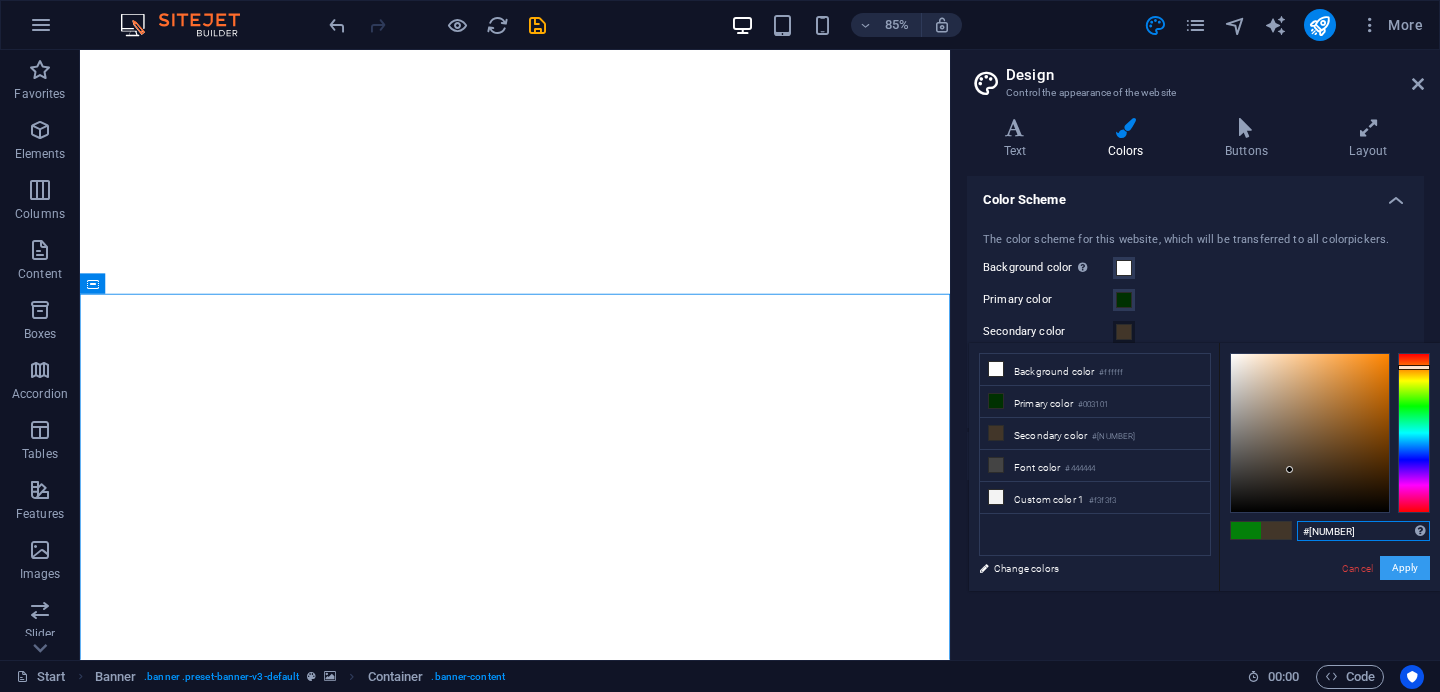 type on "#[NUMBER]" 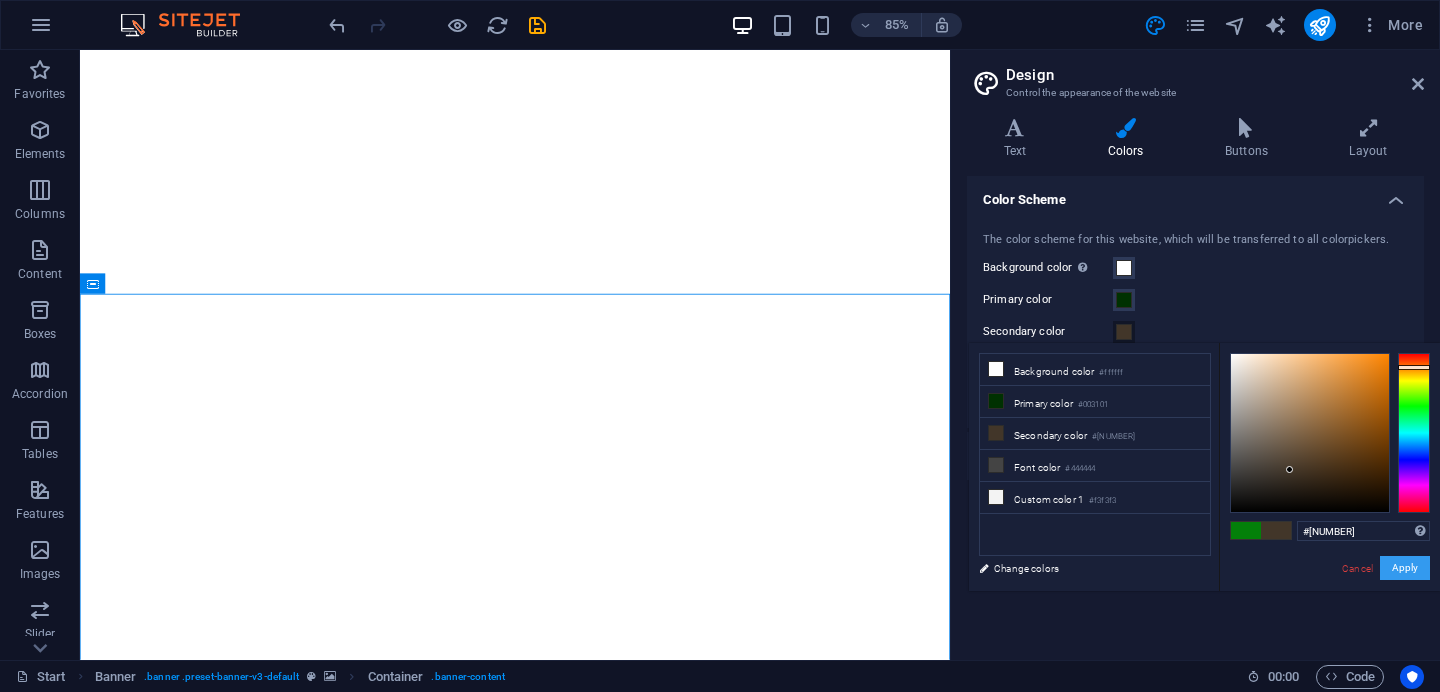 click on "Apply" at bounding box center [1405, 568] 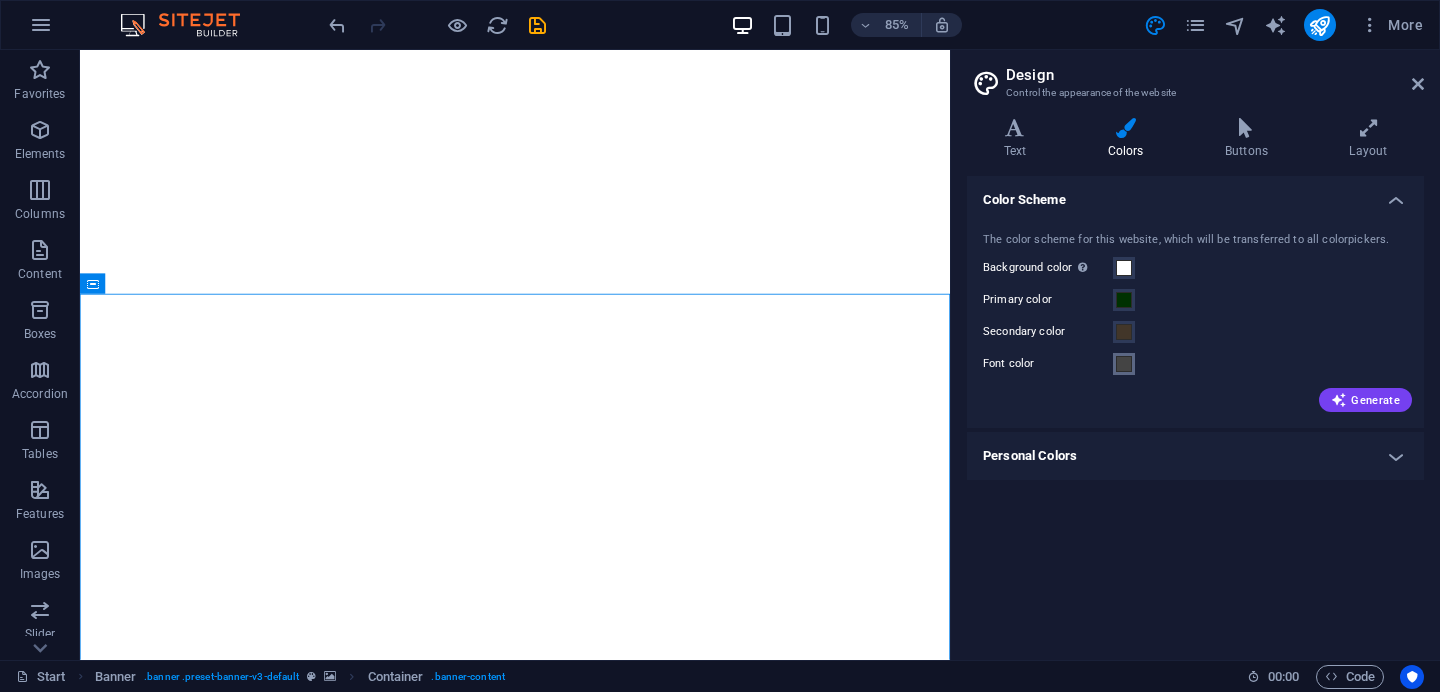 click at bounding box center [1124, 364] 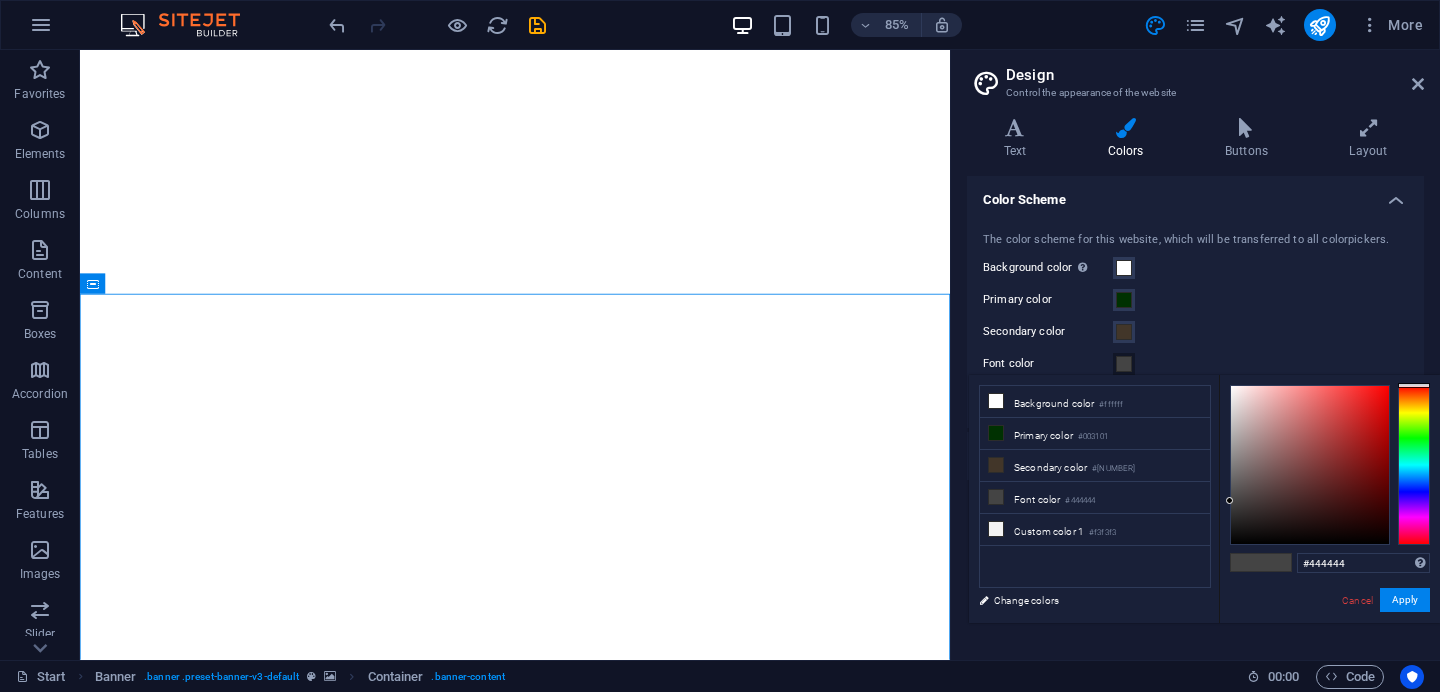 click on "Primary color" at bounding box center [1195, 300] 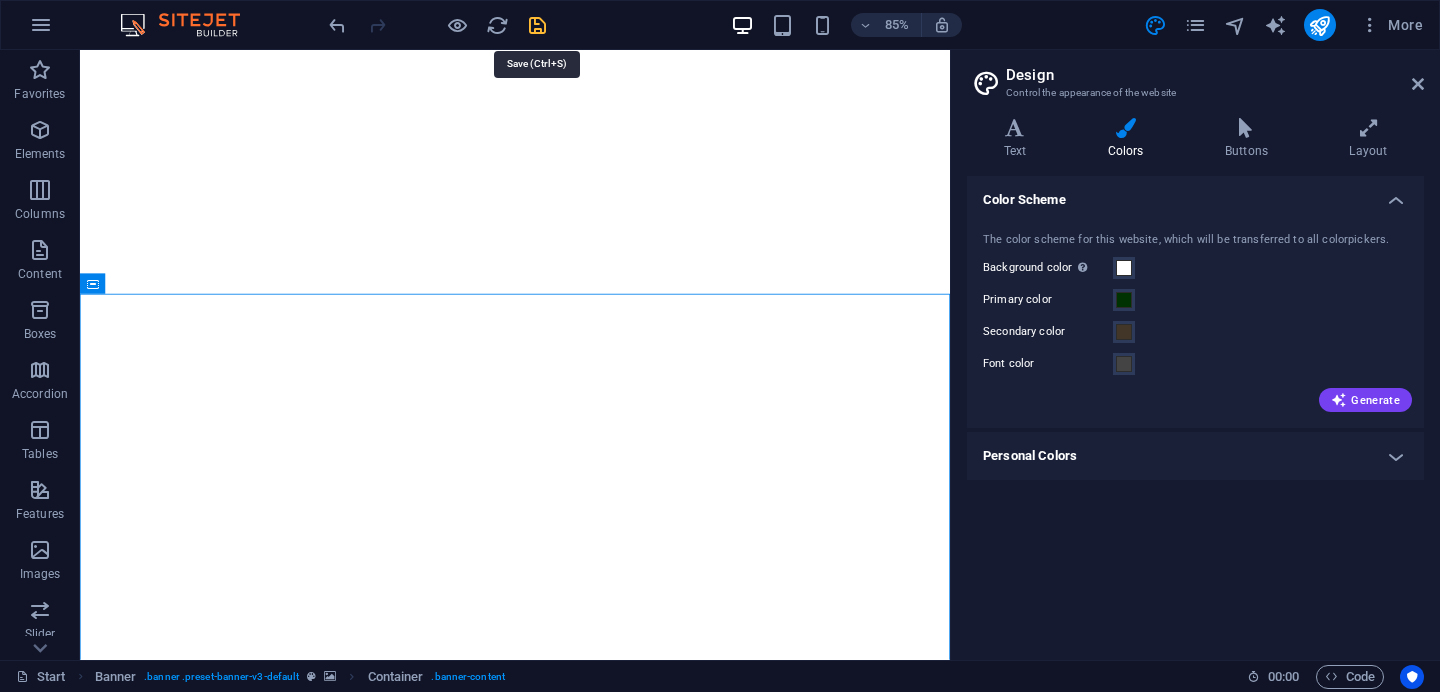 click at bounding box center (537, 25) 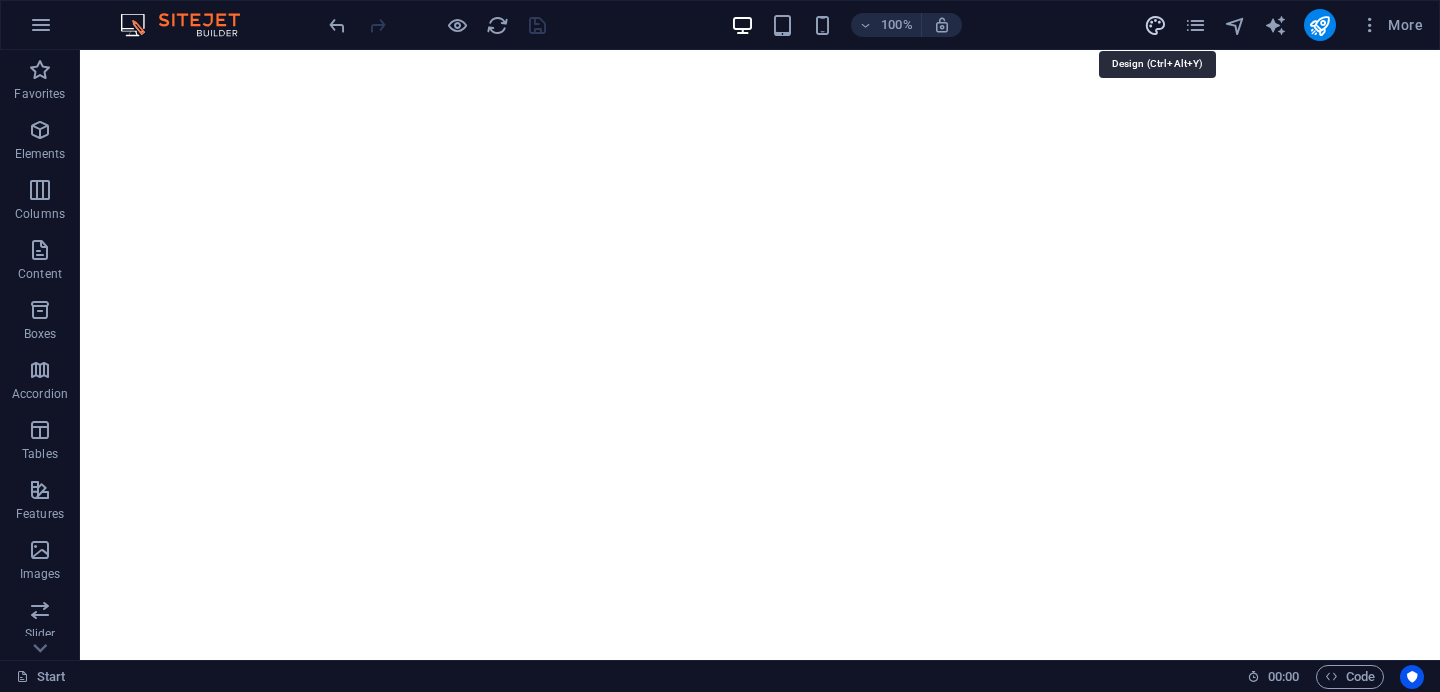 click at bounding box center [1155, 25] 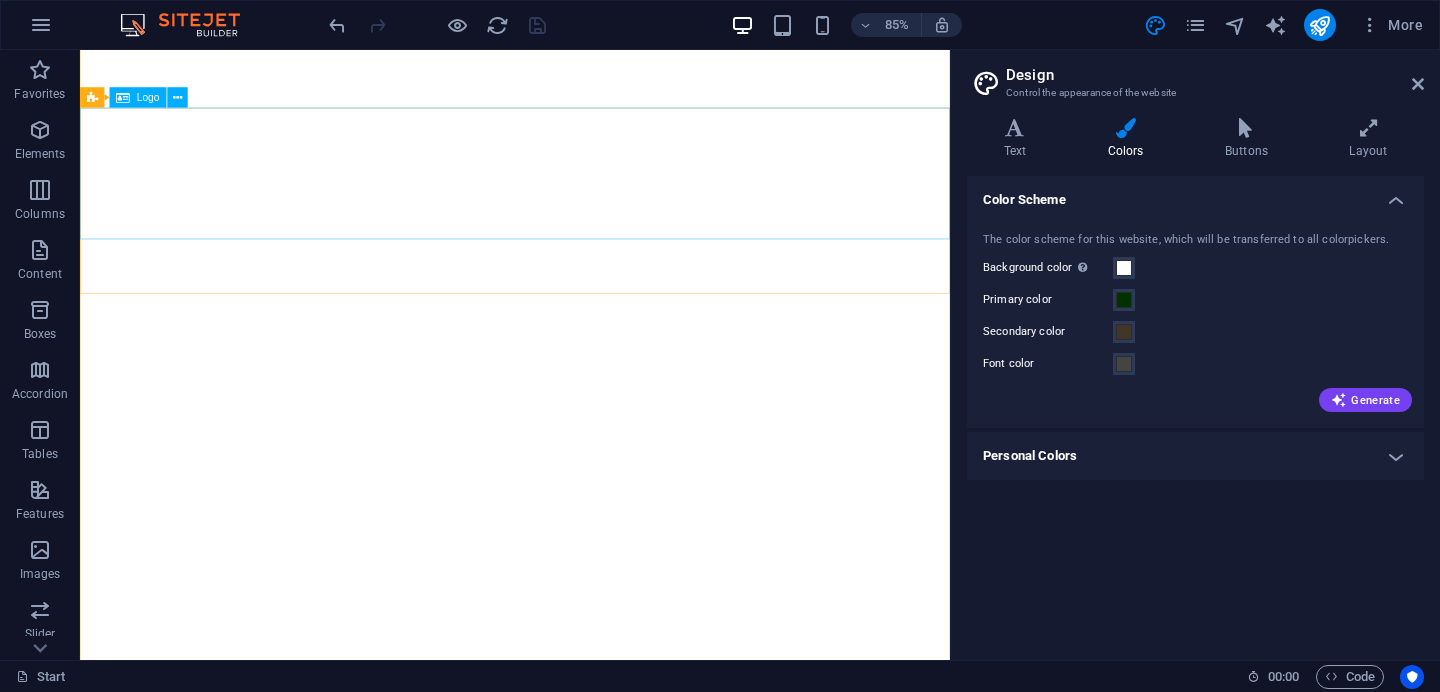 click at bounding box center [592, 1042] 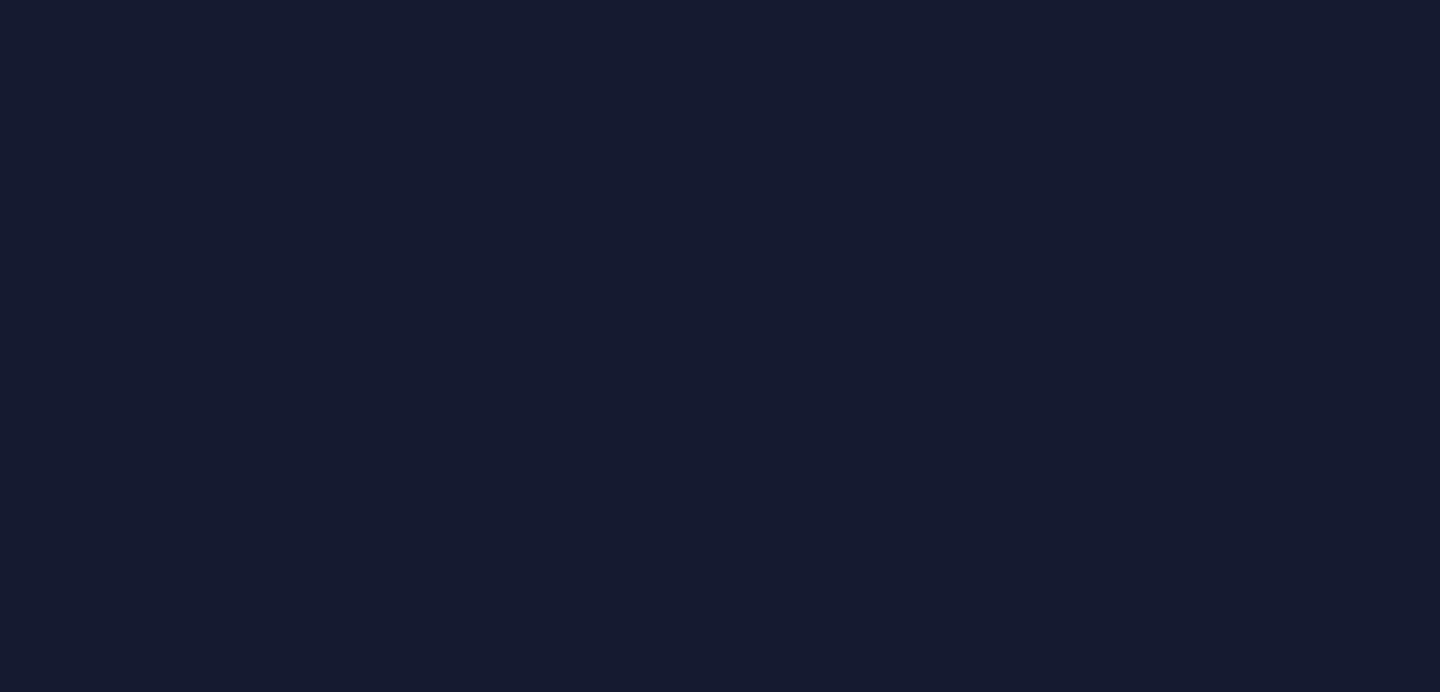scroll, scrollTop: 0, scrollLeft: 0, axis: both 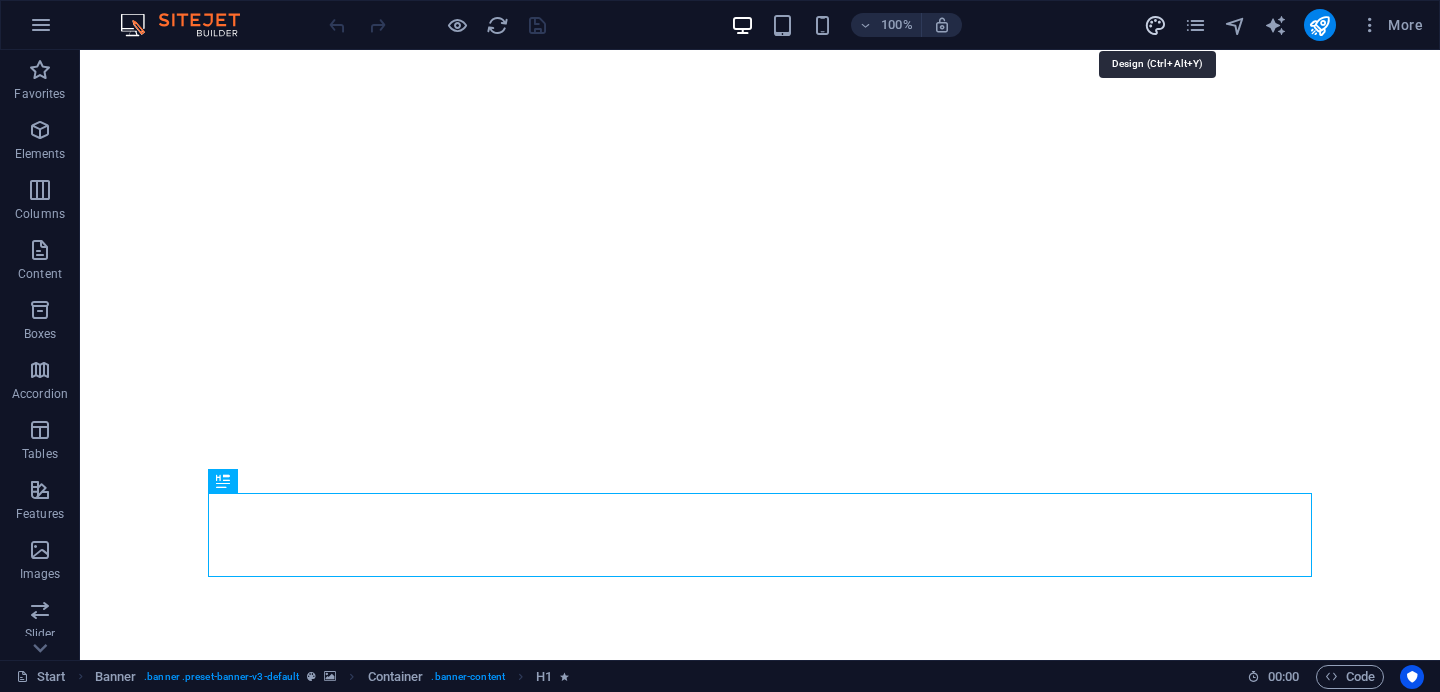click at bounding box center [1155, 25] 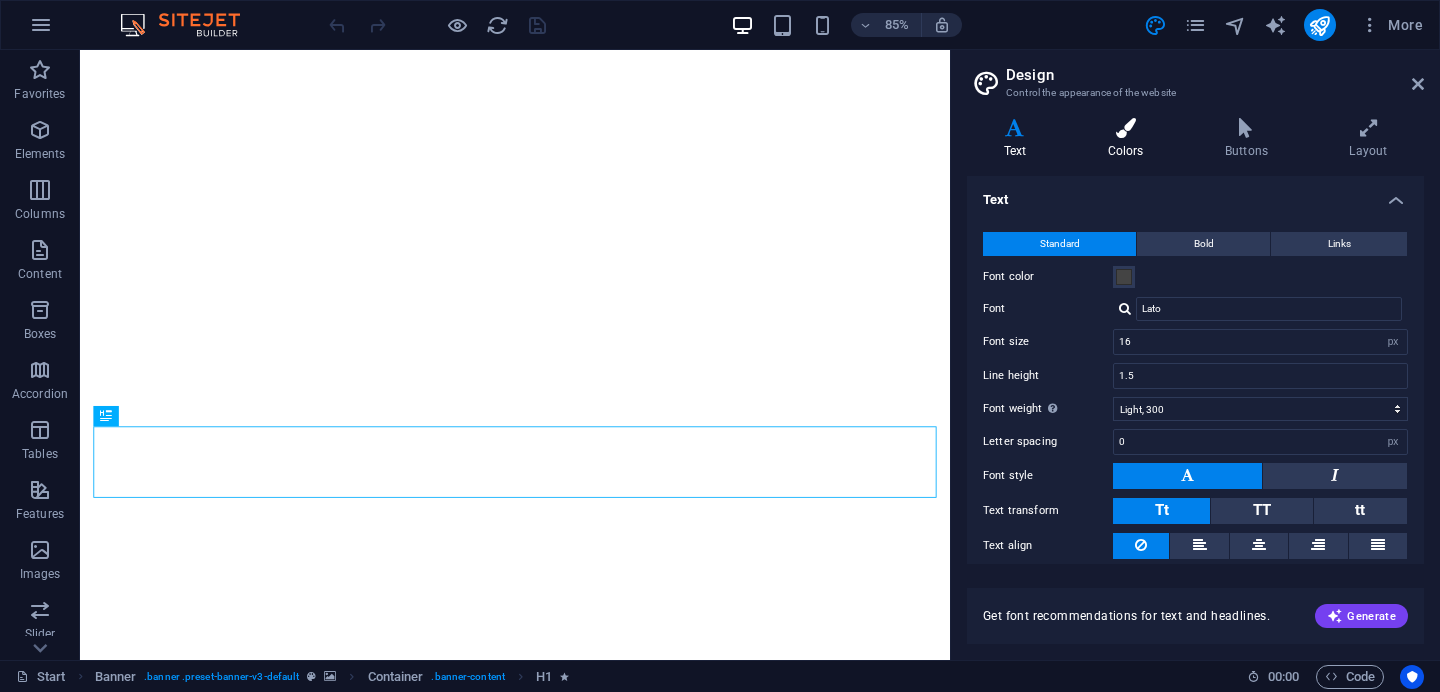 click at bounding box center [1125, 128] 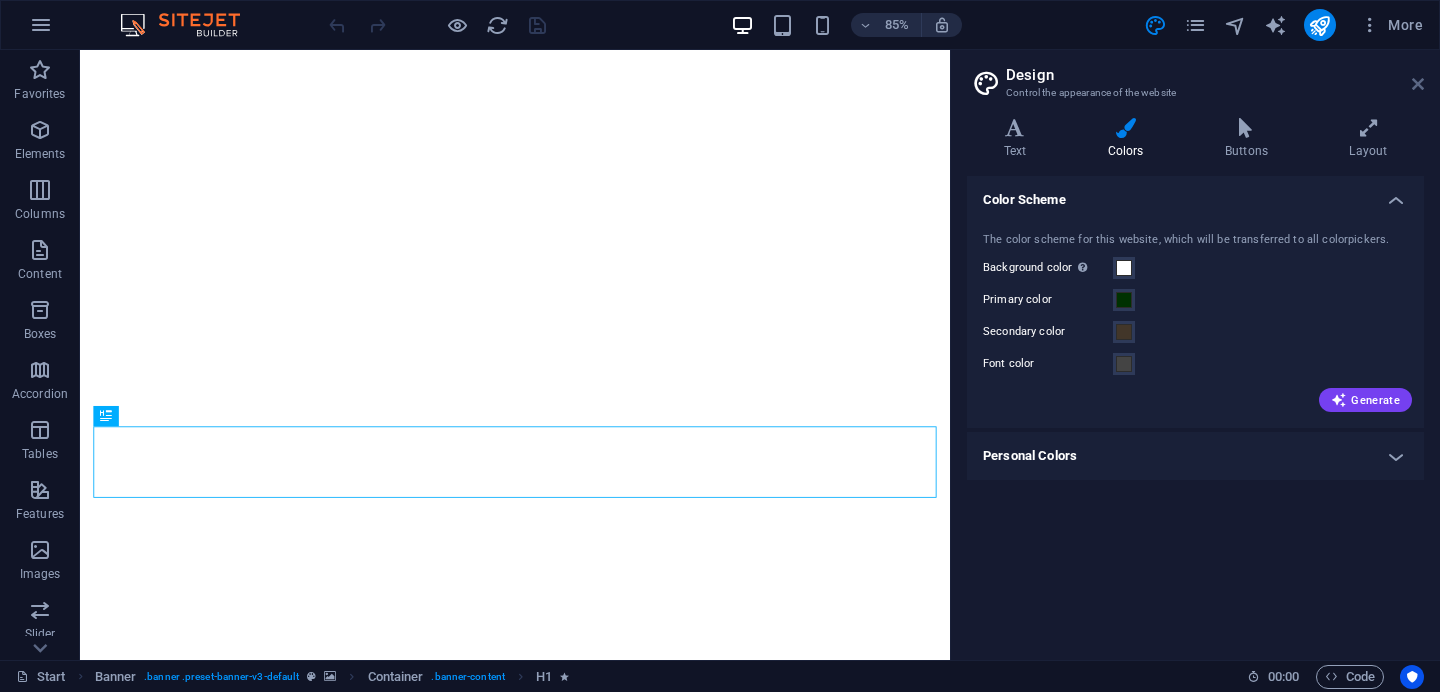 click at bounding box center [1418, 84] 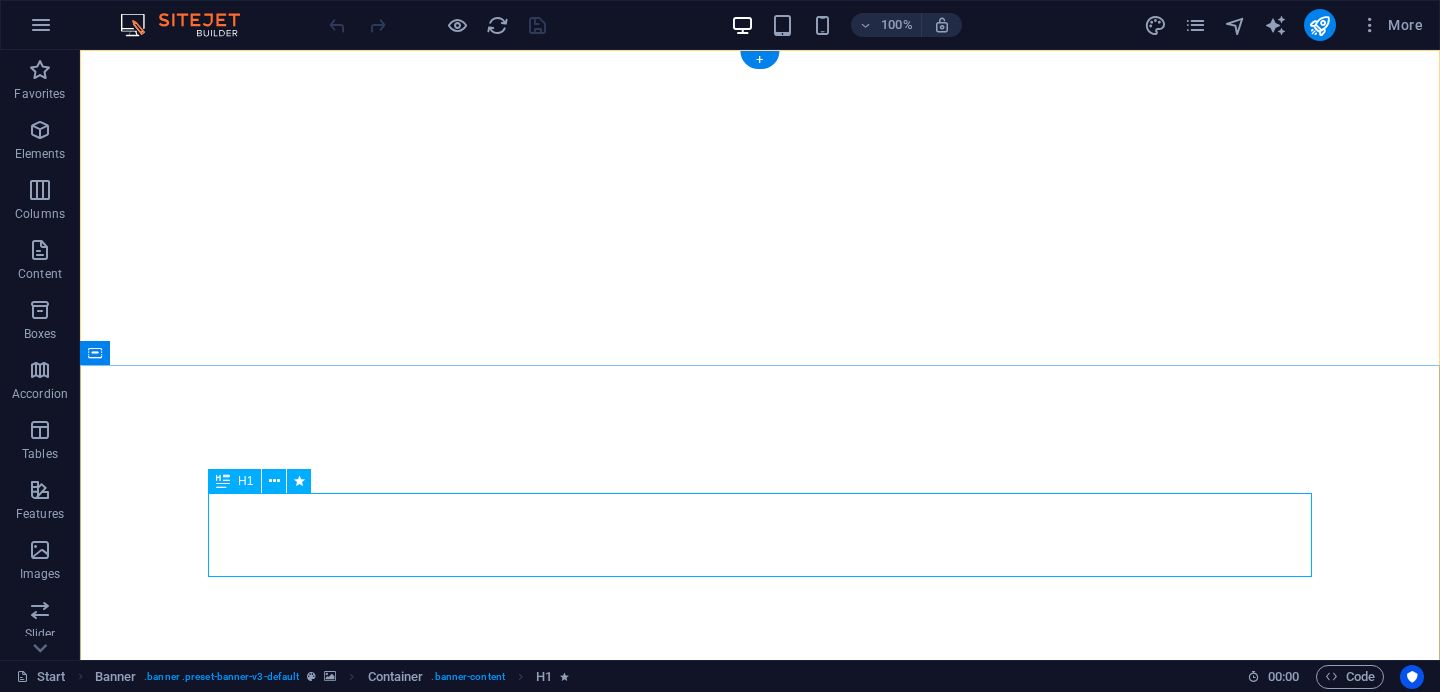 click on "Save our earth" at bounding box center (760, 1382) 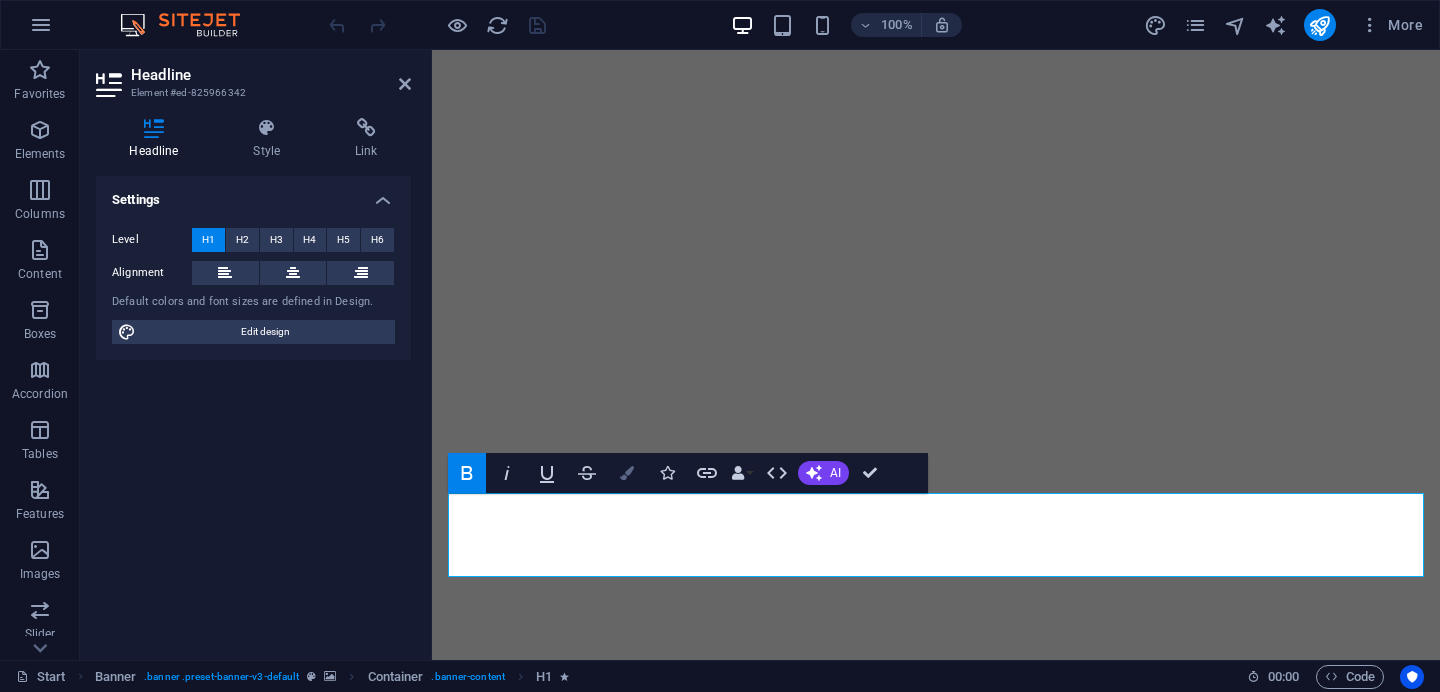 click at bounding box center [627, 473] 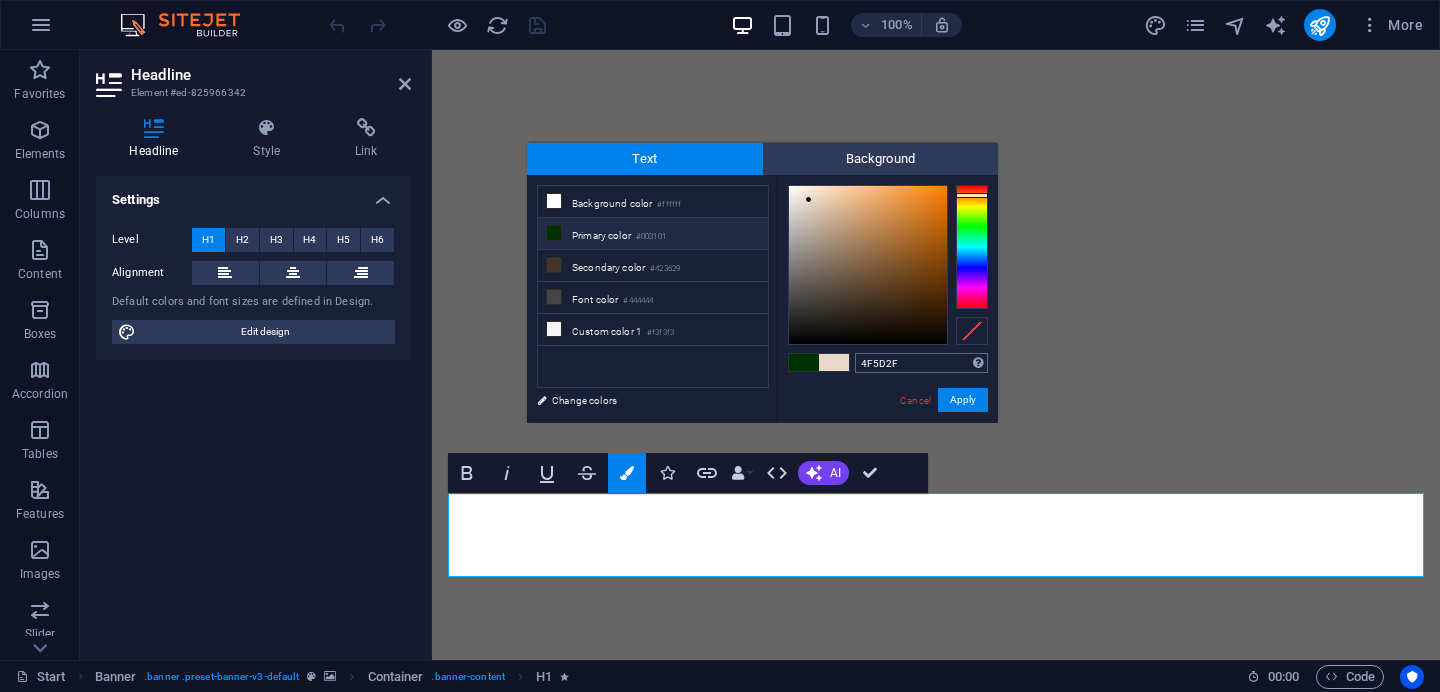 type on "#4f5d2f" 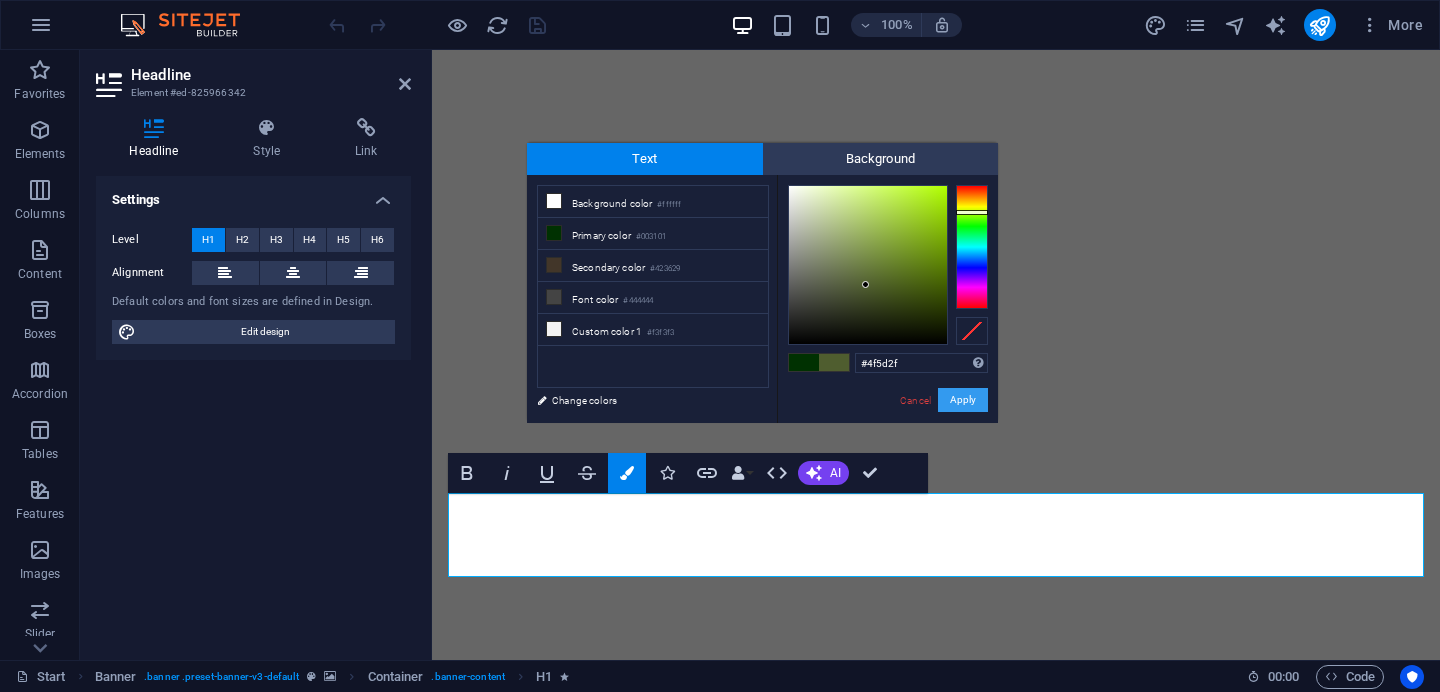 click on "Apply" at bounding box center (963, 400) 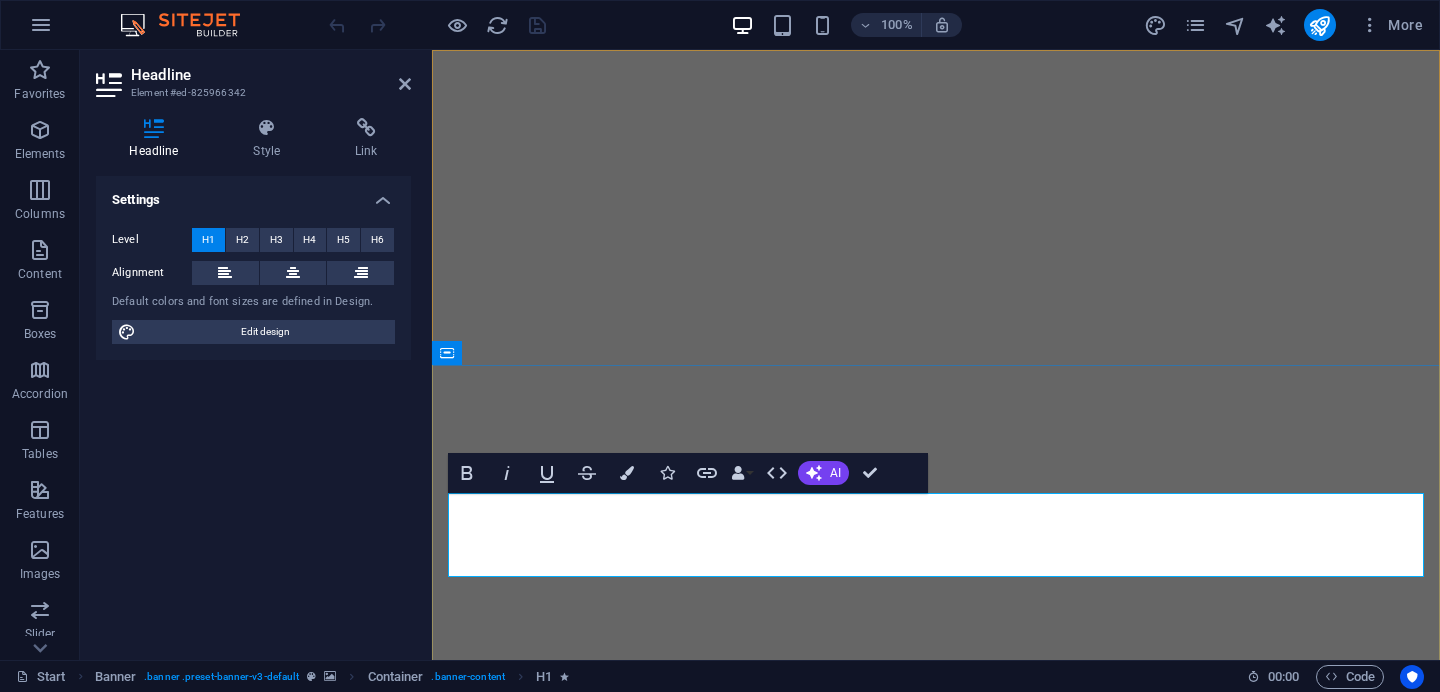 click on "Save our earth" at bounding box center (936, 1382) 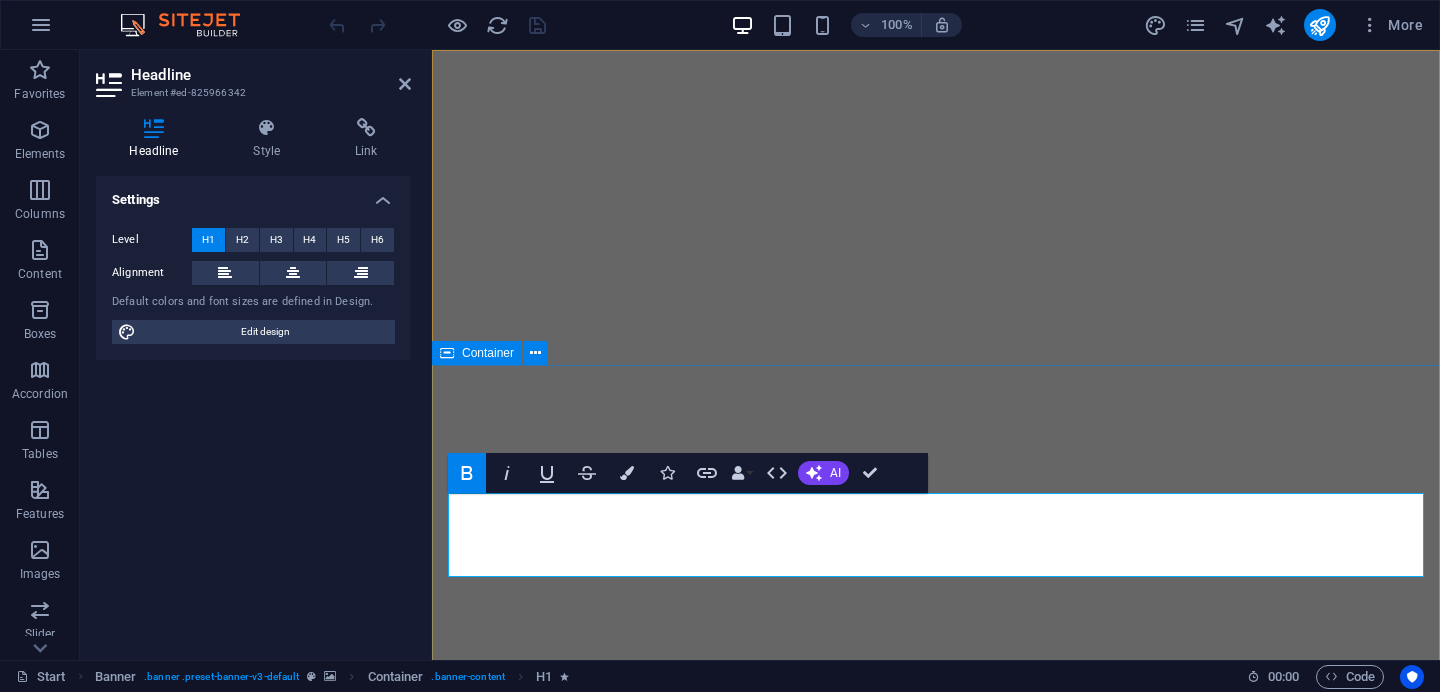 click on "Save our earth ADAPT | SUSTAIN | EVOLVE BOOK NOW" at bounding box center (936, 1525) 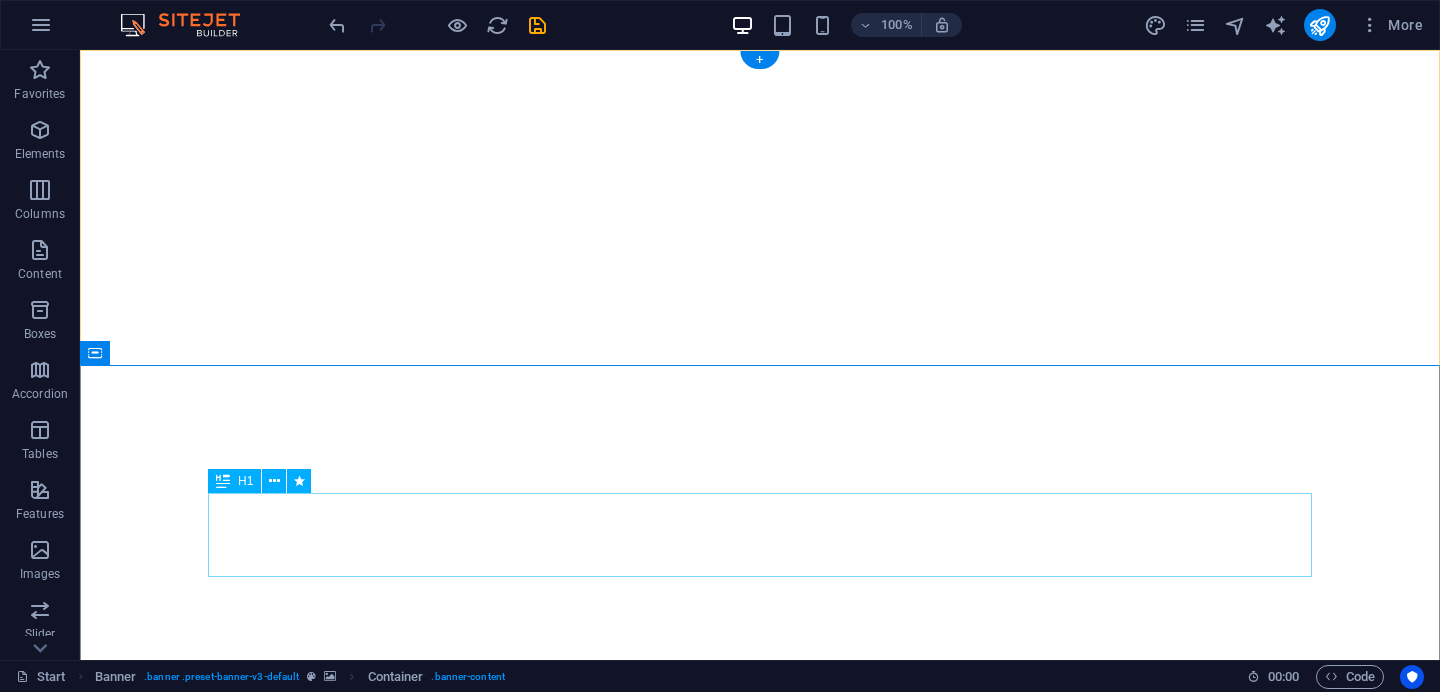click on "Save our earth" at bounding box center (760, 1382) 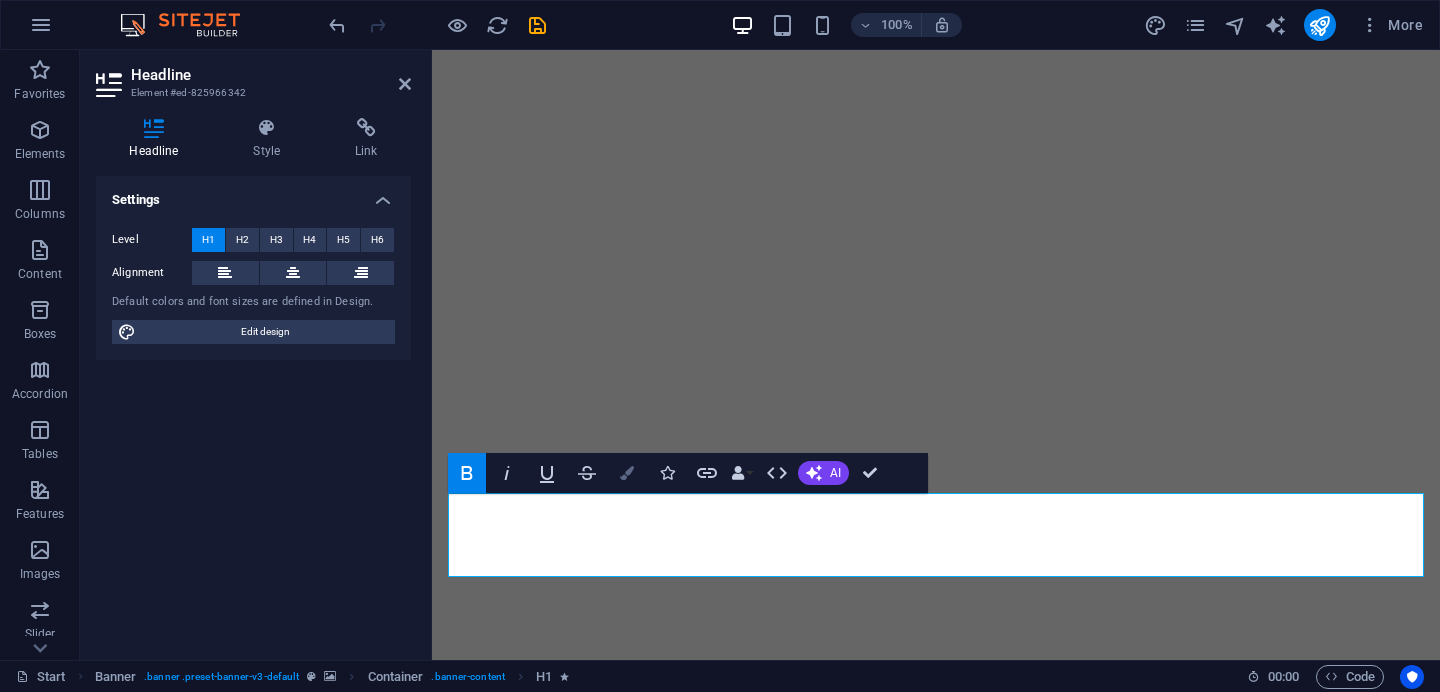 click at bounding box center [627, 473] 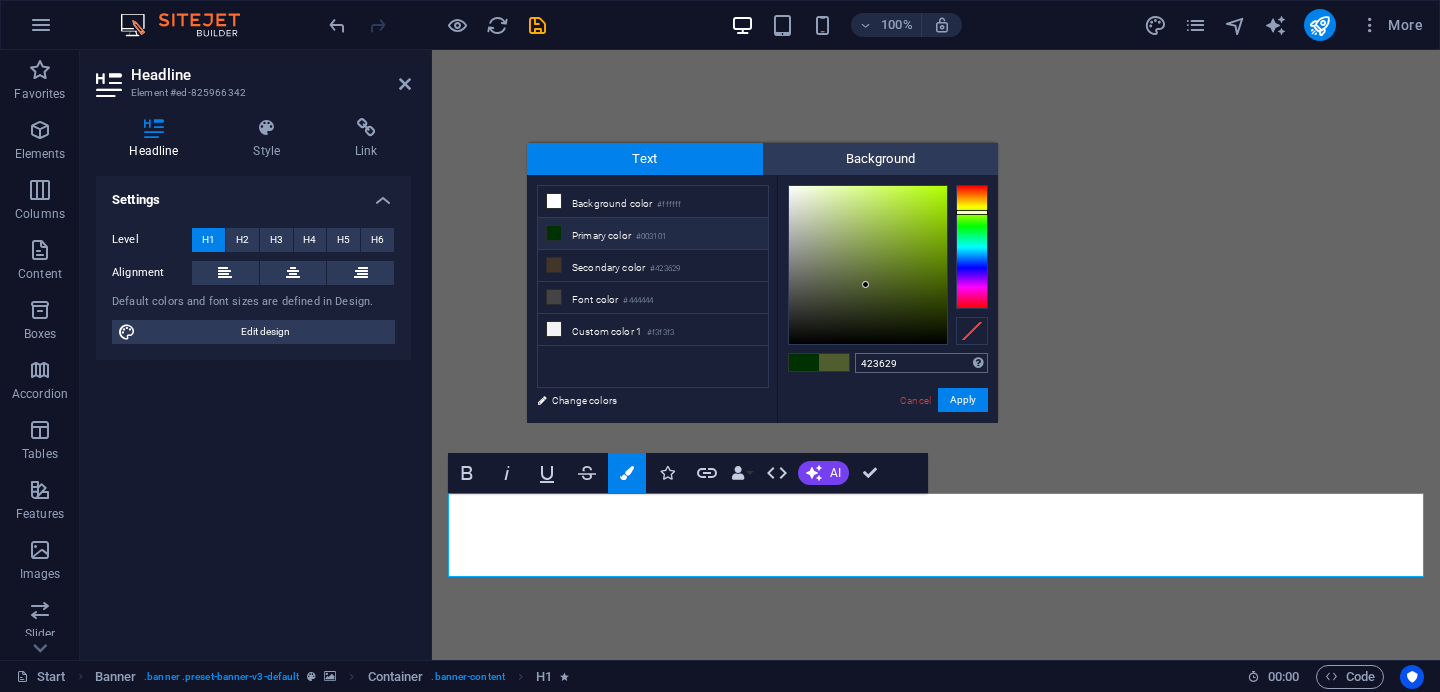 type on "#423629" 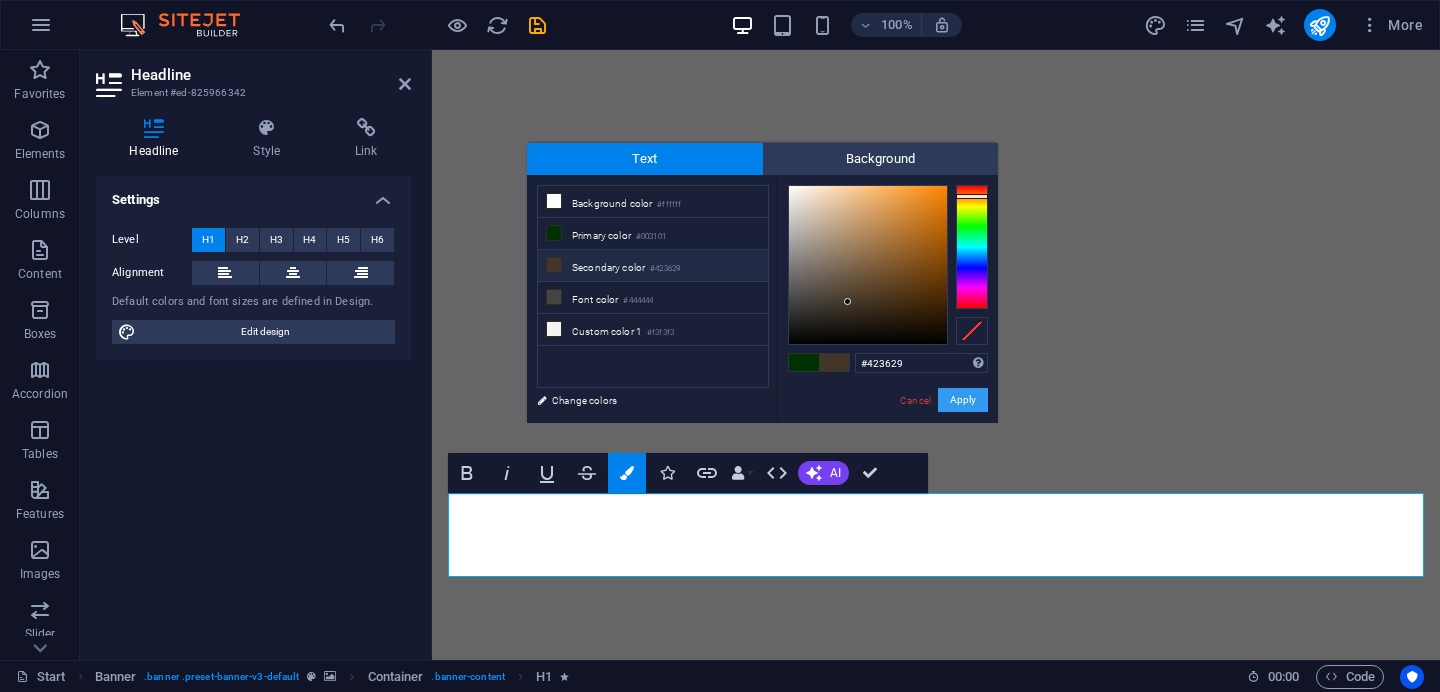 click on "Apply" at bounding box center [963, 400] 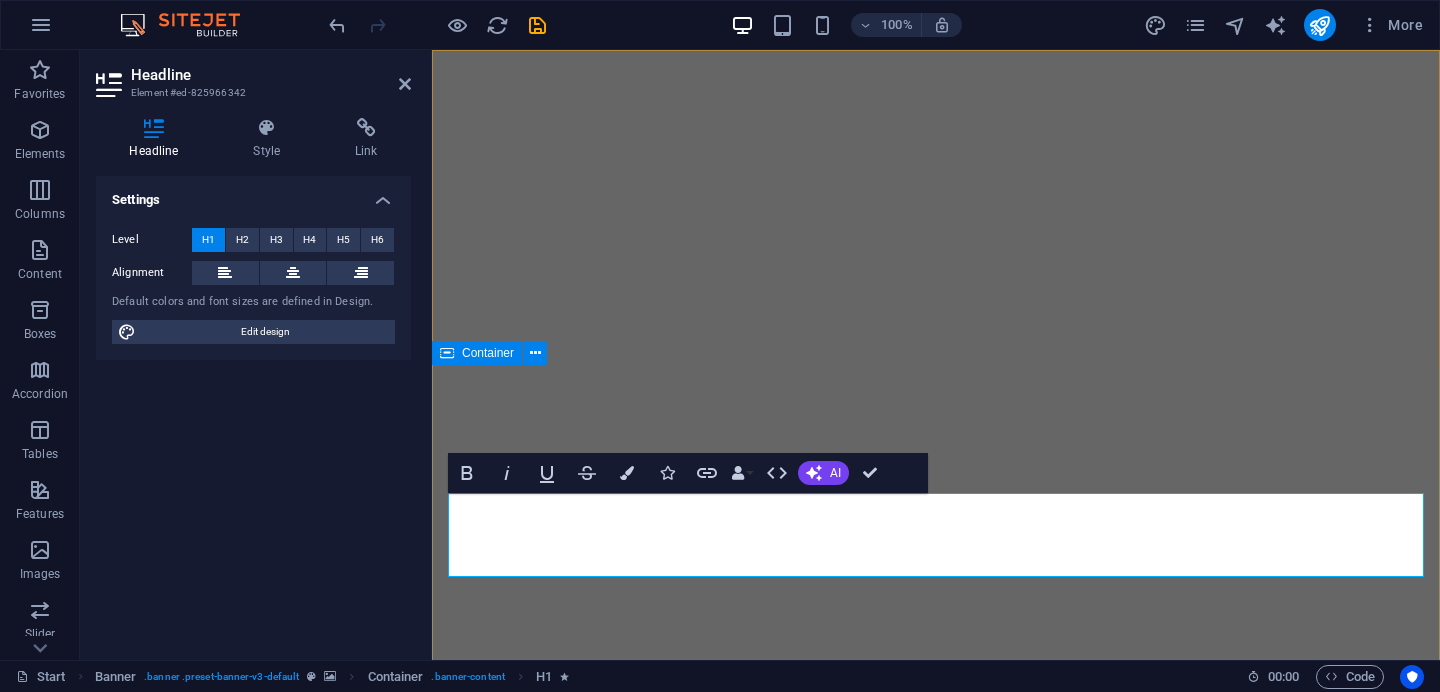 click on "Save our earth ADAPT | SUSTAIN | EVOLVE BOOK NOW" at bounding box center (936, 1525) 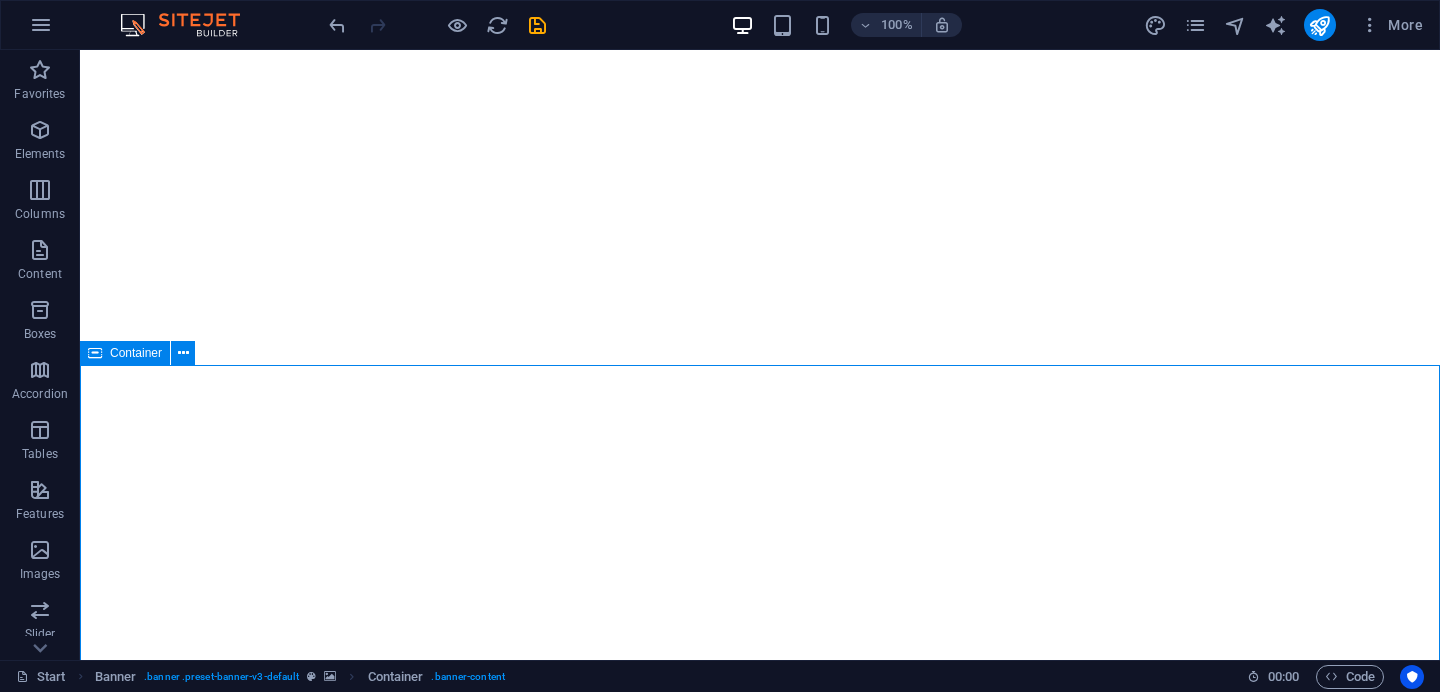 click on "Save our earth ADAPT | SUSTAIN | EVOLVE BOOK NOW" at bounding box center (760, 1525) 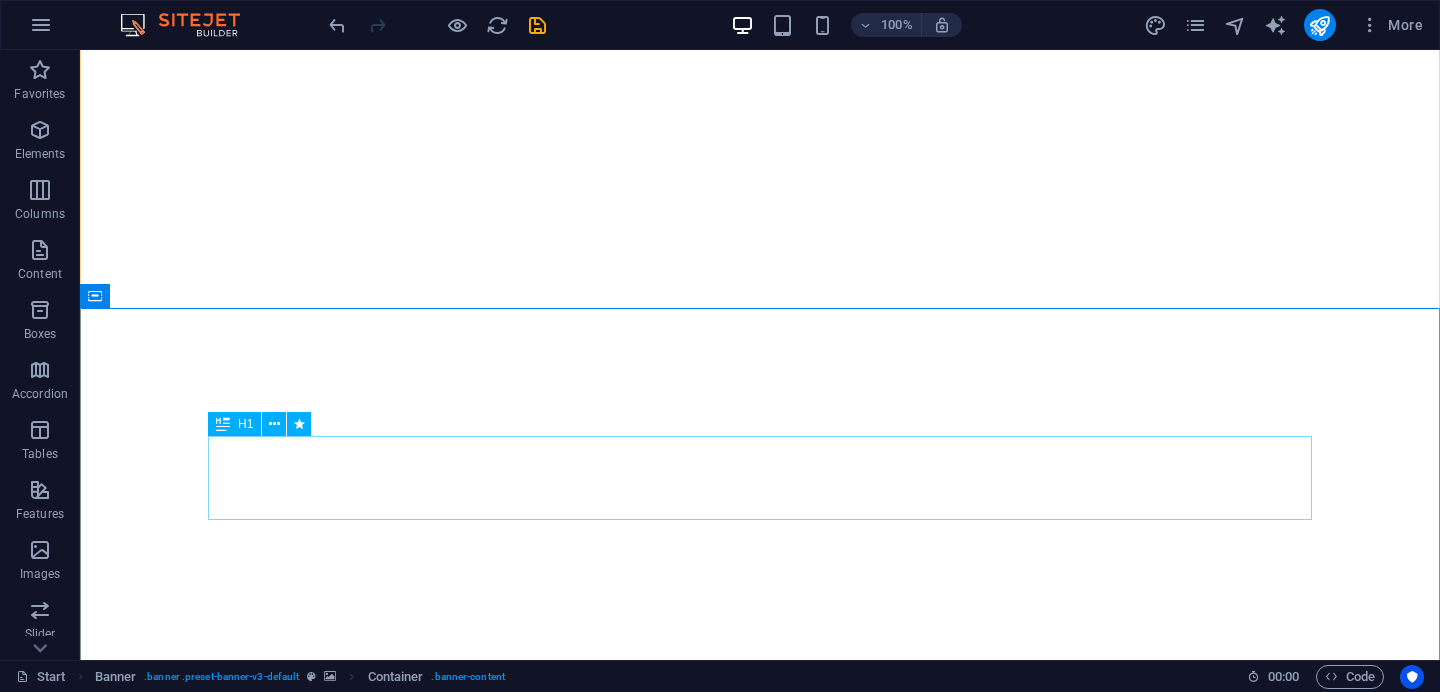 click on "Save our earth" at bounding box center [760, 1325] 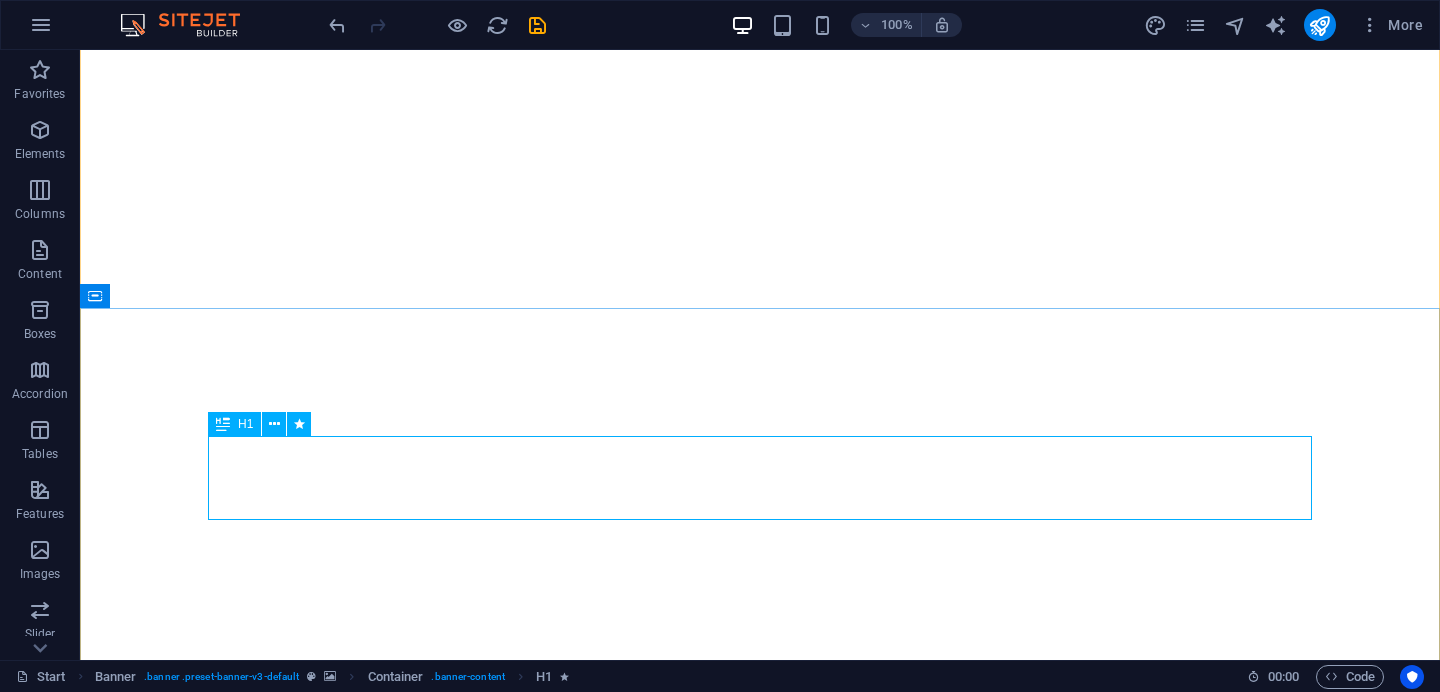 click on "Save our earth" at bounding box center (760, 1325) 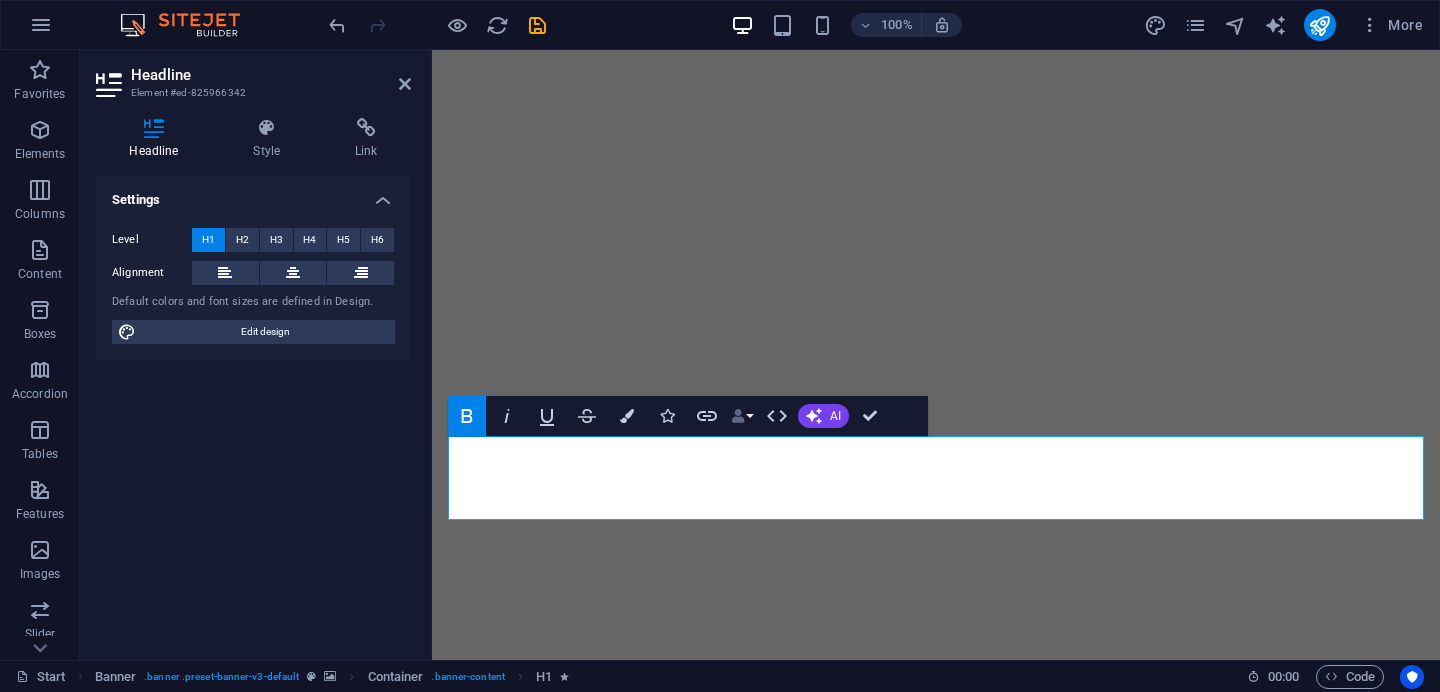 click on "Data Bindings" at bounding box center [742, 416] 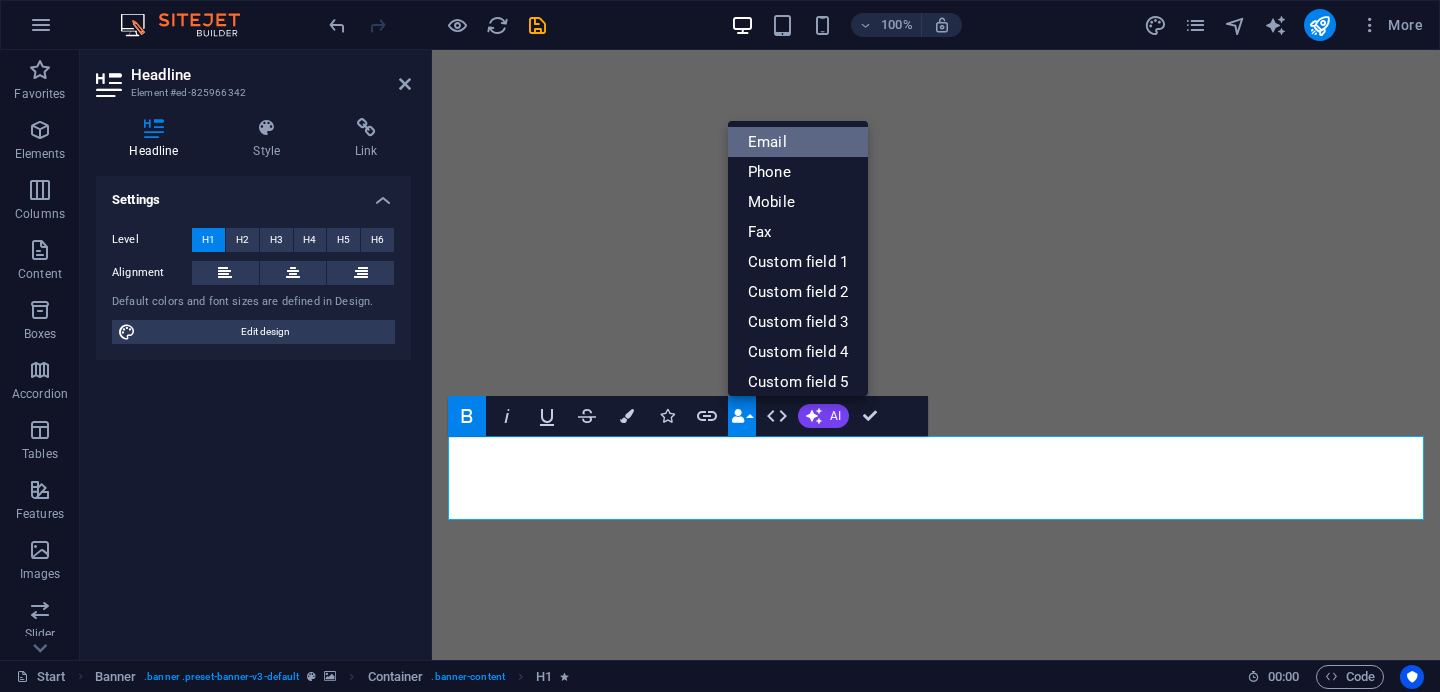 scroll, scrollTop: 221, scrollLeft: 0, axis: vertical 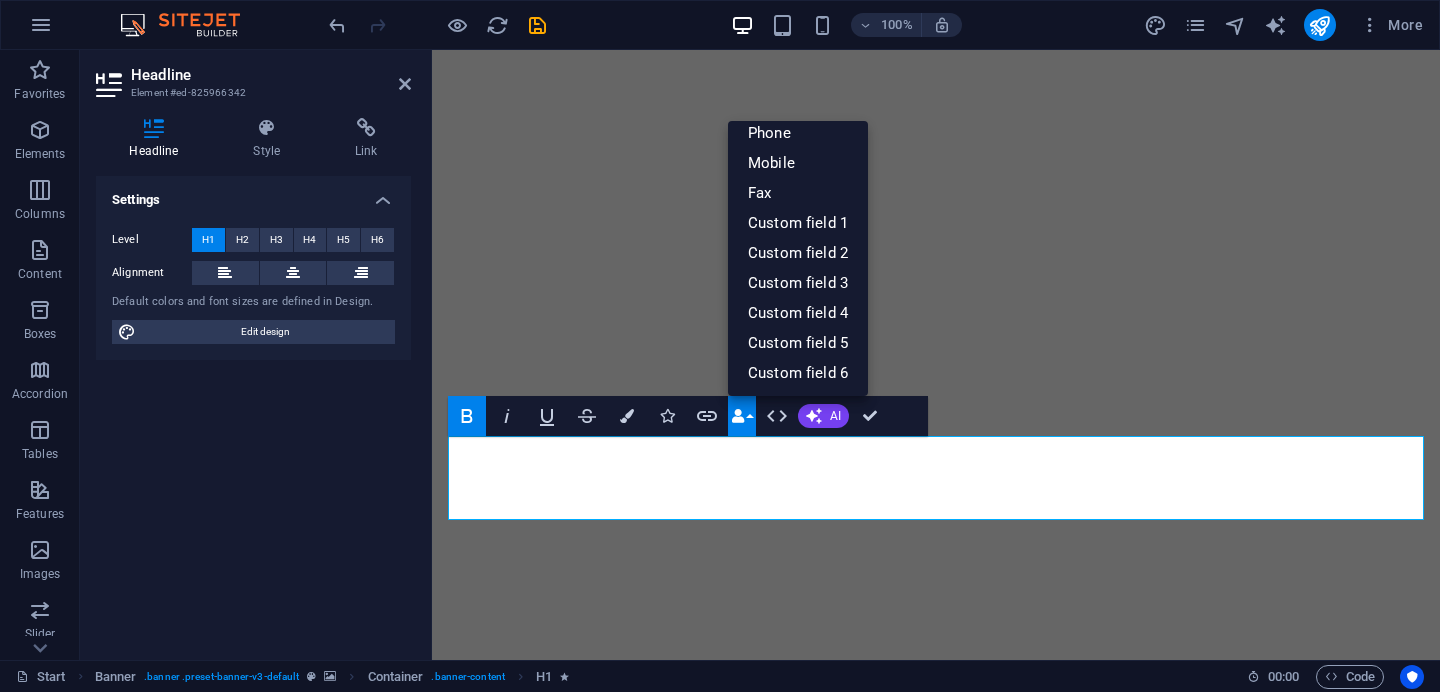 click on "Data Bindings" at bounding box center [742, 416] 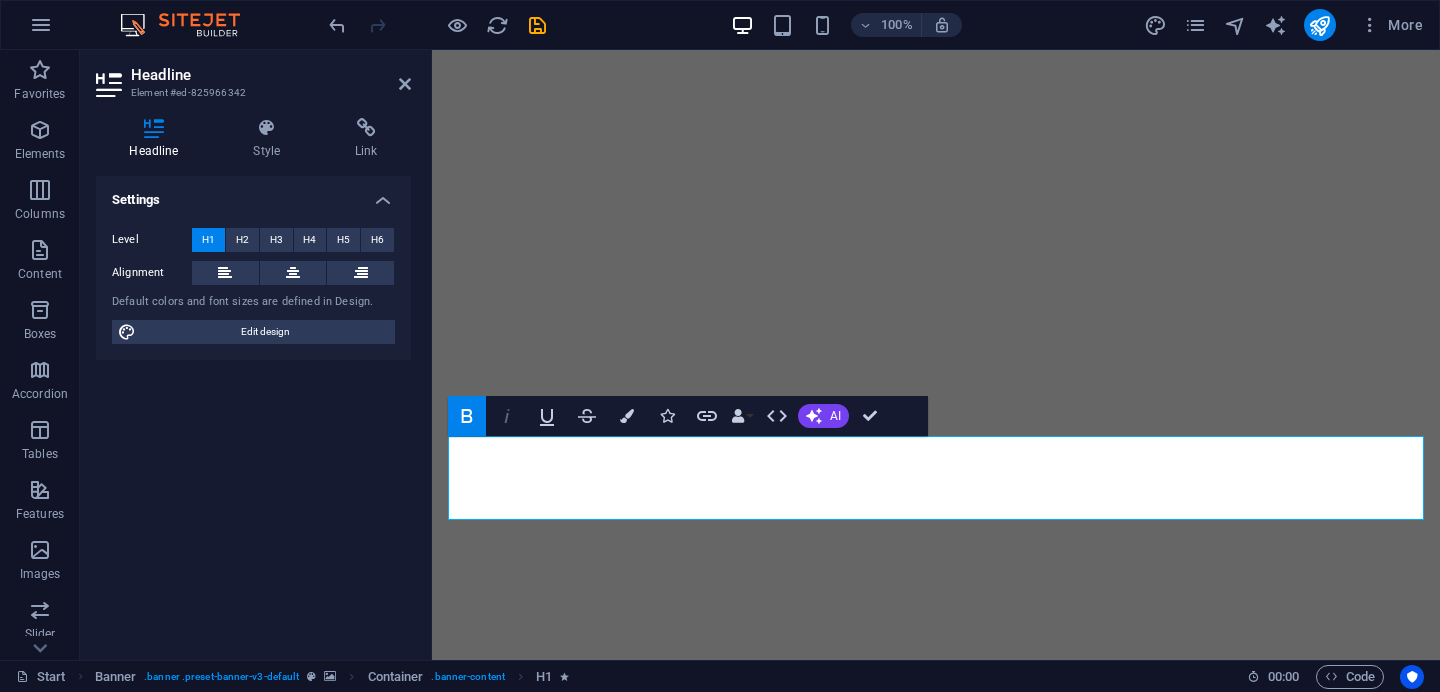 click 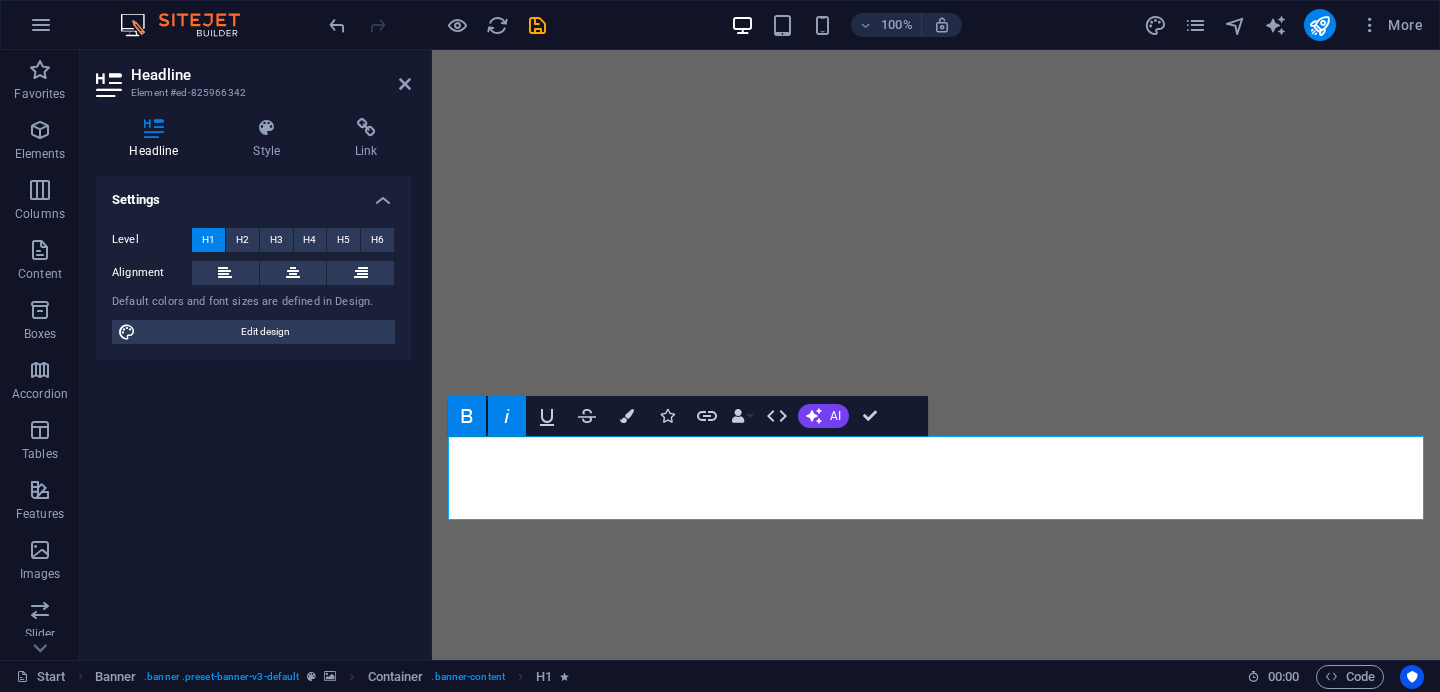 click 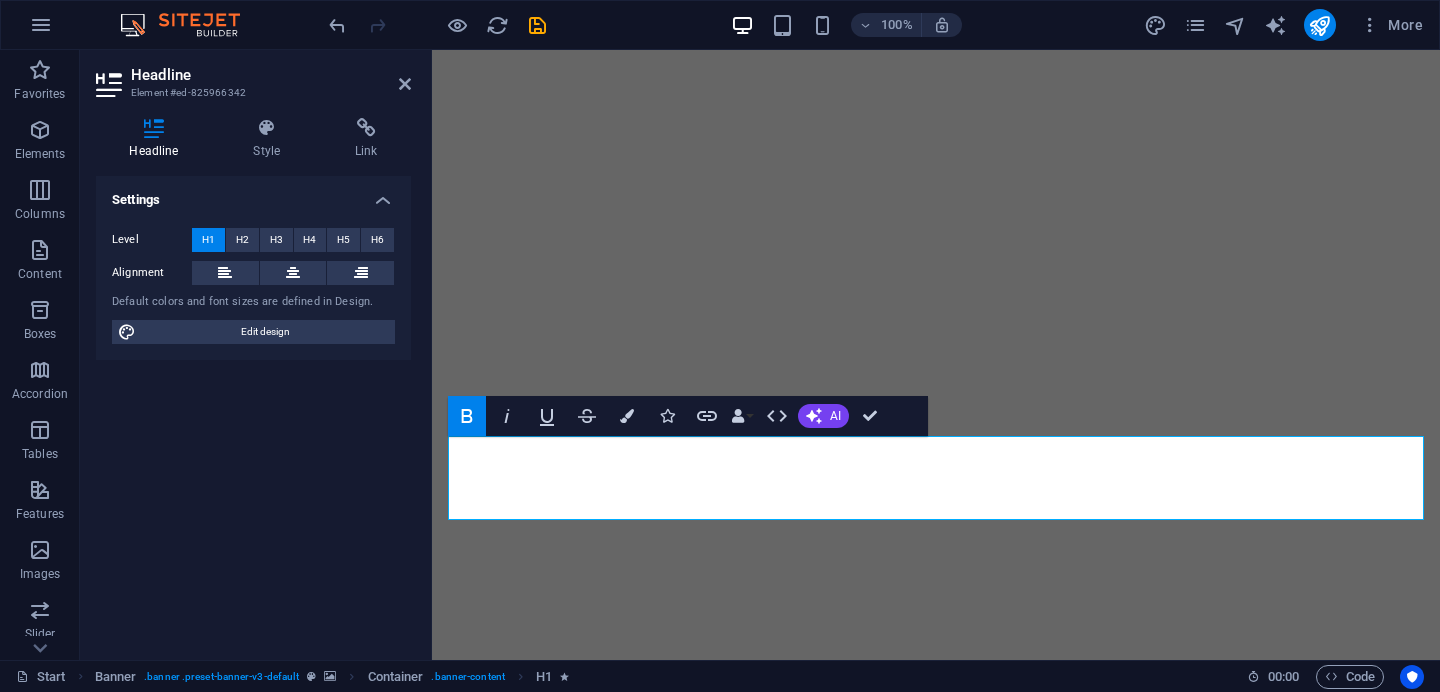 click on "Settings" at bounding box center (253, 194) 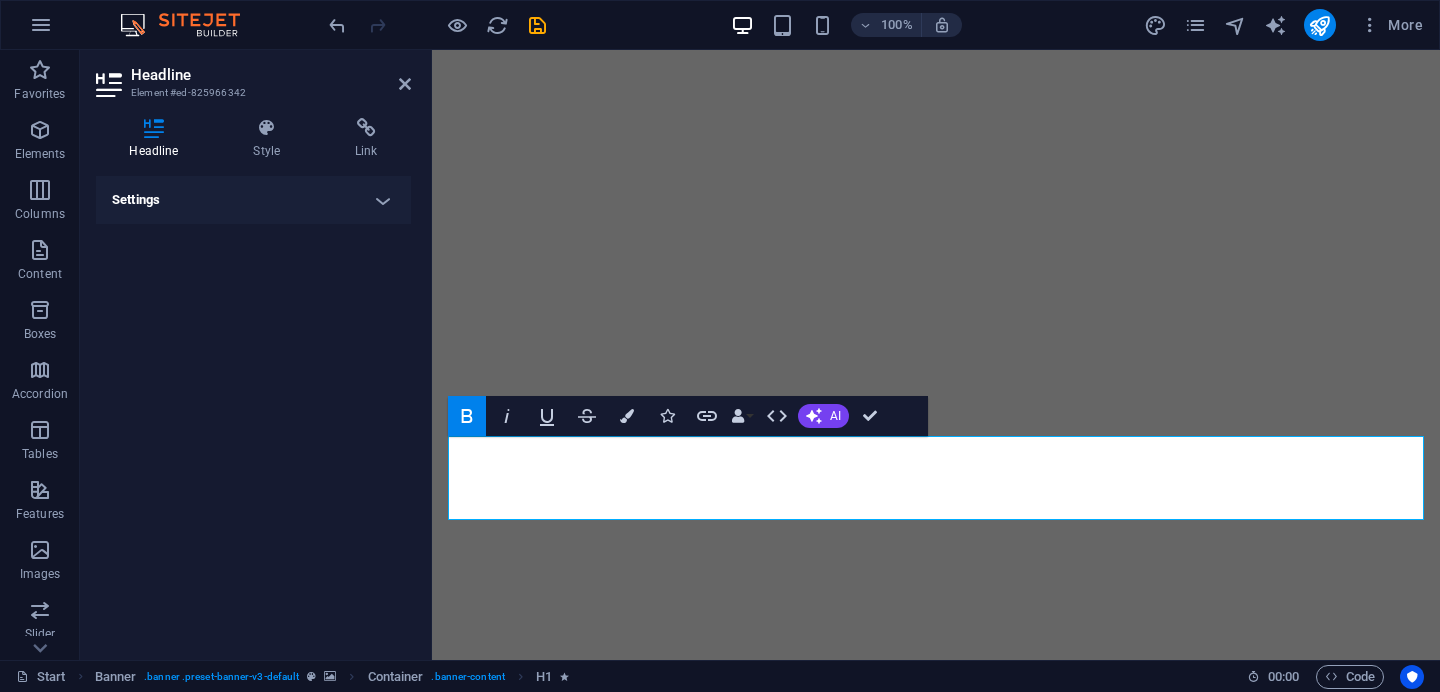 click on "Settings" at bounding box center (253, 200) 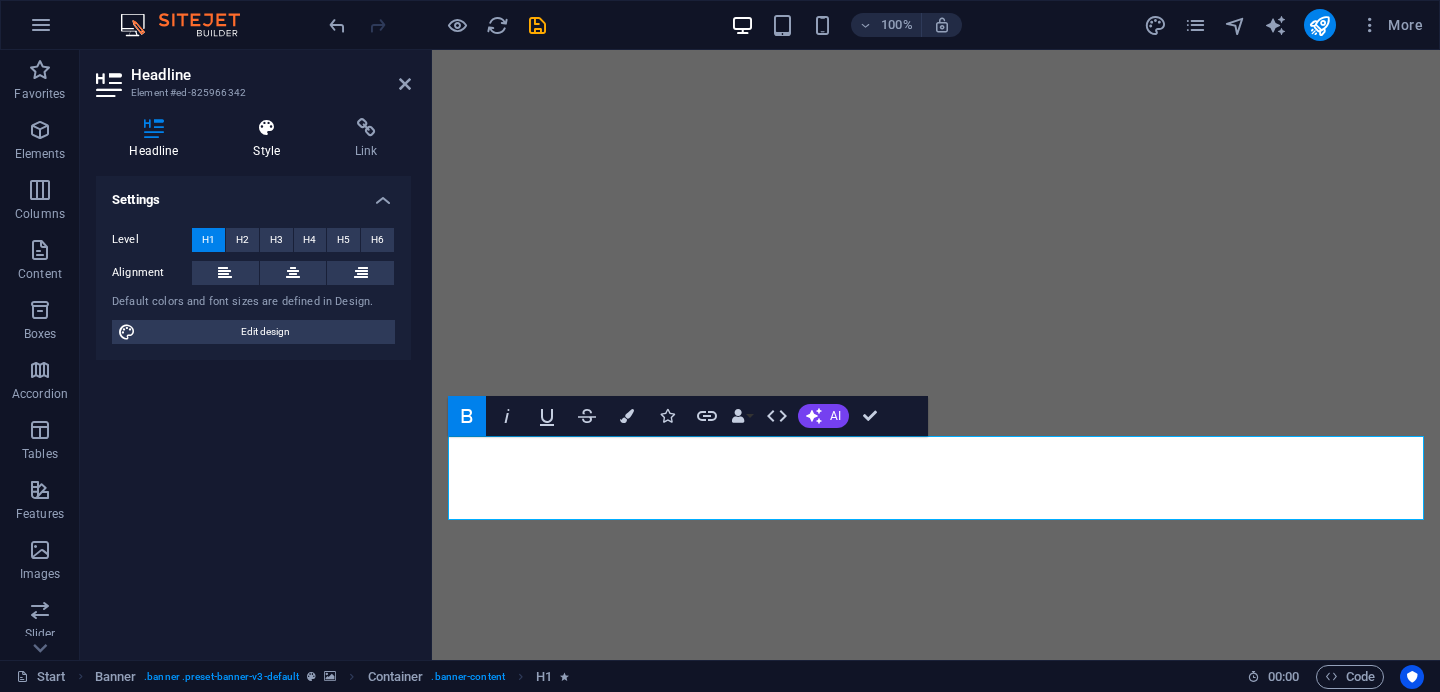 click on "Style" at bounding box center [271, 139] 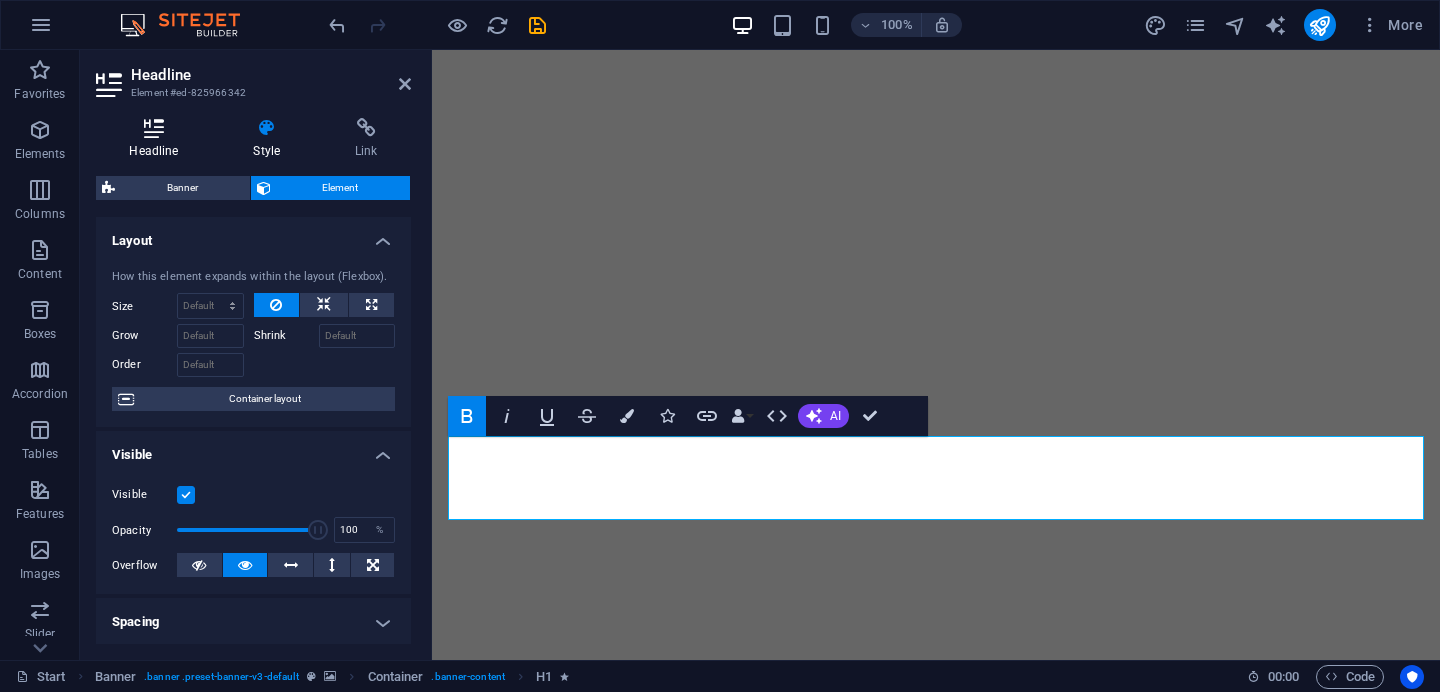 click at bounding box center [154, 128] 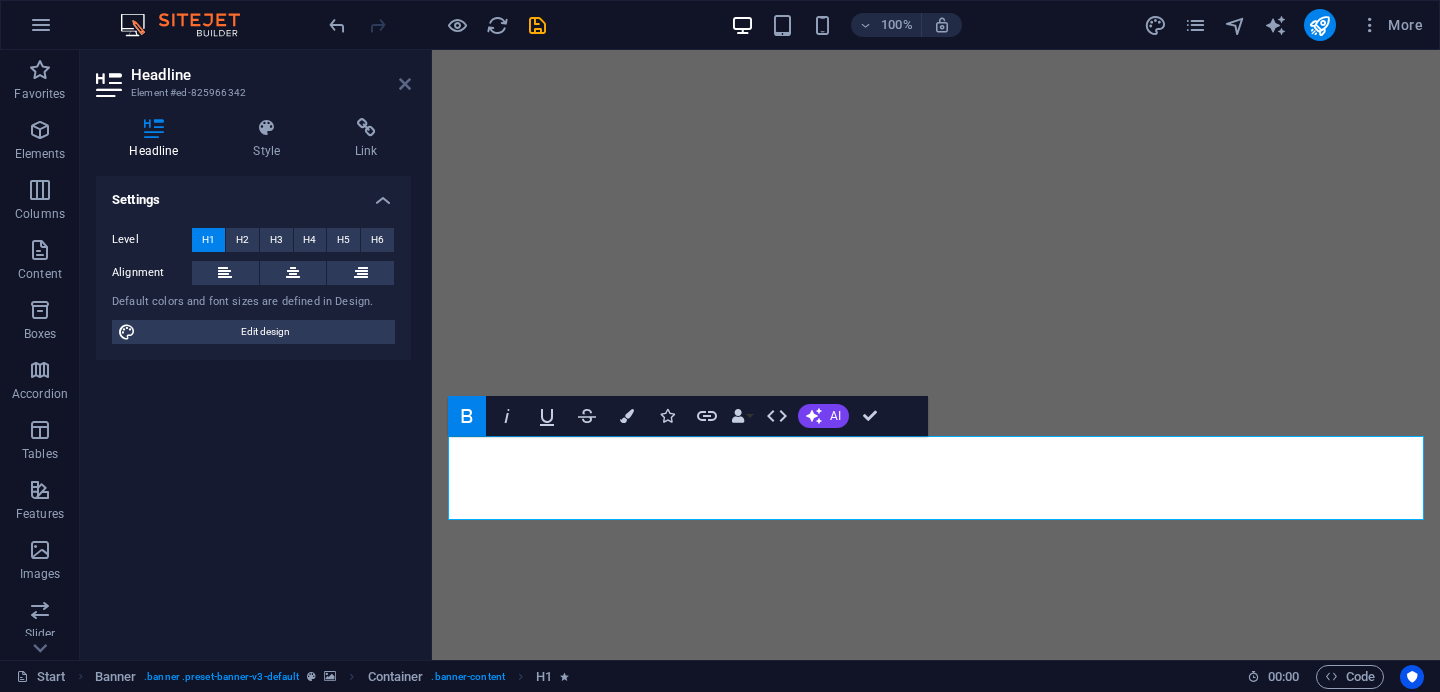click at bounding box center [405, 84] 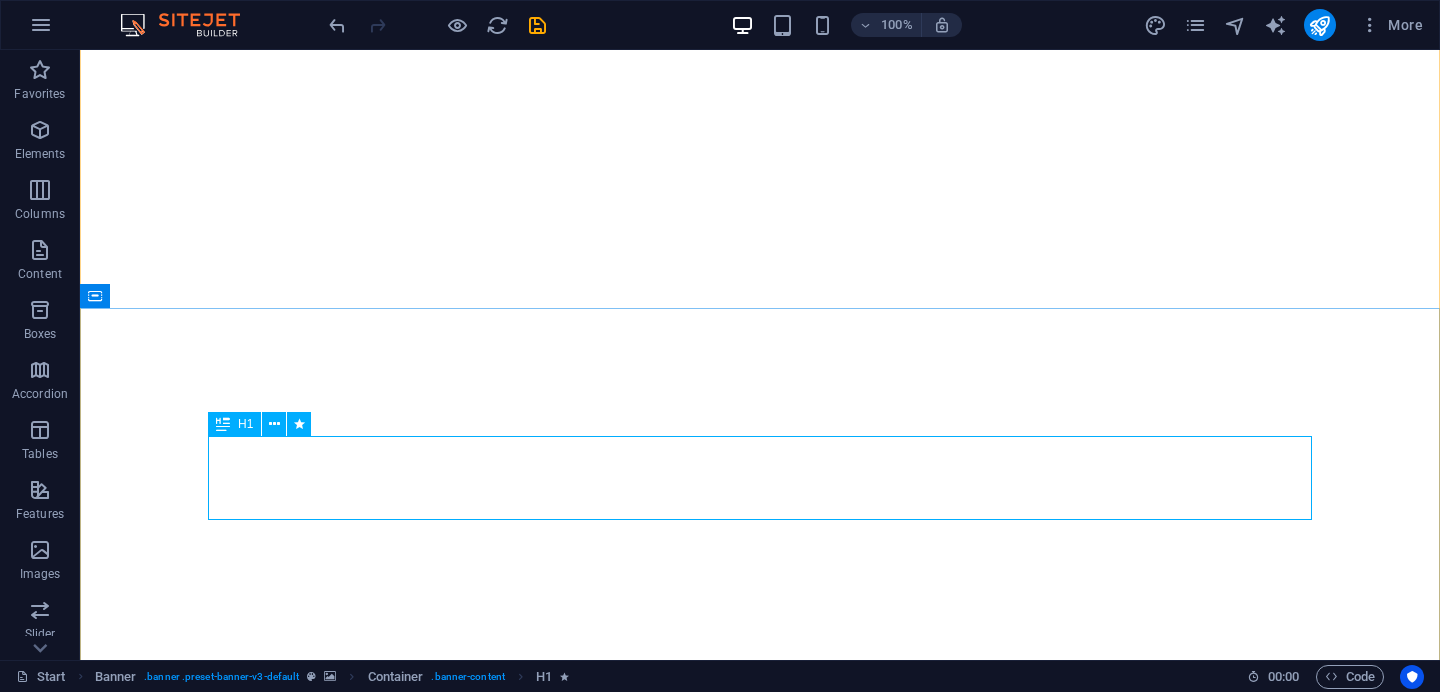 click on "Save our earth" at bounding box center [760, 1325] 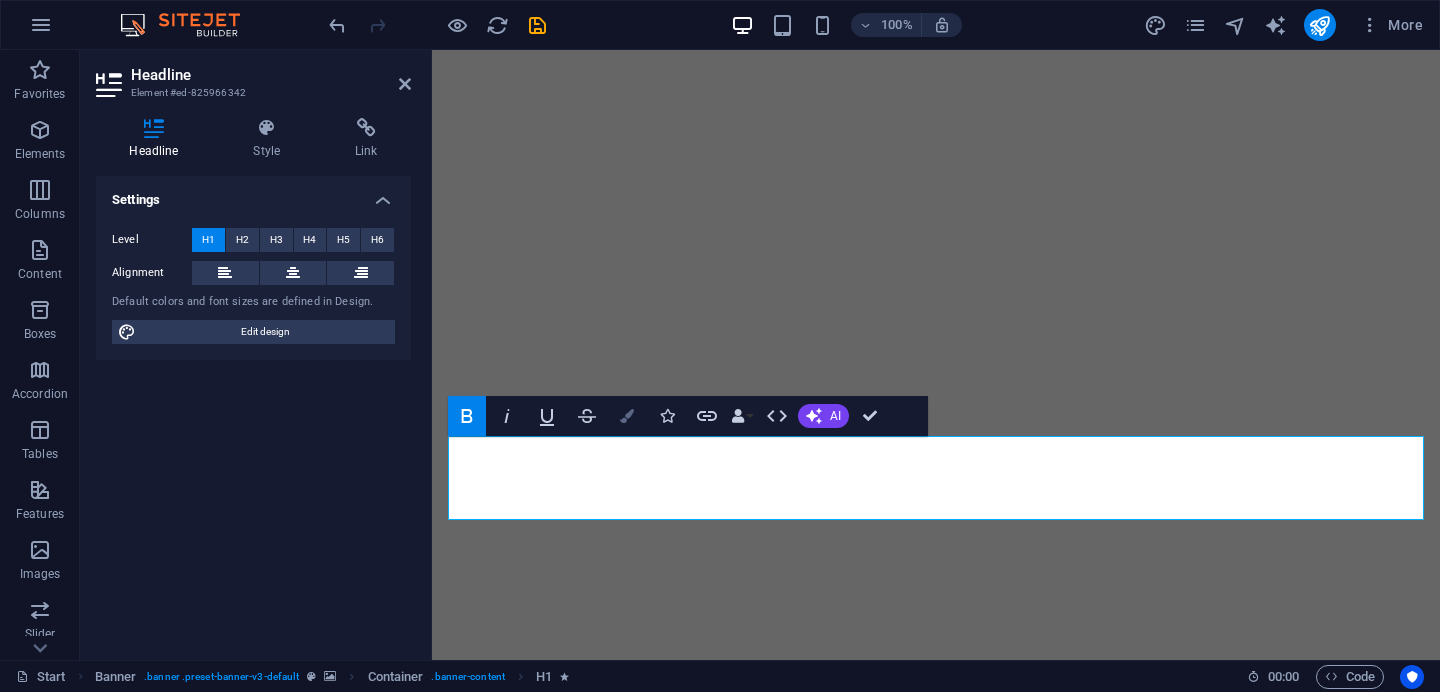 click at bounding box center (627, 416) 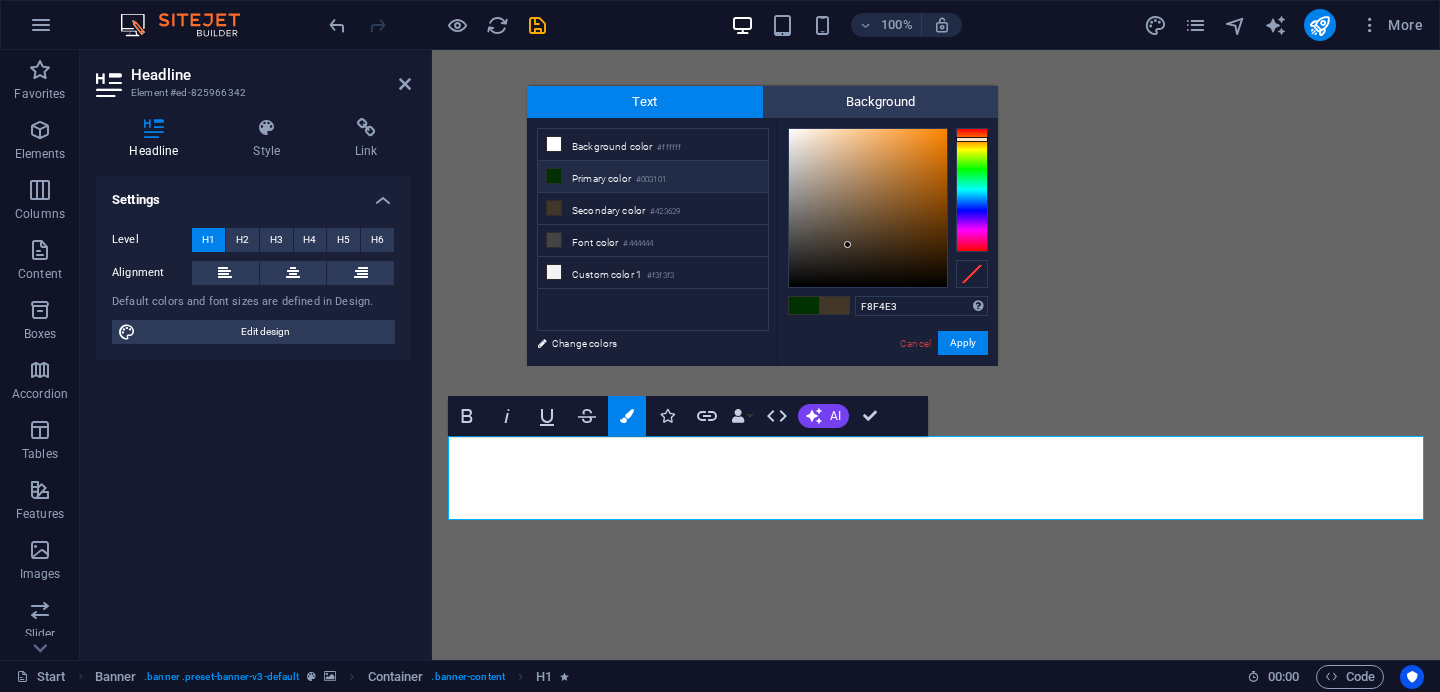 type on "#f8f4e3" 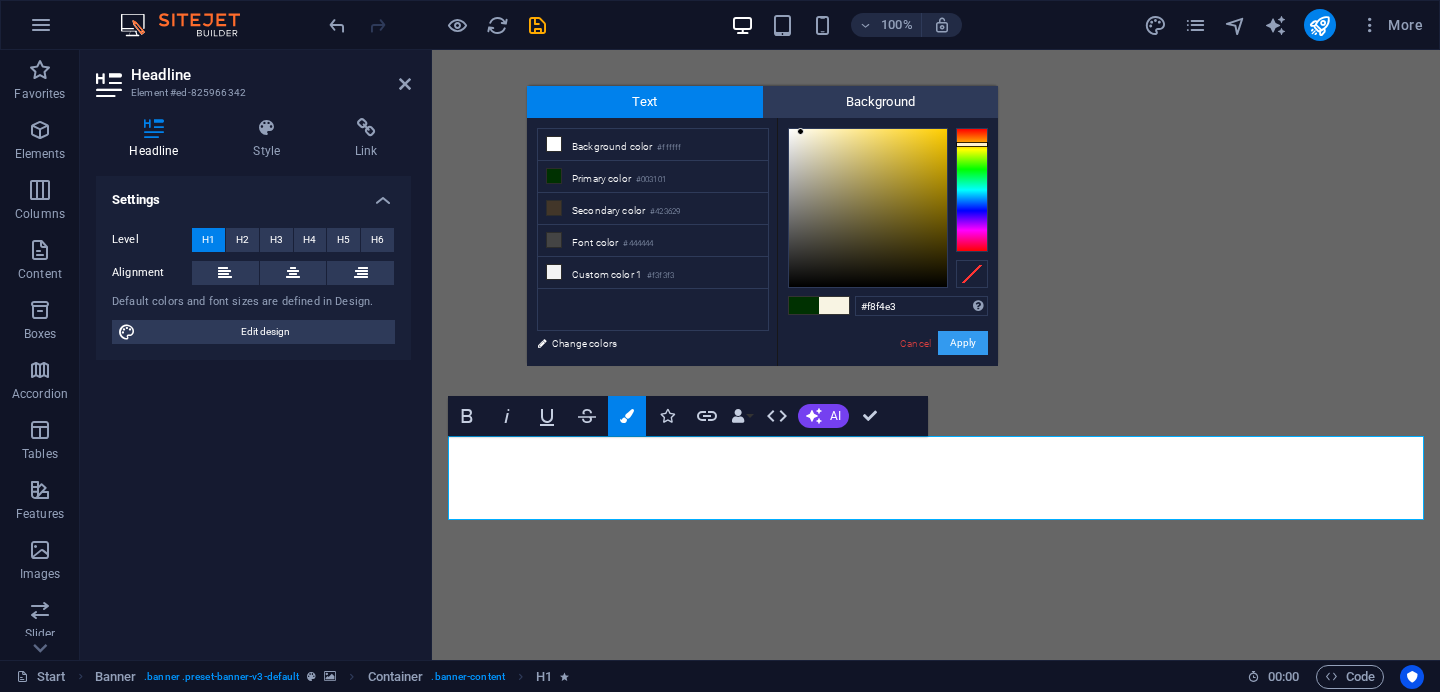 click on "Apply" at bounding box center (963, 343) 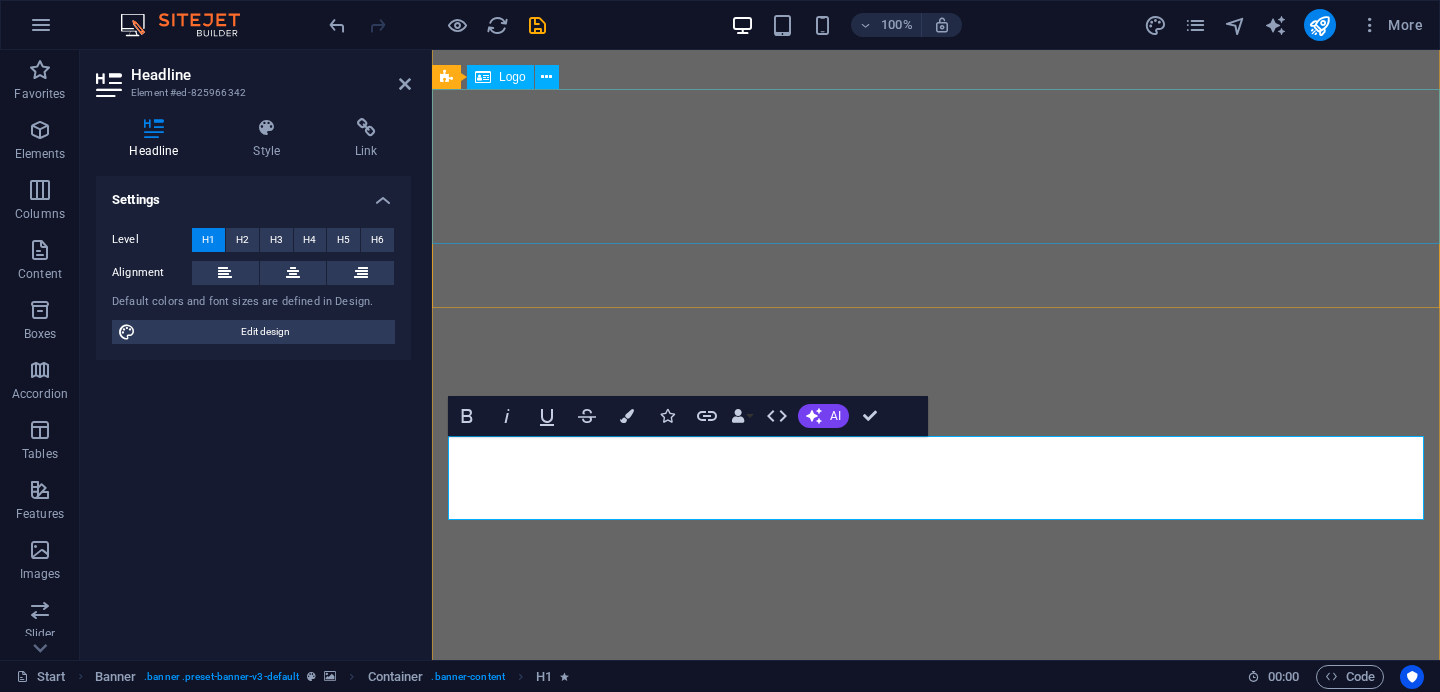 click at bounding box center [936, 1013] 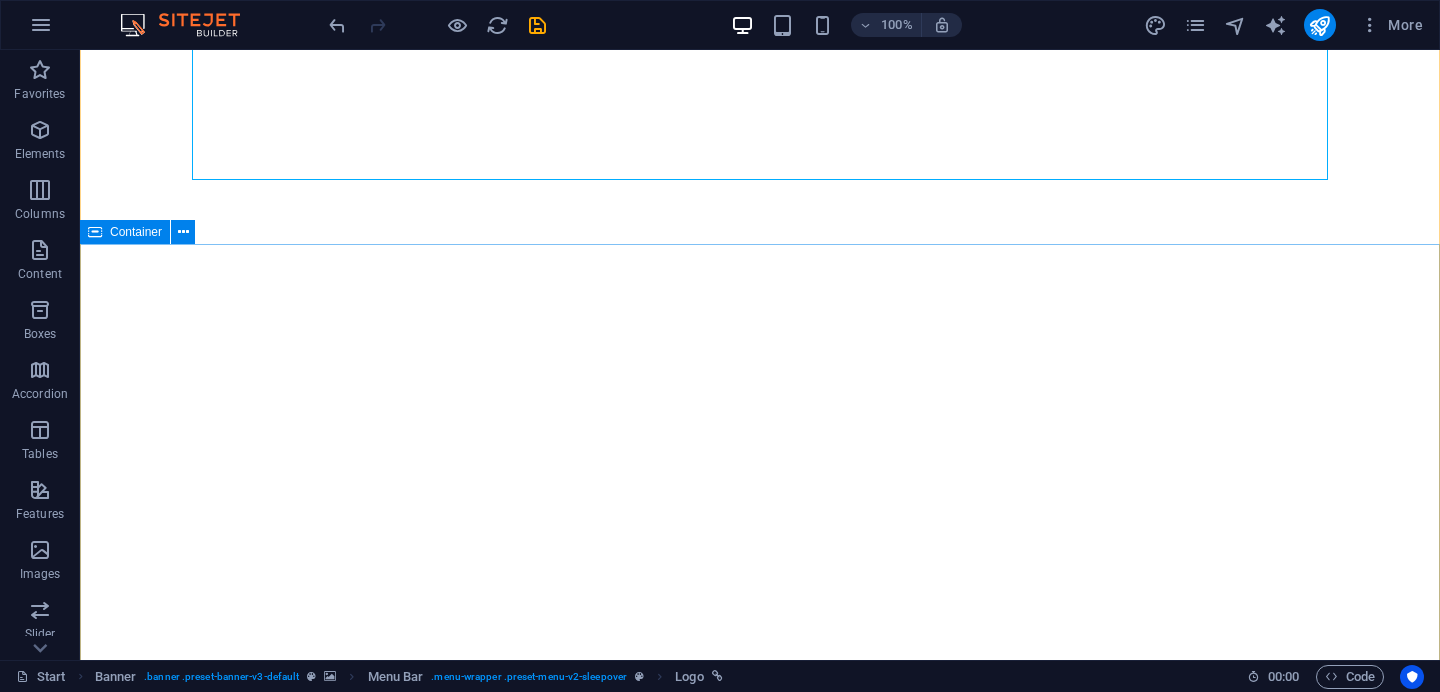 scroll, scrollTop: 0, scrollLeft: 0, axis: both 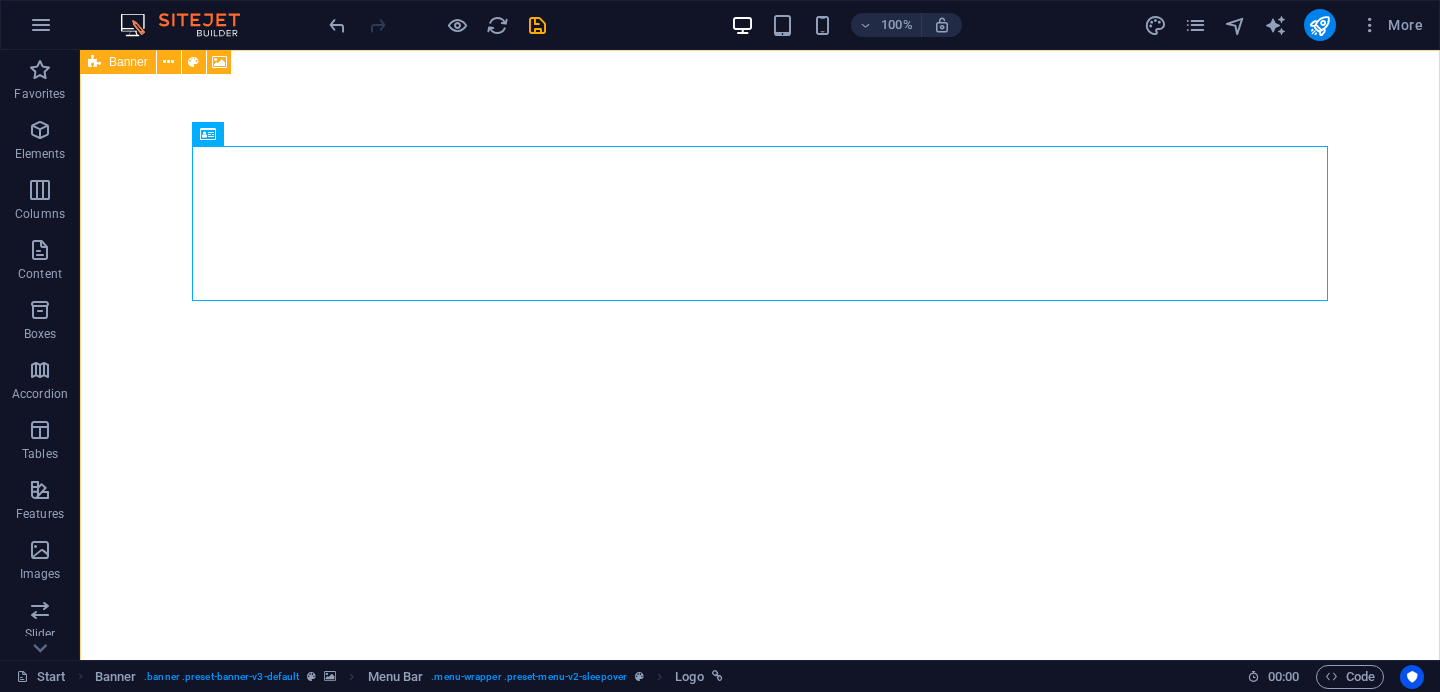 click at bounding box center [94, 62] 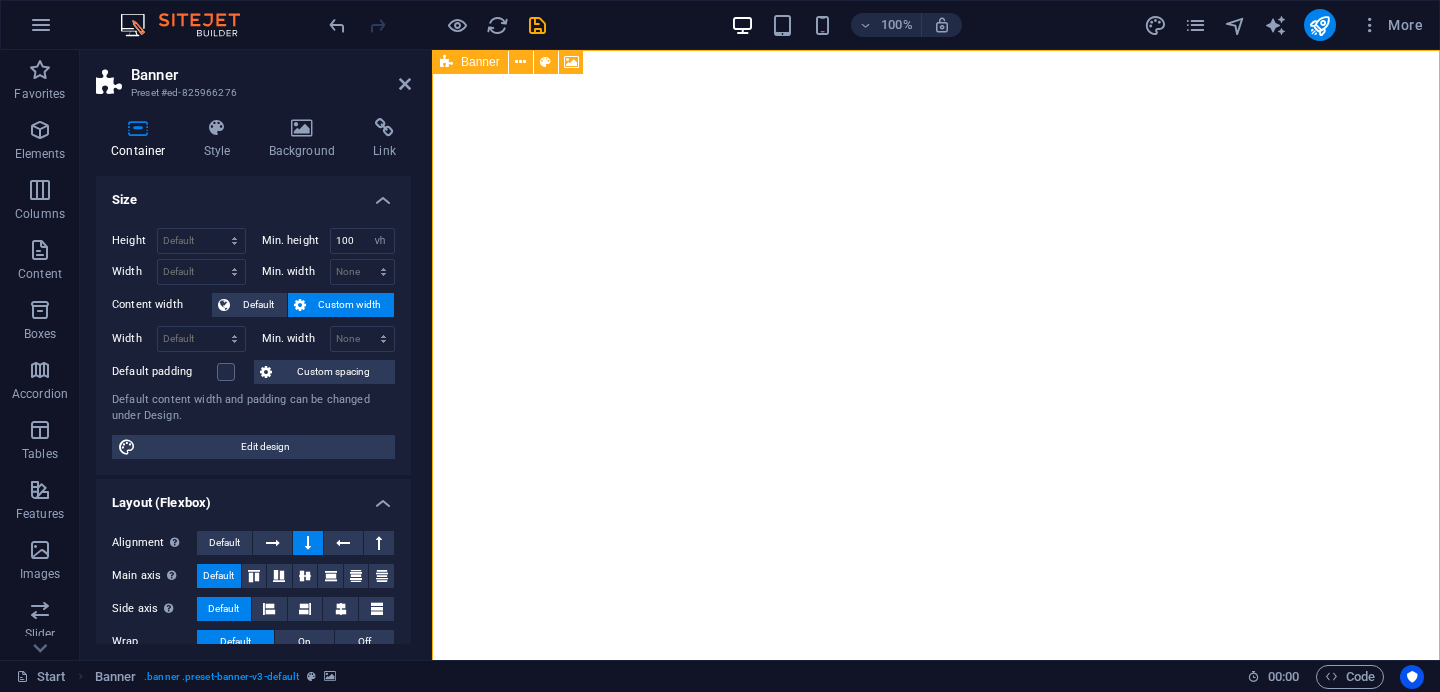 click at bounding box center [446, 62] 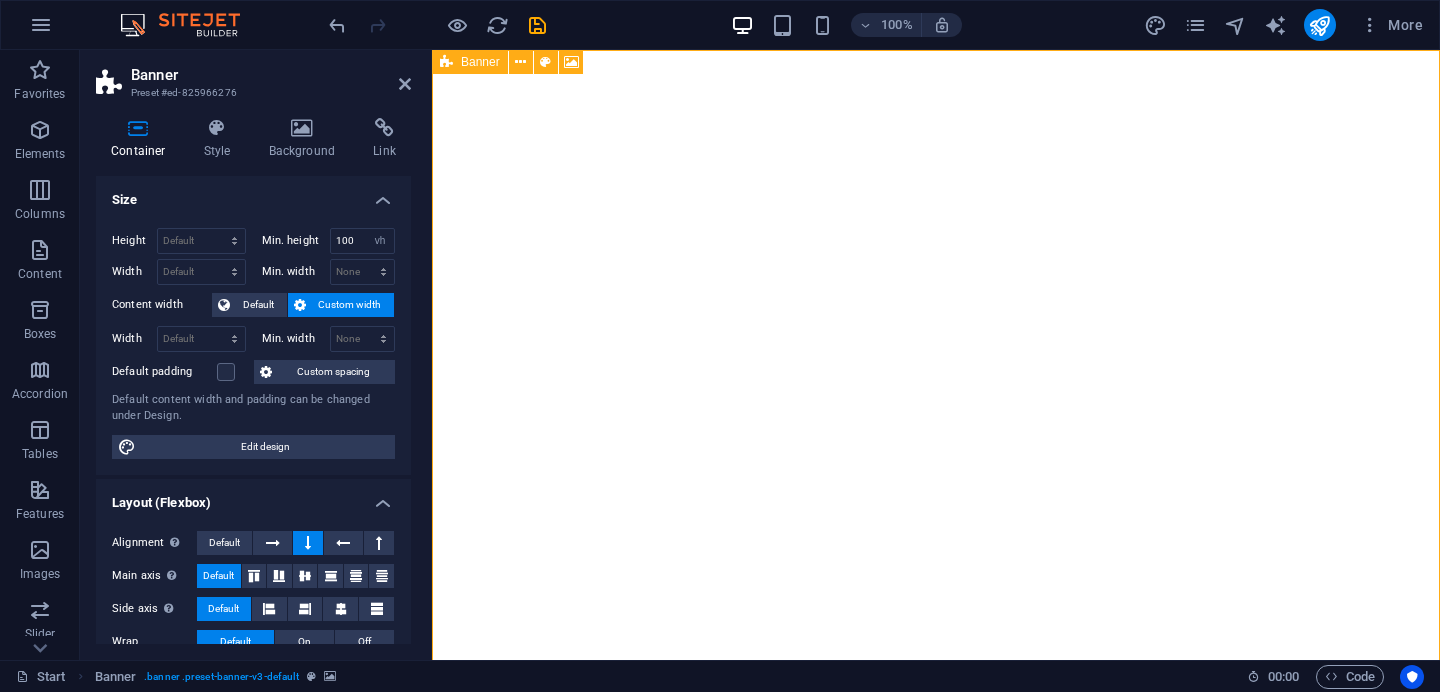 click at bounding box center [446, 62] 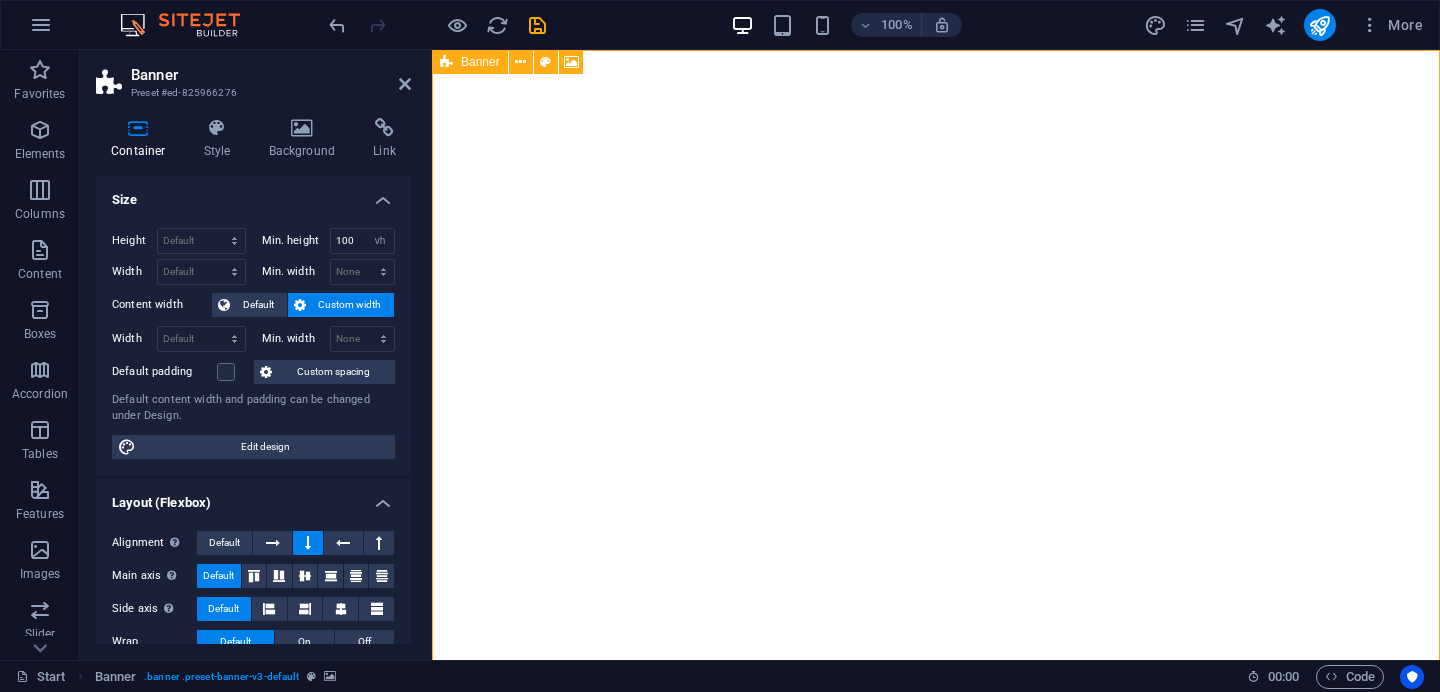 click at bounding box center [446, 62] 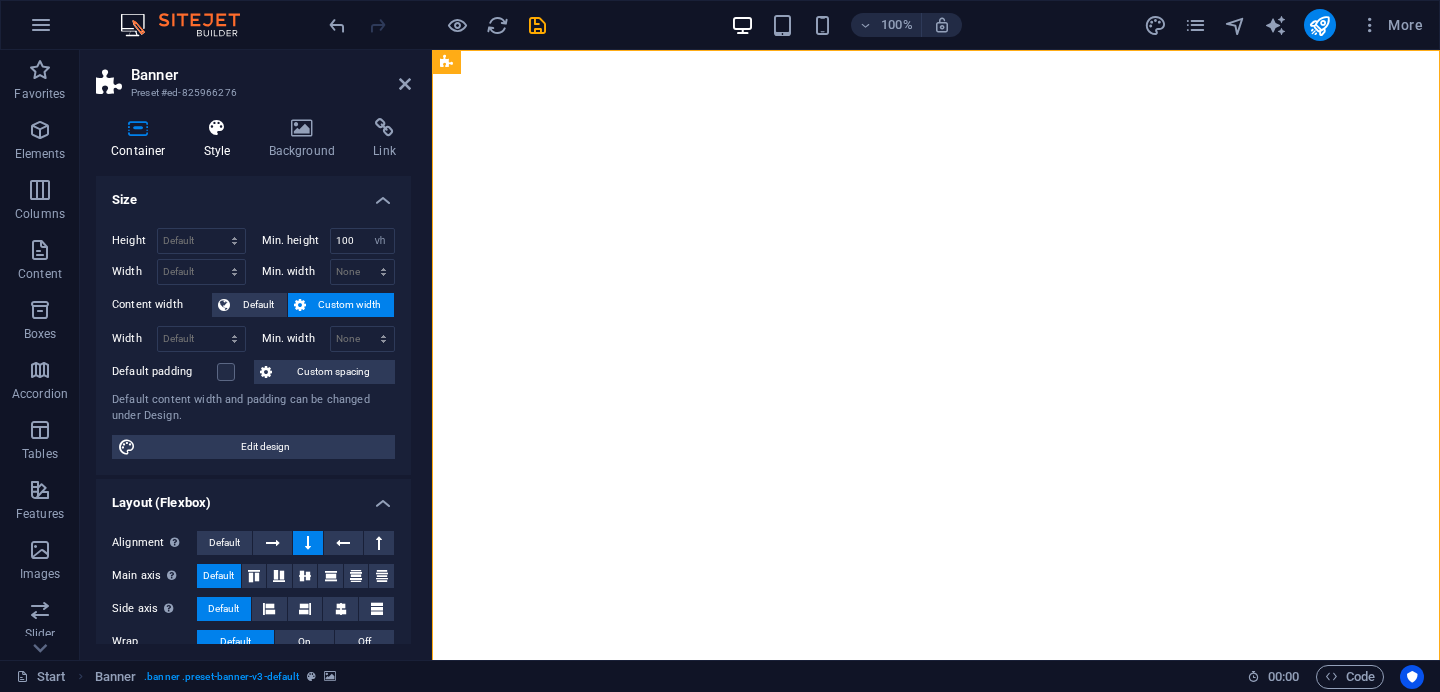 click at bounding box center (217, 128) 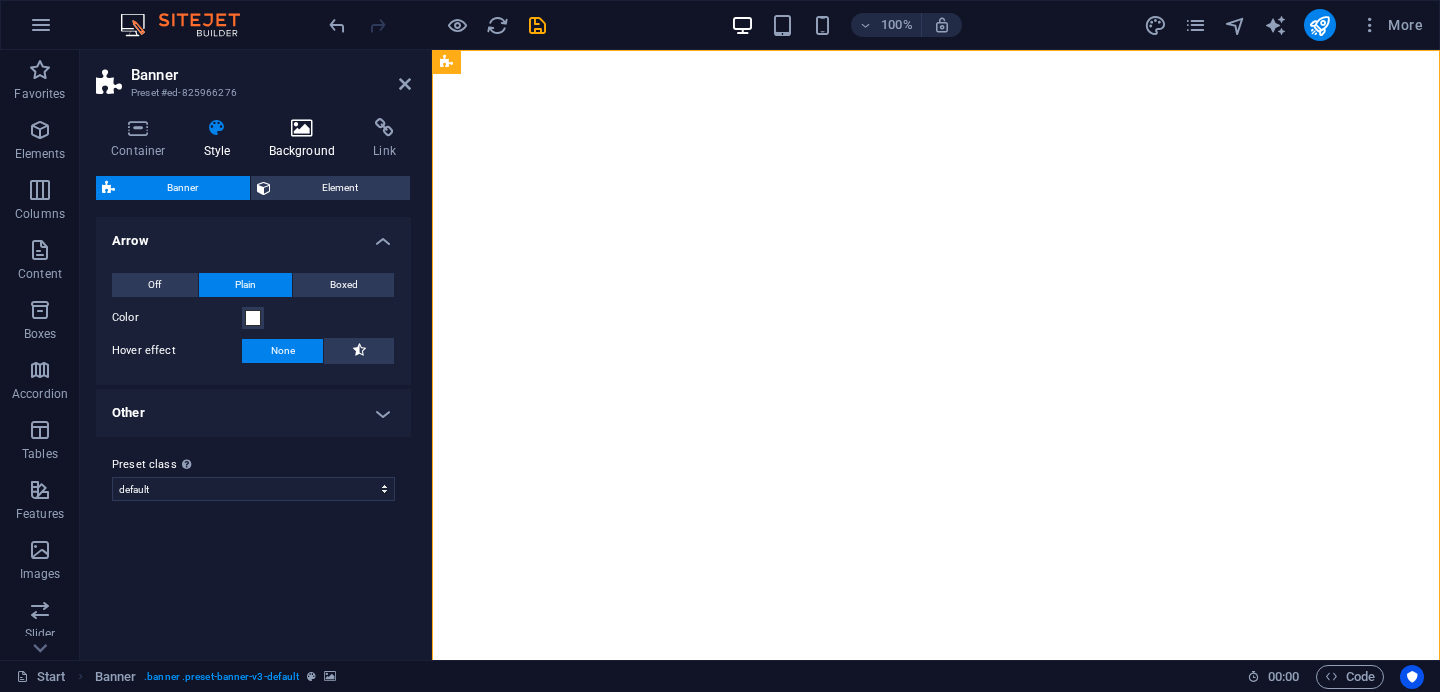click at bounding box center (302, 128) 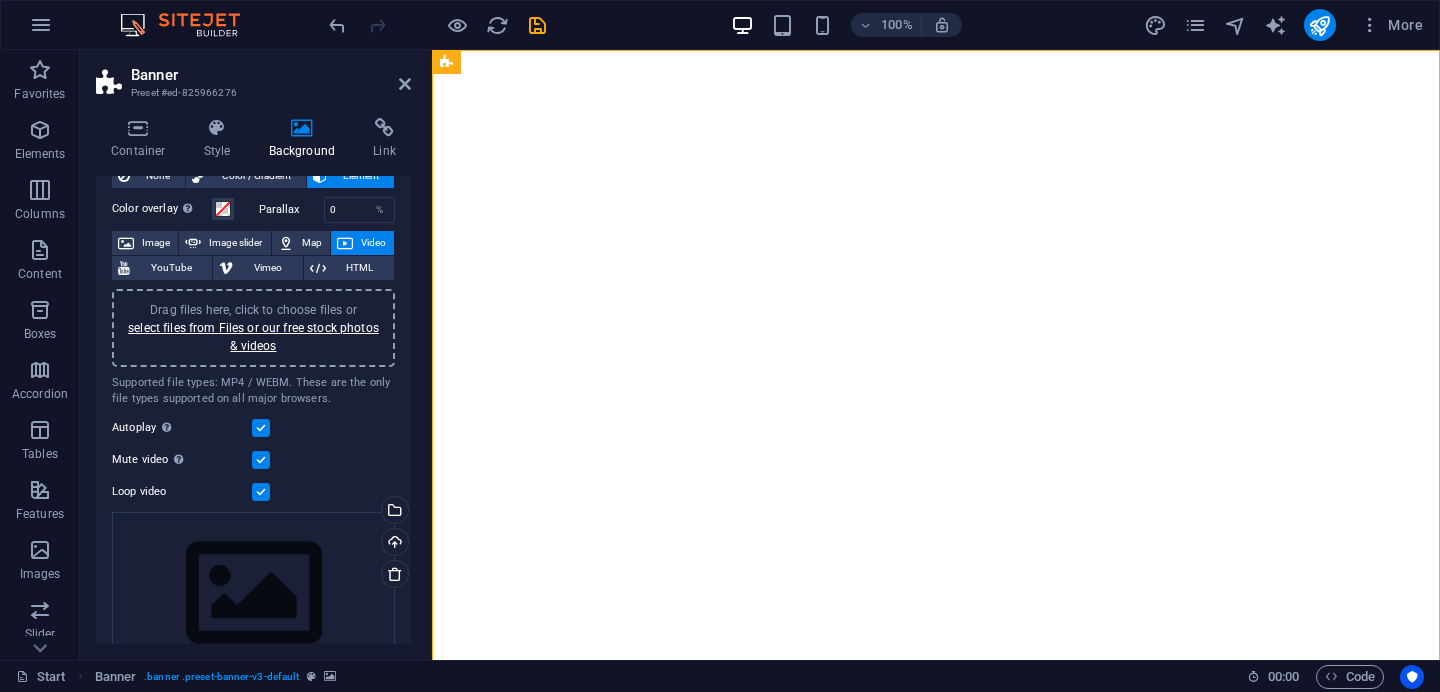 scroll, scrollTop: 63, scrollLeft: 0, axis: vertical 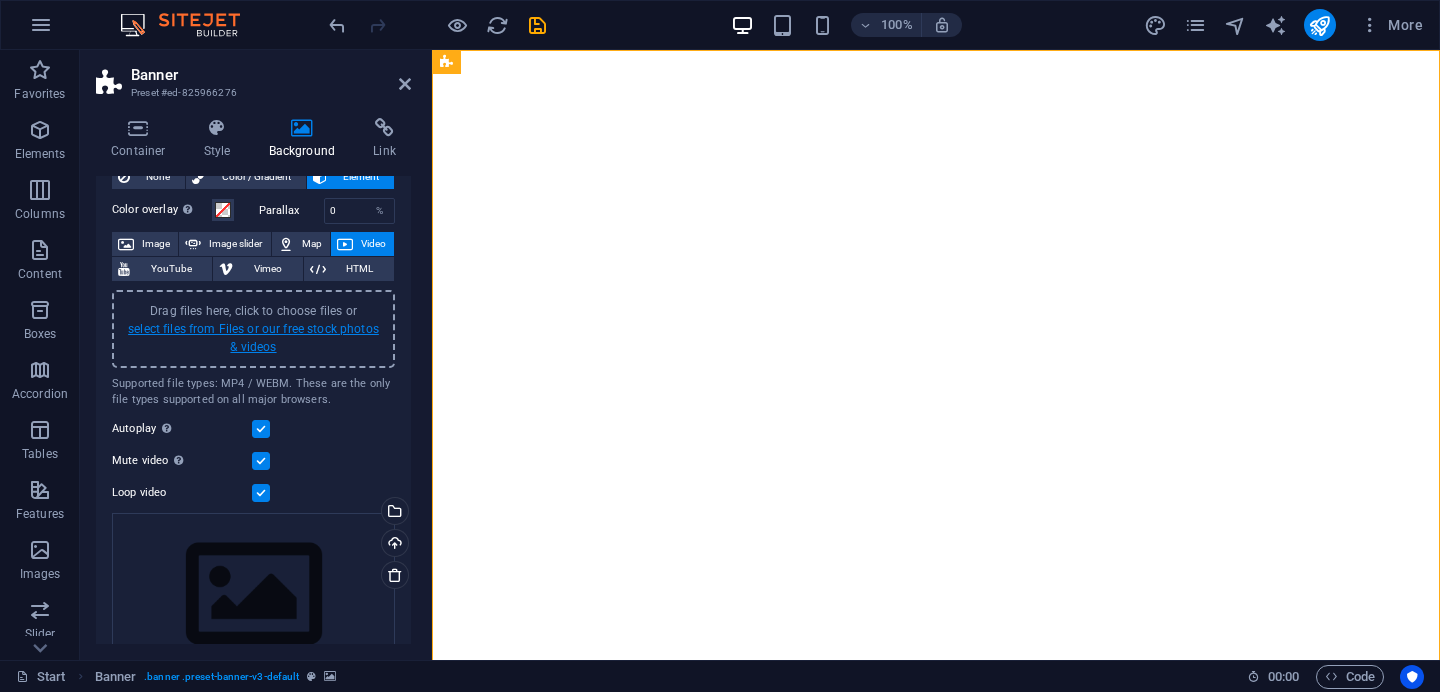 click on "select files from Files or our free stock photos & videos" at bounding box center [253, 338] 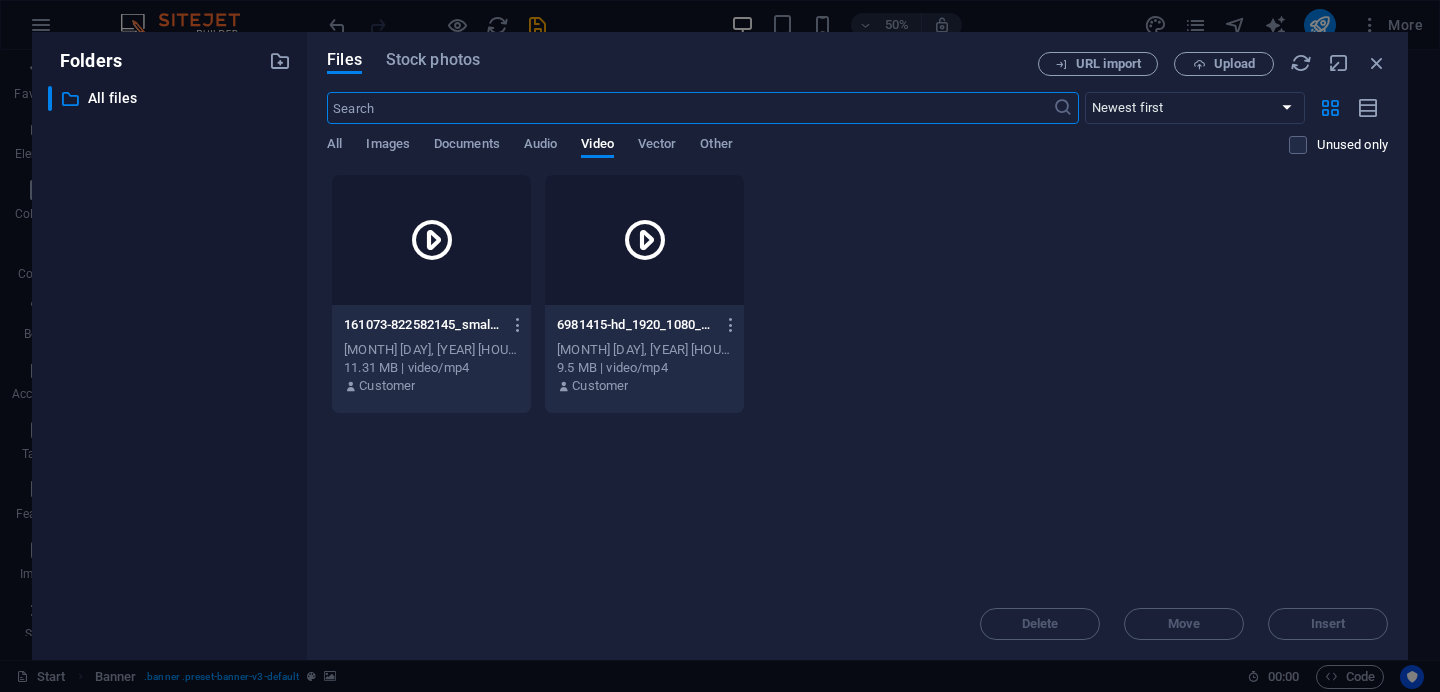 click at bounding box center (431, 240) 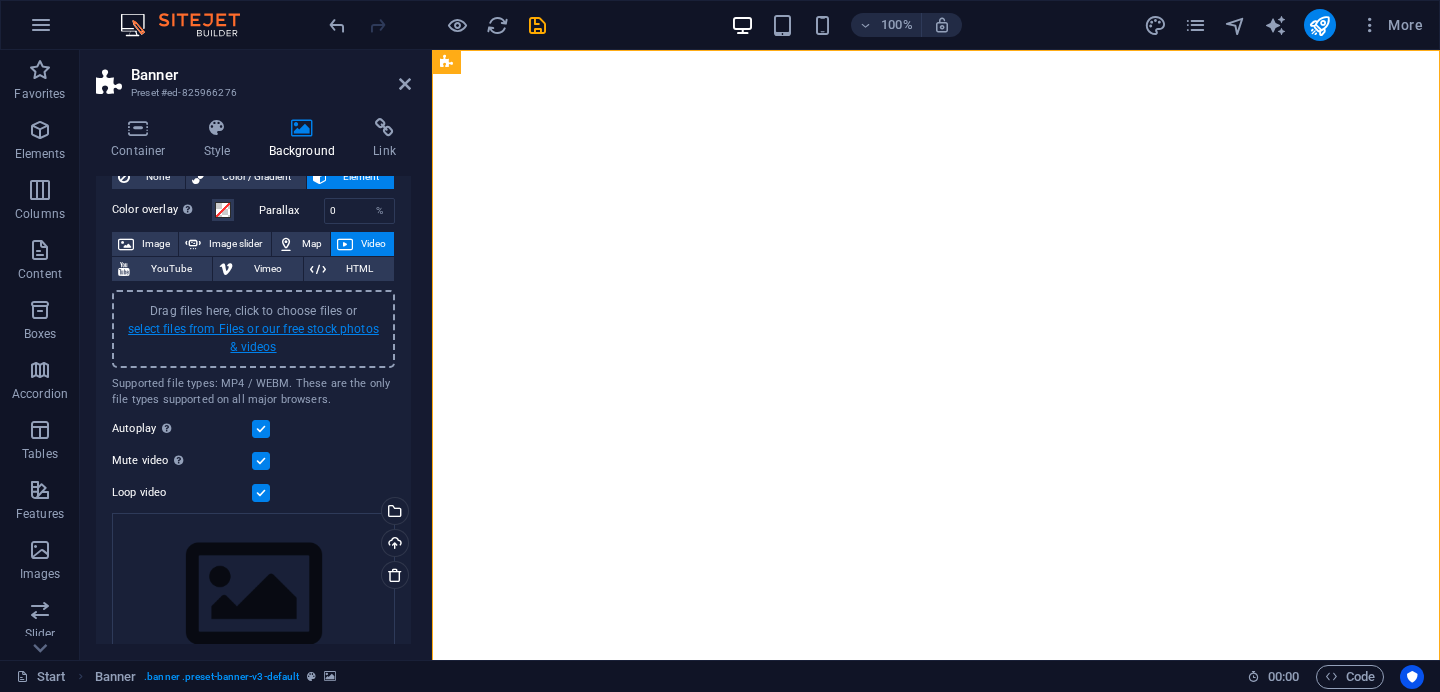 click on "select files from Files or our free stock photos & videos" at bounding box center (253, 338) 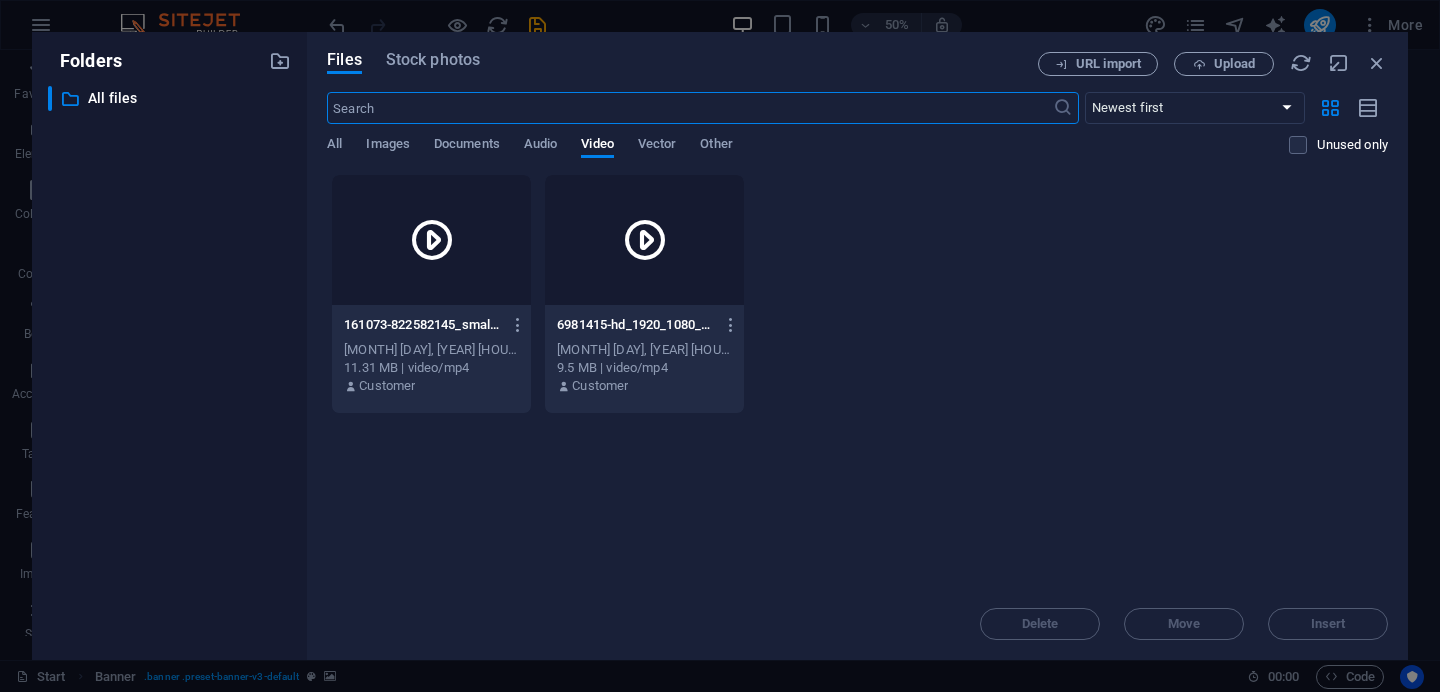 click at bounding box center (644, 240) 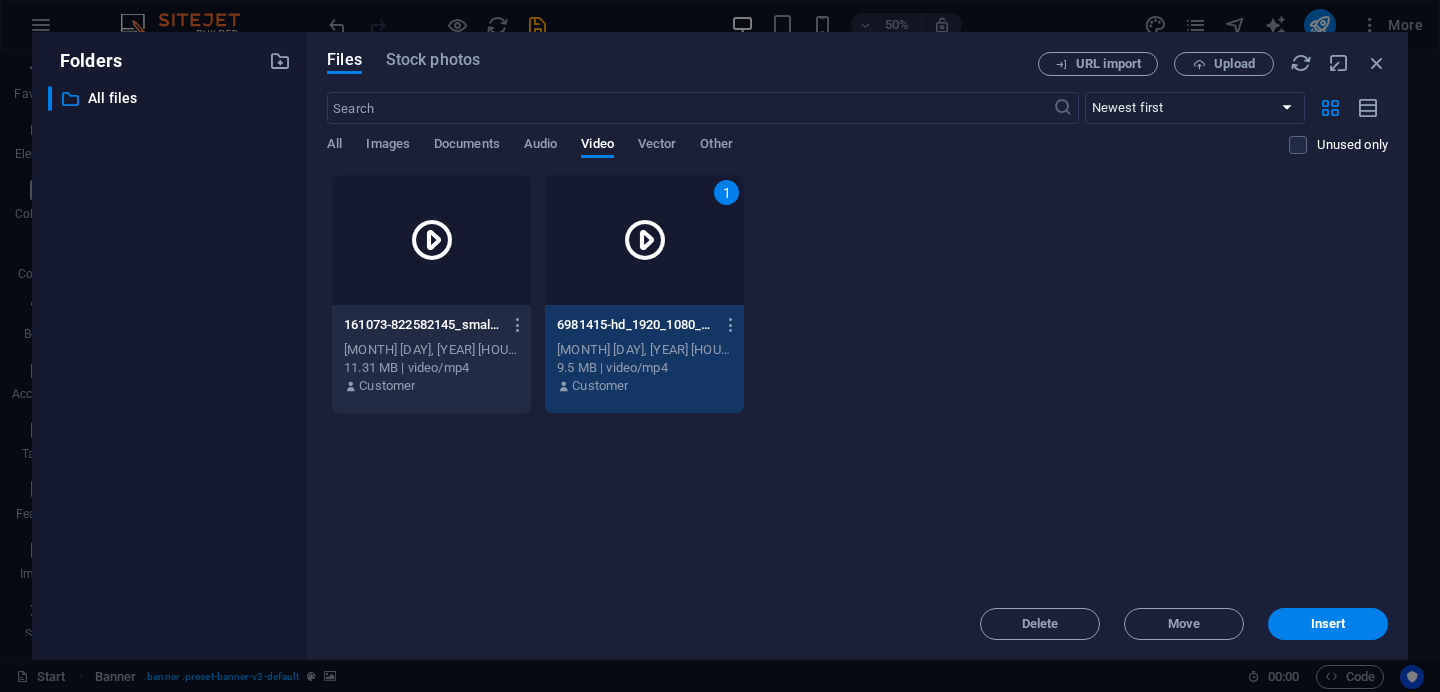 click on "1" at bounding box center [644, 240] 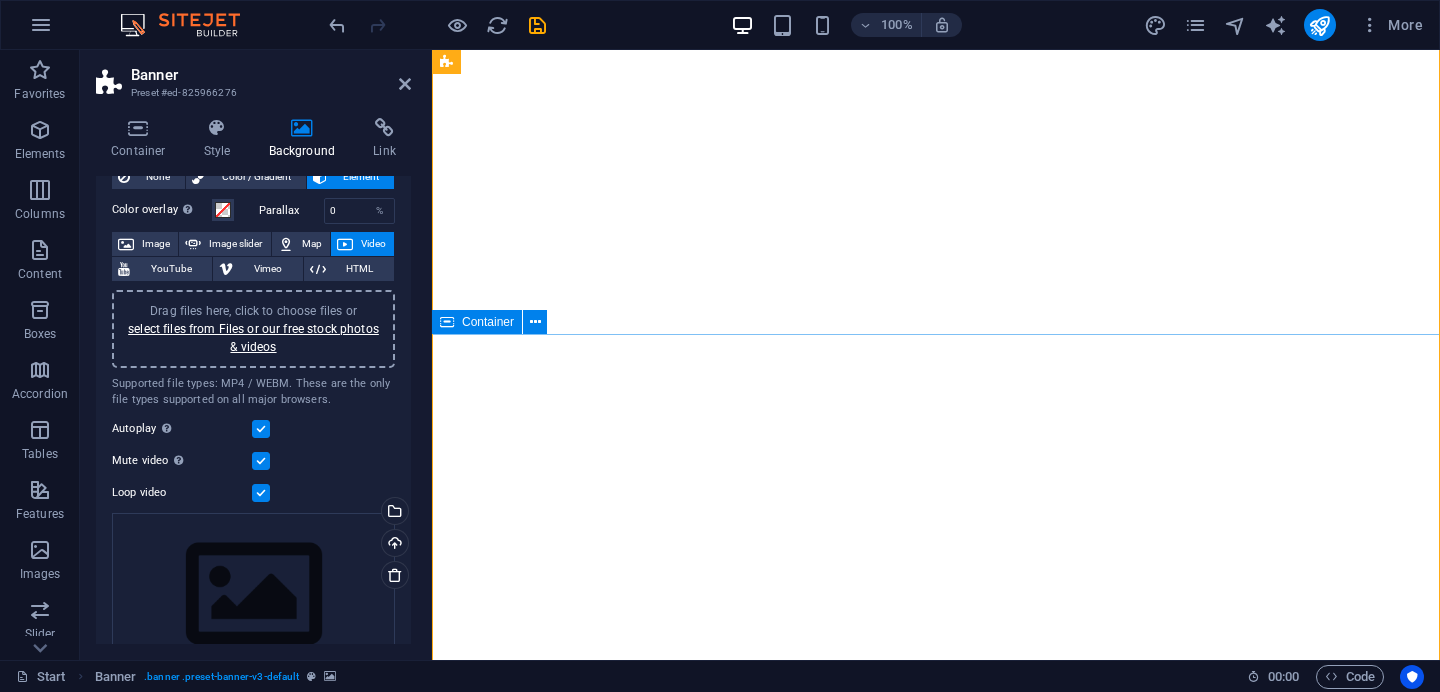 scroll, scrollTop: 20, scrollLeft: 0, axis: vertical 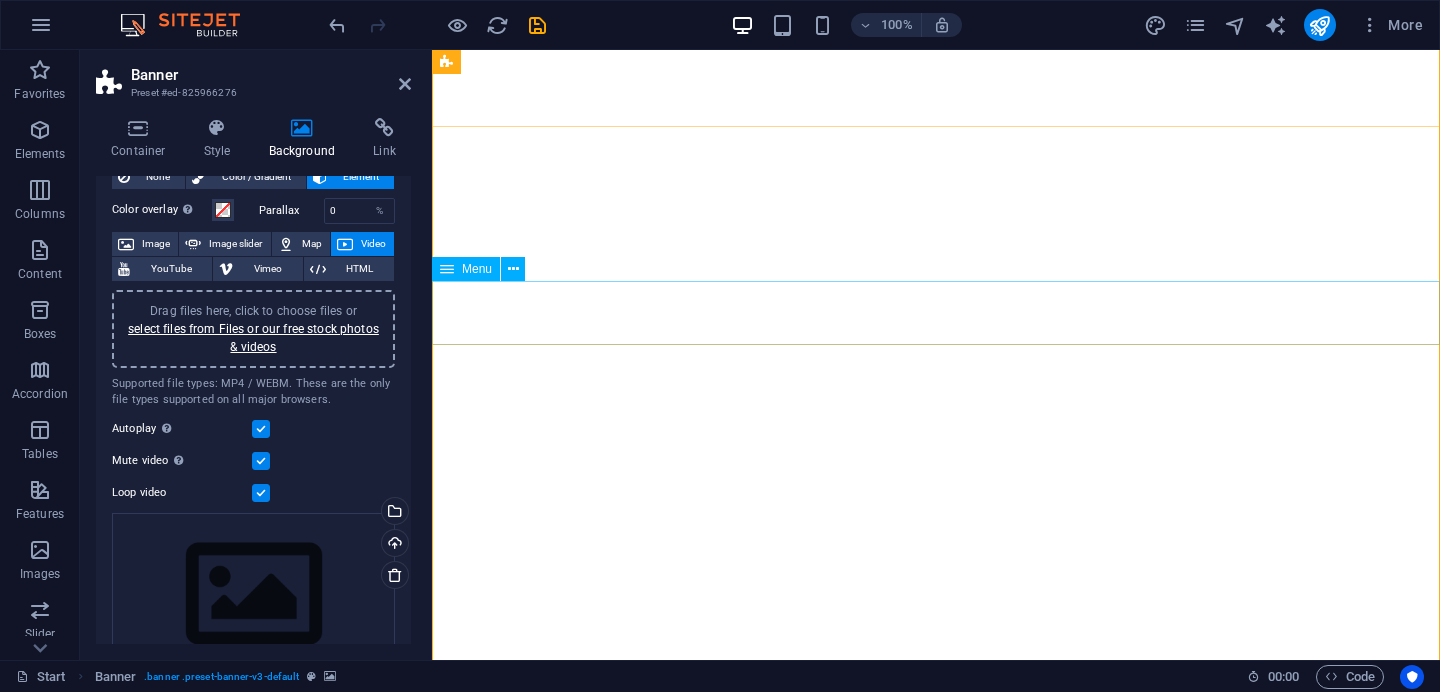 click on "Menu" at bounding box center [477, 269] 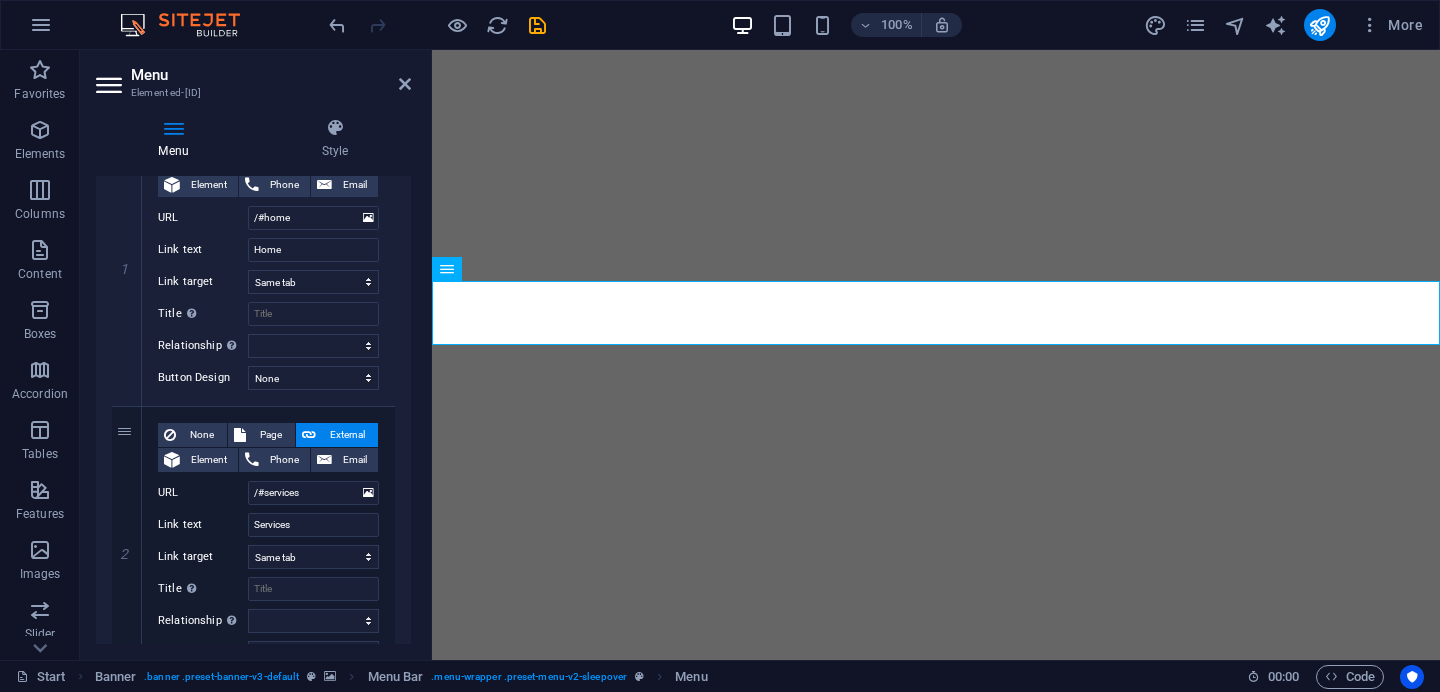 scroll, scrollTop: 0, scrollLeft: 0, axis: both 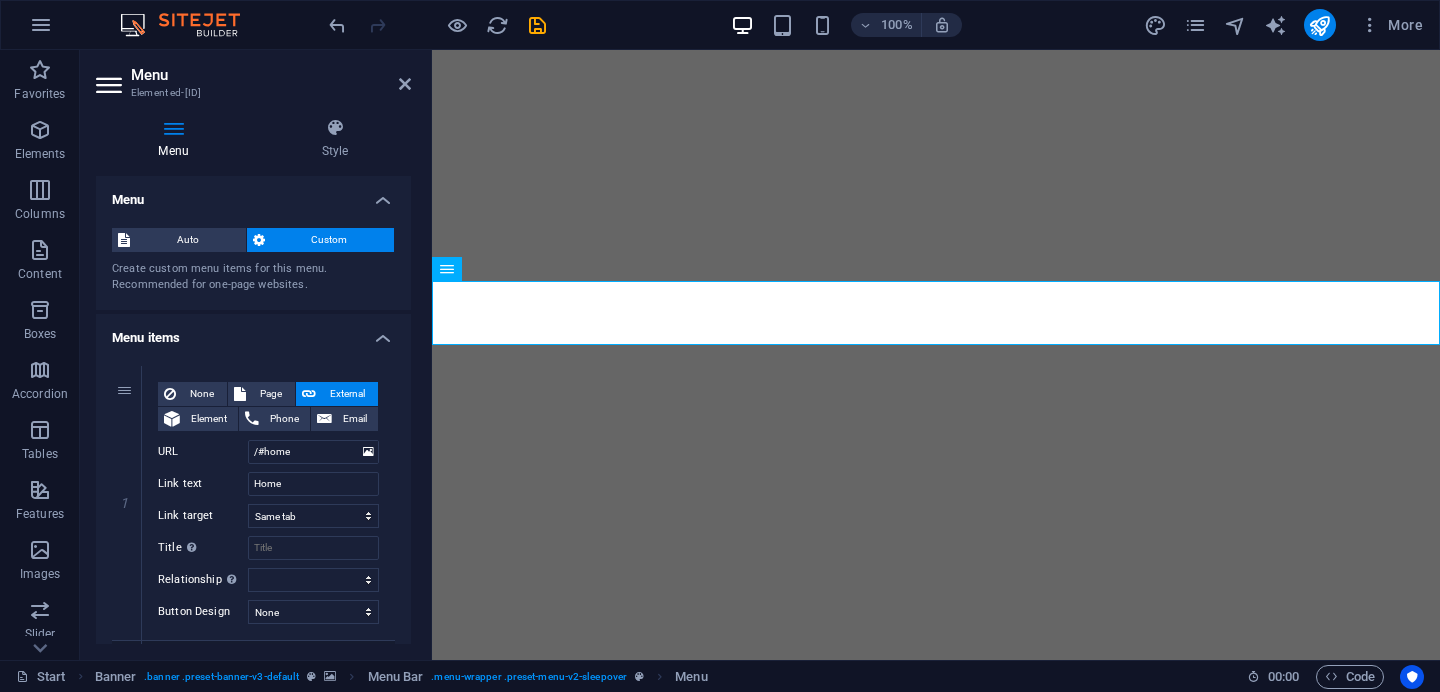 click on "Menu" at bounding box center (177, 139) 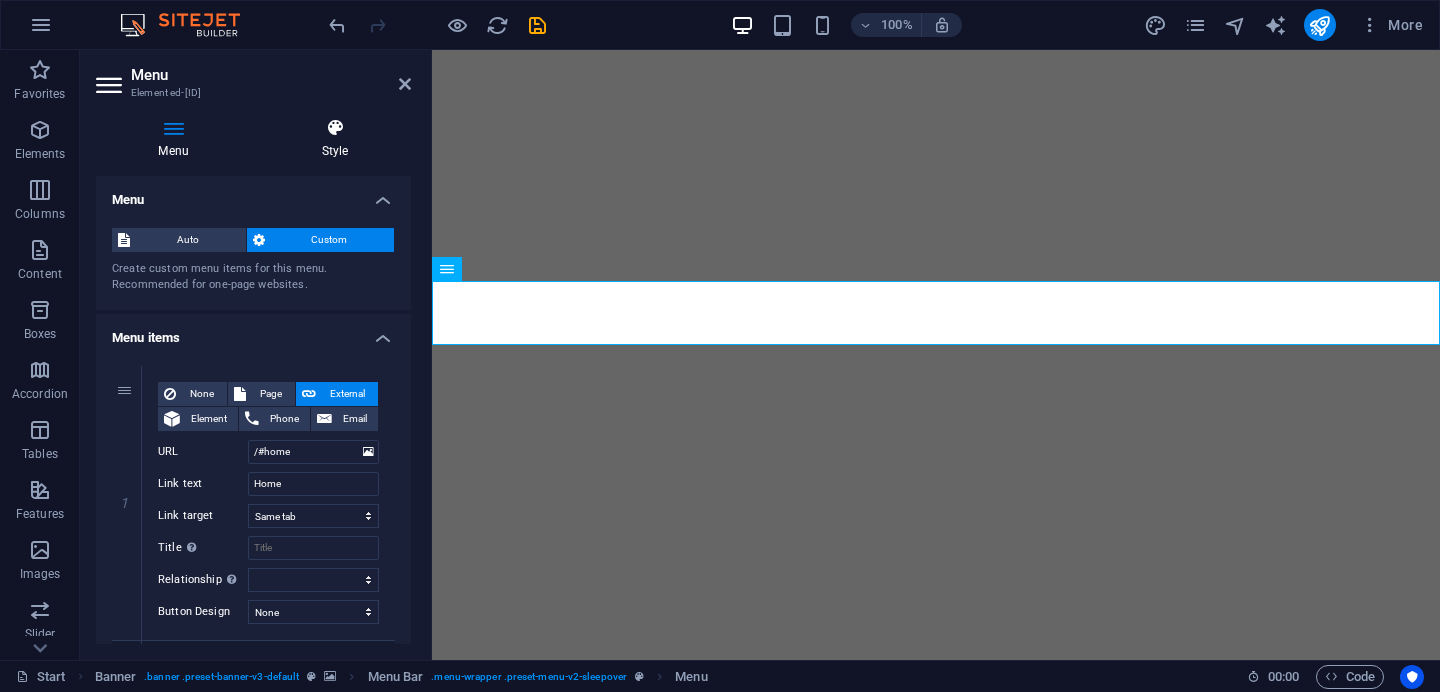 click on "Style" at bounding box center [335, 139] 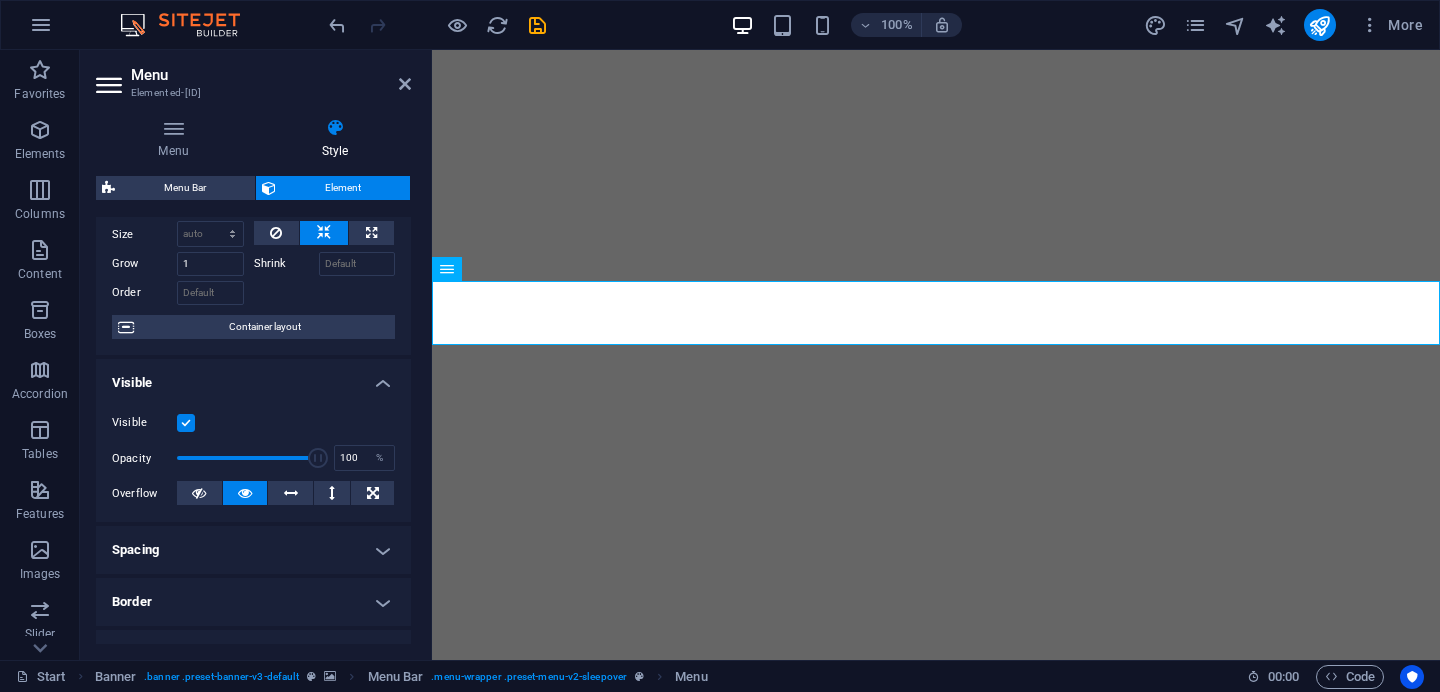 scroll, scrollTop: 0, scrollLeft: 0, axis: both 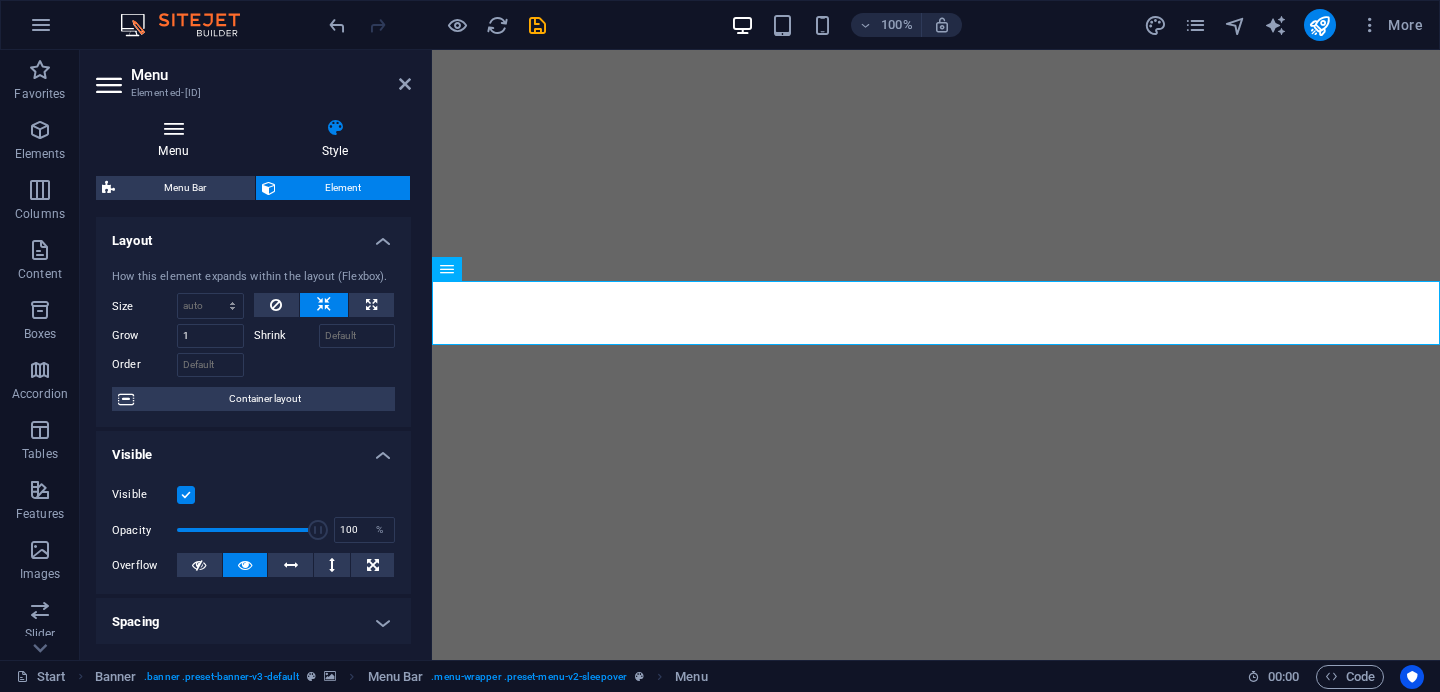 click at bounding box center [173, 128] 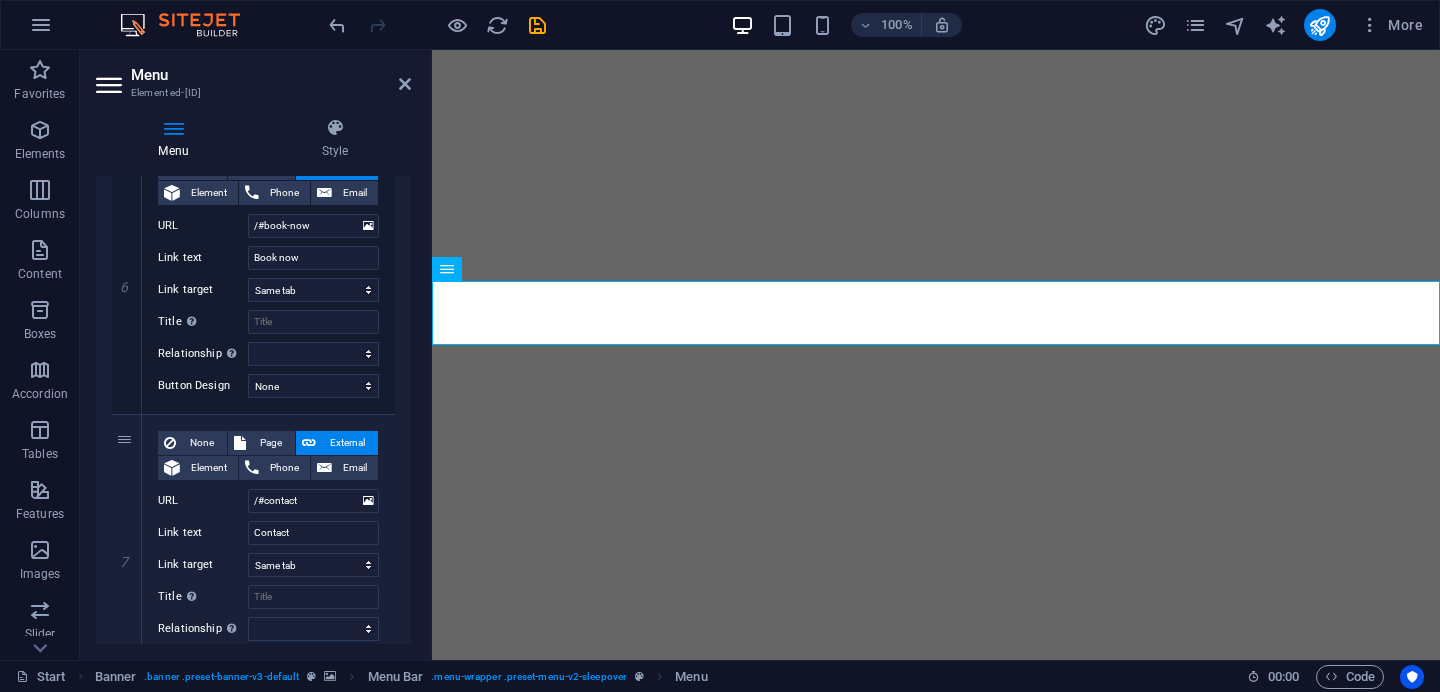 scroll, scrollTop: 1702, scrollLeft: 0, axis: vertical 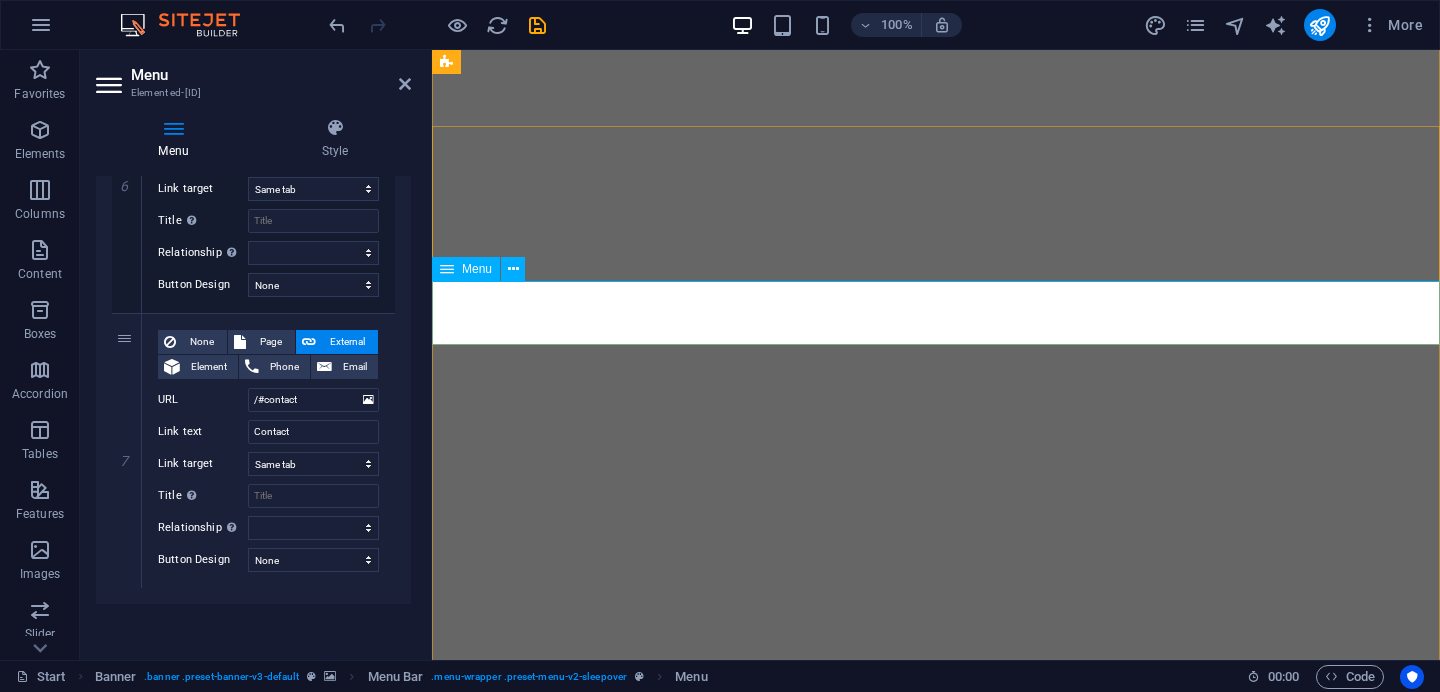 click on "Menu" at bounding box center [466, 269] 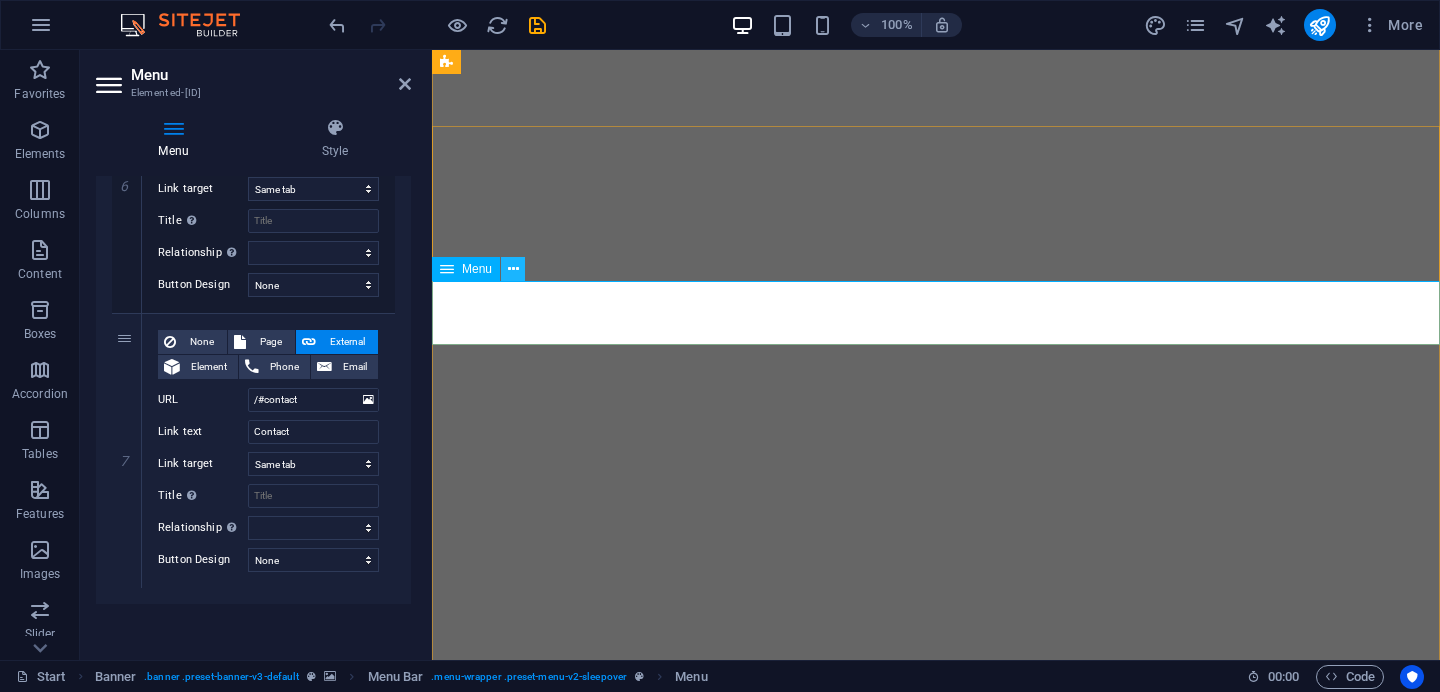 click at bounding box center [513, 269] 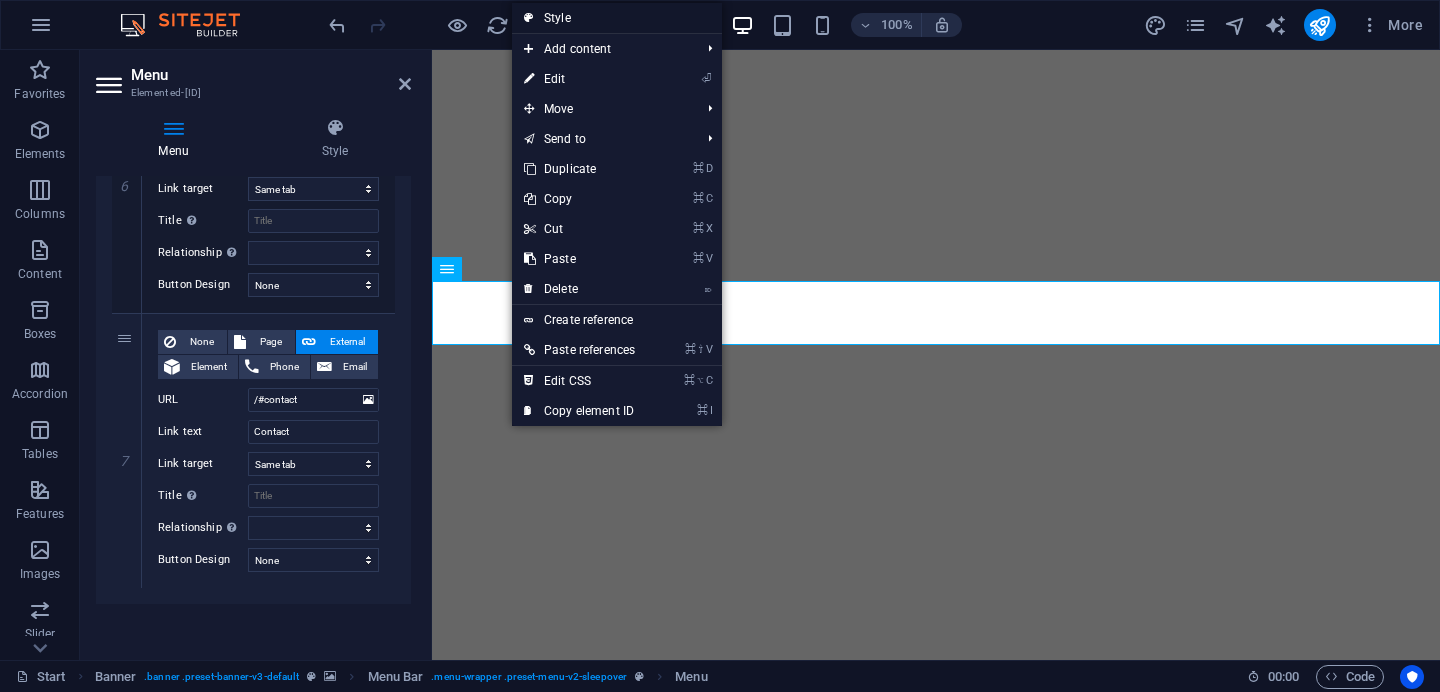 click on "Style" at bounding box center (617, 18) 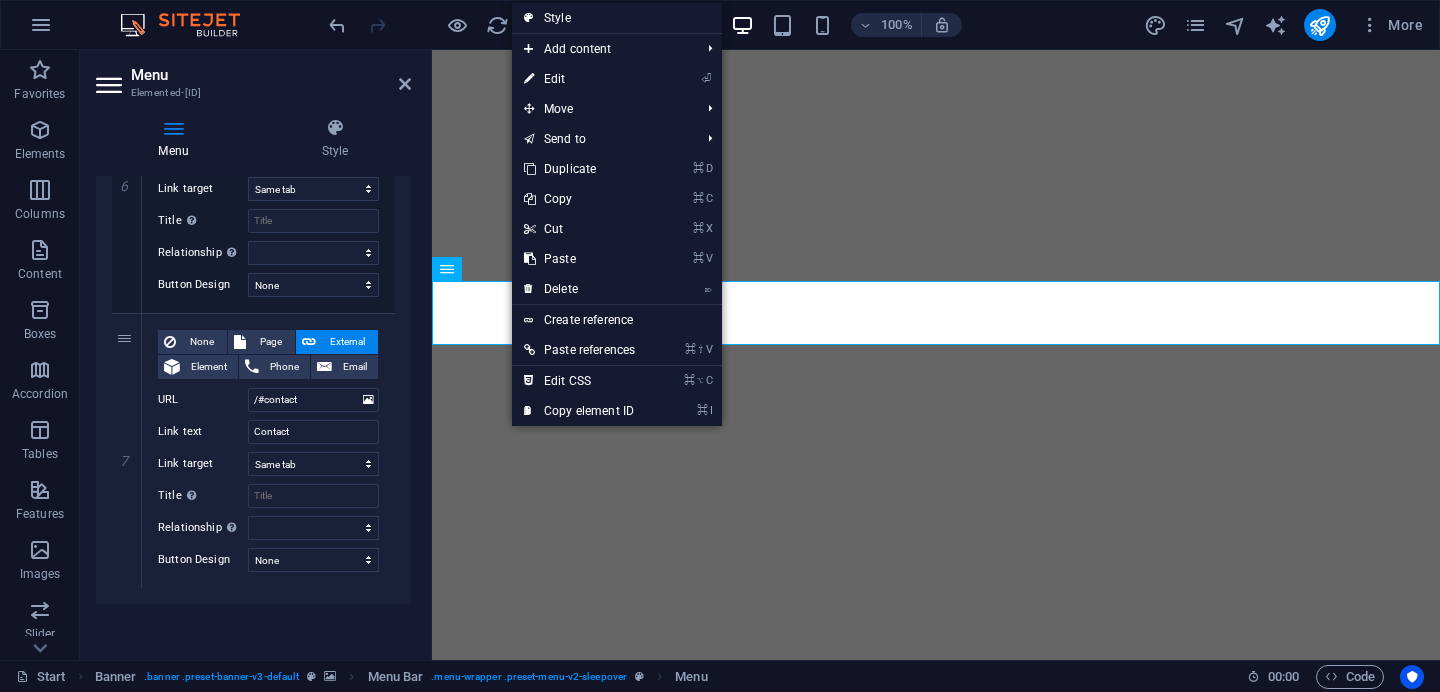 select on "rem" 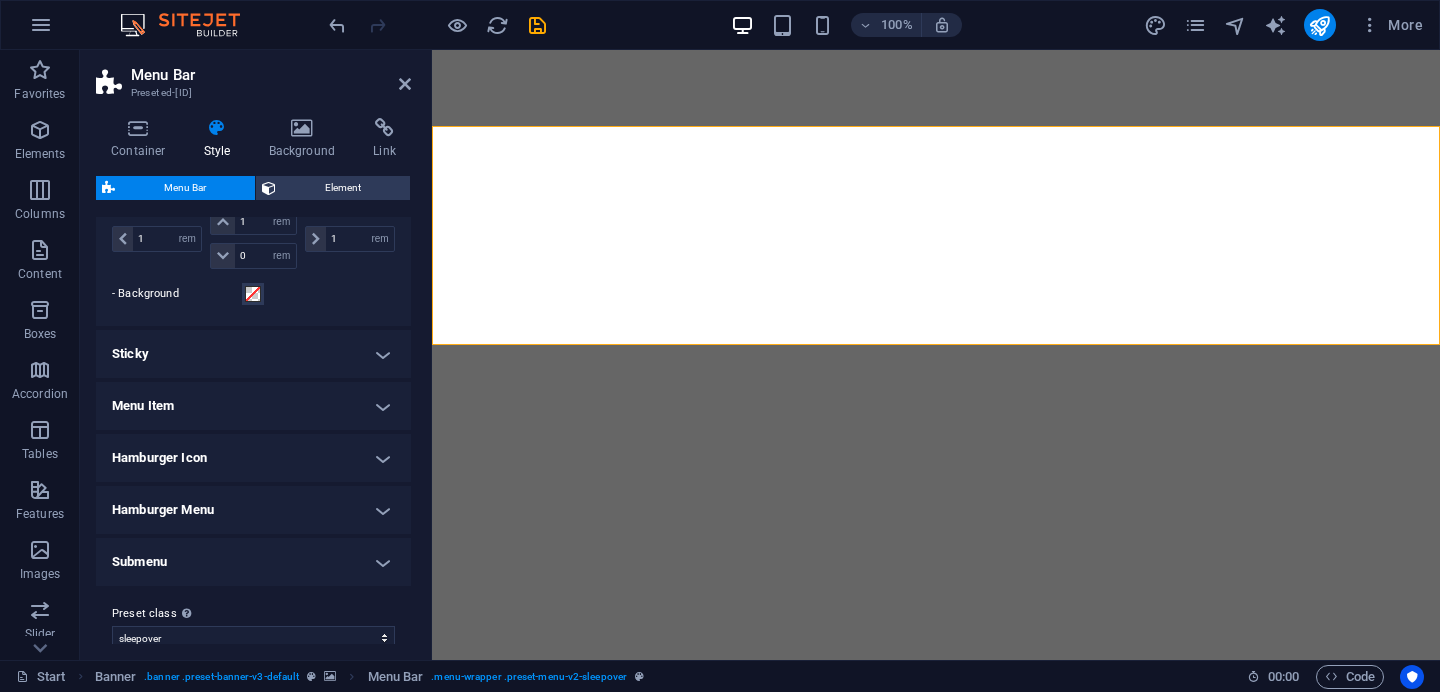 scroll, scrollTop: 669, scrollLeft: 0, axis: vertical 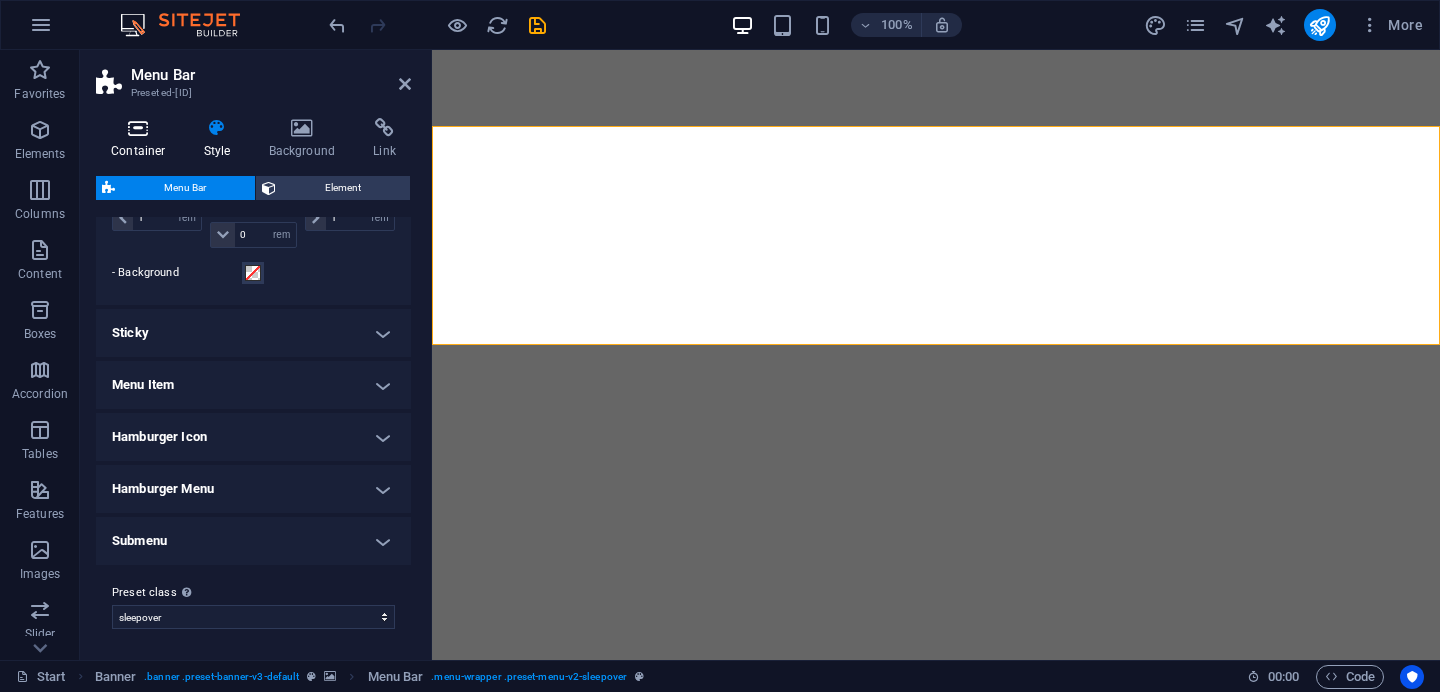 click on "Container" at bounding box center [142, 139] 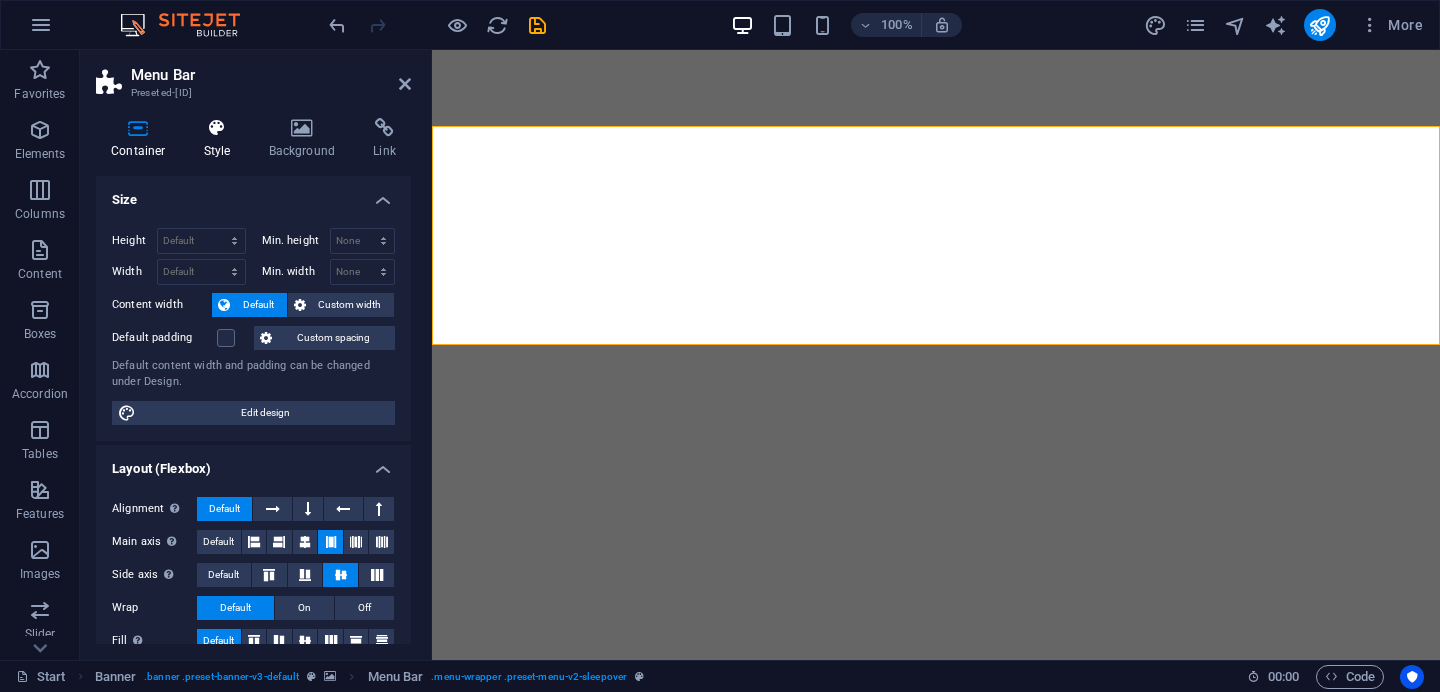 click on "Style" at bounding box center [221, 139] 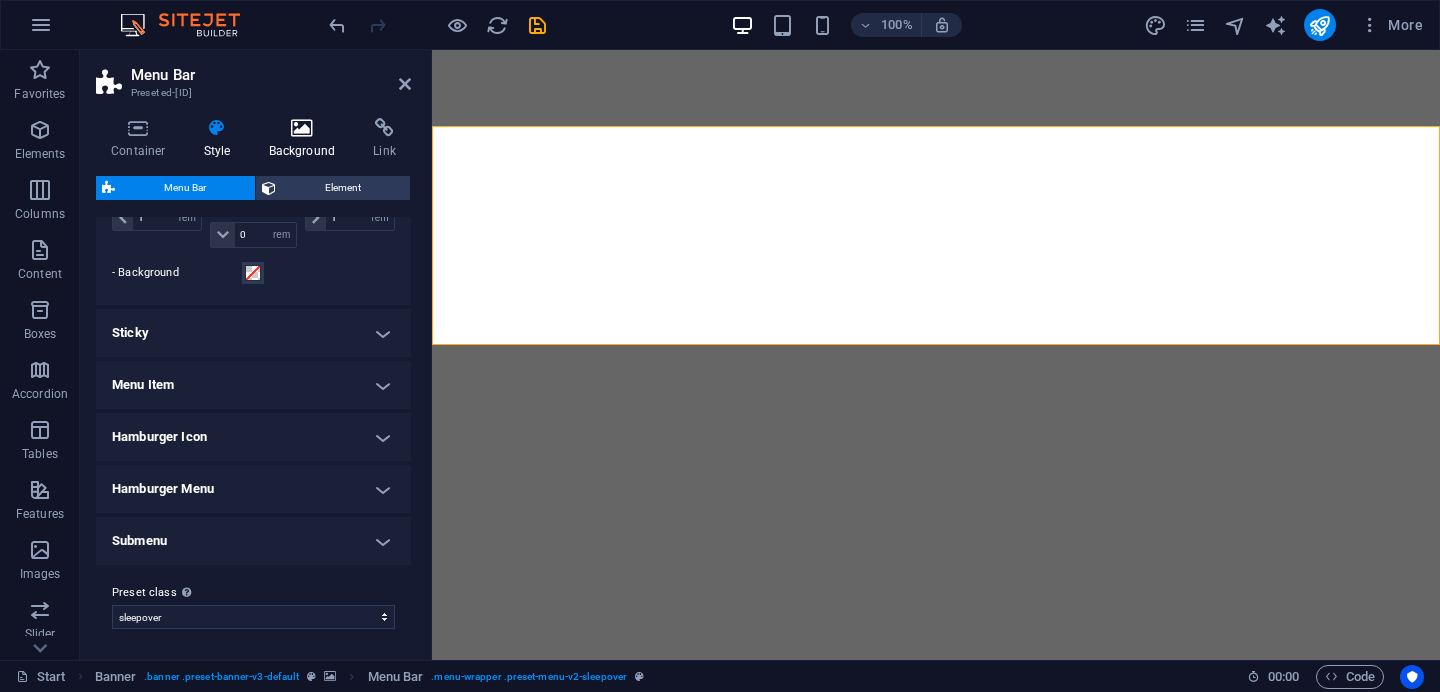click at bounding box center [302, 128] 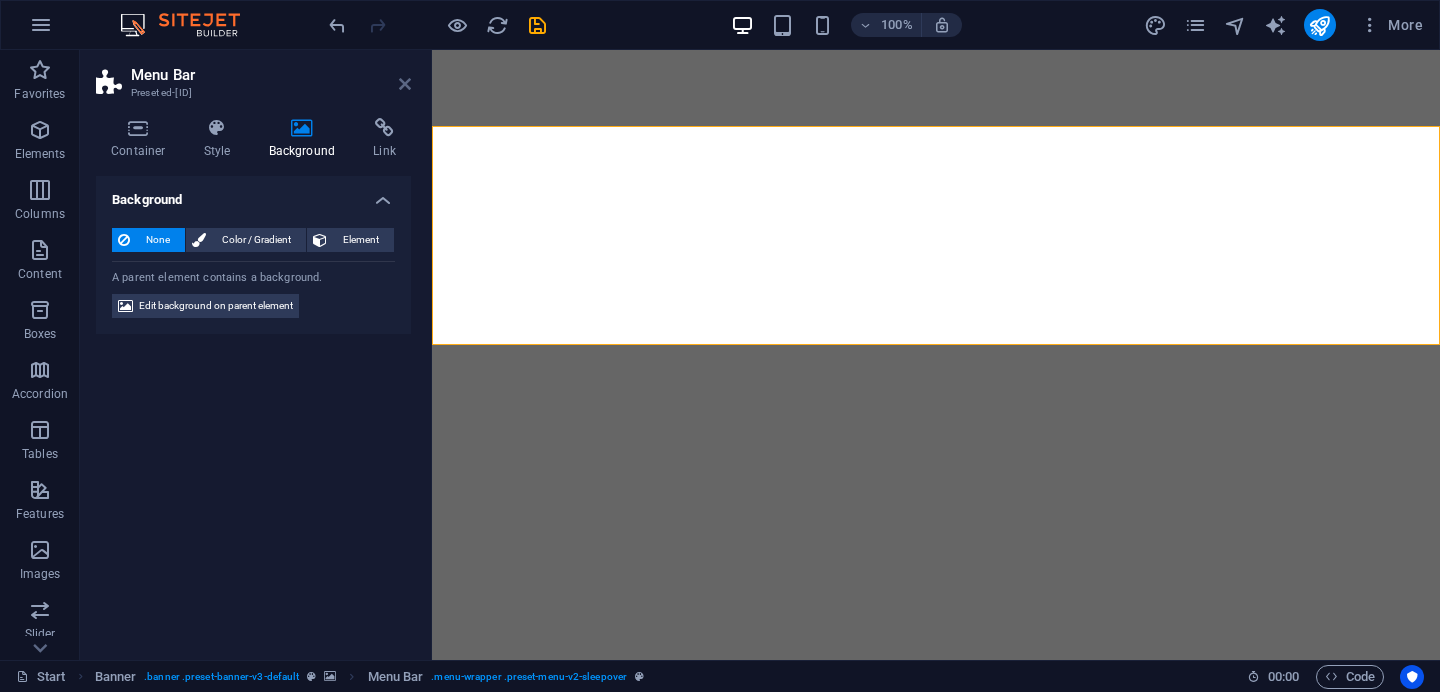 click at bounding box center [405, 84] 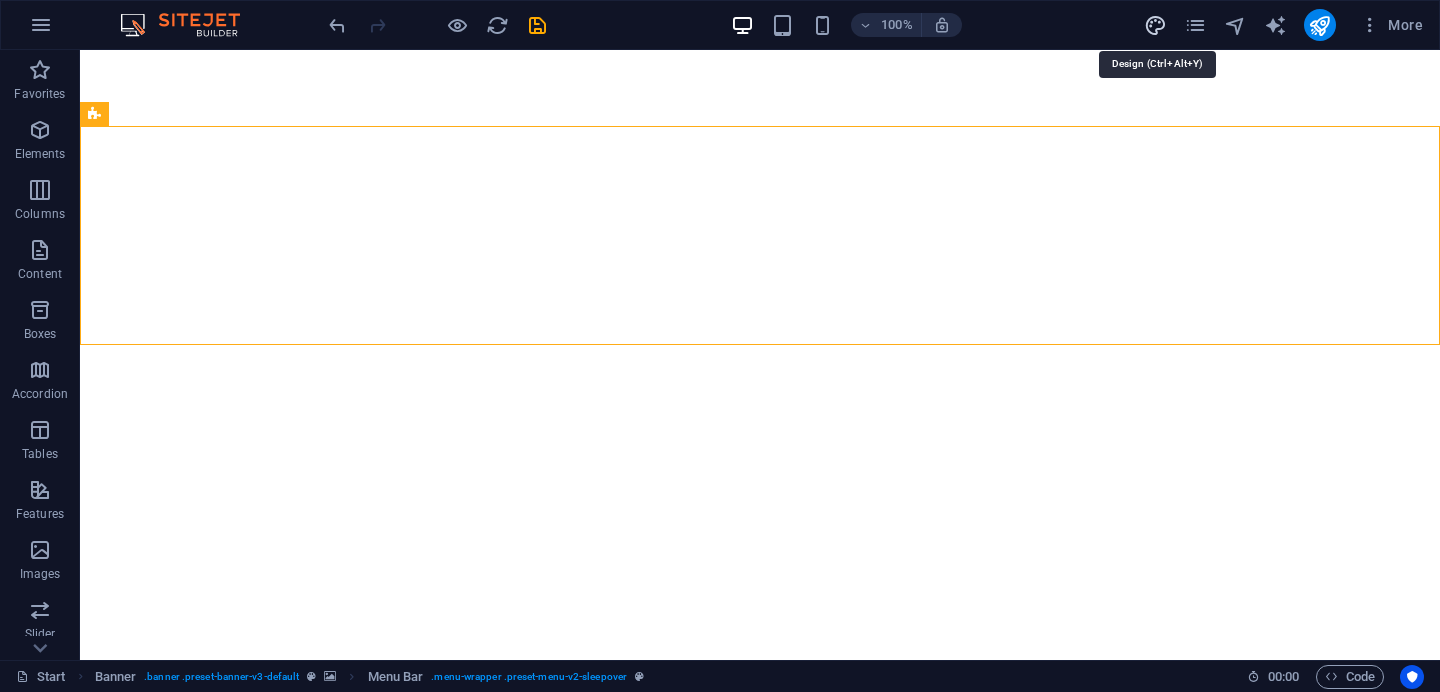 click at bounding box center (1155, 25) 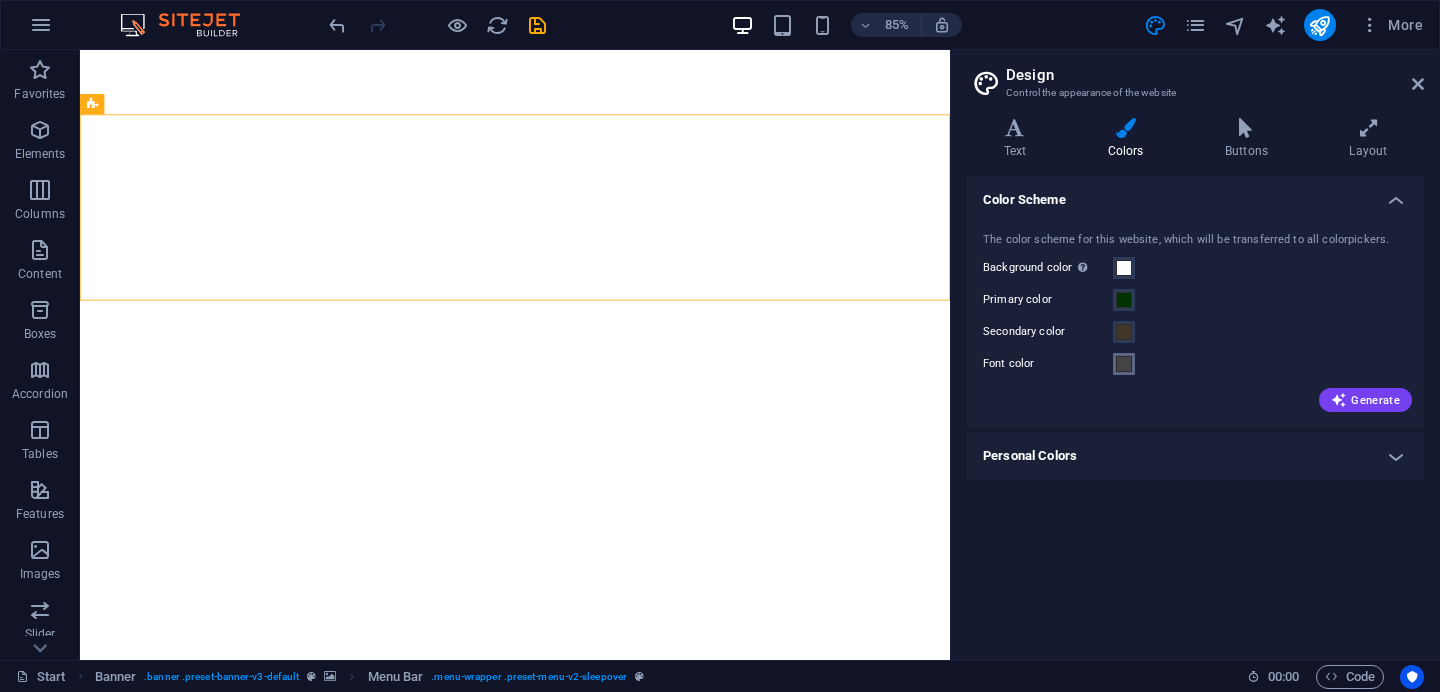 click at bounding box center (1124, 364) 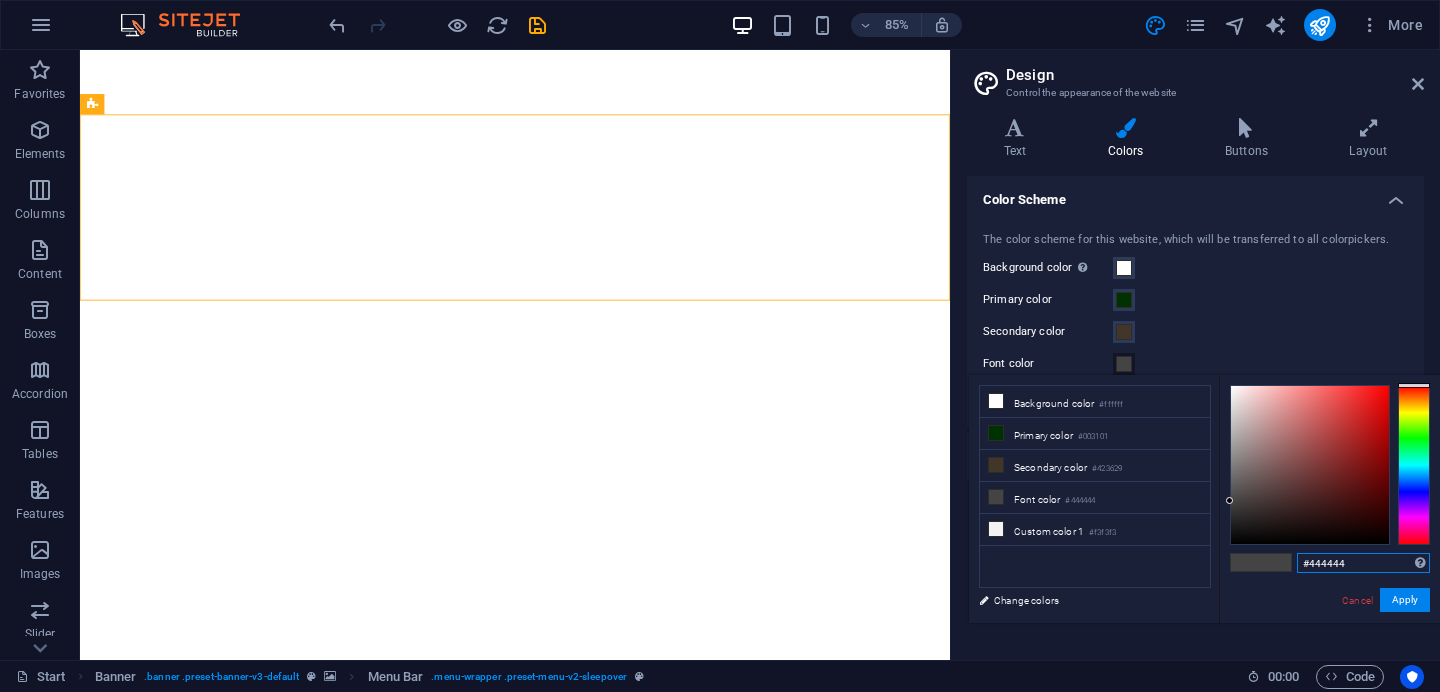 click on "#444444" at bounding box center (1363, 563) 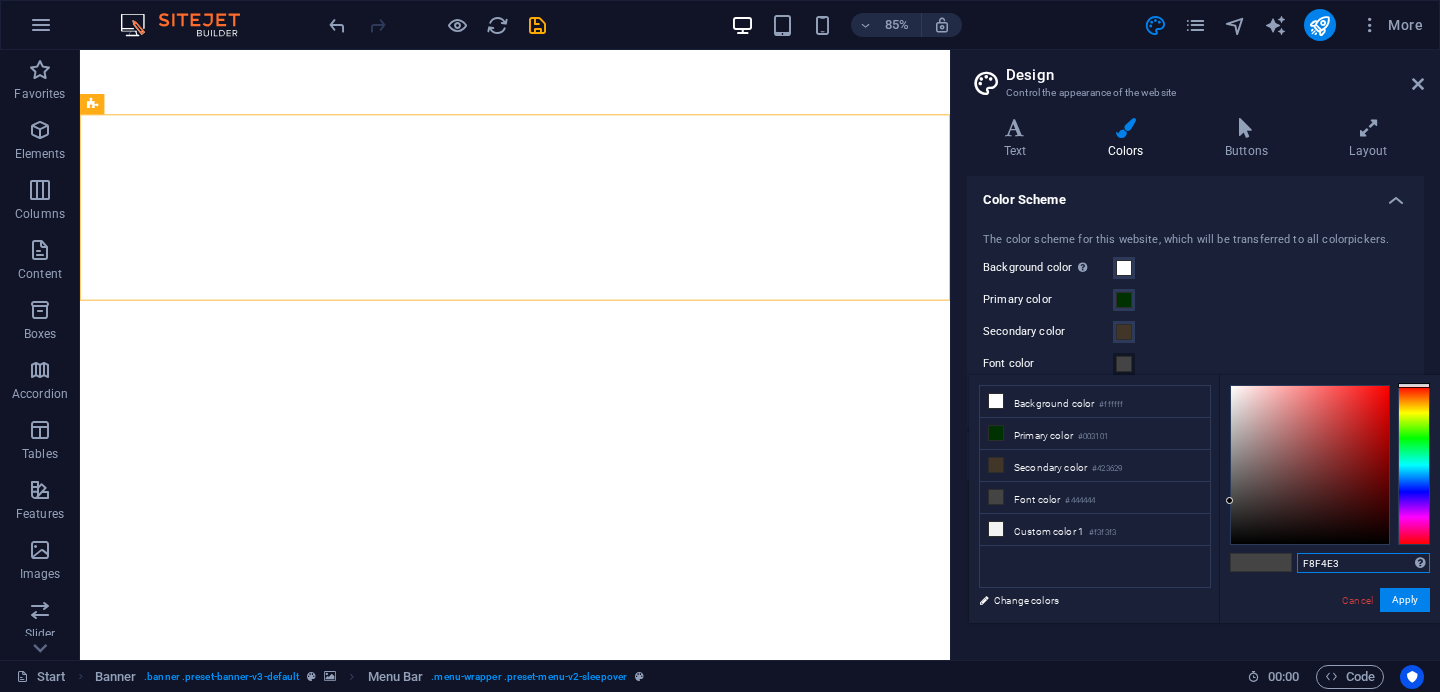 type on "#f8f4e3" 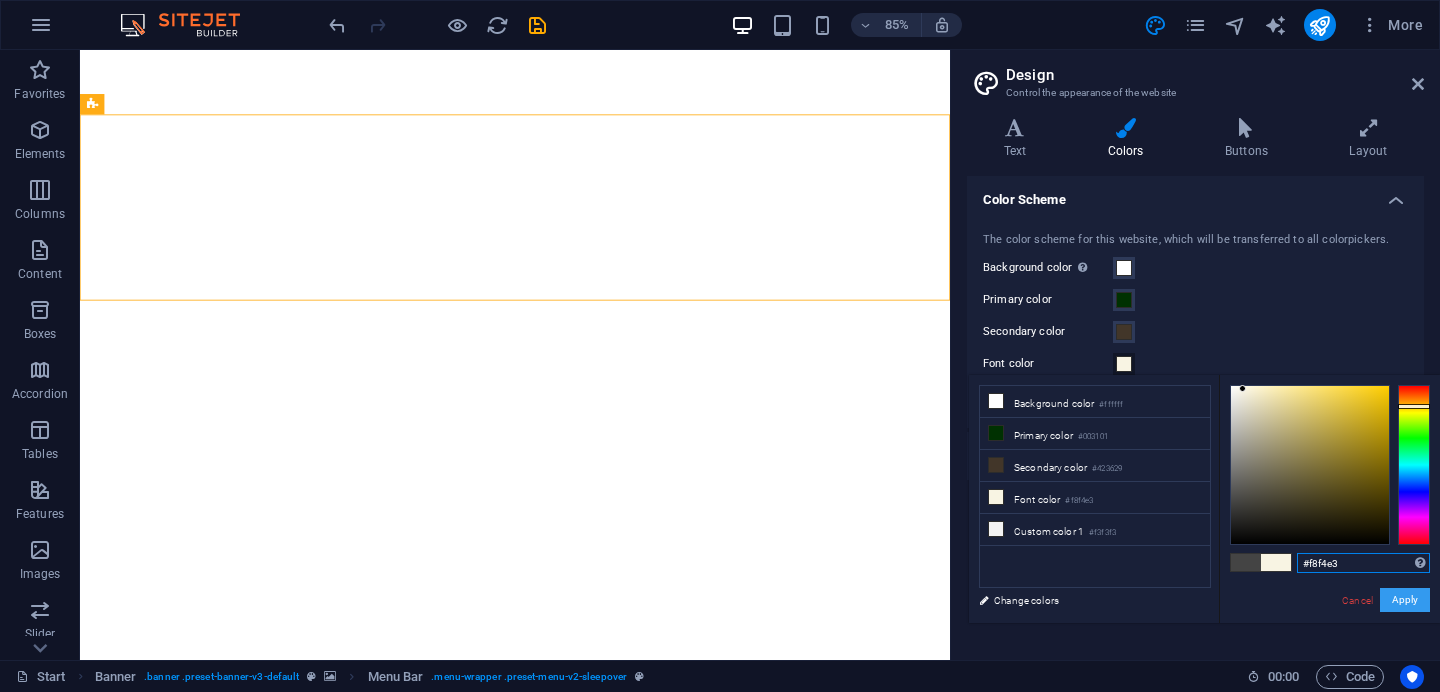 click on "Apply" at bounding box center (1405, 600) 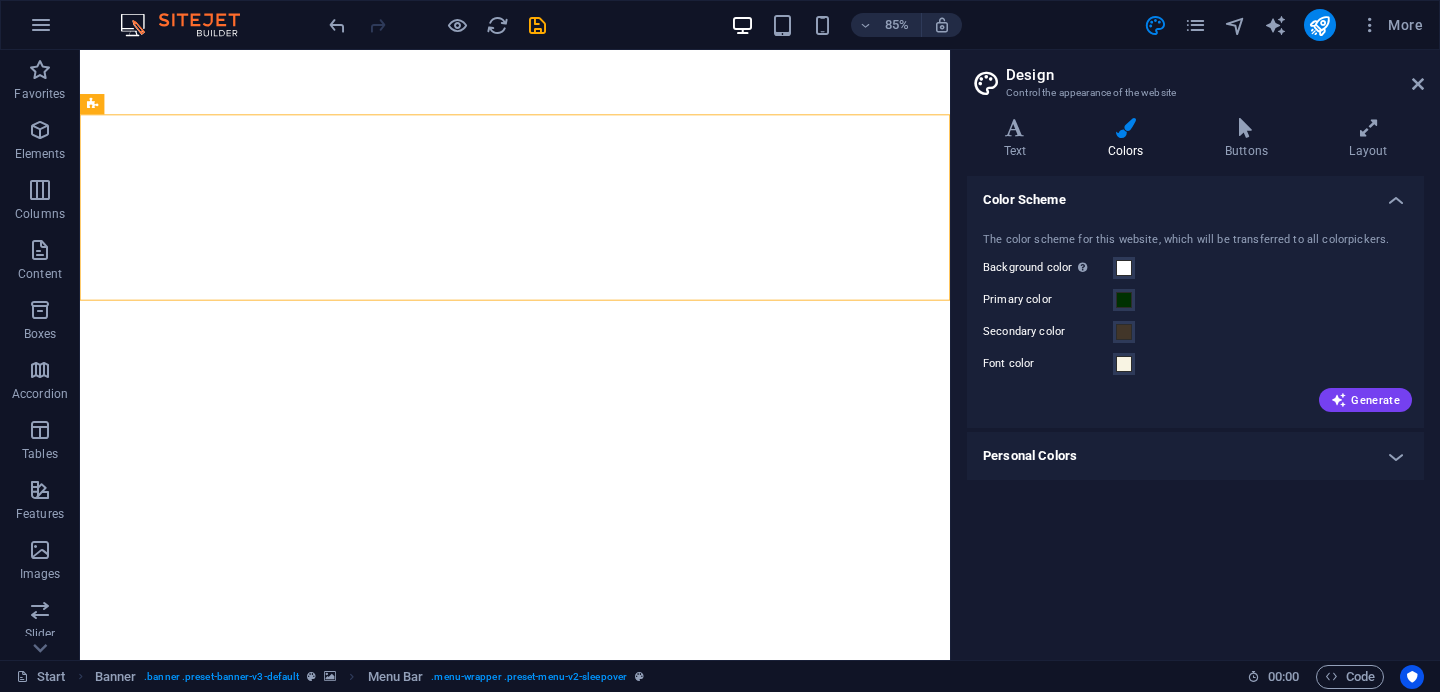 click on "Color Scheme The color scheme for this website, which will be transferred to all colorpickers. Background color Only visible if it is not covered by other backgrounds. Primary color Secondary color Font color Generate Personal Colors Custom color 1 Custom color 2 Custom color 3 Custom color 4 Custom color 5" at bounding box center (1195, 410) 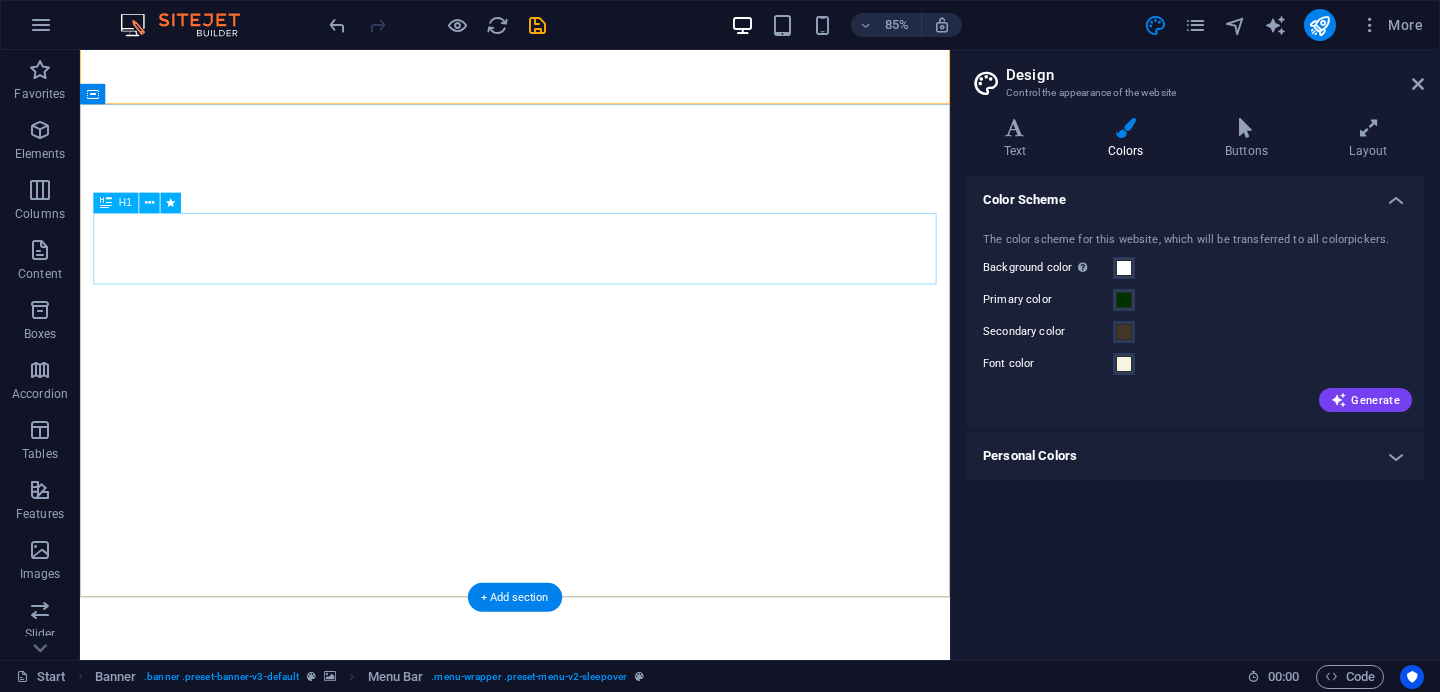 scroll, scrollTop: 147, scrollLeft: 0, axis: vertical 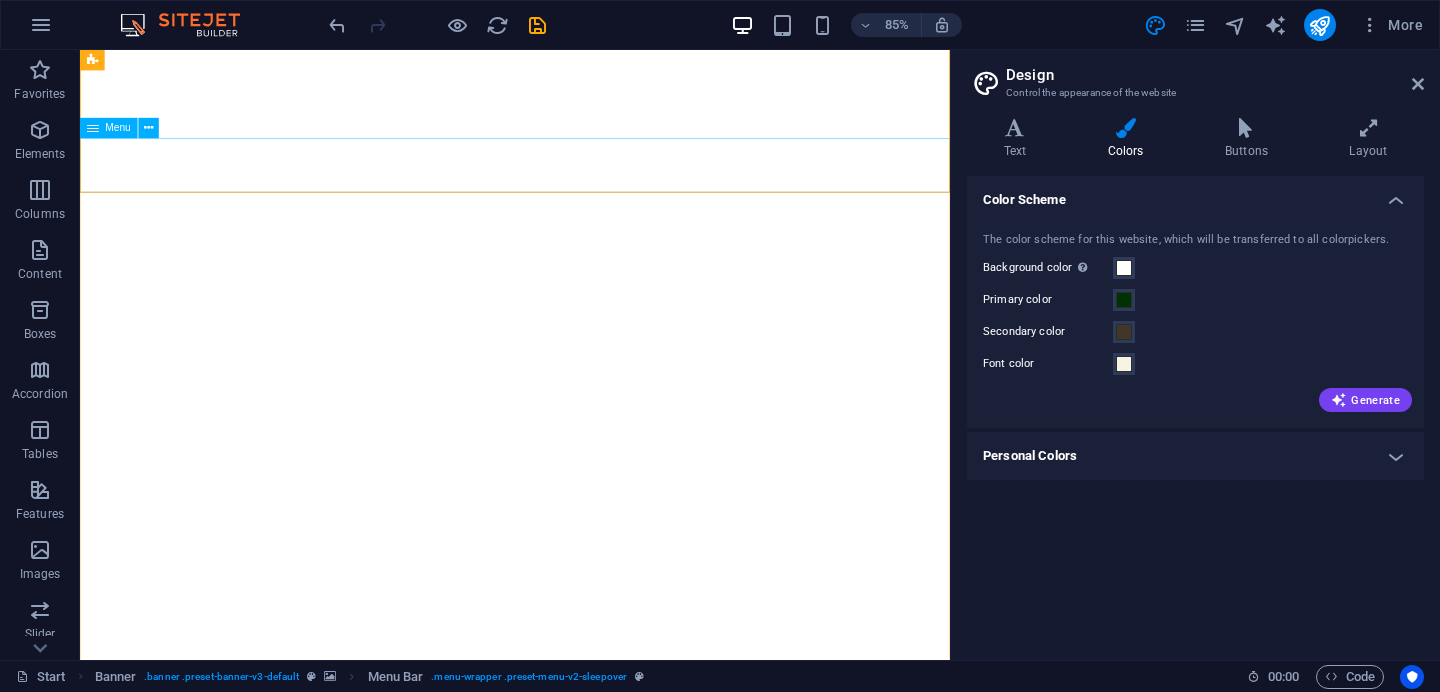 click on "Menu" at bounding box center [119, 128] 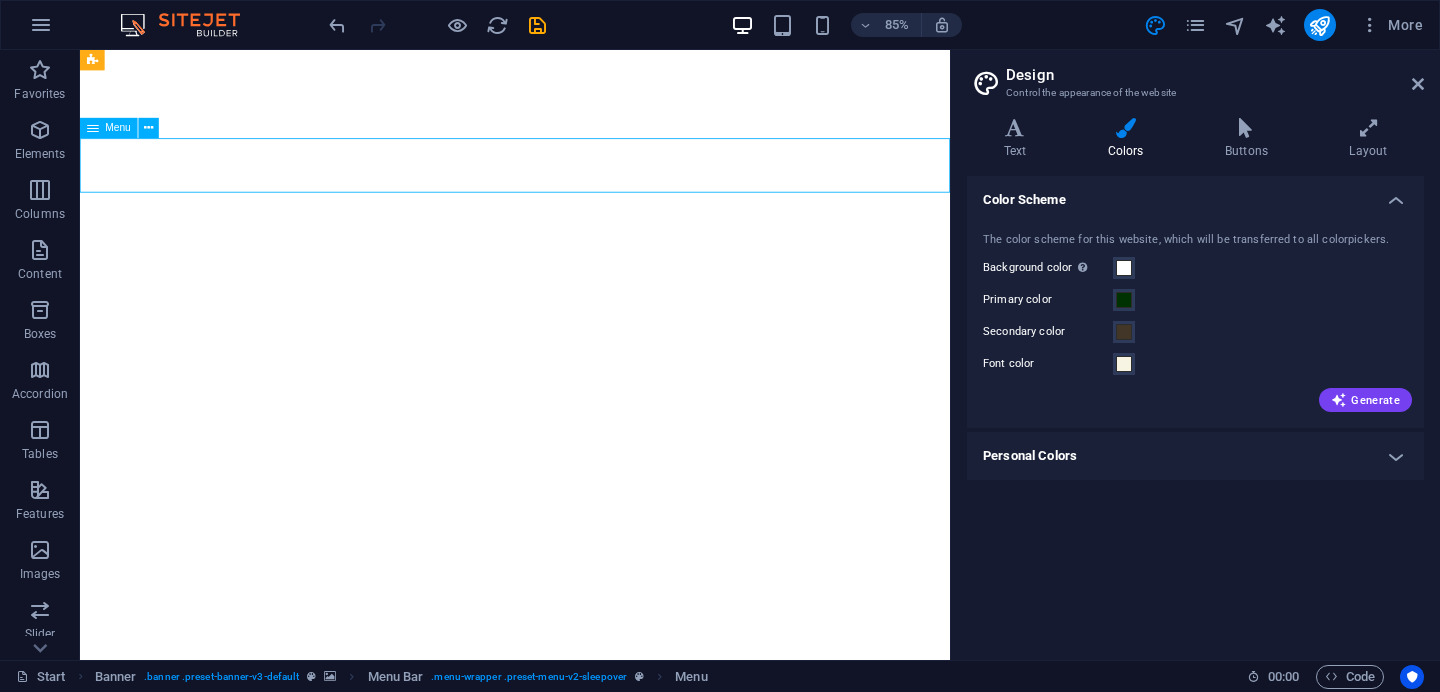 click on "Menu" at bounding box center [119, 128] 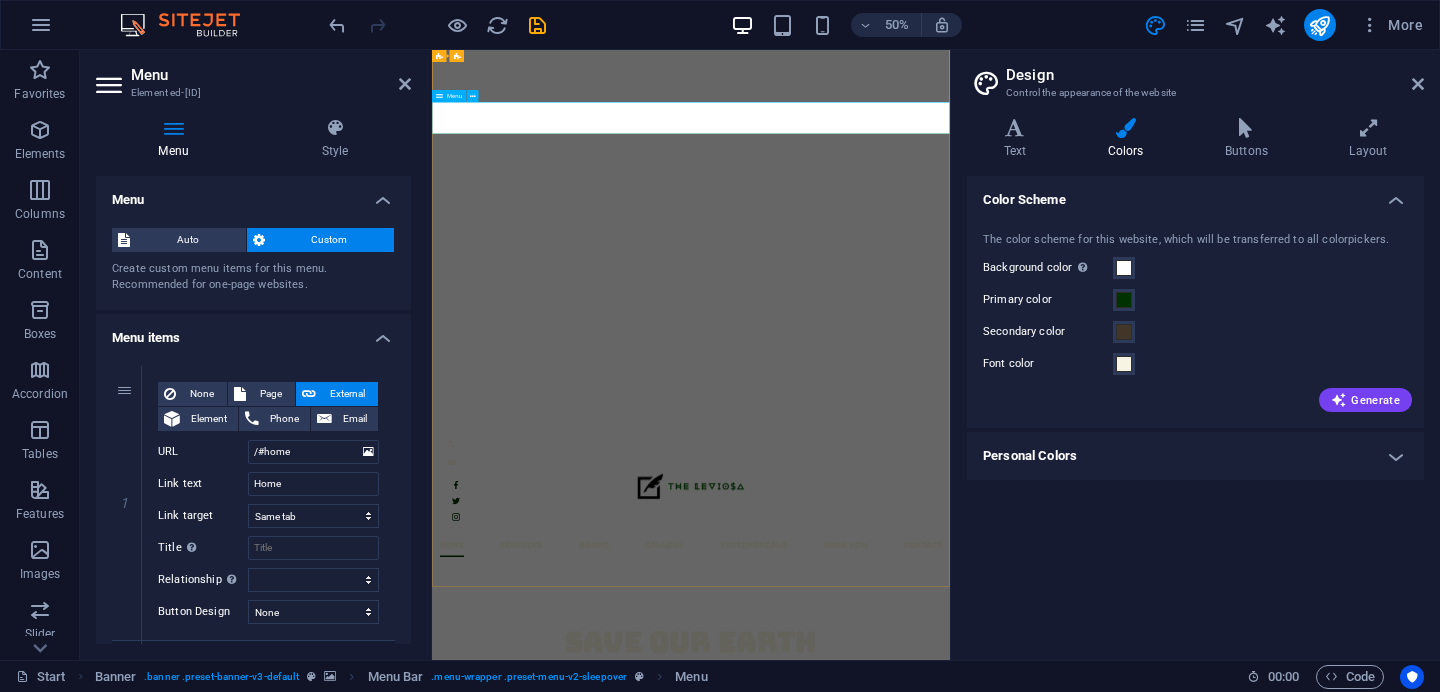 click at bounding box center [439, 96] 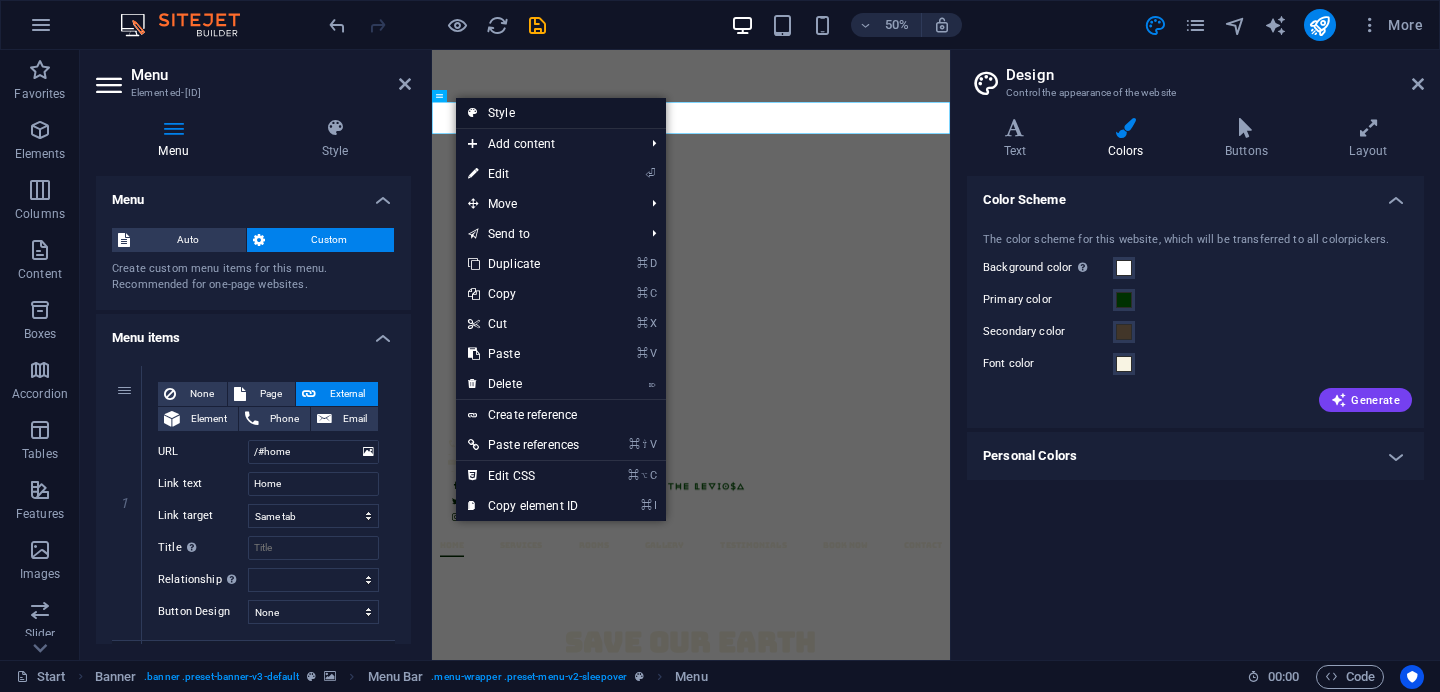 click at bounding box center [473, 113] 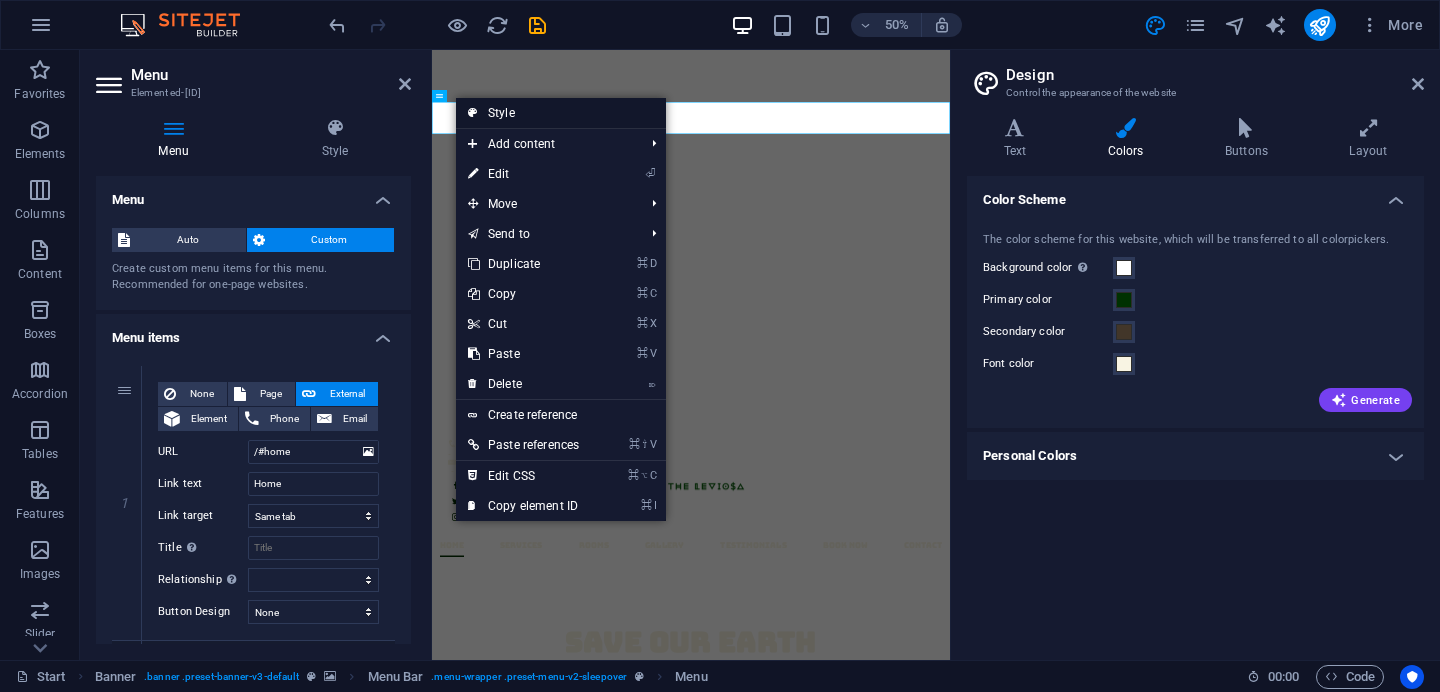 select on "rem" 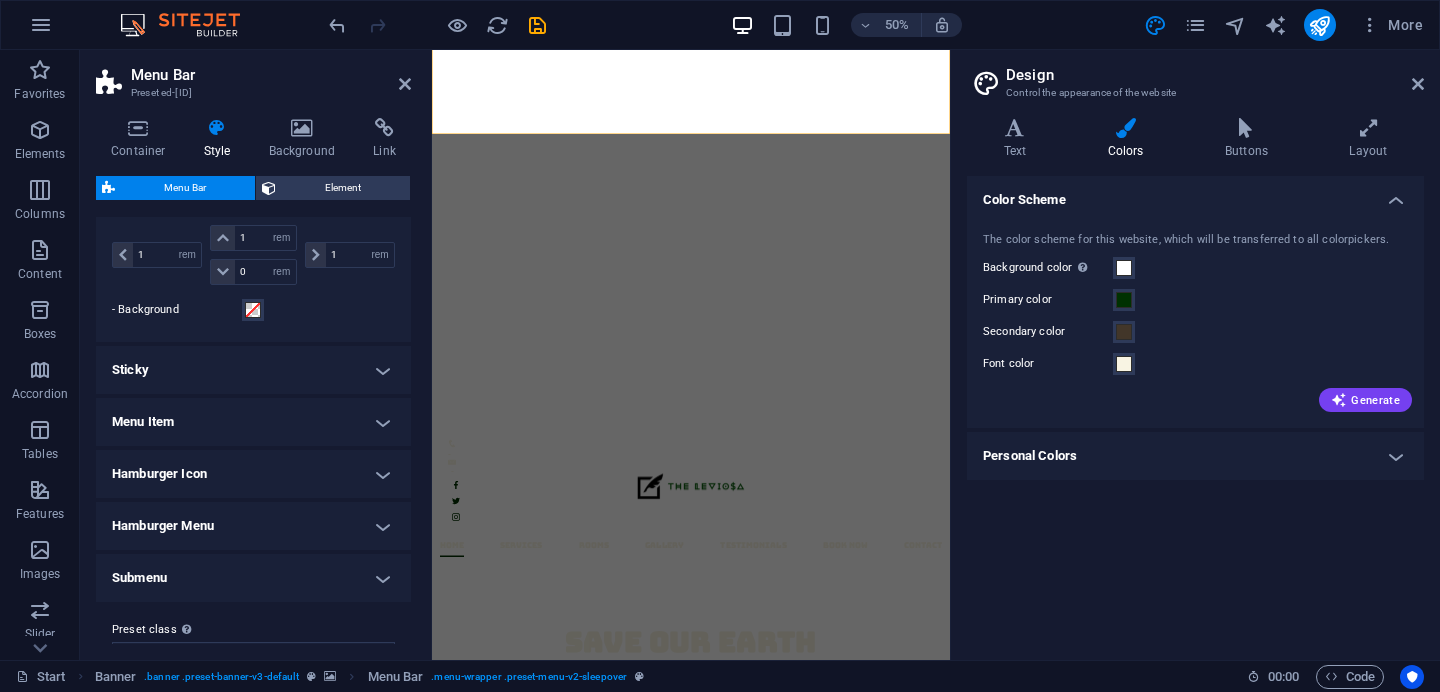 scroll, scrollTop: 669, scrollLeft: 0, axis: vertical 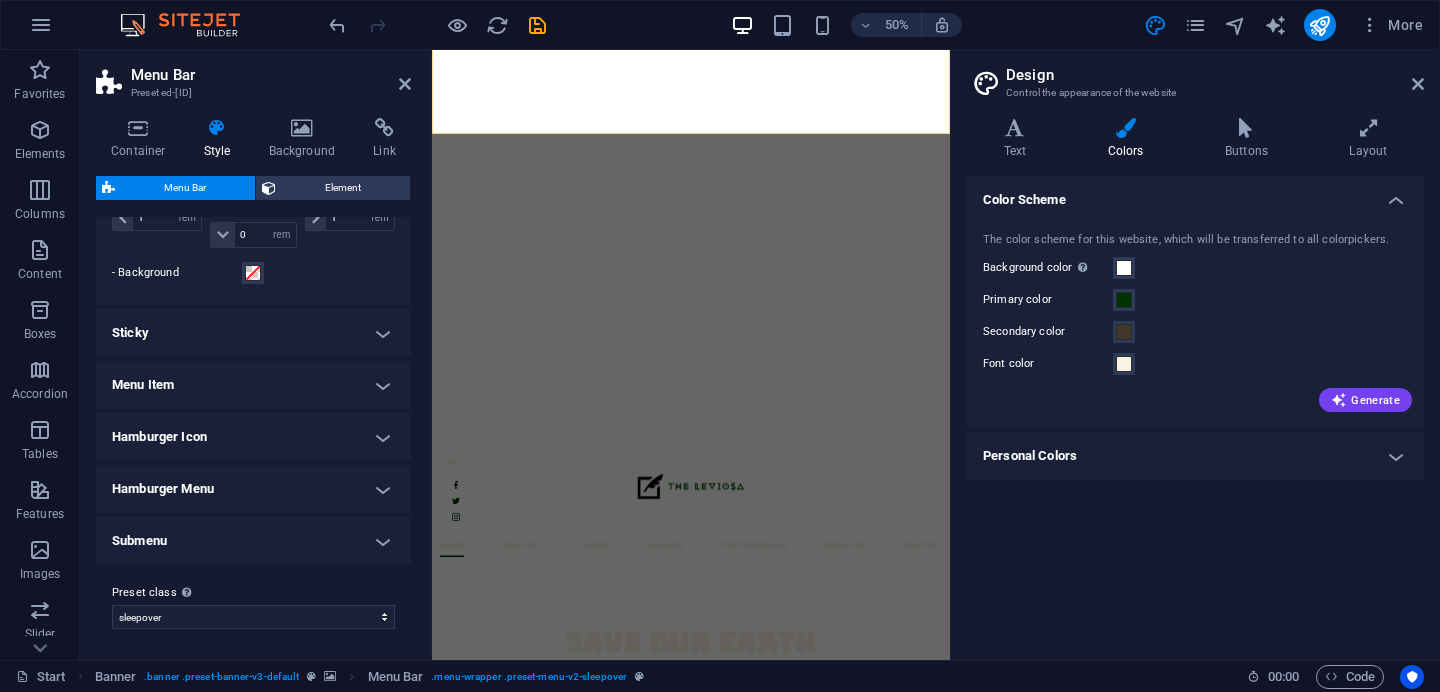 click on "Sticky" at bounding box center (253, 333) 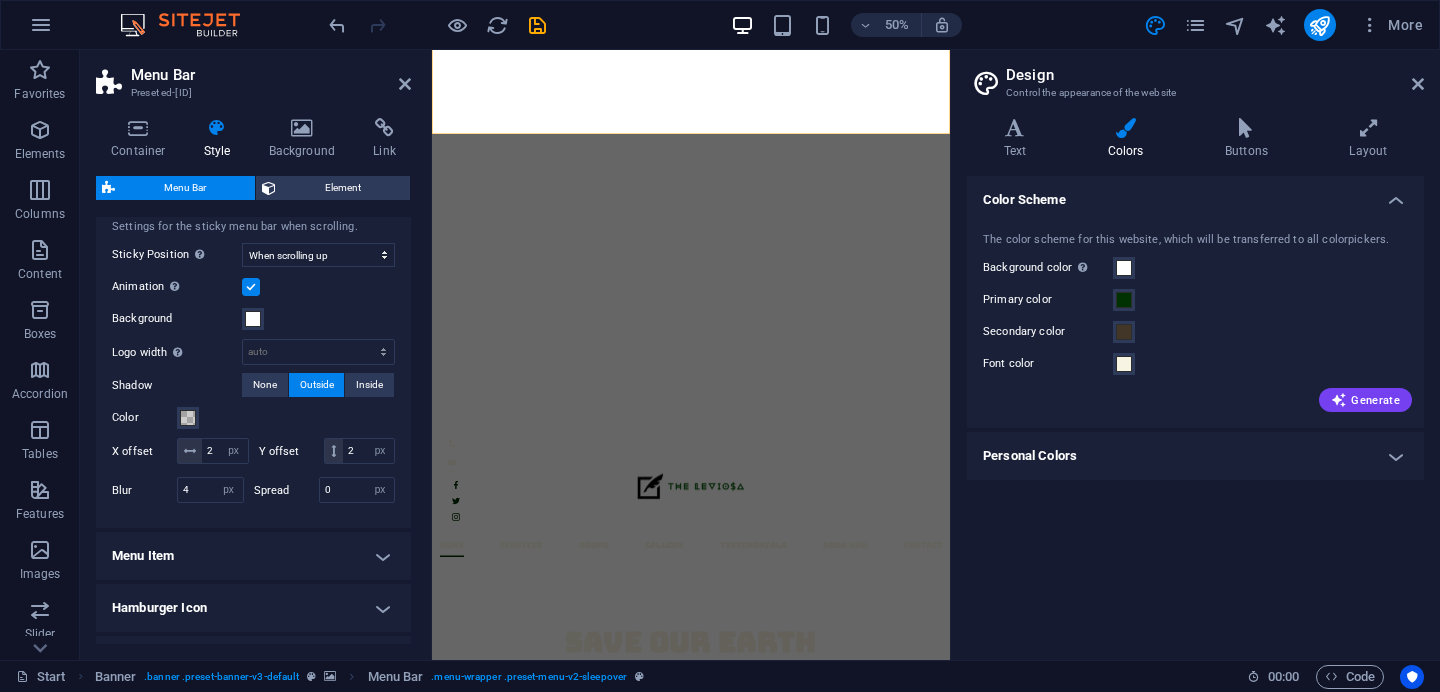 scroll, scrollTop: 817, scrollLeft: 0, axis: vertical 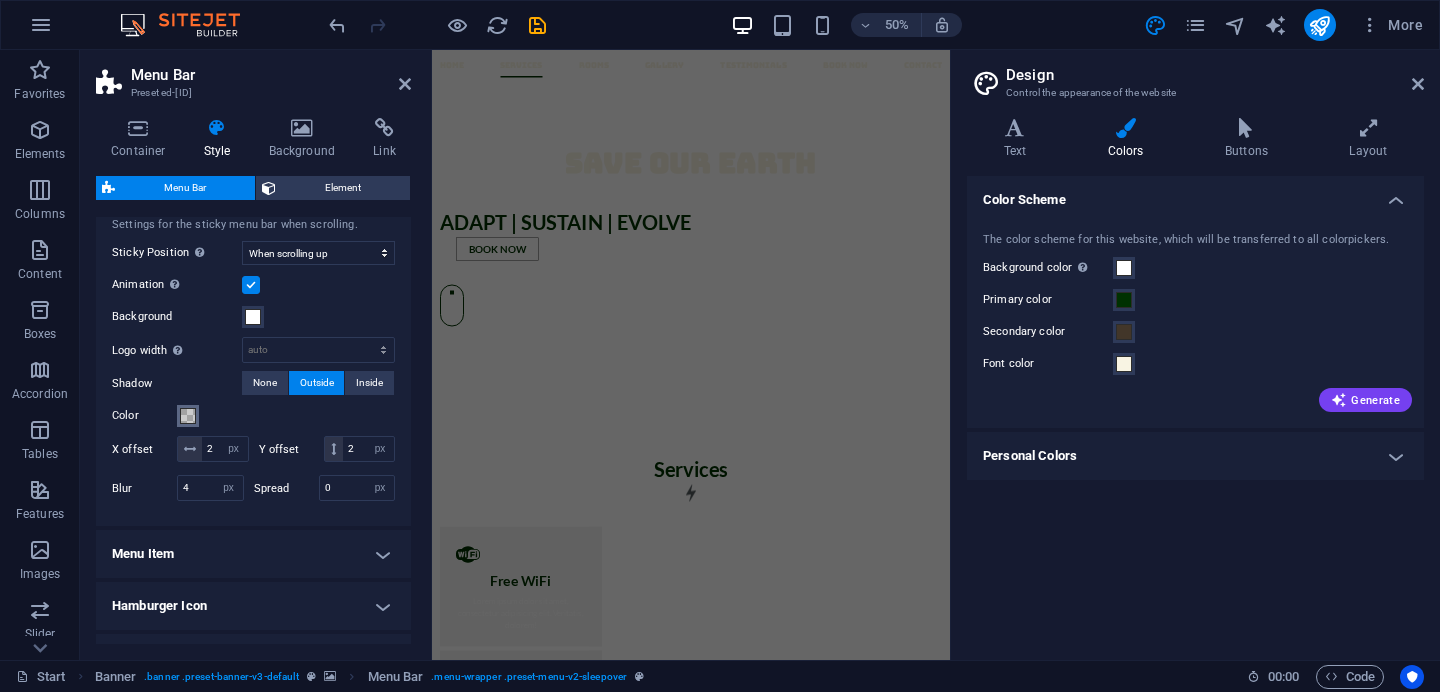 click on "Color" at bounding box center [188, 416] 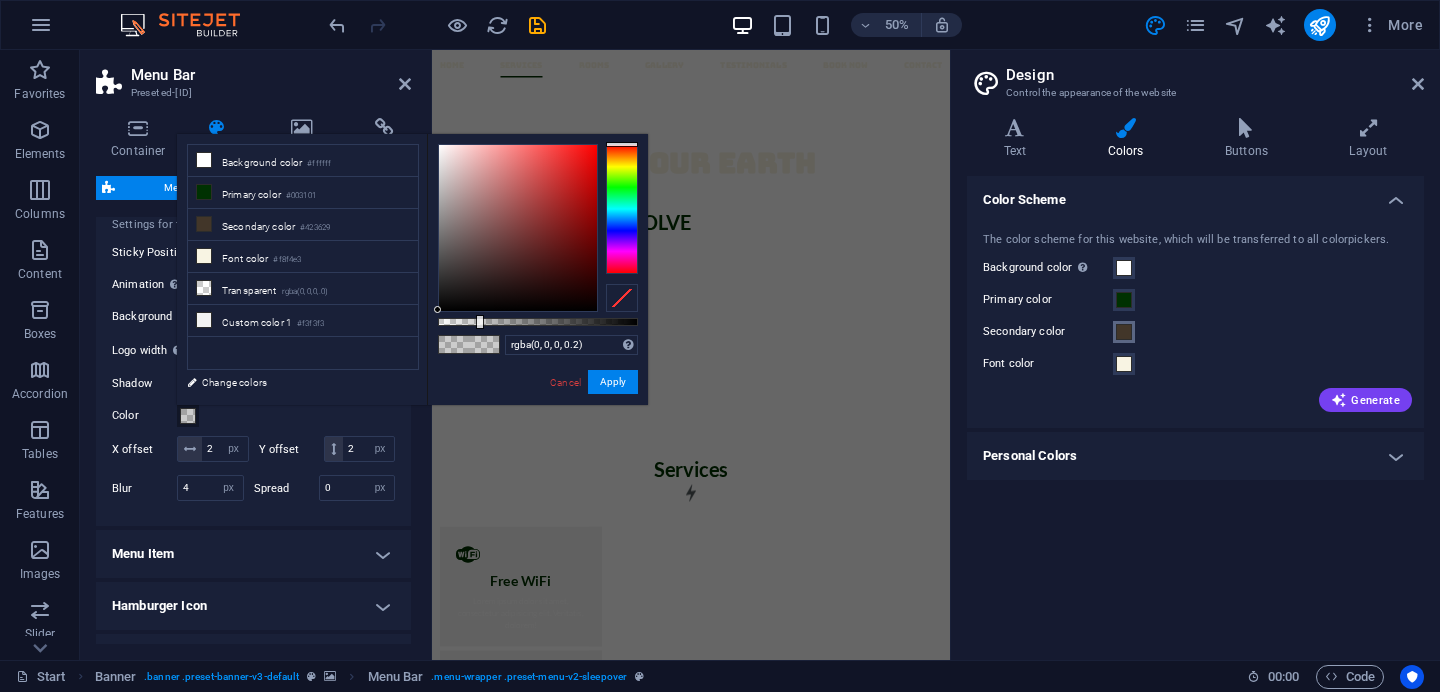 click at bounding box center [1124, 332] 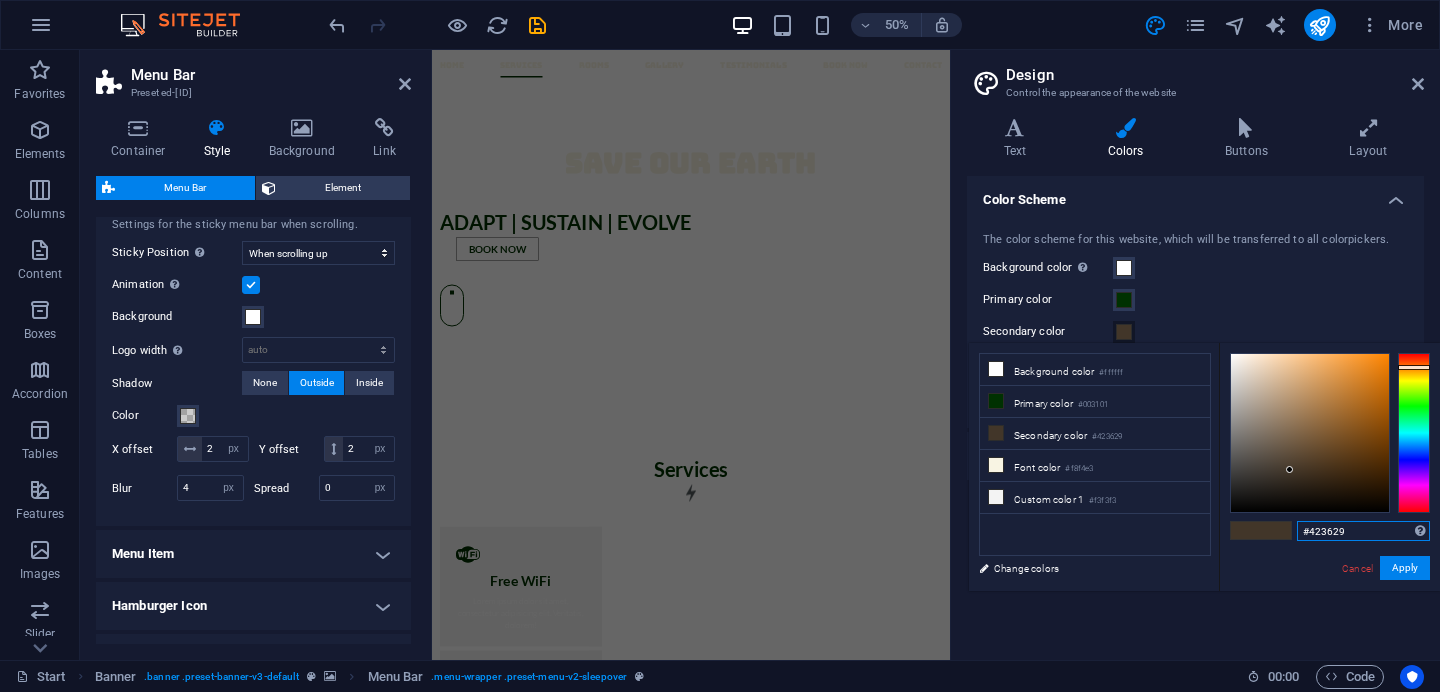 drag, startPoint x: 1354, startPoint y: 540, endPoint x: 1260, endPoint y: 530, distance: 94.53042 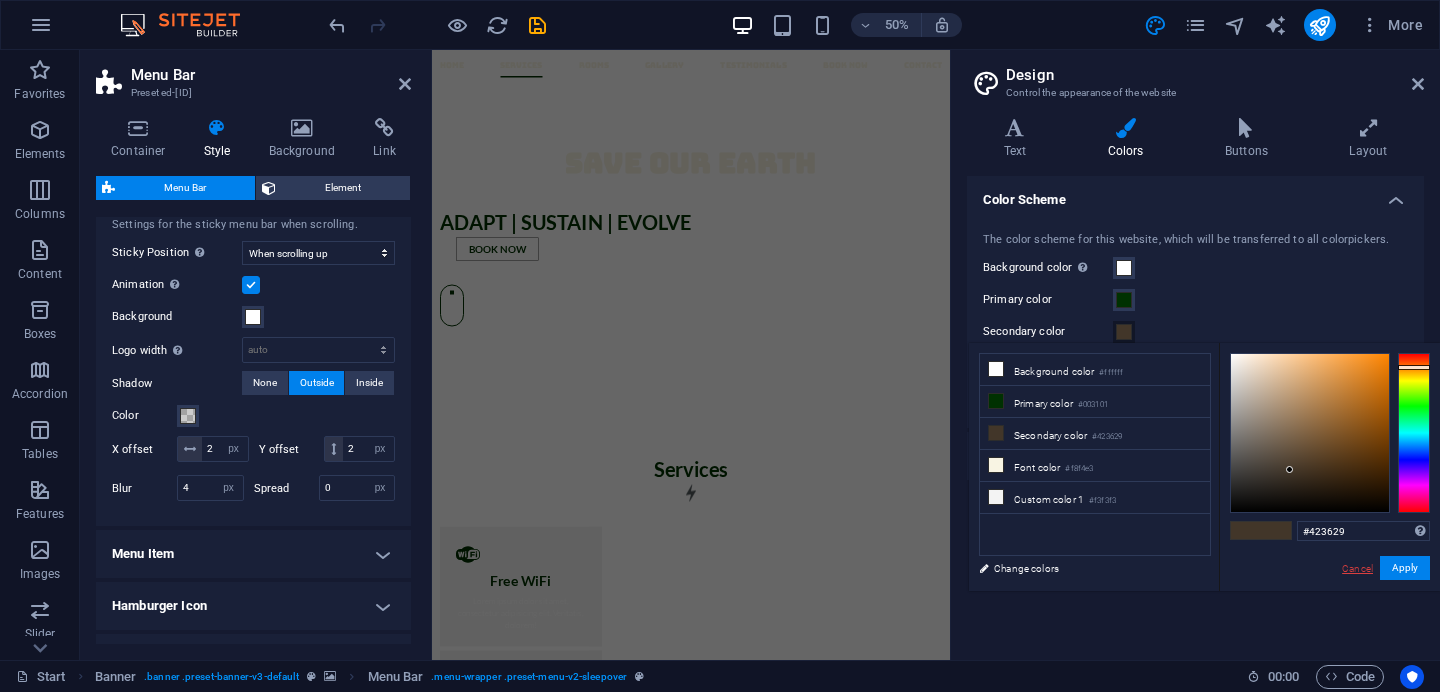 click on "Cancel" at bounding box center (1357, 568) 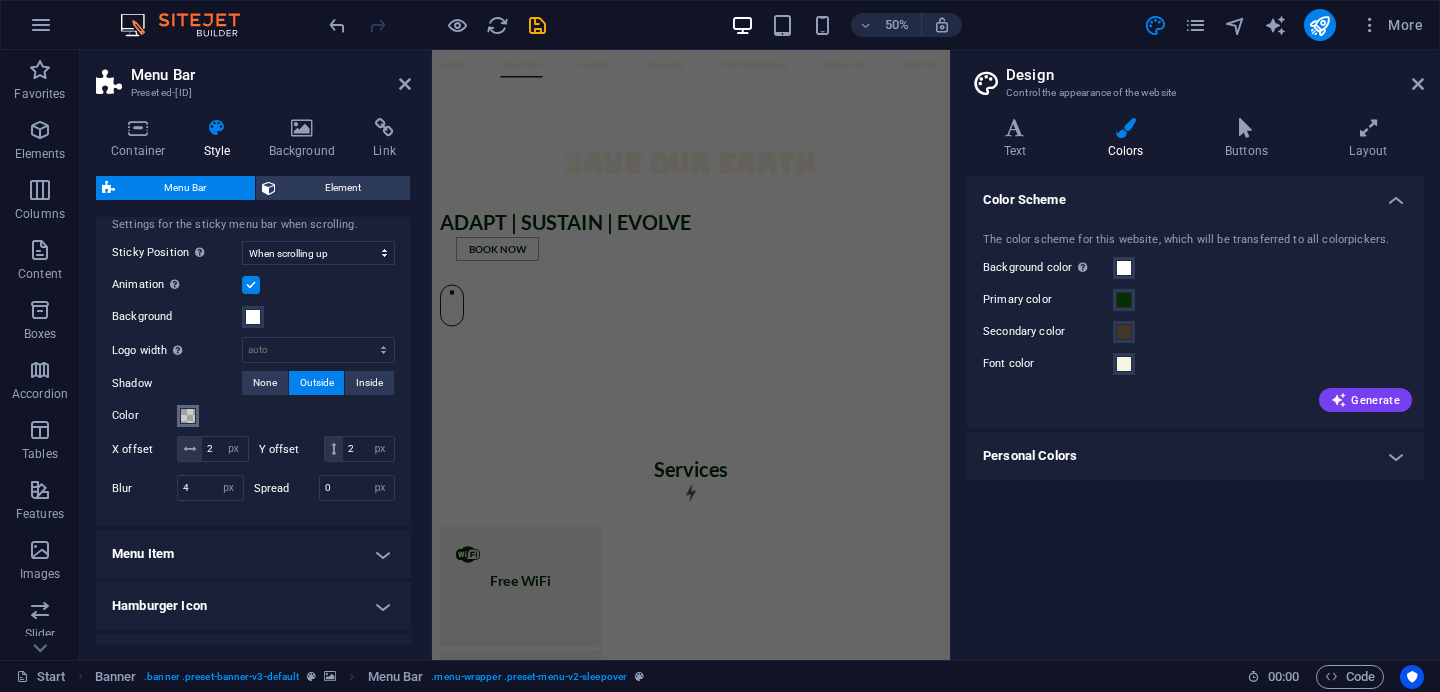 click at bounding box center [188, 416] 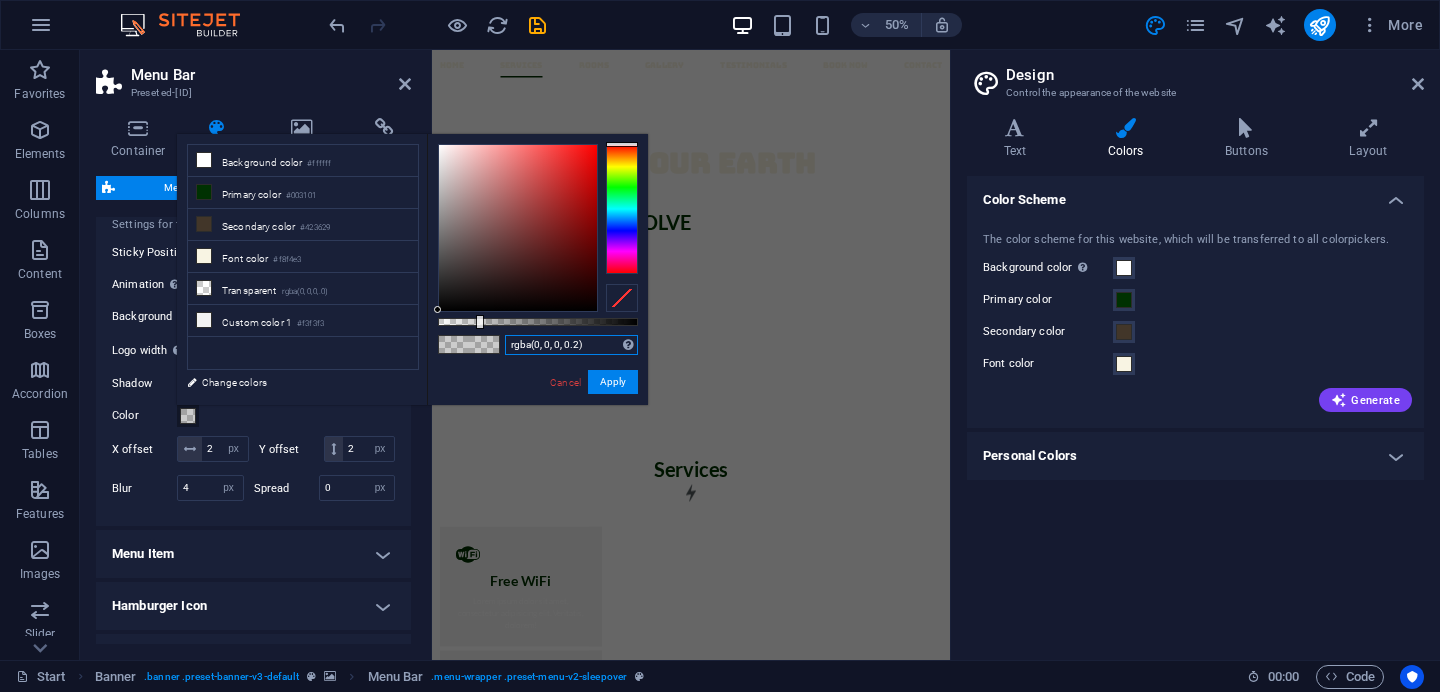 click on "rgba(0, 0, 0, 0.2)" at bounding box center [571, 345] 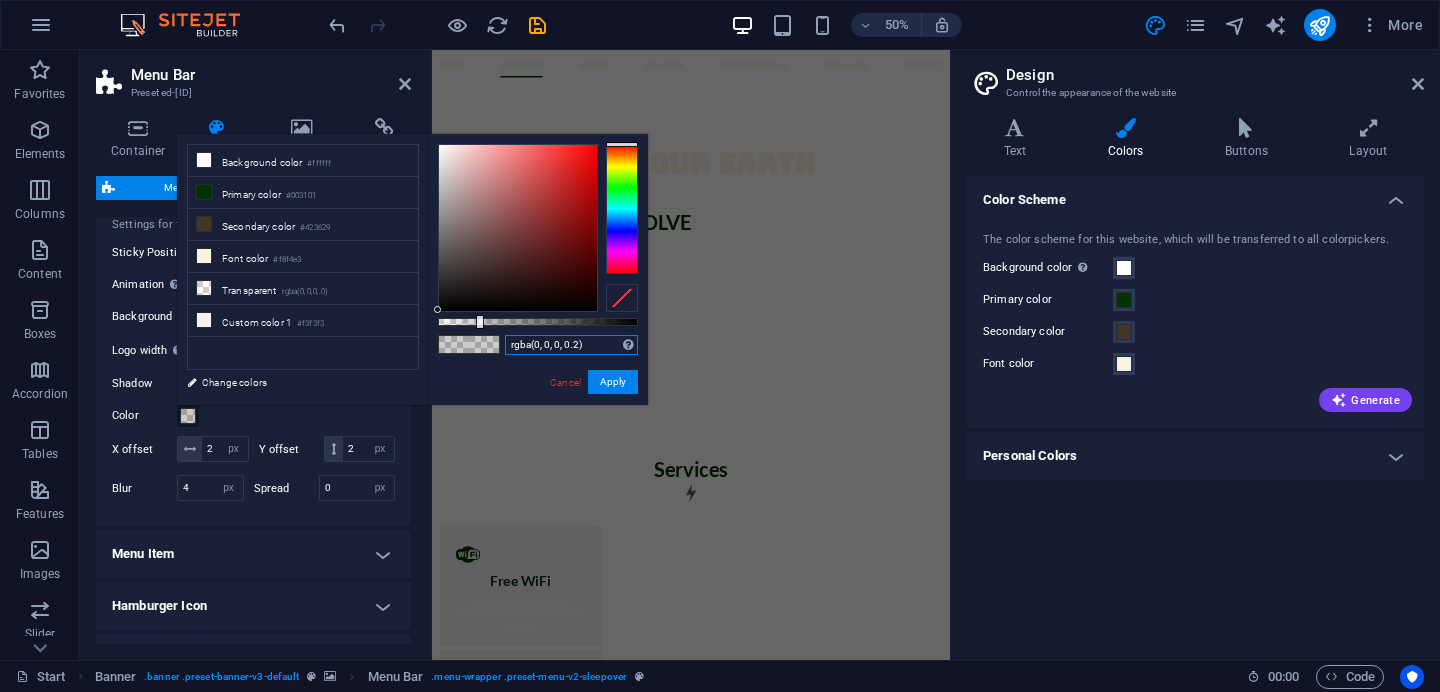 paste on "#423629" 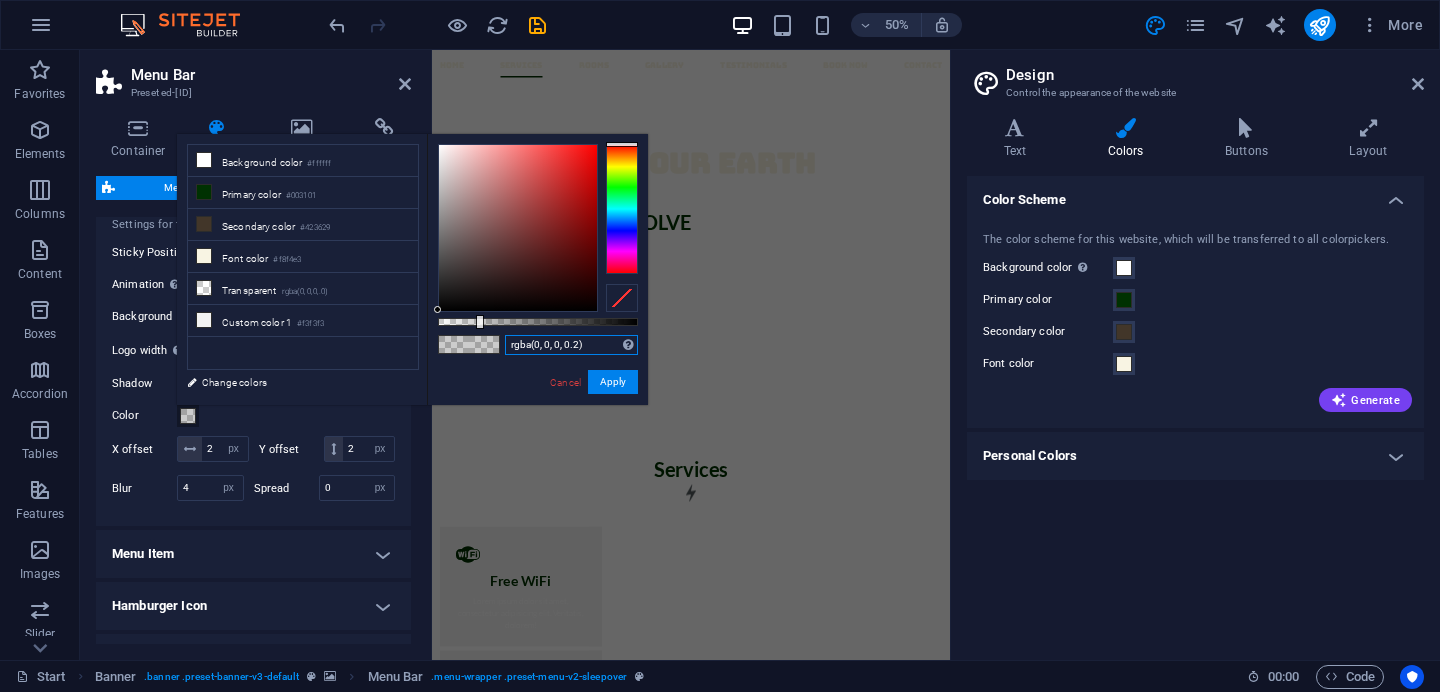 type on "#423629" 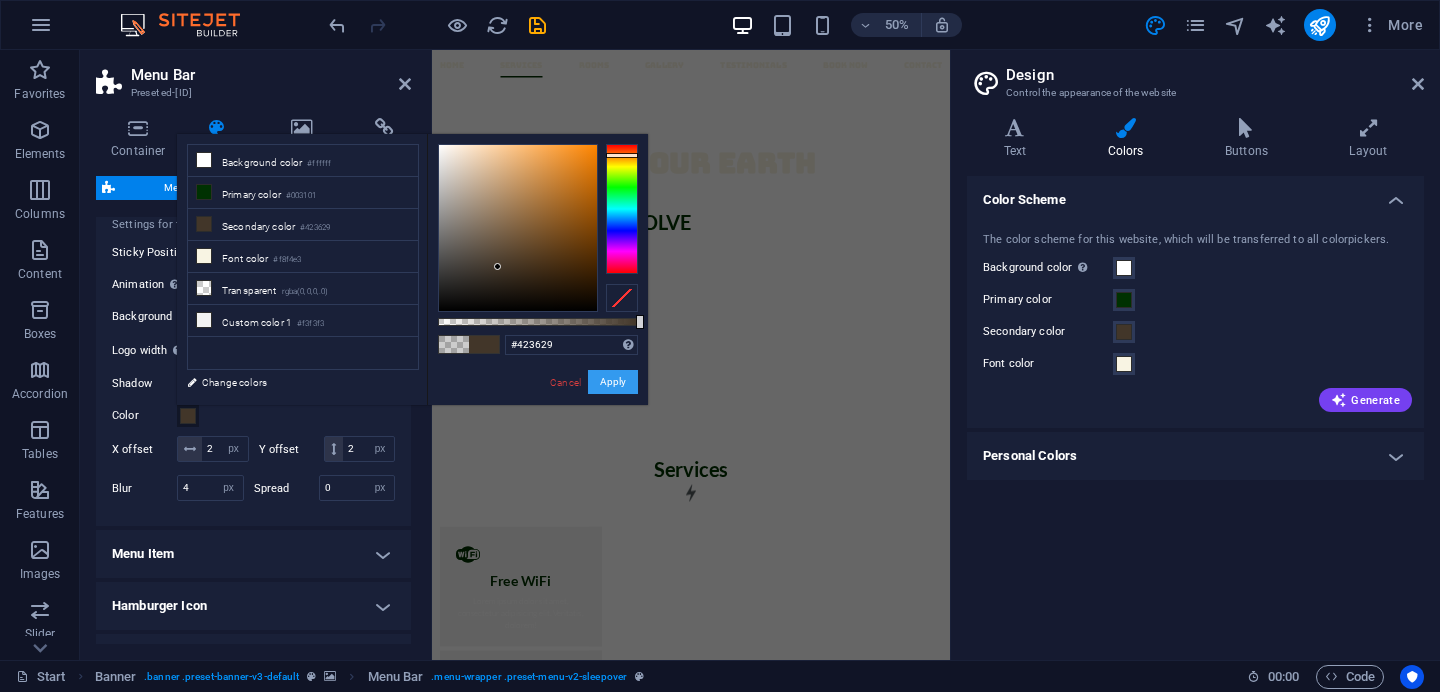 click on "Apply" at bounding box center [613, 382] 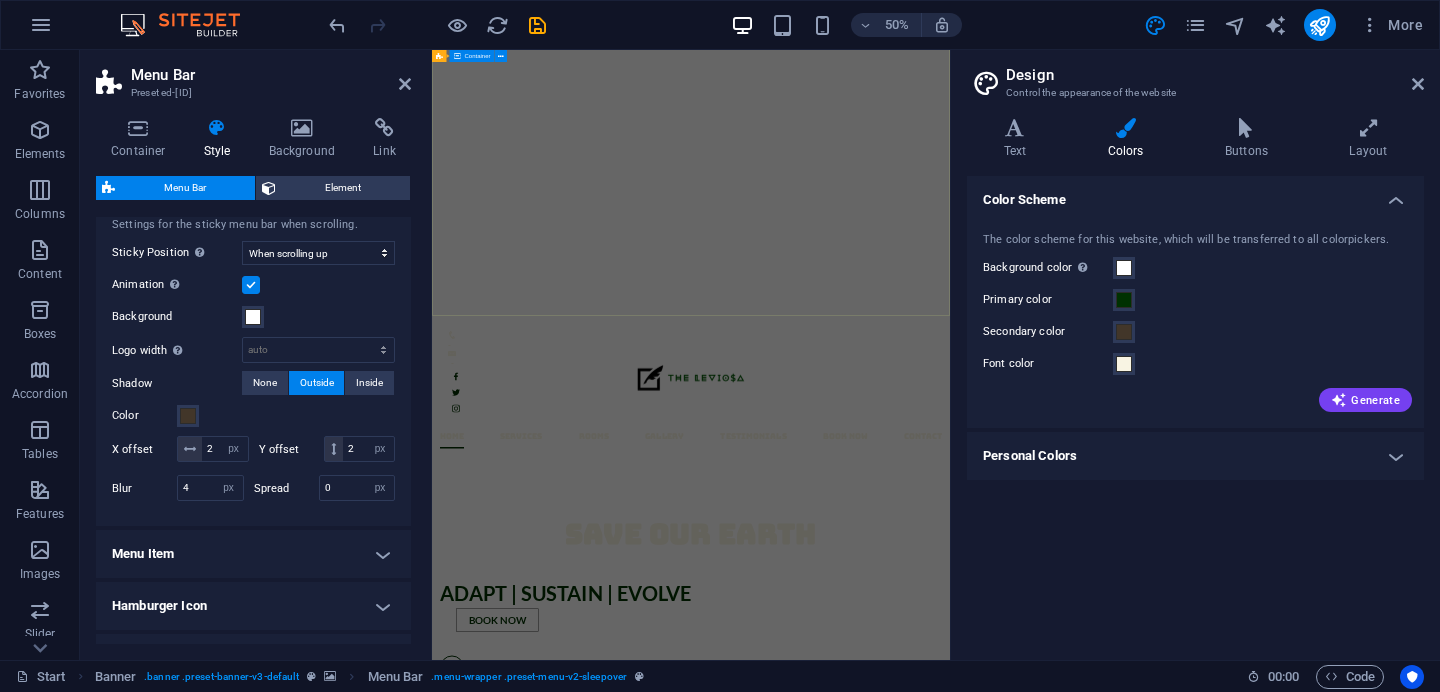 scroll, scrollTop: 715, scrollLeft: 0, axis: vertical 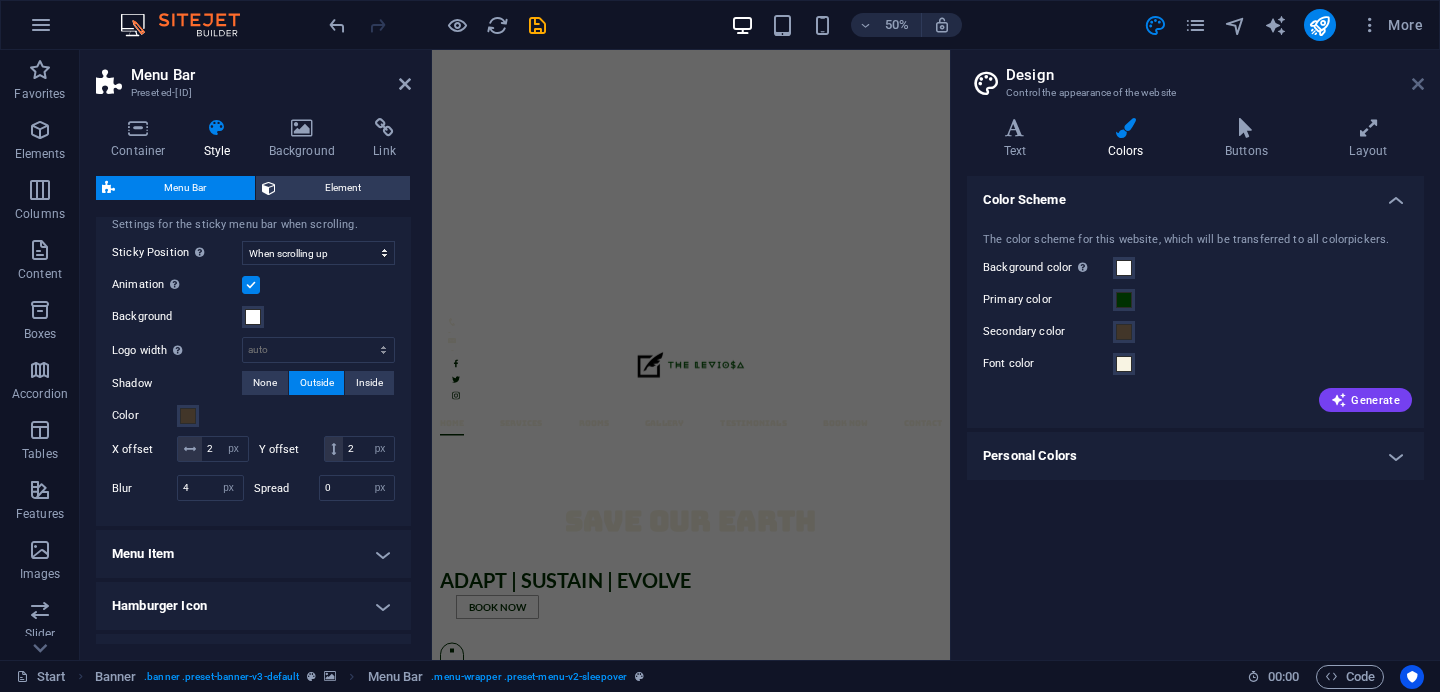 click at bounding box center (1418, 84) 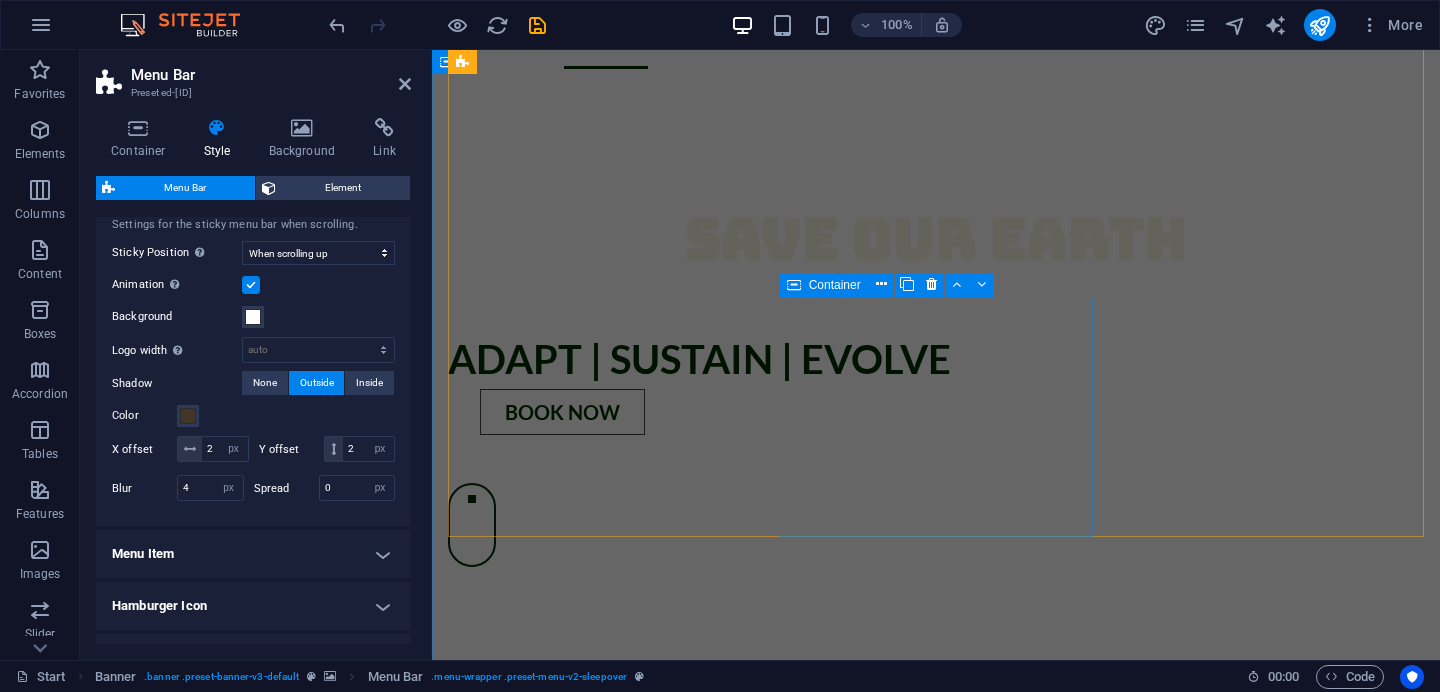 scroll, scrollTop: 1177, scrollLeft: 0, axis: vertical 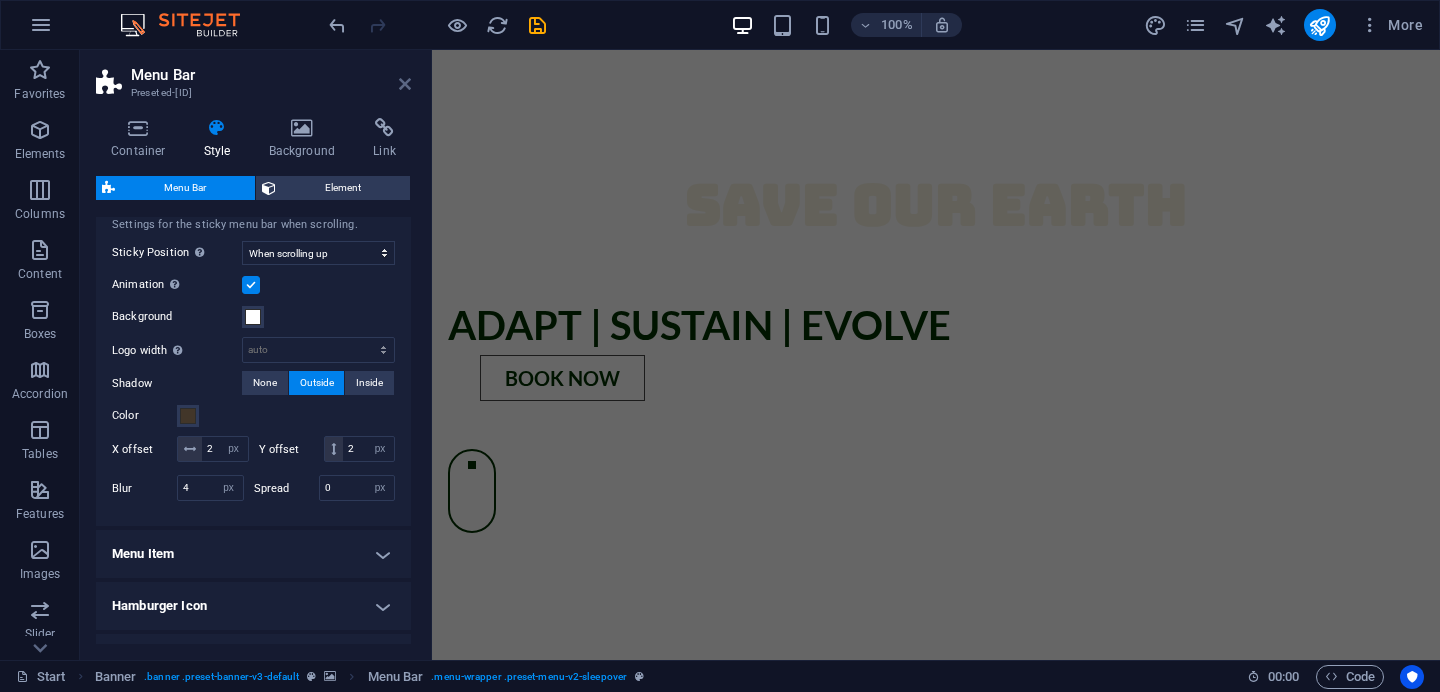 click at bounding box center [405, 84] 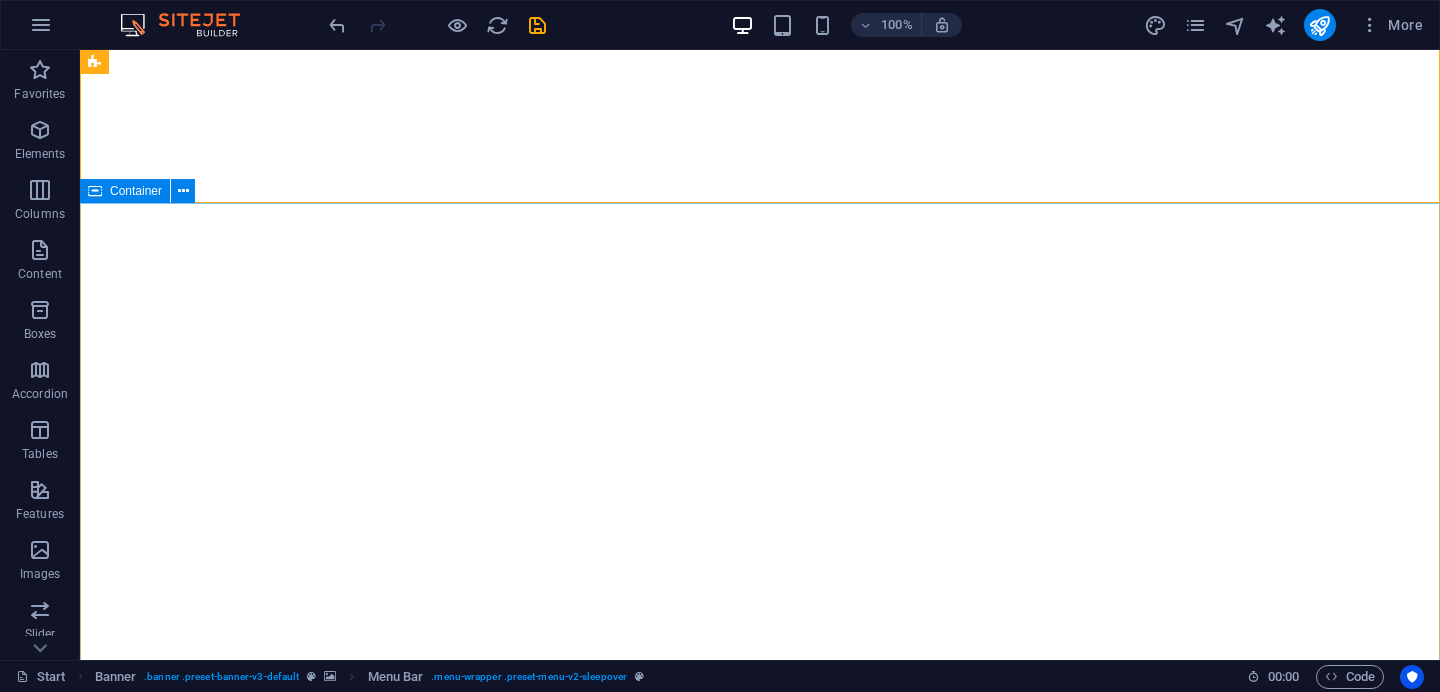 scroll, scrollTop: 0, scrollLeft: 0, axis: both 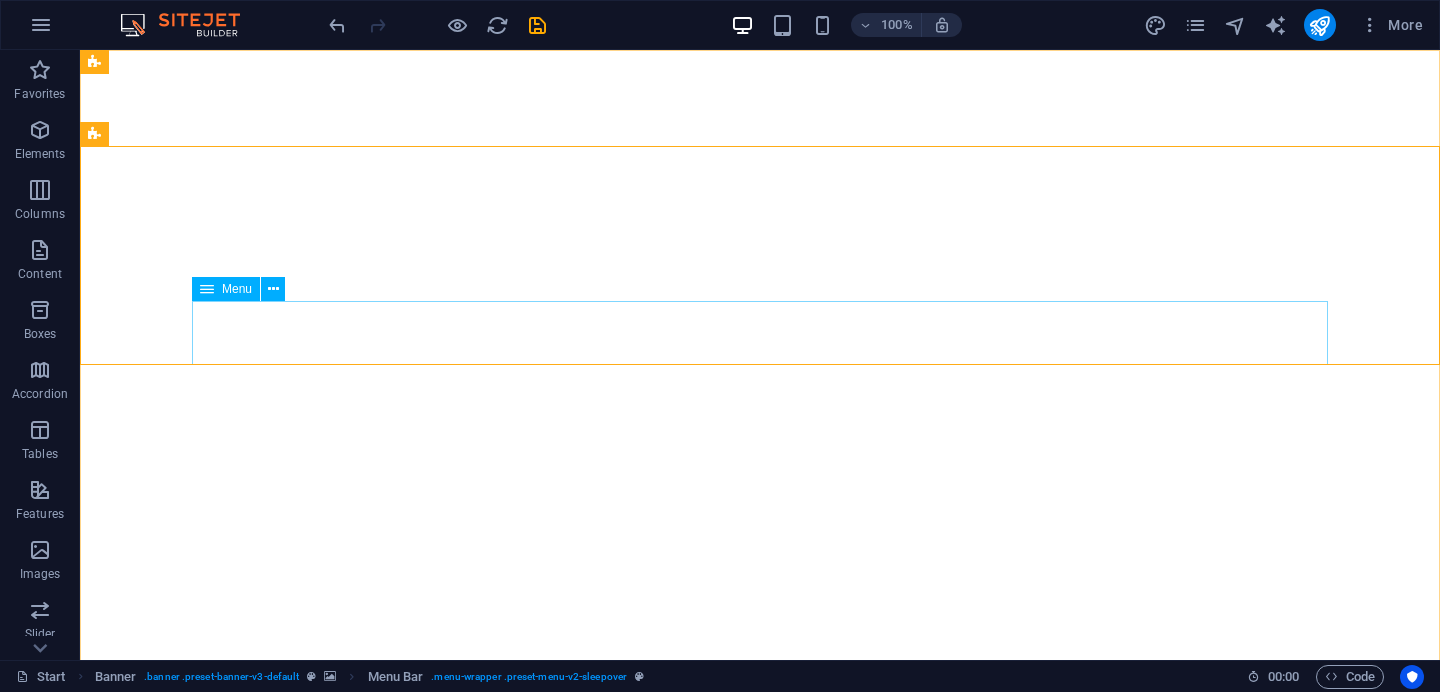 click on "Menu" at bounding box center [237, 289] 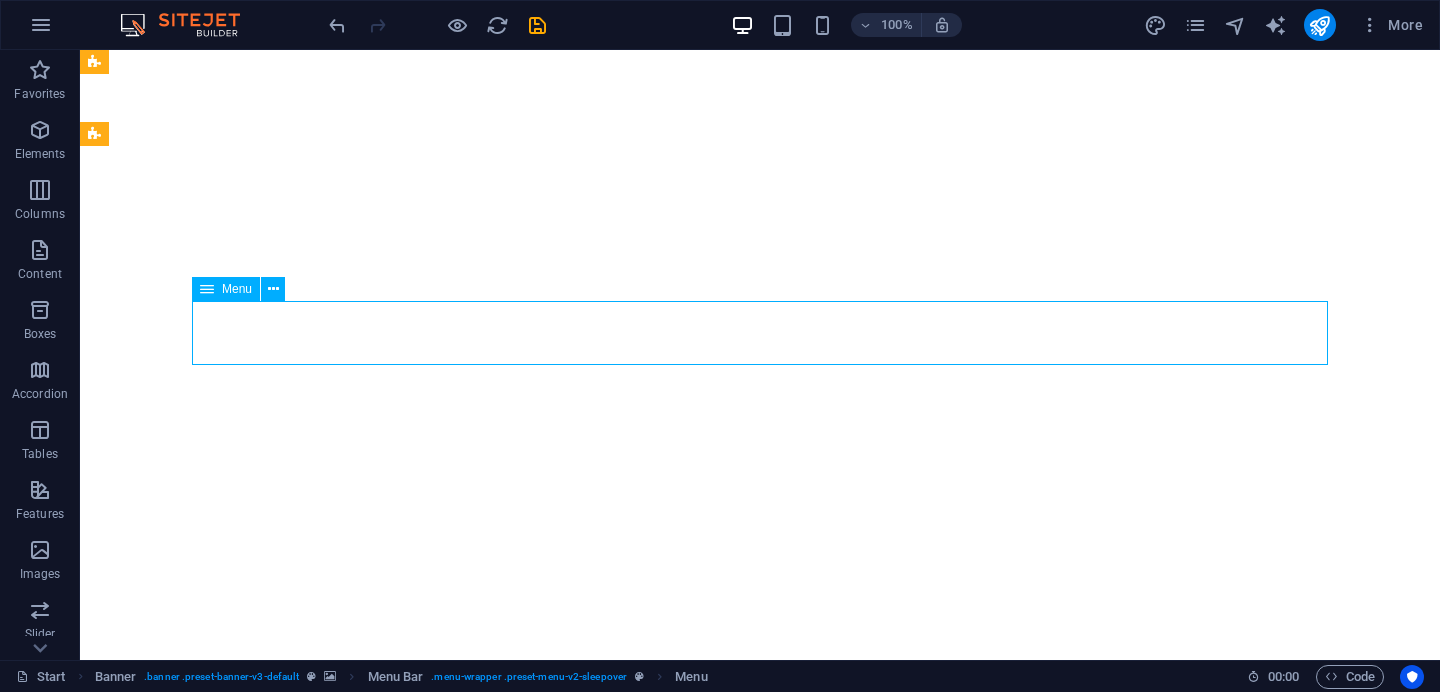 click on "Menu" at bounding box center (237, 289) 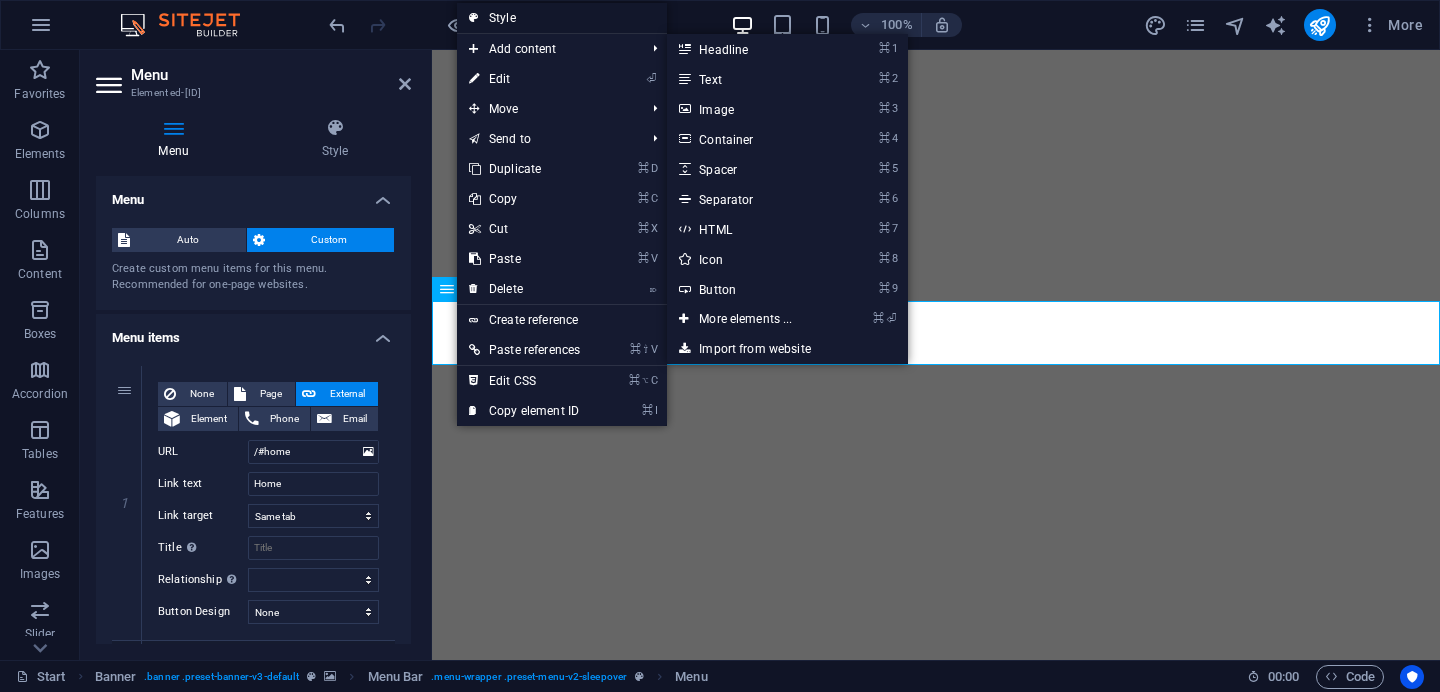 click on "Style" at bounding box center (562, 18) 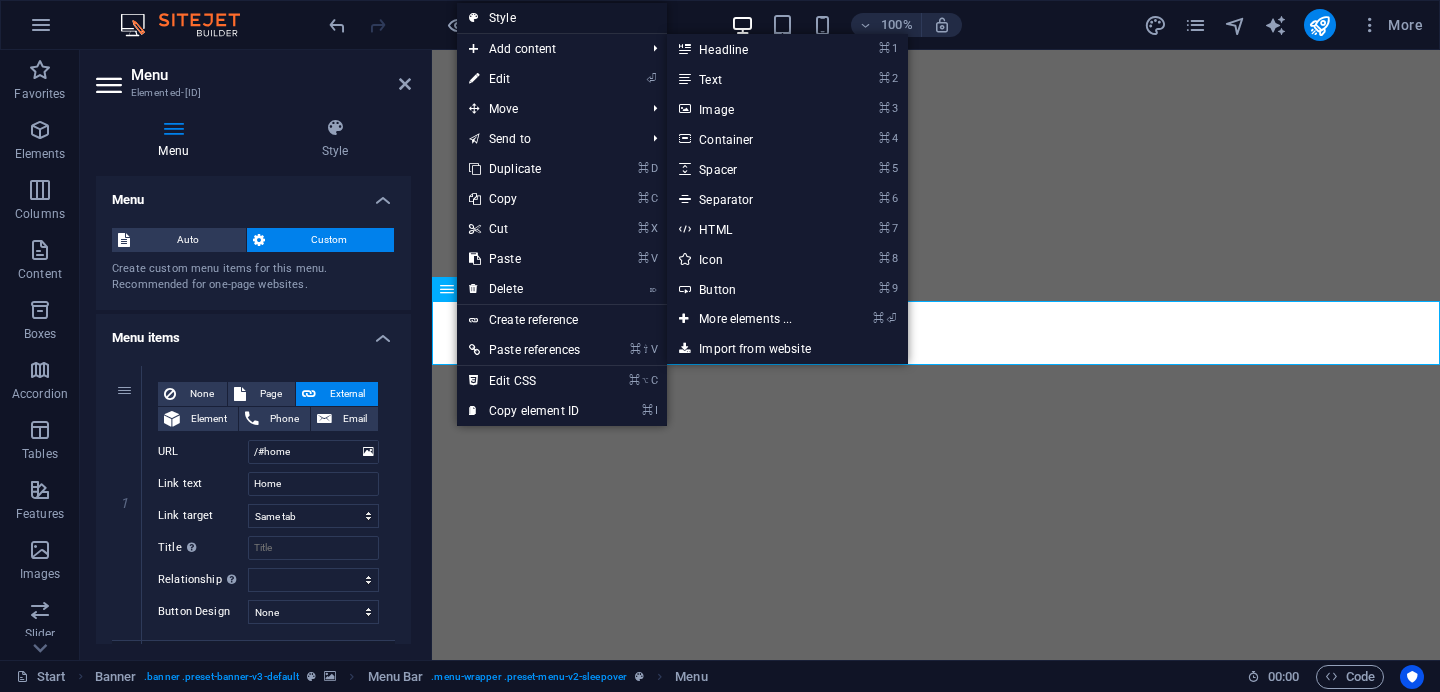 select on "rem" 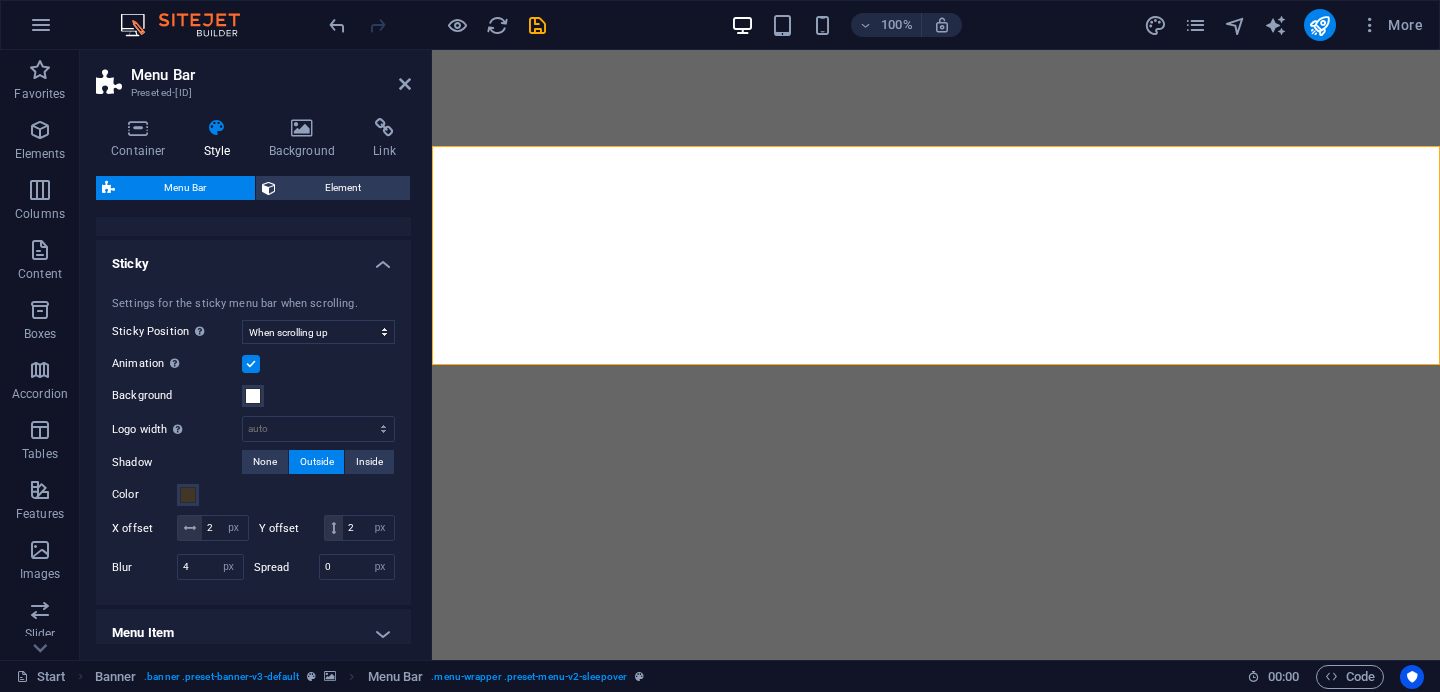 scroll, scrollTop: 735, scrollLeft: 0, axis: vertical 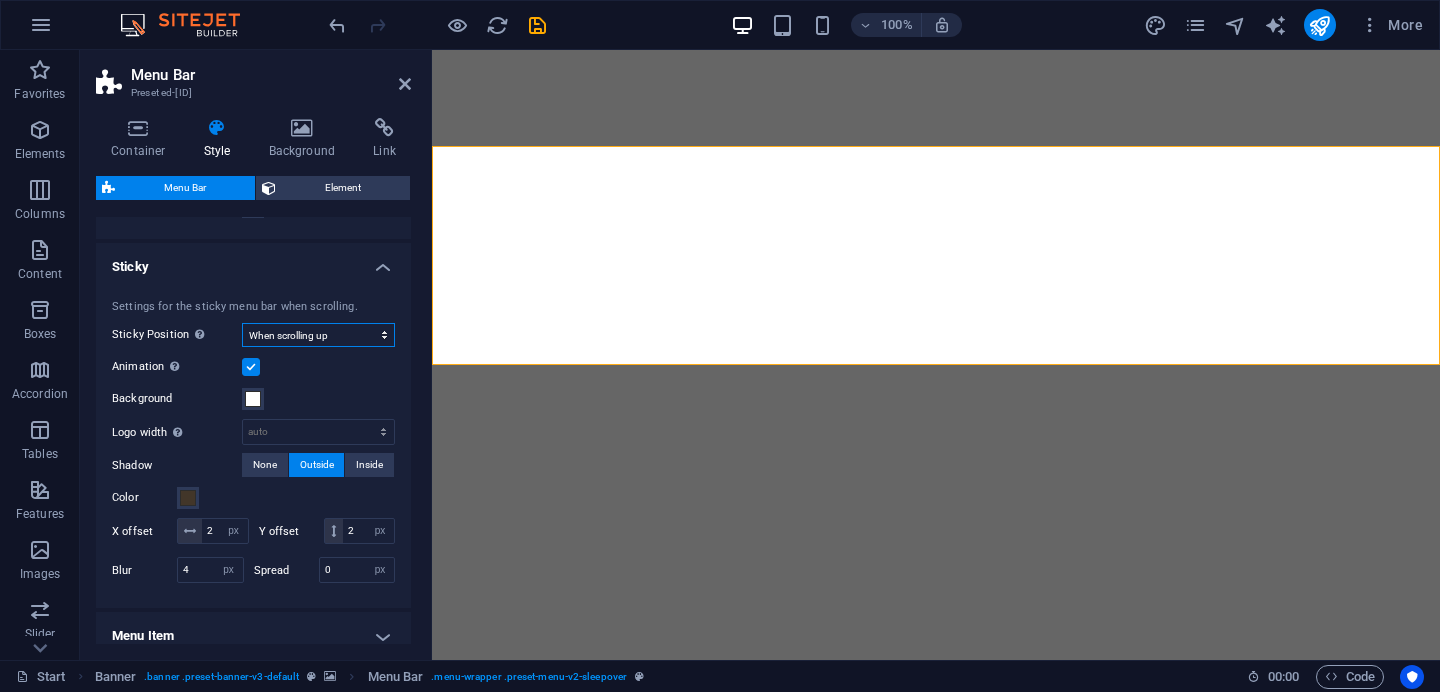 click on "Off Instant After menu After banner When scrolling up" at bounding box center [318, 335] 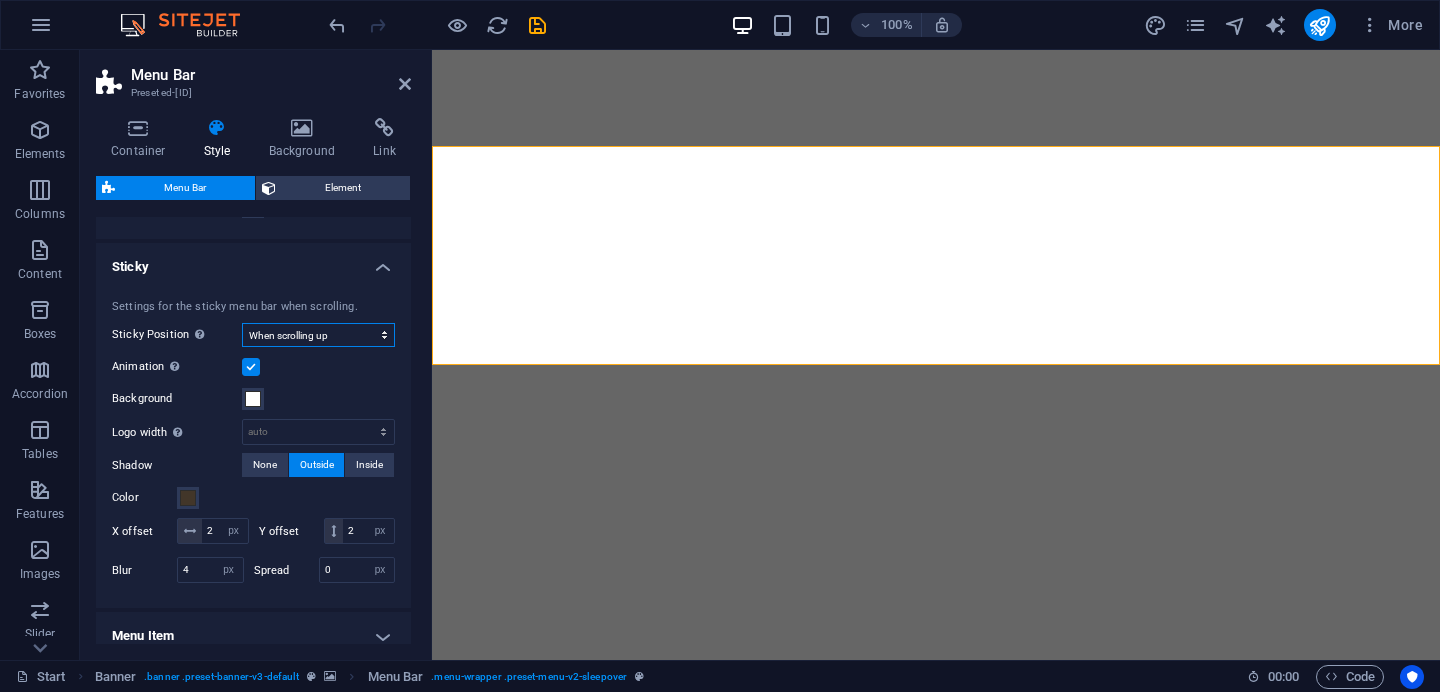 select on "sticky_menu" 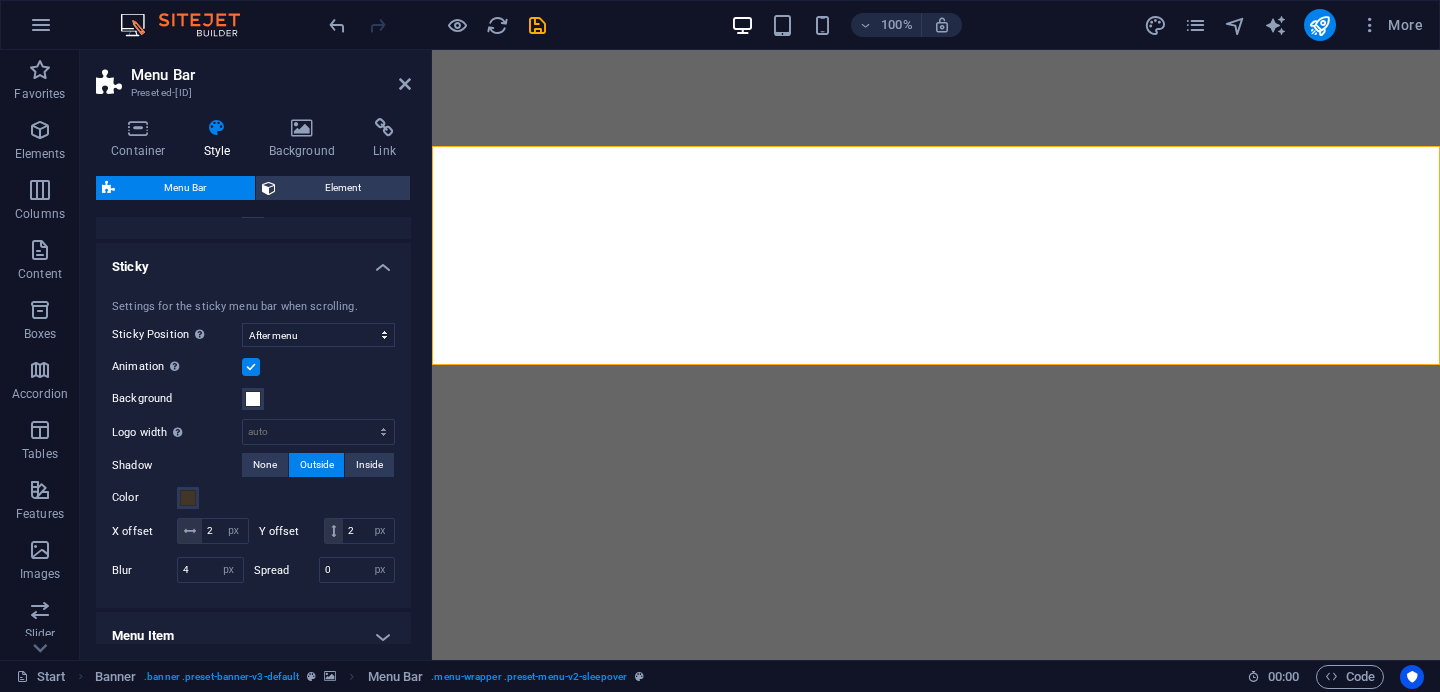 click on "Menu BarPreset ed-[ID]
Container Style Background Link Size Height Default px rem % vh vw Min. height None px rem % vh vw Width Default px rem % em vh vw Min. width None px rem % vh vw Content width Default Custom width Width Default px rem % em vh vw Min. width None px rem % vh vw Default padding Custom spacing Default content width and padding can be changed under Design. Edit design Layout (Flexbox) Alignment Determines the flex direction. Default Main axis Determine how elements should behave along the main axis inside this container (justify content). Default Side axis Control the vertical direction of the element inside of the container (align items). Default Wrap Default On Off Fill Controls the distances and direction of elements on the y-axis across several lines (align content). Default Accessibility ARIA helps assistive technologies (like screen readers) to understand the role, state, and behavior of web elements Role The ARIA role defines the purpose of an element.  None %" at bounding box center [256, 355] 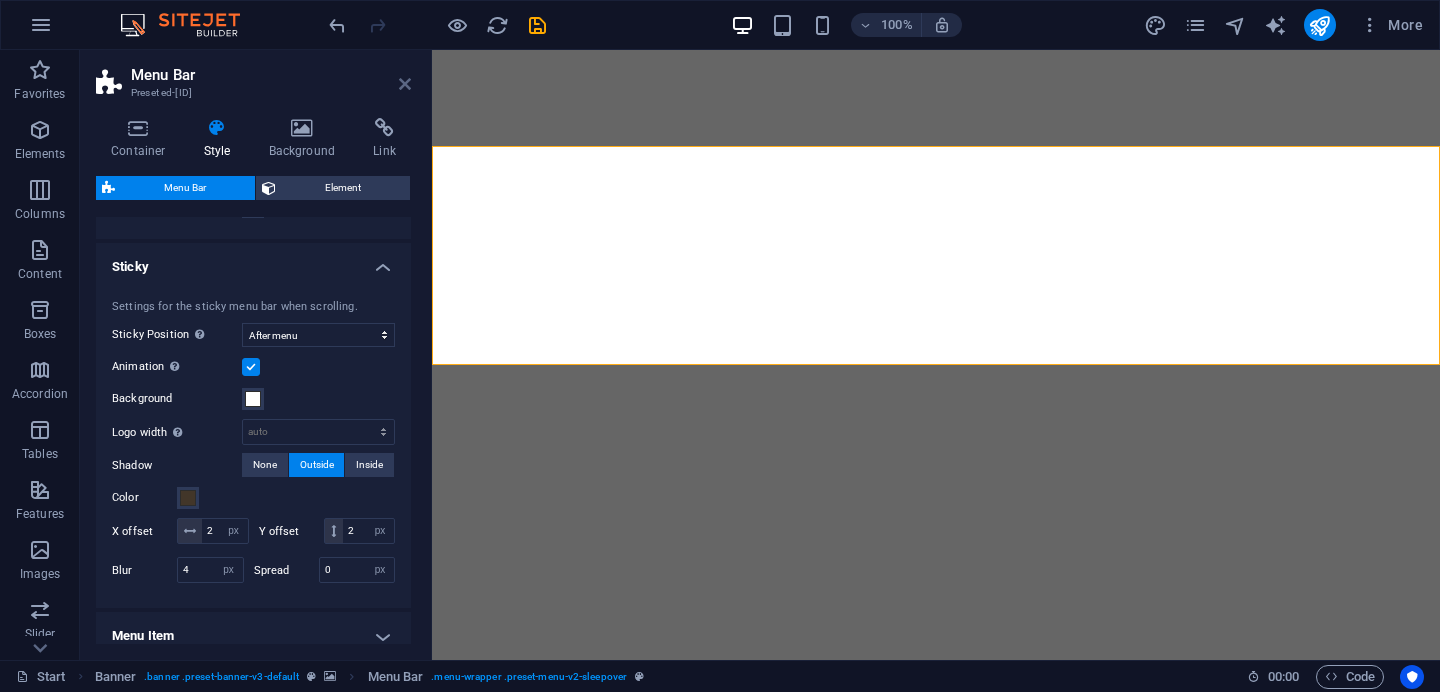 click at bounding box center (405, 84) 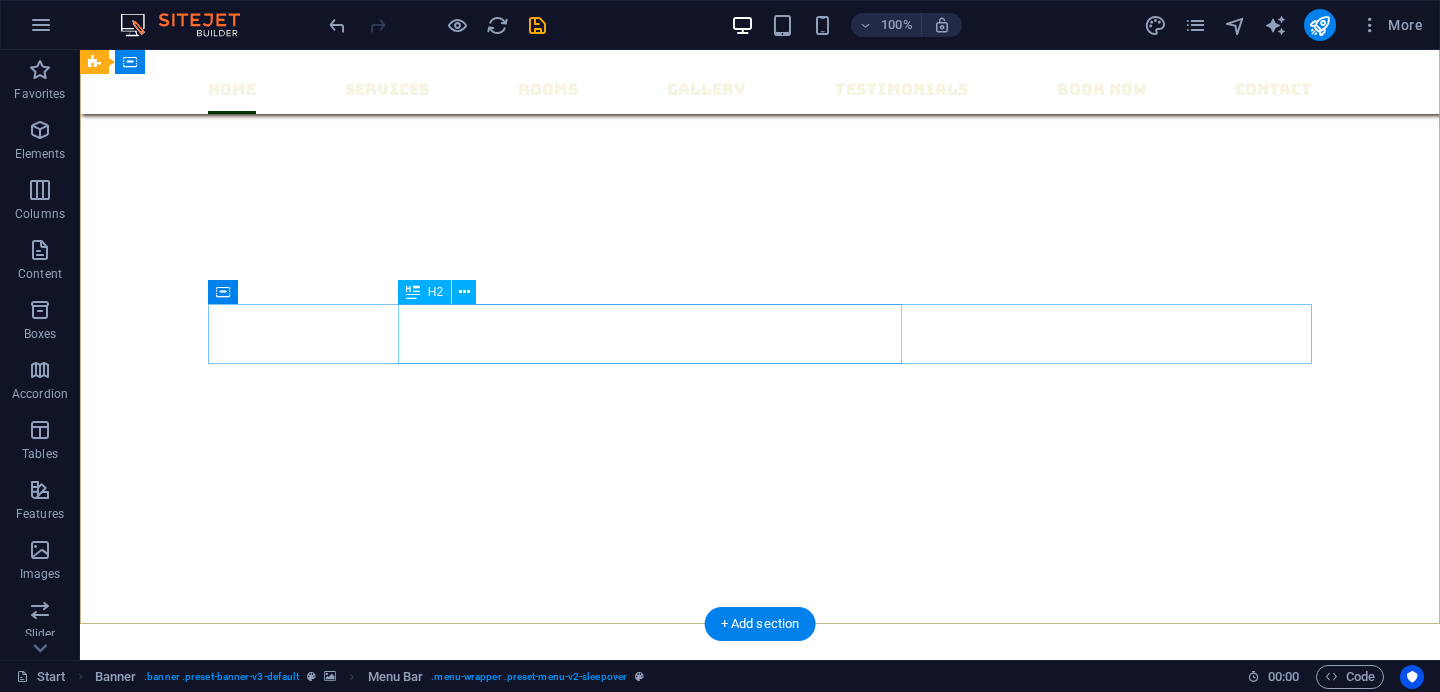 scroll, scrollTop: 0, scrollLeft: 0, axis: both 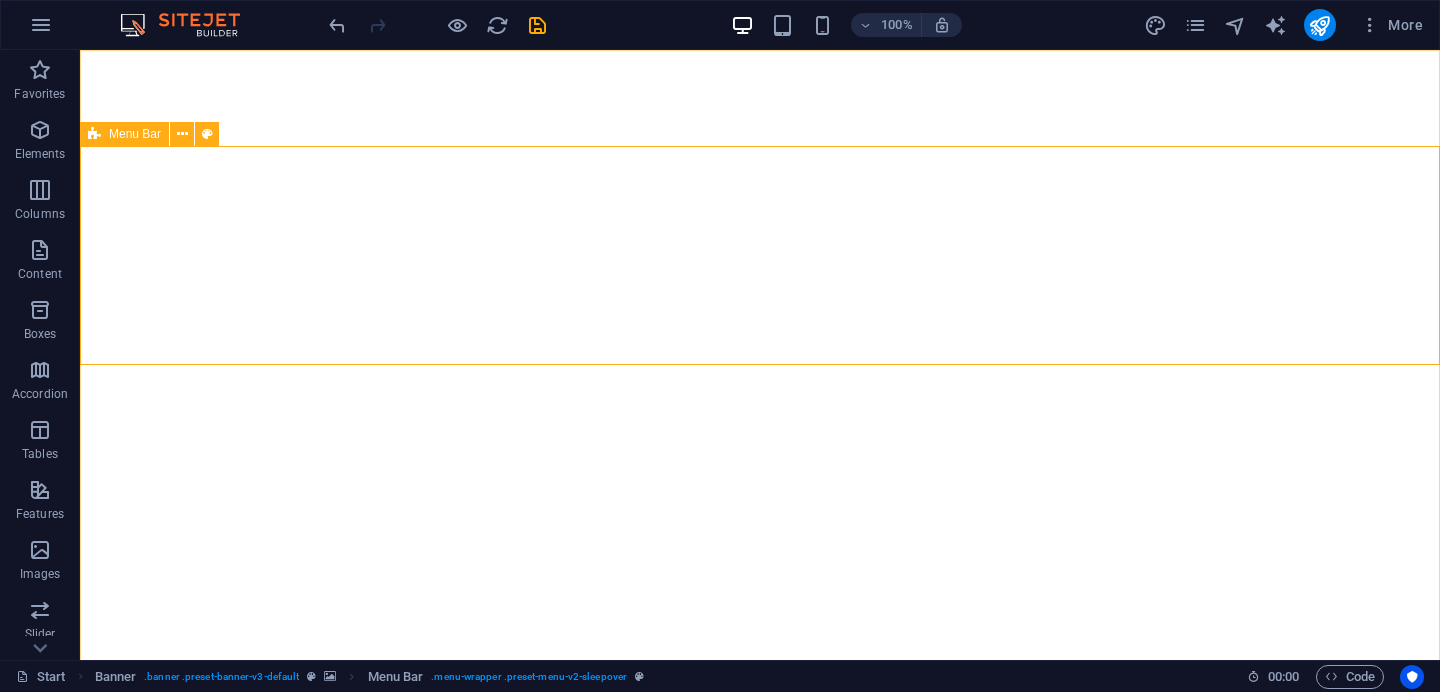 click on "Menu Bar" at bounding box center [124, 134] 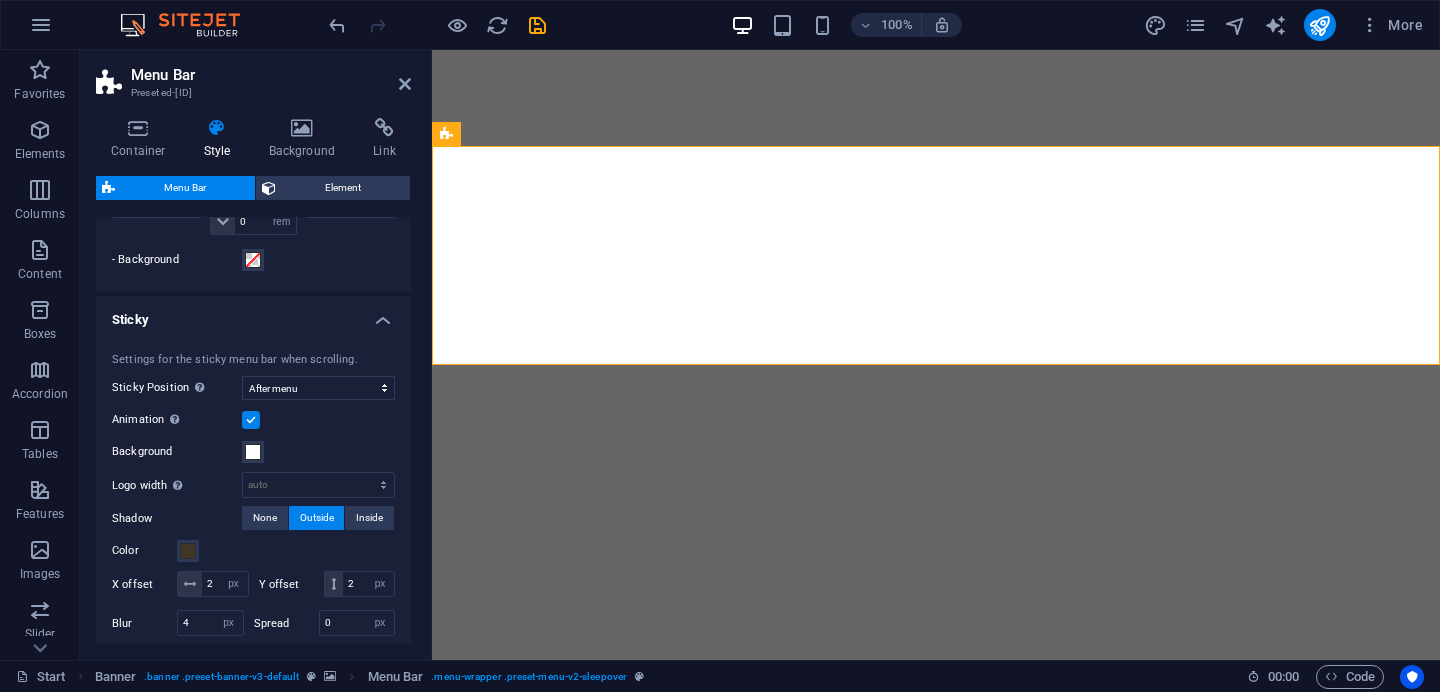 scroll, scrollTop: 814, scrollLeft: 0, axis: vertical 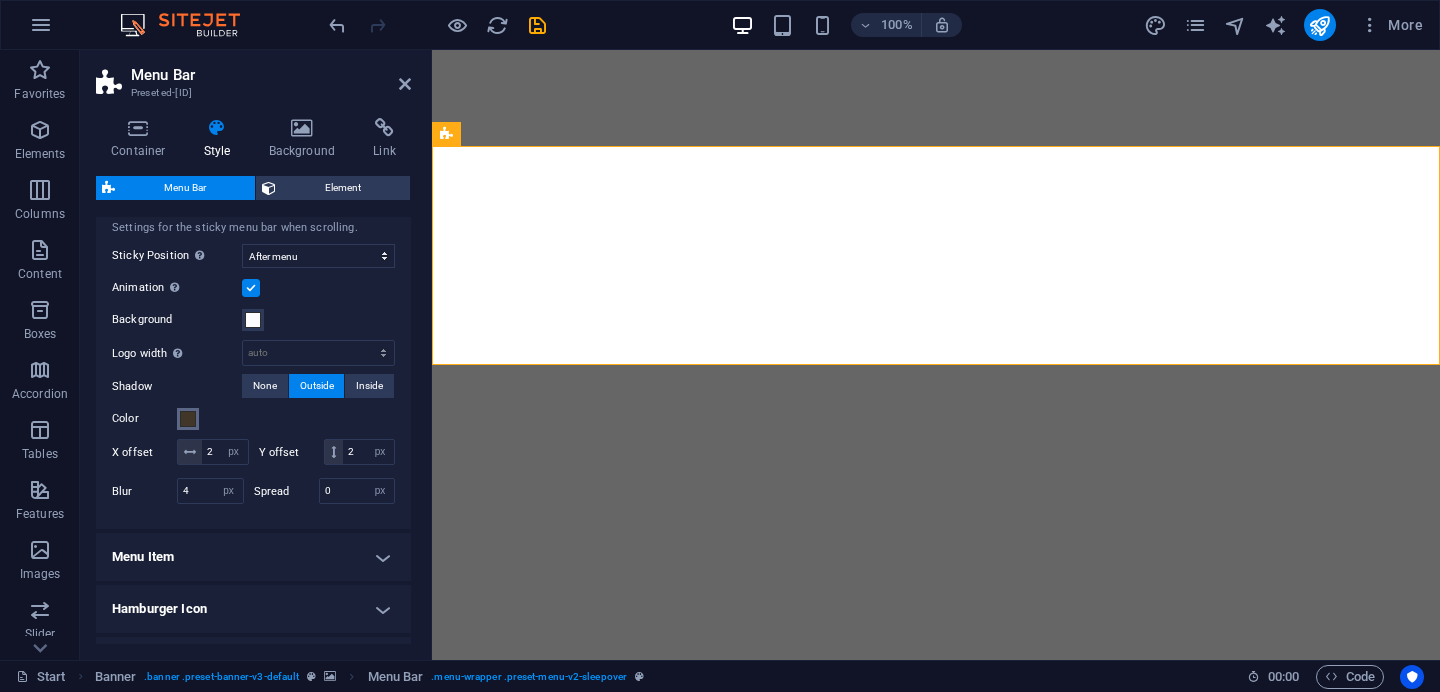 click at bounding box center (188, 419) 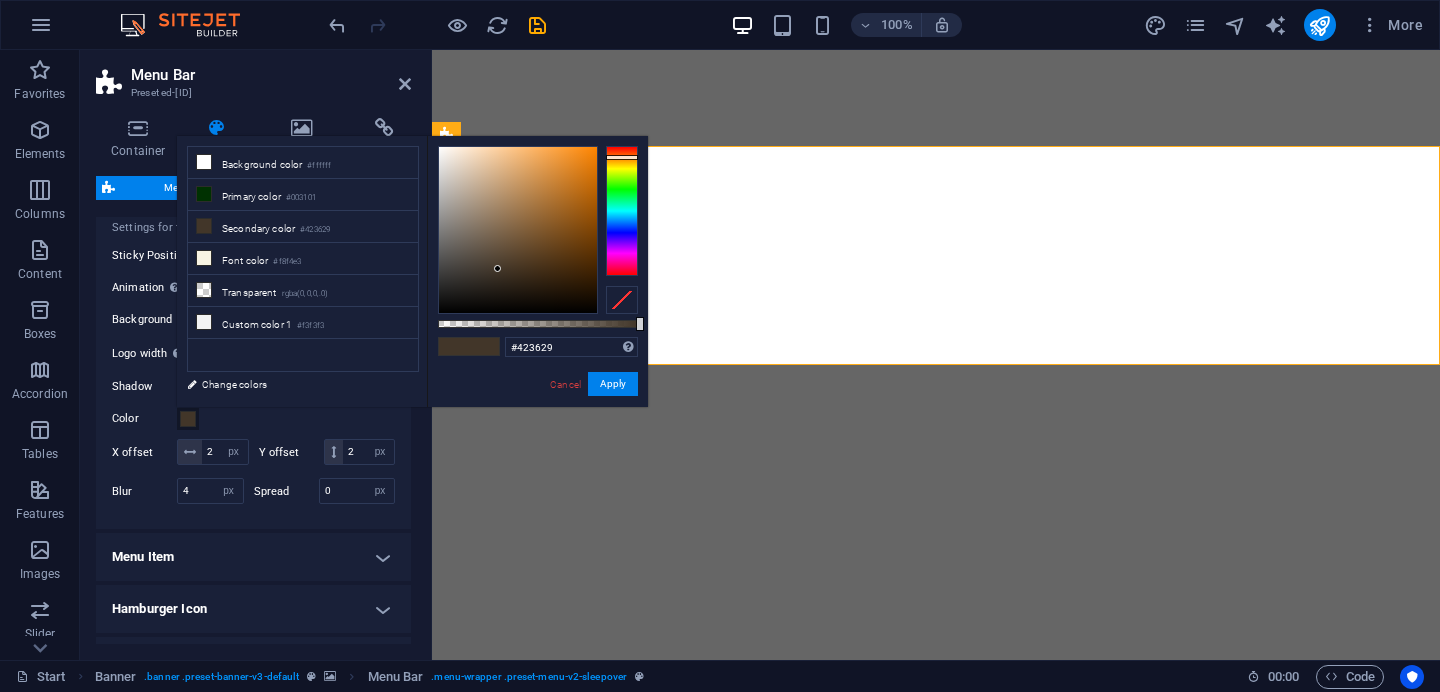 click at bounding box center [622, 300] 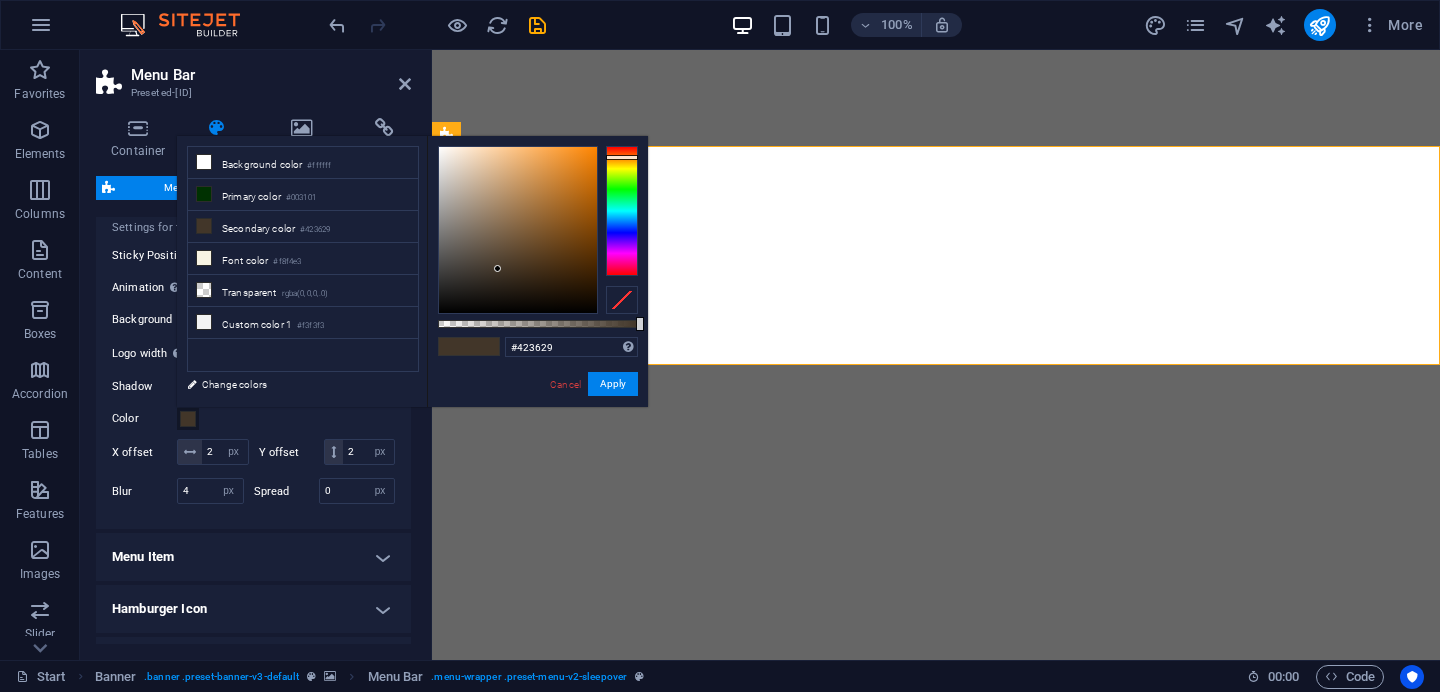 type 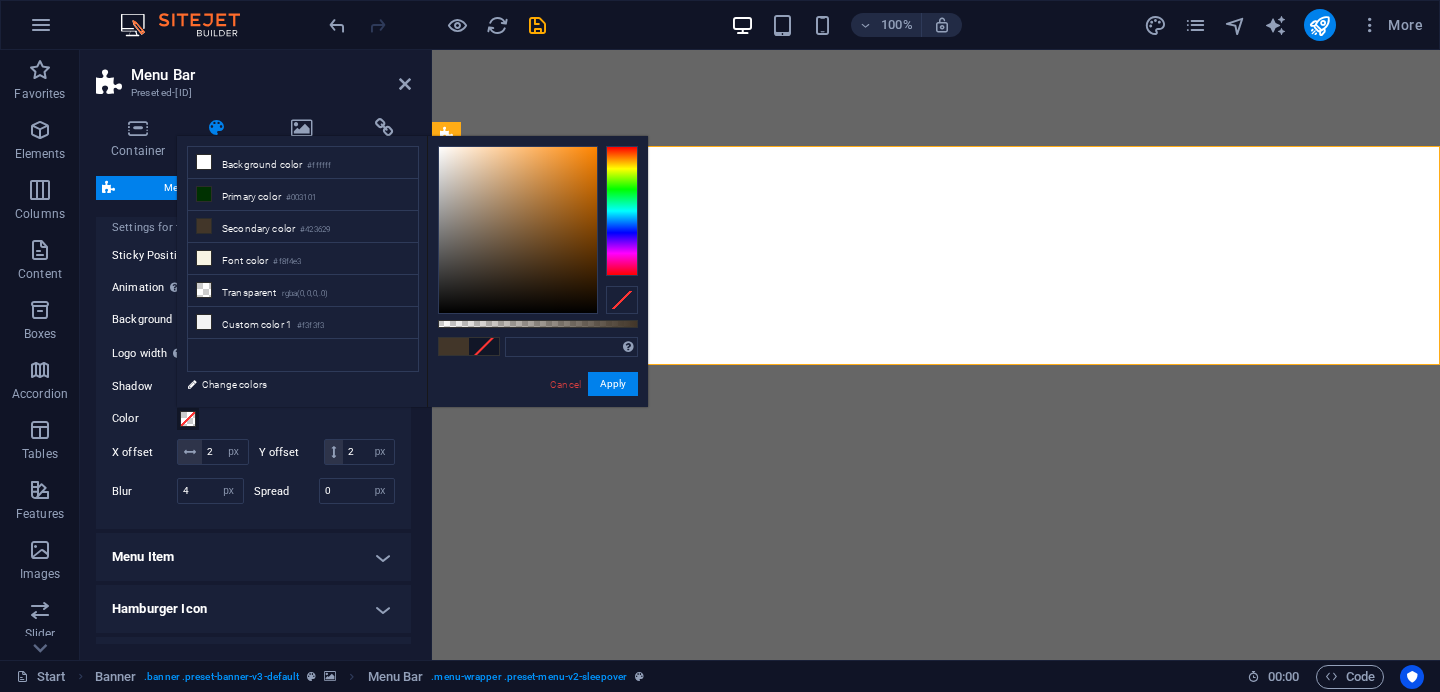 click on "Color" at bounding box center (253, 419) 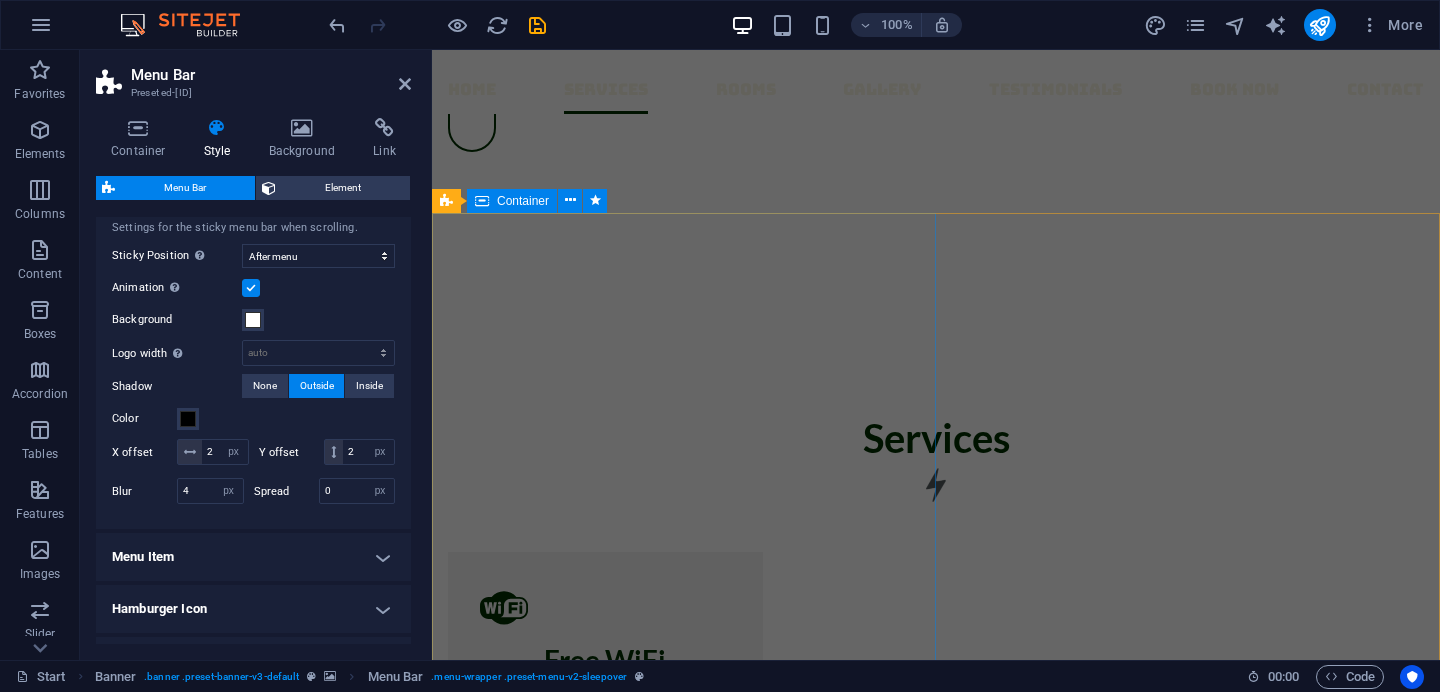 scroll, scrollTop: 1524, scrollLeft: 0, axis: vertical 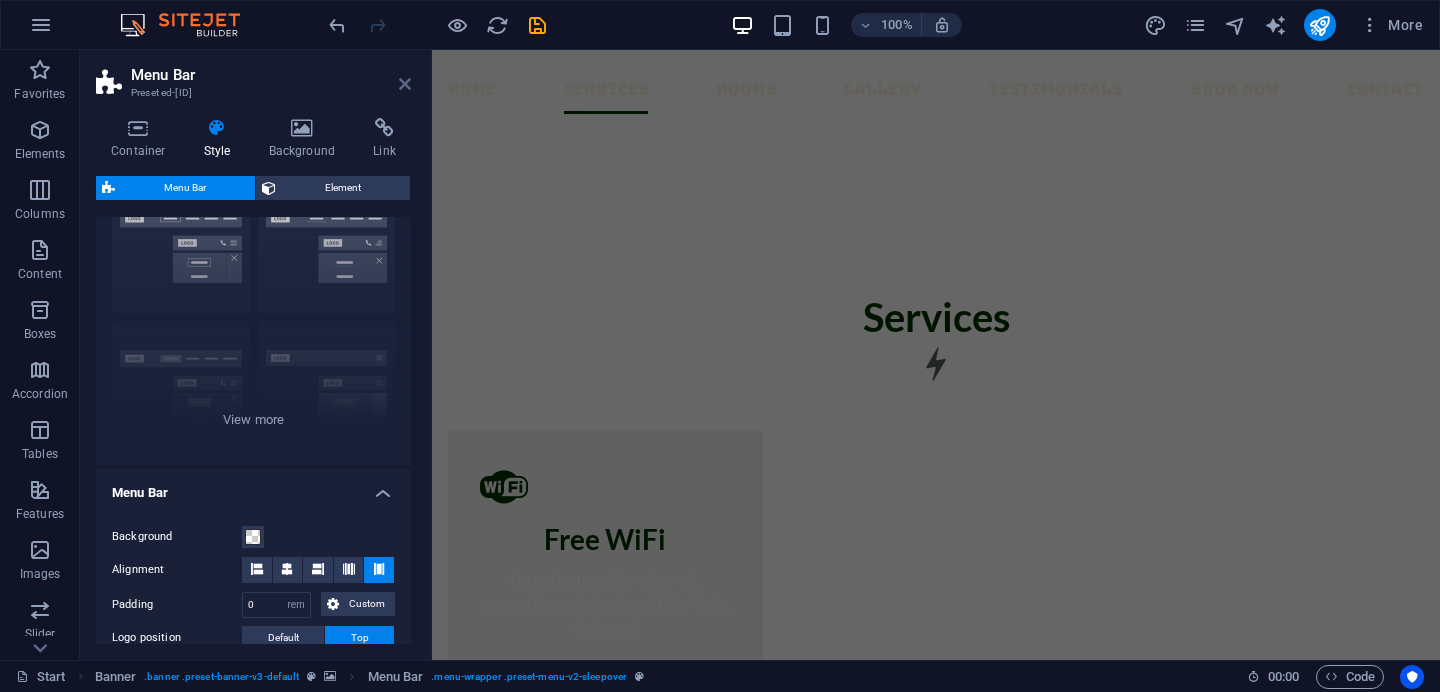 click at bounding box center (405, 84) 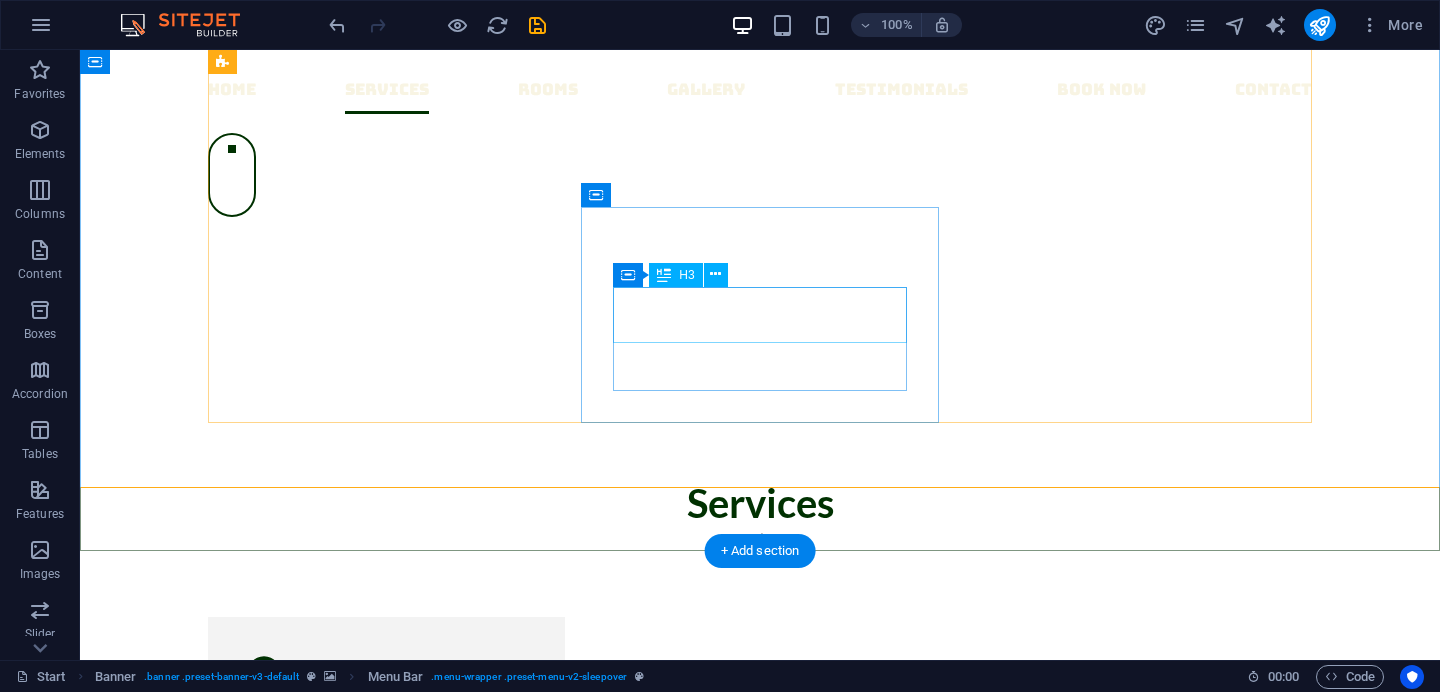 scroll, scrollTop: 1087, scrollLeft: 0, axis: vertical 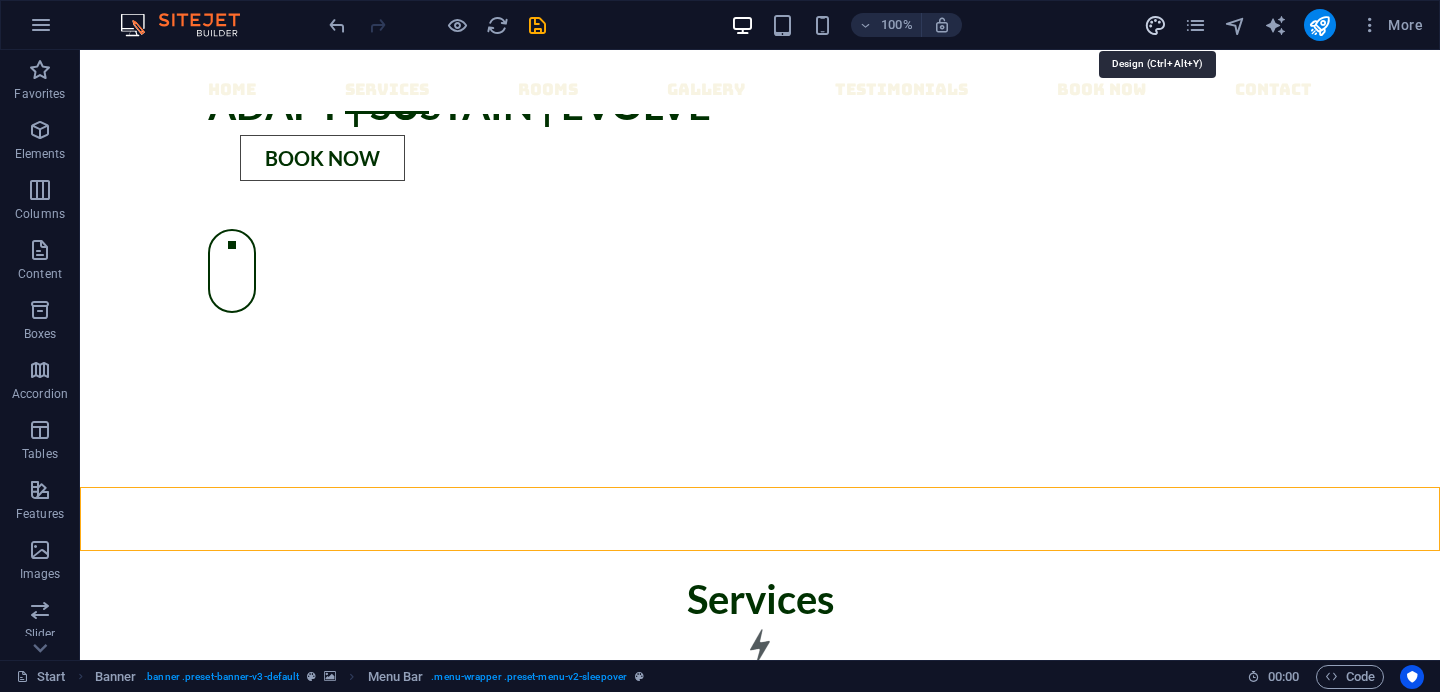 click at bounding box center [1155, 25] 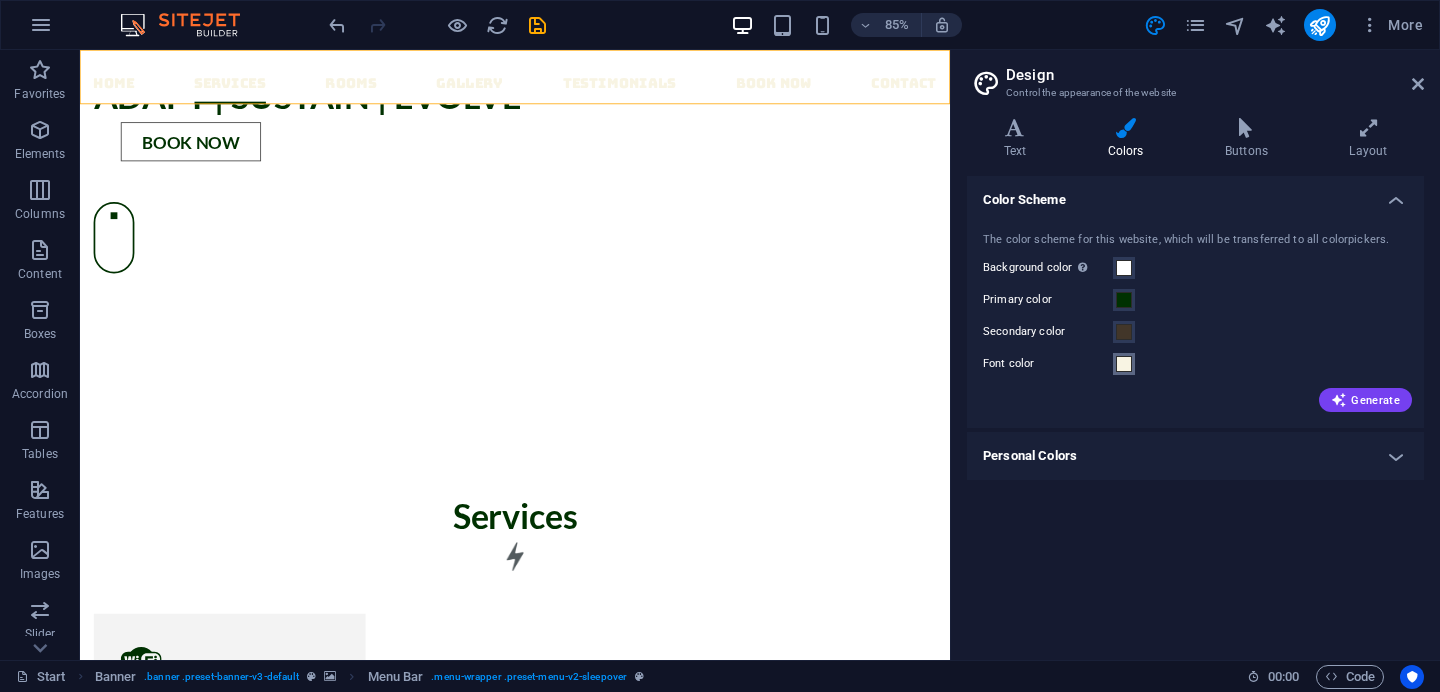 click at bounding box center (1124, 364) 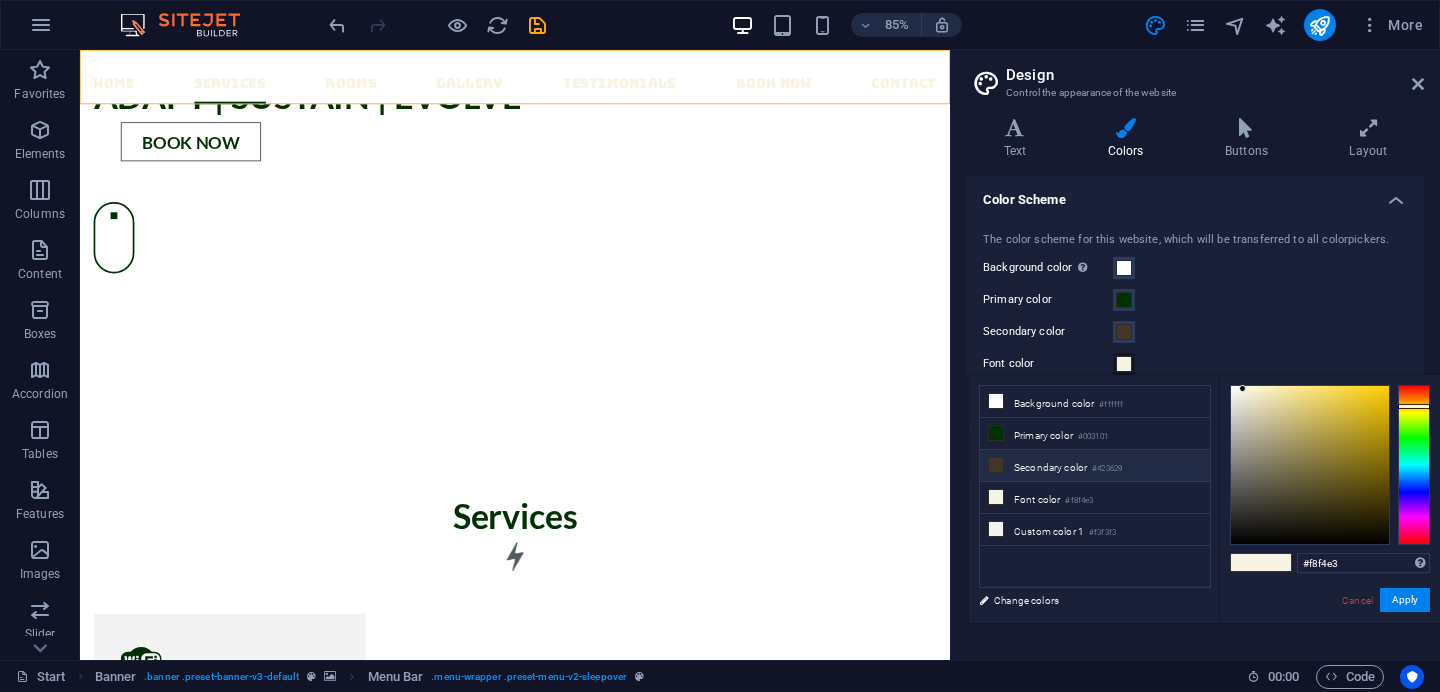 click on "#423629" at bounding box center [1107, 469] 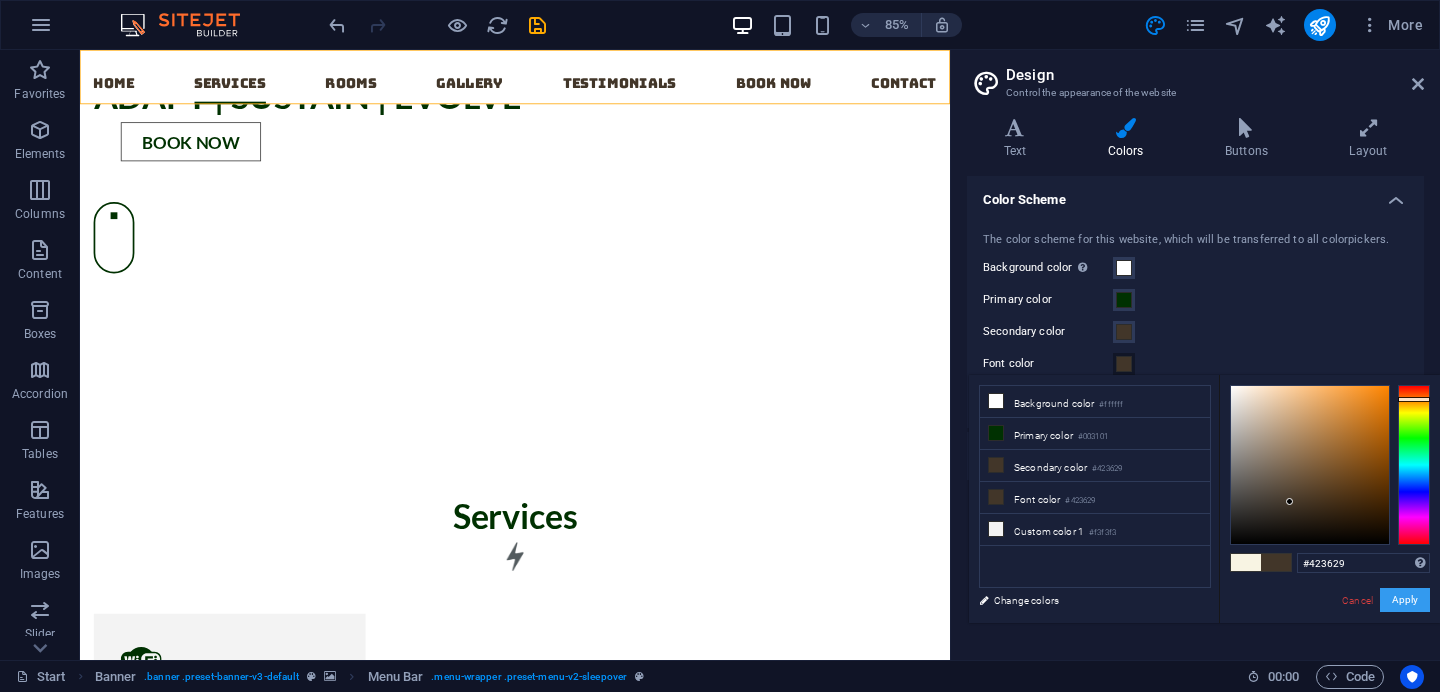 click on "Apply" at bounding box center (1405, 600) 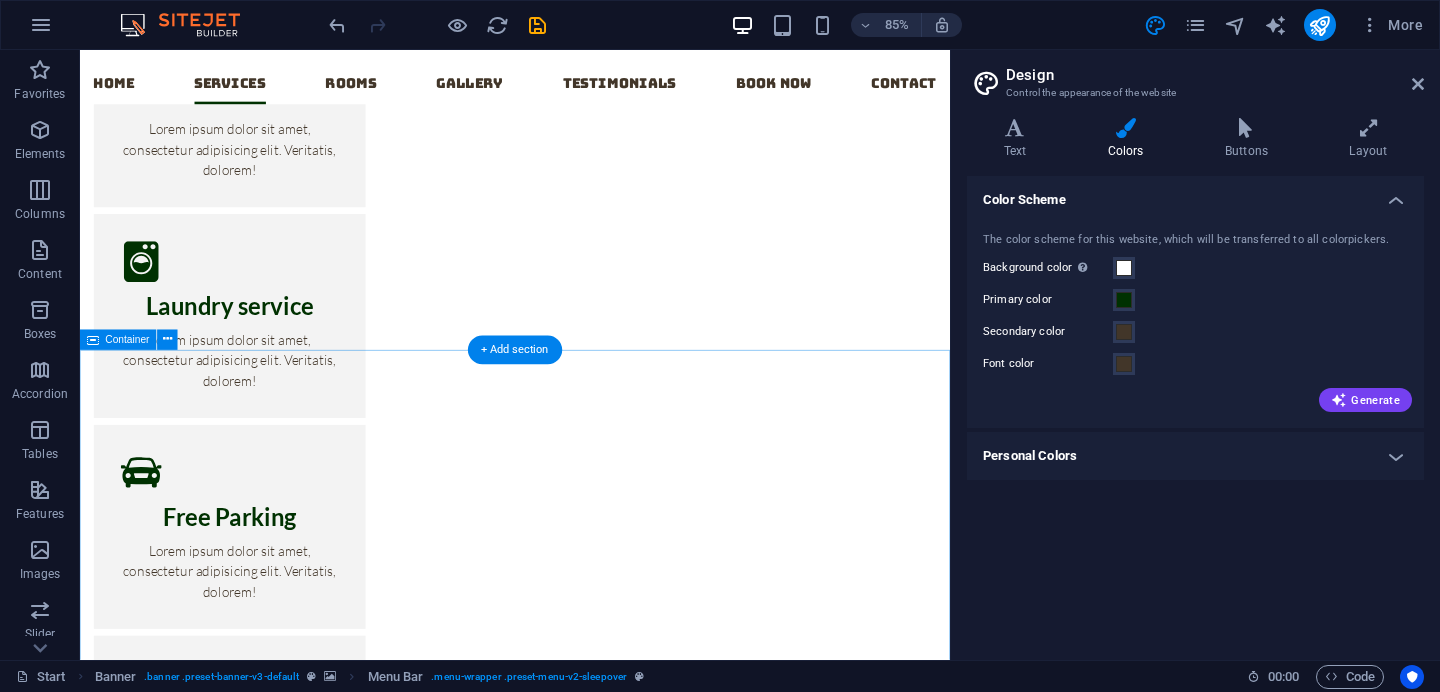 scroll, scrollTop: 2107, scrollLeft: 0, axis: vertical 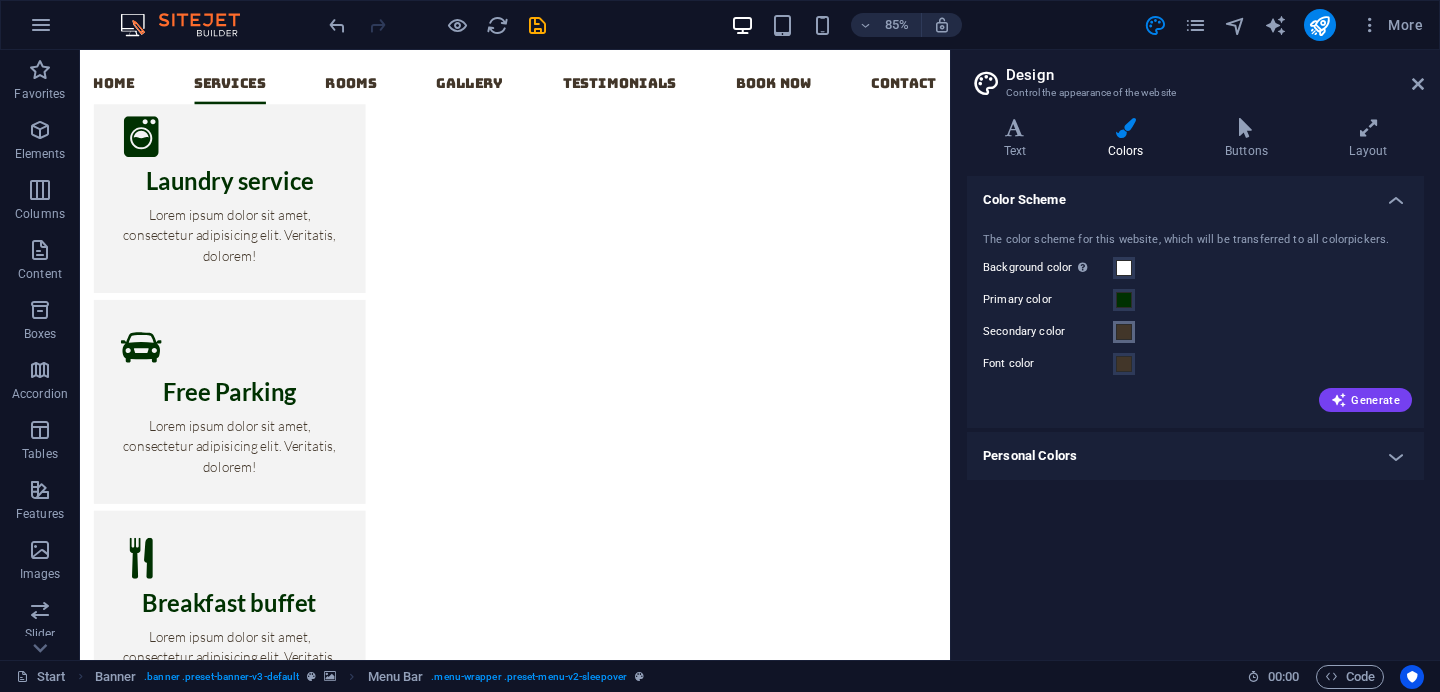 click at bounding box center [1124, 332] 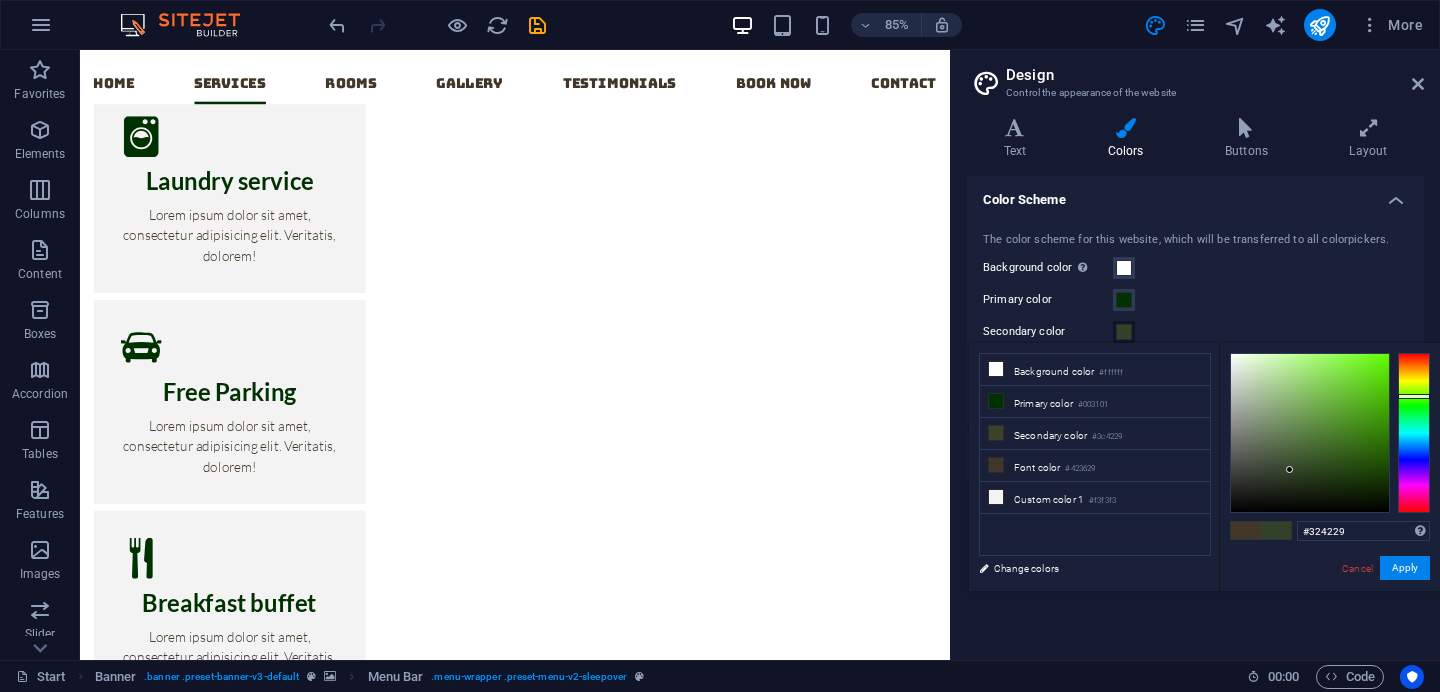 drag, startPoint x: 1422, startPoint y: 380, endPoint x: 1422, endPoint y: 396, distance: 16 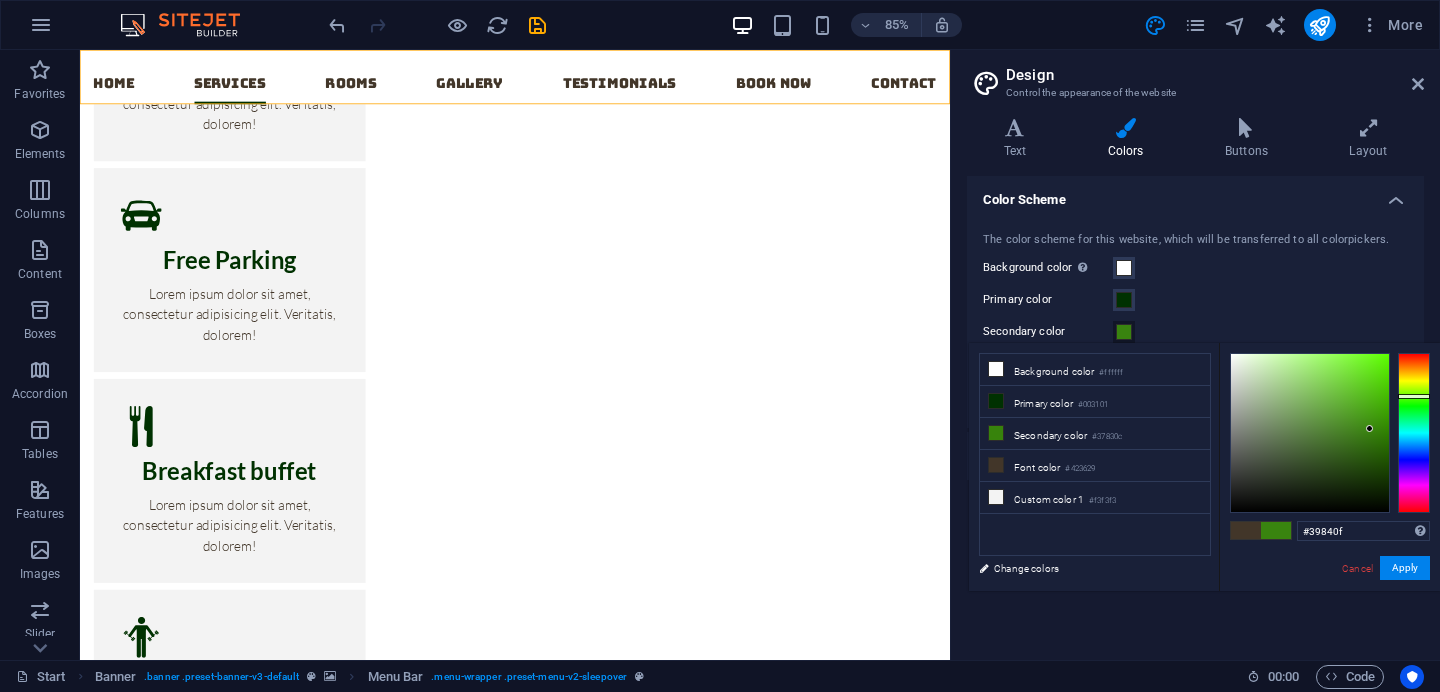drag, startPoint x: 1317, startPoint y: 440, endPoint x: 1371, endPoint y: 429, distance: 55.108982 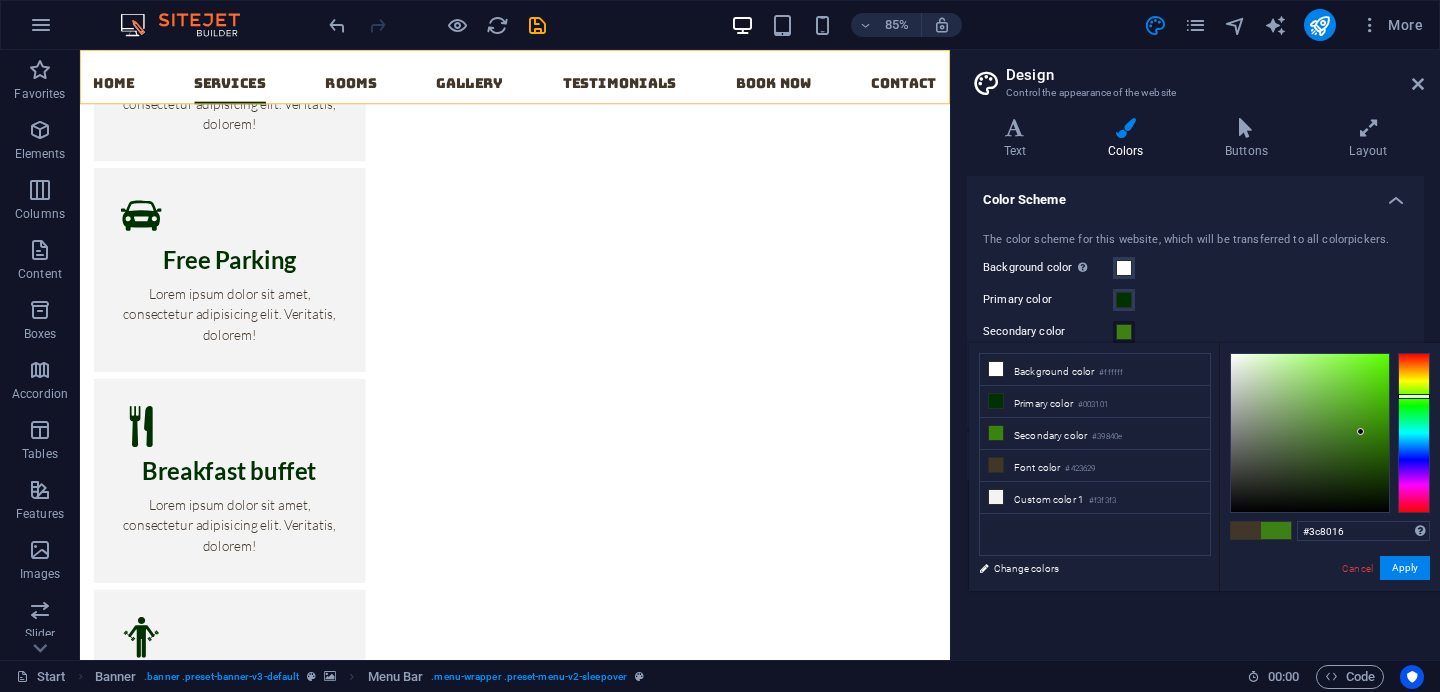 drag, startPoint x: 1371, startPoint y: 428, endPoint x: 1361, endPoint y: 432, distance: 10.770329 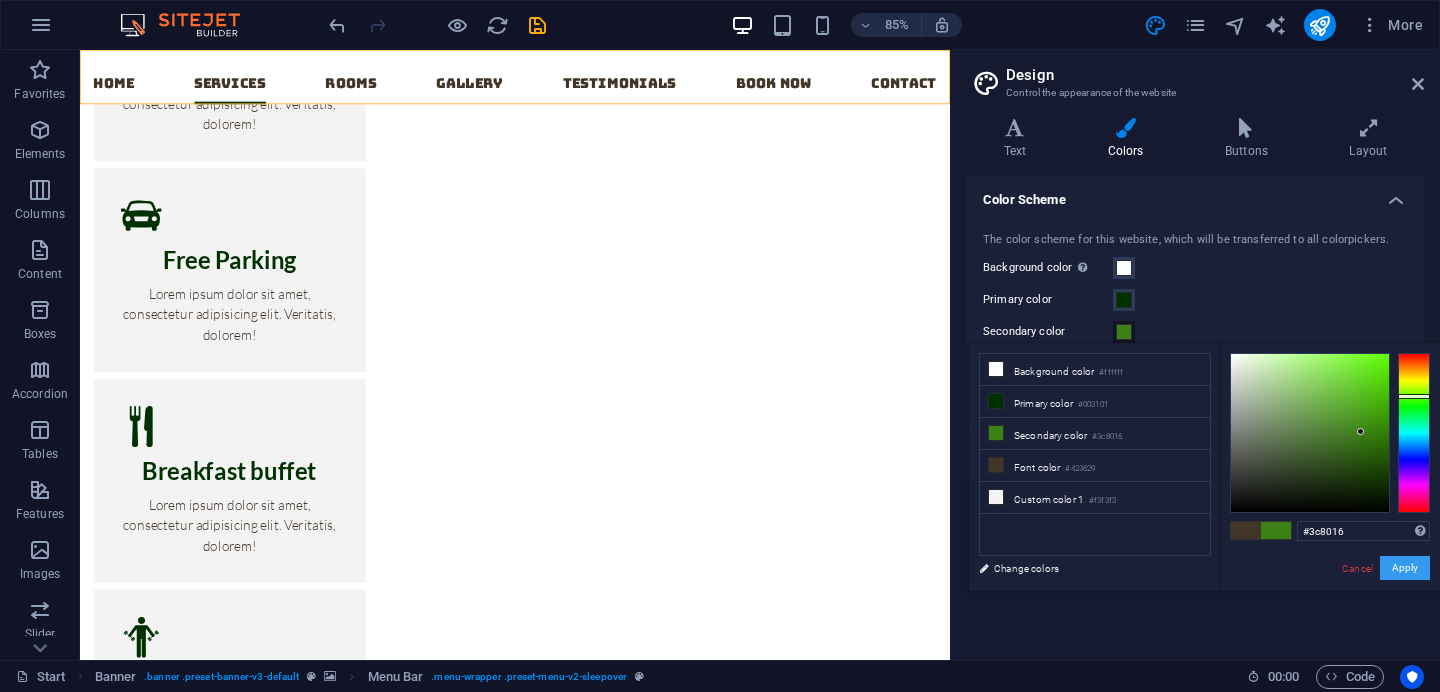 click on "Apply" at bounding box center (1405, 568) 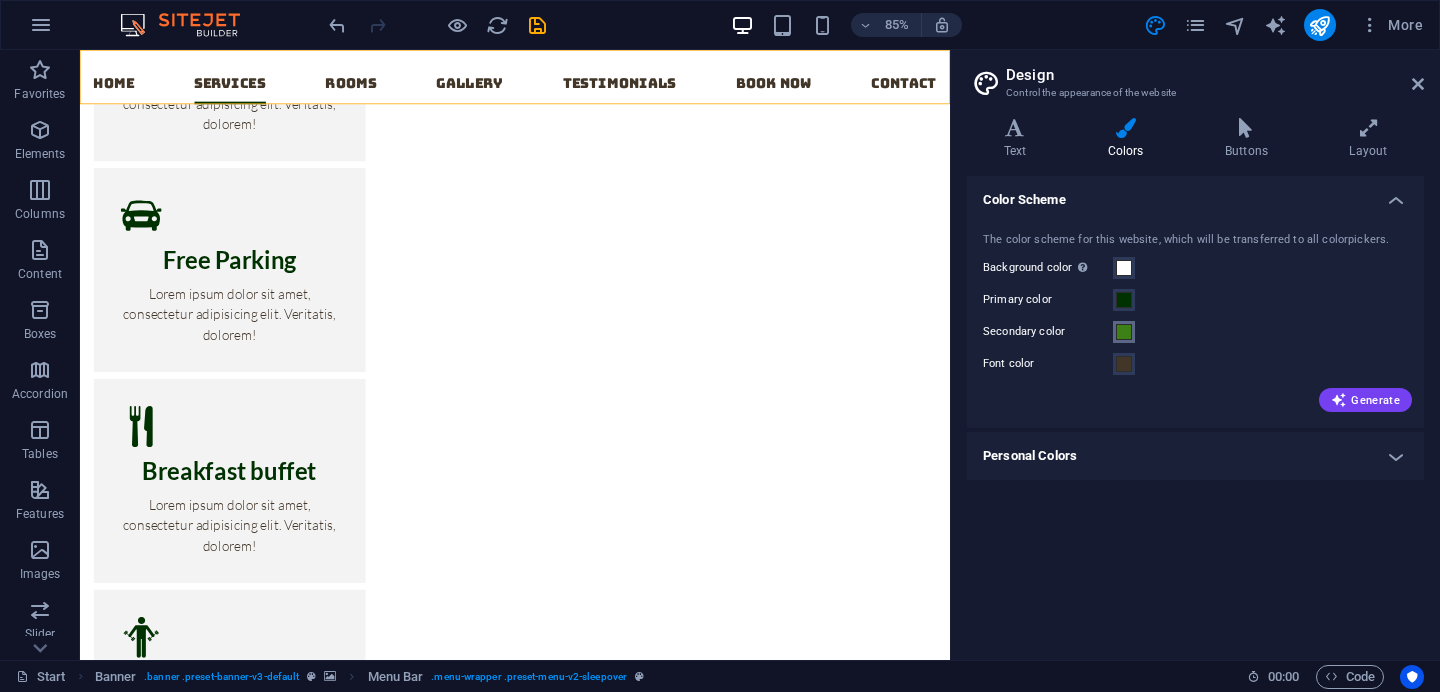 click at bounding box center (1124, 332) 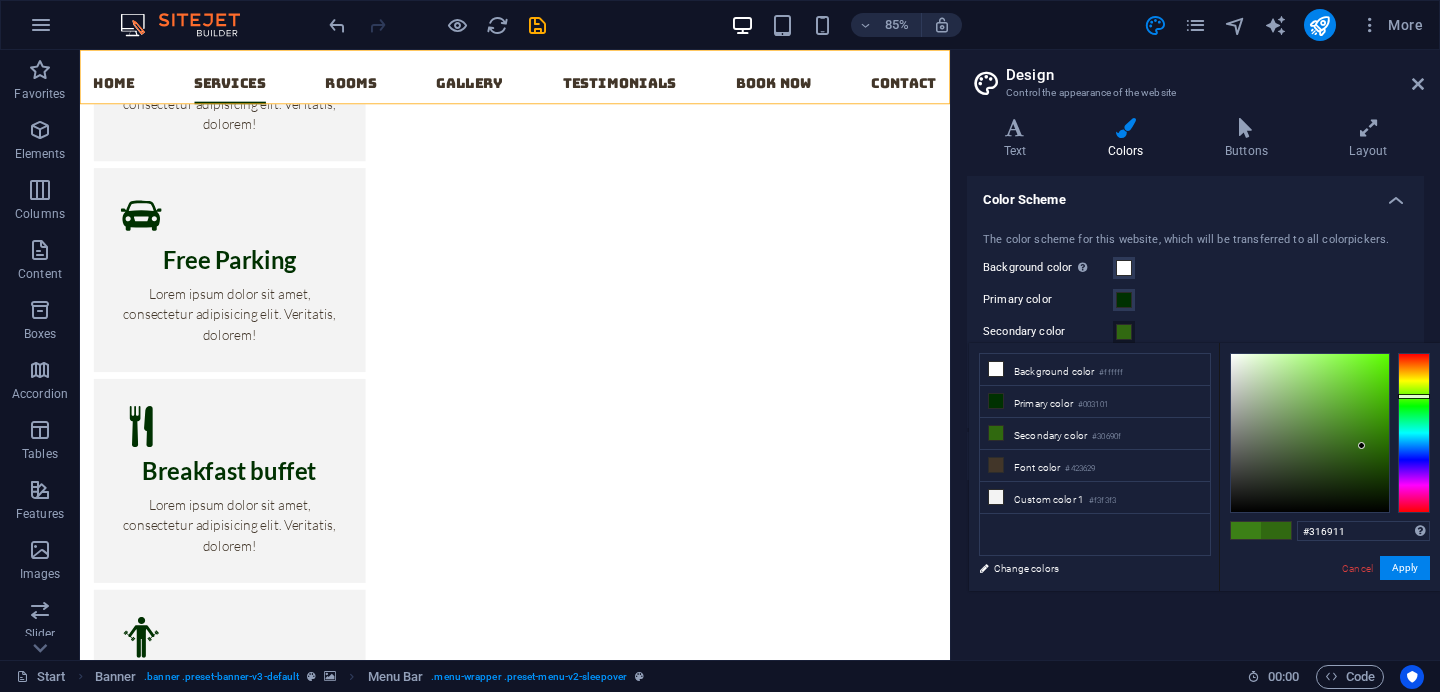 drag, startPoint x: 1357, startPoint y: 432, endPoint x: 1362, endPoint y: 446, distance: 14.866069 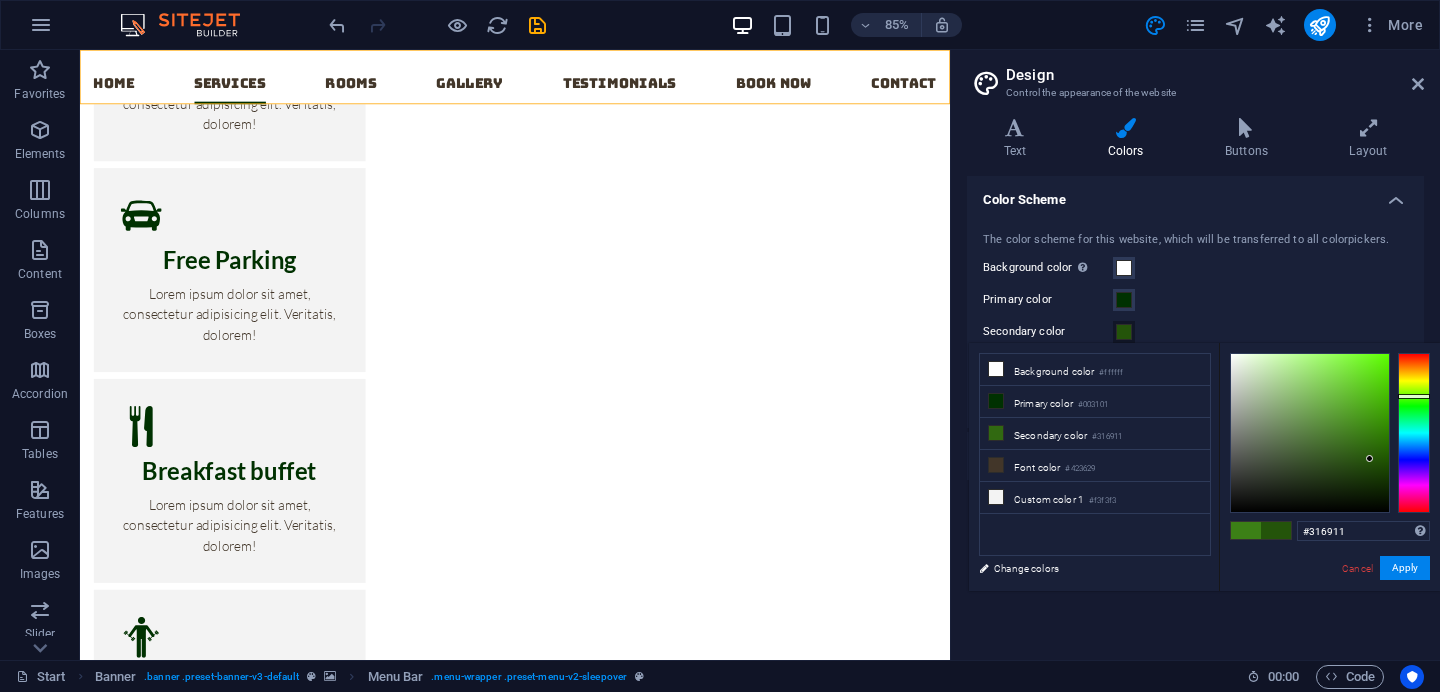 drag, startPoint x: 1362, startPoint y: 446, endPoint x: 1370, endPoint y: 459, distance: 15.264338 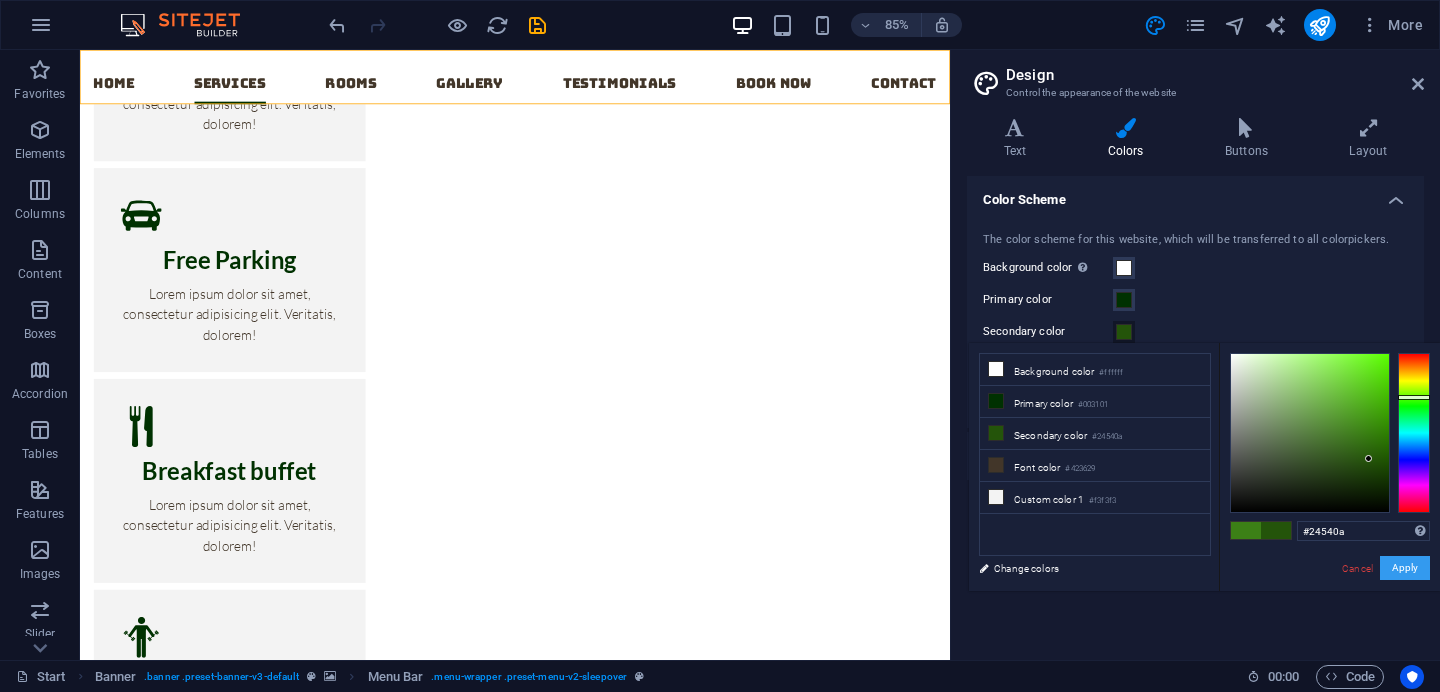 click on "Apply" at bounding box center [1405, 568] 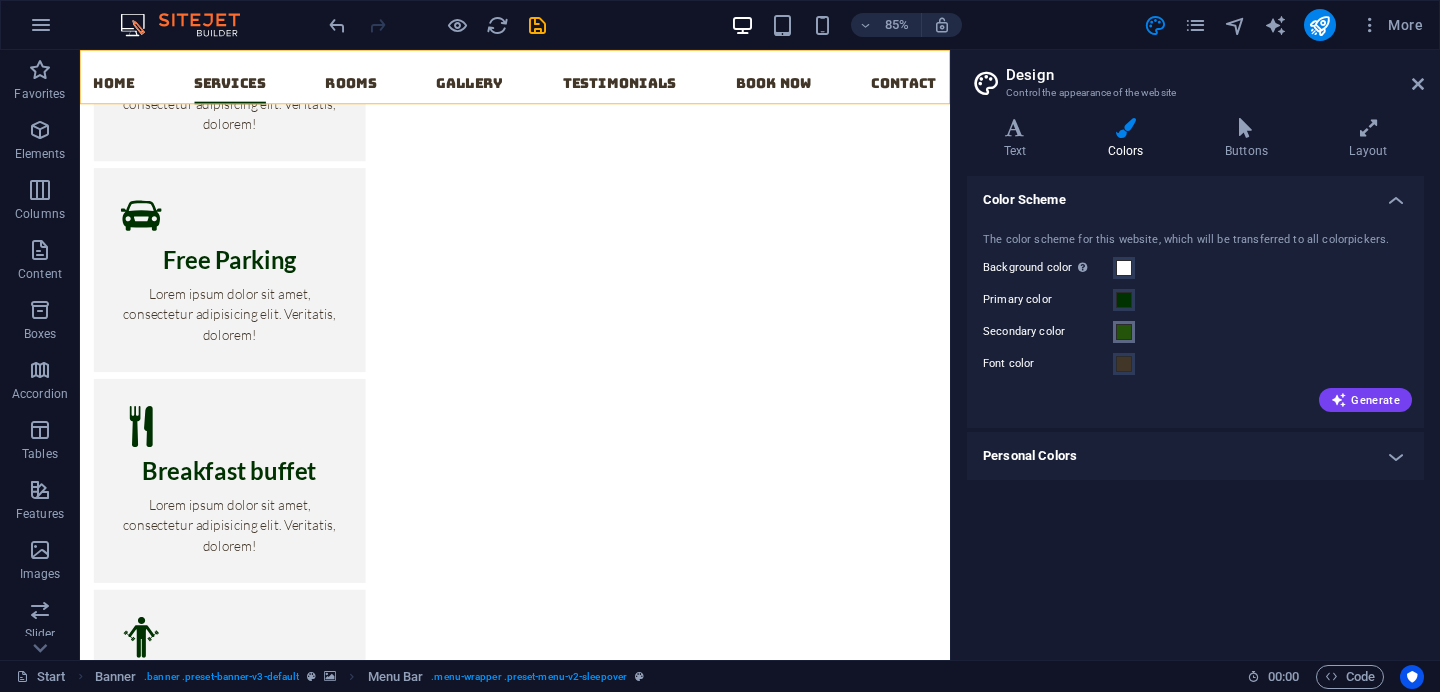 click at bounding box center (1124, 332) 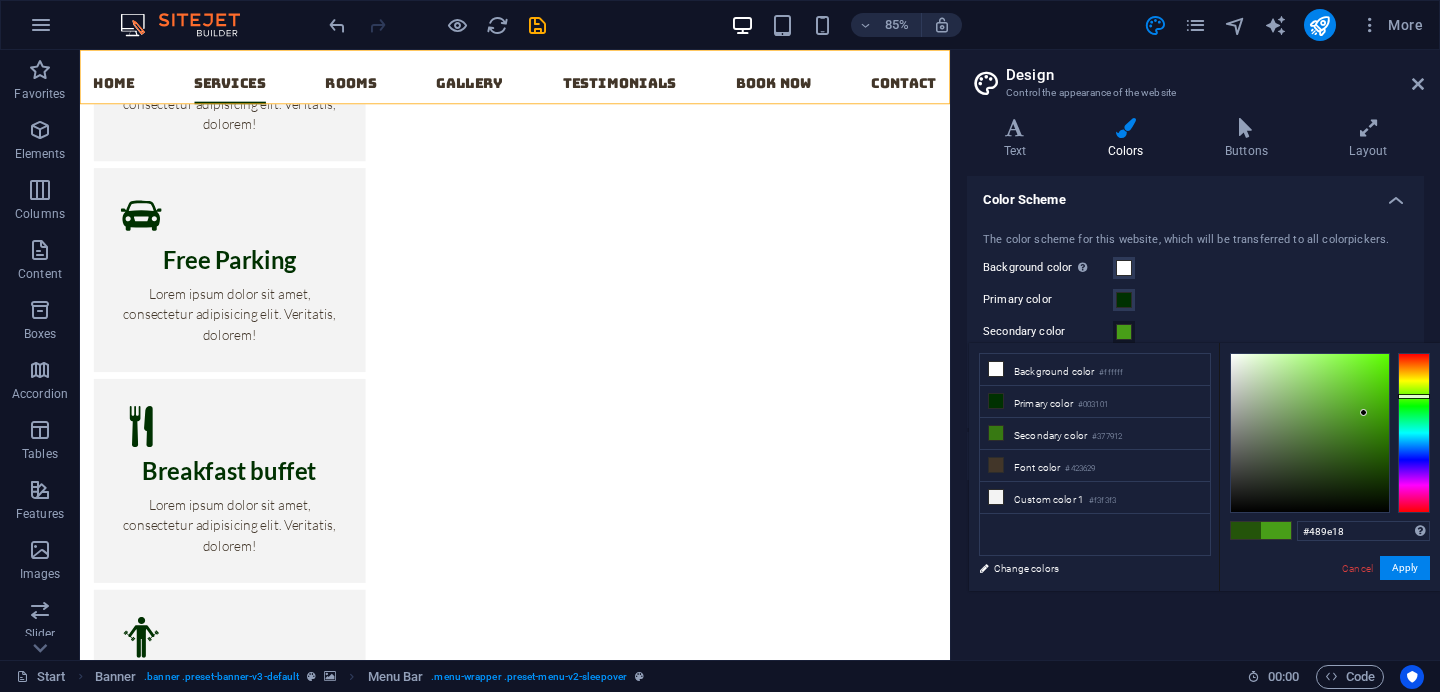 drag, startPoint x: 1361, startPoint y: 449, endPoint x: 1364, endPoint y: 413, distance: 36.124783 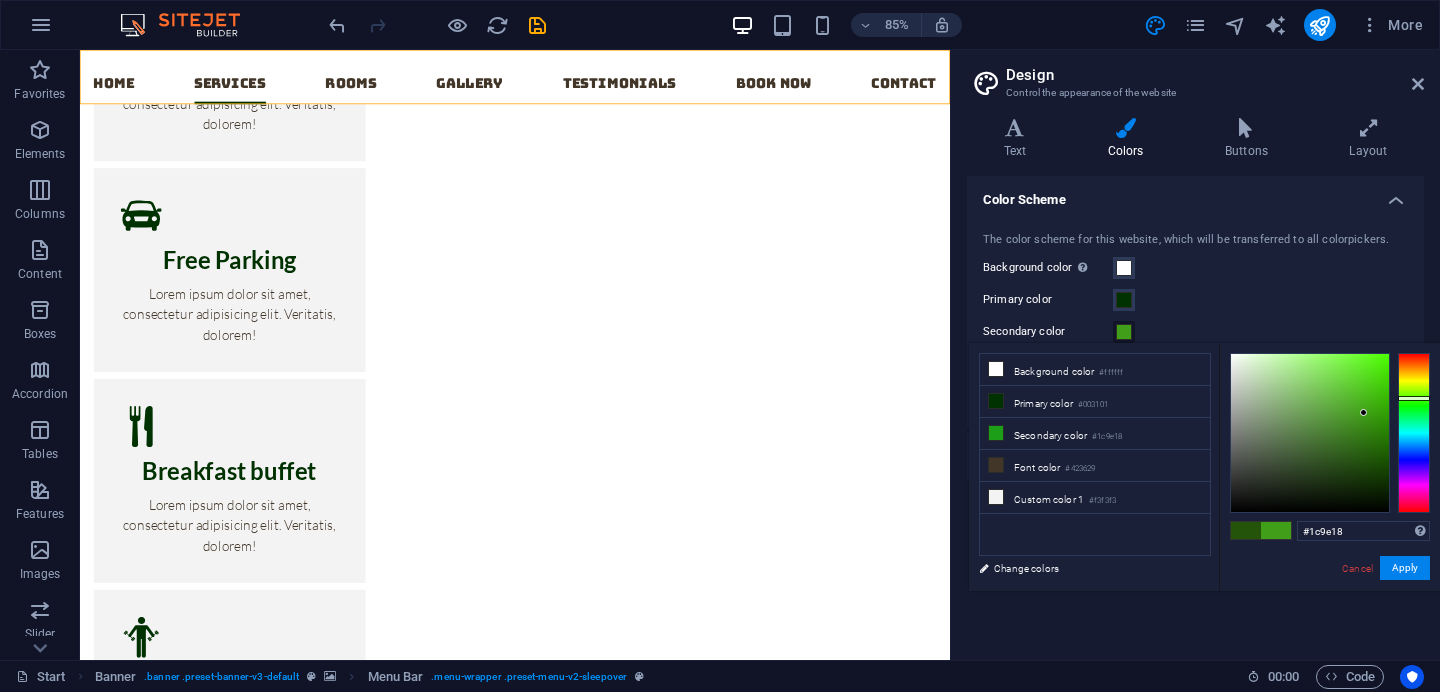 type on "#409e18" 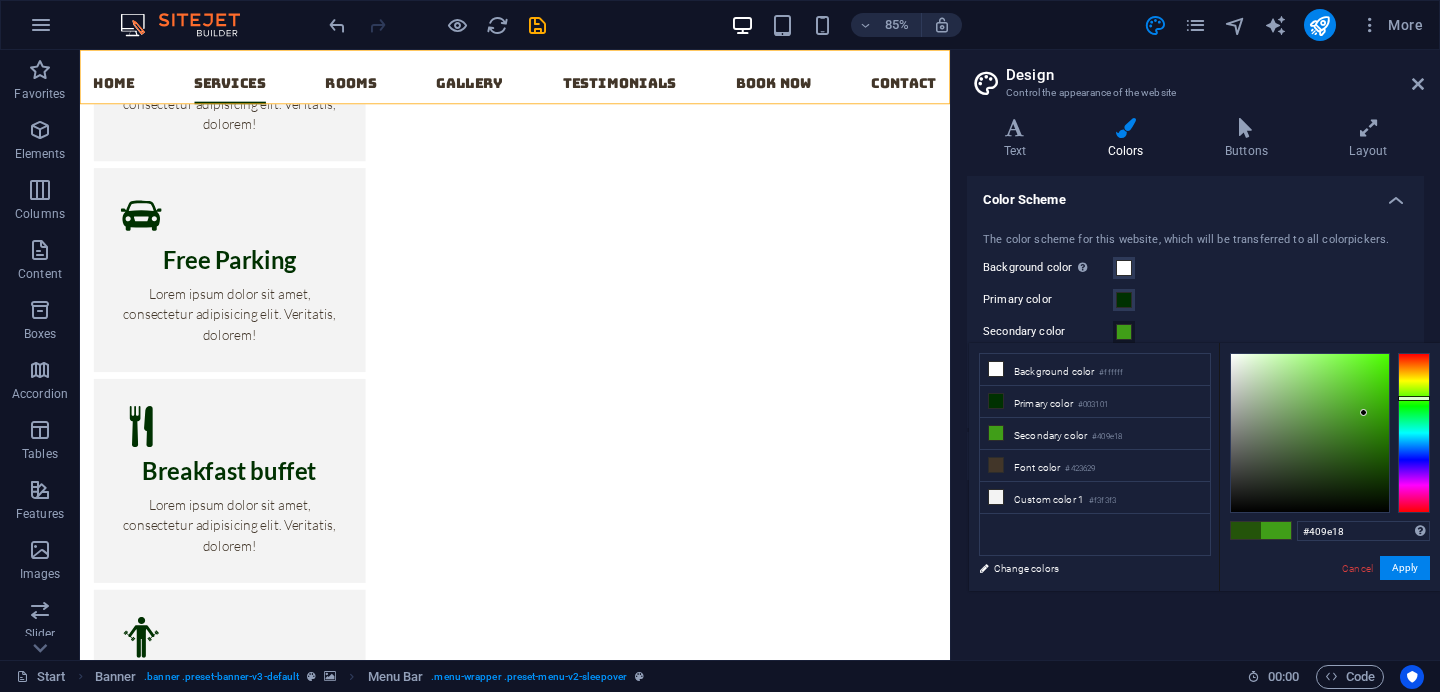 click at bounding box center (1414, 398) 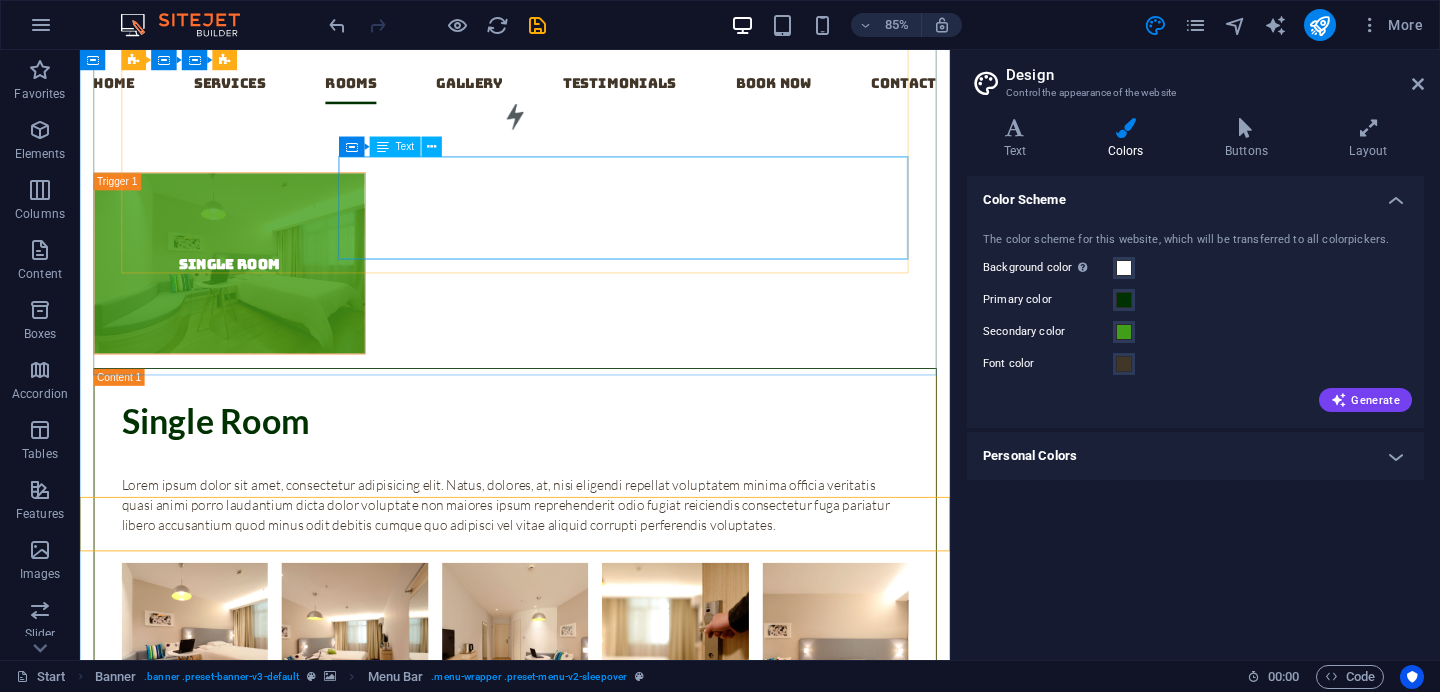 scroll, scrollTop: 4681, scrollLeft: 0, axis: vertical 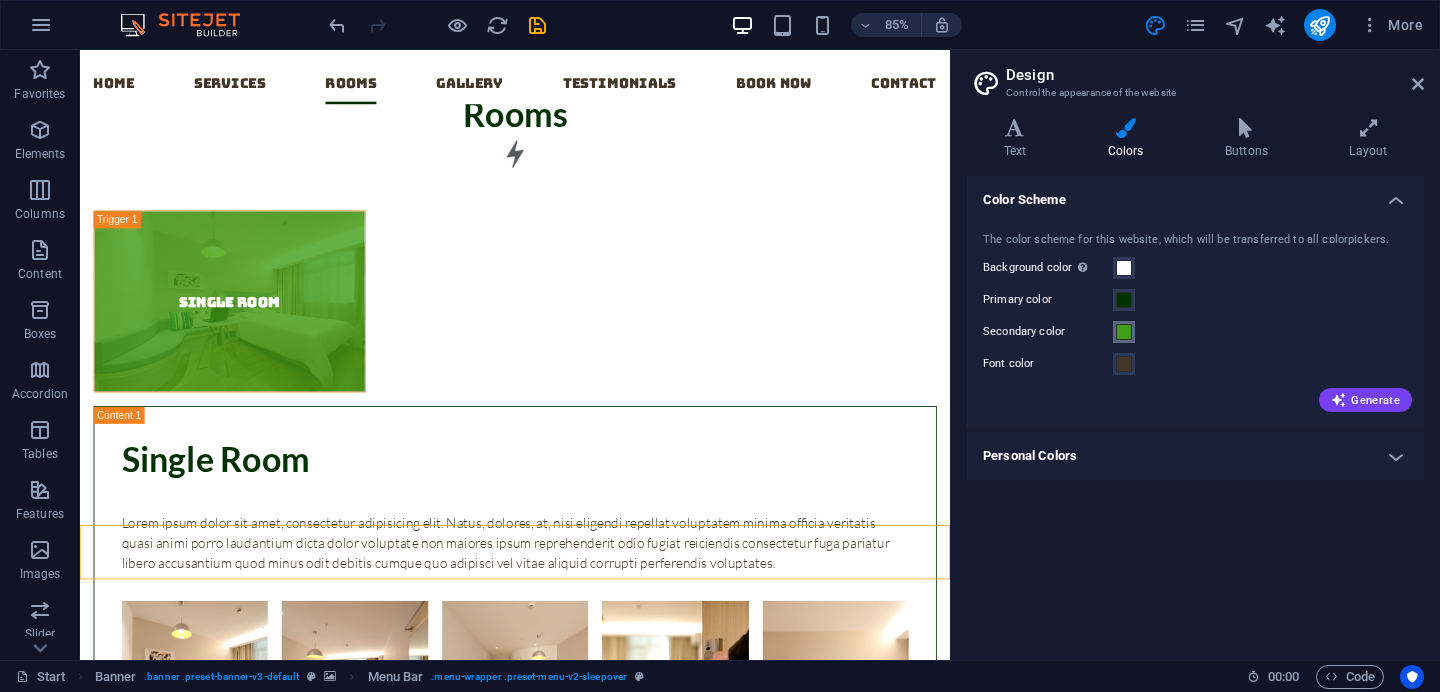 click at bounding box center (1124, 332) 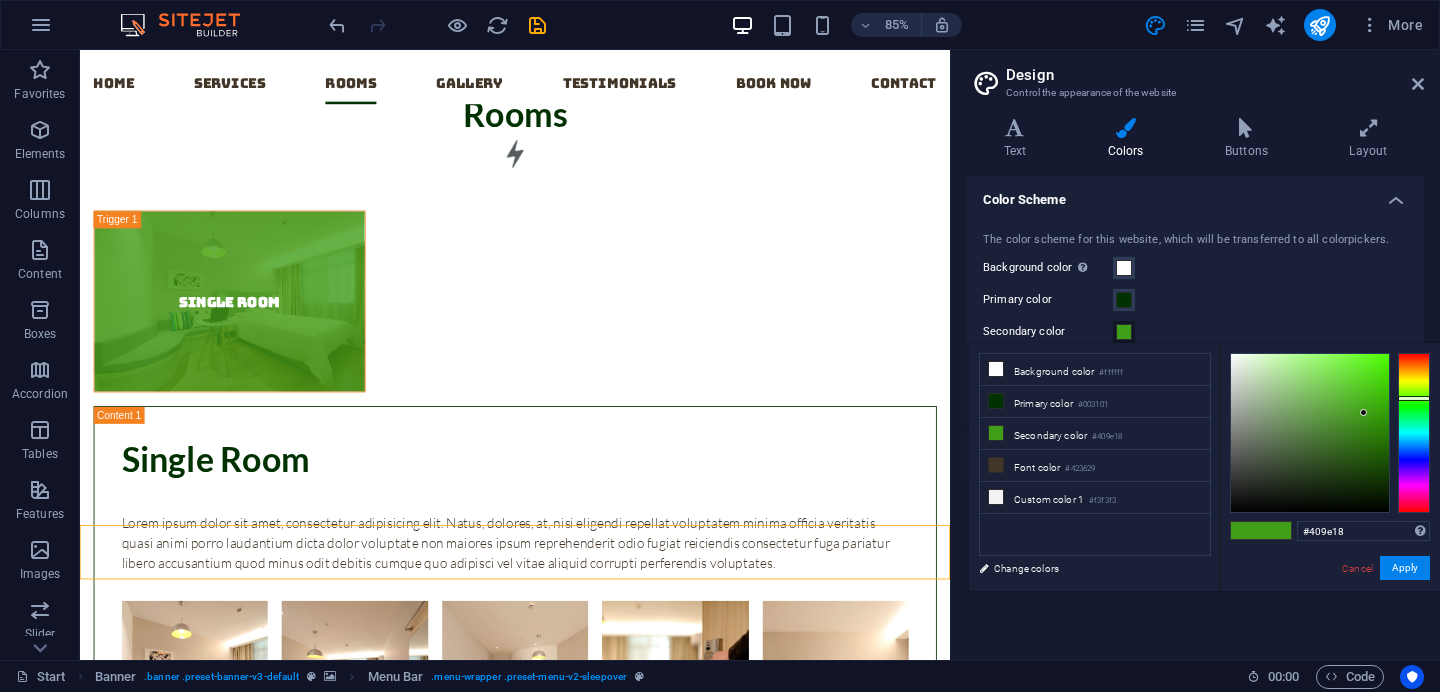 click on "Primary color" at bounding box center [1195, 300] 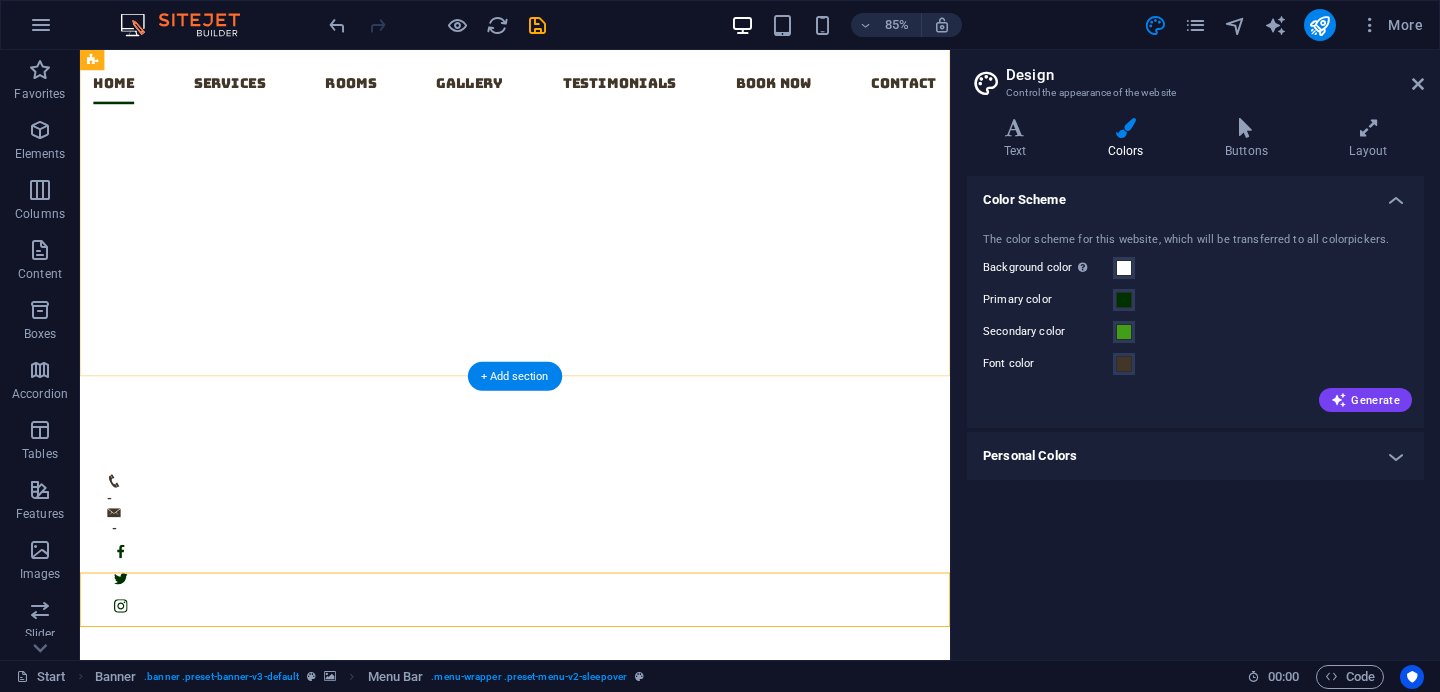 scroll, scrollTop: 0, scrollLeft: 0, axis: both 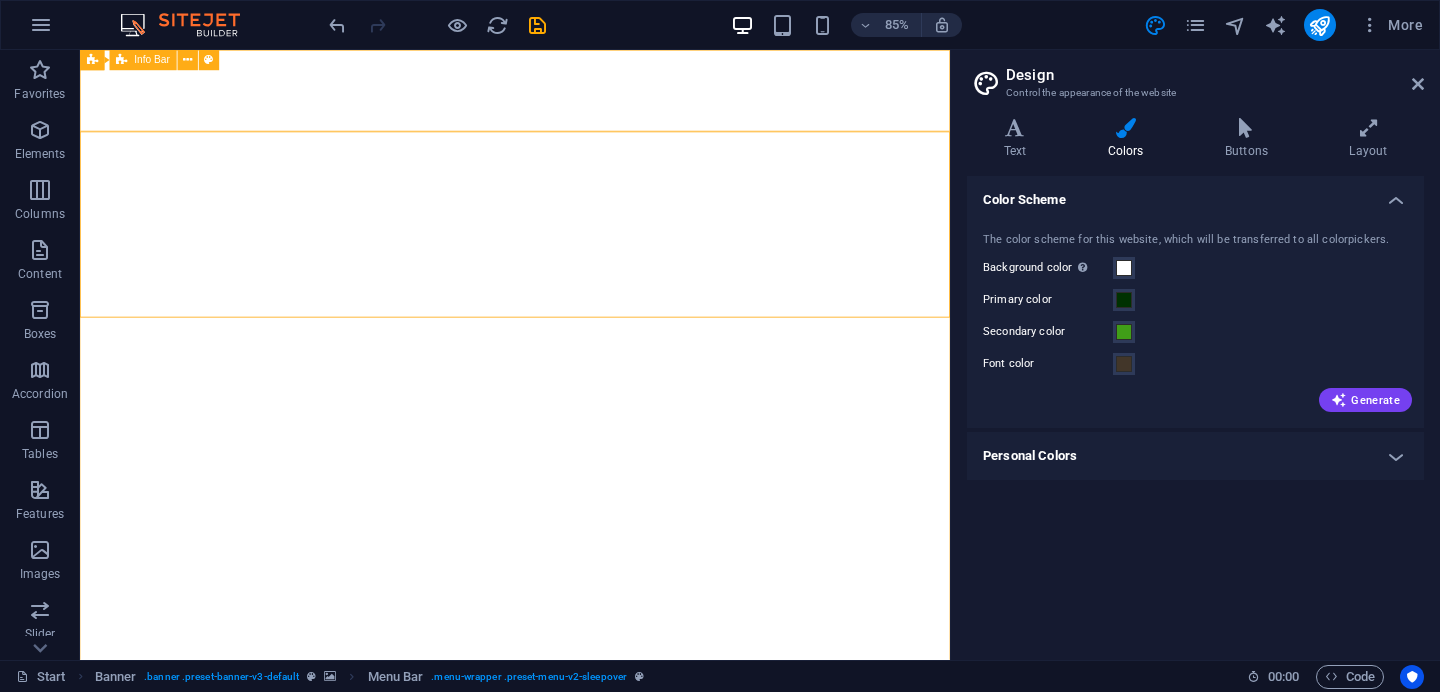 click on "Info Bar" at bounding box center [152, 60] 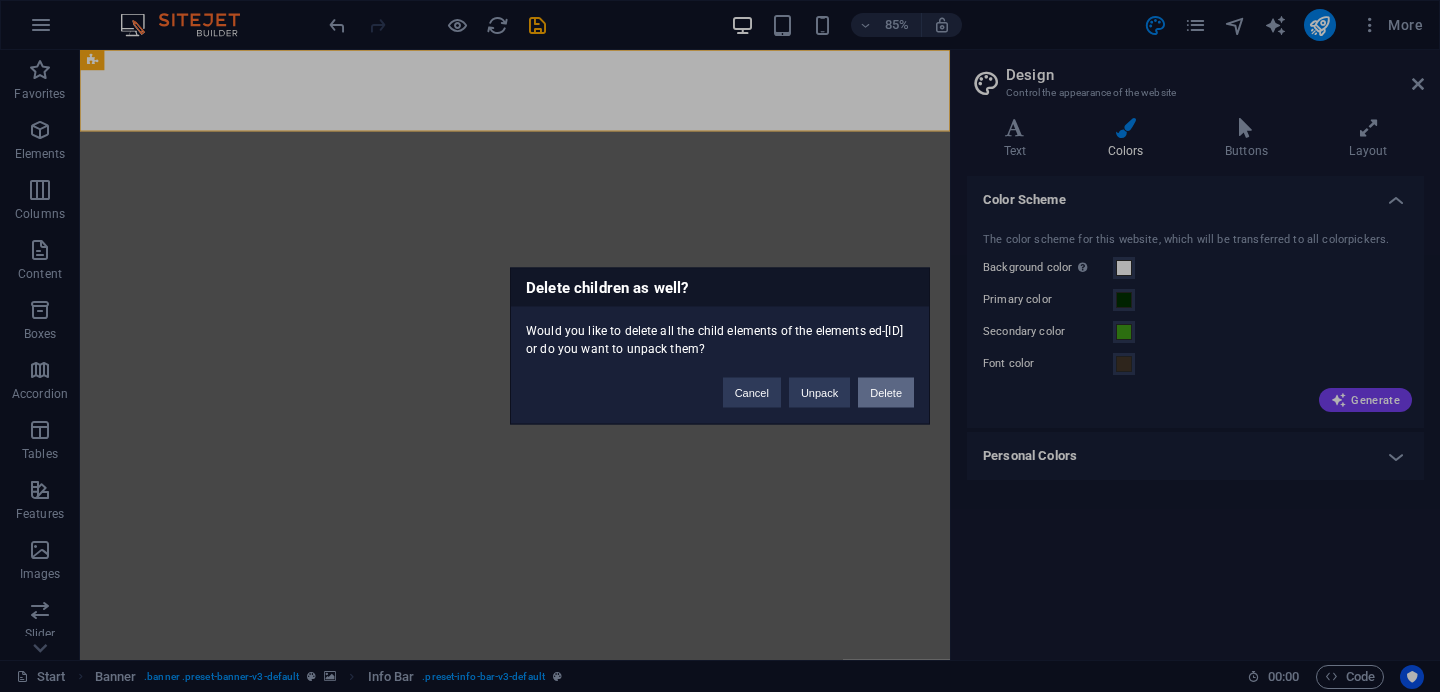 click on "Delete" at bounding box center [886, 393] 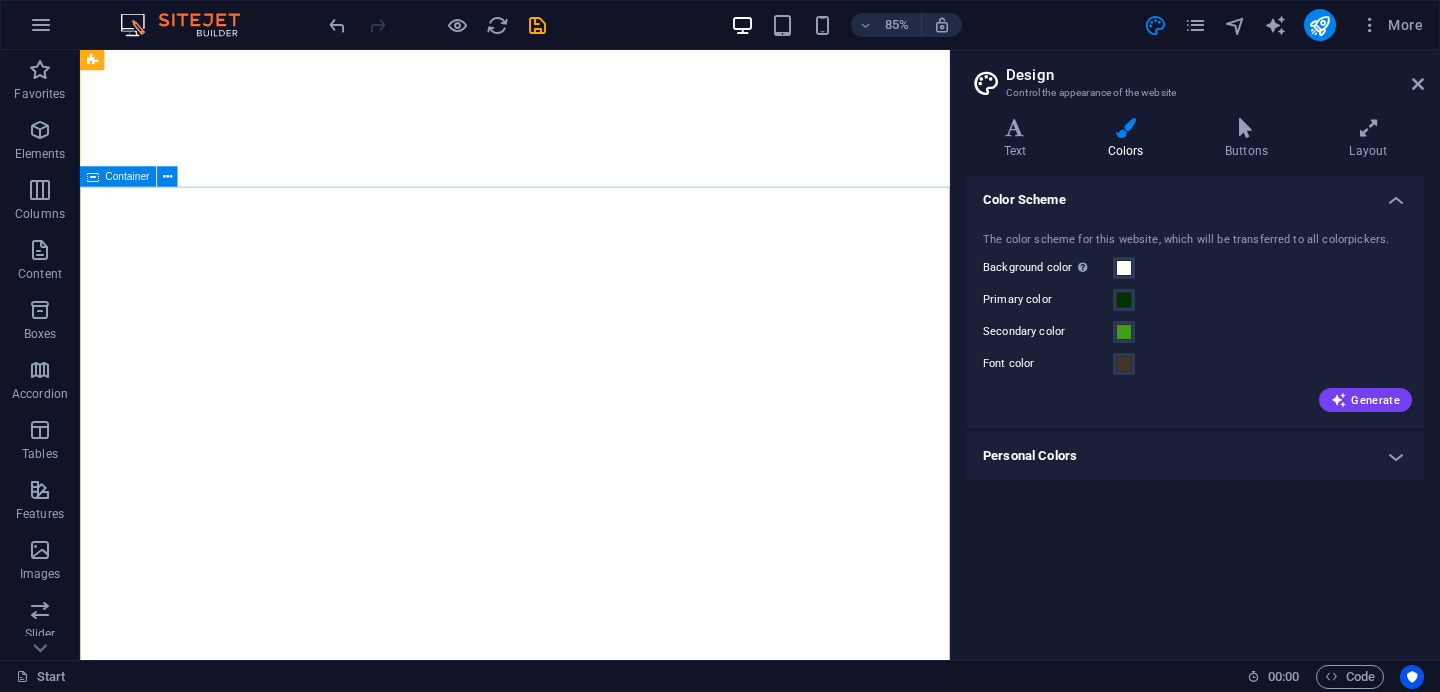 scroll, scrollTop: 0, scrollLeft: 0, axis: both 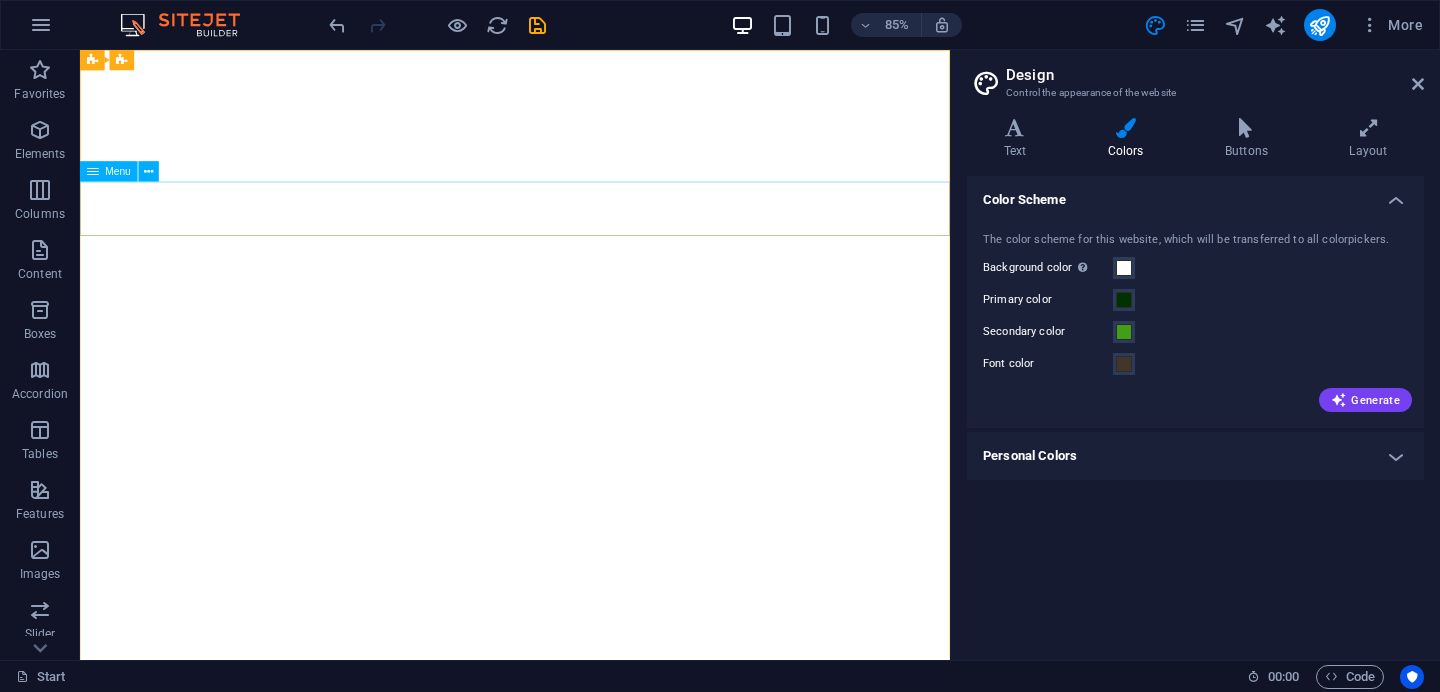 click on "Menu" at bounding box center [109, 171] 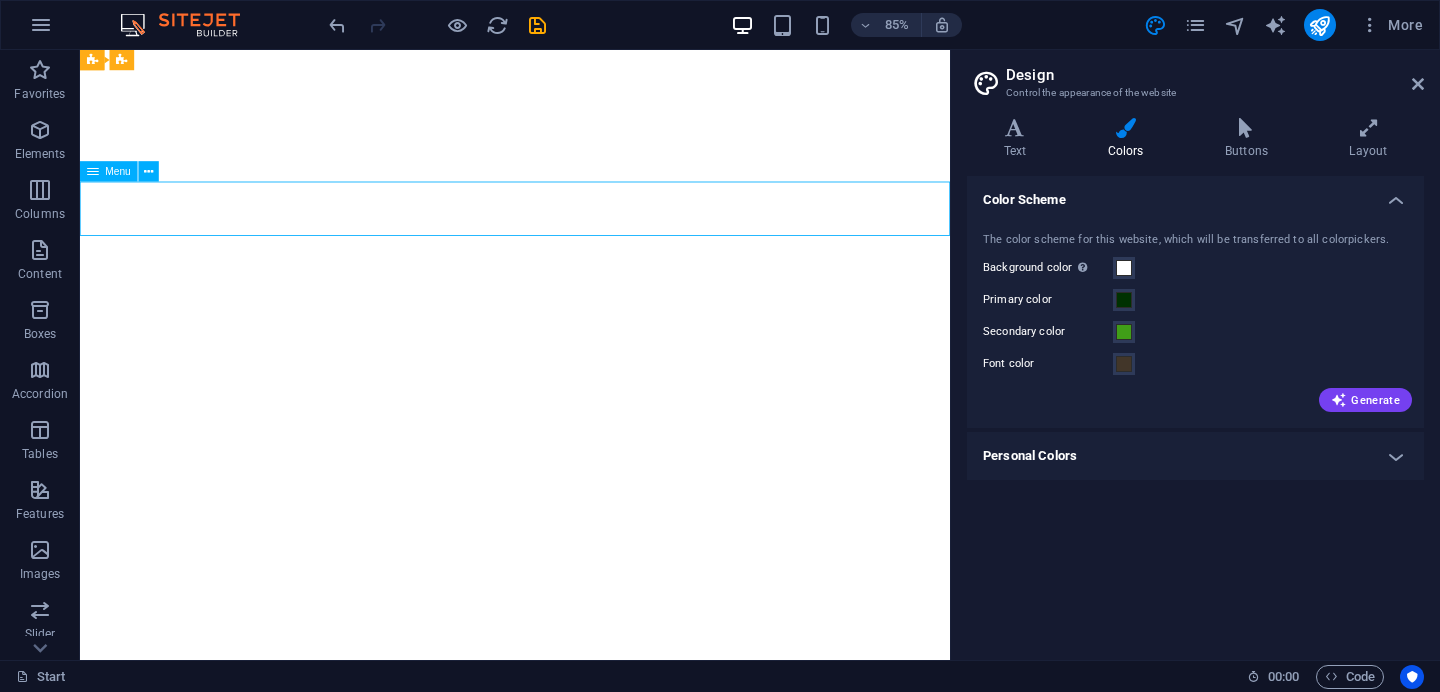 click on "Menu" at bounding box center (109, 171) 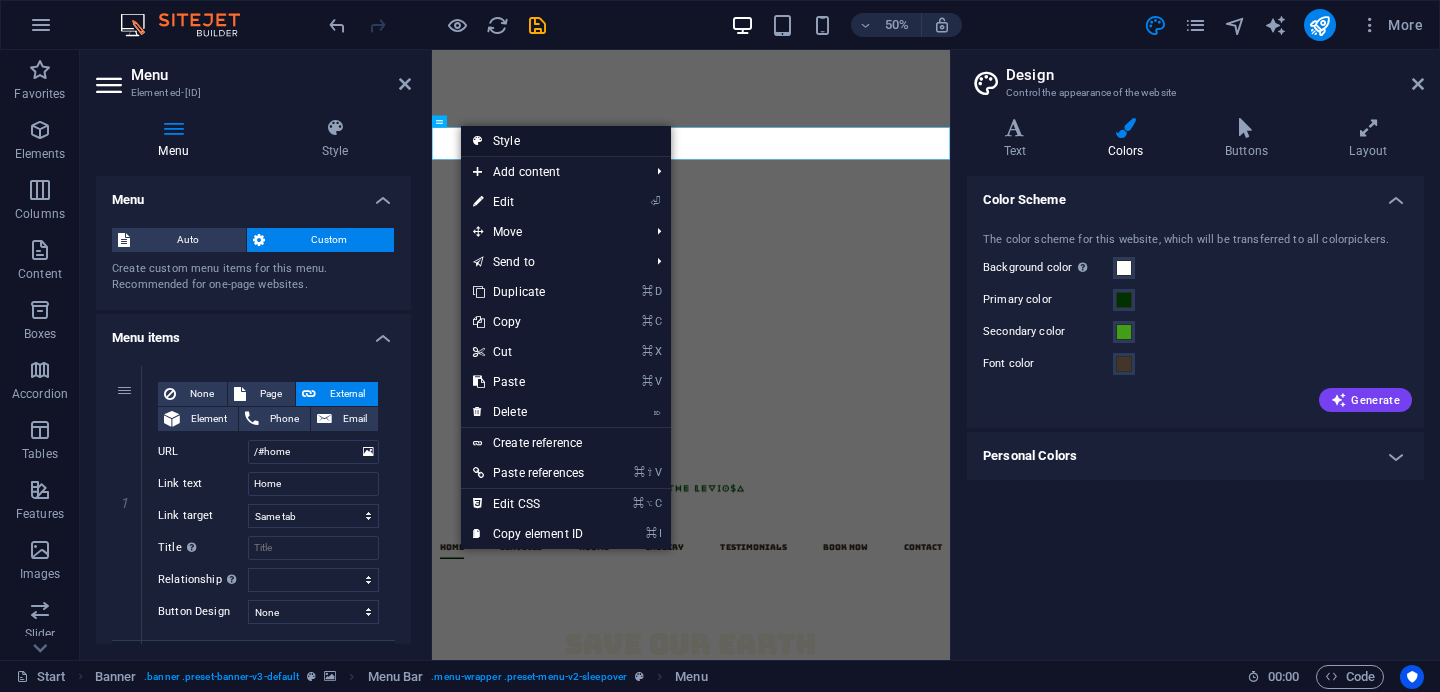 click on "Style" at bounding box center [566, 141] 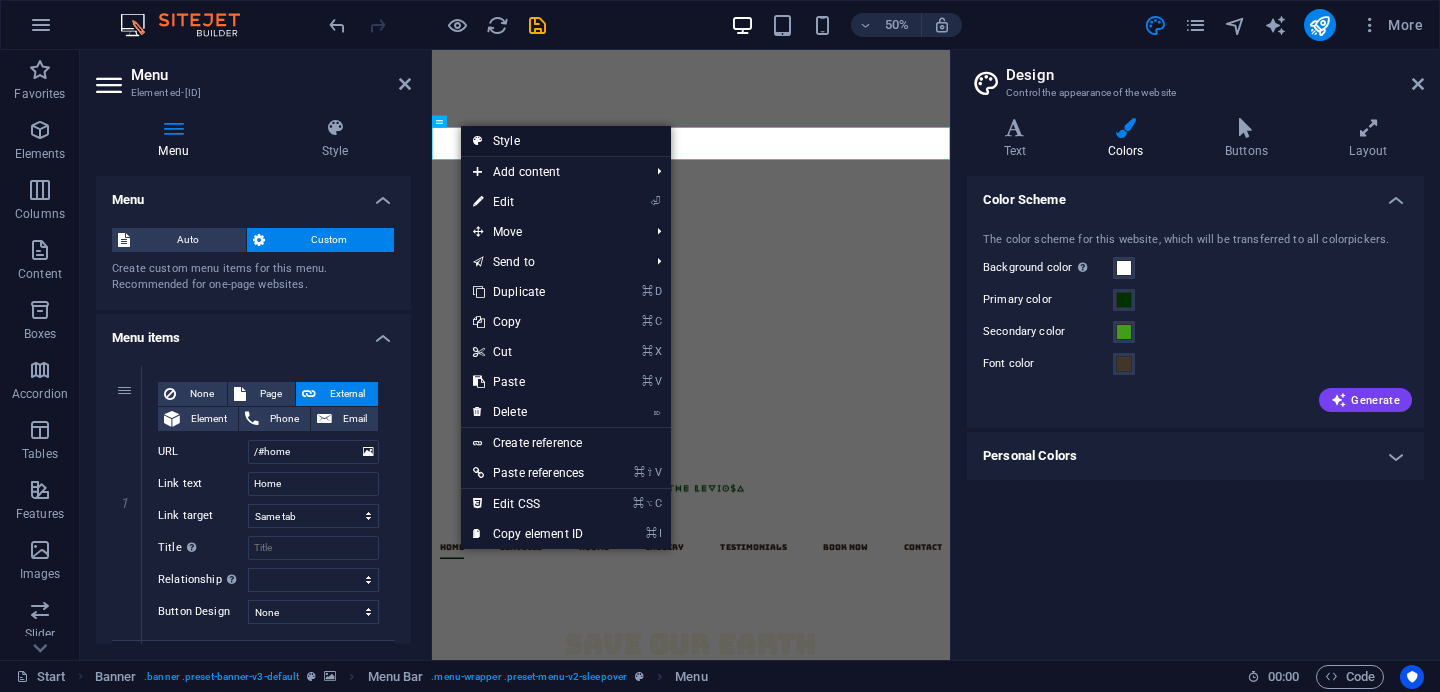select on "rem" 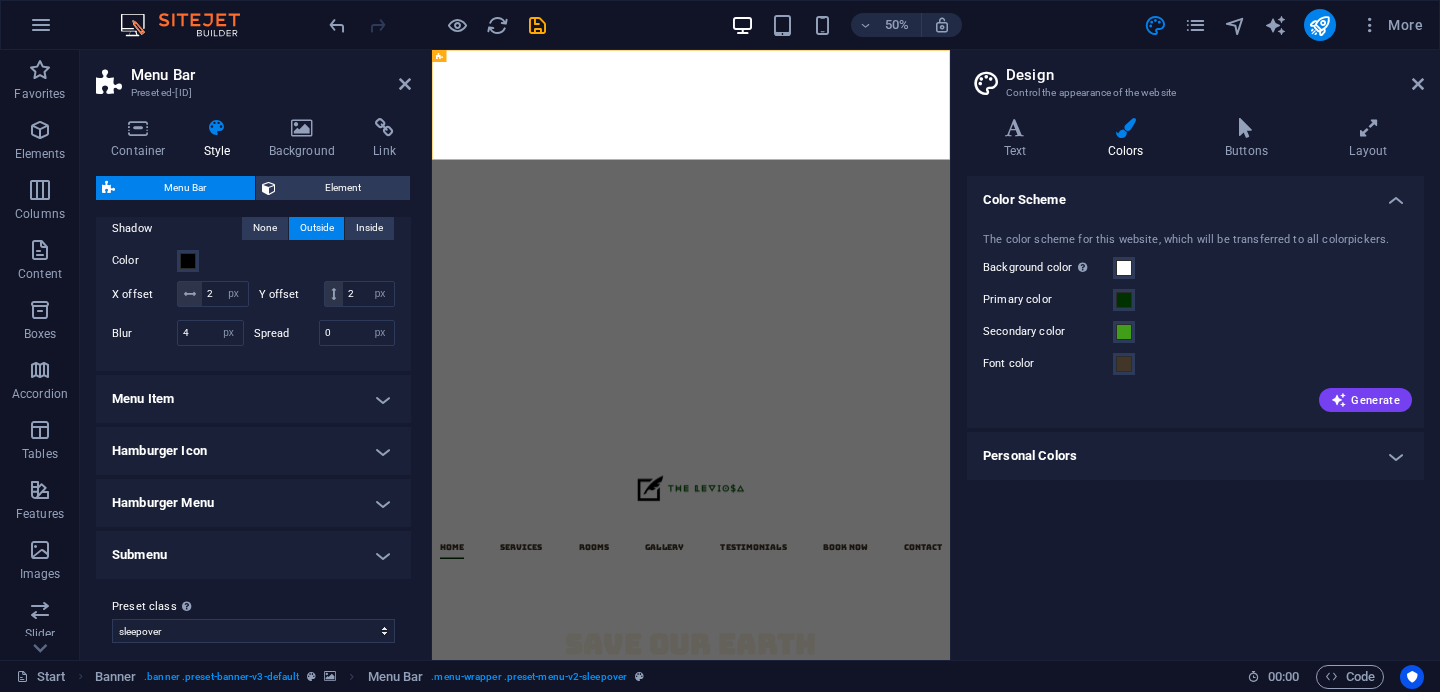 scroll, scrollTop: 1012, scrollLeft: 0, axis: vertical 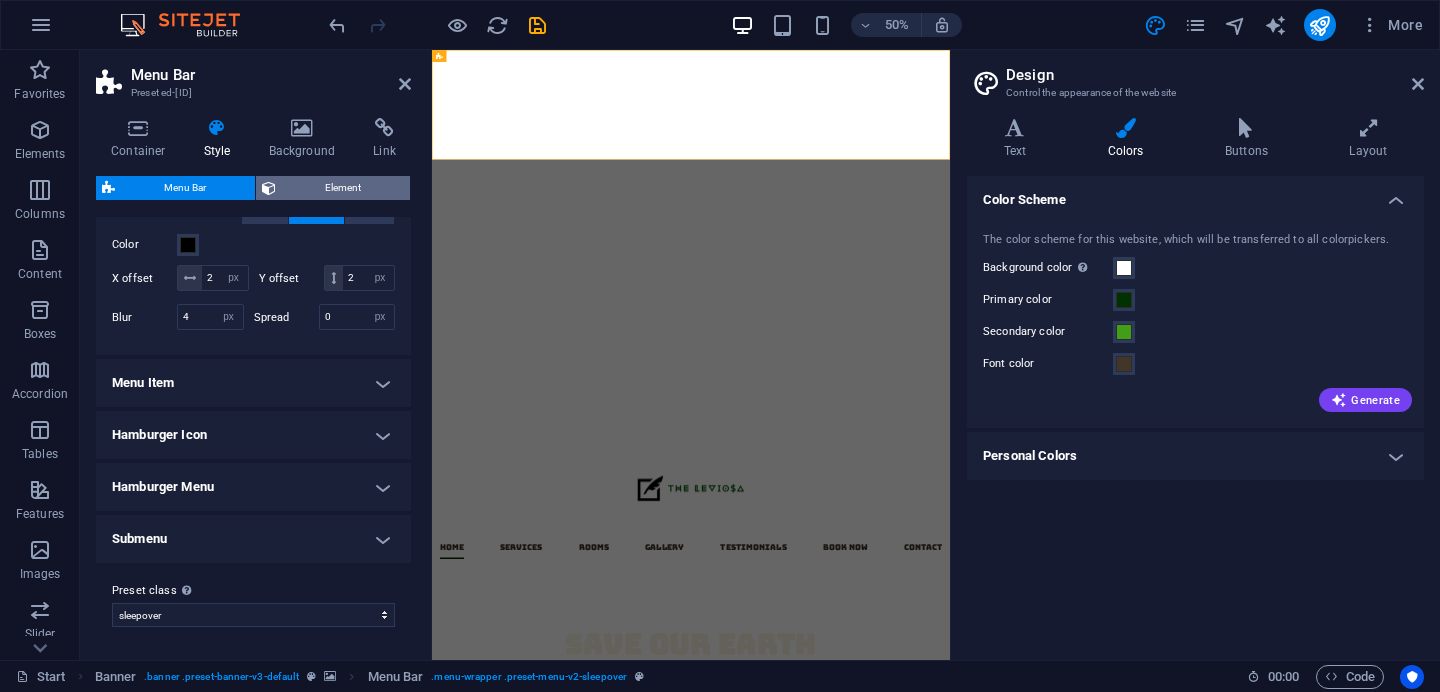 click on "Element" at bounding box center [343, 188] 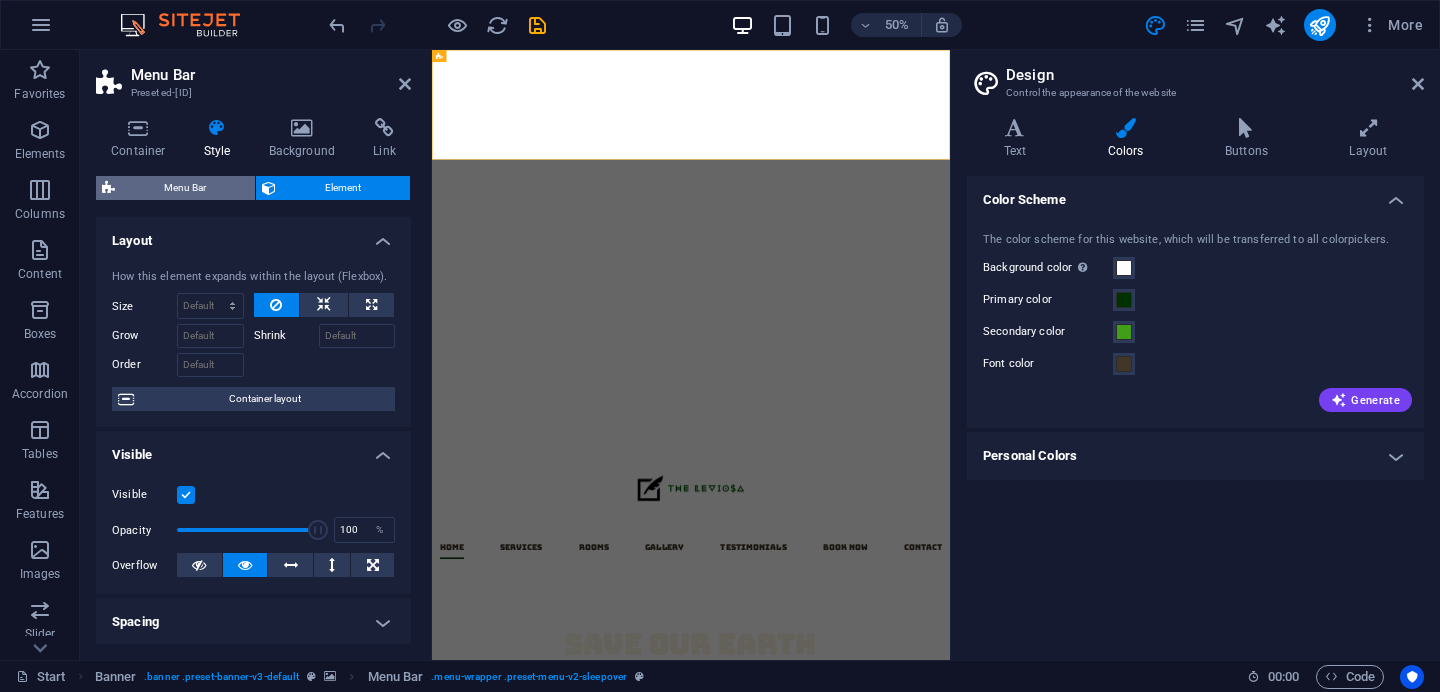 click on "Menu Bar" at bounding box center (185, 188) 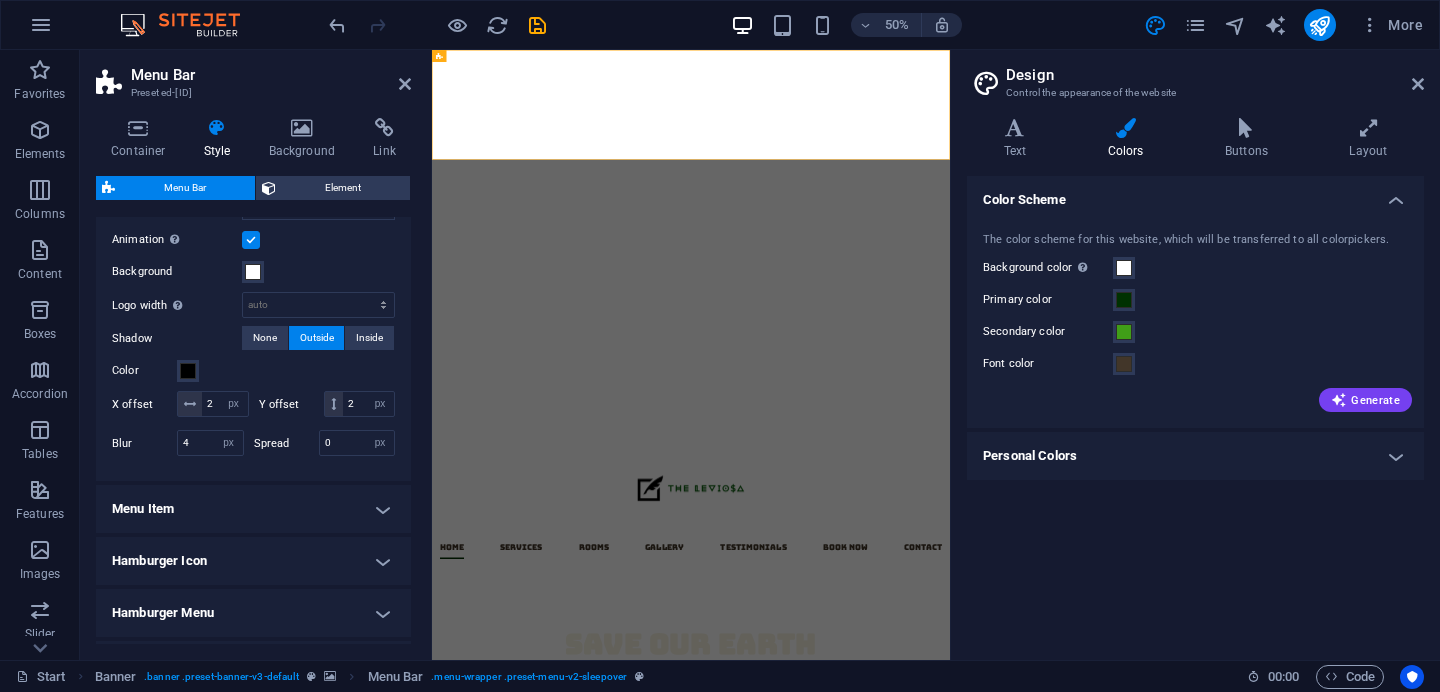 scroll, scrollTop: 861, scrollLeft: 0, axis: vertical 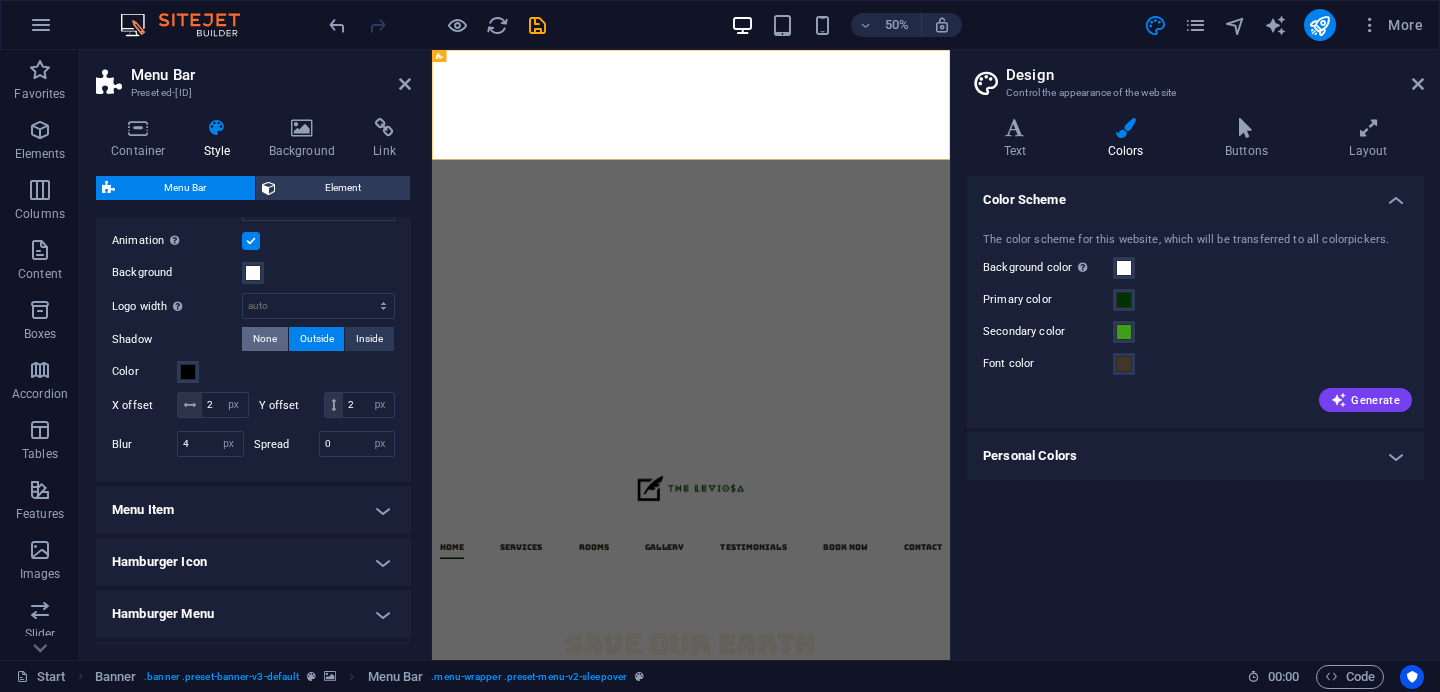 click on "None" at bounding box center (265, 339) 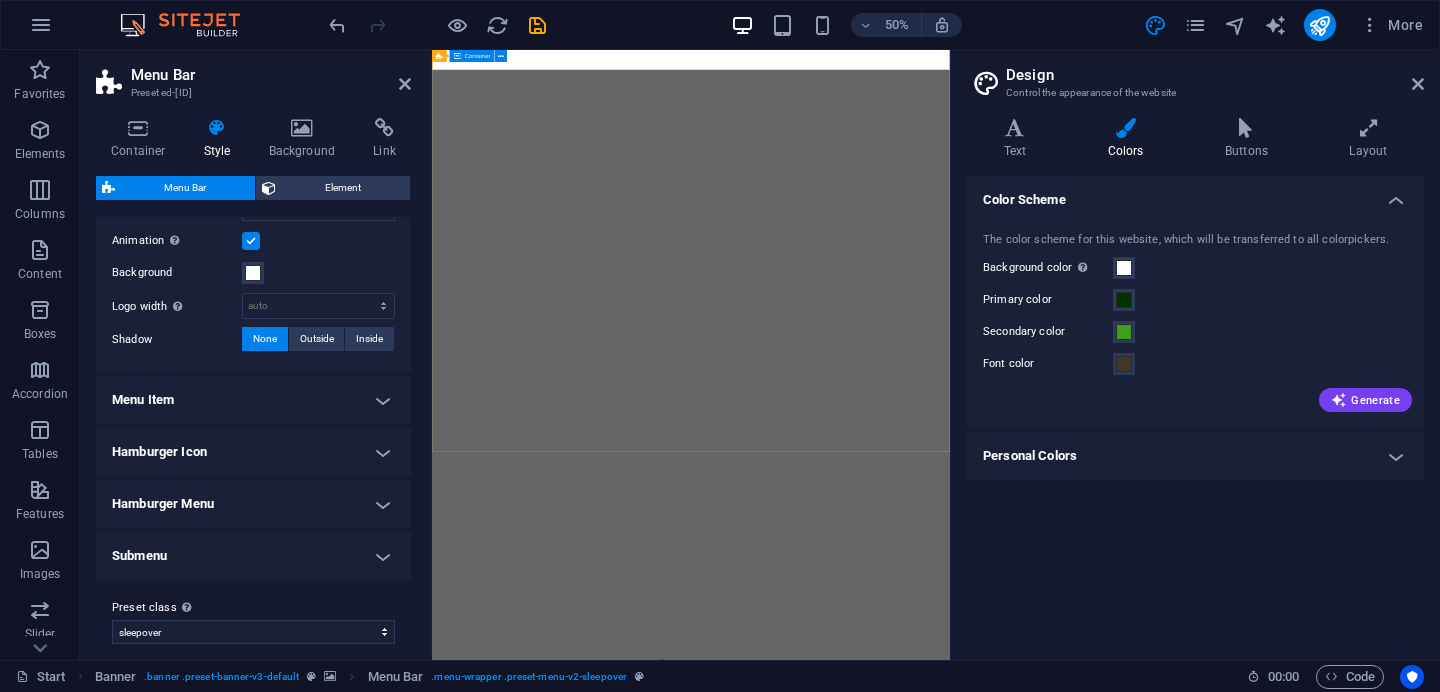 scroll, scrollTop: 0, scrollLeft: 0, axis: both 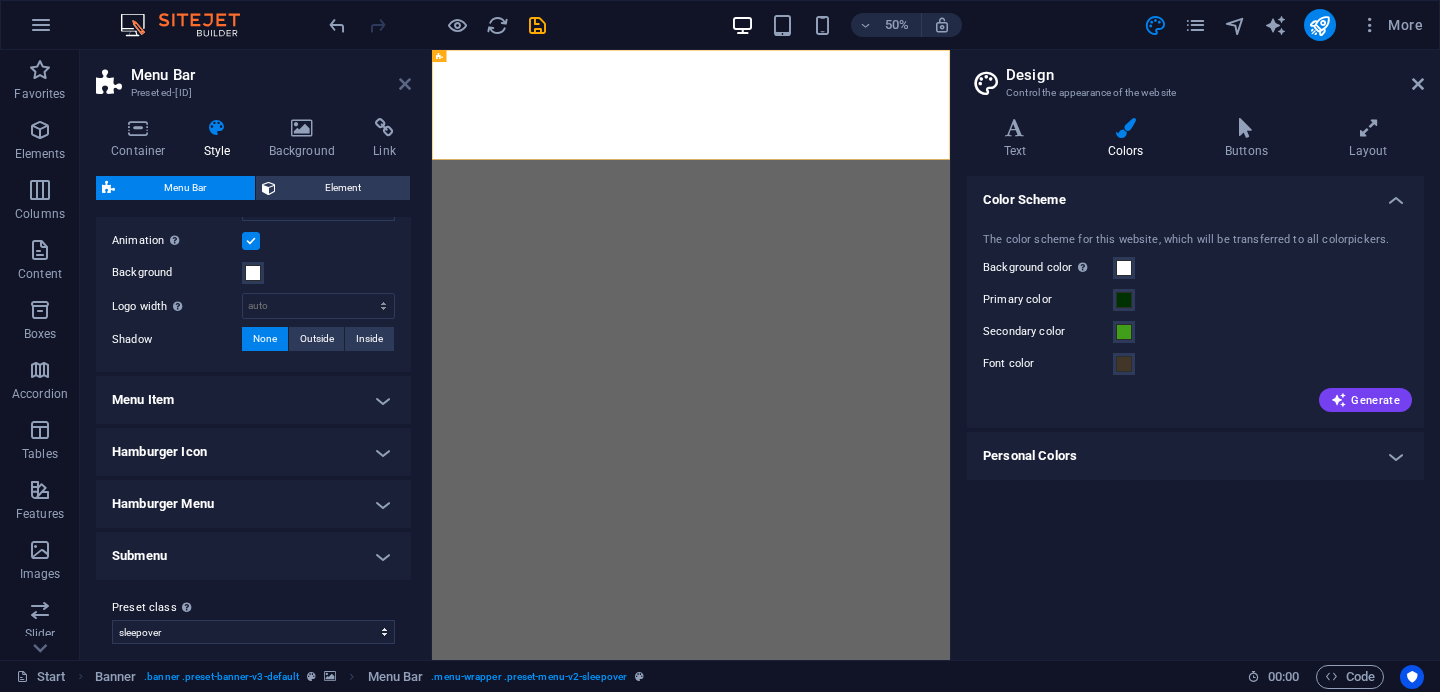 click at bounding box center (405, 84) 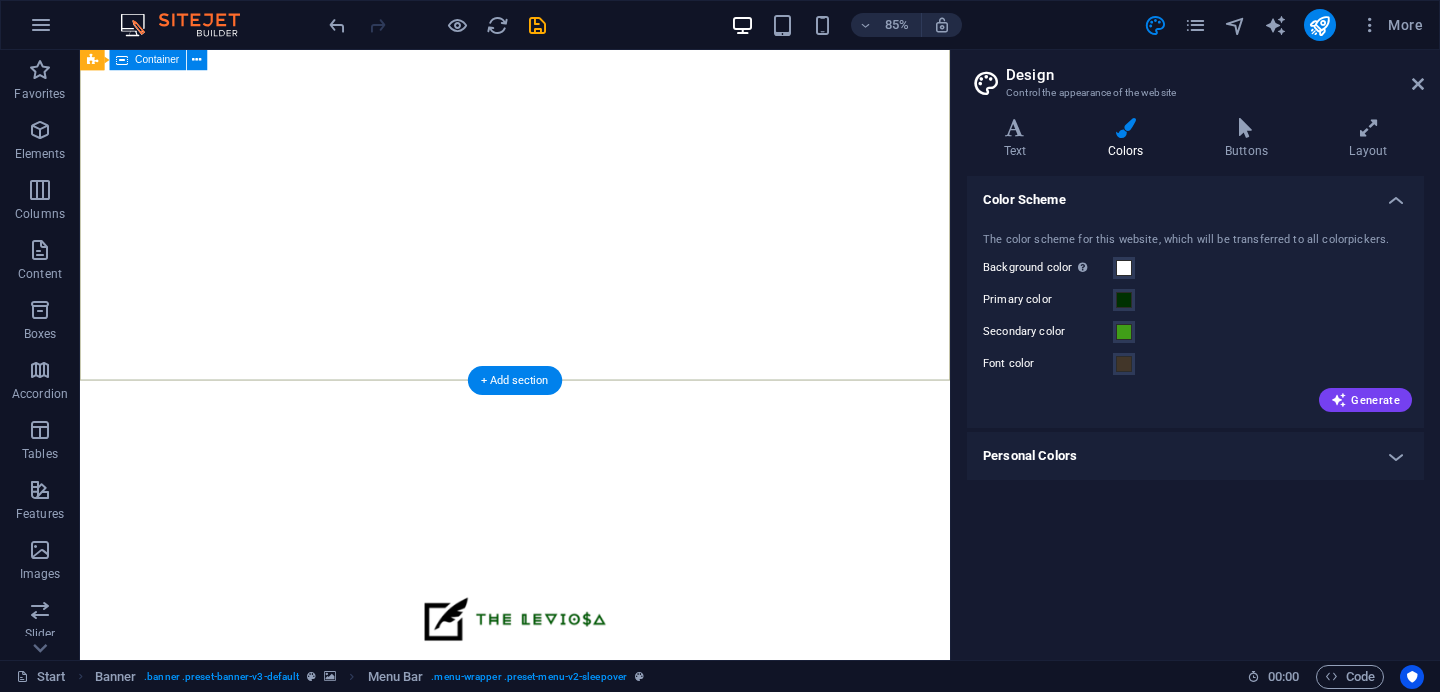 scroll, scrollTop: 0, scrollLeft: 0, axis: both 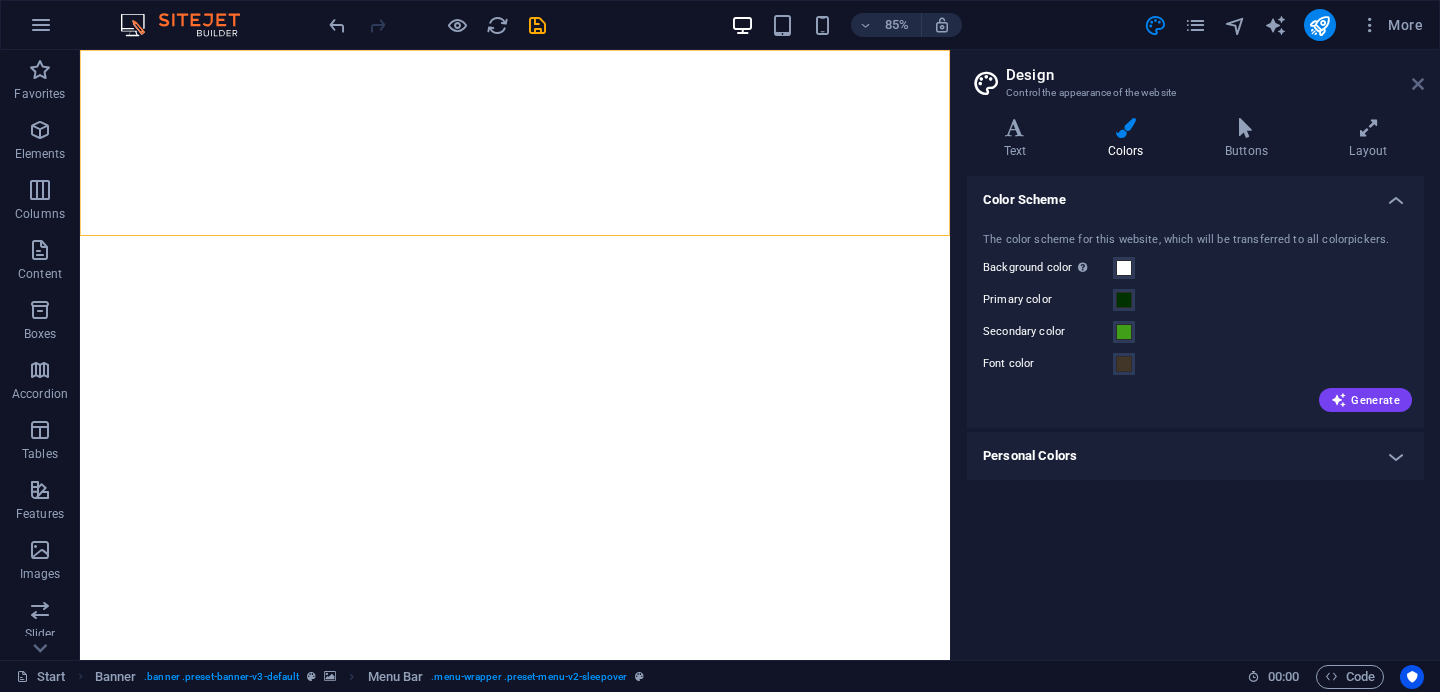 click at bounding box center [1418, 84] 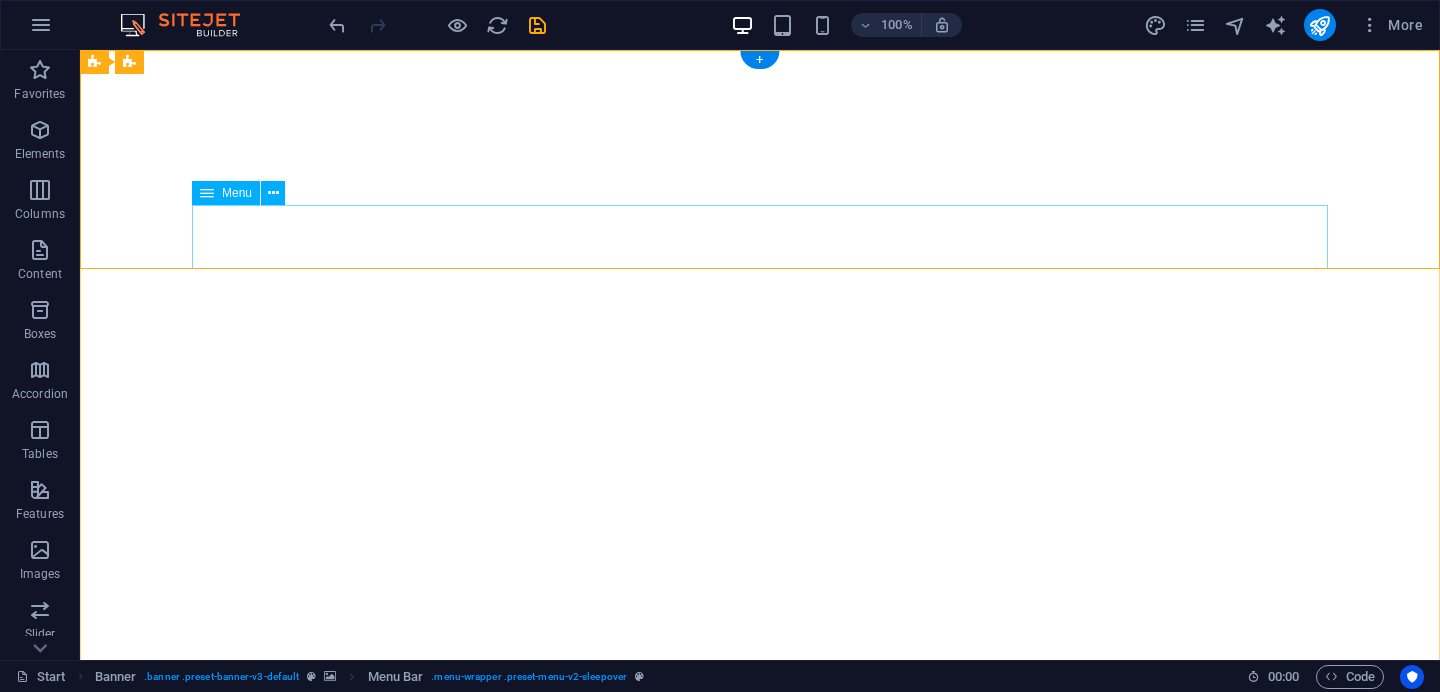 click on "Home Services Rooms Gallery Testimonials Book now Contact" at bounding box center [760, 1036] 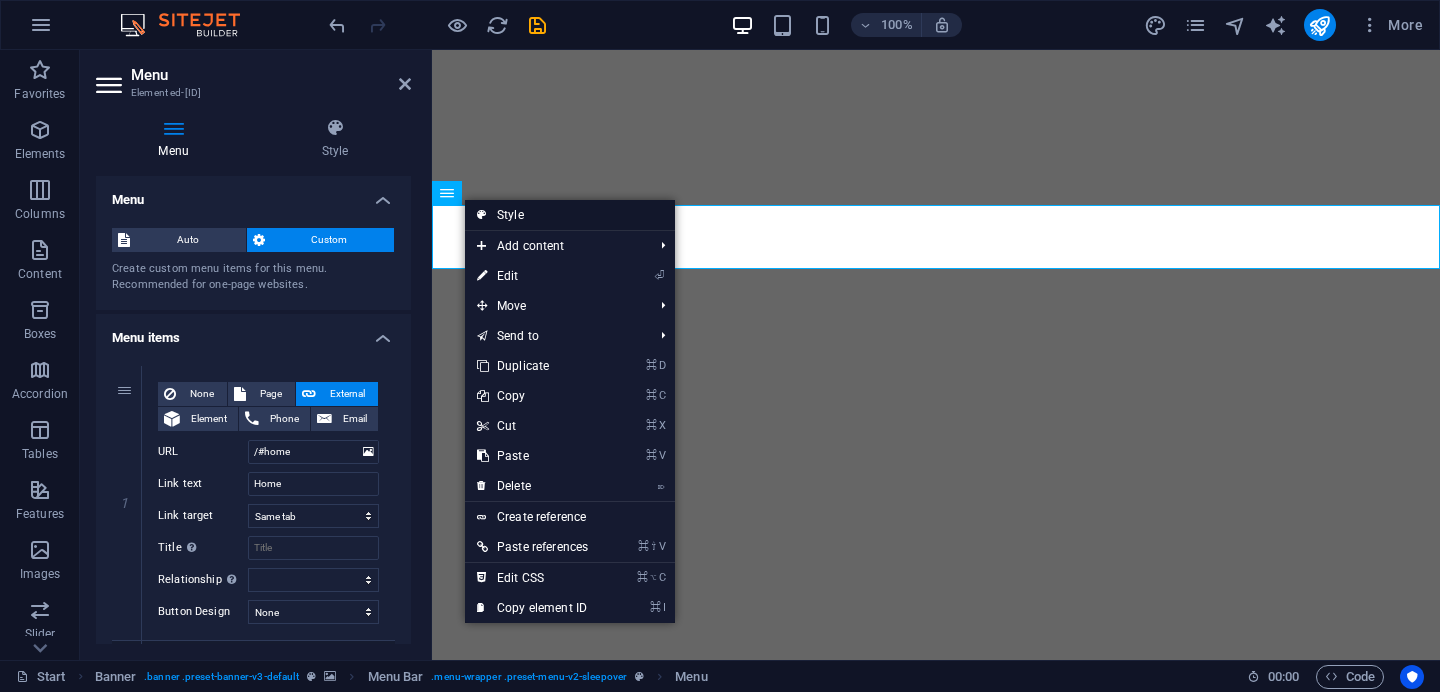 click on "Style" at bounding box center [570, 215] 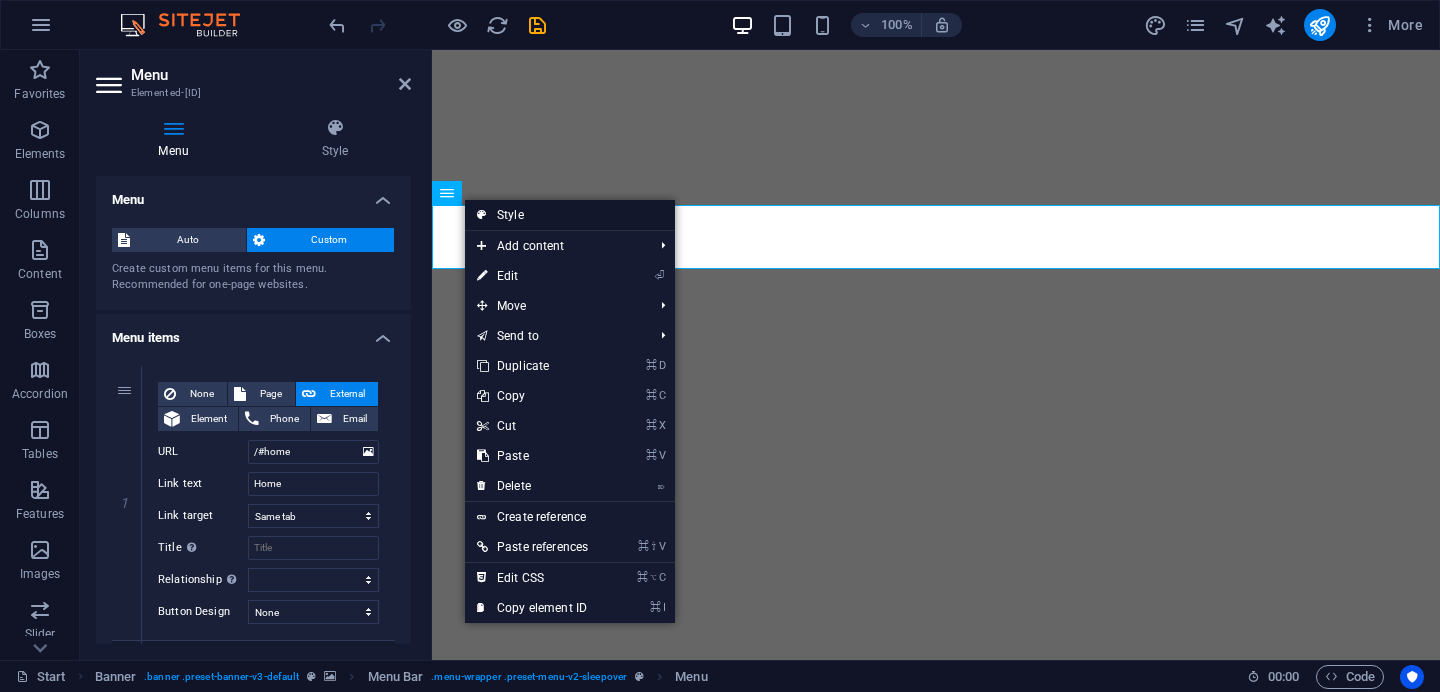select on "rem" 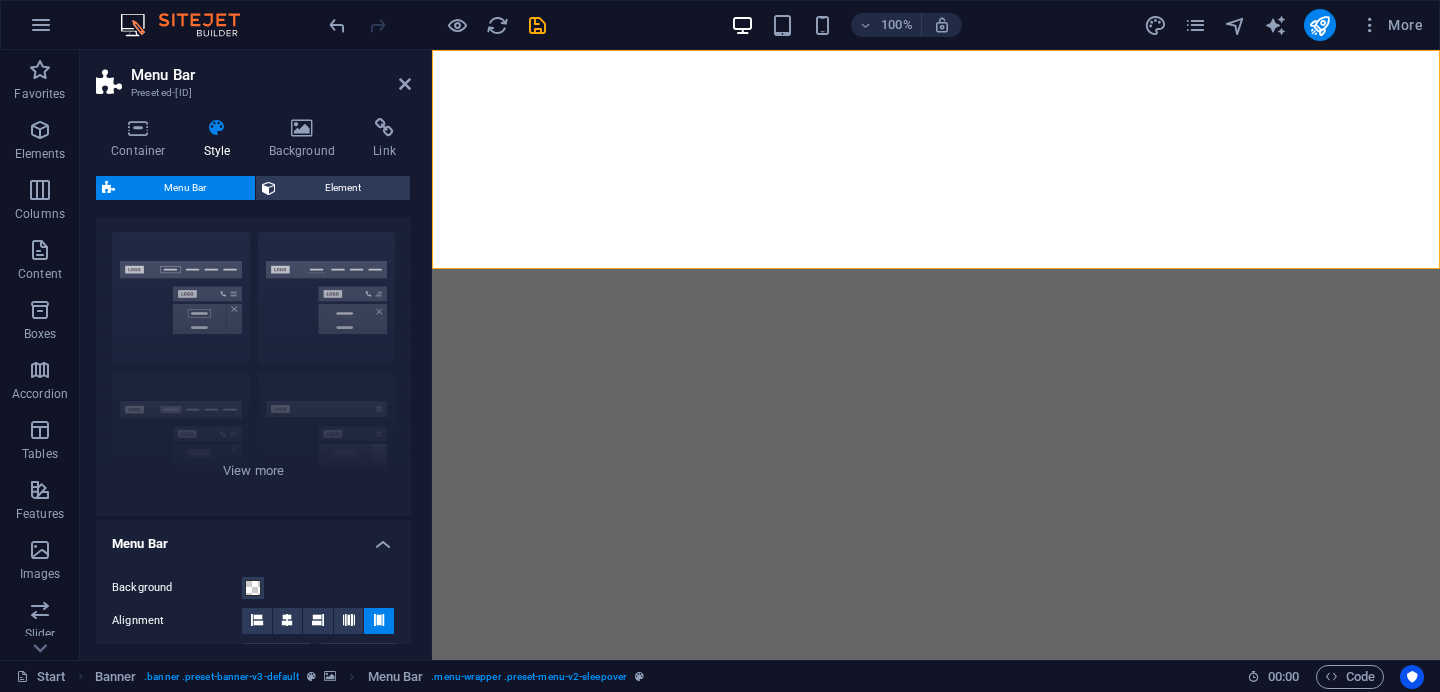 scroll, scrollTop: 0, scrollLeft: 0, axis: both 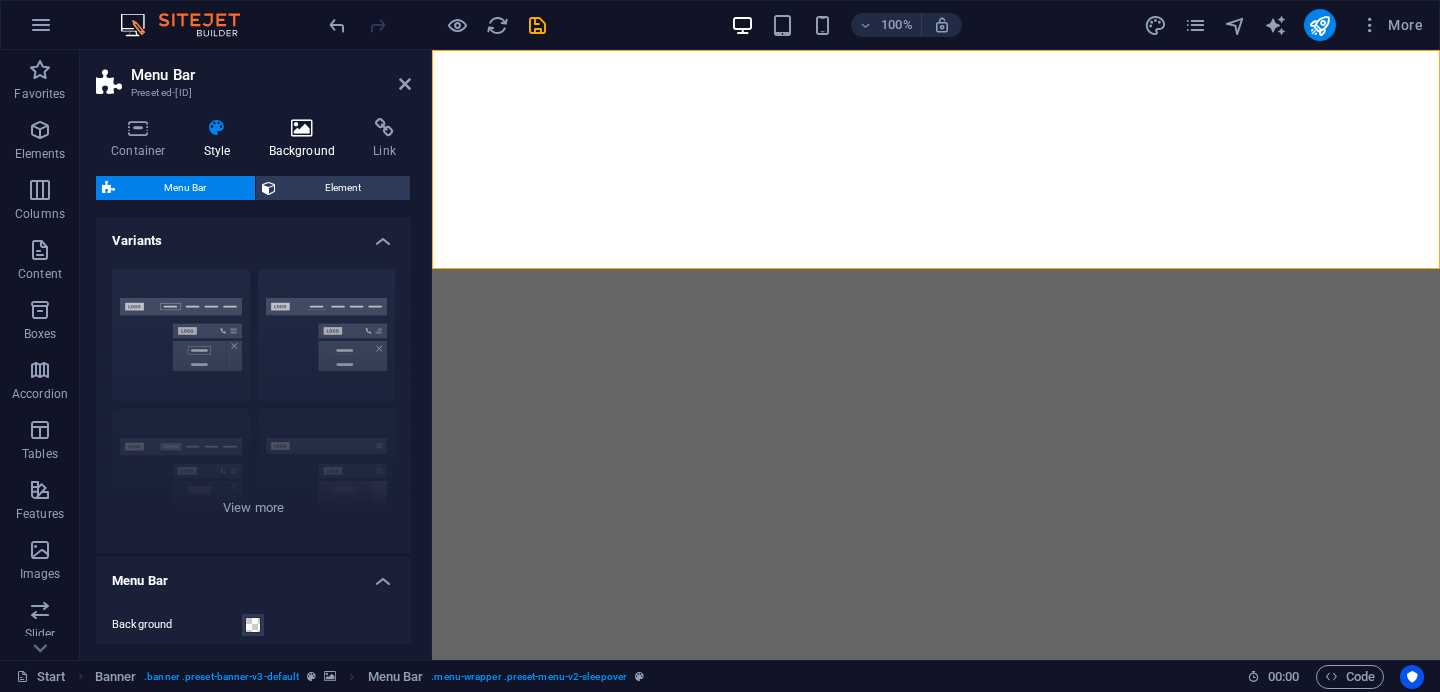 click at bounding box center (302, 128) 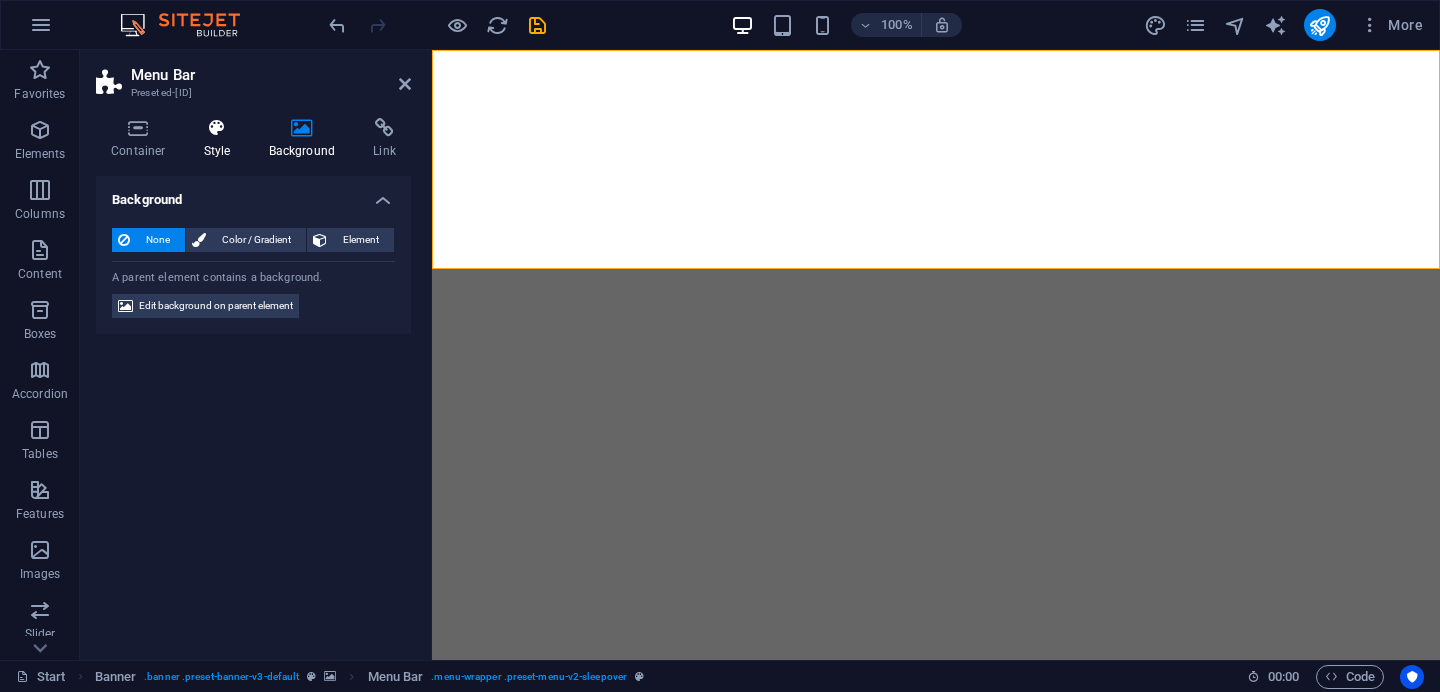 click on "Style" at bounding box center (221, 139) 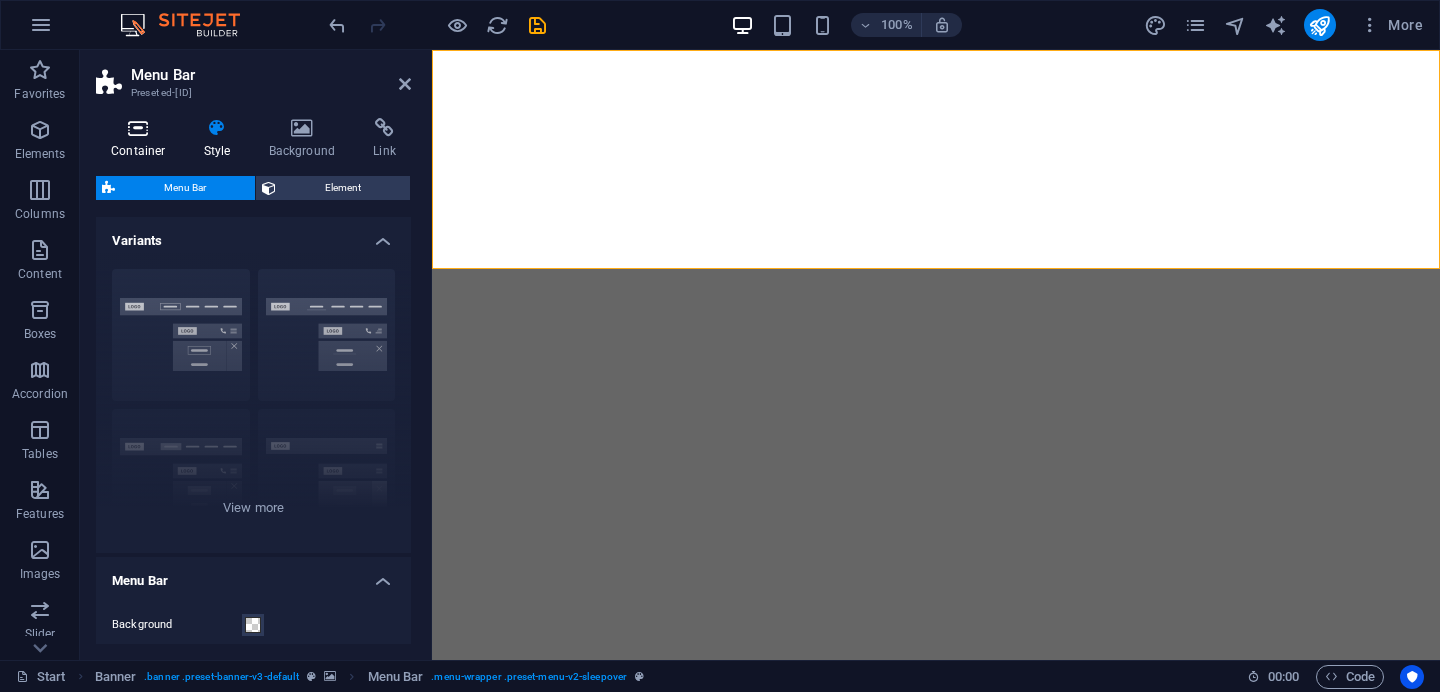click at bounding box center [138, 128] 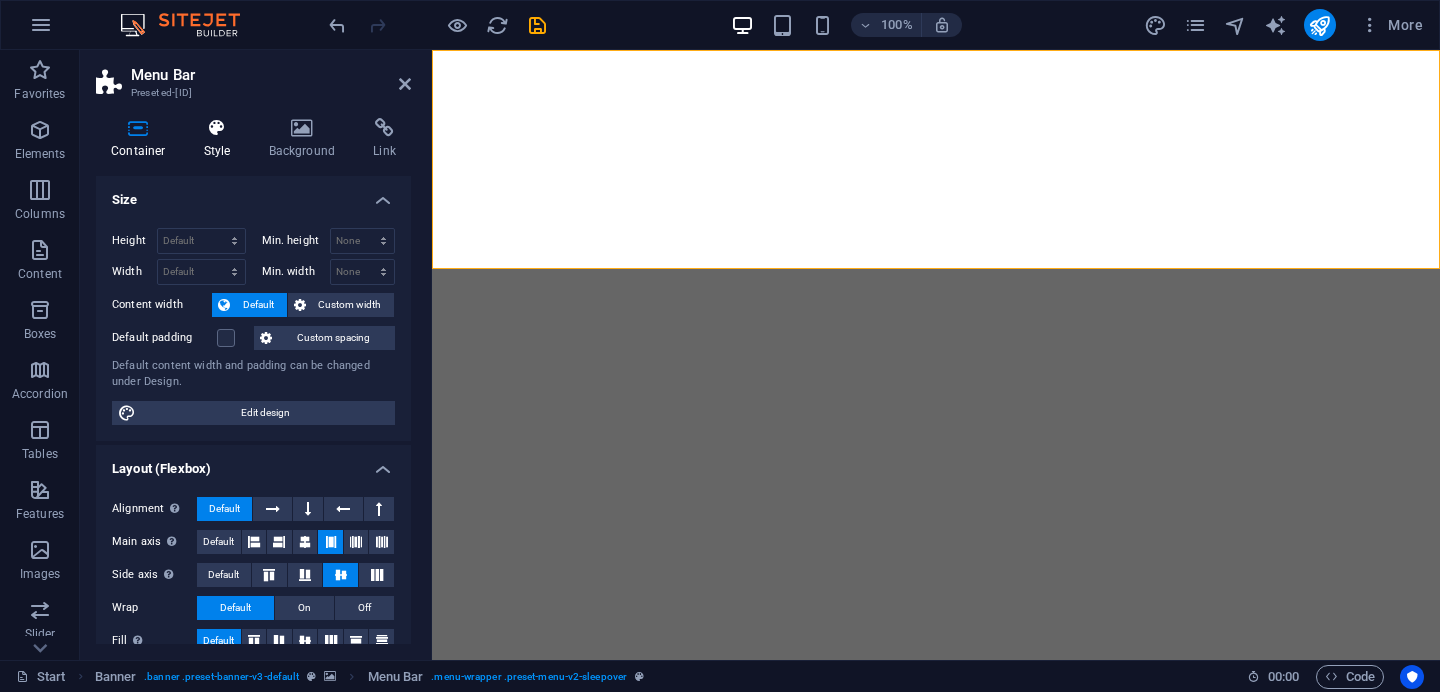 click on "Style" at bounding box center [221, 139] 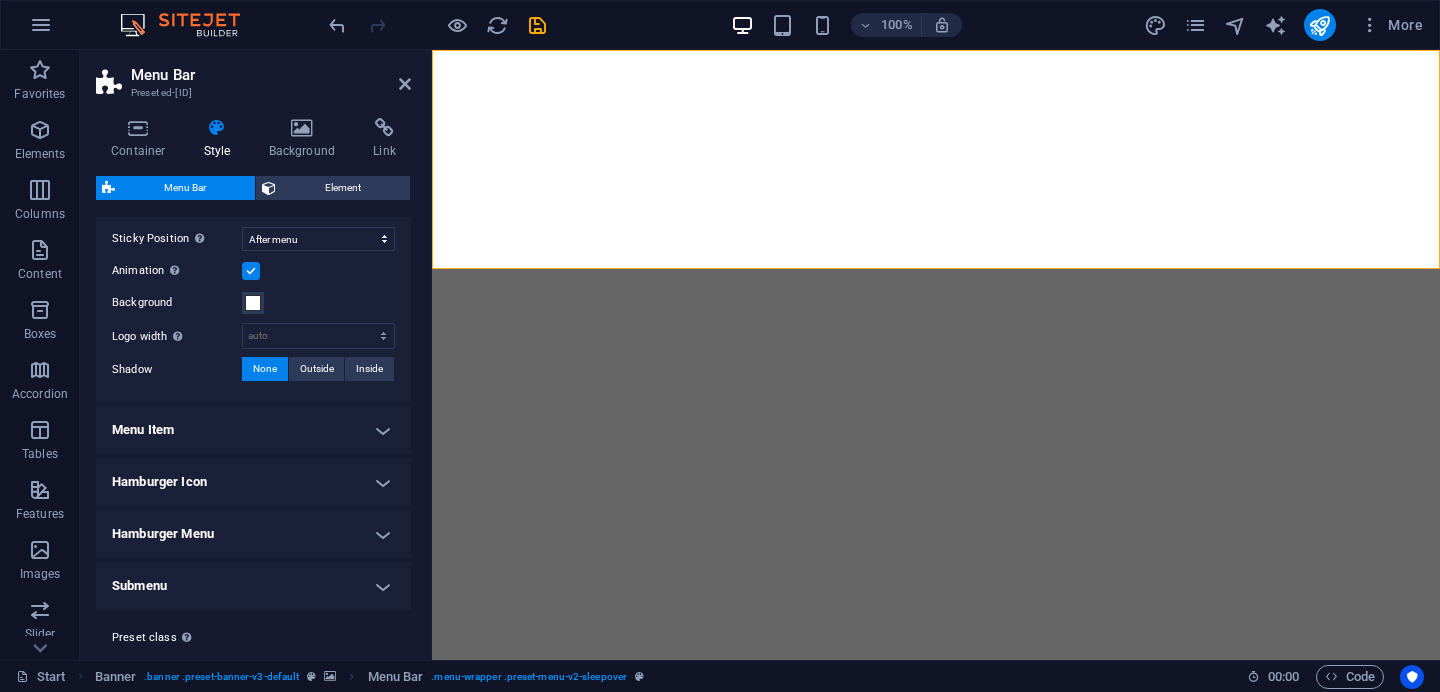scroll, scrollTop: 876, scrollLeft: 0, axis: vertical 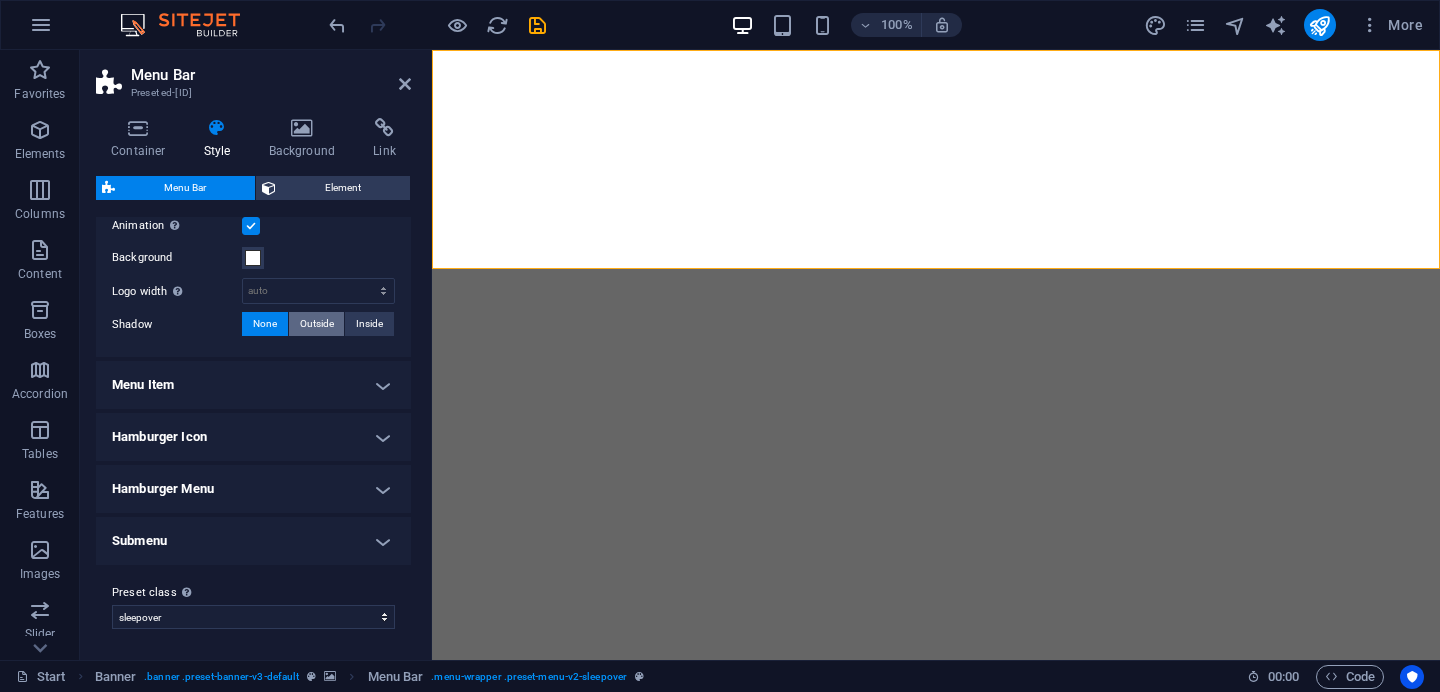 click on "Outside" at bounding box center (317, 324) 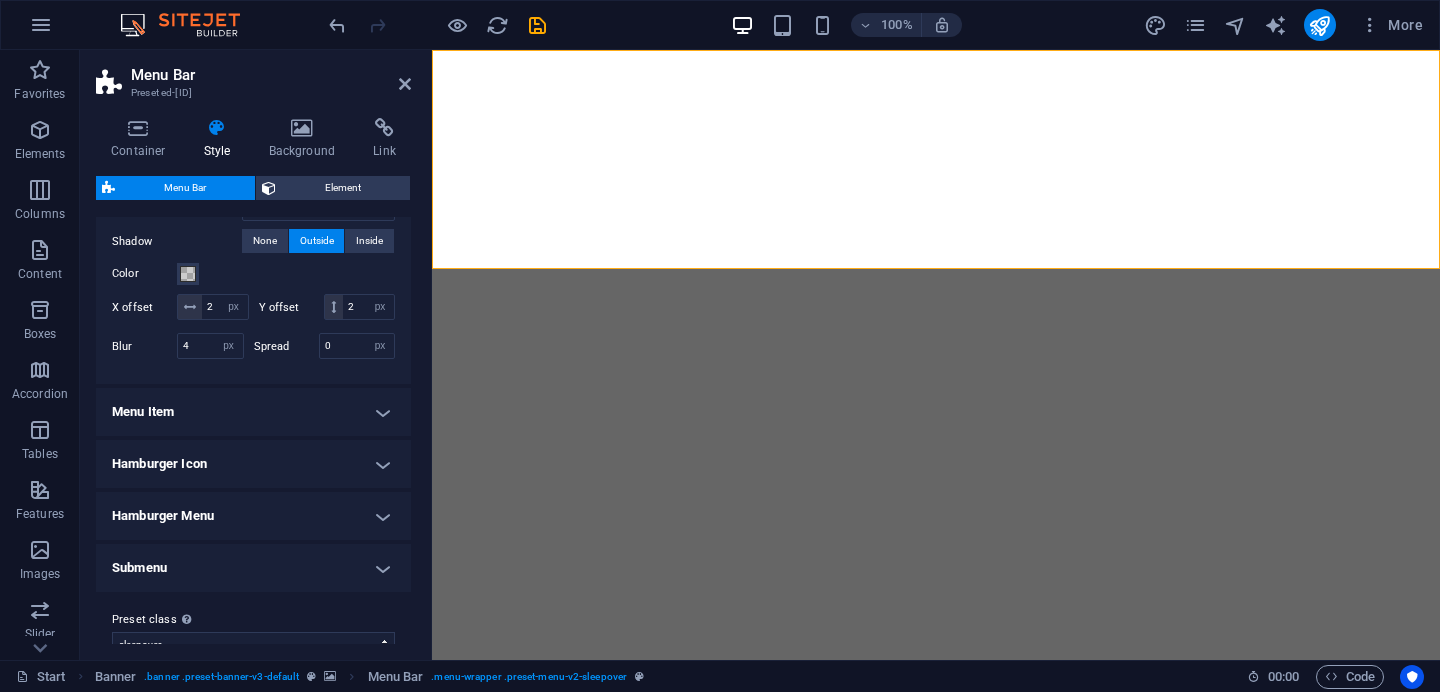 scroll, scrollTop: 1012, scrollLeft: 0, axis: vertical 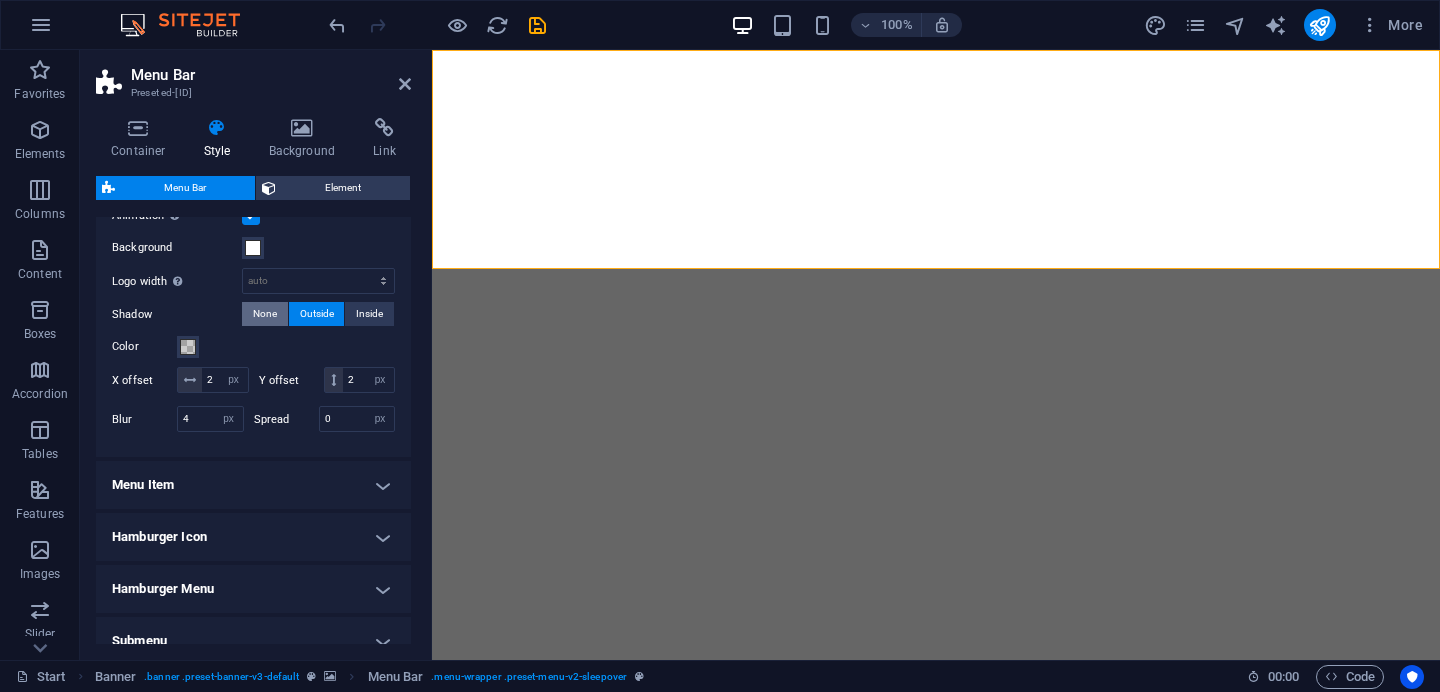 click on "None" at bounding box center [265, 314] 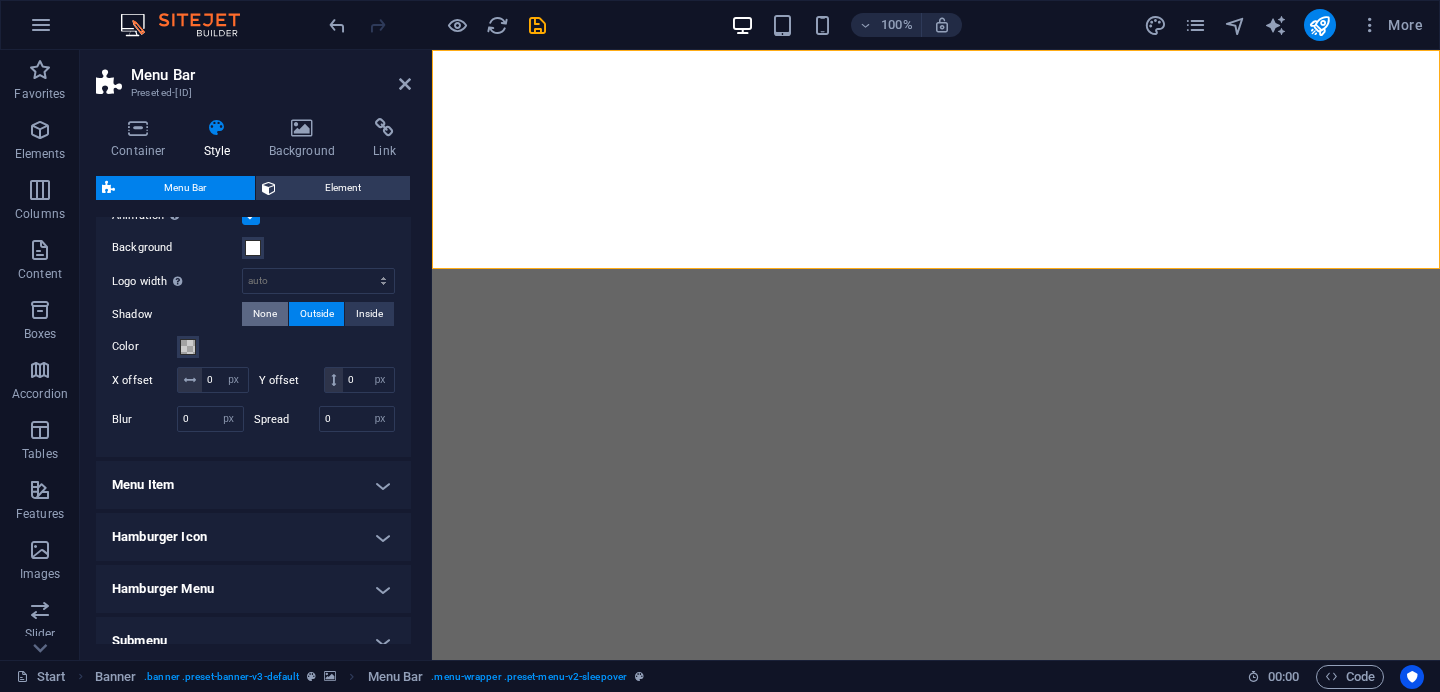 scroll, scrollTop: 876, scrollLeft: 0, axis: vertical 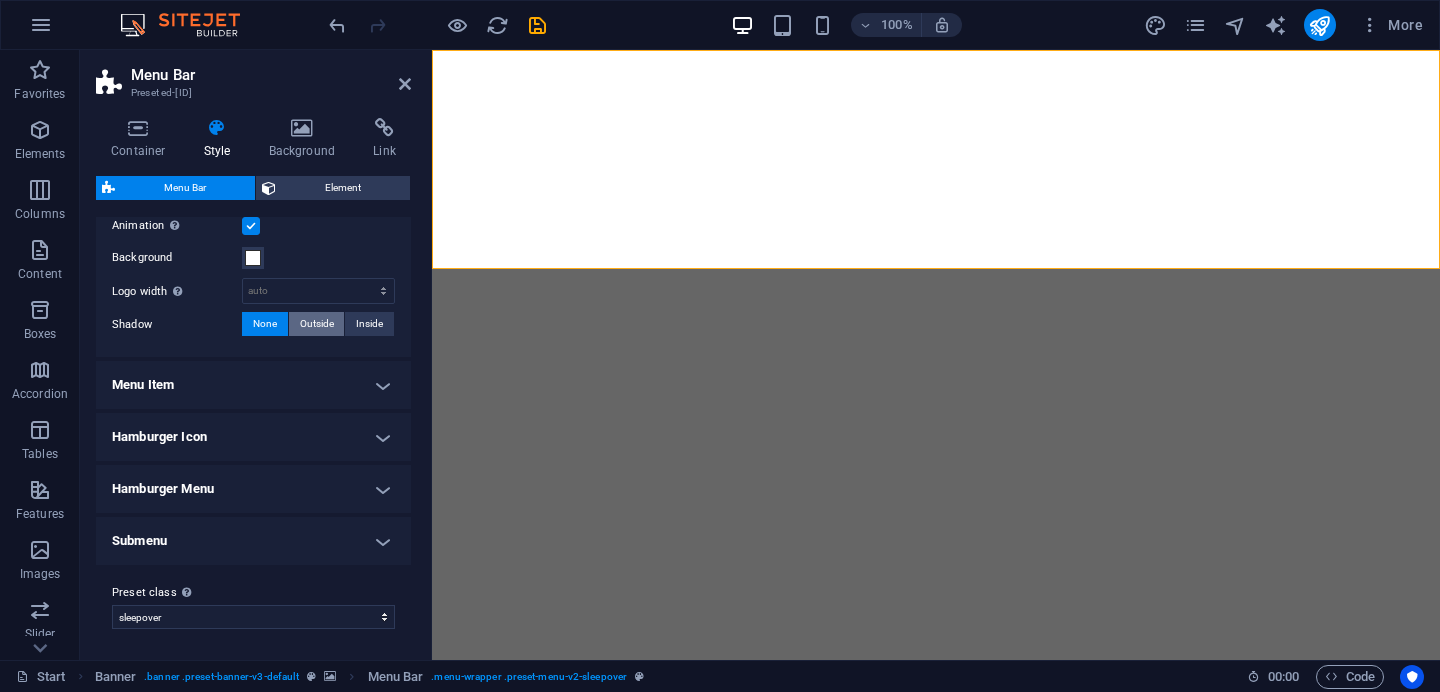 click on "Outside" at bounding box center [317, 324] 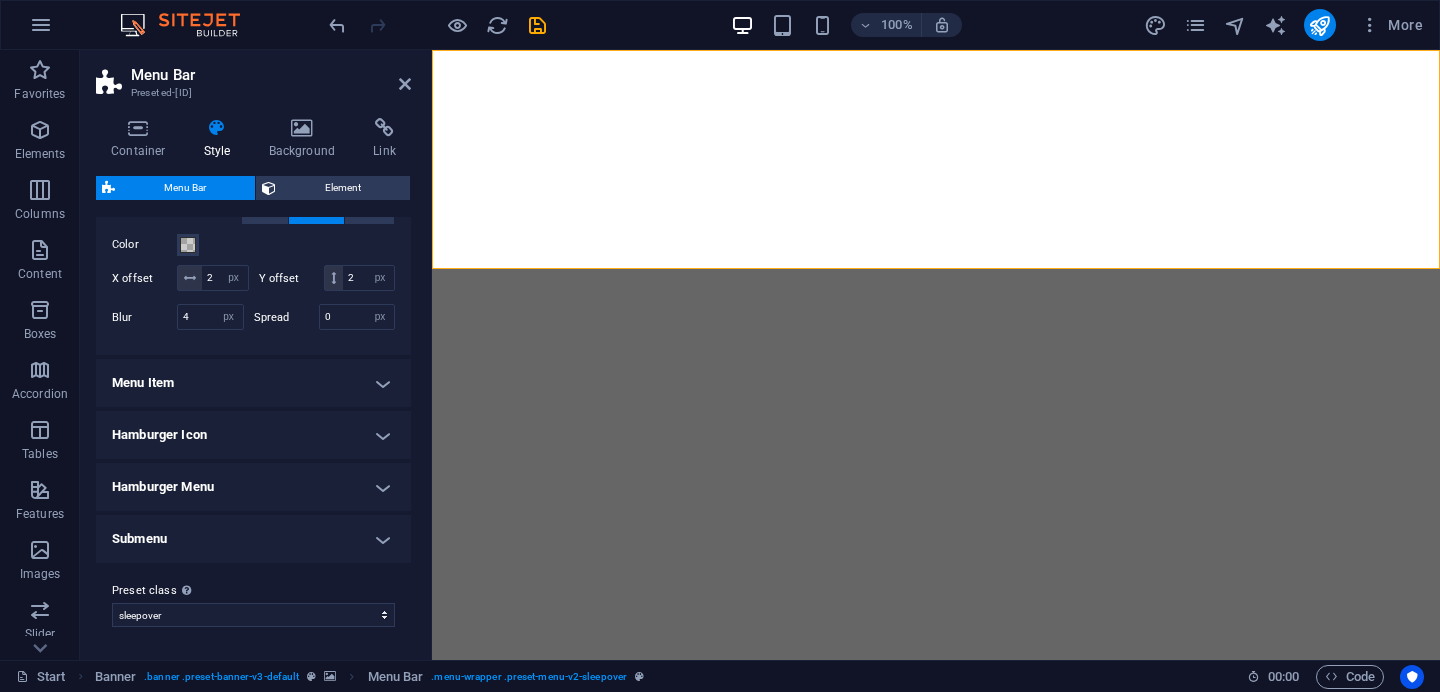 scroll, scrollTop: 1012, scrollLeft: 0, axis: vertical 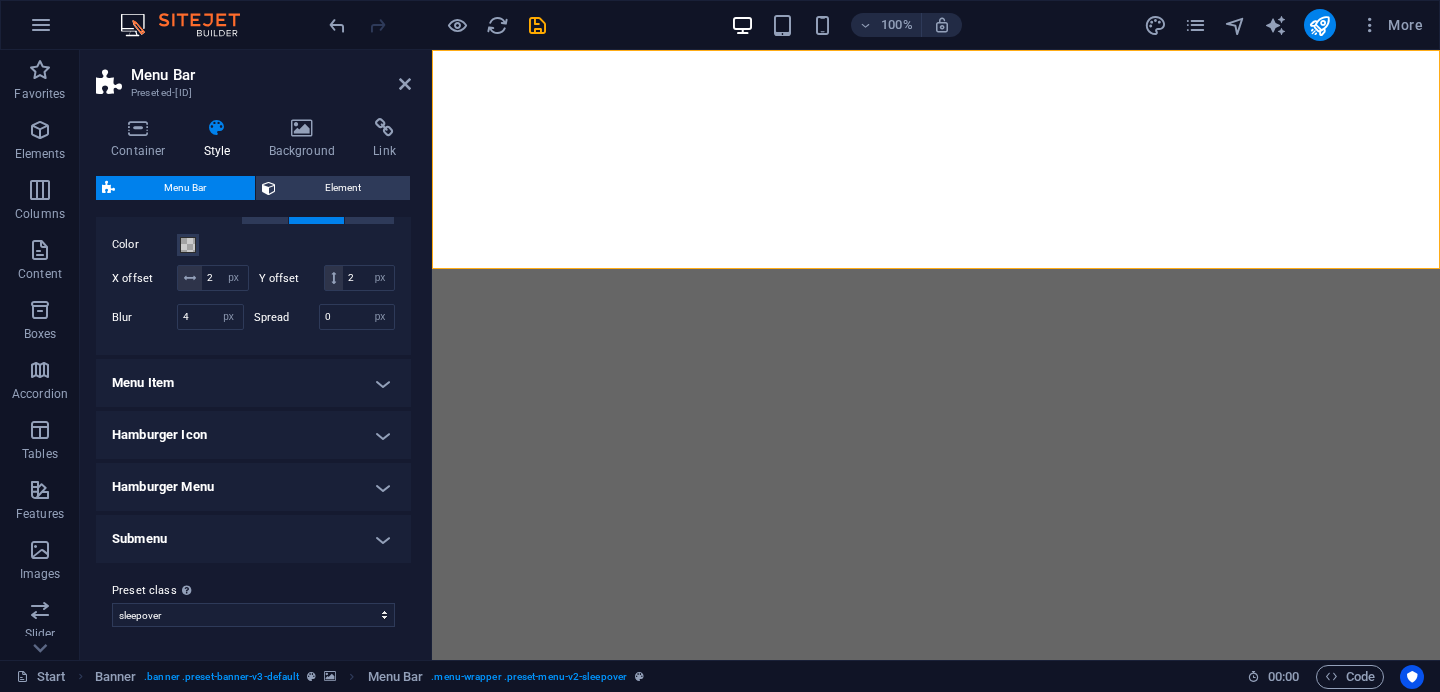 click on "Menu Item" at bounding box center [253, 383] 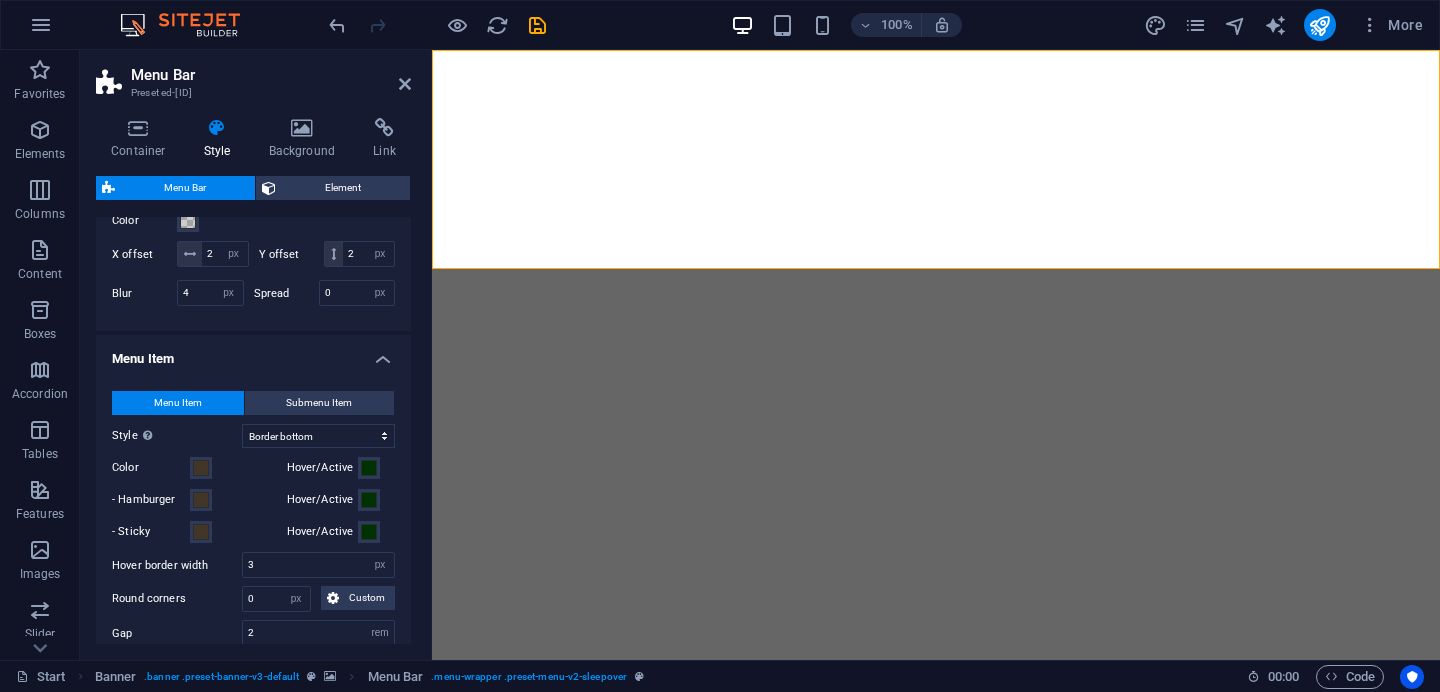 click on "Menu Item" at bounding box center (253, 353) 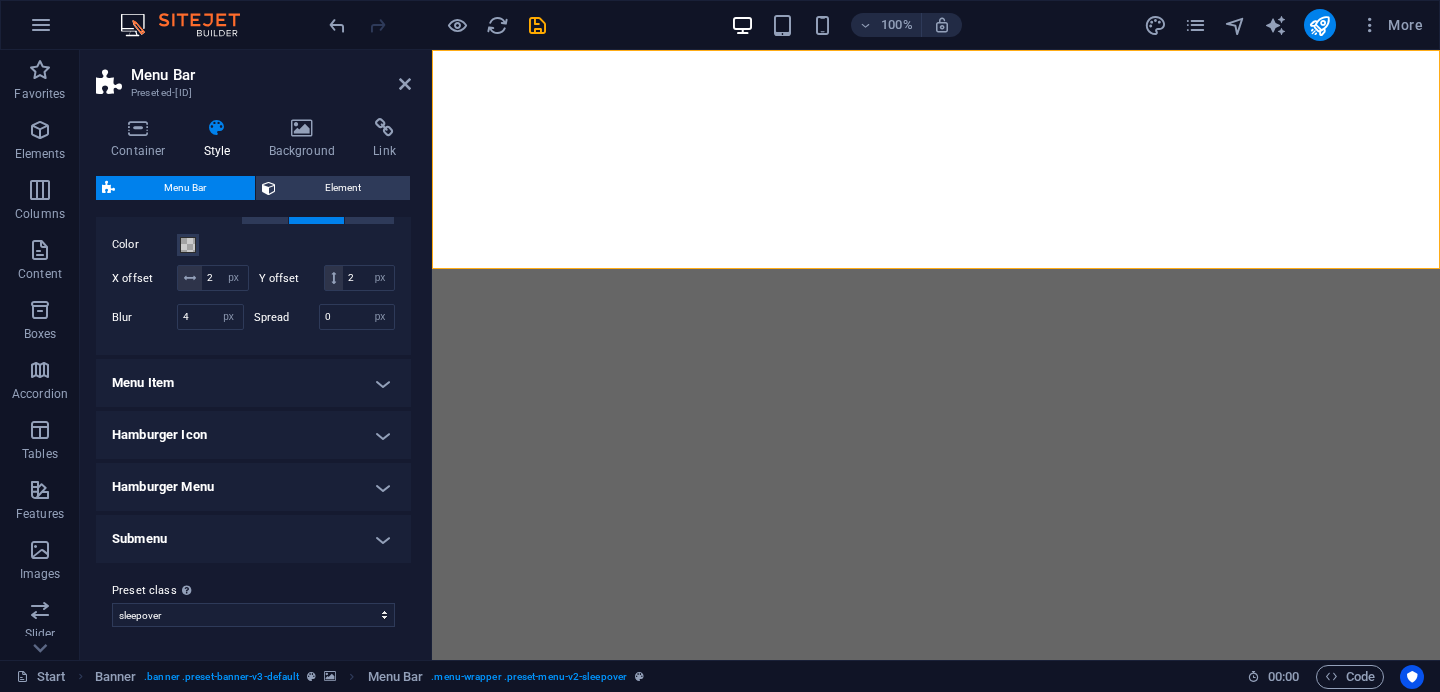 click on "Hamburger Icon" at bounding box center (253, 435) 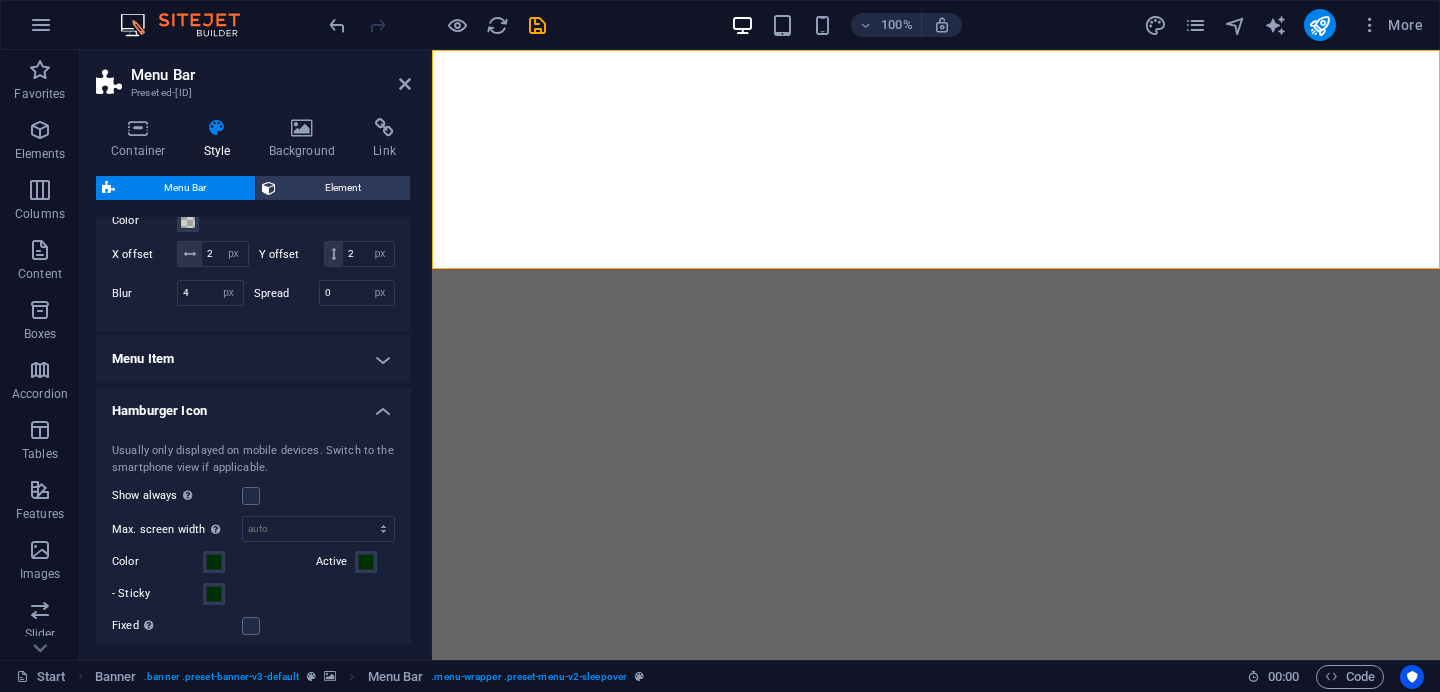 click on "Hamburger Icon" at bounding box center (253, 405) 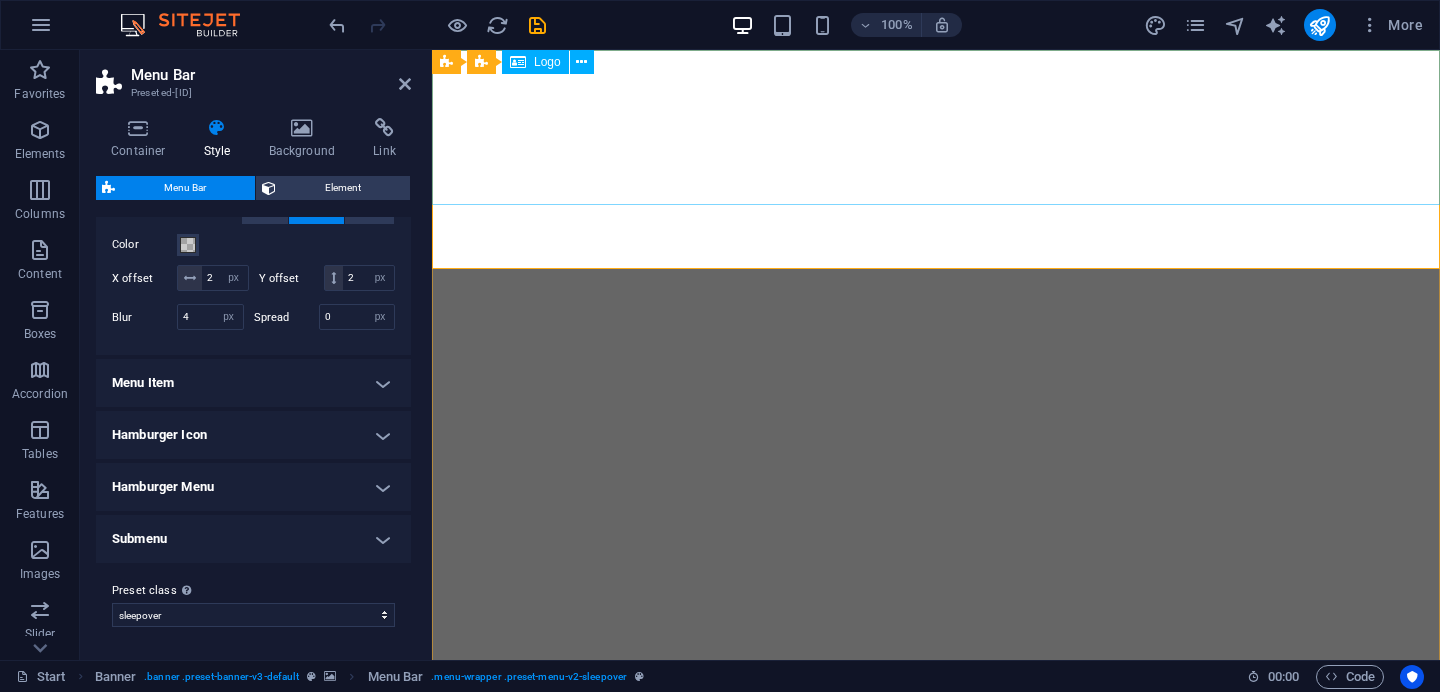 click at bounding box center [936, 926] 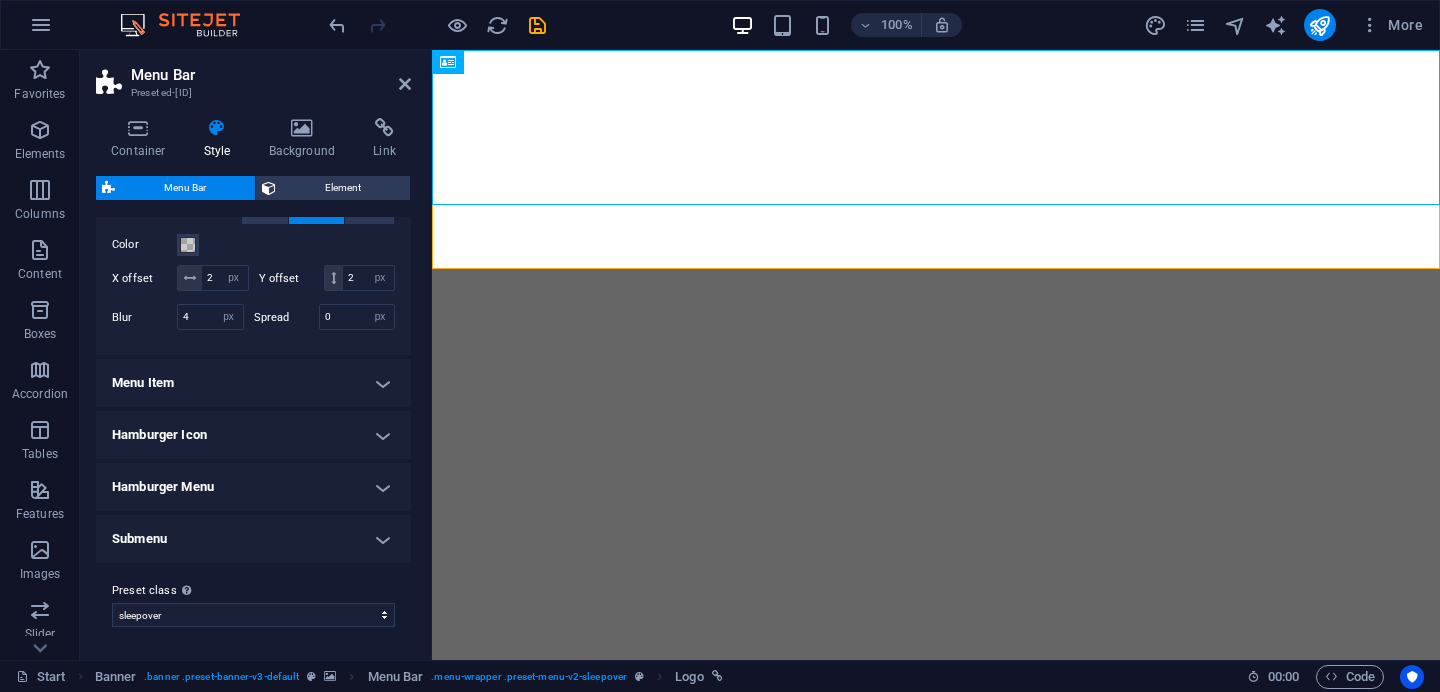 click on "Menu Item" at bounding box center (253, 383) 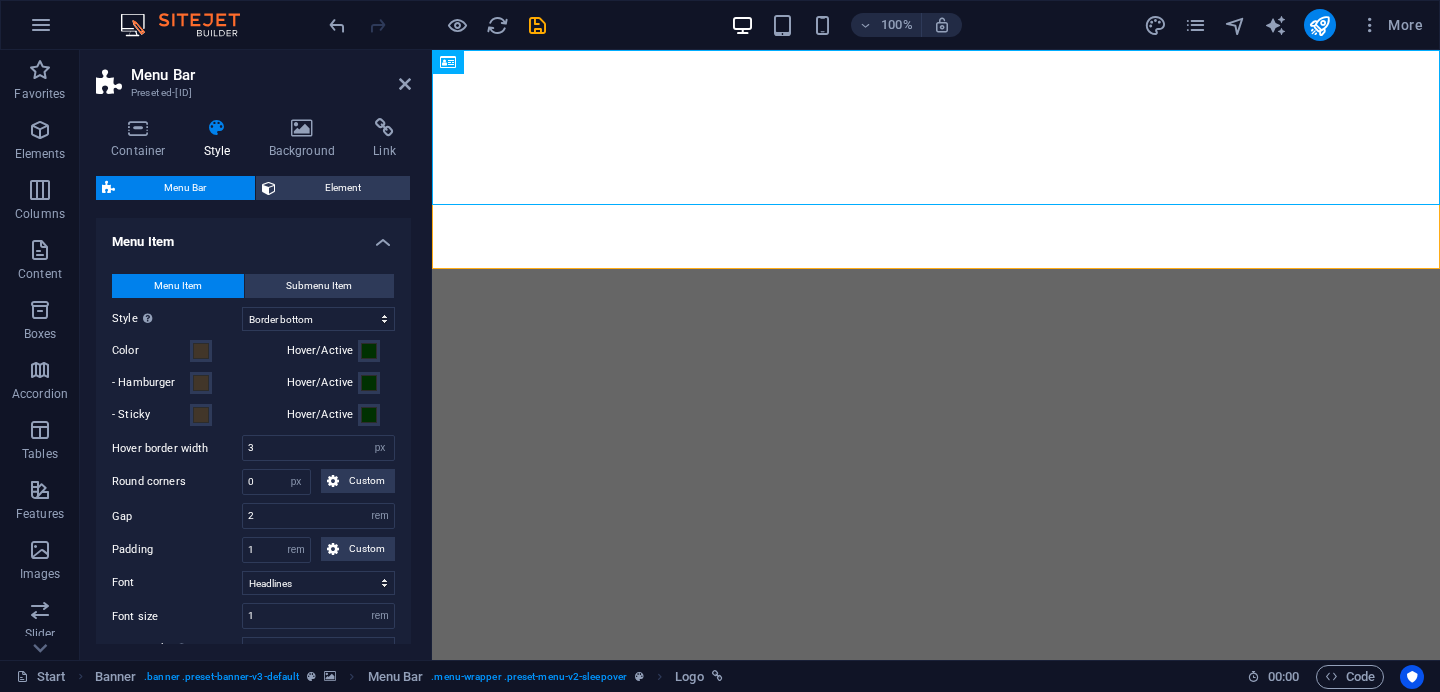 scroll, scrollTop: 1131, scrollLeft: 0, axis: vertical 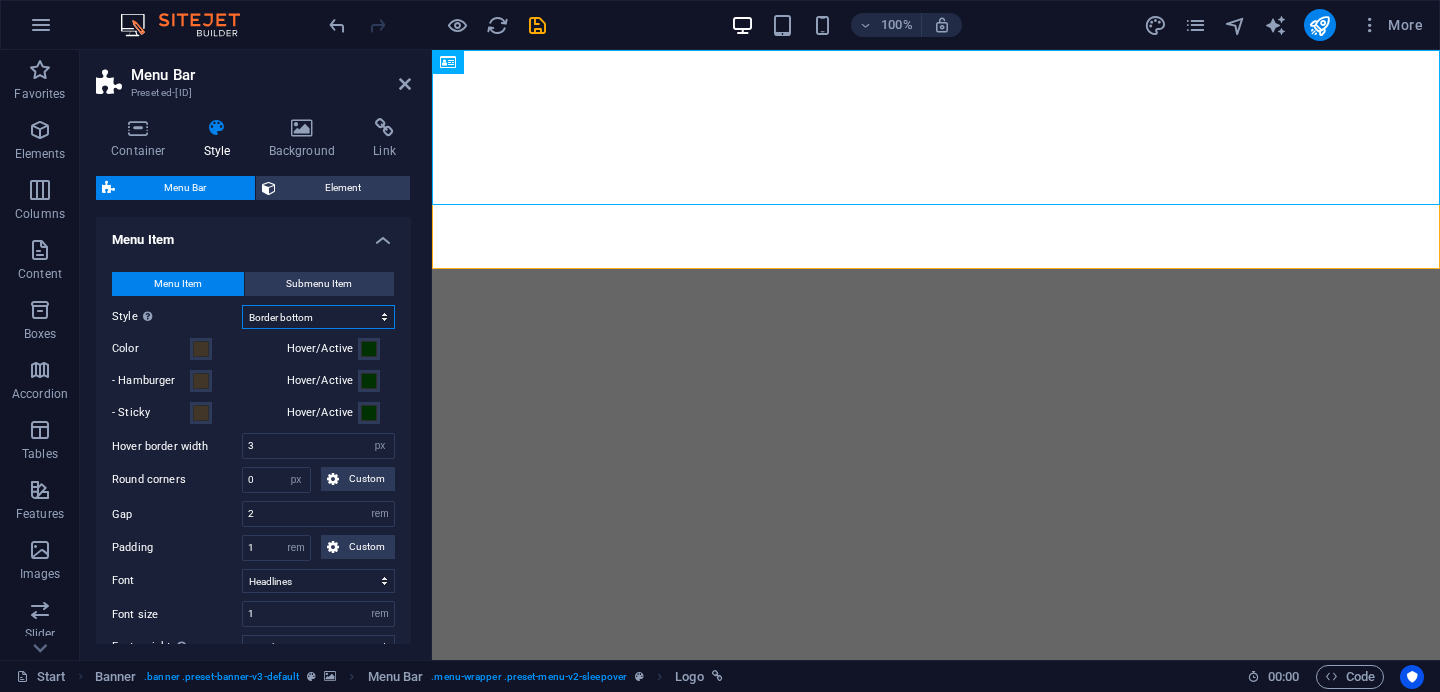 click on "Plain Text color Box: Fade Box: Flip vertical Box: Flip horizontal Box: Slide down Box: Slide up Box: Slide right Box: Slide left Box: Zoom effect Border Border top & bottom Border left & right Border top Border bottom" at bounding box center [318, 317] 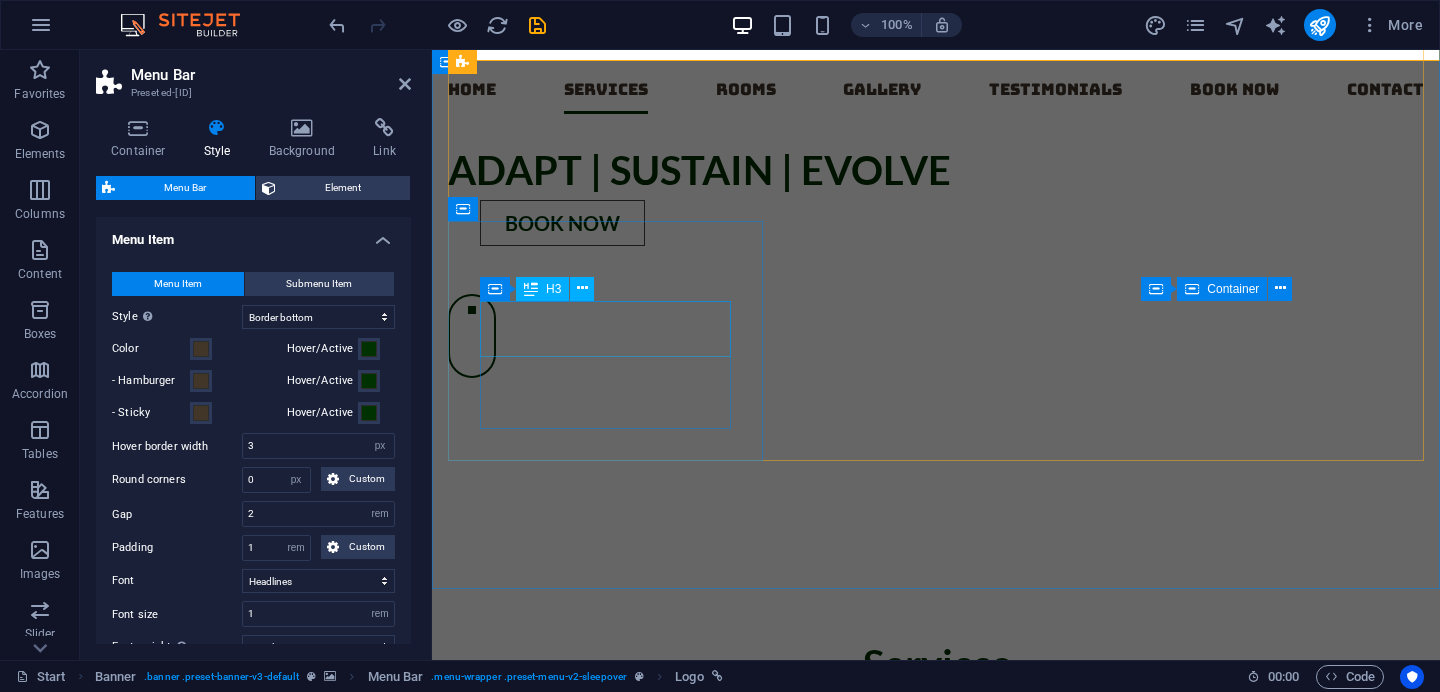 scroll, scrollTop: 1093, scrollLeft: 0, axis: vertical 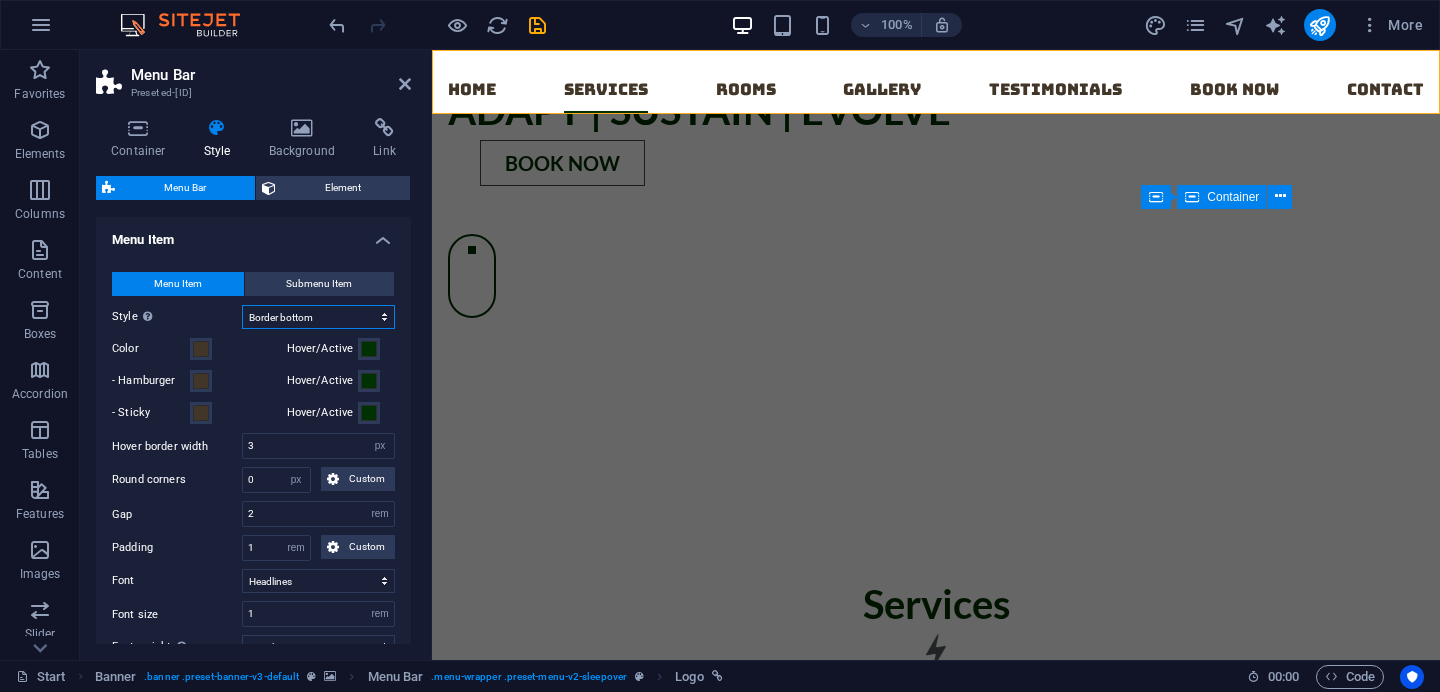 click on "Plain Text color Box: Fade Box: Flip vertical Box: Flip horizontal Box: Slide down Box: Slide up Box: Slide right Box: Slide left Box: Zoom effect Border Border top & bottom Border left & right Border top Border bottom" at bounding box center [318, 317] 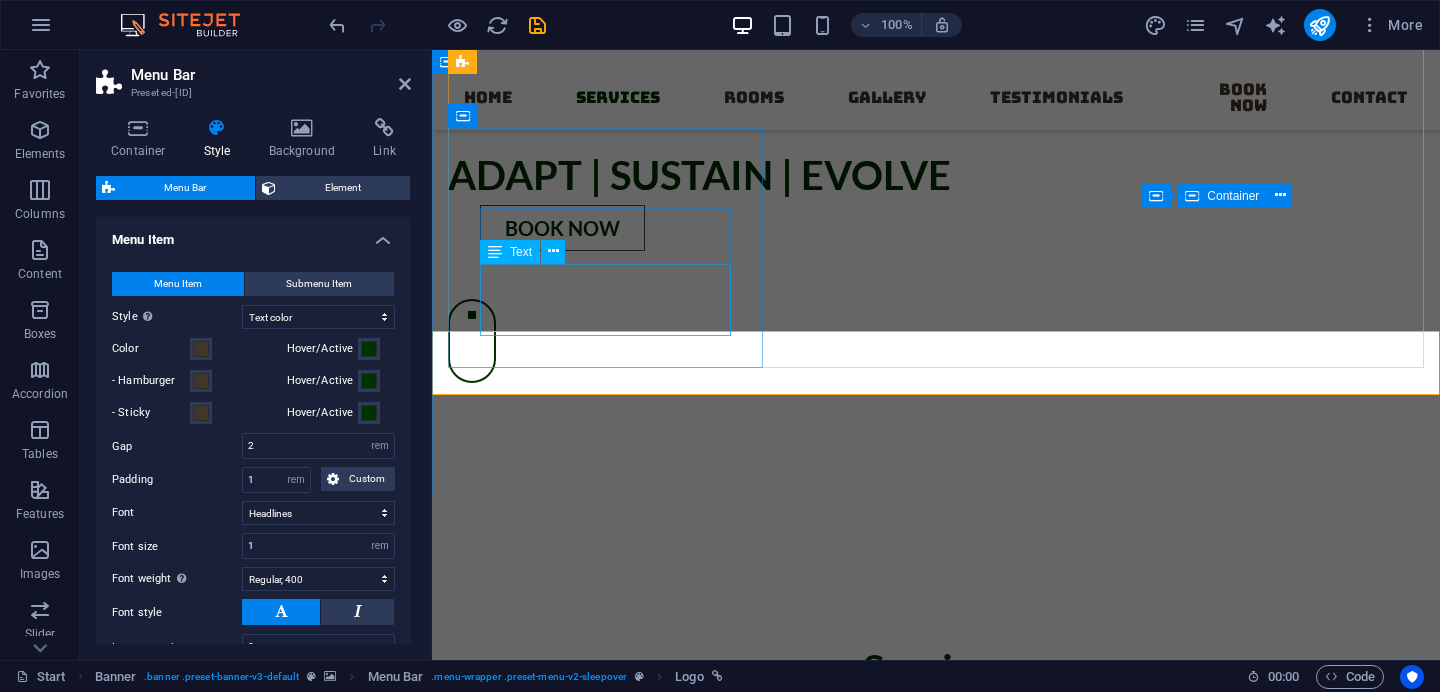scroll, scrollTop: 738, scrollLeft: 0, axis: vertical 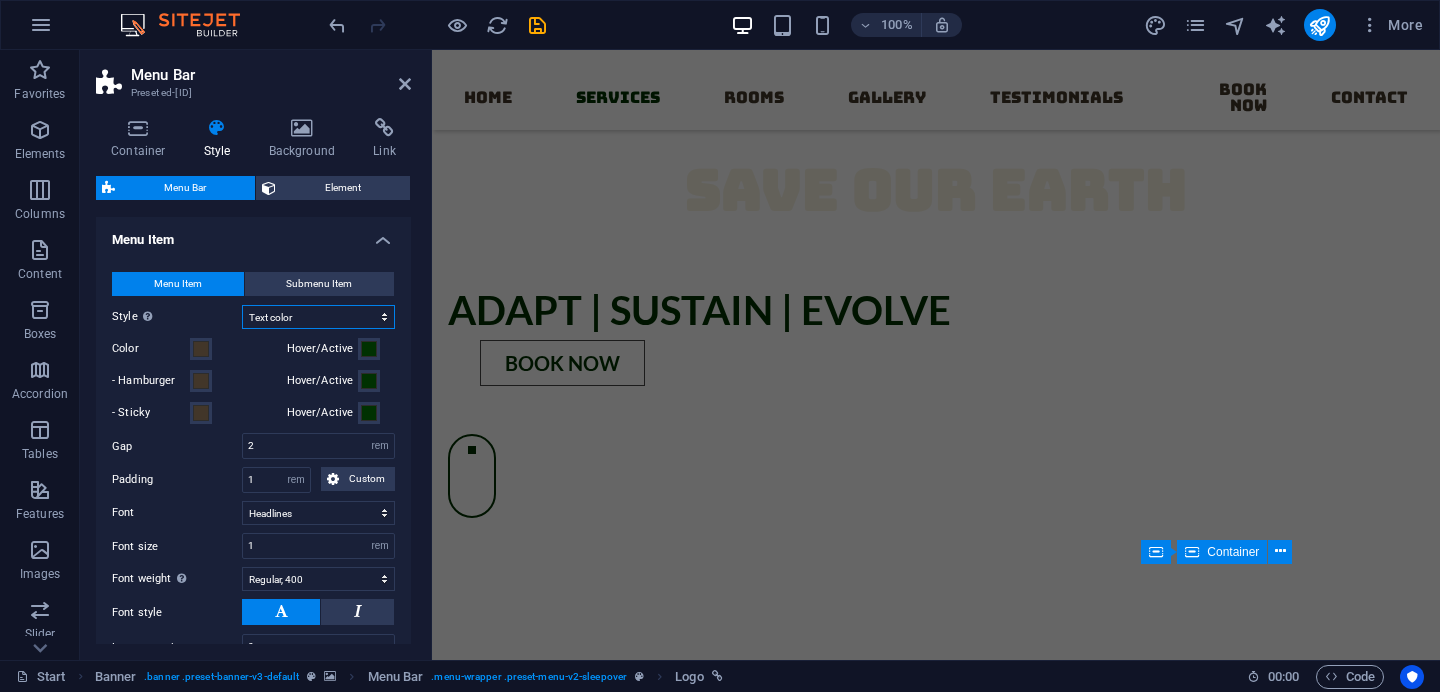 click on "Plain Text color Box: Fade Box: Flip vertical Box: Flip horizontal Box: Slide down Box: Slide up Box: Slide right Box: Slide left Box: Zoom effect Border Border top & bottom Border left & right Border top Border bottom" at bounding box center [318, 317] 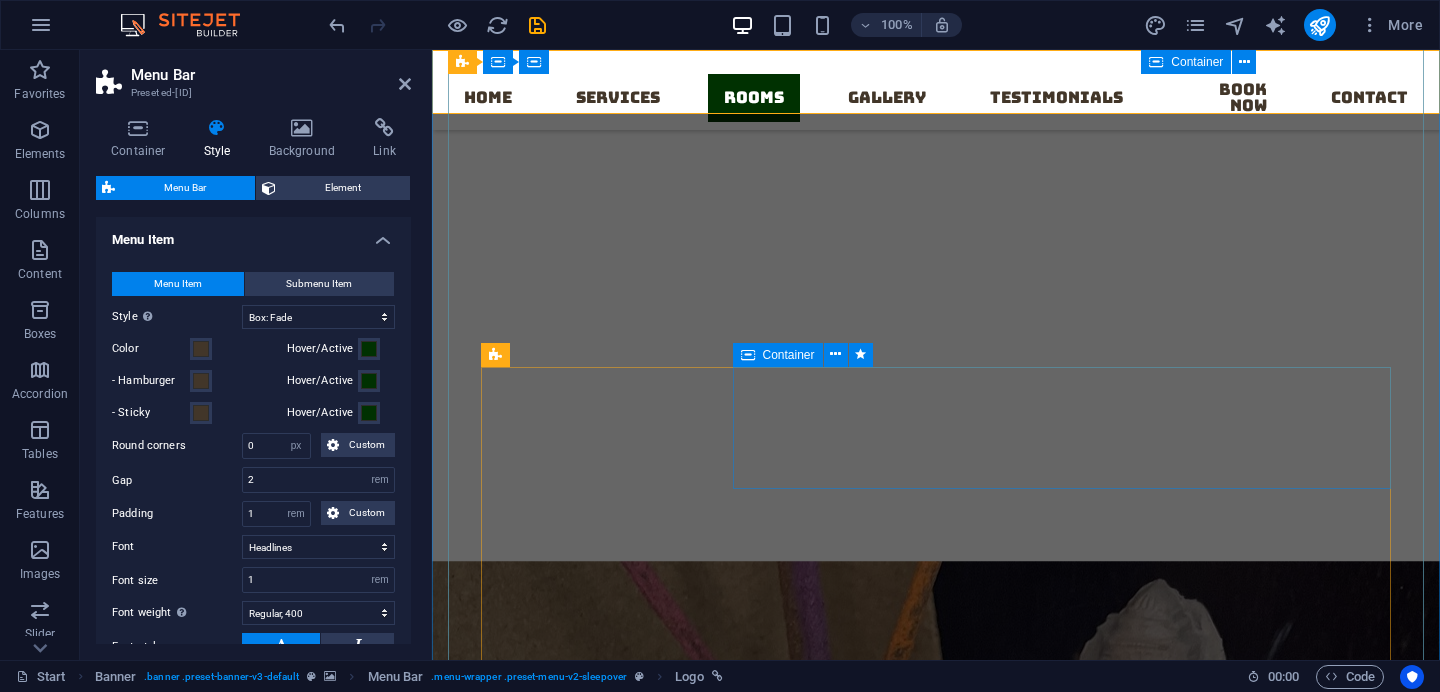 scroll, scrollTop: 3321, scrollLeft: 0, axis: vertical 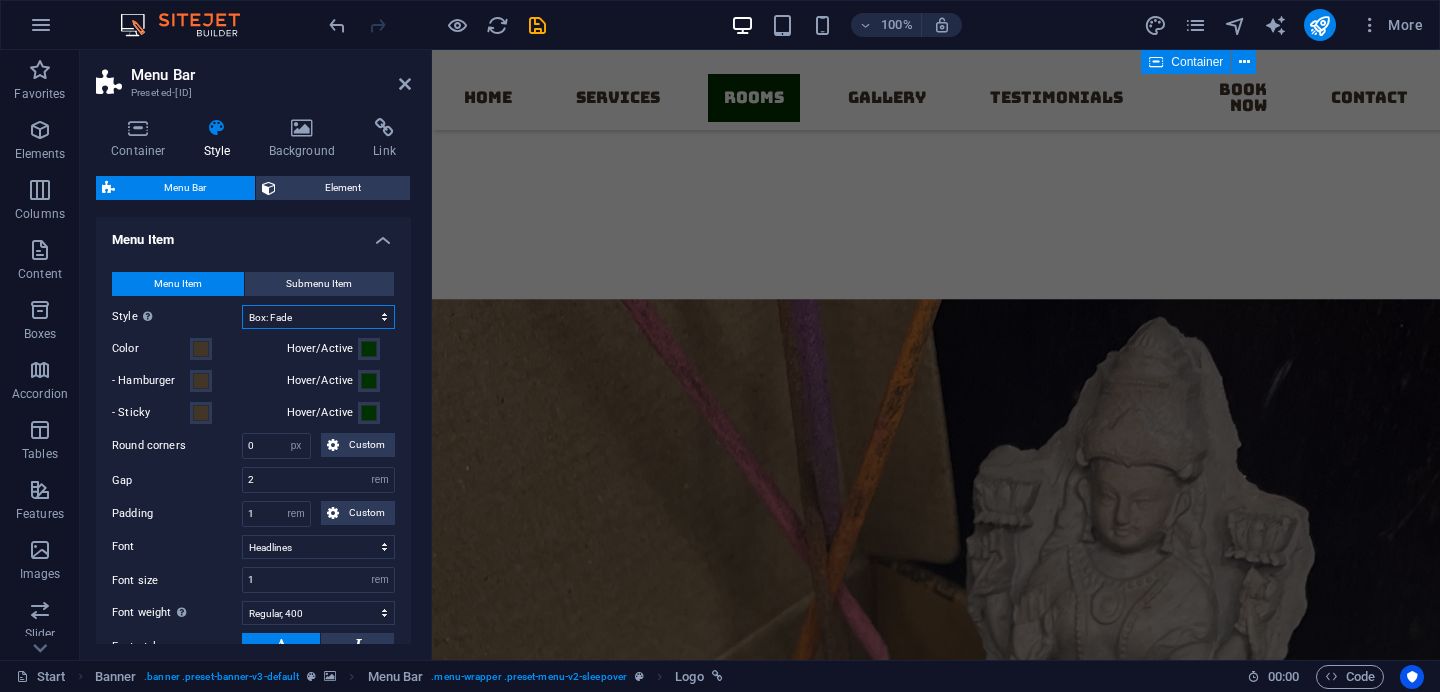 click on "Plain Text color Box: Fade Box: Flip vertical Box: Flip horizontal Box: Slide down Box: Slide up Box: Slide right Box: Slide left Box: Zoom effect Border Border top & bottom Border left & right Border top Border bottom" at bounding box center (318, 317) 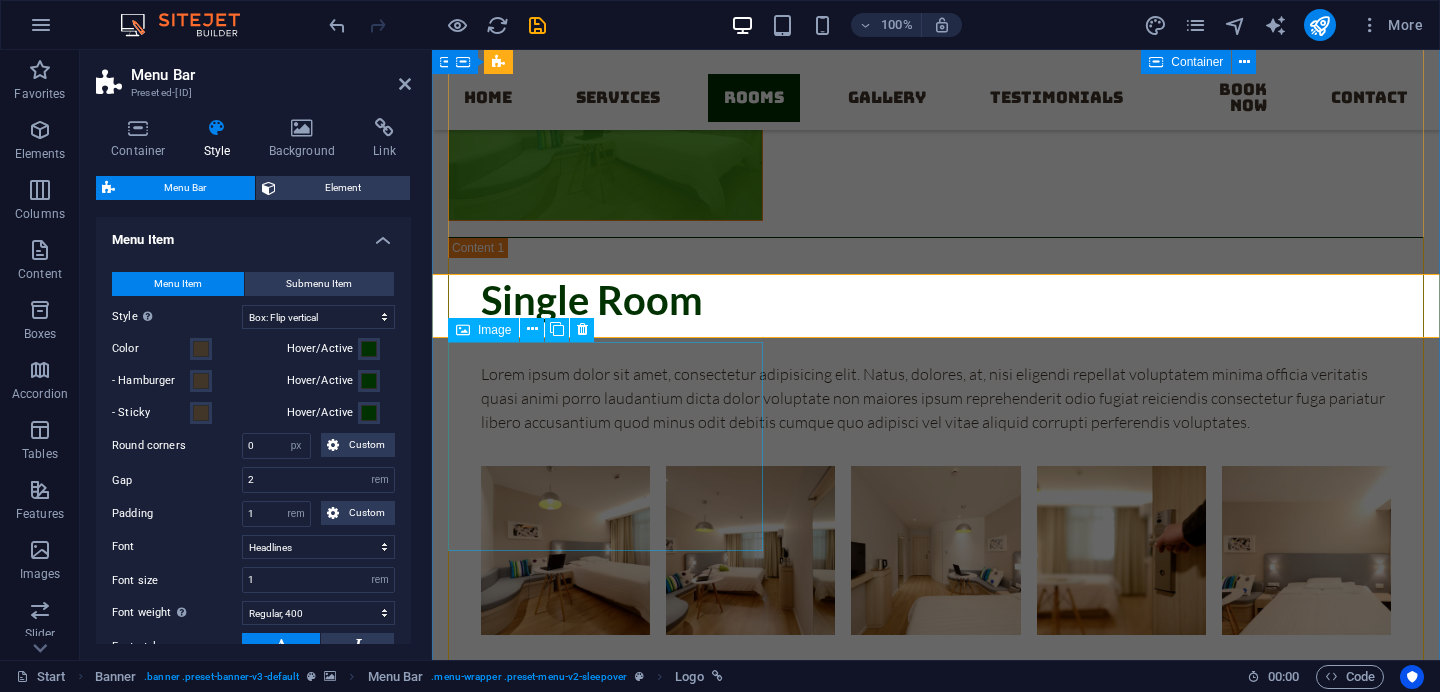 scroll, scrollTop: 4546, scrollLeft: 0, axis: vertical 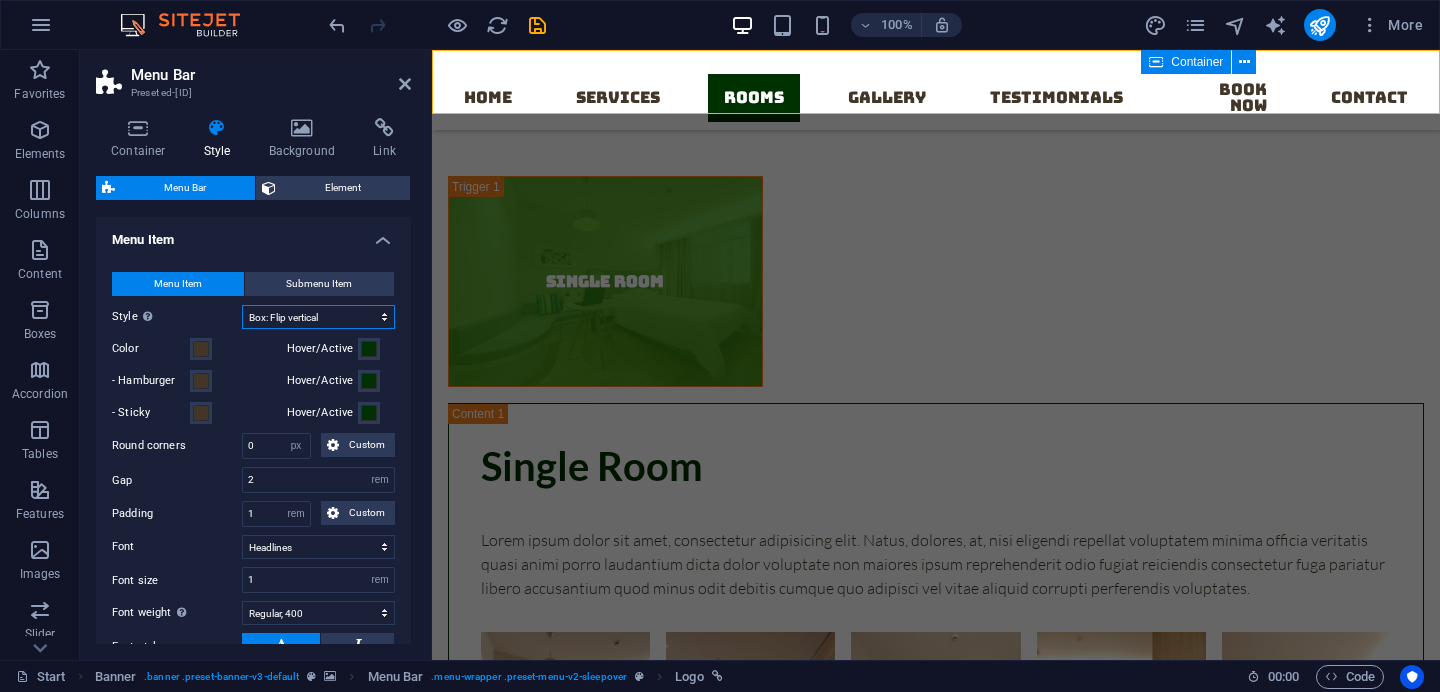 click on "Plain Text color Box: Fade Box: Flip vertical Box: Flip horizontal Box: Slide down Box: Slide up Box: Slide right Box: Slide left Box: Zoom effect Border Border top & bottom Border left & right Border top Border bottom" at bounding box center (318, 317) 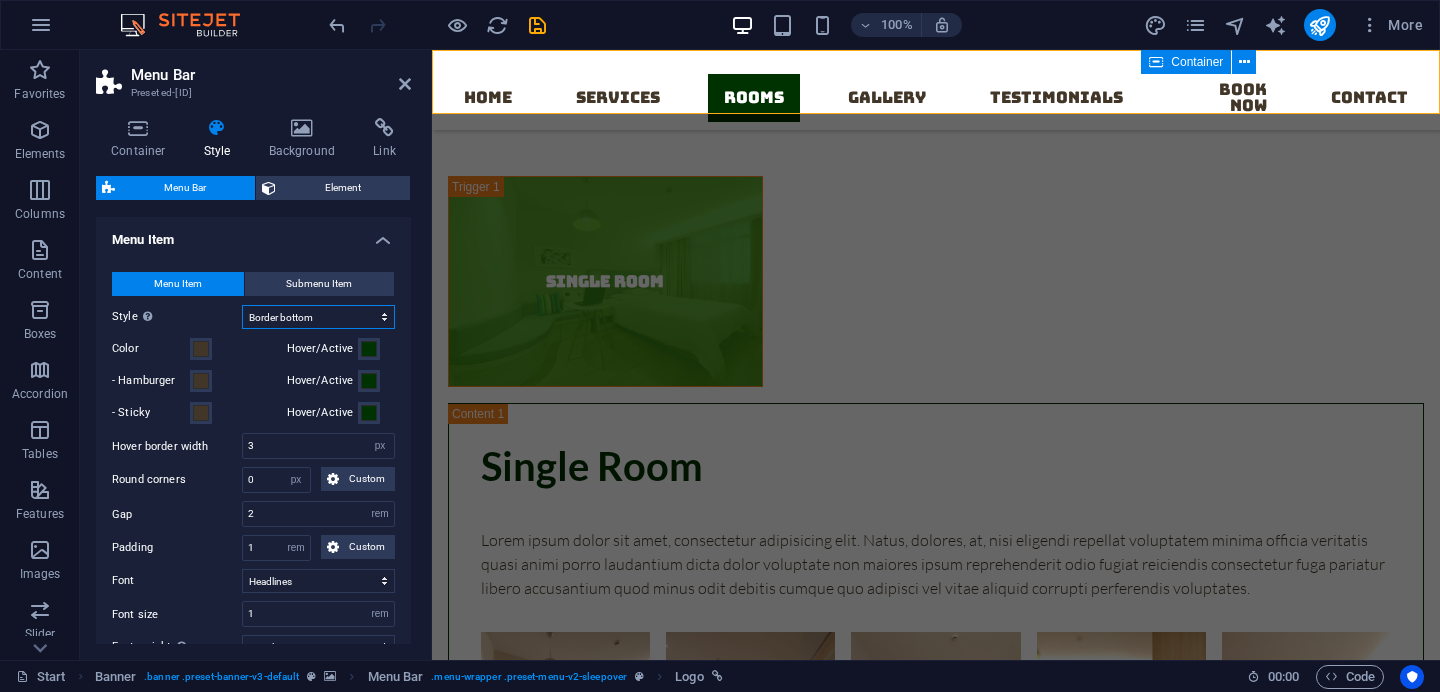 click on "Plain Text color Box: Fade Box: Flip vertical Box: Flip horizontal Box: Slide down Box: Slide up Box: Slide right Box: Slide left Box: Zoom effect Border Border top & bottom Border left & right Border top Border bottom" at bounding box center (318, 317) 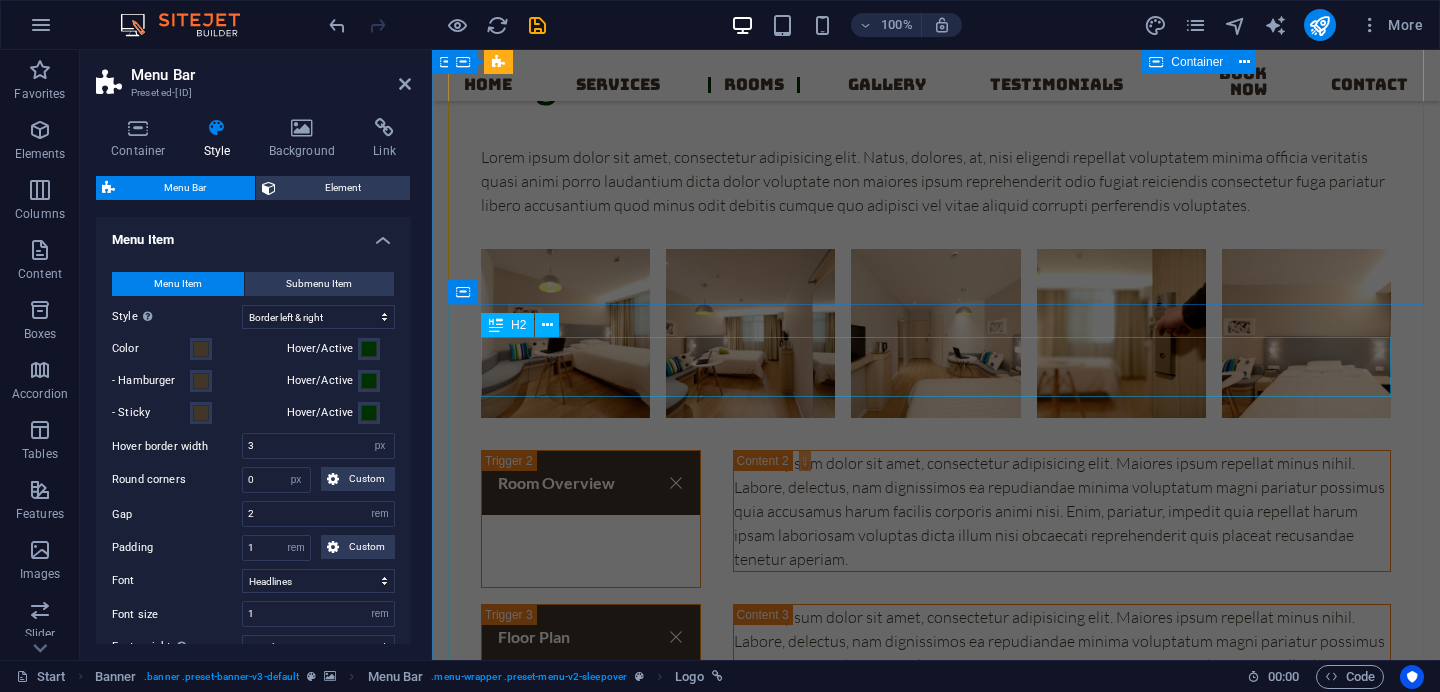 scroll, scrollTop: 4778, scrollLeft: 0, axis: vertical 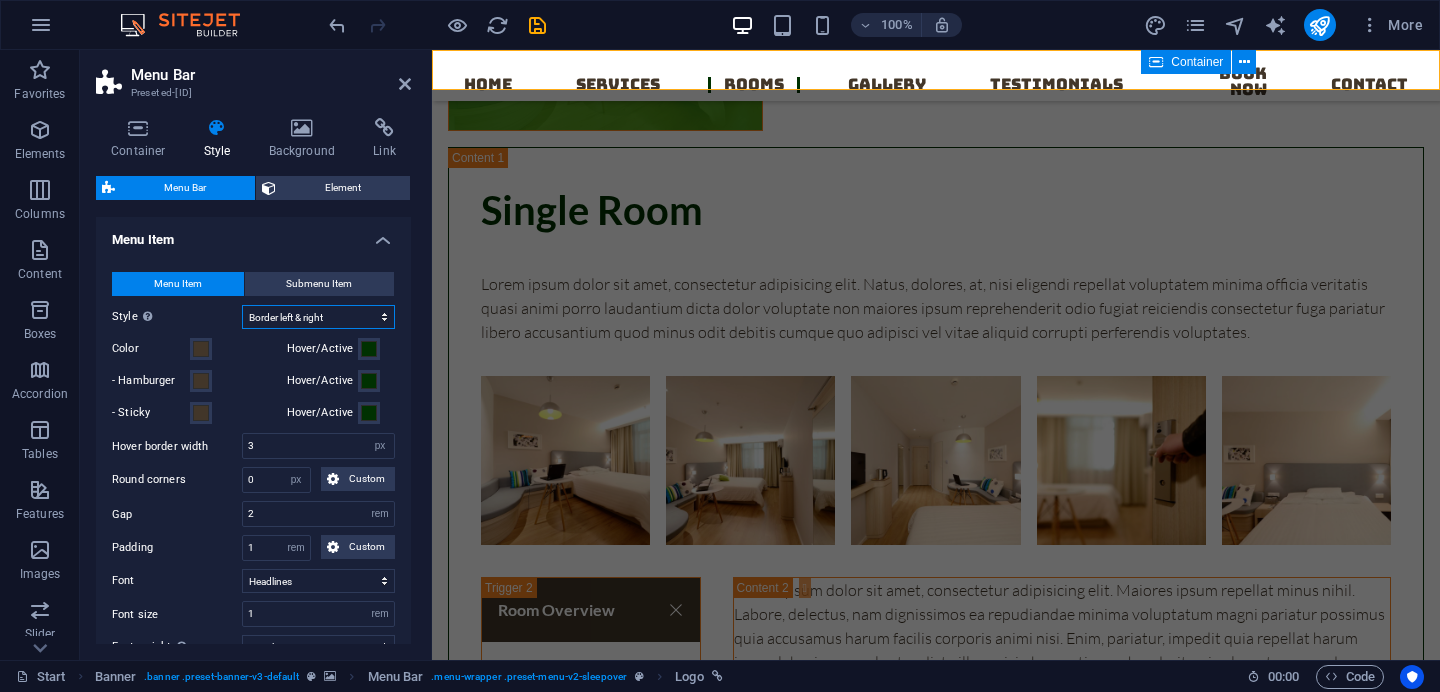 click on "Plain Text color Box: Fade Box: Flip vertical Box: Flip horizontal Box: Slide down Box: Slide up Box: Slide right Box: Slide left Box: Zoom effect Border Border top & bottom Border left & right Border top Border bottom" at bounding box center (318, 317) 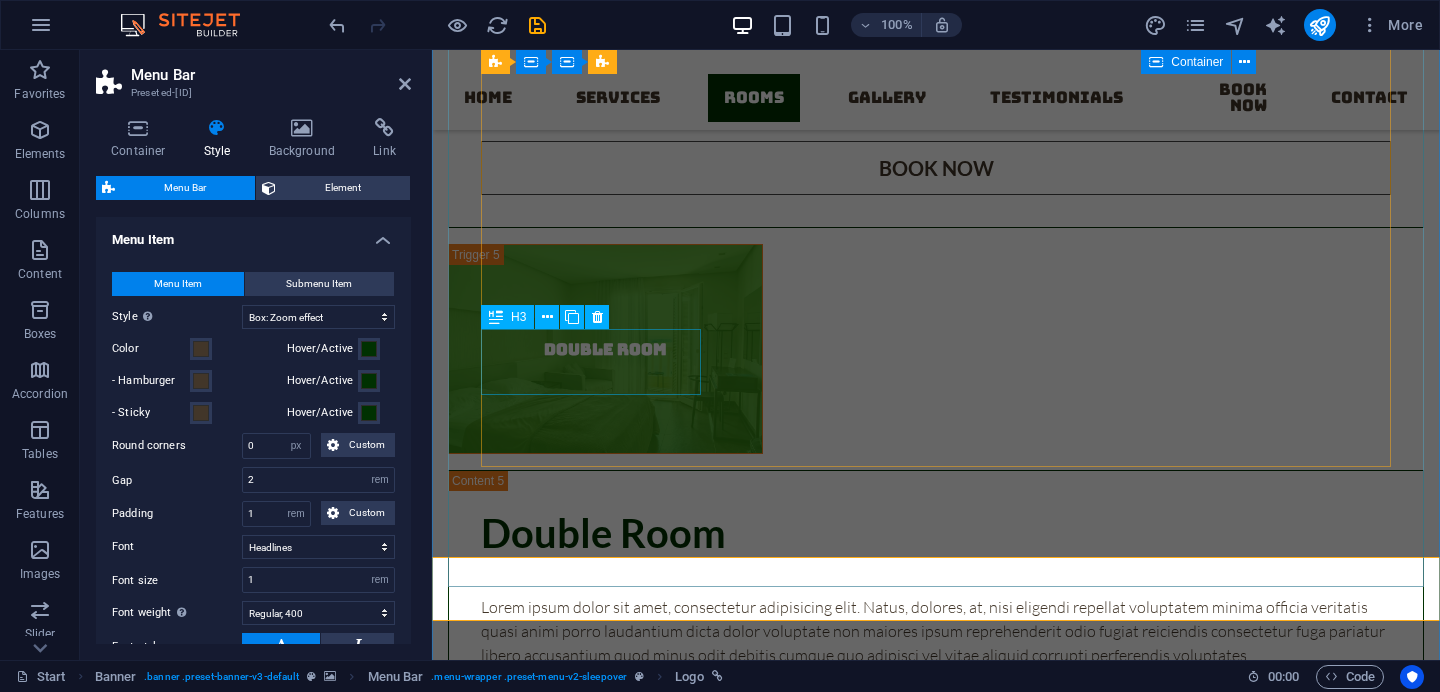 scroll, scrollTop: 5688, scrollLeft: 0, axis: vertical 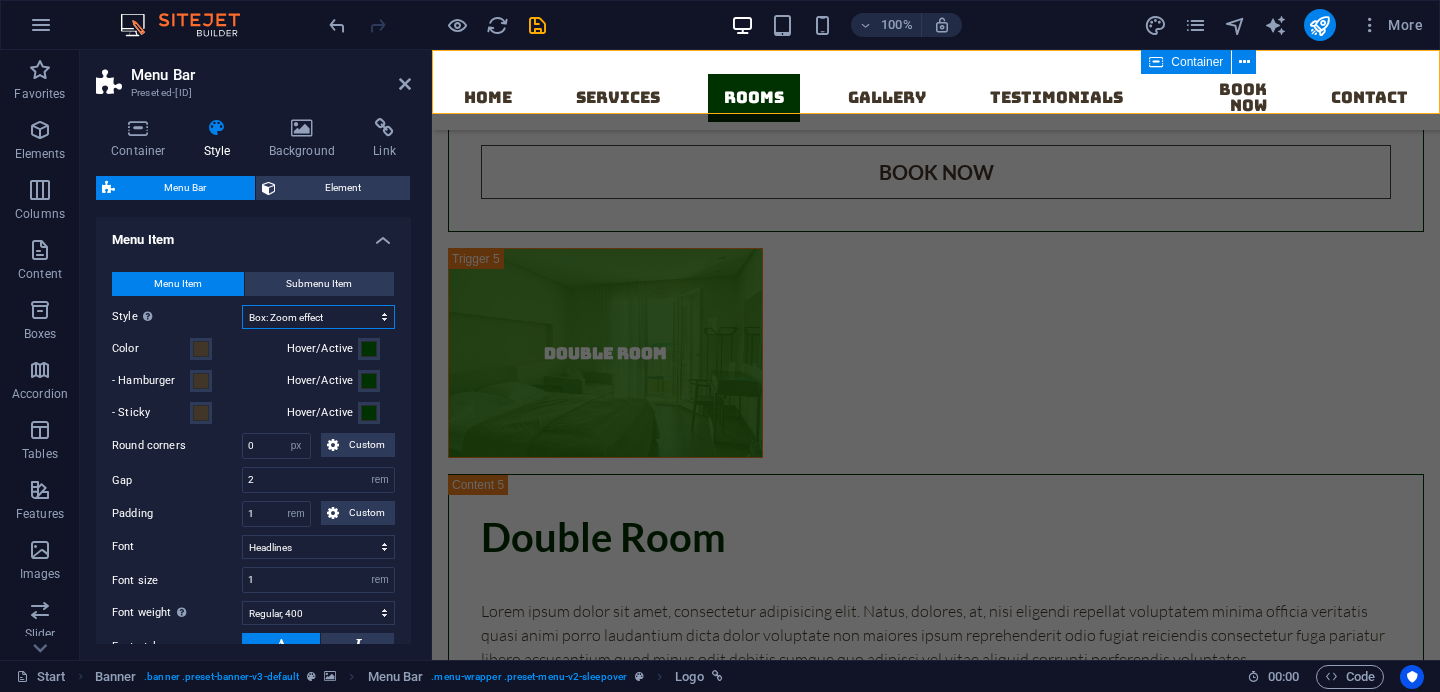 click on "Plain Text color Box: Fade Box: Flip vertical Box: Flip horizontal Box: Slide down Box: Slide up Box: Slide right Box: Slide left Box: Zoom effect Border Border top & bottom Border left & right Border top Border bottom" at bounding box center (318, 317) 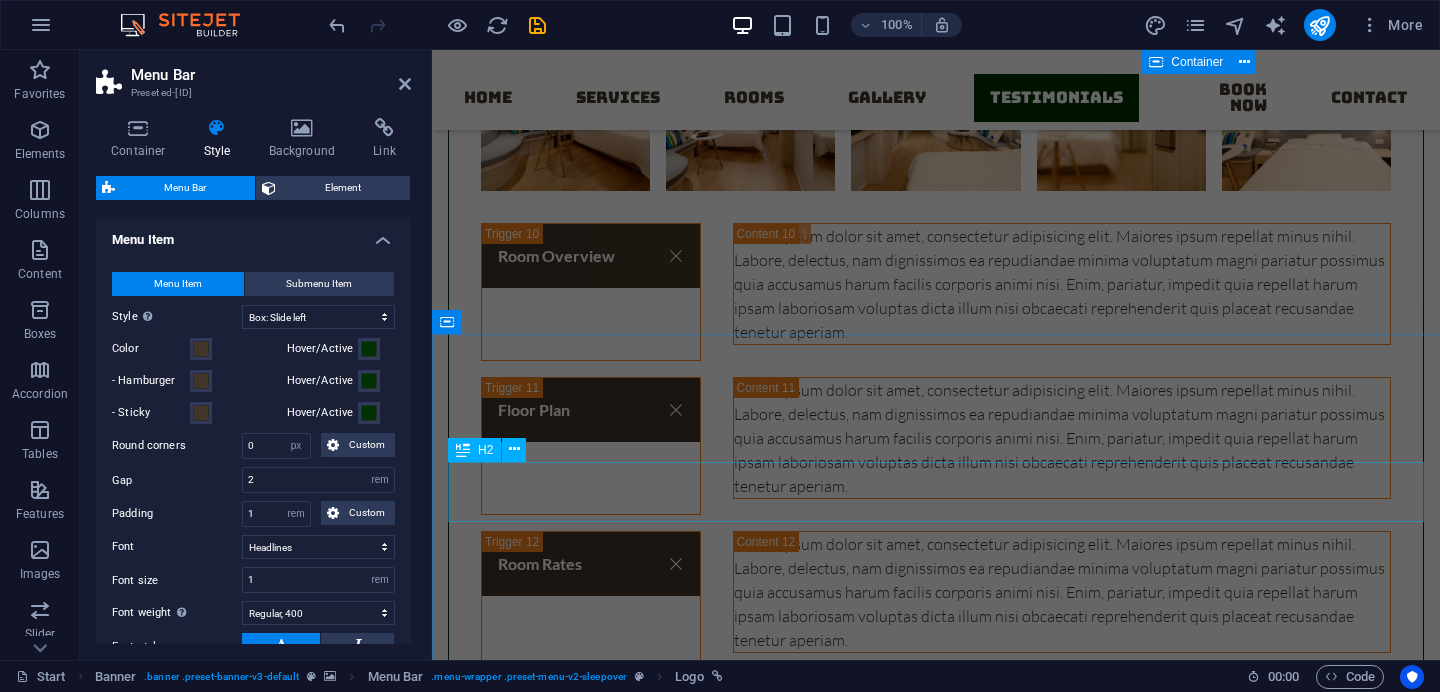 scroll, scrollTop: 7655, scrollLeft: 0, axis: vertical 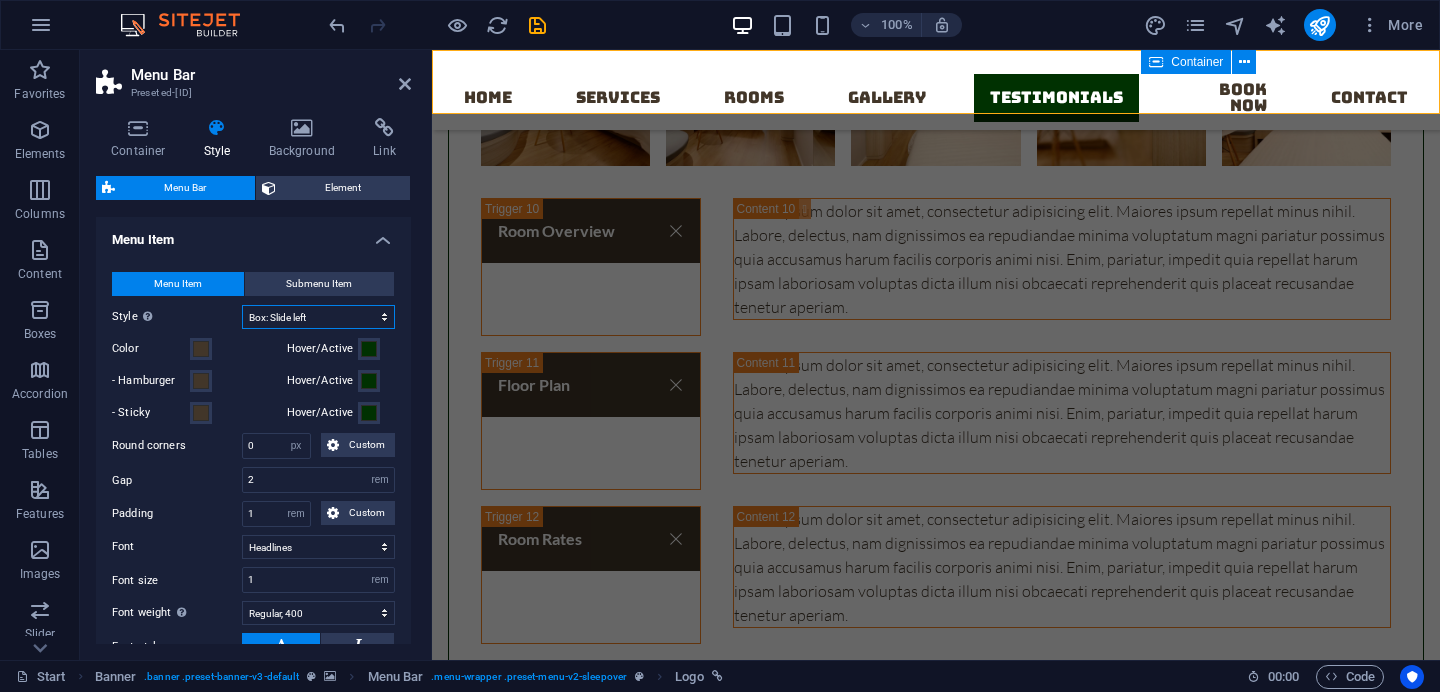 click on "Plain Text color Box: Fade Box: Flip vertical Box: Flip horizontal Box: Slide down Box: Slide up Box: Slide right Box: Slide left Box: Zoom effect Border Border top & bottom Border left & right Border top Border bottom" at bounding box center (318, 317) 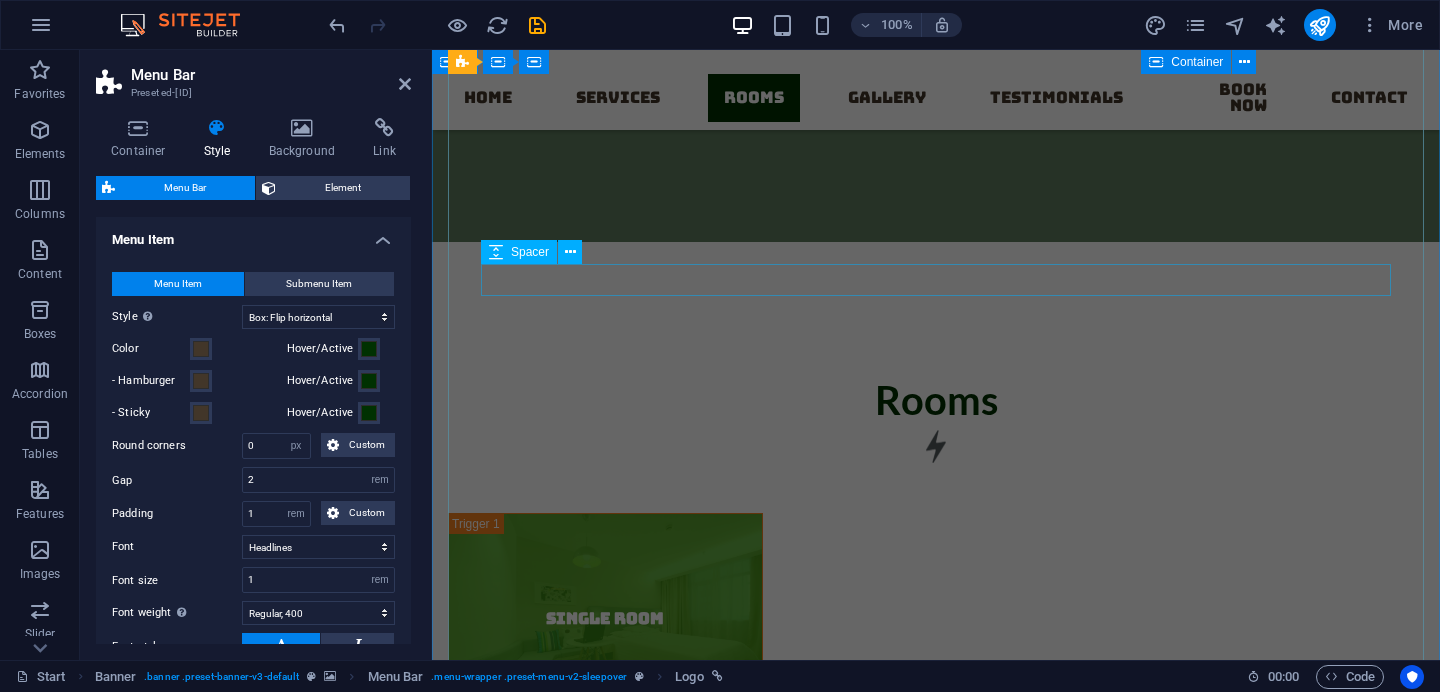 scroll, scrollTop: 4172, scrollLeft: 0, axis: vertical 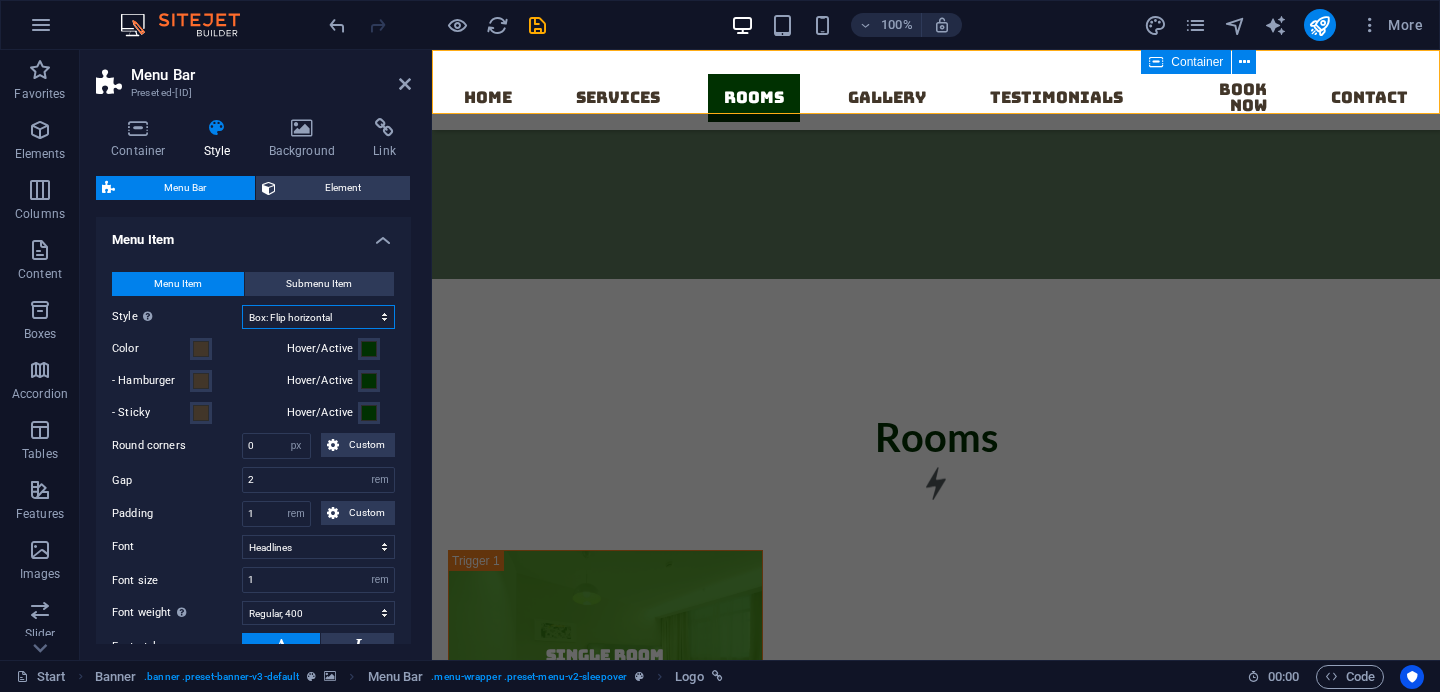 click on "Plain Text color Box: Fade Box: Flip vertical Box: Flip horizontal Box: Slide down Box: Slide up Box: Slide right Box: Slide left Box: Zoom effect Border Border top & bottom Border left & right Border top Border bottom" at bounding box center [318, 317] 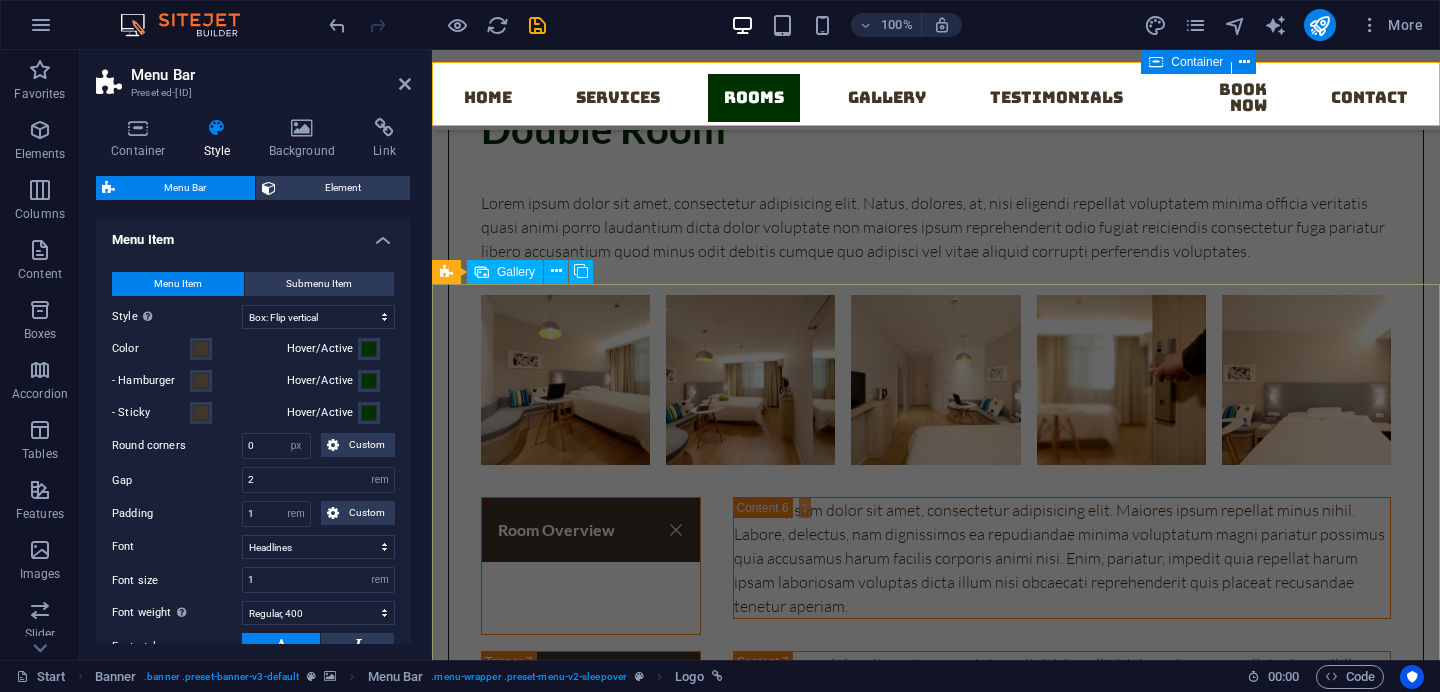 scroll, scrollTop: 6119, scrollLeft: 0, axis: vertical 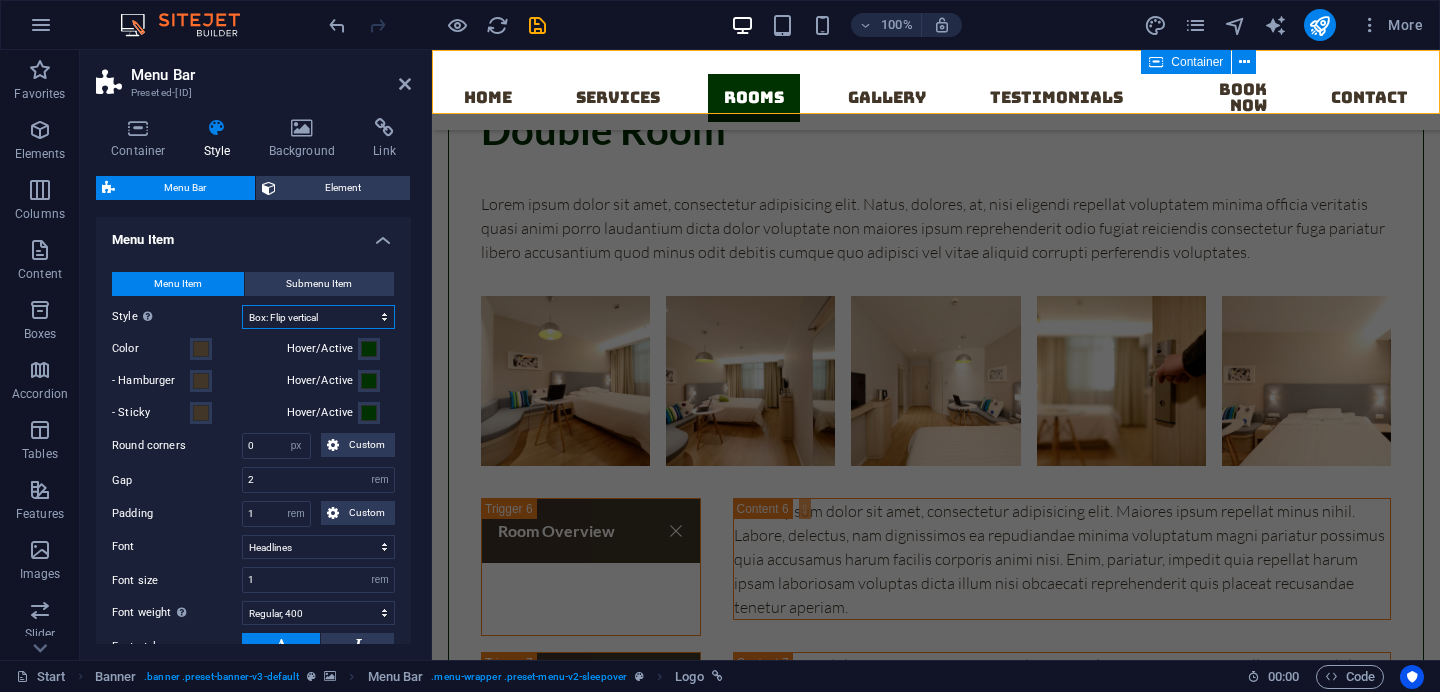 click on "Plain Text color Box: Fade Box: Flip vertical Box: Flip horizontal Box: Slide down Box: Slide up Box: Slide right Box: Slide left Box: Zoom effect Border Border top & bottom Border left & right Border top Border bottom" at bounding box center [318, 317] 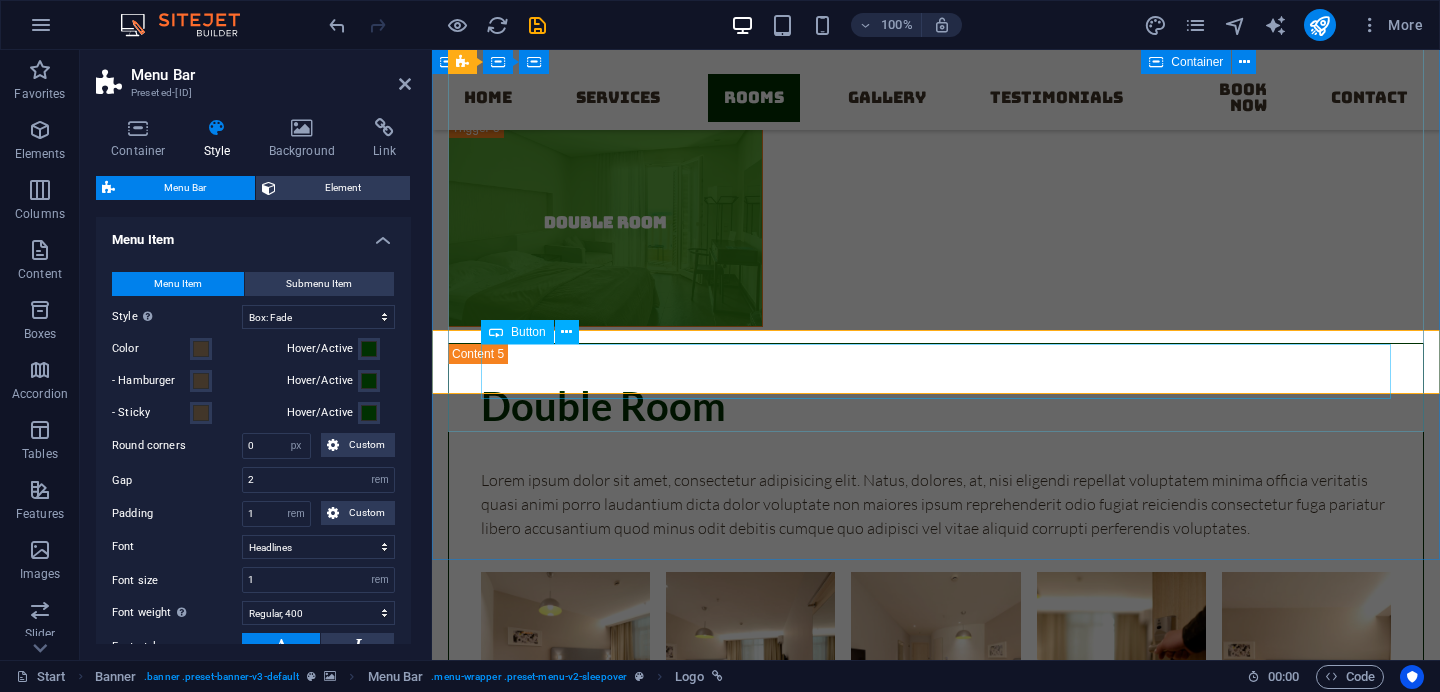 scroll, scrollTop: 5782, scrollLeft: 0, axis: vertical 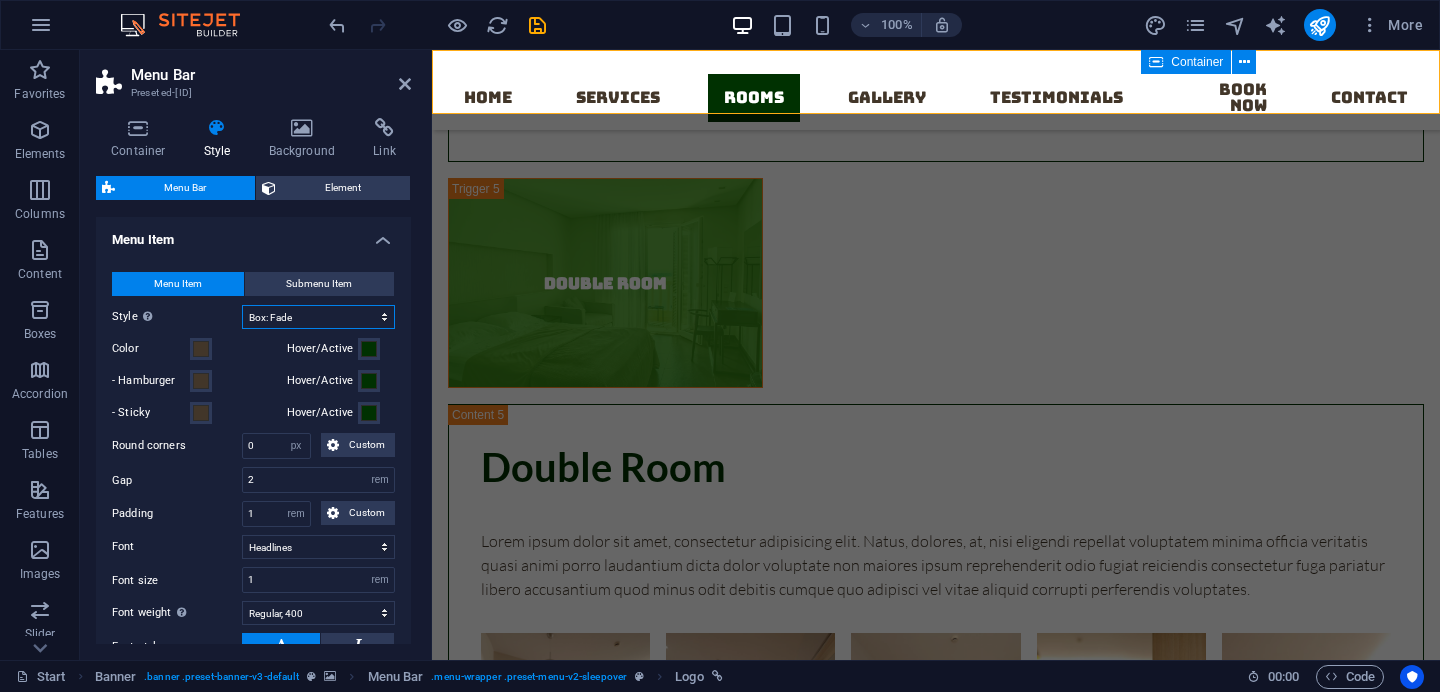 click on "Plain Text color Box: Fade Box: Flip vertical Box: Flip horizontal Box: Slide down Box: Slide up Box: Slide right Box: Slide left Box: Zoom effect Border Border top & bottom Border left & right Border top Border bottom" at bounding box center [318, 317] 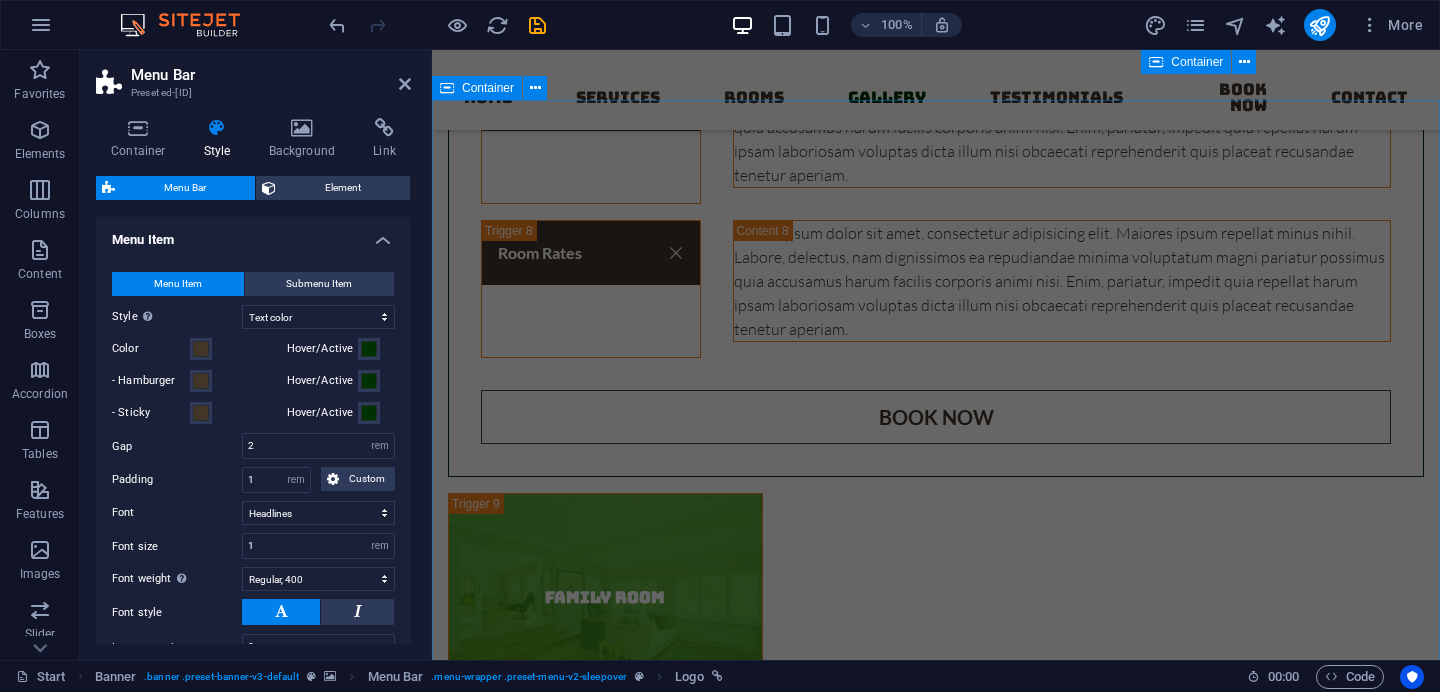 scroll, scrollTop: 6709, scrollLeft: 0, axis: vertical 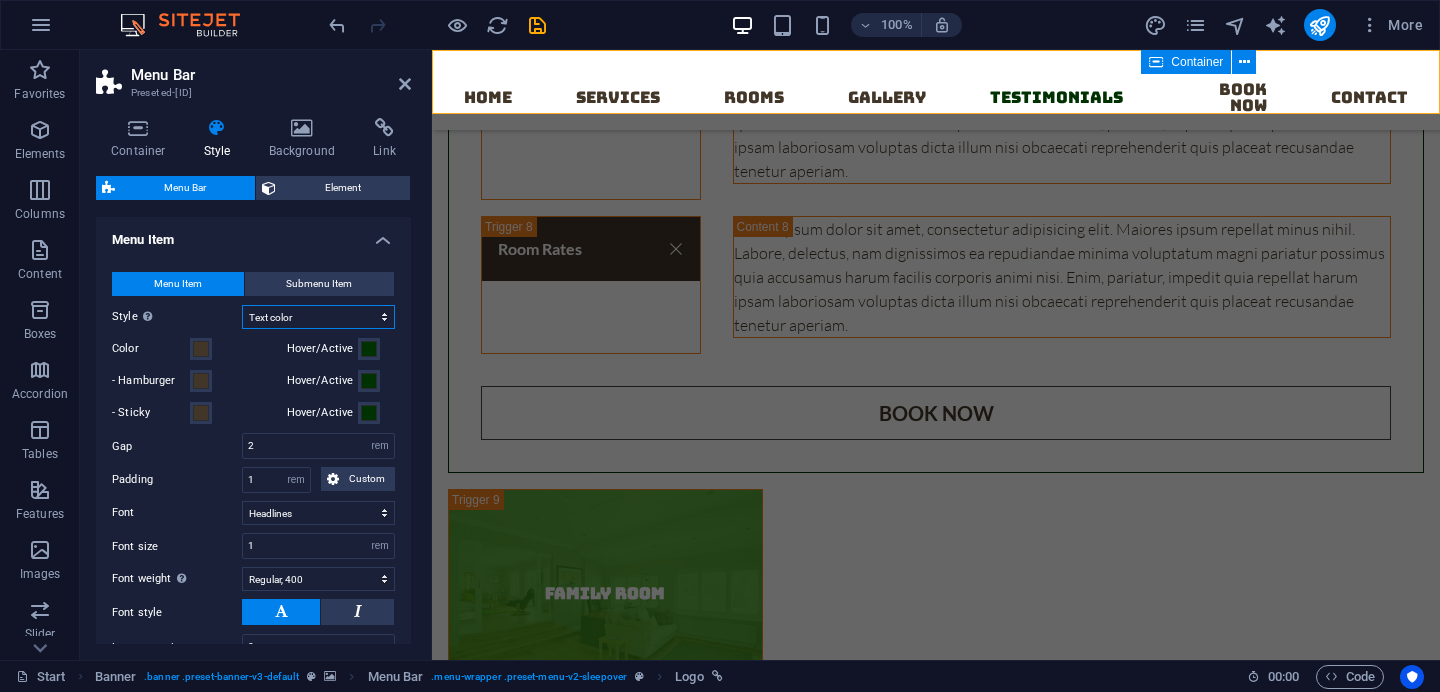 click on "Plain Text color Box: Fade Box: Flip vertical Box: Flip horizontal Box: Slide down Box: Slide up Box: Slide right Box: Slide left Box: Zoom effect Border Border top & bottom Border left & right Border top Border bottom" at bounding box center (318, 317) 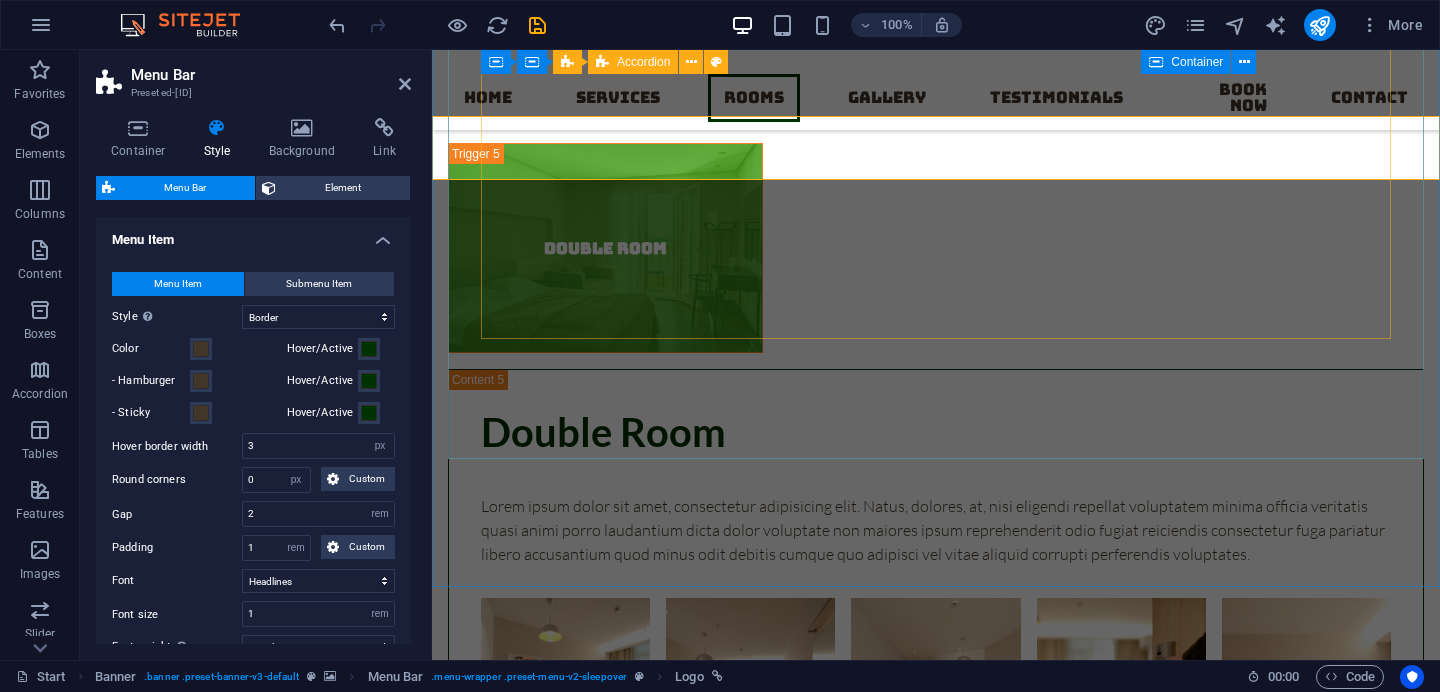 scroll, scrollTop: 5816, scrollLeft: 0, axis: vertical 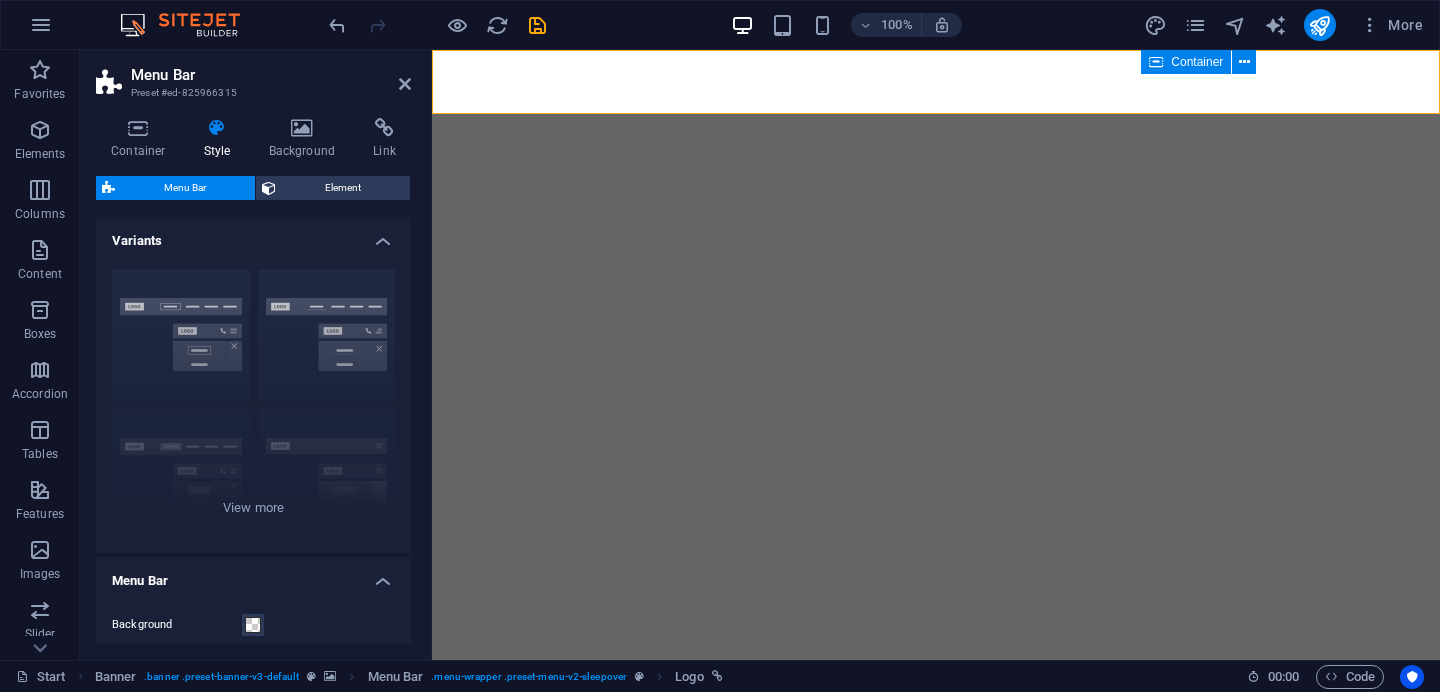 select on "rem" 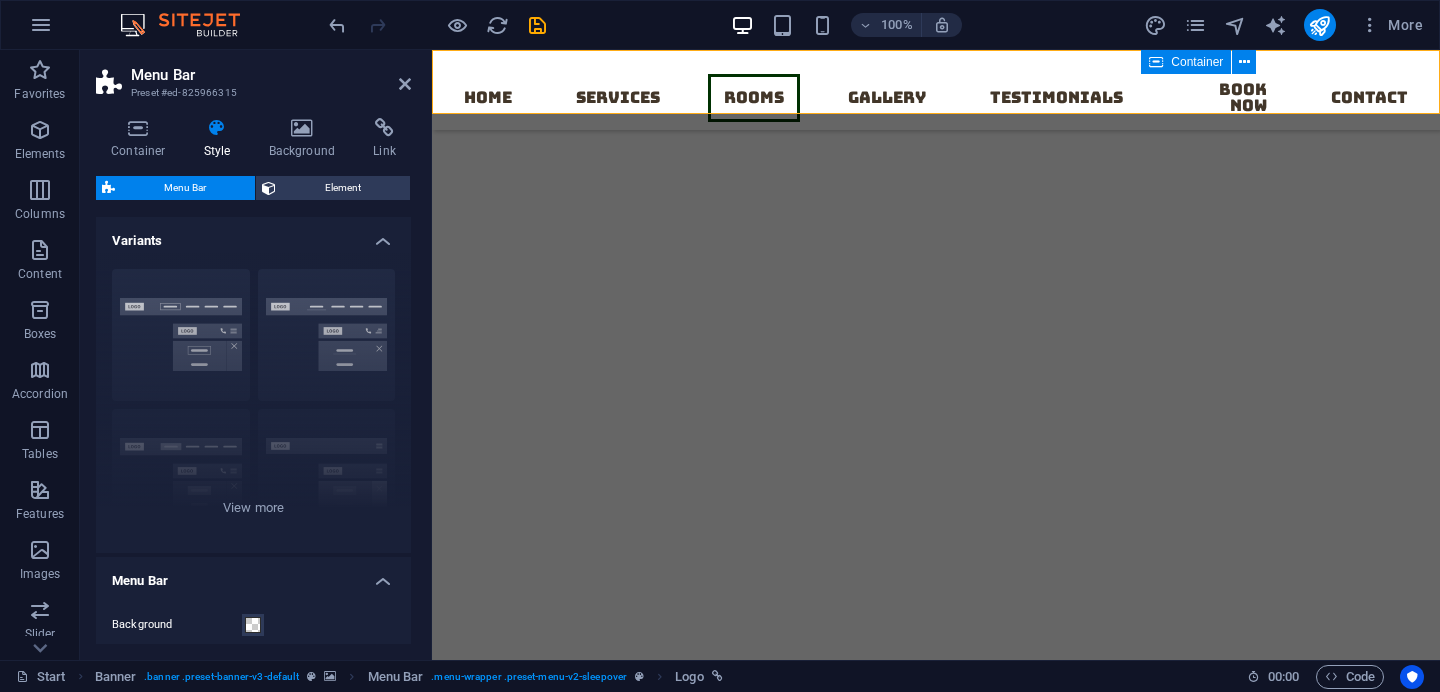 scroll, scrollTop: 0, scrollLeft: 0, axis: both 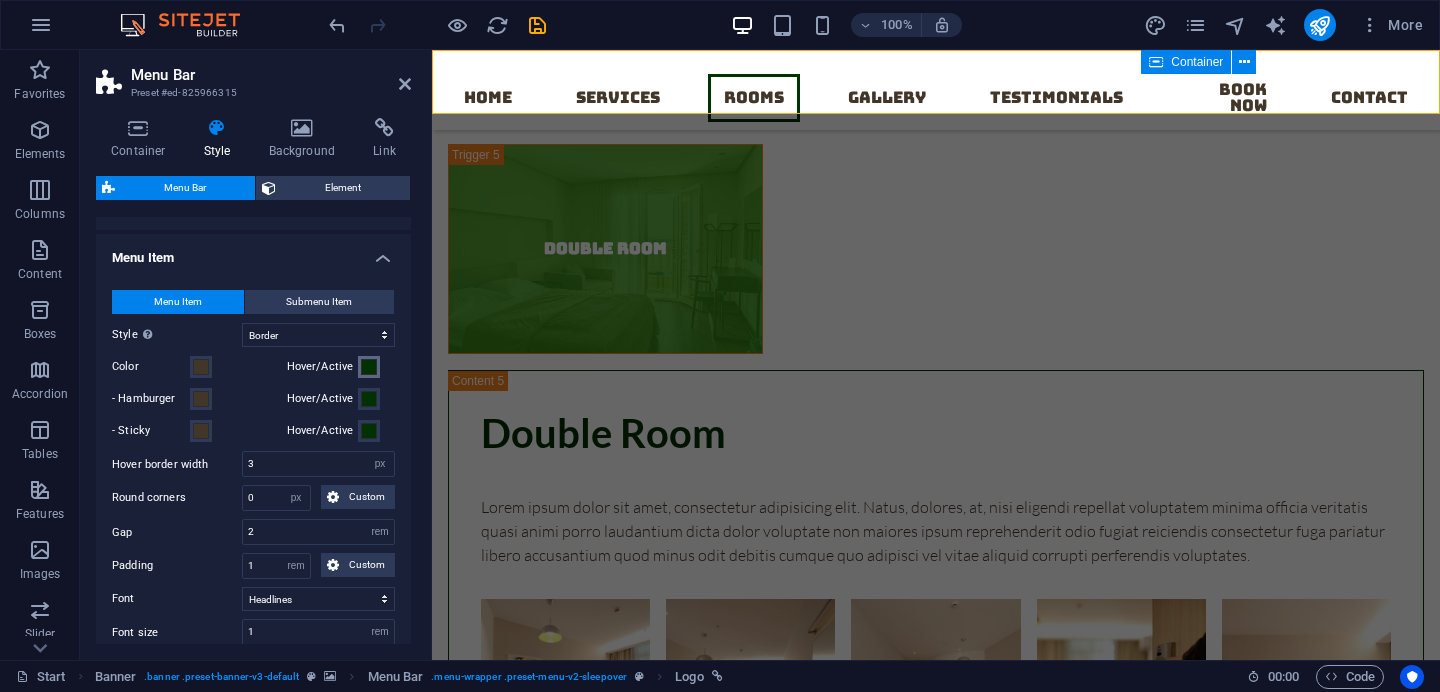 click at bounding box center [369, 367] 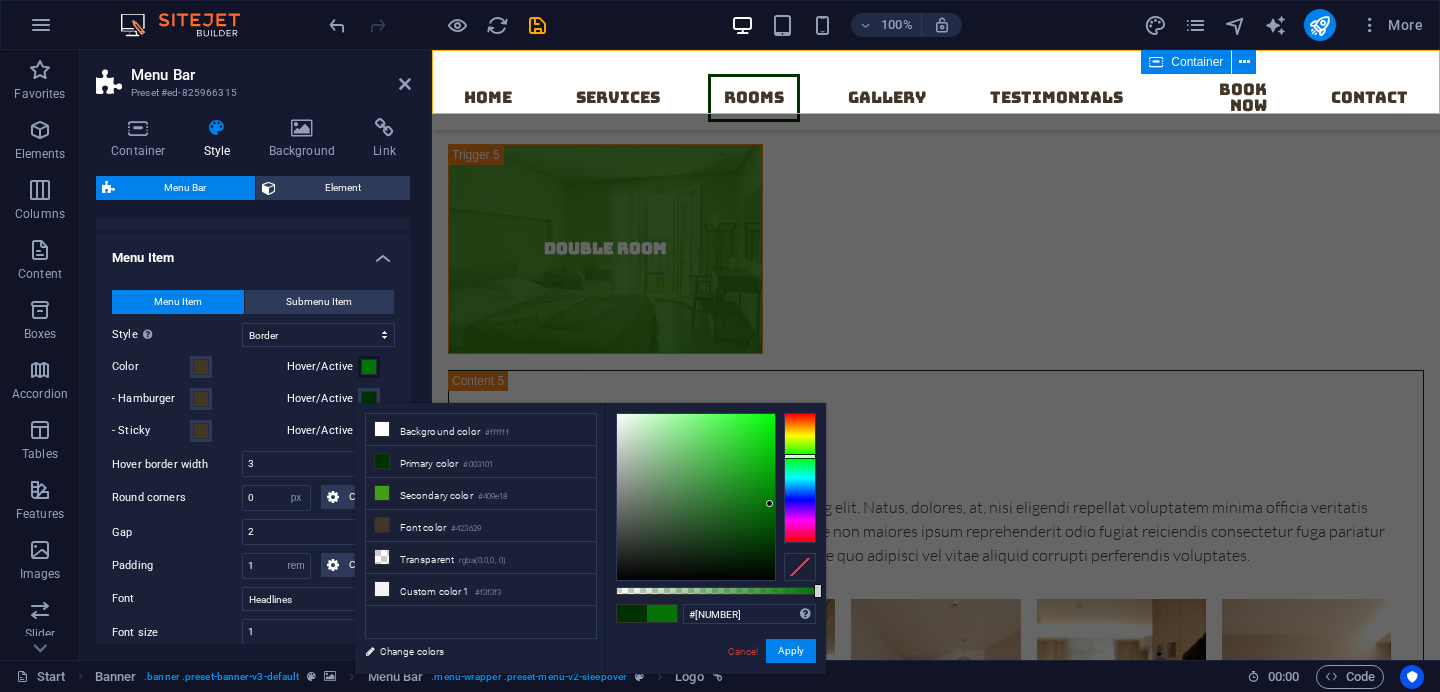 drag, startPoint x: 771, startPoint y: 539, endPoint x: 770, endPoint y: 504, distance: 35.014282 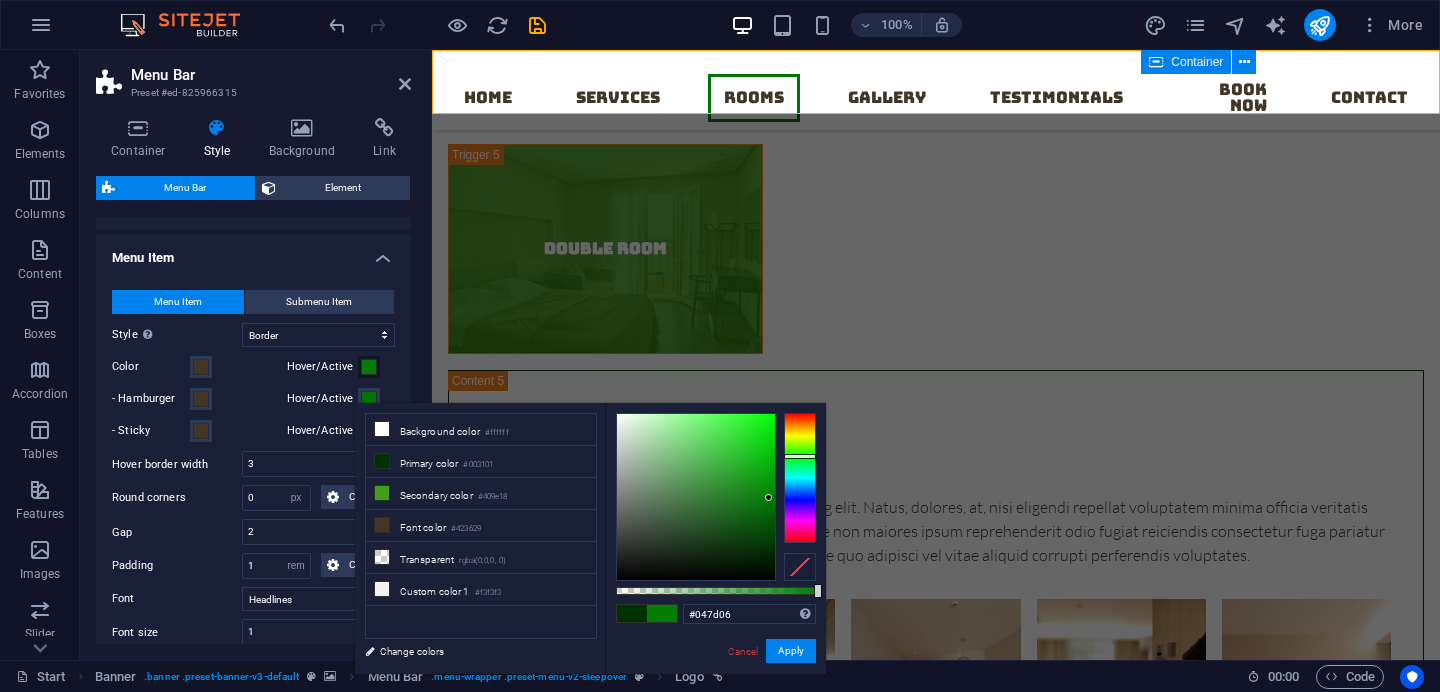 type on "#047e06" 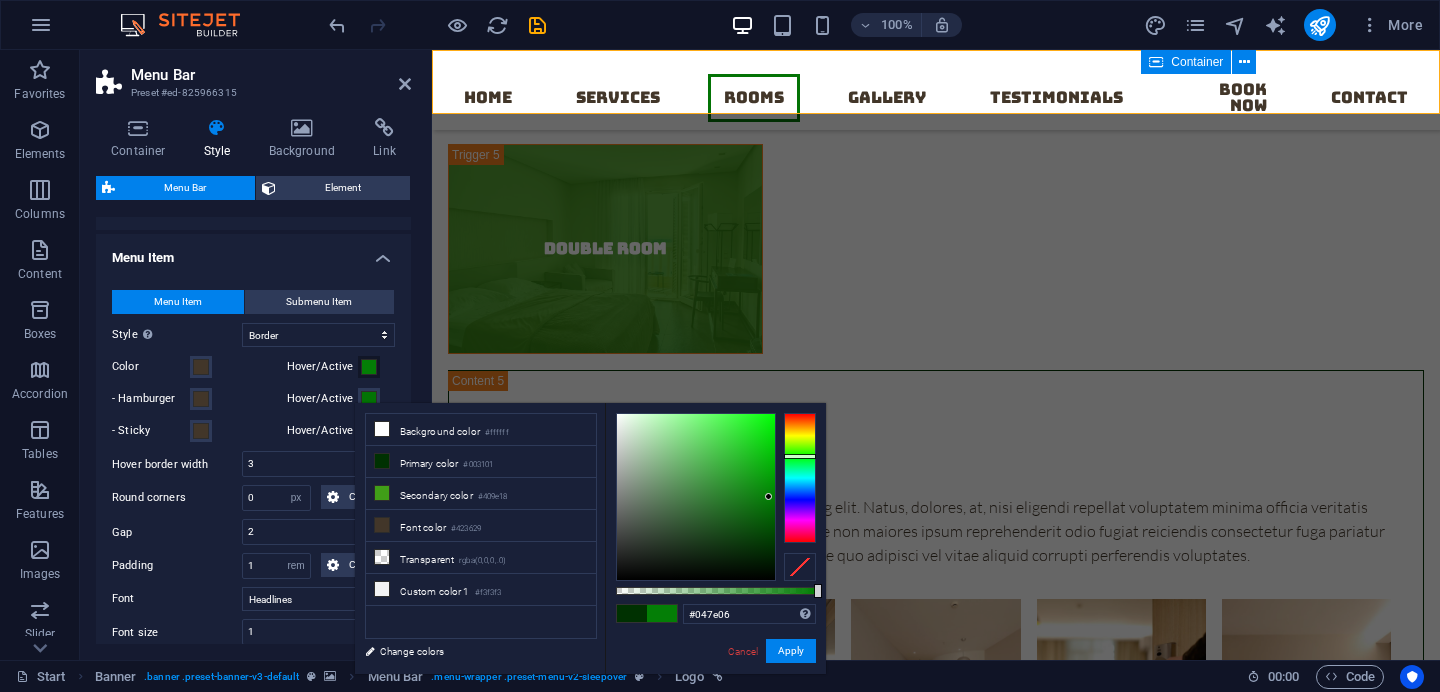 click at bounding box center (768, 496) 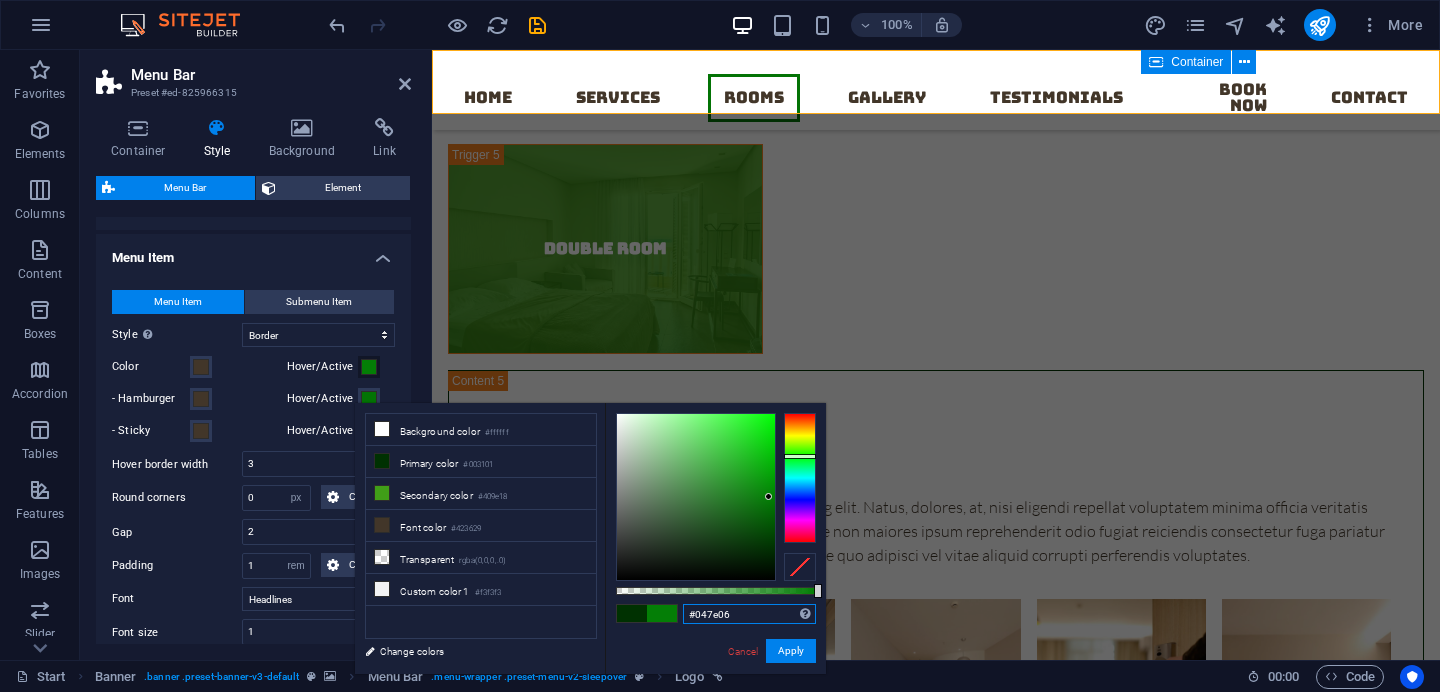drag, startPoint x: 755, startPoint y: 619, endPoint x: 688, endPoint y: 622, distance: 67.06713 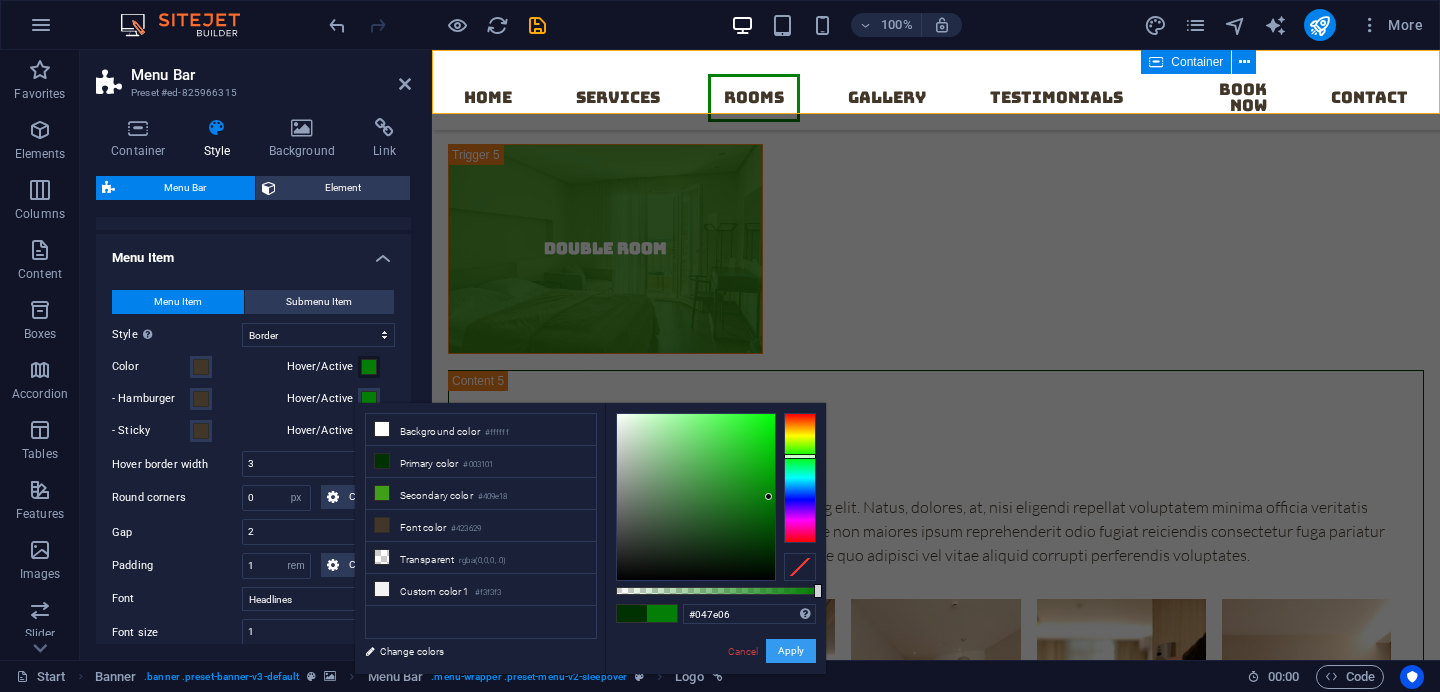 click on "Apply" at bounding box center (791, 651) 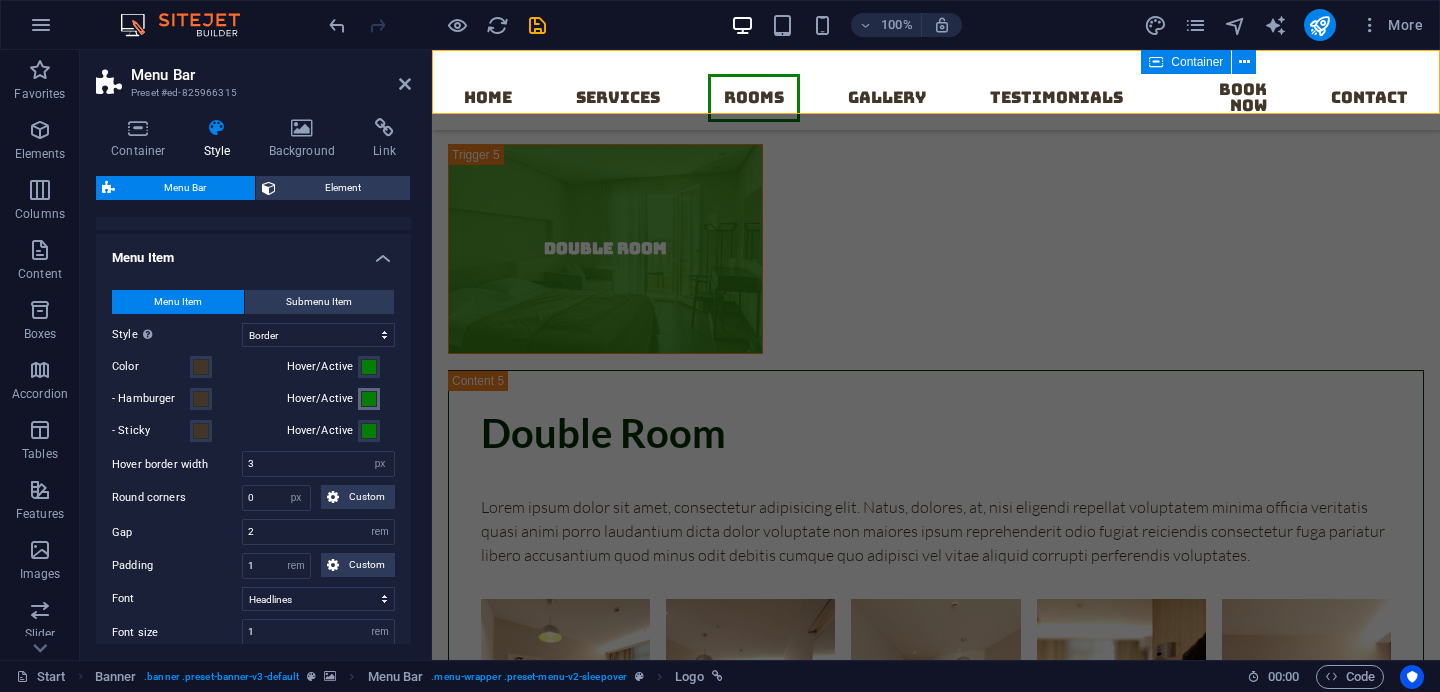 click at bounding box center [369, 399] 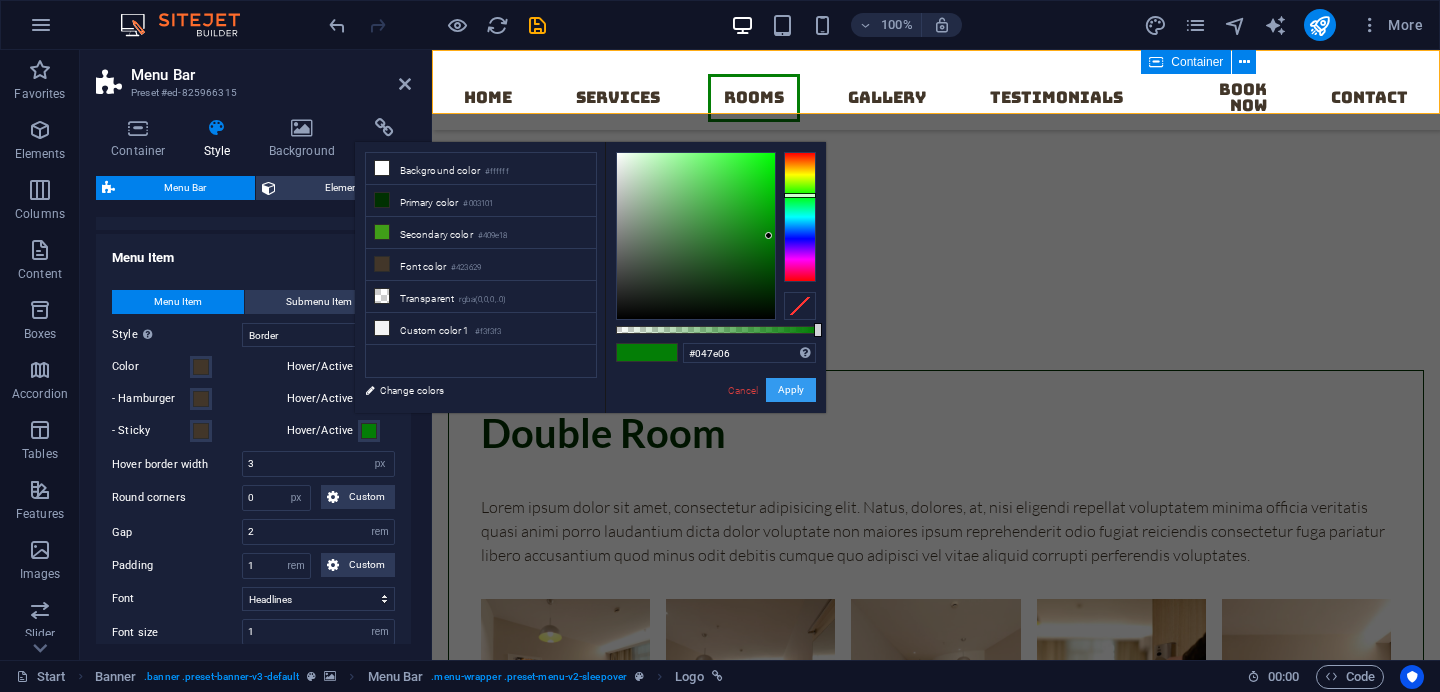 click on "Apply" at bounding box center (791, 390) 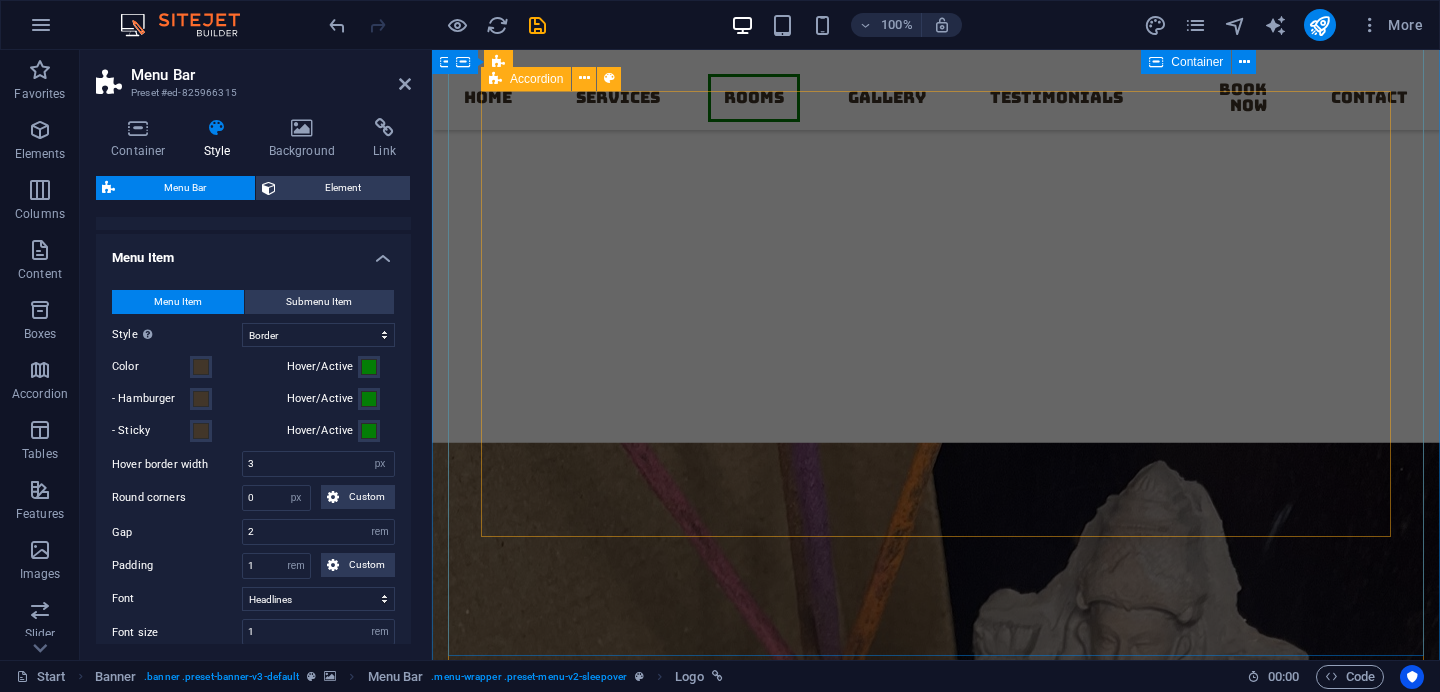 scroll, scrollTop: 3193, scrollLeft: 0, axis: vertical 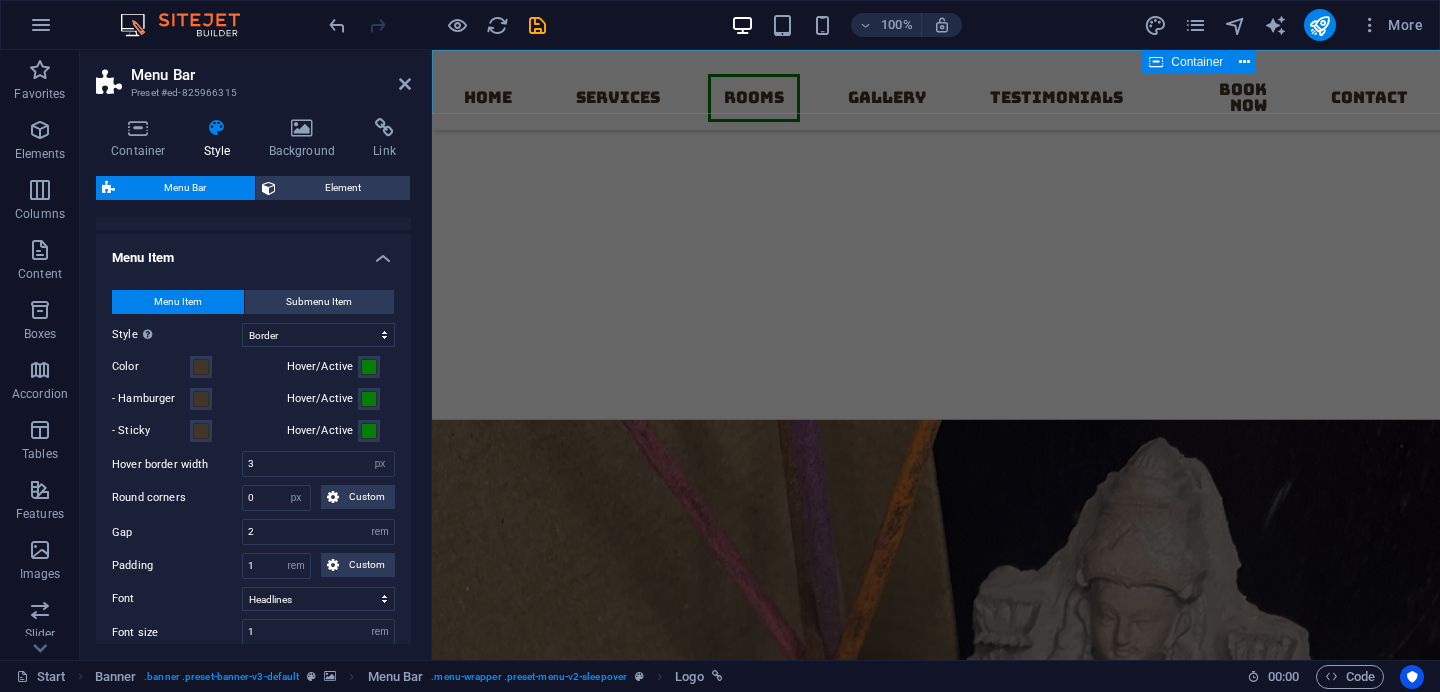 click on "Home Services Rooms Gallery Testimonials Book now Contact" at bounding box center (936, 90) 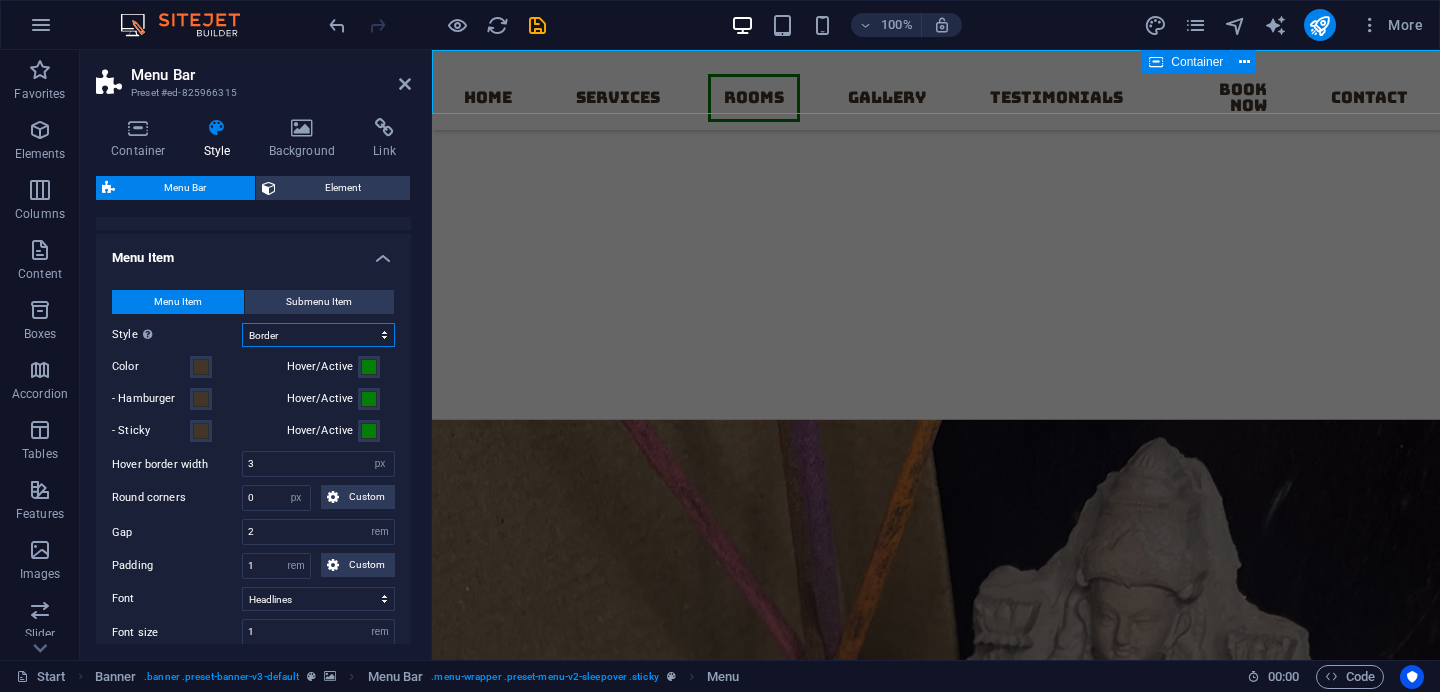 click on "Plain Text color Box: Fade Box: Flip vertical Box: Flip horizontal Box: Slide down Box: Slide up Box: Slide right Box: Slide left Box: Zoom effect Border Border top & bottom Border left & right Border top Border bottom" at bounding box center (318, 335) 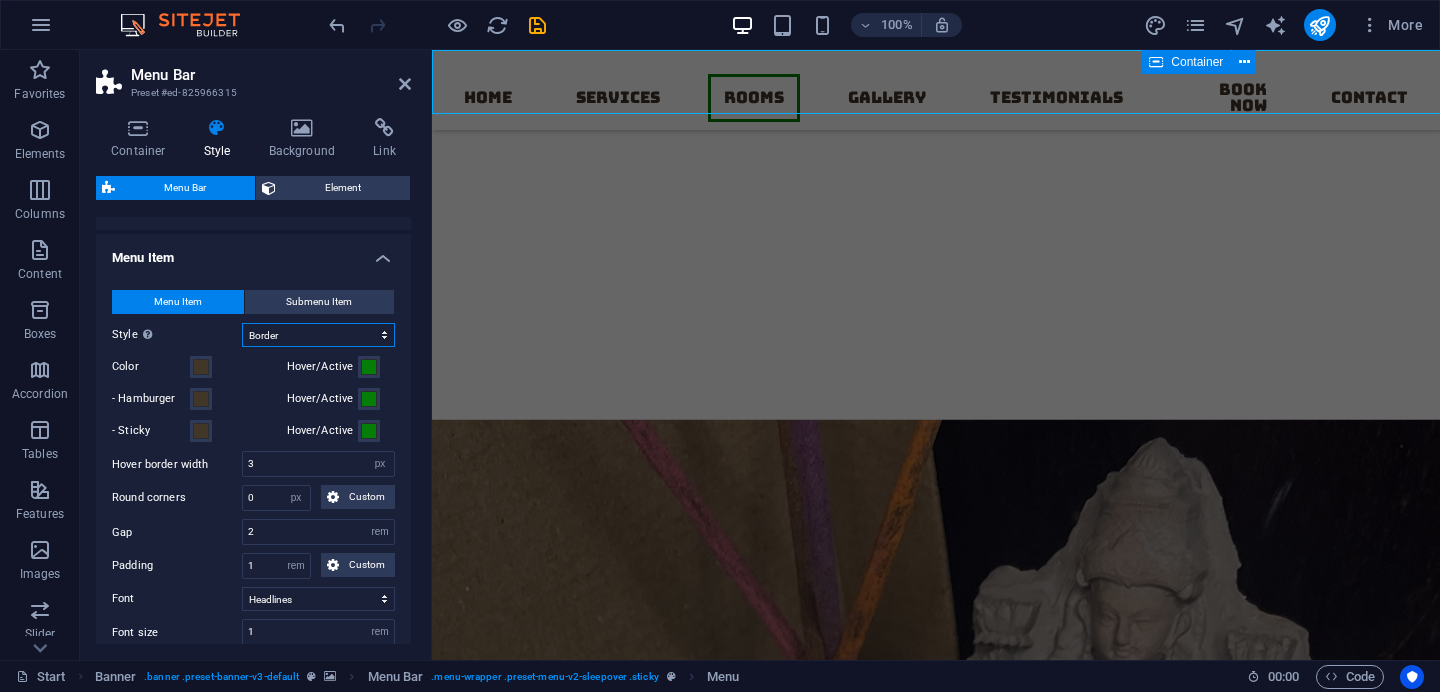 select on "hover_text_color" 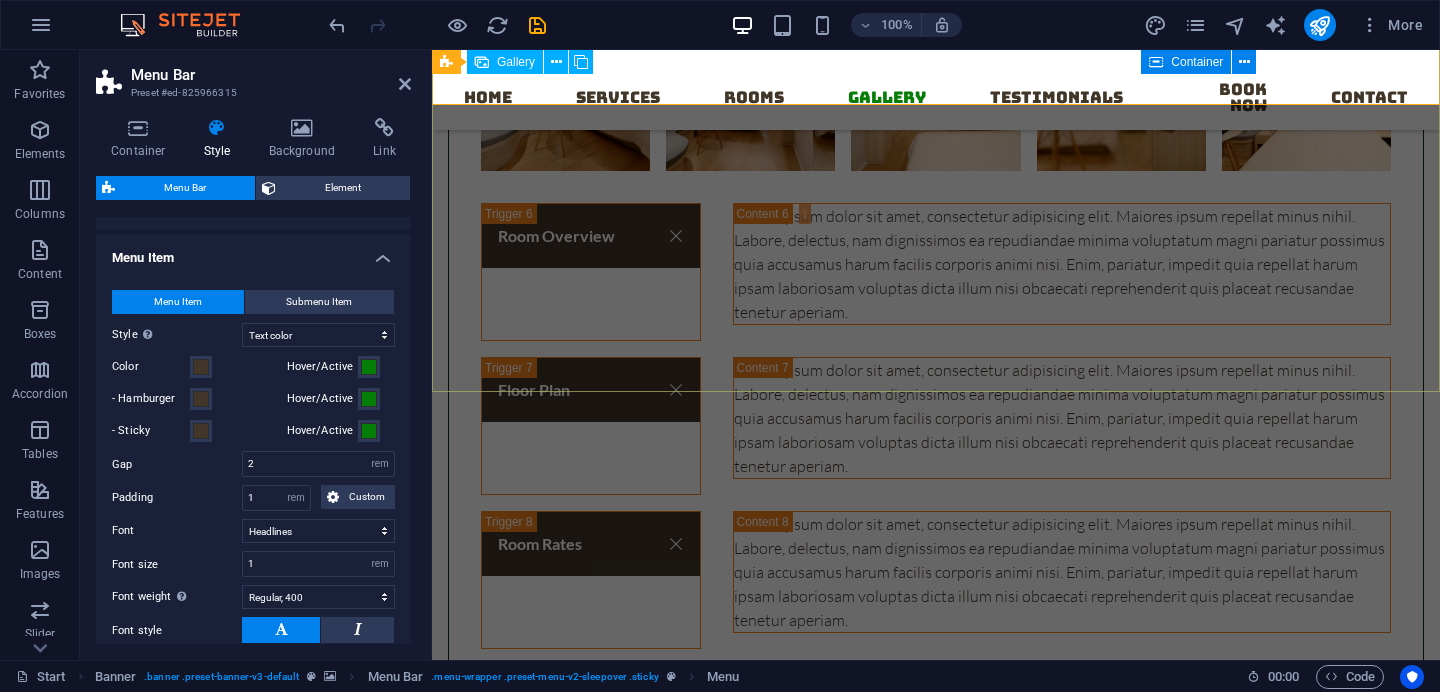 scroll, scrollTop: 6418, scrollLeft: 0, axis: vertical 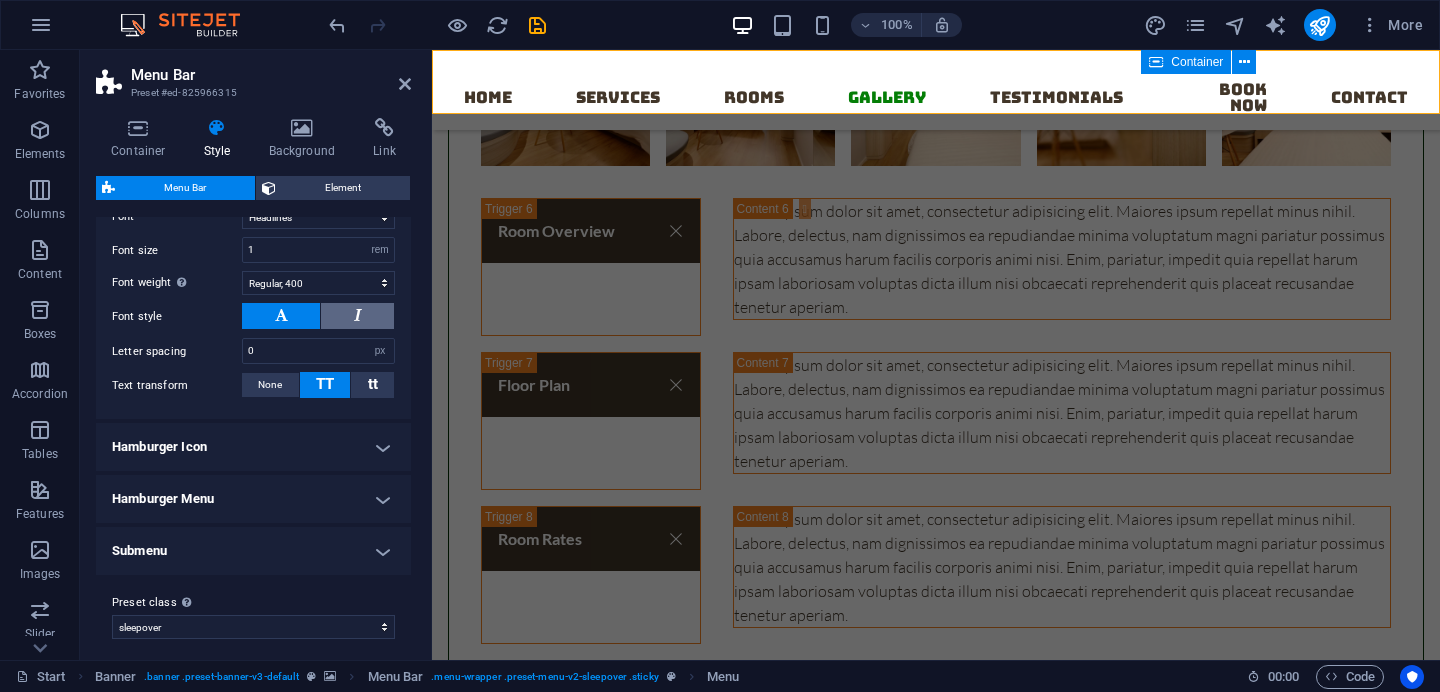 click at bounding box center [357, 316] 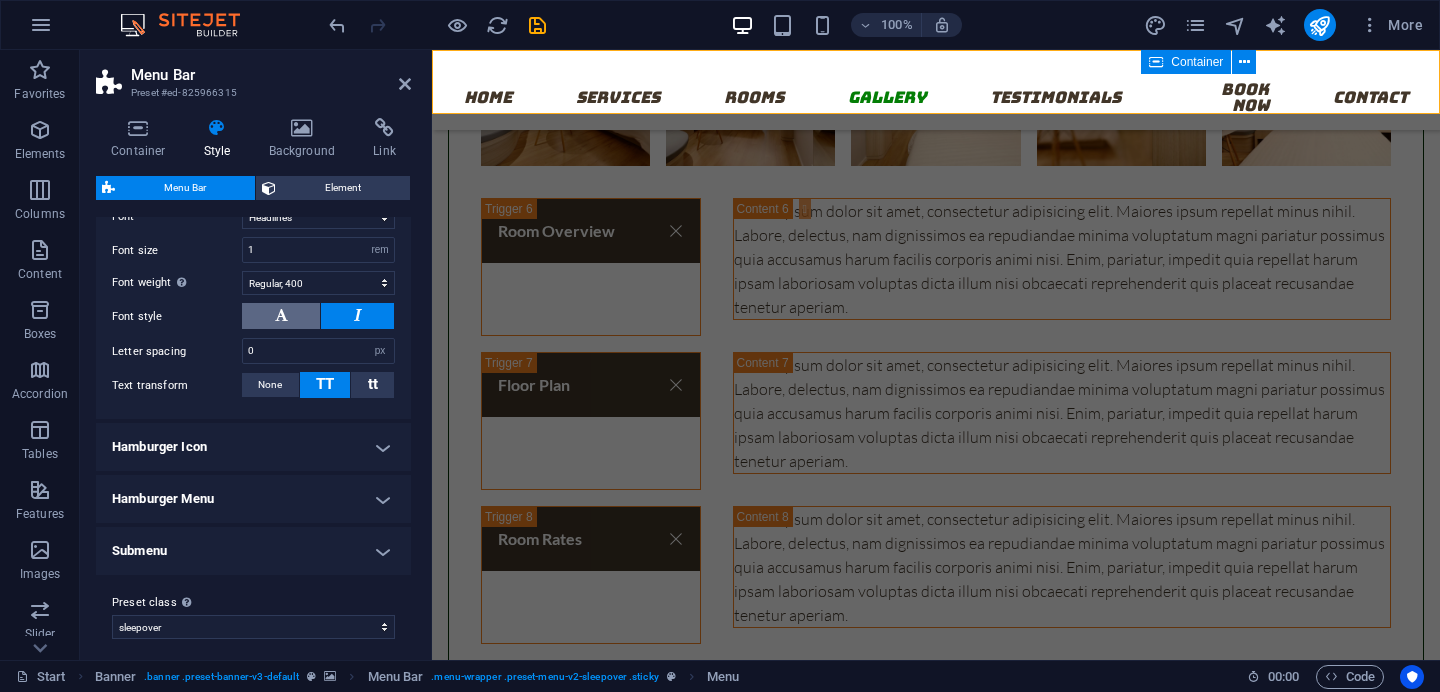 click at bounding box center [281, 316] 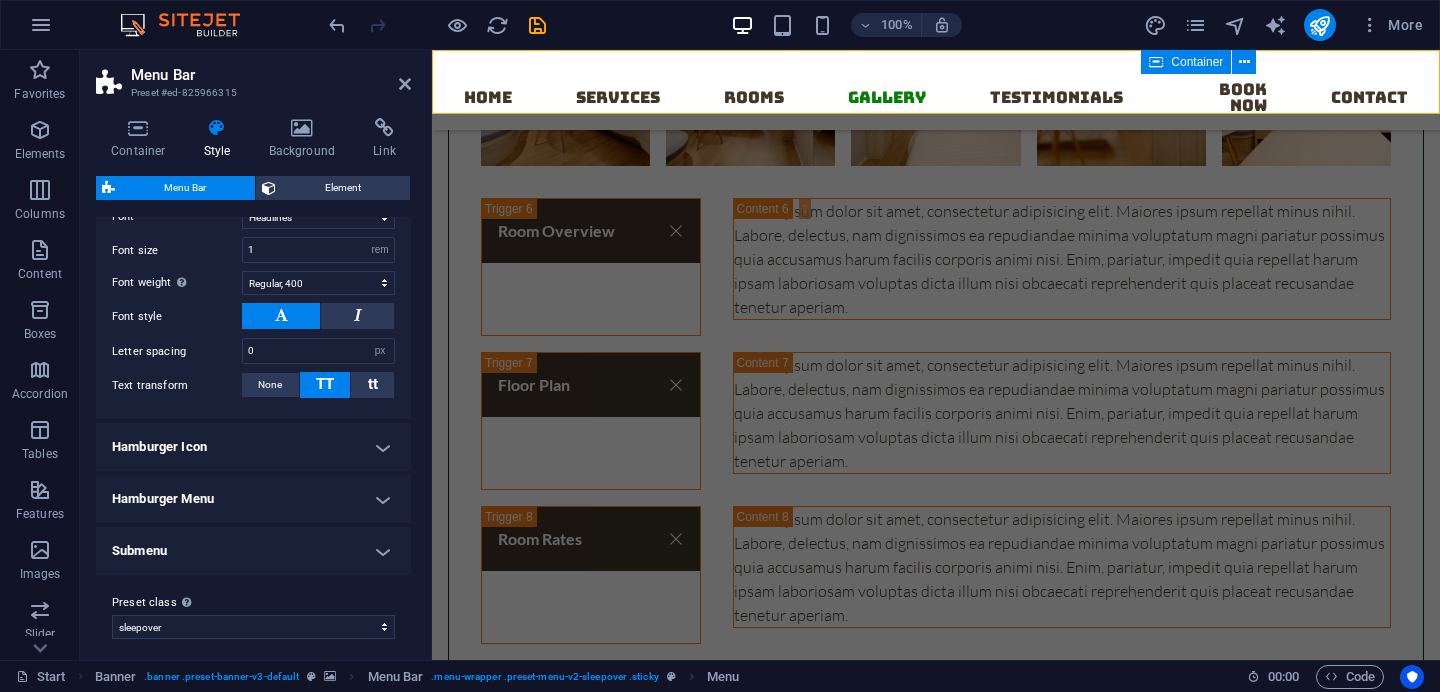 scroll, scrollTop: 1462, scrollLeft: 0, axis: vertical 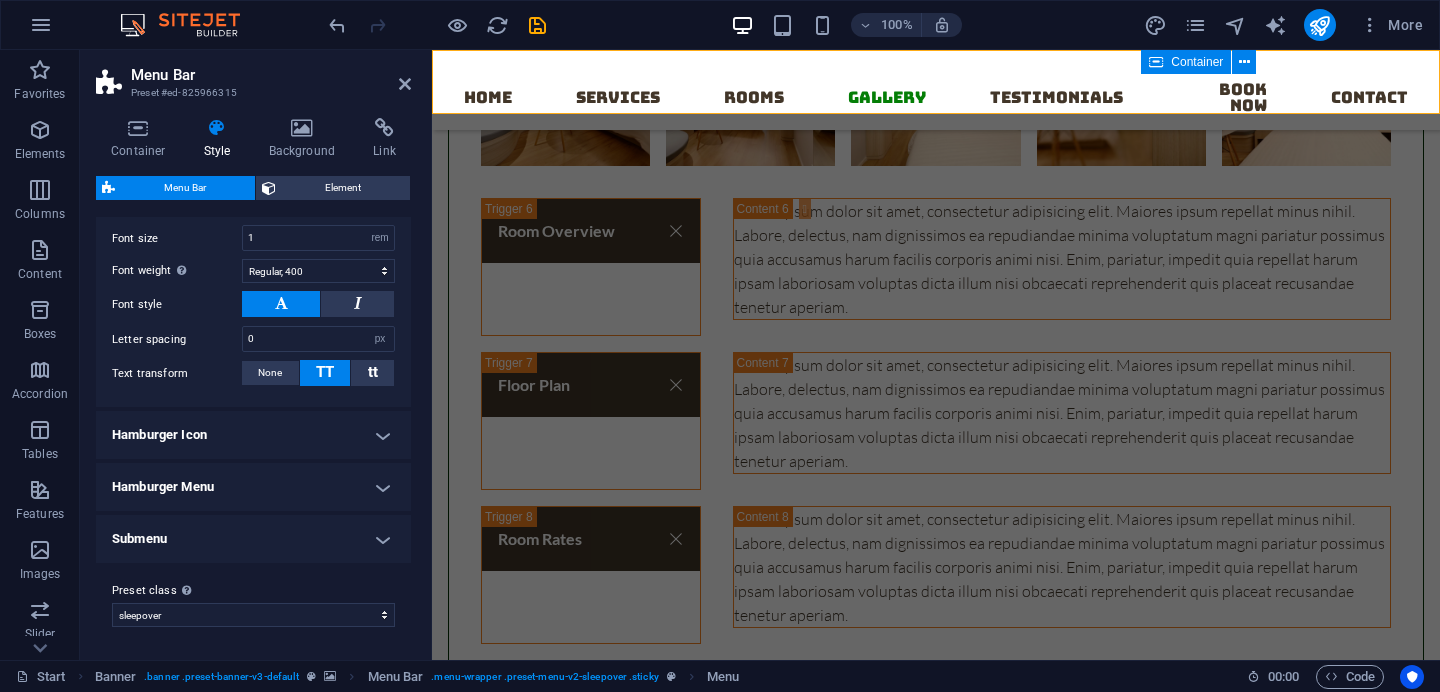 click on "Hamburger Icon" at bounding box center [253, 435] 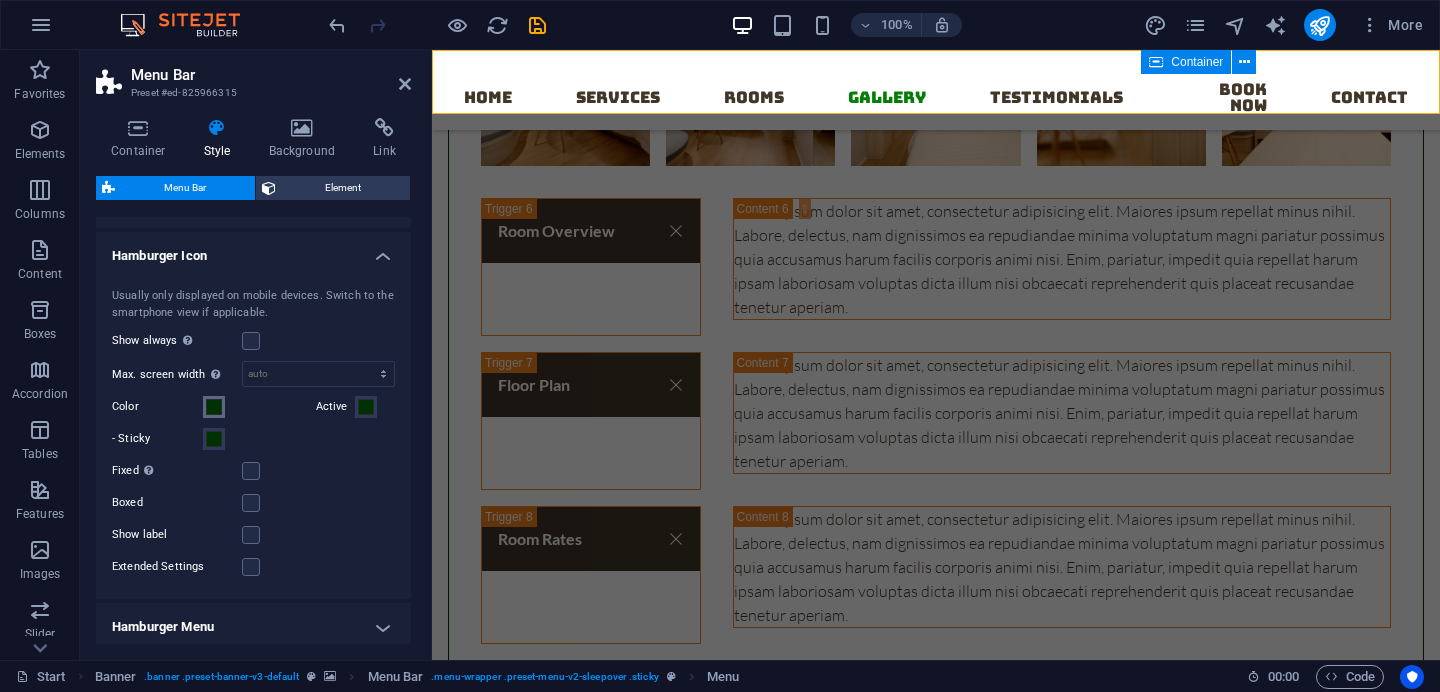 scroll, scrollTop: 1604, scrollLeft: 0, axis: vertical 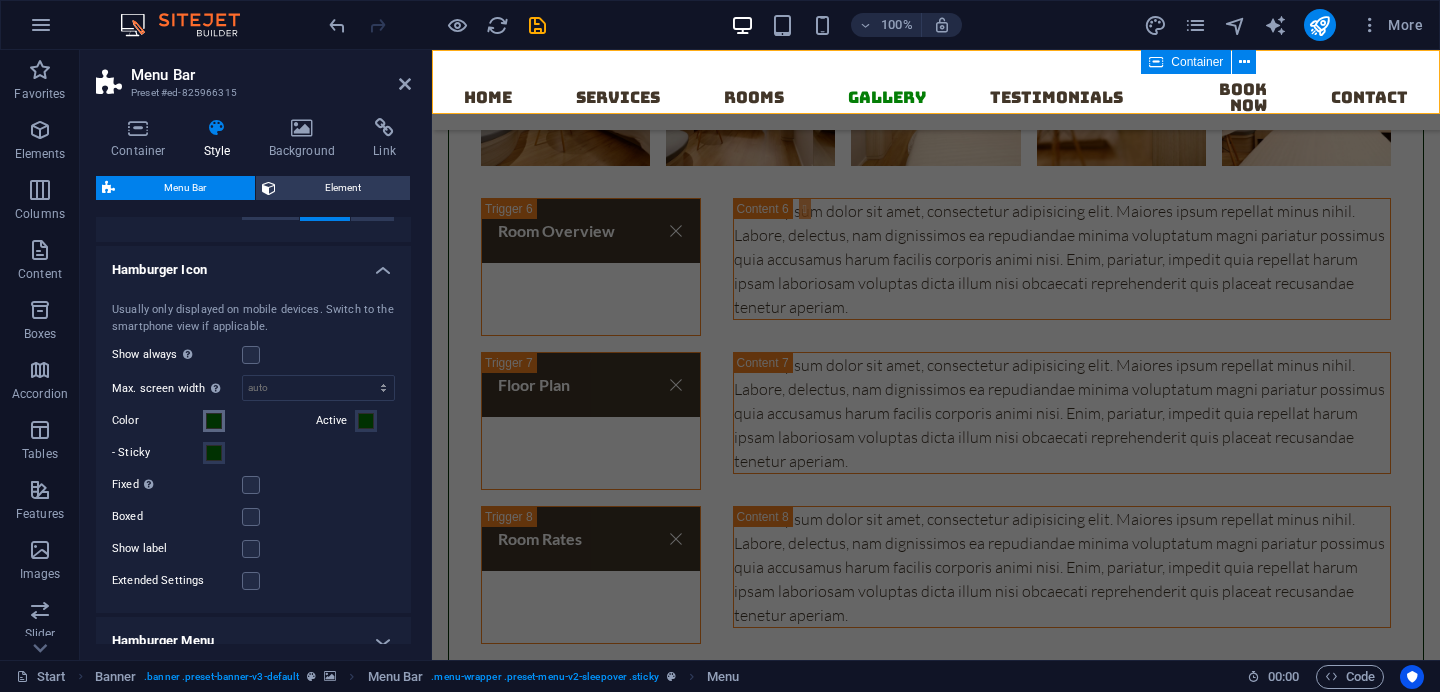 click at bounding box center (214, 421) 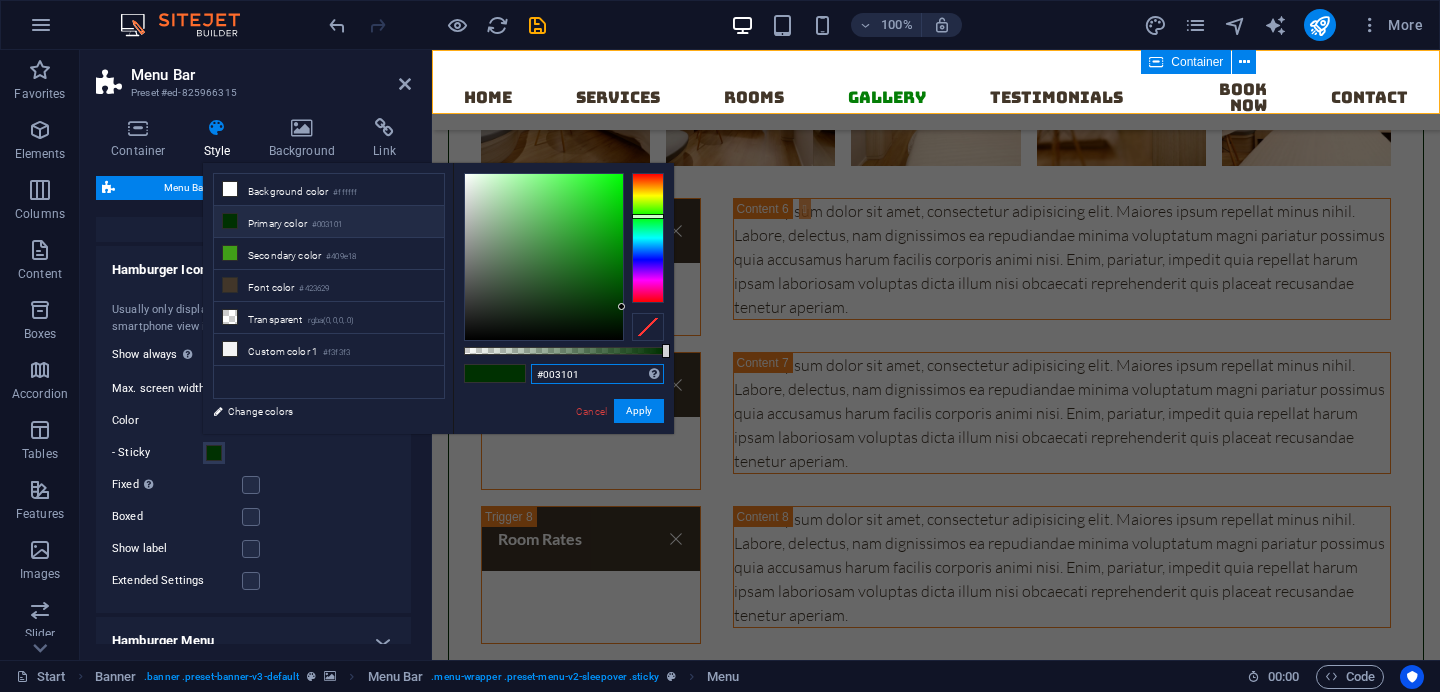 click on "#003101" at bounding box center [597, 374] 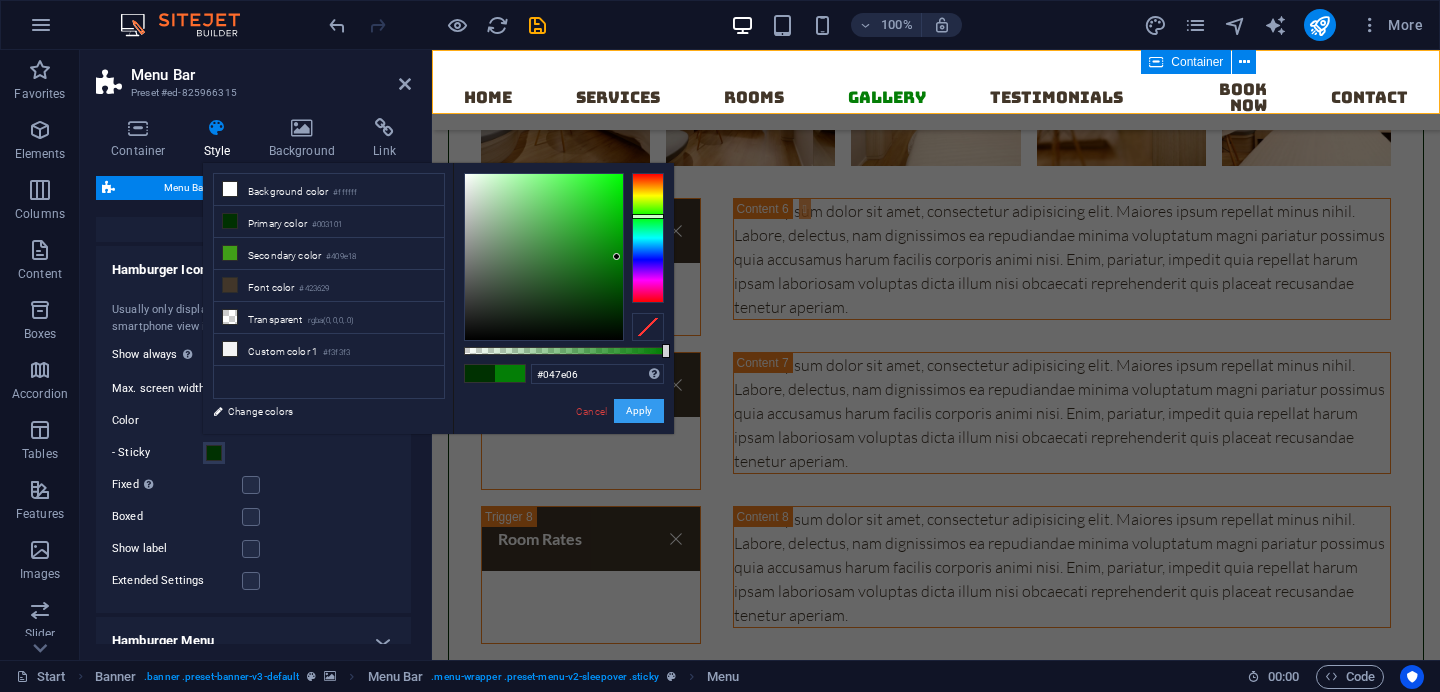 click on "Apply" at bounding box center [639, 411] 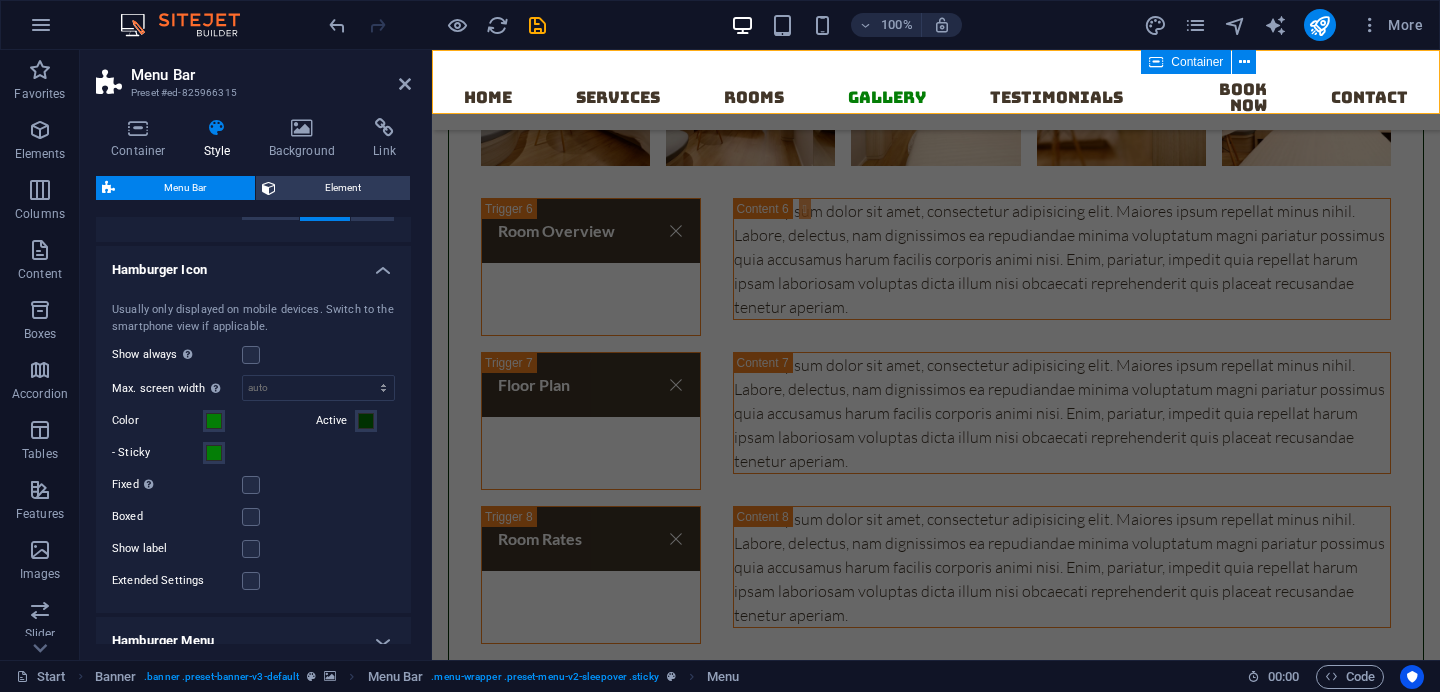 scroll, scrollTop: 1609, scrollLeft: 0, axis: vertical 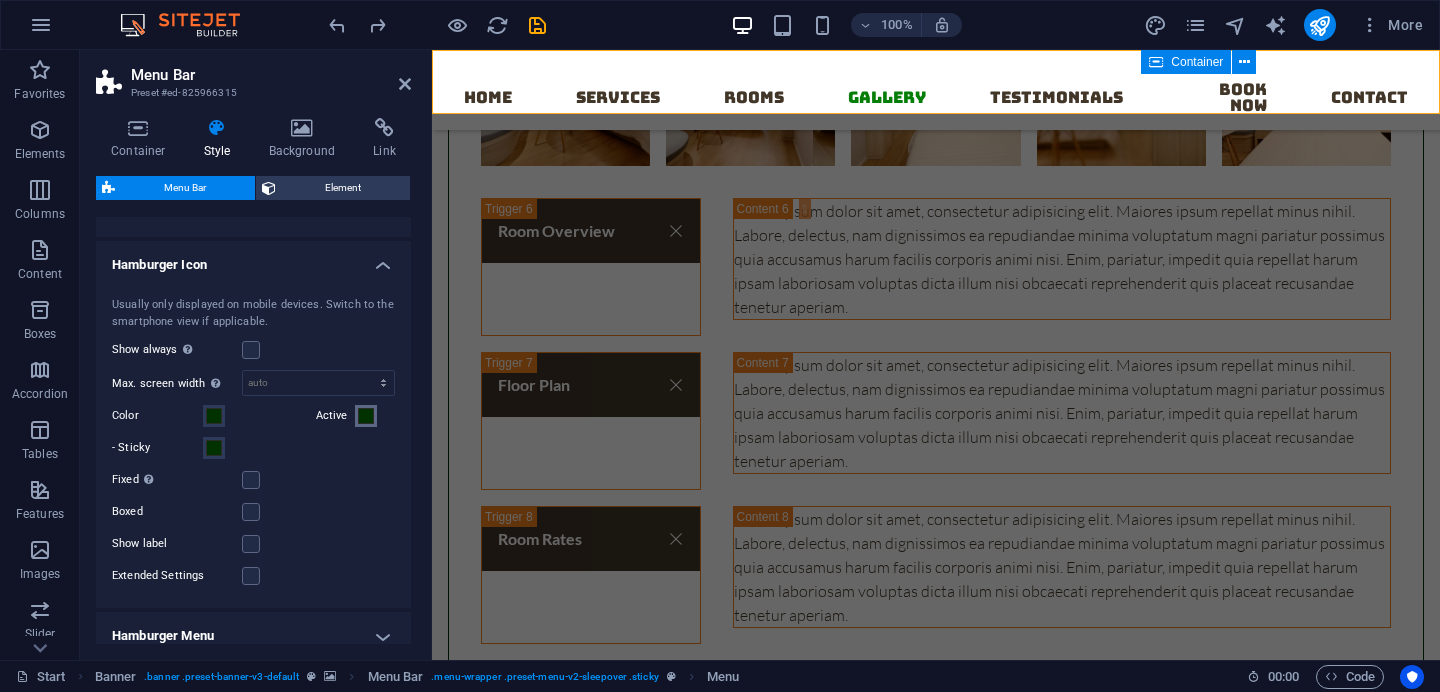 click at bounding box center [366, 416] 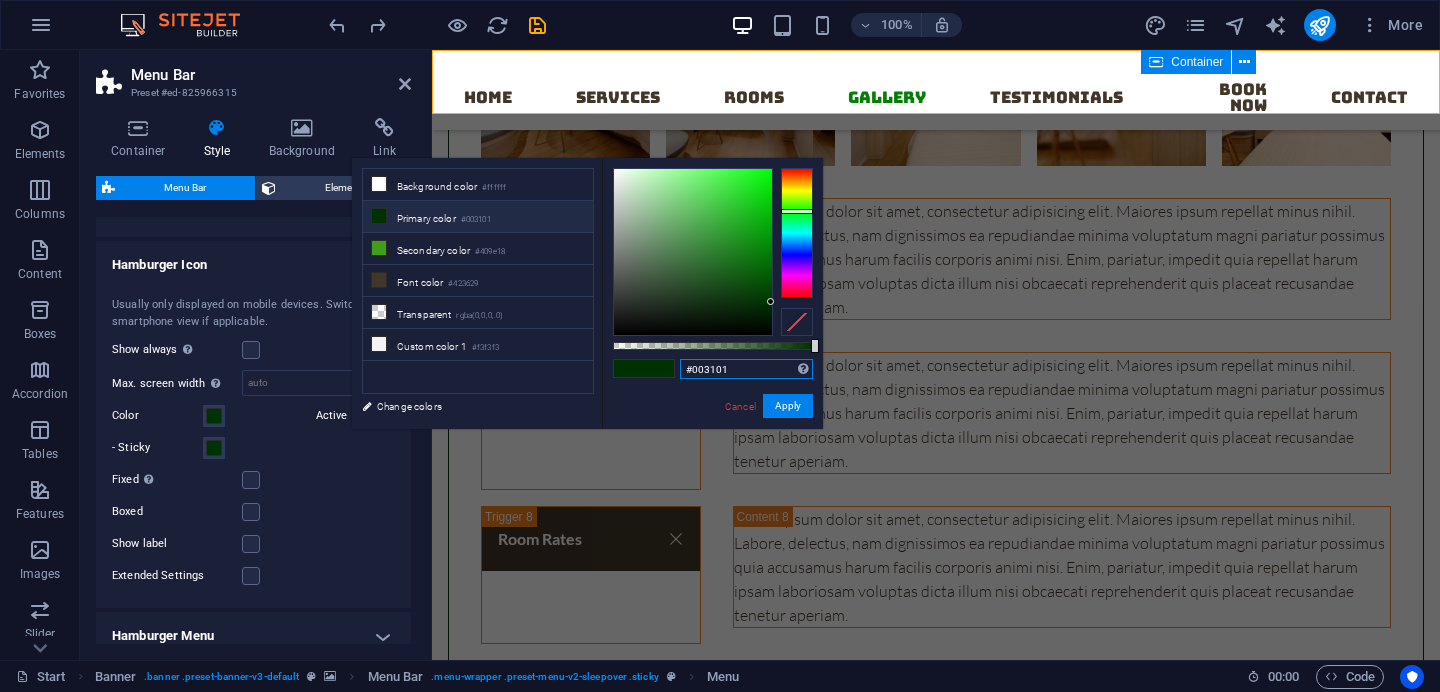 click on "#003101" at bounding box center [746, 369] 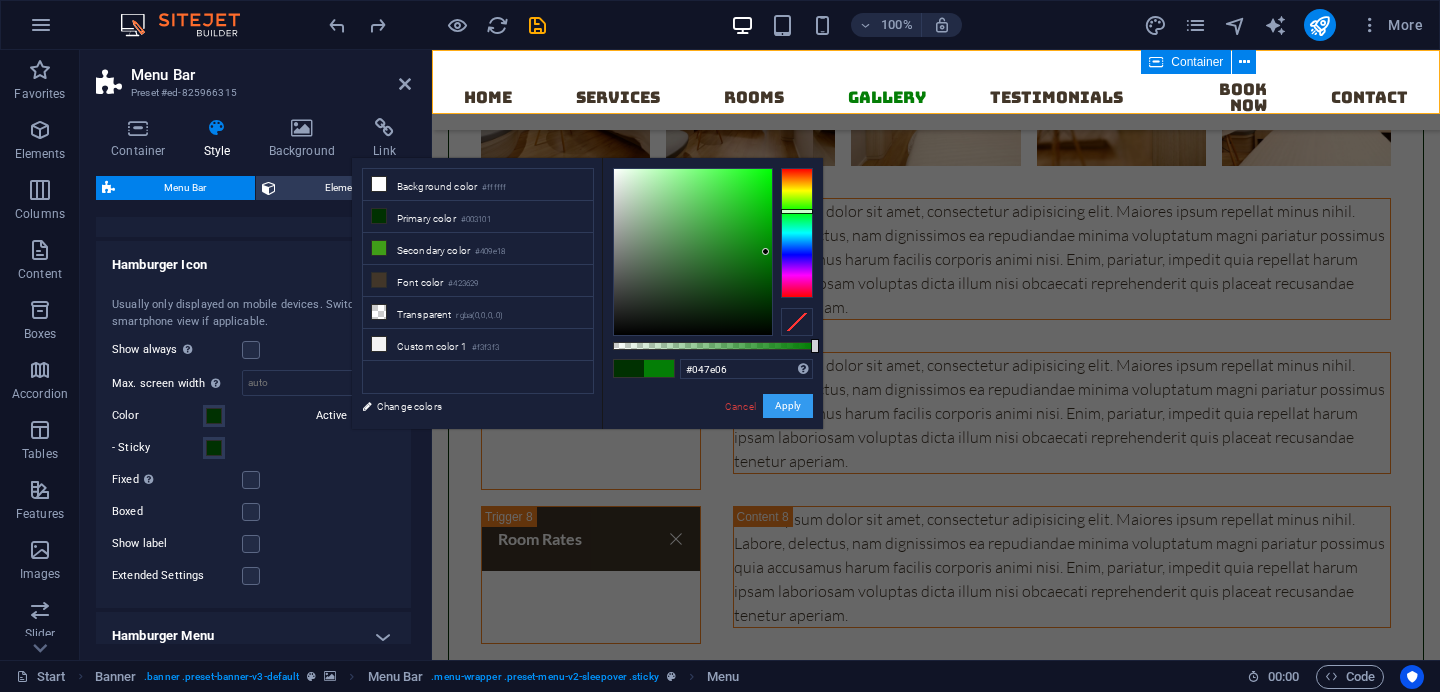 click on "Apply" at bounding box center (788, 406) 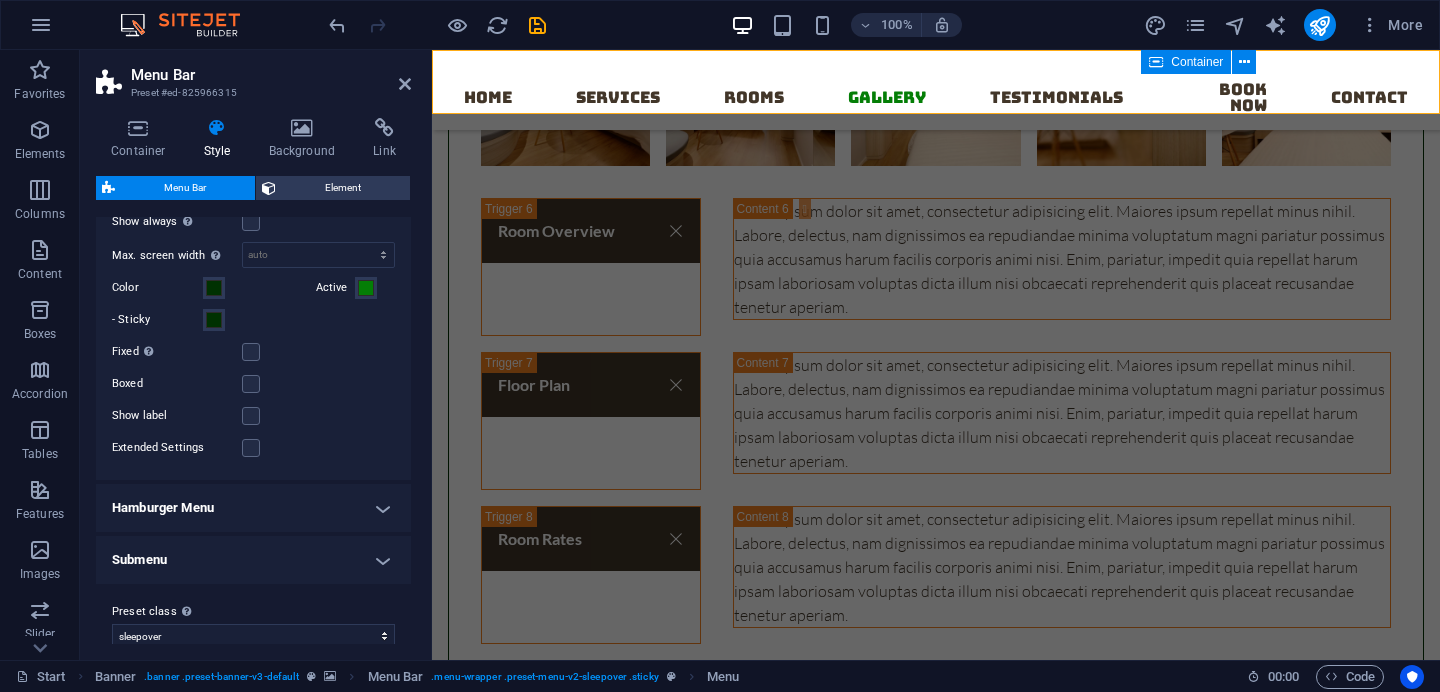 scroll, scrollTop: 1739, scrollLeft: 0, axis: vertical 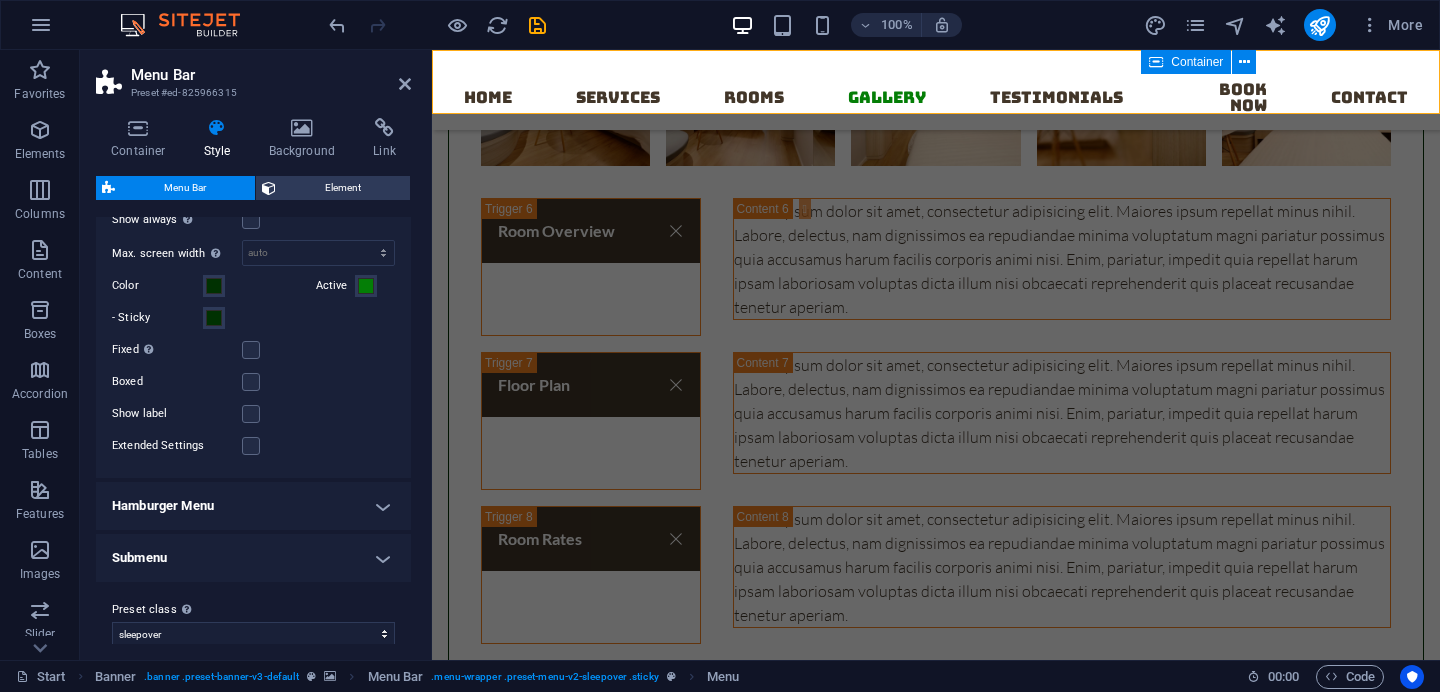 click on "Hamburger Menu" at bounding box center [253, 506] 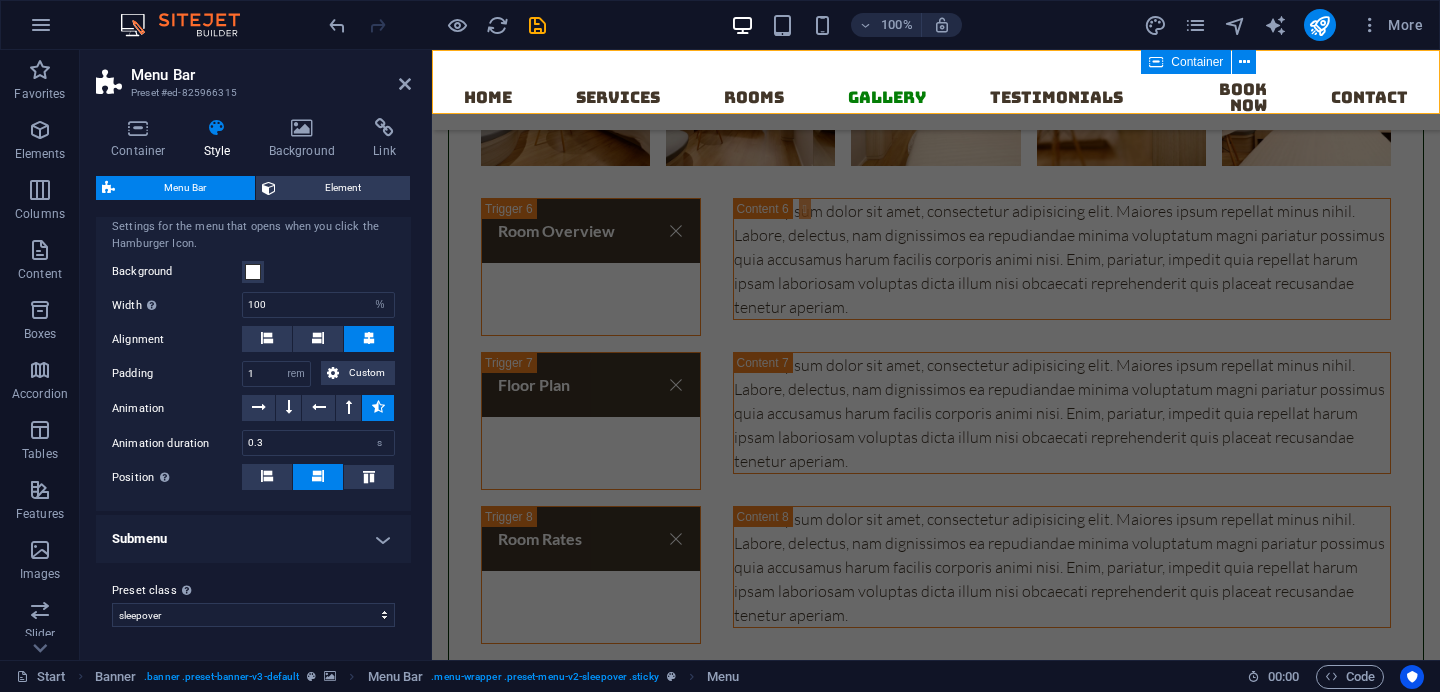 scroll, scrollTop: 2080, scrollLeft: 0, axis: vertical 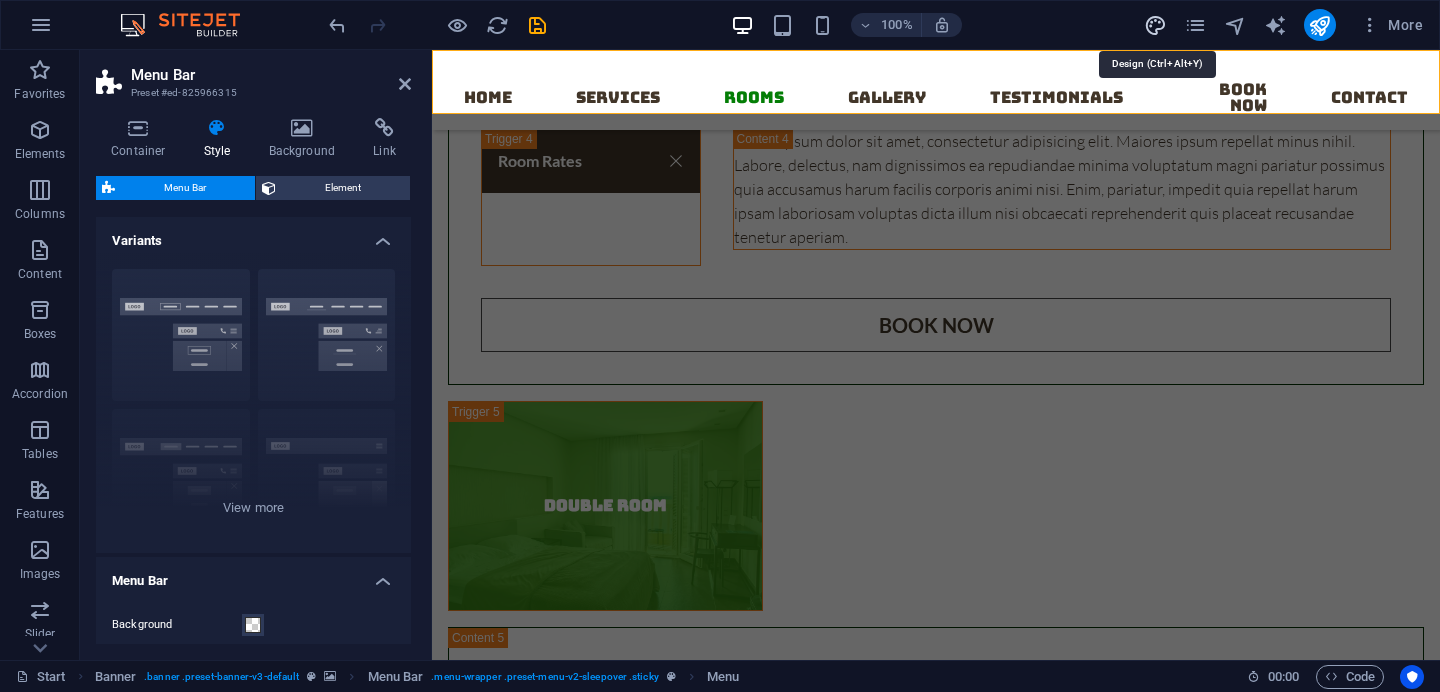 click at bounding box center [1155, 25] 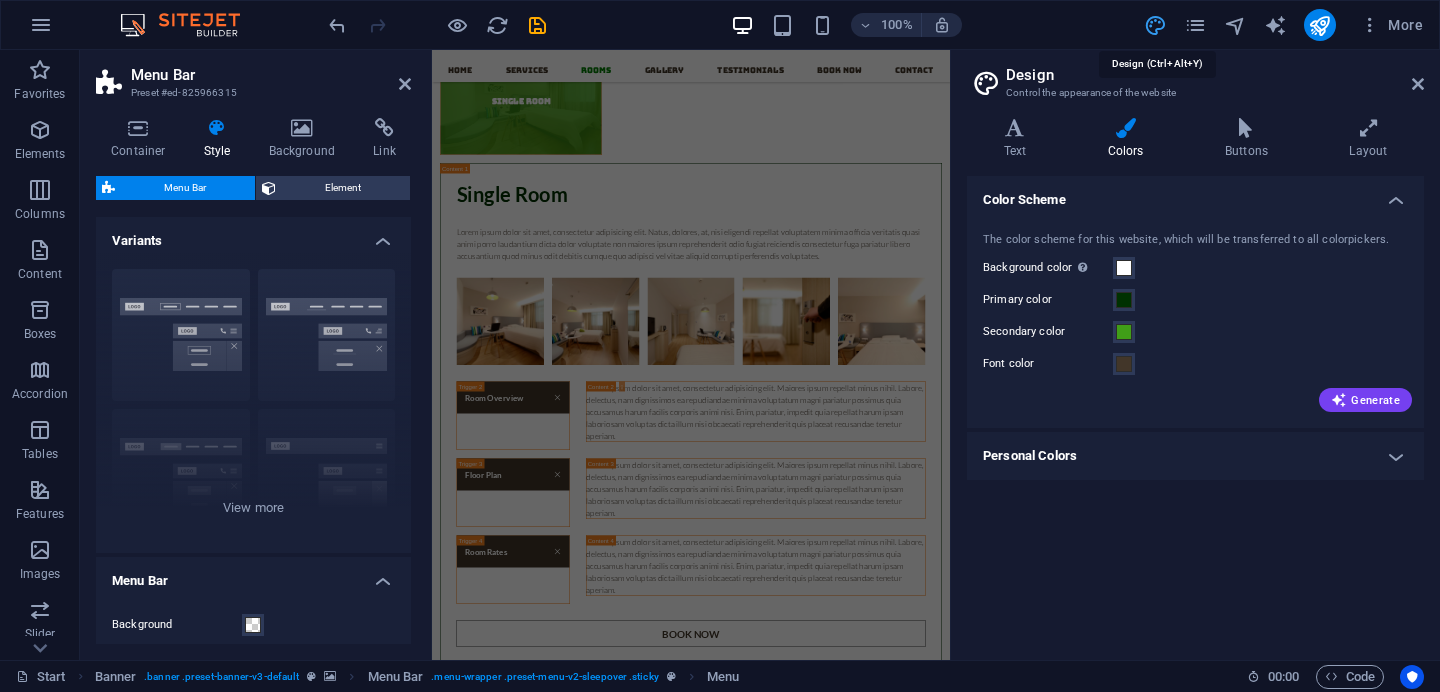 scroll, scrollTop: 6164, scrollLeft: 0, axis: vertical 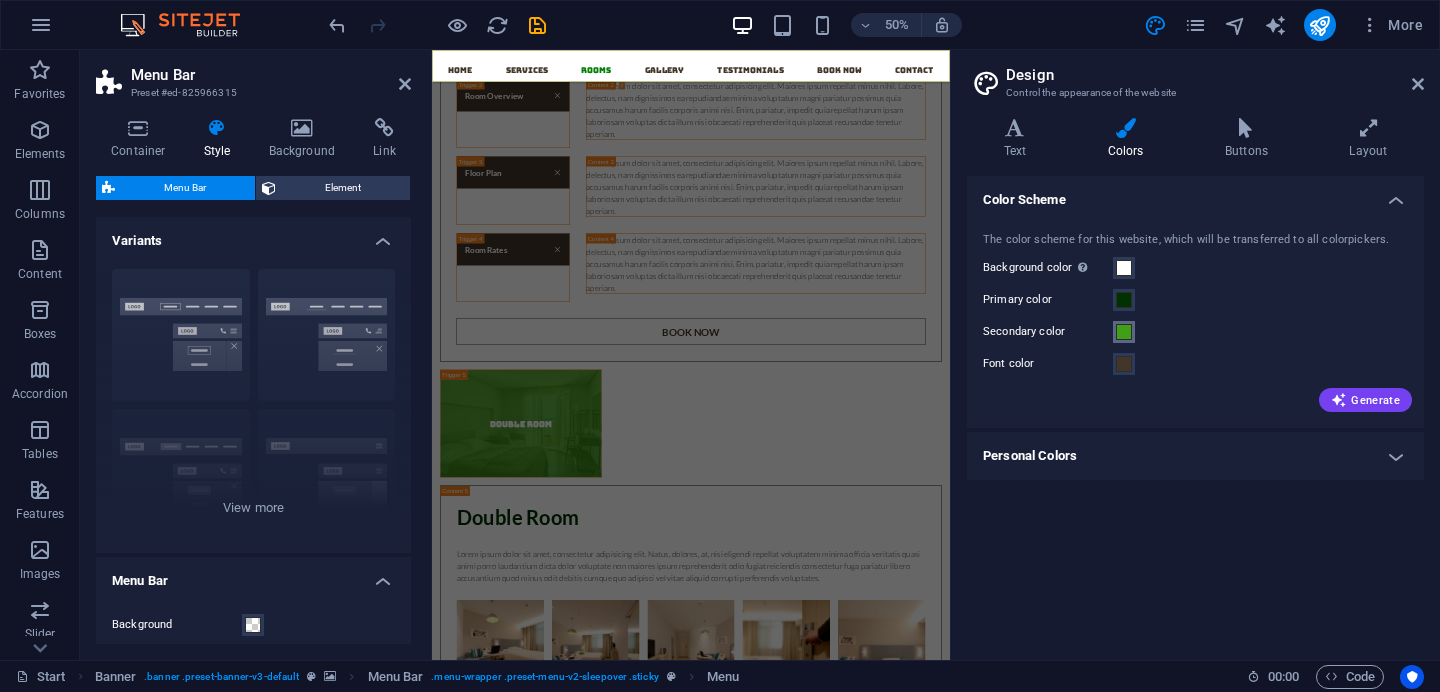 click at bounding box center (1124, 332) 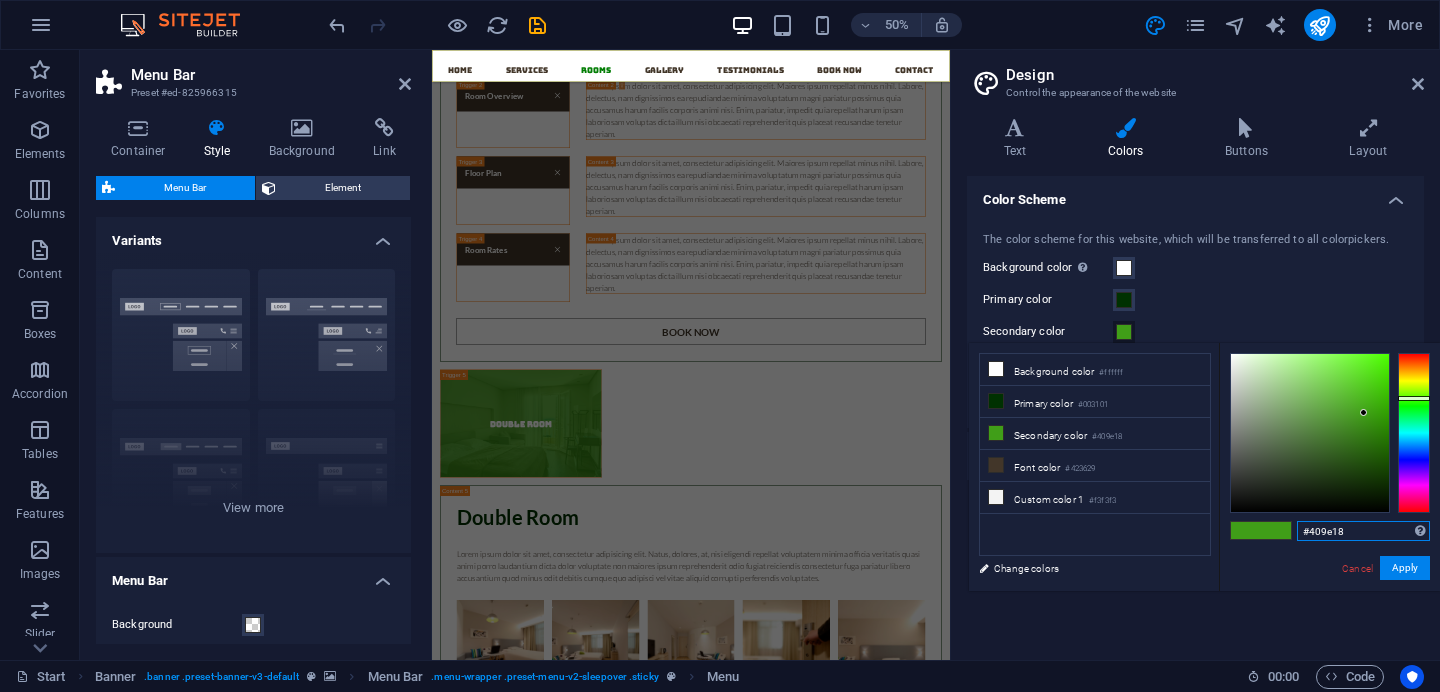 click on "#409e18" at bounding box center [1363, 531] 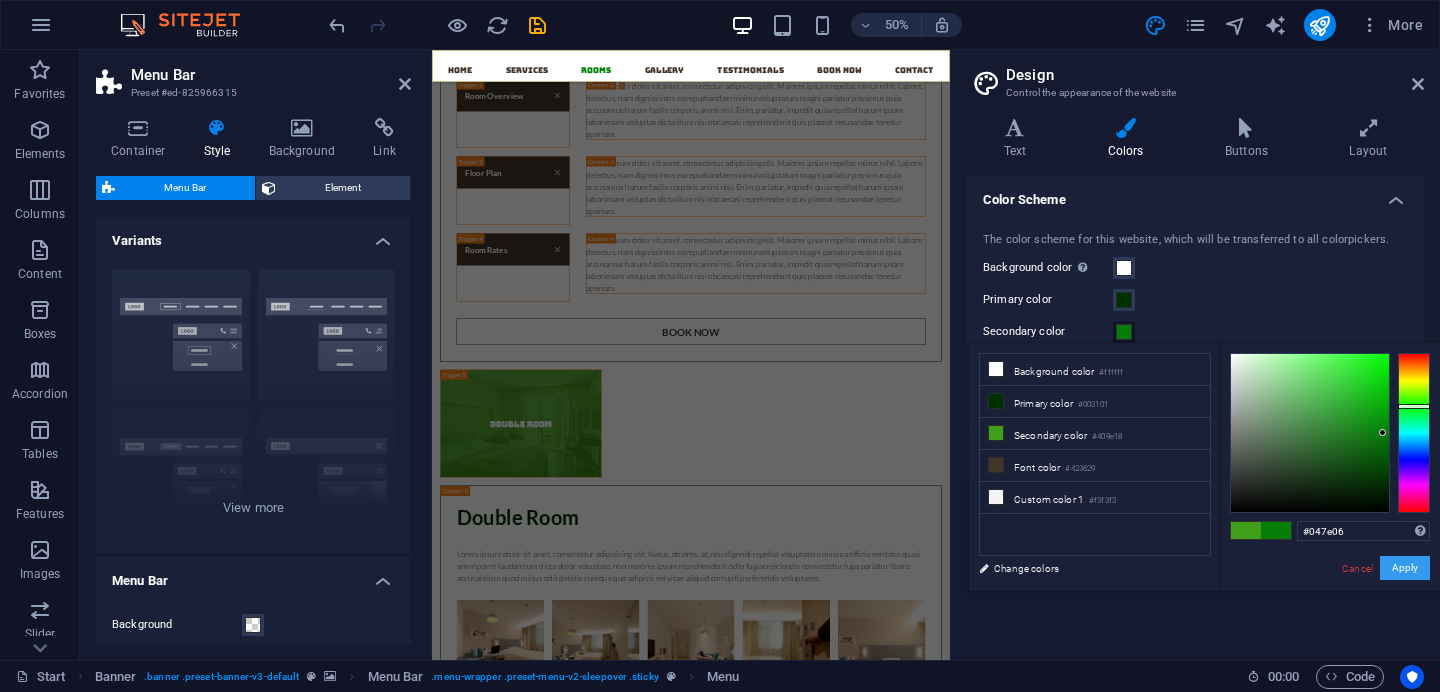 click on "Apply" at bounding box center (1405, 568) 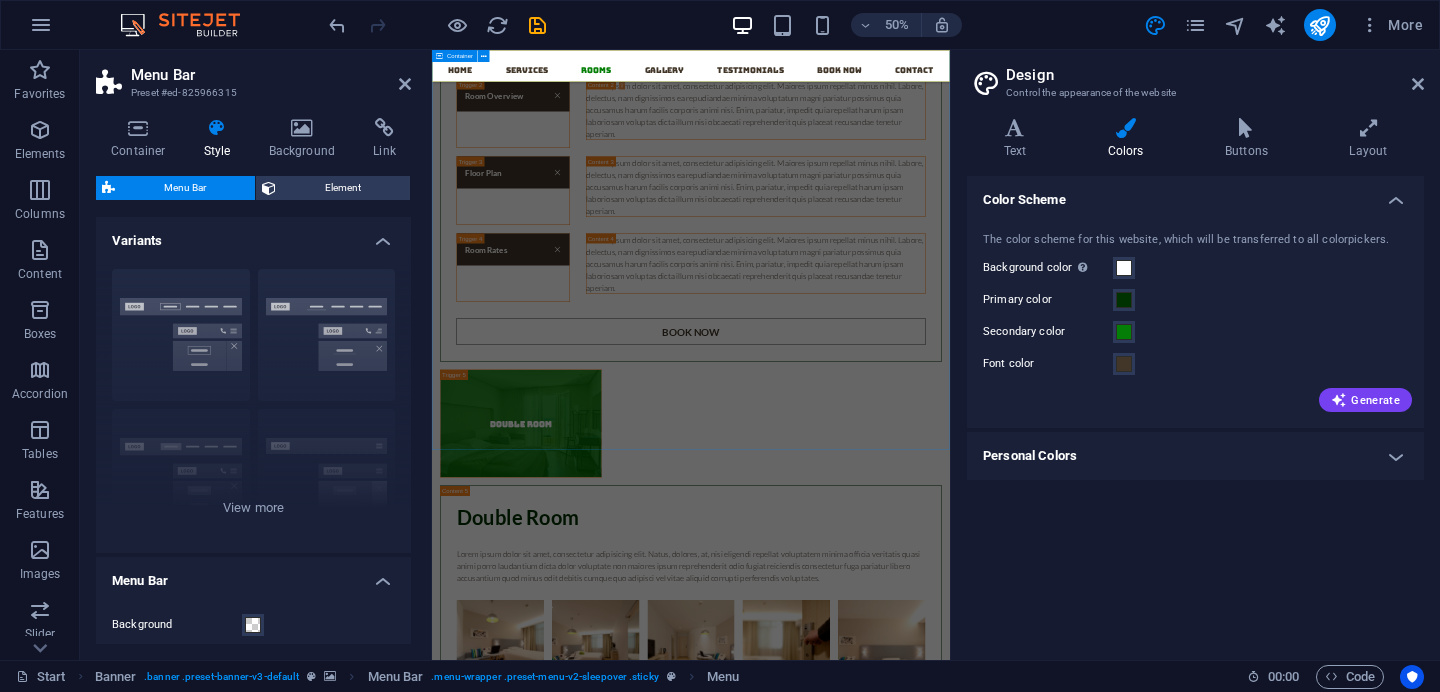 click on "Rooms Single Room Single Room Lorem ipsum dolor sit amet, consectetur adipisicing elit. Natus, dolores, at, nisi eligendi repellat voluptatem minima officia veritatis quasi animi porro laudantium dicta dolor voluptate non maiores ipsum reprehenderit odio fugiat reiciendis consectetur fuga pariatur libero accusantium quod minus odit debitis cumque quo adipisci vel vitae aliquid corrupti perferendis voluptates. Room Overview Lorem ipsum dolor sit amet, consectetur adipisicing elit. Maiores ipsum repellat minus nihil. Labore, delectus, nam dignissimos ea repudiandae minima voluptatum magni pariatur possimus quia accusamus harum facilis corporis animi nisi. Enim, pariatur, impedit quia repellat harum ipsam laboriosam voluptas dicta illum nisi obcaecati reprehenderit quis placeat recusandae tenetur aperiam. Floor Plan Room Rates Book now  Double Room Double Room Room Overview Floor Plan Room Rates Book now  Family Room Family Room Room Overview Floor Plan Room Rates Book now" at bounding box center (950, 1233) 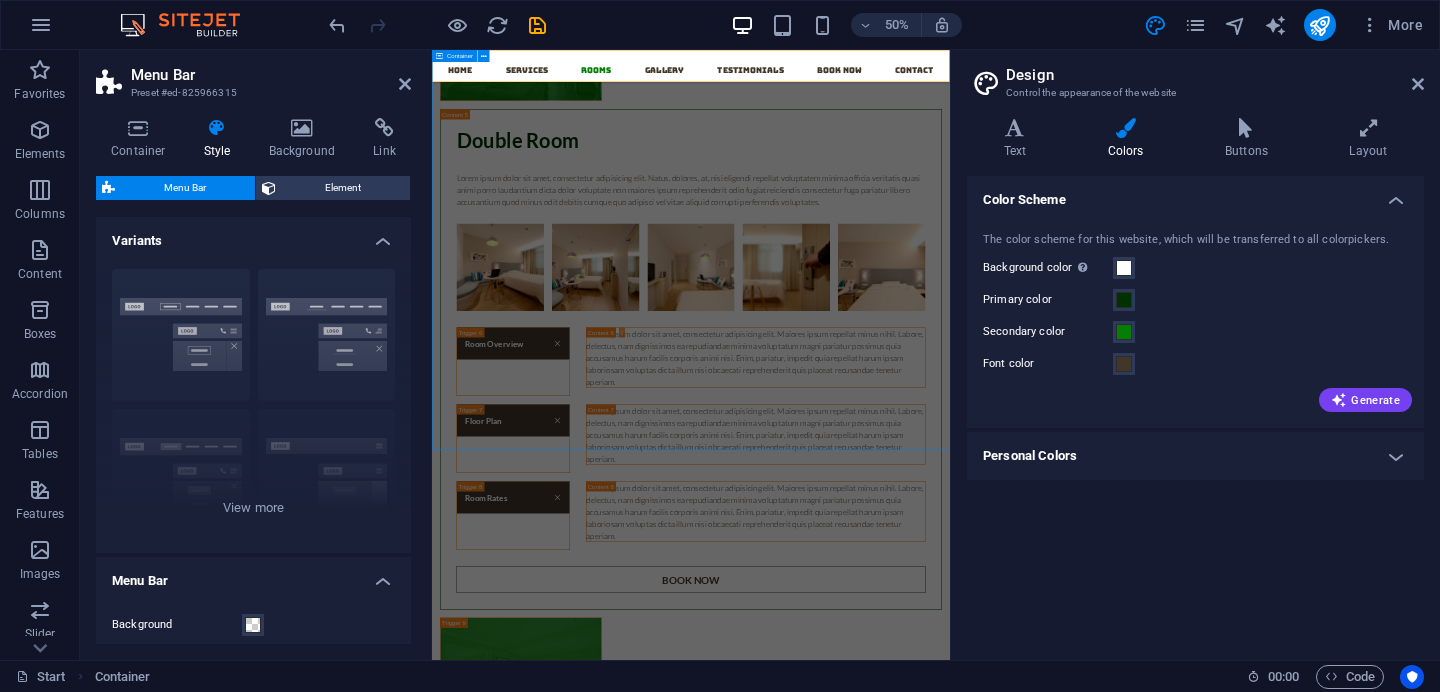 scroll, scrollTop: 5649, scrollLeft: 0, axis: vertical 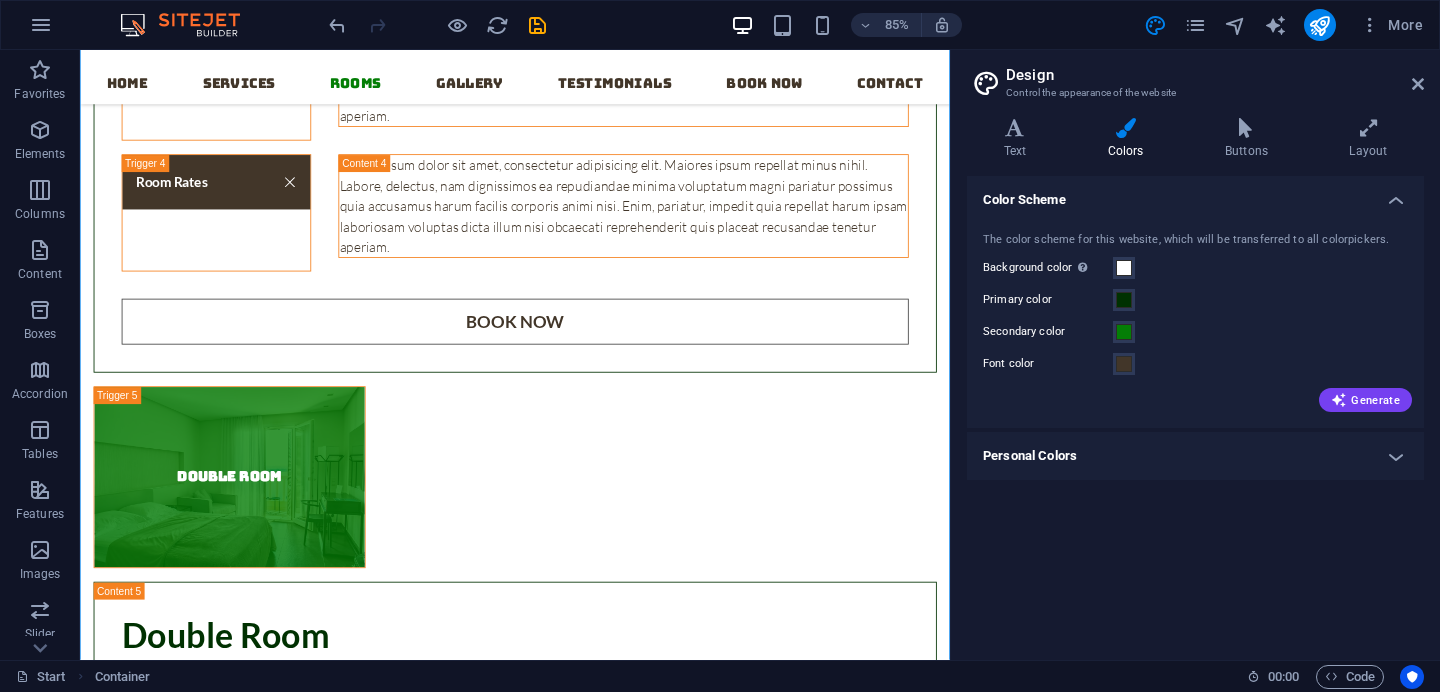 click on "Design Control the appearance of the website Variants  Text  Colors  Buttons  Layout Text Standard Bold Links Font color Font Lato Font size 16 rem px Line height 1.5 Font weight To display the font weight correctly, it may need to be enabled.  Manage Fonts Thin, 100 Extra-light, 200 Light, 300 Regular, 400 Medium, 500 Semi-bold, 600 Bold, 700 Extra-bold, 800 Black, 900 Letter spacing 0 rem px Font style Text transform Tt TT tt Text align Font weight To display the font weight correctly, it may need to be enabled.  Manage Fonts Thin, 100 Extra-light, 200 Light, 300 Regular, 400 Medium, 500 Semi-bold, 600 Bold, 700 Extra-bold, 800 Black, 900 Default Hover / Active Font color Font color Decoration None Decoration None Transition duration 0.3 s Transition function Ease Ease In Ease Out Ease In/Ease Out Linear Headlines All H1 / Textlogo H2 H3 H4 H5 H6 Font color Font Bungee Line height 2 Font weight To display the font weight correctly, it may need to be enabled.  Manage Fonts Thin, 100 Extra-light, 200 0 rem px" at bounding box center (1195, 355) 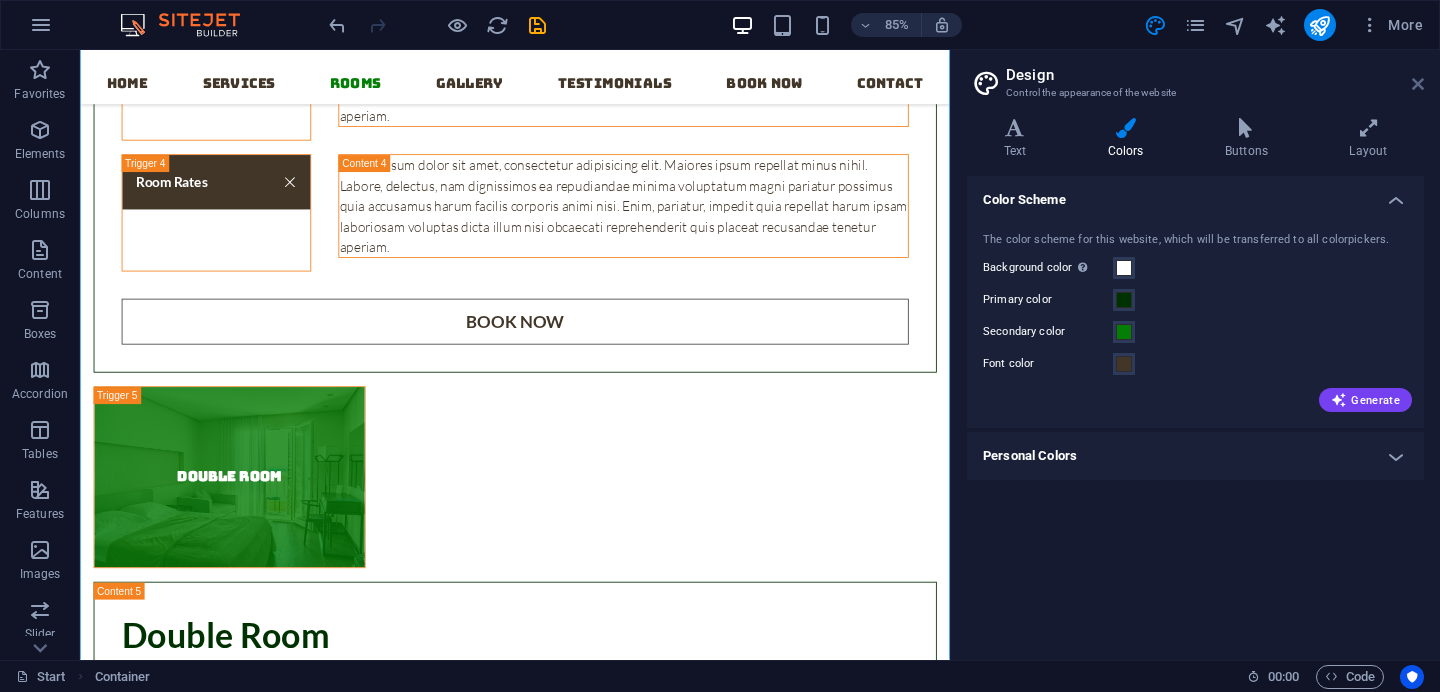 click at bounding box center (1418, 84) 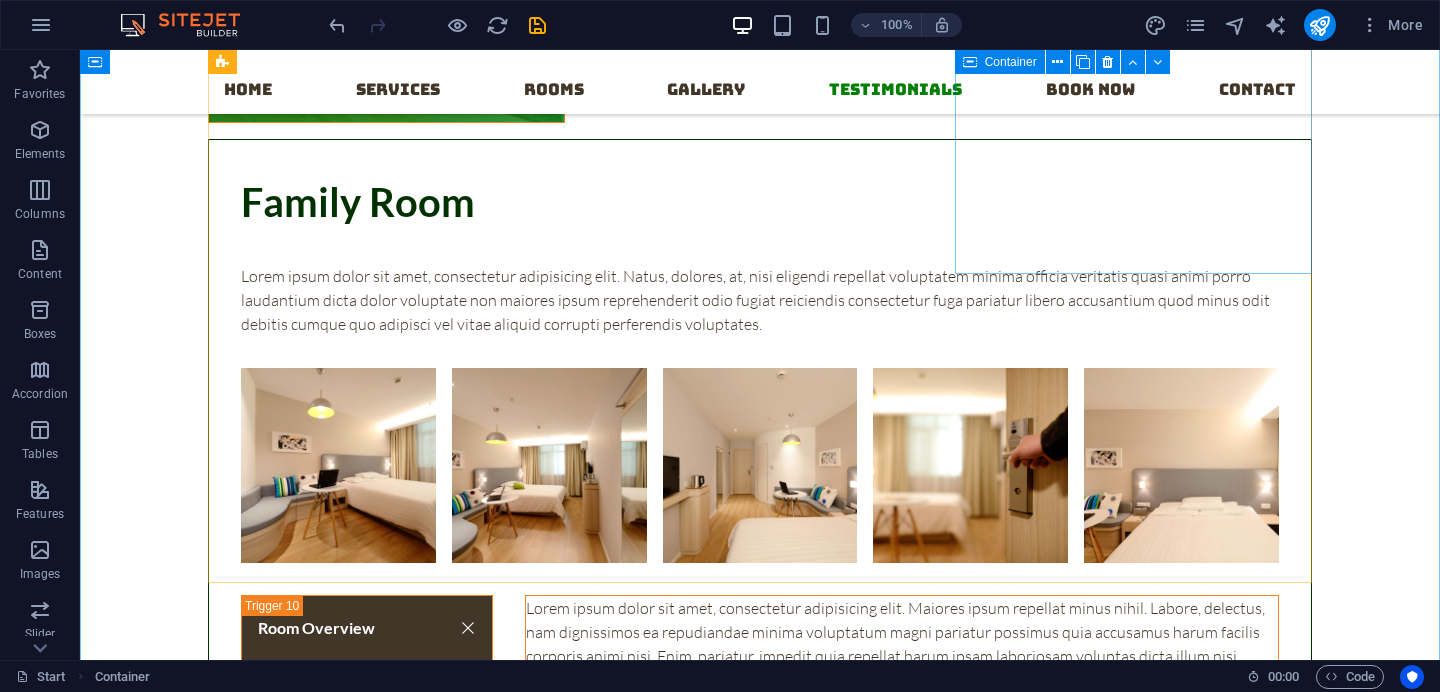 scroll, scrollTop: 7068, scrollLeft: 0, axis: vertical 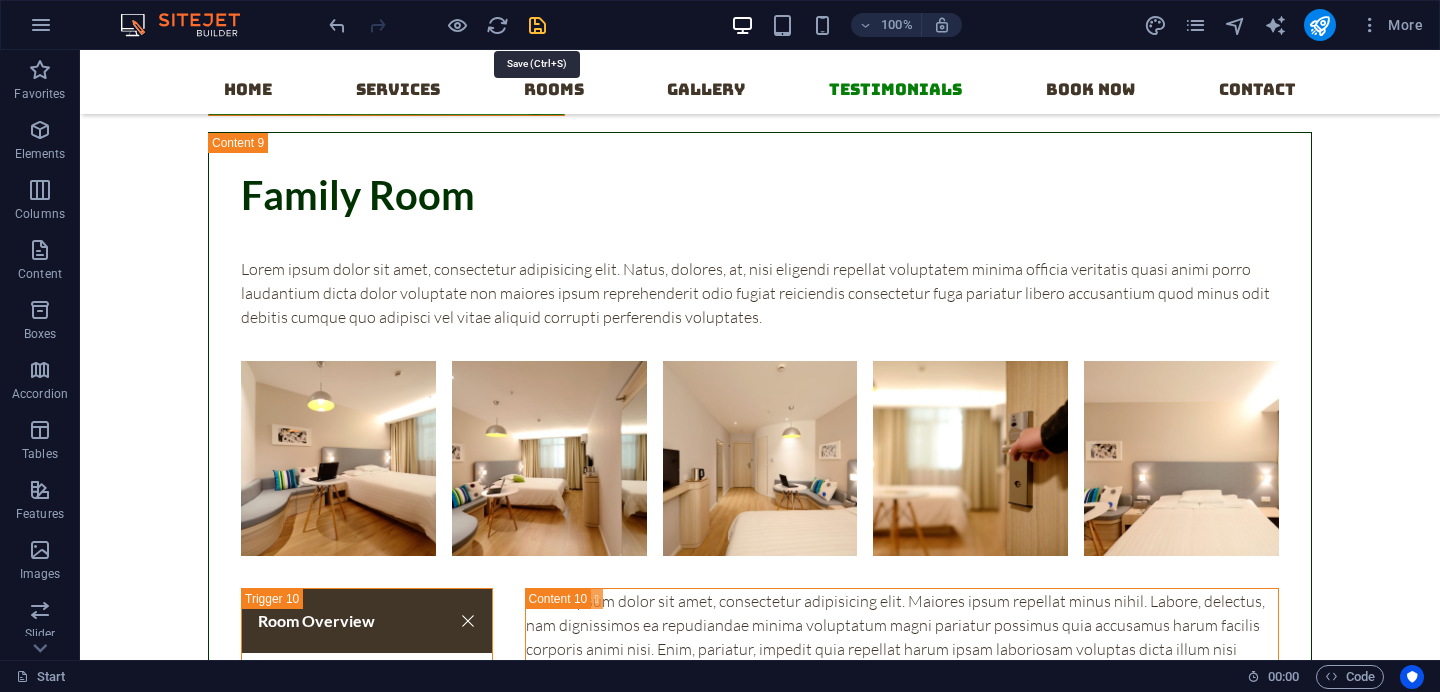 click at bounding box center [537, 25] 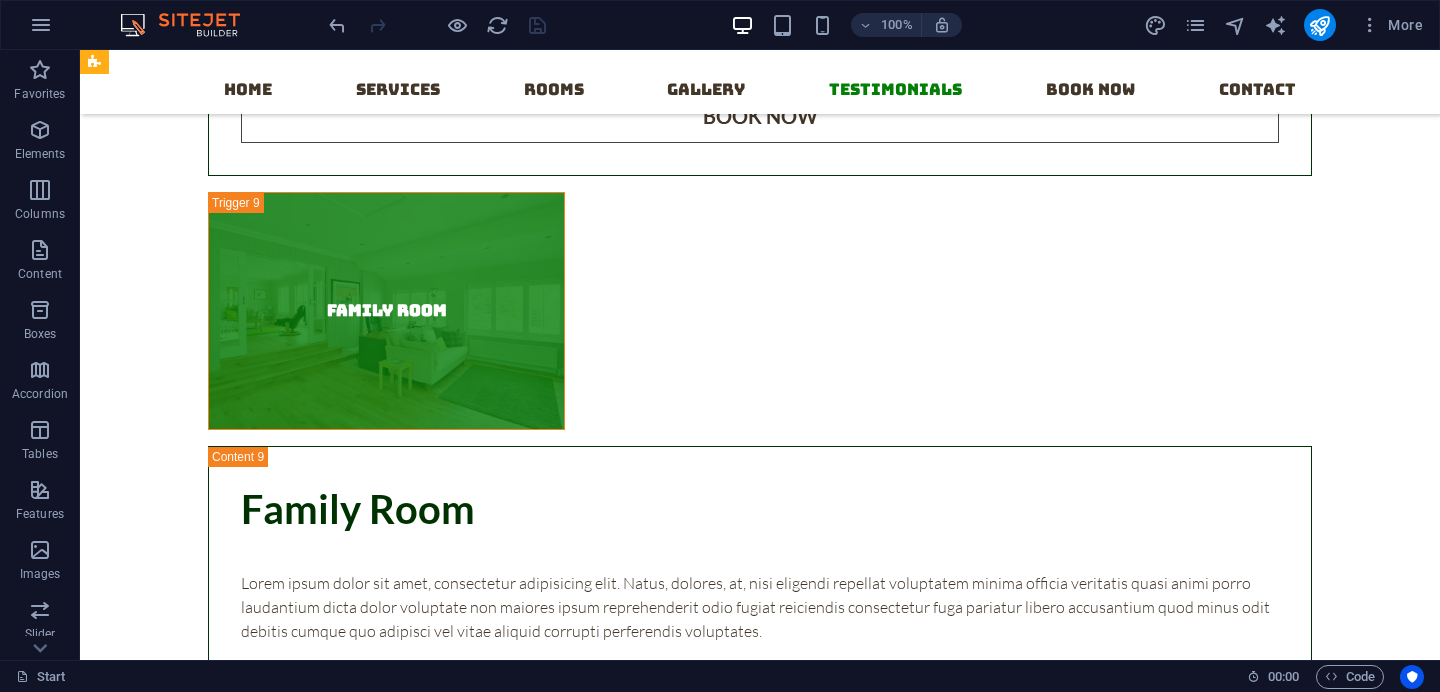 scroll, scrollTop: 6715, scrollLeft: 0, axis: vertical 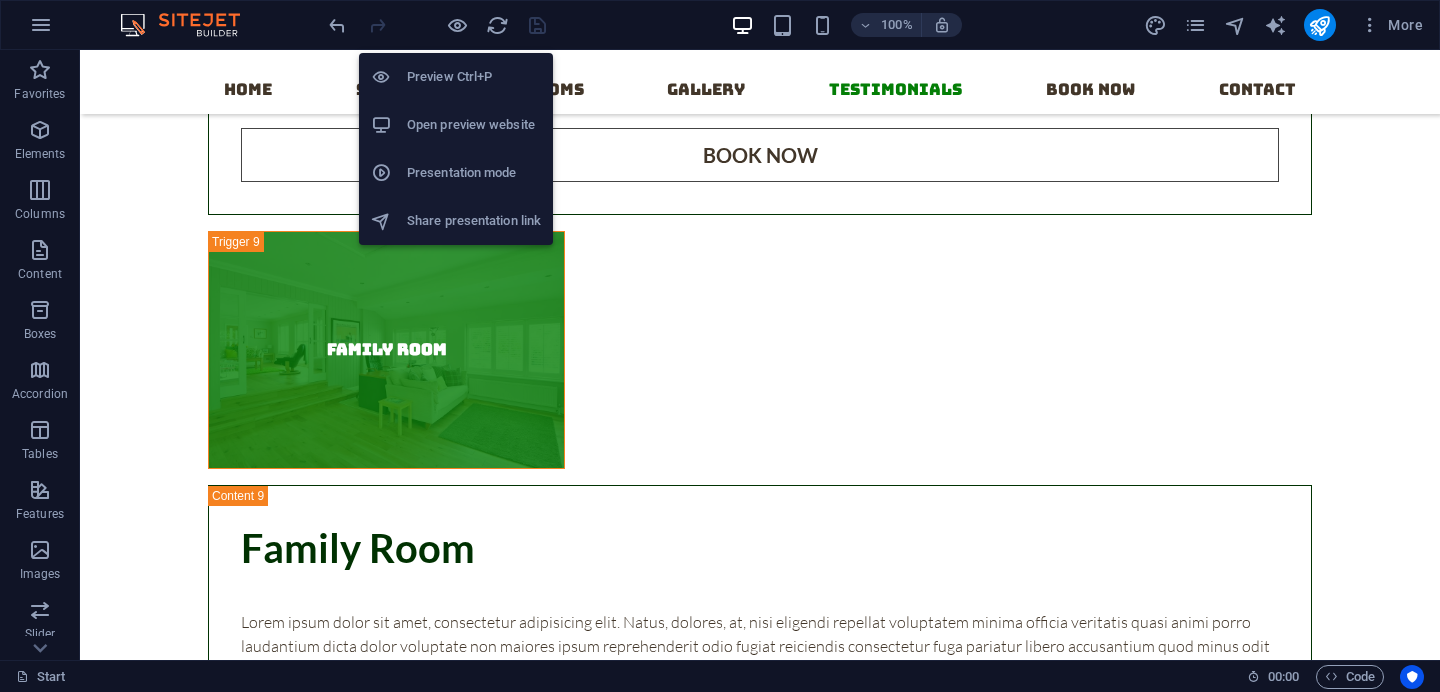 click on "Open preview website" at bounding box center [474, 125] 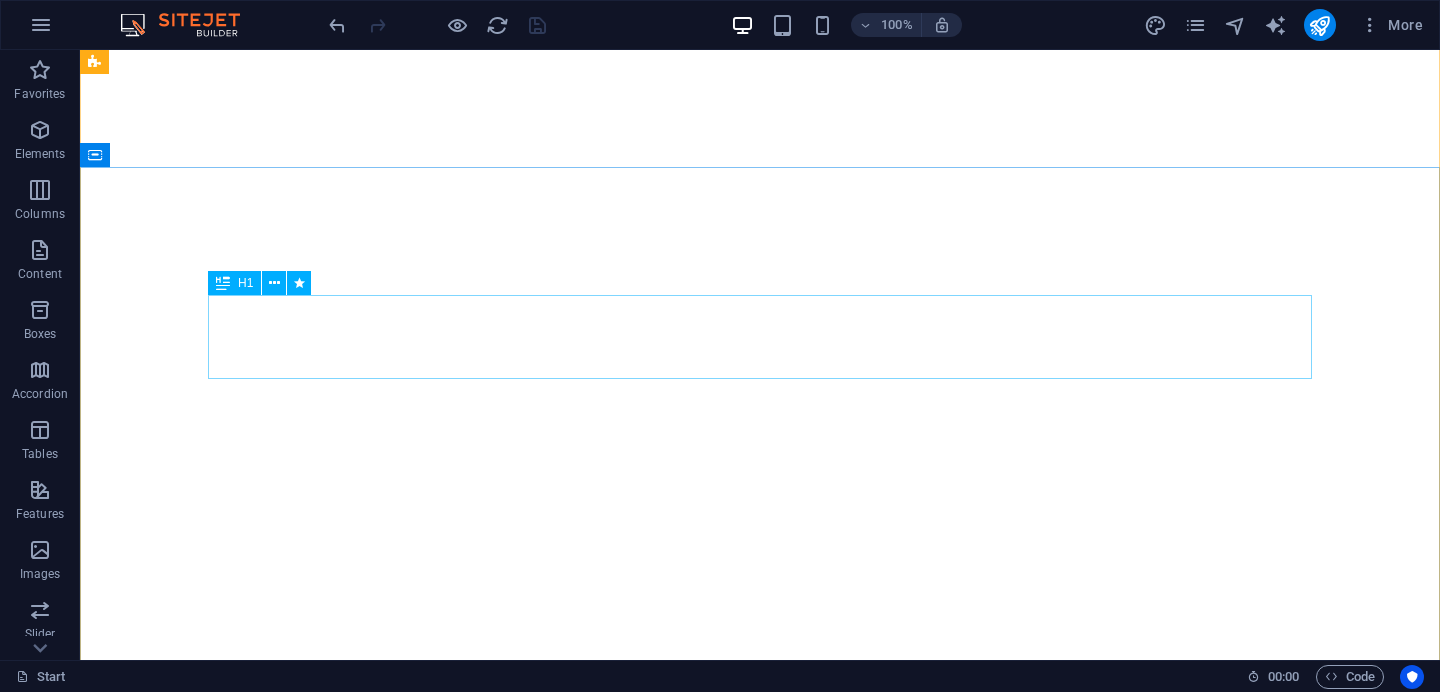 scroll, scrollTop: 154, scrollLeft: 0, axis: vertical 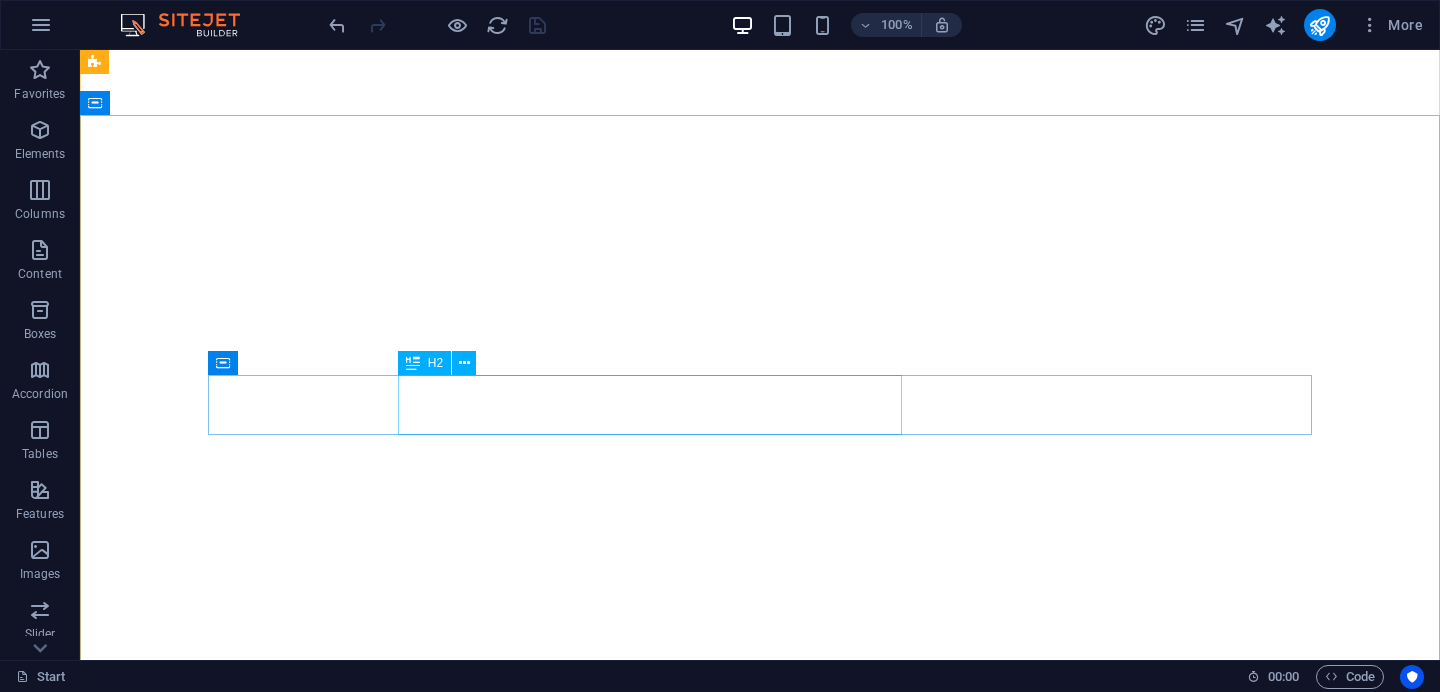 click on "ADAPT | SUSTAIN | EVOLVE" at bounding box center [760, 1204] 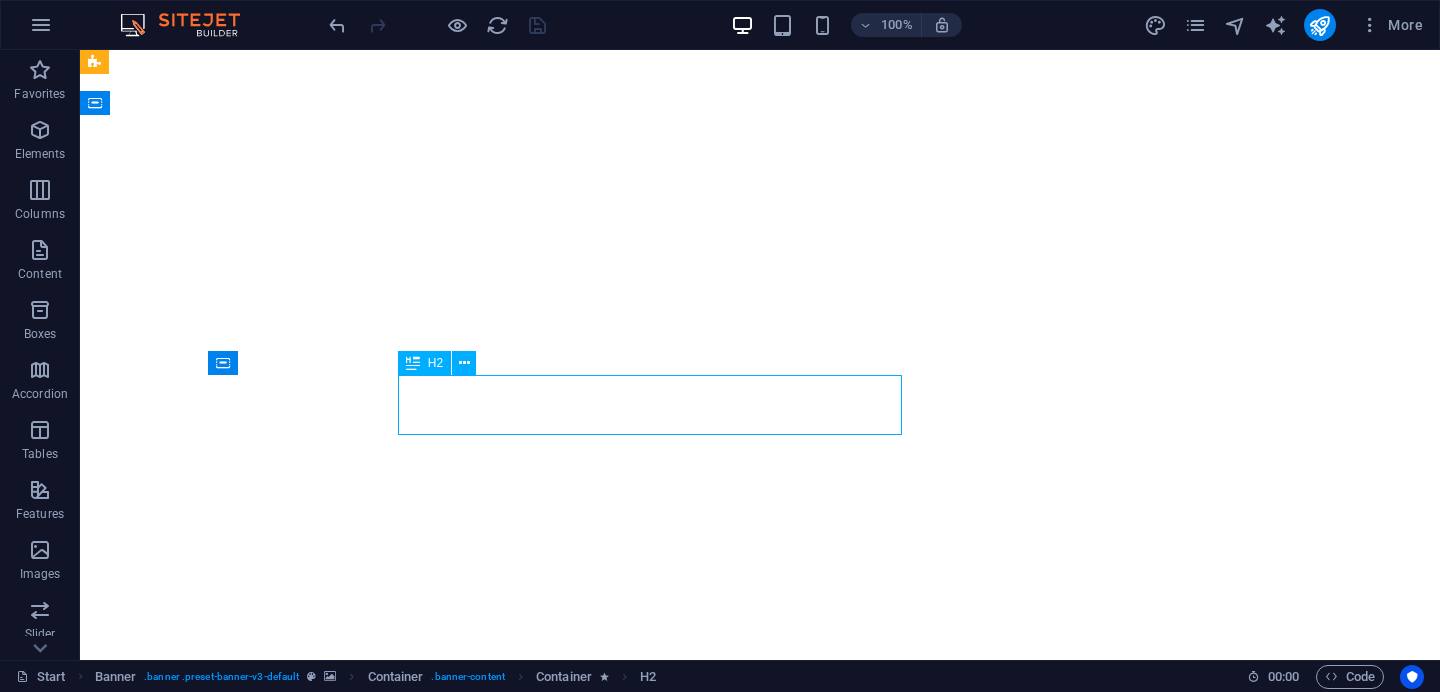 click on "ADAPT | SUSTAIN | EVOLVE" at bounding box center (760, 1204) 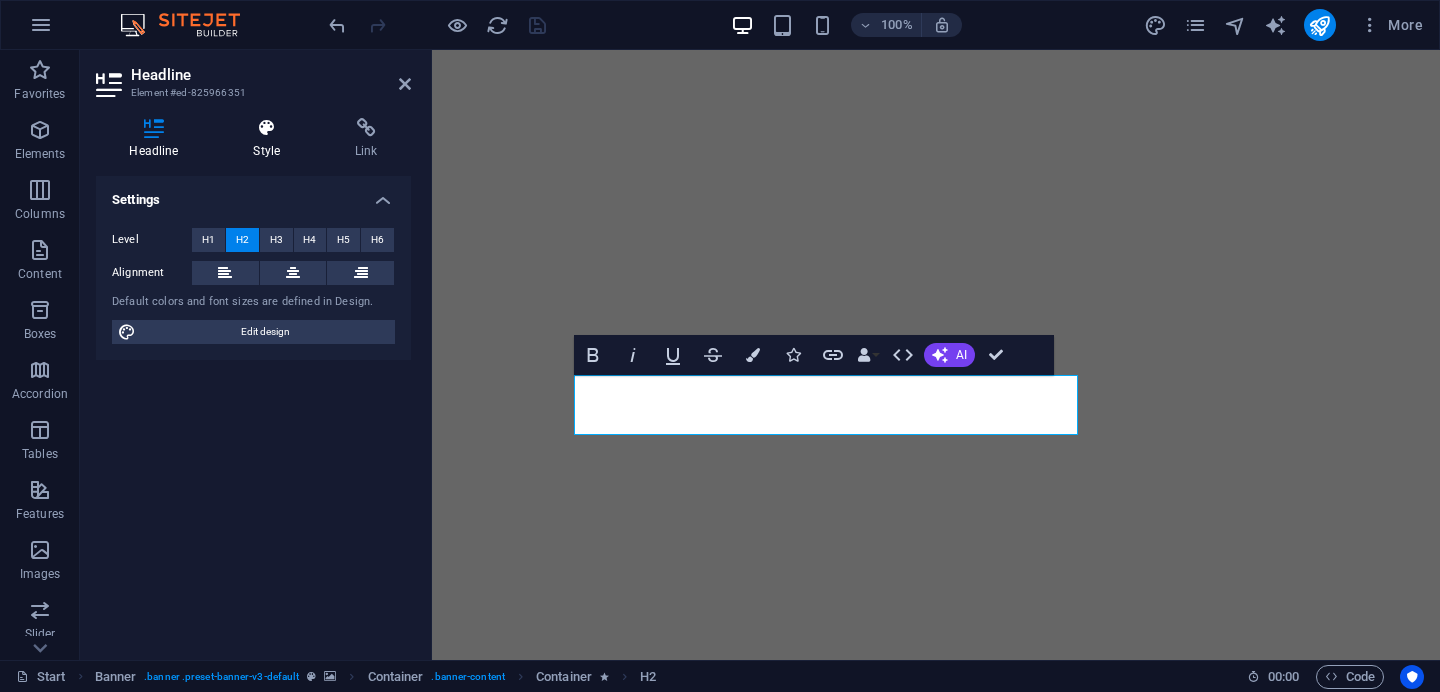 click on "Style" at bounding box center (271, 139) 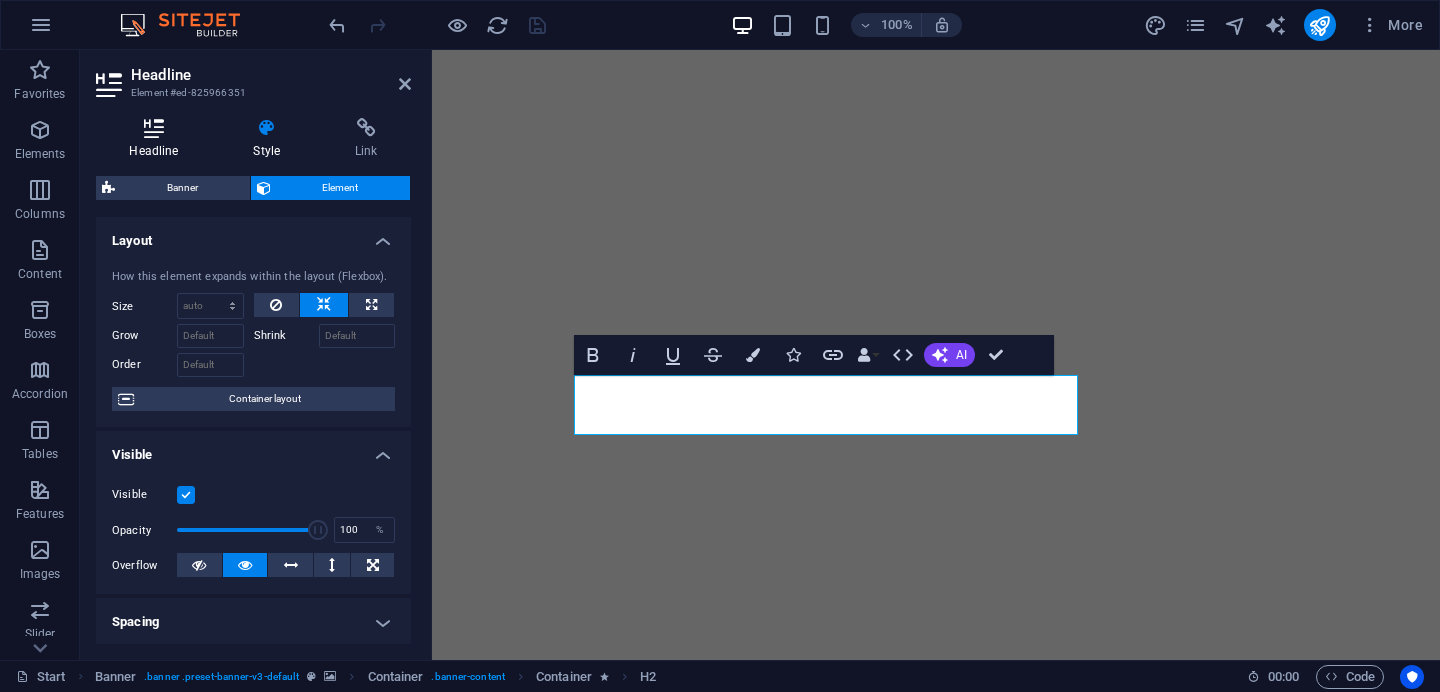 click at bounding box center (154, 128) 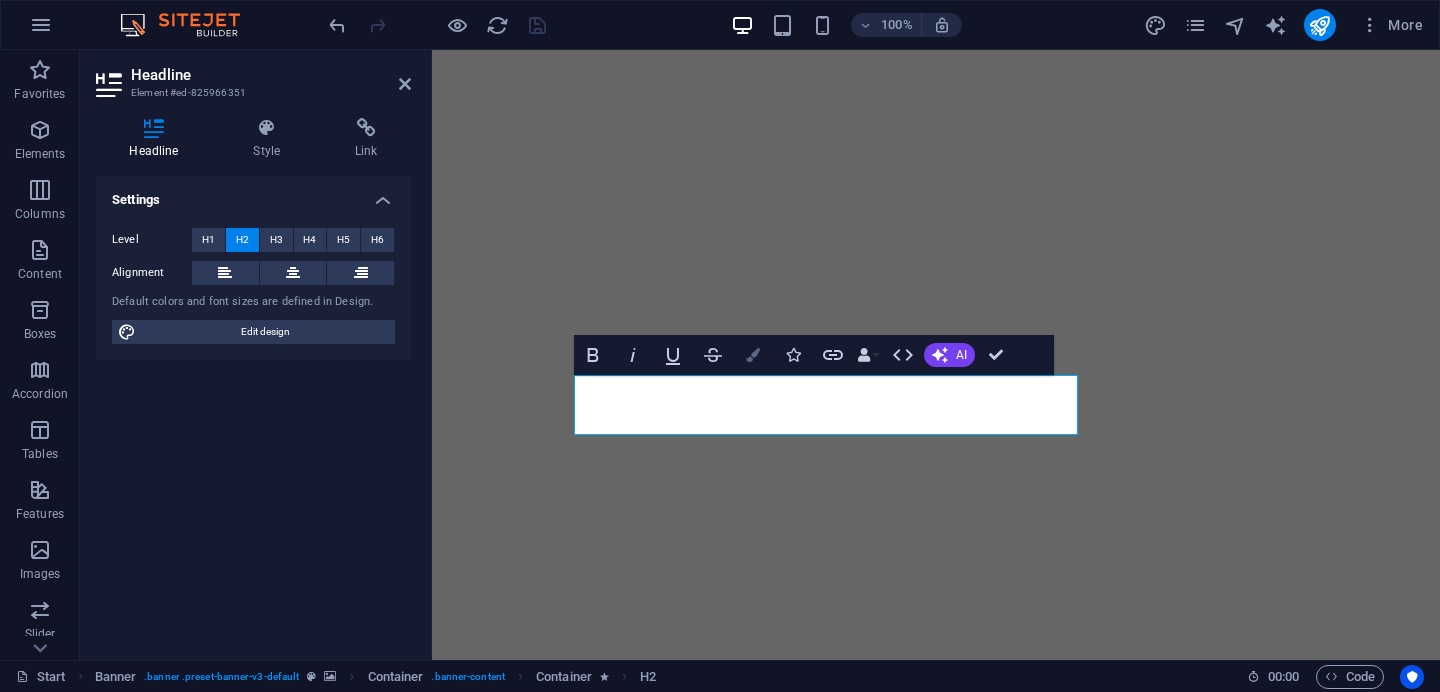 click on "Colors" at bounding box center (753, 355) 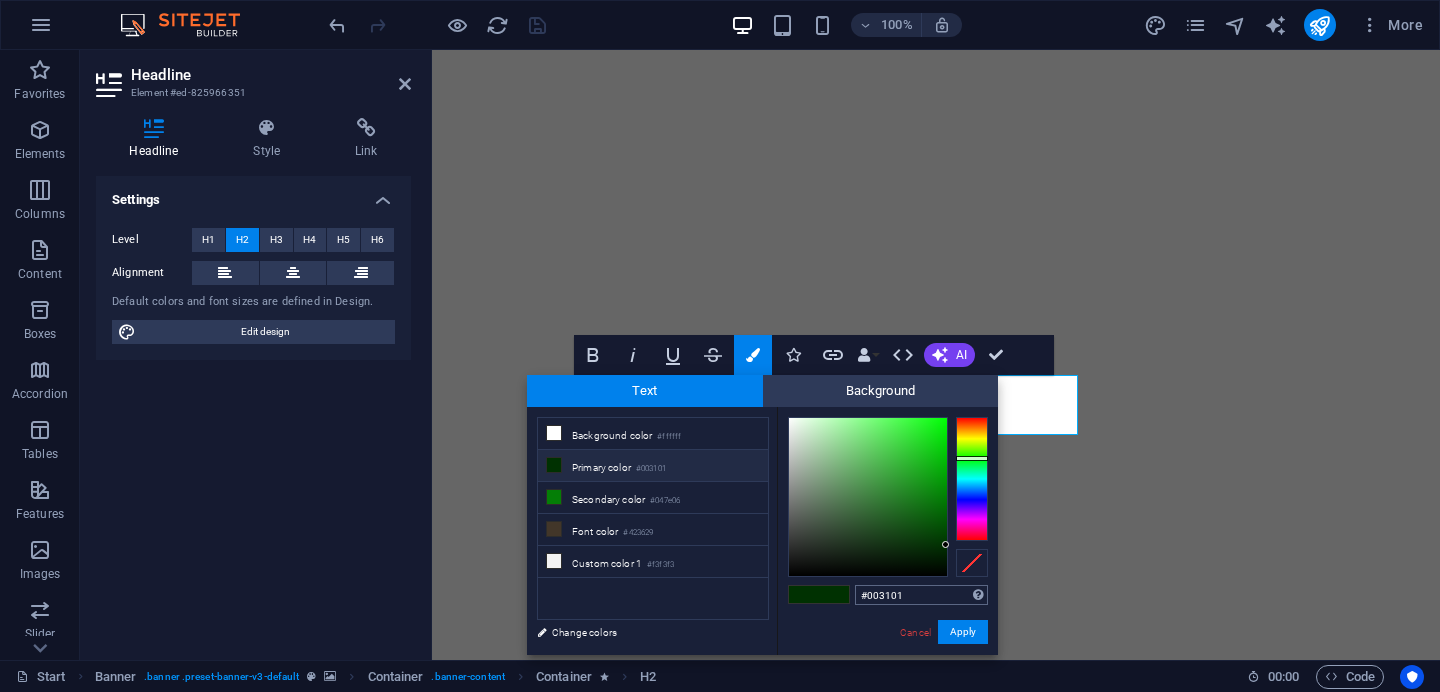 type on "#047e06" 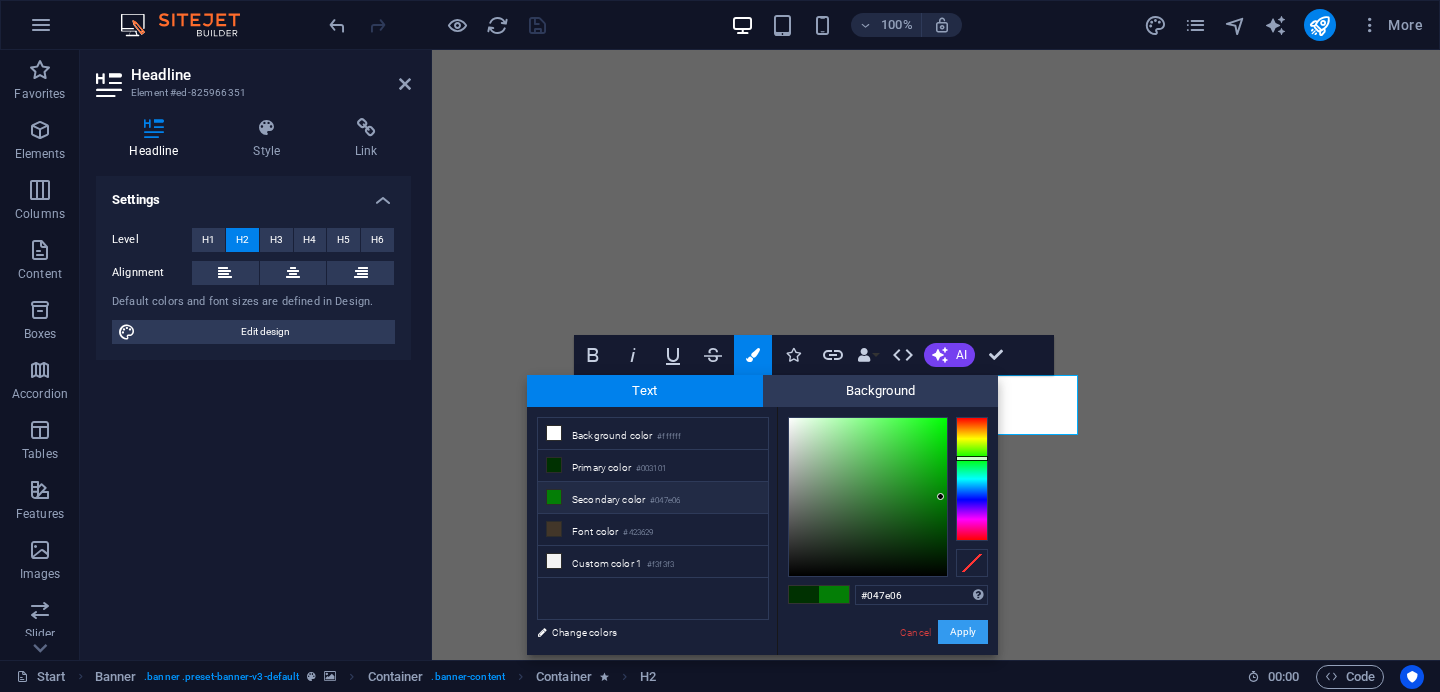 click on "Apply" at bounding box center [963, 632] 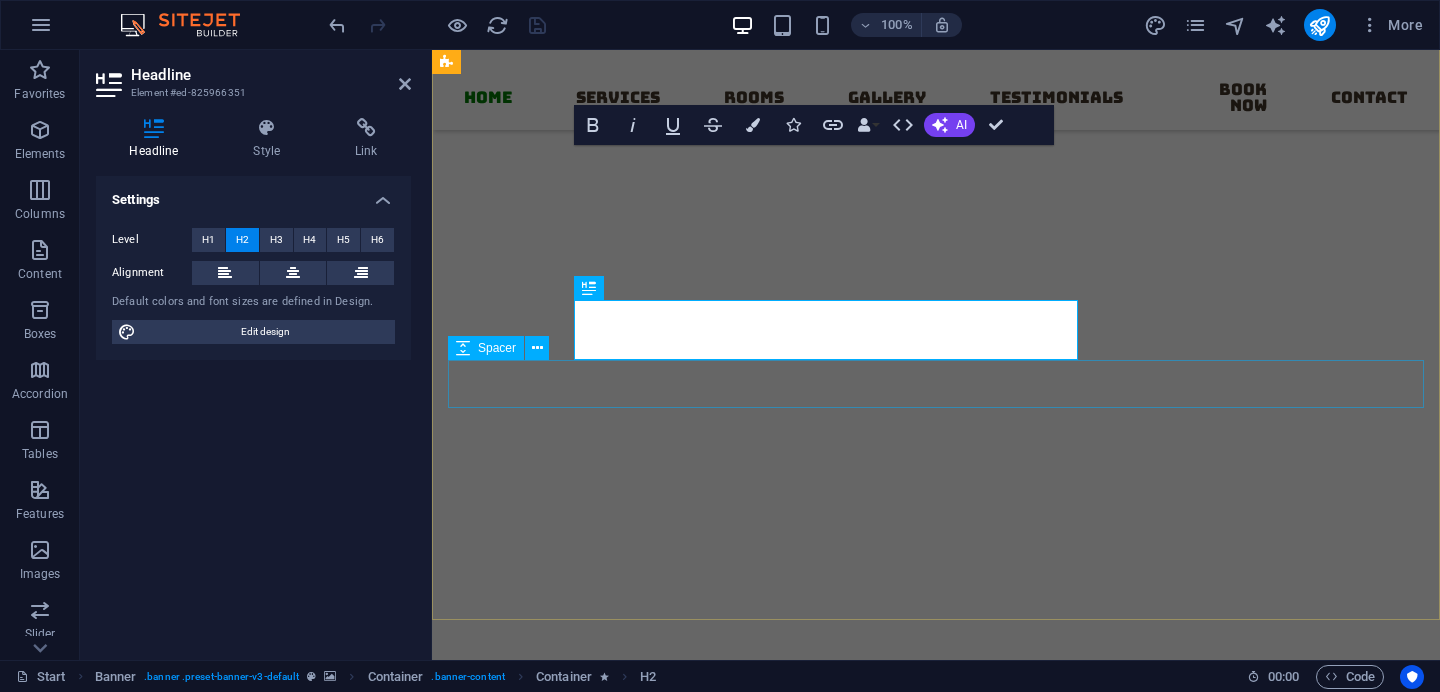scroll, scrollTop: 259, scrollLeft: 0, axis: vertical 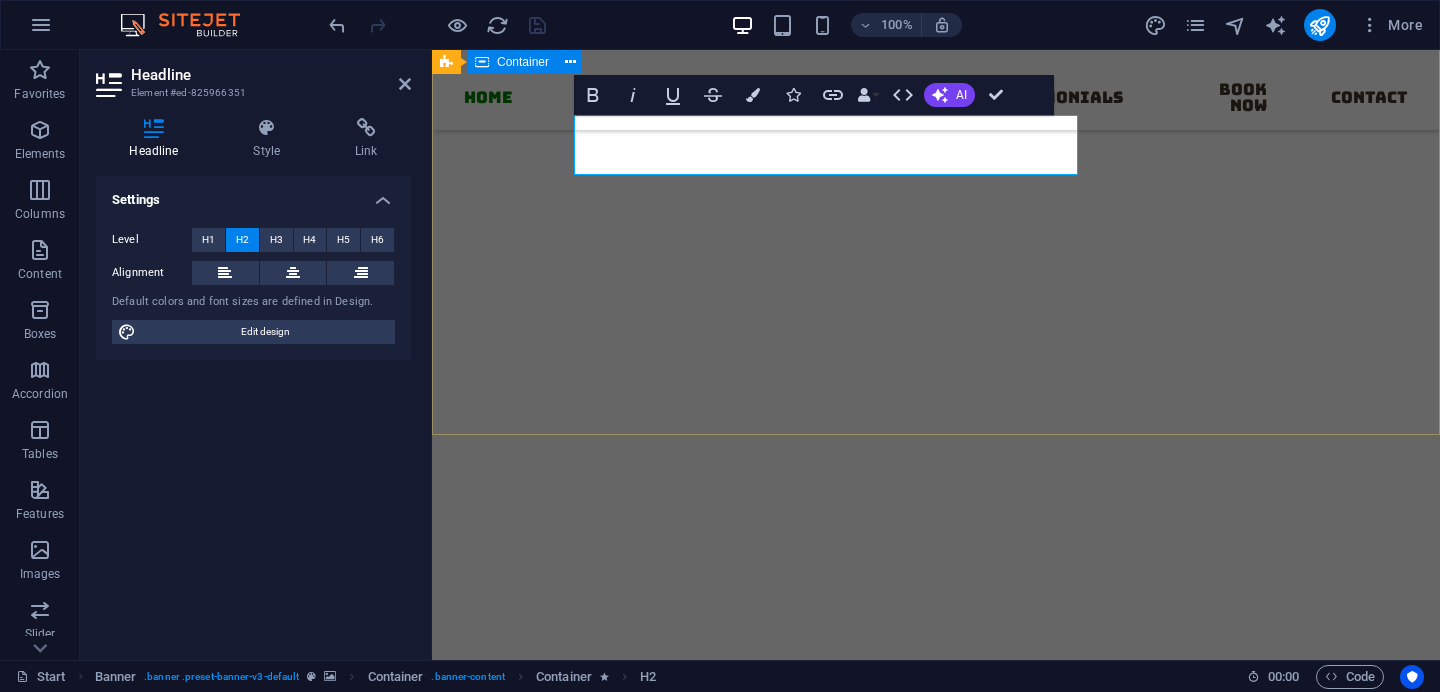 click on "Save our earth ADAPT | SUSTAIN | EVOLVE BOOK NOW" at bounding box center (936, 935) 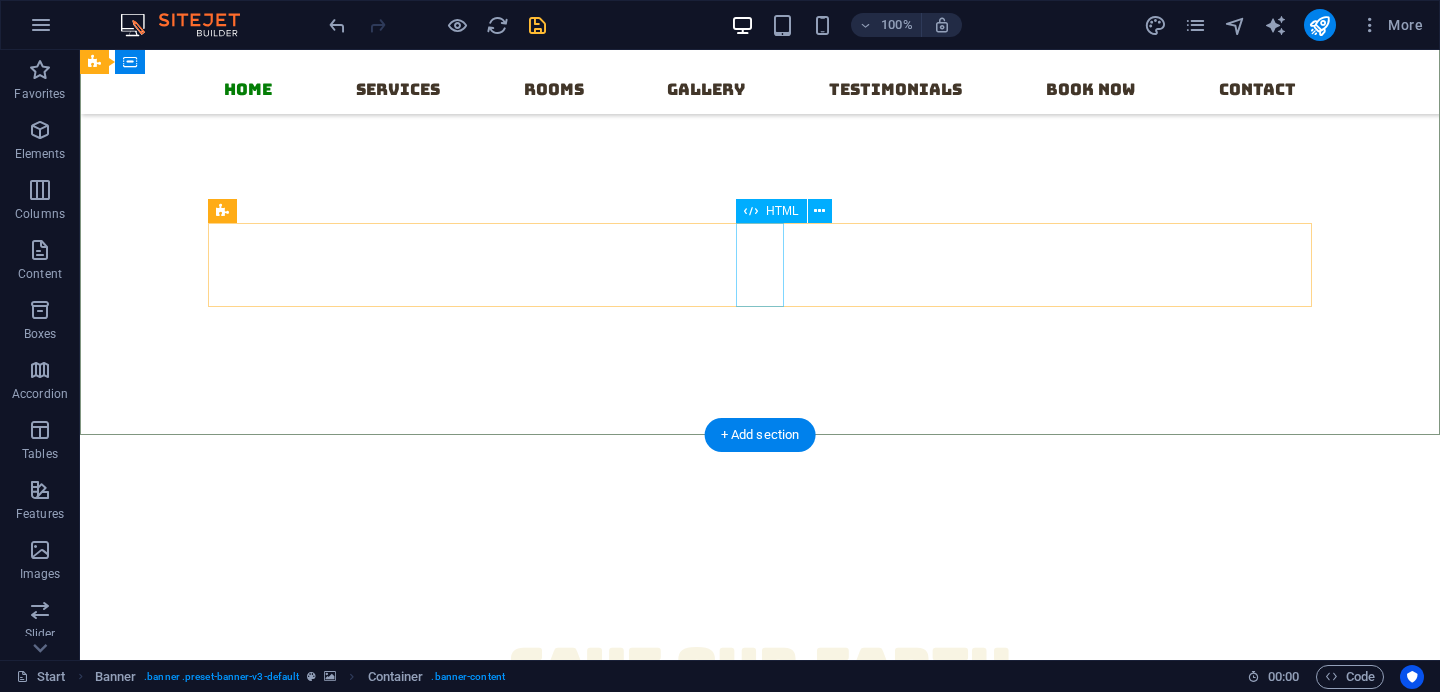 click at bounding box center (232, 955) 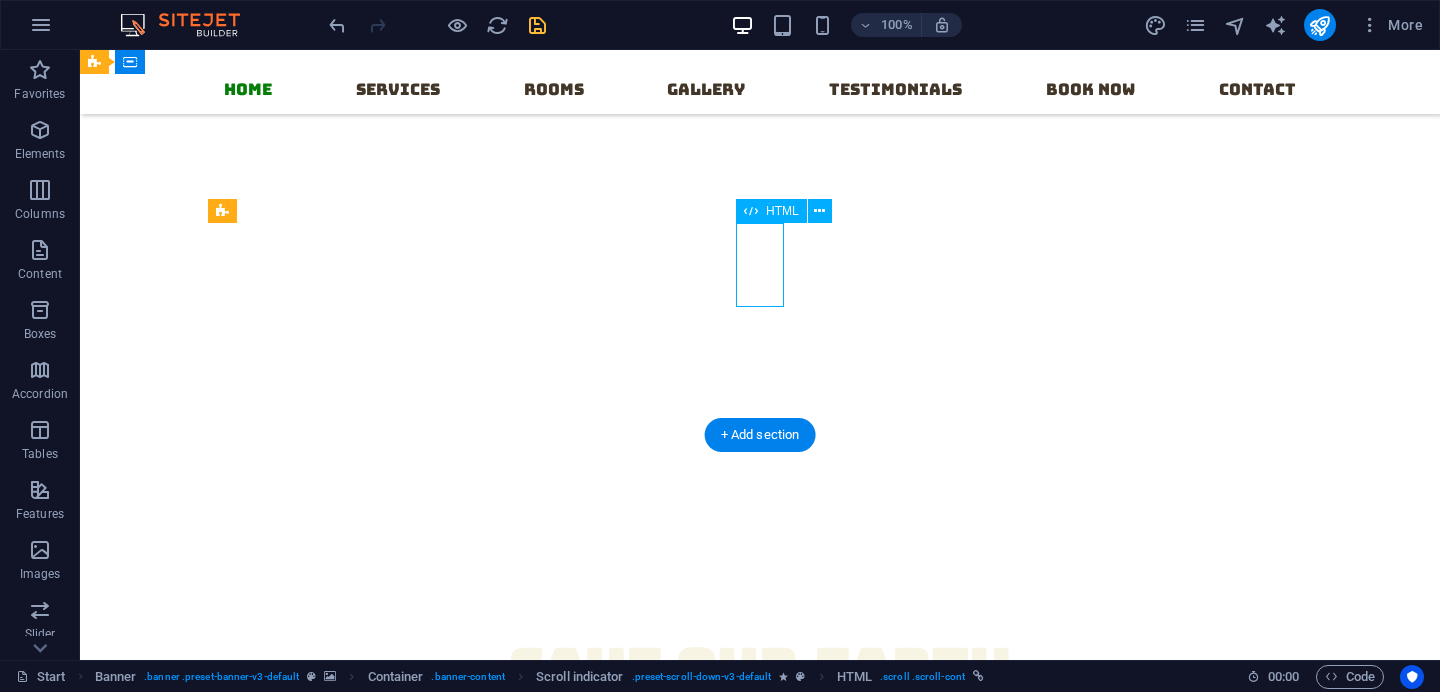 click at bounding box center [232, 955] 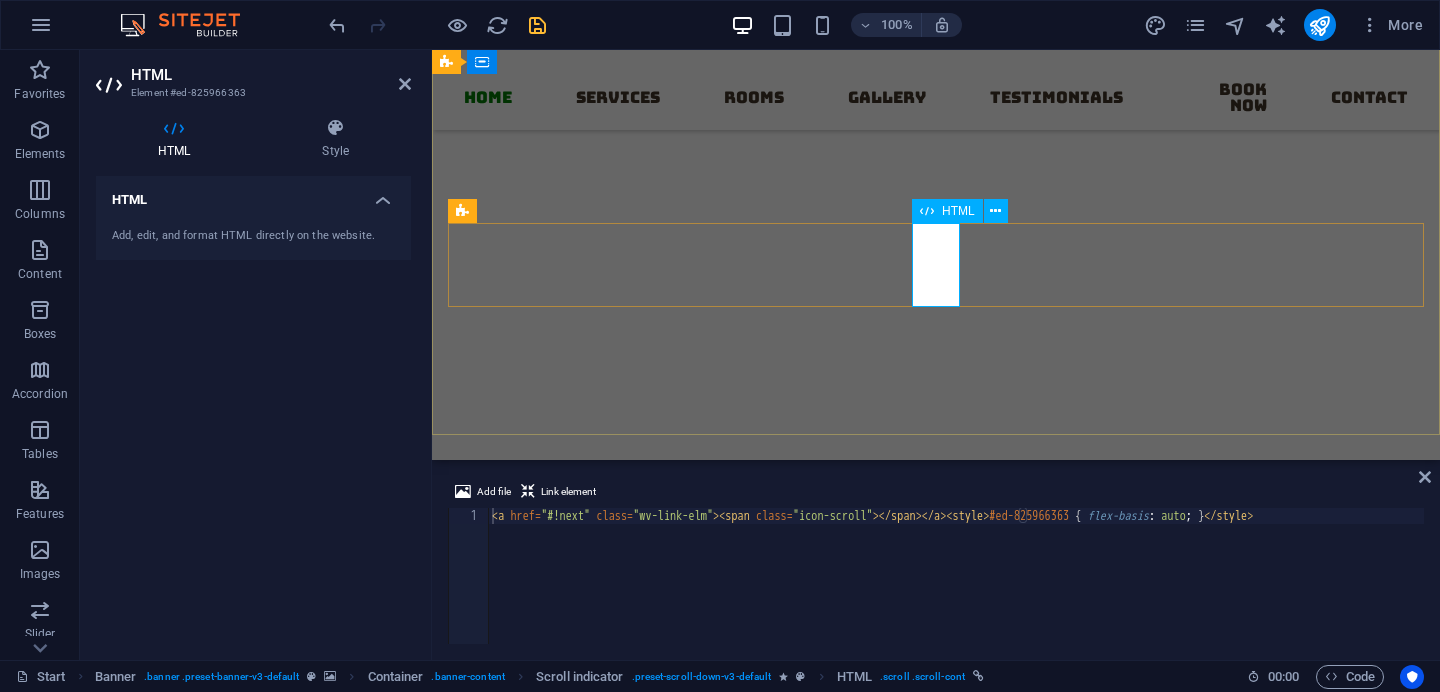 click at bounding box center (472, 955) 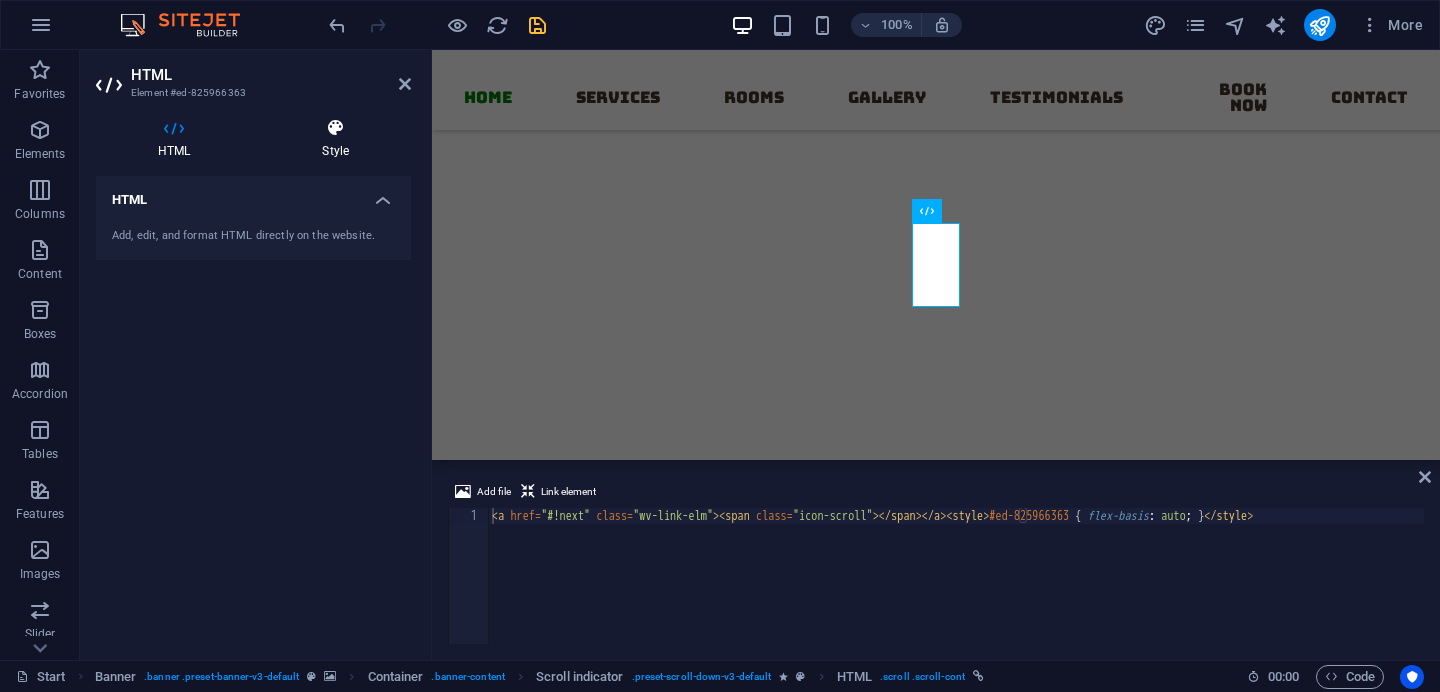 click on "Style" at bounding box center [335, 139] 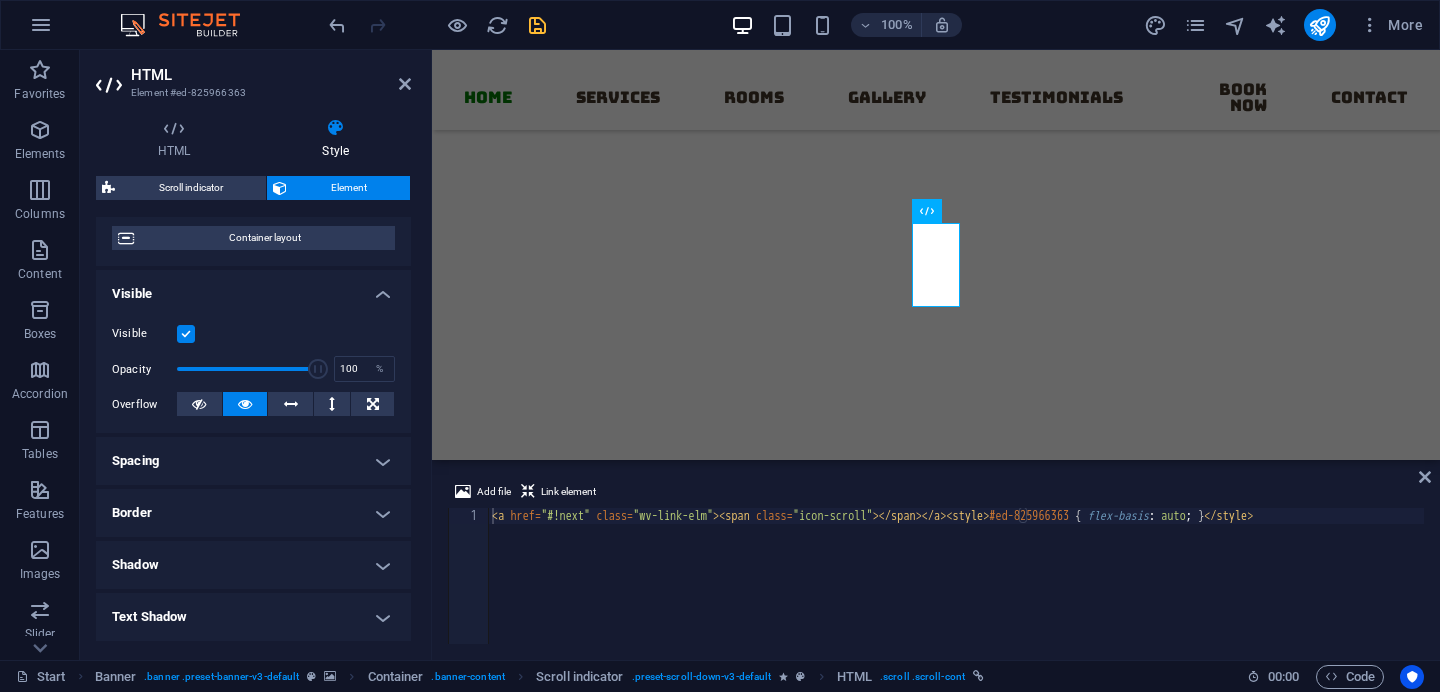 scroll, scrollTop: 0, scrollLeft: 0, axis: both 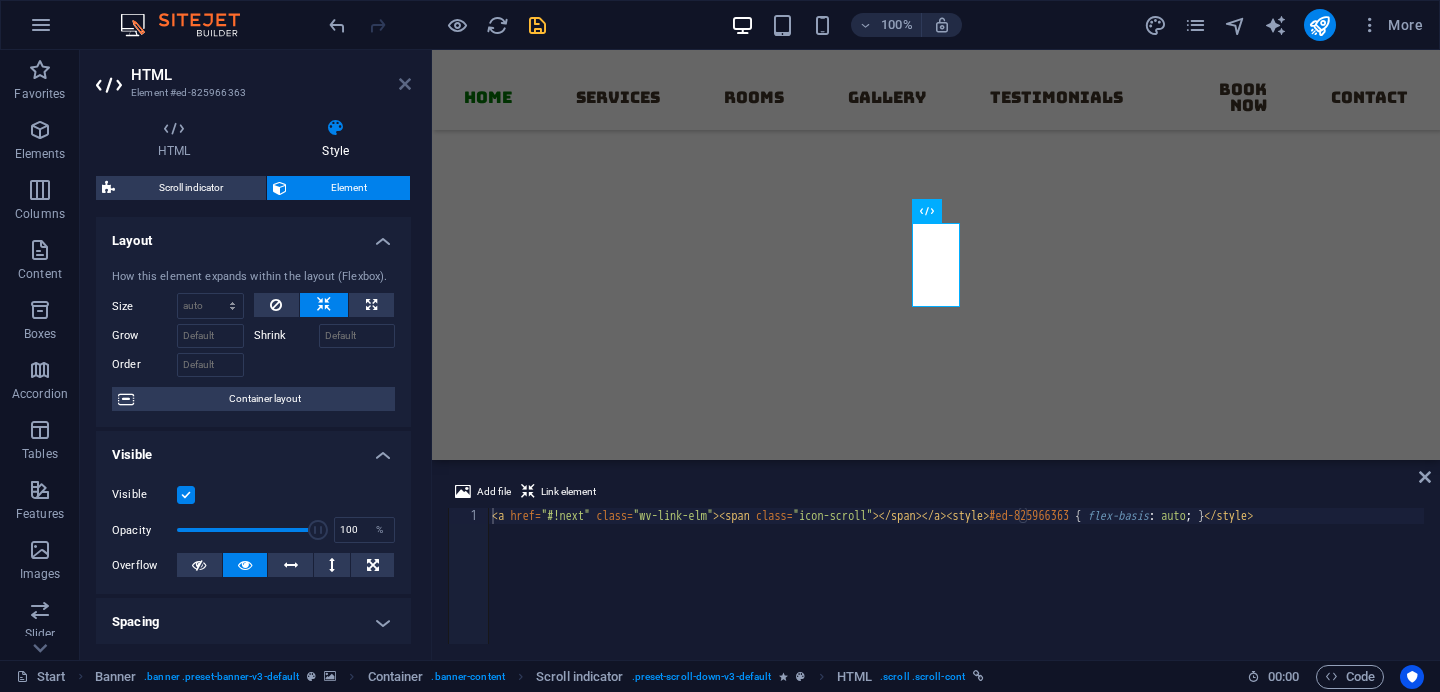 click at bounding box center [405, 84] 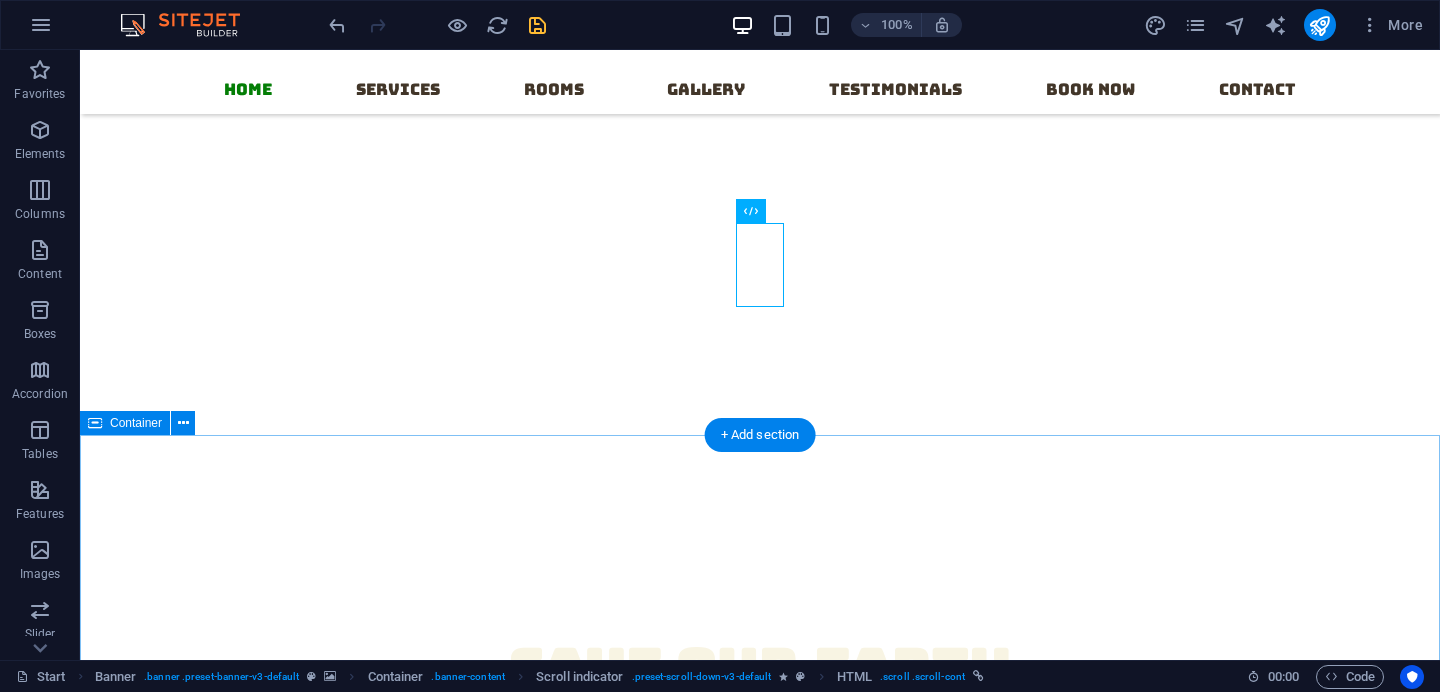 click on "Services Free WiFi Lorem ipsum dolor sit amet, consectetur adipisicing elit. Veritatis, dolorem! Laundry service Lorem ipsum dolor sit amet, consectetur adipisicing elit. Veritatis, dolorem! Free Parking Lorem ipsum dolor sit amet, consectetur adipisicing elit. Veritatis, dolorem! Breakfast buffet Lorem ipsum dolor sit amet, consectetur adipisicing elit. Veritatis, dolorem! Gym Access 24/7 Lorem ipsum dolor sit amet, consectetur adipisicing elit. Veritatis, dolorem! Pool area Lorem ipsum dolor sit amet, consectetur adipisicing elit. Veritatis, dolorem!" at bounding box center (760, 1993) 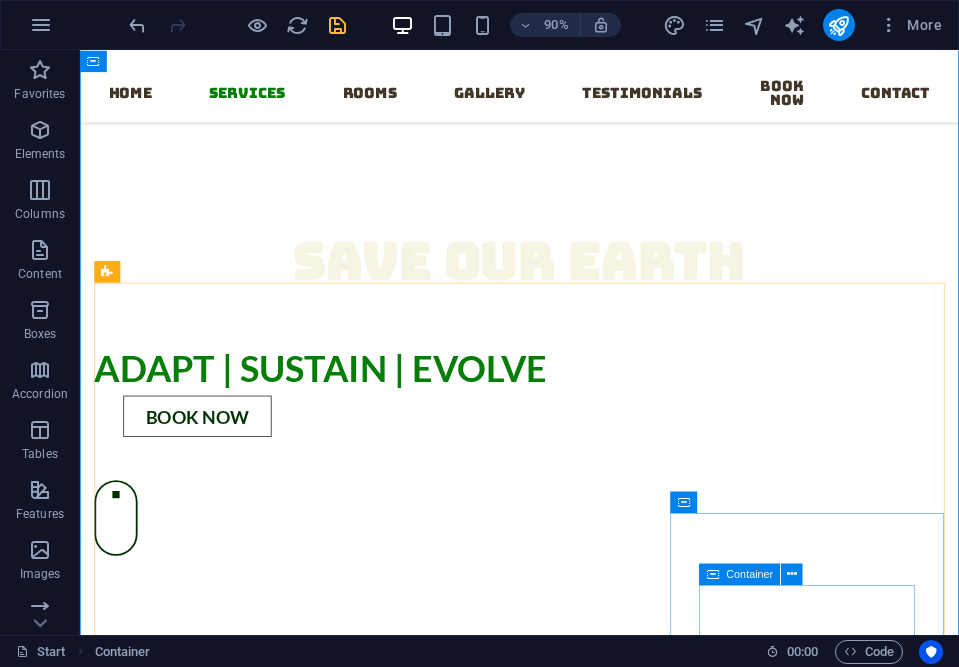 scroll, scrollTop: 593, scrollLeft: 0, axis: vertical 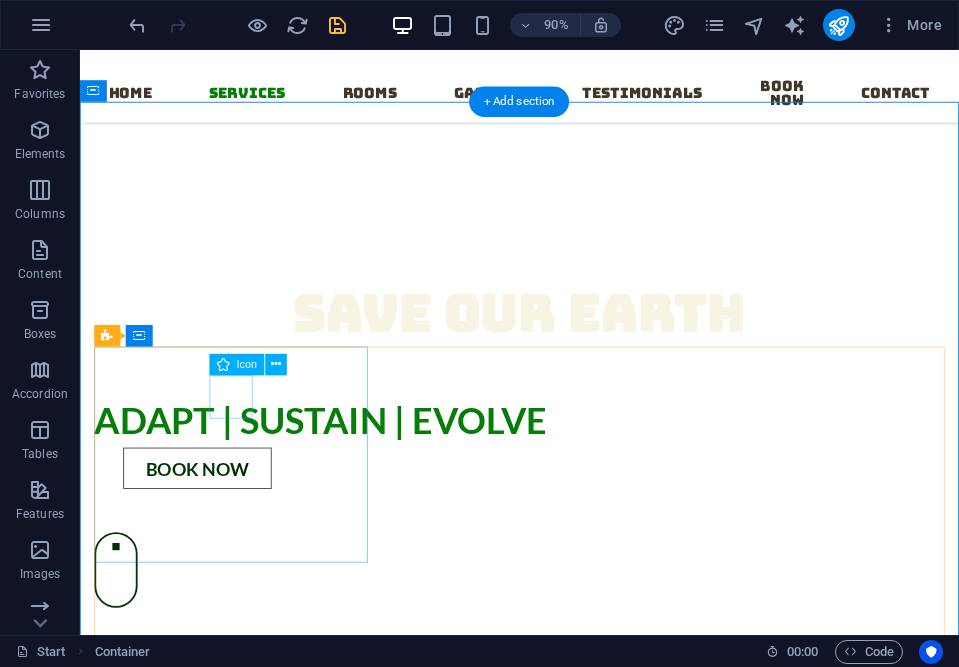 click at bounding box center [248, 1125] 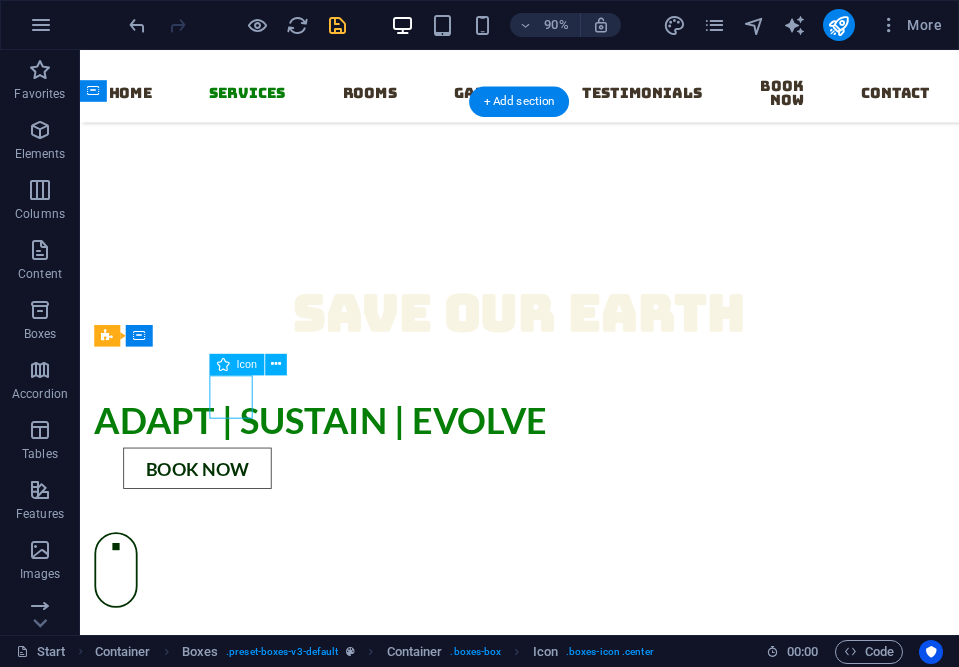 click at bounding box center [248, 1125] 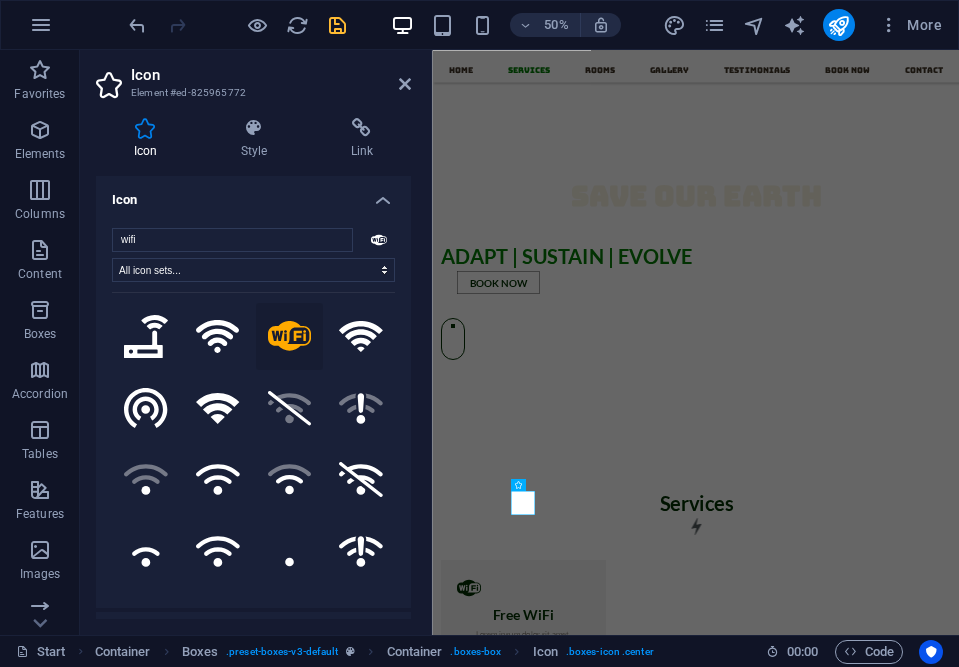 click on "Icon" at bounding box center (253, 194) 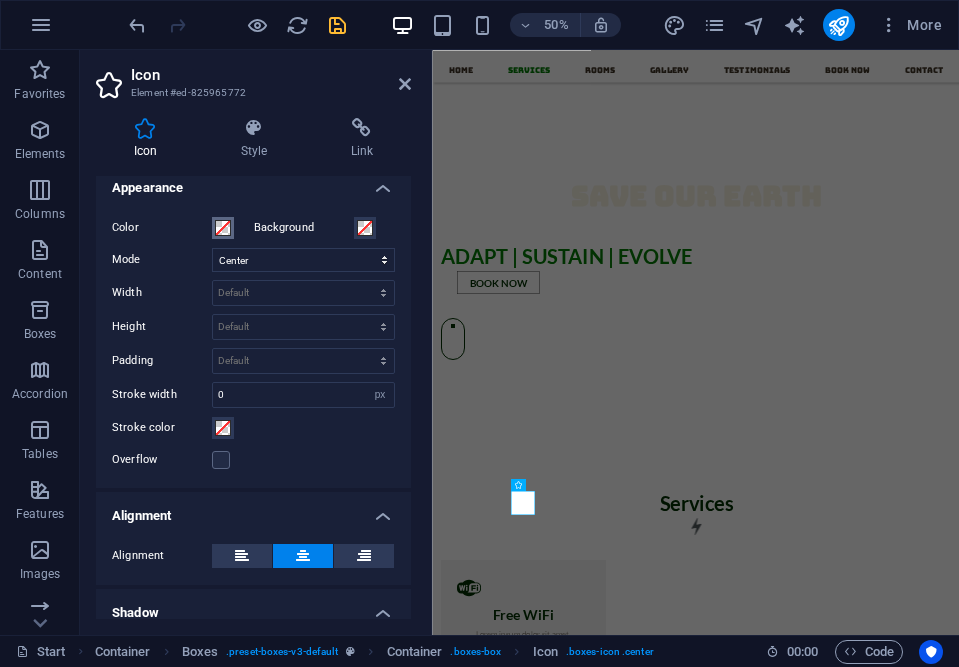 scroll, scrollTop: 0, scrollLeft: 0, axis: both 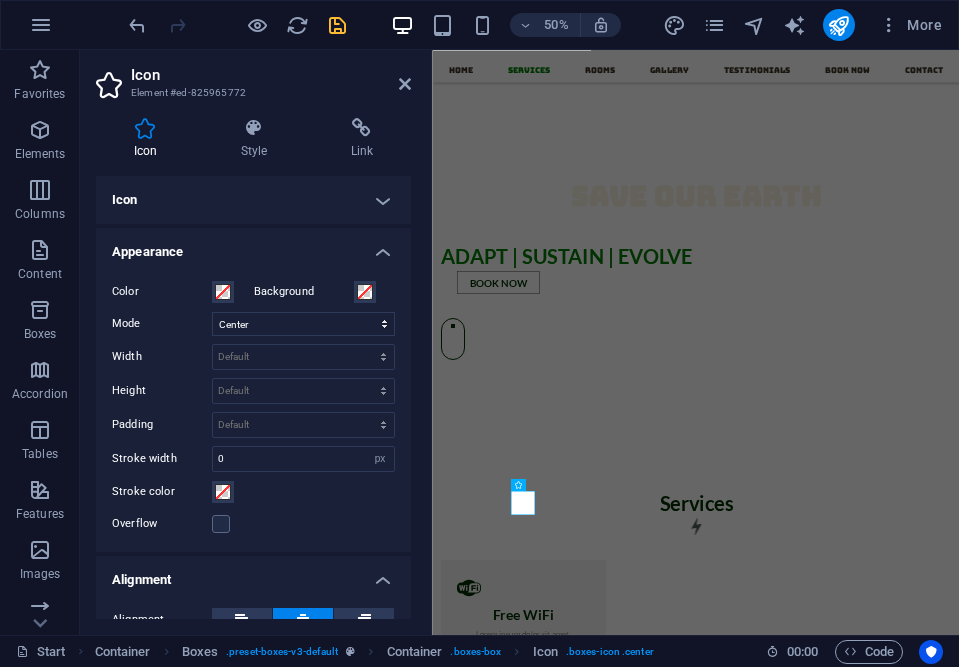 click on "Appearance" at bounding box center [253, 246] 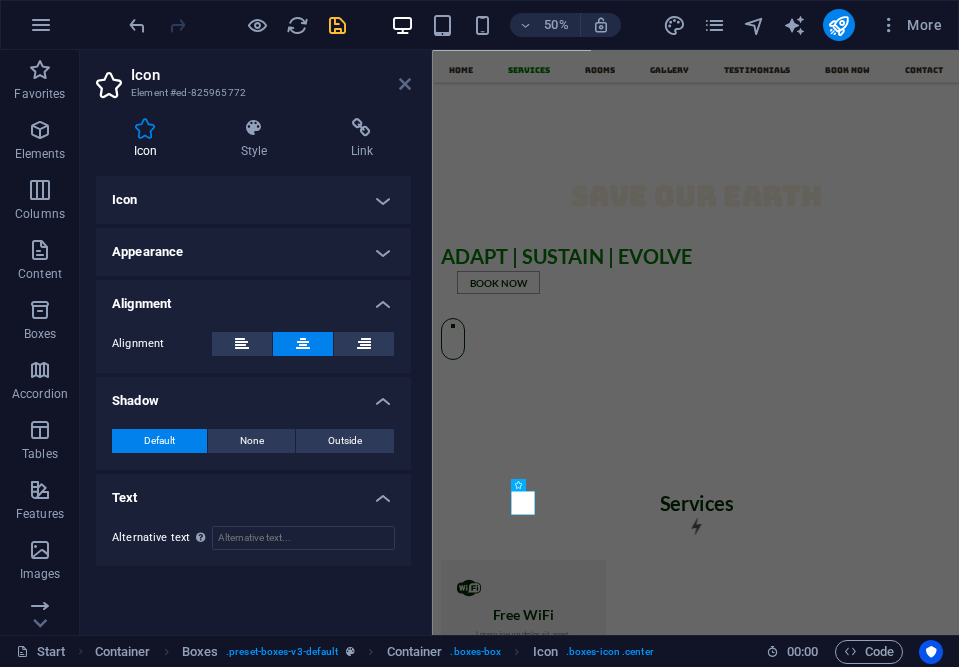 click at bounding box center (405, 84) 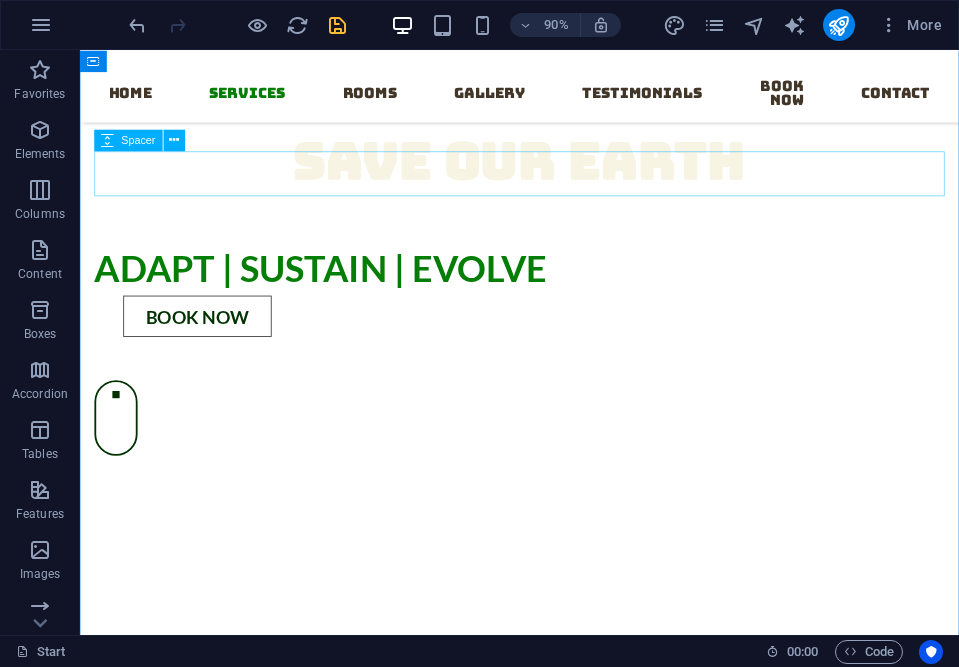 scroll, scrollTop: 763, scrollLeft: 0, axis: vertical 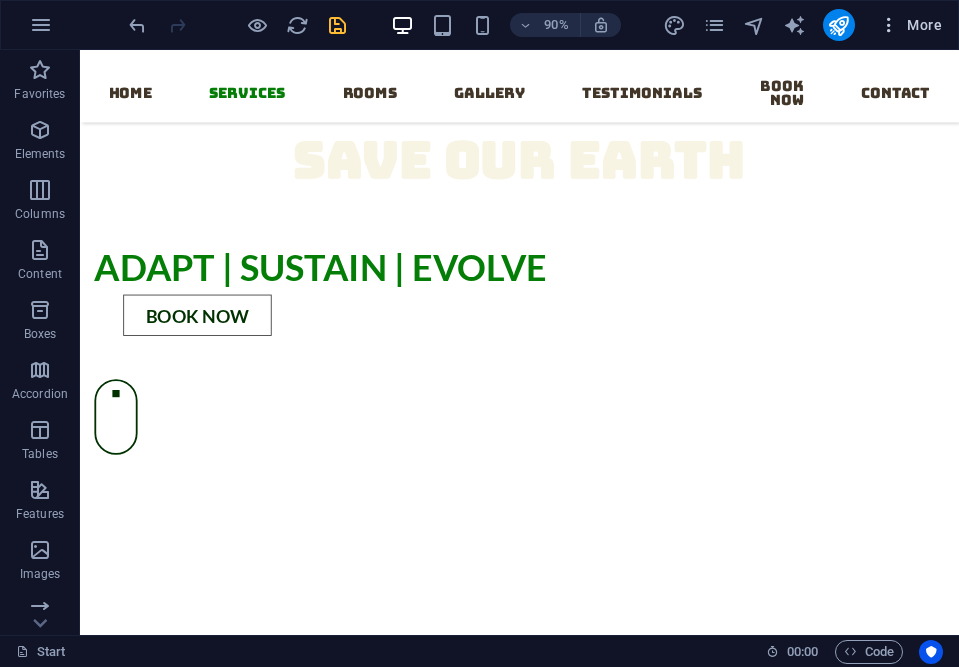 click on "More" at bounding box center (910, 25) 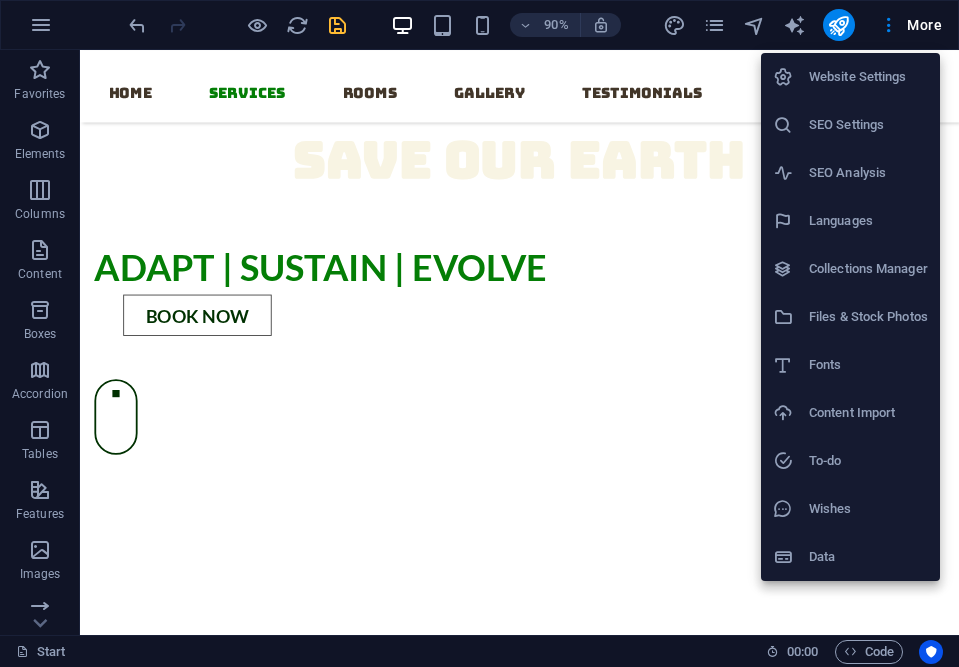 click at bounding box center [479, 333] 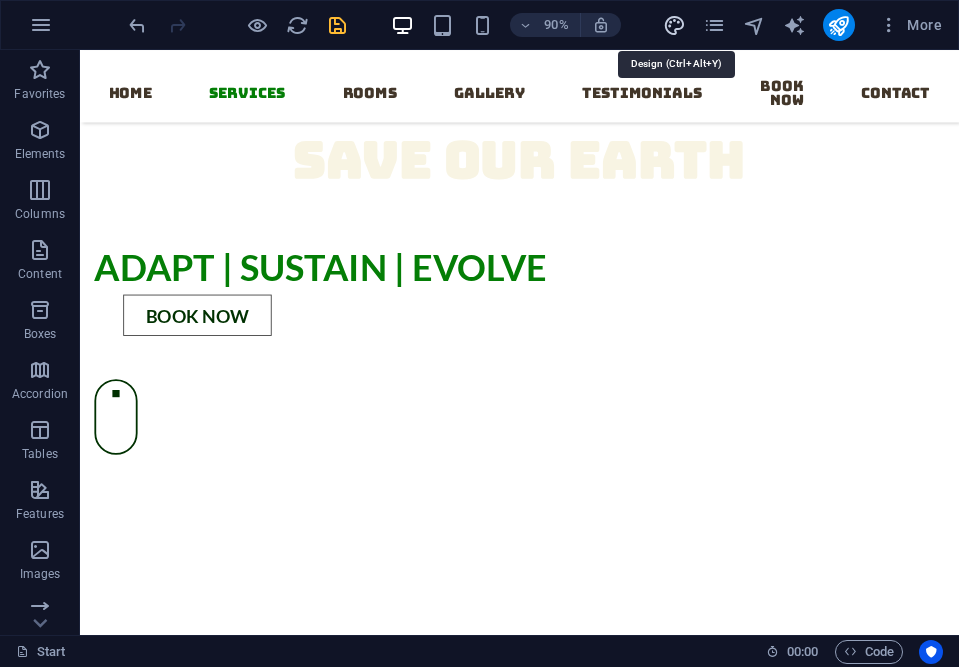 click at bounding box center (674, 25) 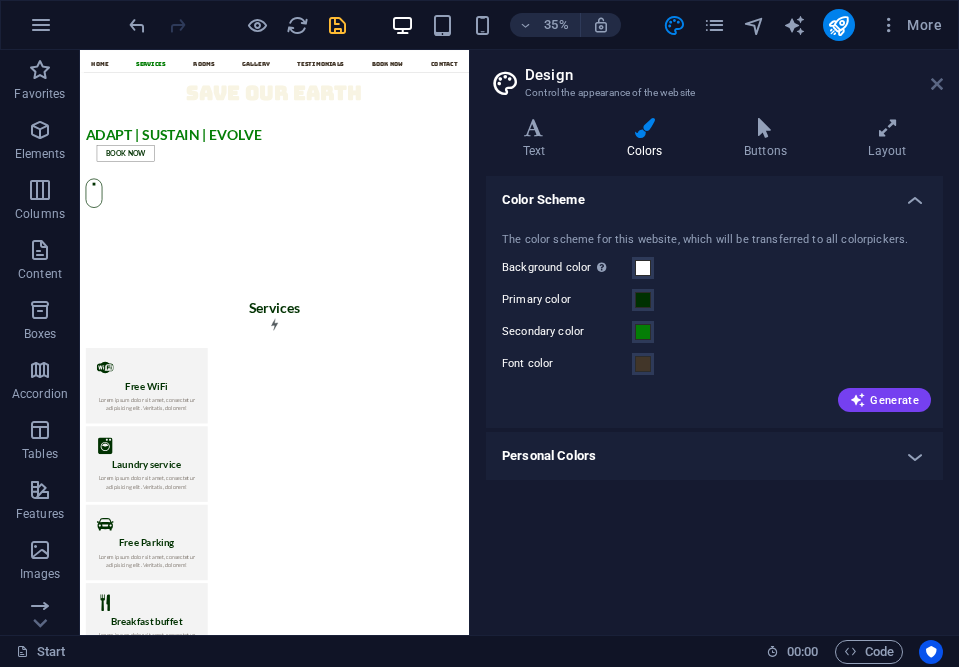 click at bounding box center (937, 84) 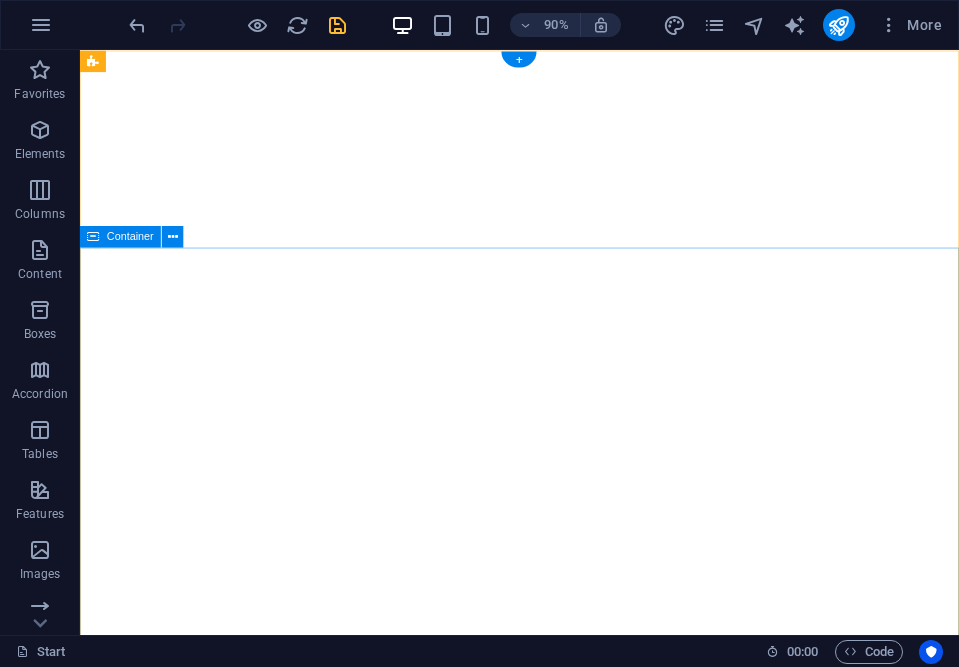 scroll, scrollTop: 12, scrollLeft: 0, axis: vertical 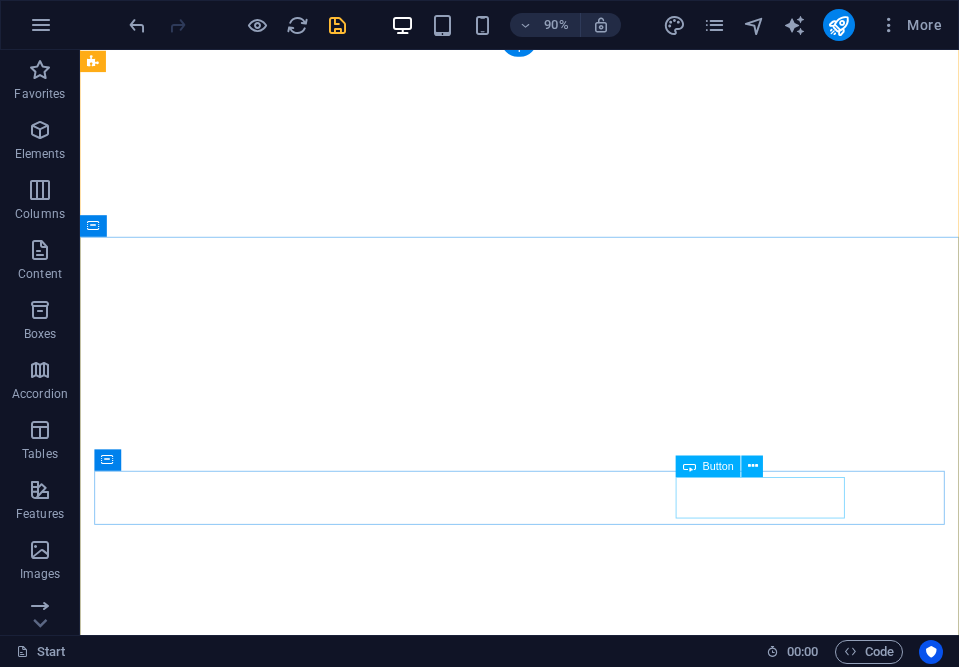 click on "BOOK NOW" at bounding box center [584, 1415] 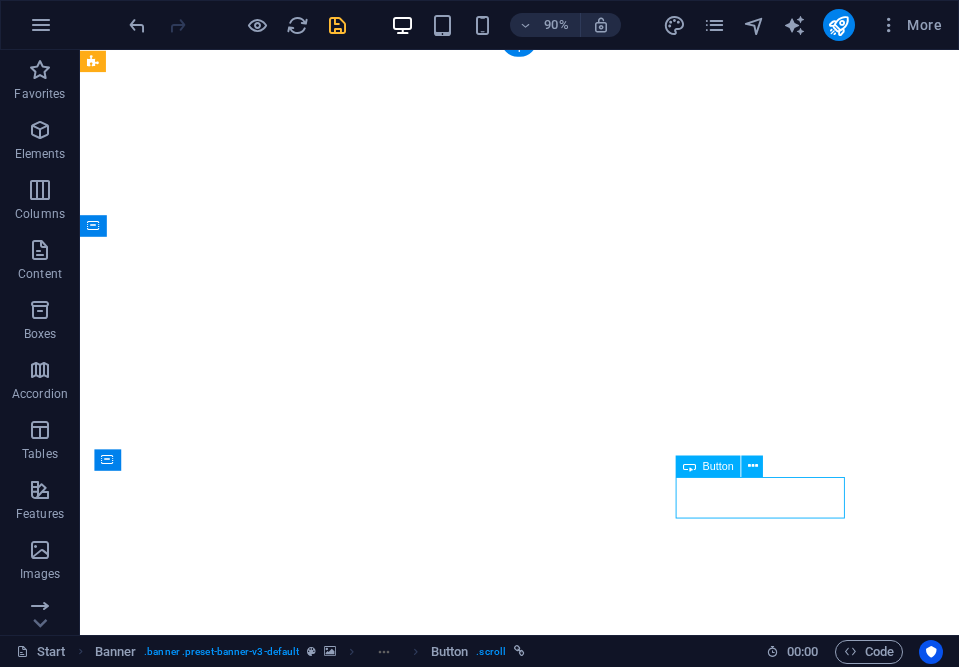 click on "BOOK NOW" at bounding box center (584, 1415) 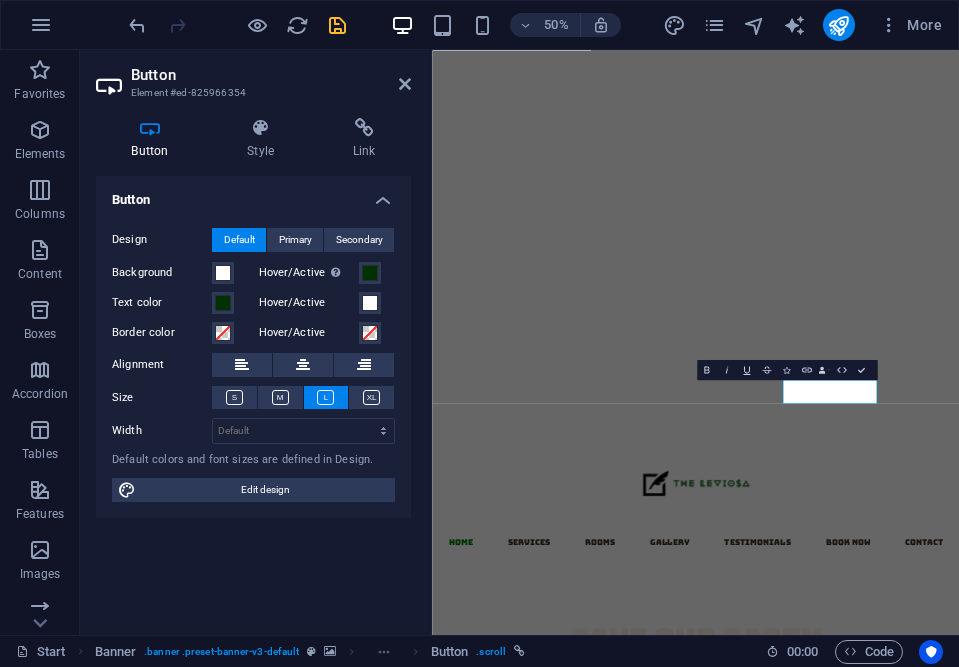 click on "Button" at bounding box center (271, 75) 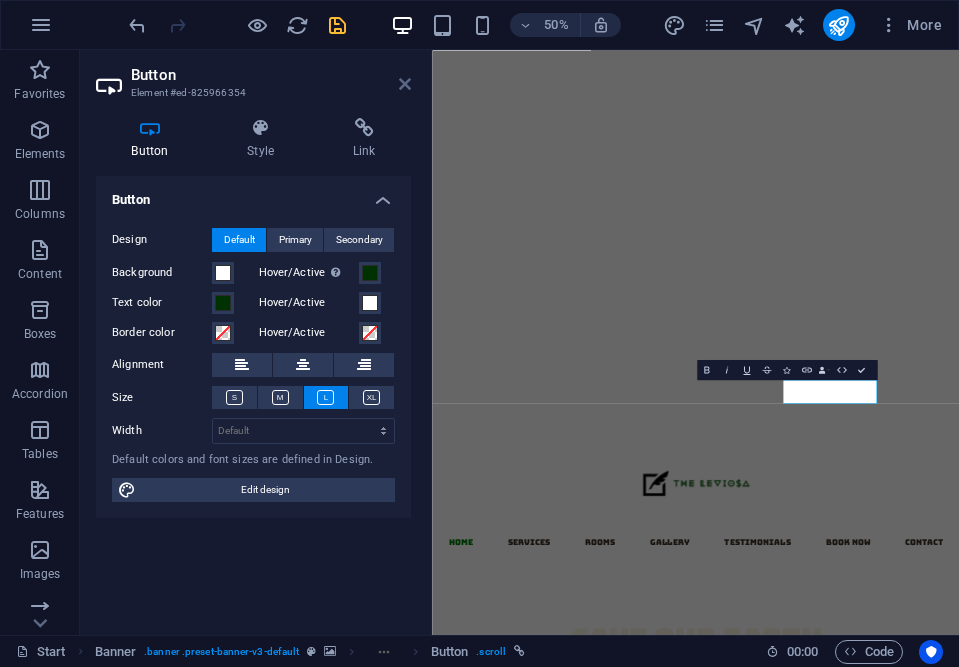 click at bounding box center [405, 84] 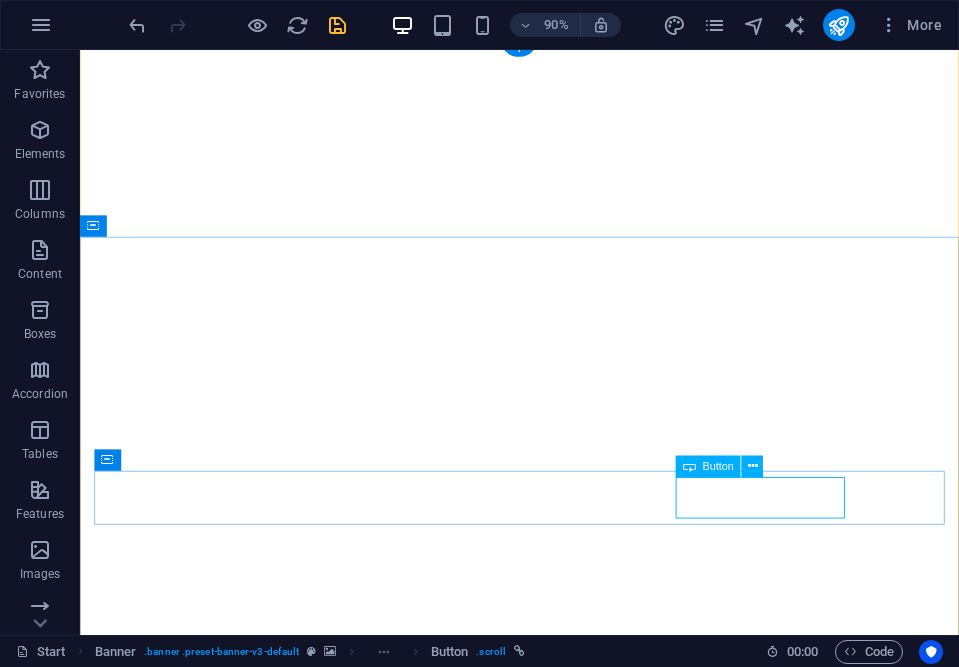 click on "BOOK NOW" at bounding box center [584, 1415] 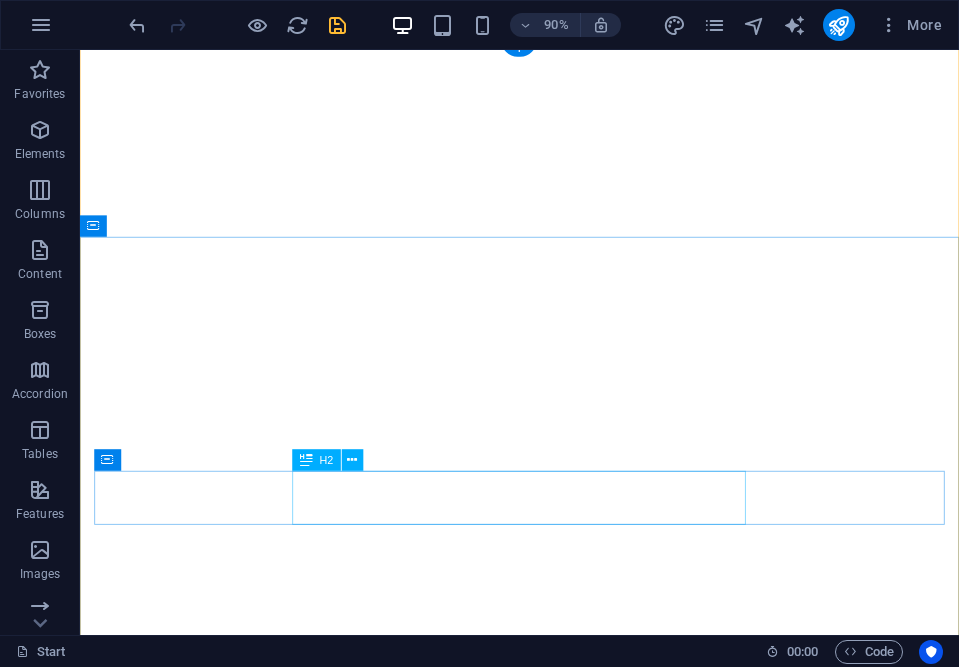 click on "ADAPT | SUSTAIN | EVOLVE" at bounding box center [568, 1362] 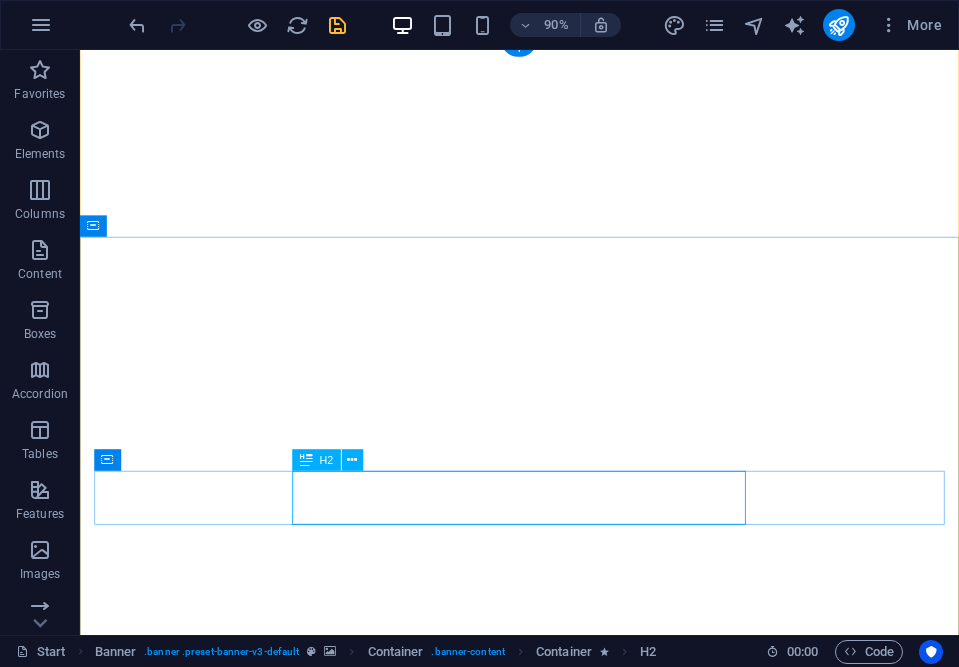 click on "ADAPT | SUSTAIN | EVOLVE" at bounding box center (568, 1362) 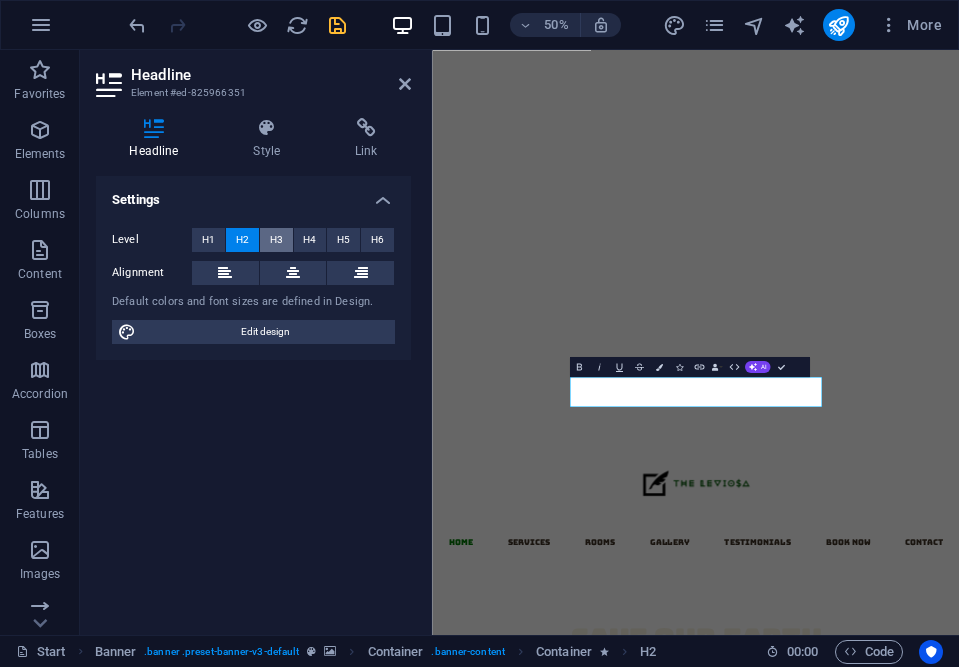 click on "H3" at bounding box center [276, 240] 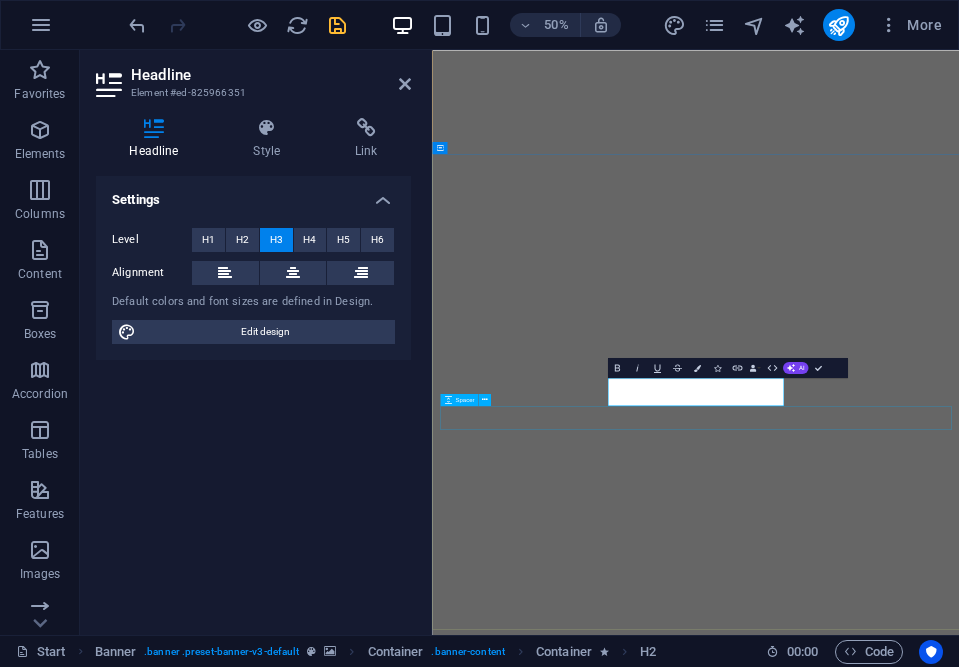 click at bounding box center [959, 1767] 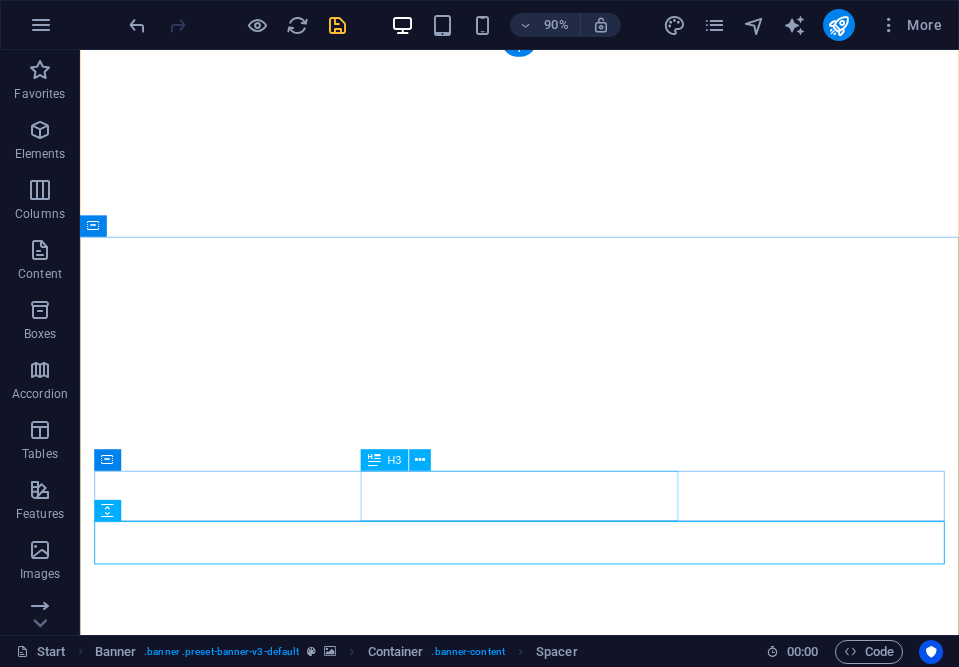 click on "ADAPT | SUSTAIN | EVOLVE" at bounding box center [568, 1731] 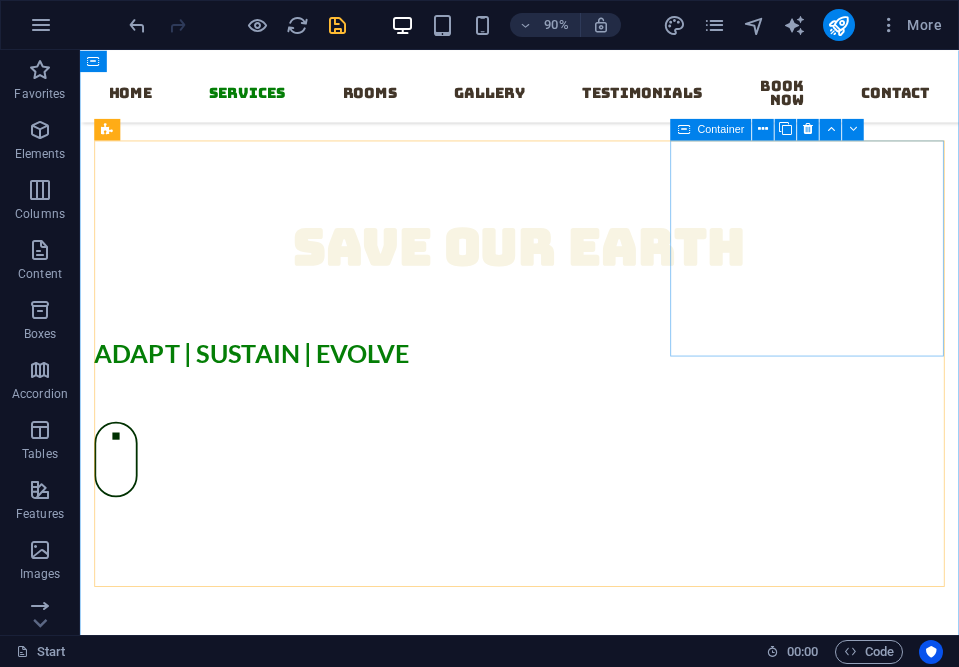 scroll, scrollTop: 825, scrollLeft: 0, axis: vertical 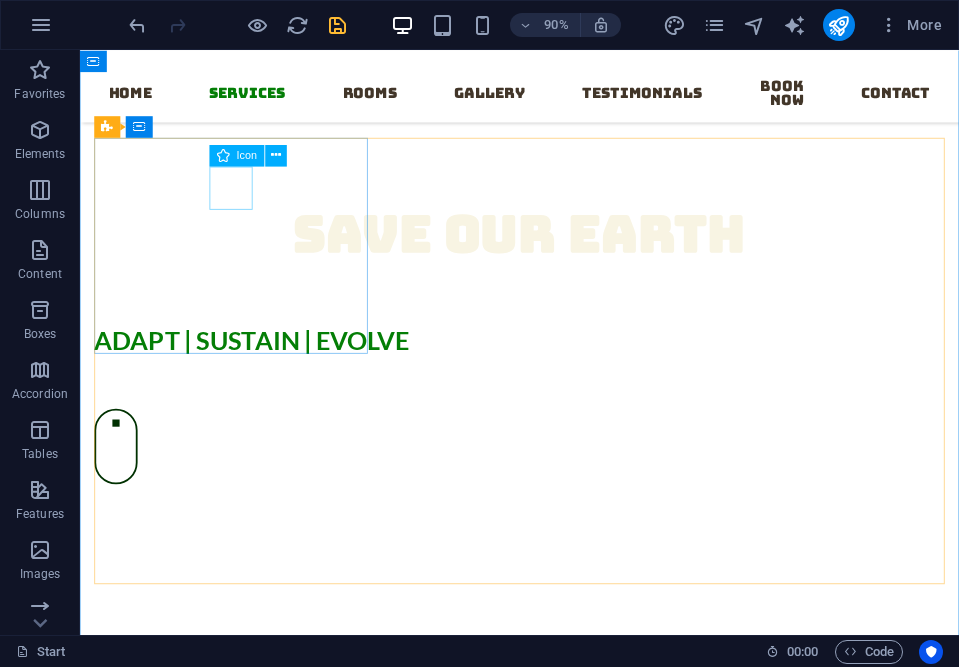 click at bounding box center (248, 988) 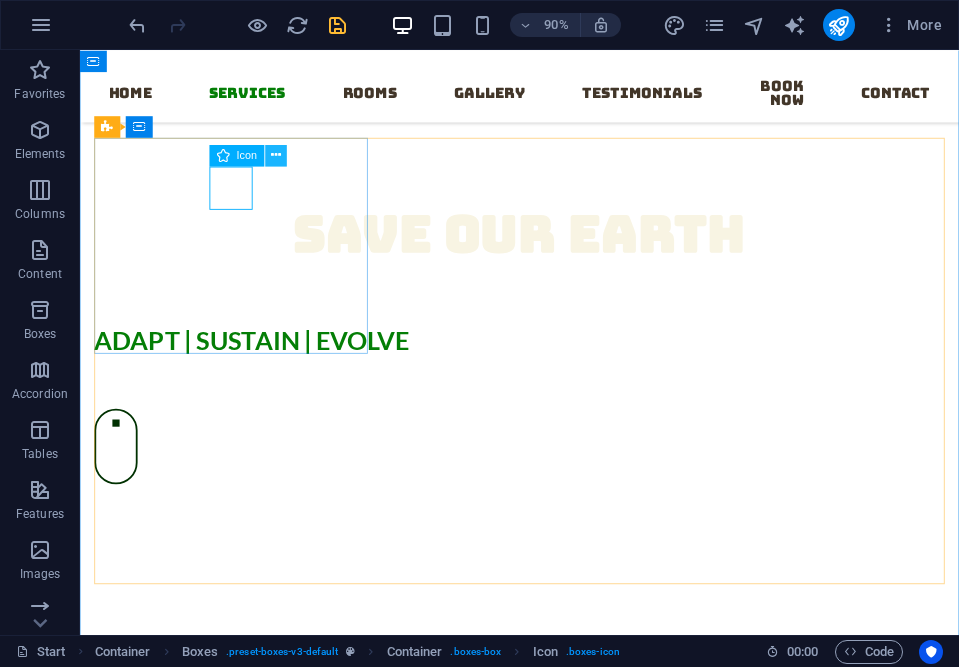 click at bounding box center [276, 154] 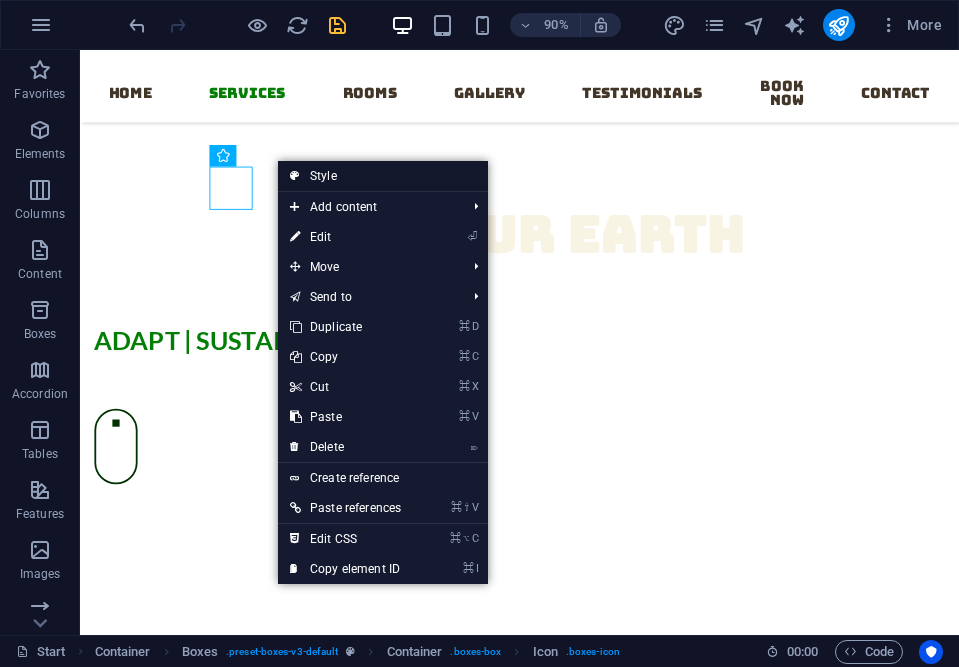 click on "Style" at bounding box center [383, 176] 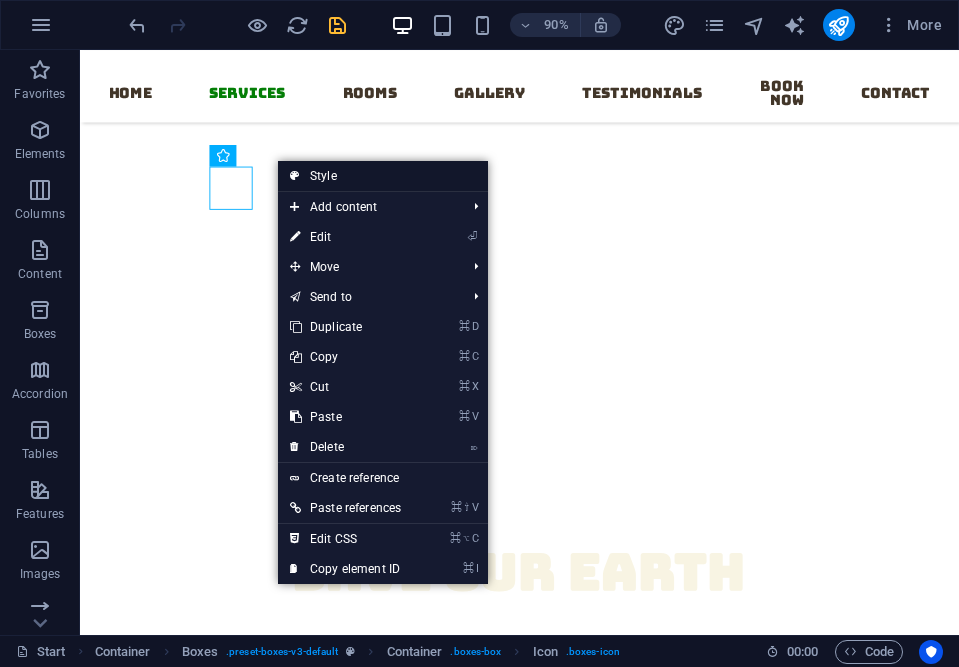 select on "rem" 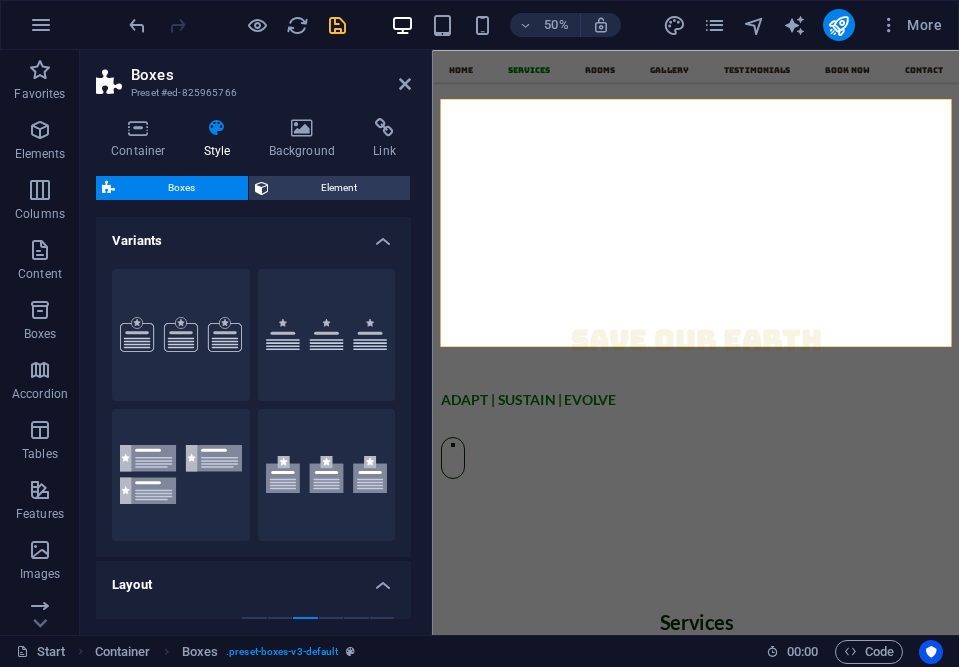 scroll, scrollTop: 1345, scrollLeft: 0, axis: vertical 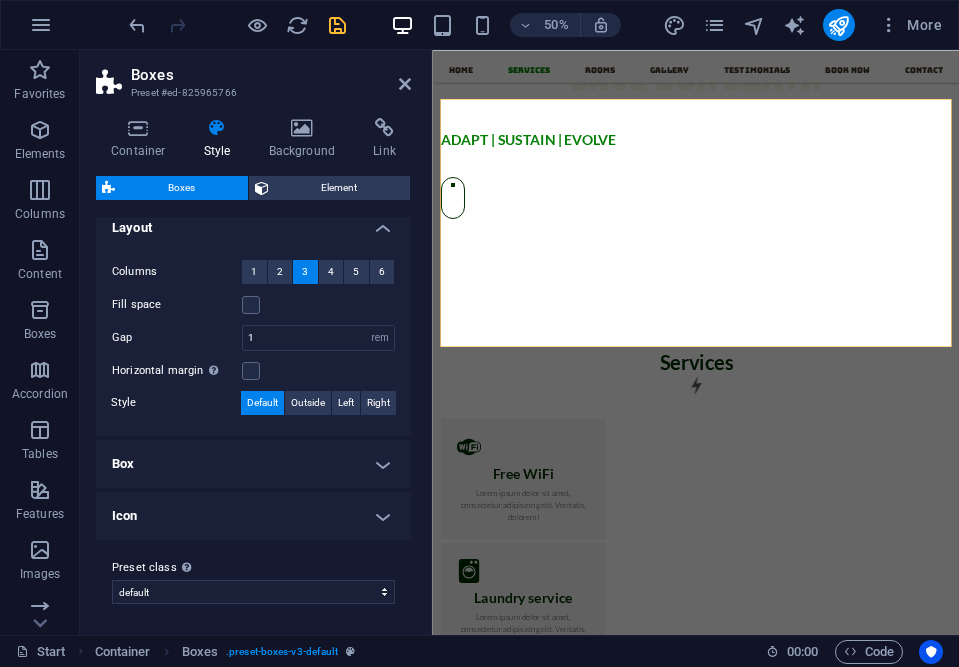 click on "Icon" at bounding box center [253, 516] 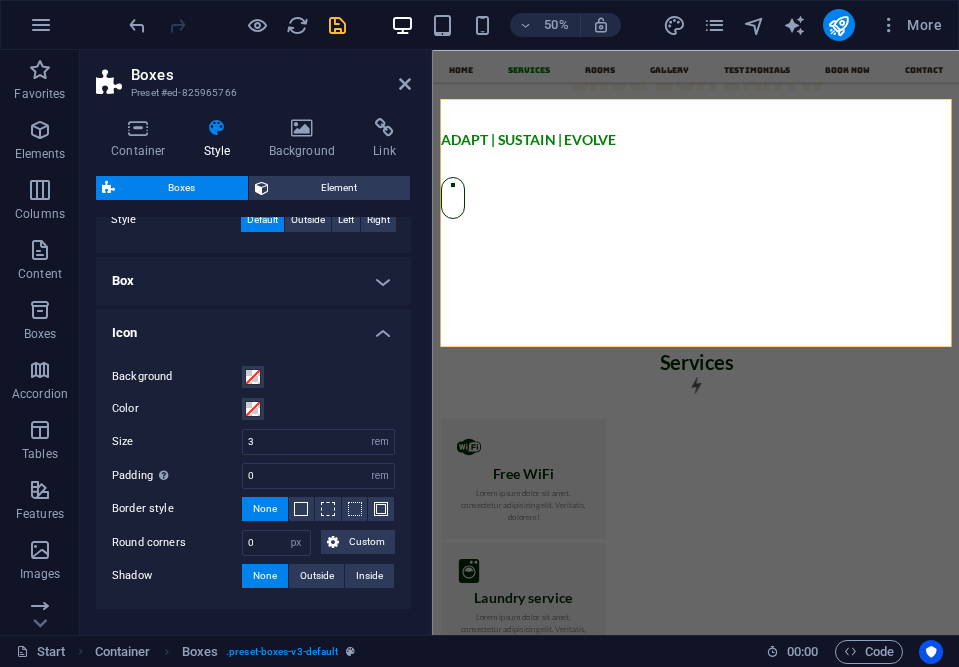 scroll, scrollTop: 588, scrollLeft: 0, axis: vertical 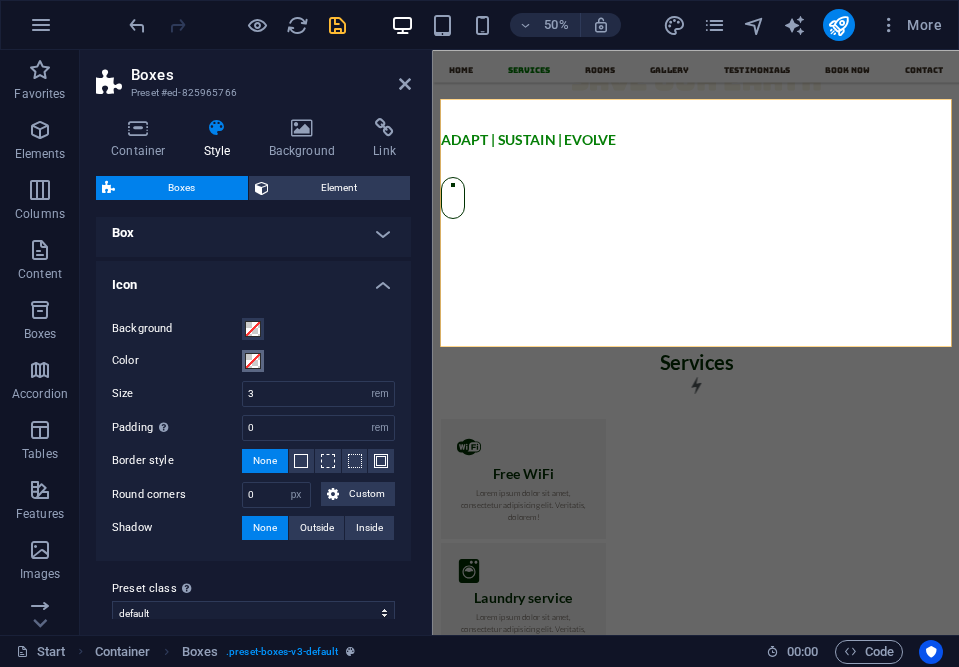 click at bounding box center (253, 361) 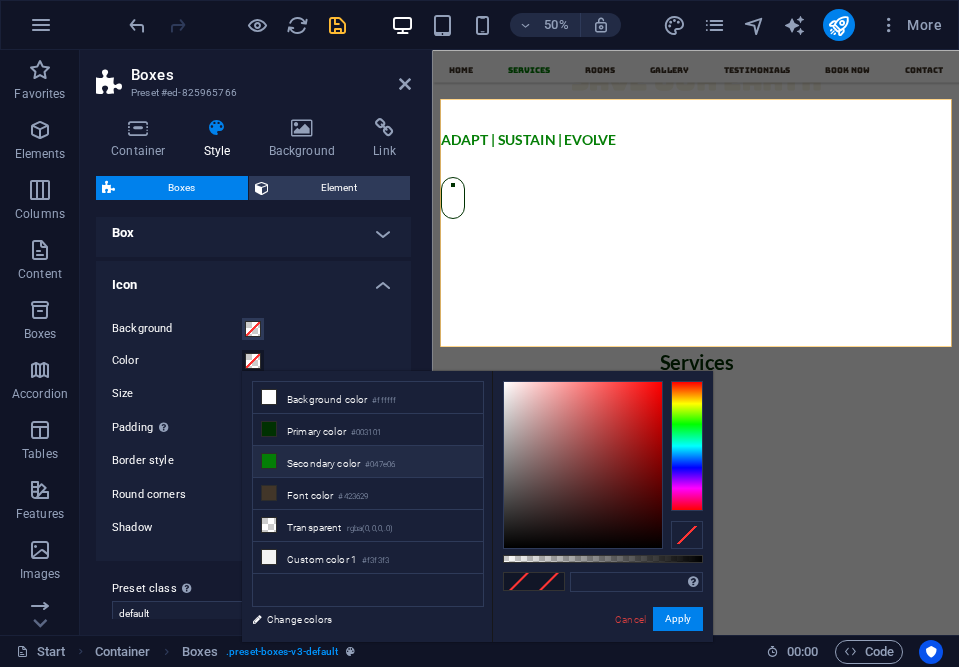 click on "Secondary color
#047e06" at bounding box center [368, 462] 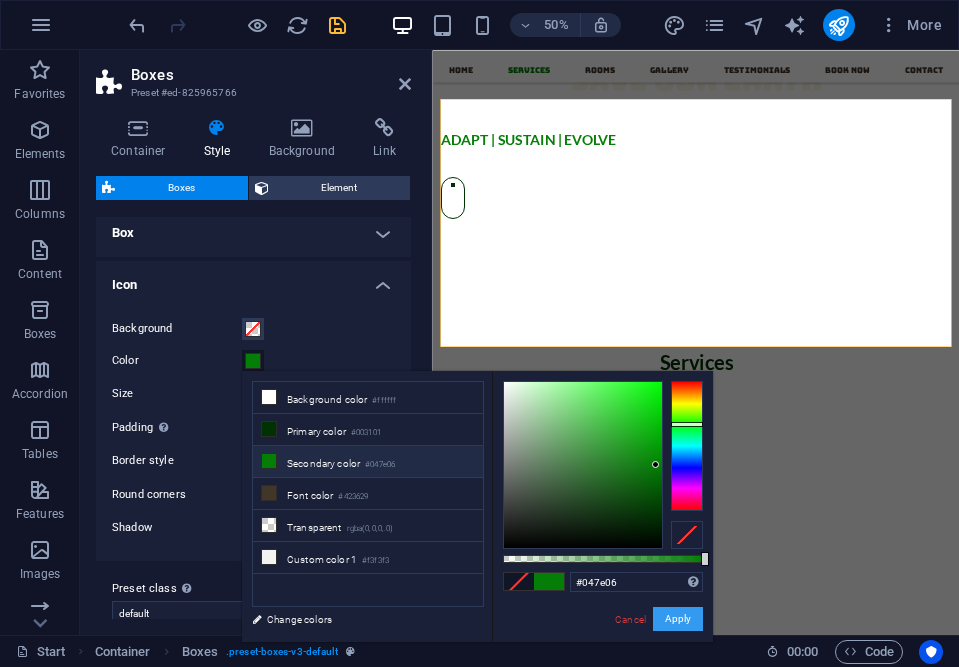 click on "Apply" at bounding box center [678, 619] 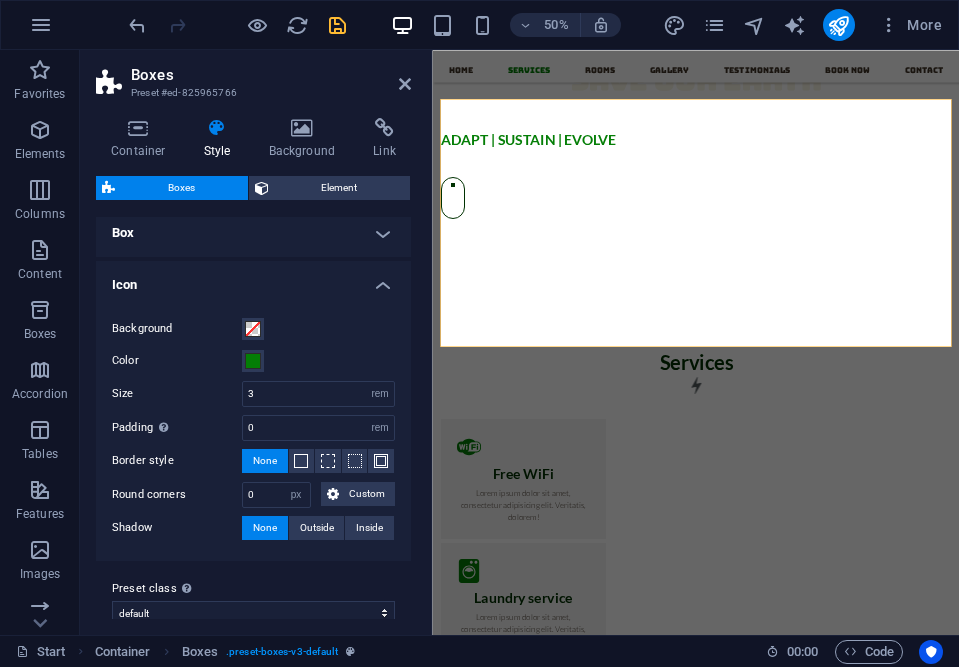 click on "Icon" at bounding box center [253, 279] 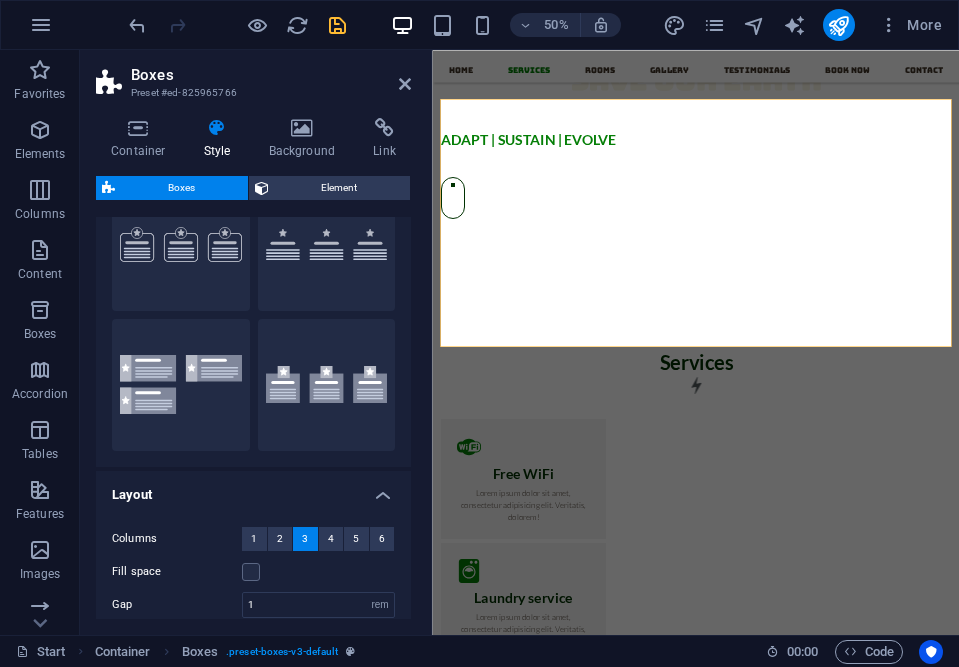 scroll, scrollTop: 0, scrollLeft: 0, axis: both 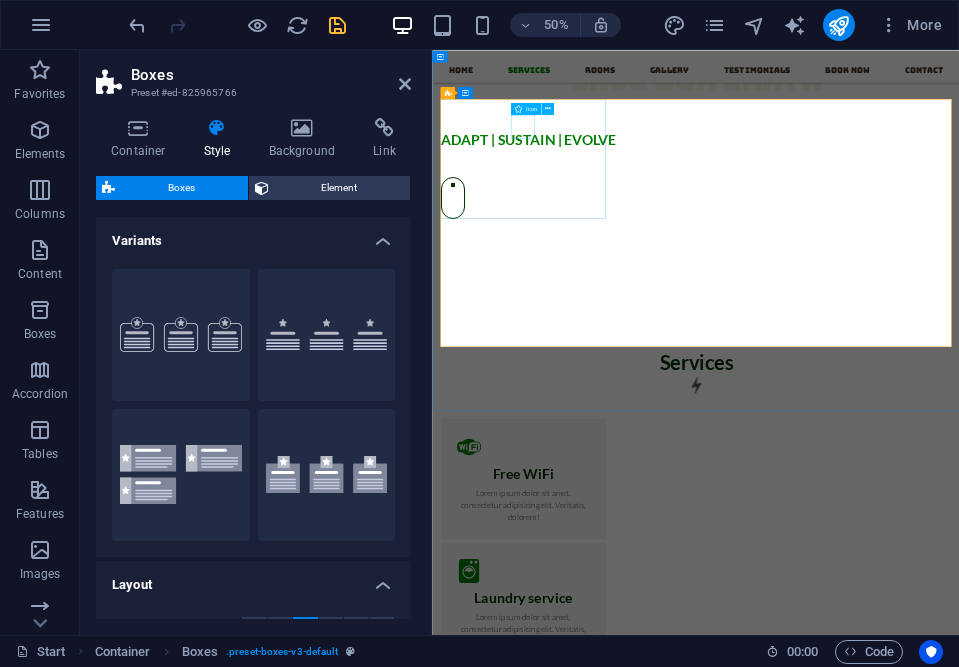 click at bounding box center (613, 843) 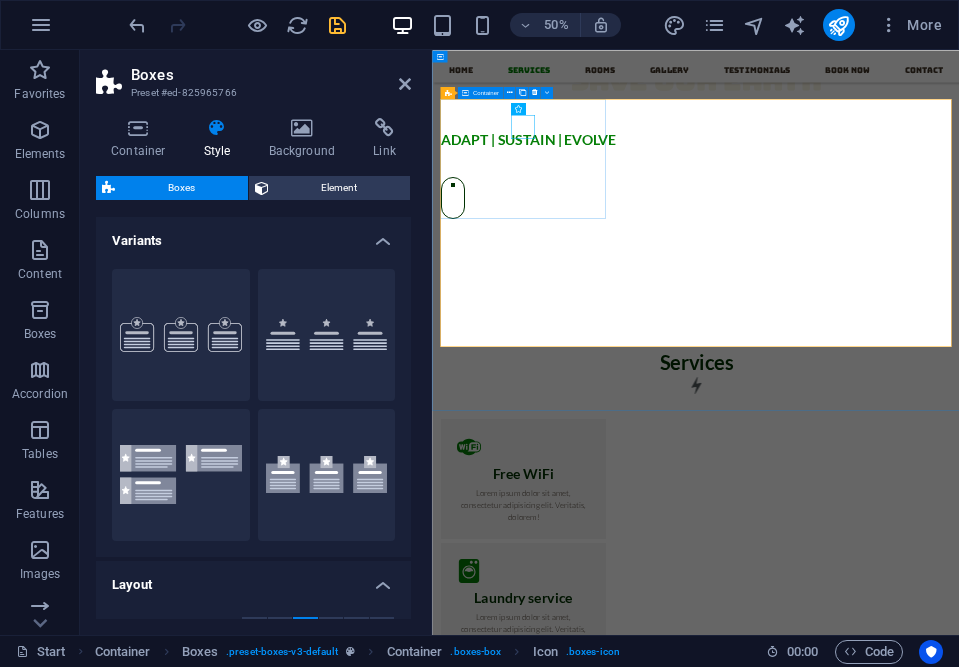 click on "Free WiFi Lorem ipsum dolor sit amet, consectetur adipisicing elit. Veritatis, dolorem!" at bounding box center [613, 907] 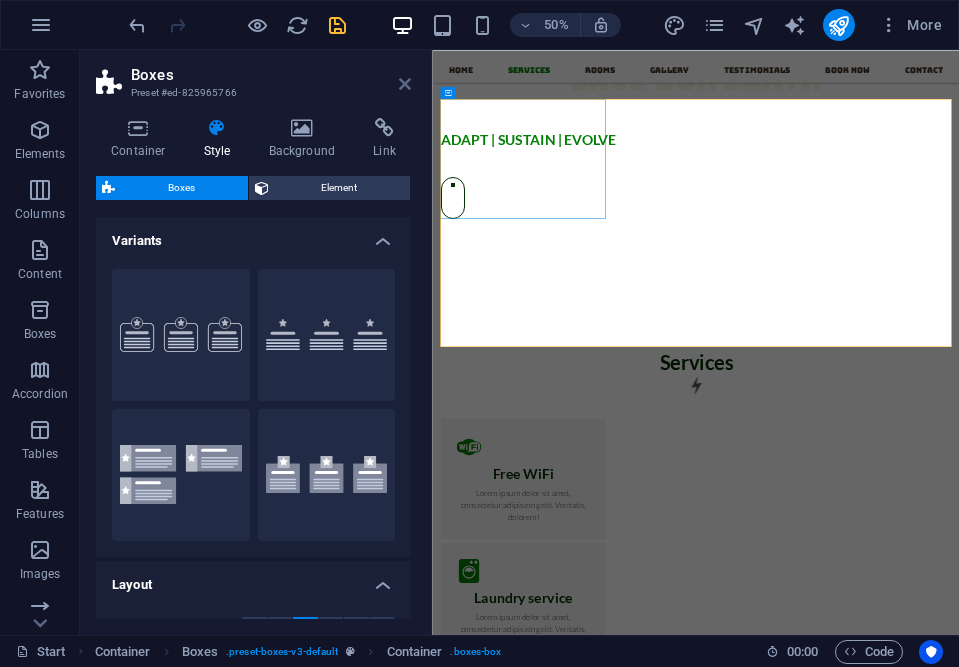 click at bounding box center (405, 84) 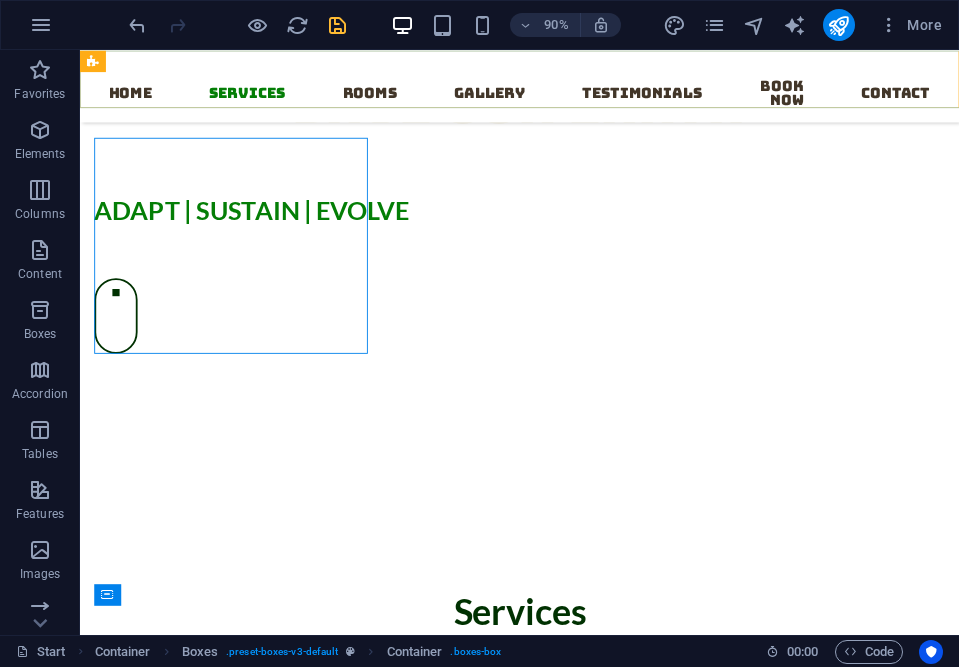 scroll, scrollTop: 825, scrollLeft: 0, axis: vertical 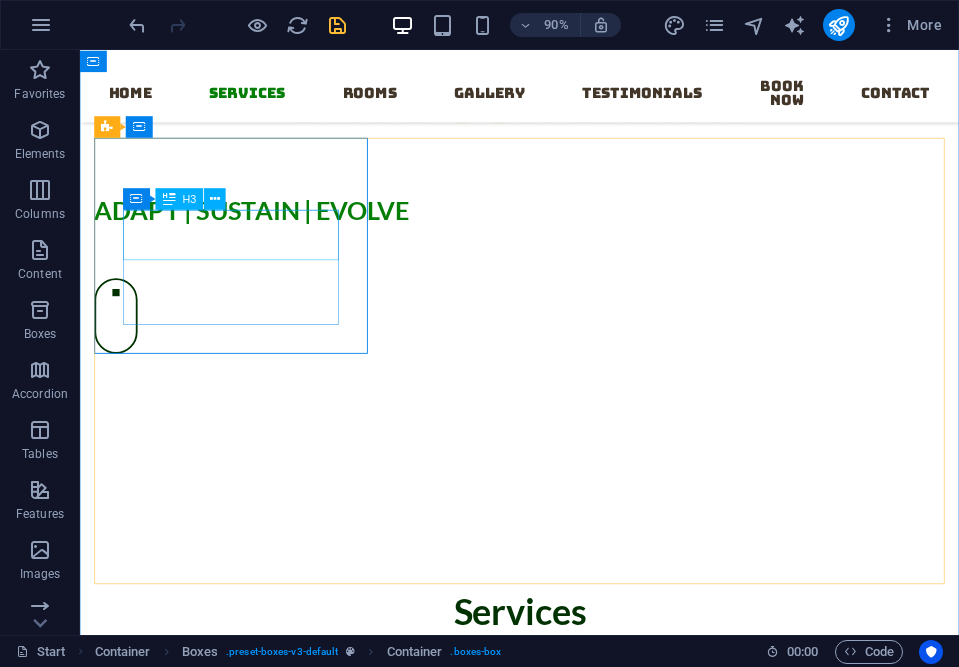 click on "Free WiFi" at bounding box center [248, 895] 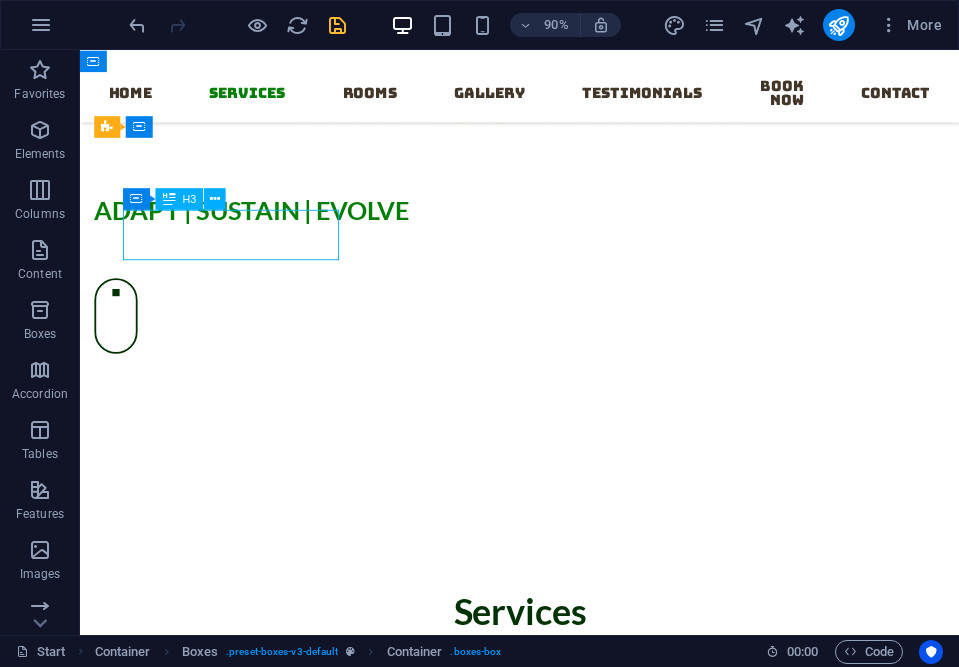 click on "Free WiFi" at bounding box center (248, 895) 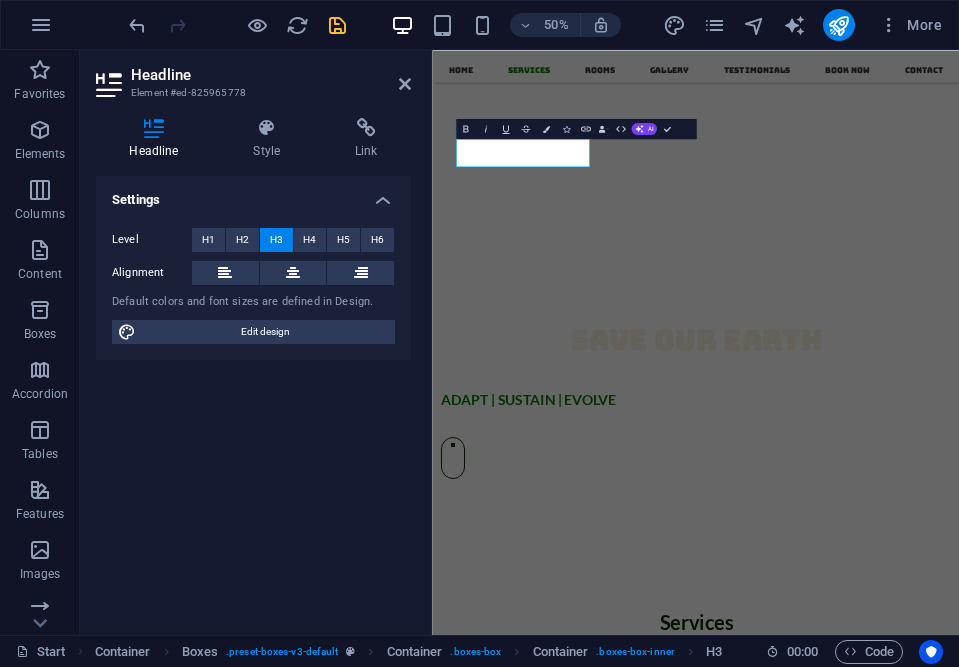 scroll, scrollTop: 1345, scrollLeft: 0, axis: vertical 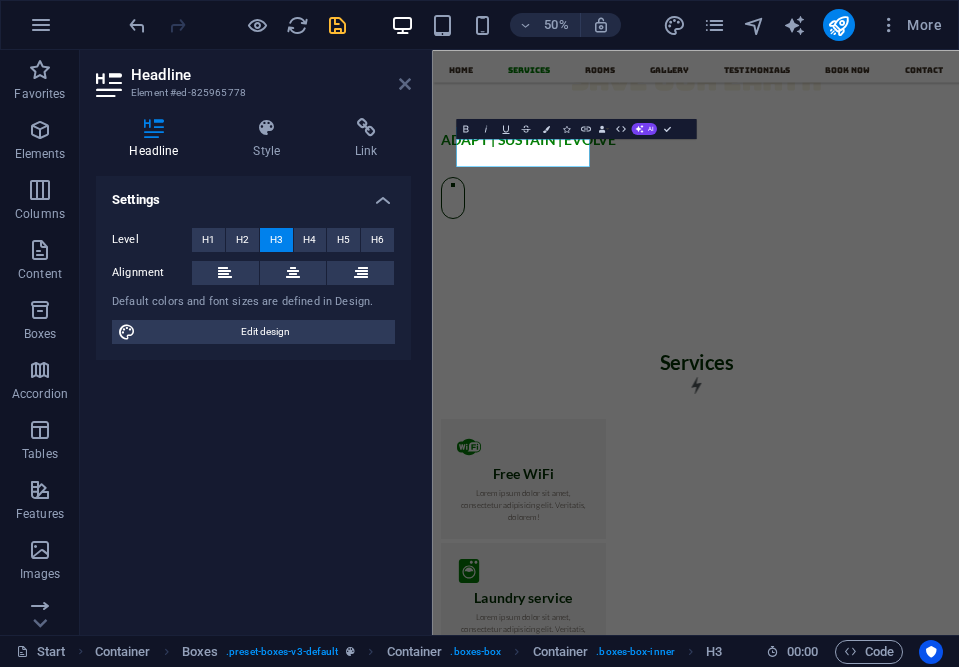 click at bounding box center [405, 84] 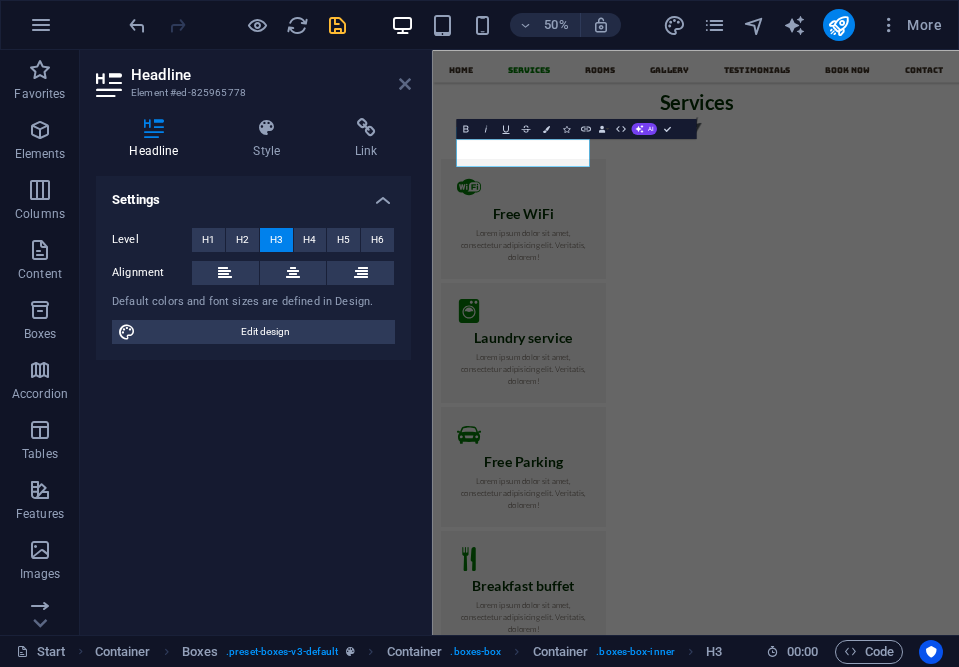 scroll, scrollTop: 825, scrollLeft: 0, axis: vertical 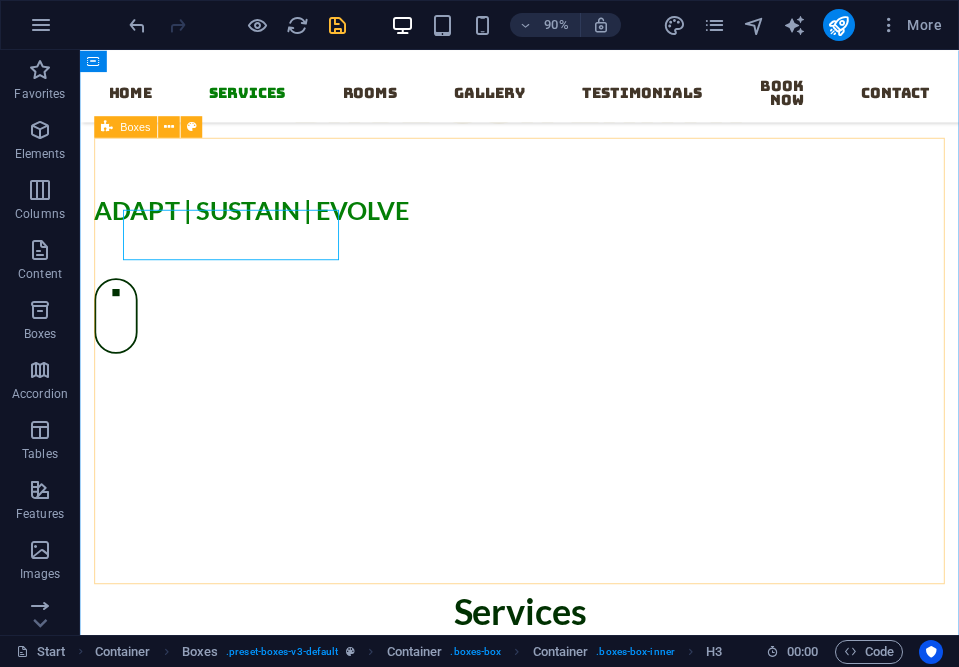 click on "Free WiFi Lorem ipsum dolor sit amet, consectetur adipisicing elit. Veritatis, dolorem! Laundry service Lorem ipsum dolor sit amet, consectetur adipisicing elit. Veritatis, dolorem! Free Parking Lorem ipsum dolor sit amet, consectetur adipisicing elit. Veritatis, dolorem! Breakfast buffet Lorem ipsum dolor sit amet, consectetur adipisicing elit. Veritatis, dolorem! Gym Access 24/7 Lorem ipsum dolor sit amet, consectetur adipisicing elit. Veritatis, dolorem! Pool area Lorem ipsum dolor sit amet, consectetur adipisicing elit. Veritatis, dolorem!" at bounding box center (568, 1527) 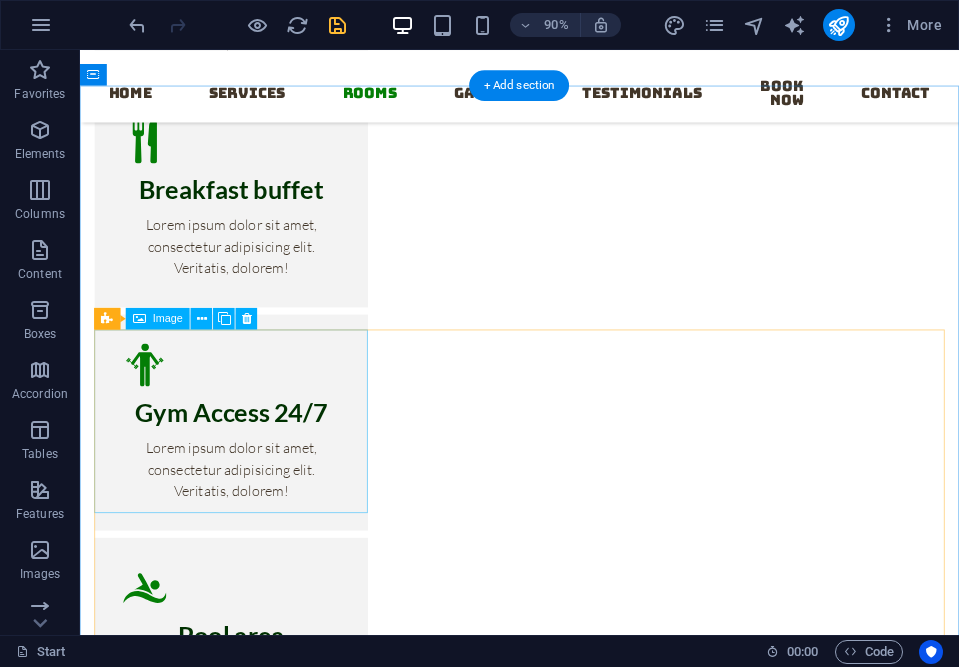 scroll, scrollTop: 2276, scrollLeft: 0, axis: vertical 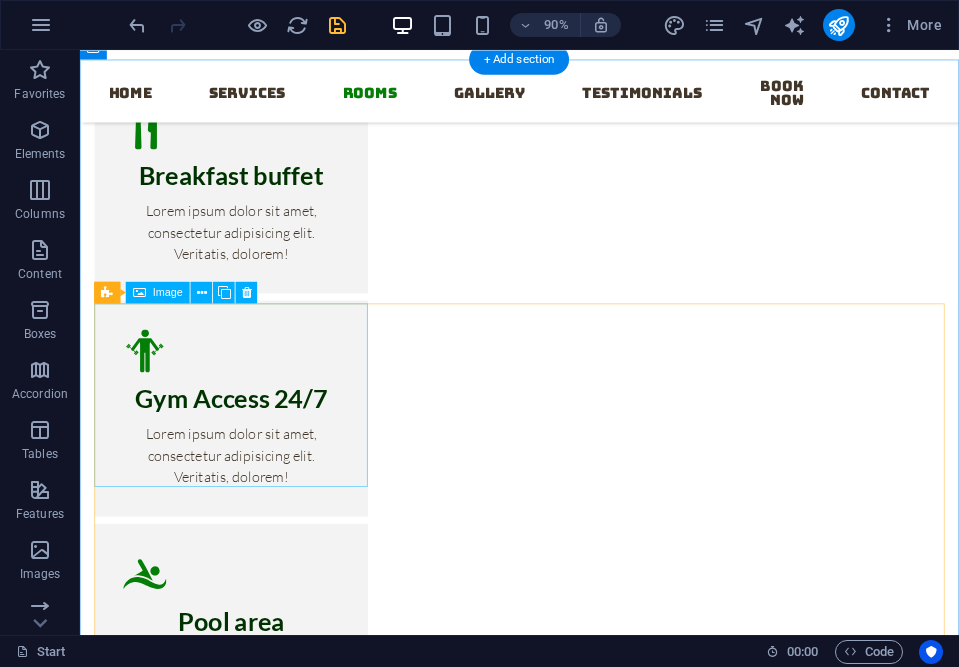 click on "Single Room" at bounding box center (248, 2536) 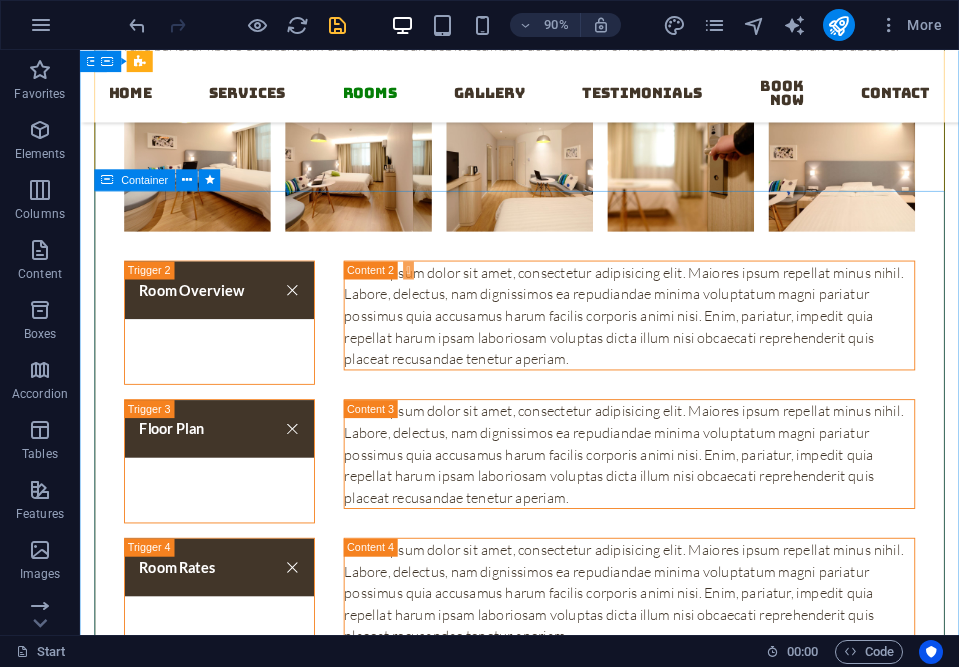 scroll, scrollTop: 5057, scrollLeft: 0, axis: vertical 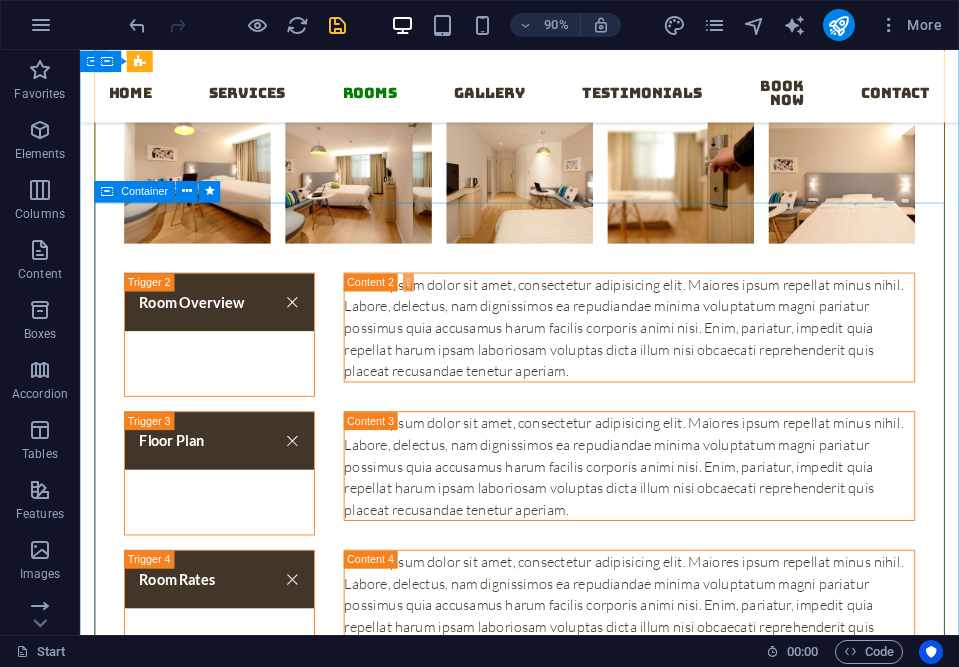 click on "Container" at bounding box center (144, 191) 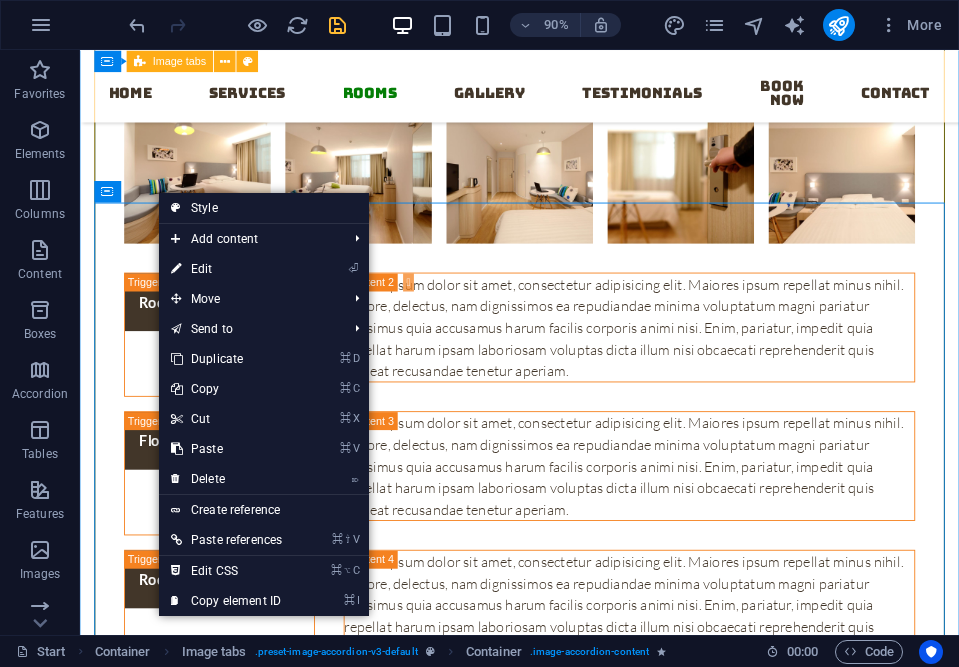 click on "Single Room Single Room Lorem ipsum dolor sit amet, consectetur adipisicing elit. Natus, dolores, at, nisi eligendi repellat voluptatem minima officia veritatis quasi animi porro laudantium dicta dolor voluptate non maiores ipsum reprehenderit odio fugiat reiciendis consectetur fuga pariatur libero accusantium quod minus odit debitis cumque quo adipisci vel vitae aliquid corrupti perferendis voluptates. Room Overview Lorem ipsum dolor sit amet, consectetur adipisicing elit. Maiores ipsum repellat minus nihil. Labore, delectus, nam dignissimos ea repudiandae minima voluptatum magni pariatur possimus quia accusamus harum facilis corporis animi nisi. Enim, pariatur, impedit quia repellat harum ipsam laboriosam voluptas dicta illum nisi obcaecati reprehenderit quis placeat recusandae tenetur aperiam. Floor Plan Room Rates Book now  Double Room Double Room Room Overview Floor Plan Room Rates Book now  Family Room Family Room Room Overview Floor Plan Room Rates Book now" at bounding box center (568, 1481) 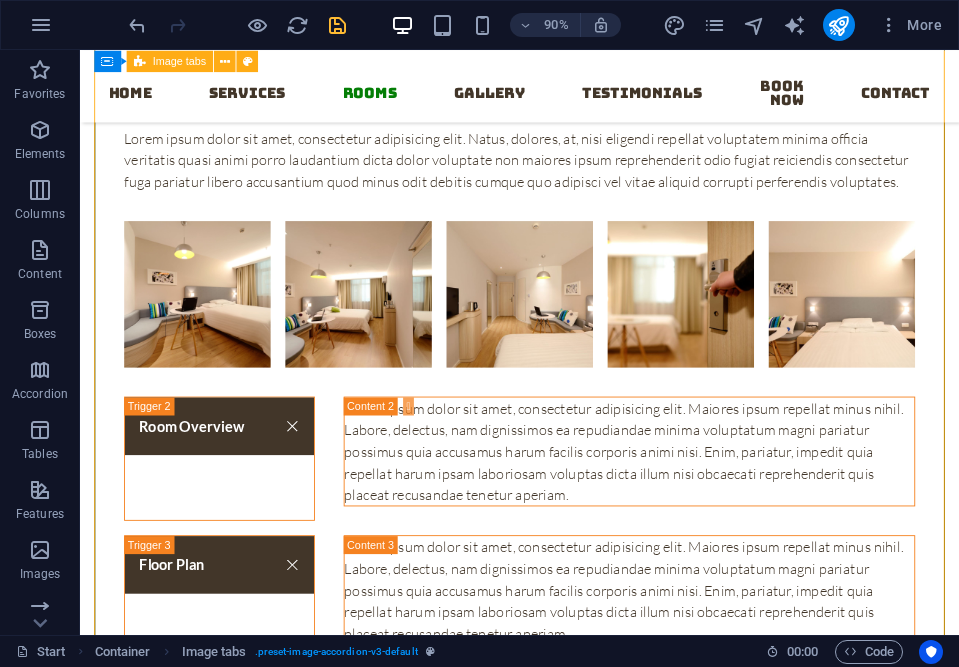 scroll, scrollTop: 4912, scrollLeft: 0, axis: vertical 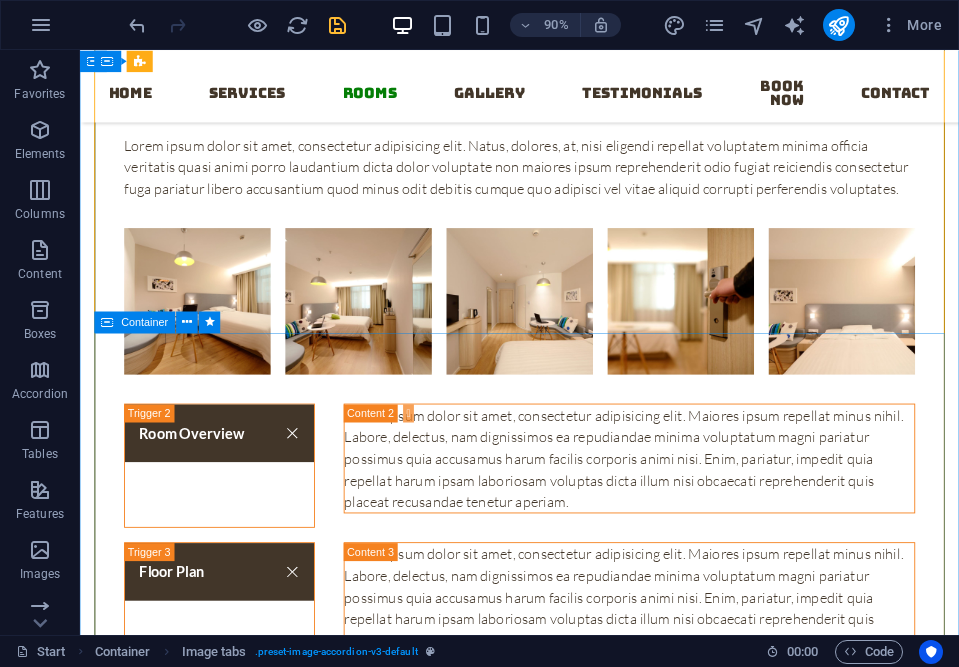 click on "Container" at bounding box center (144, 321) 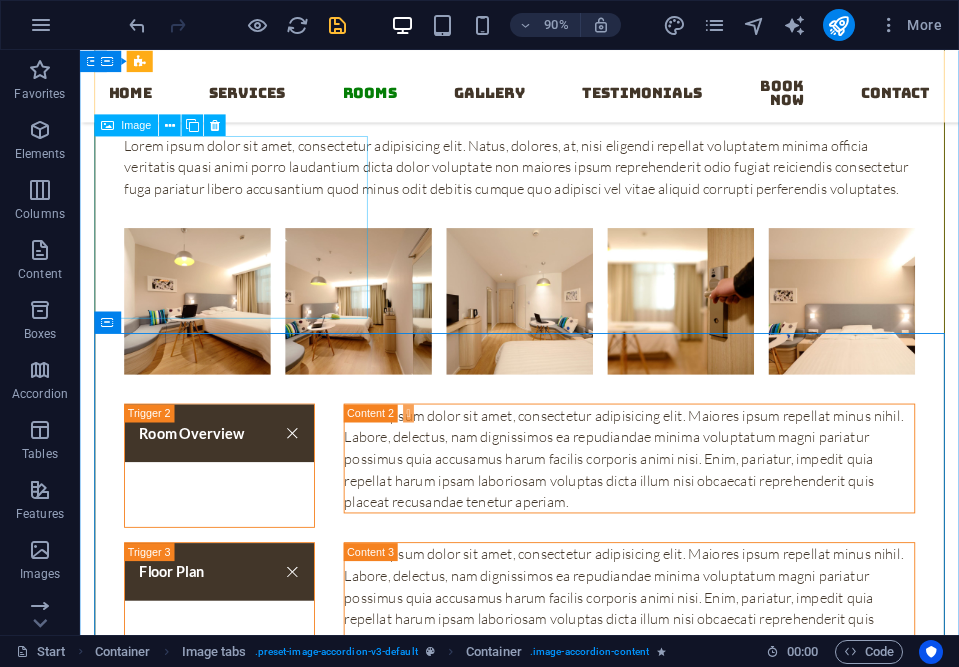 click on "Image" at bounding box center (136, 124) 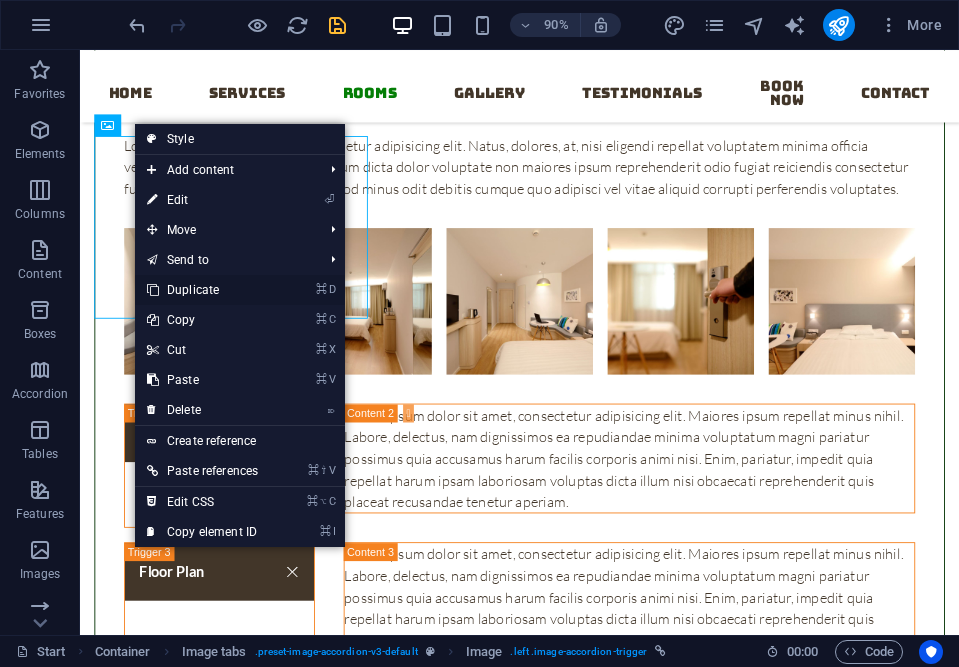 click on "⌘ D  Duplicate" at bounding box center [202, 290] 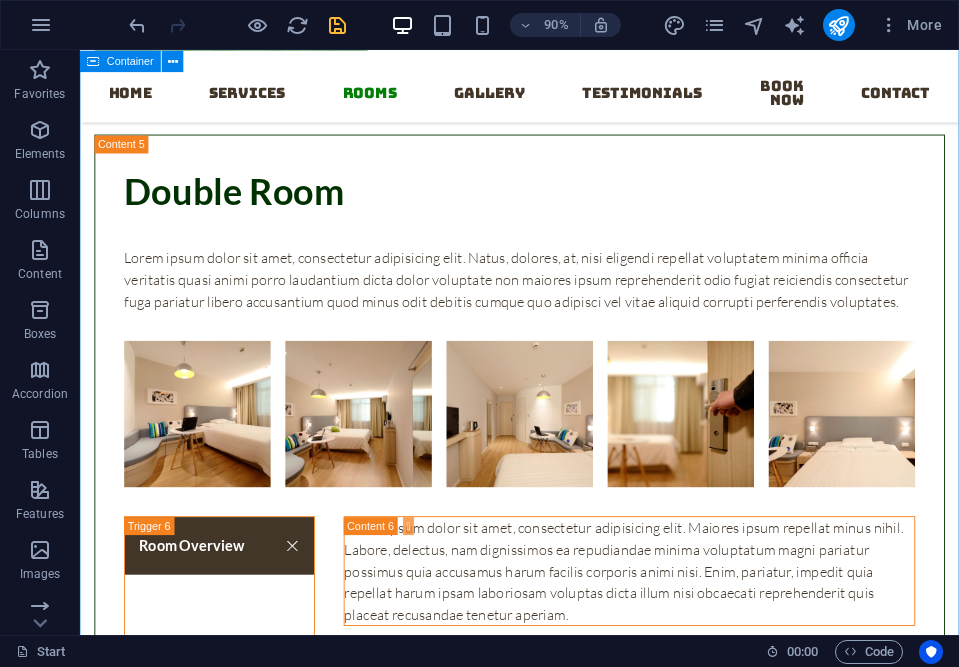 scroll, scrollTop: 6015, scrollLeft: 0, axis: vertical 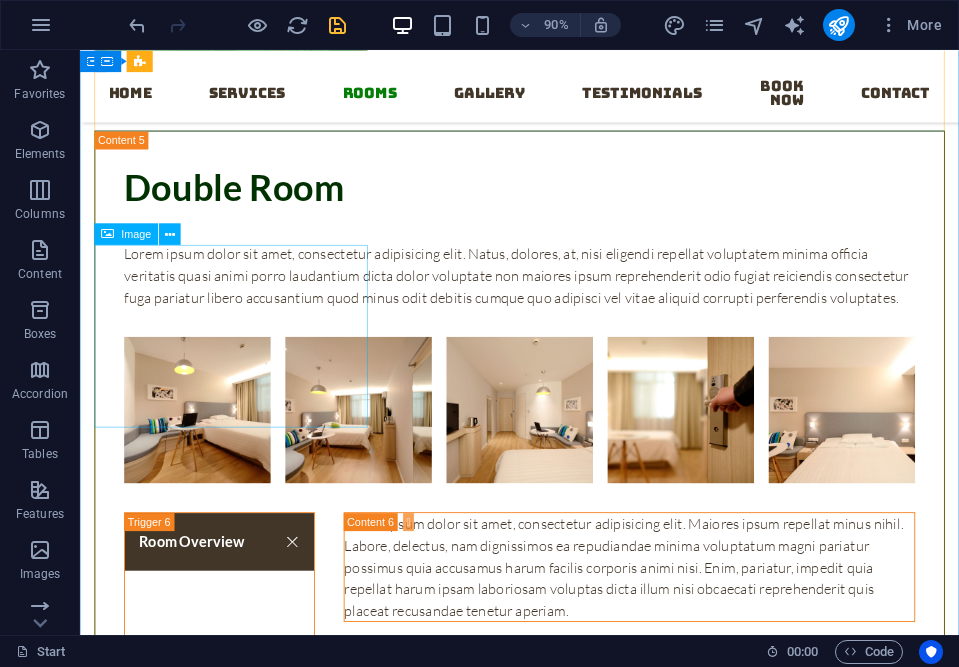 click on "Family Room" at bounding box center [248, 2469] 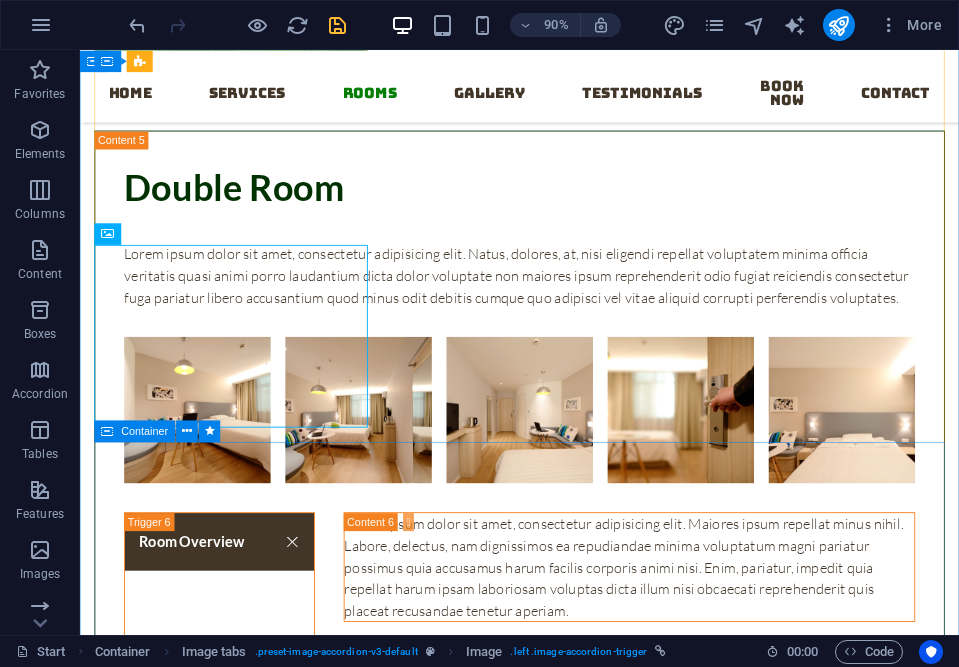 click on "Family Room Lorem ipsum dolor sit amet, consectetur adipisicing elit. Natus, dolores, at, nisi eligendi repellat voluptatem minima officia veritatis quasi animi porro laudantium dicta dolor voluptate non maiores ipsum reprehenderit odio fugiat reiciendis consectetur fuga pariatur libero accusantium quod minus odit debitis cumque quo adipisci vel vitae aliquid corrupti perferendis voluptates. Room Overview Lorem ipsum dolor sit amet, consectetur adipisicing elit. Maiores ipsum repellat minus nihil. Labore, delectus, nam dignissimos ea repudiandae minima voluptatum magni pariatur possimus quia accusamus harum facilis corporis animi nisi. Enim, pariatur, impedit quia repellat harum ipsam laboriosam voluptas dicta illum nisi obcaecati reprehenderit quis placeat recusandae tenetur aperiam. Floor Plan Room Rates Book now" at bounding box center [568, 3081] 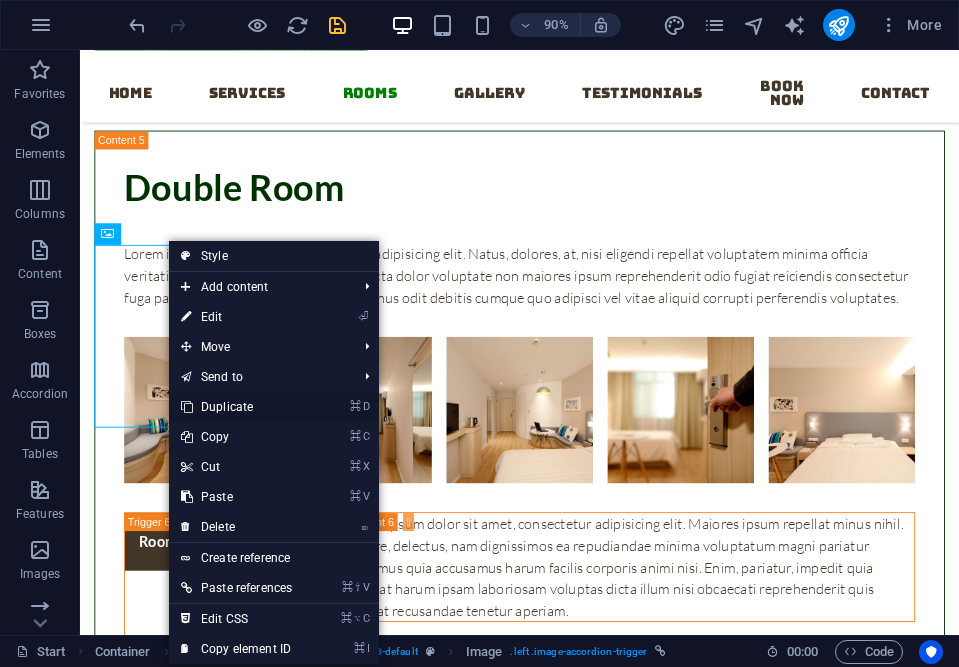 click on "⌘ D  Duplicate" at bounding box center (236, 407) 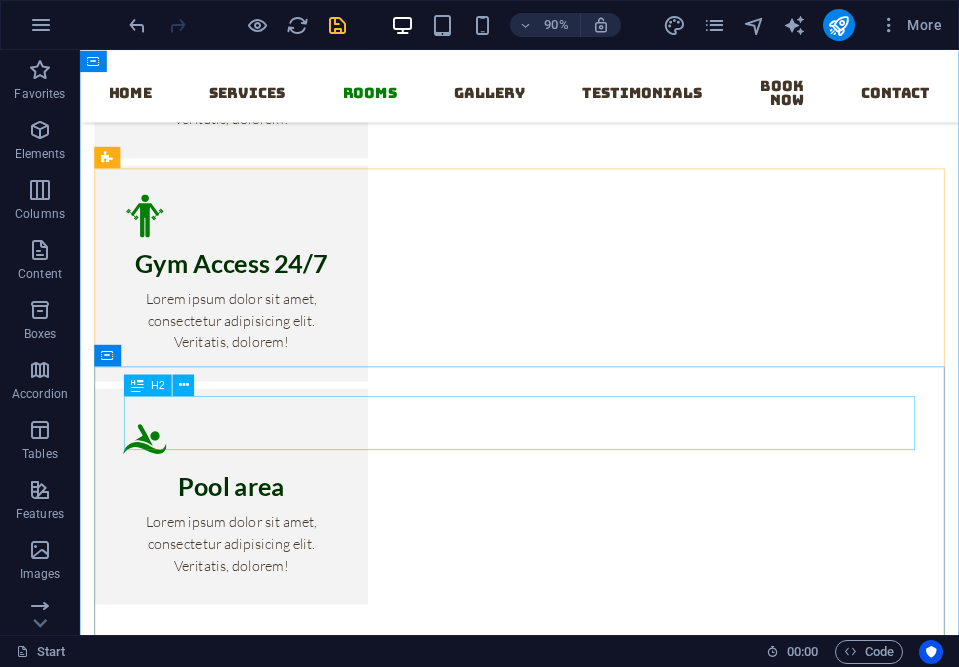 click on "Single Room" at bounding box center [568, 2567] 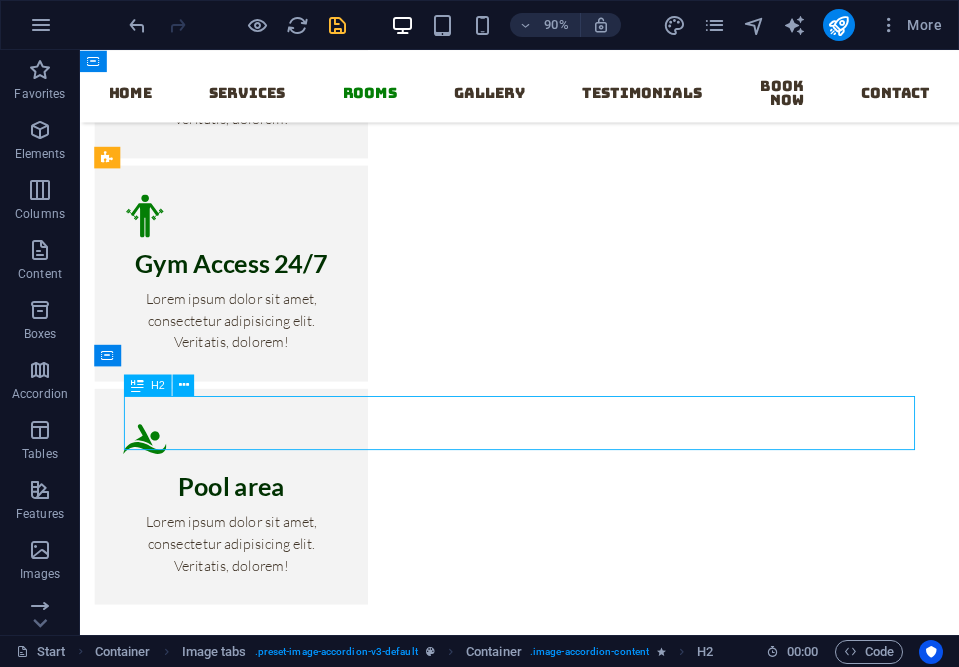 click on "Single Room" at bounding box center (568, 2567) 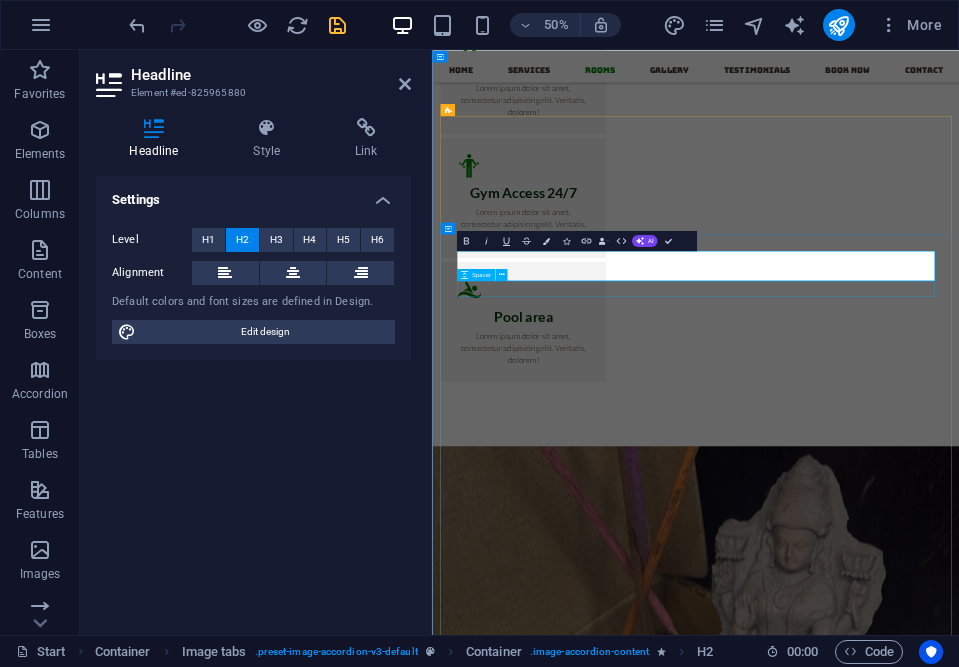 type 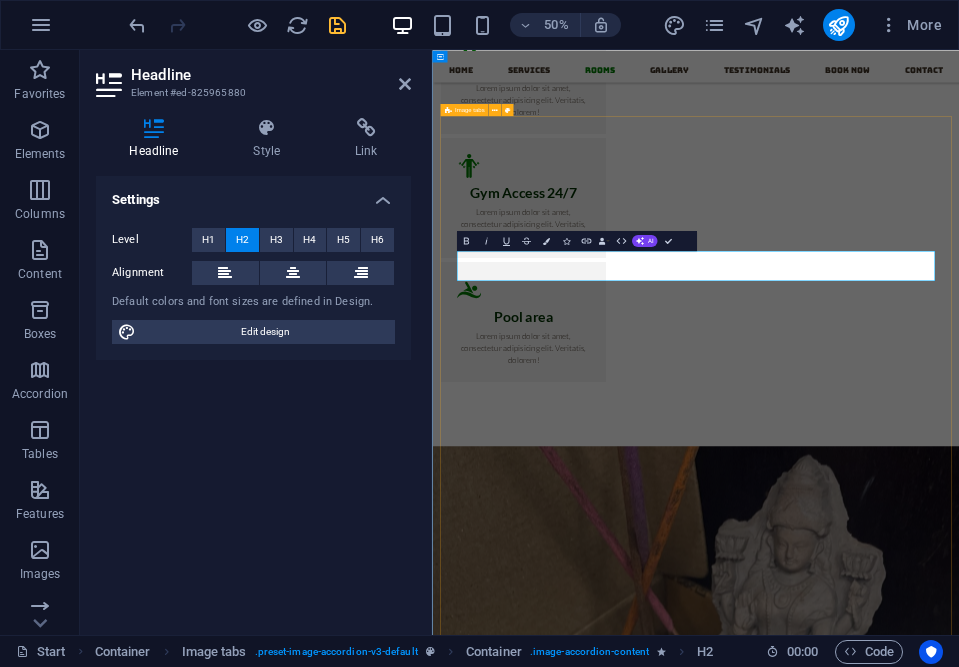 click on "Single Room Paper Lorem ipsum dolor sit amet, consectetur adipisicing elit. Natus, dolores, at, nisi eligendi repellat voluptatem minima officia veritatis quasi animi porro laudantium dicta dolor voluptate non maiores ipsum reprehenderit odio fugiat reiciendis consectetur fuga pariatur libero accusantium quod minus odit debitis cumque quo adipisci vel vitae aliquid corrupti perferendis voluptates. Room Overview Lorem ipsum dolor sit amet, consectetur adipisicing elit. Maiores ipsum repellat minus nihil. Labore, delectus, nam dignissimos ea repudiandae minima voluptatum magni pariatur possimus quia accusamus harum facilis corporis animi nisi. Enim, pariatur, impedit quia repellat harum ipsam laboriosam voluptas dicta illum nisi obcaecati reprehenderit quis placeat recusandae tenetur aperiam. Floor Plan Room Rates Book now  Double Room Double Room Room Overview Floor Plan Room Rates Book now  Family Room Family Room Room Overview Floor Plan Room Rates Book now  Family Room Family Room Room Overview Floor Plan" at bounding box center (959, 5701) 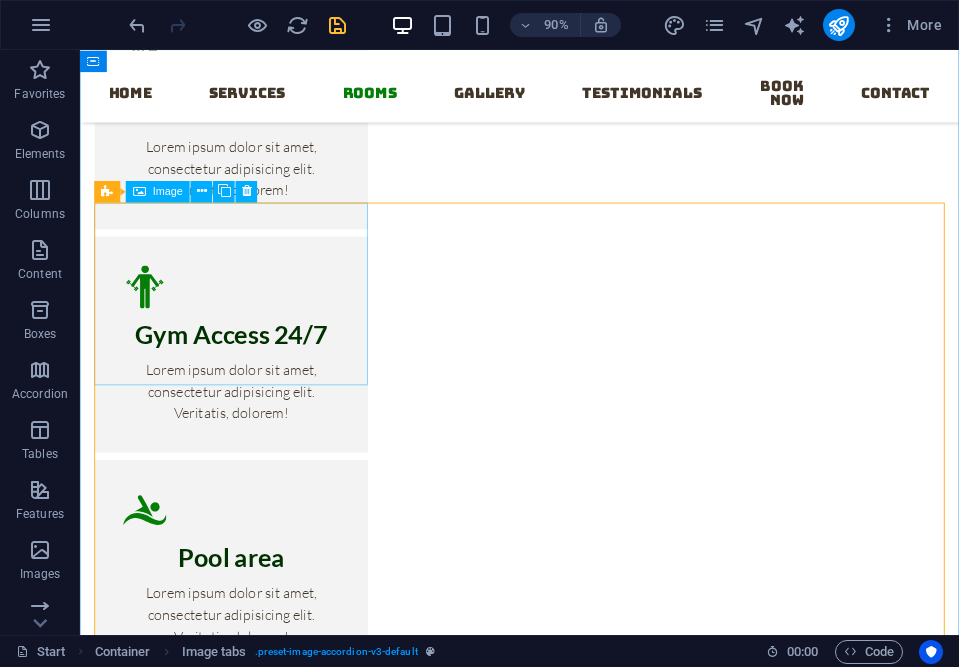scroll, scrollTop: 2350, scrollLeft: 0, axis: vertical 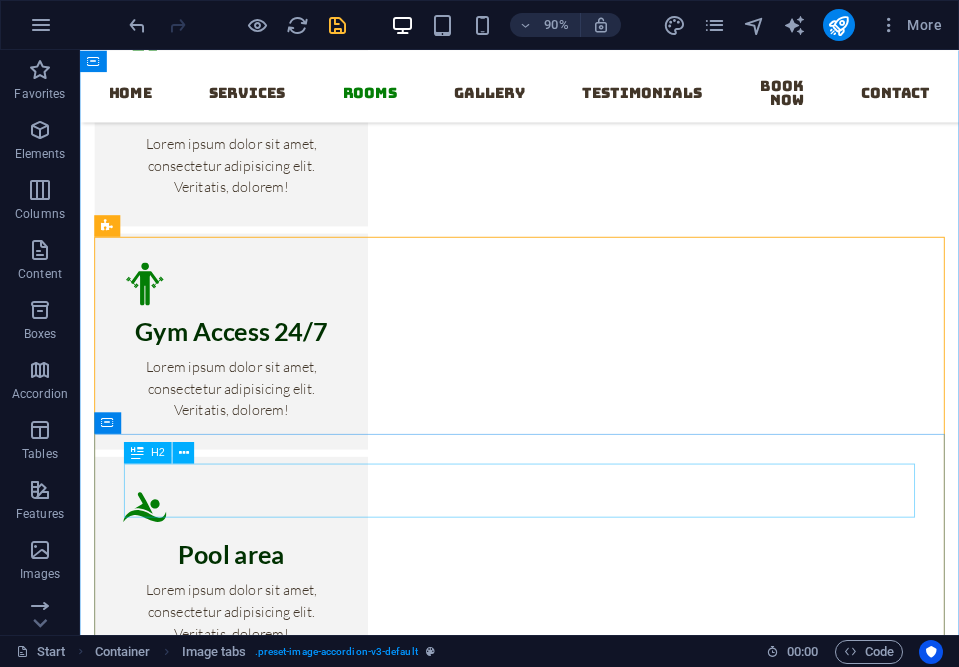 click on "Paper" at bounding box center (568, 2643) 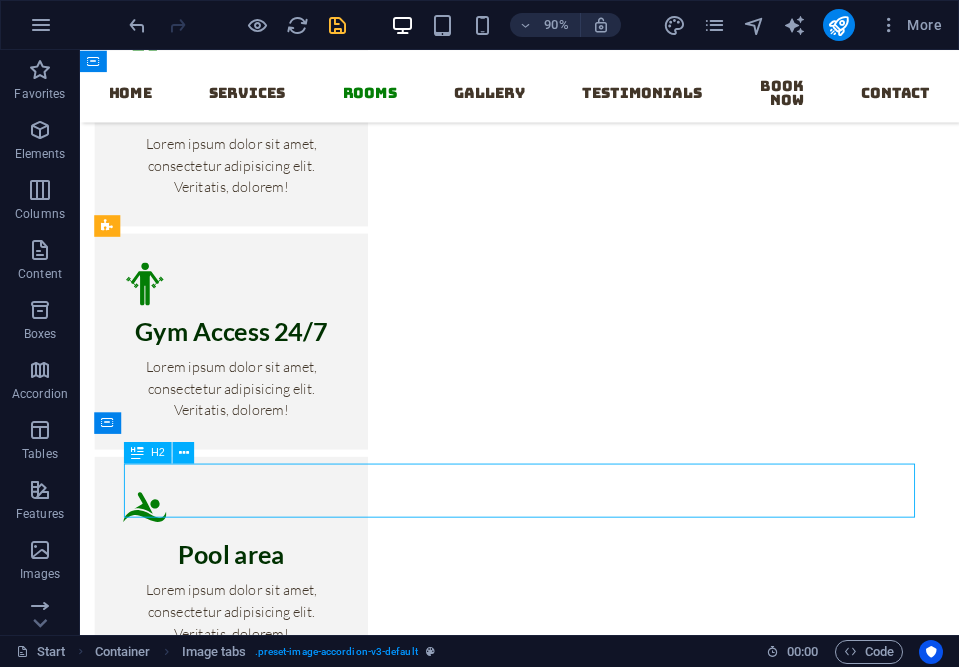click on "Paper" at bounding box center (568, 2643) 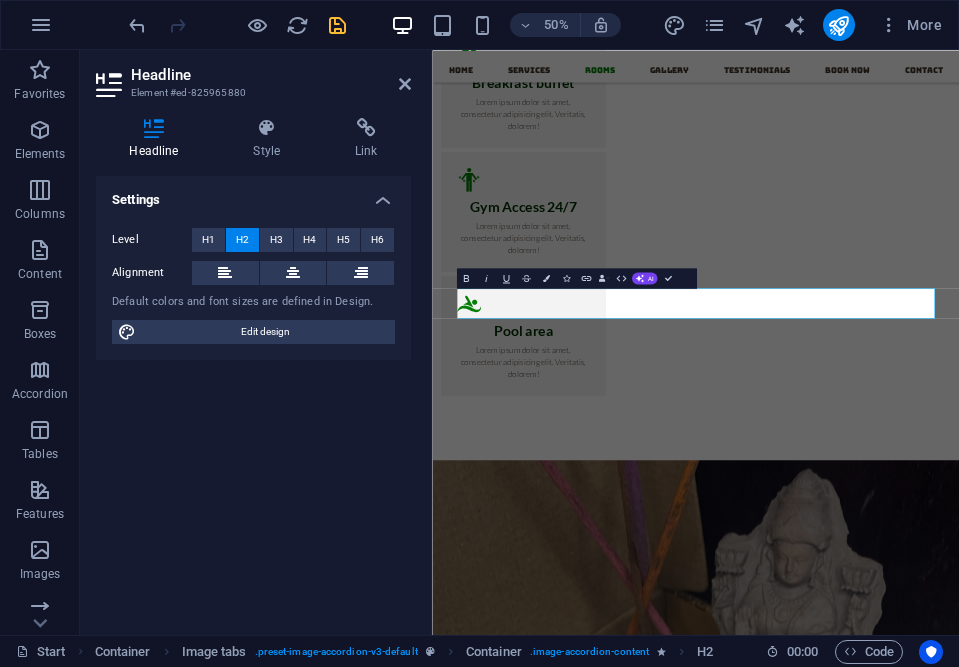 scroll, scrollTop: 2822, scrollLeft: 0, axis: vertical 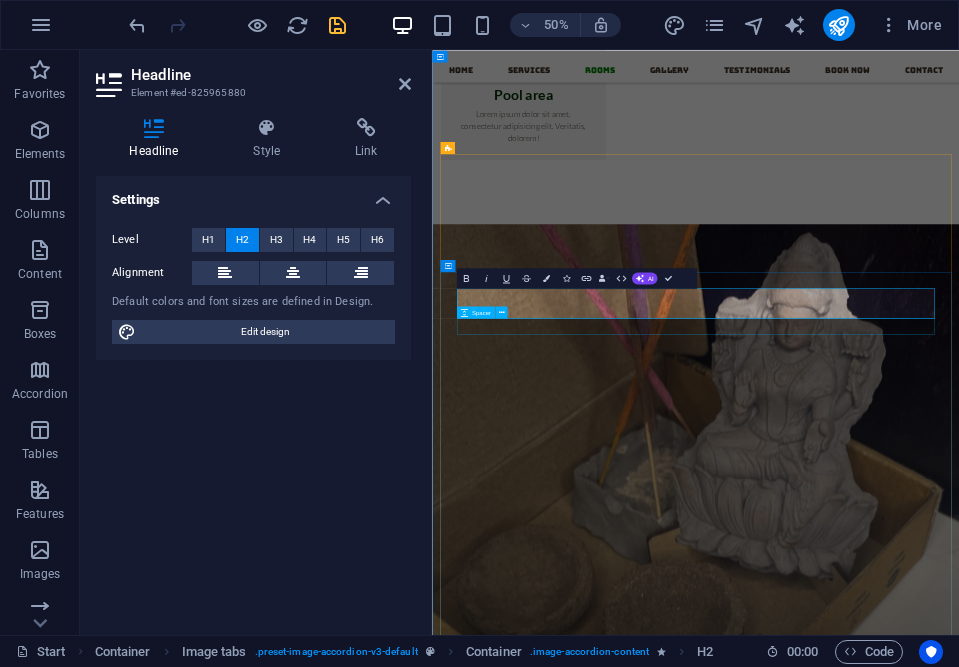 type 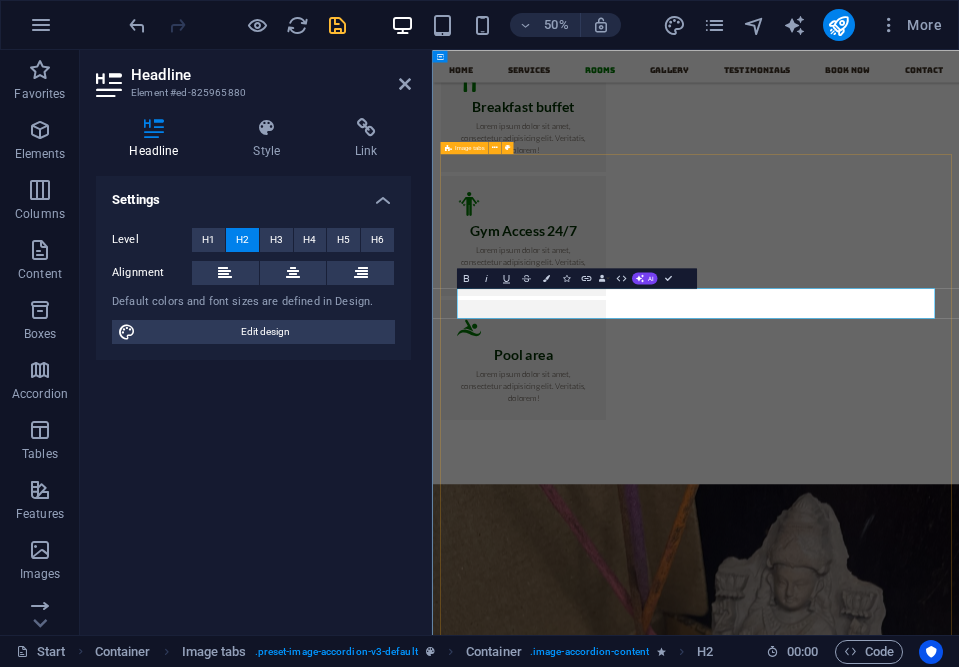 click on "Single Room Recycled Paper Lorem ipsum dolor sit amet, consectetur adipisicing elit. Natus, dolores, at, nisi eligendi repellat voluptatem minima officia veritatis quasi animi porro laudantium dicta dolor voluptate non maiores ipsum reprehenderit odio fugiat reiciendis consectetur fuga pariatur libero accusantium quod minus odit debitis cumque quo adipisci vel vitae aliquid corrupti perferendis voluptates. Room Overview Lorem ipsum dolor sit amet, consectetur adipisicing elit. Maiores ipsum repellat minus nihil. Labore, delectus, nam dignissimos ea repudiandae minima voluptatum magni pariatur possimus quia accusamus harum facilis corporis animi nisi. Enim, pariatur, impedit quia repellat harum ipsam laboriosam voluptas dicta illum nisi obcaecati reprehenderit quis placeat recusandae tenetur aperiam. Floor Plan Room Rates Book now  Double Room Double Room Room Overview Floor Plan Room Rates Book now  Family Room Family Room Room Overview Floor Plan Room Rates Book now  Family Room Family Room Room Overview" at bounding box center [959, 5777] 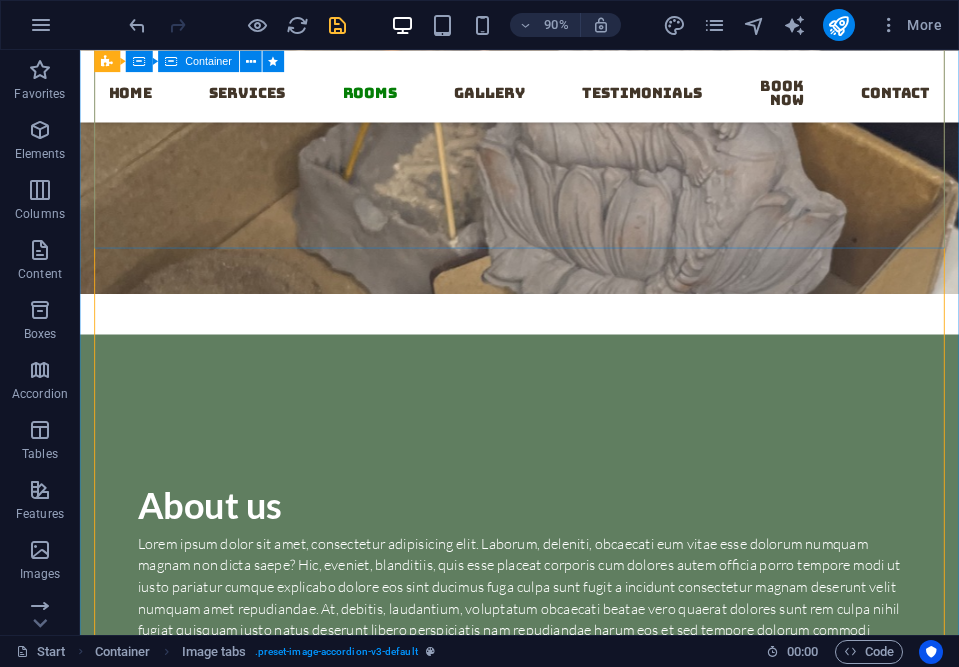 scroll, scrollTop: 3587, scrollLeft: 0, axis: vertical 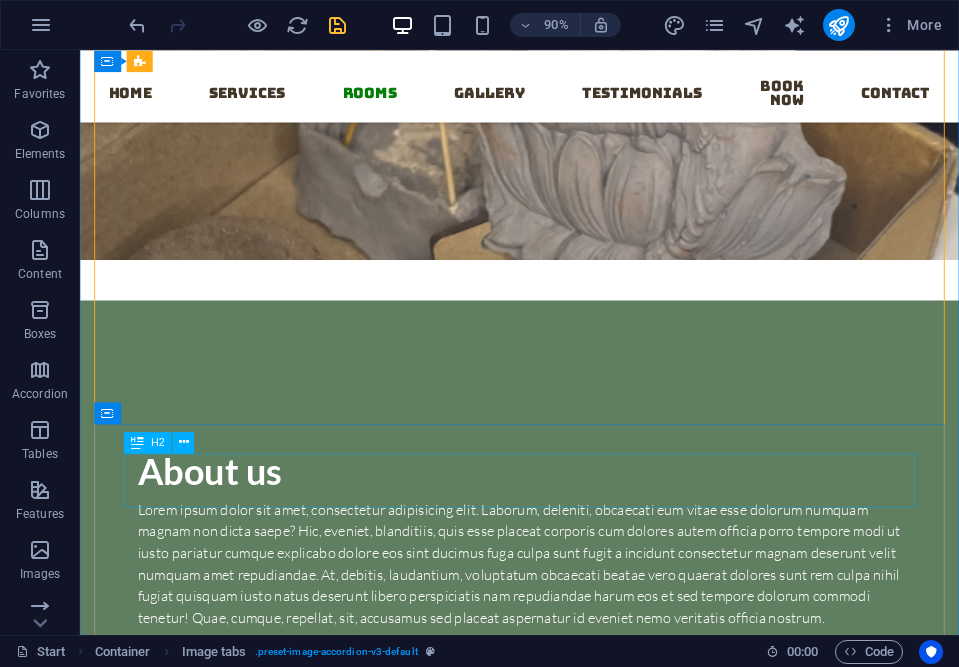 click on "Double Room" at bounding box center [568, 2630] 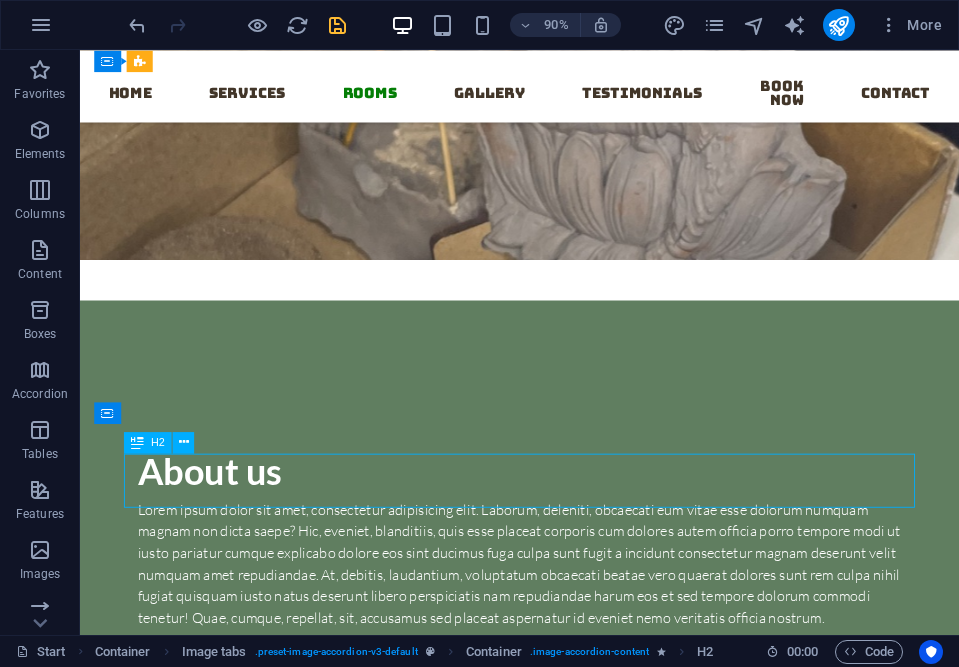 click on "Double Room" at bounding box center (568, 2630) 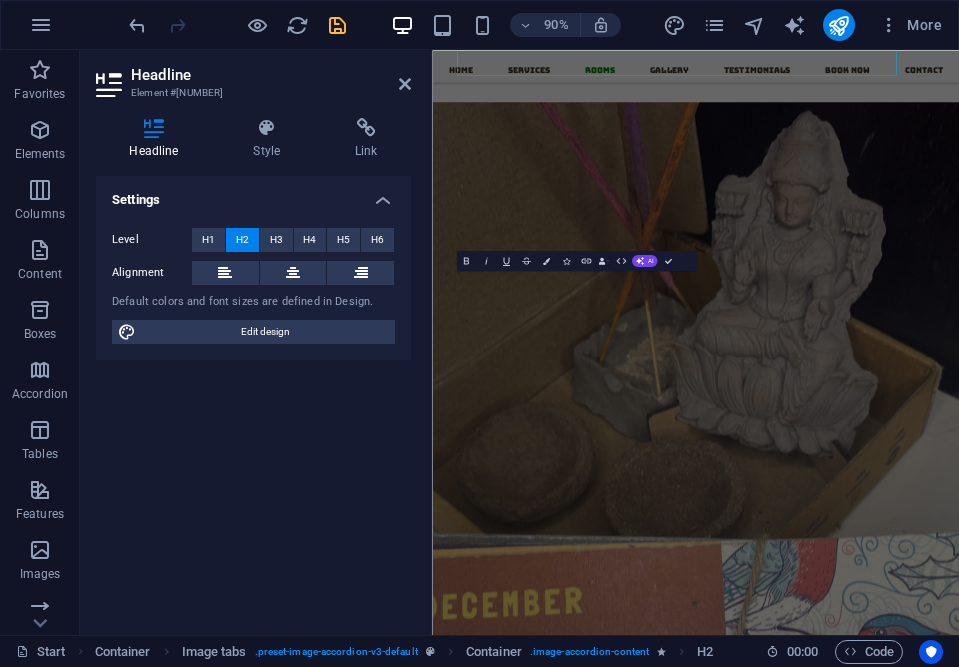 scroll, scrollTop: 4044, scrollLeft: 0, axis: vertical 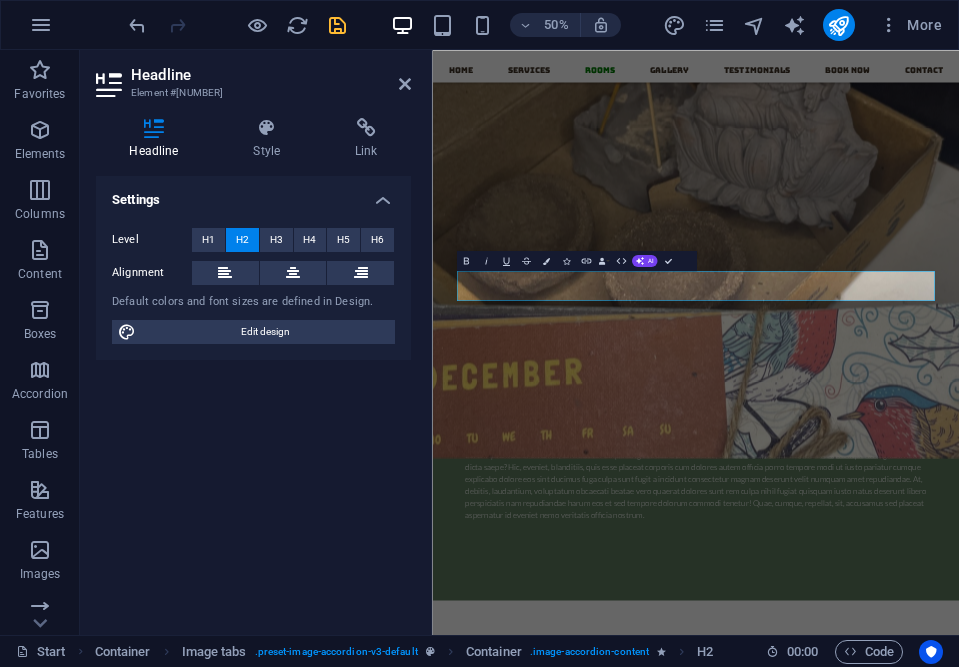 type 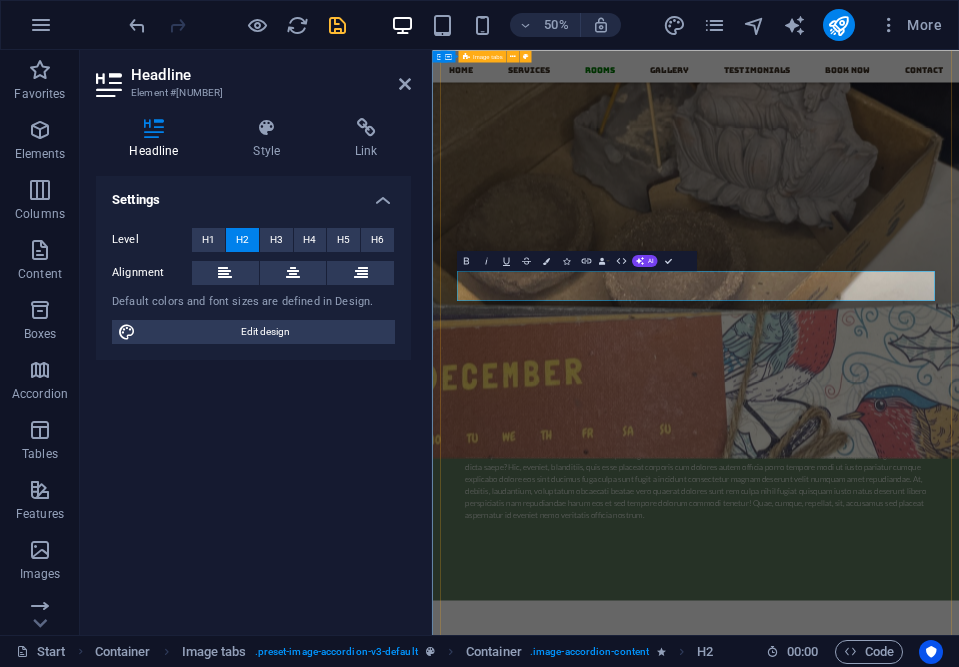 click on "Single Room Recycled Paper Lorem ipsum dolor sit amet, consectetur adipisicing elit. Natus, dolores, at, nisi eligendi repellat voluptatem minima officia veritatis quasi animi porro laudantium dicta dolor voluptate non maiores ipsum reprehenderit odio fugiat reiciendis consectetur fuga pariatur libero accusantium quod minus odit debitis cumque quo adipisci vel vitae aliquid corrupti perferendis voluptates. Room Overview Lorem ipsum dolor sit amet, consectetur adipisicing elit. Maiores ipsum repellat minus nihil. Labore, delectus, nam dignissimos ea repudiandae minima voluptatum magni pariatur possimus quia accusamus harum facilis corporis animi nisi. Enim, pariatur, impedit quia repellat harum ipsam laboriosam voluptas dicta illum nisi obcaecati reprehenderit quis placeat recusandae tenetur aperiam. Floor Plan Room Rates Book now  Double Room Coconut - Coir Room Overview Floor Plan Room Rates Book now  Family Room Family Room Room Overview Floor Plan Room Rates Book now  Family Room Family Room Room Overview" at bounding box center (959, 4555) 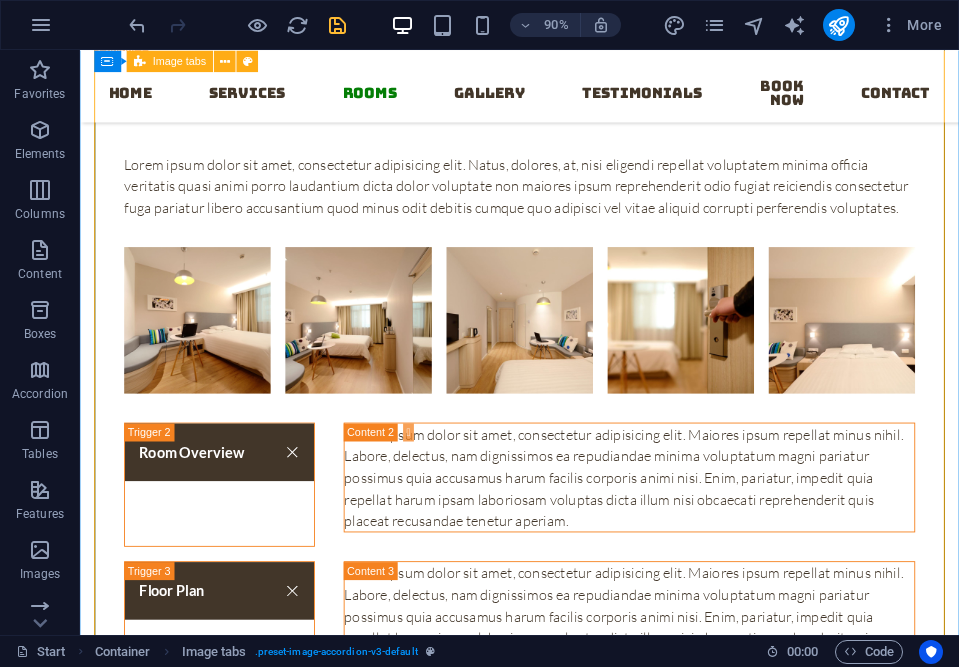 scroll, scrollTop: 4891, scrollLeft: 0, axis: vertical 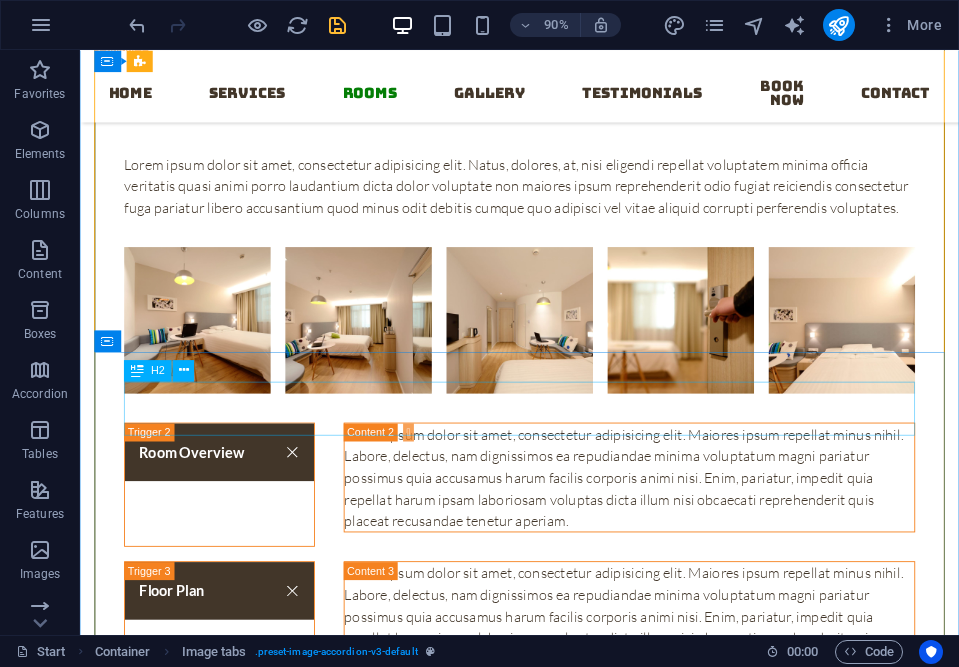 click on "Family Room" at bounding box center [568, 2550] 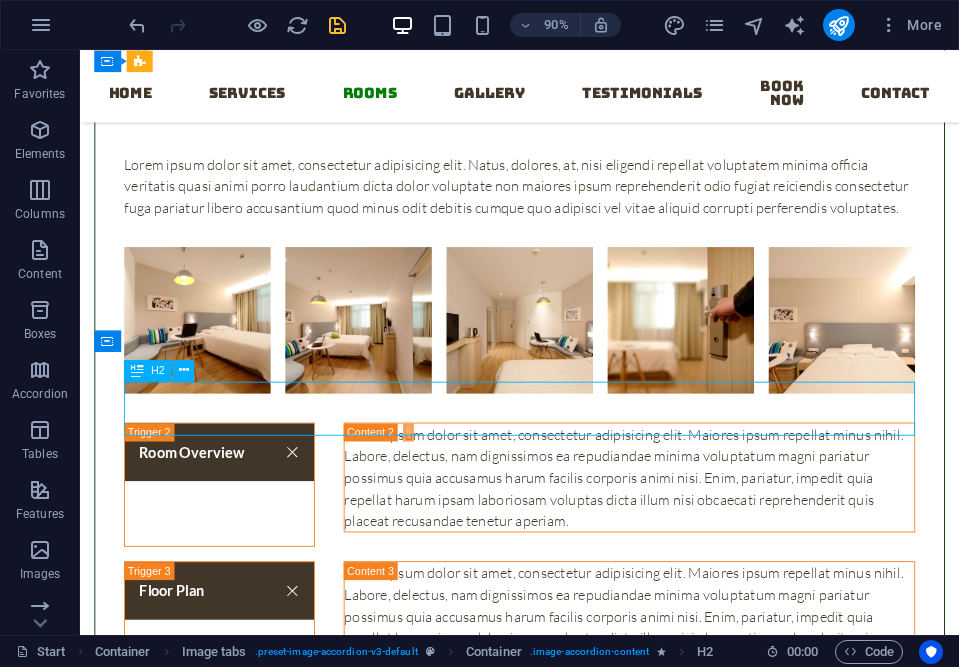 click on "Family Room" at bounding box center (568, 2550) 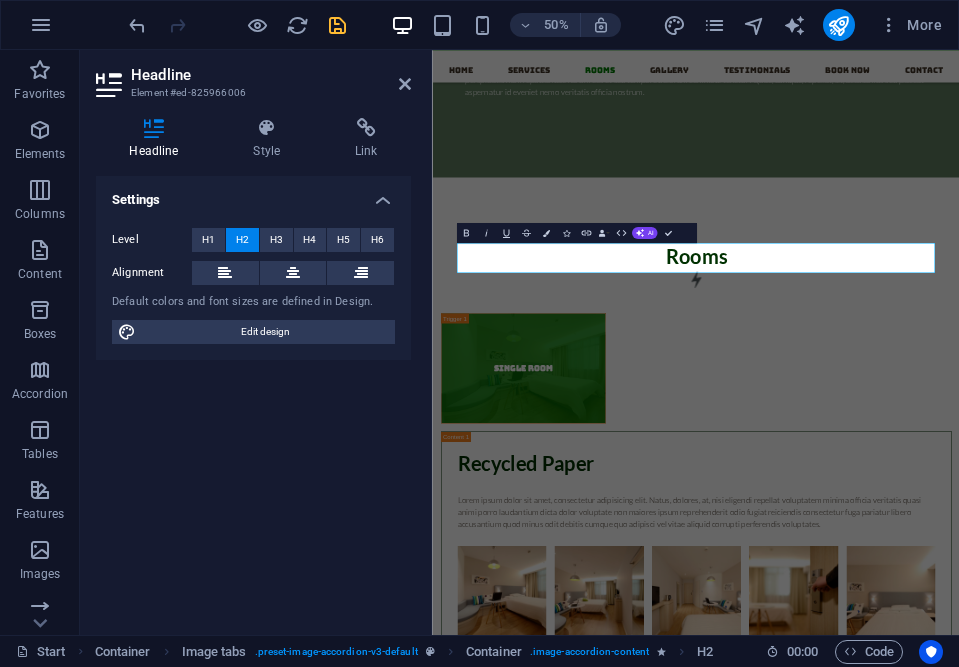 scroll, scrollTop: 5284, scrollLeft: 0, axis: vertical 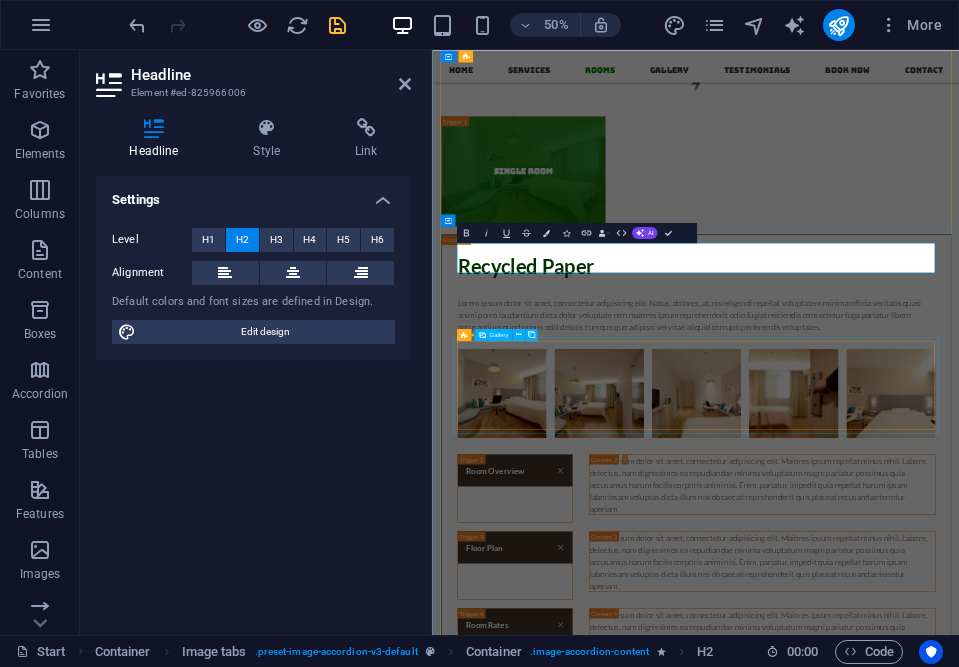 type 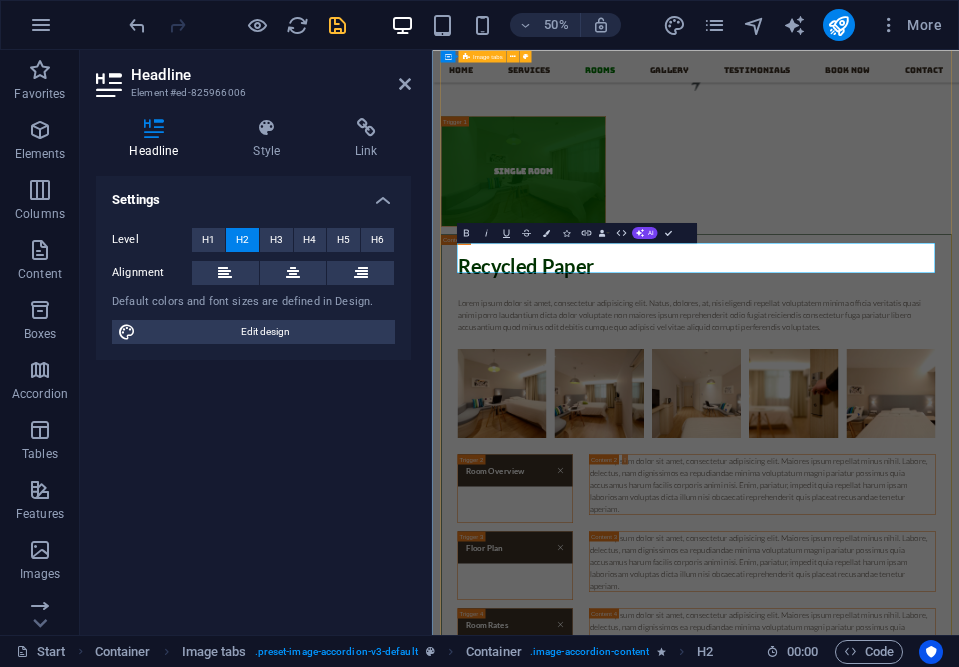 click on "Single Room Recycled Paper Lorem ipsum dolor sit amet, consectetur adipisicing elit. Natus, dolores, at, nisi eligendi repellat voluptatem minima officia veritatis quasi animi porro laudantium dicta dolor voluptate non maiores ipsum reprehenderit odio fugiat reiciendis consectetur fuga pariatur libero accusantium quod minus odit debitis cumque quo adipisci vel vitae aliquid corrupti perferendis voluptates. Room Overview Lorem ipsum dolor sit amet, consectetur adipisicing elit. Maiores ipsum repellat minus nihil. Labore, delectus, nam dignissimos ea repudiandae minima voluptatum magni pariatur possimus quia accusamus harum facilis corporis animi nisi. Enim, pariatur, impedit quia repellat harum ipsam laboriosam voluptas dicta illum nisi obcaecati reprehenderit quis placeat recusandae tenetur aperiam. Floor Plan Room Rates Book now  Double Room Coconut - Coir Room Overview Floor Plan Room Rates Book now  Family Room Hemp Room Overview Floor Plan Room Rates Book now  Family Room Family Room Room Overview" at bounding box center [959, 3315] 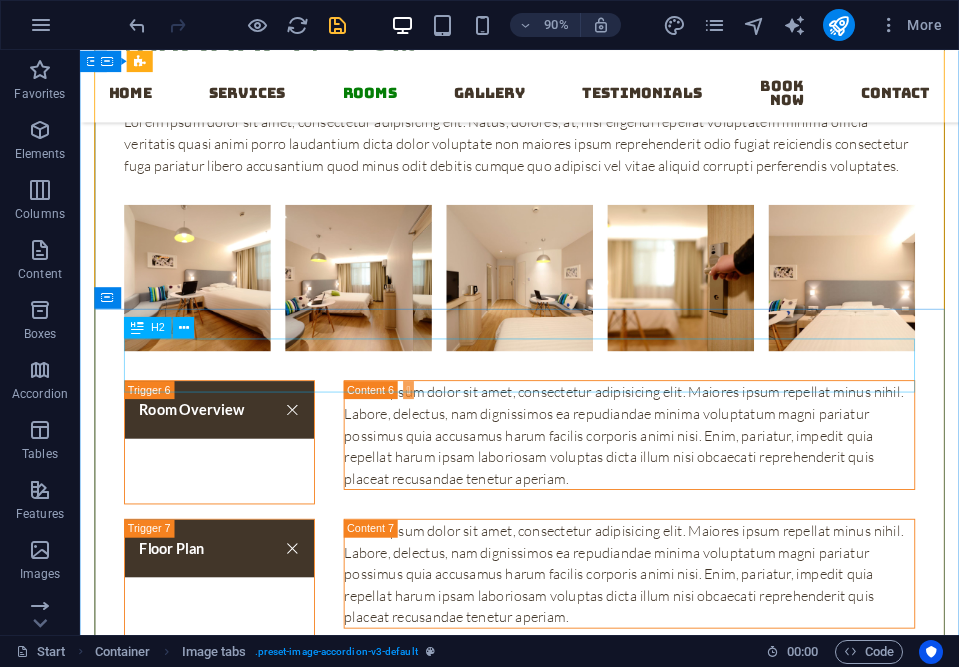 click on "Family Room" at bounding box center (568, 2503) 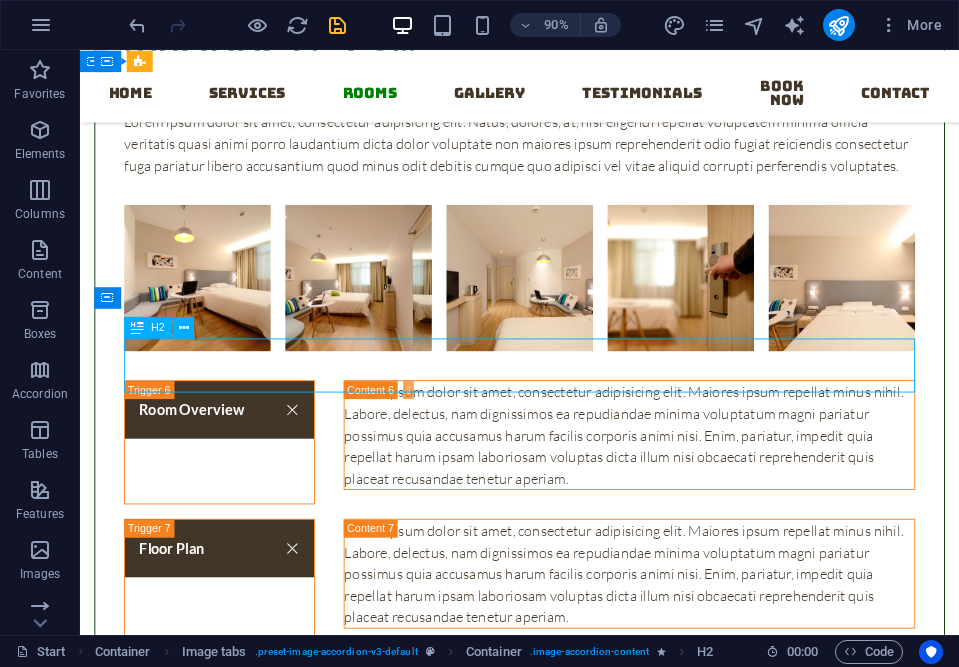 click on "Family Room" at bounding box center [568, 2503] 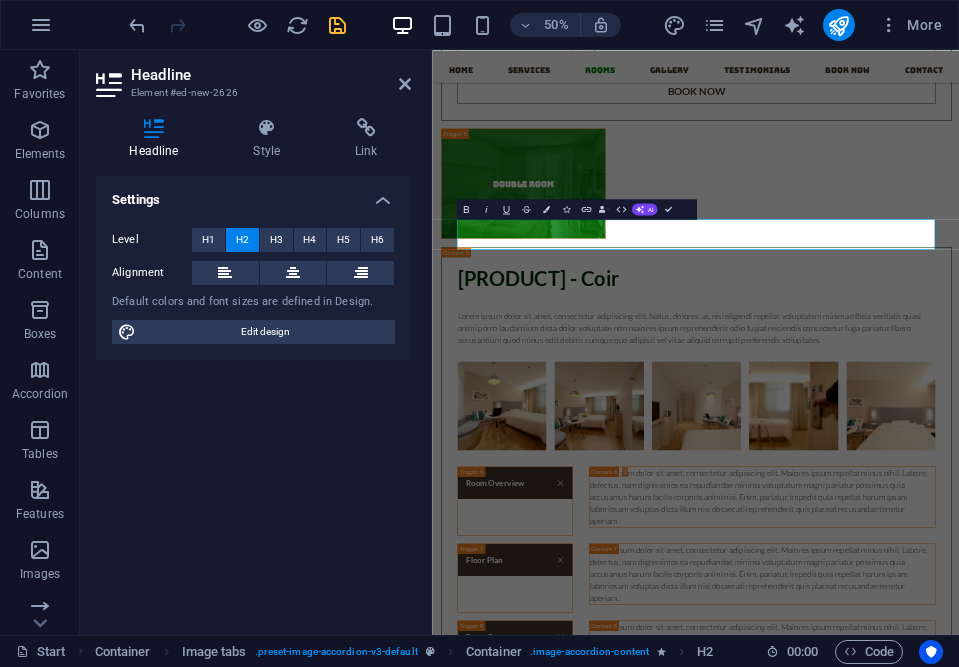 type 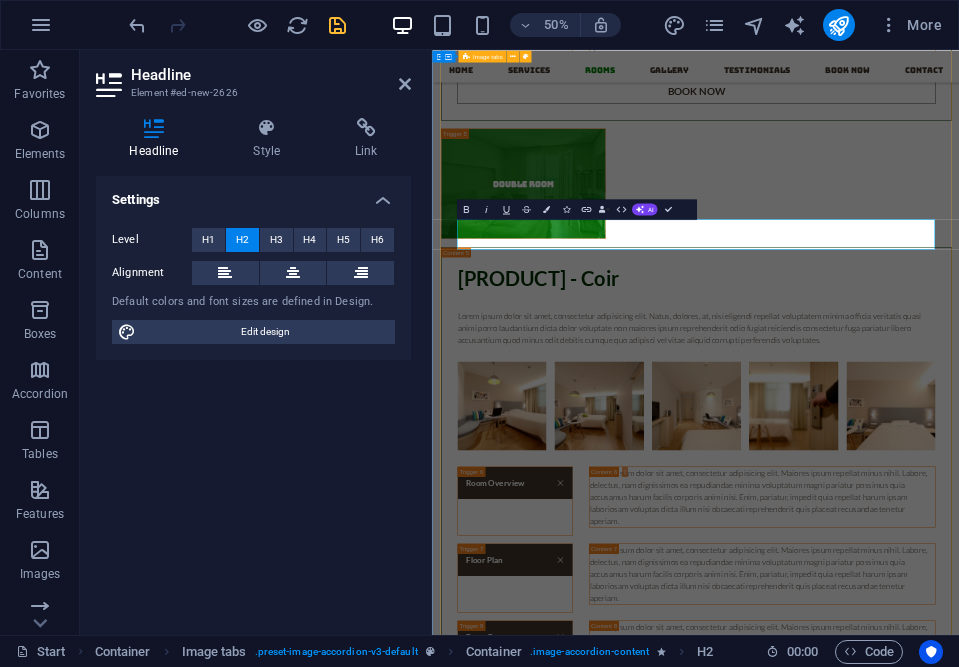click on "Single Room Recycled Paper Lorem ipsum dolor sit amet, consectetur adipisicing elit. Natus, dolores, at, nisi eligendi repellat voluptatem minima officia veritatis quasi animi porro laudantium dicta dolor voluptate non maiores ipsum reprehenderit odio fugiat reiciendis consectetur fuga pariatur libero accusantium quod minus odit debitis cumque quo adipisci vel vitae aliquid corrupti perferendis voluptates. Room Overview Lorem ipsum dolor sit amet, consectetur adipisicing elit. Maiores ipsum repellat minus nihil. Labore, delectus, nam dignissimos ea repudiandae minima voluptatum magni pariatur possimus quia accusamus harum facilis corporis animi nisi. Enim, pariatur, impedit quia repellat harum ipsam laboriosam voluptas dicta illum nisi obcaecati reprehenderit quis placeat recusandae tenetur aperiam. Floor Plan Room Rates Book now  Double Room Coconut - Coir Room Overview Floor Plan Room Rates Book now  Family Room Hemp Room Overview Floor Plan Room Rates Book now  Family Room Bamboo Room Overview Floor Plan" at bounding box center [959, 2083] 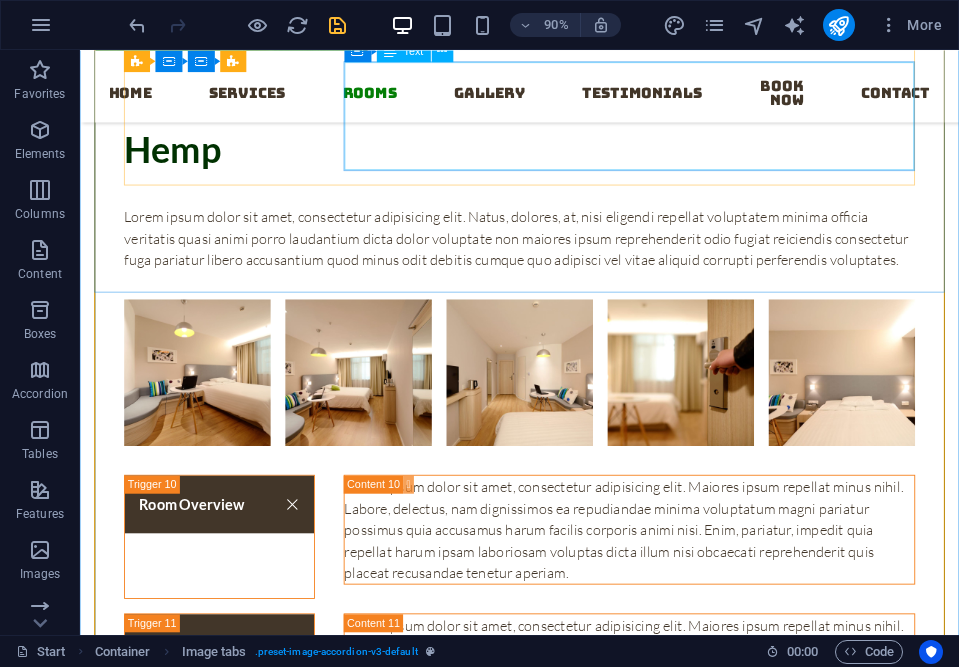 scroll, scrollTop: 7316, scrollLeft: 0, axis: vertical 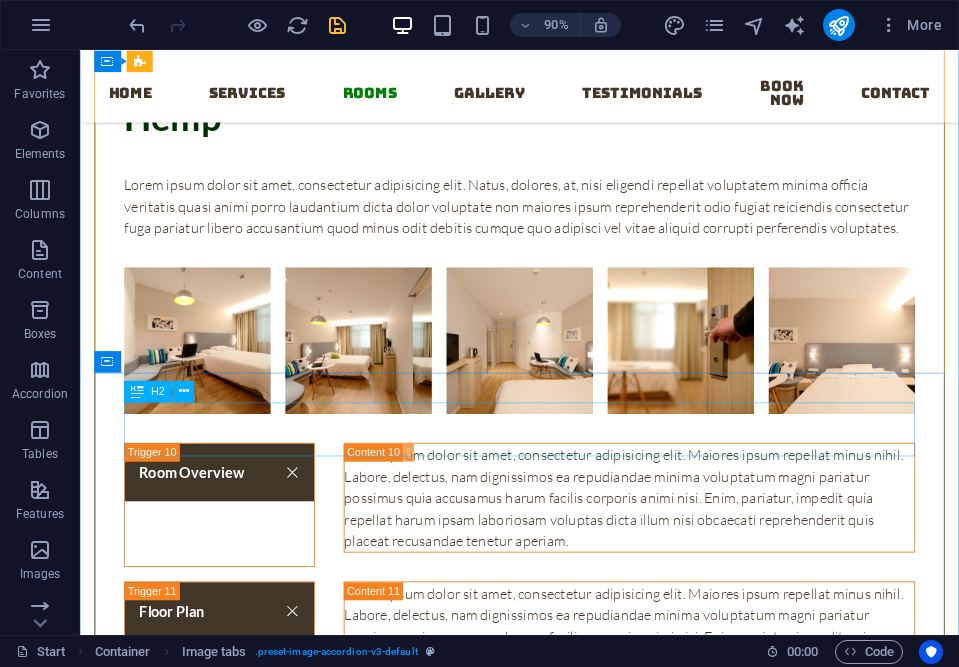 click on "Family Room" at bounding box center [568, 2573] 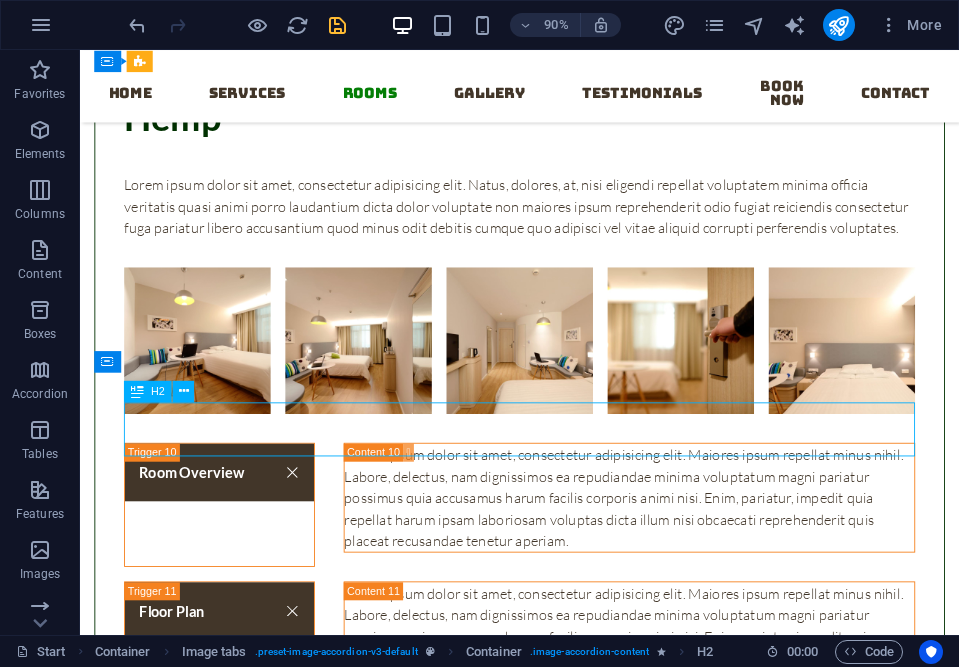 click on "Family Room" at bounding box center [568, 2573] 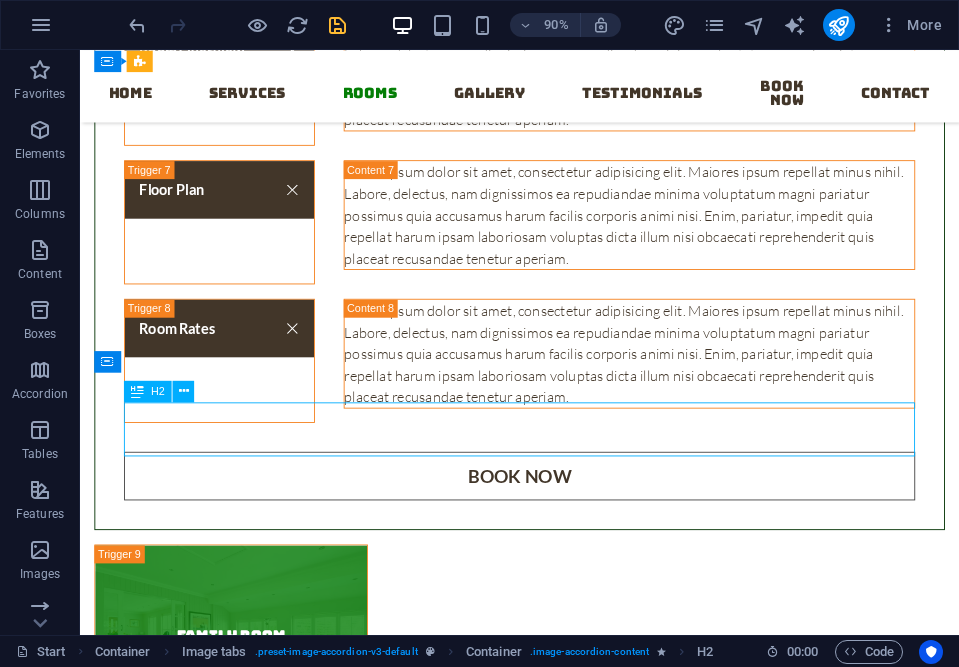 scroll, scrollTop: 7703, scrollLeft: 0, axis: vertical 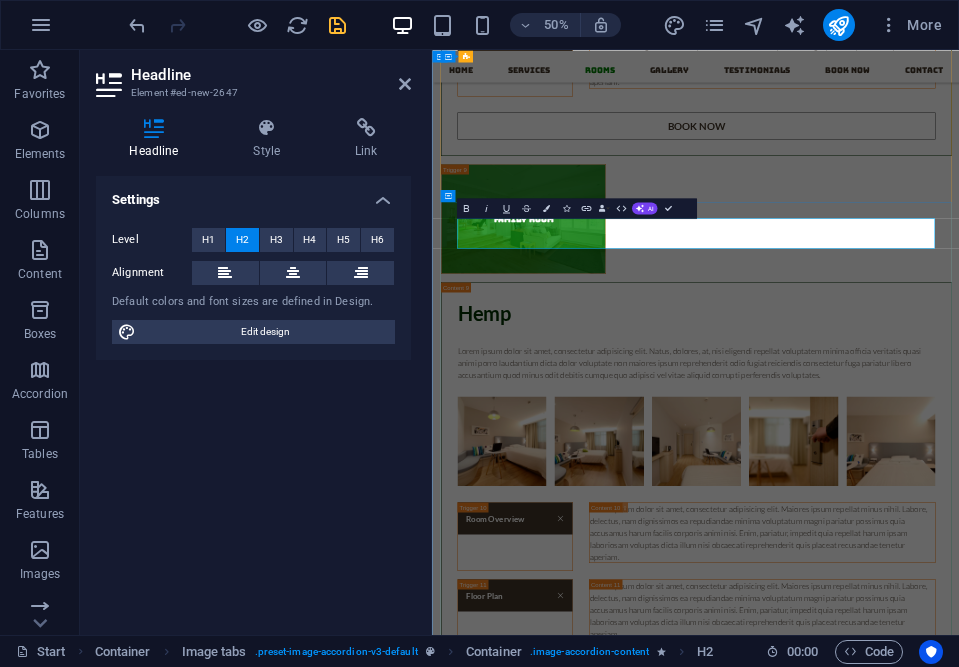 type 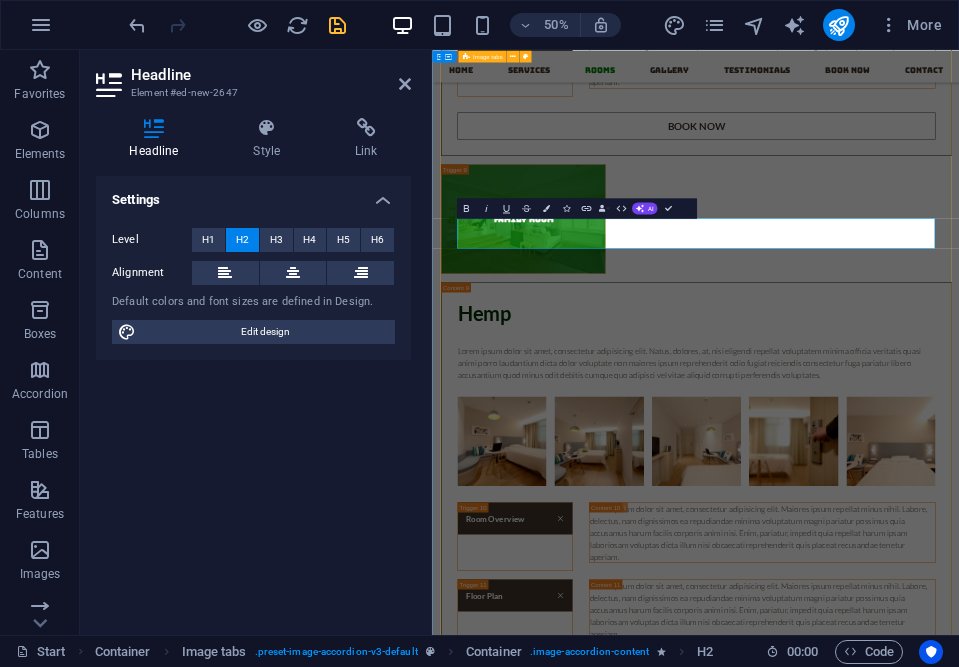 click on "Single Room Recycled Paper Lorem ipsum dolor sit amet, consectetur adipisicing elit. Natus, dolores, at, nisi eligendi repellat voluptatem minima officia veritatis quasi animi porro laudantium dicta dolor voluptate non maiores ipsum reprehenderit odio fugiat reiciendis consectetur fuga pariatur libero accusantium quod minus odit debitis cumque quo adipisci vel vitae aliquid corrupti perferendis voluptates. Room Overview Lorem ipsum dolor sit amet, consectetur adipisicing elit. Maiores ipsum repellat minus nihil. Labore, delectus, nam dignissimos ea repudiandae minima voluptatum magni pariatur possimus quia accusamus harum facilis corporis animi nisi. Enim, pariatur, impedit quia repellat harum ipsam laboriosam voluptas dicta illum nisi obcaecati reprehenderit quis placeat recusandae tenetur aperiam. Floor Plan Room Rates Book now  Double Room Coconut - Coir Room Overview Floor Plan Room Rates Book now  Family Room Hemp Room Overview Floor Plan Room Rates Book now  Family Room Bamboo Room Overview Floor Plan" at bounding box center [959, 896] 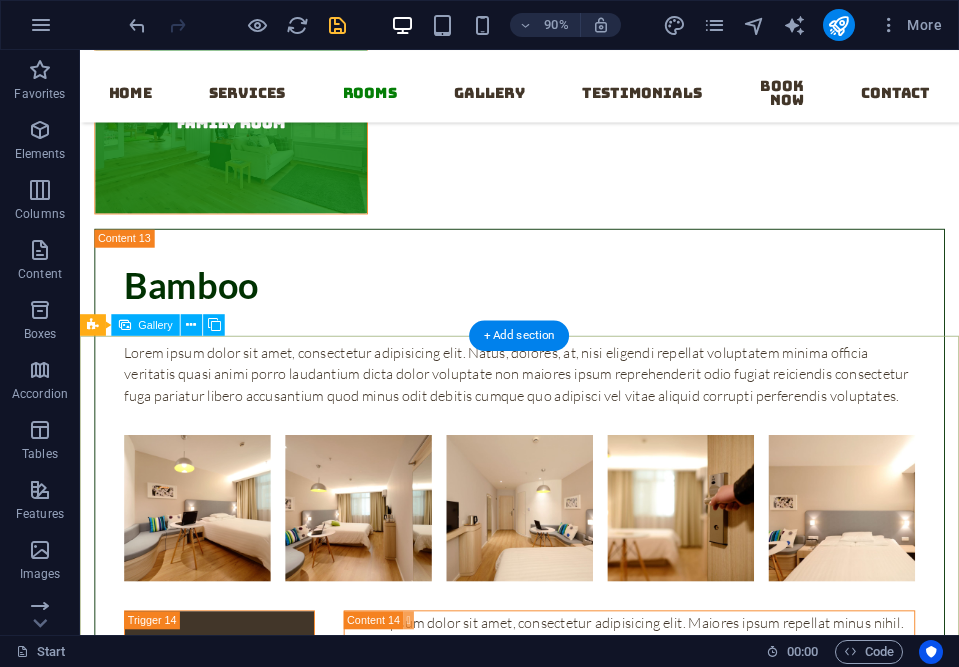 scroll, scrollTop: 8350, scrollLeft: 0, axis: vertical 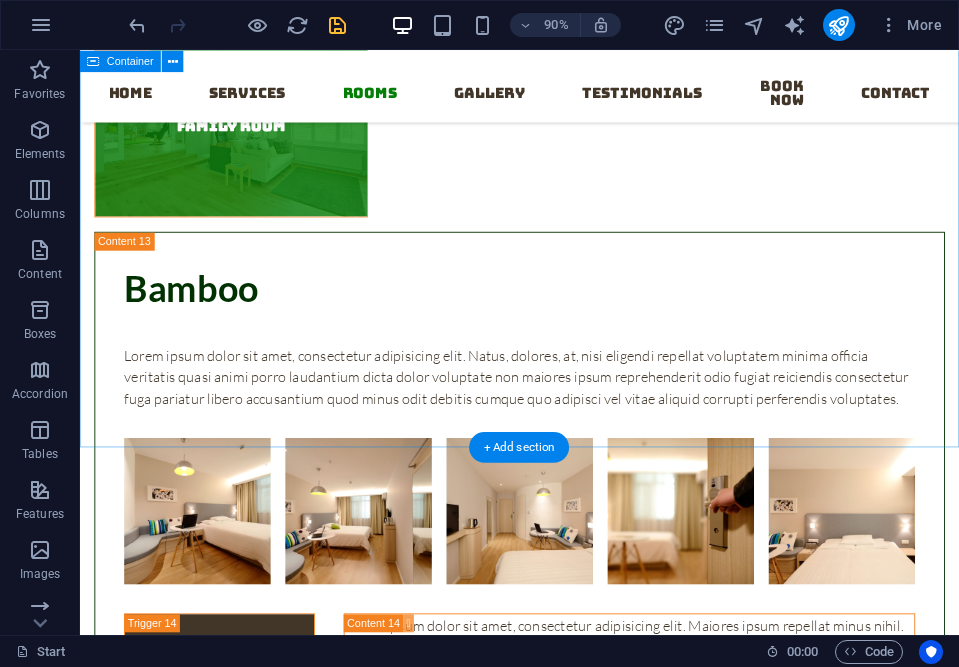 click on "Rooms Single Room Recycled Paper Lorem ipsum dolor sit amet, consectetur adipisicing elit. Natus, dolores, at, nisi eligendi repellat voluptatem minima officia veritatis quasi animi porro laudantium dicta dolor voluptate non maiores ipsum reprehenderit odio fugiat reiciendis consectetur fuga pariatur libero accusantium quod minus odit debitis cumque quo adipisci vel vitae aliquid corrupti perferendis voluptates. Room Overview Lorem ipsum dolor sit amet, consectetur adipisicing elit. Maiores ipsum repellat minus nihil. Labore, delectus, nam dignissimos ea repudiandae minima voluptatum magni pariatur possimus quia accusamus harum facilis corporis animi nisi. Enim, pariatur, impedit quia repellat harum ipsam laboriosam voluptas dicta illum nisi obcaecati reprehenderit quis placeat recusandae tenetur aperiam. Floor Plan Room Rates Book now  Double Room Coconut - Coir Room Overview Floor Plan Room Rates Book now  Family Room Hemp Room Overview Floor Plan Room Rates Book now  Family Room Bamboo Room Overview Clay" at bounding box center [568, -659] 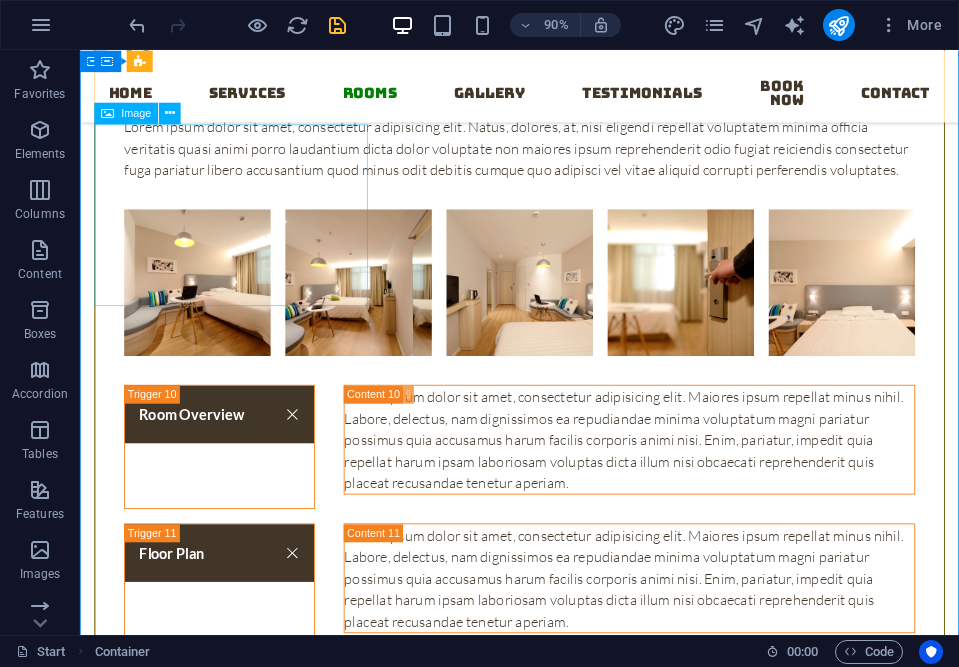 scroll, scrollTop: 7363, scrollLeft: 0, axis: vertical 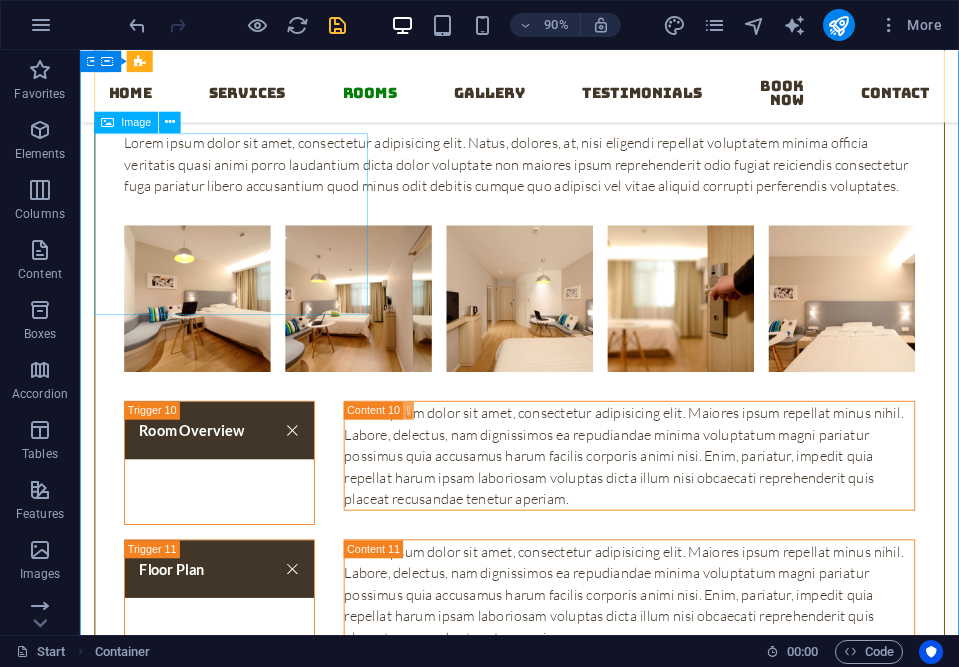 click on "Family Room" at bounding box center (248, 2345) 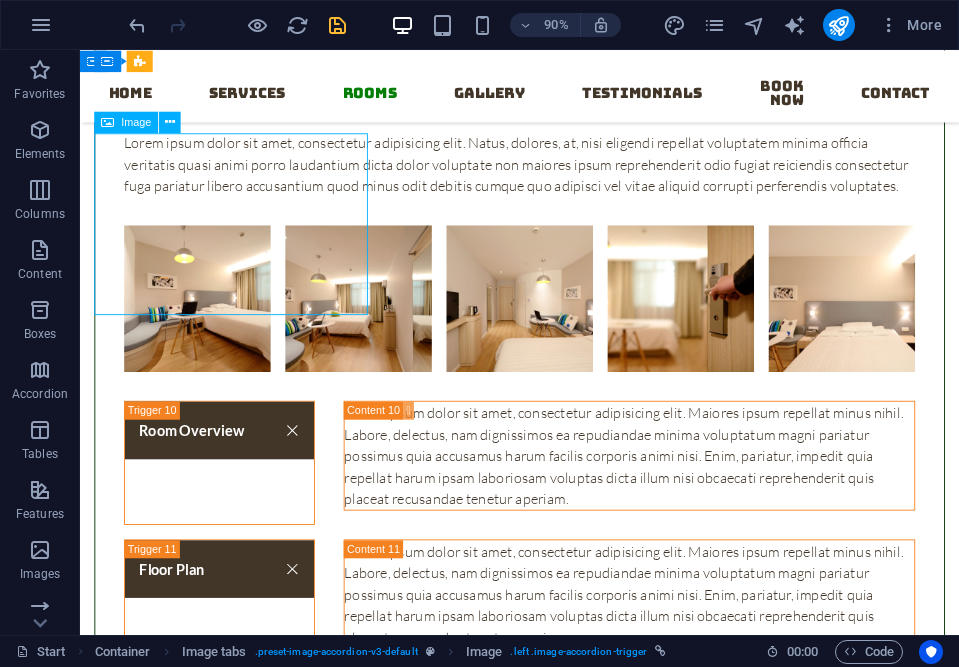 click on "Family Room" at bounding box center [248, 2345] 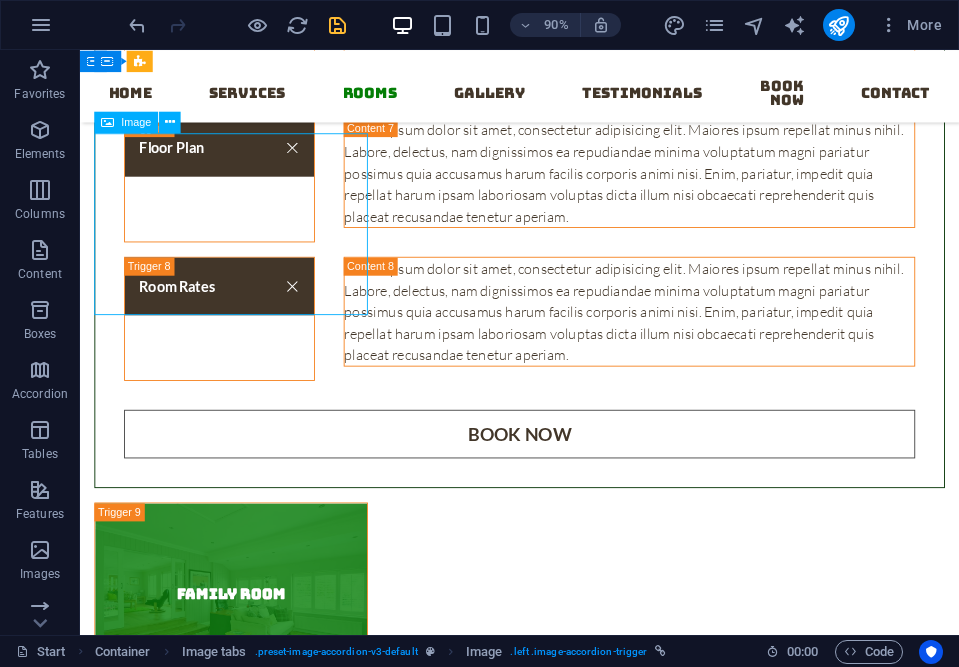 scroll, scrollTop: 7678, scrollLeft: 0, axis: vertical 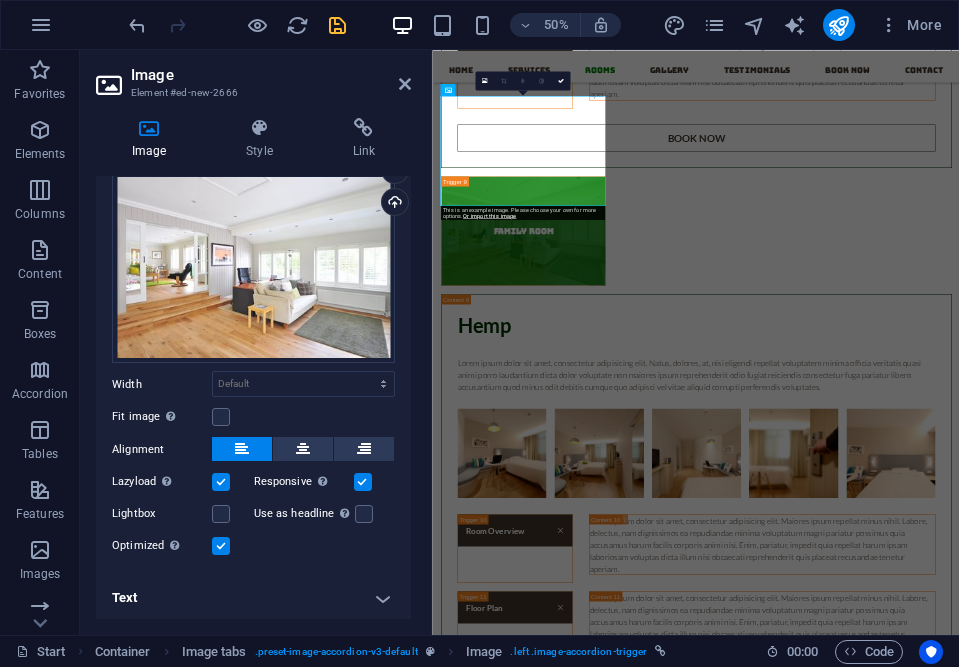 click on "Text" at bounding box center [253, 598] 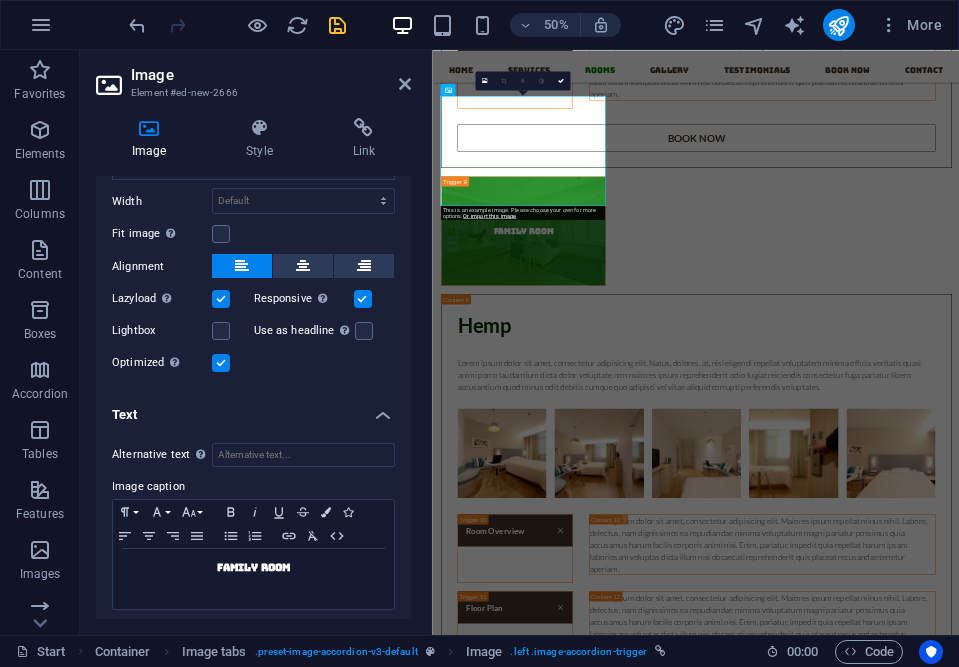 scroll, scrollTop: 244, scrollLeft: 0, axis: vertical 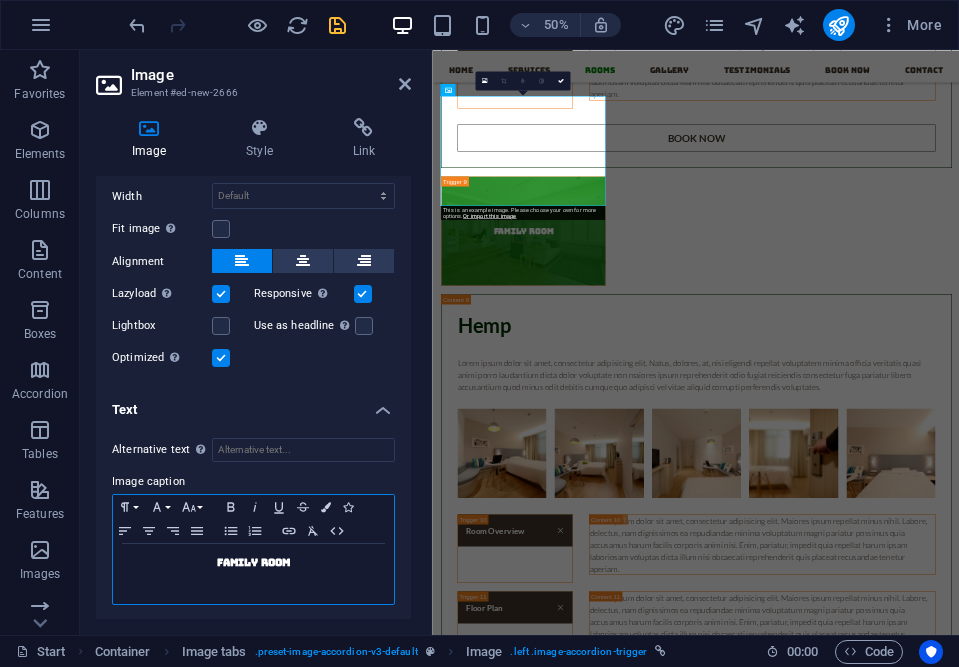 click on "Family Room" at bounding box center (254, 562) 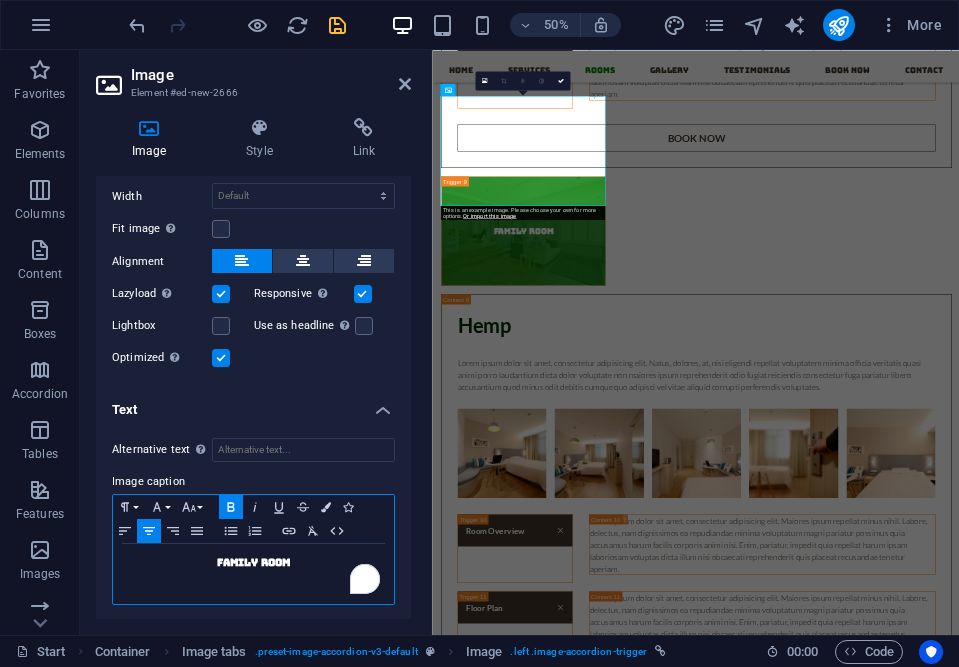 click on "Family Room" at bounding box center [254, 562] 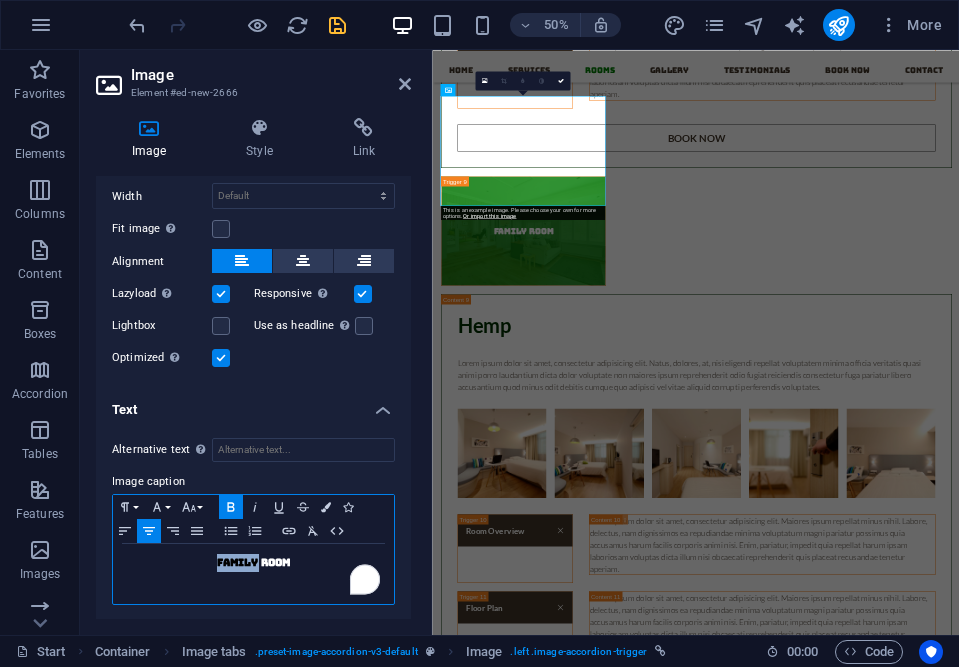 click on "Family Room" at bounding box center (254, 562) 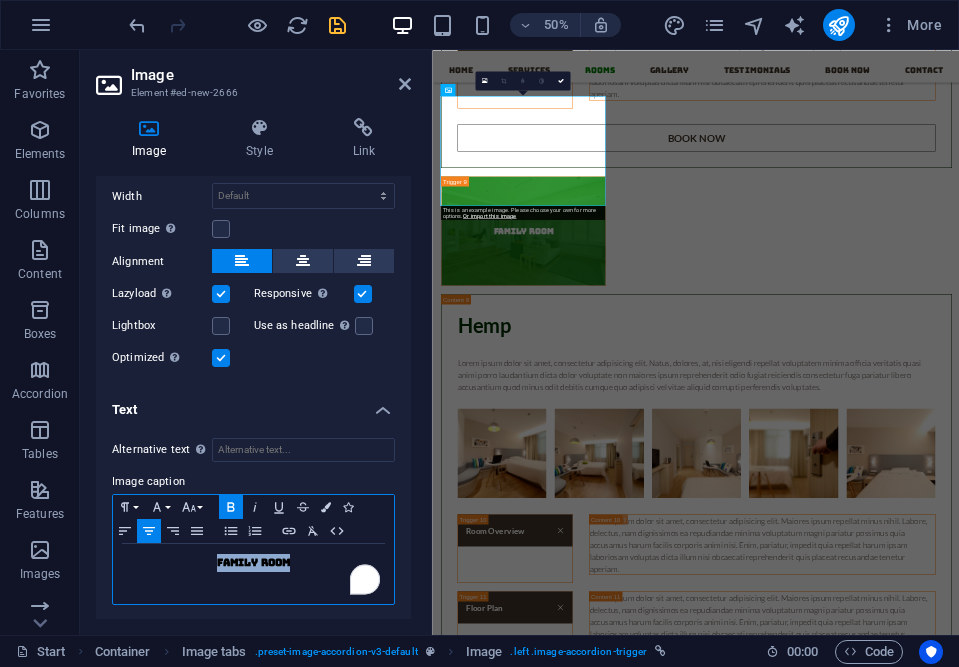 drag, startPoint x: 233, startPoint y: 559, endPoint x: 263, endPoint y: 561, distance: 30.066593 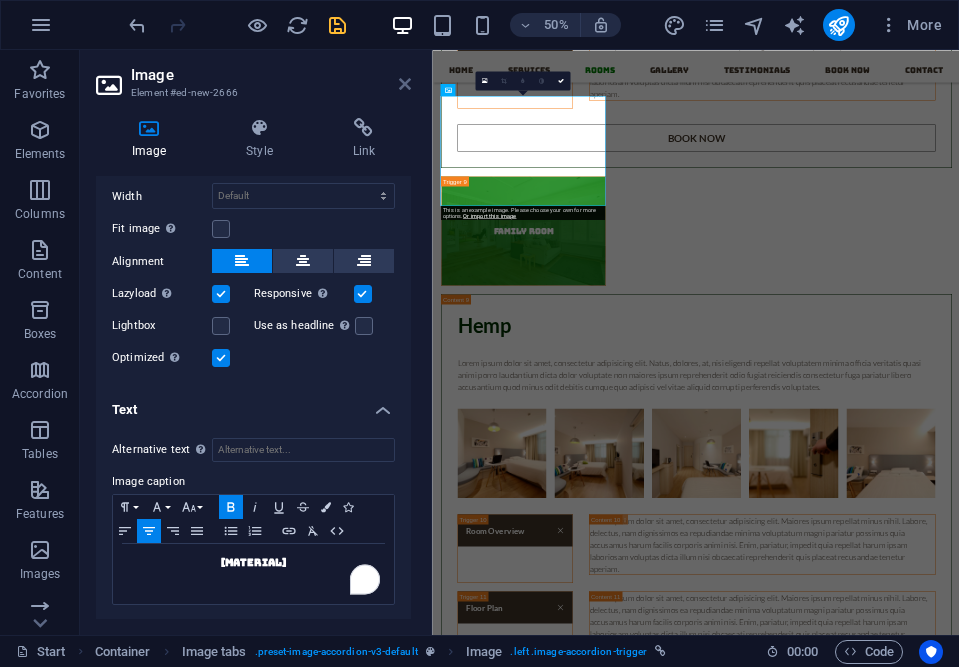 click at bounding box center (405, 84) 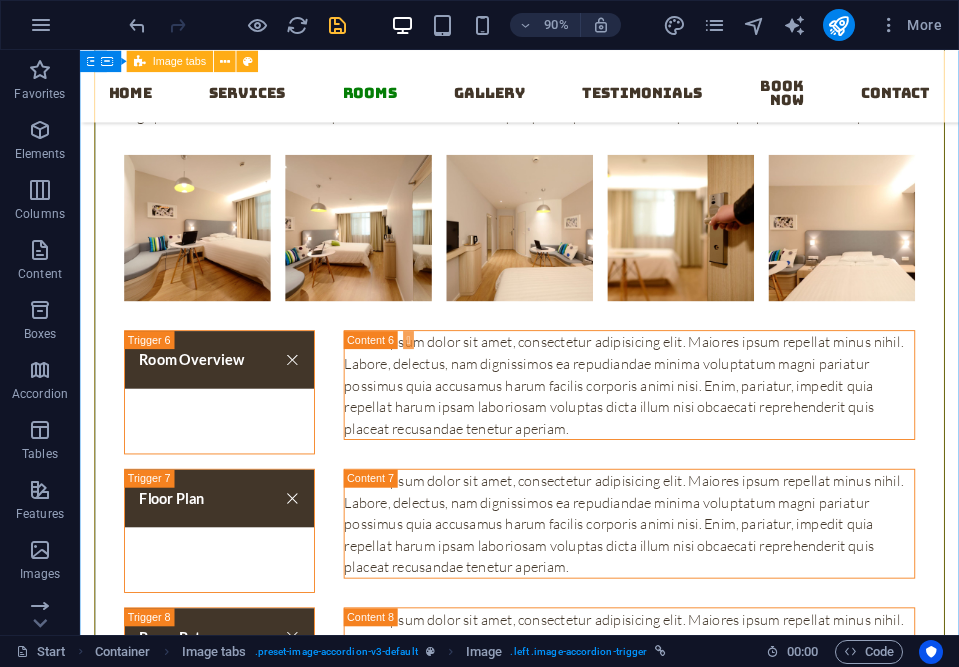 scroll, scrollTop: 6197, scrollLeft: 0, axis: vertical 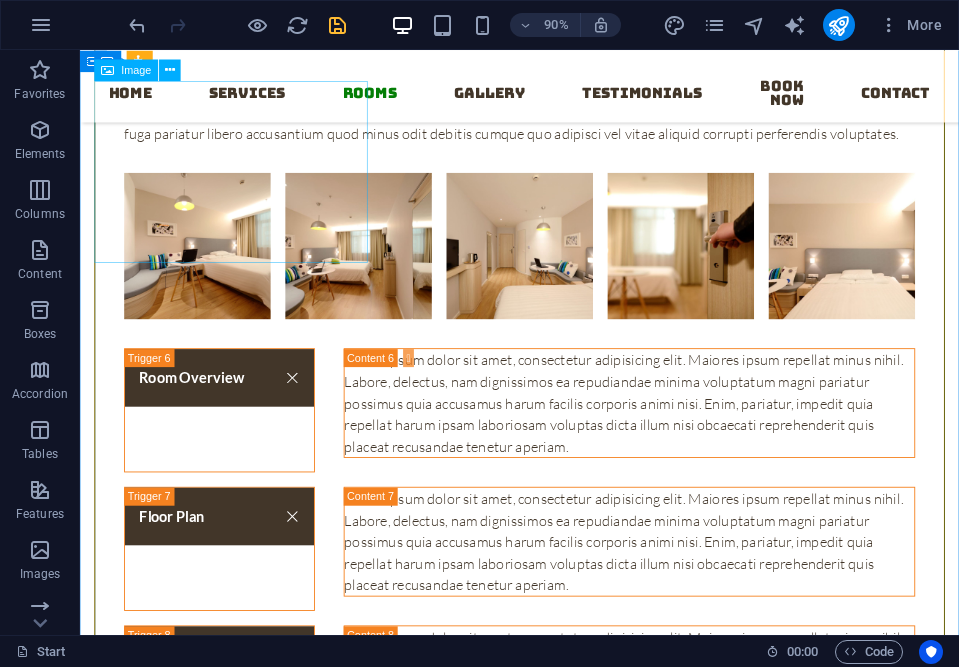 click on "Family Room" at bounding box center (248, 2287) 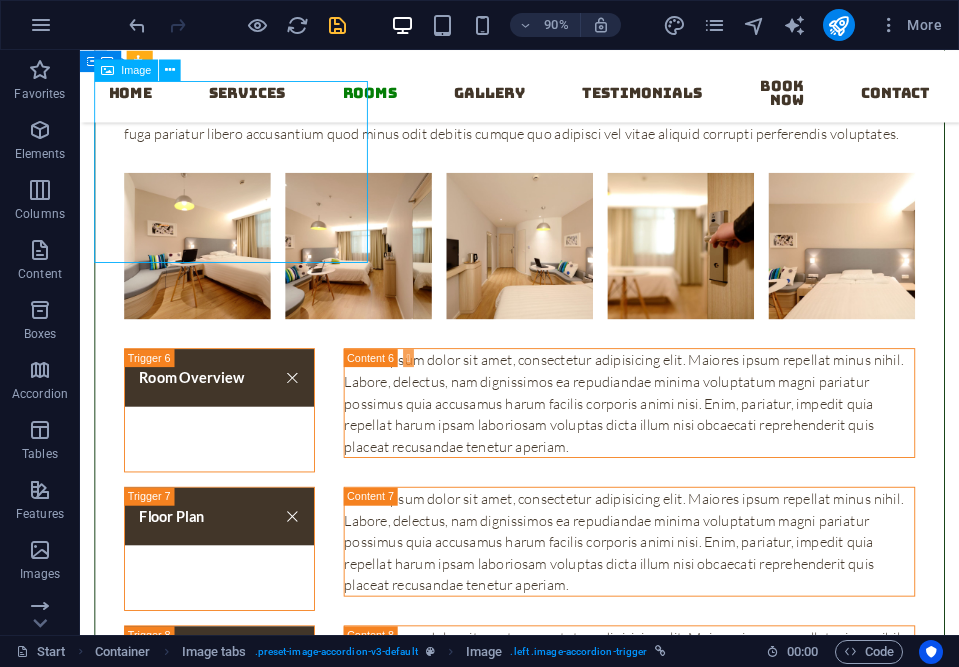 click on "Family Room" at bounding box center [248, 2287] 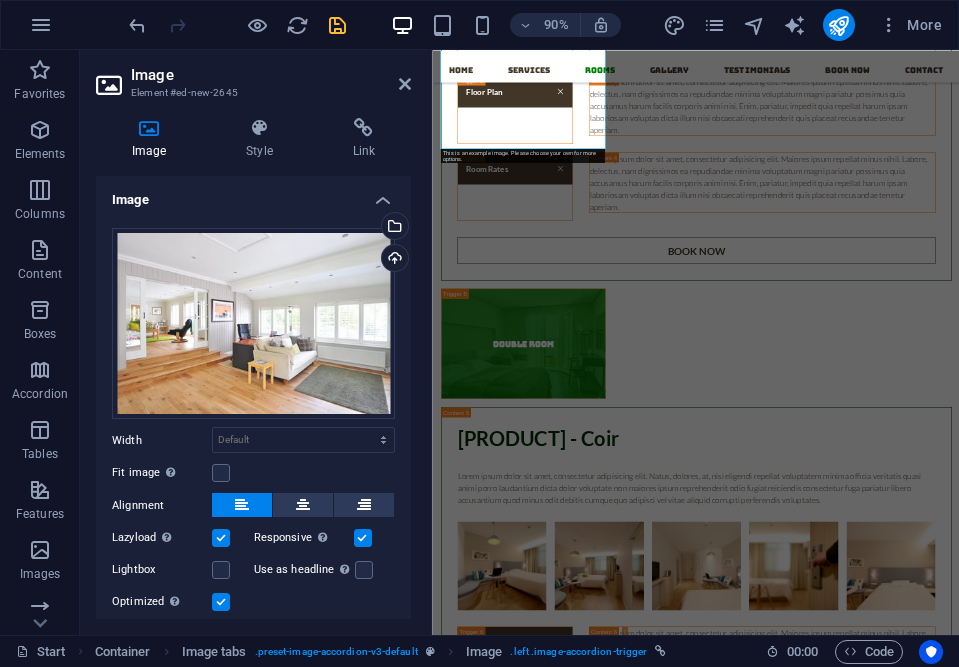 scroll, scrollTop: 6608, scrollLeft: 0, axis: vertical 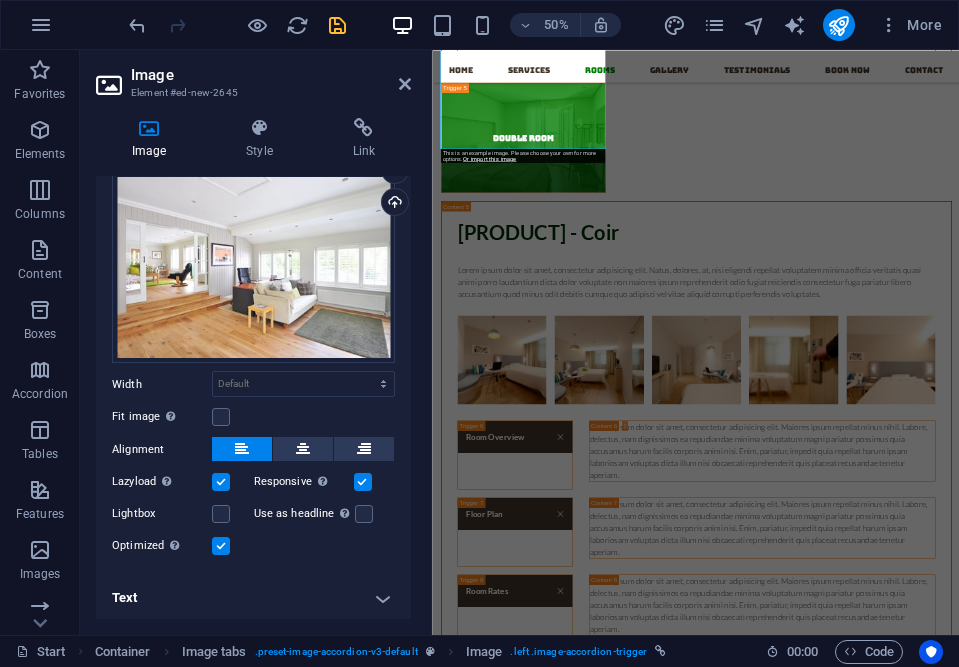 click on "Text" at bounding box center (253, 598) 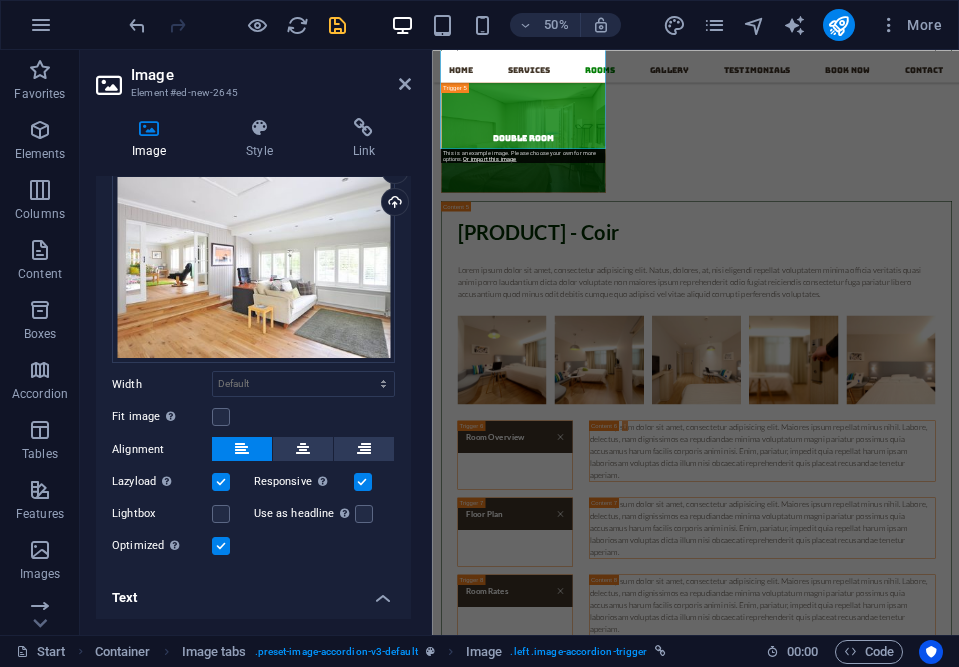 scroll, scrollTop: 244, scrollLeft: 0, axis: vertical 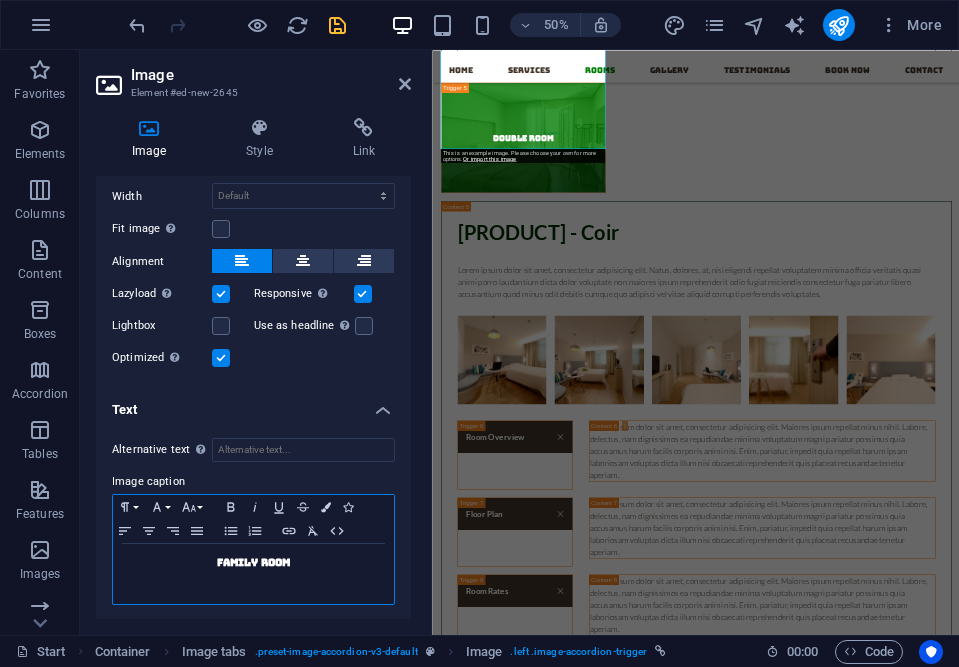 click on "Family Room" at bounding box center [253, 563] 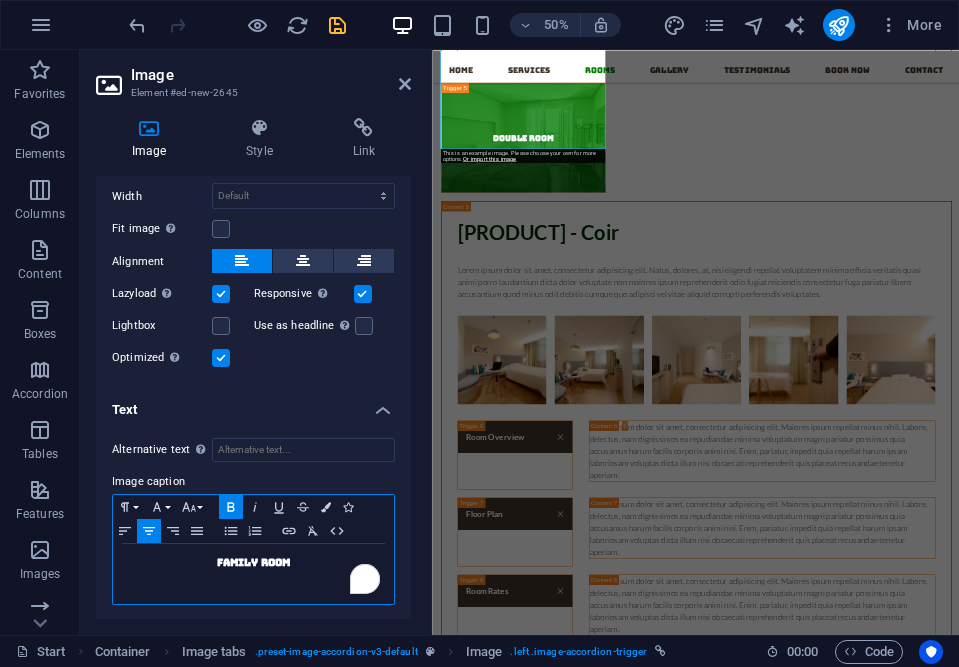 click on "Family Room" at bounding box center [253, 563] 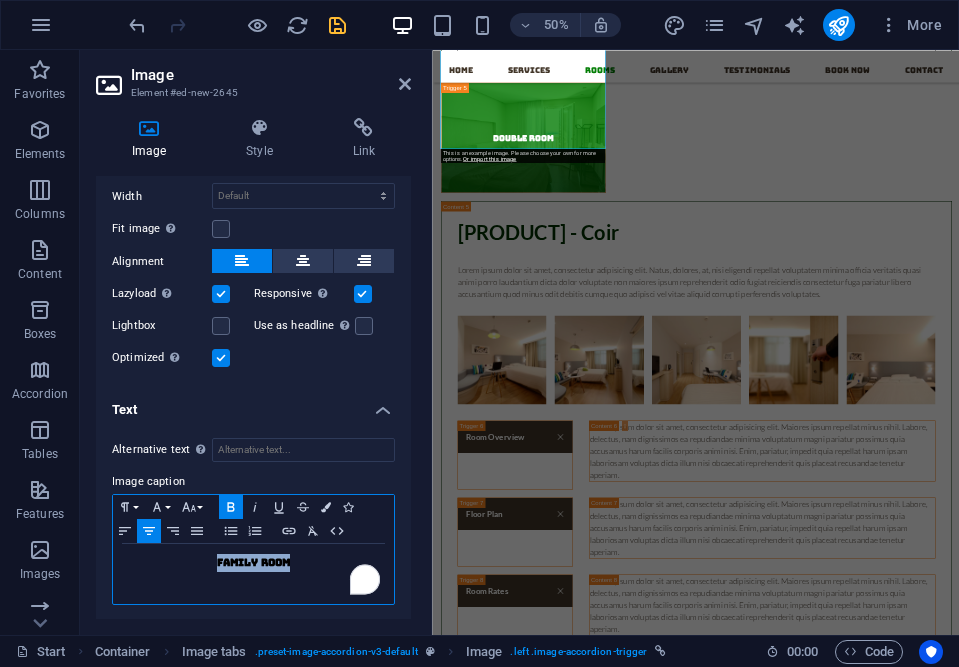 type 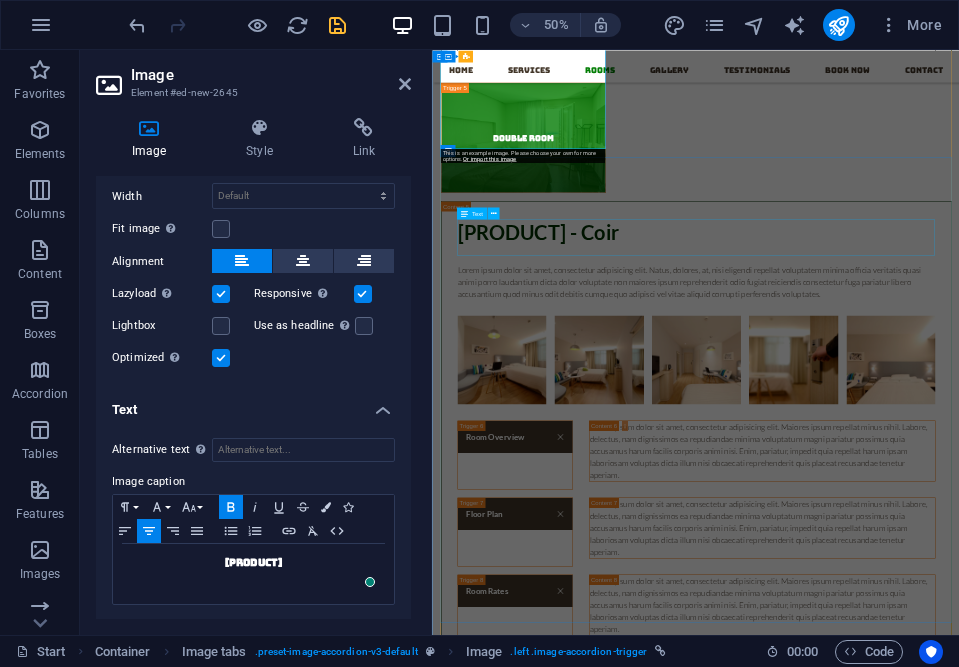 click on "Lorem ipsum dolor sit amet, consectetur adipisicing elit. Natus, dolores, at, nisi eligendi repellat voluptatem minima officia veritatis quasi animi porro laudantium dicta dolor voluptate non maiores ipsum reprehenderit odio fugiat reiciendis consectetur fuga pariatur libero accusantium quod minus odit debitis cumque quo adipisci vel vitae aliquid corrupti perferendis voluptates." at bounding box center [959, 3025] 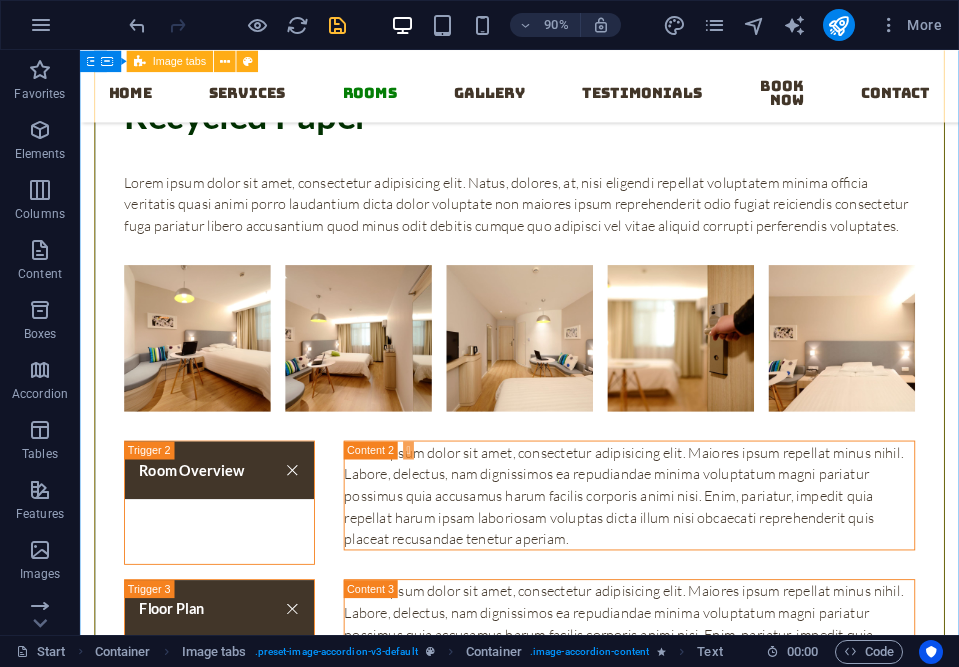 scroll, scrollTop: 4841, scrollLeft: 0, axis: vertical 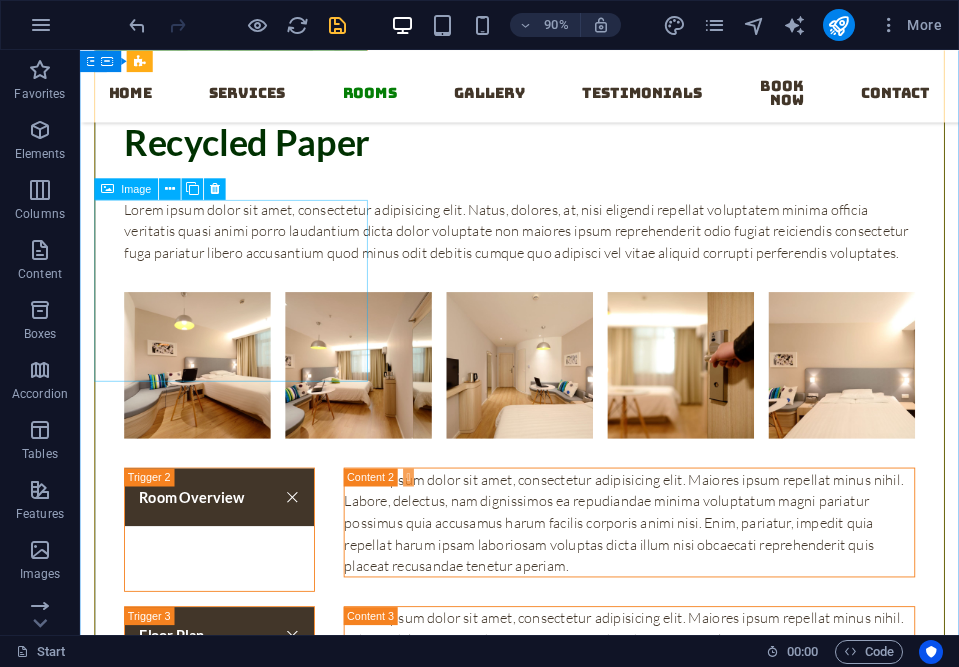 click on "Family Room" at bounding box center (248, 2419) 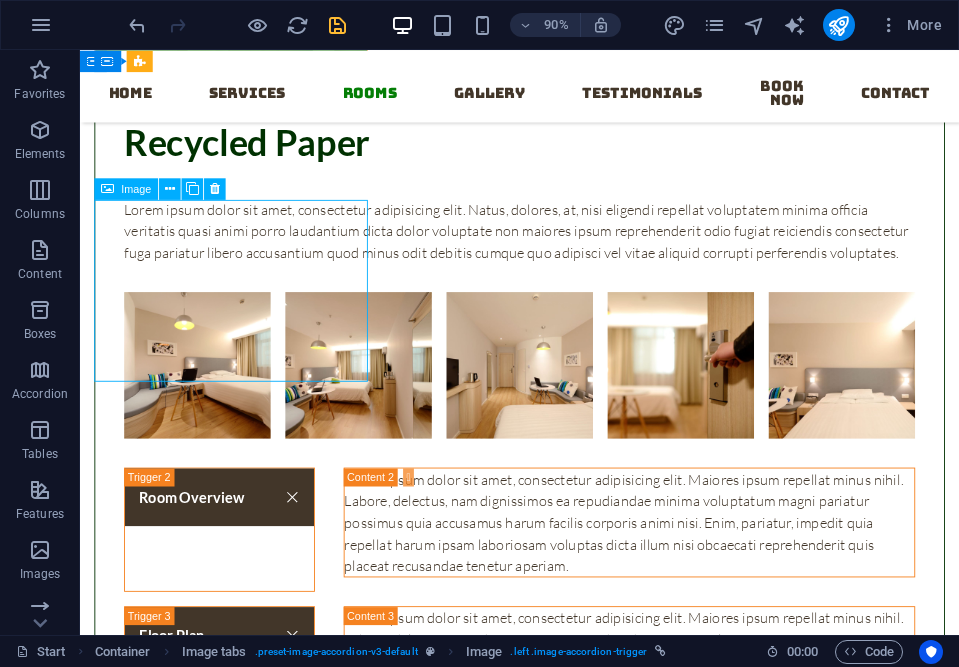 click on "Family Room" at bounding box center (248, 2419) 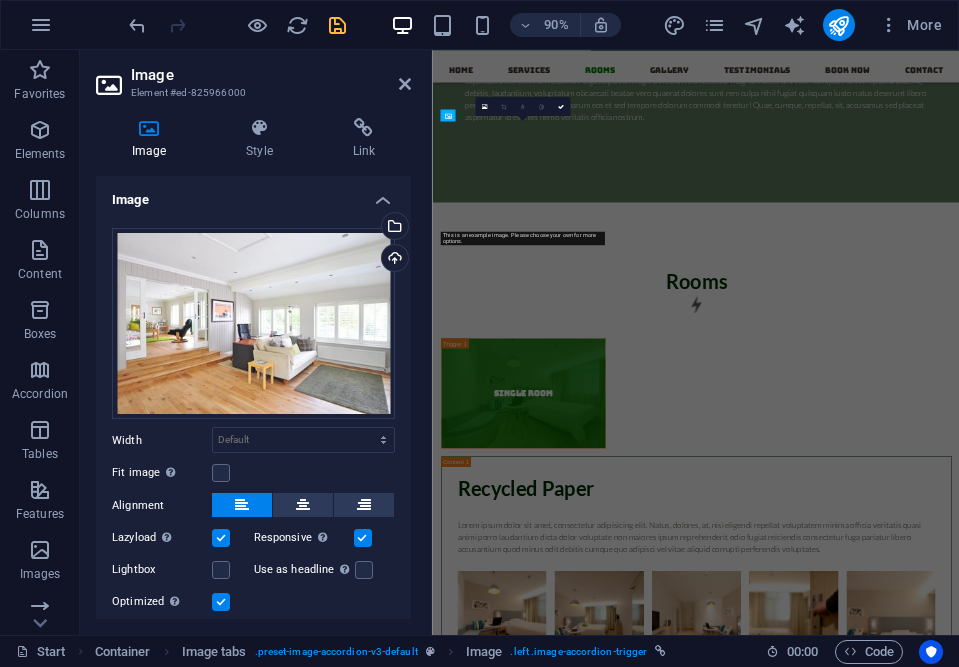 scroll, scrollTop: 5259, scrollLeft: 0, axis: vertical 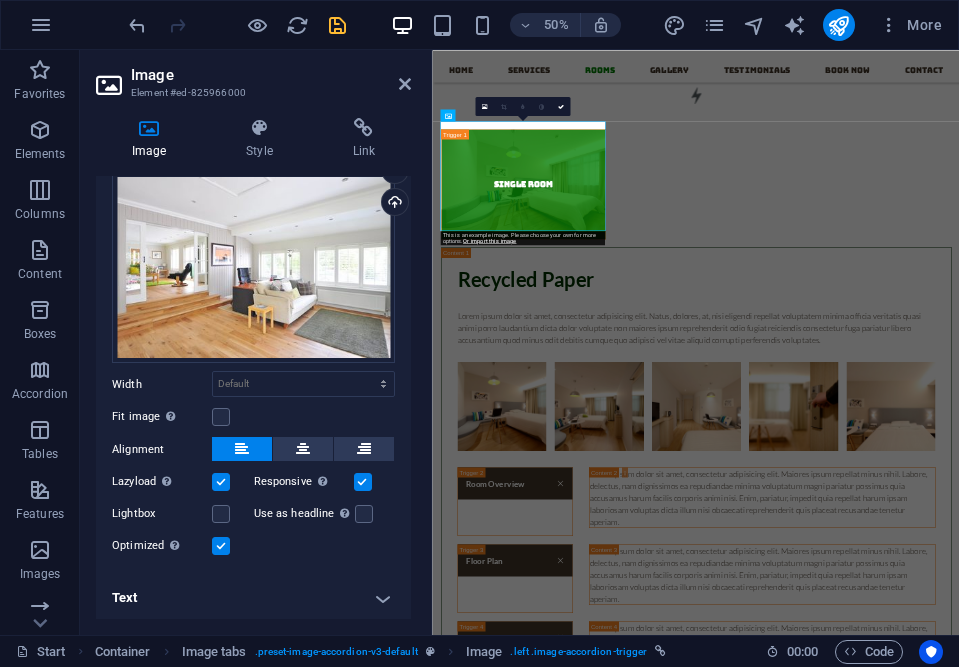 click on "Text" at bounding box center (253, 598) 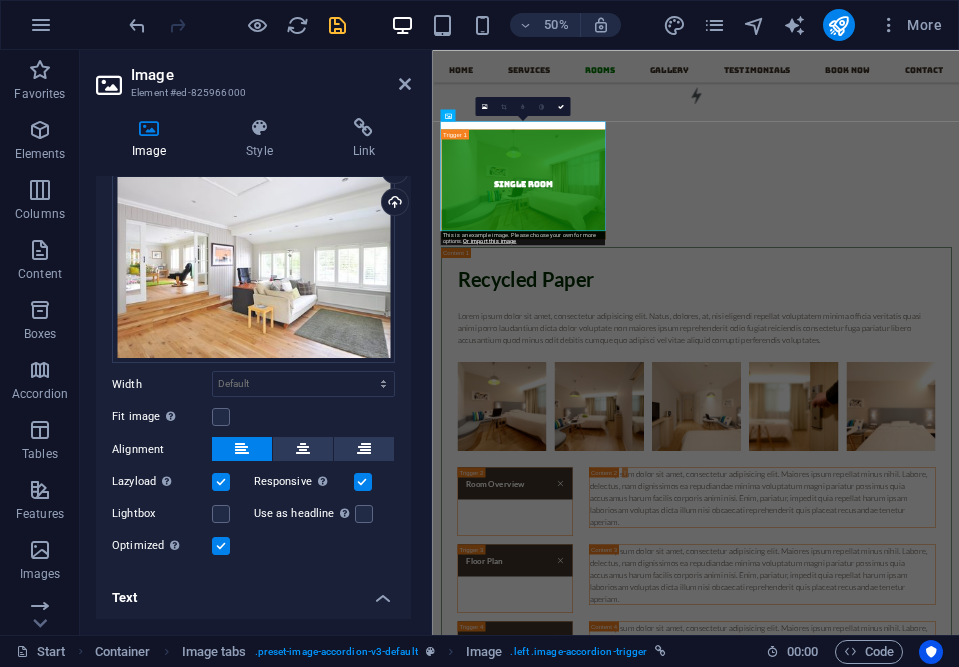 scroll, scrollTop: 244, scrollLeft: 0, axis: vertical 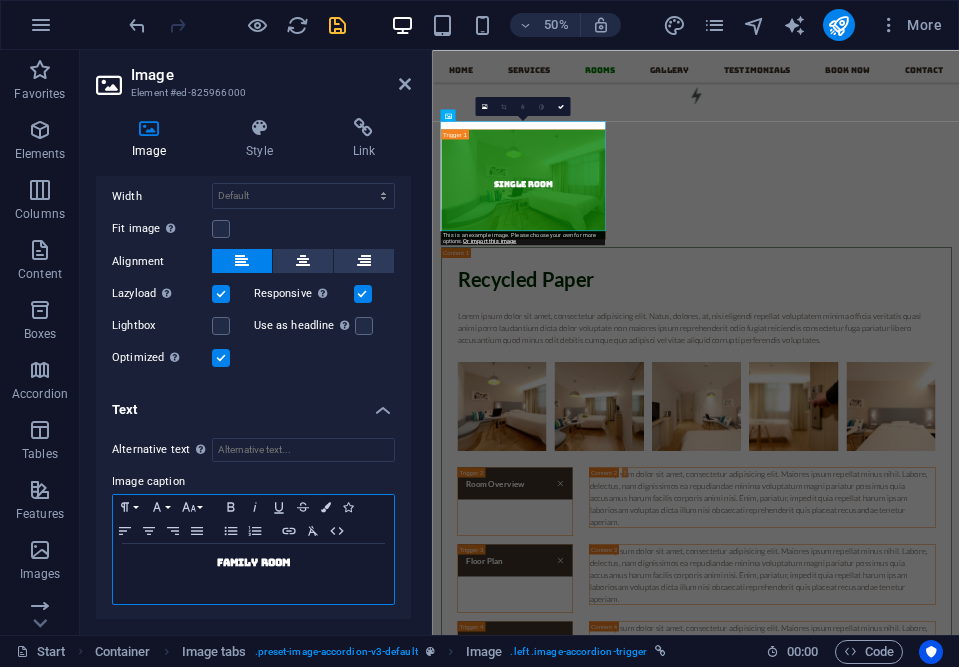 click on "Family Room" at bounding box center [253, 563] 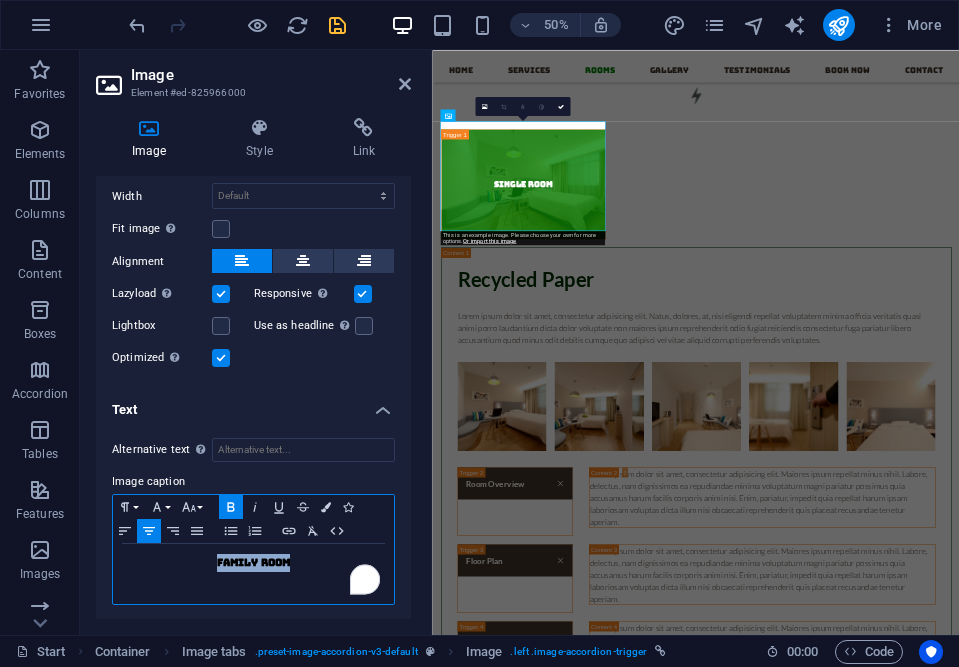 type 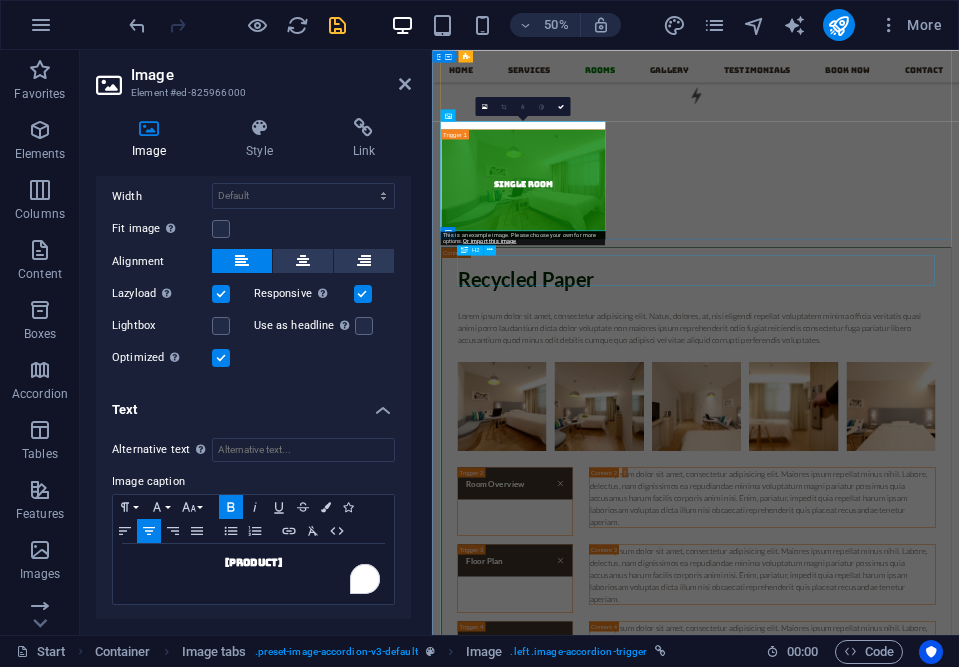 click on "Hemp" at bounding box center [959, 3020] 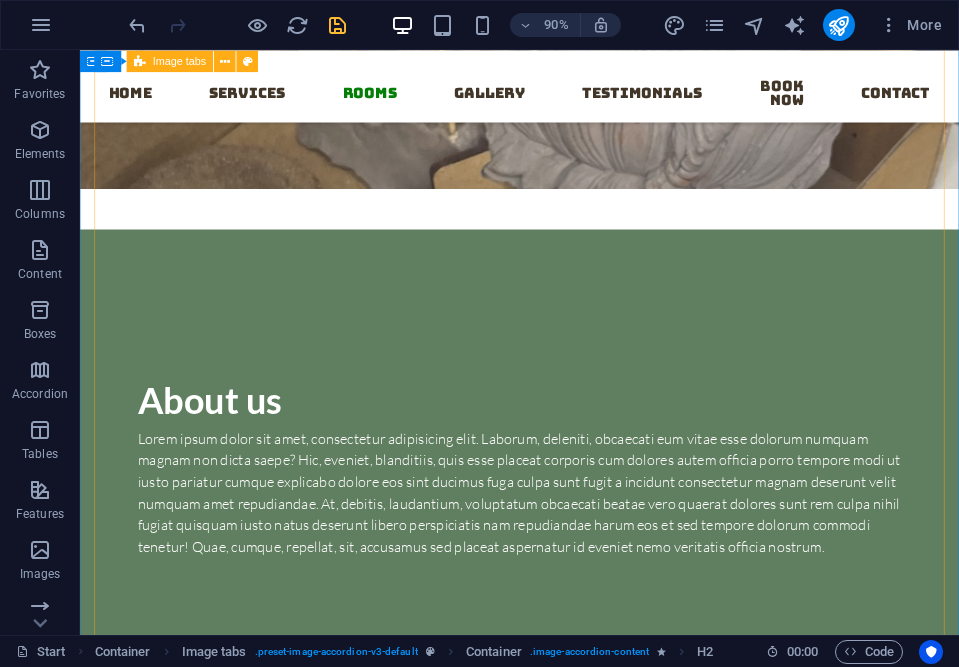 scroll, scrollTop: 3648, scrollLeft: 0, axis: vertical 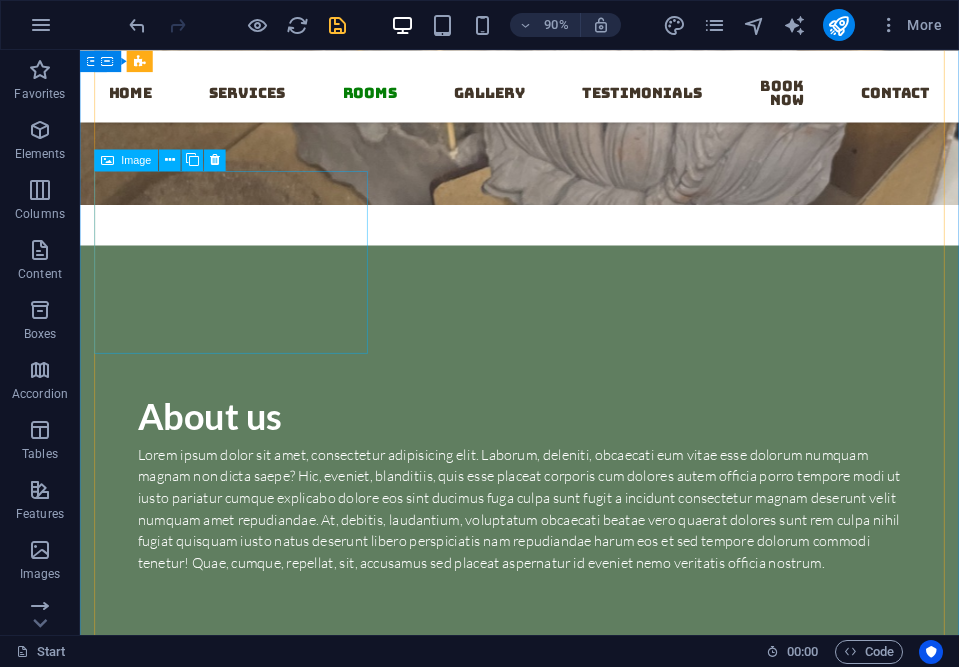 click on "Double Room" at bounding box center [248, 2389] 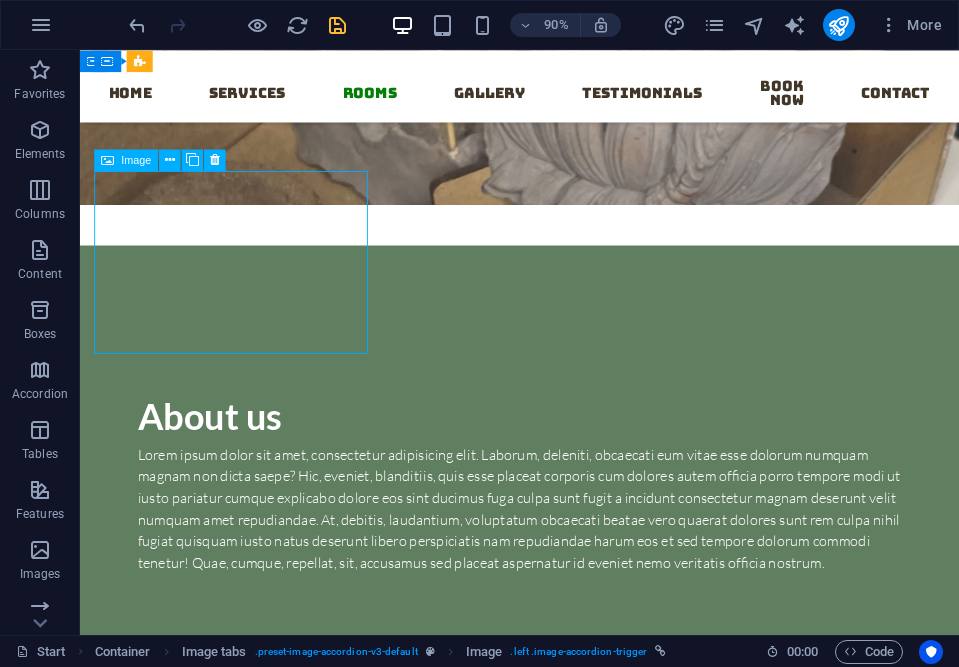 click on "Double Room" at bounding box center (248, 2389) 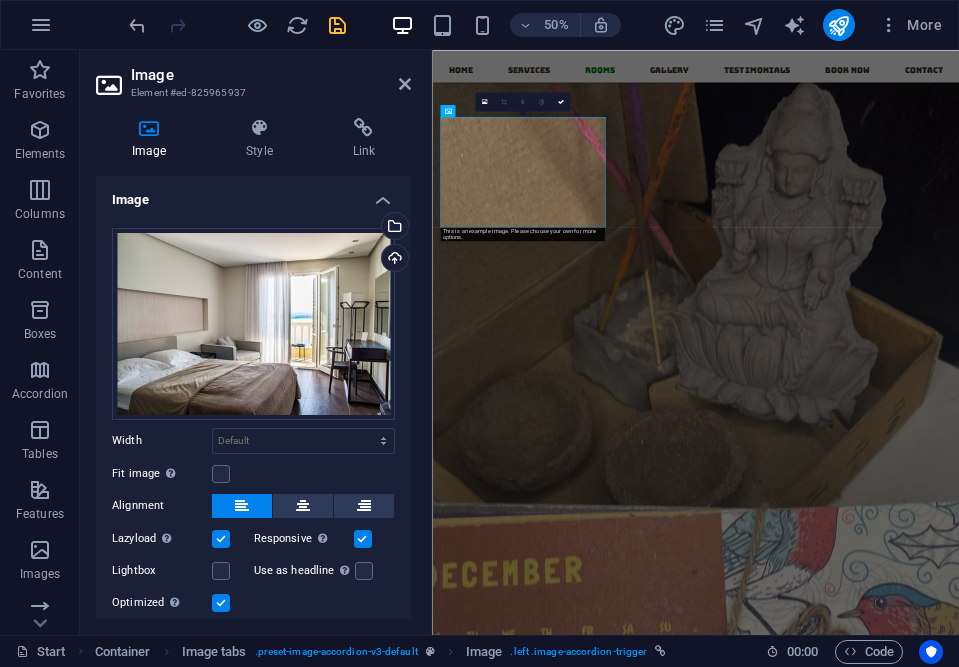 scroll, scrollTop: 4081, scrollLeft: 0, axis: vertical 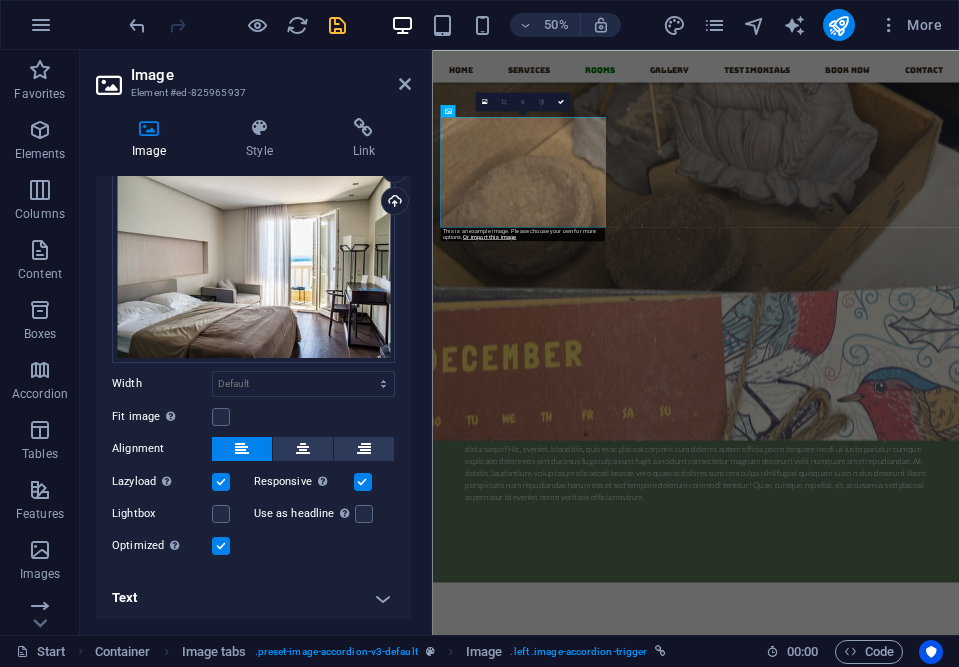 click on "Text" at bounding box center [253, 598] 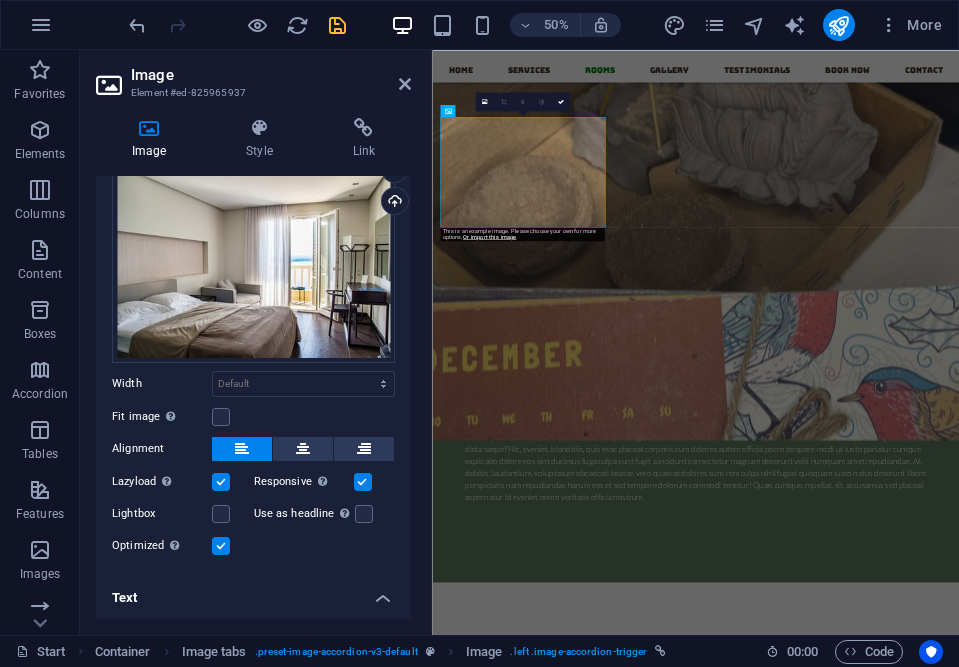 scroll, scrollTop: 245, scrollLeft: 0, axis: vertical 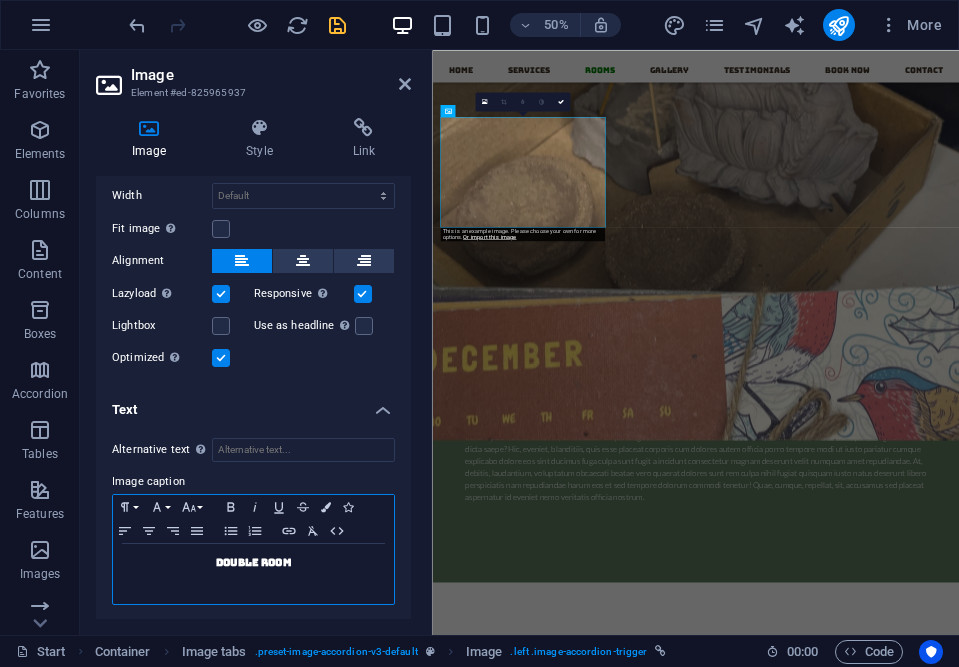 click on "Double Room" at bounding box center [253, 574] 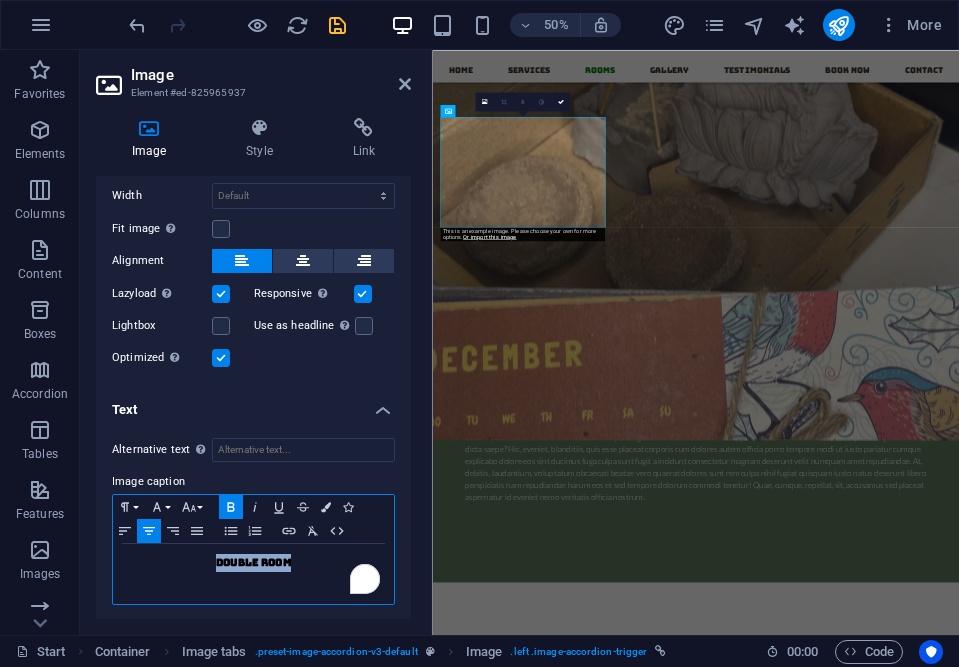 type 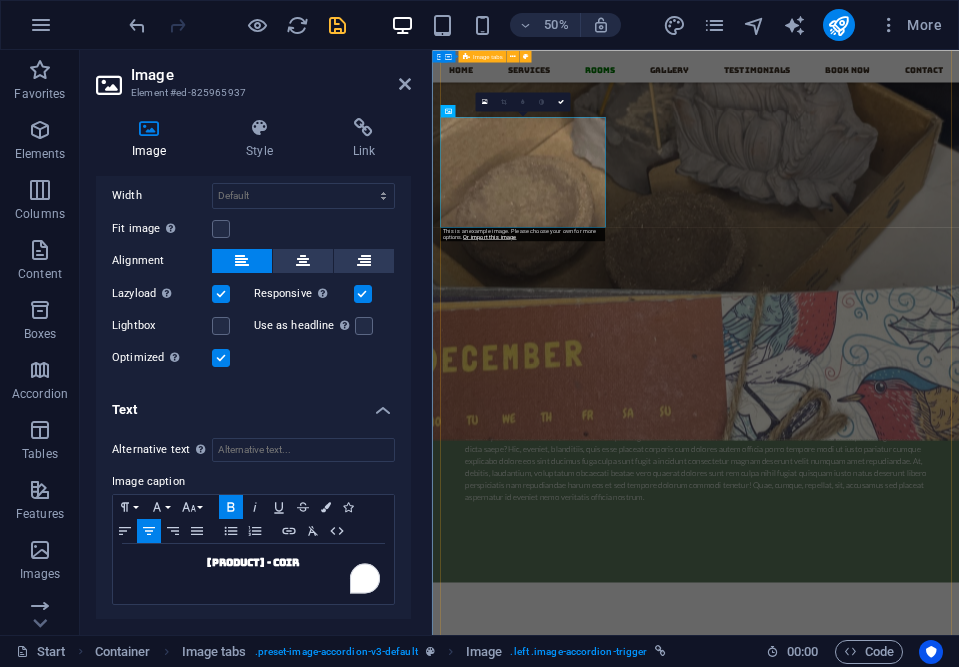 click on "Single Room Recycled Paper Lorem ipsum dolor sit amet, consectetur adipisicing elit. Natus, dolores, at, nisi eligendi repellat voluptatem minima officia veritatis quasi animi porro laudantium dicta dolor voluptate non maiores ipsum reprehenderit odio fugiat reiciendis consectetur fuga pariatur libero accusantium quod minus odit debitis cumque quo adipisci vel vitae aliquid corrupti perferendis voluptates. Room Overview Lorem ipsum dolor sit amet, consectetur adipisicing elit. Maiores ipsum repellat minus nihil. Labore, delectus, nam dignissimos ea repudiandae minima voluptatum magni pariatur possimus quia accusamus harum facilis corporis animi nisi. Enim, pariatur, impedit quia repellat harum ipsam laboriosam voluptas dicta illum nisi obcaecati reprehenderit quis placeat recusandae tenetur aperiam. Floor Plan Room Rates Book now  Coconut - Coir Coconut - Coir Room Overview Floor Plan Room Rates Book now  Hemp Hemp Room Overview Floor Plan Room Rates Book now  Bamboo Bamboo Room Overview Floor Plan Room Rates" at bounding box center (959, 4518) 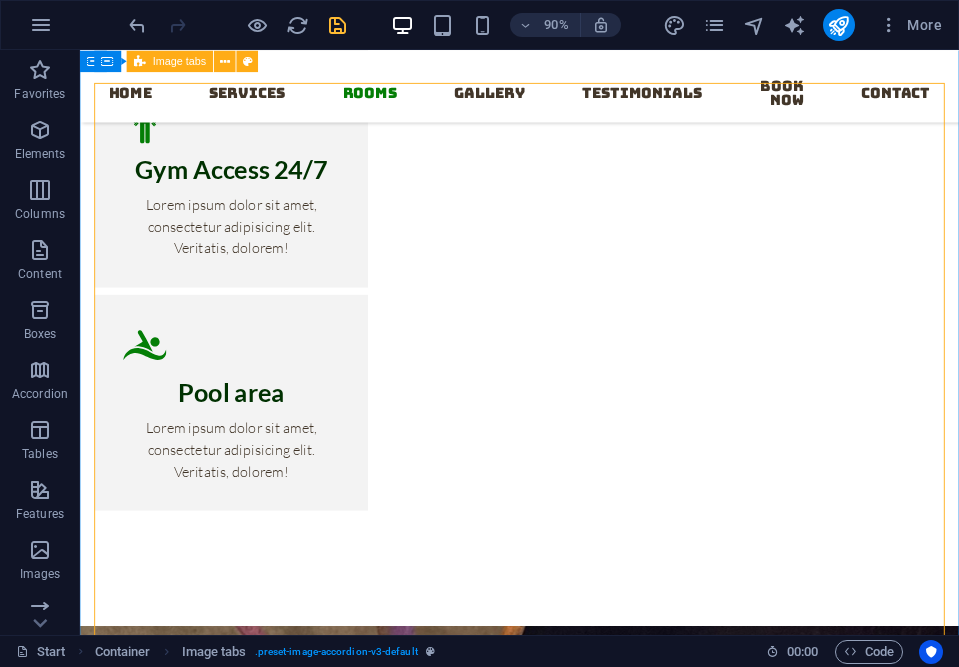 scroll, scrollTop: 2516, scrollLeft: 0, axis: vertical 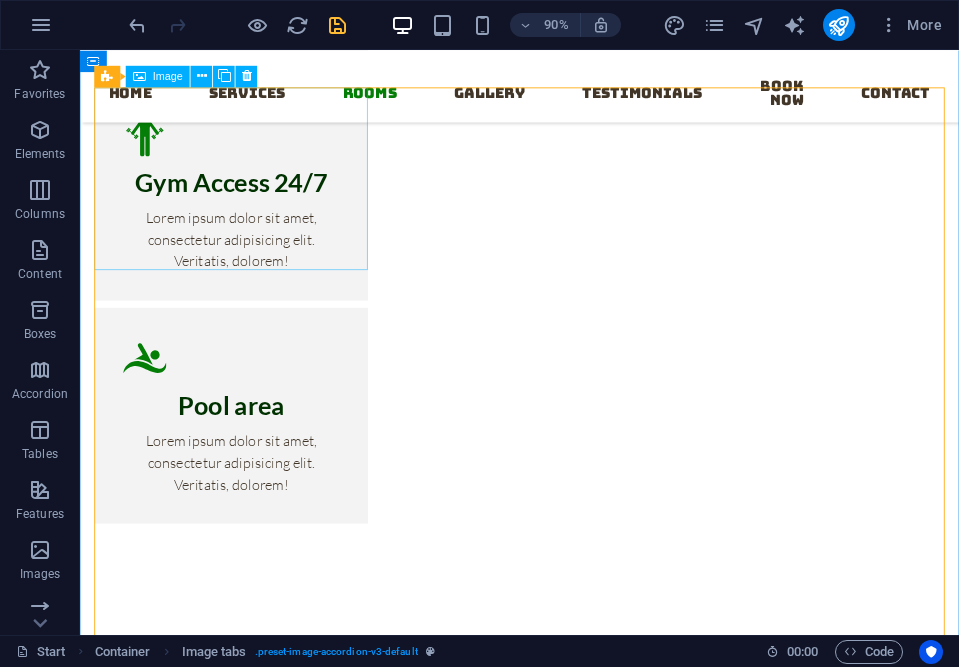 click on "Single Room" at bounding box center [248, 2296] 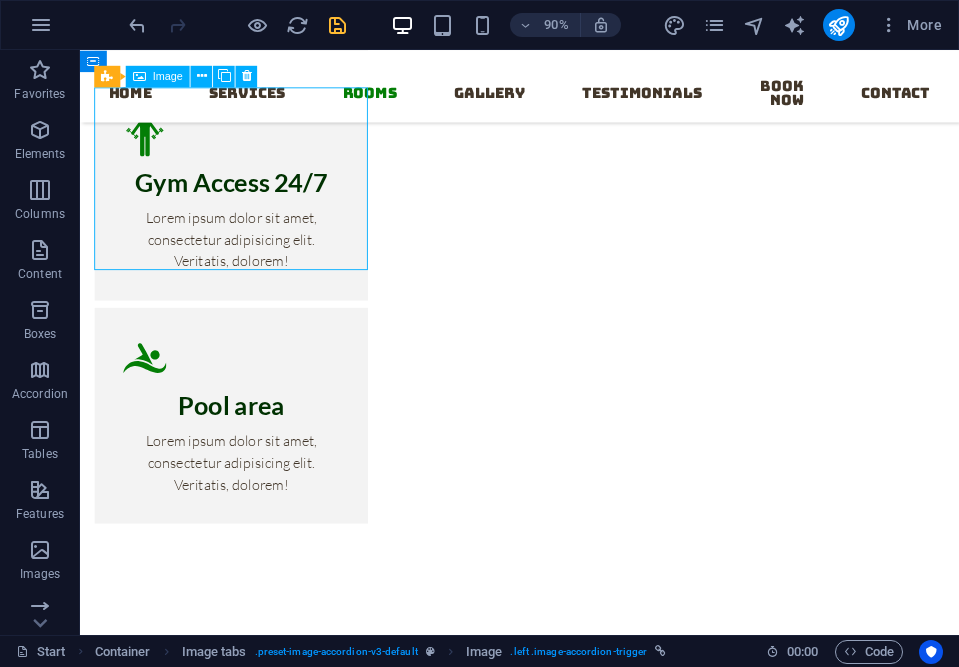 click on "Single Room" at bounding box center [248, 2296] 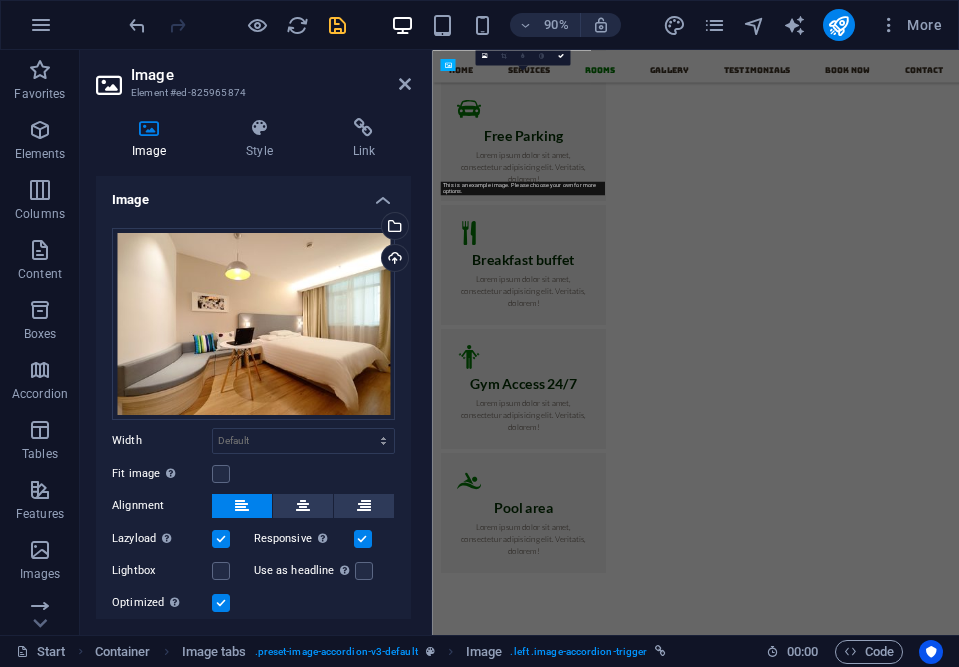 scroll, scrollTop: 2988, scrollLeft: 0, axis: vertical 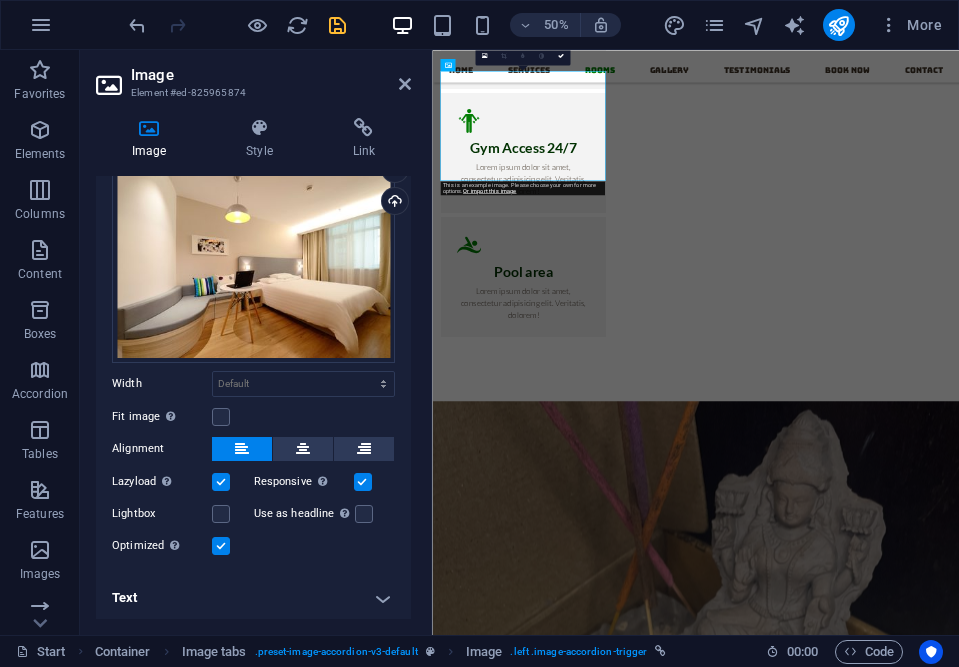 click on "Text" at bounding box center [253, 598] 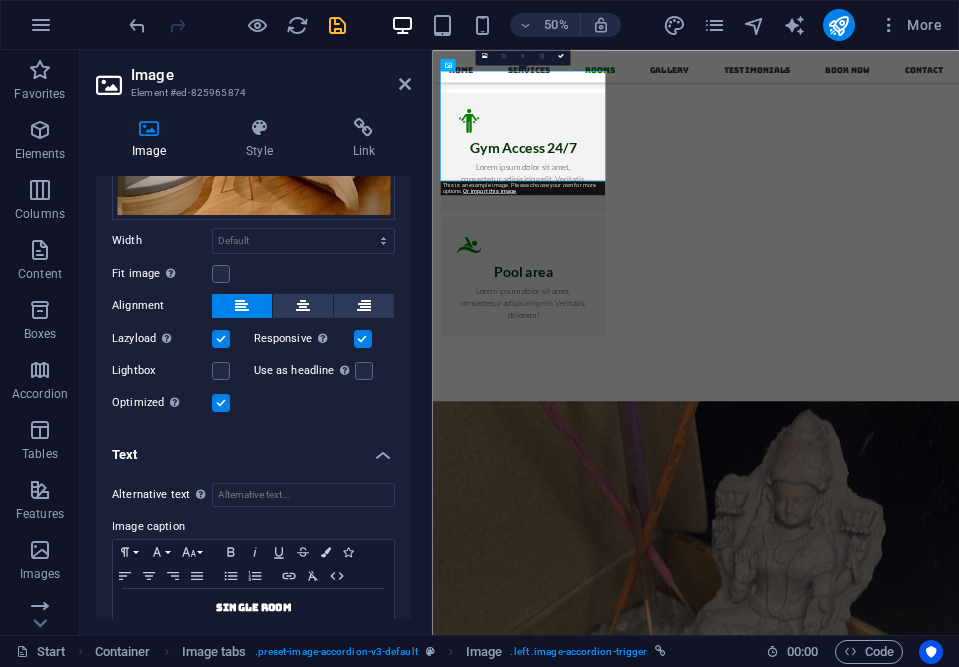 scroll, scrollTop: 245, scrollLeft: 0, axis: vertical 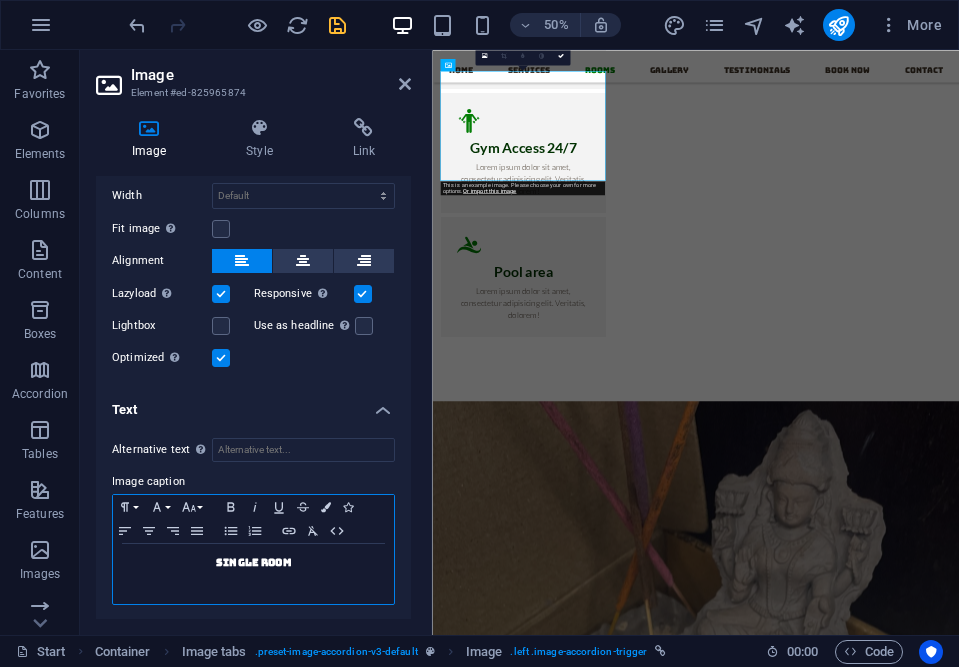 click on "Single Room" at bounding box center [253, 574] 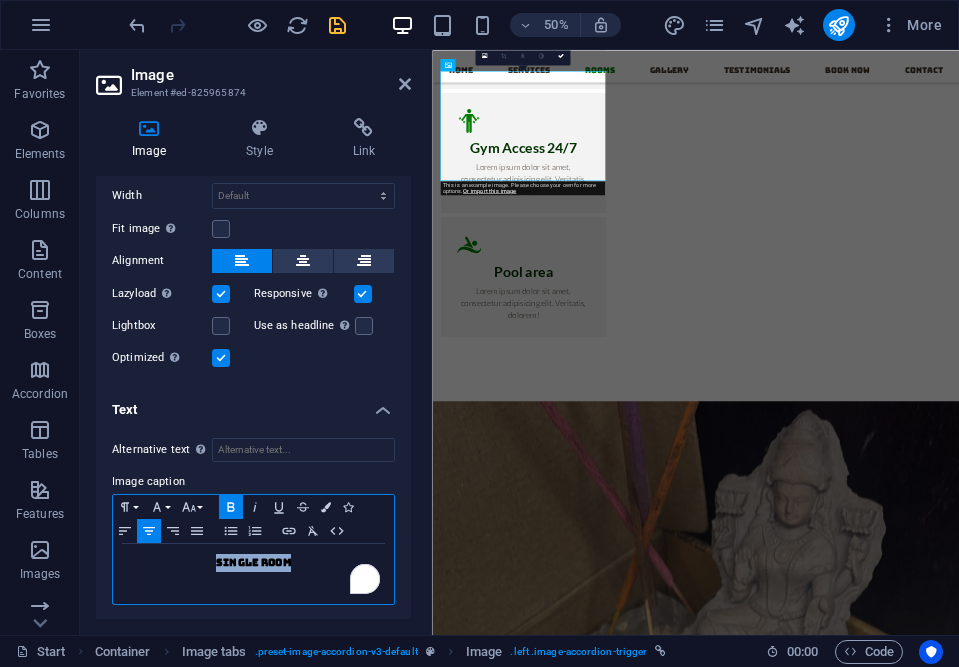 type 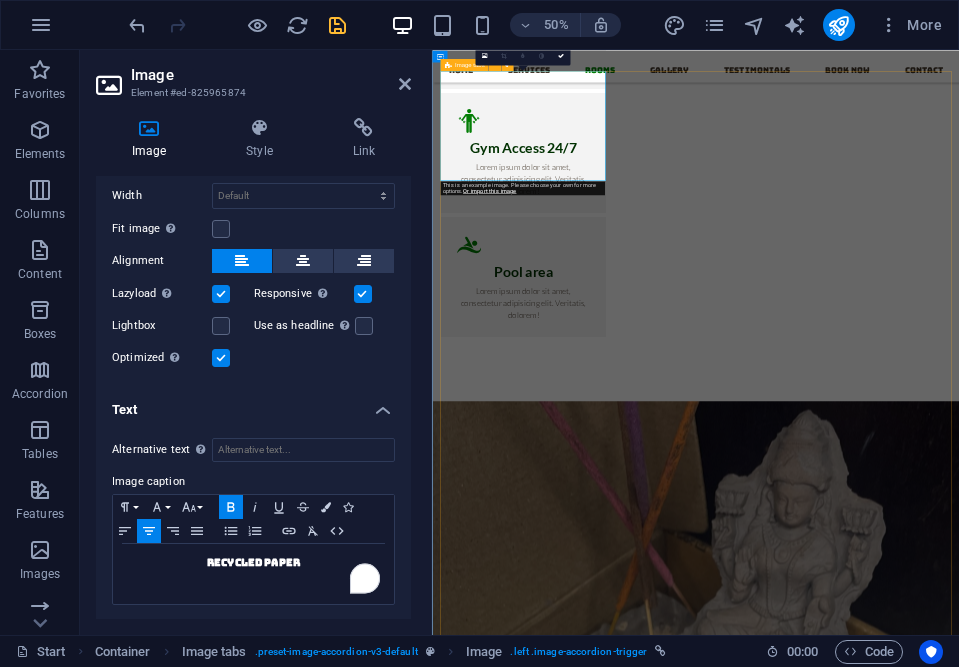 click on "Recycled paper Recycled Paper Lorem ipsum dolor sit amet, consectetur adipisicing elit. Natus, dolores, at, nisi eligendi repellat voluptatem minima officia veritatis quasi animi porro laudantium dicta dolor voluptate non maiores ipsum reprehenderit odio fugiat reiciendis consectetur fuga pariatur libero accusantium quod minus odit debitis cumque quo adipisci vel vitae aliquid corrupti perferendis voluptates. Room Overview Lorem ipsum dolor sit amet, consectetur adipisicing elit. Maiores ipsum repellat minus nihil. Labore, delectus, nam dignissimos ea repudiandae minima voluptatum magni pariatur possimus quia accusamus harum facilis corporis animi nisi. Enim, pariatur, impedit quia repellat harum ipsam laboriosam voluptas dicta illum nisi obcaecati reprehenderit quis placeat recusandae tenetur aperiam. Floor Plan Room Rates Book now  Coconut - Coir Coconut - Coir Room Overview Floor Plan Room Rates Book now  Hemp Hemp Room Overview Floor Plan Room Rates Book now  Bamboo Bamboo Room Overview Floor Plan CLAY" at bounding box center [959, 5611] 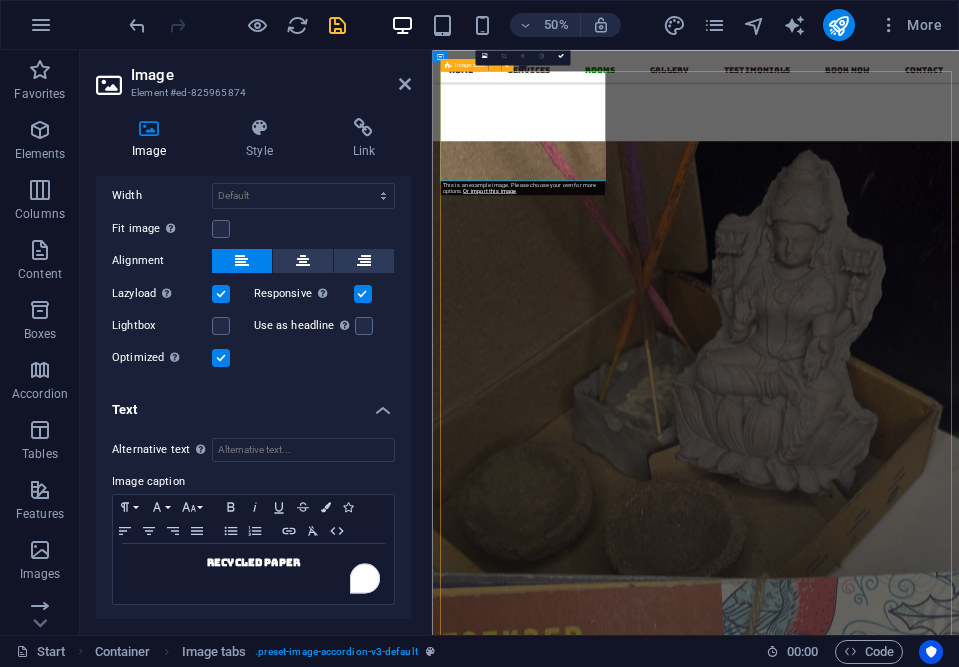 scroll, scrollTop: 2516, scrollLeft: 0, axis: vertical 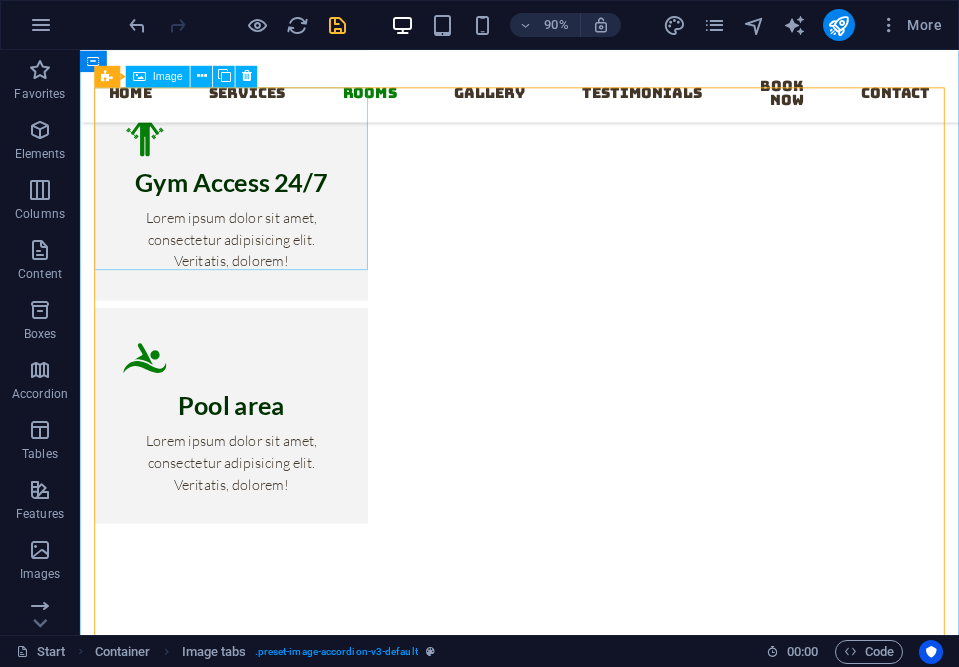 click on "Recycled paper" at bounding box center (248, 2296) 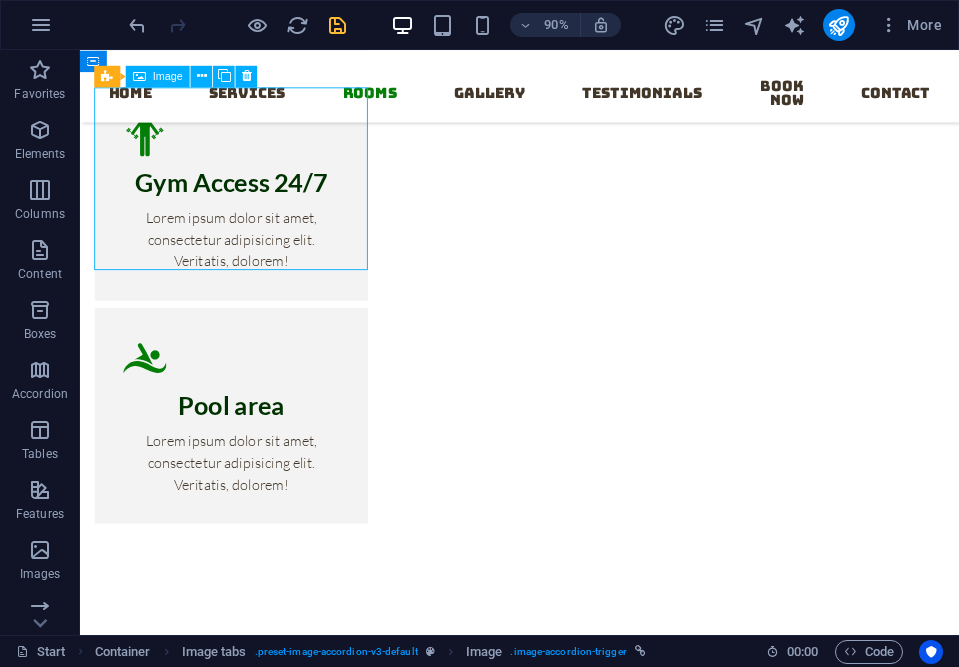 click on "Recycled paper" at bounding box center (248, 2296) 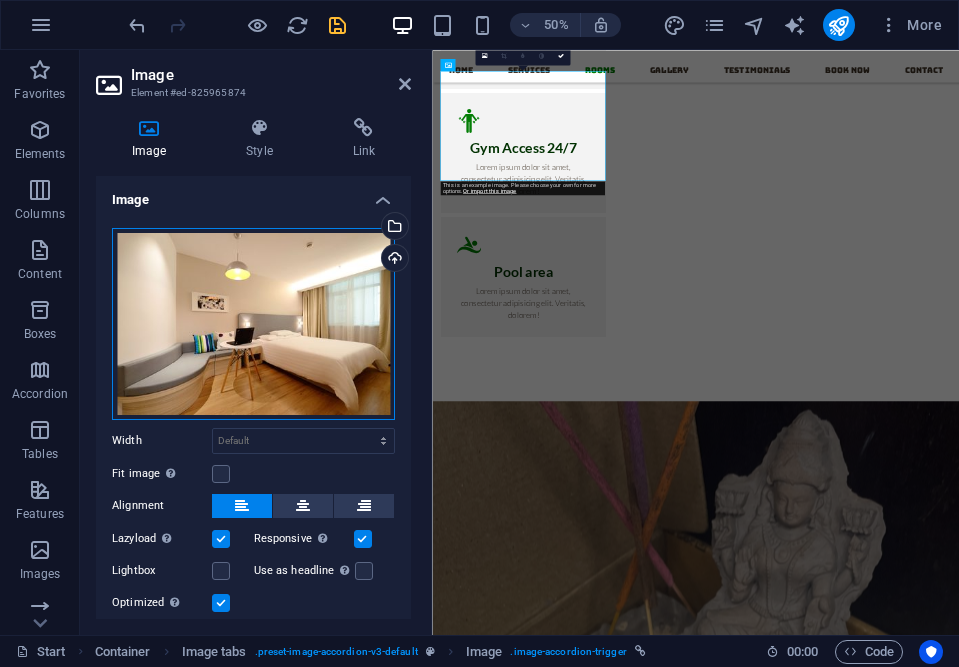 click on "Drag files here, click to choose files or select files from Files or our free stock photos & videos" at bounding box center (253, 324) 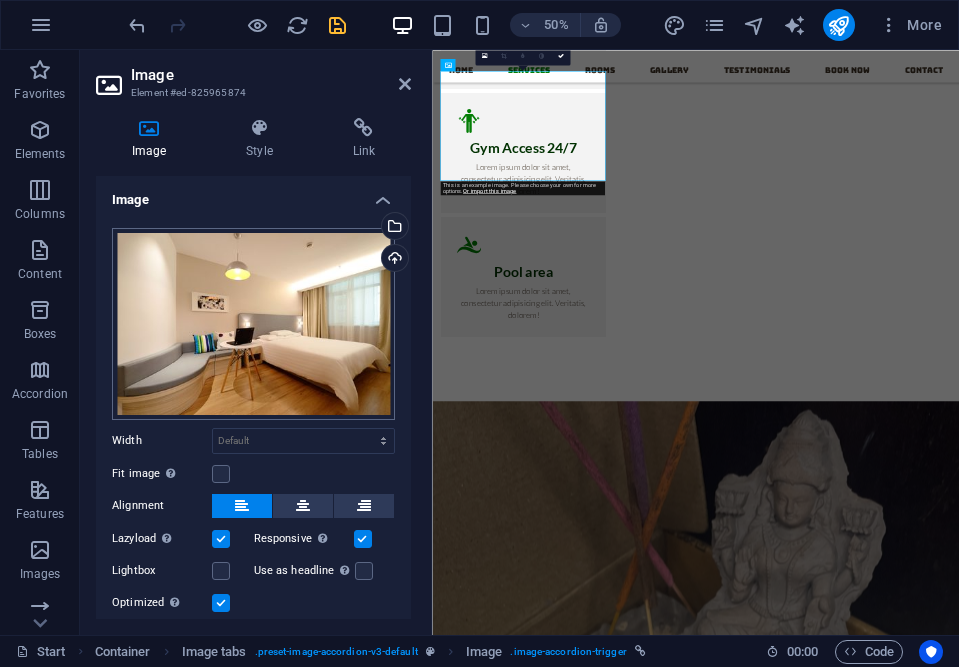 scroll, scrollTop: 11418, scrollLeft: 0, axis: vertical 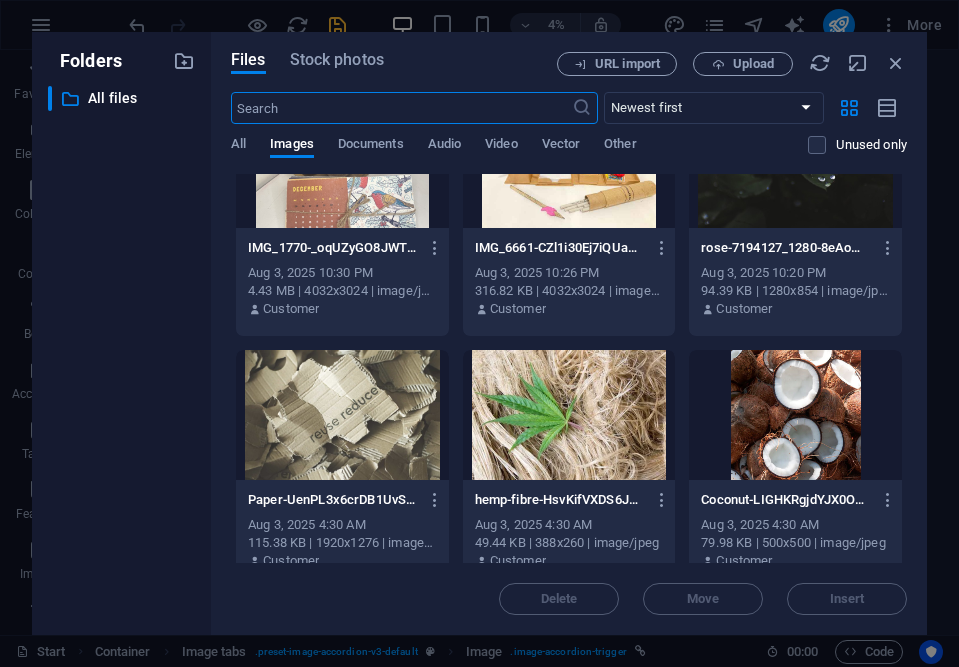 click at bounding box center (342, 415) 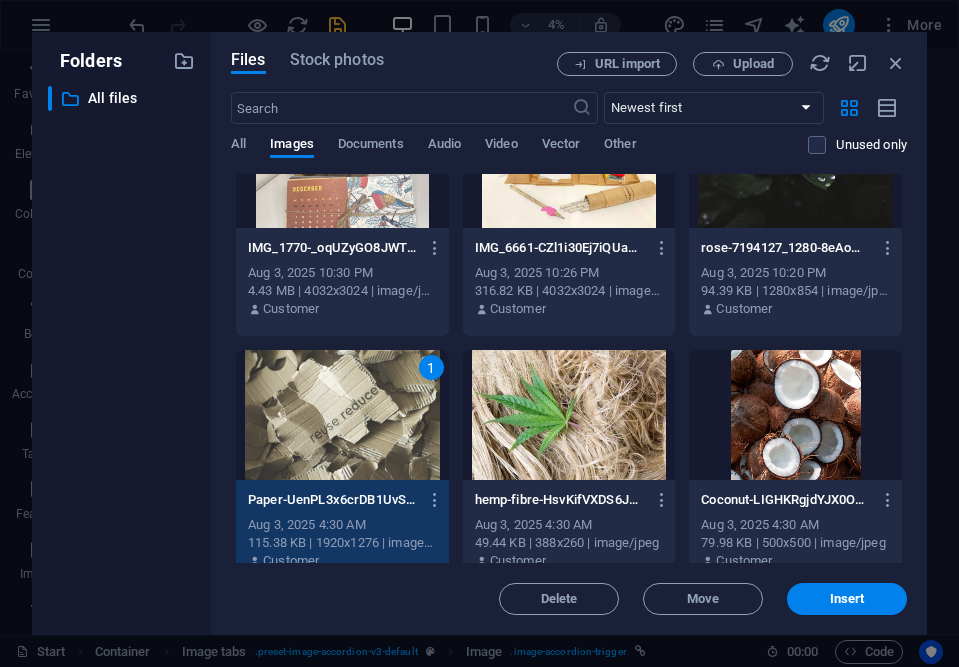 click on "1" at bounding box center [342, 415] 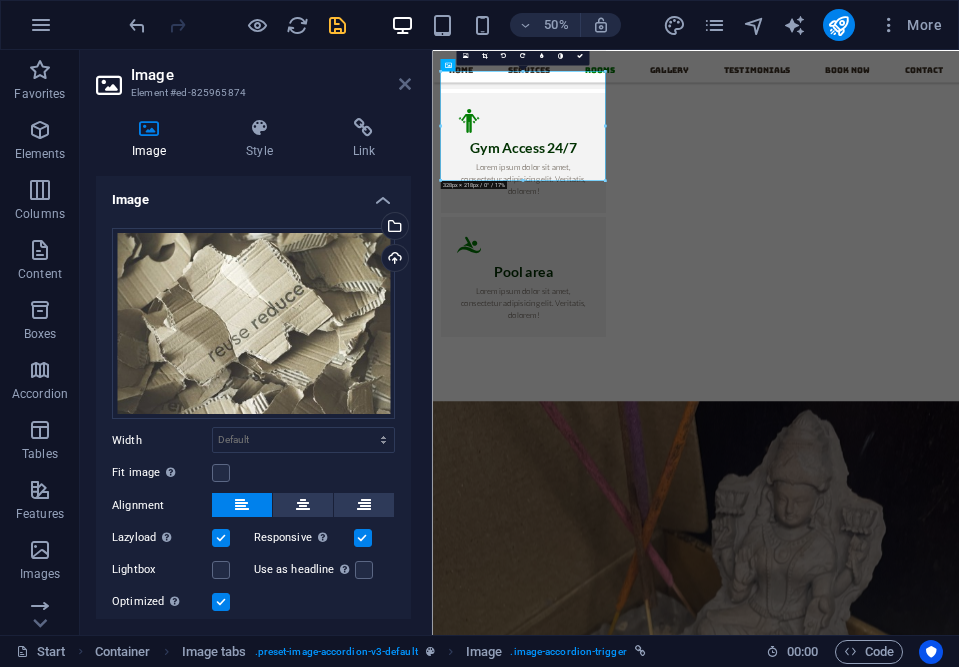 click at bounding box center [405, 84] 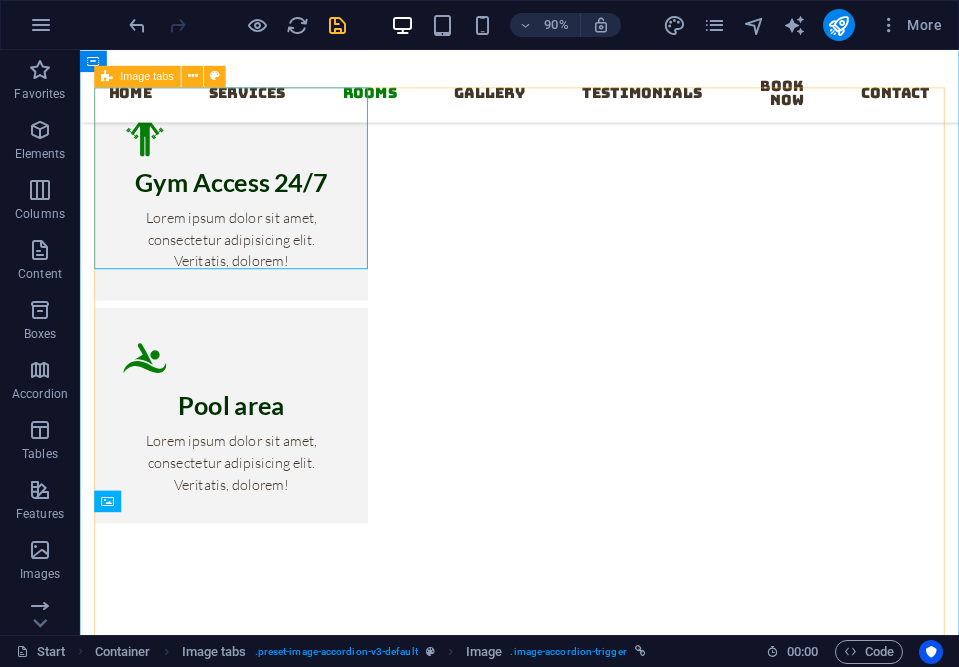 scroll, scrollTop: 2599, scrollLeft: 0, axis: vertical 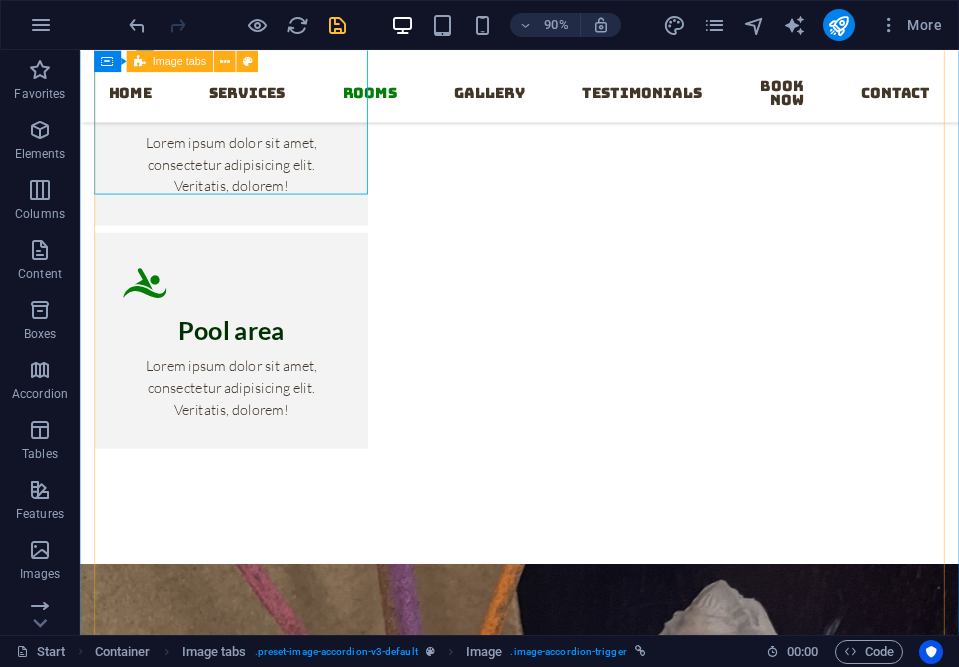 click on "Recycled paper Recycled Paper Lorem ipsum dolor sit amet, consectetur adipisicing elit. Natus, dolores, at, nisi eligendi repellat voluptatem minima officia veritatis quasi animi porro laudantium dicta dolor voluptate non maiores ipsum reprehenderit odio fugiat reiciendis consectetur fuga pariatur libero accusantium quod minus odit debitis cumque quo adipisci vel vitae aliquid corrupti perferendis voluptates. Room Overview Lorem ipsum dolor sit amet, consectetur adipisicing elit. Maiores ipsum repellat minus nihil. Labore, delectus, nam dignissimos ea repudiandae minima voluptatum magni pariatur possimus quia accusamus harum facilis corporis animi nisi. Enim, pariatur, impedit quia repellat harum ipsam laboriosam voluptas dicta illum nisi obcaecati reprehenderit quis placeat recusandae tenetur aperiam. Floor Plan Room Rates Book now  Coconut - Coir Coconut - Coir Room Overview Floor Plan Room Rates Book now  Hemp Hemp Room Overview Floor Plan Room Rates Book now  Bamboo Bamboo Room Overview Floor Plan CLAY" at bounding box center [568, 5163] 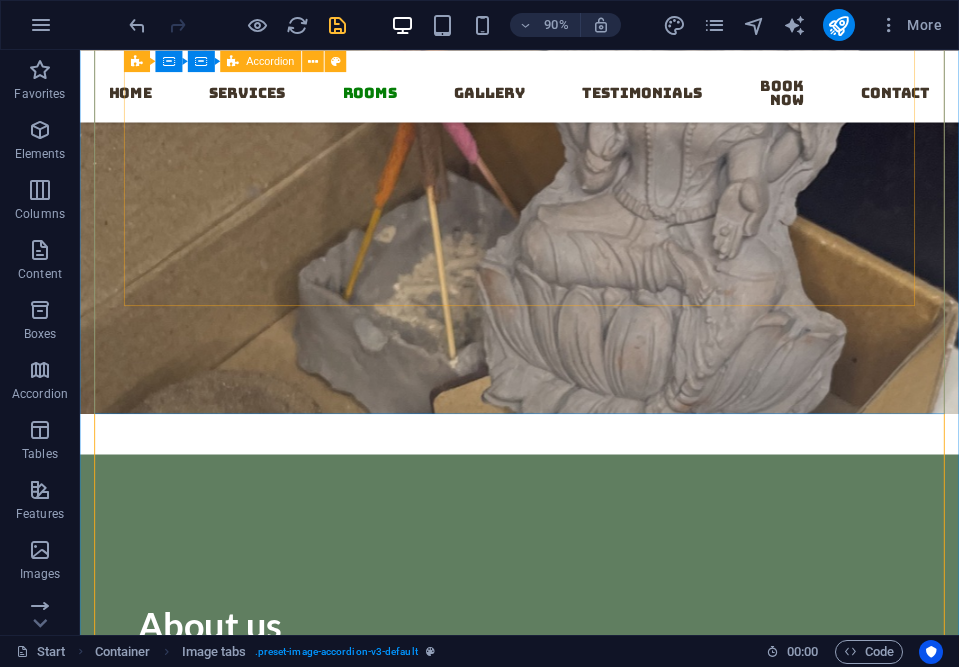 scroll, scrollTop: 3426, scrollLeft: 0, axis: vertical 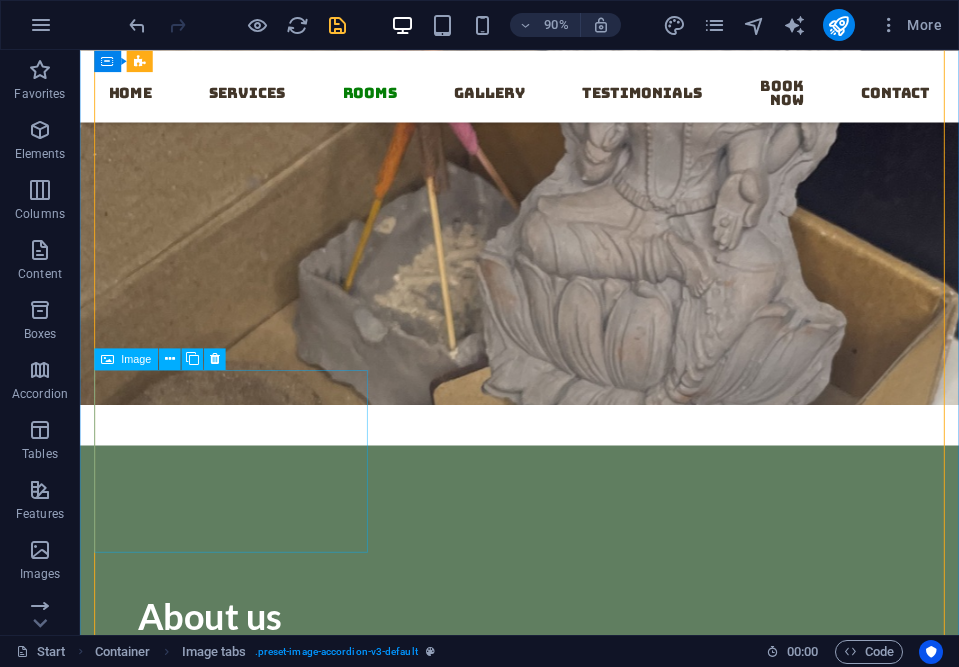 click on "Coconut - Coir" at bounding box center [248, 2610] 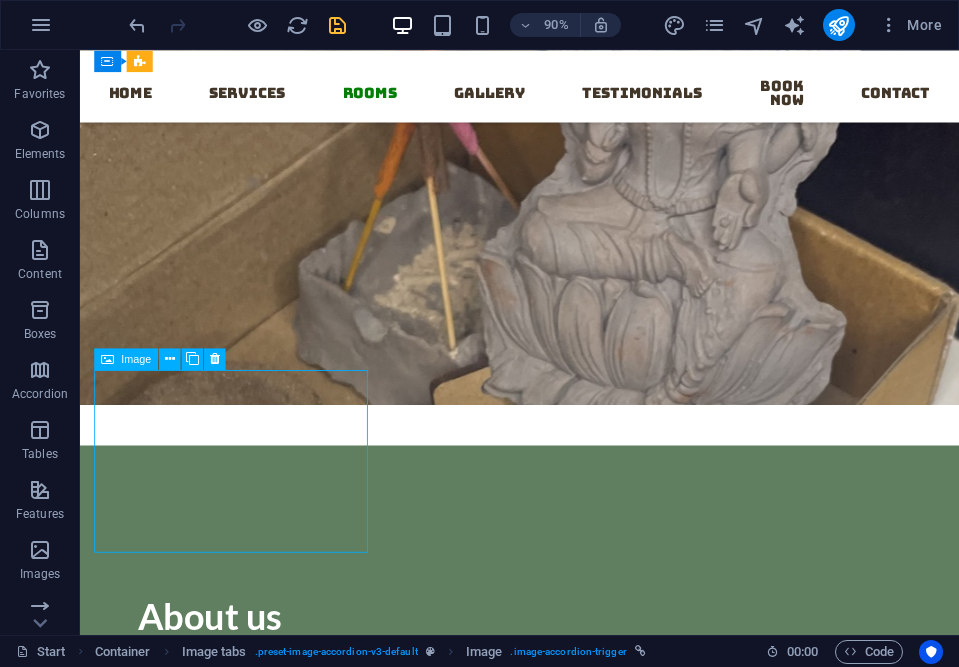 click on "Coconut - Coir" at bounding box center (248, 2610) 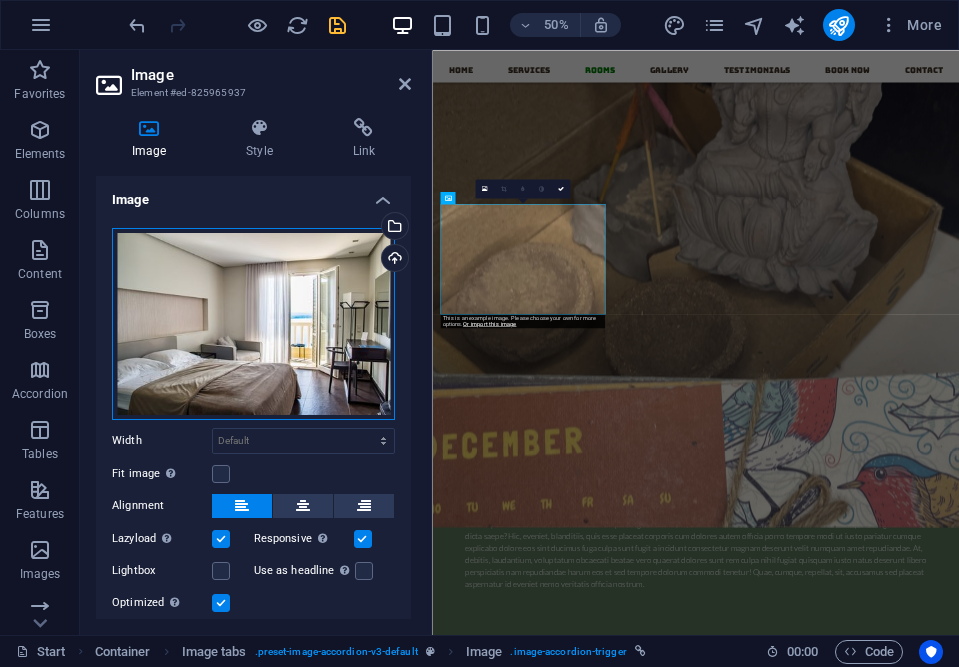 click on "Drag files here, click to choose files or select files from Files or our free stock photos & videos" at bounding box center (253, 324) 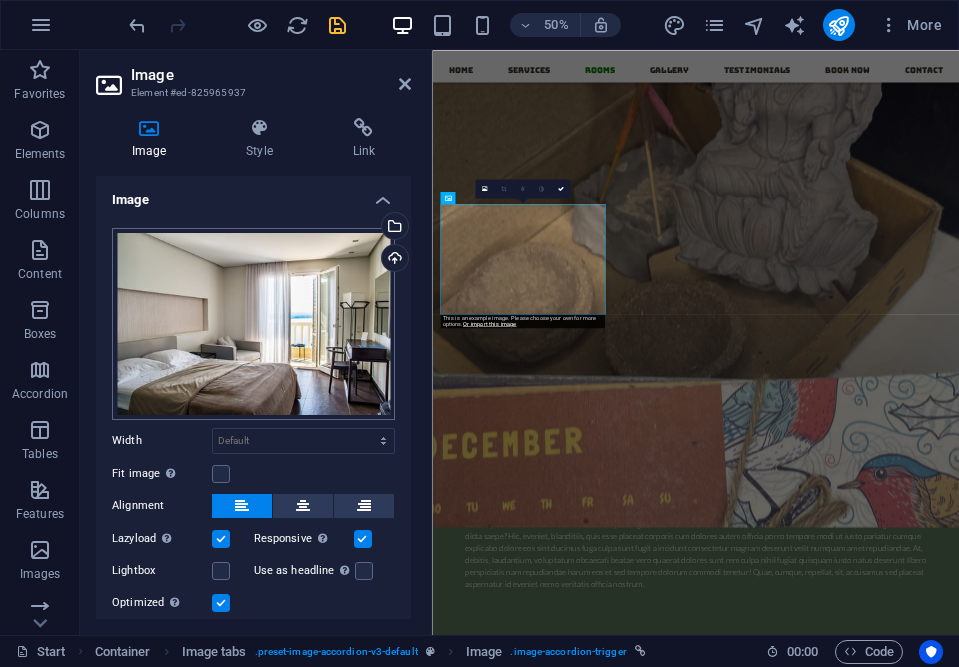 scroll, scrollTop: 11418, scrollLeft: 0, axis: vertical 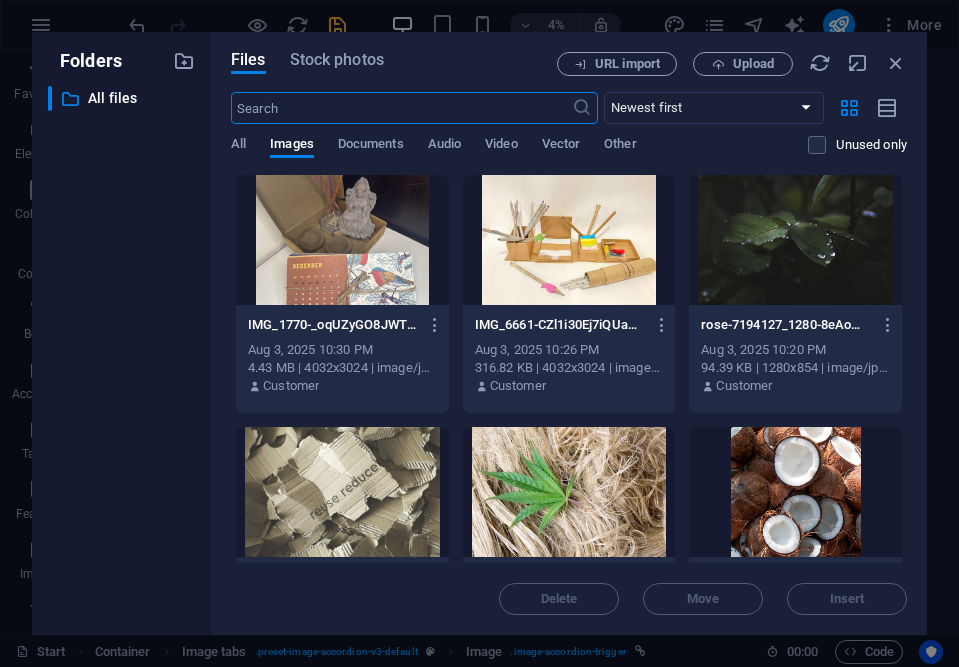 click at bounding box center [795, 492] 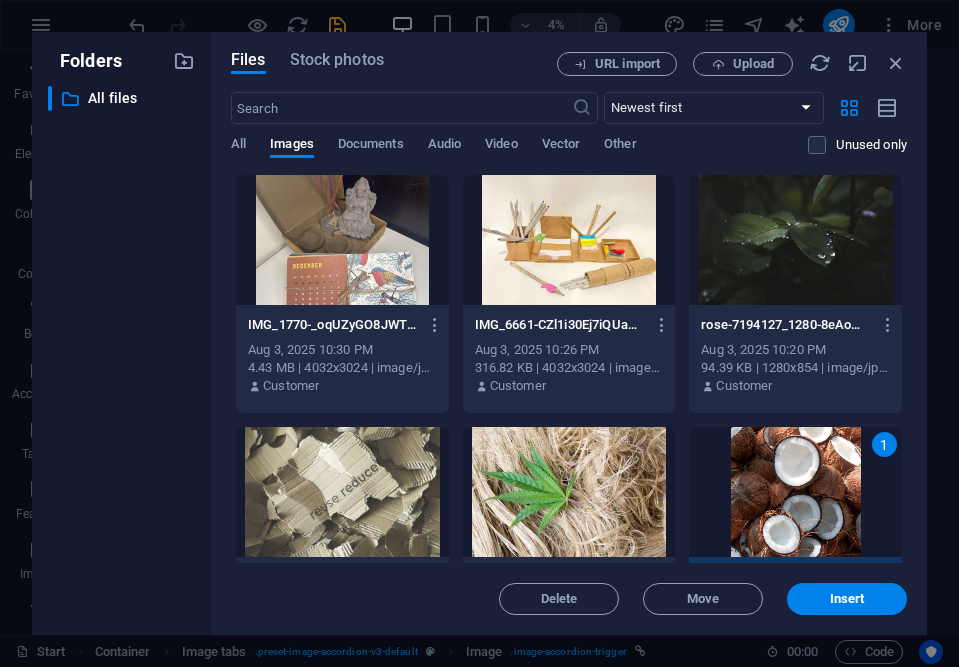 click on "1" at bounding box center (795, 492) 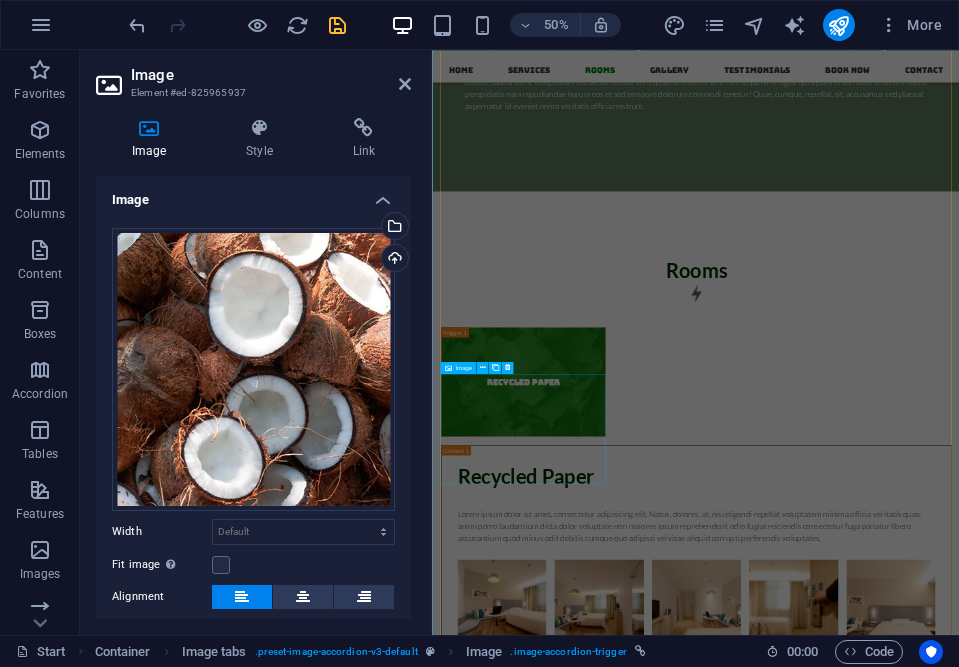 click on "Hemp" at bounding box center [613, 3337] 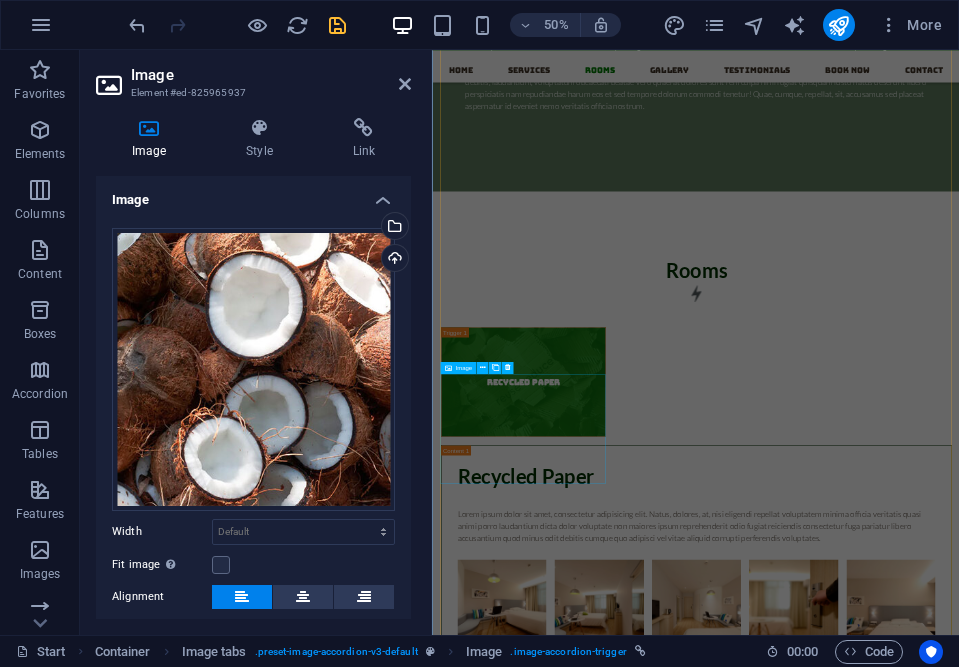 click on "Hemp" at bounding box center (613, 3337) 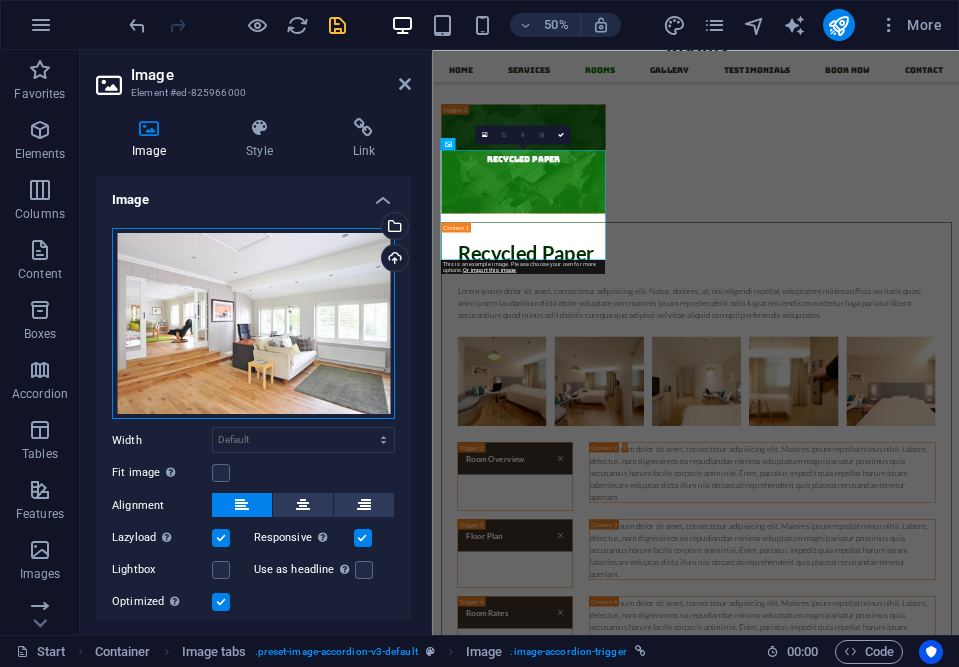 click on "Drag files here, click to choose files or select files from Files or our free stock photos & videos" at bounding box center (253, 324) 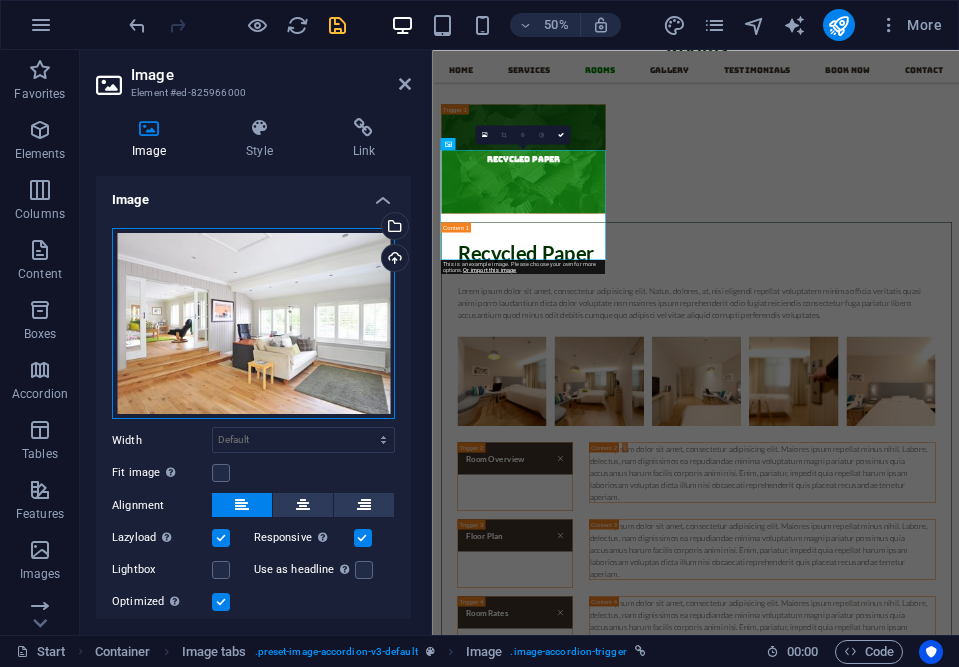scroll, scrollTop: 11518, scrollLeft: 0, axis: vertical 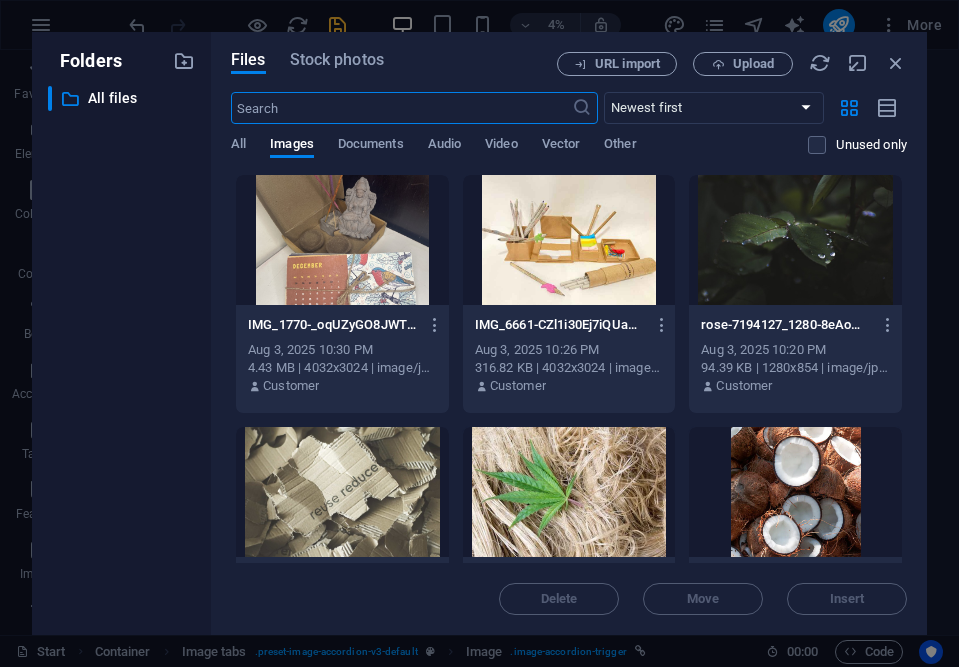 click at bounding box center (569, 492) 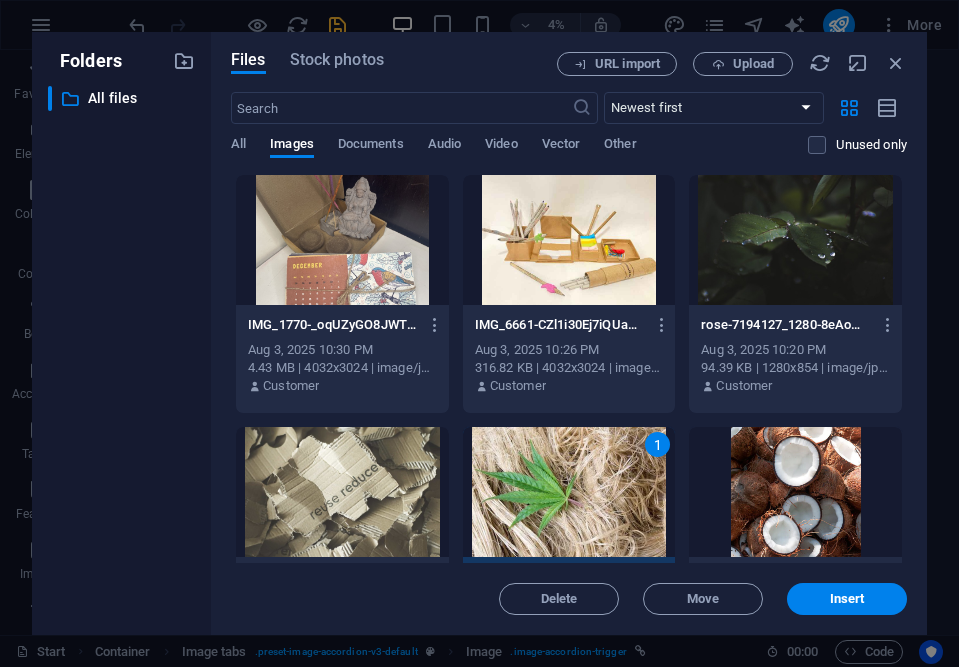 click on "1" at bounding box center [569, 492] 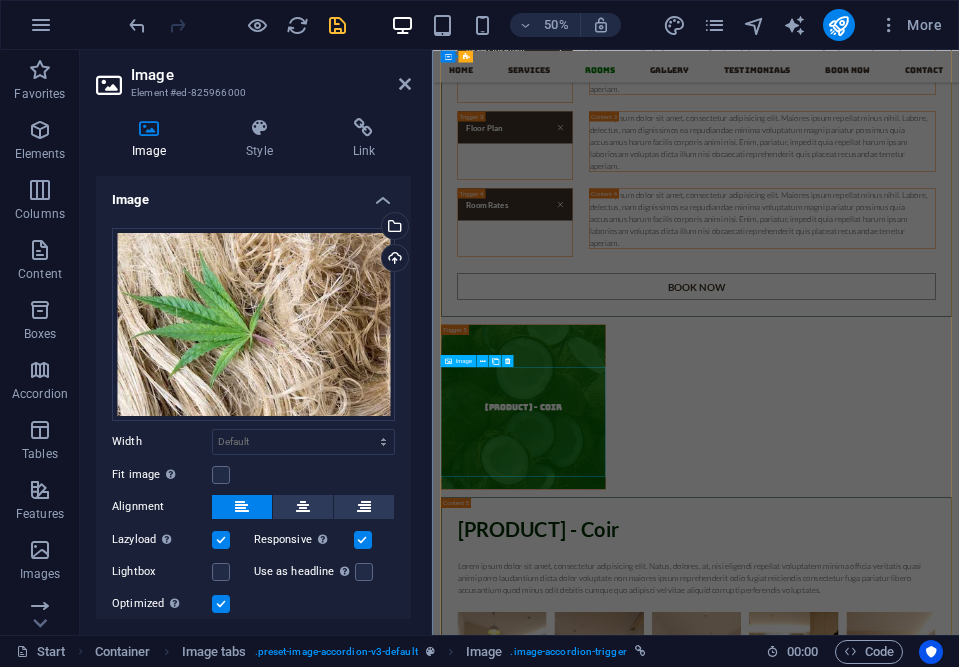 scroll, scrollTop: 6159, scrollLeft: 0, axis: vertical 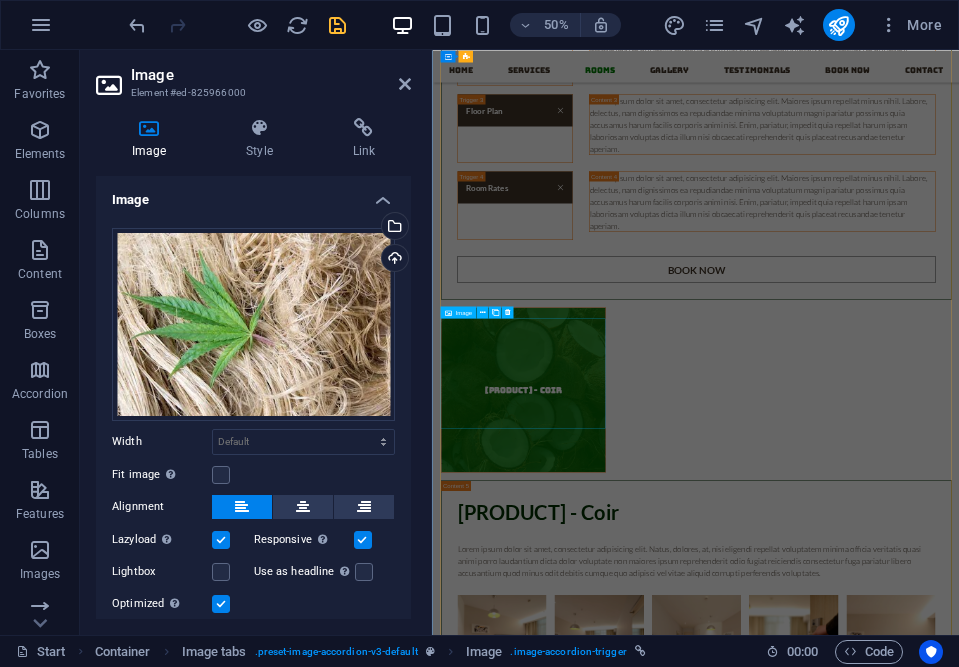 click on "Bamboo" at bounding box center (613, 3298) 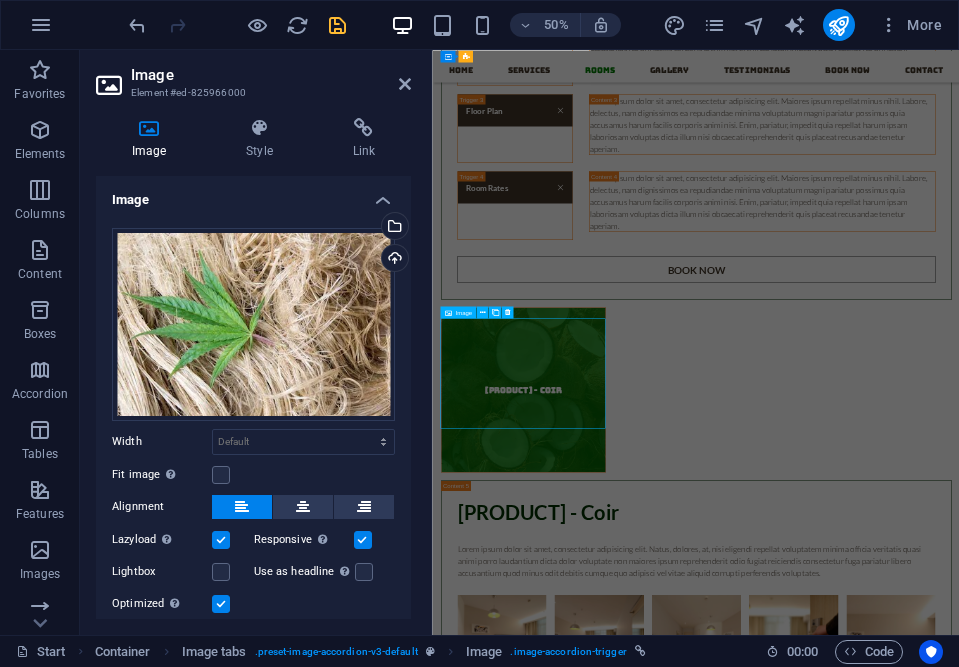 click on "Bamboo" at bounding box center [613, 3298] 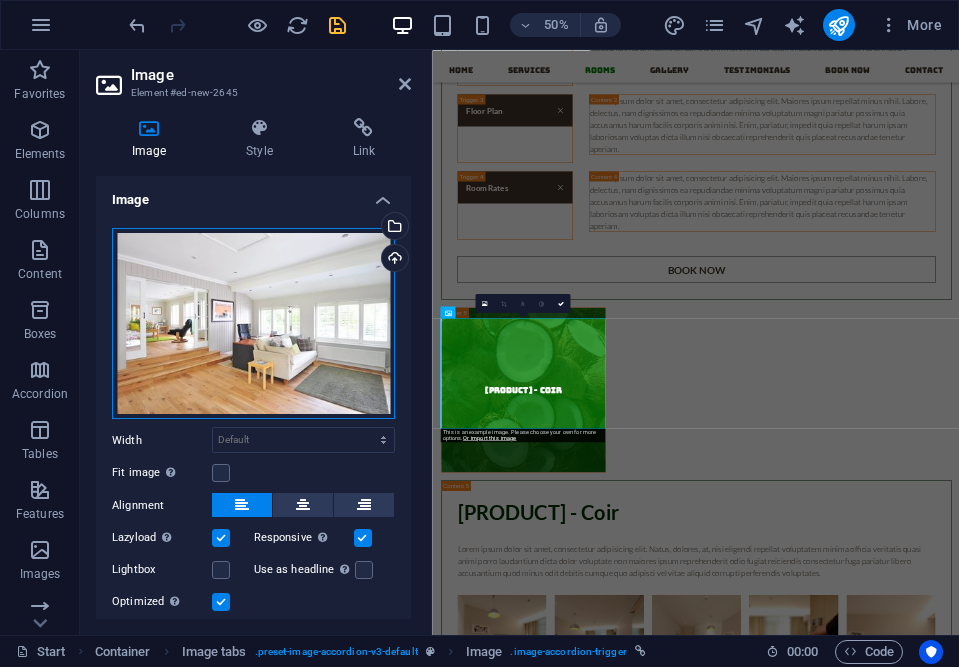 click on "Drag files here, click to choose files or select files from Files or our free stock photos & videos" at bounding box center [253, 324] 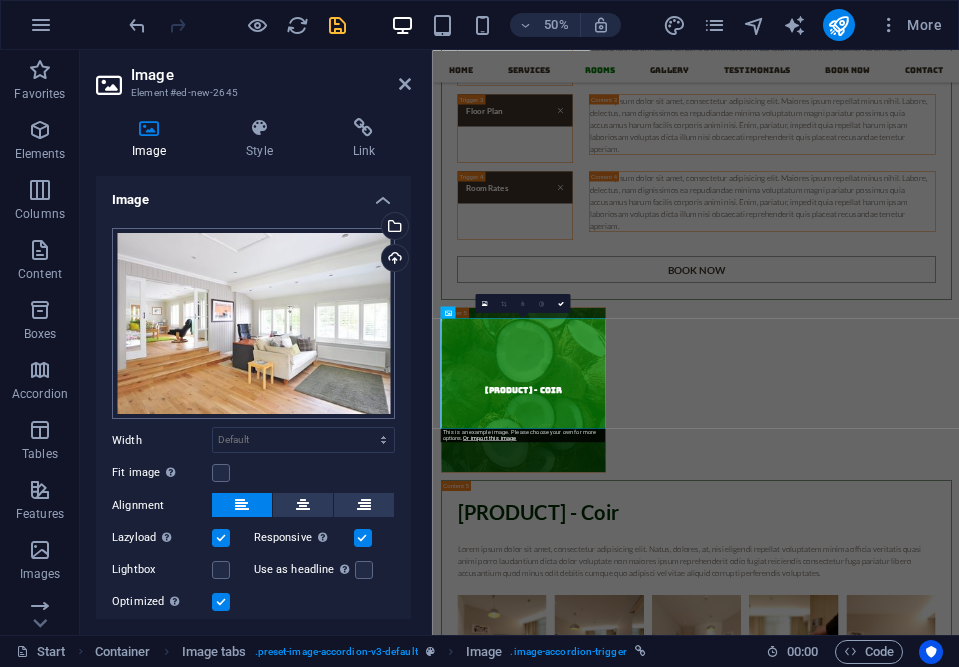 scroll, scrollTop: 11520, scrollLeft: 0, axis: vertical 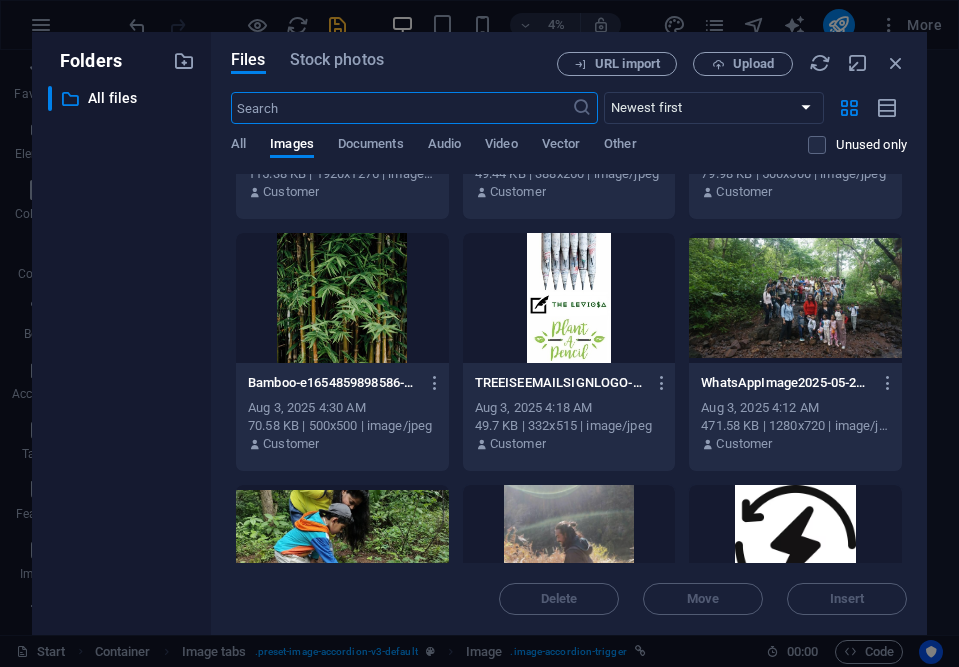 click at bounding box center (342, 298) 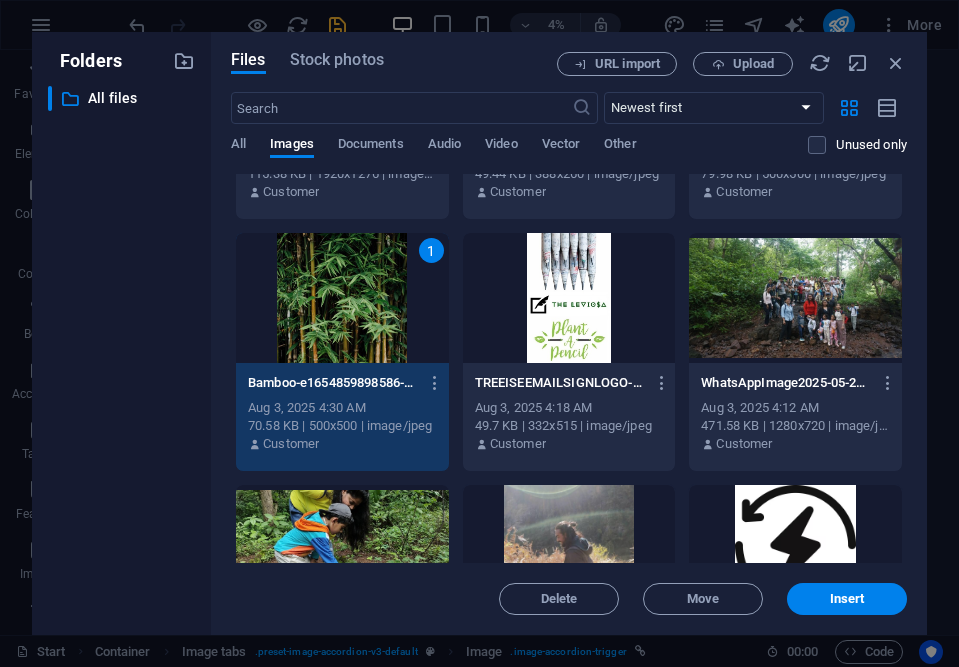 click on "1" at bounding box center [342, 298] 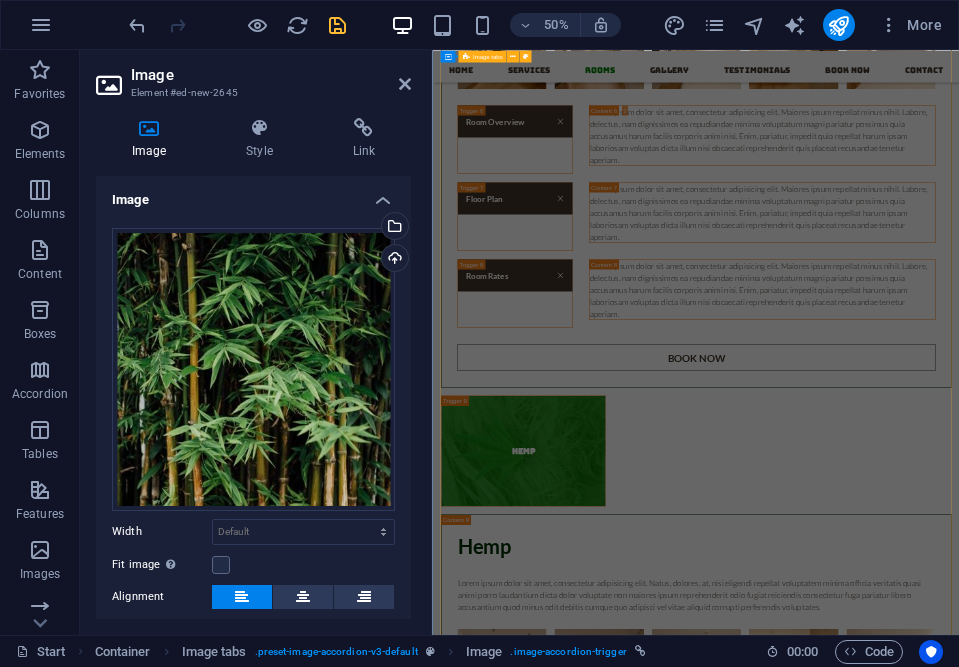 scroll, scrollTop: 7398, scrollLeft: 0, axis: vertical 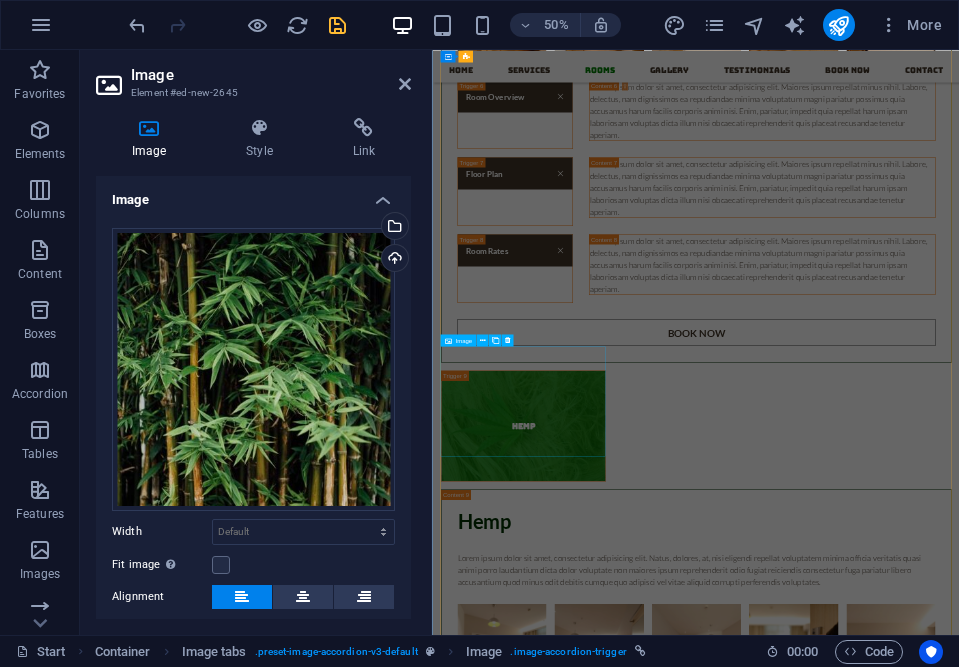 click on "CLAY" at bounding box center (613, 3425) 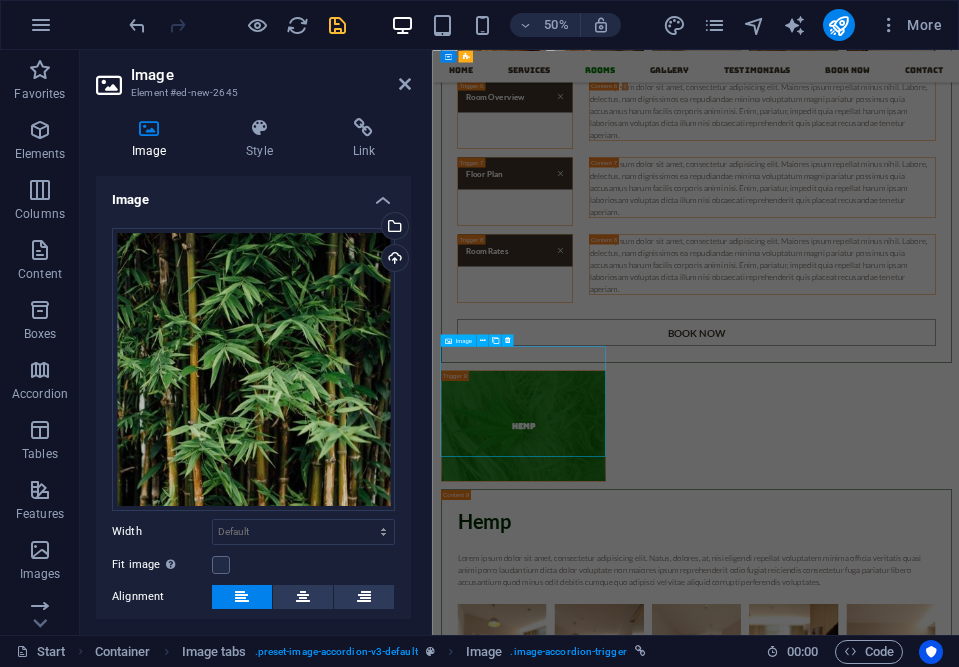 click on "CLAY" at bounding box center [613, 3425] 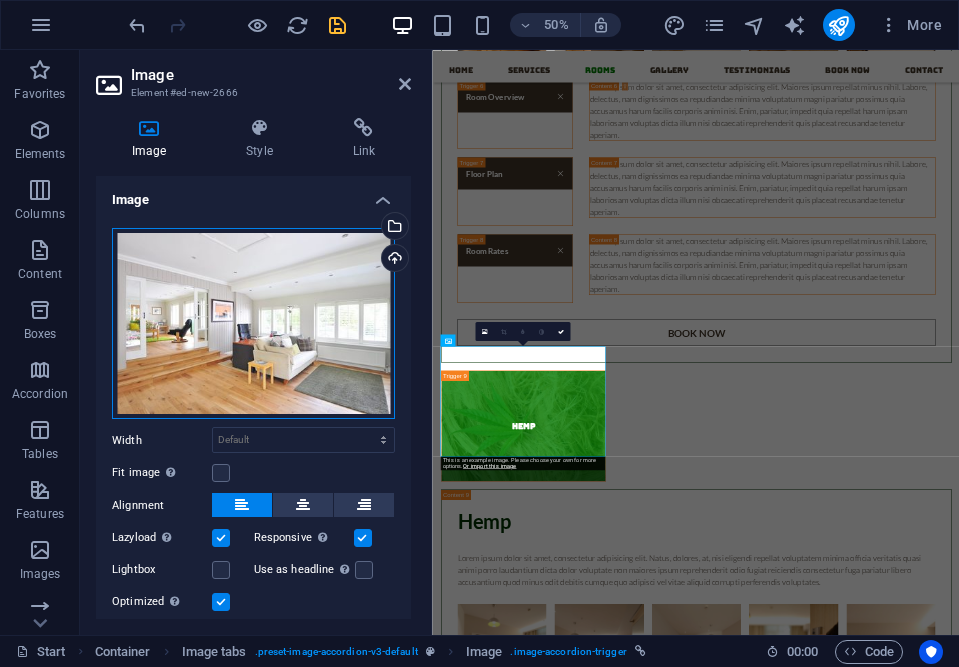 click on "Drag files here, click to choose files or select files from Files or our free stock photos & videos" at bounding box center (253, 324) 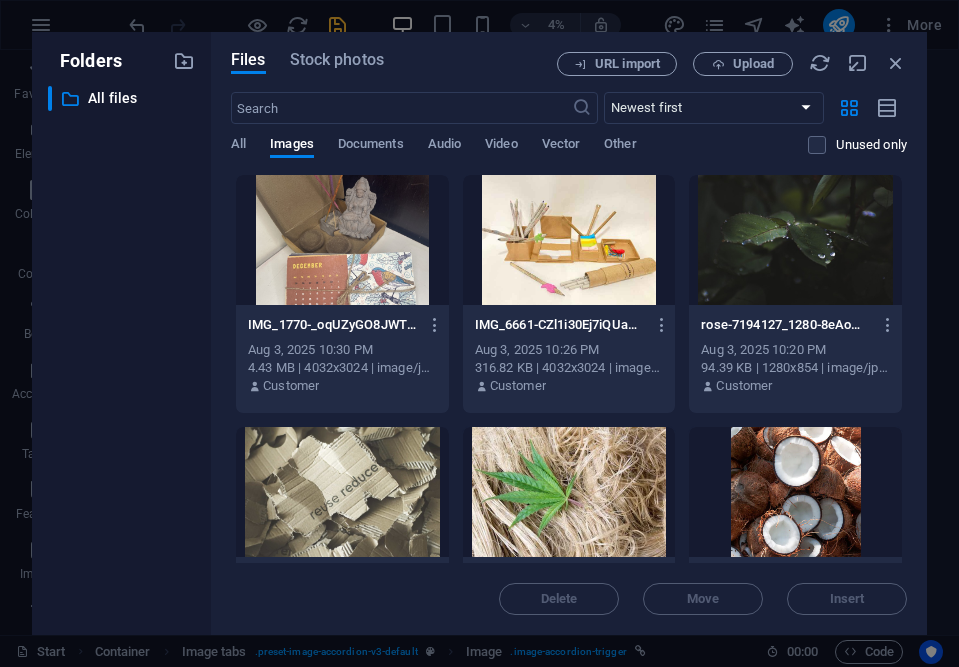 scroll, scrollTop: 11621, scrollLeft: 0, axis: vertical 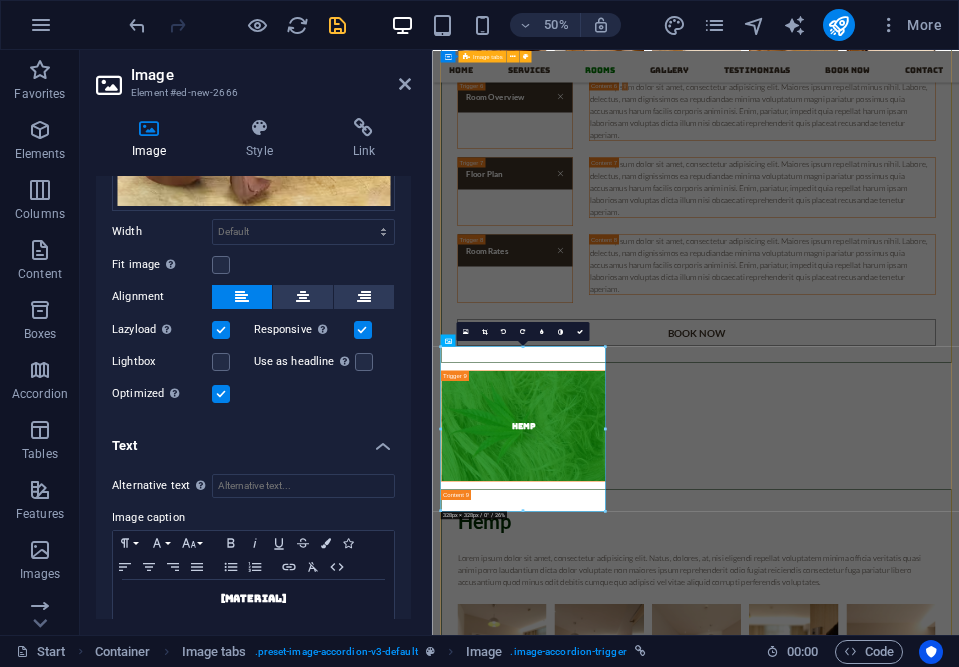 click on "Recycled paper Recycled Paper Lorem ipsum dolor sit amet, consectetur adipisicing elit. Natus, dolores, at, nisi eligendi repellat voluptatem minima officia veritatis quasi animi porro laudantium dicta dolor voluptate non maiores ipsum reprehenderit odio fugiat reiciendis consectetur fuga pariatur libero accusantium quod minus odit debitis cumque quo adipisci vel vitae aliquid corrupti perferendis voluptates. Room Overview Lorem ipsum dolor sit amet, consectetur adipisicing elit. Maiores ipsum repellat minus nihil. Labore, delectus, nam dignissimos ea repudiandae minima voluptatum magni pariatur possimus quia accusamus harum facilis corporis animi nisi. Enim, pariatur, impedit quia repellat harum ipsam laboriosam voluptas dicta illum nisi obcaecati reprehenderit quis placeat recusandae tenetur aperiam. Floor Plan Room Rates Book now  Coconut - Coir Coconut - Coir Room Overview Floor Plan Room Rates Book now  Hemp Hemp Room Overview Floor Plan Room Rates Book now  Bamboo Bamboo Room Overview Floor Plan CLAY" at bounding box center (959, 1367) 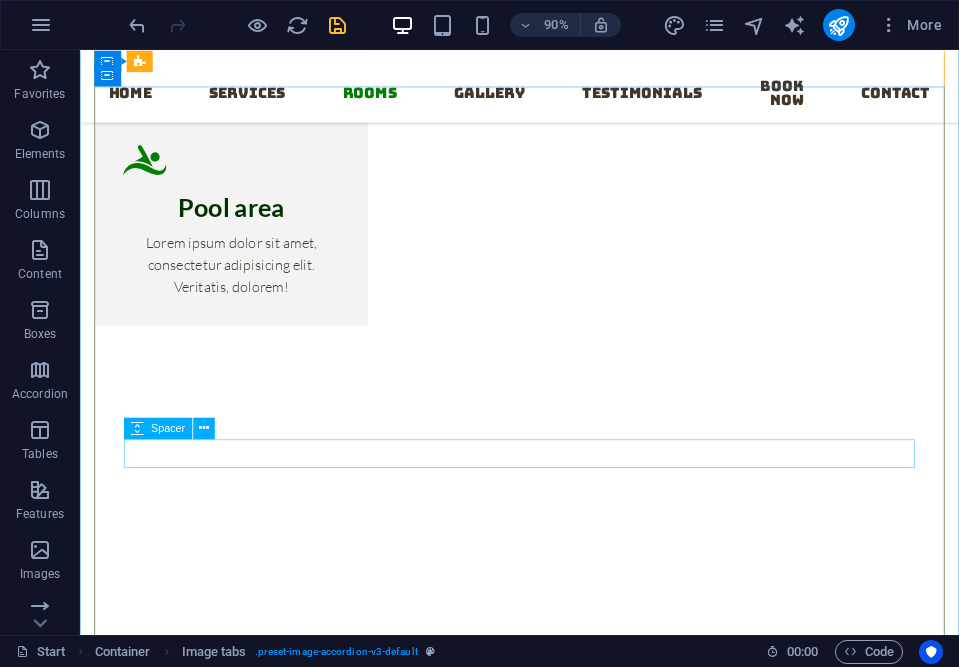 scroll, scrollTop: 2734, scrollLeft: 0, axis: vertical 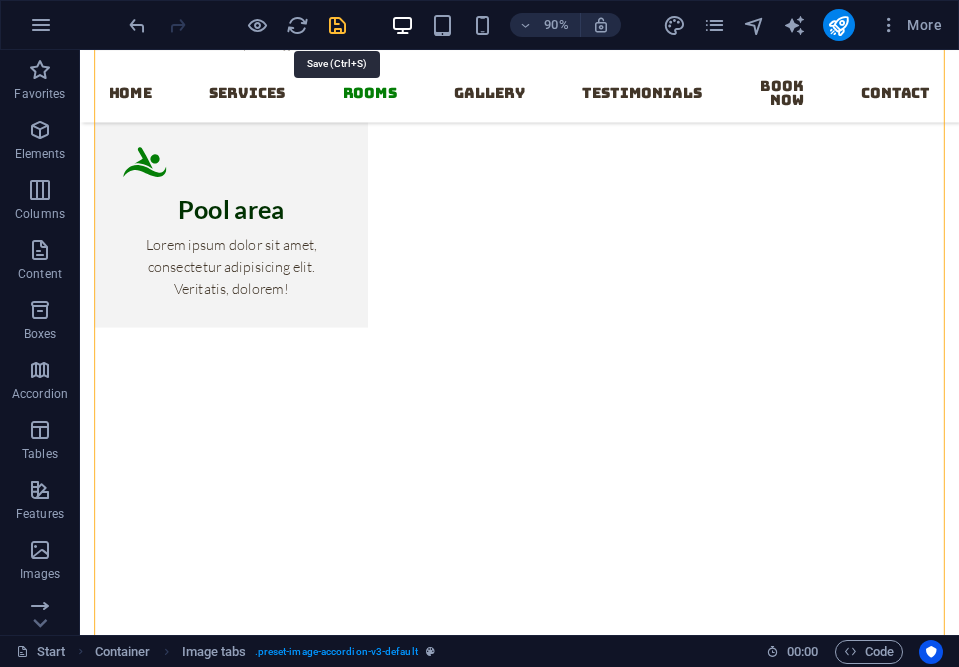 click at bounding box center [337, 25] 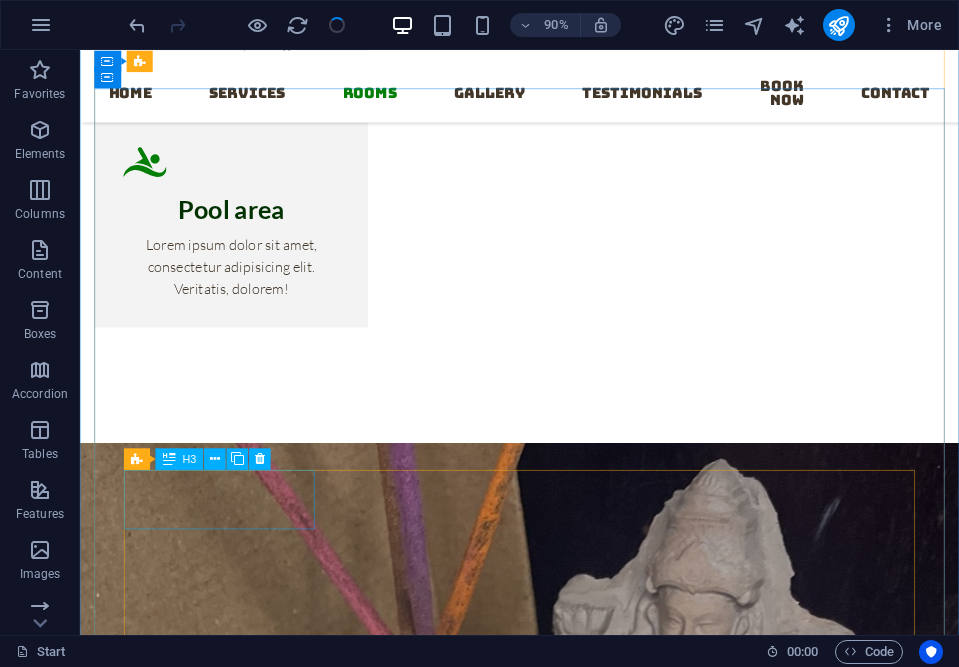 scroll, scrollTop: 2798, scrollLeft: 0, axis: vertical 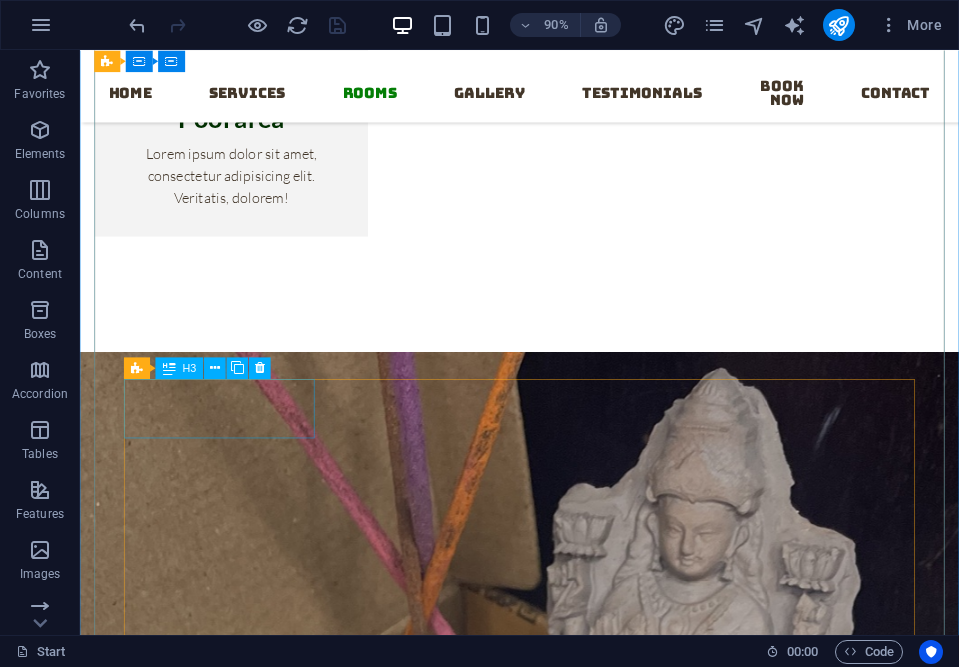 click on "Room Overview" at bounding box center (235, 2587) 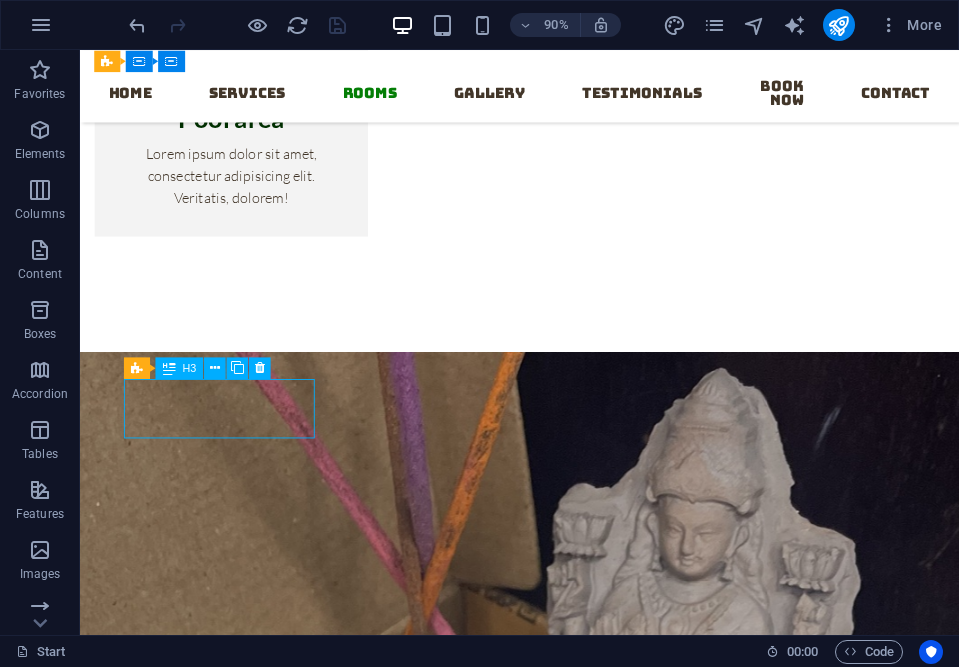 click on "Room Overview" at bounding box center [235, 2587] 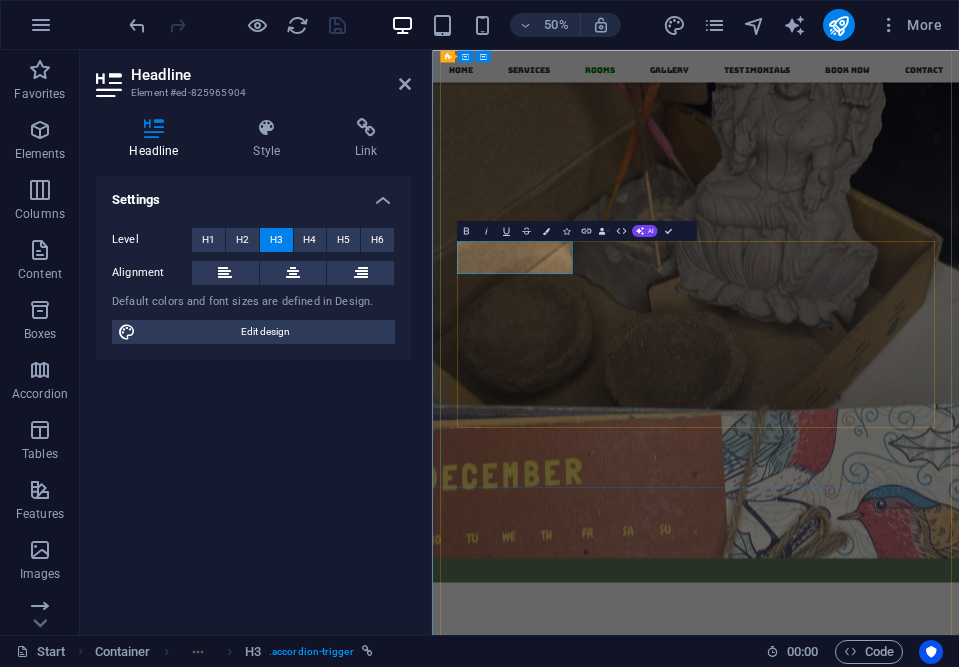 type 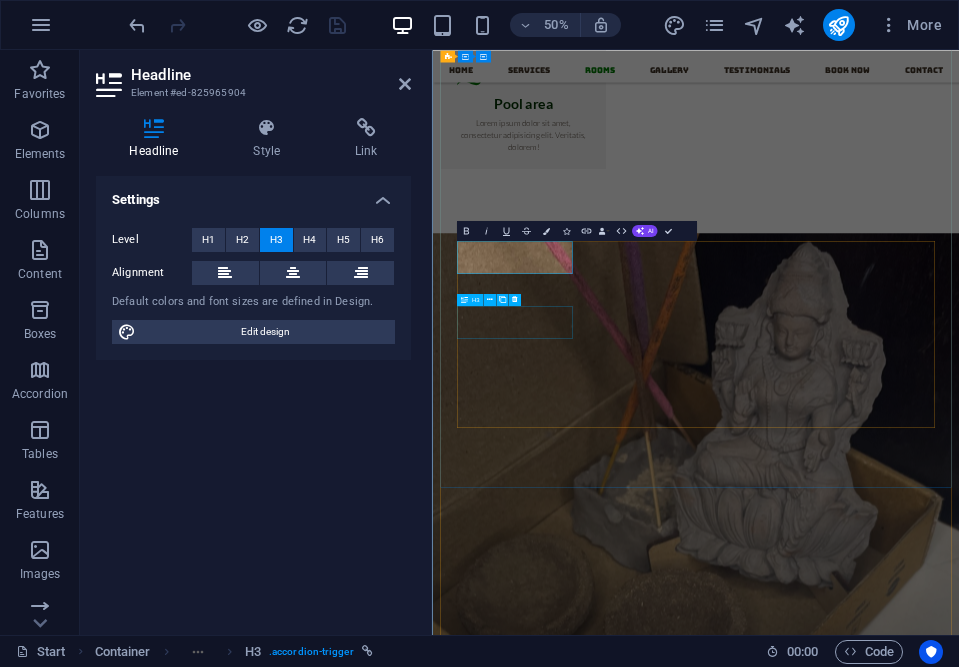 click on "Floor Plan" at bounding box center (596, 3041) 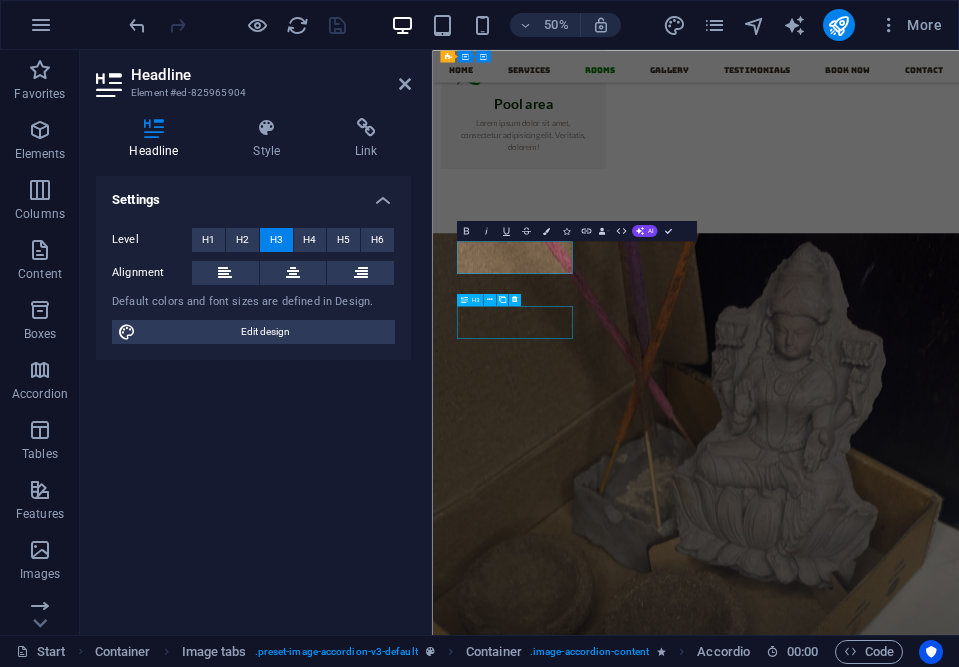 scroll, scrollTop: 2835, scrollLeft: 0, axis: vertical 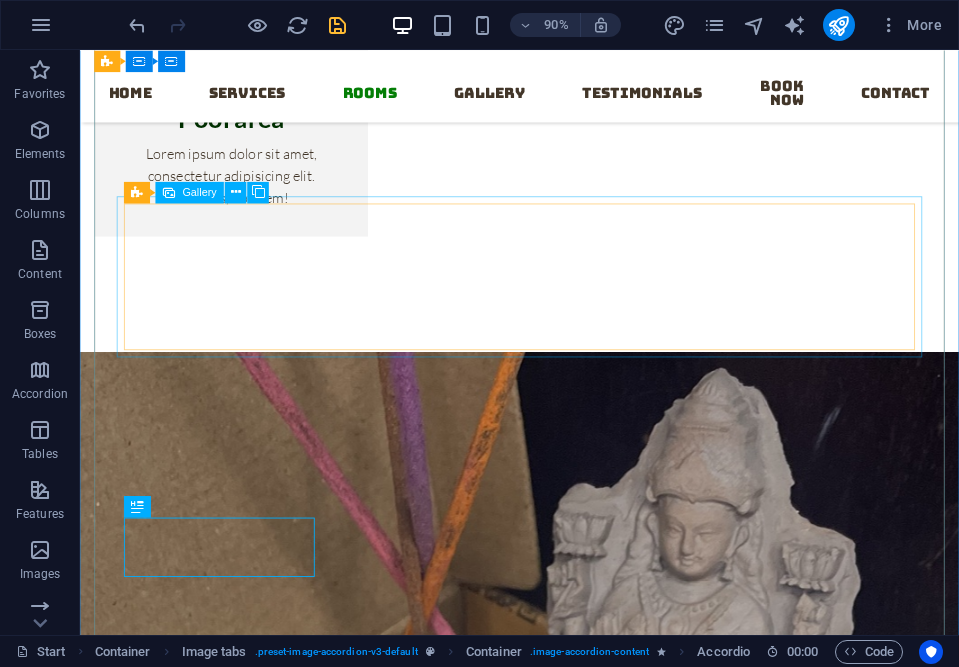 click at bounding box center [568, 2404] 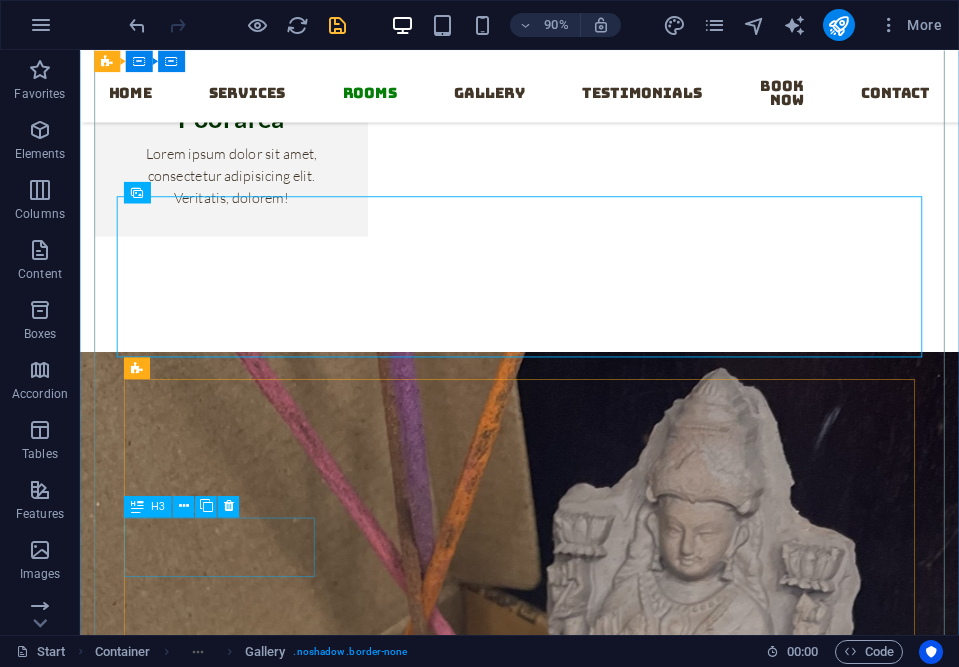 click on "Floor Plan" at bounding box center (235, 2741) 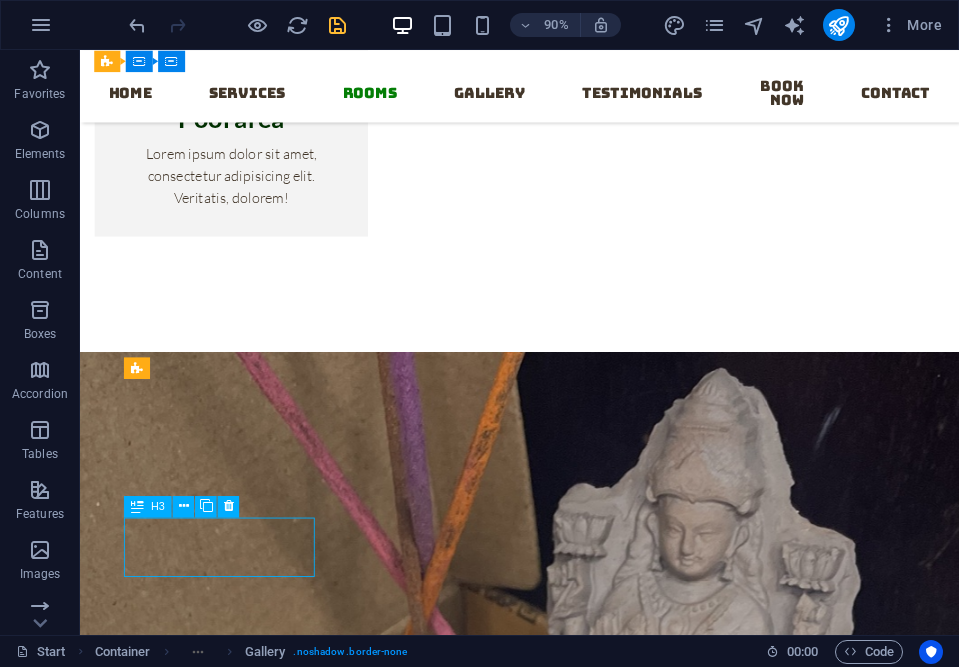 click on "Floor Plan" at bounding box center [235, 2741] 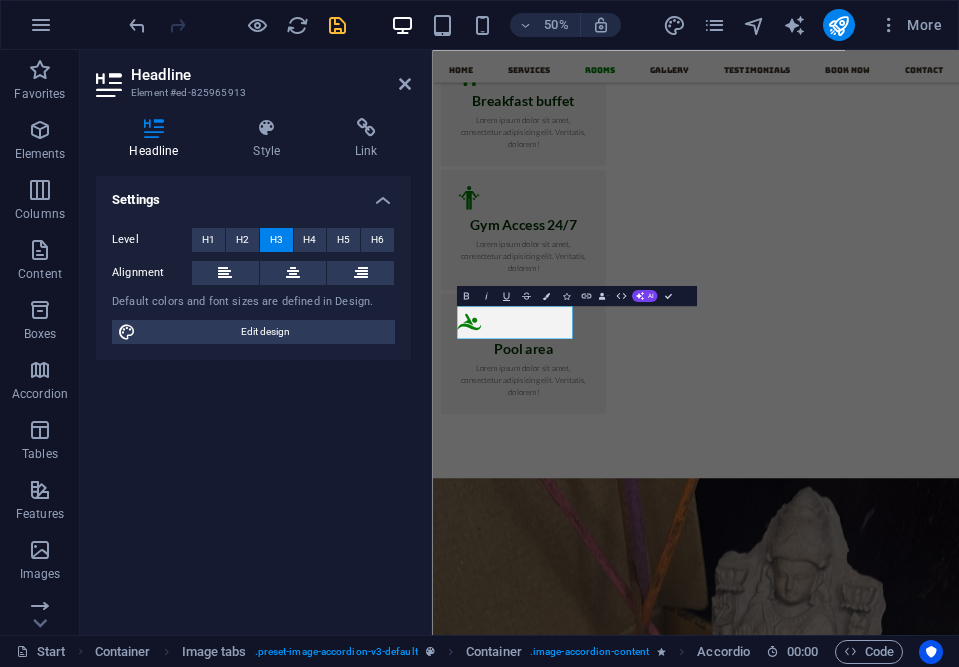 scroll, scrollTop: 3324, scrollLeft: 0, axis: vertical 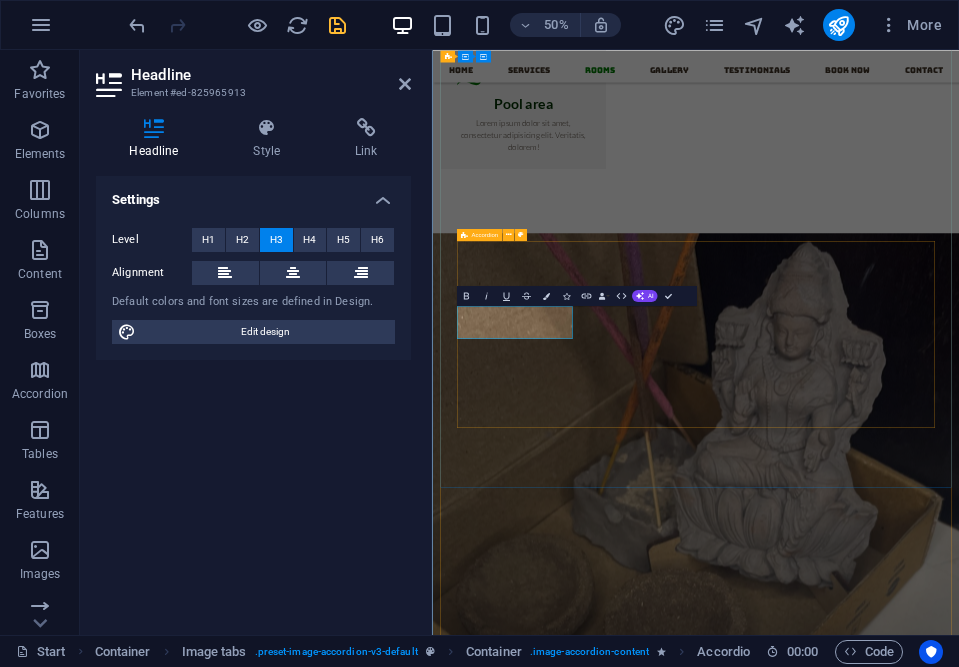 type 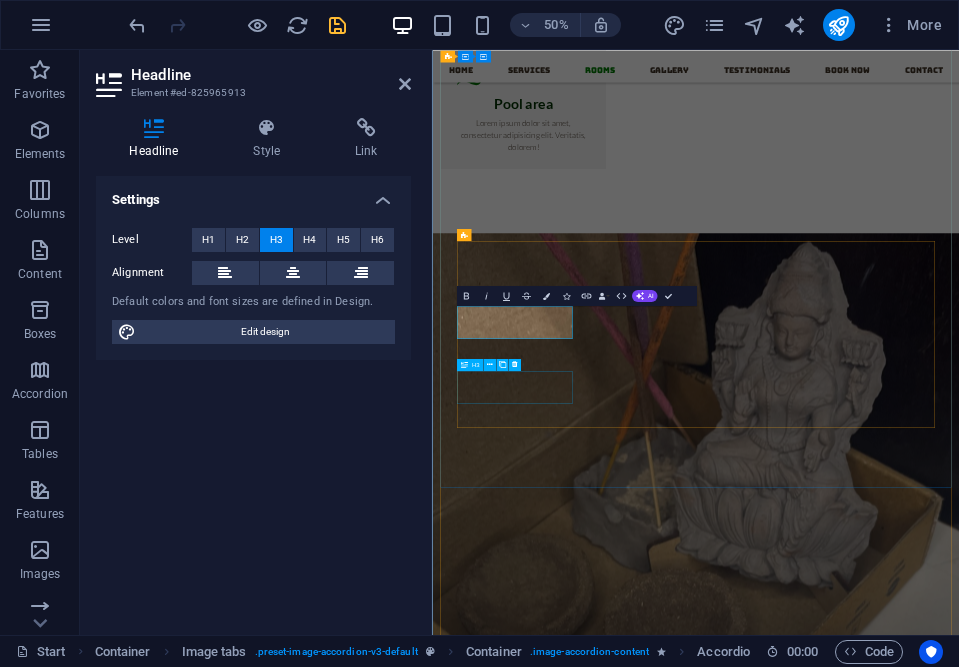click on "Room Rates" at bounding box center [596, 3195] 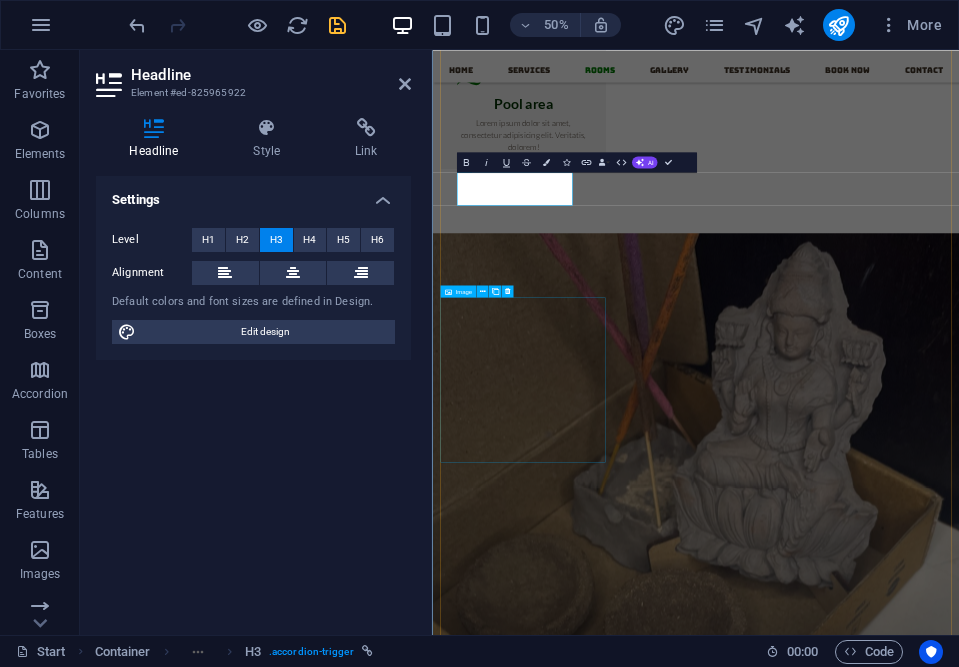 scroll, scrollTop: 3720, scrollLeft: 0, axis: vertical 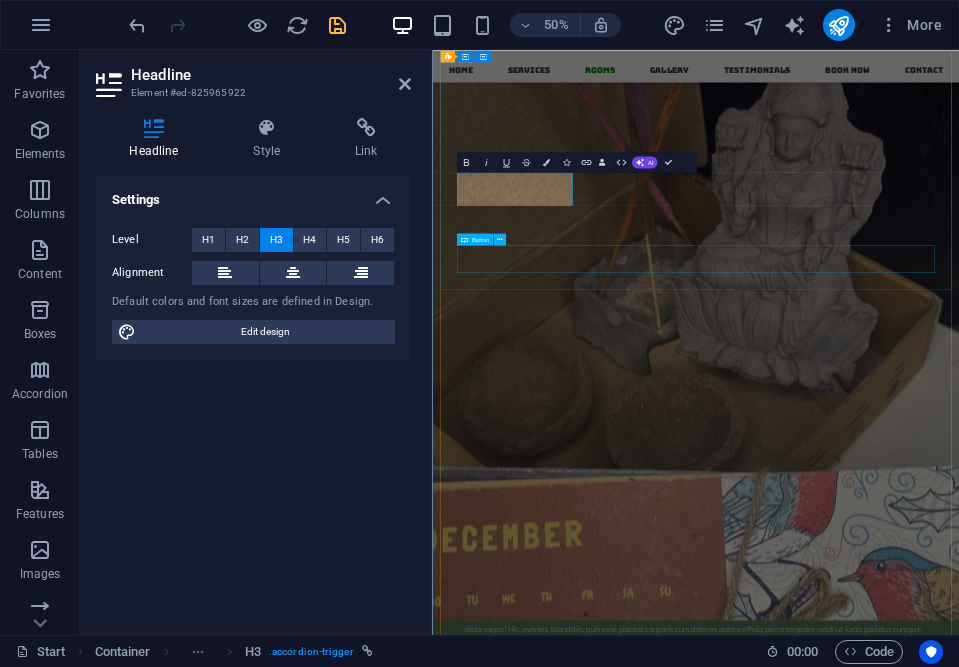 type 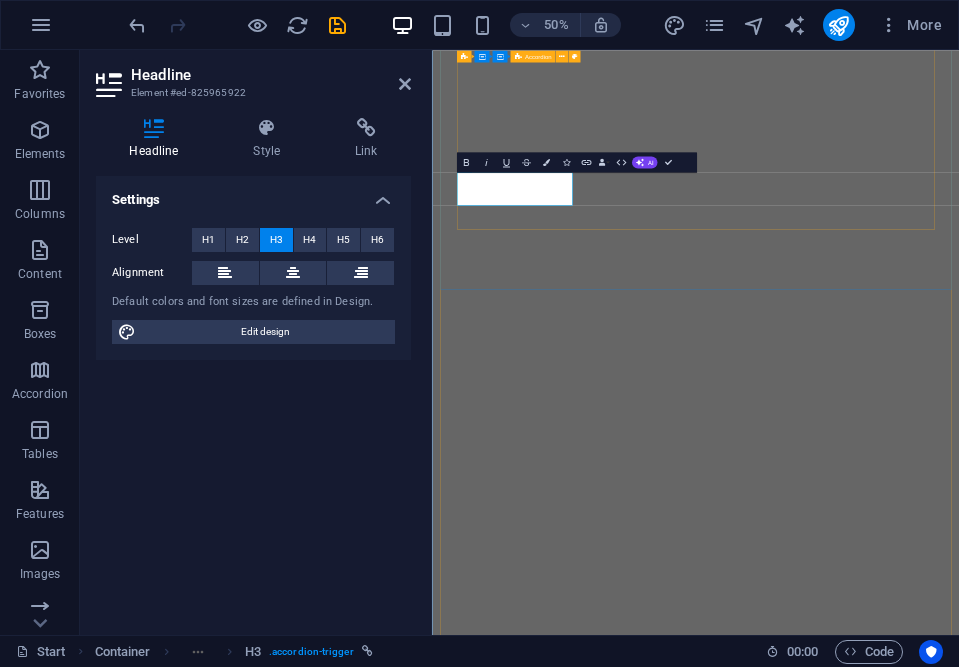 scroll, scrollTop: 0, scrollLeft: 0, axis: both 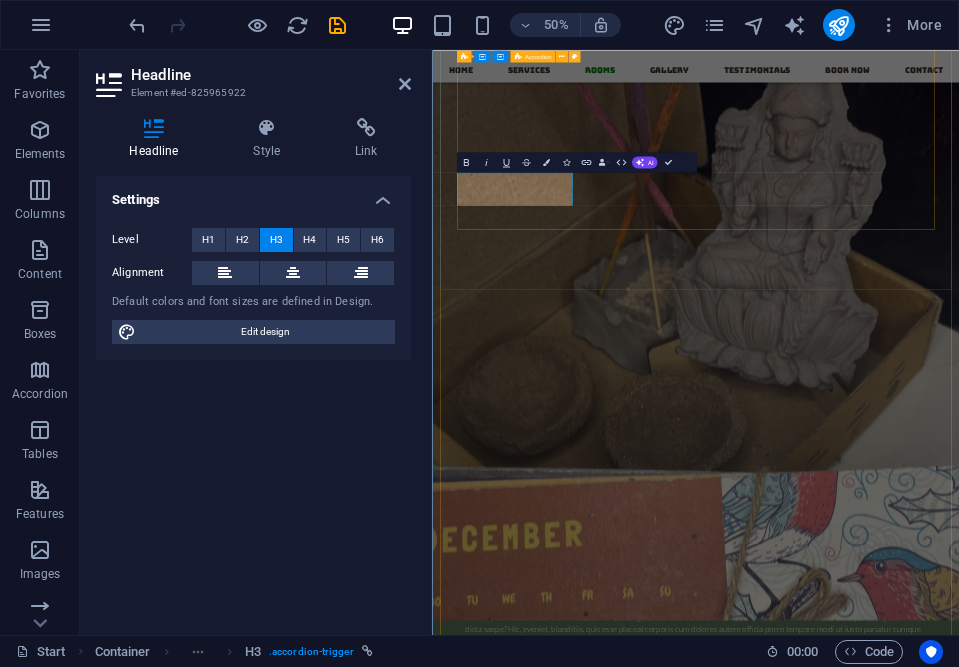 click on "HB2 Pencils Lorem ipsum dolor sit amet, consectetur adipisicing elit. Maiores ipsum repellat minus nihil. Labore, delectus, nam dignissimos ea repudiandae minima voluptatum magni pariatur possimus quia accusamus harum facilis corporis animi nisi. Enim, pariatur, impedit quia repellat harum ipsam laboriosam voluptas dicta illum nisi obcaecati reprehenderit quis placeat recusandae tenetur aperiam. Colour Pencils Lorem ipsum dolor sit amet, consectetur adipisicing elit. Maiores ipsum repellat minus nihil. Labore, delectus, nam dignissimos ea repudiandae minima voluptatum magni pariatur possimus quia accusamus harum facilis corporis animi nisi. Enim, pariatur, impedit quia repellat harum ipsam laboriosam voluptas dicta illum nisi obcaecati reprehenderit quis placeat recusandae tenetur aperiam. Plantable Pencils" at bounding box center (959, 2645) 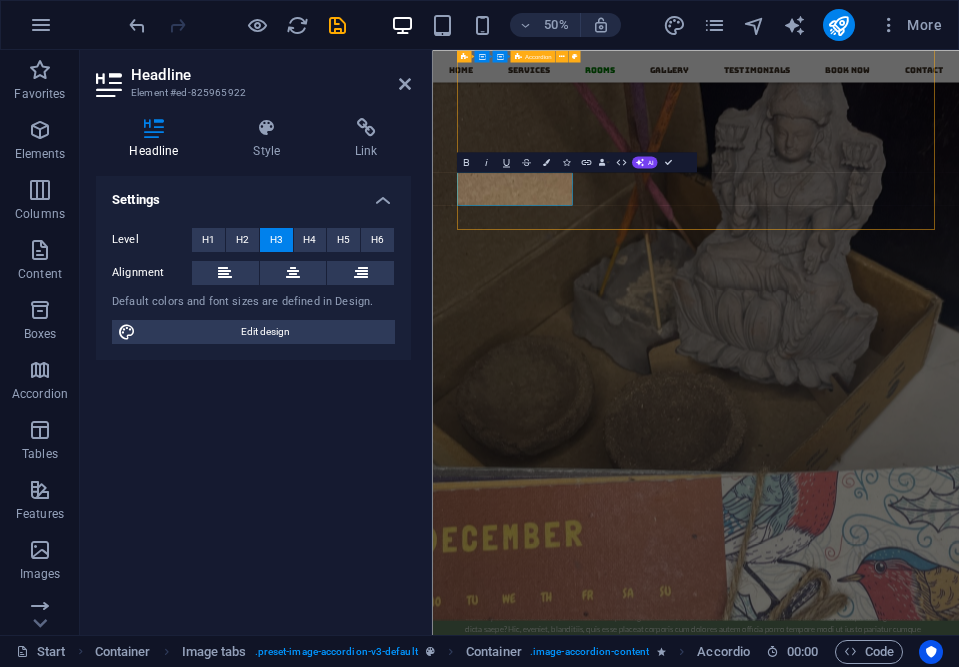 scroll, scrollTop: 3264, scrollLeft: 0, axis: vertical 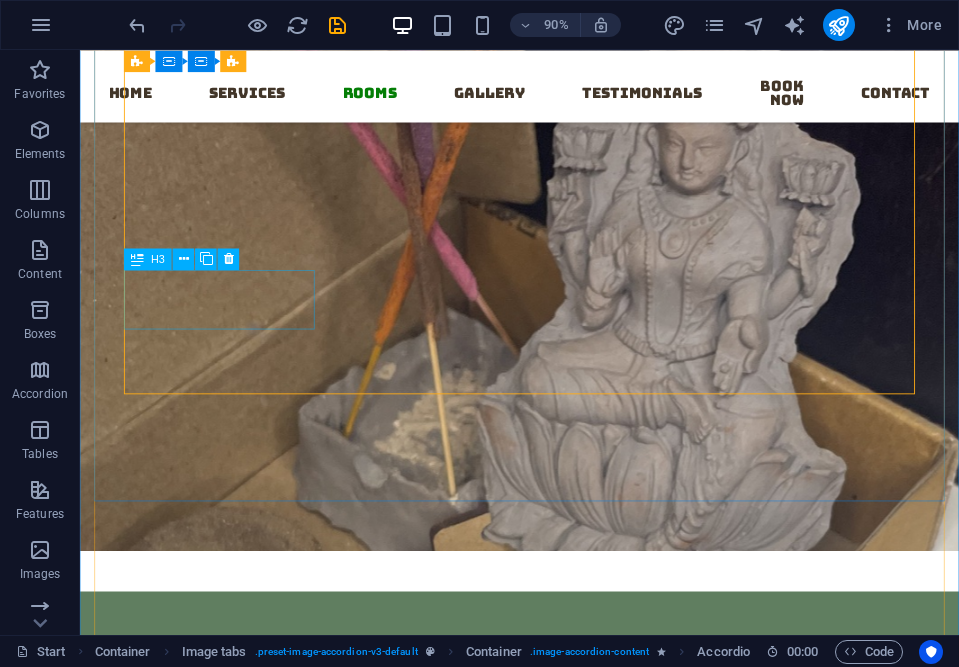 click on "Plantable Pencils" at bounding box center (235, 2466) 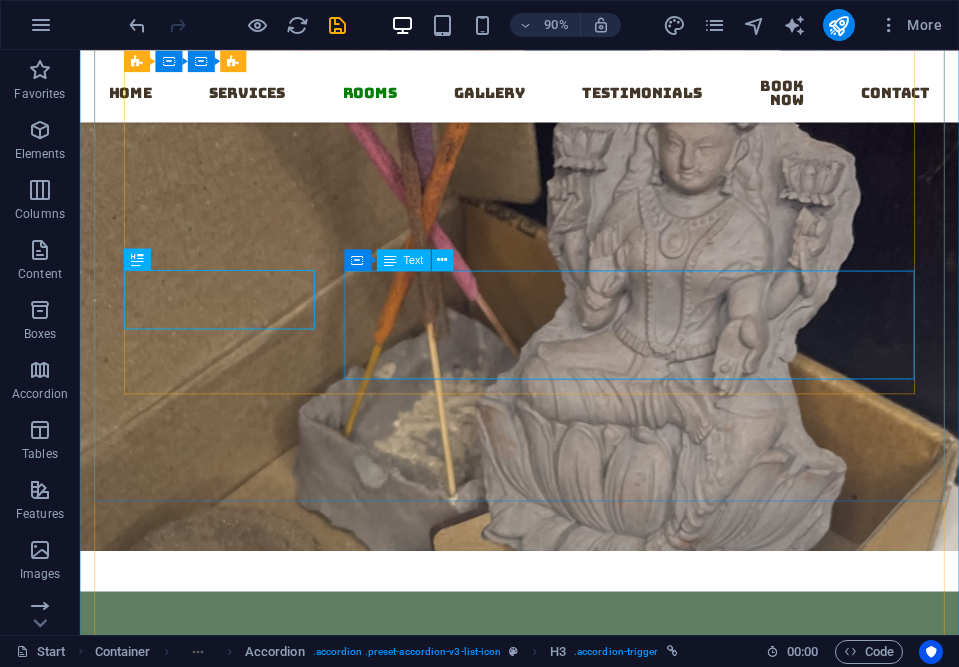 click on "Lorem ipsum dolor sit amet, consectetur adipisicing elit. Maiores ipsum repellat minus nihil. Labore, delectus, nam dignissimos ea repudiandae minima voluptatum magni pariatur possimus quia accusamus harum facilis corporis animi nisi. Enim, pariatur, impedit quia repellat harum ipsam laboriosam voluptas dicta illum nisi obcaecati reprehenderit quis placeat recusandae tenetur aperiam." at bounding box center [690, 2458] 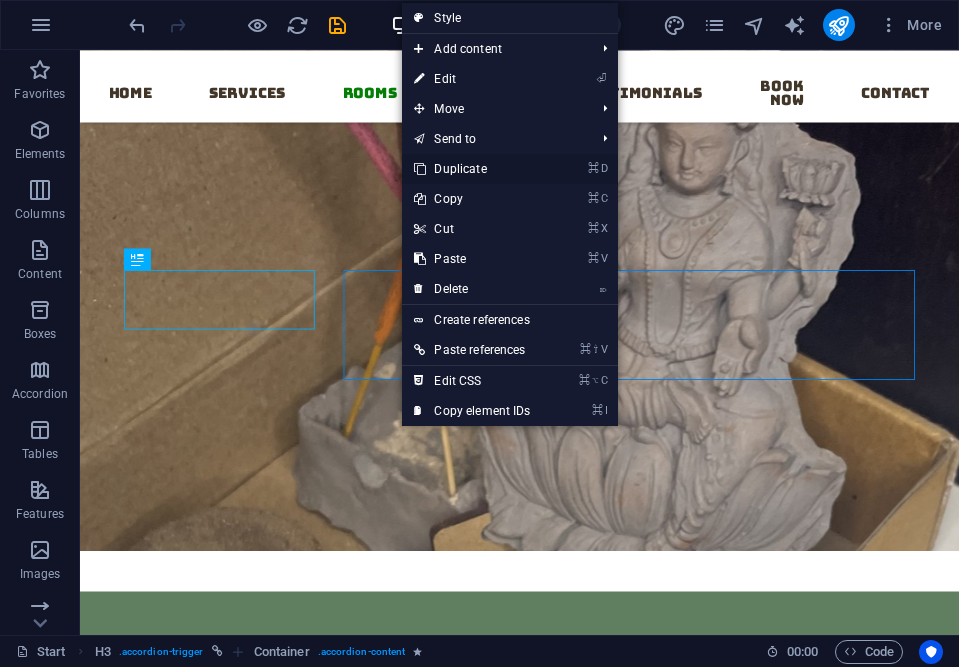 click on "⌘ D  Duplicate" at bounding box center [472, 169] 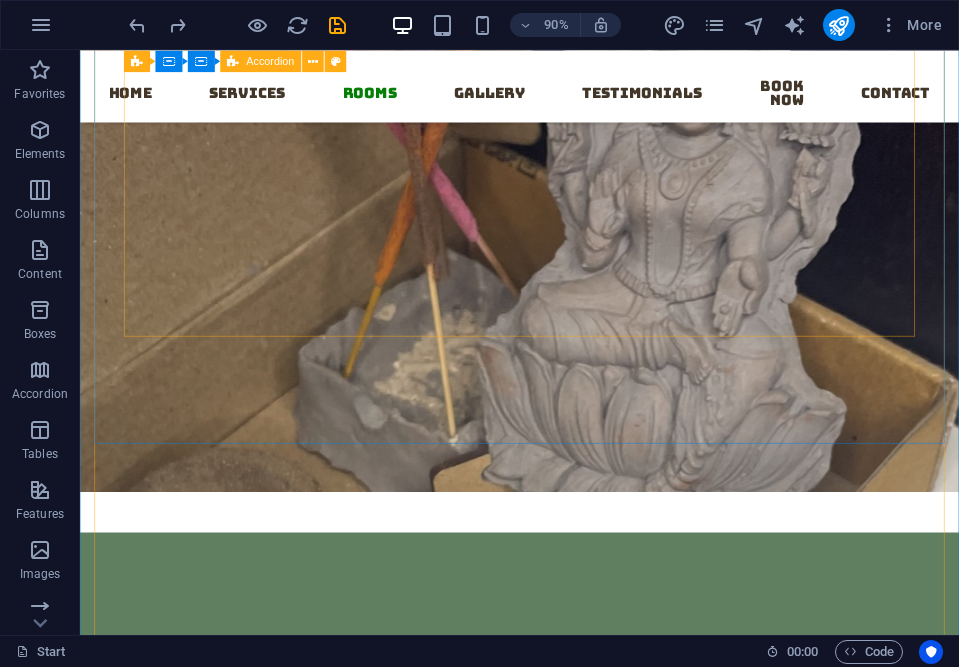 scroll, scrollTop: 3328, scrollLeft: 0, axis: vertical 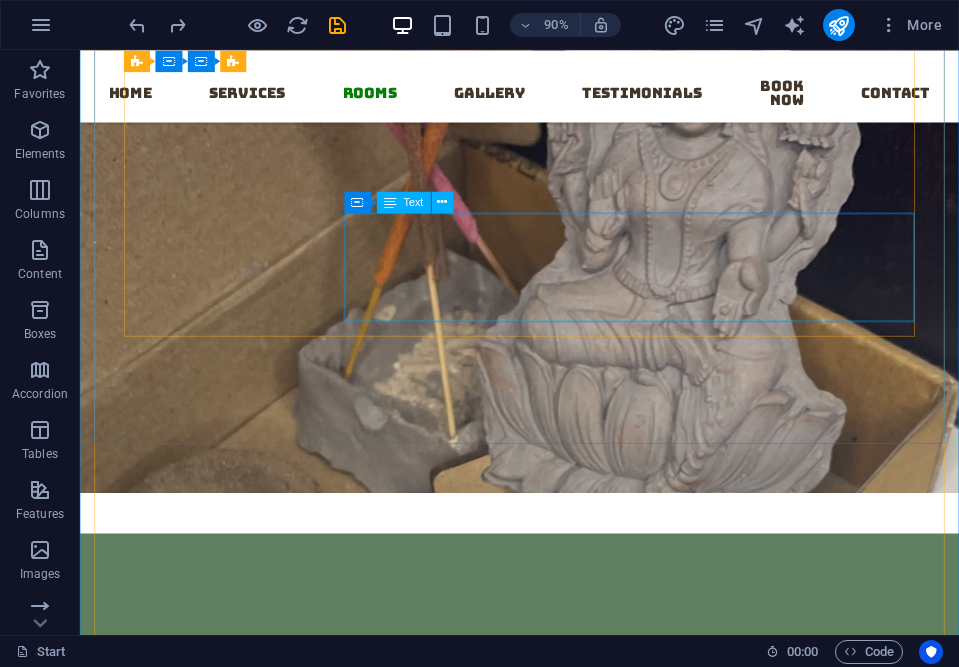 click on "Lorem ipsum dolor sit amet, consectetur adipisicing elit. Maiores ipsum repellat minus nihil. Labore, delectus, nam dignissimos ea repudiandae minima voluptatum magni pariatur possimus quia accusamus harum facilis corporis animi nisi. Enim, pariatur, impedit quia repellat harum ipsam laboriosam voluptas dicta illum nisi obcaecati reprehenderit quis placeat recusandae tenetur aperiam." at bounding box center (690, 2394) 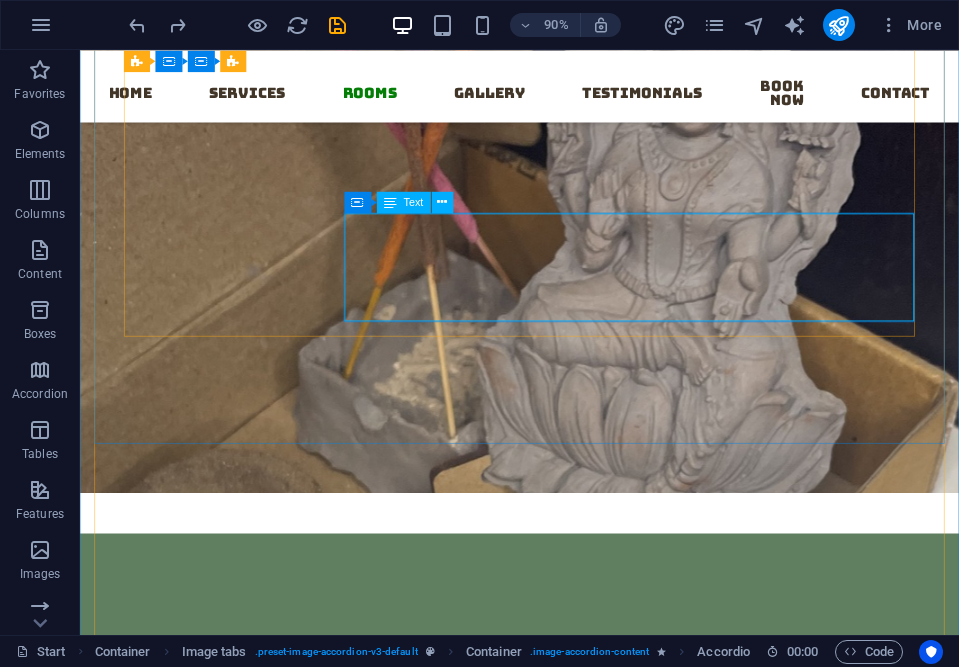 click on "Lorem ipsum dolor sit amet, consectetur adipisicing elit. Maiores ipsum repellat minus nihil. Labore, delectus, nam dignissimos ea repudiandae minima voluptatum magni pariatur possimus quia accusamus harum facilis corporis animi nisi. Enim, pariatur, impedit quia repellat harum ipsam laboriosam voluptas dicta illum nisi obcaecati reprehenderit quis placeat recusandae tenetur aperiam." at bounding box center [690, 2394] 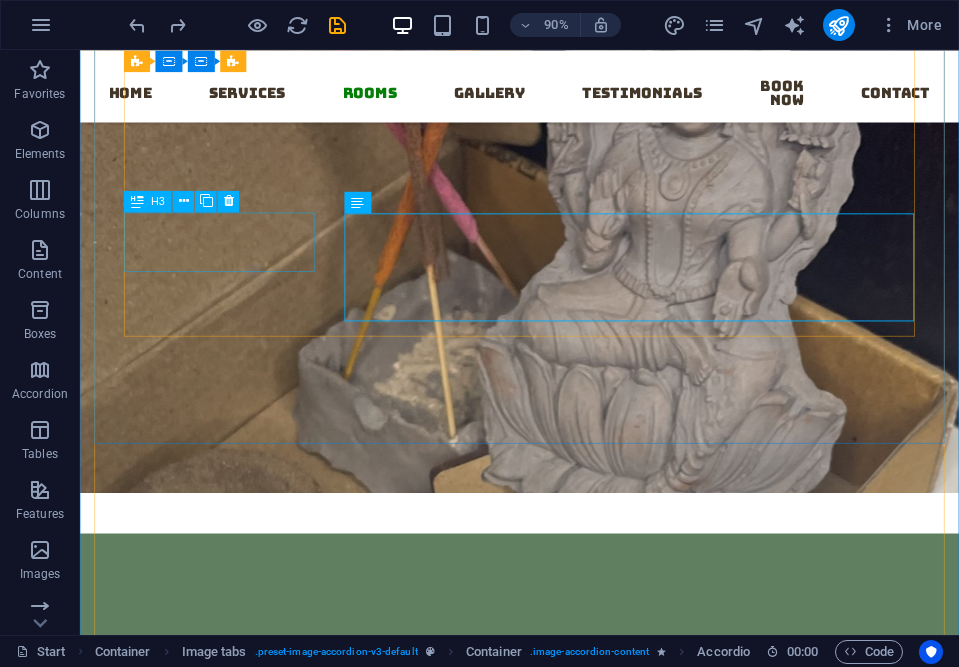 click on "Plantable Pencils" at bounding box center (235, 2402) 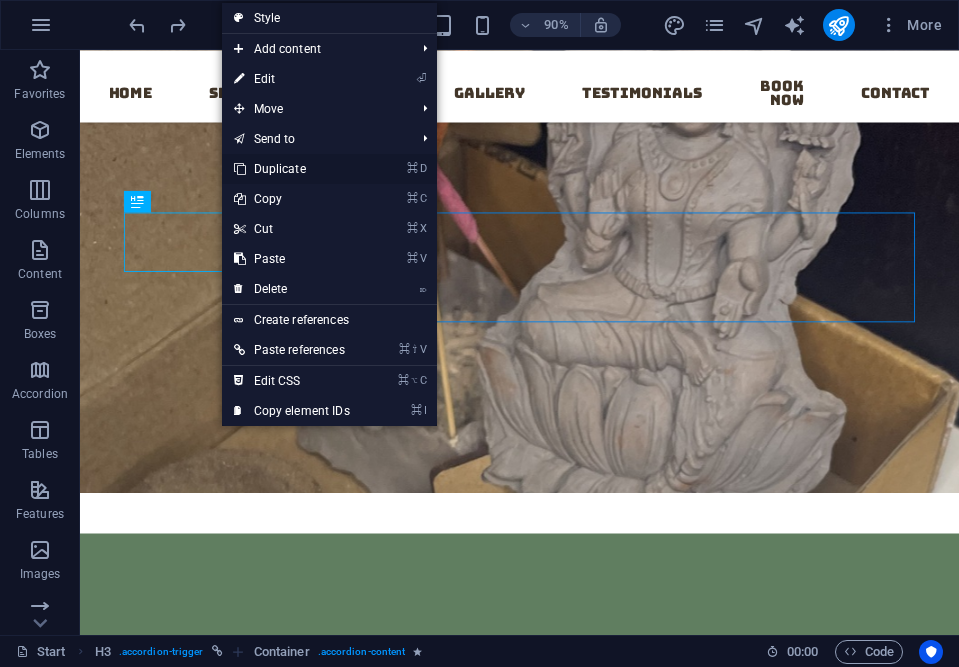 click on "⌘ D  Duplicate" at bounding box center [292, 169] 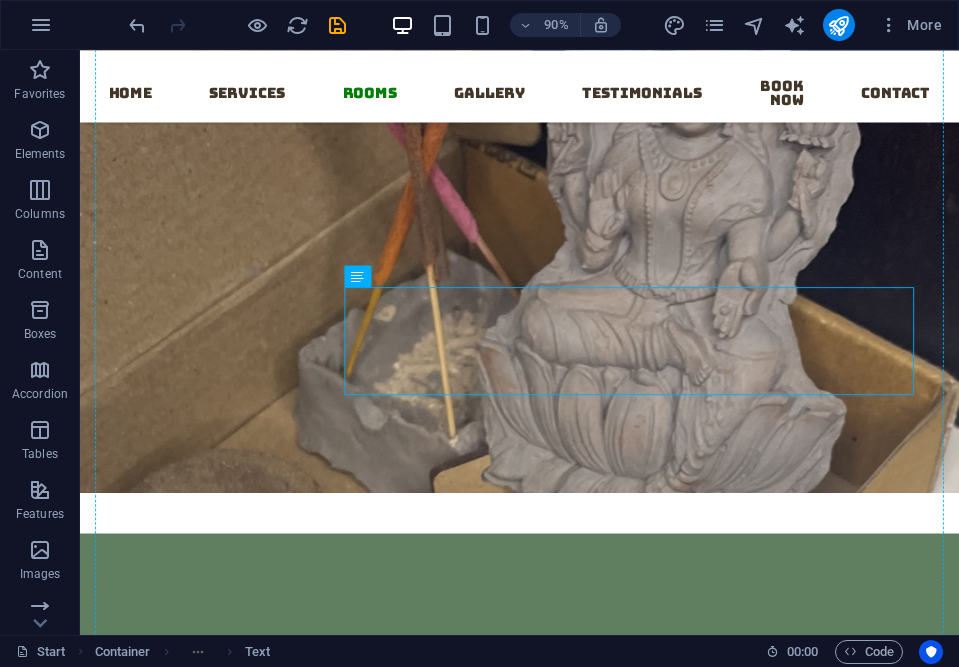 drag, startPoint x: 483, startPoint y: 361, endPoint x: 480, endPoint y: 234, distance: 127.03543 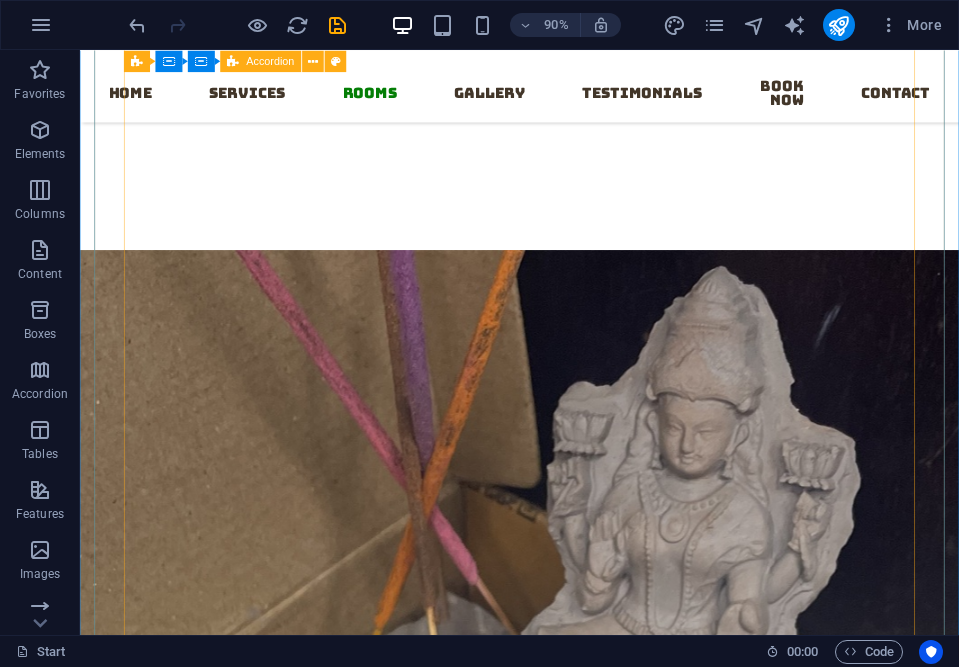 scroll, scrollTop: 3420, scrollLeft: 0, axis: vertical 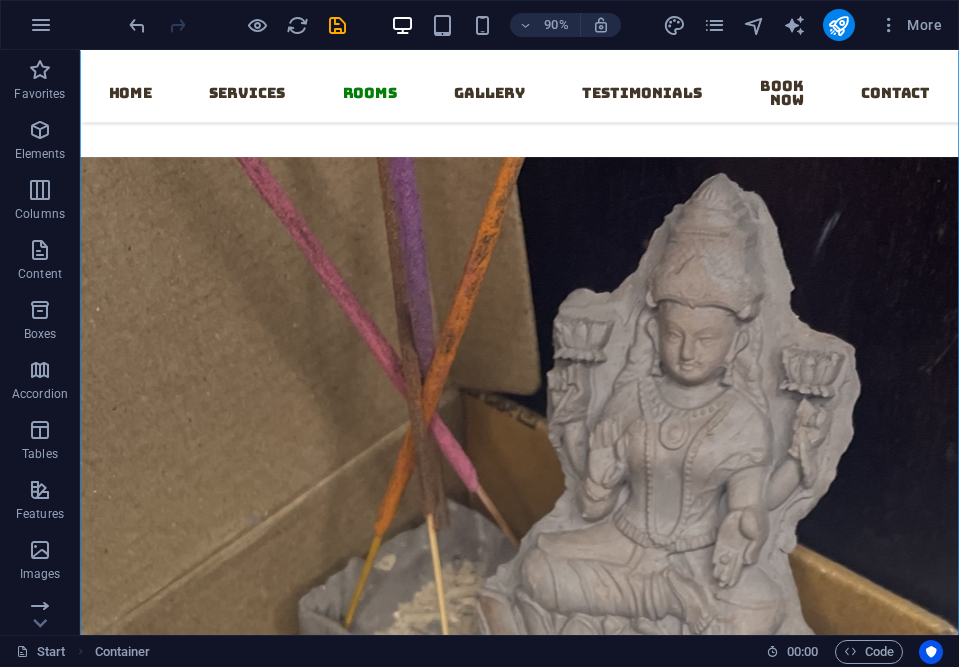 drag, startPoint x: 457, startPoint y: 307, endPoint x: 439, endPoint y: 301, distance: 18.973665 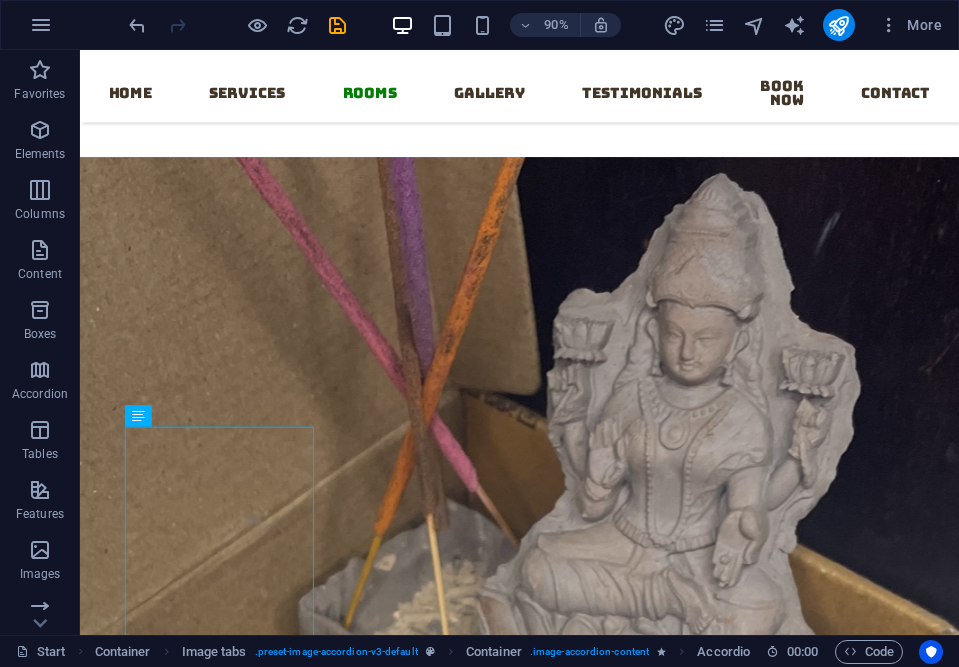 drag, startPoint x: 251, startPoint y: 465, endPoint x: 649, endPoint y: 396, distance: 403.9369 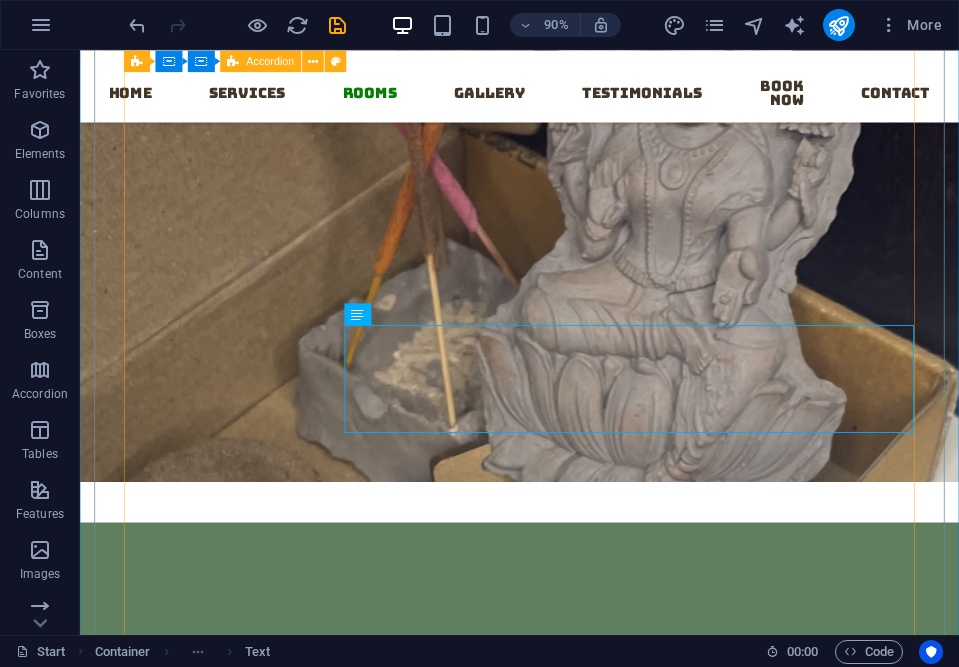 scroll, scrollTop: 3358, scrollLeft: 0, axis: vertical 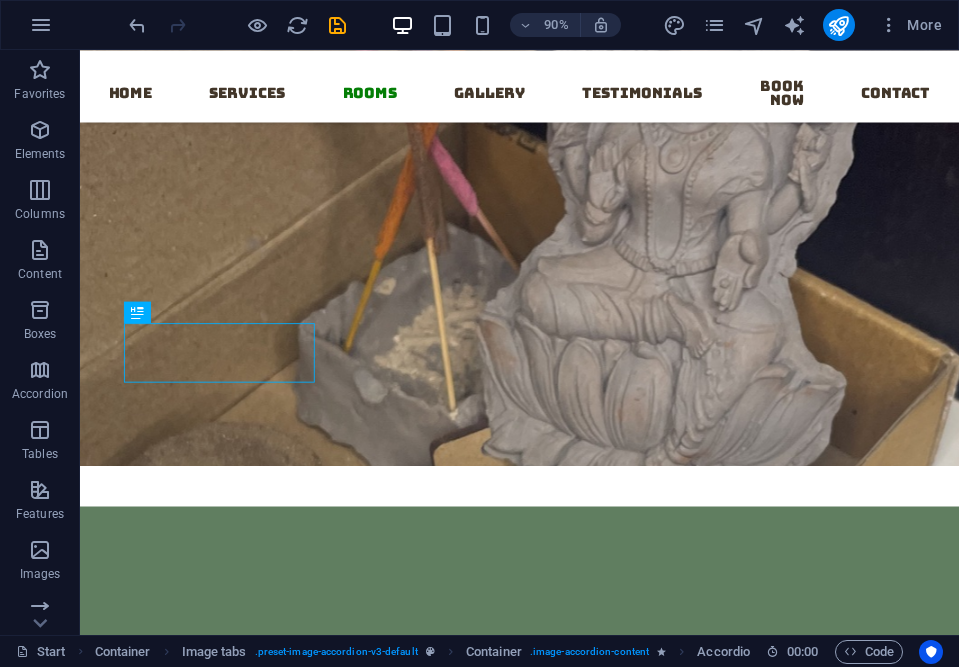 drag, startPoint x: 229, startPoint y: 363, endPoint x: 234, endPoint y: 393, distance: 30.413813 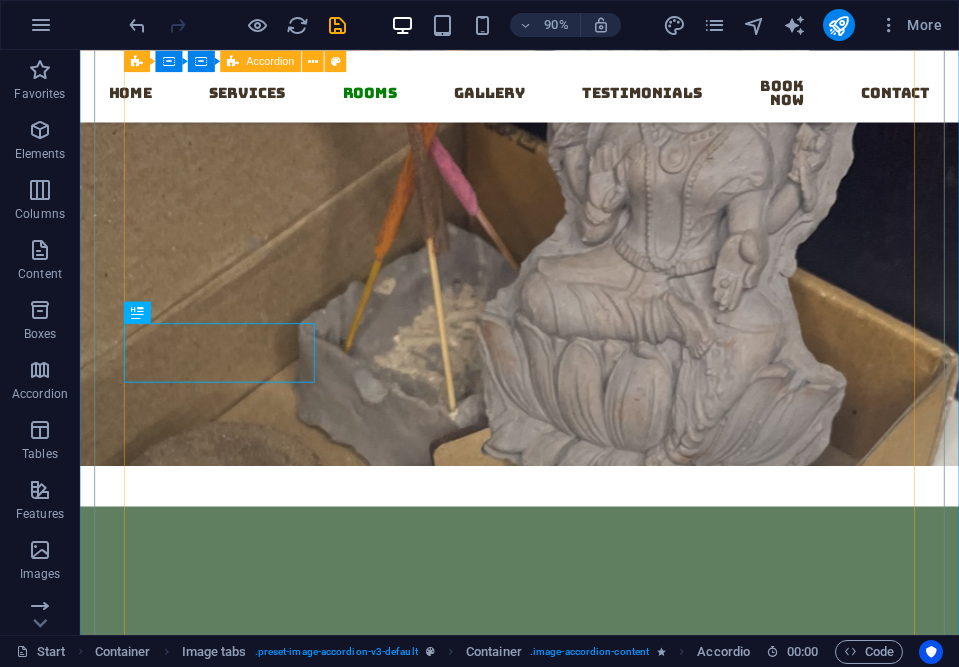 scroll, scrollTop: 3450, scrollLeft: 0, axis: vertical 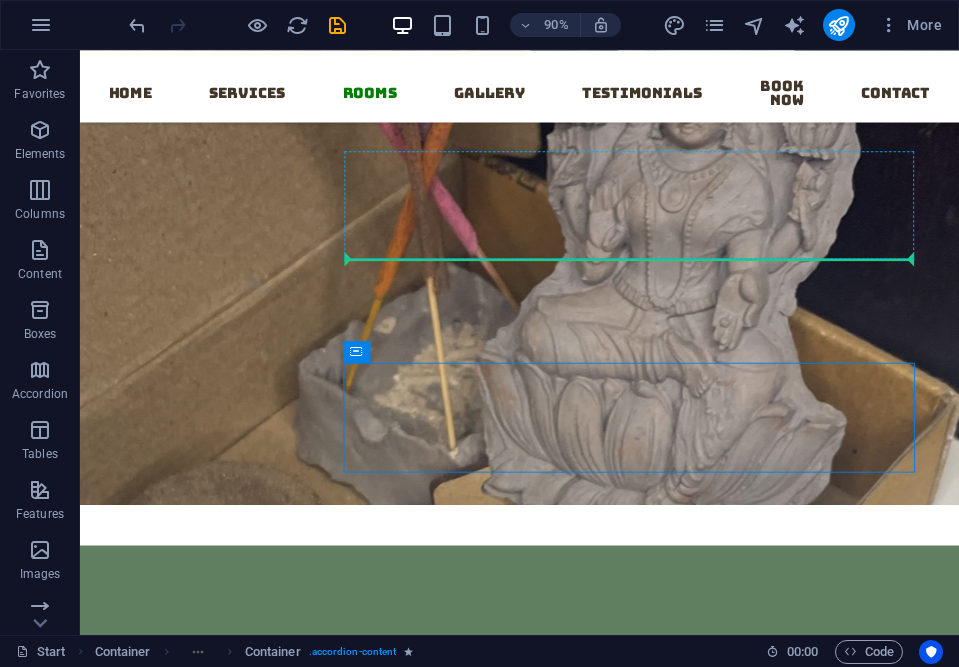 drag, startPoint x: 466, startPoint y: 275, endPoint x: 455, endPoint y: 274, distance: 11.045361 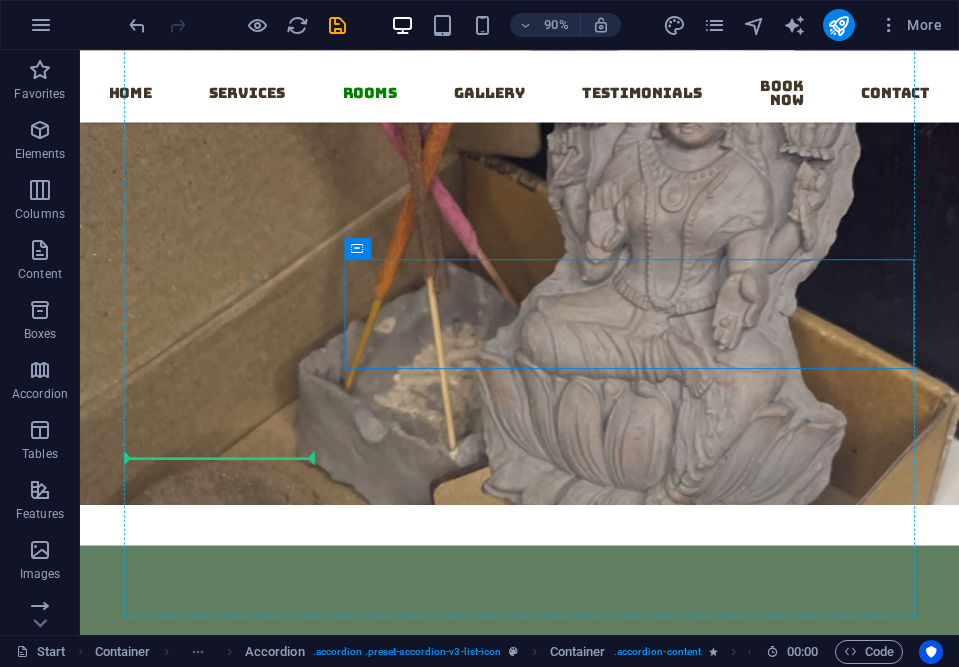drag, startPoint x: 475, startPoint y: 295, endPoint x: 306, endPoint y: 490, distance: 258.04263 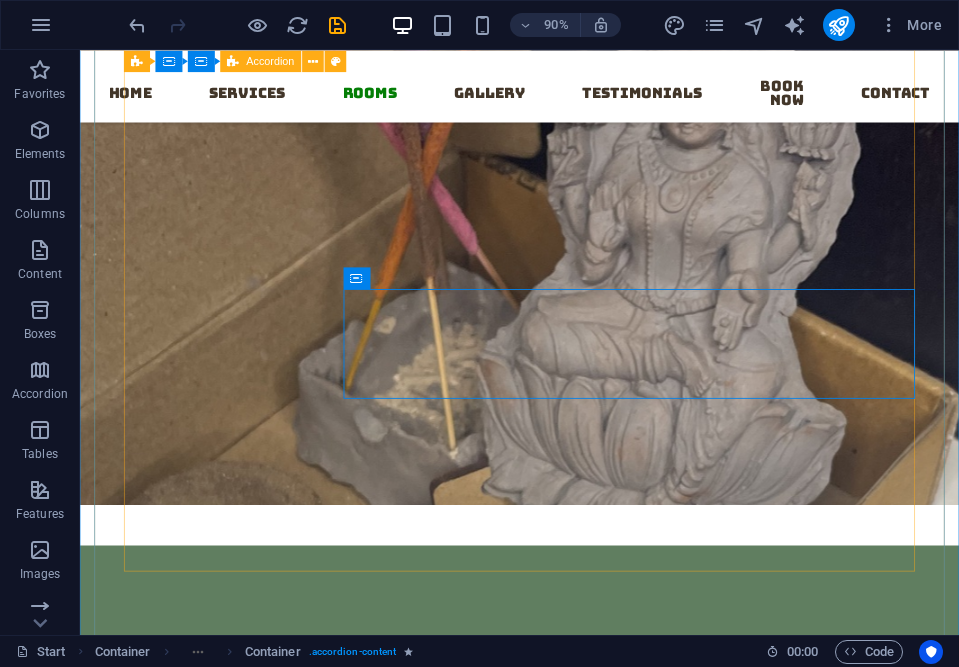 click on "HB2 Pencils Lorem ipsum dolor sit amet, consectetur adipisicing elit. Maiores ipsum repellat minus nihil. Labore, delectus, nam dignissimos ea repudiandae minima voluptatum magni pariatur possimus quia accusamus harum facilis corporis animi nisi. Enim, pariatur, impedit quia repellat harum ipsam laboriosam voluptas dicta illum nisi obcaecati reprehenderit quis placeat recusandae tenetur aperiam. Colour Pencils Lorem ipsum dolor sit amet, consectetur adipisicing elit. Maiores ipsum repellat minus nihil. Labore, delectus, nam dignissimos ea repudiandae minima voluptatum magni pariatur possimus quia accusamus harum facilis corporis animi nisi. Enim, pariatur, impedit quia repellat harum ipsam laboriosam voluptas dicta illum nisi obcaecati reprehenderit quis placeat recusandae tenetur aperiam. Plantable Pencils Plantable Pencils Drop content here or  Add elements  Paste clipboard" at bounding box center [568, 2421] 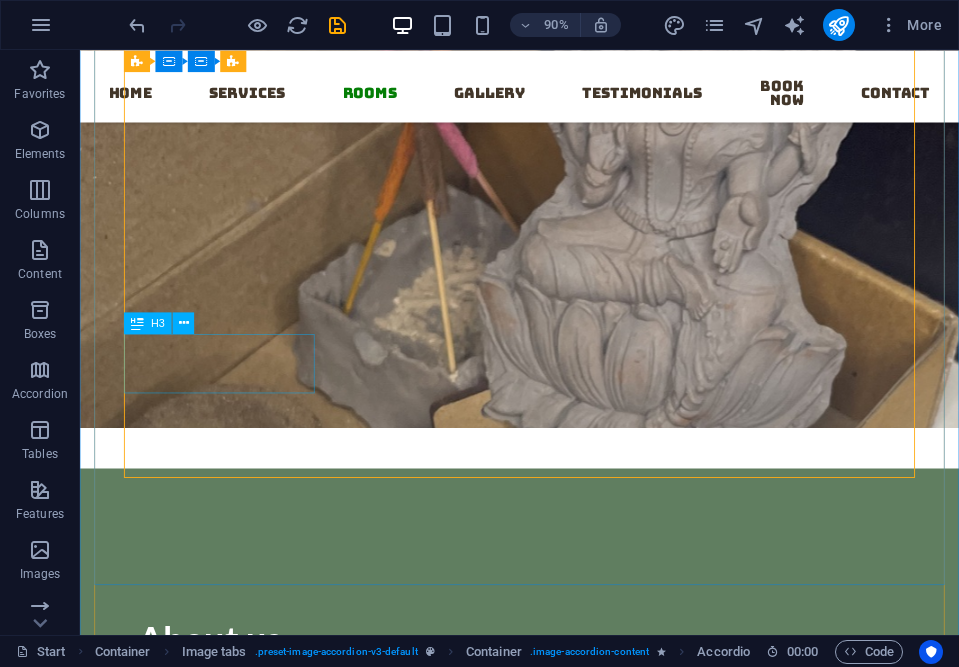 scroll, scrollTop: 3419, scrollLeft: 0, axis: vertical 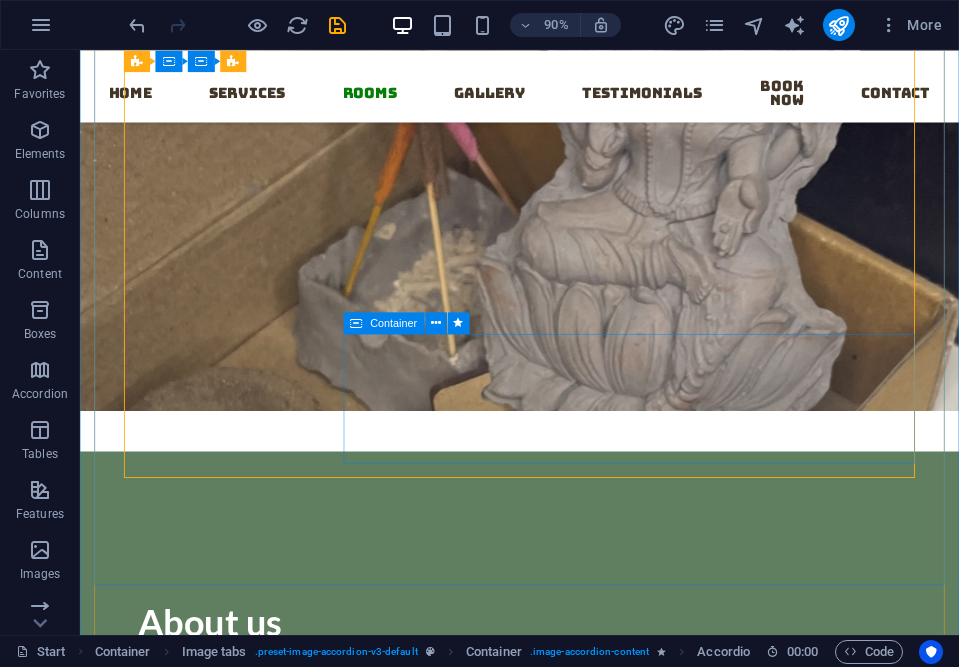 click on "Drop content here or  Add elements  Paste clipboard" at bounding box center [690, 2540] 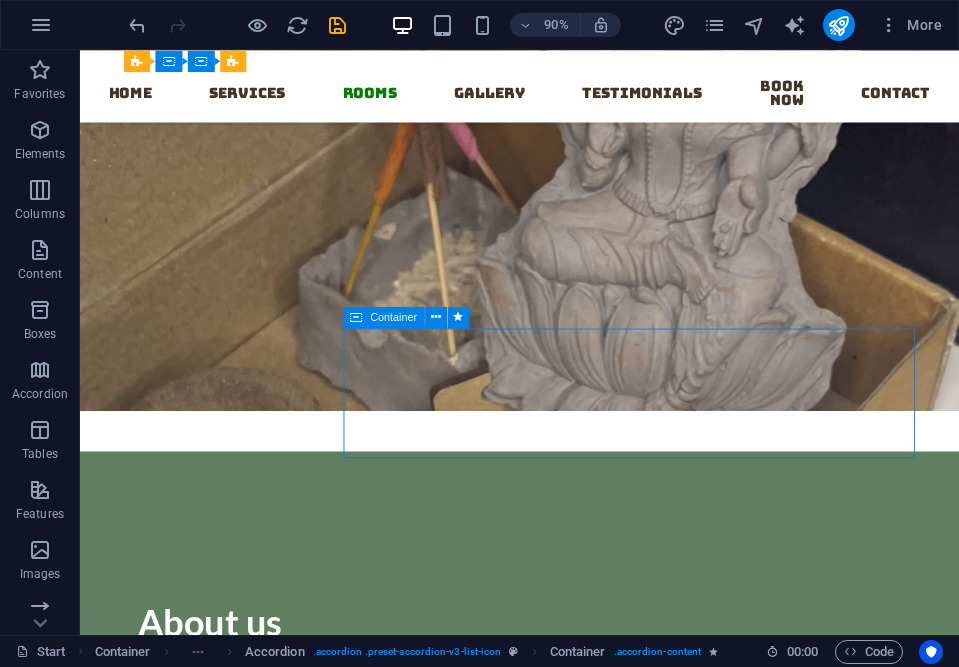 scroll, scrollTop: 3471, scrollLeft: 0, axis: vertical 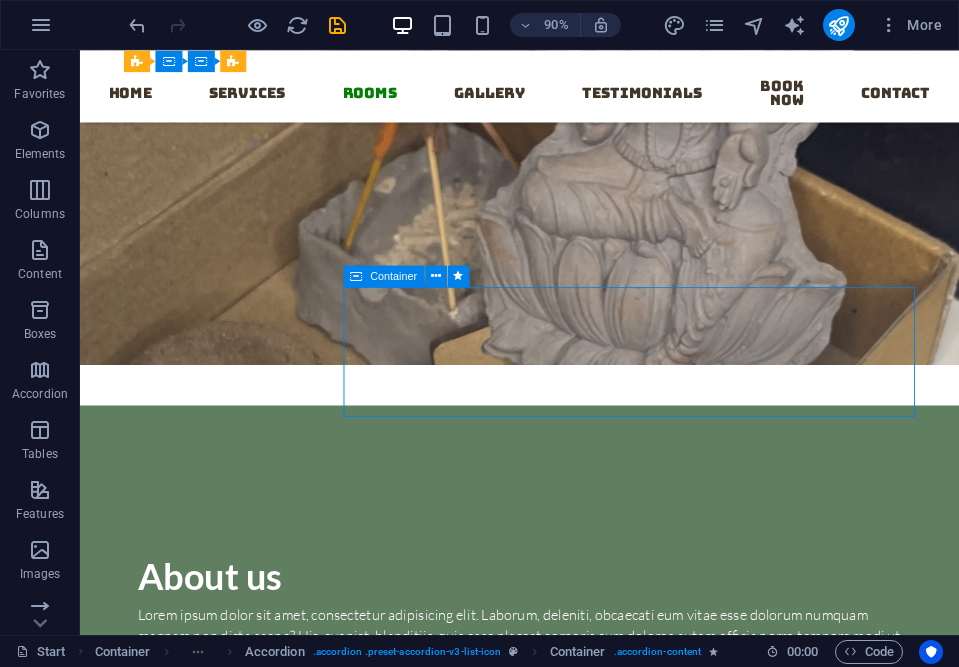 click on "Add elements" at bounding box center (631, 2518) 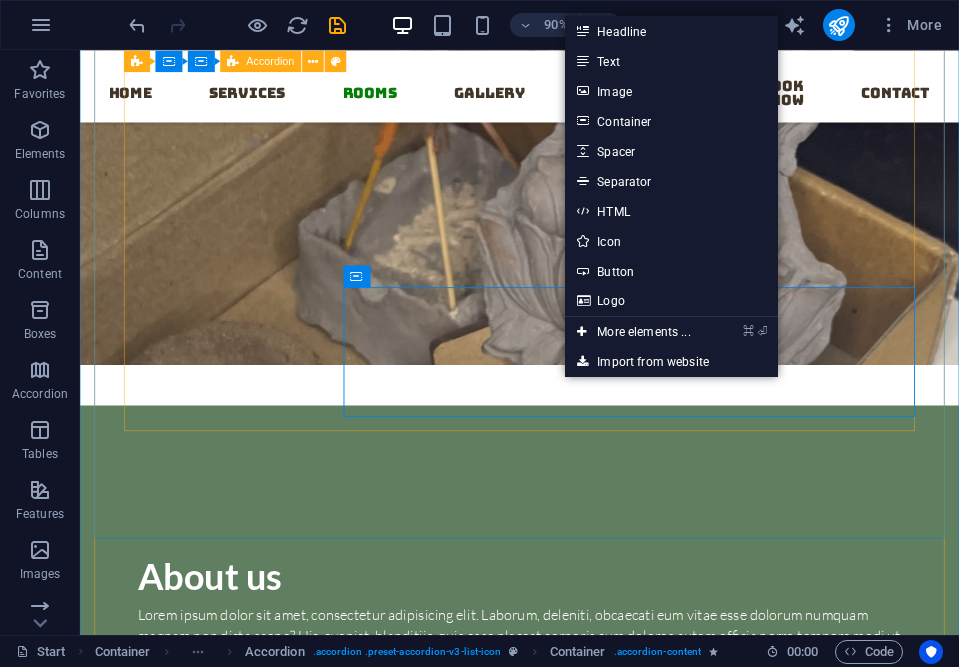 click on "HB2 Pencils Lorem ipsum dolor sit amet, consectetur adipisicing elit. Maiores ipsum repellat minus nihil. Labore, delectus, nam dignissimos ea repudiandae minima voluptatum magni pariatur possimus quia accusamus harum facilis corporis animi nisi. Enim, pariatur, impedit quia repellat harum ipsam laboriosam voluptas dicta illum nisi obcaecati reprehenderit quis placeat recusandae tenetur aperiam. Colour Pencils Lorem ipsum dolor sit amet, consectetur adipisicing elit. Maiores ipsum repellat minus nihil. Labore, delectus, nam dignissimos ea repudiandae minima voluptatum magni pariatur possimus quia accusamus harum facilis corporis animi nisi. Enim, pariatur, impedit quia repellat harum ipsam laboriosam voluptas dicta illum nisi obcaecati reprehenderit quis placeat recusandae tenetur aperiam. Plantable Pencils Plantable Pencils Drop content here or  Add elements  Paste clipboard" at bounding box center (568, 2265) 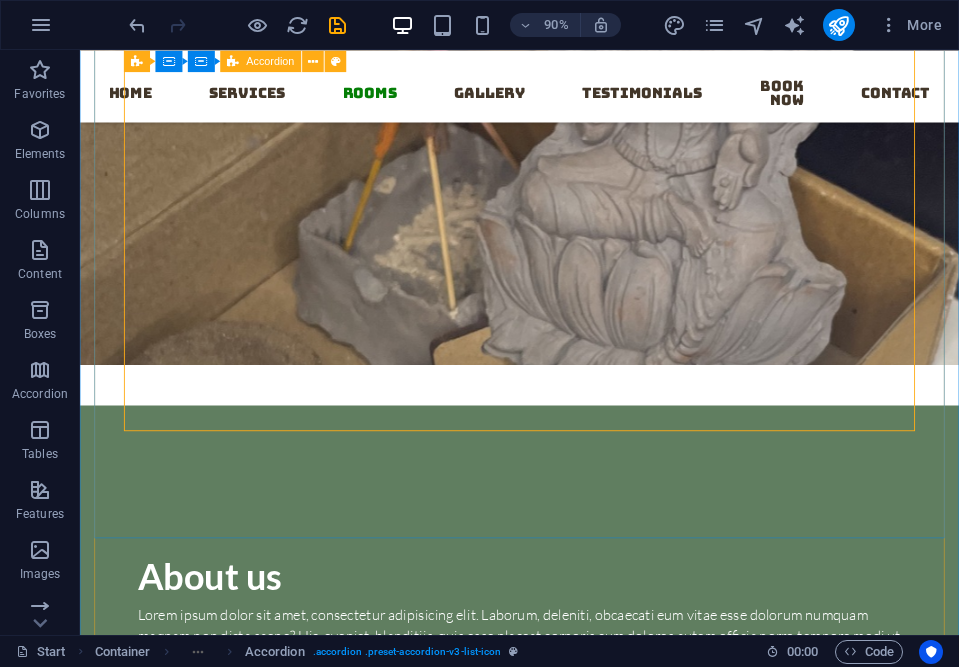 click on "HB2 Pencils Lorem ipsum dolor sit amet, consectetur adipisicing elit. Maiores ipsum repellat minus nihil. Labore, delectus, nam dignissimos ea repudiandae minima voluptatum magni pariatur possimus quia accusamus harum facilis corporis animi nisi. Enim, pariatur, impedit quia repellat harum ipsam laboriosam voluptas dicta illum nisi obcaecati reprehenderit quis placeat recusandae tenetur aperiam. Colour Pencils Lorem ipsum dolor sit amet, consectetur adipisicing elit. Maiores ipsum repellat minus nihil. Labore, delectus, nam dignissimos ea repudiandae minima voluptatum magni pariatur possimus quia accusamus harum facilis corporis animi nisi. Enim, pariatur, impedit quia repellat harum ipsam laboriosam voluptas dicta illum nisi obcaecati reprehenderit quis placeat recusandae tenetur aperiam. Plantable Pencils Plantable Pencils Drop content here or  Add elements  Paste clipboard" at bounding box center (568, 2265) 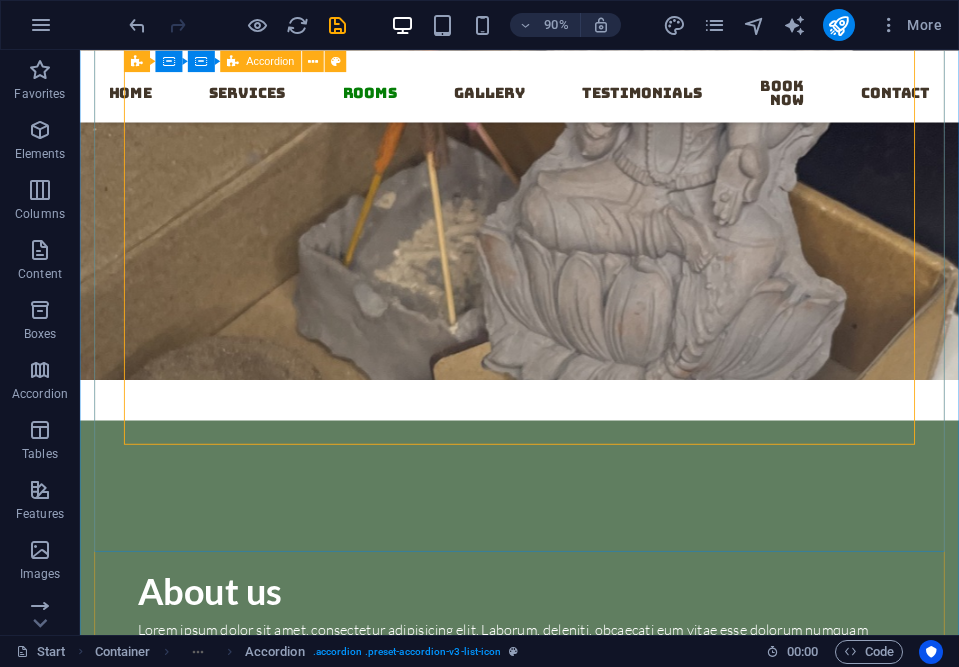 scroll, scrollTop: 3453, scrollLeft: 0, axis: vertical 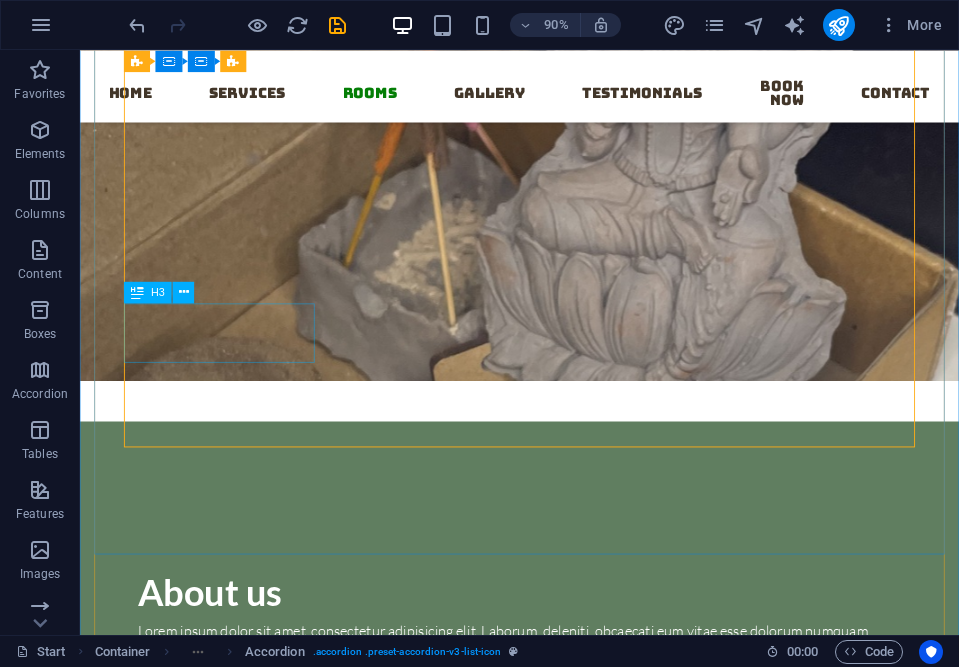 click on "Plantable Pencils" at bounding box center (235, 2514) 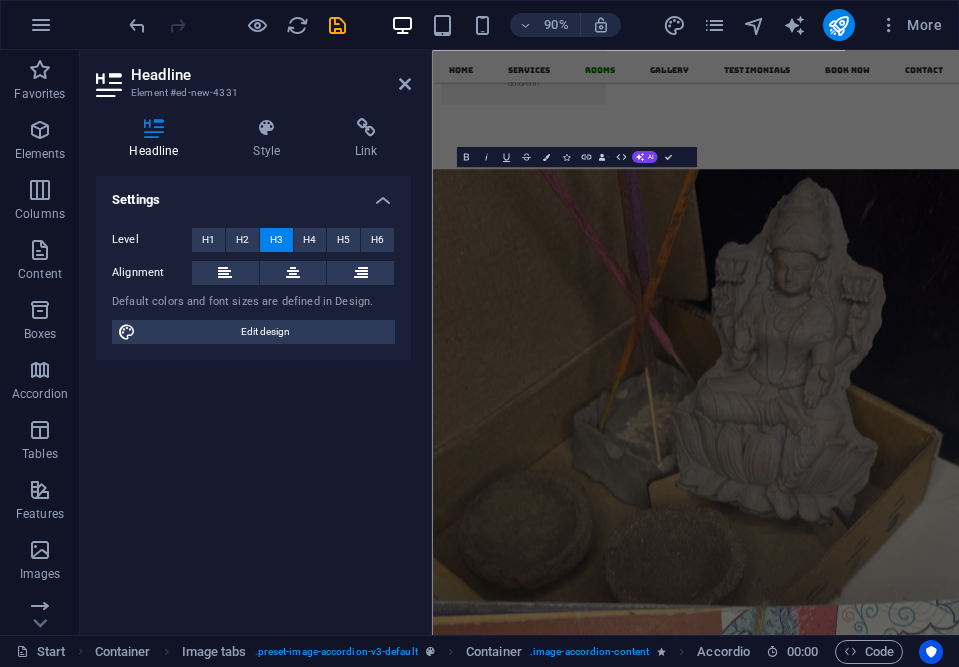 scroll, scrollTop: 3933, scrollLeft: 0, axis: vertical 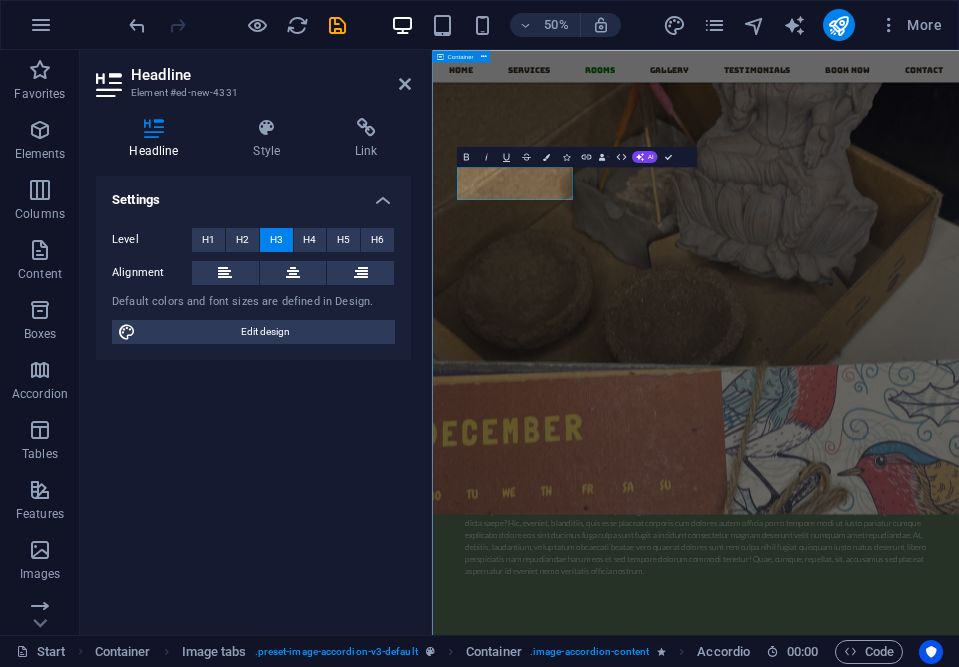 type 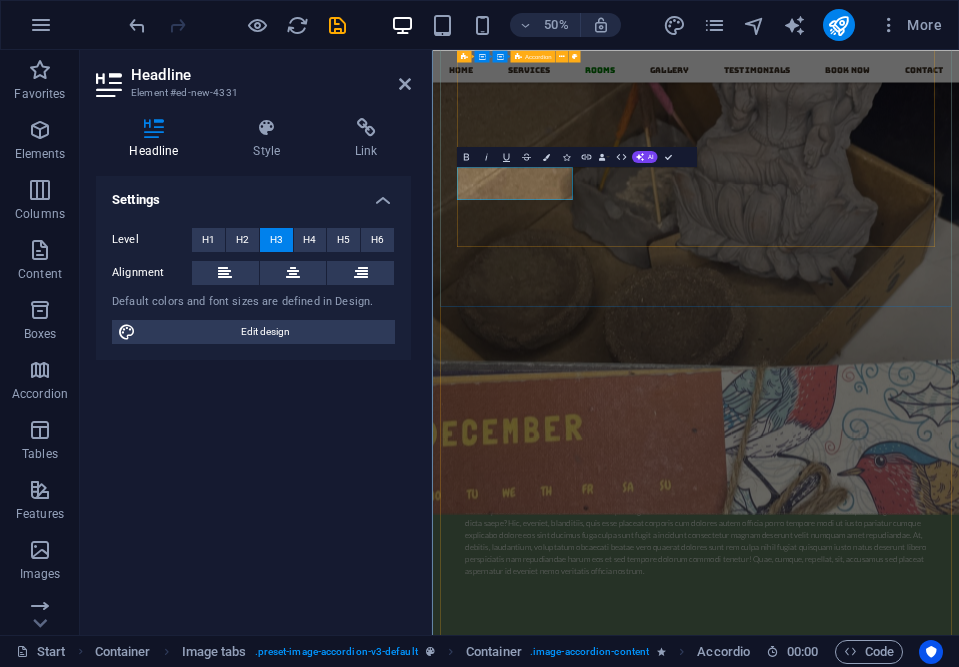 click on "HB2 Pencils Lorem ipsum dolor sit amet, consectetur adipisicing elit. Maiores ipsum repellat minus nihil. Labore, delectus, nam dignissimos ea repudiandae minima voluptatum magni pariatur possimus quia accusamus harum facilis corporis animi nisi. Enim, pariatur, impedit quia repellat harum ipsam laboriosam voluptas dicta illum nisi obcaecati reprehenderit quis placeat recusandae tenetur aperiam. Colour Pencils Lorem ipsum dolor sit amet, consectetur adipisicing elit. Maiores ipsum repellat minus nihil. Labore, delectus, nam dignissimos ea repudiandae minima voluptatum magni pariatur possimus quia accusamus harum facilis corporis animi nisi. Enim, pariatur, impedit quia repellat harum ipsam laboriosam voluptas dicta illum nisi obcaecati reprehenderit quis placeat recusandae tenetur aperiam. Plantable Pencils Pens Drop content here or  Add elements  Paste clipboard" at bounding box center (959, 2592) 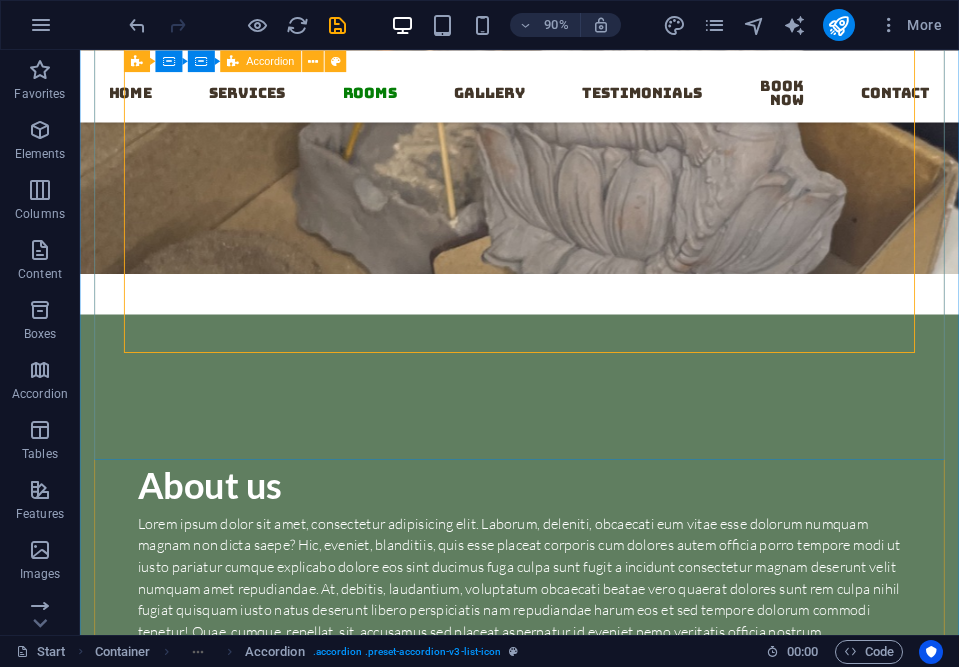 scroll, scrollTop: 3568, scrollLeft: 0, axis: vertical 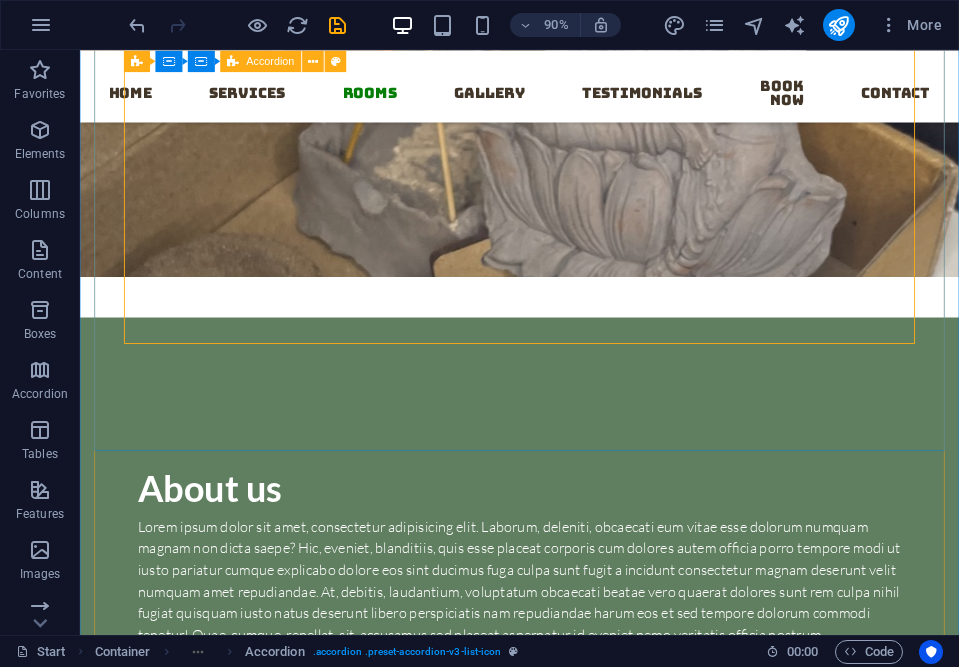 click on "HB2 Pencils Lorem ipsum dolor sit amet, consectetur adipisicing elit. Maiores ipsum repellat minus nihil. Labore, delectus, nam dignissimos ea repudiandae minima voluptatum magni pariatur possimus quia accusamus harum facilis corporis animi nisi. Enim, pariatur, impedit quia repellat harum ipsam laboriosam voluptas dicta illum nisi obcaecati reprehenderit quis placeat recusandae tenetur aperiam. Colour Pencils Lorem ipsum dolor sit amet, consectetur adipisicing elit. Maiores ipsum repellat minus nihil. Labore, delectus, nam dignissimos ea repudiandae minima voluptatum magni pariatur possimus quia accusamus harum facilis corporis animi nisi. Enim, pariatur, impedit quia repellat harum ipsam laboriosam voluptas dicta illum nisi obcaecati reprehenderit quis placeat recusandae tenetur aperiam. Plantable Pencils Pens Drop content here or  Add elements  Paste clipboard" at bounding box center (568, 2168) 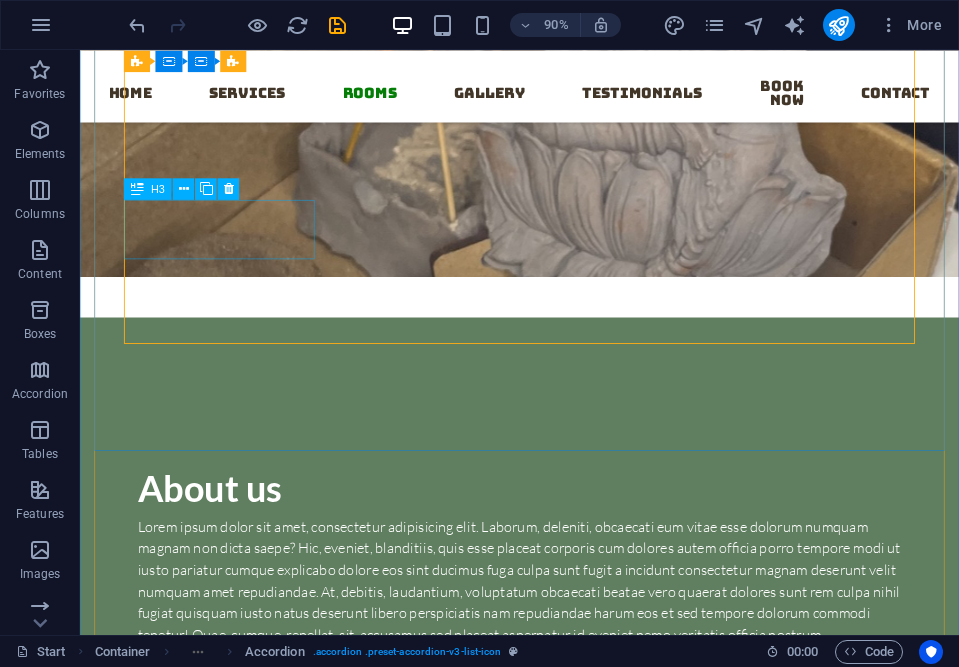 click on "Pens" at bounding box center (235, 2399) 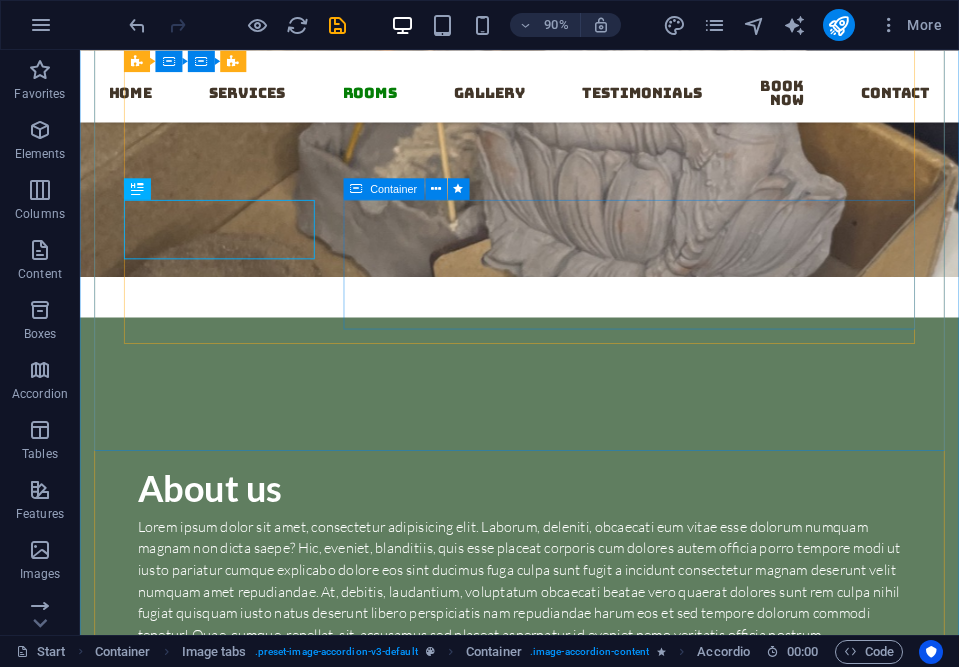 click on "Drop content here or  Add elements  Paste clipboard" at bounding box center (690, 2391) 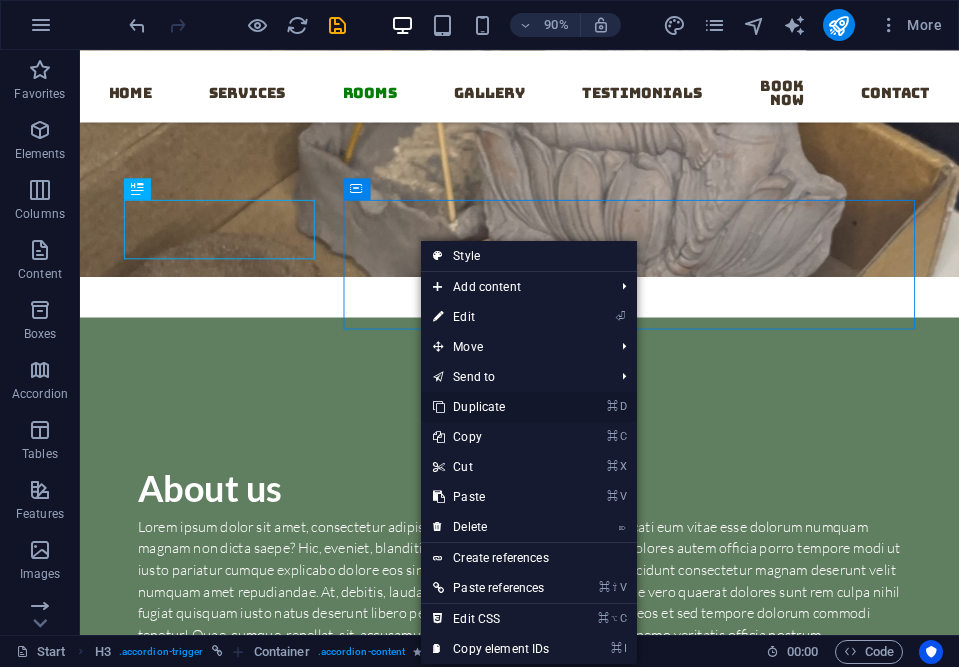 click on "⌘ D  Duplicate" at bounding box center [491, 407] 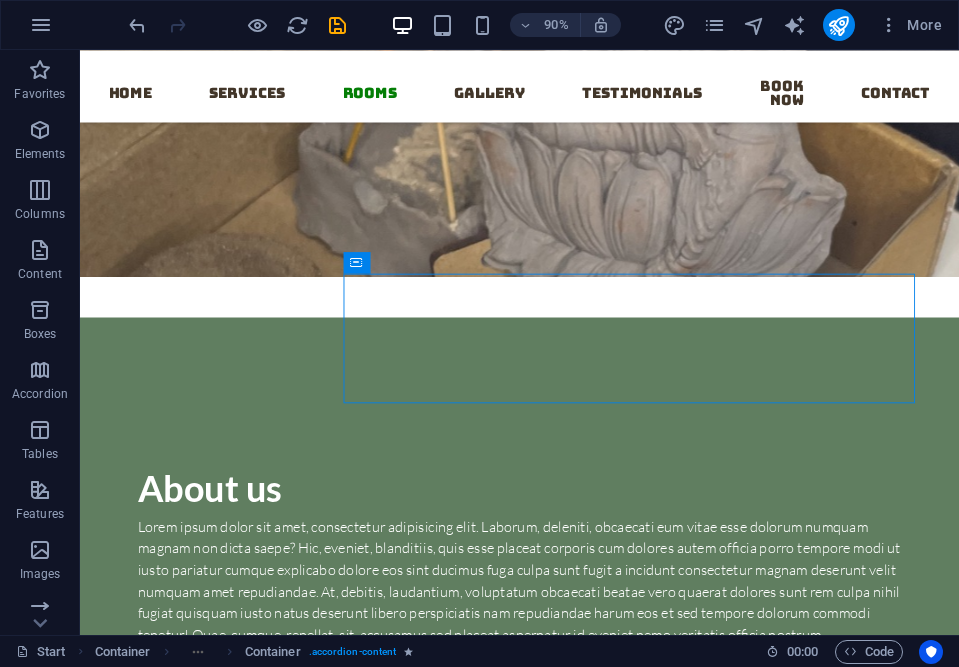 drag, startPoint x: 460, startPoint y: 310, endPoint x: 405, endPoint y: 302, distance: 55.578773 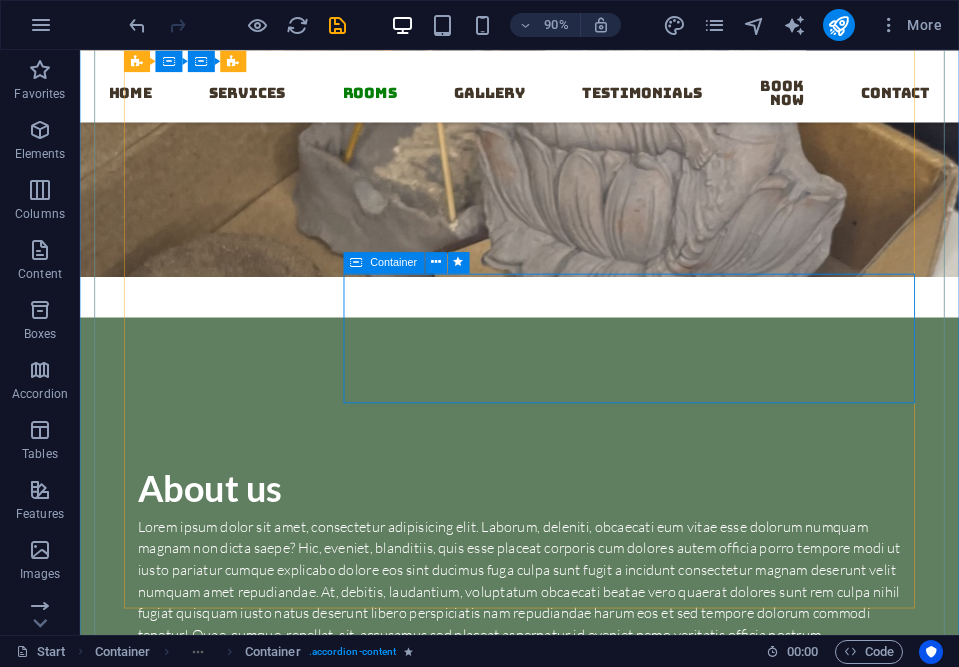 scroll, scrollTop: 3492, scrollLeft: 0, axis: vertical 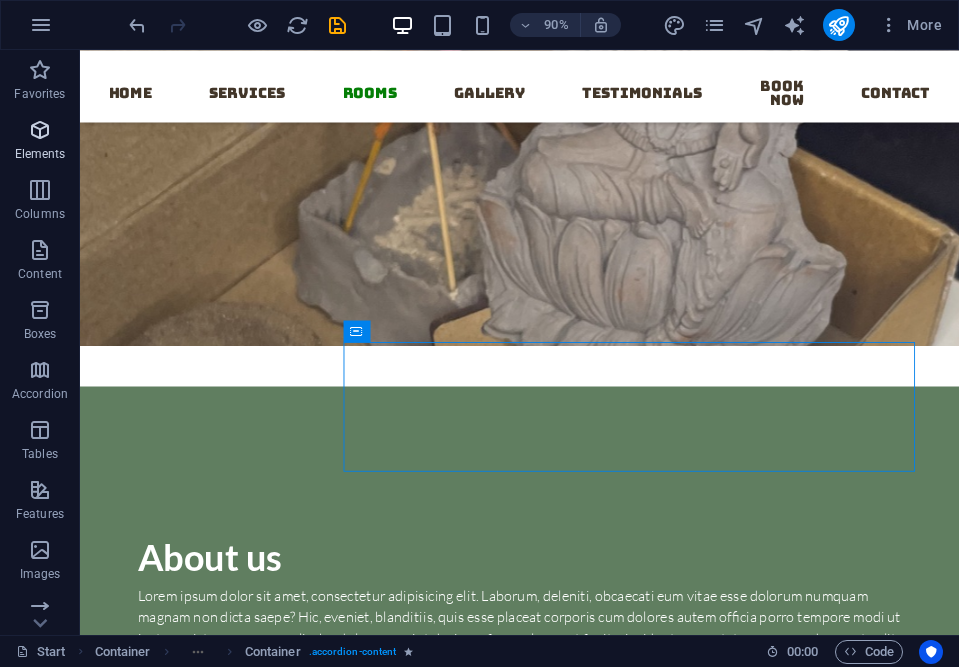click at bounding box center (40, 130) 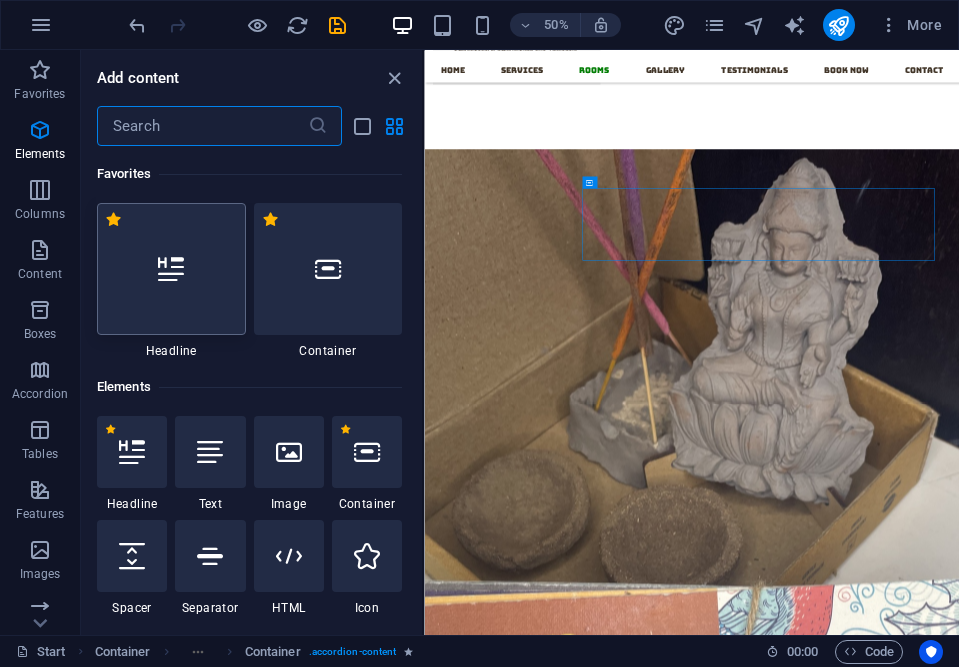 scroll, scrollTop: 3979, scrollLeft: 0, axis: vertical 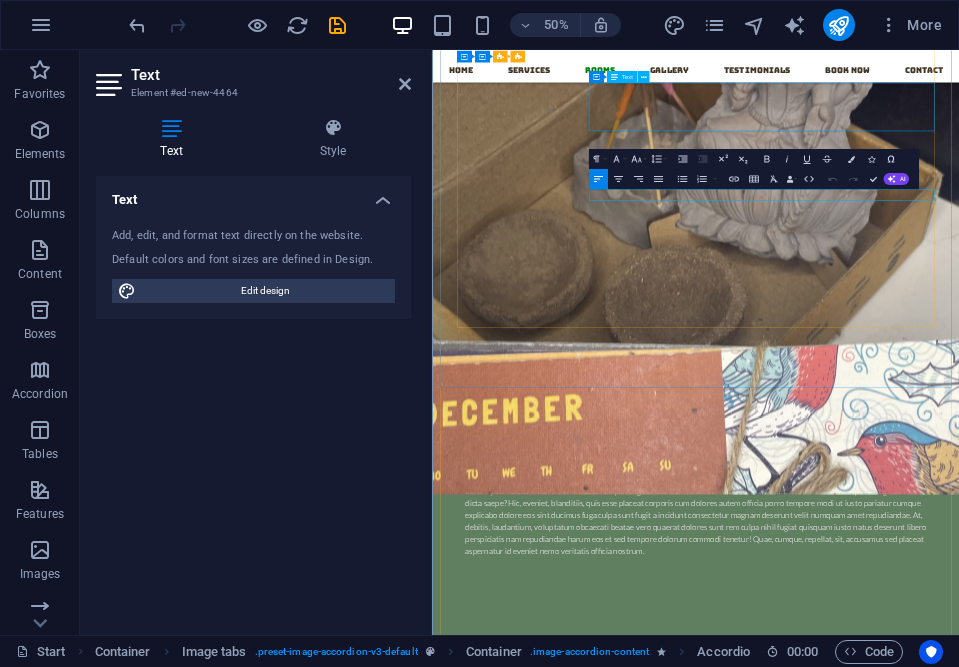 click on "Lorem ipsum dolor sit amet, consectetur adipisicing elit. Maiores ipsum repellat minus nihil. Labore, delectus, nam dignissimos ea repudiandae minima voluptatum magni pariatur possimus quia accusamus harum facilis corporis animi nisi. Enim, pariatur, impedit quia repellat harum ipsam laboriosam voluptas dicta illum nisi obcaecati reprehenderit quis placeat recusandae tenetur aperiam." at bounding box center [1090, 2611] 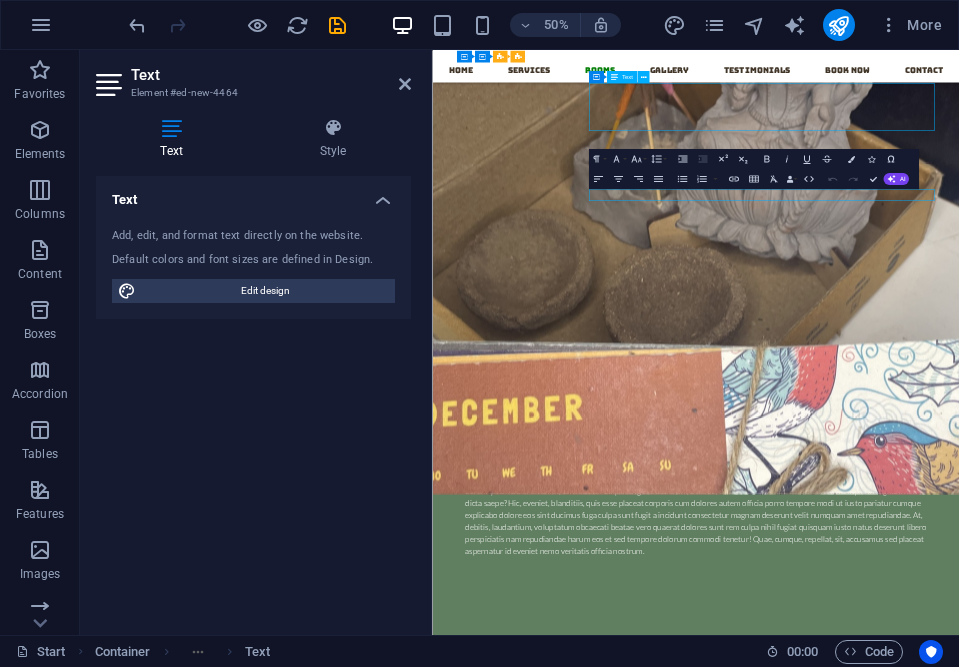 scroll, scrollTop: 3492, scrollLeft: 0, axis: vertical 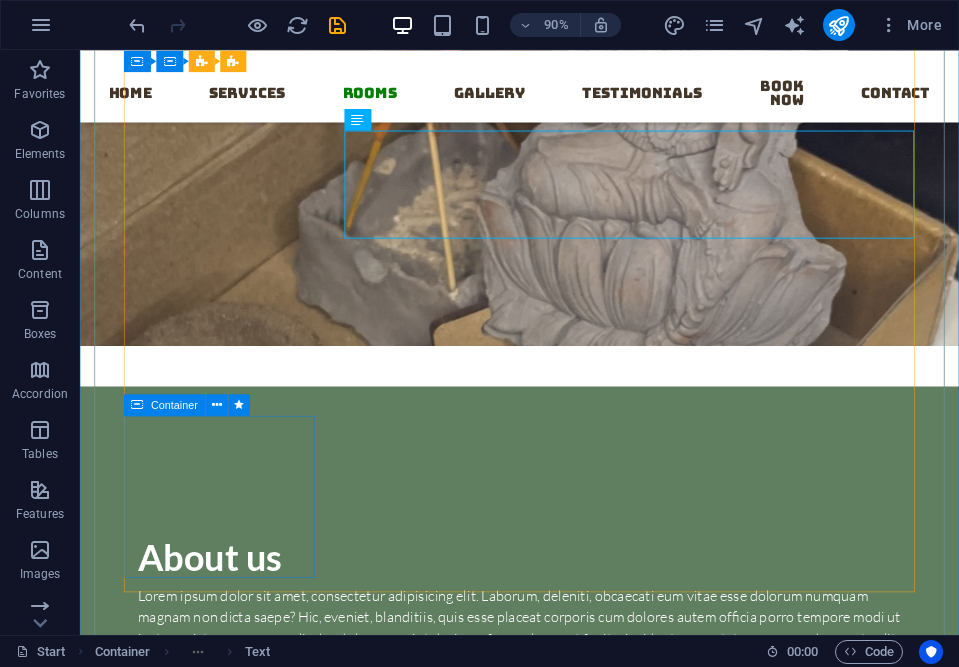 click on "Drop content here or  Add elements  Paste clipboard" at bounding box center (235, 2649) 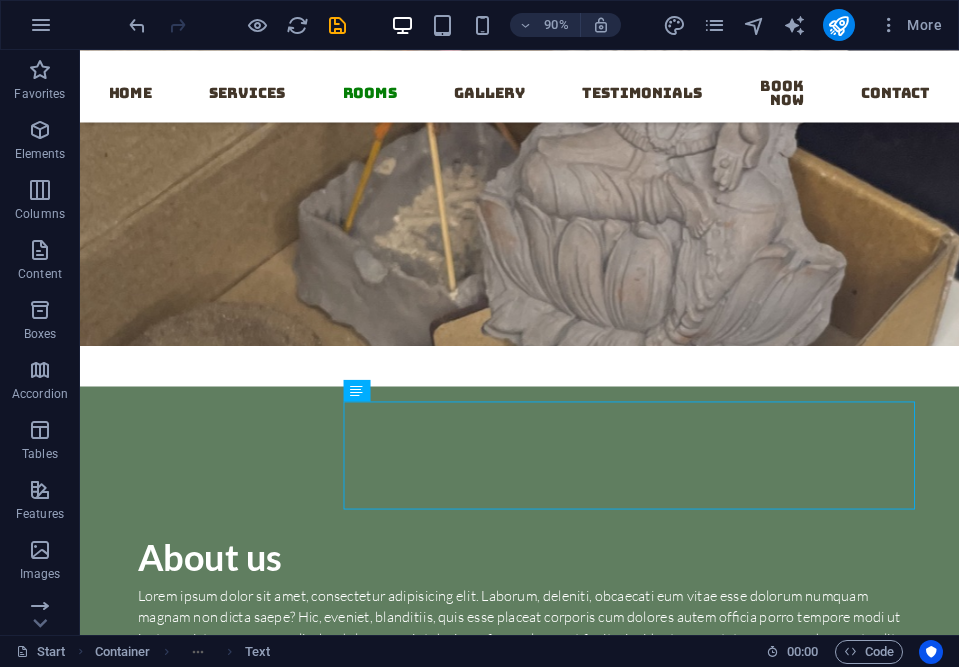 drag, startPoint x: 460, startPoint y: 505, endPoint x: 227, endPoint y: 537, distance: 235.18716 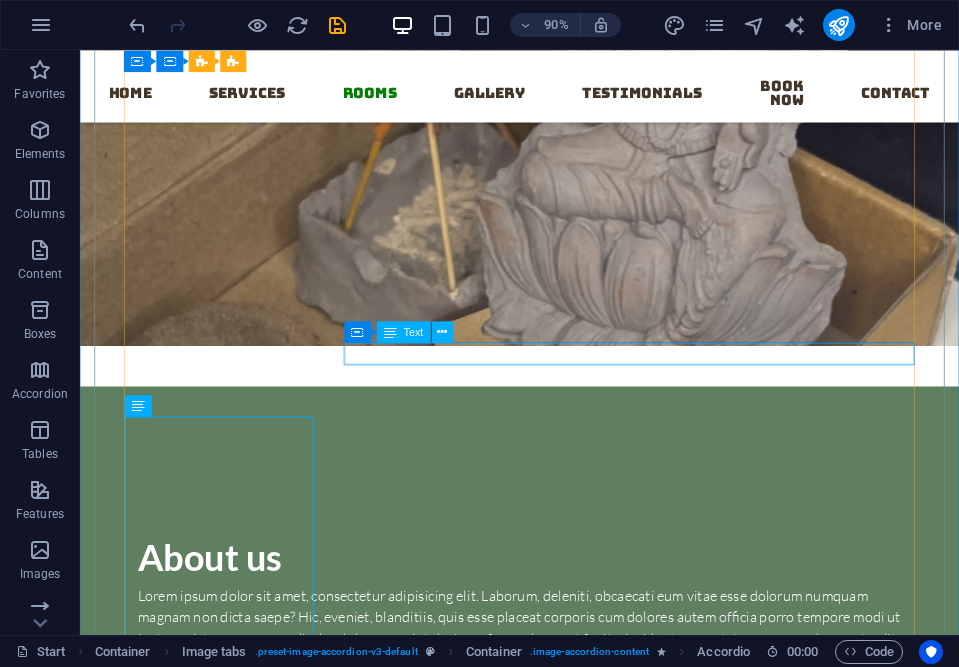 click on "New text element" at bounding box center (690, 2490) 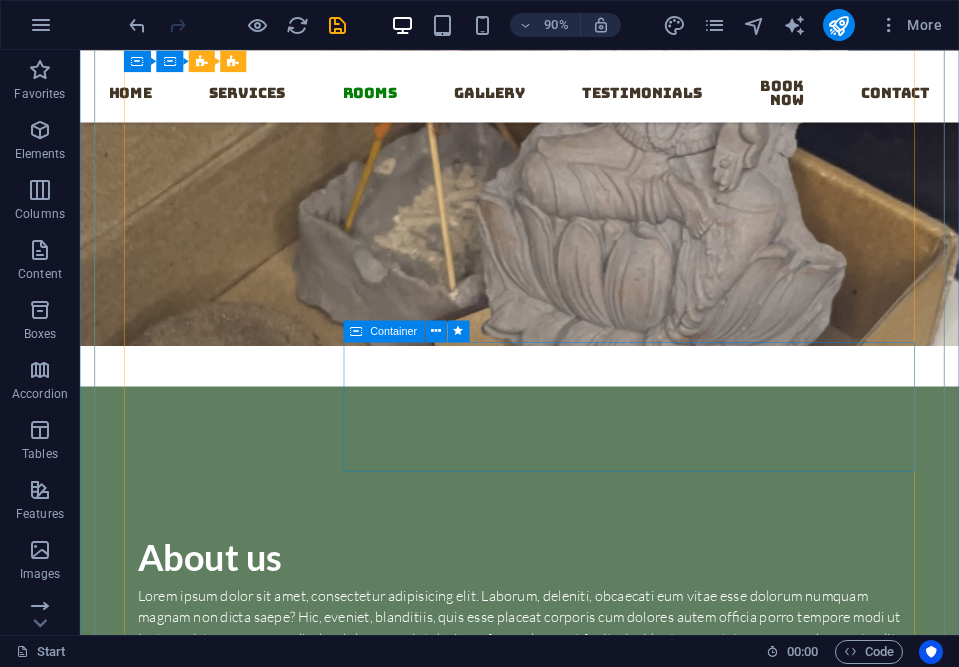 click on "Drop content here or  Add elements  Paste clipboard" at bounding box center (690, 2549) 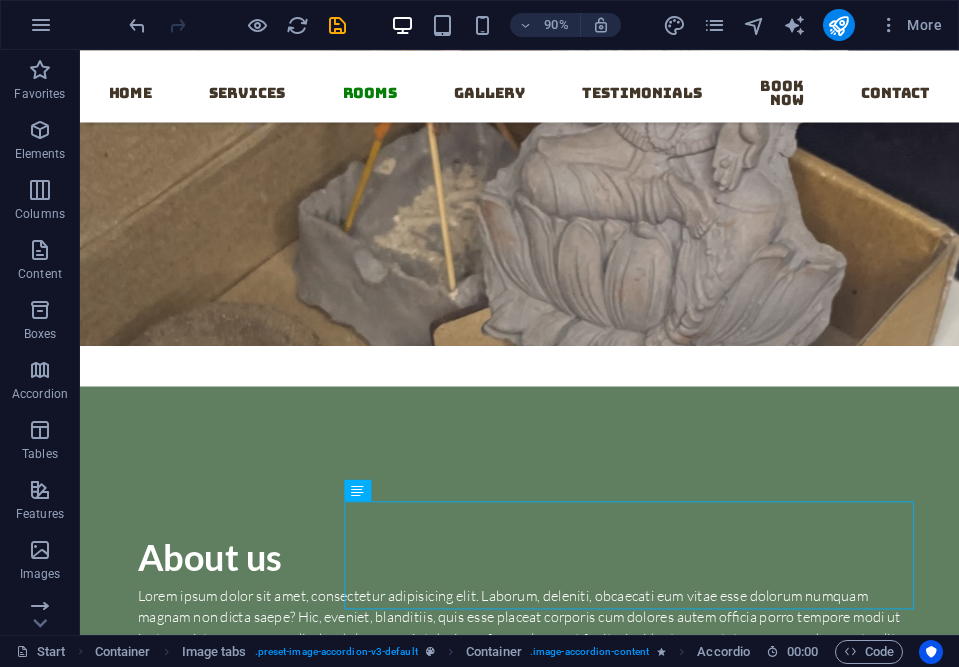 drag, startPoint x: 484, startPoint y: 601, endPoint x: 493, endPoint y: 410, distance: 191.21193 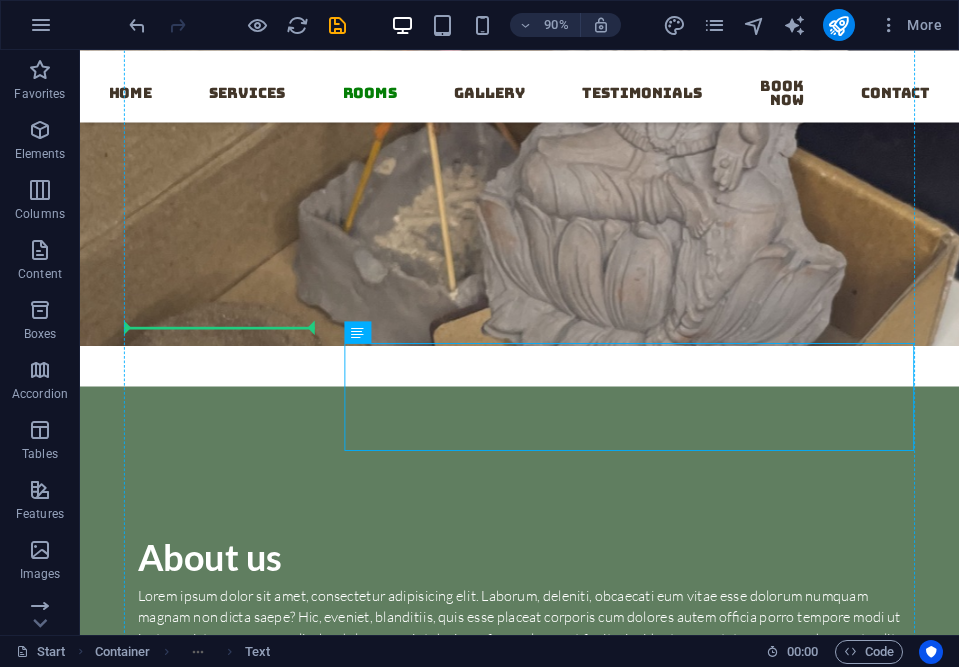 drag, startPoint x: 476, startPoint y: 384, endPoint x: 261, endPoint y: 344, distance: 218.68927 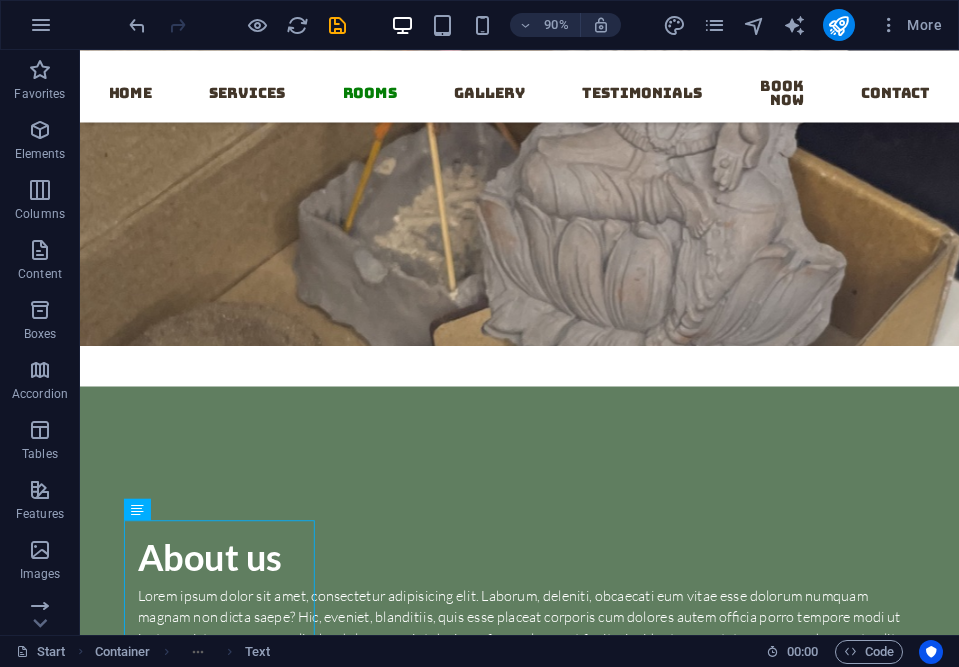 drag, startPoint x: 299, startPoint y: 616, endPoint x: 443, endPoint y: 496, distance: 187.446 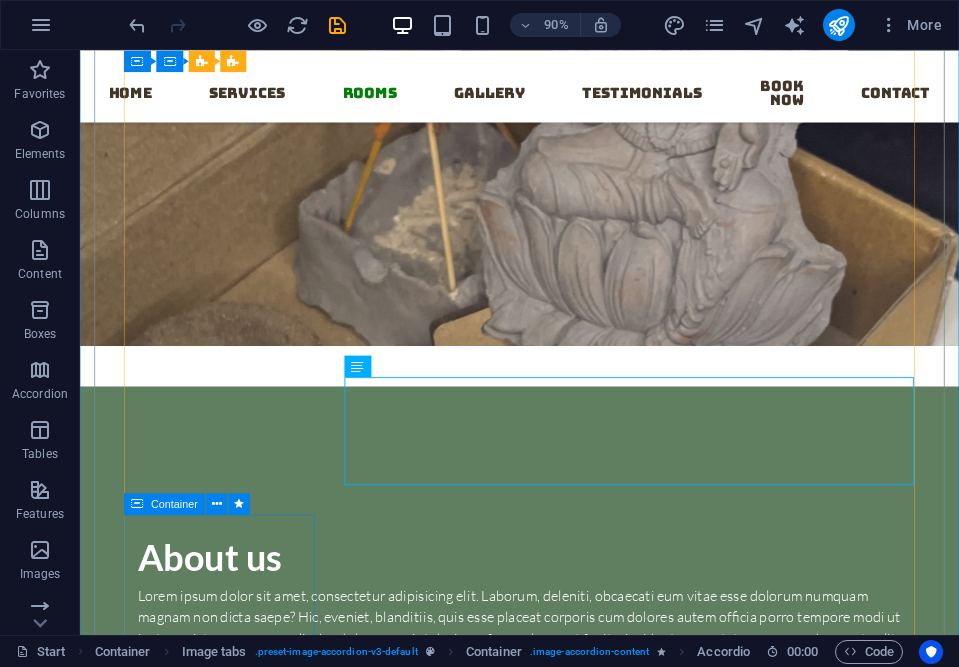 click on "Drop content here or  Add elements  Paste clipboard" at bounding box center [235, 2759] 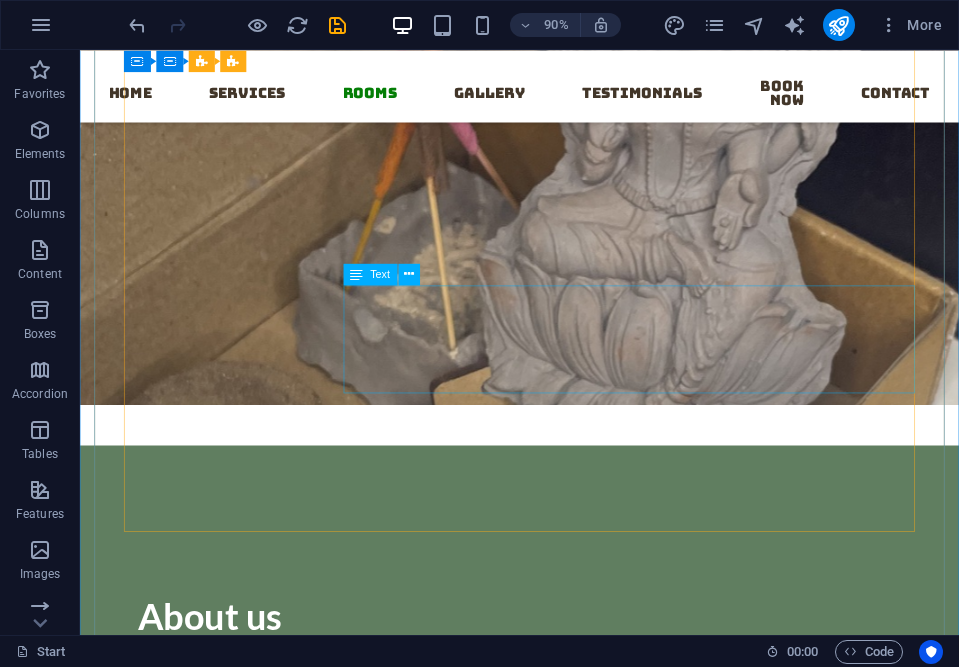 scroll, scrollTop: 3414, scrollLeft: 0, axis: vertical 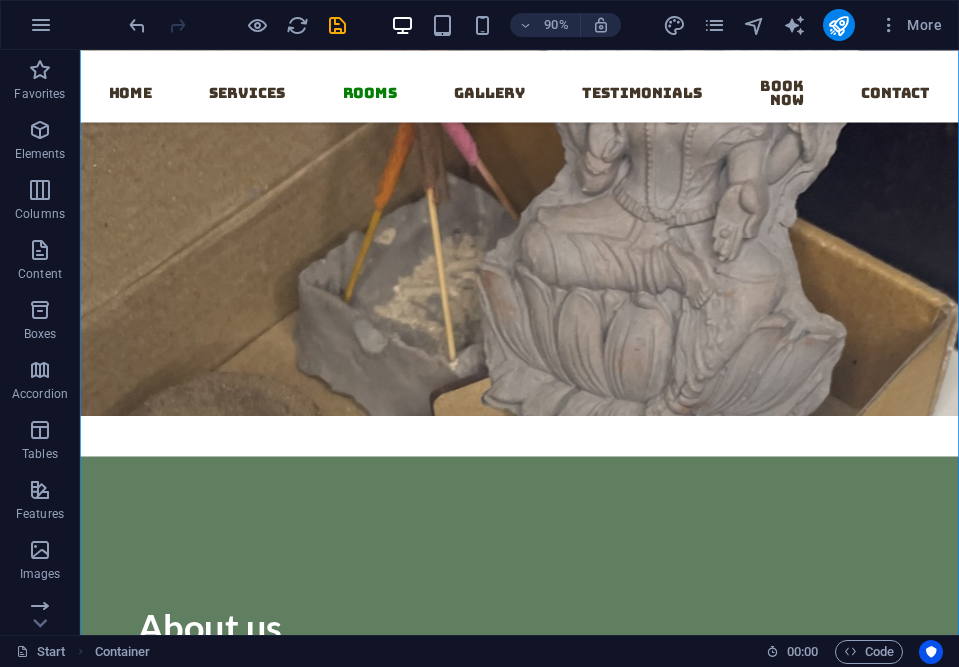 drag, startPoint x: 460, startPoint y: 362, endPoint x: 532, endPoint y: 404, distance: 83.35467 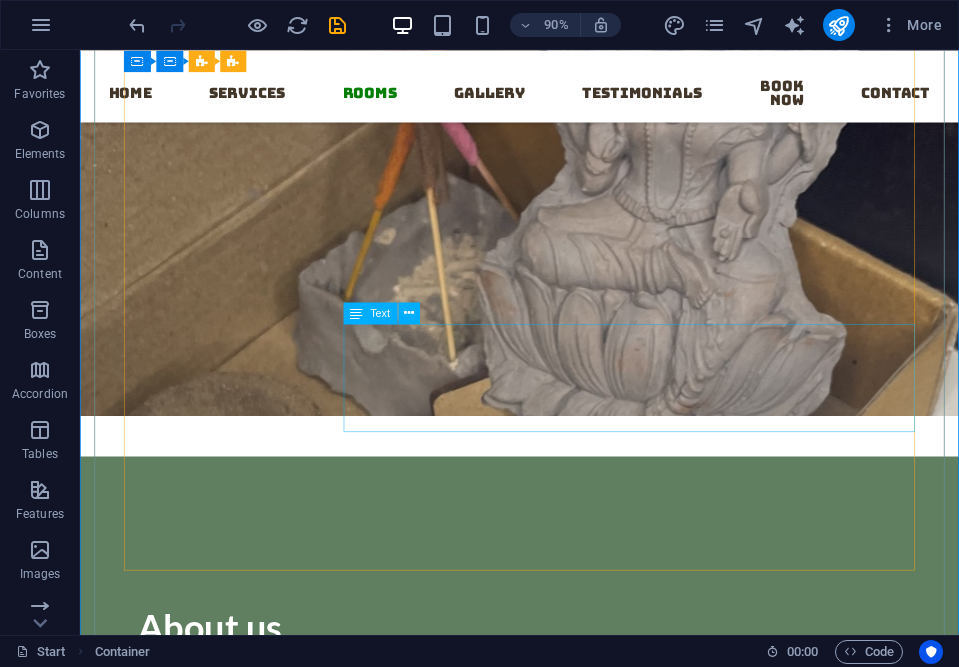 click on "Lorem ipsum dolor sit amet, consectetur adipisicing elit. Maiores ipsum repellat minus nihil. Labore, delectus, nam dignissimos ea repudiandae minima voluptatum magni pariatur possimus quia accusamus harum facilis corporis animi nisi. Enim, pariatur, impedit quia repellat harum ipsam laboriosam voluptas dicta illum nisi obcaecati reprehenderit quis placeat recusandae tenetur aperiam." at bounding box center (690, 2517) 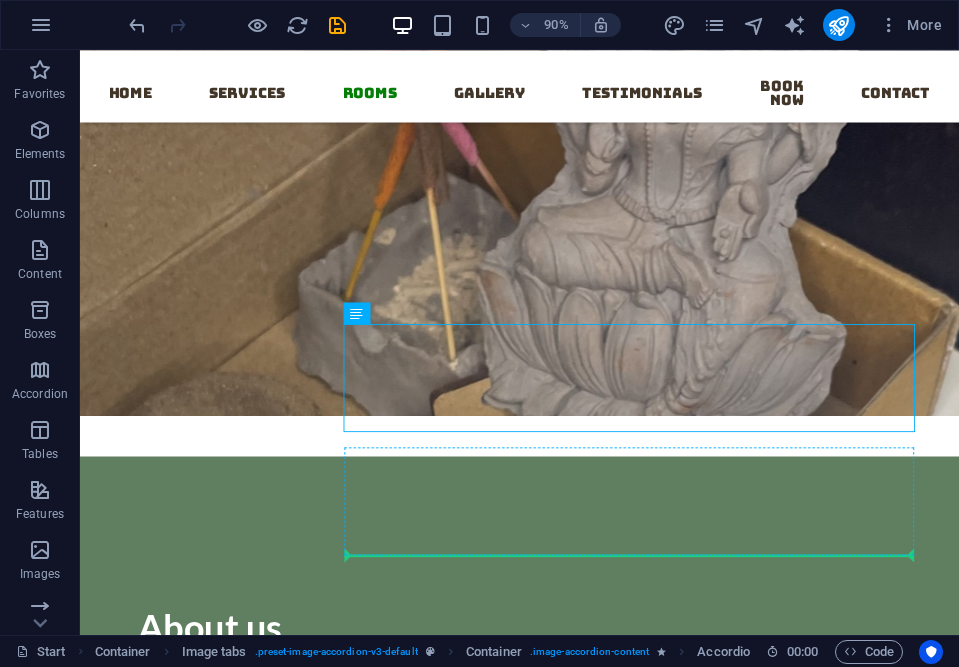 drag, startPoint x: 462, startPoint y: 363, endPoint x: 481, endPoint y: 553, distance: 190.94763 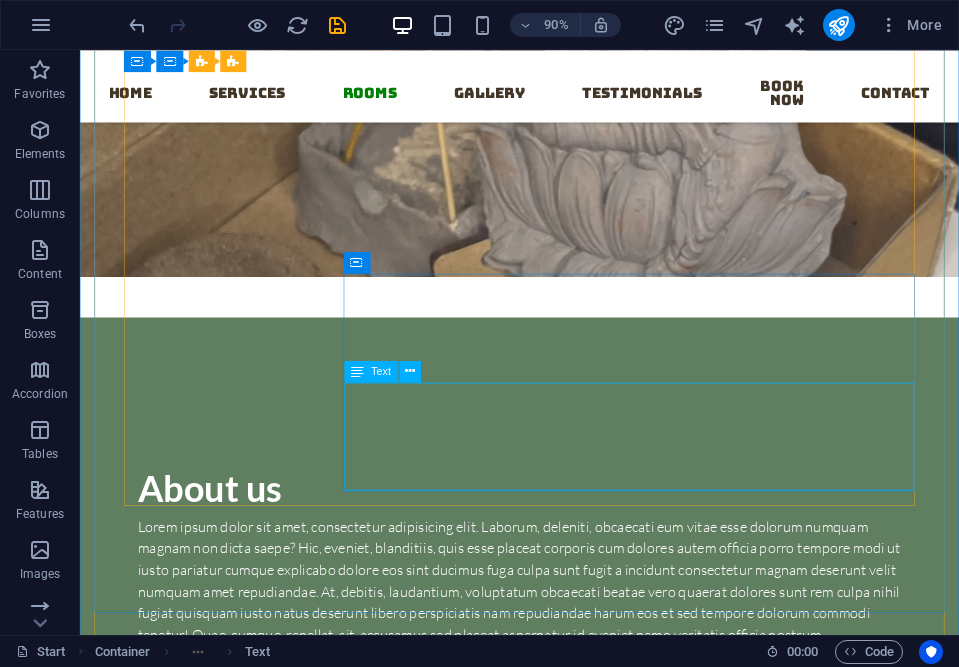 scroll, scrollTop: 3560, scrollLeft: 0, axis: vertical 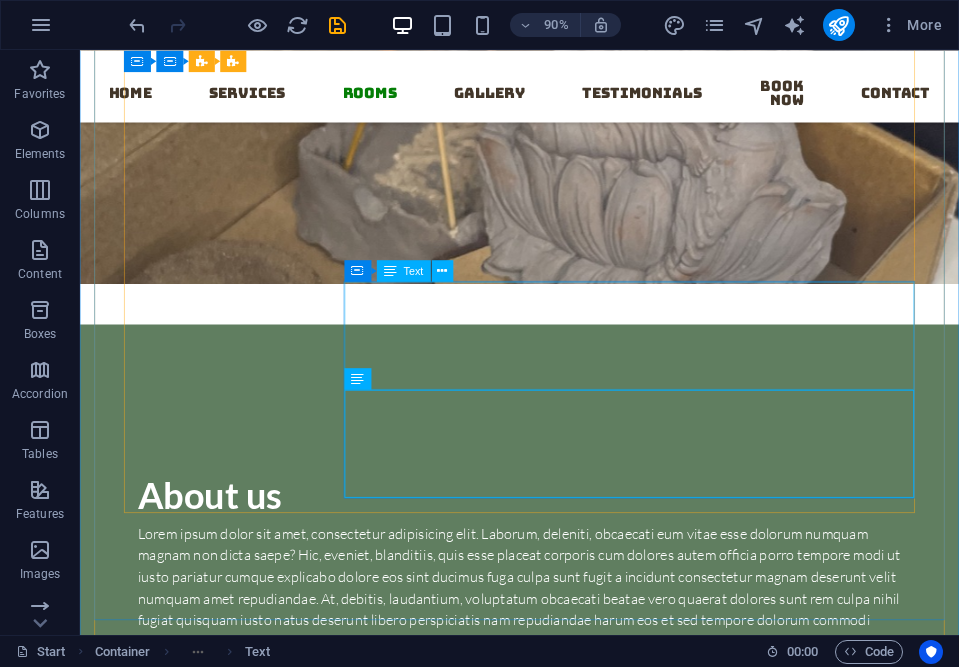 click on "Lorem ipsum dolor sit amet, consectetur adipisicing elit. Maiores ipsum repellat minus nihil. Labore, delectus, nam dignissimos ea repudiandae minima voluptatum magni pariatur possimus quia accusamus harum facilis corporis animi nisi. Enim, pariatur, impedit quia repellat harum ipsam laboriosam voluptas dicta illum nisi obcaecati reprehenderit quis placeat recusandae tenetur aperiam." at bounding box center [690, 2470] 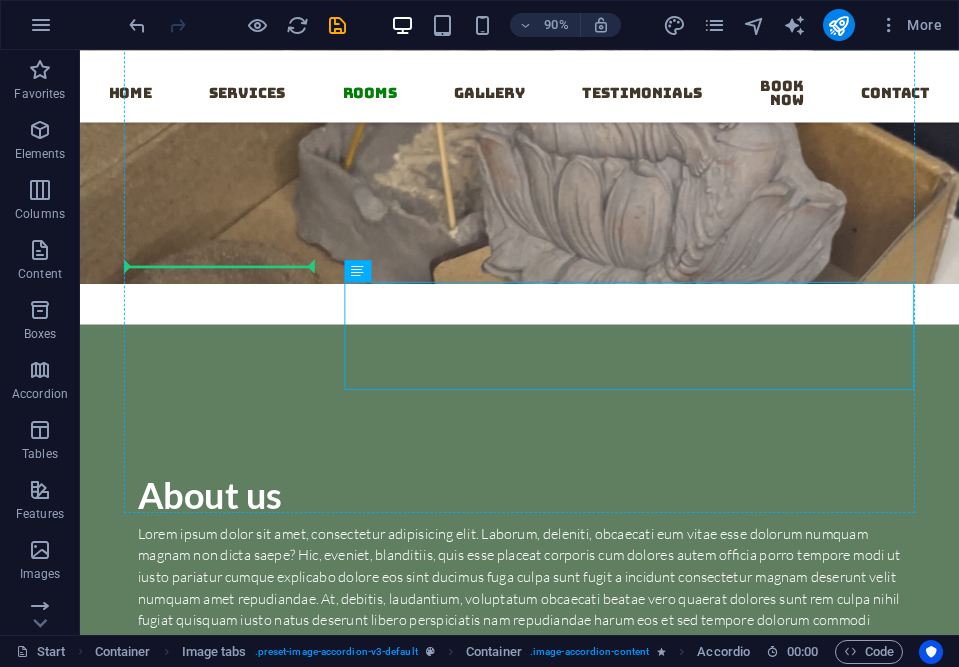 drag, startPoint x: 489, startPoint y: 322, endPoint x: 328, endPoint y: 278, distance: 166.90416 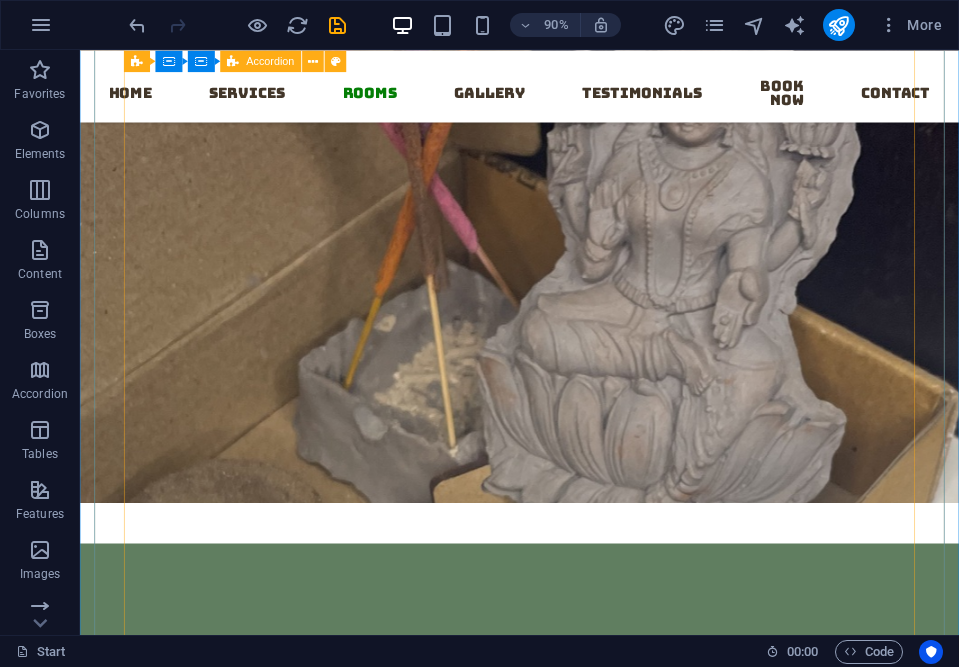 scroll, scrollTop: 3436, scrollLeft: 0, axis: vertical 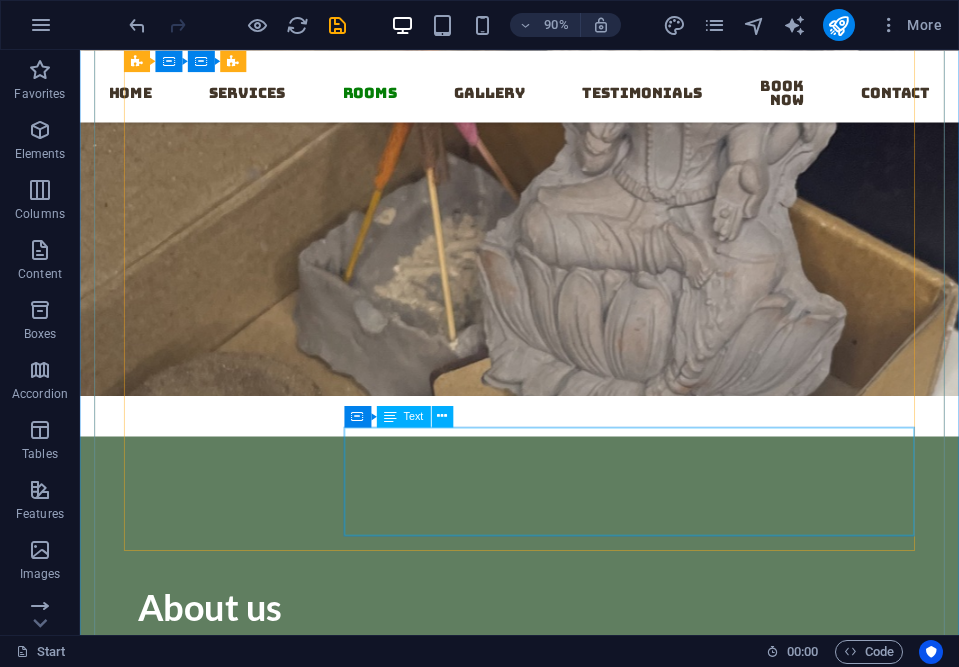 click on "Text" at bounding box center (404, 416) 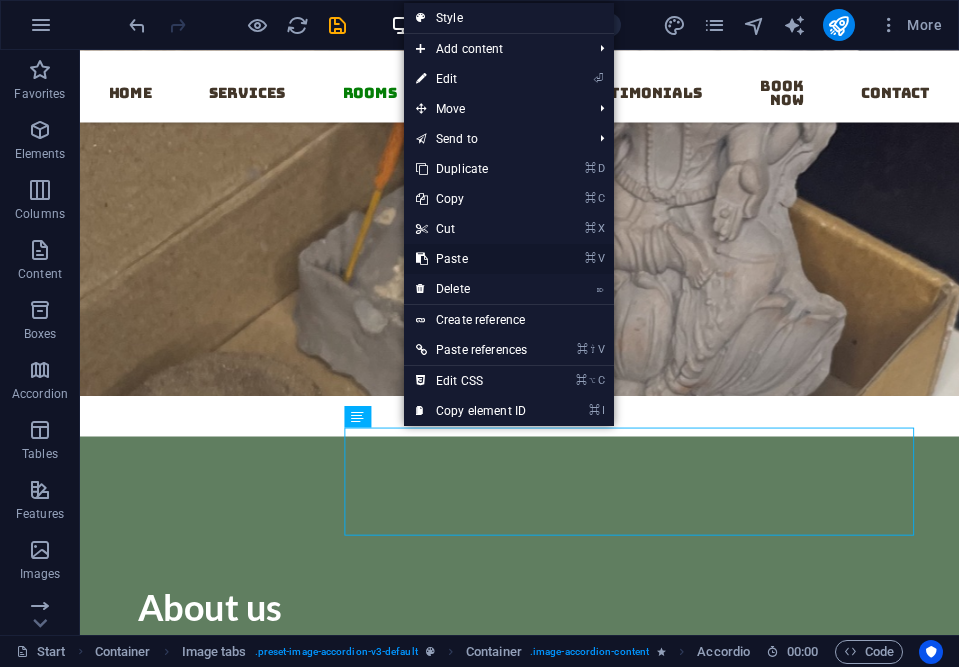 click on "⌘ V  Paste" at bounding box center (471, 259) 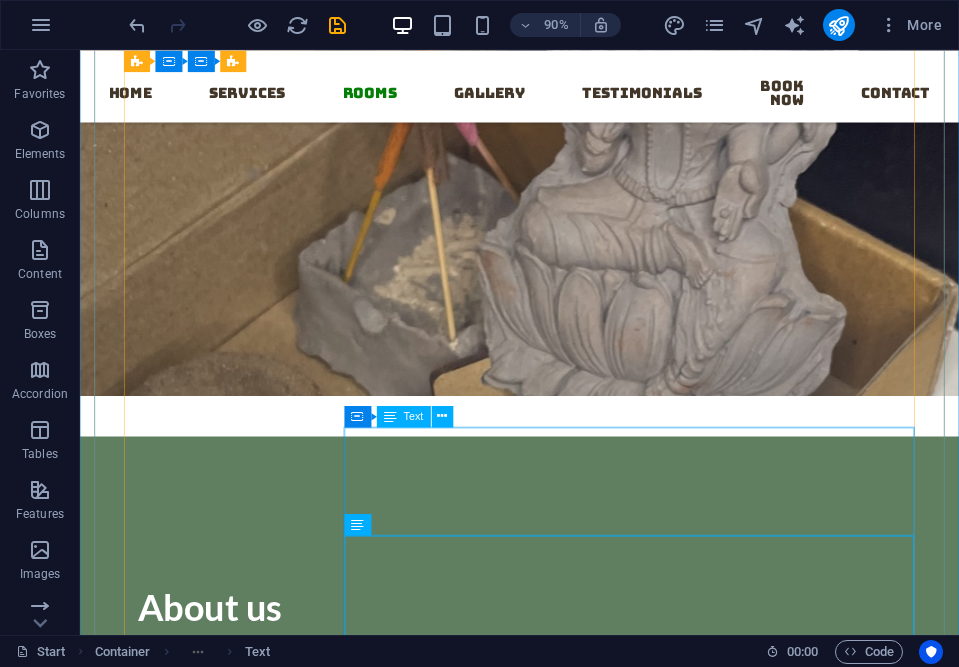 scroll, scrollTop: 3571, scrollLeft: 0, axis: vertical 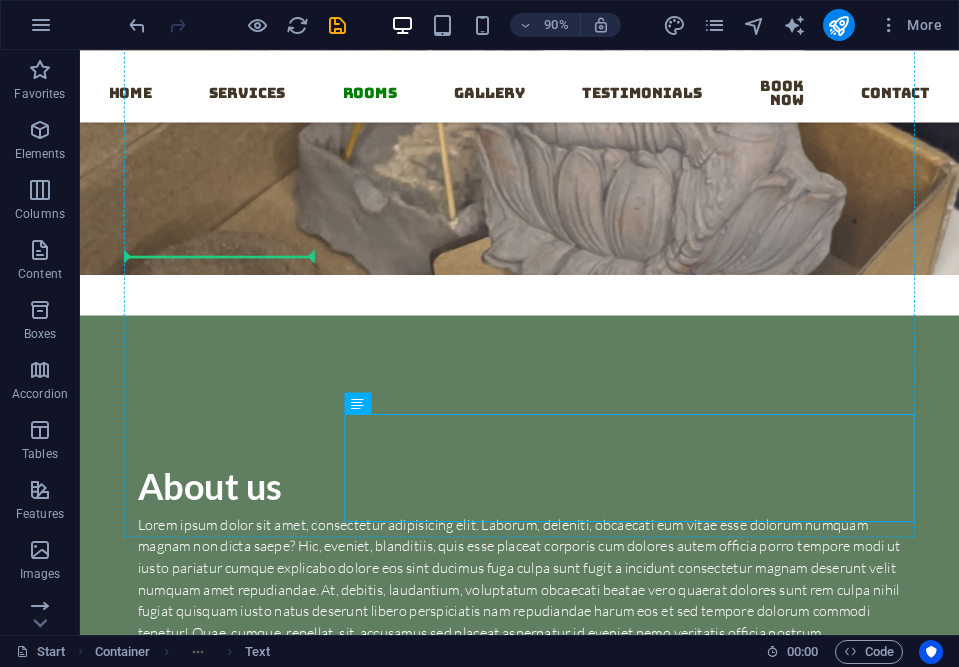 drag, startPoint x: 443, startPoint y: 451, endPoint x: 333, endPoint y: 272, distance: 210.0976 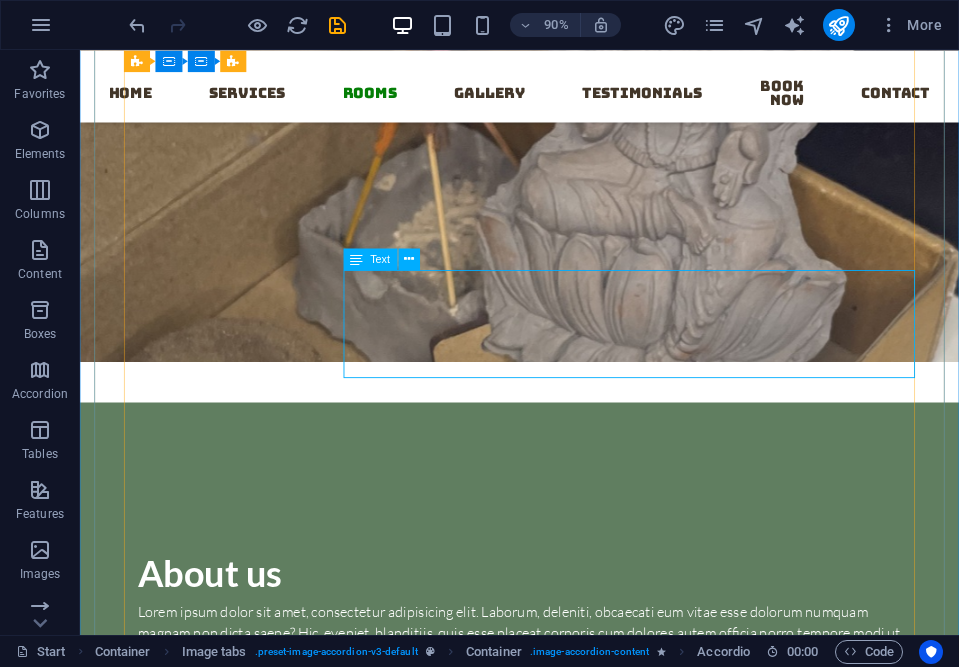 scroll, scrollTop: 3441, scrollLeft: 0, axis: vertical 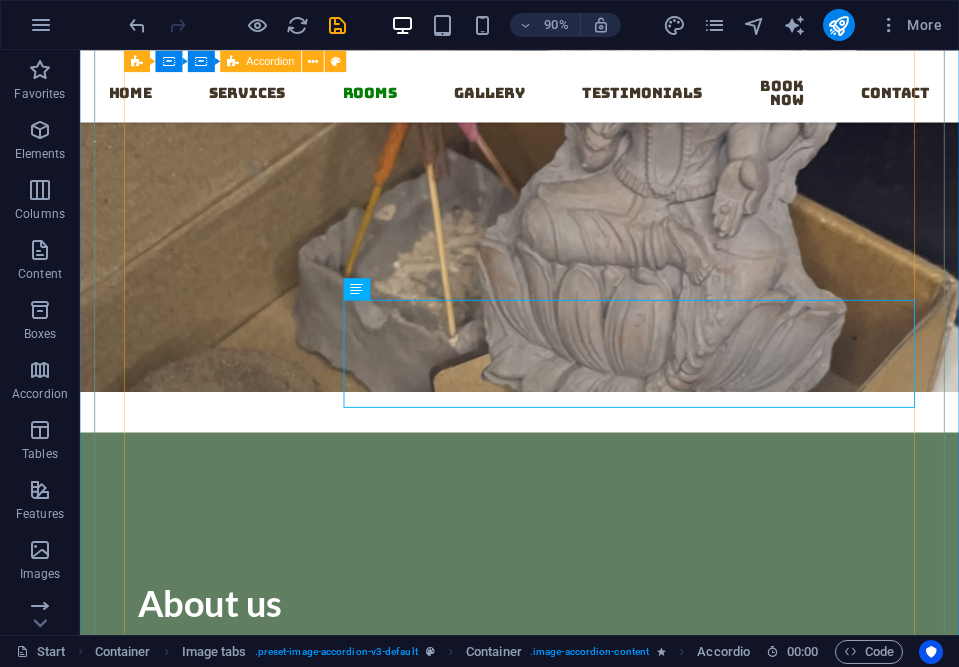 click on "HB2 Pencils Lorem ipsum dolor sit amet, consectetur adipisicing elit. Maiores ipsum repellat minus nihil. Labore, delectus, nam dignissimos ea repudiandae minima voluptatum magni pariatur possimus quia accusamus harum facilis corporis animi nisi. Enim, pariatur, impedit quia repellat harum ipsam laboriosam voluptas dicta illum nisi obcaecati reprehenderit quis placeat recusandae tenetur aperiam. Colour Pencils Lorem ipsum dolor sit amet, consectetur adipisicing elit. Maiores ipsum repellat minus nihil. Labore, delectus, nam dignissimos ea repudiandae minima voluptatum magni pariatur possimus quia accusamus harum facilis corporis animi nisi. Enim, pariatur, impedit quia repellat harum ipsam laboriosam voluptas dicta illum nisi obcaecati reprehenderit quis placeat recusandae tenetur aperiam. Plantable Pencils Pens Pens" at bounding box center [568, 2524] 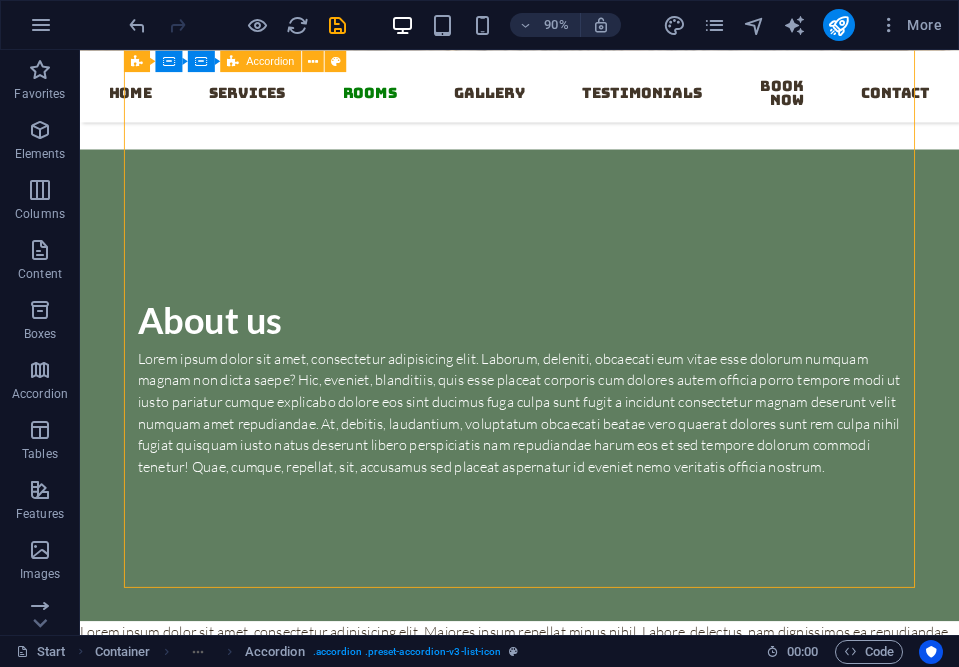 scroll, scrollTop: 3657, scrollLeft: 0, axis: vertical 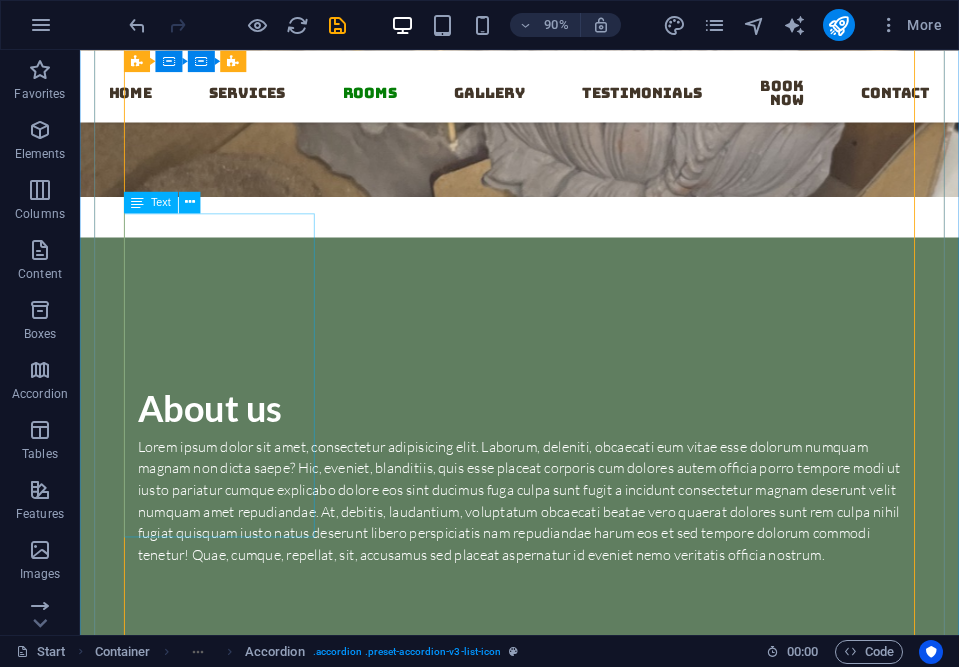 click on "Lorem ipsum dolor sit amet, consectetur adipisicing elit. Maiores ipsum repellat minus nihil. Labore, delectus, nam dignissimos ea repudiandae minima voluptatum magni pariatur possimus quia accusamus harum facilis corporis animi nisi. Enim, pariatur, impedit quia repellat harum ipsam laboriosam voluptas dicta illum nisi obcaecati reprehenderit quis placeat recusandae tenetur aperiam." at bounding box center [235, 2514] 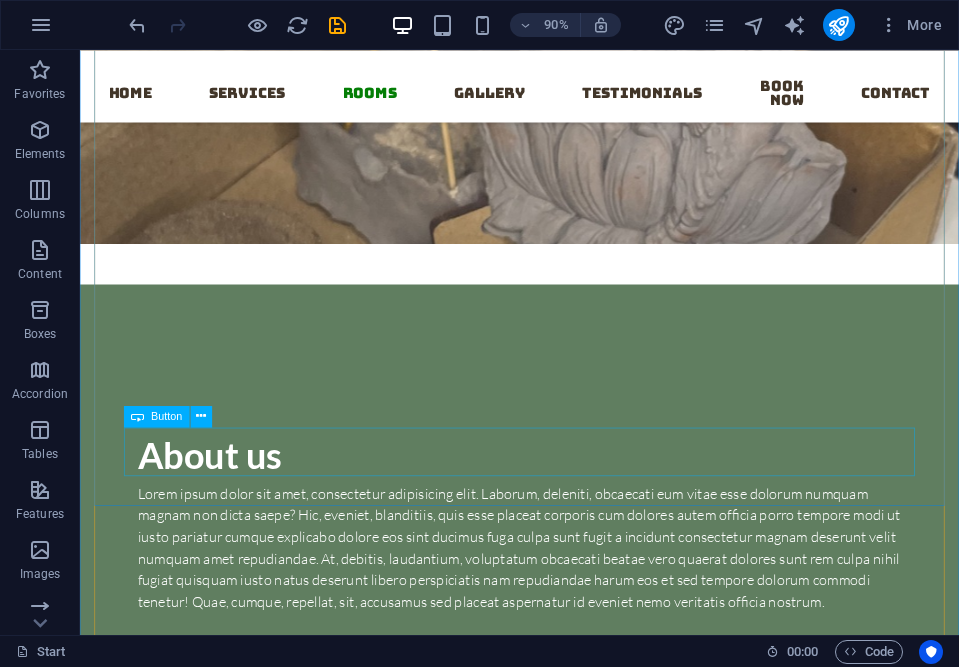 scroll, scrollTop: 3620, scrollLeft: 0, axis: vertical 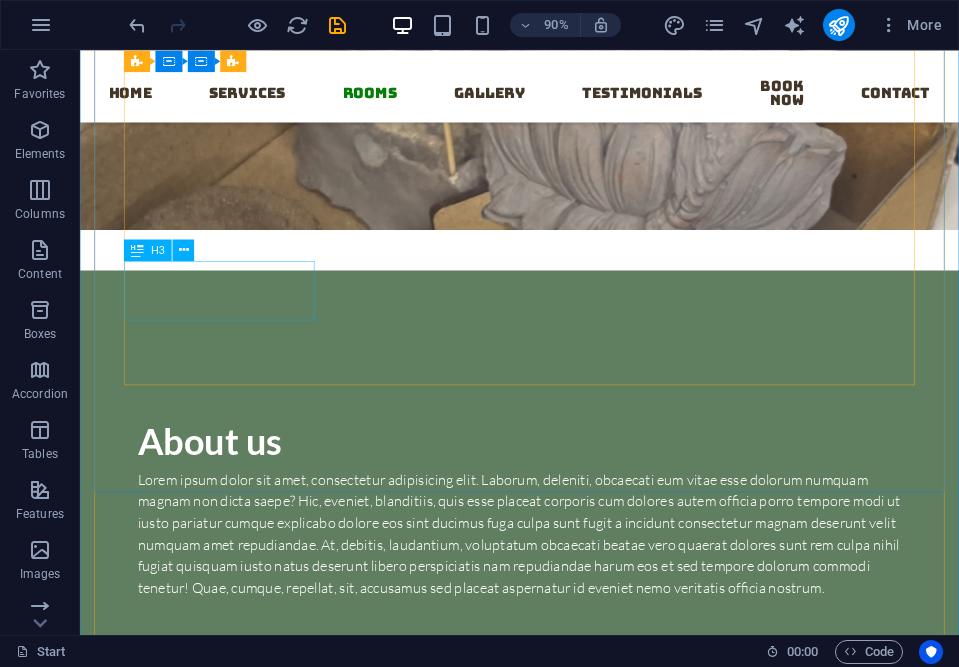 click on "Pens" at bounding box center (235, 2456) 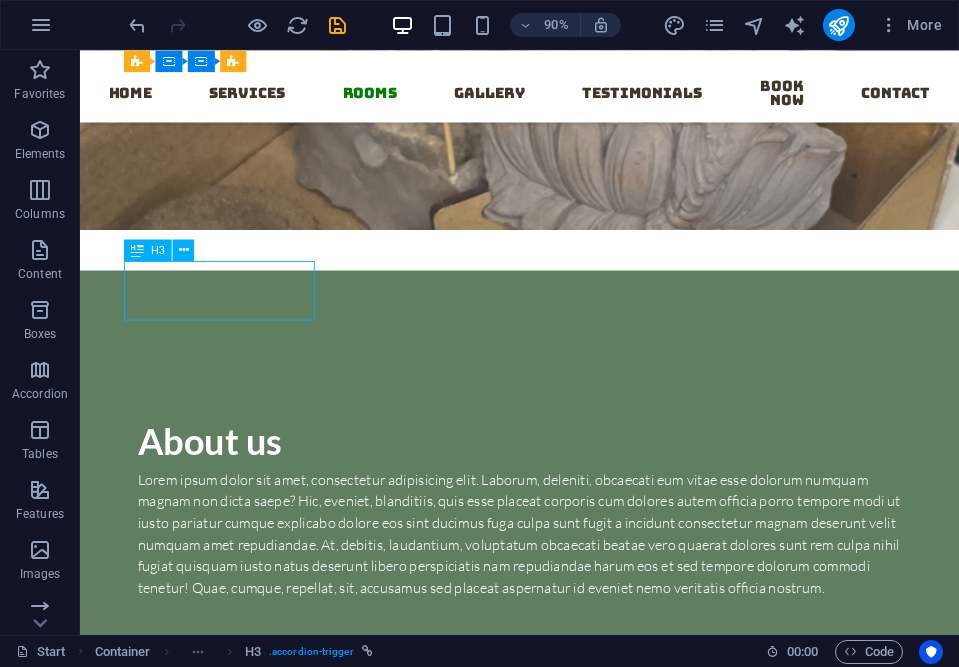 click on "Pens" at bounding box center [235, 2456] 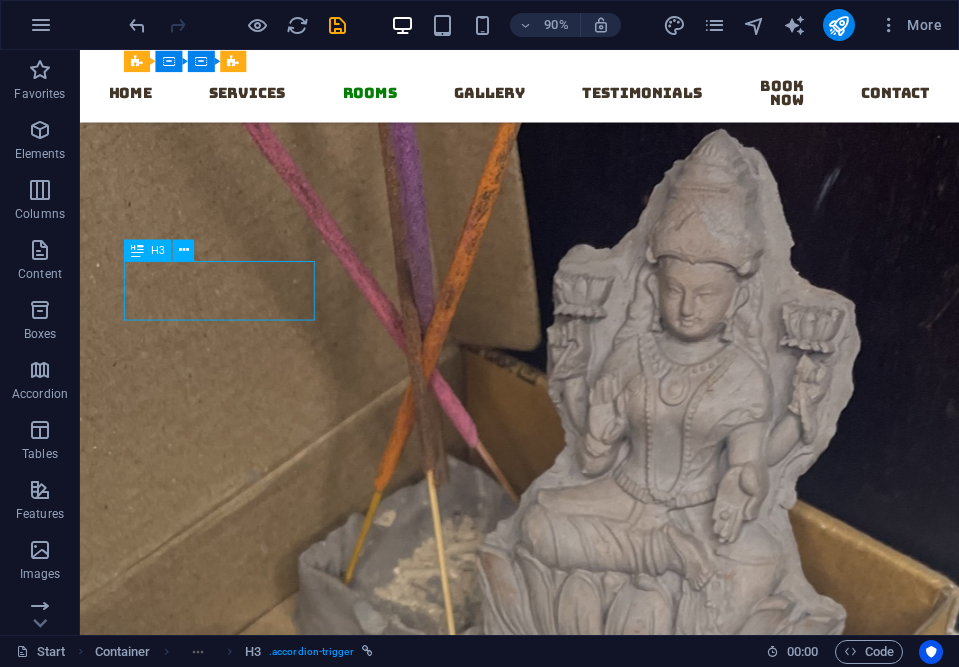 scroll, scrollTop: 4076, scrollLeft: 0, axis: vertical 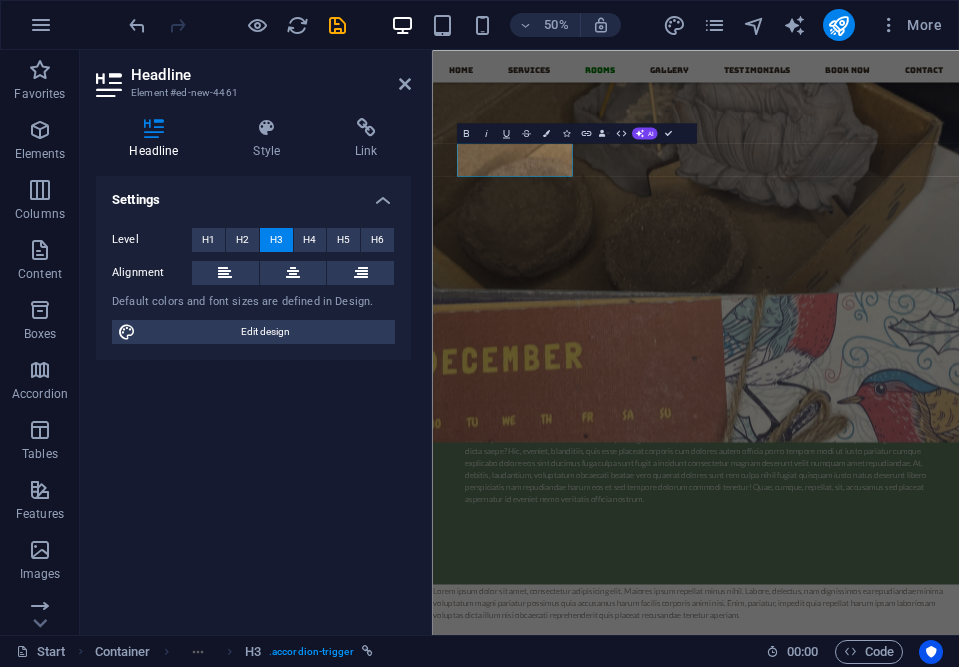 type 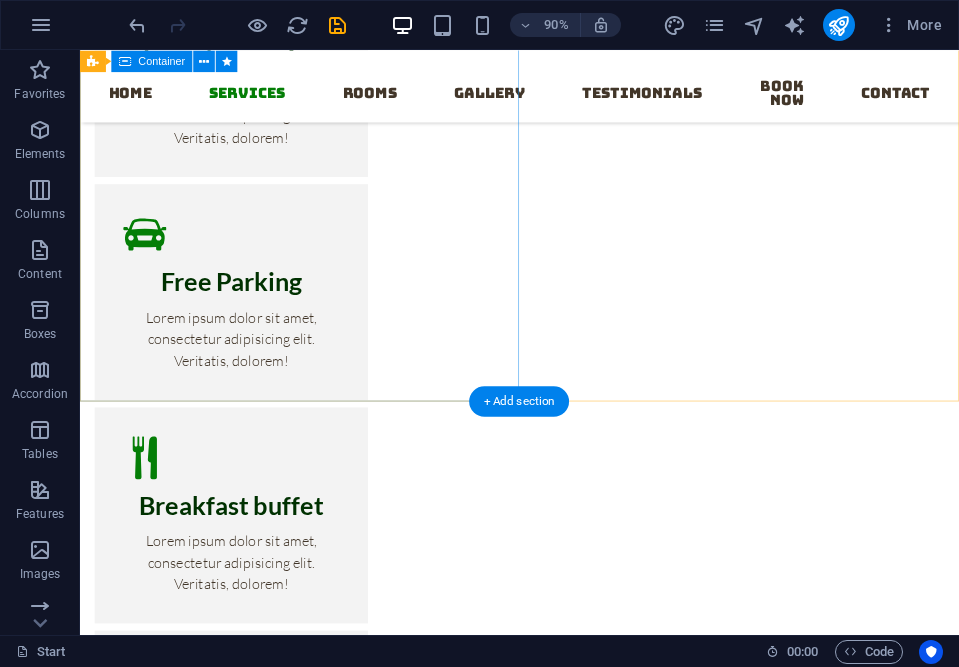 scroll, scrollTop: 1890, scrollLeft: 0, axis: vertical 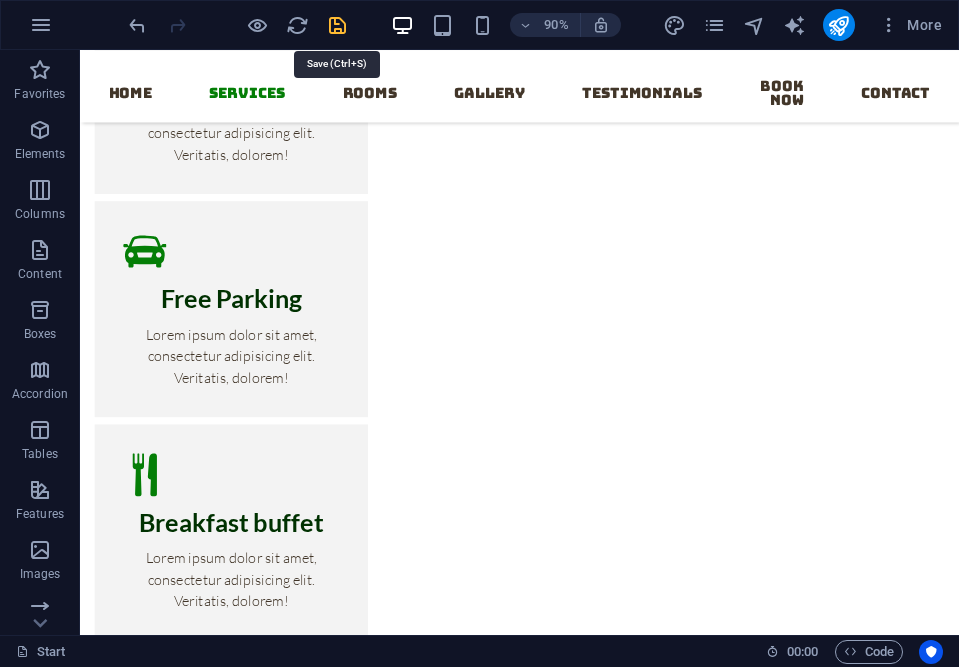 click at bounding box center [337, 25] 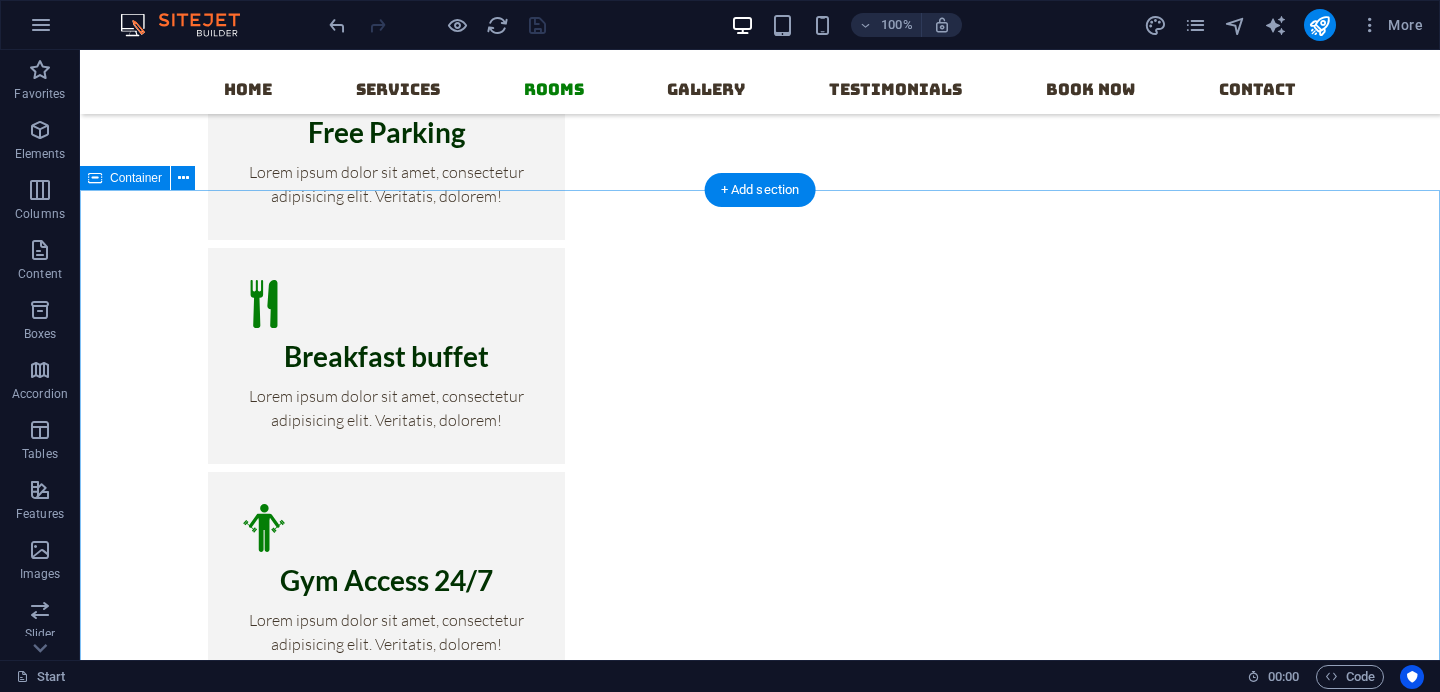 scroll, scrollTop: 2042, scrollLeft: 0, axis: vertical 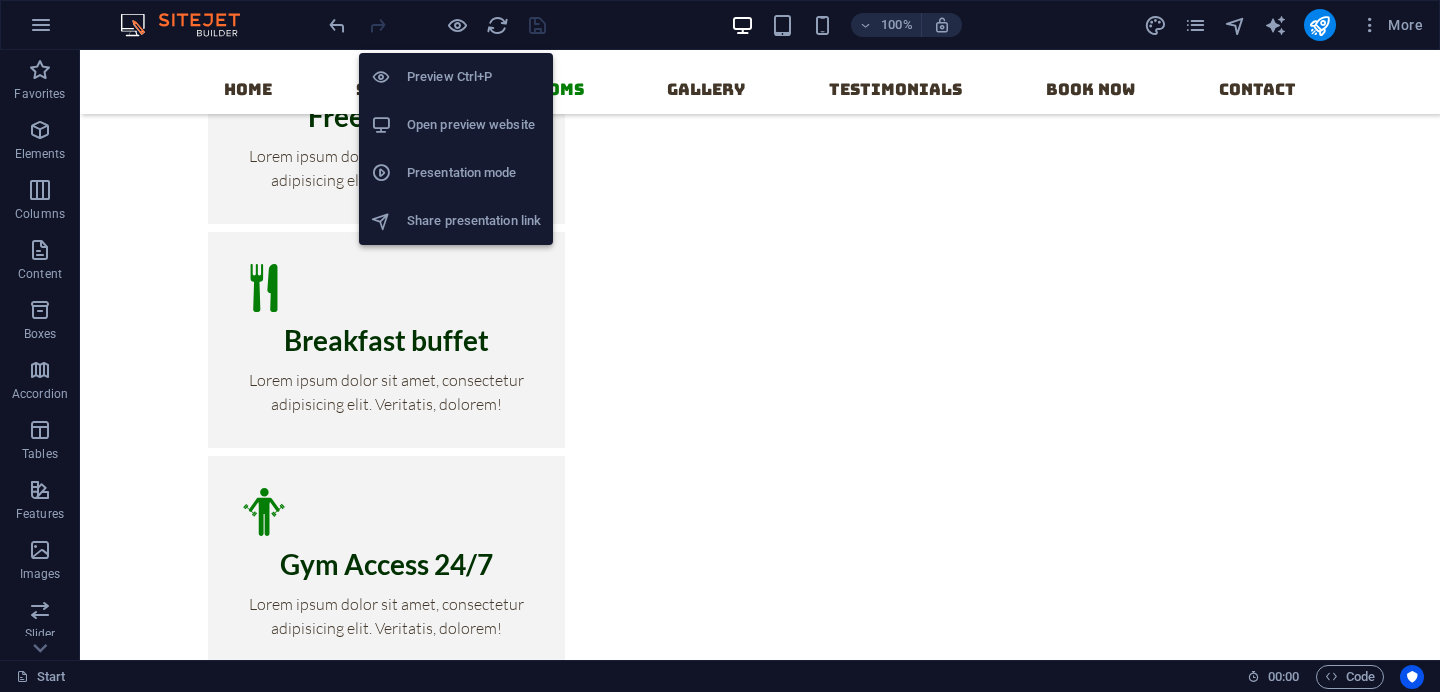 click on "Open preview website" at bounding box center [474, 125] 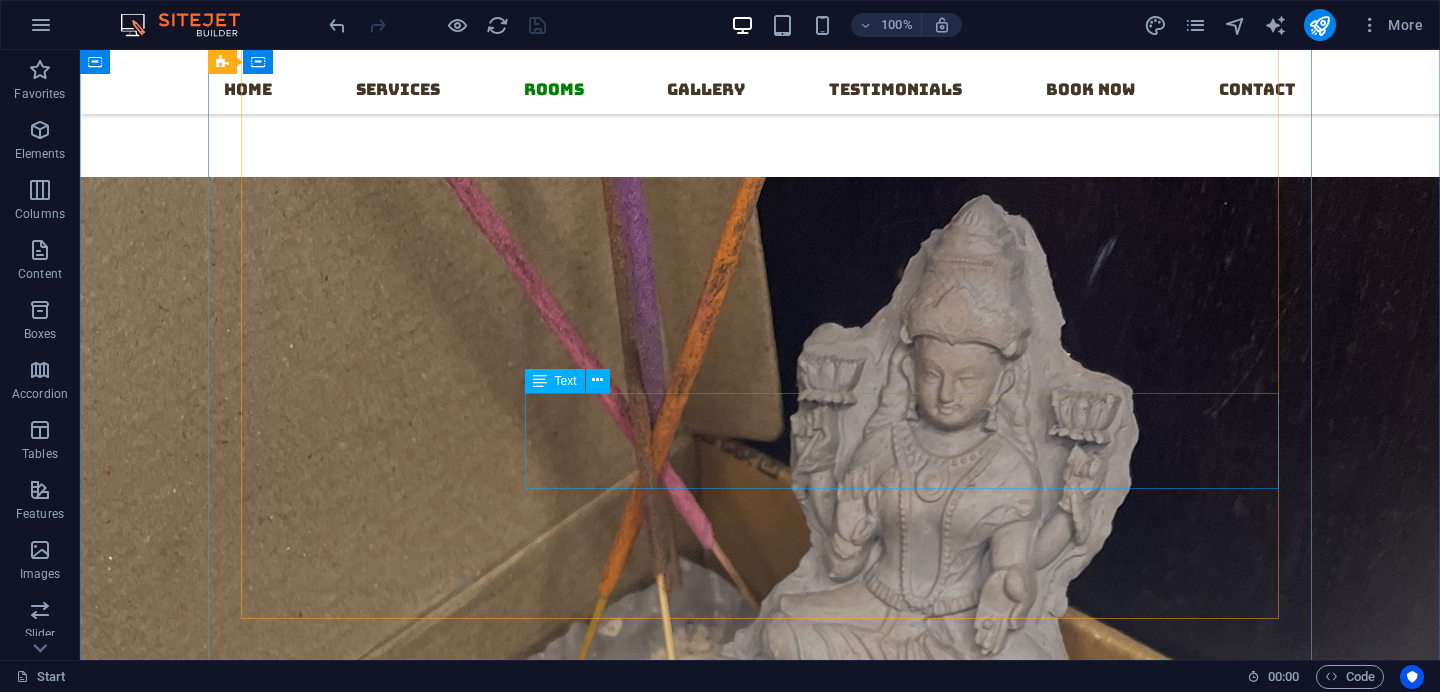 scroll, scrollTop: 3221, scrollLeft: 0, axis: vertical 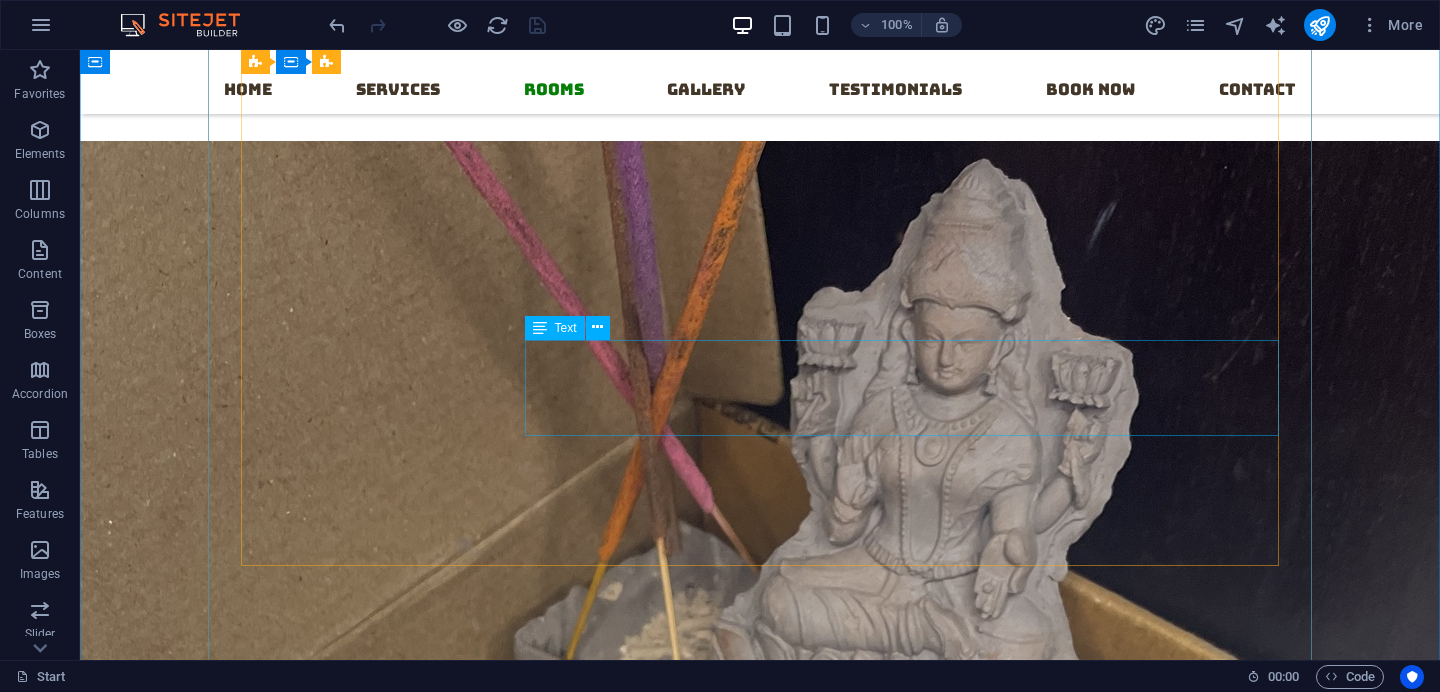 click on "Lorem ipsum dolor sit amet, consectetur adipisicing elit. Maiores ipsum repellat minus nihil. Labore, delectus, nam dignissimos ea repudiandae minima voluptatum magni pariatur possimus quia accusamus harum facilis corporis animi nisi. Enim, pariatur, impedit quia repellat harum ipsam laboriosam voluptas dicta illum nisi obcaecati reprehenderit quis placeat recusandae tenetur aperiam." at bounding box center (902, 2411) 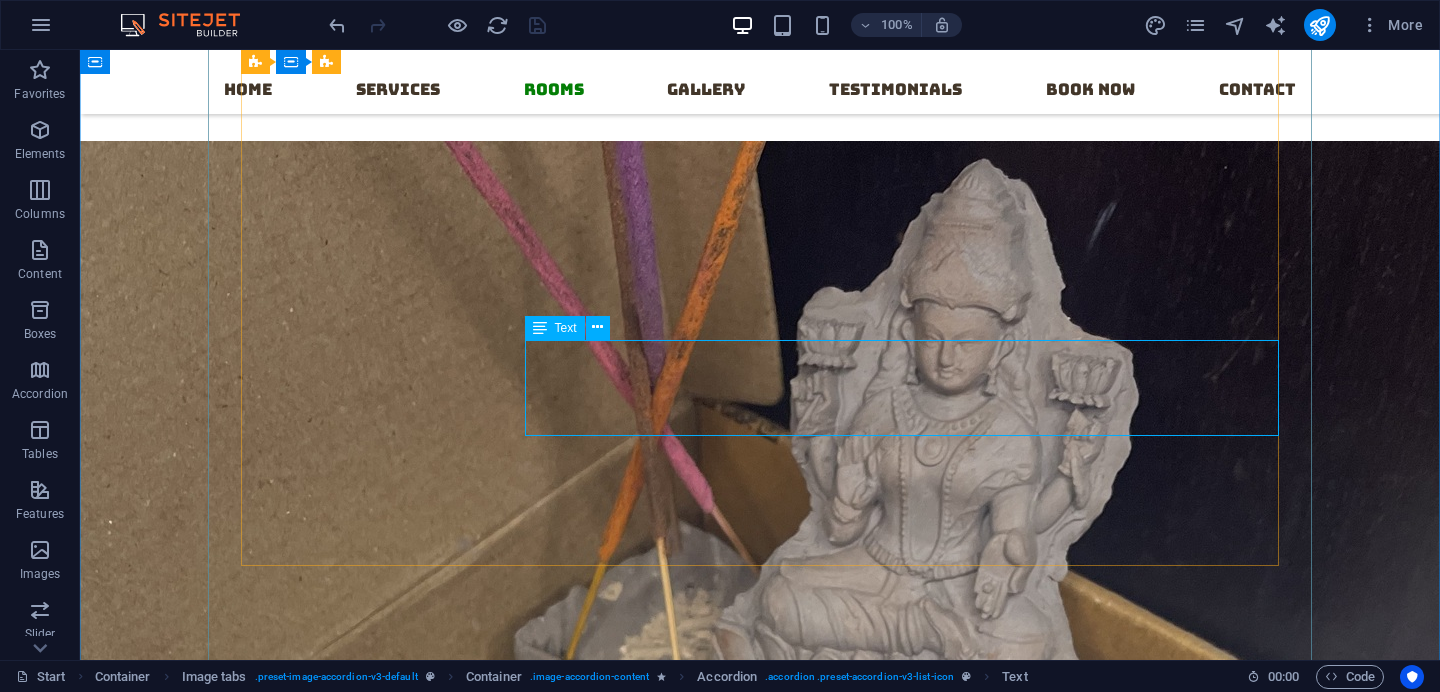 click on "Text" at bounding box center [566, 328] 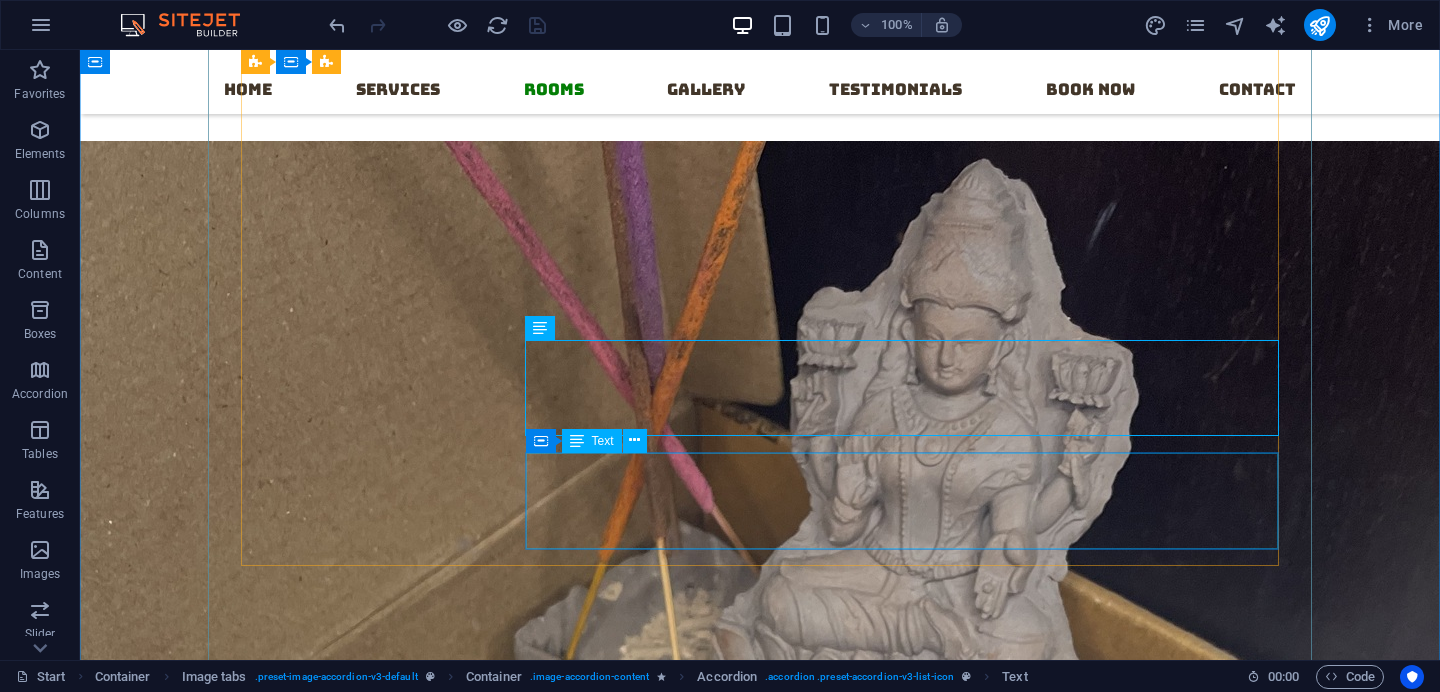 click on "Lorem ipsum dolor sit amet, consectetur adipisicing elit. Maiores ipsum repellat minus nihil. Labore, delectus, nam dignissimos ea repudiandae minima voluptatum magni pariatur possimus quia accusamus harum facilis corporis animi nisi. Enim, pariatur, impedit quia repellat harum ipsam laboriosam voluptas dicta illum nisi obcaecati reprehenderit quis placeat recusandae tenetur aperiam." at bounding box center [902, 2524] 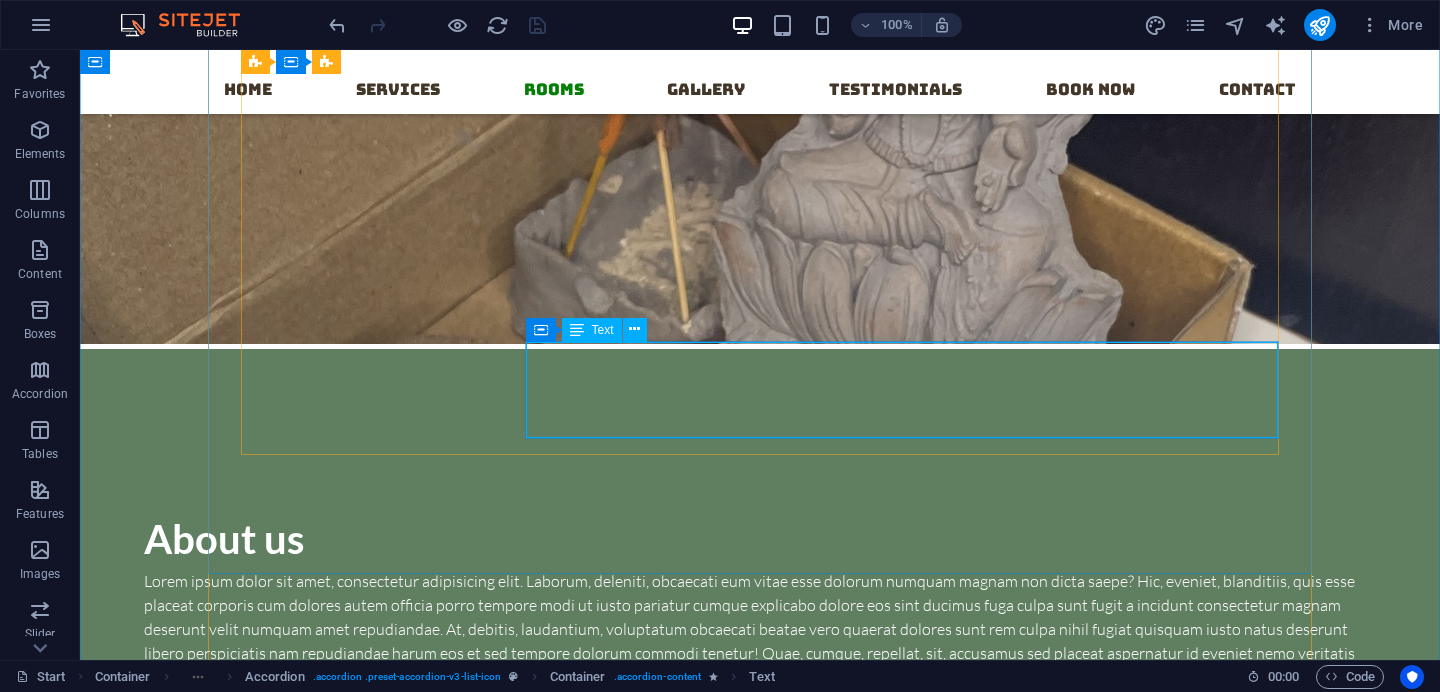 scroll, scrollTop: 3244, scrollLeft: 0, axis: vertical 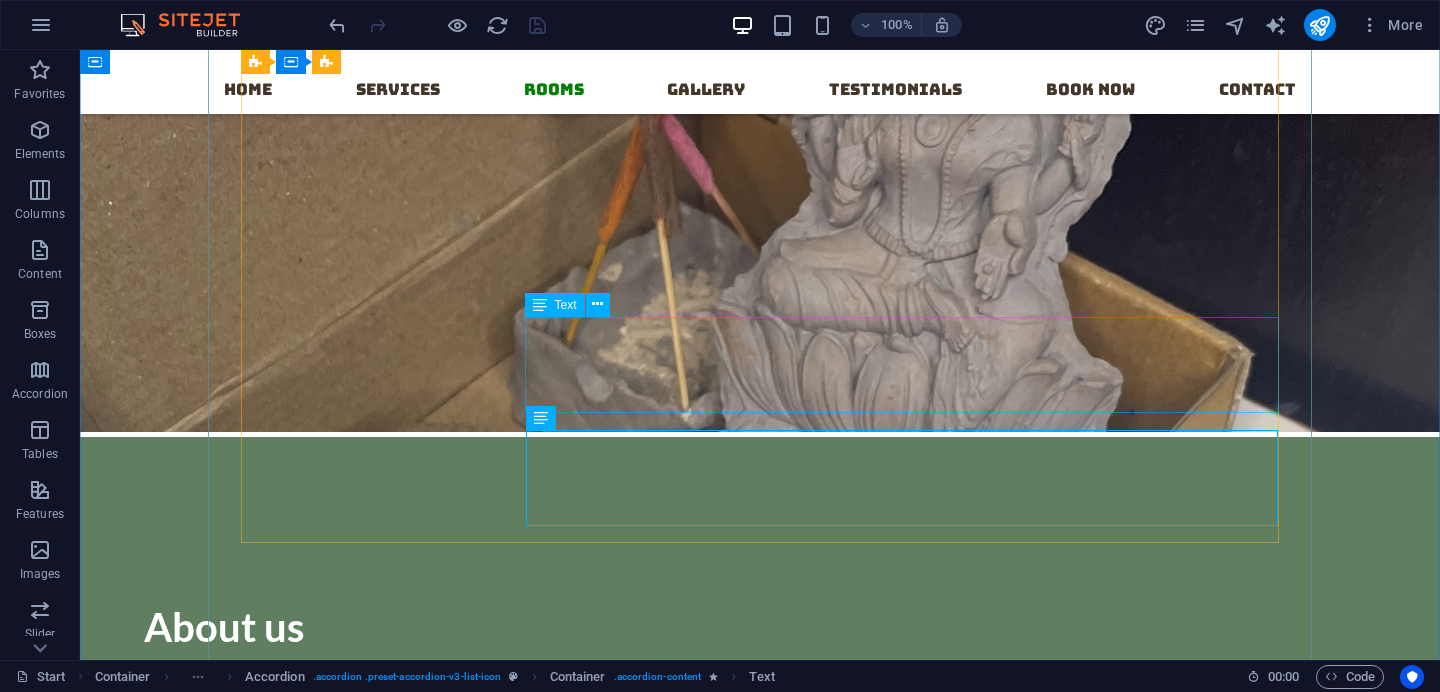 click on "Lorem ipsum dolor sit amet, consectetur adipisicing elit. Maiores ipsum repellat minus nihil. Labore, delectus, nam dignissimos ea repudiandae minima voluptatum magni pariatur possimus quia accusamus harum facilis corporis animi nisi. Enim, pariatur, impedit quia repellat harum ipsam laboriosam voluptas dicta illum nisi obcaecati reprehenderit quis placeat recusandae tenetur aperiam." at bounding box center [902, 2388] 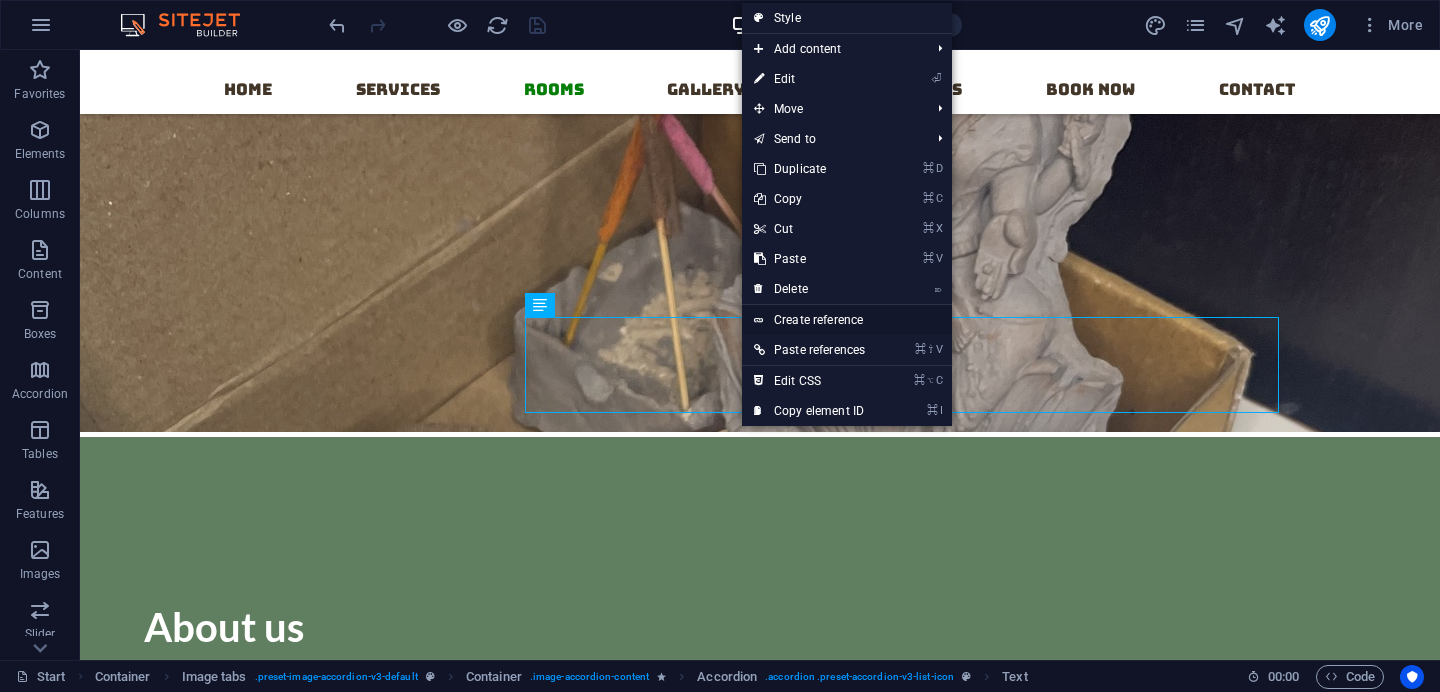 click on "Create reference" at bounding box center (847, 320) 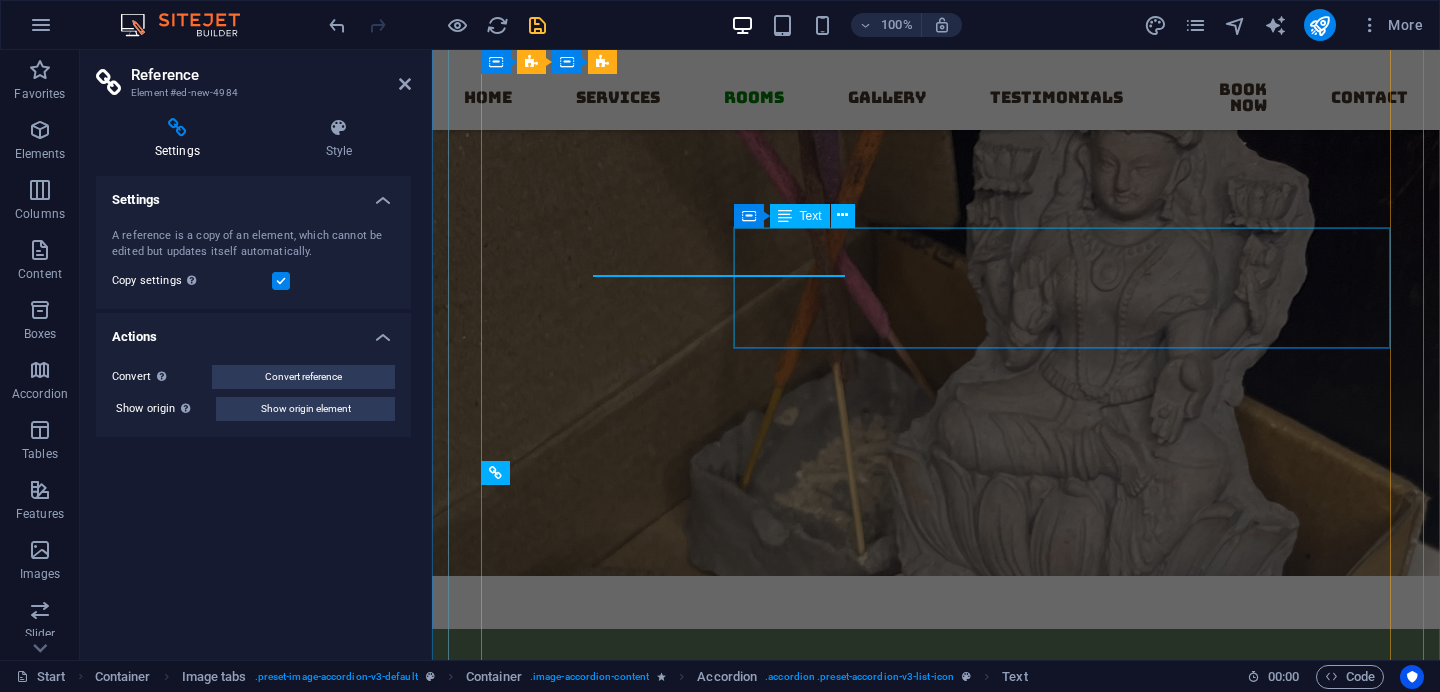 scroll, scrollTop: 3382, scrollLeft: 0, axis: vertical 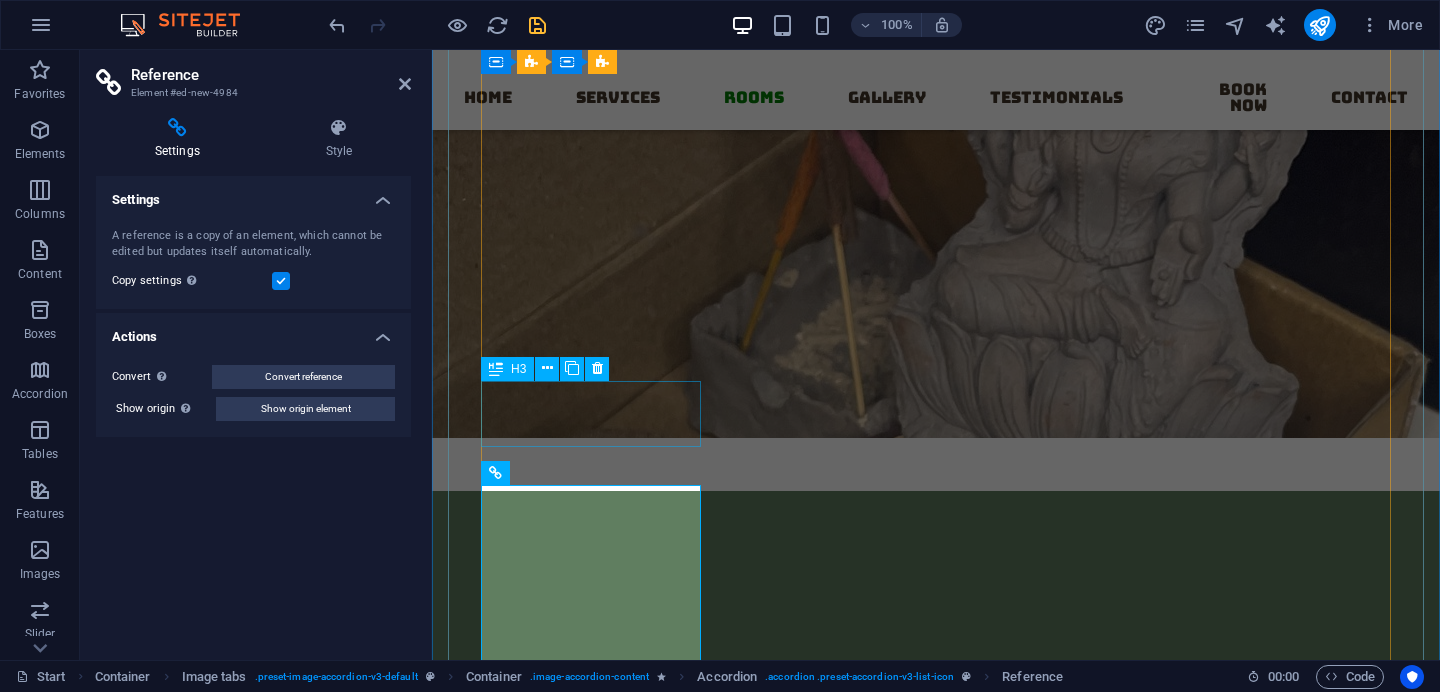 click on "Pens" at bounding box center [591, 2528] 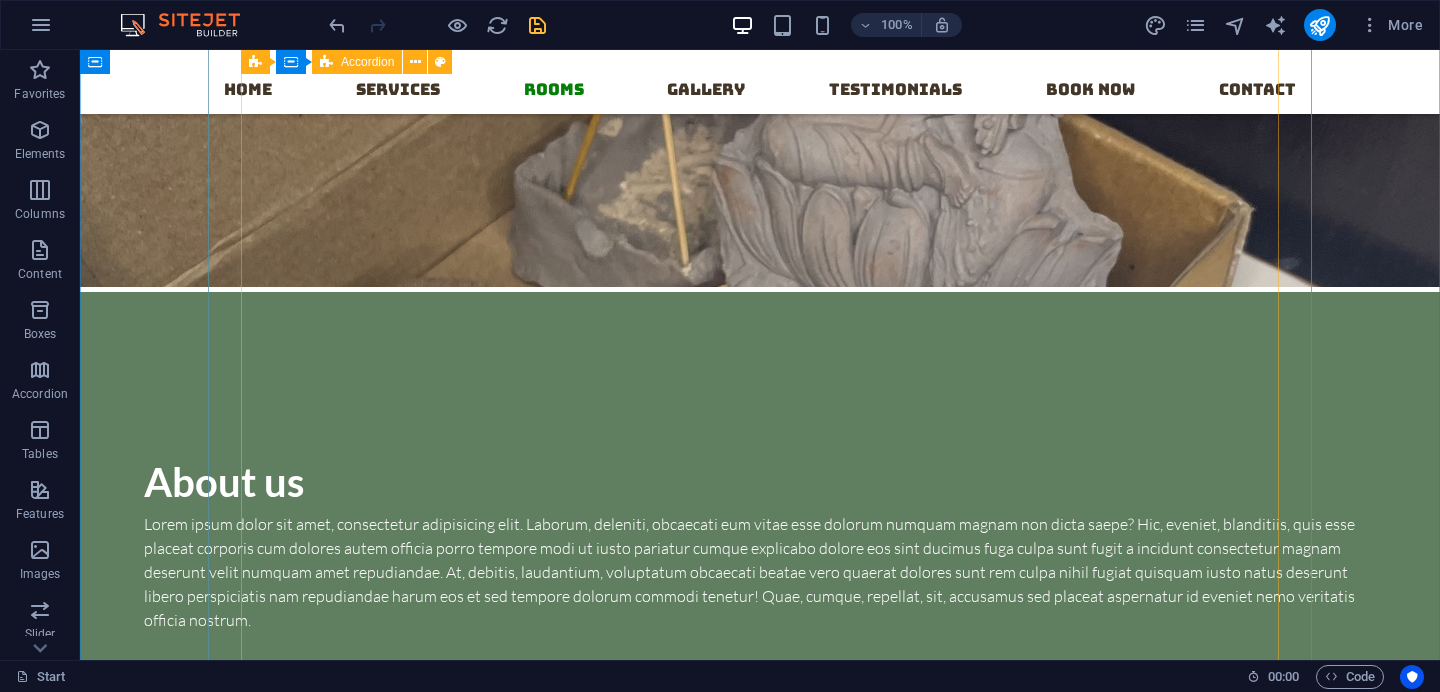scroll, scrollTop: 3393, scrollLeft: 0, axis: vertical 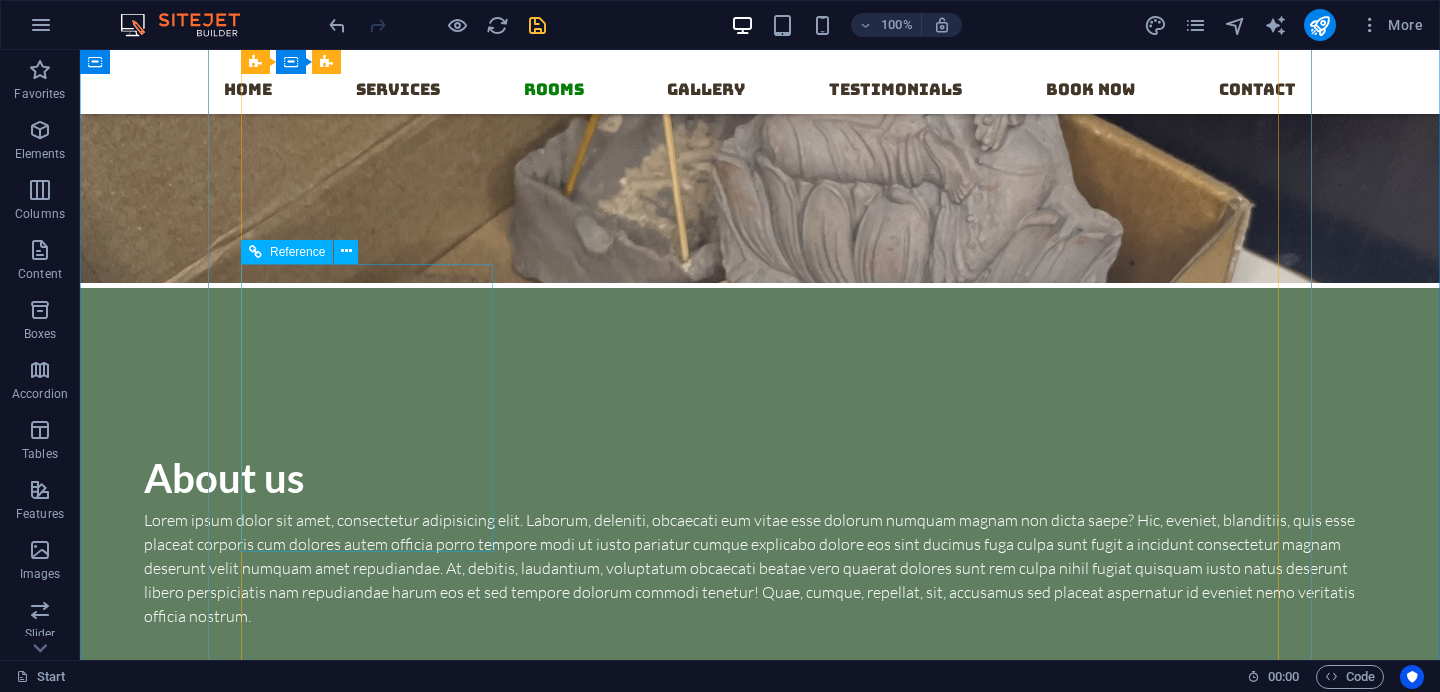 click on "Lorem ipsum dolor sit amet, consectetur adipisicing elit. Maiores ipsum repellat minus nihil. Labore, delectus, nam dignissimos ea repudiandae minima voluptatum magni pariatur possimus quia accusamus harum facilis corporis animi nisi. Enim, pariatur, impedit quia repellat harum ipsam laboriosam voluptas dicta illum nisi obcaecati reprehenderit quis placeat recusandae tenetur aperiam." at bounding box center [367, 2431] 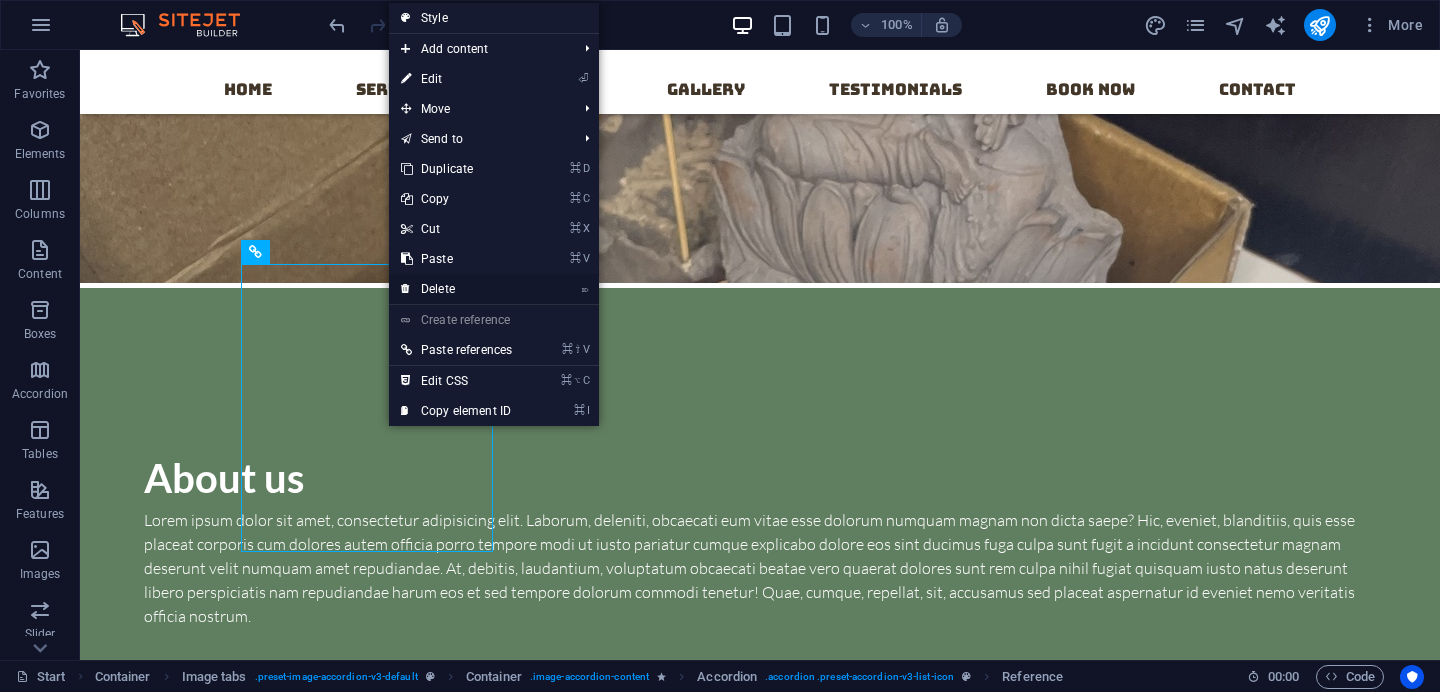 click on "⌦  Delete" at bounding box center [456, 289] 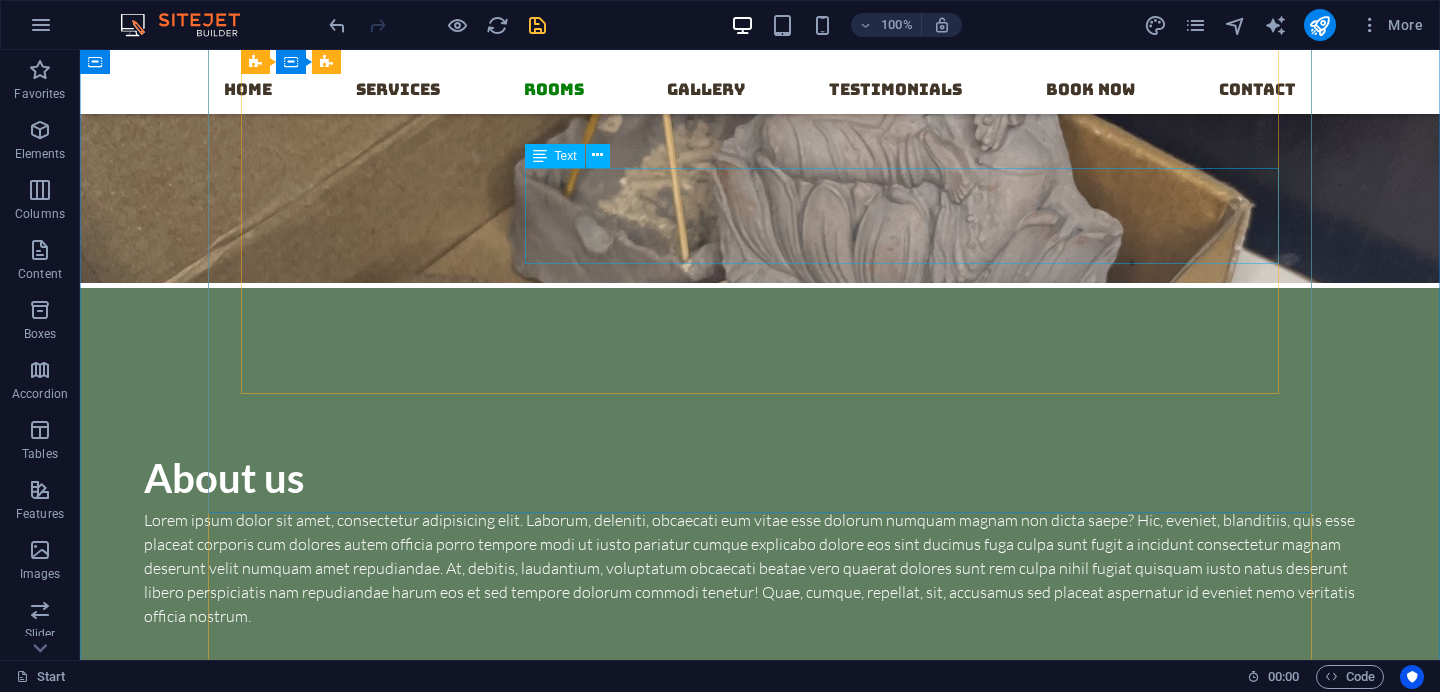 click on "Lorem ipsum dolor sit amet, consectetur adipisicing elit. Maiores ipsum repellat minus nihil. Labore, delectus, nam dignissimos ea repudiandae minima voluptatum magni pariatur possimus quia accusamus harum facilis corporis animi nisi. Enim, pariatur, impedit quia repellat harum ipsam laboriosam voluptas dicta illum nisi obcaecati reprehenderit quis placeat recusandae tenetur aperiam." at bounding box center [902, 2239] 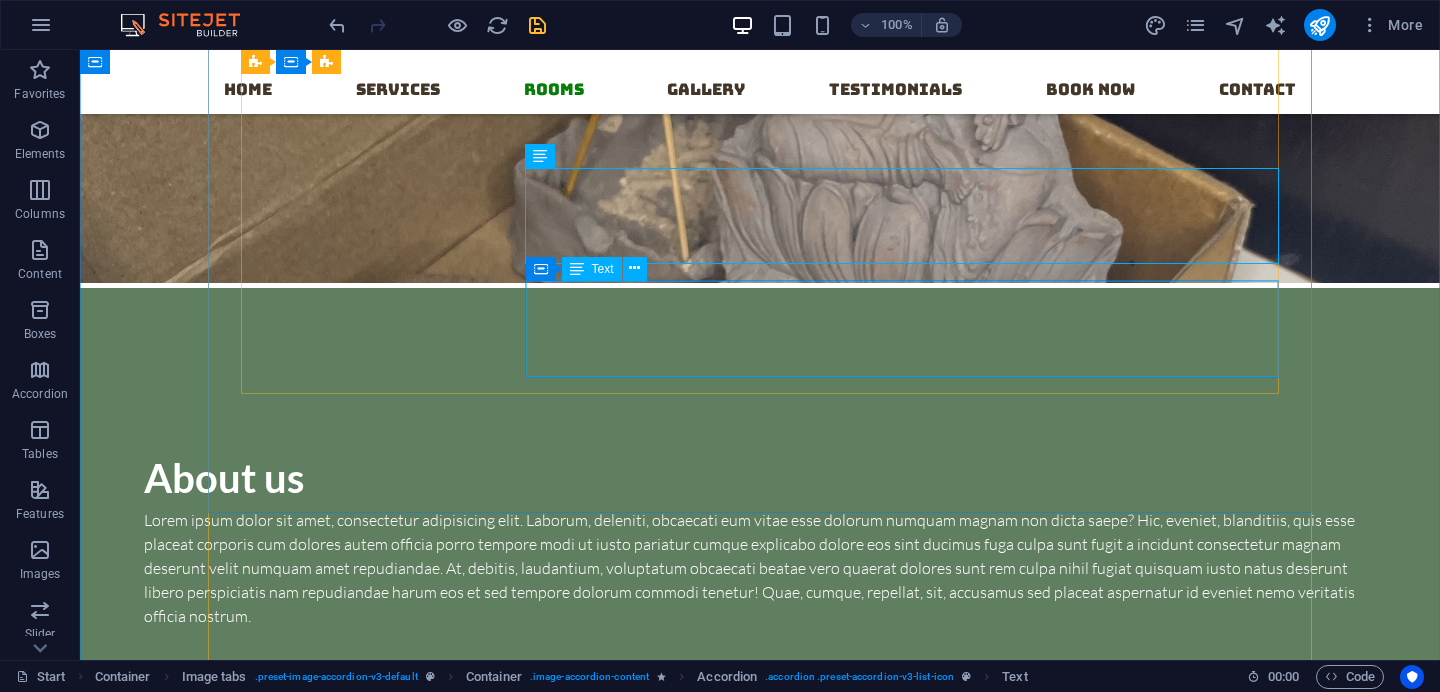 click on "Lorem ipsum dolor sit amet, consectetur adipisicing elit. Maiores ipsum repellat minus nihil. Labore, delectus, nam dignissimos ea repudiandae minima voluptatum magni pariatur possimus quia accusamus harum facilis corporis animi nisi. Enim, pariatur, impedit quia repellat harum ipsam laboriosam voluptas dicta illum nisi obcaecati reprehenderit quis placeat recusandae tenetur aperiam." at bounding box center [902, 2352] 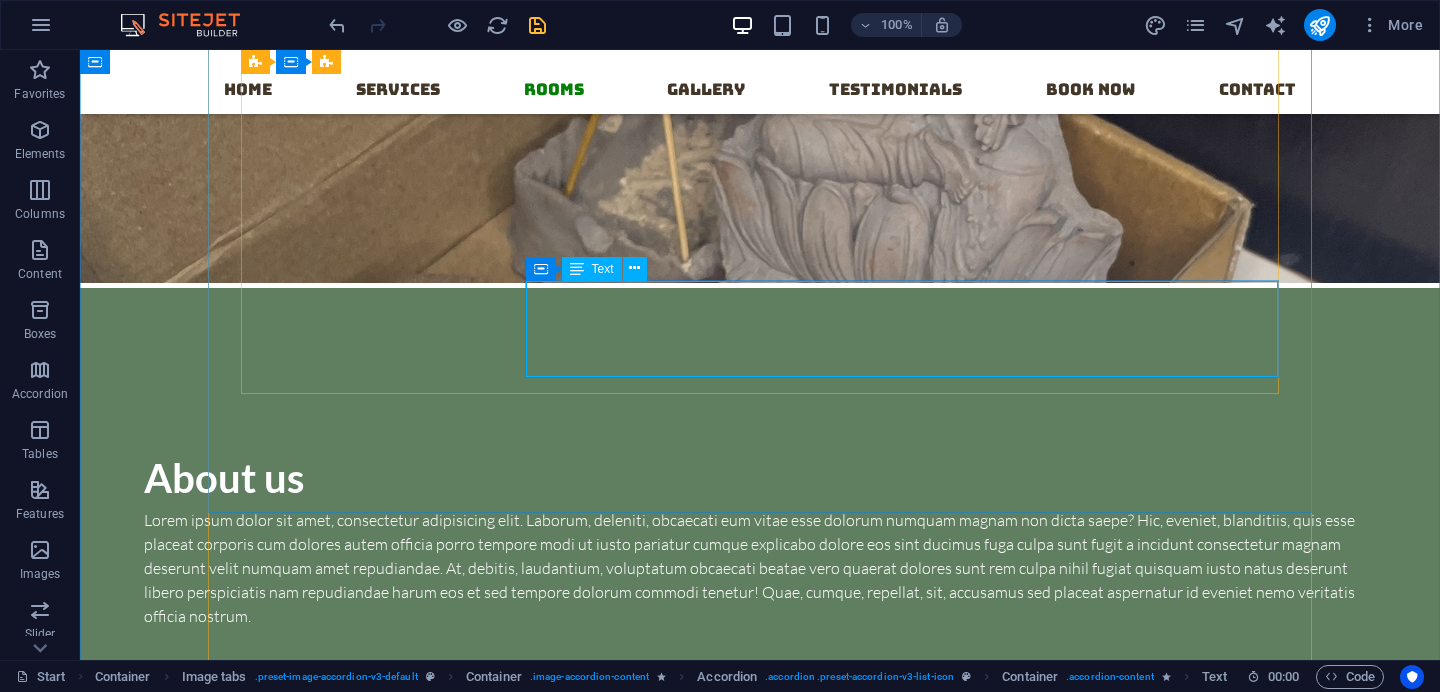 click on "Lorem ipsum dolor sit amet, consectetur adipisicing elit. Maiores ipsum repellat minus nihil. Labore, delectus, nam dignissimos ea repudiandae minima voluptatum magni pariatur possimus quia accusamus harum facilis corporis animi nisi. Enim, pariatur, impedit quia repellat harum ipsam laboriosam voluptas dicta illum nisi obcaecati reprehenderit quis placeat recusandae tenetur aperiam." at bounding box center [902, 2352] 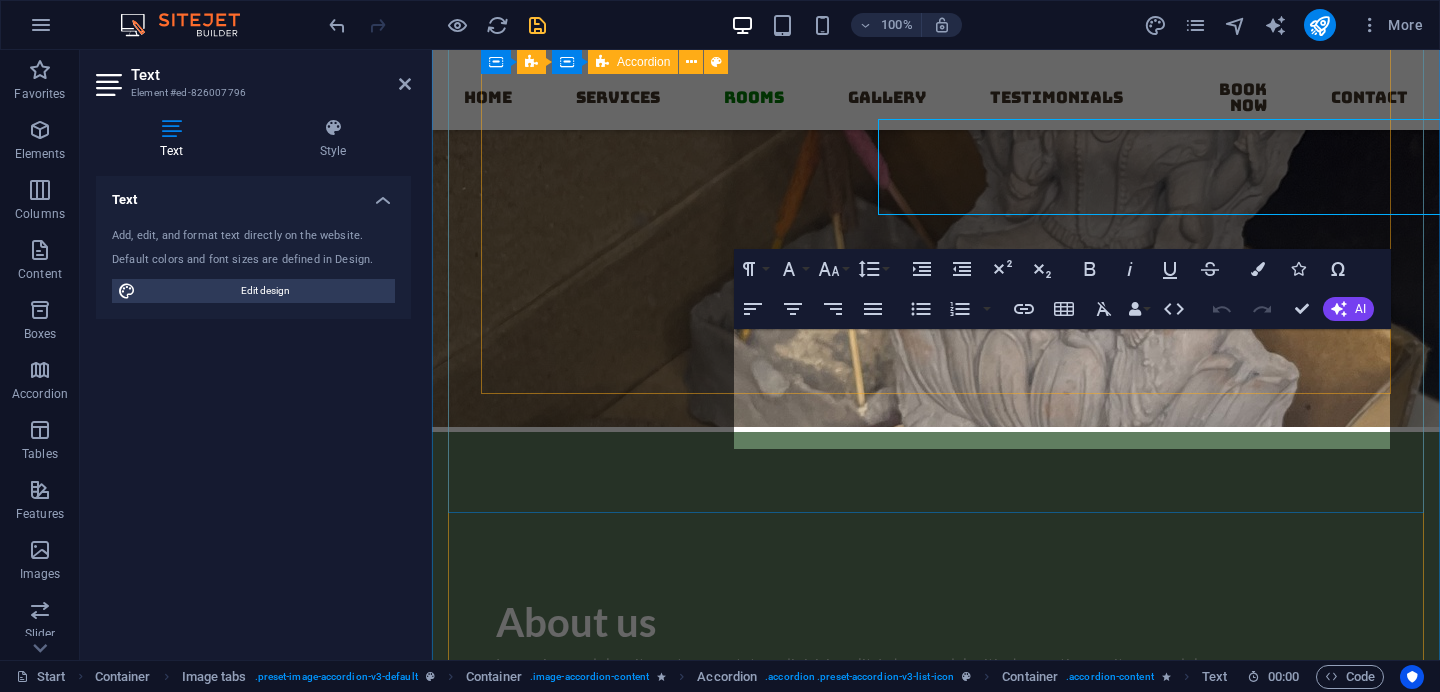 click on "HB2 Pencils Lorem ipsum dolor sit amet, consectetur adipisicing elit. Maiores ipsum repellat minus nihil. Labore, delectus, nam dignissimos ea repudiandae minima voluptatum magni pariatur possimus quia accusamus harum facilis corporis animi nisi. Enim, pariatur, impedit quia repellat harum ipsam laboriosam voluptas dicta illum nisi obcaecati reprehenderit quis placeat recusandae tenetur aperiam. Colour Pencils Lorem ipsum dolor sit amet, consectetur adipisicing elit. Maiores ipsum repellat minus nihil. Labore, delectus, nam dignissimos ea repudiandae minima voluptatum magni pariatur possimus quia accusamus harum facilis corporis animi nisi. Enim, pariatur, impedit quia repellat harum ipsam laboriosam voluptas dicta illum nisi obcaecati reprehenderit quis placeat recusandae tenetur aperiam. Plantable Pencils Pens Plantable Pens" at bounding box center [936, 2315] 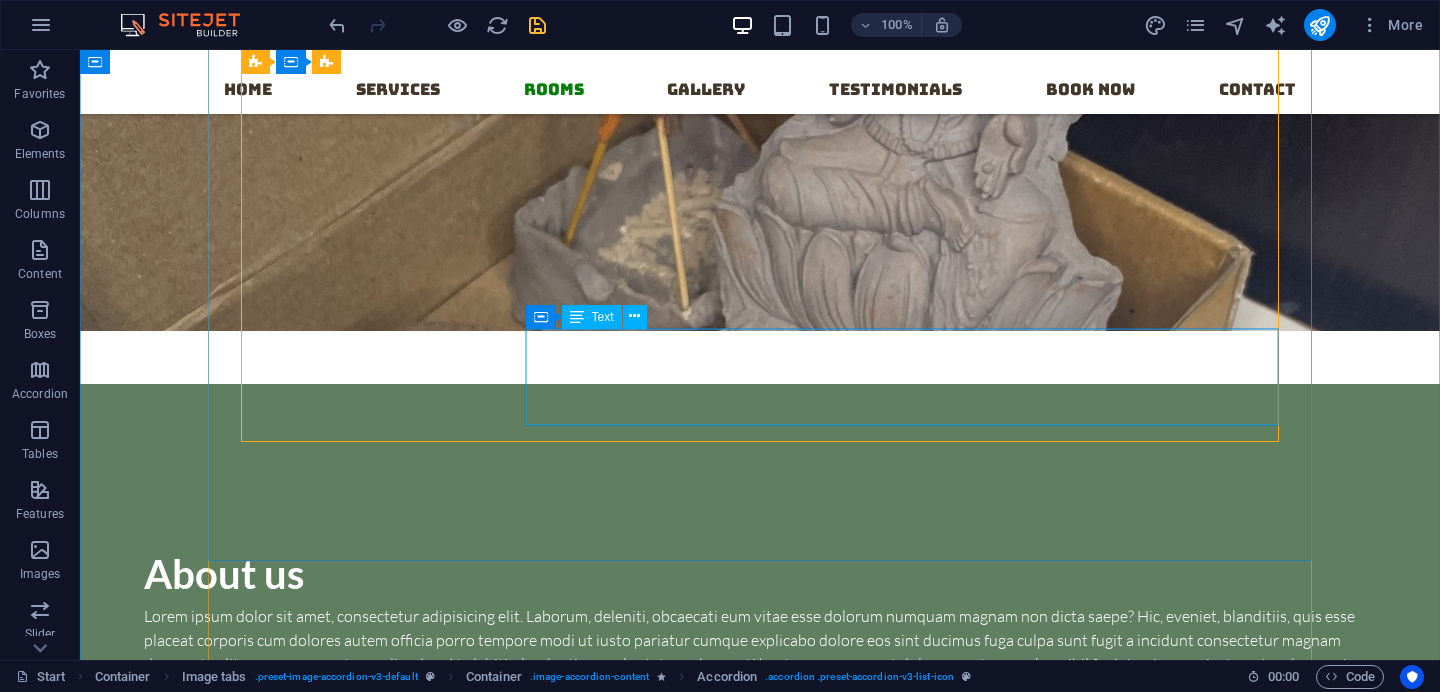 click on "Lorem ipsum dolor sit amet, consectetur adipisicing elit. Maiores ipsum repellat minus nihil. Labore, delectus, nam dignissimos ea repudiandae minima voluptatum magni pariatur possimus quia accusamus harum facilis corporis animi nisi. Enim, pariatur, impedit quia repellat harum ipsam laboriosam voluptas dicta illum nisi obcaecati reprehenderit quis placeat recusandae tenetur aperiam." at bounding box center [902, 2448] 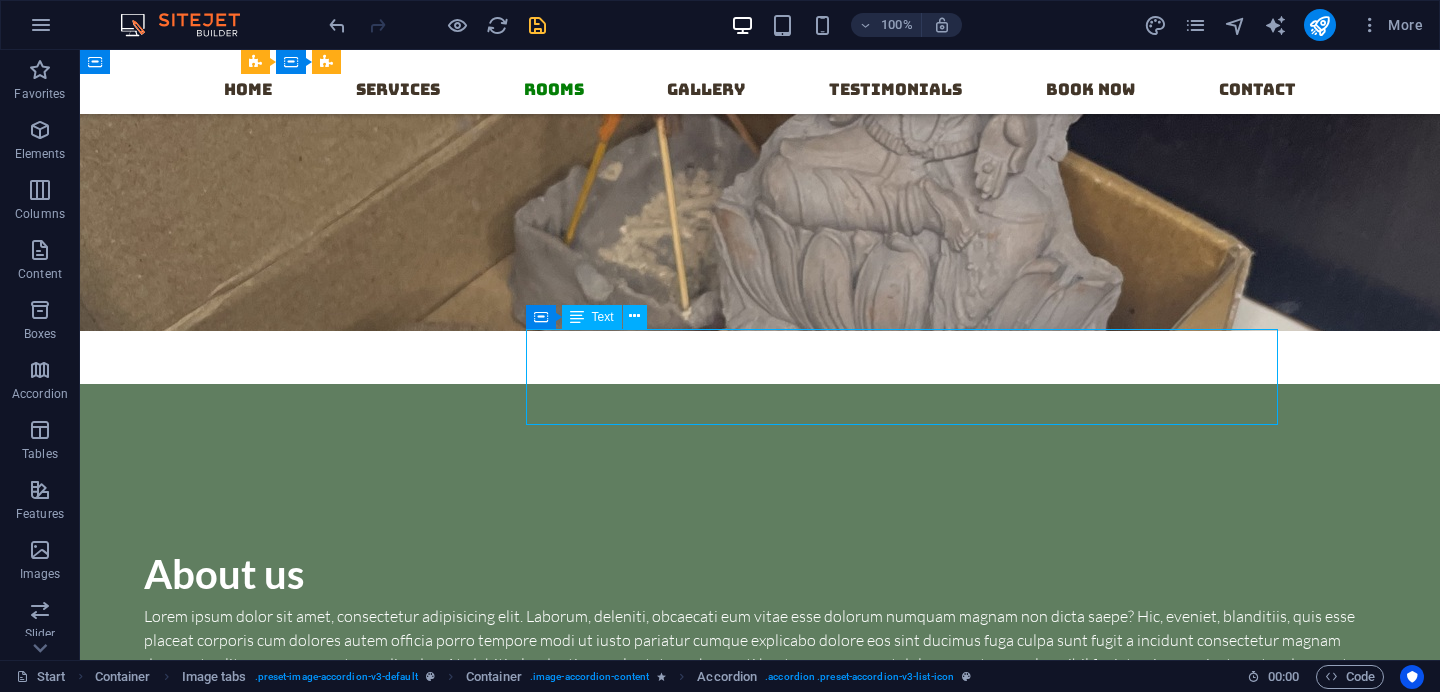 click on "Lorem ipsum dolor sit amet, consectetur adipisicing elit. Maiores ipsum repellat minus nihil. Labore, delectus, nam dignissimos ea repudiandae minima voluptatum magni pariatur possimus quia accusamus harum facilis corporis animi nisi. Enim, pariatur, impedit quia repellat harum ipsam laboriosam voluptas dicta illum nisi obcaecati reprehenderit quis placeat recusandae tenetur aperiam." at bounding box center [902, 2448] 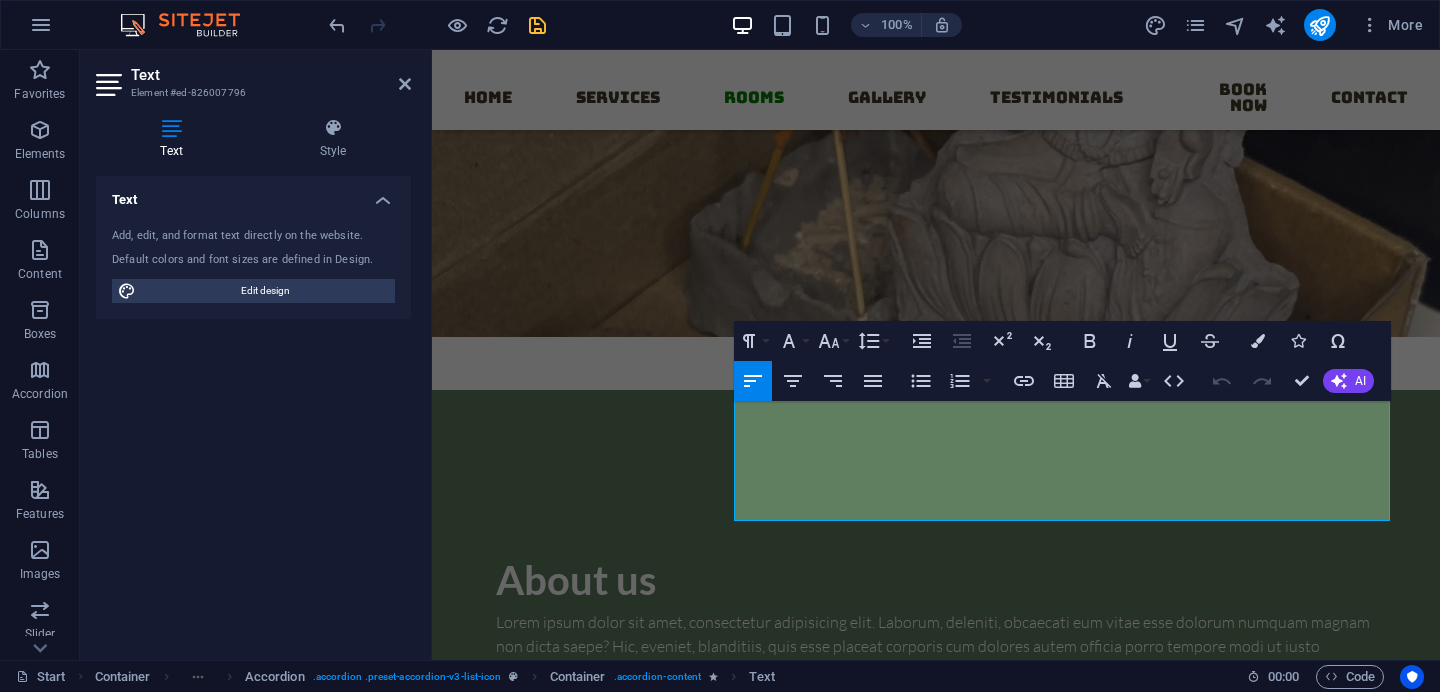 click on "Text Style Text Add, edit, and format text directly on the website. Default colors and font sizes are defined in Design. Edit design Alignment Left aligned Centered Right aligned Accordion Element Layout How this element expands within the layout (Flexbox). Size Default auto px % 1/1 1/2 1/3 1/4 1/5 1/6 1/7 1/8 1/9 1/10 Grow Shrink Order Container layout Visible Visible Opacity 100 % Overflow Spacing Margin Default auto px % rem vw vh Custom Custom auto px % rem vw vh auto px % rem vw vh auto px % rem vw vh auto px % rem vw vh Padding Default px rem % vh vw Custom Custom px rem % vh vw px rem % vh vw px rem % vh vw px rem % vh vw Border Style              - Width 1 auto px rem % vh vw Custom Custom 1 auto px rem % vh vw 1 auto px rem % vh vw 1 auto px rem % vh vw 1 auto px rem % vh vw  - Color Round corners Default px rem % vh vw Custom Custom px rem % vh vw px rem % vh vw px rem % vh vw px rem % vh vw Shadow Default None Outside Inside Color X offset 0 px rem vh vw Y offset 0 px rem vh vw Blur 0 px" at bounding box center (253, 381) 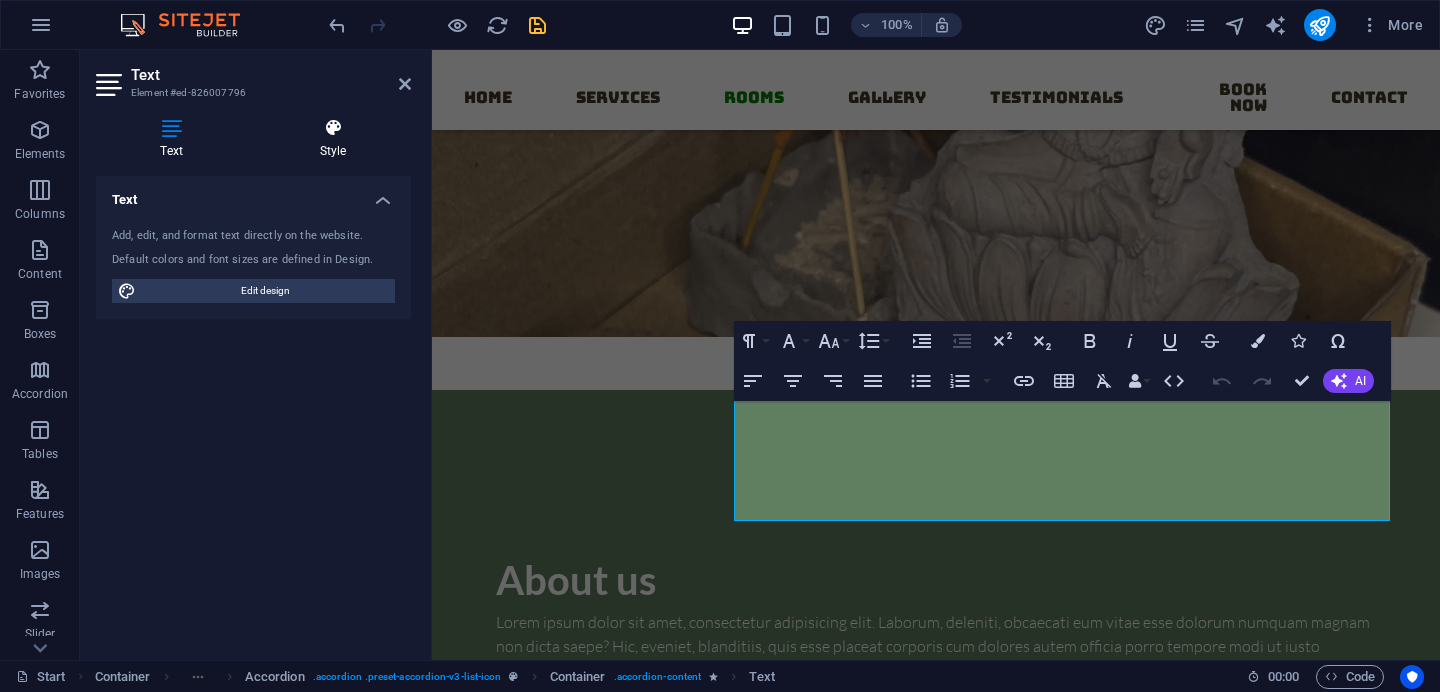 click on "Style" at bounding box center [333, 139] 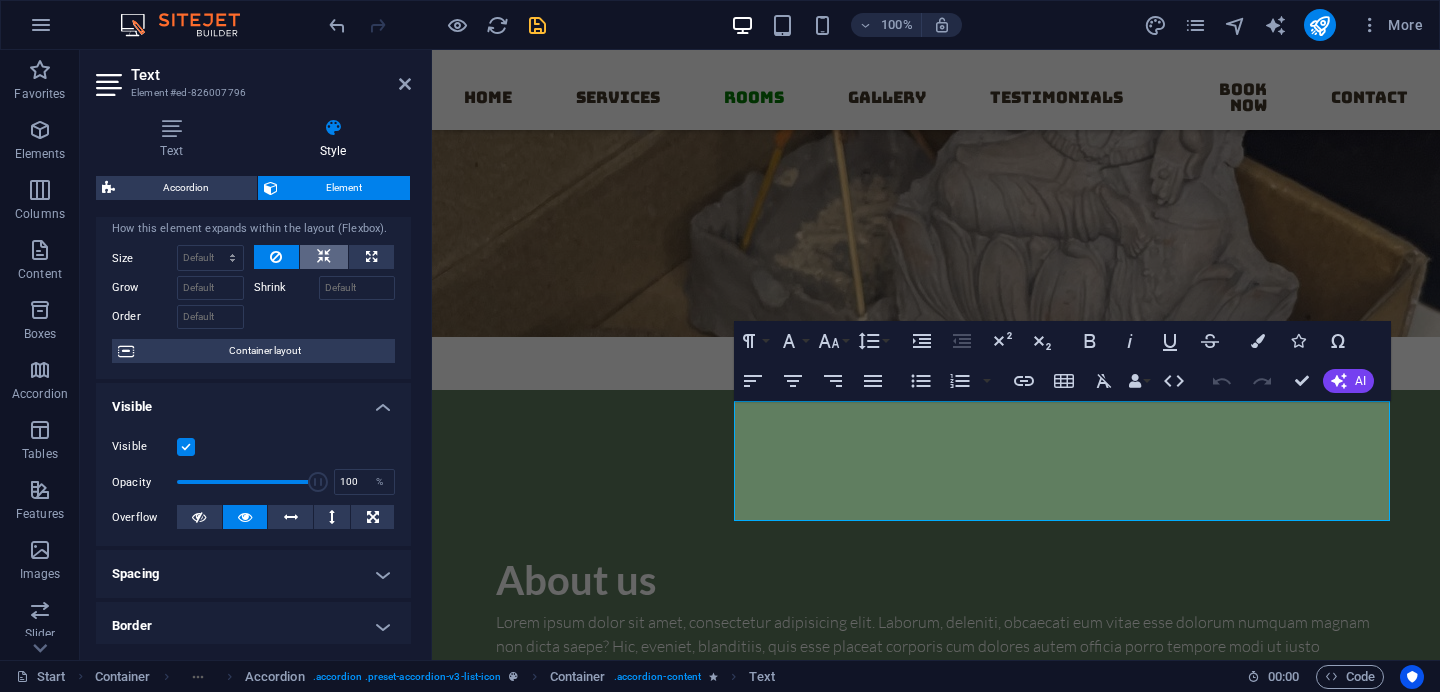 scroll, scrollTop: 12, scrollLeft: 0, axis: vertical 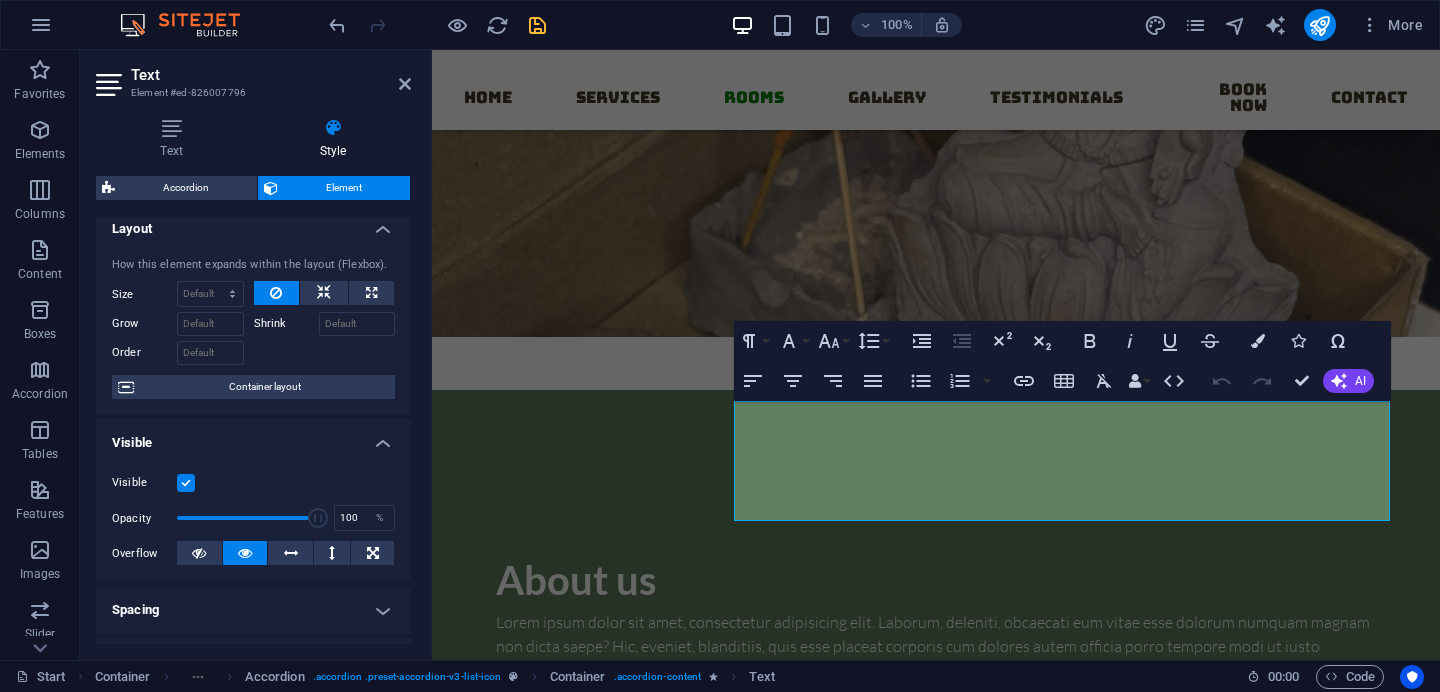 click on "Text Element #ed-826007796" at bounding box center [253, 76] 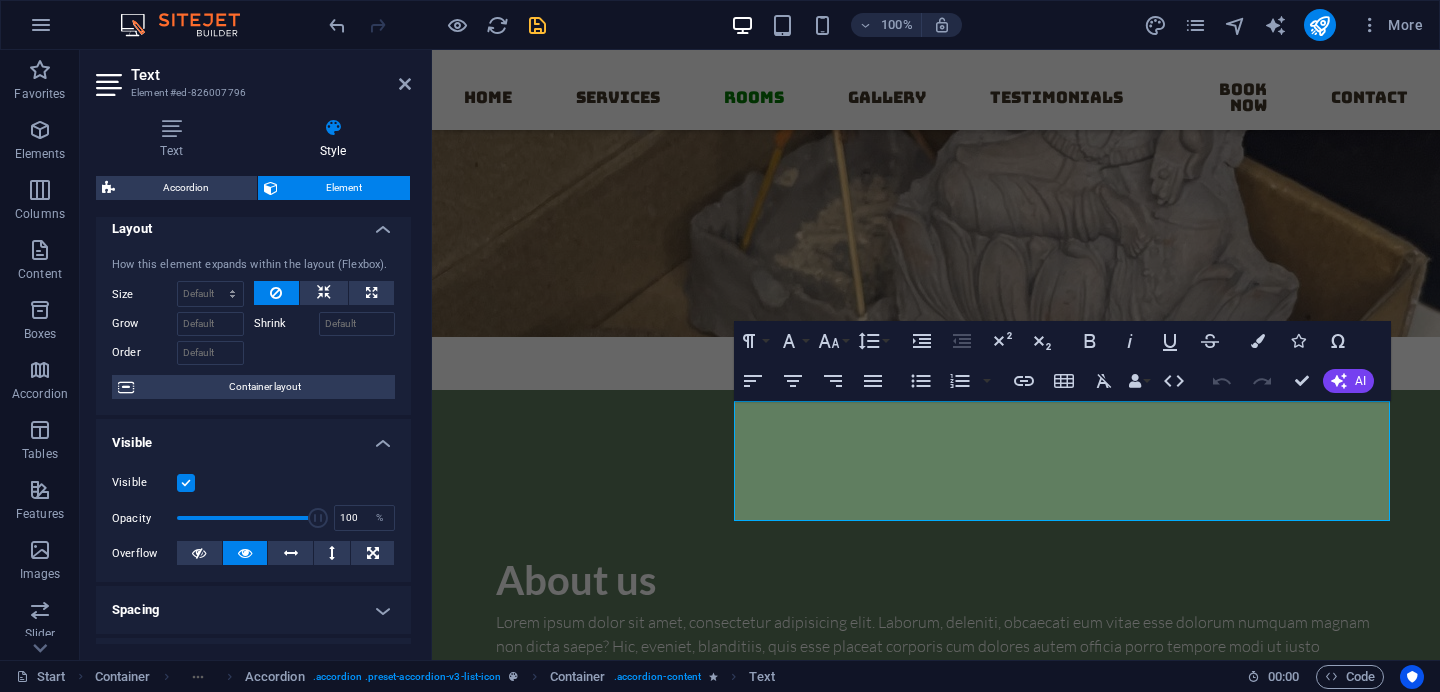 click on "Text Element #ed-826007796 Text Style Text Add, edit, and format text directly on the website. Default colors and font sizes are defined in Design. Edit design Alignment Left aligned Centered Right aligned Accordion Element Layout How this element expands within the layout (Flexbox). Size Default auto px % 1/1 1/2 1/3 1/4 1/5 1/6 1/7 1/8 1/9 1/10 Grow Shrink Order Container layout Visible Visible Opacity 100 % Overflow Spacing Margin Default auto px % rem vw vh Custom Custom auto px % rem vw vh auto px % rem vw vh auto px % rem vw vh auto px % rem vw vh Padding Default px rem % vh vw Custom Custom px rem % vh vw px rem % vh vw px rem % vh vw px rem % vh vw Border Style              - Width 1 auto px rem % vh vw Custom Custom 1 auto px rem % vh vw 1 auto px rem % vh vw 1 auto px rem % vh vw 1 auto px rem % vh vw  - Color Round corners Default px rem % vh vw Custom Custom px rem % vh vw px rem % vh vw px rem % vh vw px rem % vh vw Shadow Default None Outside Inside Color X offset 0 px rem vh vw 0 px 0" at bounding box center (256, 355) 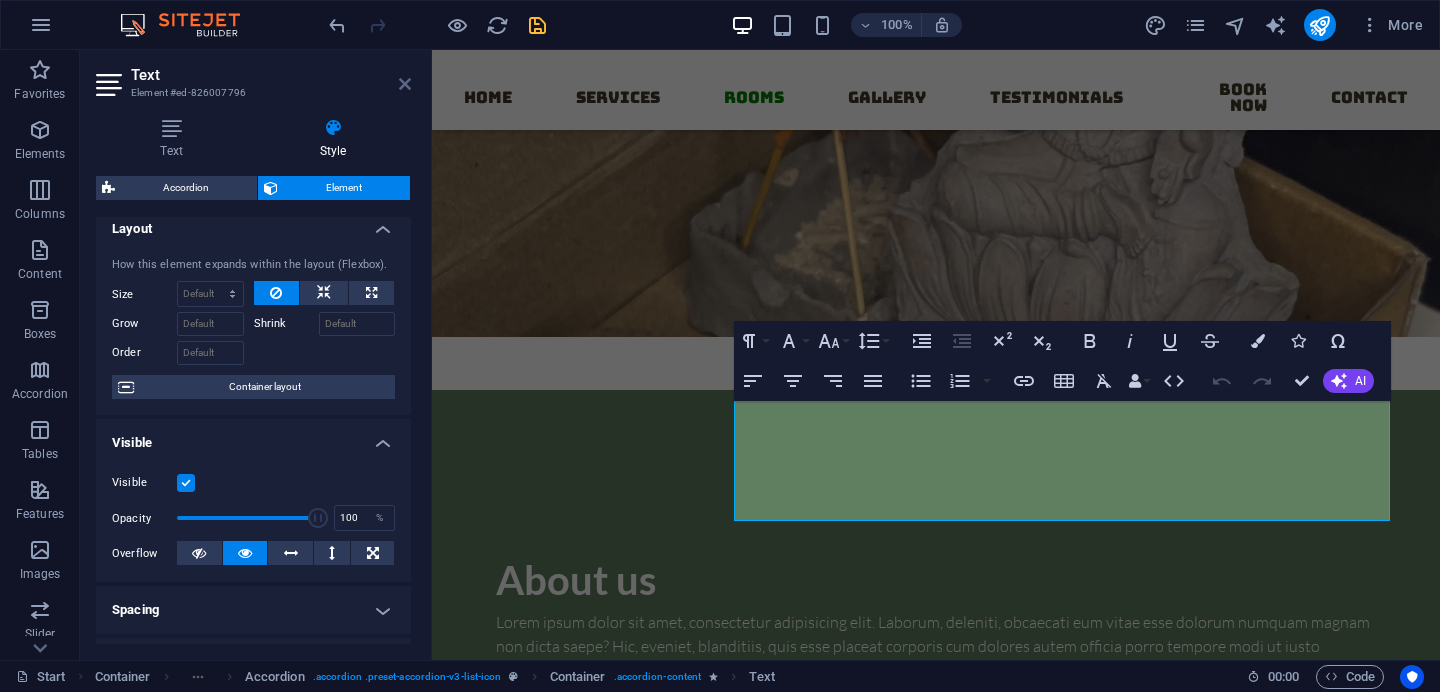 click at bounding box center (405, 84) 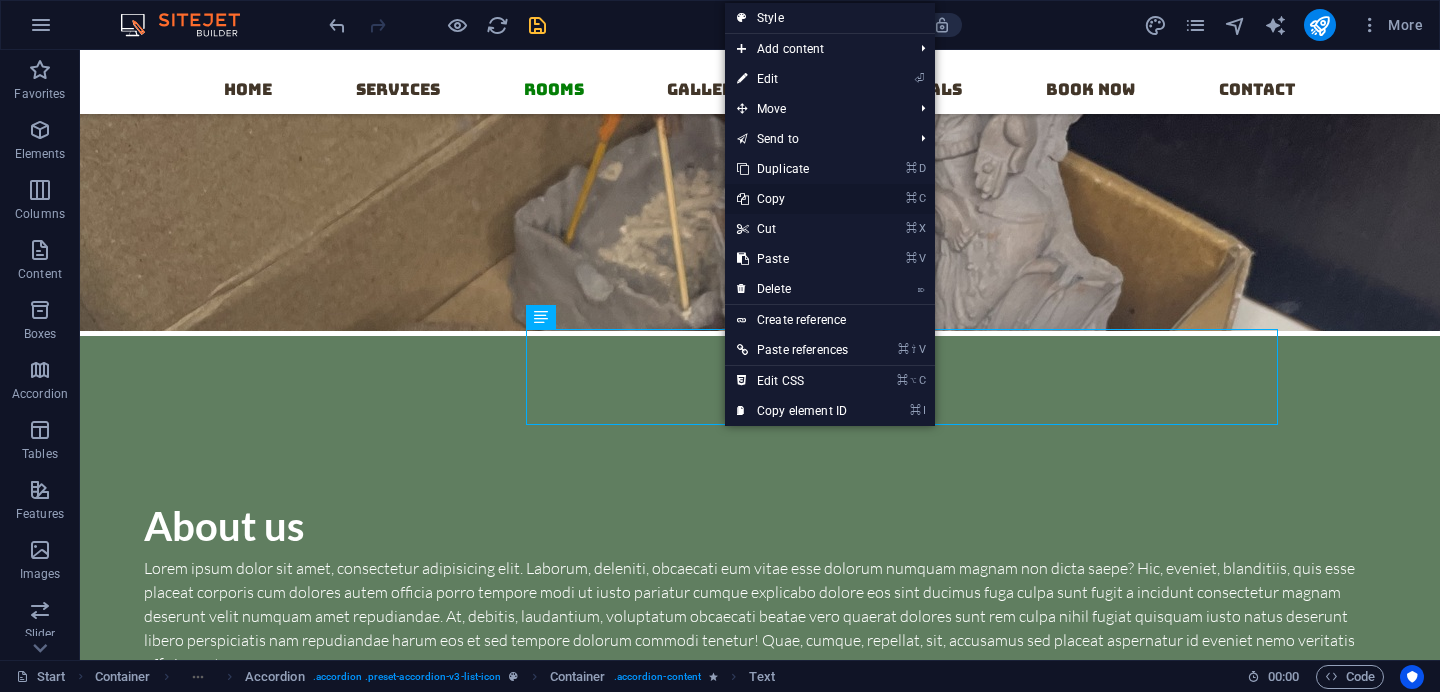 click on "⌘ C  Copy" at bounding box center (792, 199) 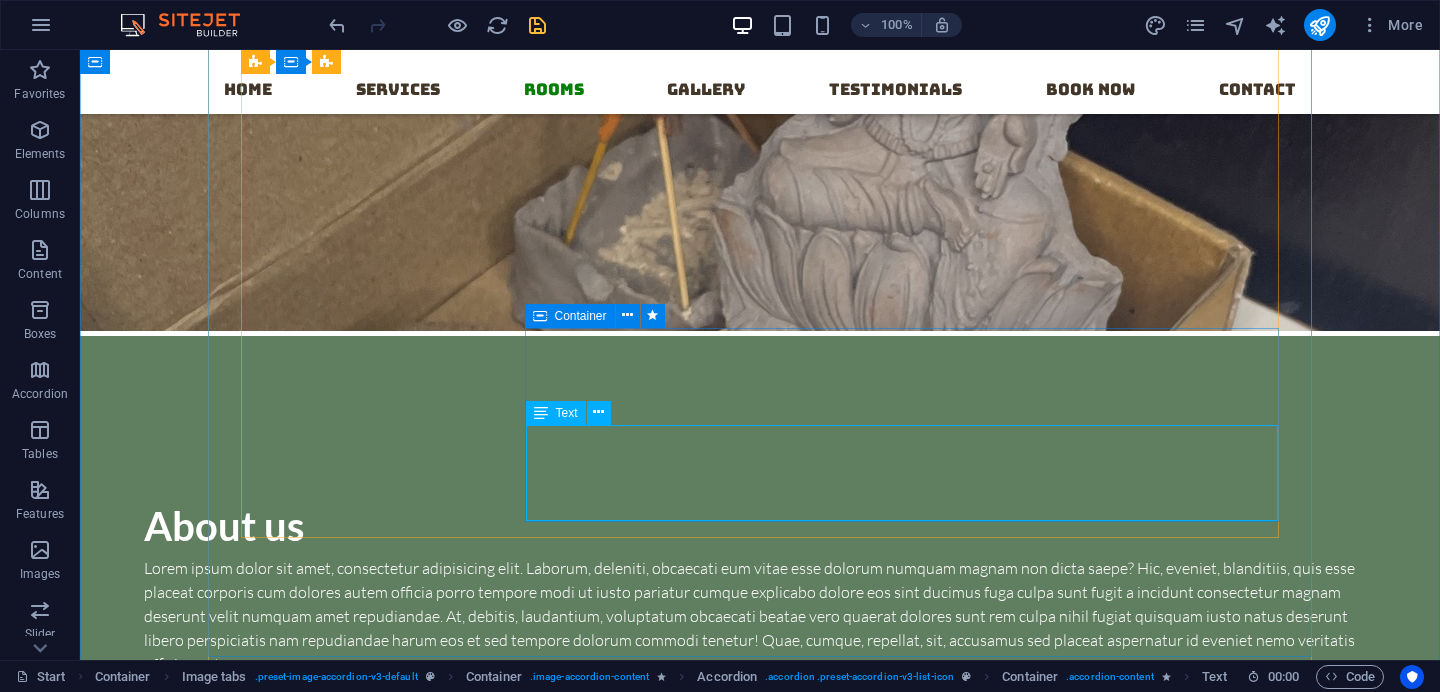 scroll, scrollTop: 3406, scrollLeft: 0, axis: vertical 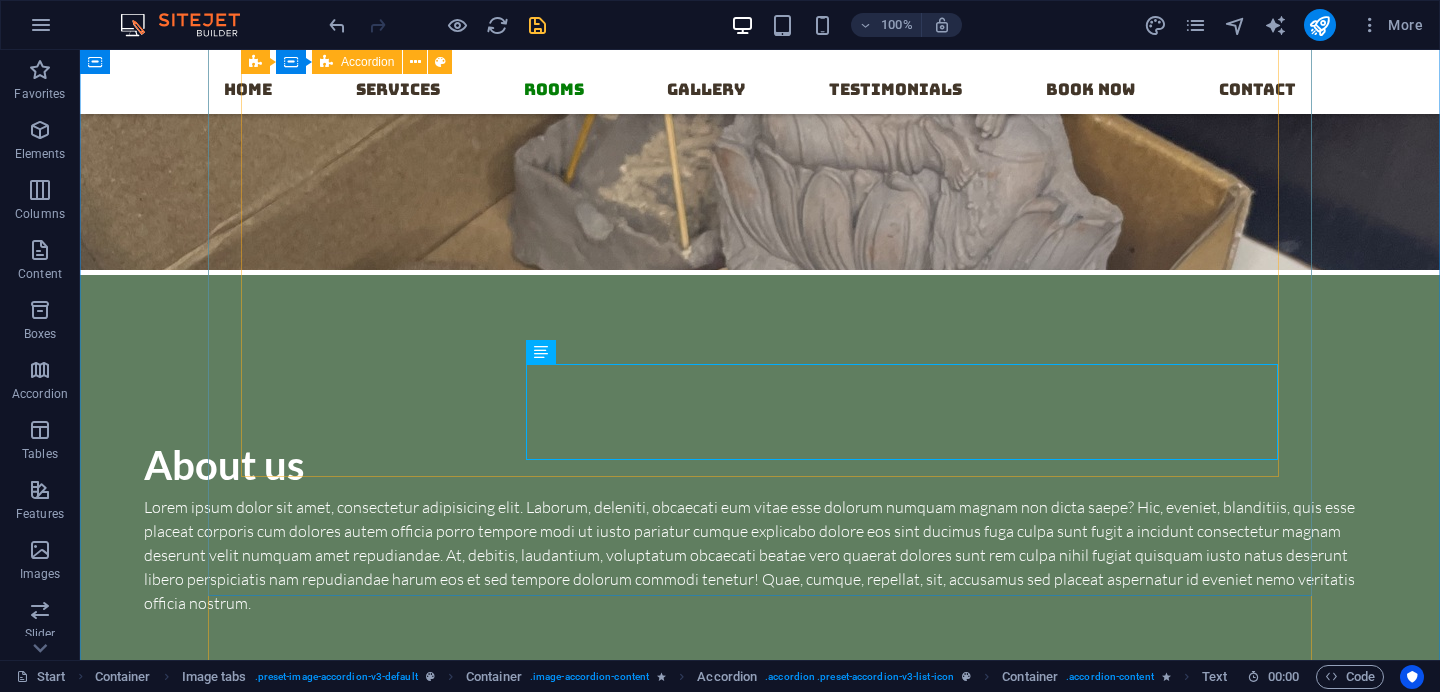 click on "HB2 Pencils Lorem ipsum dolor sit amet, consectetur adipisicing elit. Maiores ipsum repellat minus nihil. Labore, delectus, nam dignissimos ea repudiandae minima voluptatum magni pariatur possimus quia accusamus harum facilis corporis animi nisi. Enim, pariatur, impedit quia repellat harum ipsam laboriosam voluptas dicta illum nisi obcaecati reprehenderit quis placeat recusandae tenetur aperiam. Colour Pencils Lorem ipsum dolor sit amet, consectetur adipisicing elit. Maiores ipsum repellat minus nihil. Labore, delectus, nam dignissimos ea repudiandae minima voluptatum magni pariatur possimus quia accusamus harum facilis corporis animi nisi. Enim, pariatur, impedit quia repellat harum ipsam laboriosam voluptas dicta illum nisi obcaecati reprehenderit quis placeat recusandae tenetur aperiam. Plantable Pencils Pens Plantable Pens" at bounding box center (760, 2152) 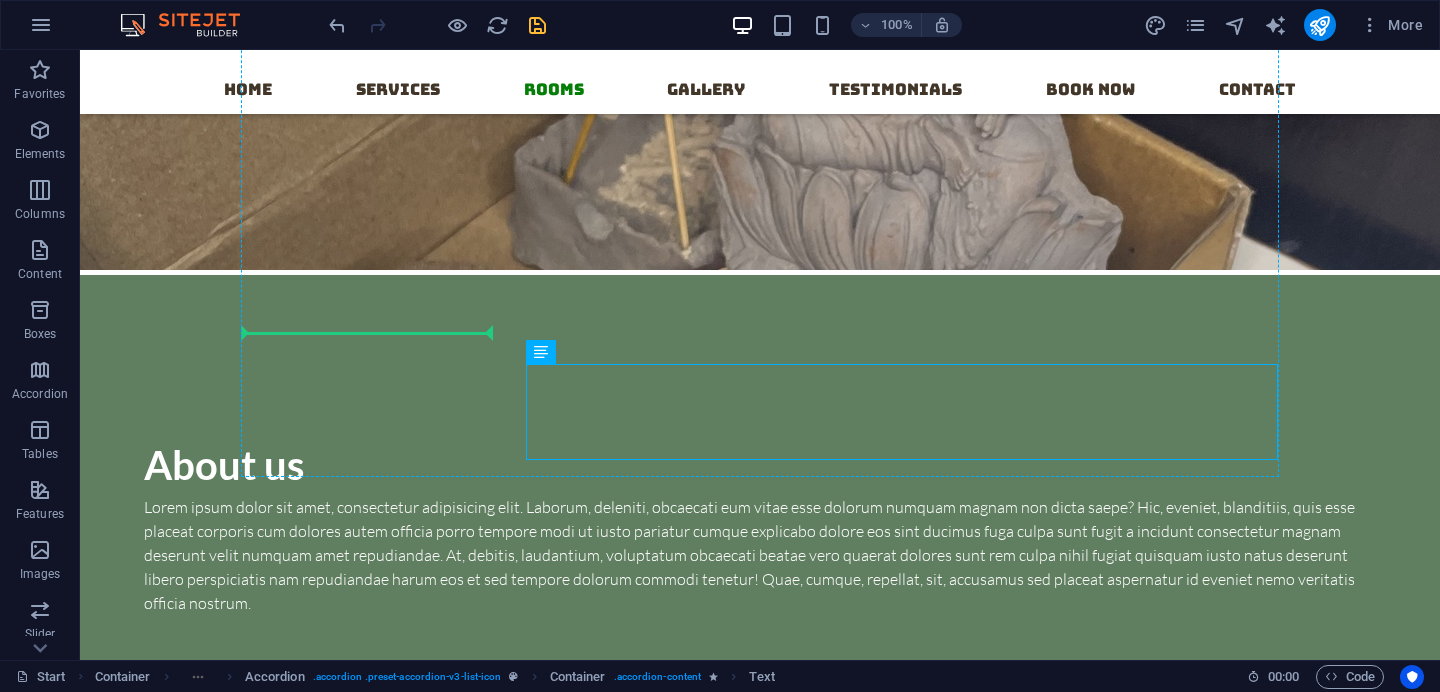 drag, startPoint x: 633, startPoint y: 401, endPoint x: 368, endPoint y: 318, distance: 277.69406 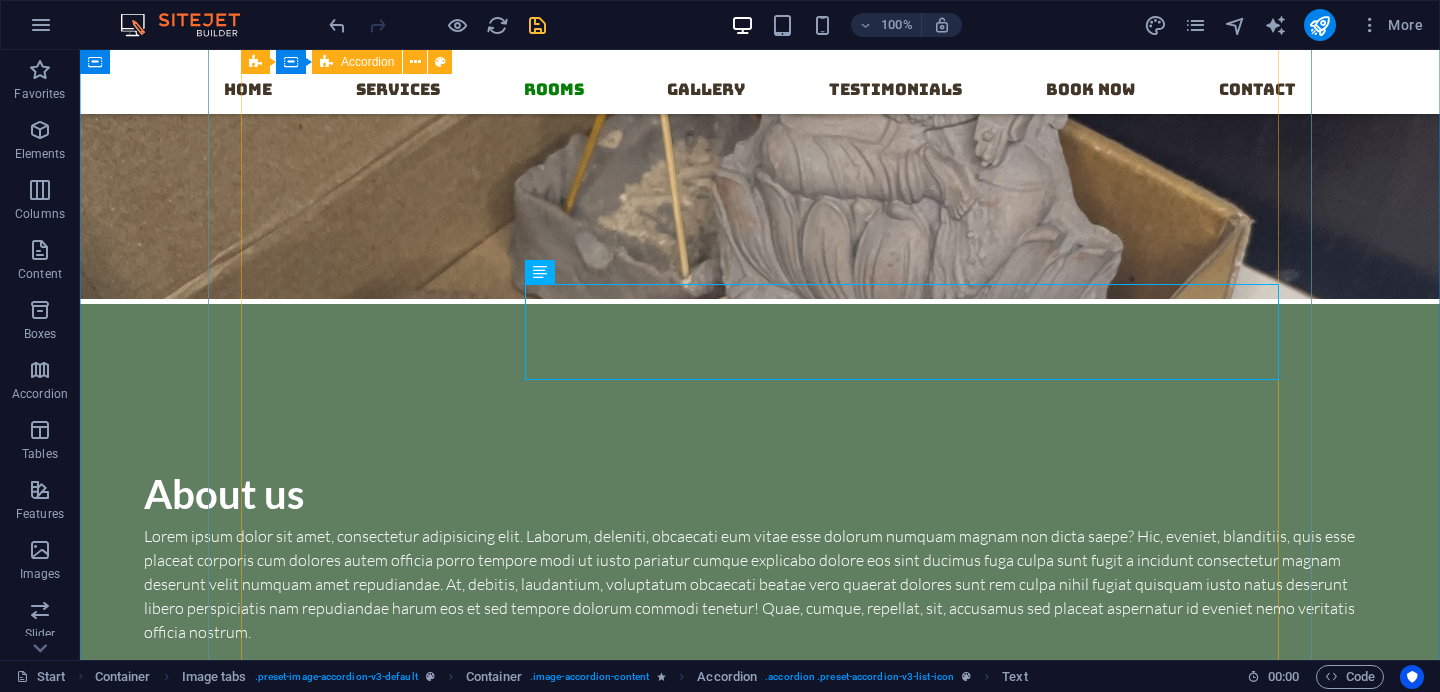 scroll, scrollTop: 3373, scrollLeft: 0, axis: vertical 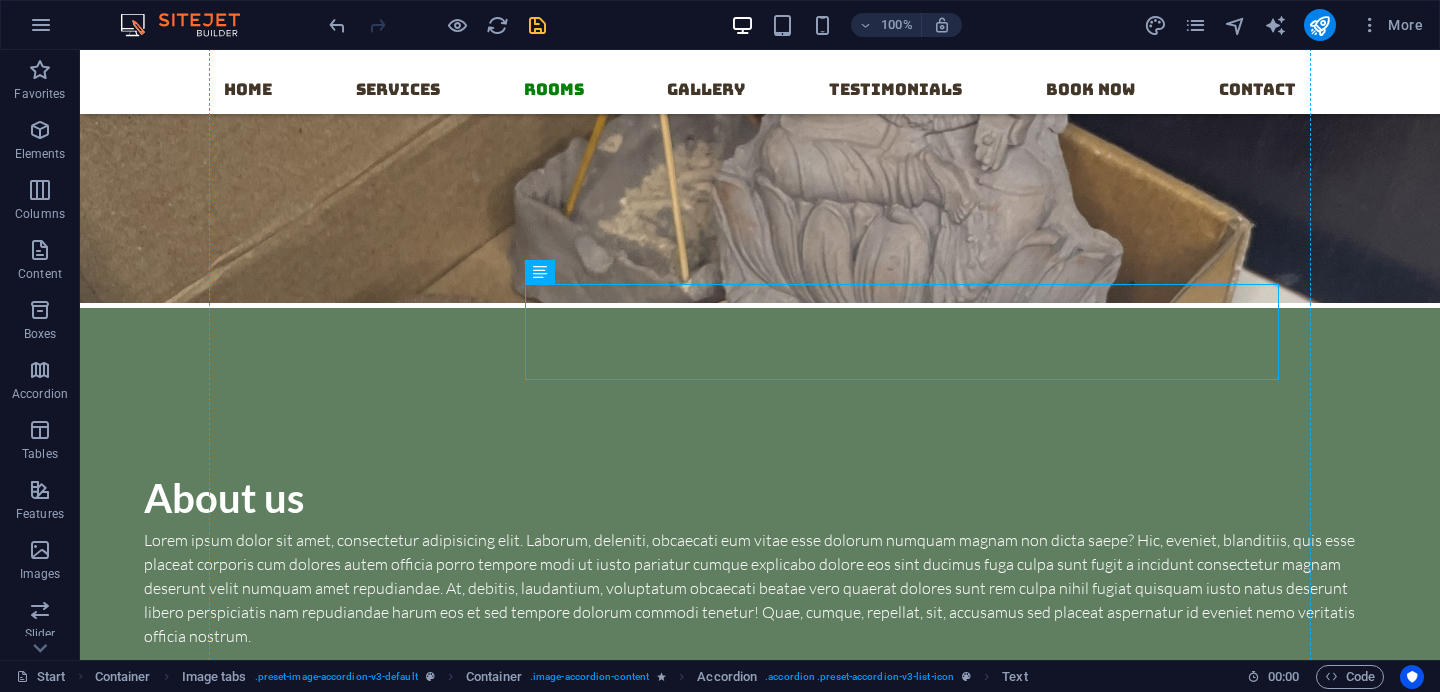 drag, startPoint x: 625, startPoint y: 317, endPoint x: 521, endPoint y: 204, distance: 153.57408 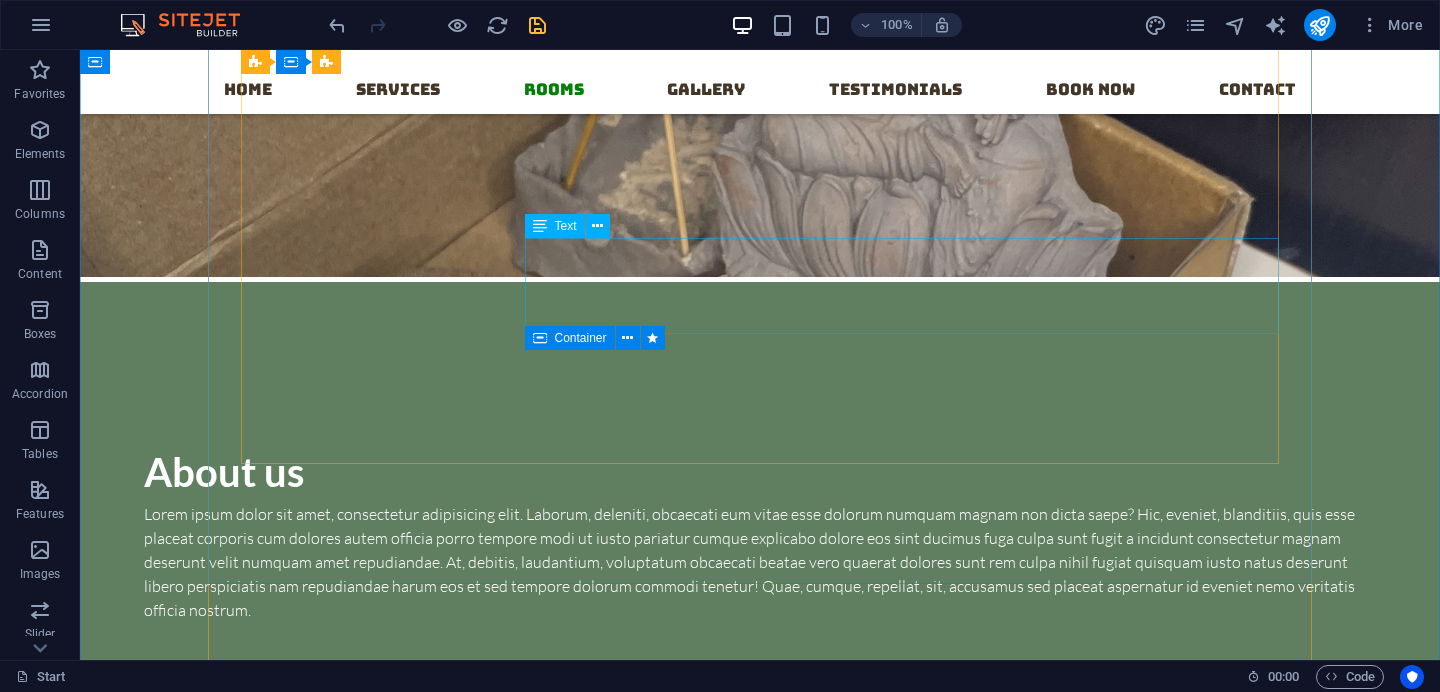 scroll, scrollTop: 3394, scrollLeft: 0, axis: vertical 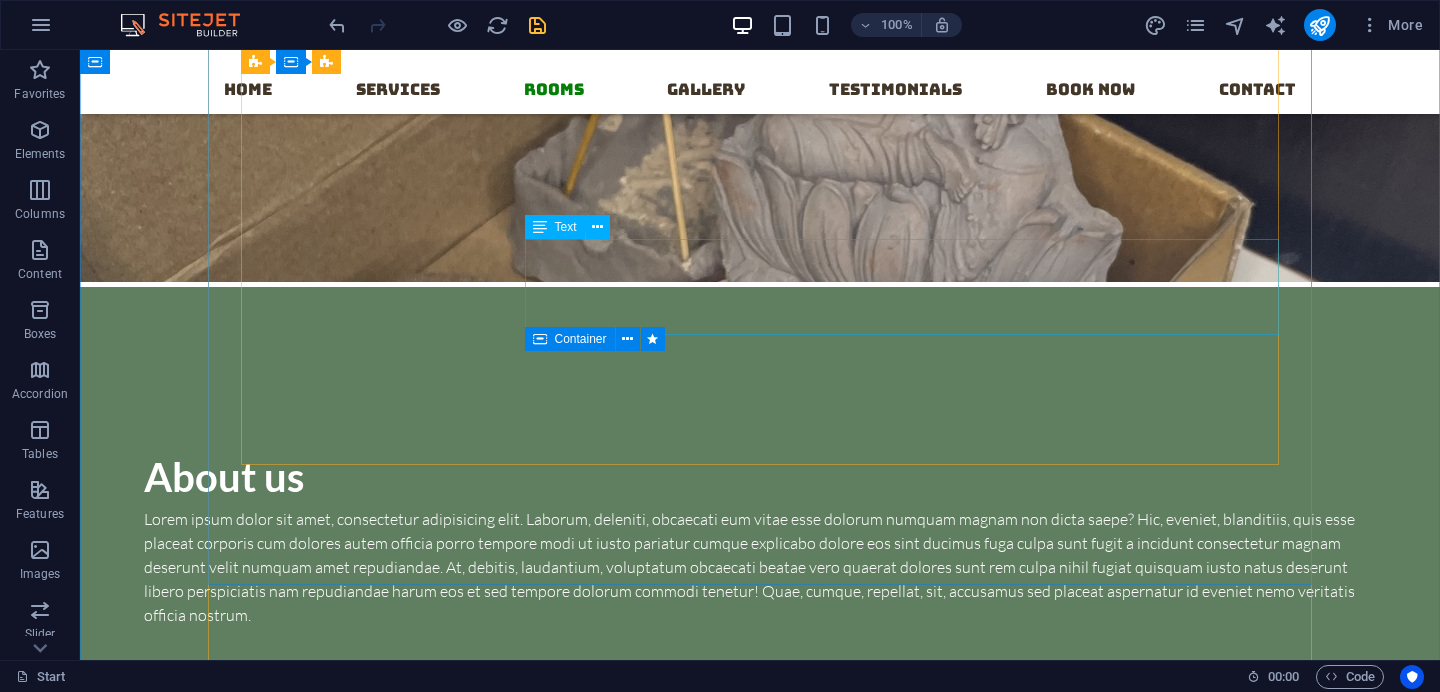click on "Lorem ipsum dolor sit amet, consectetur adipisicing elit. Maiores ipsum repellat minus nihil. Labore, delectus, nam dignissimos ea repudiandae minima voluptatum magni pariatur possimus quia accusamus harum facilis corporis animi nisi. Enim, pariatur, impedit quia repellat harum ipsam laboriosam voluptas dicta illum nisi obcaecati reprehenderit quis placeat recusandae tenetur aperiam." at bounding box center [902, 2310] 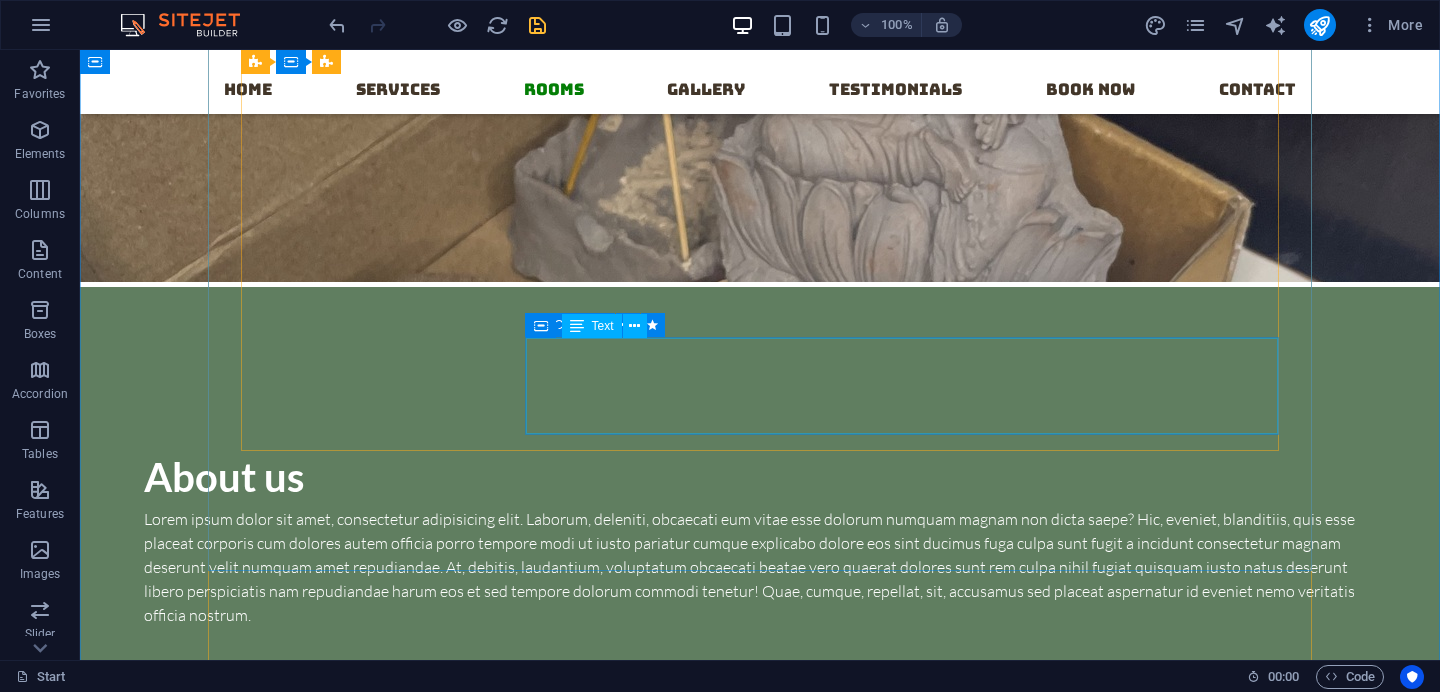 click on "Lorem ipsum dolor sit amet, consectetur adipisicing elit. Maiores ipsum repellat minus nihil. Labore, delectus, nam dignissimos ea repudiandae minima voluptatum magni pariatur possimus quia accusamus harum facilis corporis animi nisi. Enim, pariatur, impedit quia repellat harum ipsam laboriosam voluptas dicta illum nisi obcaecati reprehenderit quis placeat recusandae tenetur aperiam." at bounding box center (902, 2409) 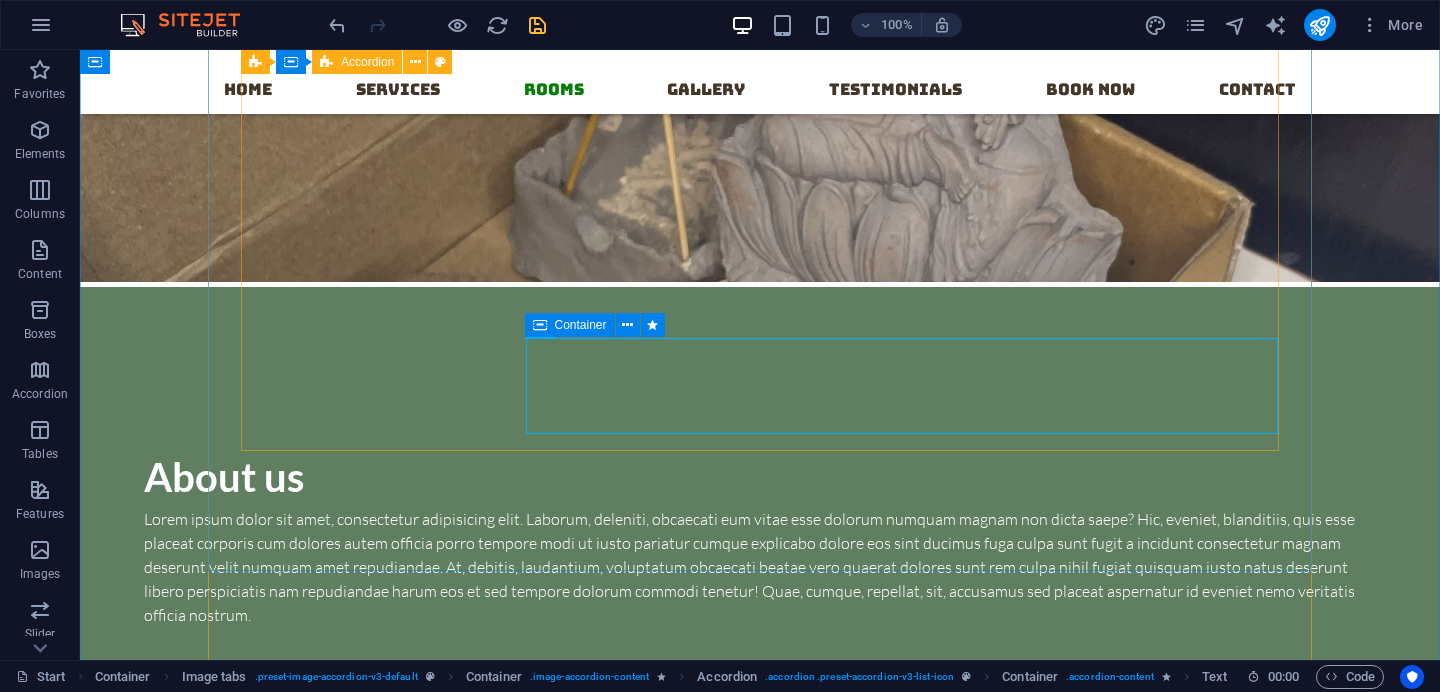 click on "HB2 Pencils Lorem ipsum dolor sit amet, consectetur adipisicing elit. Maiores ipsum repellat minus nihil. Labore, delectus, nam dignissimos ea repudiandae minima voluptatum magni pariatur possimus quia accusamus harum facilis corporis animi nisi. Enim, pariatur, impedit quia repellat harum ipsam laboriosam voluptas dicta illum nisi obcaecati reprehenderit quis placeat recusandae tenetur aperiam. Colour Pencils Lorem ipsum dolor sit amet, consectetur adipisicing elit. Maiores ipsum repellat minus nihil. Labore, delectus, nam dignissimos ea repudiandae minima voluptatum magni pariatur possimus quia accusamus harum facilis corporis animi nisi. Enim, pariatur, impedit quia repellat harum ipsam laboriosam voluptas dicta illum nisi obcaecati reprehenderit quis placeat recusandae tenetur aperiam. Plantable Pencils Pens Plantable Pens" at bounding box center [760, 2181] 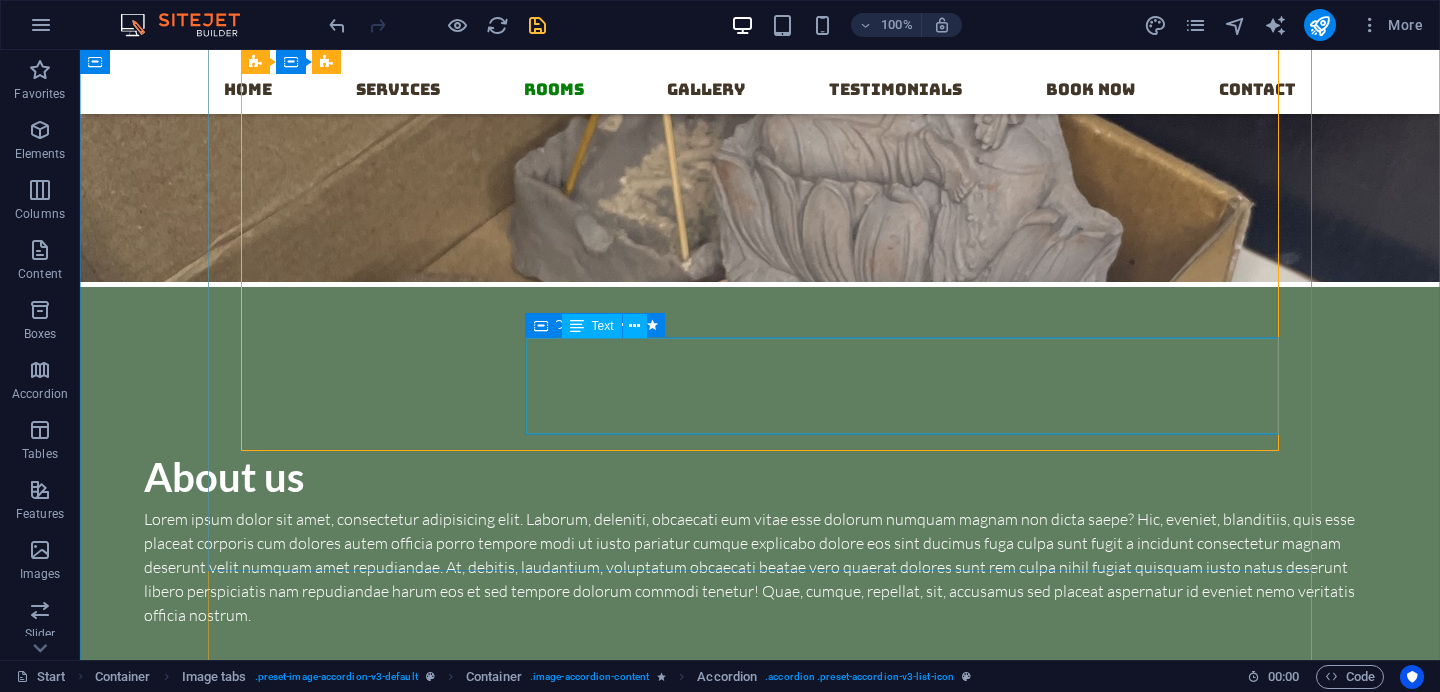 click on "Lorem ipsum dolor sit amet, consectetur adipisicing elit. Maiores ipsum repellat minus nihil. Labore, delectus, nam dignissimos ea repudiandae minima voluptatum magni pariatur possimus quia accusamus harum facilis corporis animi nisi. Enim, pariatur, impedit quia repellat harum ipsam laboriosam voluptas dicta illum nisi obcaecati reprehenderit quis placeat recusandae tenetur aperiam." at bounding box center [902, 2409] 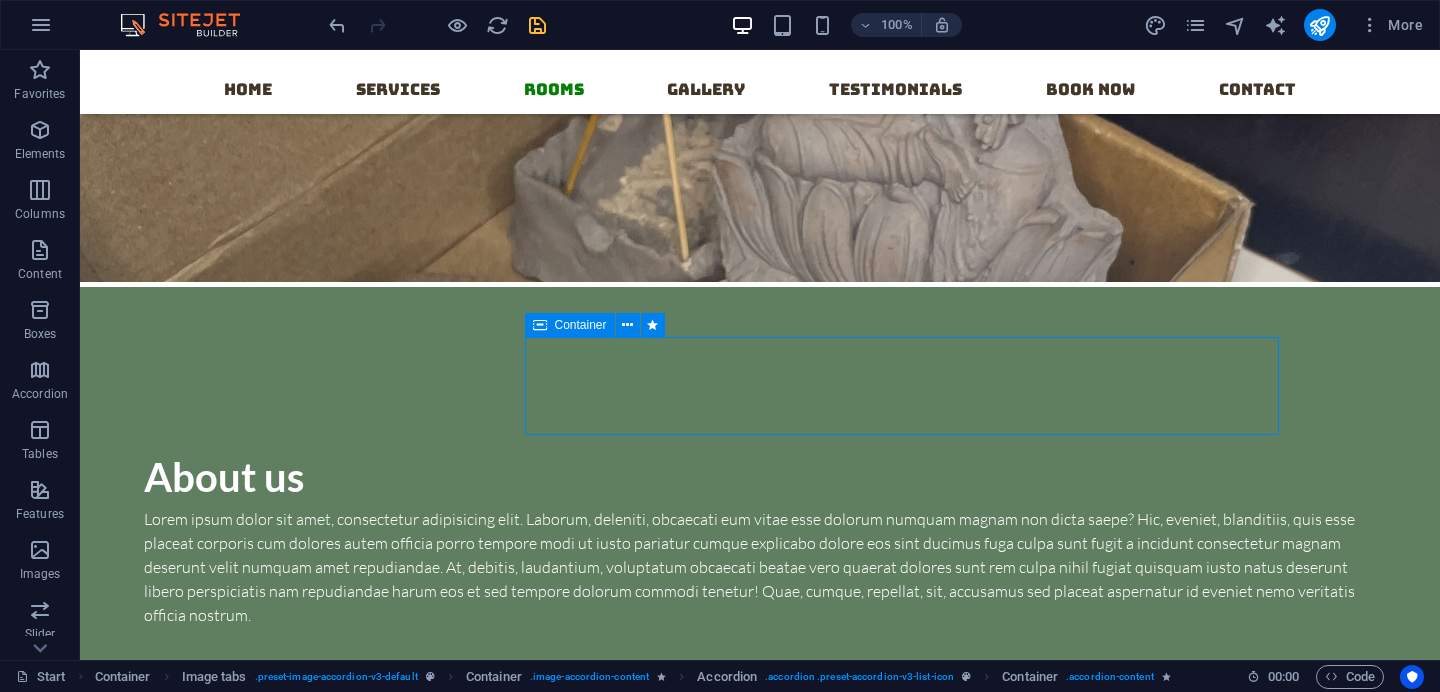 drag, startPoint x: 626, startPoint y: 372, endPoint x: 653, endPoint y: 360, distance: 29.546574 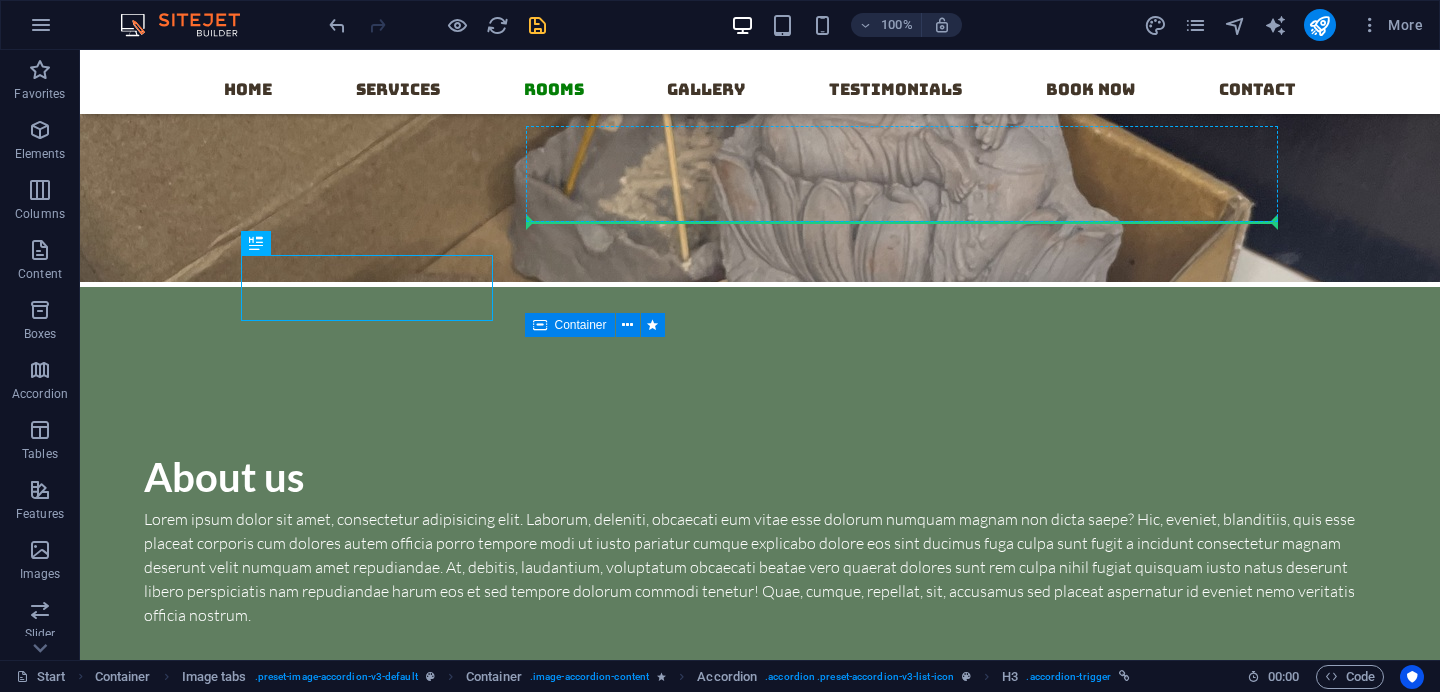 drag, startPoint x: 382, startPoint y: 285, endPoint x: 571, endPoint y: 218, distance: 200.5243 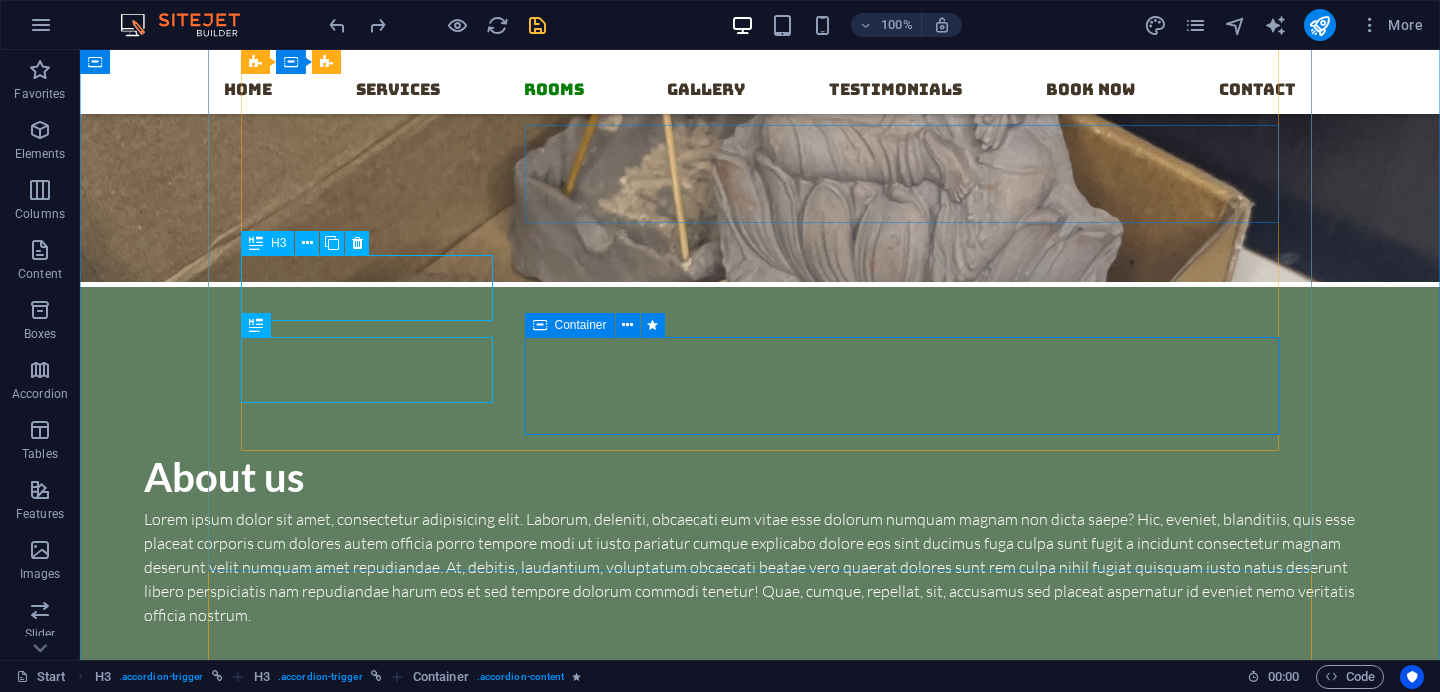 scroll, scrollTop: 3246, scrollLeft: 0, axis: vertical 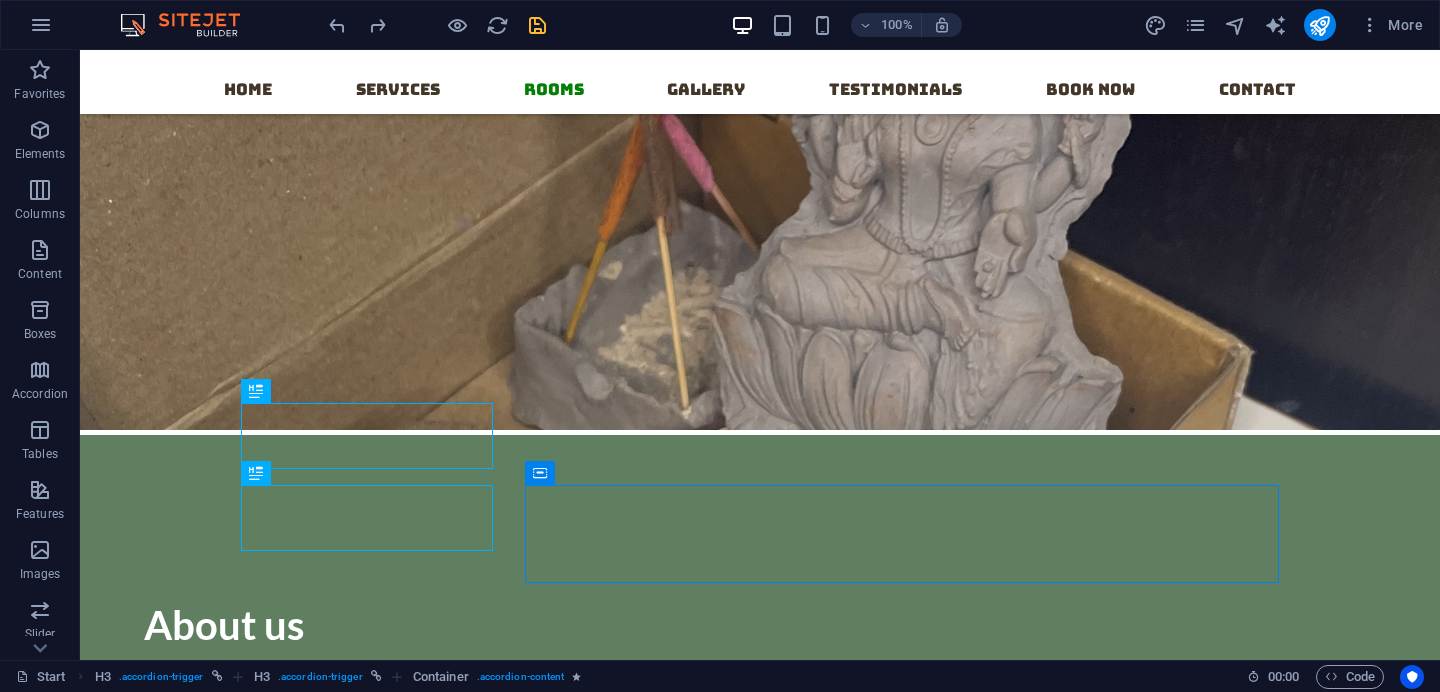 drag, startPoint x: 642, startPoint y: 529, endPoint x: 432, endPoint y: 543, distance: 210.46616 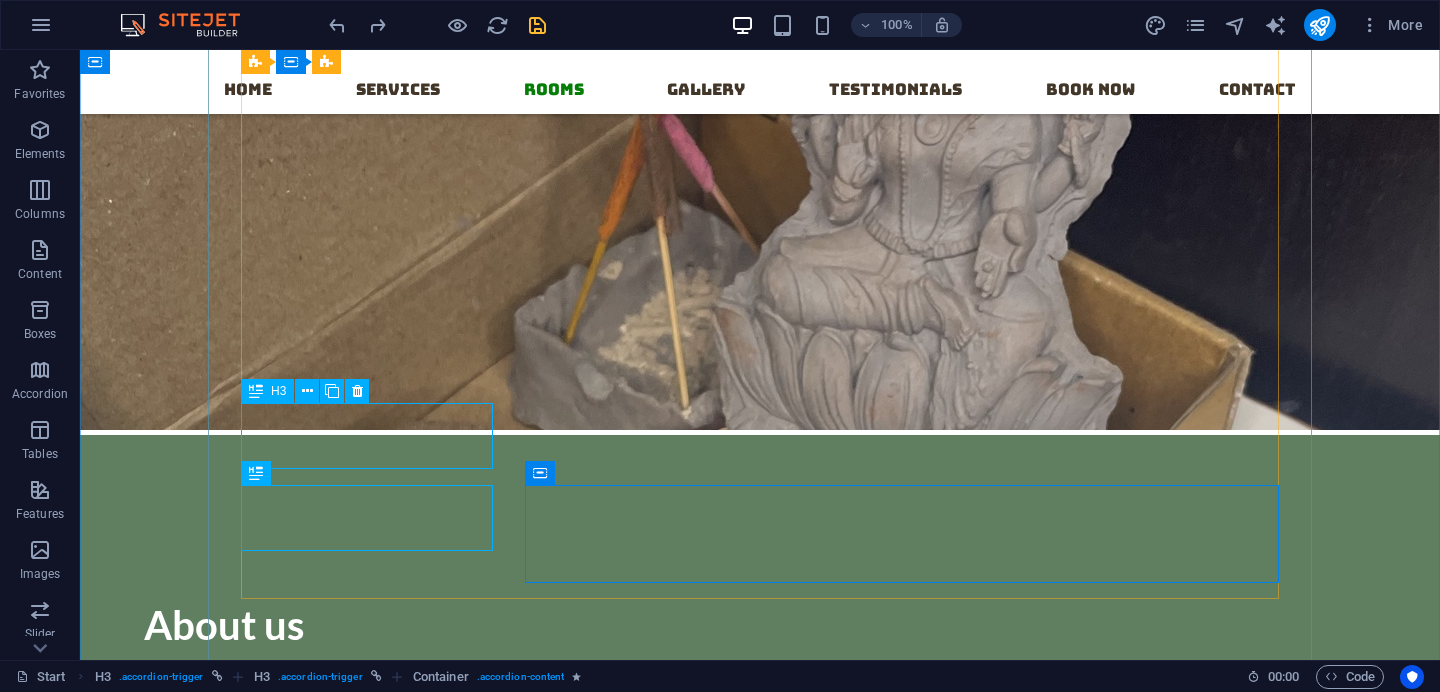 click on "Pens" at bounding box center (367, 2459) 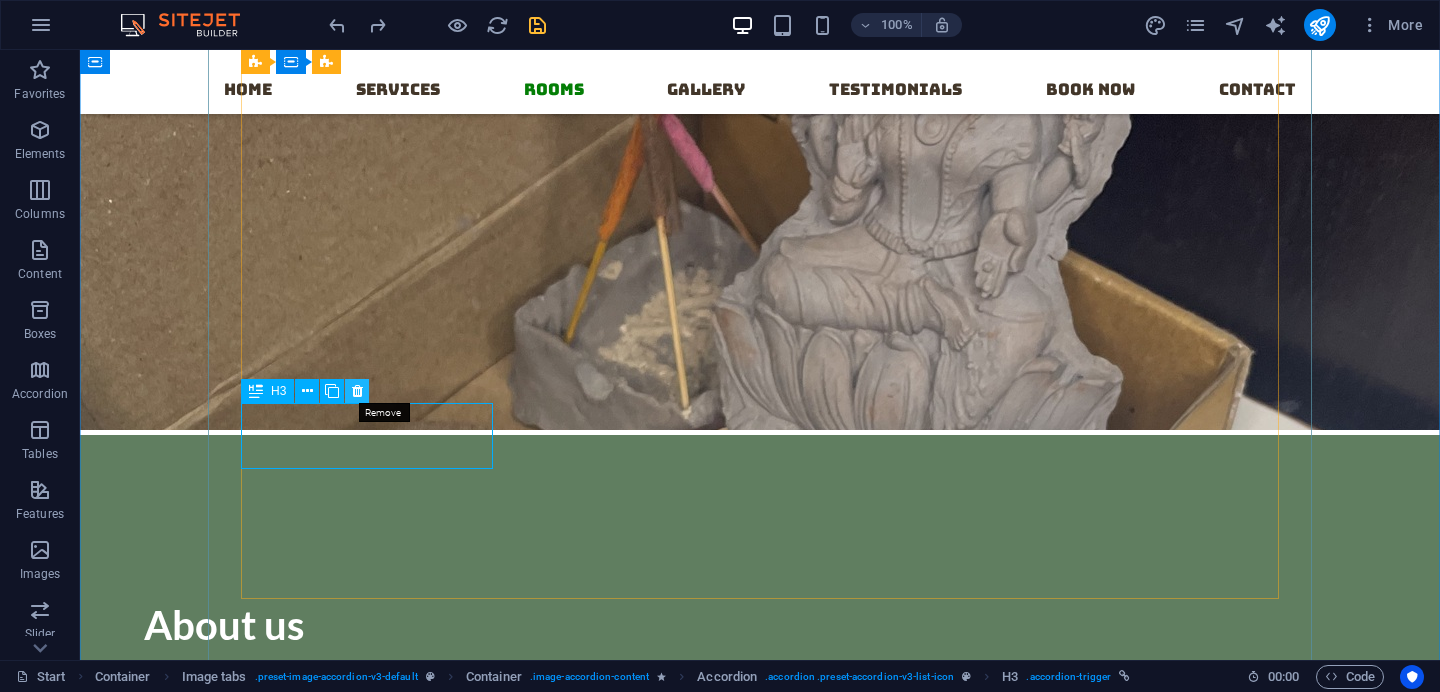 click at bounding box center [357, 391] 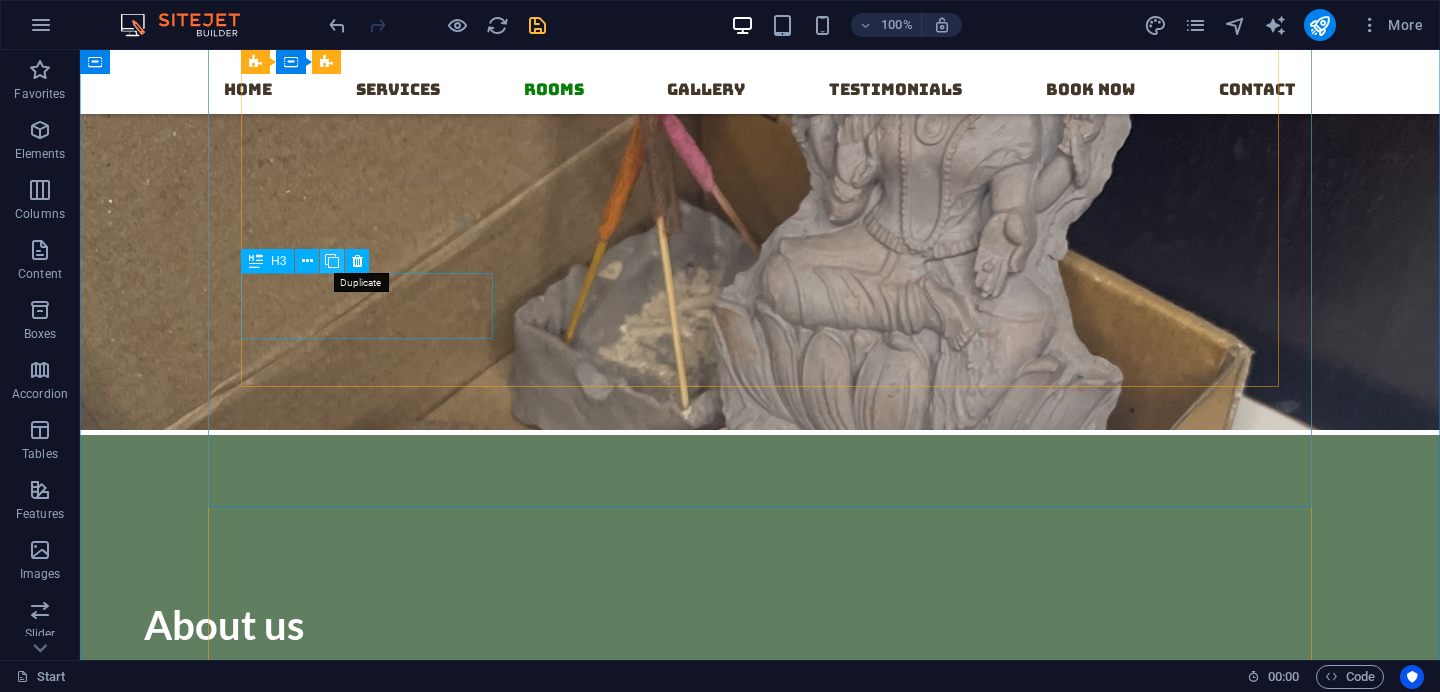 click at bounding box center (332, 261) 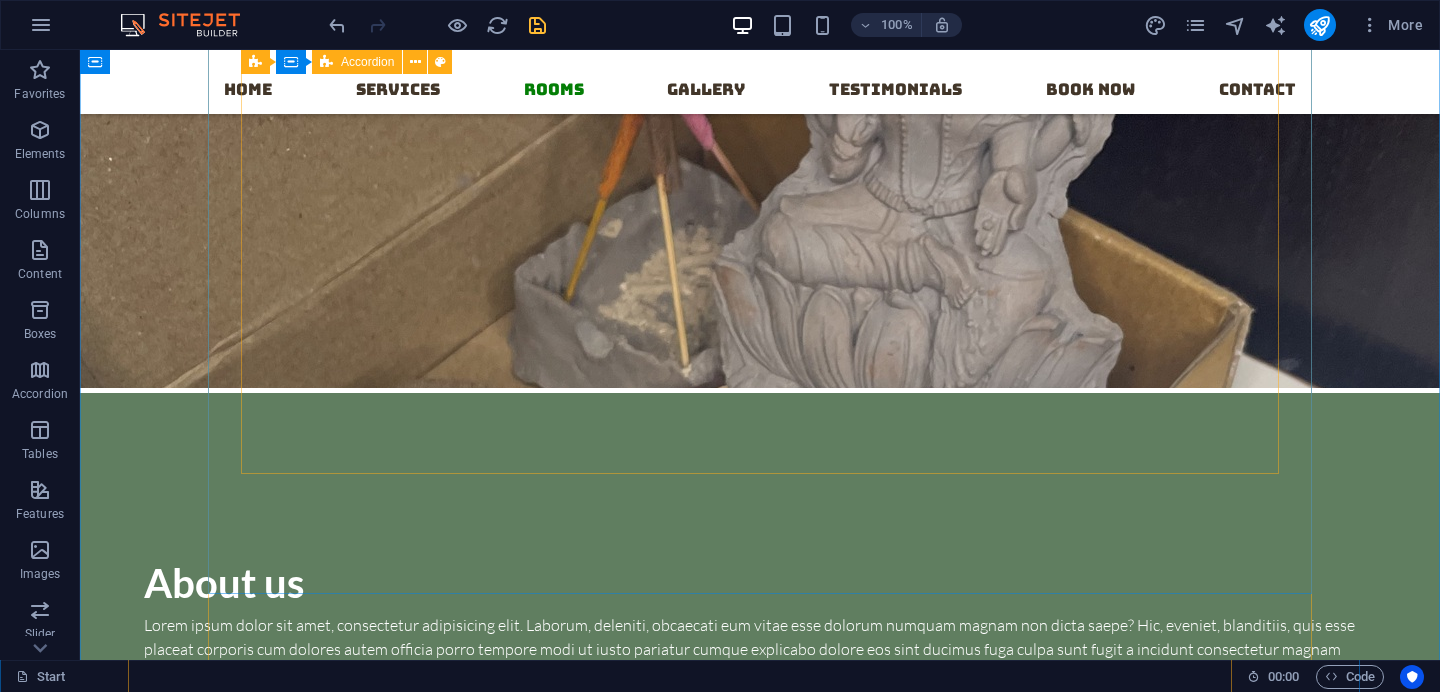 scroll, scrollTop: 3289, scrollLeft: 0, axis: vertical 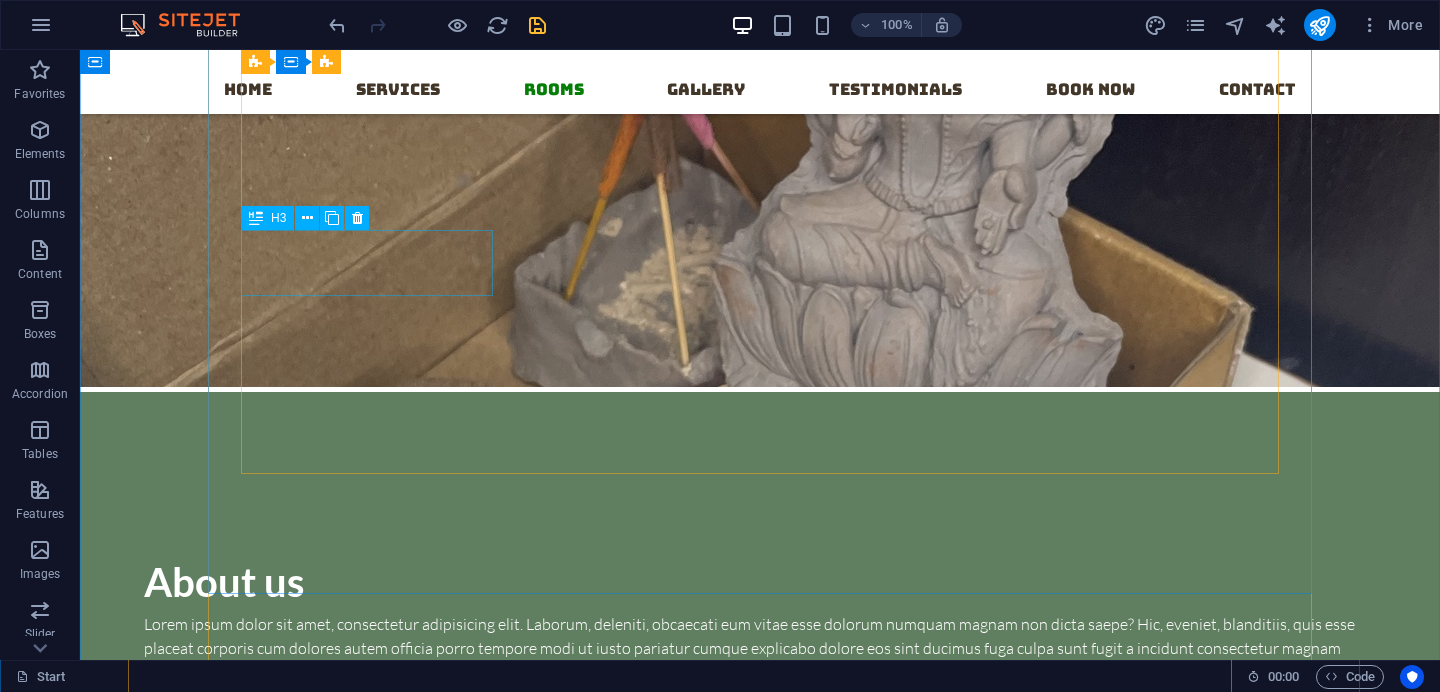 click on "Plantable Pencils" at bounding box center [367, 2310] 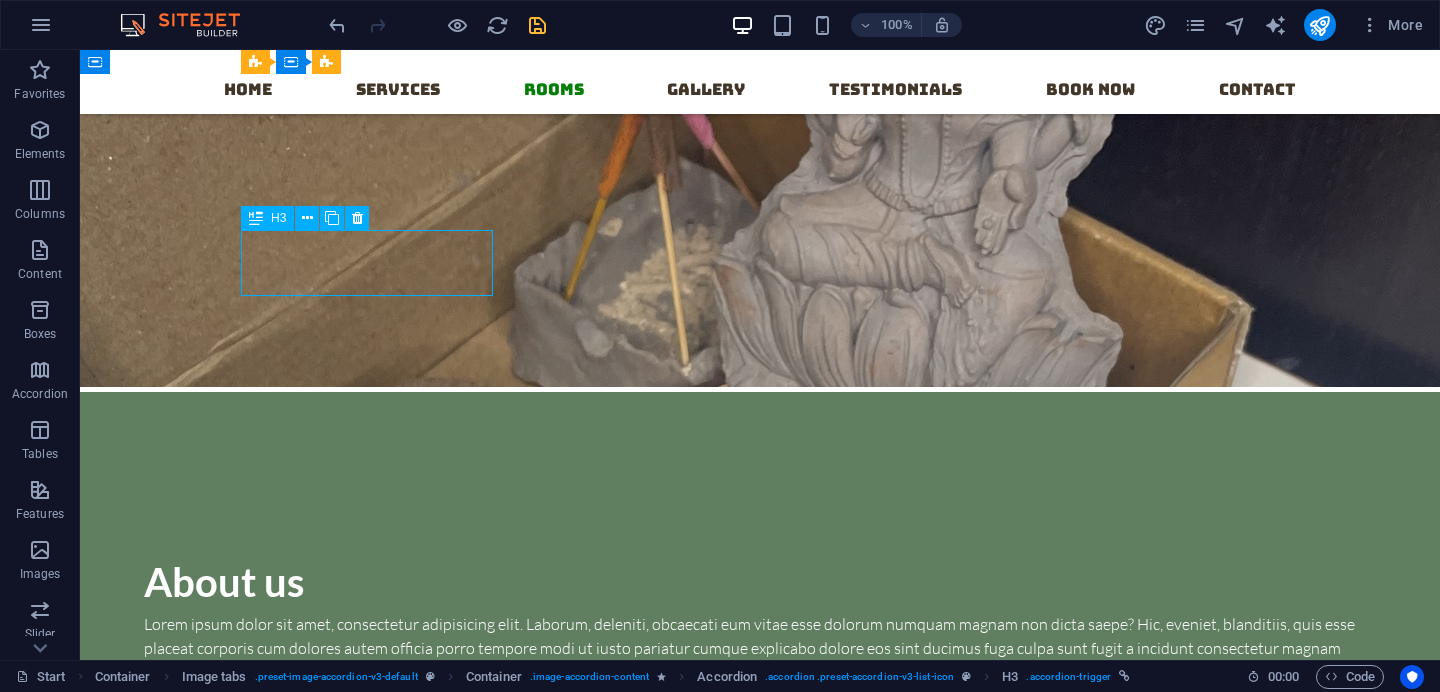 click on "Plantable Pencils" at bounding box center [367, 2310] 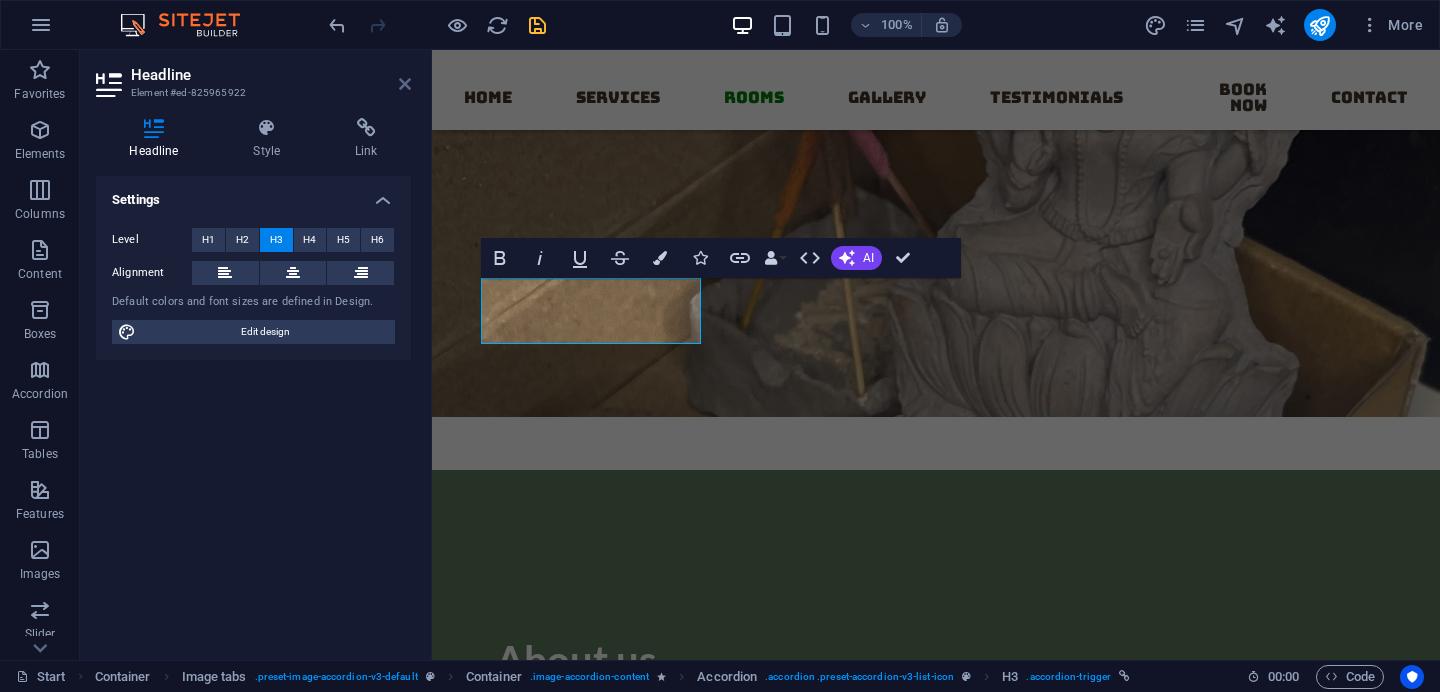 click at bounding box center (405, 84) 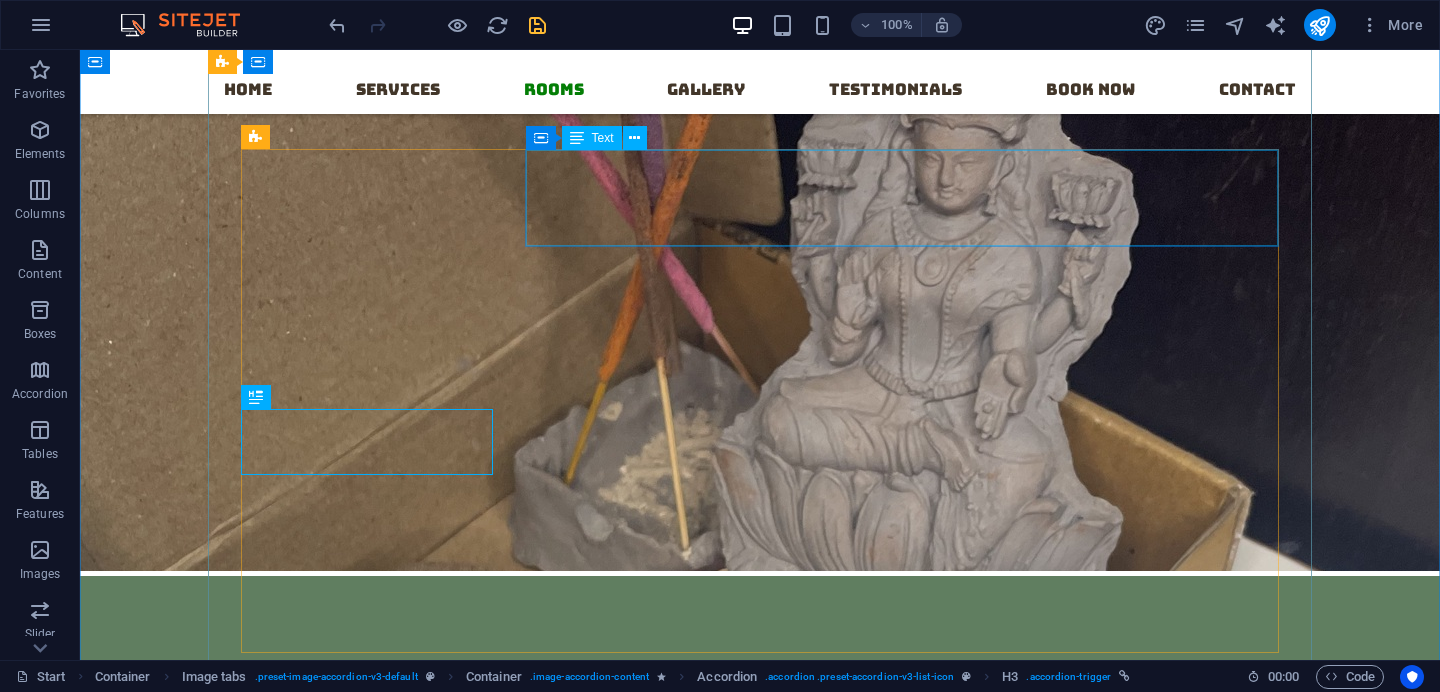 scroll, scrollTop: 3253, scrollLeft: 0, axis: vertical 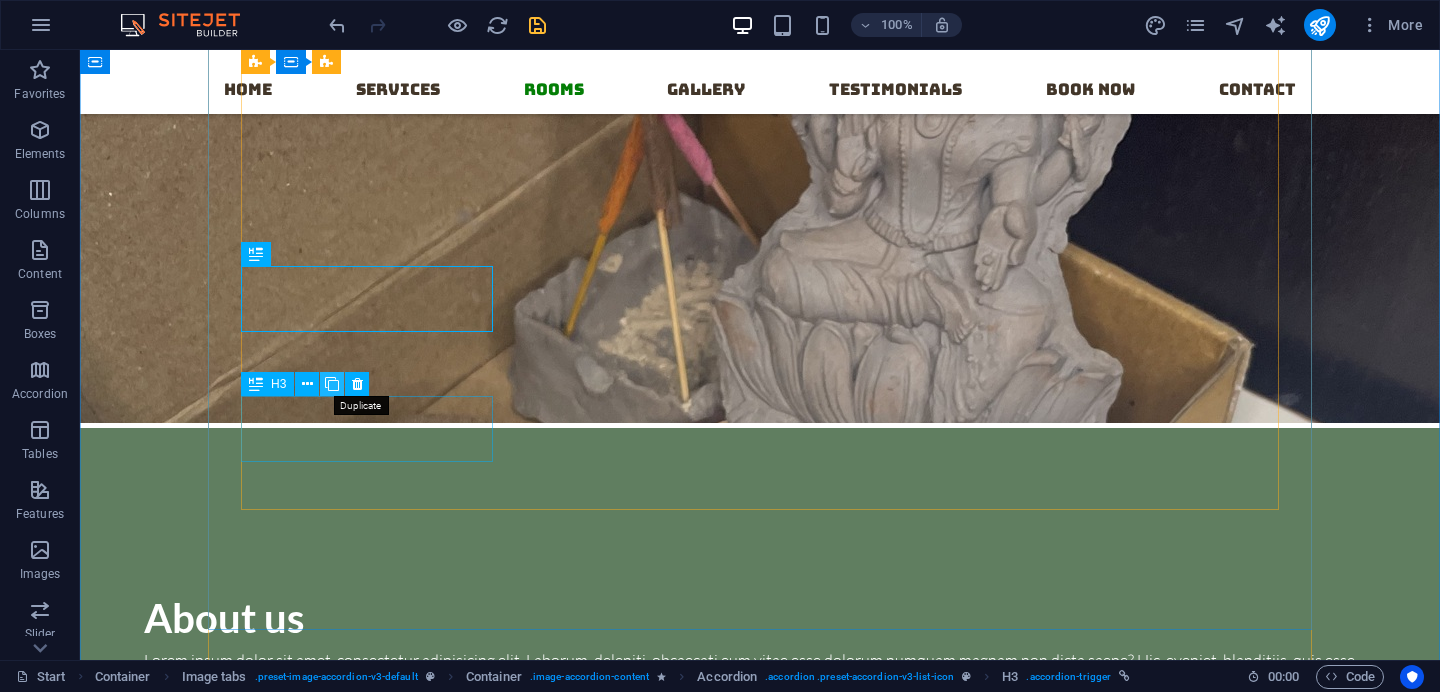 click at bounding box center (332, 384) 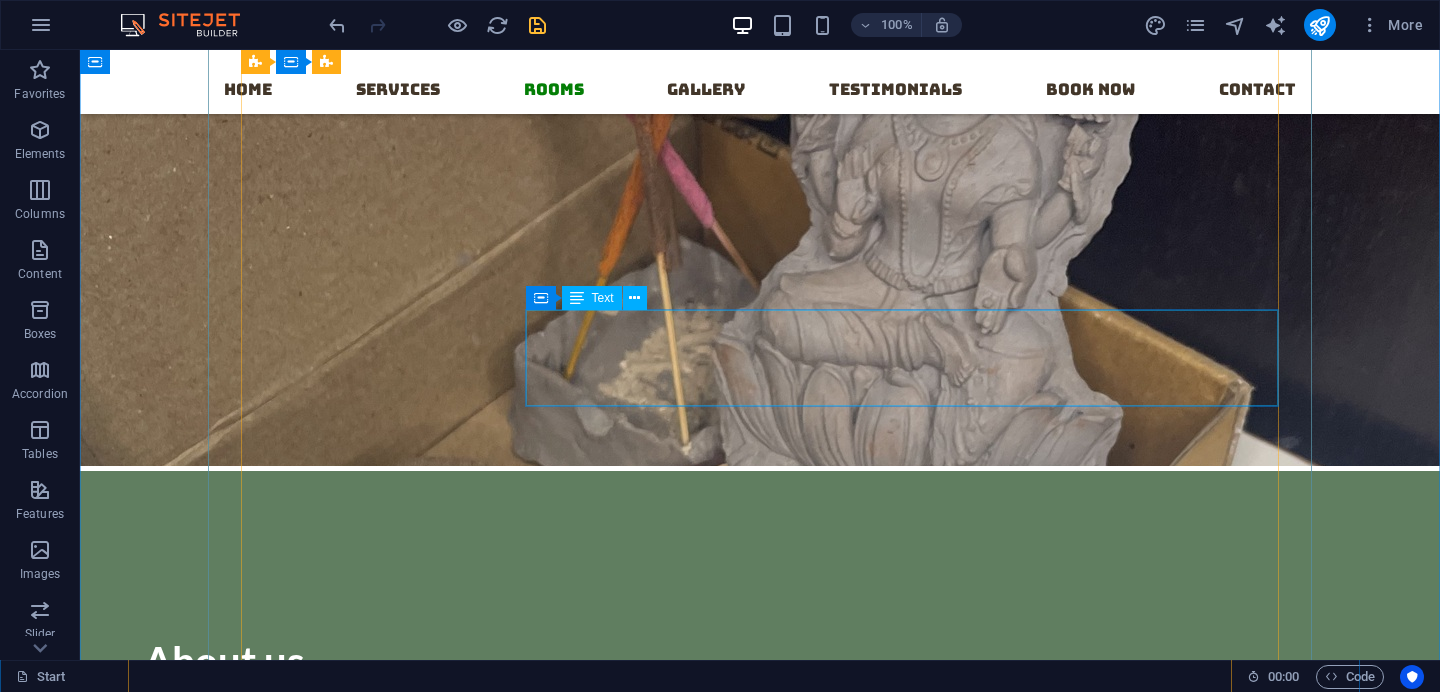 scroll, scrollTop: 3235, scrollLeft: 0, axis: vertical 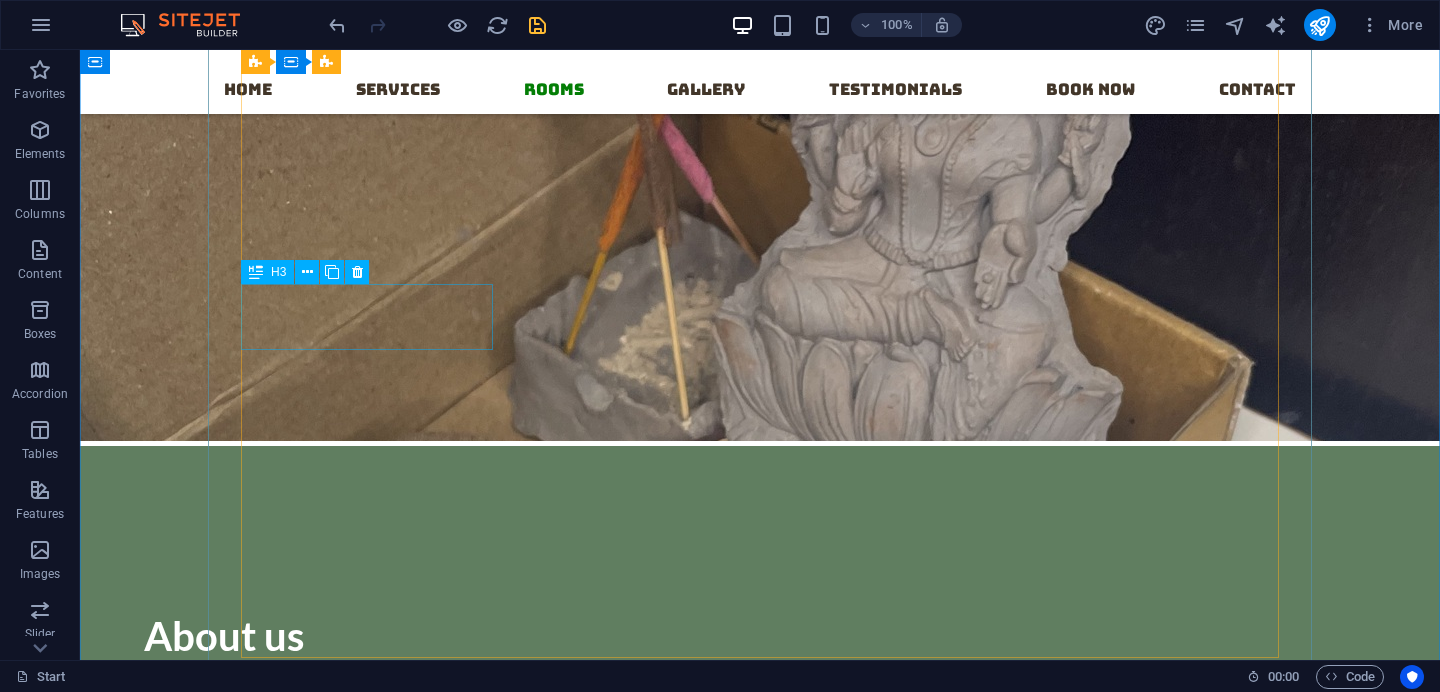 click on "Plantable Pencils" at bounding box center (367, 2364) 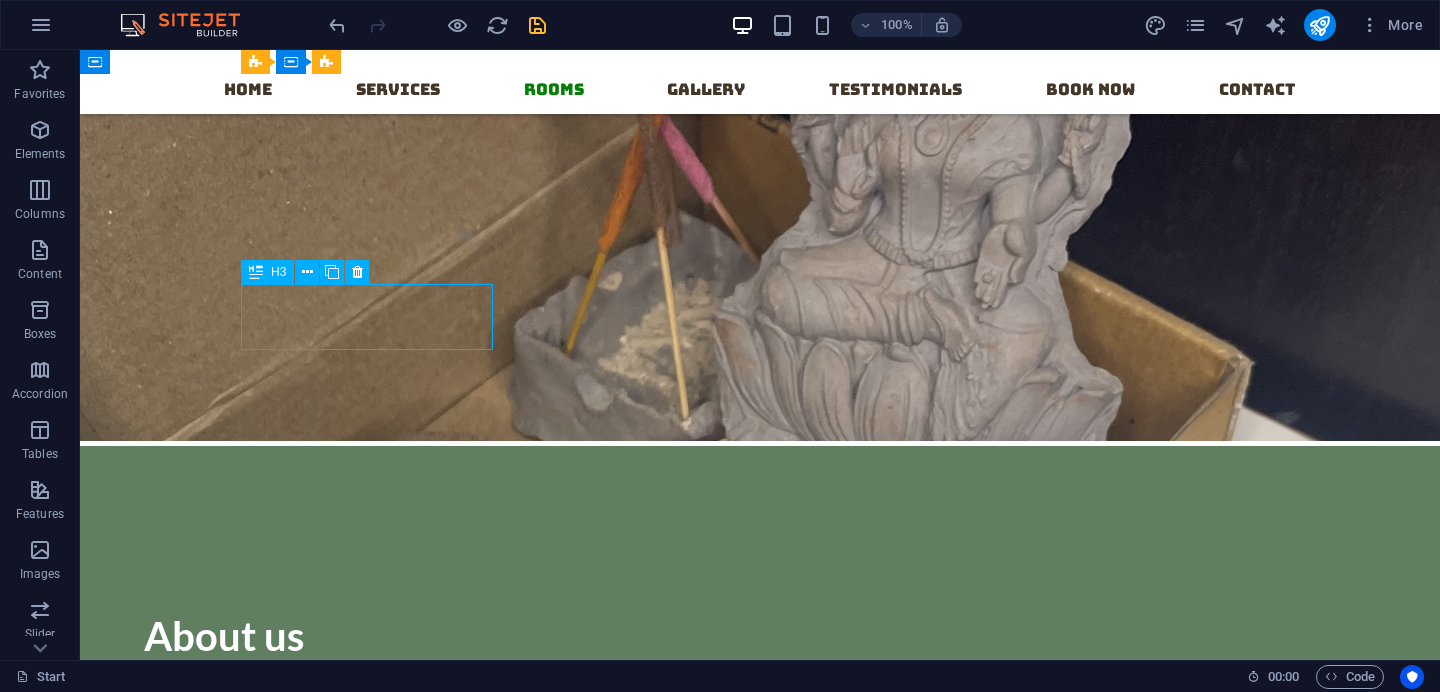 click on "Plantable Pencils" at bounding box center (367, 2364) 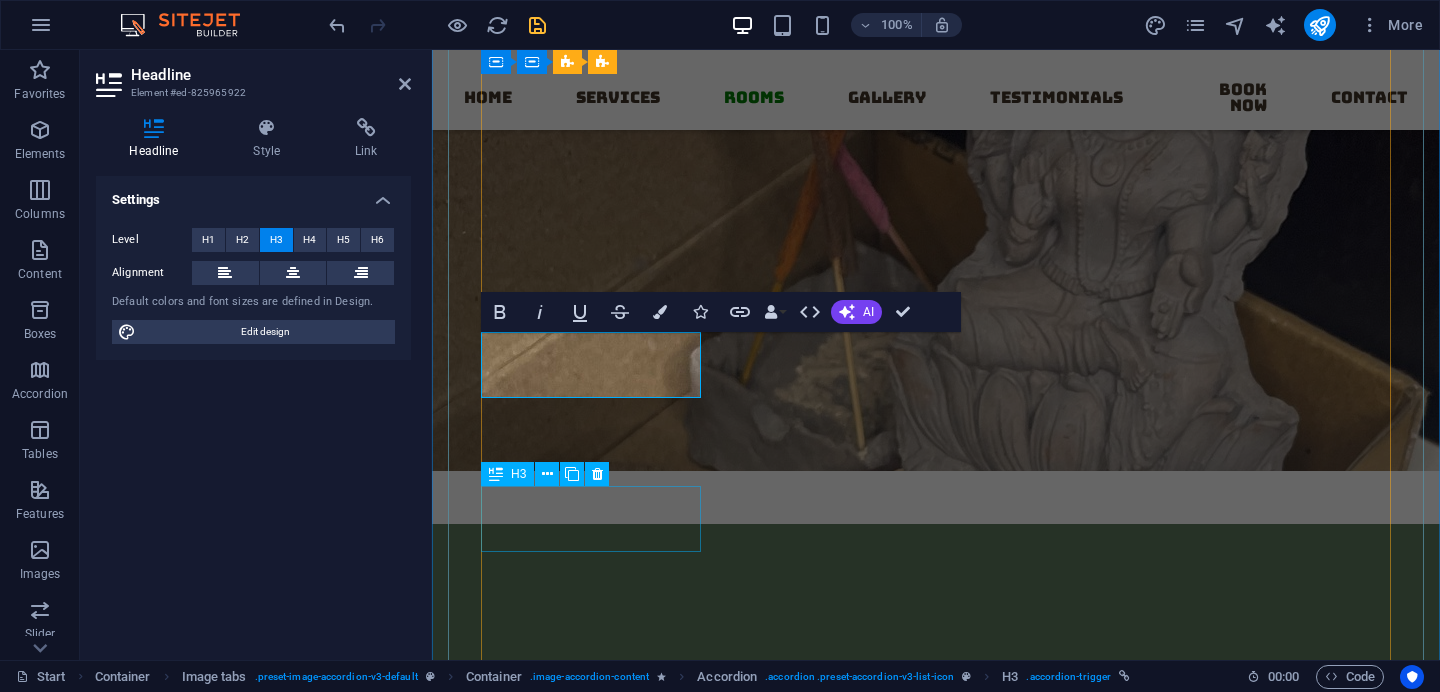 click on "Plantable Pencils" at bounding box center (591, 2650) 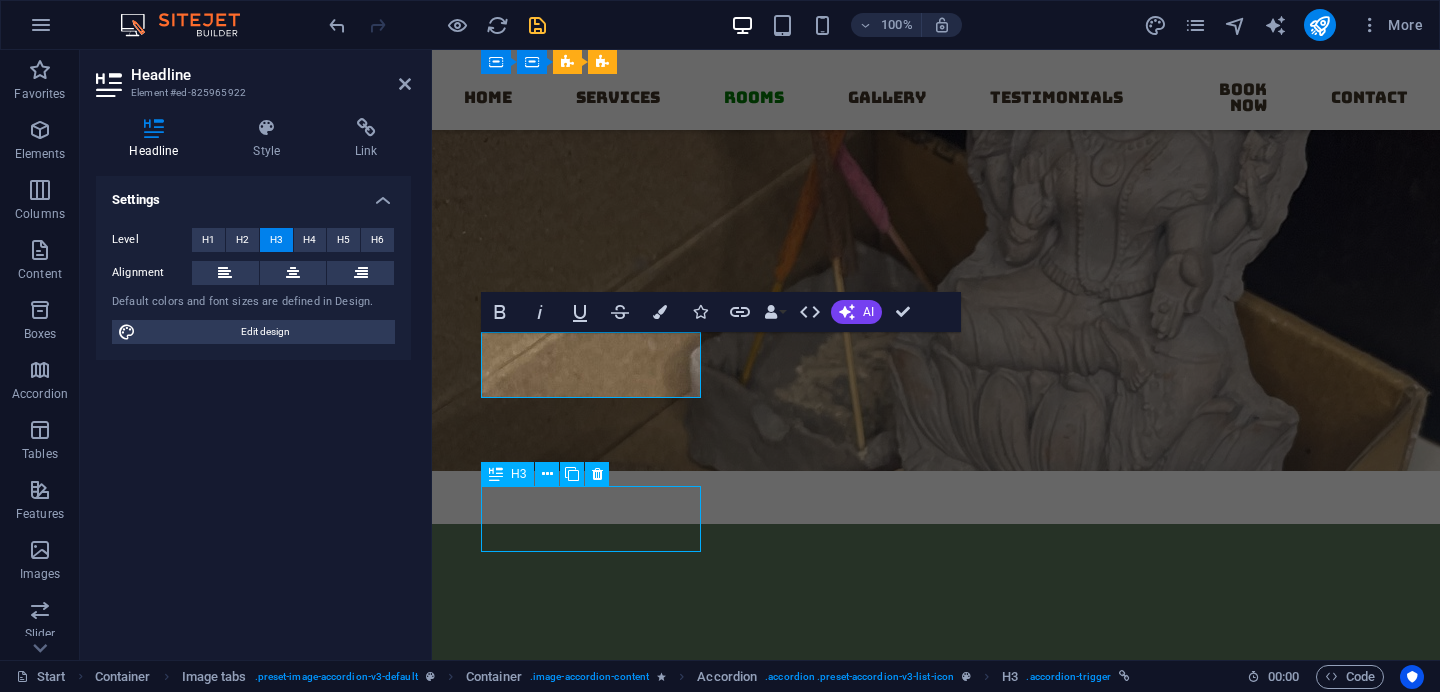 click on "Plantable Pencils" at bounding box center (591, 2650) 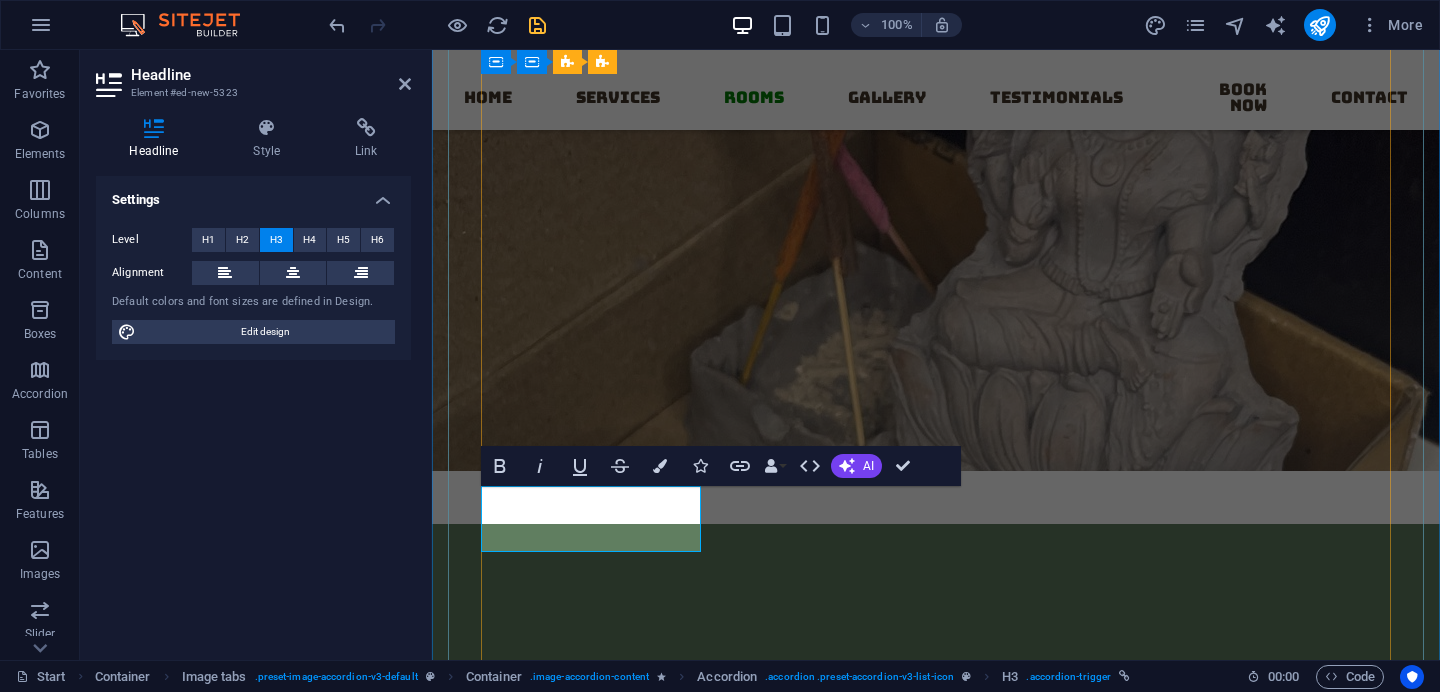 type 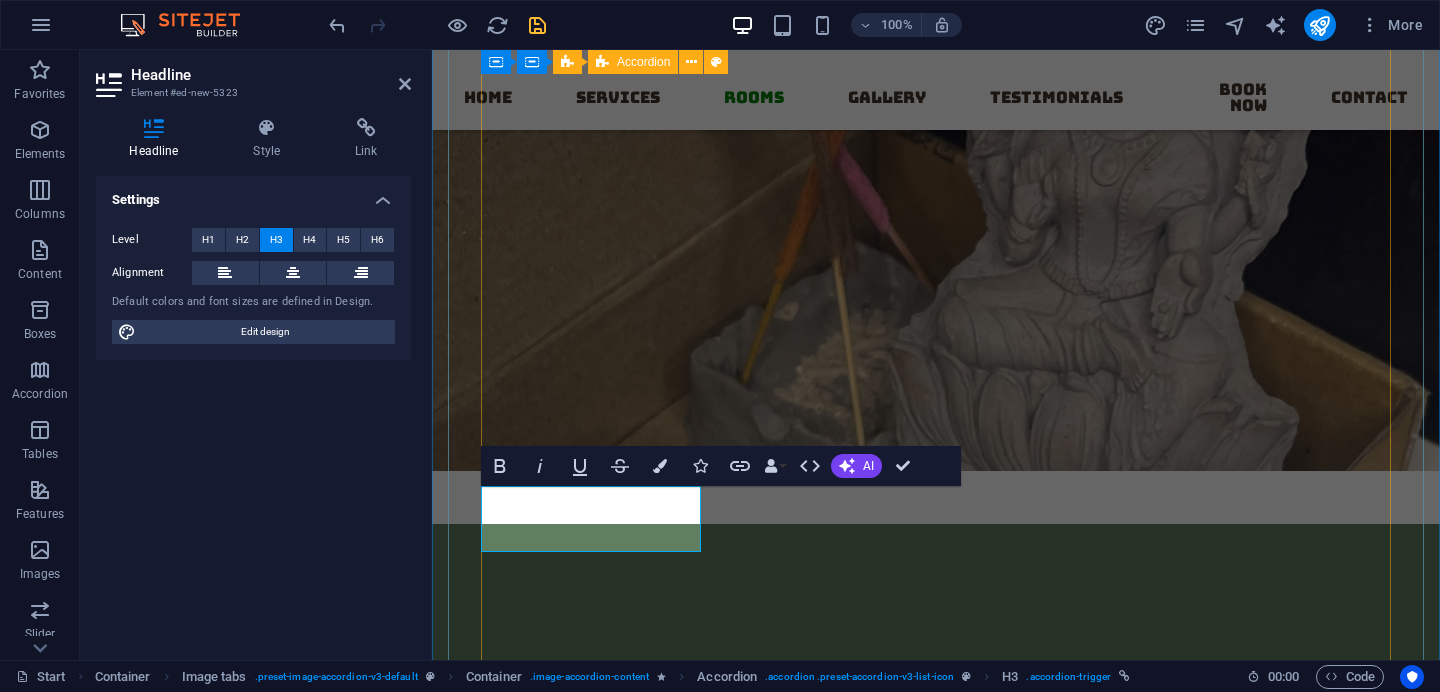click on "HB2 Pencils Lorem ipsum dolor sit amet, consectetur adipisicing elit. Maiores ipsum repellat minus nihil. Labore, delectus, nam dignissimos ea repudiandae minima voluptatum magni pariatur possimus quia accusamus harum facilis corporis animi nisi. Enim, pariatur, impedit quia repellat harum ipsam laboriosam voluptas dicta illum nisi obcaecati reprehenderit quis placeat recusandae tenetur aperiam. Colour Pencils Lorem ipsum dolor sit amet, consectetur adipisicing elit. Maiores ipsum repellat minus nihil. Labore, delectus, nam dignissimos ea repudiandae minima voluptatum magni pariatur possimus quia accusamus harum facilis corporis animi nisi. Enim, pariatur, impedit quia repellat harum ipsam laboriosam voluptas dicta illum nisi obcaecati reprehenderit quis placeat recusandae tenetur aperiam. Plantable Pencils Pens Plantable Pencils" at bounding box center (936, 2496) 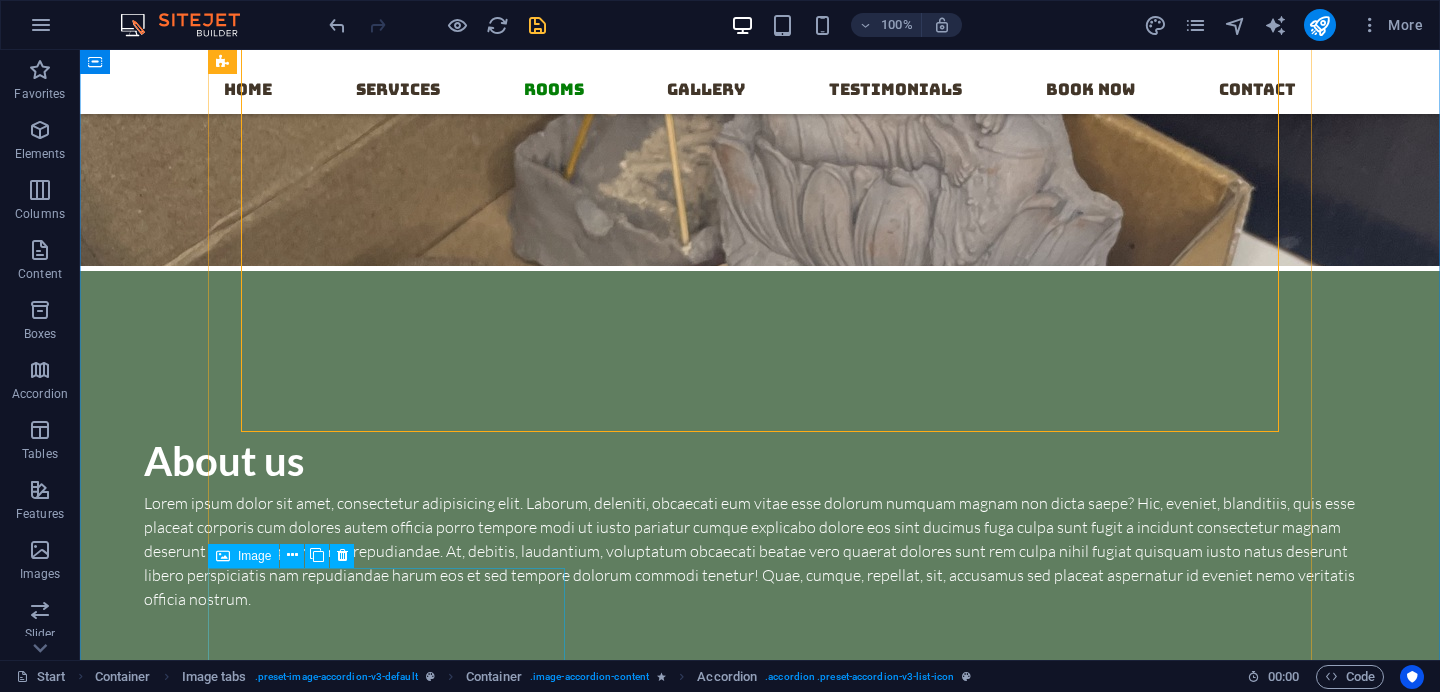 scroll, scrollTop: 3461, scrollLeft: 0, axis: vertical 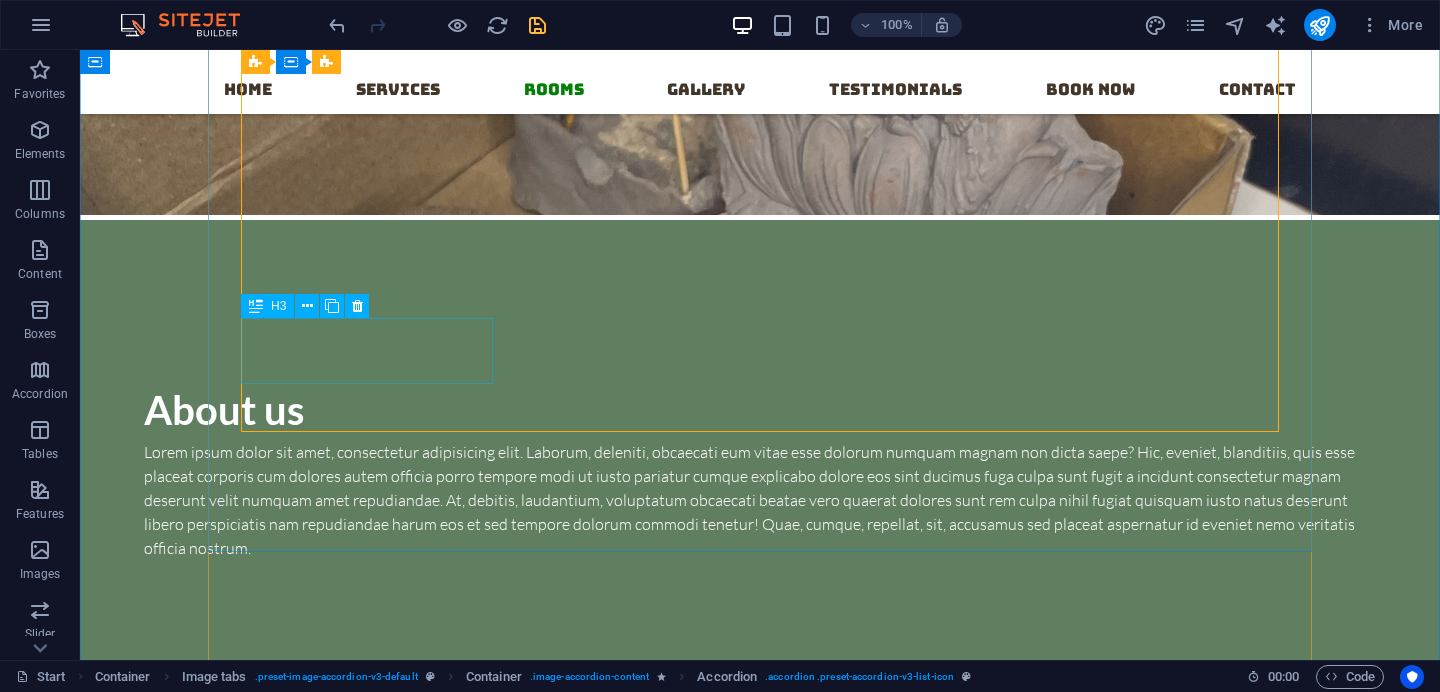 click on "Plantable Pencils" at bounding box center [367, 2398] 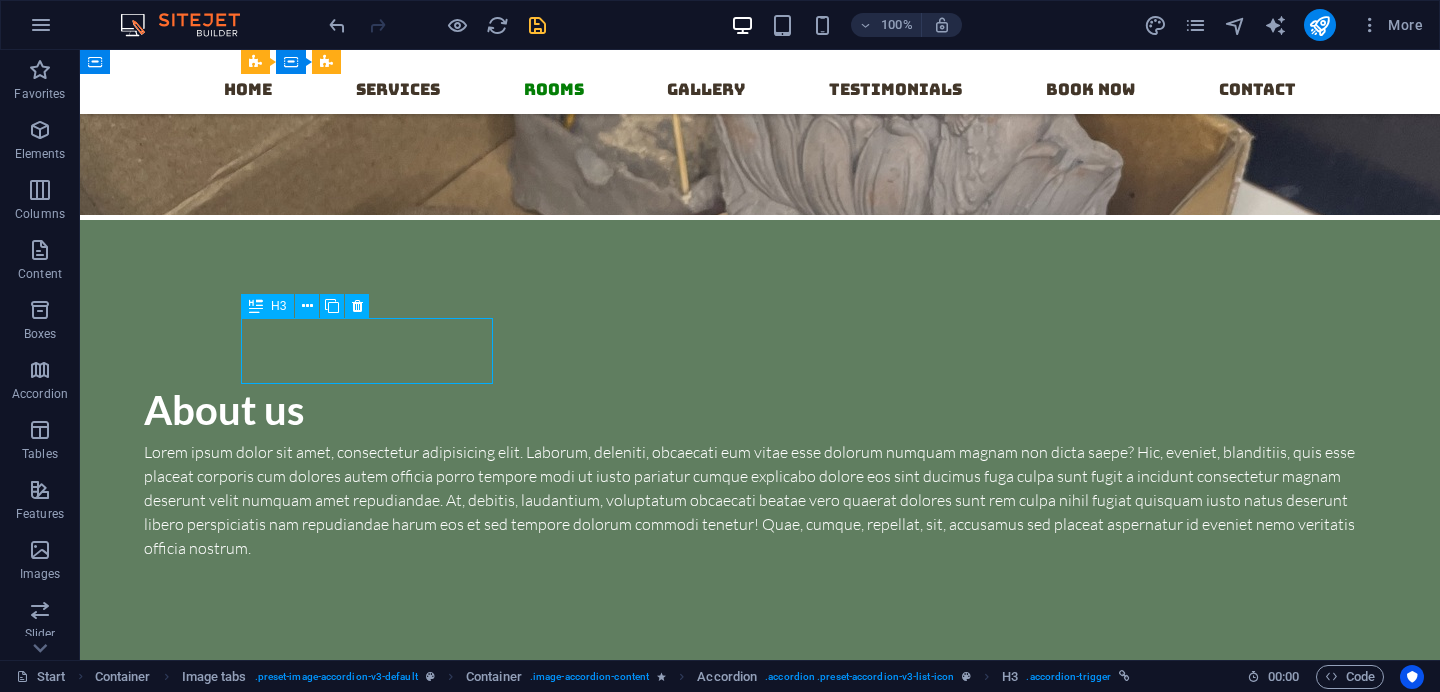 click on "Plantable Pencils" at bounding box center (367, 2398) 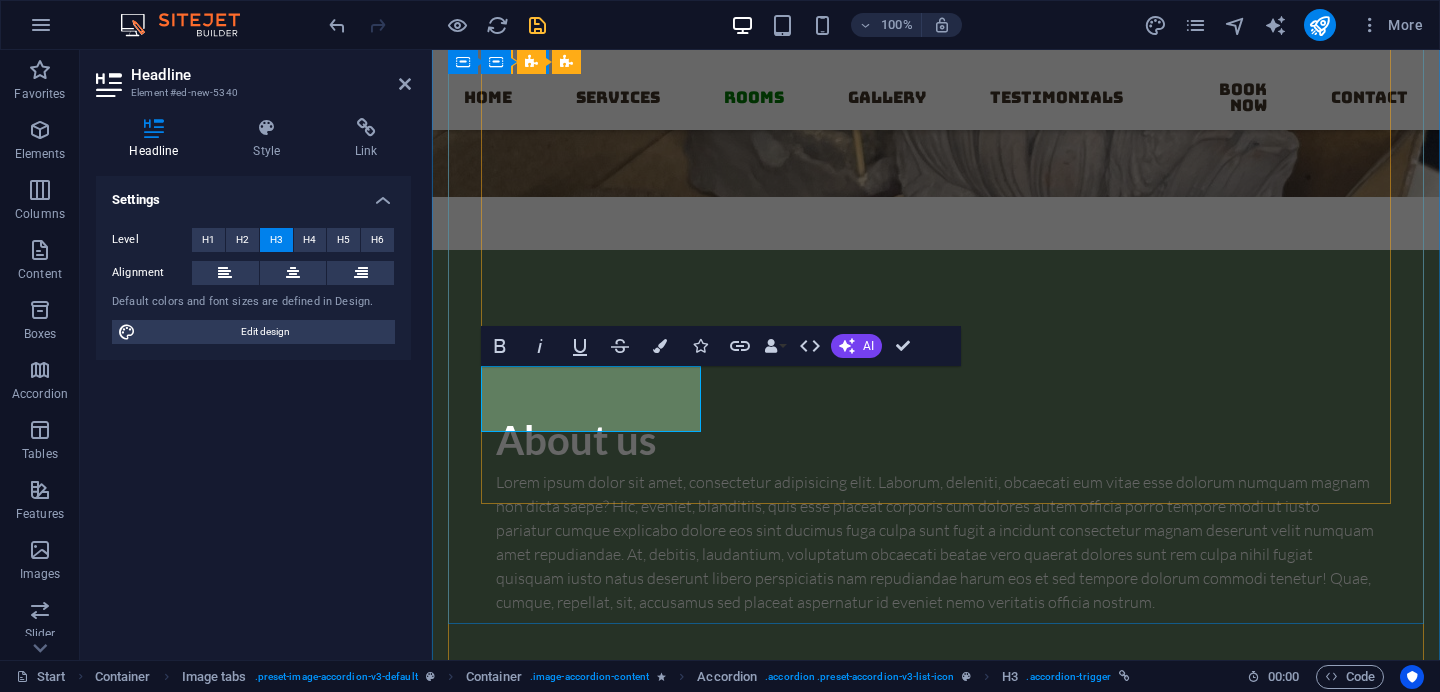 click on "Plantable Pencils" at bounding box center (591, 2494) 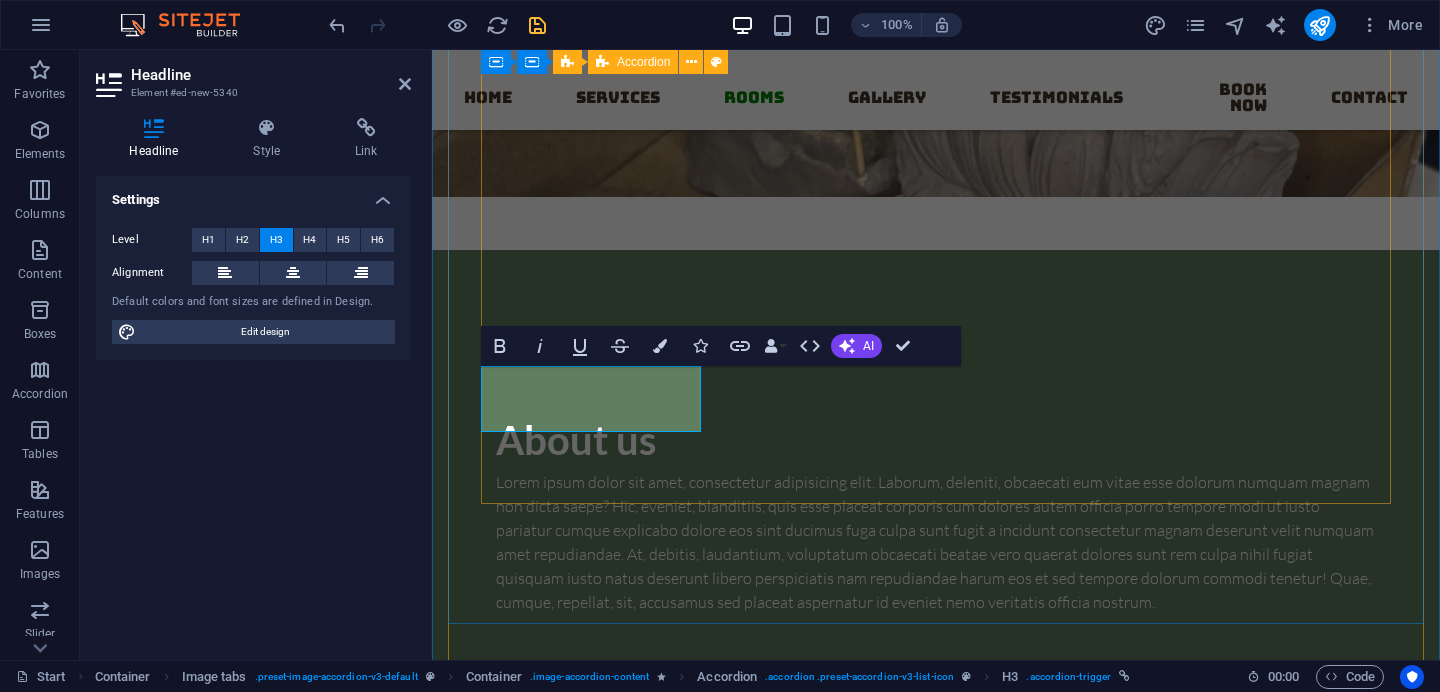 click on "HB2 Pencils Lorem ipsum dolor sit amet, consectetur adipisicing elit. Maiores ipsum repellat minus nihil. Labore, delectus, nam dignissimos ea repudiandae minima voluptatum magni pariatur possimus quia accusamus harum facilis corporis animi nisi. Enim, pariatur, impedit quia repellat harum ipsam laboriosam voluptas dicta illum nisi obcaecati reprehenderit quis placeat recusandae tenetur aperiam. Colour Pencils Lorem ipsum dolor sit amet, consectetur adipisicing elit. Maiores ipsum repellat minus nihil. Labore, delectus, nam dignissimos ea repudiandae minima voluptatum magni pariatur possimus quia accusamus harum facilis corporis animi nisi. Enim, pariatur, impedit quia repellat harum ipsam laboriosam voluptas dicta illum nisi obcaecati reprehenderit quis placeat recusandae tenetur aperiam. Plantable Pencils Pens Plantable Pens" at bounding box center [936, 2222] 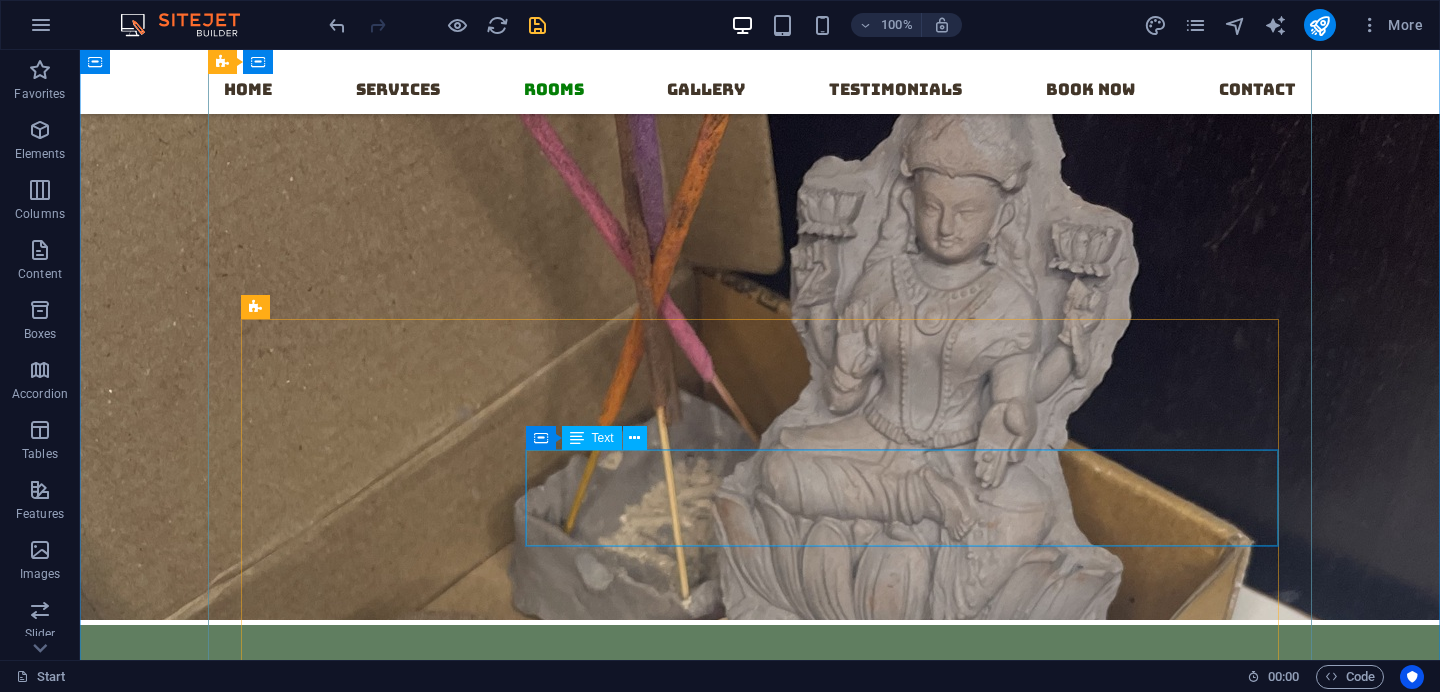 scroll, scrollTop: 3072, scrollLeft: 0, axis: vertical 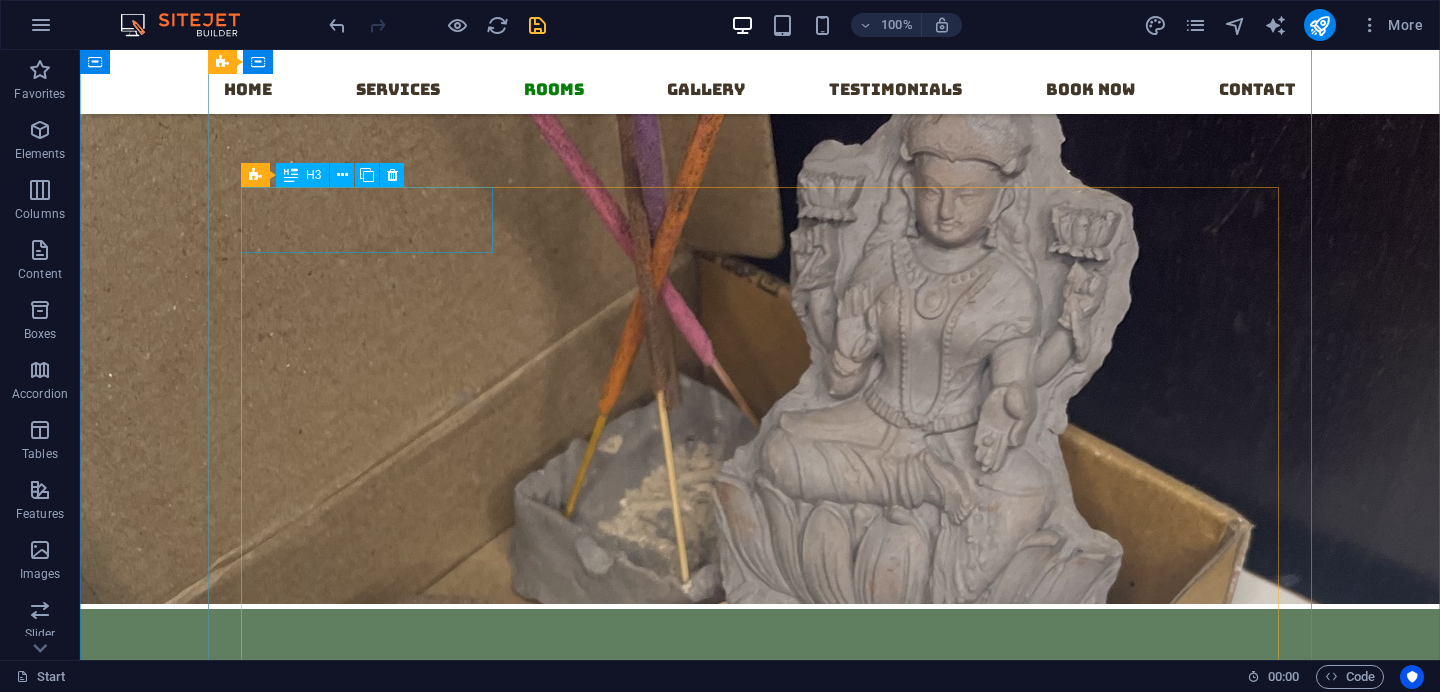 click on "HB2 Pencils" at bounding box center [367, 2267] 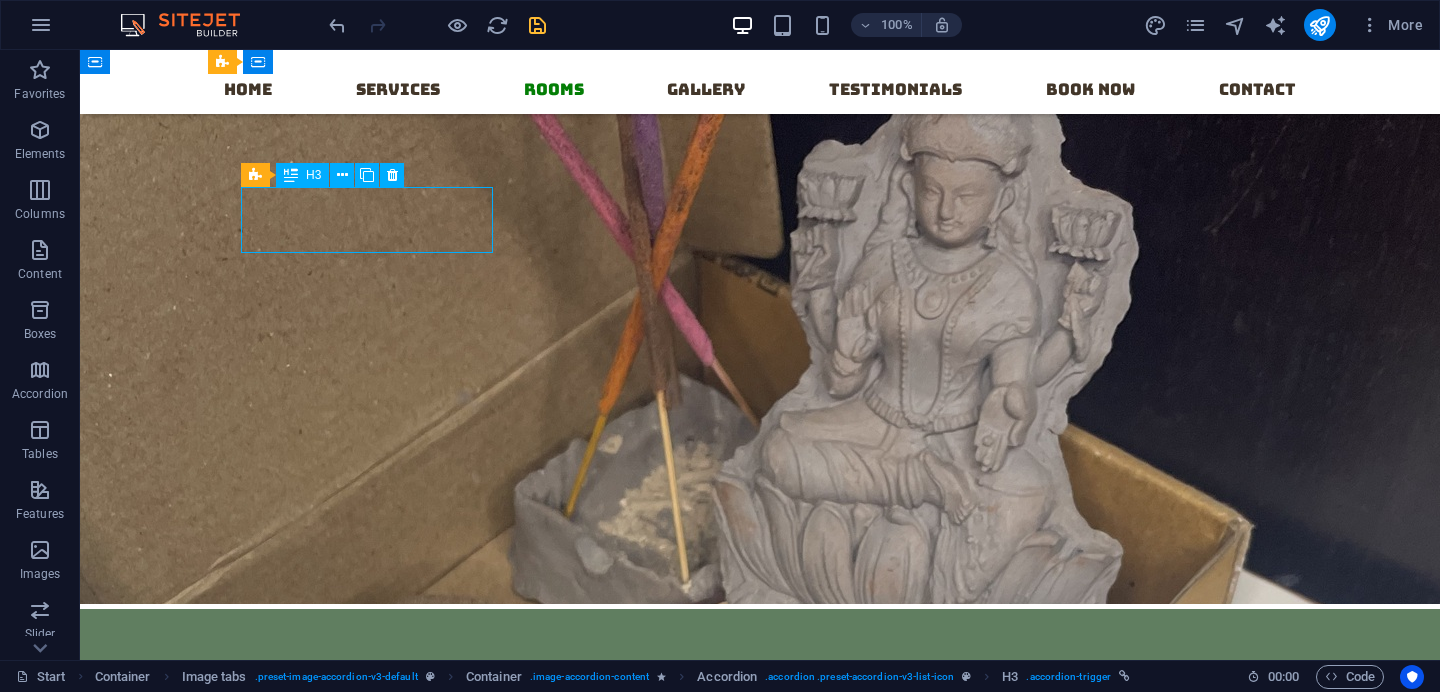 click on "HB2 Pencils" at bounding box center [367, 2267] 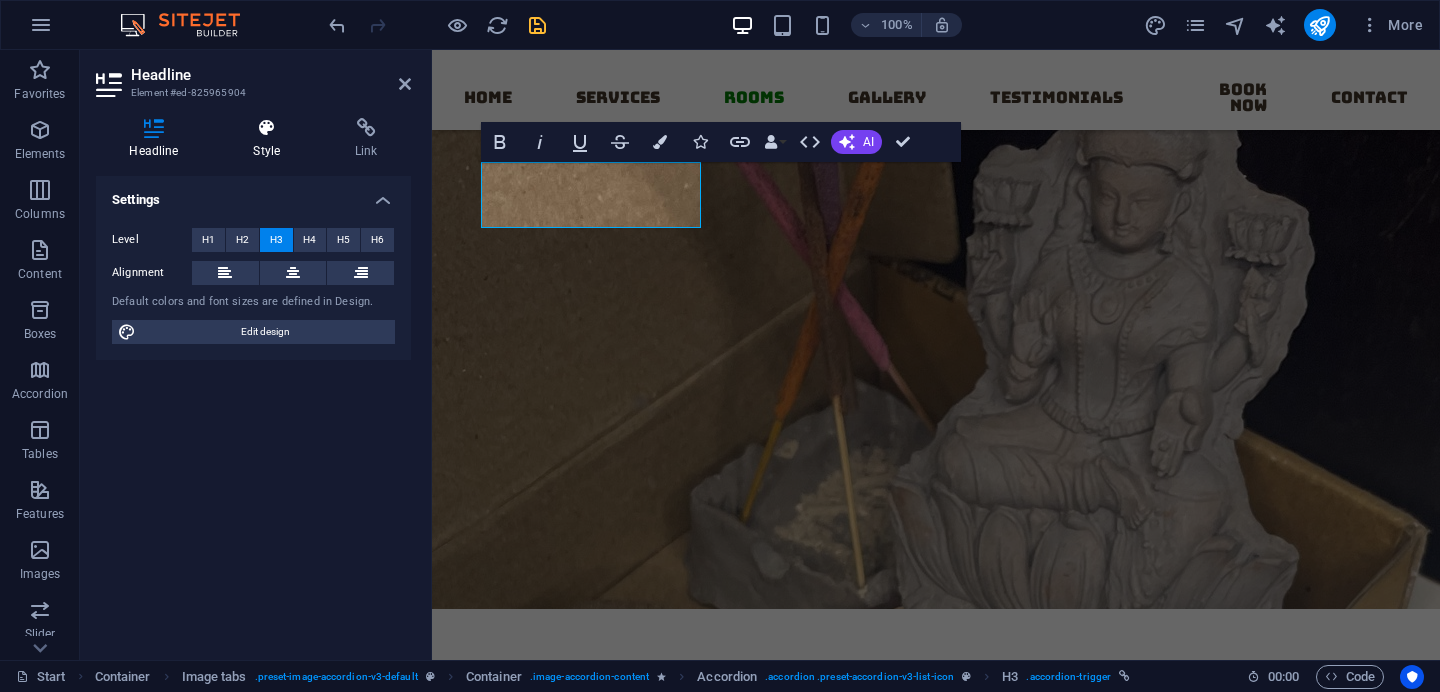 click on "Style" at bounding box center [271, 139] 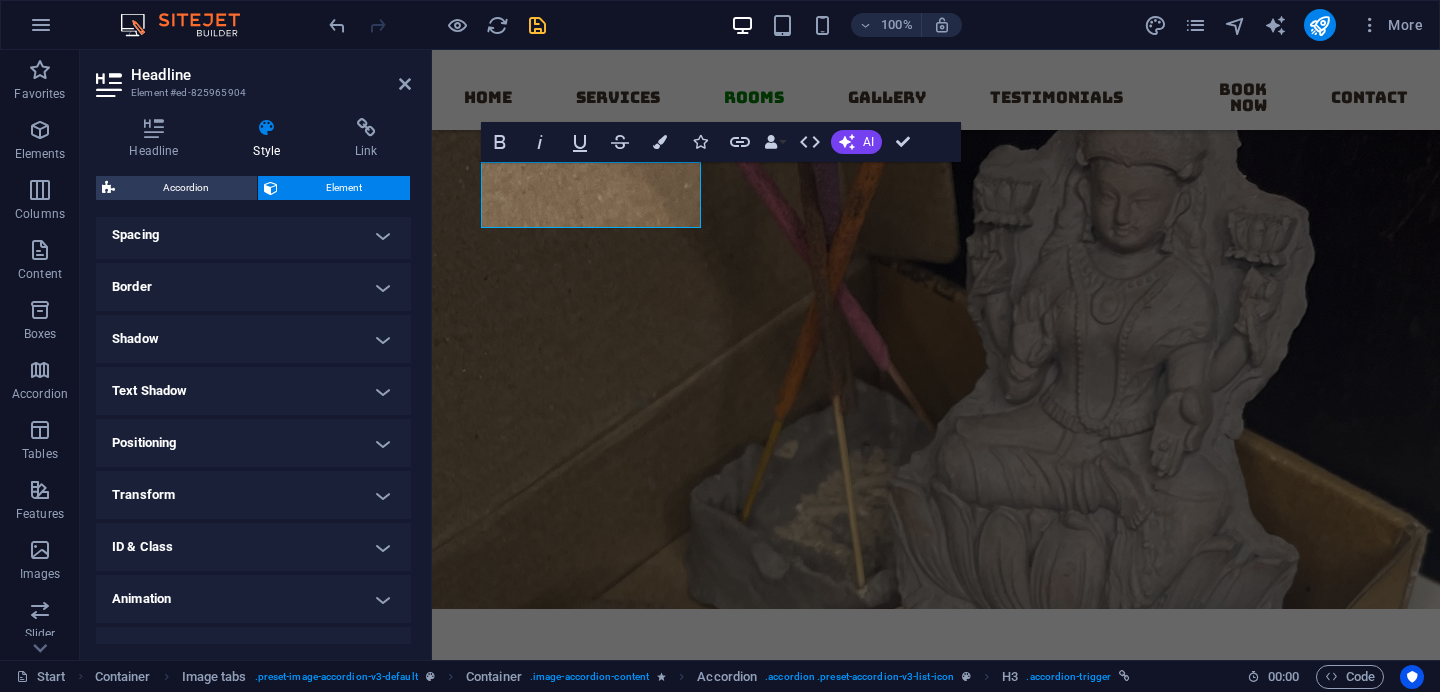 scroll, scrollTop: 0, scrollLeft: 0, axis: both 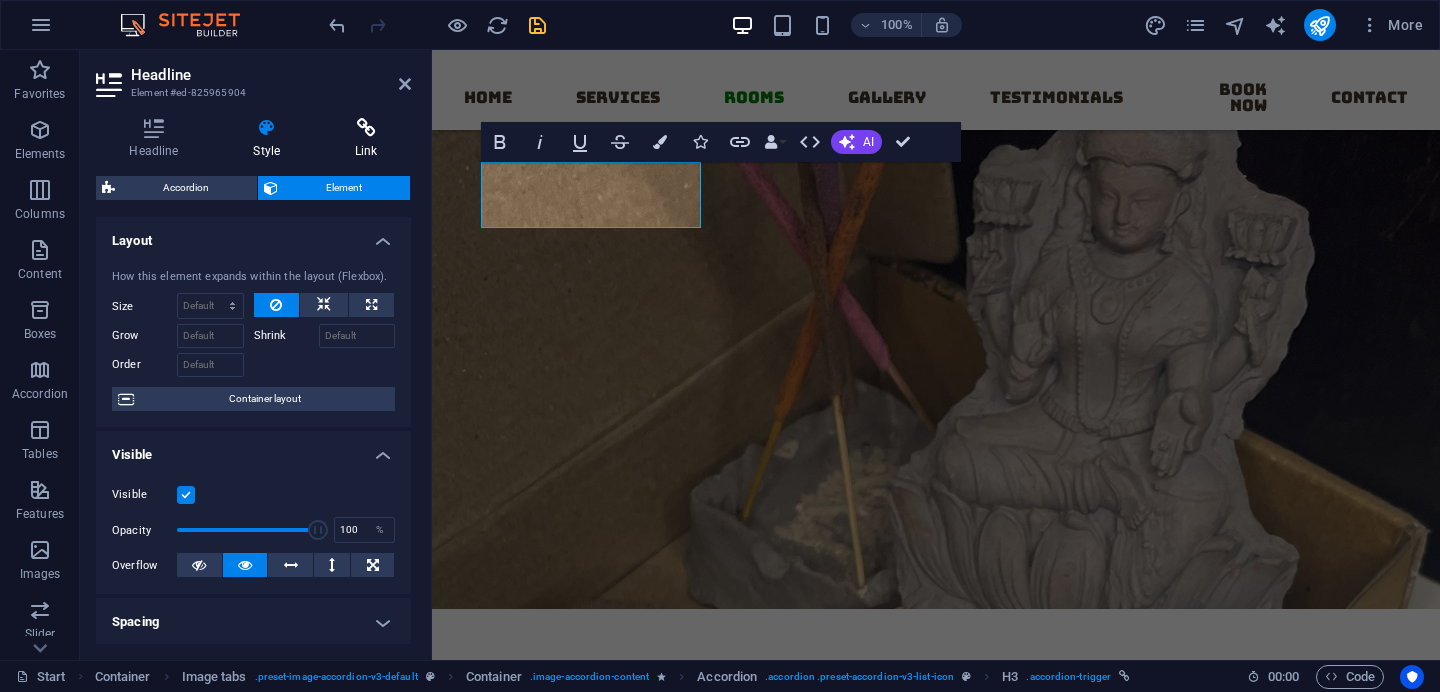 click at bounding box center [366, 128] 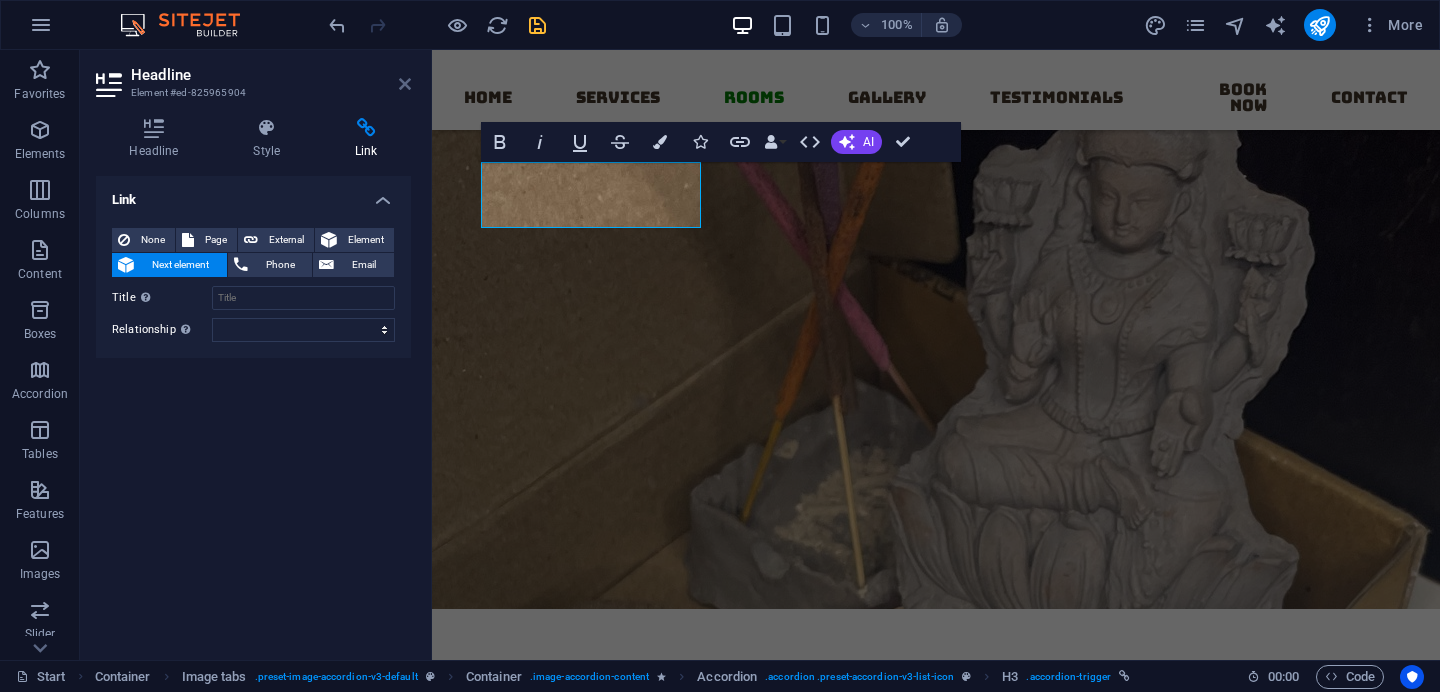 click at bounding box center [405, 84] 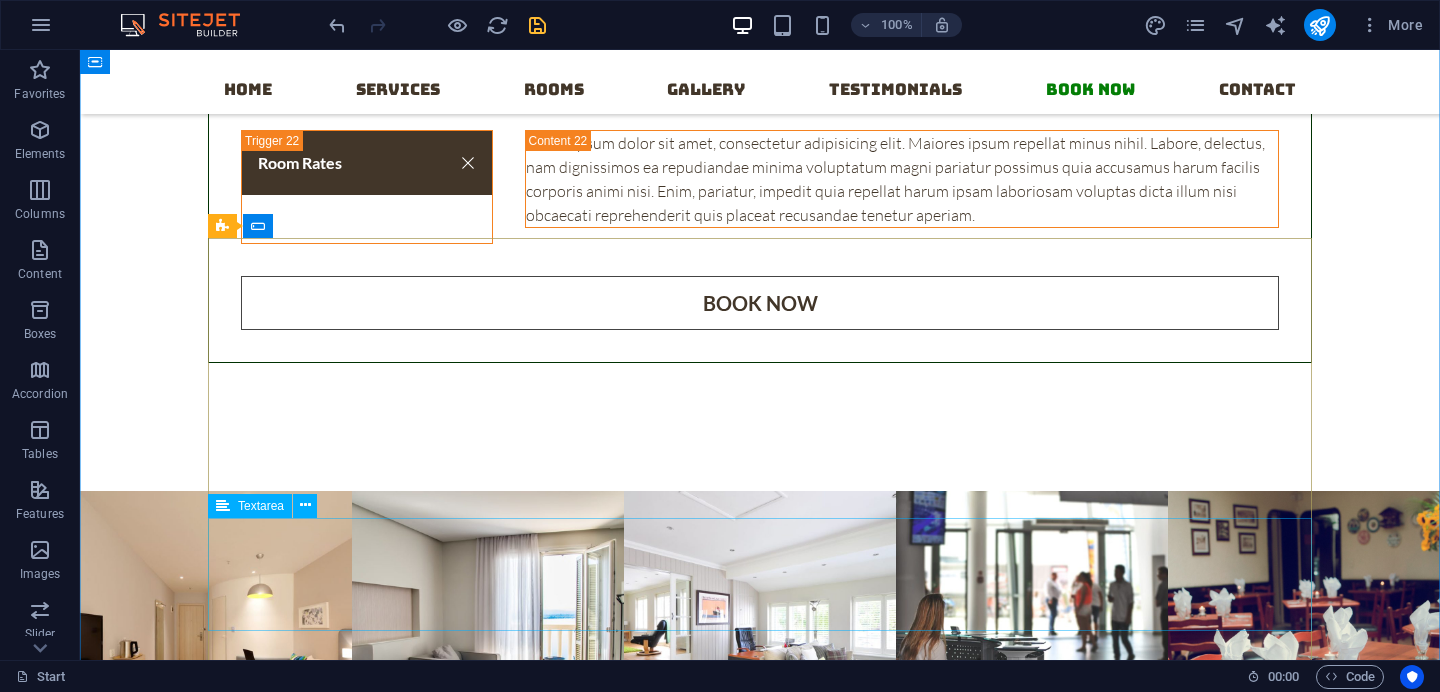 scroll, scrollTop: 10955, scrollLeft: 0, axis: vertical 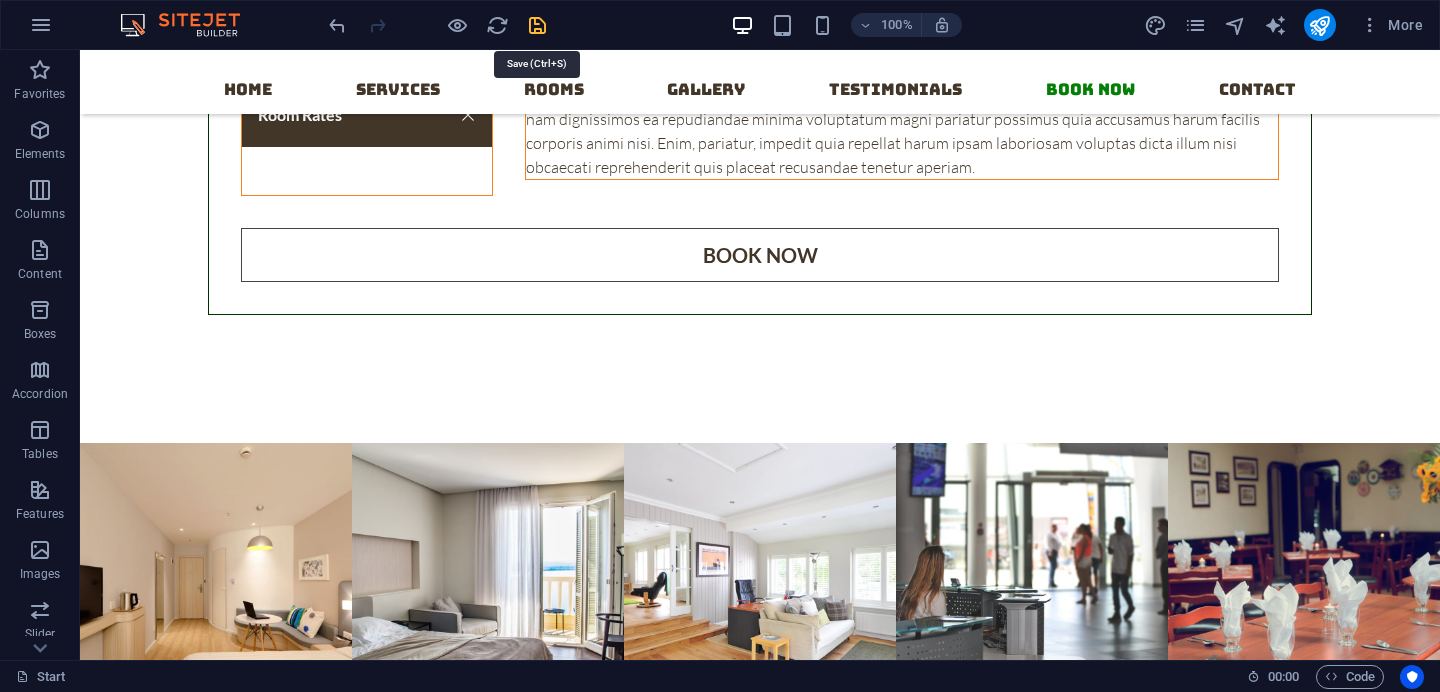 click at bounding box center [537, 25] 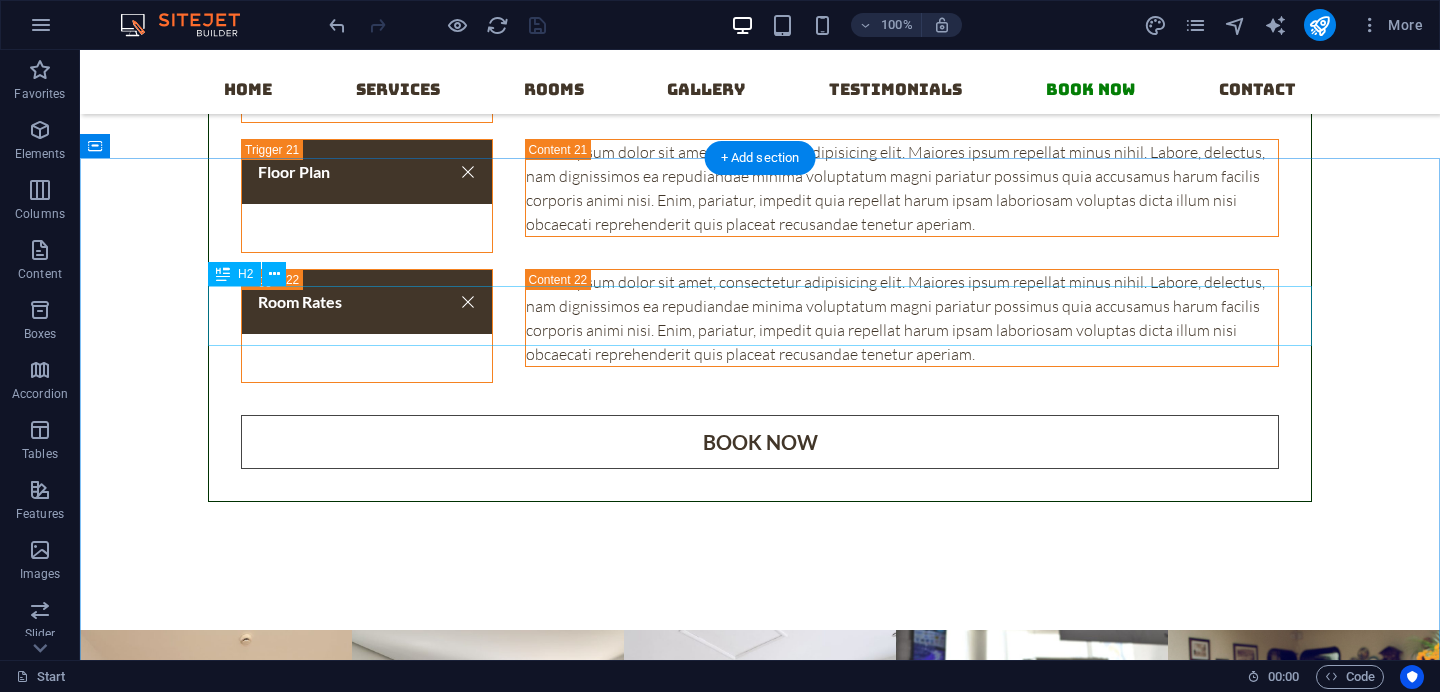 scroll, scrollTop: 10760, scrollLeft: 0, axis: vertical 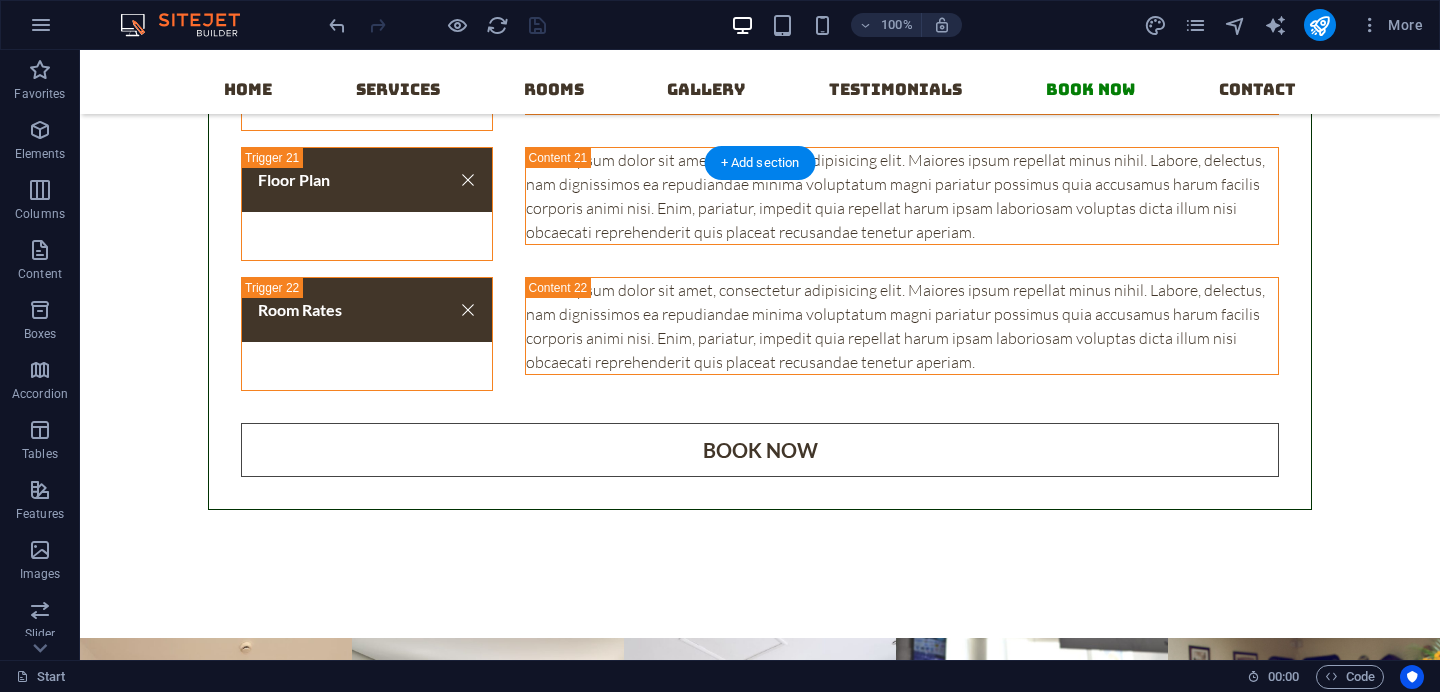 click at bounding box center (760, 4412) 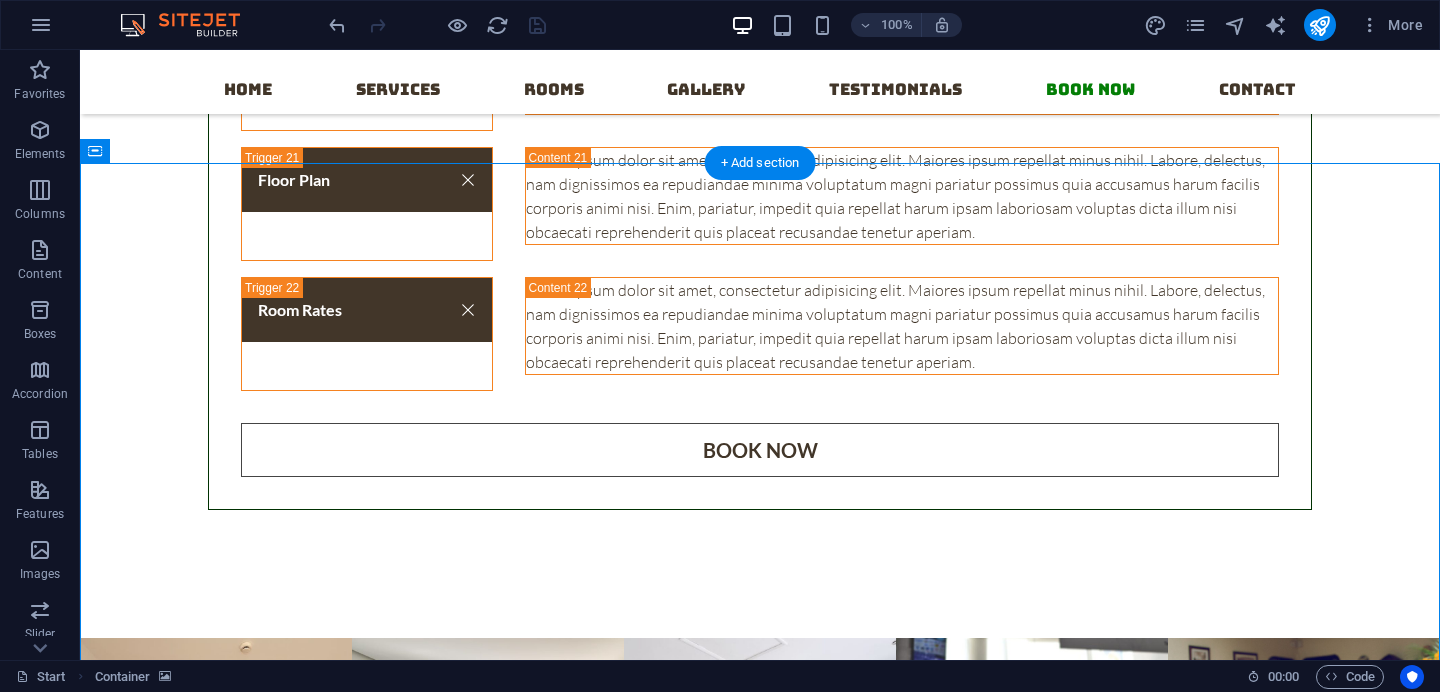 click at bounding box center (760, 4412) 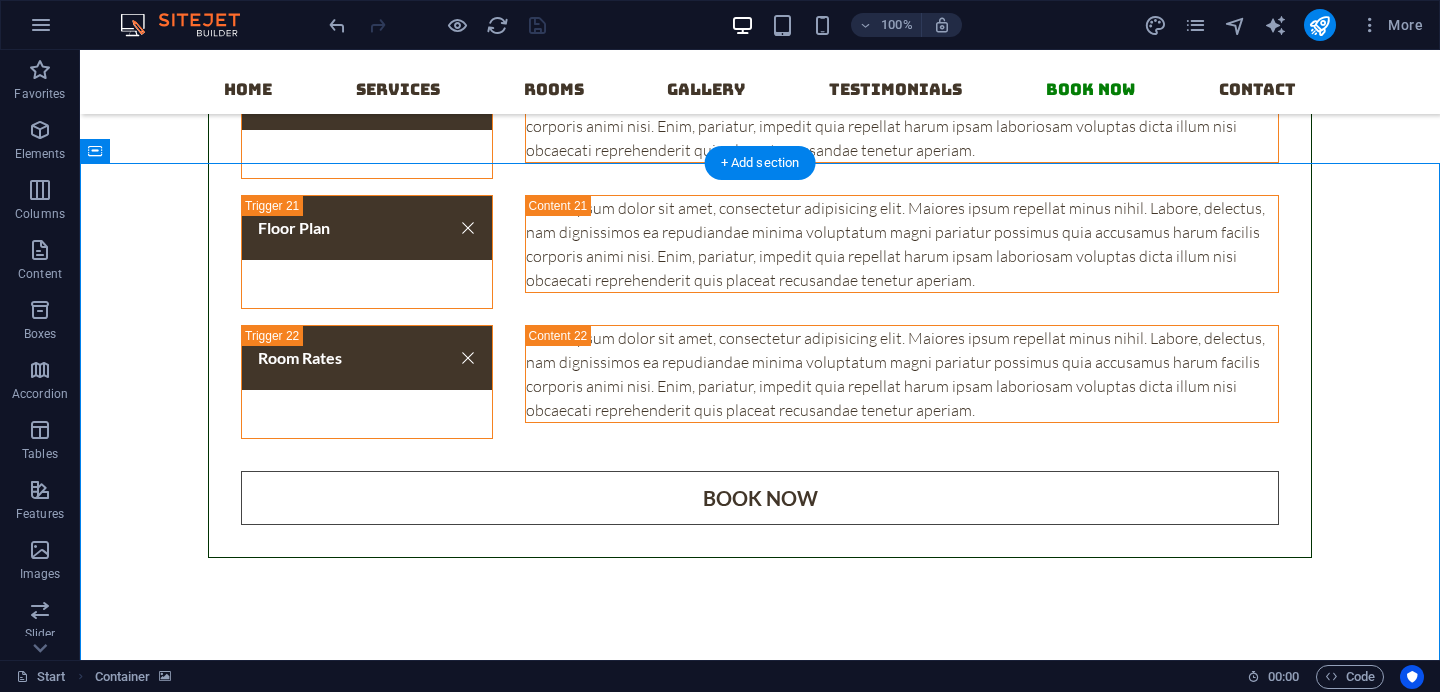 scroll, scrollTop: 10882, scrollLeft: 0, axis: vertical 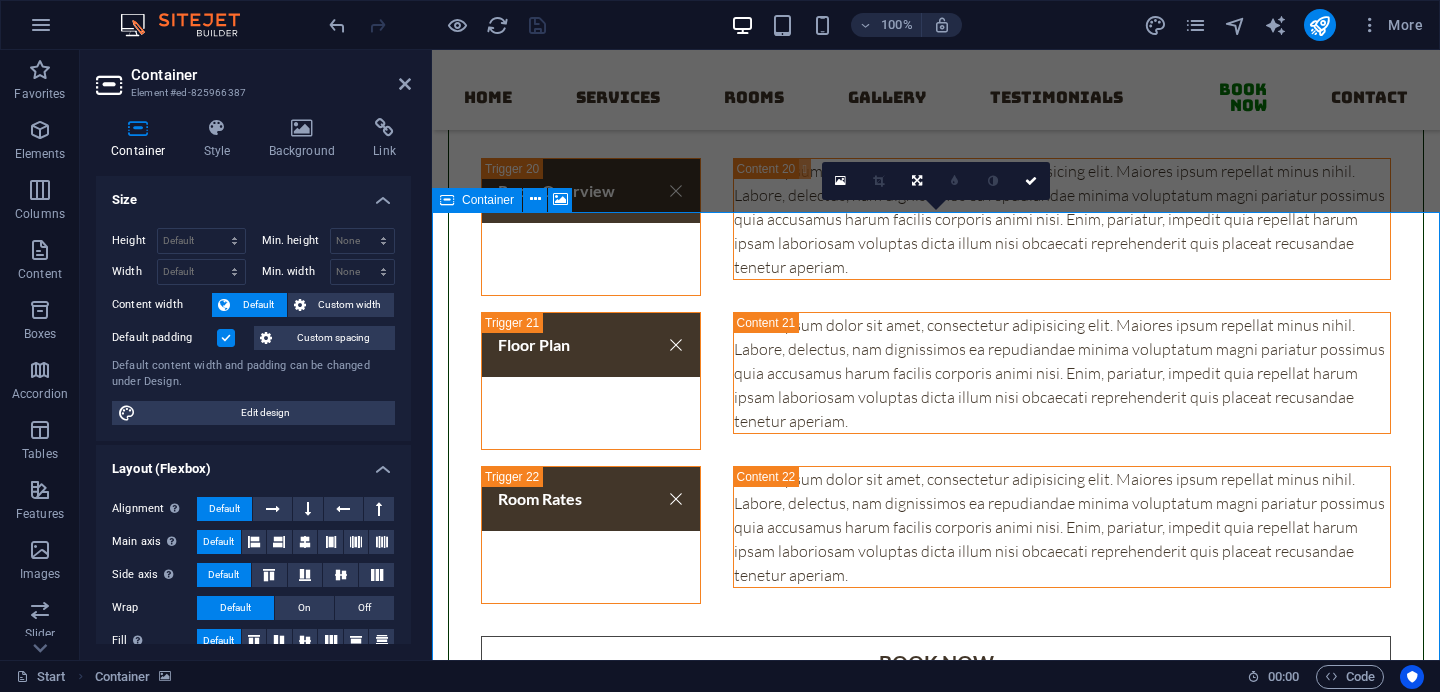 click at bounding box center (447, 200) 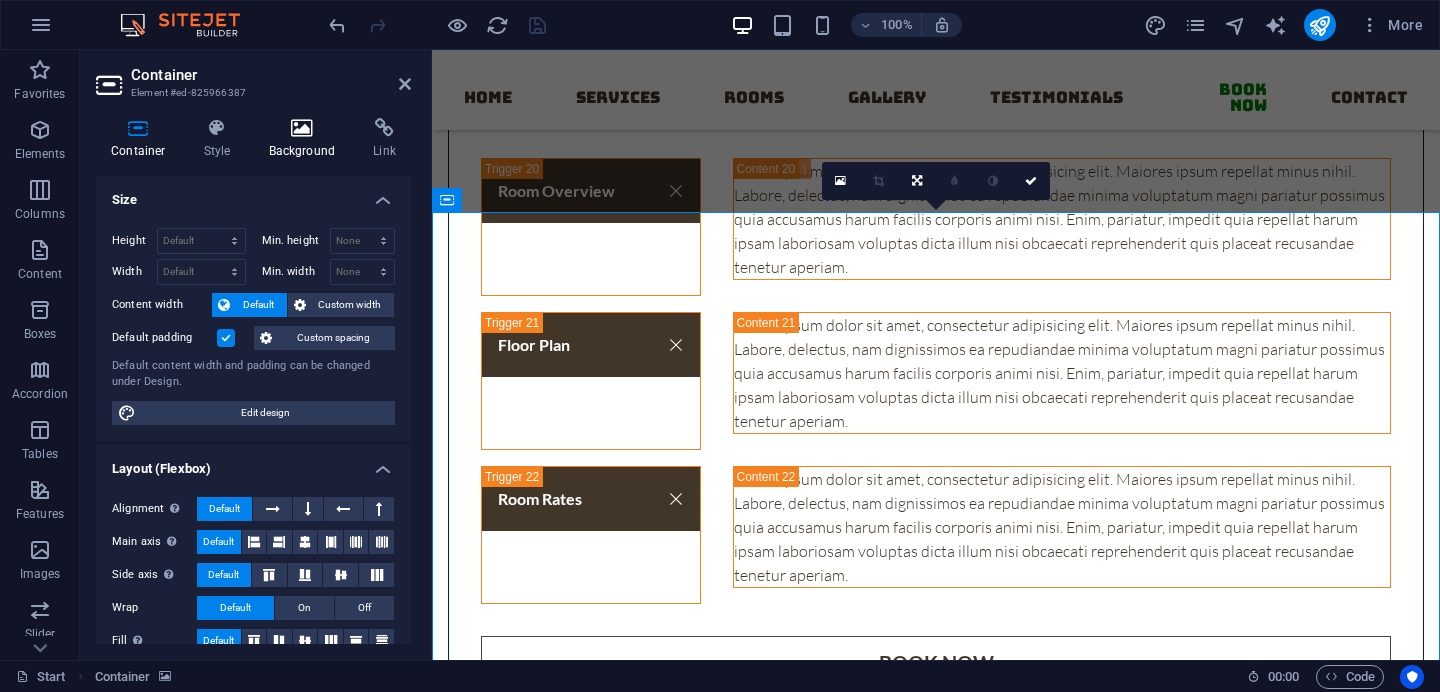 click on "Background" at bounding box center (306, 139) 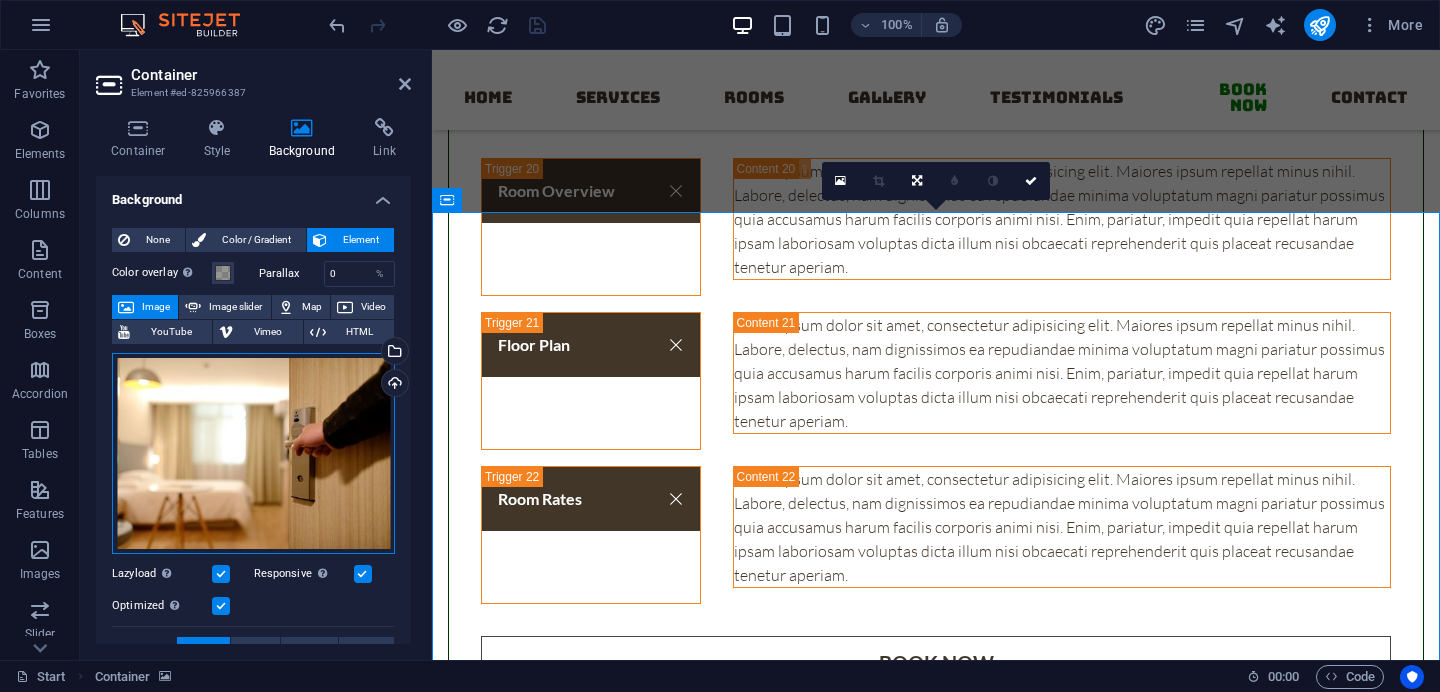 click on "Drag files here, click to choose files or select files from Files or our free stock photos & videos" at bounding box center [253, 453] 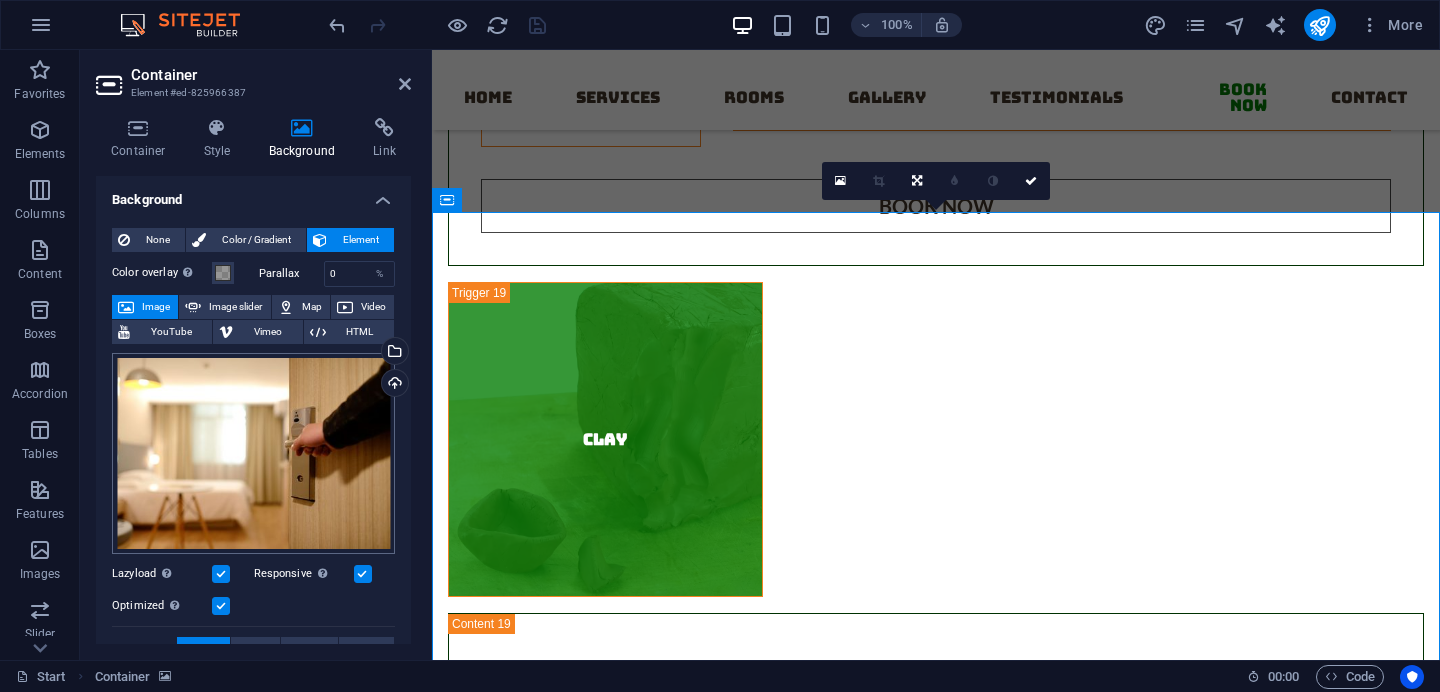 scroll, scrollTop: 11542, scrollLeft: 0, axis: vertical 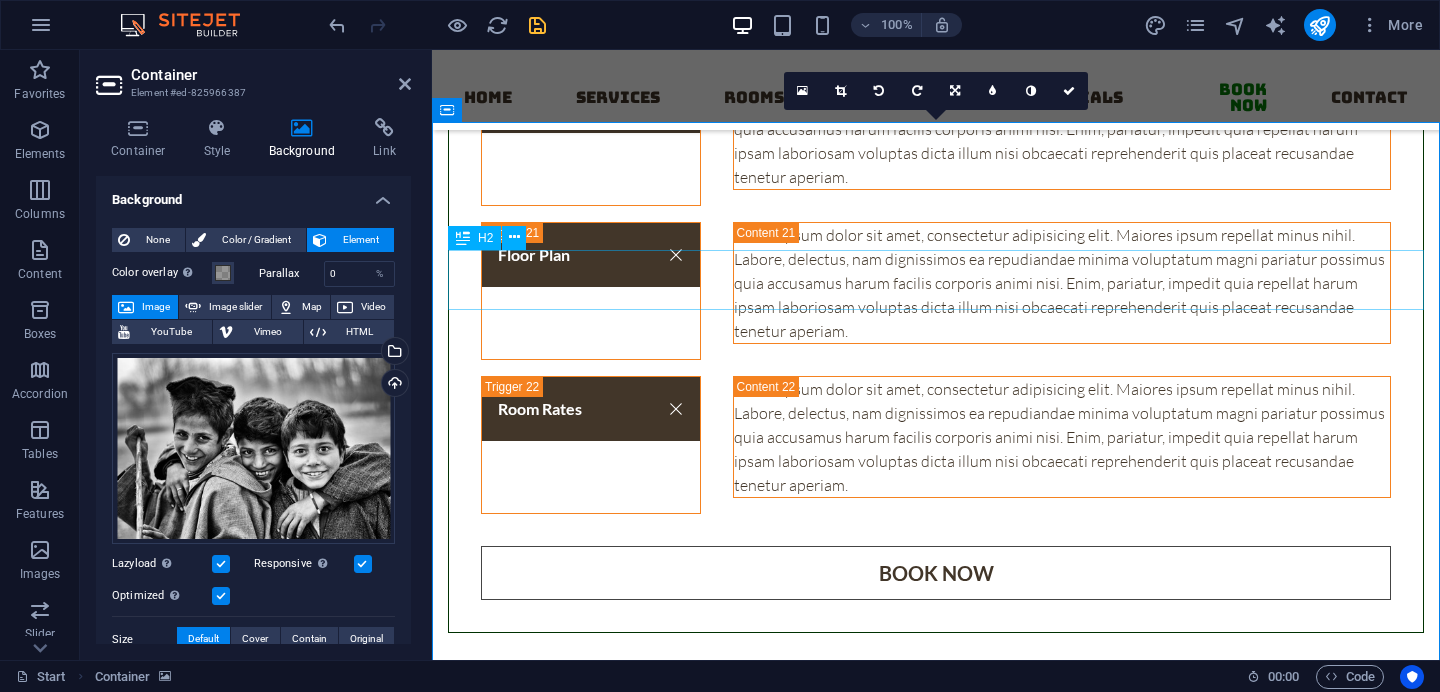 click on "Book a room" at bounding box center [936, 5117] 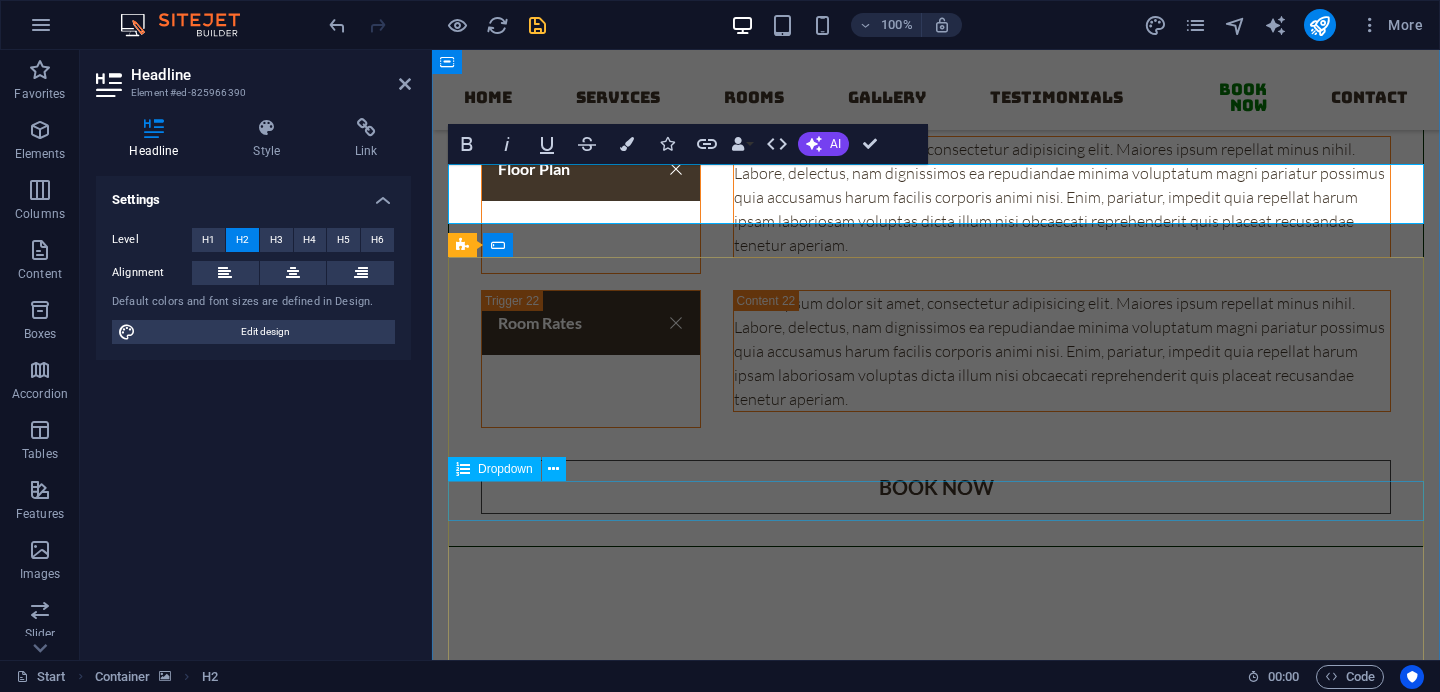 scroll, scrollTop: 10977, scrollLeft: 0, axis: vertical 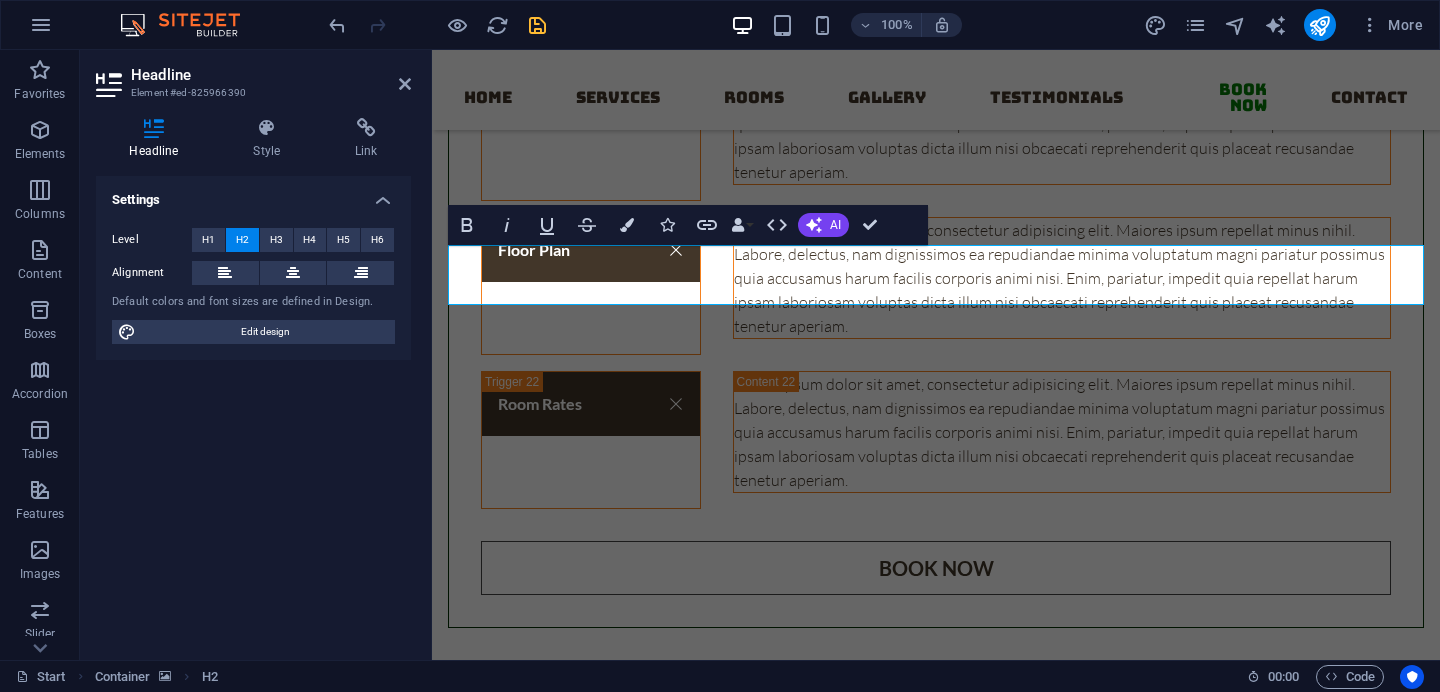 click at bounding box center [936, 4533] 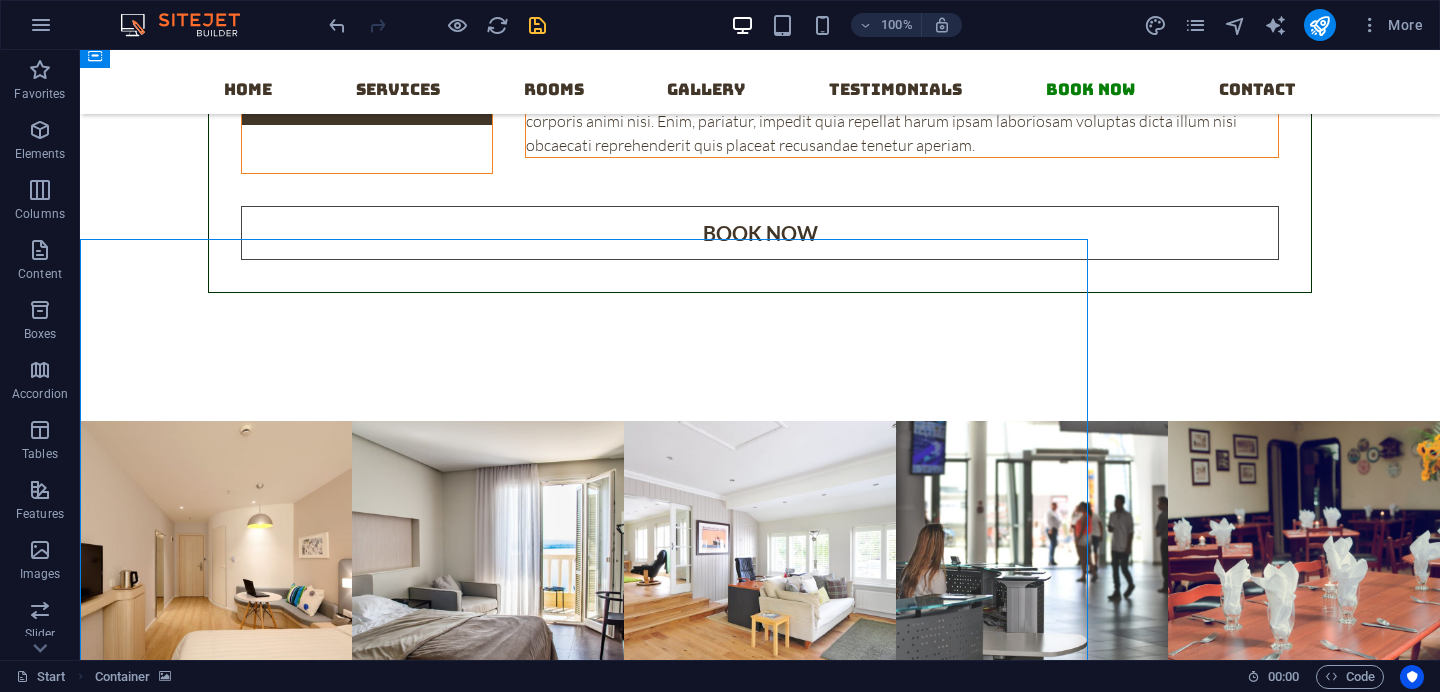 scroll, scrollTop: 10855, scrollLeft: 0, axis: vertical 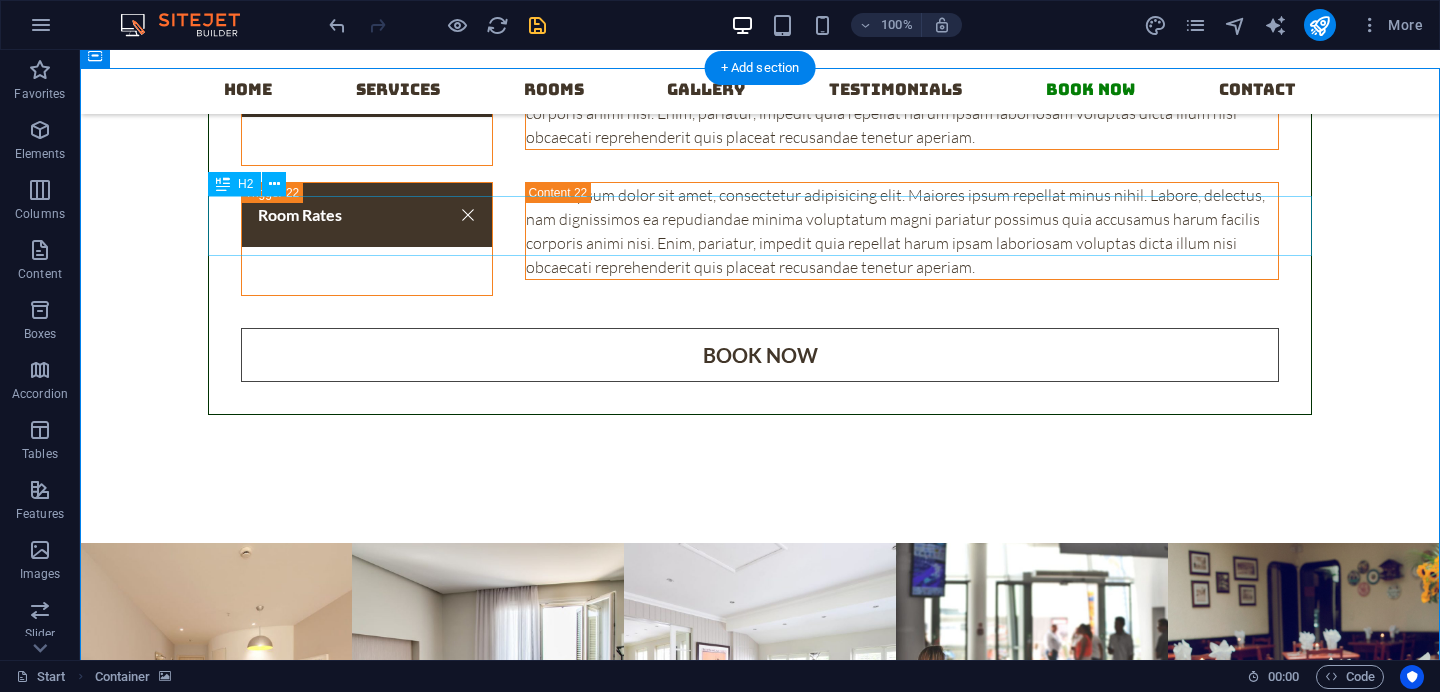 click on "Book a room" at bounding box center (760, 4896) 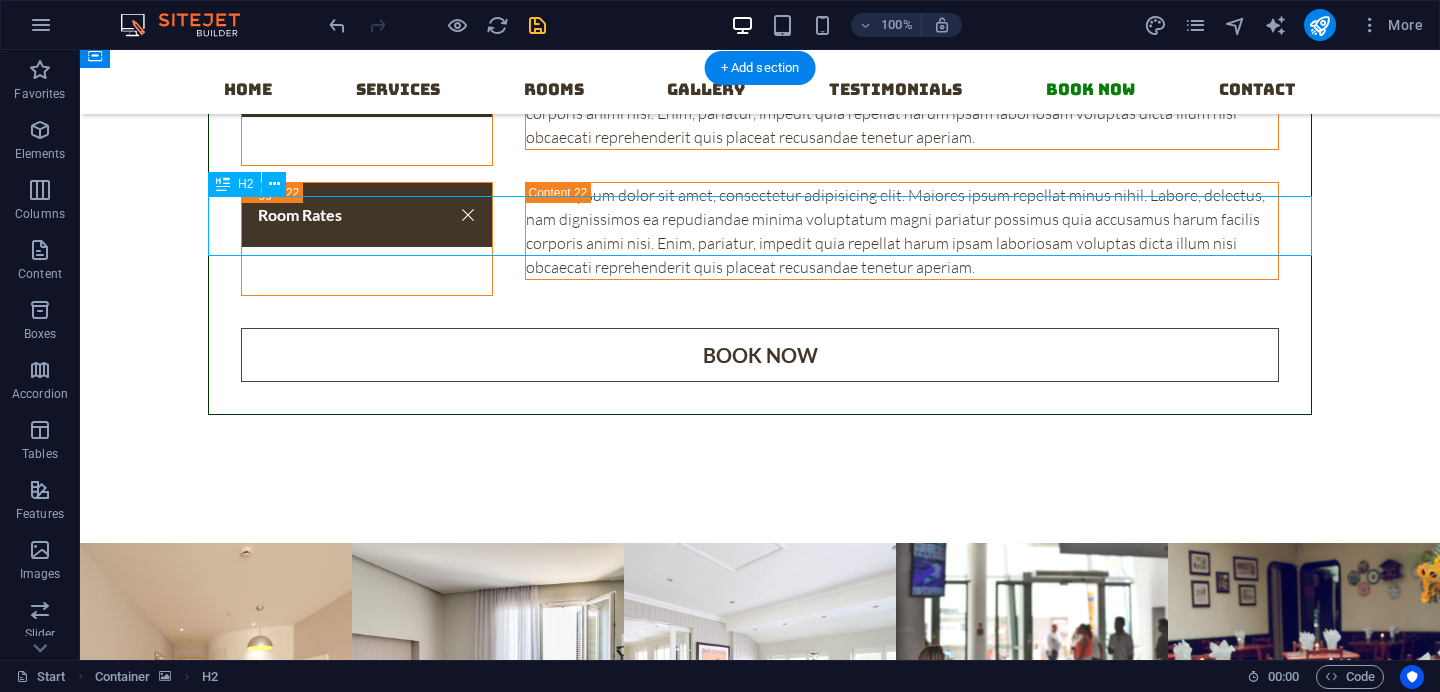 click on "Book a room" at bounding box center (760, 4896) 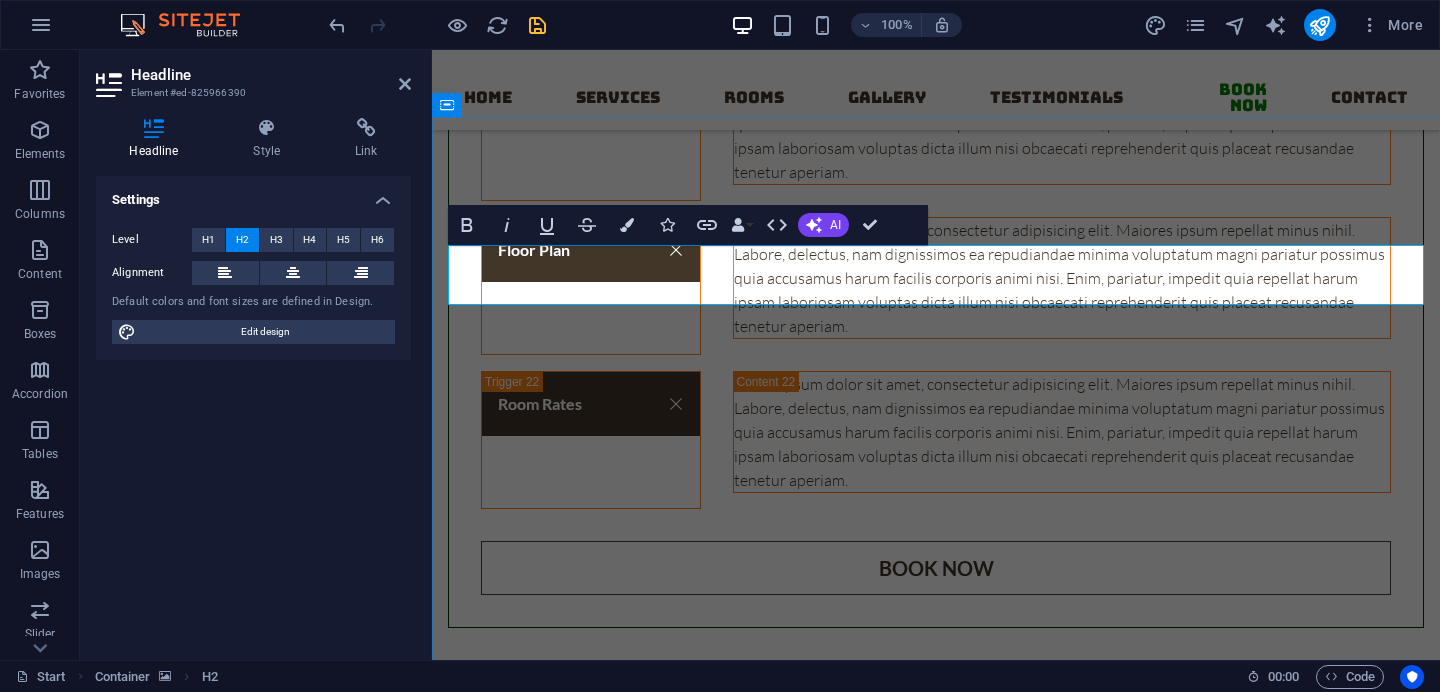 click on "Book a room" at bounding box center [936, 5052] 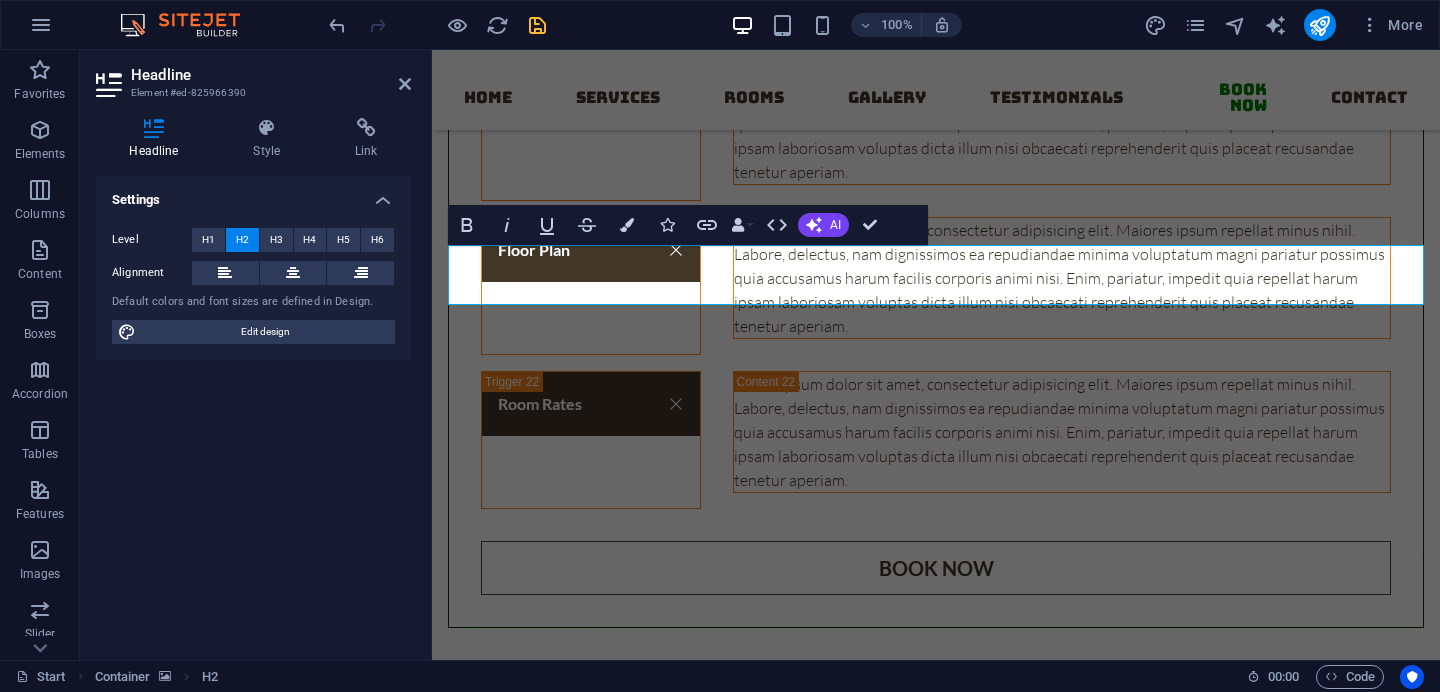 click at bounding box center (936, 4533) 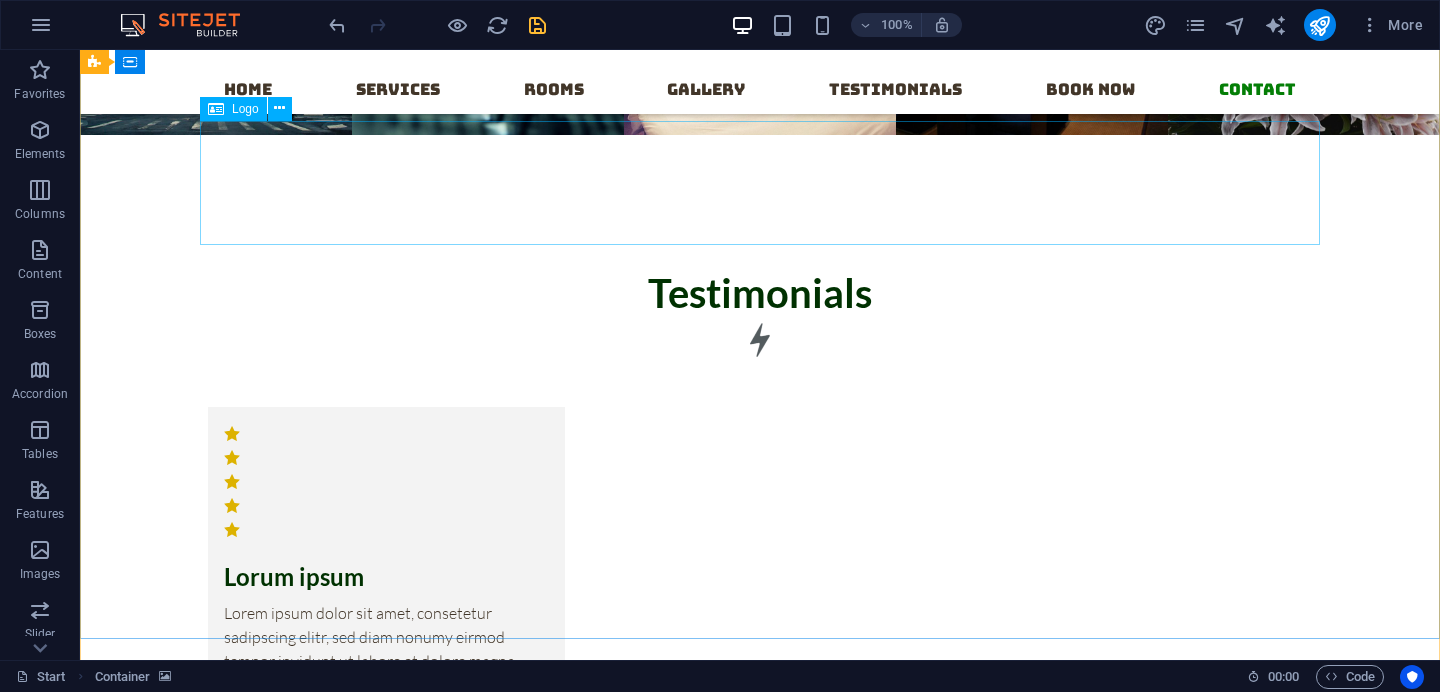 scroll, scrollTop: 11810, scrollLeft: 0, axis: vertical 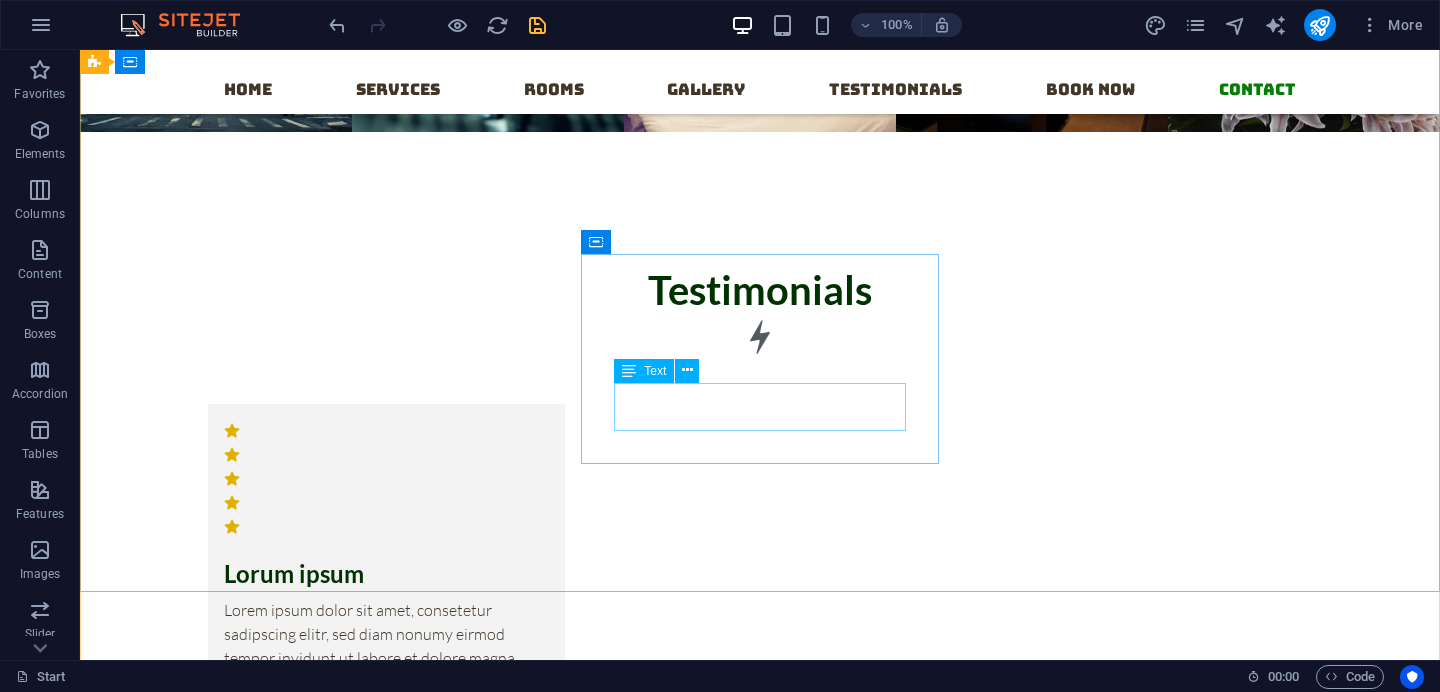 click on "- Book a room today!" at bounding box center (274, 5303) 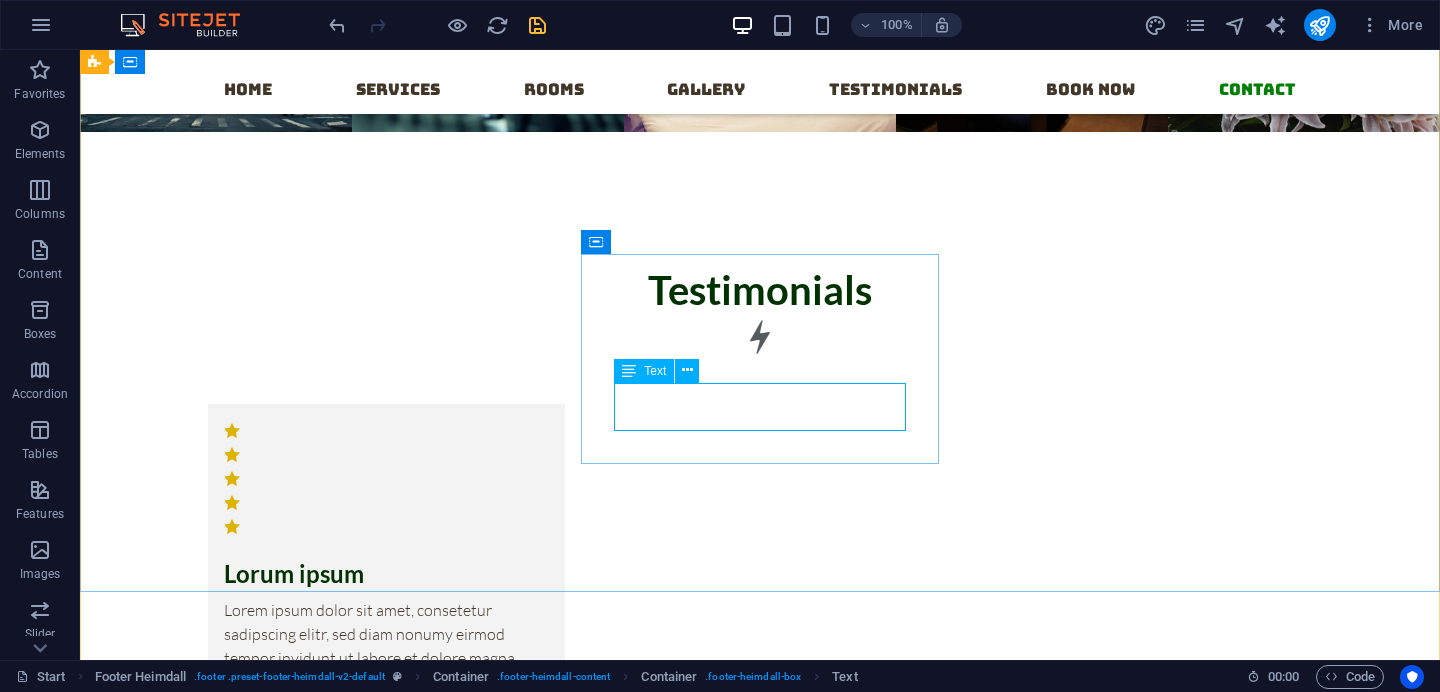 click on "- Book a room today!" at bounding box center (274, 5303) 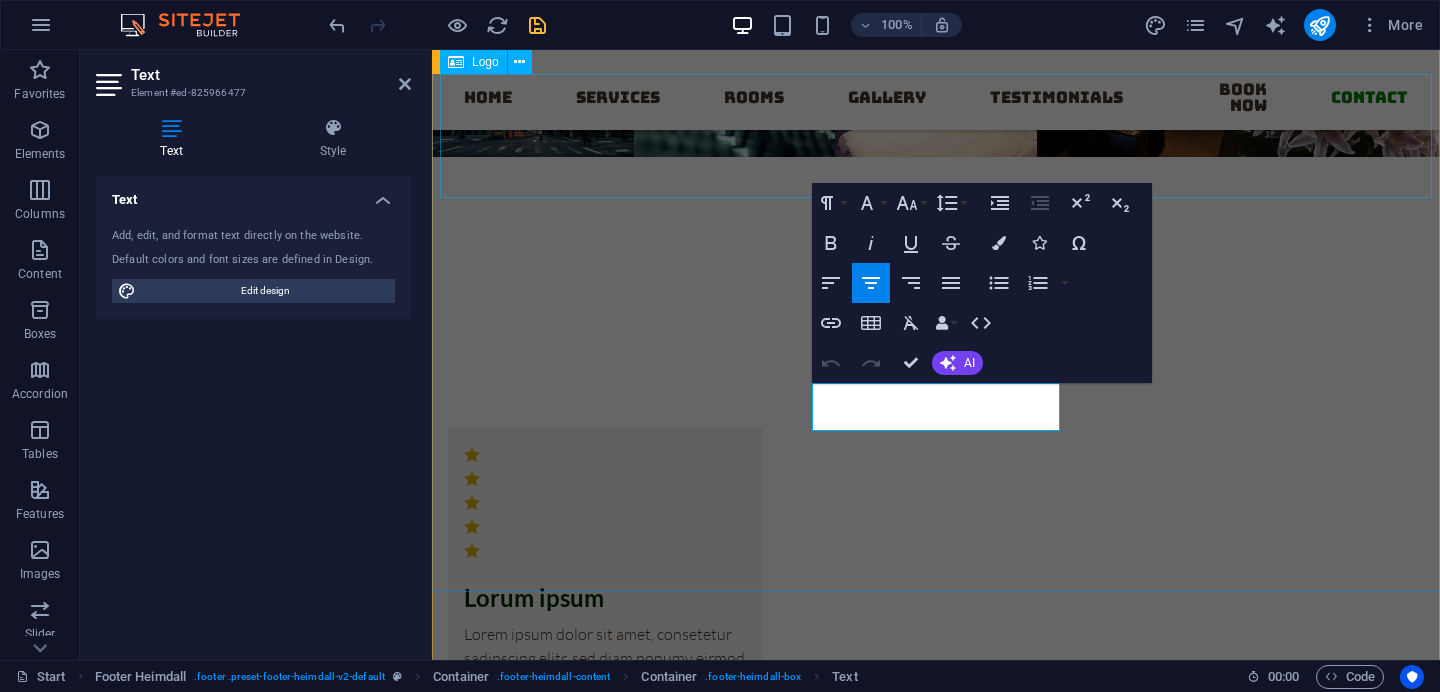 click at bounding box center (936, 4983) 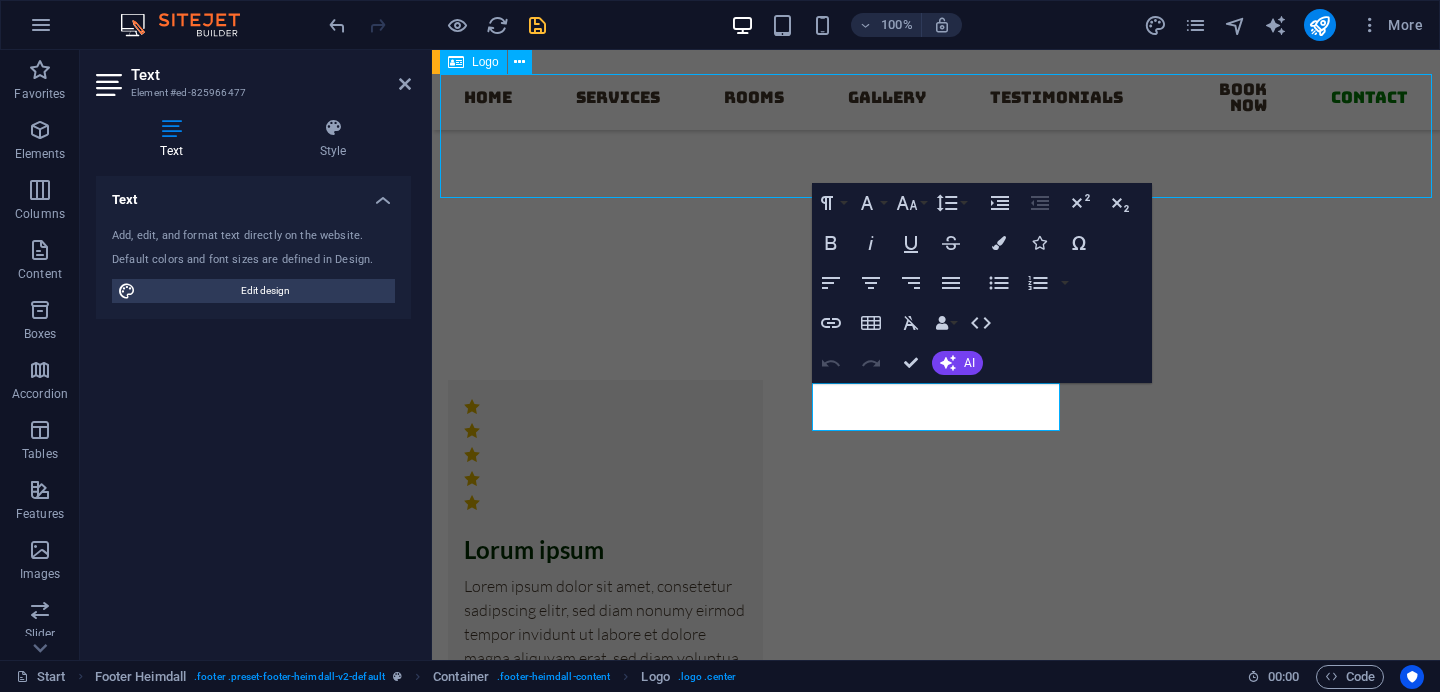 scroll, scrollTop: 11810, scrollLeft: 0, axis: vertical 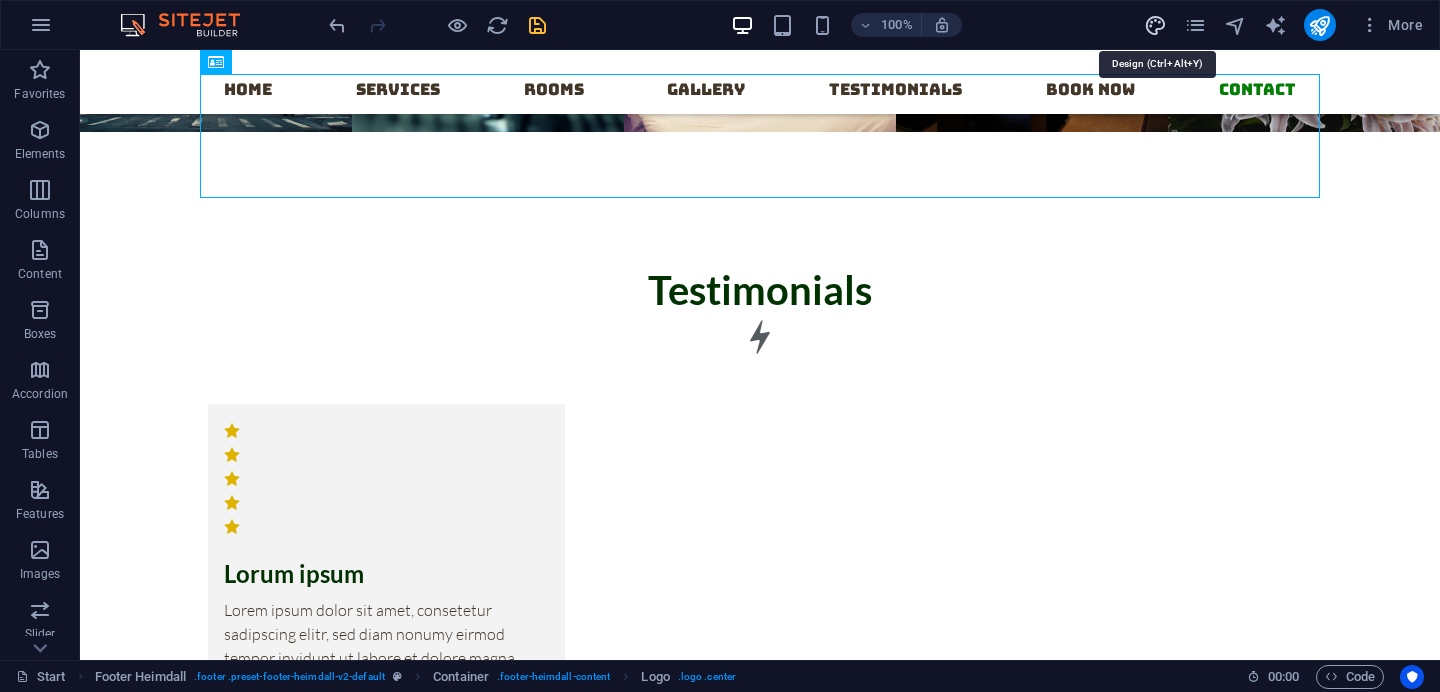 click at bounding box center [1155, 25] 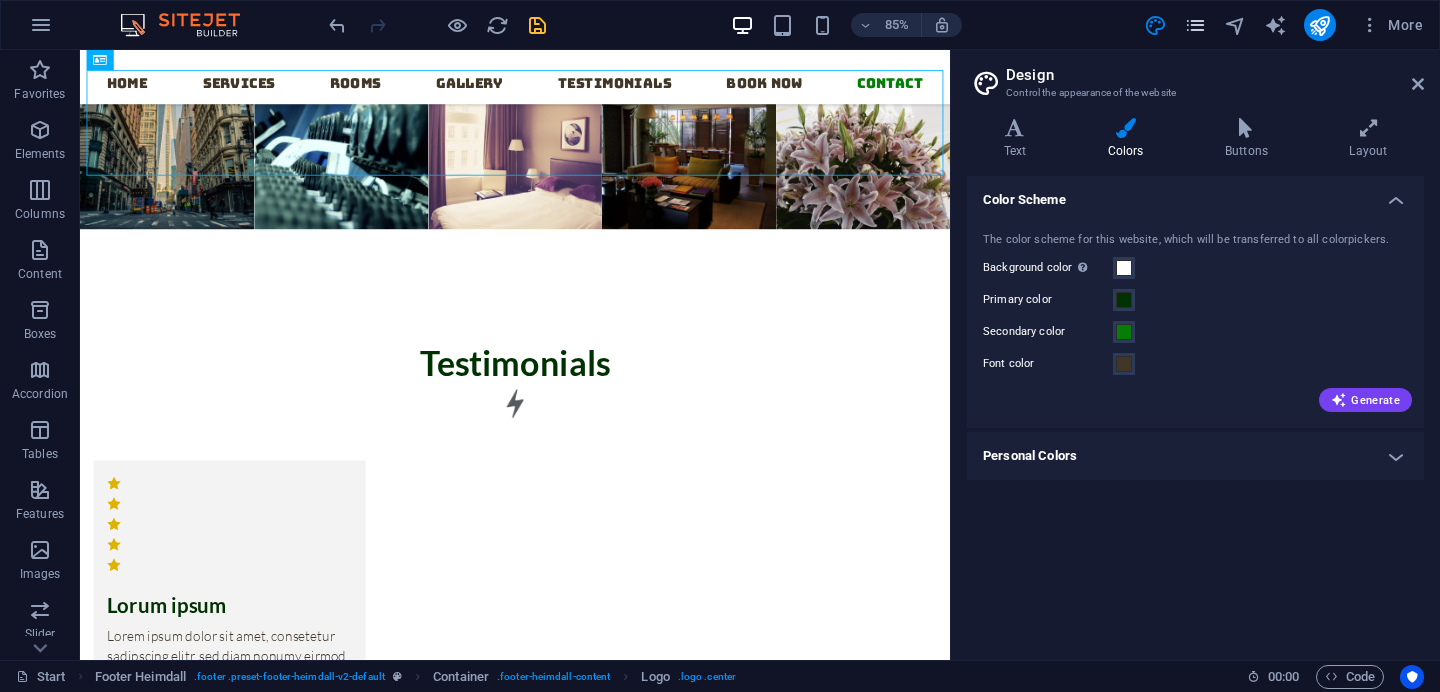 click at bounding box center (1195, 25) 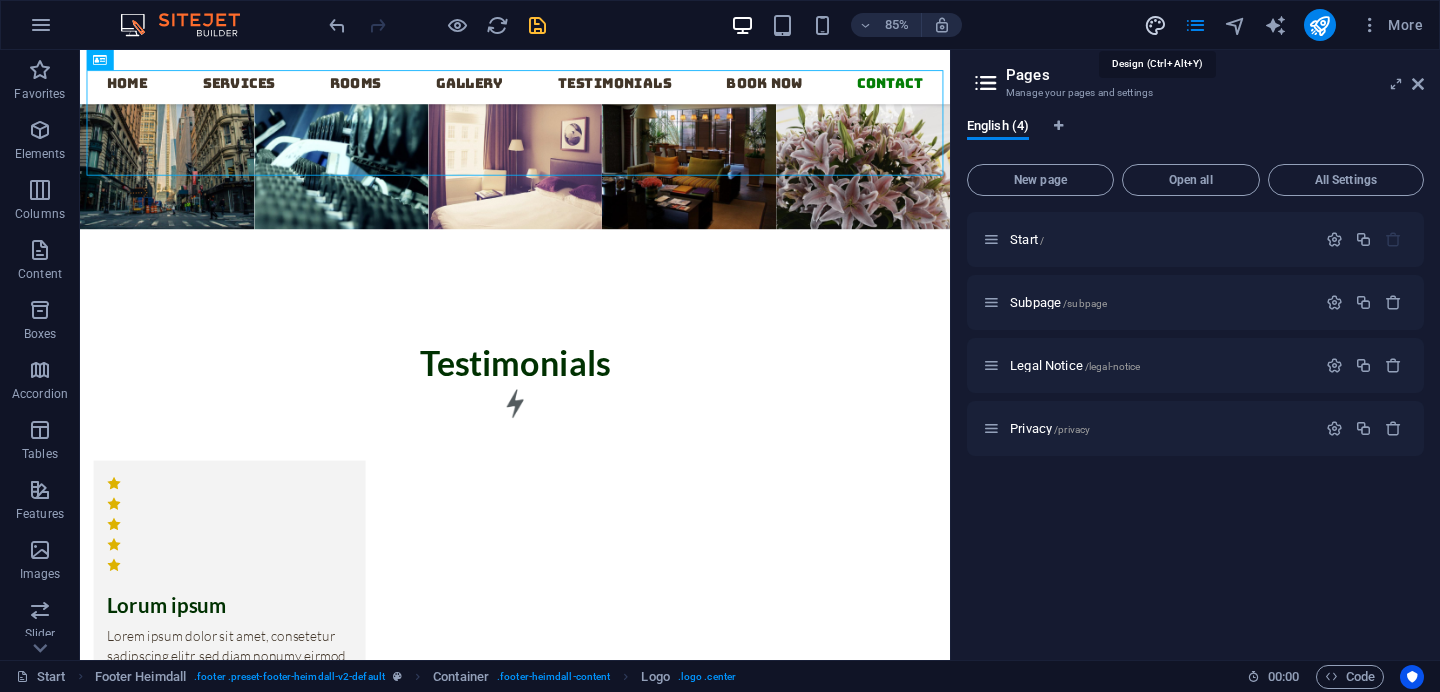 click at bounding box center (1155, 25) 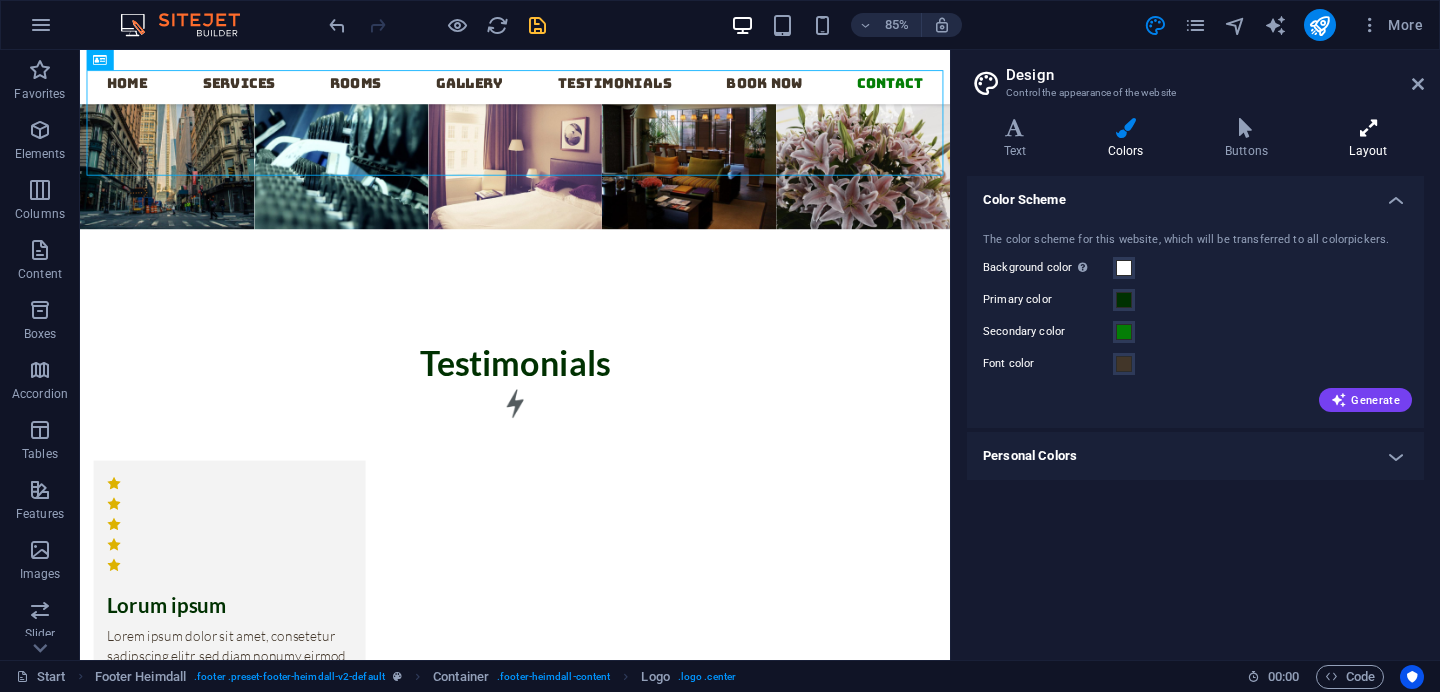 click at bounding box center [1368, 128] 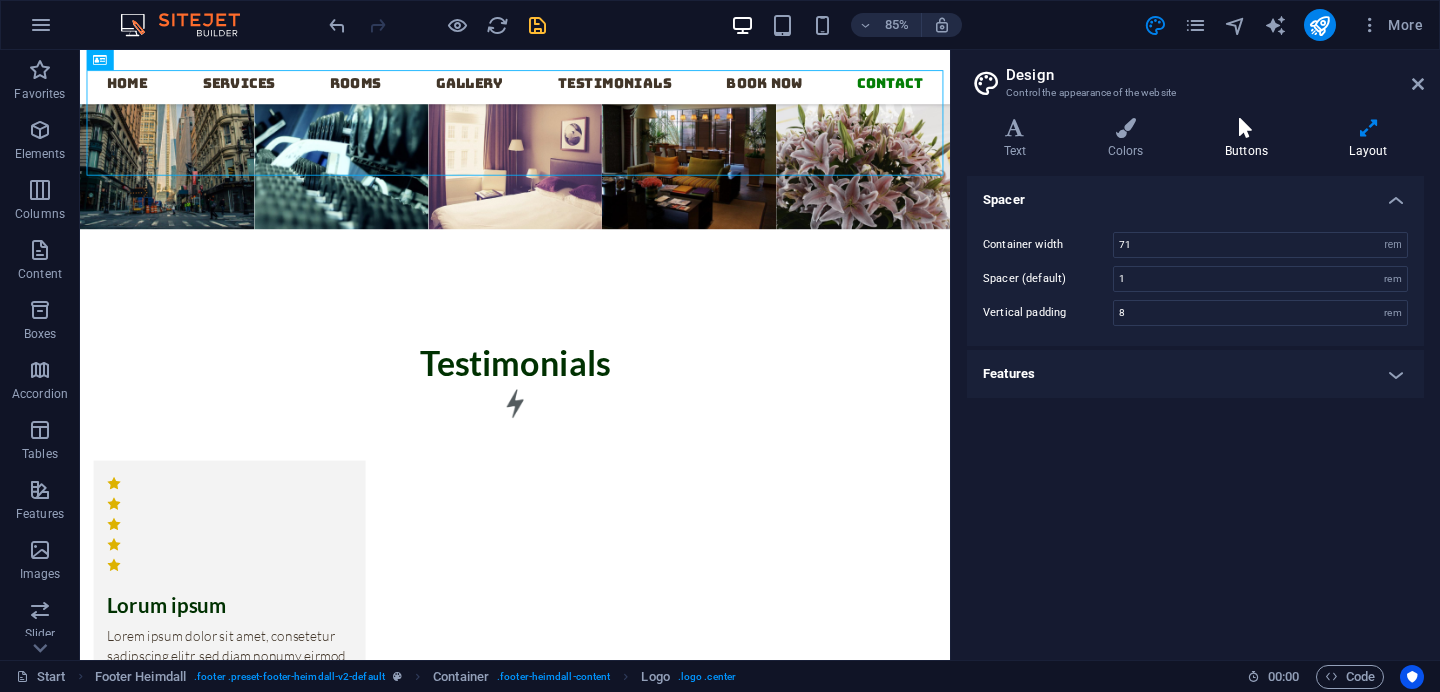 click on "Buttons" at bounding box center [1250, 139] 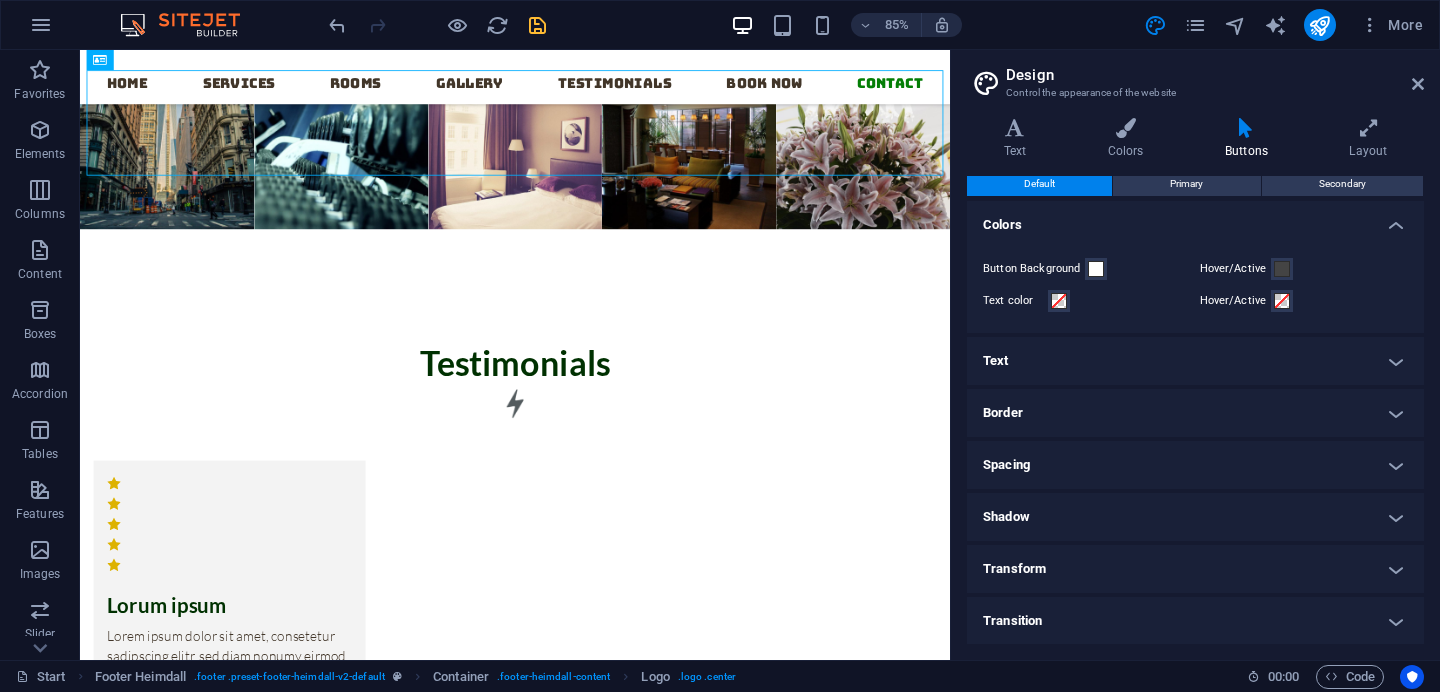 scroll, scrollTop: 3, scrollLeft: 0, axis: vertical 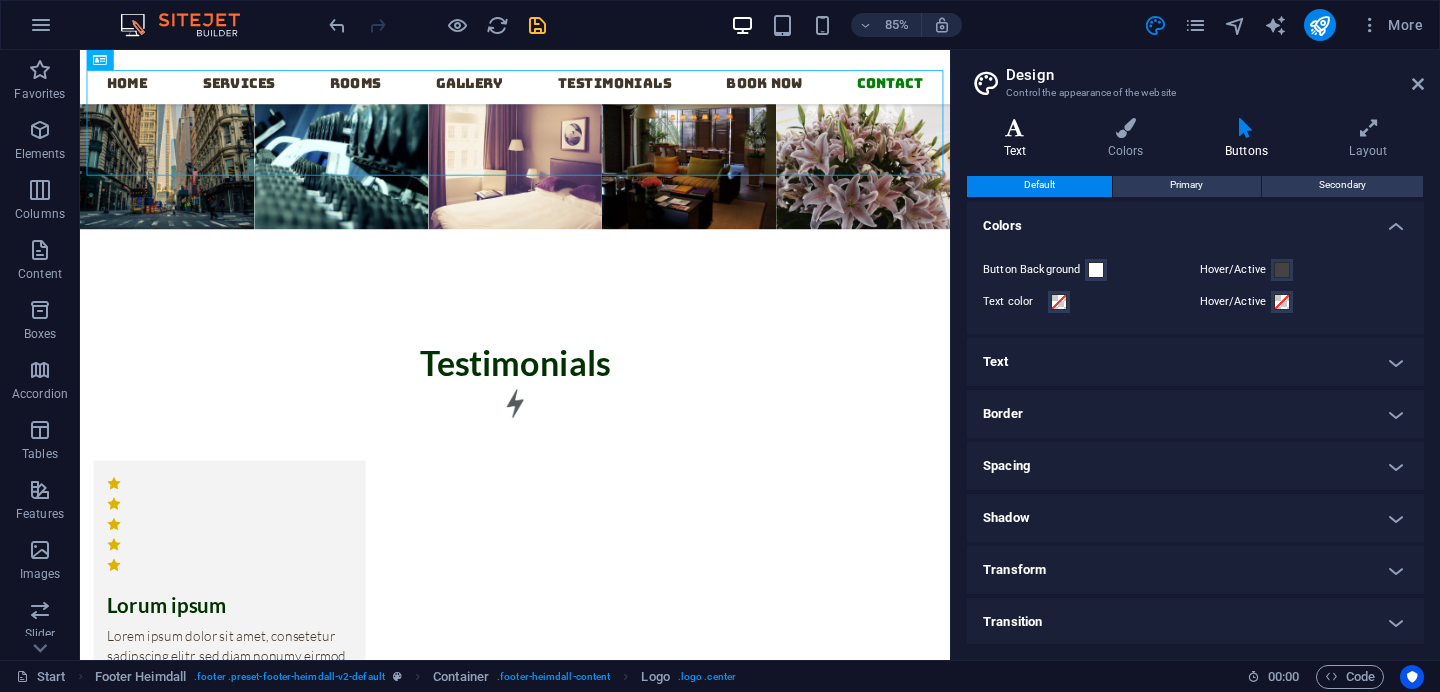 click at bounding box center [1015, 128] 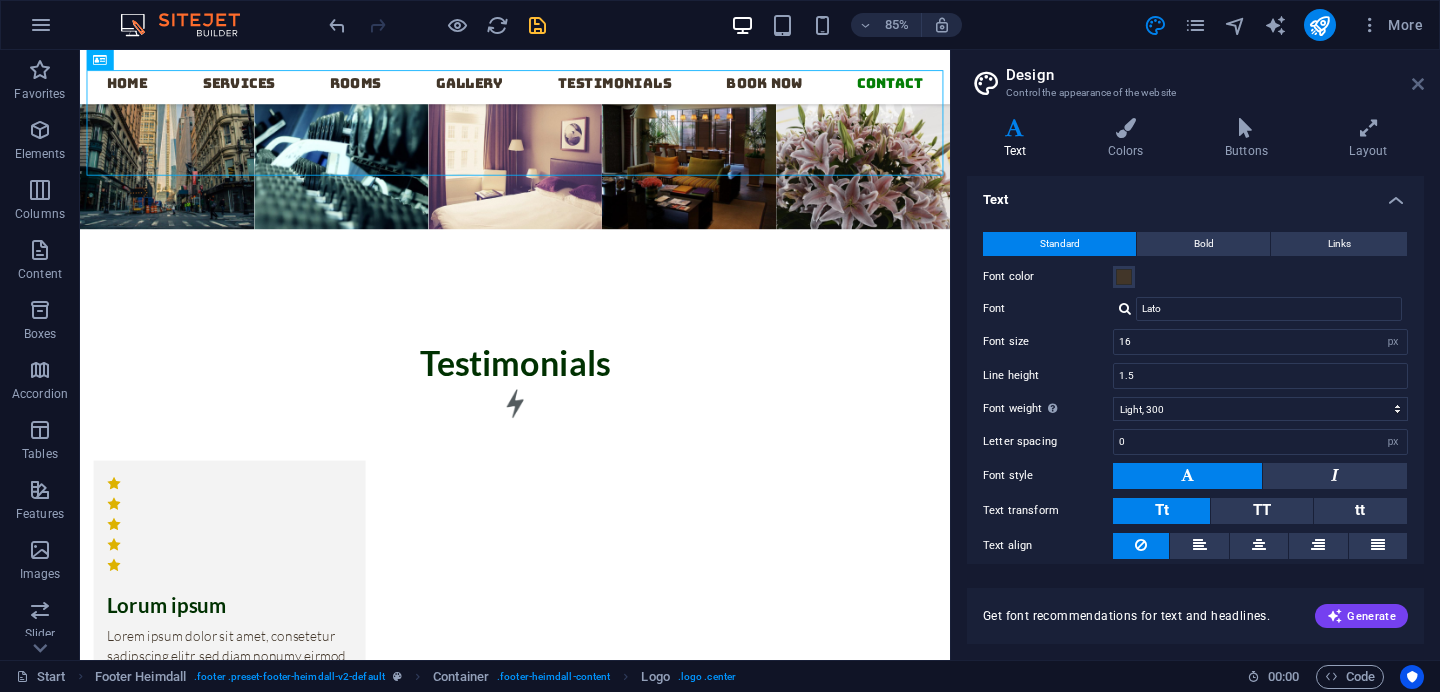 click at bounding box center (1418, 84) 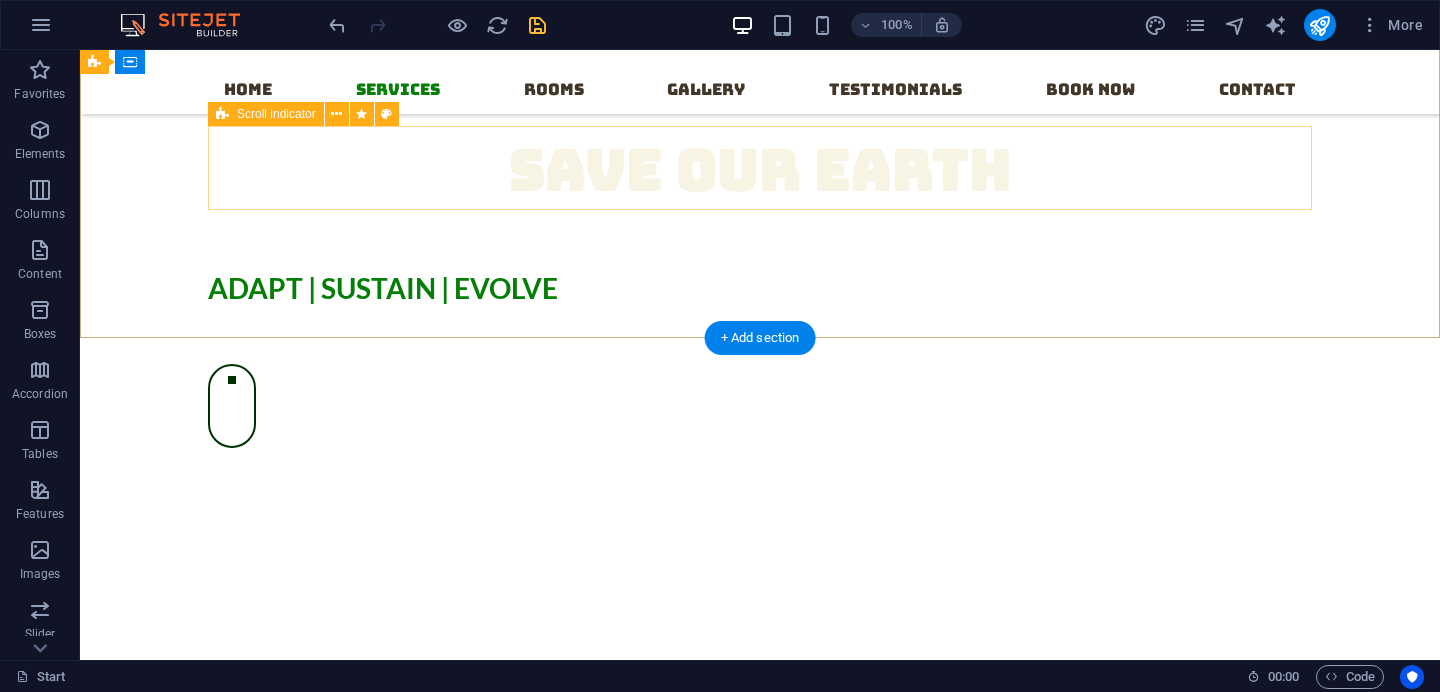 scroll, scrollTop: 0, scrollLeft: 0, axis: both 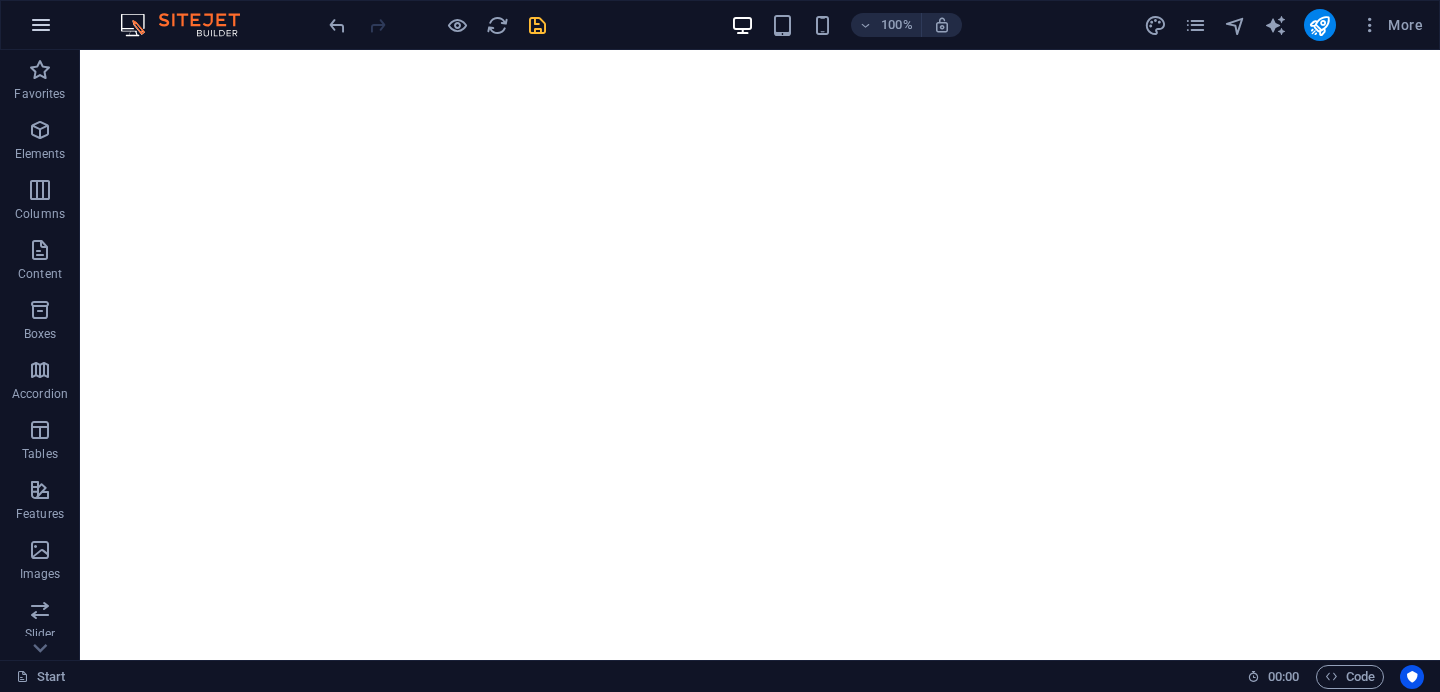 click at bounding box center (41, 25) 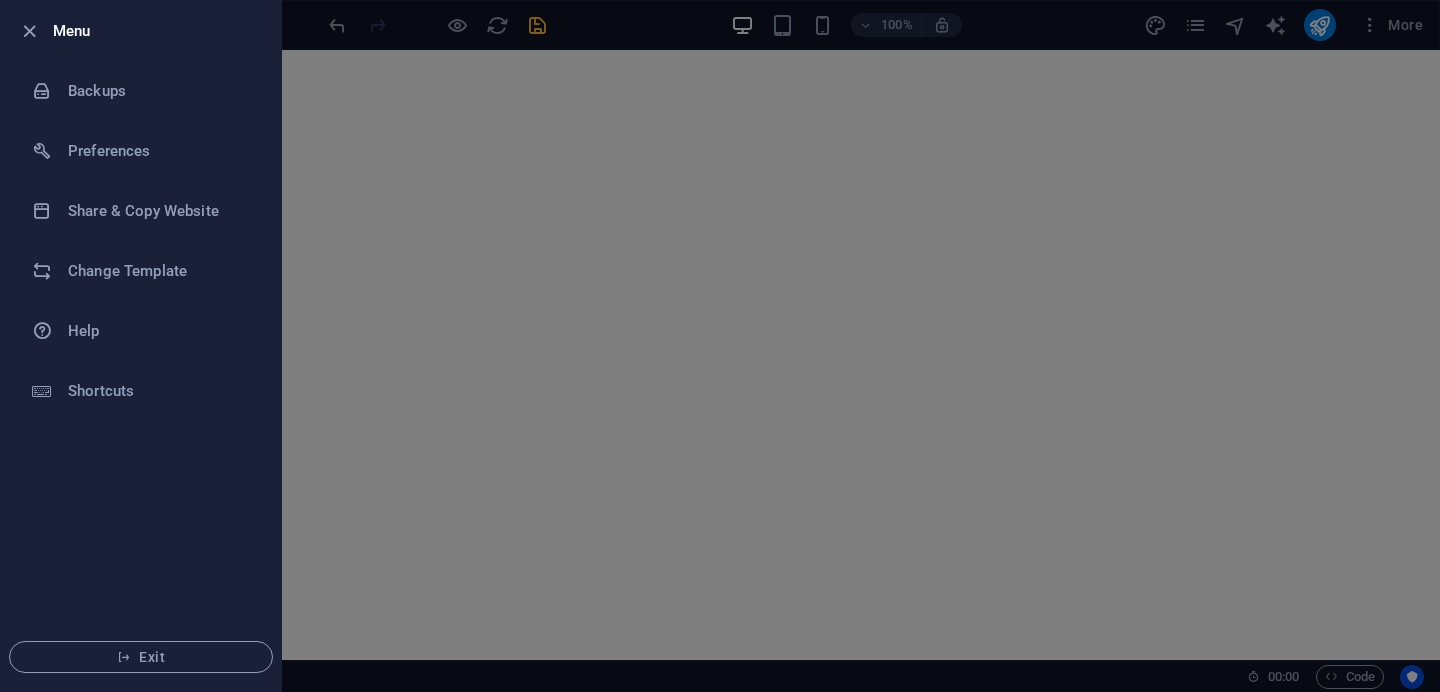 click at bounding box center [720, 346] 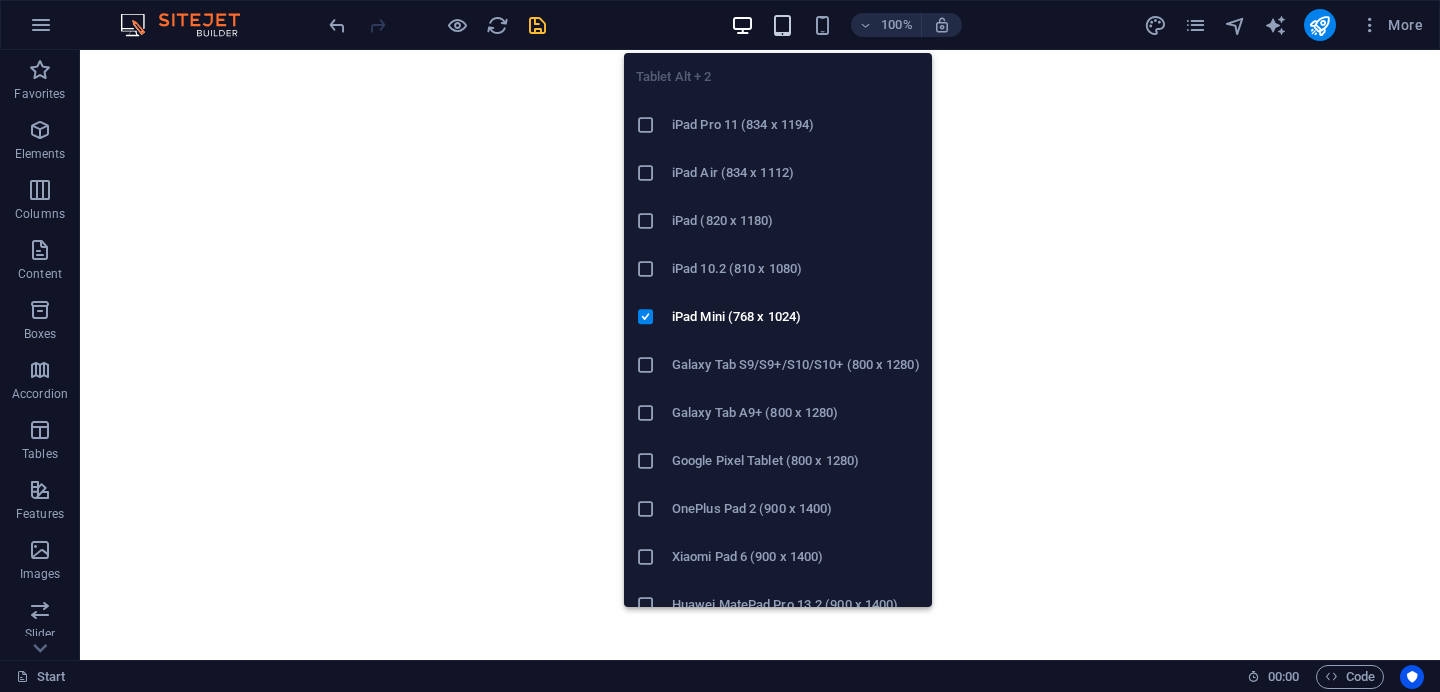click at bounding box center [783, 25] 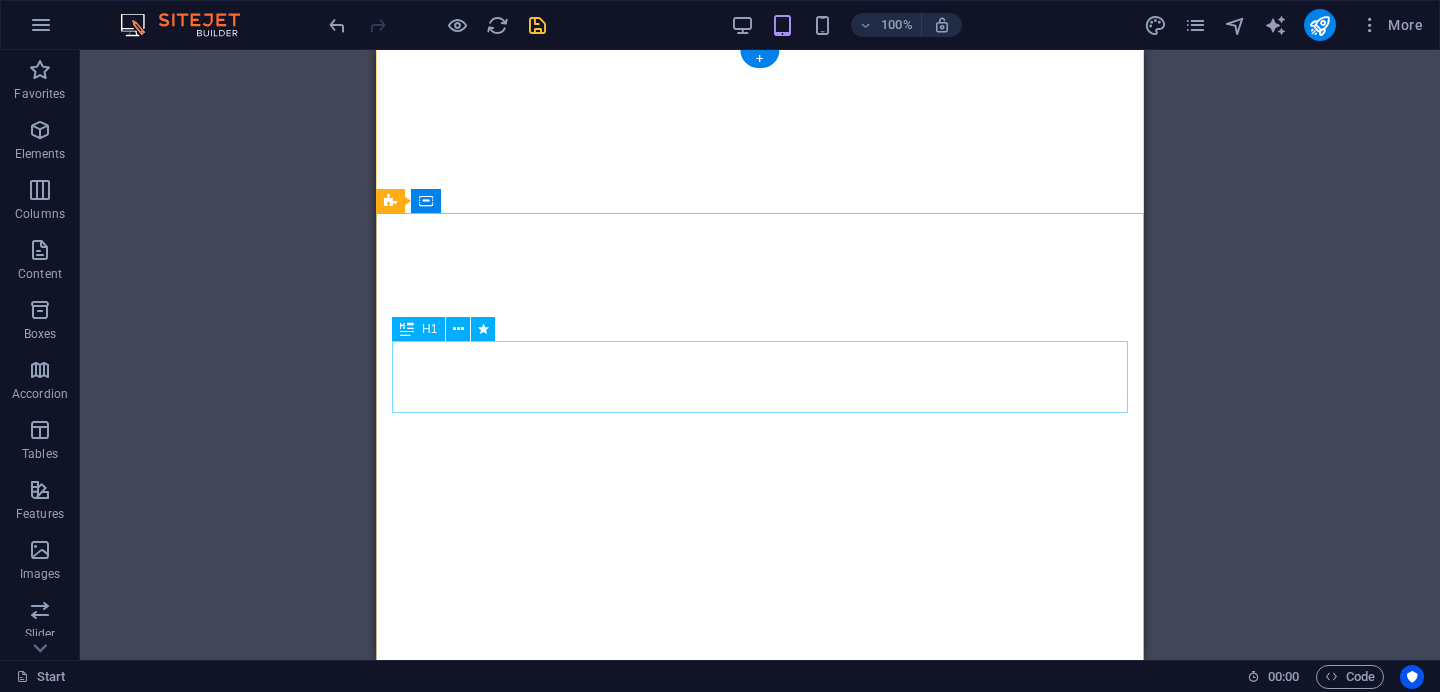scroll, scrollTop: 0, scrollLeft: 0, axis: both 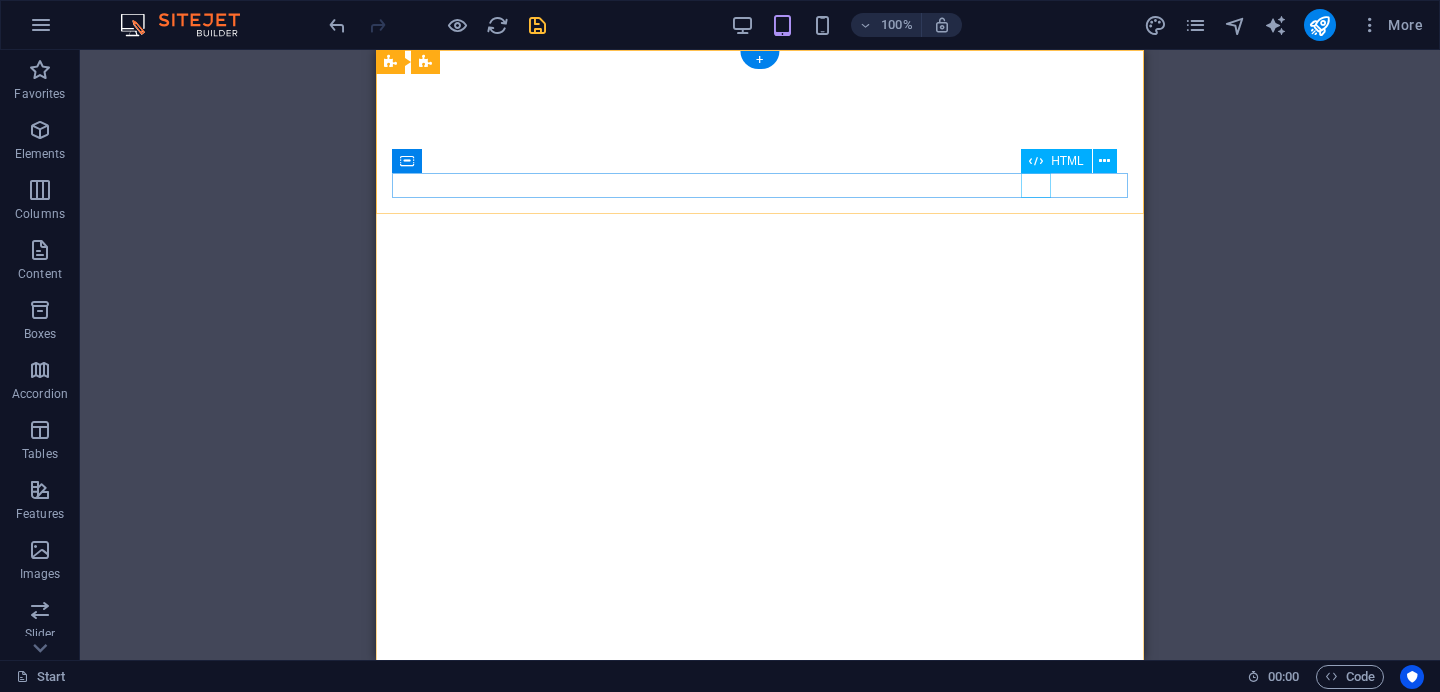 click at bounding box center [760, 985] 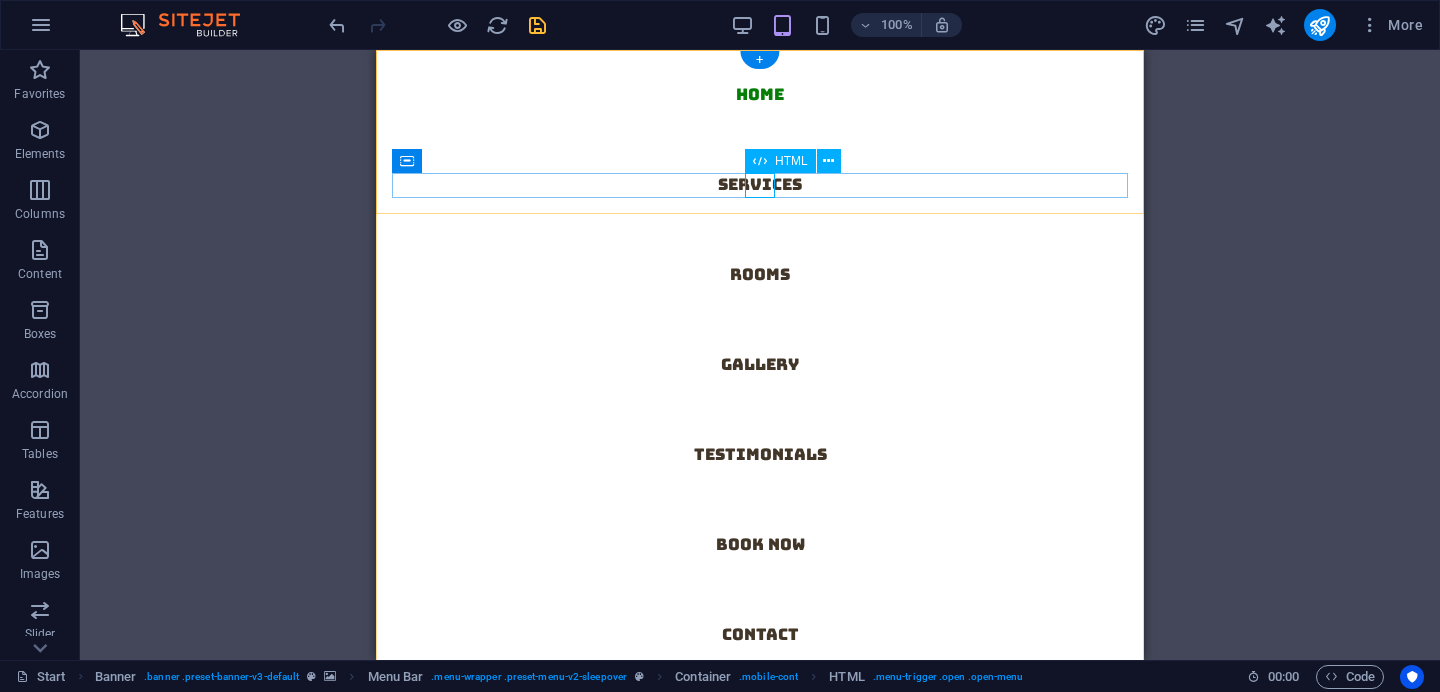 click at bounding box center (407, 985) 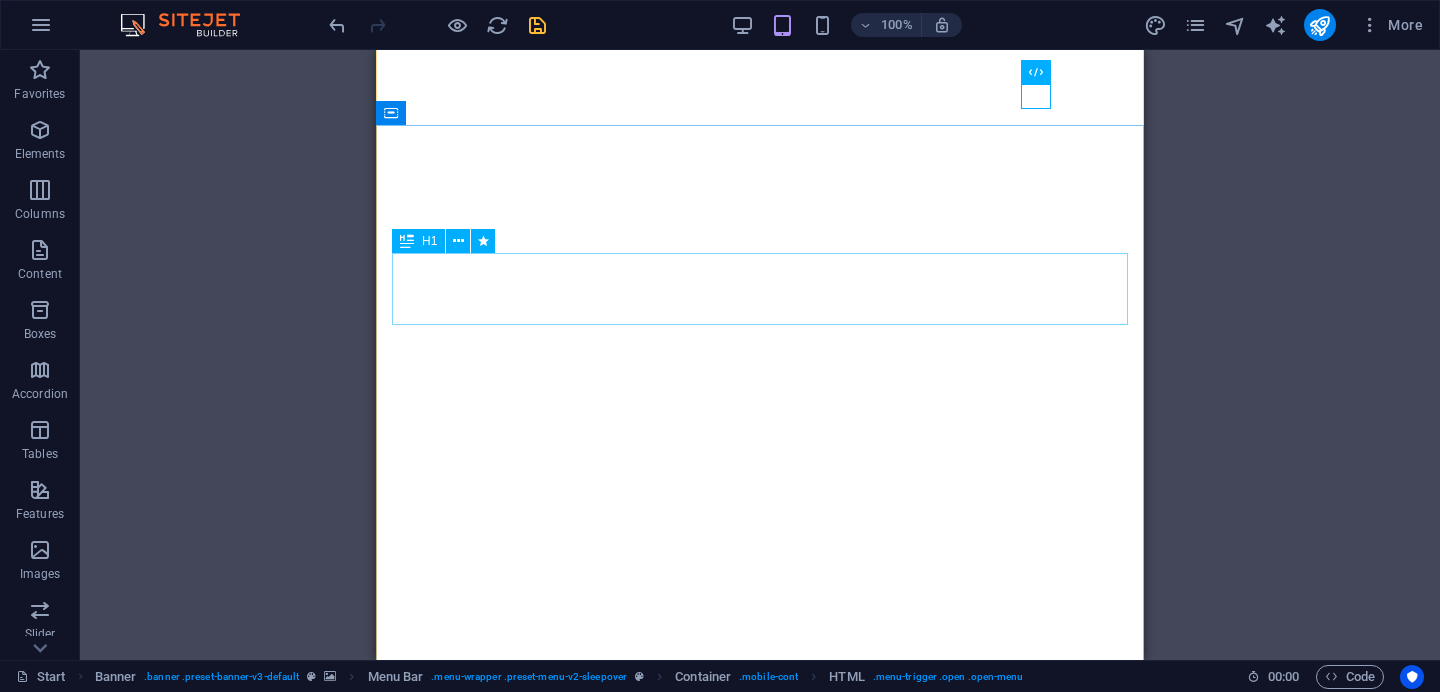 scroll, scrollTop: 0, scrollLeft: 0, axis: both 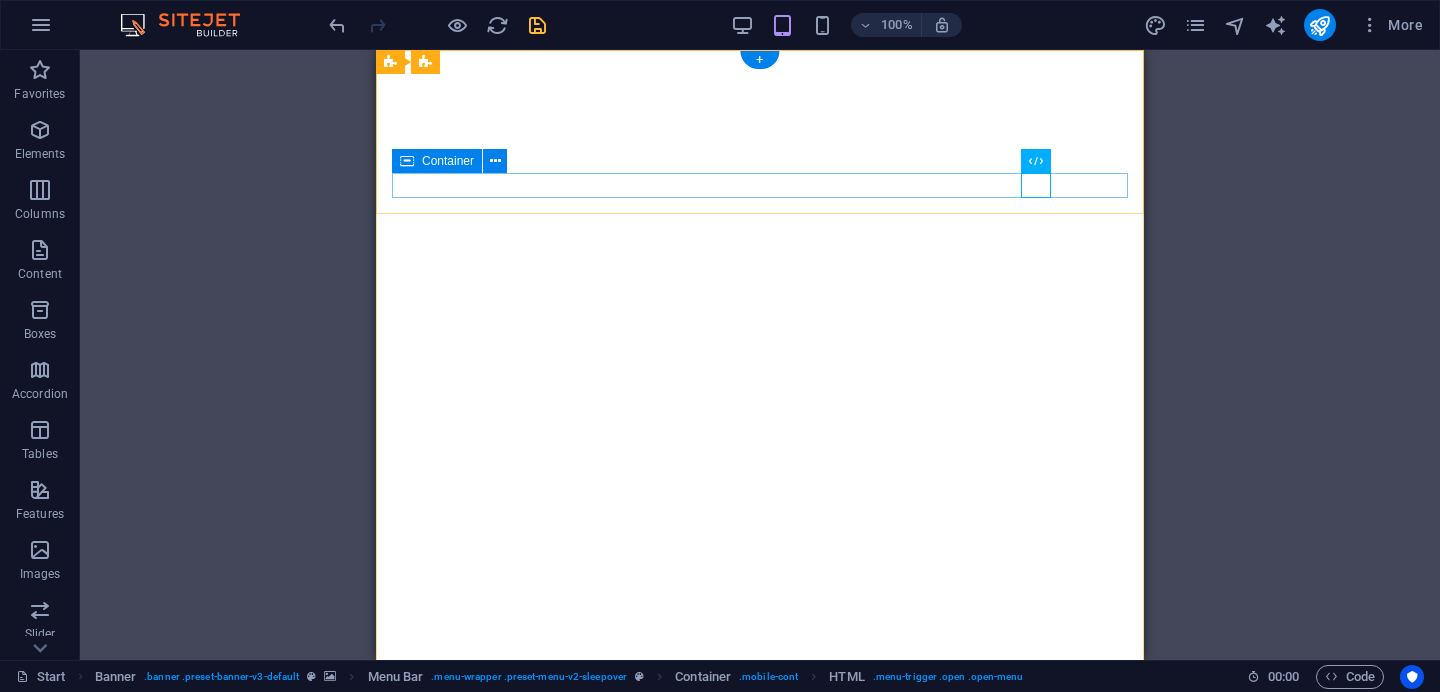 click at bounding box center (760, 948) 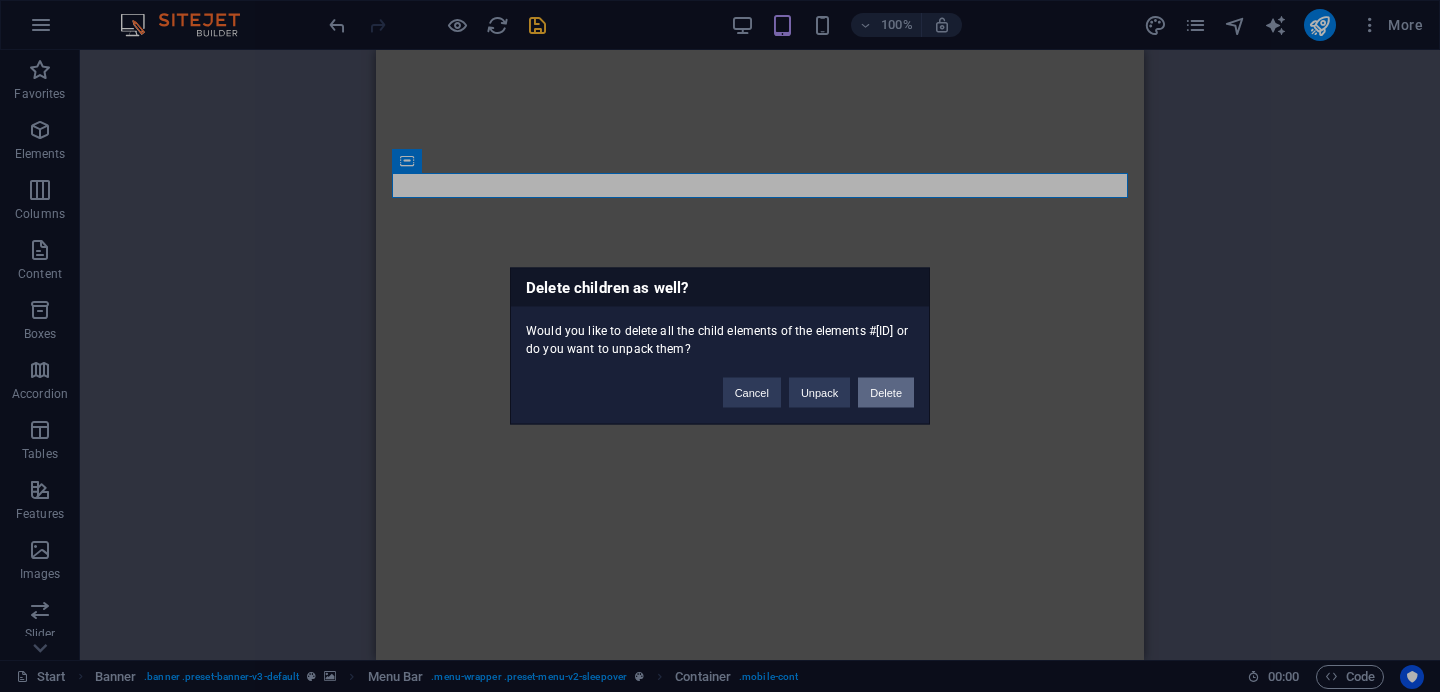 click on "Delete" at bounding box center [886, 393] 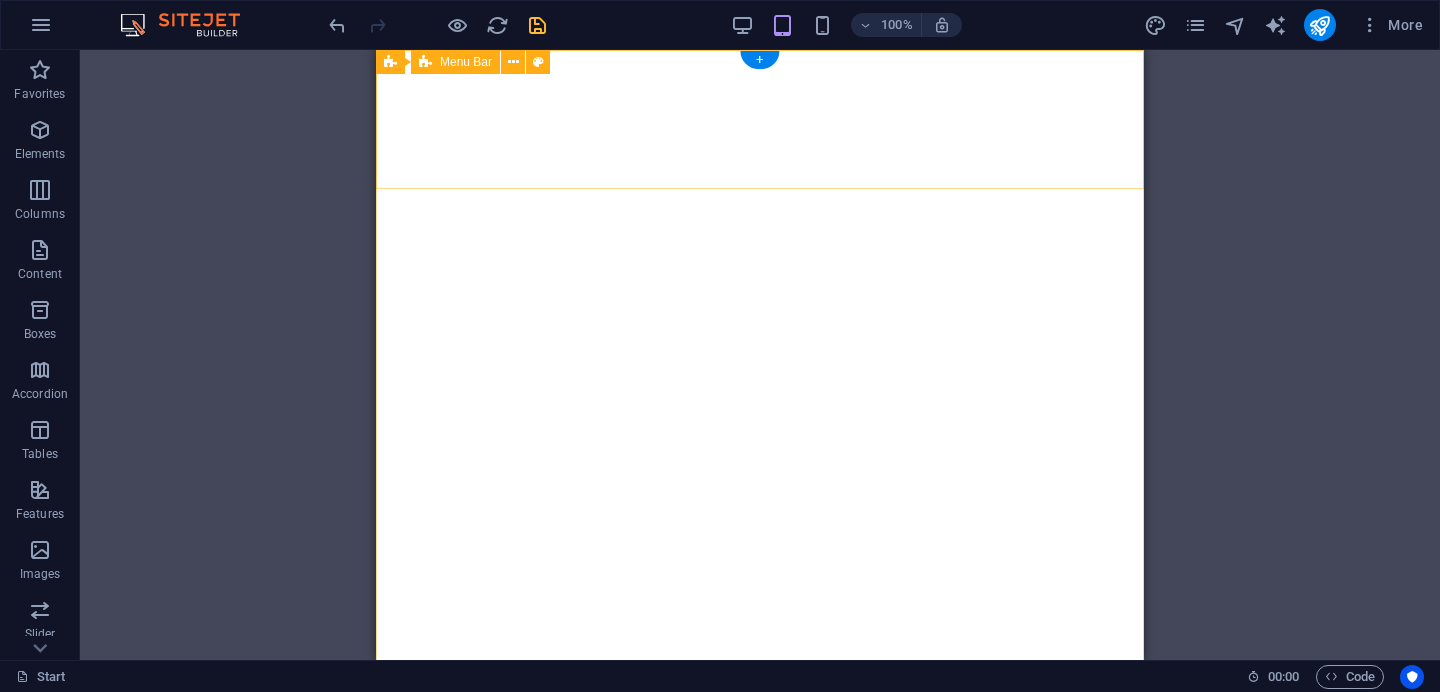 click on "Home Services Rooms Gallery Testimonials Book now Contact" at bounding box center [760, 819] 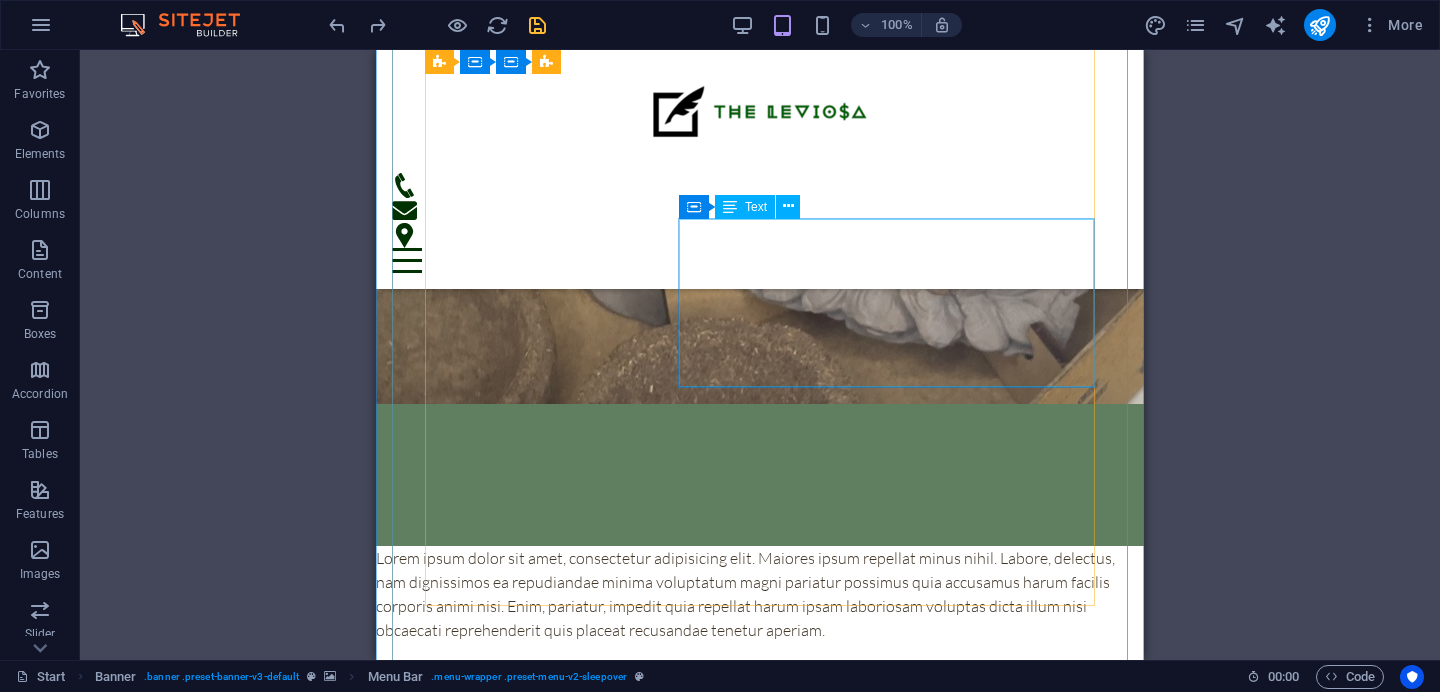 scroll, scrollTop: 4266, scrollLeft: 0, axis: vertical 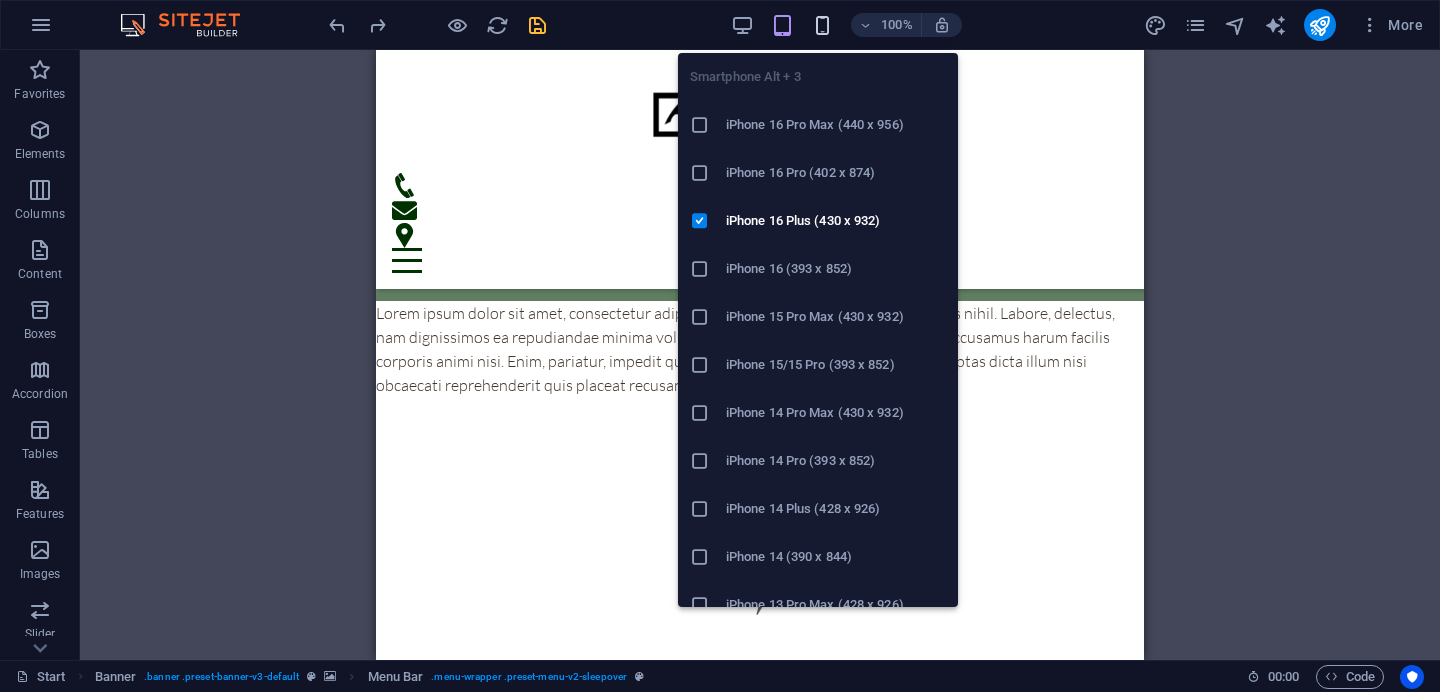 click at bounding box center [822, 25] 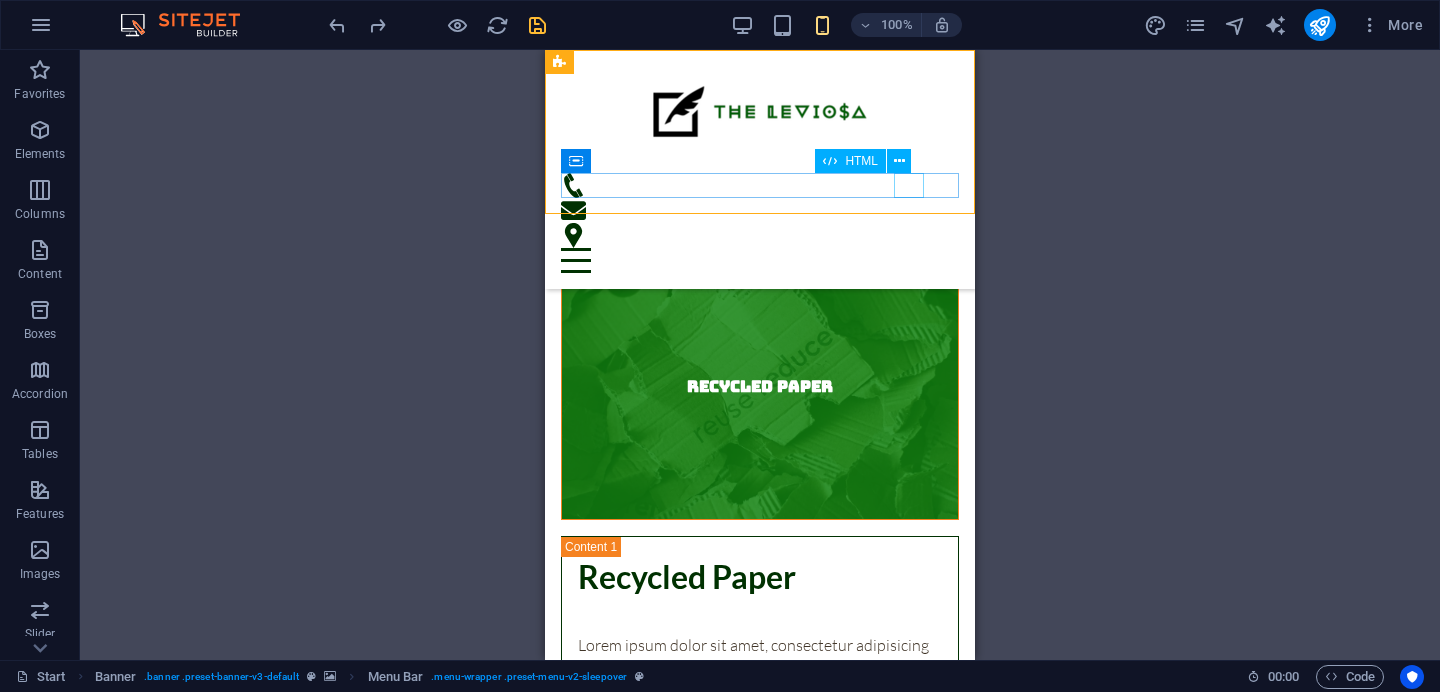 click at bounding box center (760, 260) 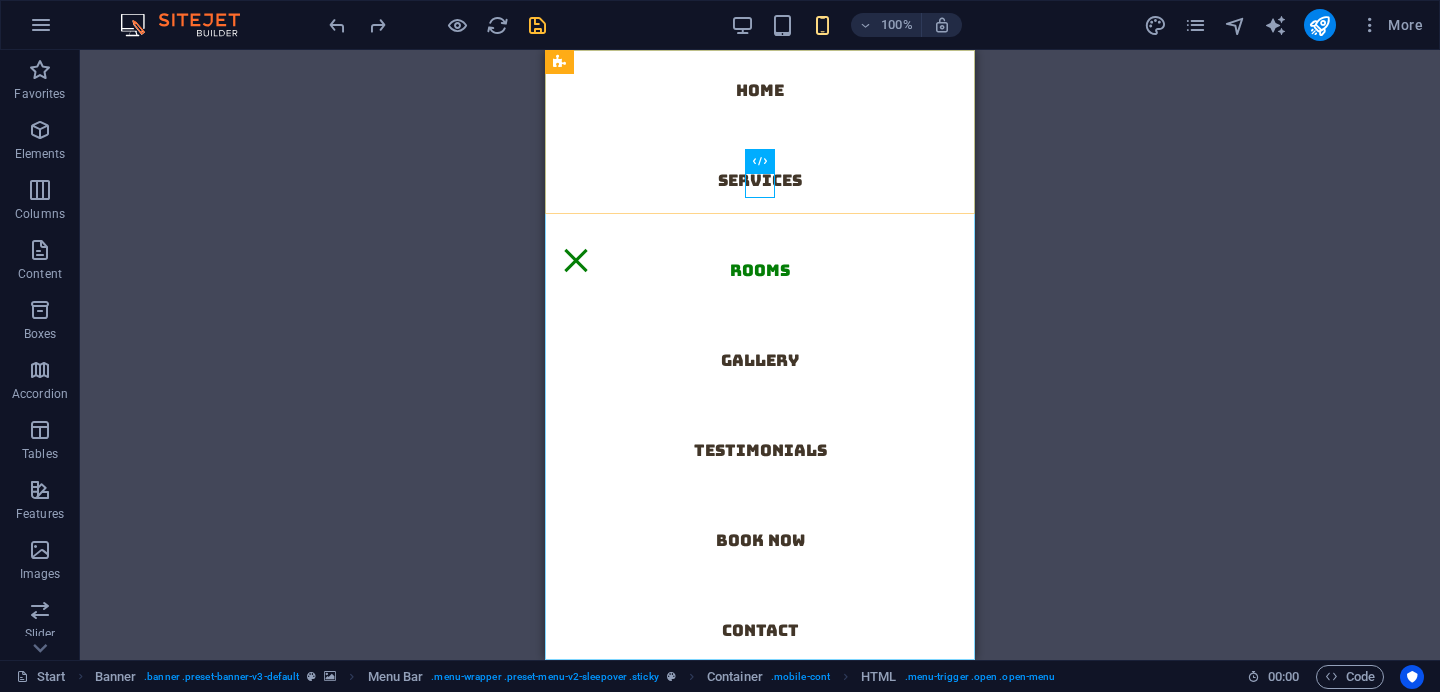 scroll, scrollTop: 0, scrollLeft: 0, axis: both 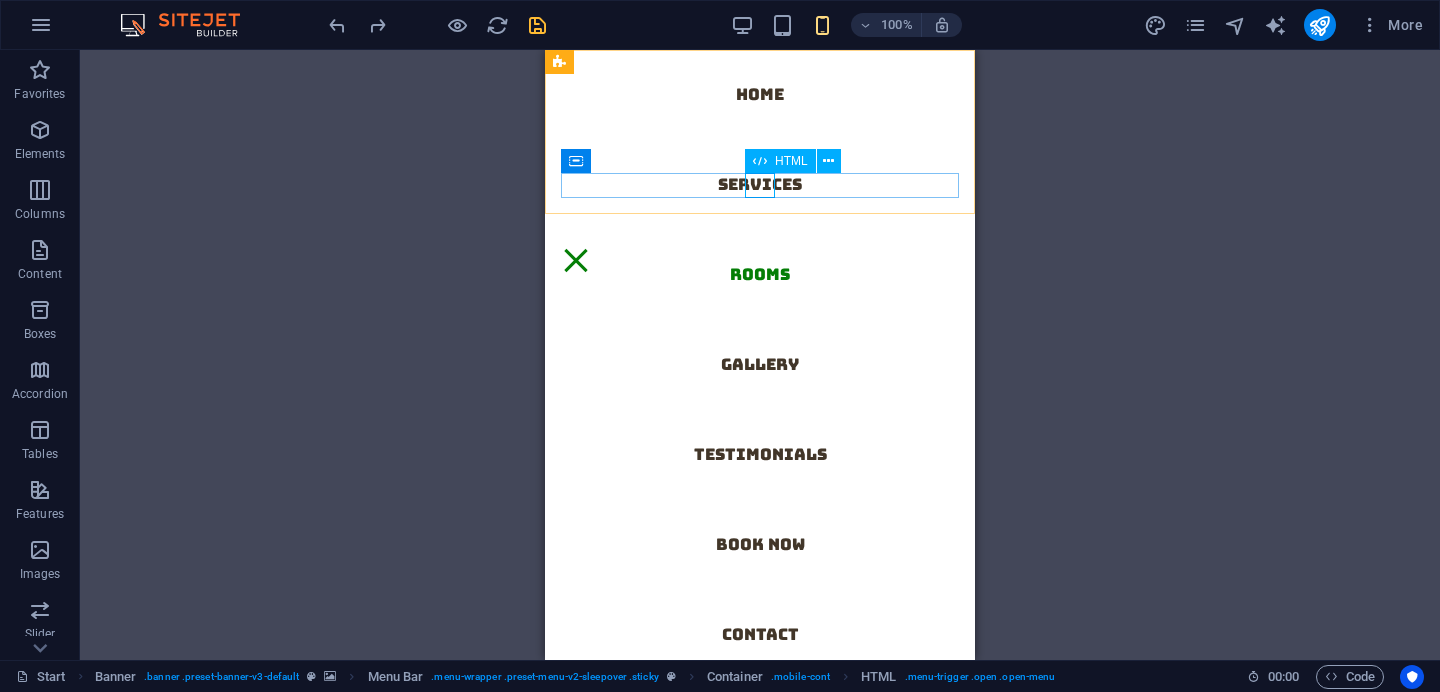 click at bounding box center [576, 260] 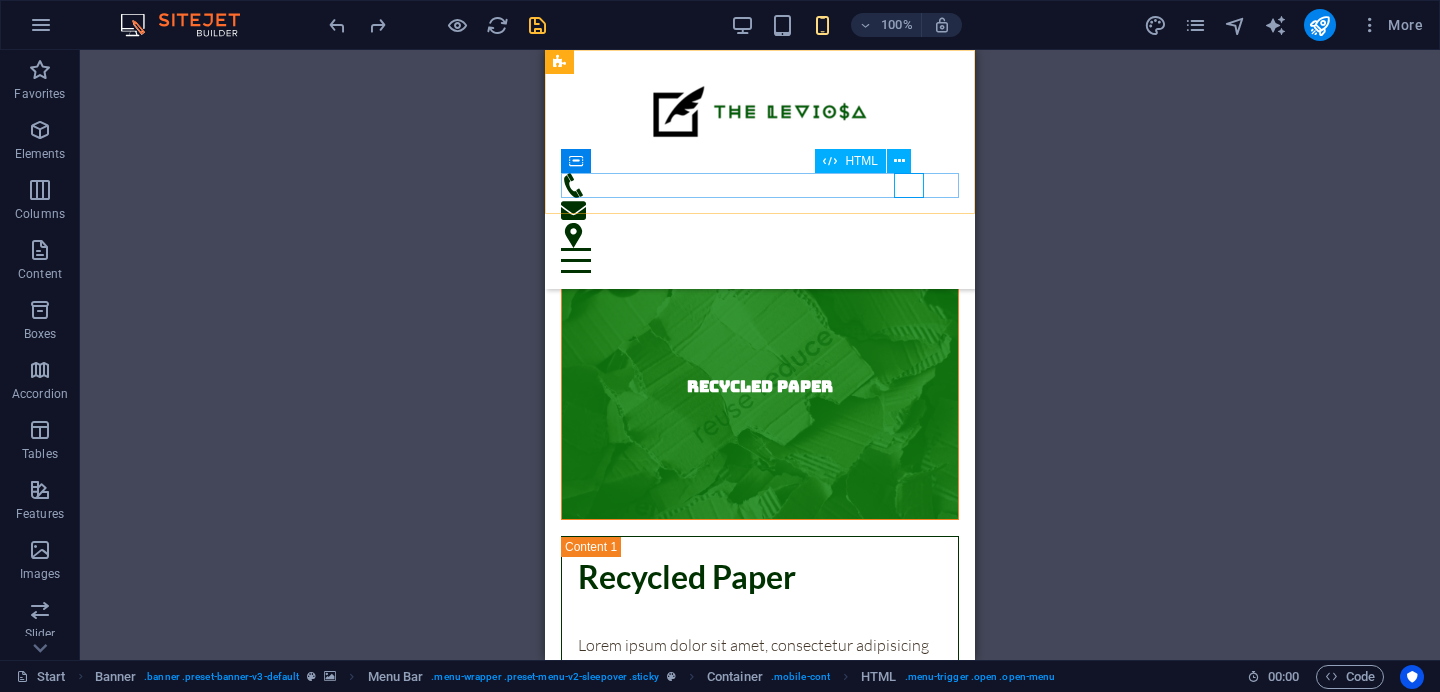 click at bounding box center [760, 260] 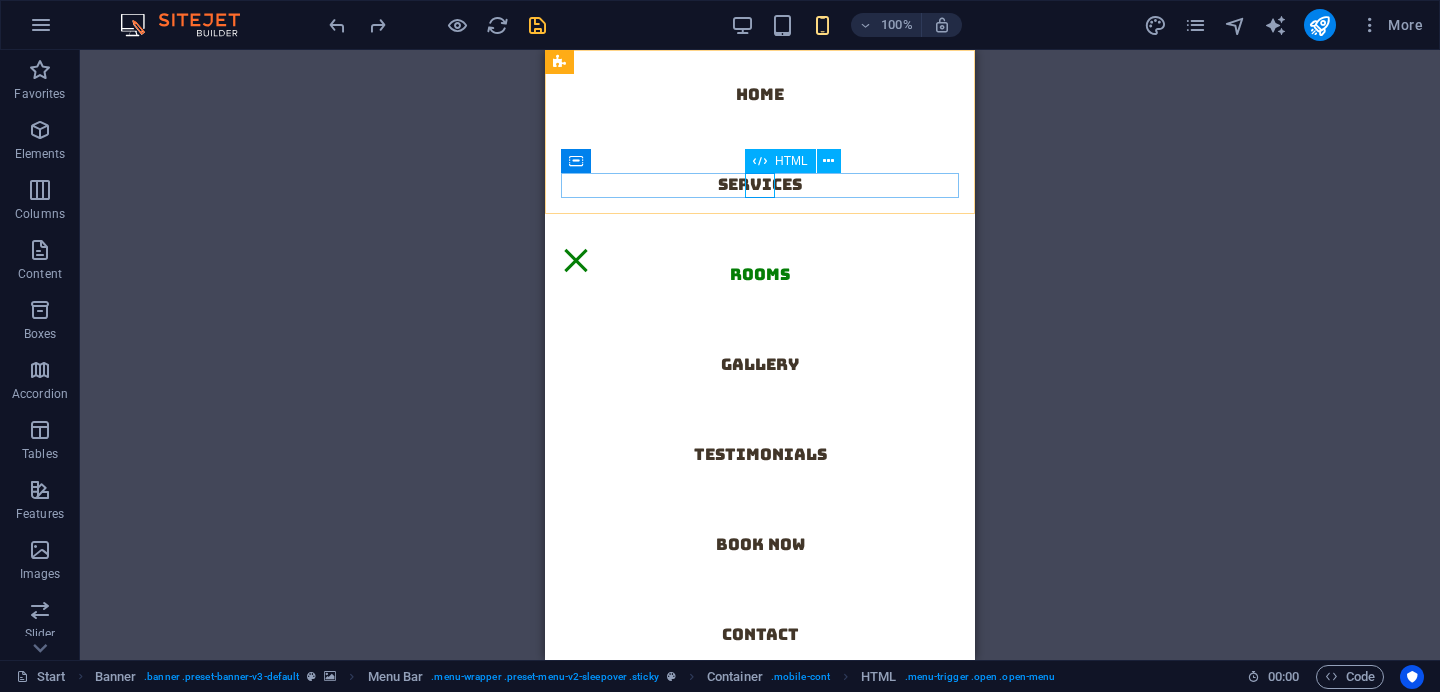 click at bounding box center (576, 260) 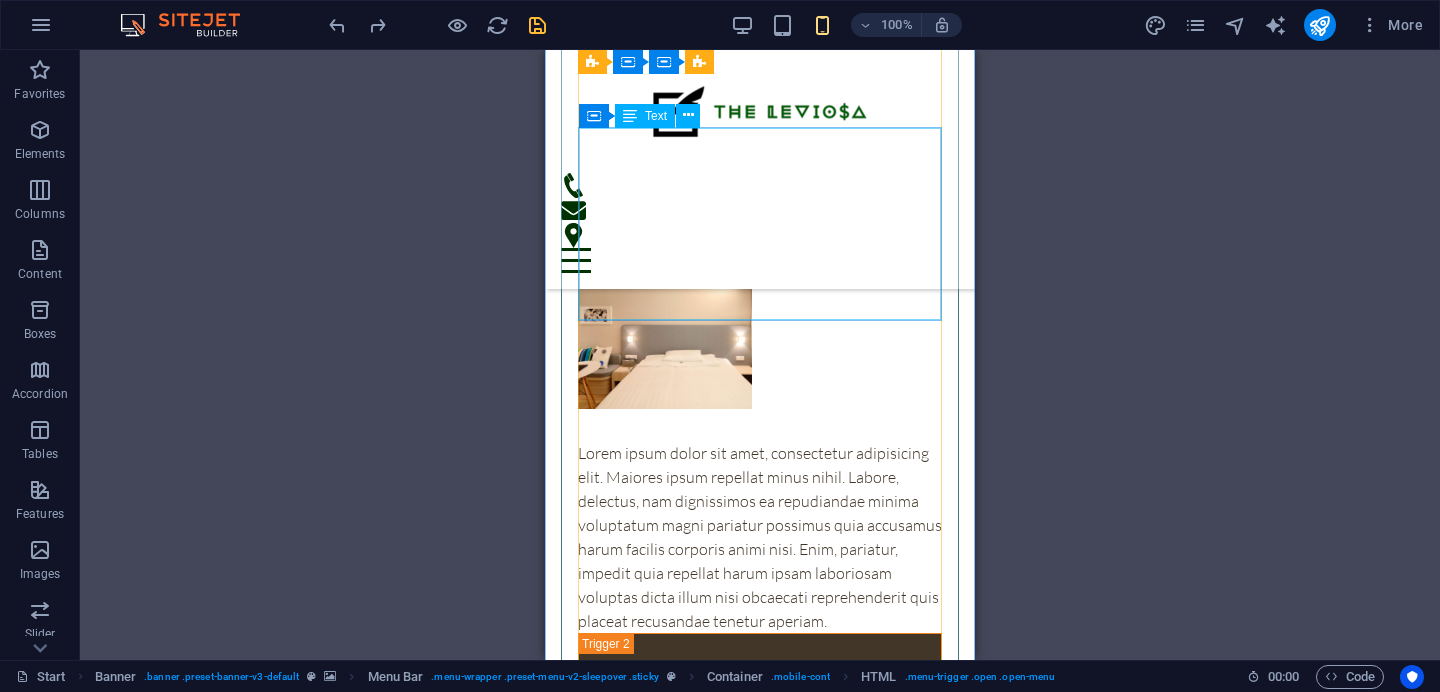 scroll, scrollTop: 5124, scrollLeft: 0, axis: vertical 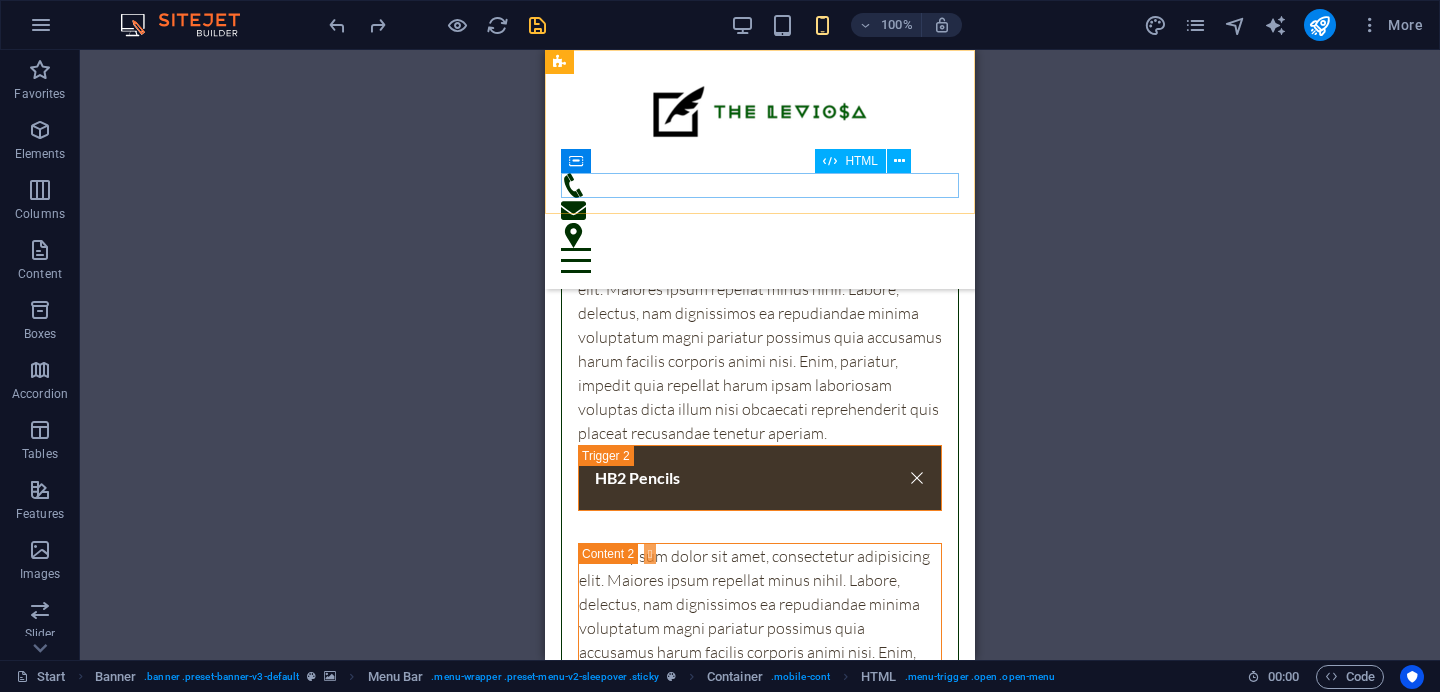 click at bounding box center (760, 260) 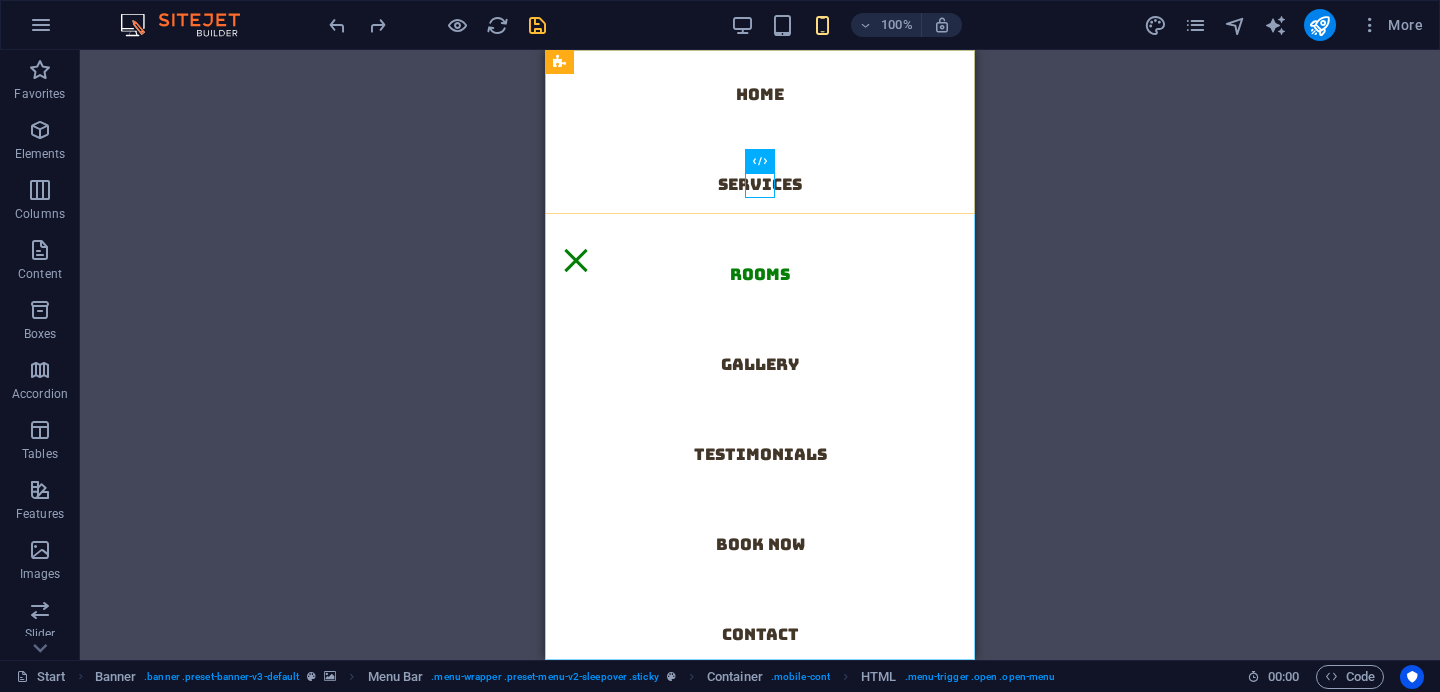 click on "Home Services Rooms Gallery Testimonials Book now Contact" at bounding box center (760, 355) 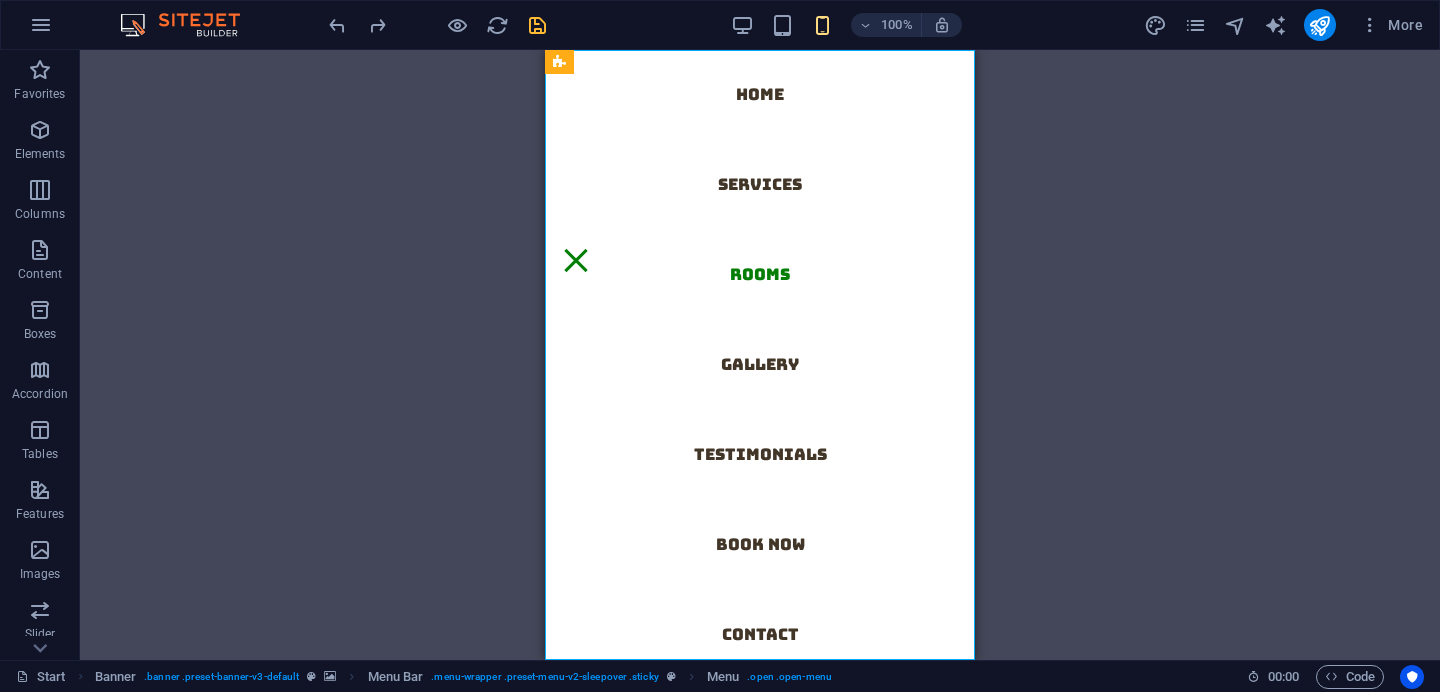 click on "Home Services Rooms Gallery Testimonials Book now Contact" at bounding box center (760, 355) 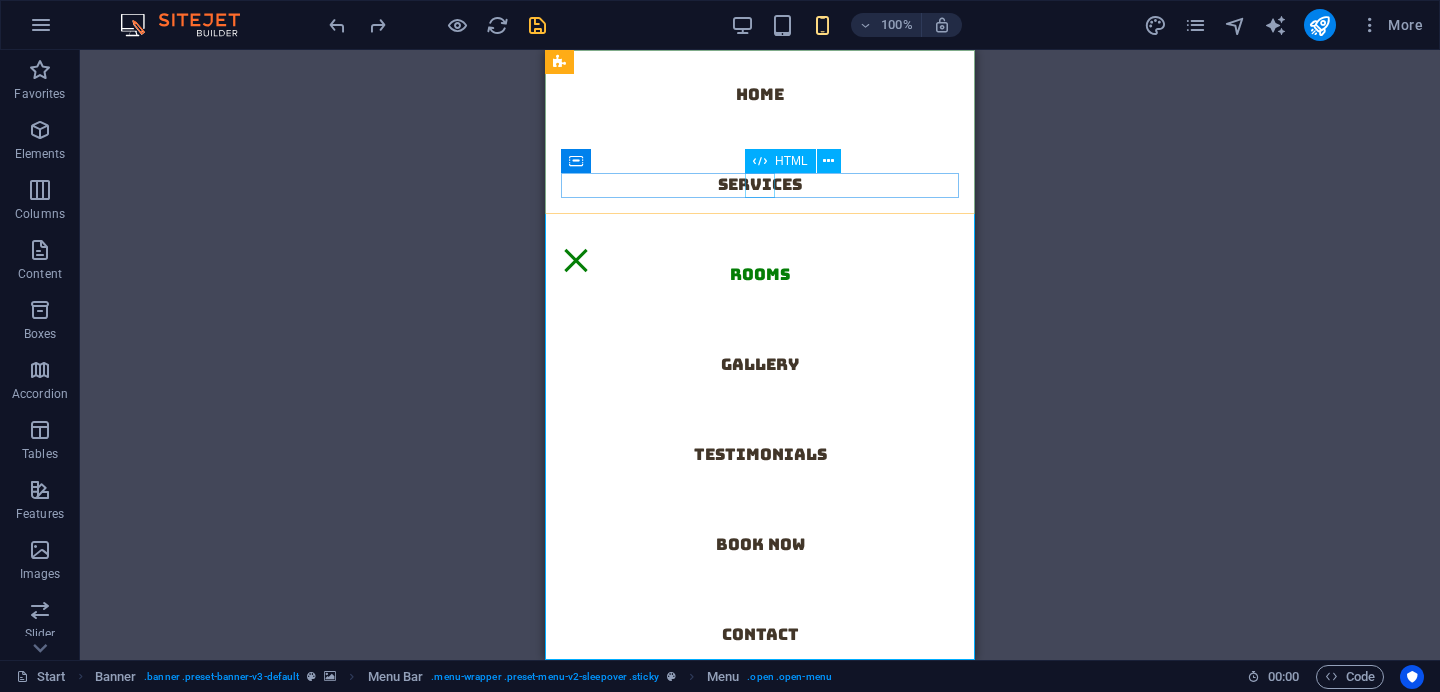 click at bounding box center [576, 260] 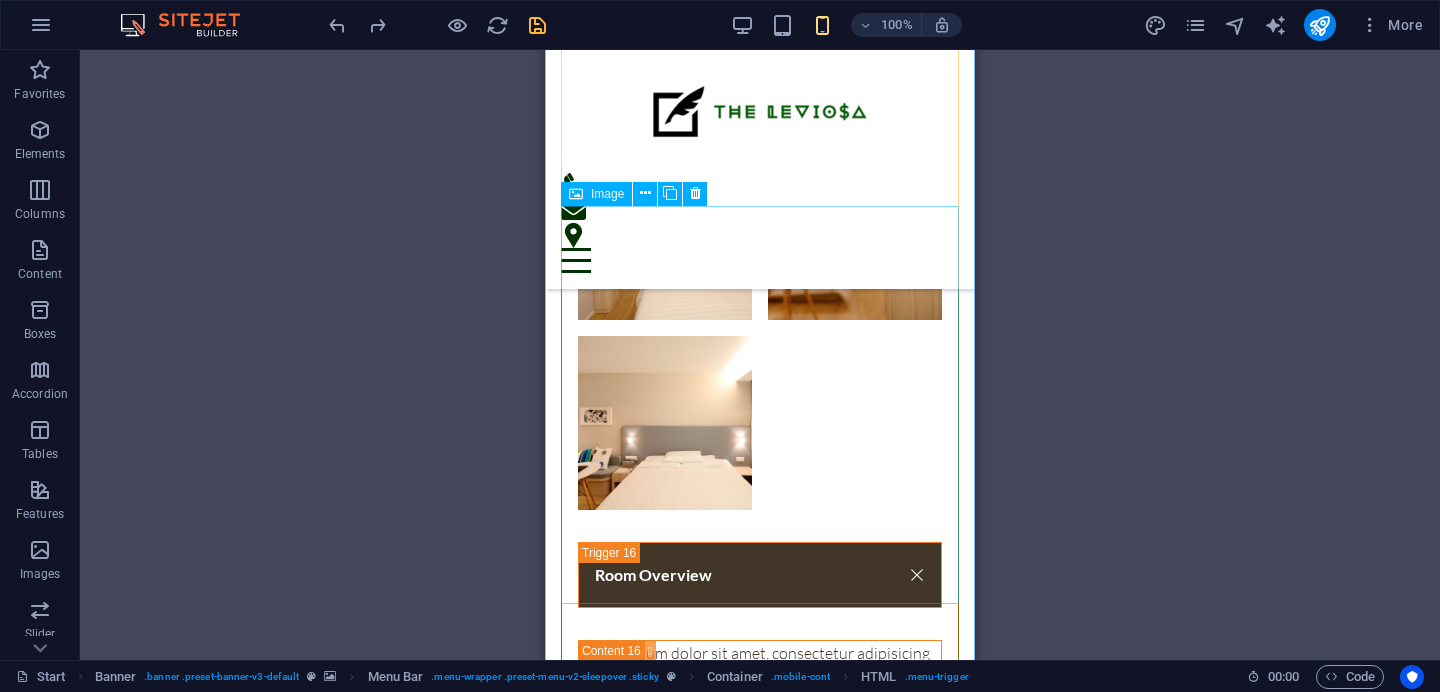 scroll, scrollTop: 12911, scrollLeft: 0, axis: vertical 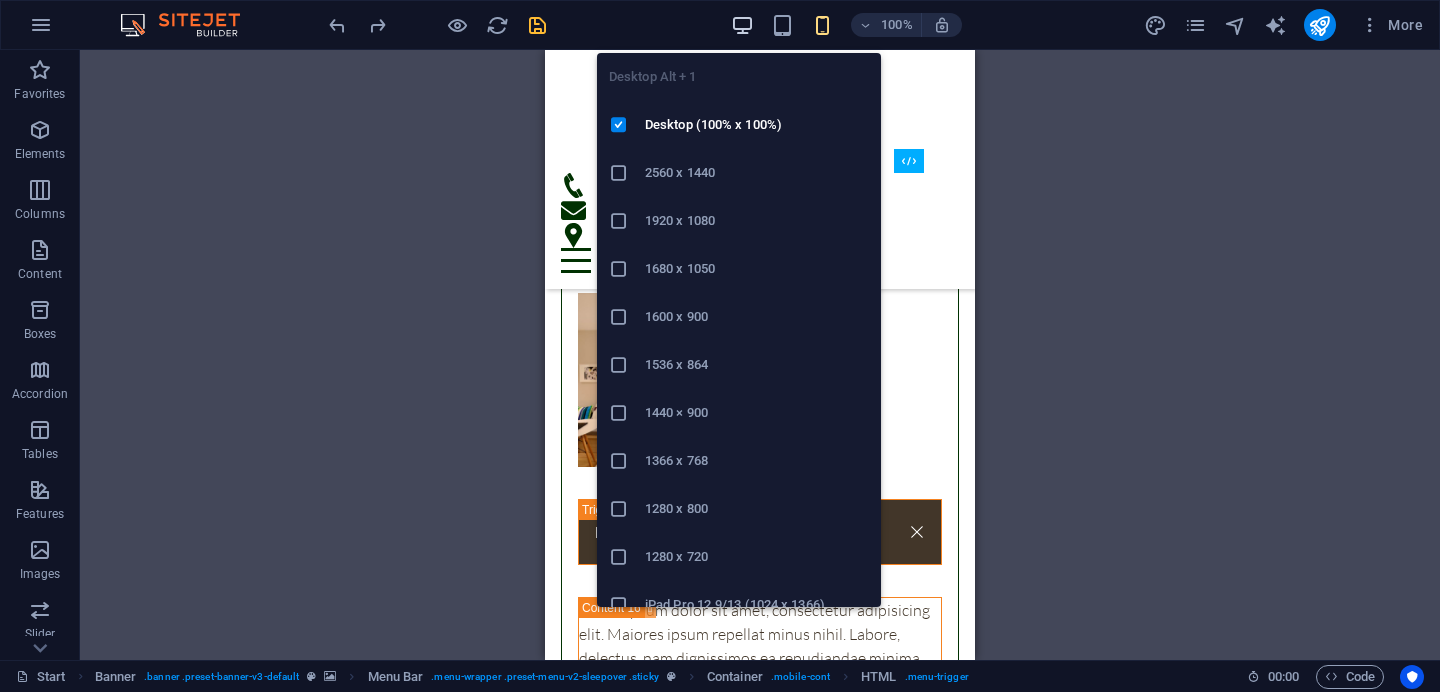 click at bounding box center (742, 25) 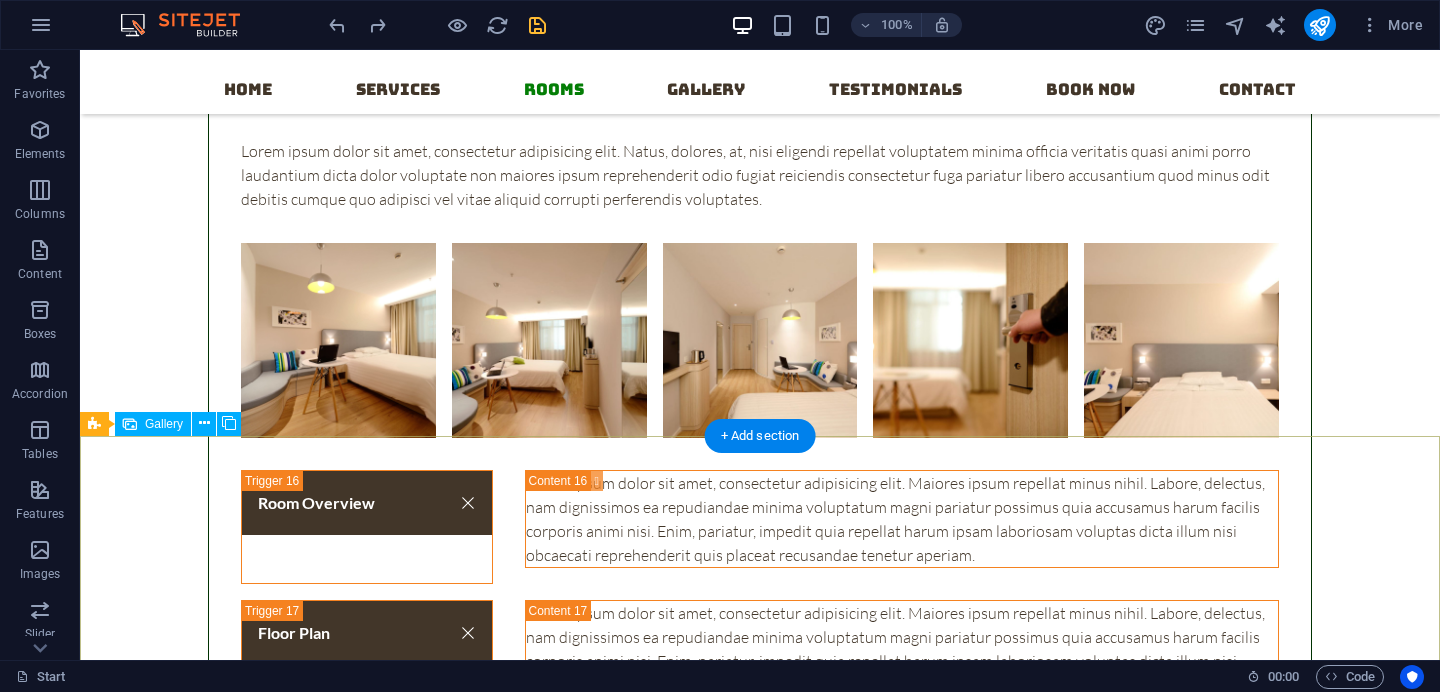 scroll, scrollTop: 8940, scrollLeft: 0, axis: vertical 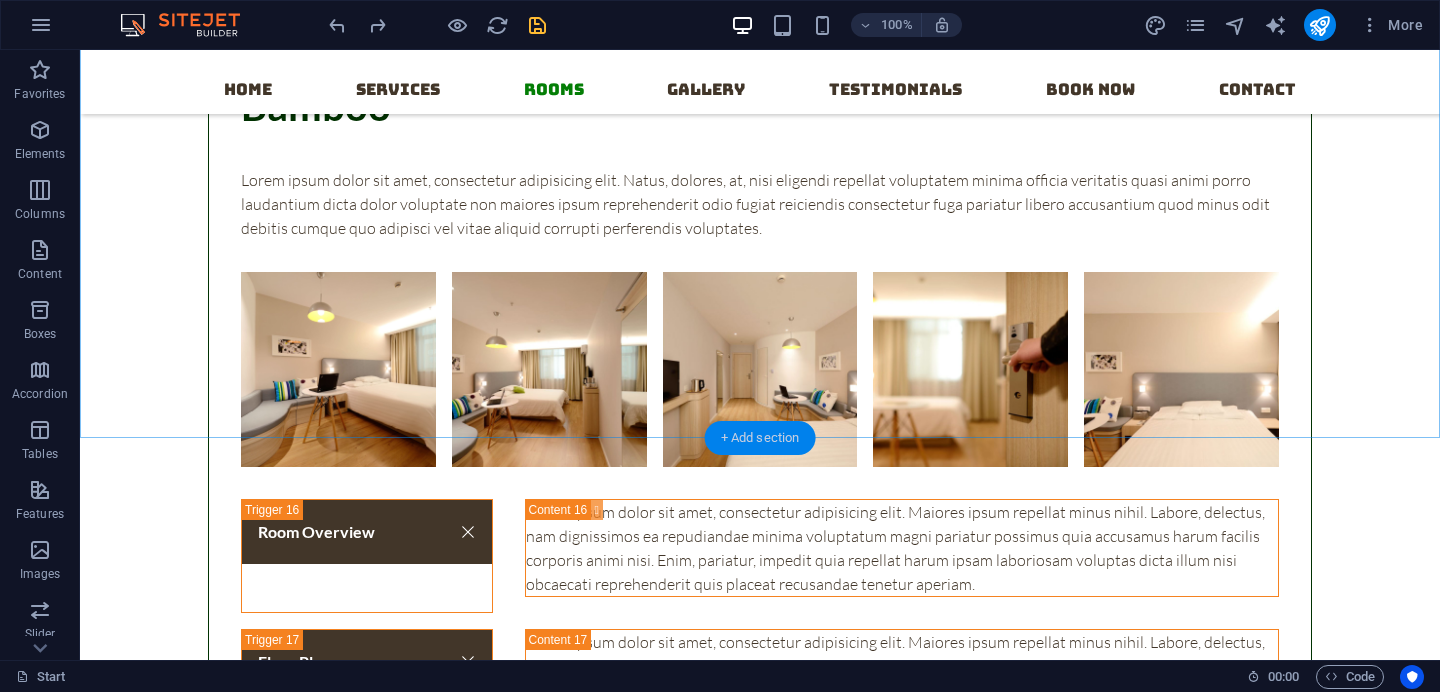 click on "+ Add section" at bounding box center [760, 438] 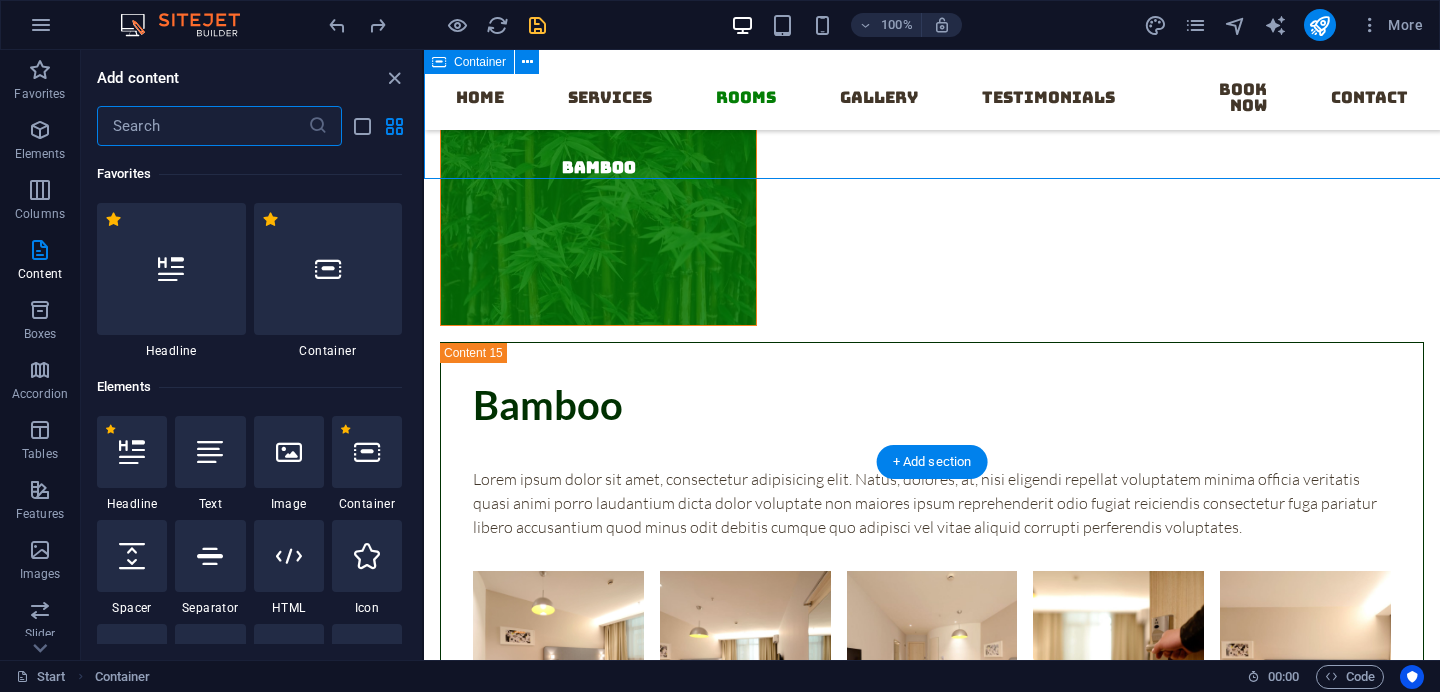 scroll, scrollTop: 9198, scrollLeft: 0, axis: vertical 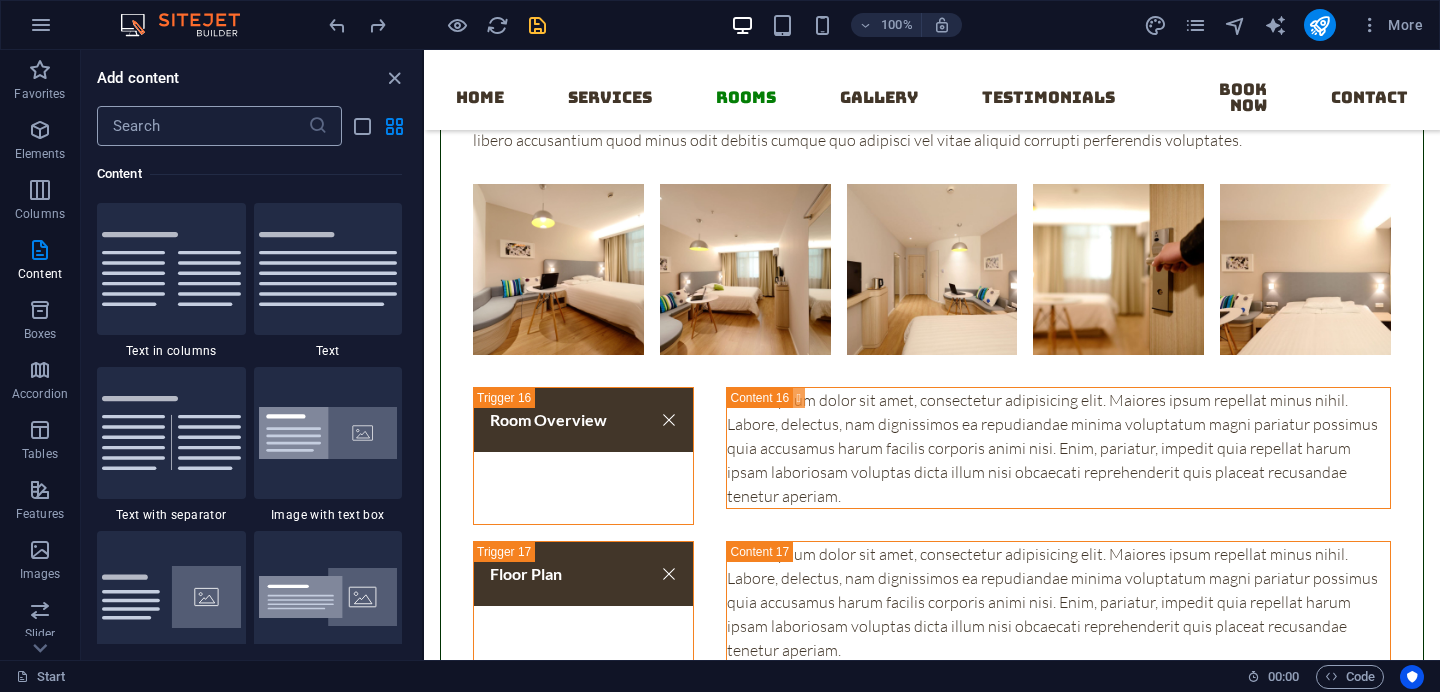 click at bounding box center (202, 126) 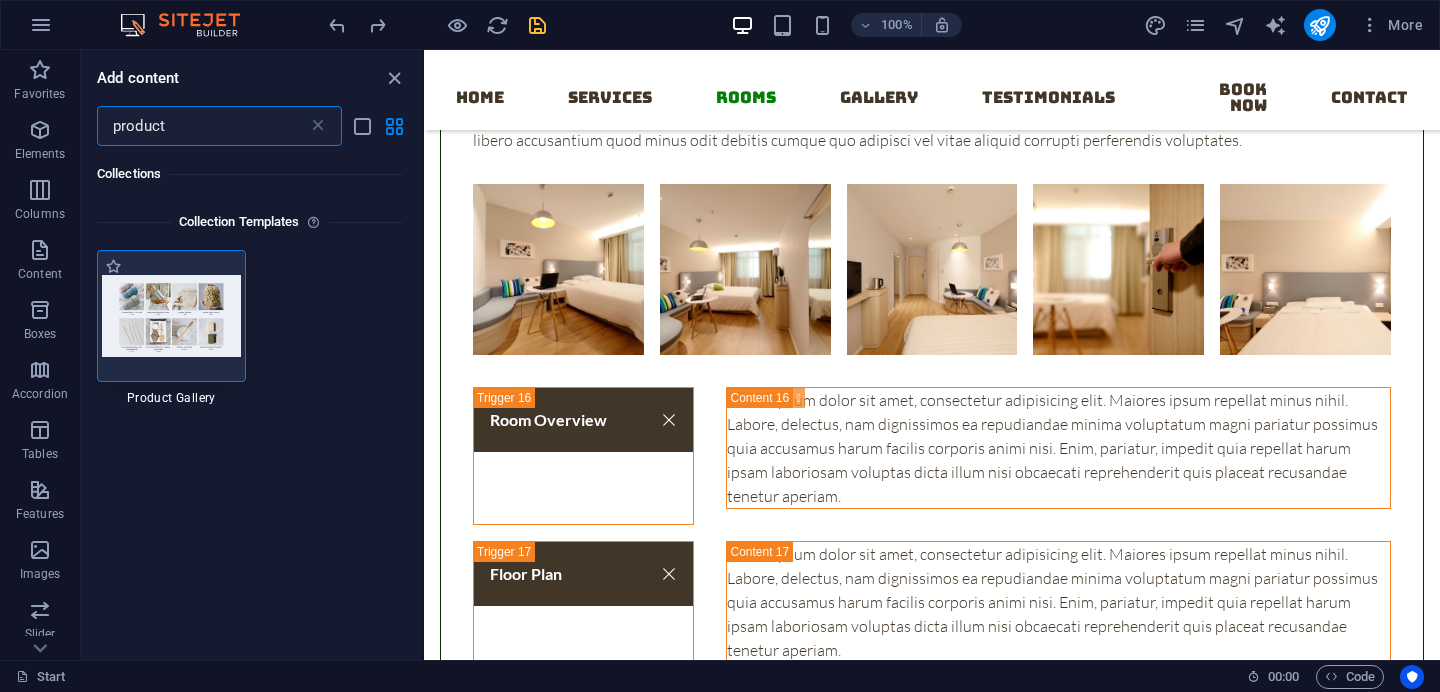 scroll, scrollTop: 0, scrollLeft: 0, axis: both 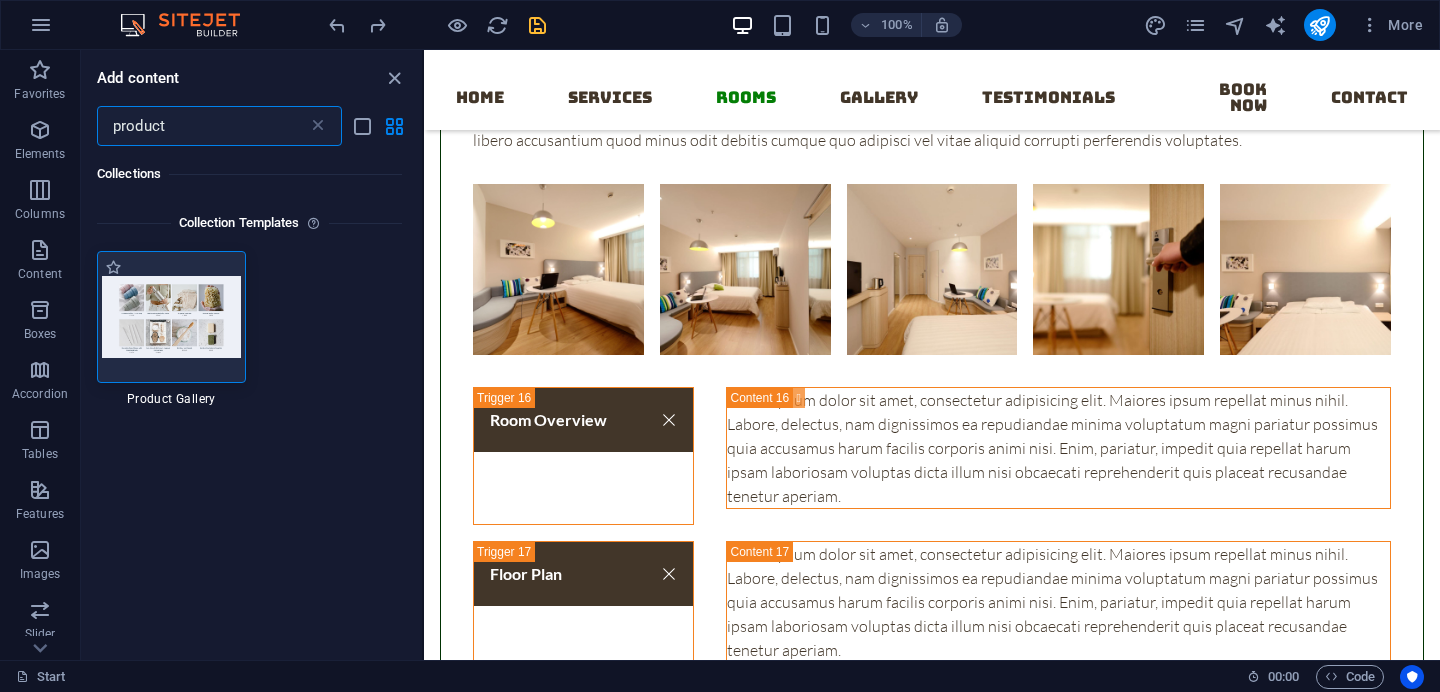 type on "product" 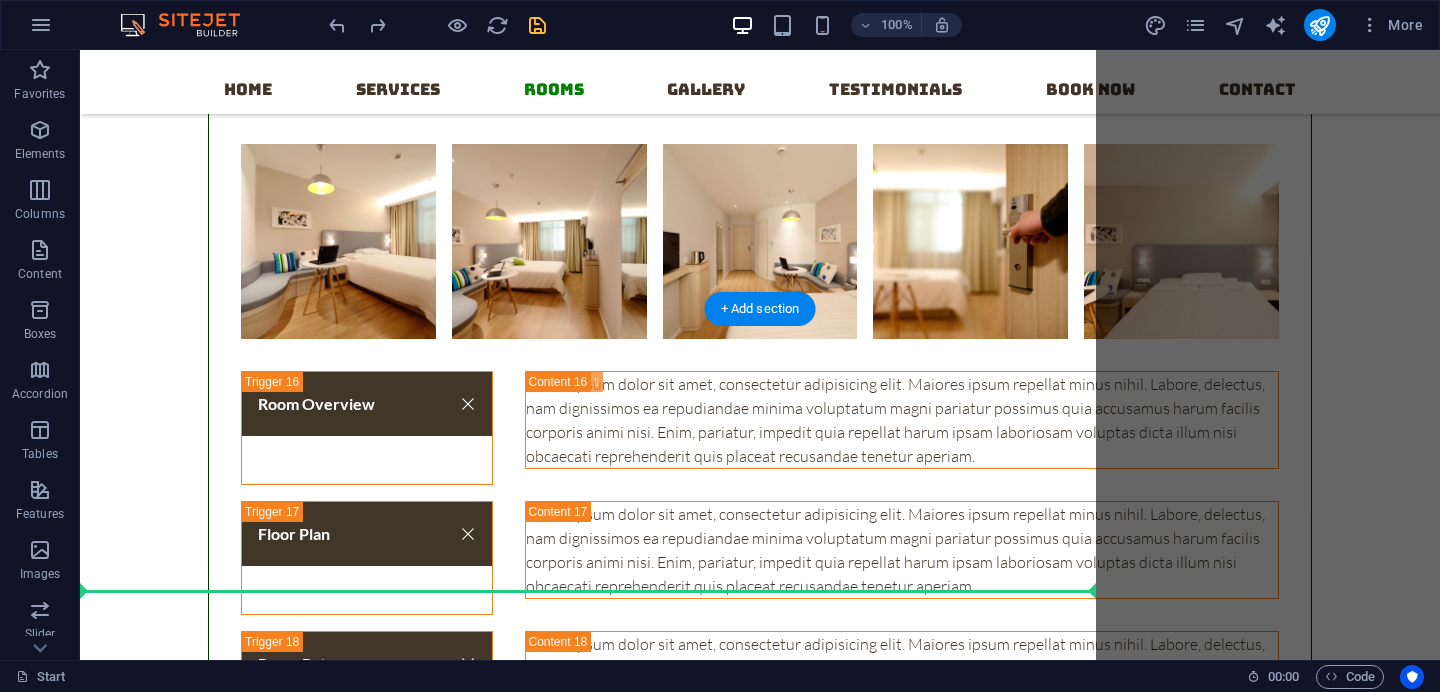 scroll, scrollTop: 9056, scrollLeft: 0, axis: vertical 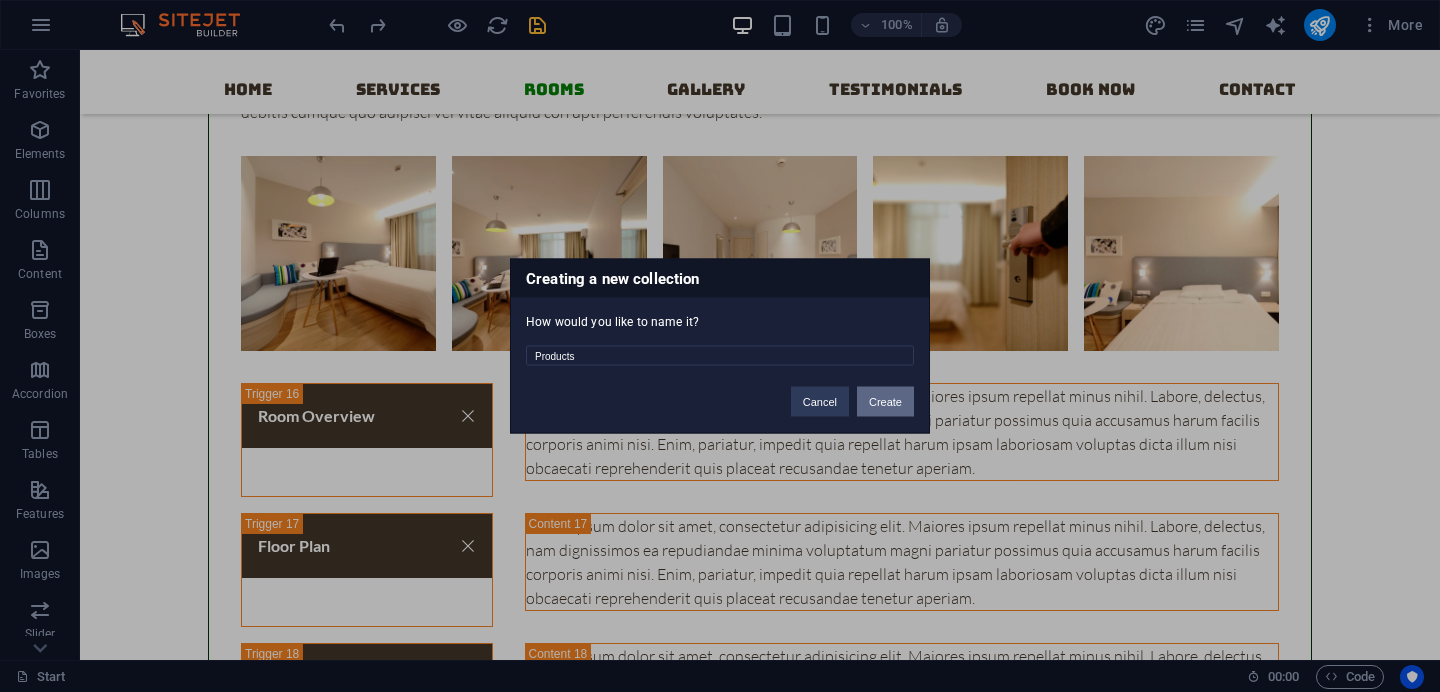 click on "Create" at bounding box center (885, 402) 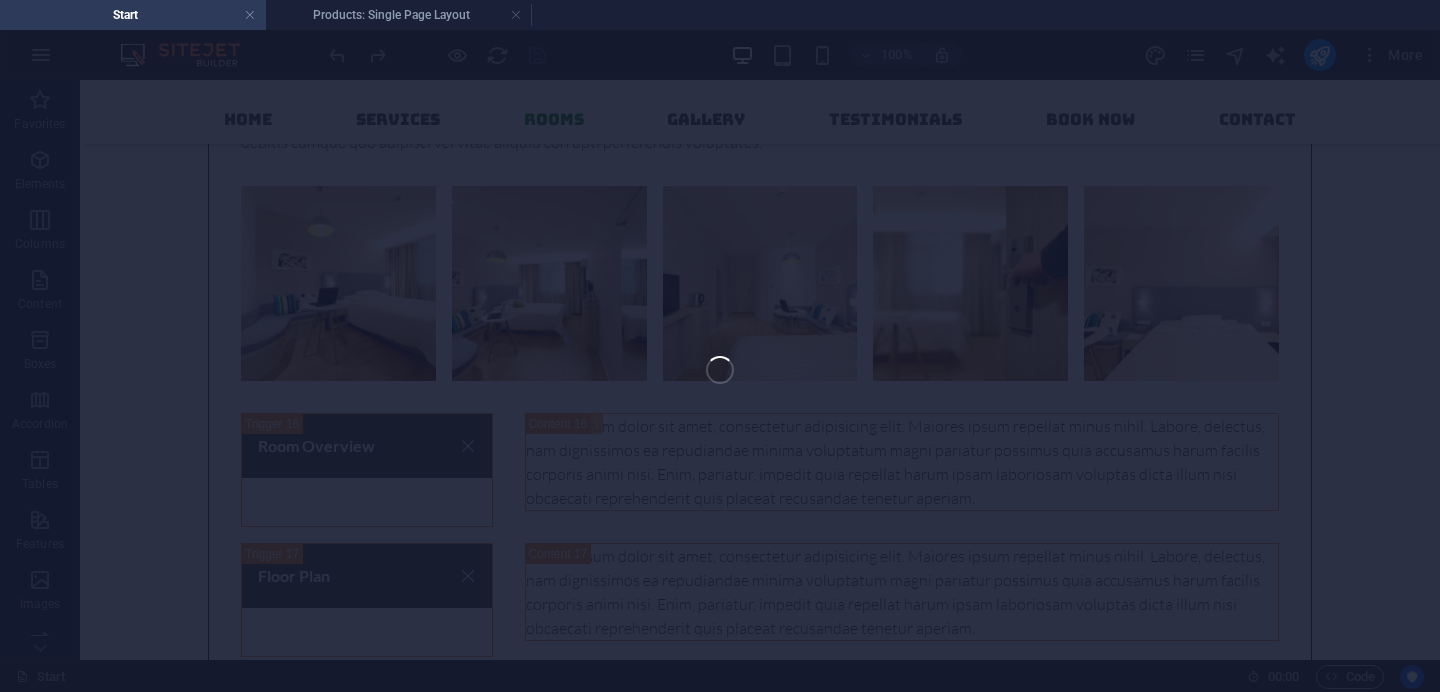scroll, scrollTop: 9077, scrollLeft: 0, axis: vertical 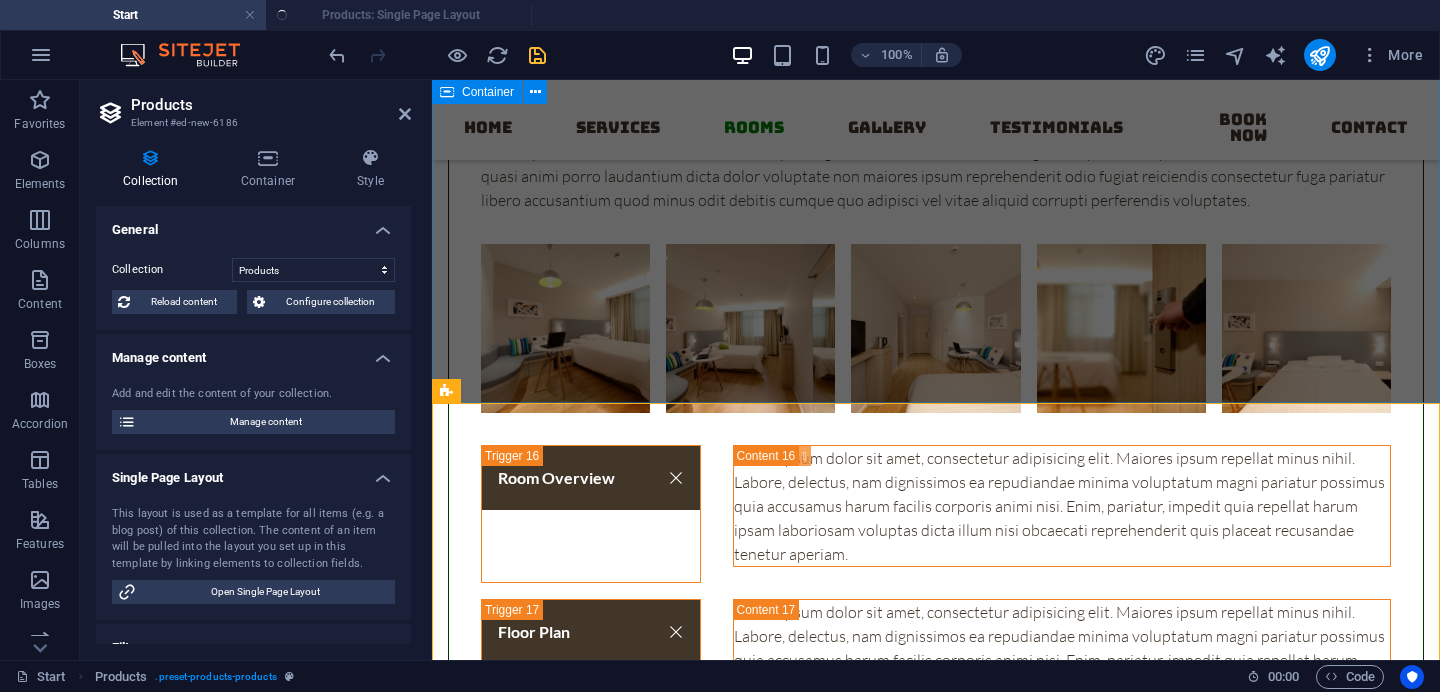select on "createdAt_DESC" 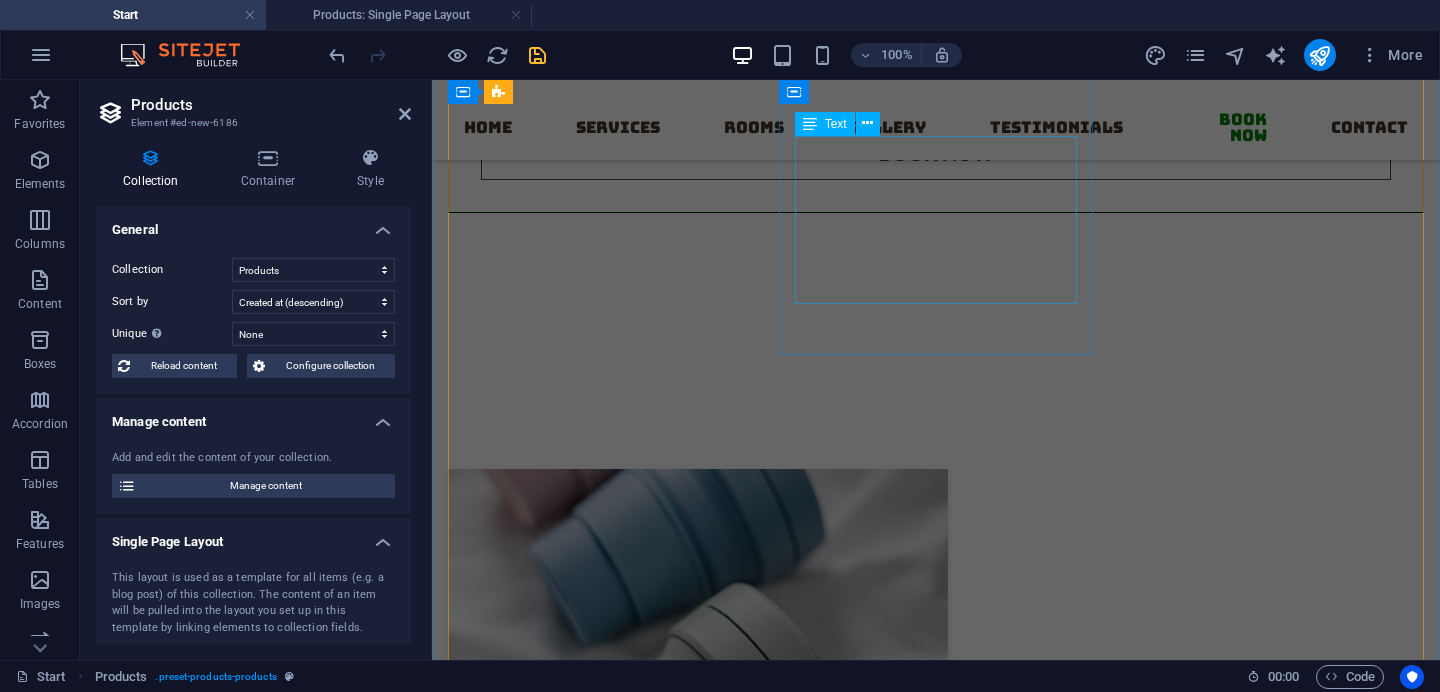 scroll, scrollTop: 11406, scrollLeft: 0, axis: vertical 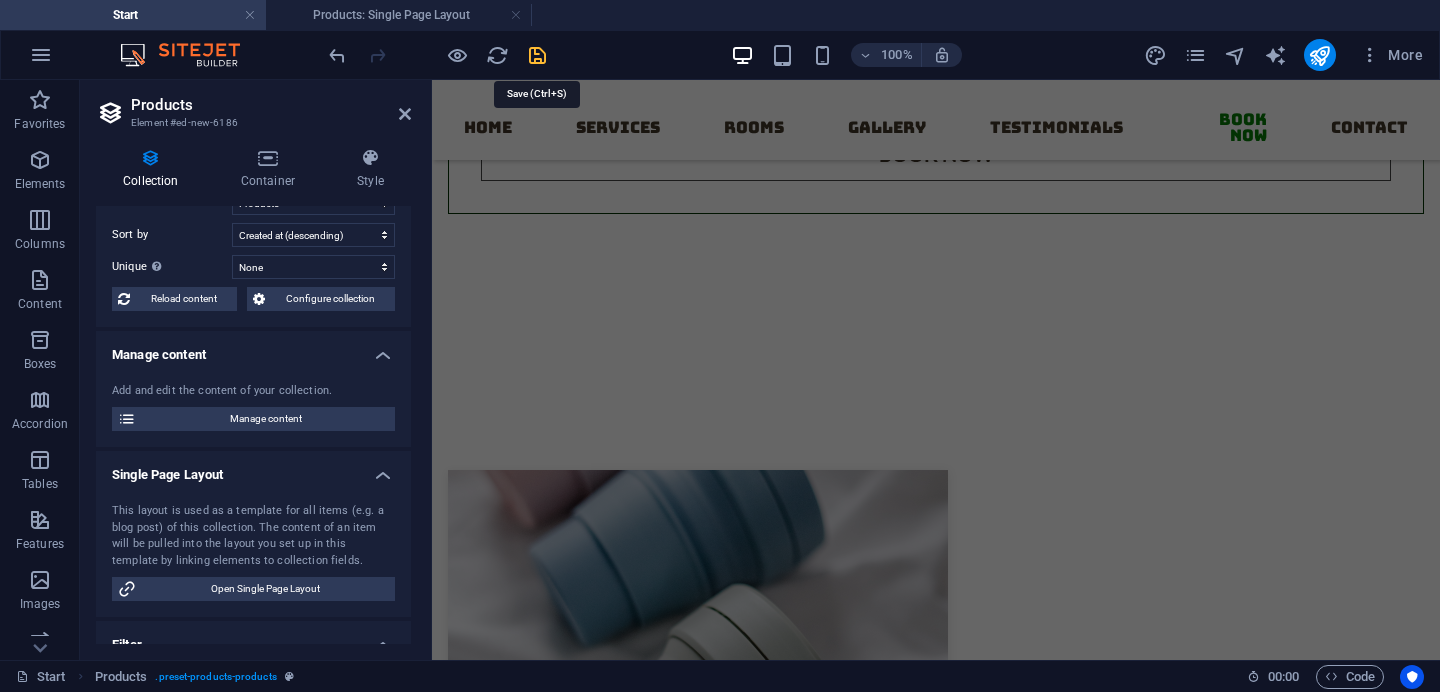 click at bounding box center (537, 55) 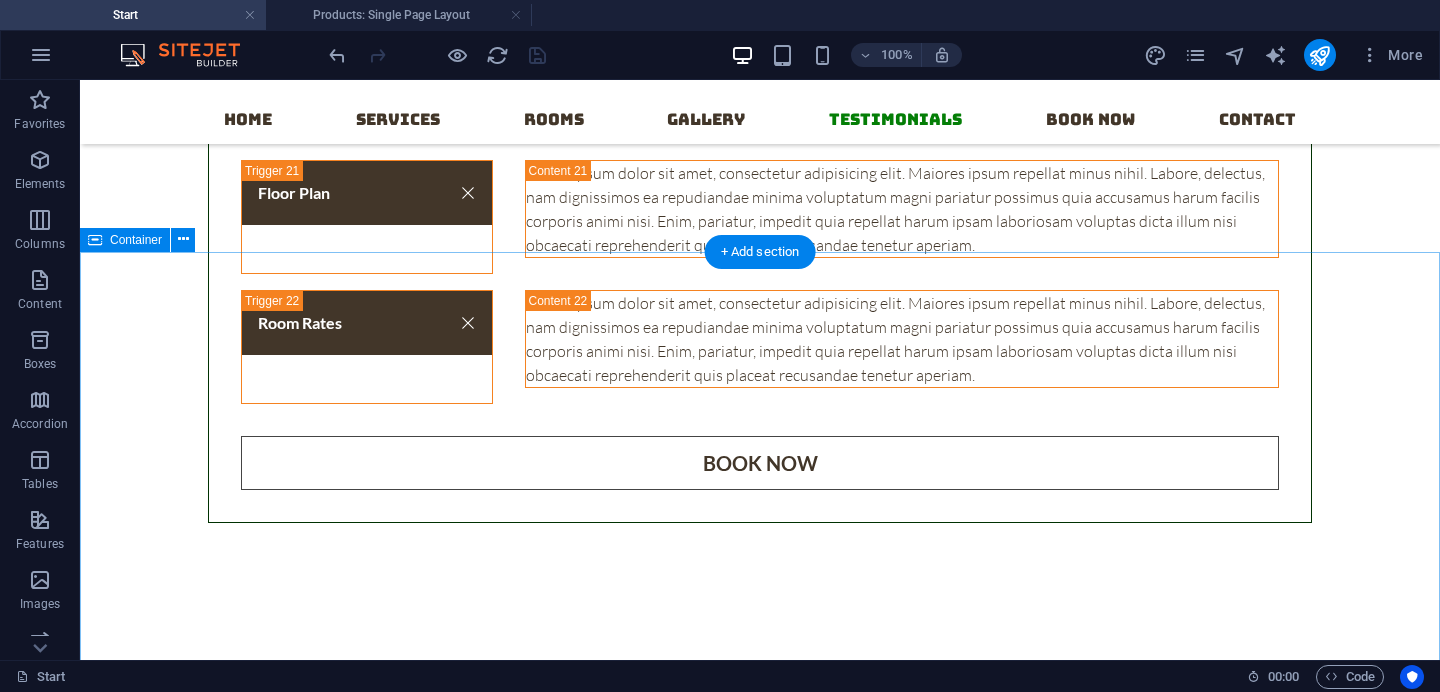 scroll, scrollTop: 10798, scrollLeft: 0, axis: vertical 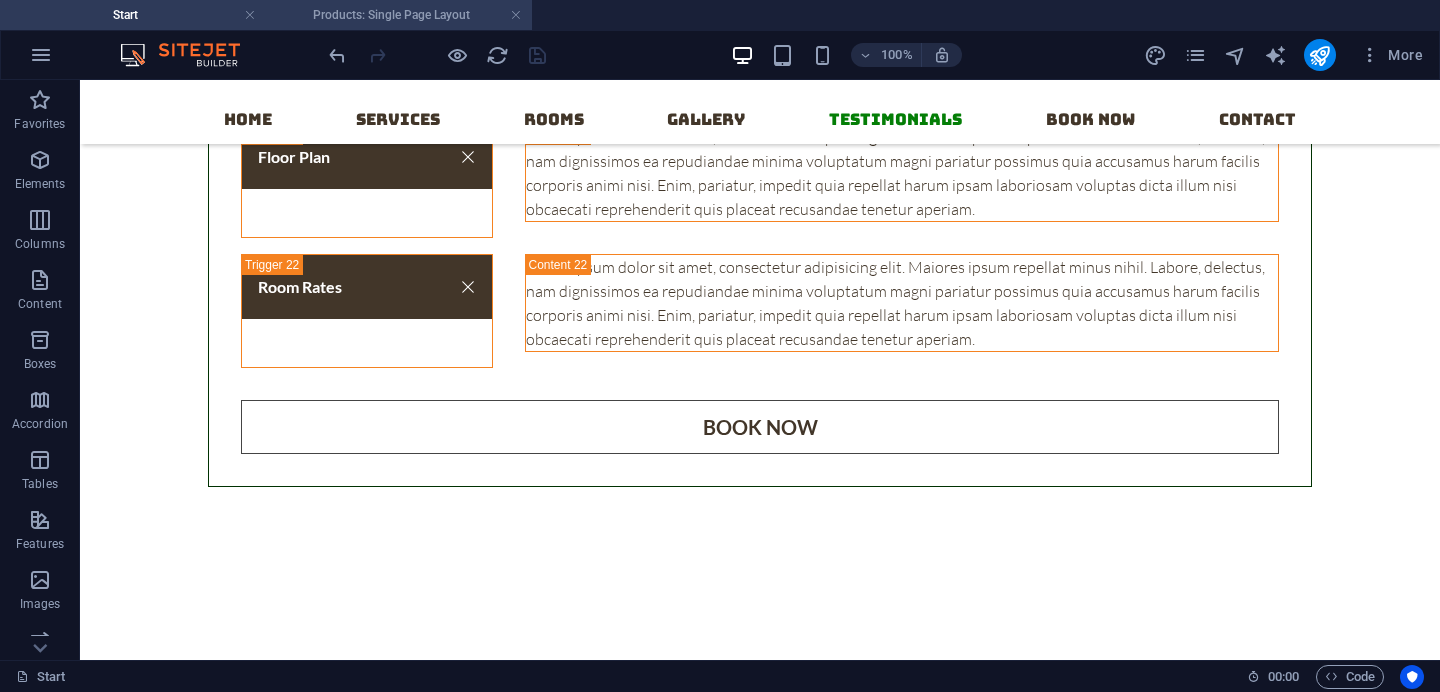 click on "Products: Single Page Layout" at bounding box center (399, 15) 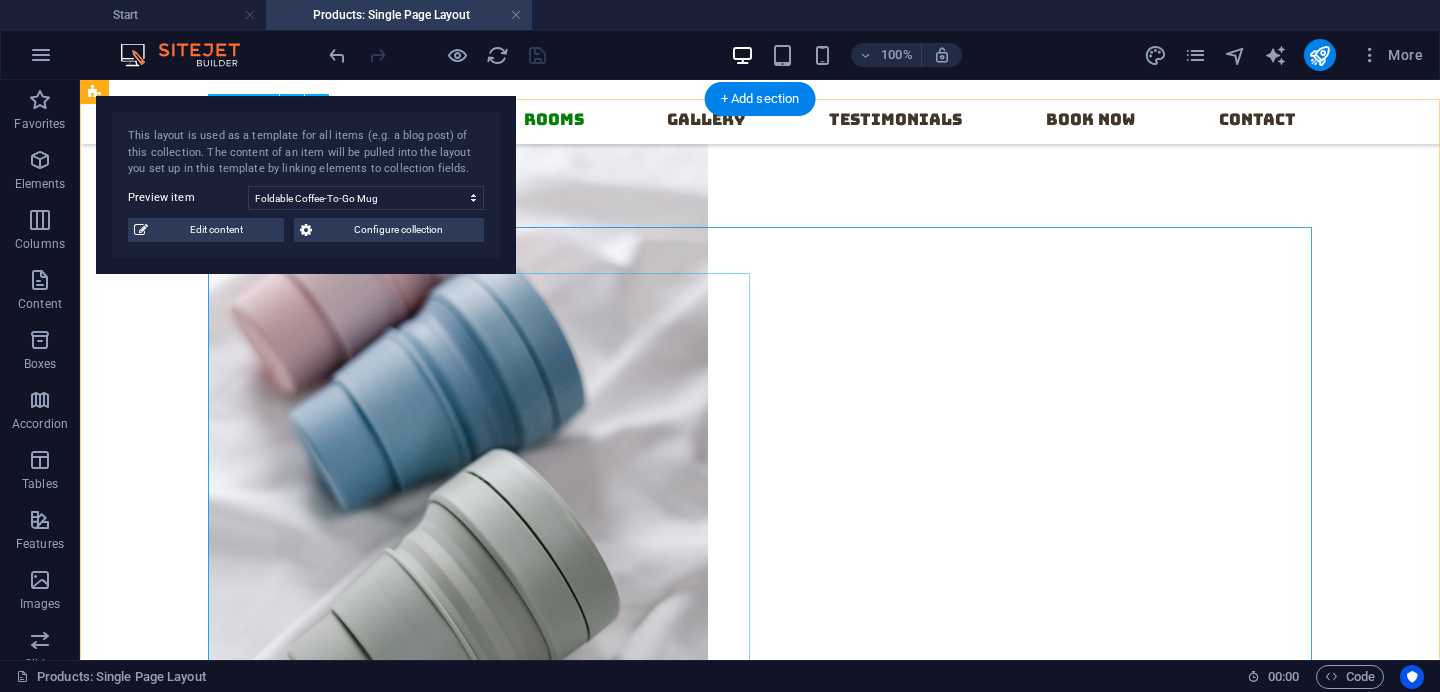 scroll, scrollTop: 223, scrollLeft: 0, axis: vertical 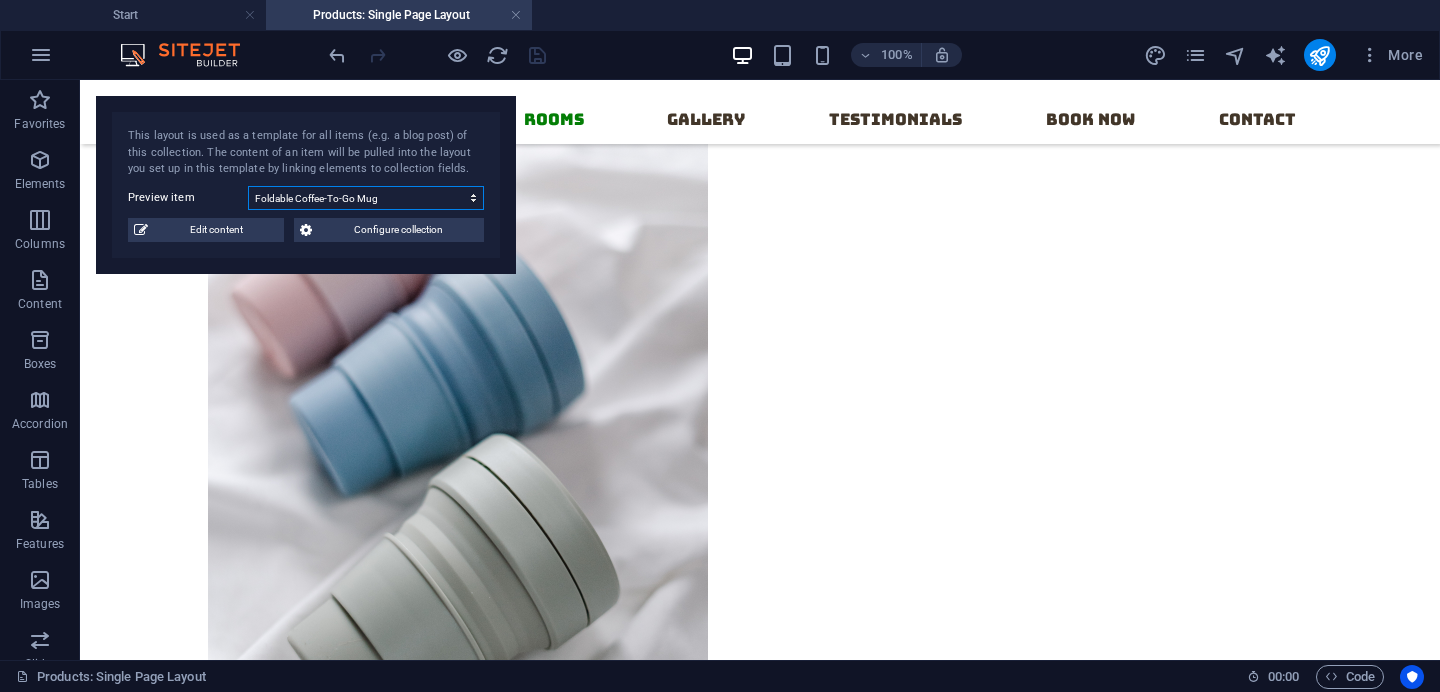click on "Foldable Coffee-To-Go Mug Stainless Steel Drinking Bottle Organic Food Nets Natural Loofah Sponge Reusable Glass Straws with Cleaning Brush Eco-Friendly Bathroom Supplies Starter Pack Bamboo Toothbrush Handcrafted Natural Soap Bar" at bounding box center (366, 198) 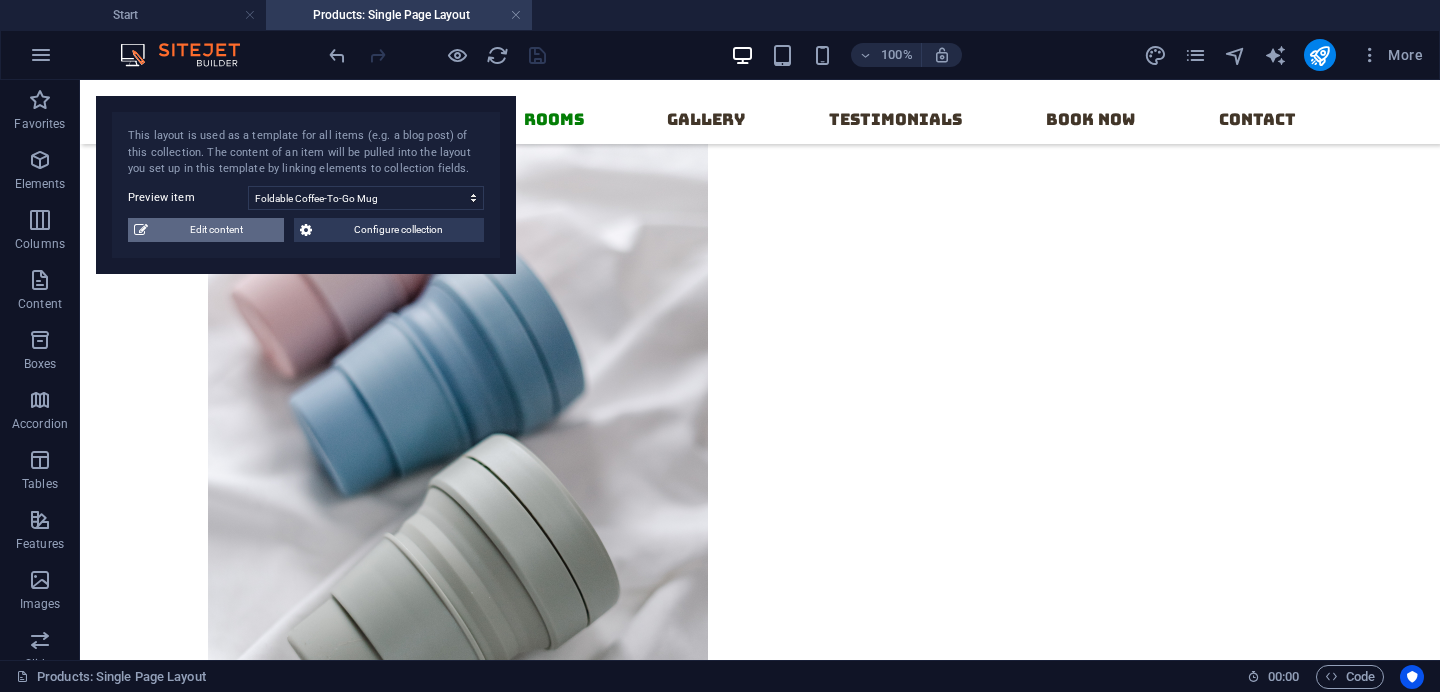 click on "Edit content" at bounding box center [216, 230] 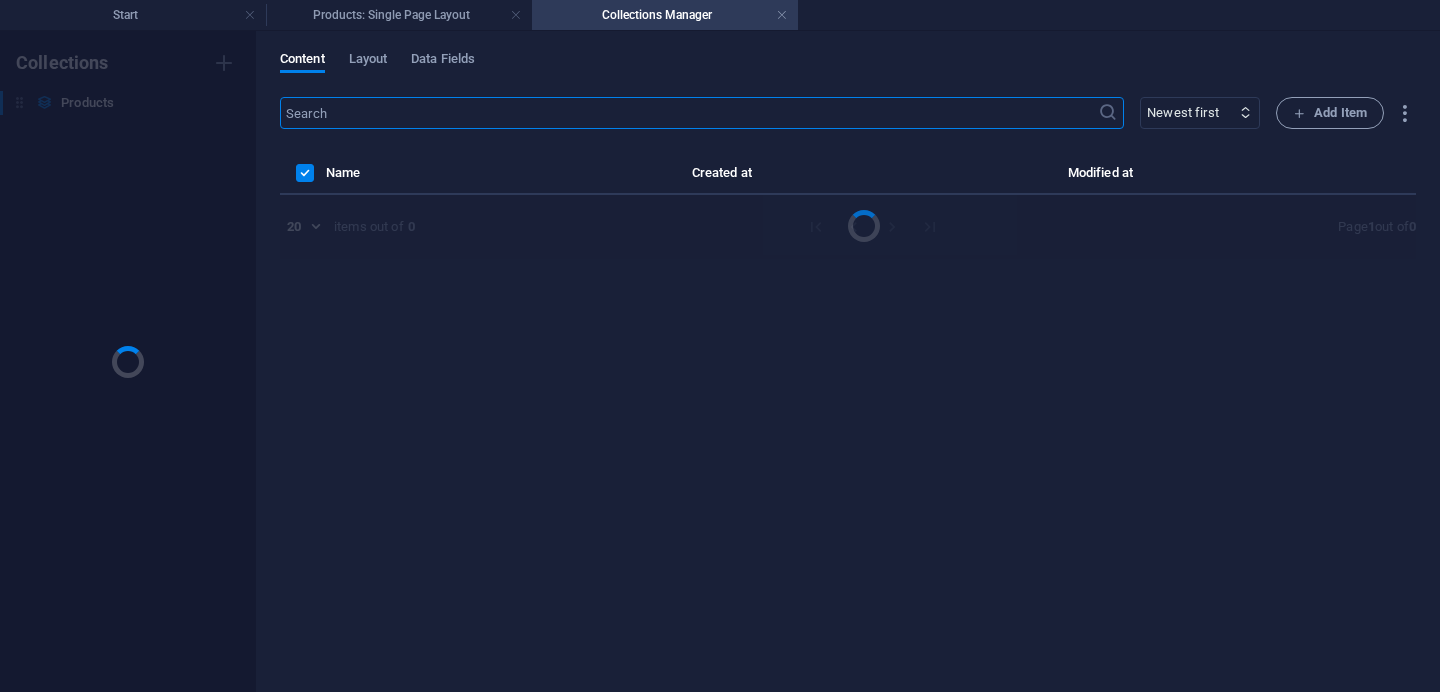 scroll, scrollTop: 0, scrollLeft: 0, axis: both 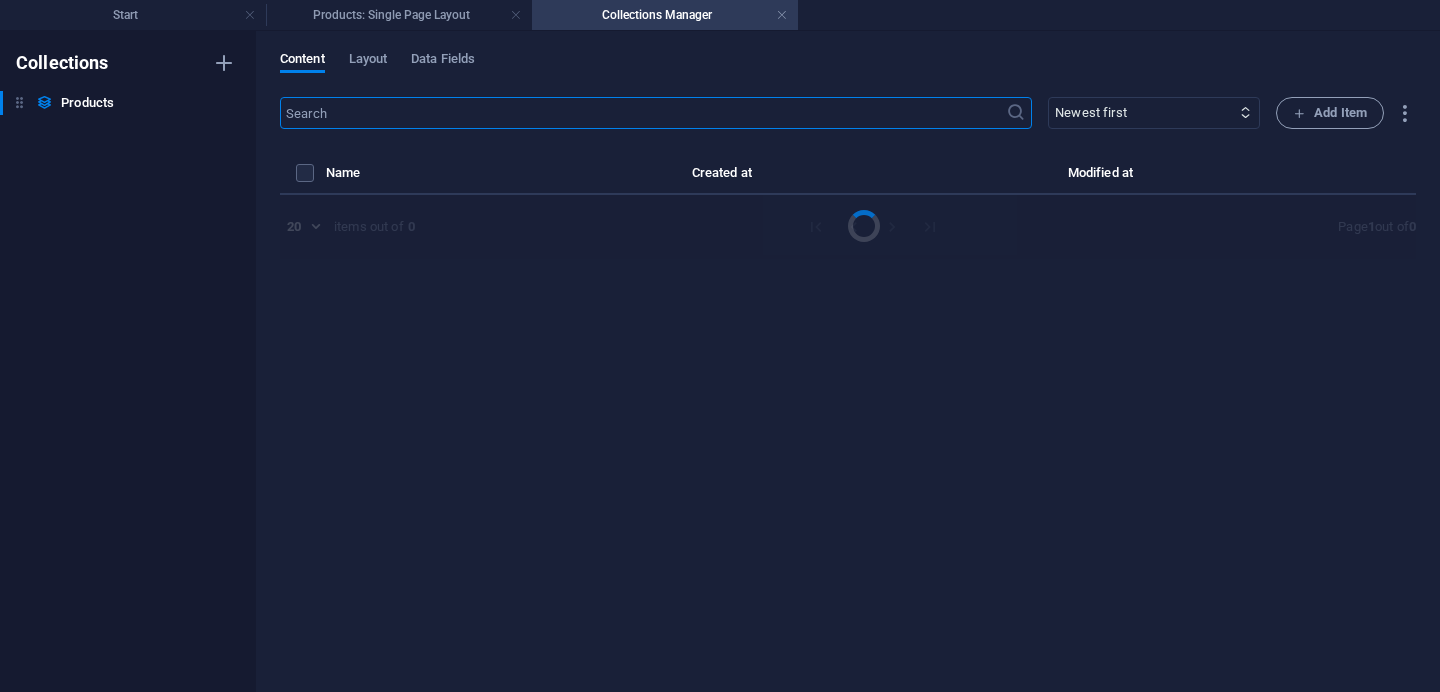 select on "Out of stock" 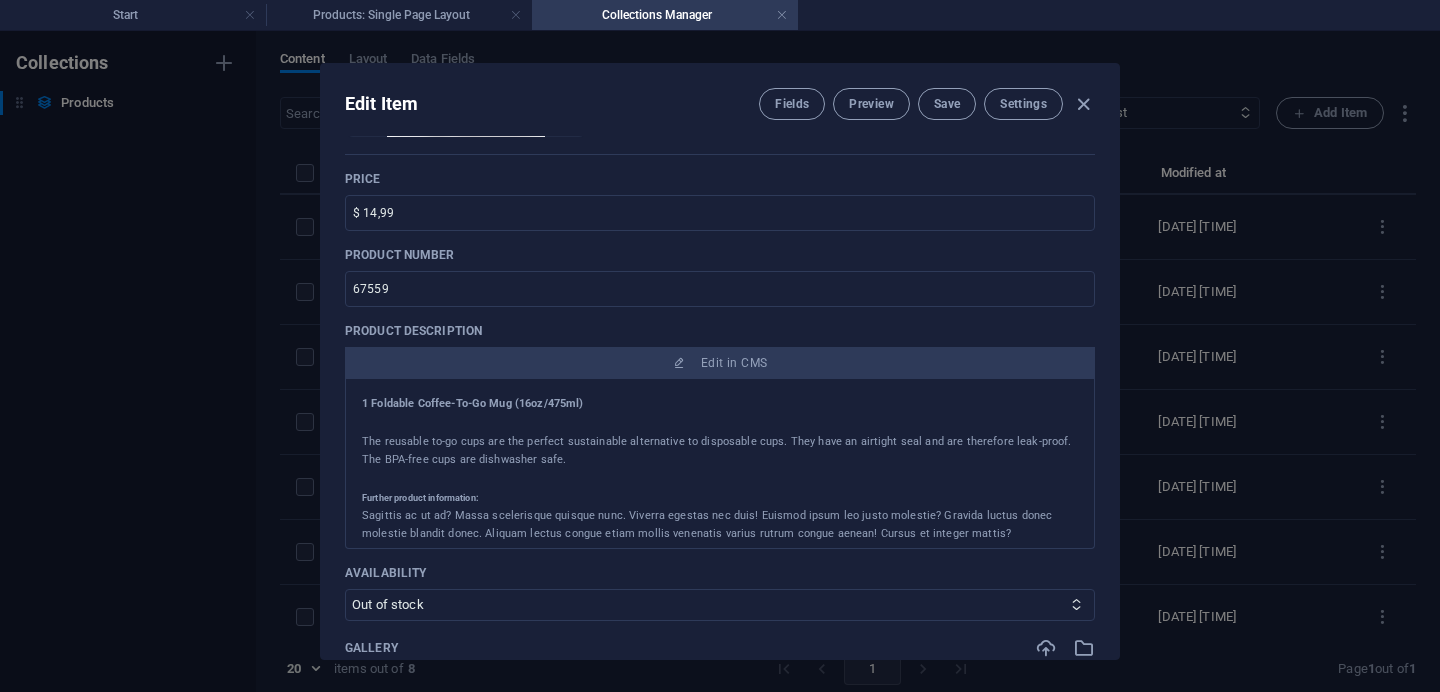 scroll, scrollTop: 458, scrollLeft: 0, axis: vertical 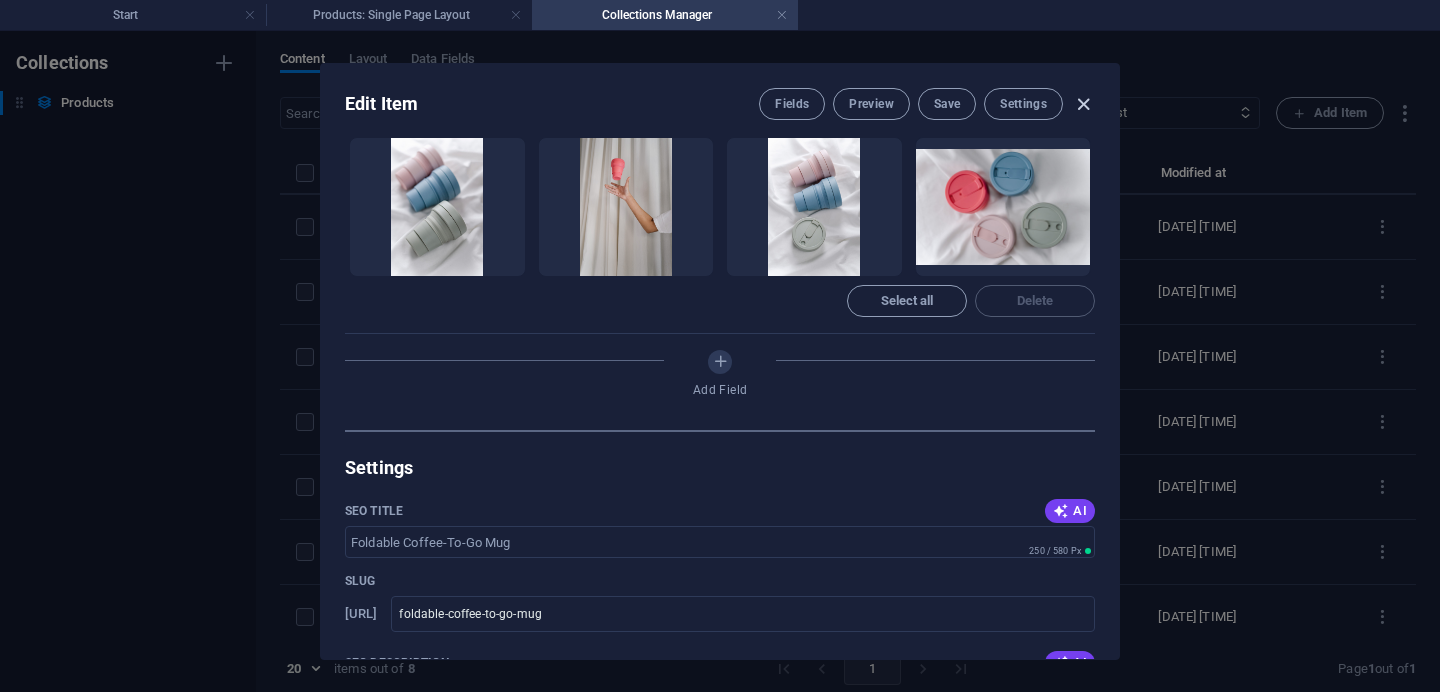 click at bounding box center [1083, 104] 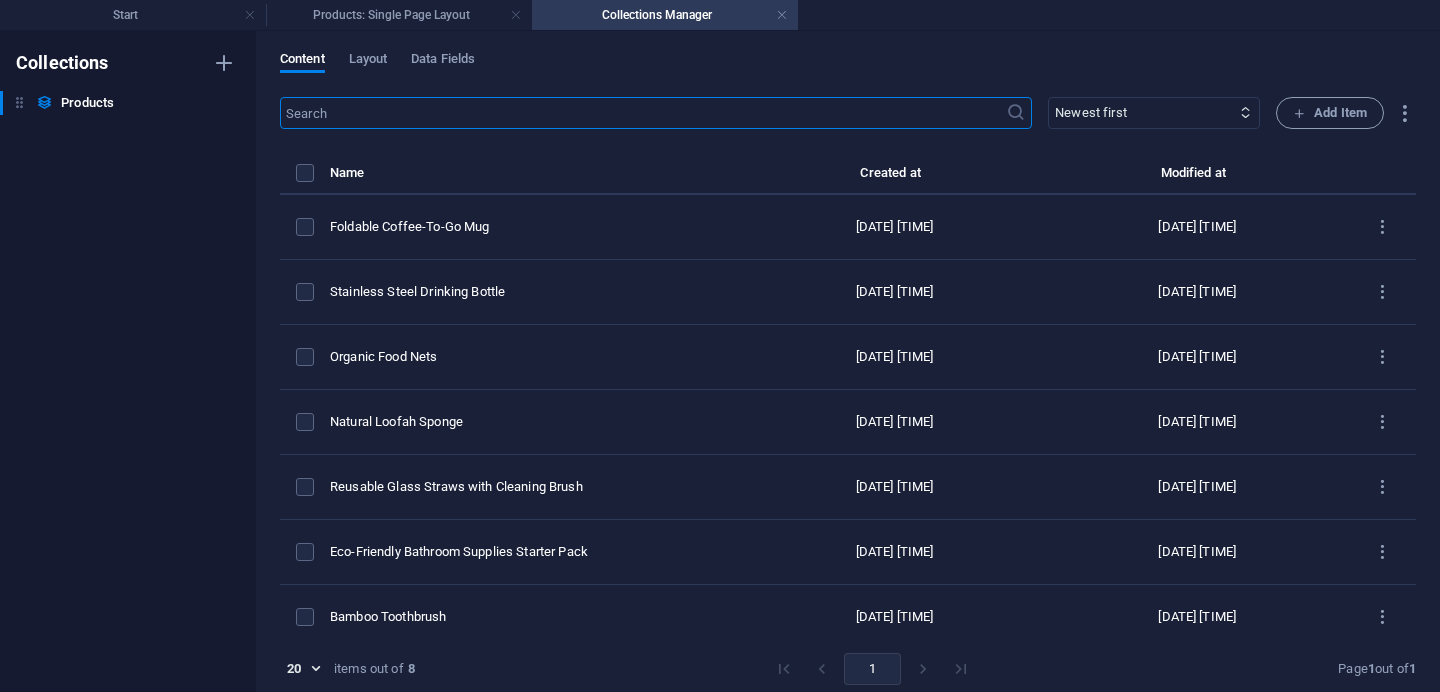 scroll, scrollTop: 0, scrollLeft: 0, axis: both 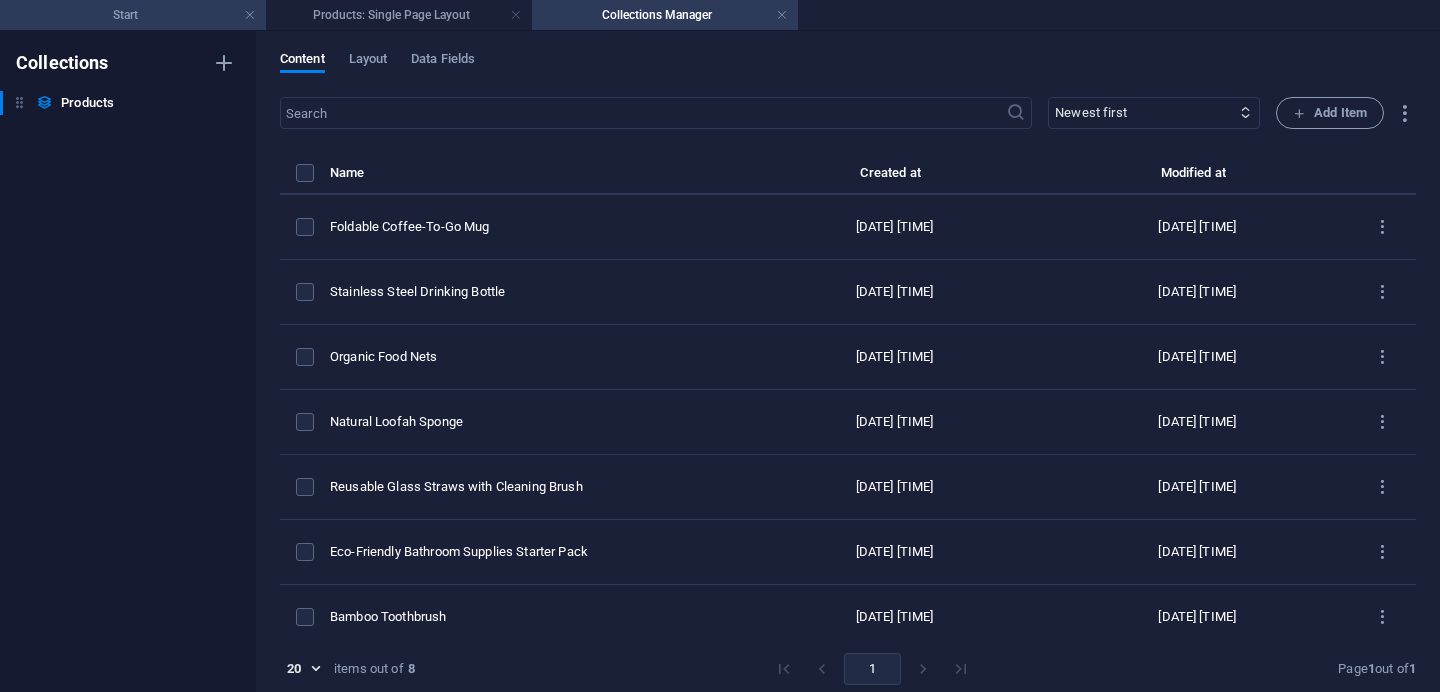 click on "Start" at bounding box center (133, 15) 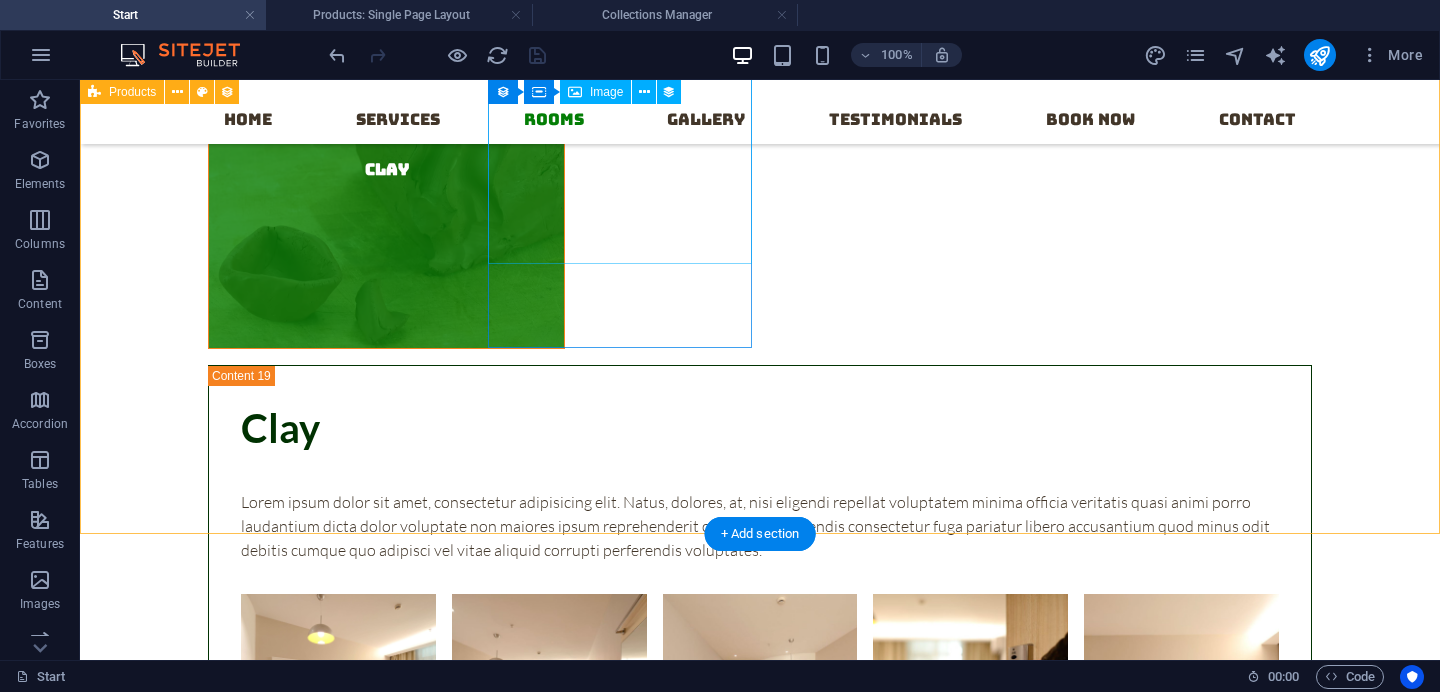 scroll, scrollTop: 9893, scrollLeft: 0, axis: vertical 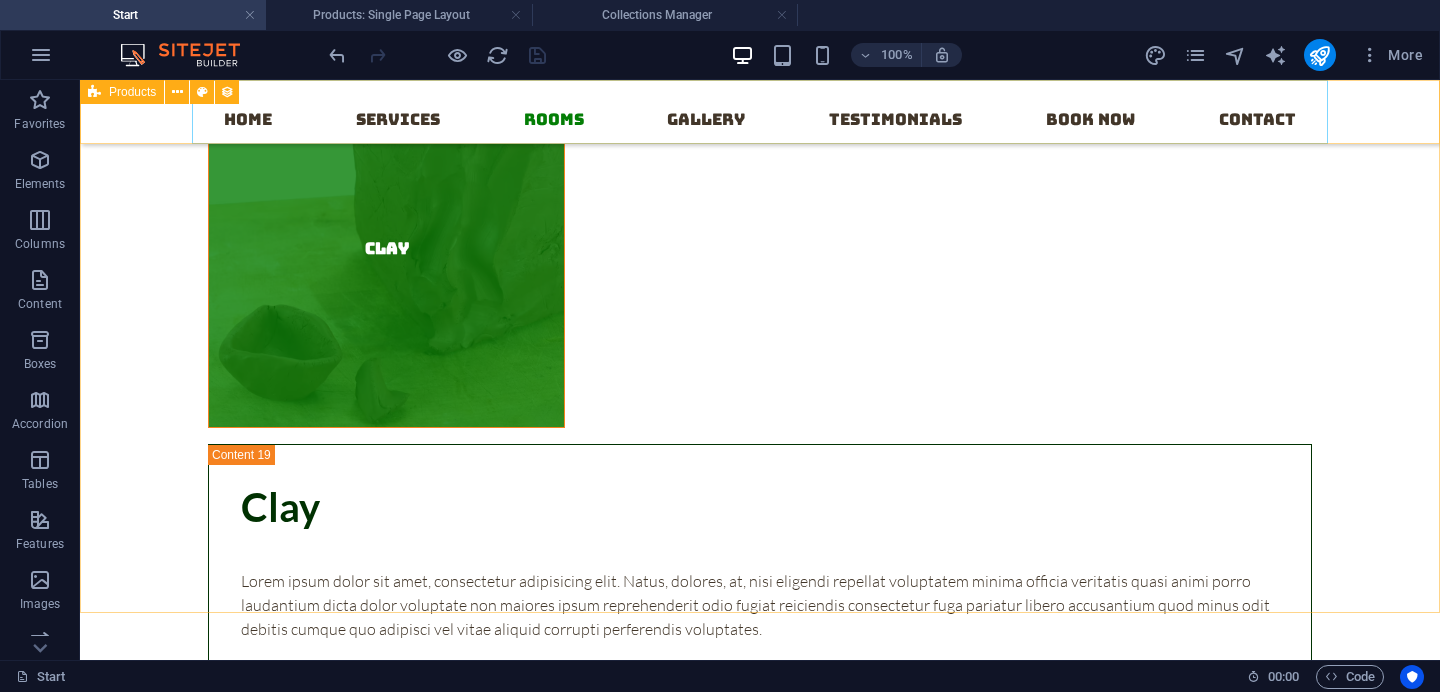 click on "Home Services Rooms Gallery Testimonials Book now Contact" at bounding box center [760, 112] 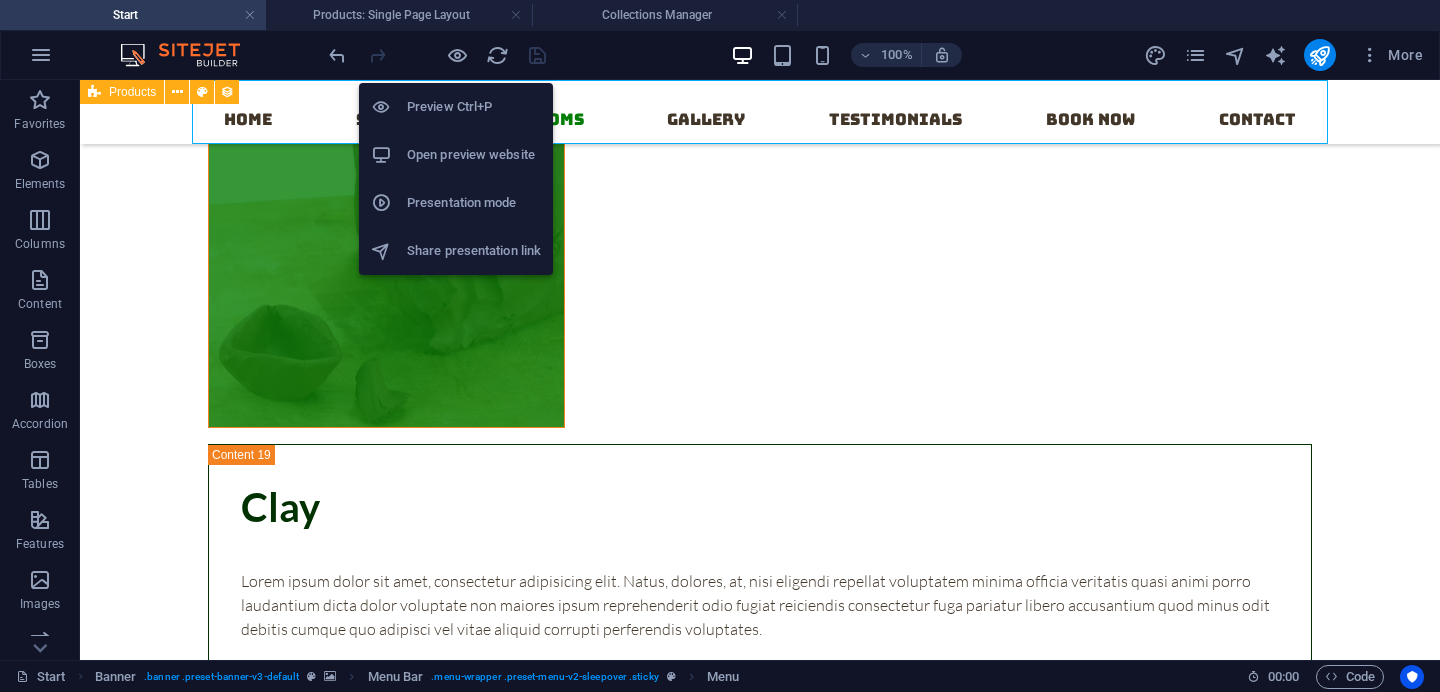 click on "Preview Ctrl+P" at bounding box center [474, 107] 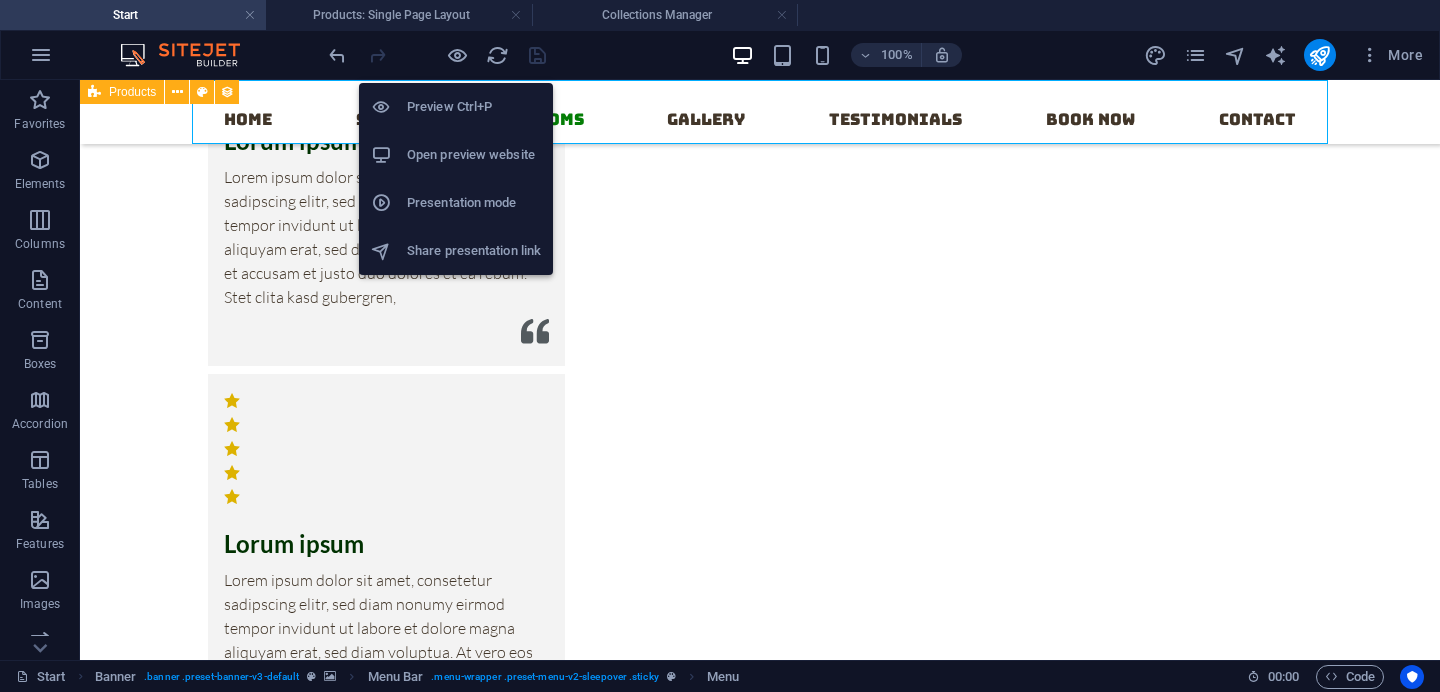 scroll, scrollTop: 3826, scrollLeft: 0, axis: vertical 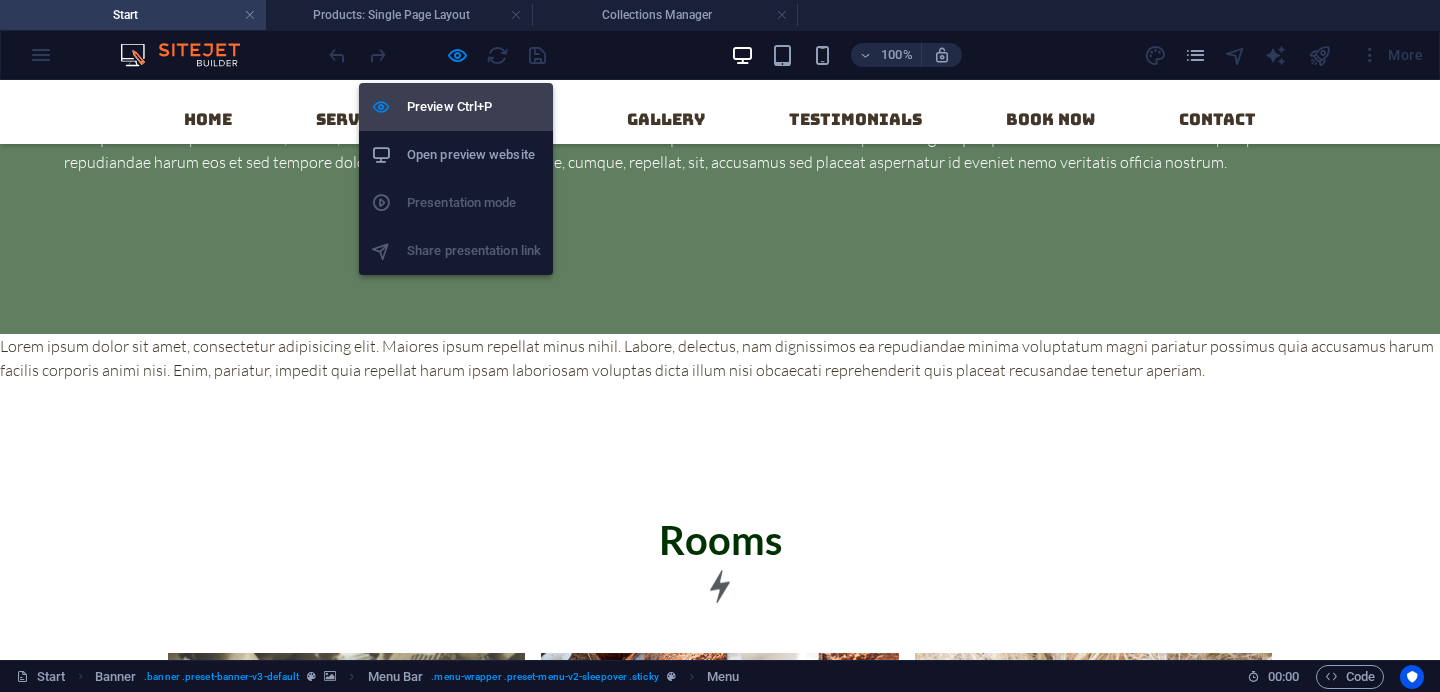 click on "Preview Ctrl+P" at bounding box center (474, 107) 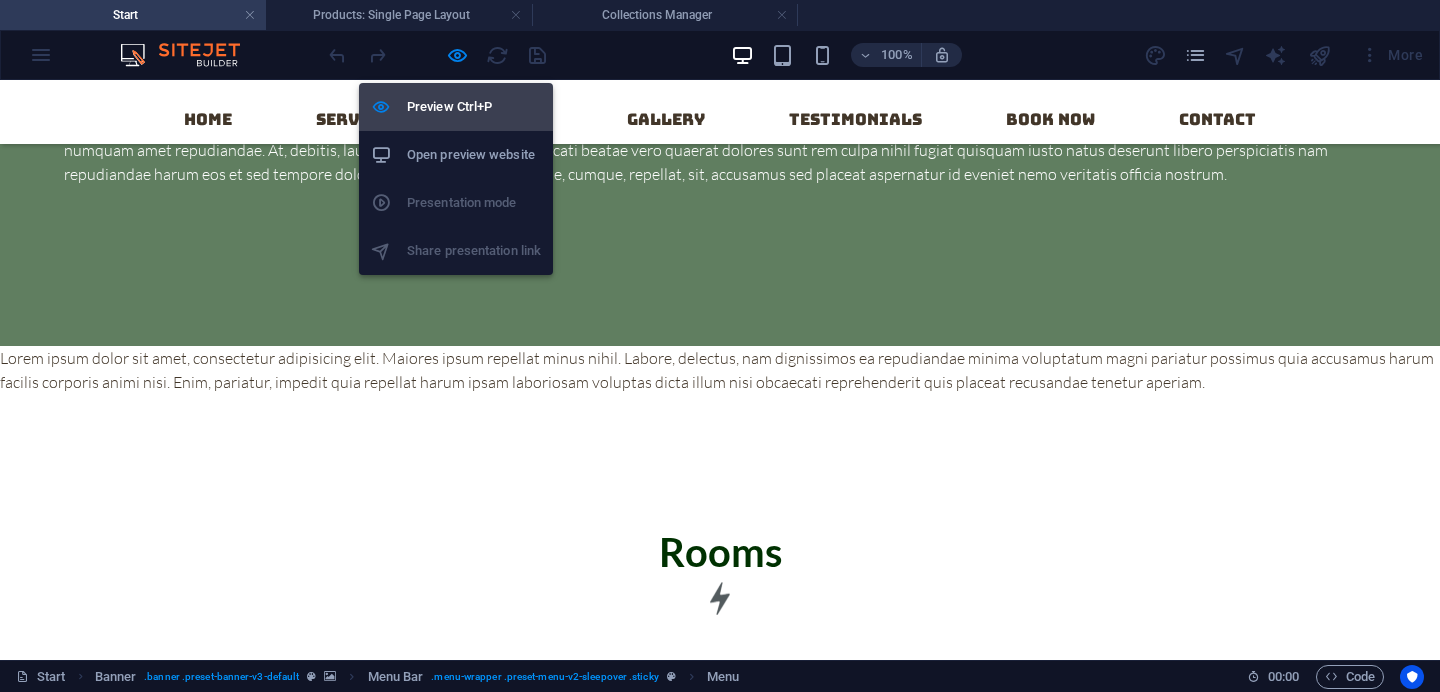 scroll, scrollTop: 9893, scrollLeft: 0, axis: vertical 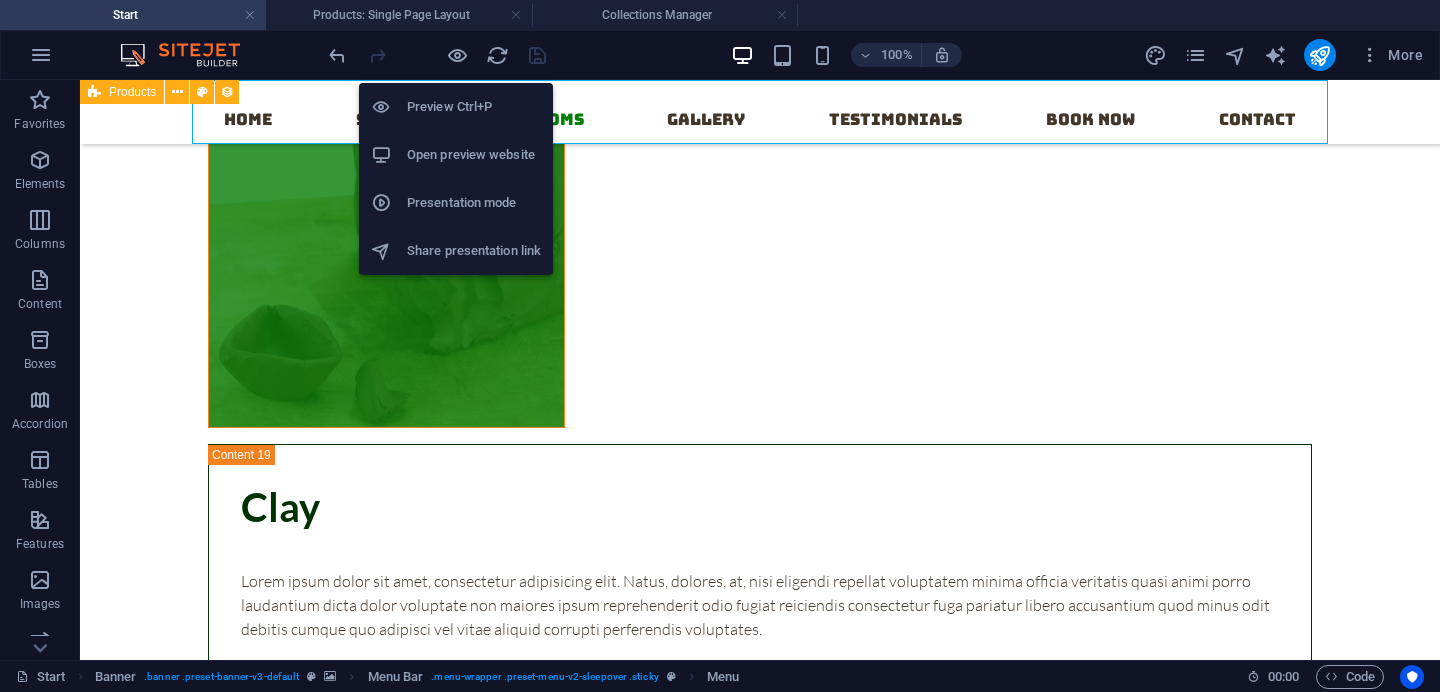 click on "Open preview website" at bounding box center (474, 155) 